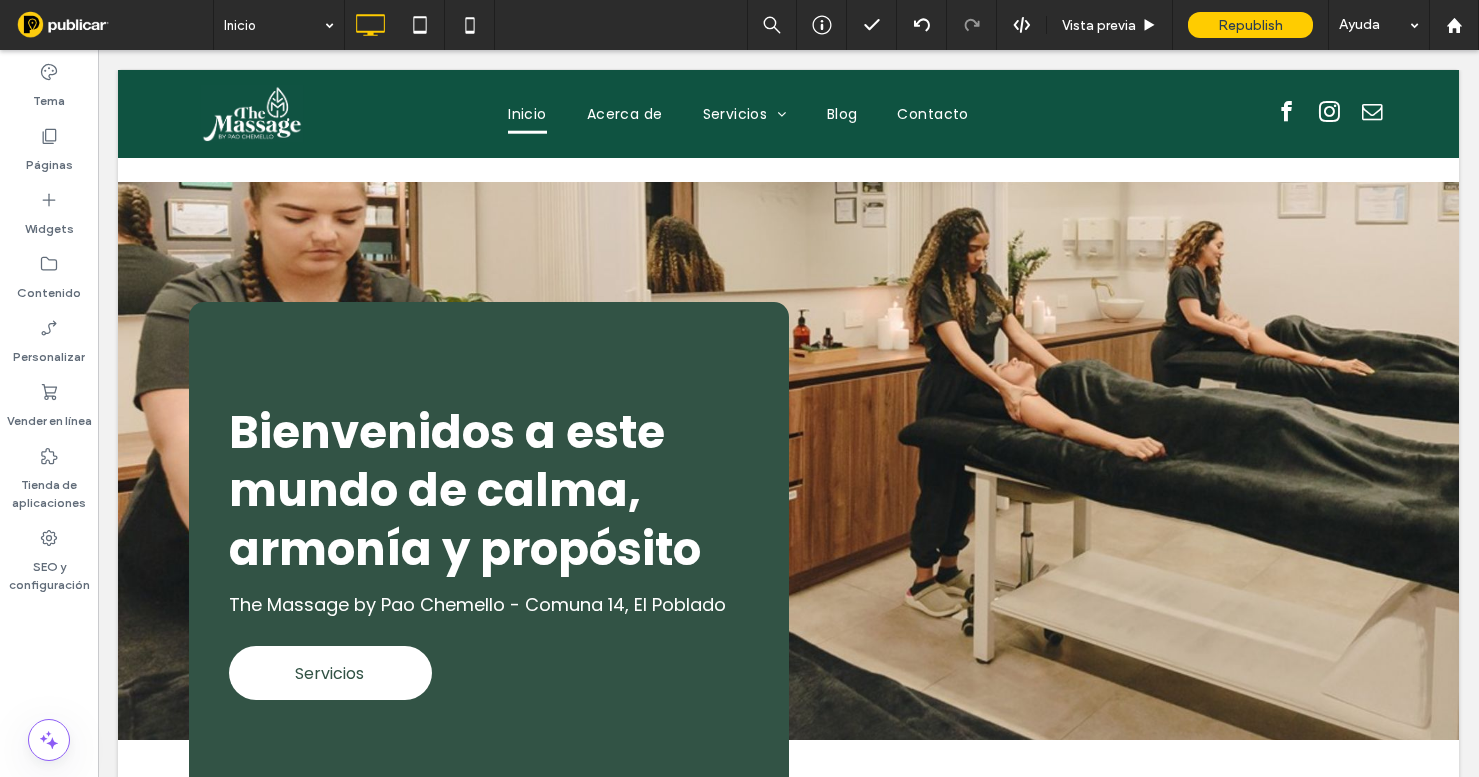 scroll, scrollTop: 2885, scrollLeft: 0, axis: vertical 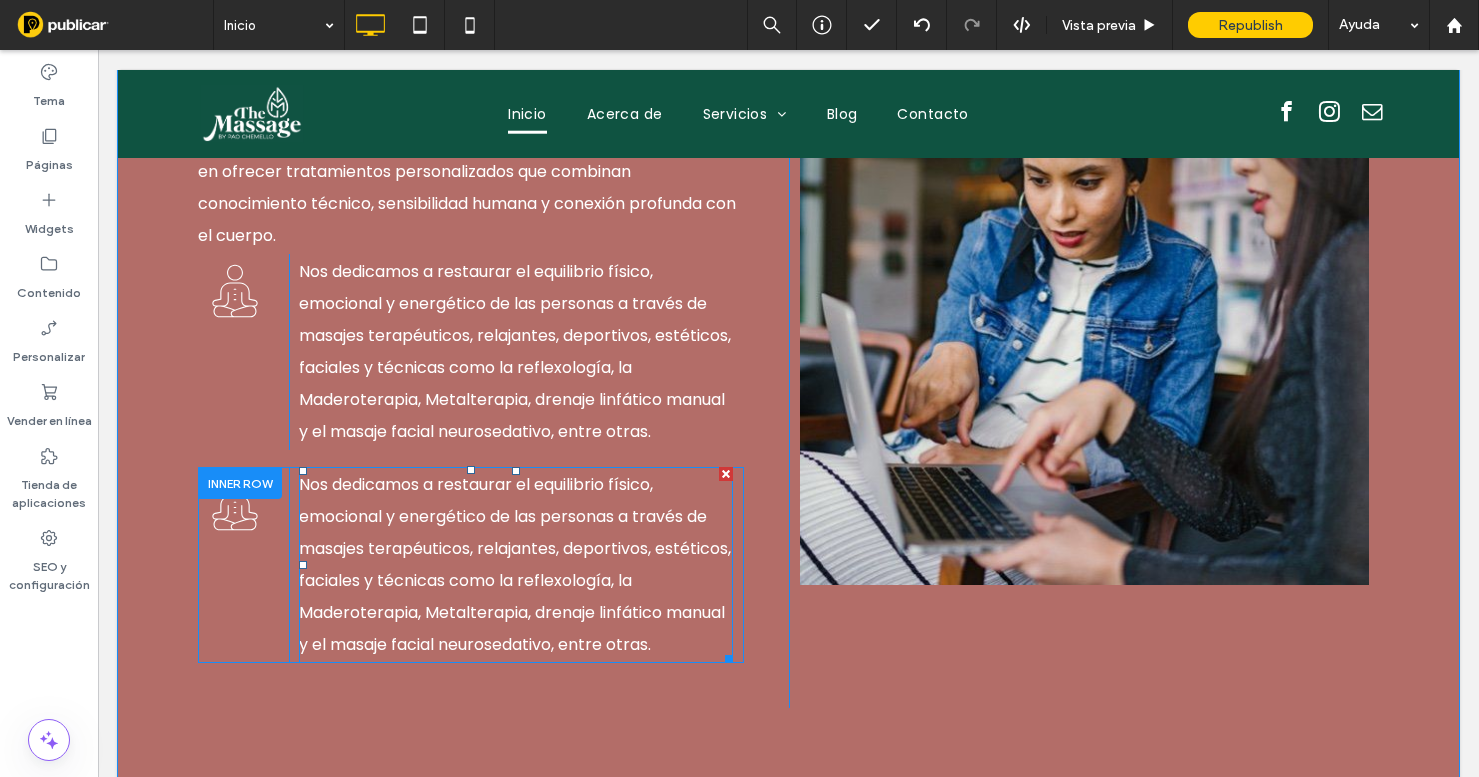 click on "Nos dedicamos a restaurar el equilibrio físico, emocional y energético de las personas a través de masajes terapéuticos, relajantes, deportivos, estéticos, faciales y técnicas como la reflexología, la Maderoterapia, Metalterapia, drenaje linfático manual y el masaje facial neurosedativo, entre otras." at bounding box center [515, 564] 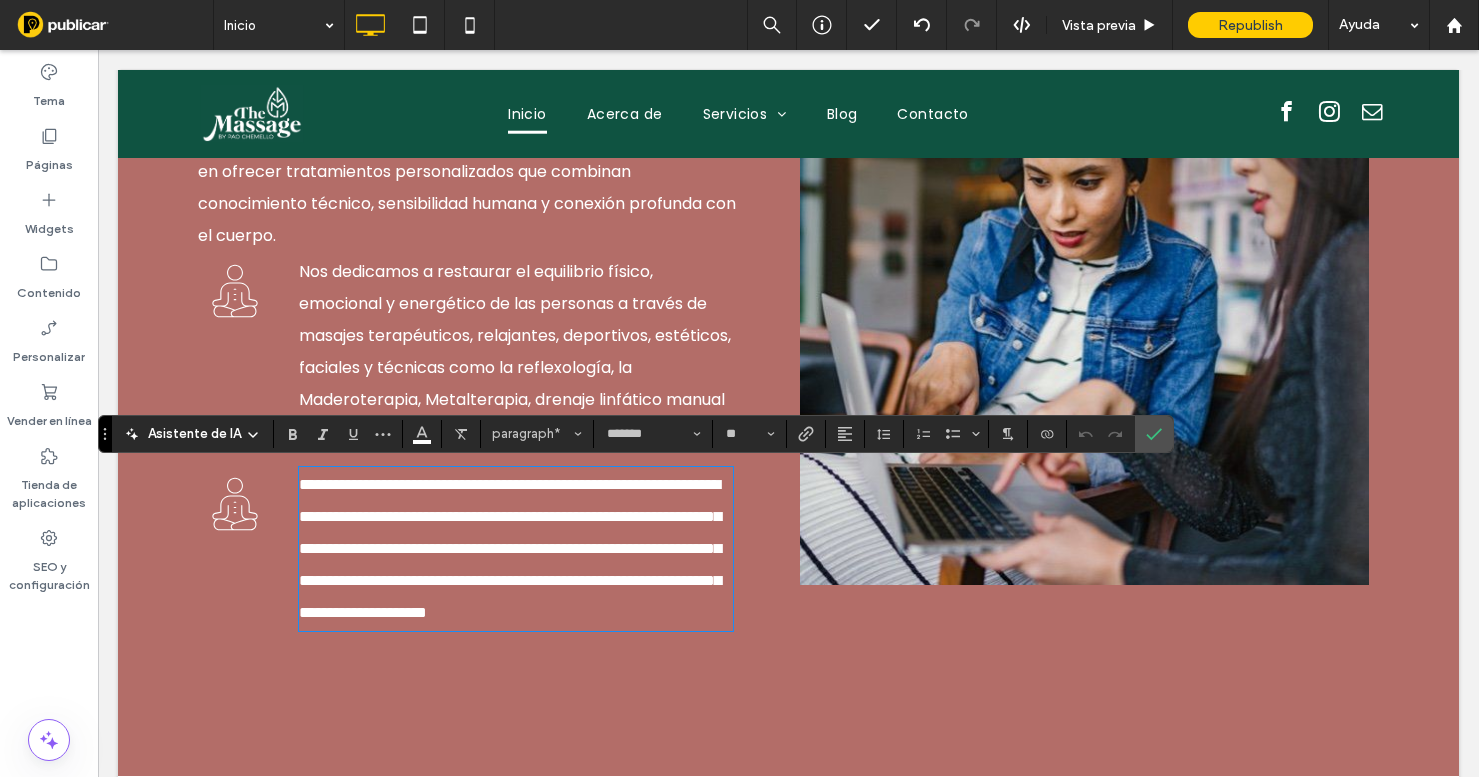 type on "**" 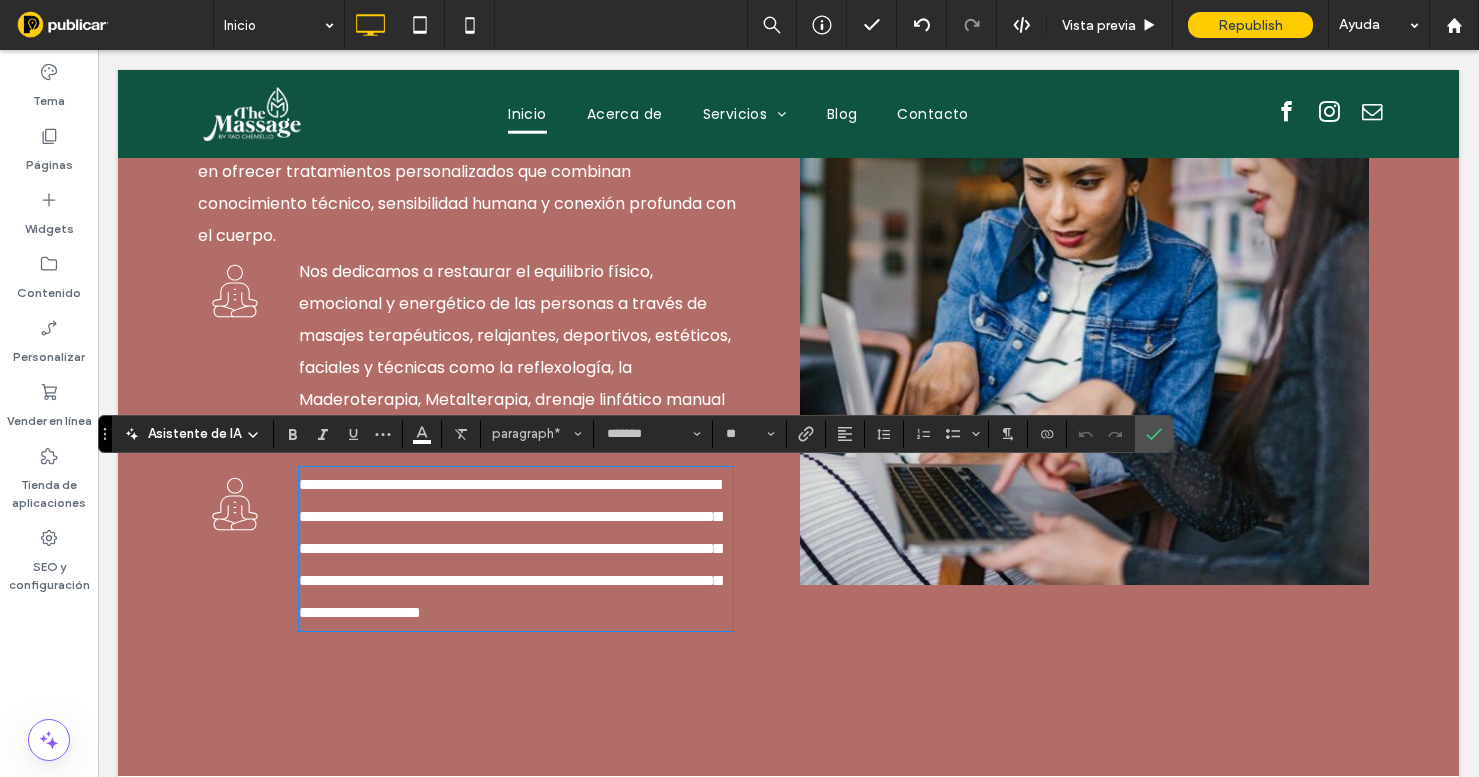 scroll, scrollTop: 0, scrollLeft: 0, axis: both 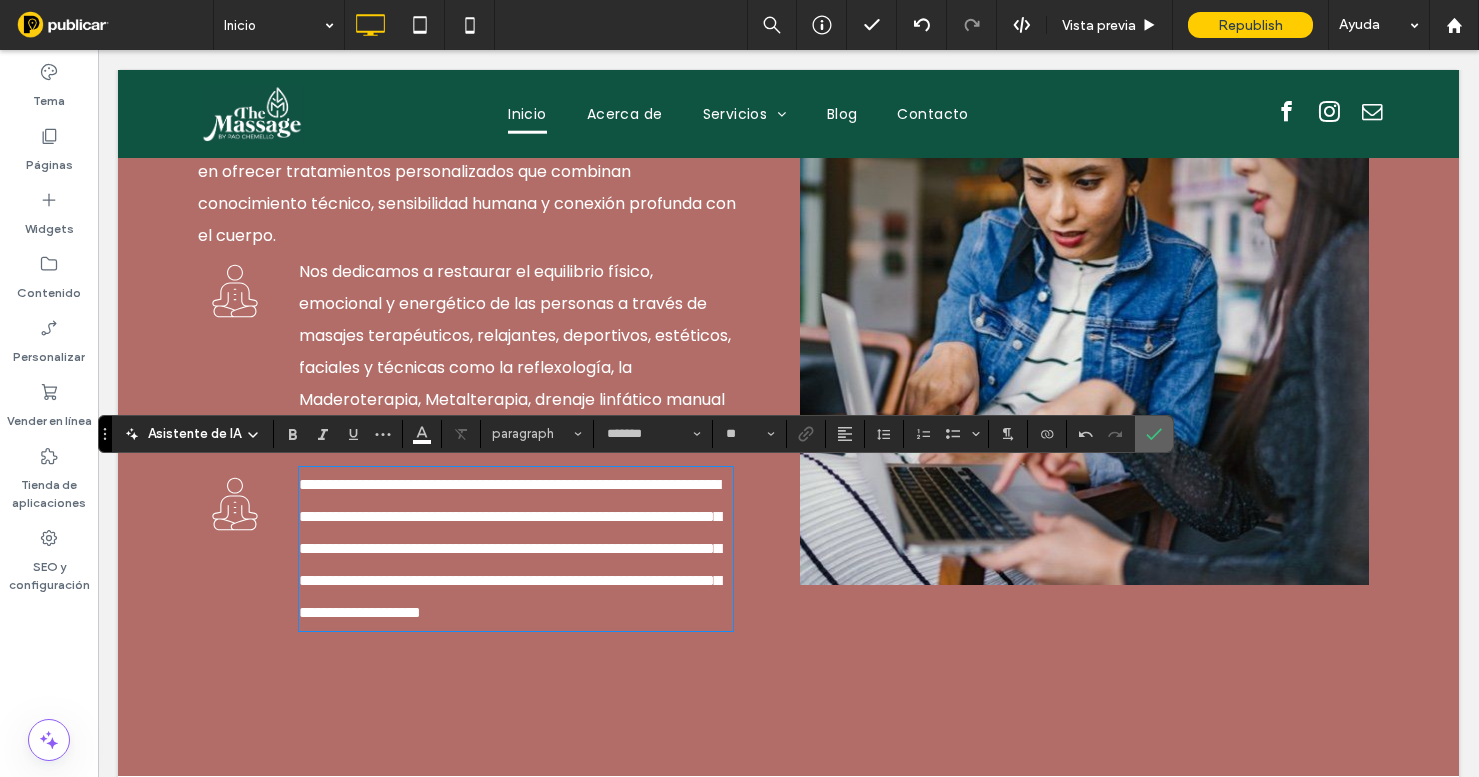click at bounding box center (1150, 434) 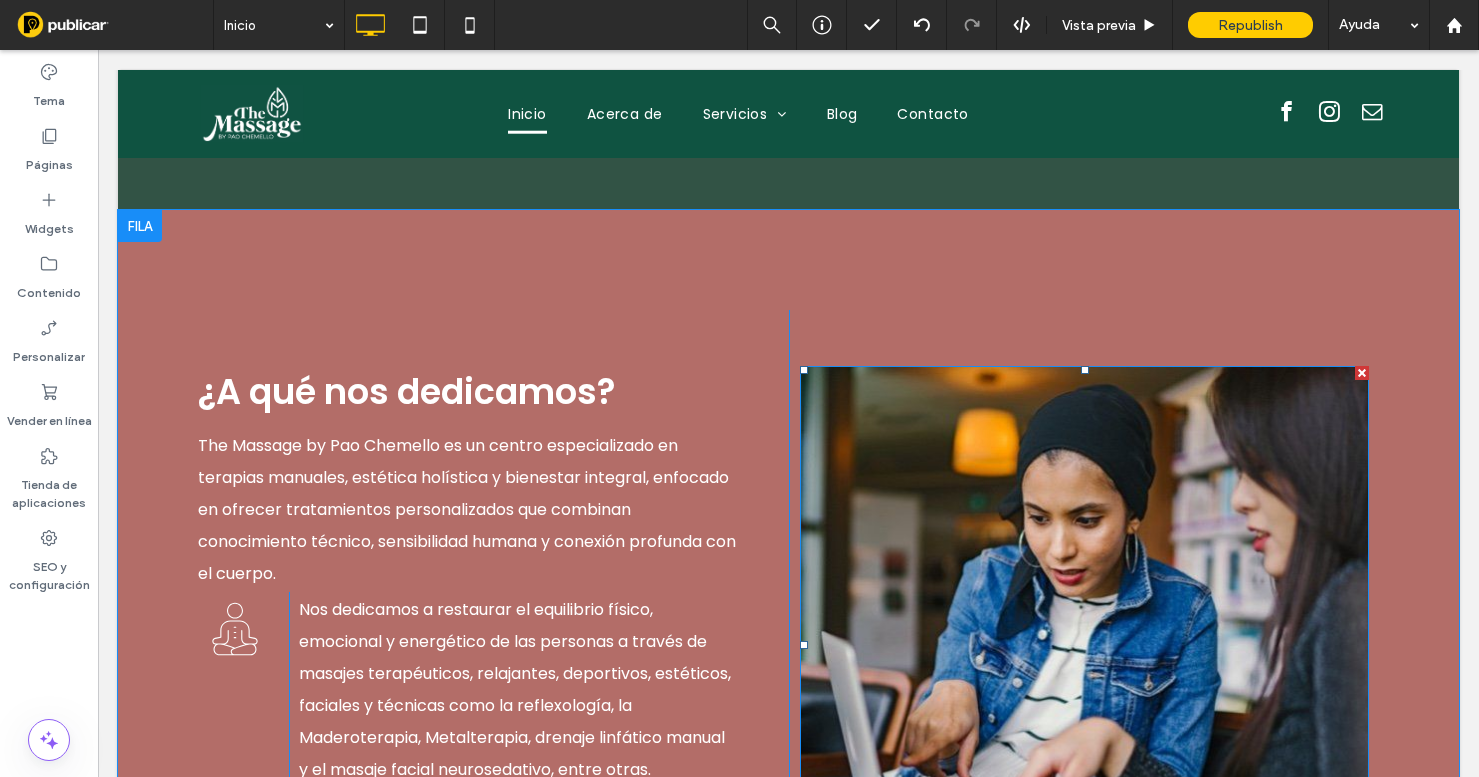 scroll, scrollTop: 2719, scrollLeft: 0, axis: vertical 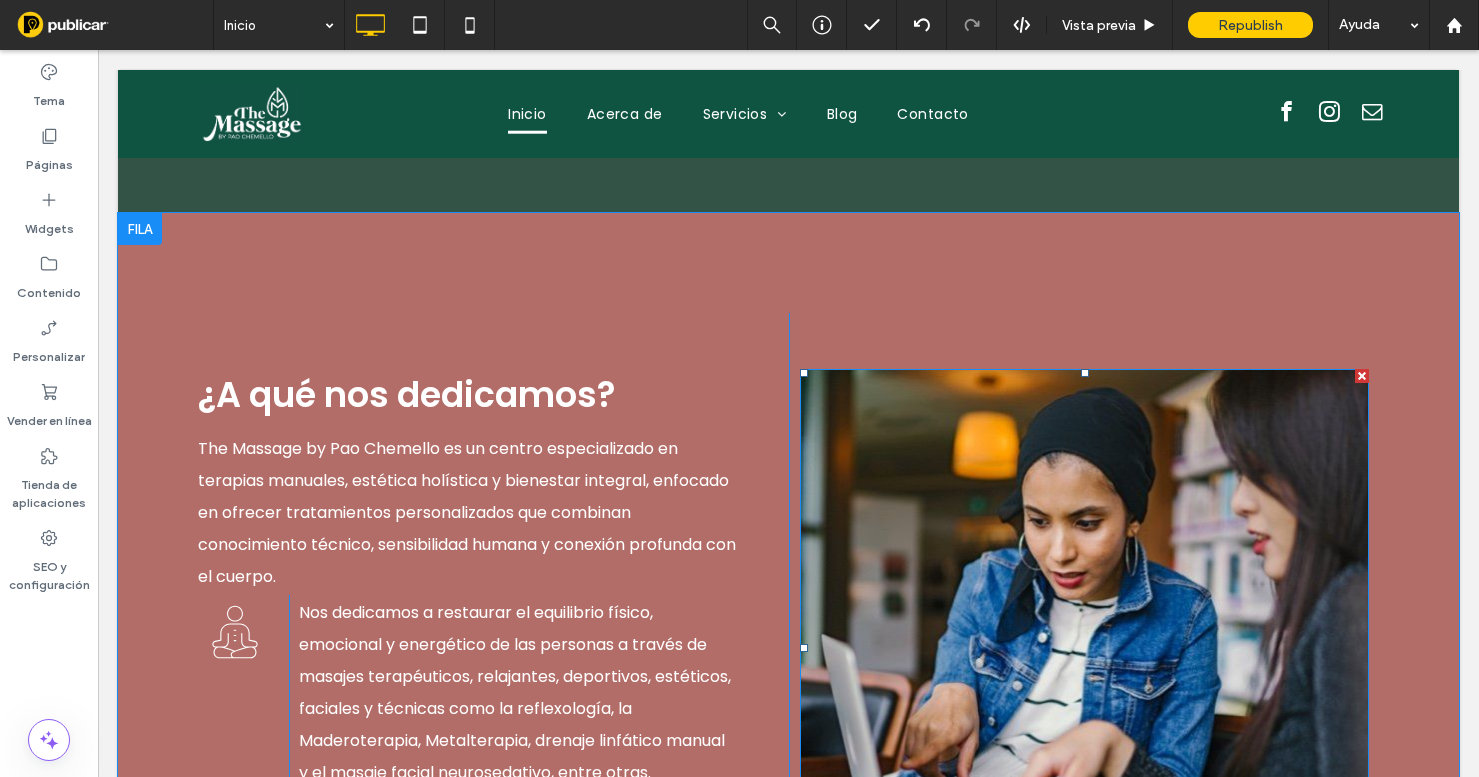 click at bounding box center [1362, 376] 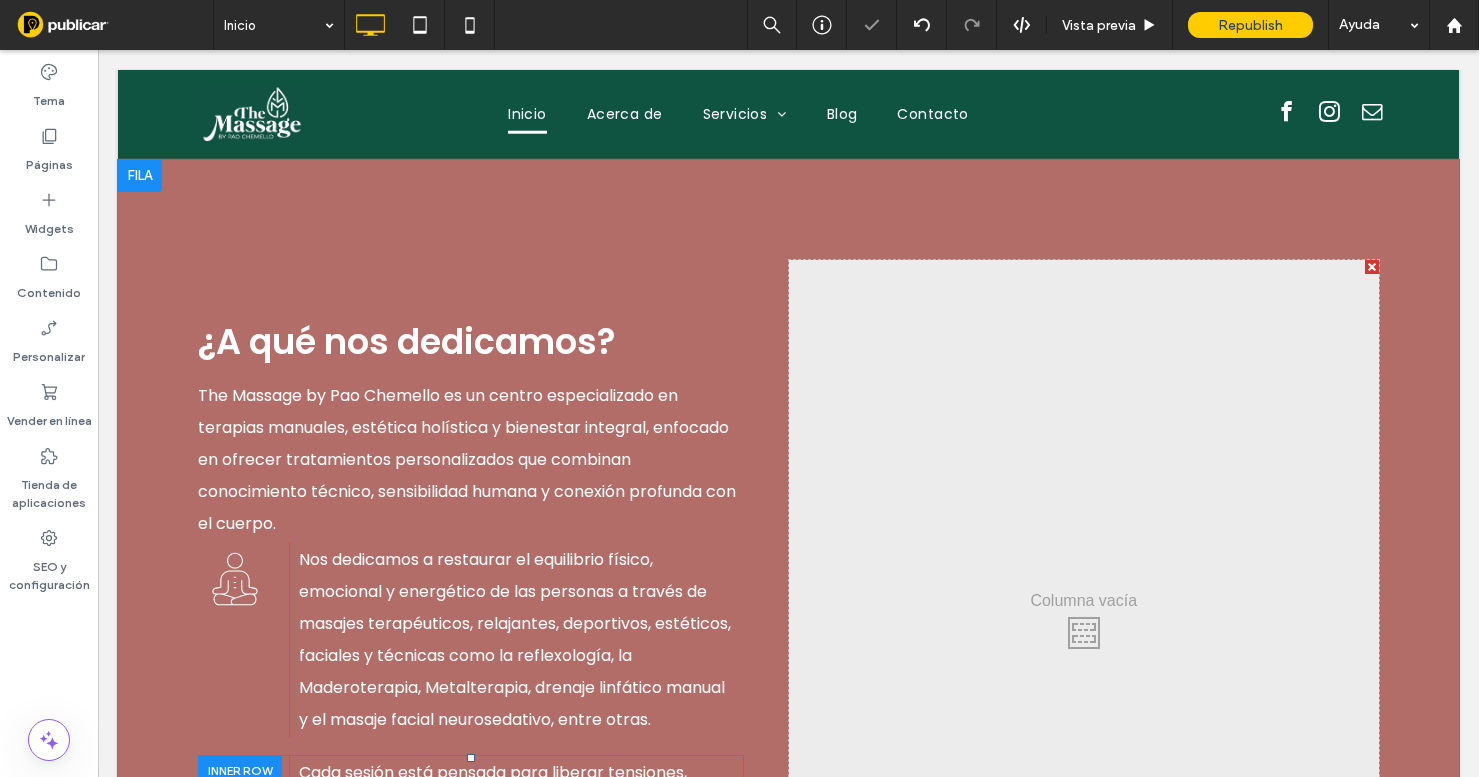 scroll, scrollTop: 2663, scrollLeft: 0, axis: vertical 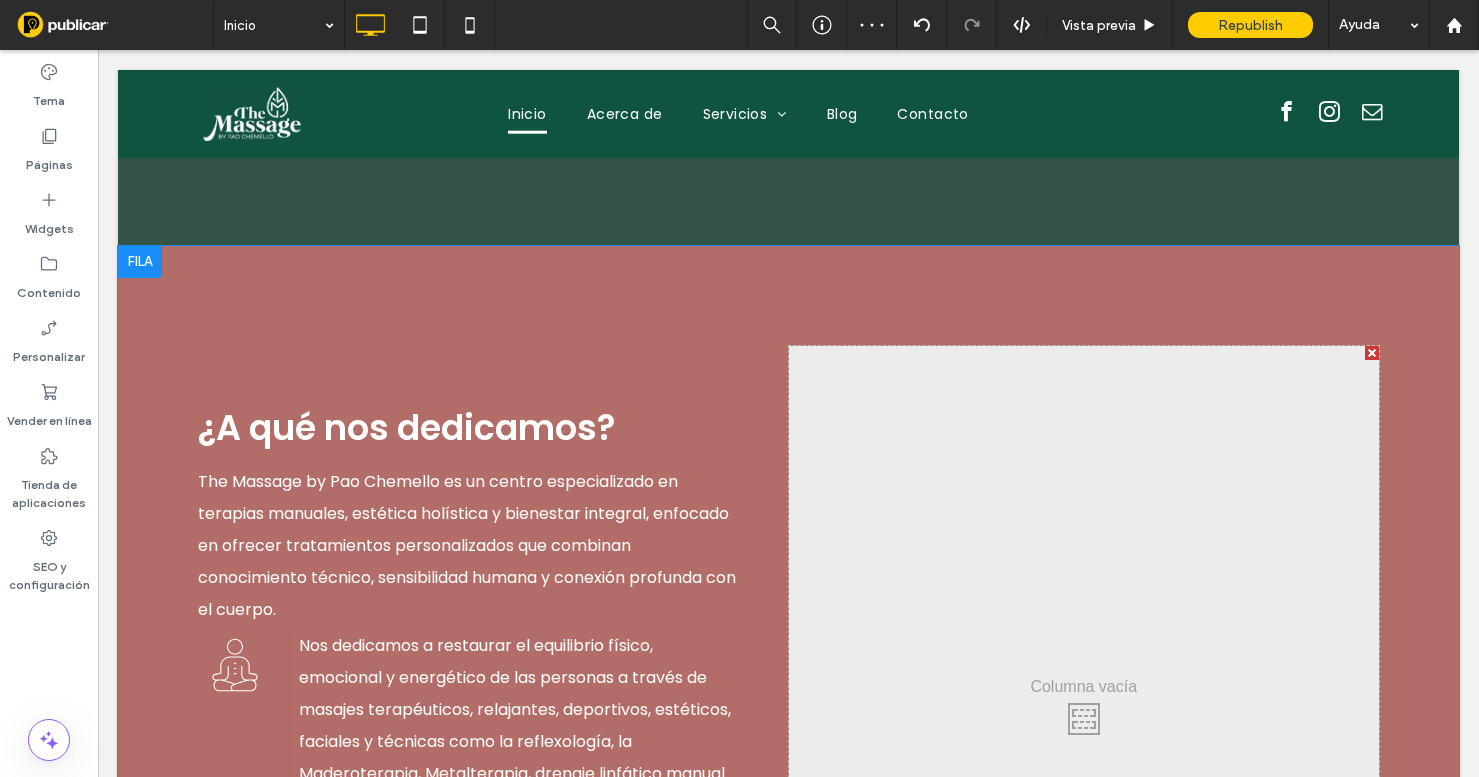 click at bounding box center [1372, 353] 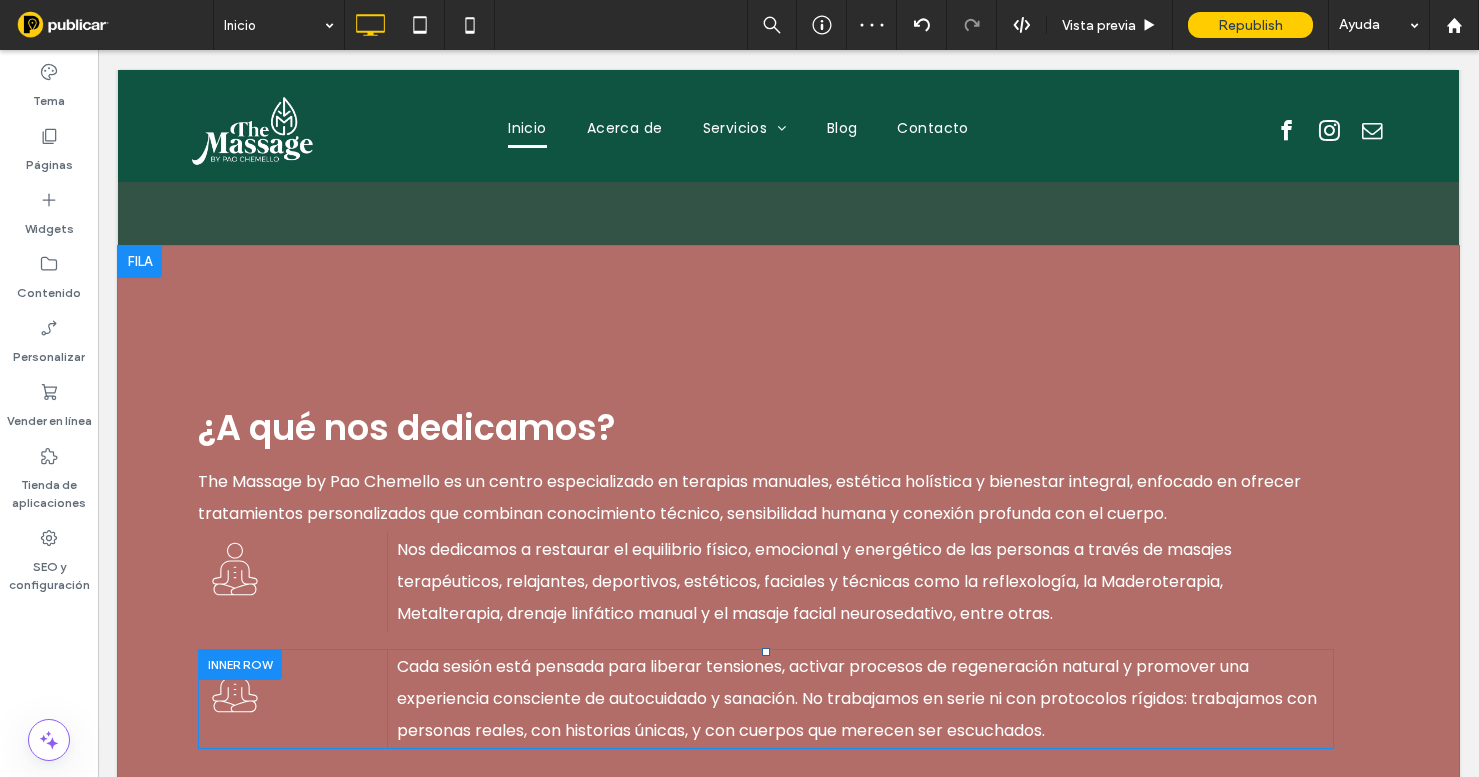 scroll, scrollTop: 2686, scrollLeft: 0, axis: vertical 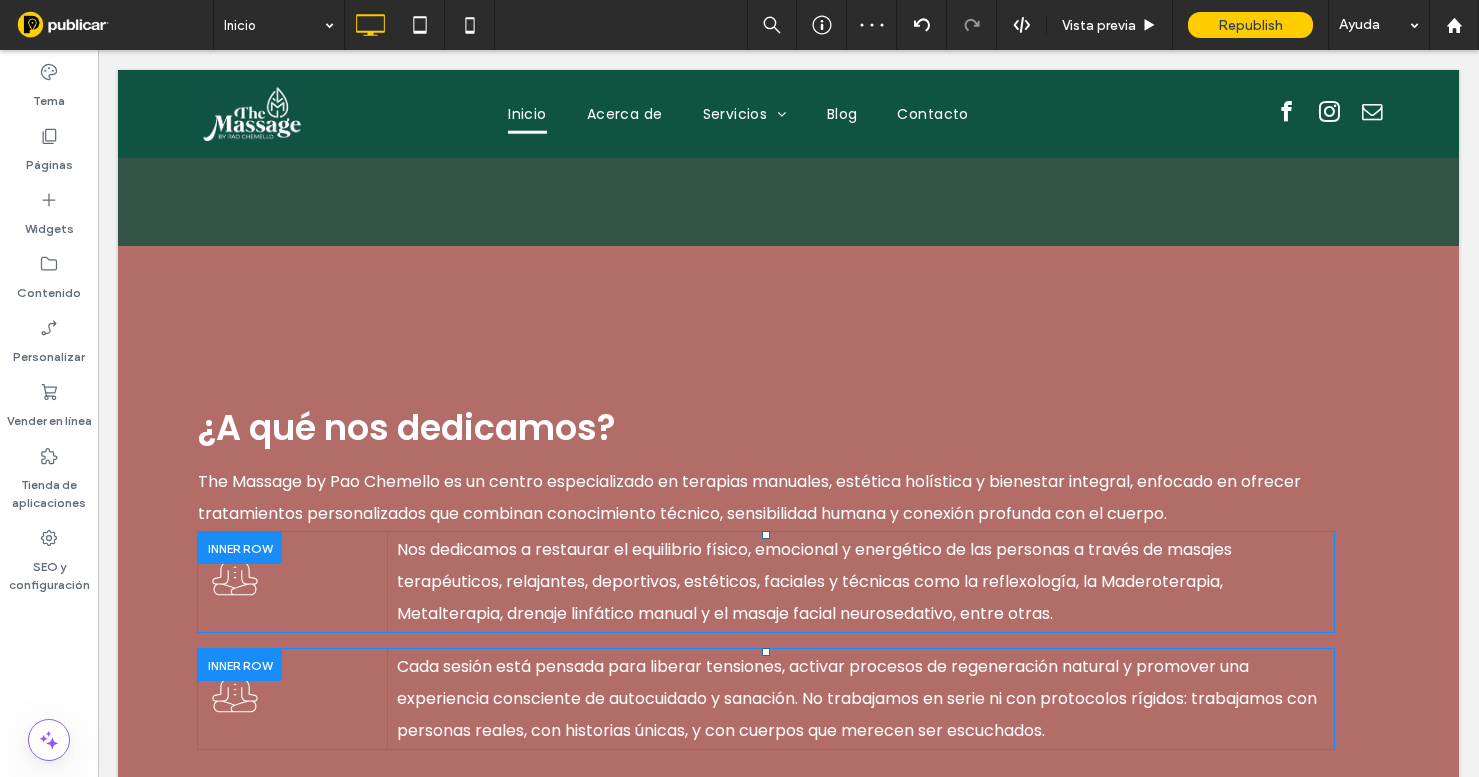 click at bounding box center [240, 547] 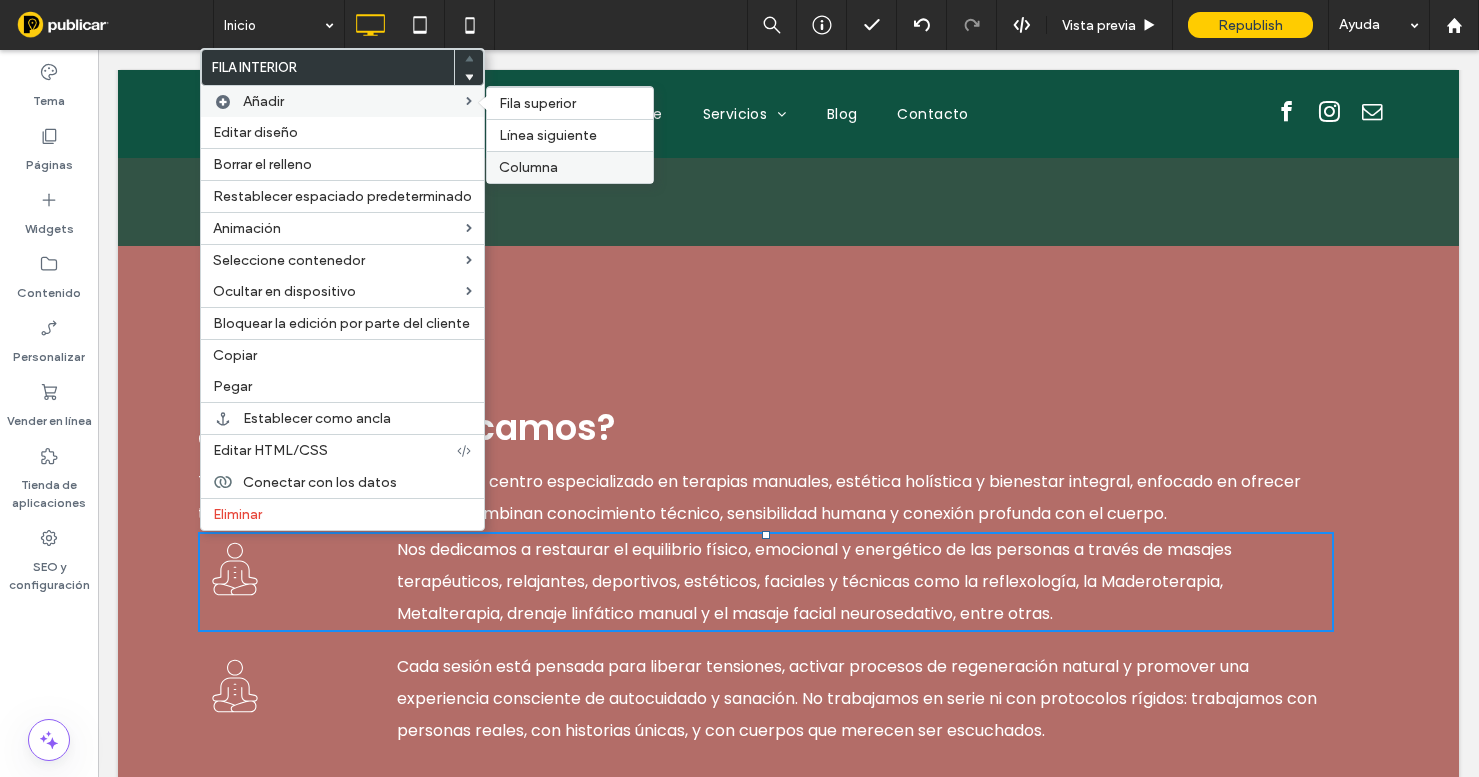 click on "Columna" at bounding box center (570, 167) 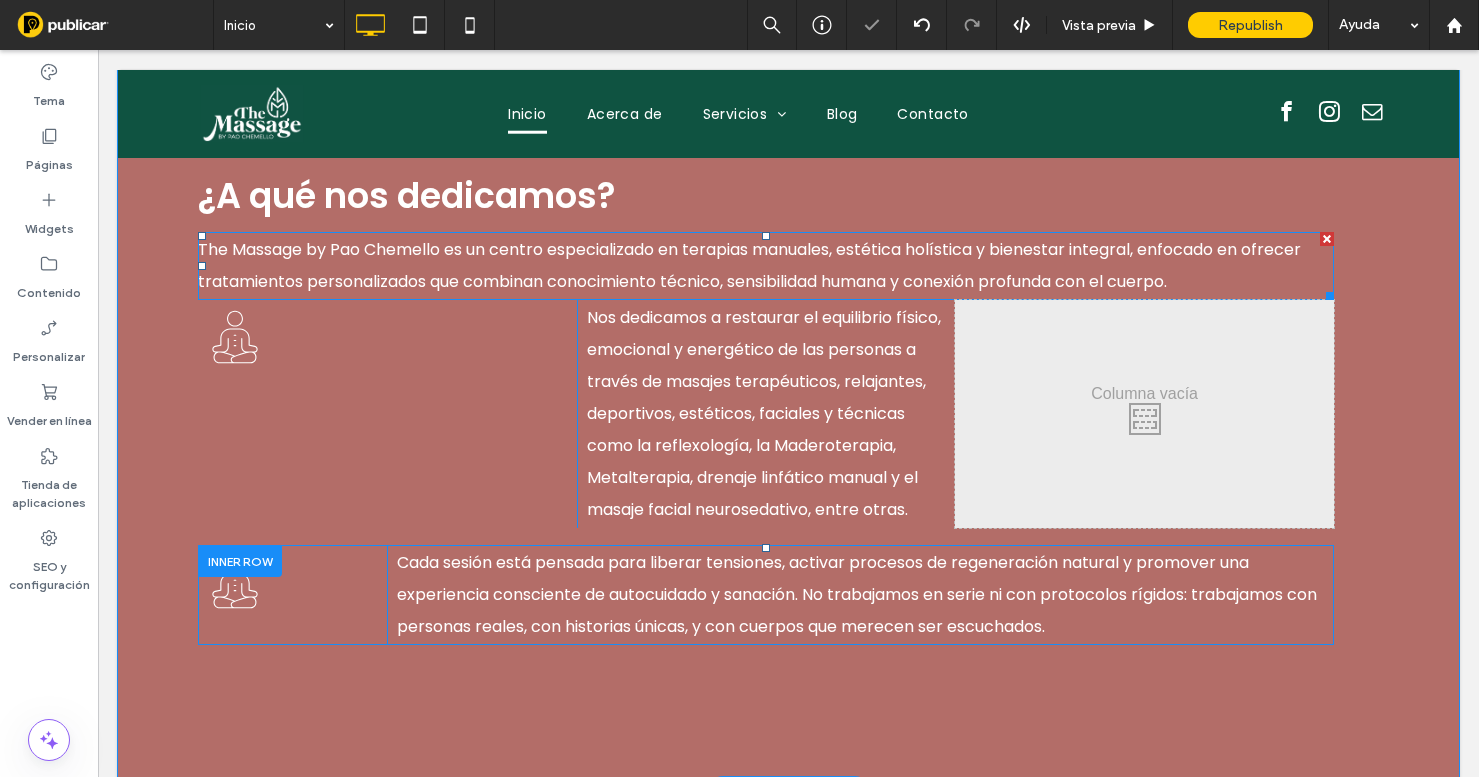 scroll, scrollTop: 2962, scrollLeft: 0, axis: vertical 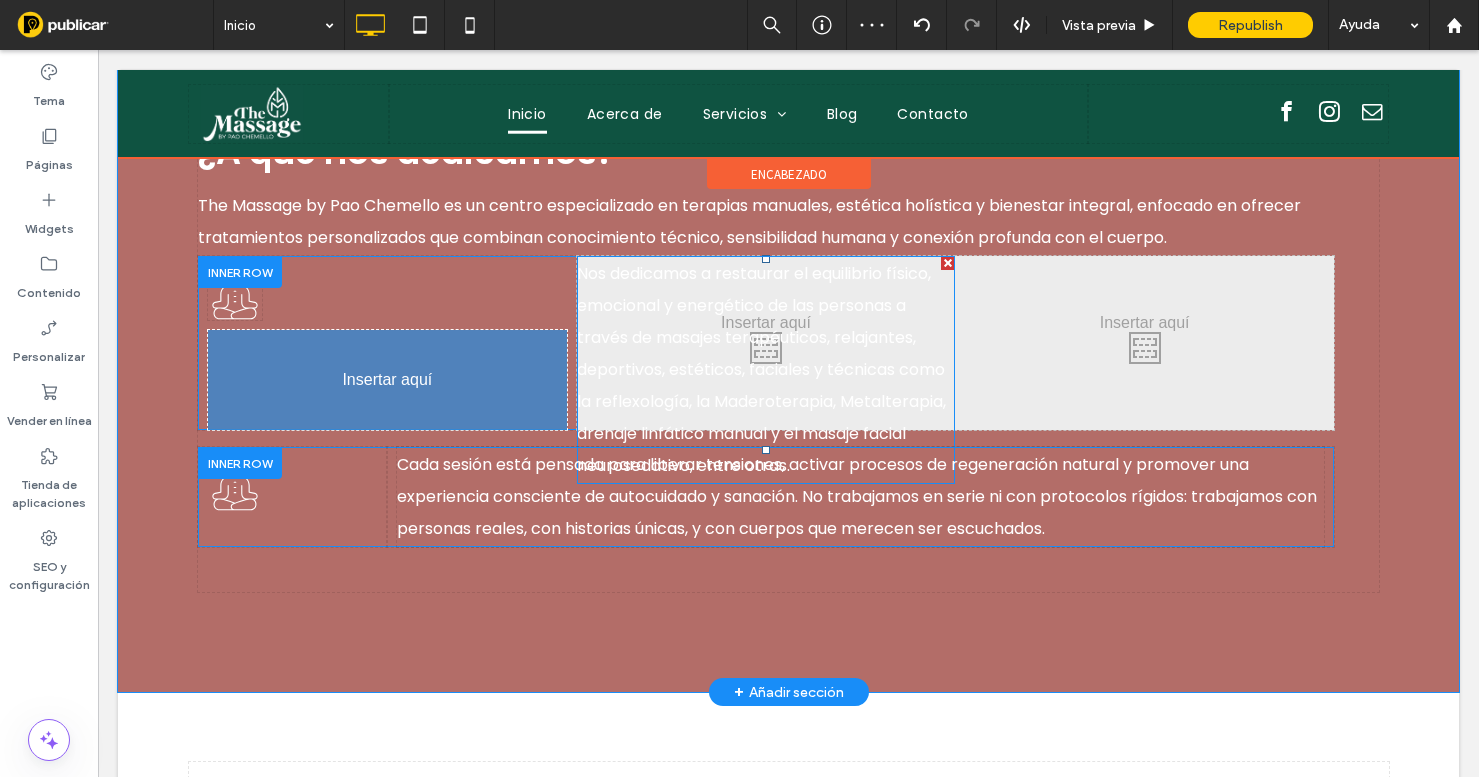 drag, startPoint x: 708, startPoint y: 282, endPoint x: 302, endPoint y: 373, distance: 416.0733 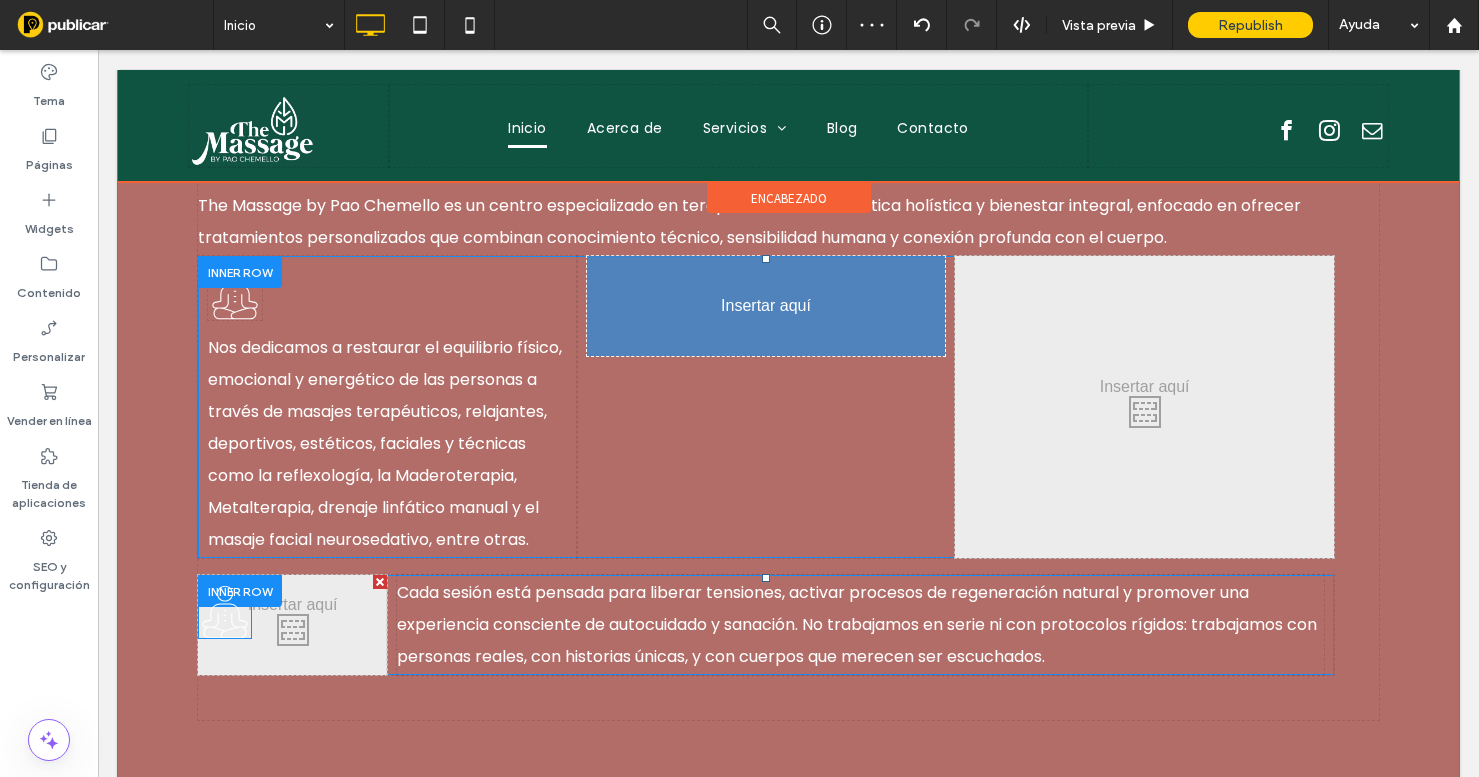 drag, startPoint x: 241, startPoint y: 645, endPoint x: 626, endPoint y: 399, distance: 456.88184 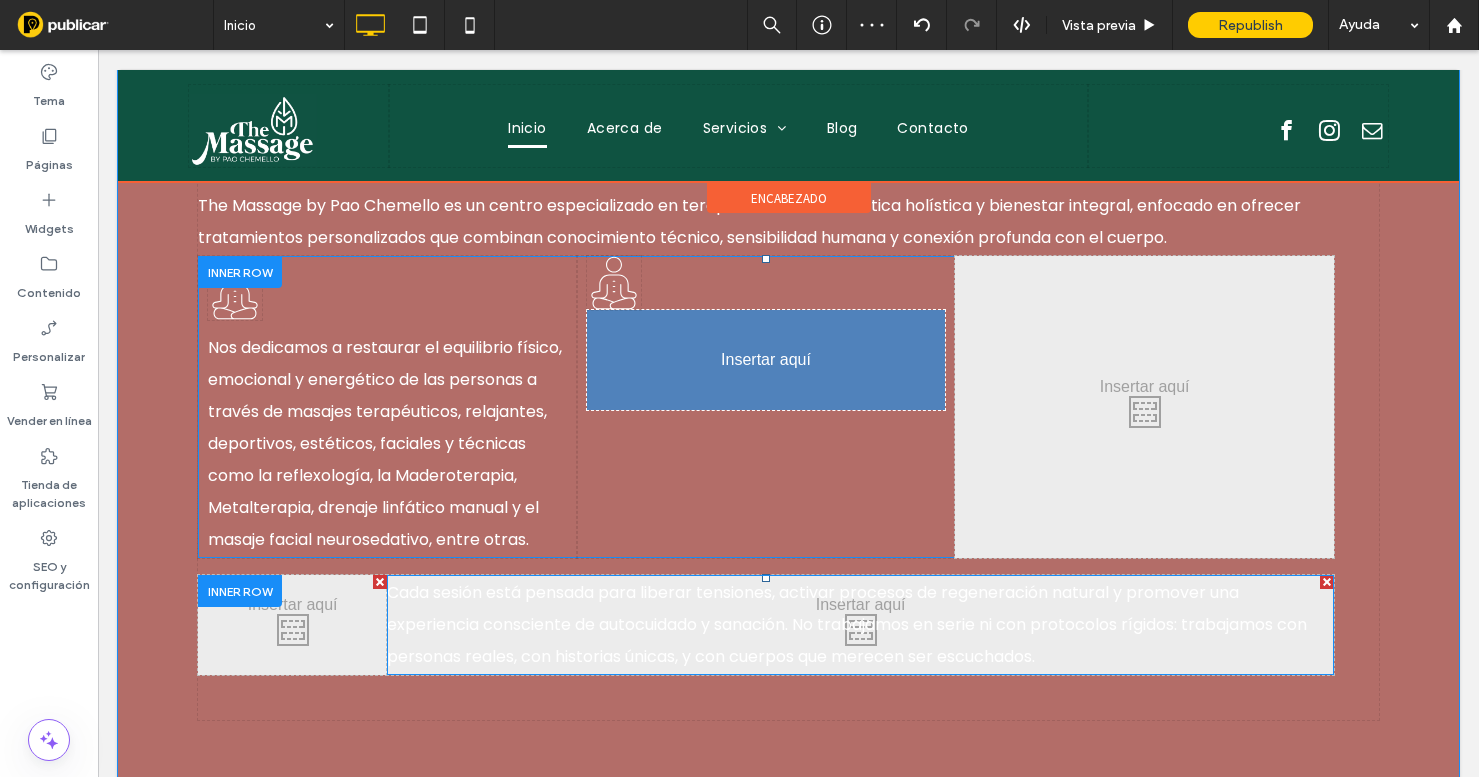 drag, startPoint x: 558, startPoint y: 640, endPoint x: 667, endPoint y: 469, distance: 202.7856 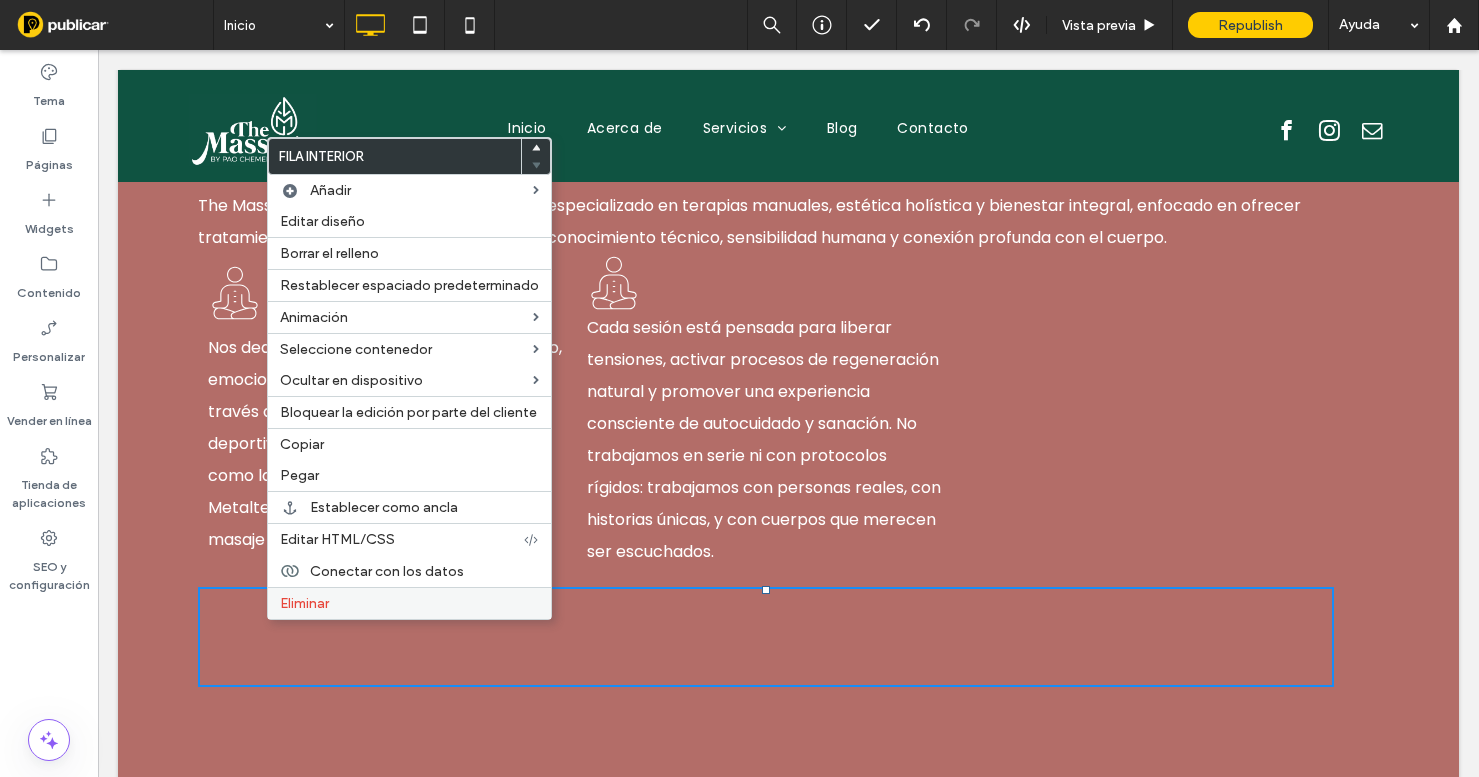 click on "Eliminar" at bounding box center [409, 603] 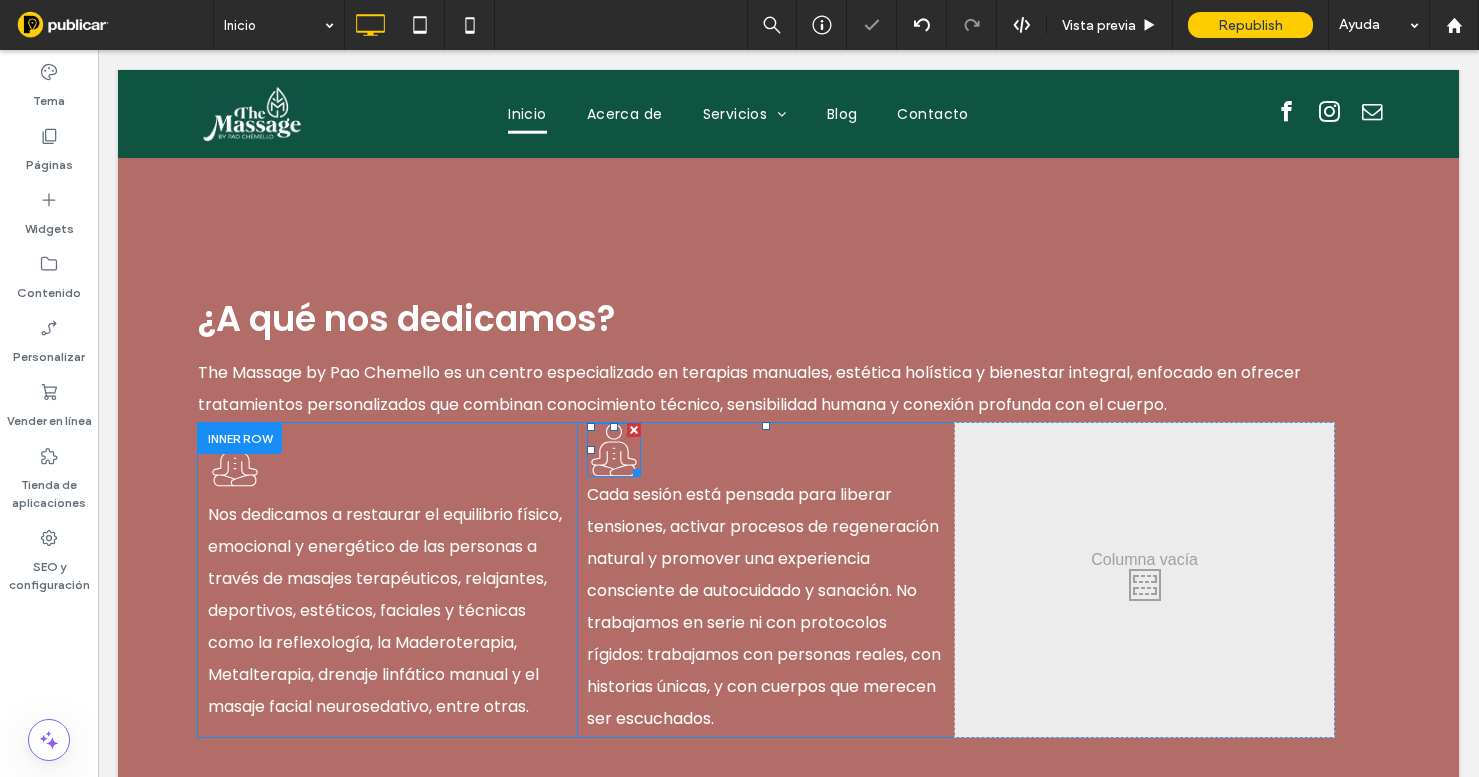 scroll, scrollTop: 2749, scrollLeft: 0, axis: vertical 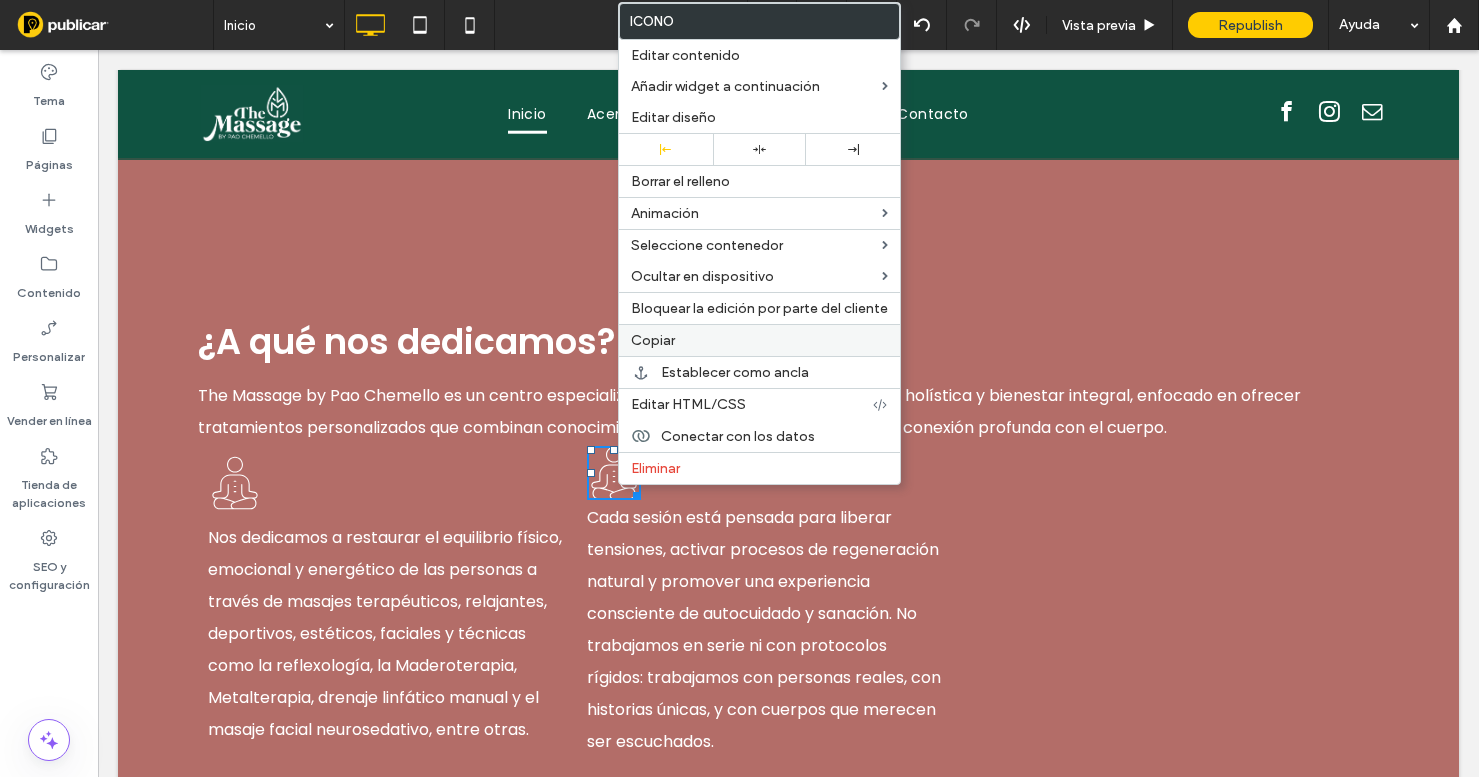 click on "Copiar" at bounding box center [759, 340] 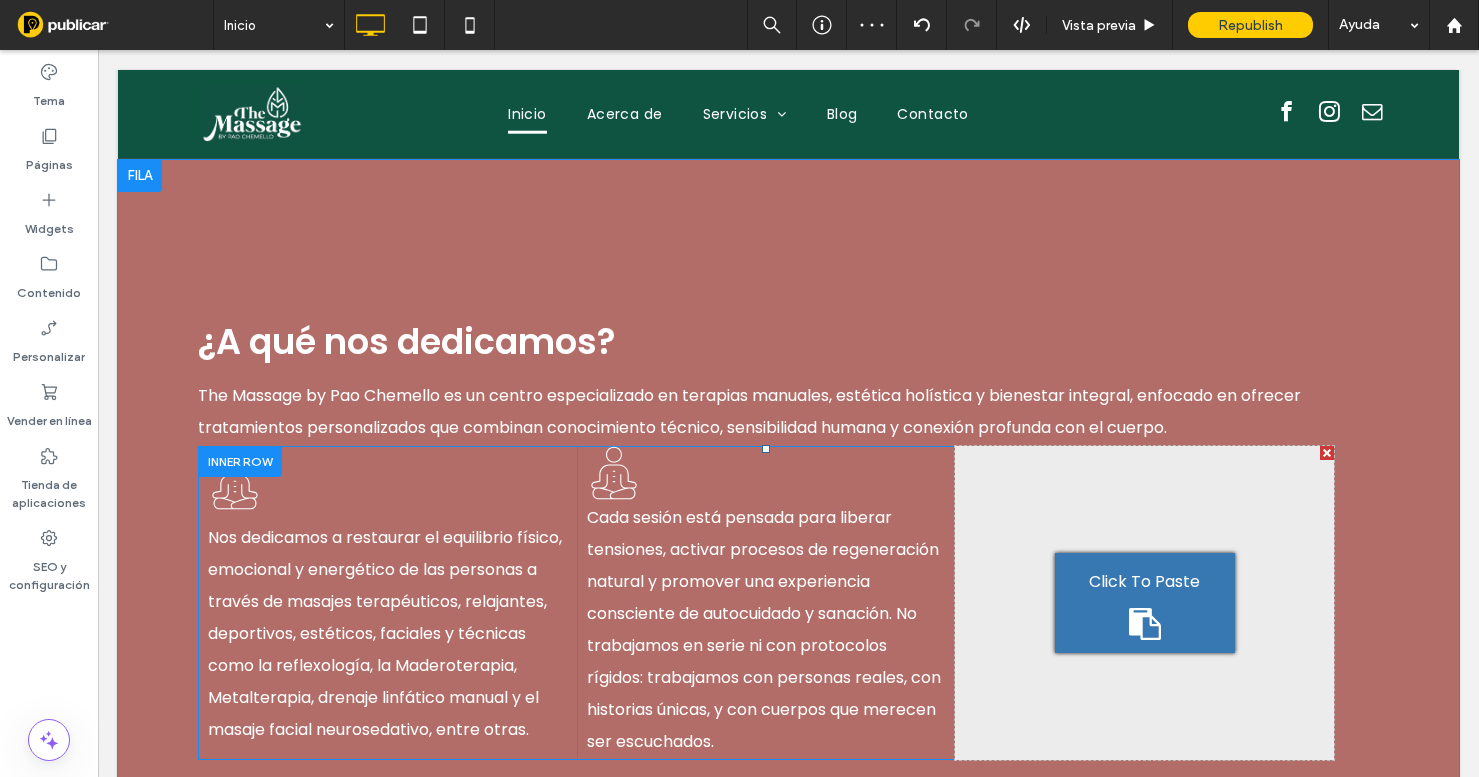 click on "Click To Paste" at bounding box center (1145, 603) 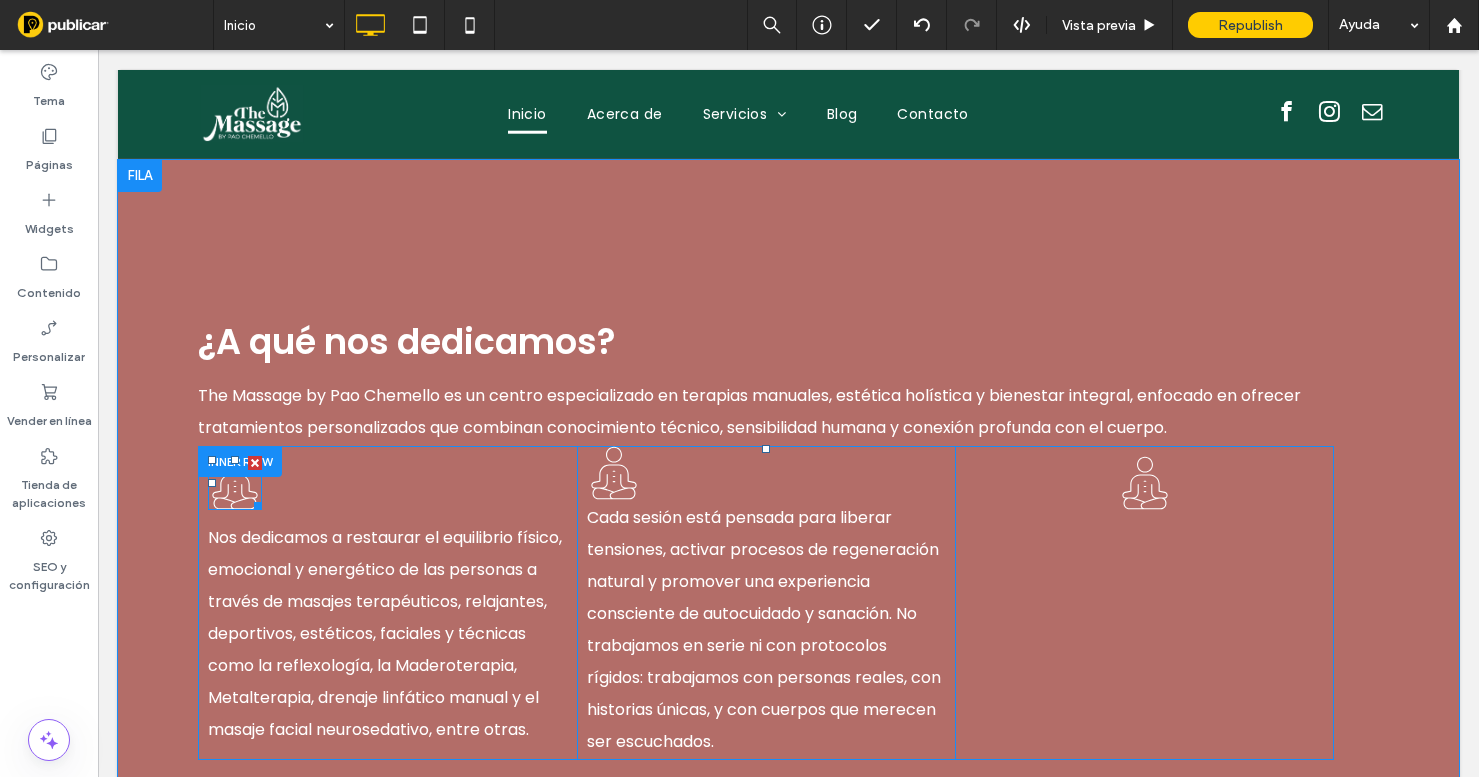 click 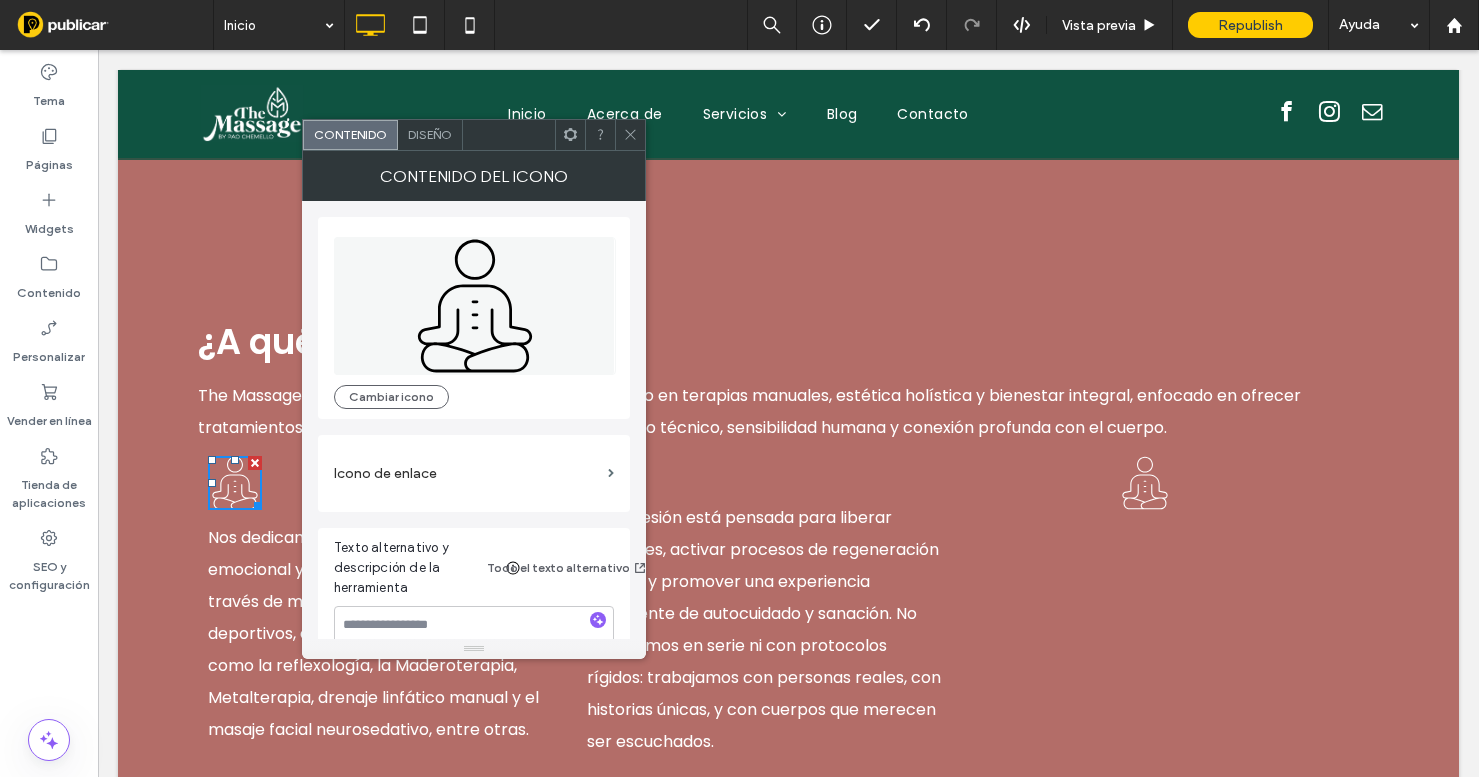 click 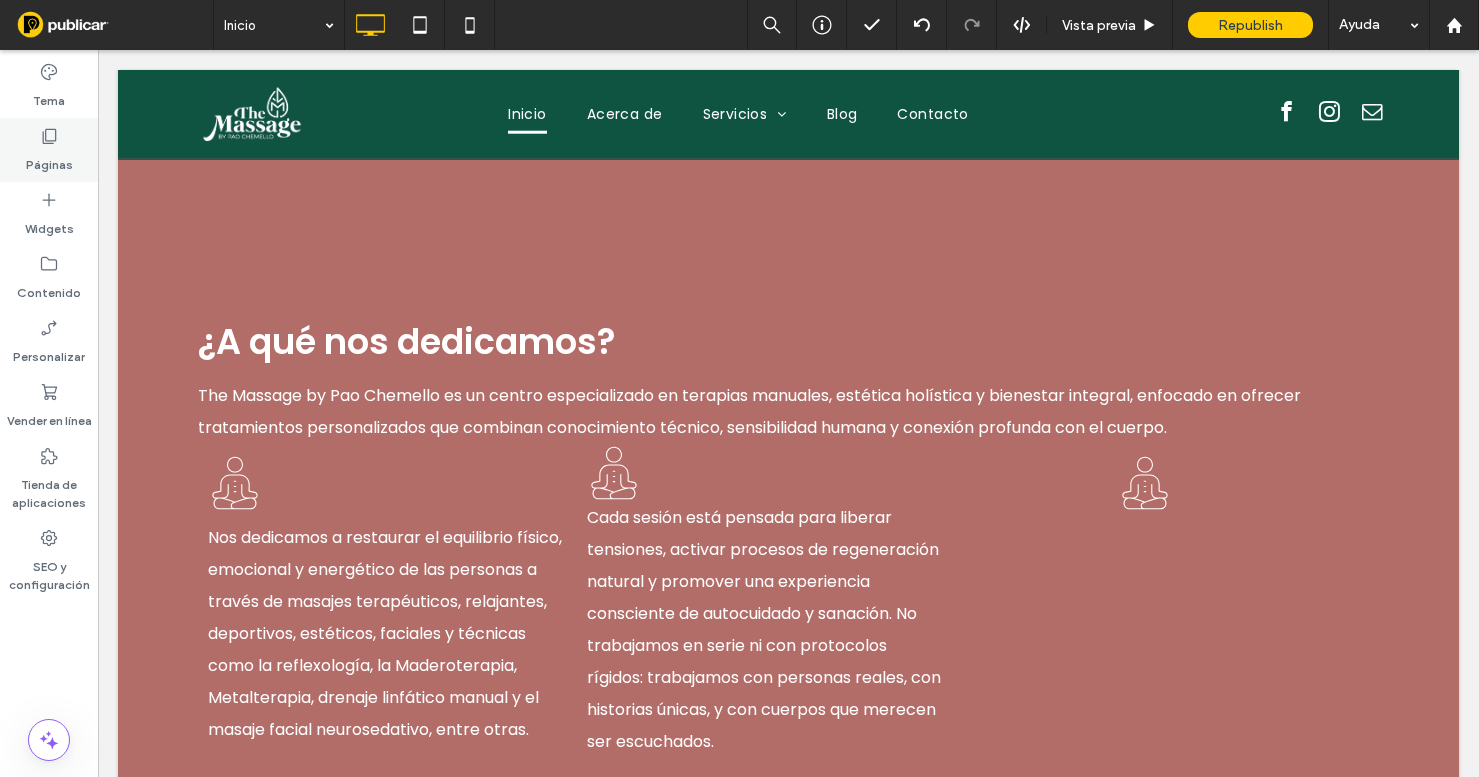 click on "Páginas" at bounding box center [49, 160] 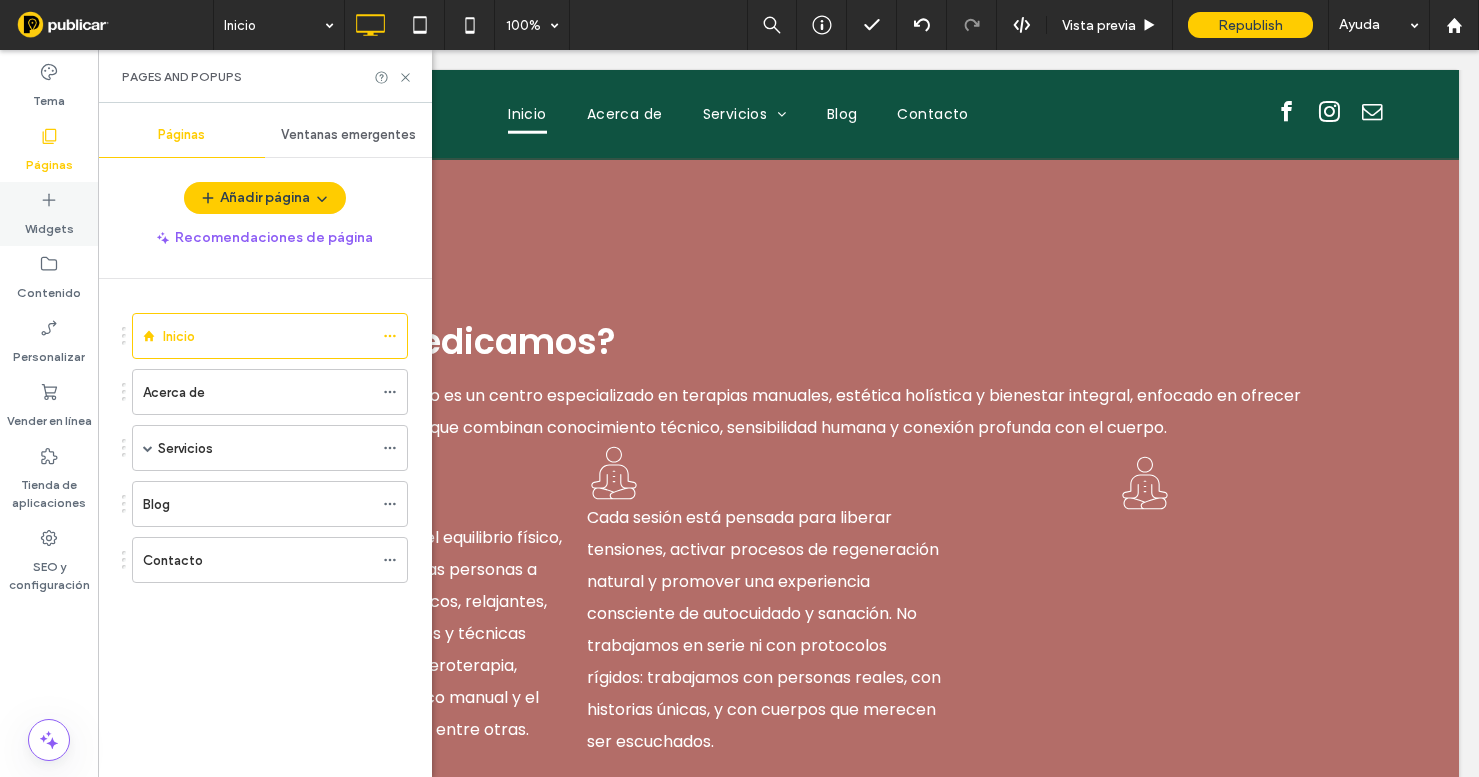click on "Widgets" at bounding box center (49, 214) 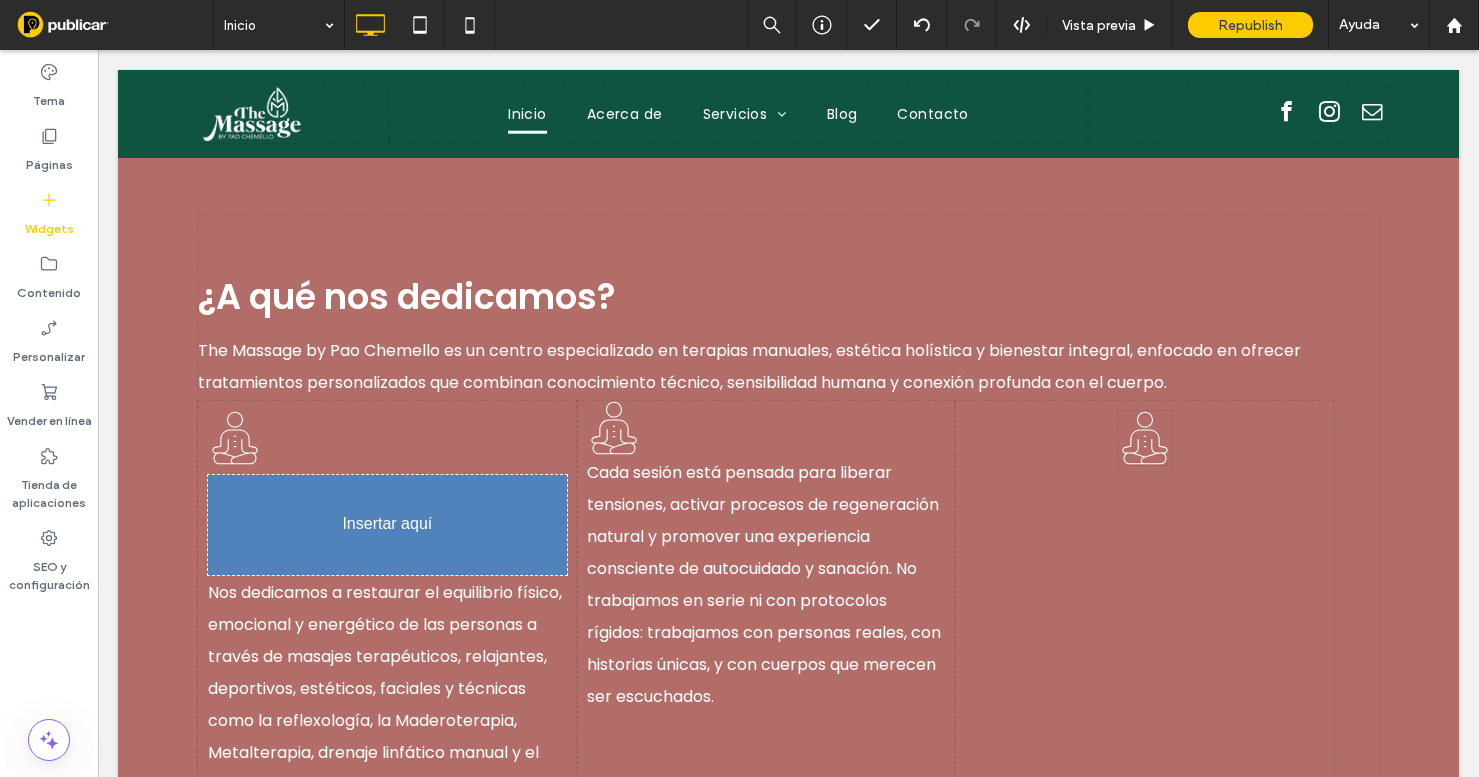 scroll, scrollTop: 2809, scrollLeft: 0, axis: vertical 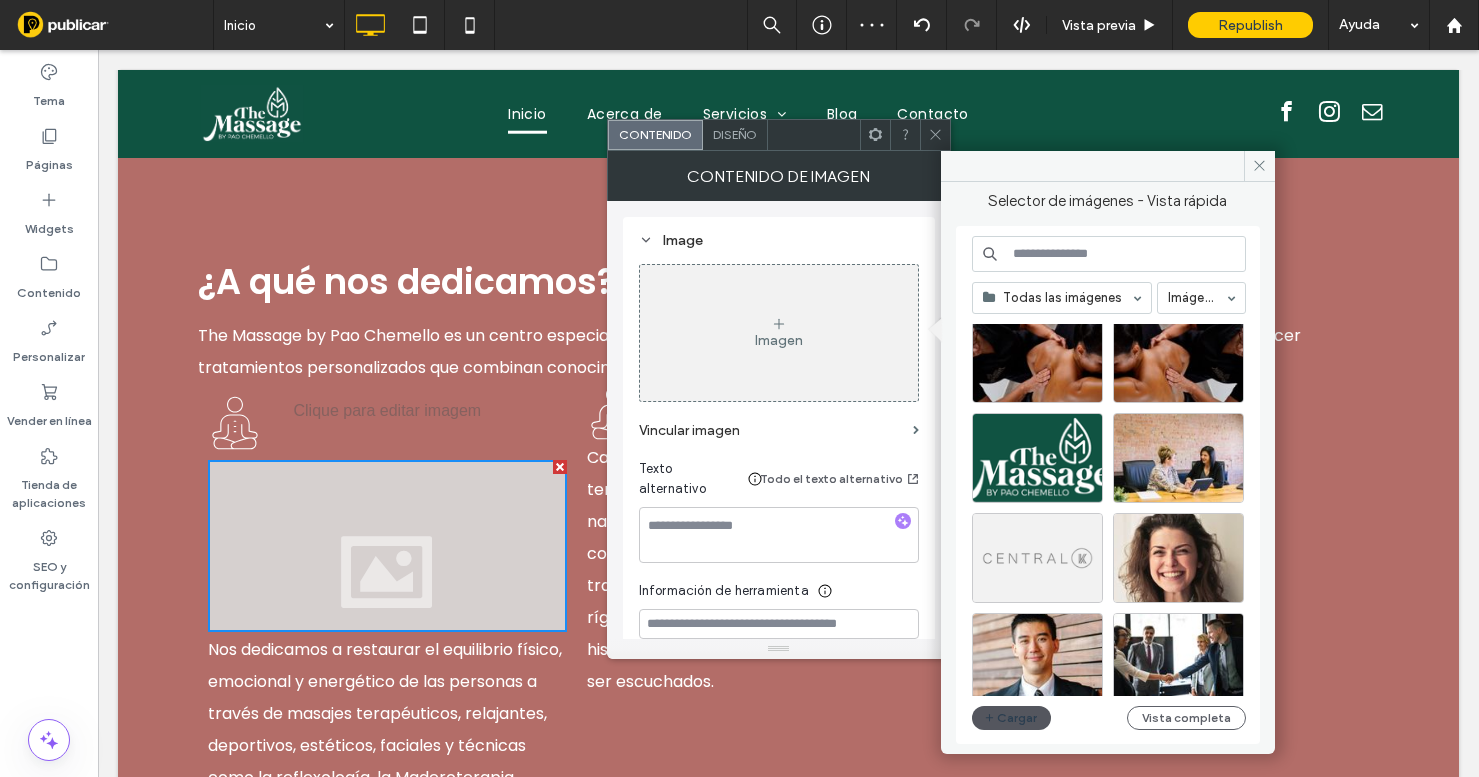 click on "Cargar" at bounding box center [1012, 718] 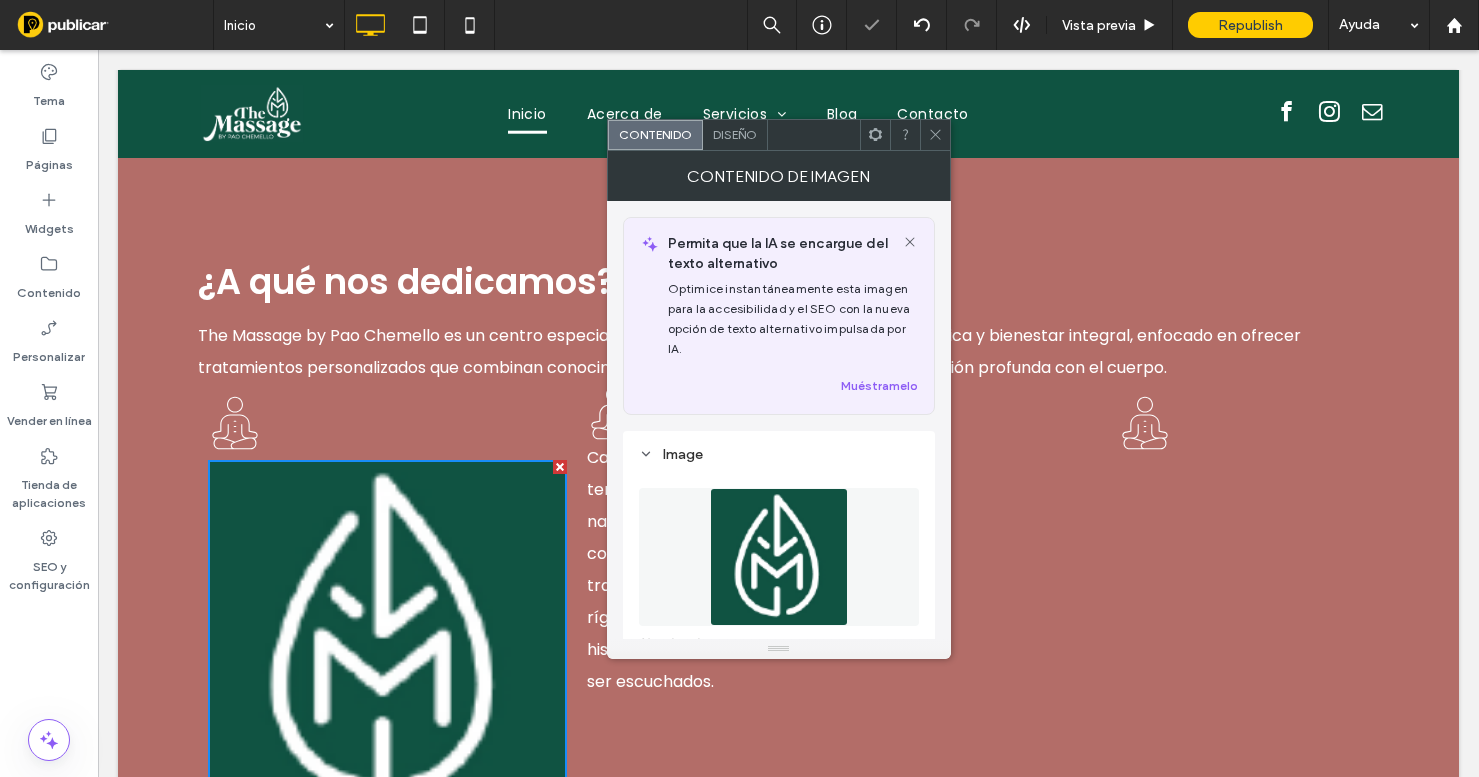 click on "Diseño" at bounding box center [735, 134] 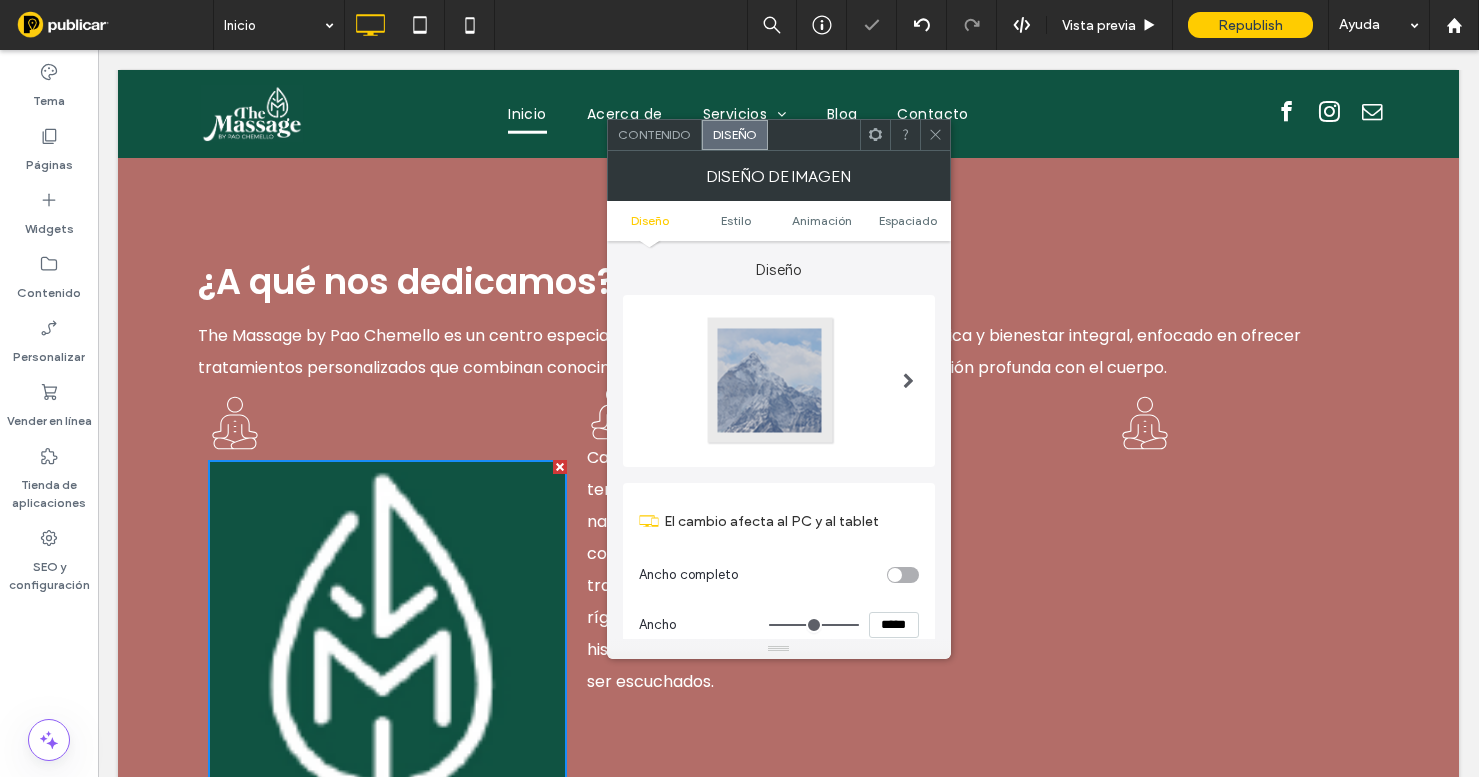 click at bounding box center (771, 381) 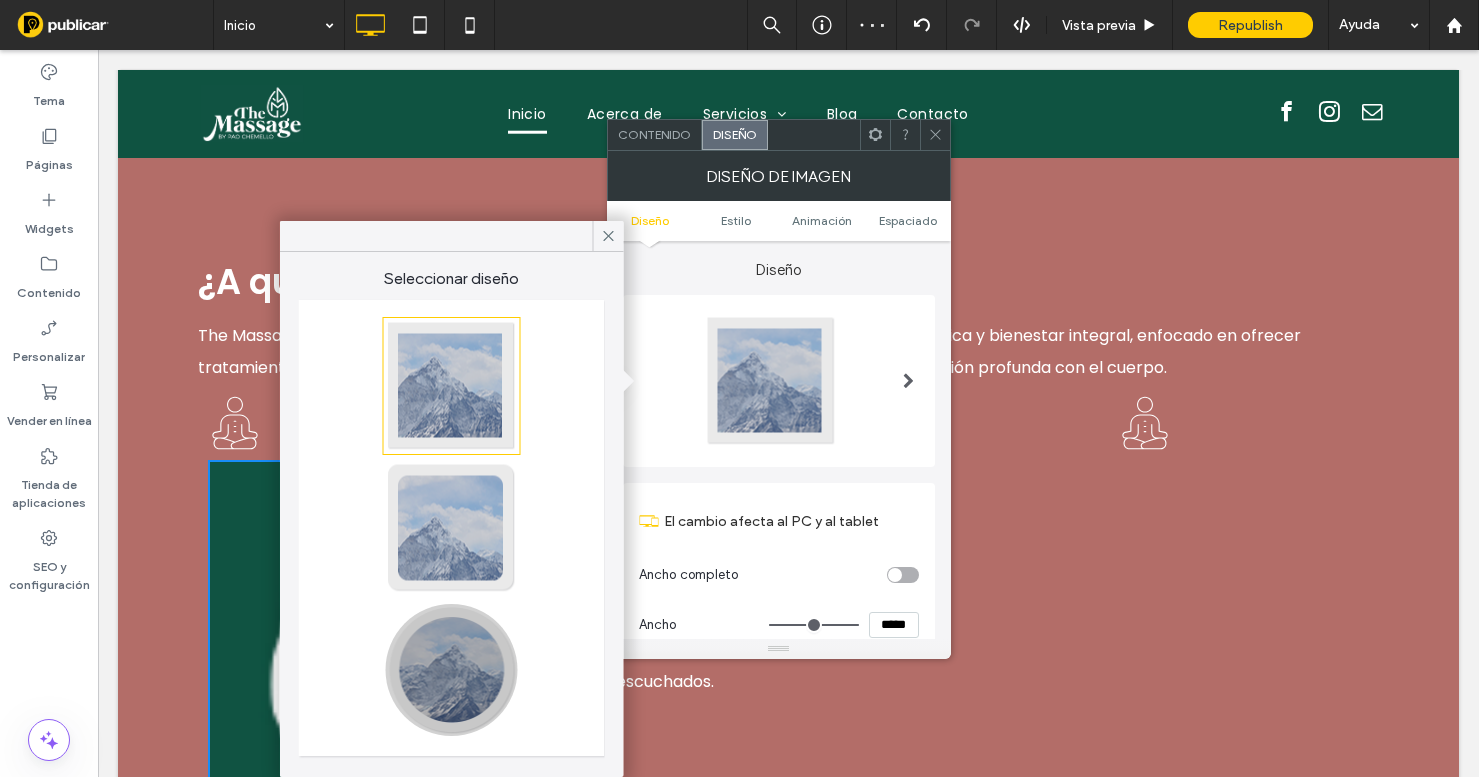 click at bounding box center (452, 670) 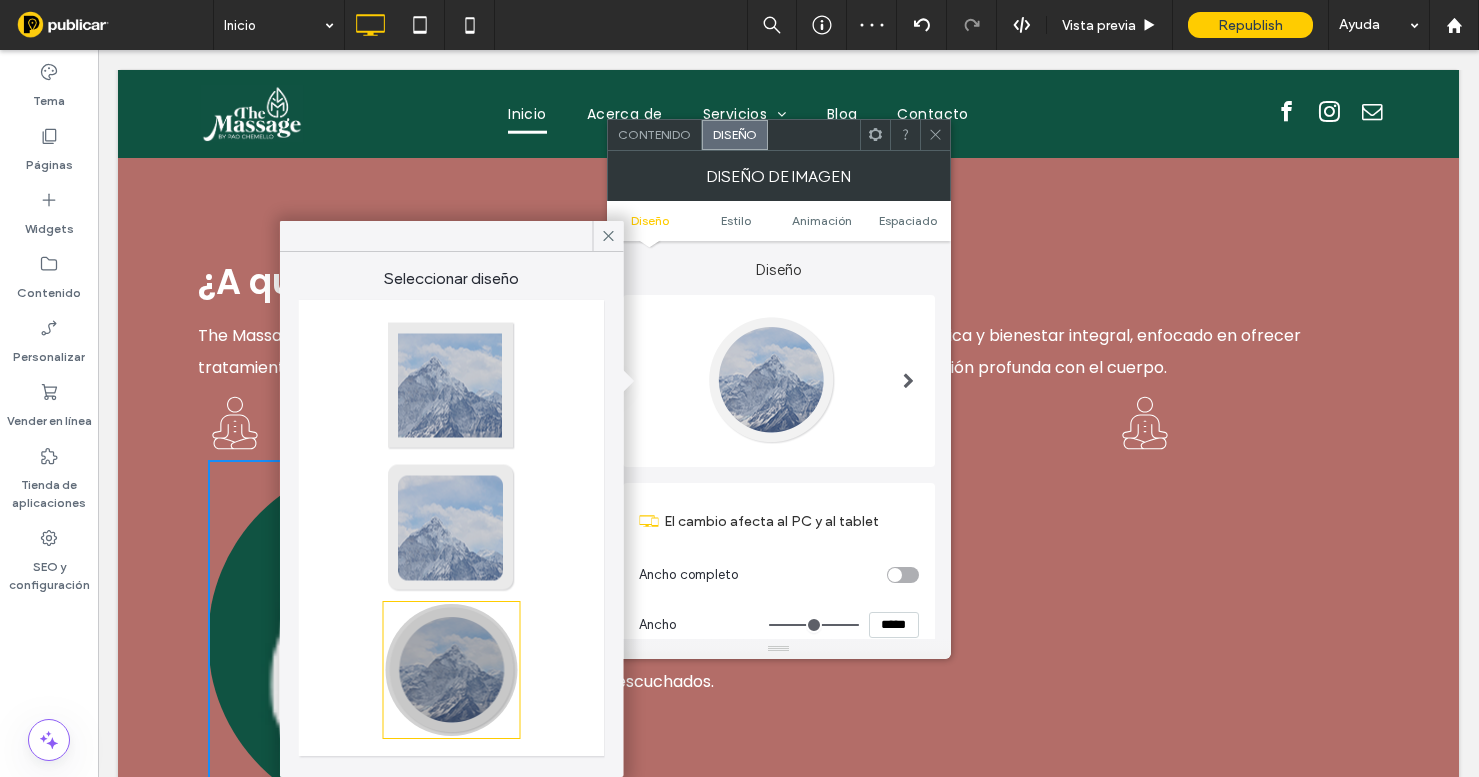 type on "**" 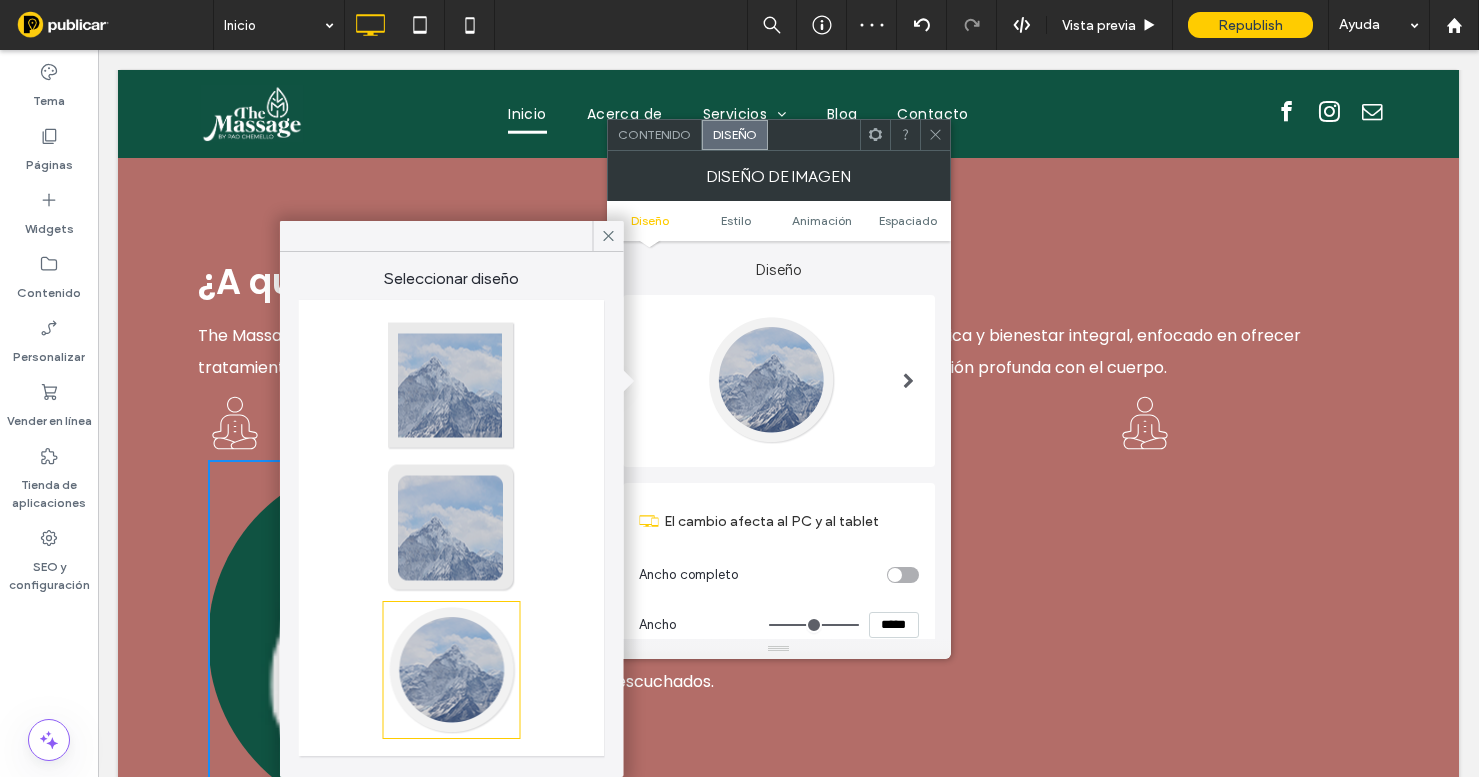 click at bounding box center (771, 381) 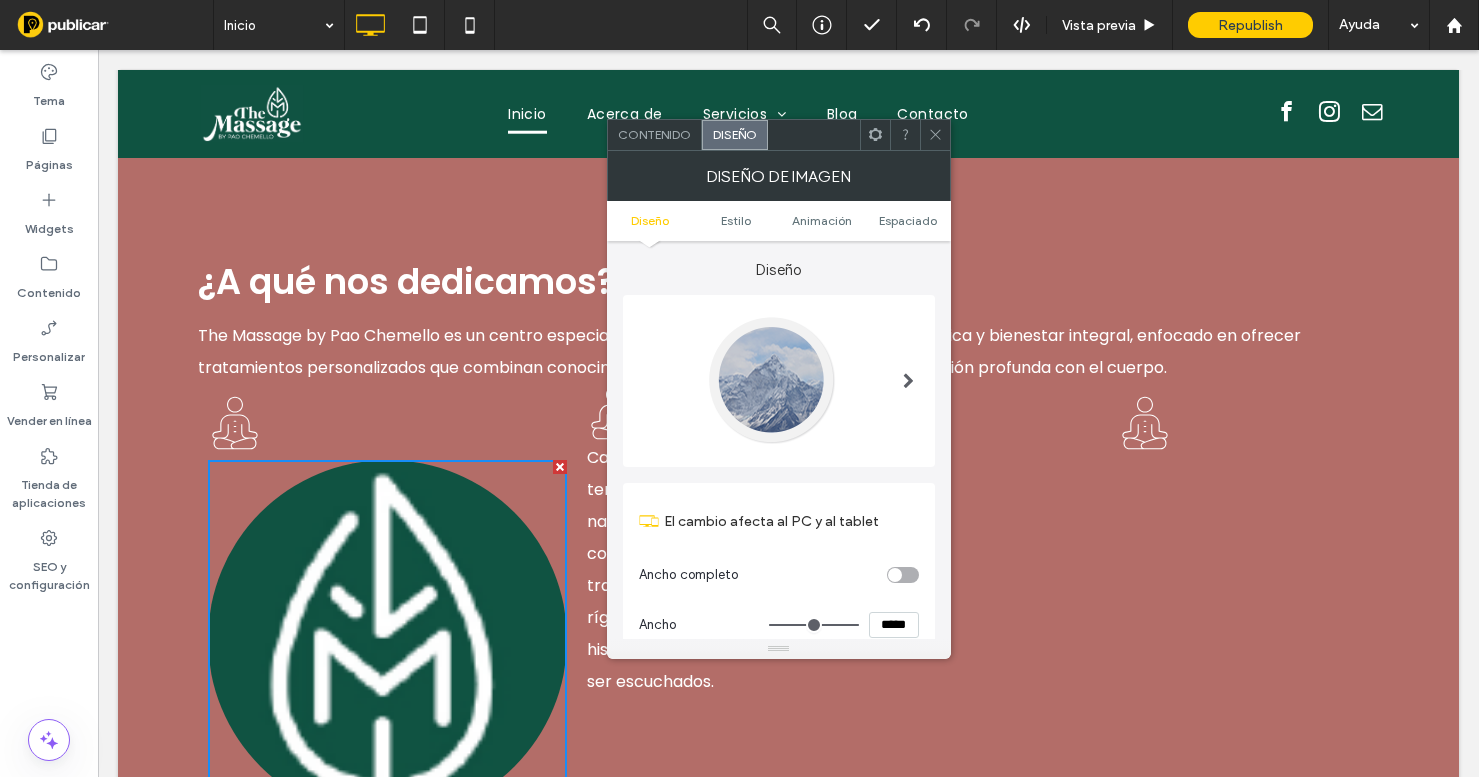 type on "***" 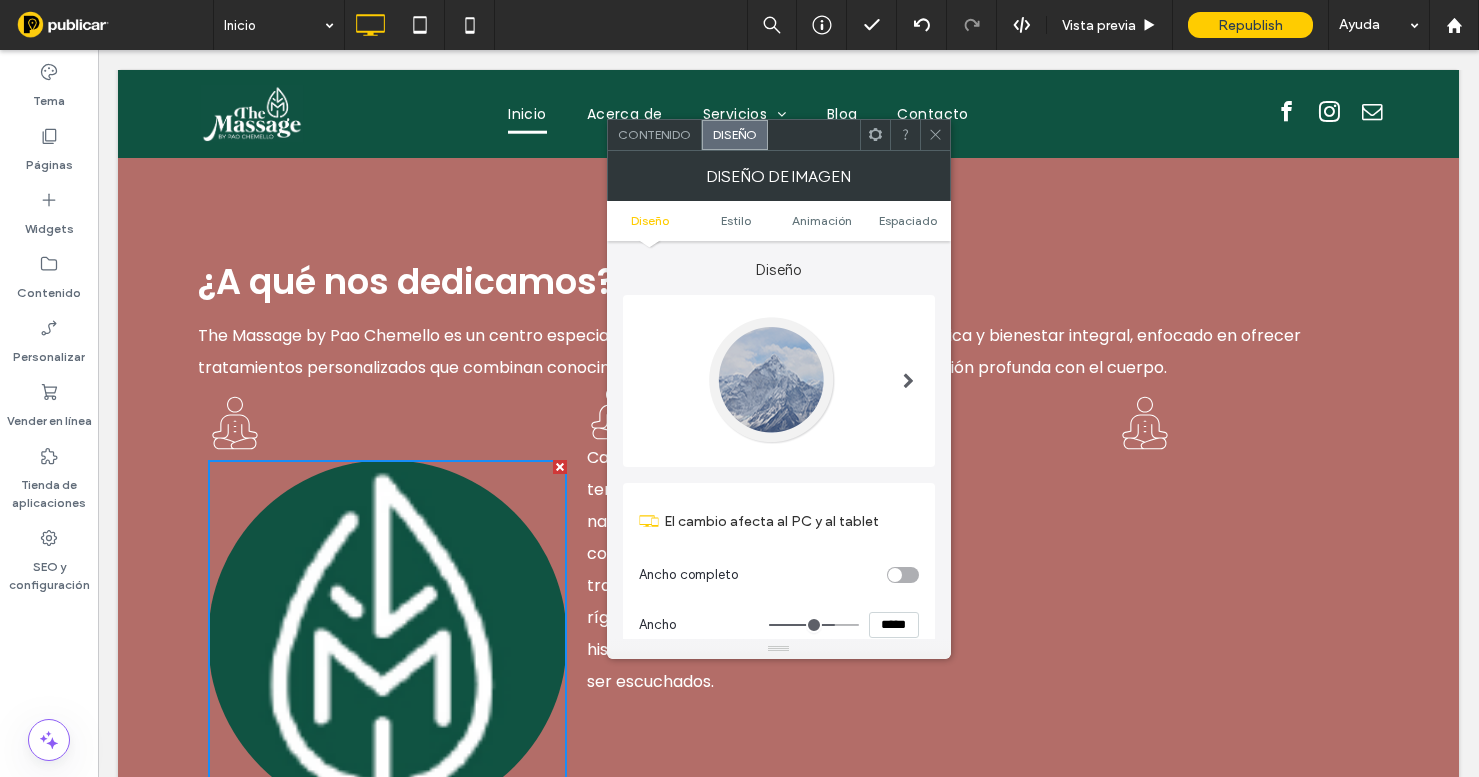 type on "***" 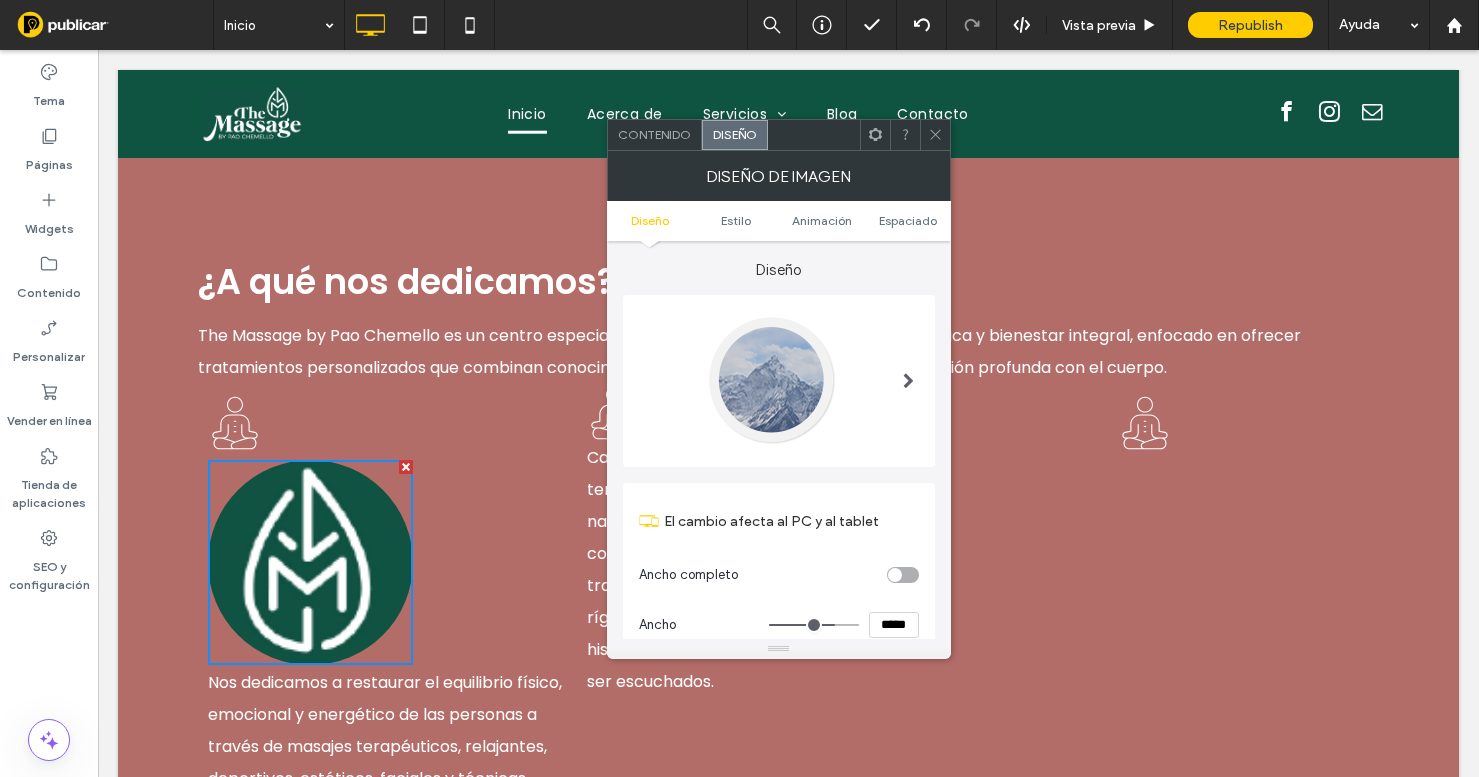 type on "***" 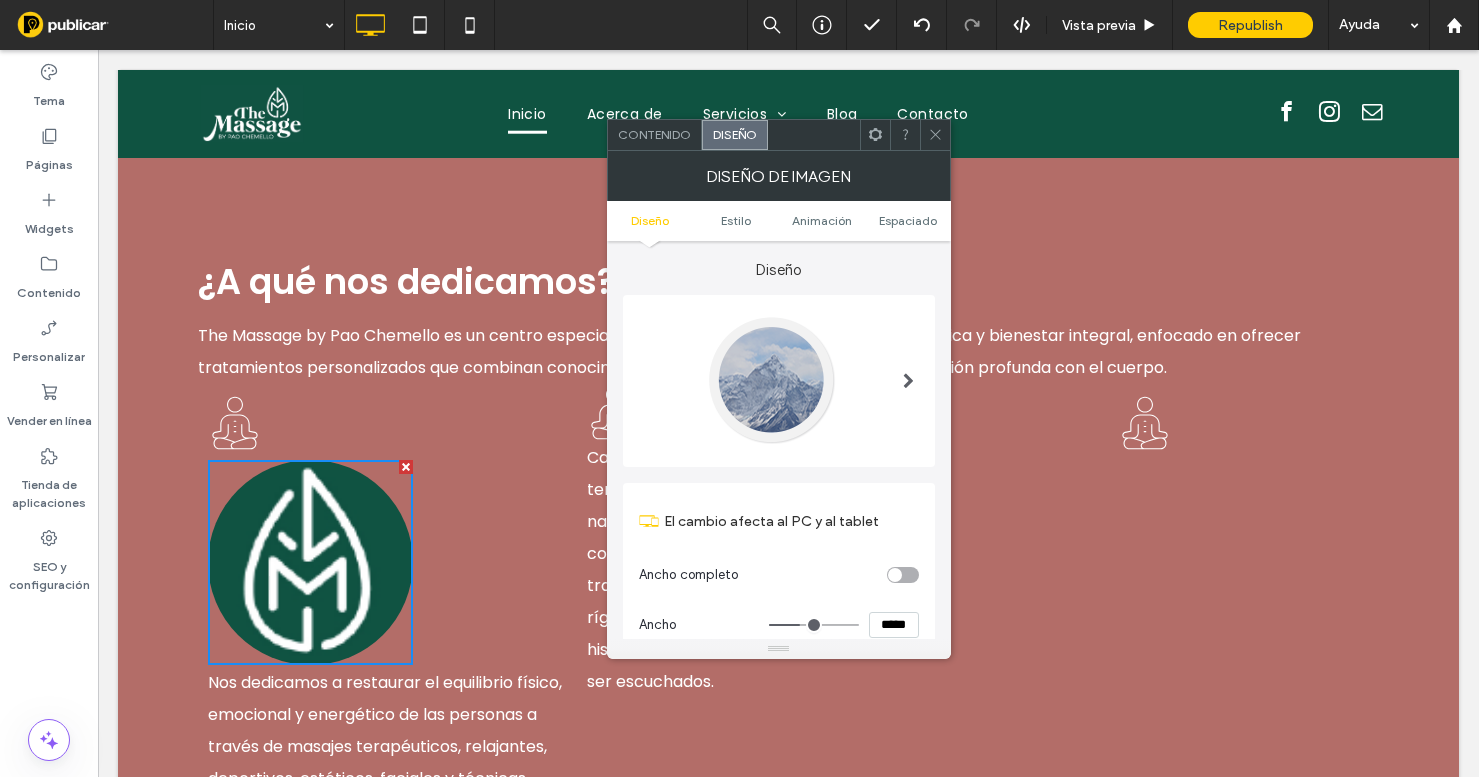 type on "***" 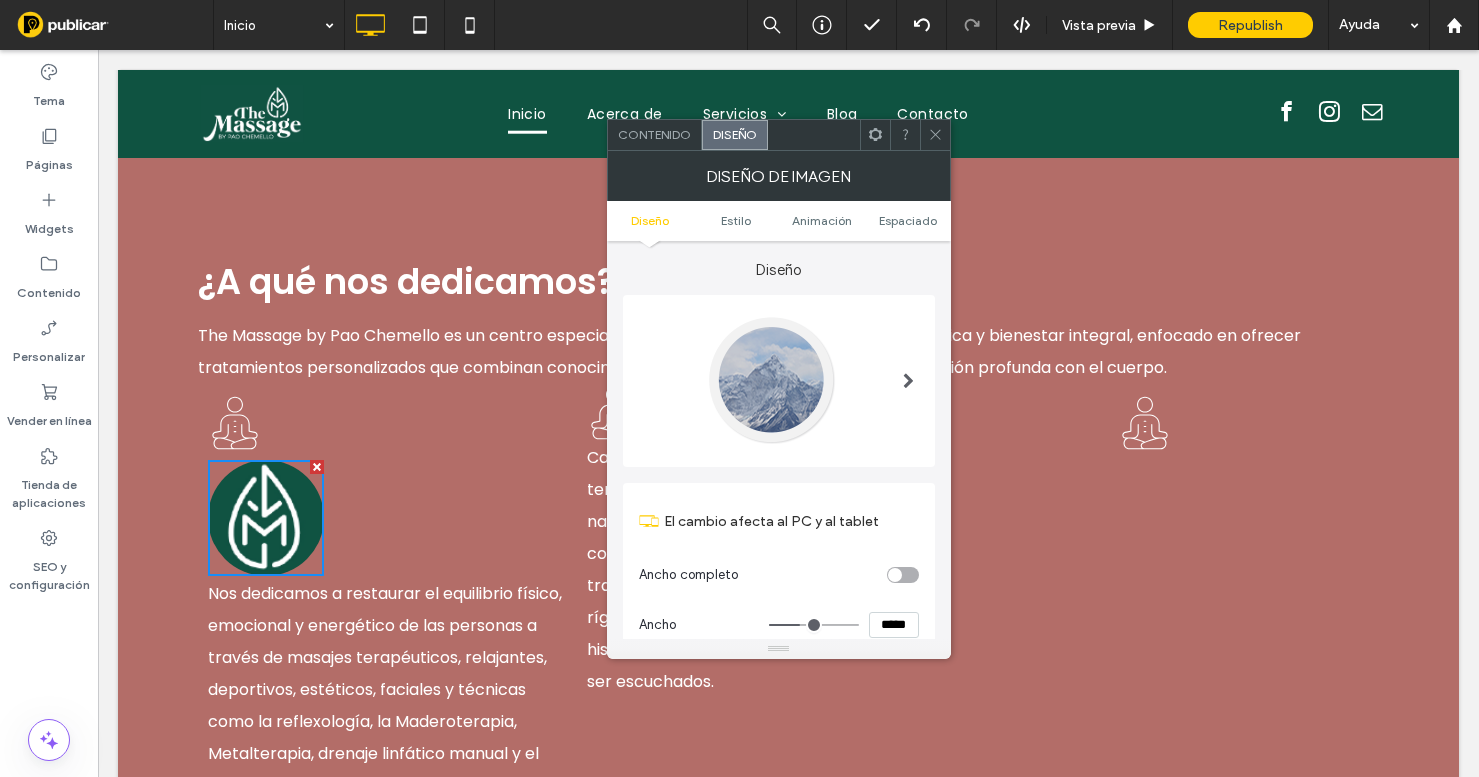 type on "***" 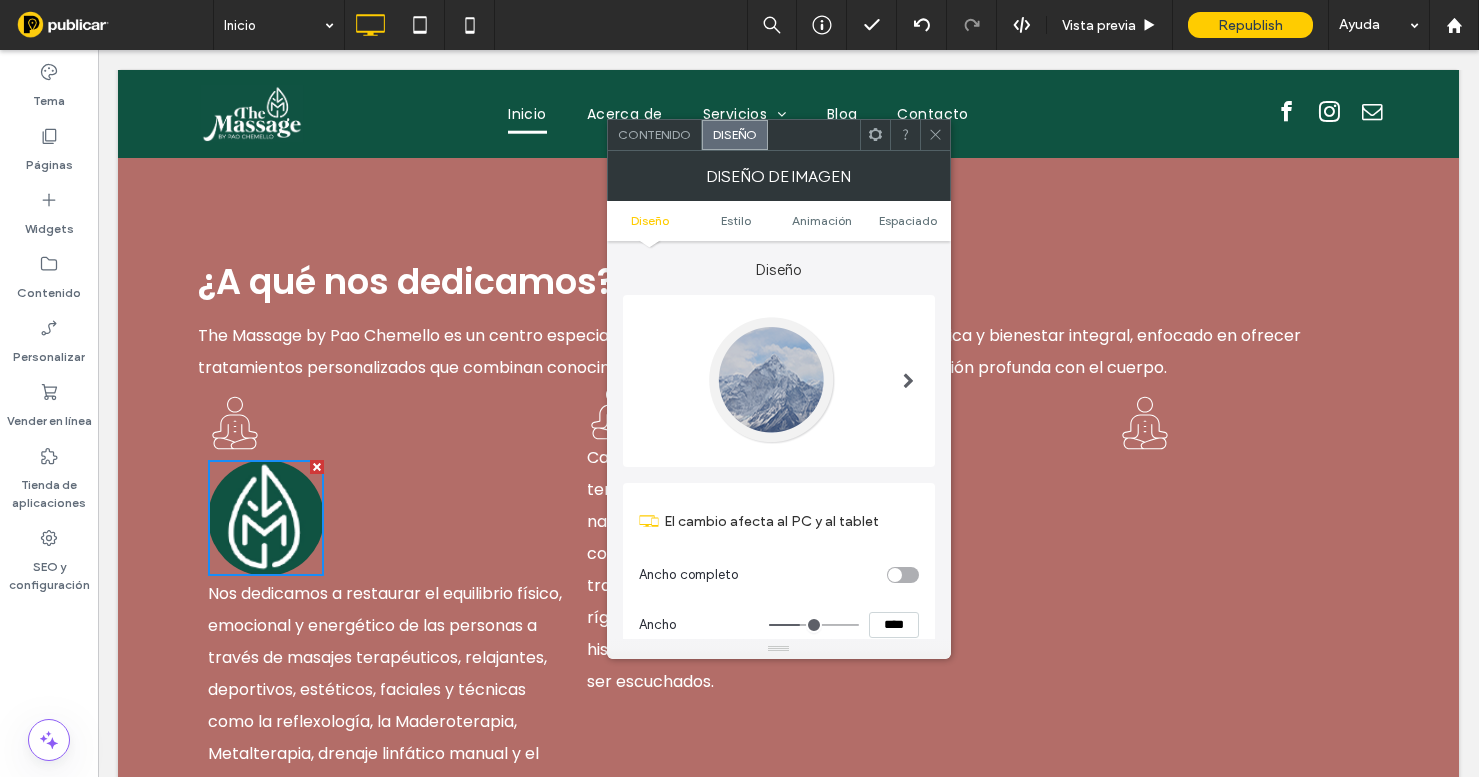 type on "**" 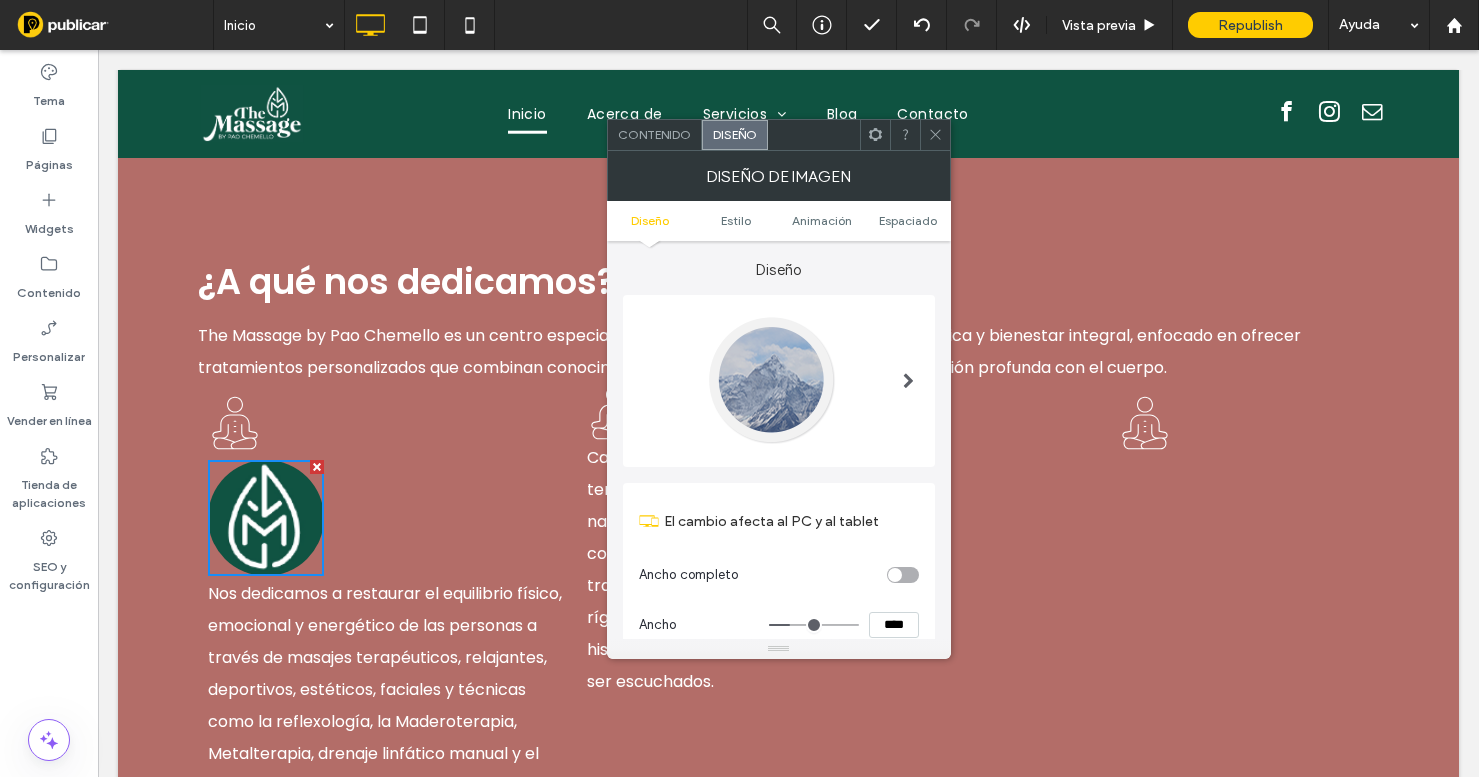 type on "**" 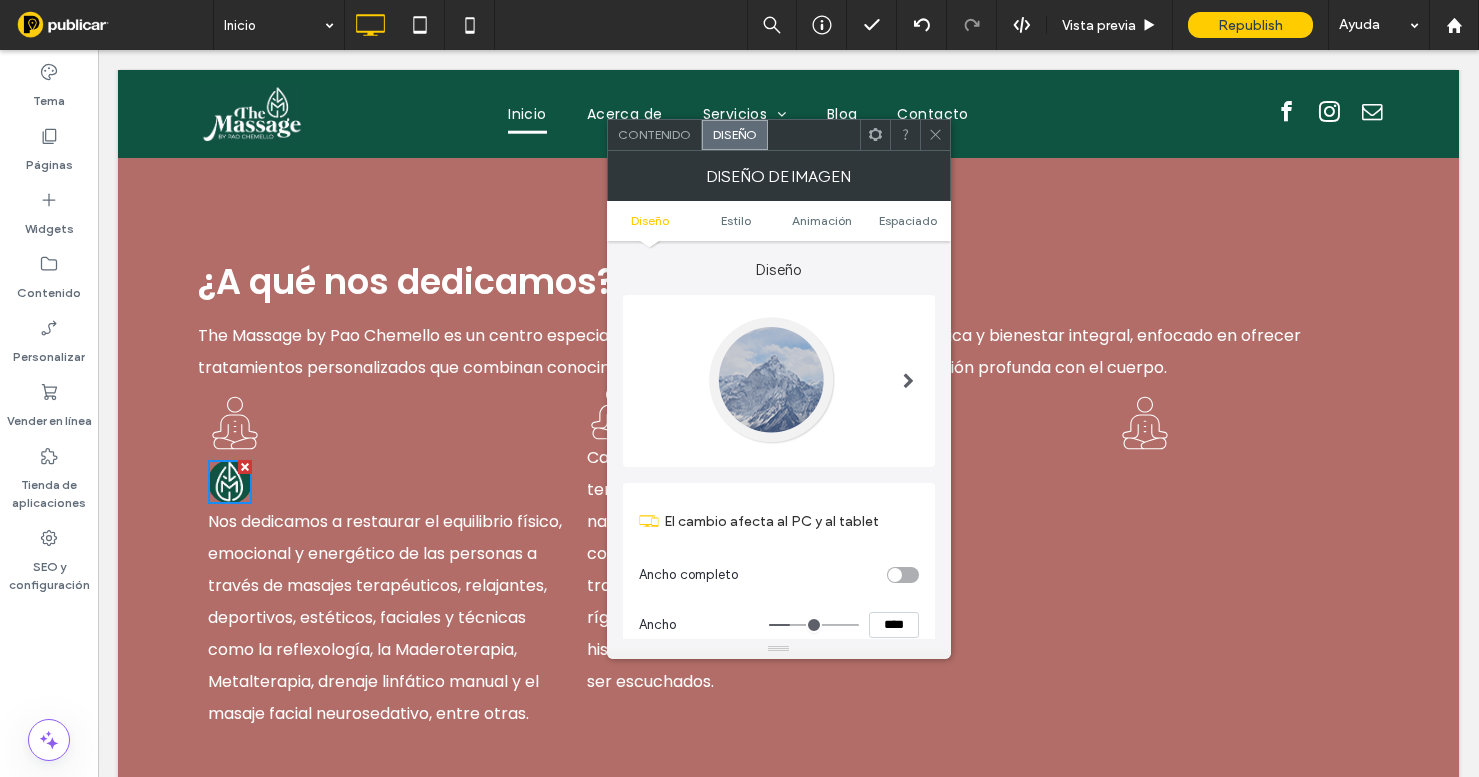 type on "**" 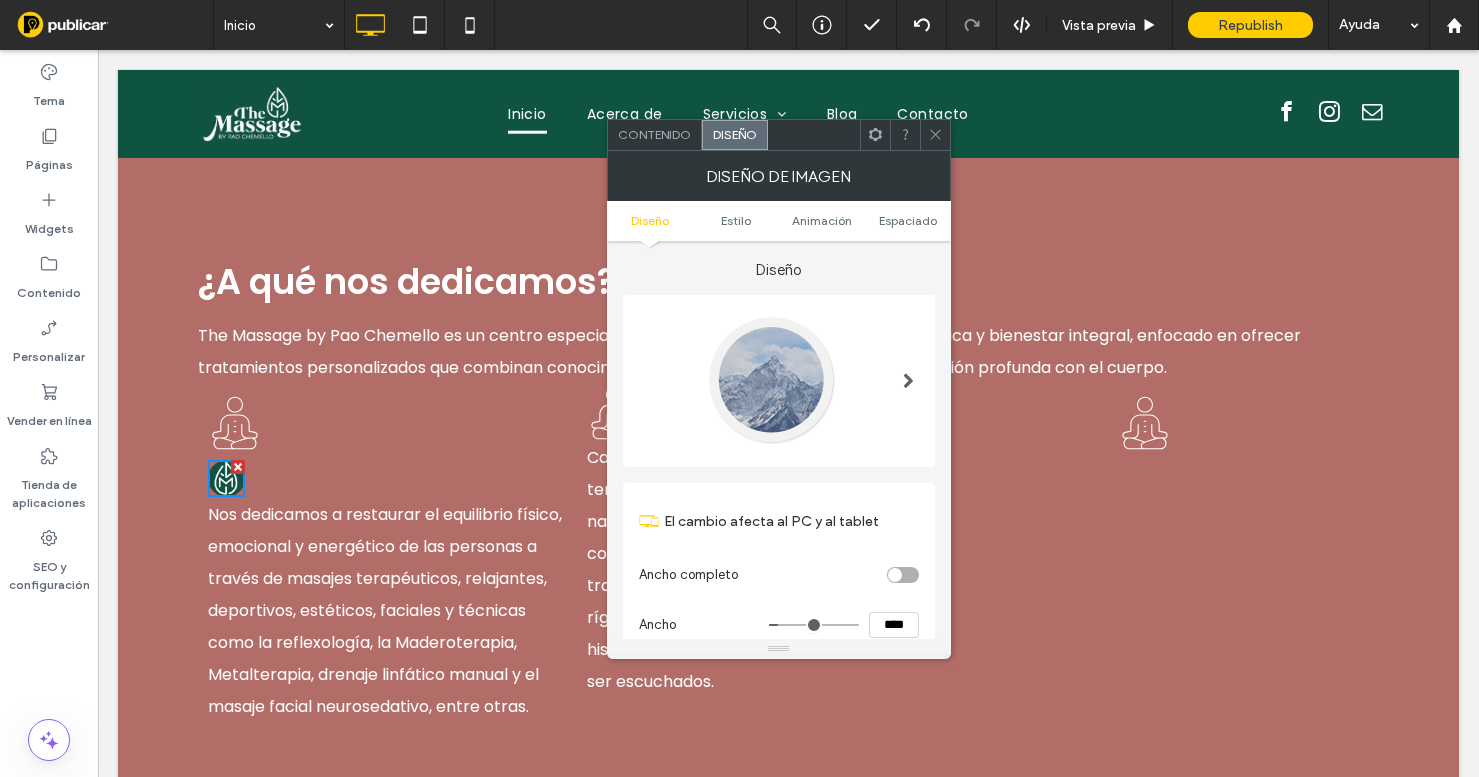 drag, startPoint x: 848, startPoint y: 622, endPoint x: 784, endPoint y: 615, distance: 64.381676 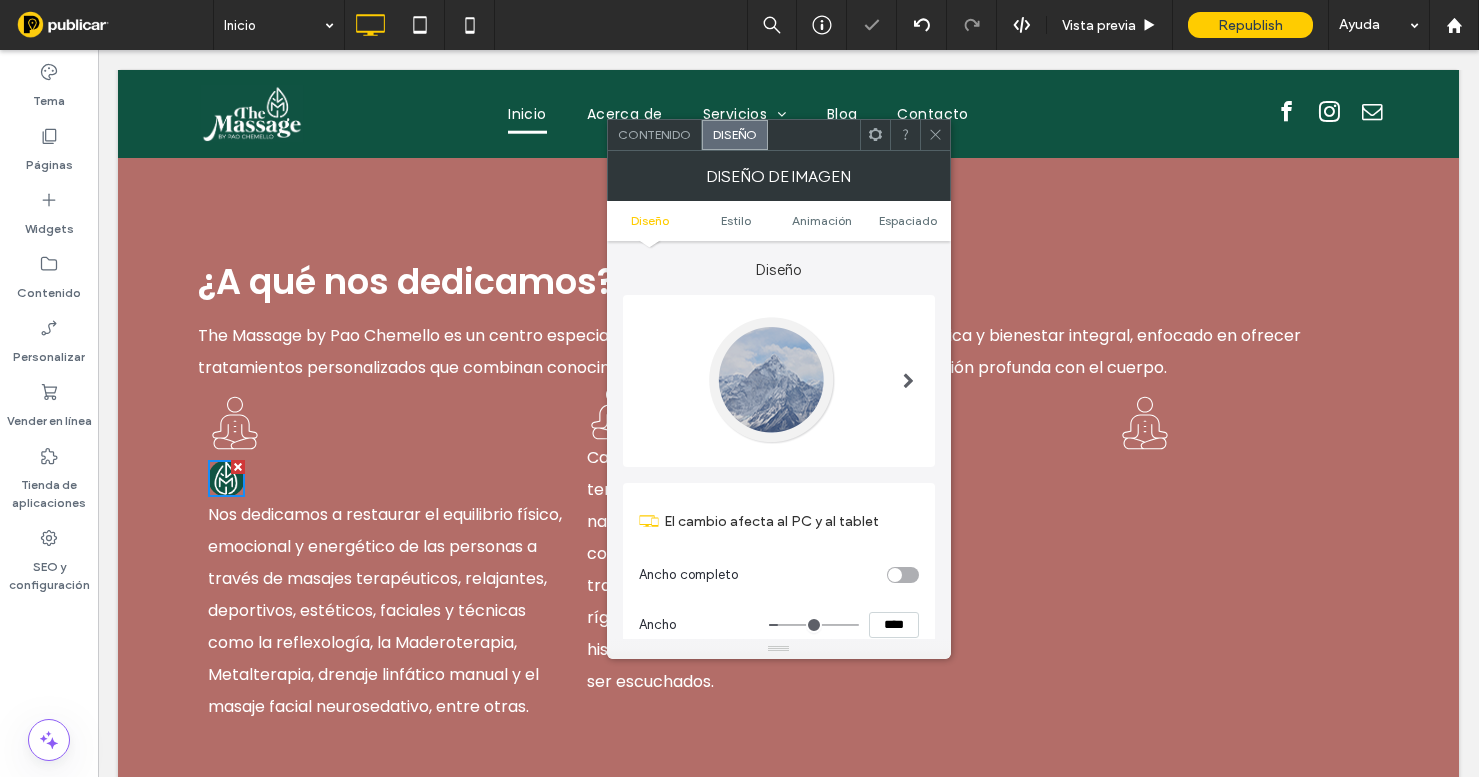 click 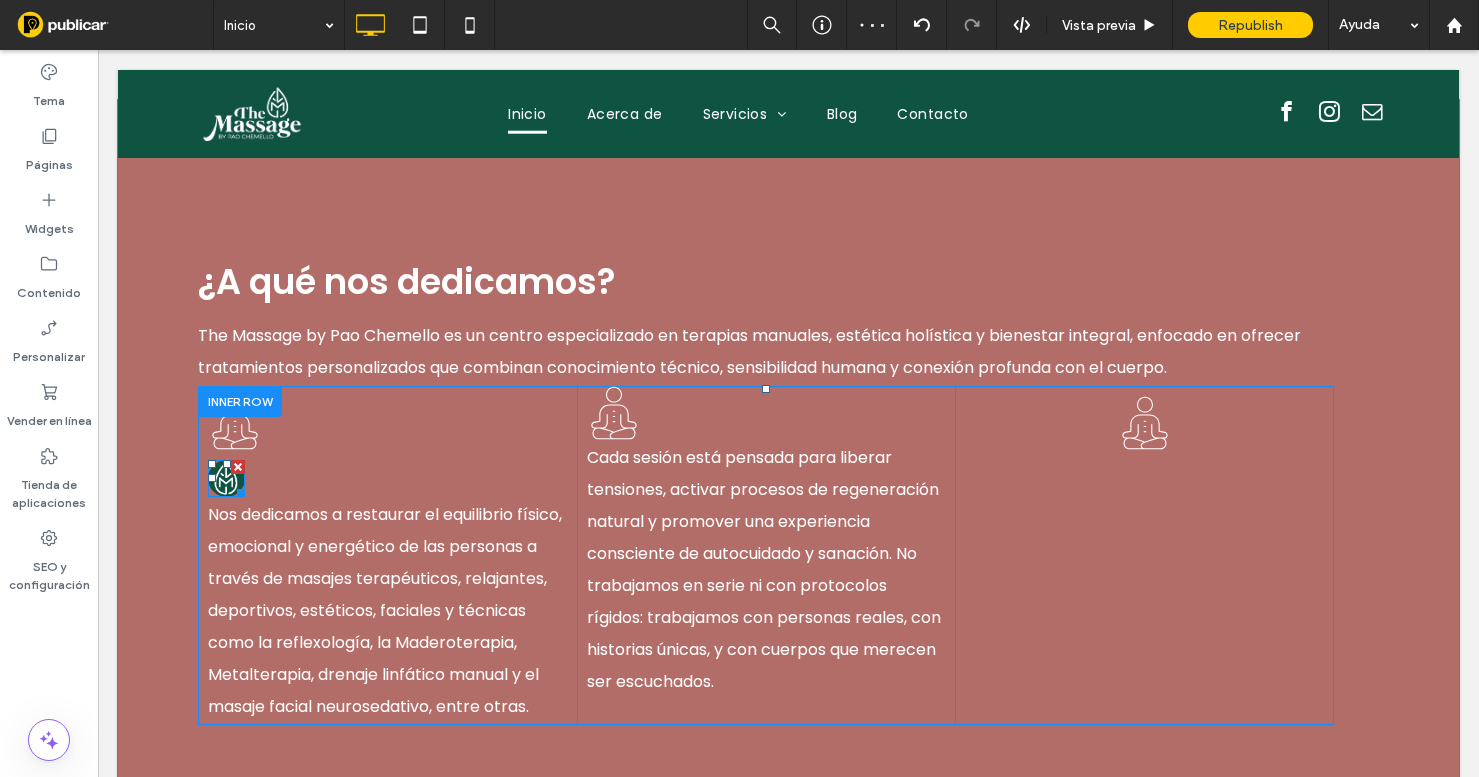 click at bounding box center [226, 478] 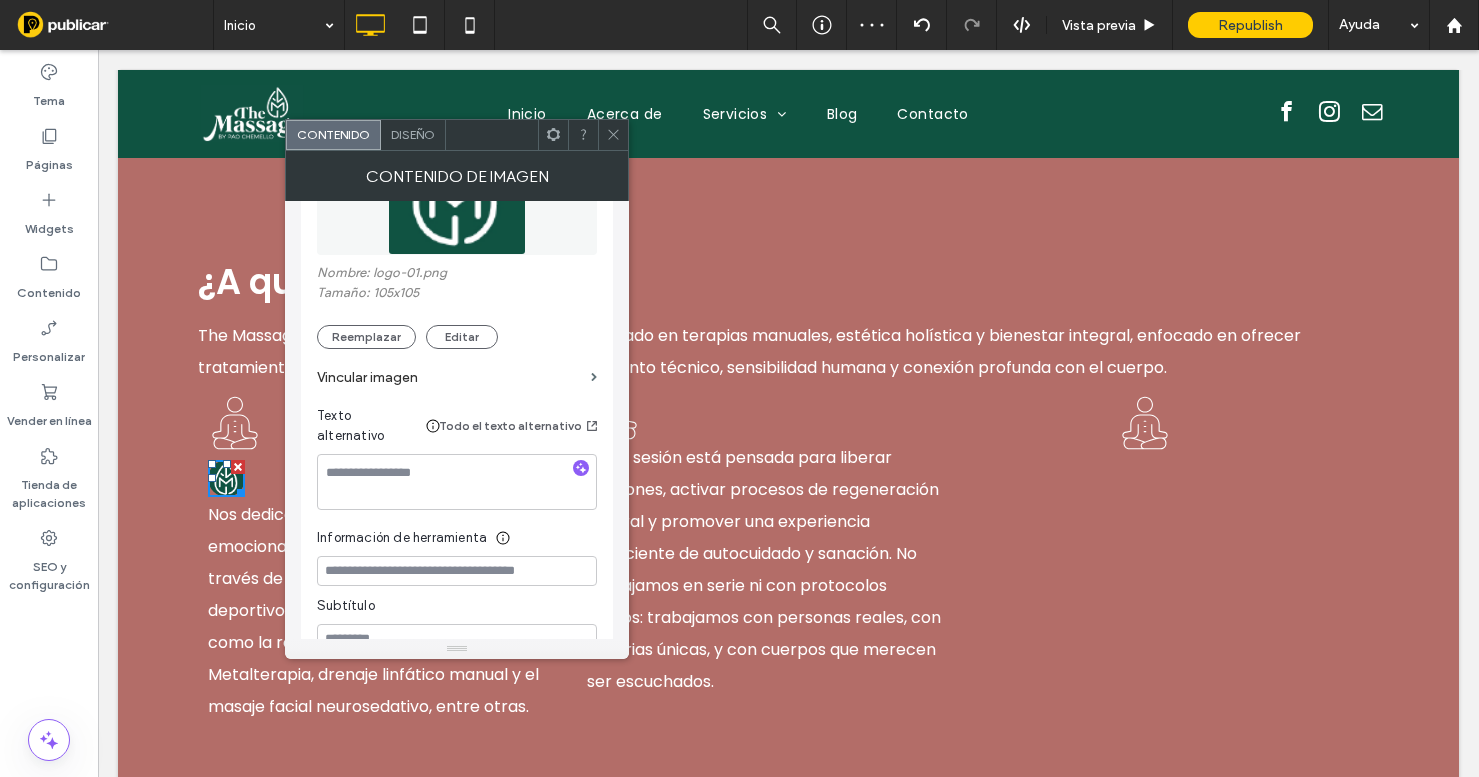 scroll, scrollTop: 411, scrollLeft: 0, axis: vertical 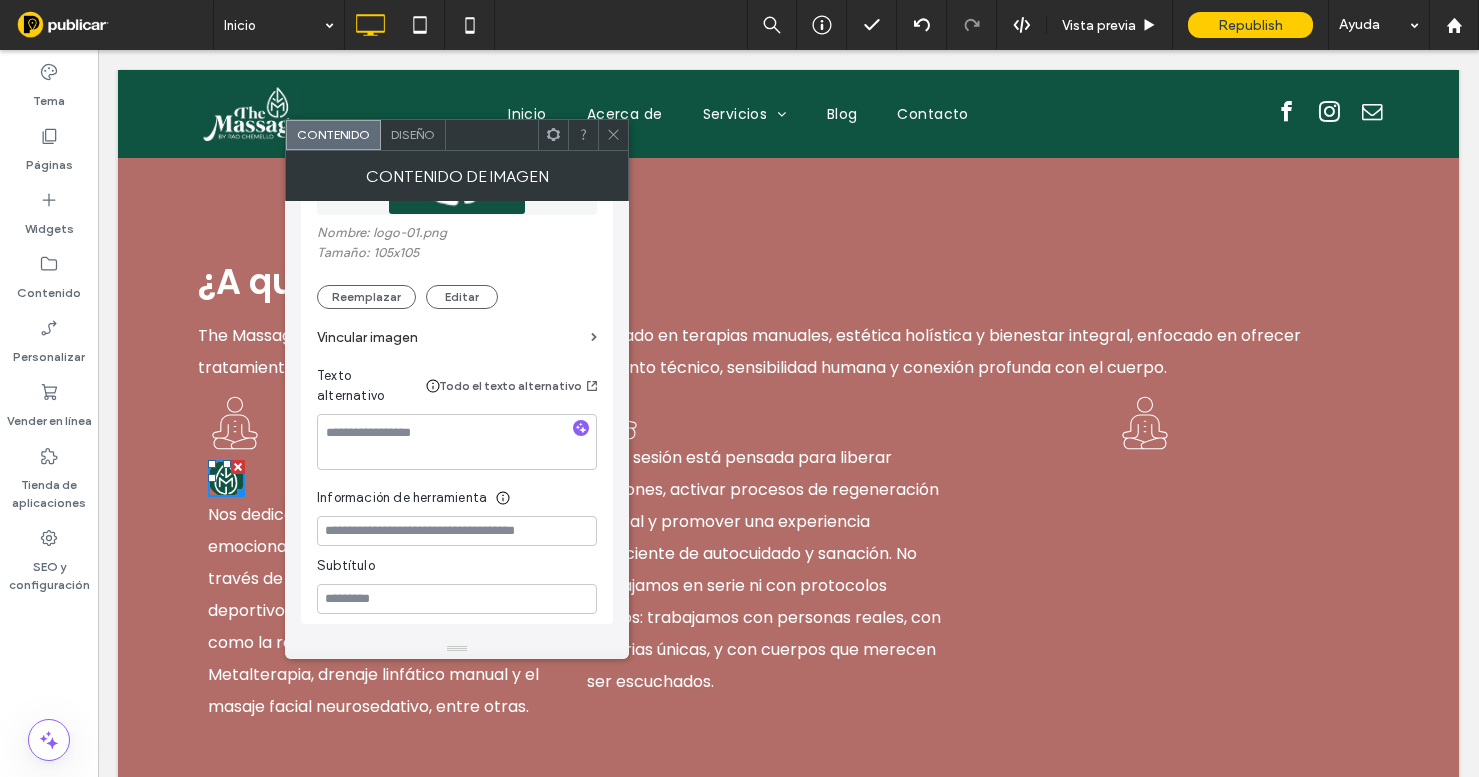 click on "Diseño" at bounding box center (413, 134) 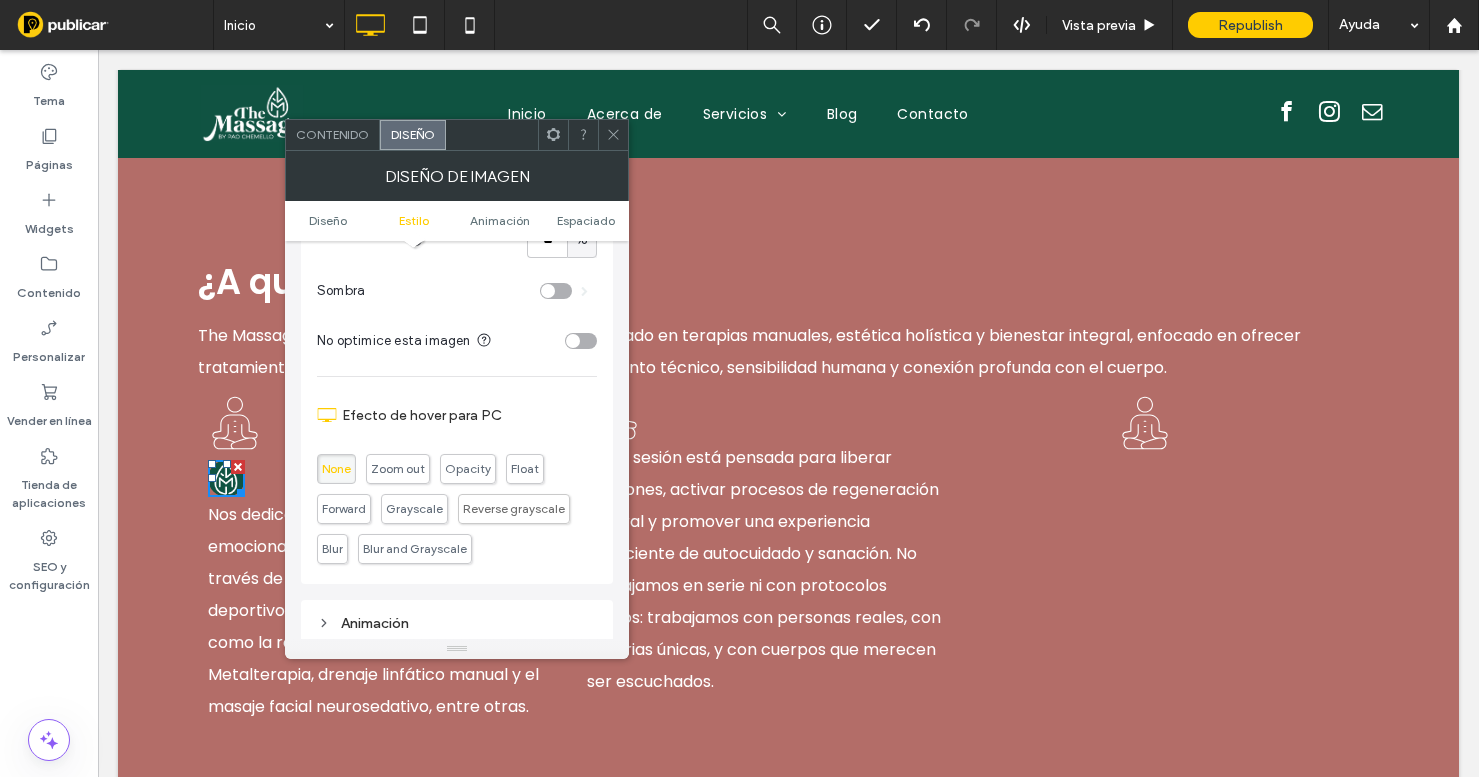 scroll, scrollTop: 617, scrollLeft: 0, axis: vertical 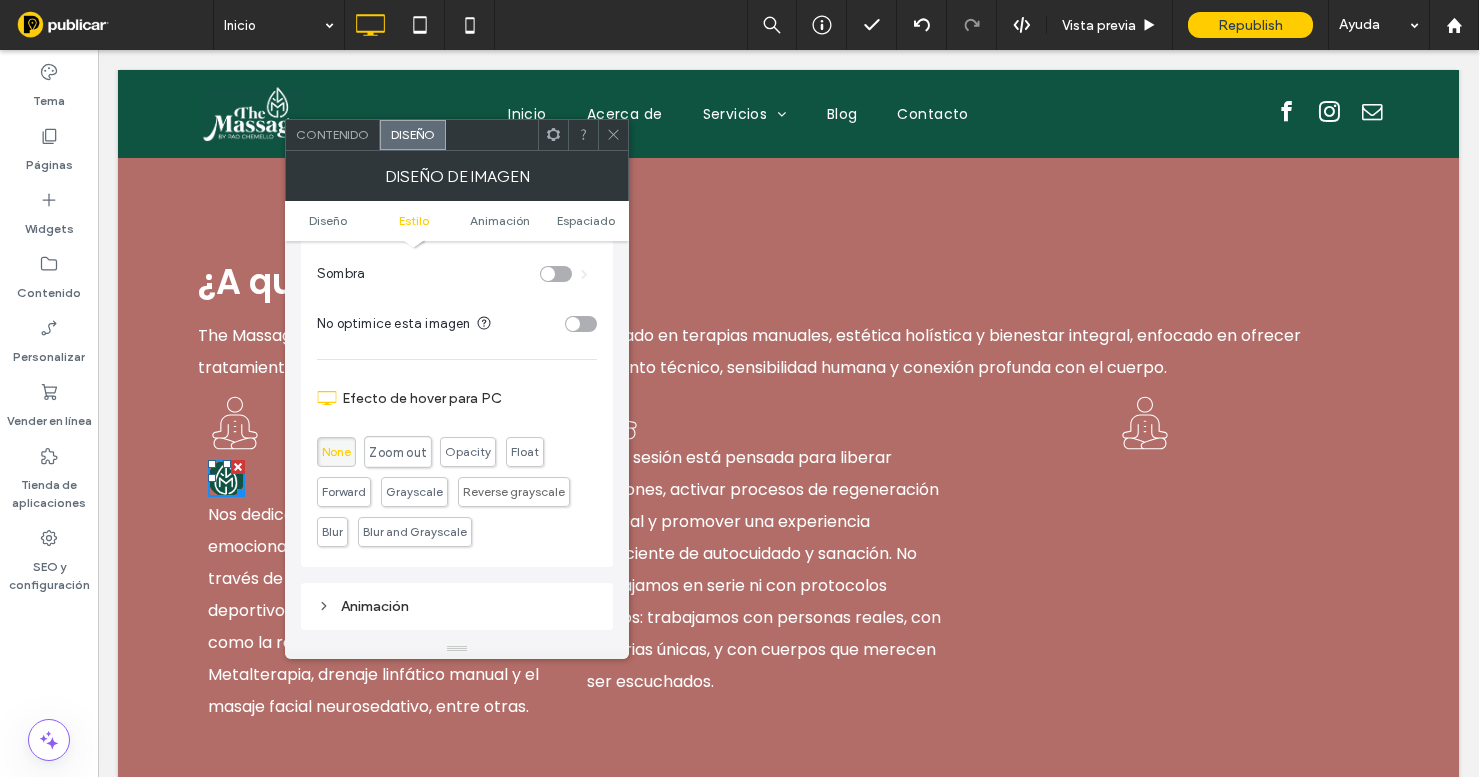 click on "Zoom out" at bounding box center [397, 452] 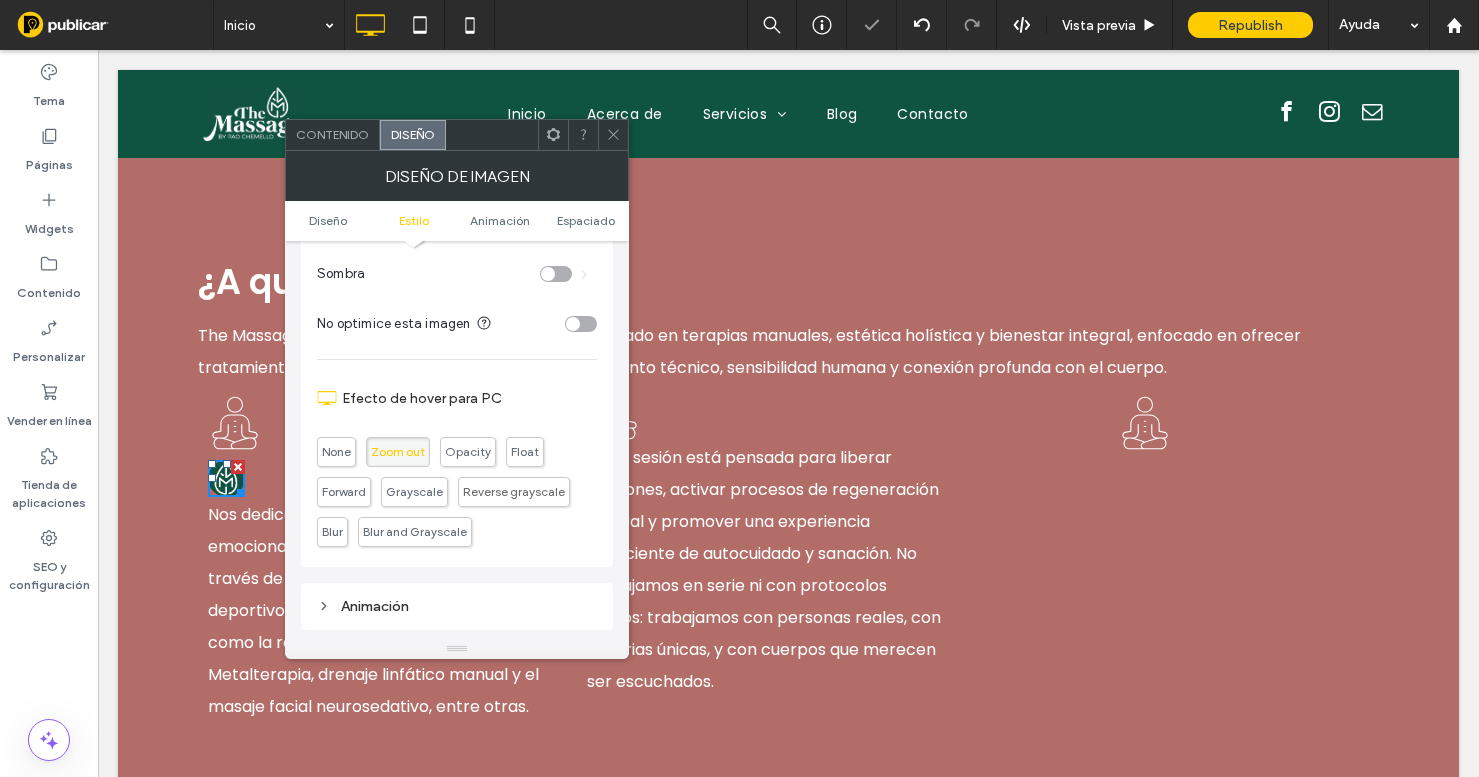 click 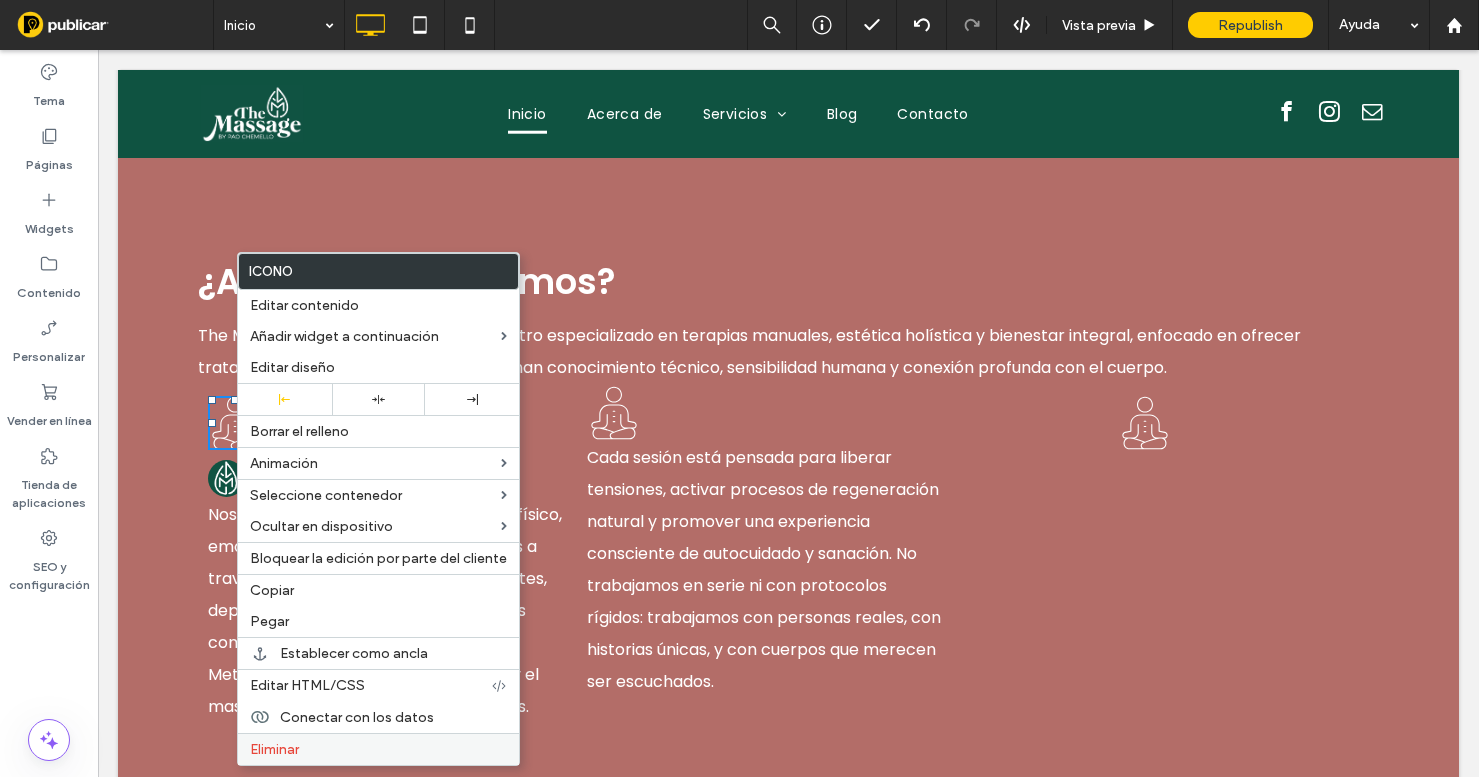 click on "Eliminar" at bounding box center [274, 749] 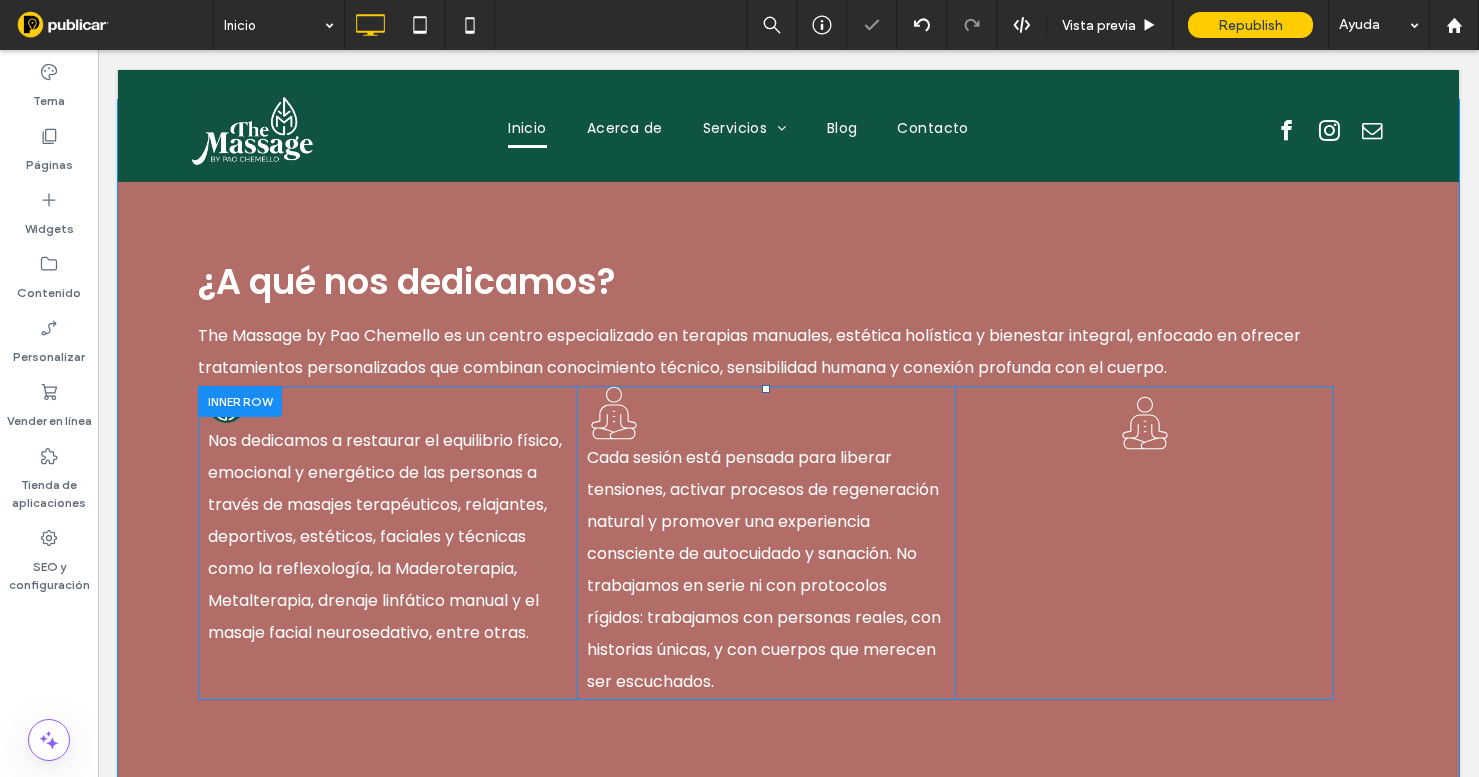 click at bounding box center [240, 401] 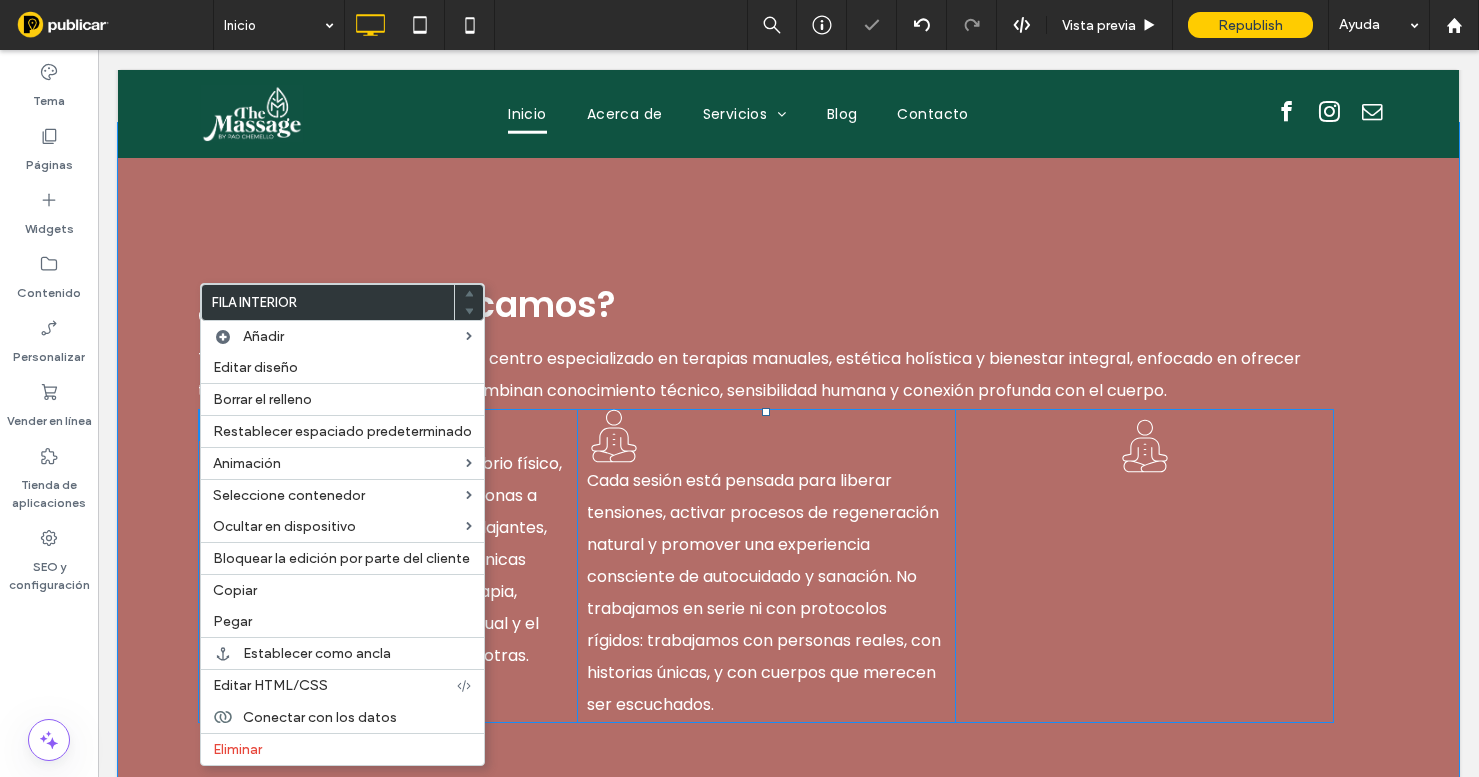scroll, scrollTop: 2832, scrollLeft: 0, axis: vertical 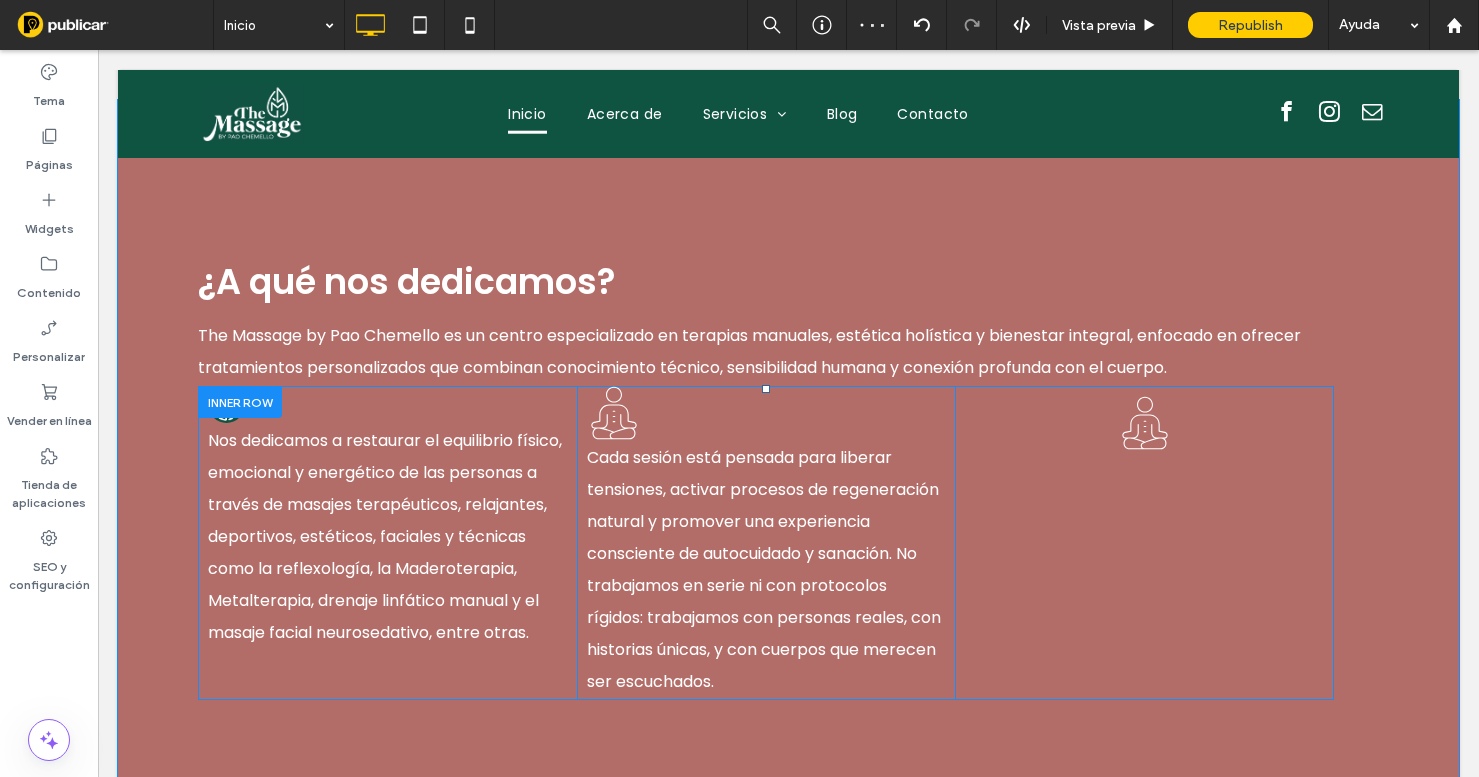 click at bounding box center (240, 401) 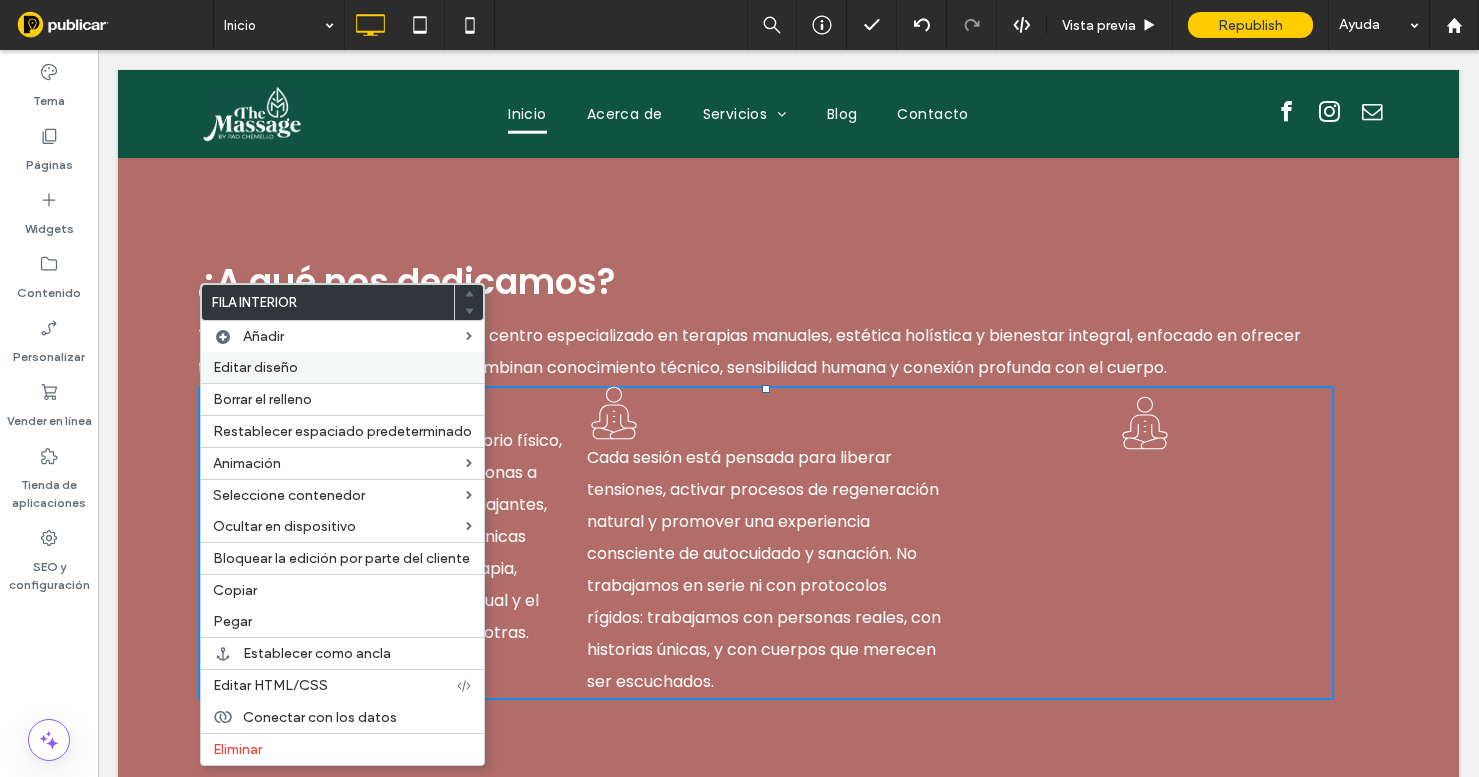 click on "Editar diseño" at bounding box center (342, 367) 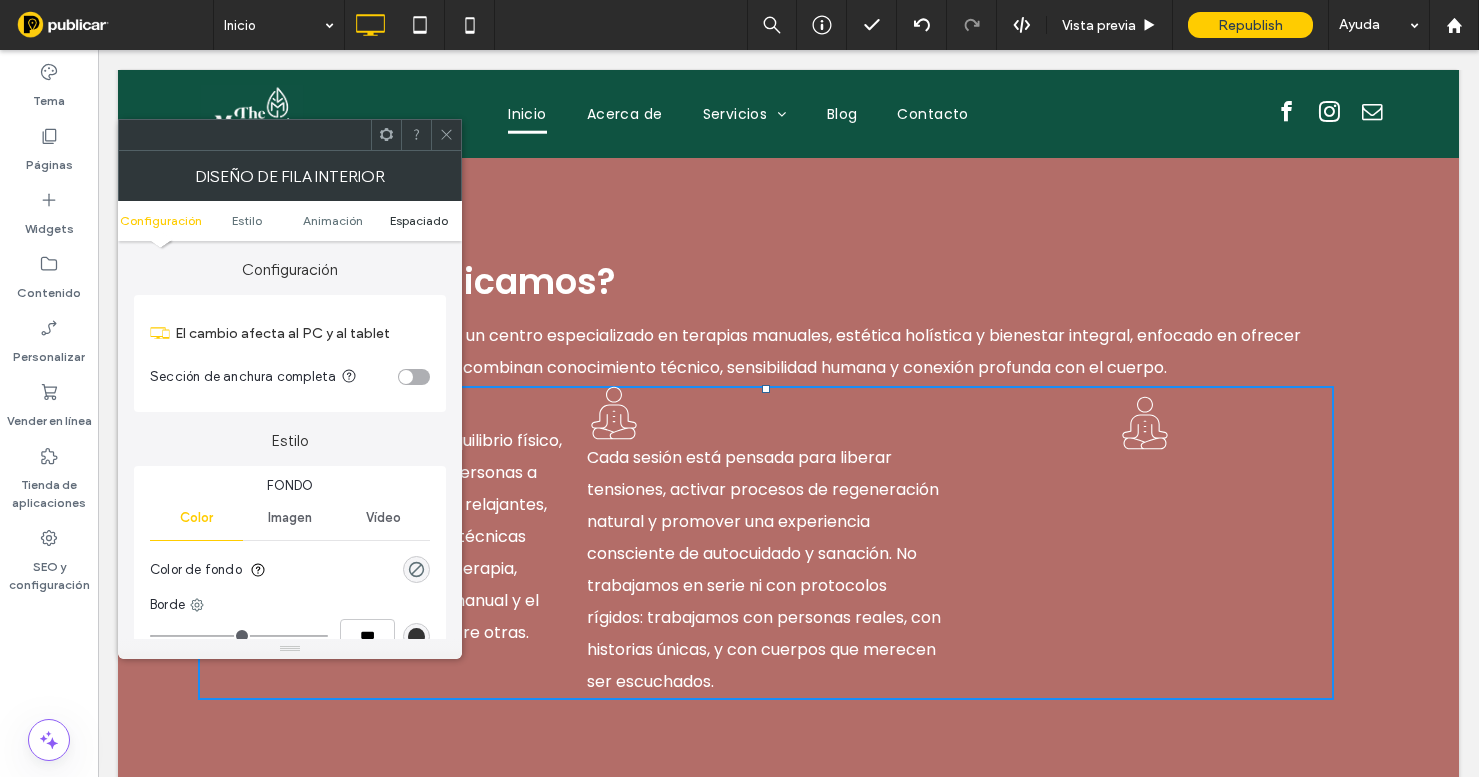click on "Espaciado" at bounding box center (419, 220) 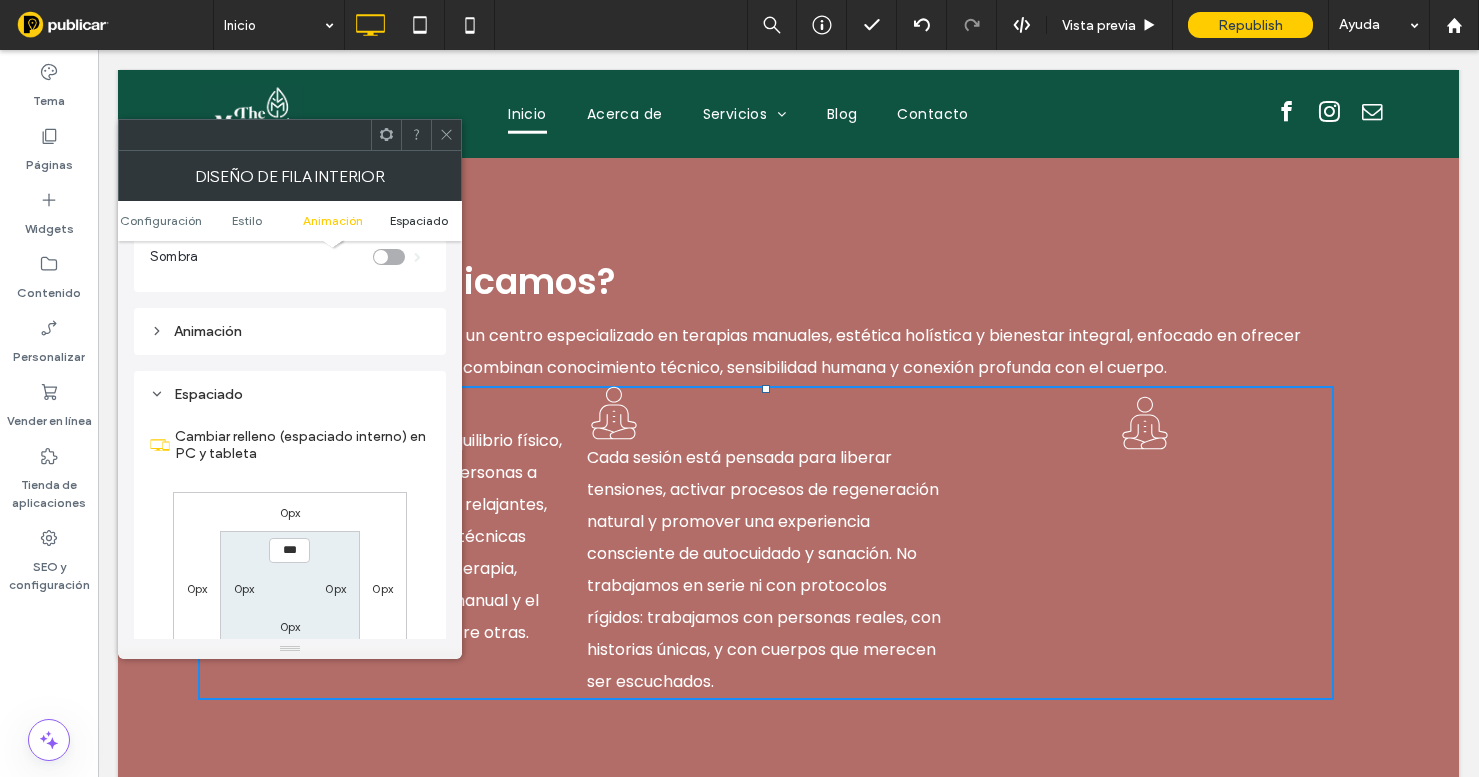 scroll, scrollTop: 641, scrollLeft: 0, axis: vertical 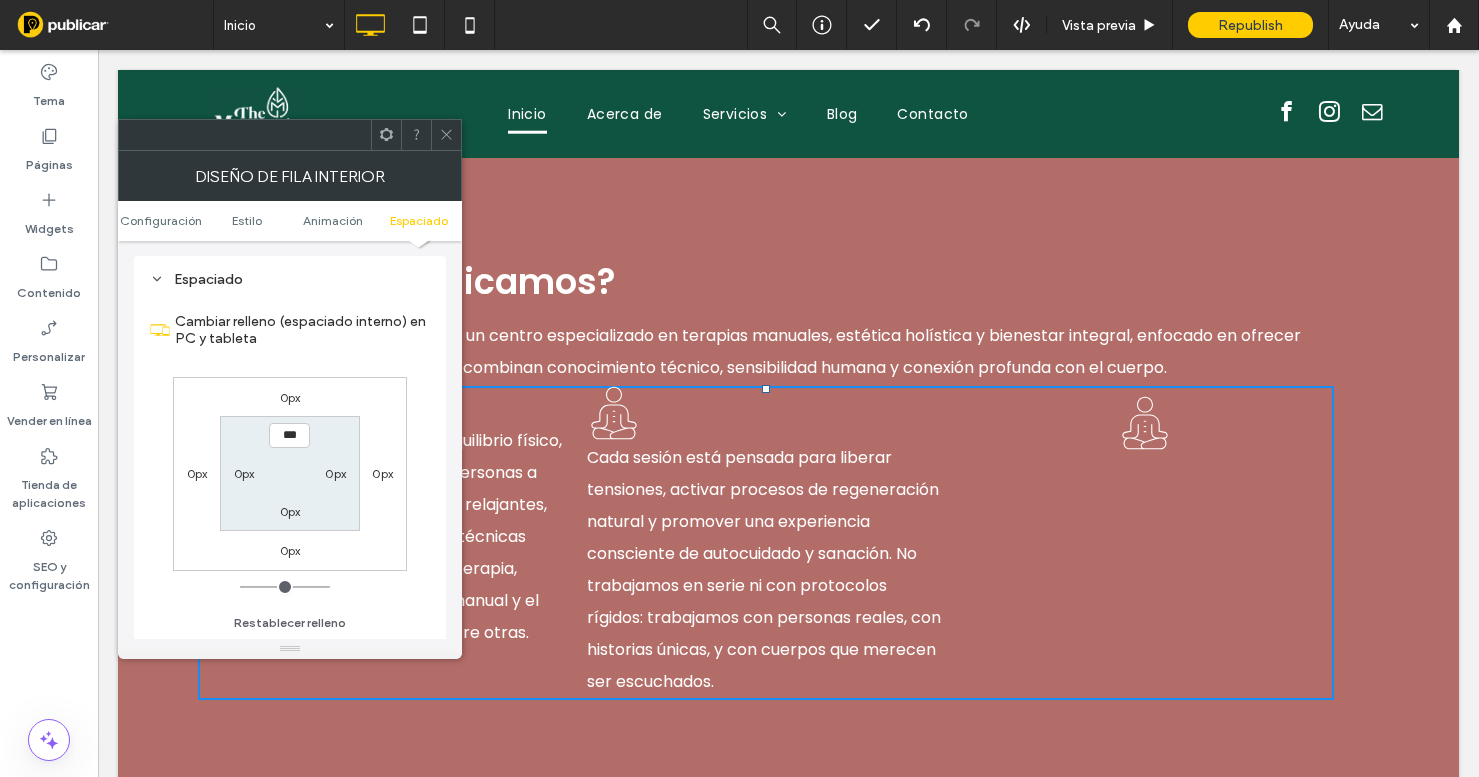 click on "0px 0px 0px 0px *** 0px 0px 0px" at bounding box center [290, 474] 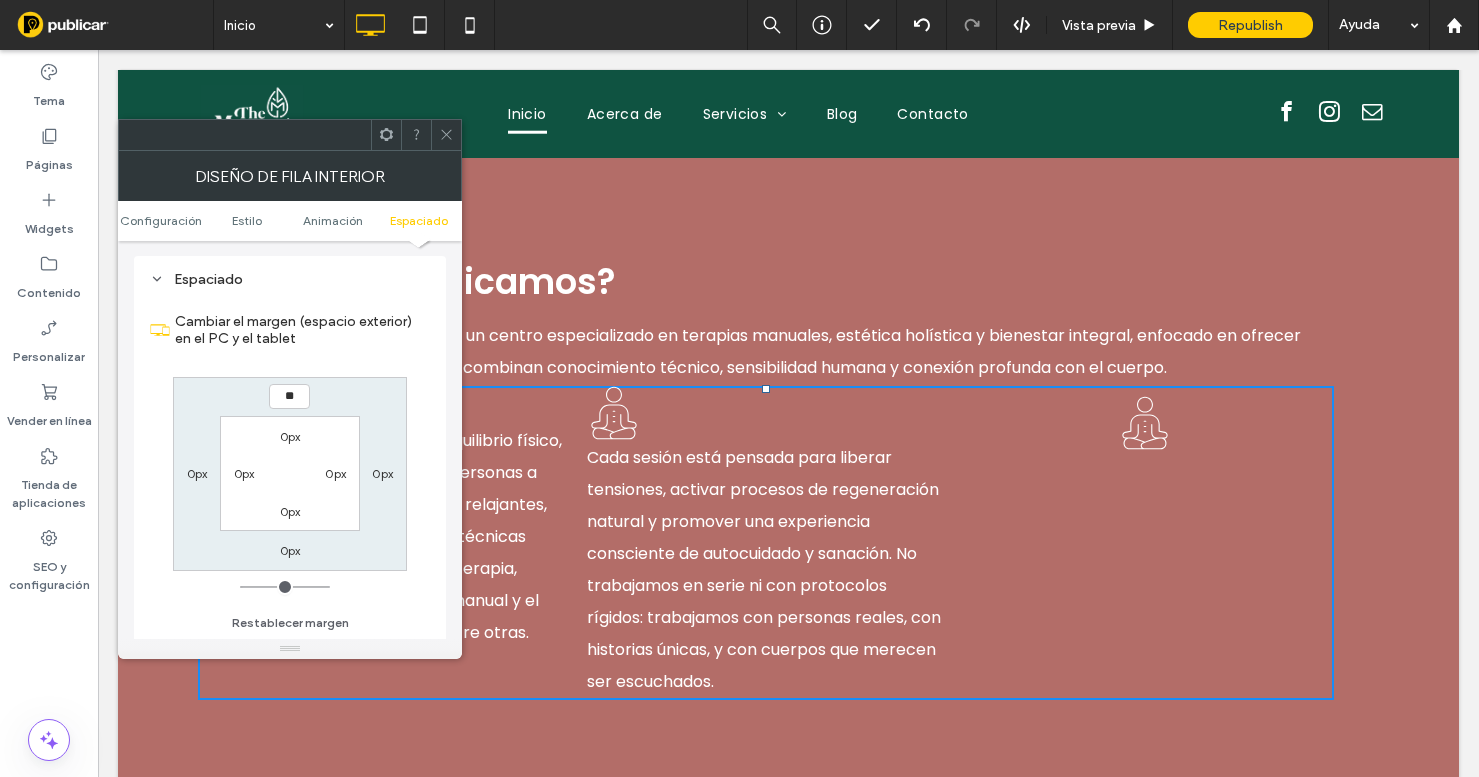 type on "**" 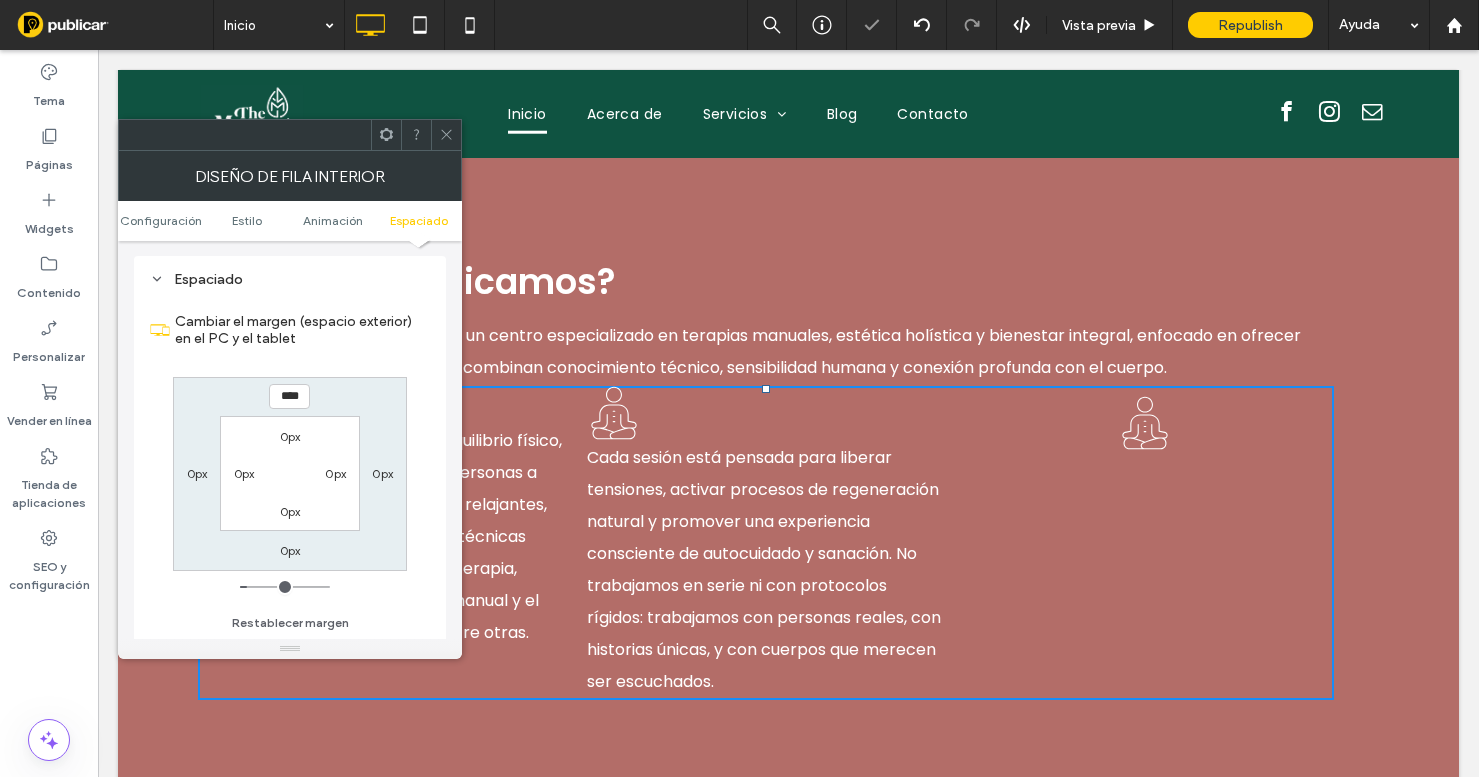 click on "**** 0px 0px 0px 0px 0px 0px 0px" at bounding box center [290, 474] 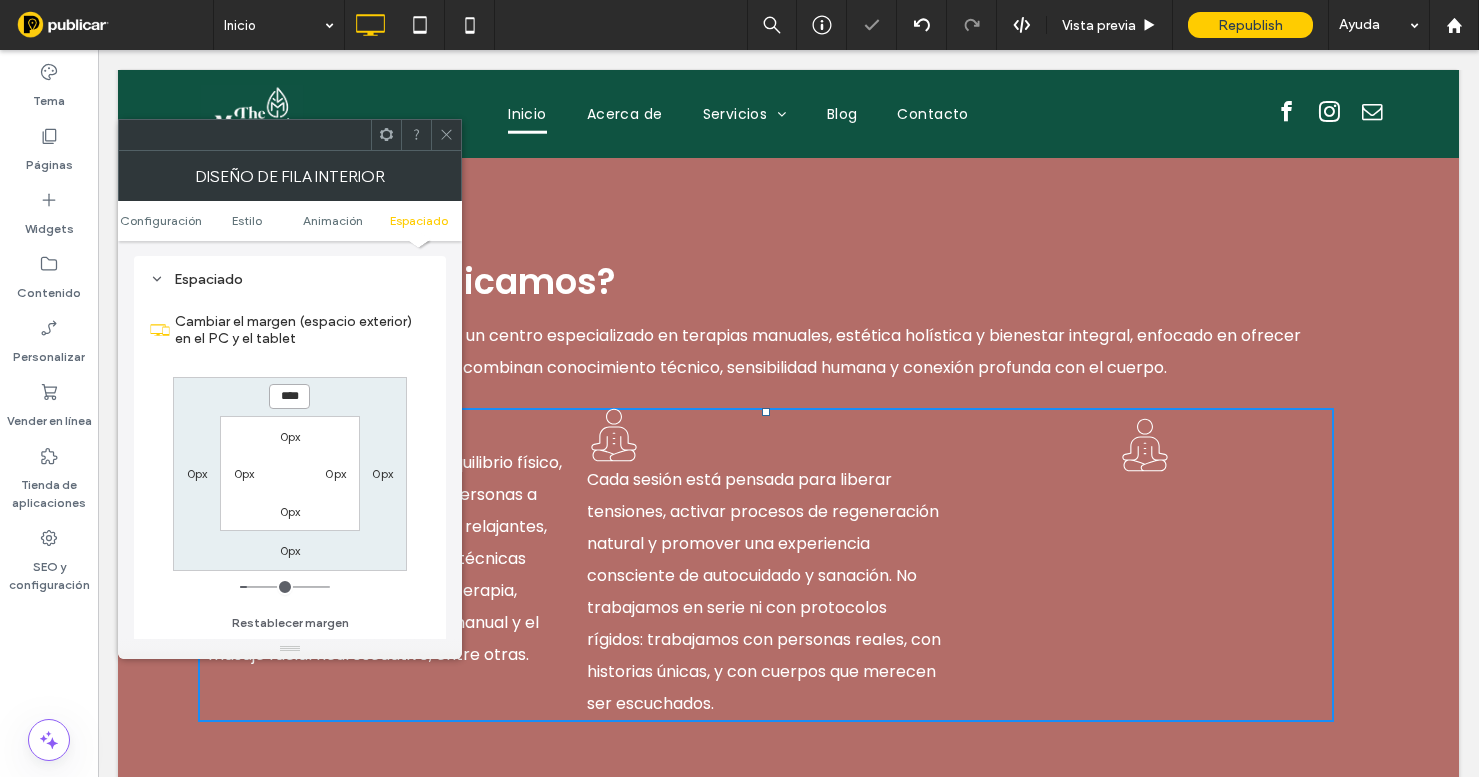 click on "****" at bounding box center (289, 396) 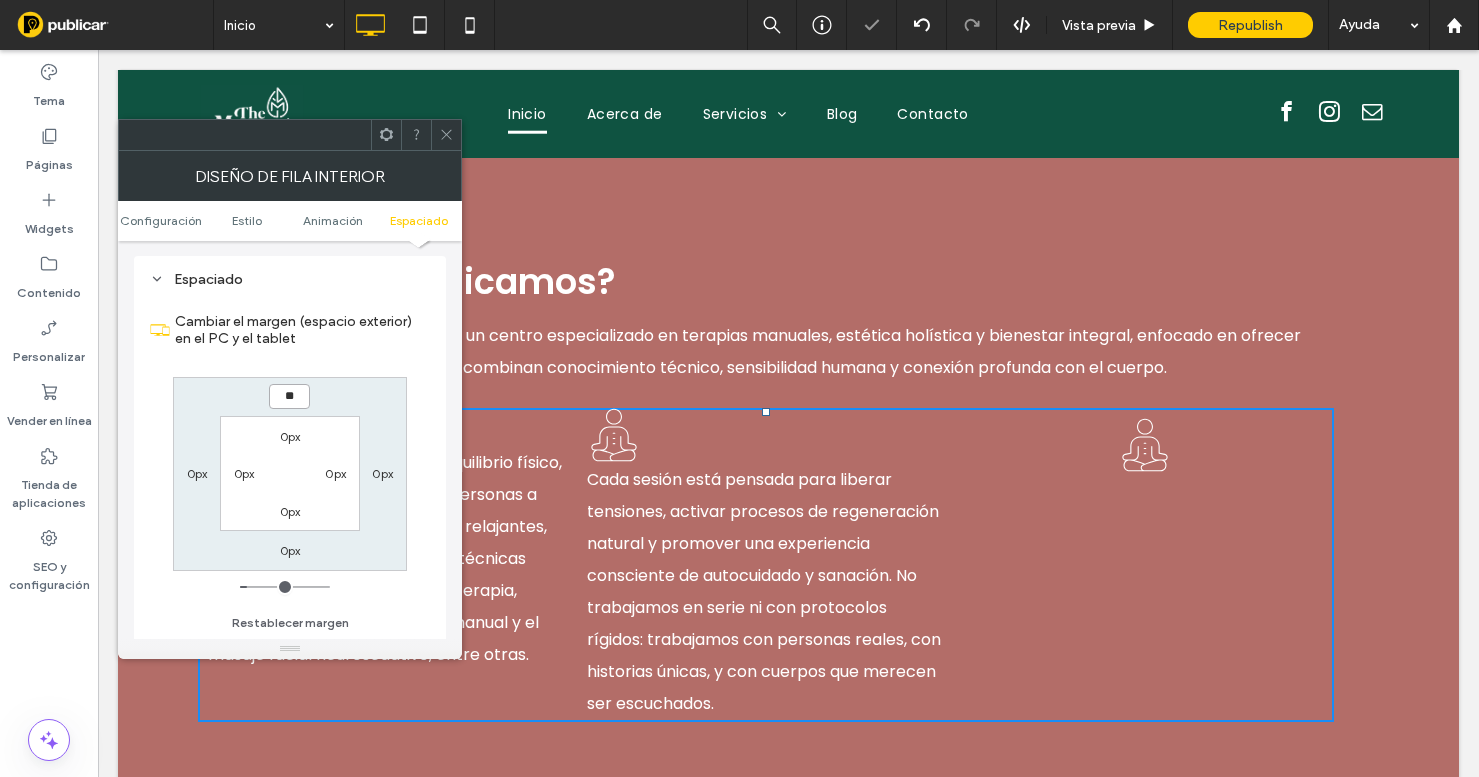 type on "**" 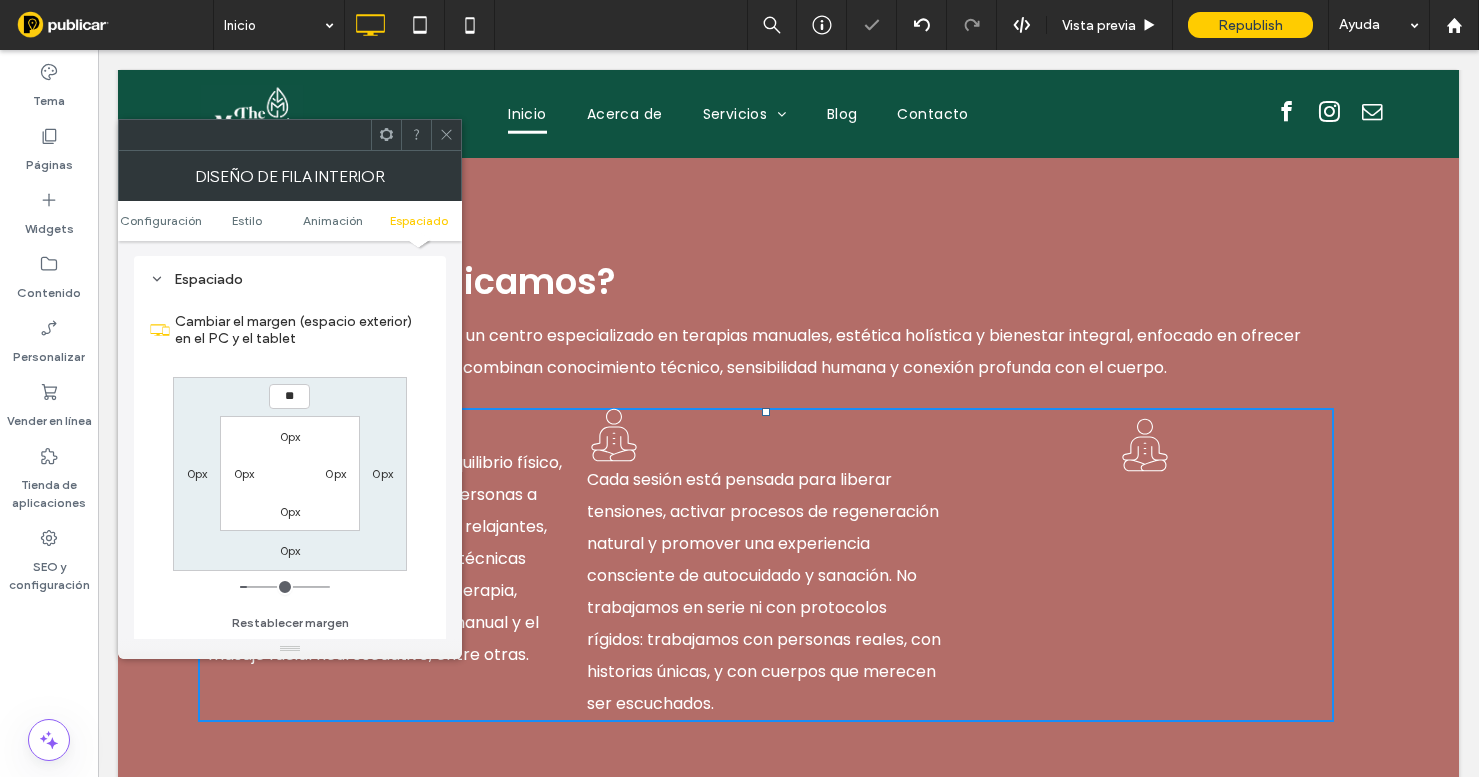 type on "**" 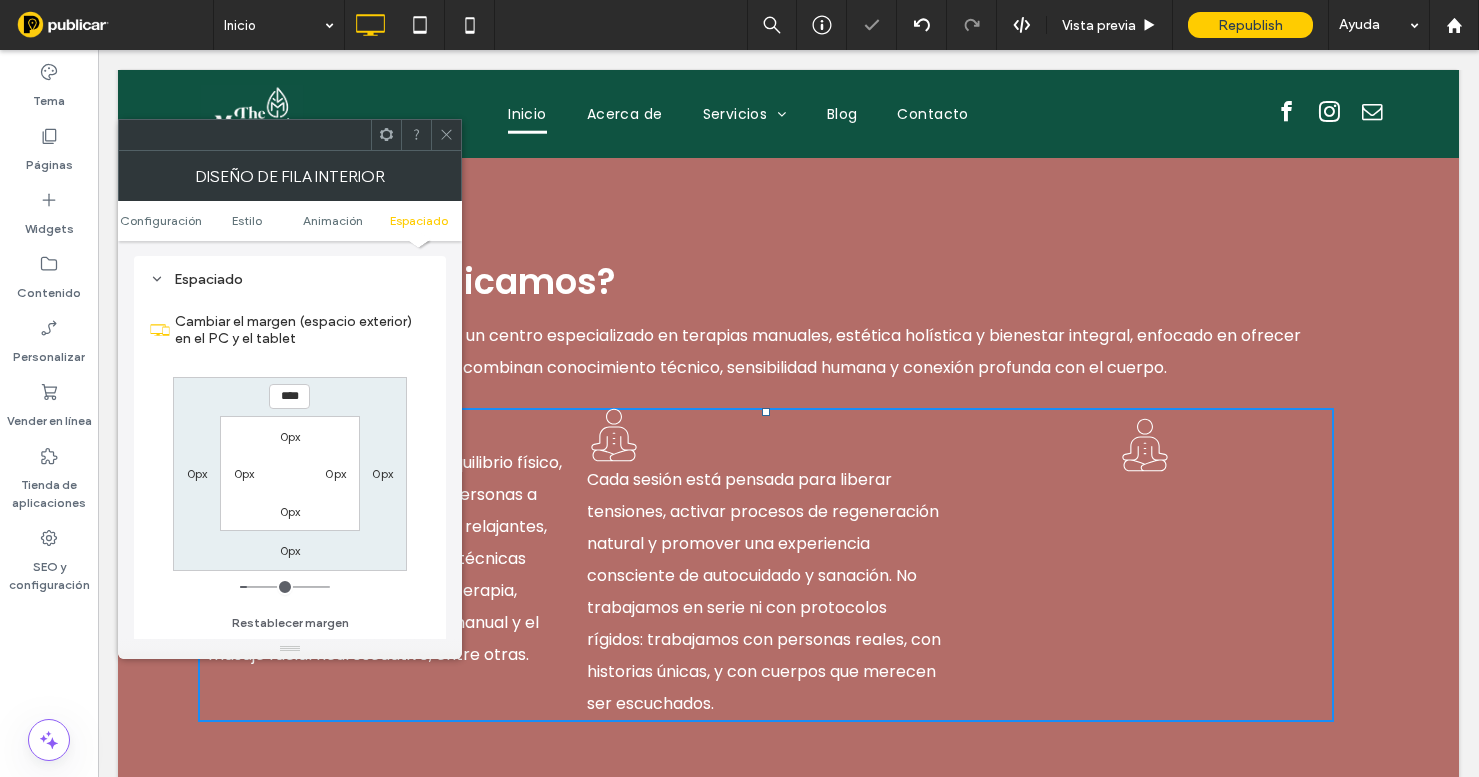 click on "0px 0px 0px 0px" at bounding box center (289, 473) 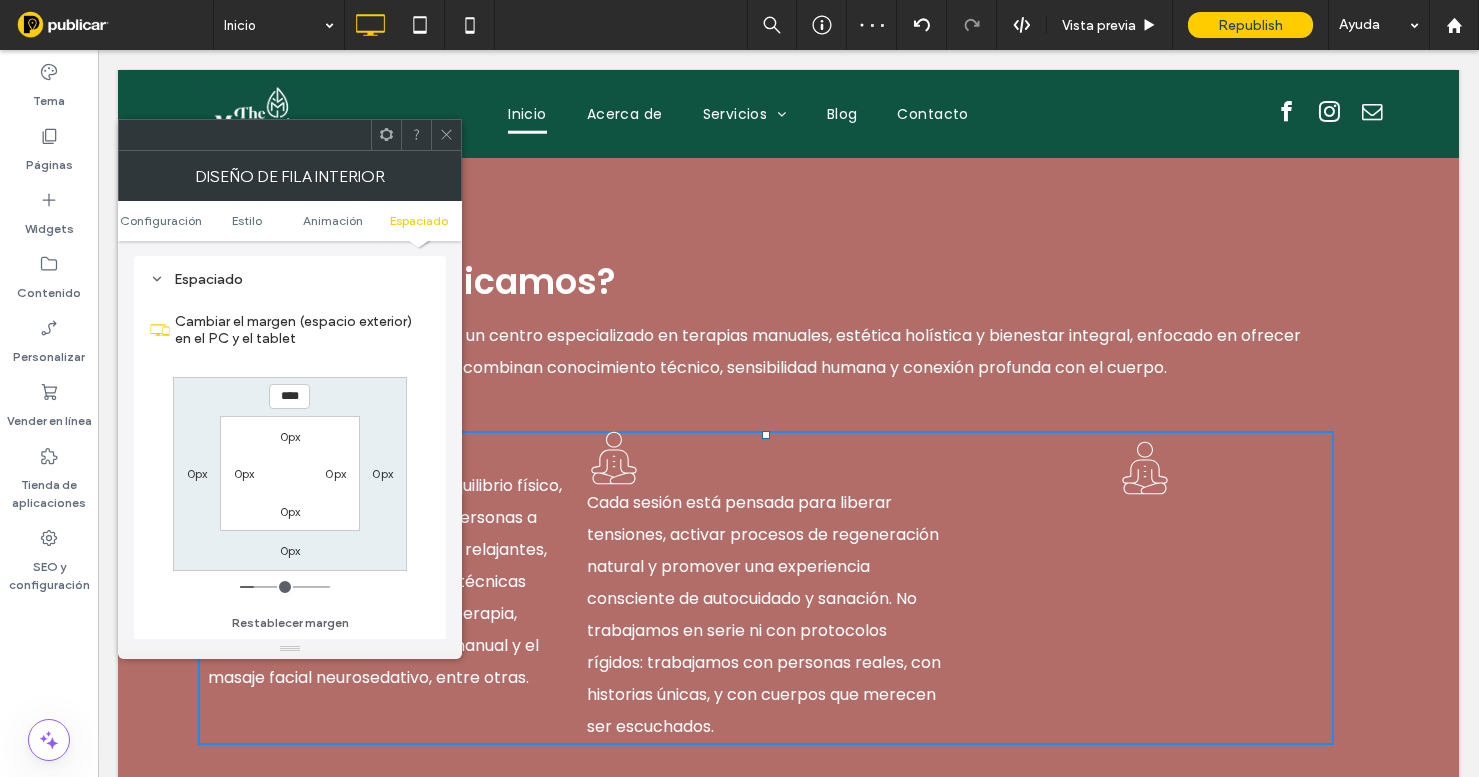 click at bounding box center [416, 135] 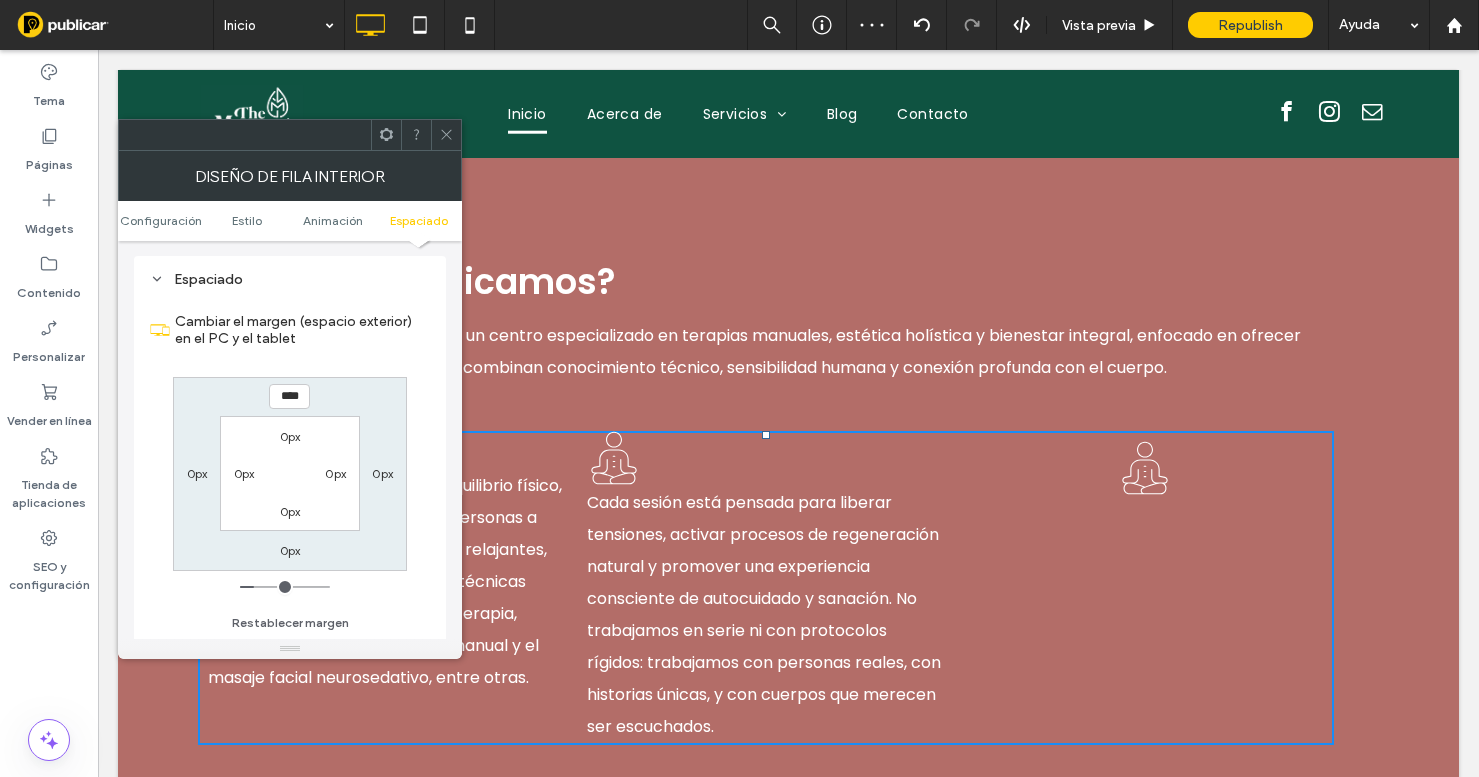 click at bounding box center [416, 135] 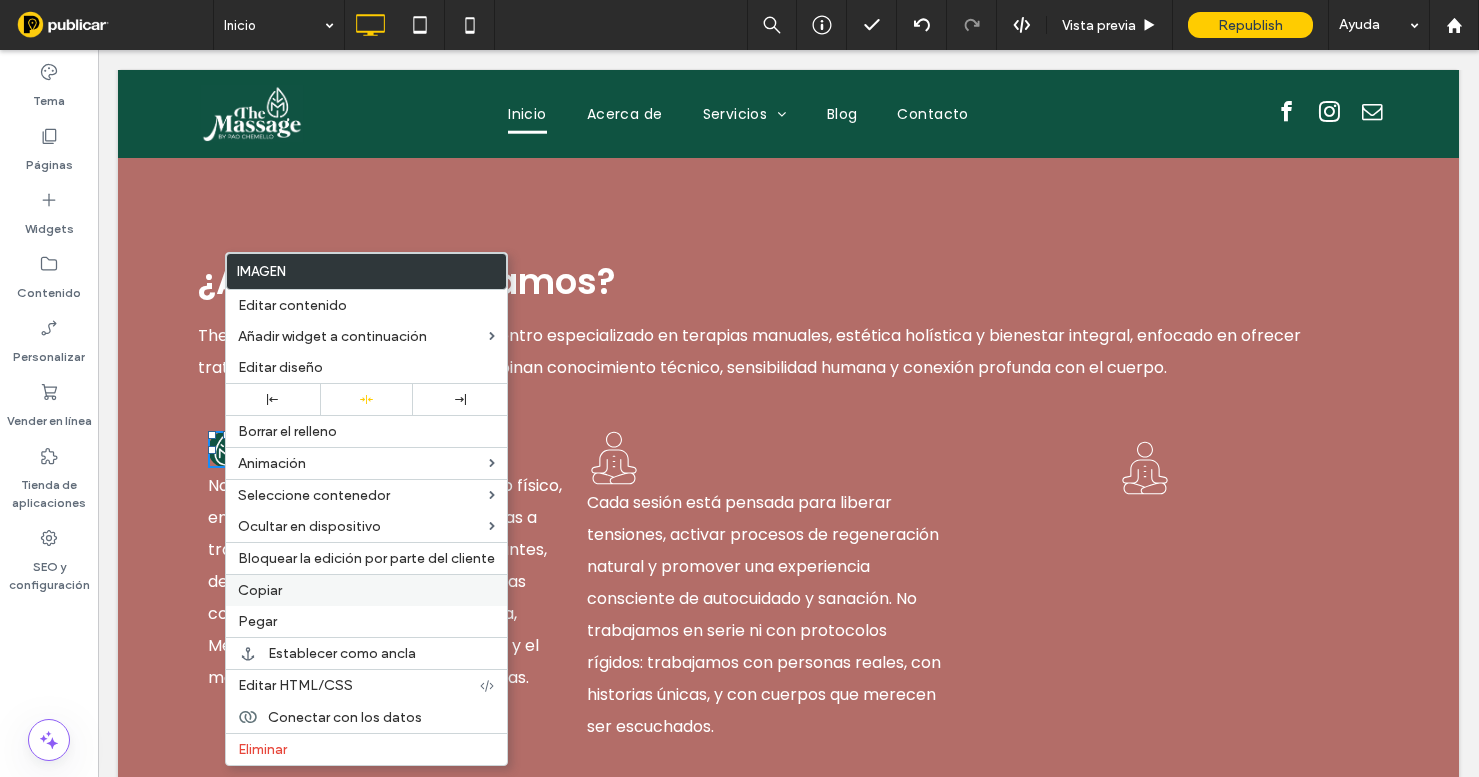 click on "Copiar" at bounding box center (366, 590) 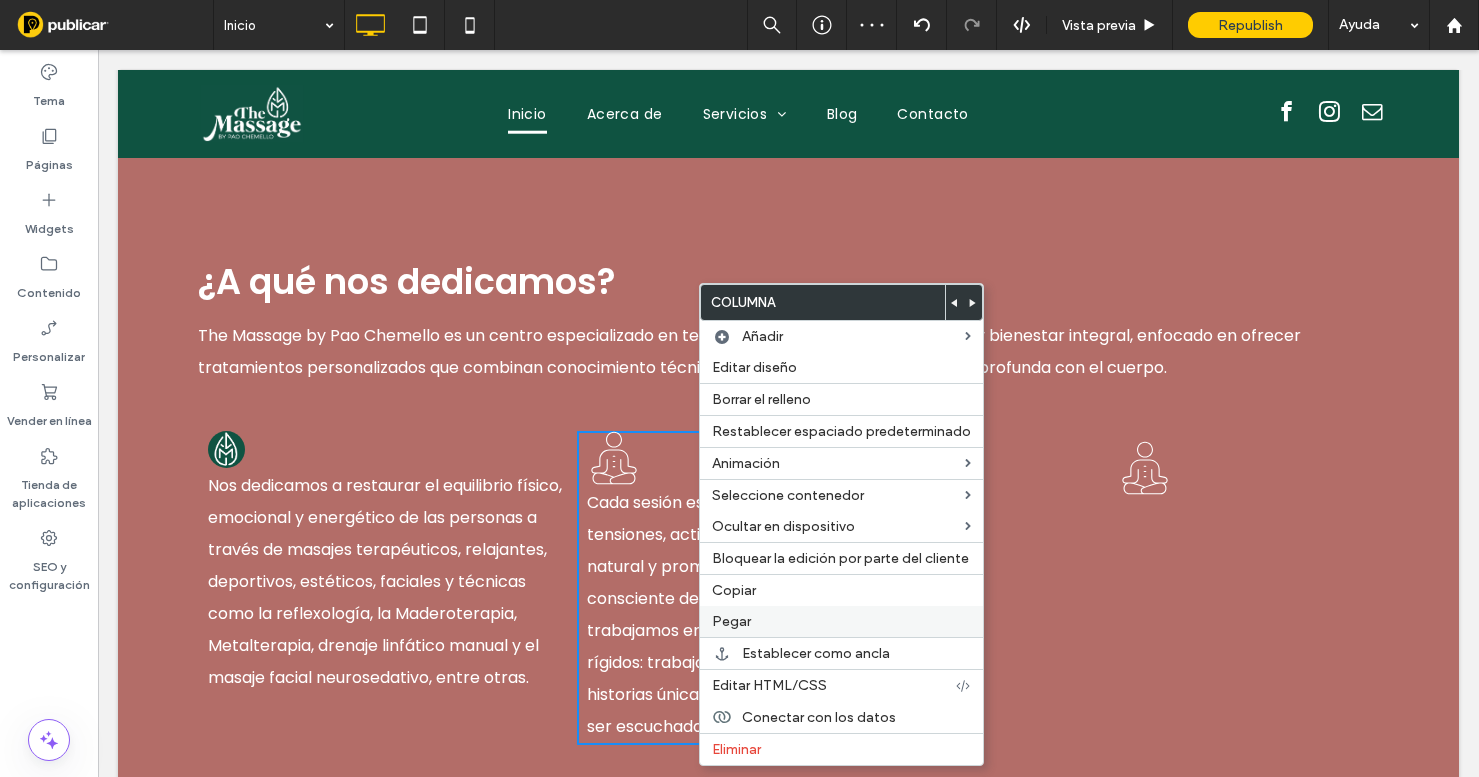 click on "Pegar" at bounding box center [841, 621] 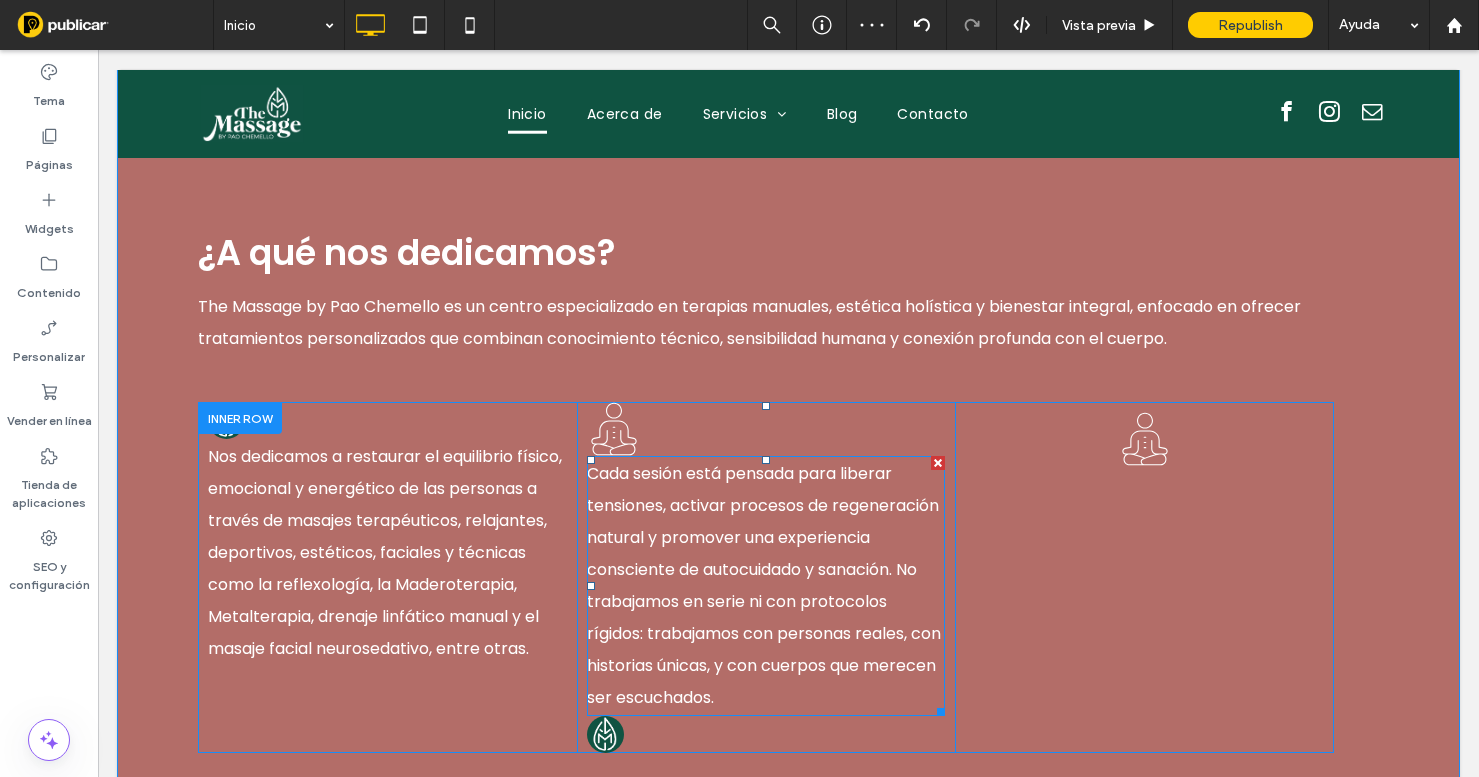 scroll, scrollTop: 2871, scrollLeft: 0, axis: vertical 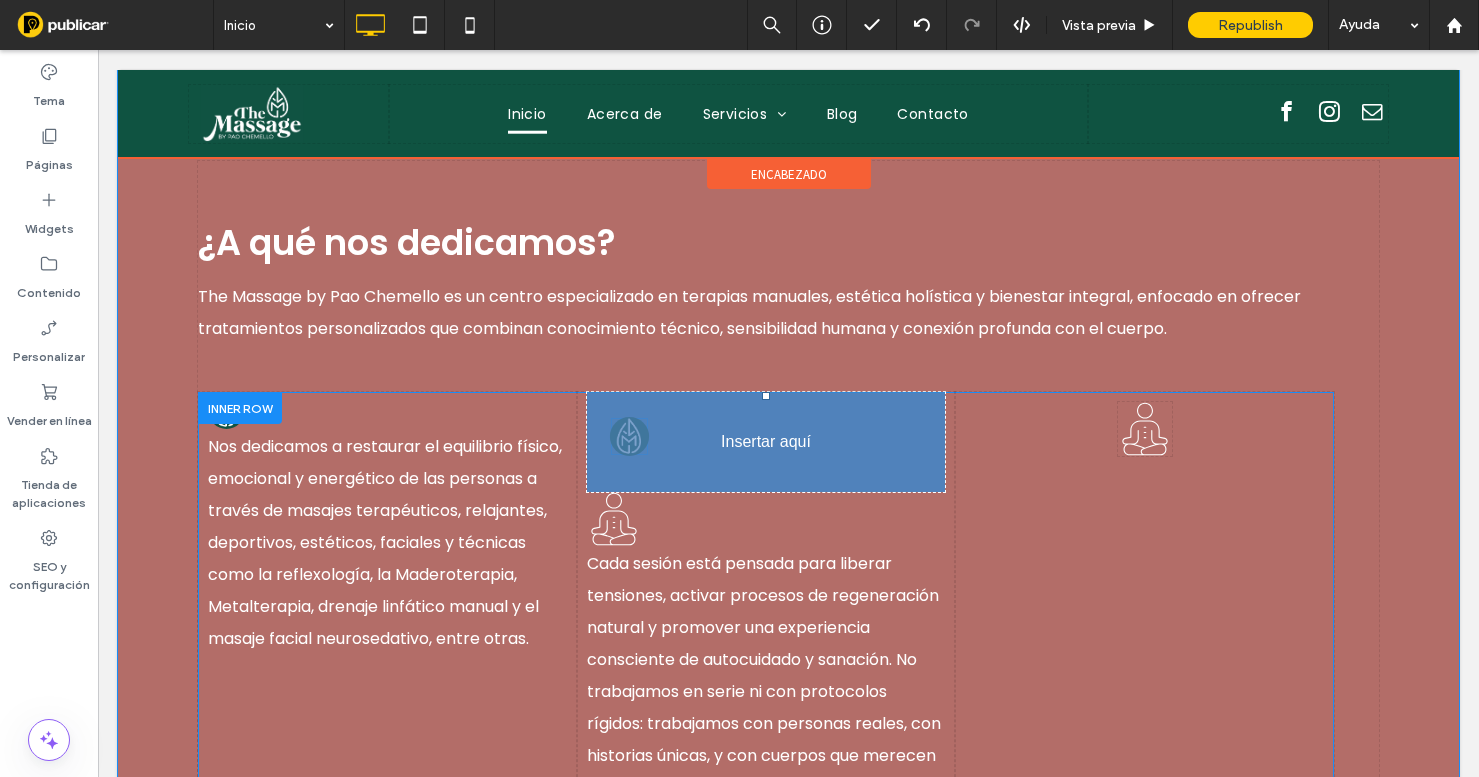 drag, startPoint x: 603, startPoint y: 722, endPoint x: 618, endPoint y: 435, distance: 287.39172 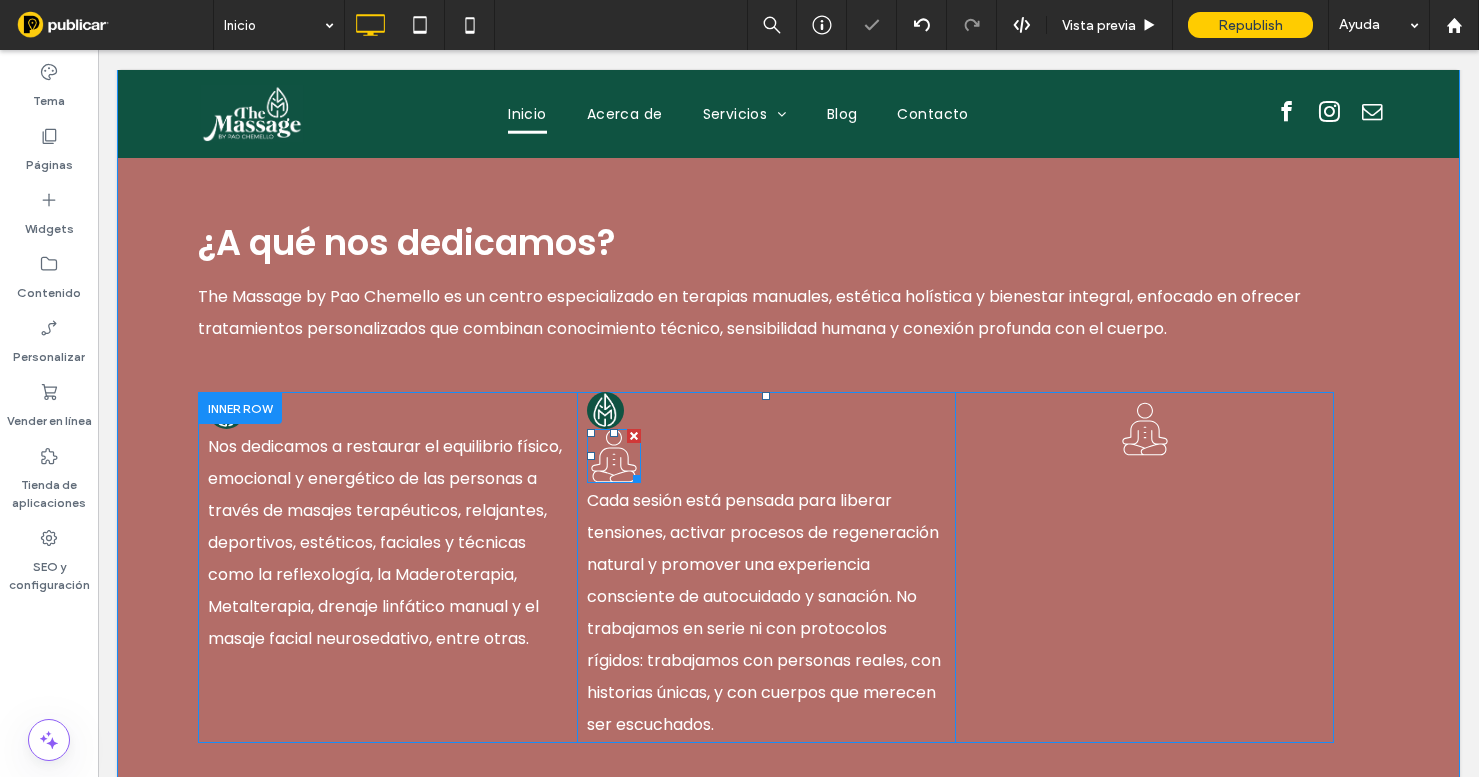 click at bounding box center [634, 436] 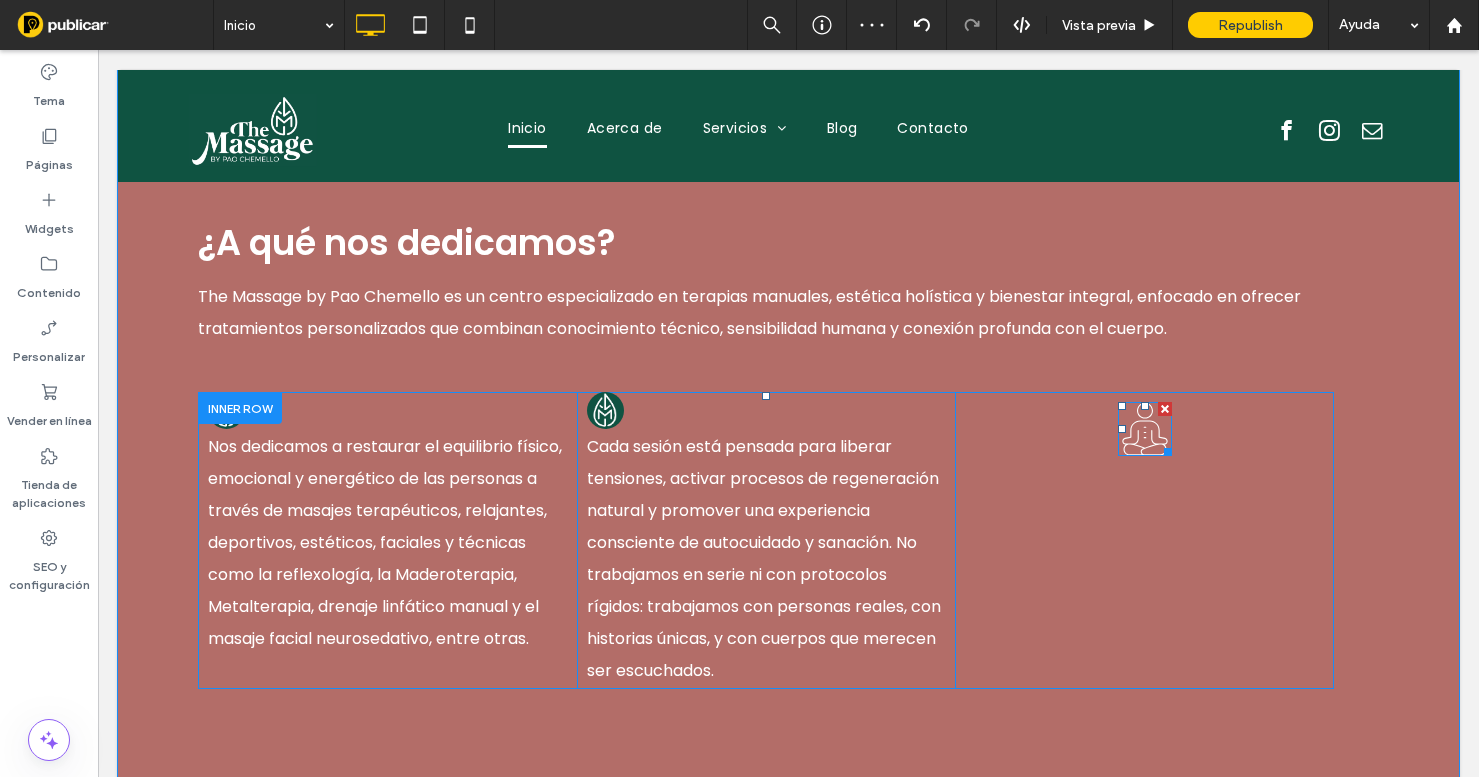 click at bounding box center (1165, 409) 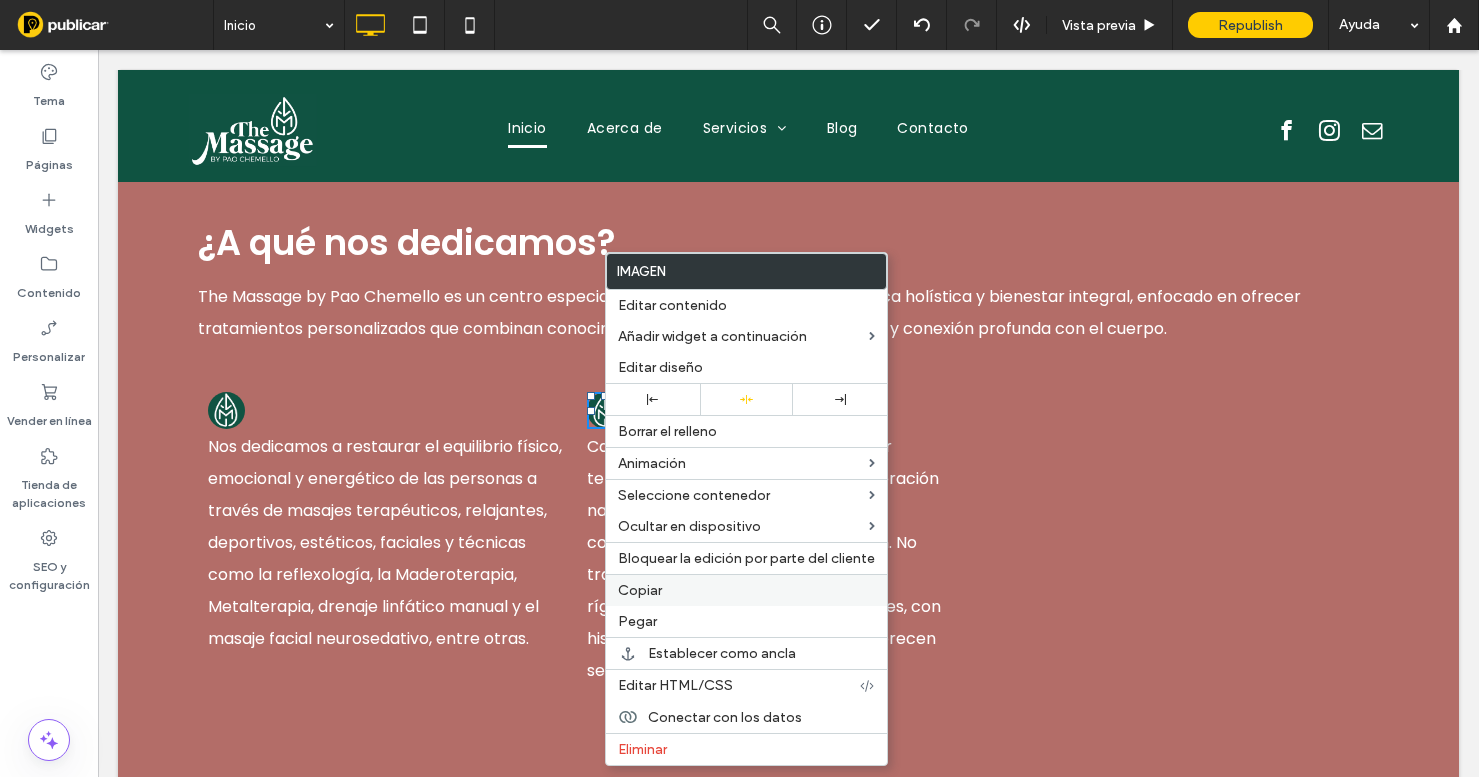 click on "Copiar" at bounding box center [640, 590] 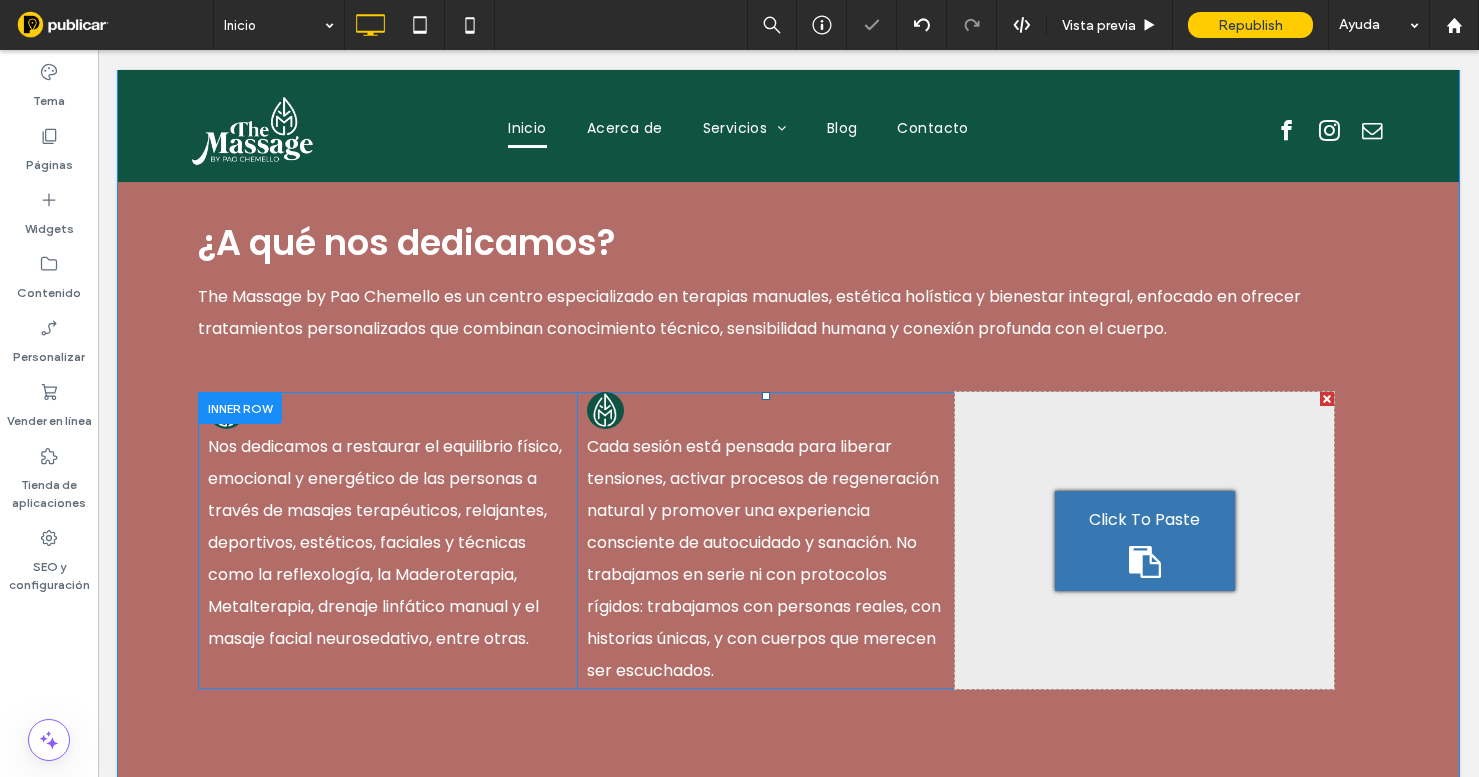 click on "Click To Paste" at bounding box center [1145, 541] 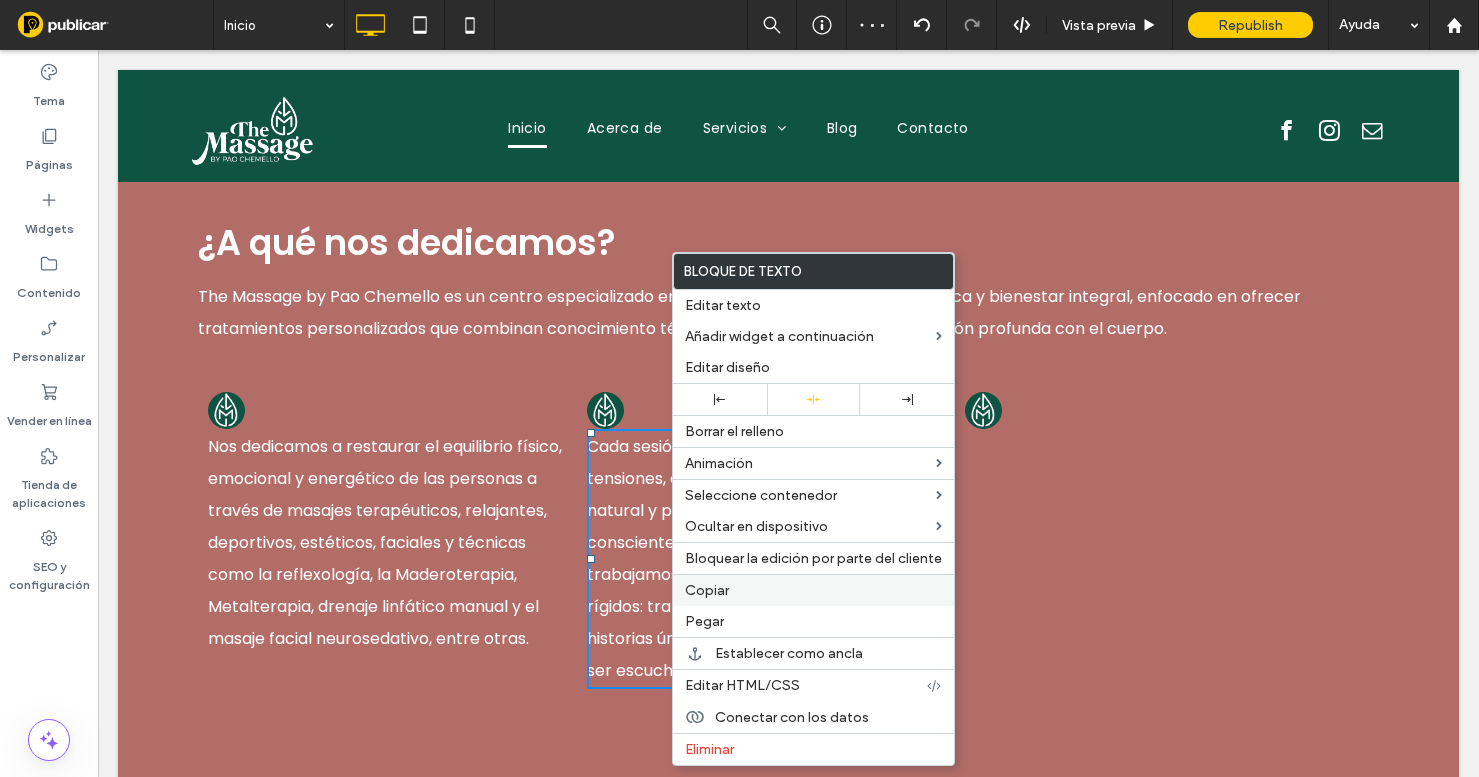click on "Copiar" at bounding box center (813, 590) 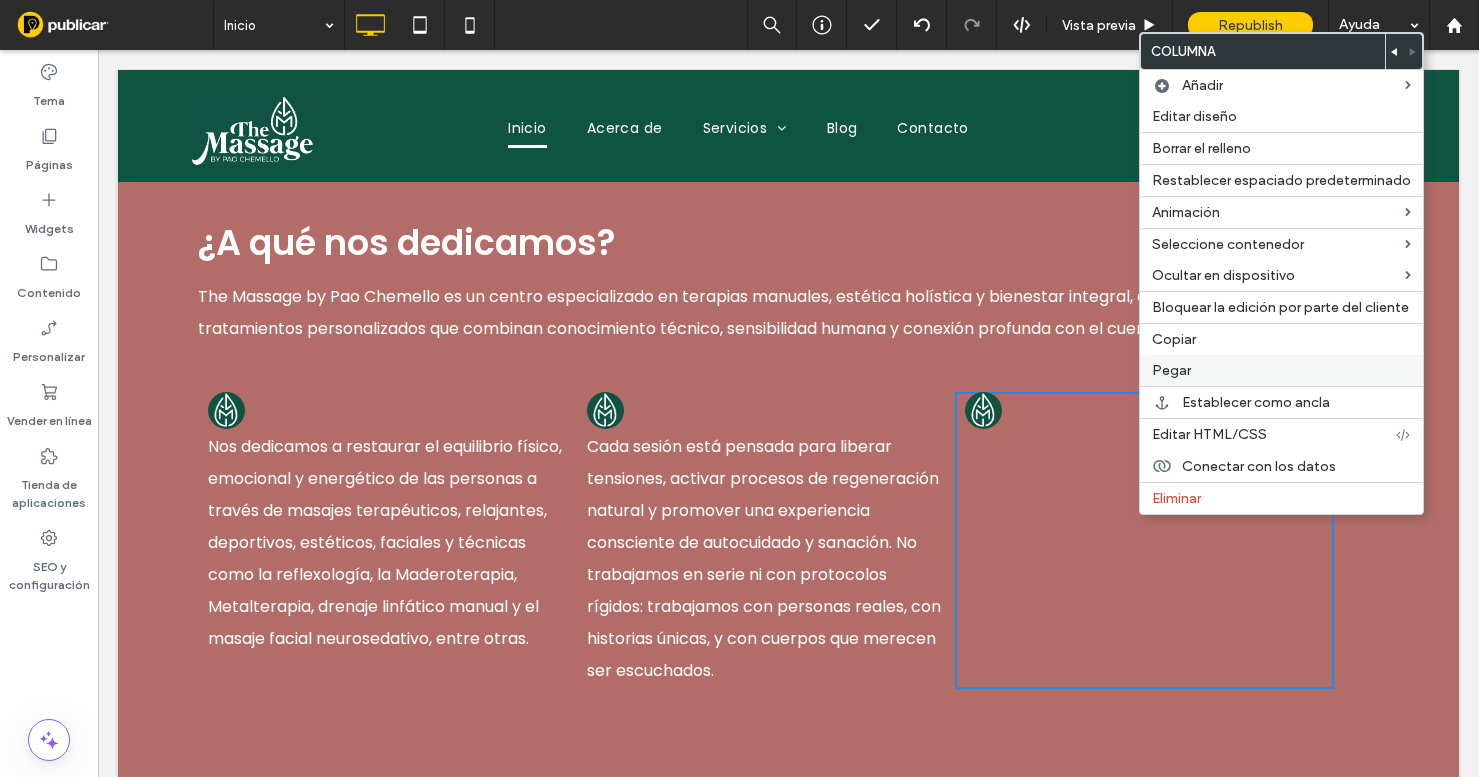 click on "Pegar" at bounding box center [1281, 370] 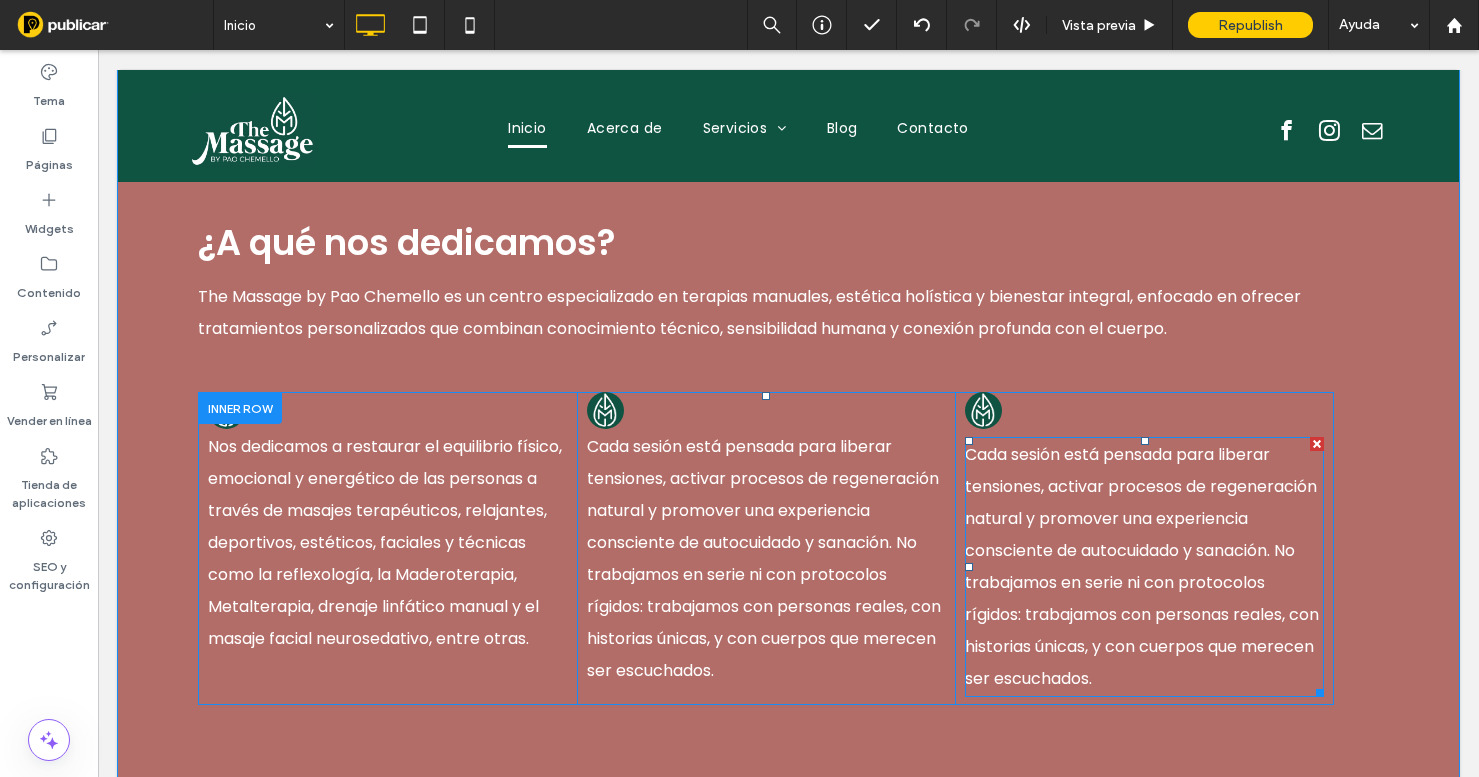 click on "Cada sesión está pensada para liberar tensiones, activar procesos de regeneración natural y promover una experiencia consciente de autocuidado y sanación. No trabajamos en serie ni con protocolos rígidos: trabajamos con personas reales, con historias únicas, y con cuerpos que merecen ser escuchados." at bounding box center [1142, 566] 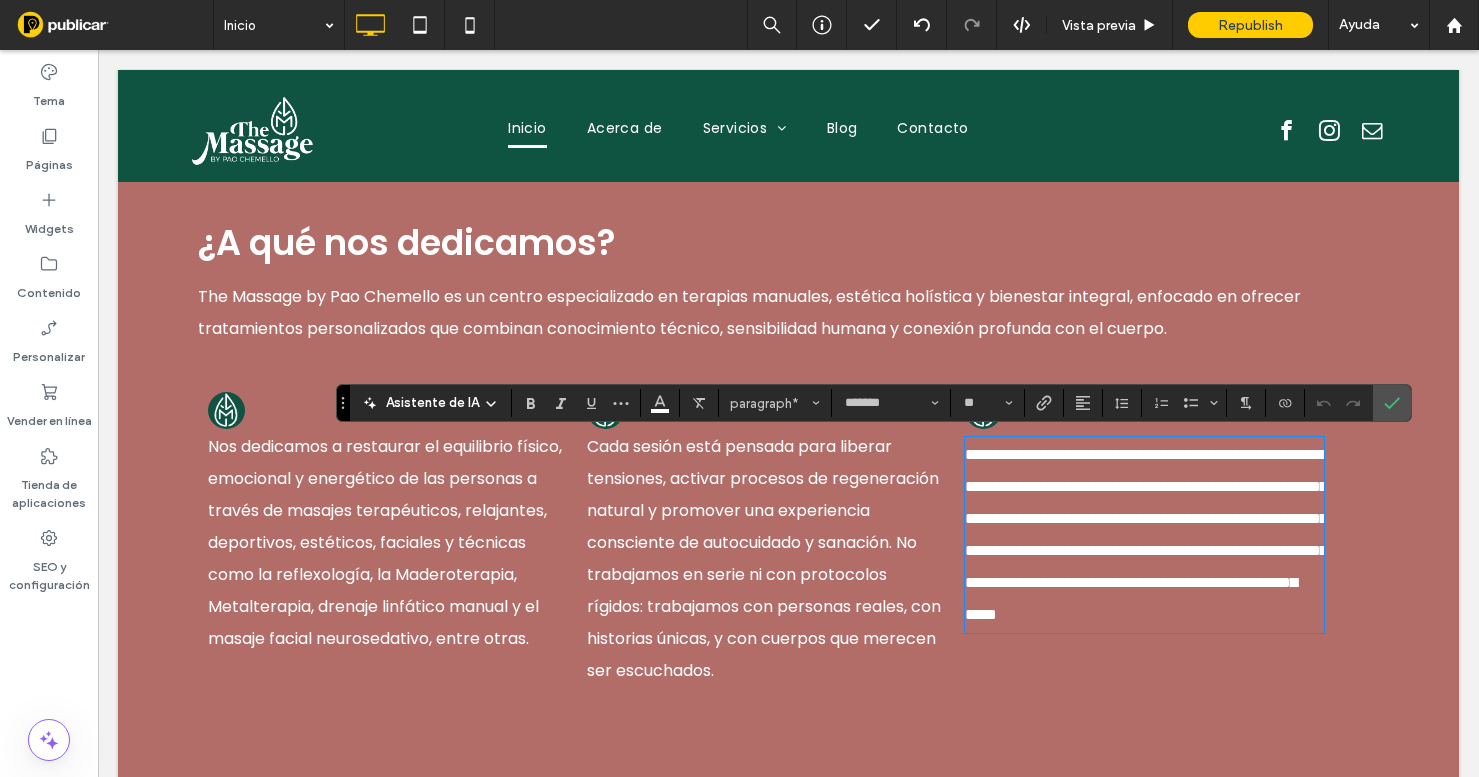 type on "**" 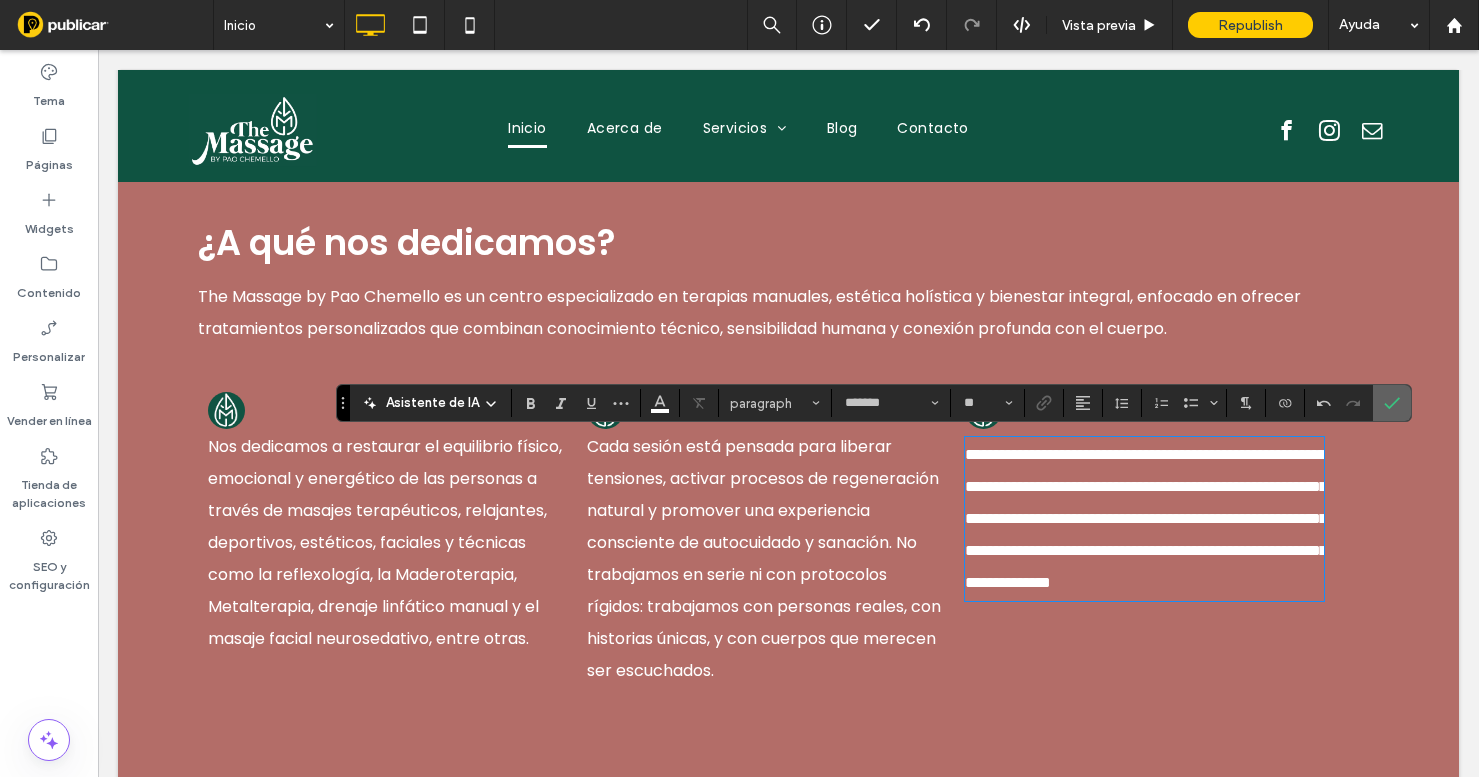 click at bounding box center (1388, 403) 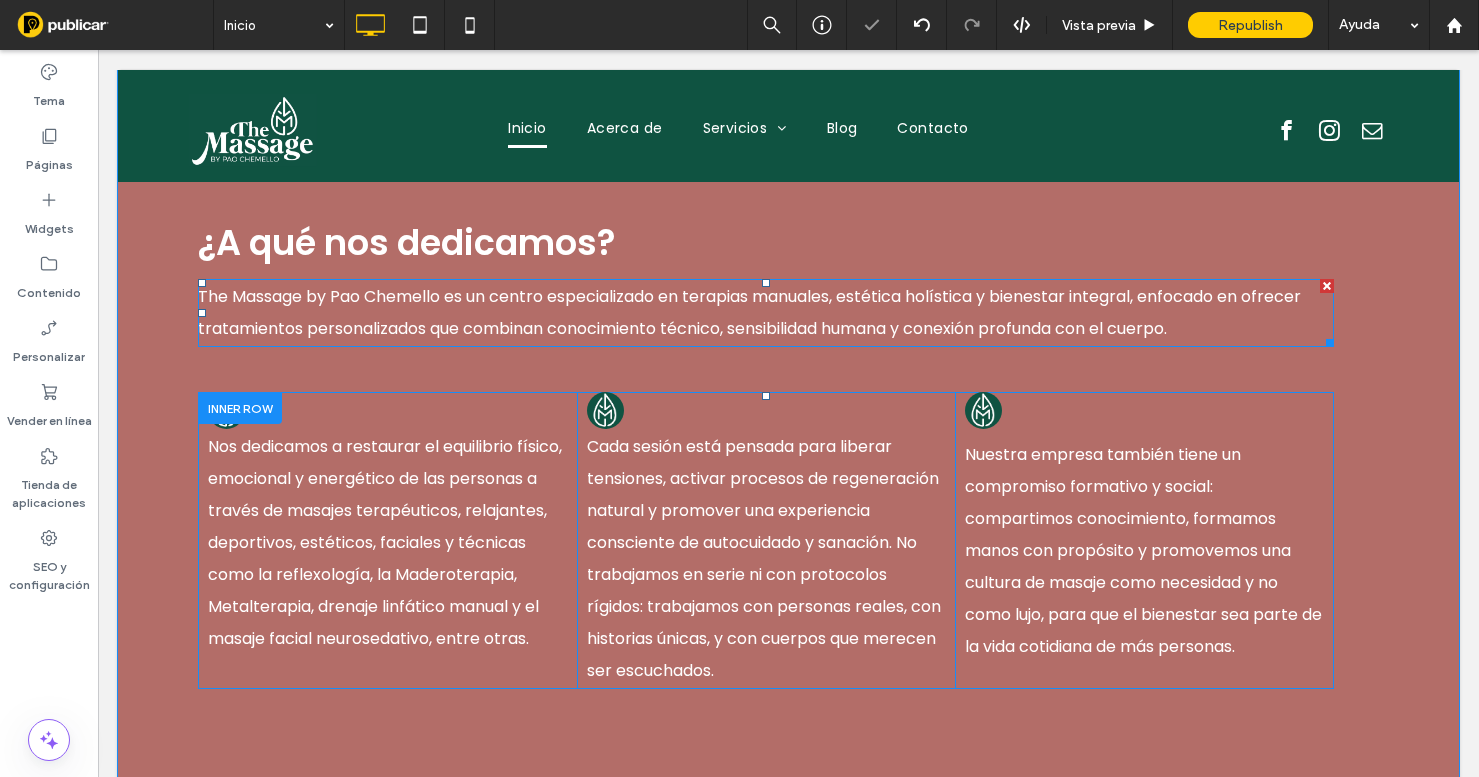 click on "The Massage by Pao Chemello es un centro especializado en terapias manuales, estética holística y bienestar integral, enfocado en ofrecer tratamientos personalizados que combinan conocimiento técnico, sensibilidad humana y conexión profunda con el cuerpo." at bounding box center (749, 312) 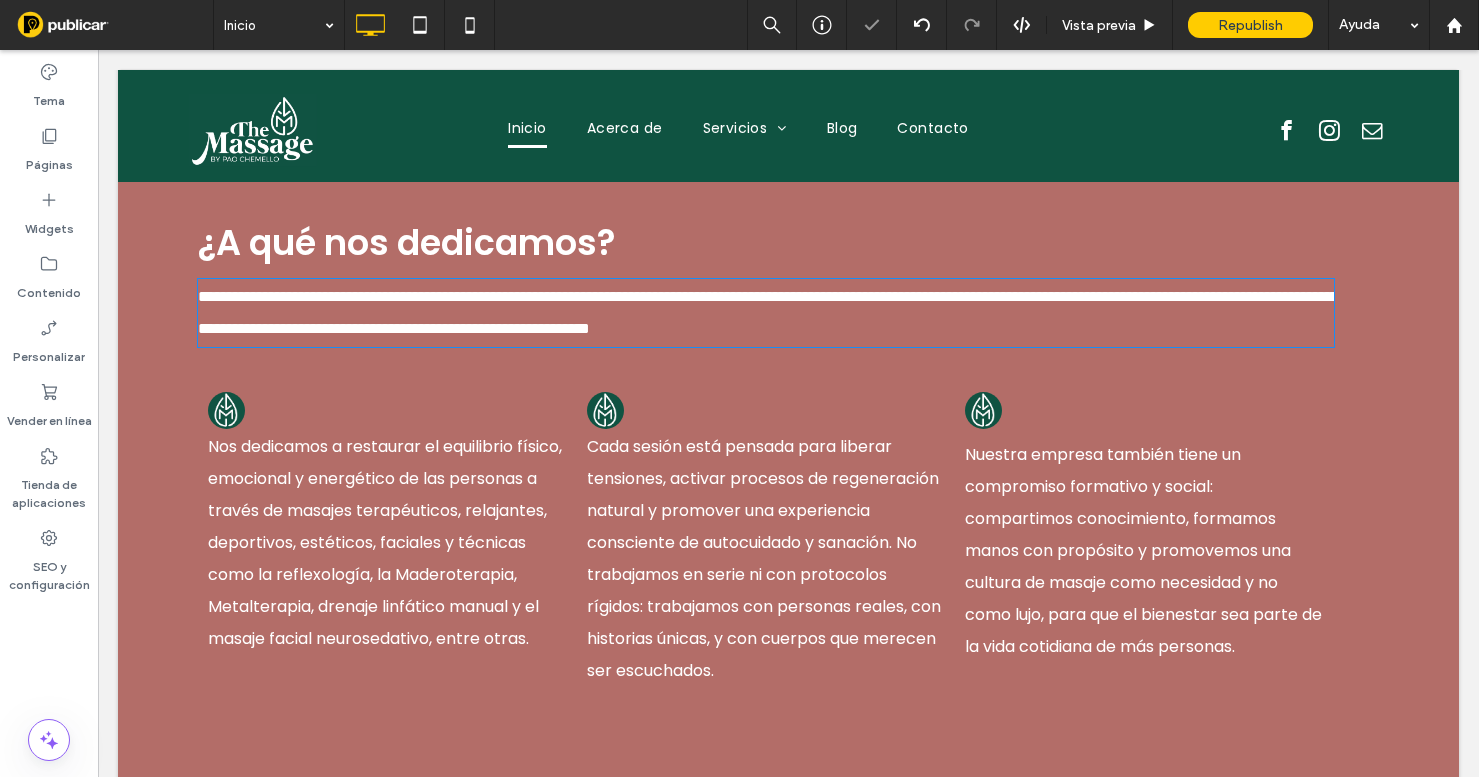 type on "*******" 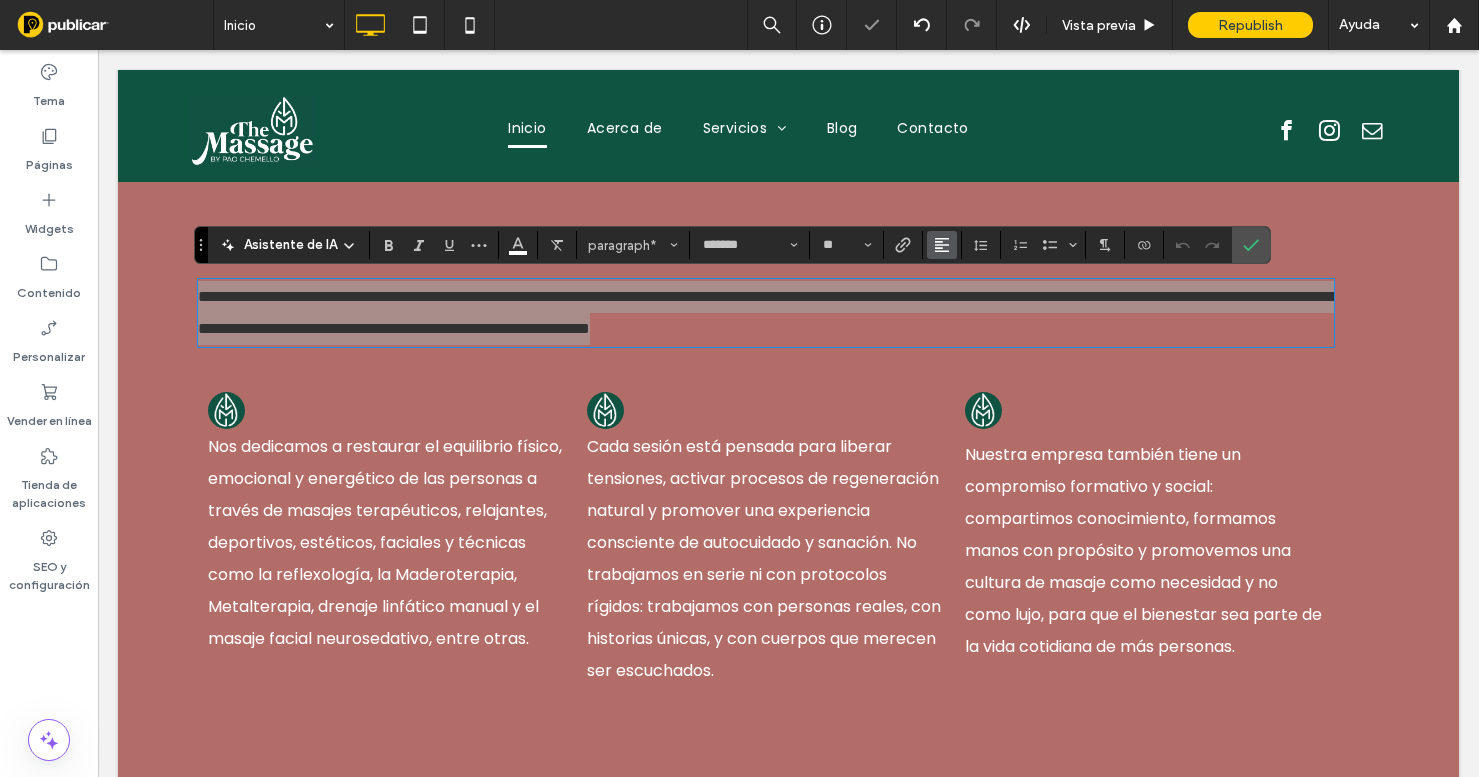 click 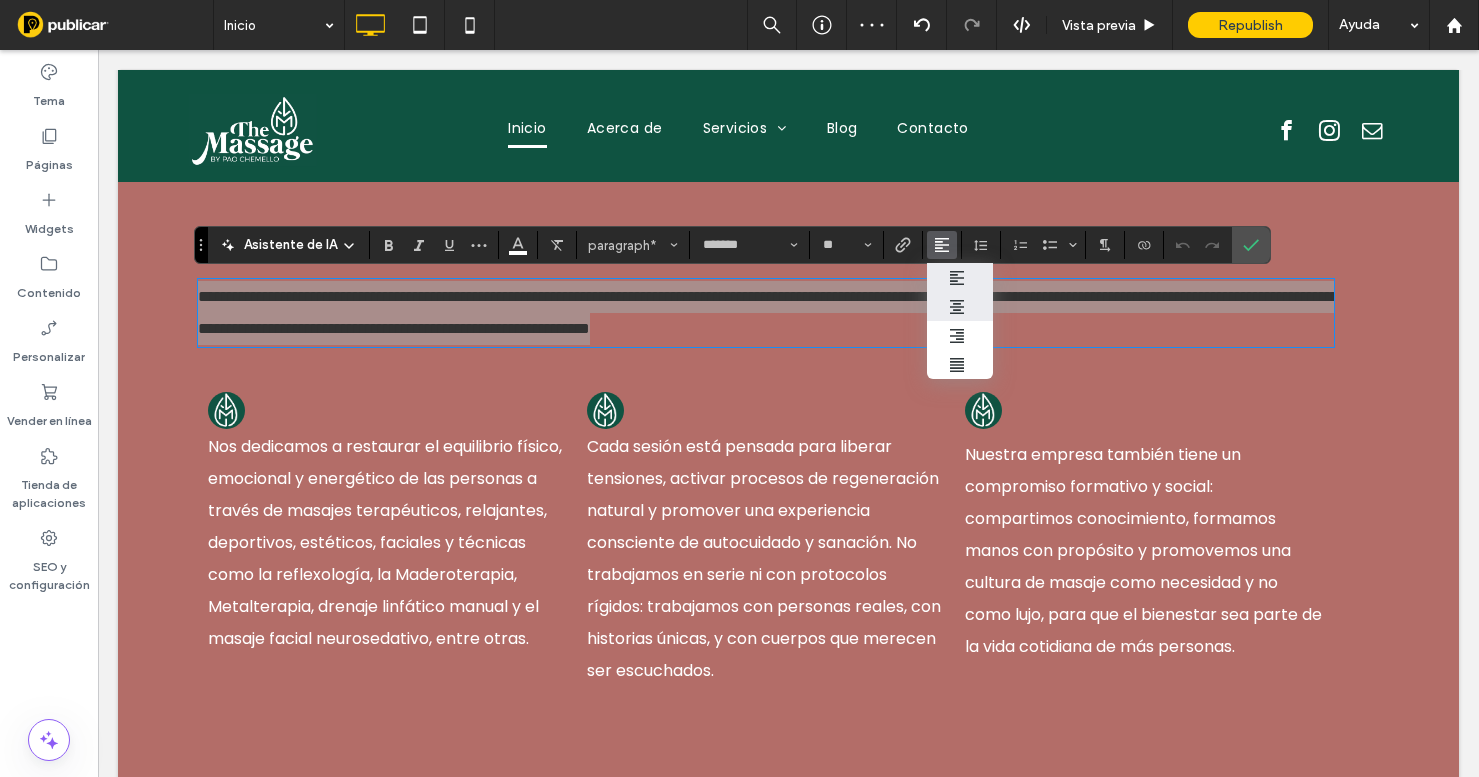 click at bounding box center [960, 306] 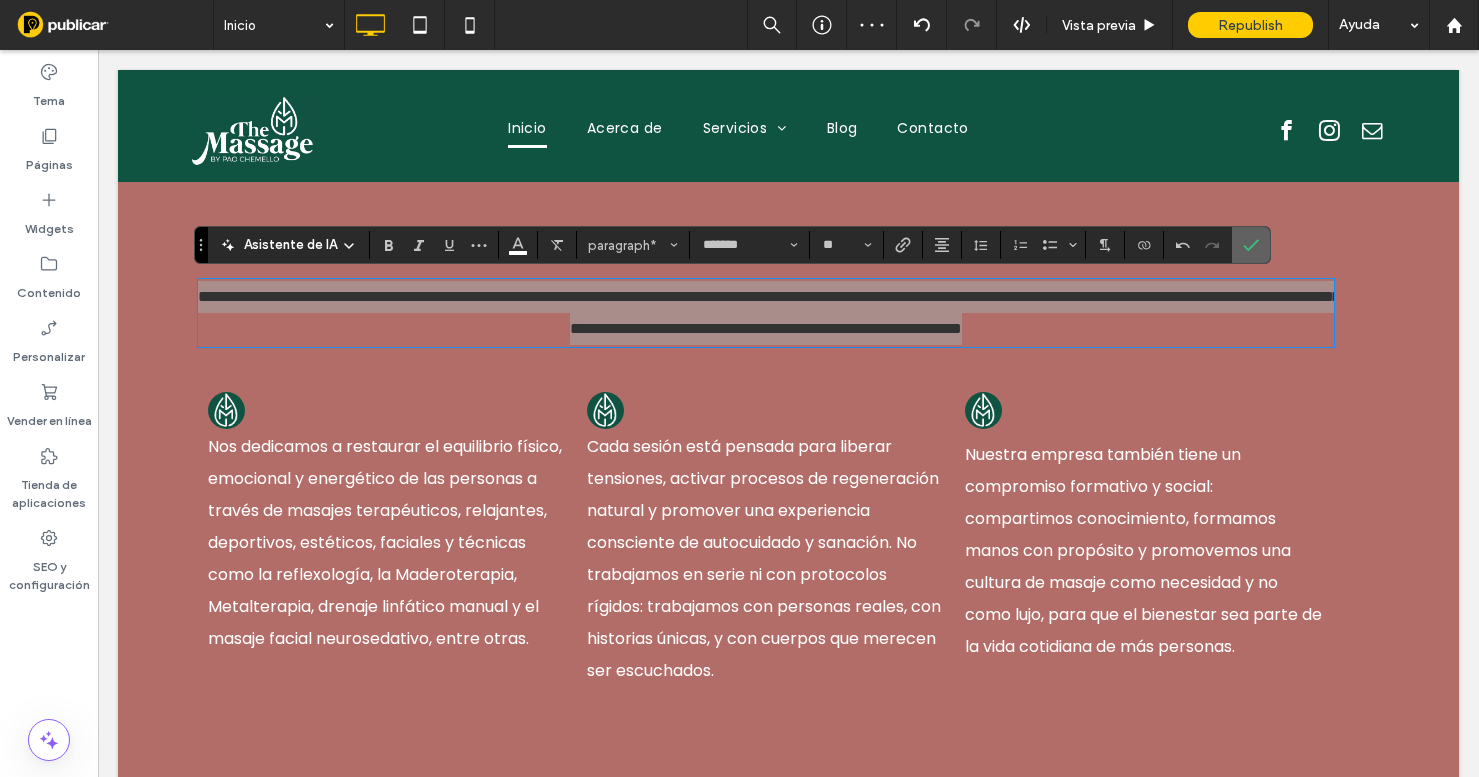 click 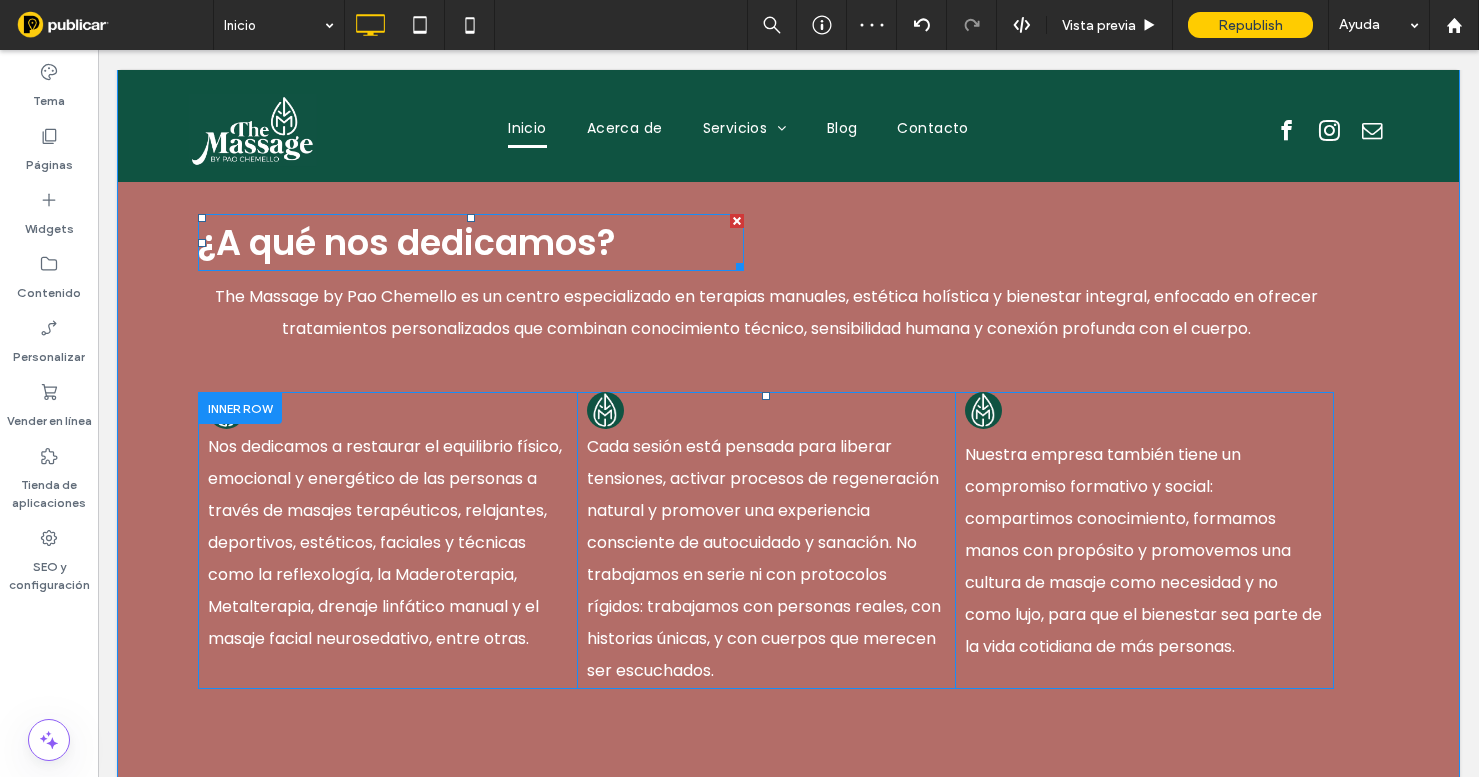 click on "¿A qué nos dedicamos?" at bounding box center [407, 242] 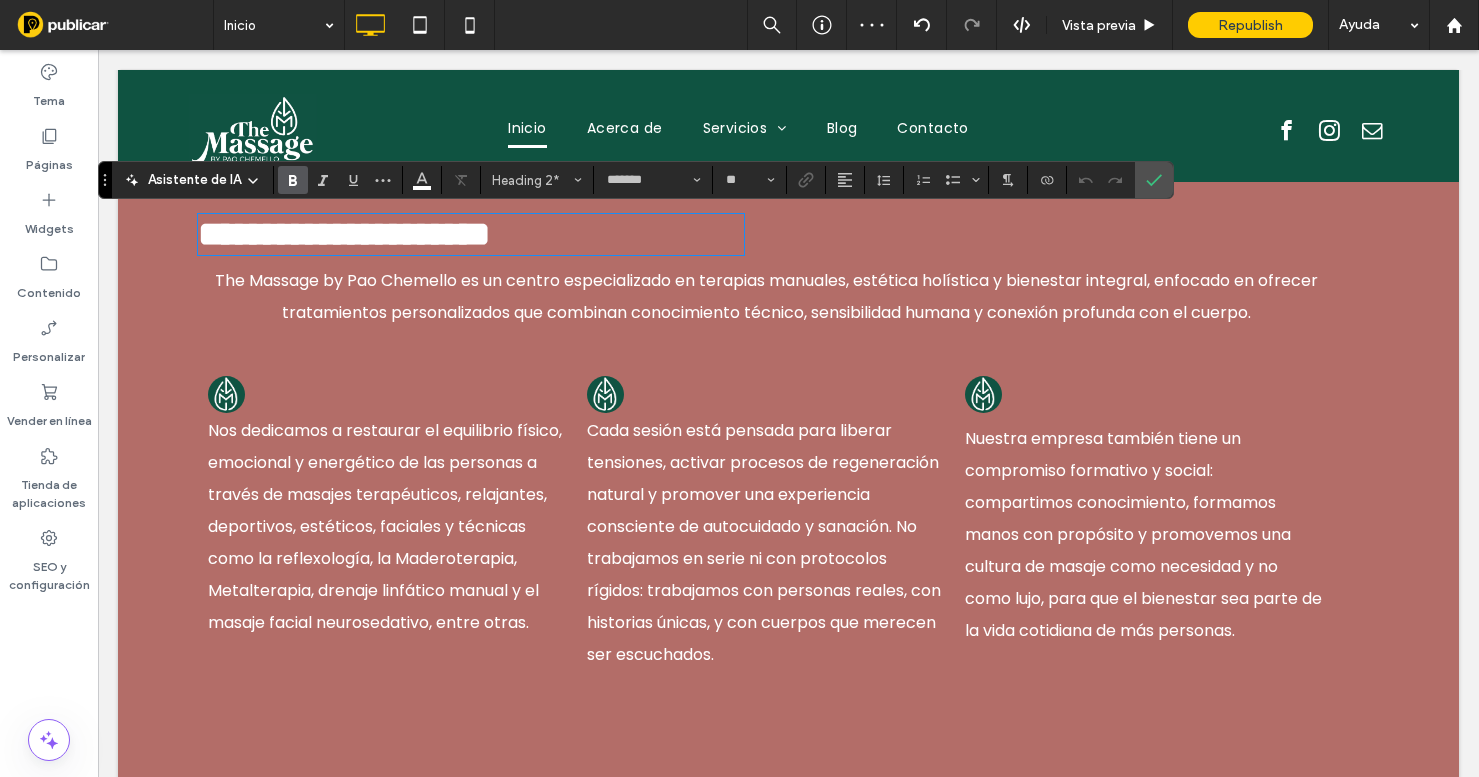 click on "**********" at bounding box center [344, 234] 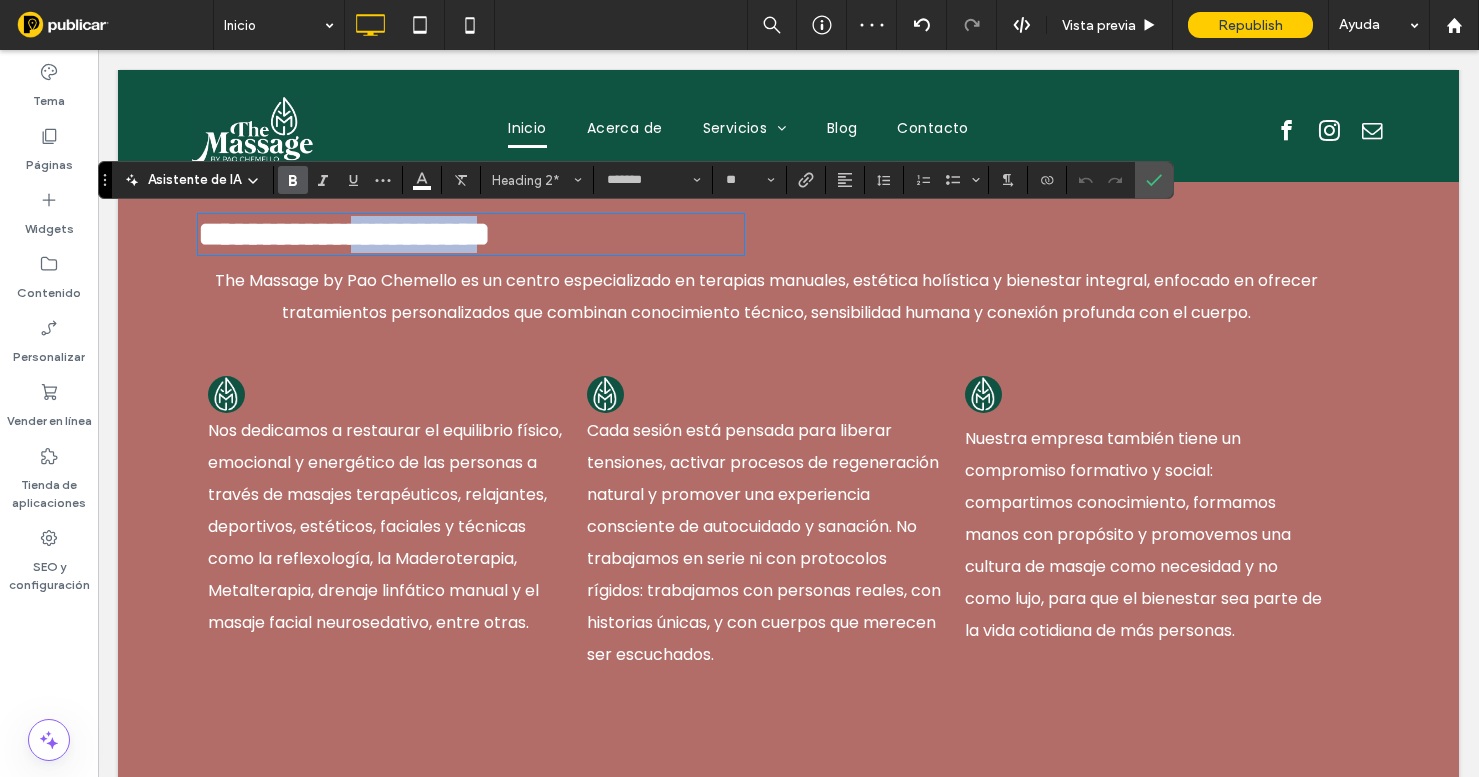 click on "**********" at bounding box center (344, 234) 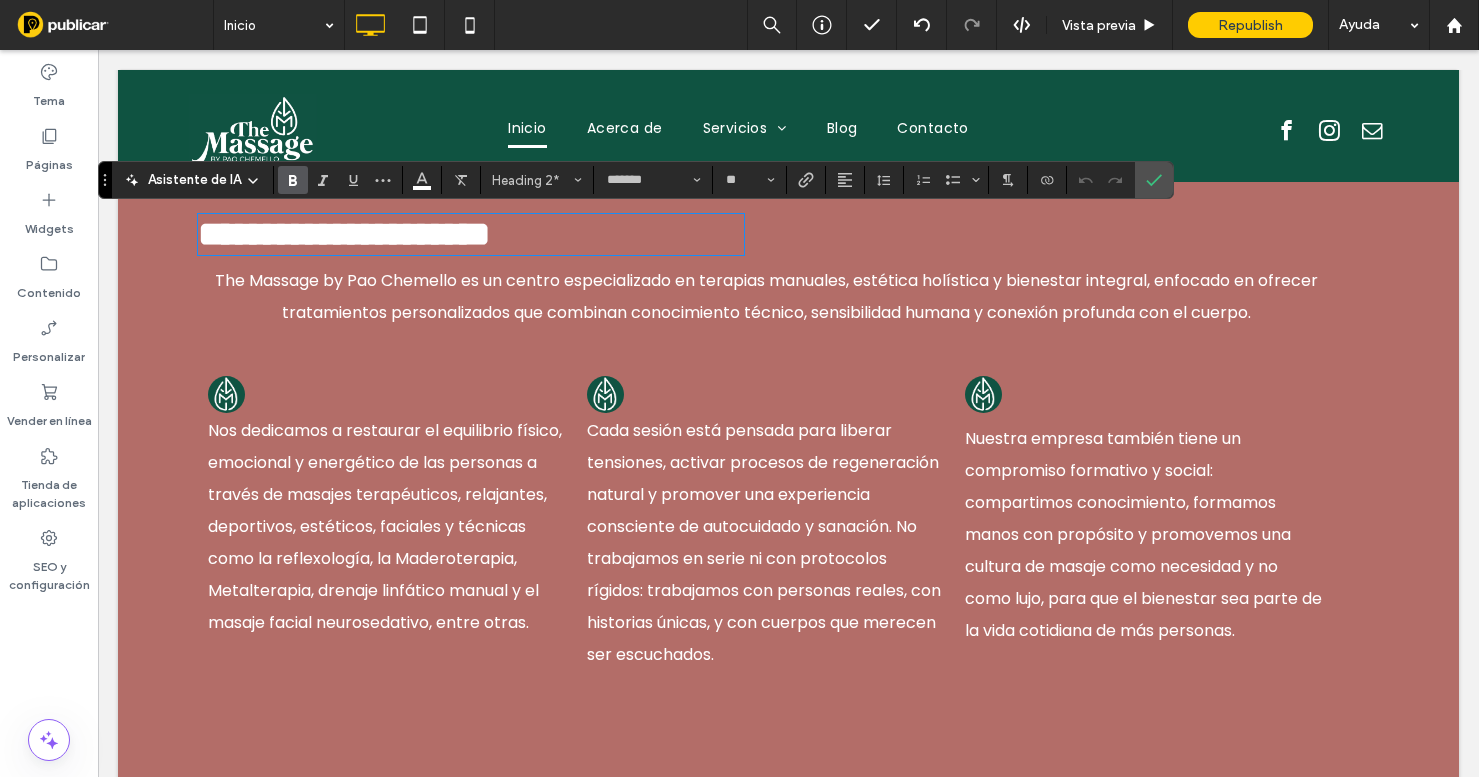 click on "**********" at bounding box center (344, 234) 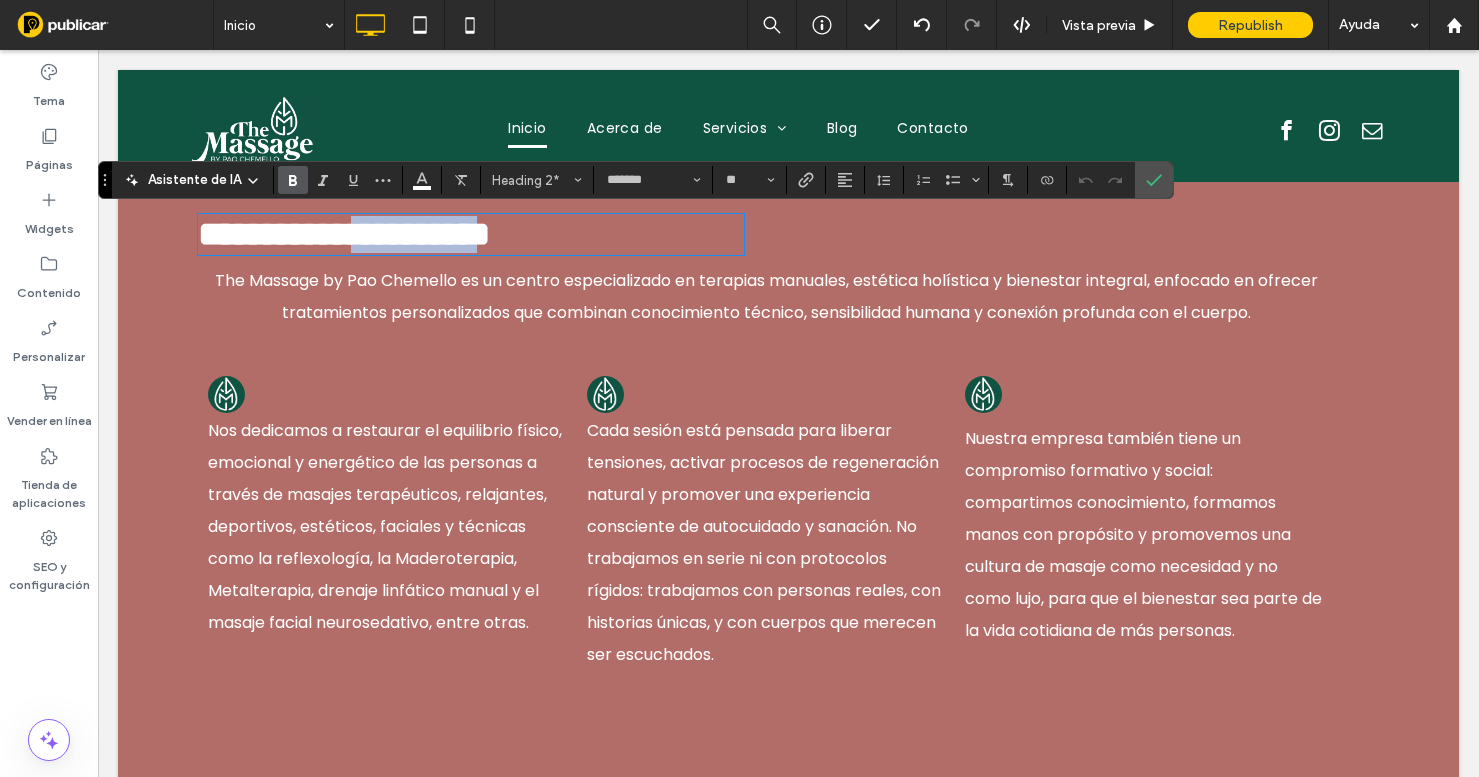 click on "**********" at bounding box center [344, 234] 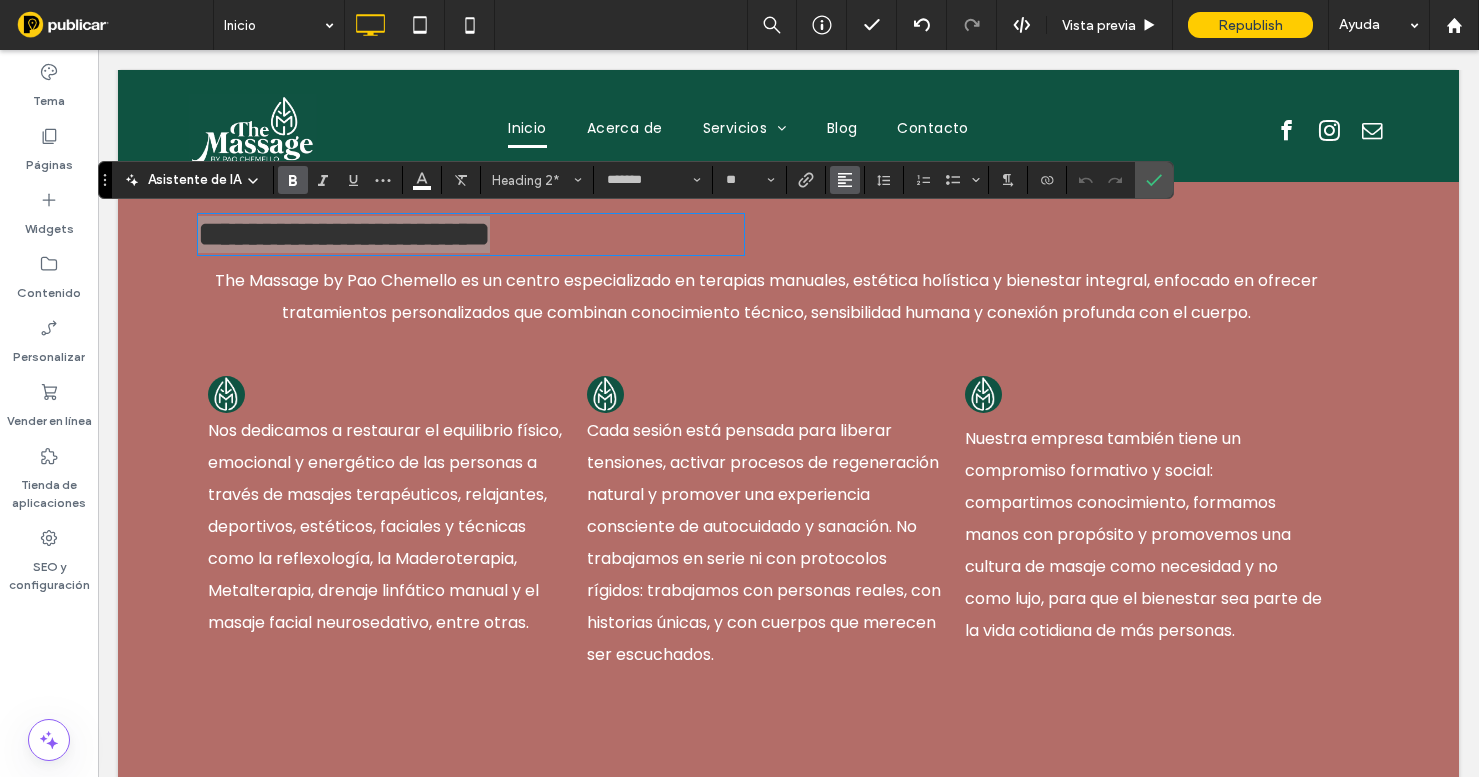 click 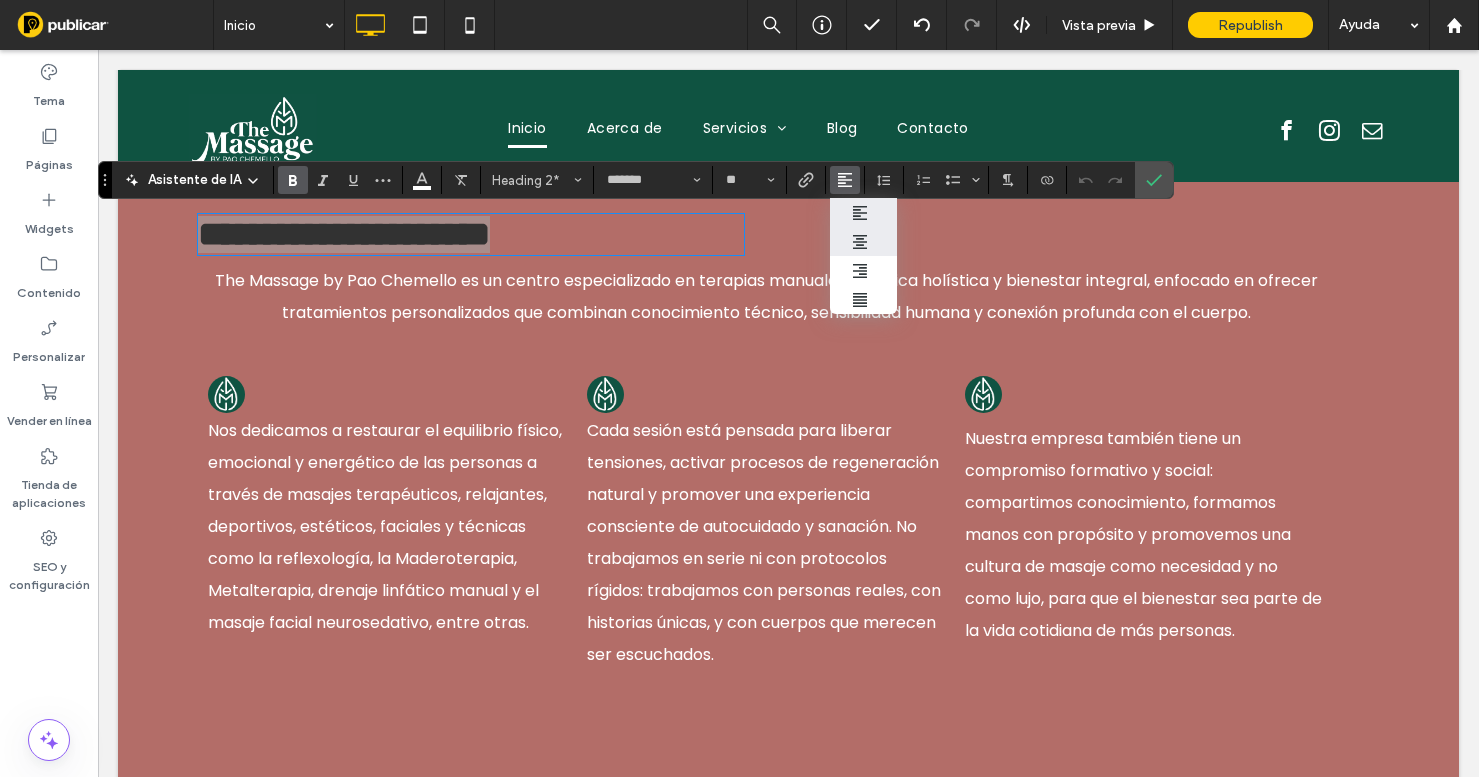 click 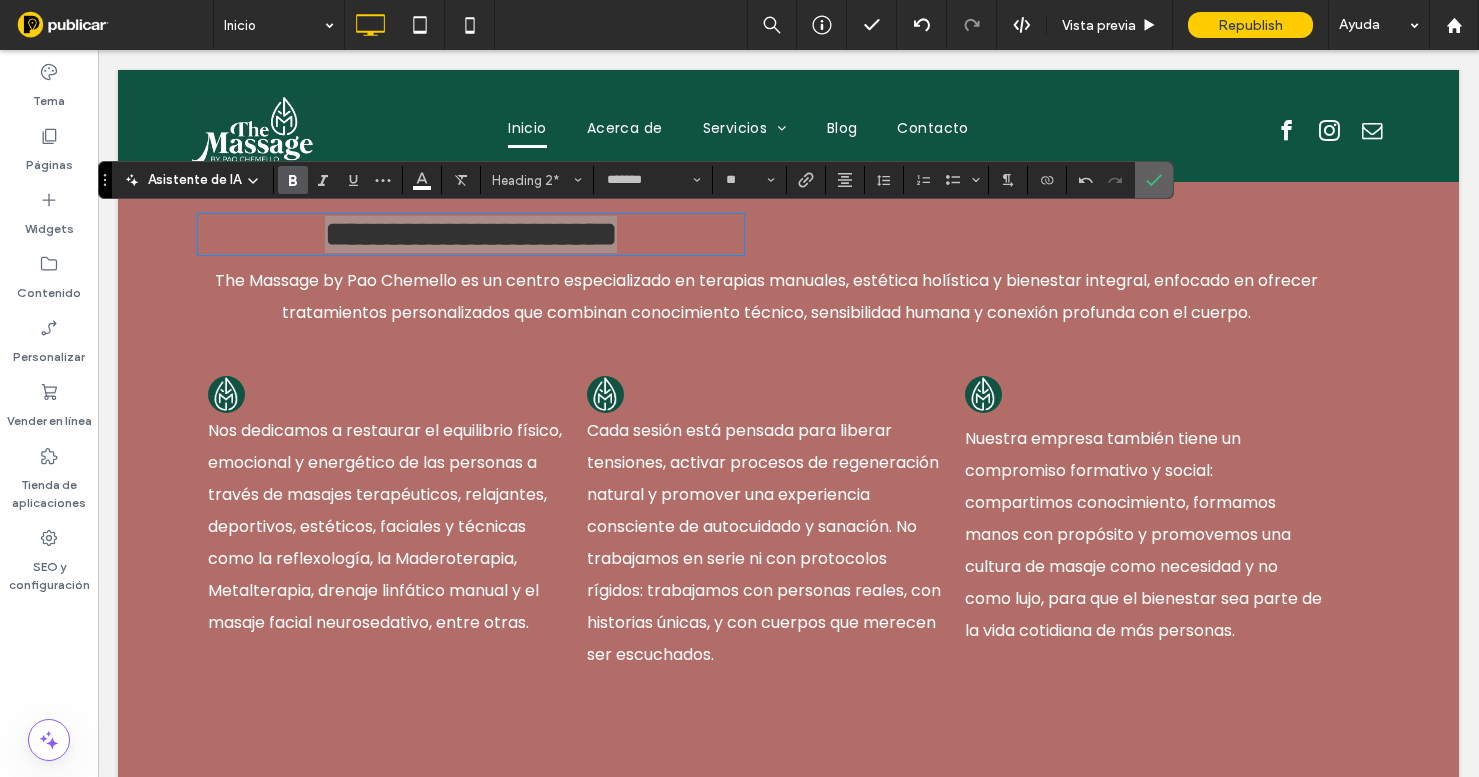 click at bounding box center (1150, 180) 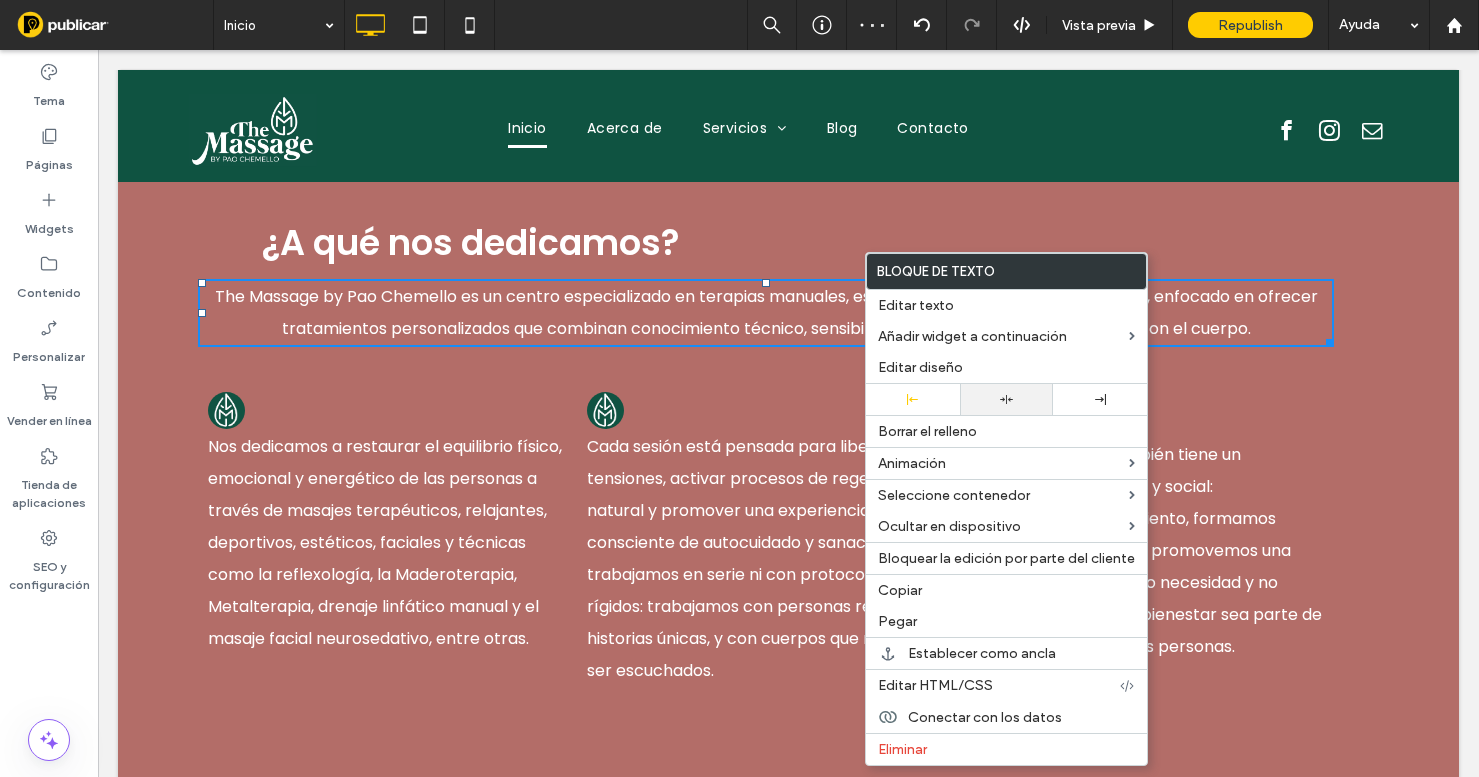 click at bounding box center (1007, 399) 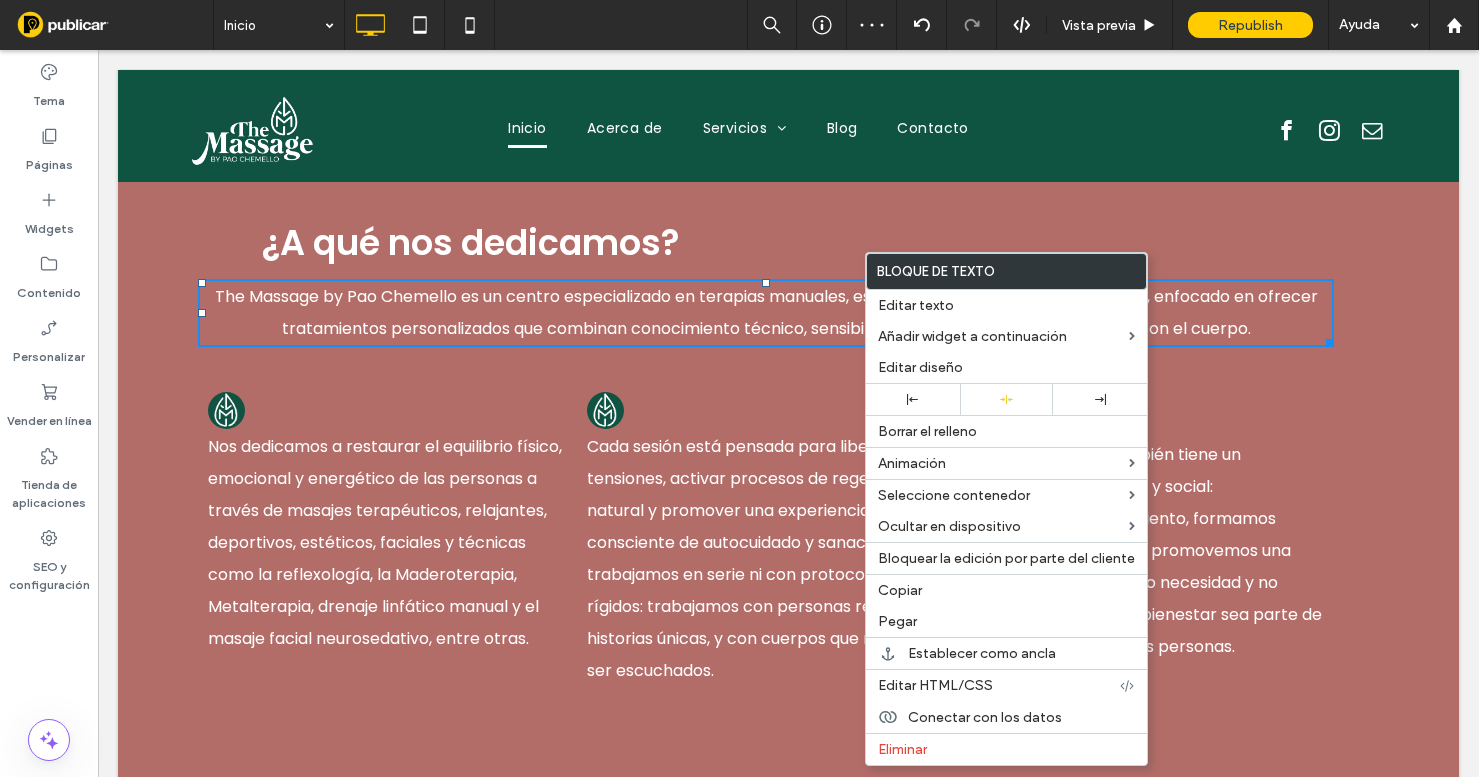 click on "¿A qué nos dedicamos?" at bounding box center [471, 242] 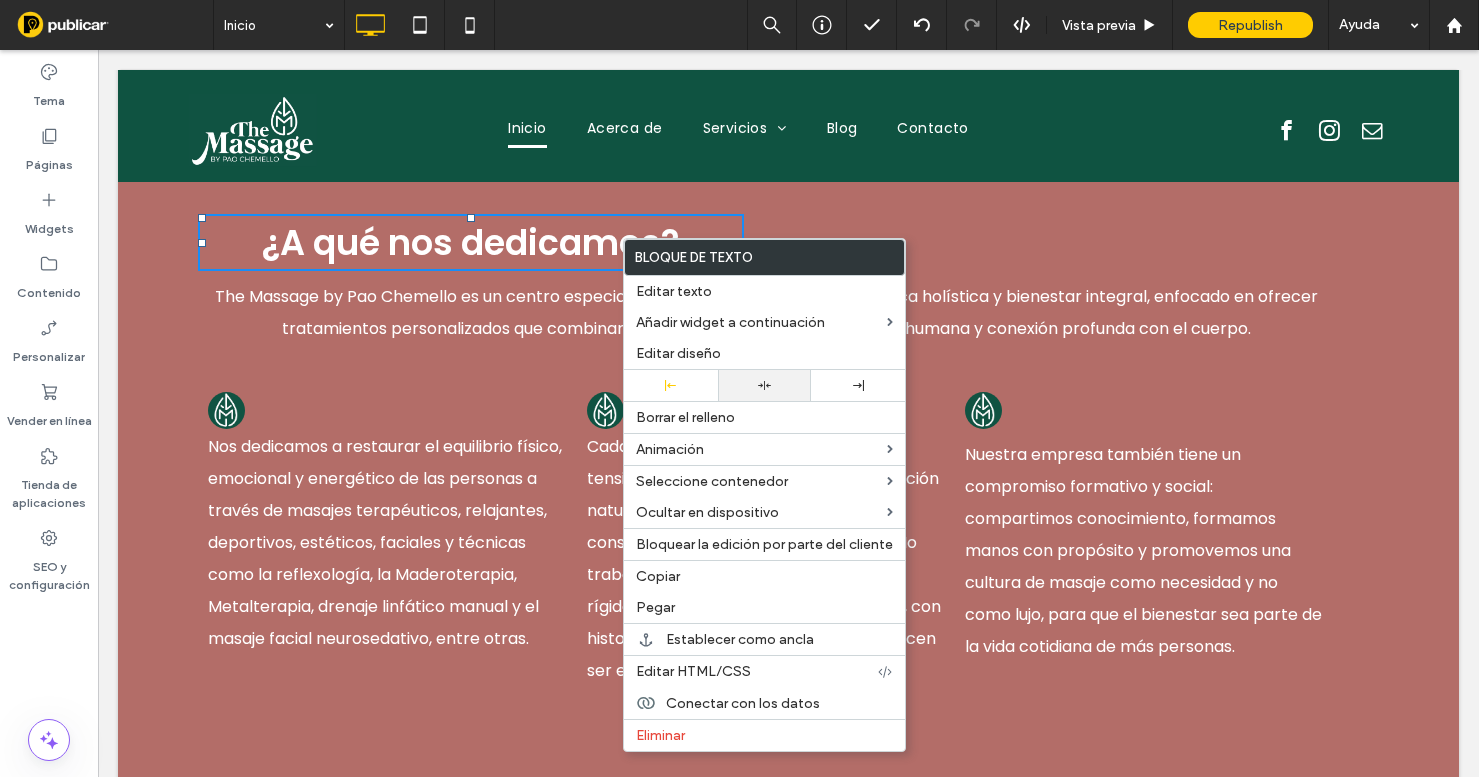 click 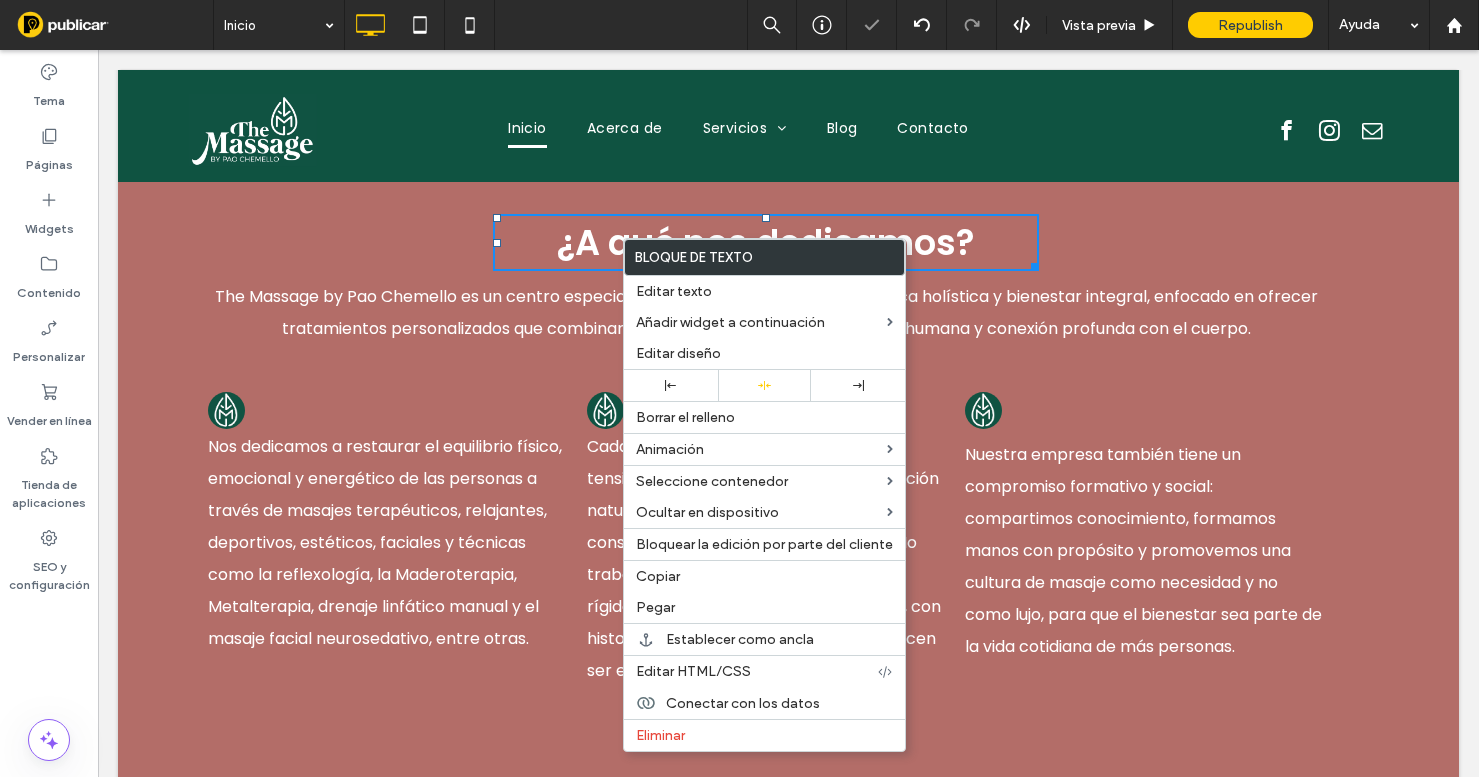 click at bounding box center (739, 388) 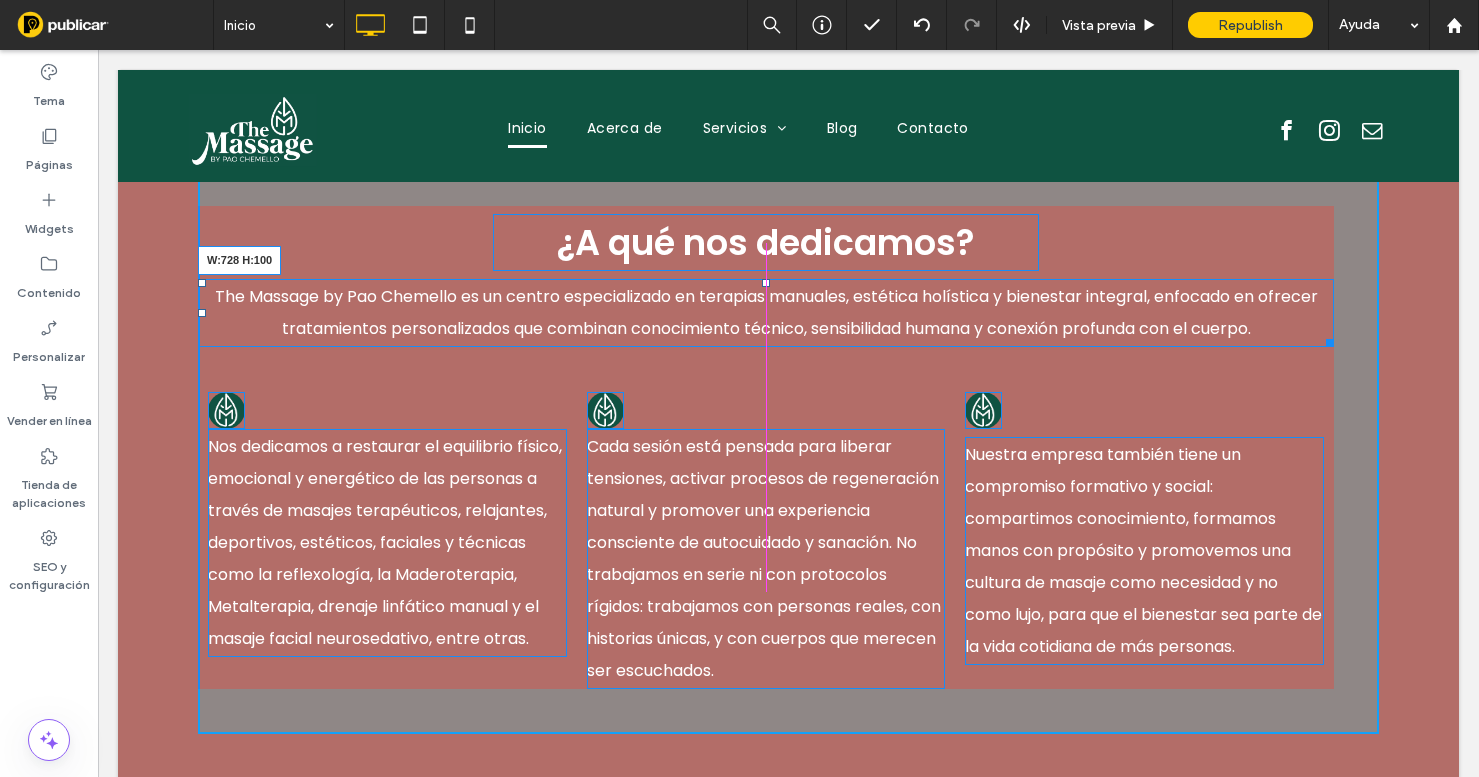 drag, startPoint x: 1331, startPoint y: 345, endPoint x: 1126, endPoint y: 345, distance: 205 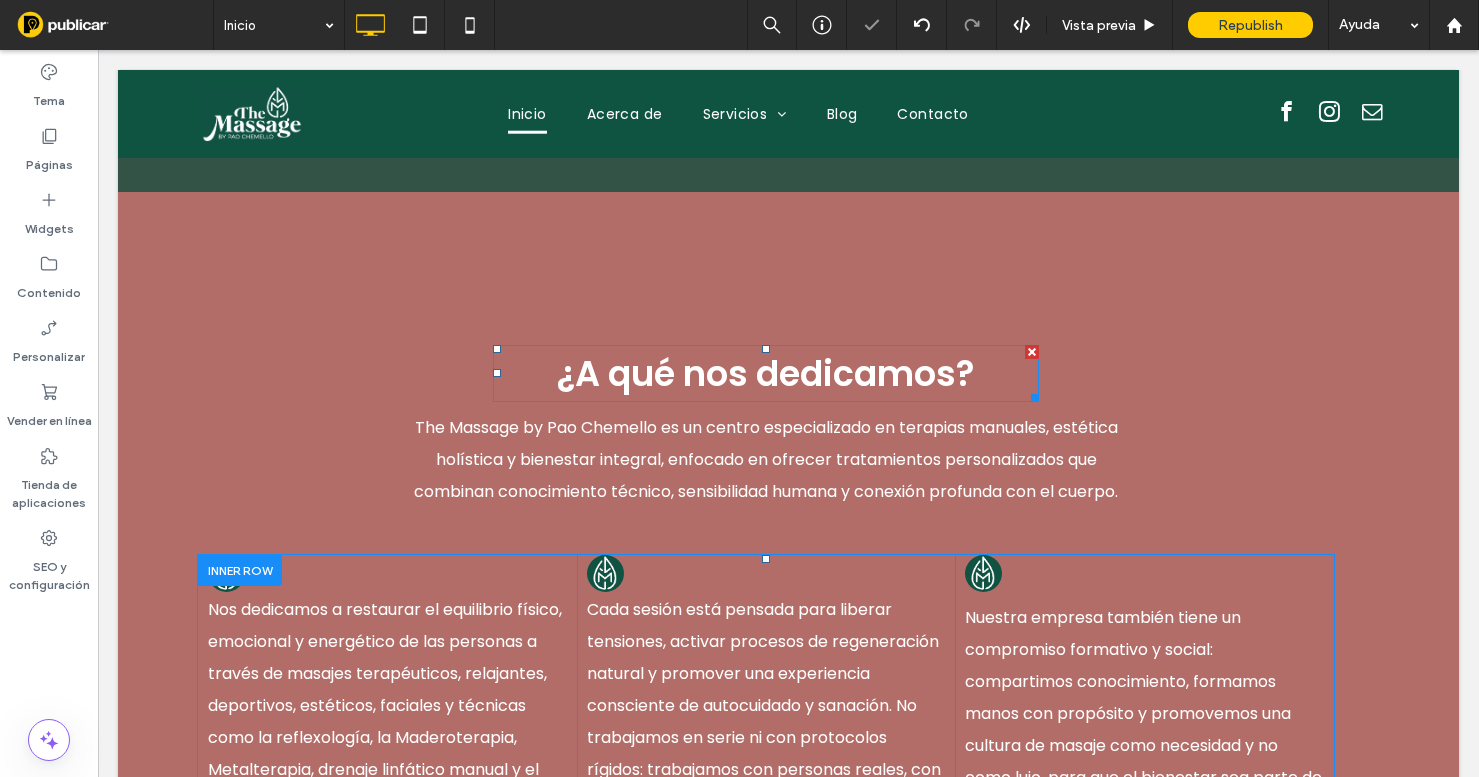 scroll, scrollTop: 2650, scrollLeft: 0, axis: vertical 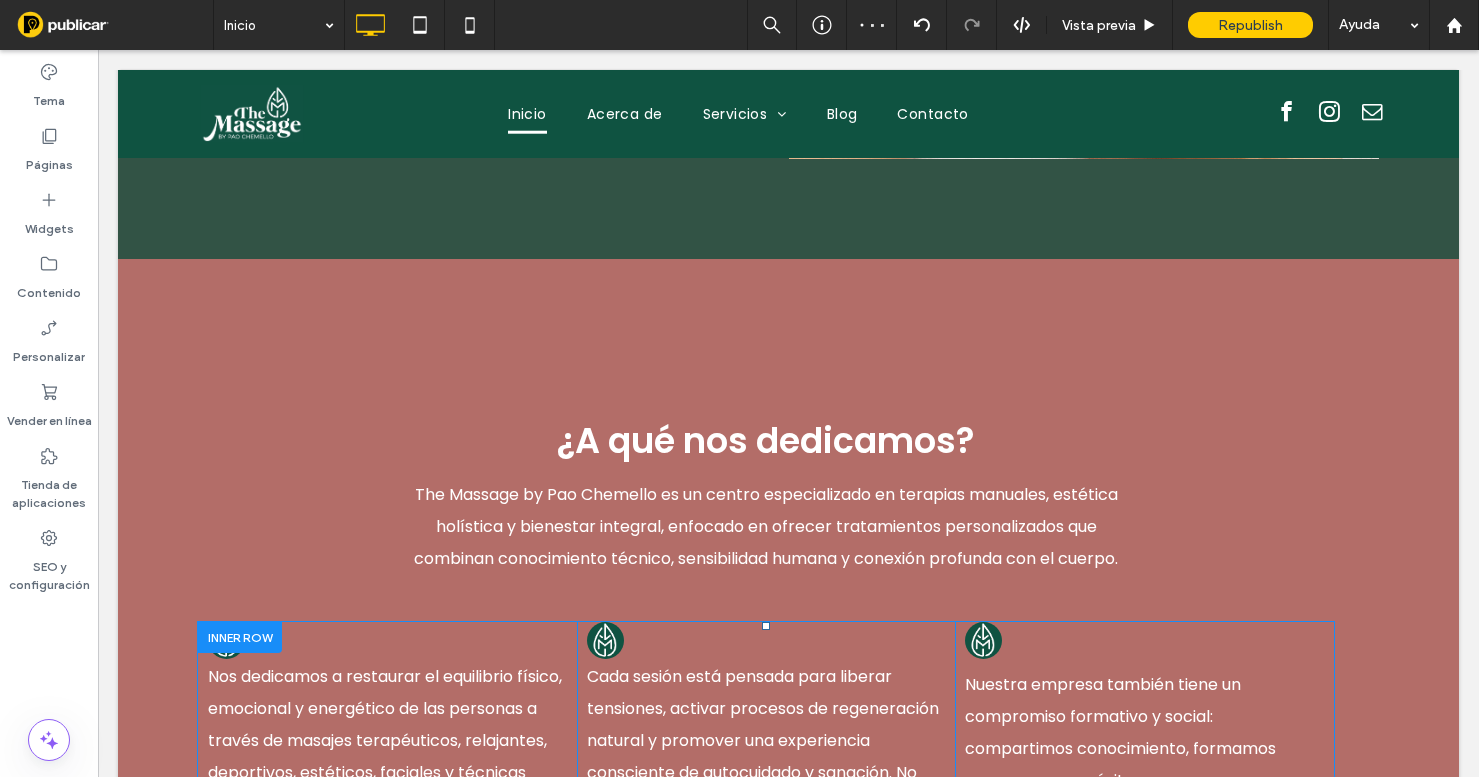 click on "¿A qué nos dedicamos?   The Massage by Pao Chemello es un centro especializado en terapias manuales, estética holística y bienestar integral, enfocado en ofrecer tratamientos personalizados que combinan conocimiento técnico, sensibilidad humana y conexión profunda con el cuerpo.
Nos dedicamos a restaurar el equilibrio físico, emocional y energético de las personas a través de masajes terapéuticos, relajantes, deportivos, estéticos, faciales y técnicas como la reflexología, la Maderoterapia, Metalterapia, drenaje linfático manual y el masaje facial neurosedativo, entre otras.
Click To Paste     Click To Paste
Click To Paste     Click To Paste     Cada sesión está pensada para liberar tensiones, activar procesos de regeneración natural y promover una experiencia consciente de autocuidado y sanación. No trabajamos en serie ni con protocolos rígidos: trabajamos con personas reales, con historias únicas, y con cuerpos que merecen ser escuchados.
Click To Paste" at bounding box center (788, 661) 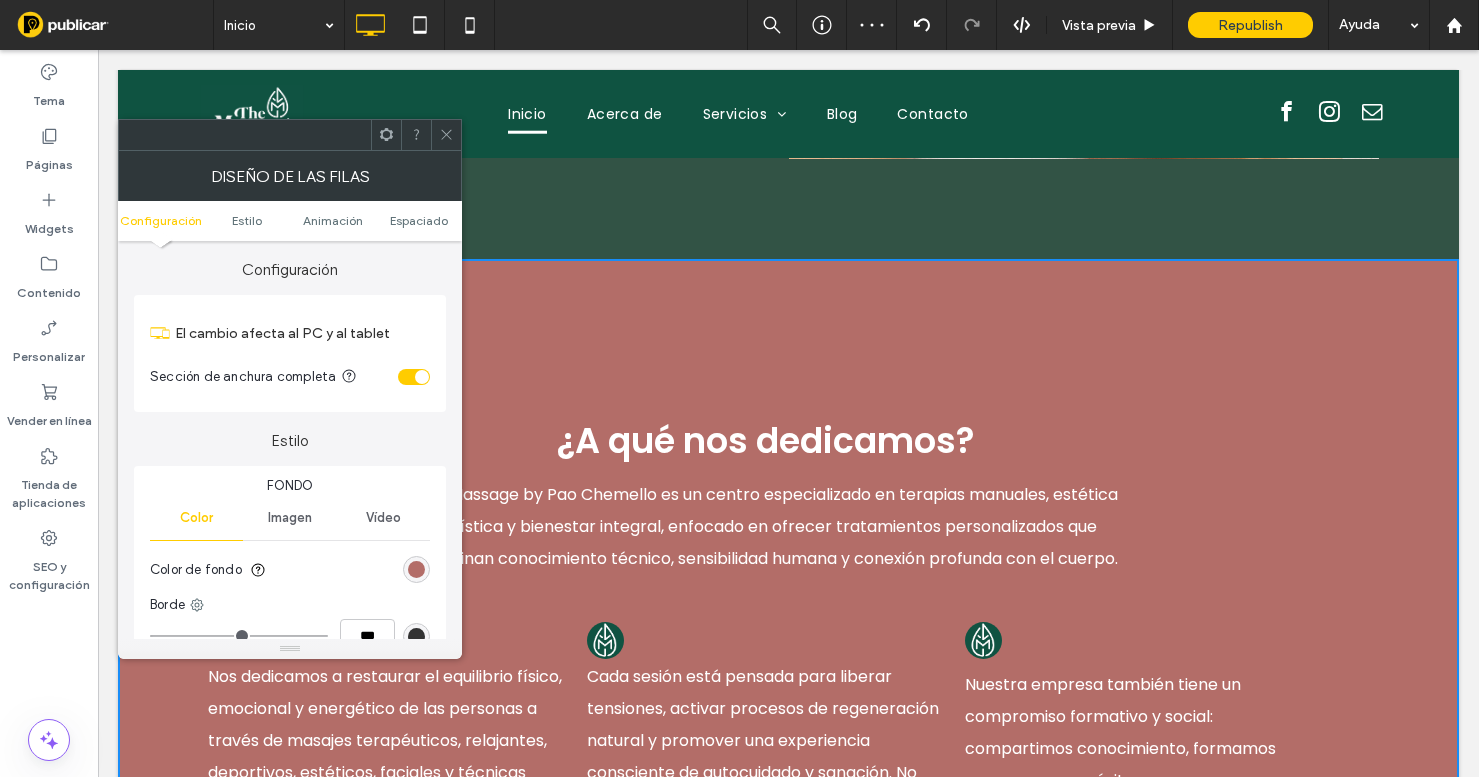 click at bounding box center (416, 569) 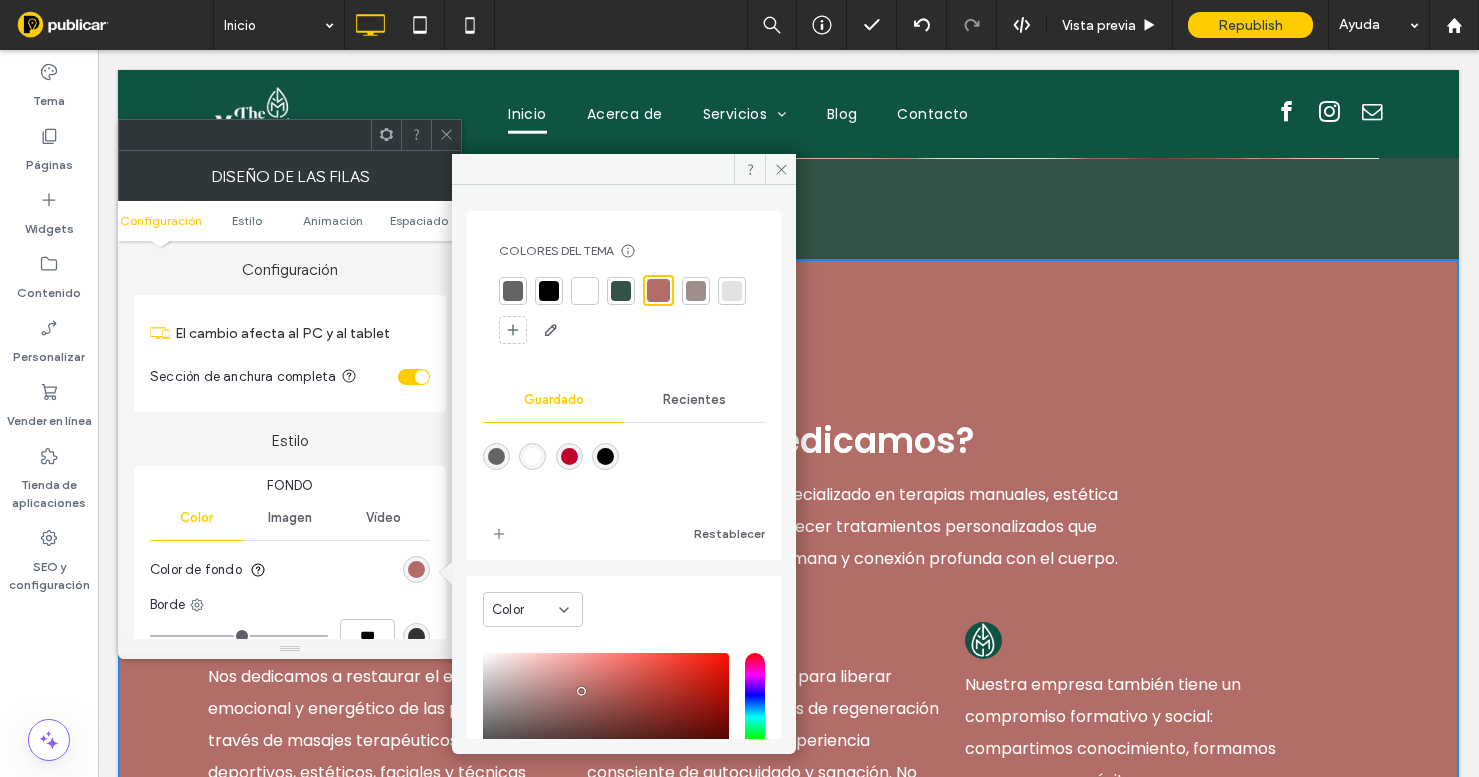 click at bounding box center (732, 291) 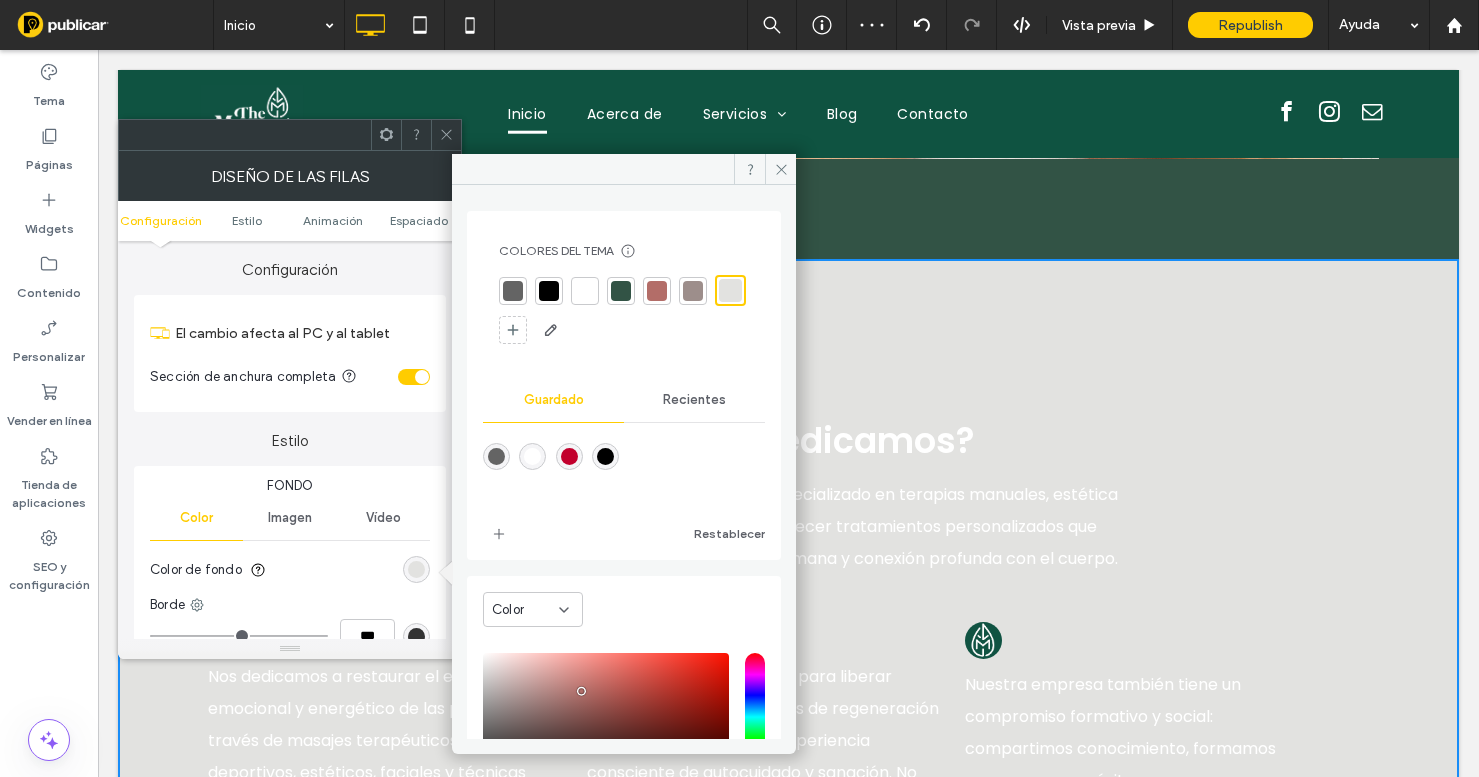 click at bounding box center [693, 291] 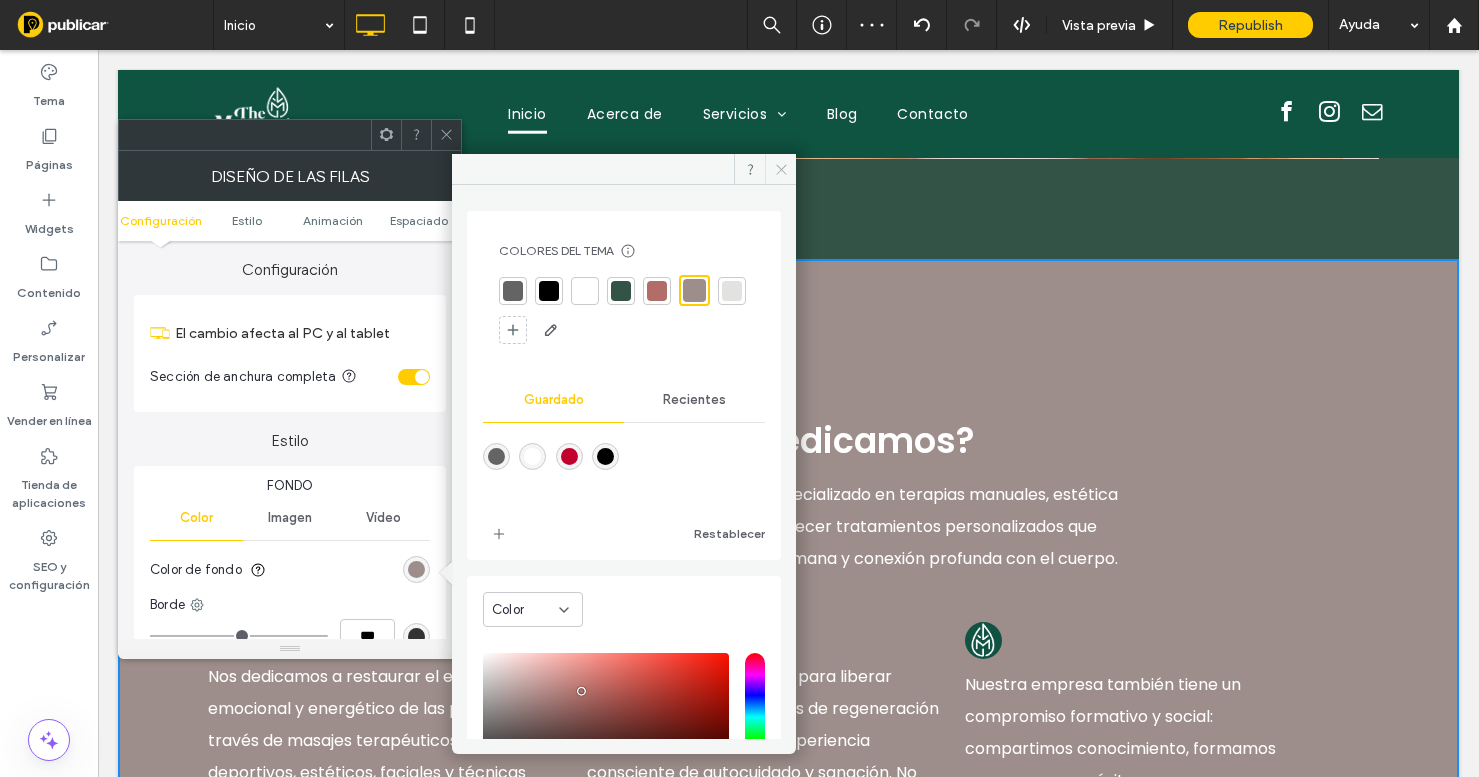 click 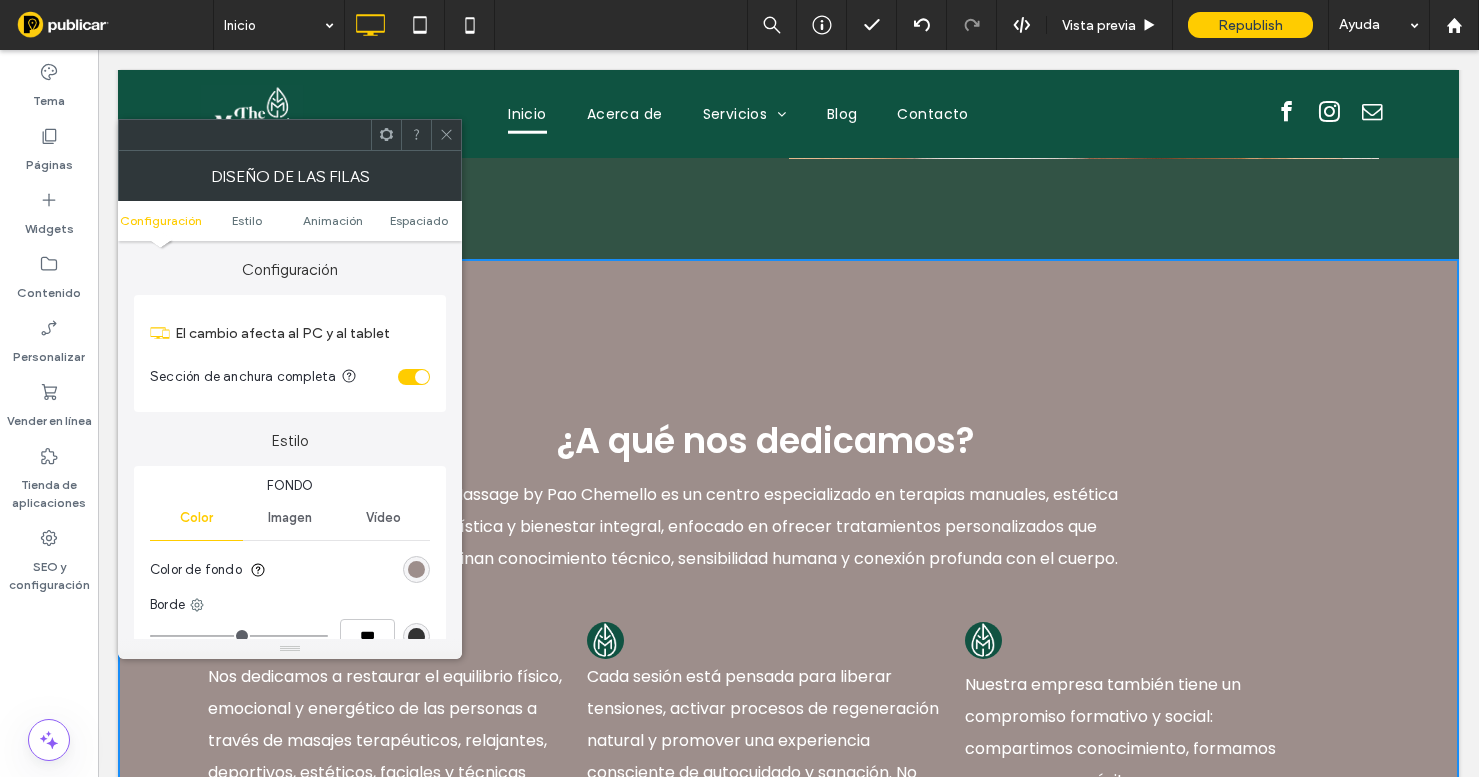 click at bounding box center (446, 135) 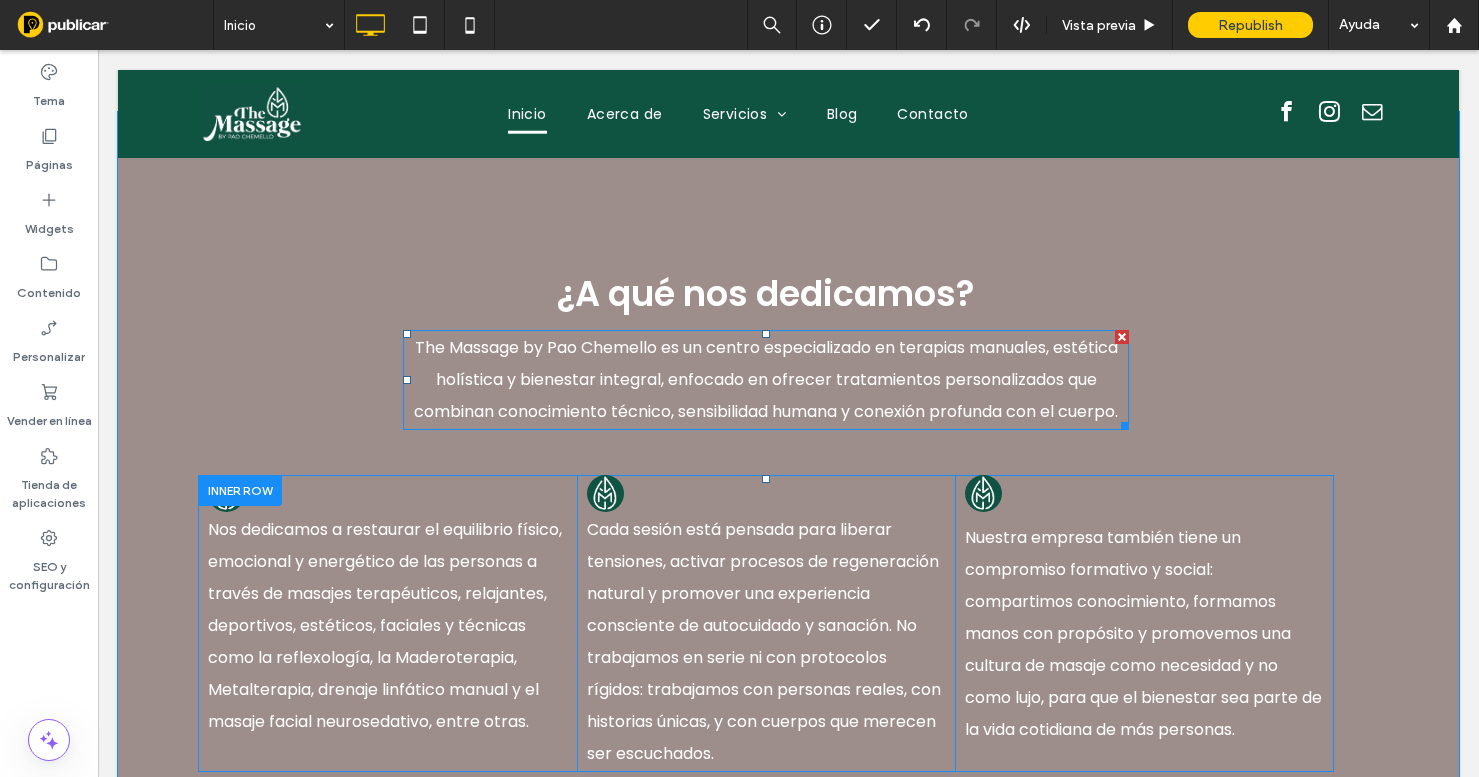 scroll, scrollTop: 2755, scrollLeft: 0, axis: vertical 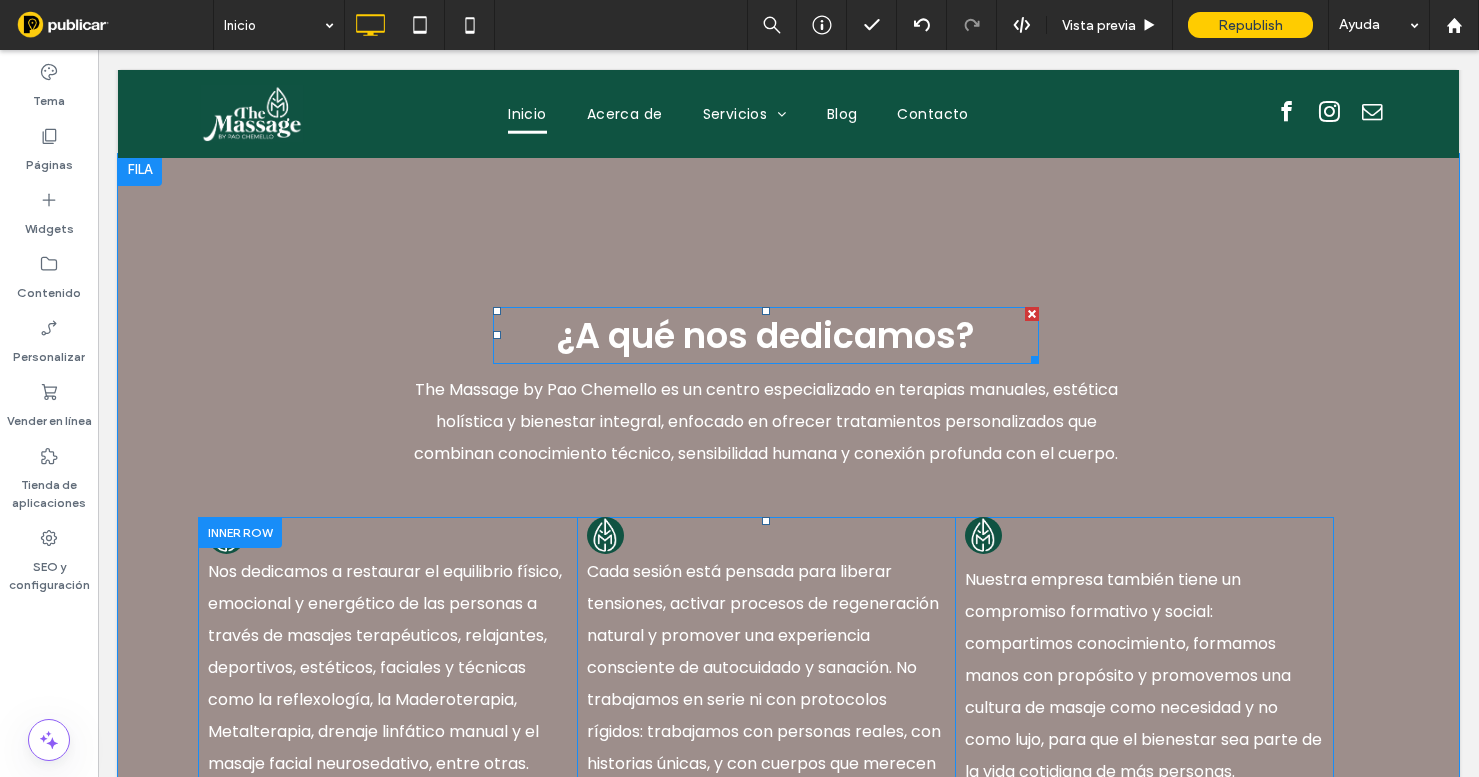 click on "¿A qué nos dedicamos?" at bounding box center [766, 335] 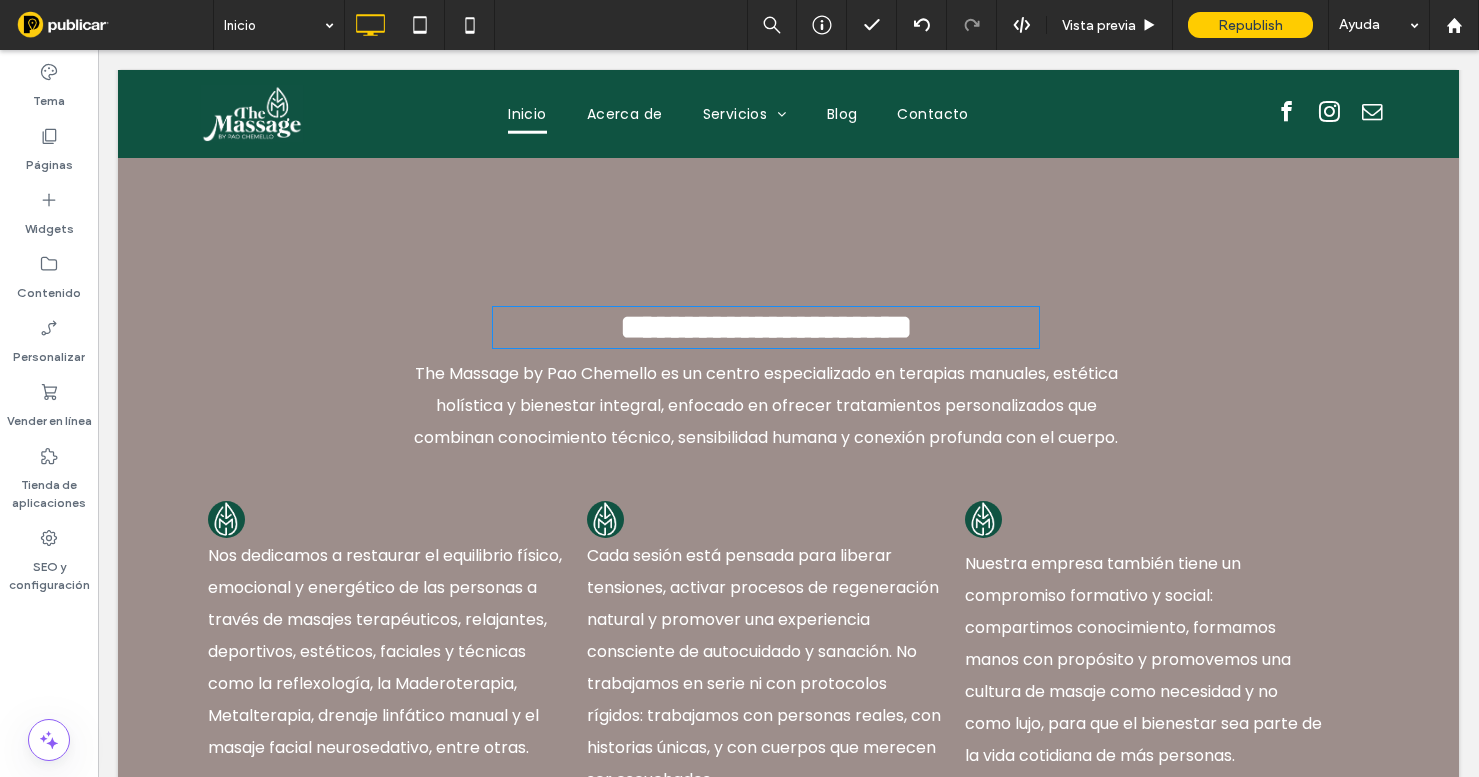 type on "*******" 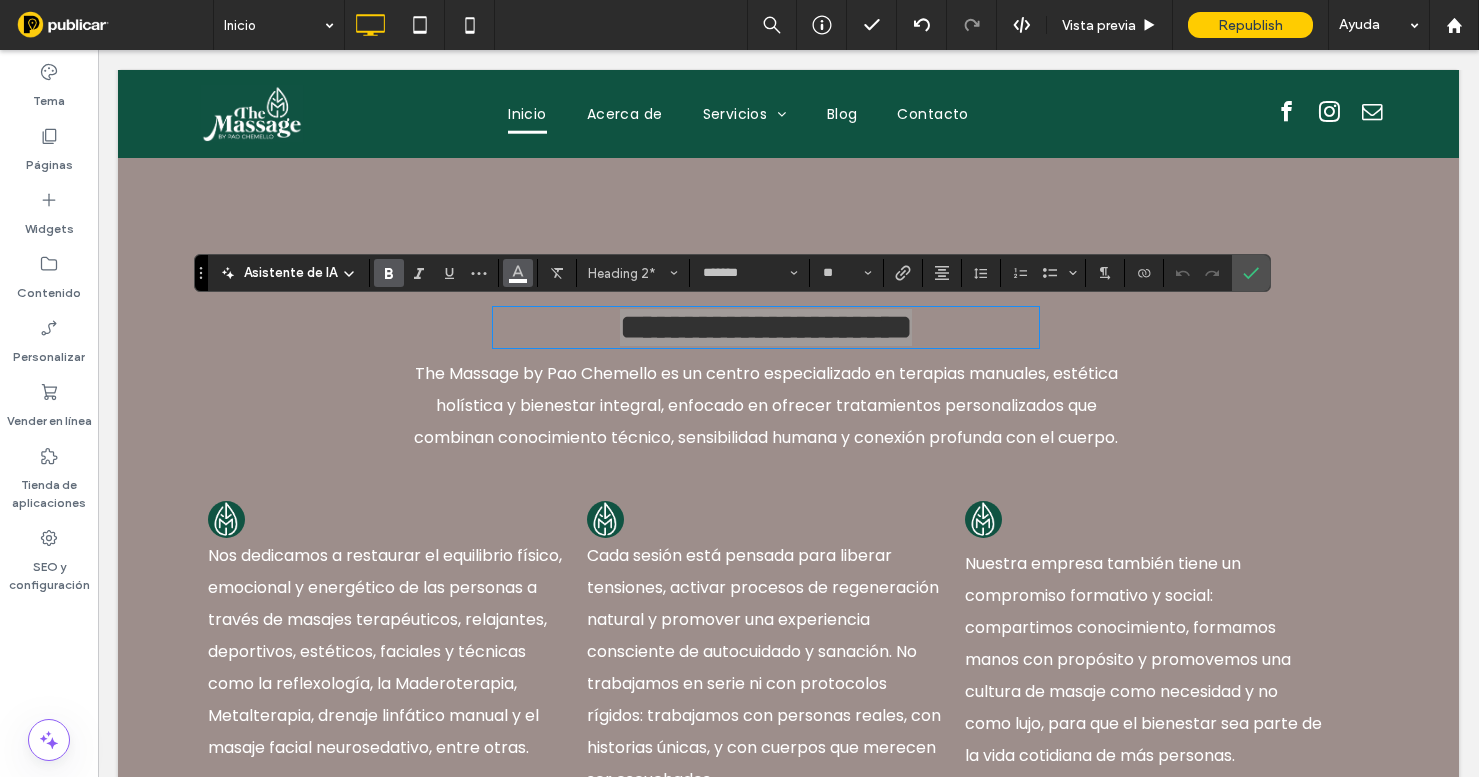 click 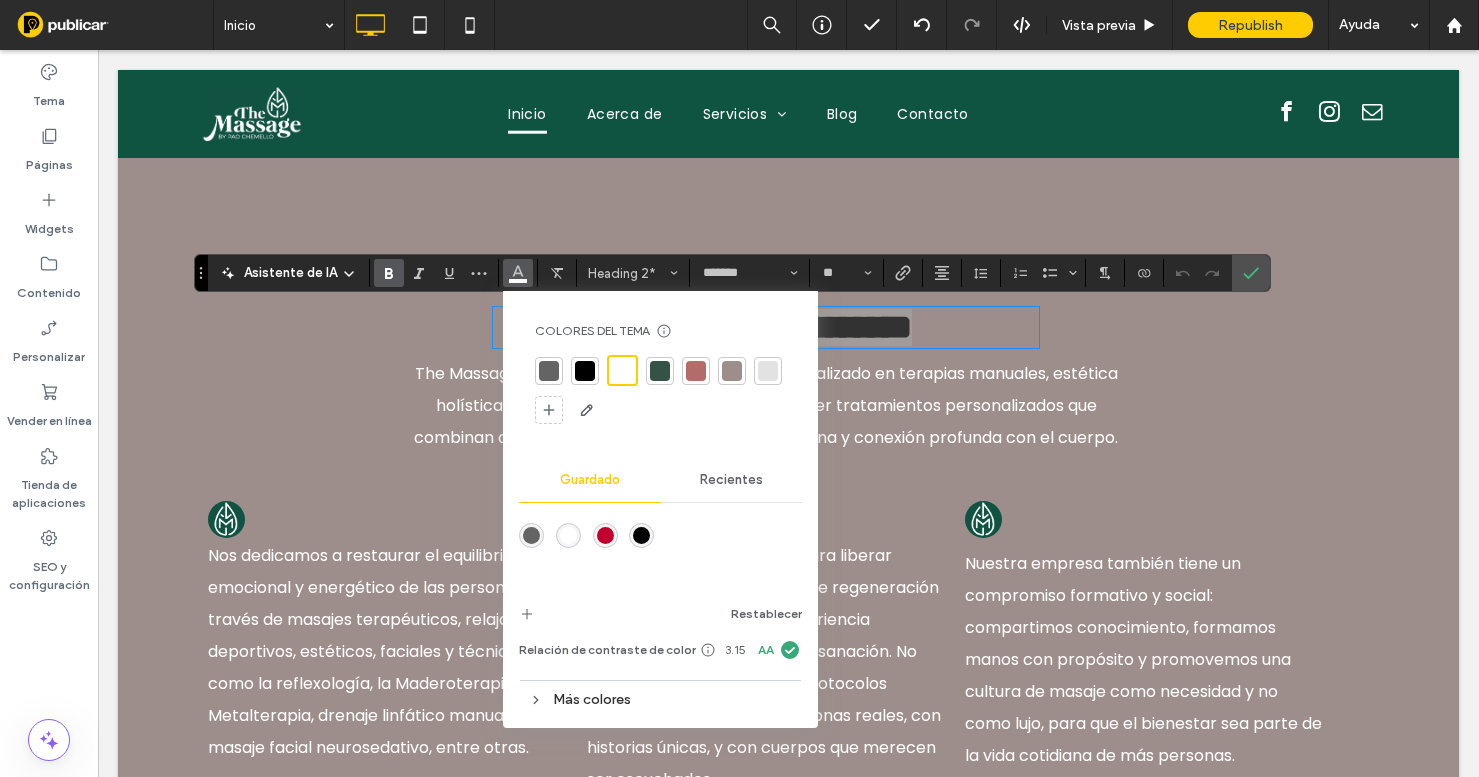 click at bounding box center [660, 371] 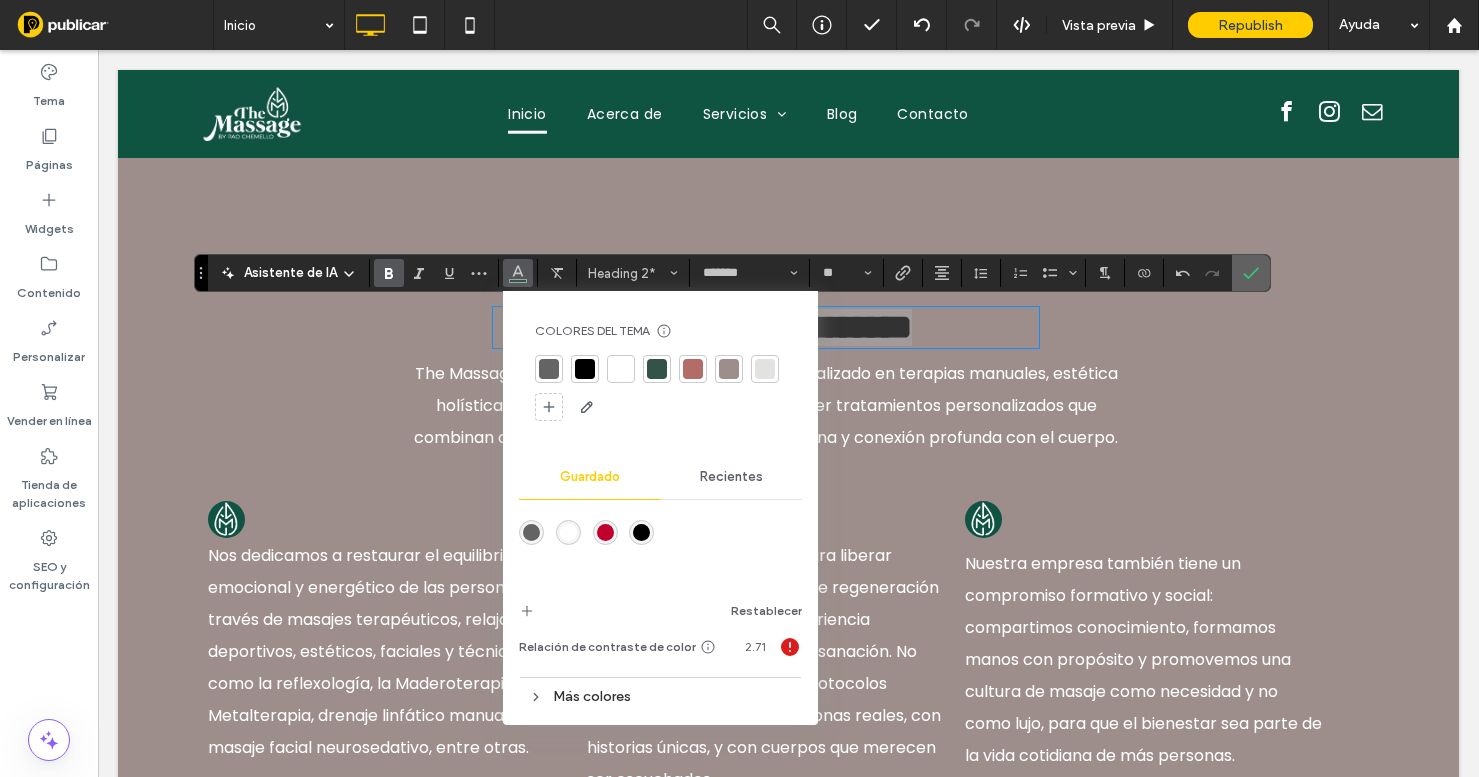 click 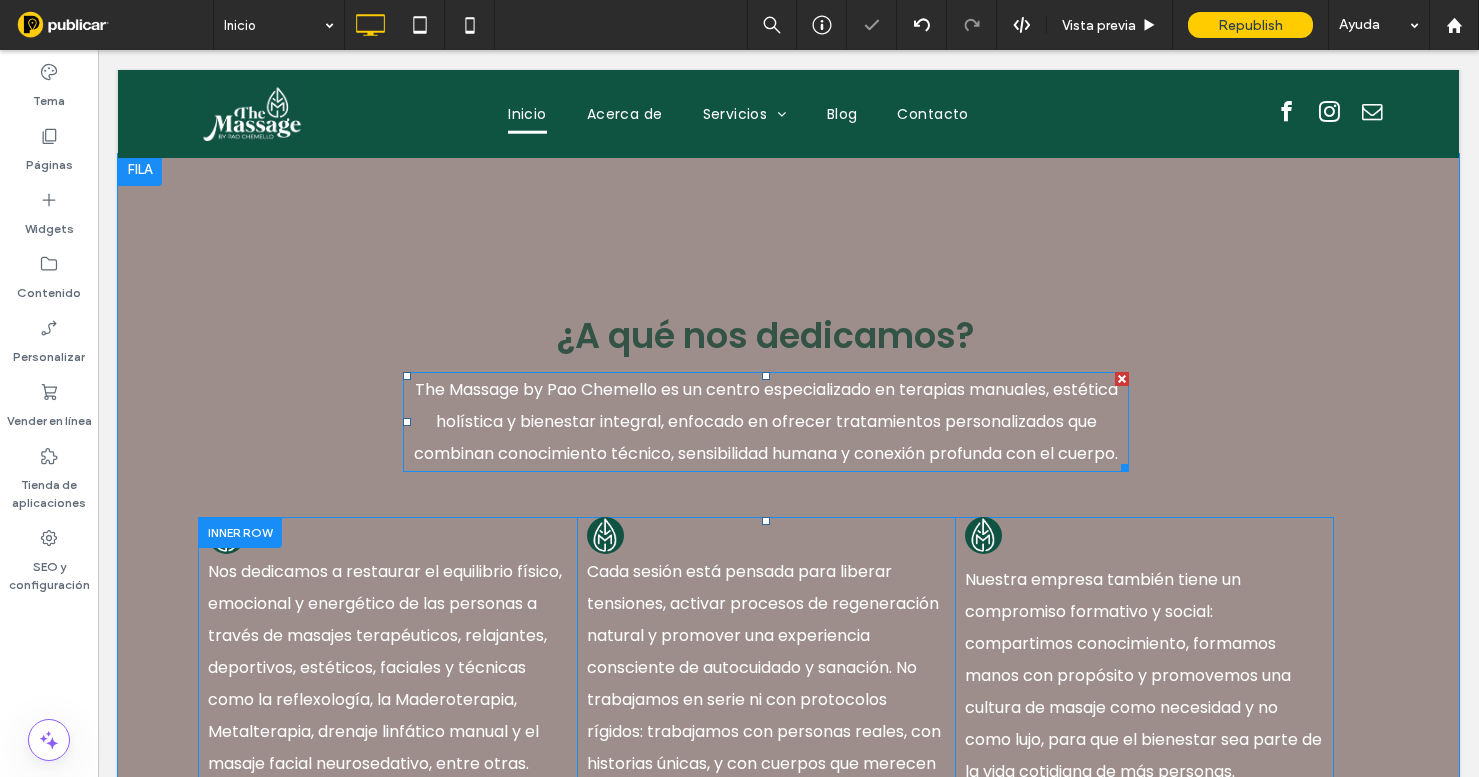 click on "The Massage by Pao Chemello es un centro especializado en terapias manuales, estética holística y bienestar integral, enfocado en ofrecer tratamientos personalizados que combinan conocimiento técnico, sensibilidad humana y conexión profunda con el cuerpo." at bounding box center (766, 421) 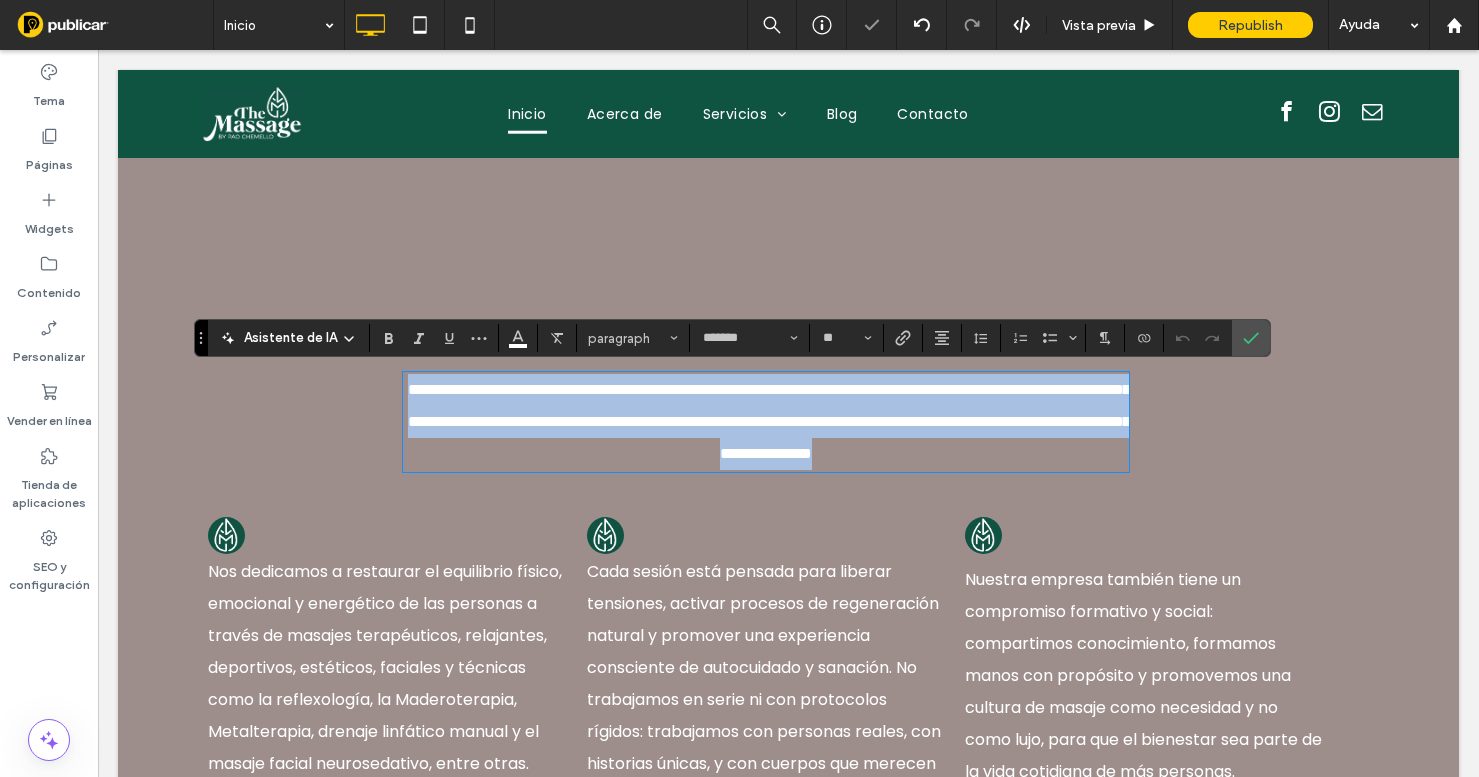 click on "**********" at bounding box center [769, 421] 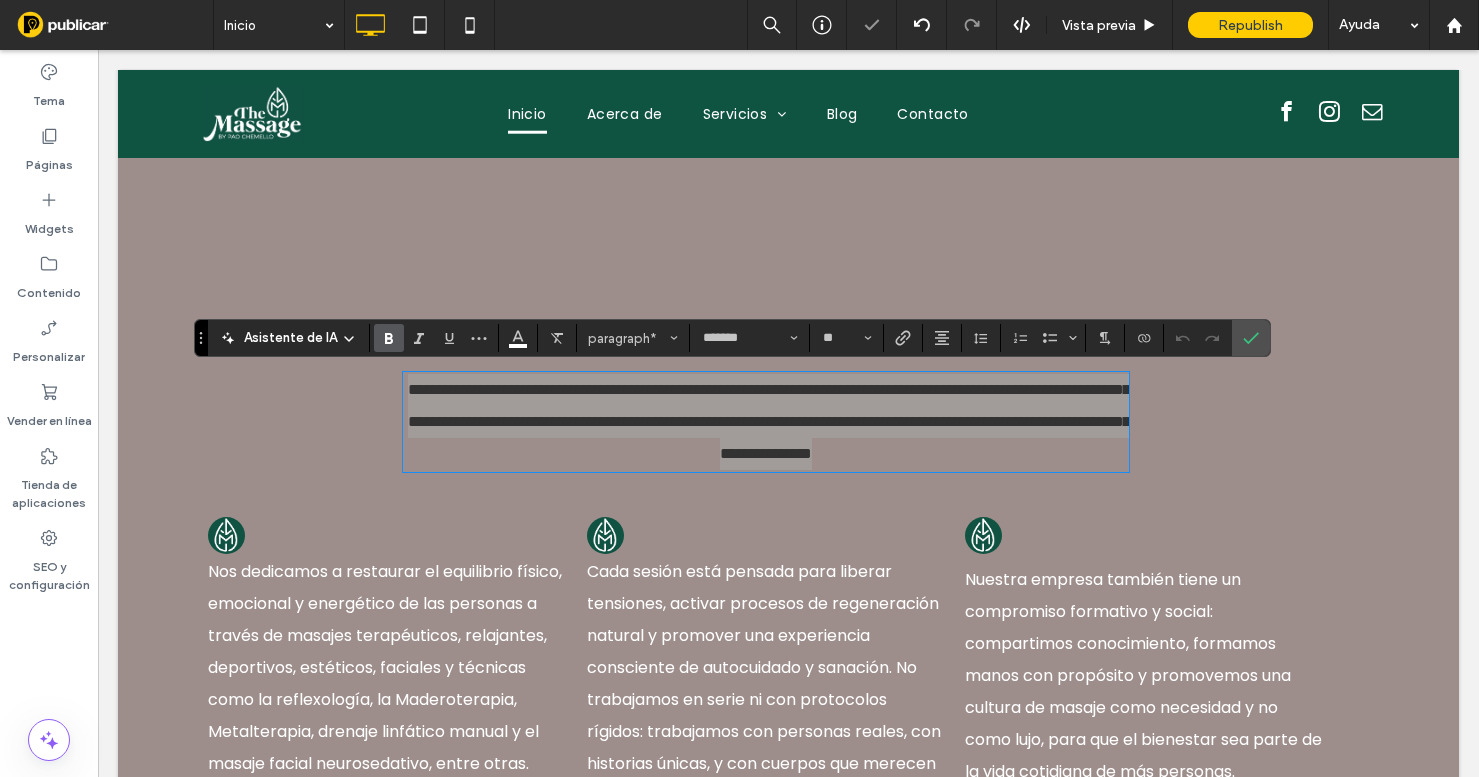 click 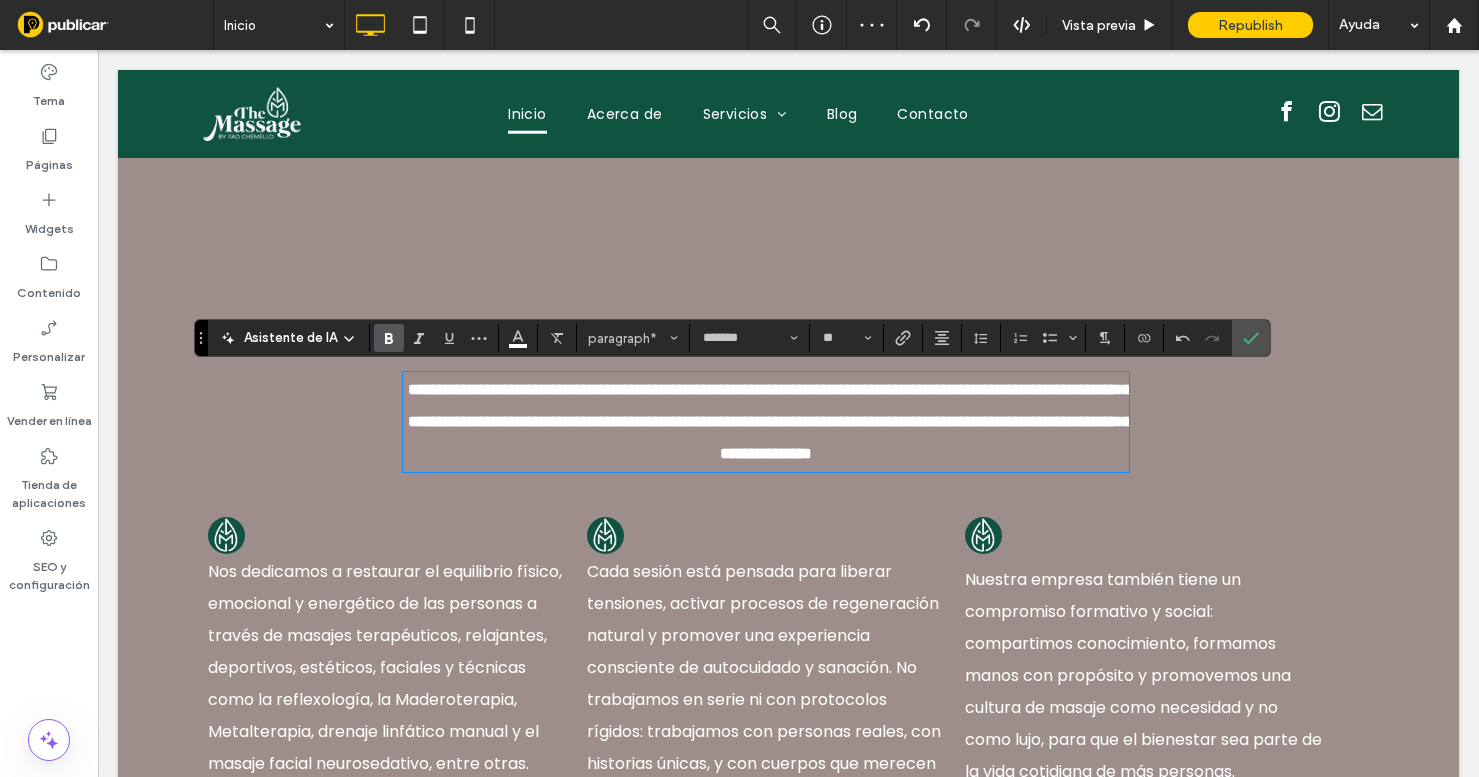 click at bounding box center (518, 338) 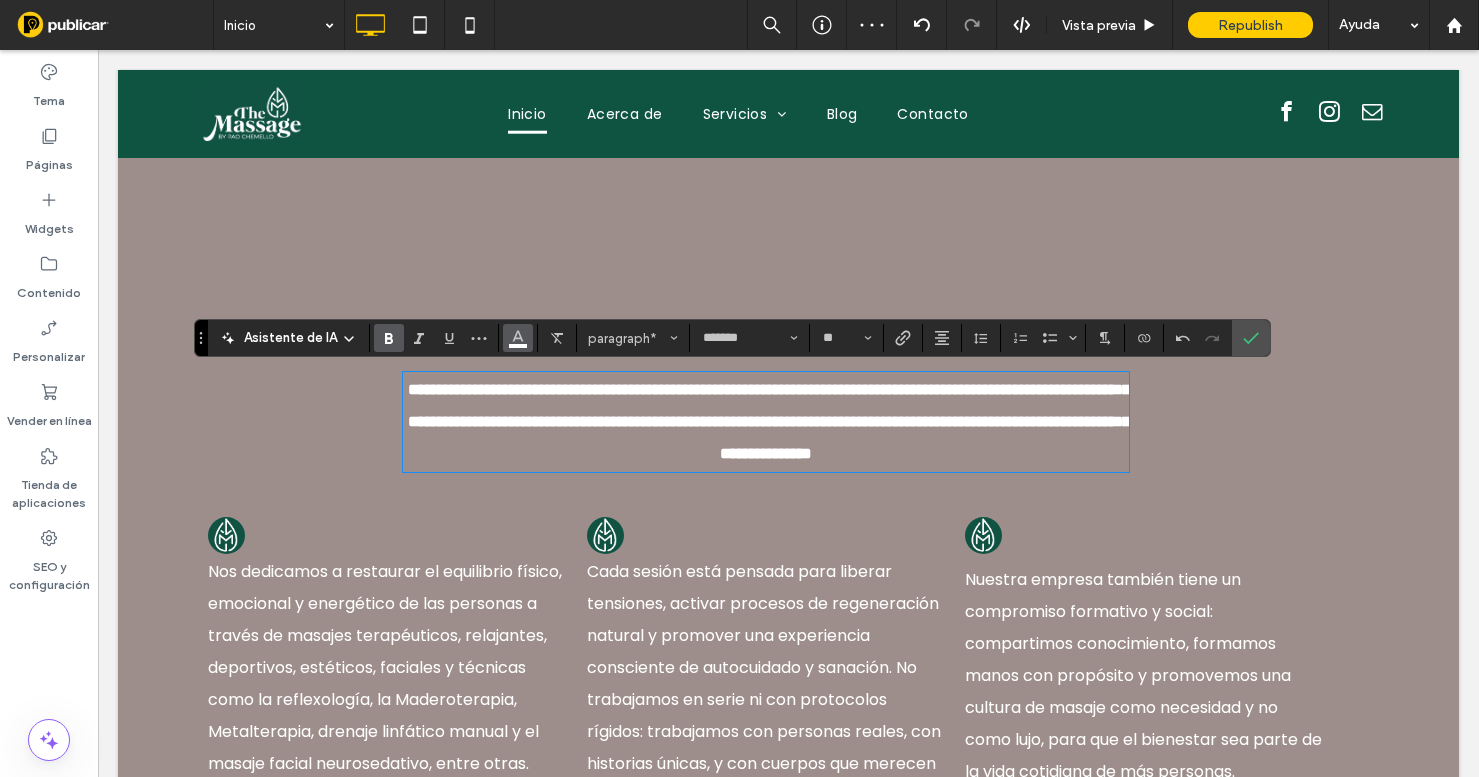 click 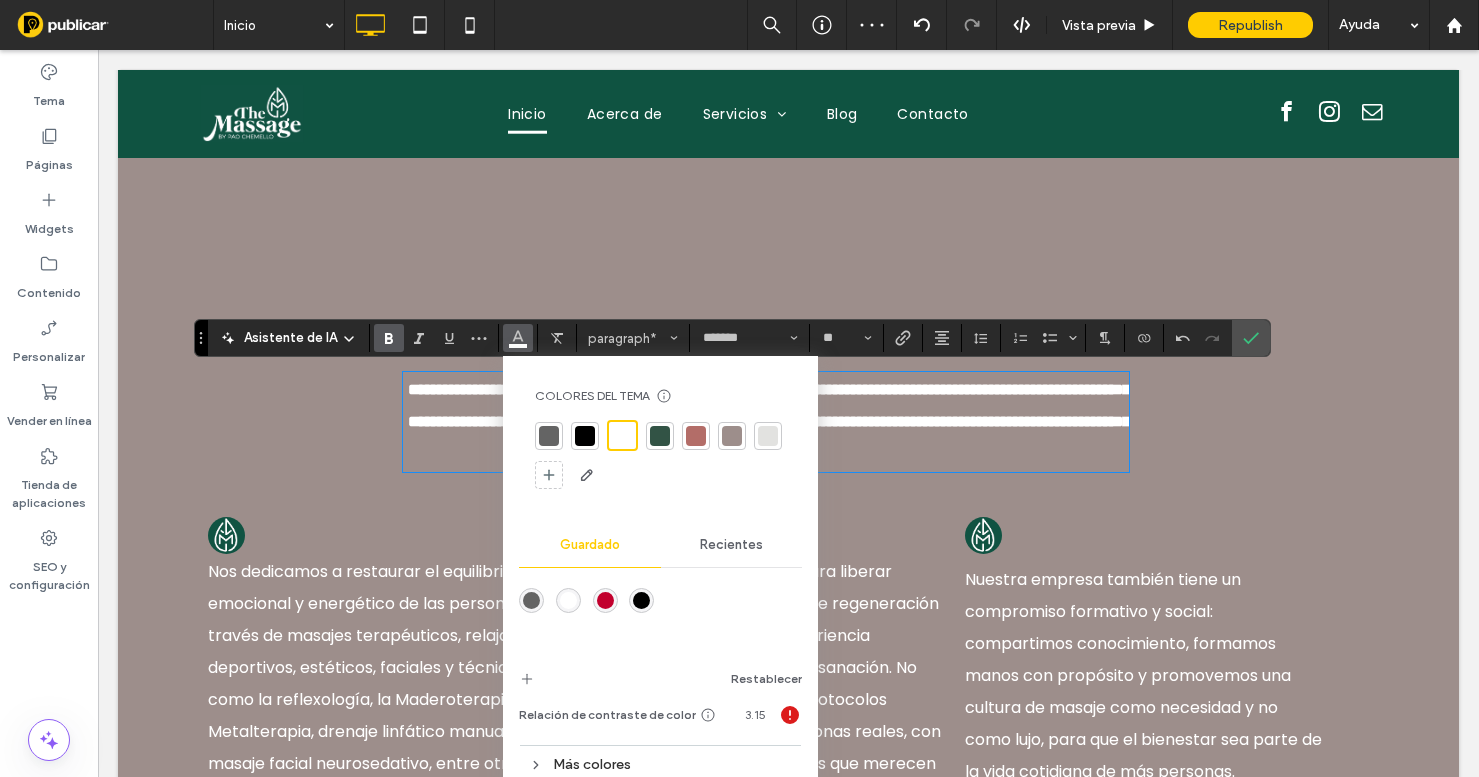 click at bounding box center (585, 436) 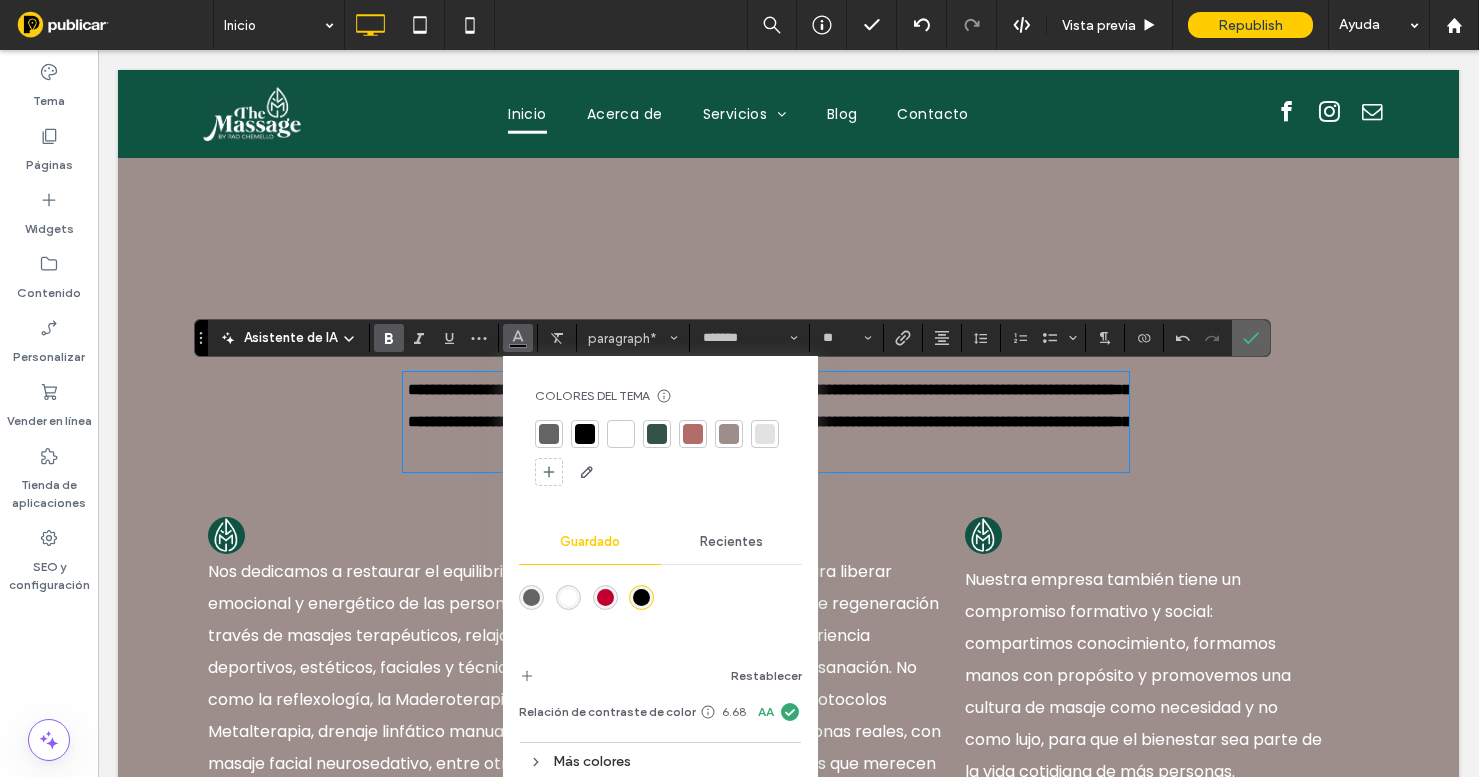 click 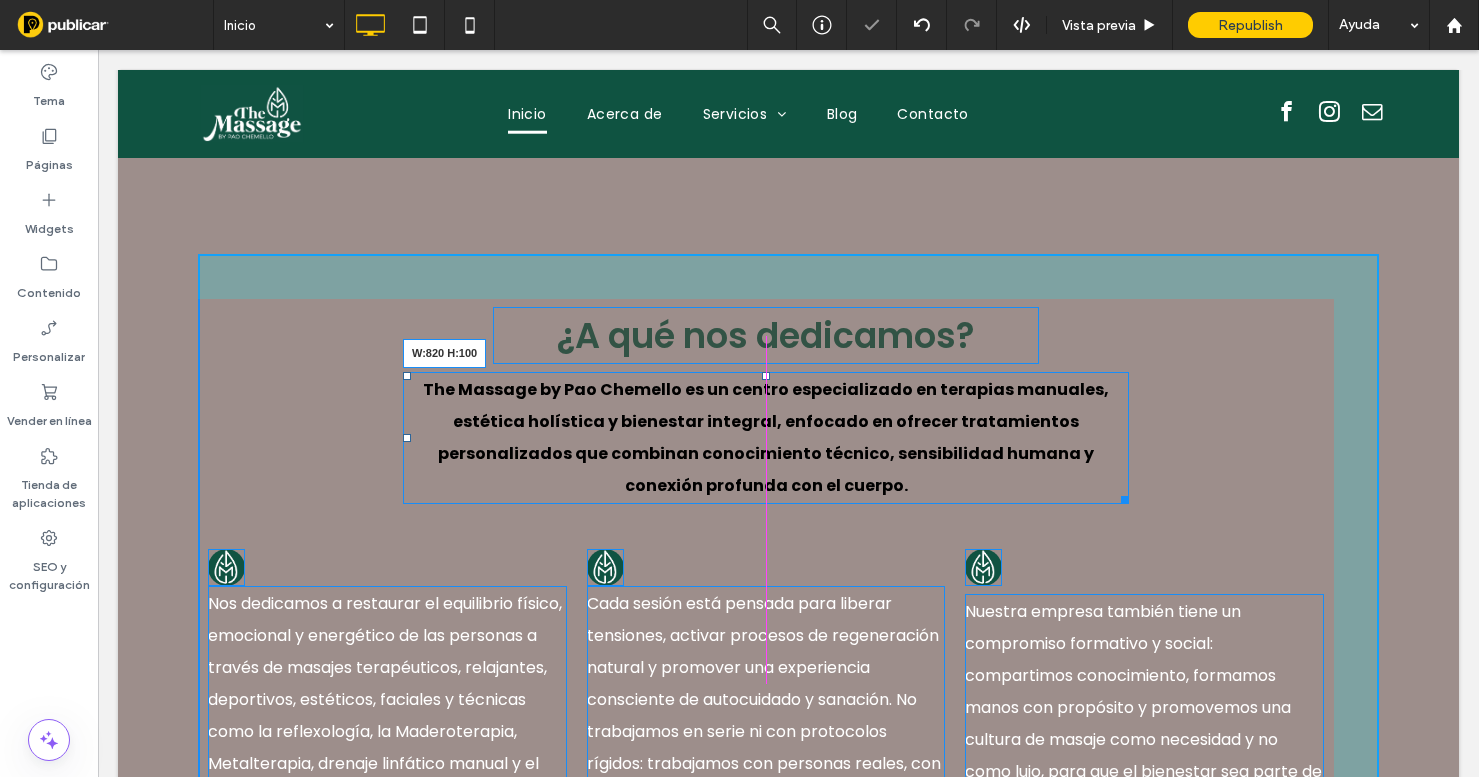 drag, startPoint x: 1124, startPoint y: 498, endPoint x: 1171, endPoint y: 498, distance: 47 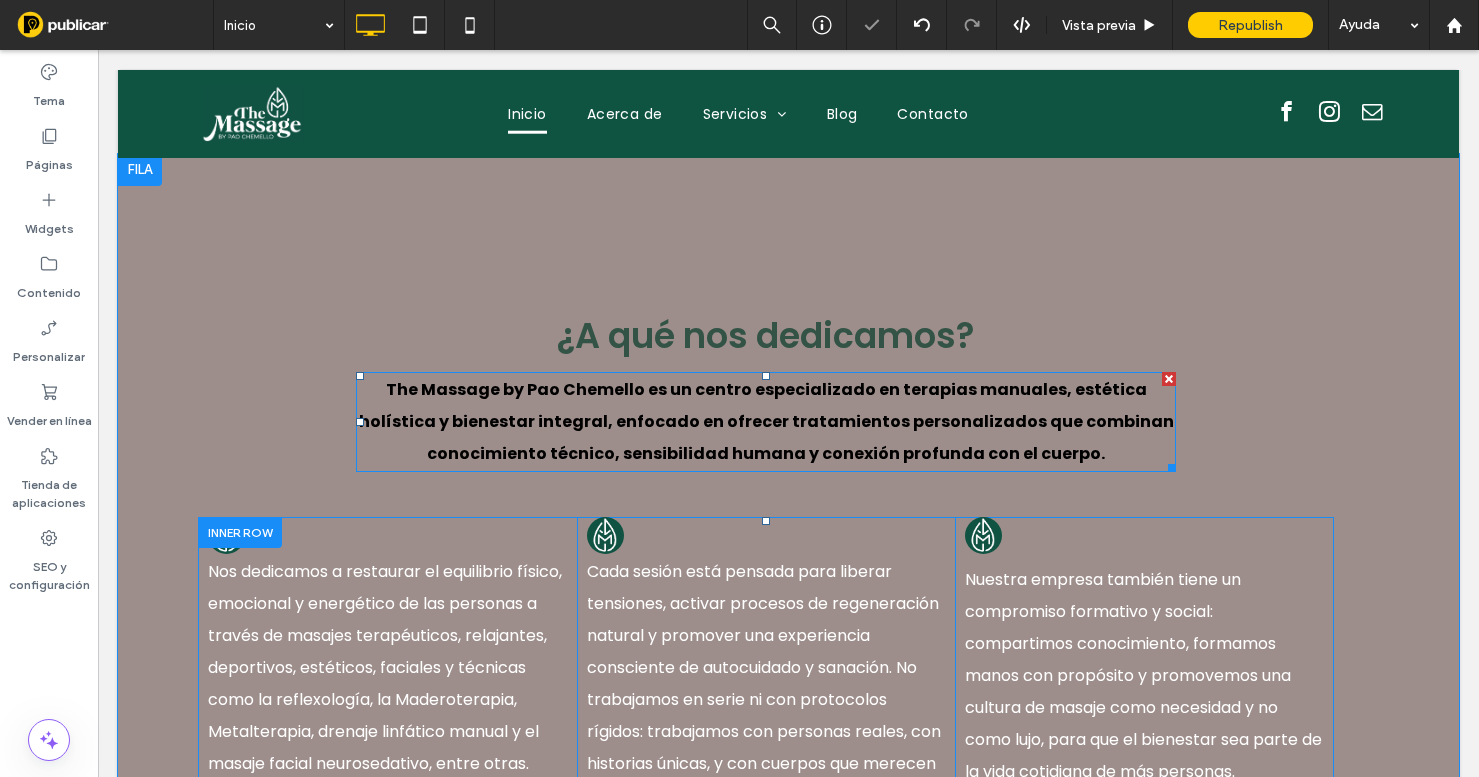 click on "¿A qué nos dedicamos?   The Massage by Pao Chemello es un centro especializado en terapias manuales, estética holística y bienestar integral, enfocado en ofrecer tratamientos personalizados que combinan conocimiento técnico, sensibilidad humana y conexión profunda con el cuerpo.
Nos dedicamos a restaurar el equilibrio físico, emocional y energético de las personas a través de masajes terapéuticos, relajantes, deportivos, estéticos, faciales y técnicas como la reflexología, la Maderoterapia, Metalterapia, drenaje linfático manual y el masaje facial neurosedativo, entre otras.
Click To Paste     Click To Paste
Click To Paste     Click To Paste     Cada sesión está pensada para liberar tensiones, activar procesos de regeneración natural y promover una experiencia consciente de autocuidado y sanación. No trabajamos en serie ni con protocolos rígidos: trabajamos con personas reales, con historias únicas, y con cuerpos que merecen ser escuchados.
Click To Paste" at bounding box center [788, 556] 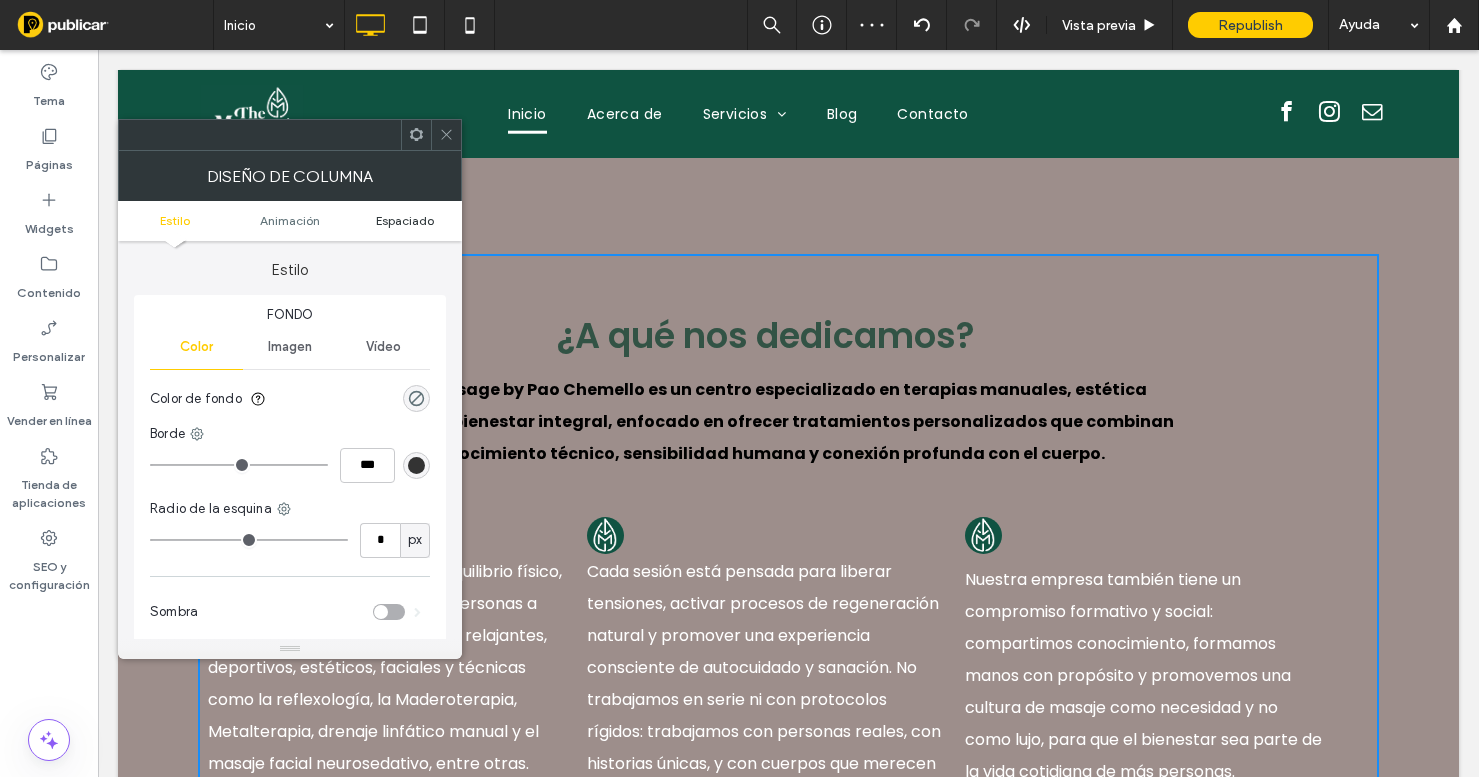 click on "Espaciado" at bounding box center (404, 220) 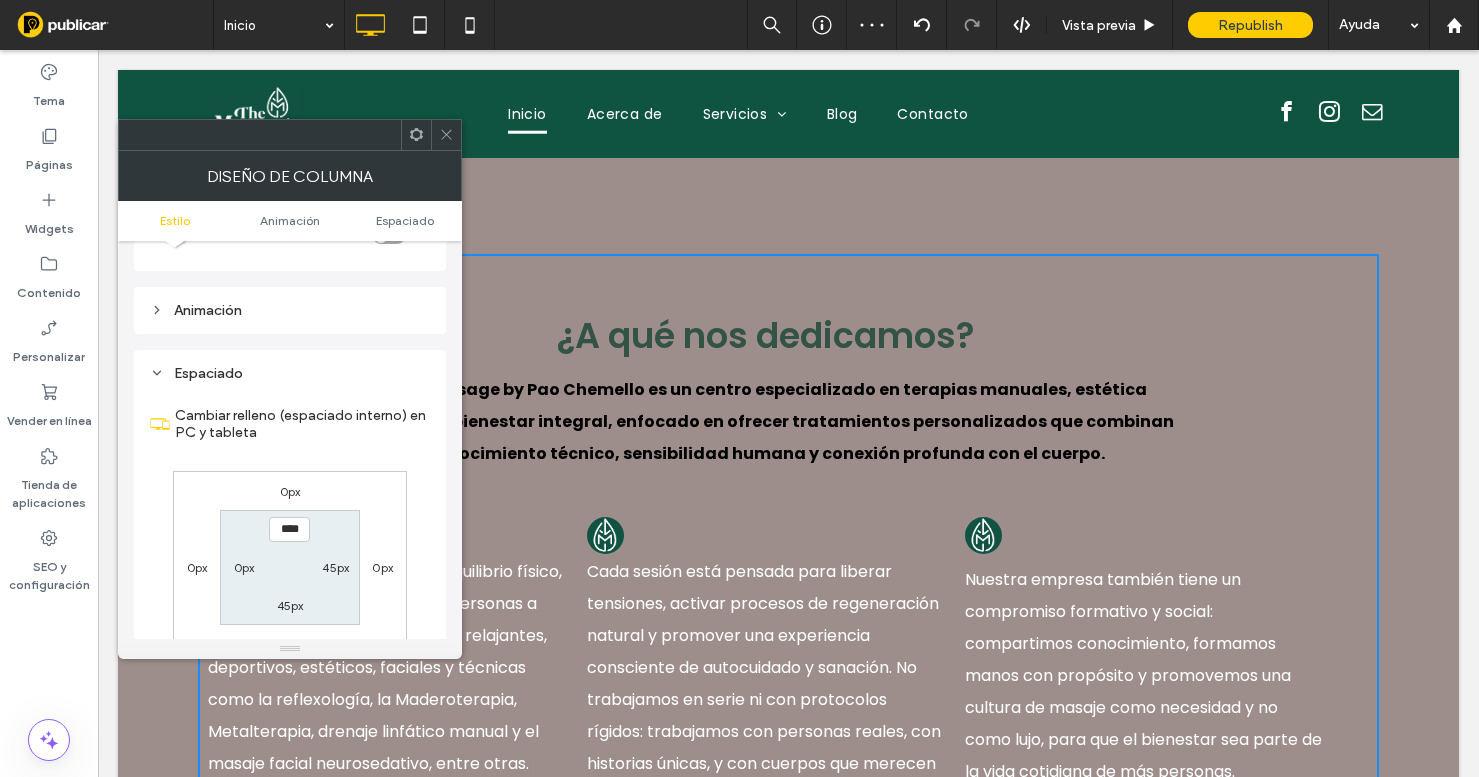 scroll, scrollTop: 470, scrollLeft: 0, axis: vertical 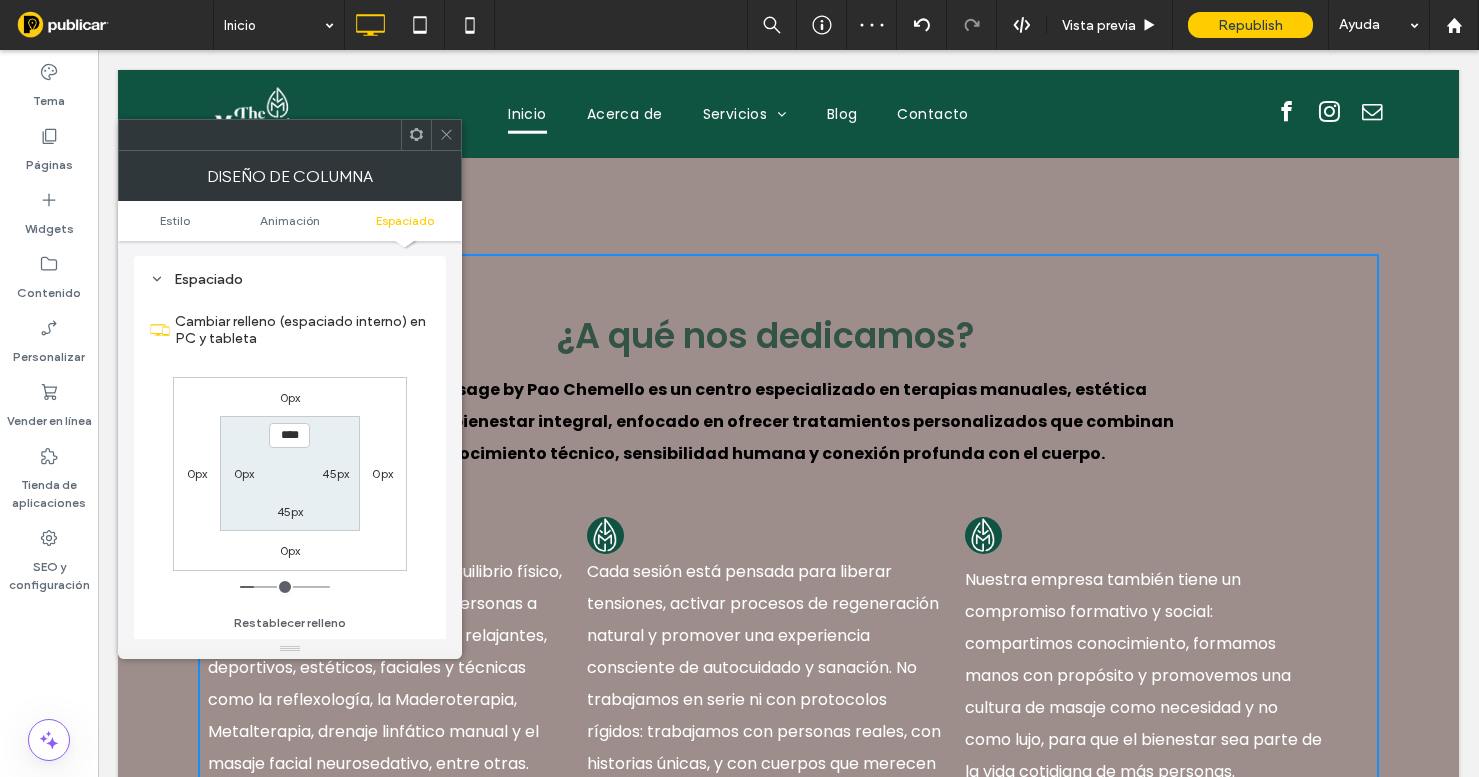 click on "45px" at bounding box center [335, 473] 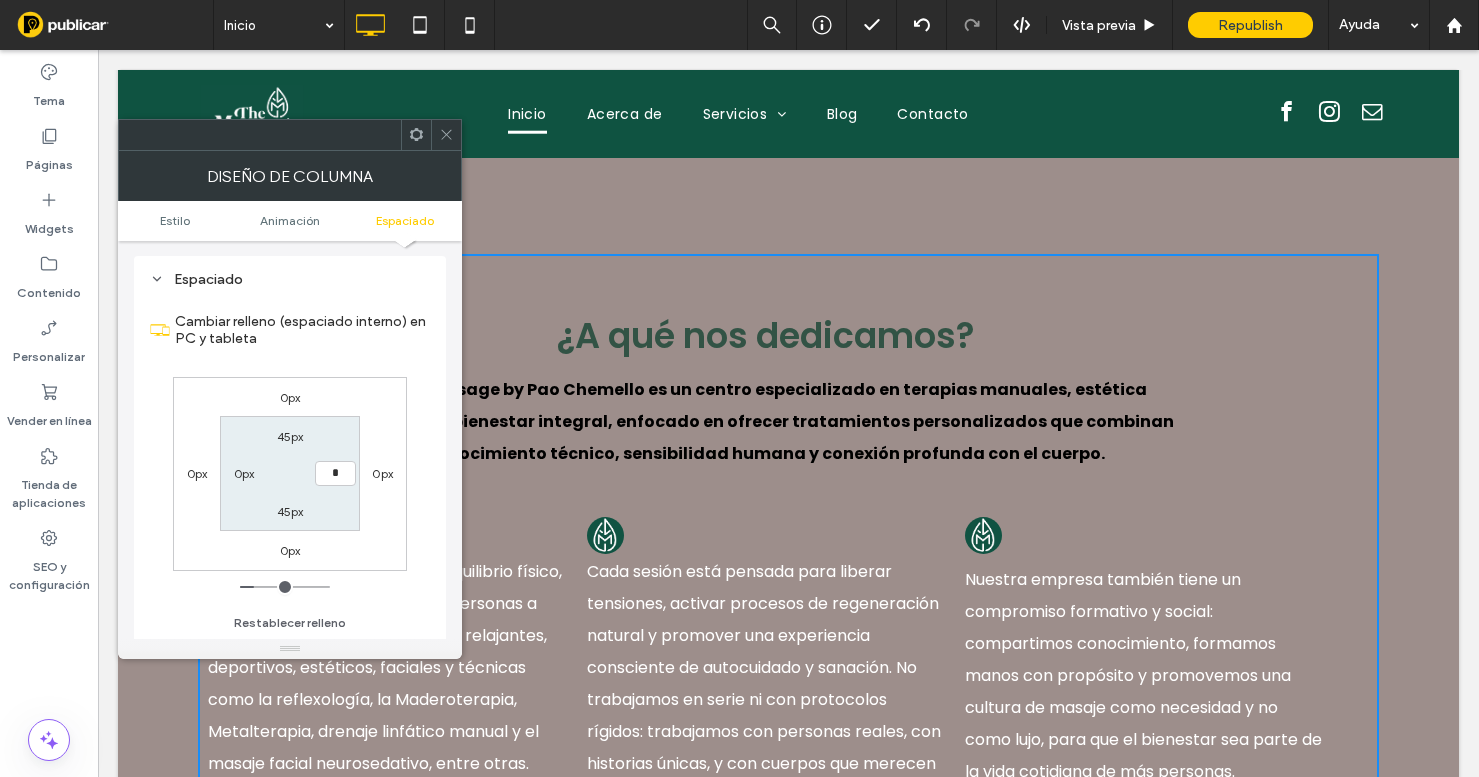 type on "*" 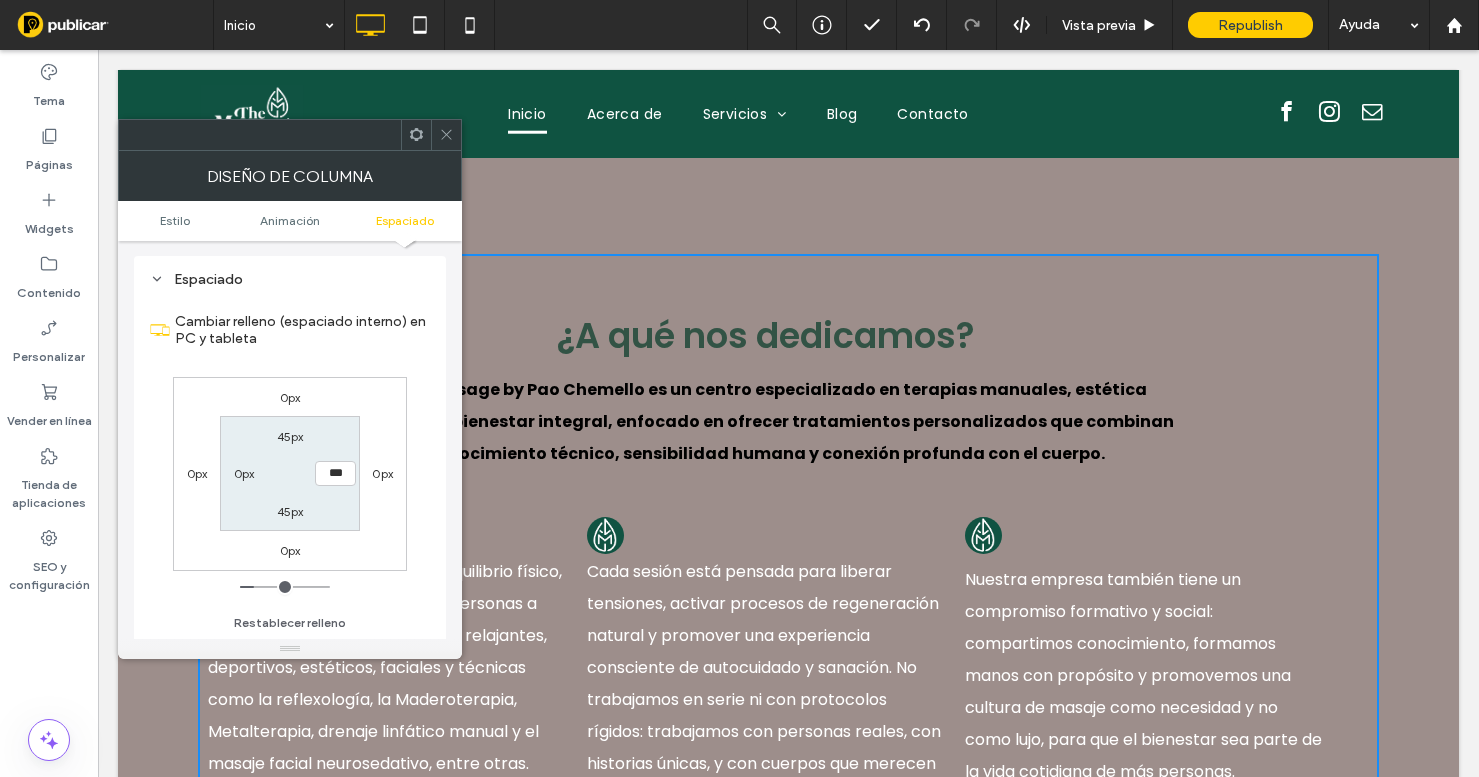 click on "45px" at bounding box center (290, 436) 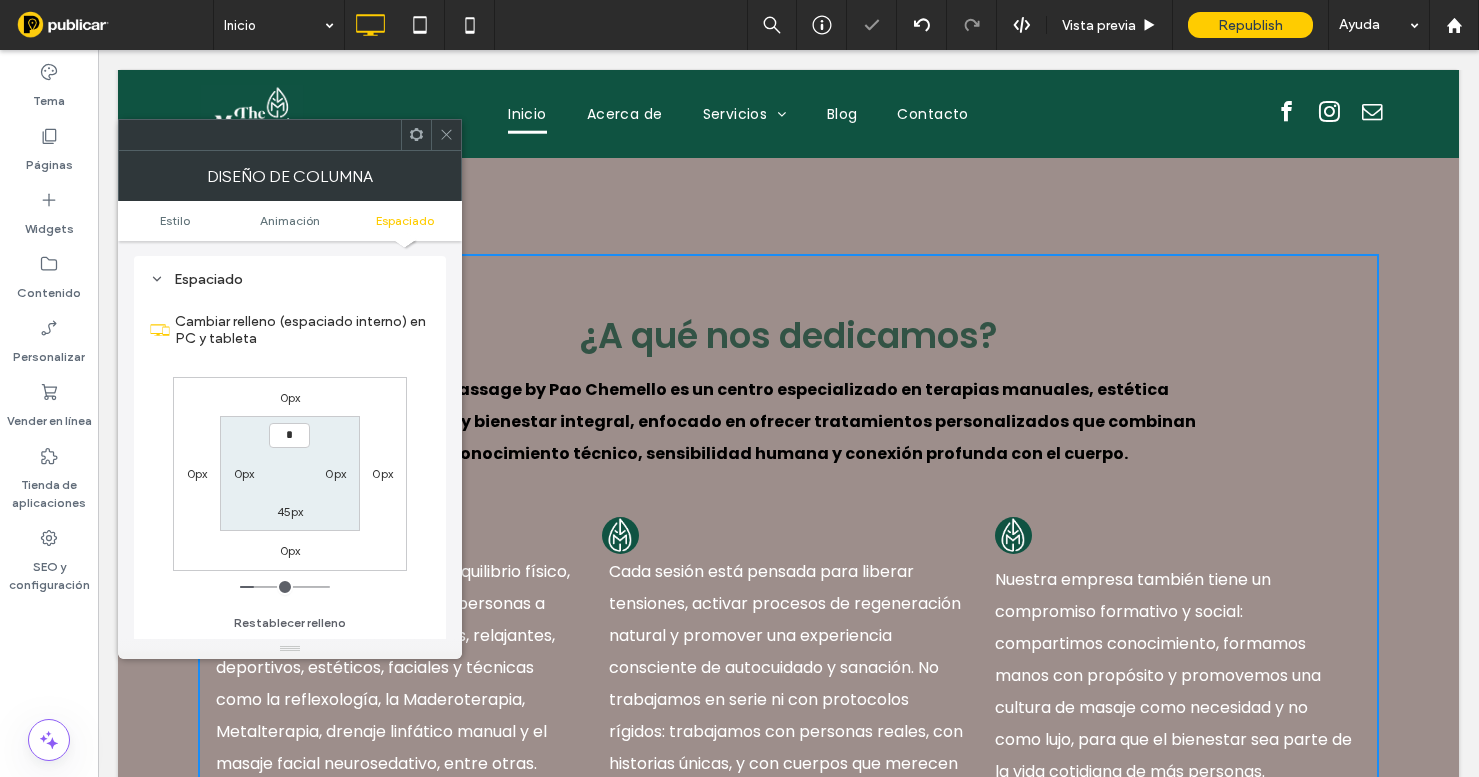 type on "*" 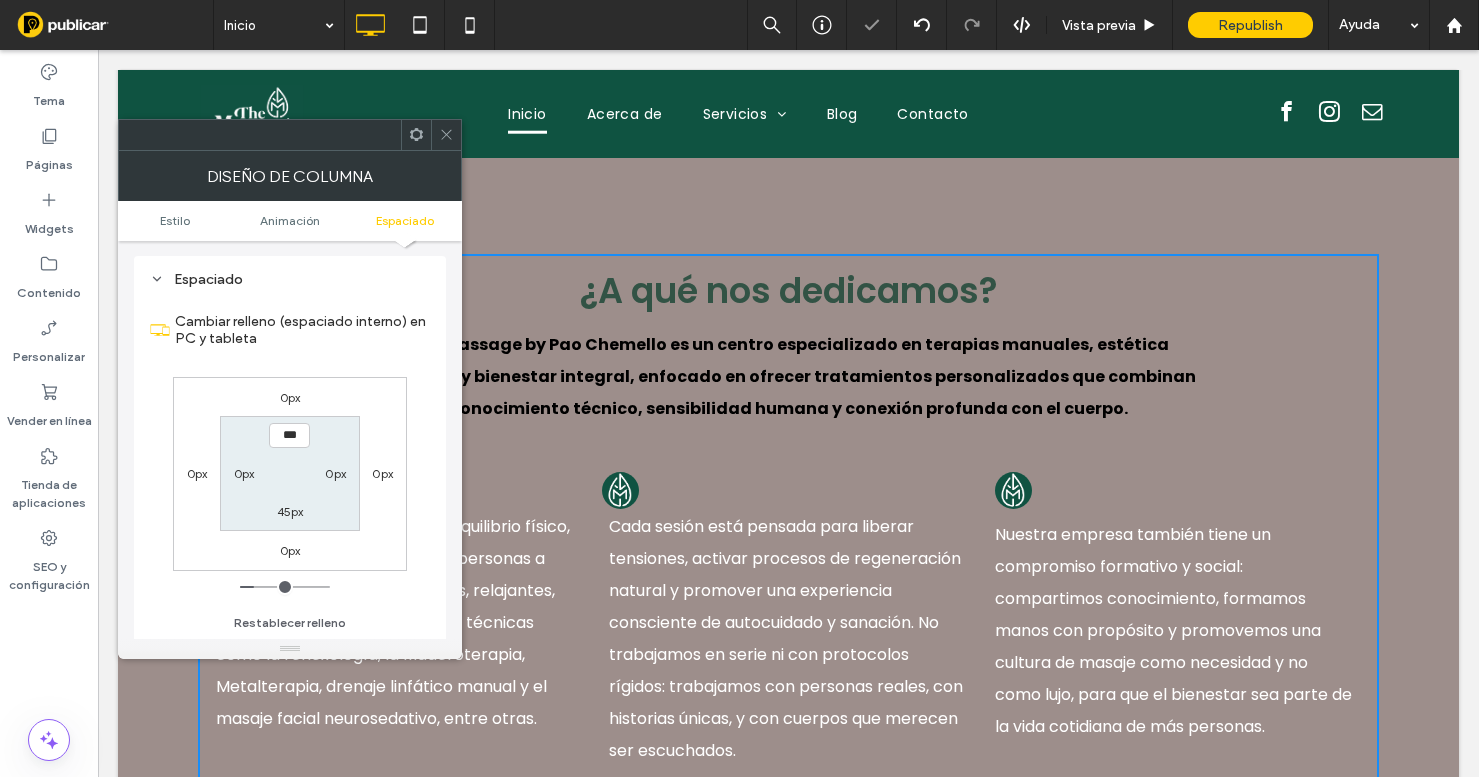 click on "45px" at bounding box center [290, 511] 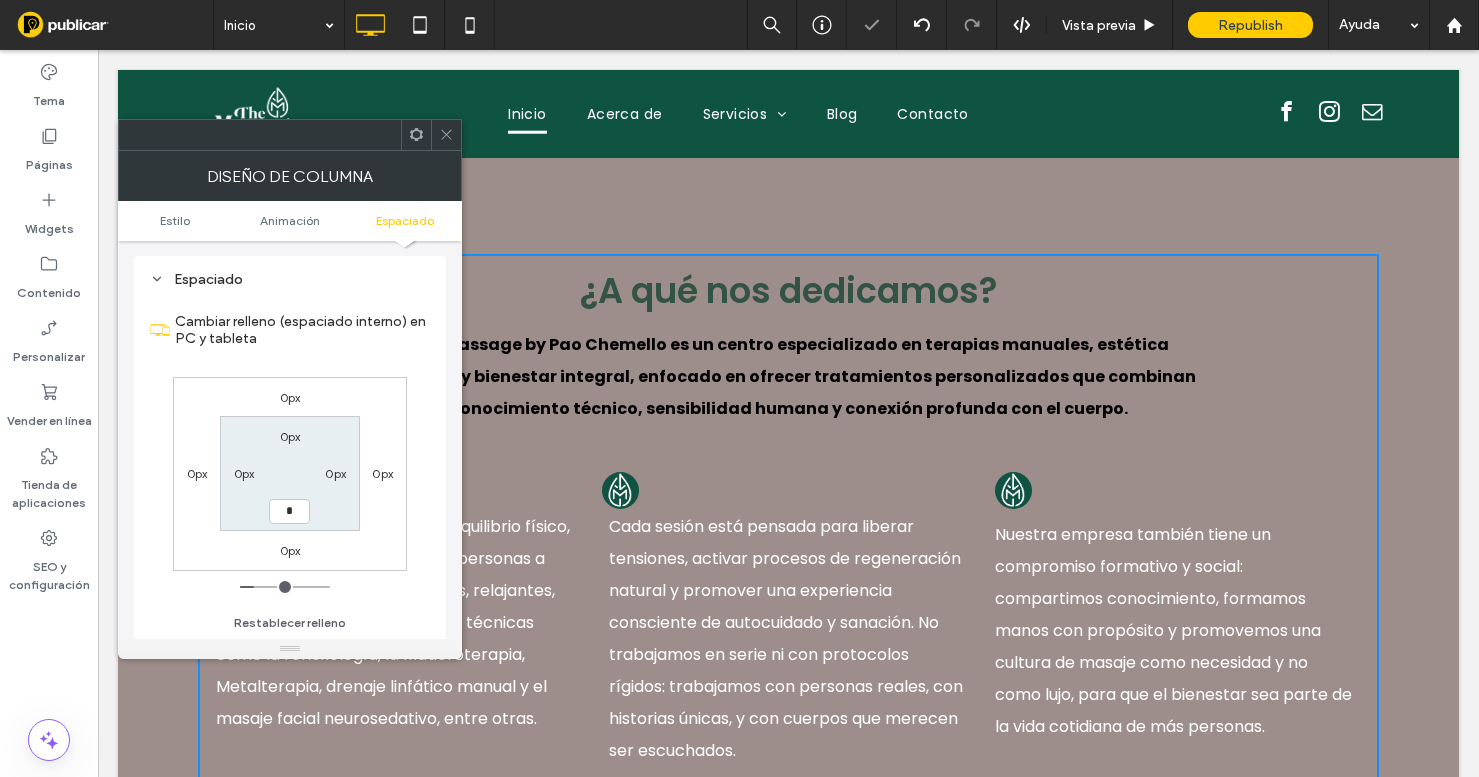 type on "*" 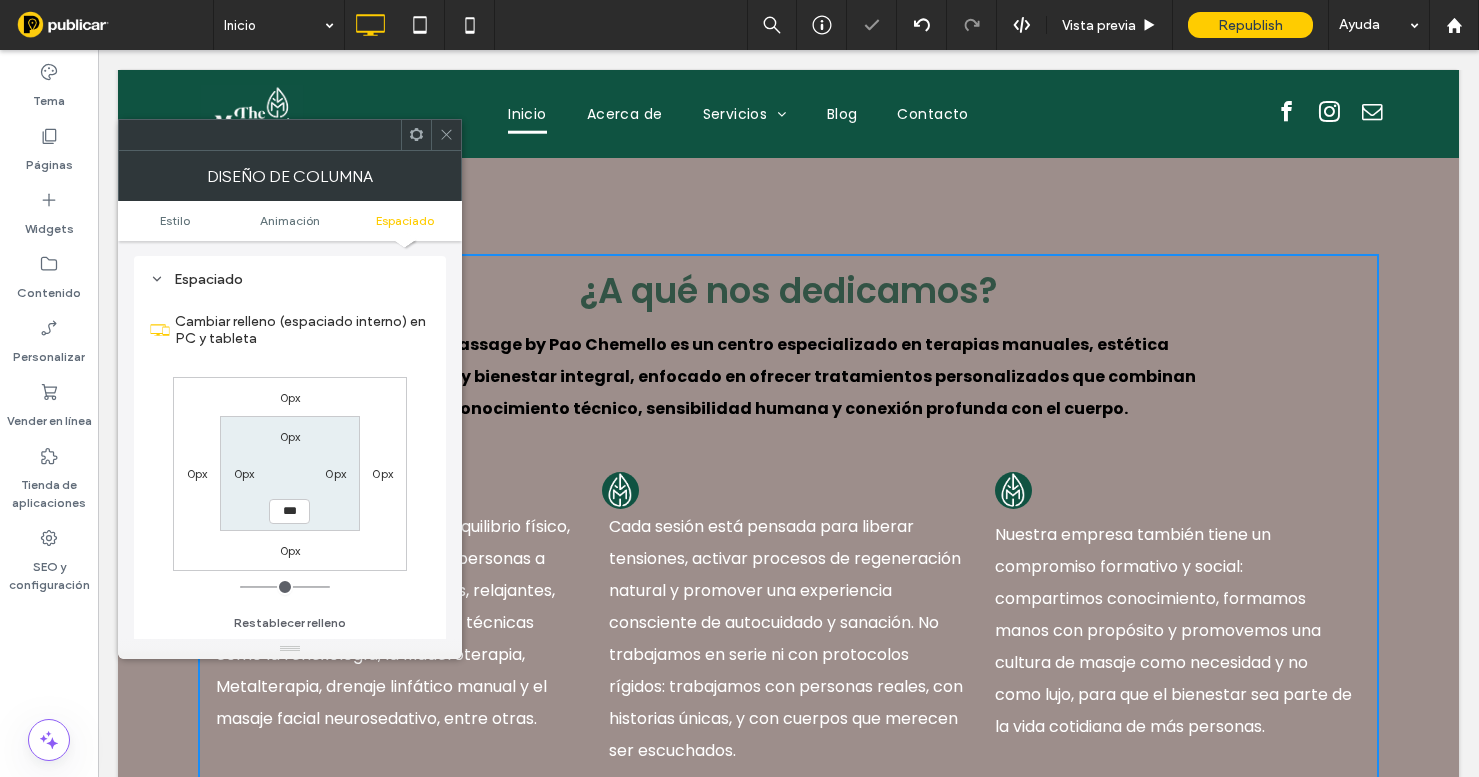 click on "0px" at bounding box center [335, 473] 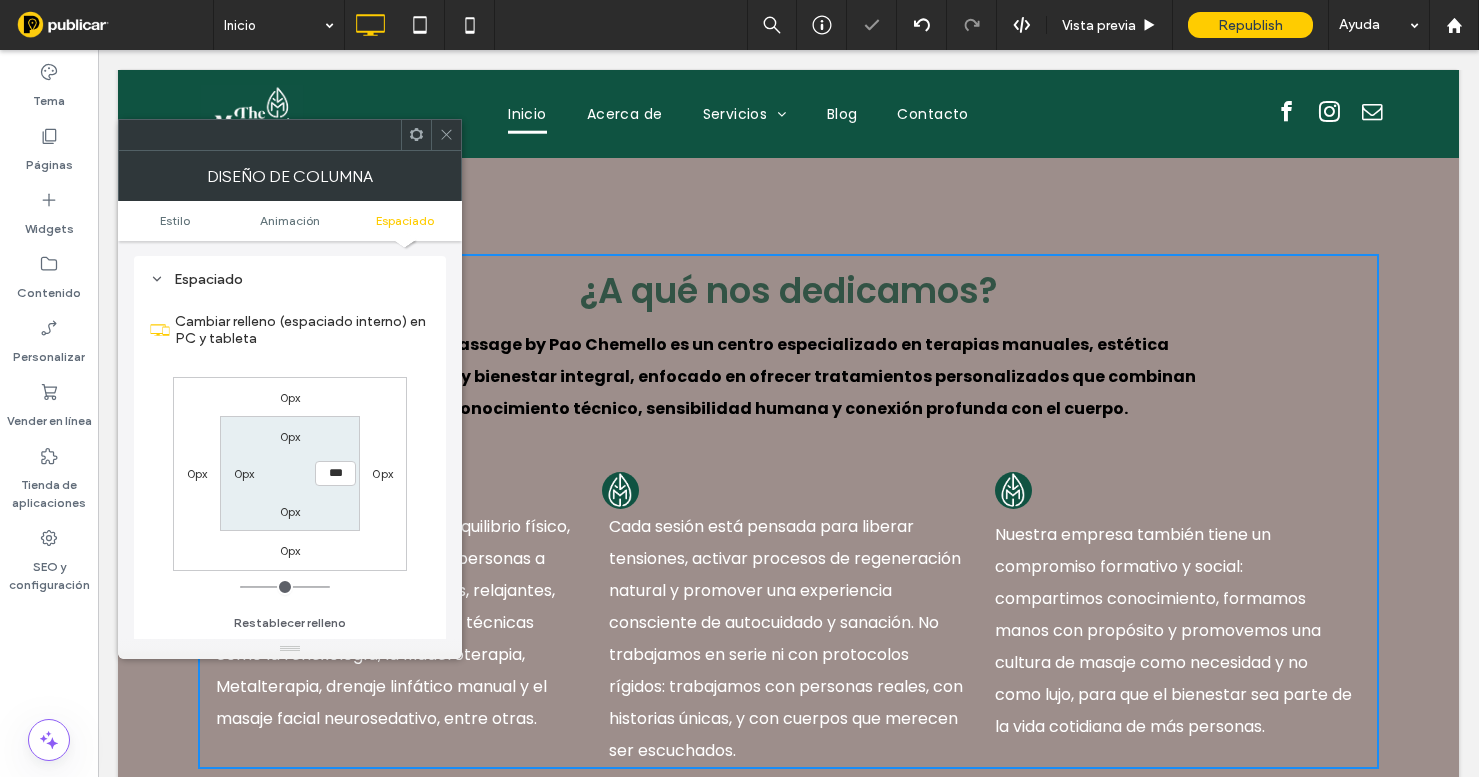 click 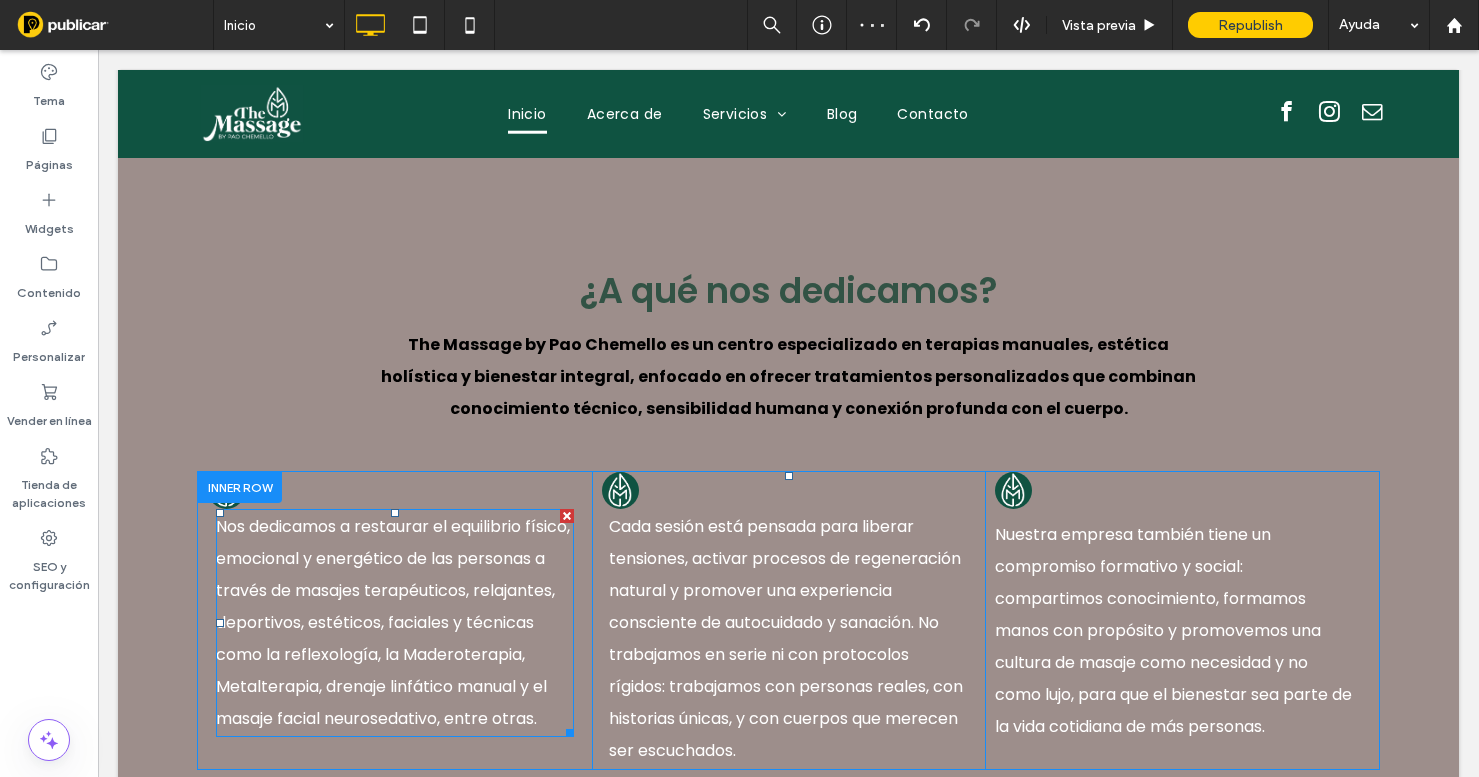 click on "Nos dedicamos a restaurar el equilibrio físico, emocional y energético de las personas a través de masajes terapéuticos, relajantes, deportivos, estéticos, faciales y técnicas como la reflexología, la Maderoterapia, Metalterapia, drenaje linfático manual y el masaje facial neurosedativo, entre otras." at bounding box center [395, 623] 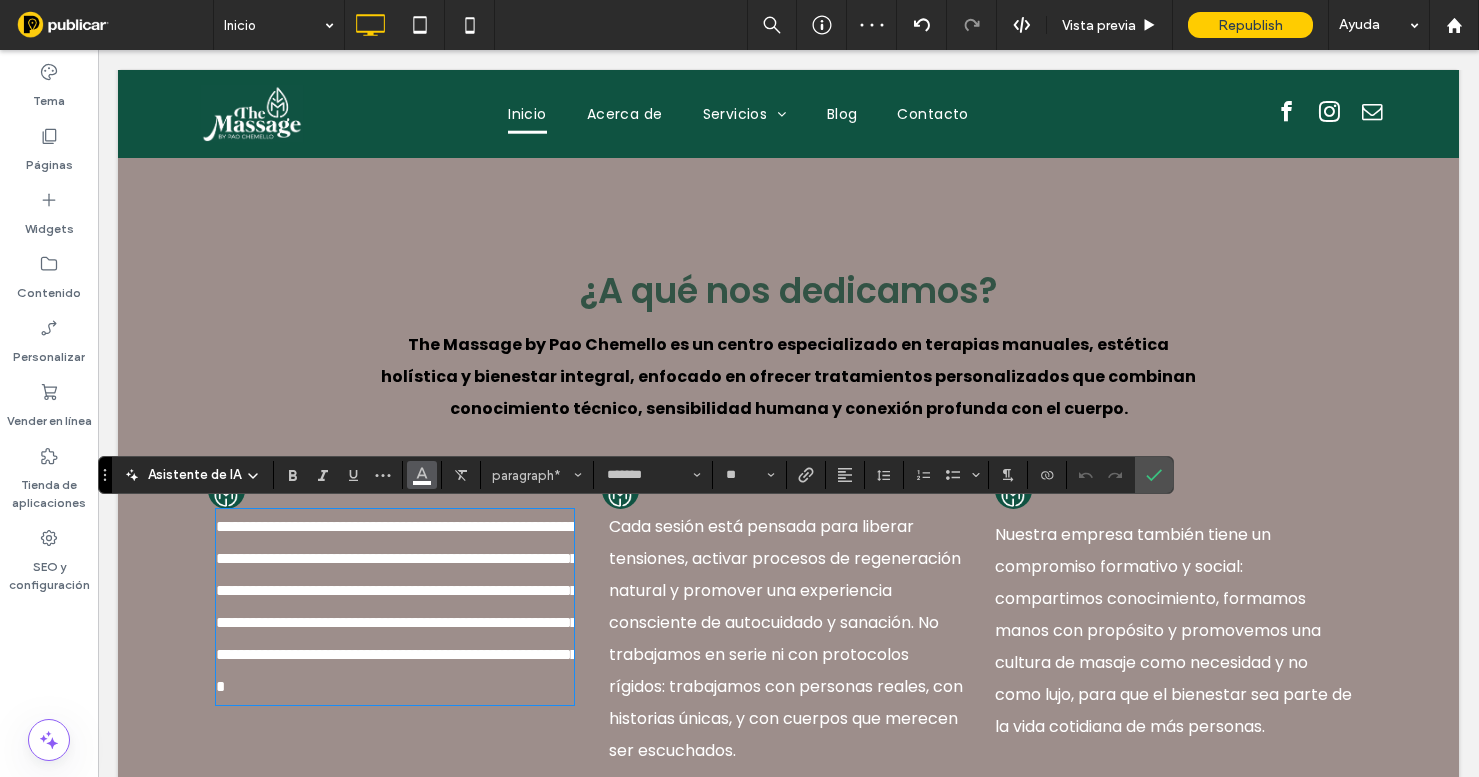click 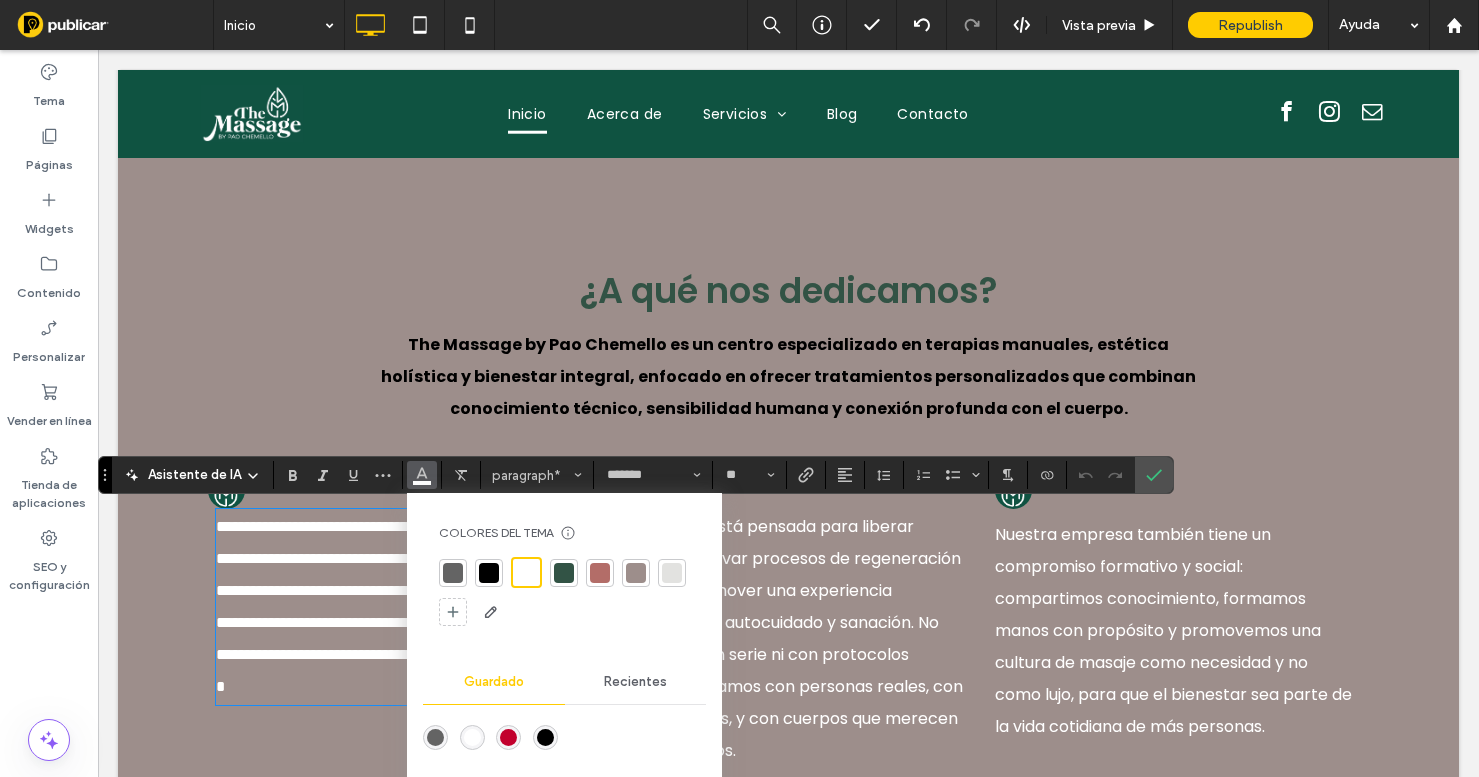 click at bounding box center [489, 573] 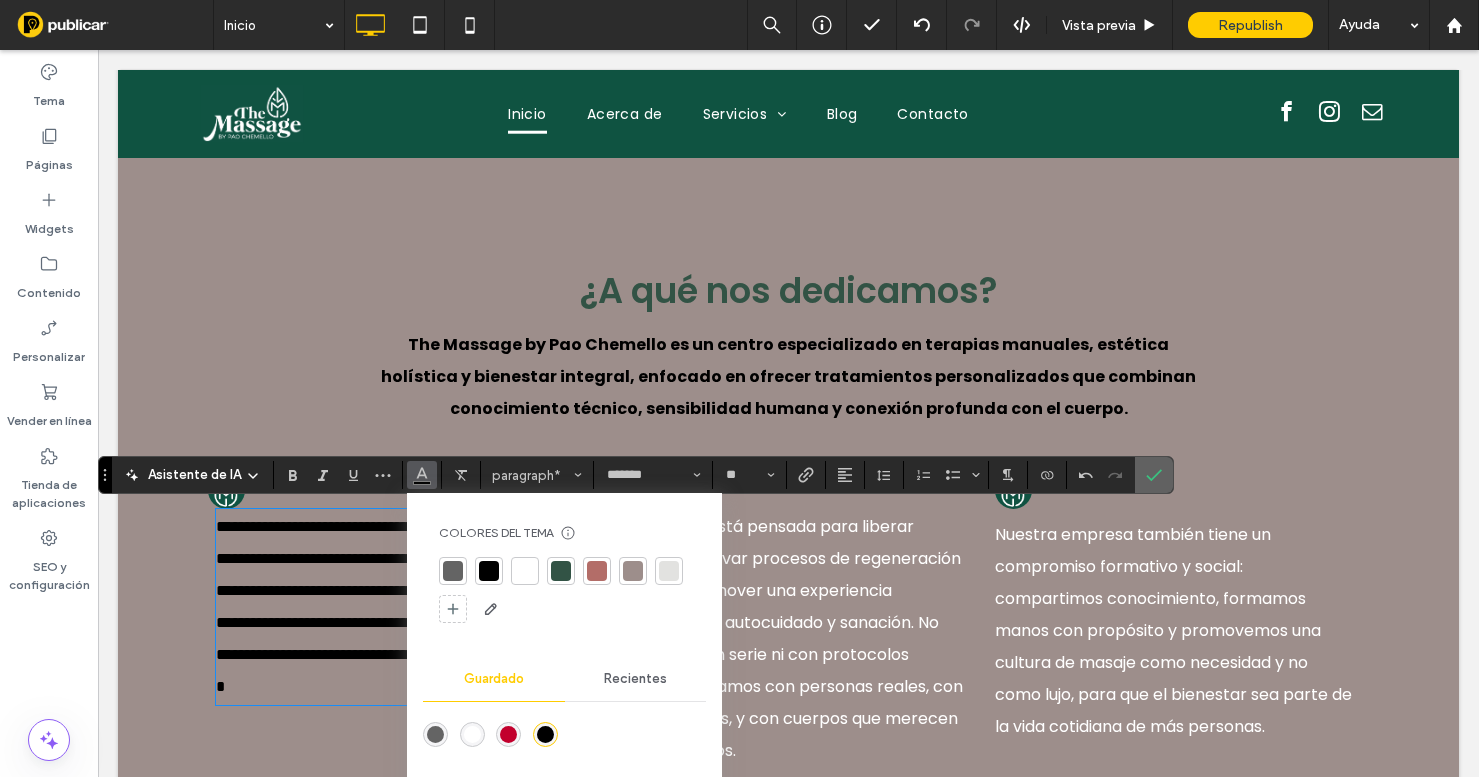 click at bounding box center [1154, 475] 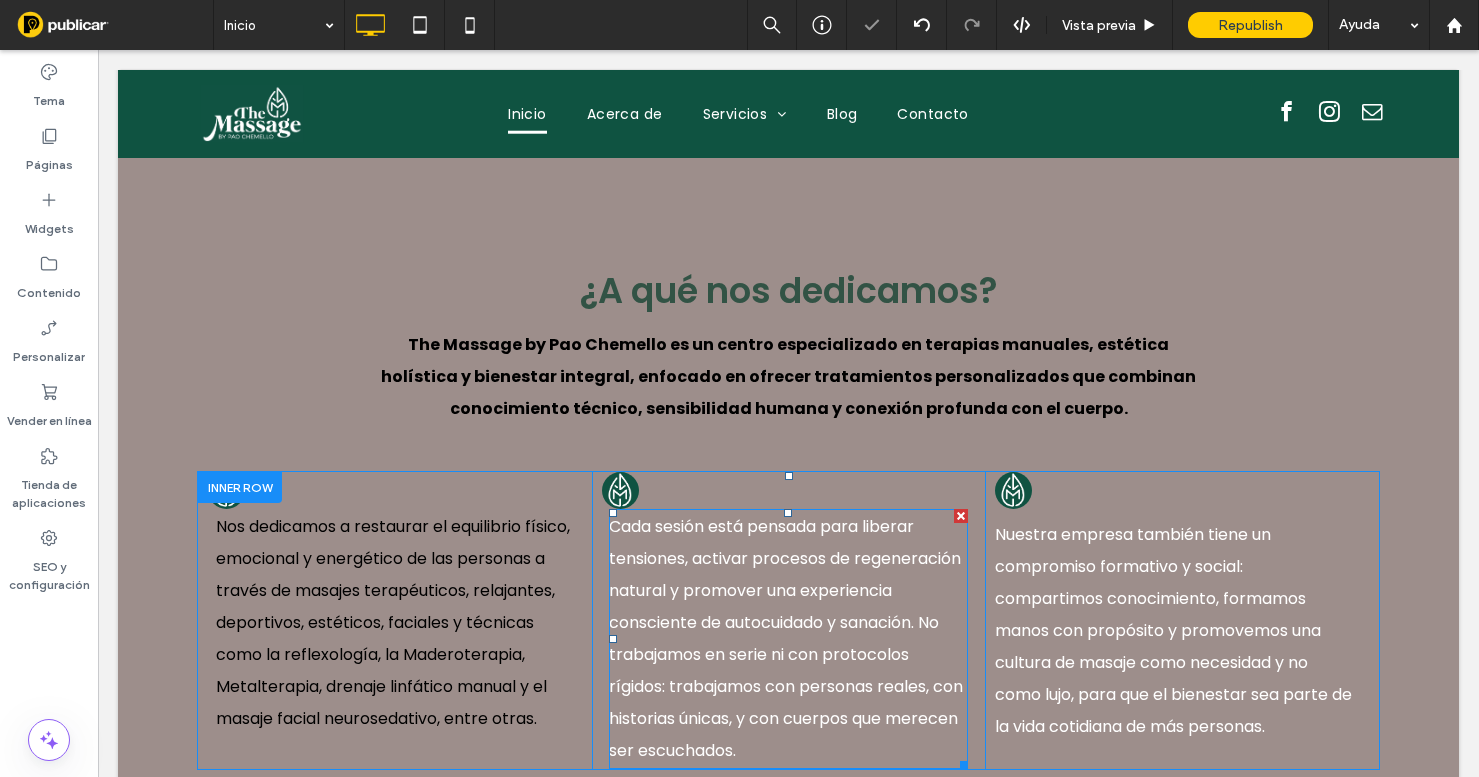 click on "Cada sesión está pensada para liberar tensiones, activar procesos de regeneración natural y promover una experiencia consciente de autocuidado y sanación. No trabajamos en serie ni con protocolos rígidos: trabajamos con personas reales, con historias únicas, y con cuerpos que merecen ser escuchados." at bounding box center (786, 638) 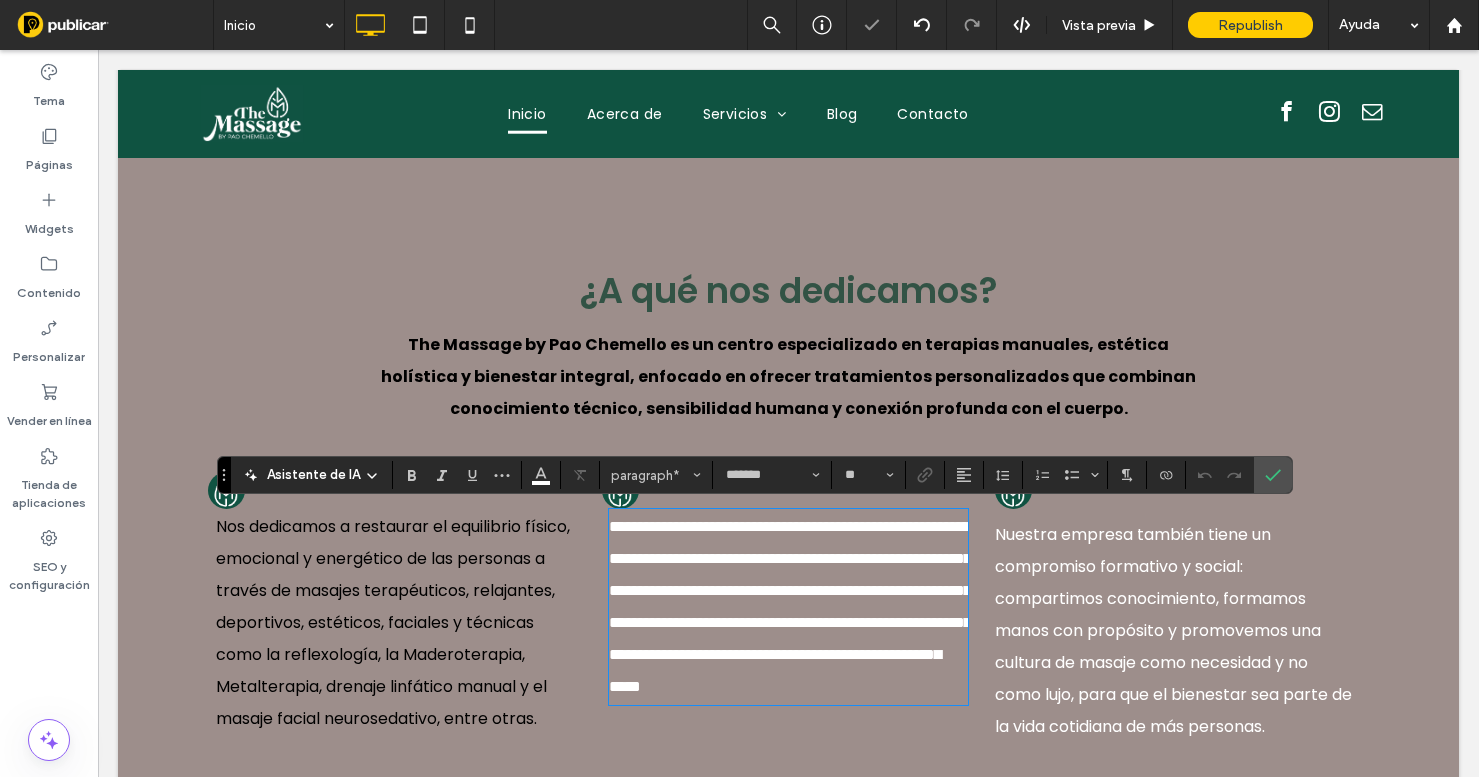 click on "**********" at bounding box center (790, 606) 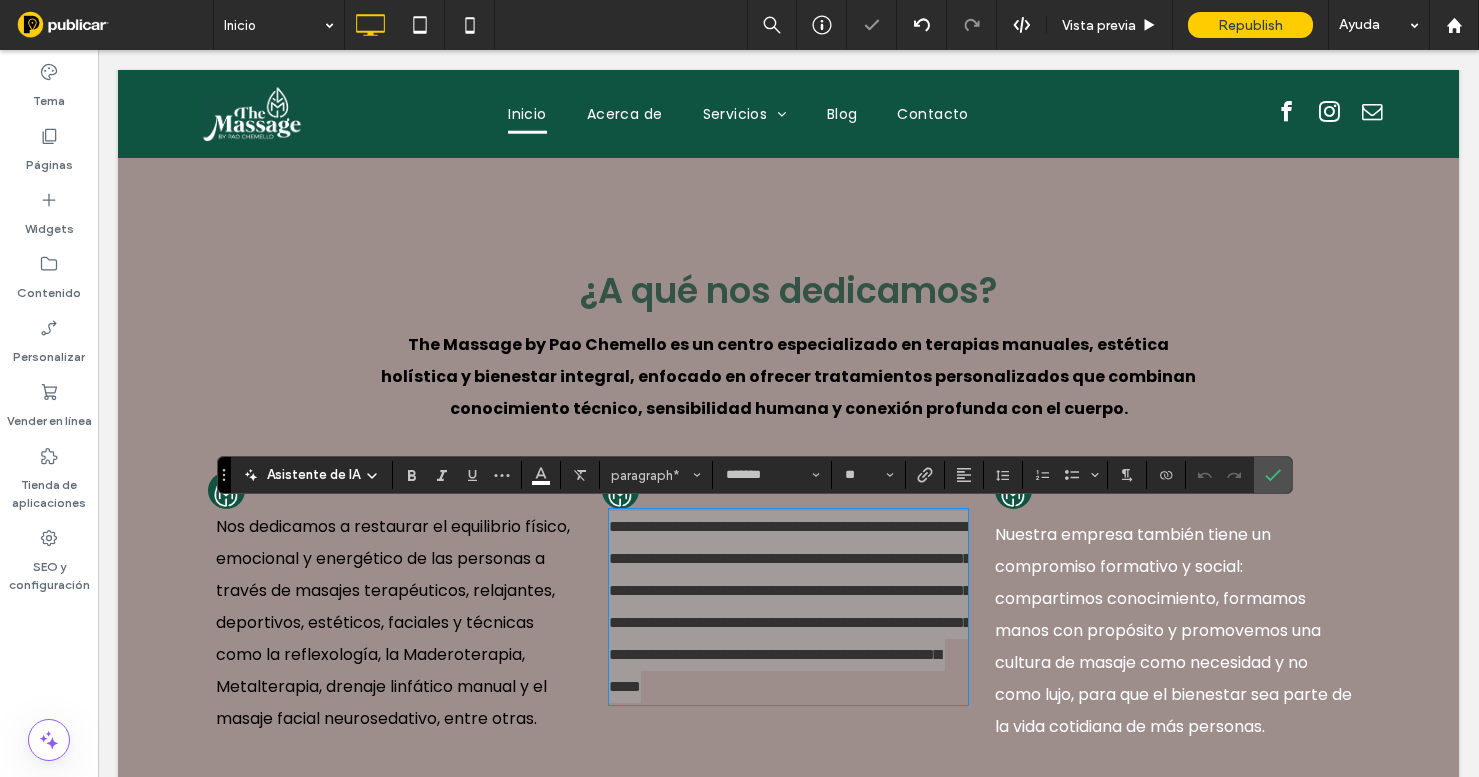 click on "Asistente de IA paragraph* ******* **" at bounding box center (755, 475) 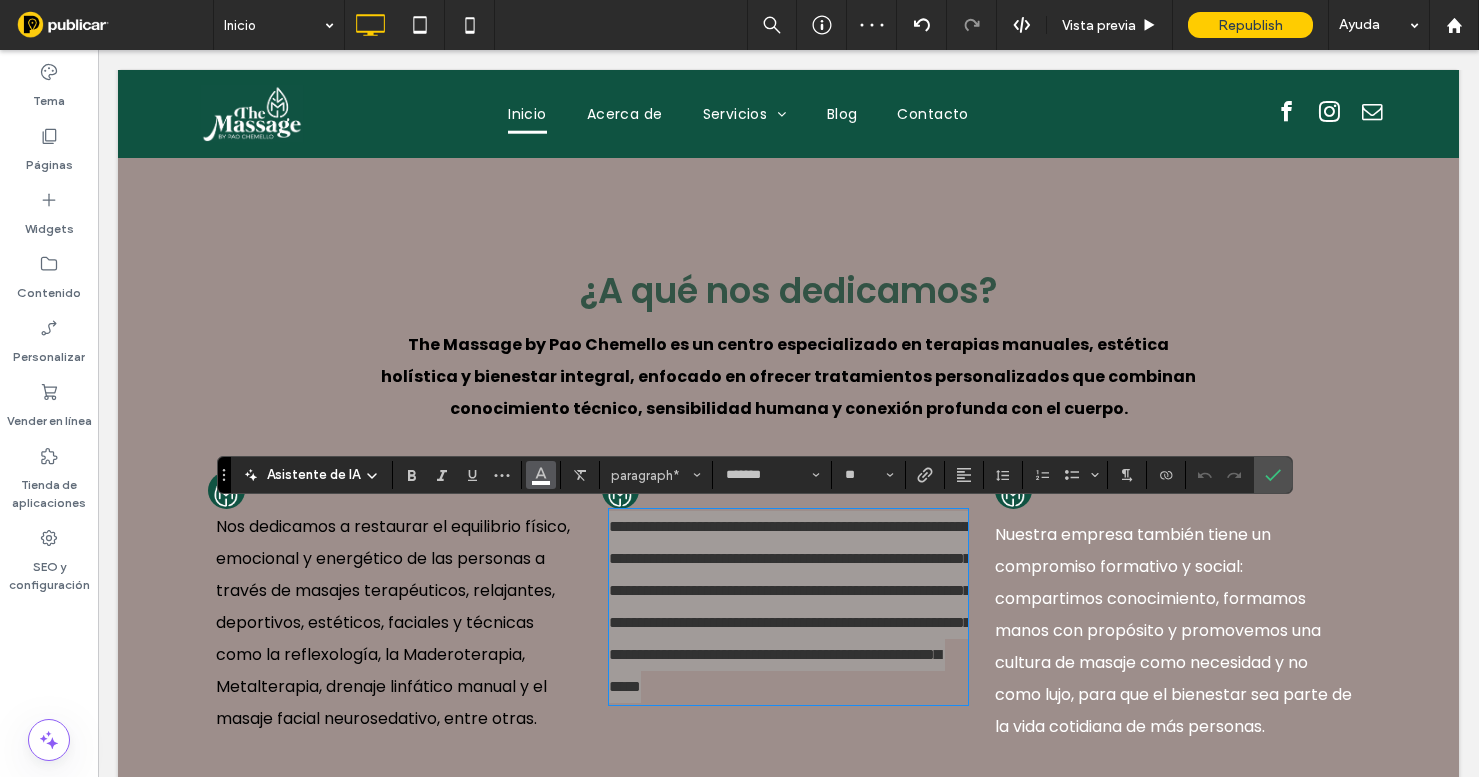 click 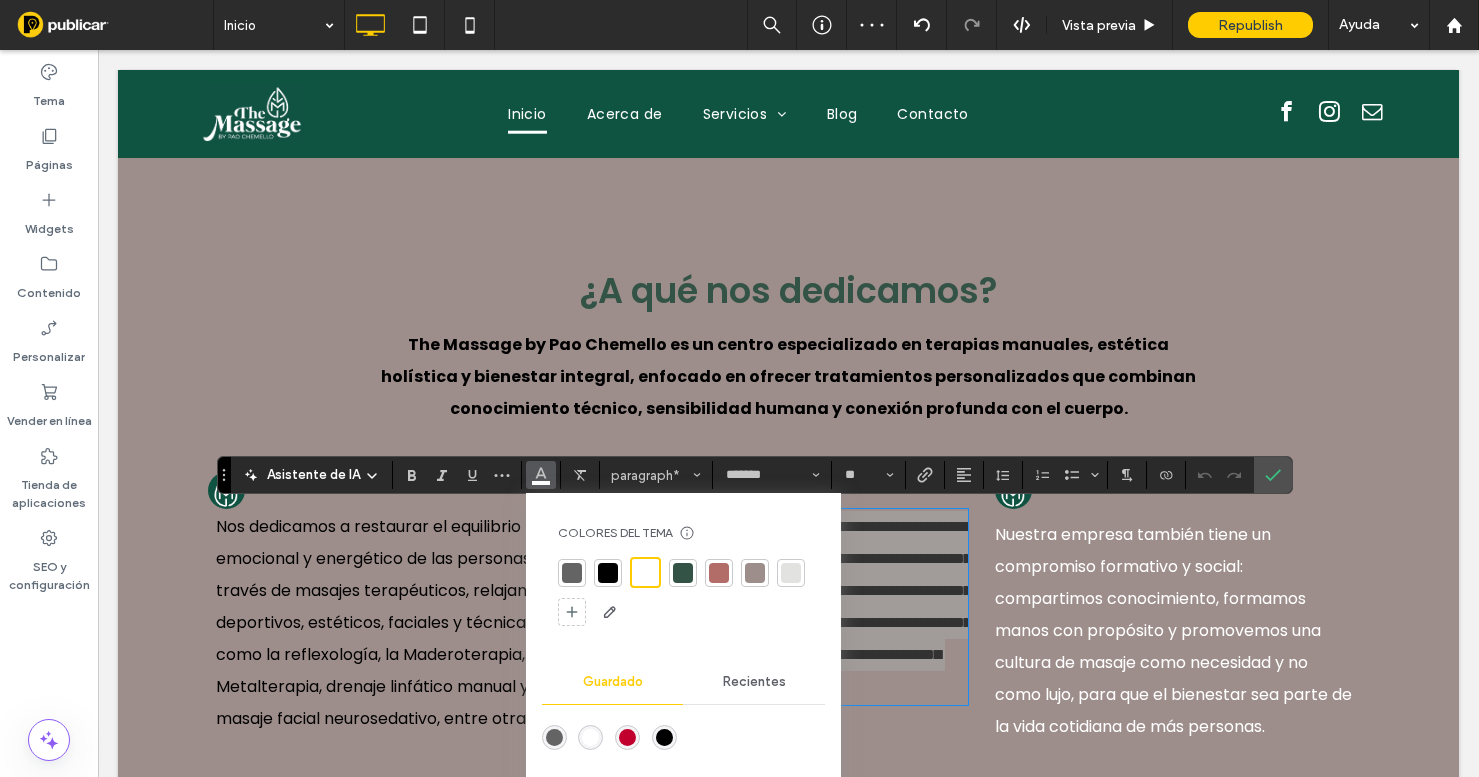 click at bounding box center (683, 592) 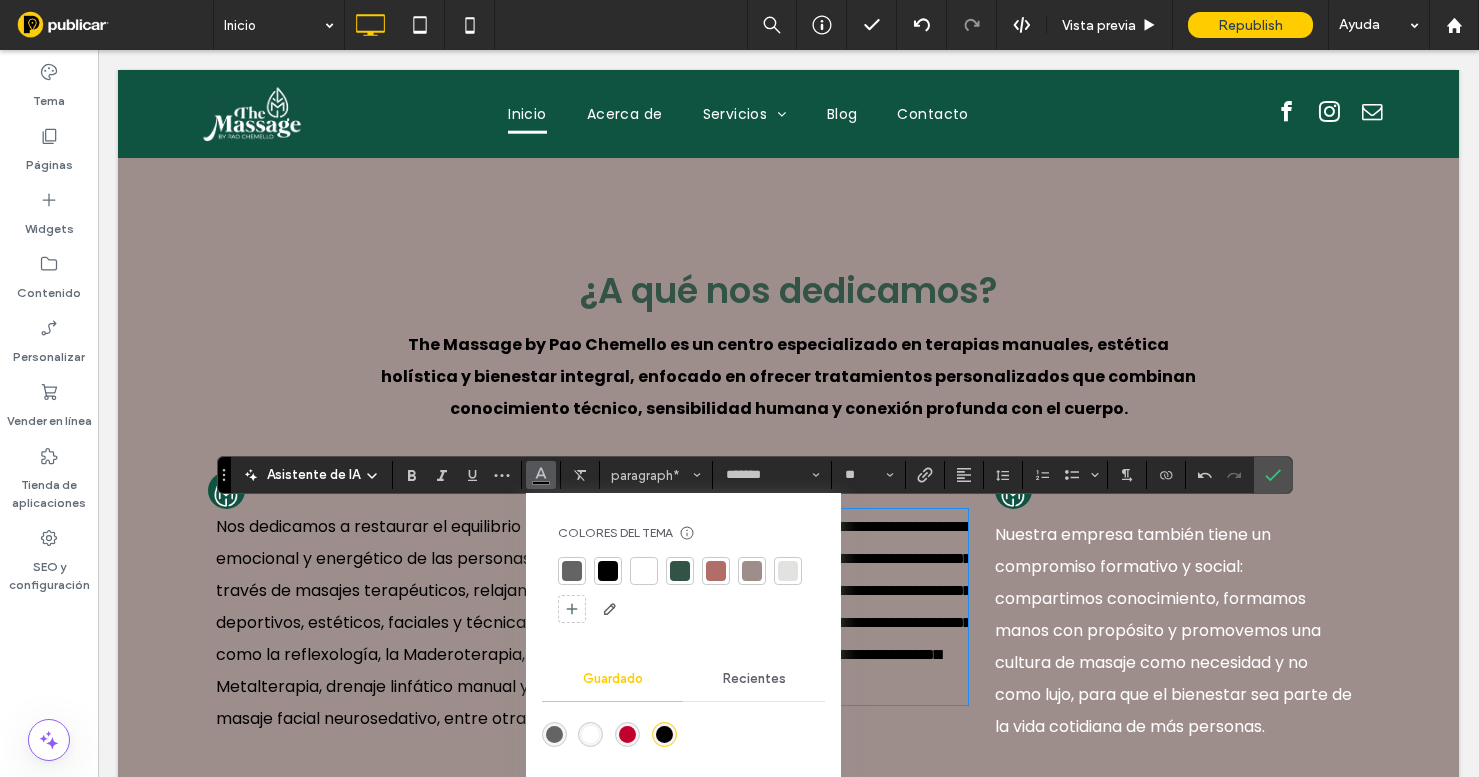 click on "Nuestra empresa también tiene un compromiso formativo y social: compartimos conocimiento, formamos manos con propósito y promovemos una cultura de masaje como necesidad y no como lujo, para que el bienestar sea parte de la vida cotidiana de más personas." at bounding box center (1173, 630) 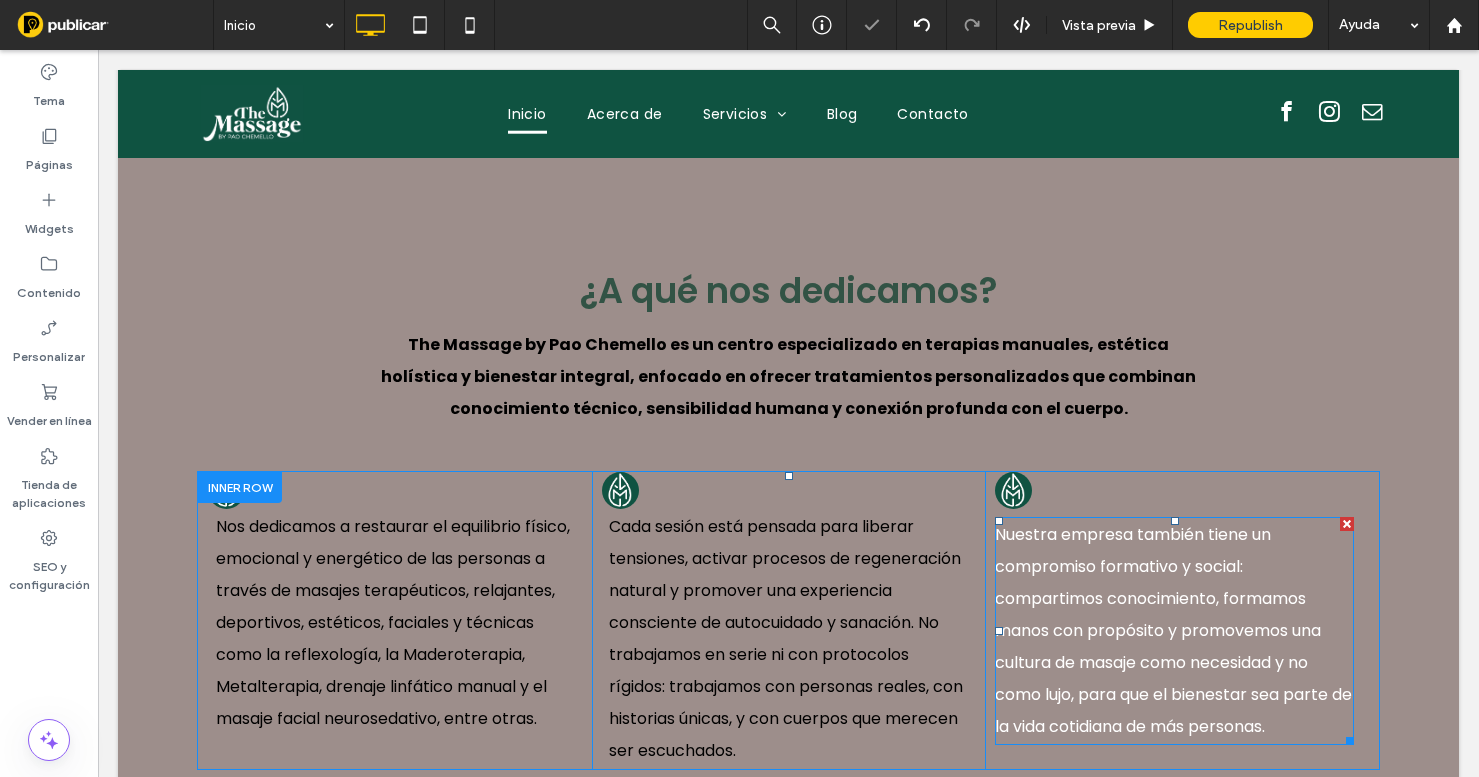 click on "Nuestra empresa también tiene un compromiso formativo y social: compartimos conocimiento, formamos manos con propósito y promovemos una cultura de masaje como necesidad y no como lujo, para que el bienestar sea parte de la vida cotidiana de más personas." at bounding box center [1173, 630] 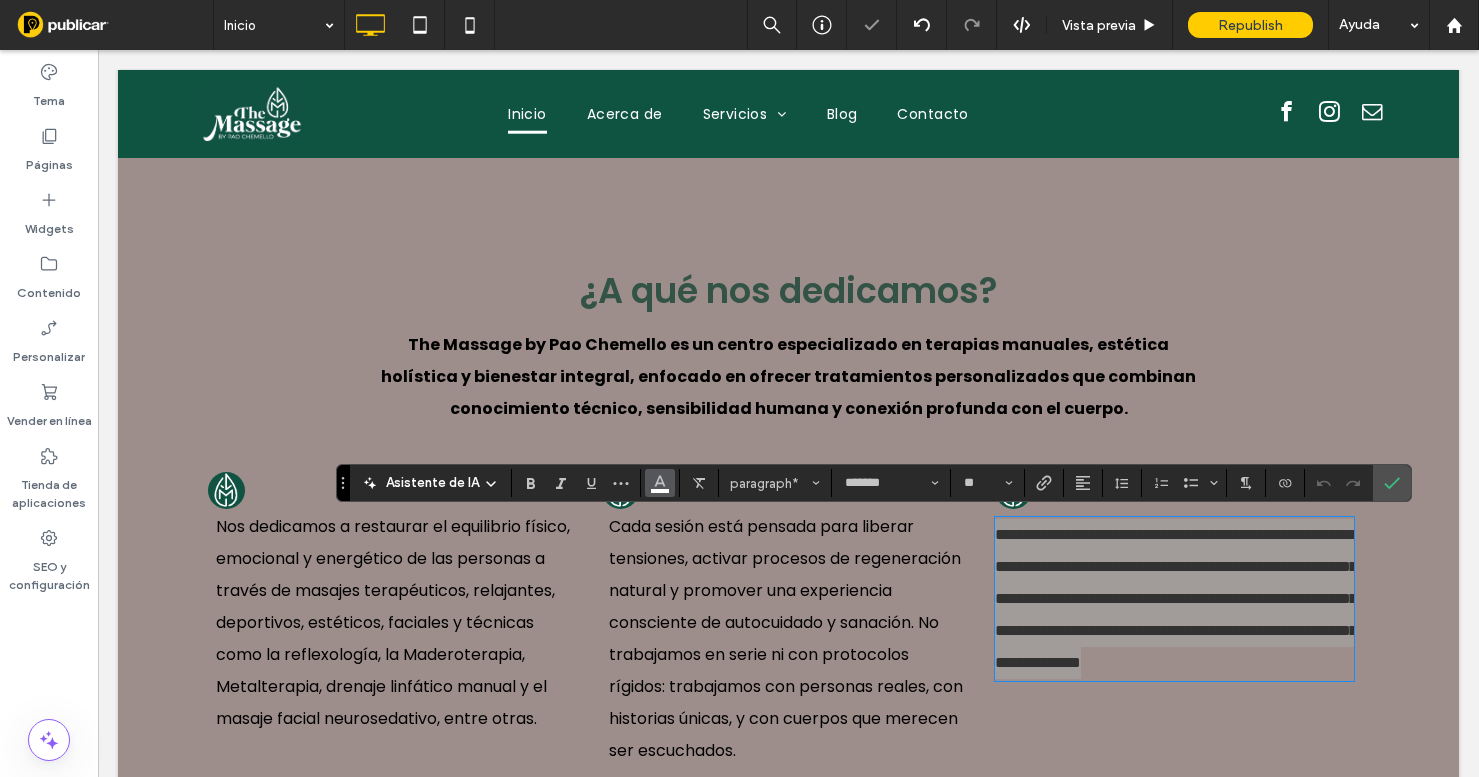 click at bounding box center (660, 483) 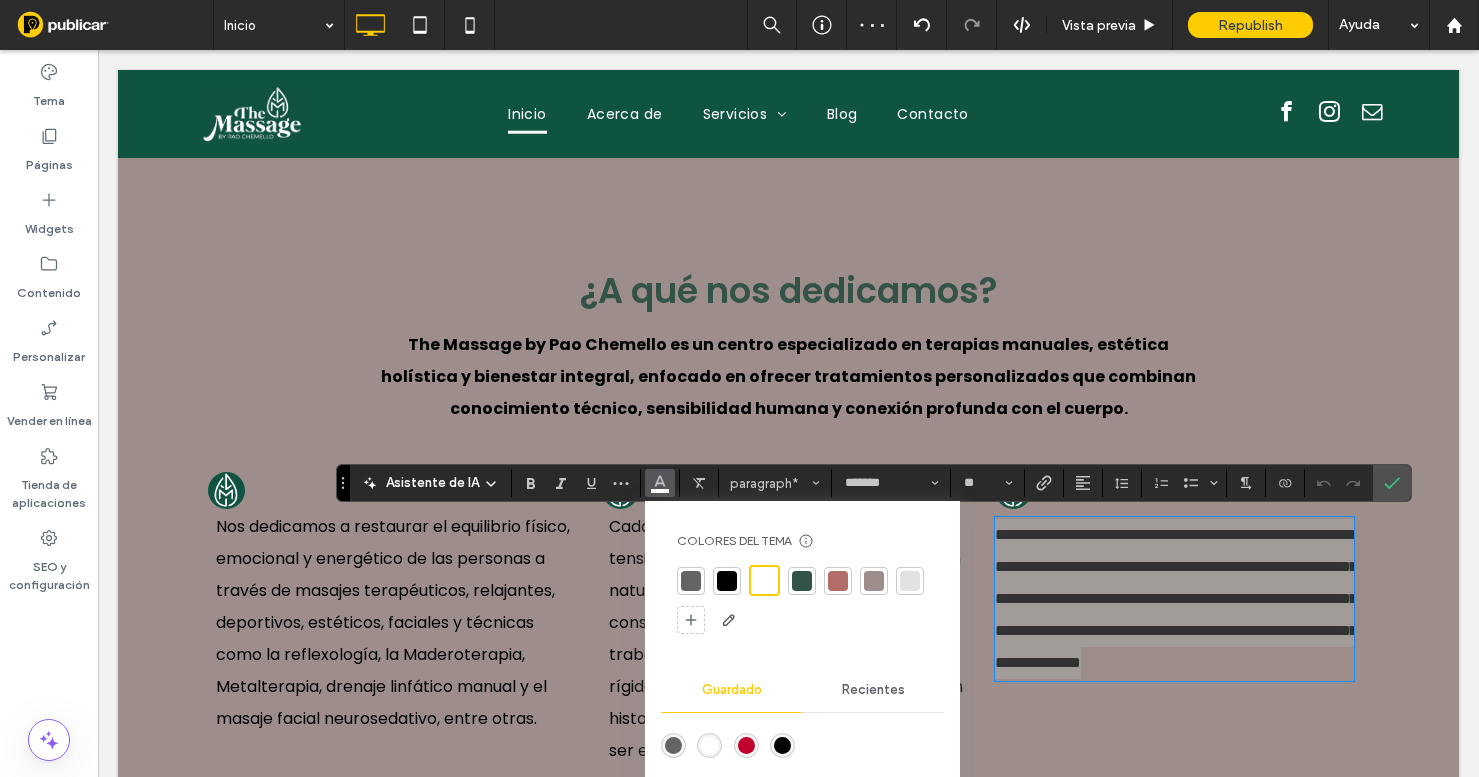 click at bounding box center (802, 600) 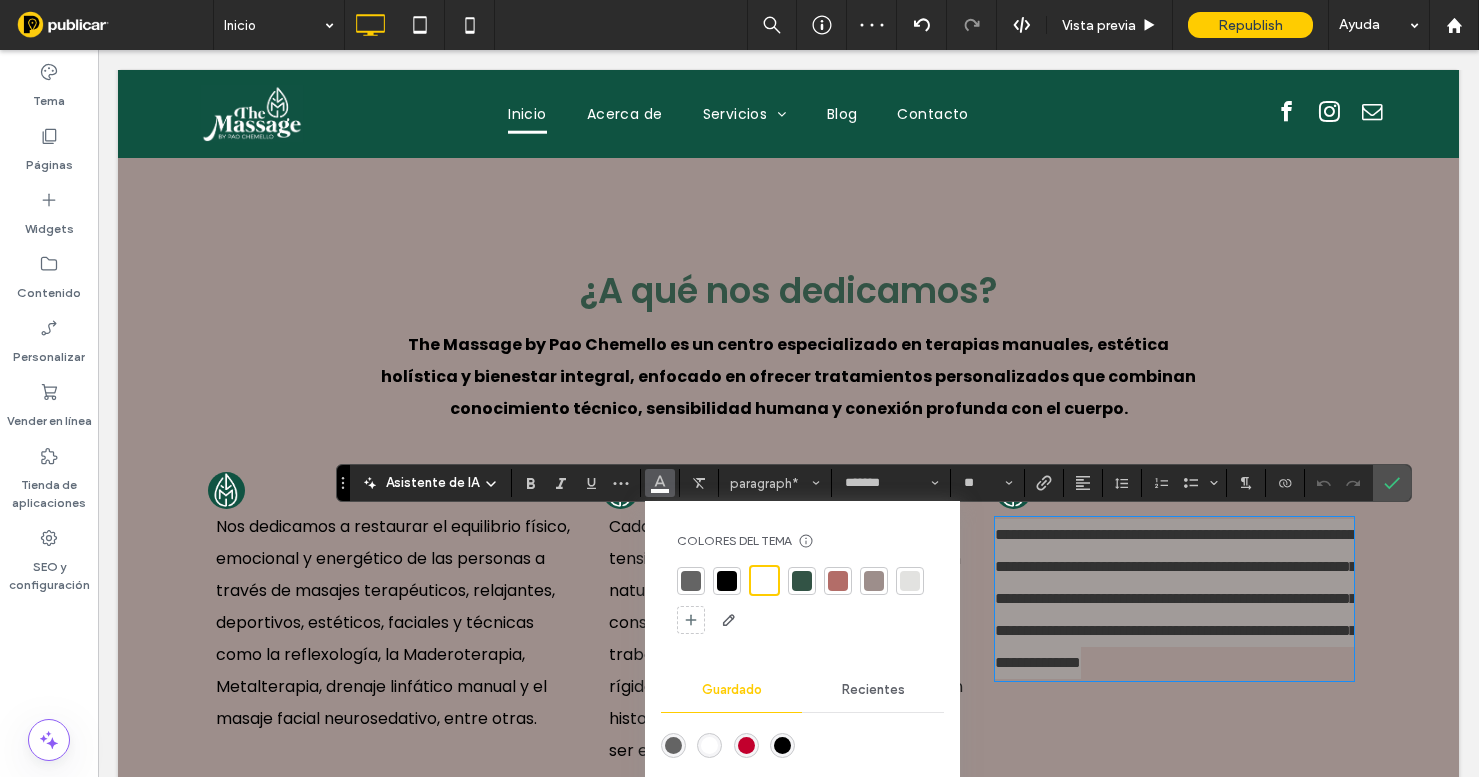 click at bounding box center (727, 581) 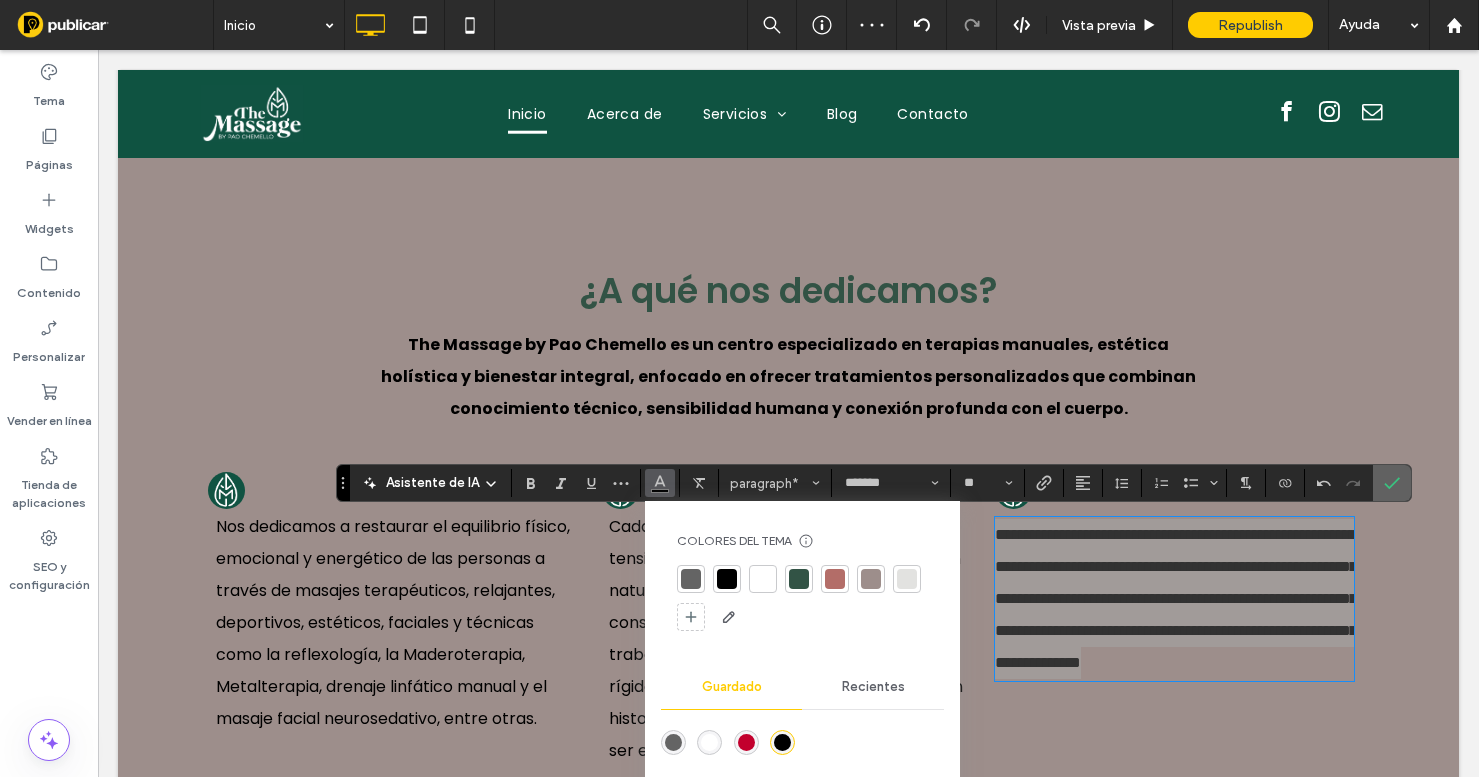 click 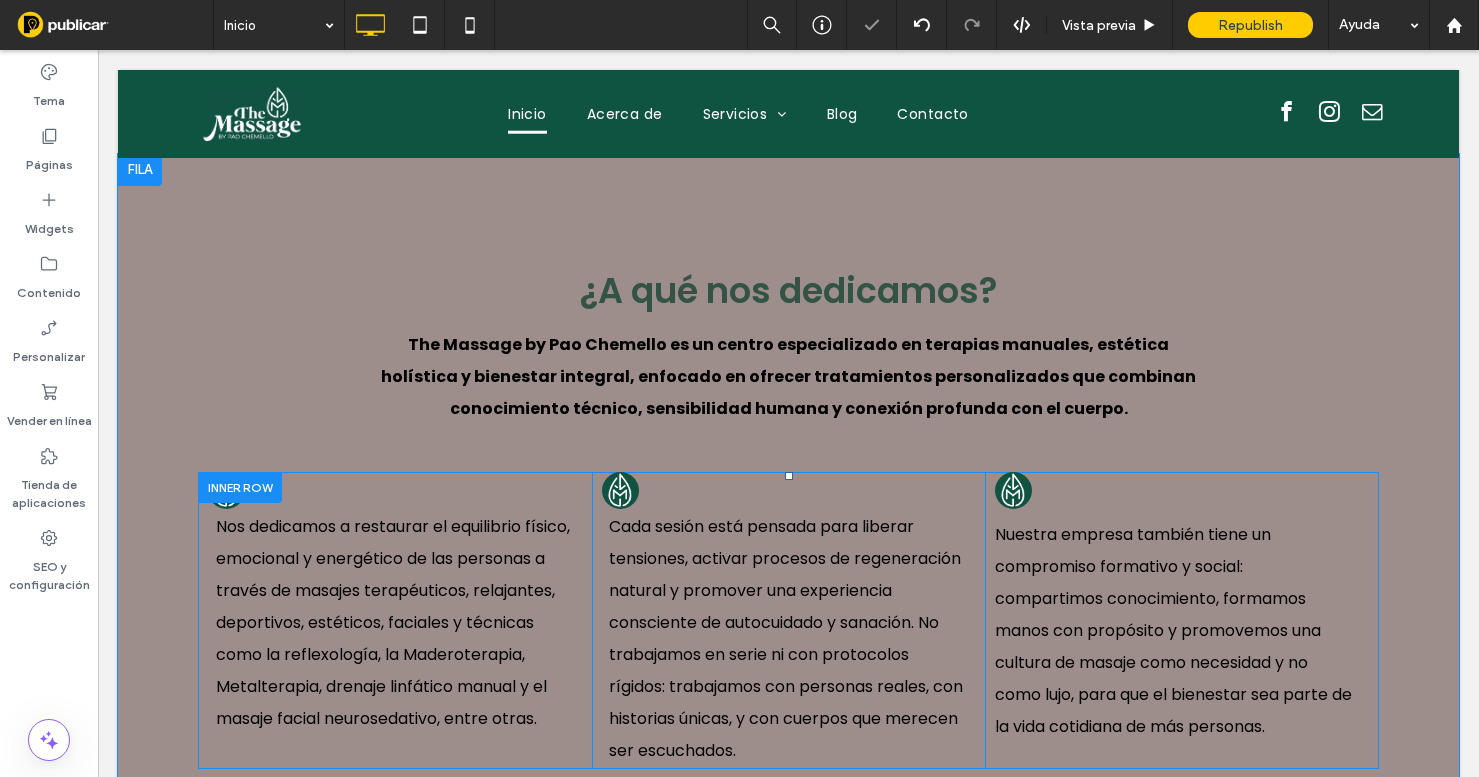 click on "¿A qué nos dedicamos?   The Massage by Pao Chemello es un centro especializado en terapias manuales, estética holística y bienestar integral, enfocado en ofrecer tratamientos personalizados que combinan conocimiento técnico, sensibilidad humana y conexión profunda con el cuerpo.
Nos dedicamos a restaurar el equilibrio físico, emocional y energético de las personas a través de masajes terapéuticos, relajantes, deportivos, estéticos, faciales y técnicas como la reflexología, la Maderoterapia, Metalterapia, drenaje linfático manual y el masaje facial neurosedativo, entre otras.
Click To Paste     Click To Paste
Click To Paste     Click To Paste     Cada sesión está pensada para liberar tensiones, activar procesos de regeneración natural y promover una experiencia consciente de autocuidado y sanación. No trabajamos en serie ni con protocolos rígidos: trabajamos con personas reales, con historias únicas, y con cuerpos que merecen ser escuchados.
Click To Paste" at bounding box center (788, 511) 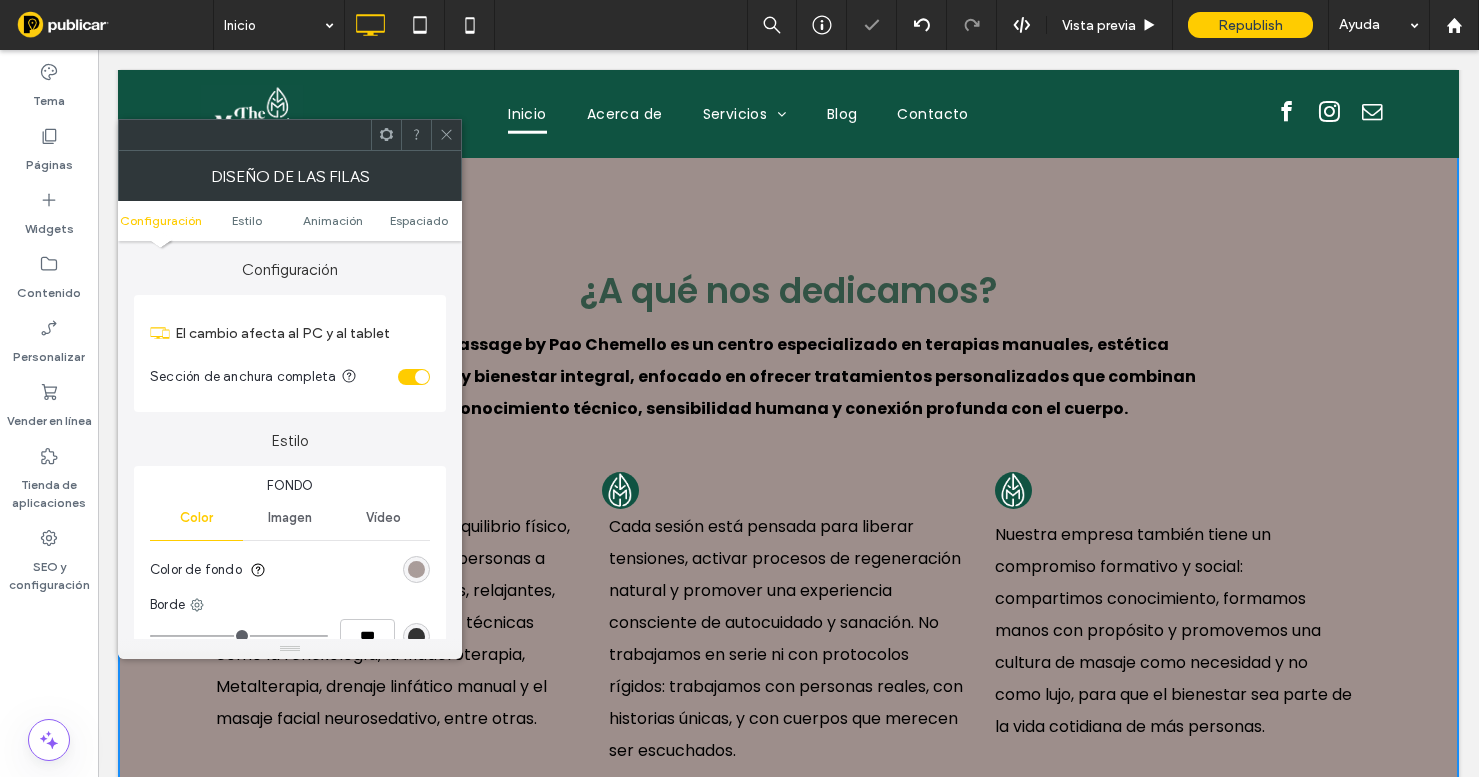 click at bounding box center (416, 569) 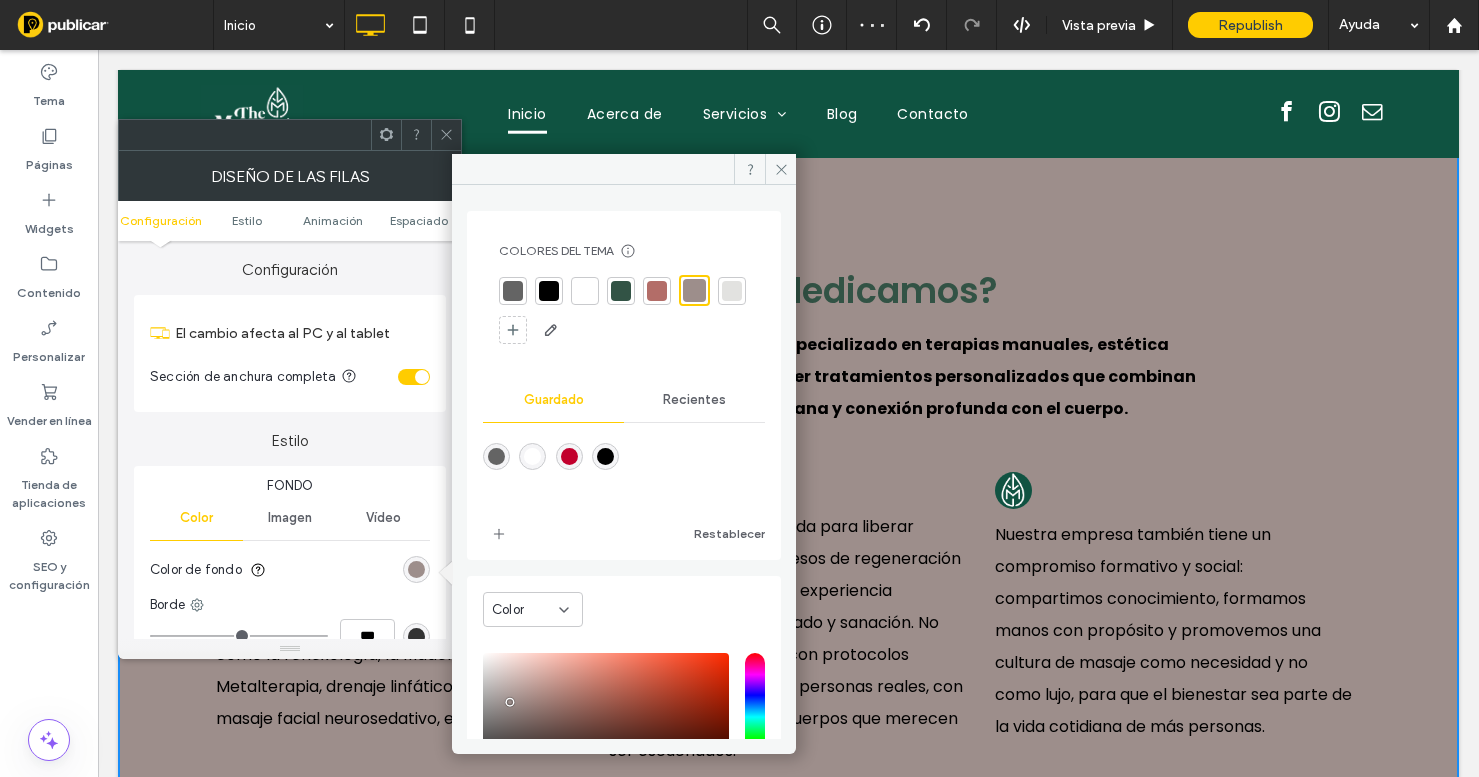 click at bounding box center [585, 291] 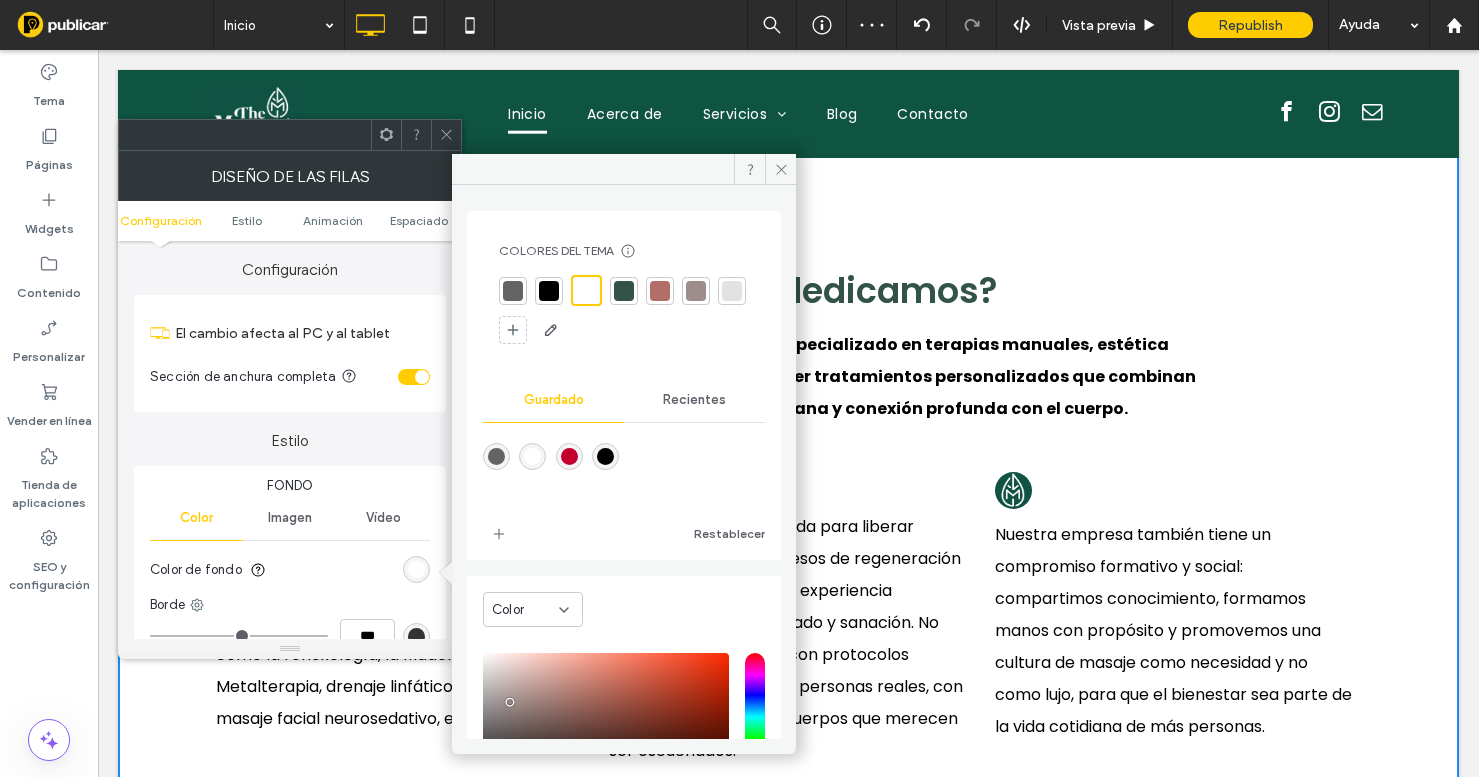 click at bounding box center (446, 135) 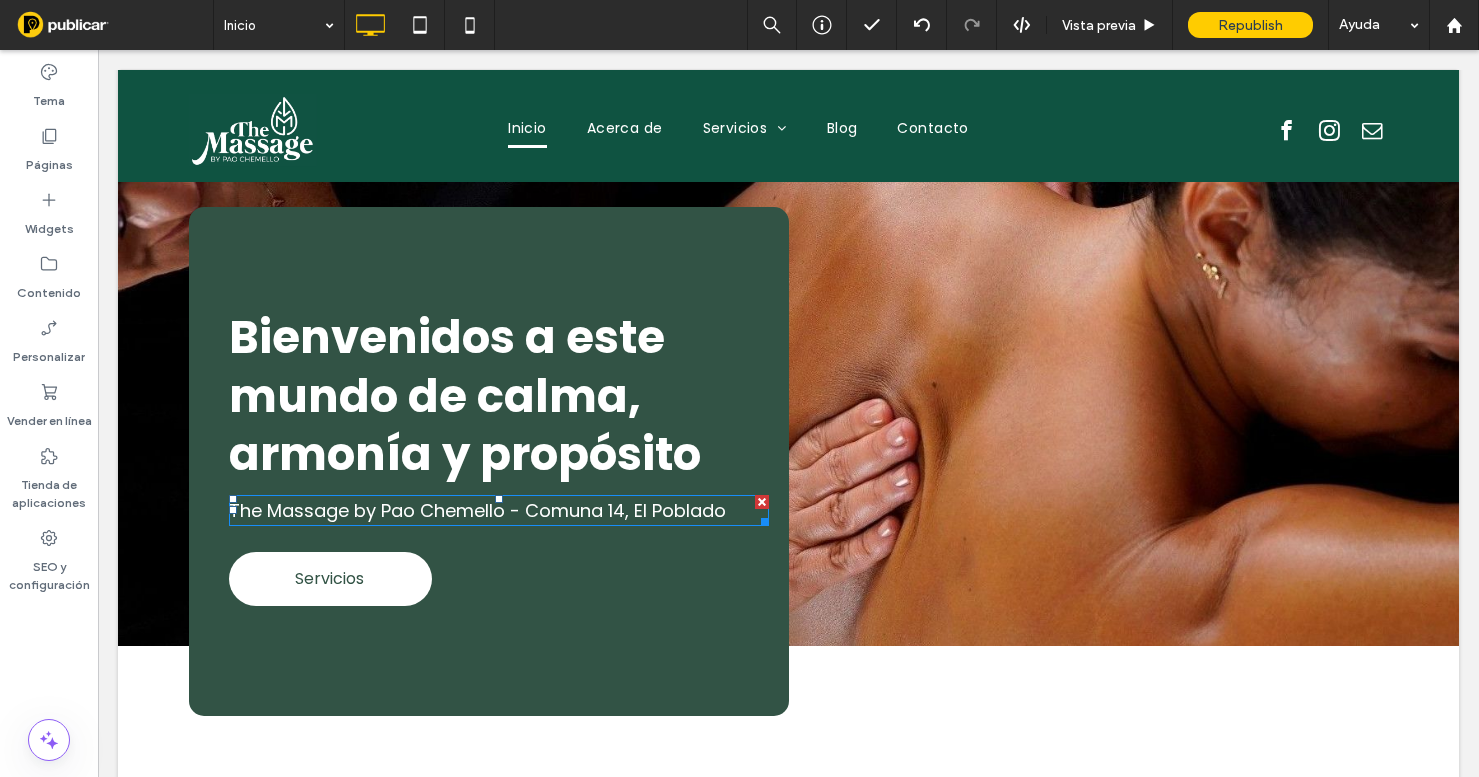 scroll, scrollTop: 0, scrollLeft: 0, axis: both 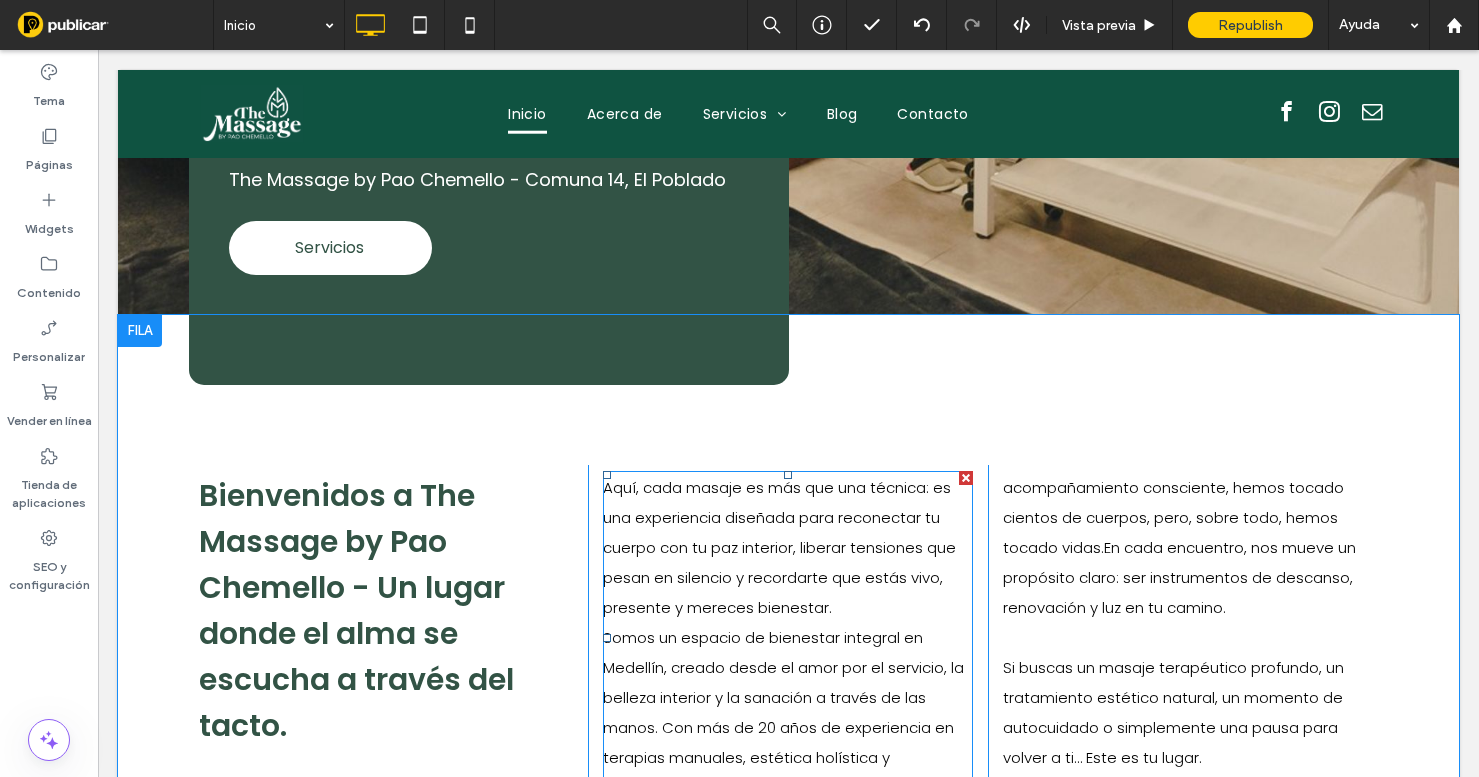 click on "Aquí, cada masaje es más que una técnica: es una experiencia diseñada para reconectar tu cuerpo con tu paz interior, liberar tensiones que pesan en silencio y recordarte que estás vivo, presente y mereces bienestar." at bounding box center (779, 547) 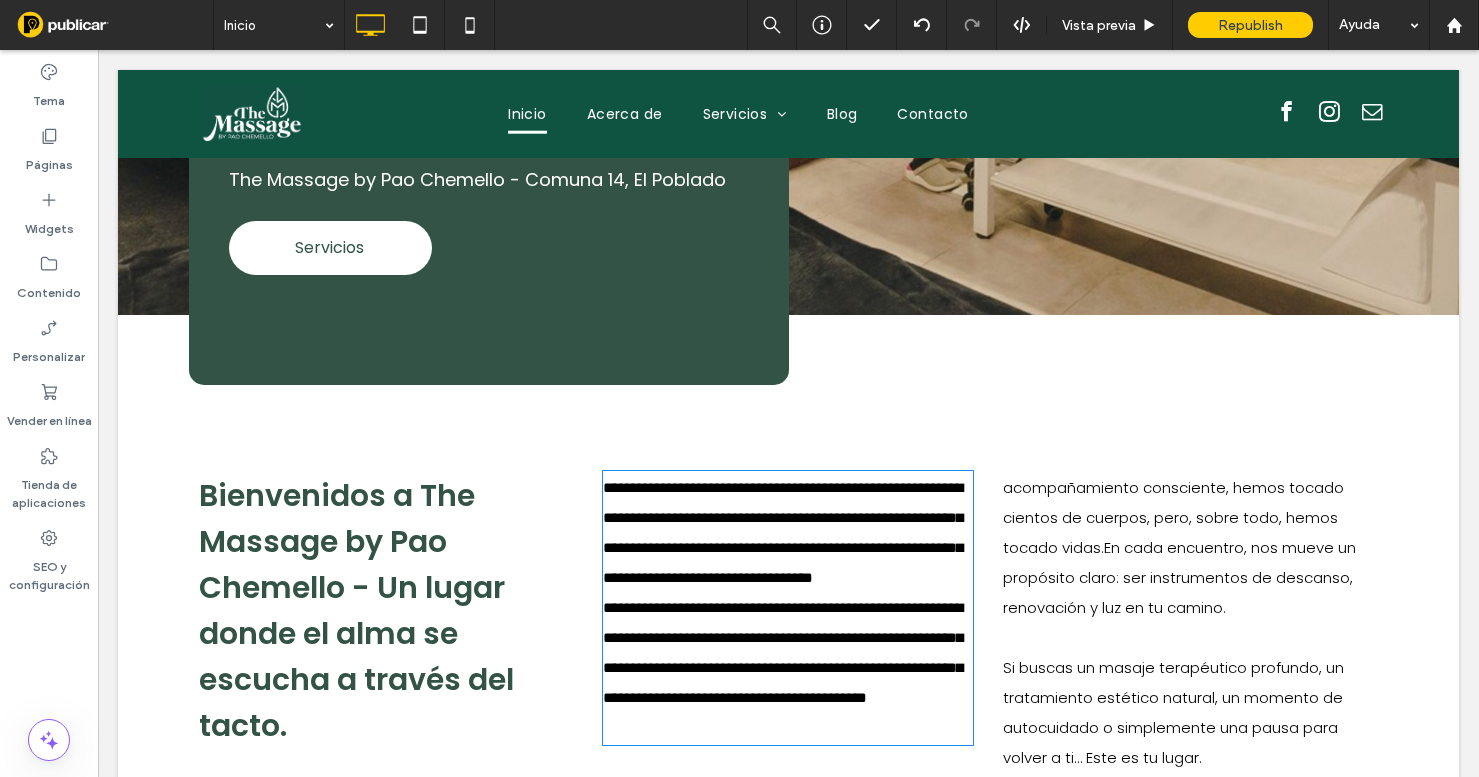 scroll, scrollTop: 627, scrollLeft: 0, axis: vertical 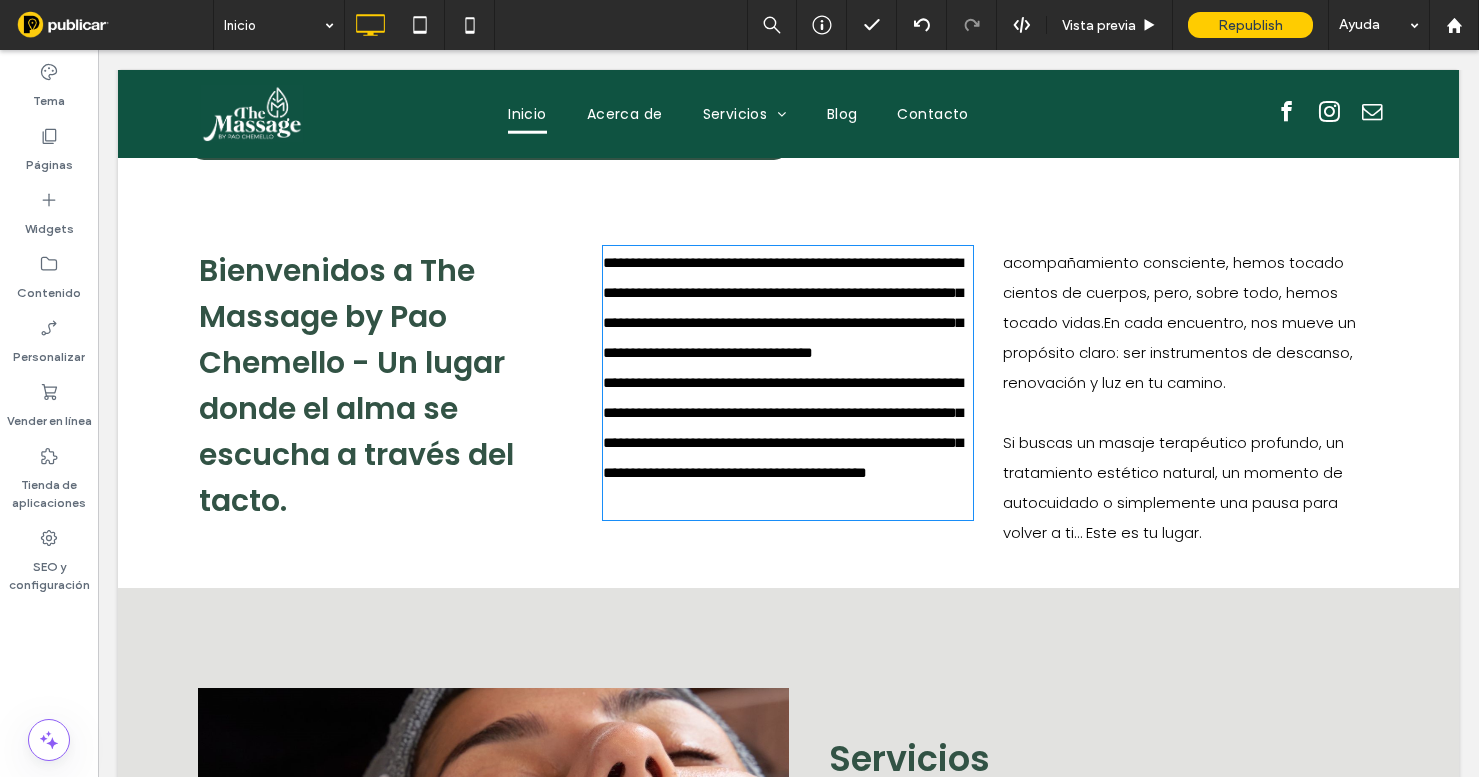 click on "**********" at bounding box center [788, 339] 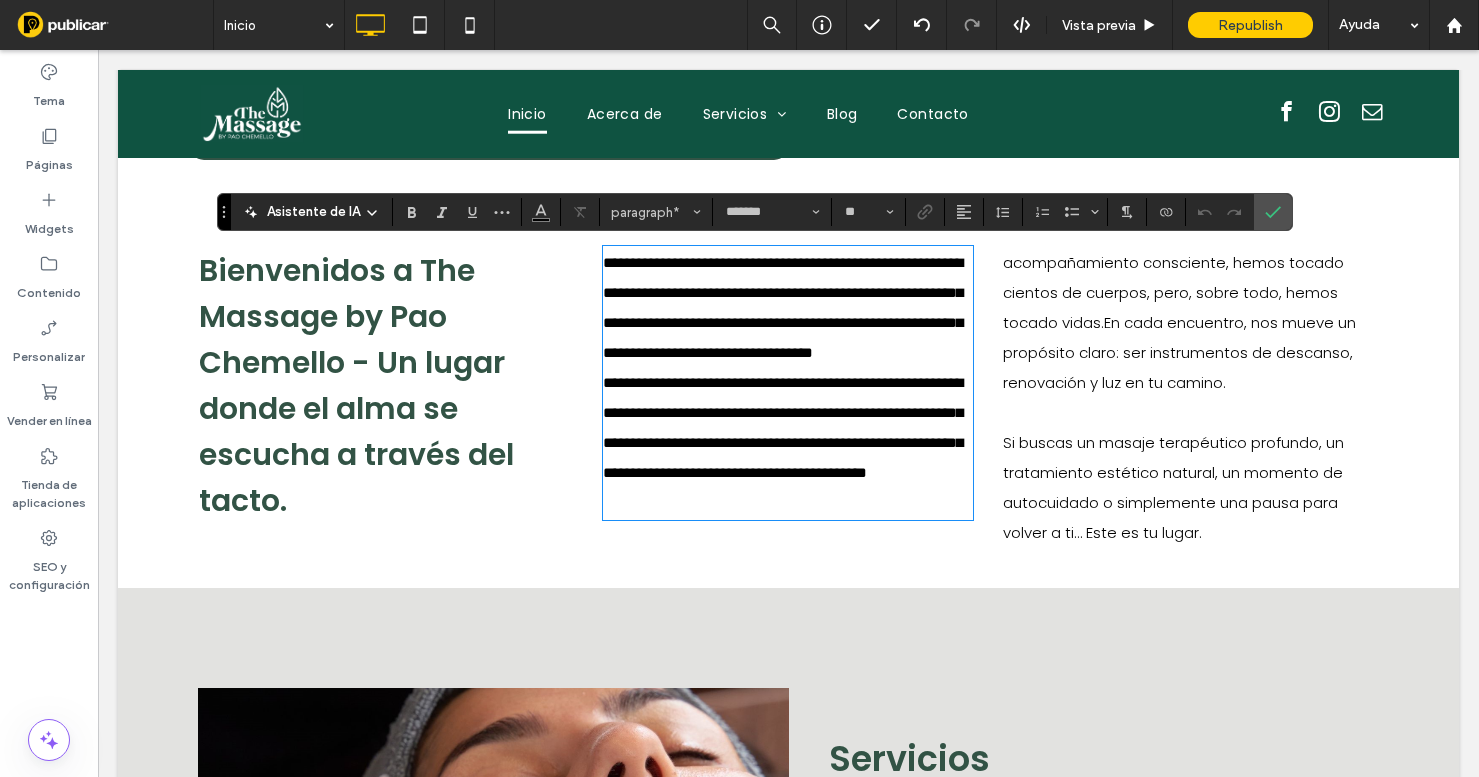 click on "**********" at bounding box center [783, 427] 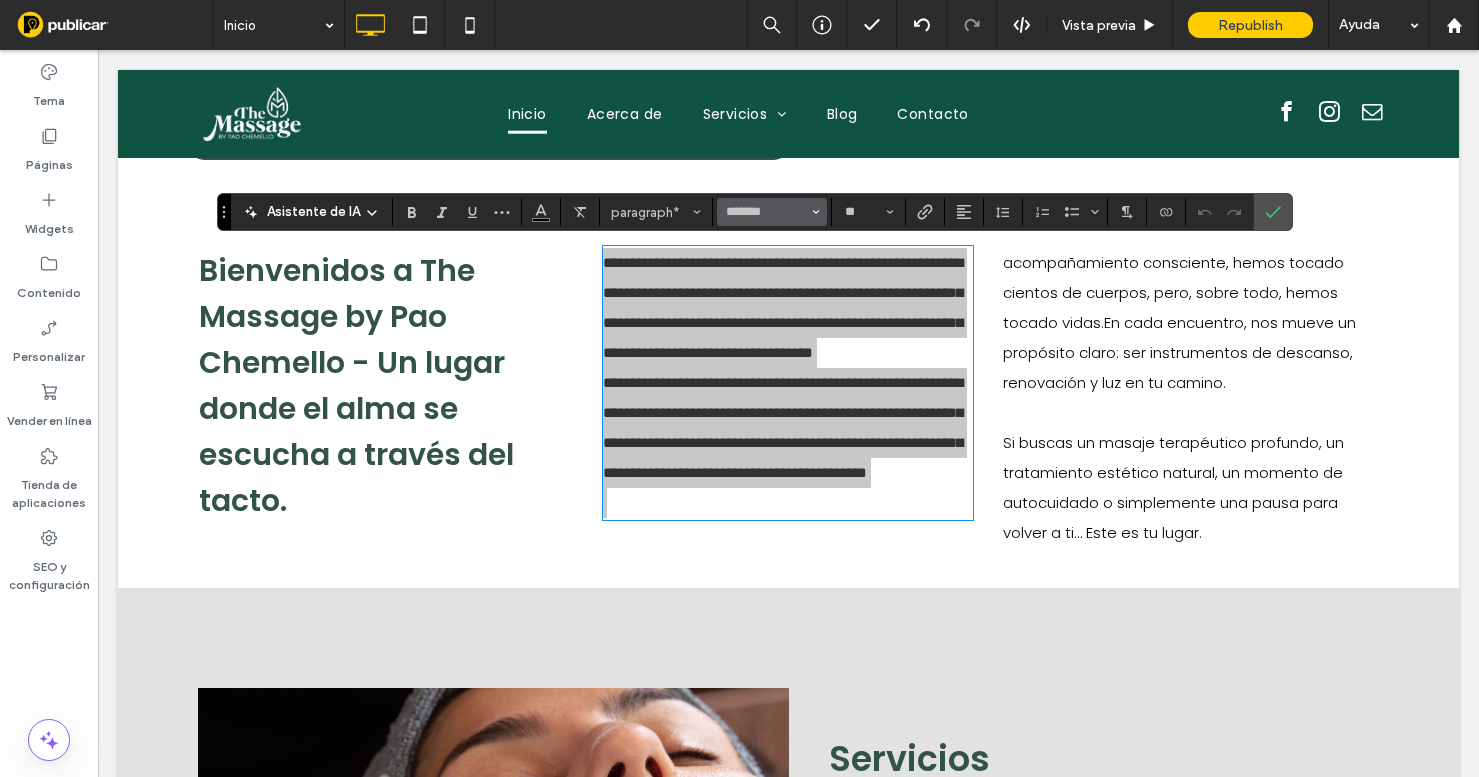 click on "*******" at bounding box center [772, 212] 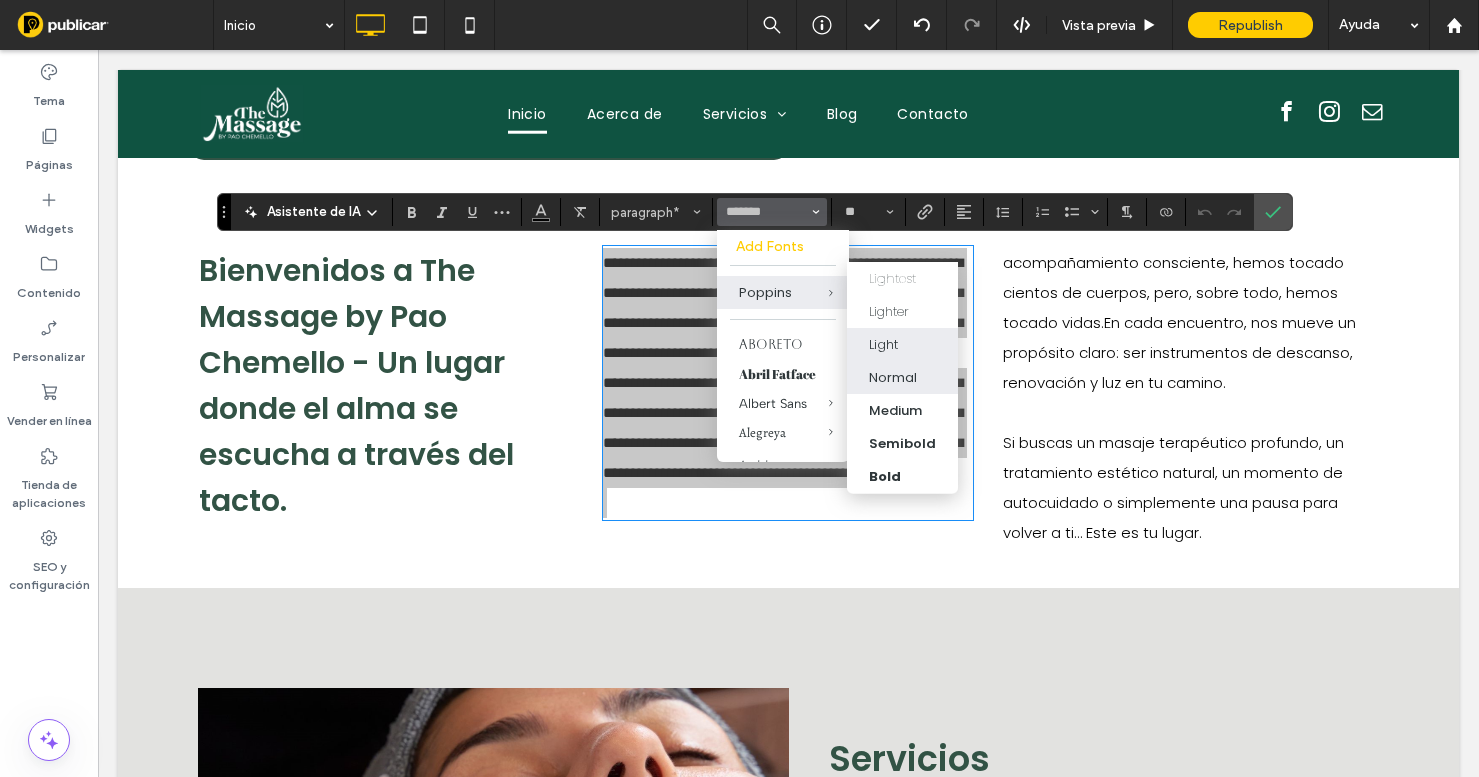 click on "Normal" at bounding box center [893, 377] 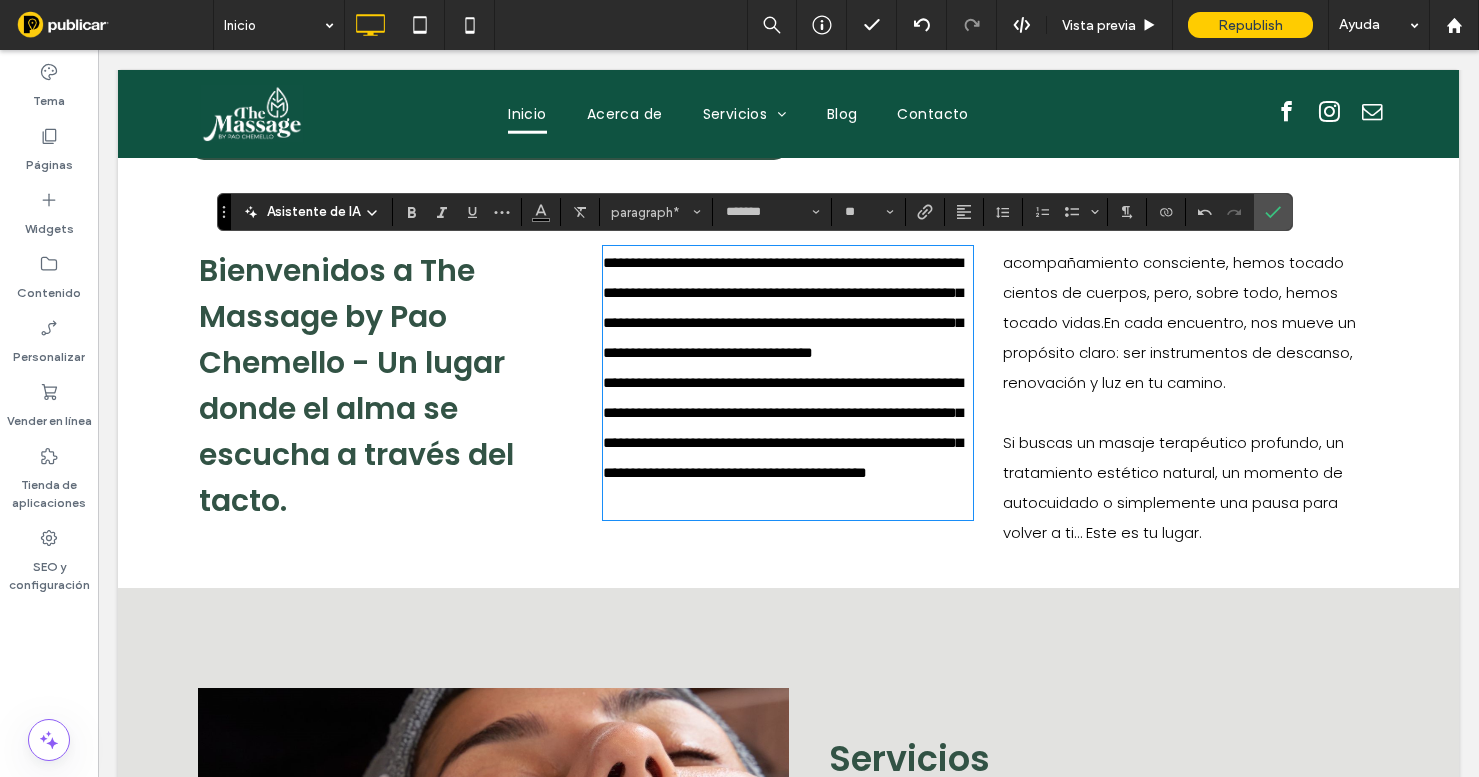click on "acompañamiento consciente, hemos tocado cientos de cuerpos, pero, sobre todo, hemos tocado vidas.En cada encuentro, nos mueve un propósito claro: ser instrumentos de descanso, renovación y luz en tu camino." at bounding box center (1179, 322) 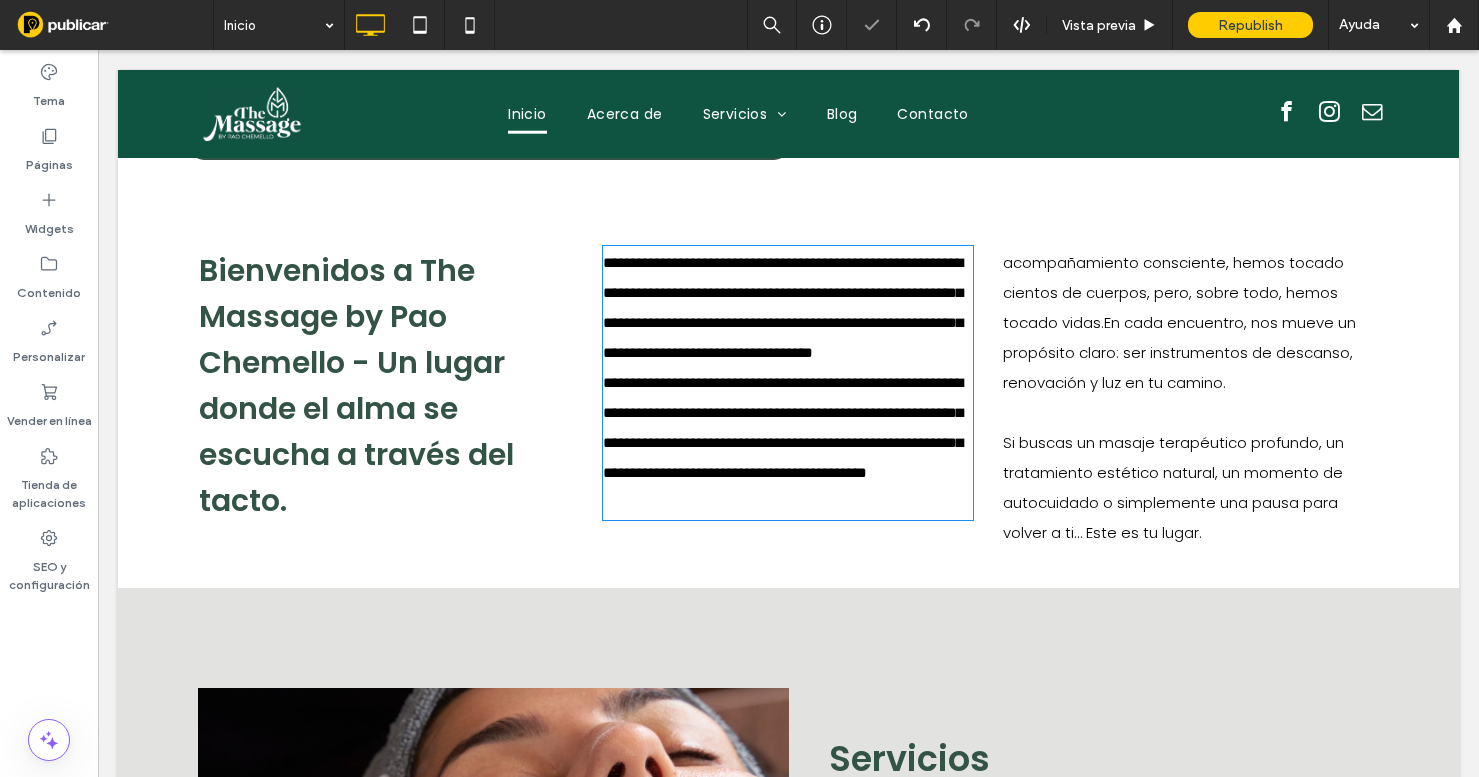 click on "acompañamiento consciente, hemos tocado cientos de cuerpos, pero, sobre todo, hemos tocado vidas.En cada encuentro, nos mueve un propósito claro: ser instrumentos de descanso, renovación y luz en tu camino." at bounding box center [1179, 322] 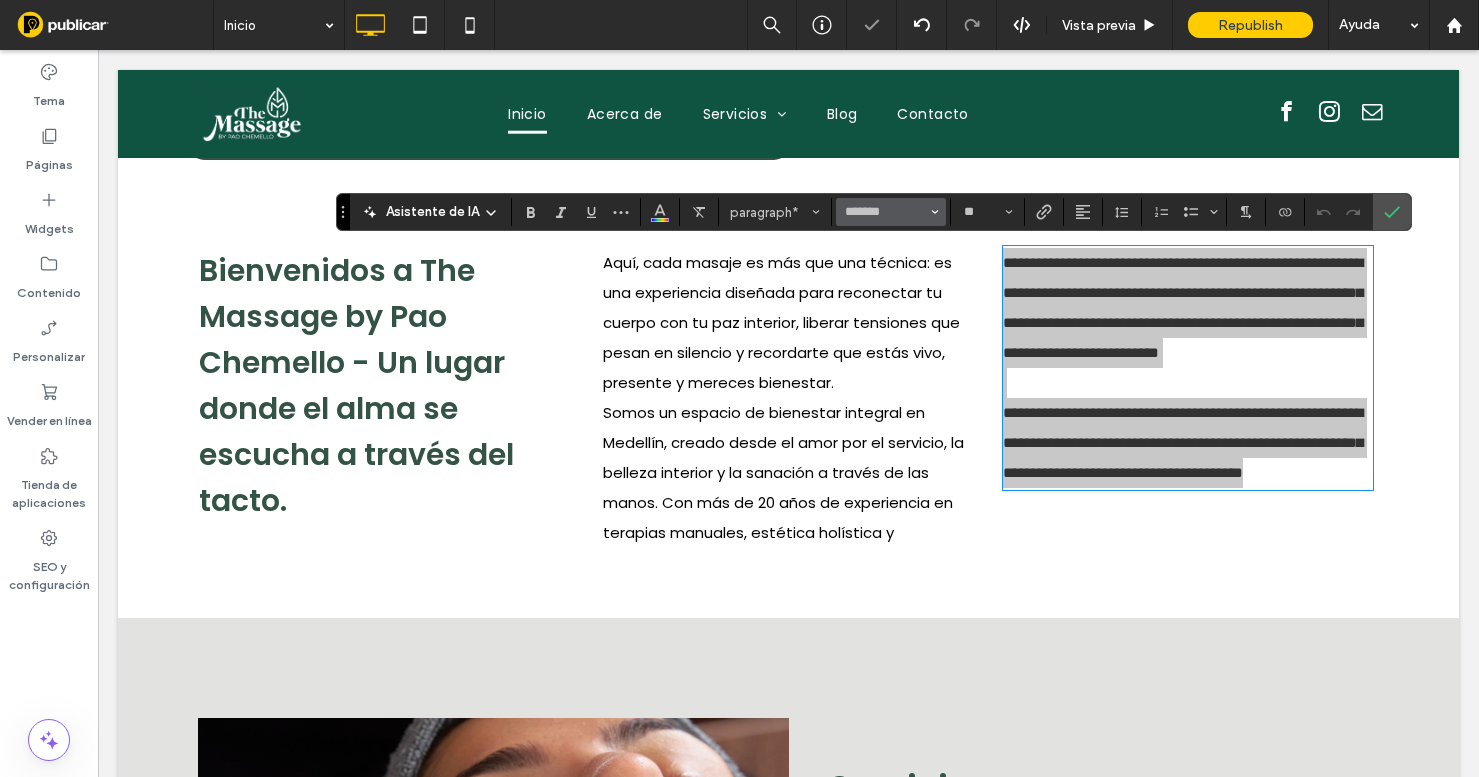 click 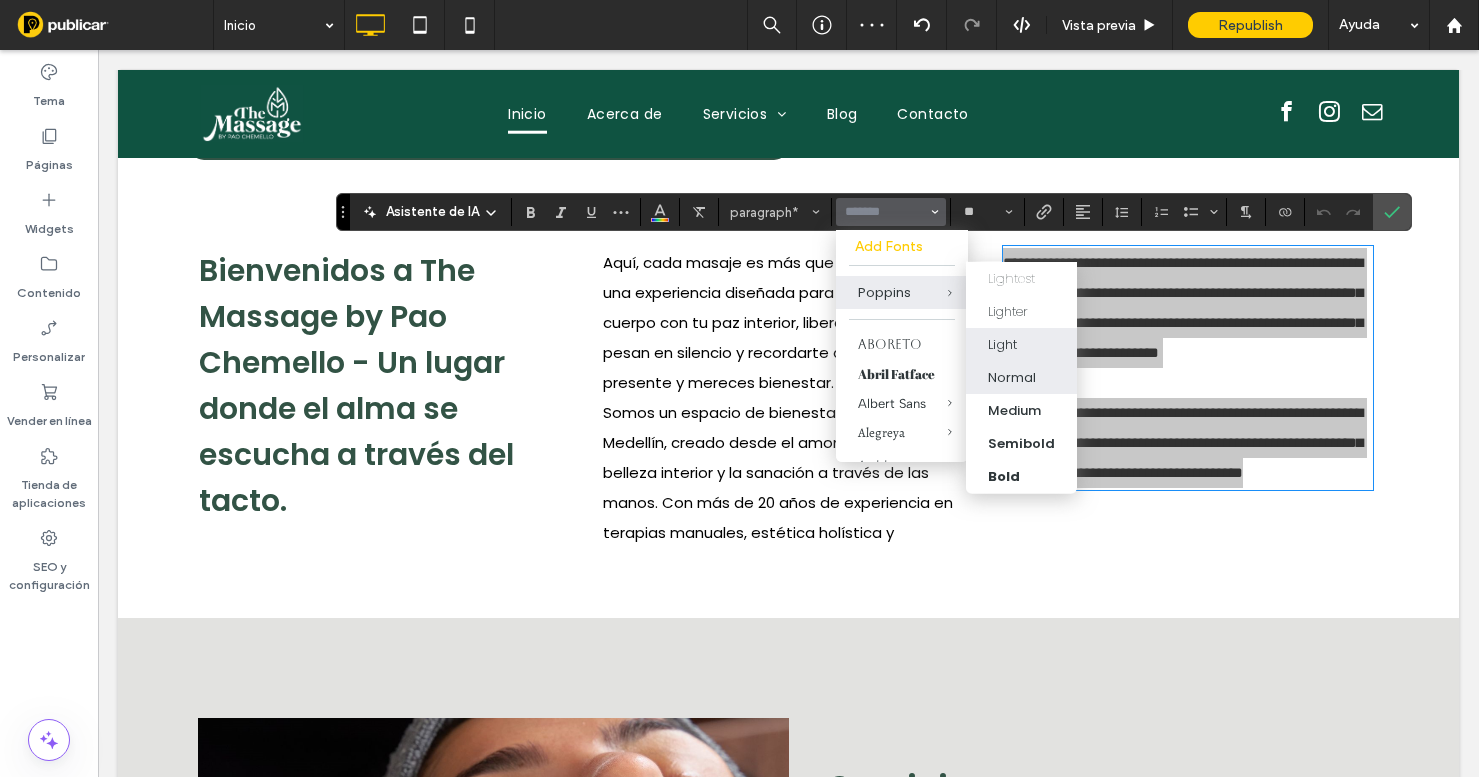 drag, startPoint x: 1031, startPoint y: 369, endPoint x: 938, endPoint y: 199, distance: 193.77565 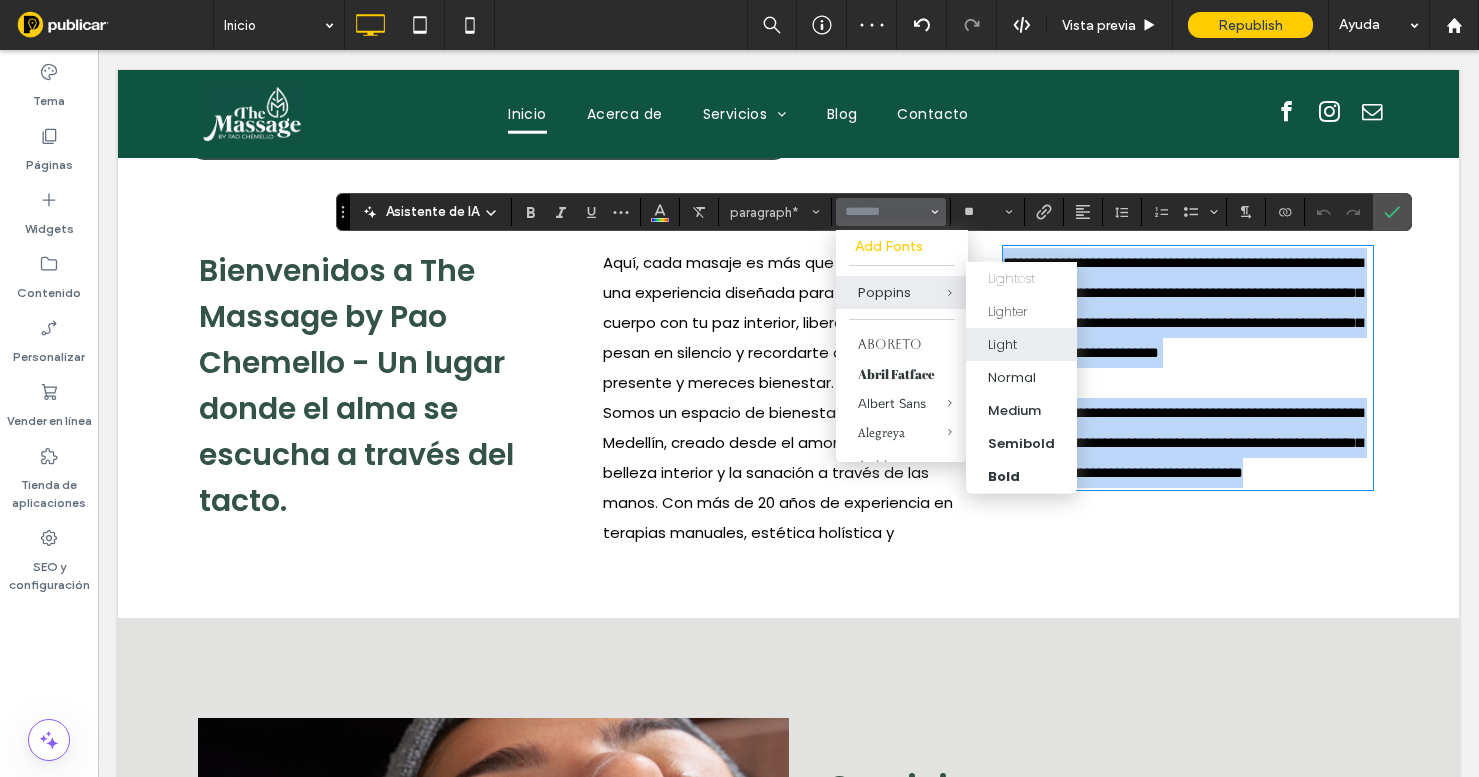 type on "*******" 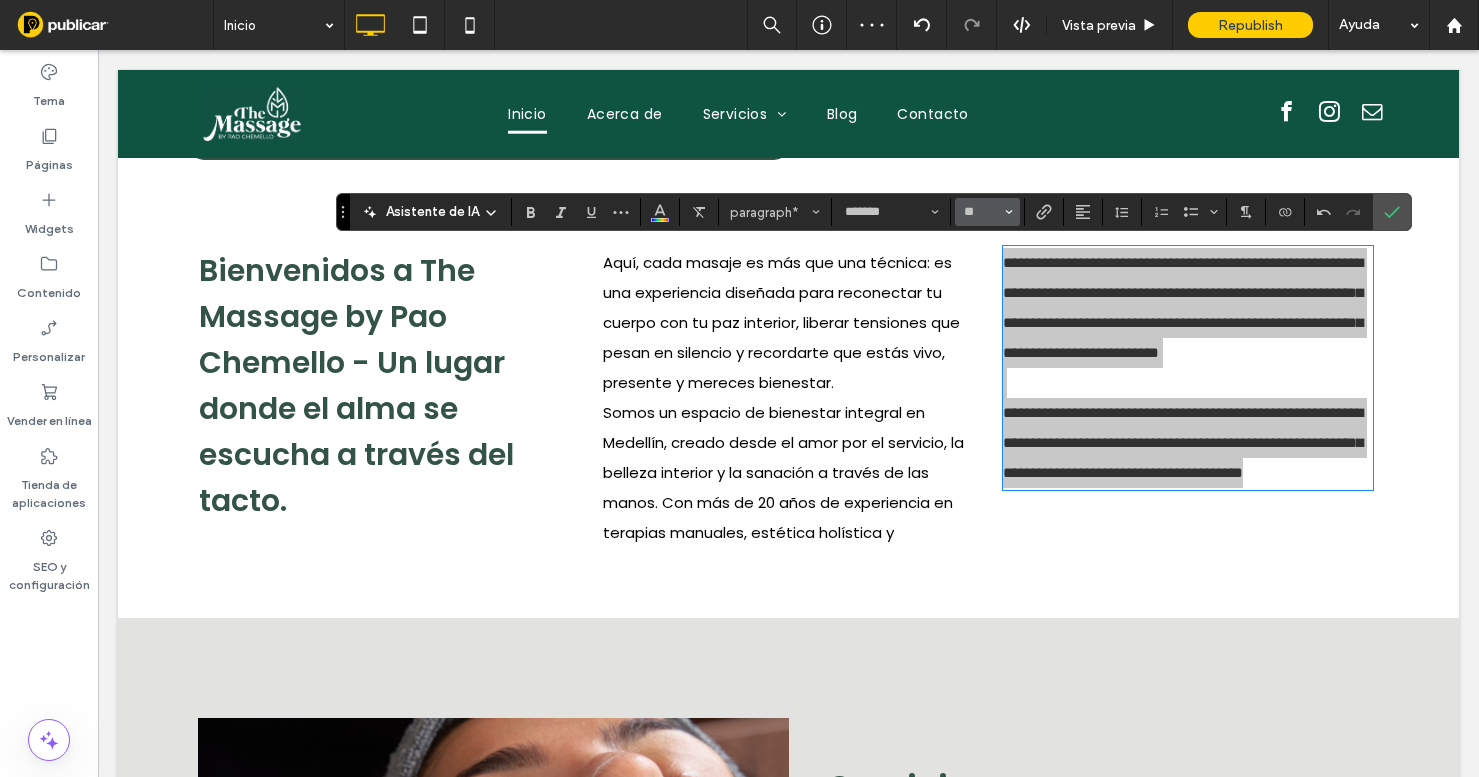 click on "**" at bounding box center [987, 212] 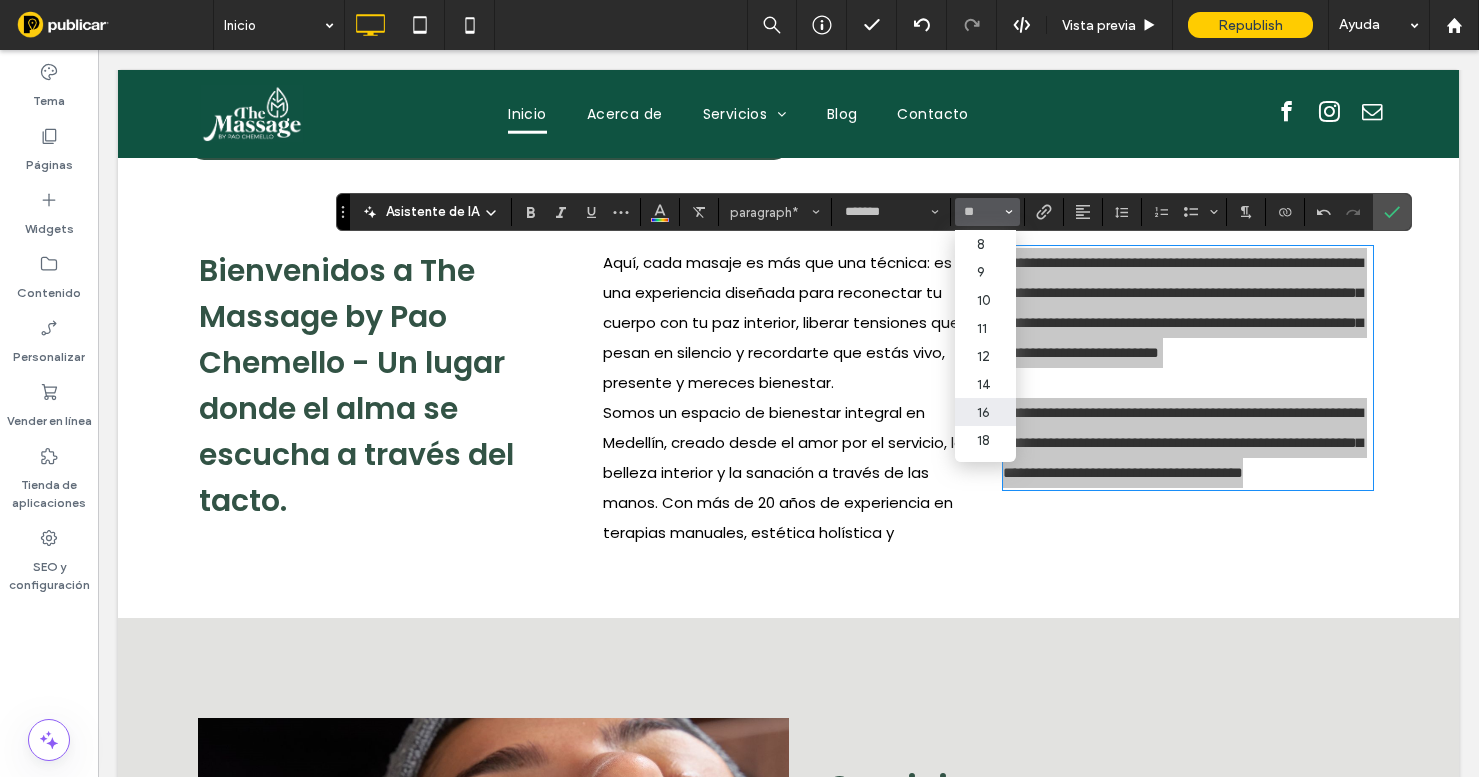 click on "16" at bounding box center [985, 412] 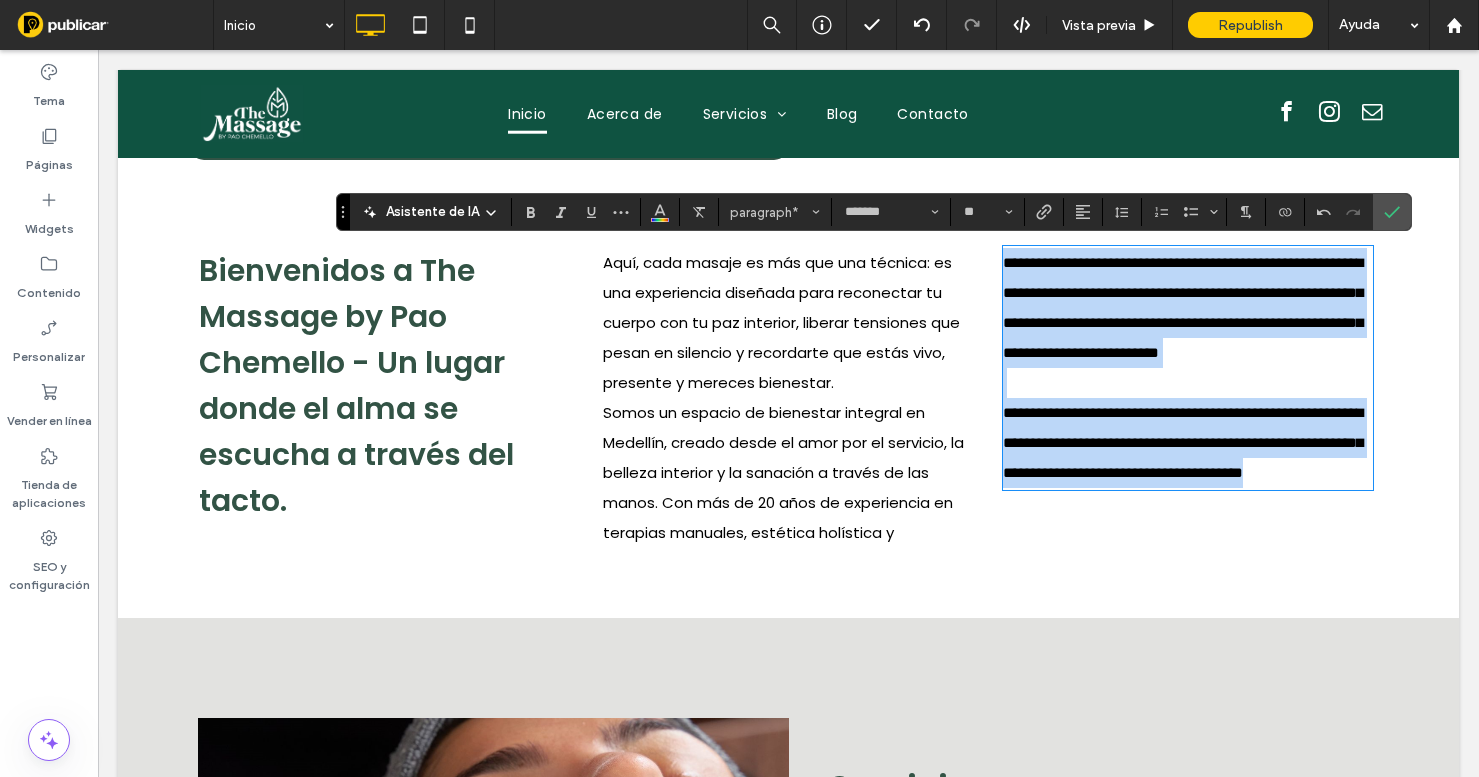 type on "*" 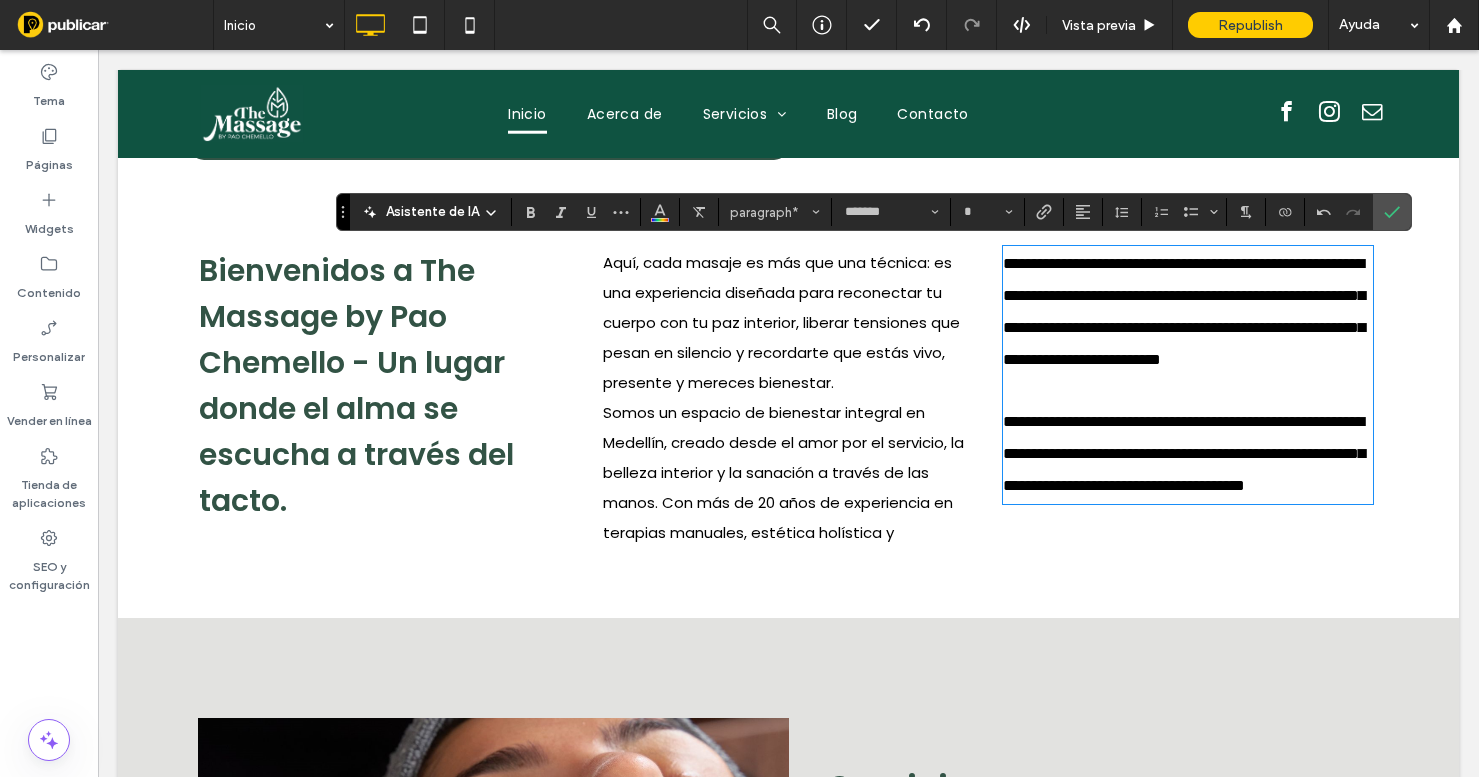 click on "Somos un espacio de bienestar integral en Medellín, creado desde el amor por el servicio, la belleza interior y la sanación a través de las manos. Con más de 20 años de experiencia en terapias manuales, estética holística y" at bounding box center [788, 473] 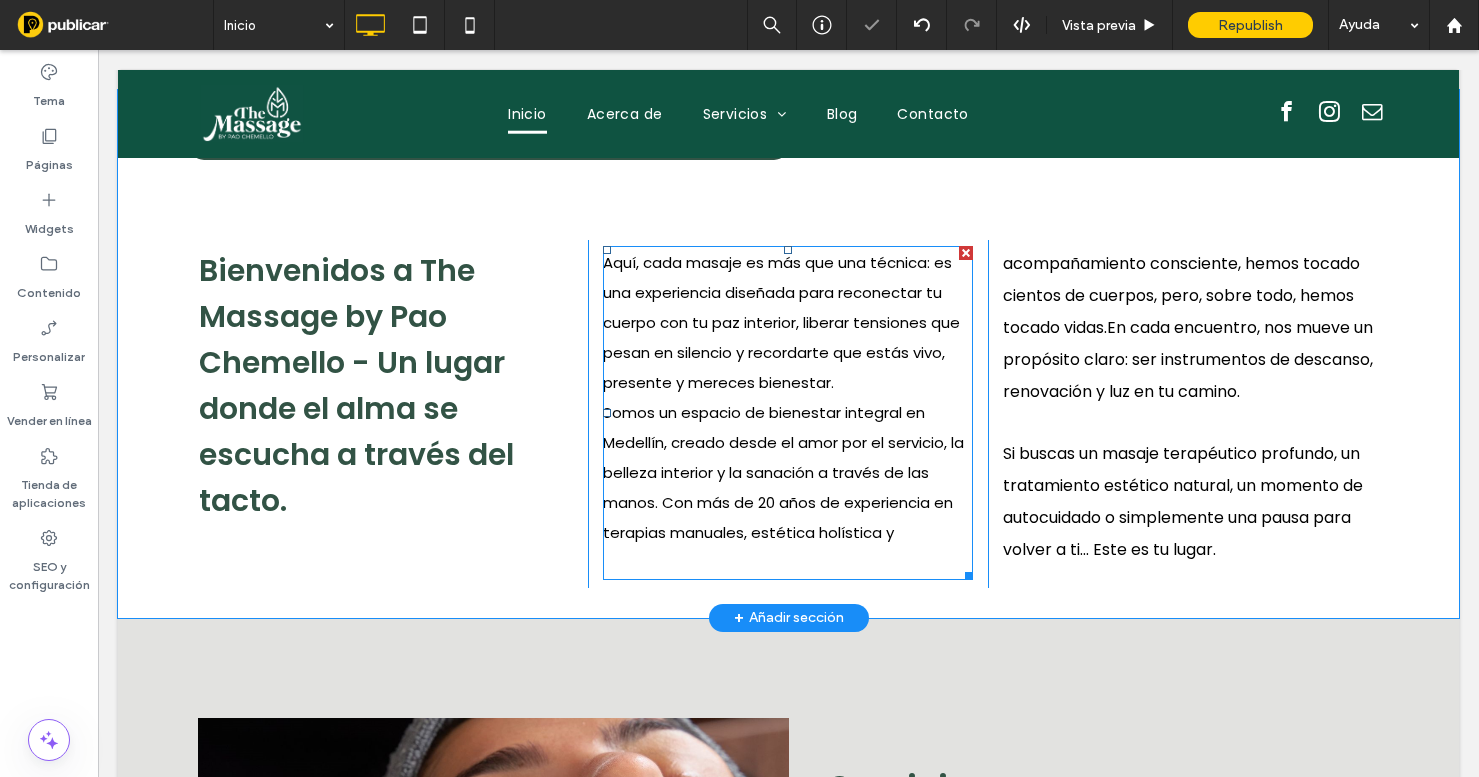 click on "Somos un espacio de bienestar integral en Medellín, creado desde el amor por el servicio, la belleza interior y la sanación a través de las manos. Con más de 20 años de experiencia en terapias manuales, estética holística y" at bounding box center (788, 473) 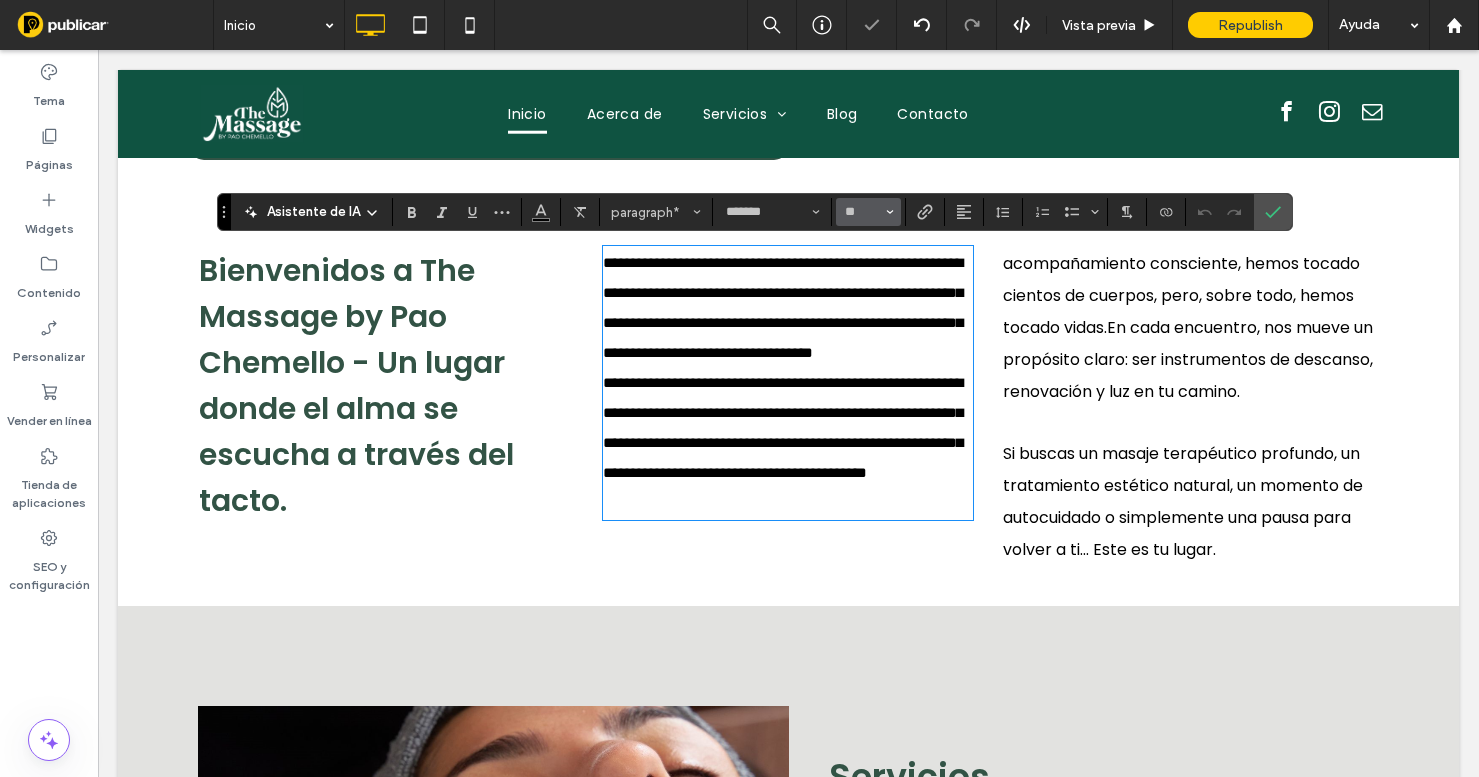 click 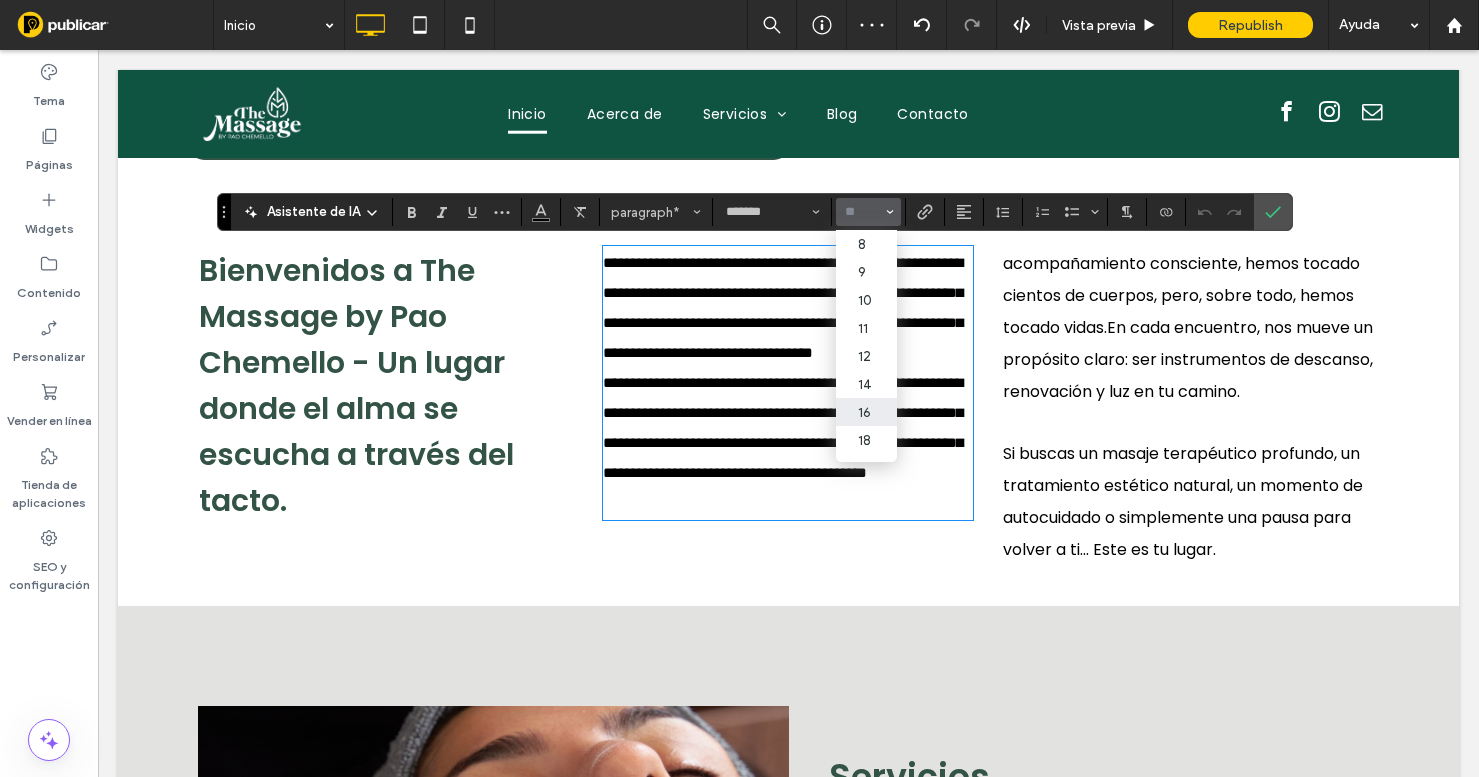 click on "16" at bounding box center [866, 412] 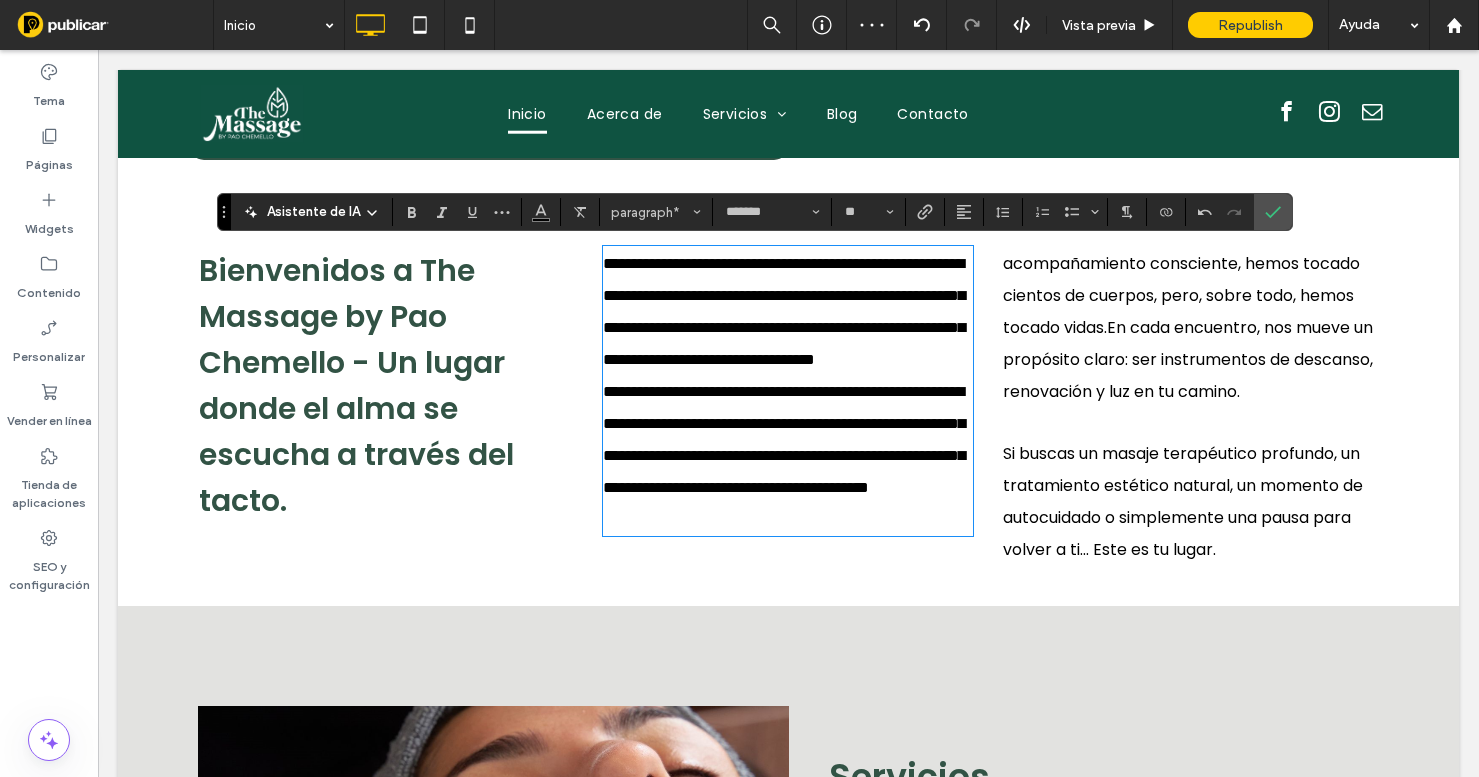 click at bounding box center (788, 519) 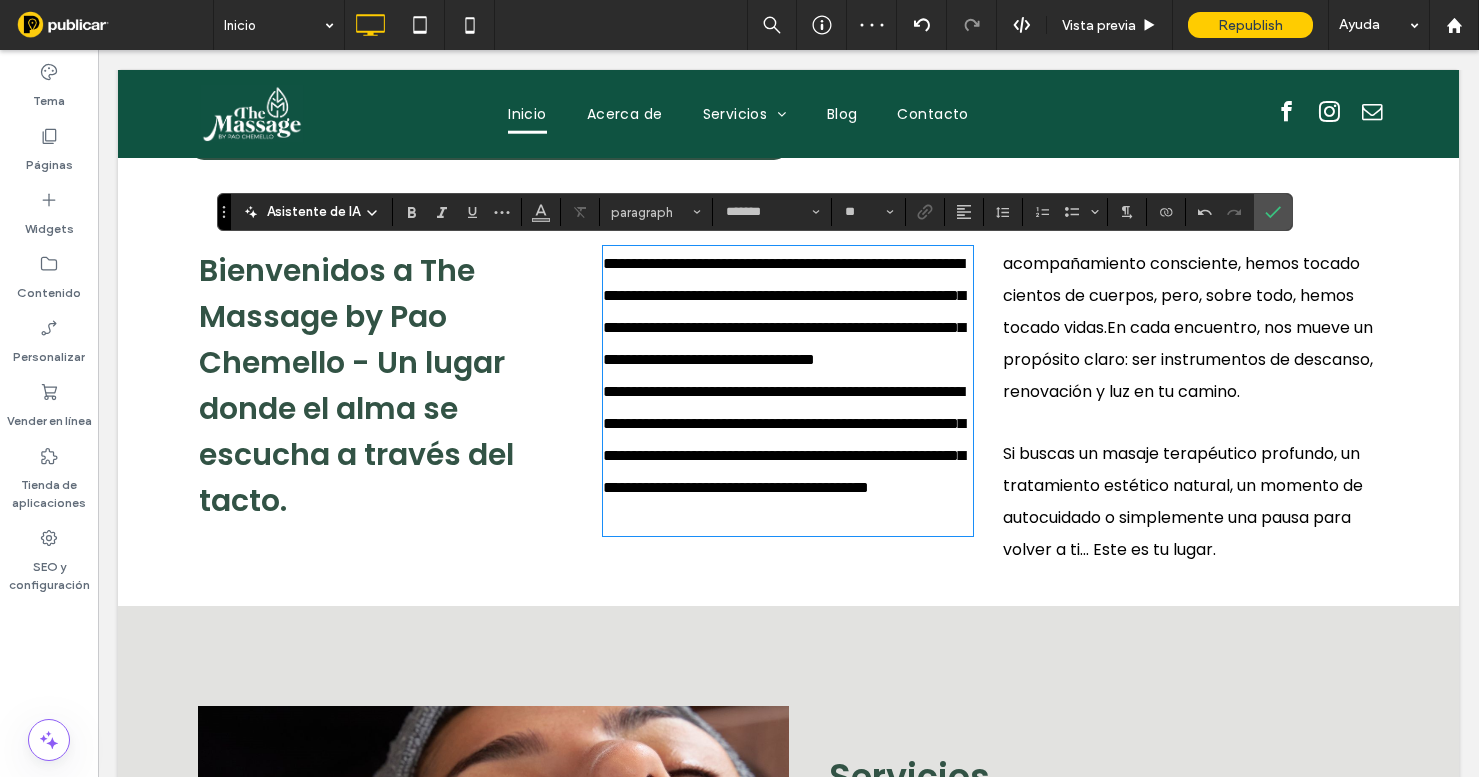 type on "**" 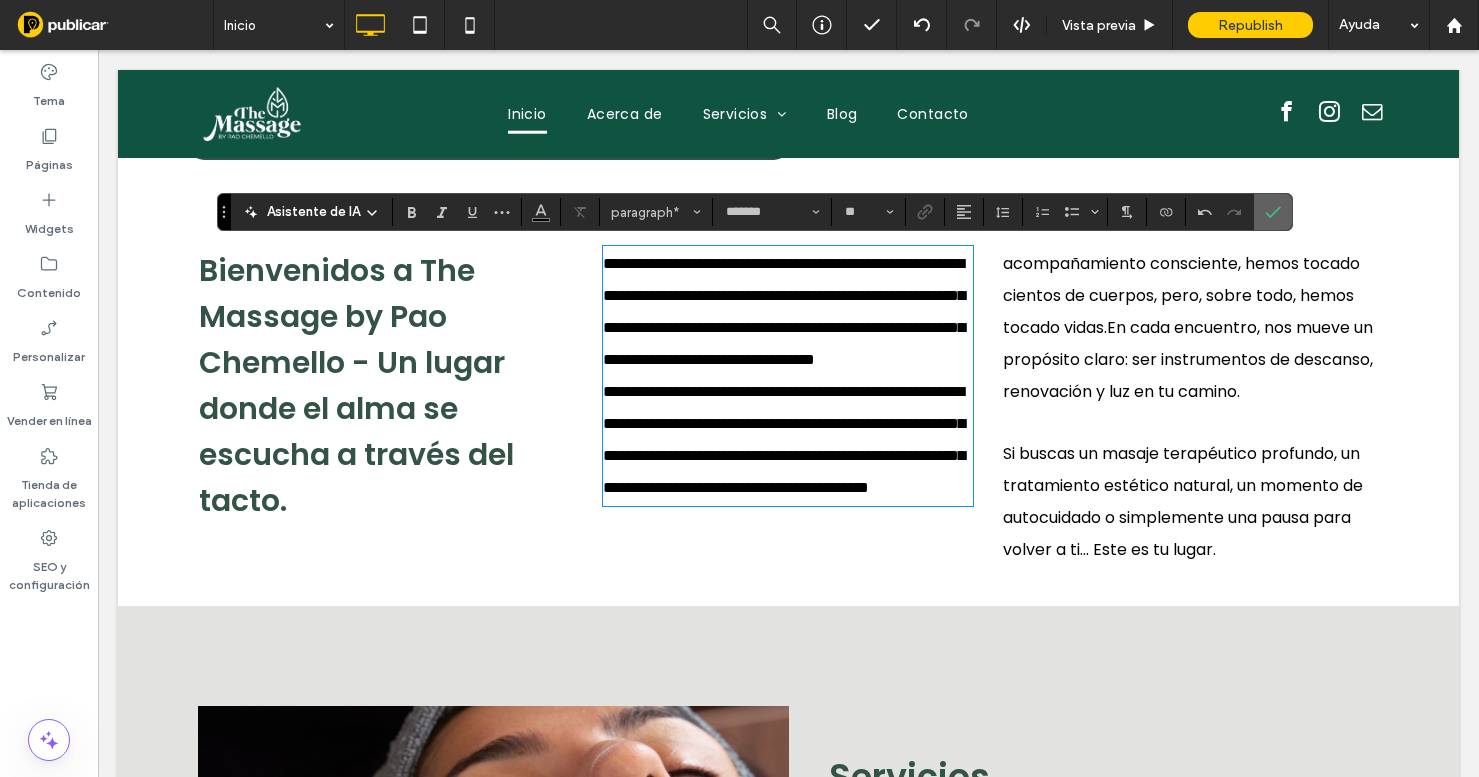 click at bounding box center [1273, 212] 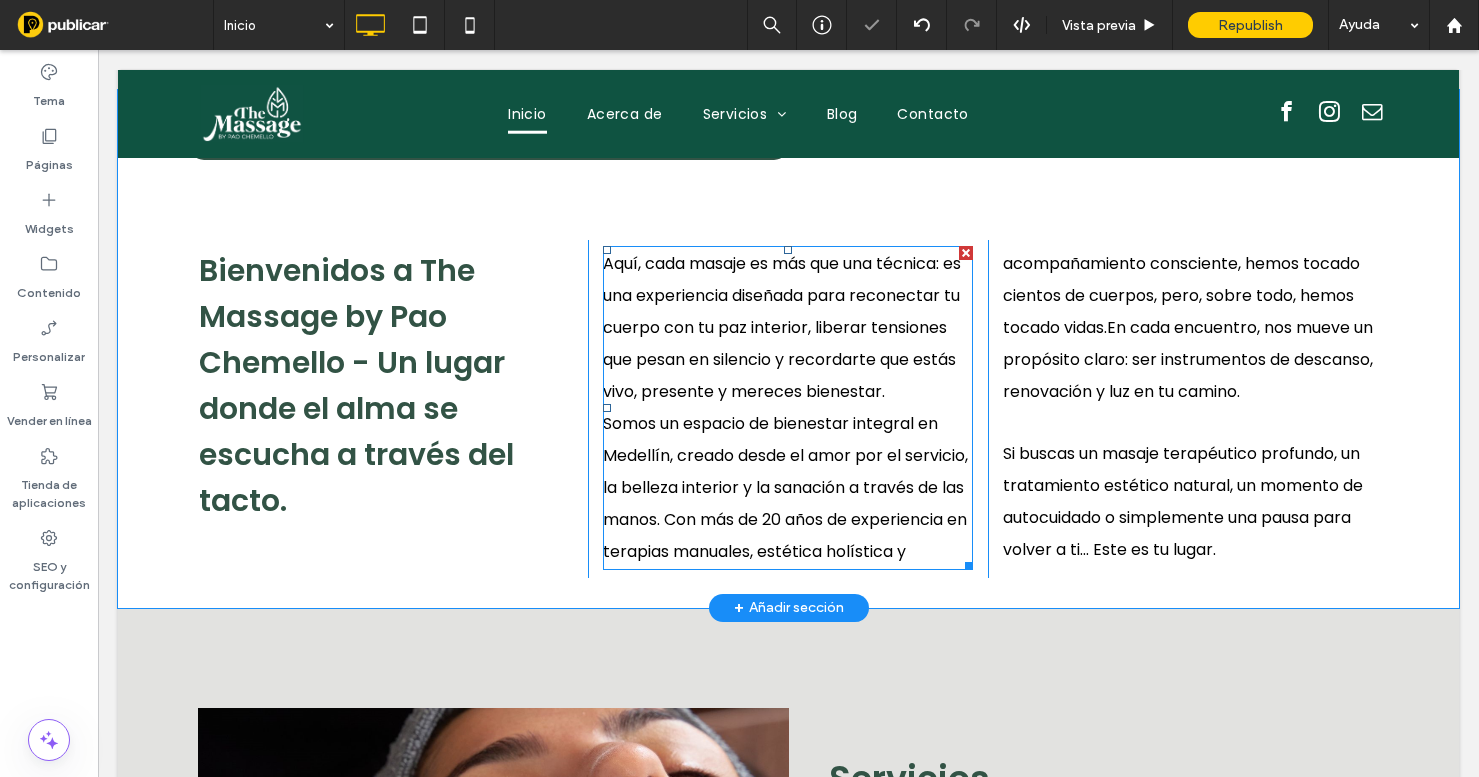 scroll, scrollTop: 641, scrollLeft: 0, axis: vertical 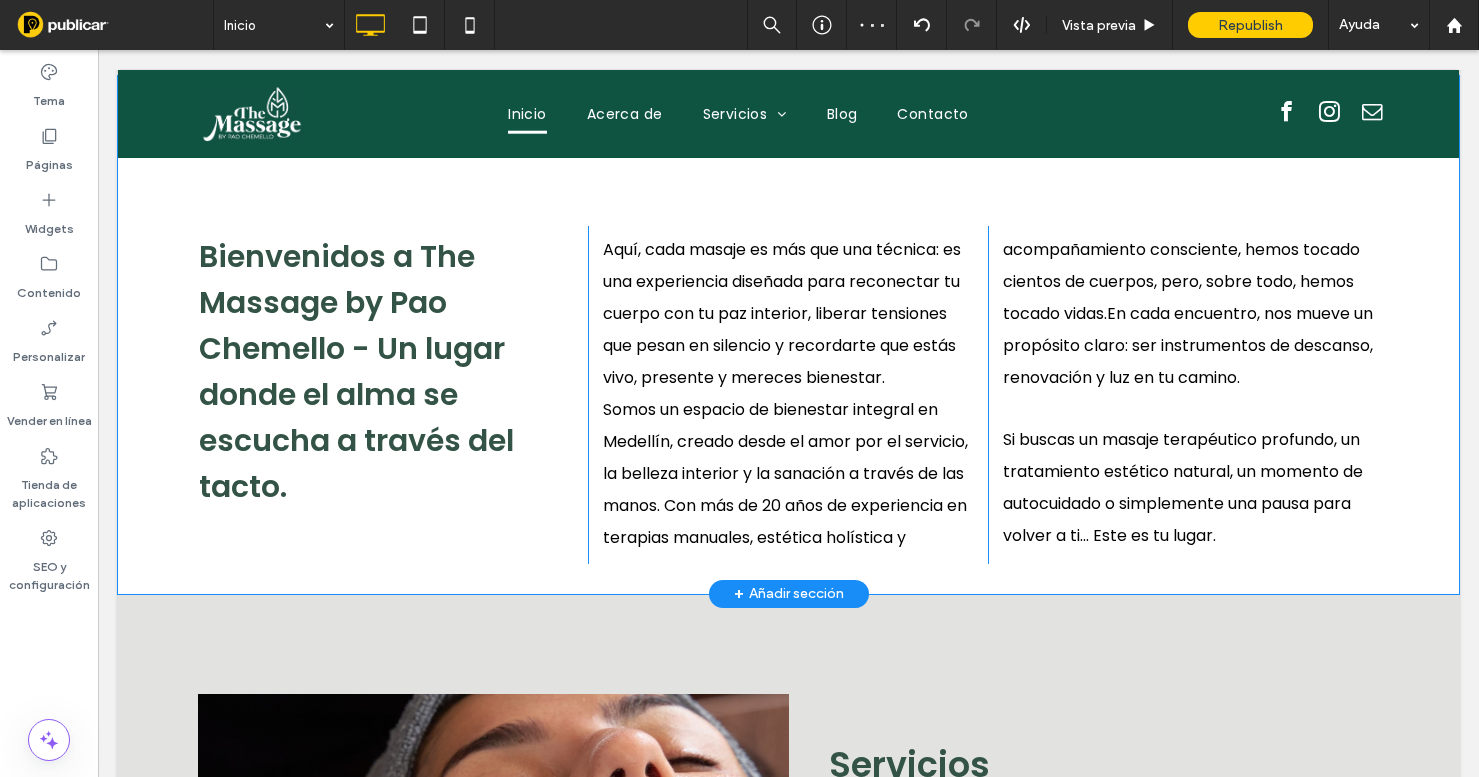 click on "Bienvenidos a The Massage by Pao Chemello - Un lugar donde el alma se escucha a través del tacto. Click To Paste
Aquí, cada masaje es más que una técnica: es una experiencia diseñada para reconectar tu cuerpo con tu paz interior, liberar tensiones que pesan en silencio y recordarte que estás vivo, presente y mereces bienestar. Somos un espacio de bienestar integral en Medellín, creado desde el amor por el servicio, la belleza interior y la sanación a través de las manos. Con más de 20 años de experiencia en terapias manuales, estética holística y  Click To Paste
acompañamiento consciente, hemos tocado cientos de cuerpos, pero, sobre todo, hemos tocado vidas.En cada encuentro, nos mueve un propósito claro: ser instrumentos de descanso, renovación y luz en tu camino. ﻿ Si buscas un masaje terapéutico profundo, un tratamiento estético natural, un momento de autocuidado o simplemente una pausa para volver a ti… Este es tu lugar. Click To Paste
Fila +" at bounding box center [788, 335] 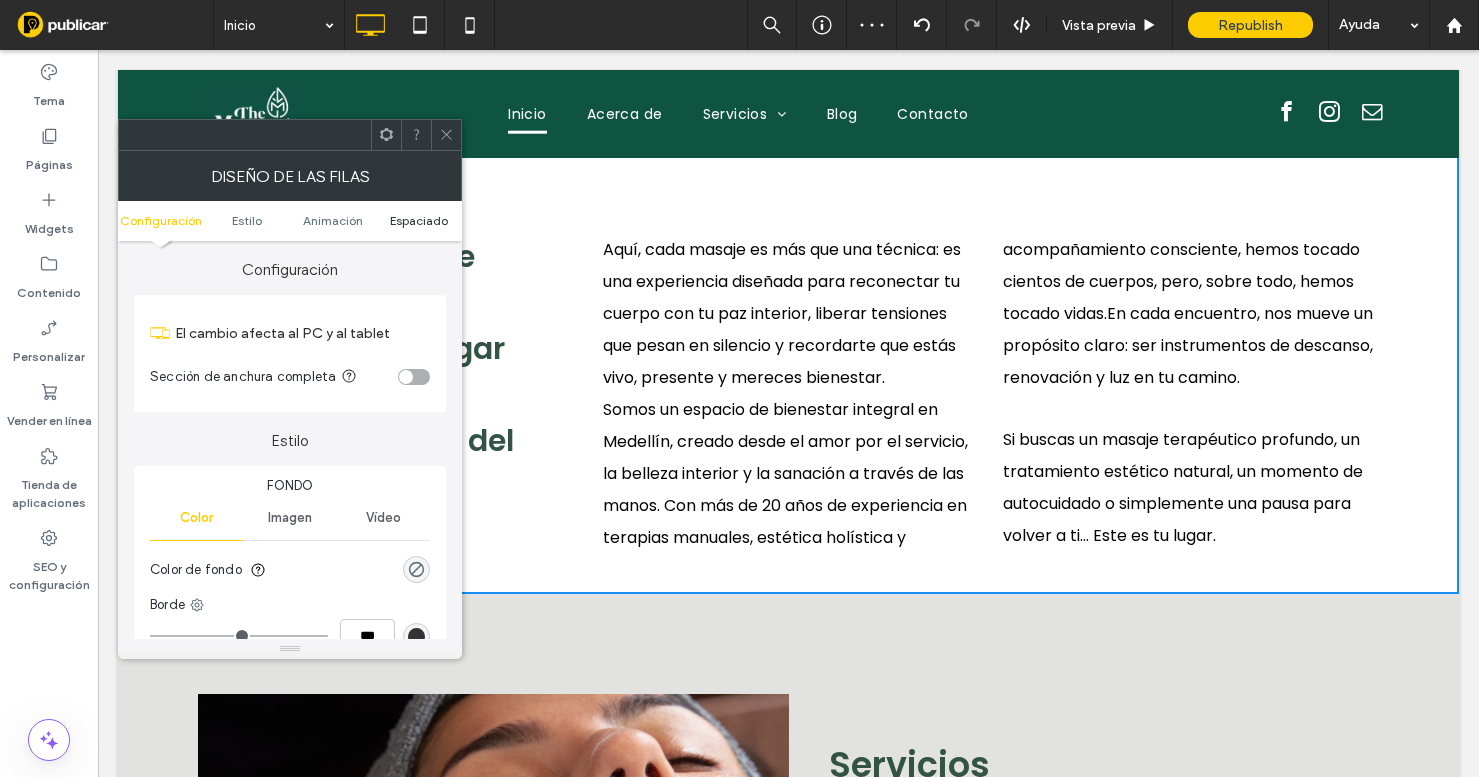 click on "Espaciado" at bounding box center (419, 220) 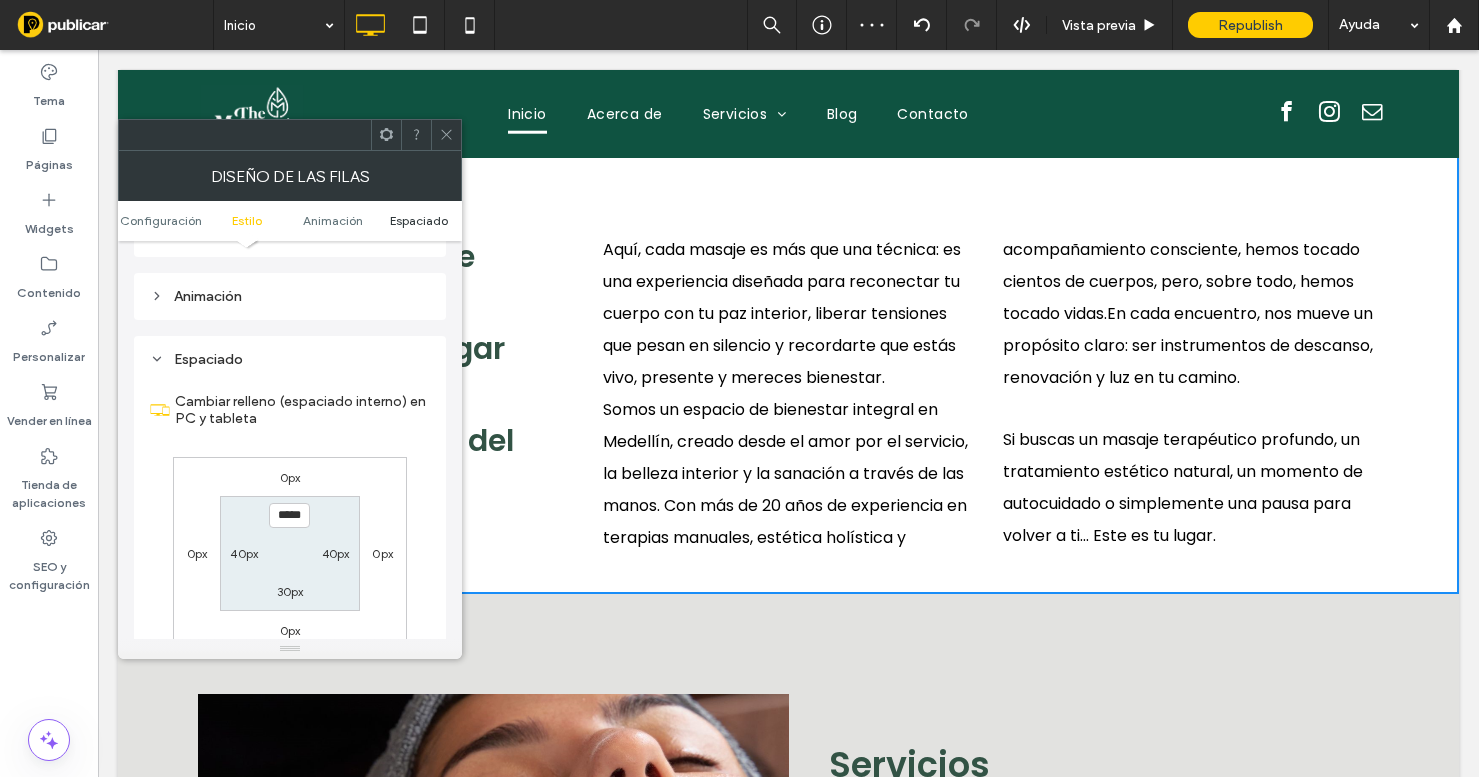 scroll, scrollTop: 566, scrollLeft: 0, axis: vertical 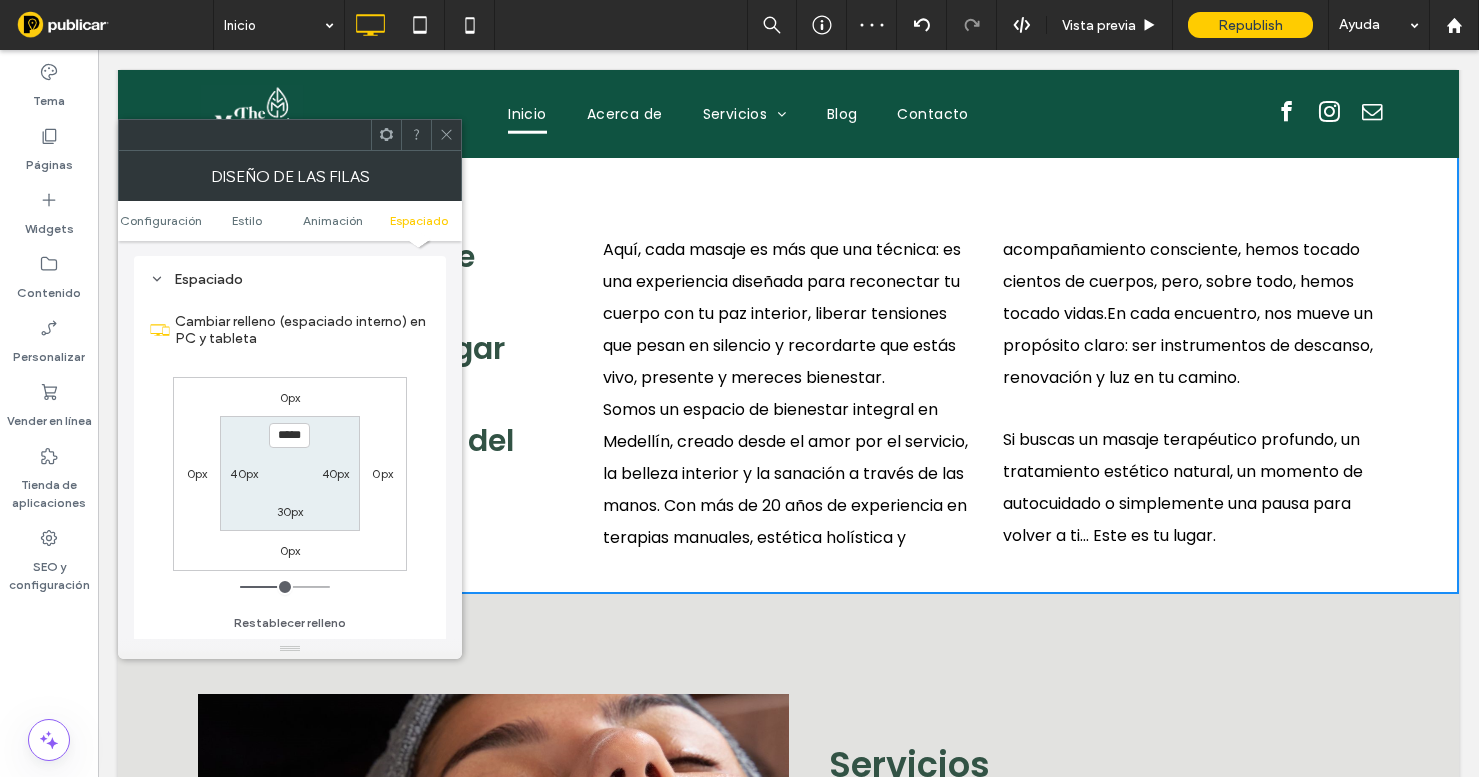 click on "30px" at bounding box center (290, 511) 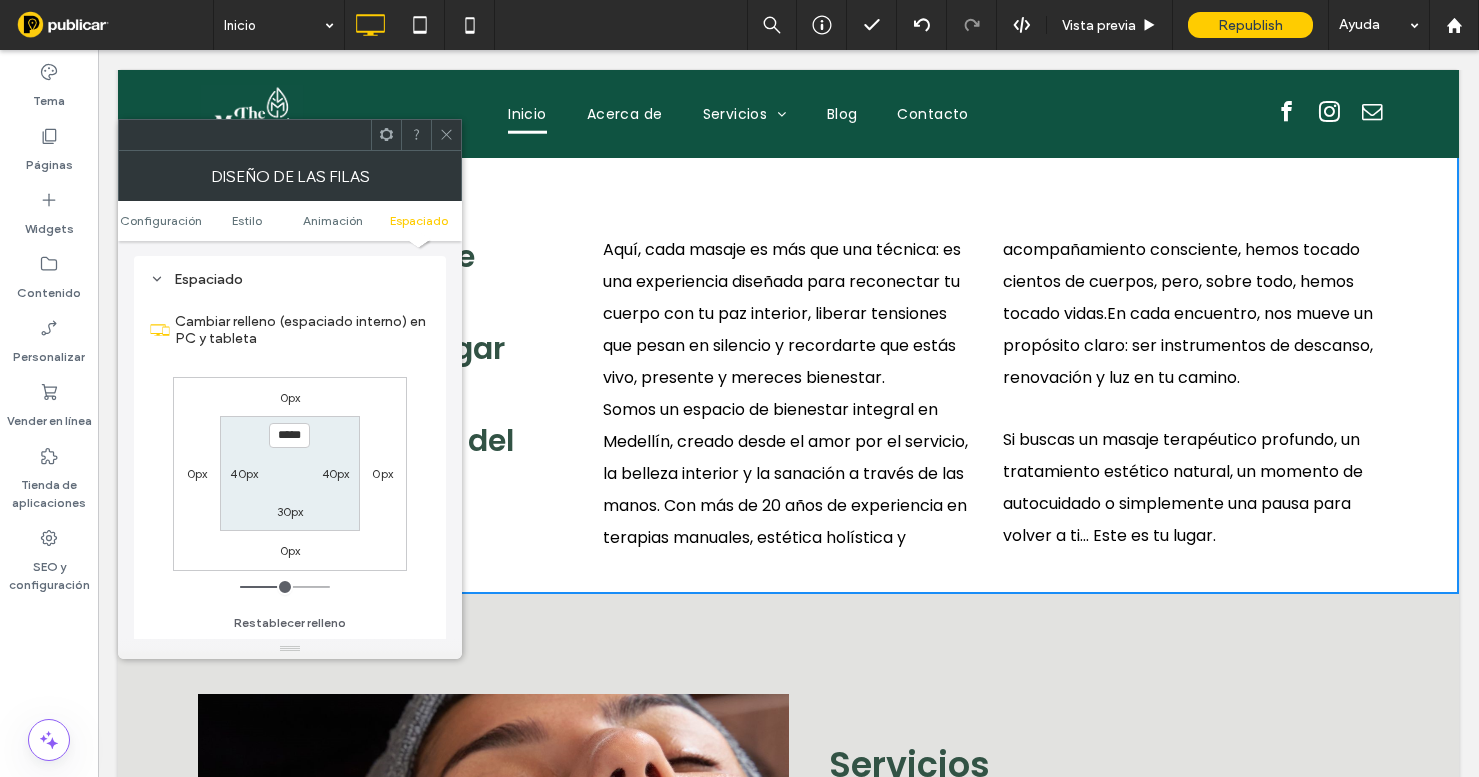 click on "30px" at bounding box center (290, 511) 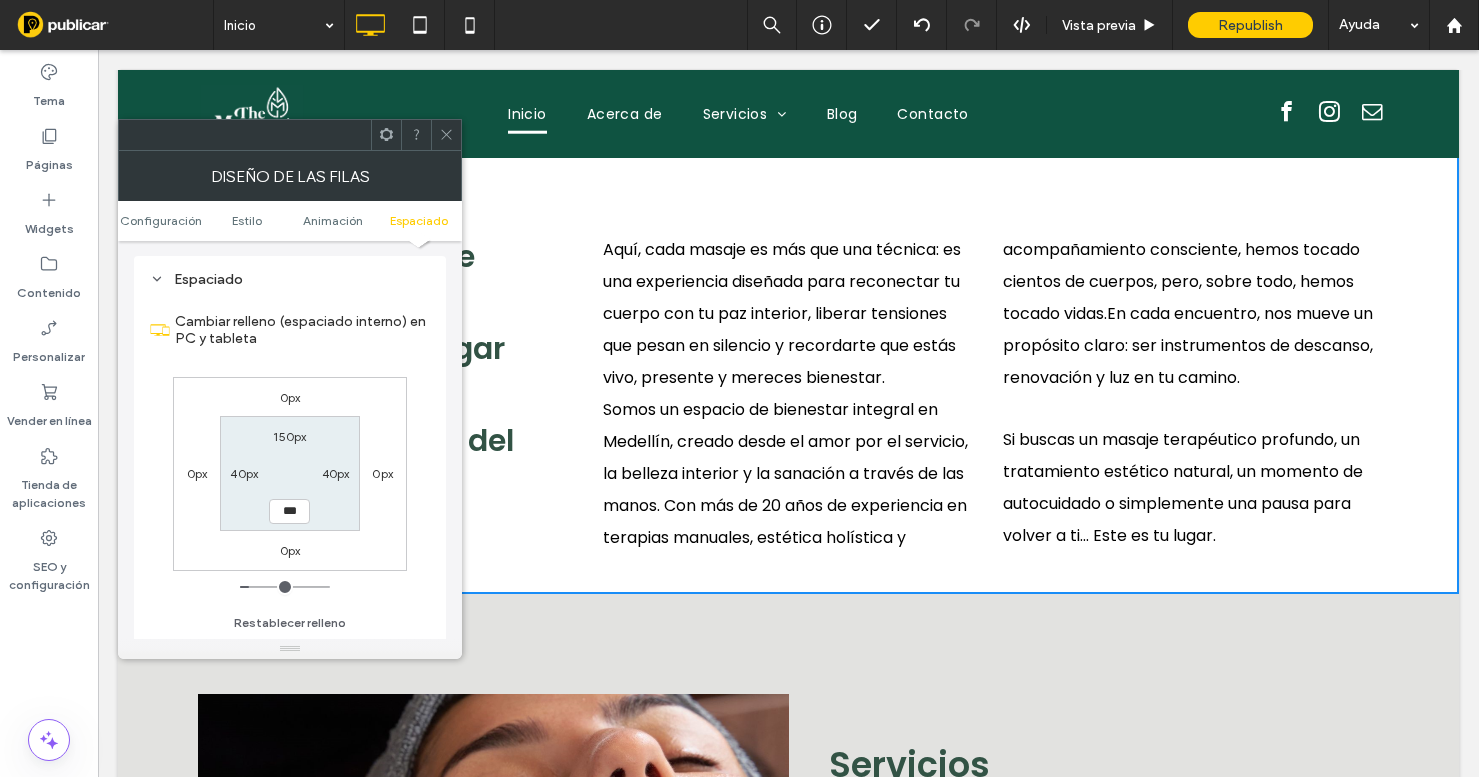 type on "***" 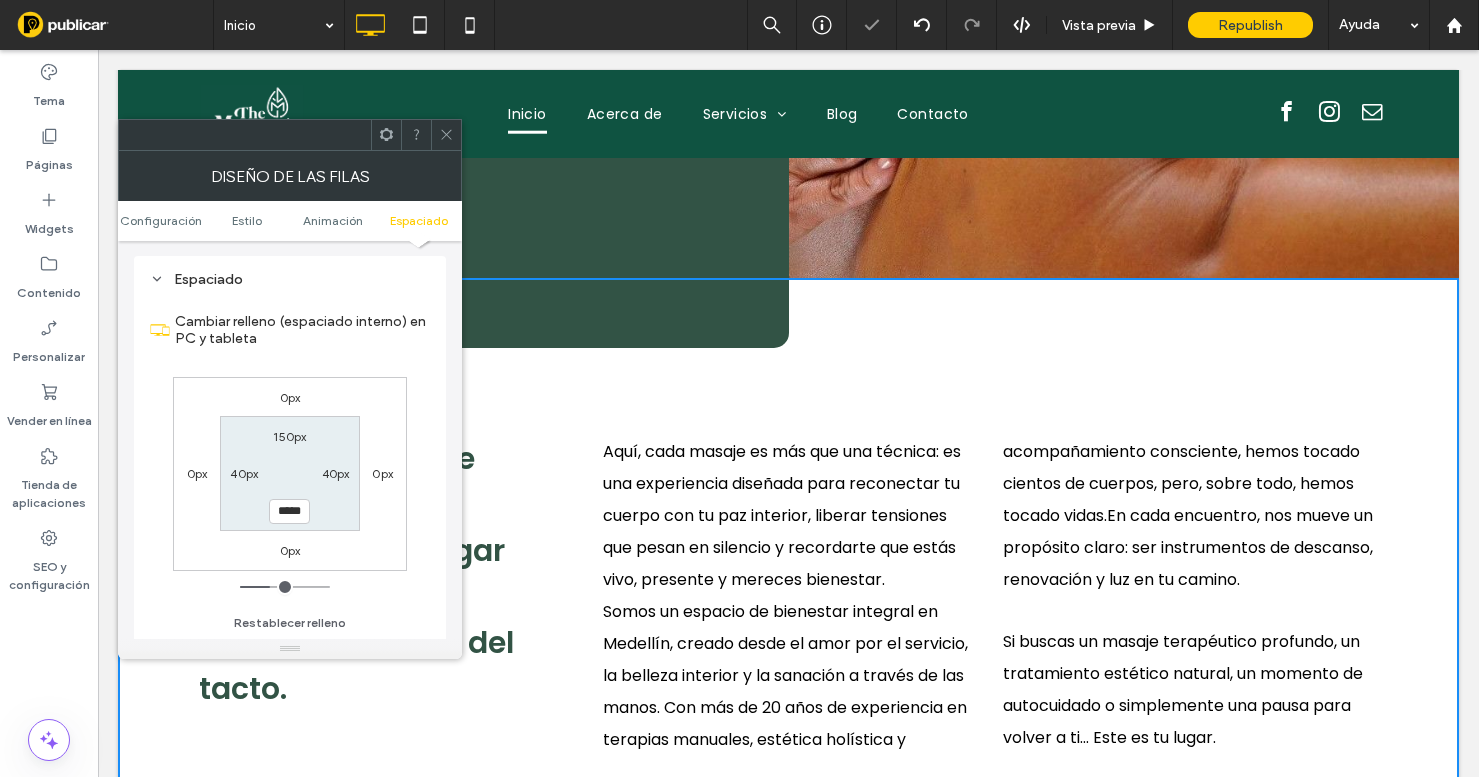 scroll, scrollTop: 311, scrollLeft: 0, axis: vertical 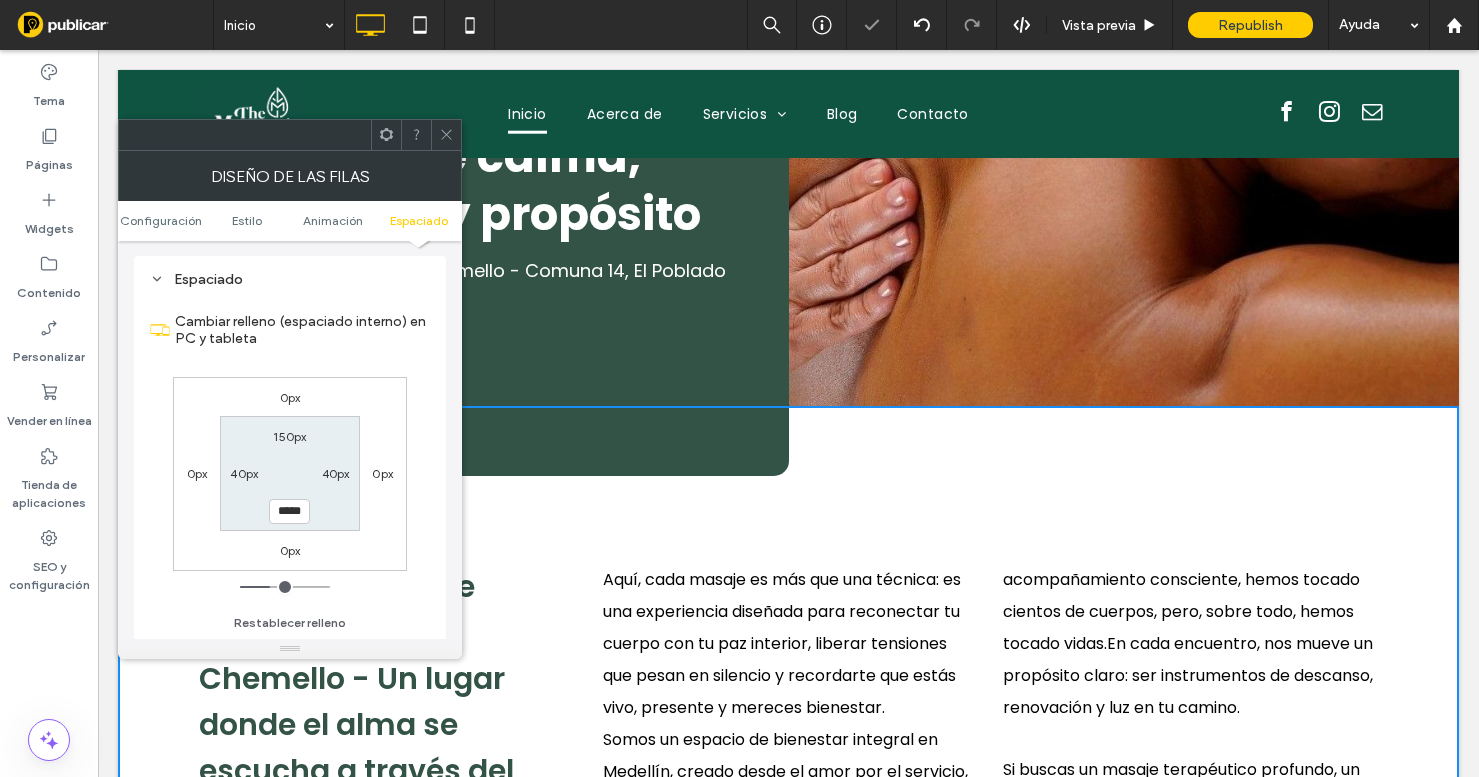 click 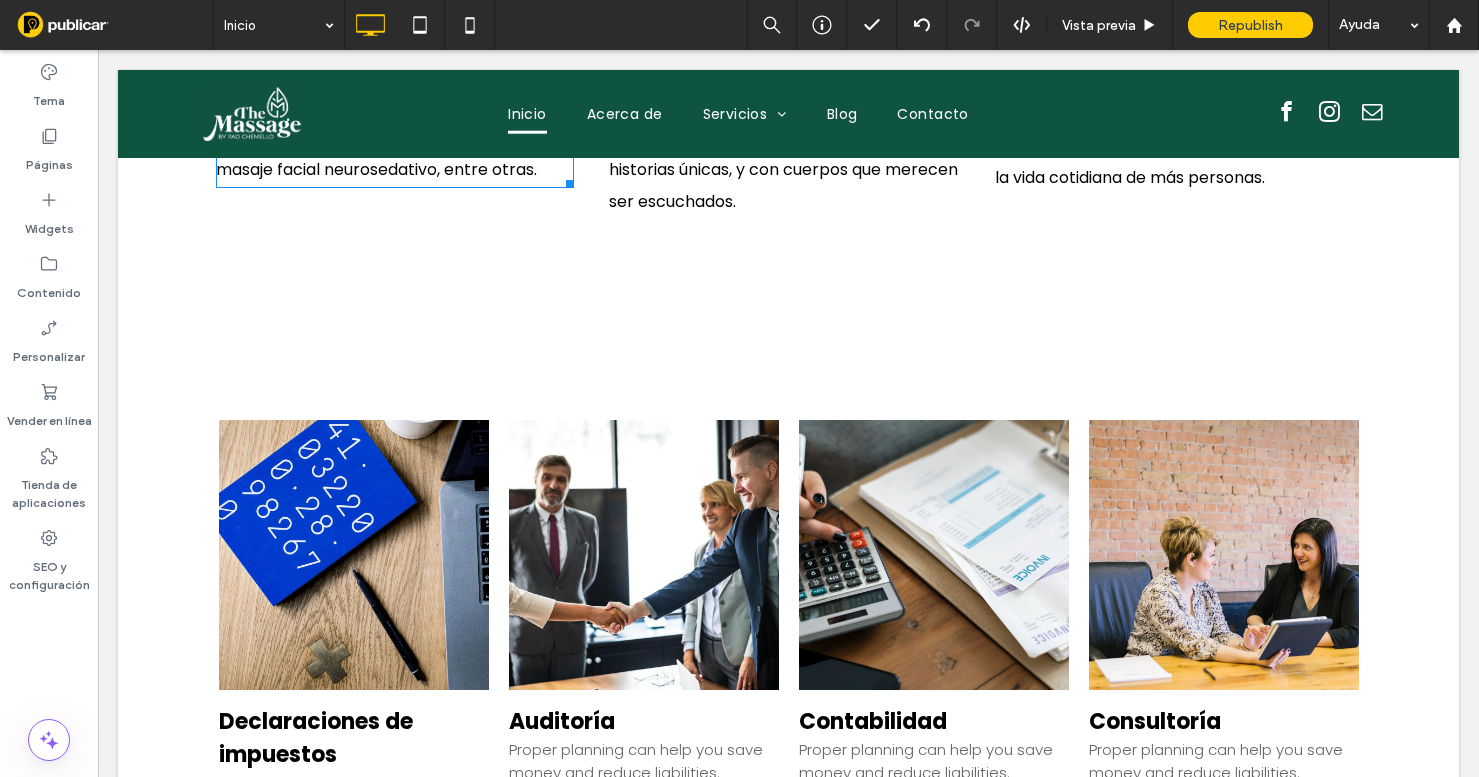 scroll, scrollTop: 3370, scrollLeft: 0, axis: vertical 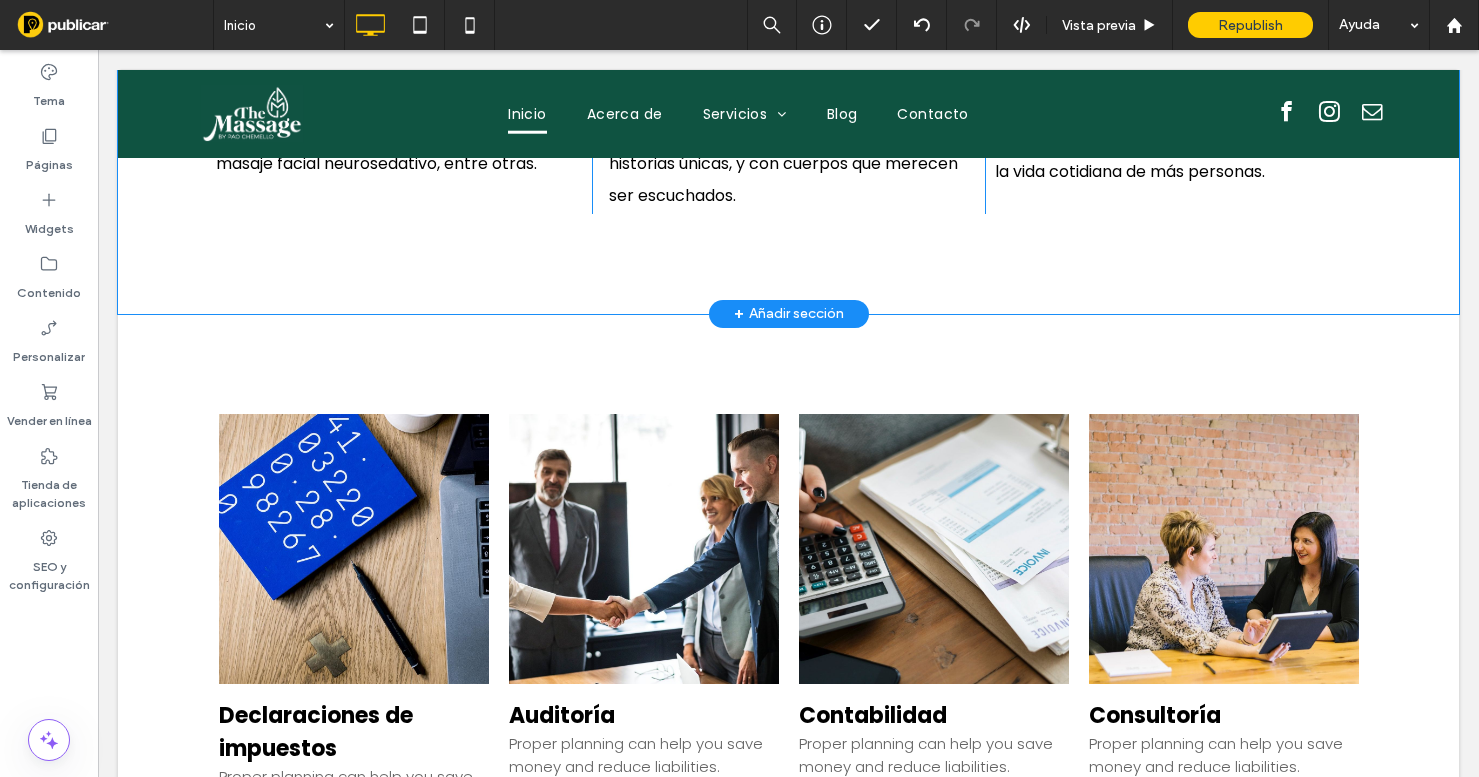 click on "+ Añadir sección" at bounding box center [789, 314] 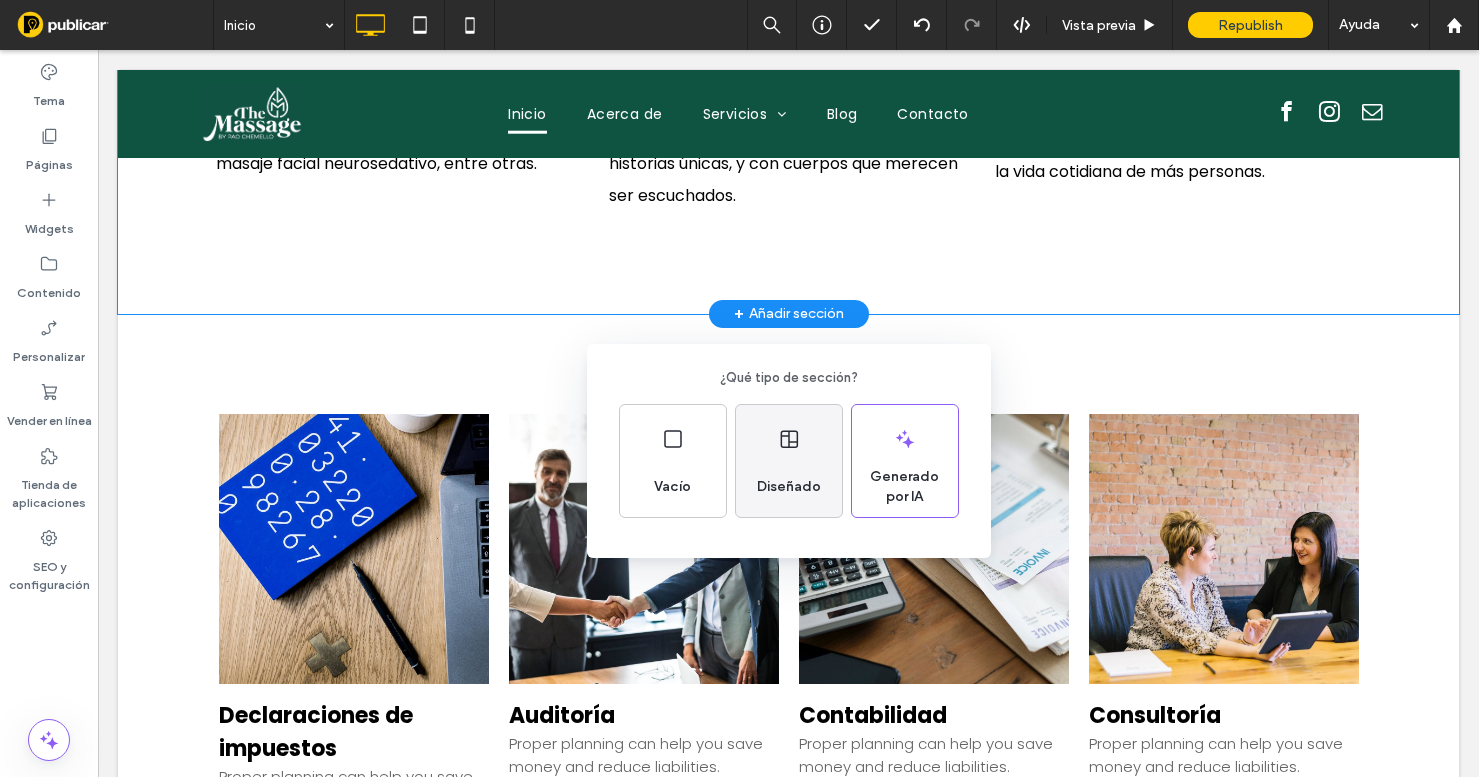 click on "Diseñado" at bounding box center [789, 461] 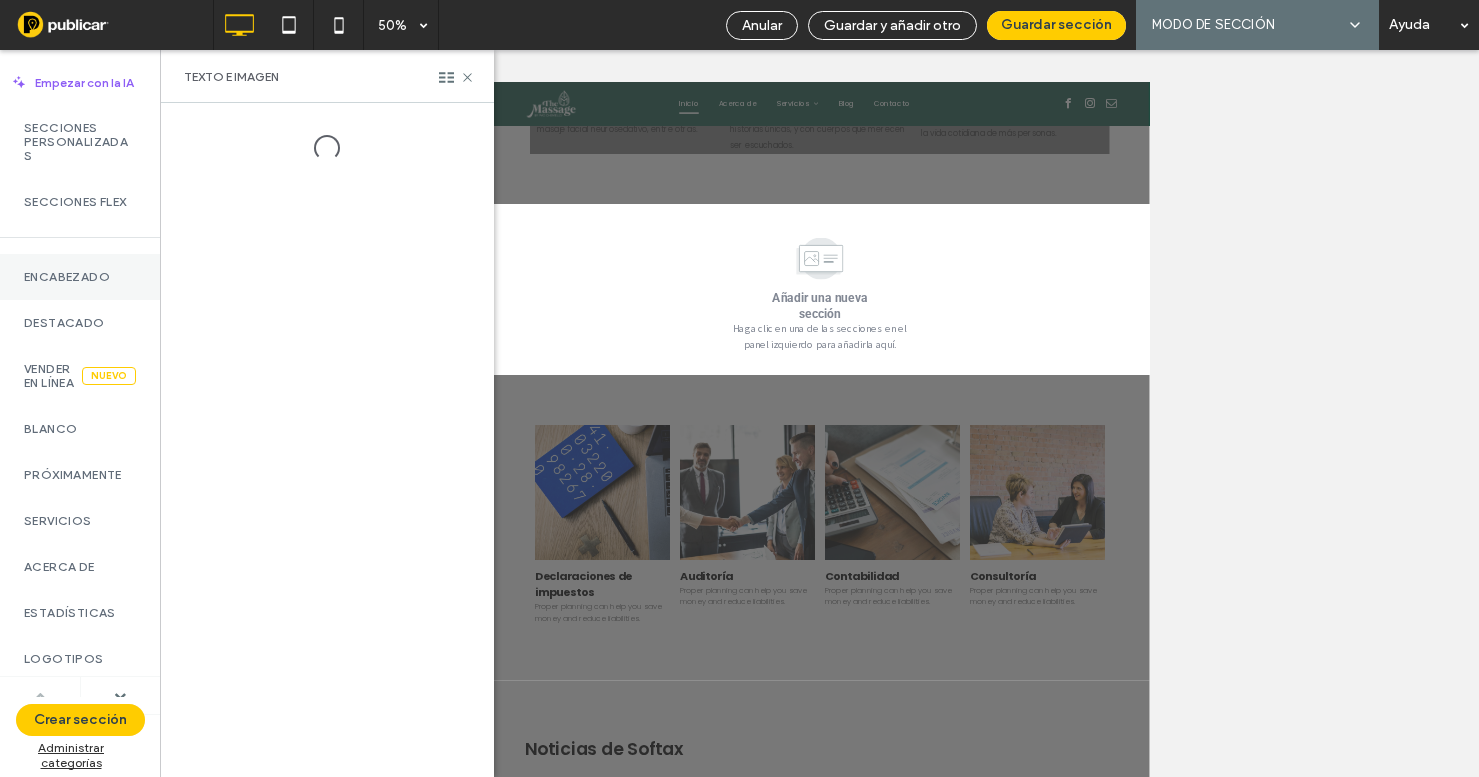 click on "Encabezado" at bounding box center (80, 277) 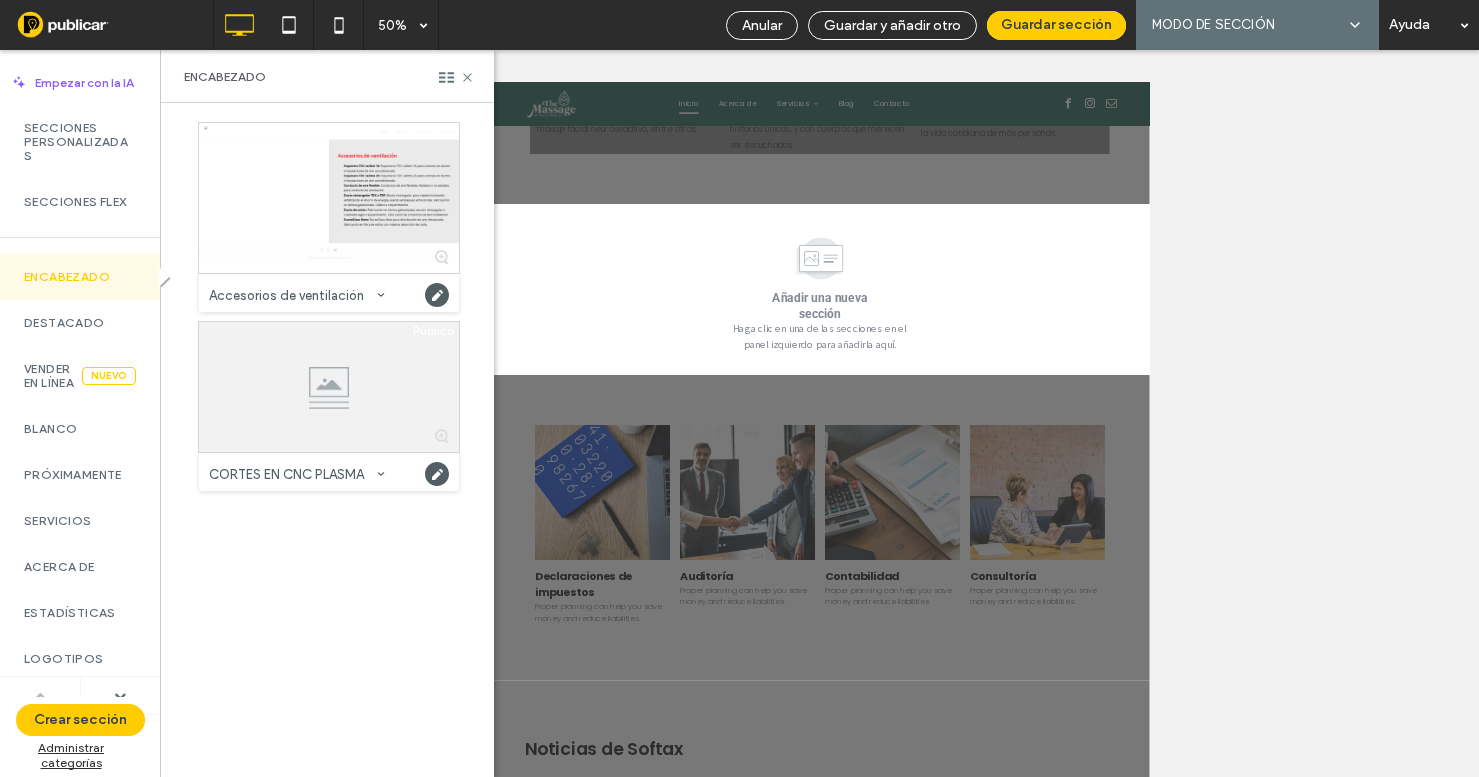 click at bounding box center (121, 695) 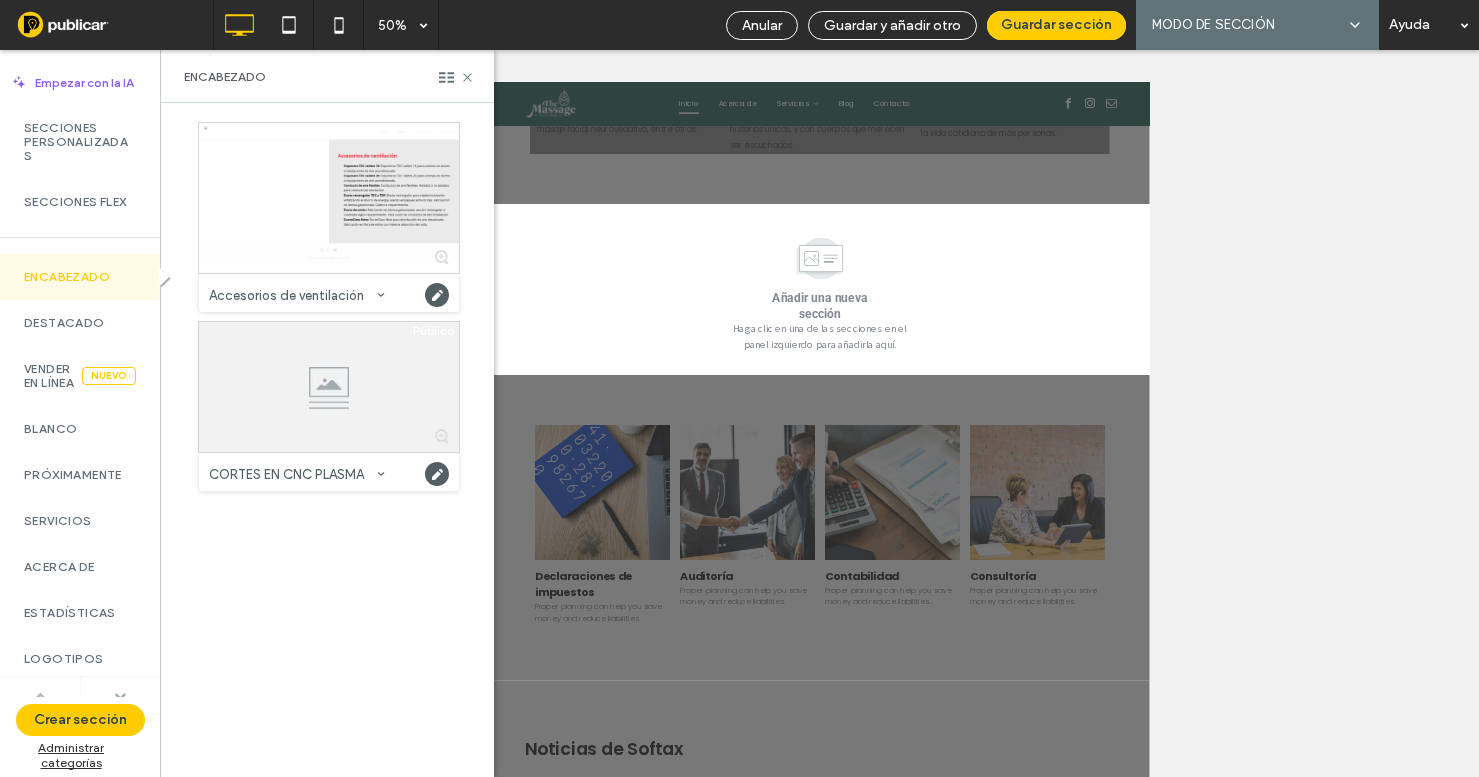 click at bounding box center [120, 696] 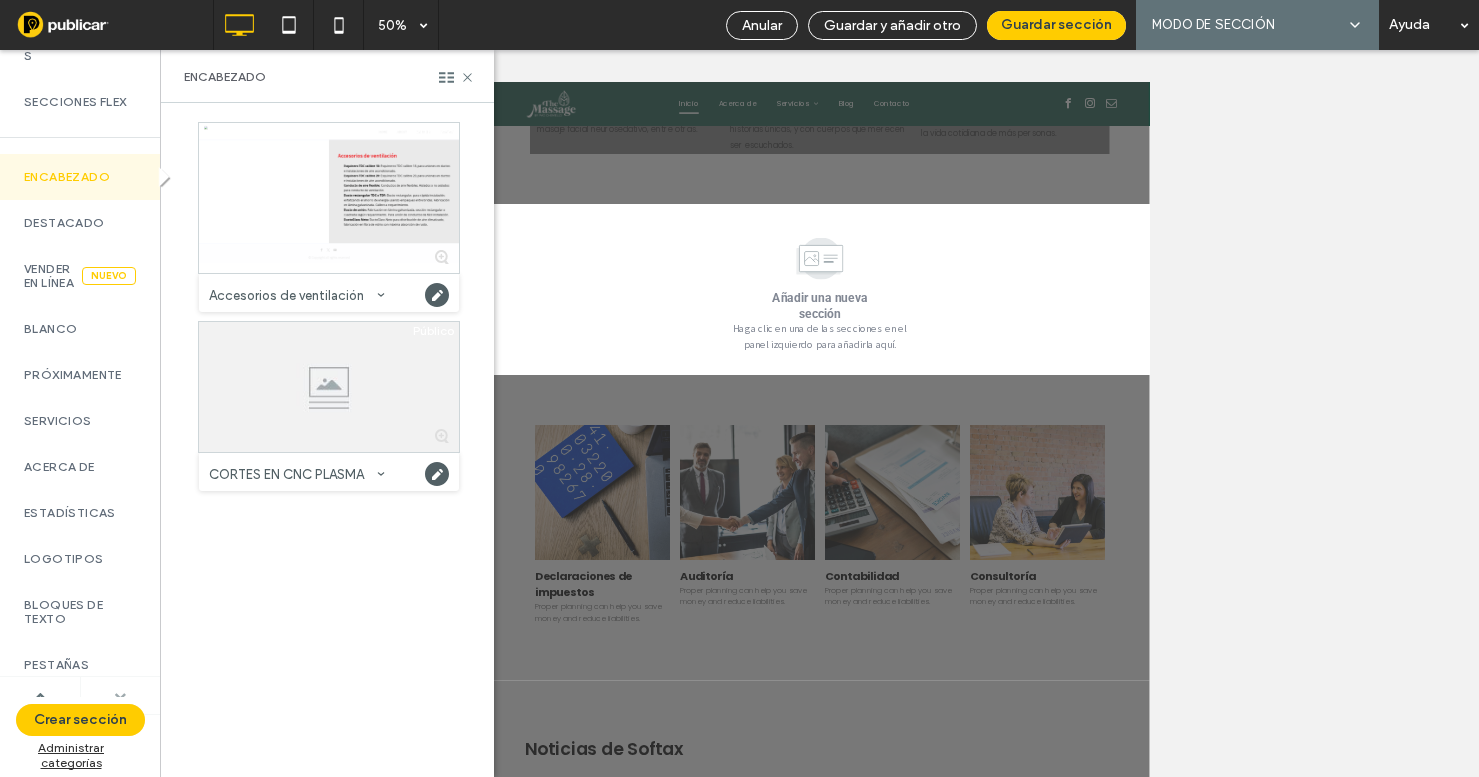 click at bounding box center (120, 696) 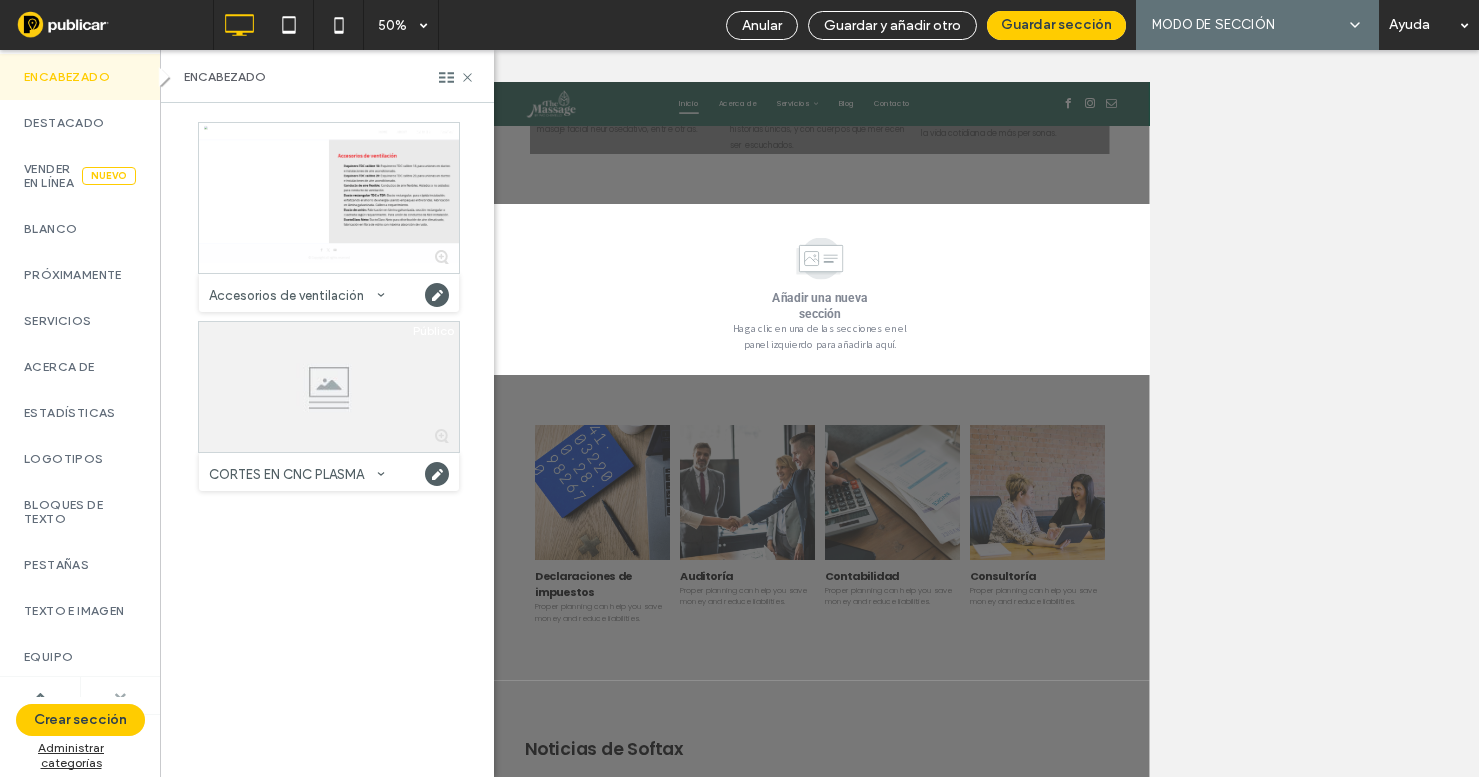 click at bounding box center [120, 696] 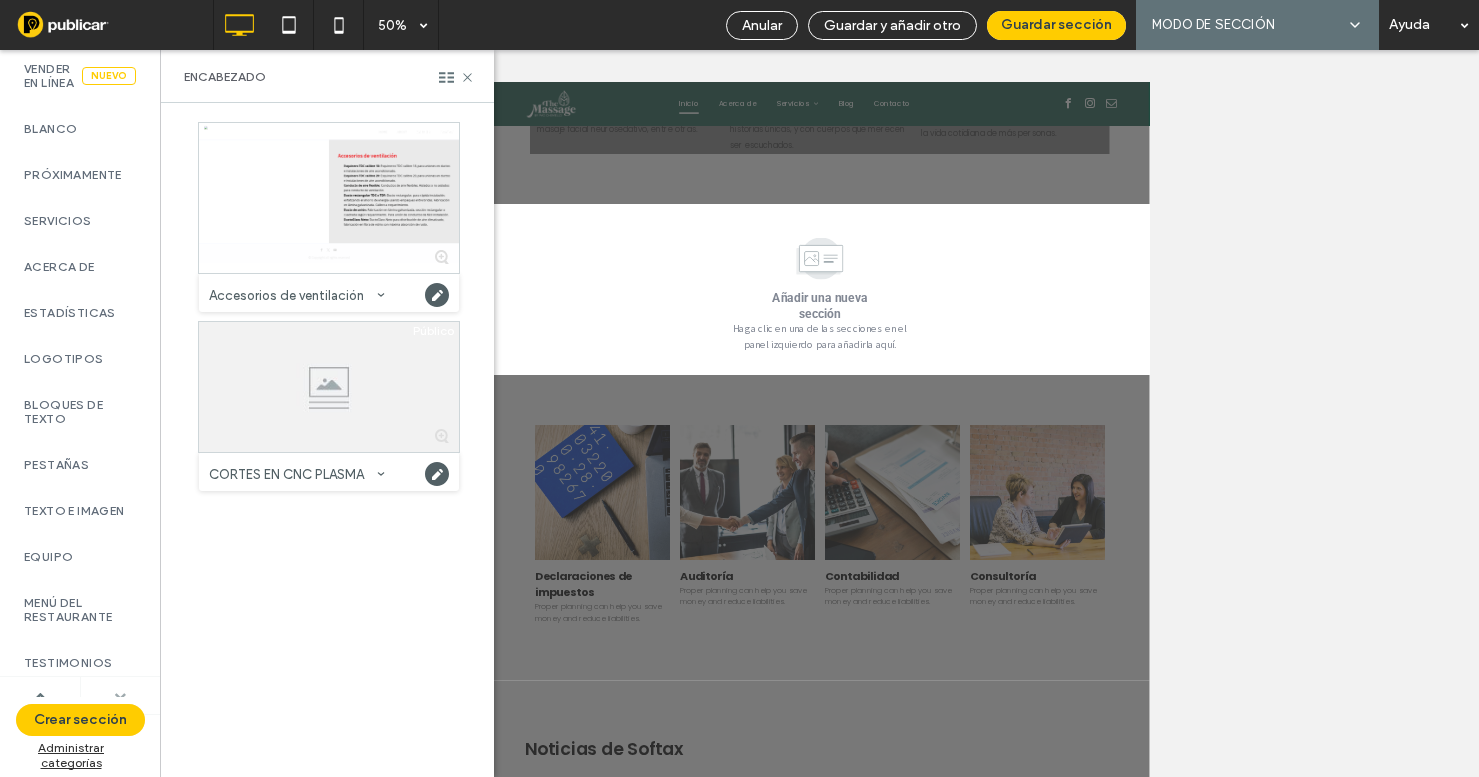click at bounding box center (120, 696) 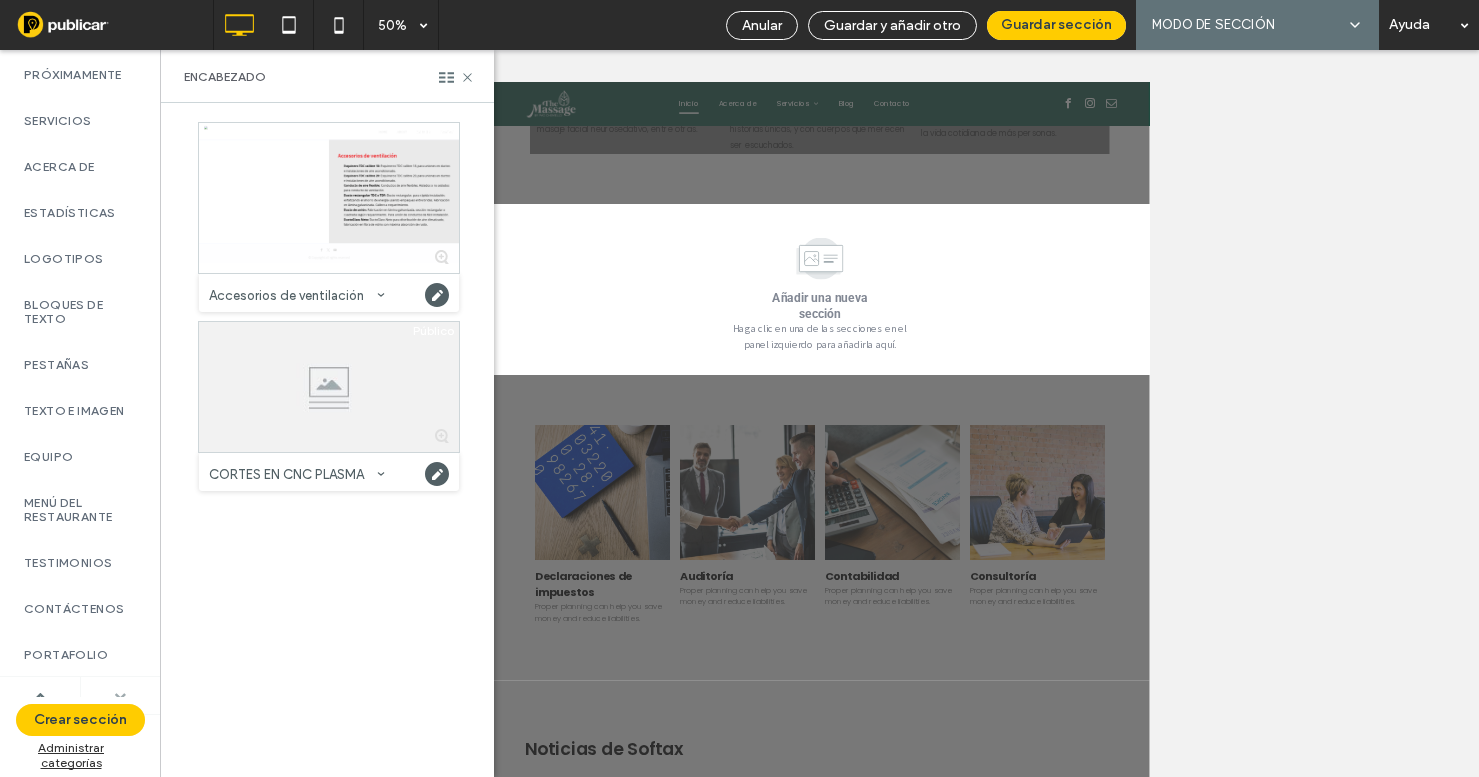click at bounding box center [120, 696] 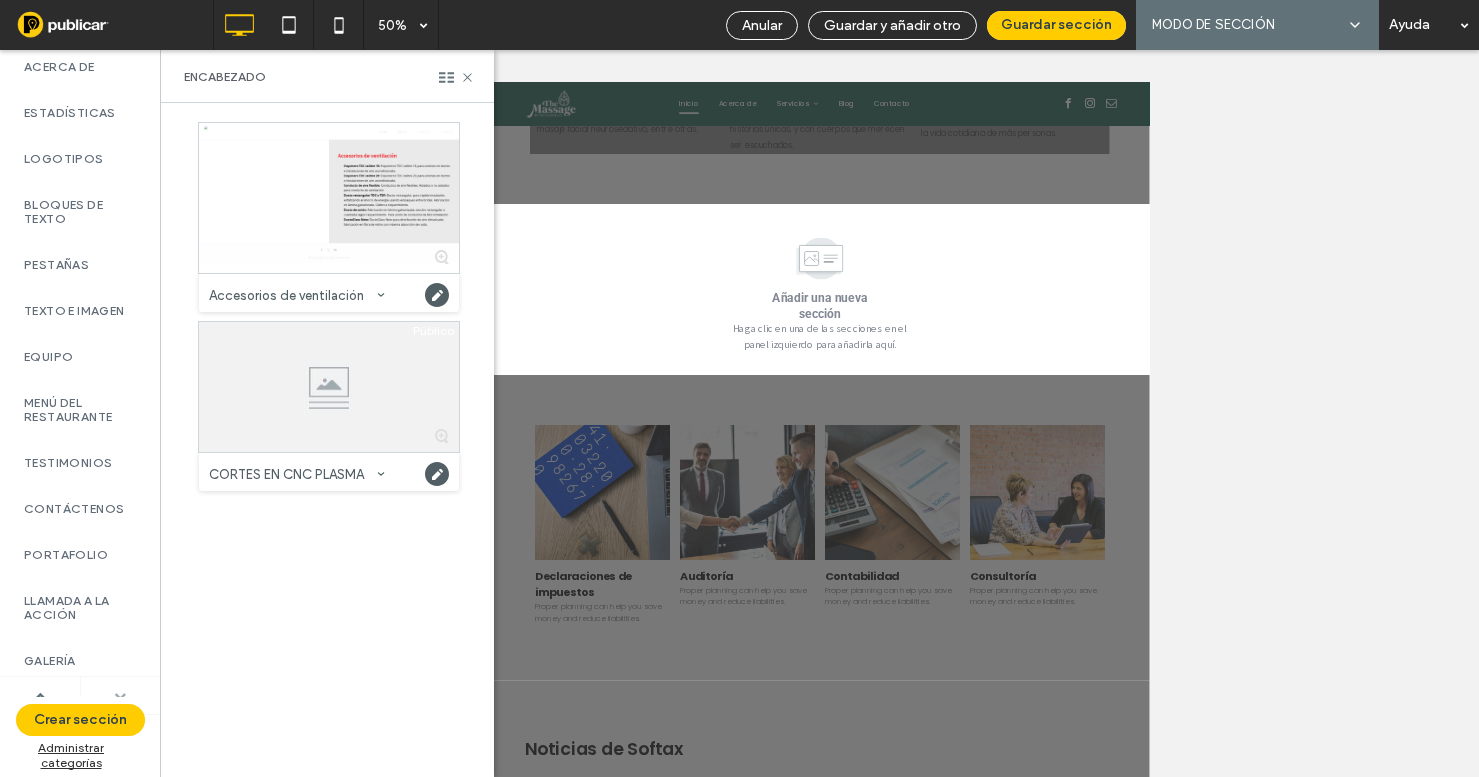 click at bounding box center (120, 696) 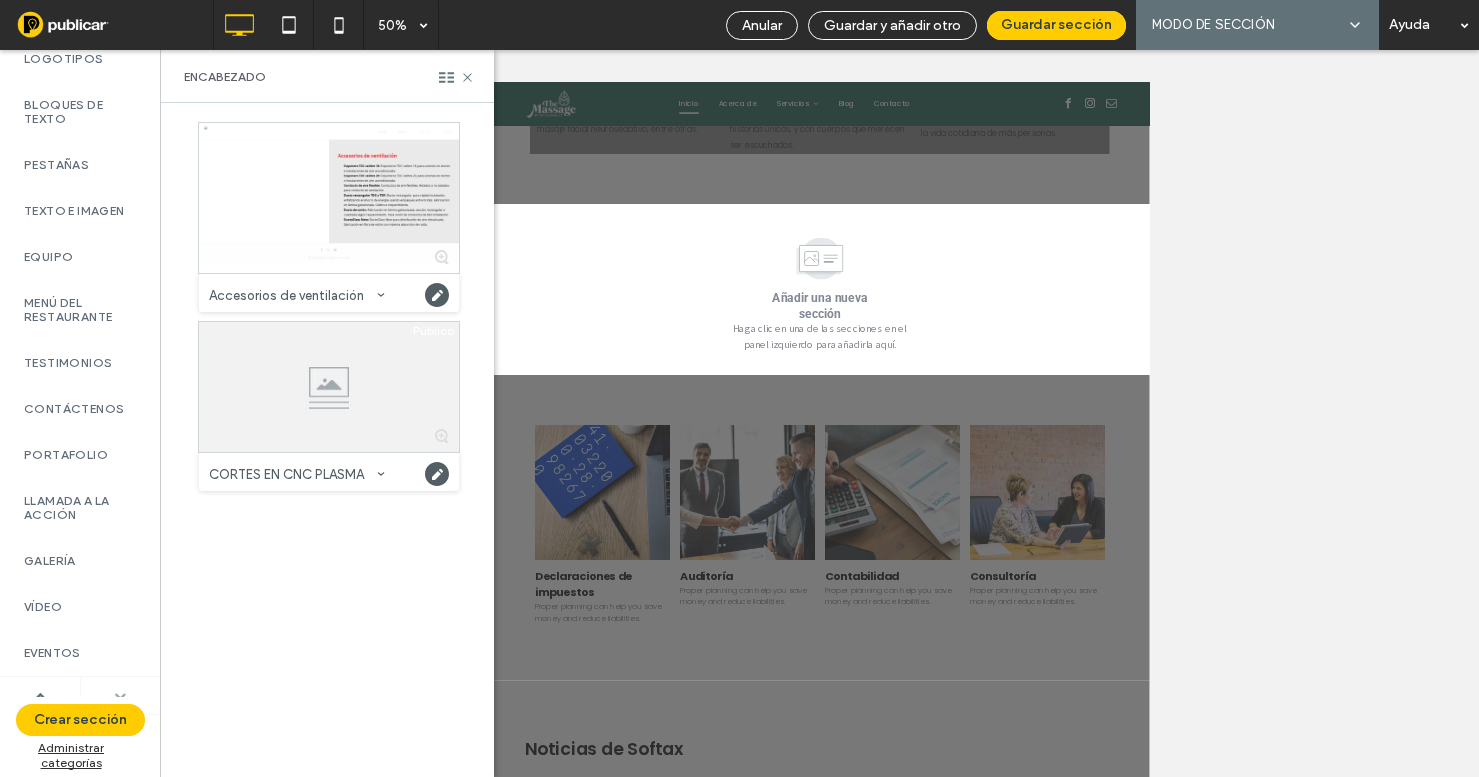 click at bounding box center [120, 696] 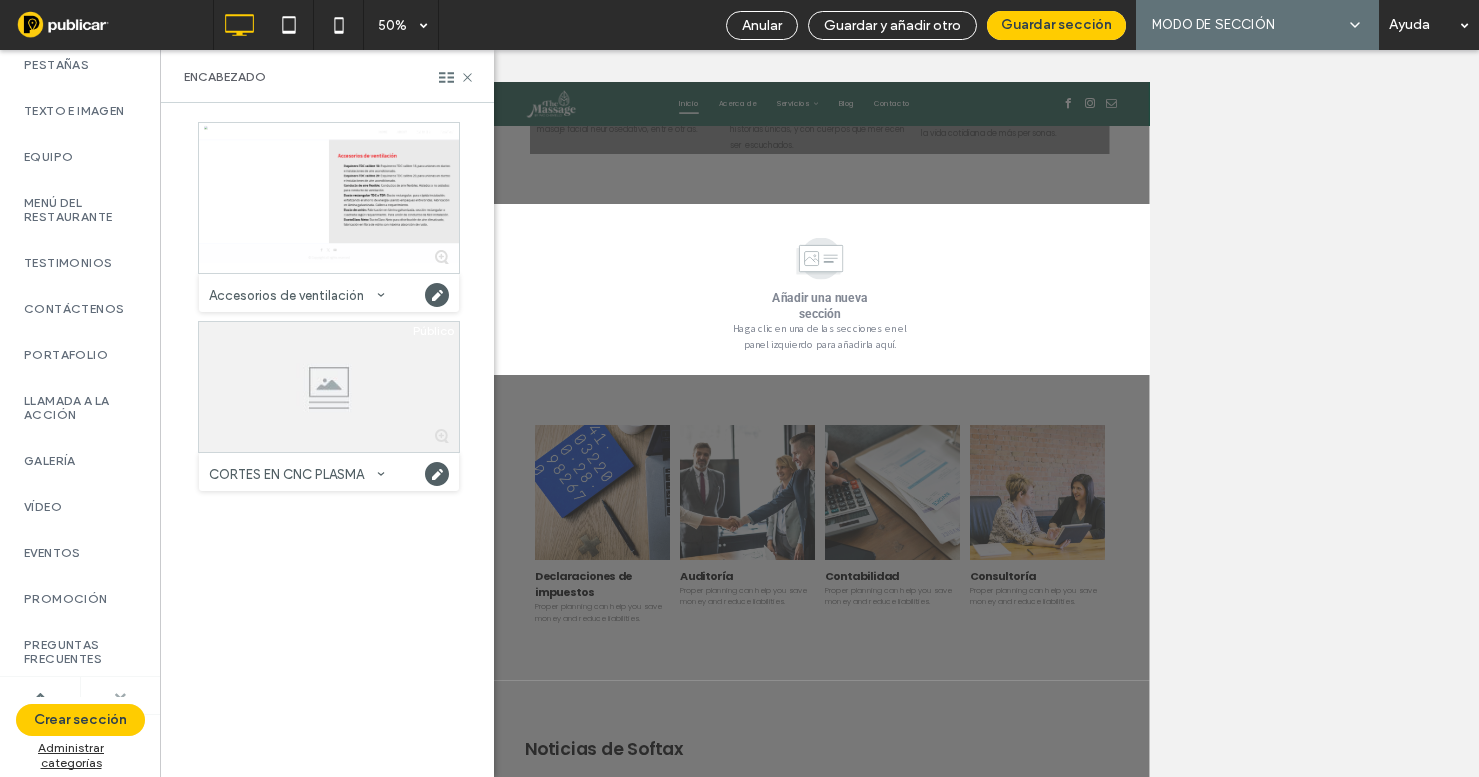 click at bounding box center [120, 696] 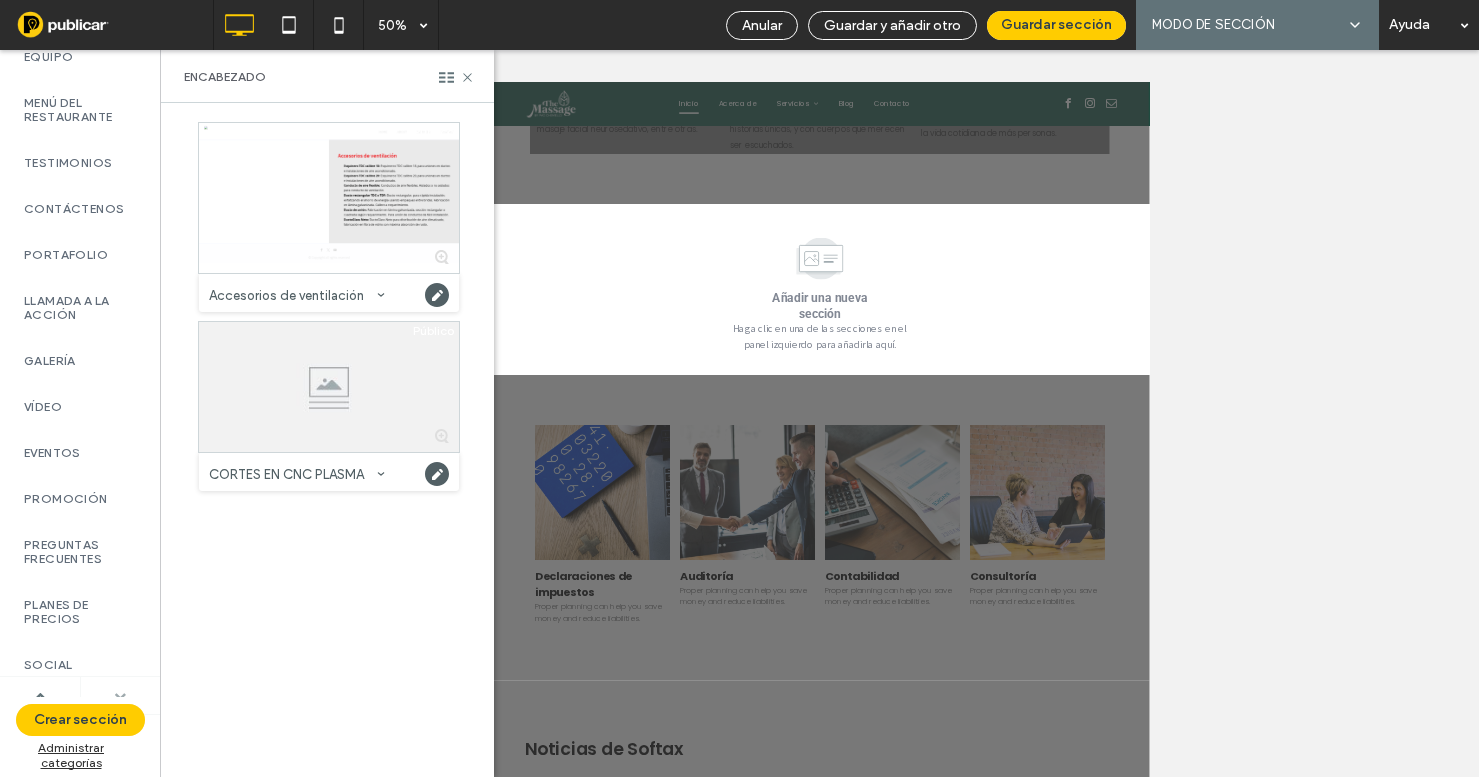 click at bounding box center (120, 696) 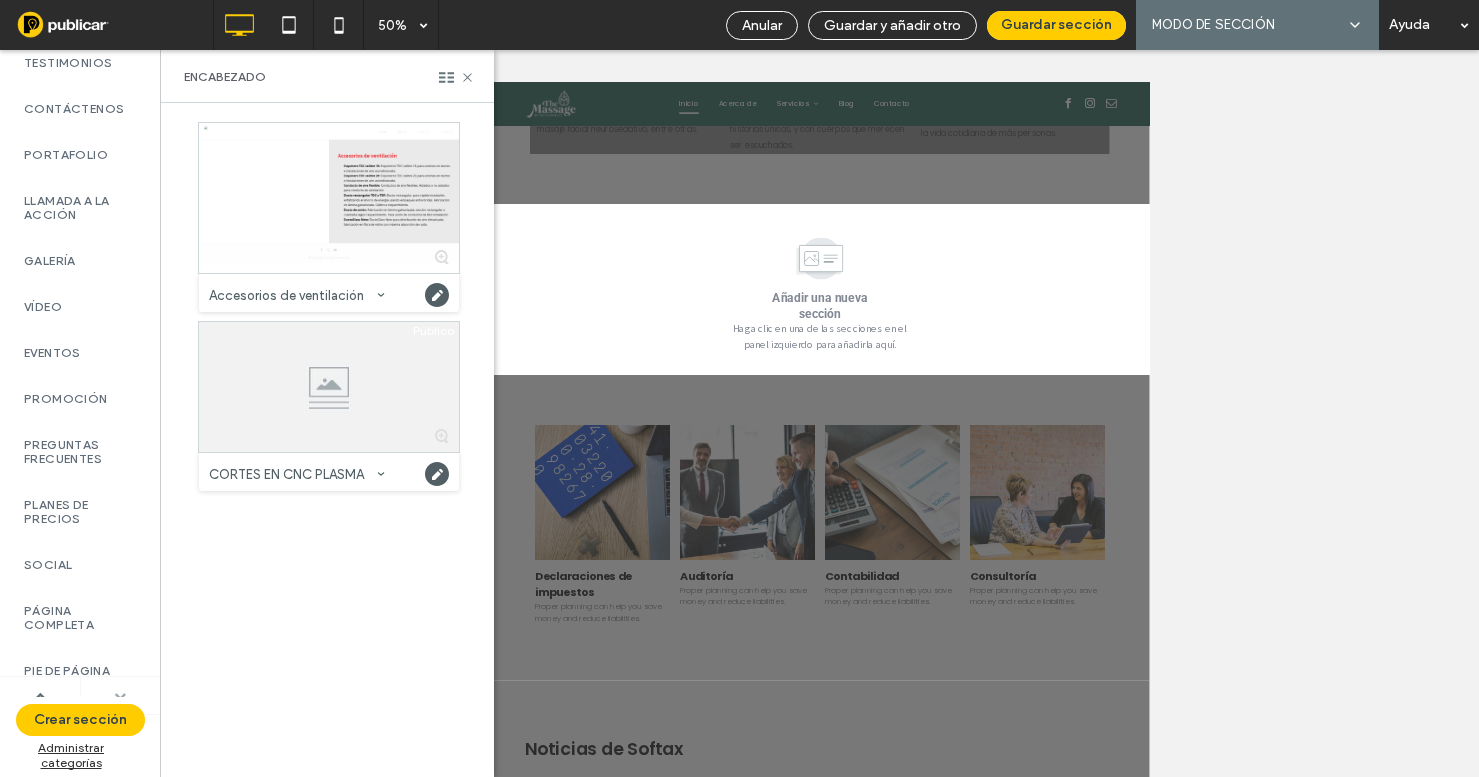 click at bounding box center [120, 696] 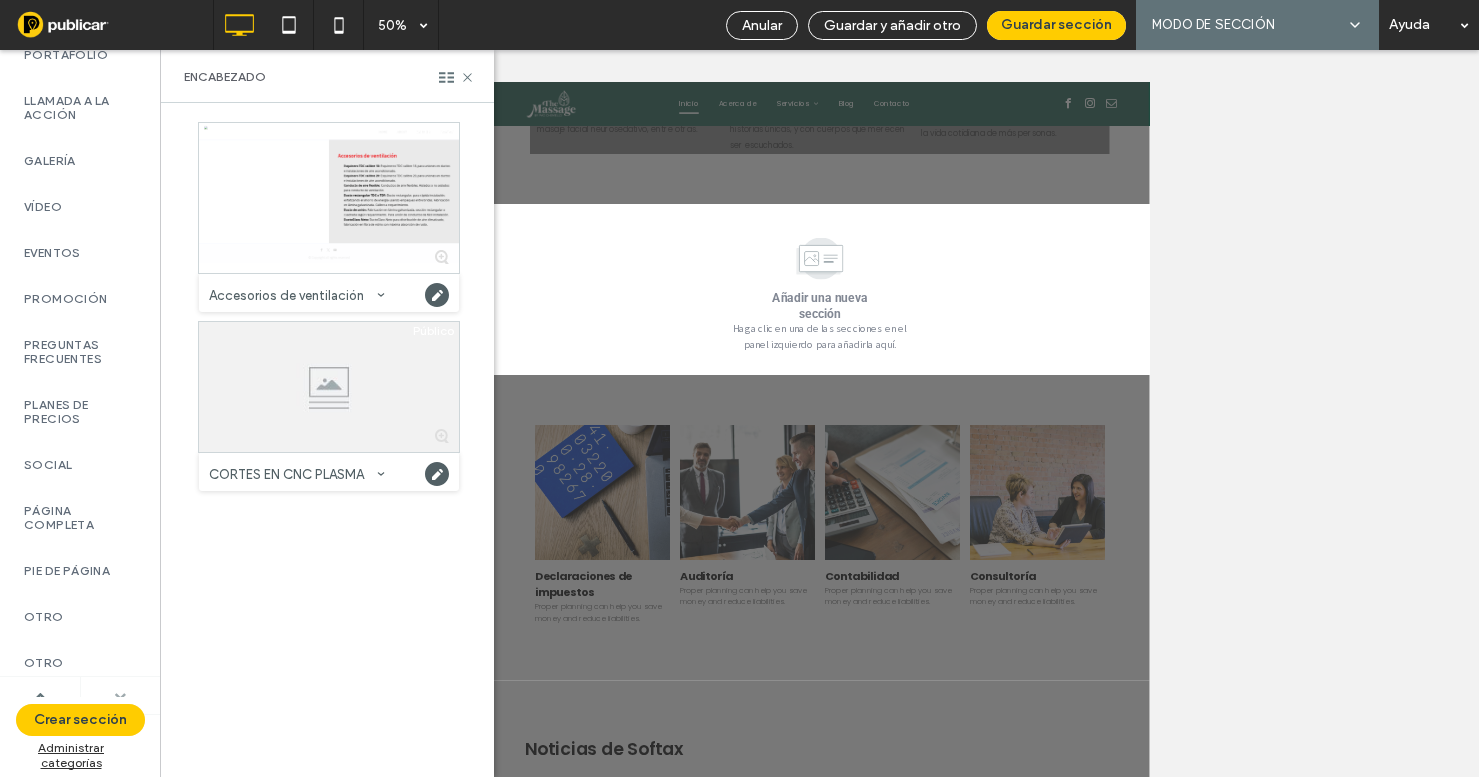 click at bounding box center (120, 696) 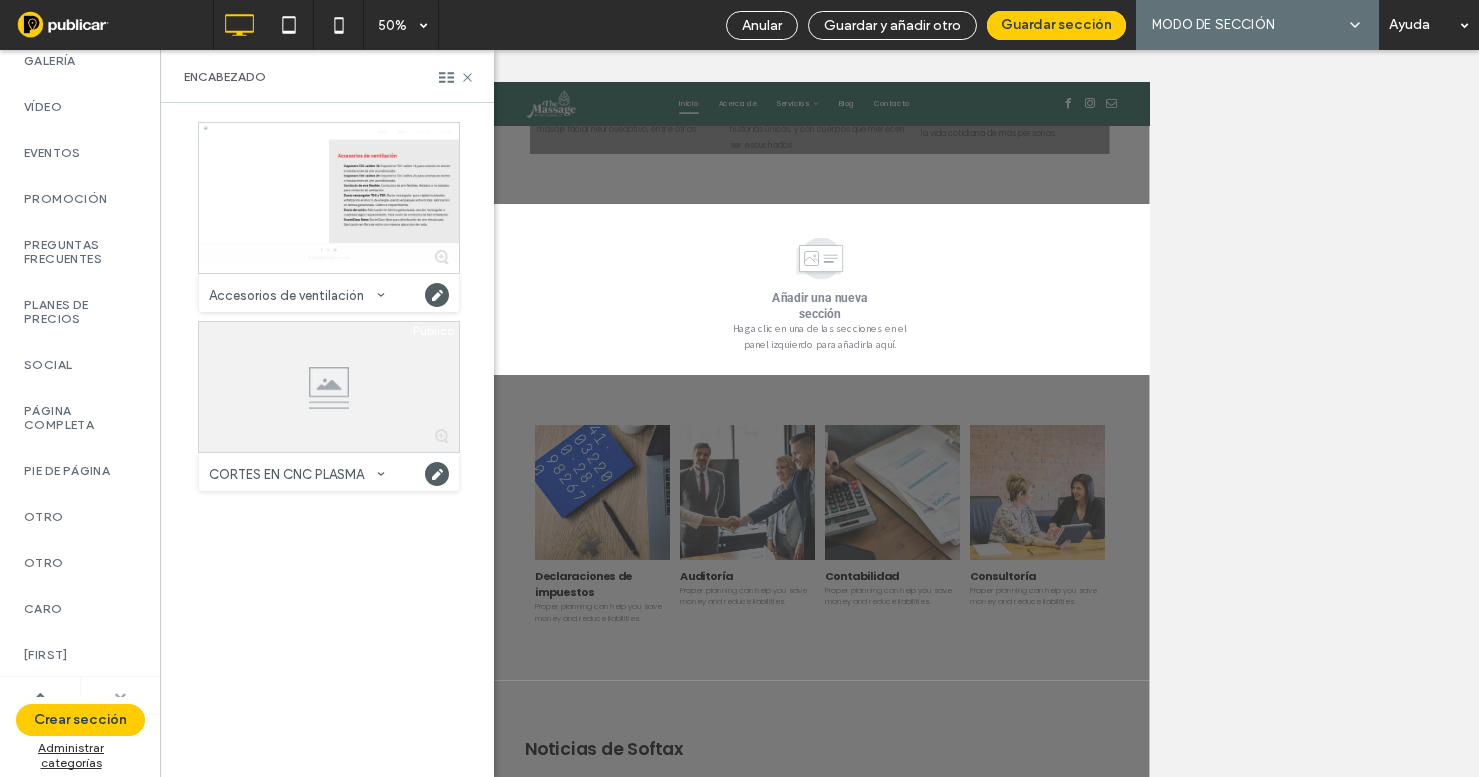 click at bounding box center (120, 696) 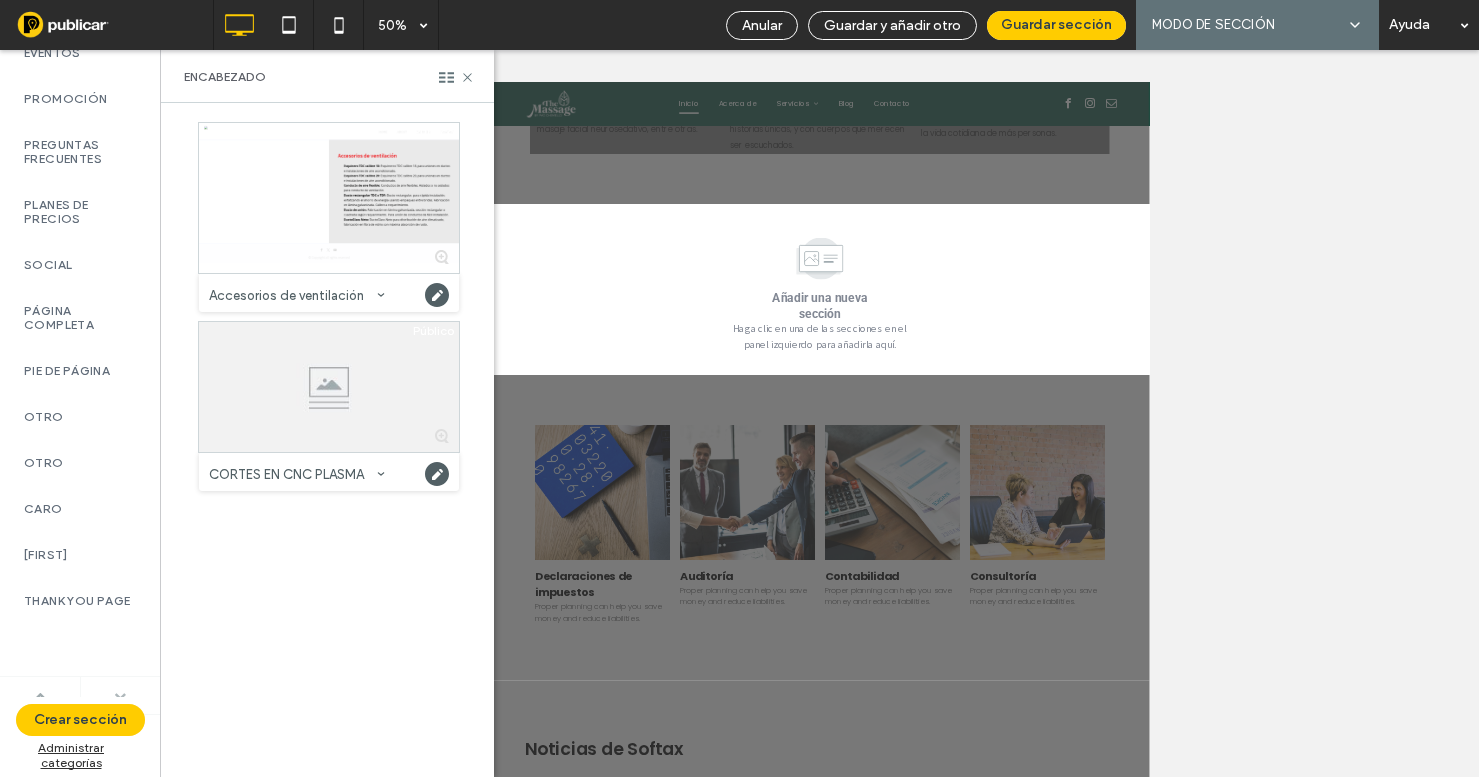 click at bounding box center (40, 695) 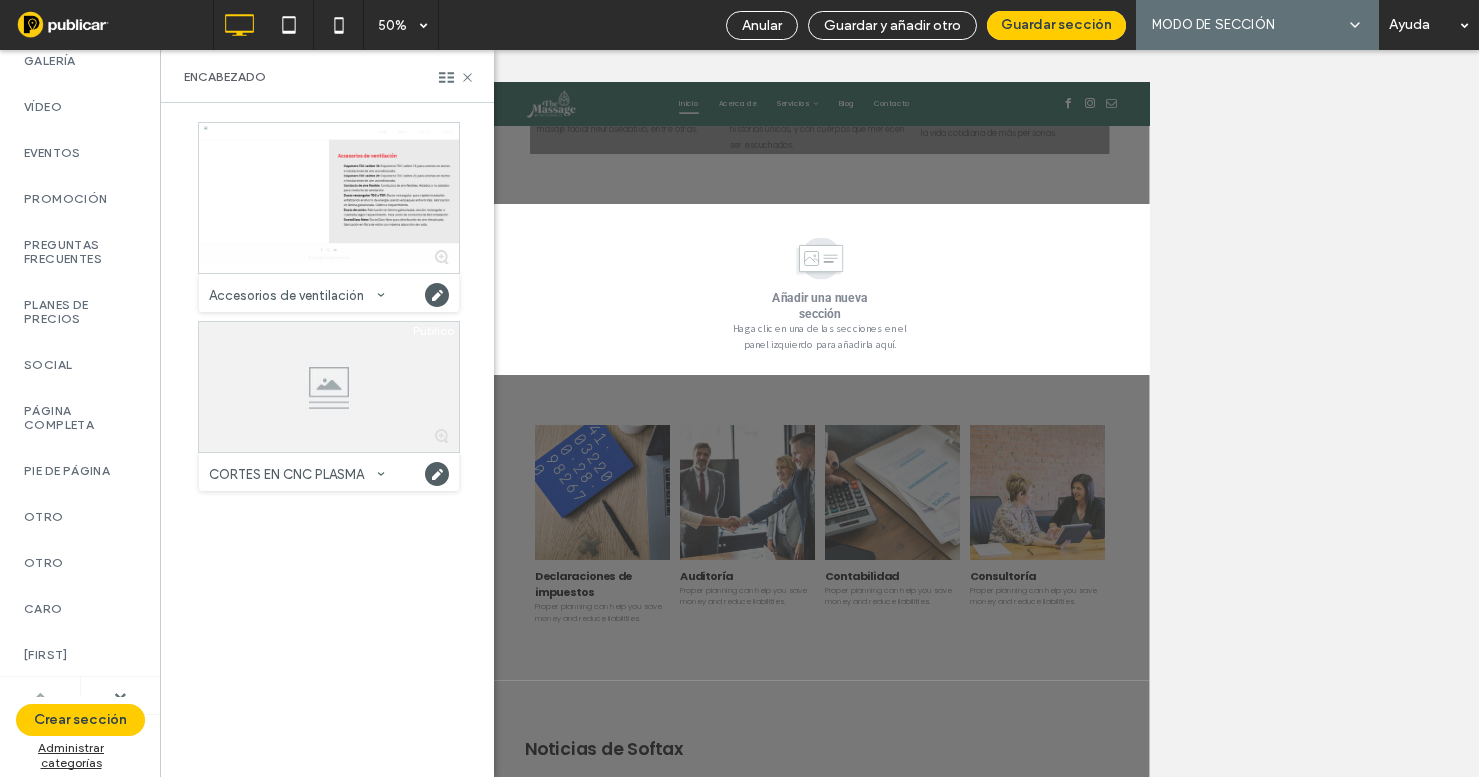 click at bounding box center (40, 695) 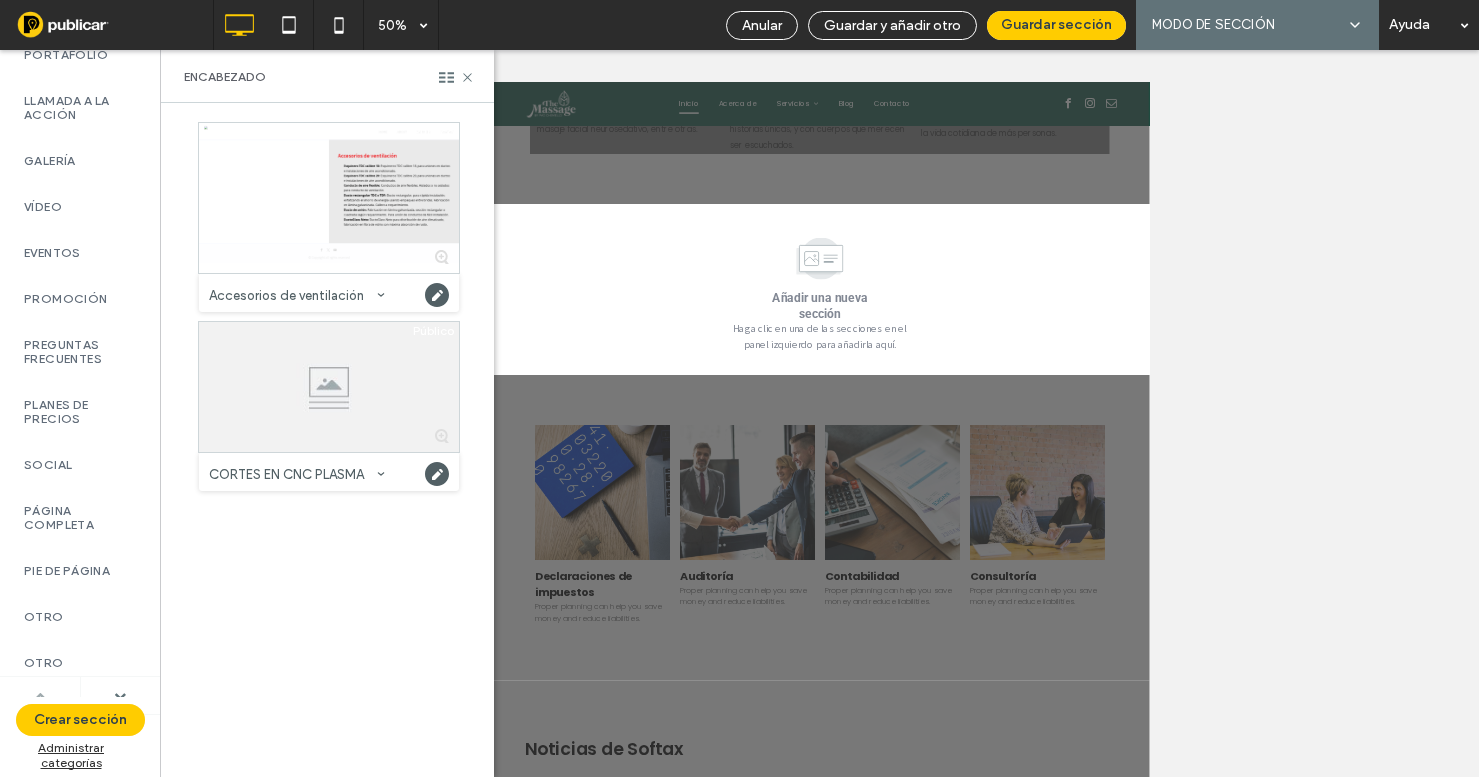 click at bounding box center [40, 695] 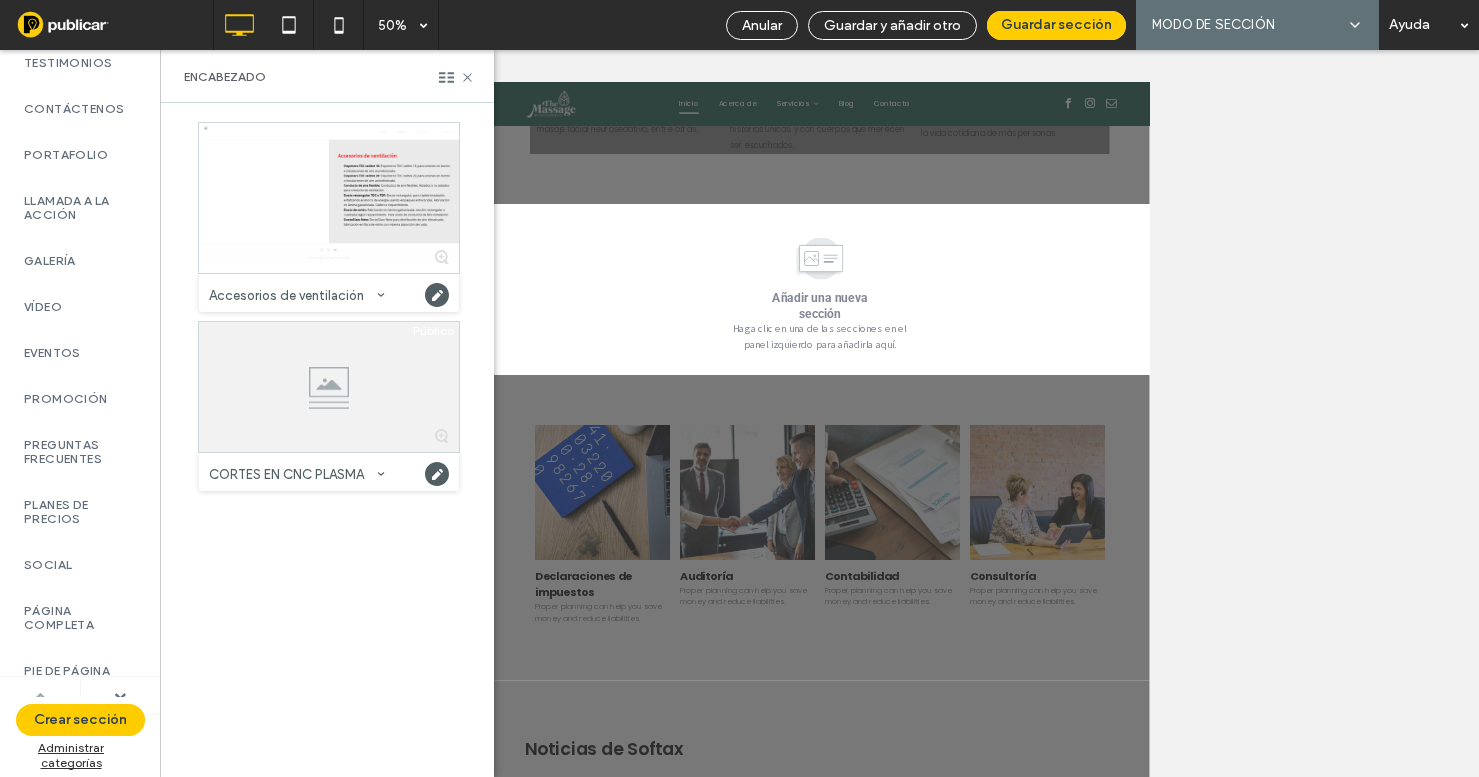 click at bounding box center [40, 695] 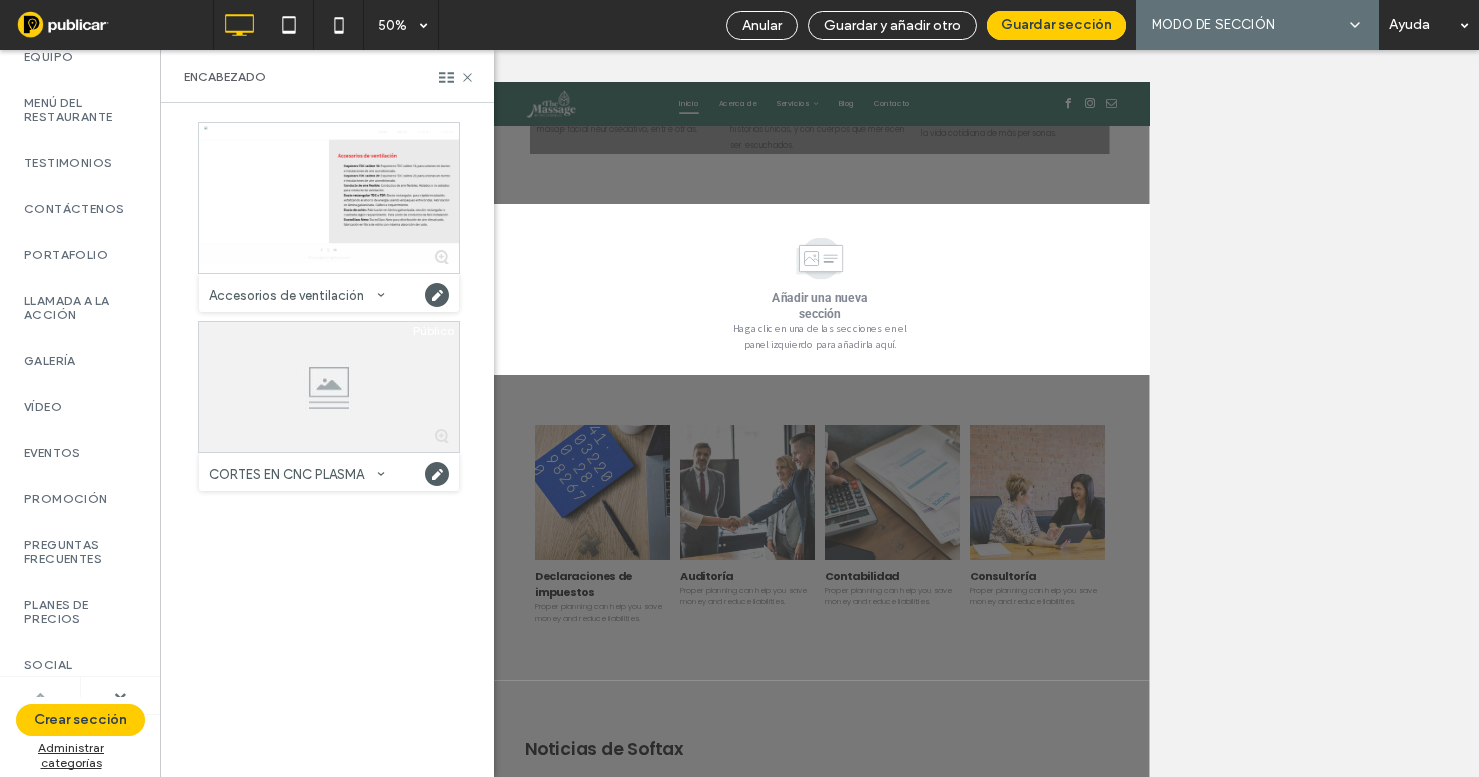 click at bounding box center (40, 695) 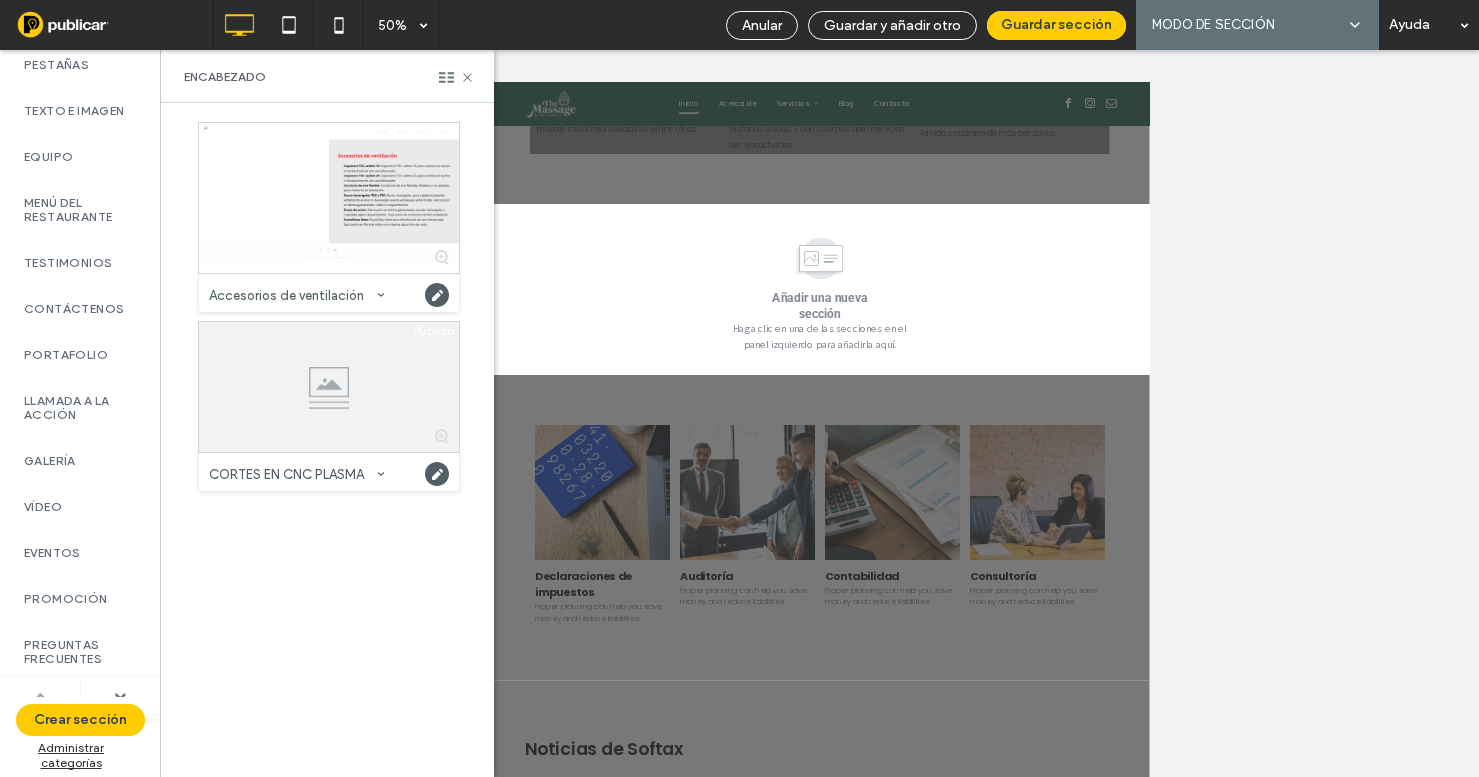 click at bounding box center (40, 695) 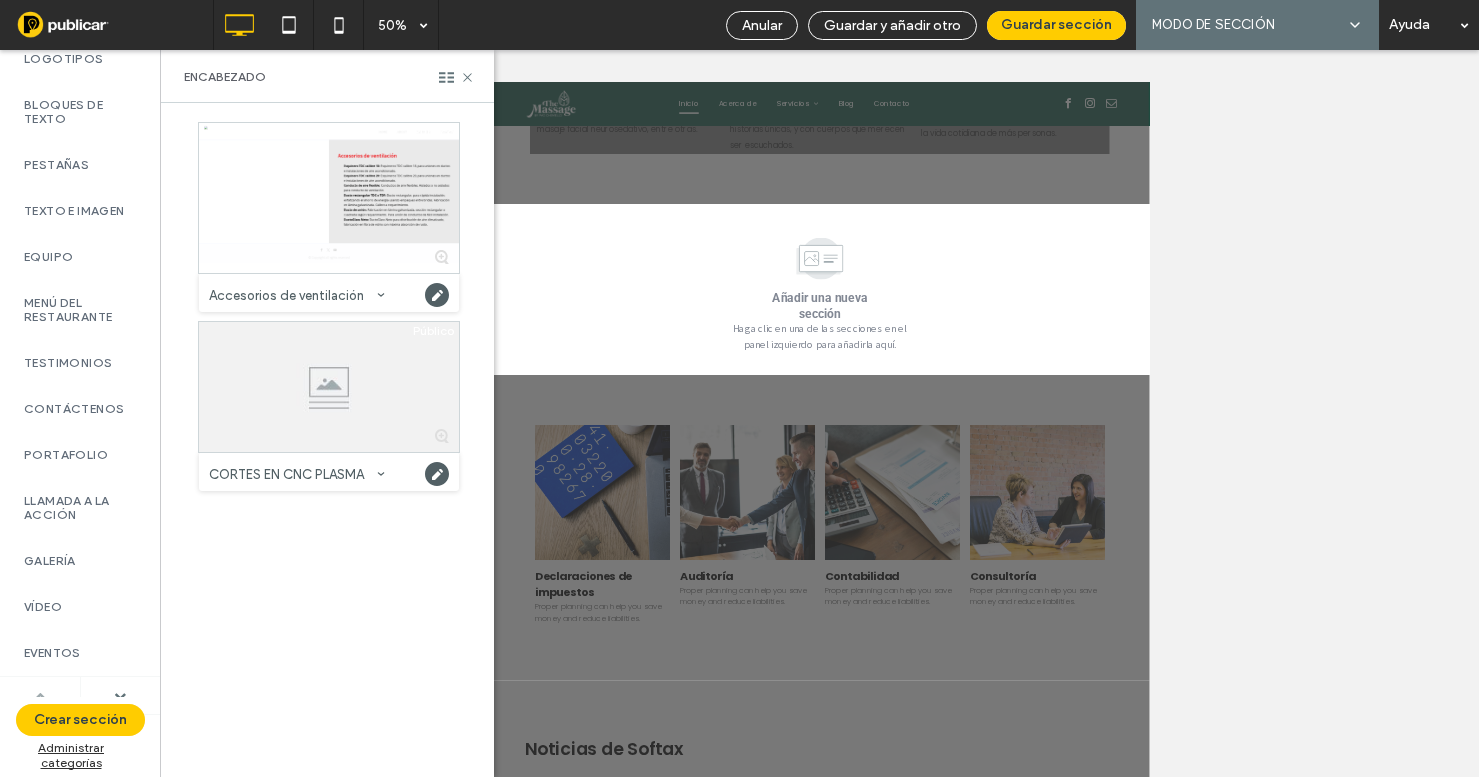 click at bounding box center (40, 695) 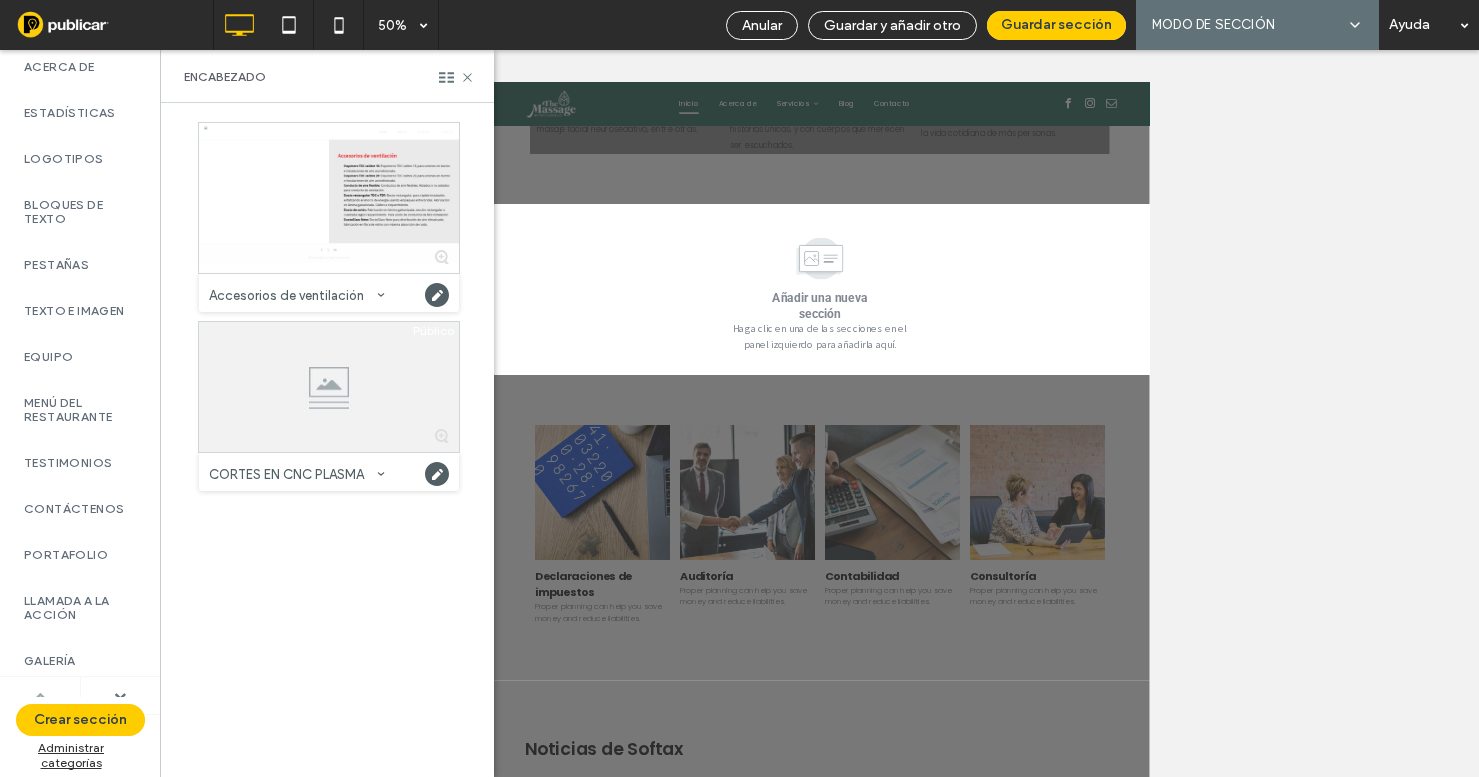 click at bounding box center [40, 696] 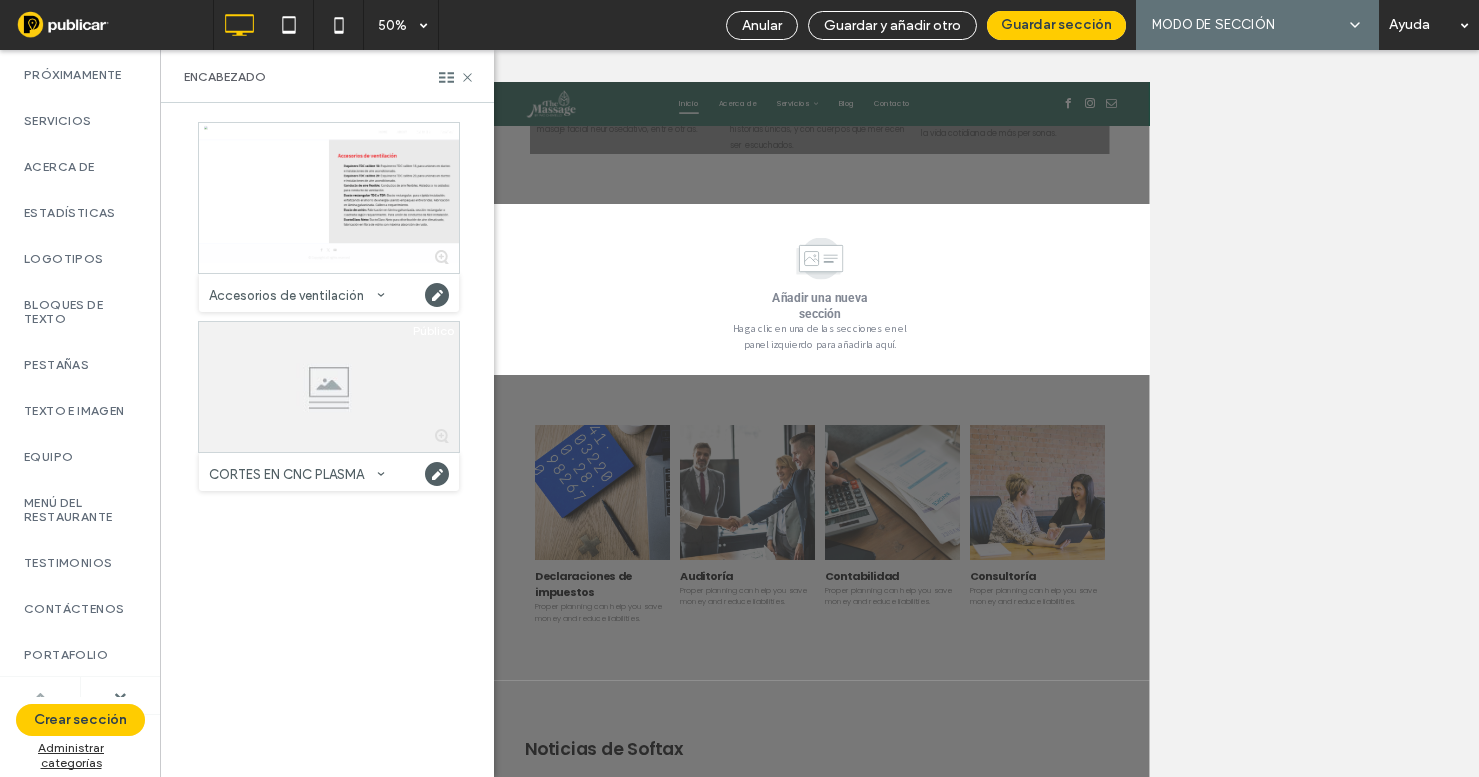 click at bounding box center (40, 696) 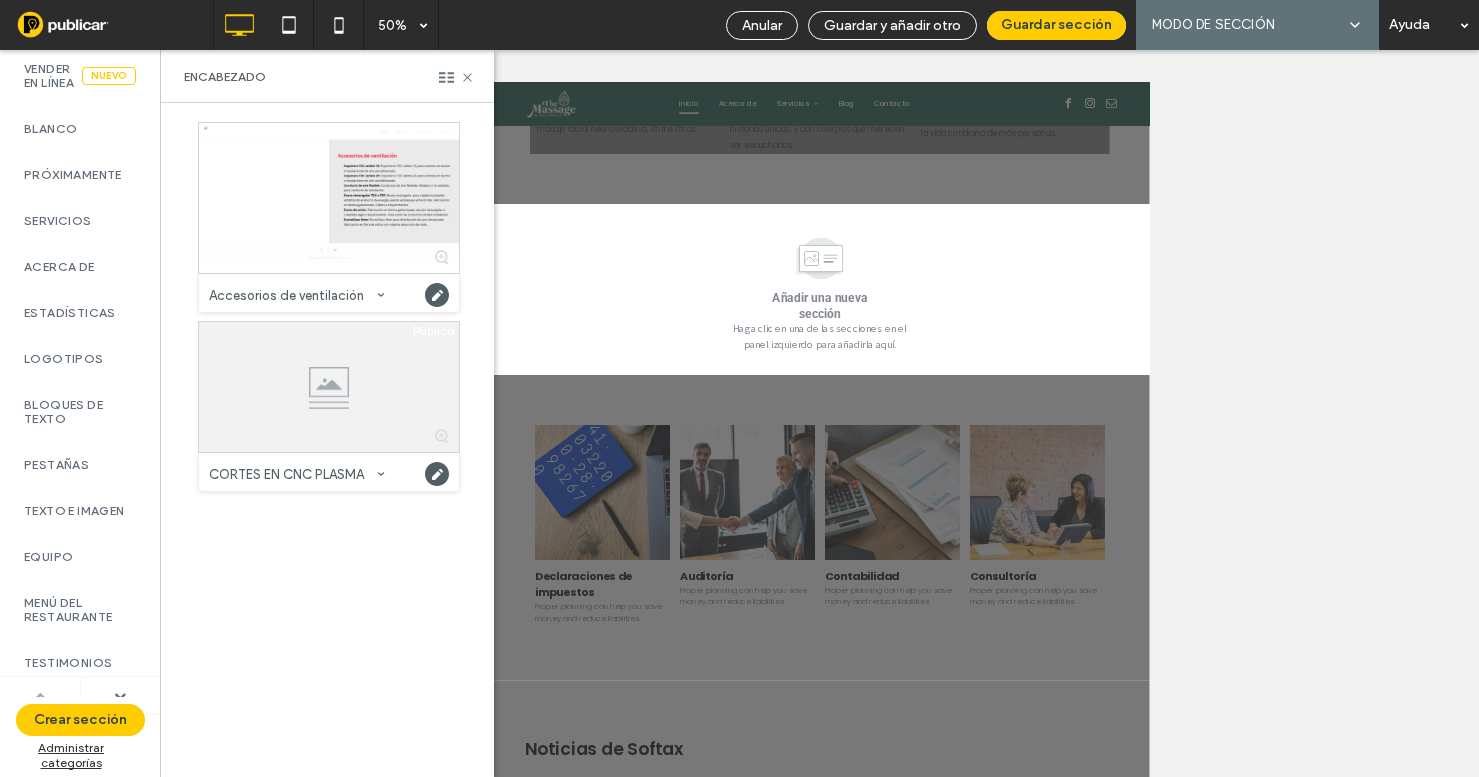click at bounding box center (40, 696) 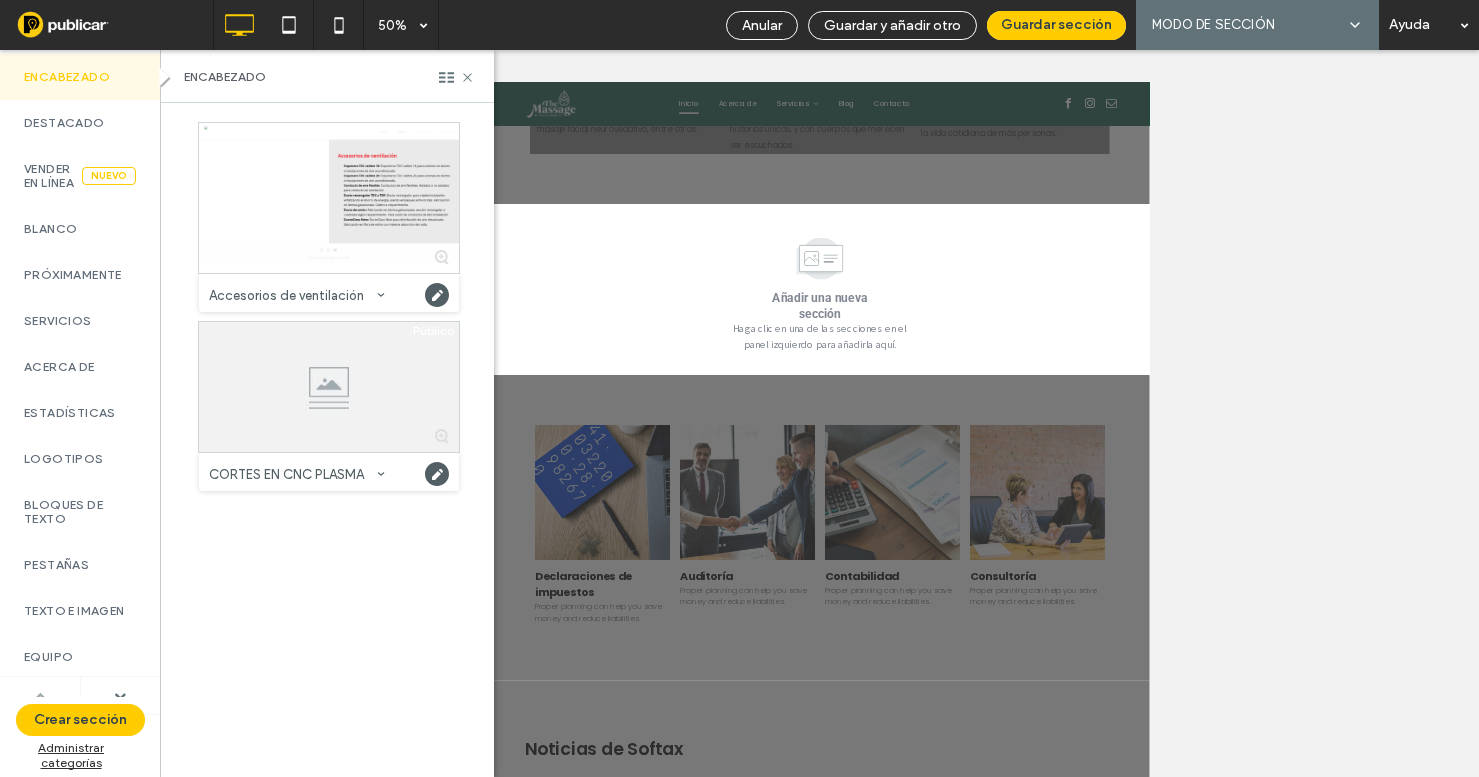 click at bounding box center [40, 696] 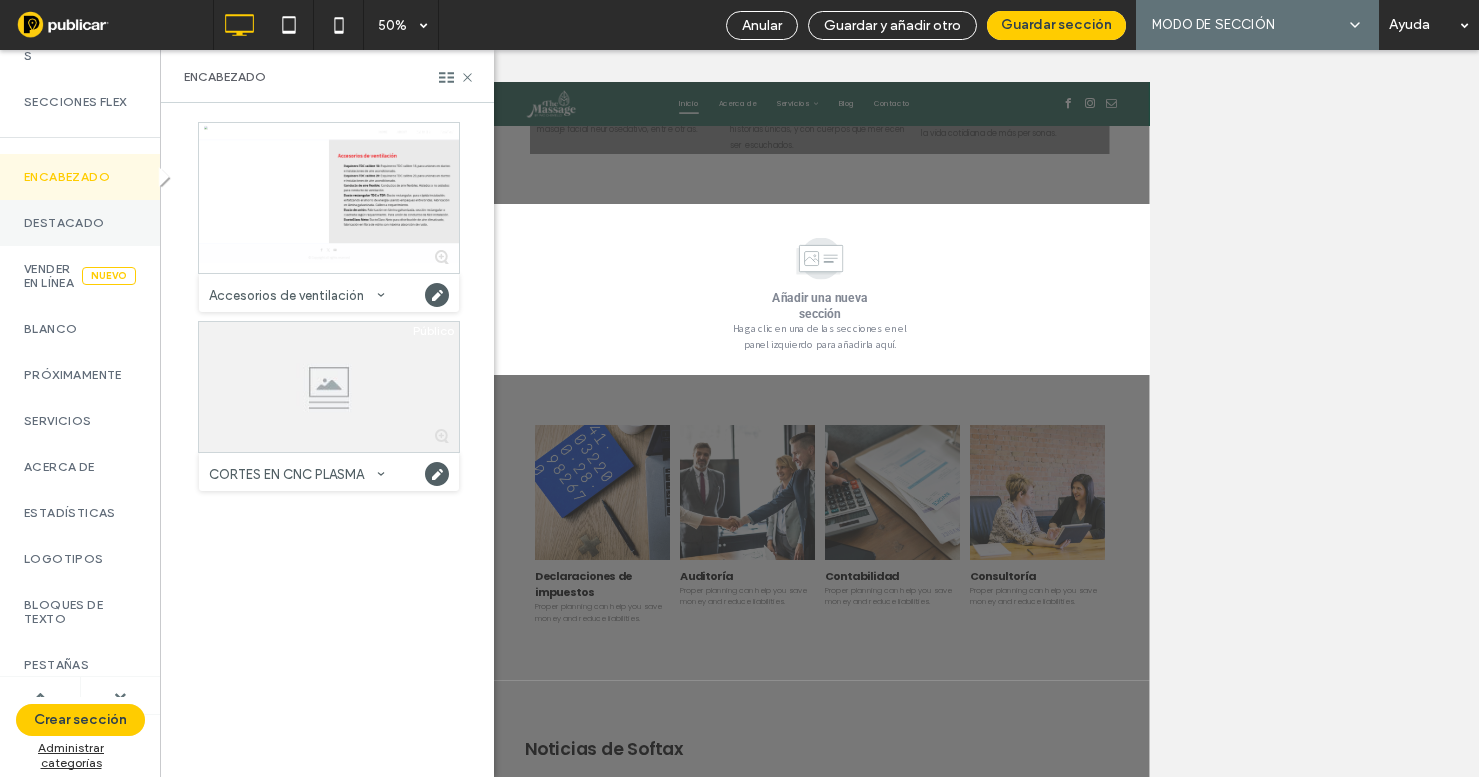 click on "Destacado" at bounding box center (80, 223) 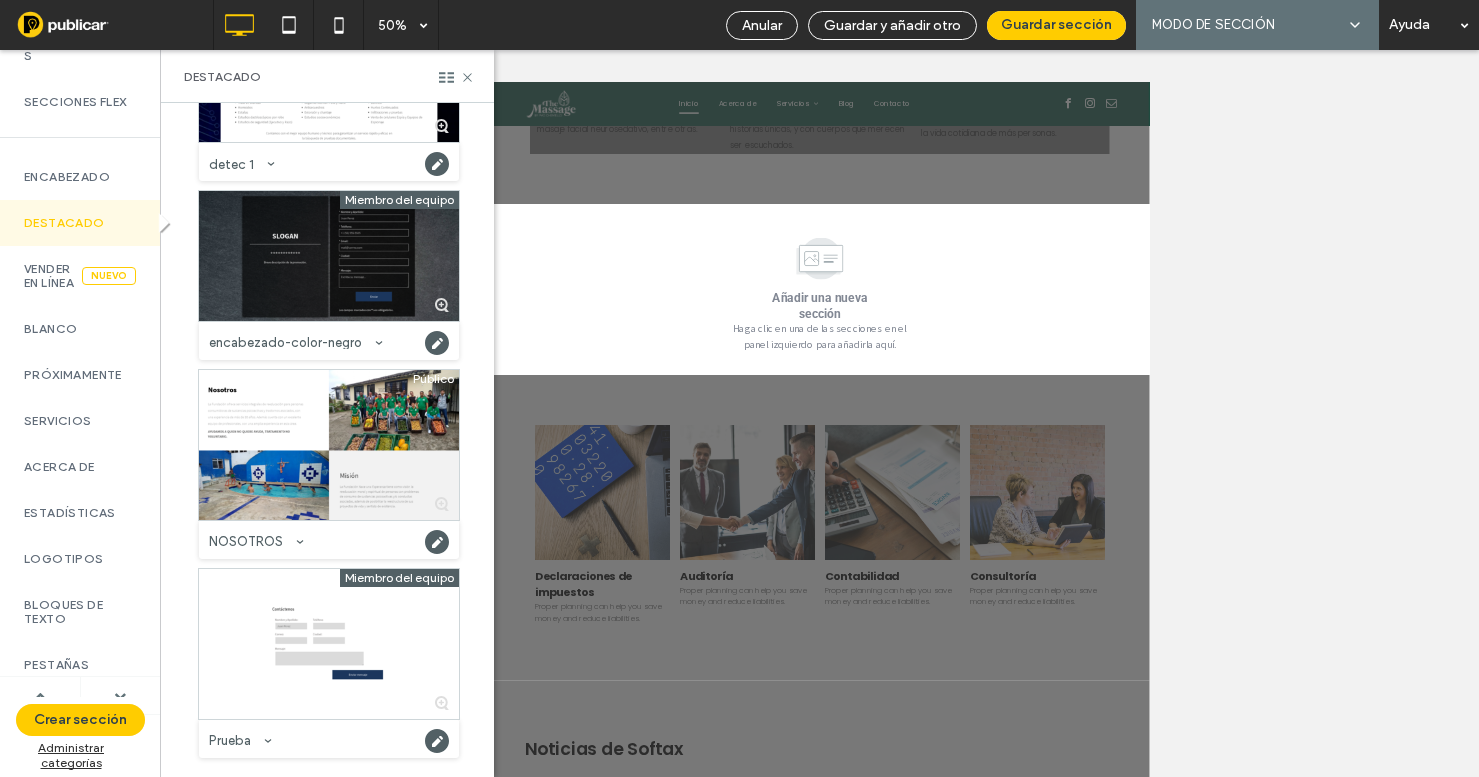scroll, scrollTop: 7744, scrollLeft: 0, axis: vertical 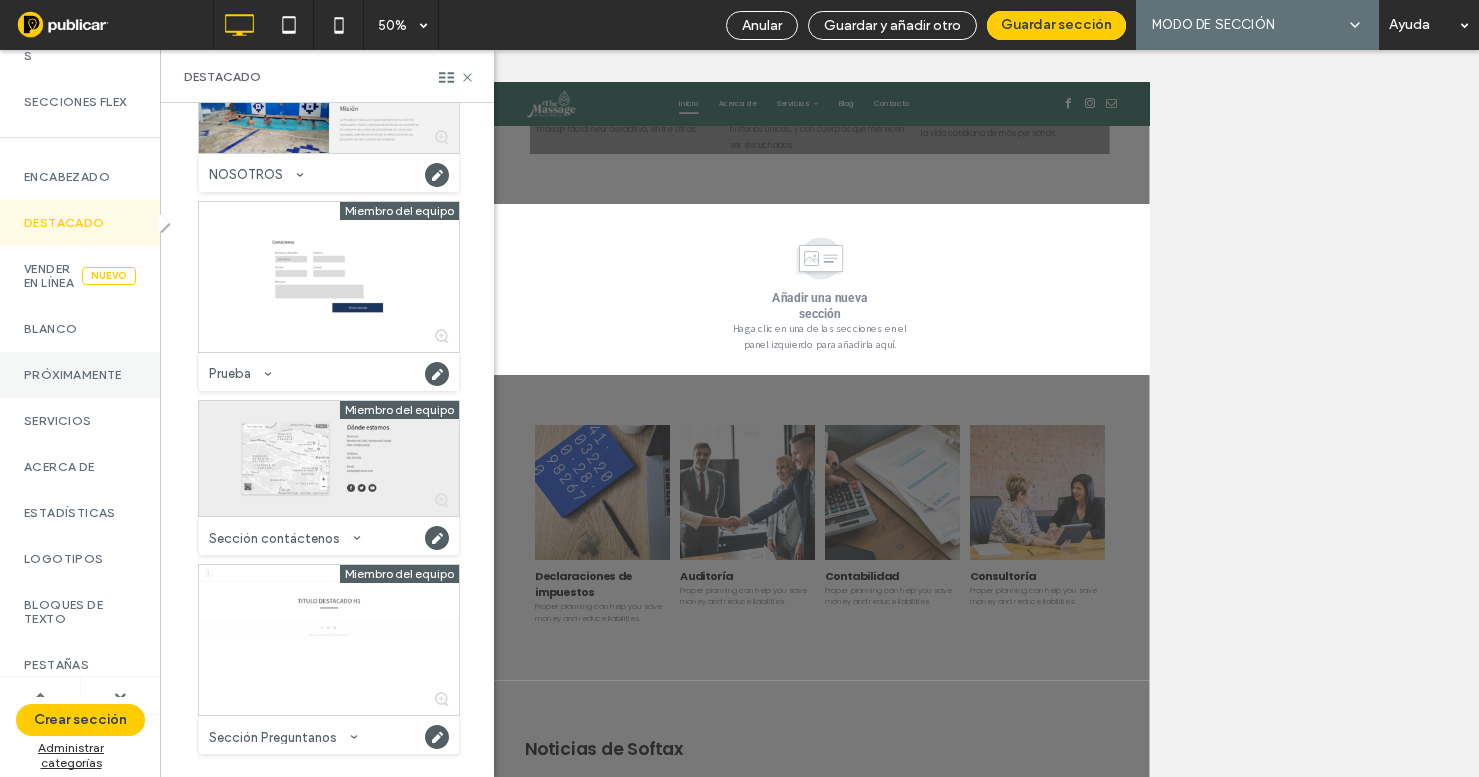 click on "Próximamente" at bounding box center [80, 375] 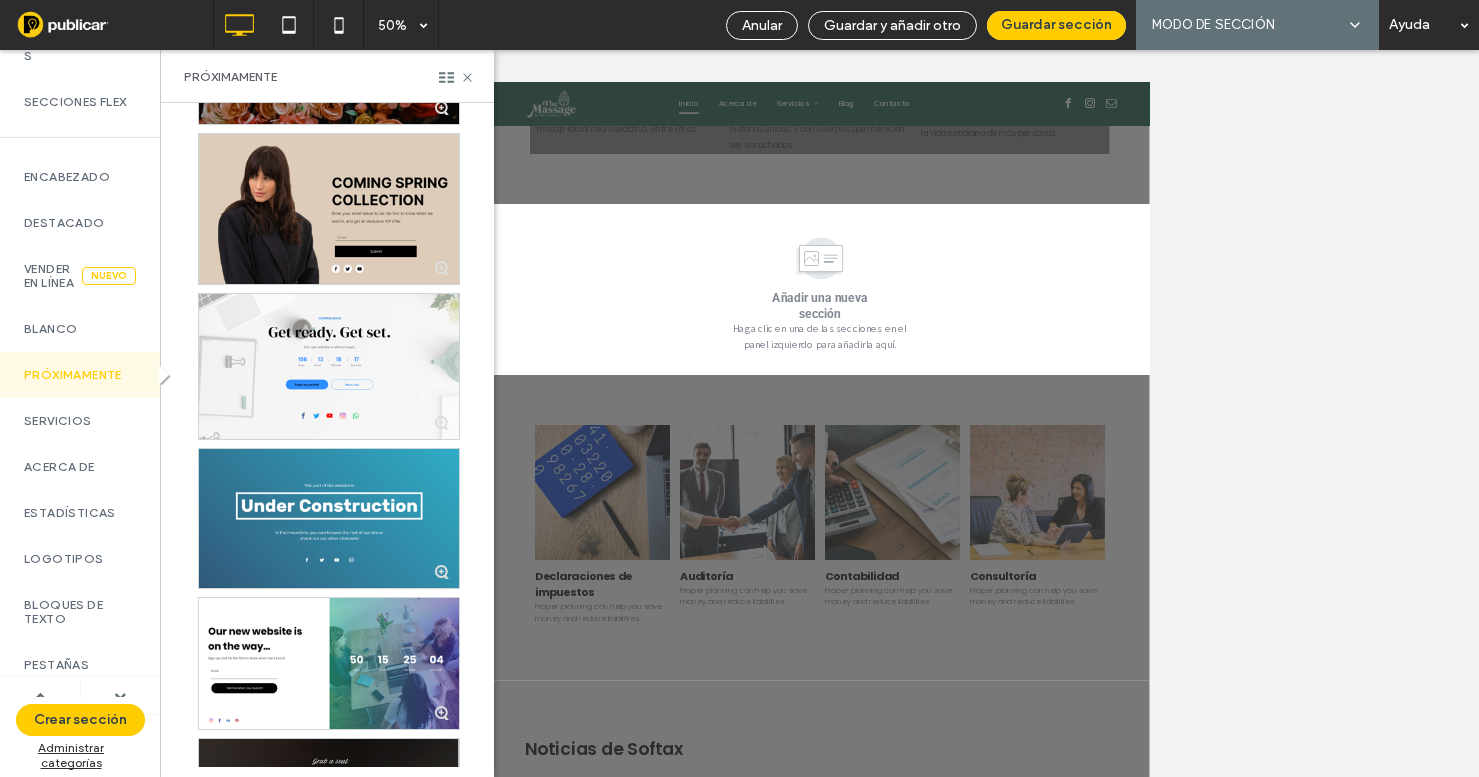 scroll, scrollTop: 579, scrollLeft: 0, axis: vertical 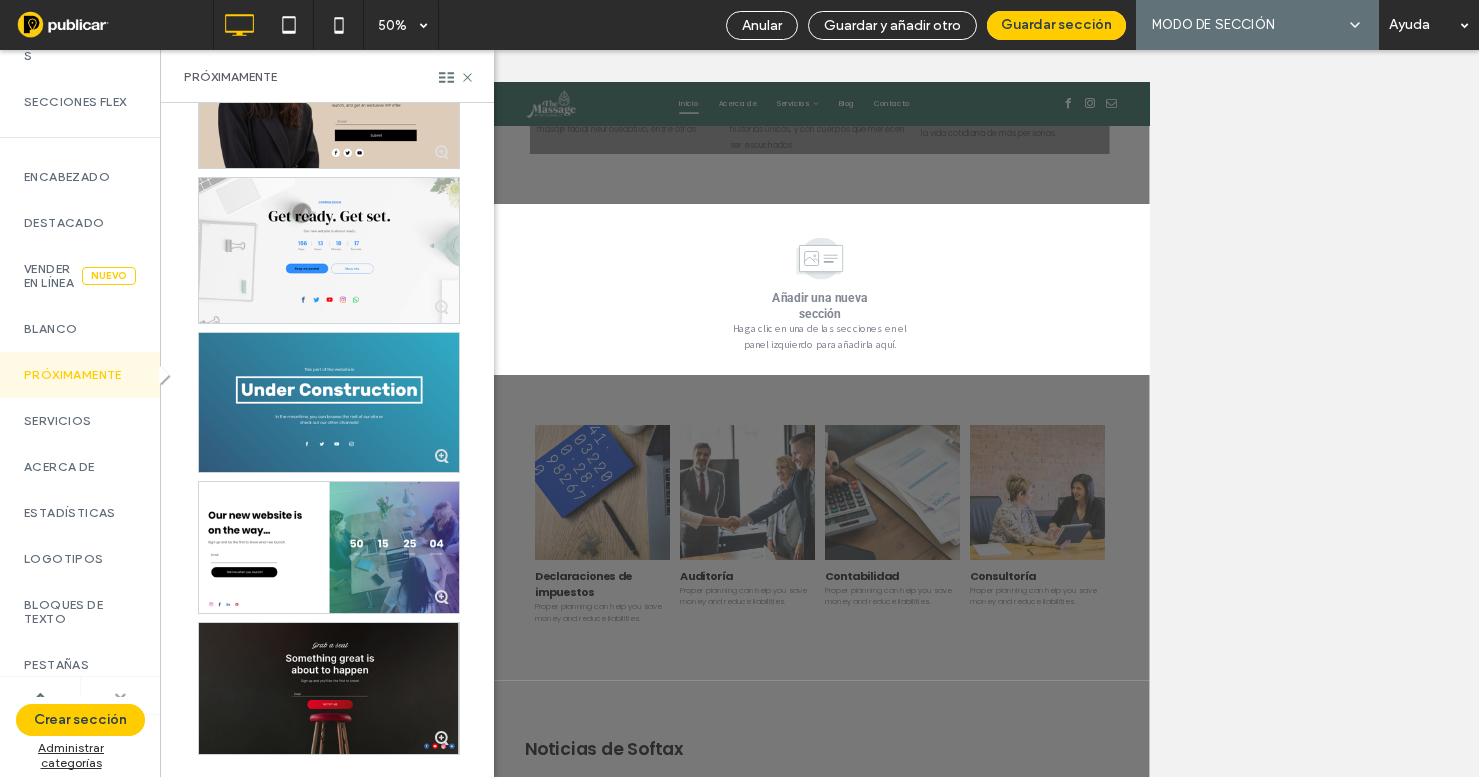 click at bounding box center (120, 696) 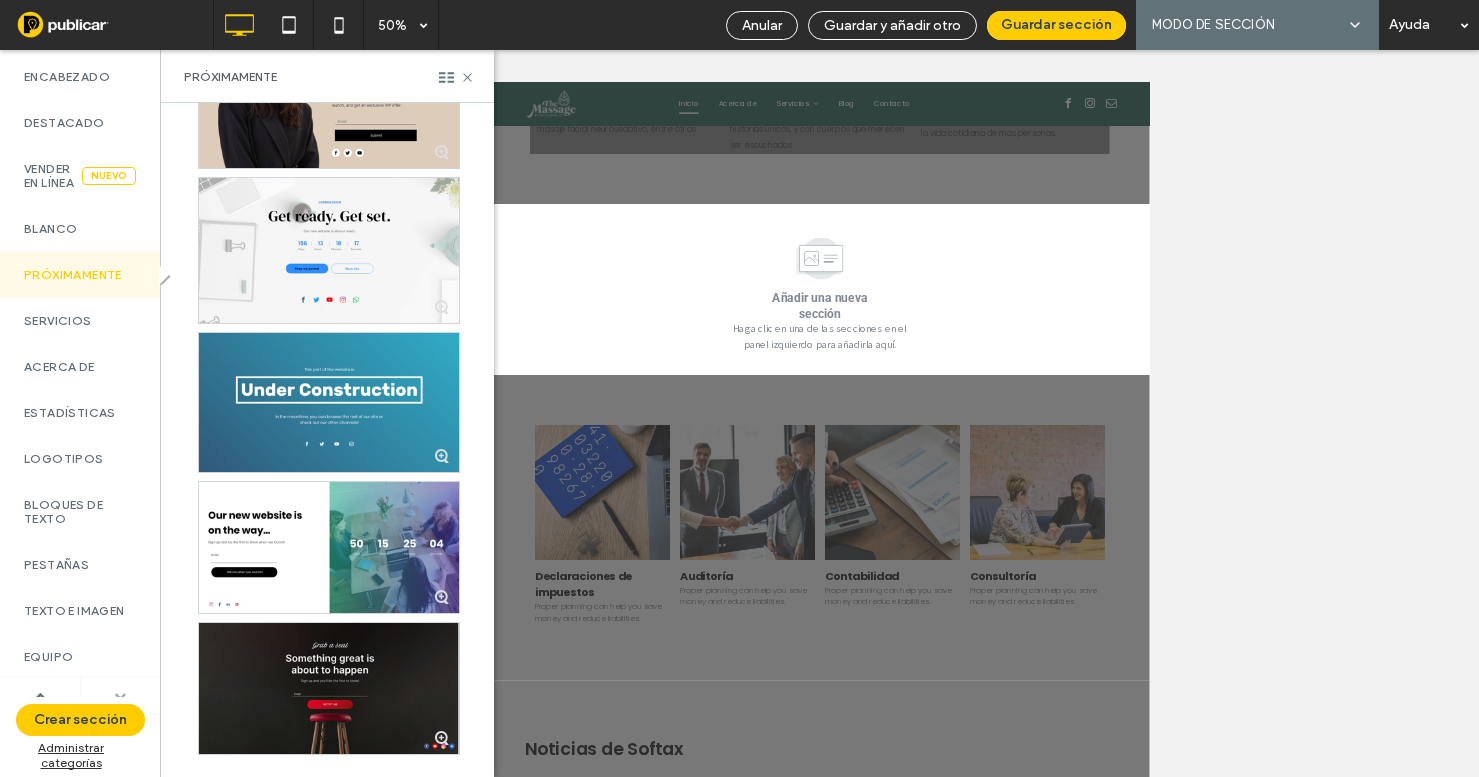 click at bounding box center (120, 696) 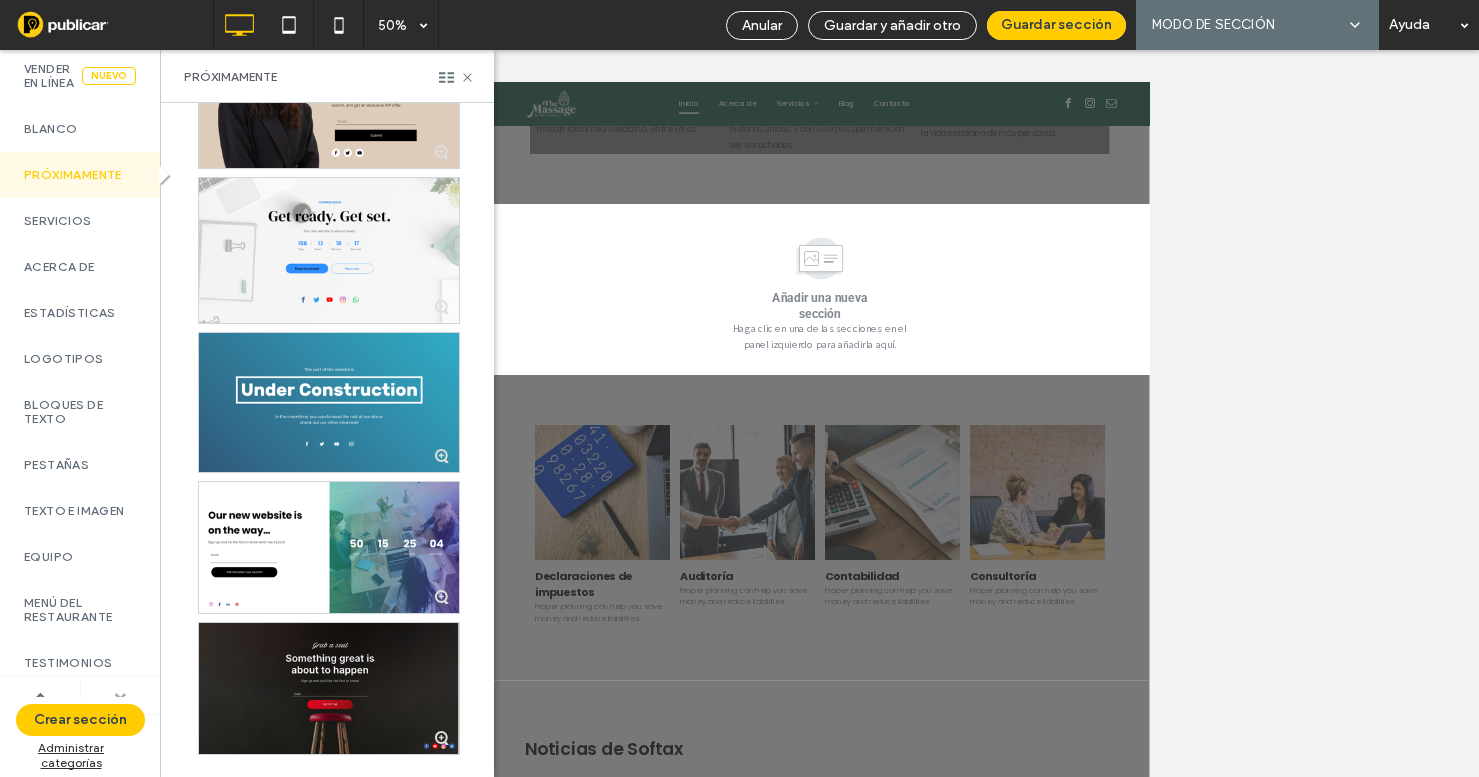 click at bounding box center (120, 696) 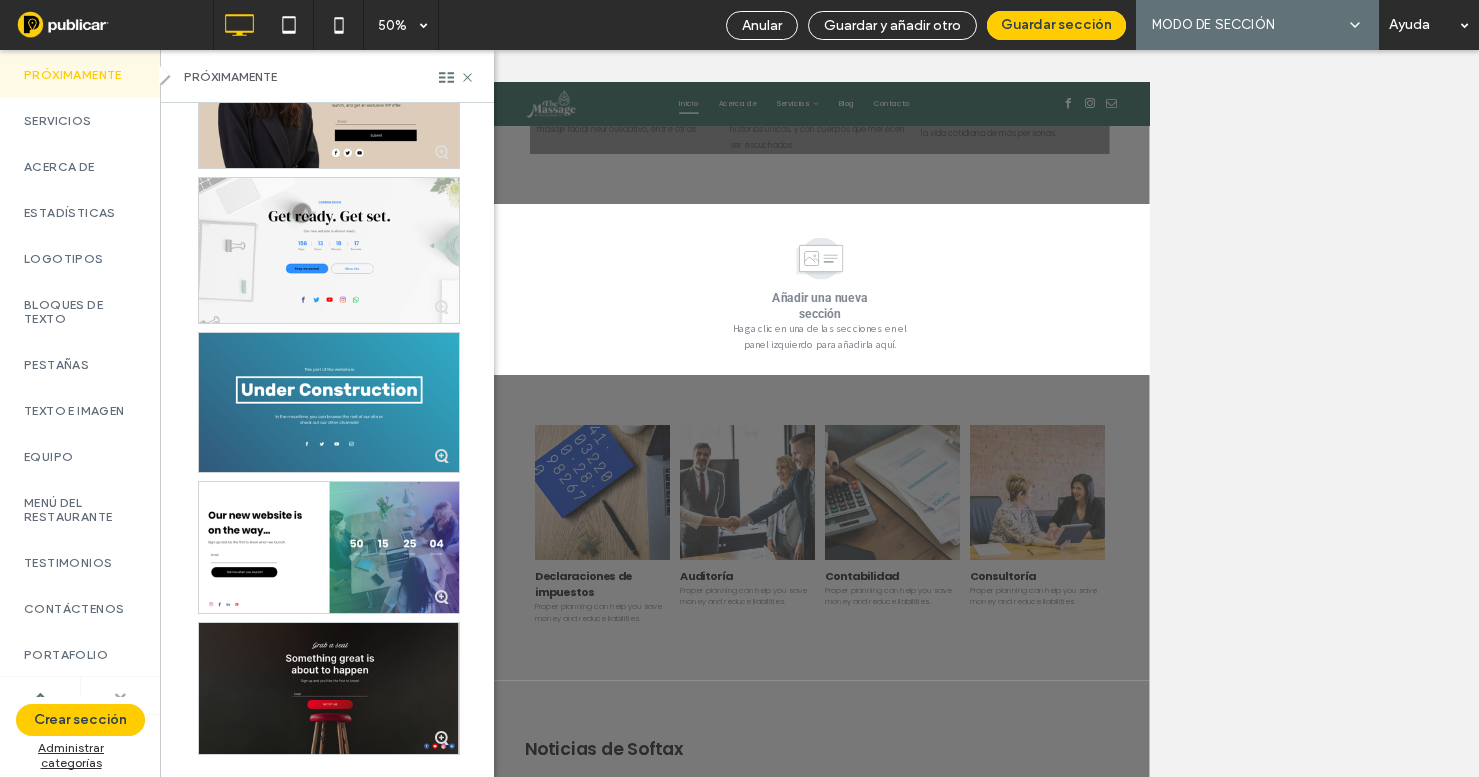 click at bounding box center (120, 696) 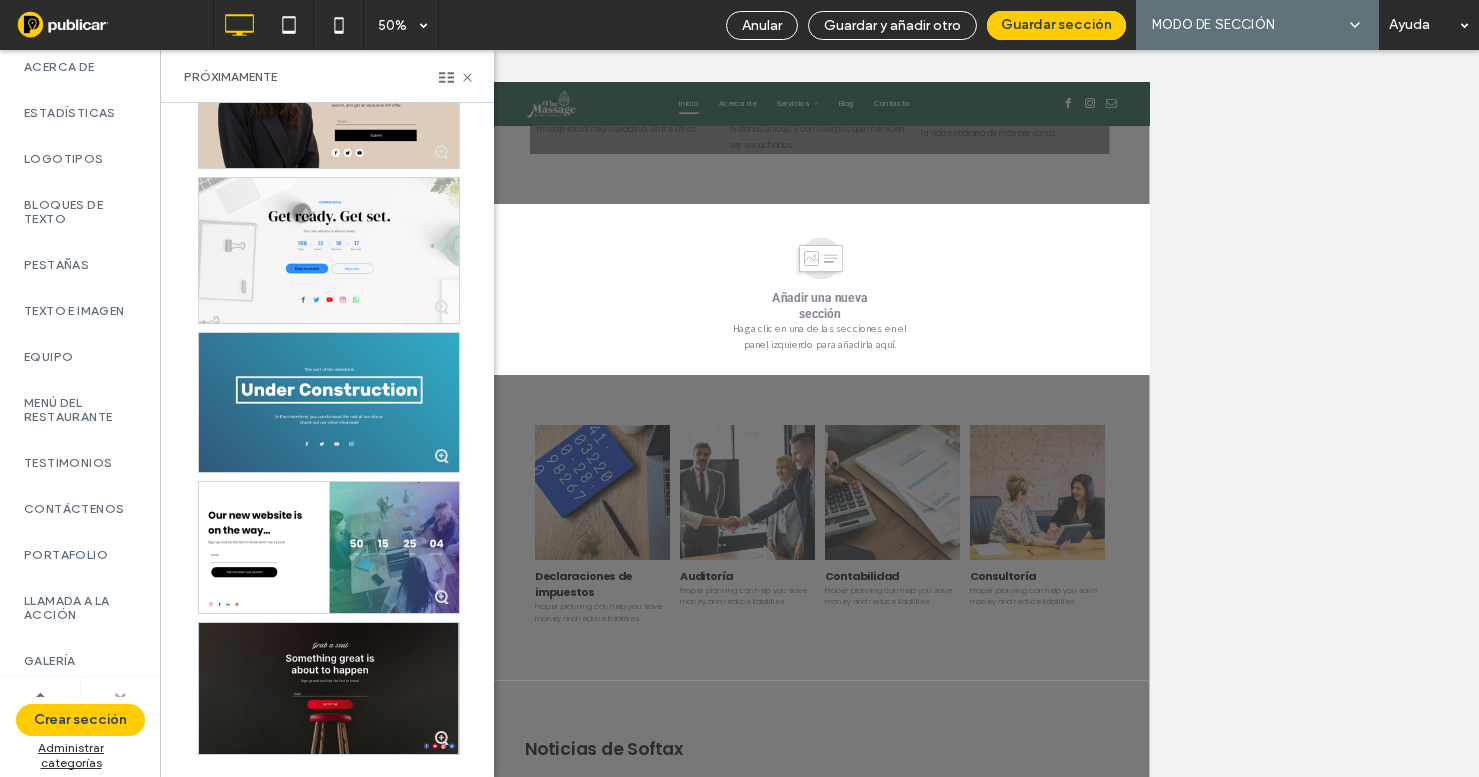 click at bounding box center (120, 696) 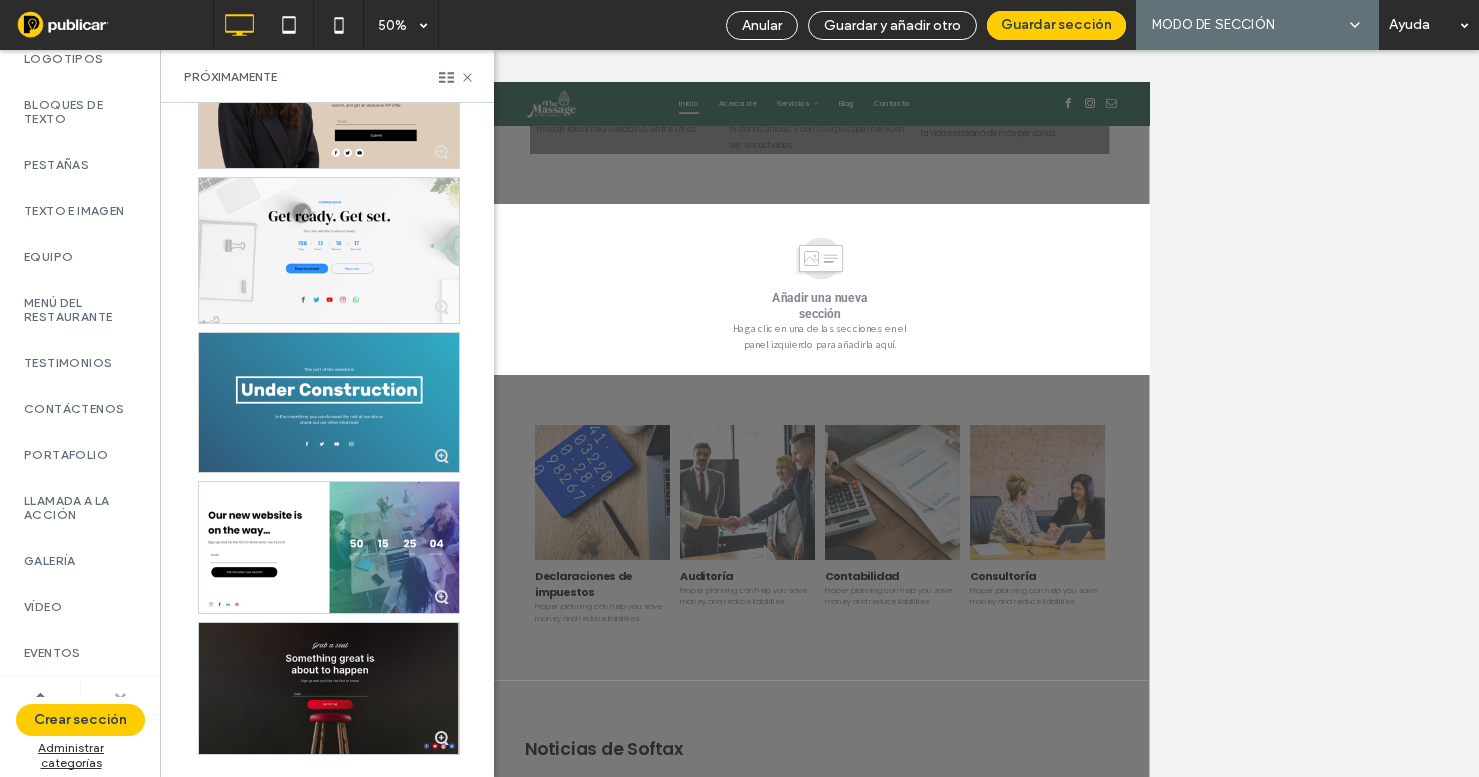 click at bounding box center [120, 696] 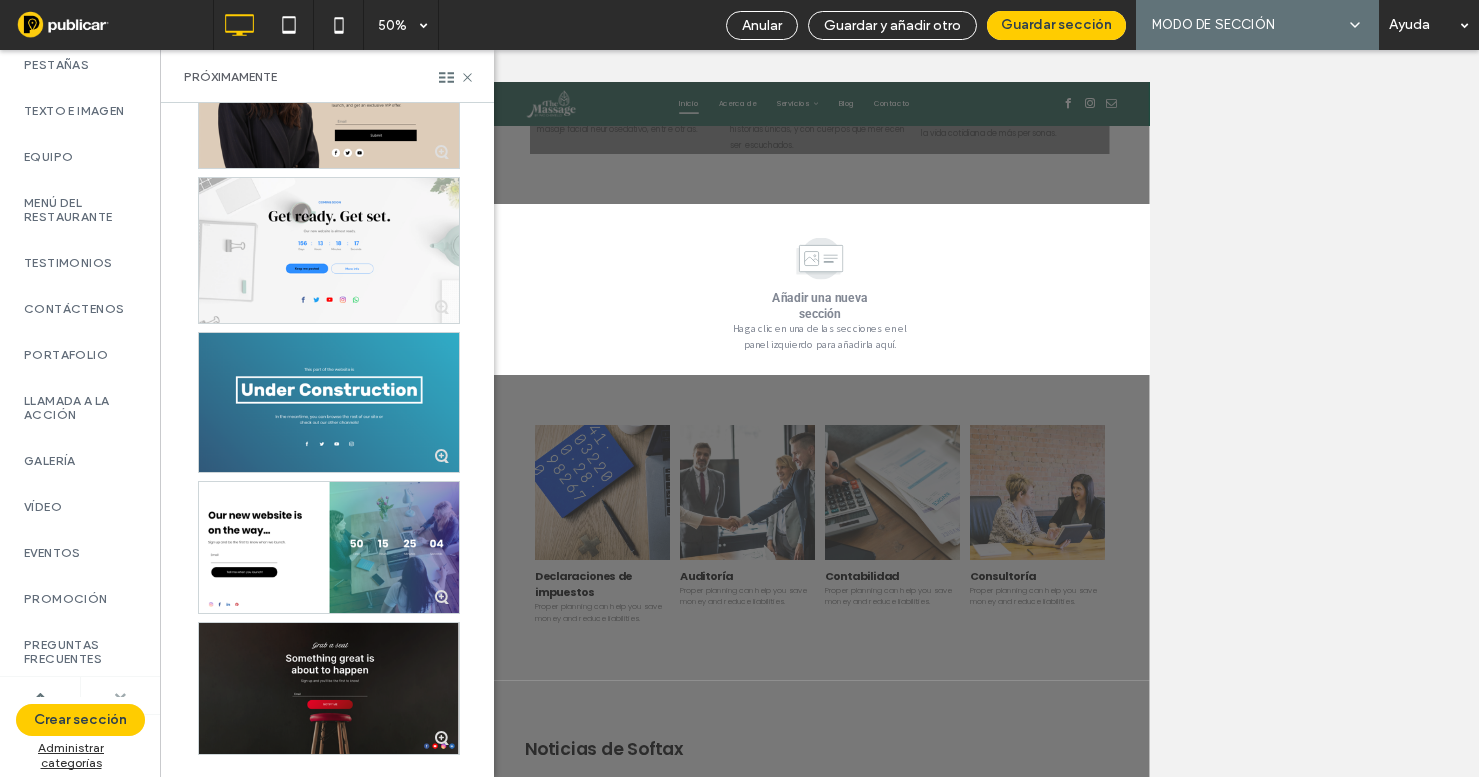 click at bounding box center (120, 696) 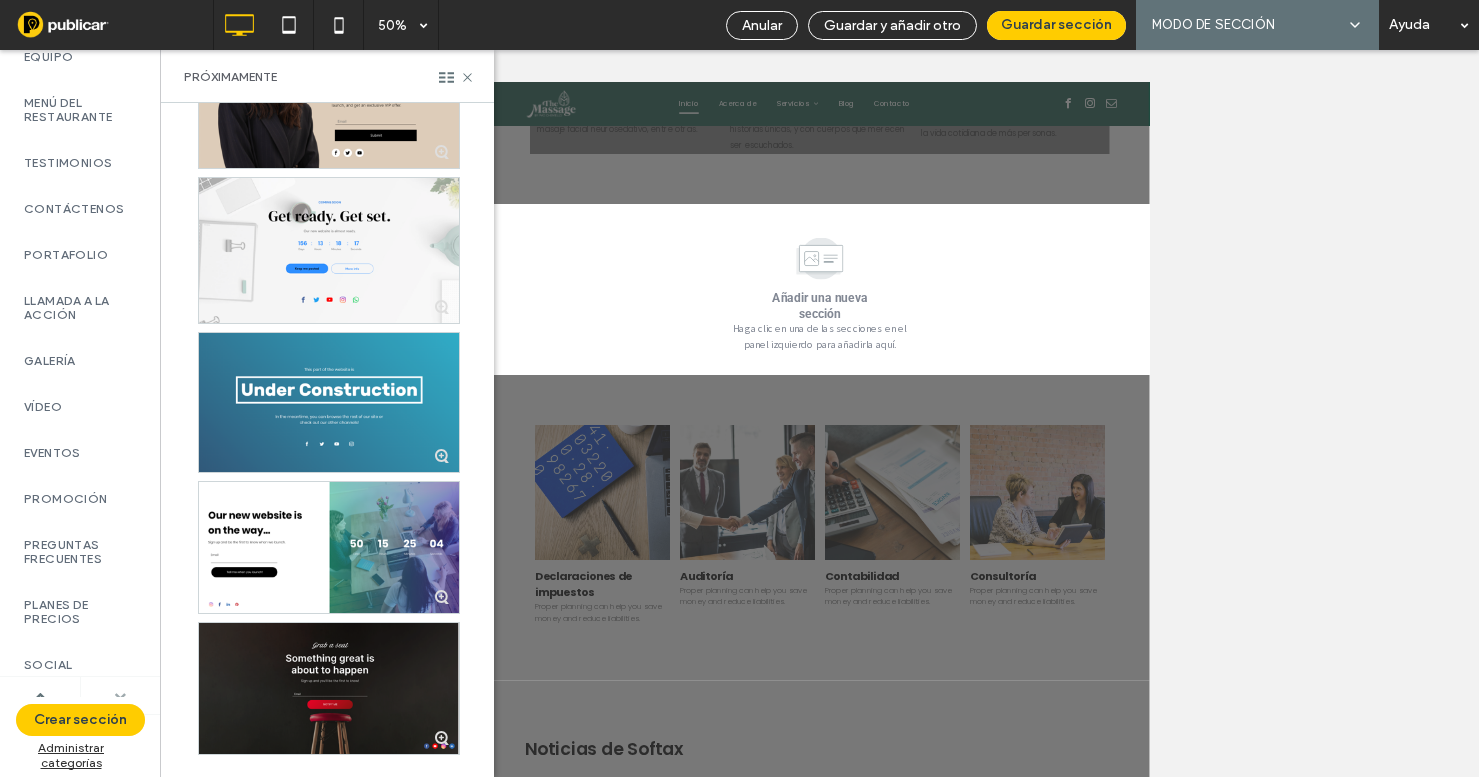 click at bounding box center (120, 696) 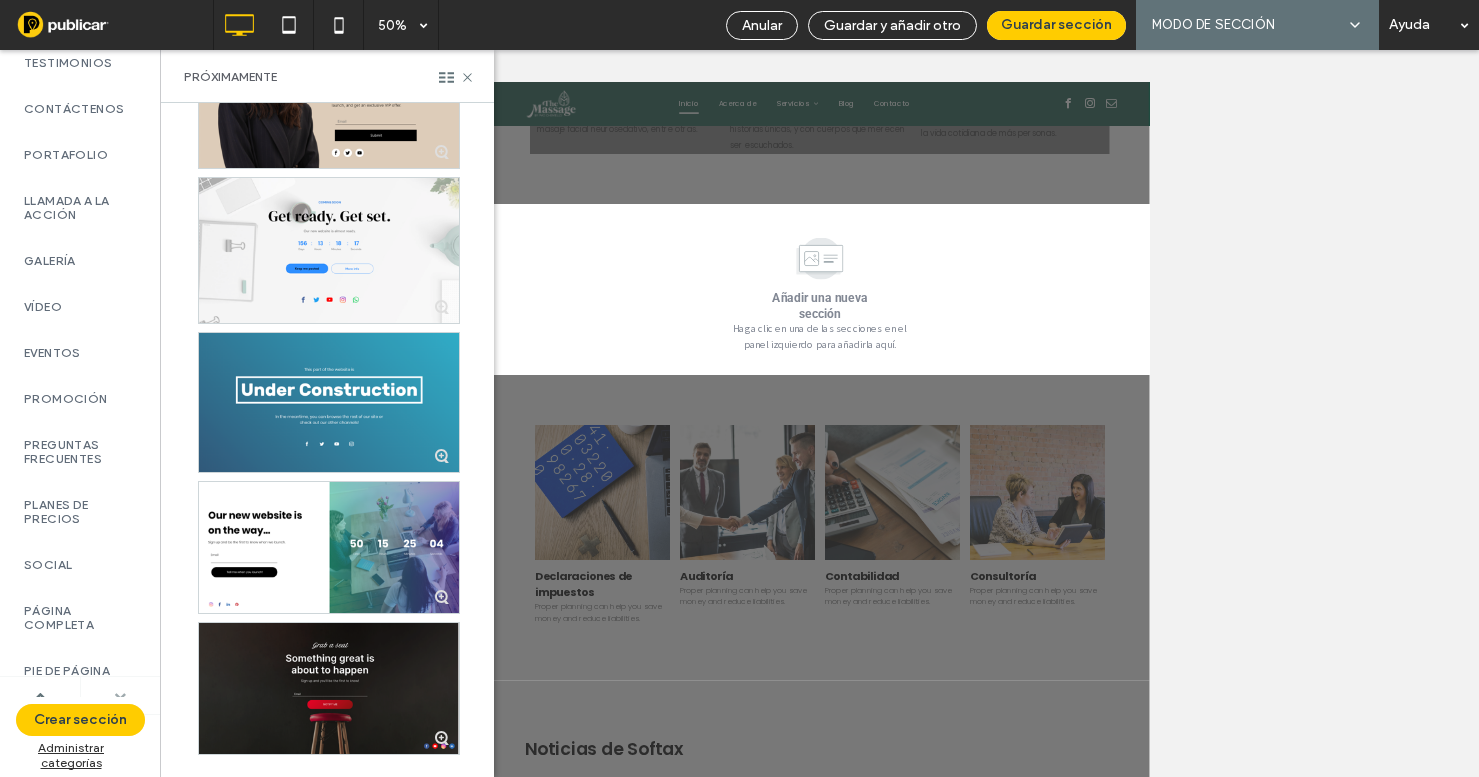 click at bounding box center (120, 696) 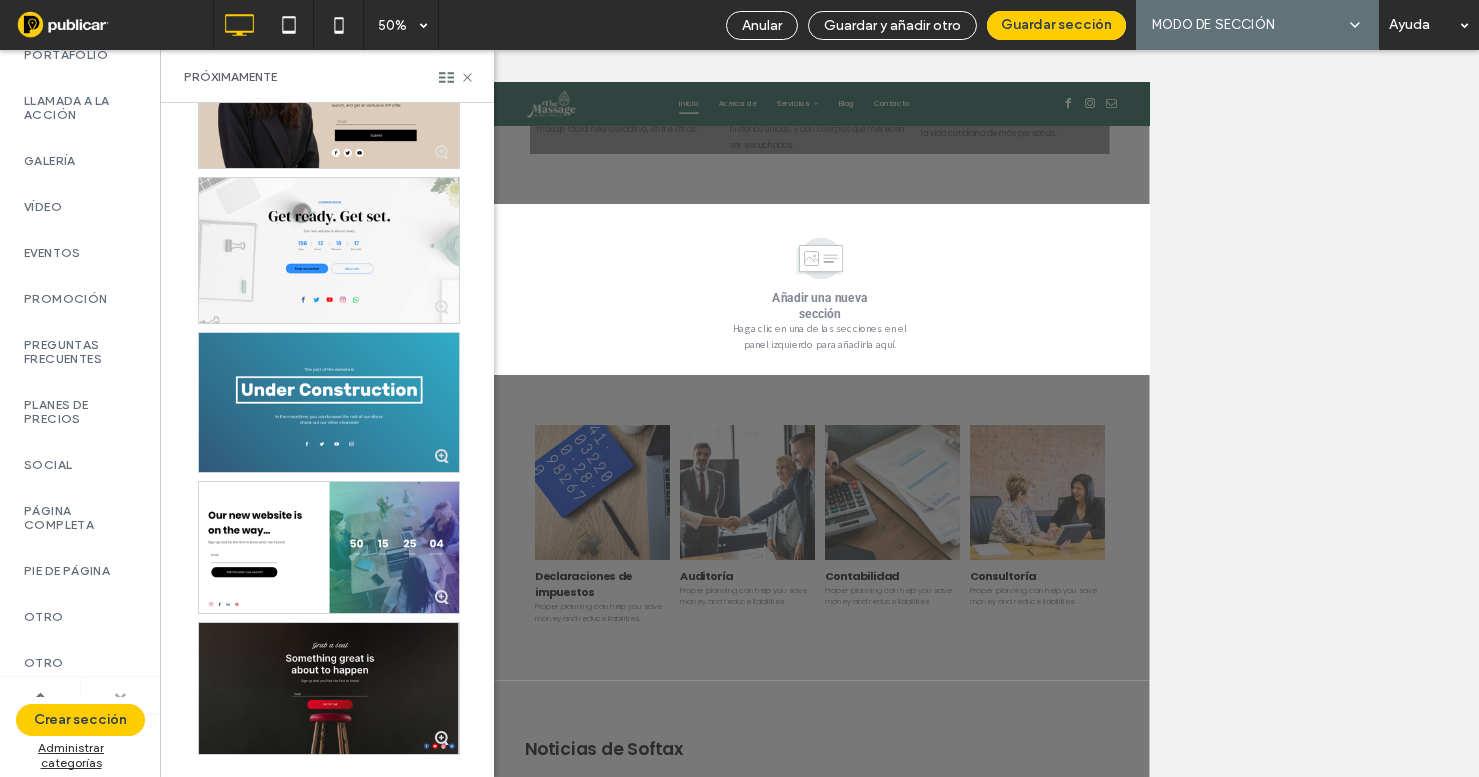 click at bounding box center (120, 696) 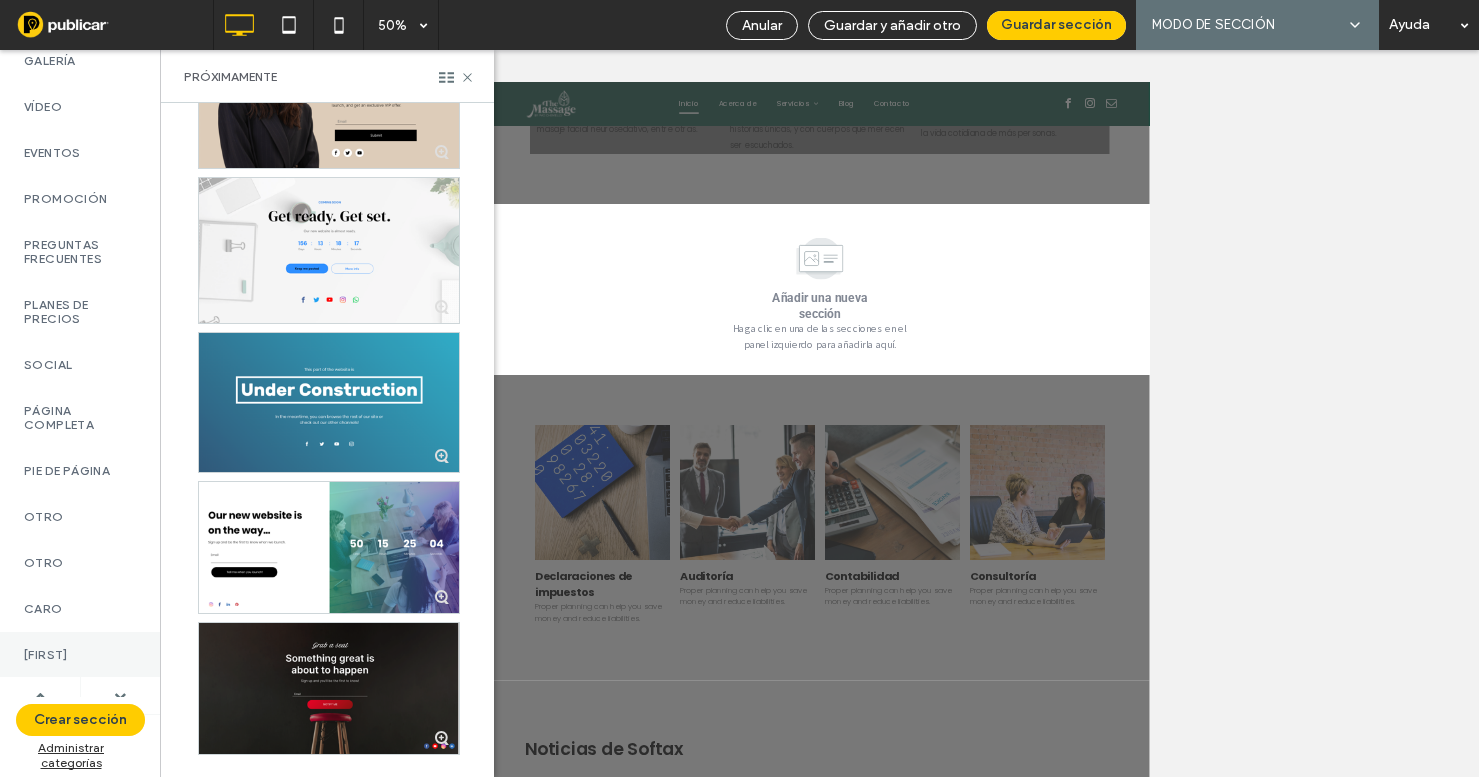 click on "Juan" at bounding box center [80, 655] 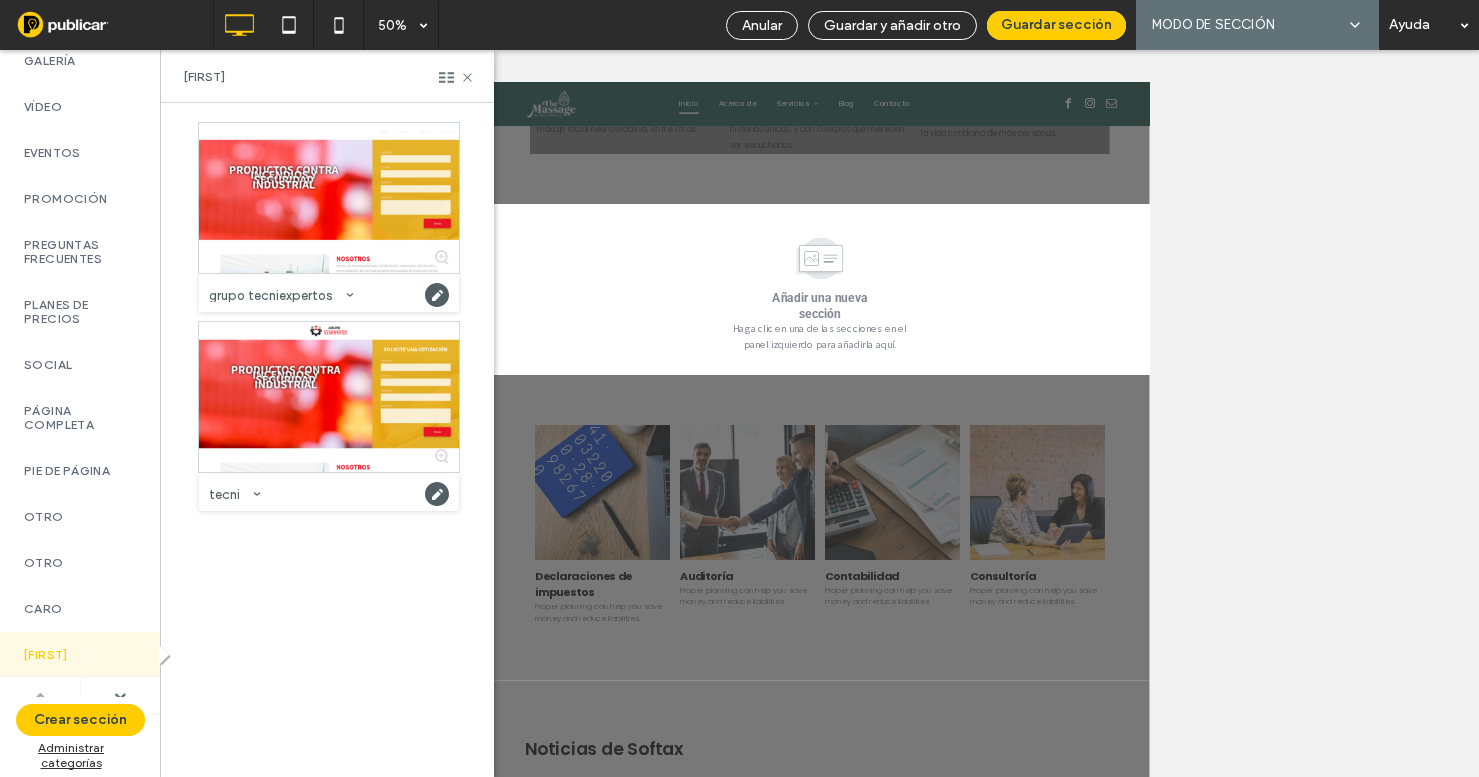 click at bounding box center [40, 696] 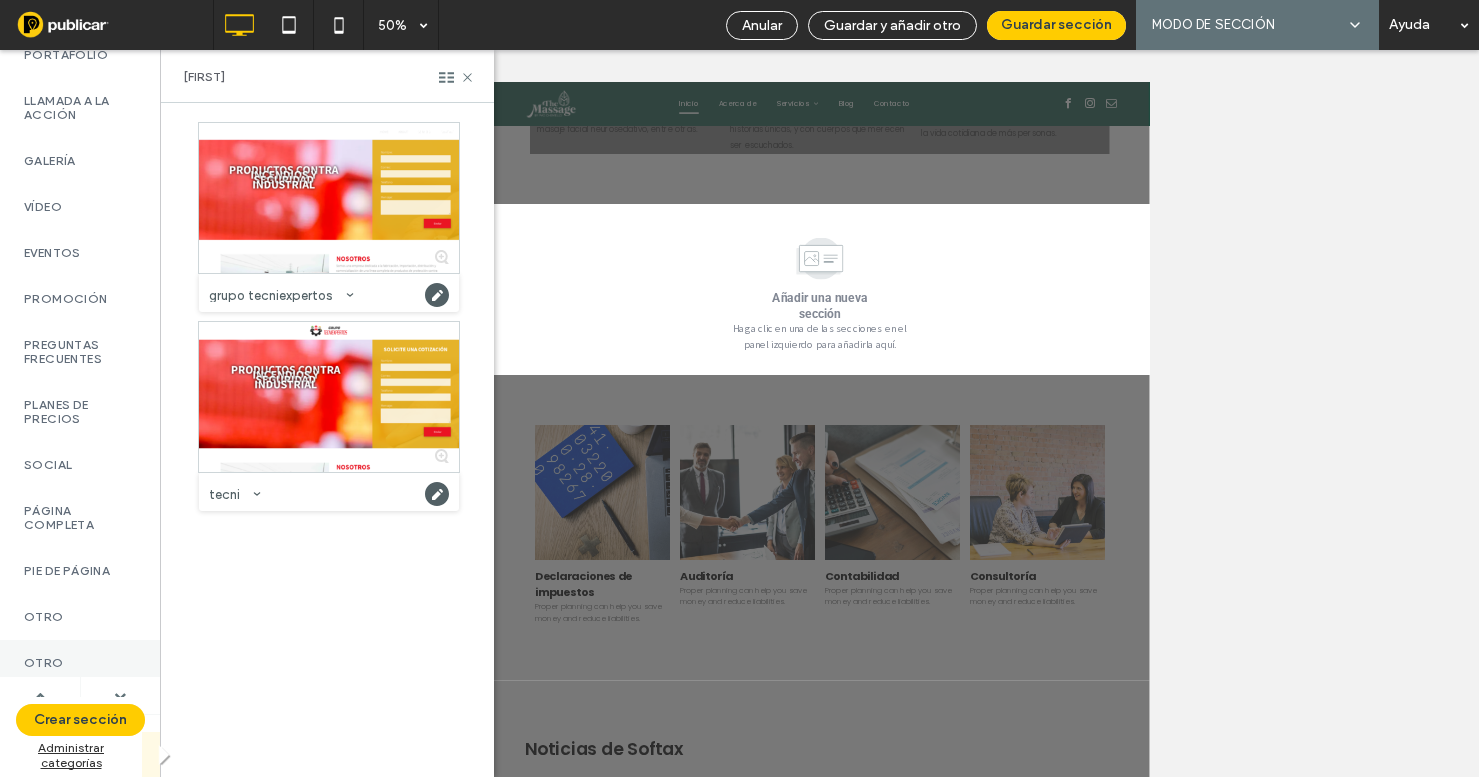 click on "Otro" at bounding box center (80, 617) 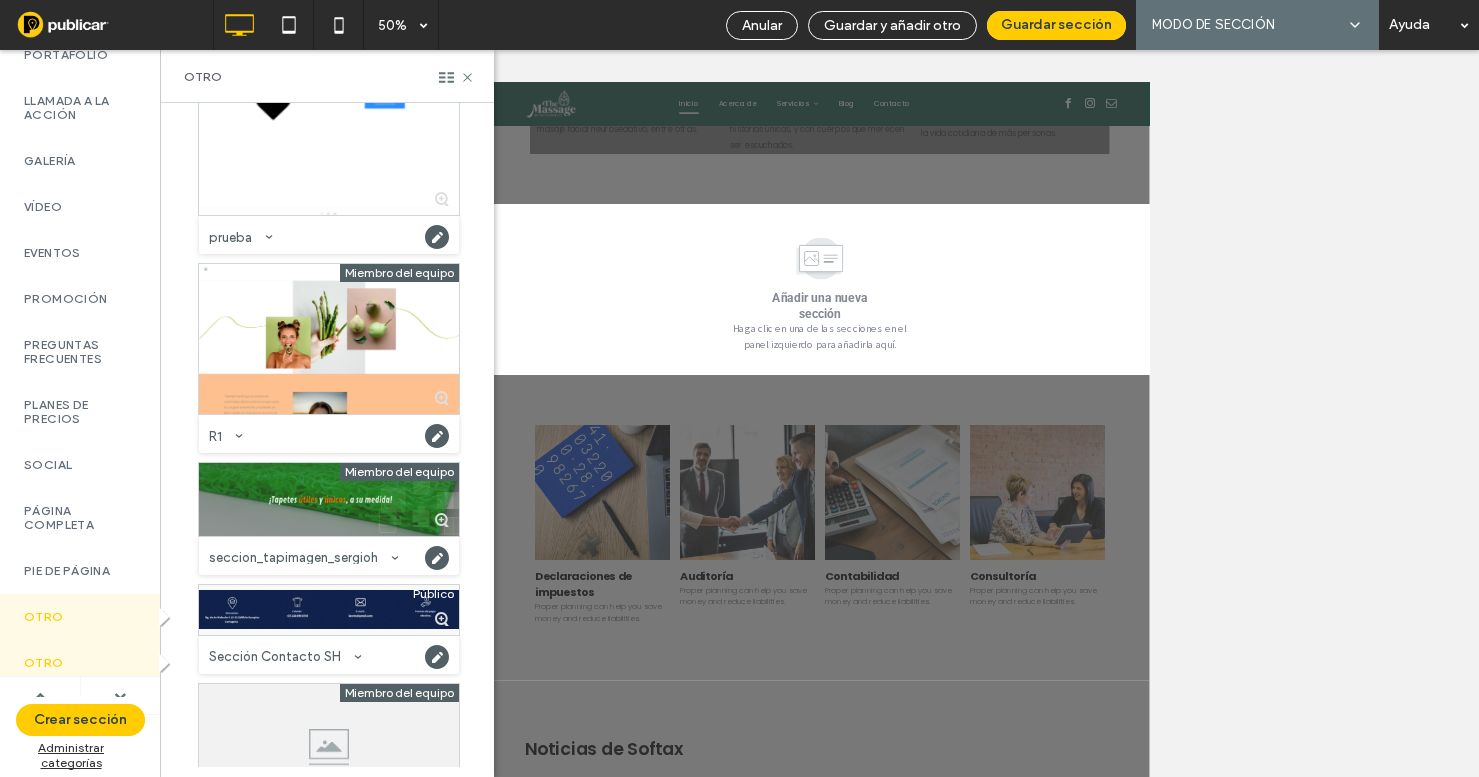 scroll, scrollTop: 3644, scrollLeft: 0, axis: vertical 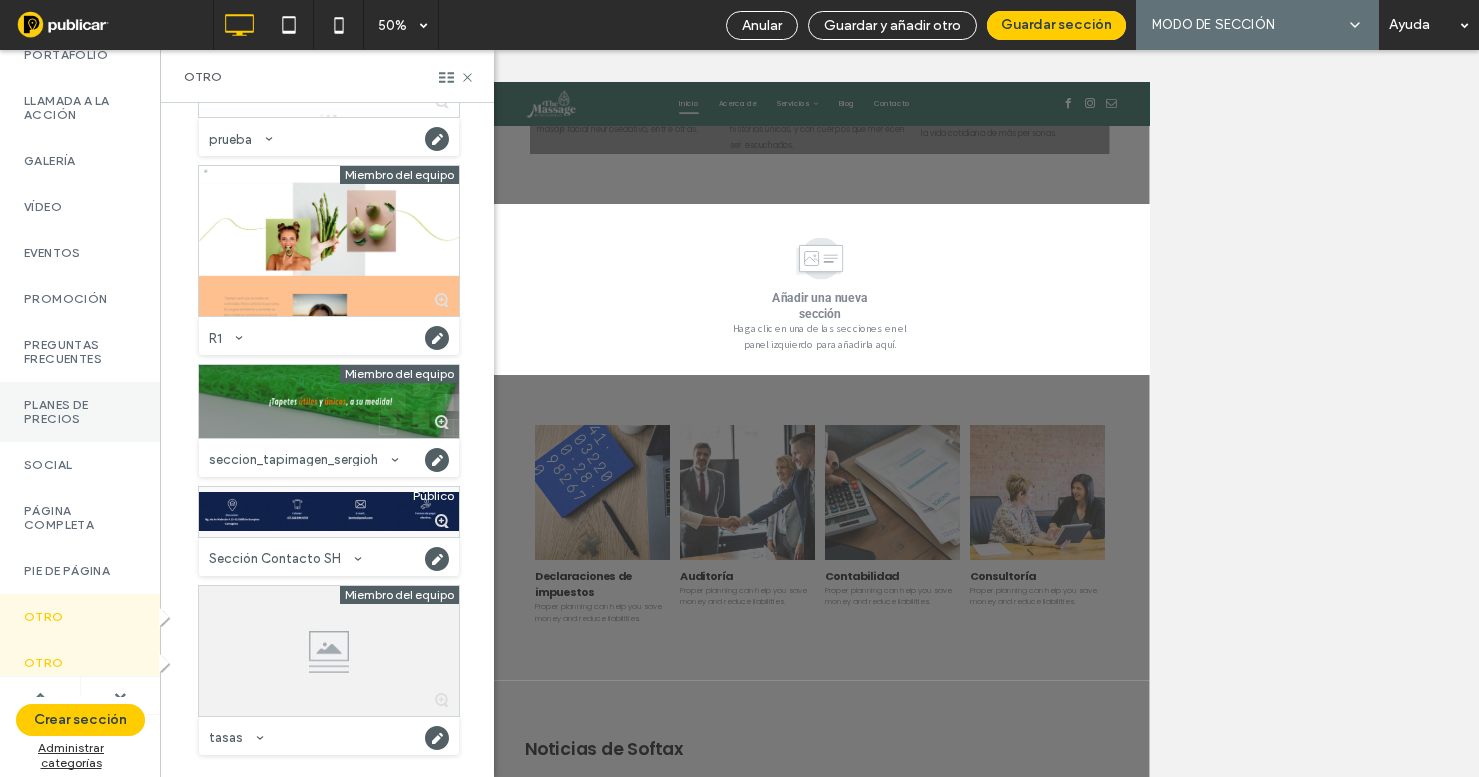 click on "Planes de precios" at bounding box center [80, 412] 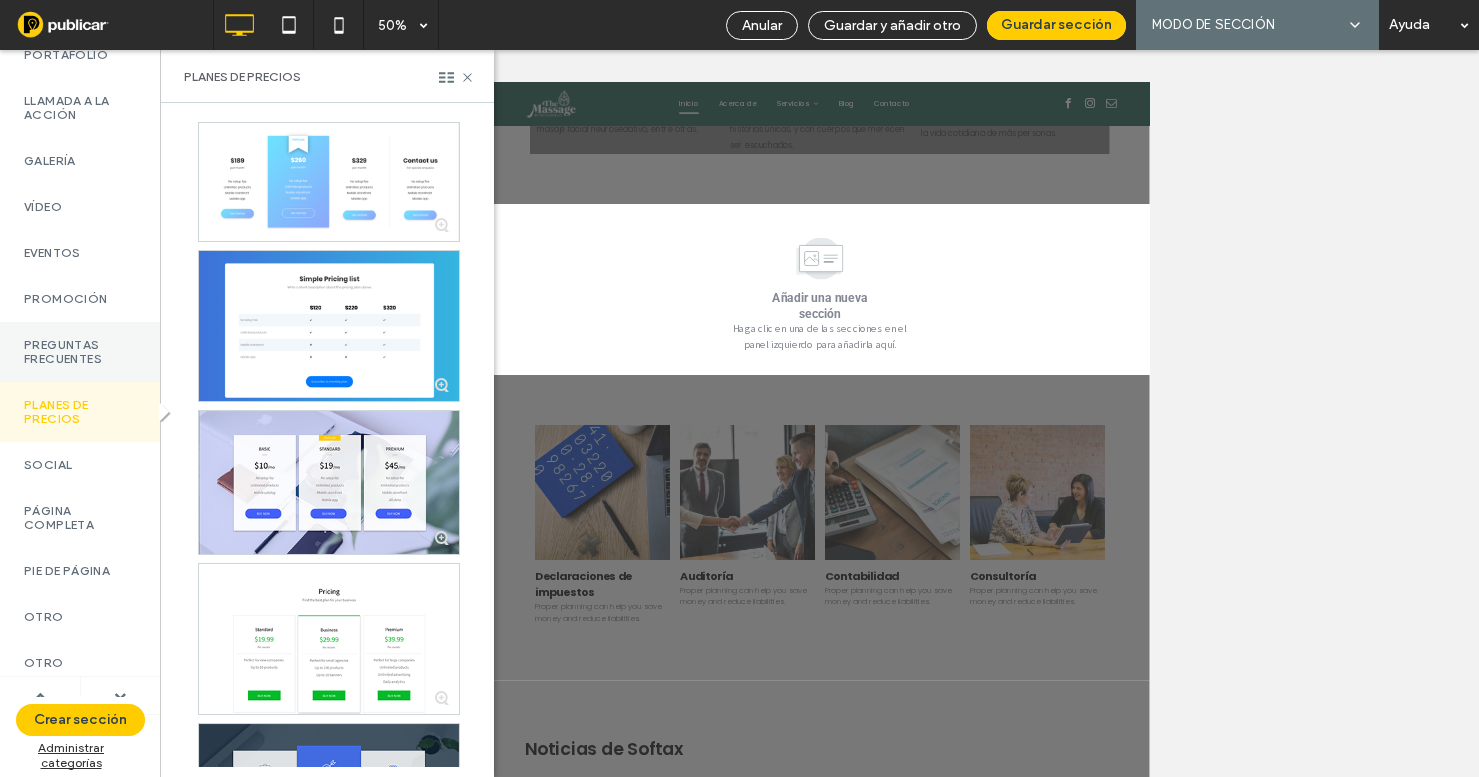click on "Preguntas frecuentes" at bounding box center [80, 352] 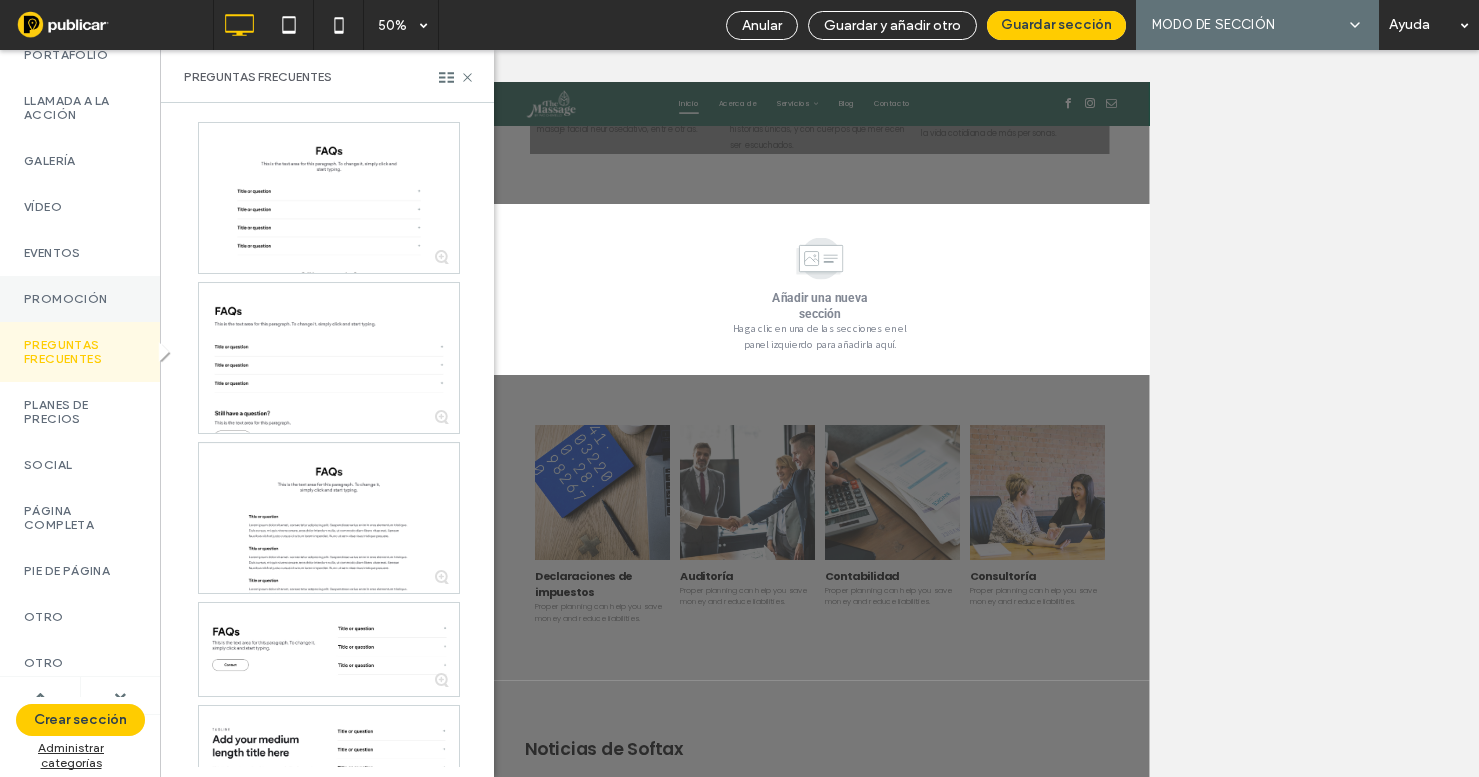 click on "Promoción" at bounding box center [80, 299] 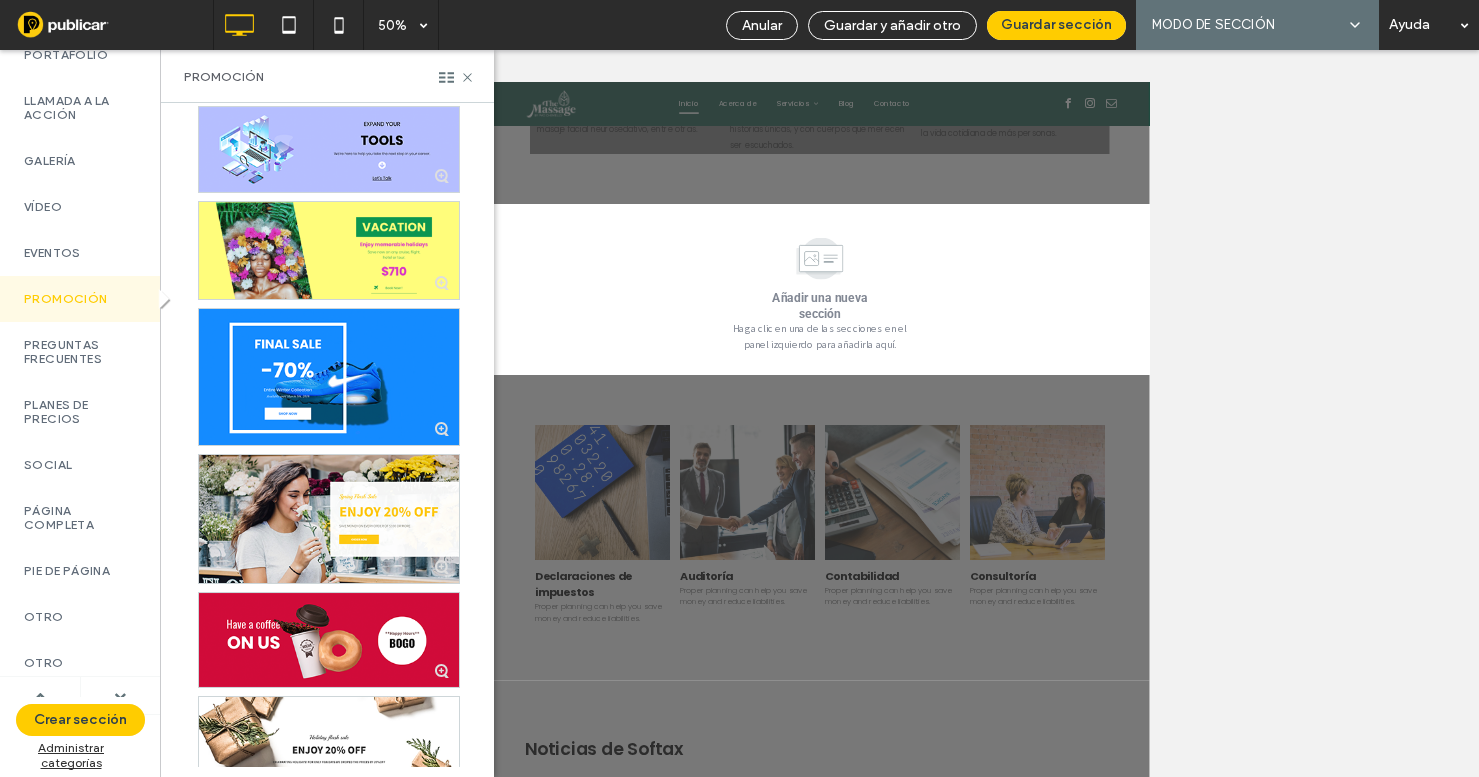 scroll, scrollTop: 636, scrollLeft: 0, axis: vertical 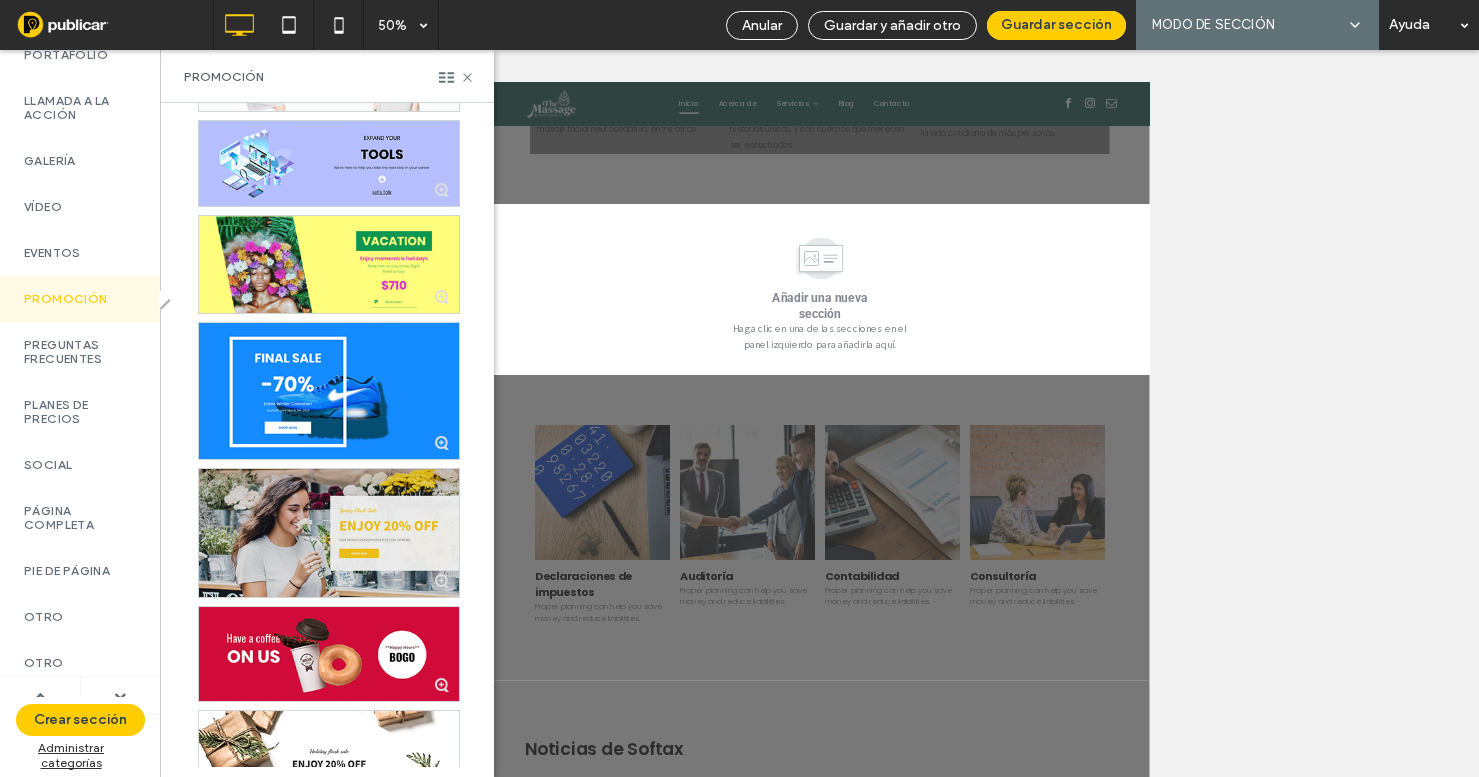 click at bounding box center [329, 532] 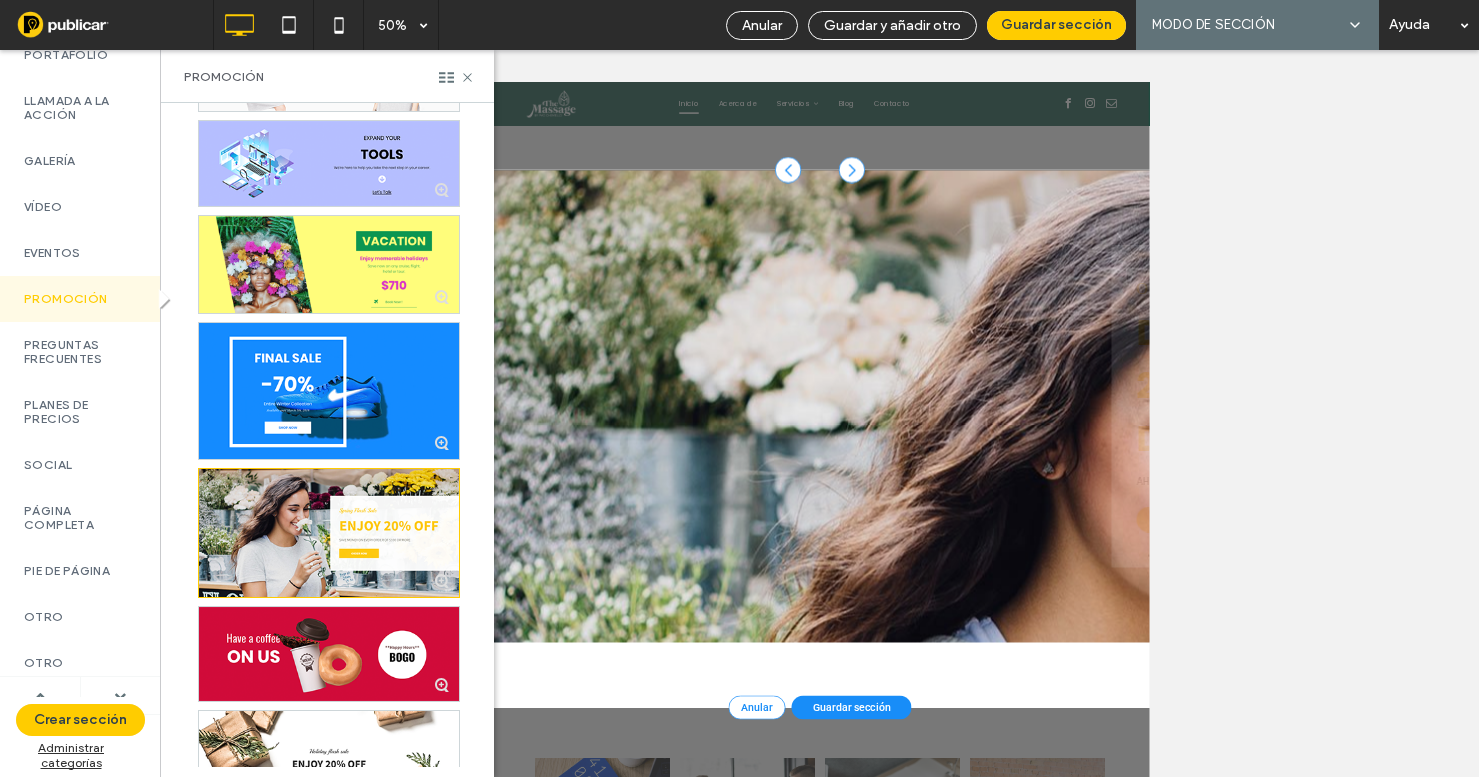 scroll, scrollTop: 3454, scrollLeft: 0, axis: vertical 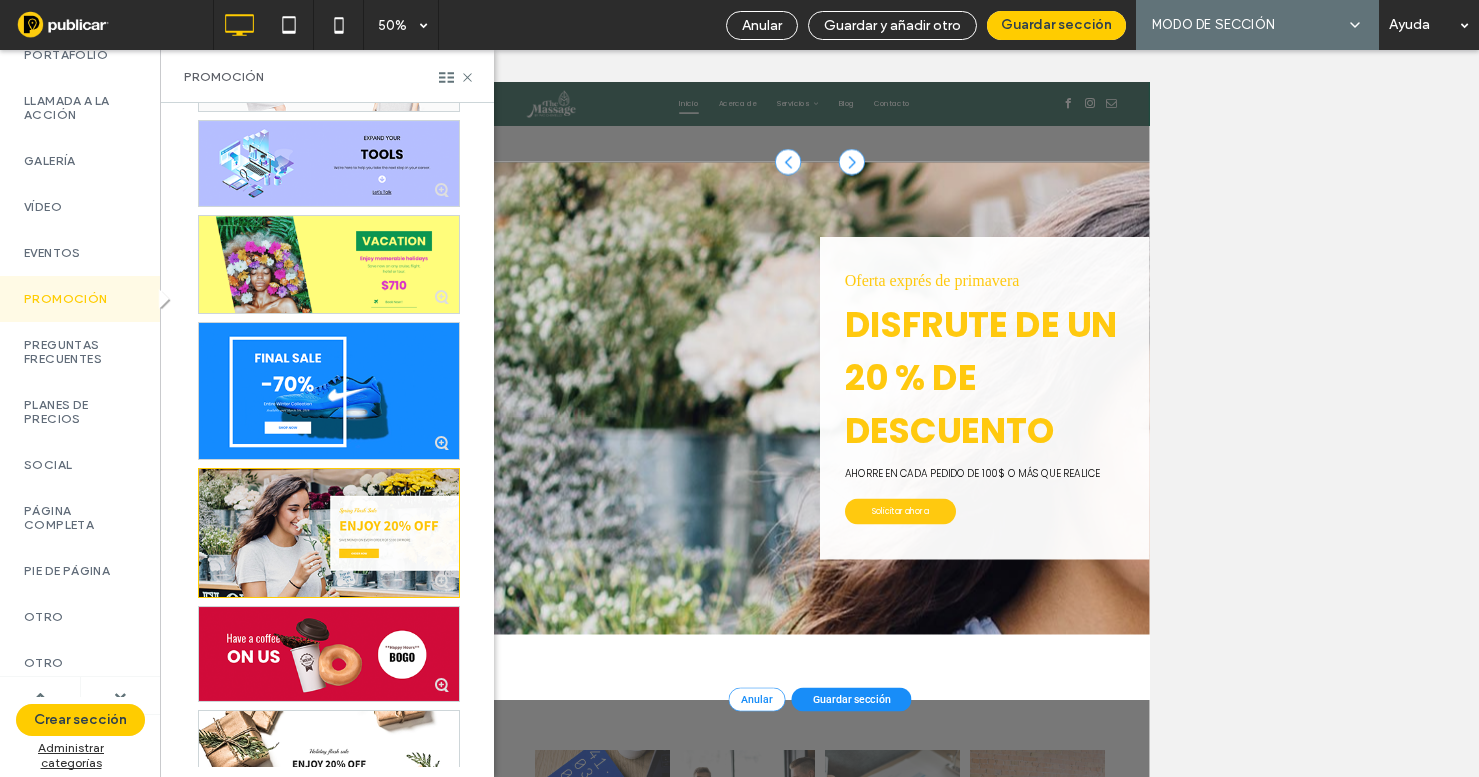 click on "Promoción" at bounding box center (327, 76) 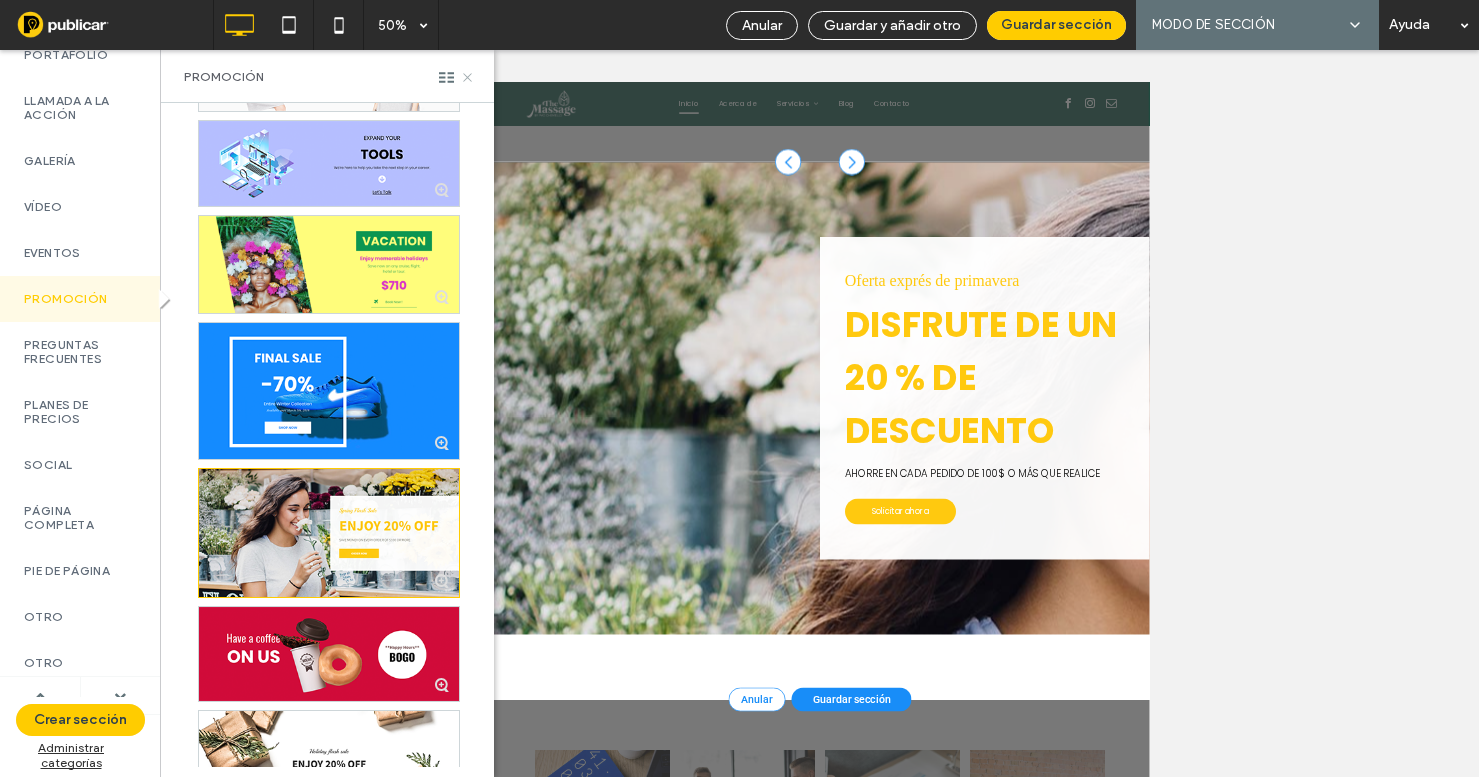 click 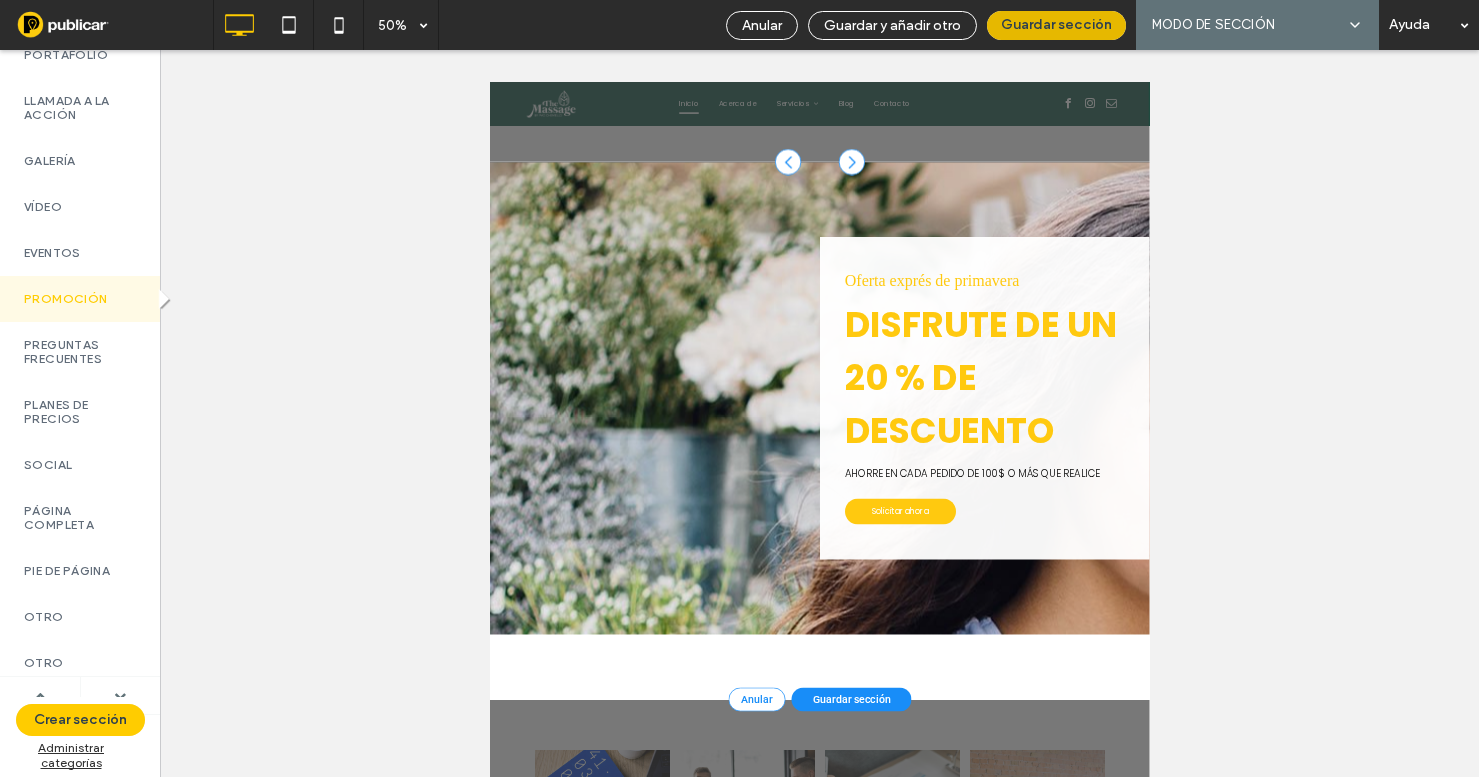 click on "Guardar sección" at bounding box center (1056, 25) 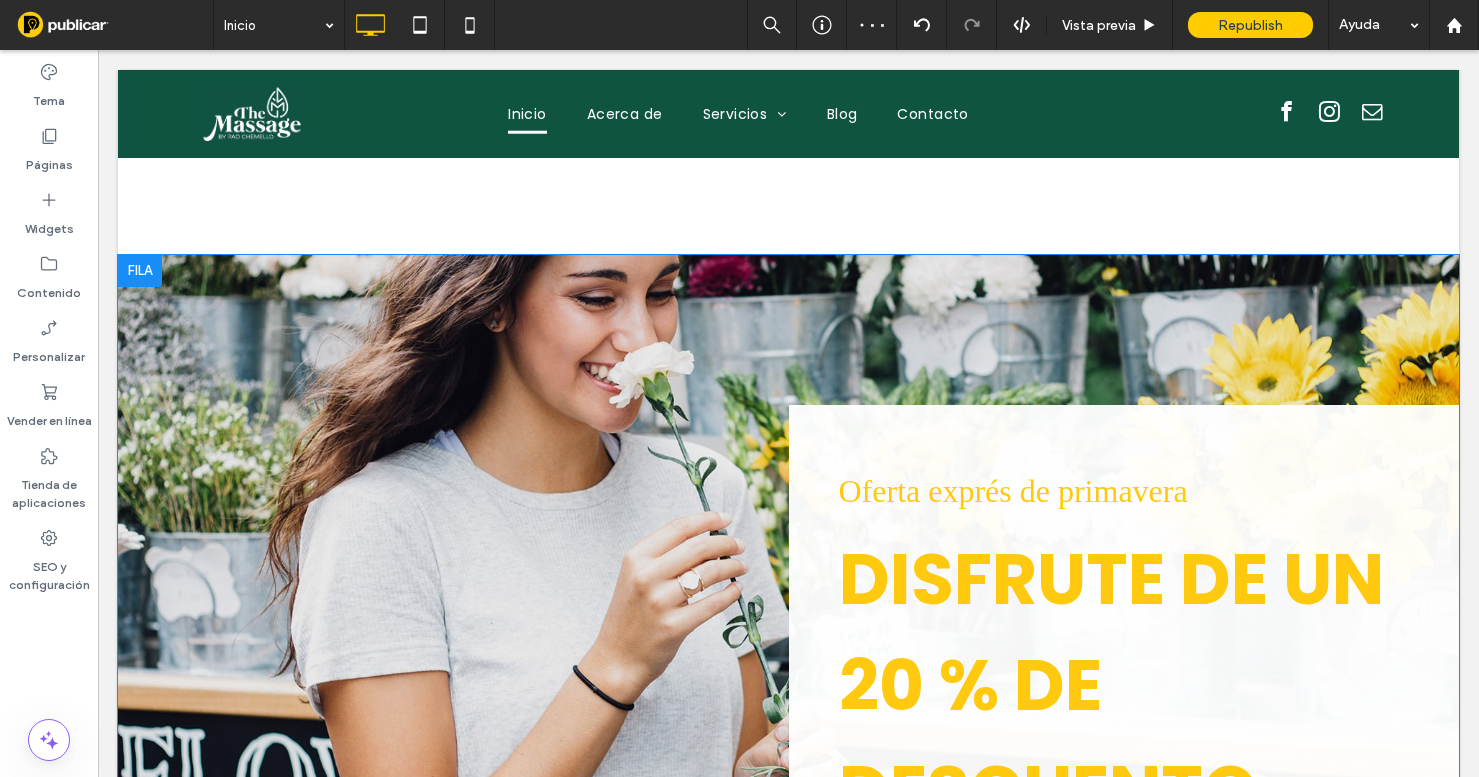 scroll, scrollTop: 3395, scrollLeft: 0, axis: vertical 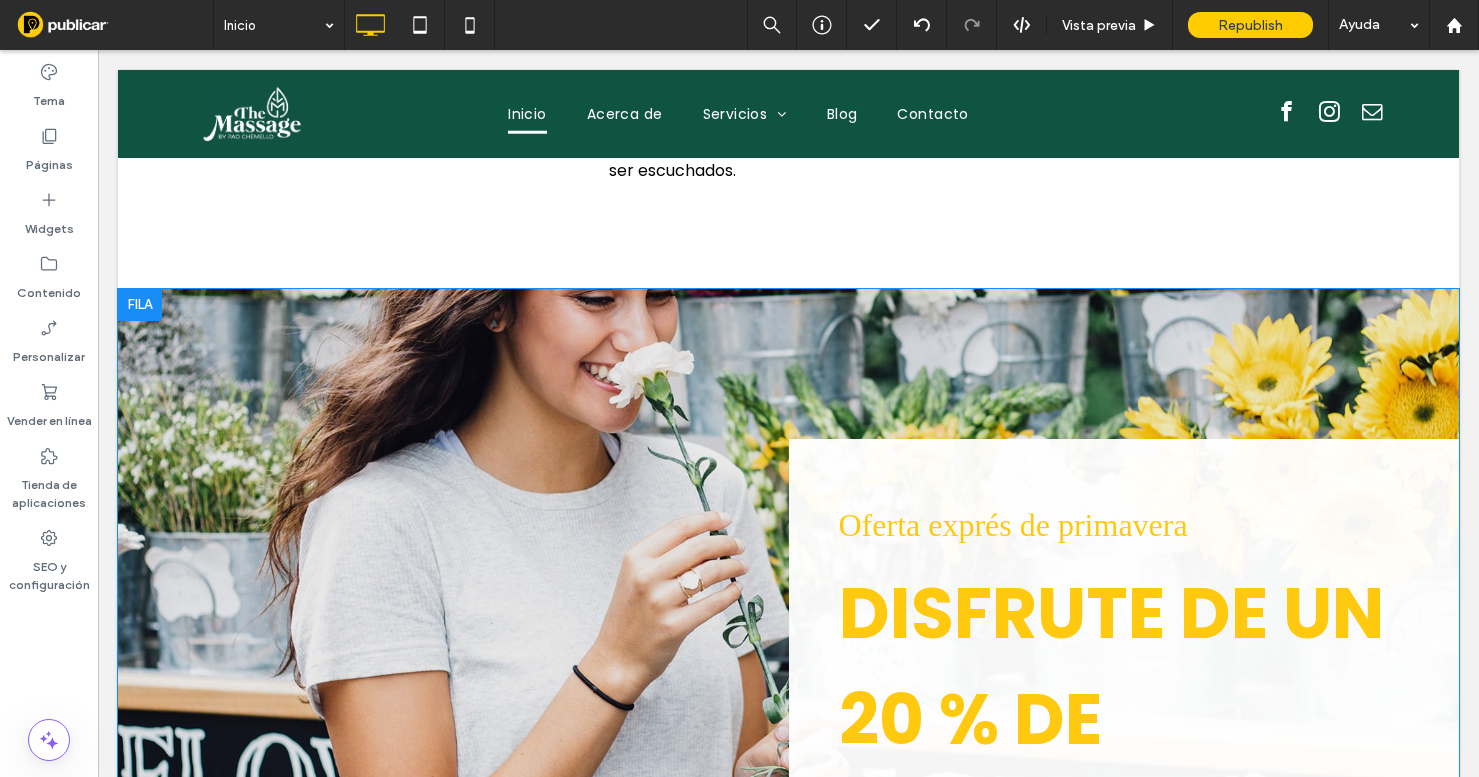 click on "Click To Paste
Oferta exprés de primavera   DISFRUTE DE UN 20 % DE DESCUENTO   AHORRE EN CADA PEDIDO DE 100 $ O MÁS QUE REALICE
Solicitar ahora
Click To Paste
Fila + Añadir sección" at bounding box center [788, 761] 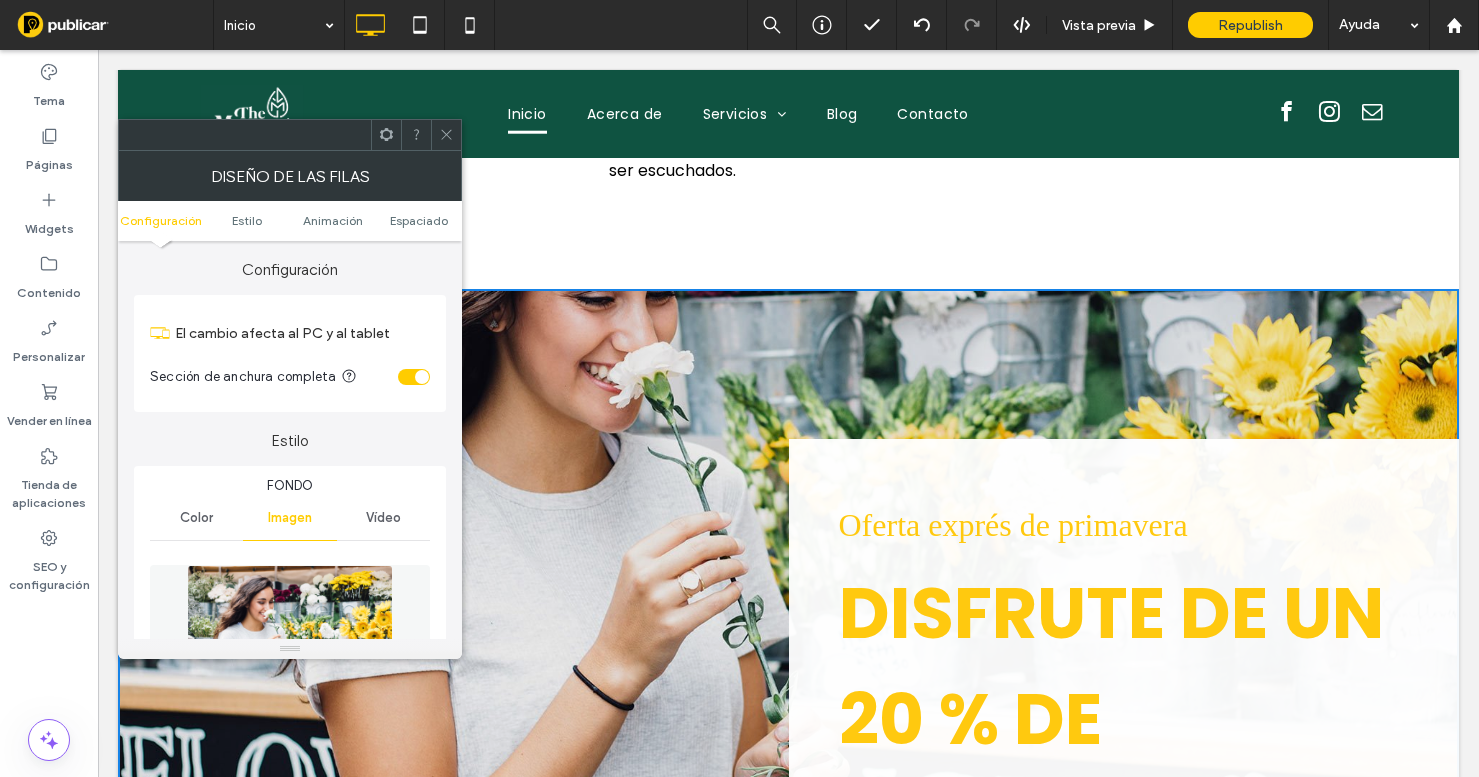 click at bounding box center (290, 634) 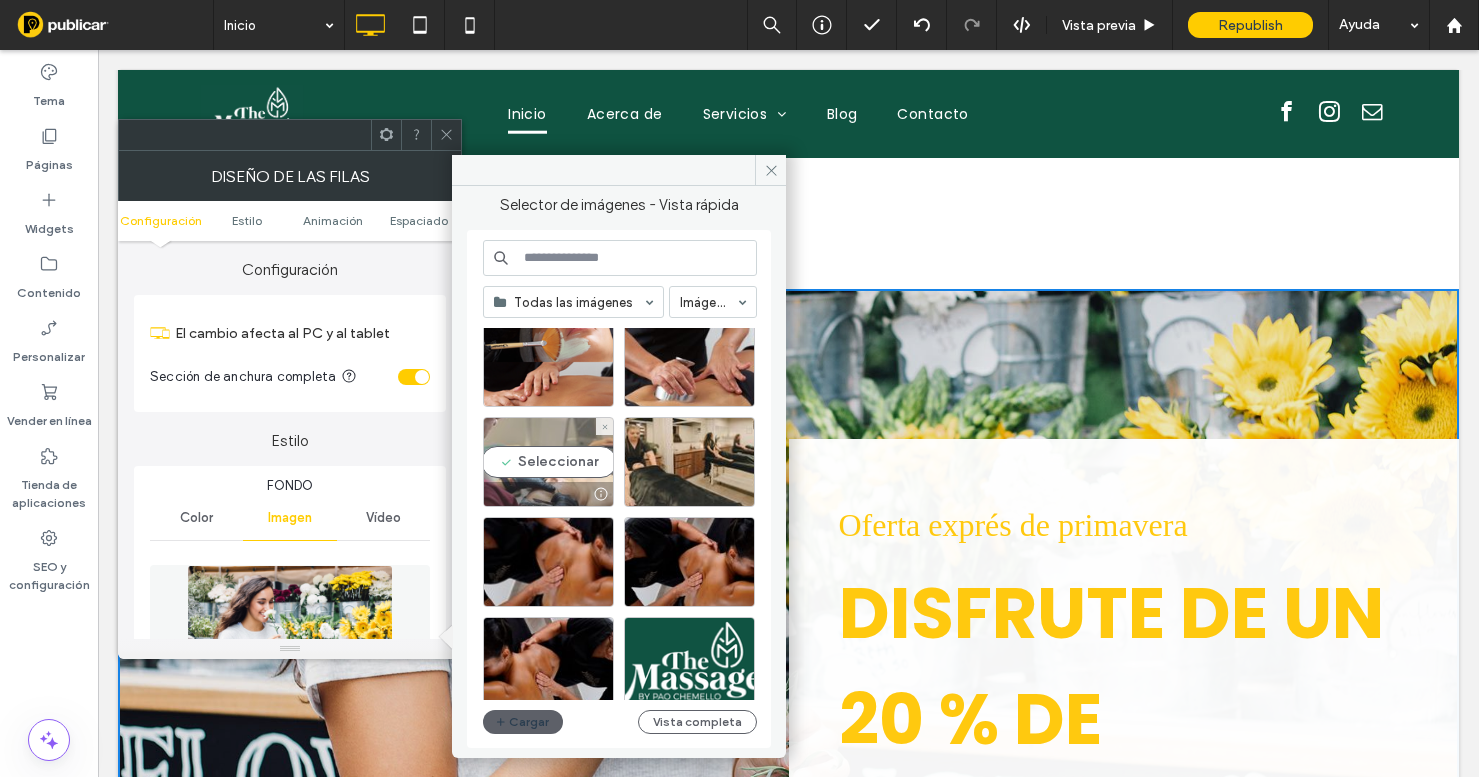scroll, scrollTop: 277, scrollLeft: 0, axis: vertical 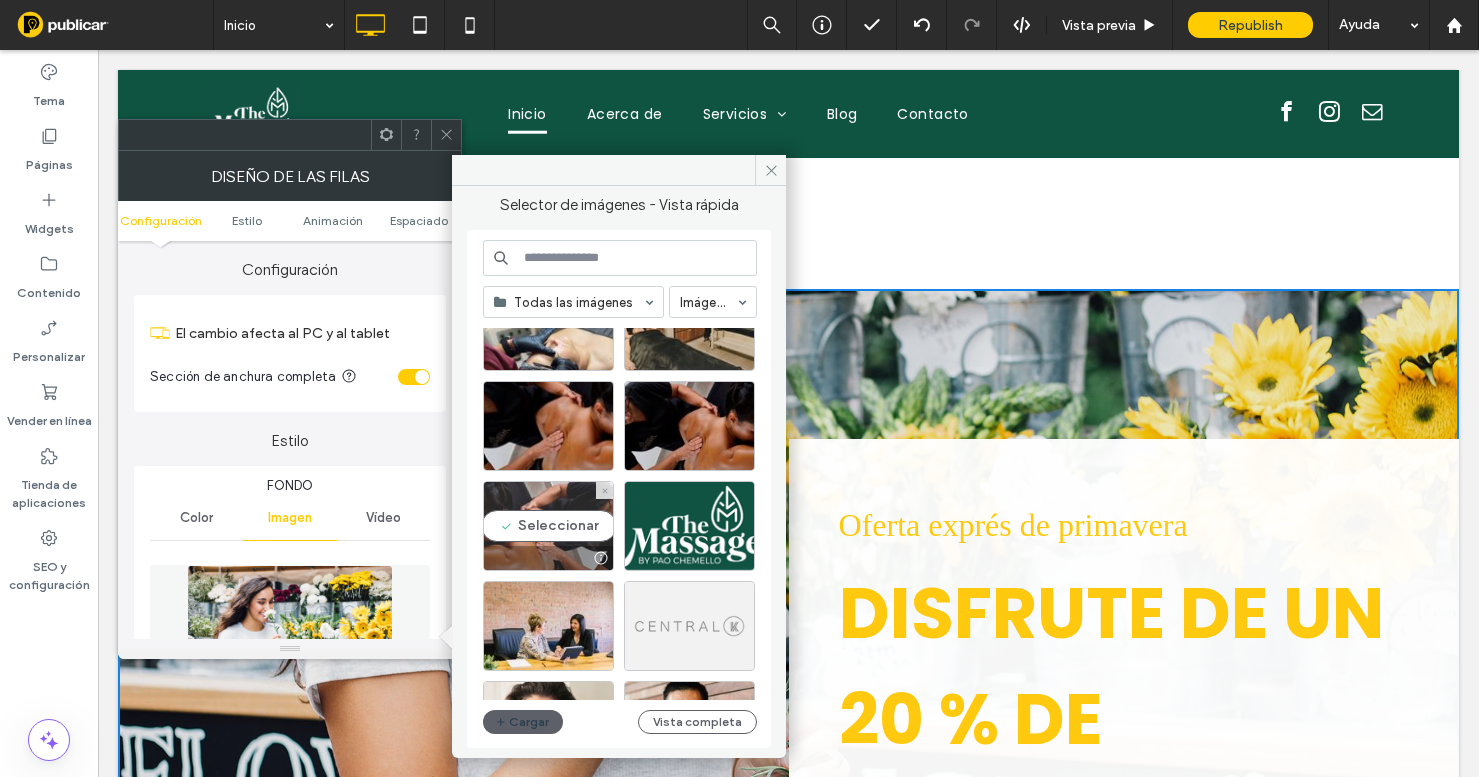 click on "Seleccionar" at bounding box center [548, 526] 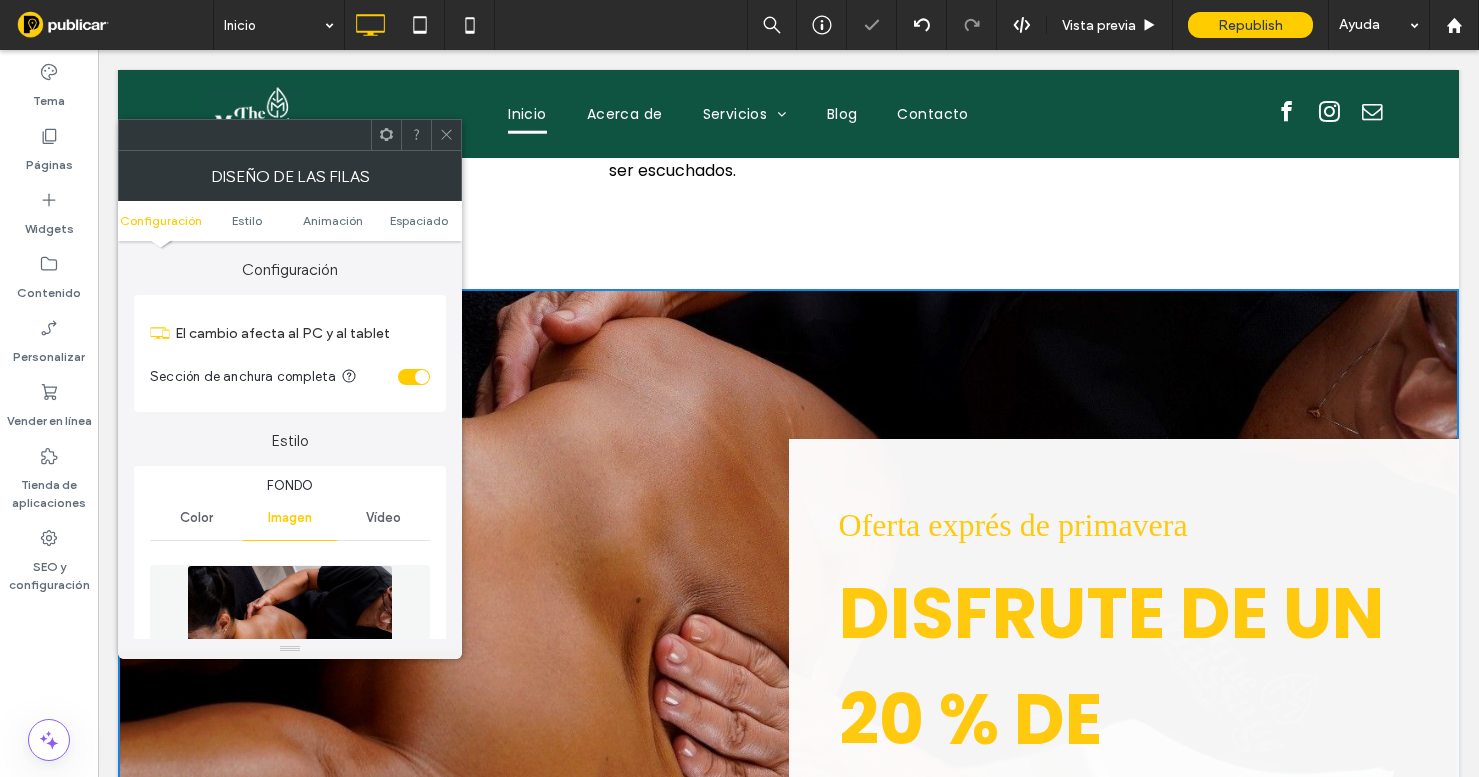 click at bounding box center [290, 634] 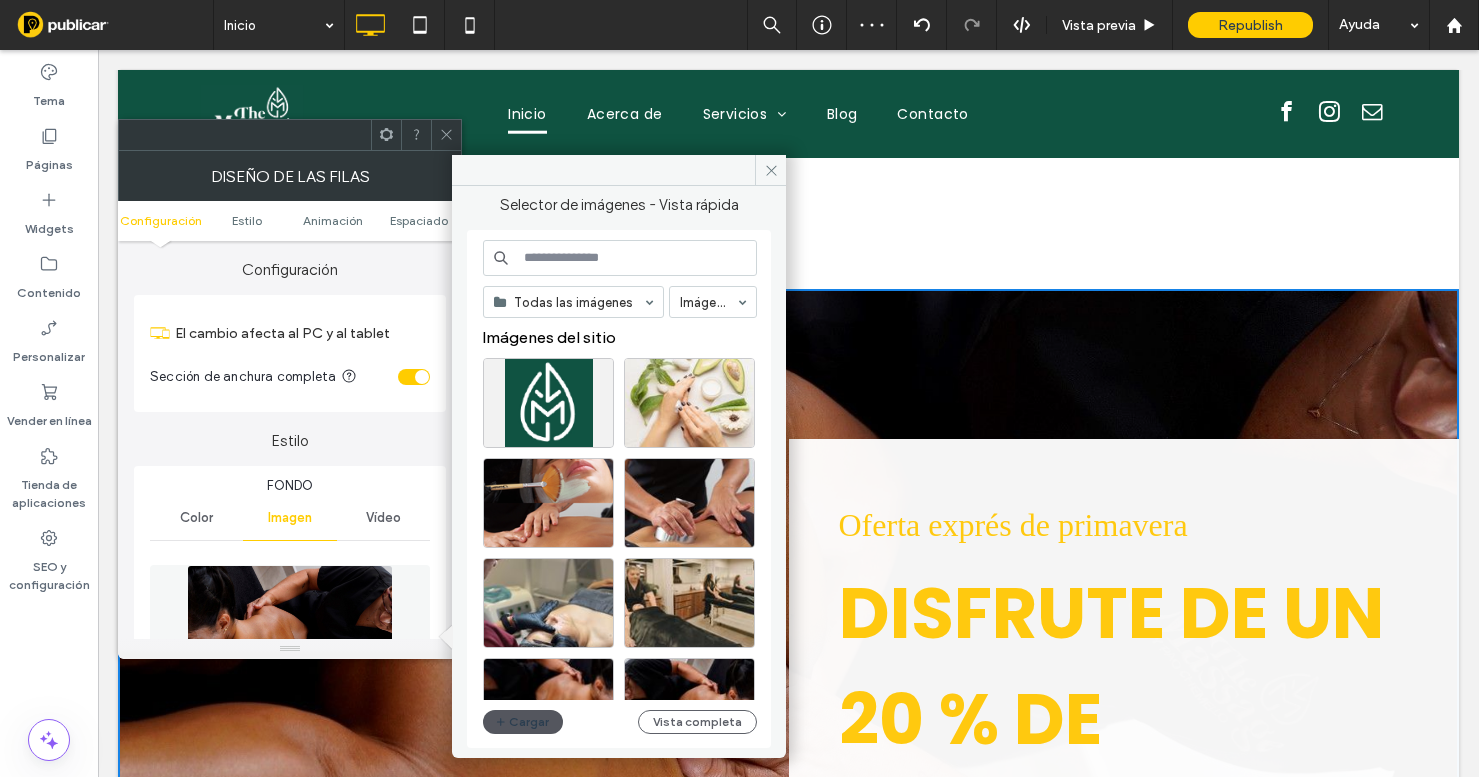 click on "Cargar" at bounding box center [523, 722] 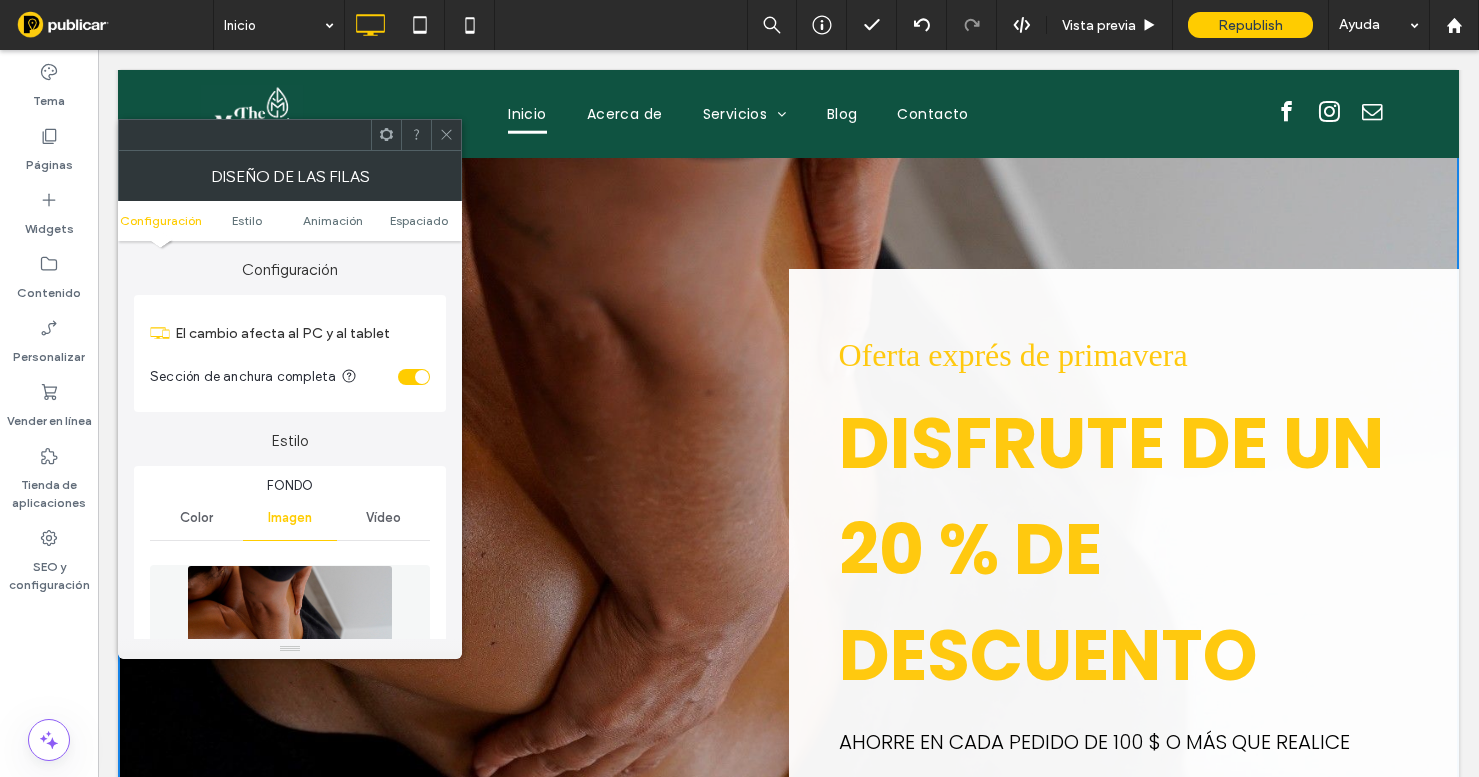 scroll, scrollTop: 3559, scrollLeft: 0, axis: vertical 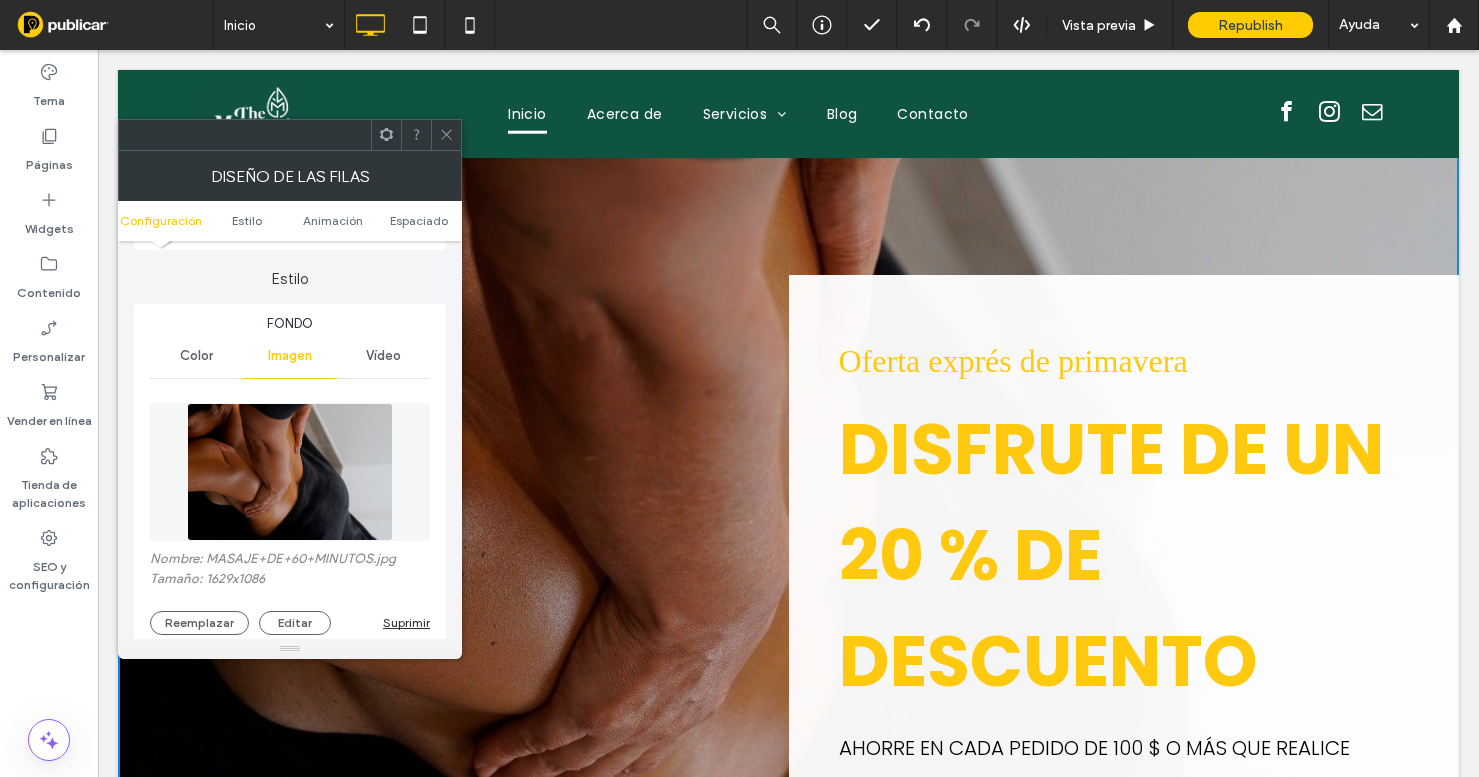 click at bounding box center (290, 472) 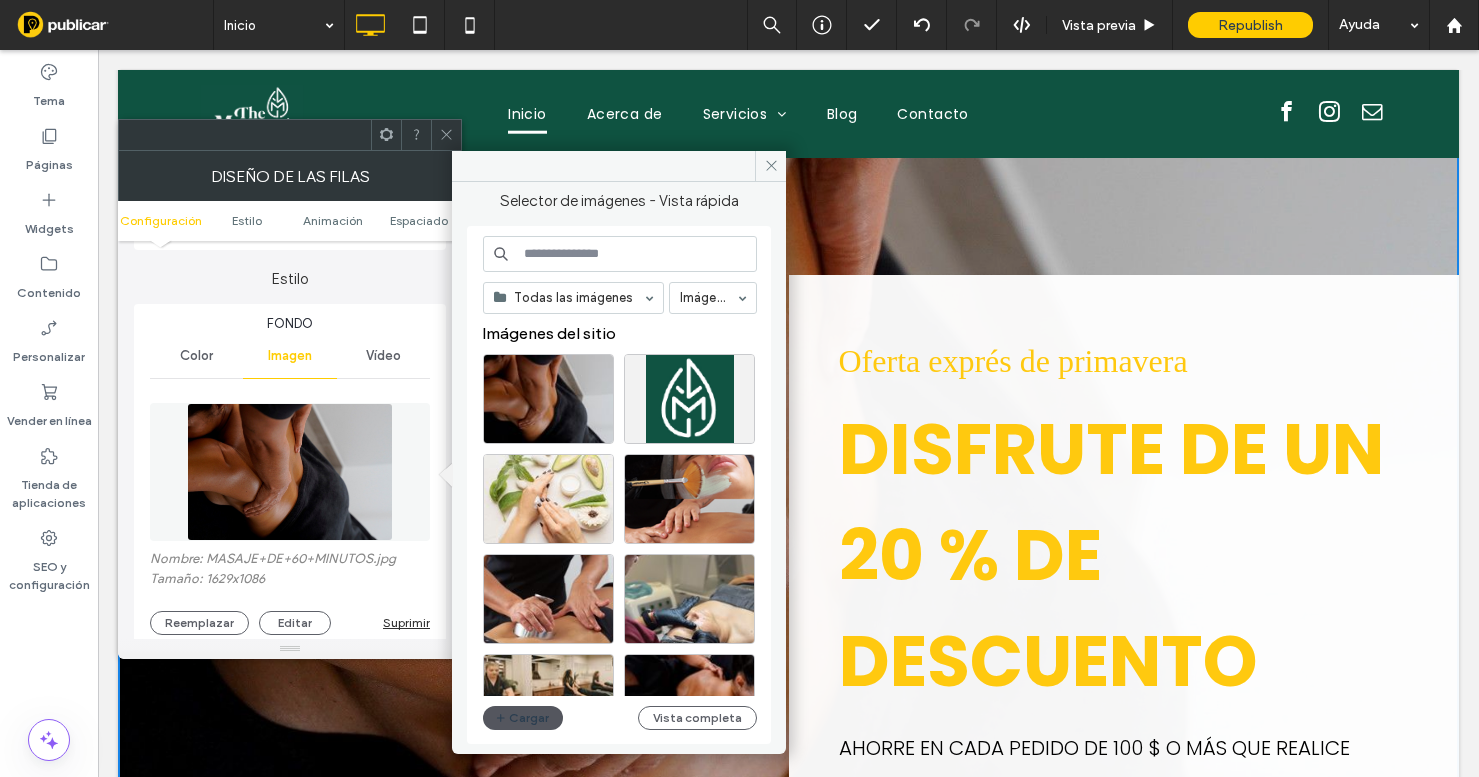 click on "Cargar" at bounding box center (523, 718) 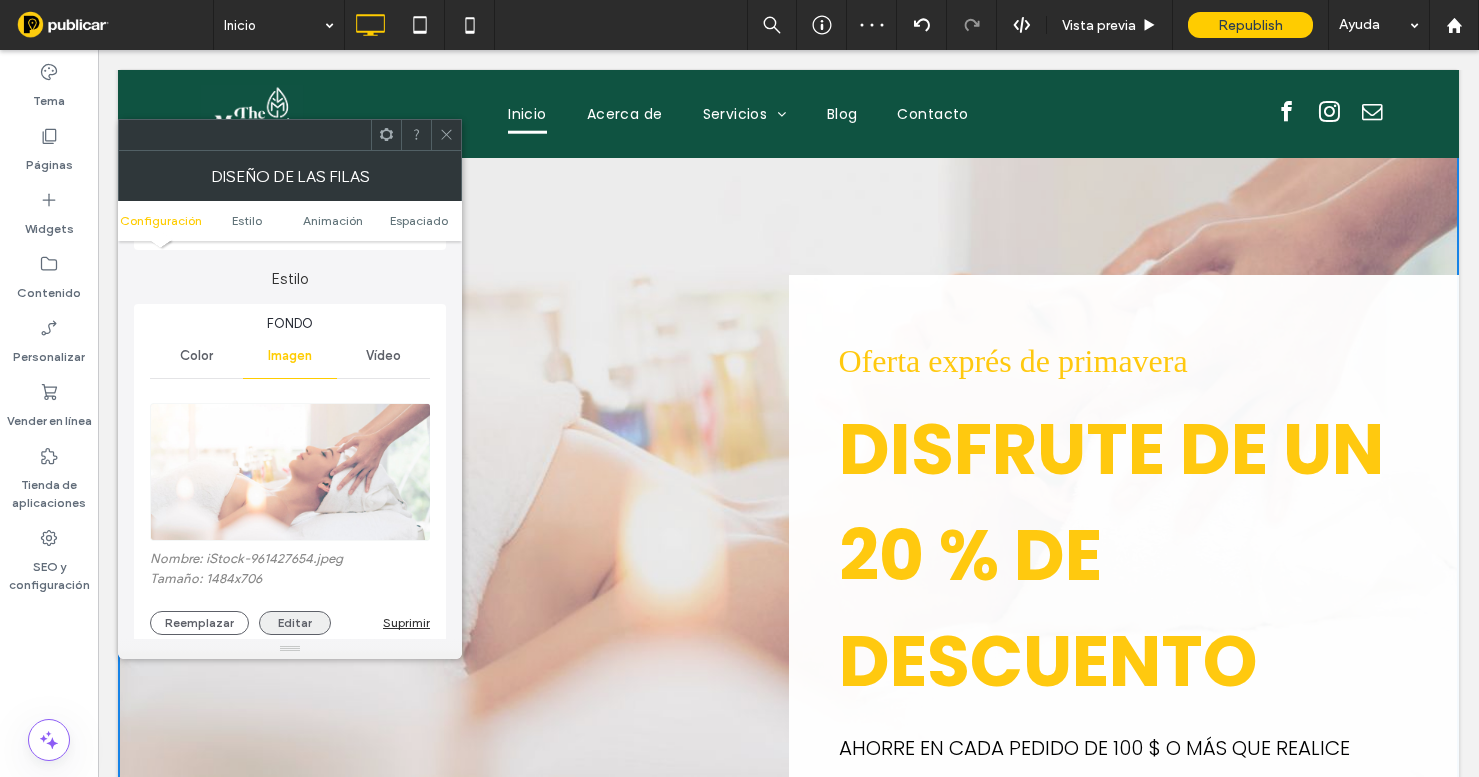 click on "Editar" at bounding box center (295, 623) 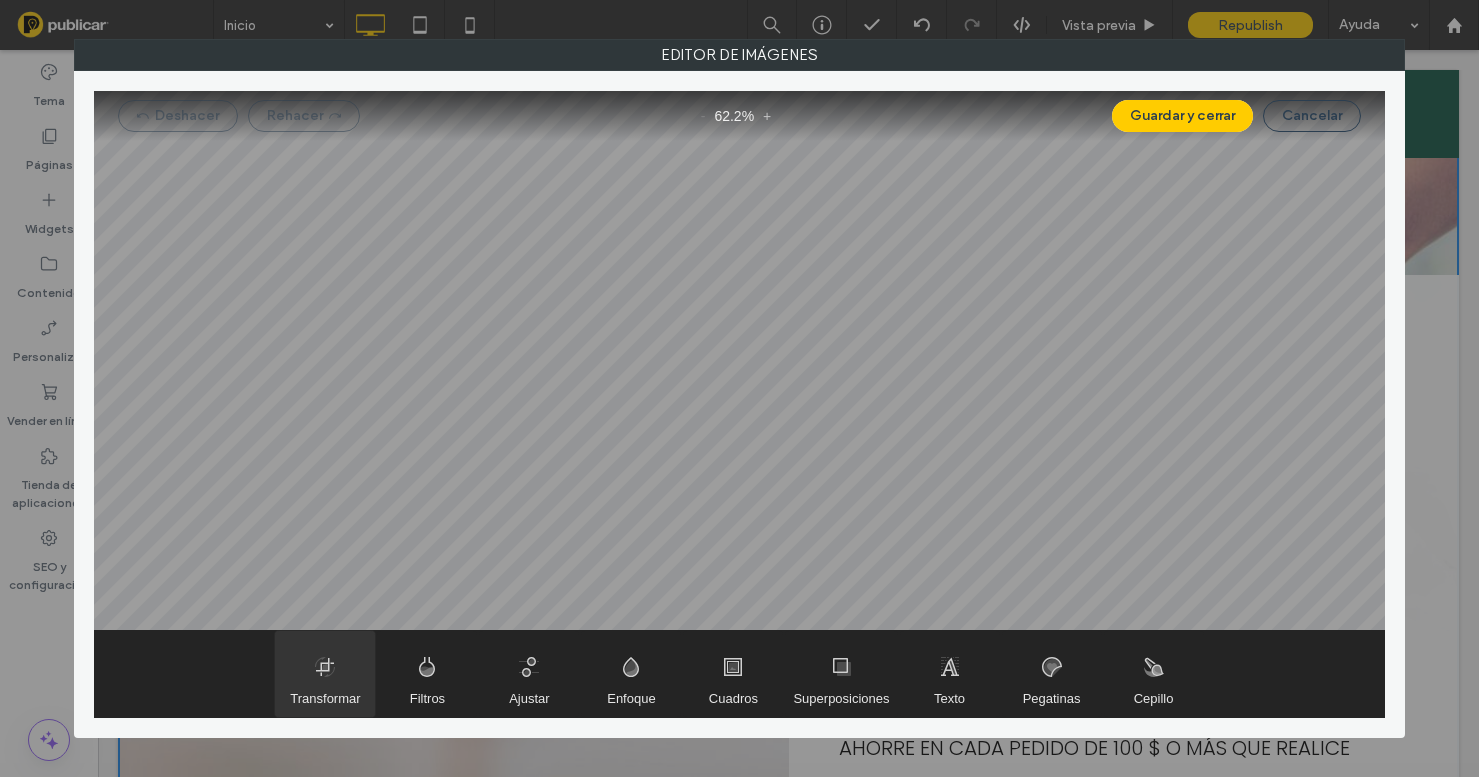 click at bounding box center [325, 674] 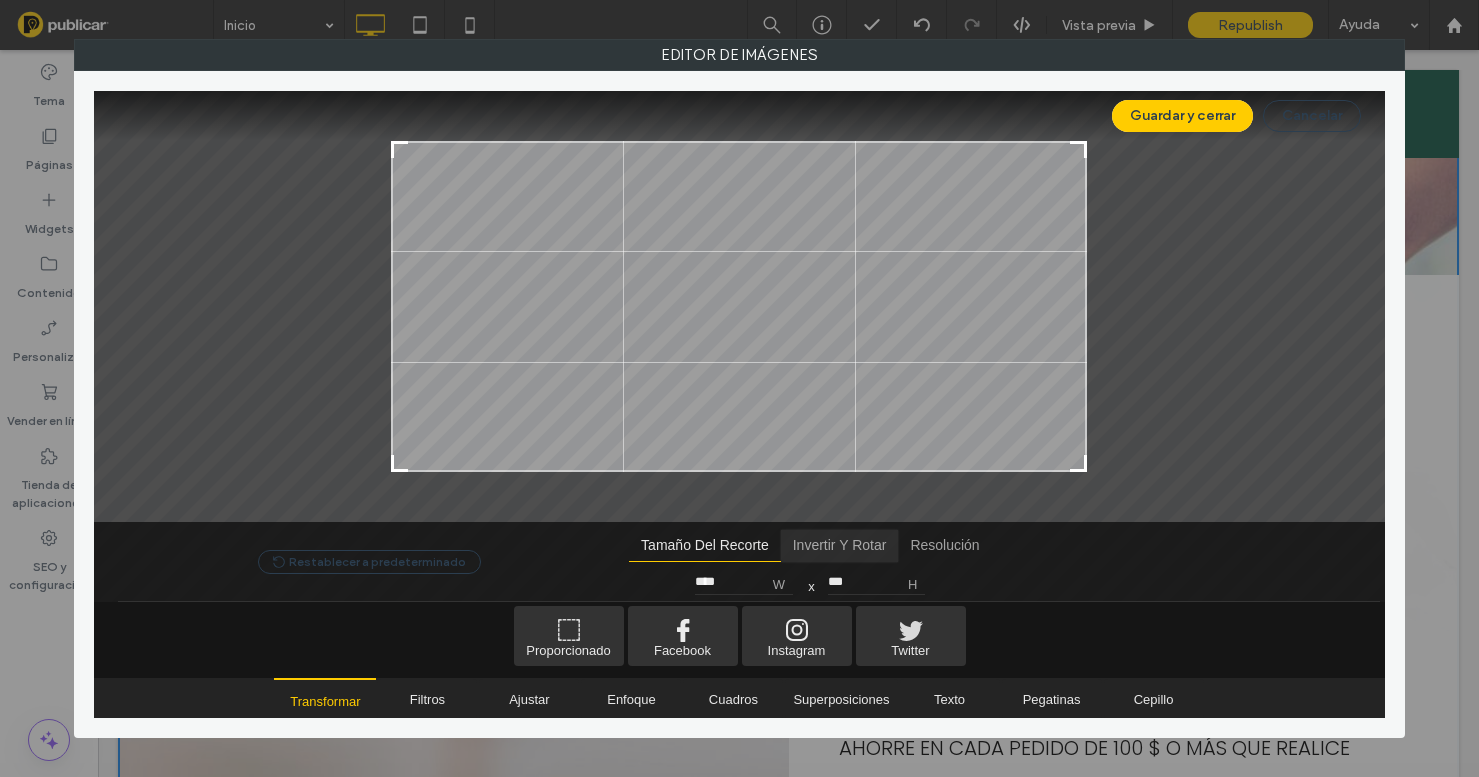 click at bounding box center (840, 546) 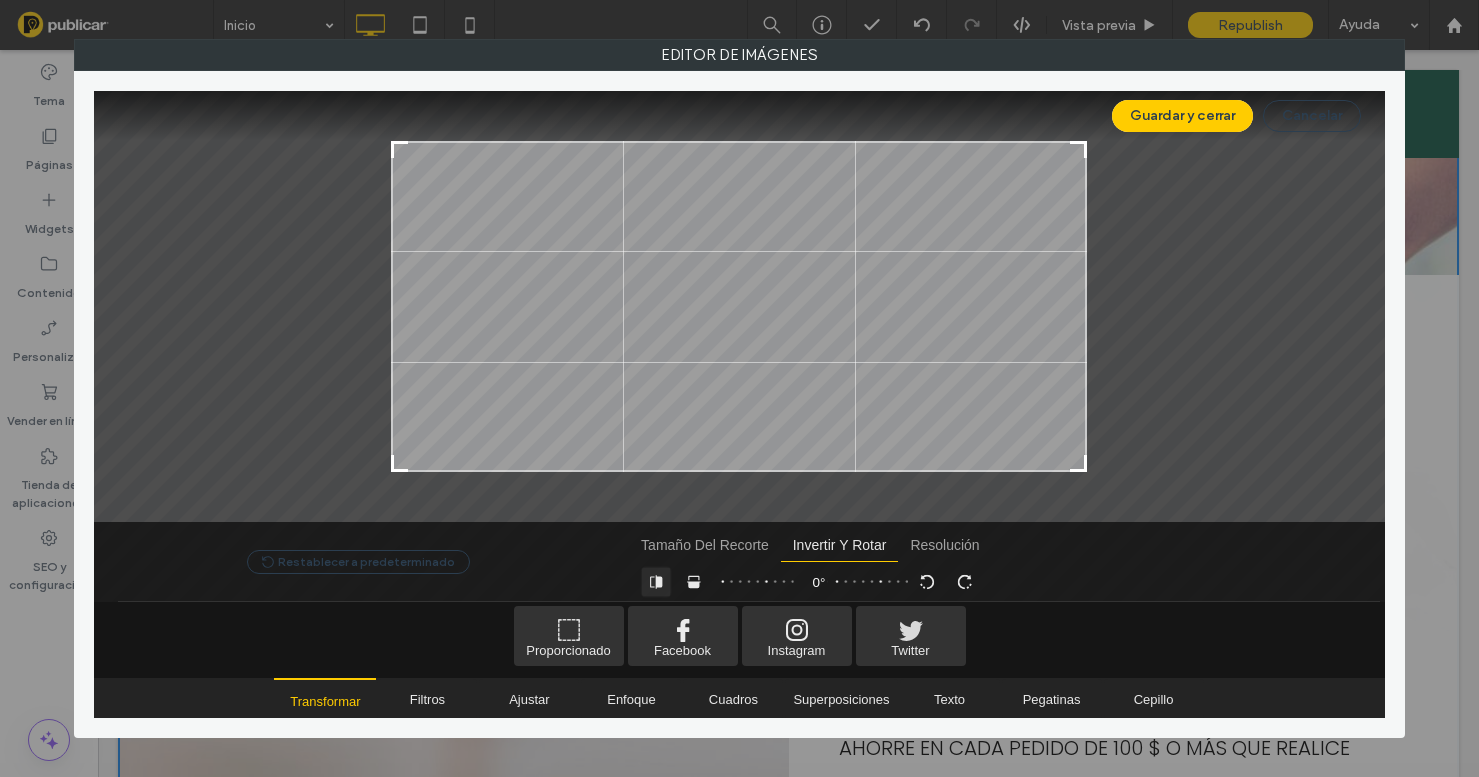 click at bounding box center (656, 582) 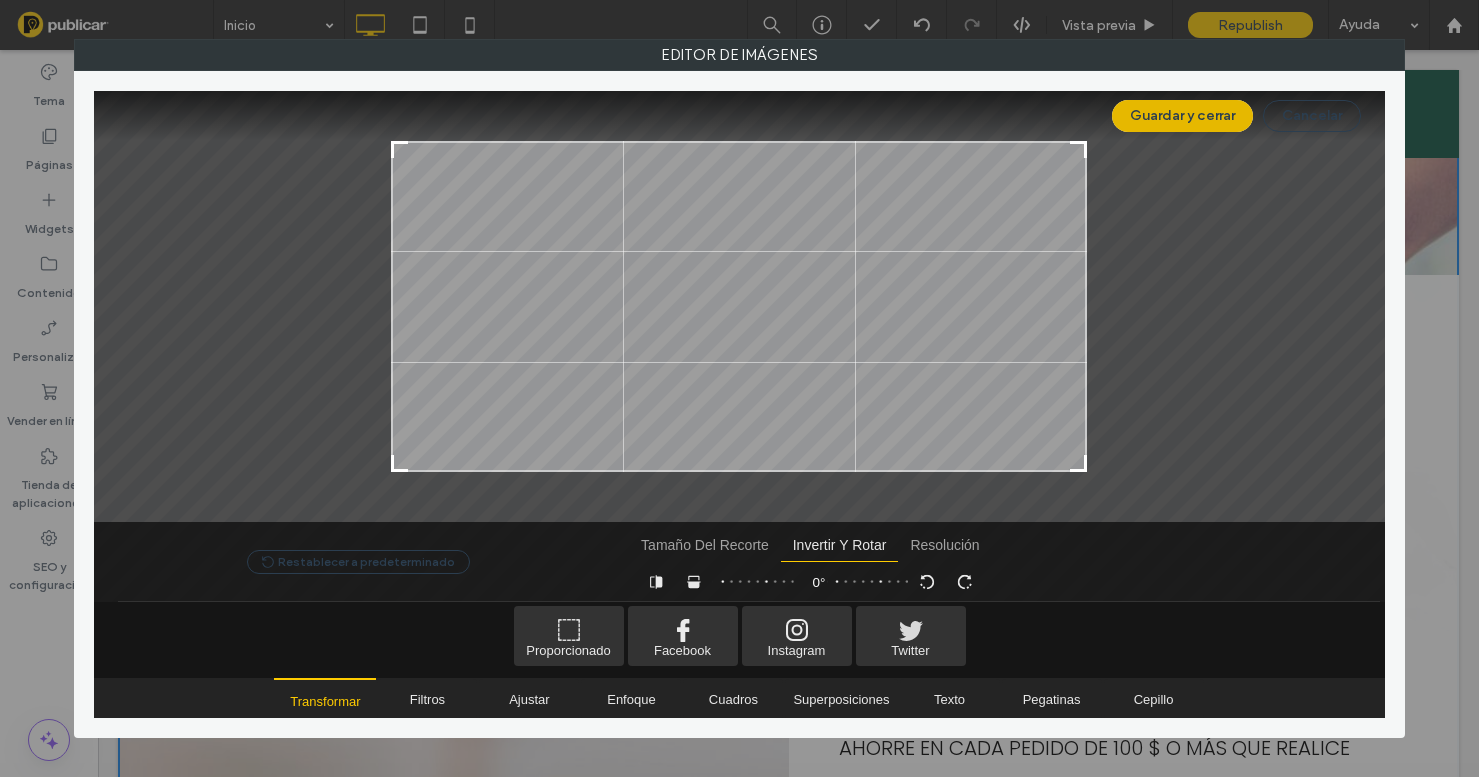 click on "Guardar y cerrar" at bounding box center (1182, 116) 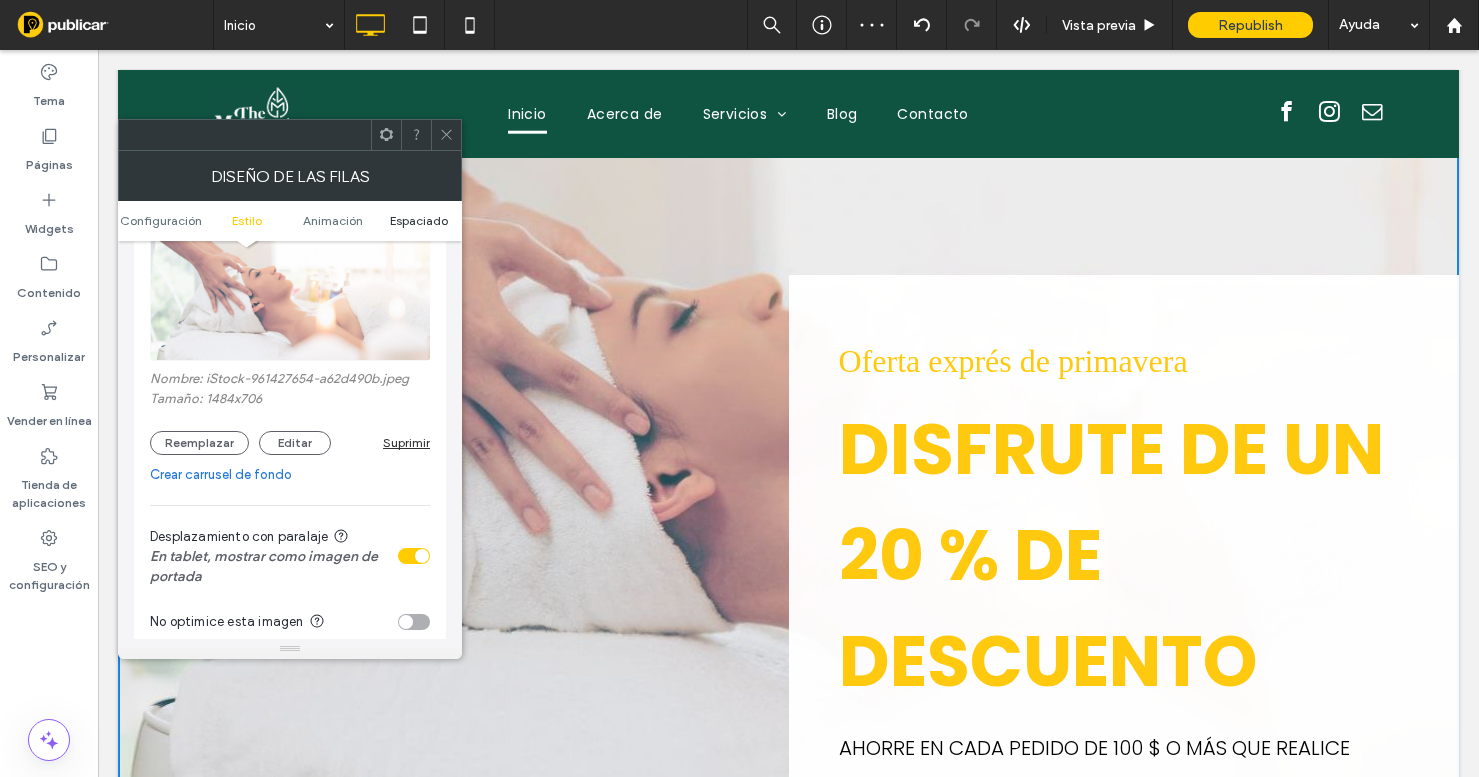 click on "Espaciado" at bounding box center (419, 220) 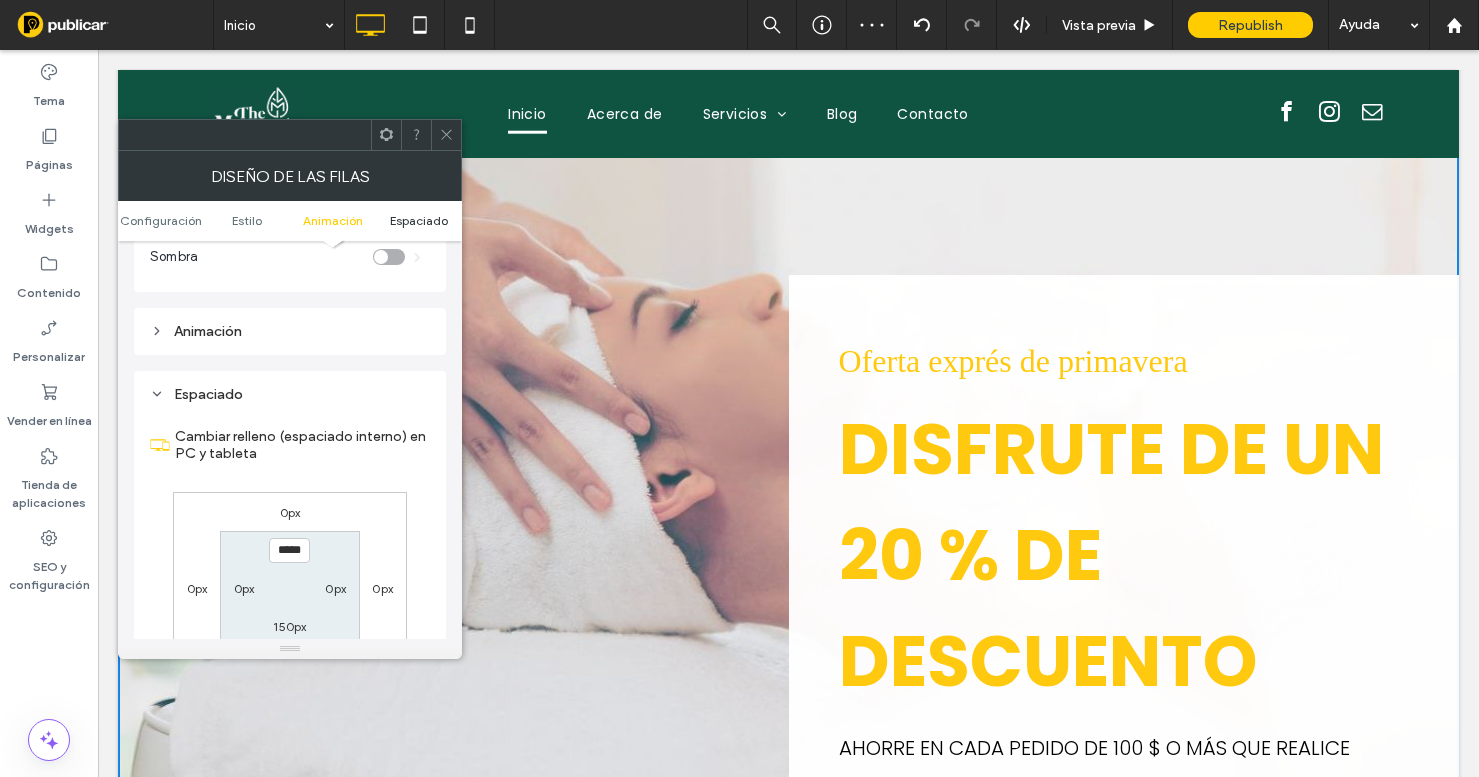 scroll, scrollTop: 1164, scrollLeft: 0, axis: vertical 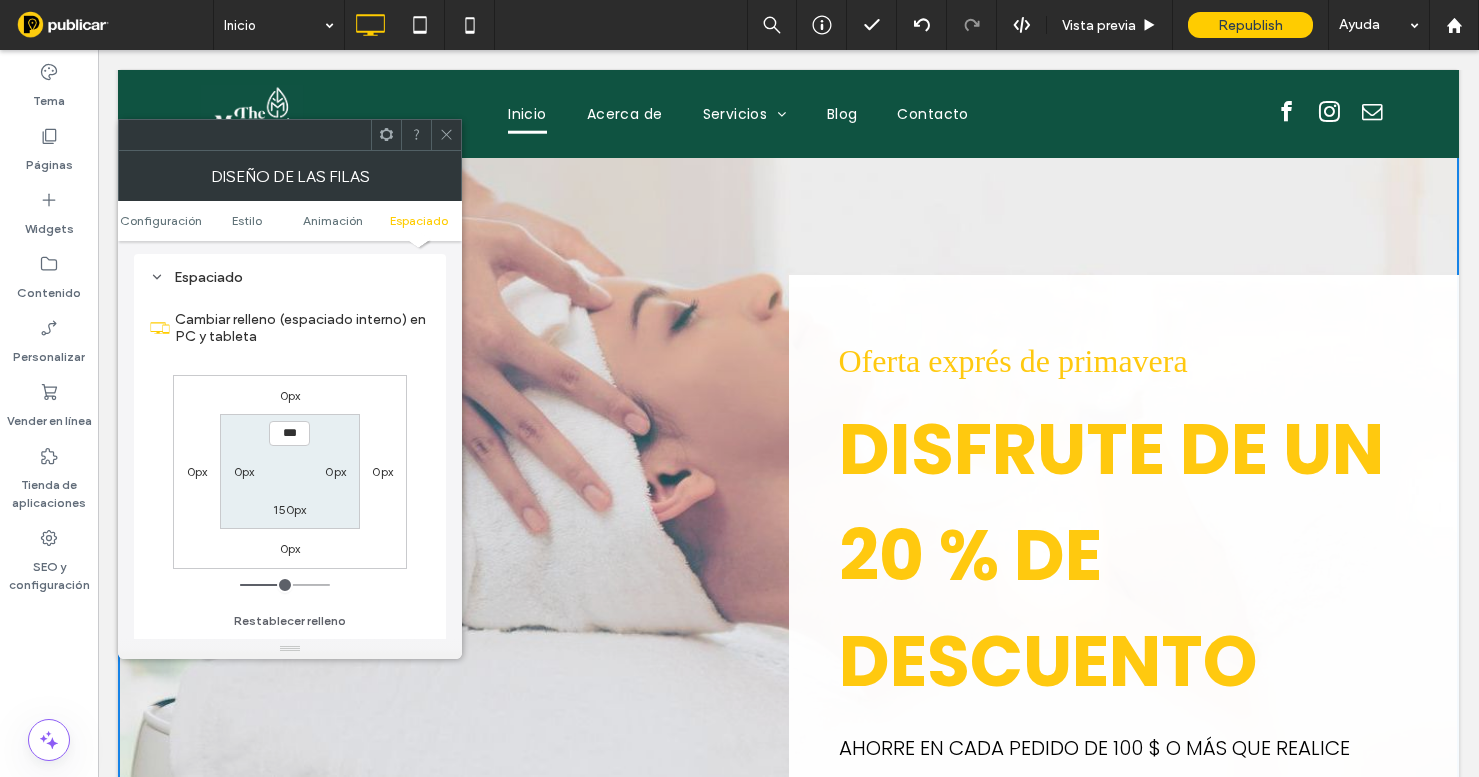 type on "*****" 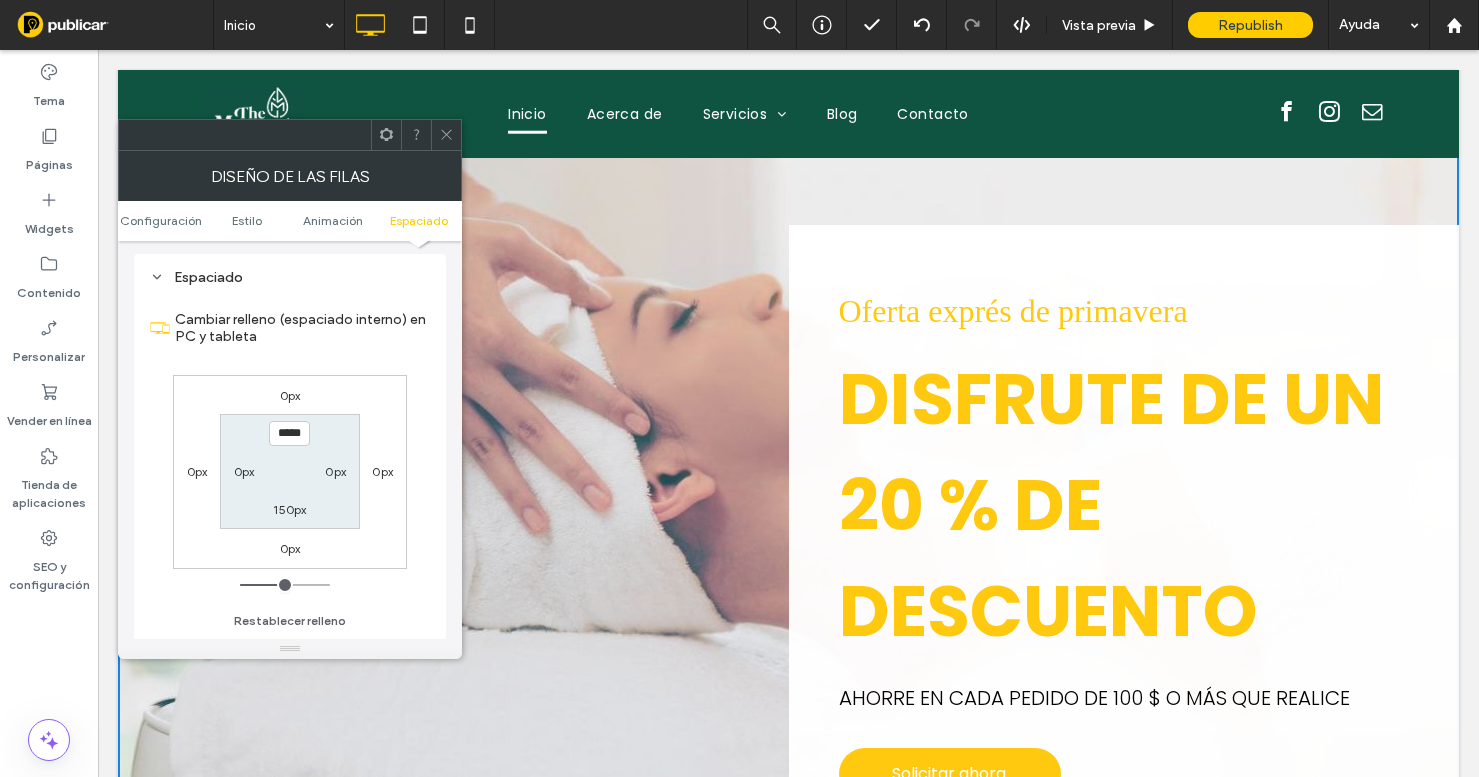 click on "150px" at bounding box center (290, 509) 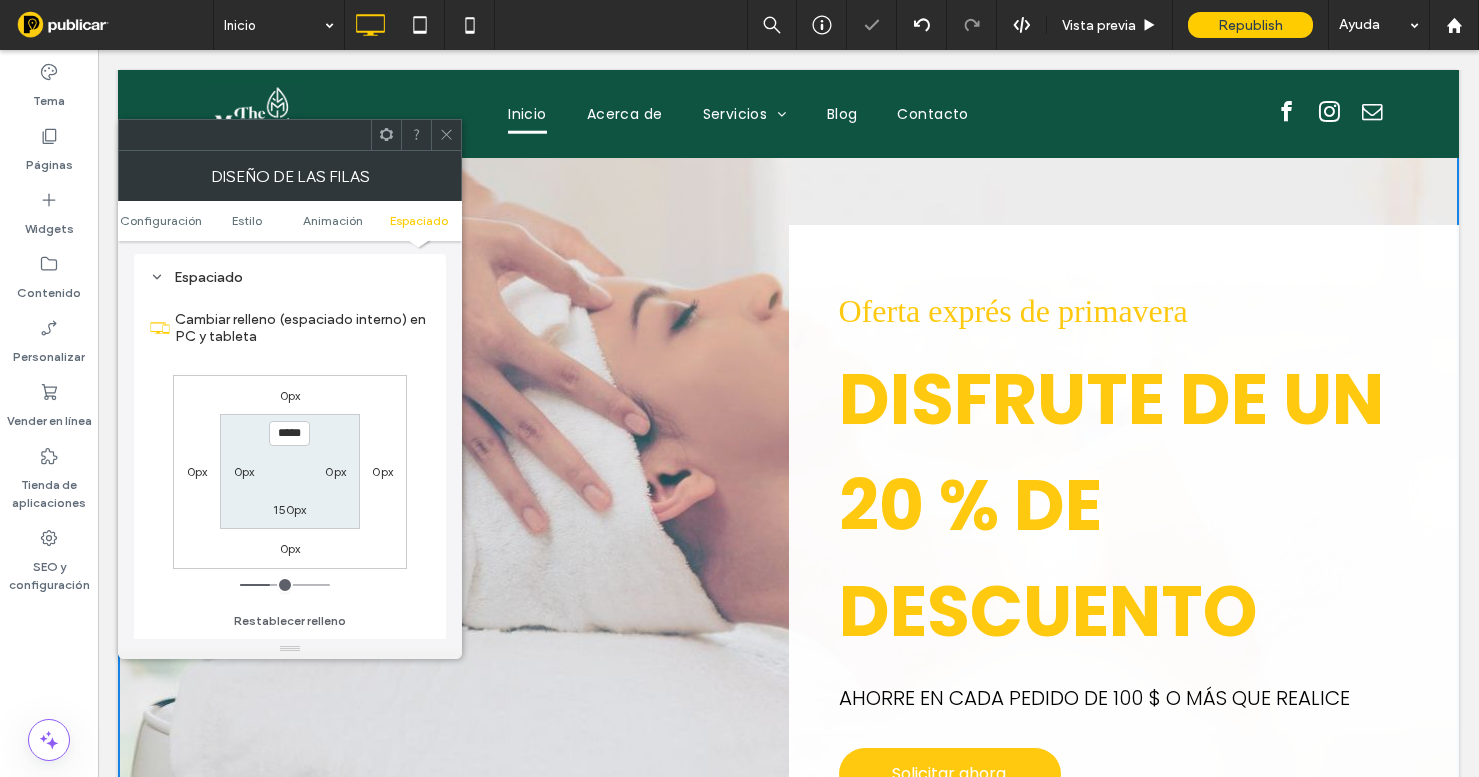 click on "150px" at bounding box center [290, 509] 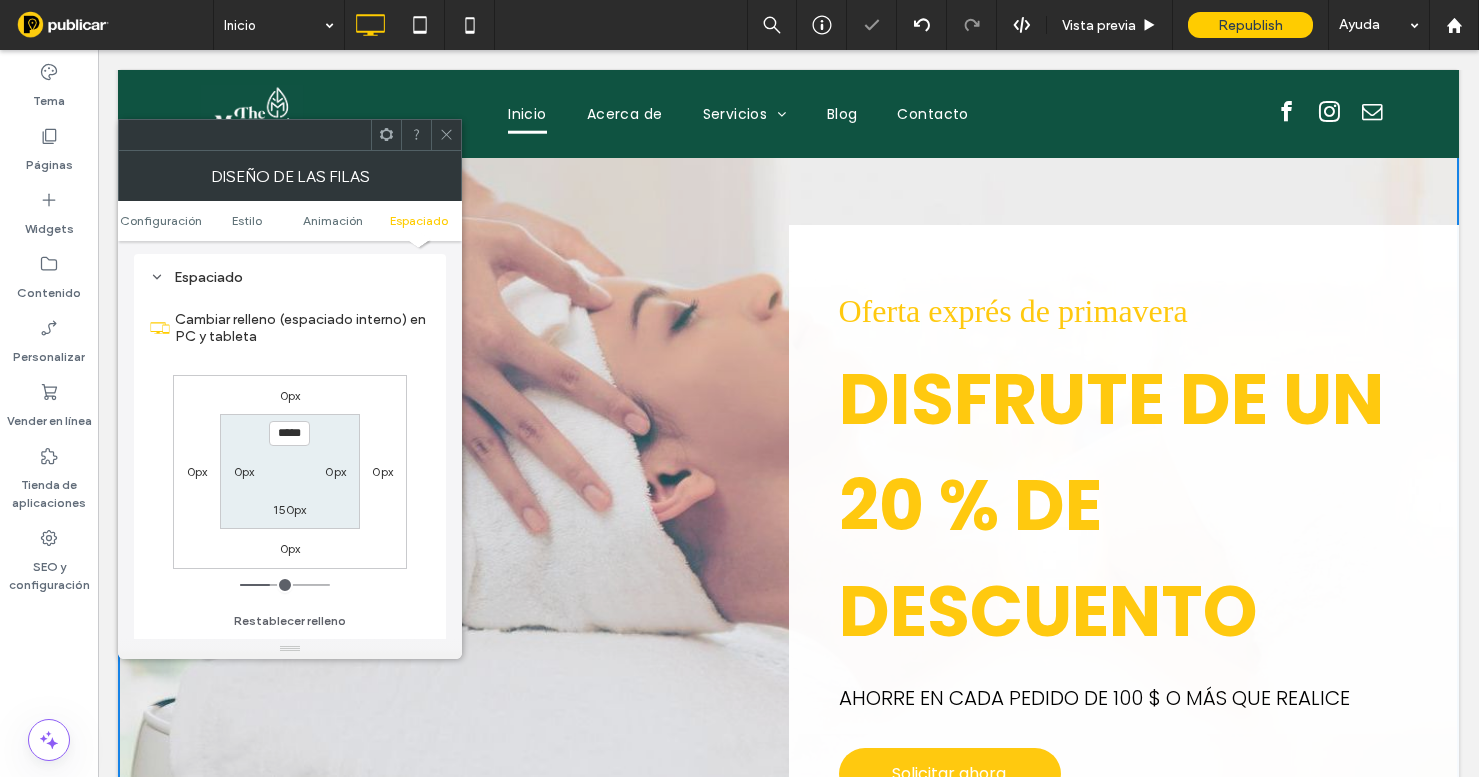 click on "150px" at bounding box center [289, 509] 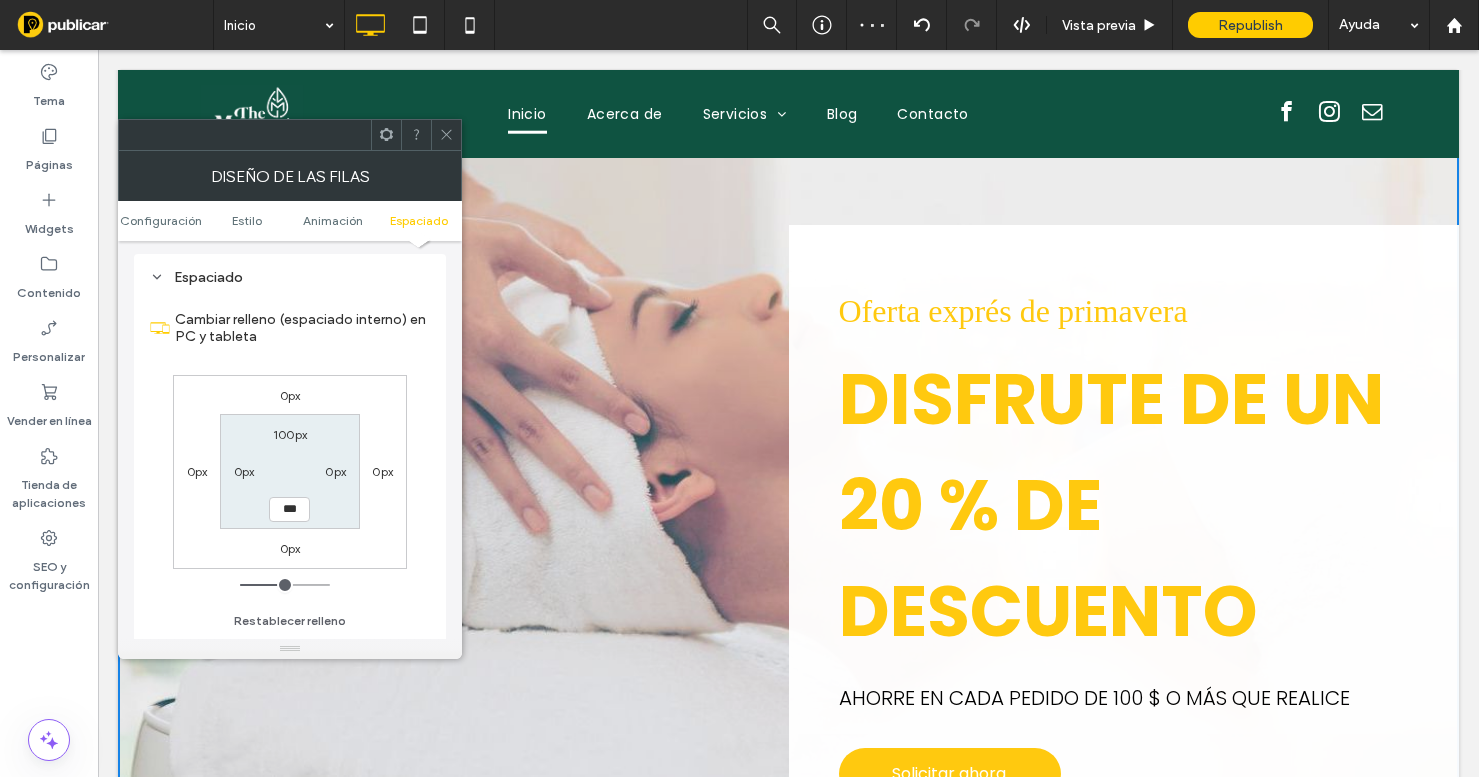 type on "***" 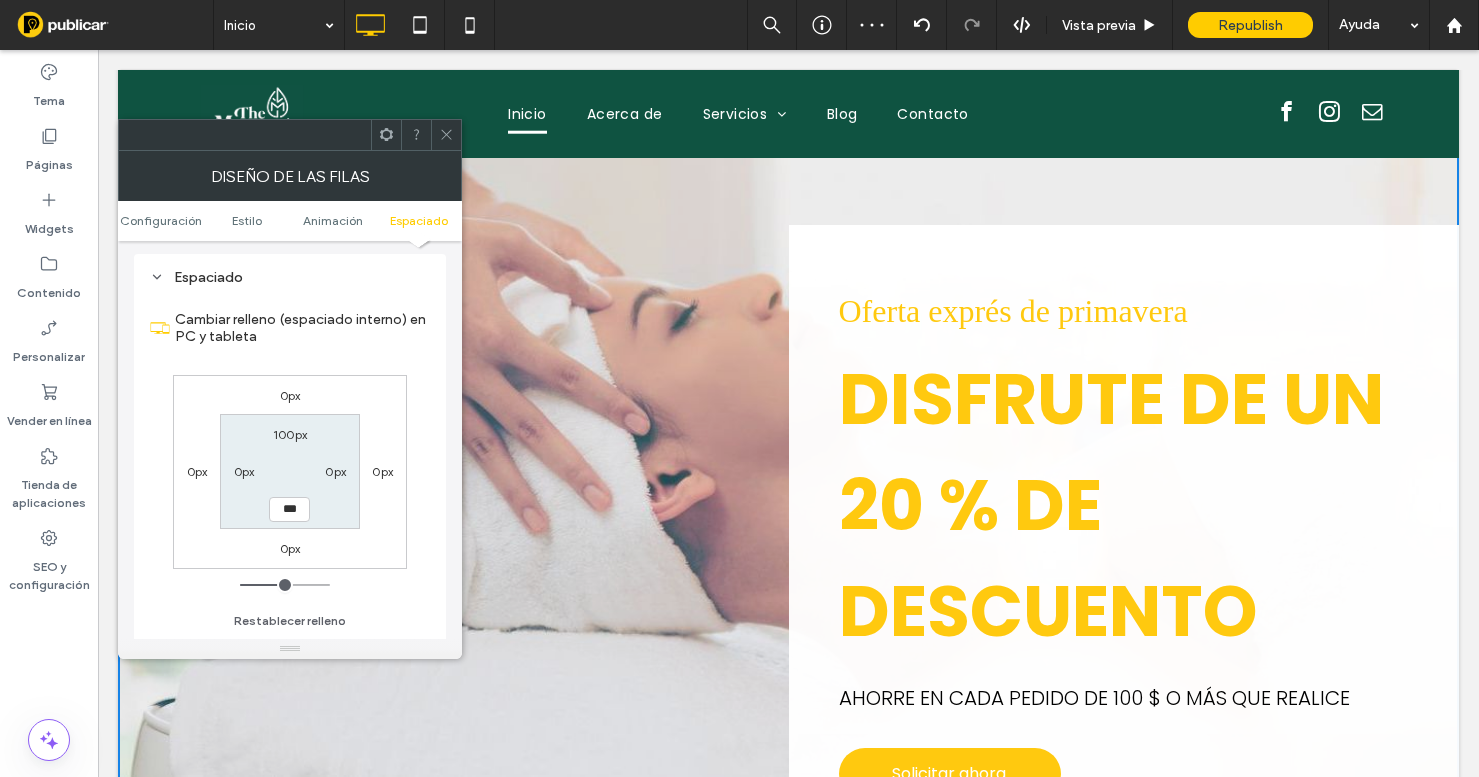 type on "***" 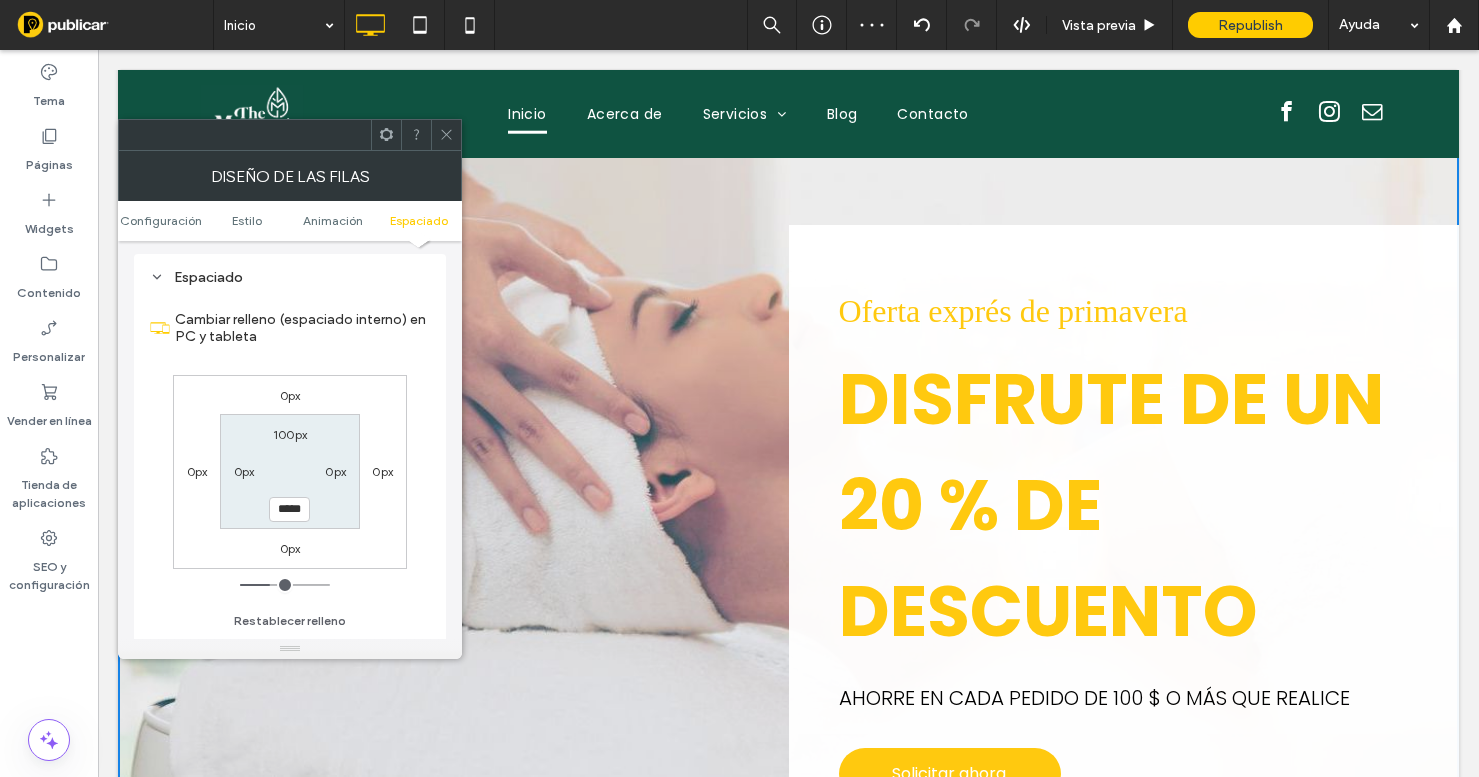 click on "100px 0px ***** 0px" at bounding box center (289, 471) 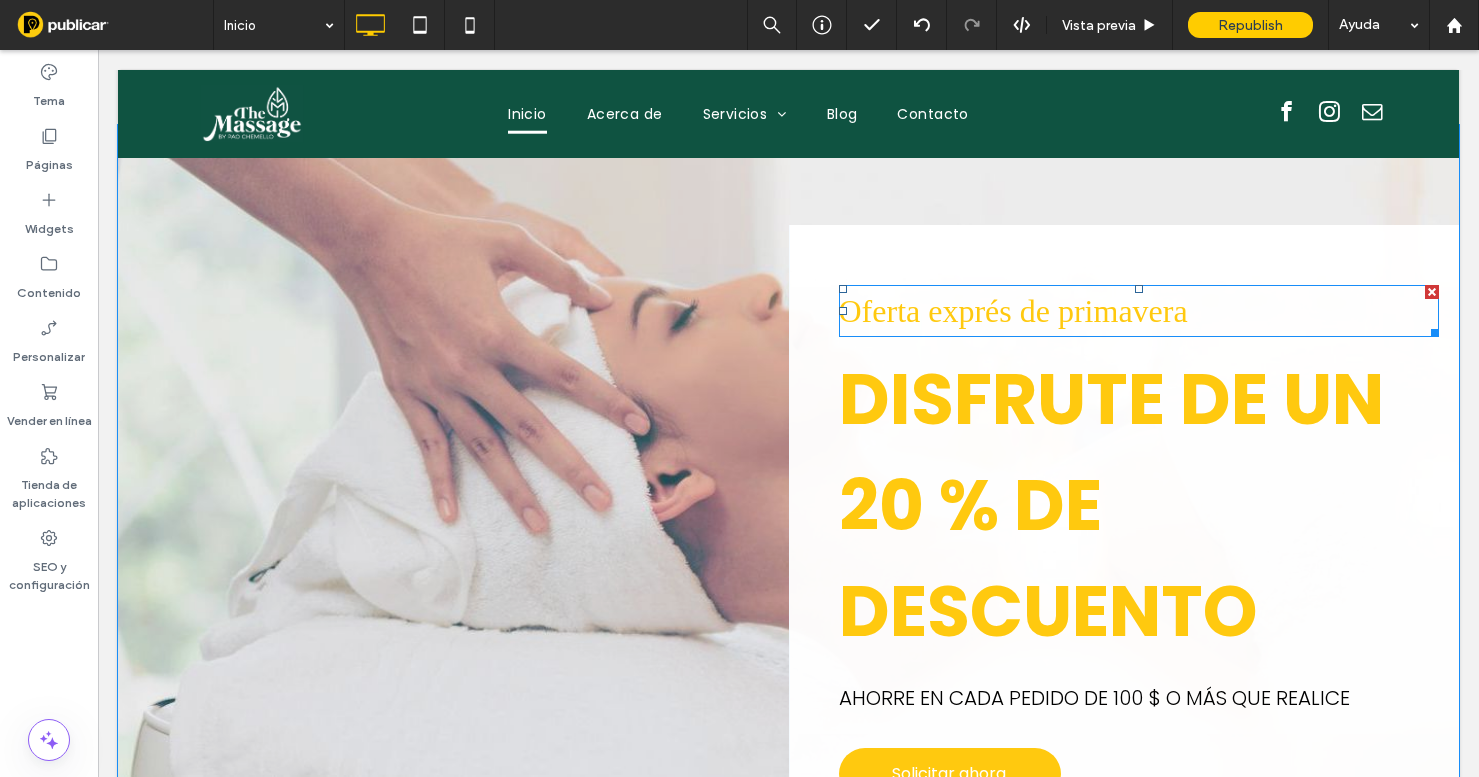 click on "Oferta exprés de primavera" at bounding box center [1013, 311] 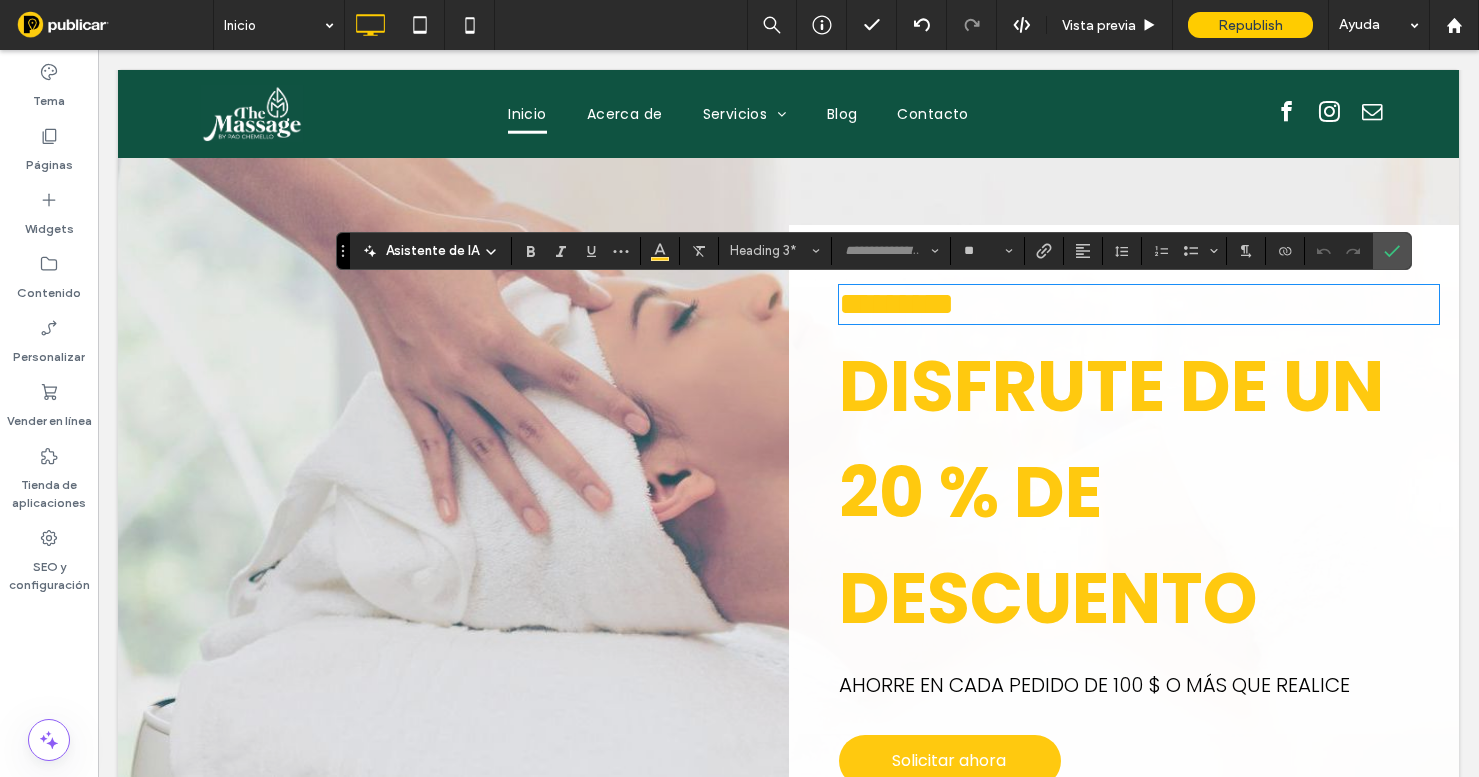 type on "*******" 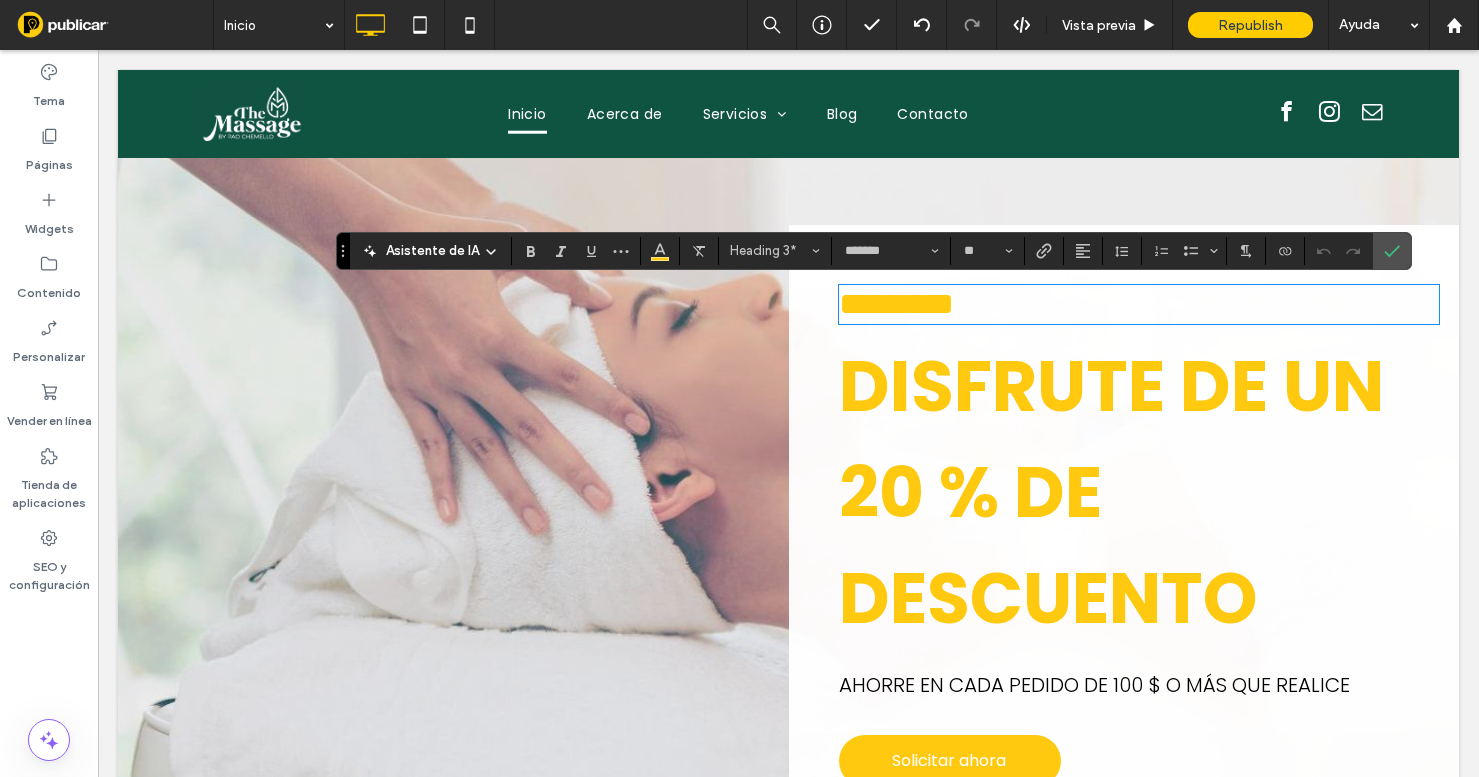 scroll, scrollTop: 0, scrollLeft: 0, axis: both 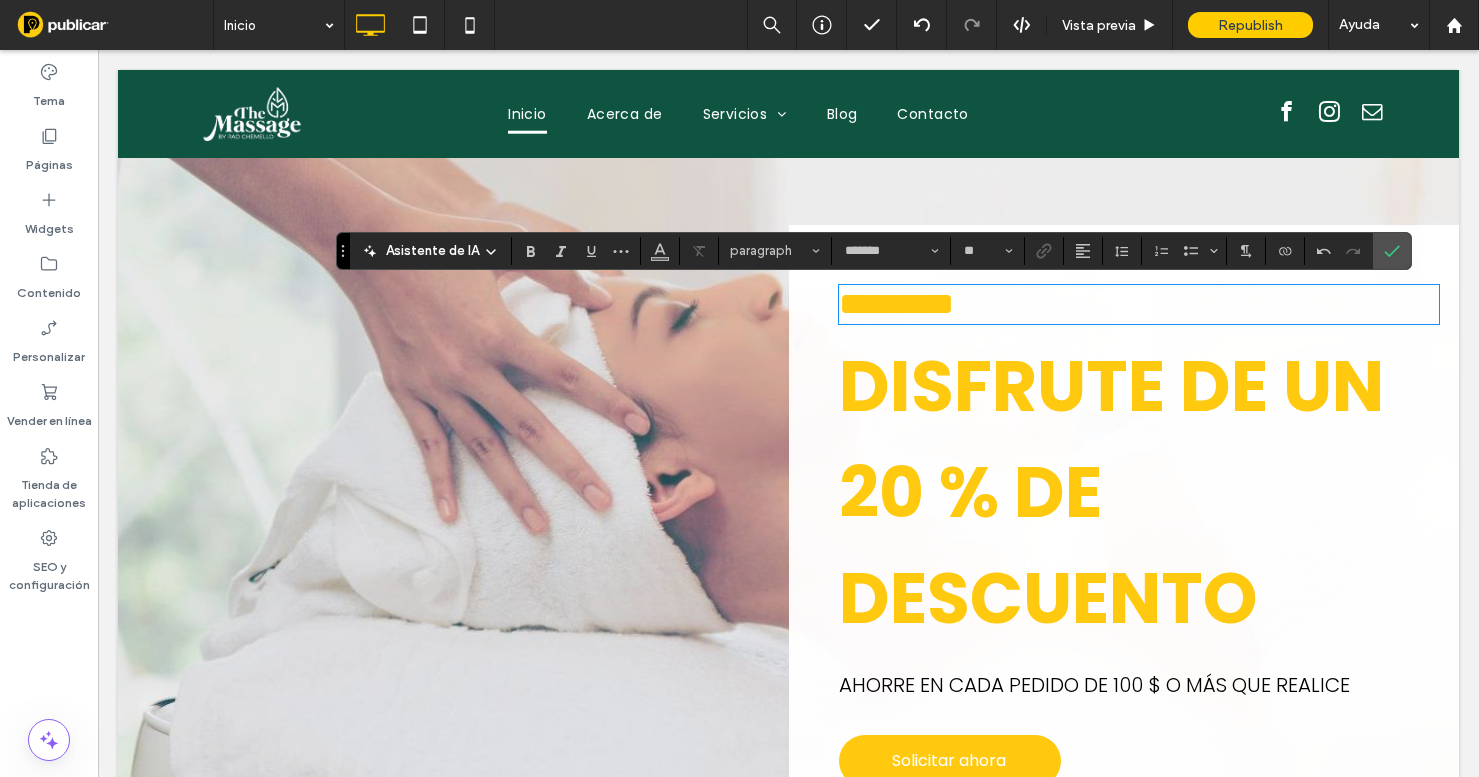 click on "DISFRUTE DE UN 20 % DE DESCUENTO" at bounding box center (1111, 492) 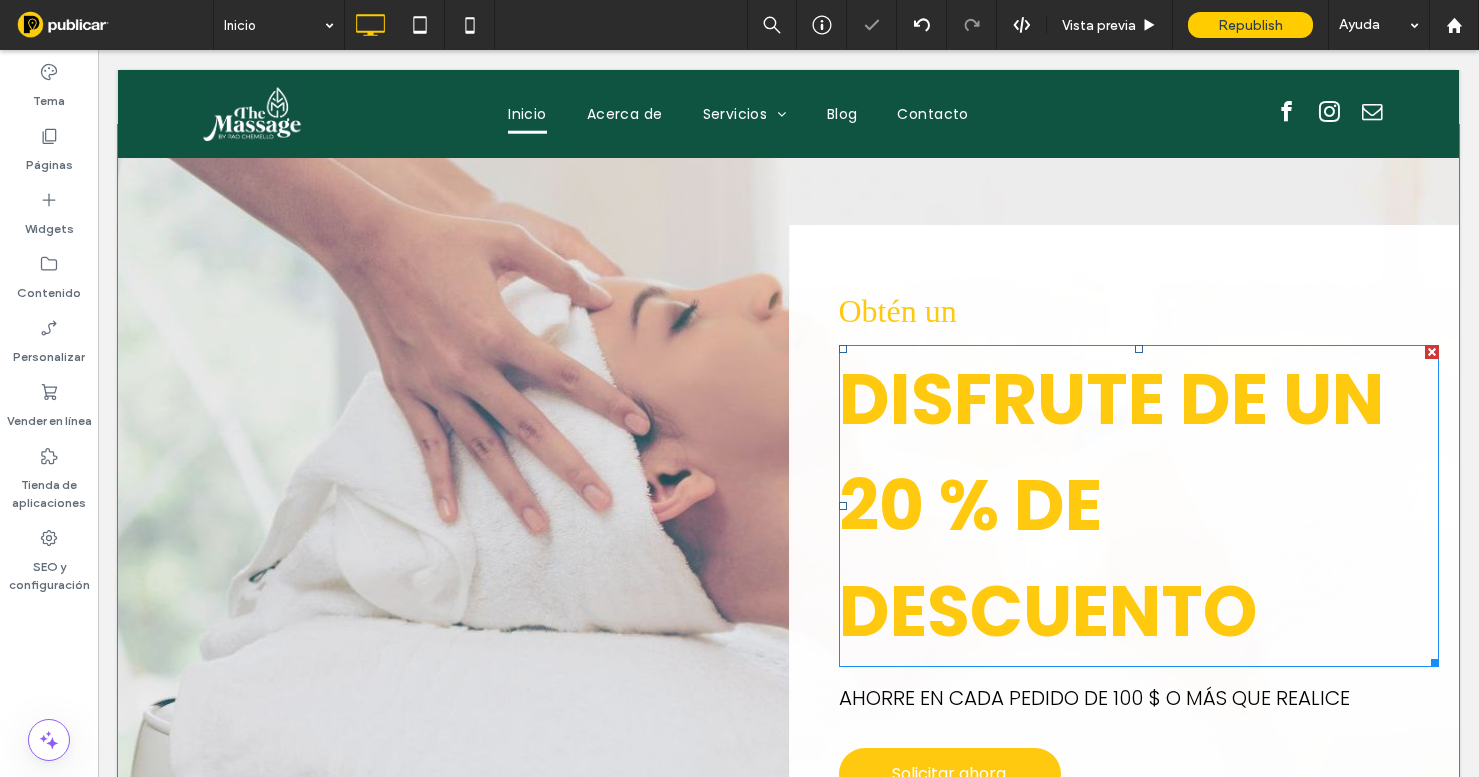 click on "DISFRUTE DE UN 20 % DE DESCUENTO" at bounding box center [1111, 505] 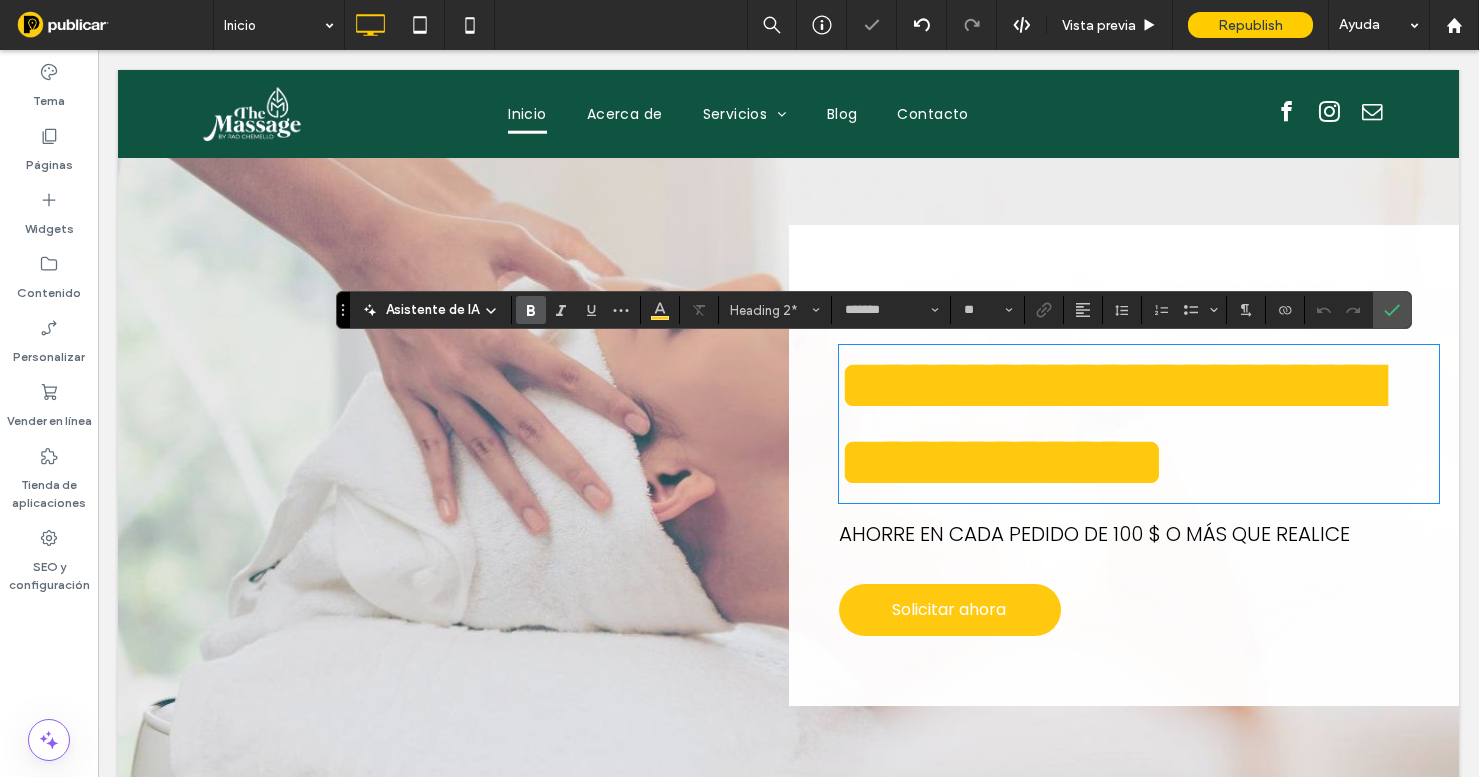 click on "**********" at bounding box center [1109, 423] 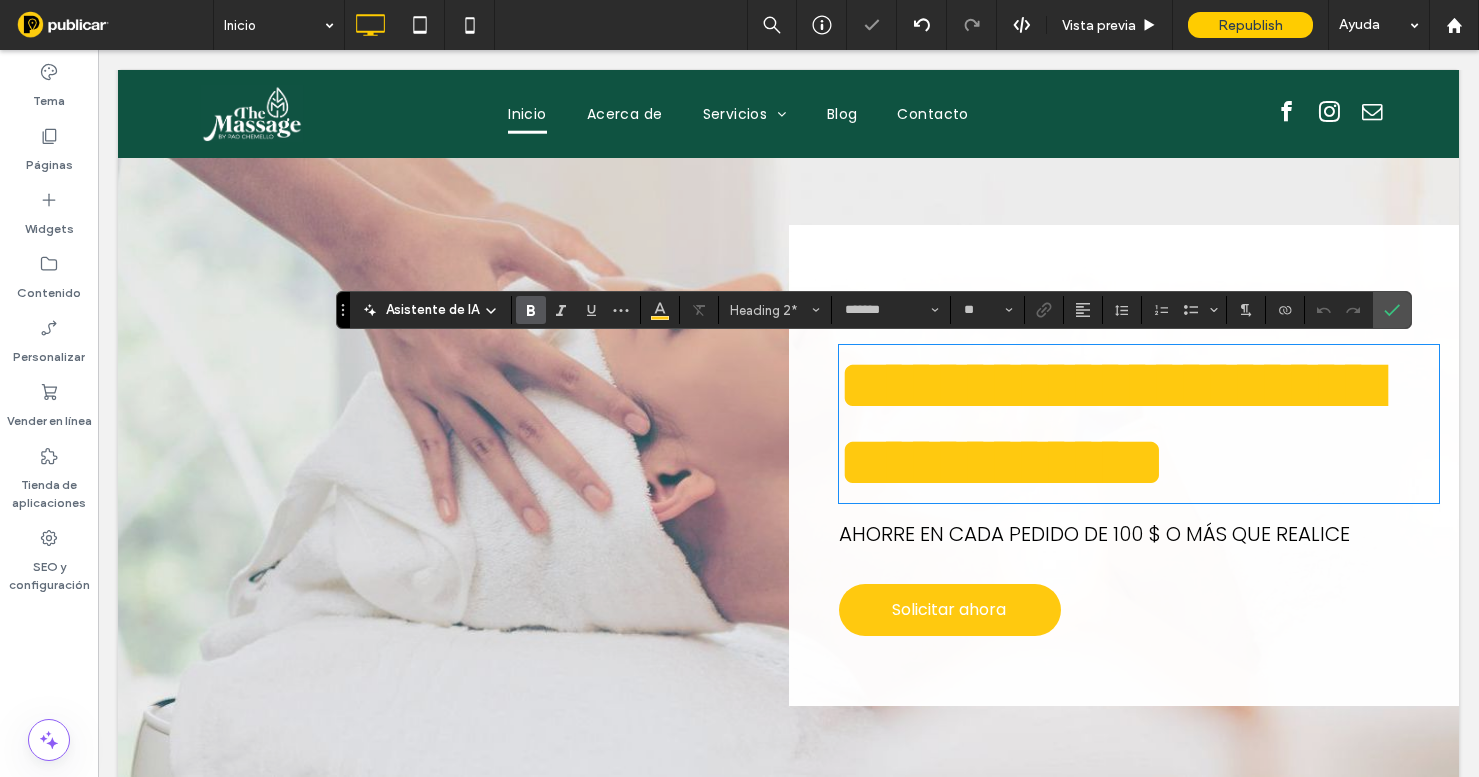 click on "**********" at bounding box center [1109, 423] 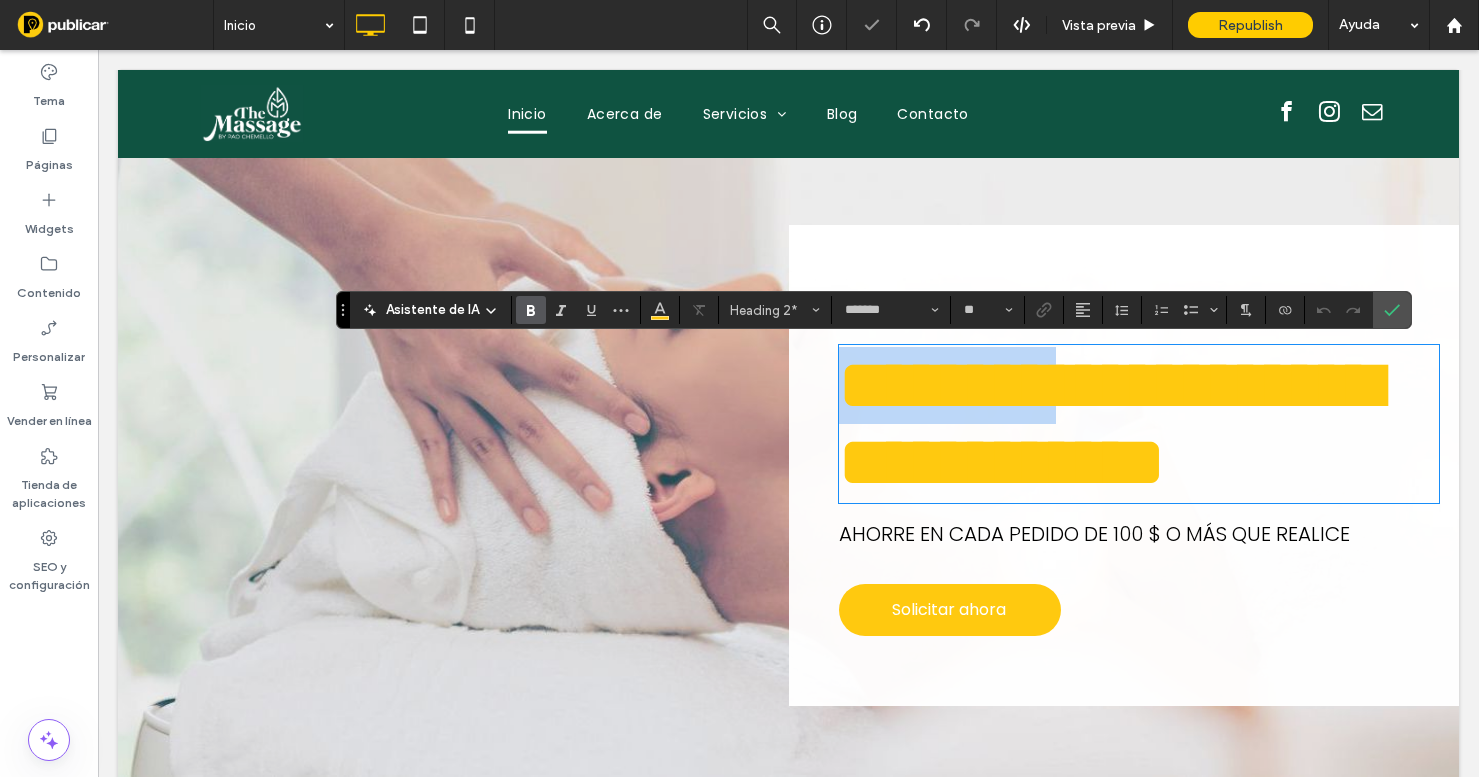 click on "**********" at bounding box center [1109, 423] 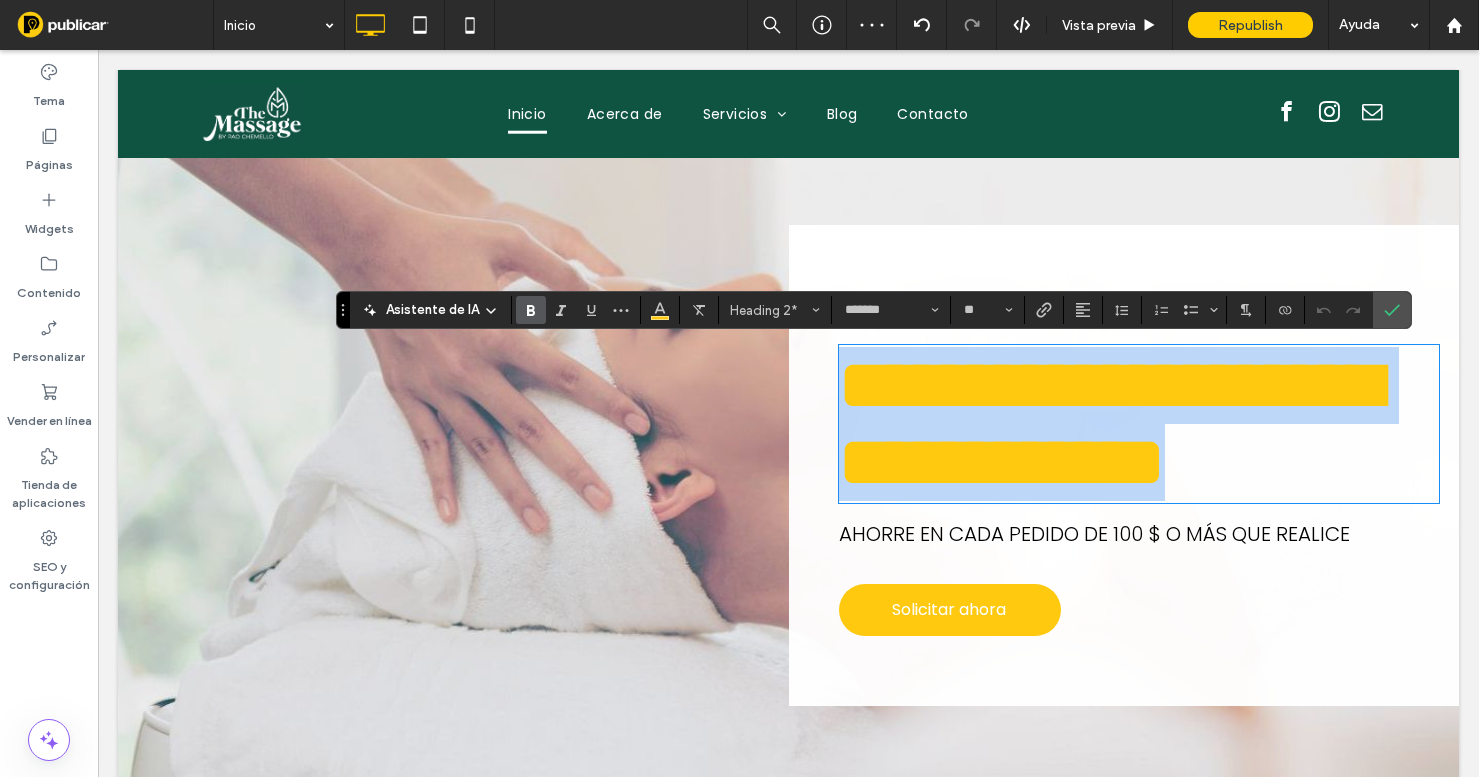 click on "**********" at bounding box center [1109, 423] 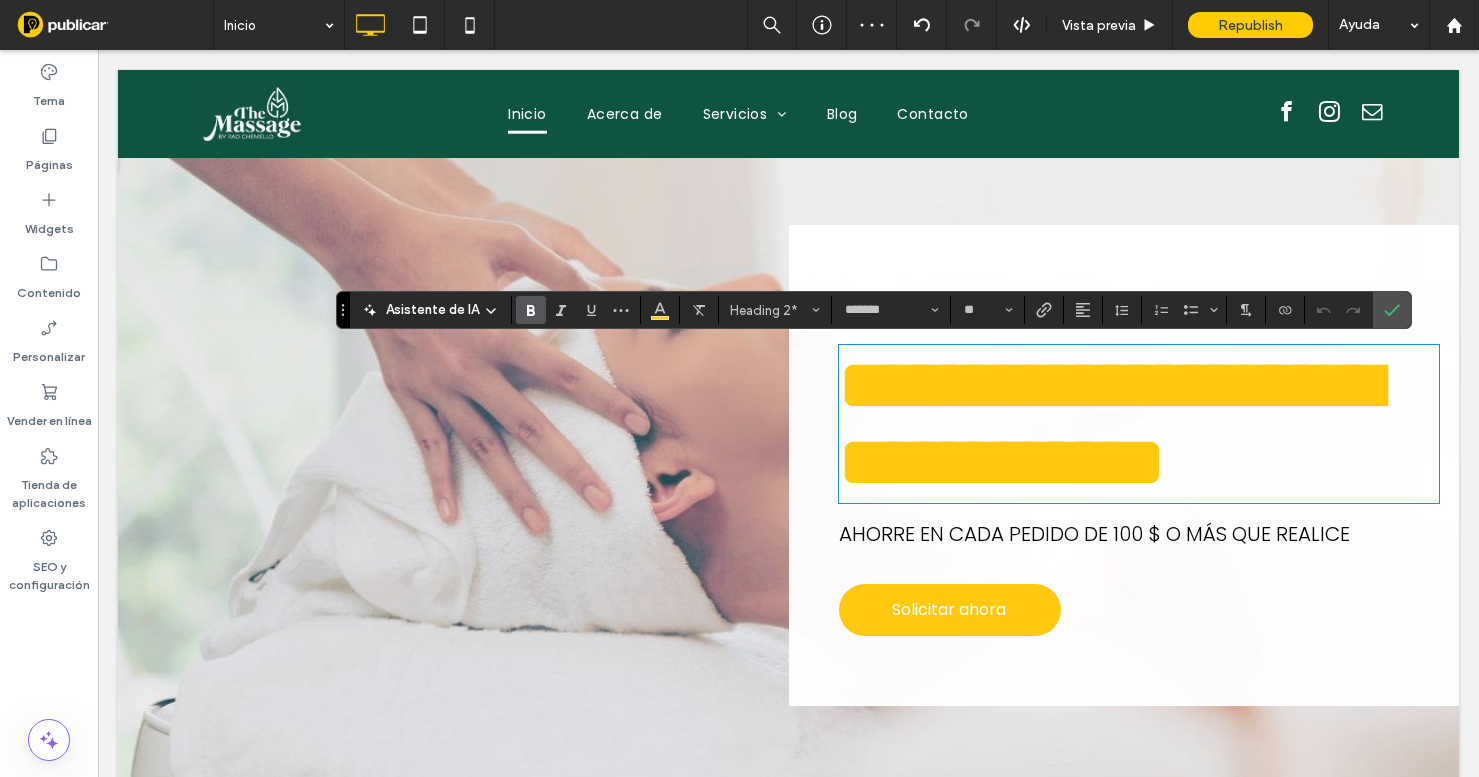 click on "**********" at bounding box center [1109, 423] 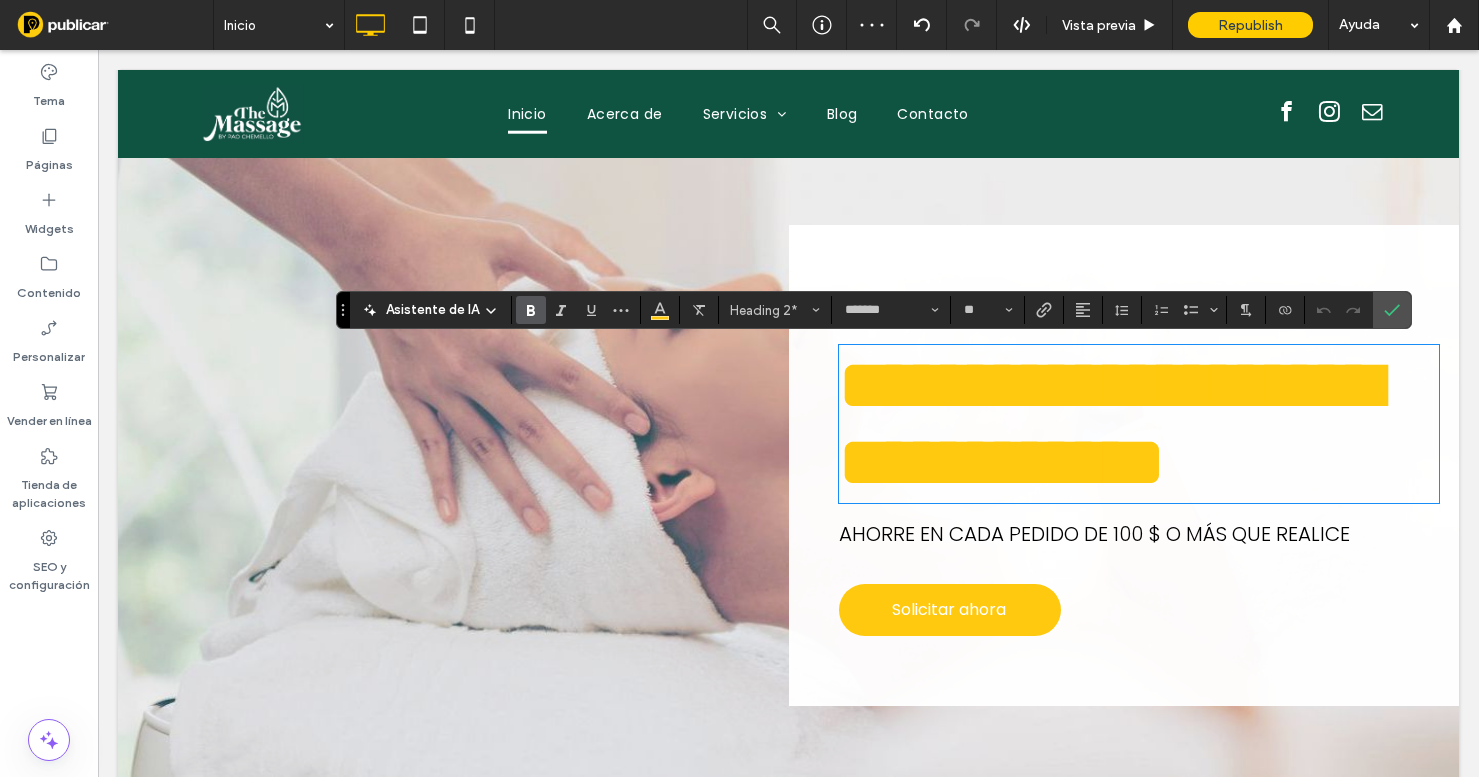 drag, startPoint x: 879, startPoint y: 506, endPoint x: 840, endPoint y: 506, distance: 39 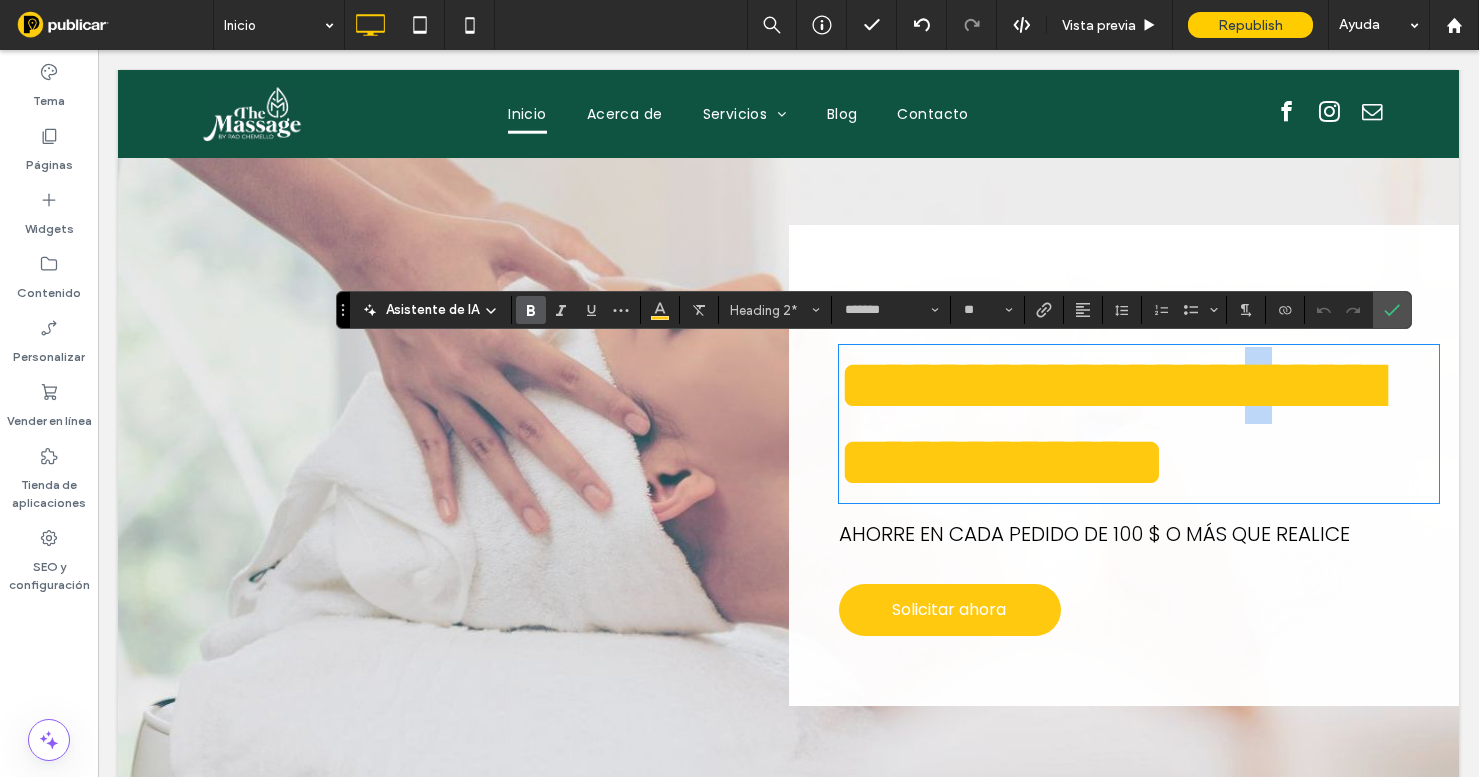 drag, startPoint x: 874, startPoint y: 507, endPoint x: 852, endPoint y: 507, distance: 22 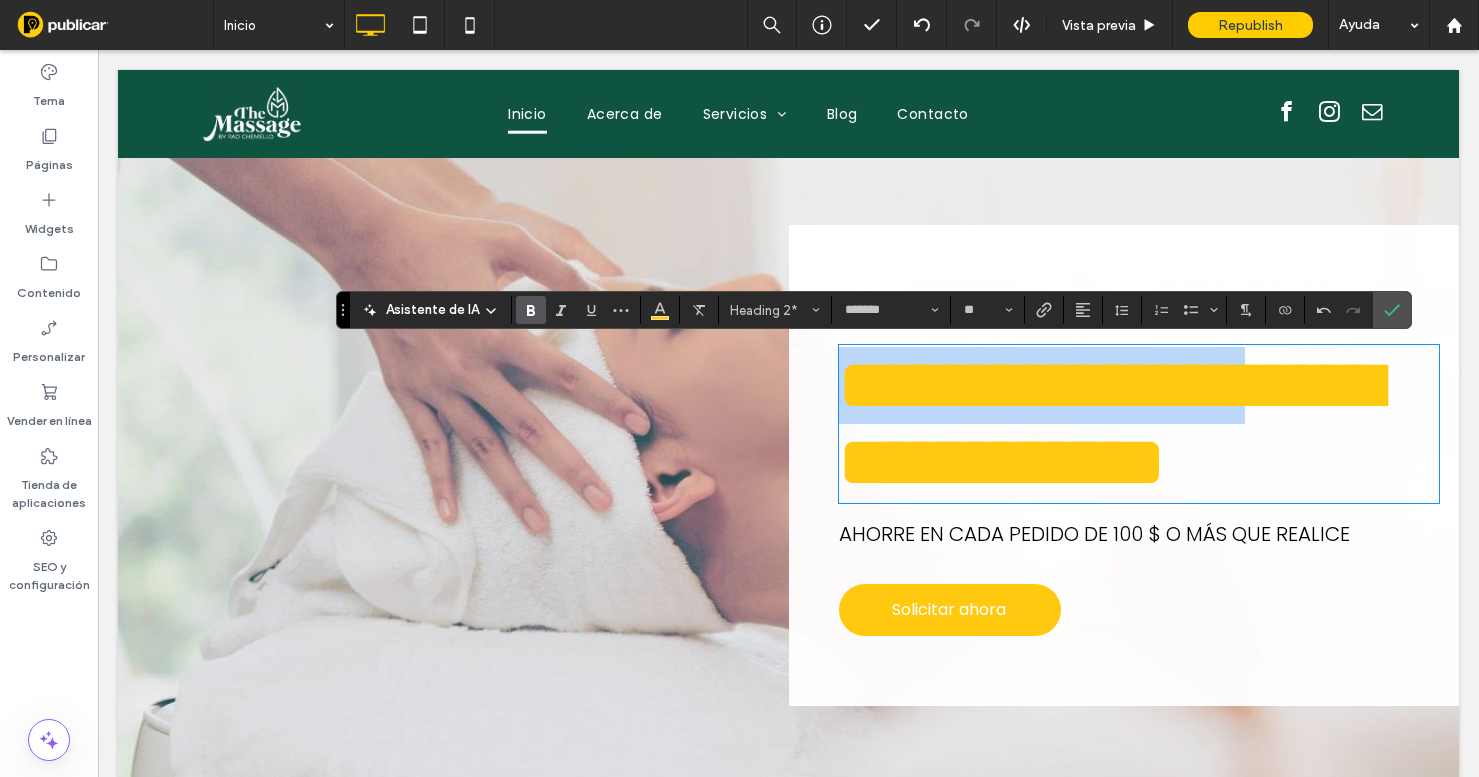 drag, startPoint x: 841, startPoint y: 507, endPoint x: 825, endPoint y: 393, distance: 115.11733 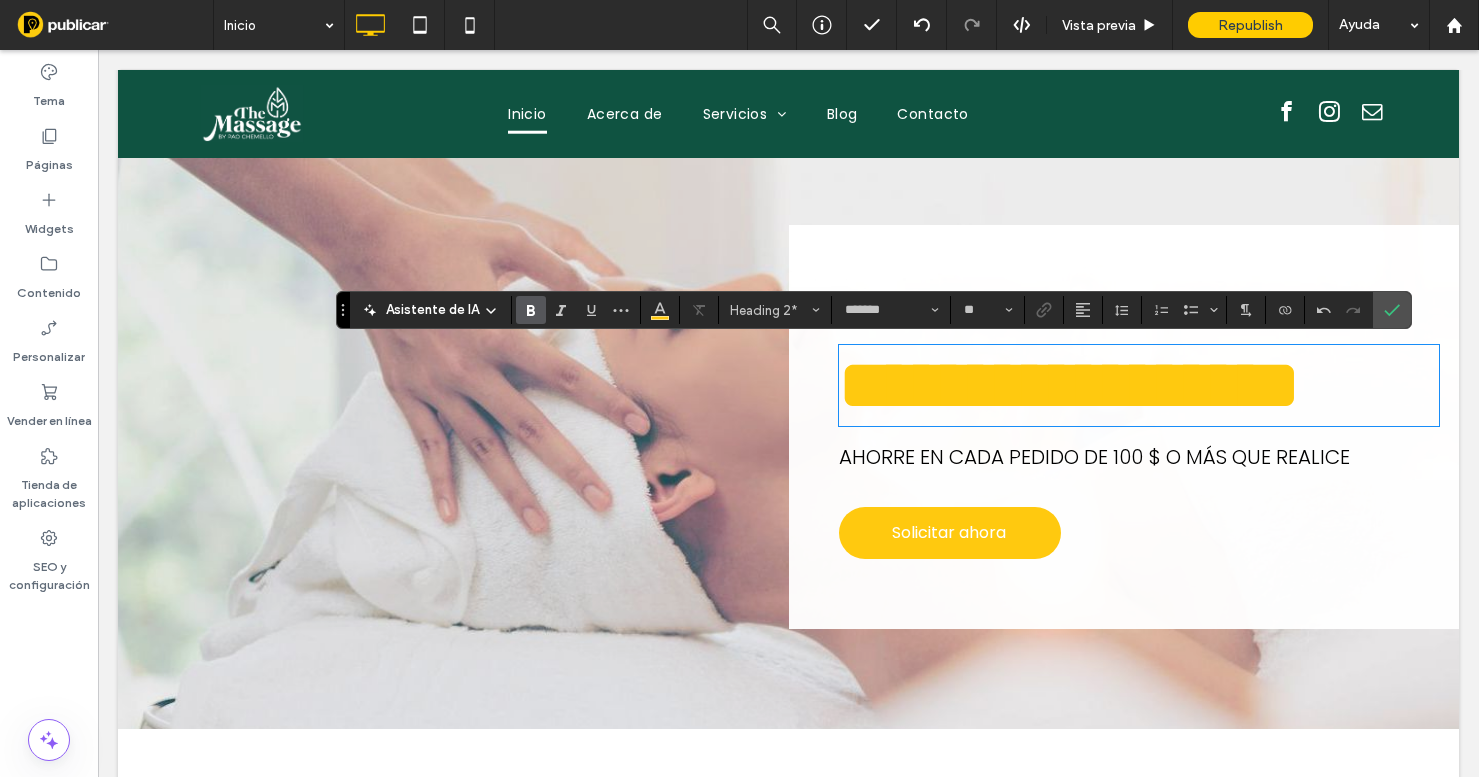 click on "**********" at bounding box center (1069, 385) 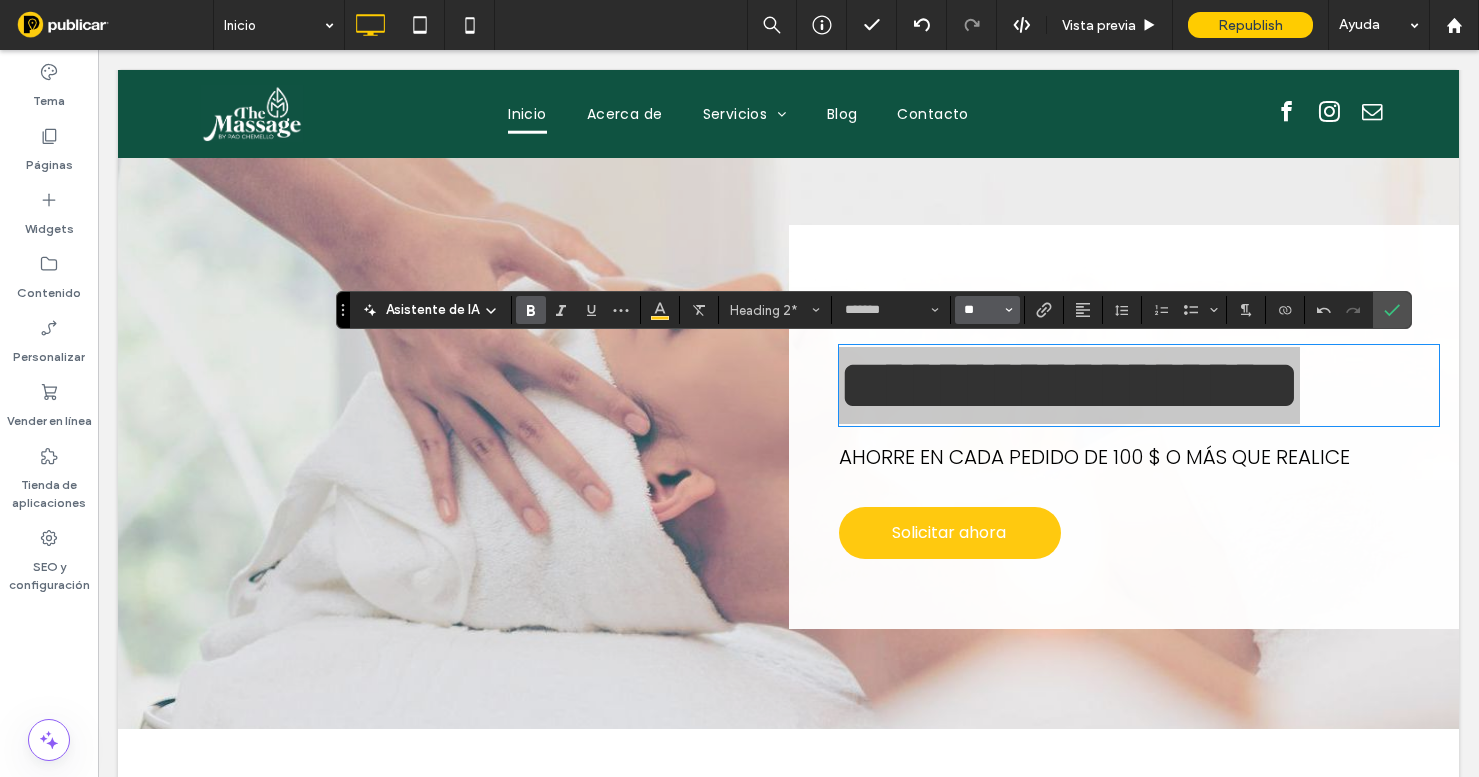 click on "**" at bounding box center (981, 310) 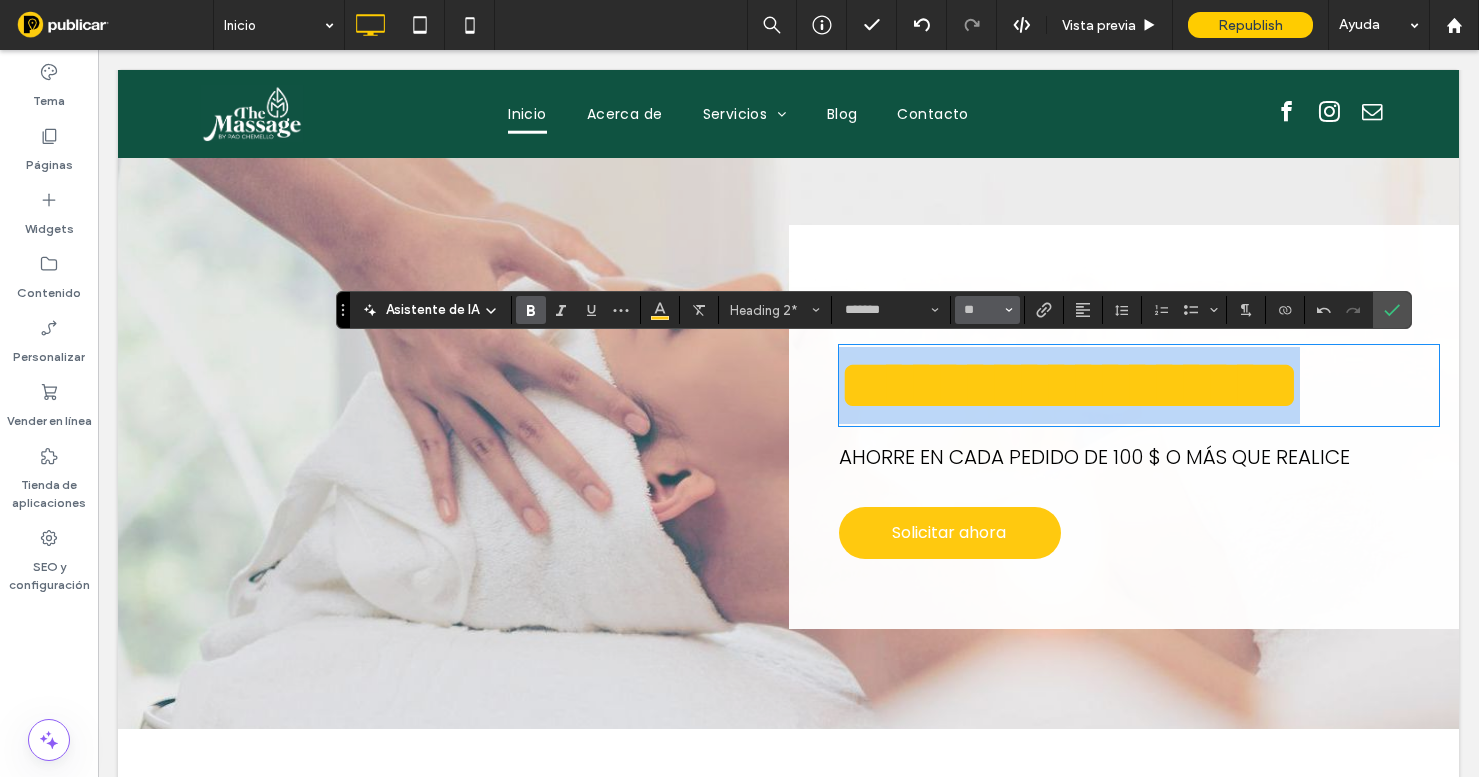 type on "**" 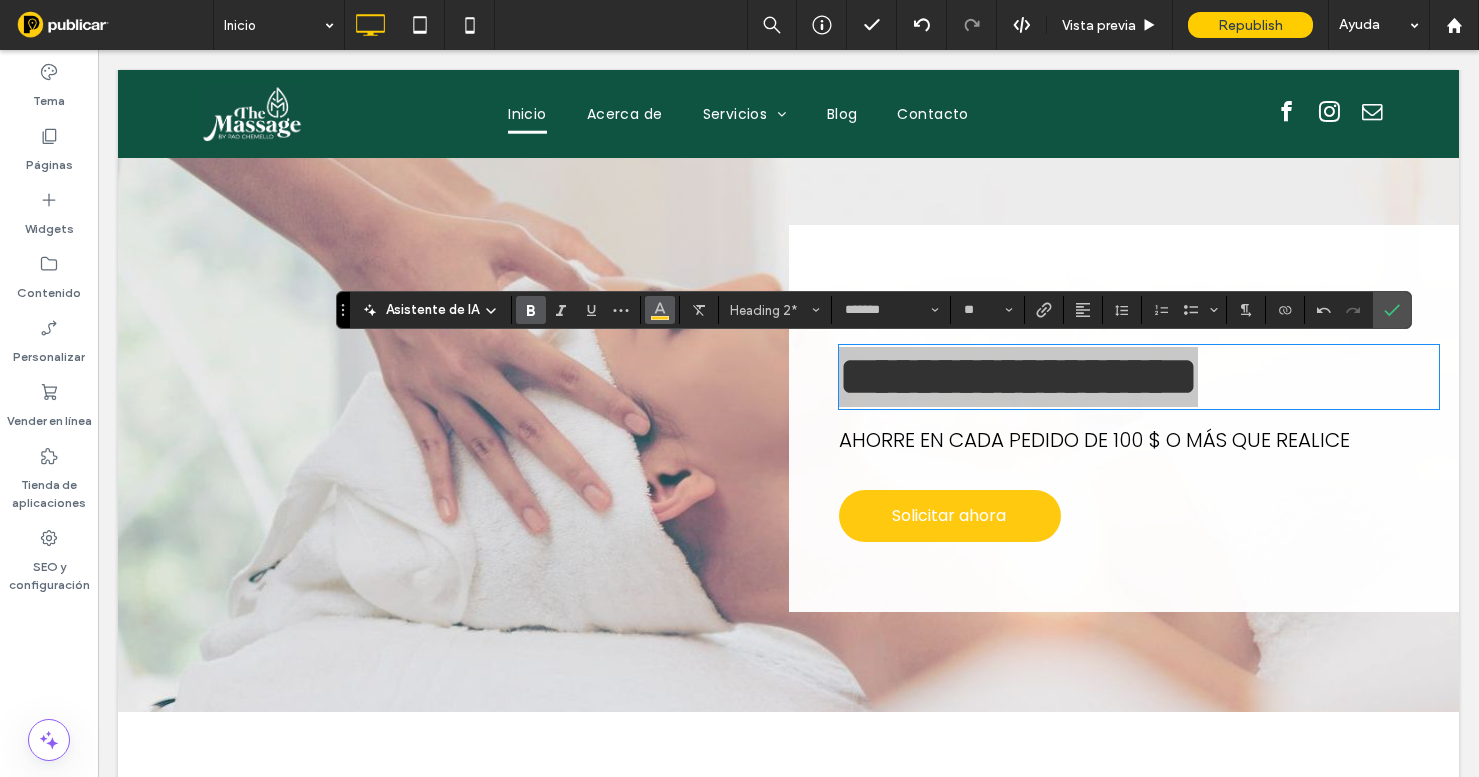 click 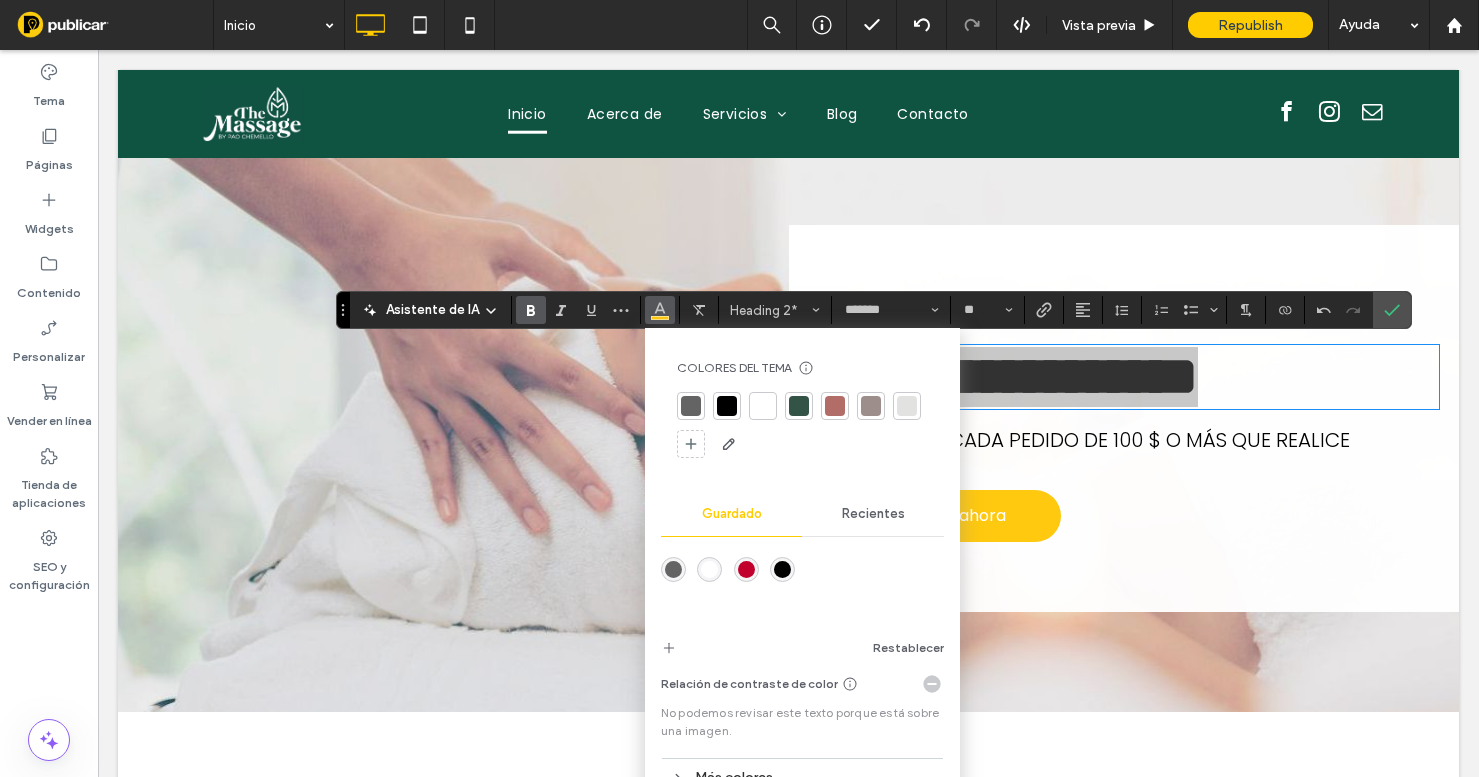 click at bounding box center (799, 406) 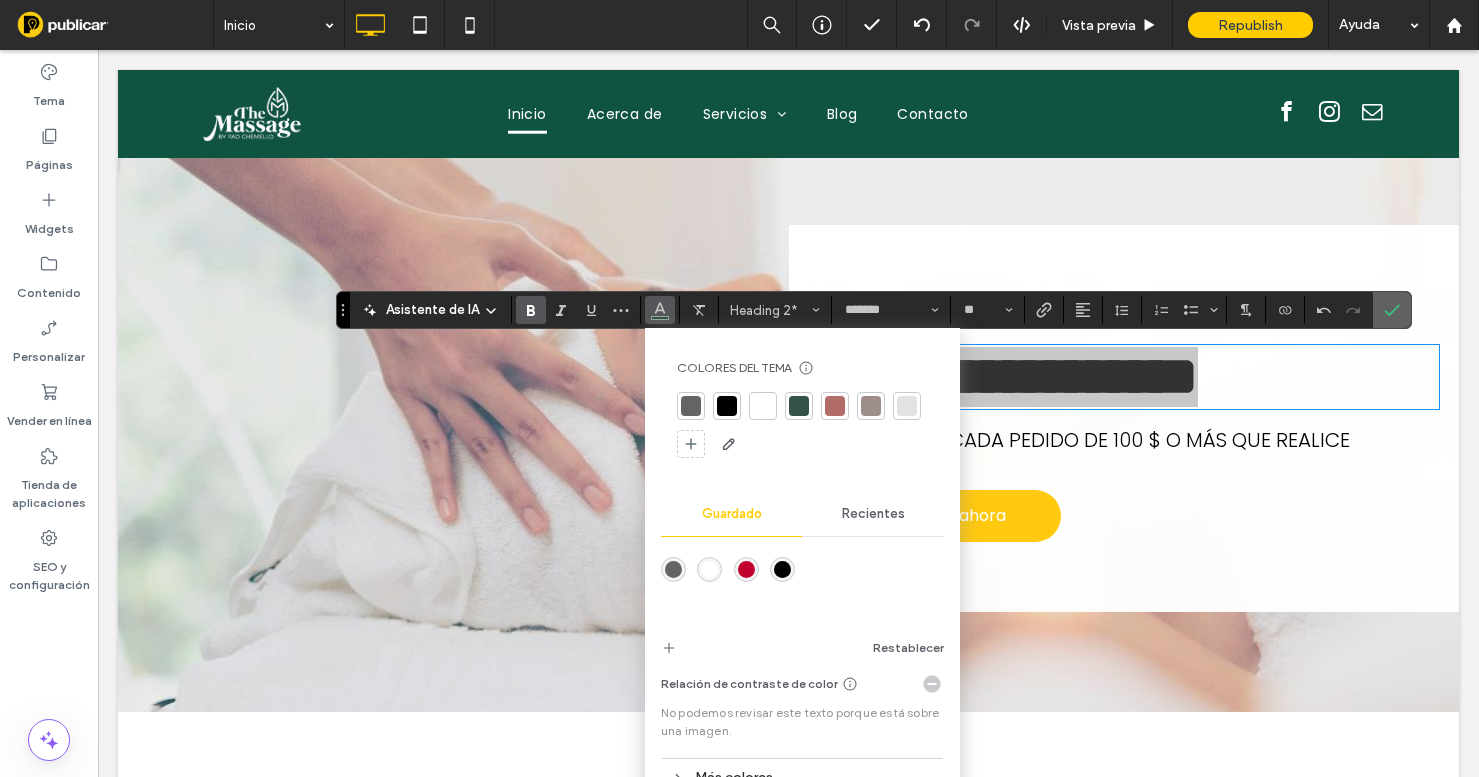 click at bounding box center [1392, 310] 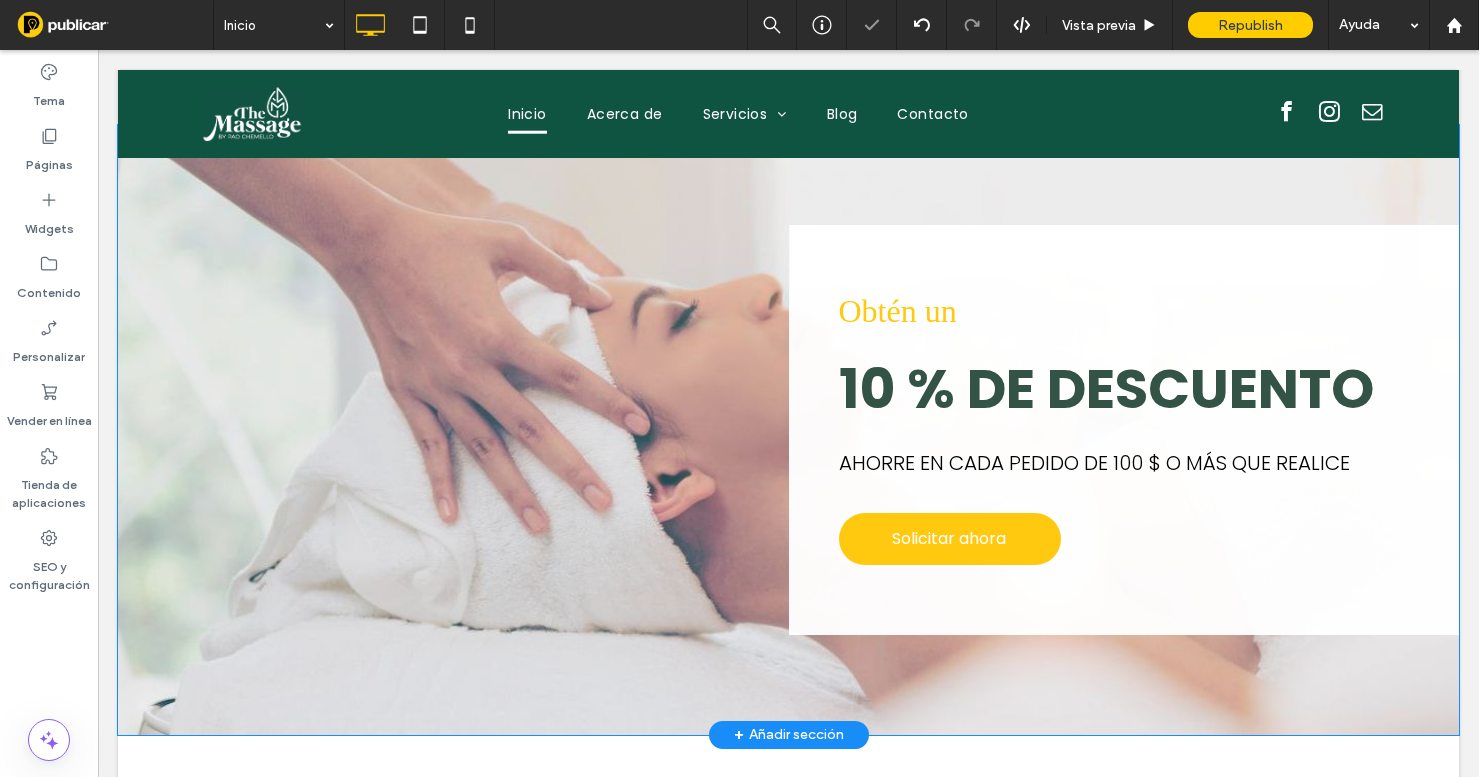click on "Obtén un    10 % DE DESCUENTO   AHORRE EN CADA PEDIDO DE 100 $ O MÁS QUE REALICE
Solicitar ahora
Click To Paste" at bounding box center [1124, 430] 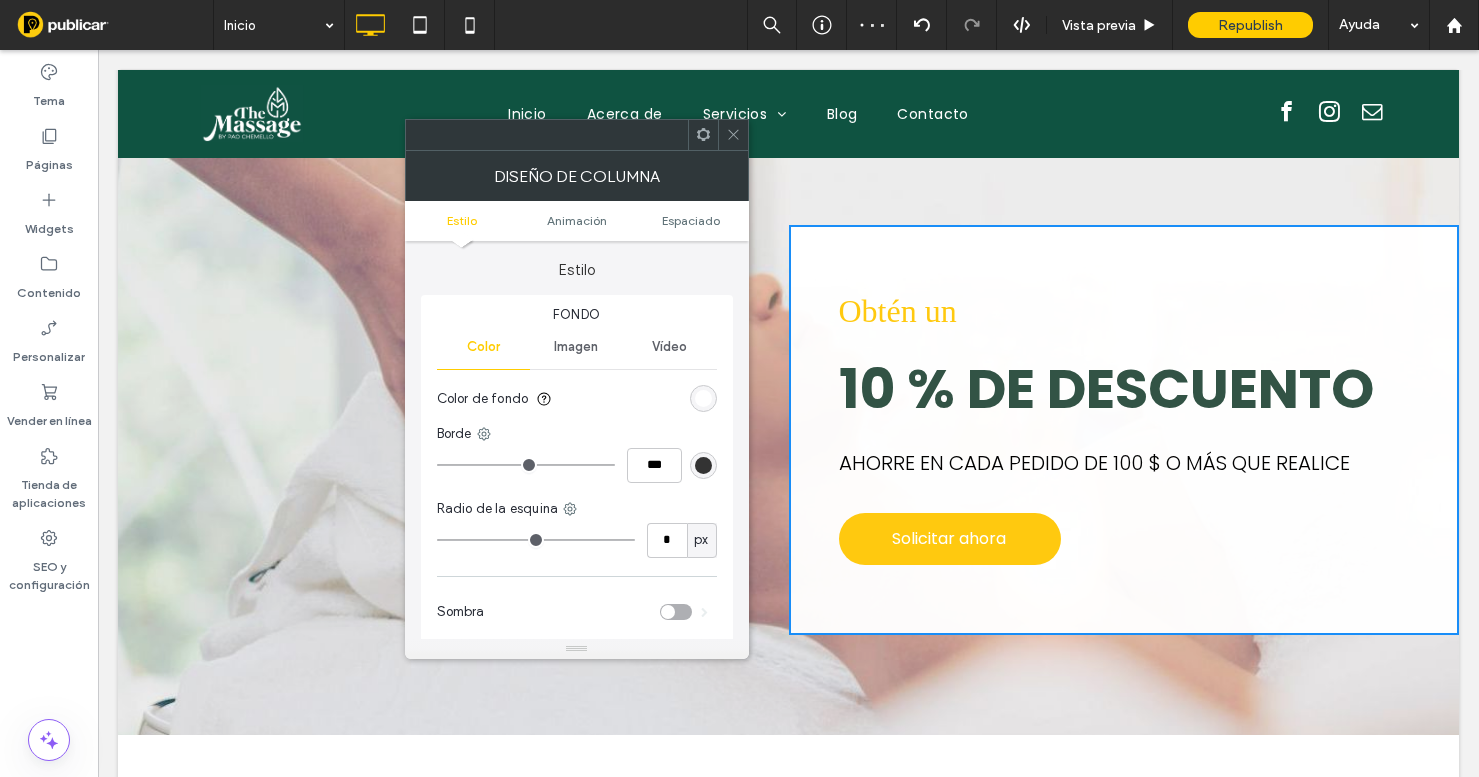 click at bounding box center (703, 398) 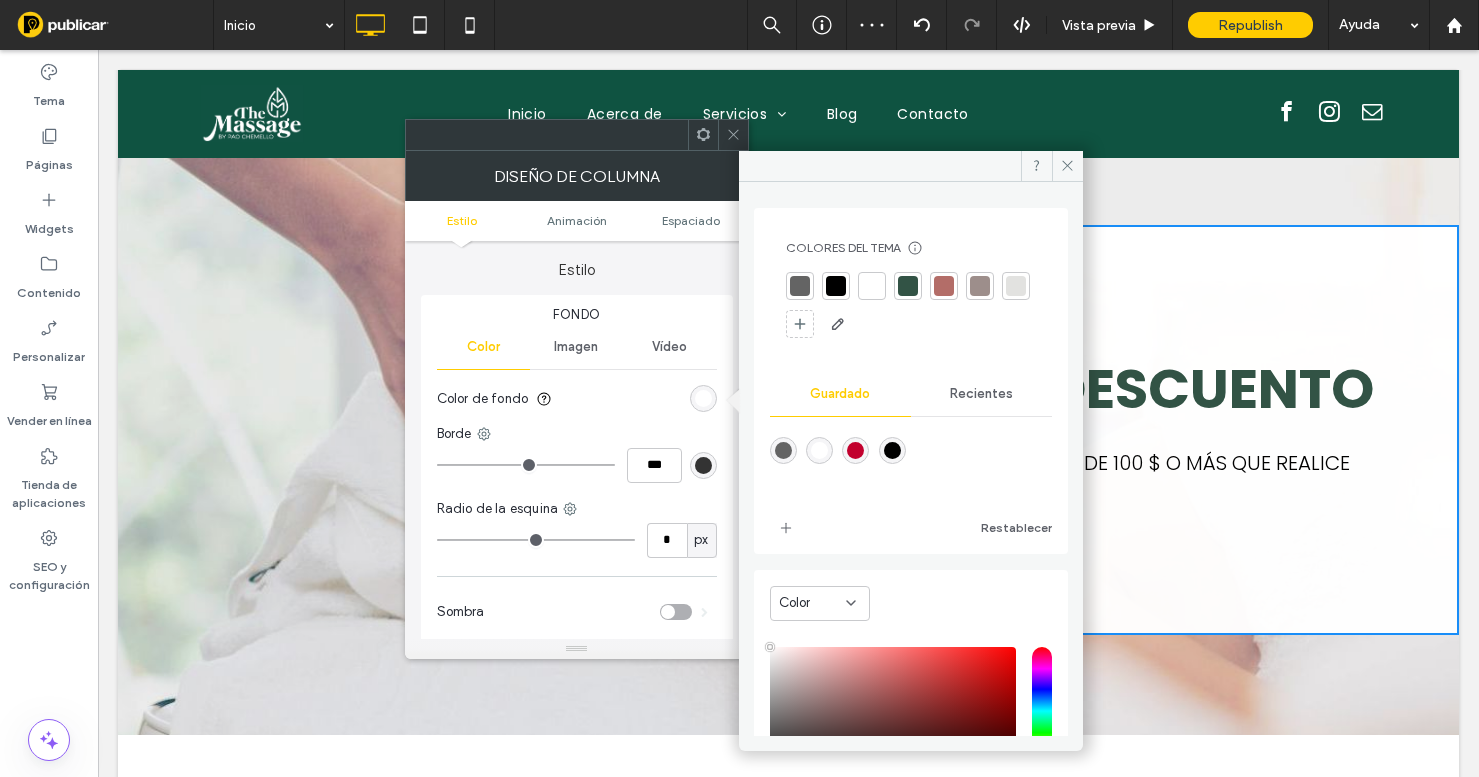 click at bounding box center [1016, 286] 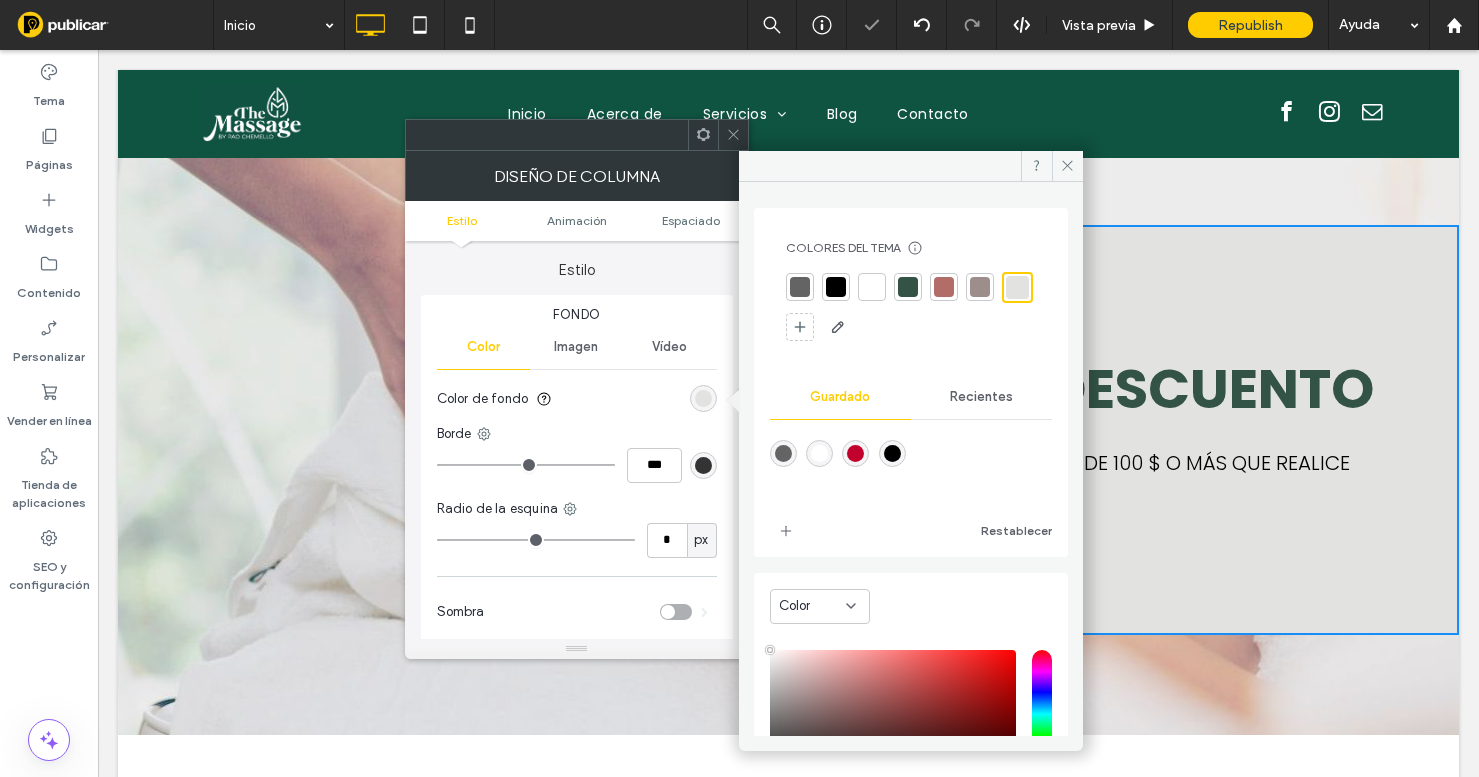 click at bounding box center [733, 135] 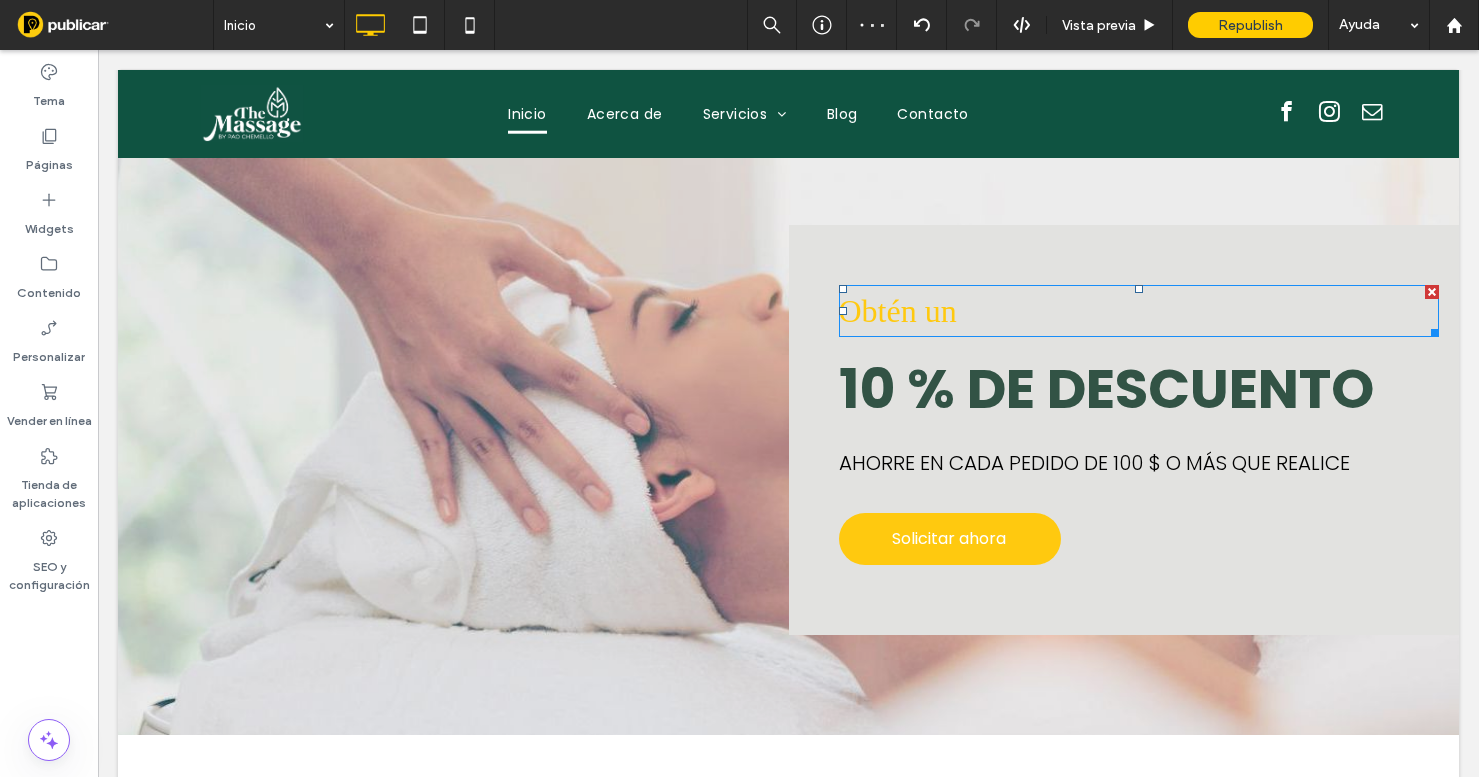 click on "Obtén un" at bounding box center (898, 311) 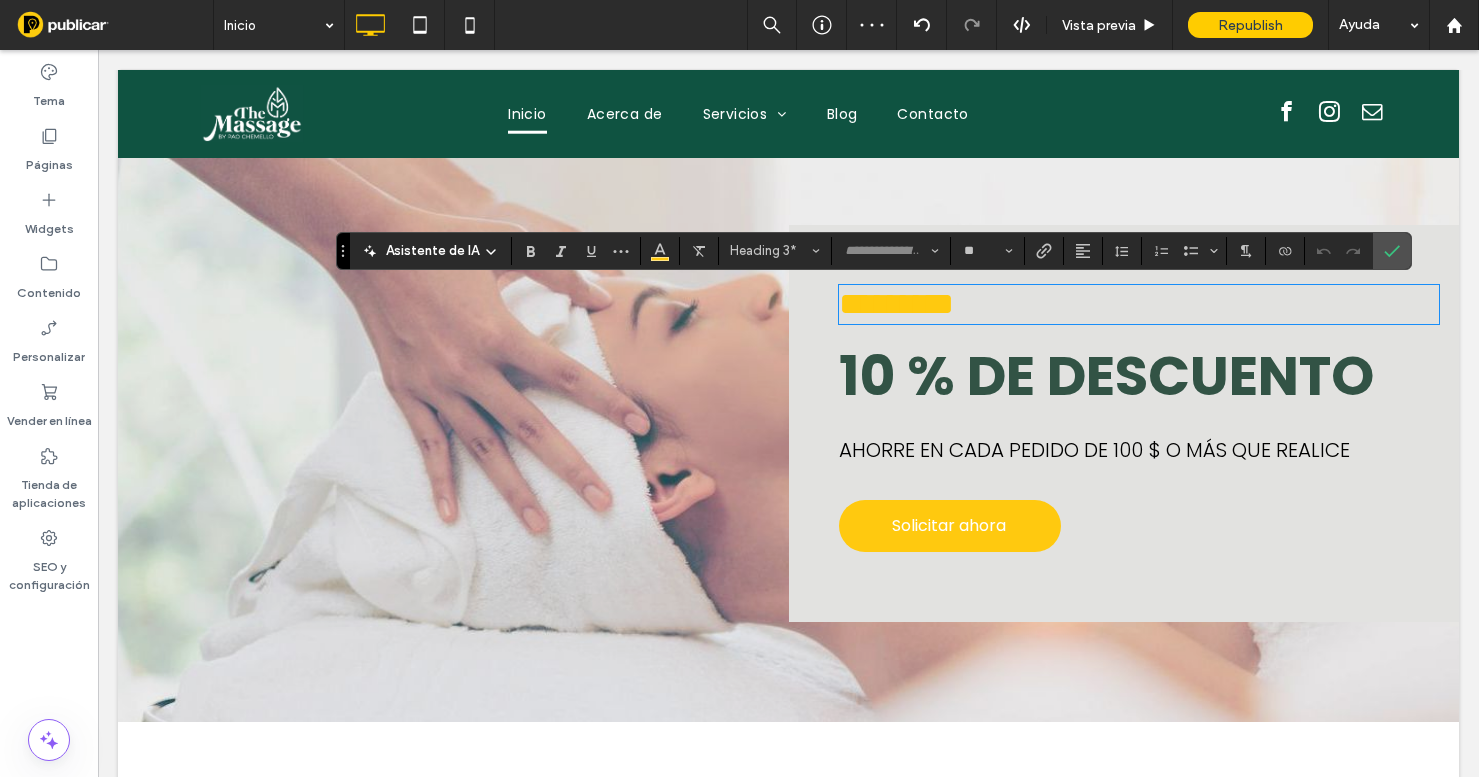 click on "********" at bounding box center (896, 304) 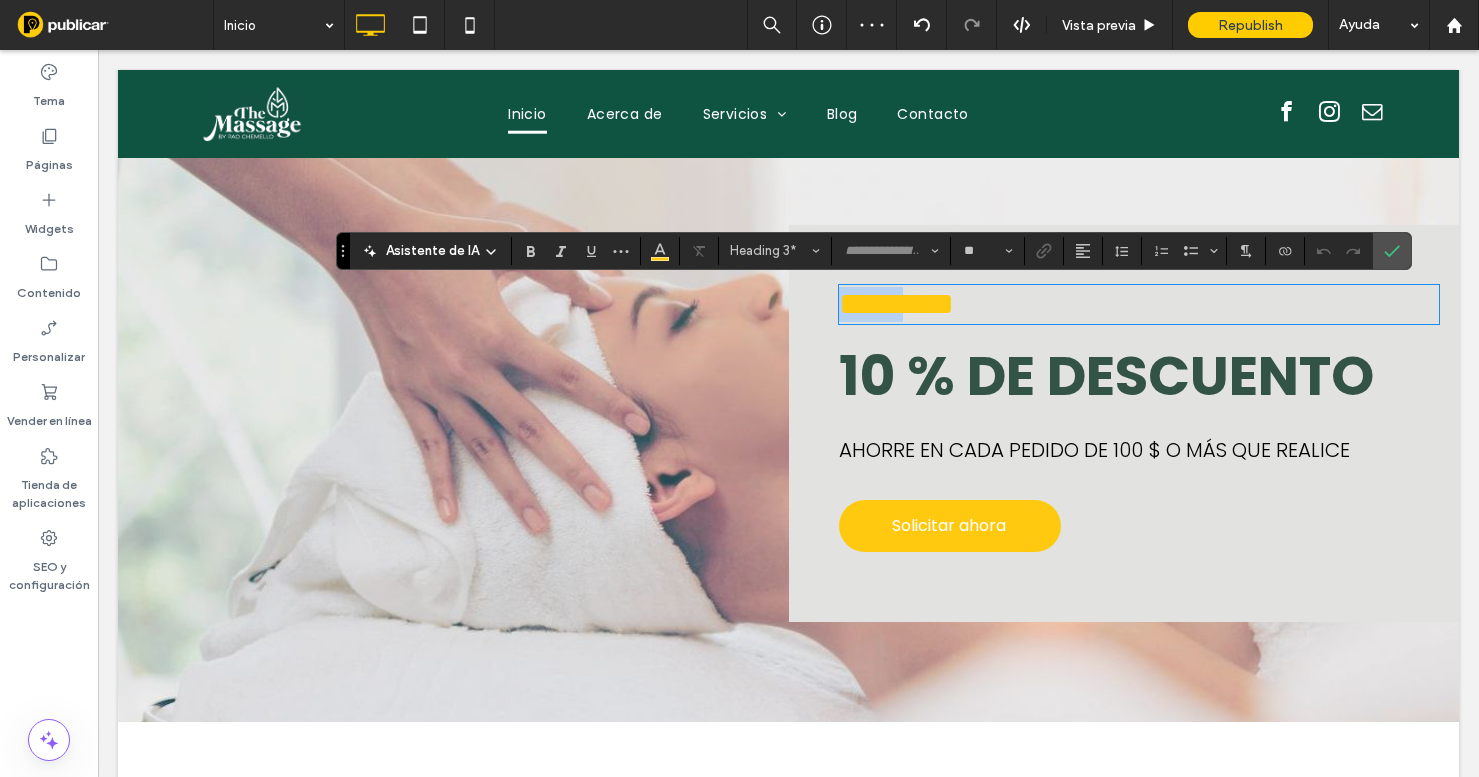 click on "********" at bounding box center [896, 304] 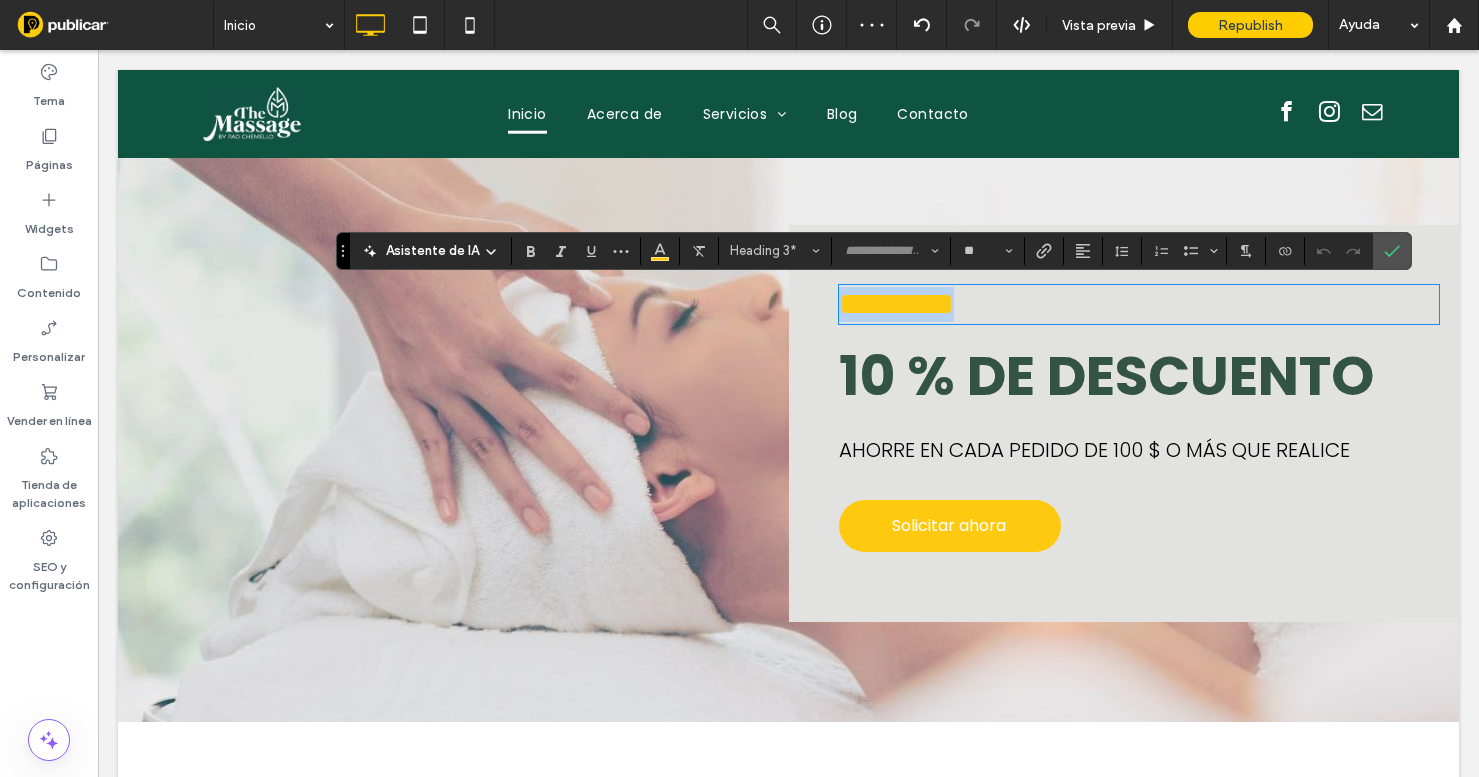 click on "********" at bounding box center [896, 304] 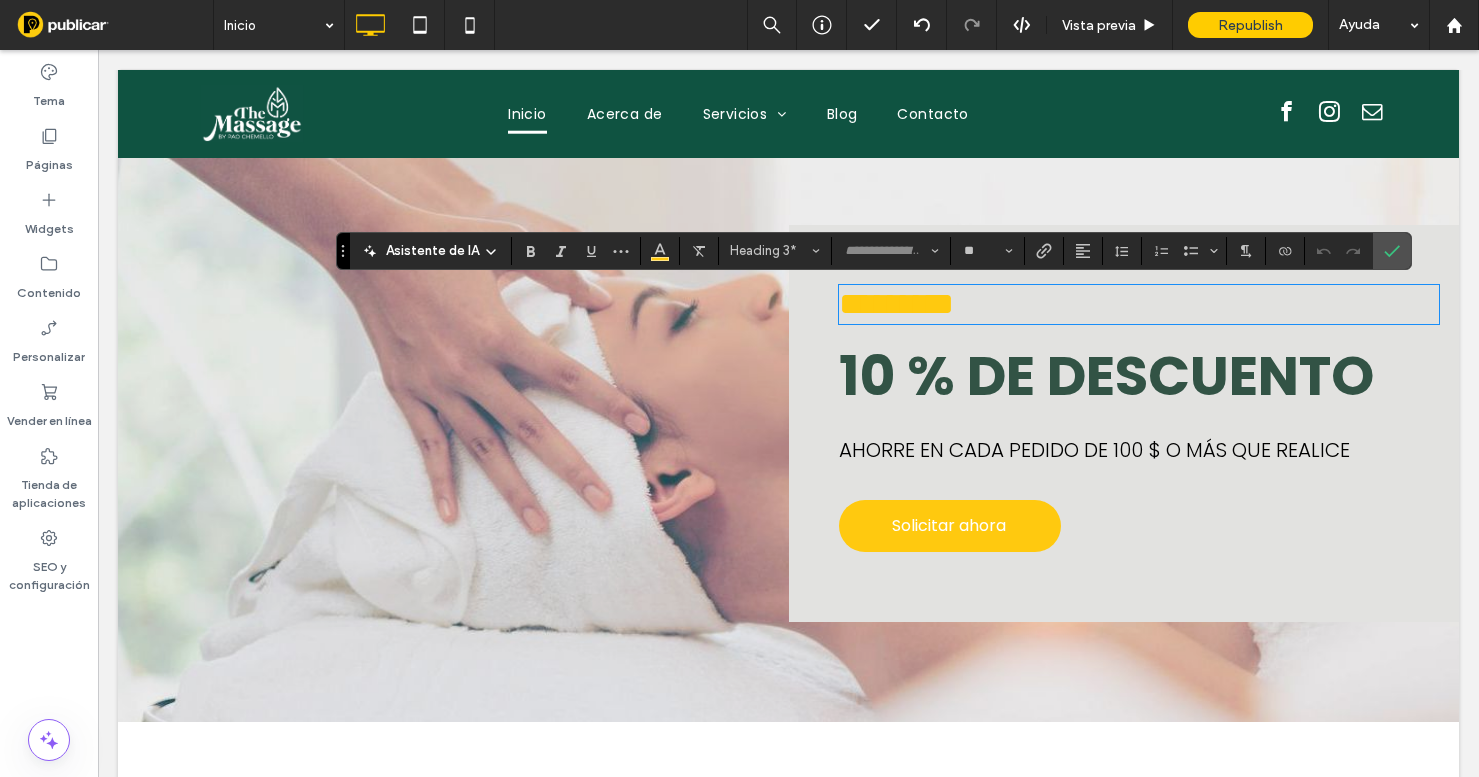 click on "10 % DE DESCUENTO" at bounding box center (1106, 375) 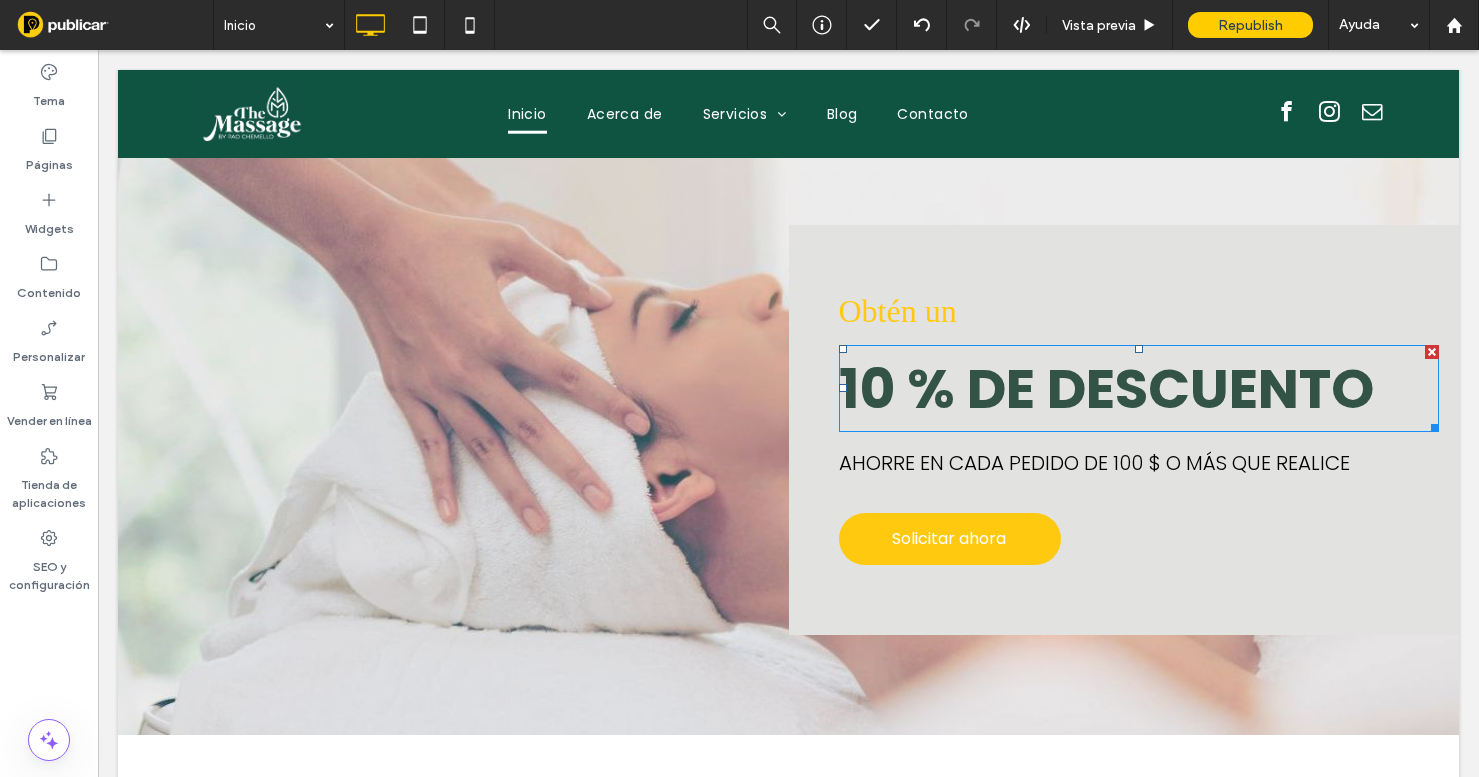 click on "10 % DE DESCUENTO" at bounding box center (1106, 388) 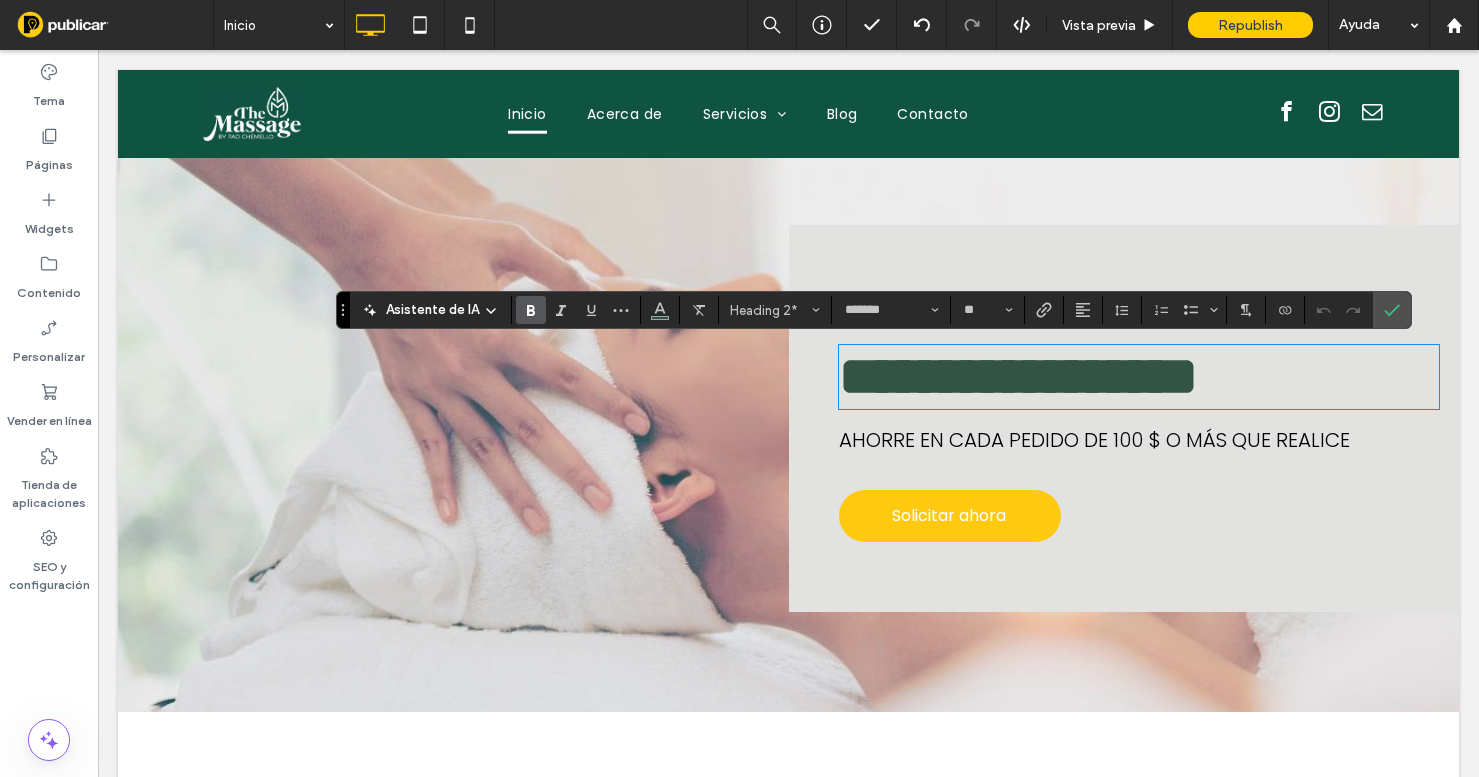 click on "**********" at bounding box center [1018, 376] 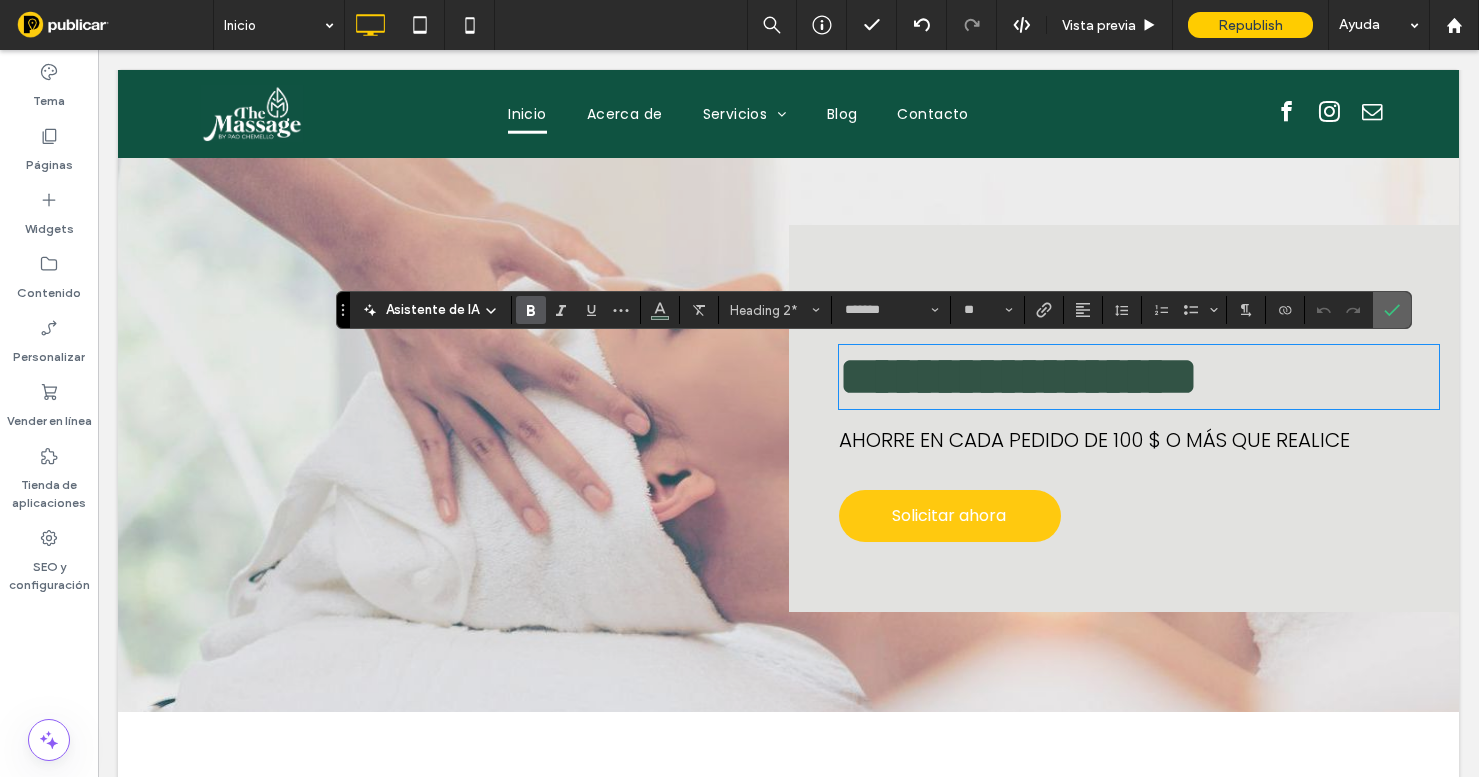 click 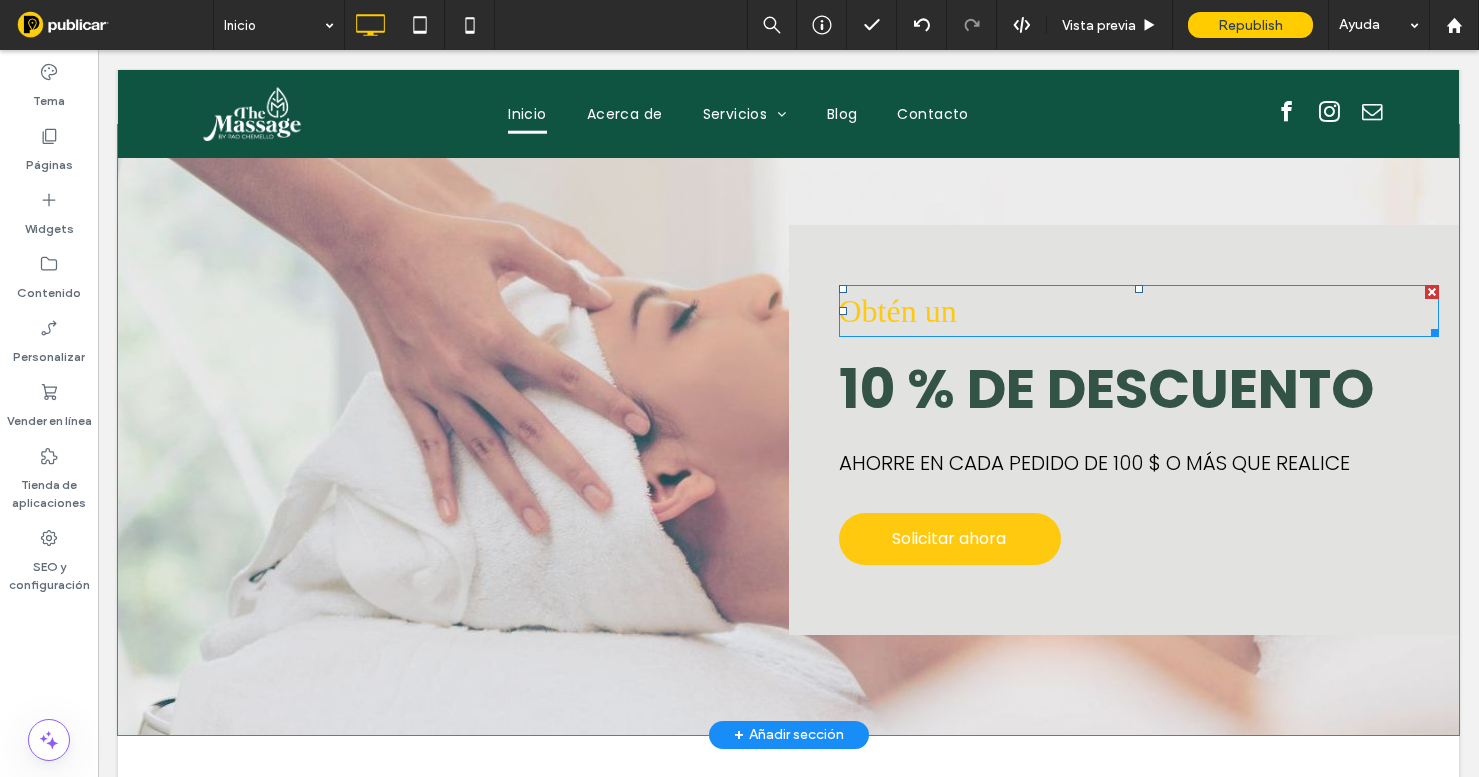 click on "Obtén un" at bounding box center (1139, 311) 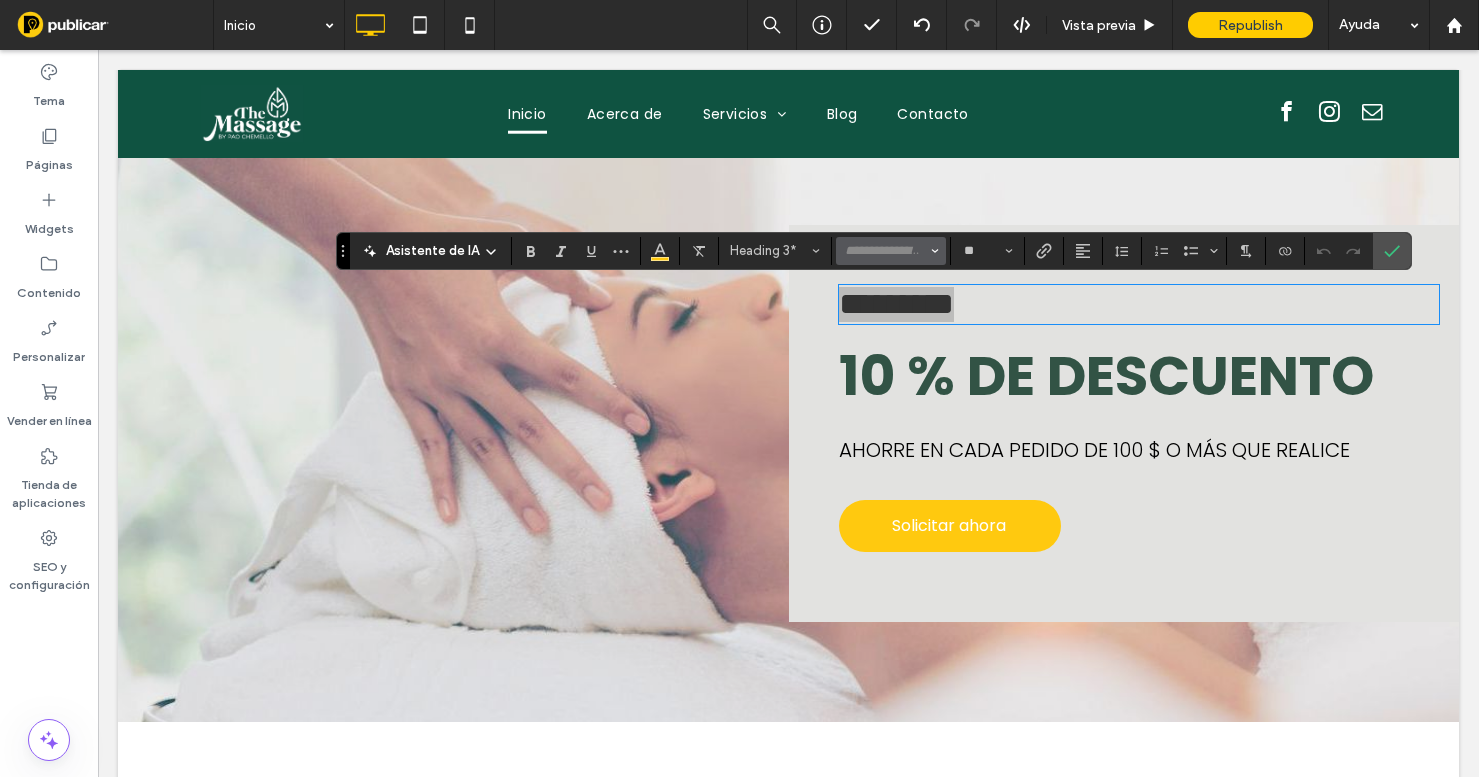click at bounding box center (885, 251) 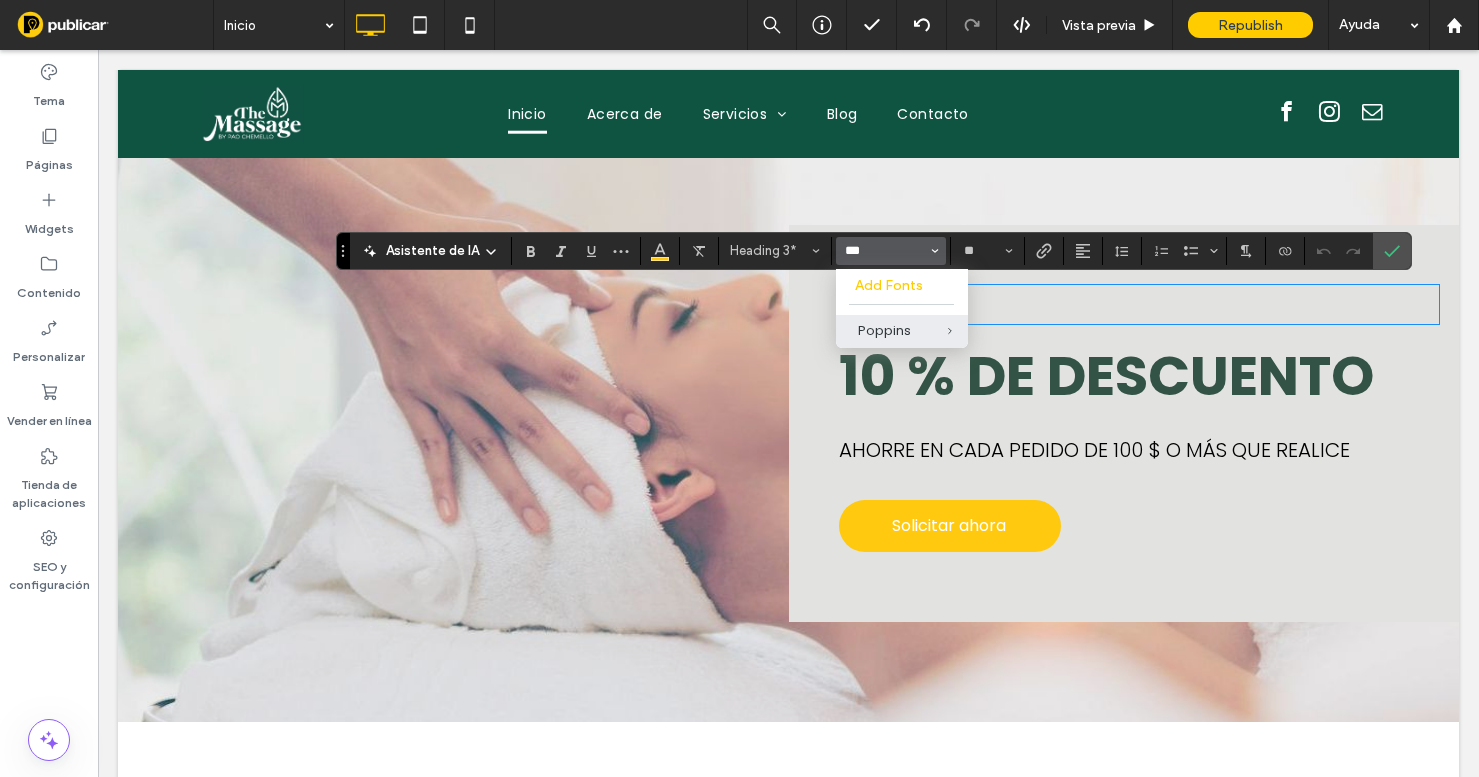 type on "***" 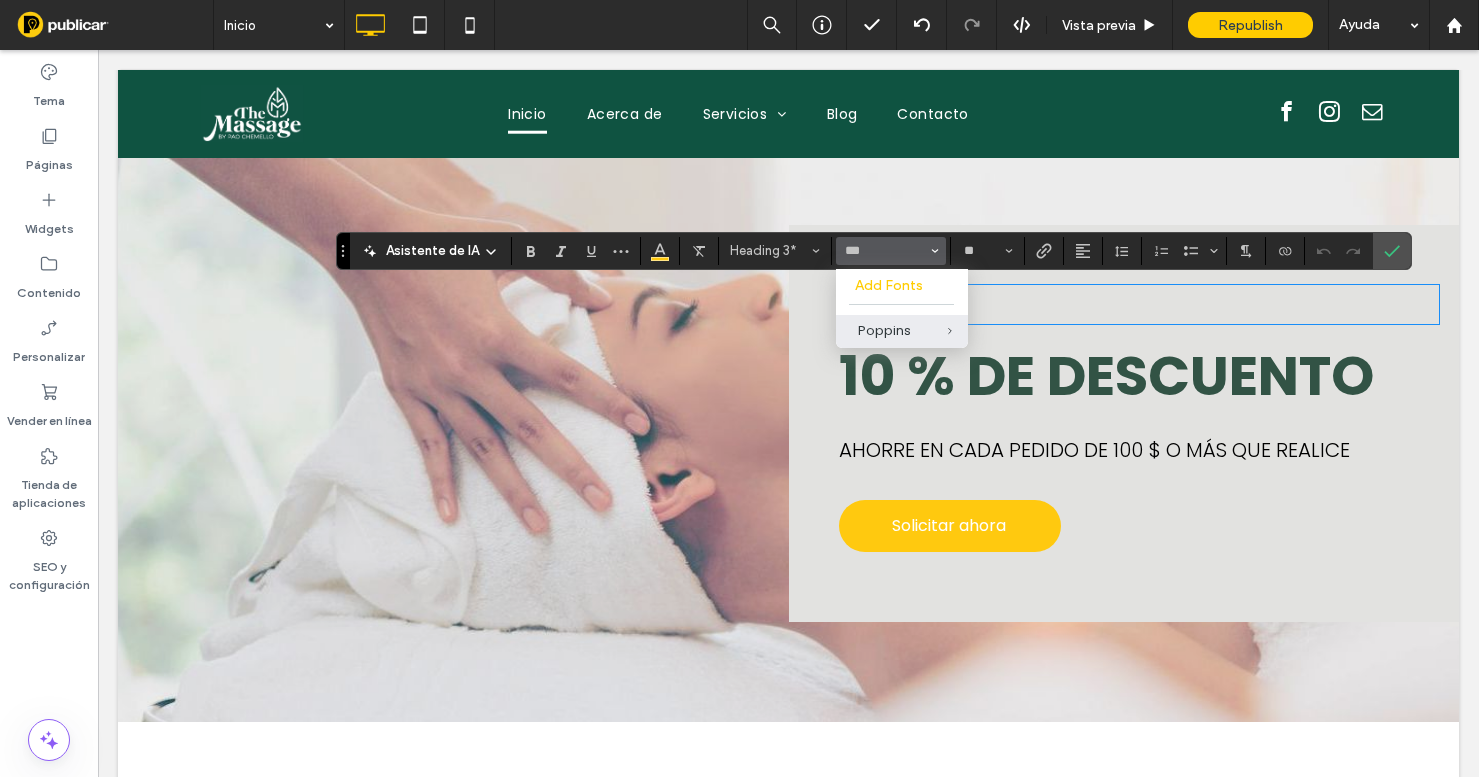 click on "Poppins" at bounding box center (902, 331) 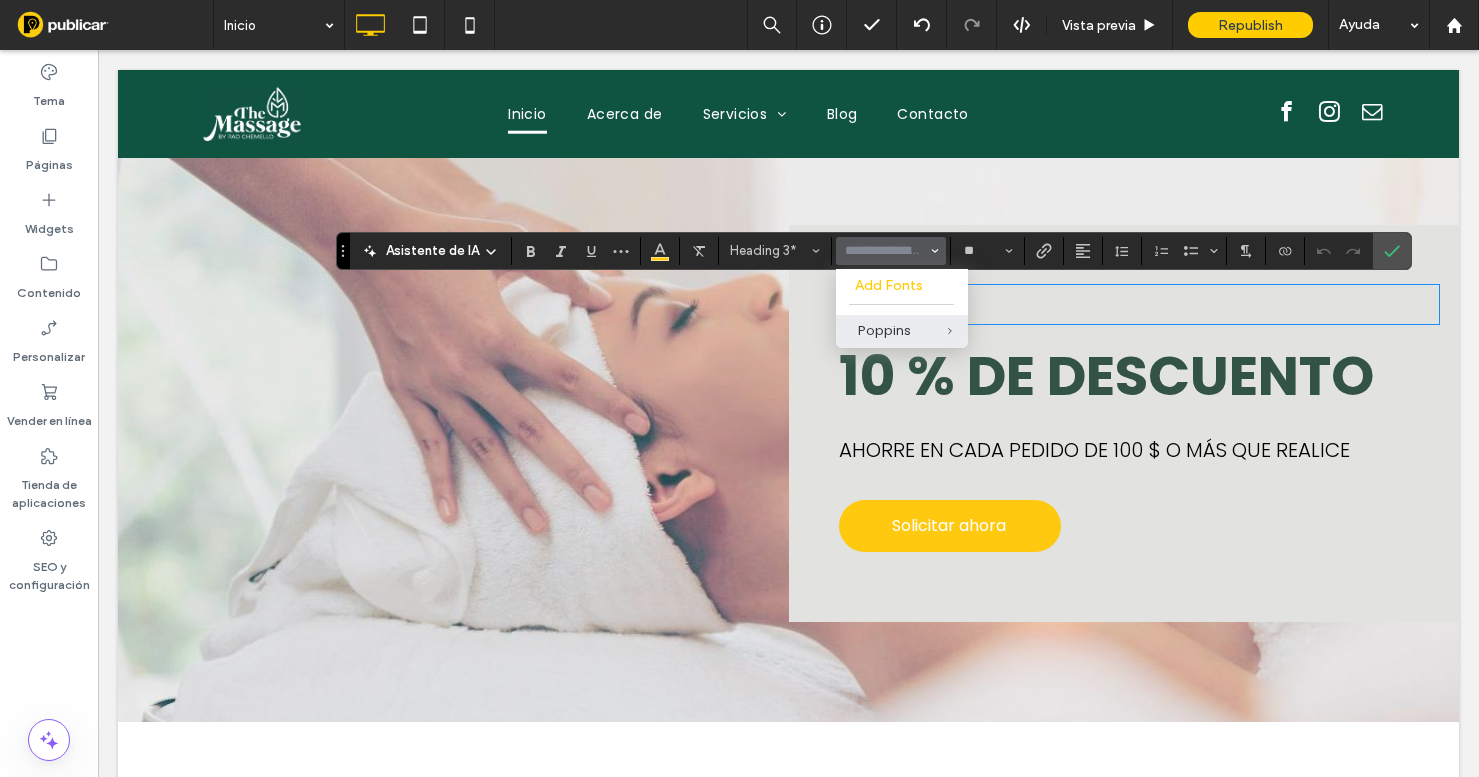 type on "*******" 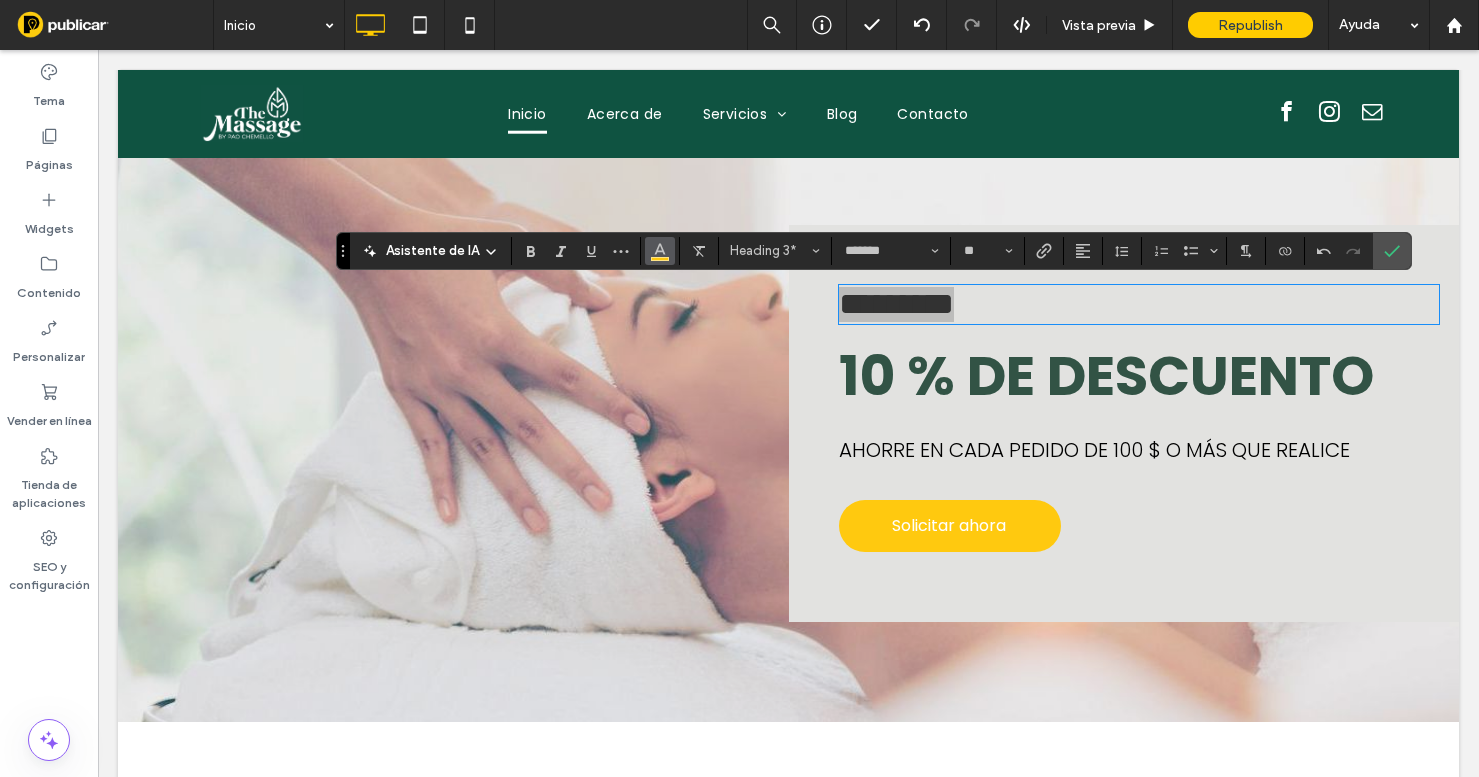 click 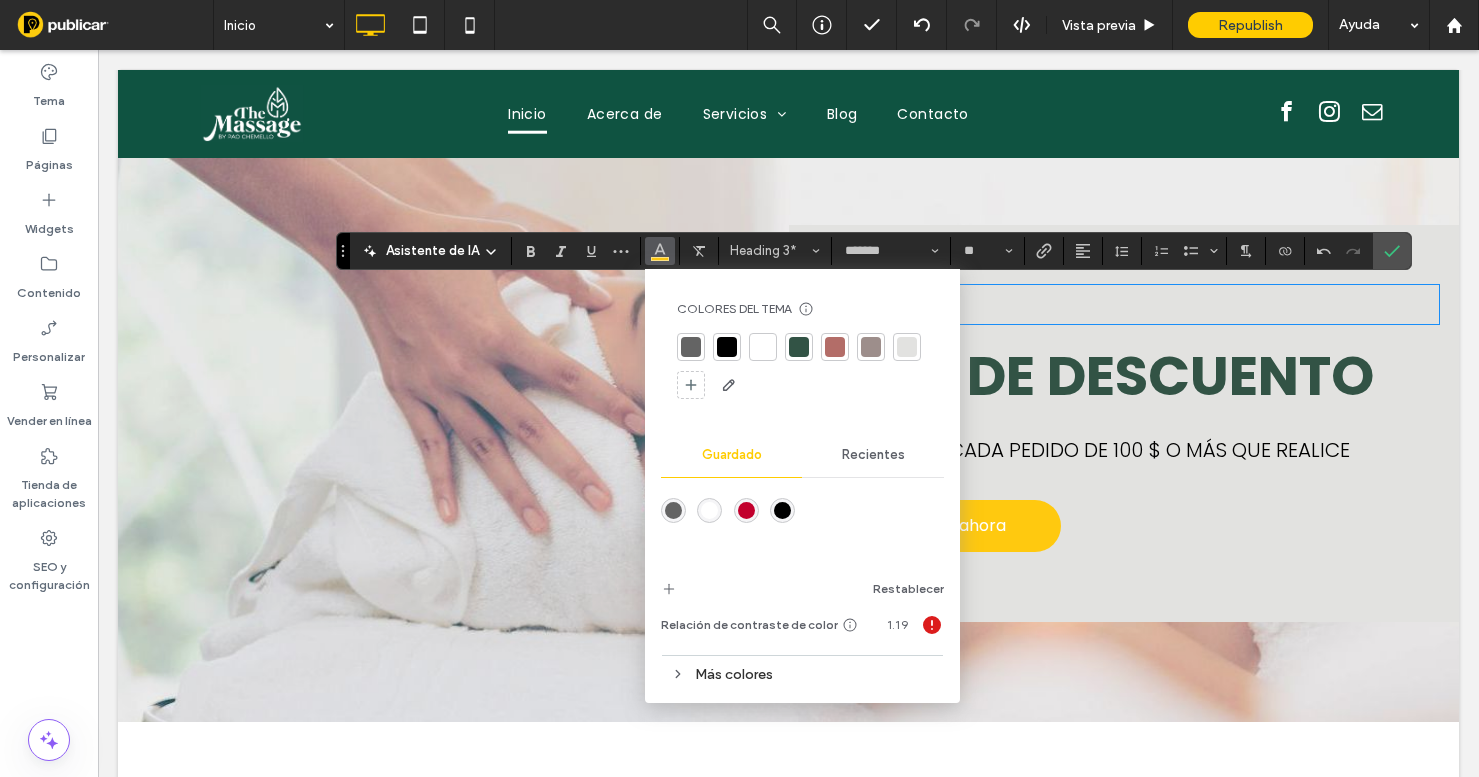 click at bounding box center [799, 347] 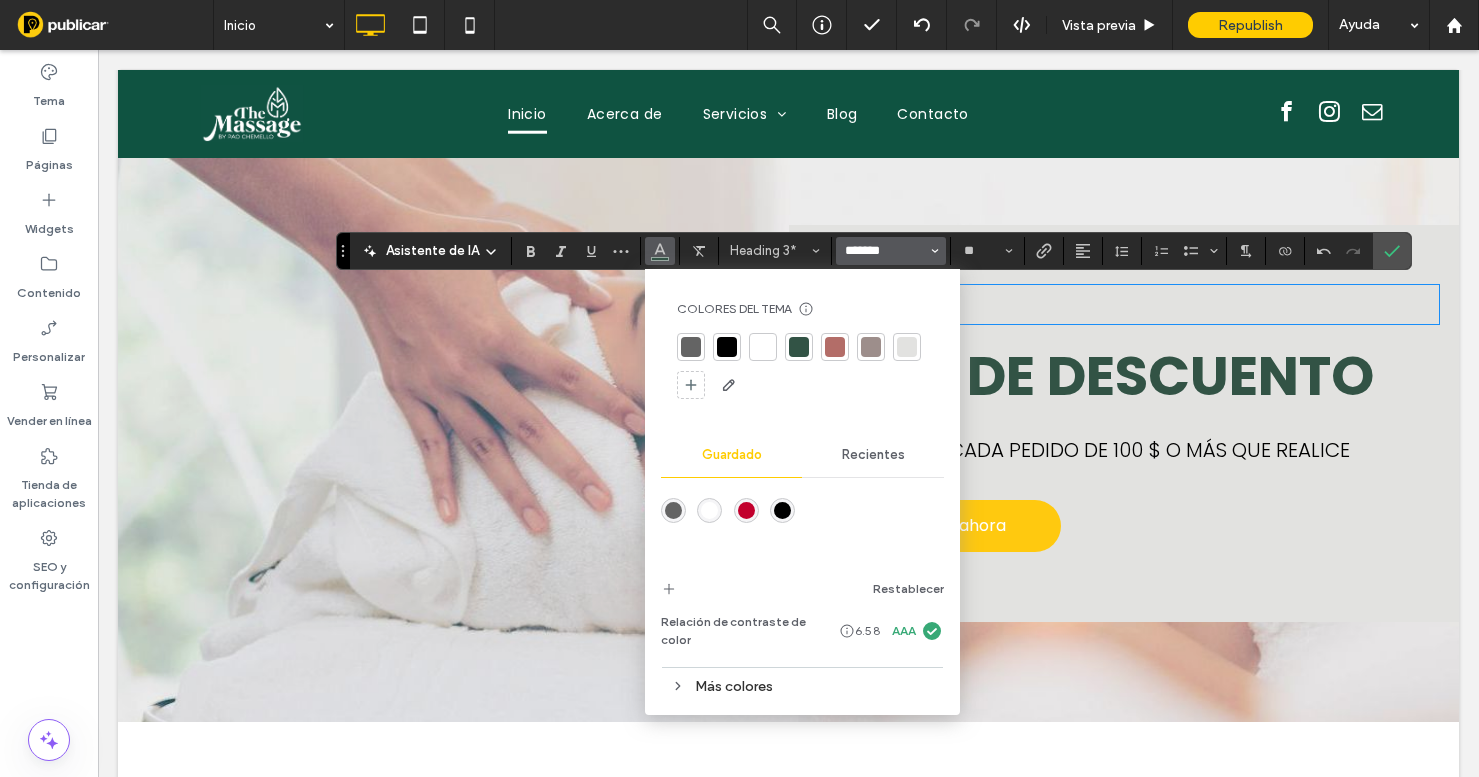 click on "*******" at bounding box center (885, 251) 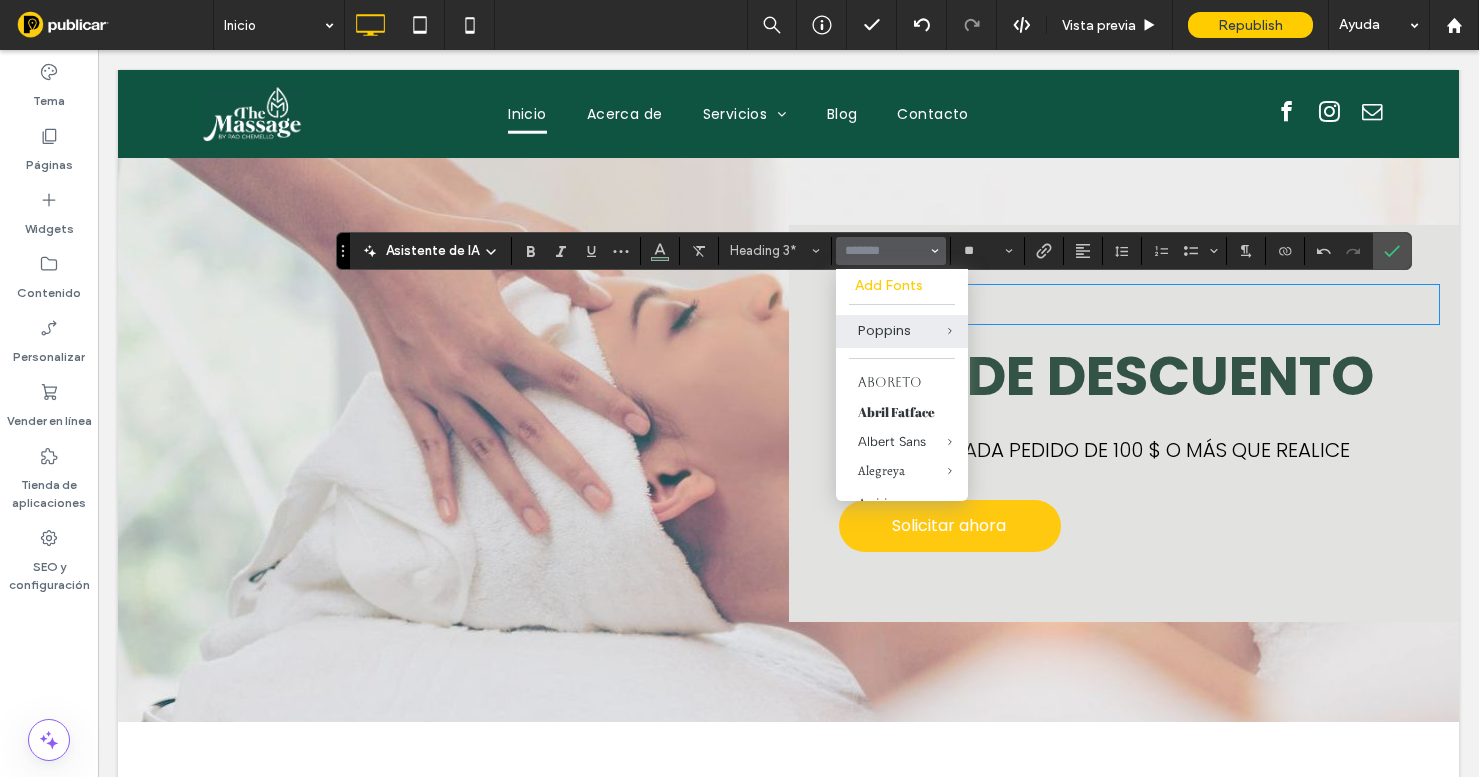 click on "10 % DE DESCUENTO" at bounding box center [1106, 375] 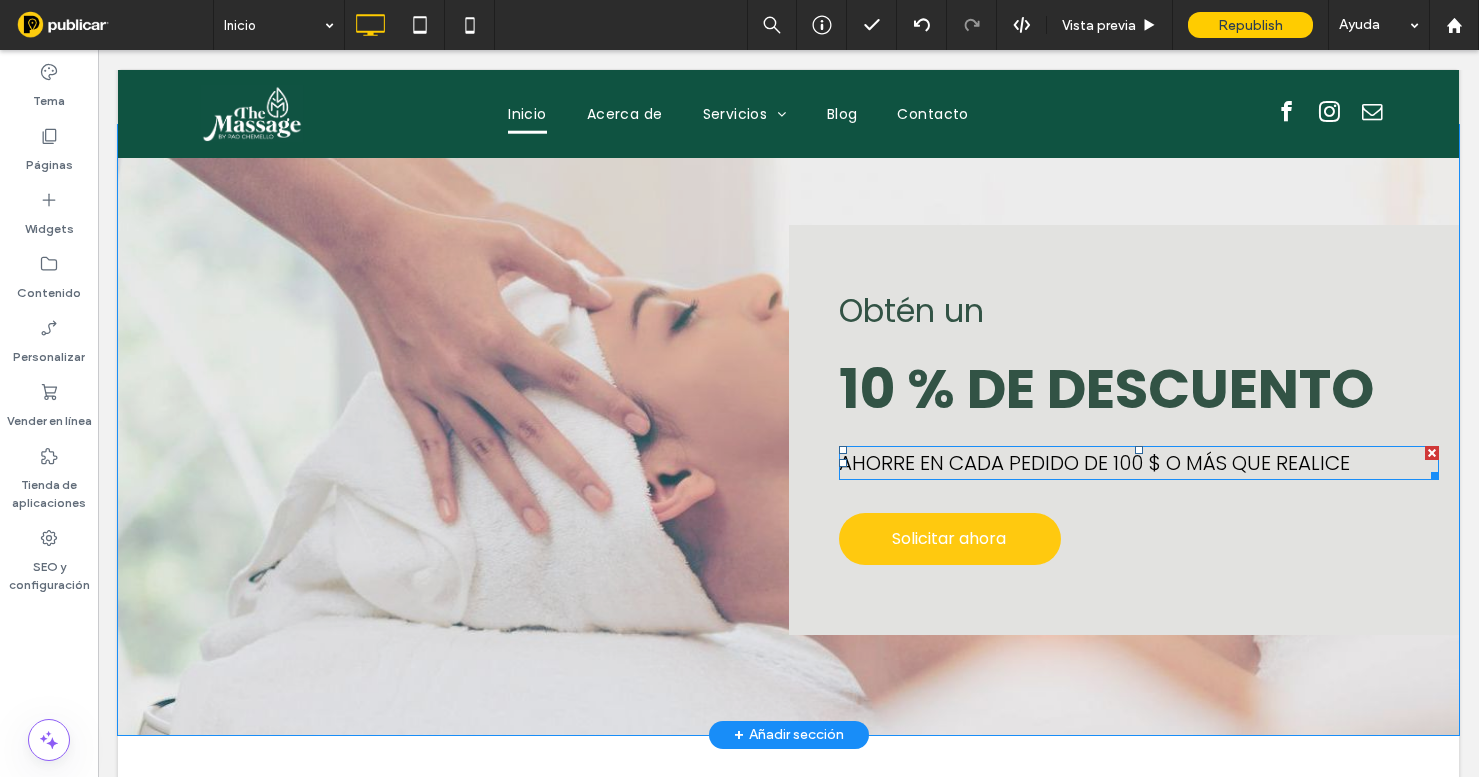 click on "AHORRE EN CADA PEDIDO DE 100 $ O MÁS QUE REALICE" at bounding box center [1094, 463] 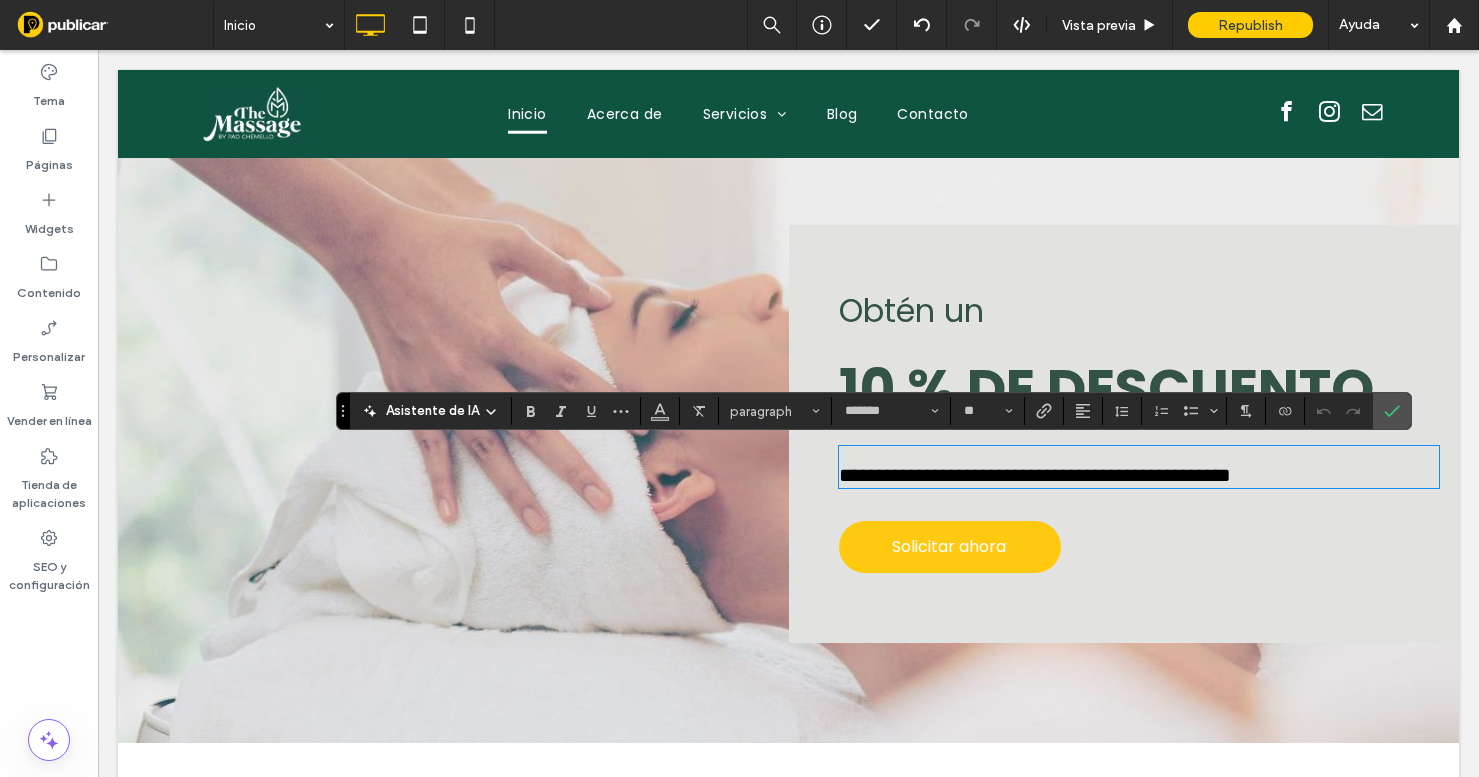 click on "**********" at bounding box center [1035, 475] 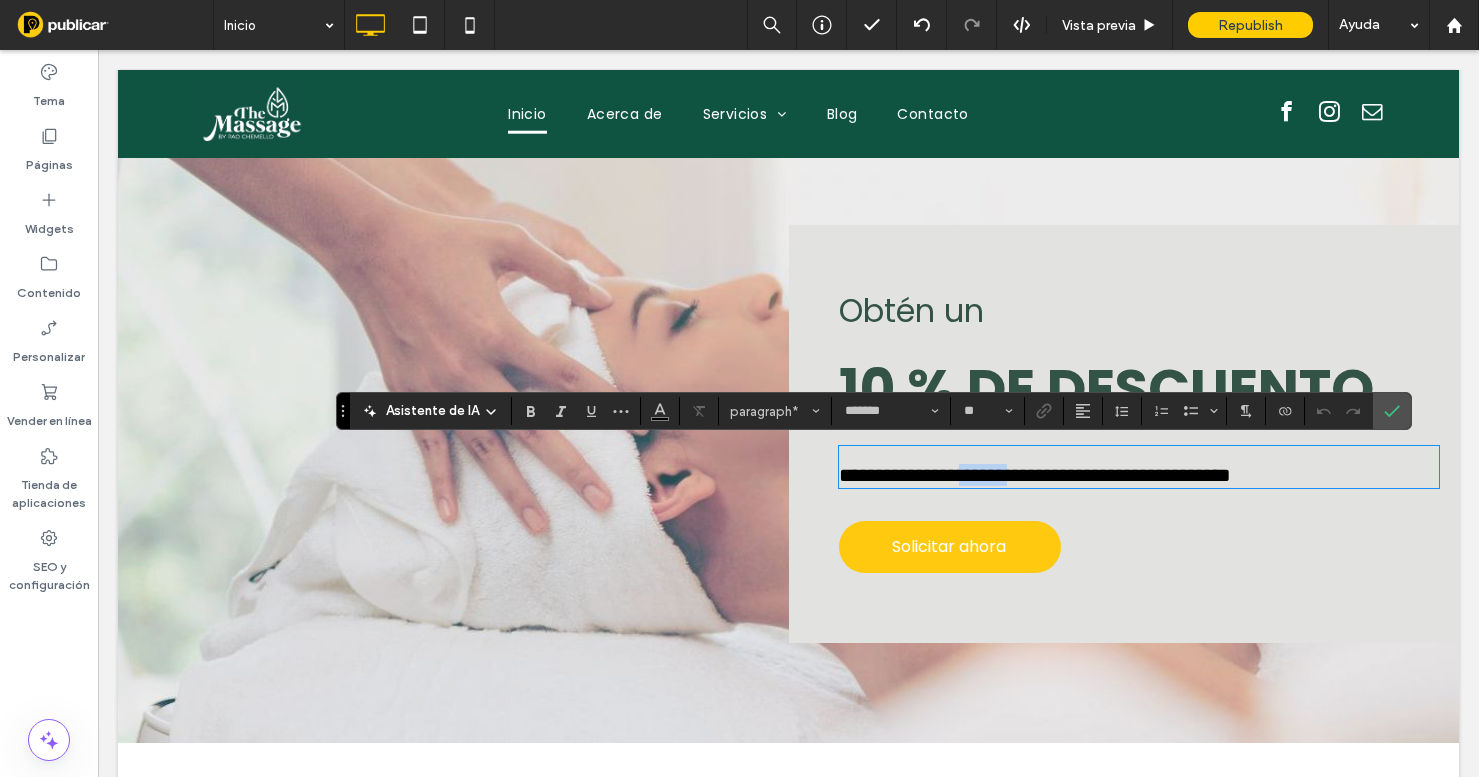 click on "**********" at bounding box center [1035, 475] 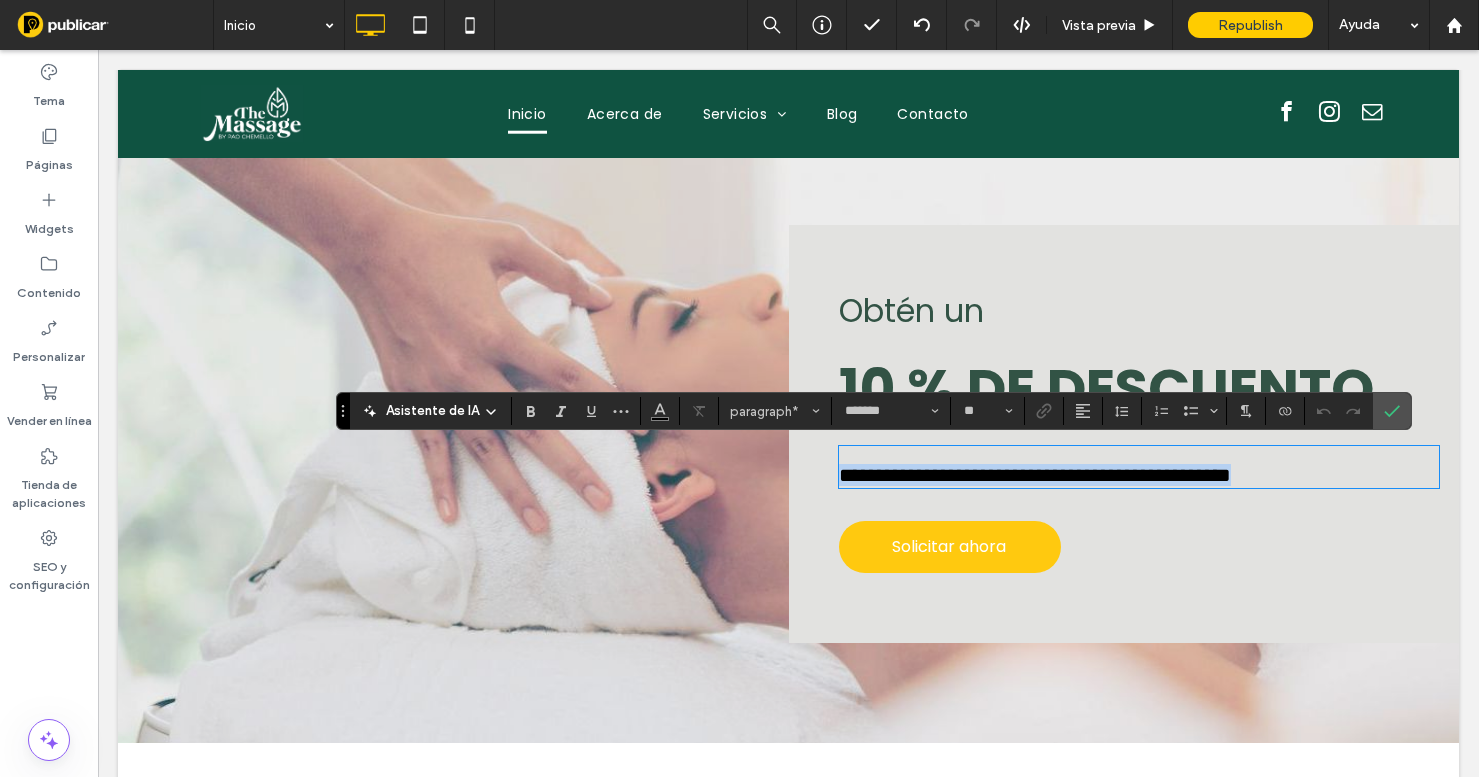 click on "**********" at bounding box center [1035, 475] 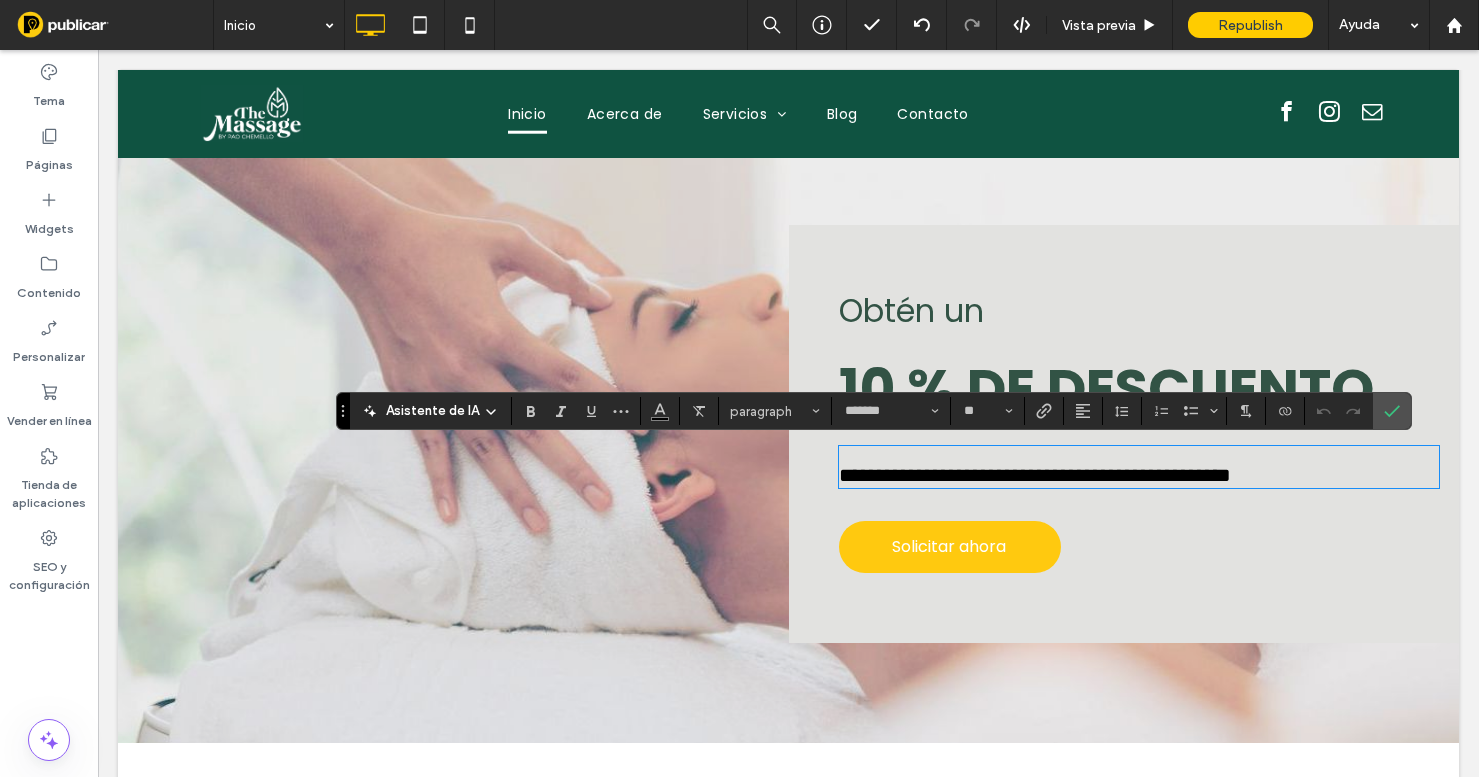 type on "**" 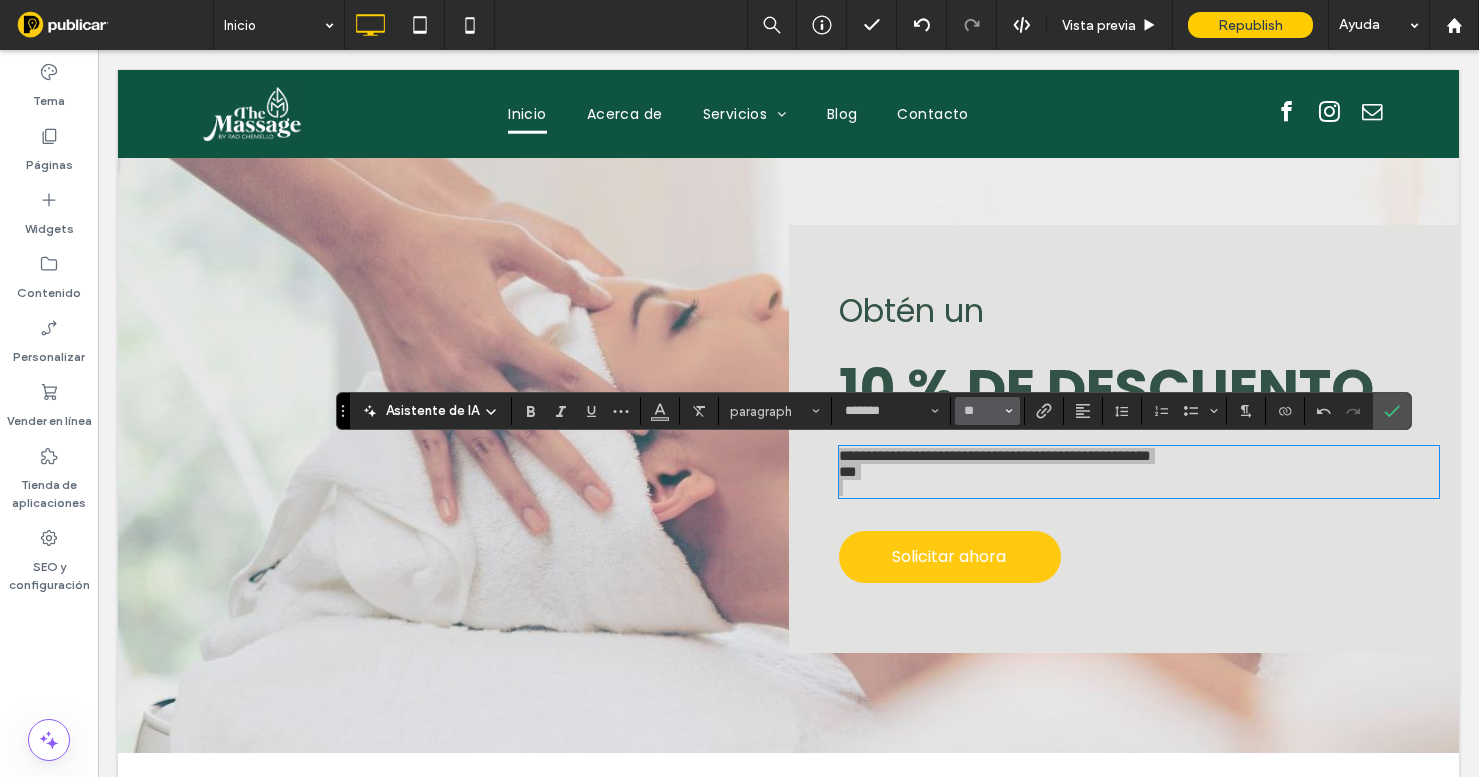 click on "**" at bounding box center [981, 411] 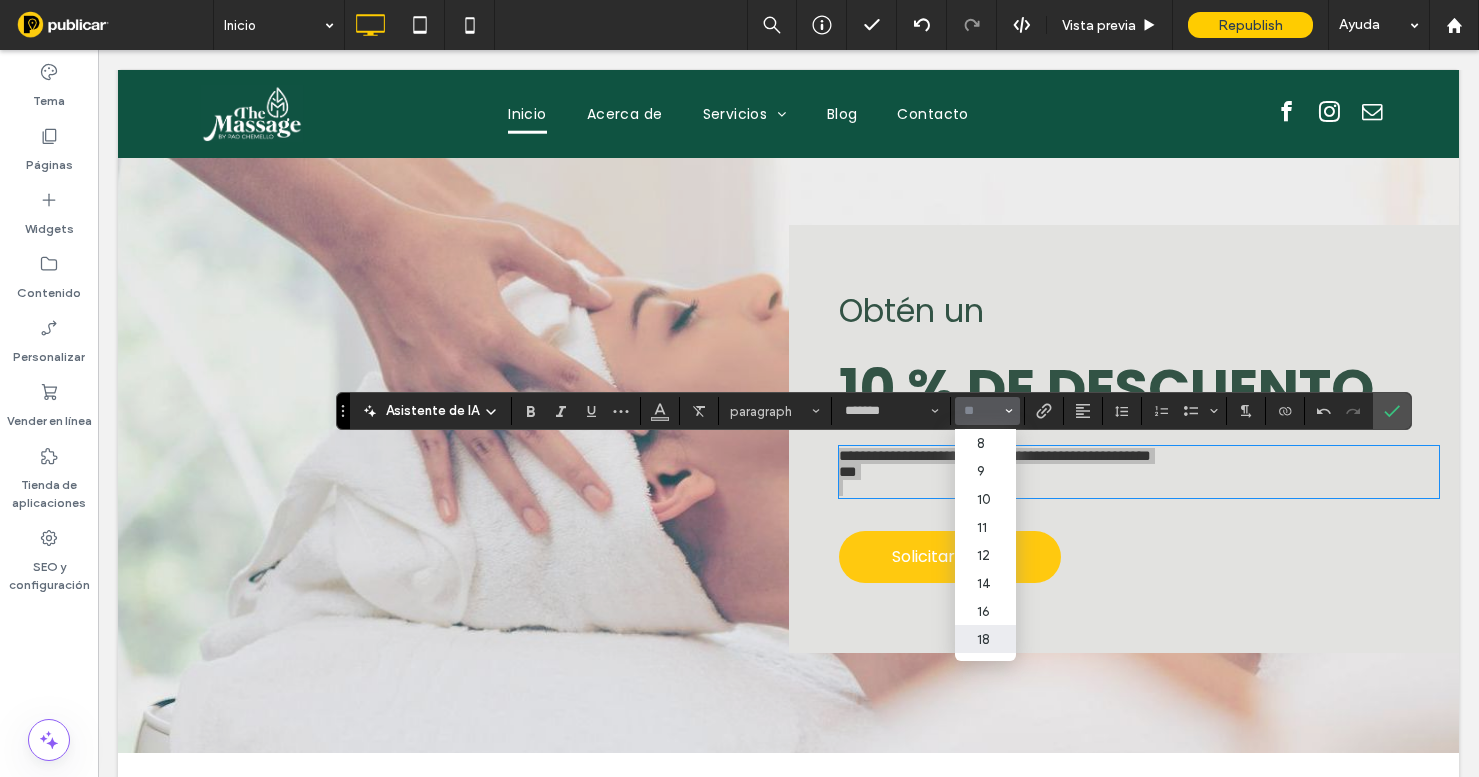 click on "18" at bounding box center [985, 639] 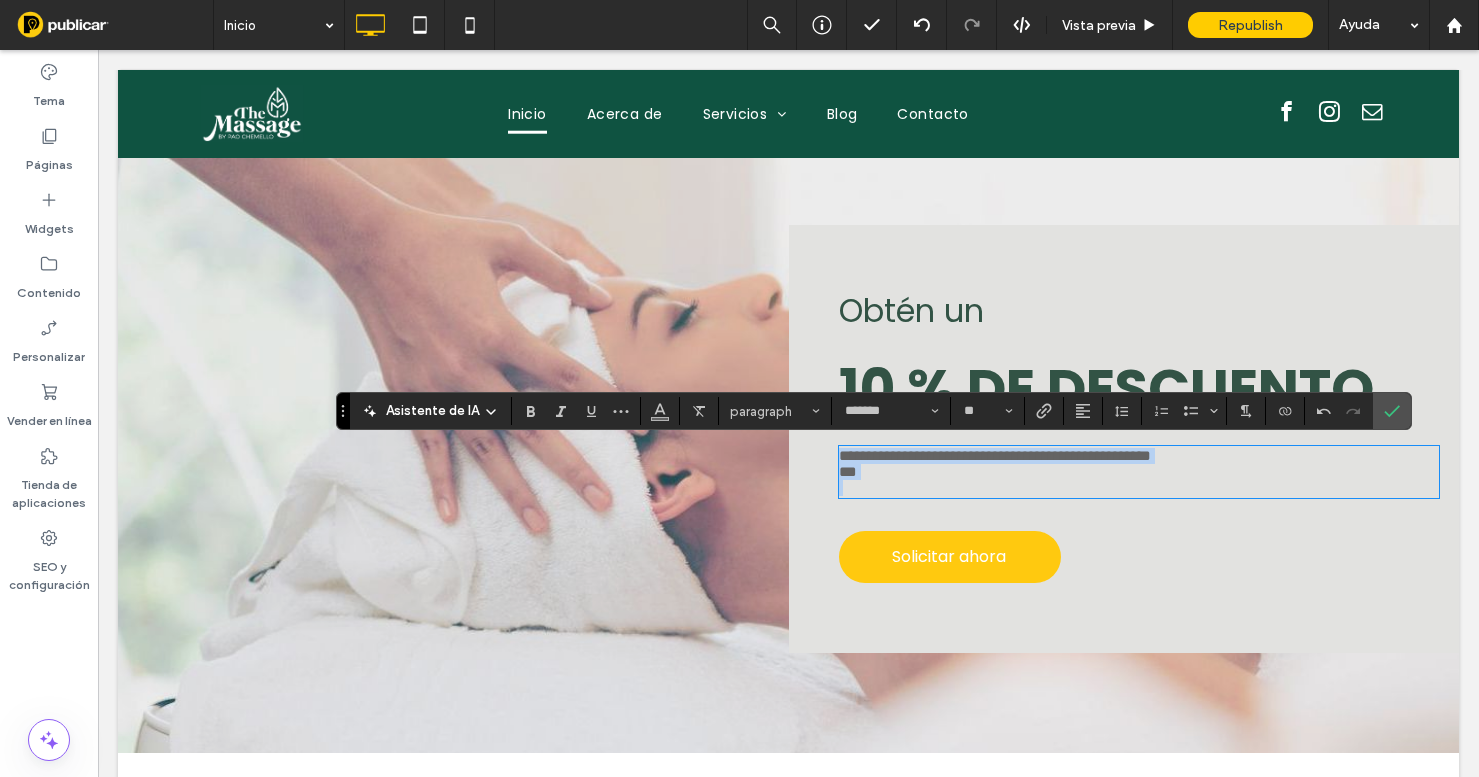 type on "**" 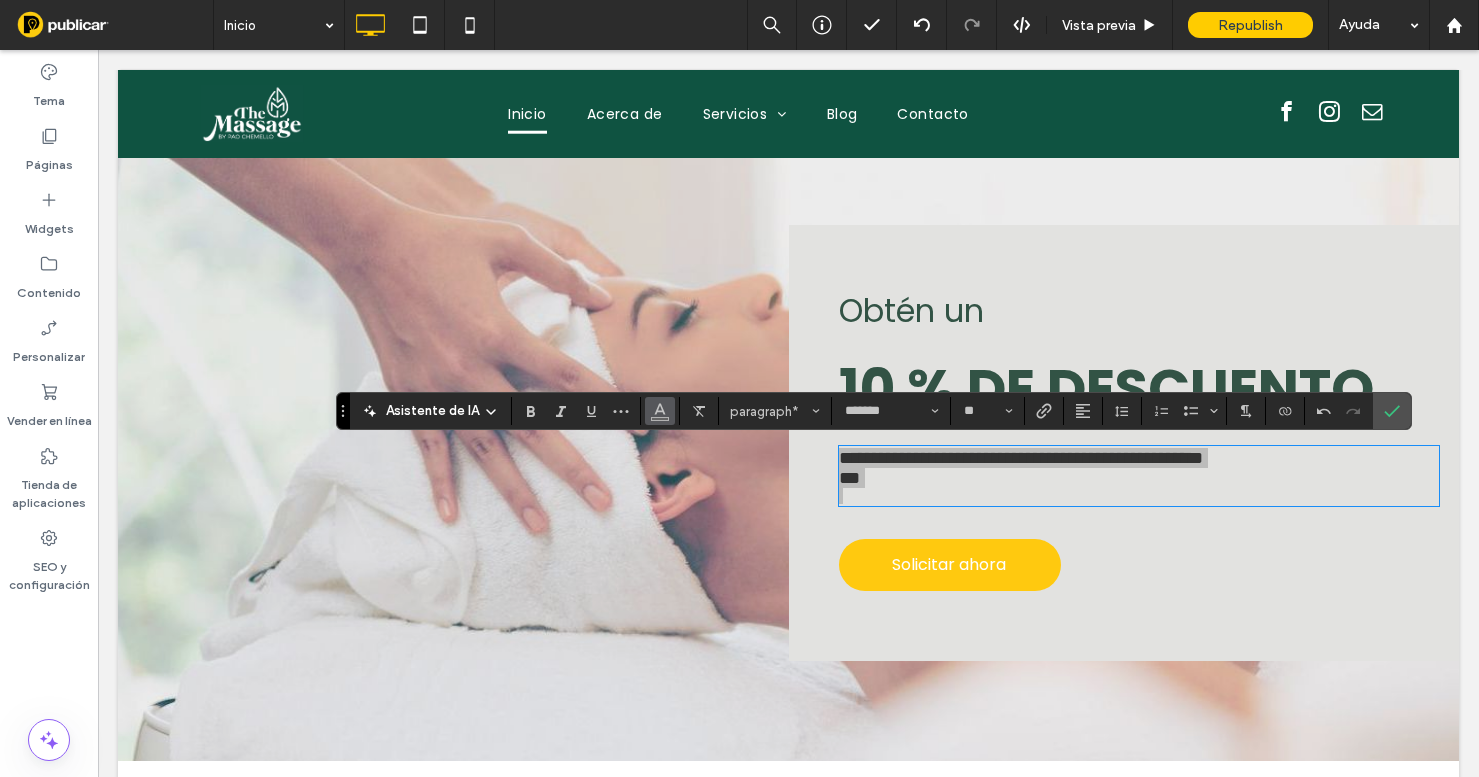 click 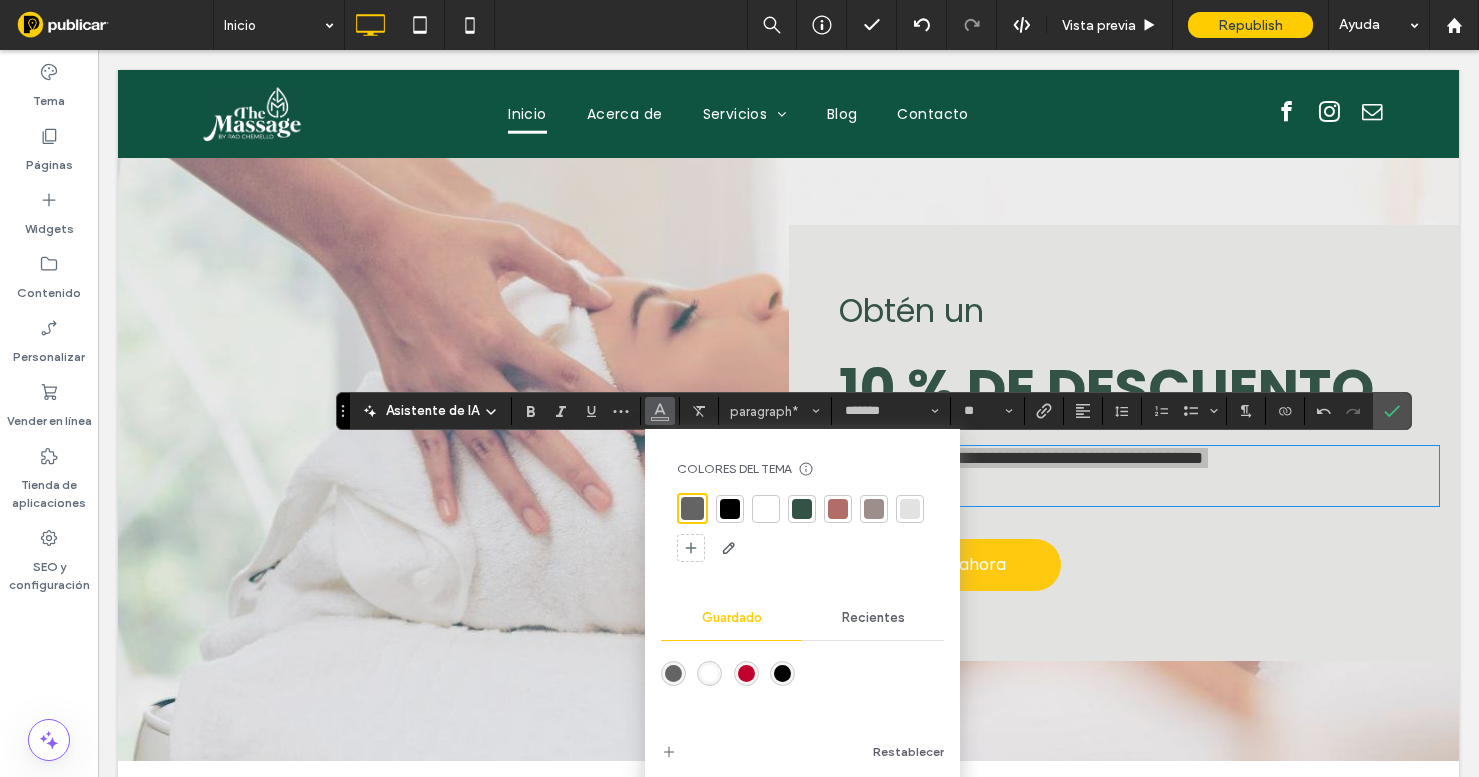 click at bounding box center (730, 509) 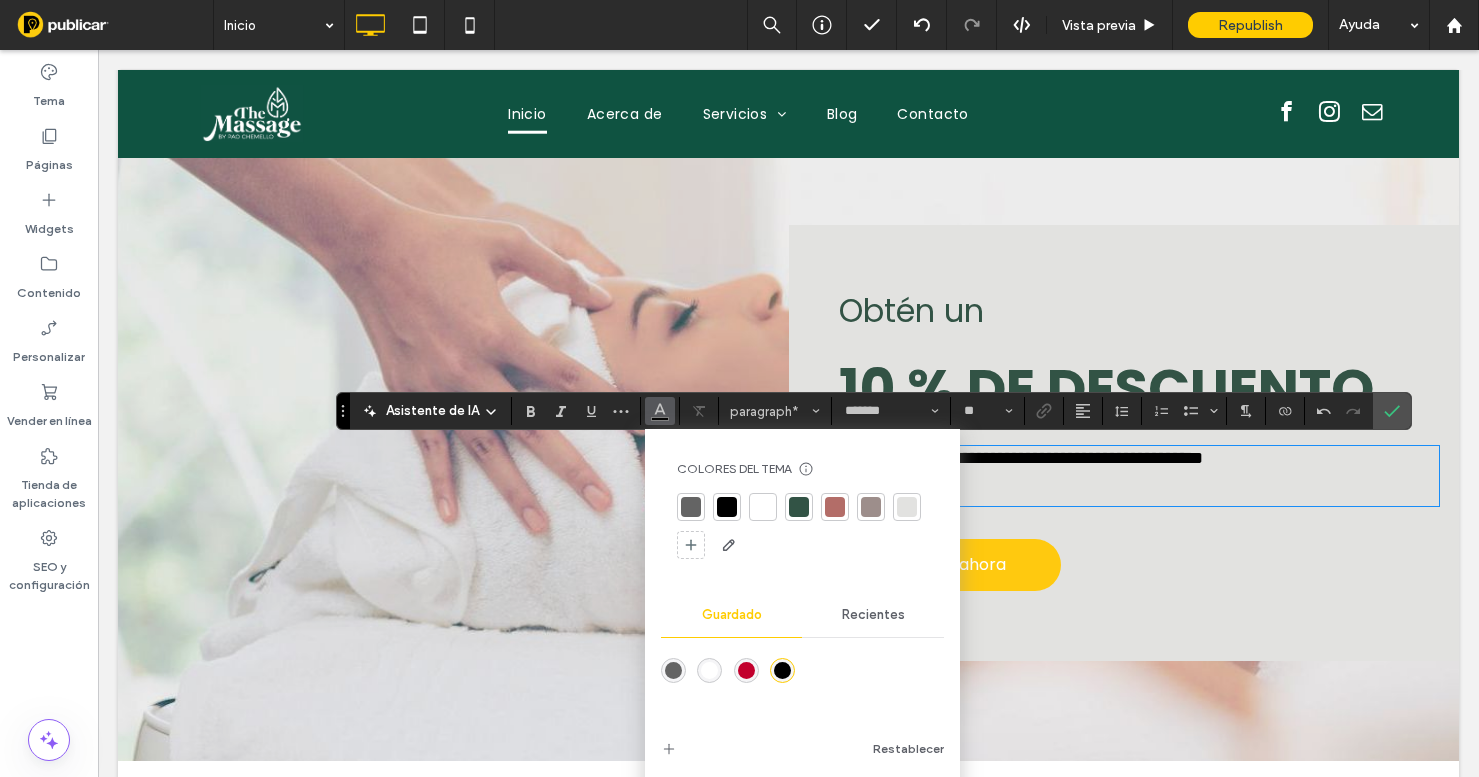 click on "**********" at bounding box center [1021, 458] 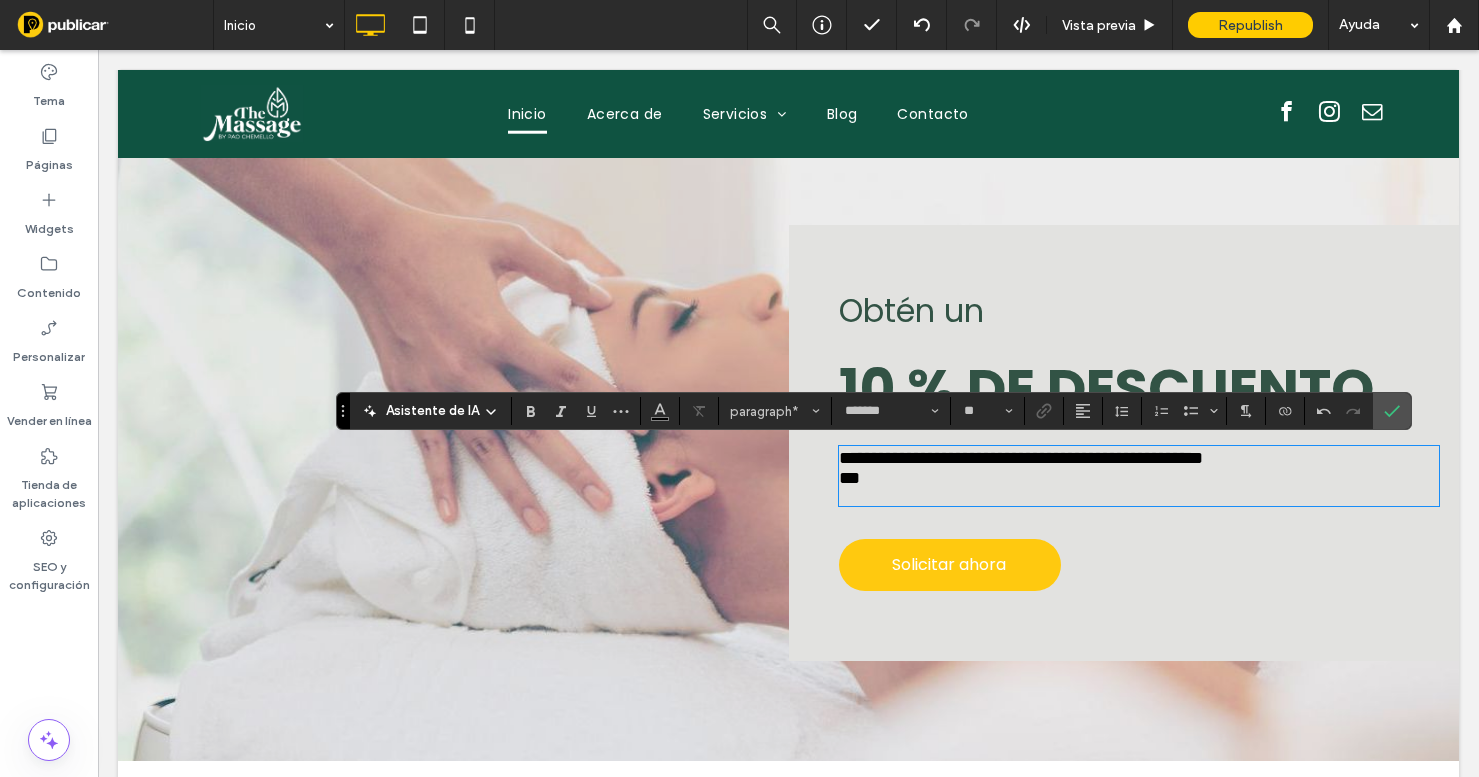 click on "***" at bounding box center [849, 478] 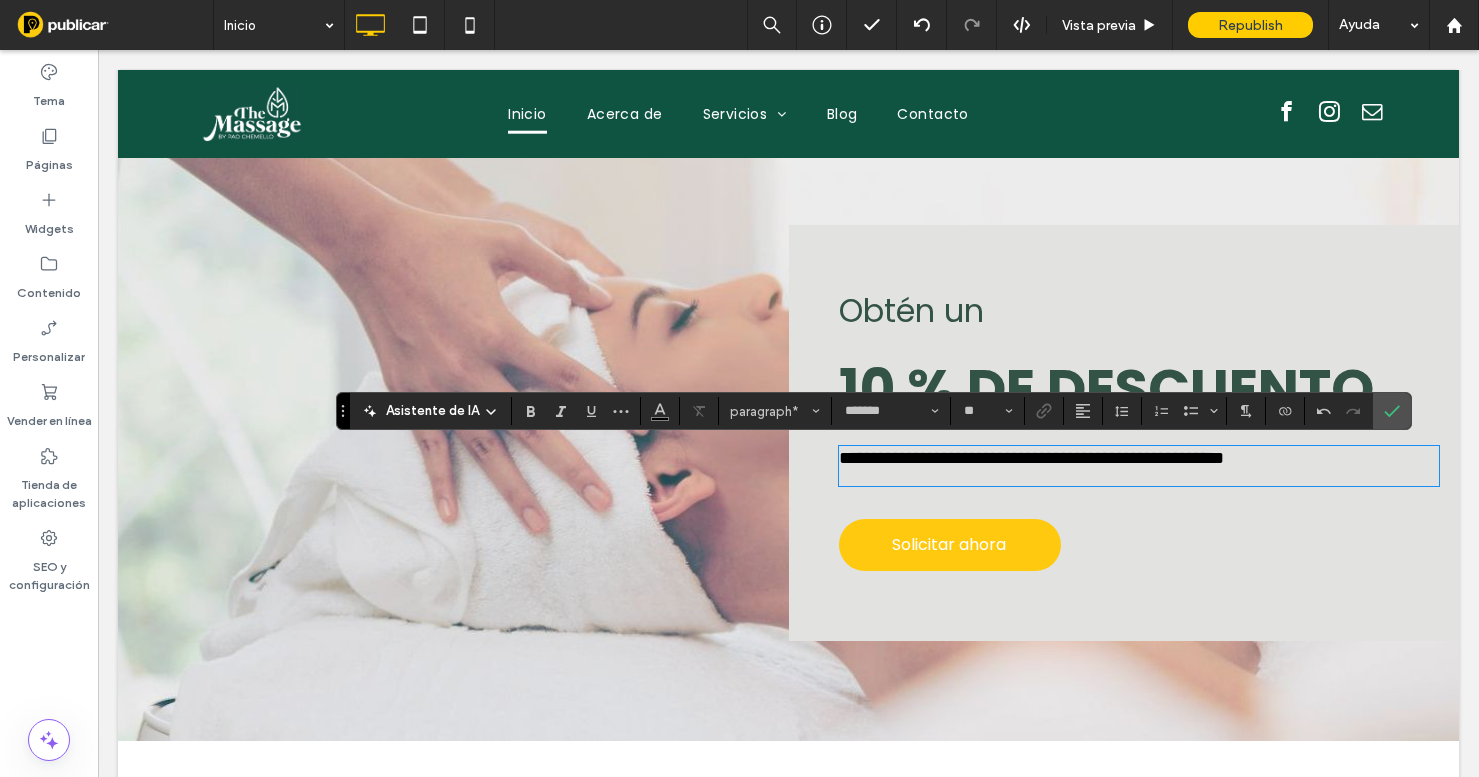 type 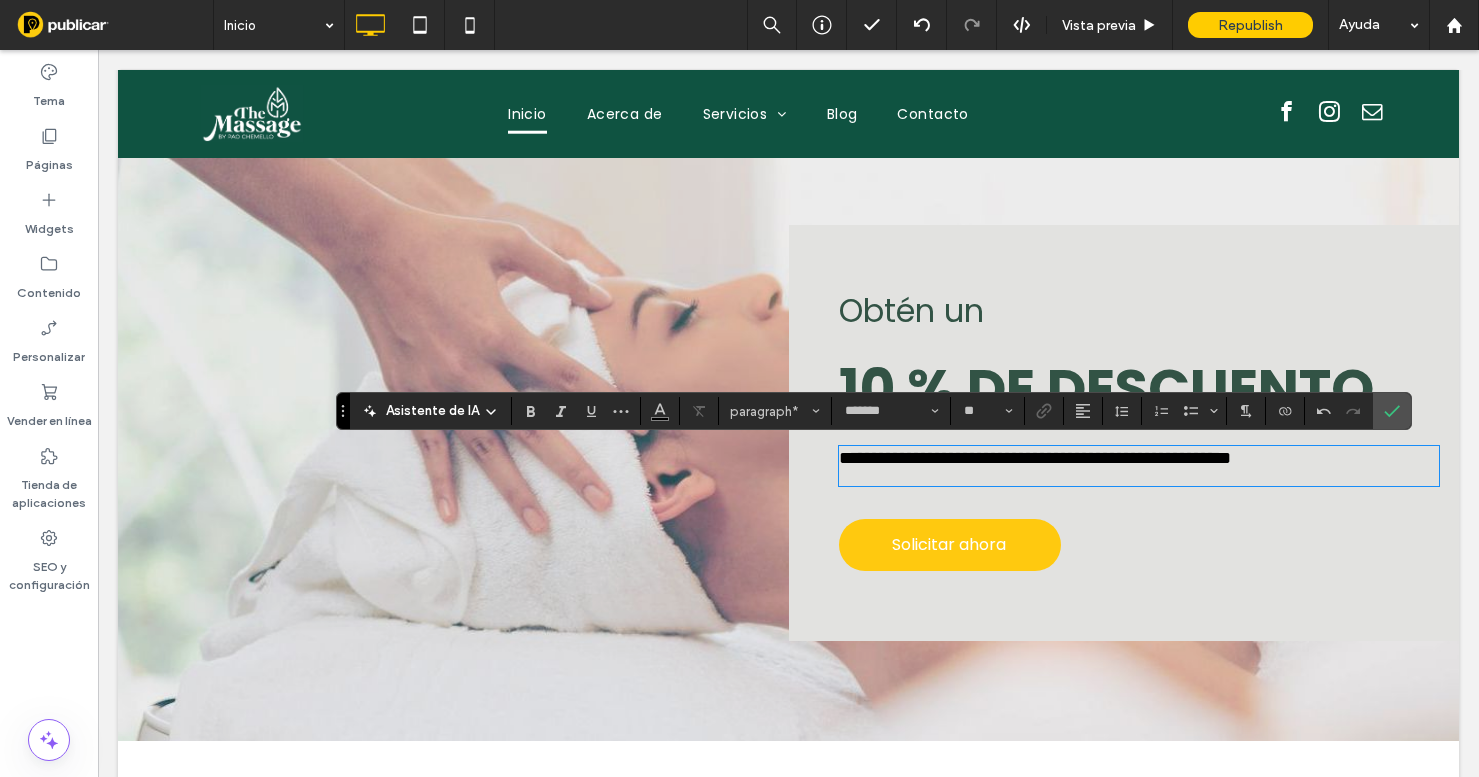 click on "**********" at bounding box center (1035, 458) 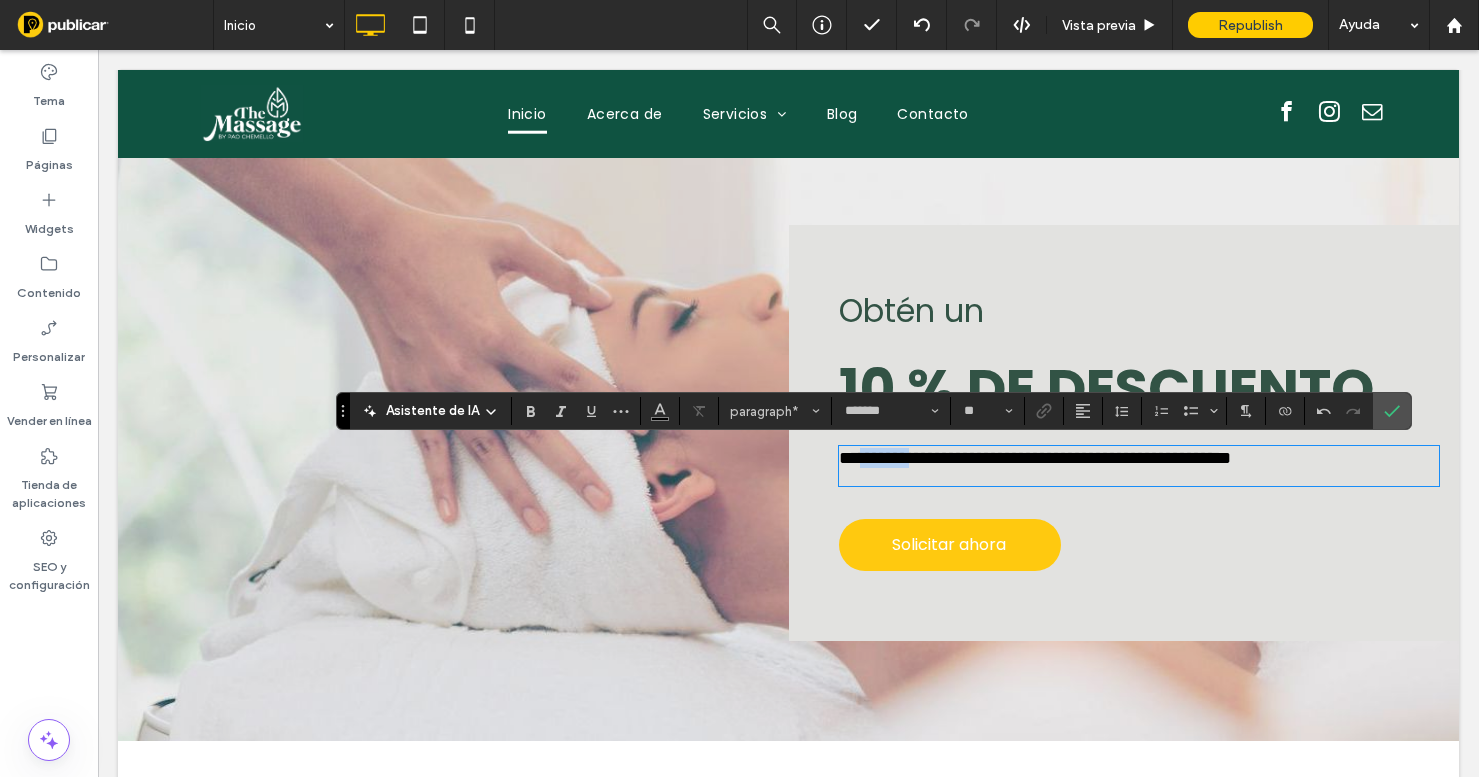click on "**********" at bounding box center (1035, 458) 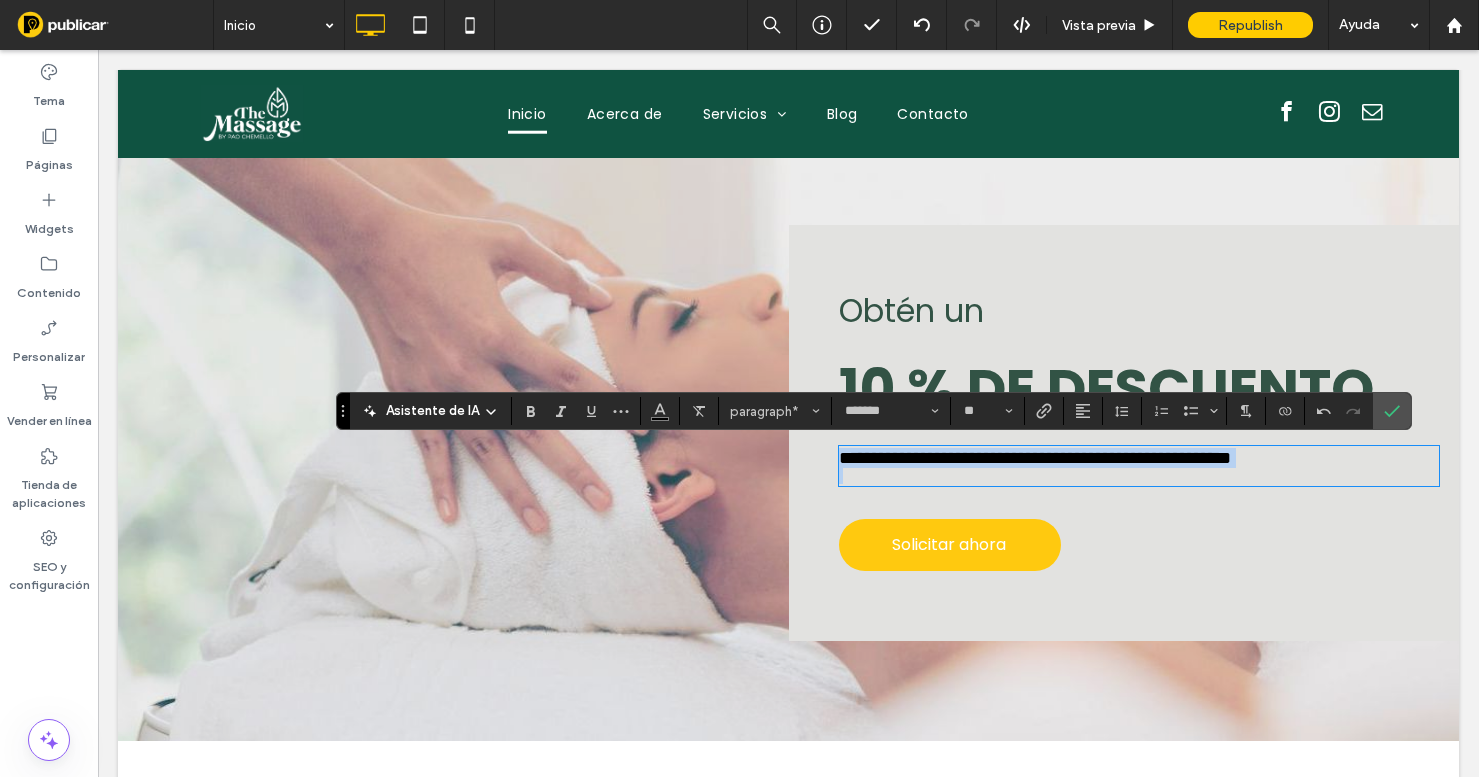 click on "**********" at bounding box center [1035, 458] 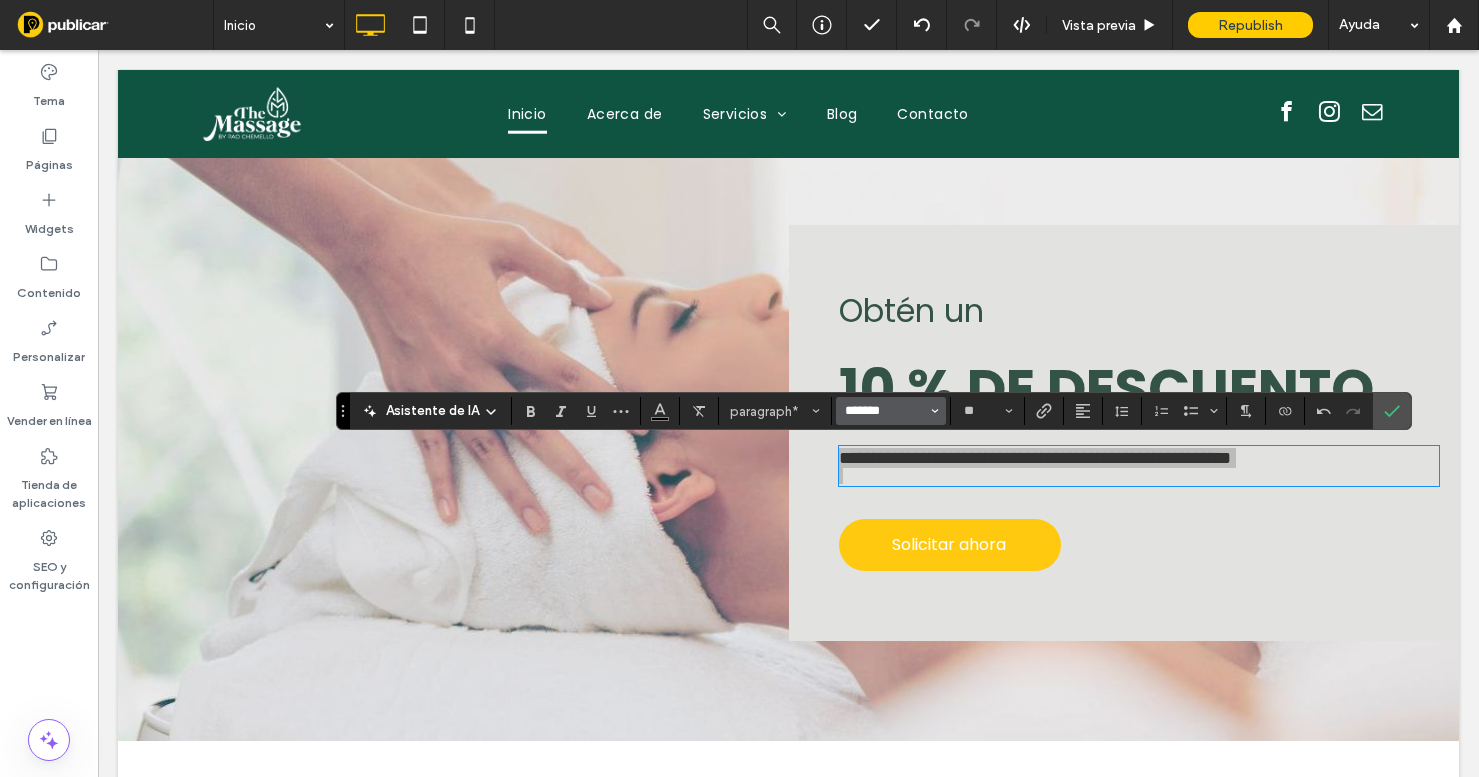 click on "*******" at bounding box center (885, 411) 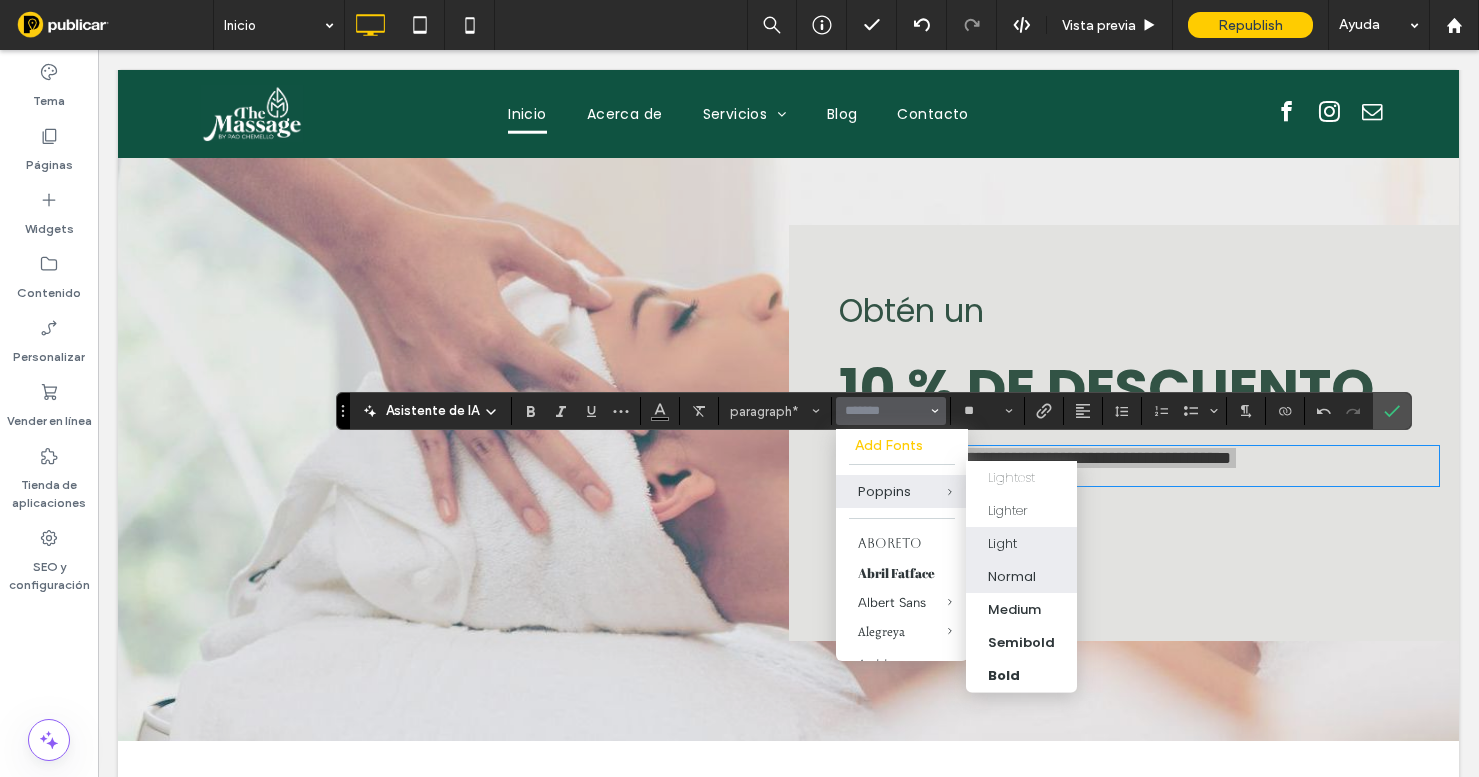 click on "Normal" at bounding box center [1012, 576] 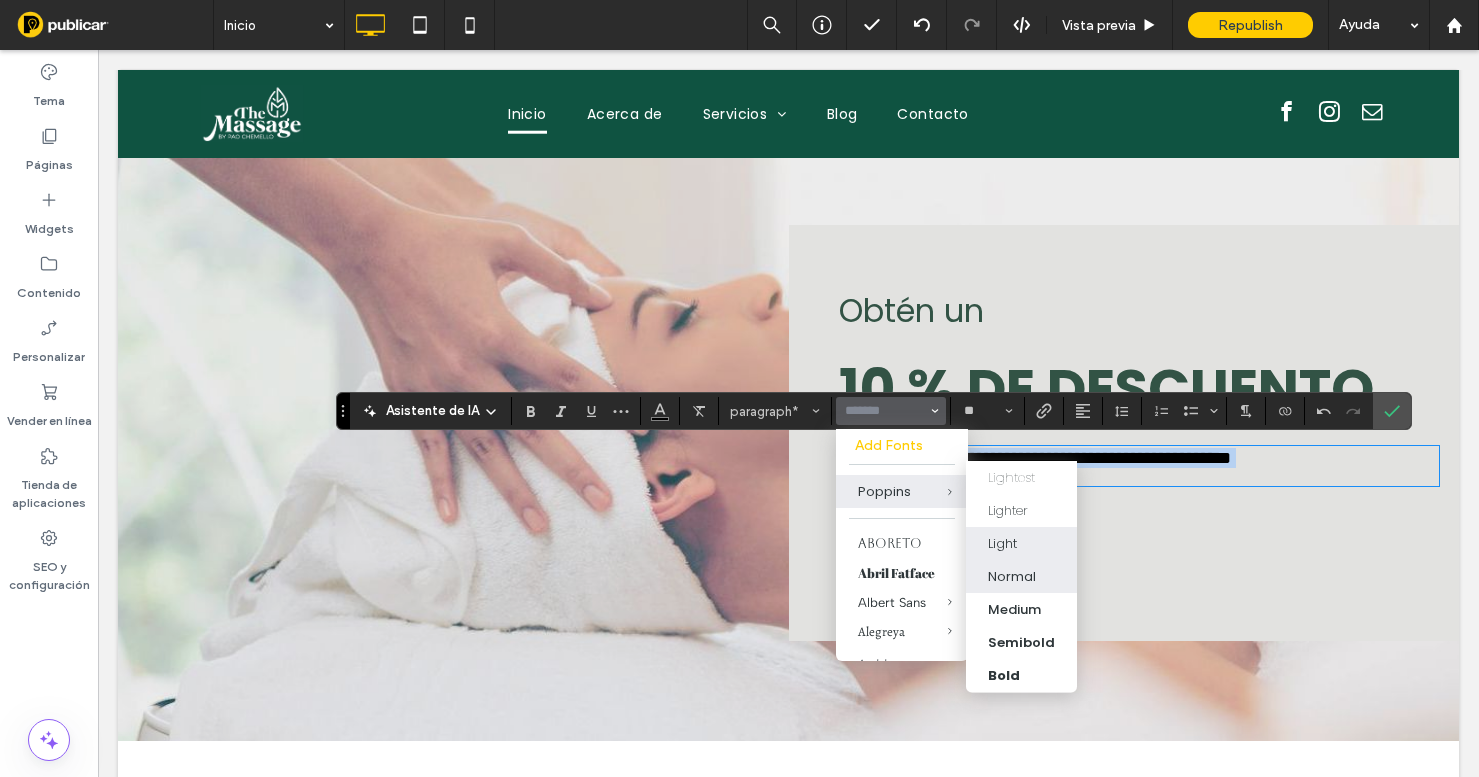type on "*******" 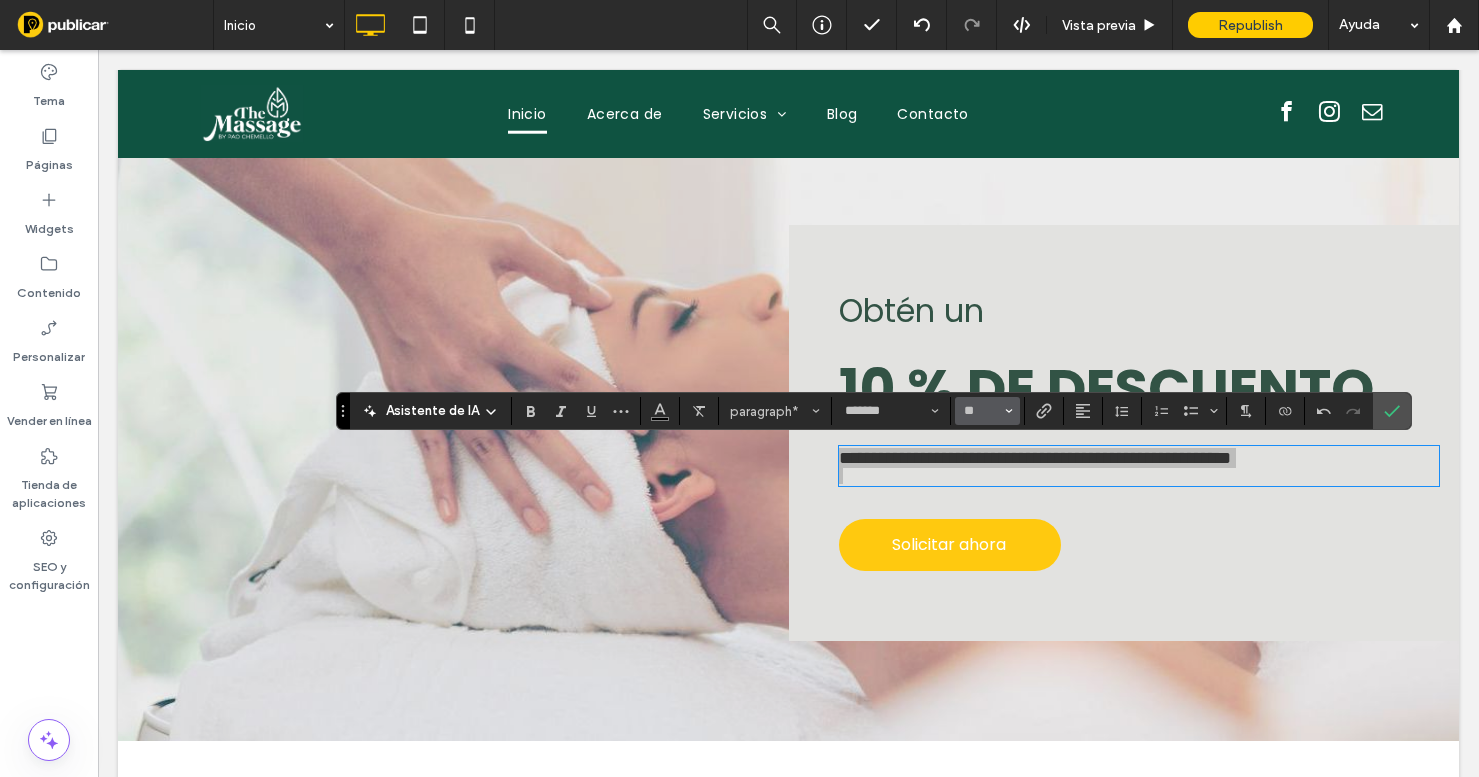 click on "**" at bounding box center [981, 411] 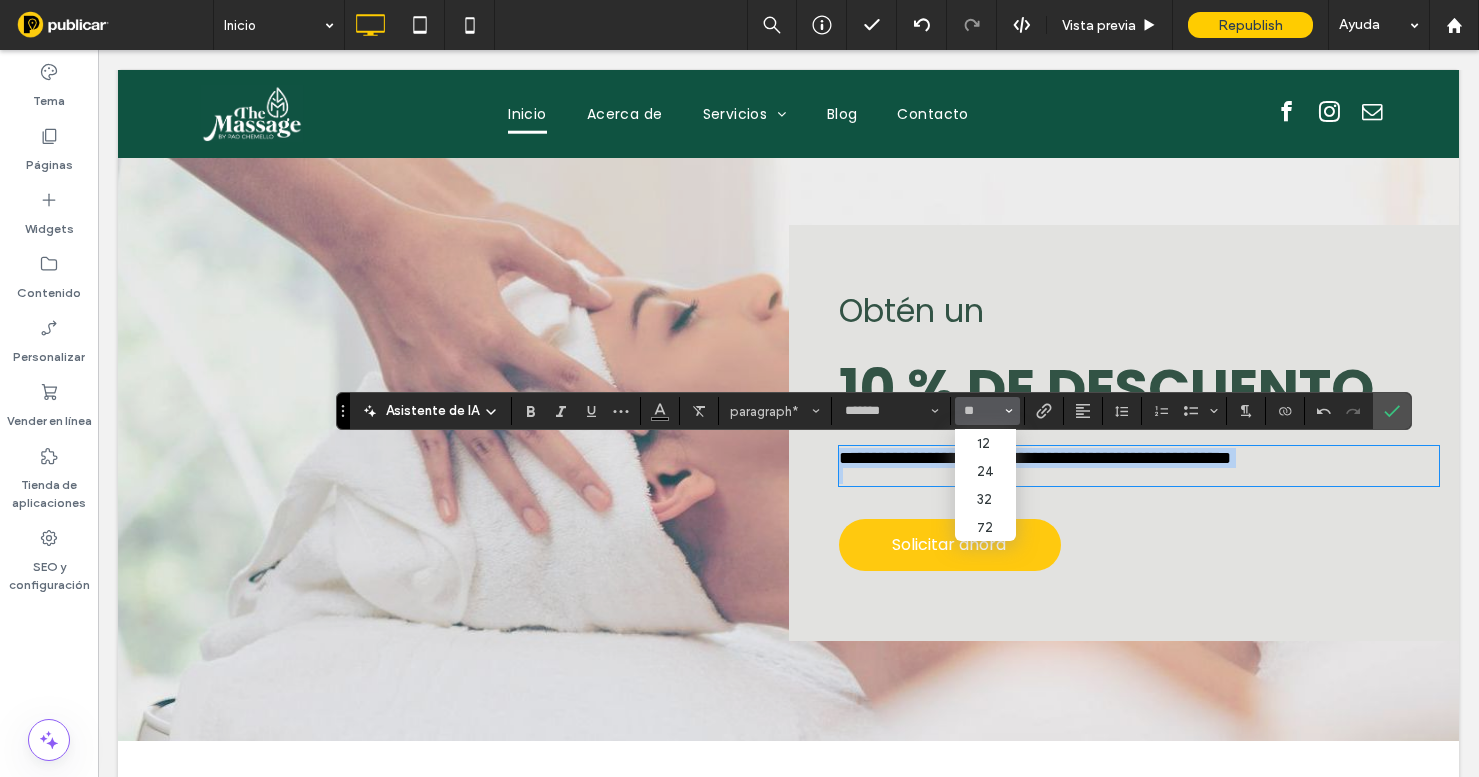 type on "**" 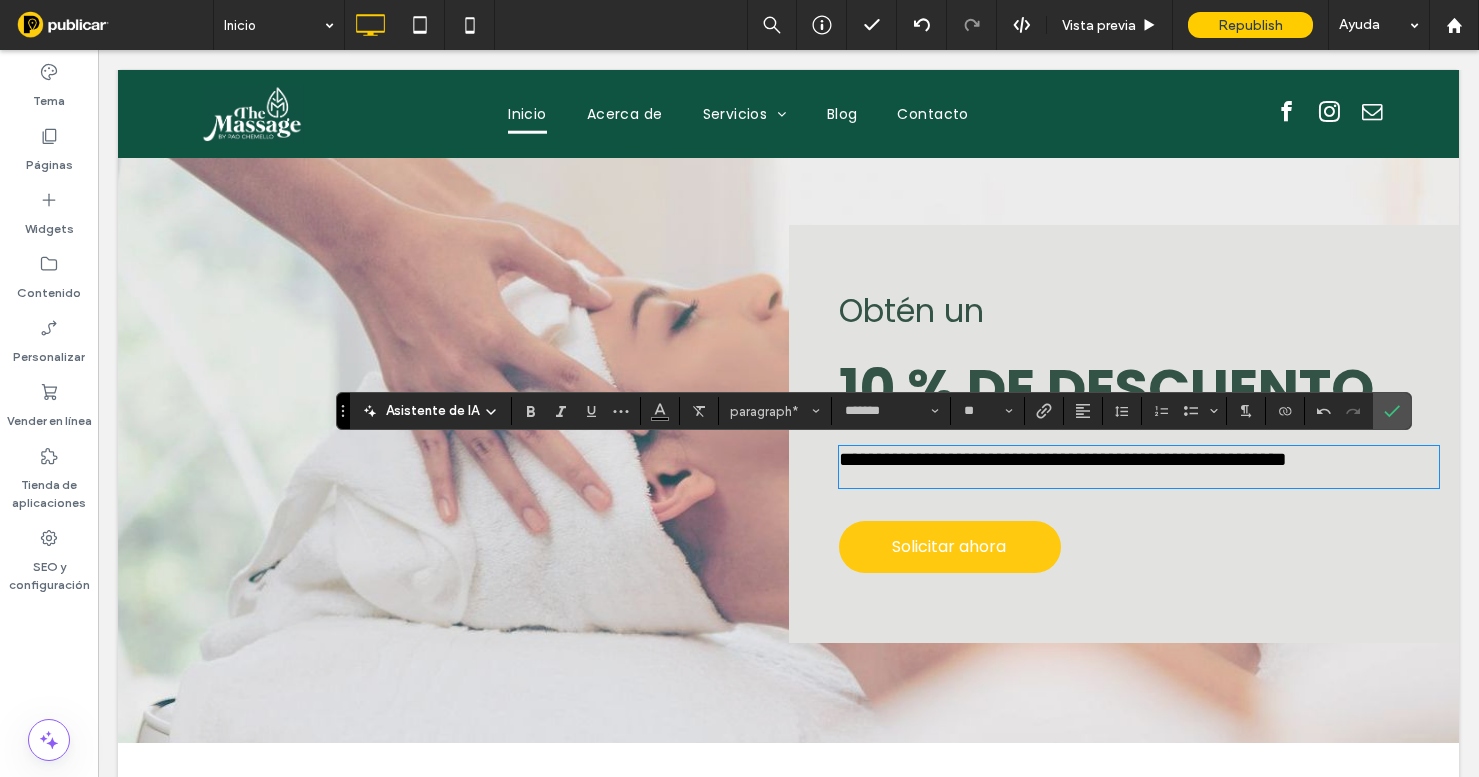 click on "**********" at bounding box center (1063, 459) 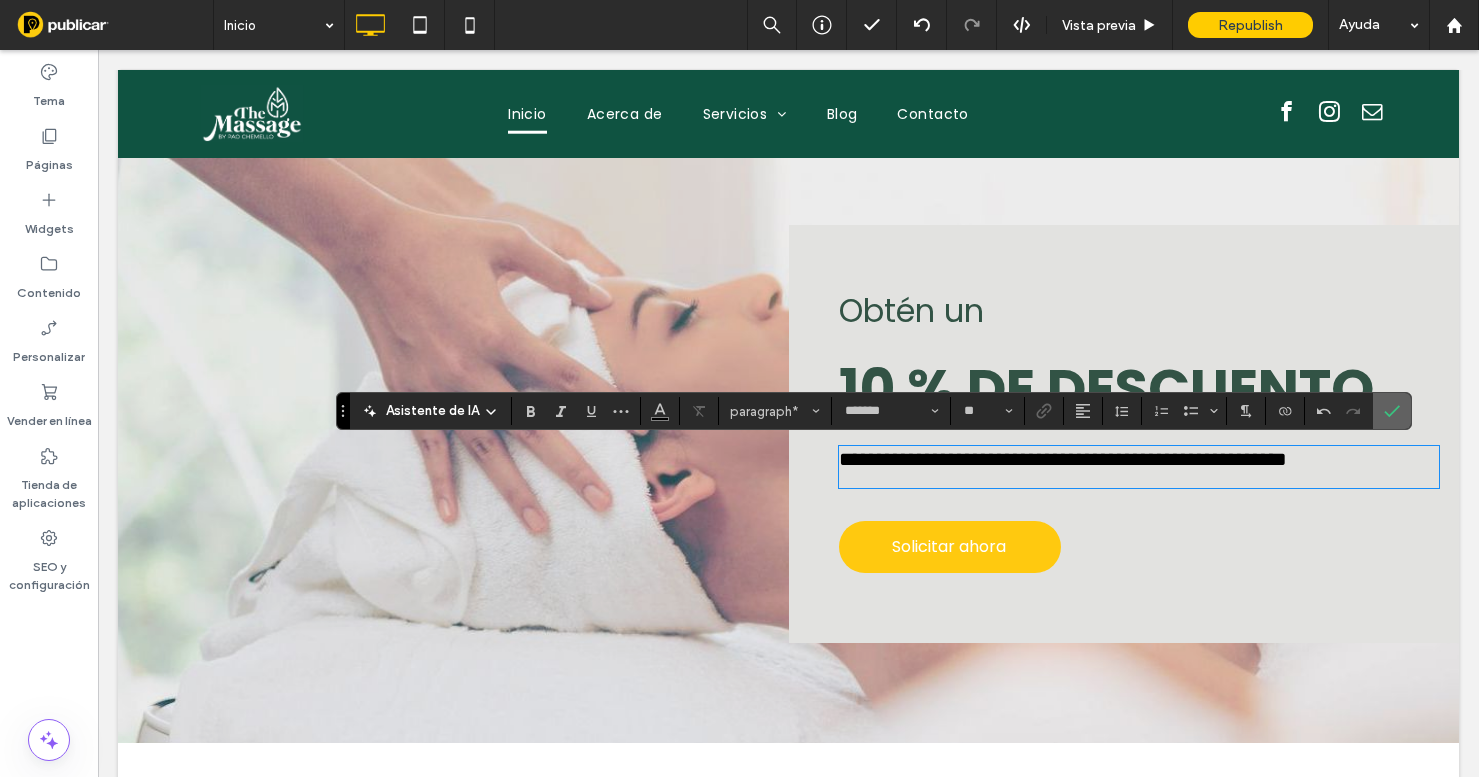 click 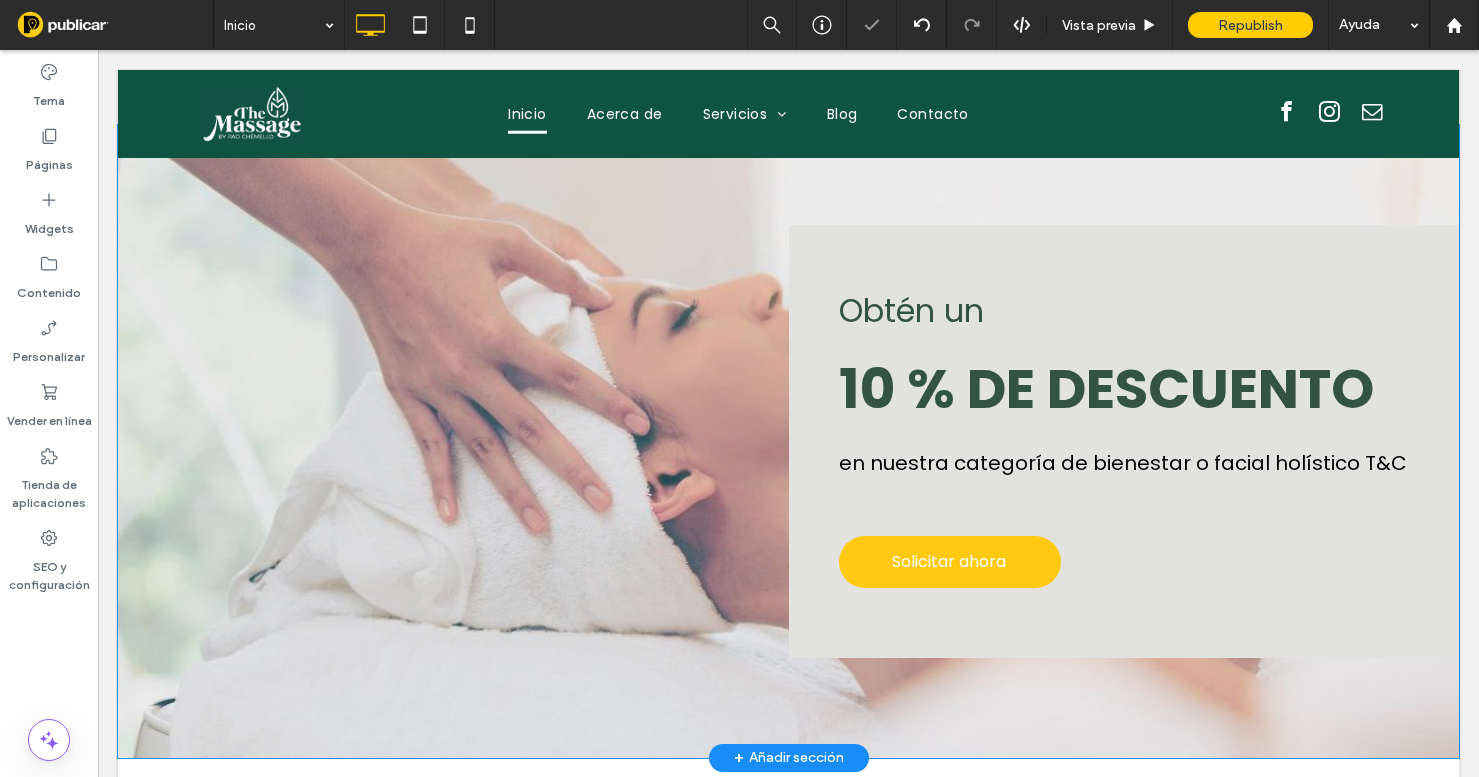 click on "Obtén un    10 % DE DESCUENTO   en nuestra categoría de bienestar o facial holístico T&C
Solicitar ahora
Click To Paste" at bounding box center (1124, 441) 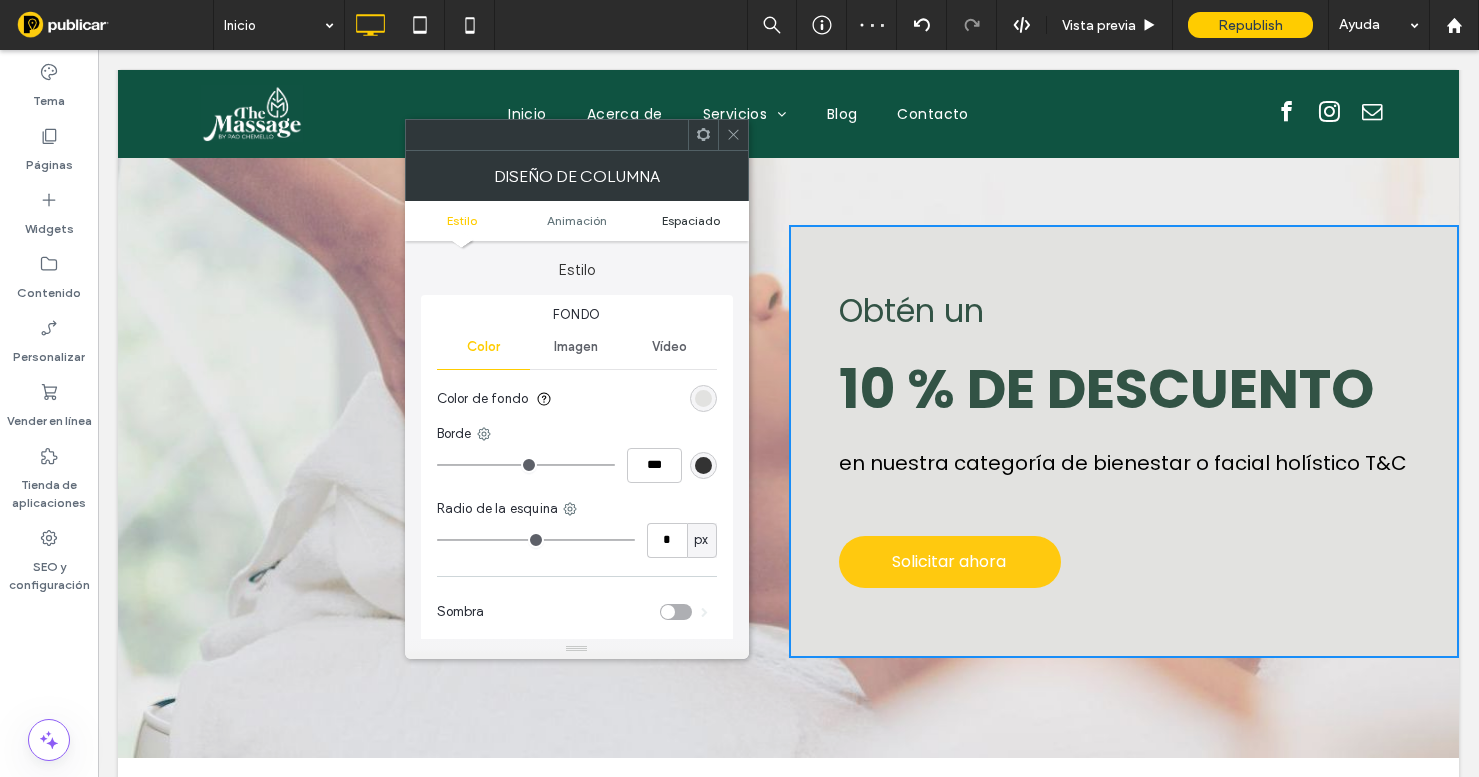 click on "Espaciado" at bounding box center [691, 220] 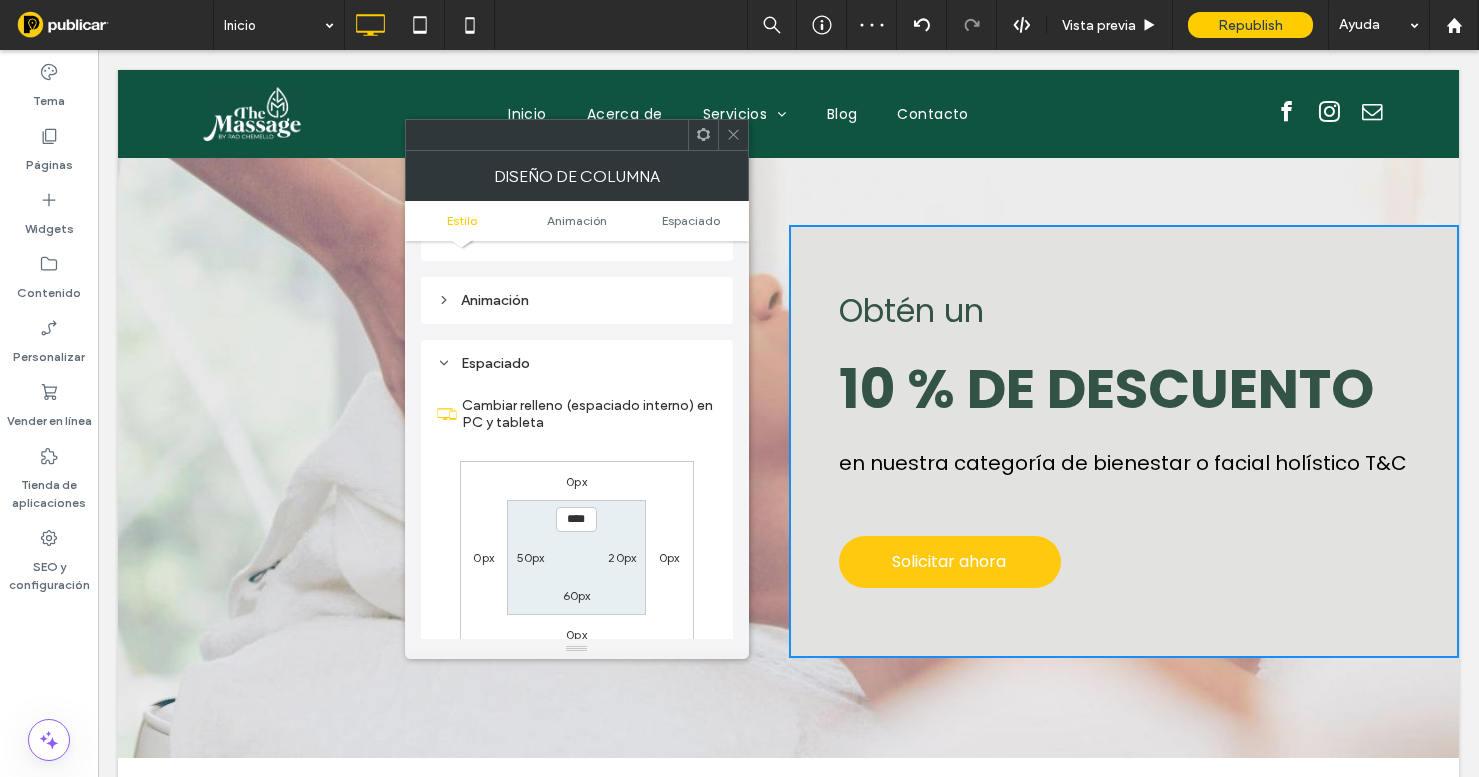 scroll, scrollTop: 470, scrollLeft: 0, axis: vertical 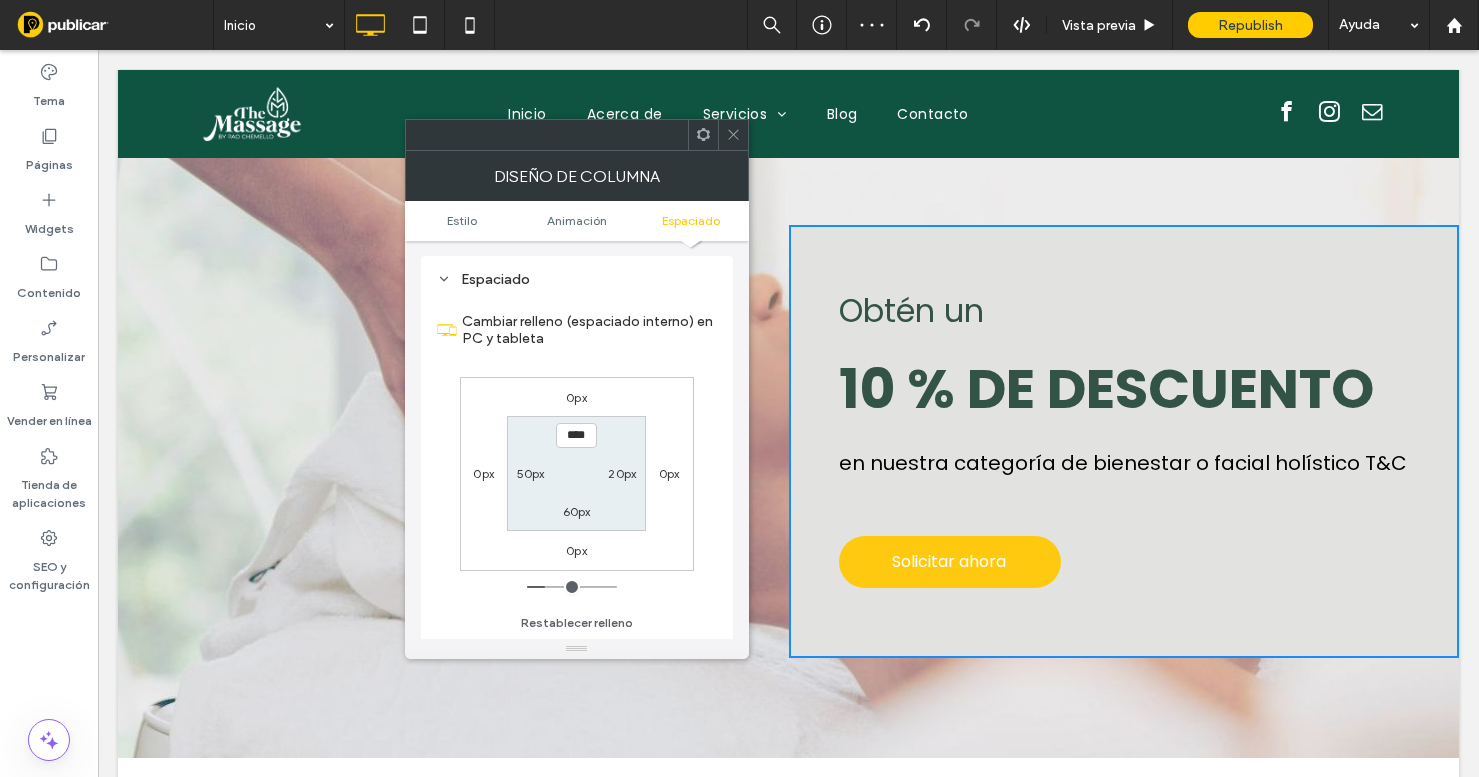 click on "20px" at bounding box center (622, 473) 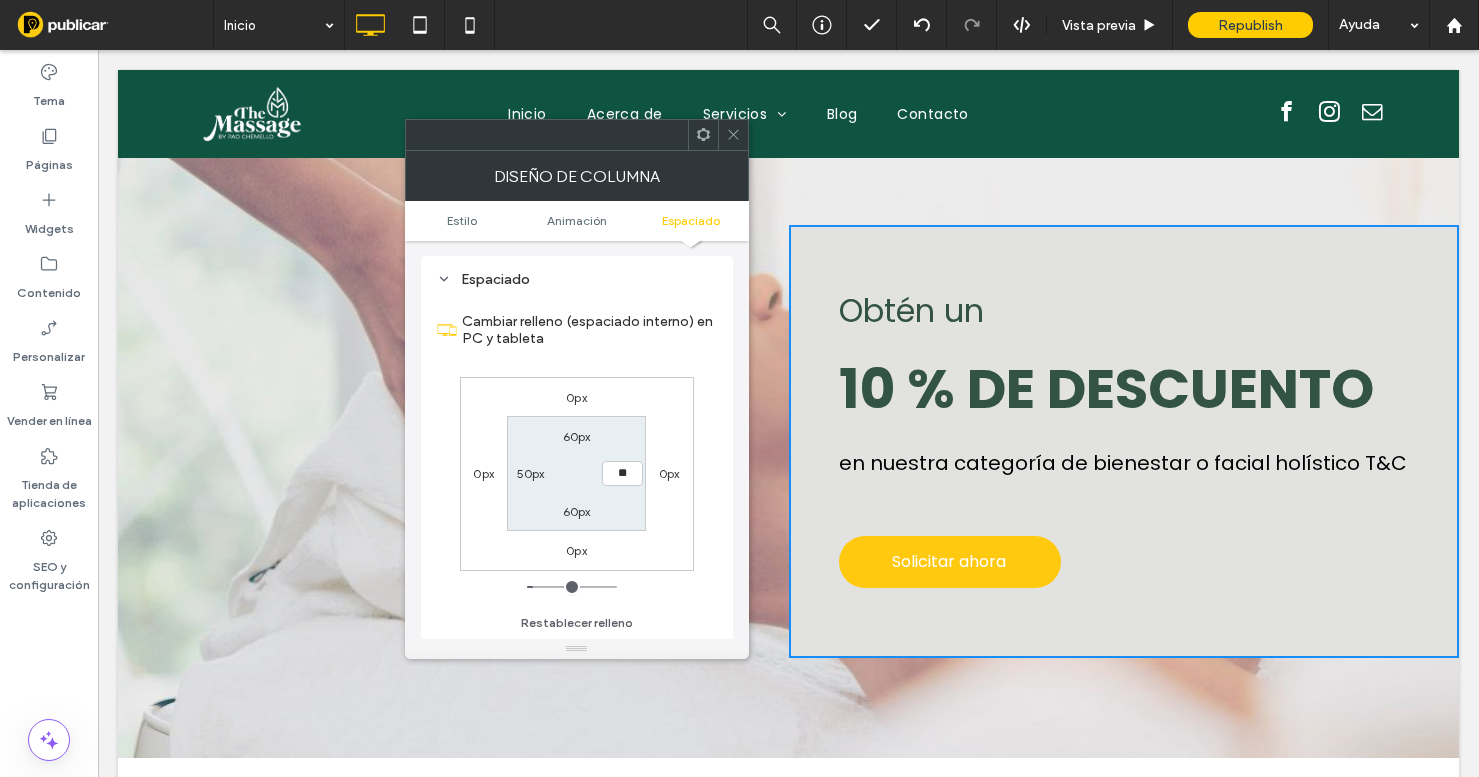 type on "**" 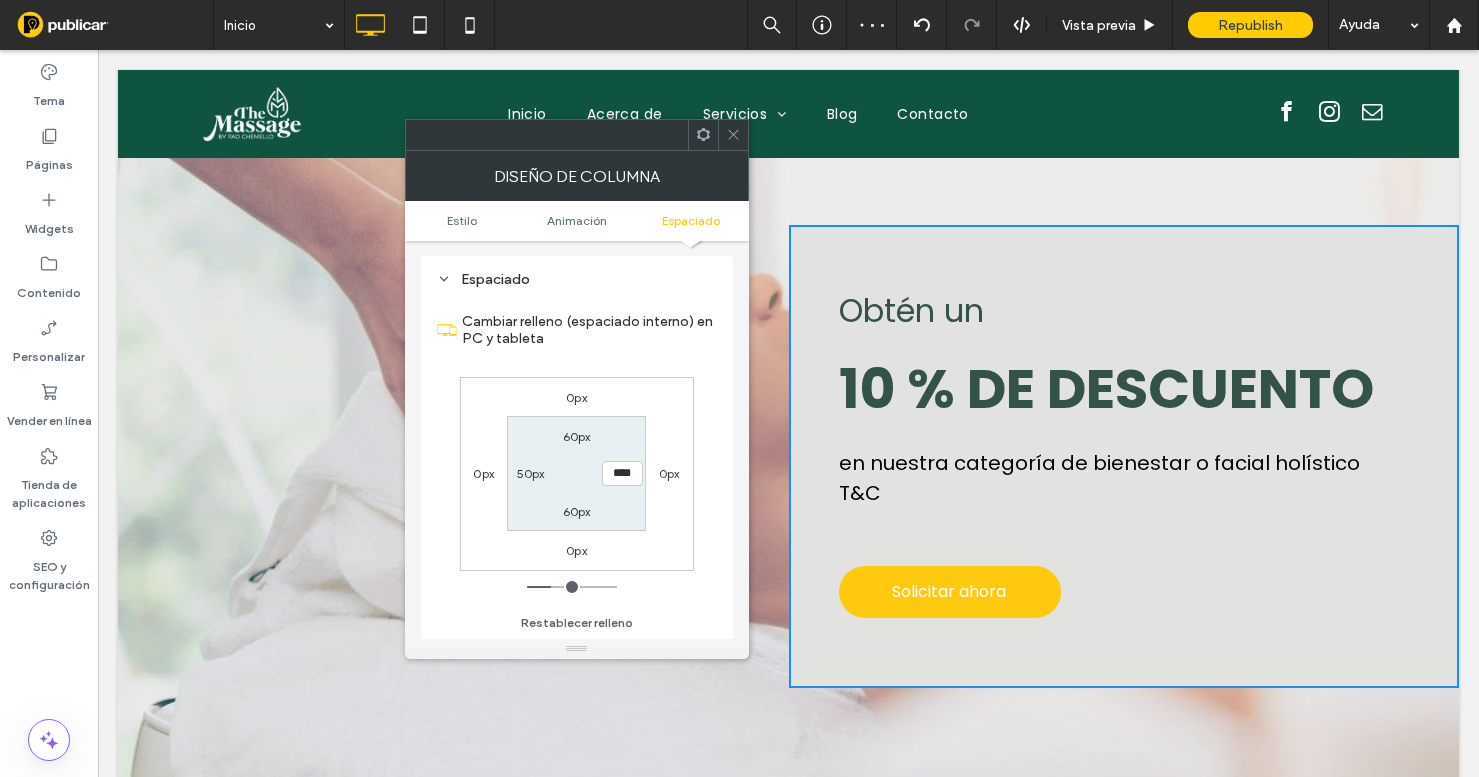 click at bounding box center (733, 135) 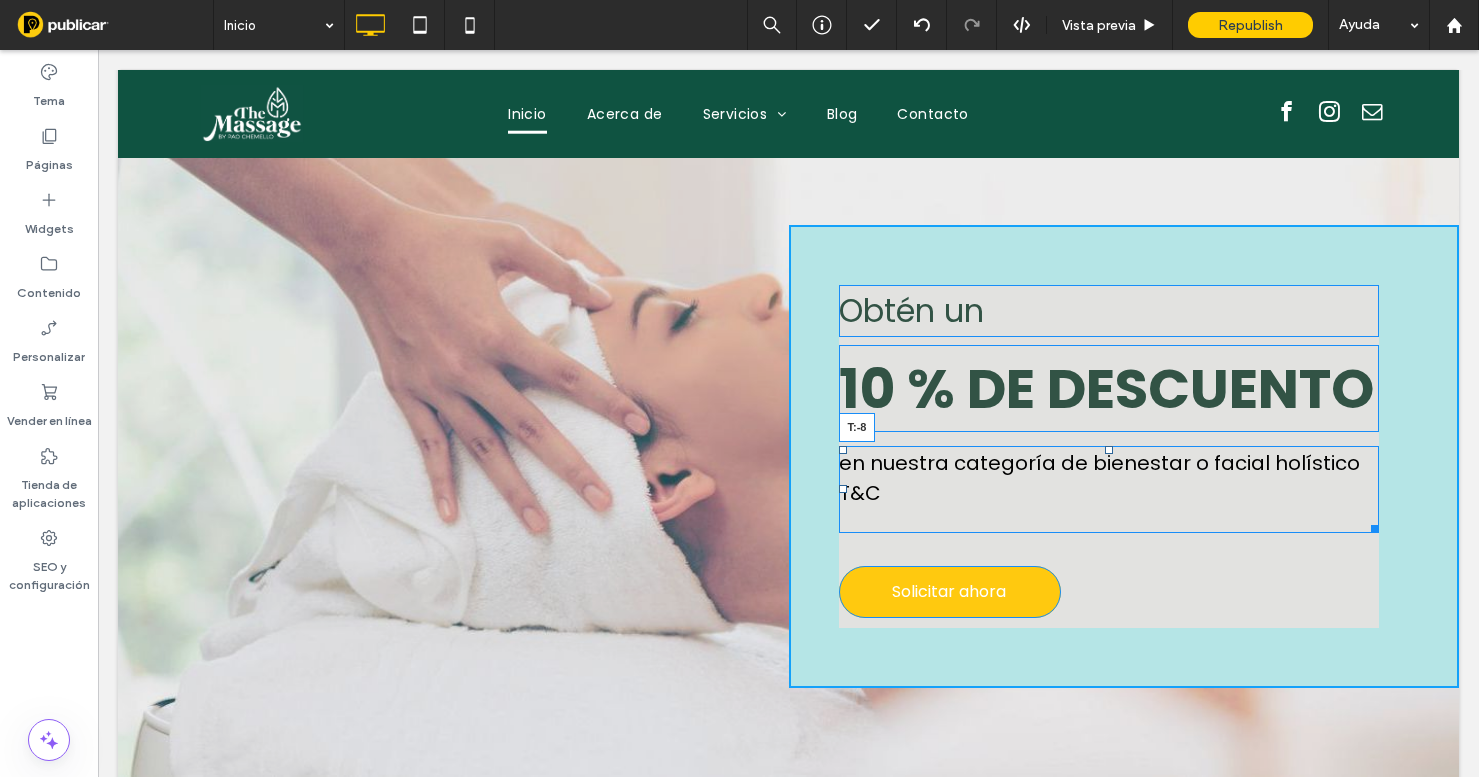 drag, startPoint x: 1109, startPoint y: 449, endPoint x: 1110, endPoint y: 420, distance: 29.017237 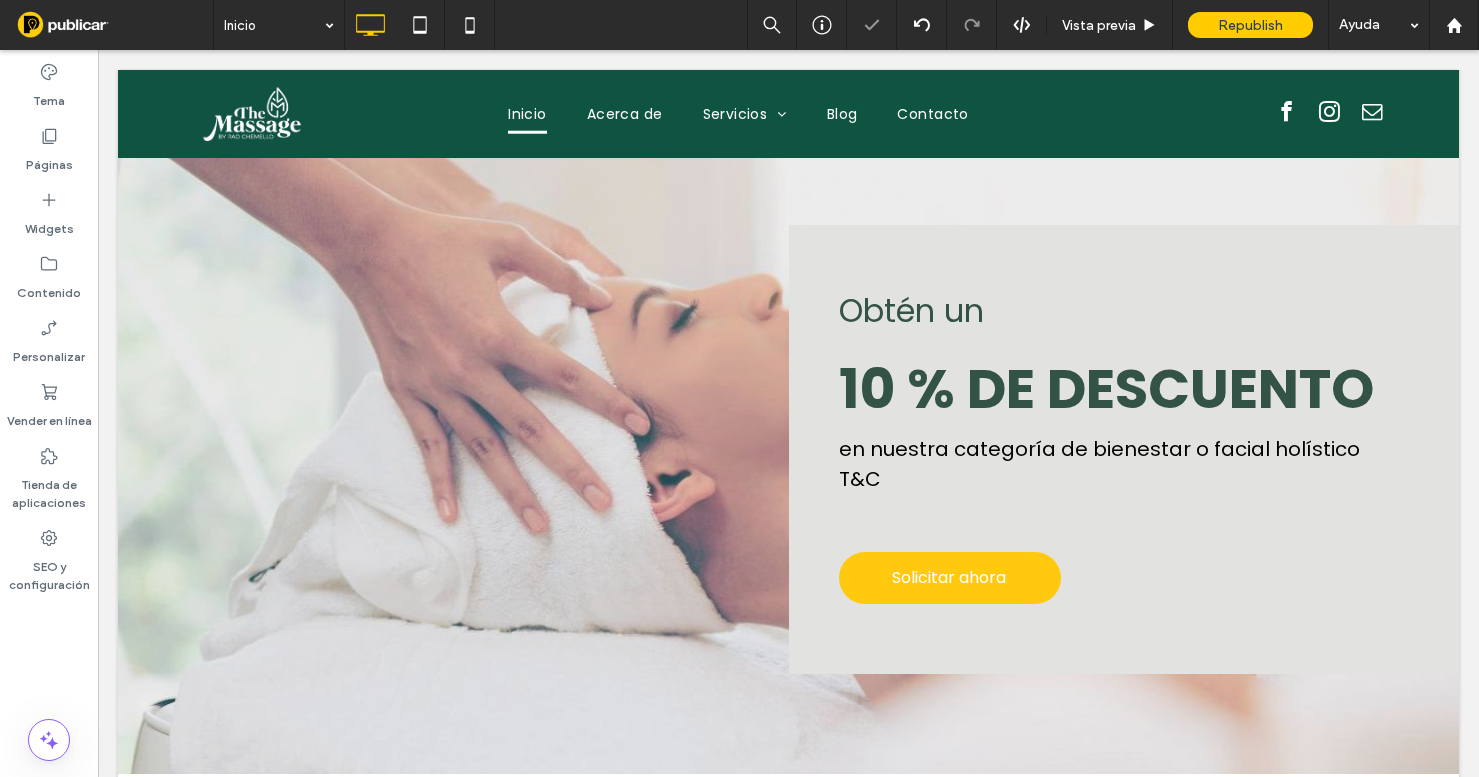 click at bounding box center [739, 388] 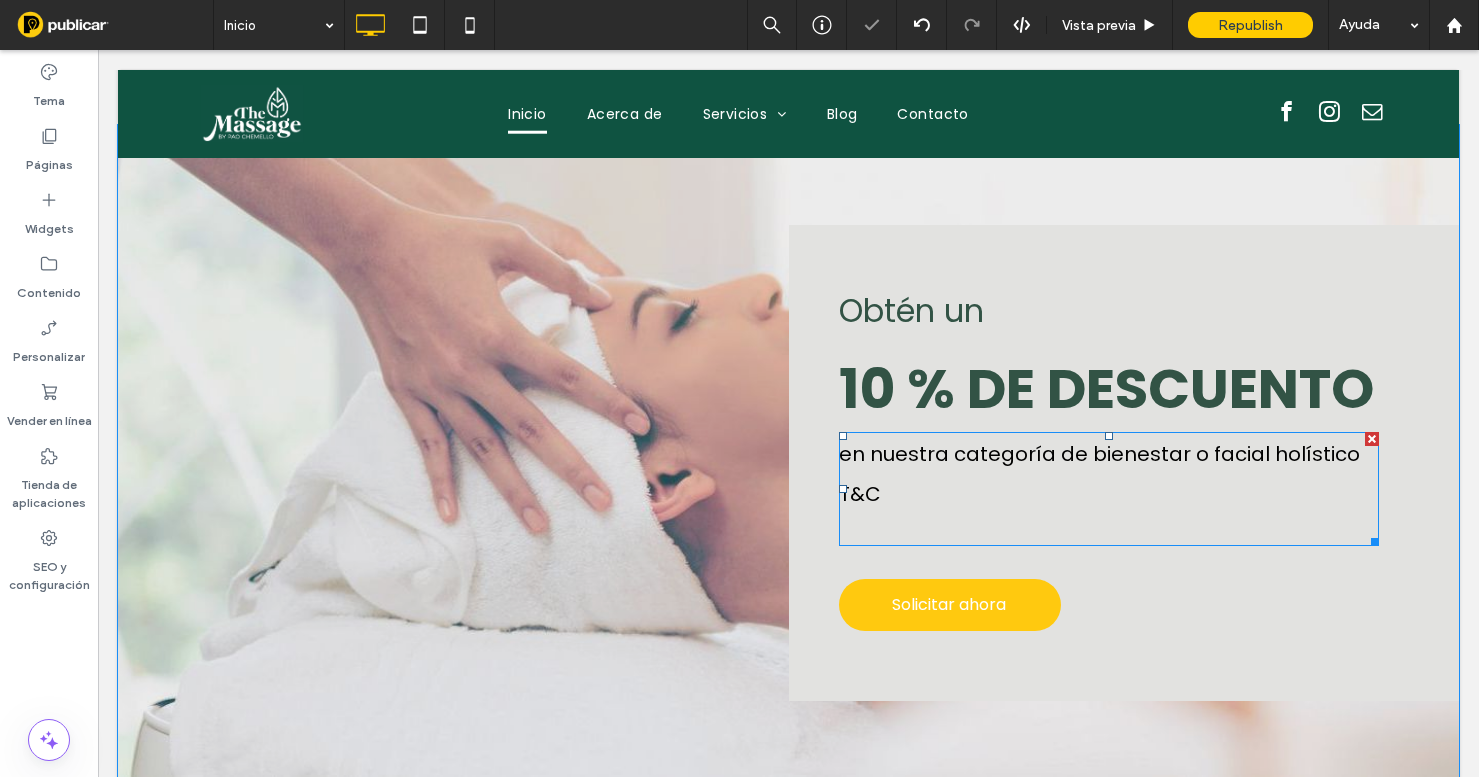 click on "en nuestra categoría de bienestar o facial holístico T&C" at bounding box center (1109, 474) 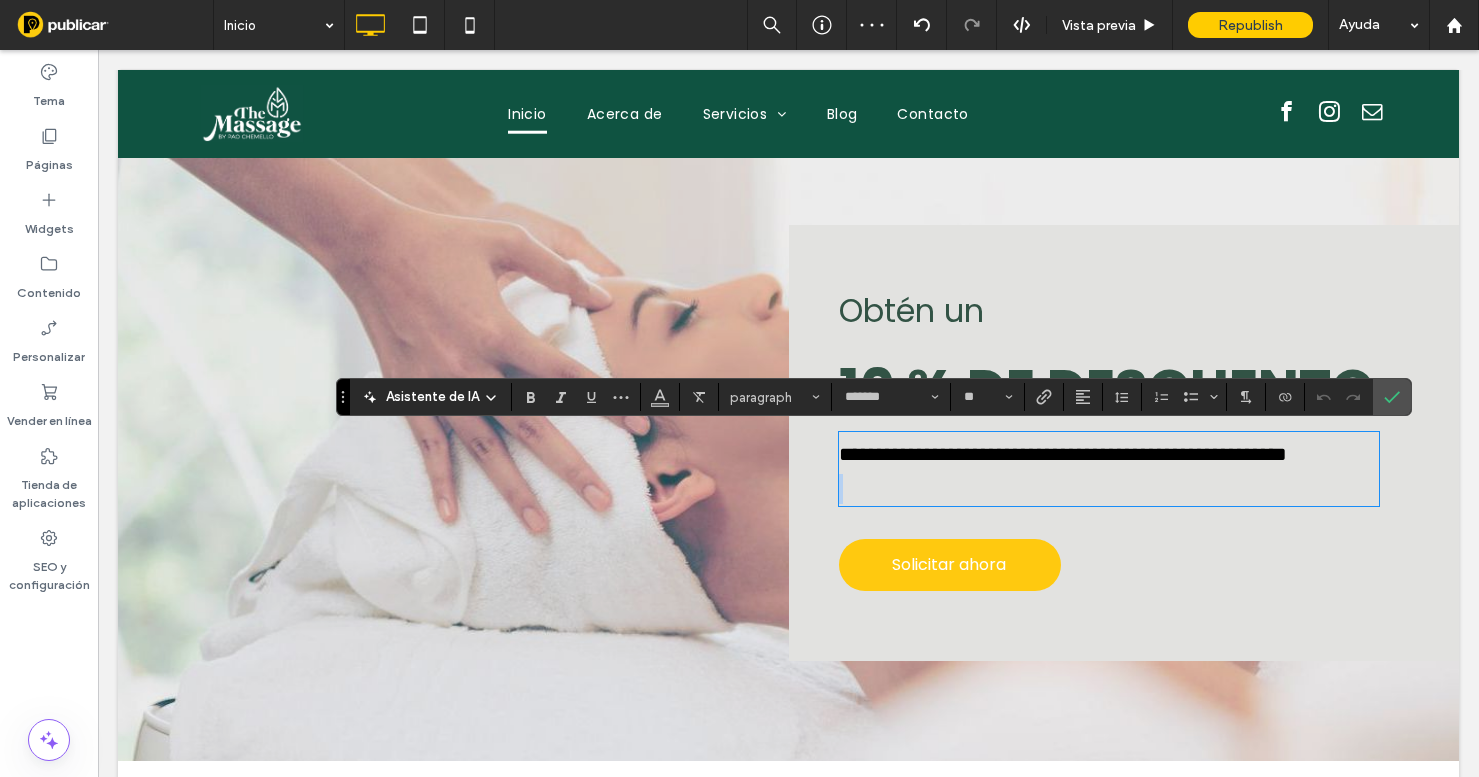 drag, startPoint x: 884, startPoint y: 492, endPoint x: 906, endPoint y: 556, distance: 67.6757 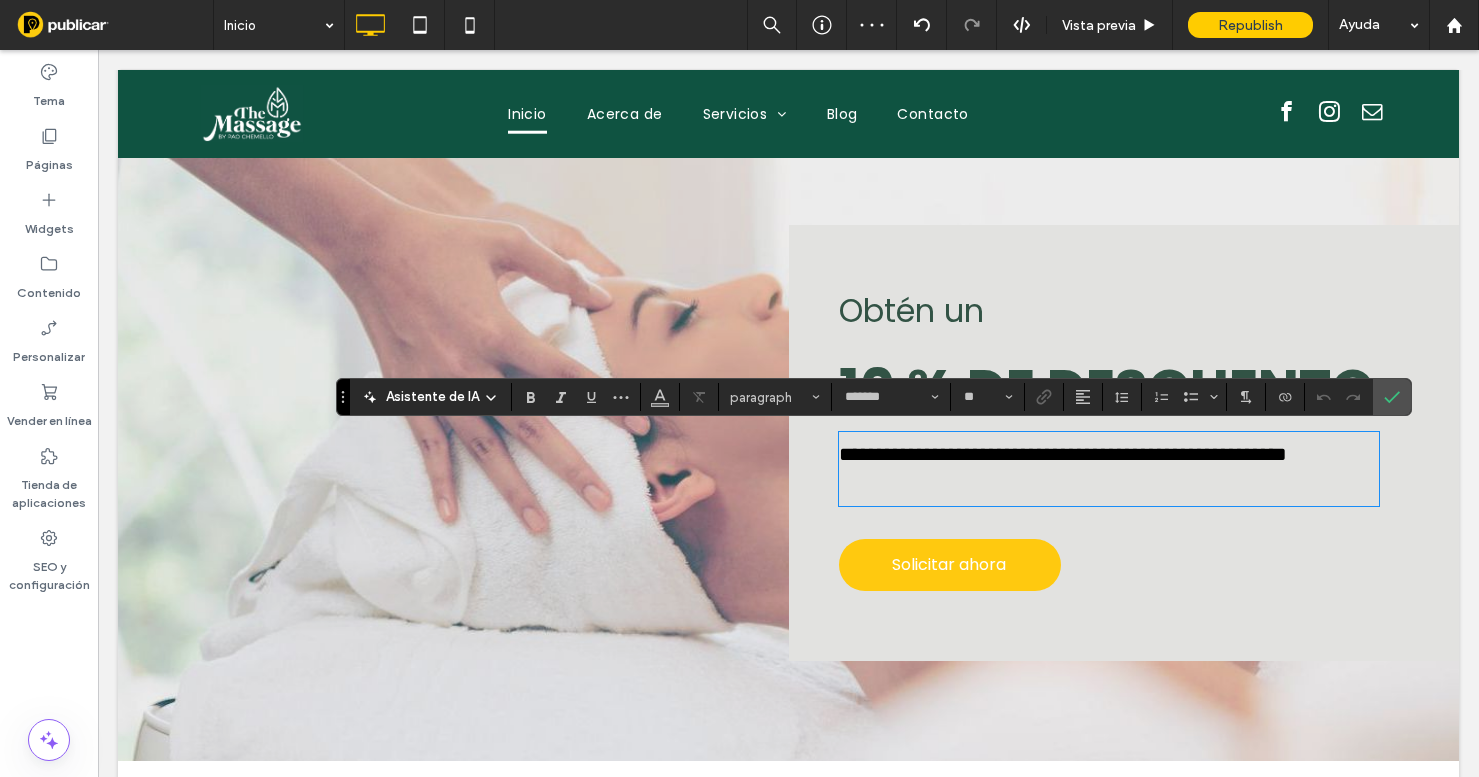 click at bounding box center (1109, 489) 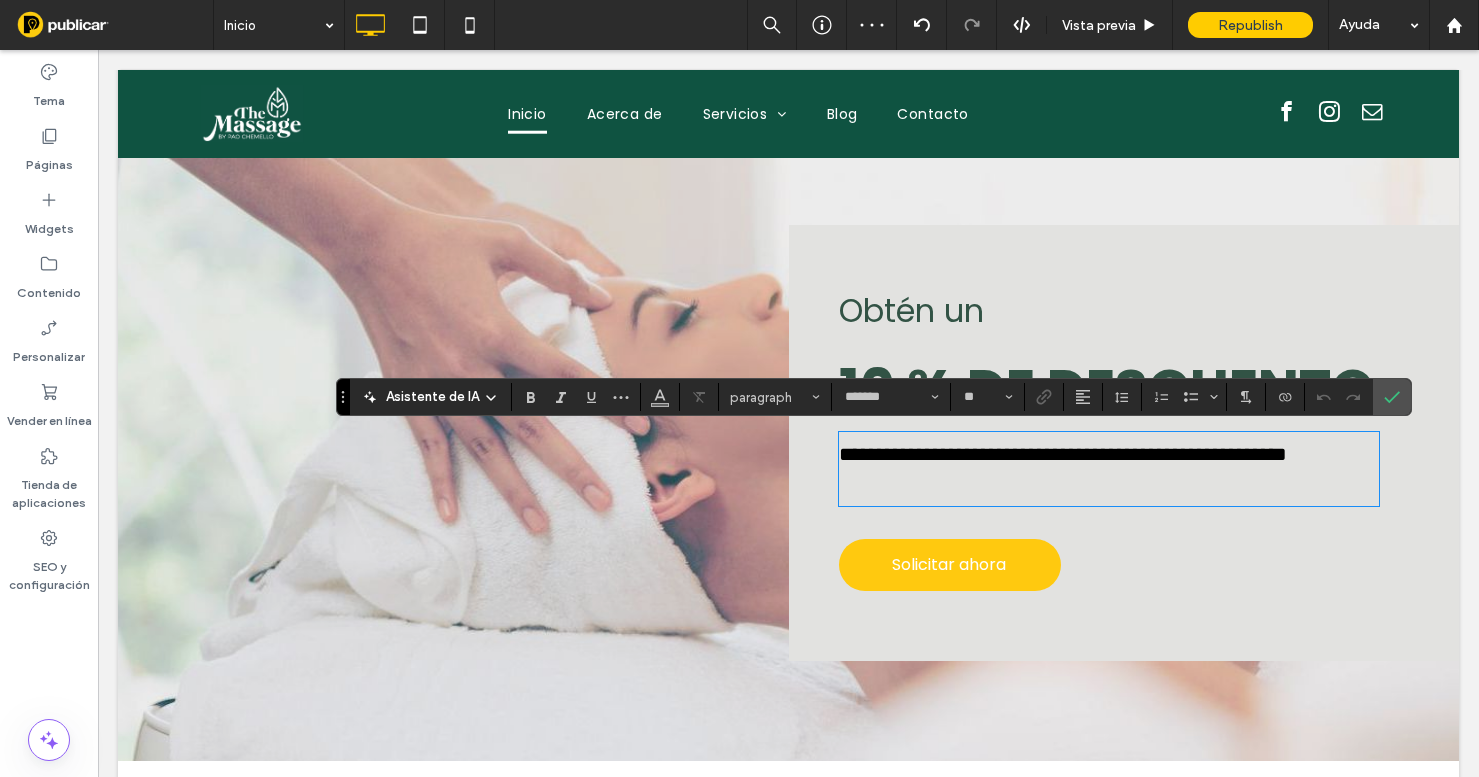 type on "**" 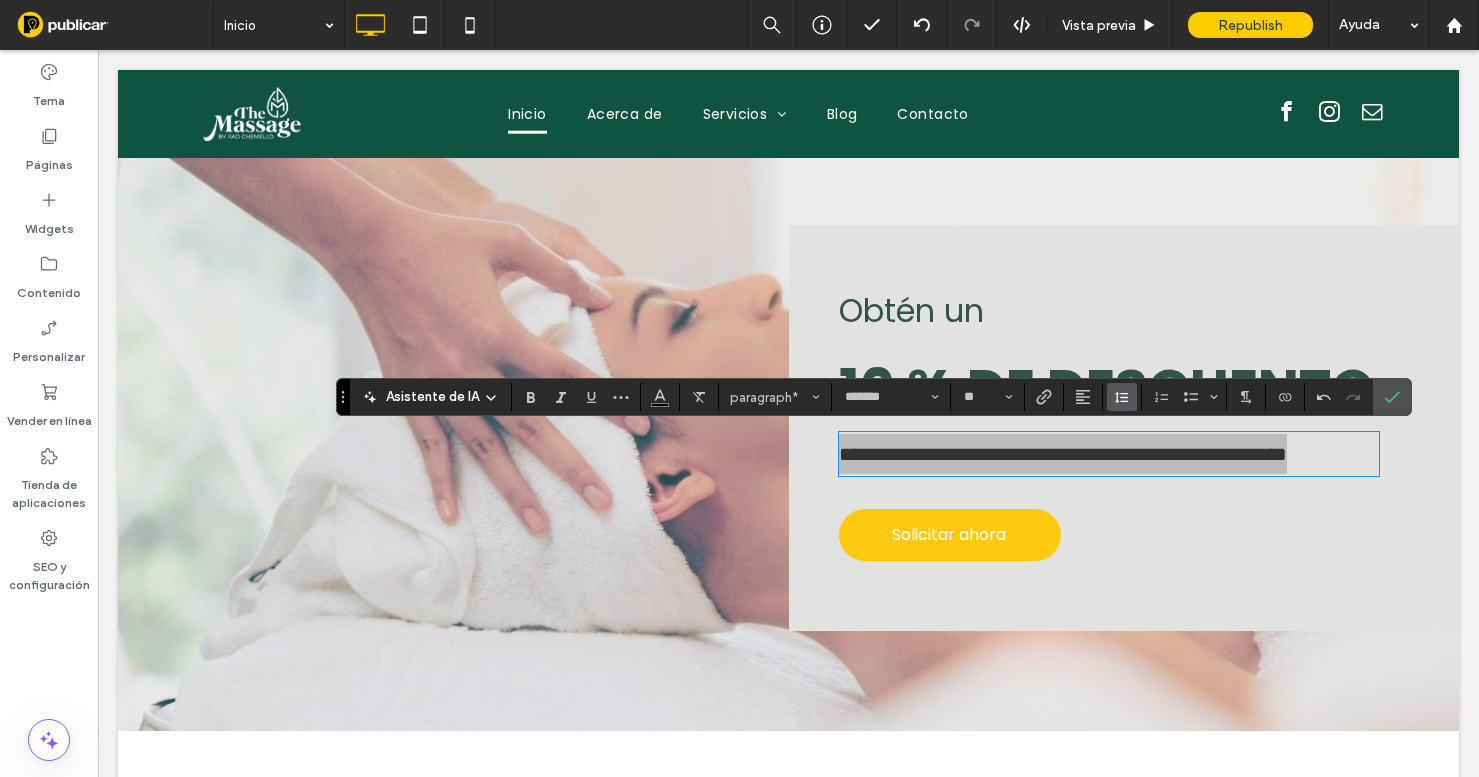 click 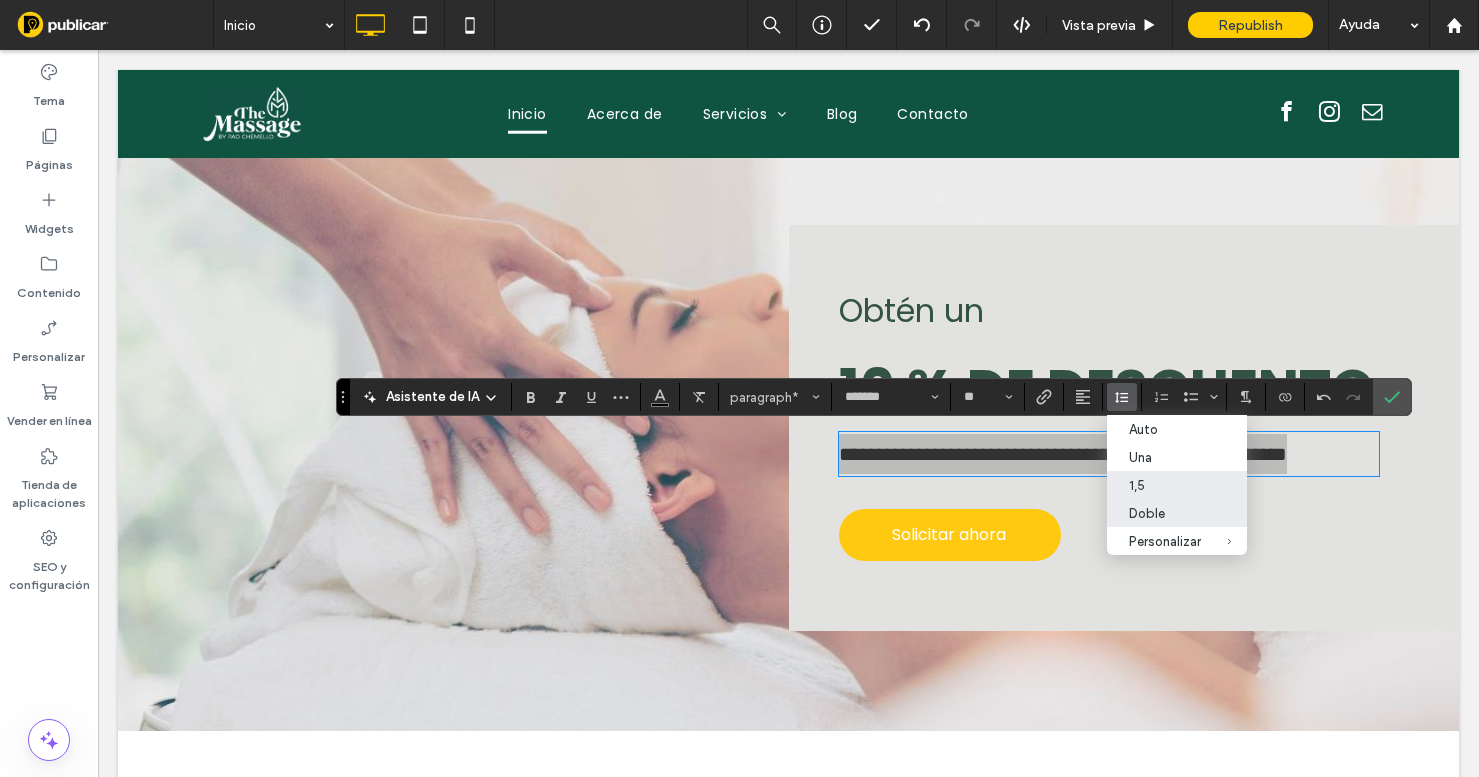 click on "1,5" at bounding box center (1165, 485) 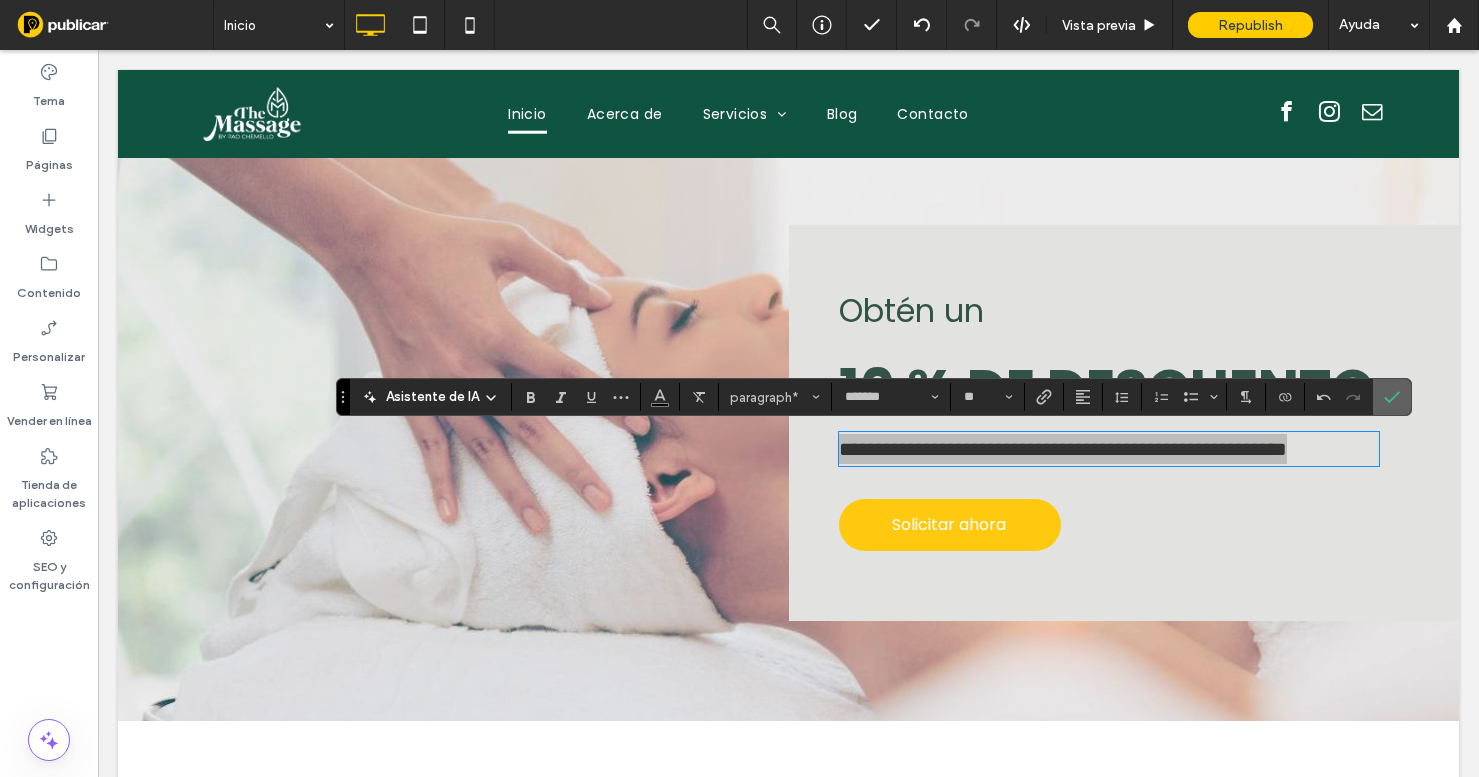 click 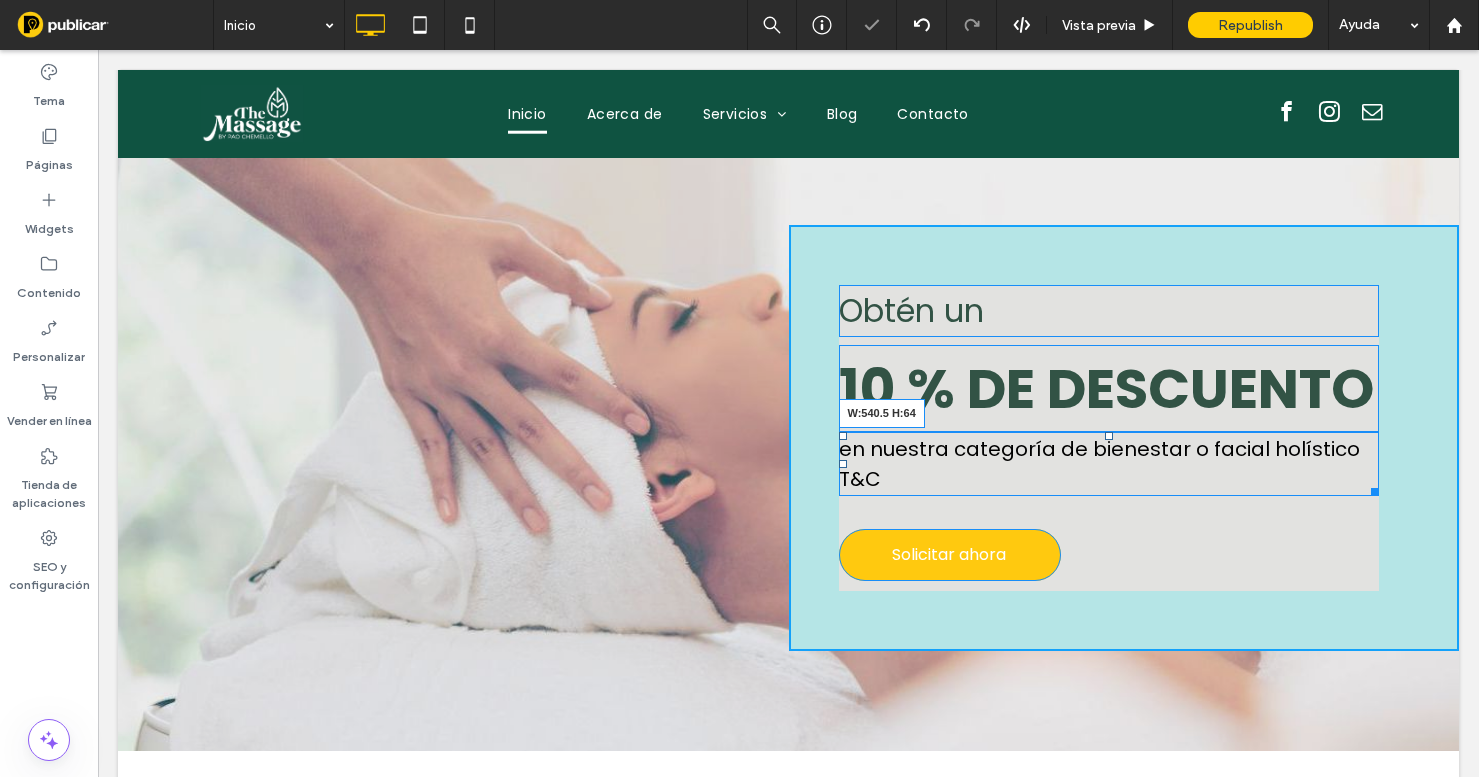 drag, startPoint x: 1371, startPoint y: 487, endPoint x: 1397, endPoint y: 487, distance: 26 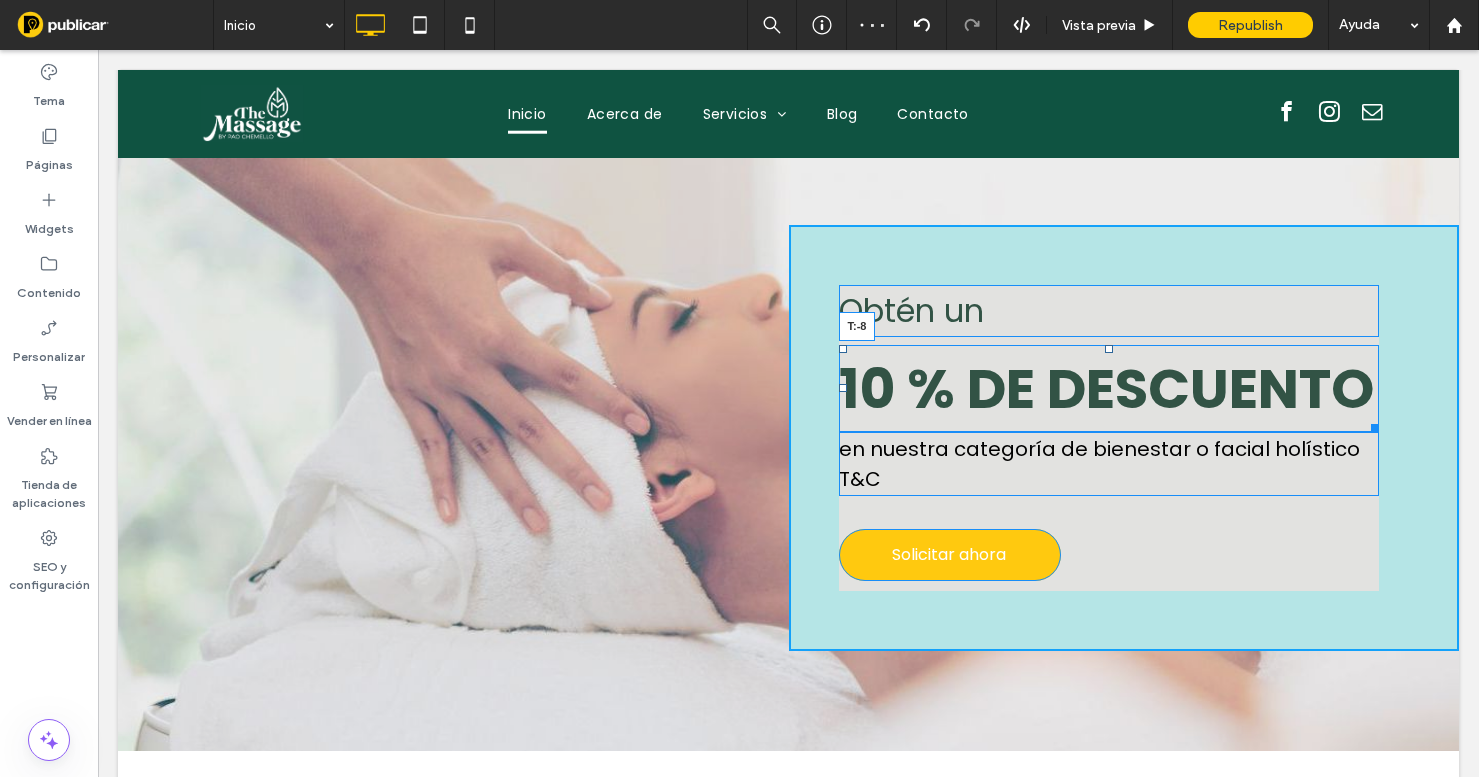 drag, startPoint x: 1108, startPoint y: 349, endPoint x: 1108, endPoint y: 313, distance: 36 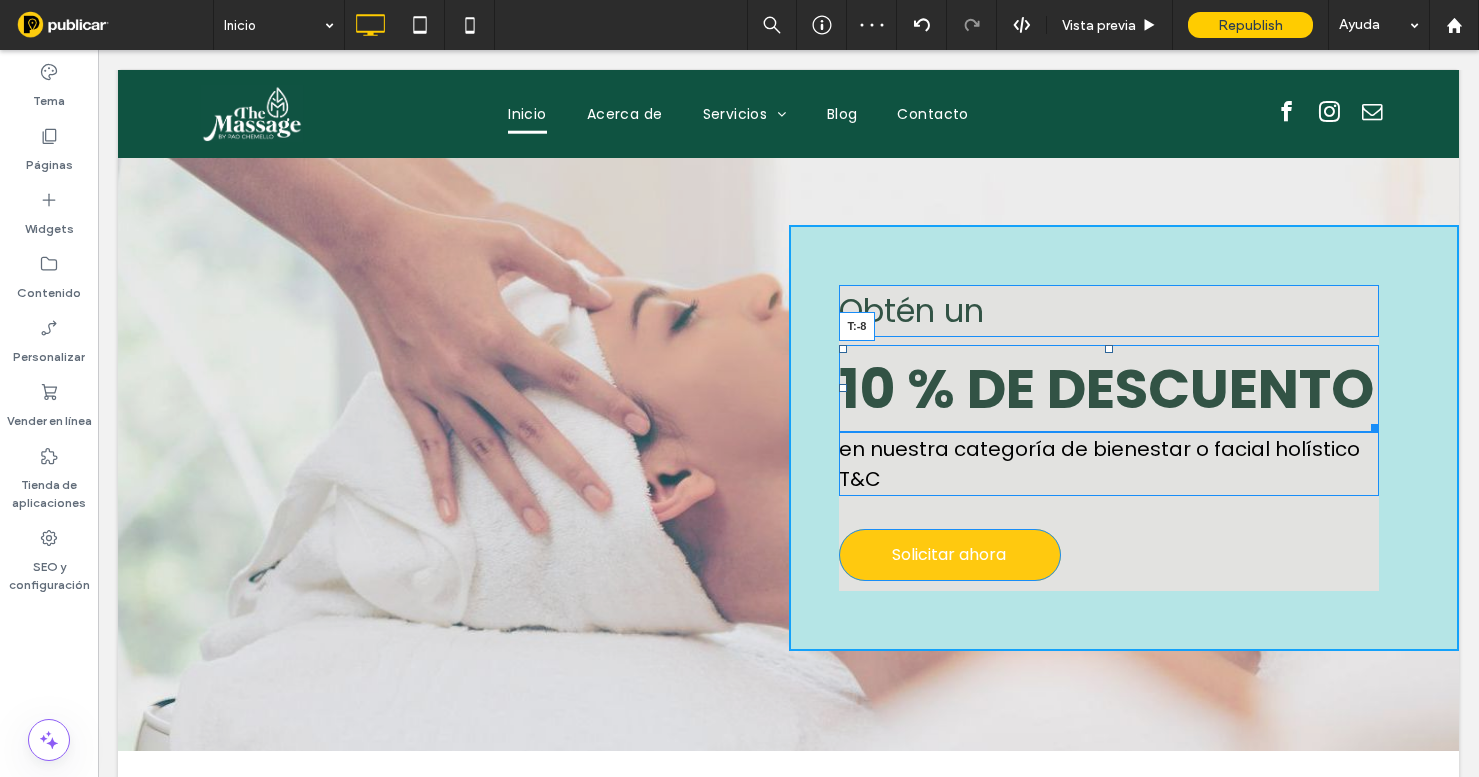 click on "Obtén un    10 % DE DESCUENTO T:-8   en nuestra categoría de bienestar o facial holístico T&C
Solicitar ahora
Click To Paste" at bounding box center (1124, 438) 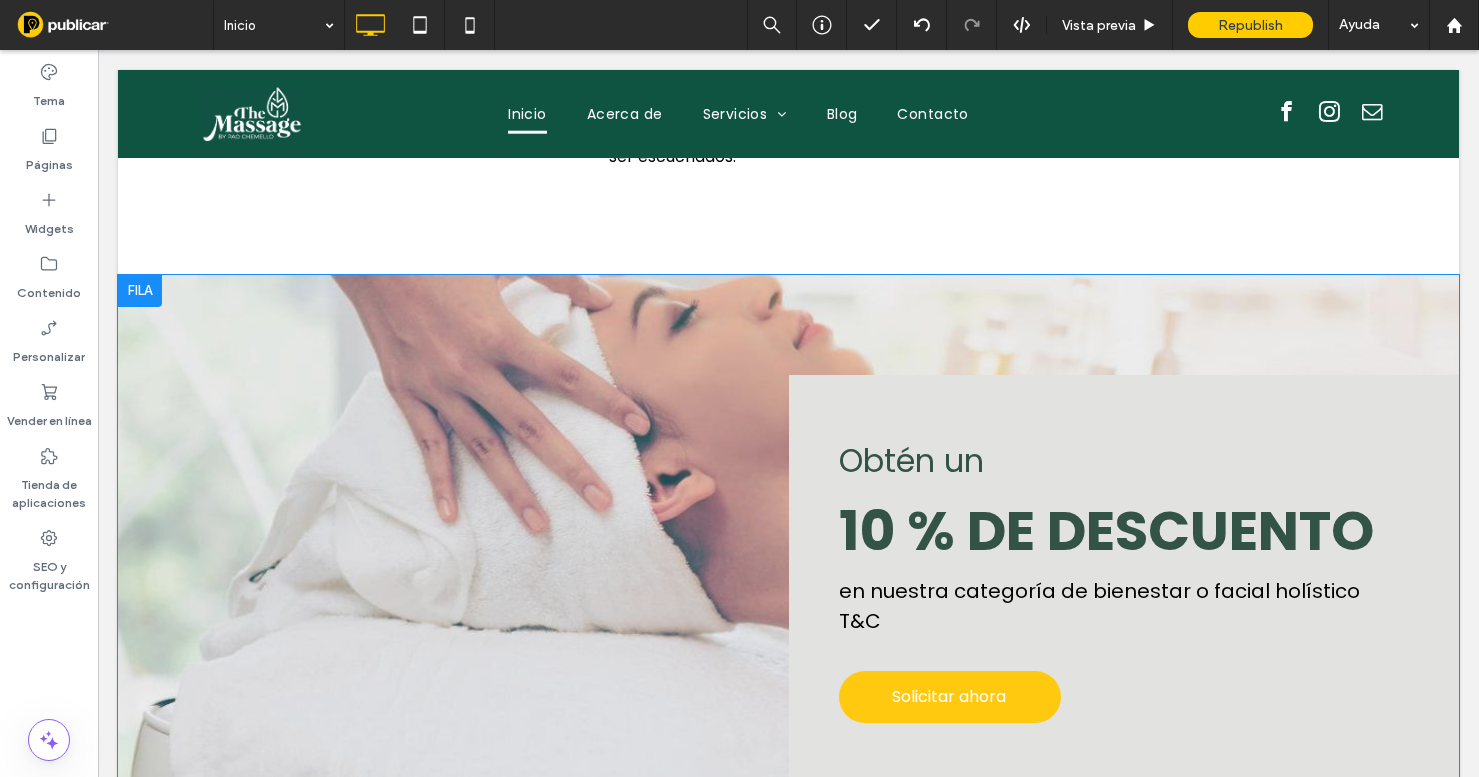 scroll, scrollTop: 3416, scrollLeft: 0, axis: vertical 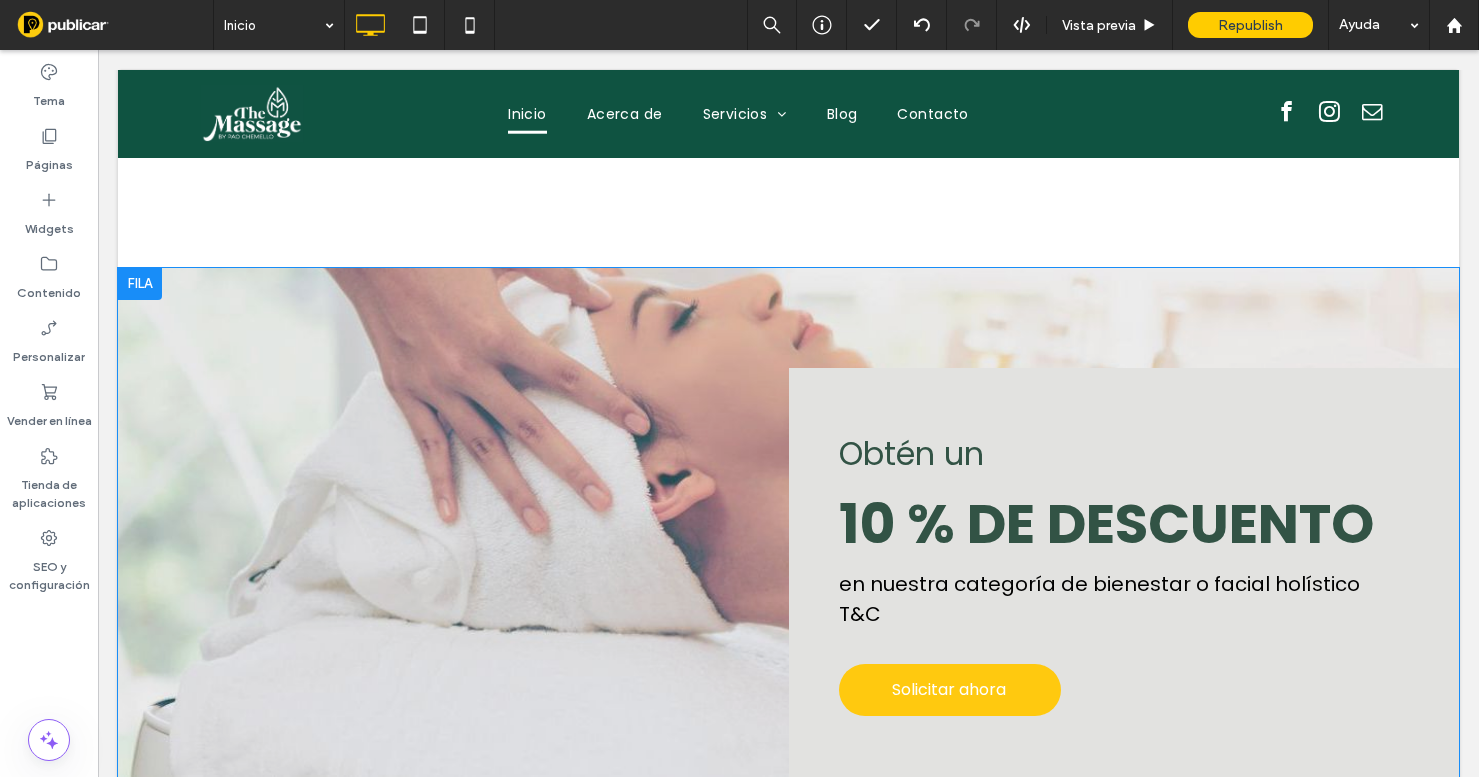 click on "Click To Paste
Obtén un    10 % DE DESCUENTO   en nuestra categoría de bienestar o facial holístico T&C
Solicitar ahora
Click To Paste
Fila + Añadir sección" at bounding box center (788, 577) 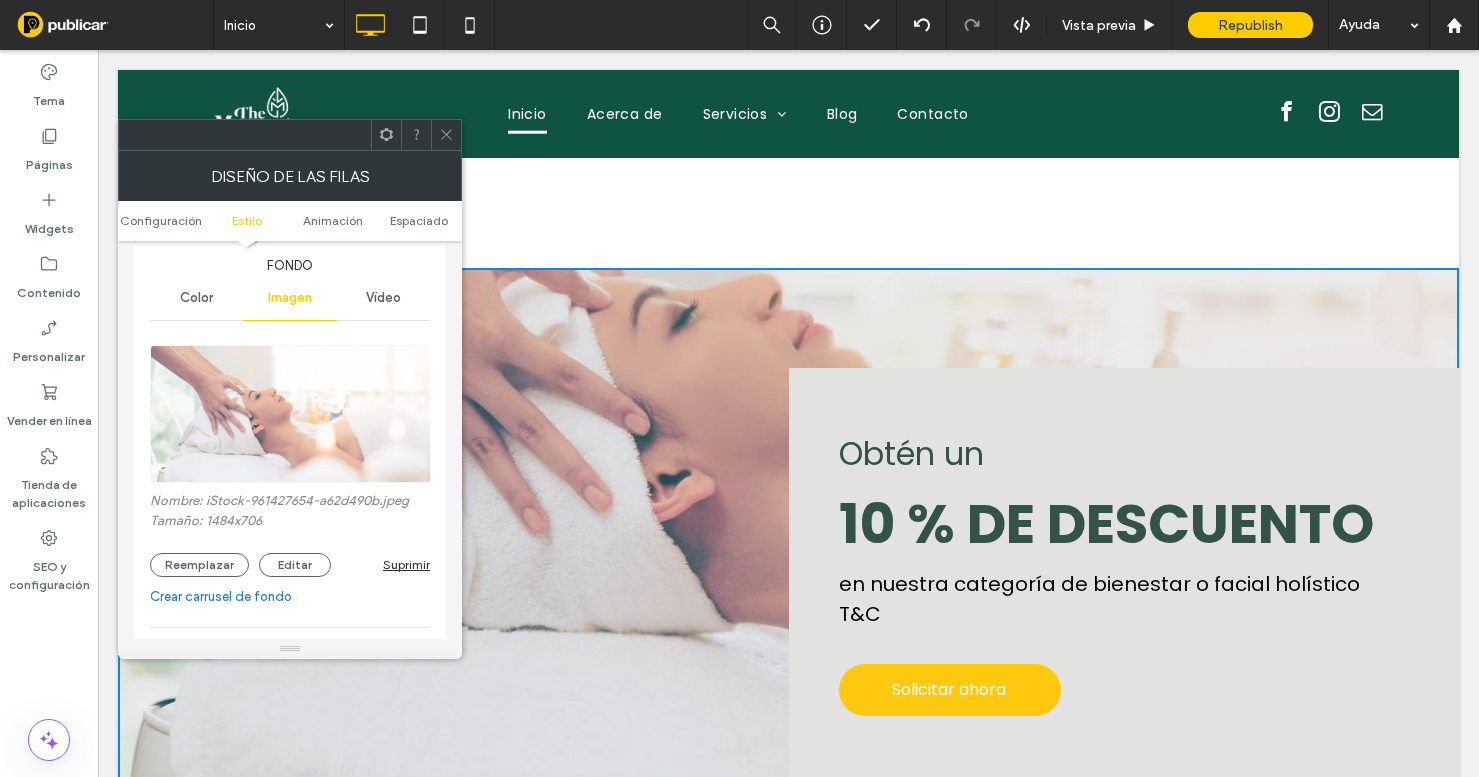 scroll, scrollTop: 268, scrollLeft: 0, axis: vertical 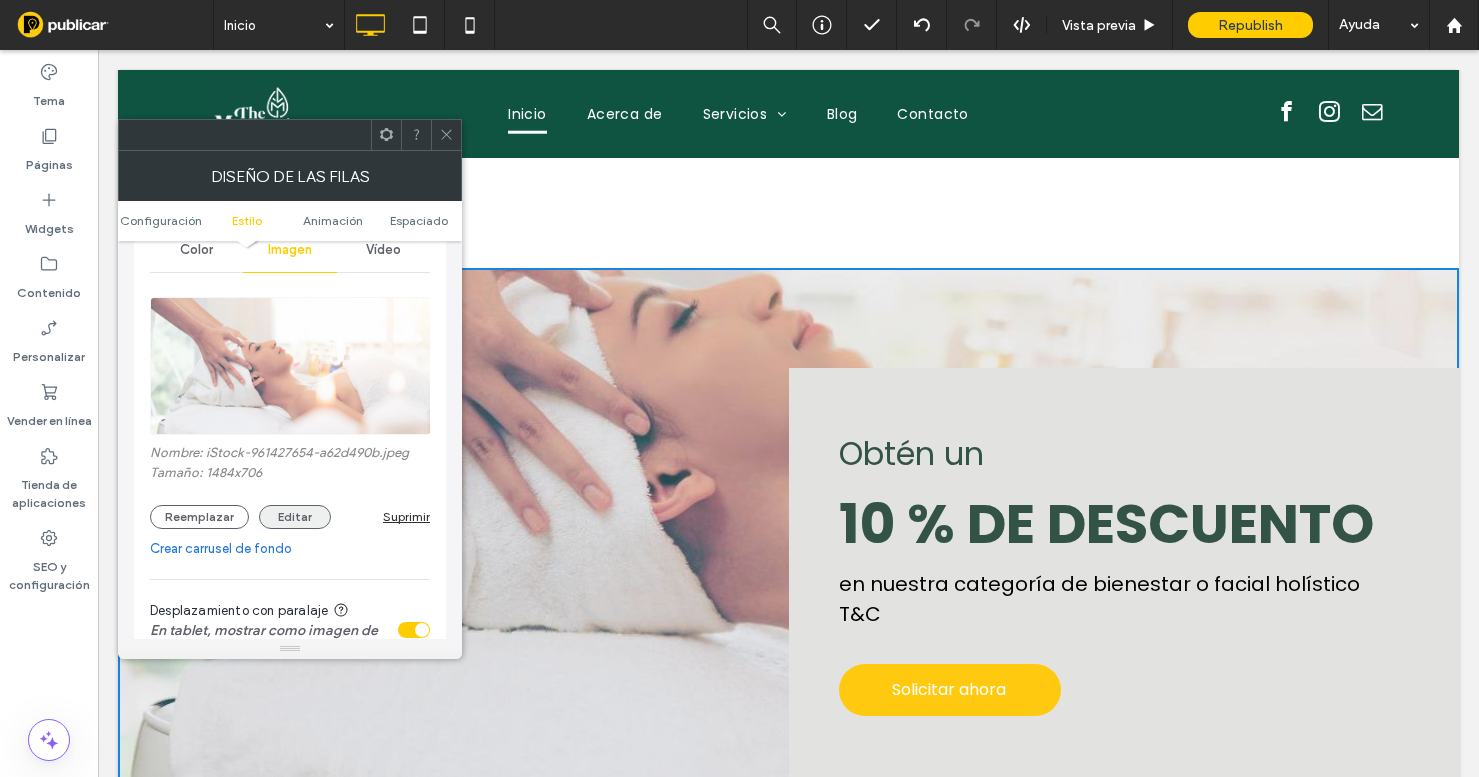 click on "Editar" at bounding box center [295, 517] 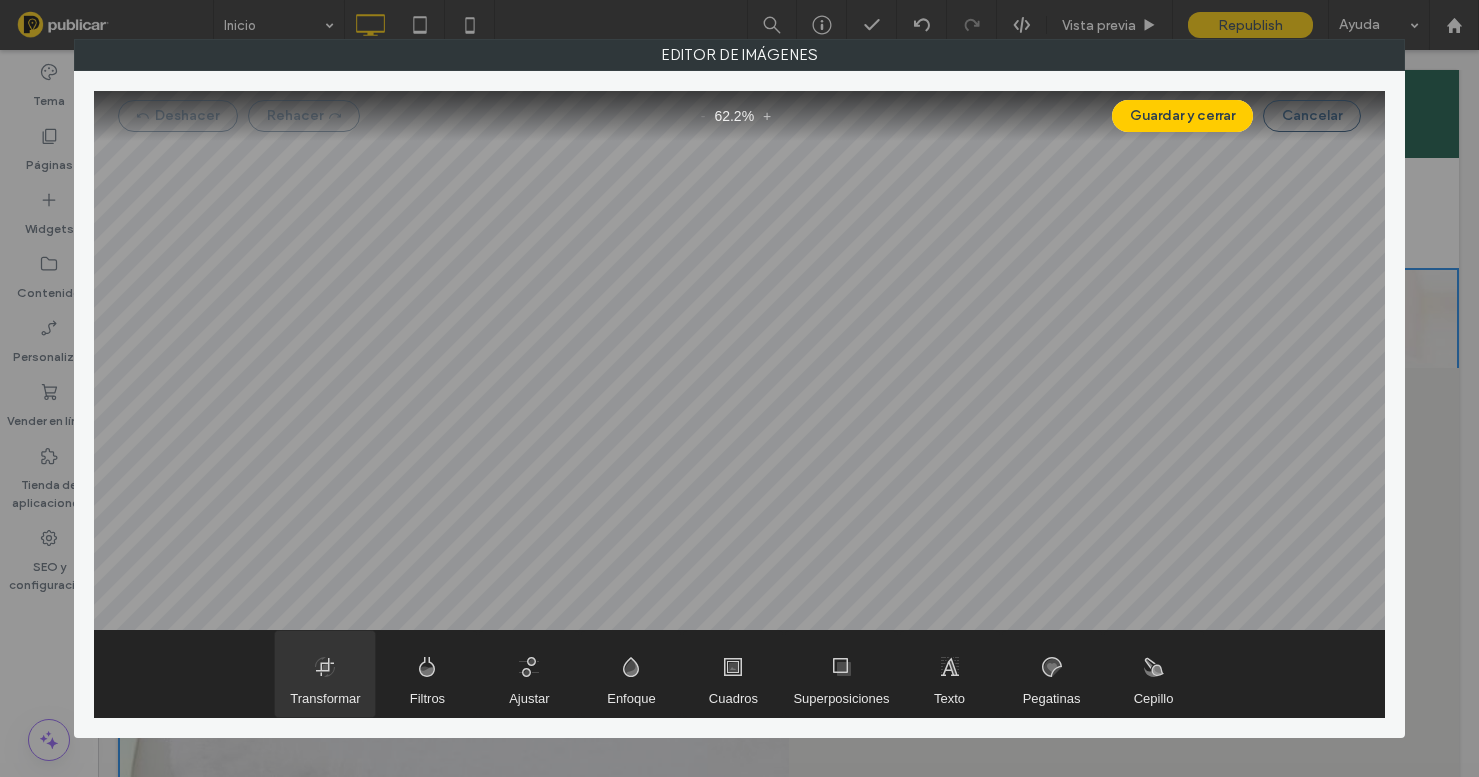 click at bounding box center [325, 674] 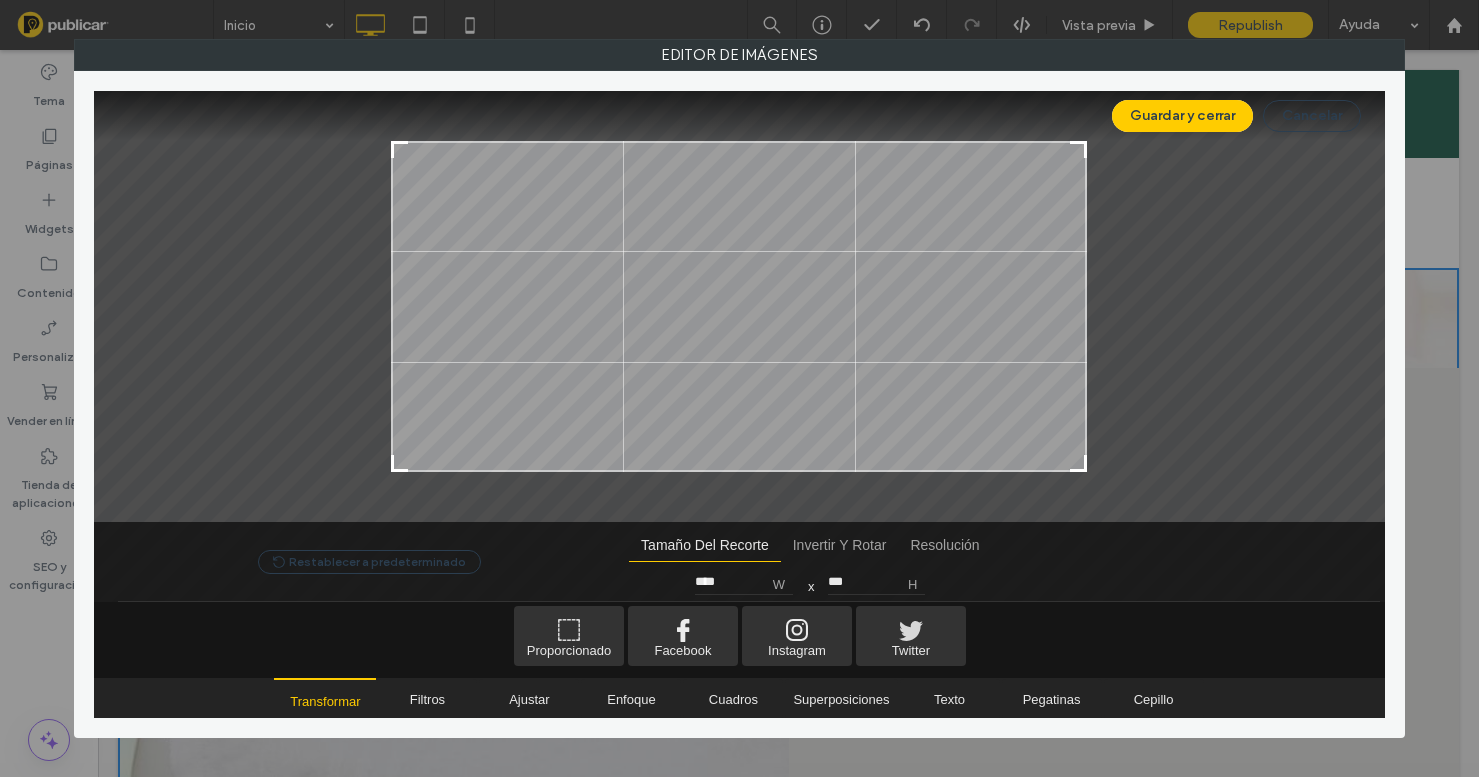 type on "****" 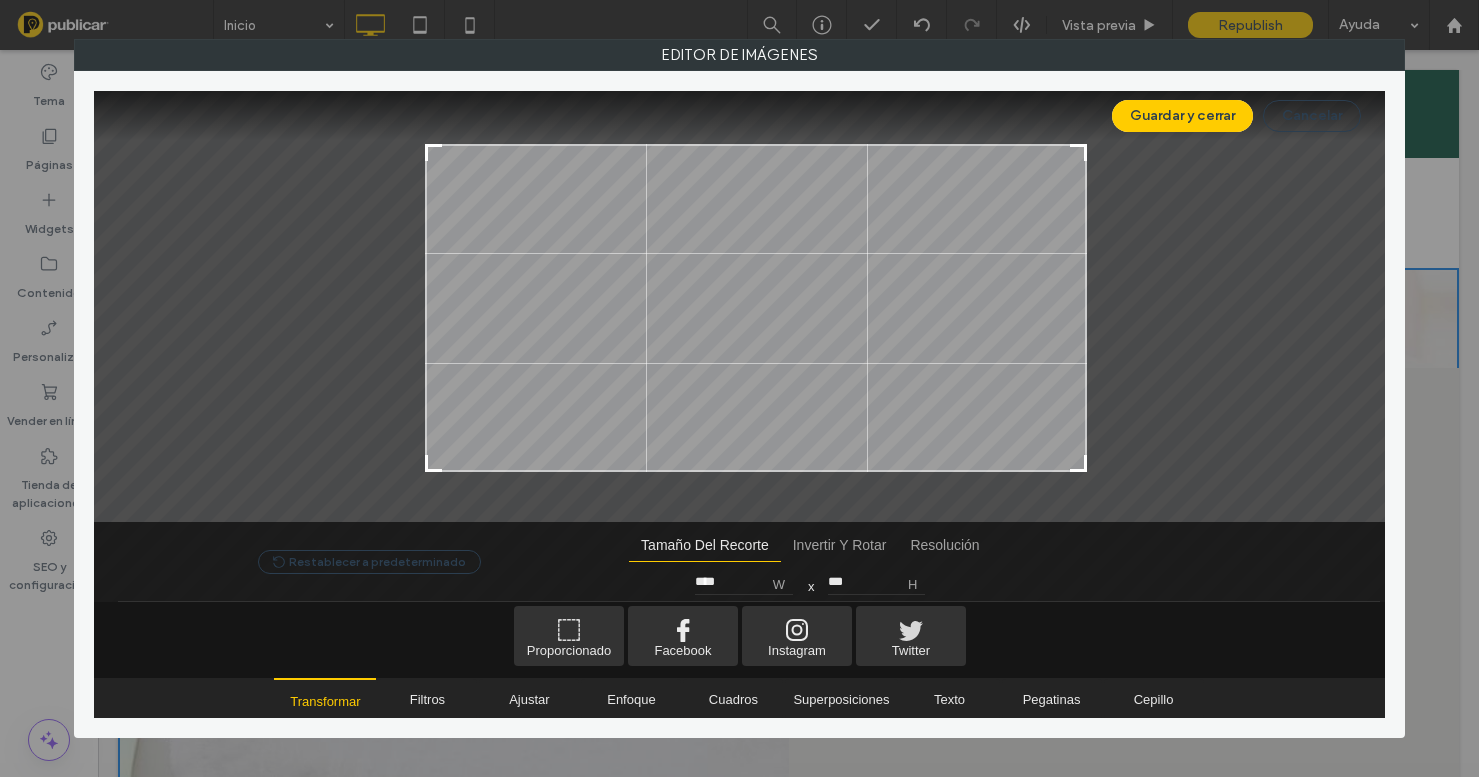 type on "****" 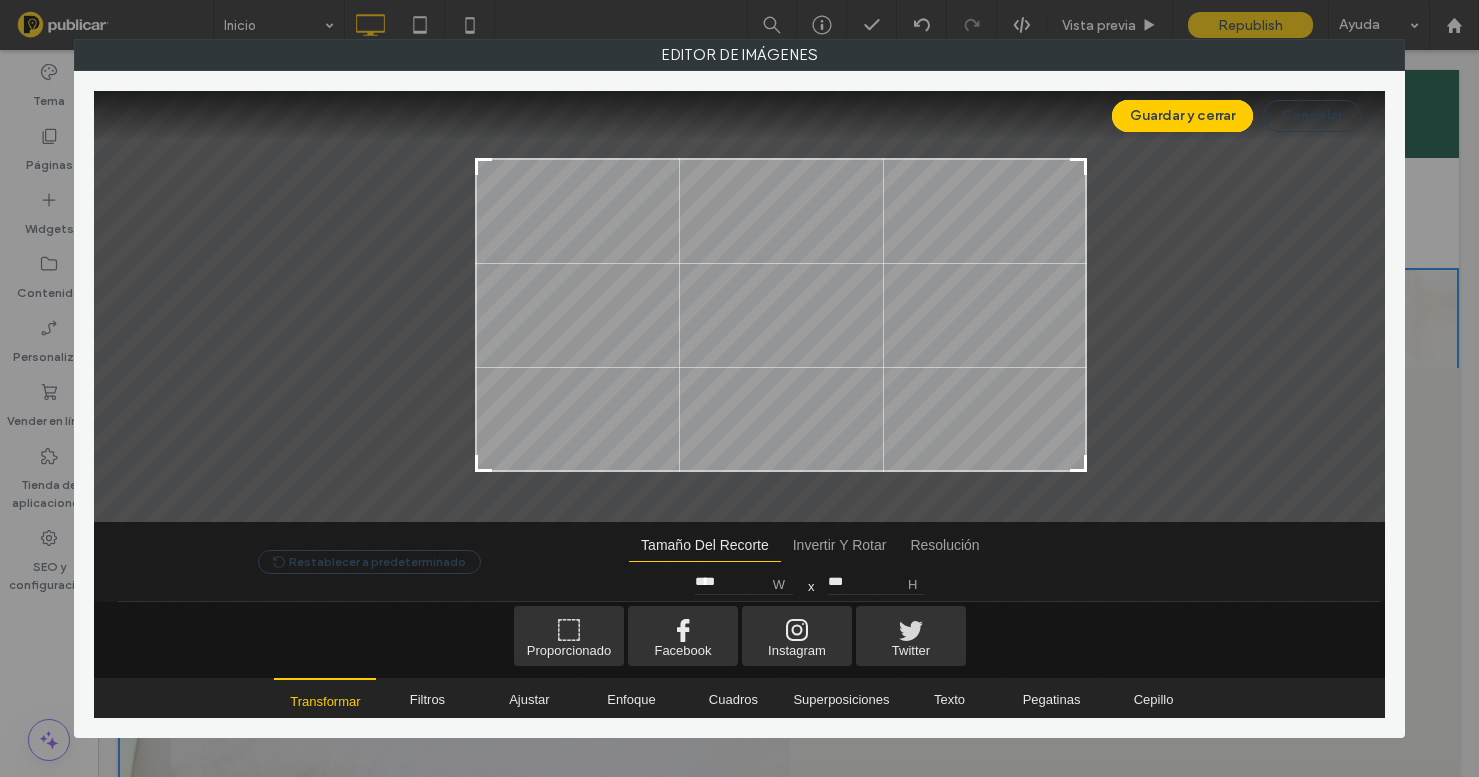 type on "****" 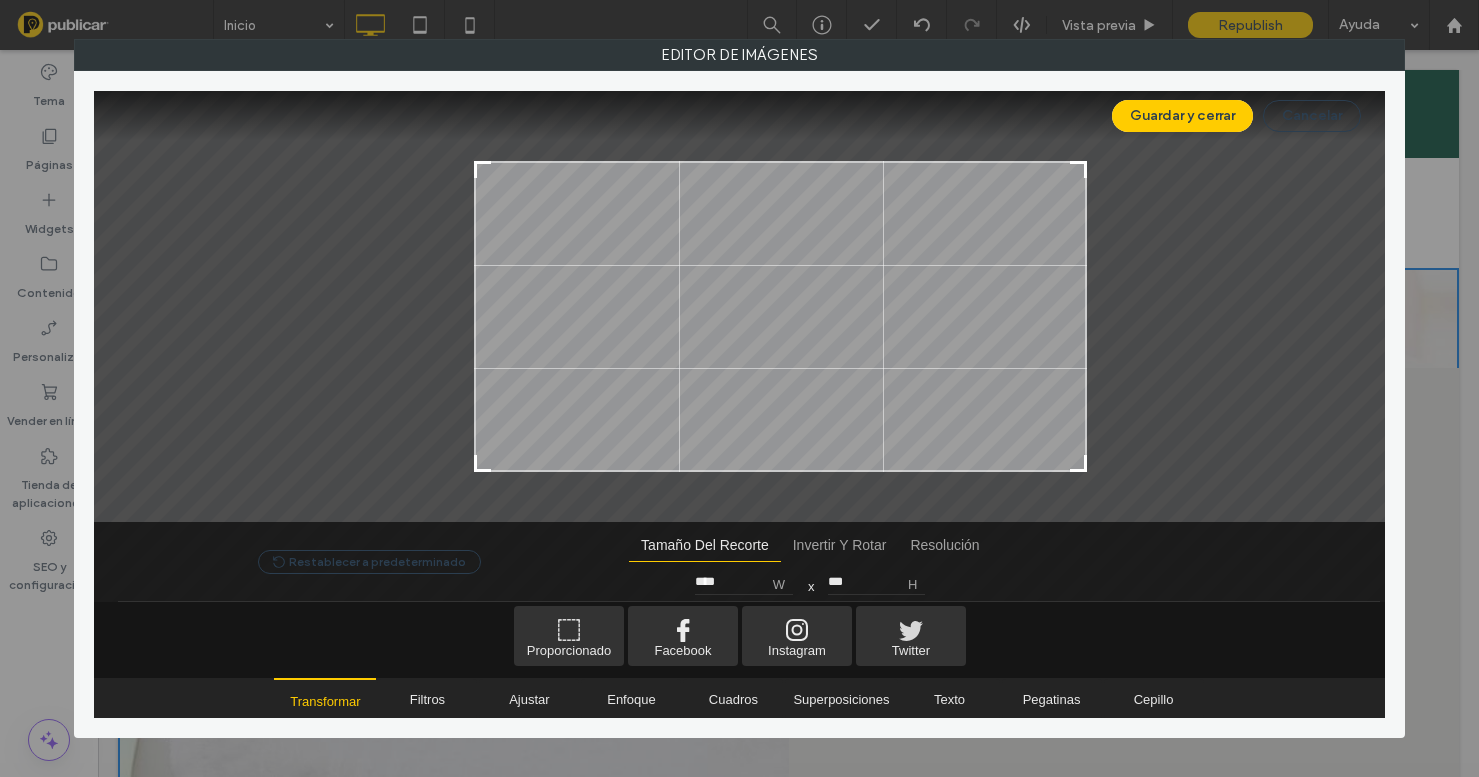 type on "****" 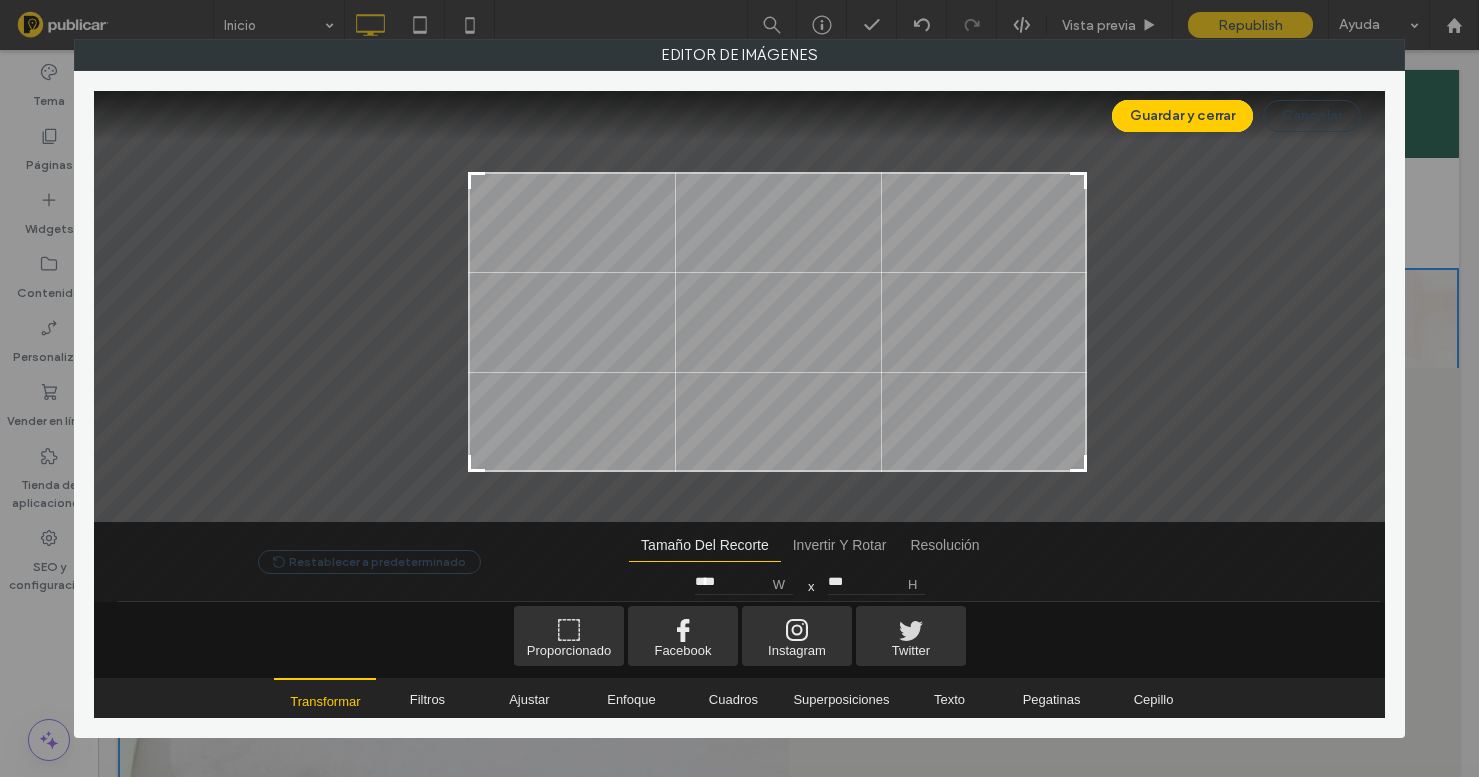 type on "****" 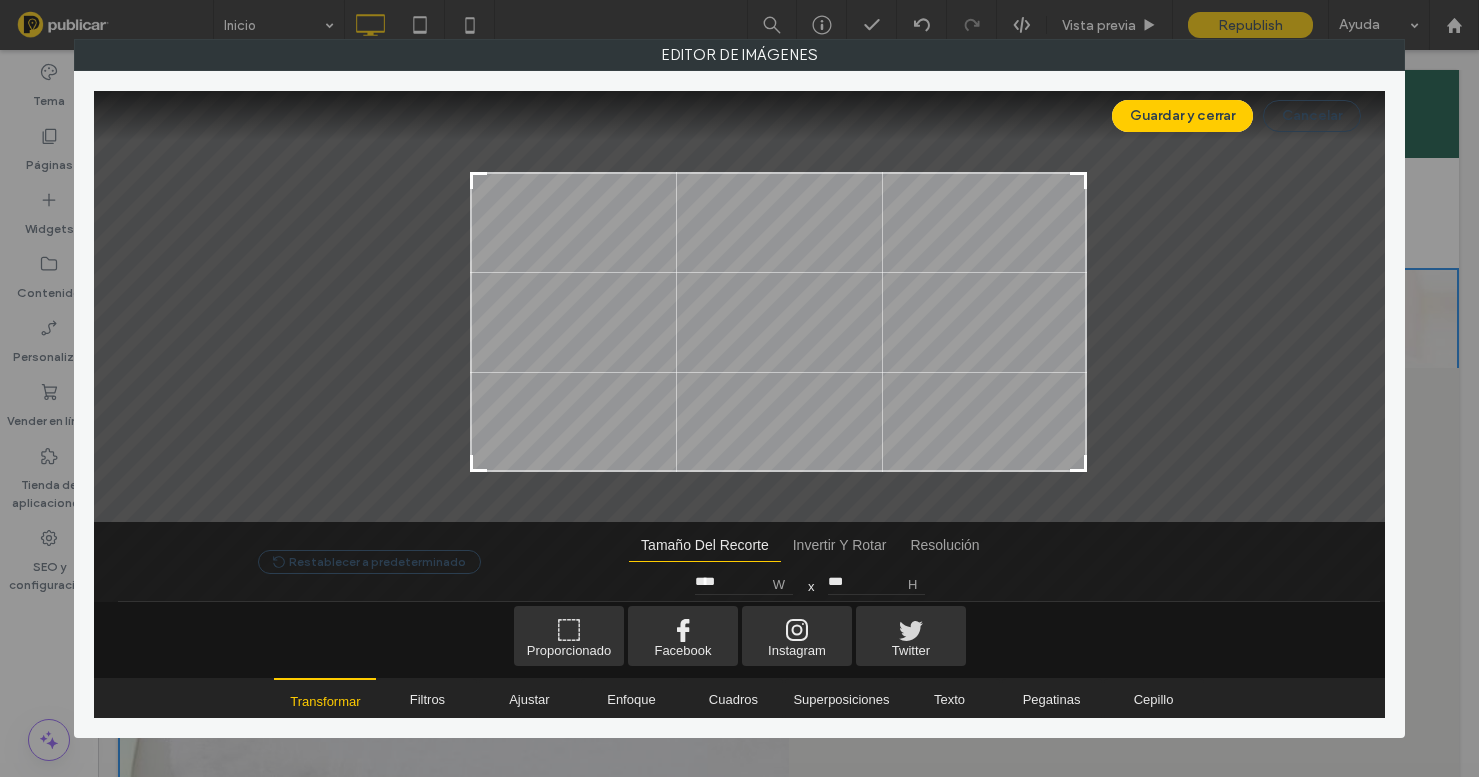 type on "***" 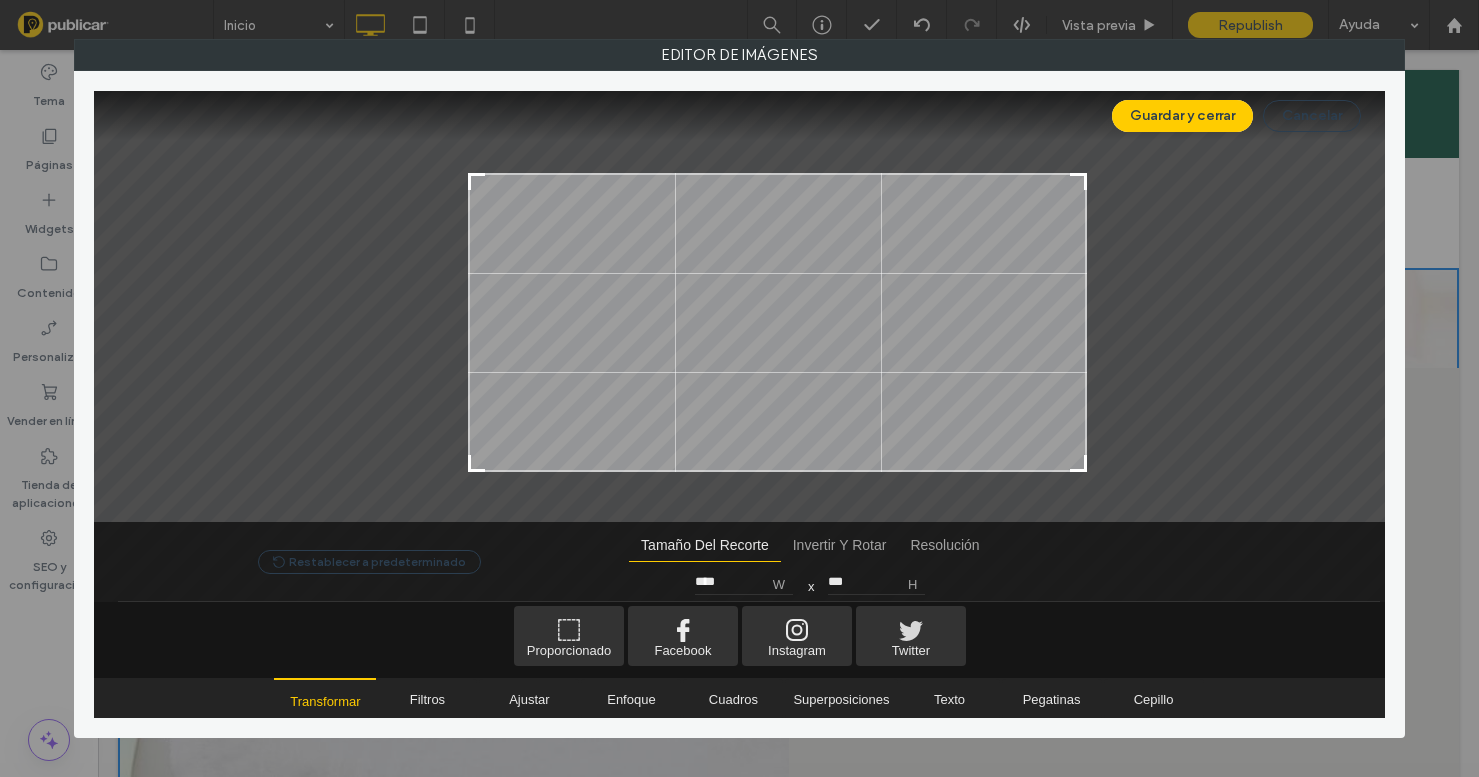 type on "****" 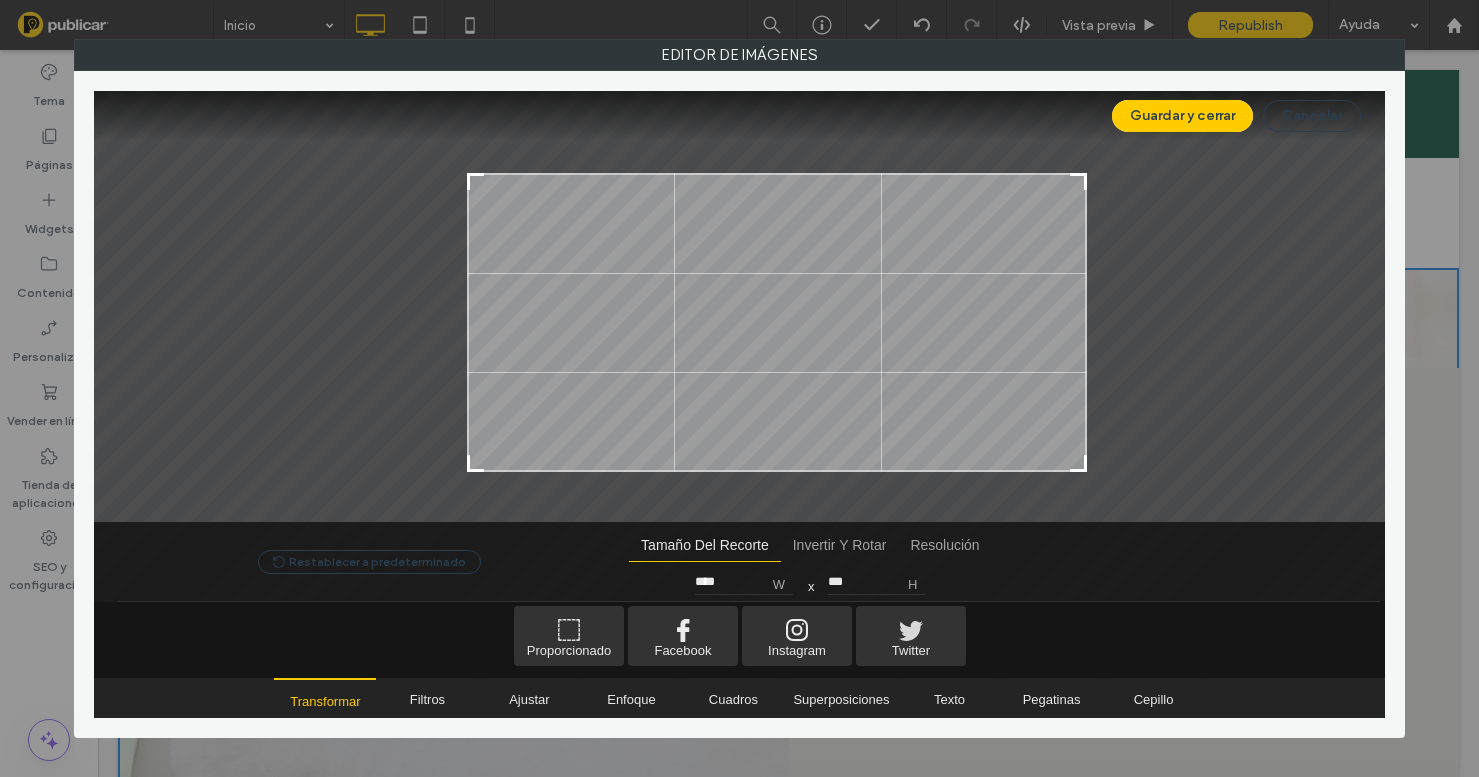 drag, startPoint x: 399, startPoint y: 146, endPoint x: 475, endPoint y: 175, distance: 81.34495 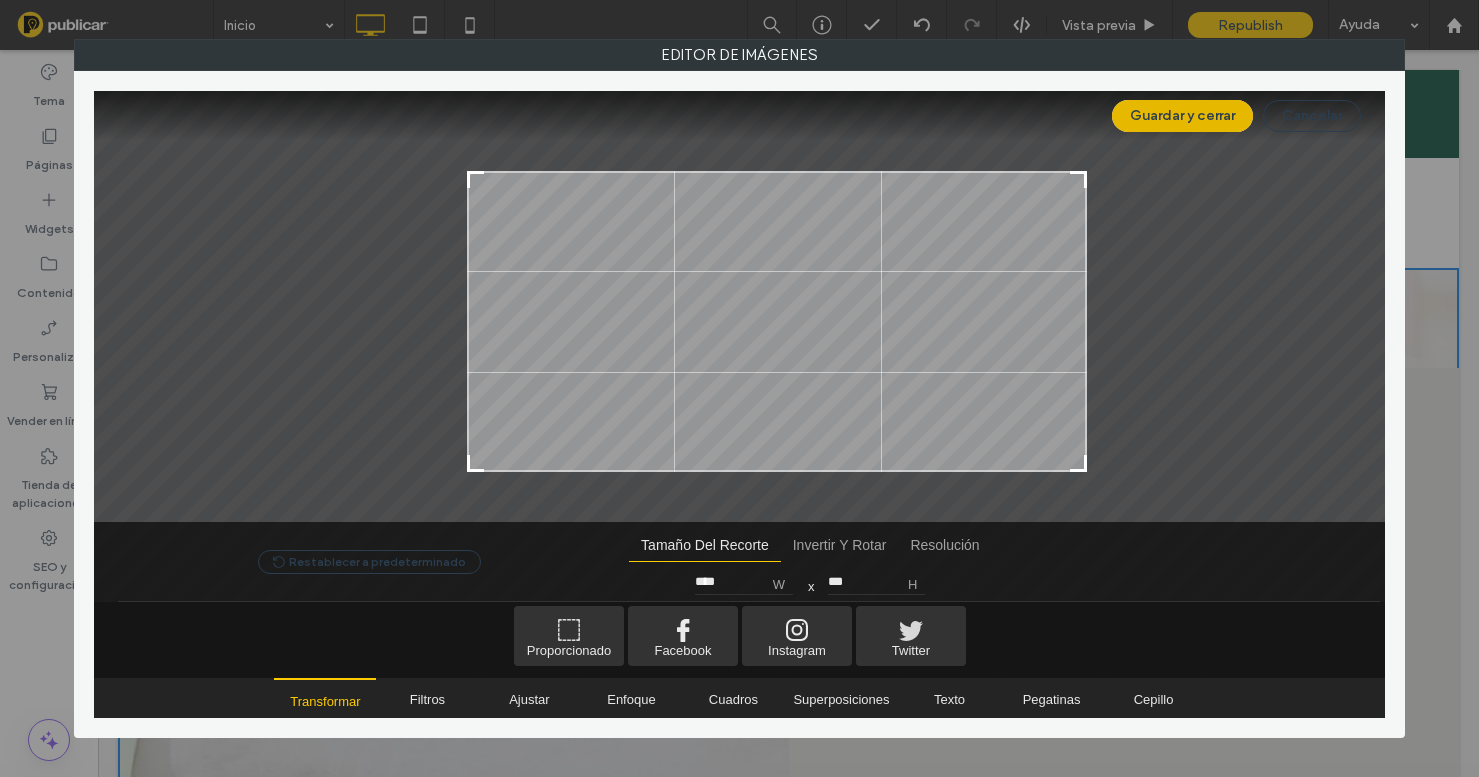 click on "Guardar y cerrar" at bounding box center [1182, 116] 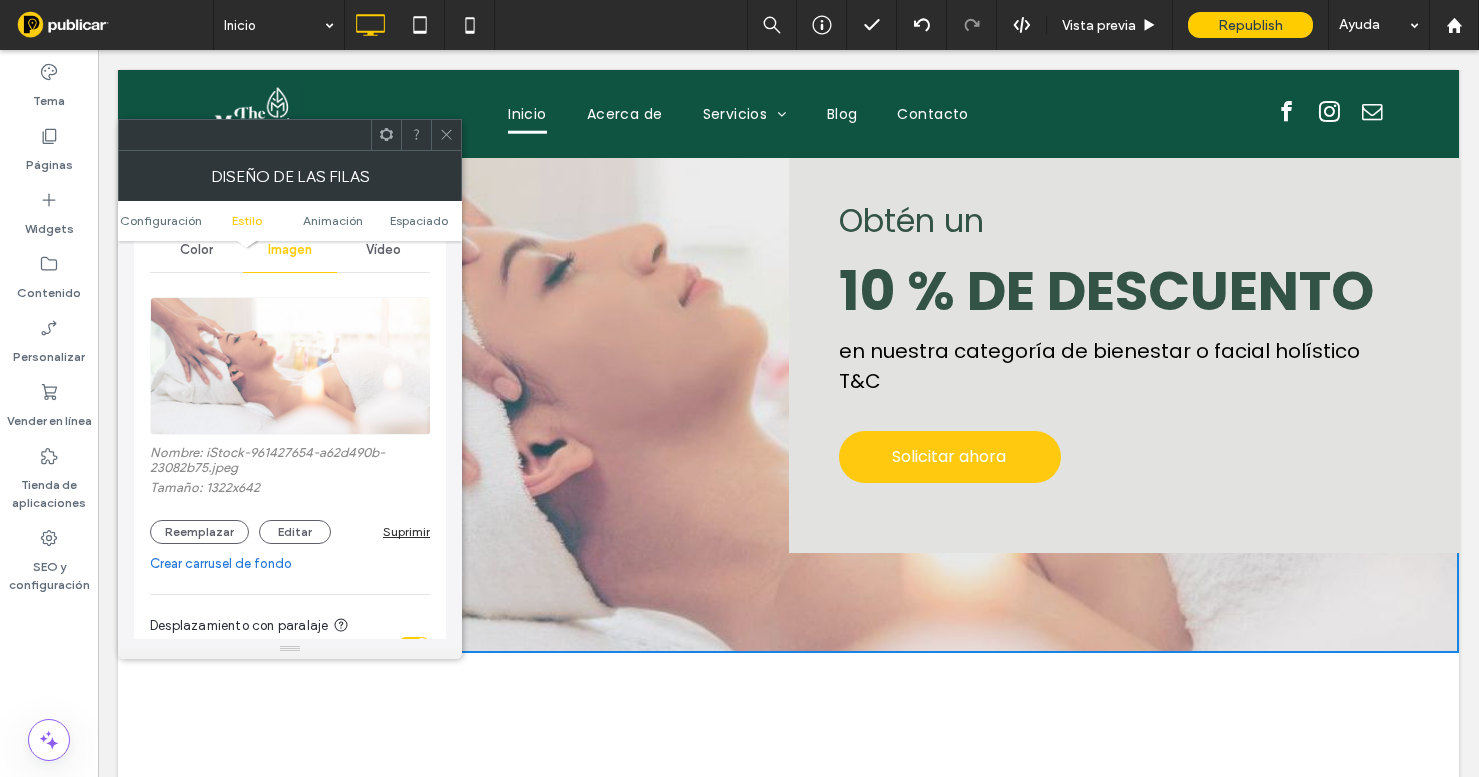 scroll, scrollTop: 3715, scrollLeft: 0, axis: vertical 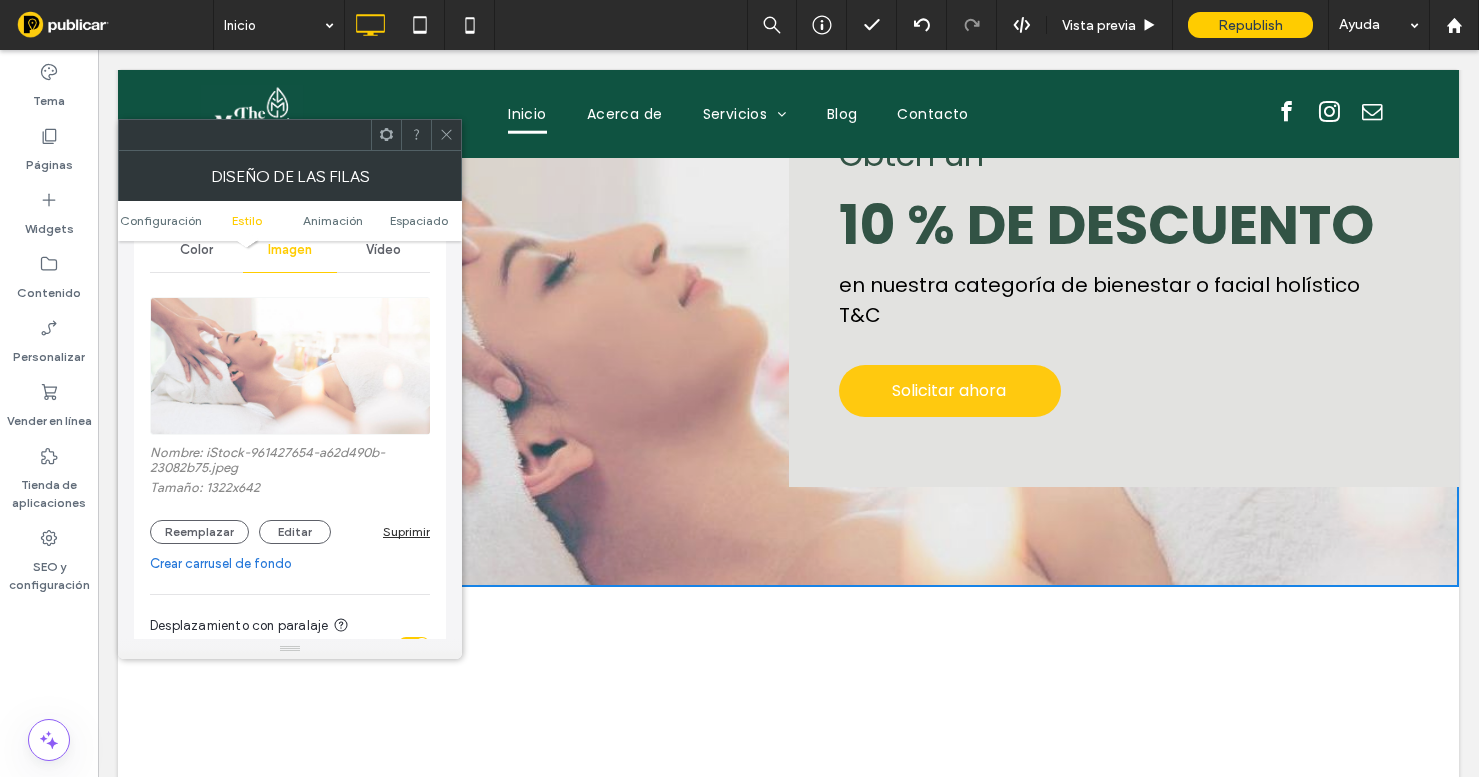 click 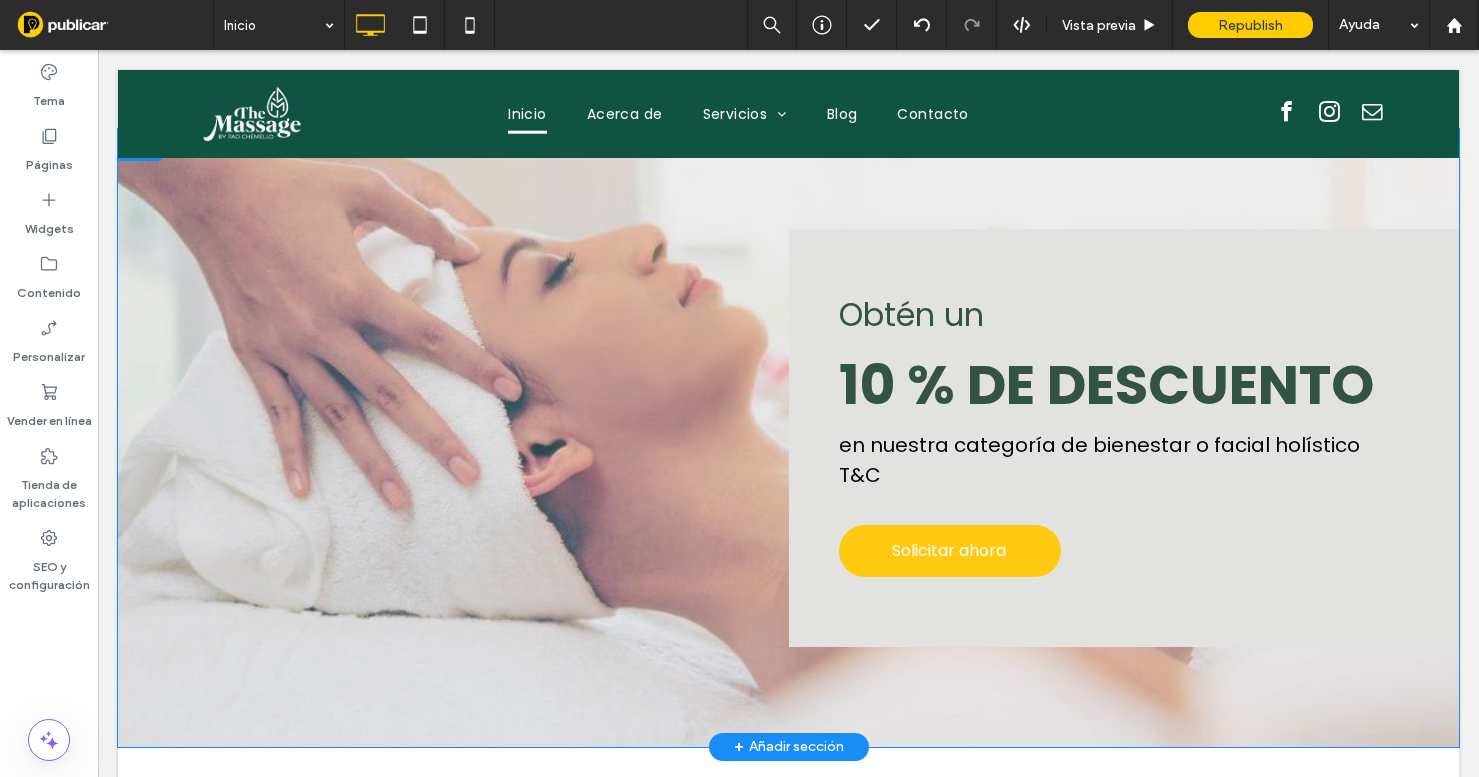 scroll, scrollTop: 3448, scrollLeft: 0, axis: vertical 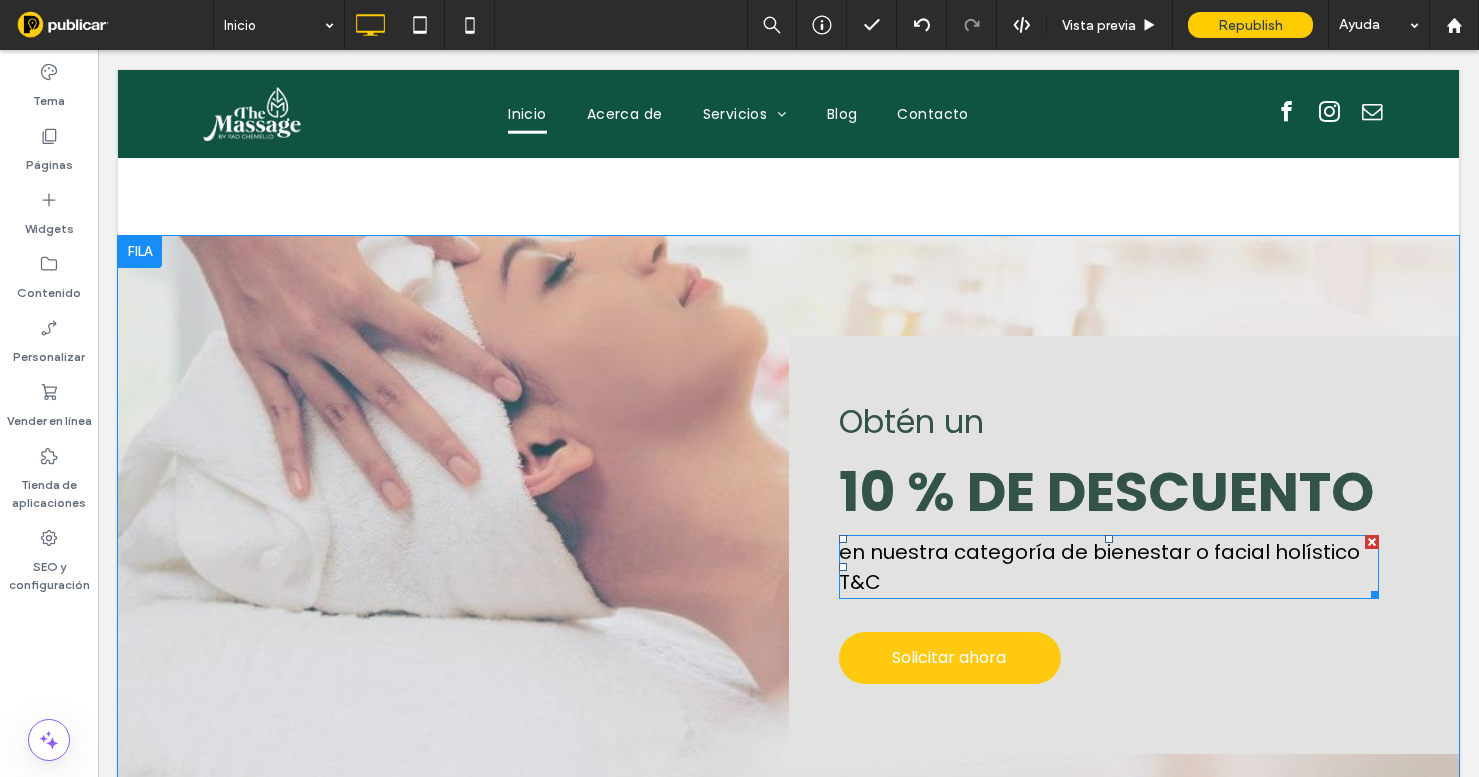 click on "en nuestra categoría de bienestar o facial holístico T&C" at bounding box center [1099, 567] 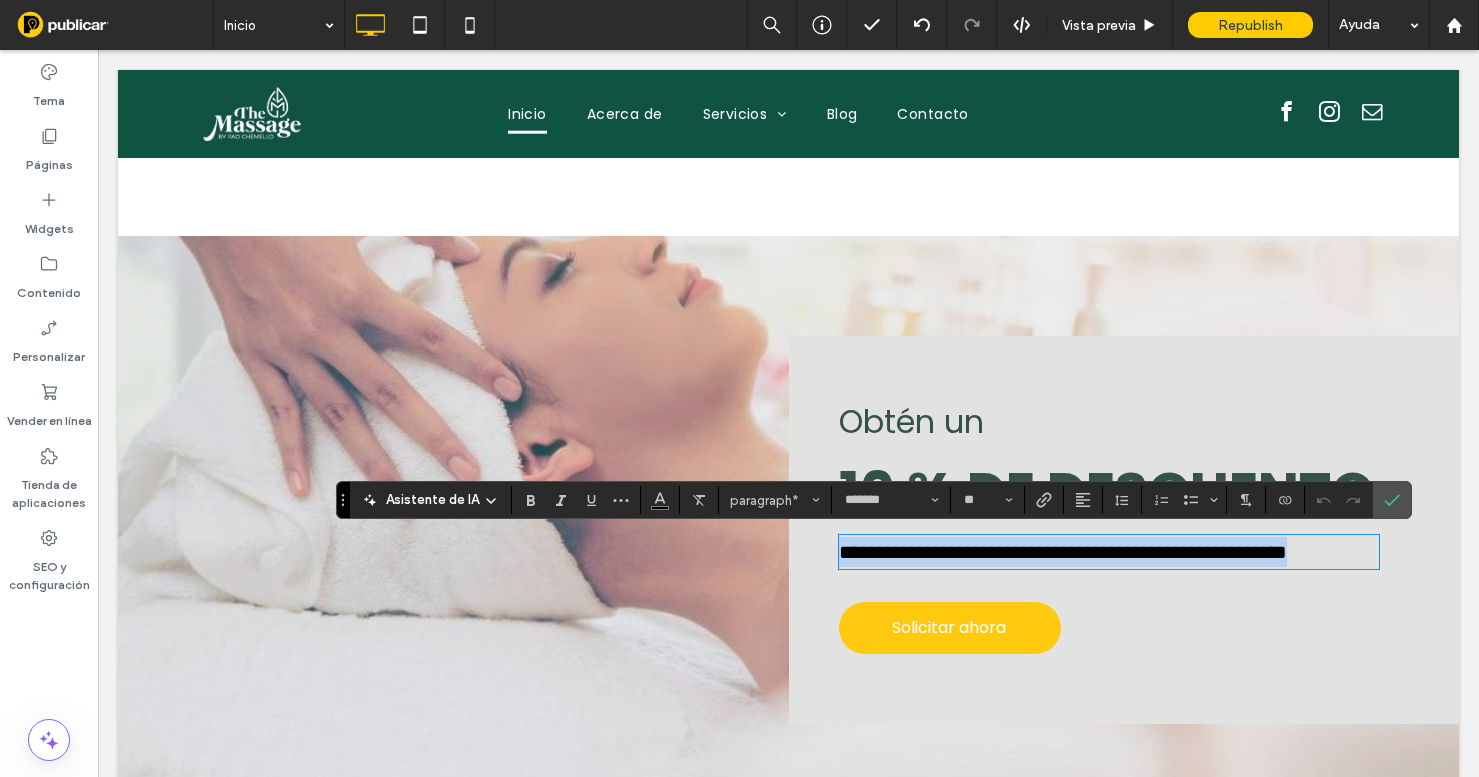 click on "**********" at bounding box center (1109, 552) 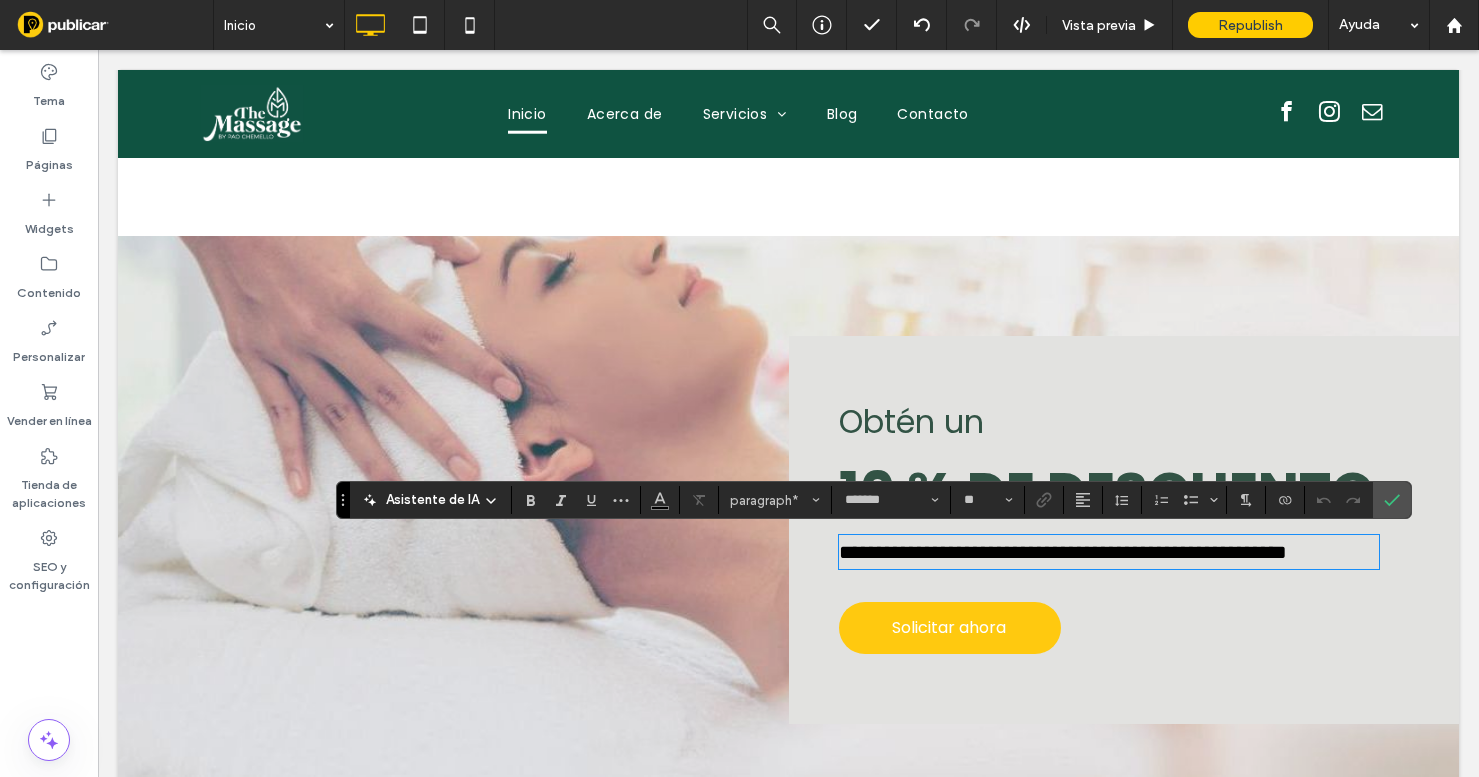 scroll, scrollTop: 0, scrollLeft: 0, axis: both 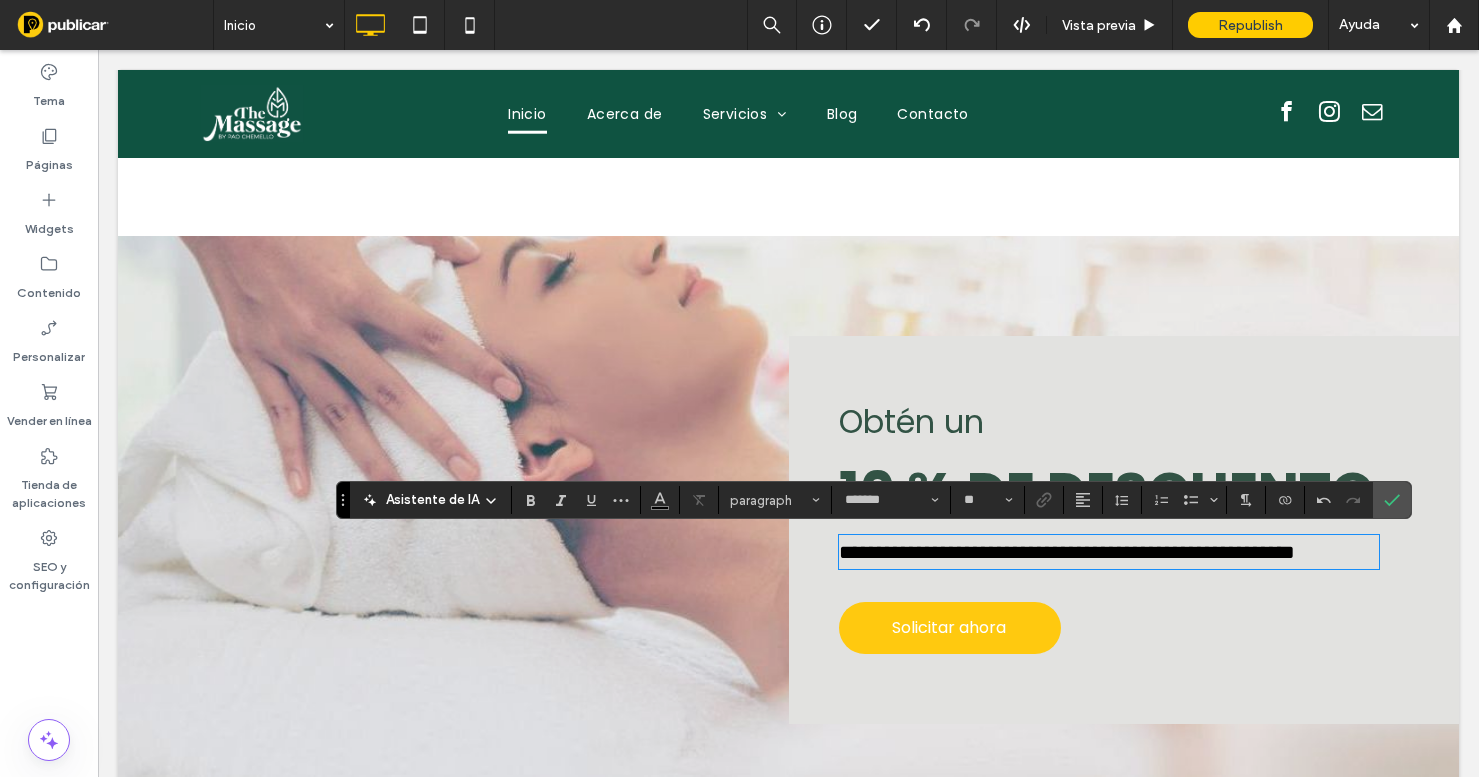 type on "**" 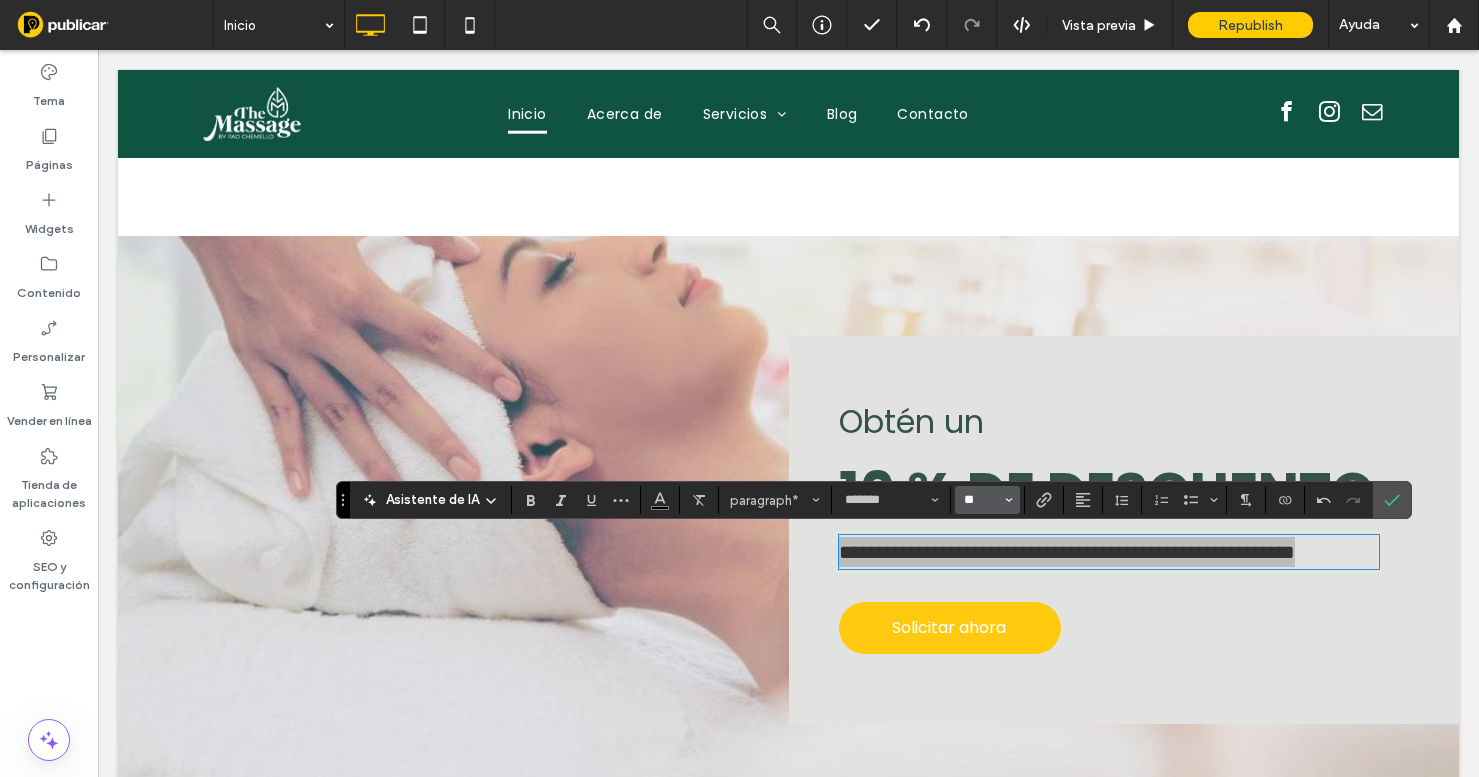click on "**" at bounding box center [981, 500] 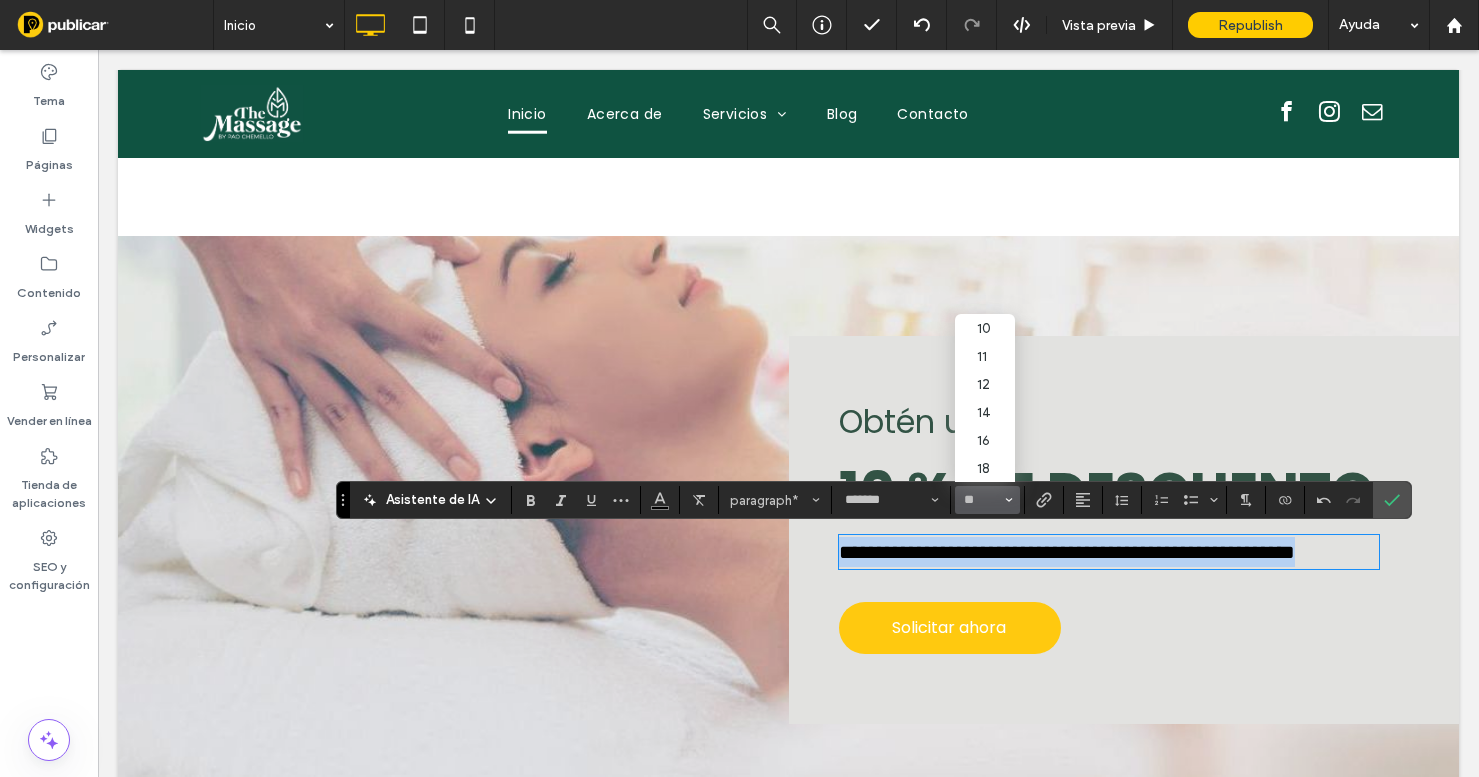 type on "**" 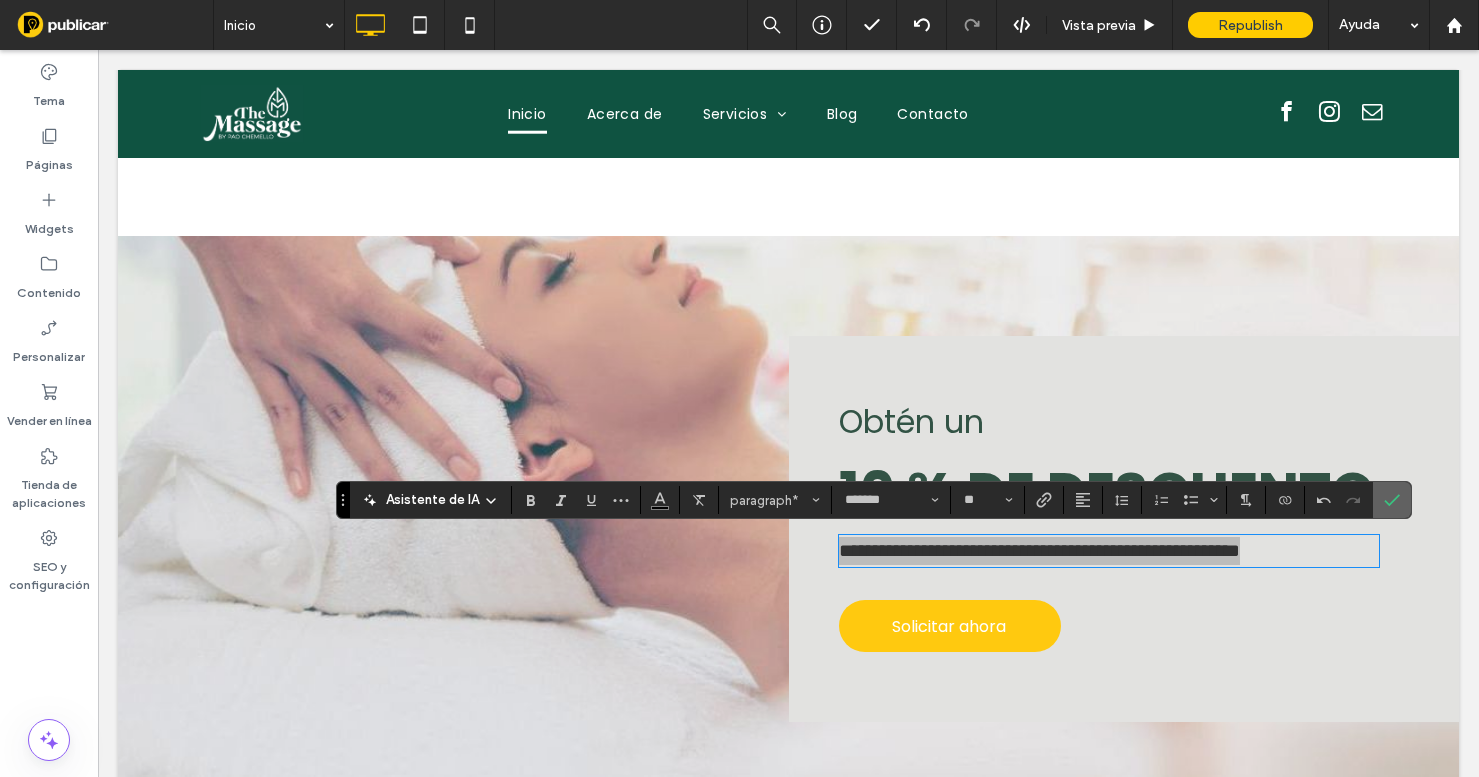 click at bounding box center [1392, 500] 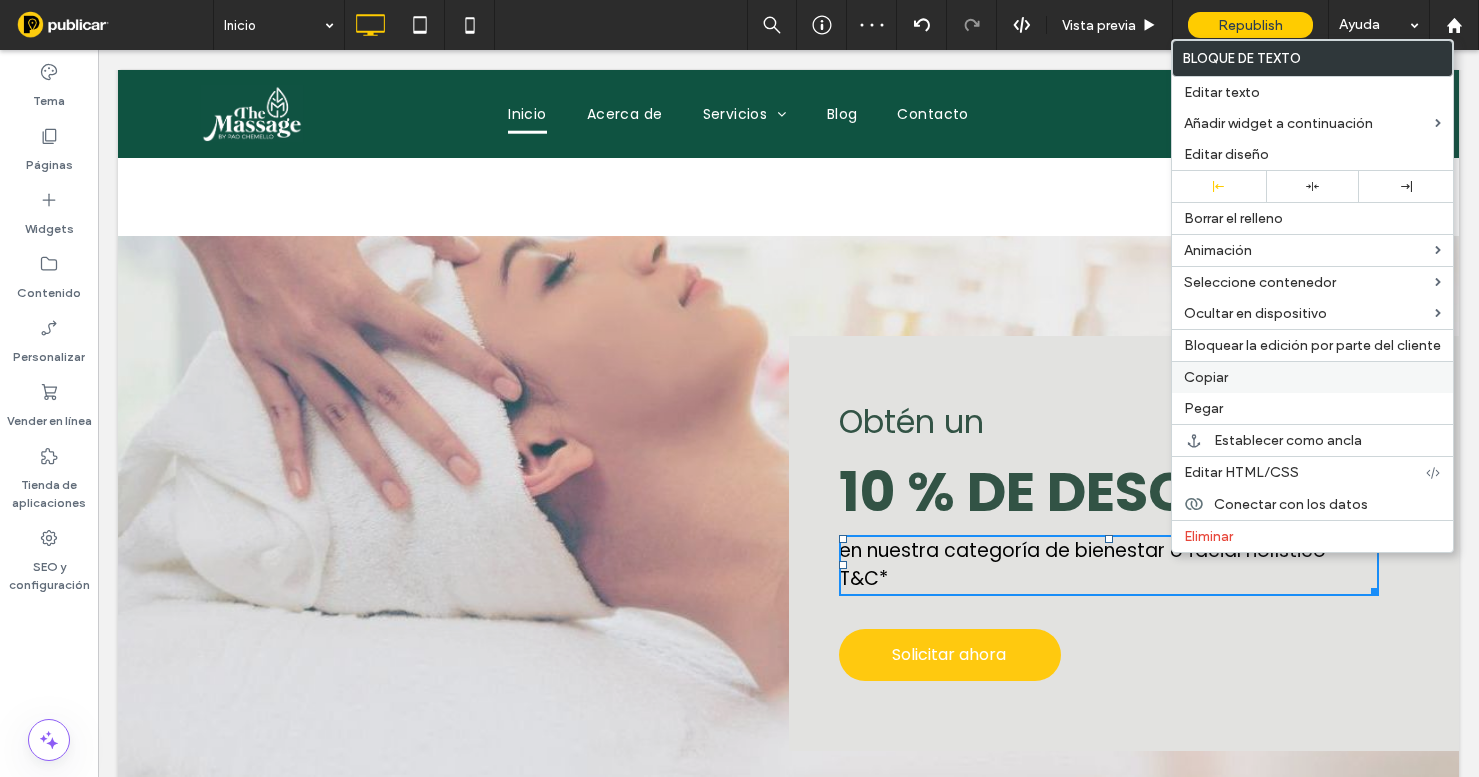 click on "Copiar" at bounding box center [1312, 377] 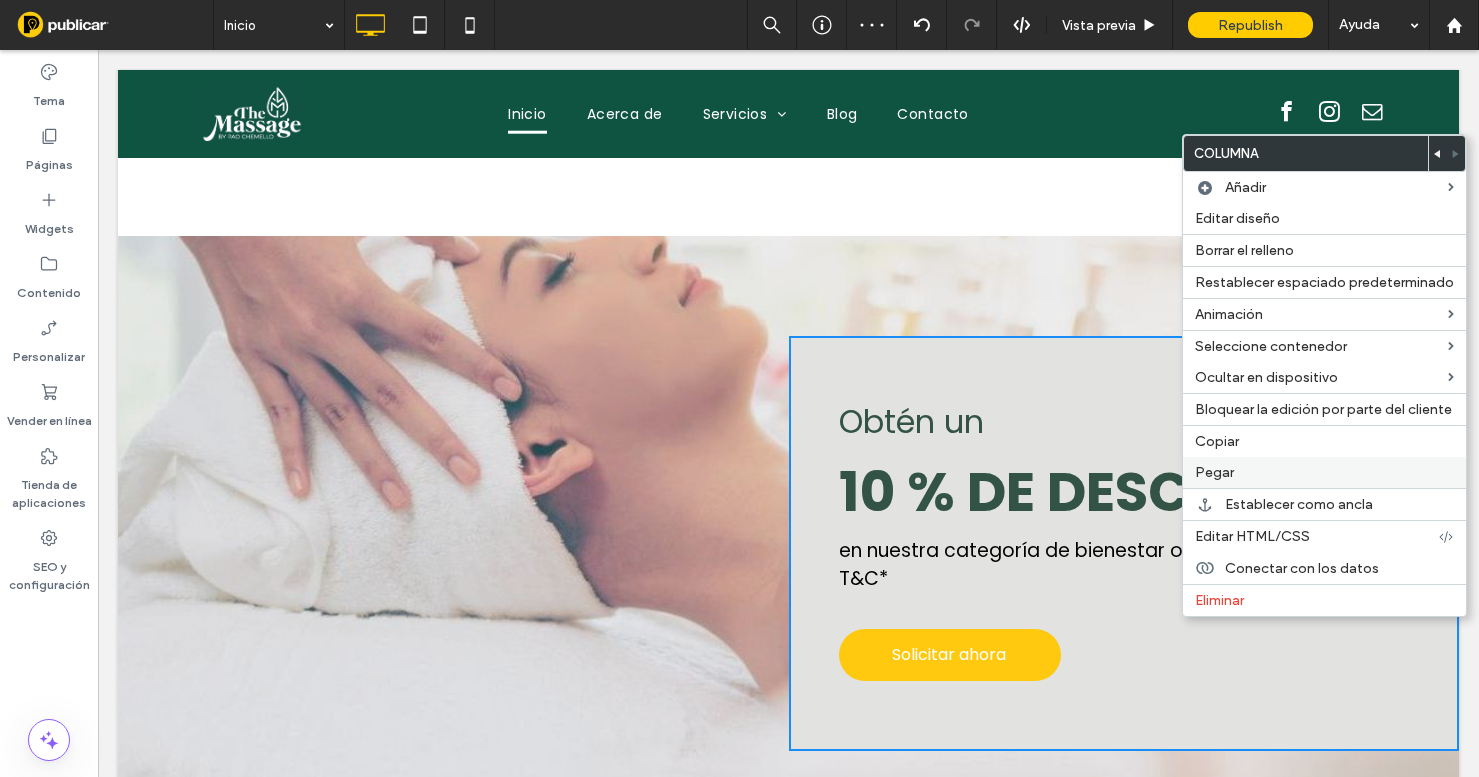click on "Pegar" at bounding box center [1214, 472] 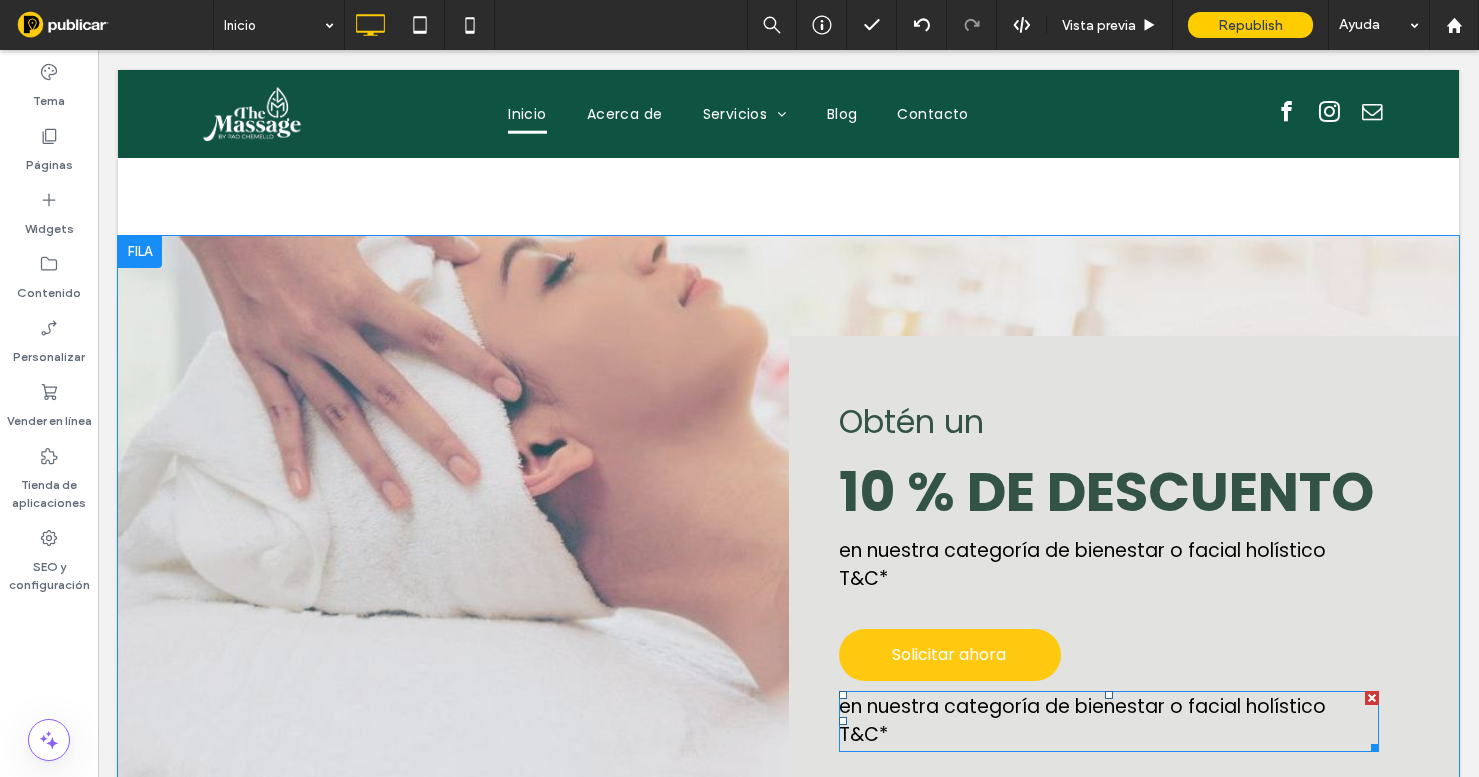 click on "en nuestra categoría de bienestar o facial holístico T&C*" at bounding box center (1082, 721) 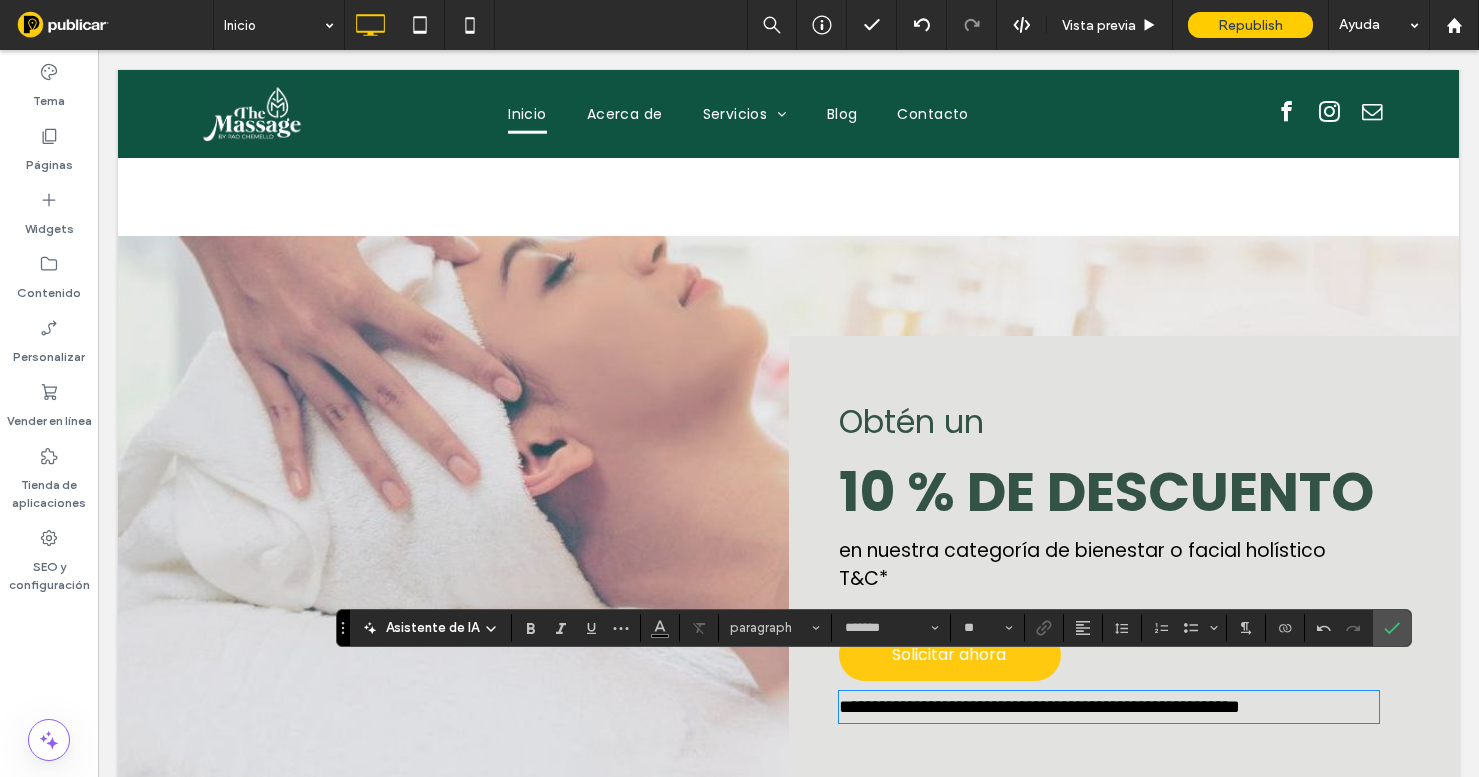scroll, scrollTop: 0, scrollLeft: 0, axis: both 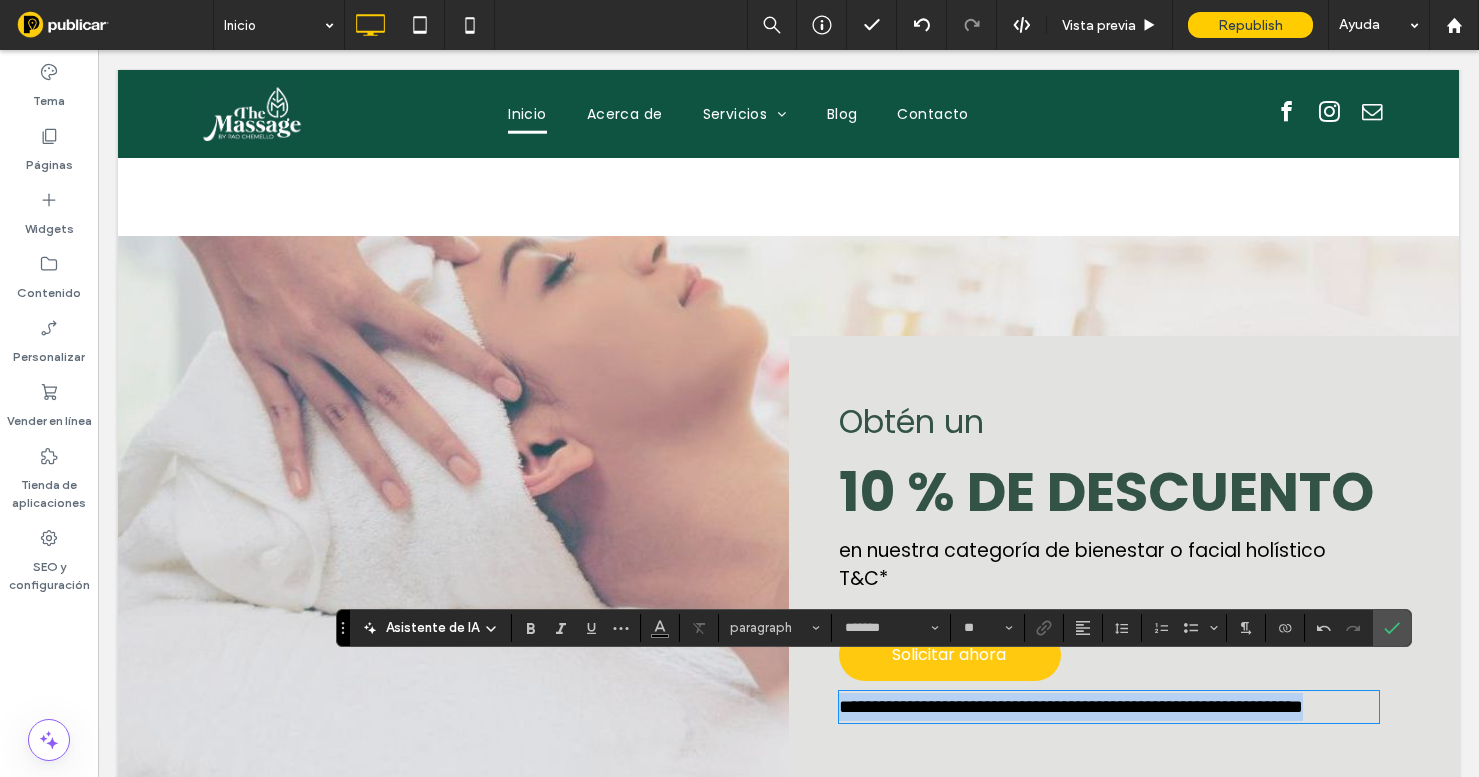 type on "**" 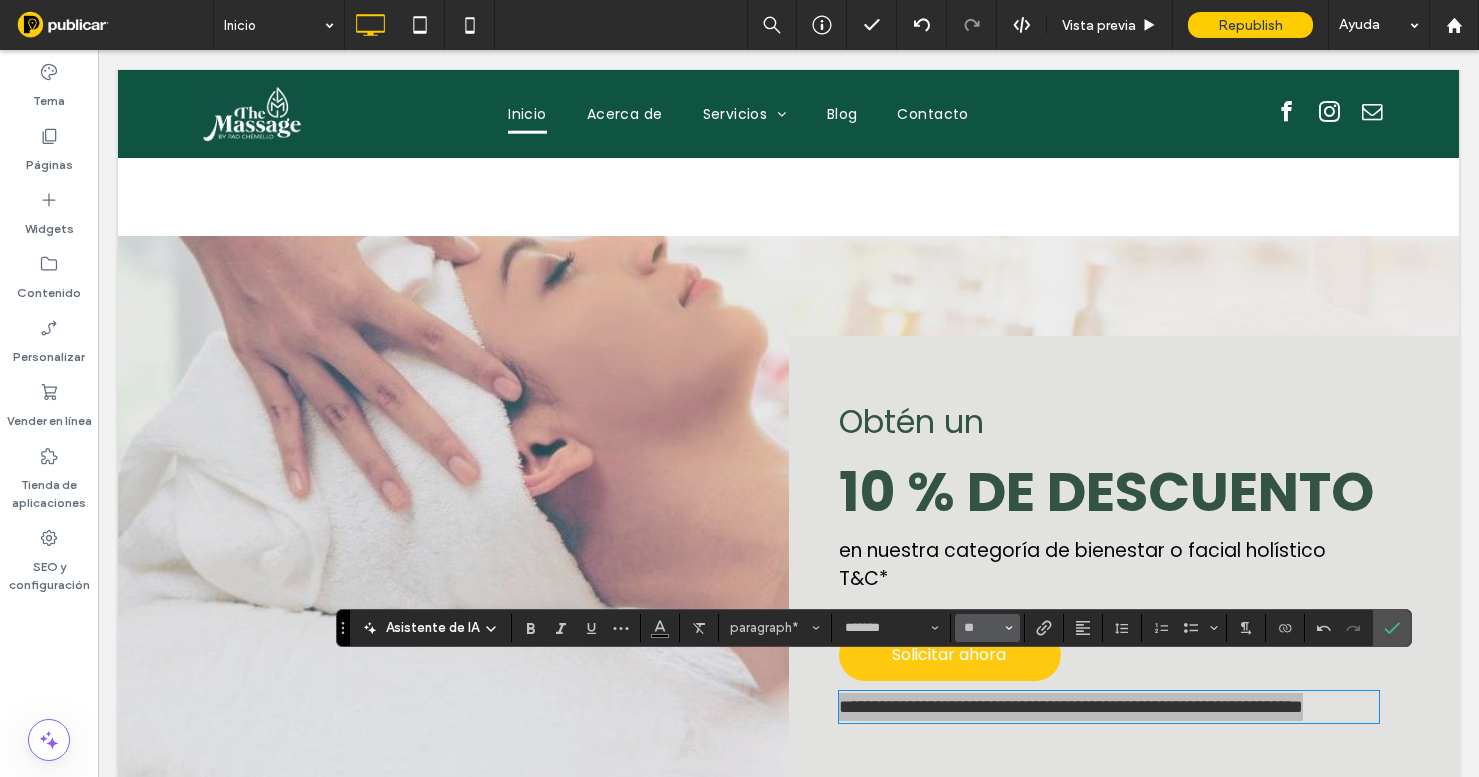 click 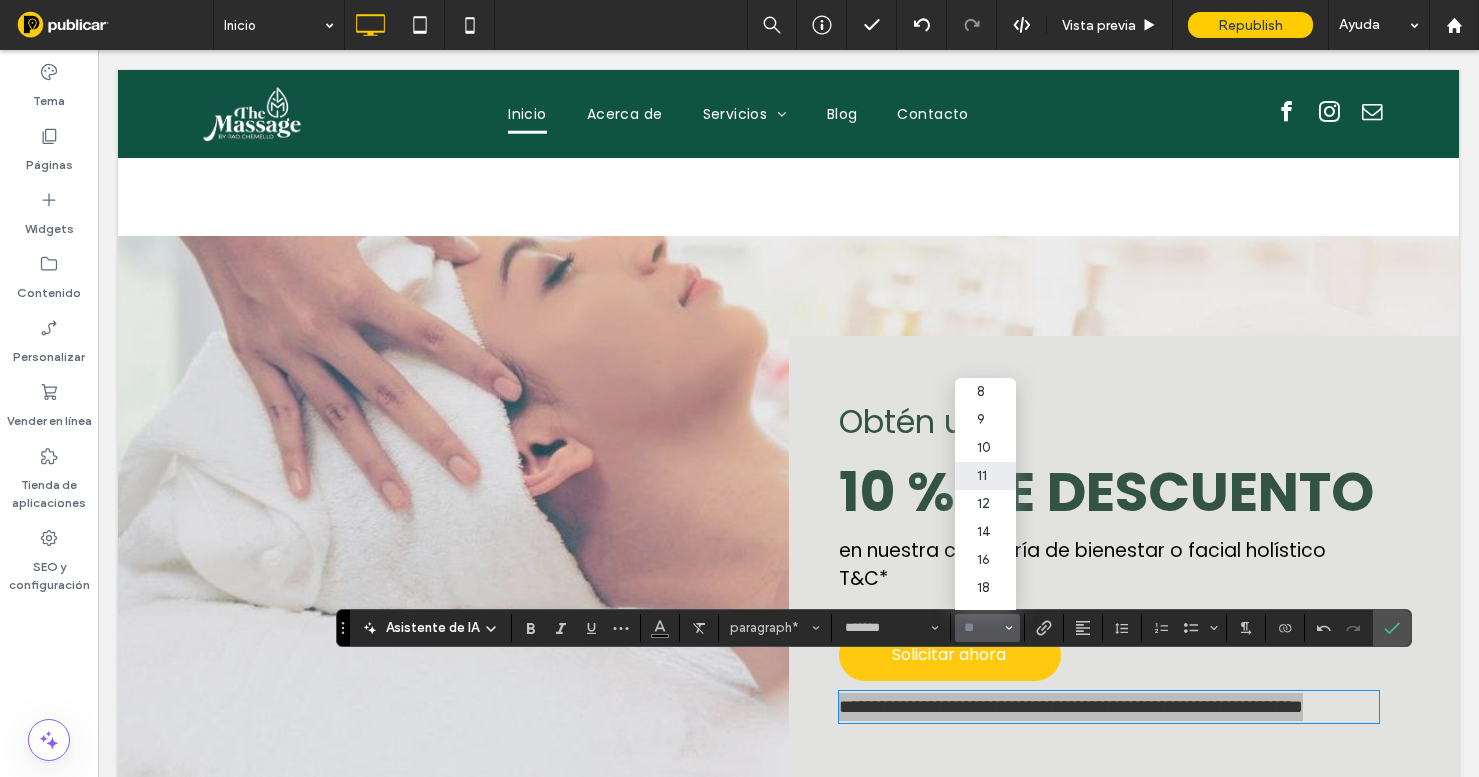 click on "11" at bounding box center (985, 476) 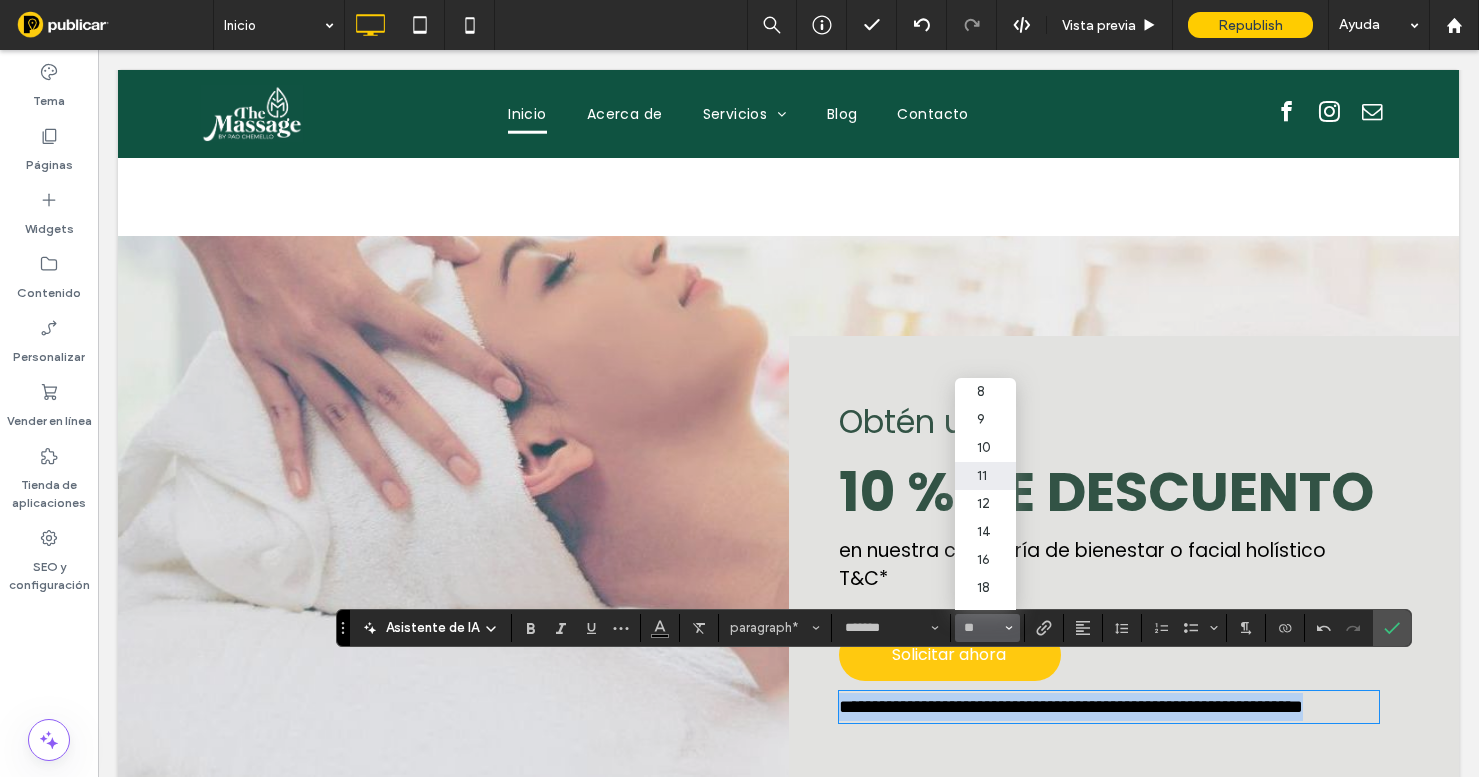type on "**" 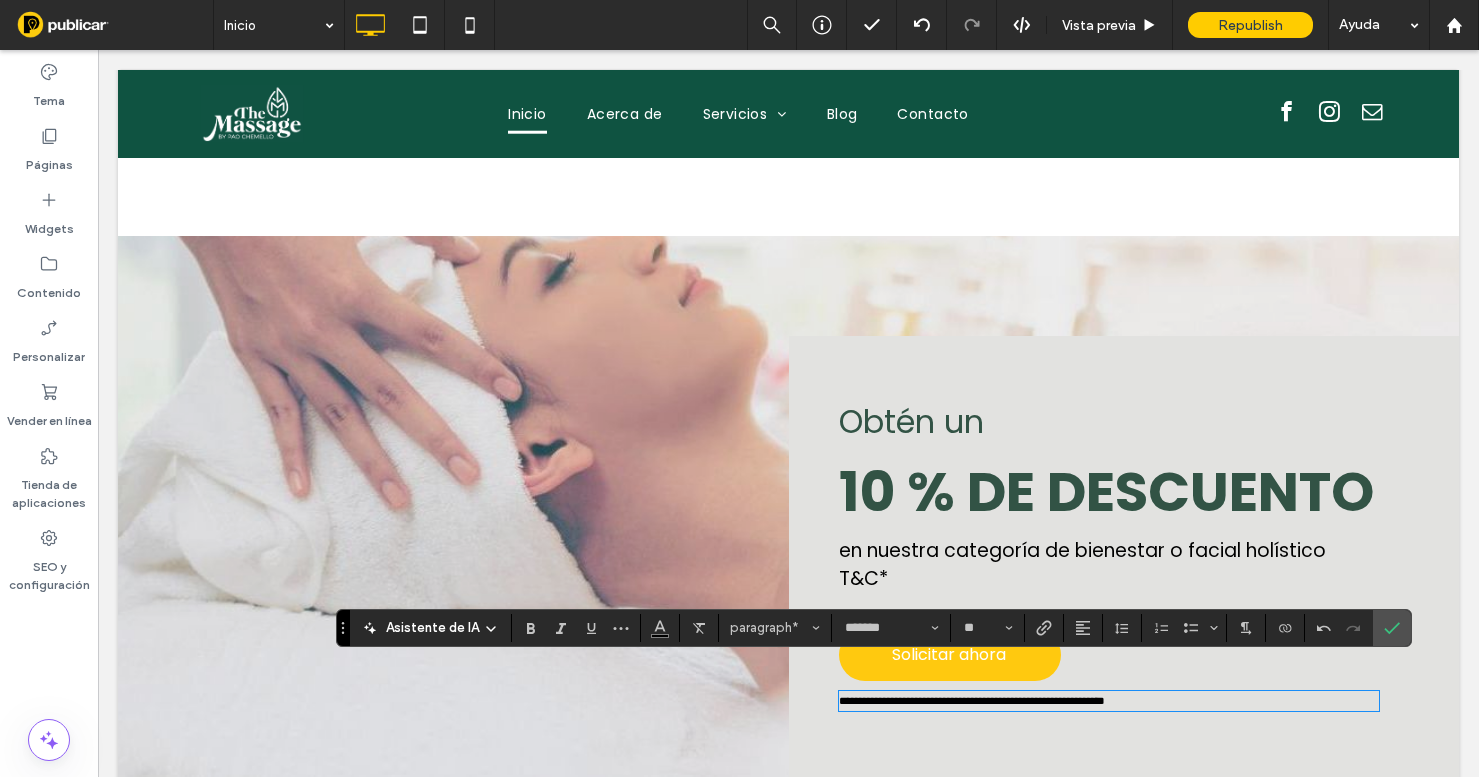 click on "**********" at bounding box center [1109, 701] 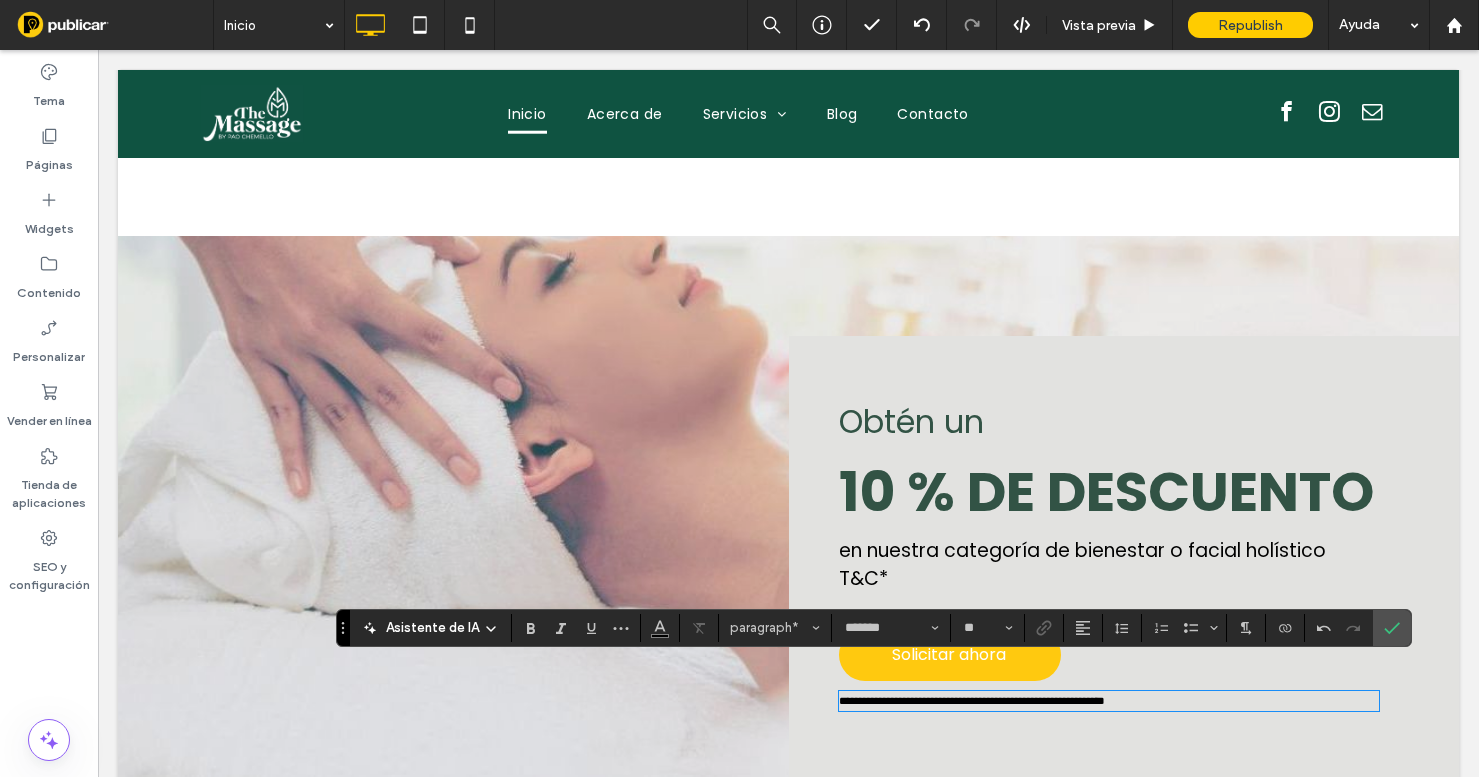 type 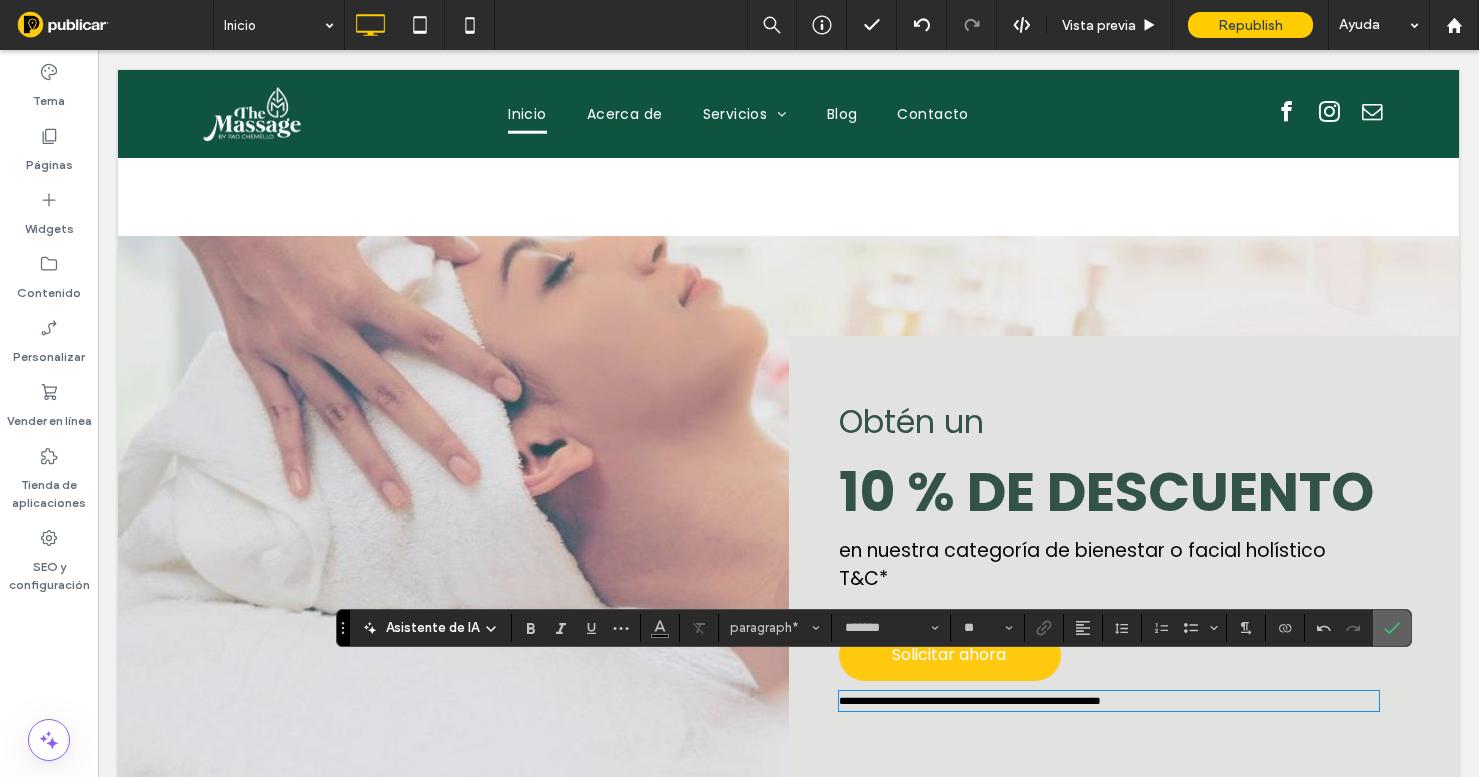 click 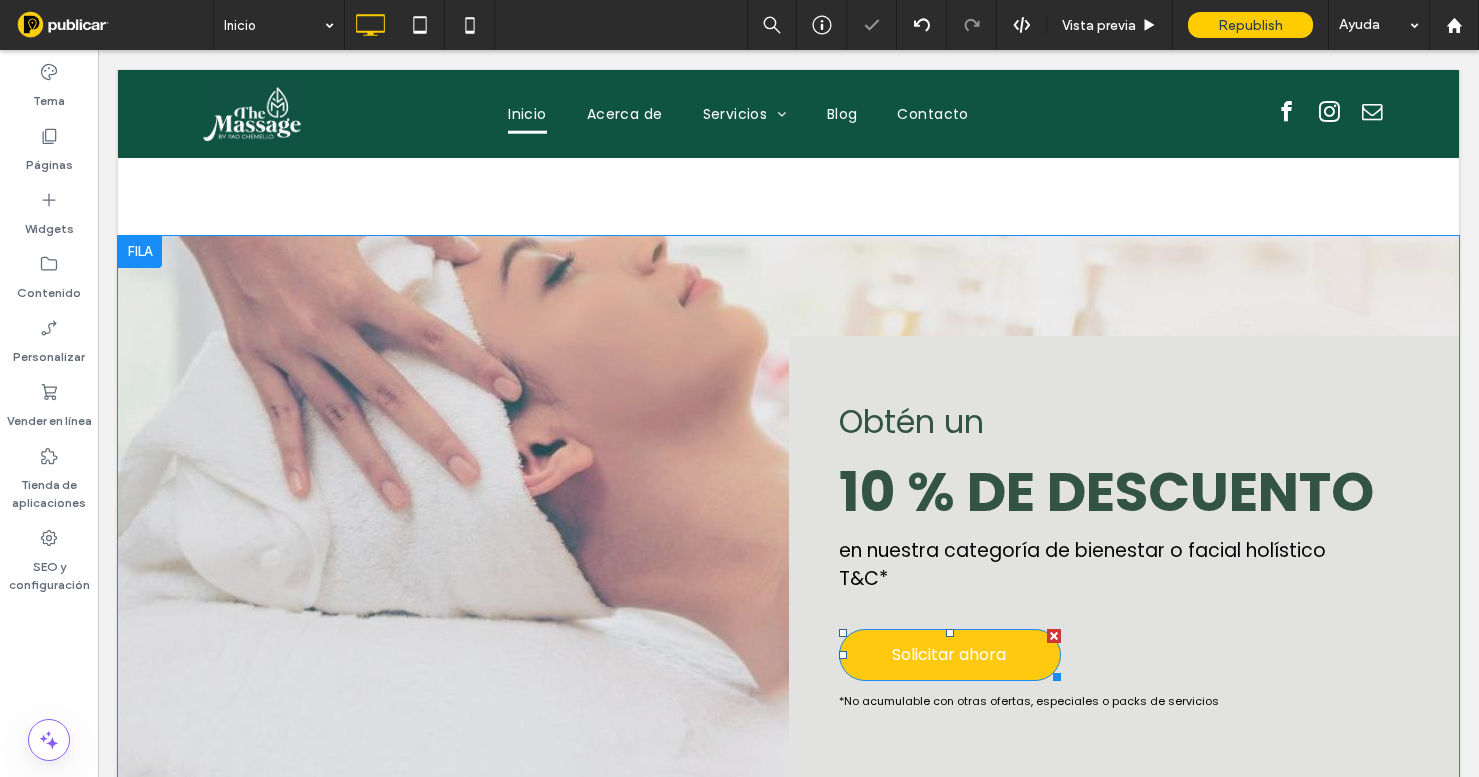 click on "Solicitar ahora" at bounding box center [950, 655] 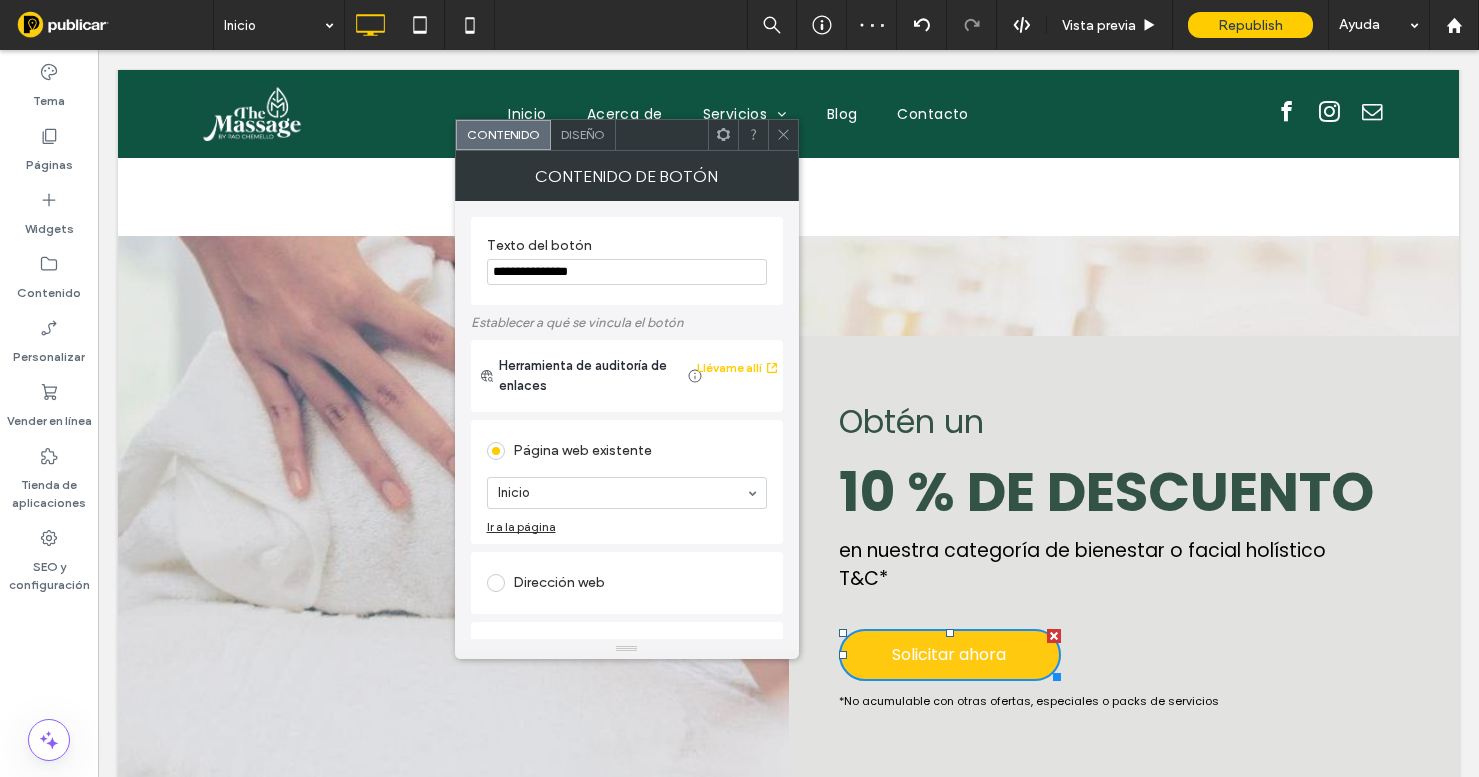 click on "Diseño" at bounding box center (583, 134) 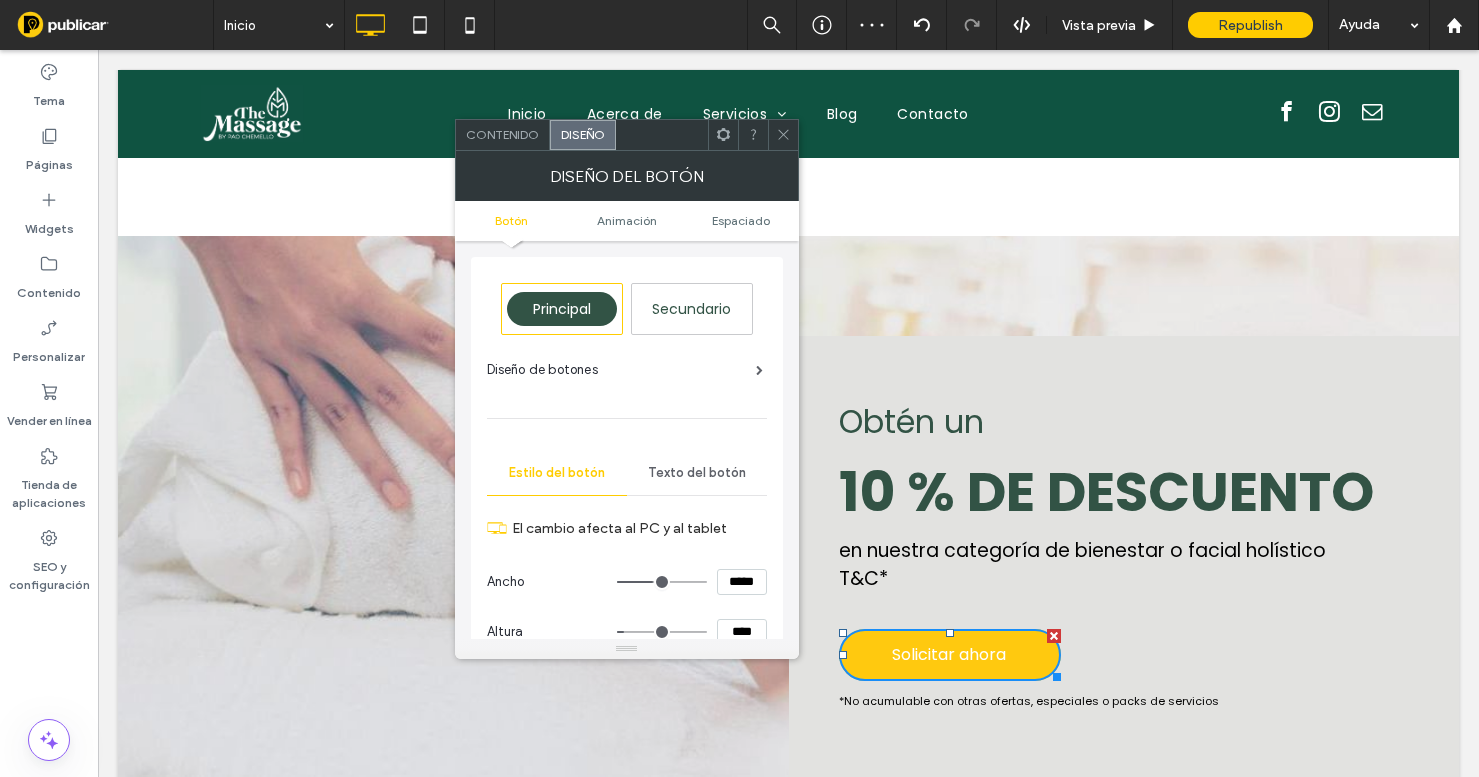 click on "Principal" at bounding box center (562, 309) 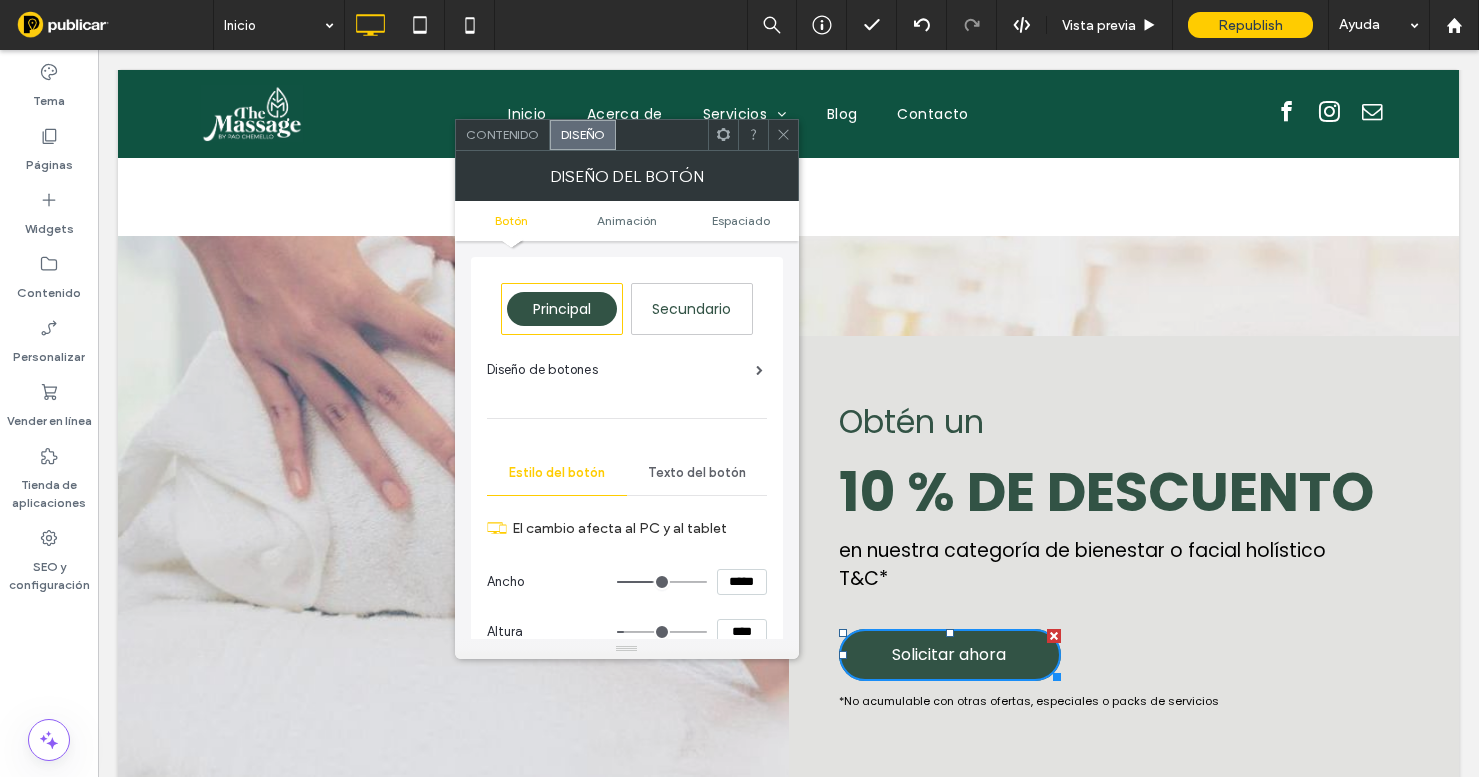 click at bounding box center (783, 135) 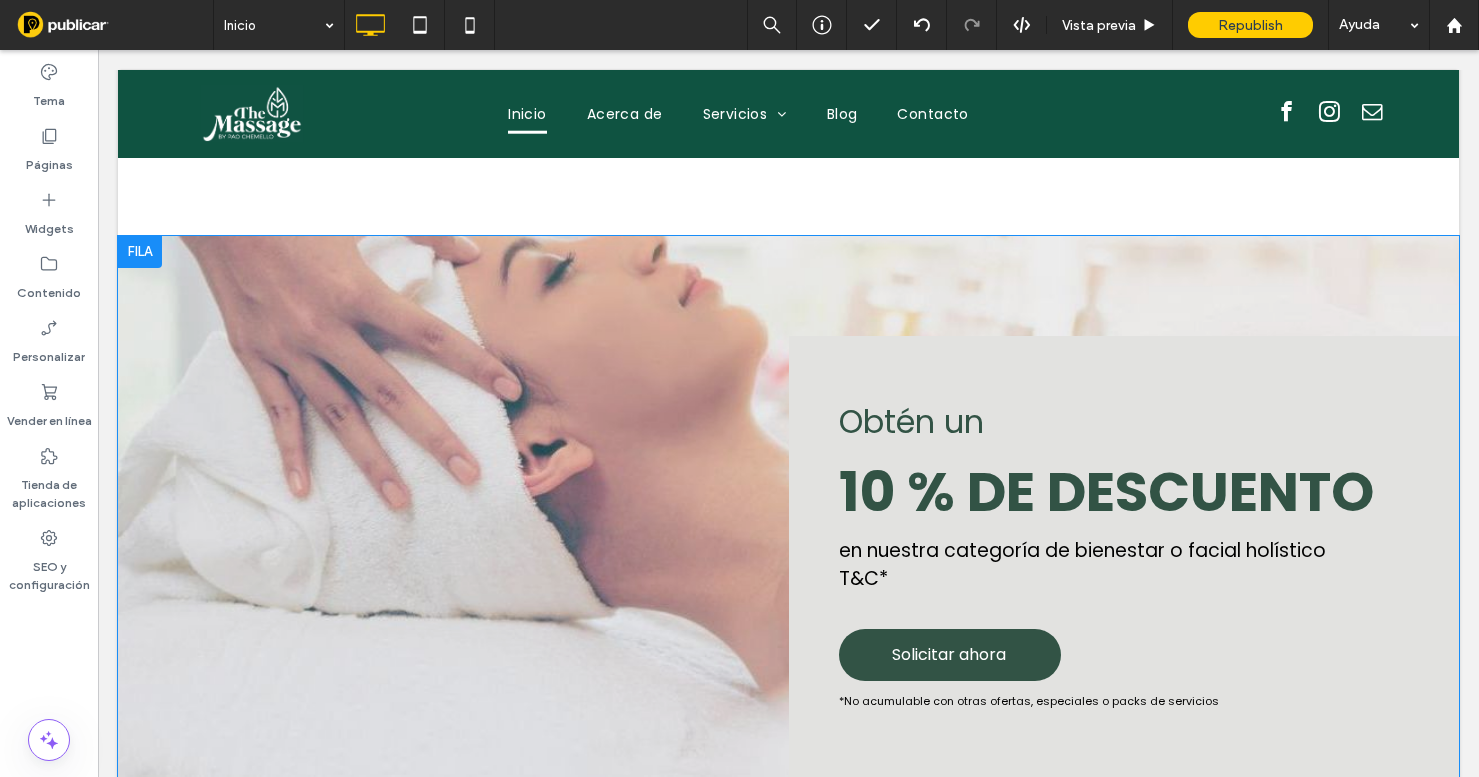 click on "Obtén un    10 % DE DESCUENTO   en nuestra categoría de bienestar o facial holístico T&C*
Solicitar ahora
Click To Paste     *No acumulable con otras ofertas, especiales o packs de servicios" at bounding box center [1124, 558] 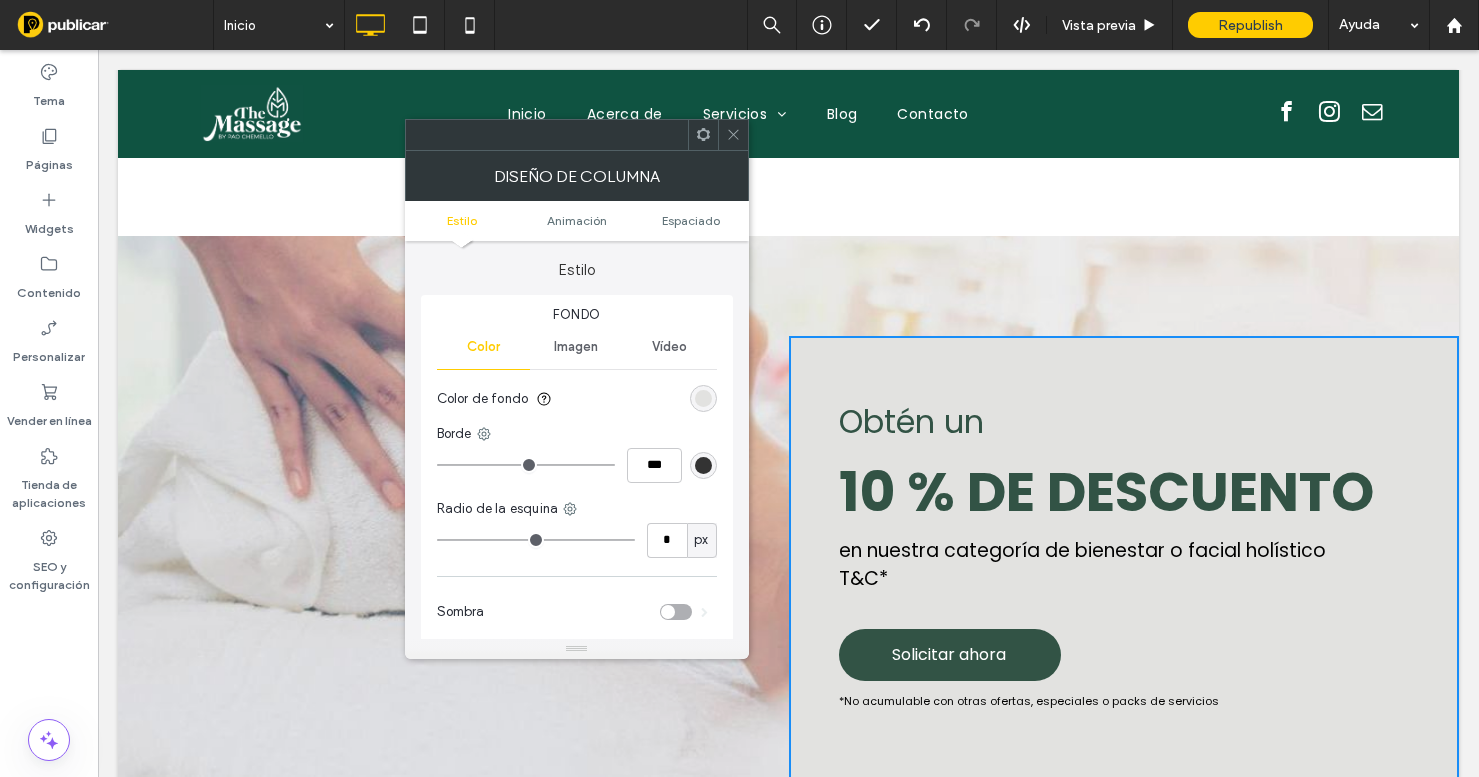 click at bounding box center (703, 398) 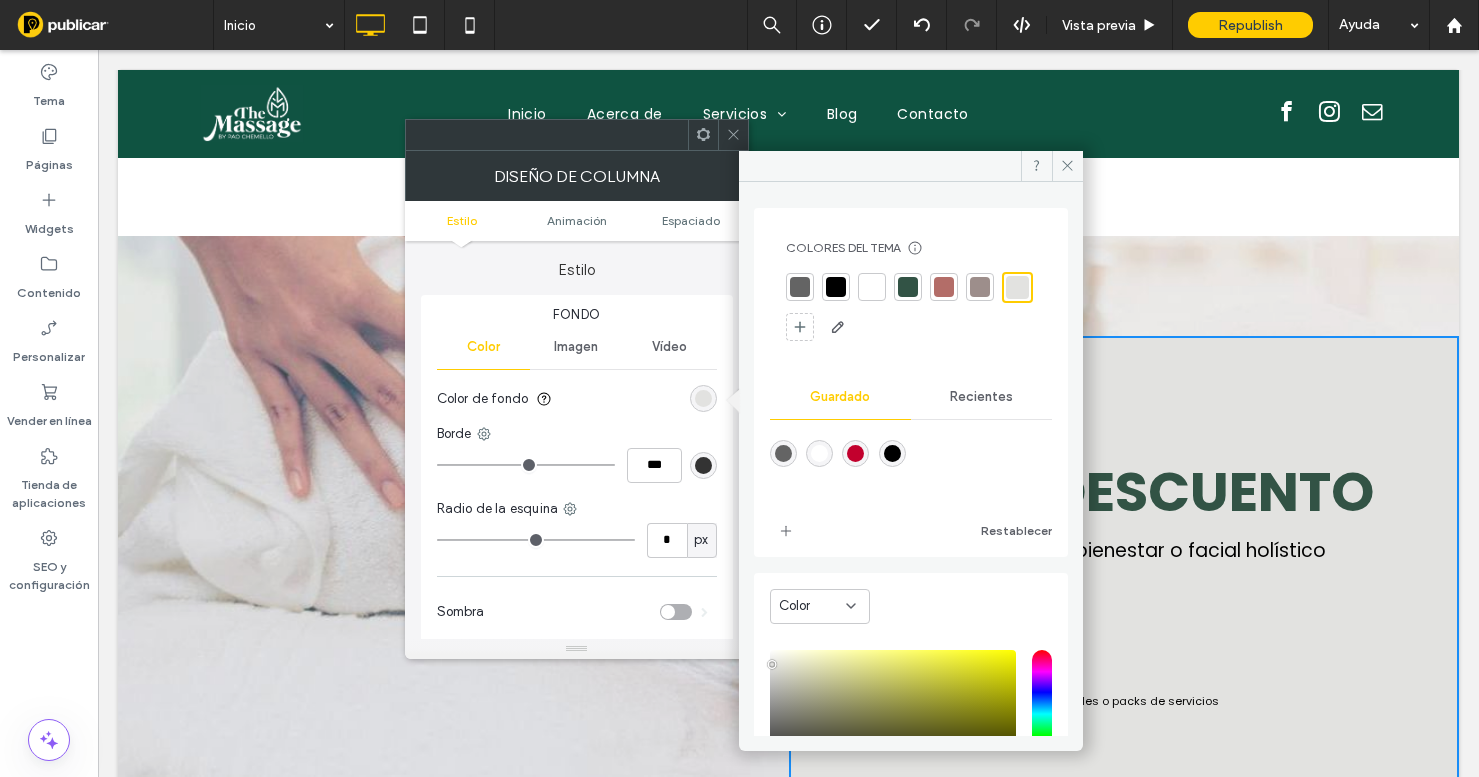 click at bounding box center (872, 287) 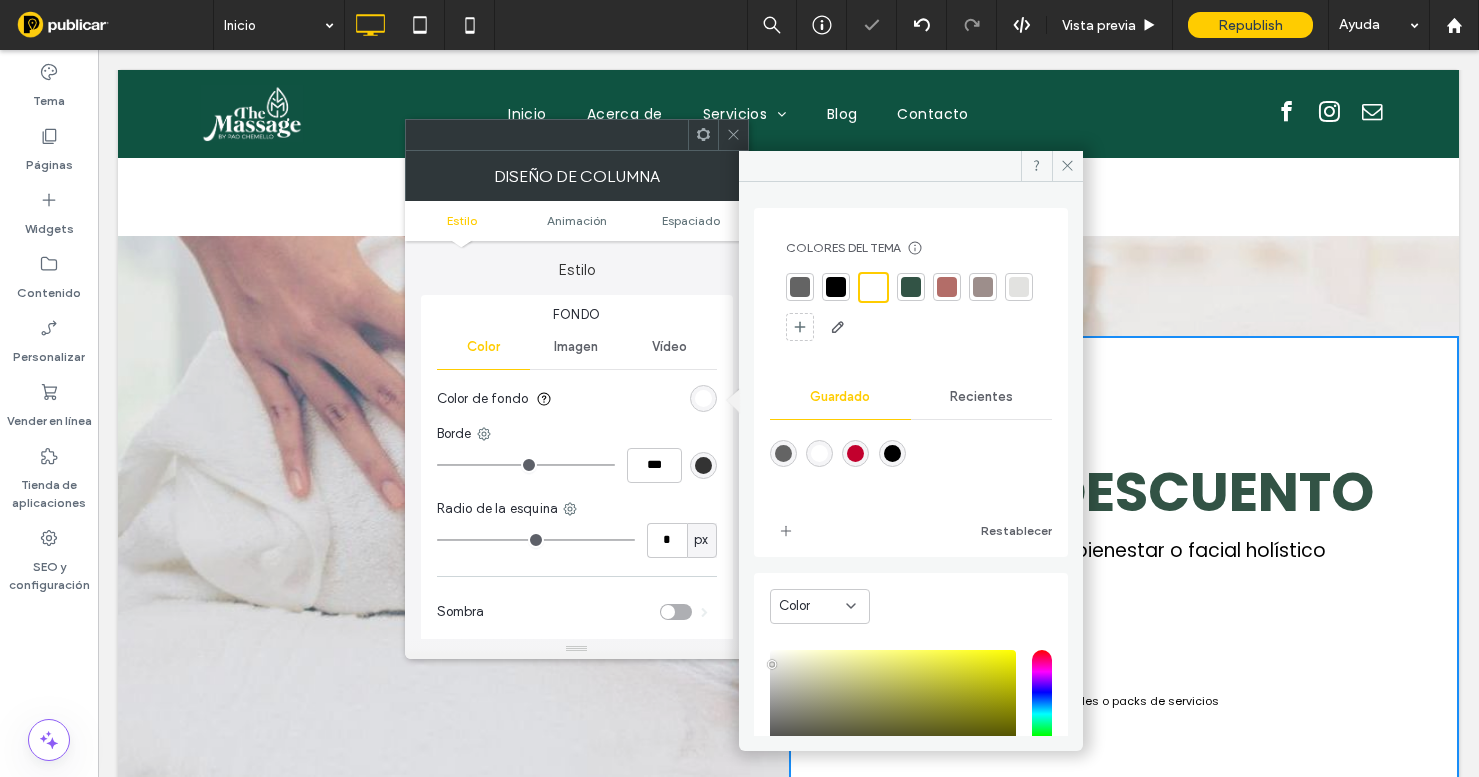 click on "Vídeo" at bounding box center (669, 347) 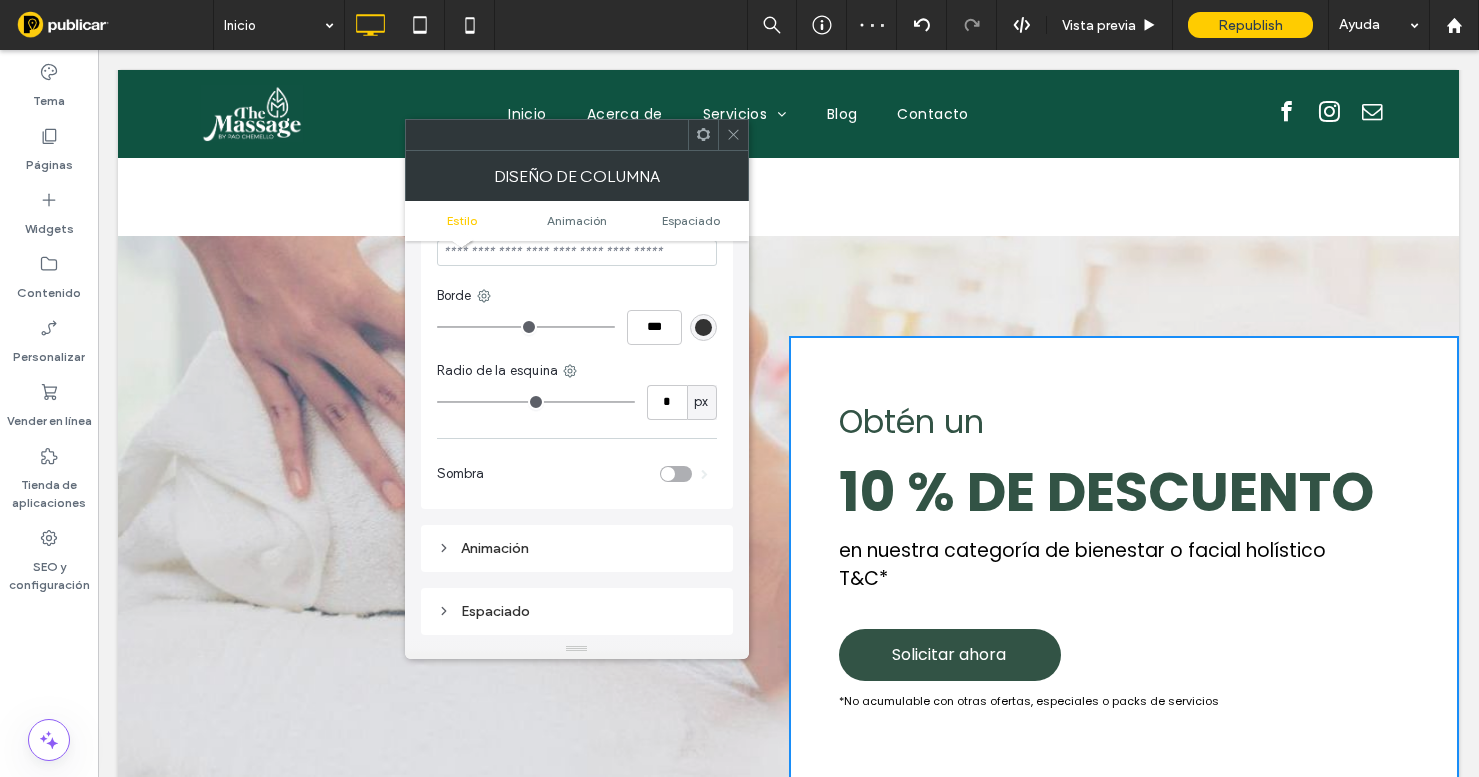 scroll, scrollTop: 338, scrollLeft: 0, axis: vertical 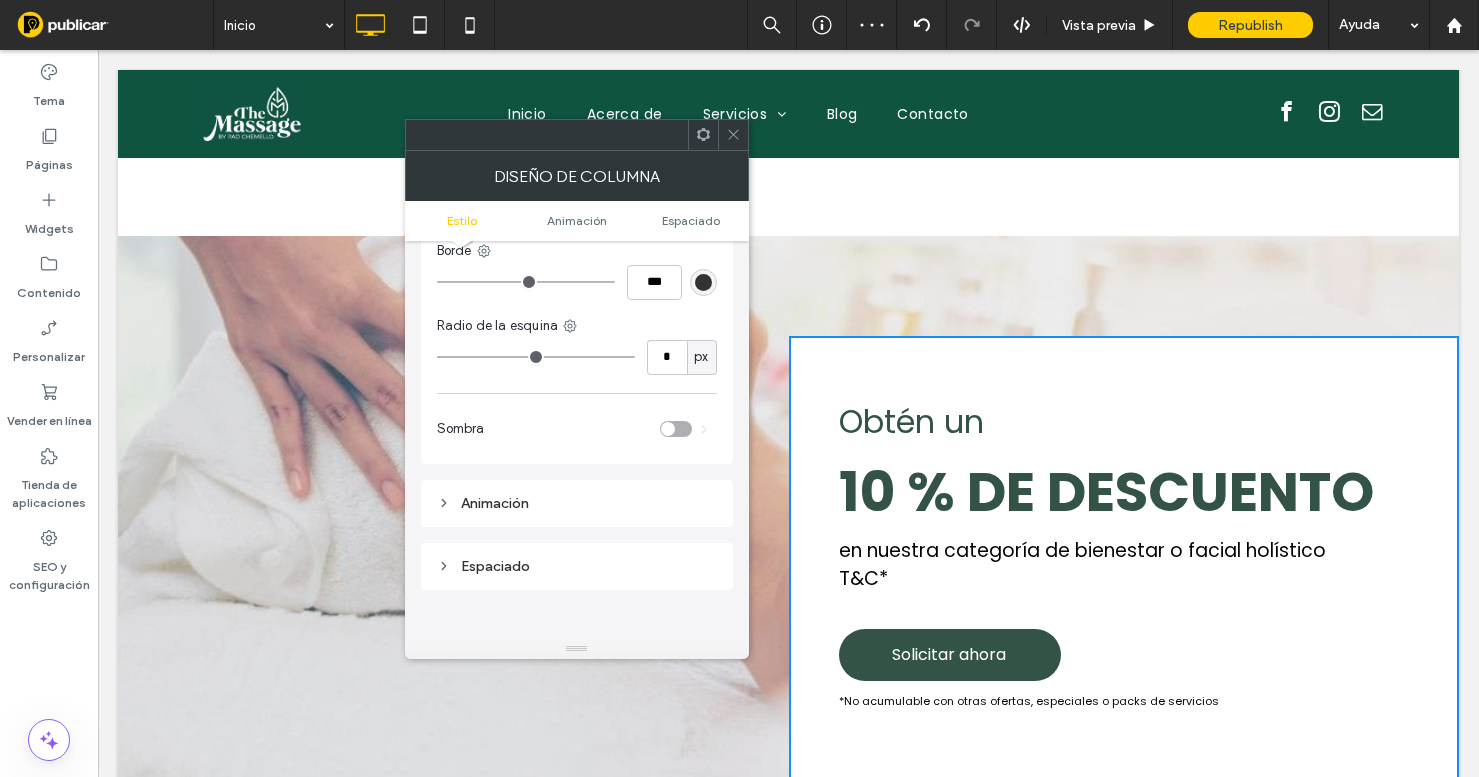 click at bounding box center (676, 429) 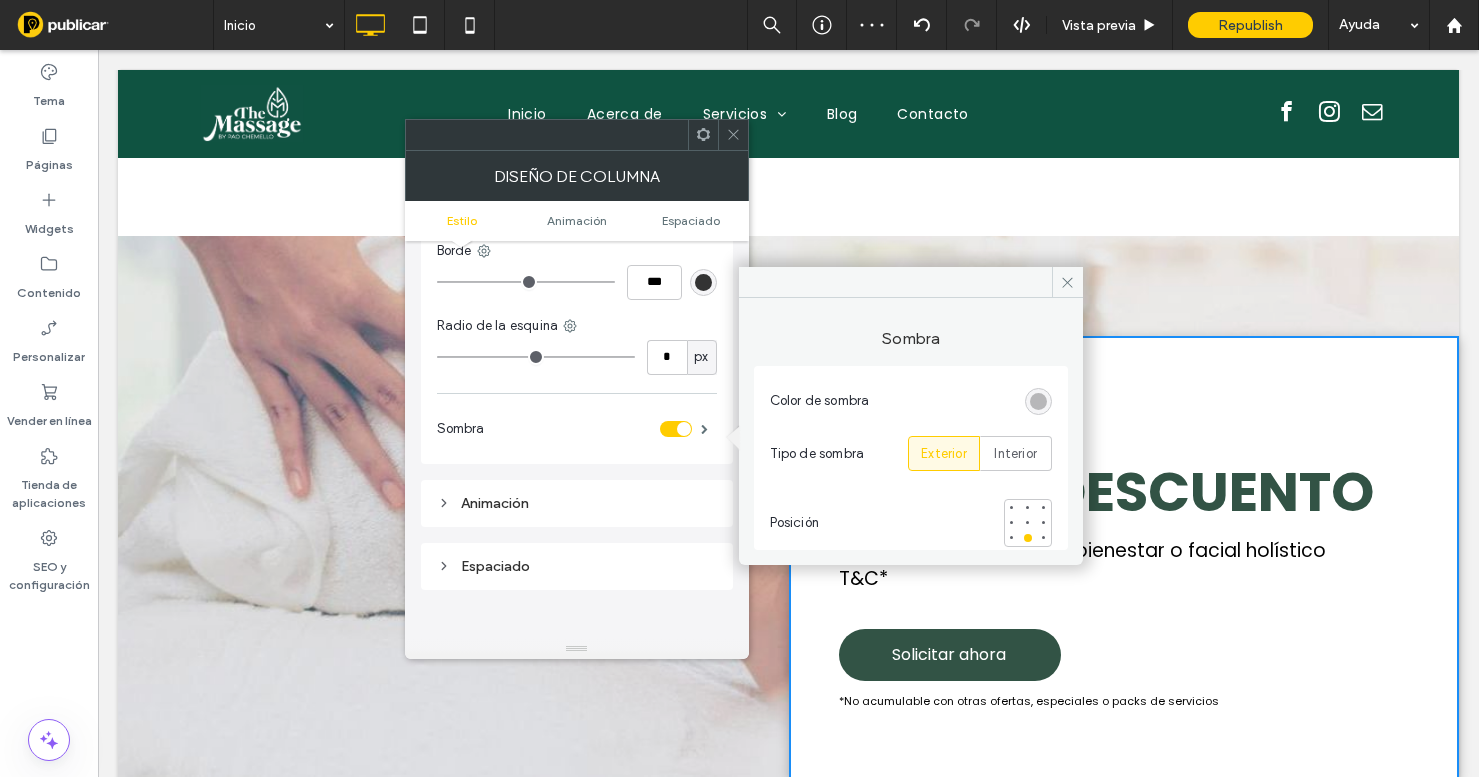 click 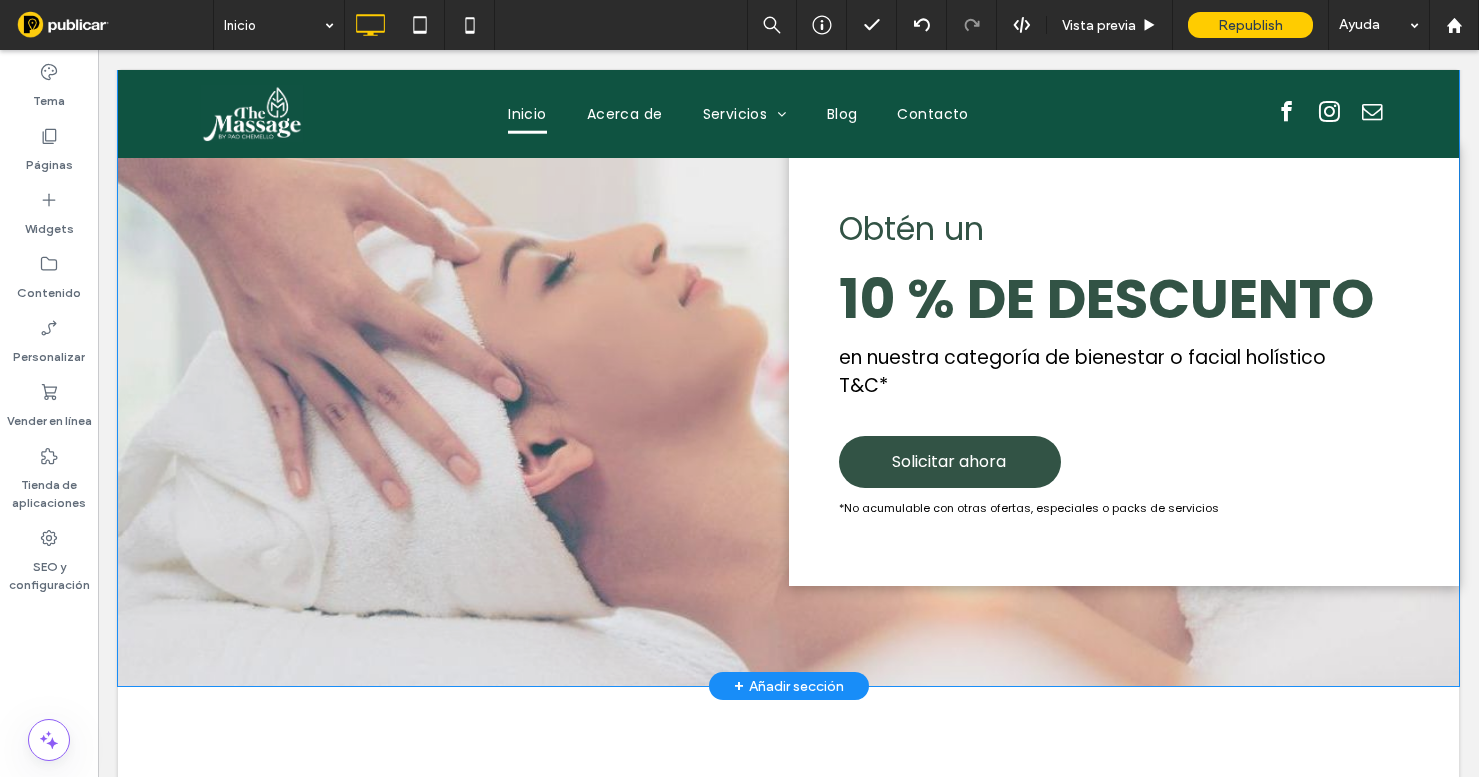 scroll, scrollTop: 3665, scrollLeft: 0, axis: vertical 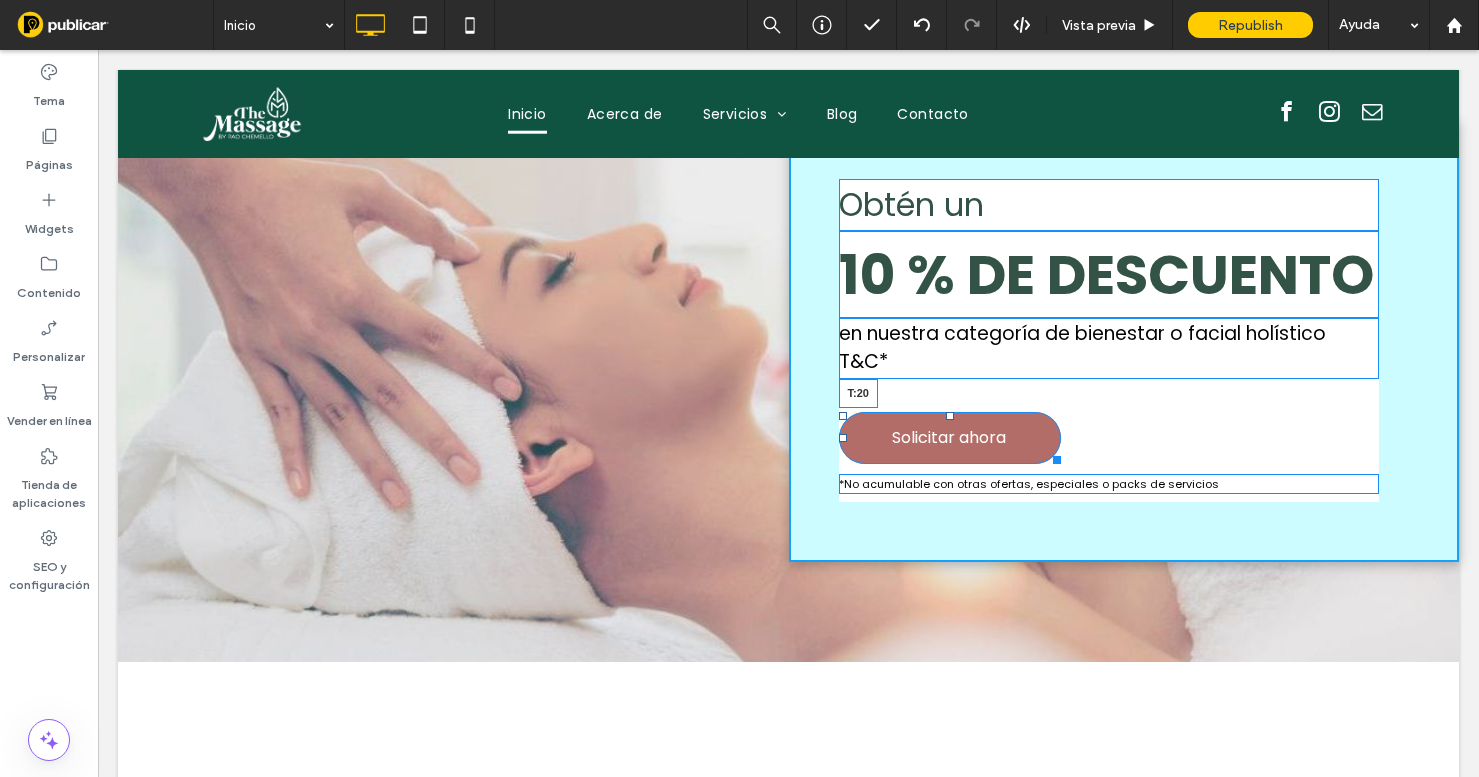 drag, startPoint x: 948, startPoint y: 385, endPoint x: 1046, endPoint y: 423, distance: 105.10947 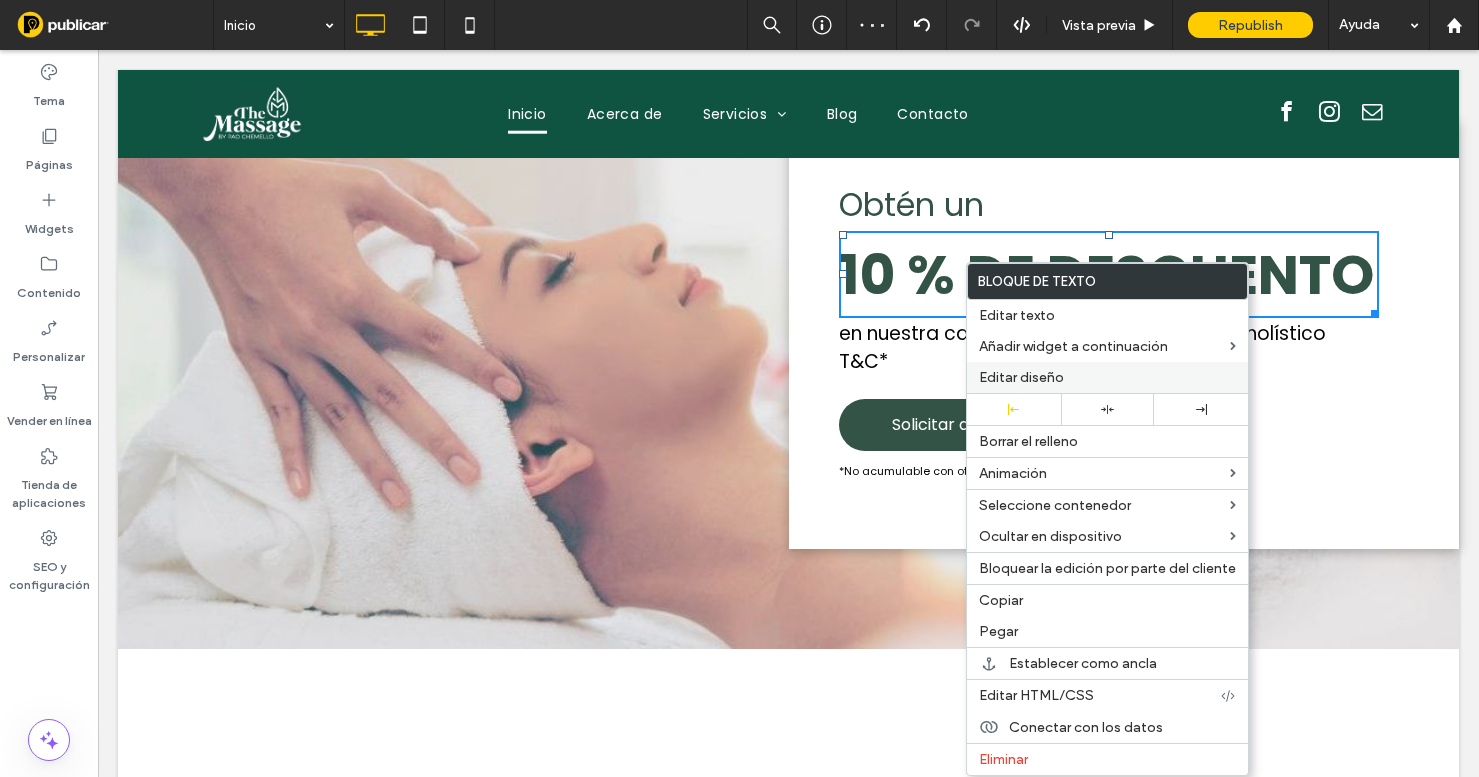 click on "Editar diseño" at bounding box center [1107, 377] 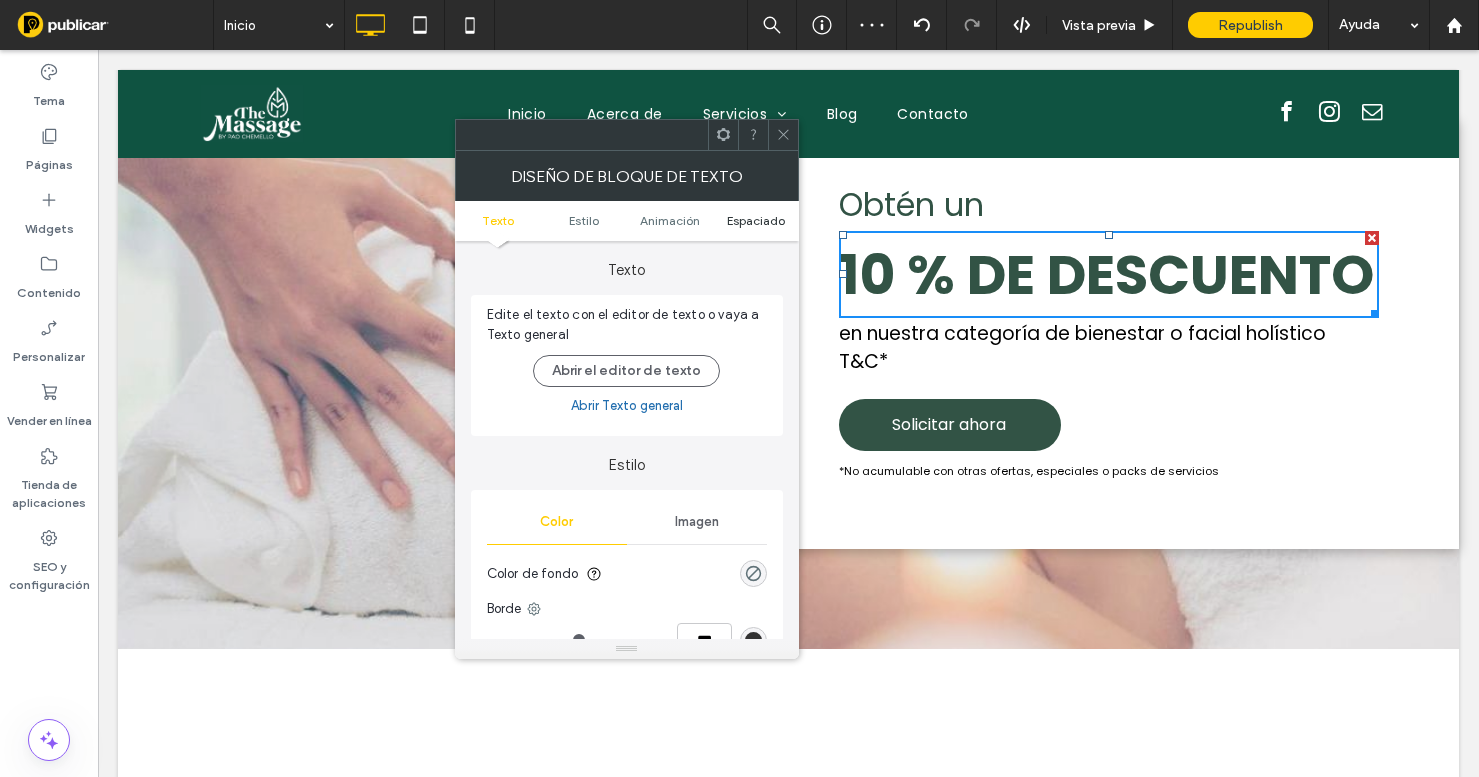 click on "Espaciado" at bounding box center [756, 220] 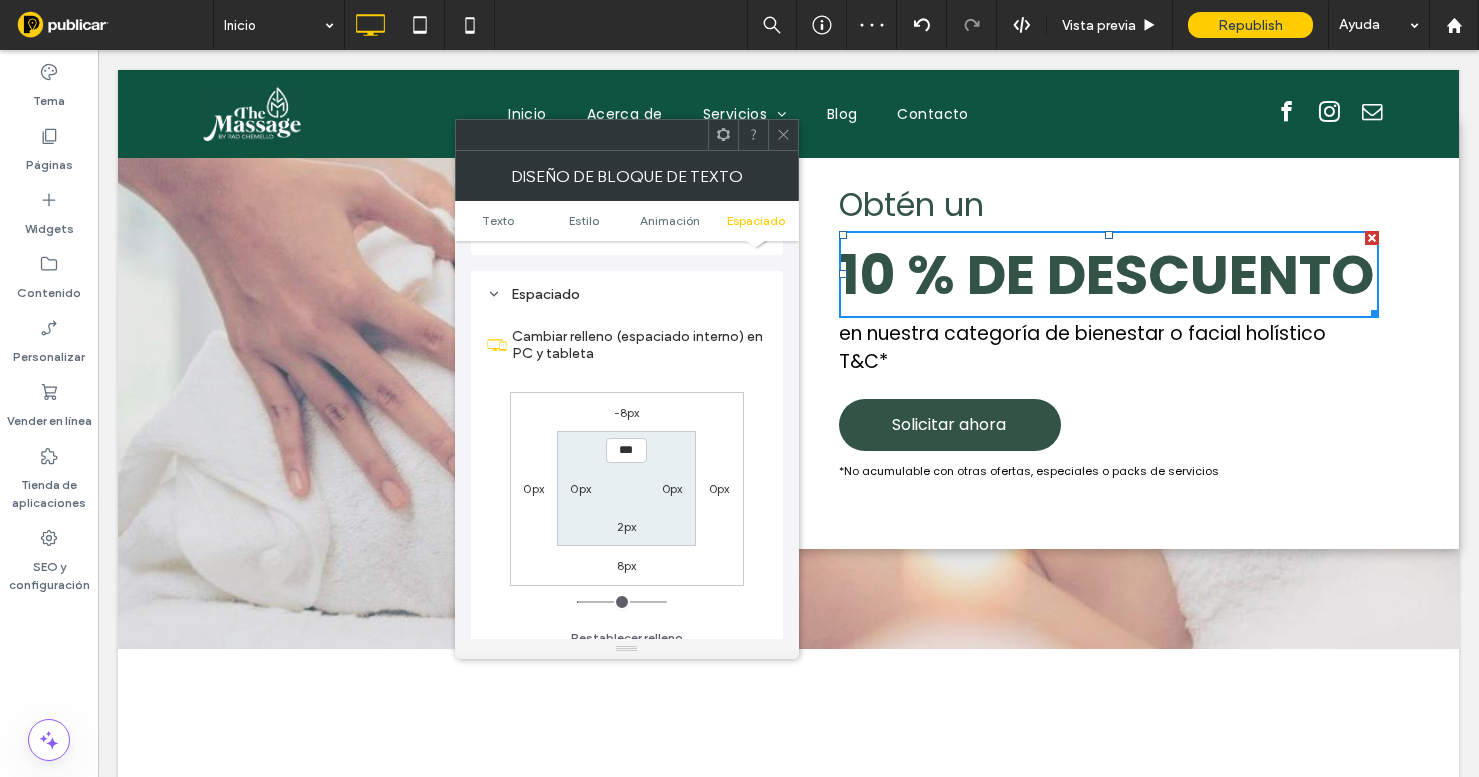scroll, scrollTop: 574, scrollLeft: 0, axis: vertical 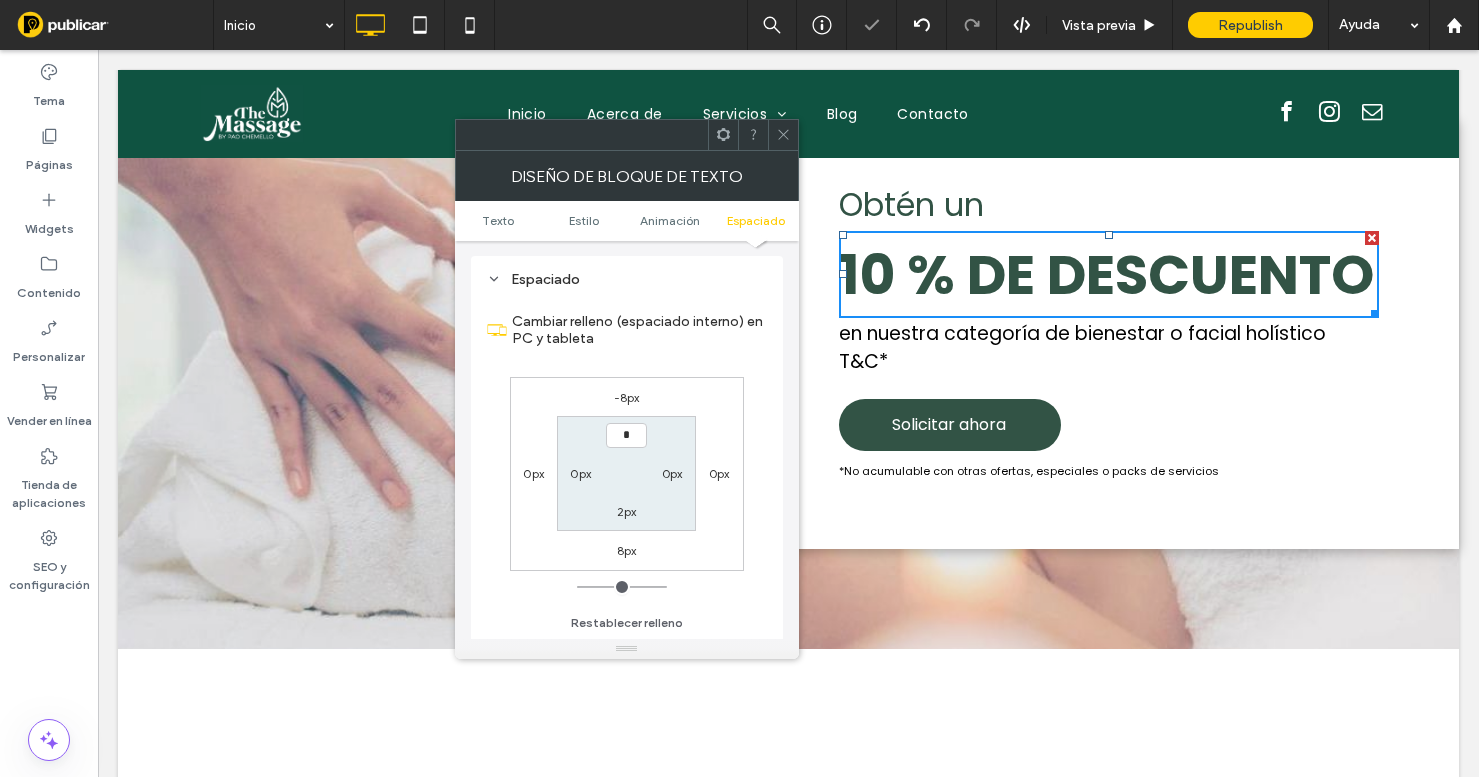 type on "***" 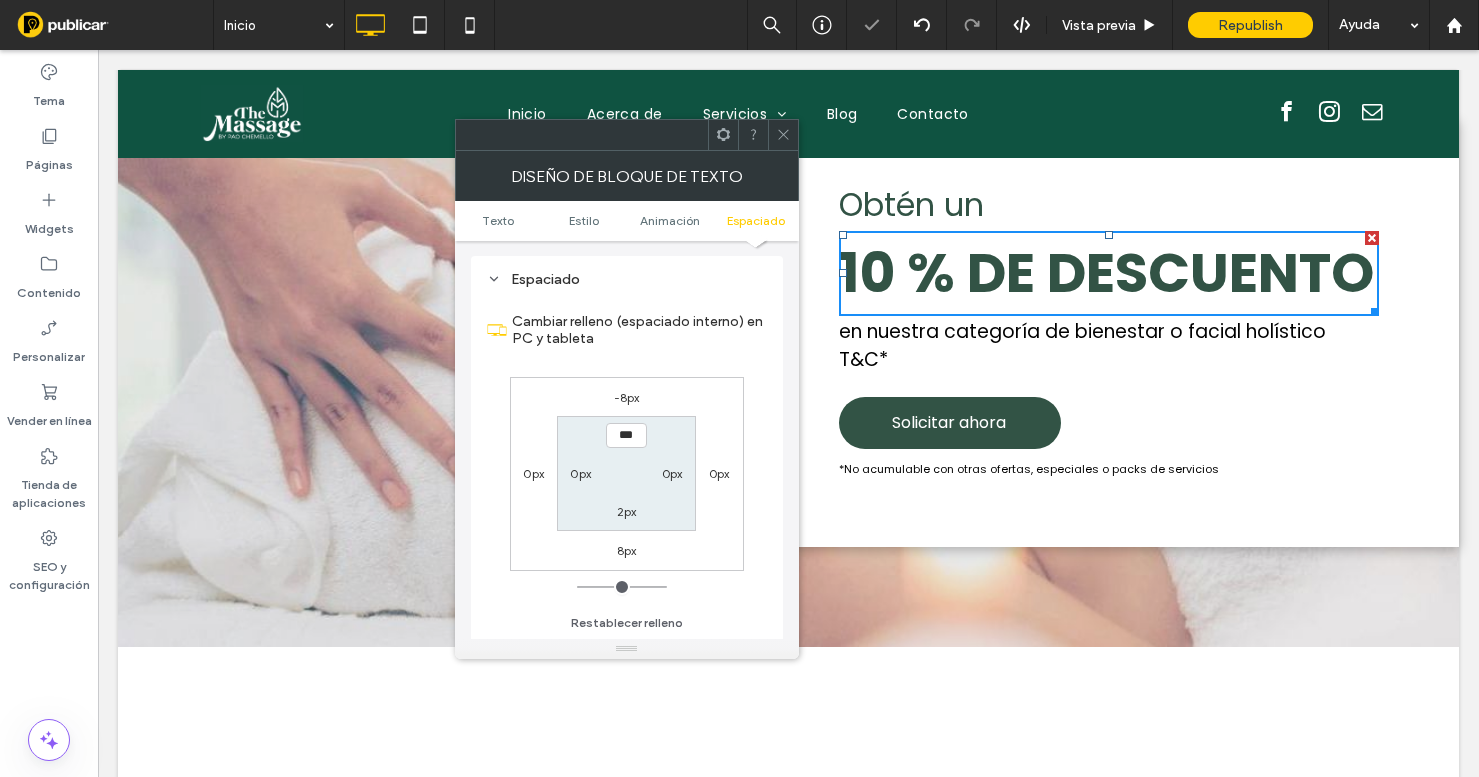 click on "2px" at bounding box center [627, 511] 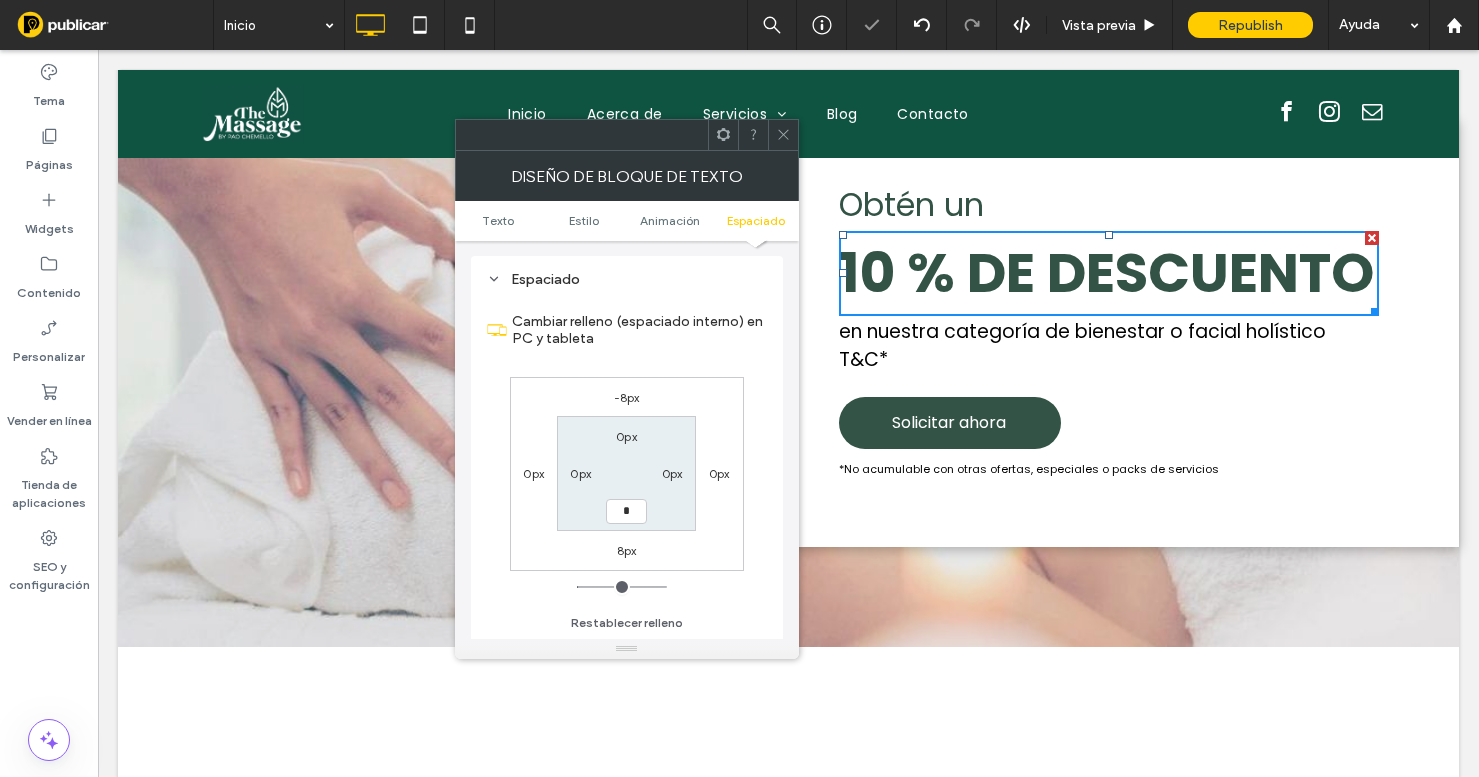 type on "*" 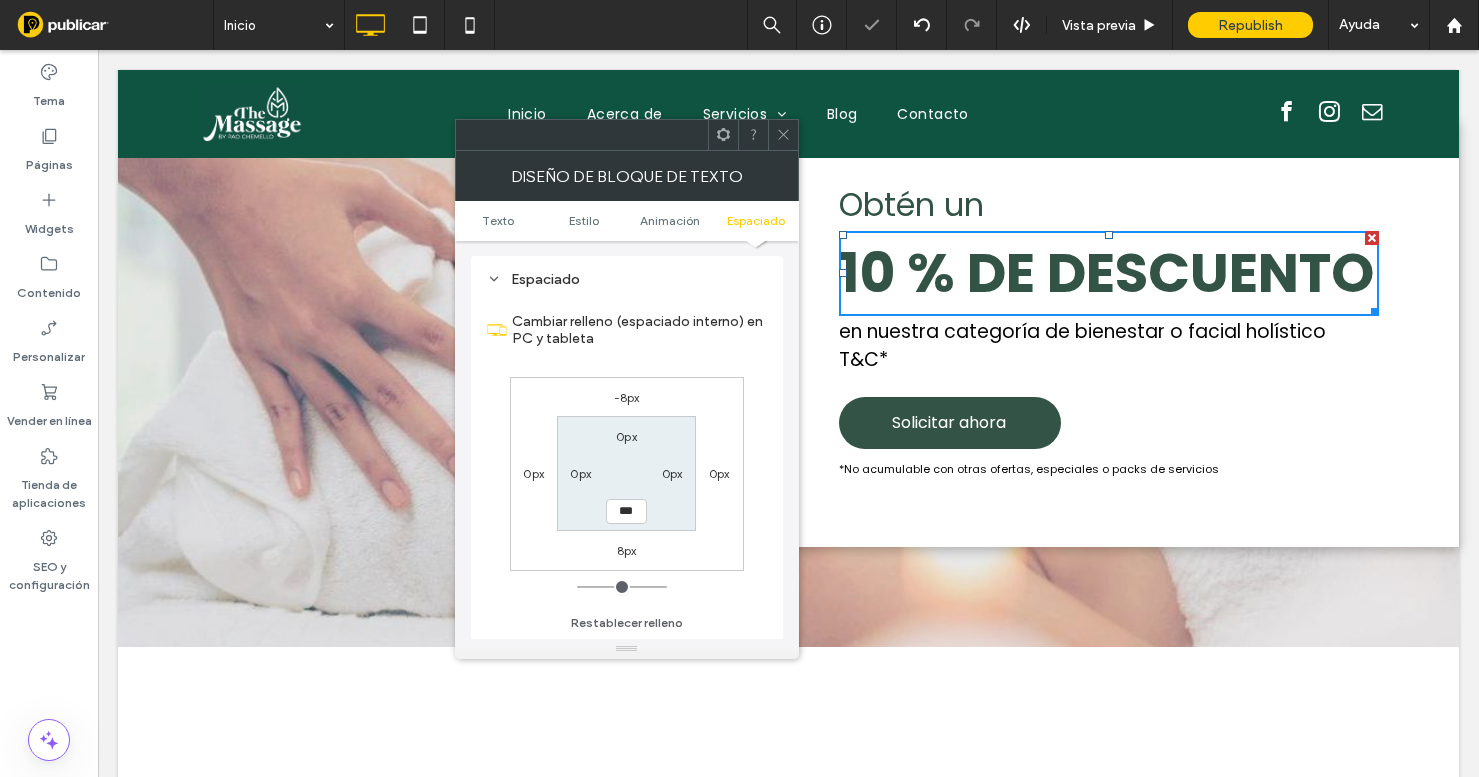 click on "8px" at bounding box center (627, 550) 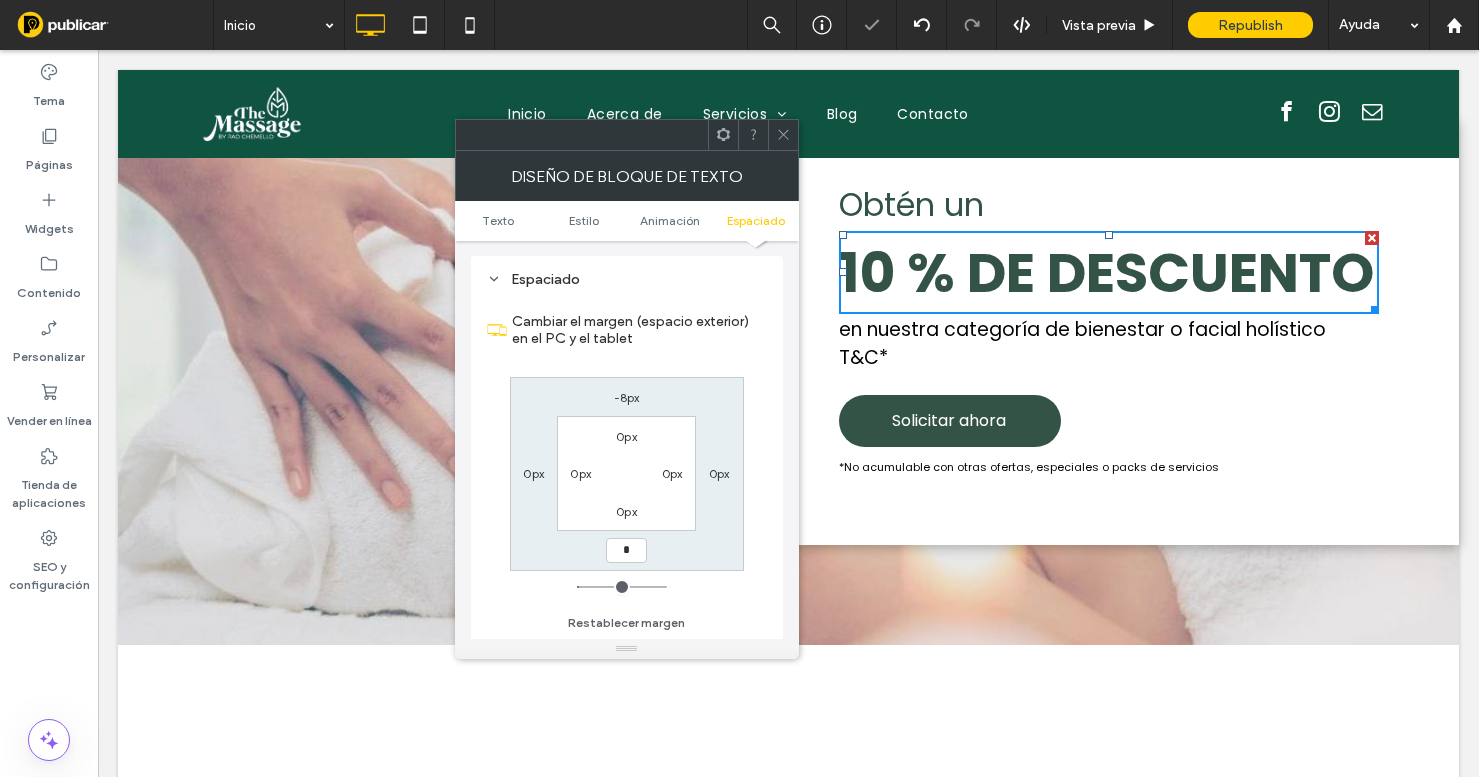 type on "*" 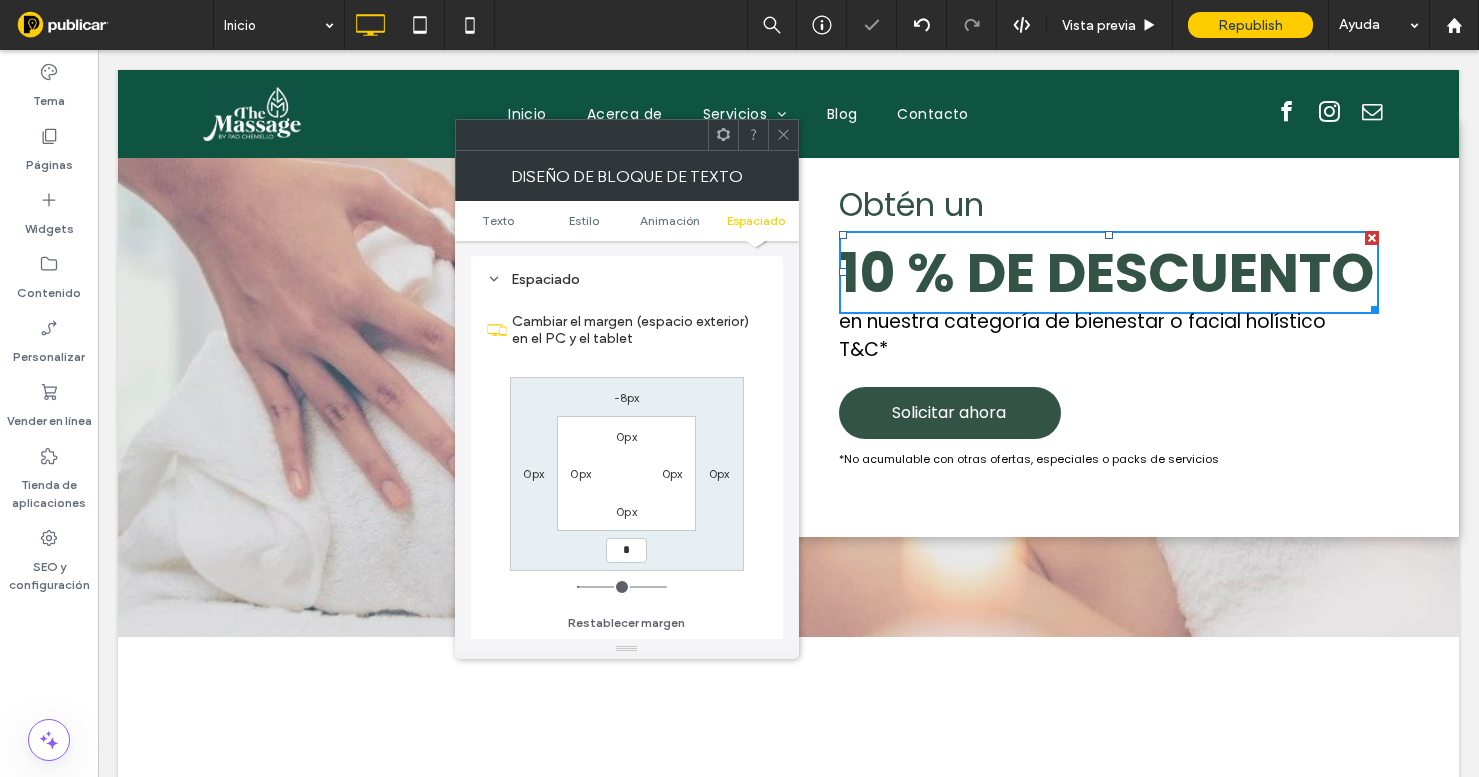 type on "*" 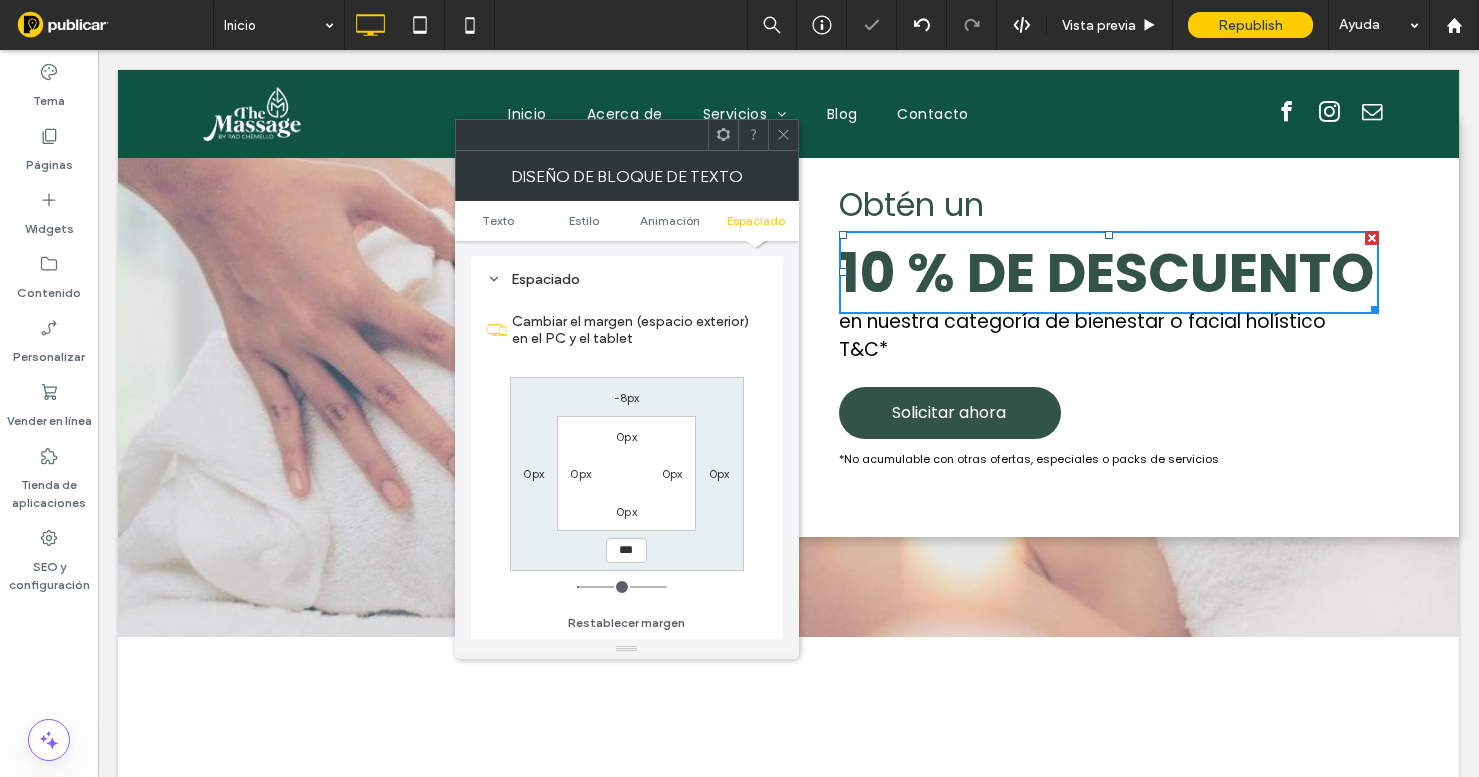 click on "0px" at bounding box center [626, 511] 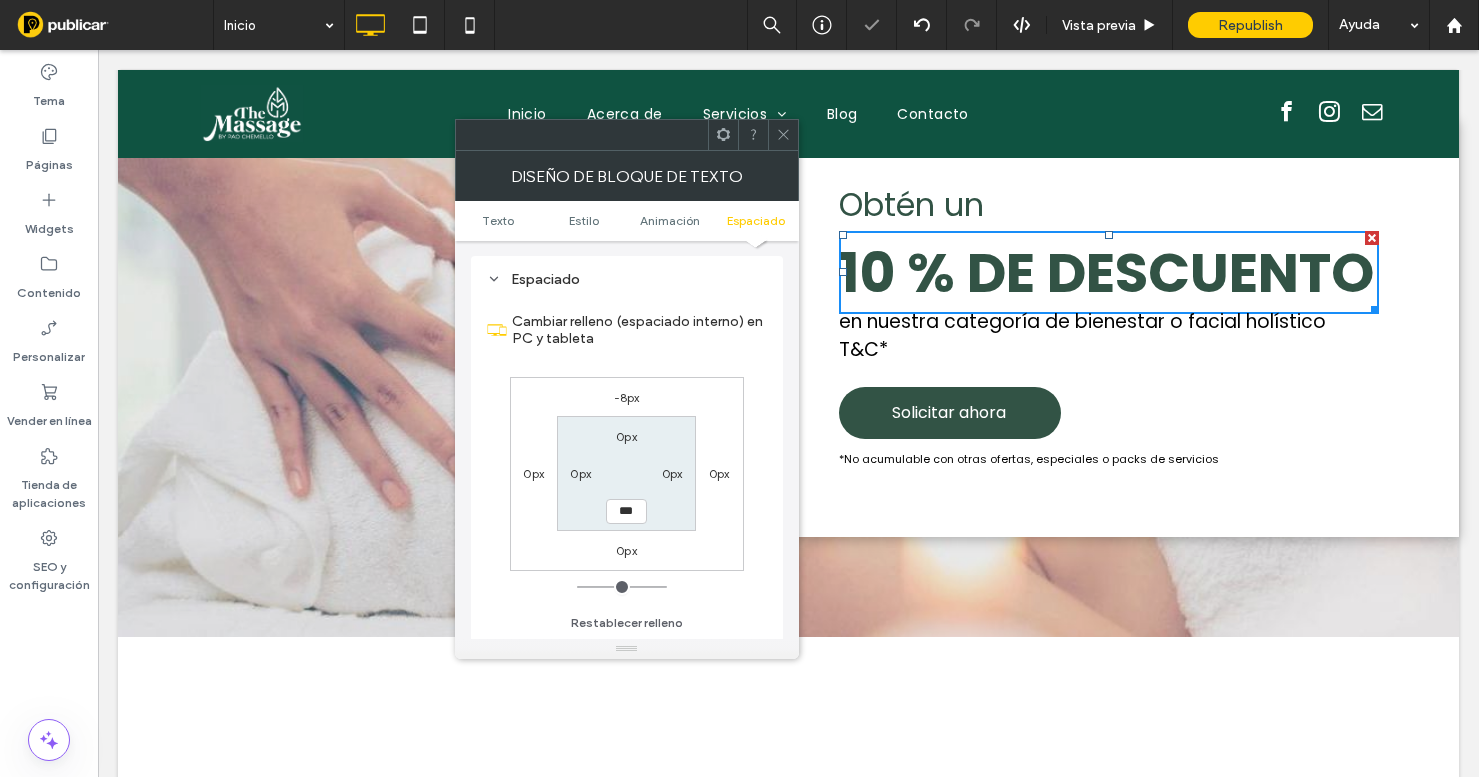 click at bounding box center [753, 135] 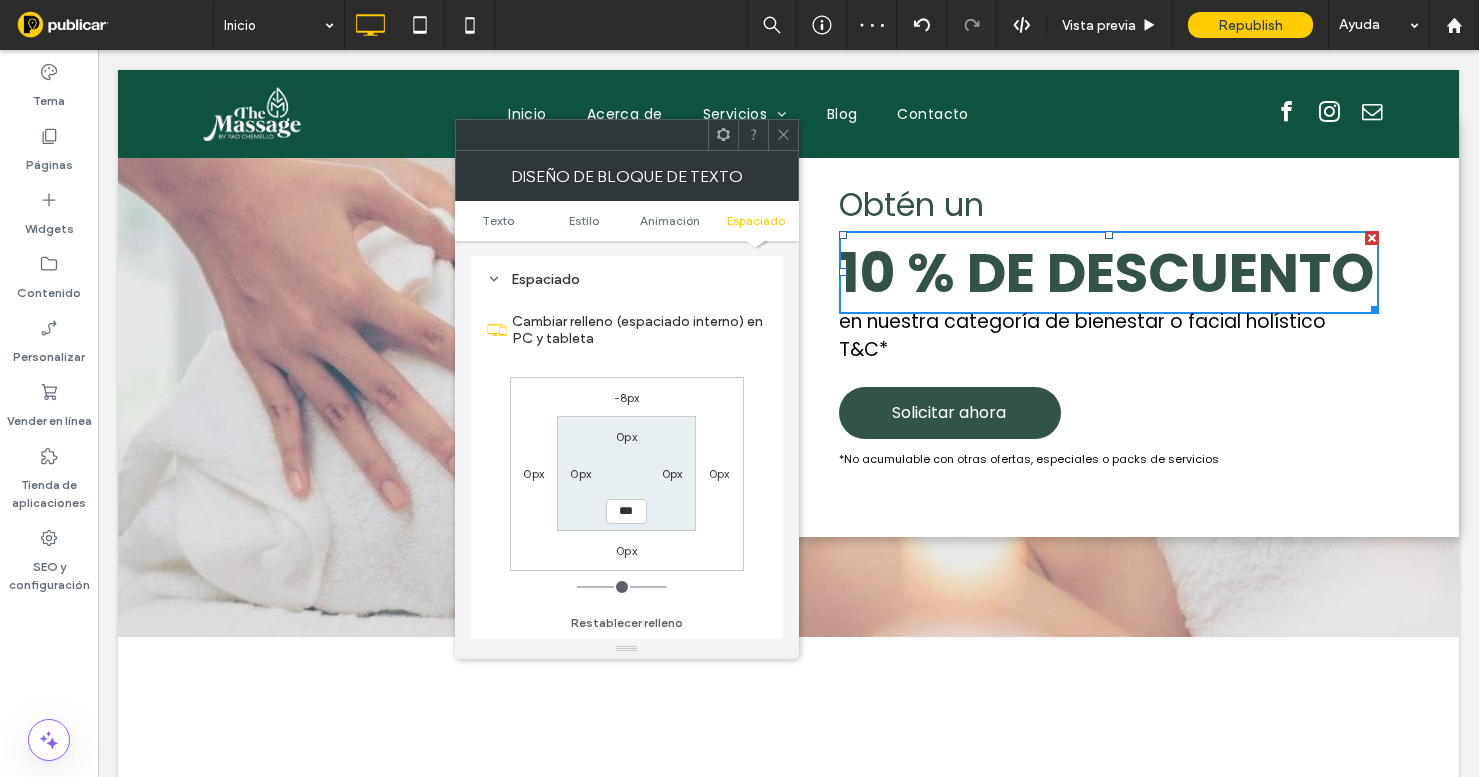 click 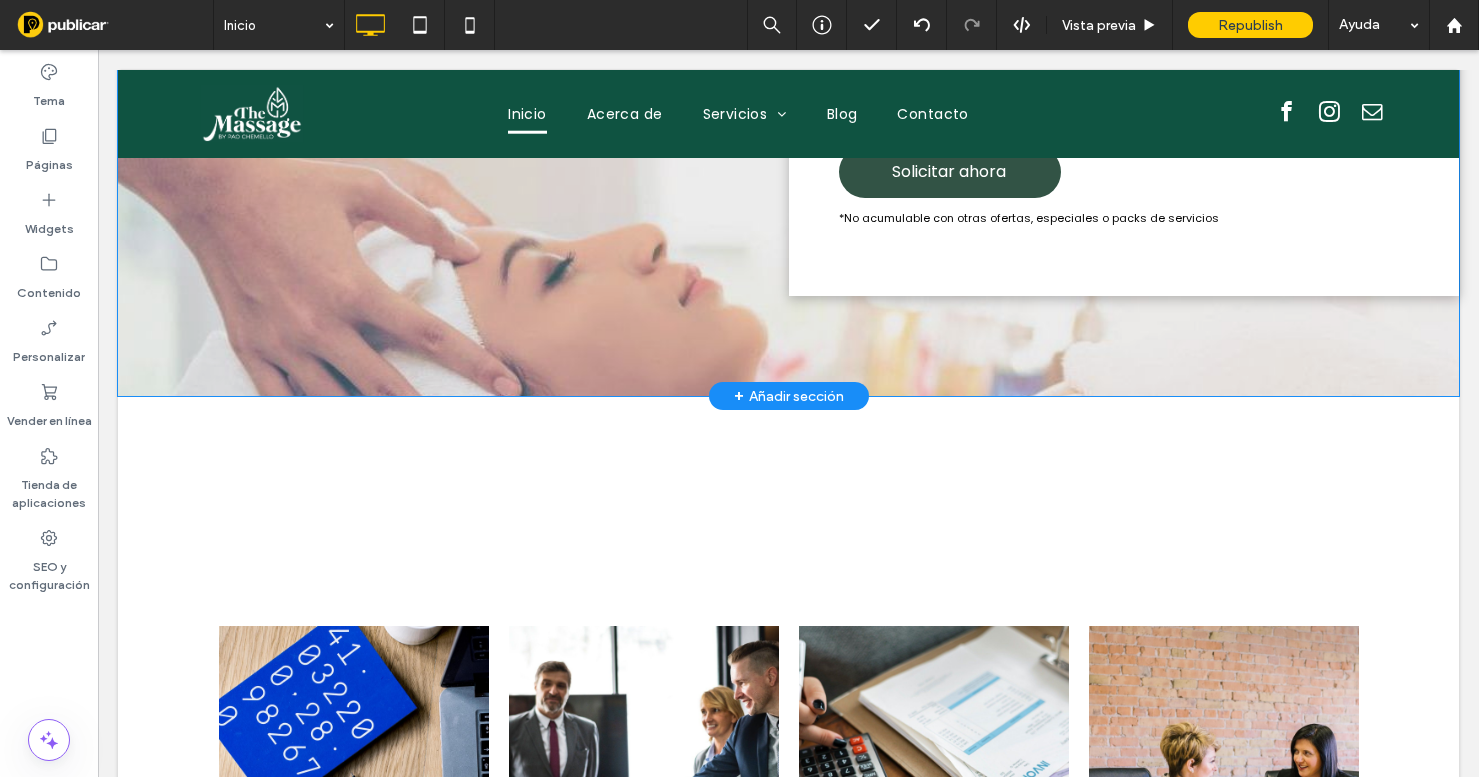 scroll, scrollTop: 3902, scrollLeft: 0, axis: vertical 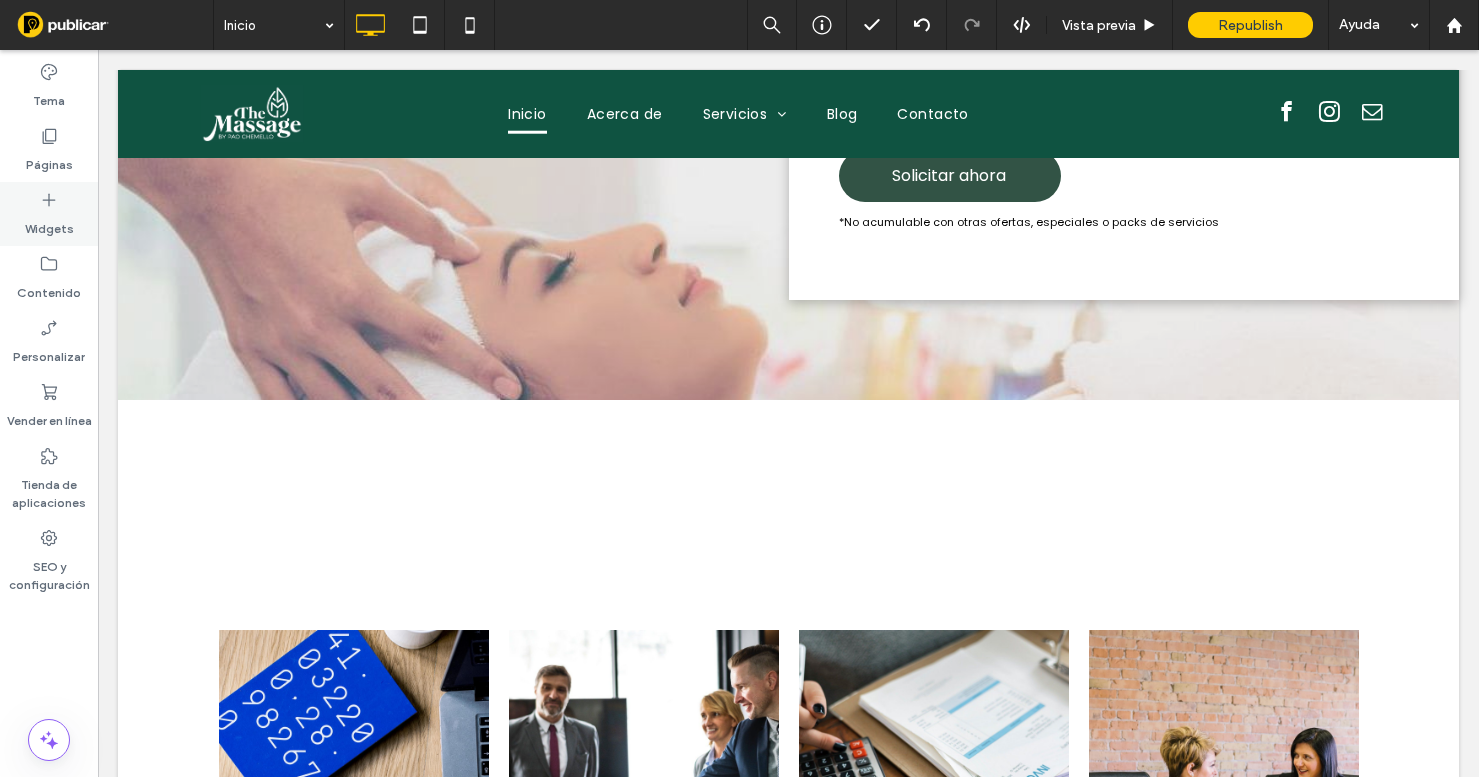 click on "Widgets" at bounding box center (49, 214) 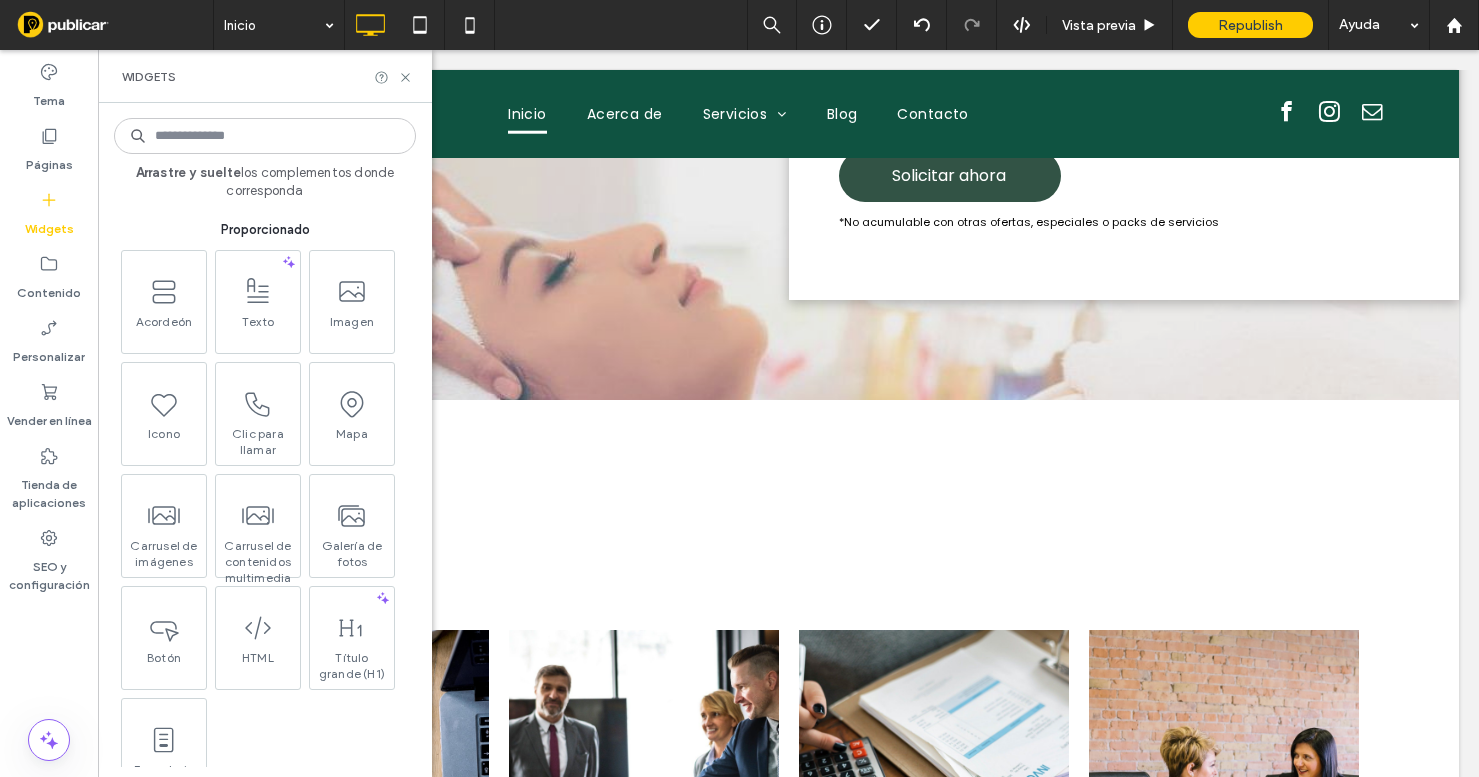 click at bounding box center (265, 136) 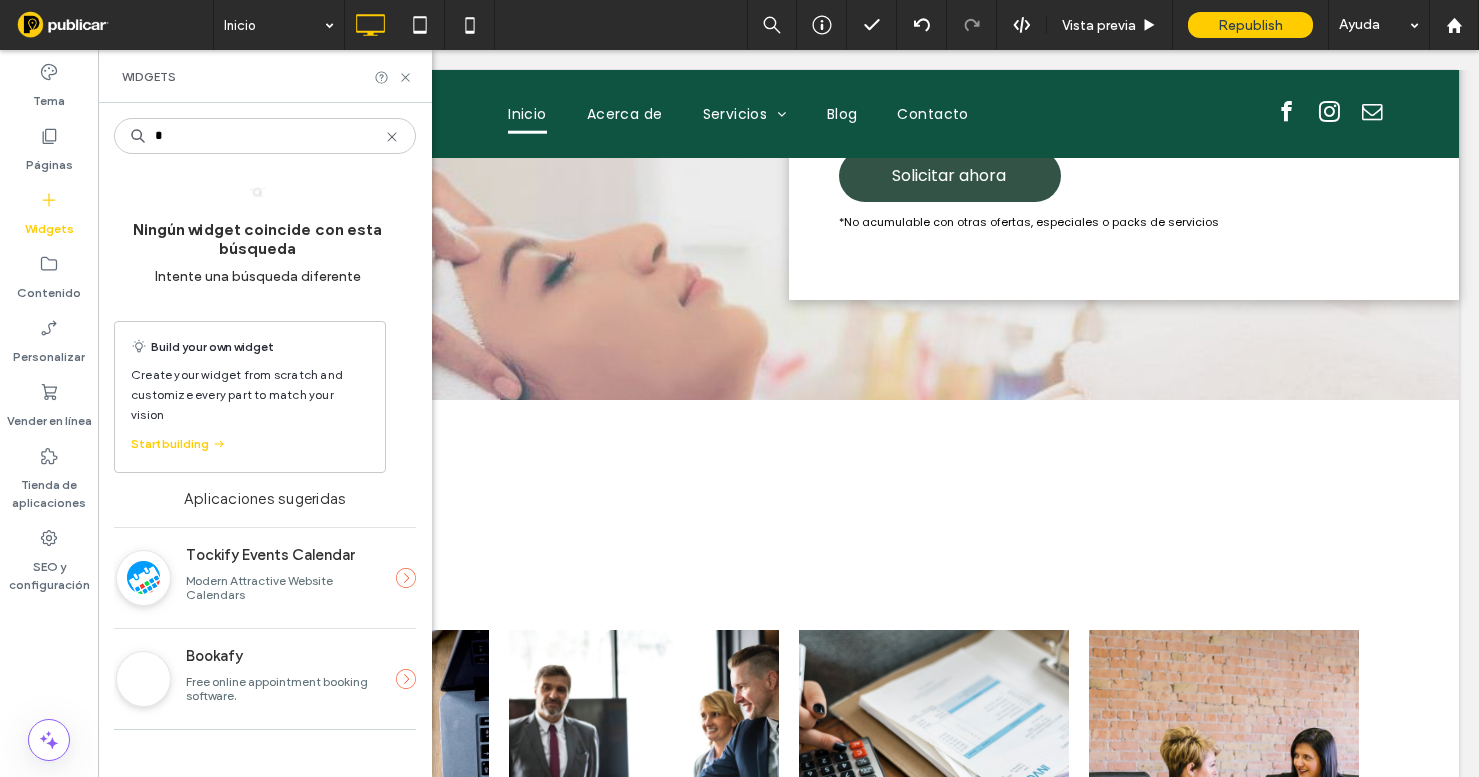 type on "*" 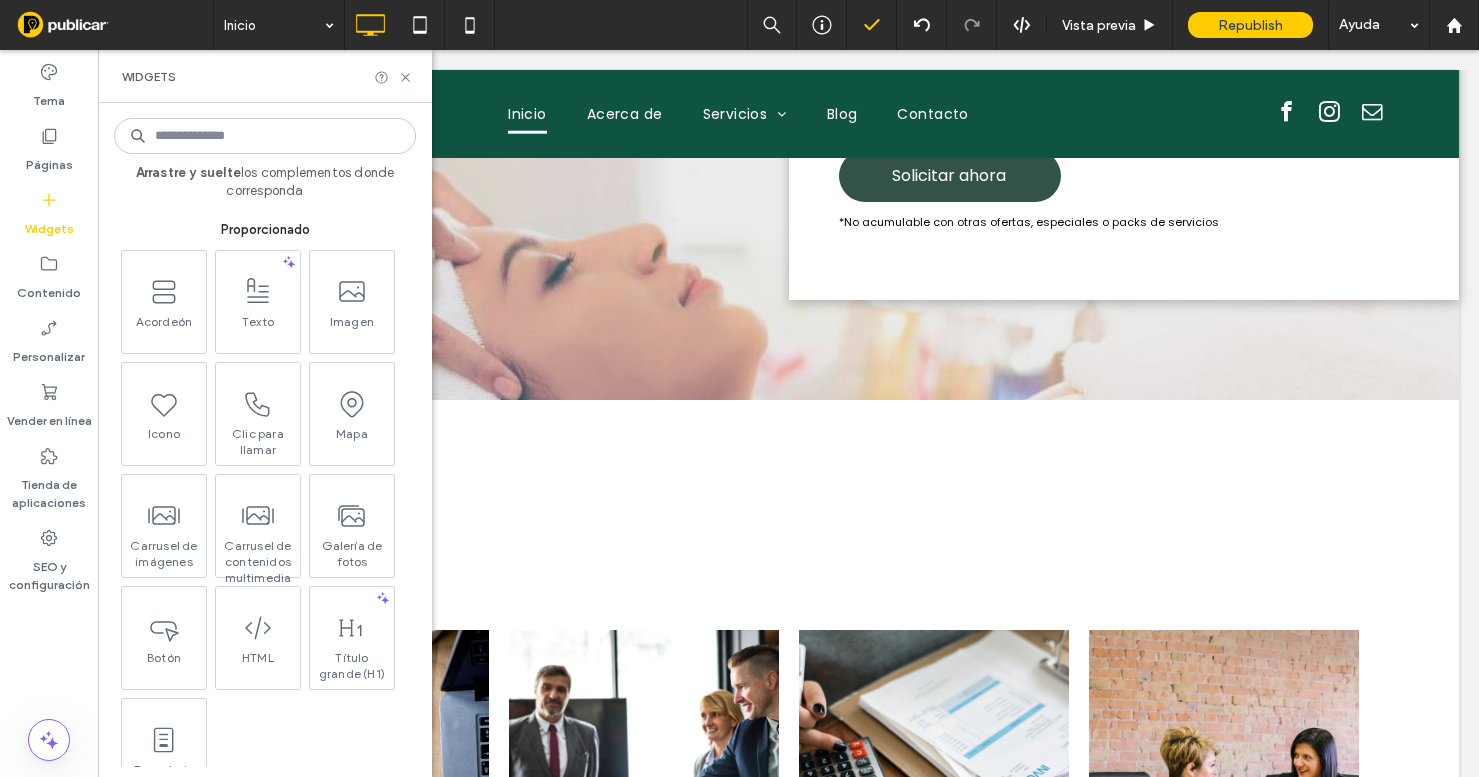 type 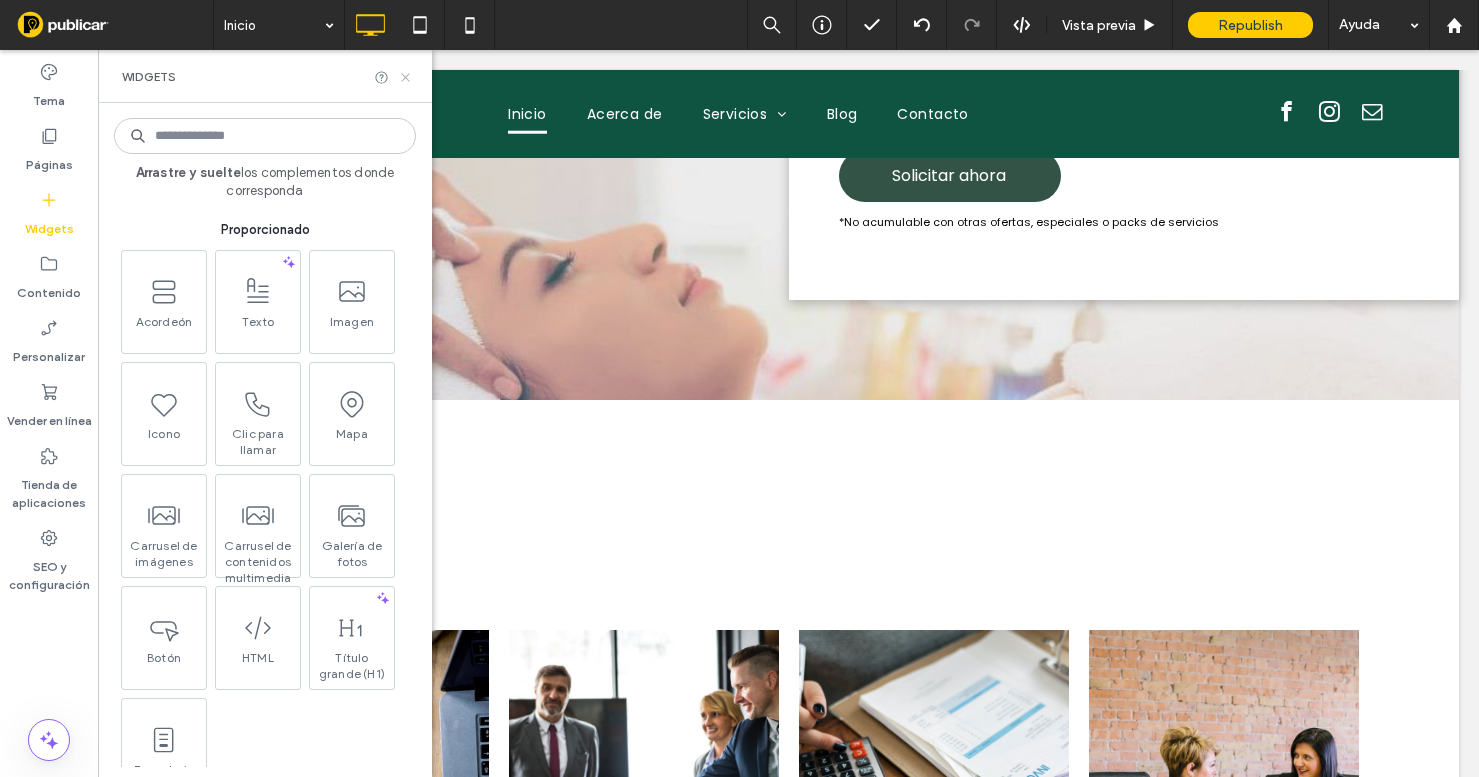 click 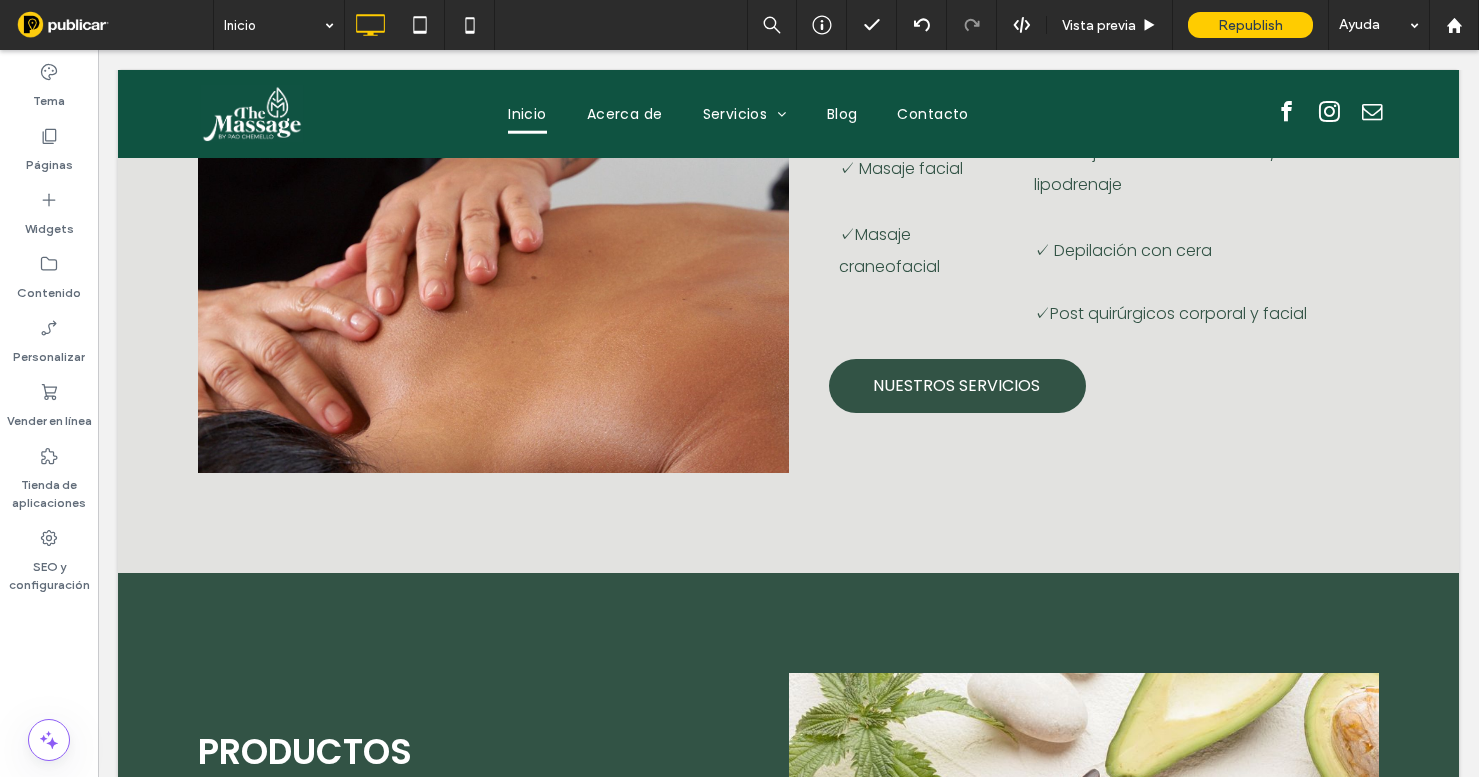 scroll, scrollTop: 1612, scrollLeft: 0, axis: vertical 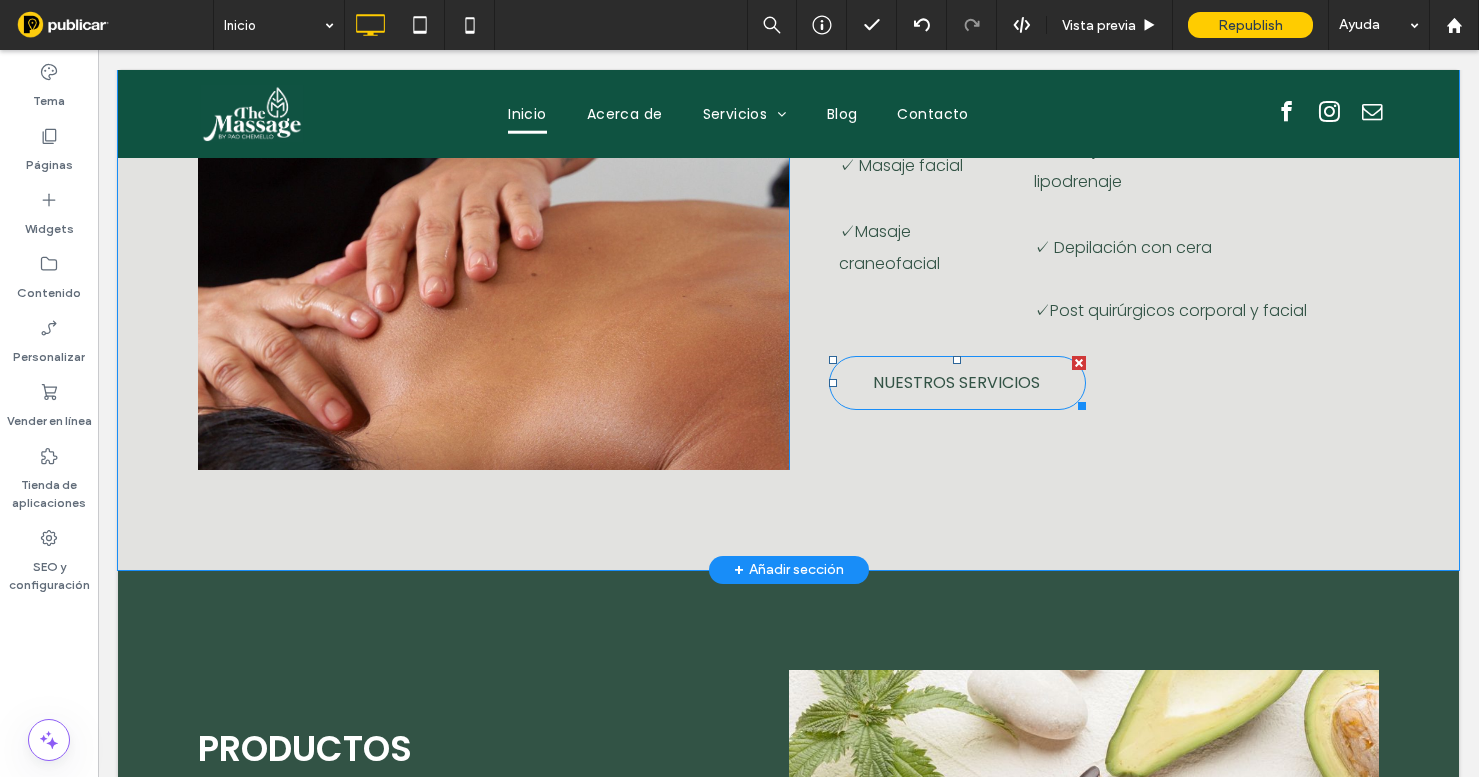 click on "NUESTROS SERVICIOS" at bounding box center (956, 382) 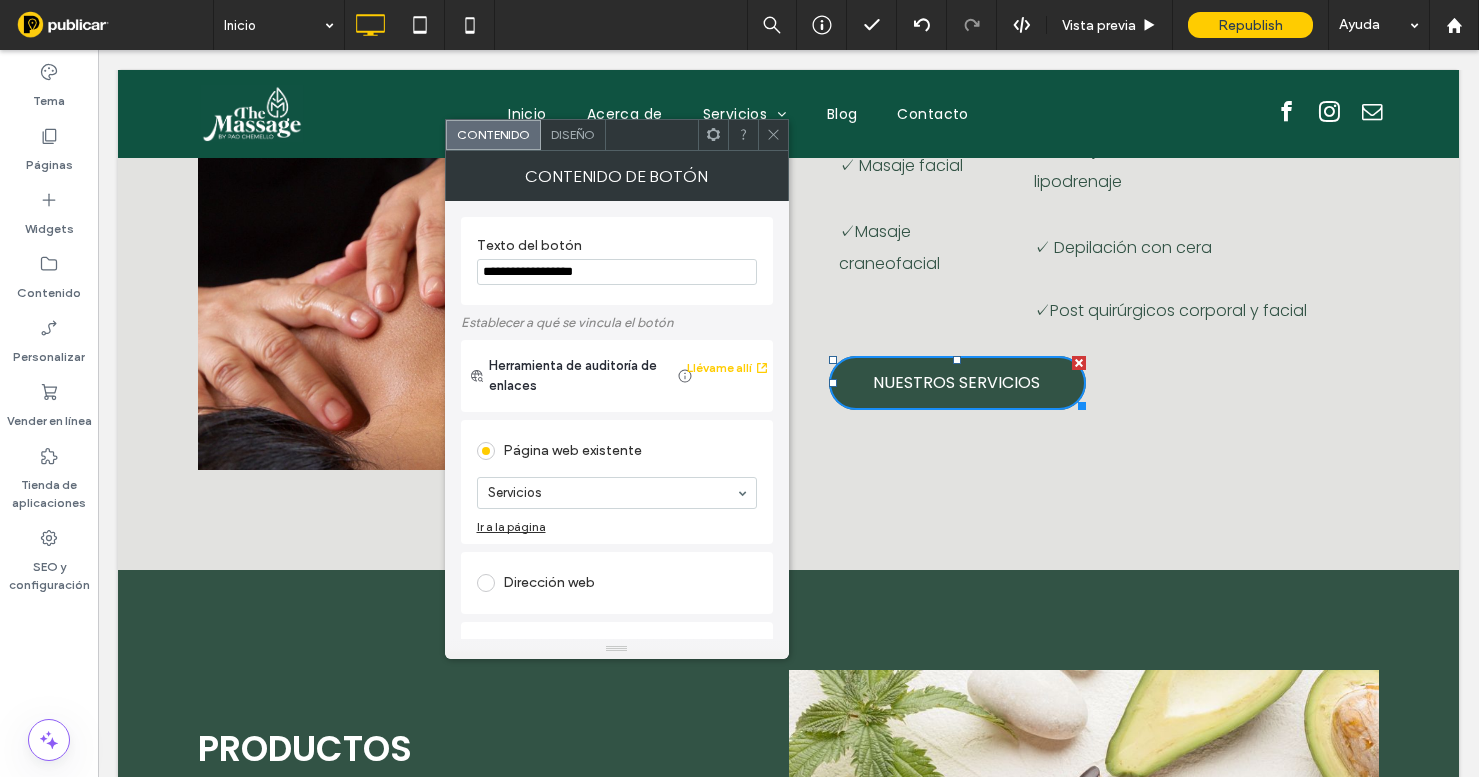 drag, startPoint x: 553, startPoint y: 273, endPoint x: 475, endPoint y: 273, distance: 78 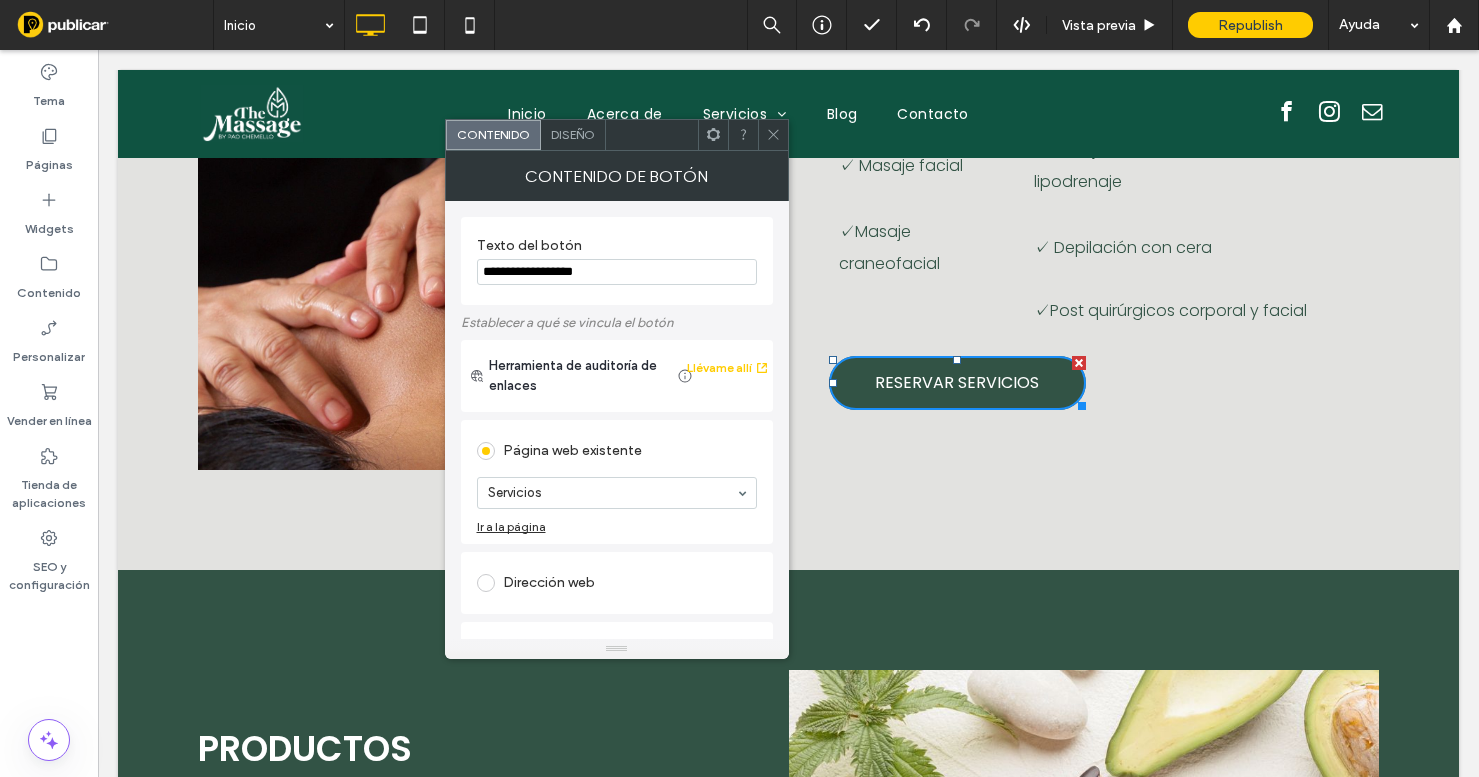 type on "**********" 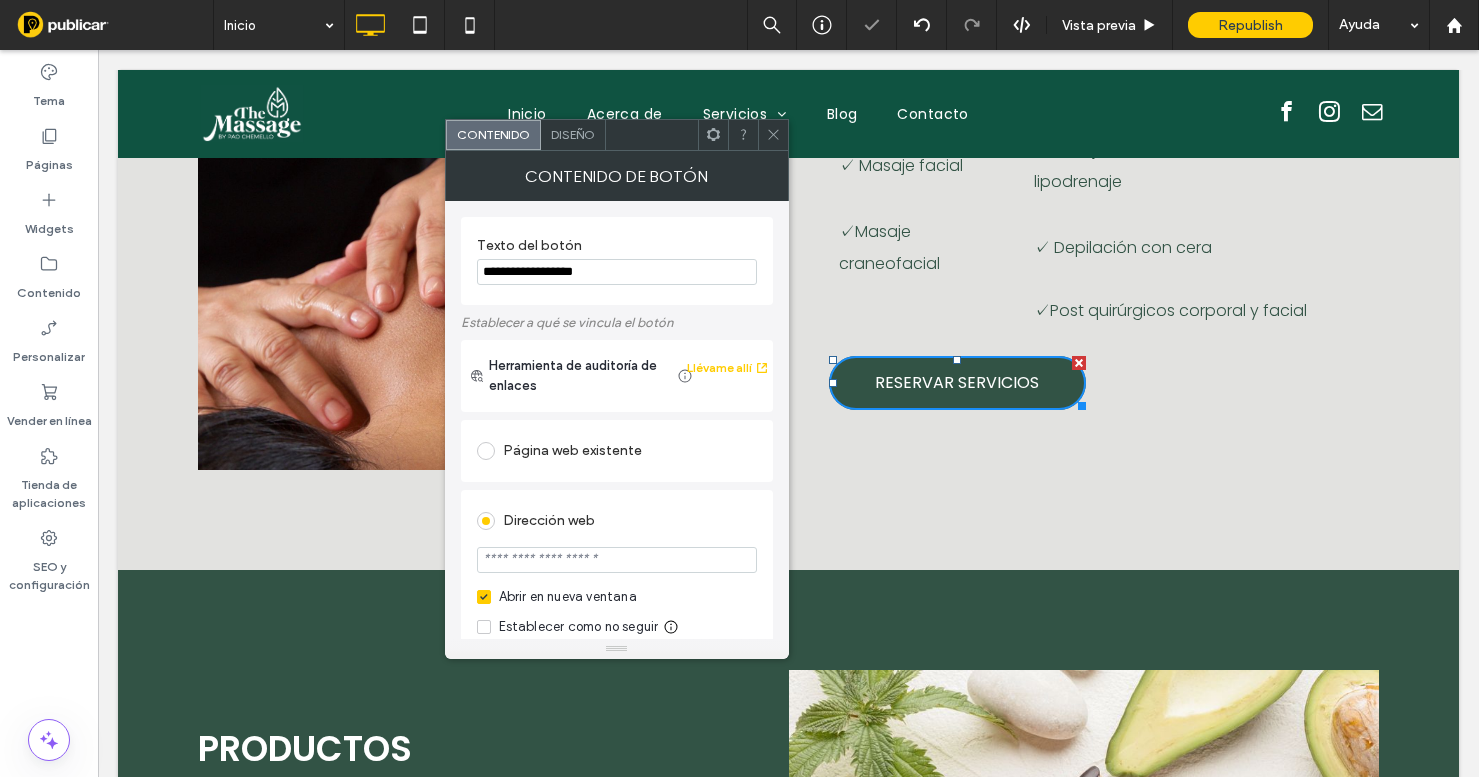 click at bounding box center (617, 560) 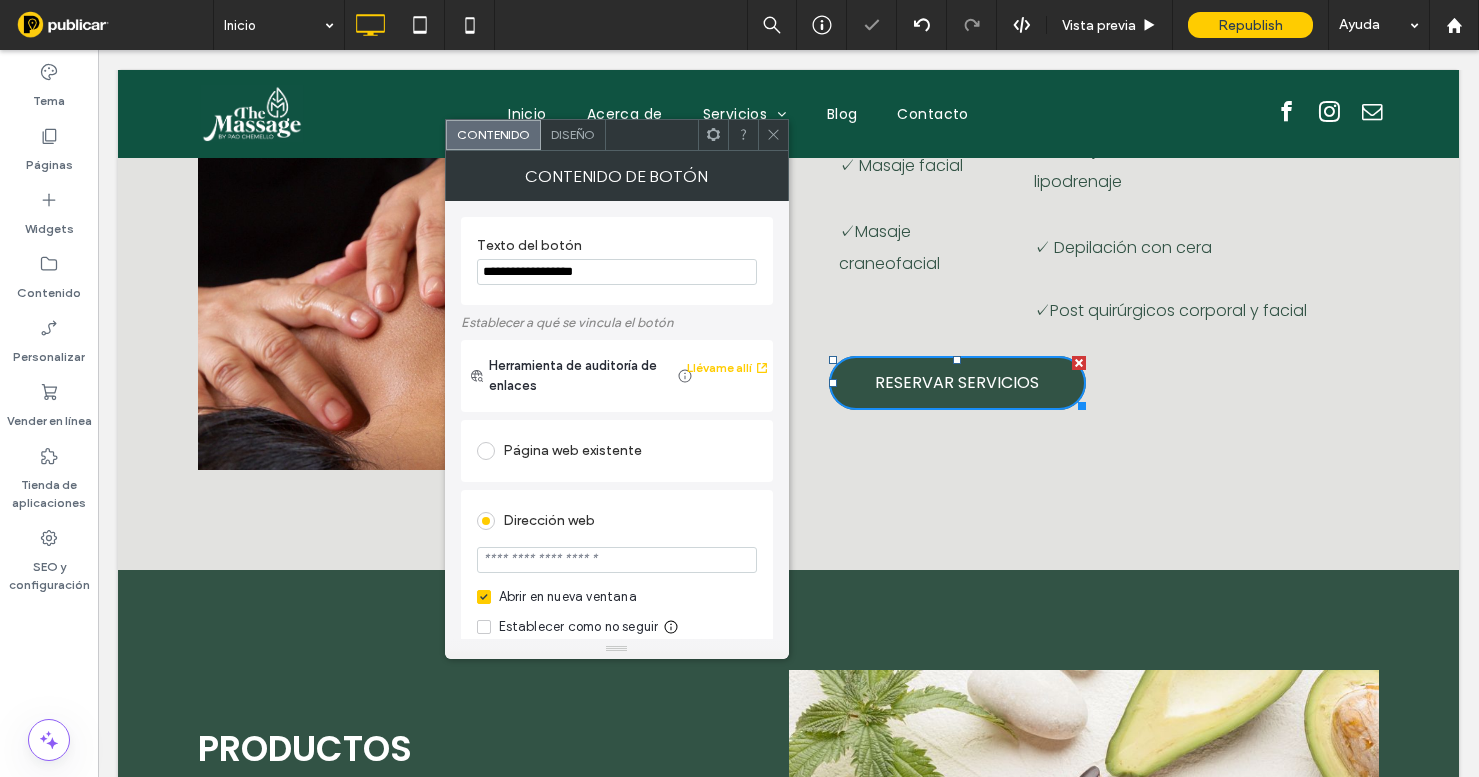 paste on "**********" 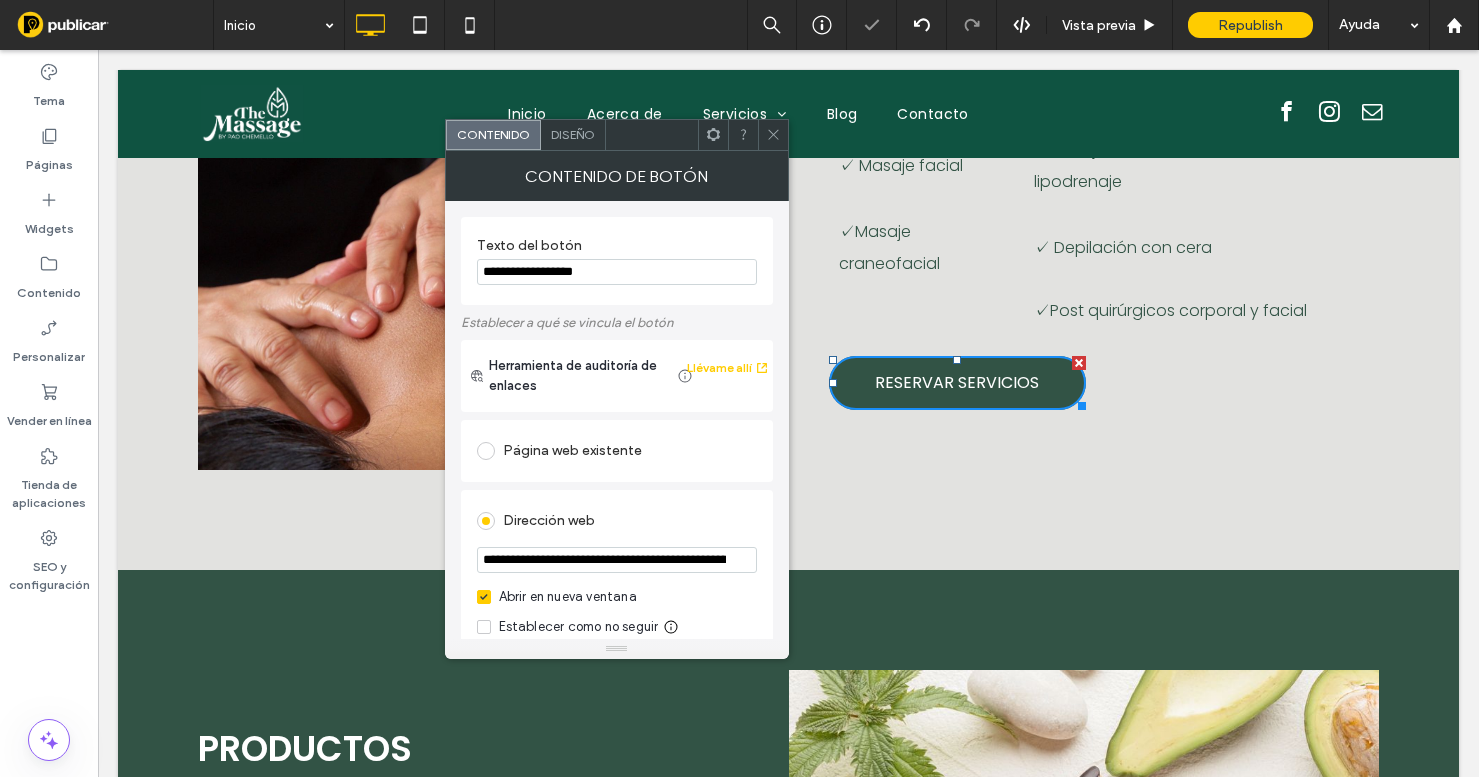 scroll, scrollTop: 0, scrollLeft: 213, axis: horizontal 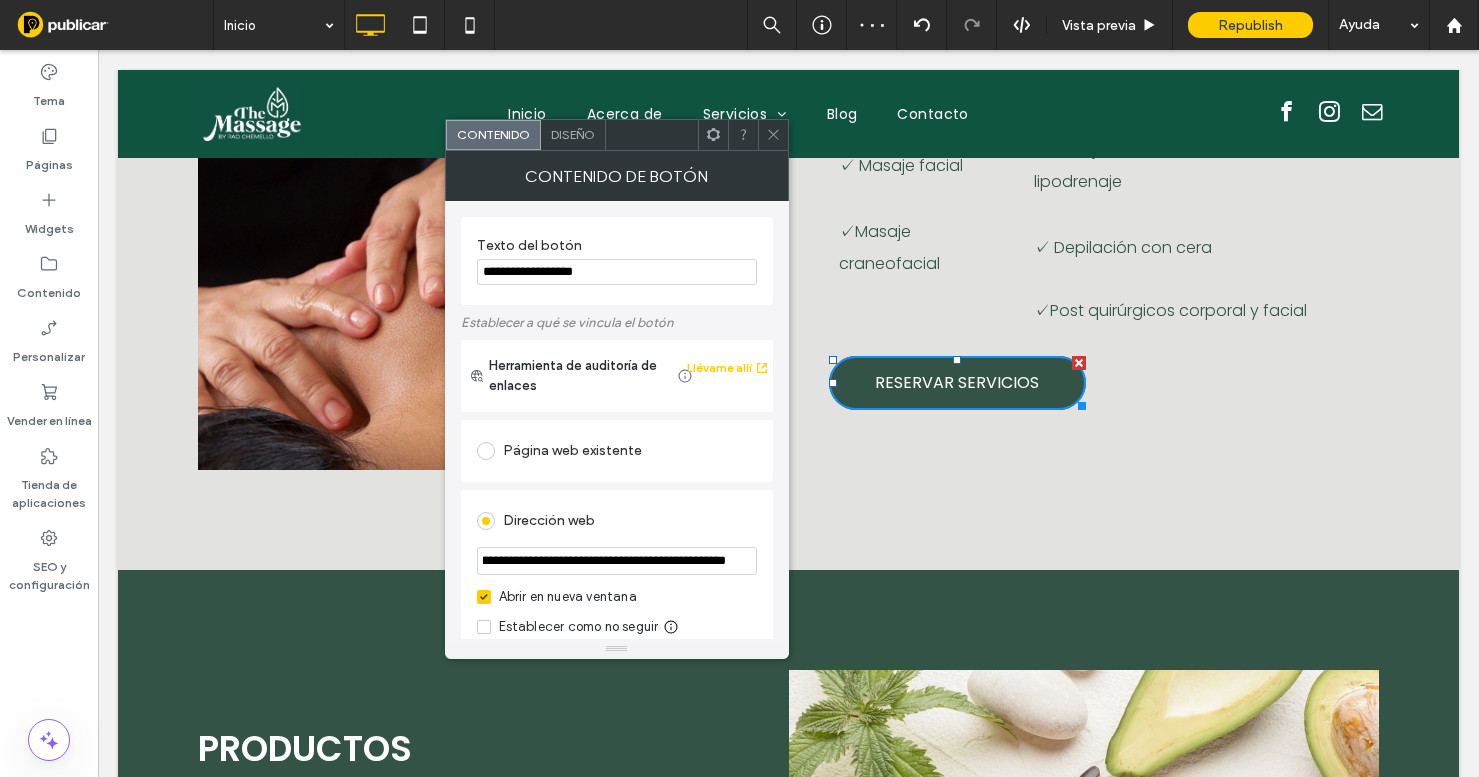 type on "**********" 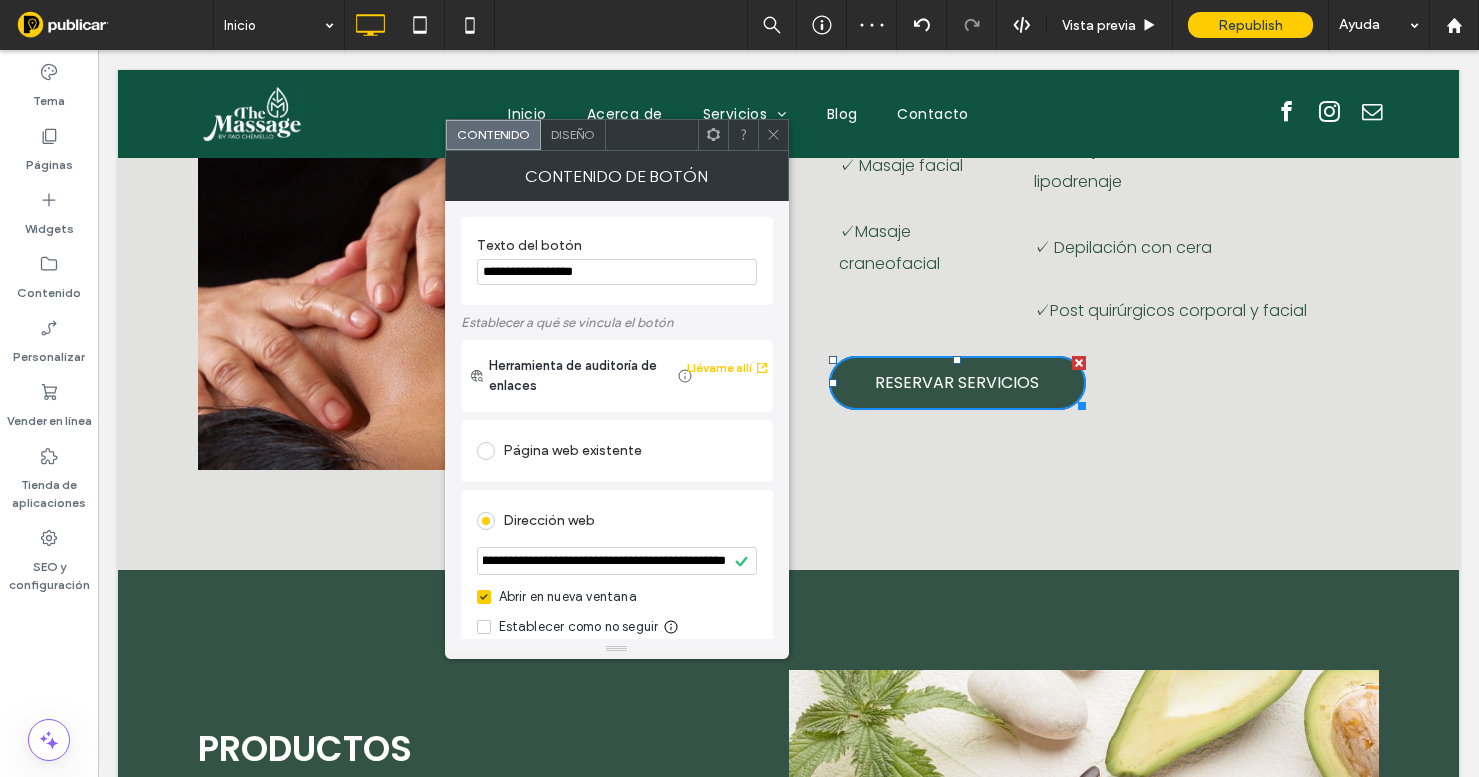 scroll, scrollTop: 0, scrollLeft: 0, axis: both 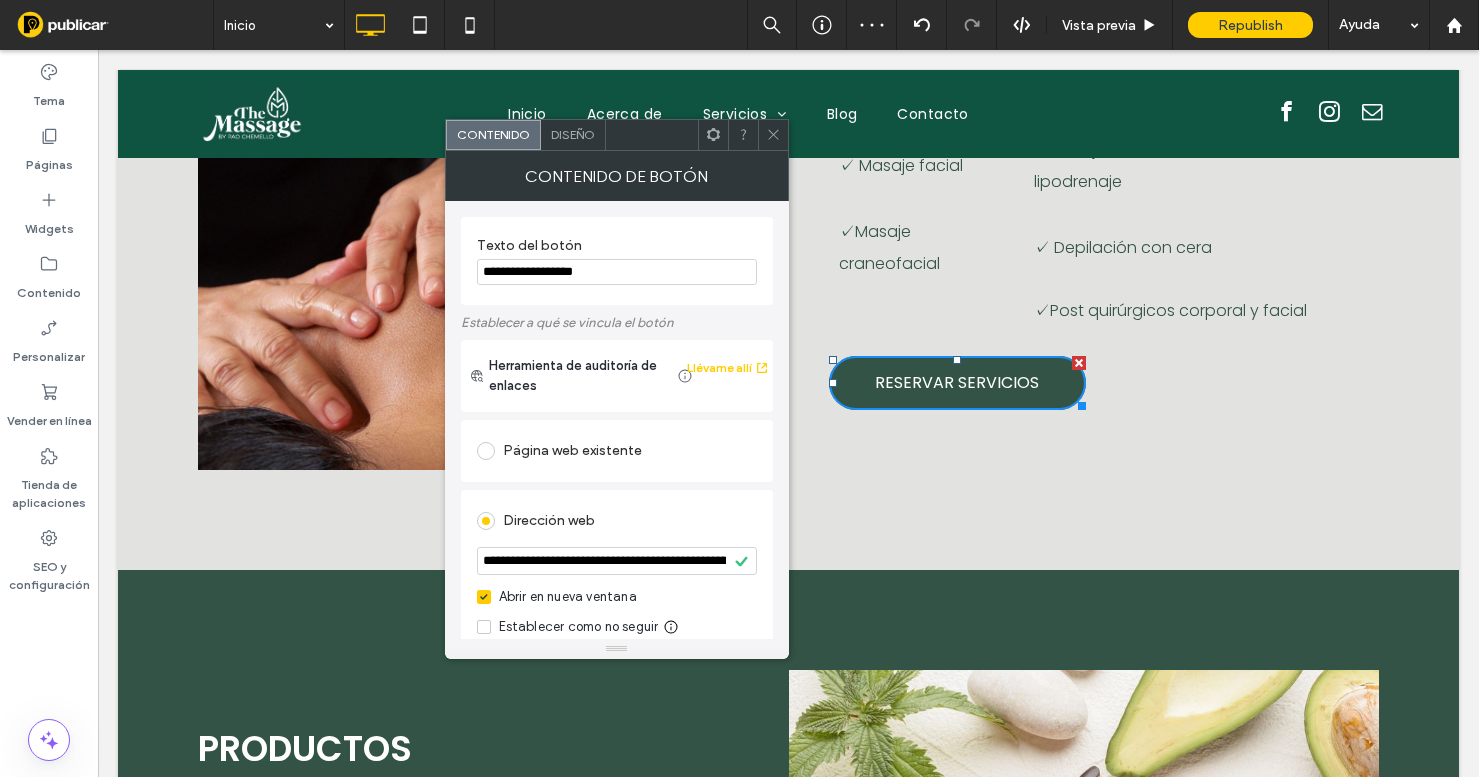 click 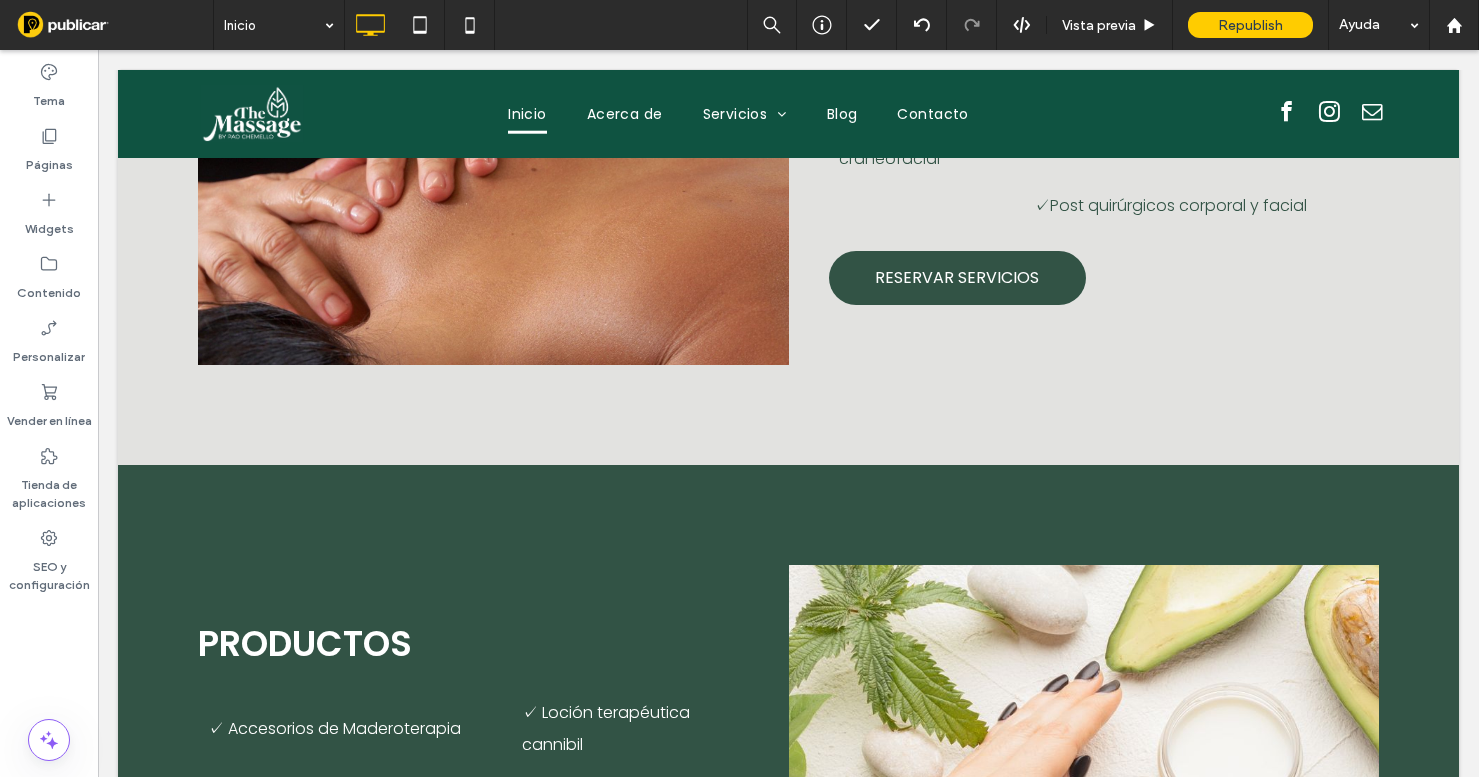 scroll, scrollTop: 1738, scrollLeft: 0, axis: vertical 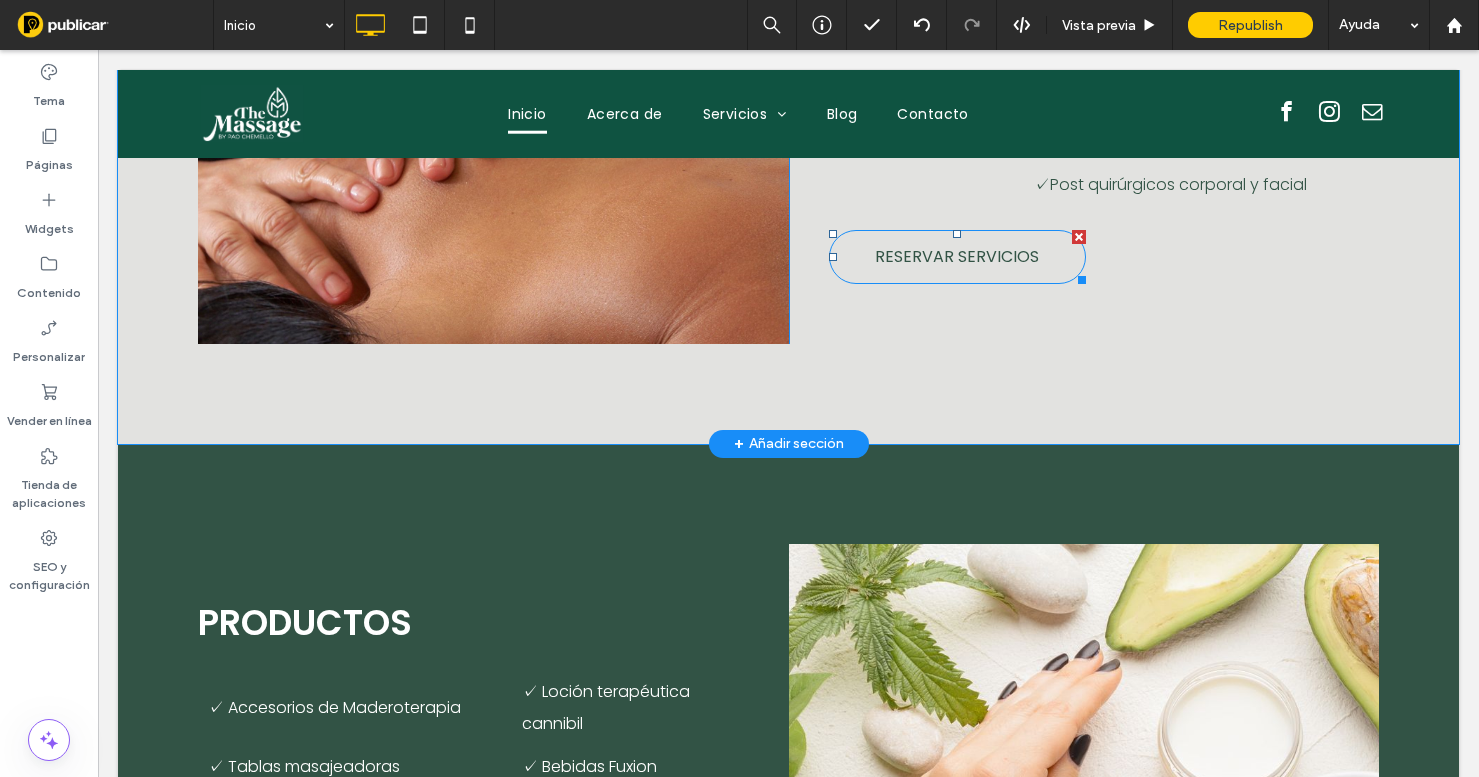 click on "RESERVAR SERVICIOS" at bounding box center (957, 256) 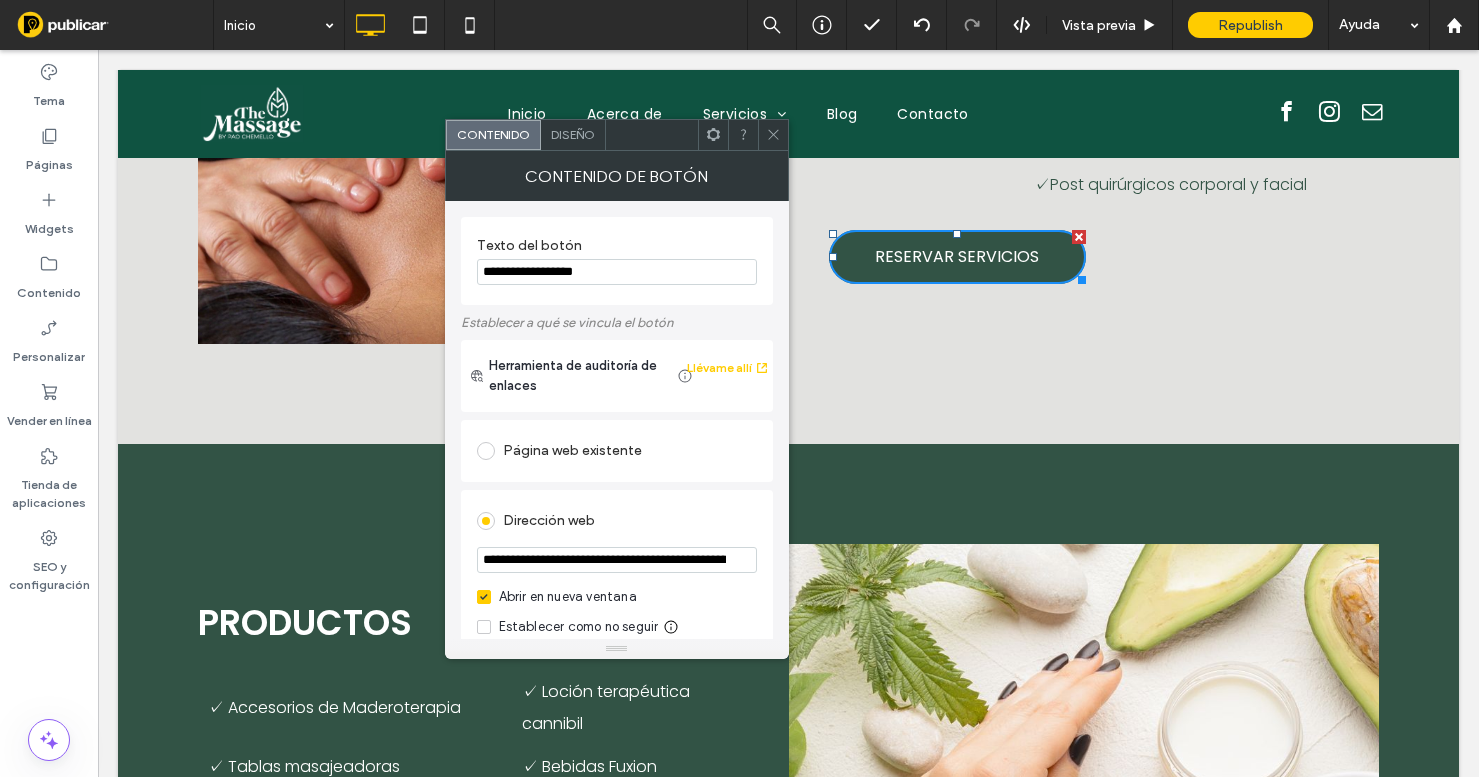 click on "**********" at bounding box center [617, 272] 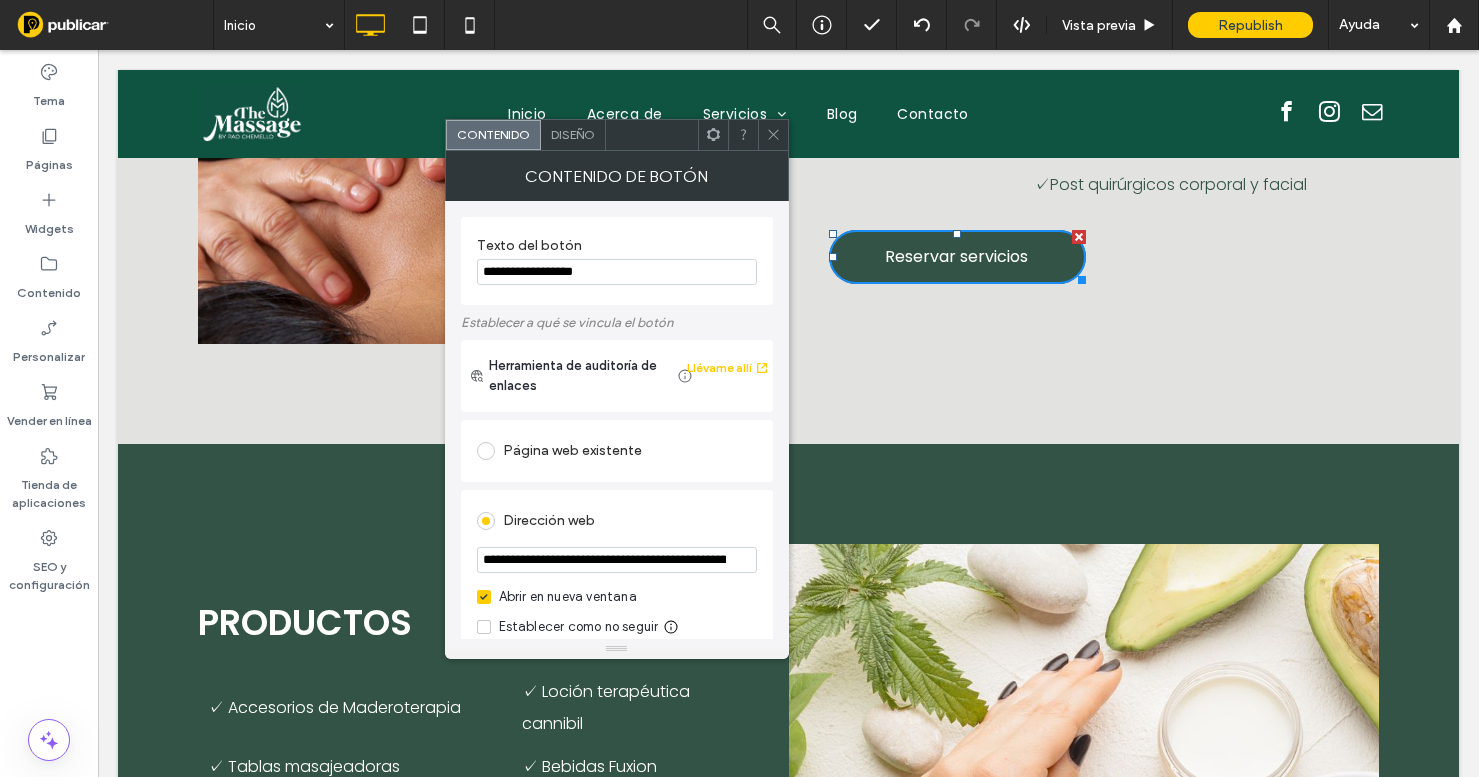 type on "**********" 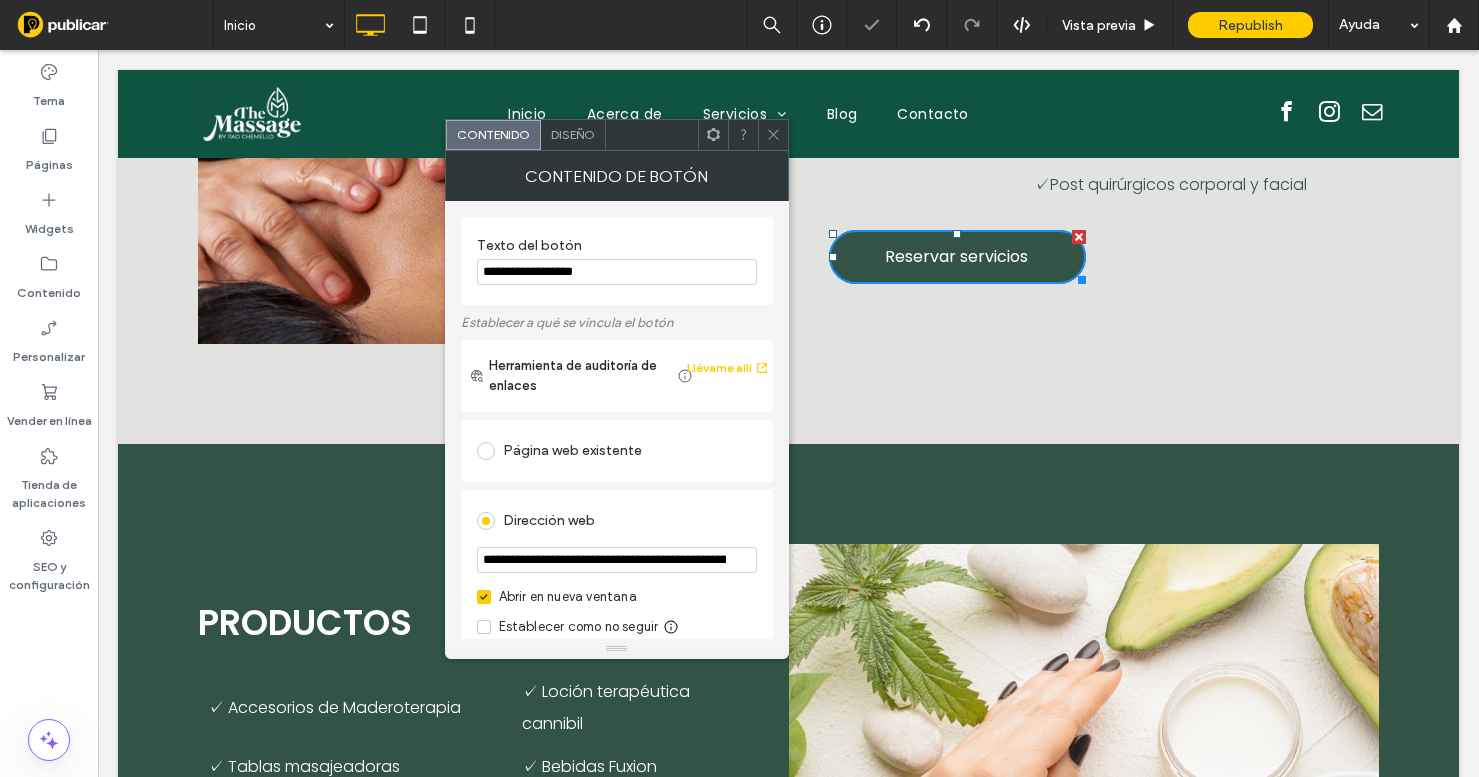 click on "Diseño" at bounding box center [573, 135] 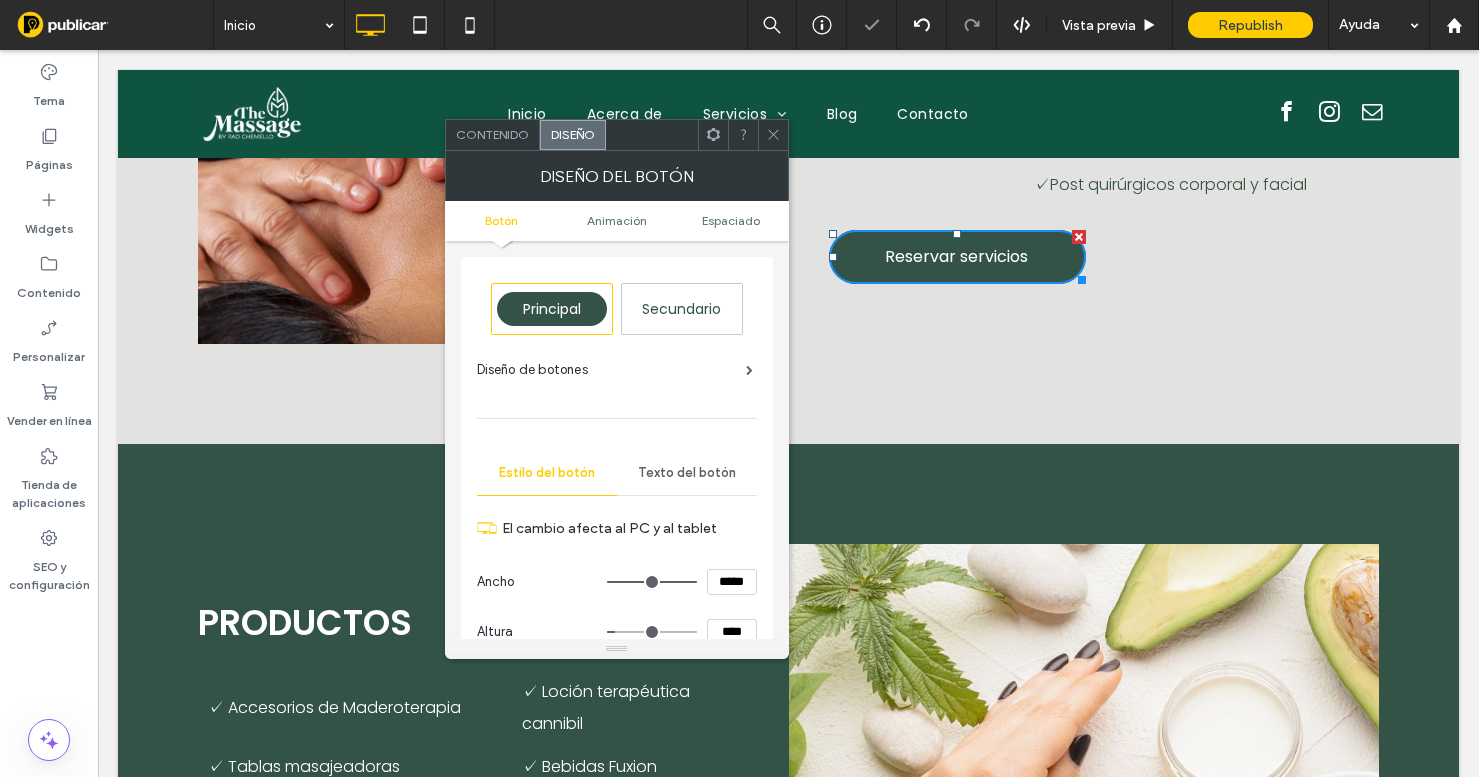 click on "Principal" at bounding box center [552, 309] 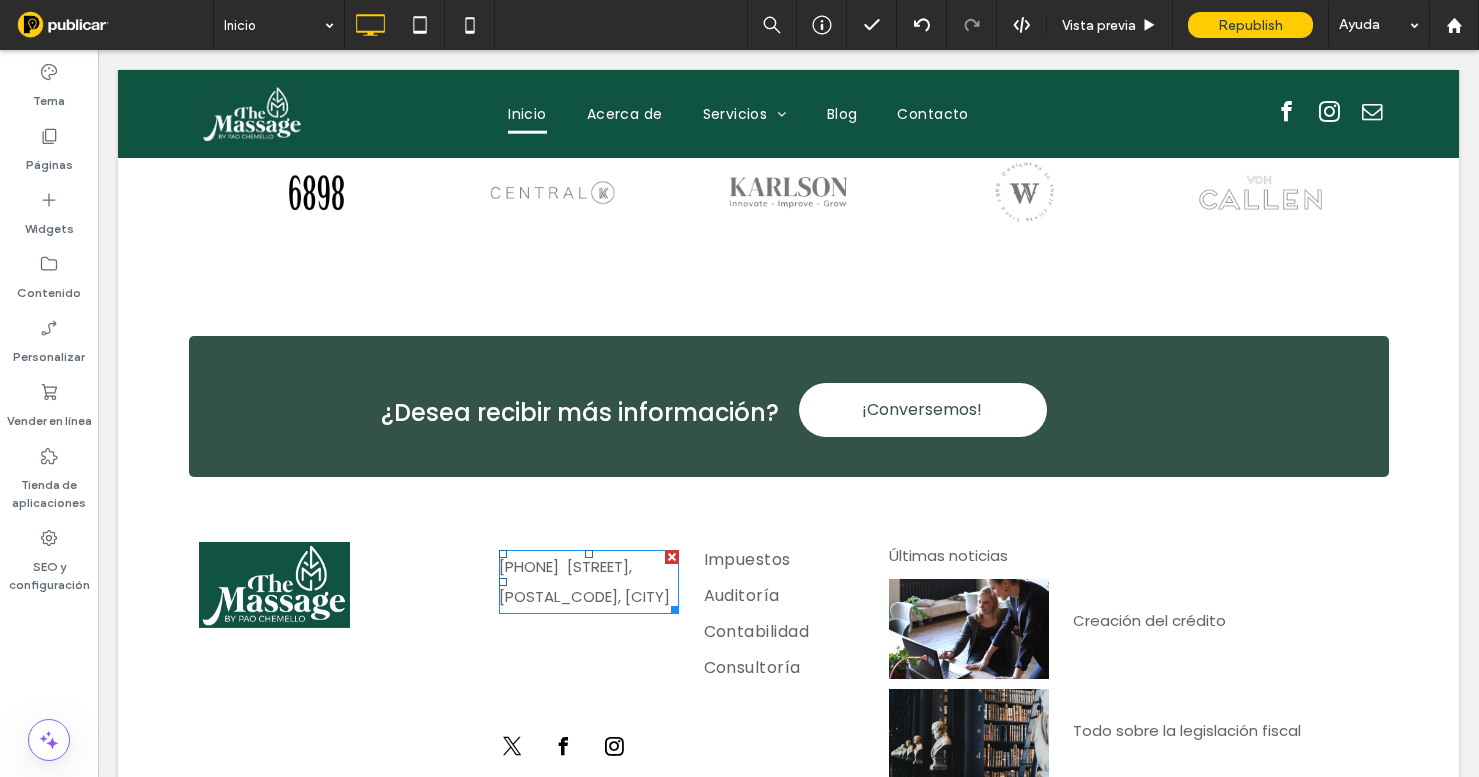 scroll, scrollTop: 5934, scrollLeft: 0, axis: vertical 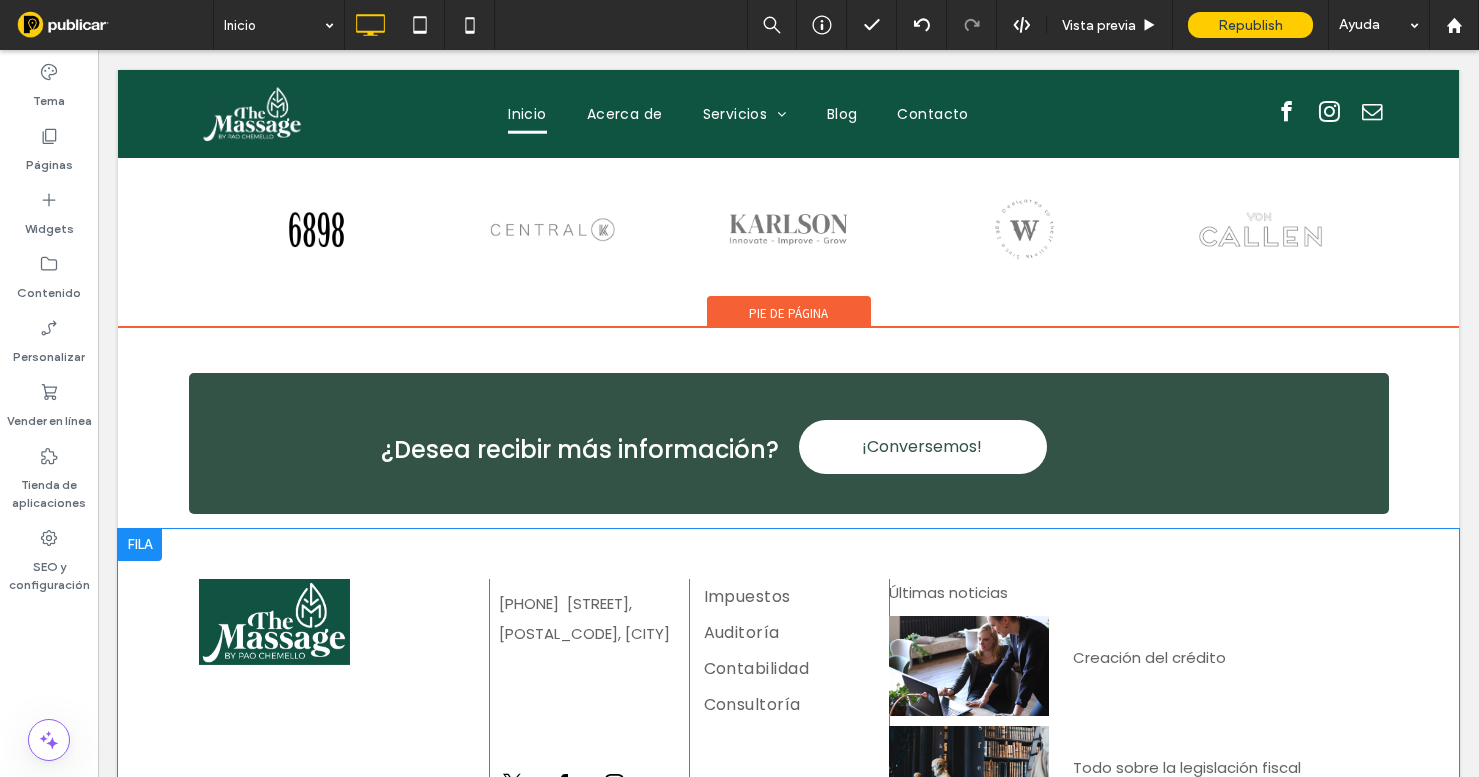 click at bounding box center (140, 545) 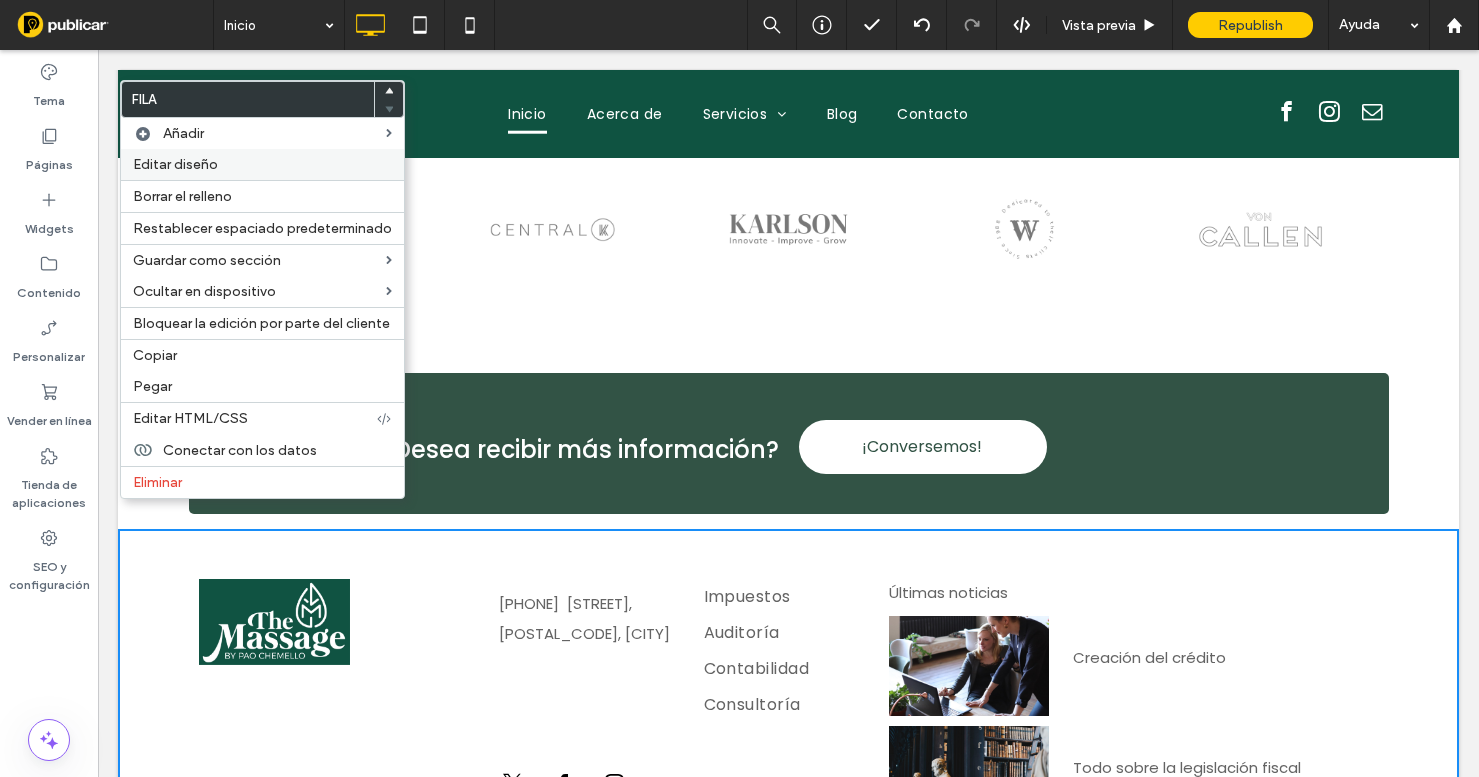 click on "Editar diseño" at bounding box center (262, 164) 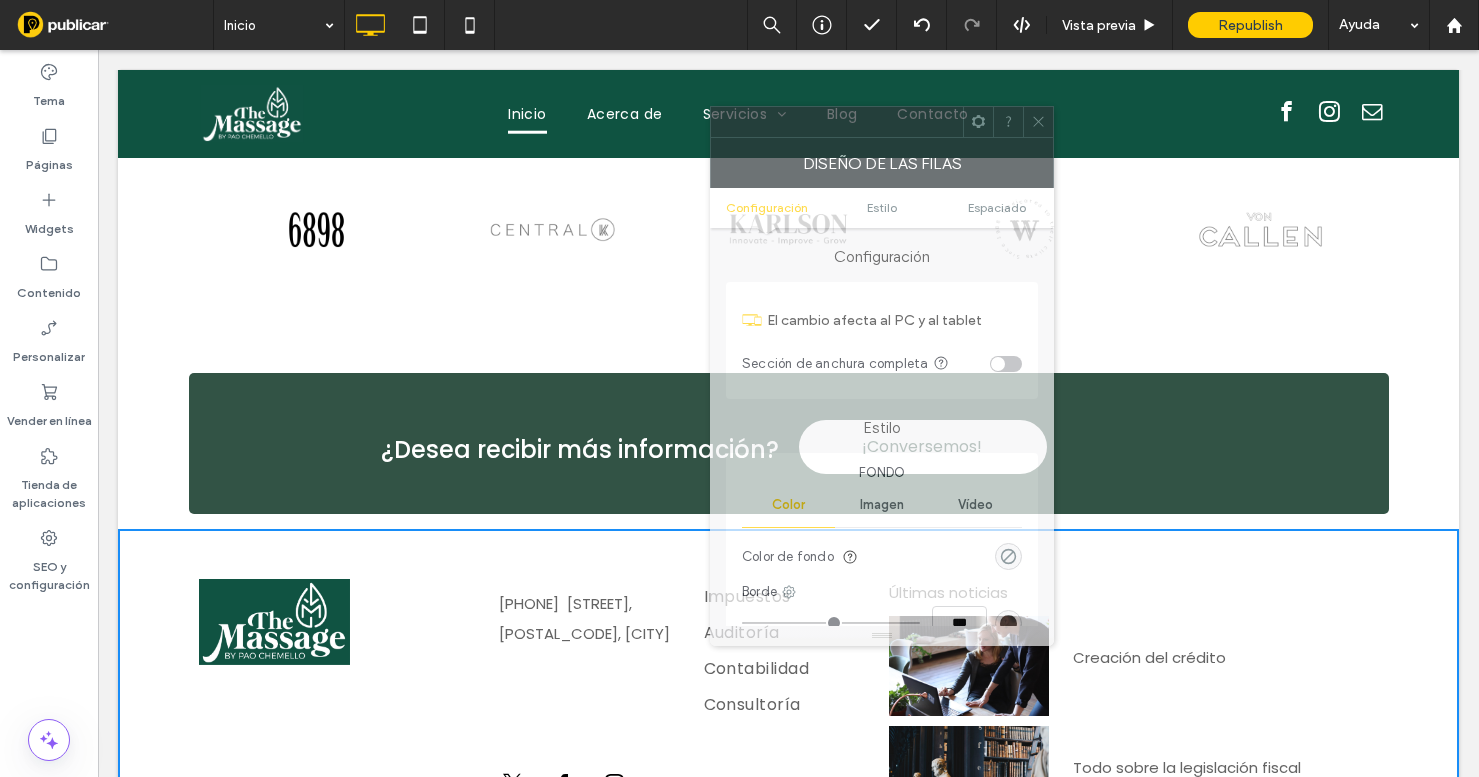 drag, startPoint x: 301, startPoint y: 129, endPoint x: 963, endPoint y: 94, distance: 662.92456 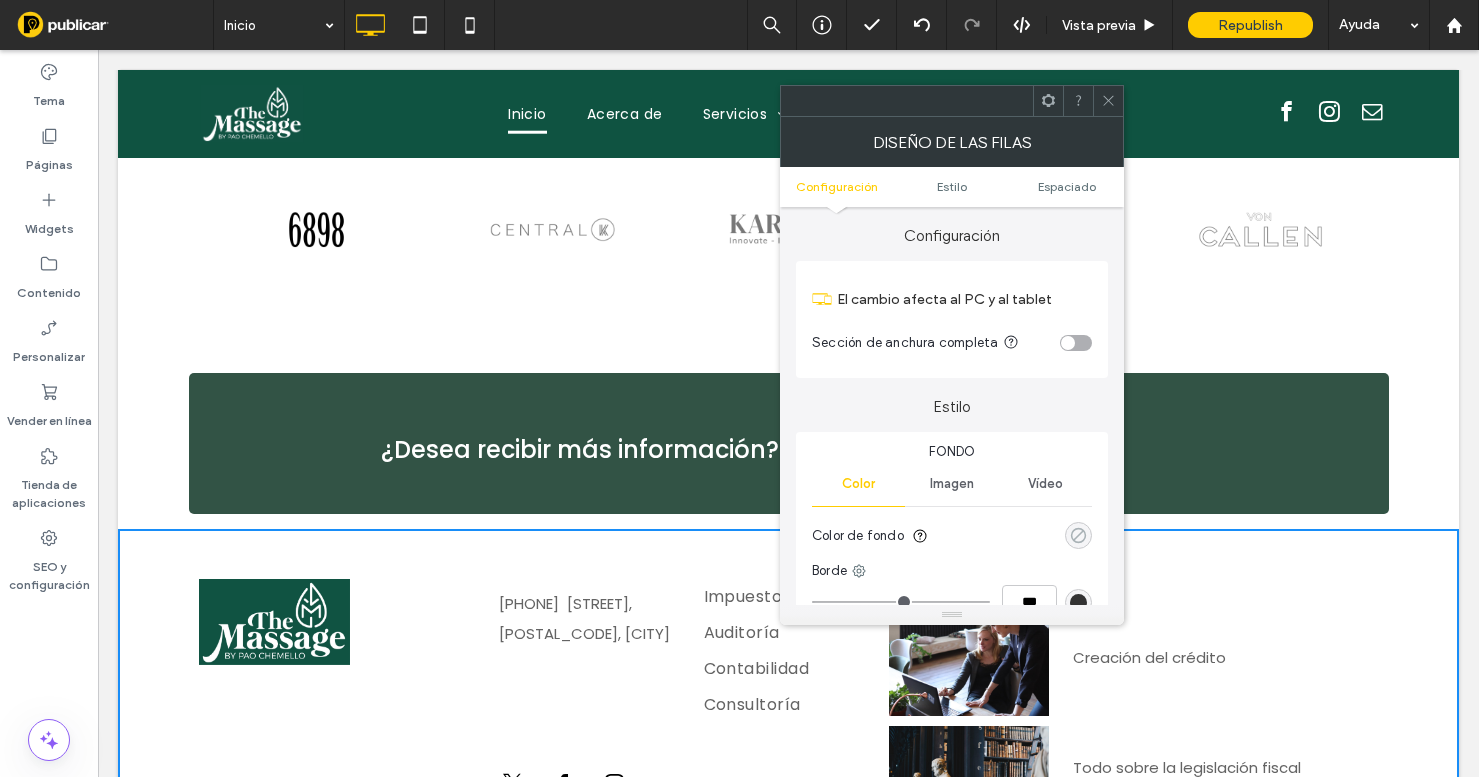 click at bounding box center (1078, 535) 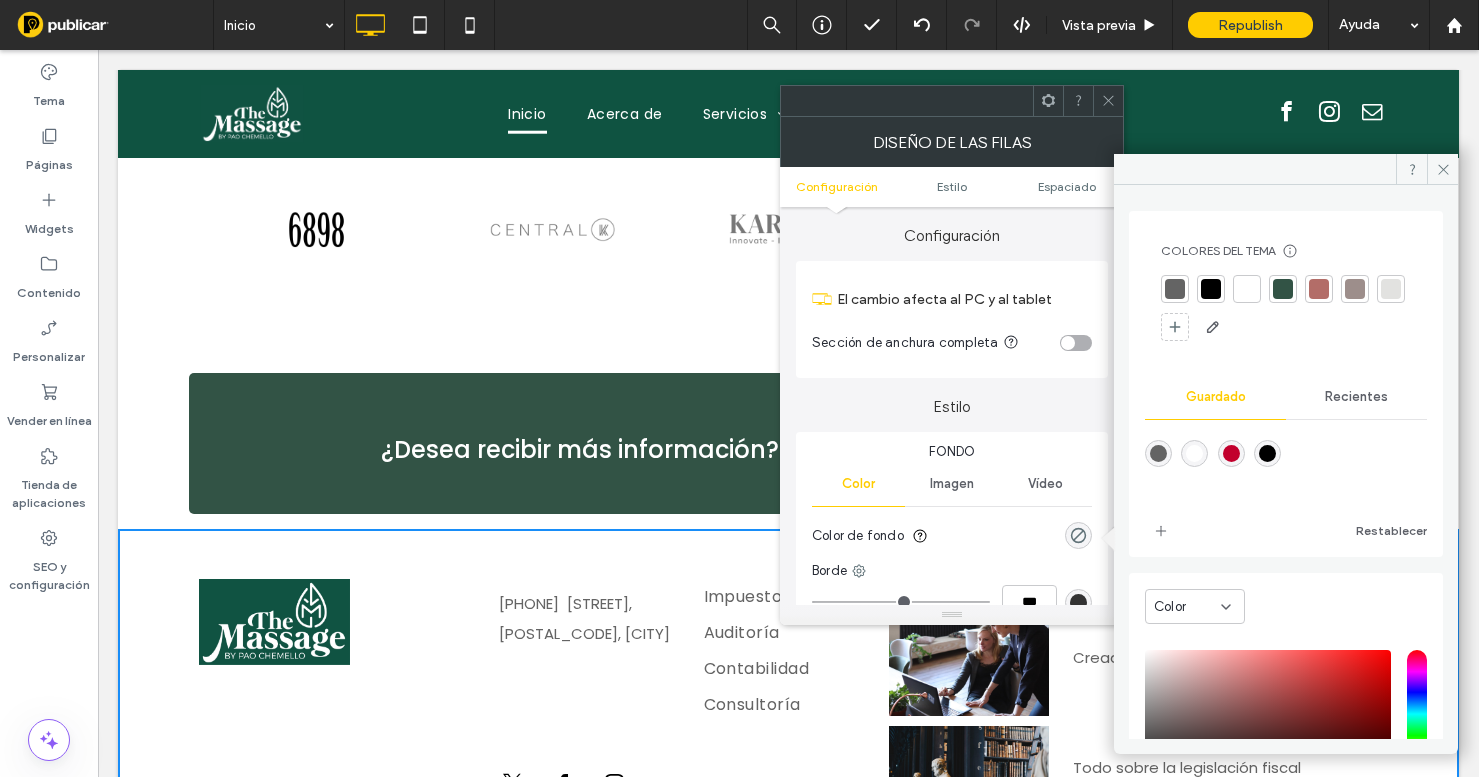 scroll, scrollTop: 166, scrollLeft: 0, axis: vertical 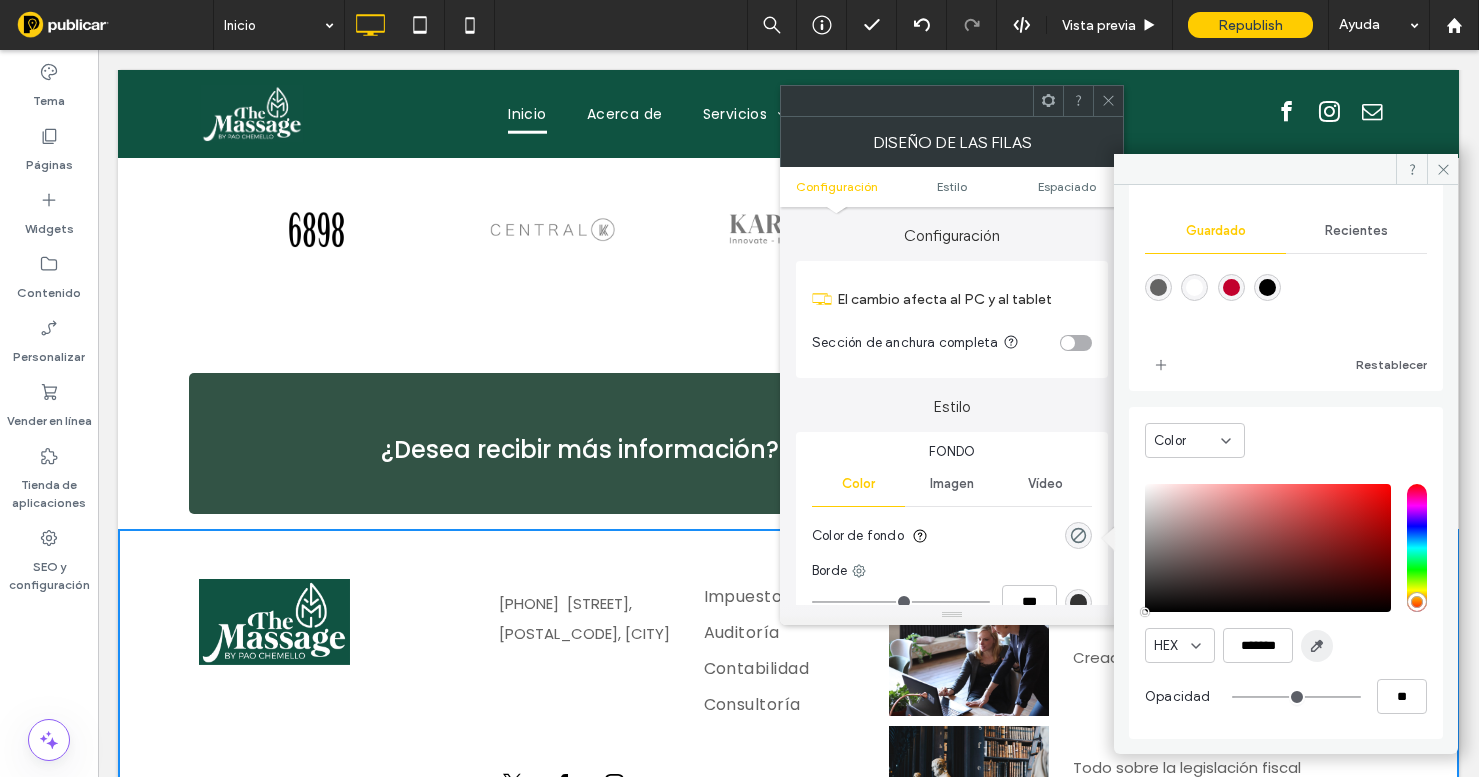 click 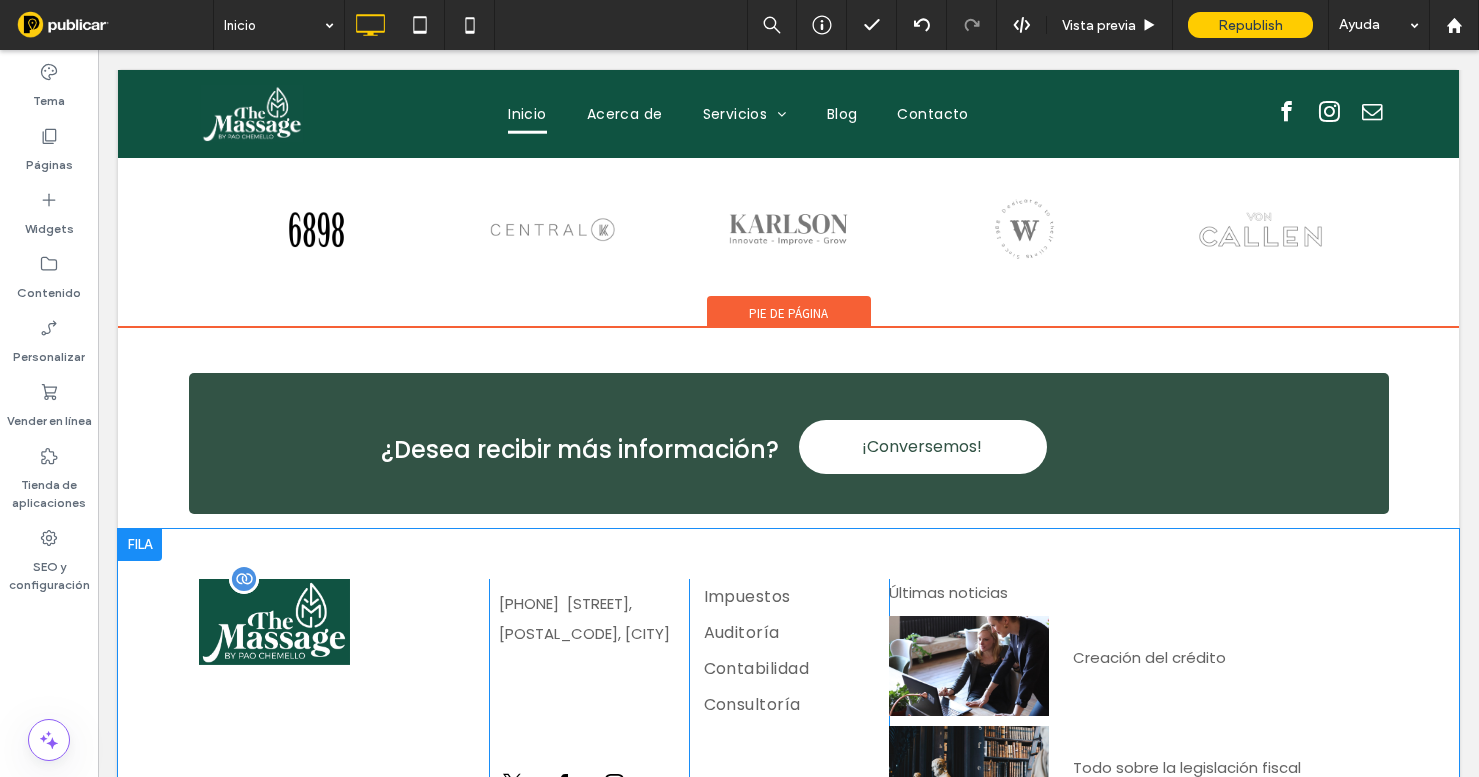type on "*******" 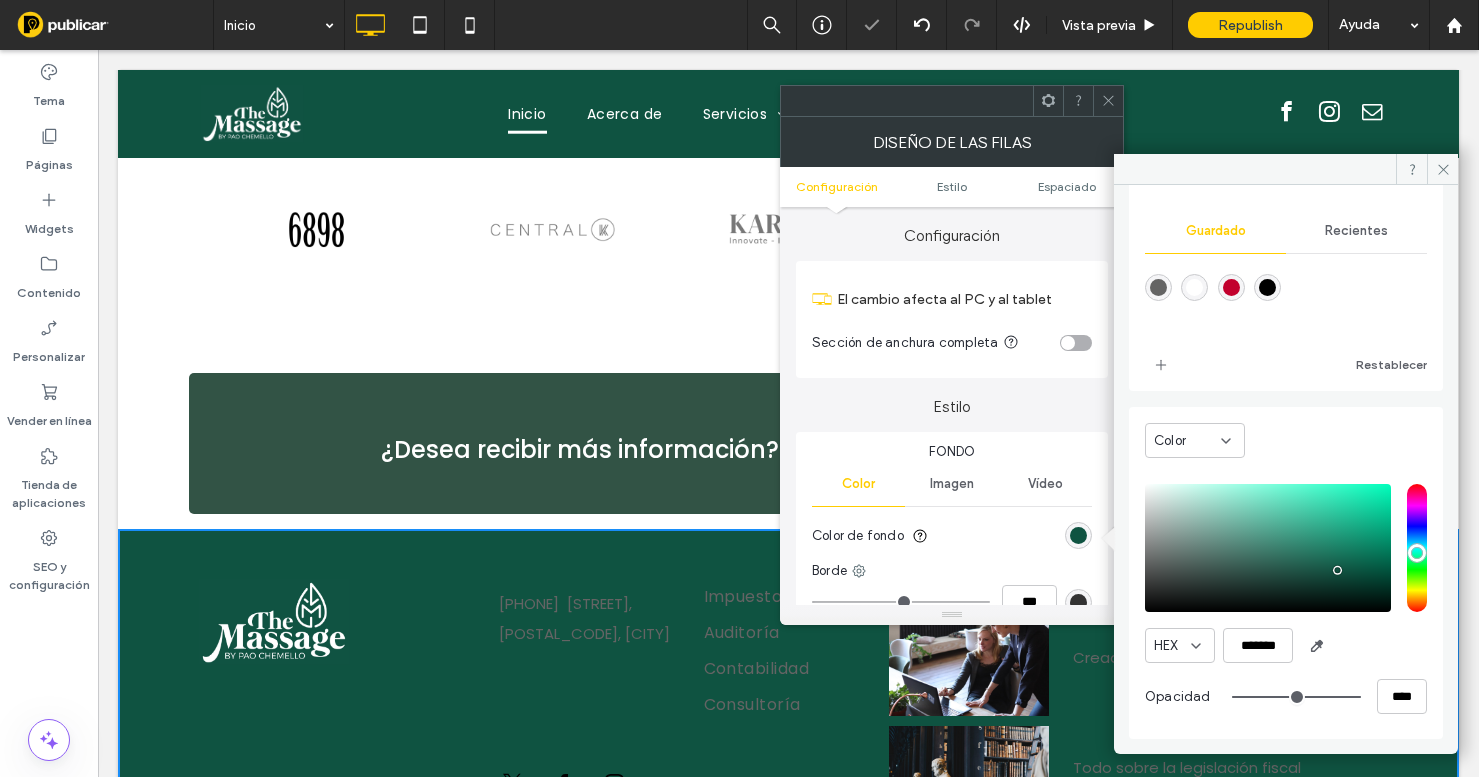 click 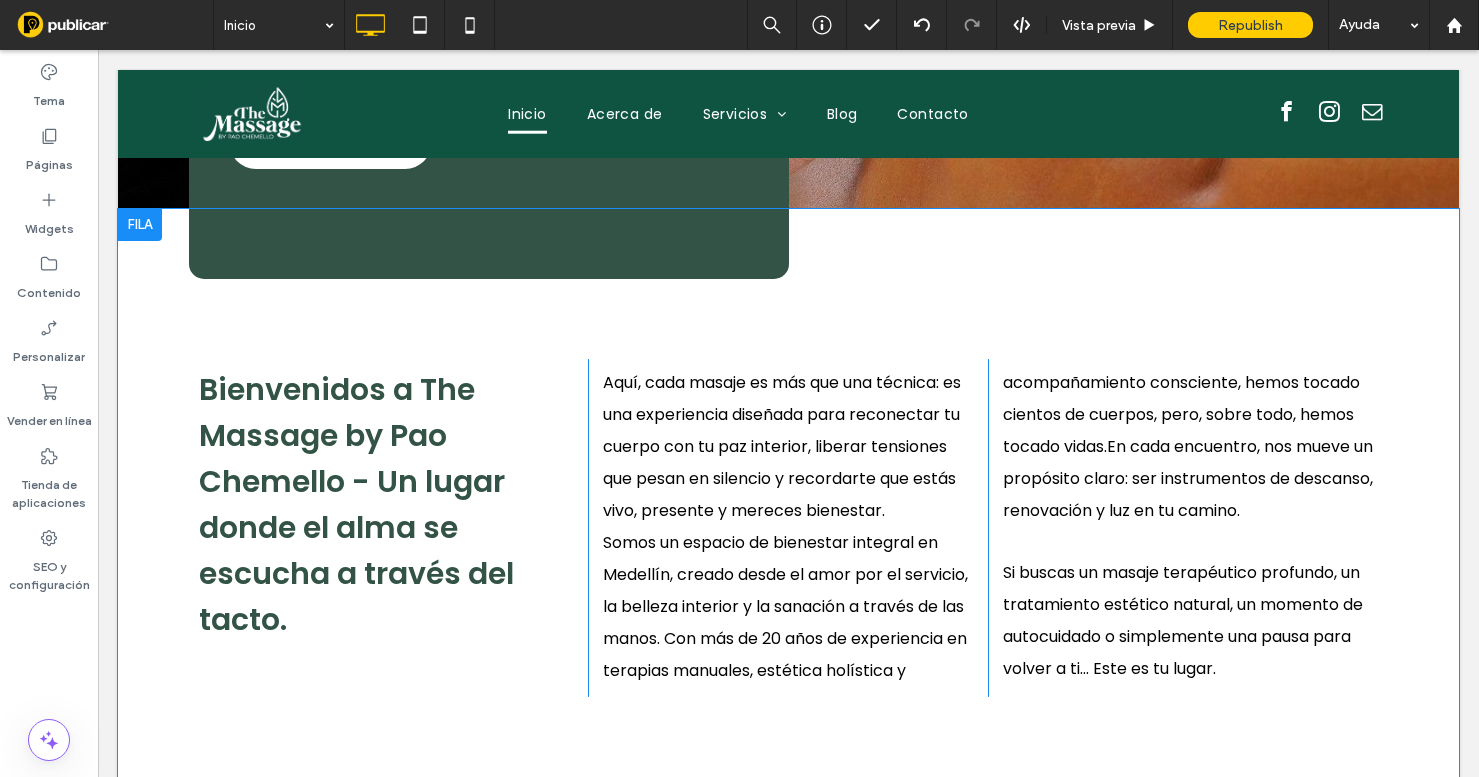scroll, scrollTop: 461, scrollLeft: 0, axis: vertical 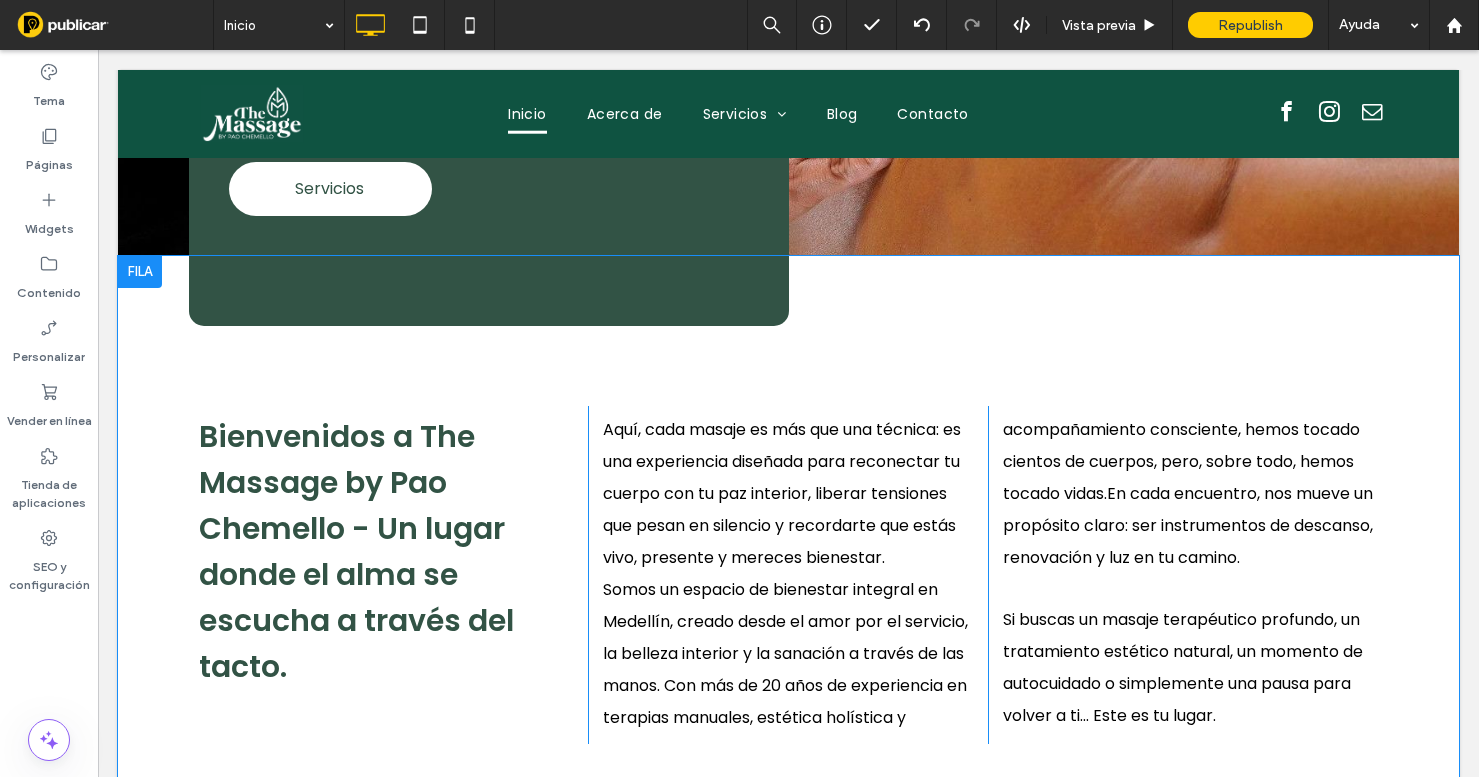 click on "Bienvenidos a The Massage by Pao Chemello - Un lugar donde el alma se escucha a través del tacto. Click To Paste     Click To Paste
Aquí, cada masaje es más que una técnica: es una experiencia diseñada para reconectar tu cuerpo con tu paz interior, liberar tensiones que pesan en silencio y recordarte que estás vivo, presente y mereces bienestar. Somos un espacio de bienestar integral en Medellín, creado desde el amor por el servicio, la belleza interior y la sanación a través de las manos. Con más de 20 años de experiencia en terapias manuales, estética holística y  Click To Paste     Click To Paste
acompañamiento consciente, hemos tocado cientos de cuerpos, pero, sobre todo, hemos tocado vidas.En cada encuentro, nos mueve un propósito claro: ser instrumentos de descanso, renovación y luz en tu camino. ﻿ Si buscas un masaje terapéutico profundo, un tratamiento estético natural, un momento de autocuidado o simplemente una pausa para volver a ti… Este es tu lugar." at bounding box center (788, 550) 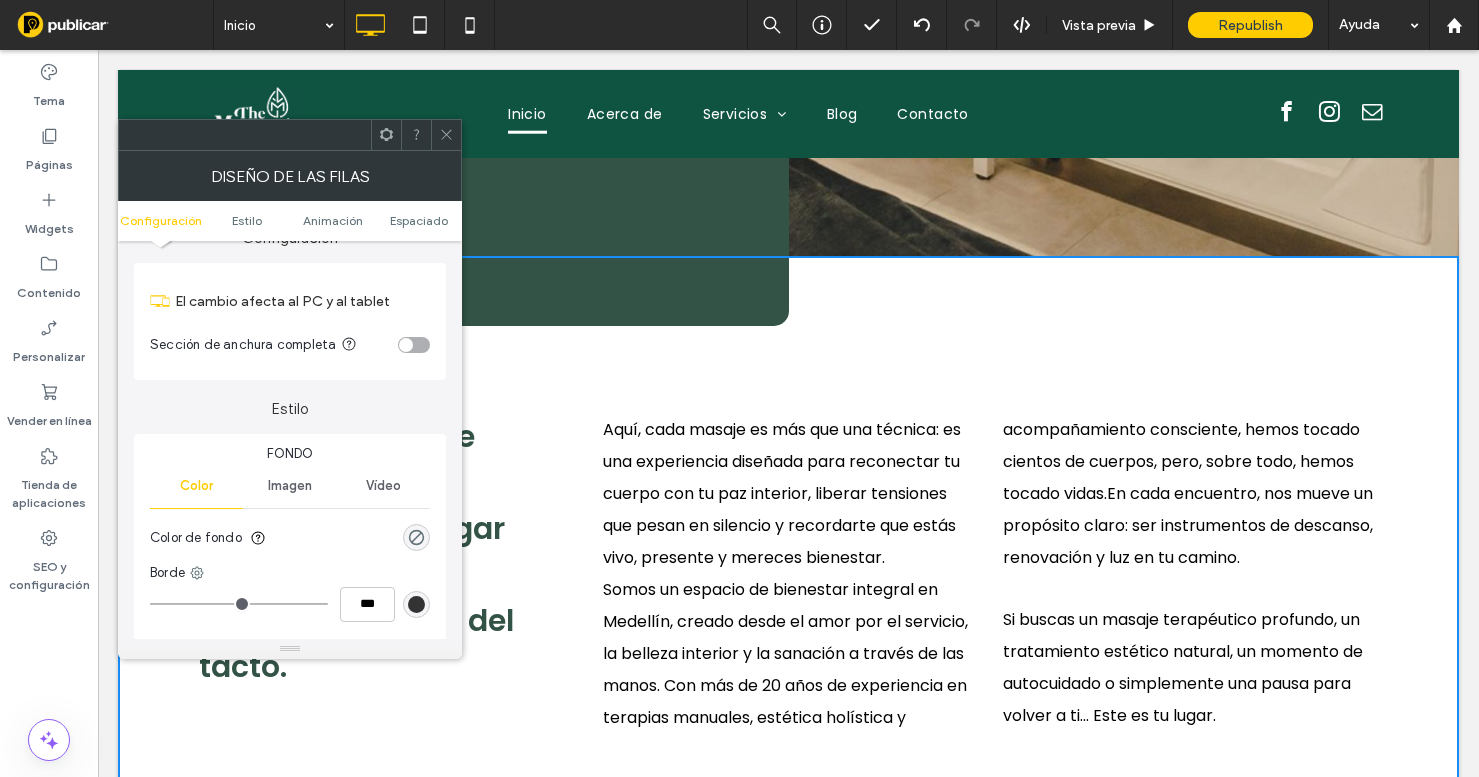 scroll, scrollTop: 0, scrollLeft: 0, axis: both 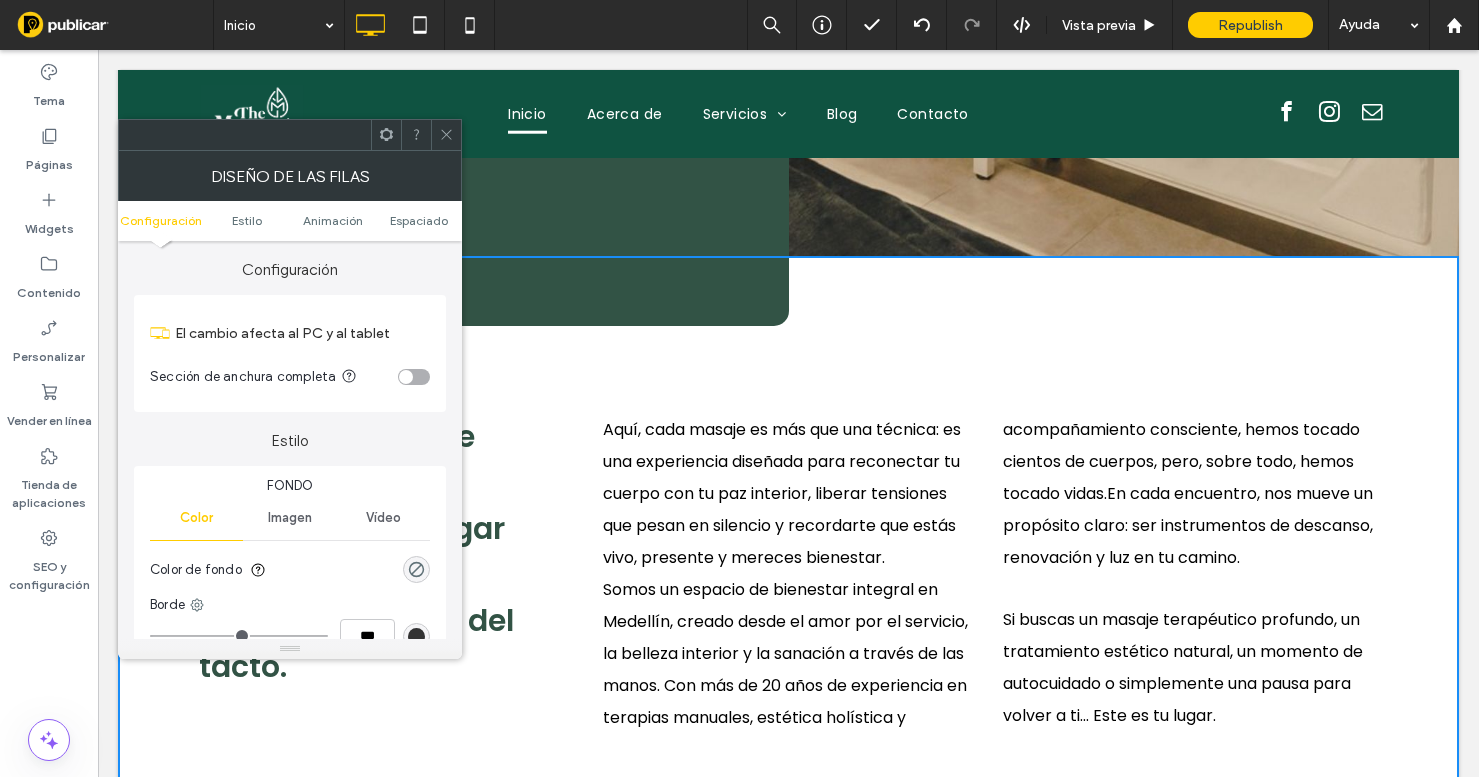 click at bounding box center (446, 135) 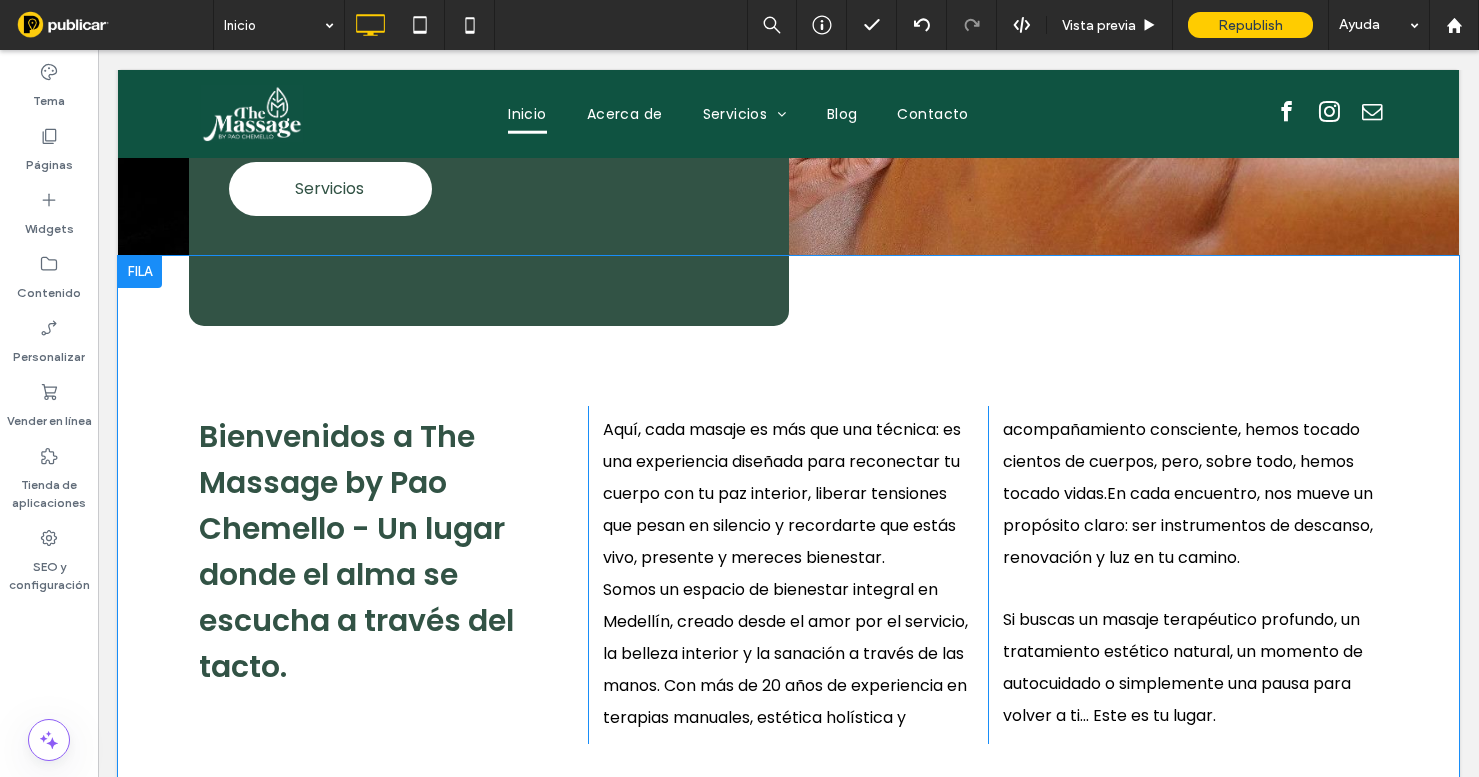 click on "Bienvenidos a The Massage by Pao Chemello - Un lugar donde el alma se escucha a través del tacto. Click To Paste     Click To Paste
Aquí, cada masaje es más que una técnica: es una experiencia diseñada para reconectar tu cuerpo con tu paz interior, liberar tensiones que pesan en silencio y recordarte que estás vivo, presente y mereces bienestar. Somos un espacio de bienestar integral en Medellín, creado desde el amor por el servicio, la belleza interior y la sanación a través de las manos. Con más de 20 años de experiencia en terapias manuales, estética holística y  Click To Paste     Click To Paste
acompañamiento consciente, hemos tocado cientos de cuerpos, pero, sobre todo, hemos tocado vidas.En cada encuentro, nos mueve un propósito claro: ser instrumentos de descanso, renovación y luz en tu camino. ﻿ Si buscas un masaje terapéutico profundo, un tratamiento estético natural, un momento de autocuidado o simplemente una pausa para volver a ti… Este es tu lugar." at bounding box center [788, 550] 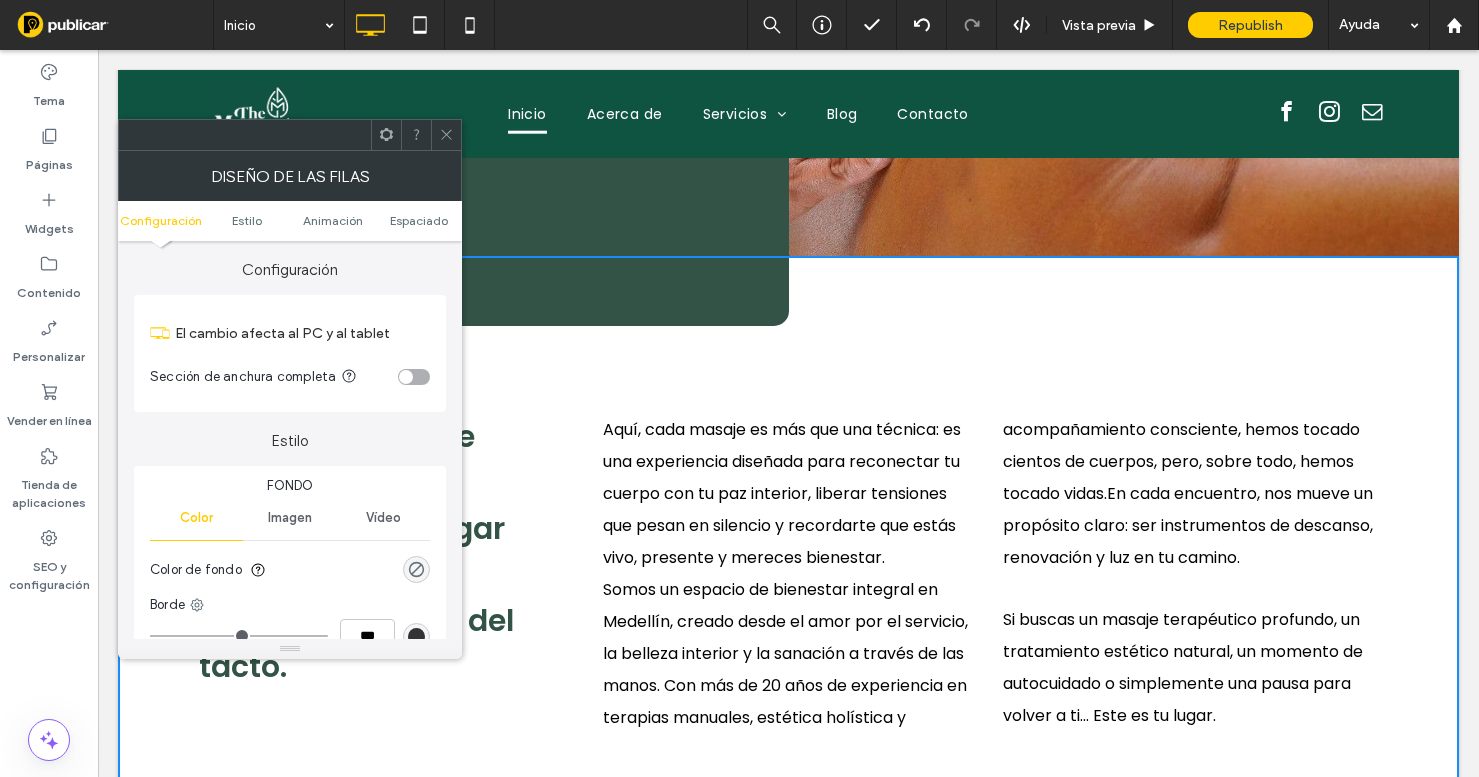 click 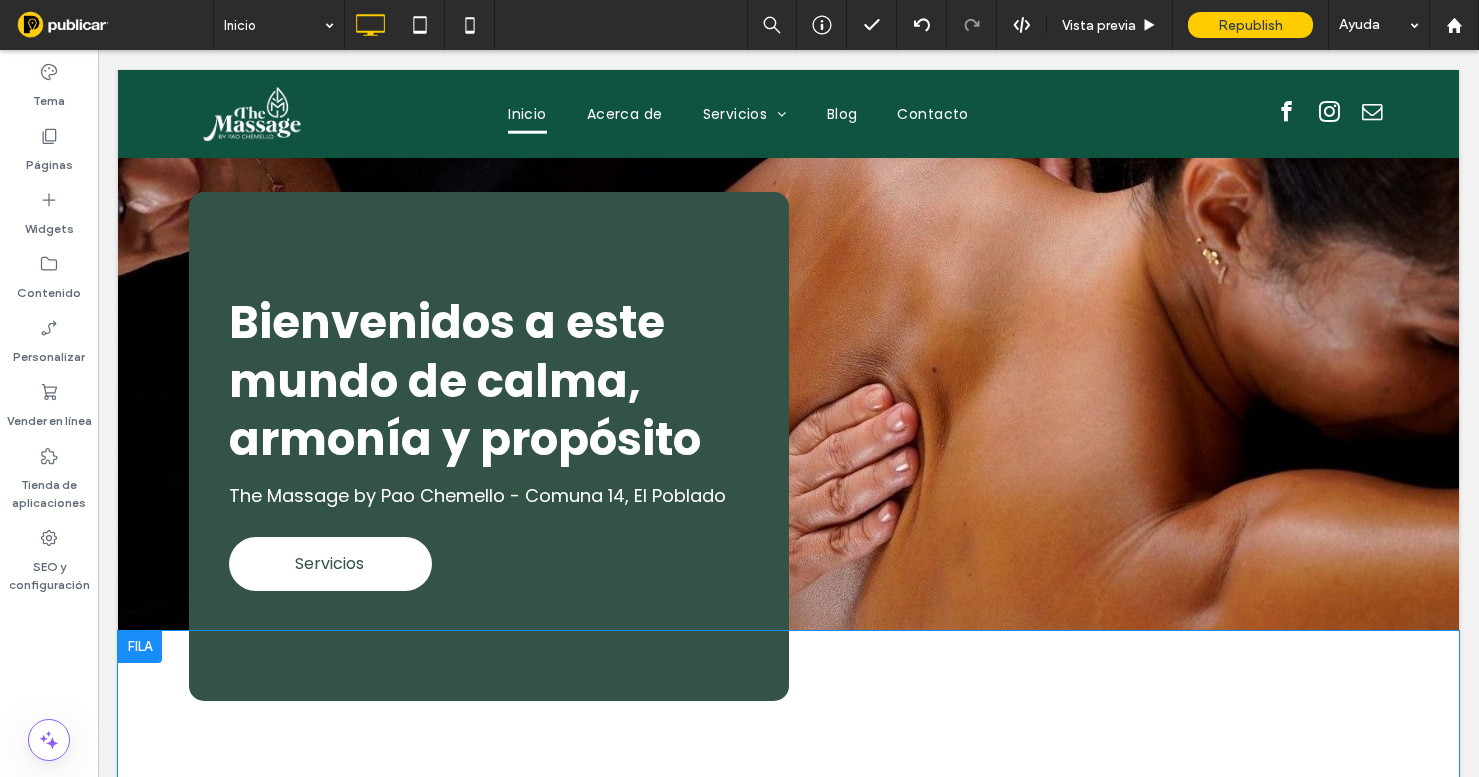 scroll, scrollTop: 20, scrollLeft: 0, axis: vertical 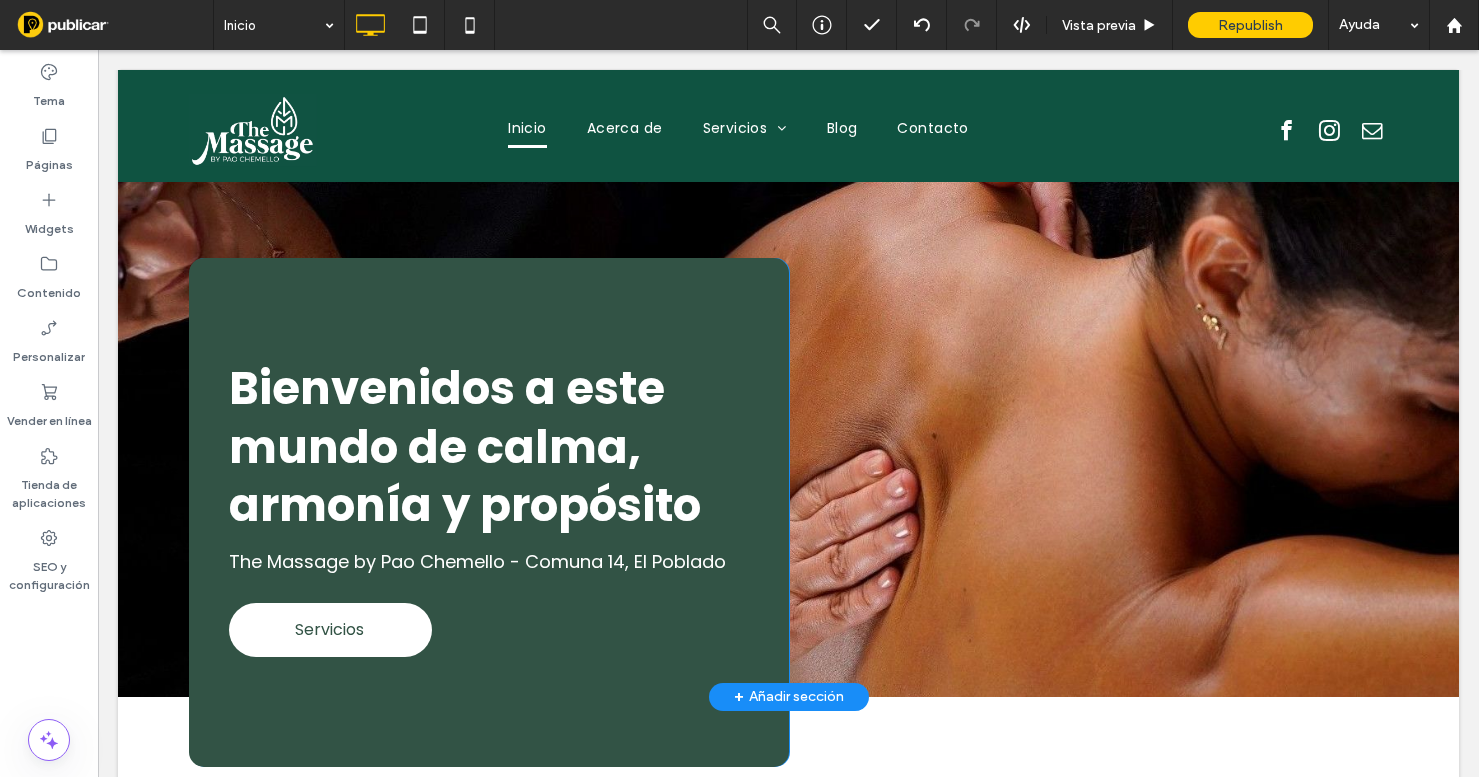 click on "Bienvenidos a este mundo de calma, armonía y propósito The Massage by Pao Chemello - Comuna 14, El Poblado
Servicios
Click To Paste     Click To Paste" at bounding box center [489, 512] 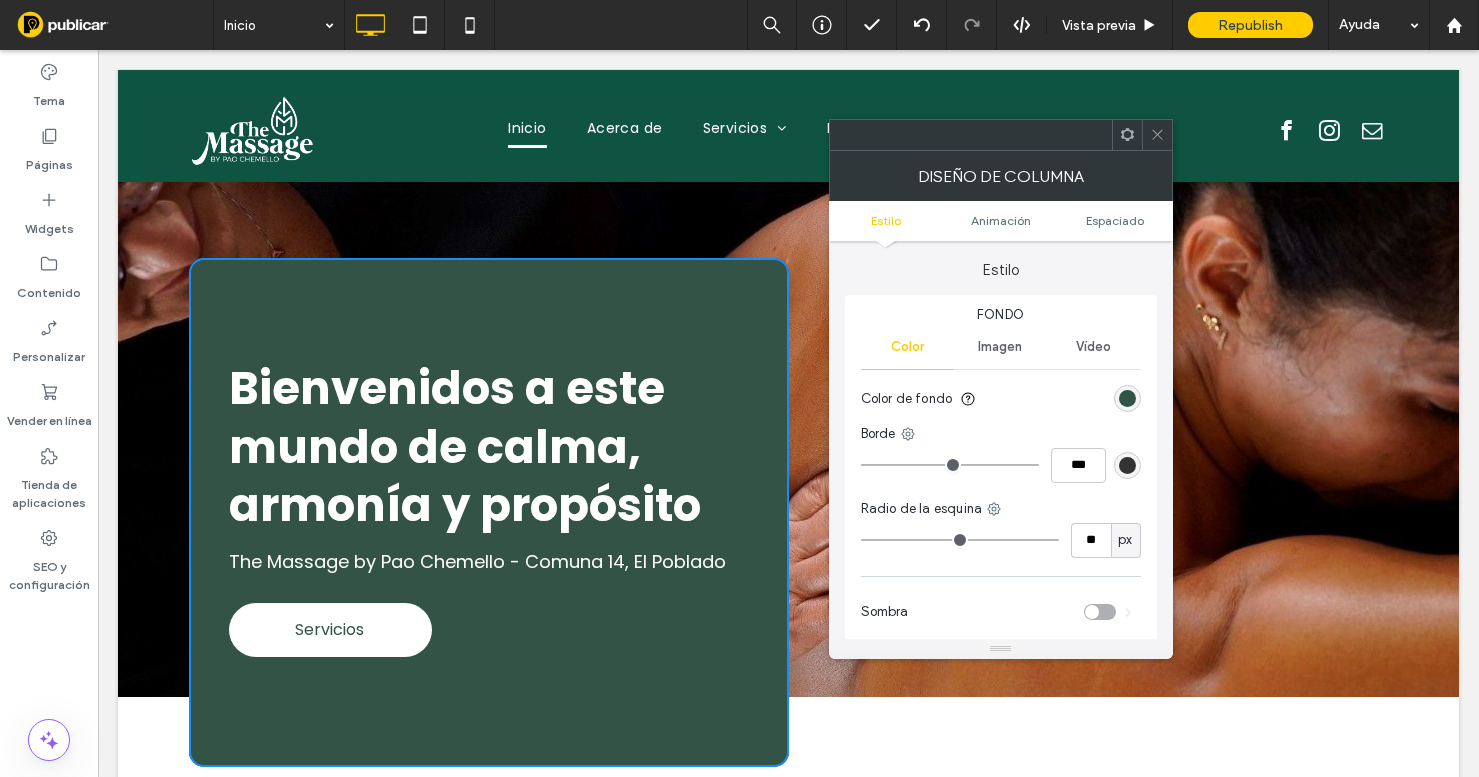 scroll, scrollTop: 2, scrollLeft: 0, axis: vertical 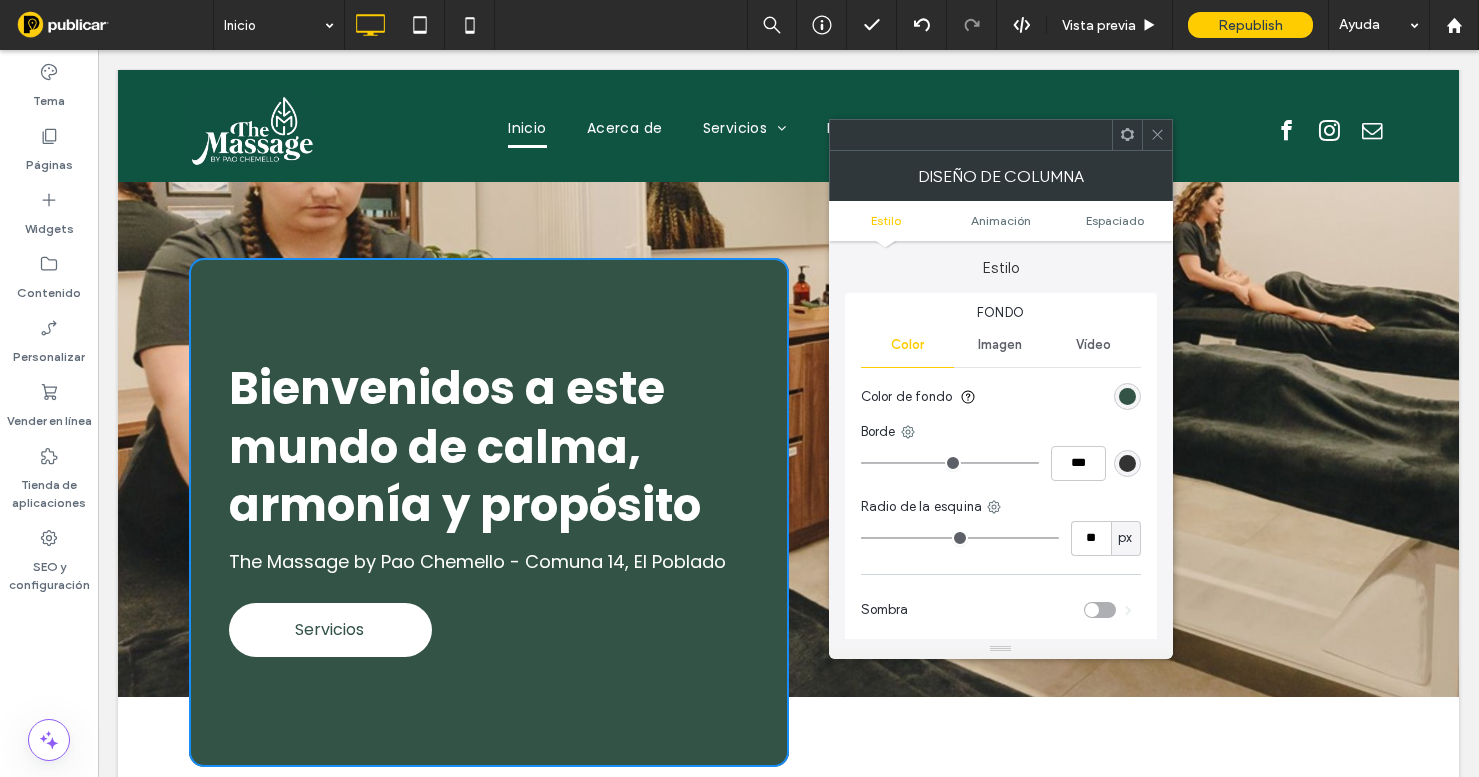 click at bounding box center [1238, 133] 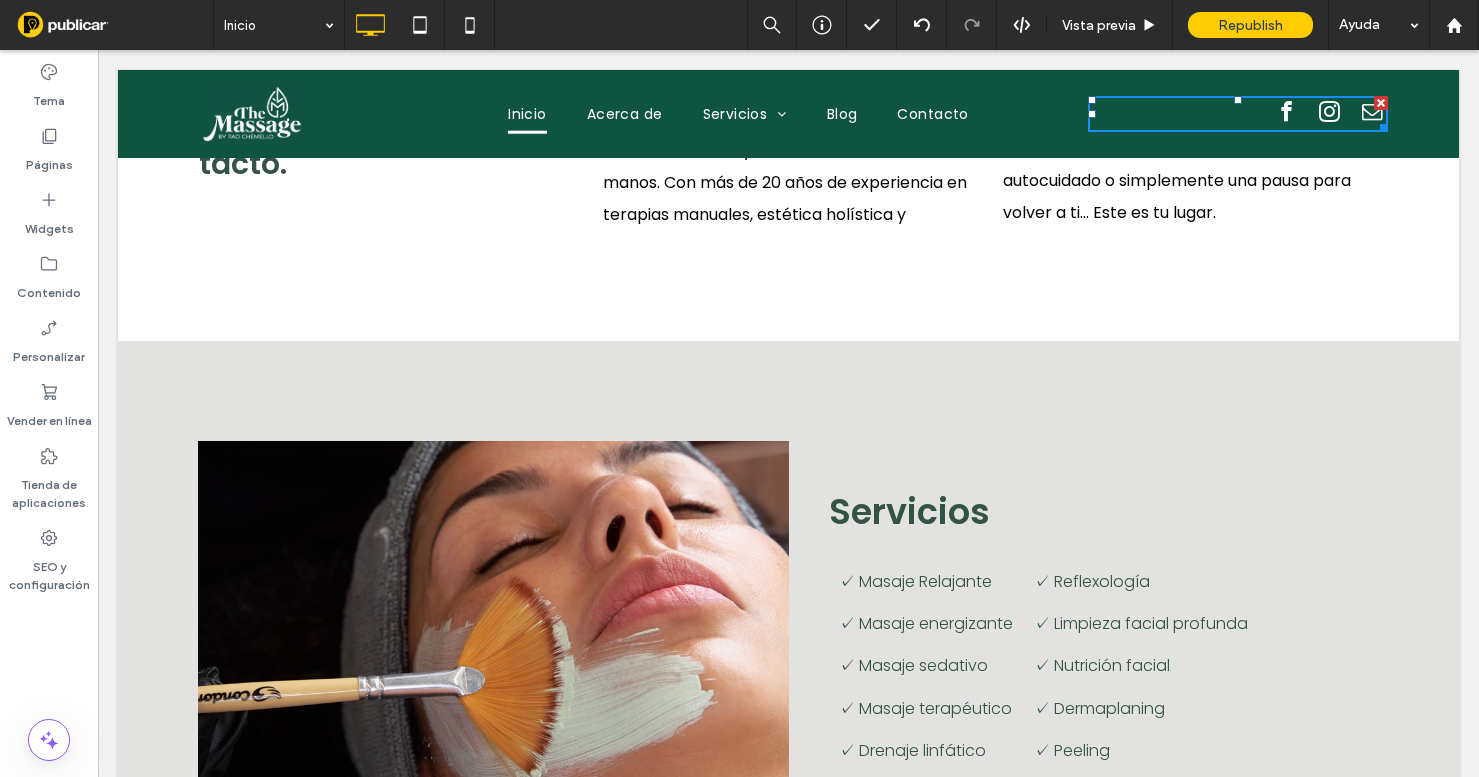 scroll, scrollTop: 1032, scrollLeft: 0, axis: vertical 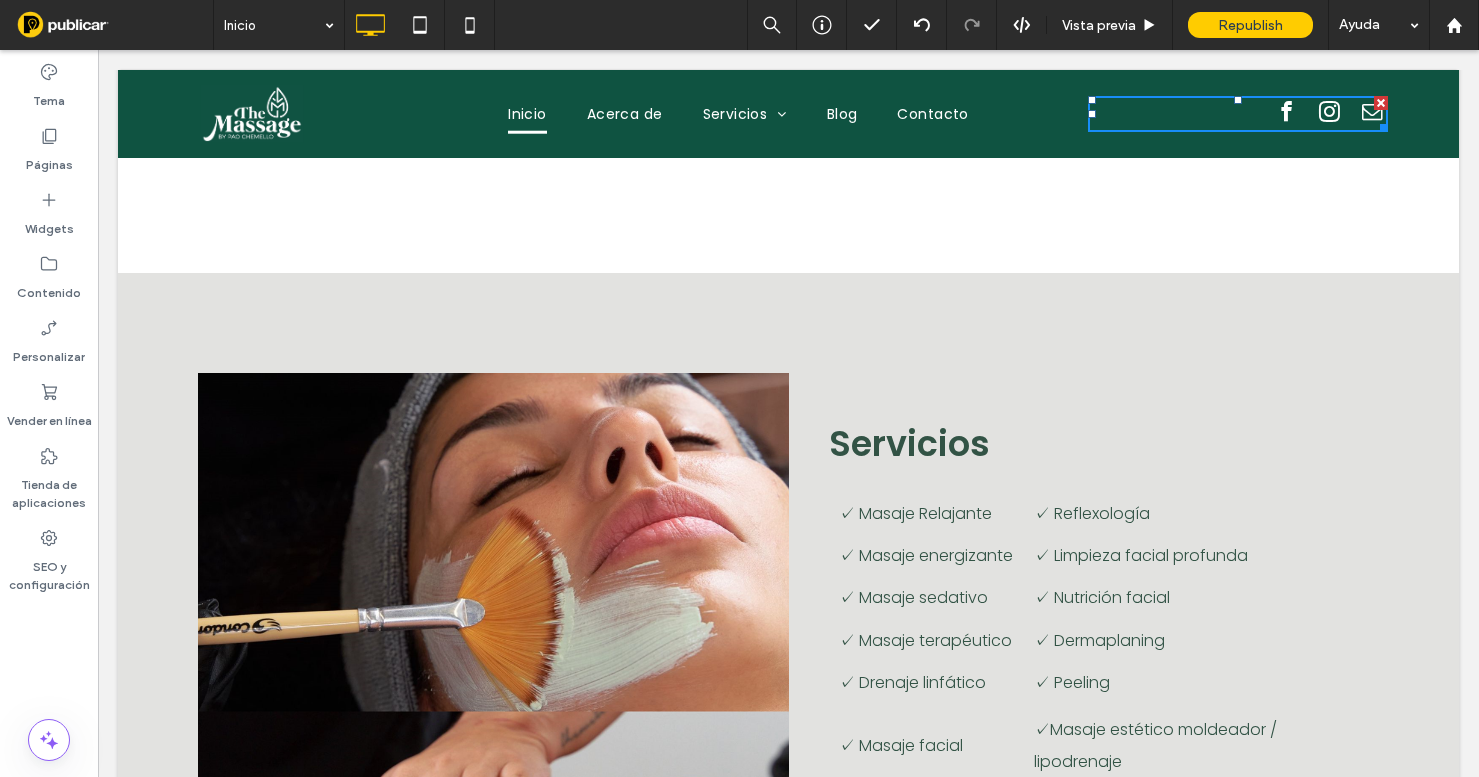 click on "Click To Paste     Click To Paste" at bounding box center [493, 711] 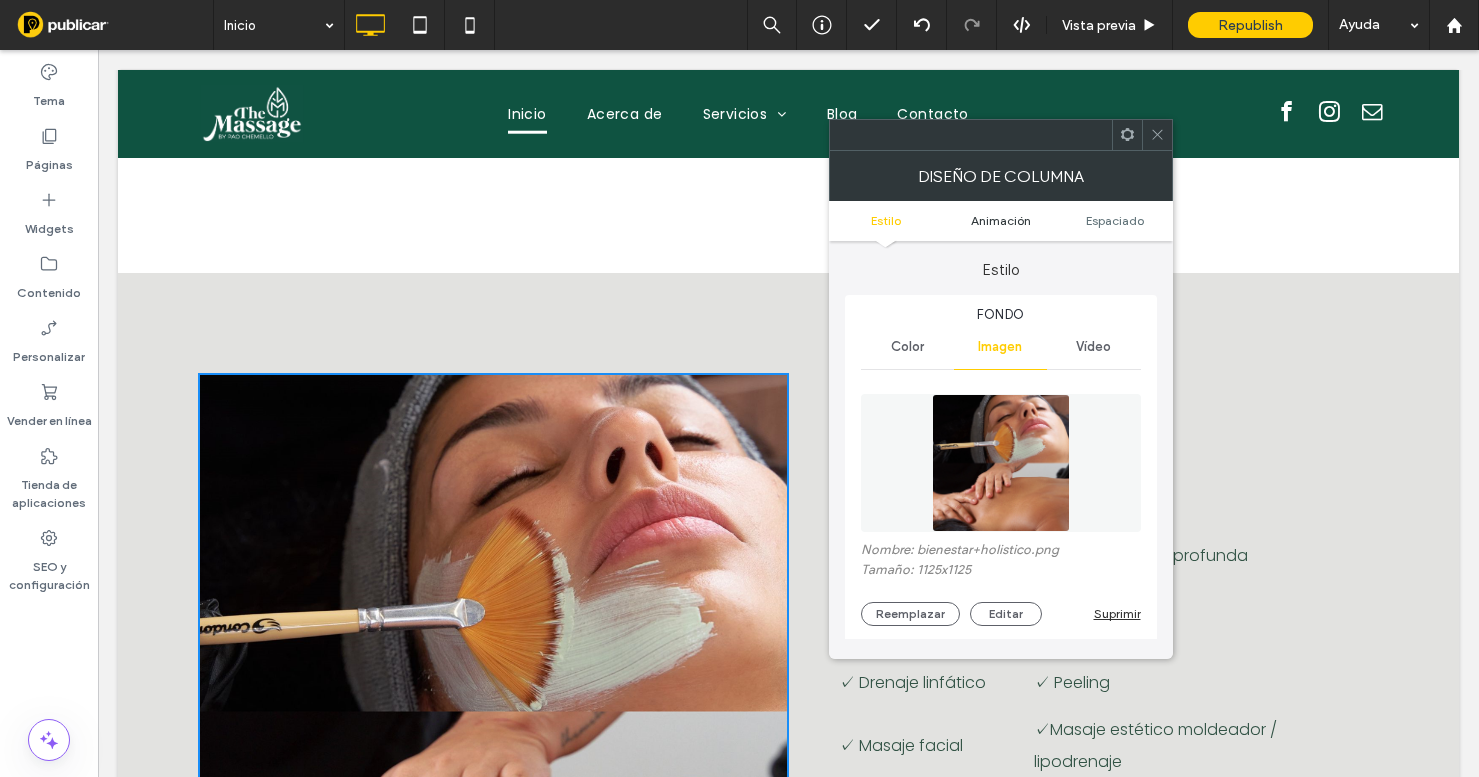 click on "Animación" at bounding box center [1001, 220] 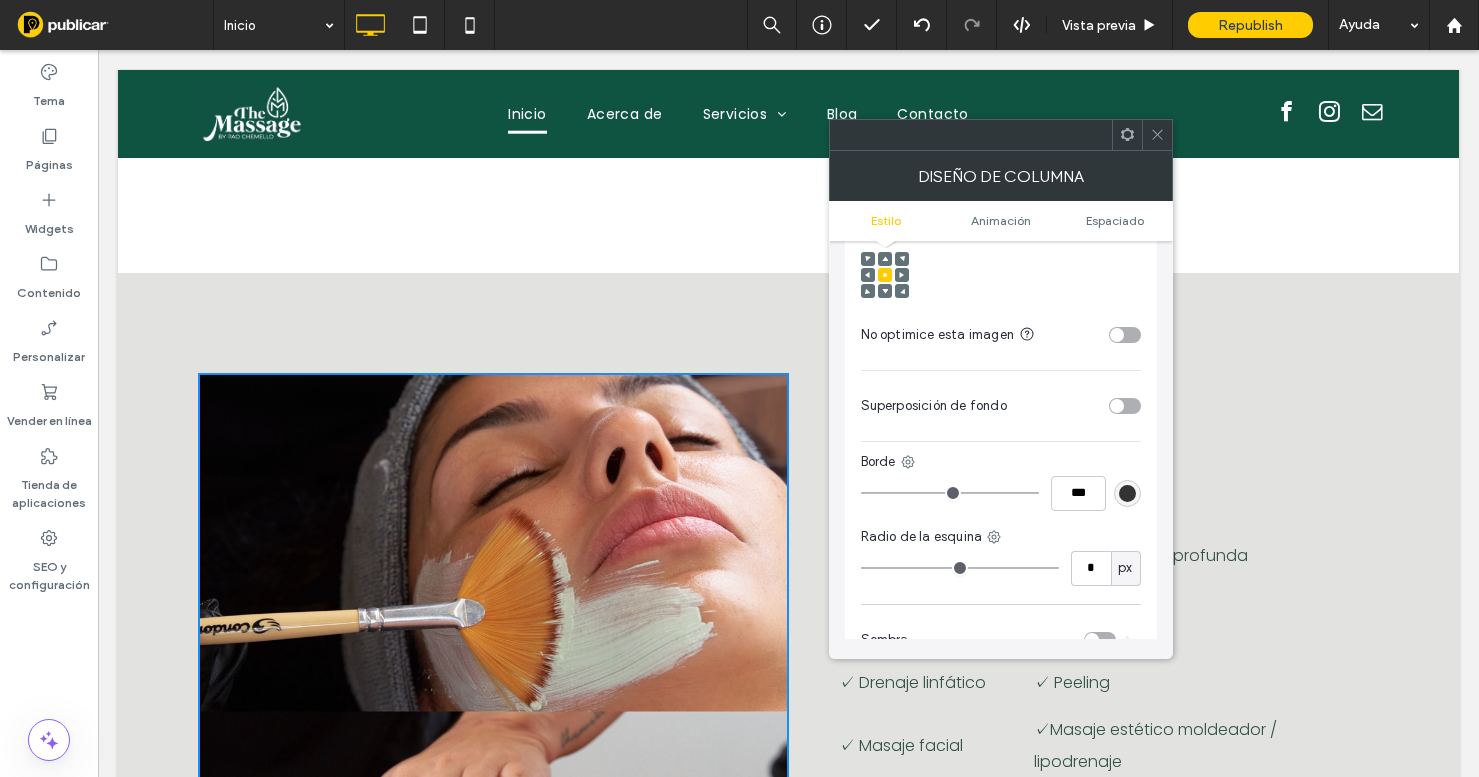 scroll, scrollTop: 697, scrollLeft: 0, axis: vertical 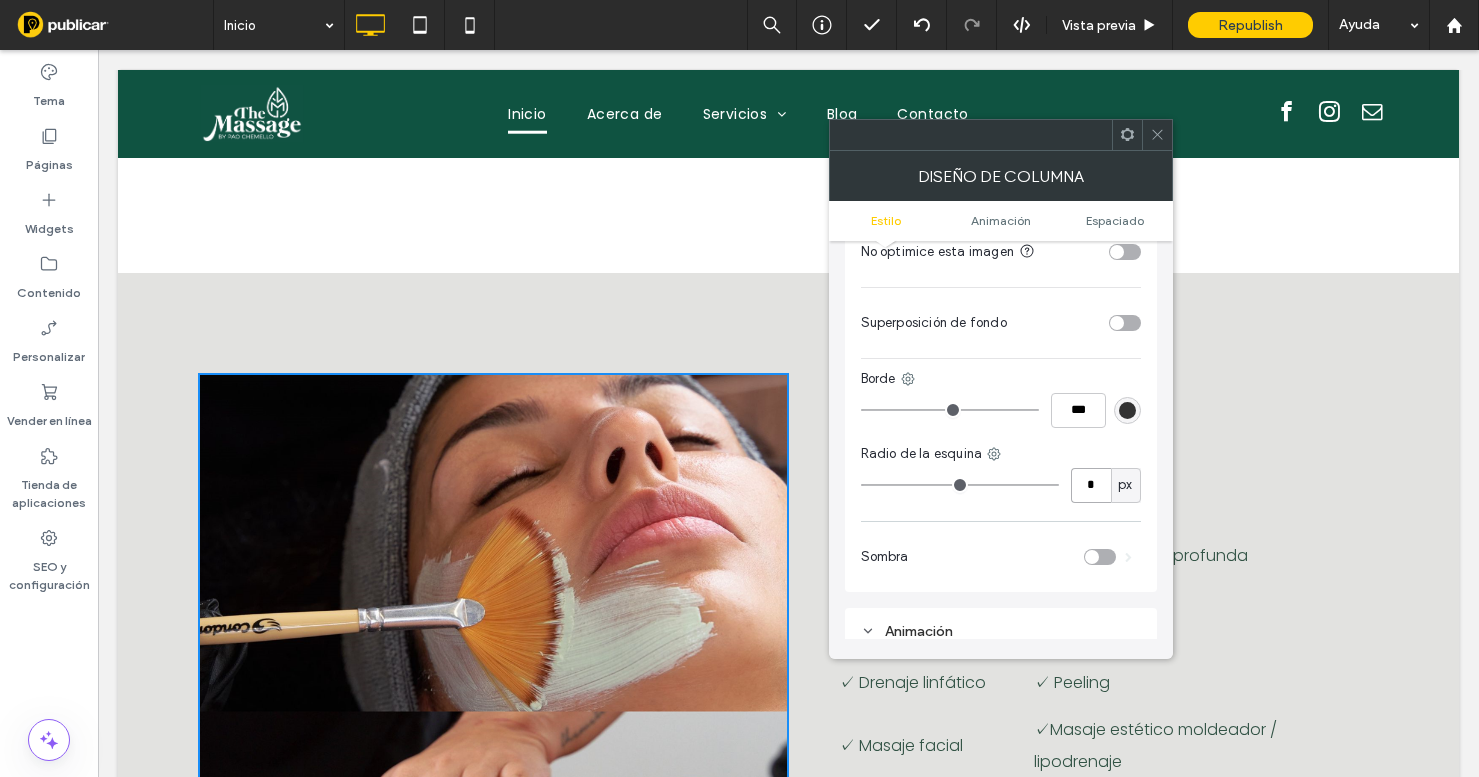 click on "*" at bounding box center (1091, 485) 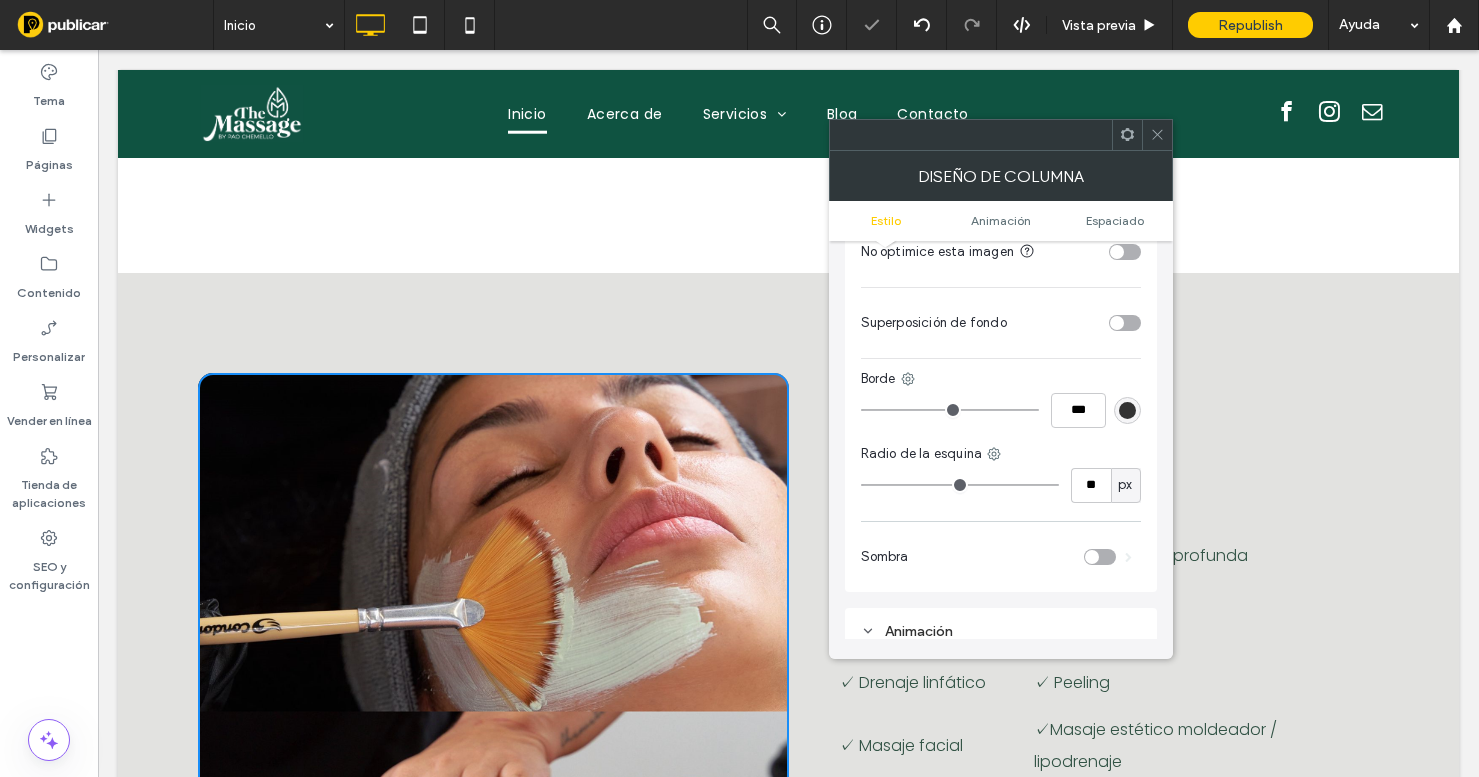 click 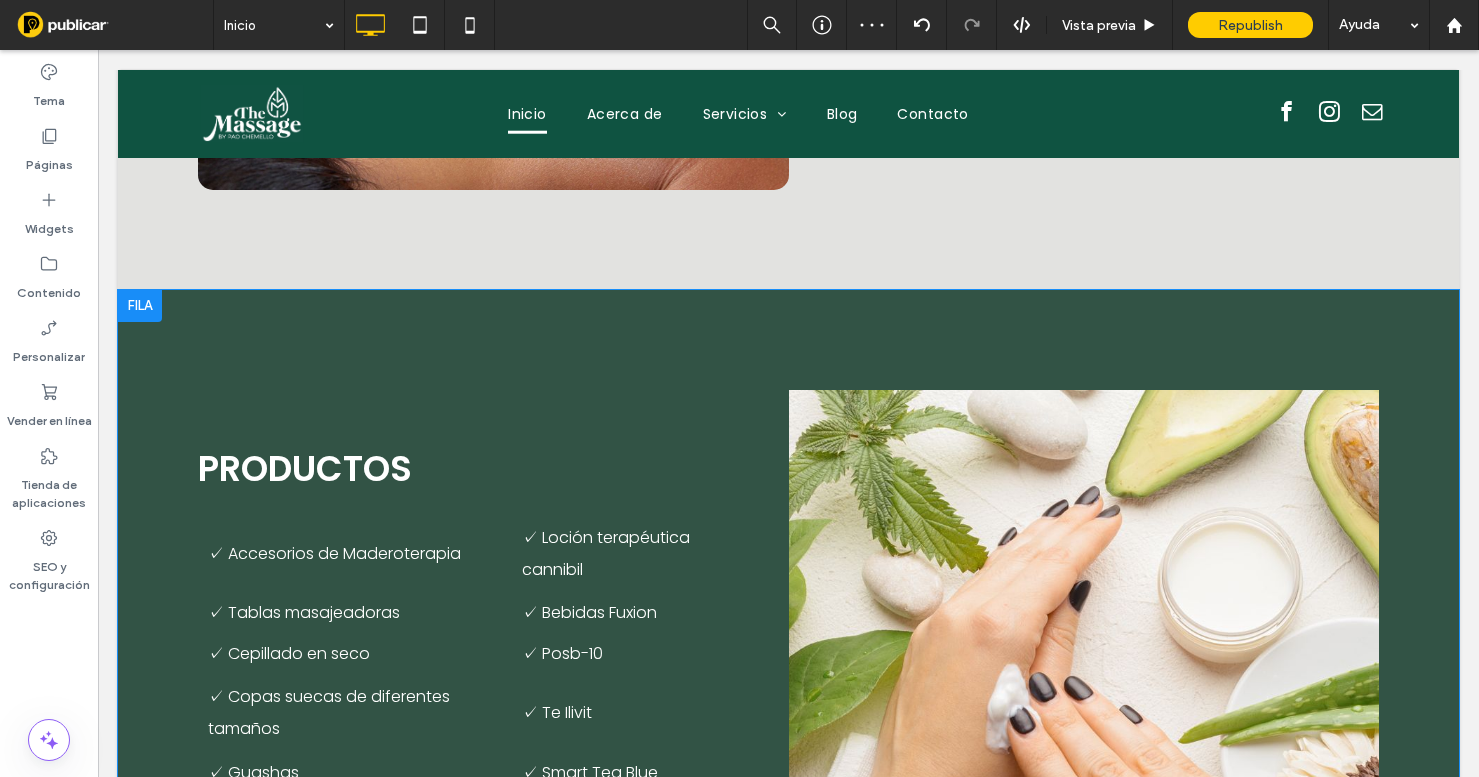 scroll, scrollTop: 1920, scrollLeft: 0, axis: vertical 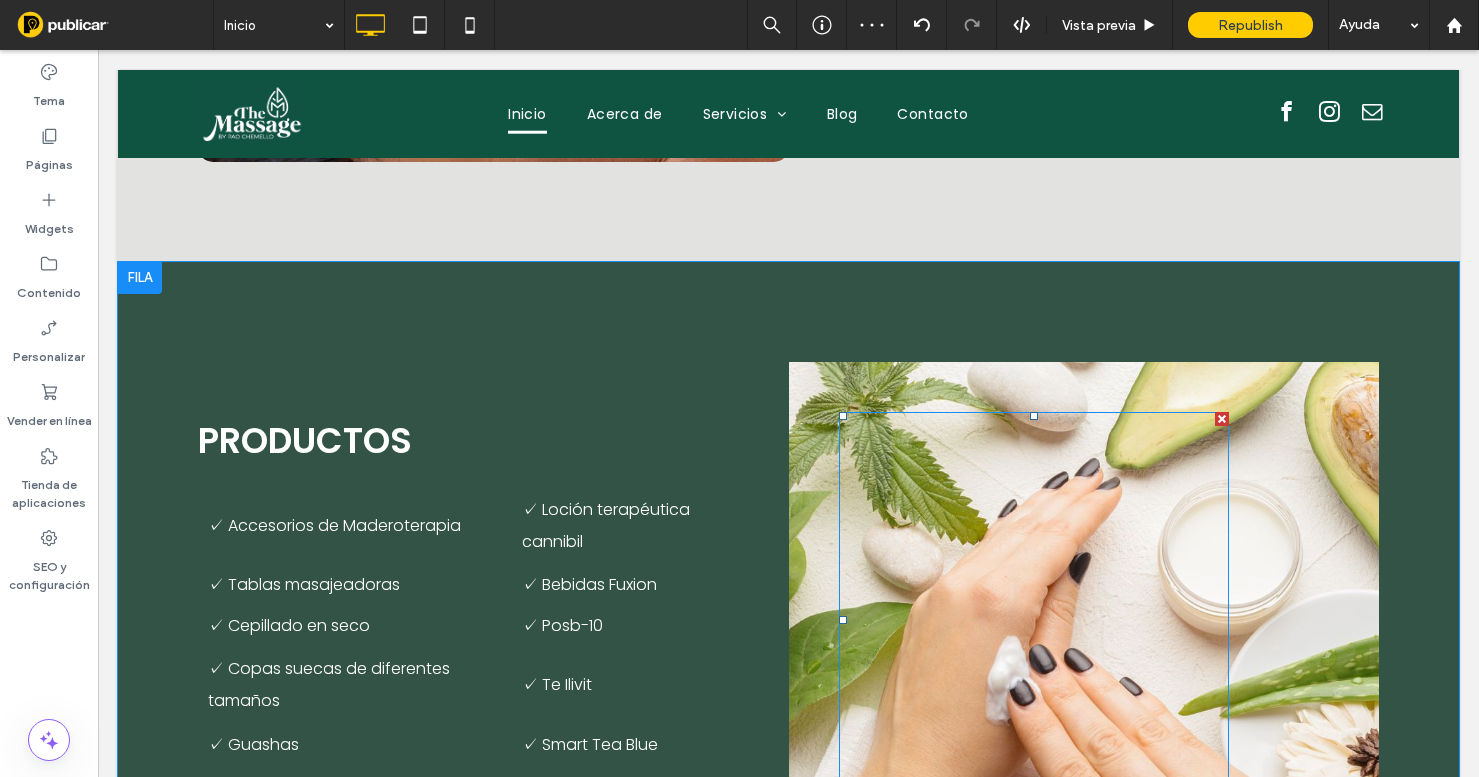 click at bounding box center (1034, 620) 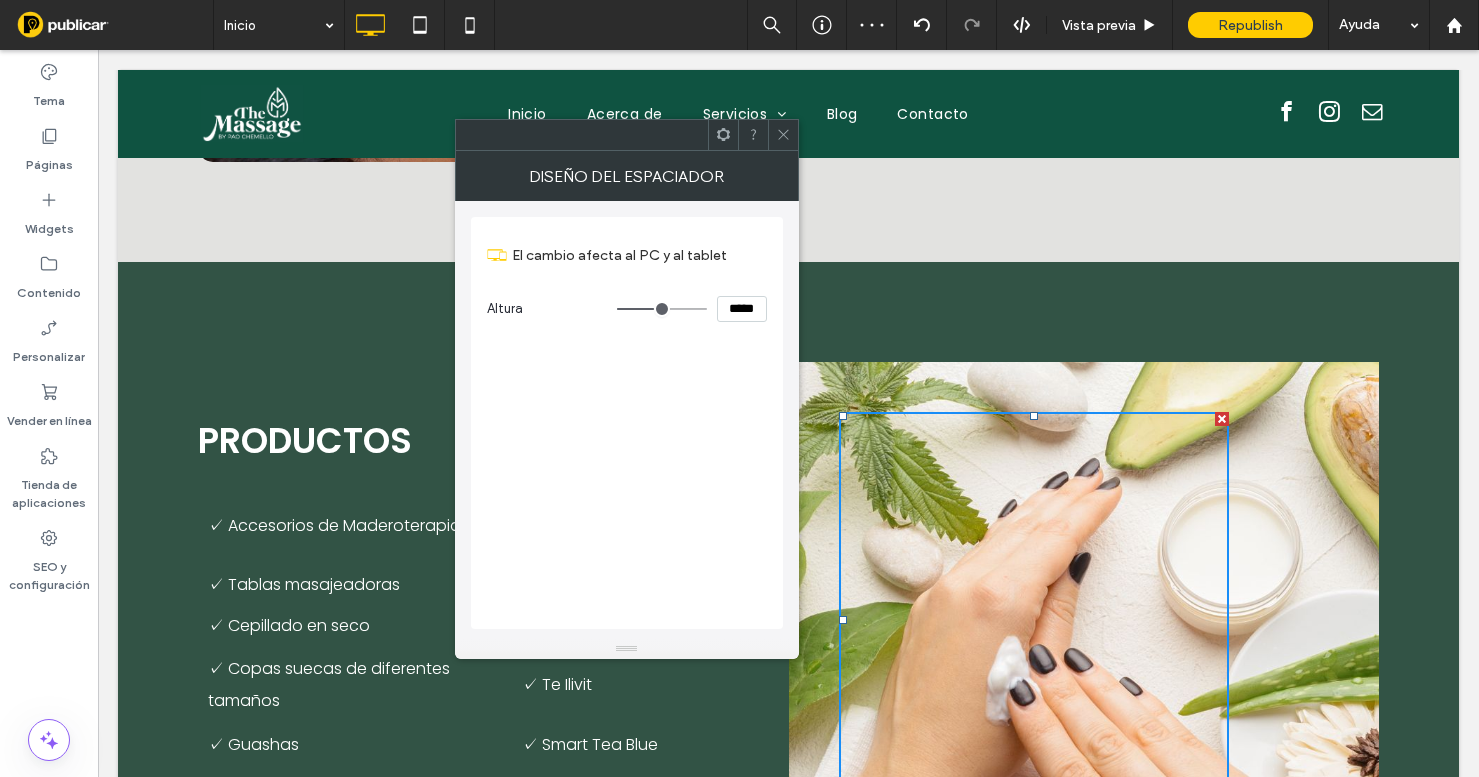 click at bounding box center (783, 135) 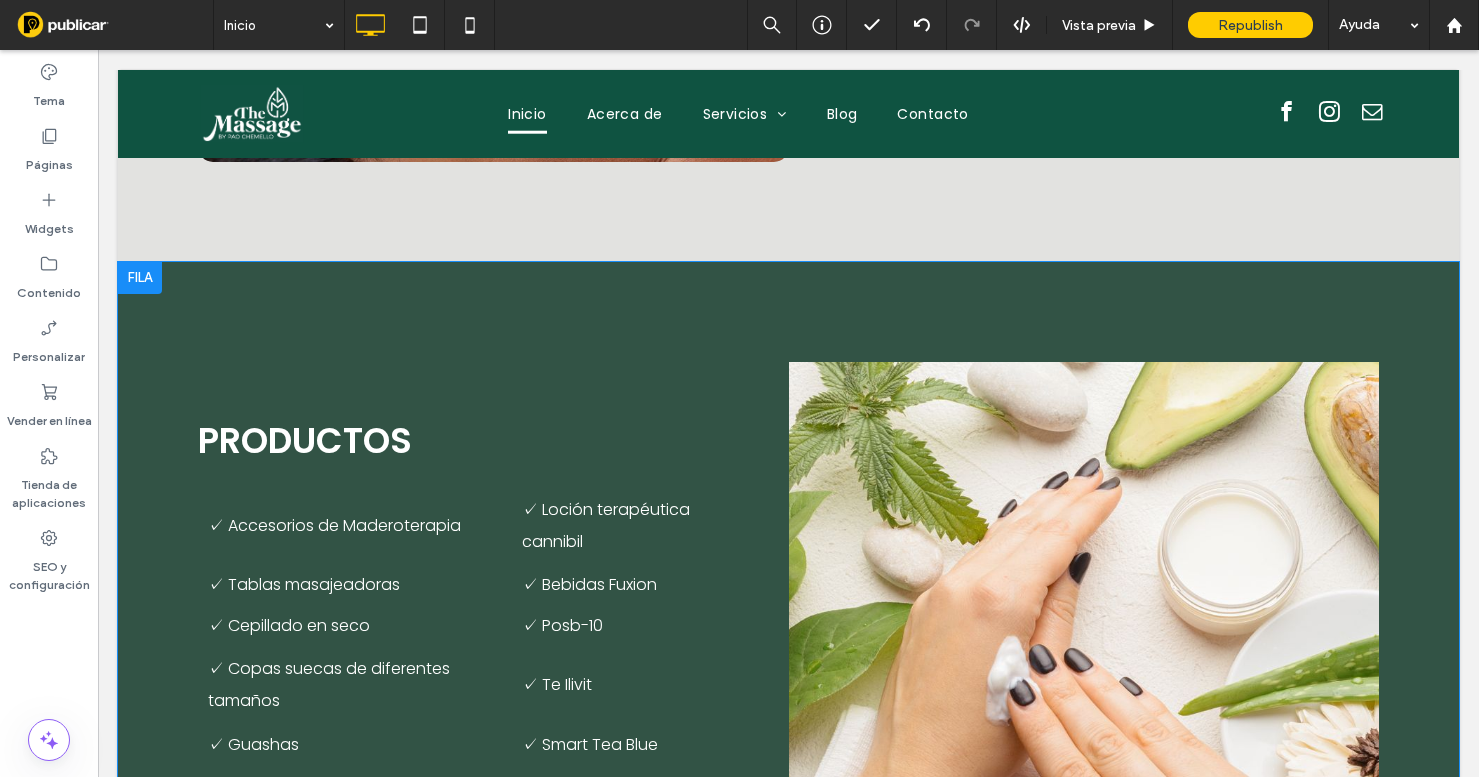 click on "Click To Paste     Click To Paste     Click To Paste" at bounding box center (1084, 655) 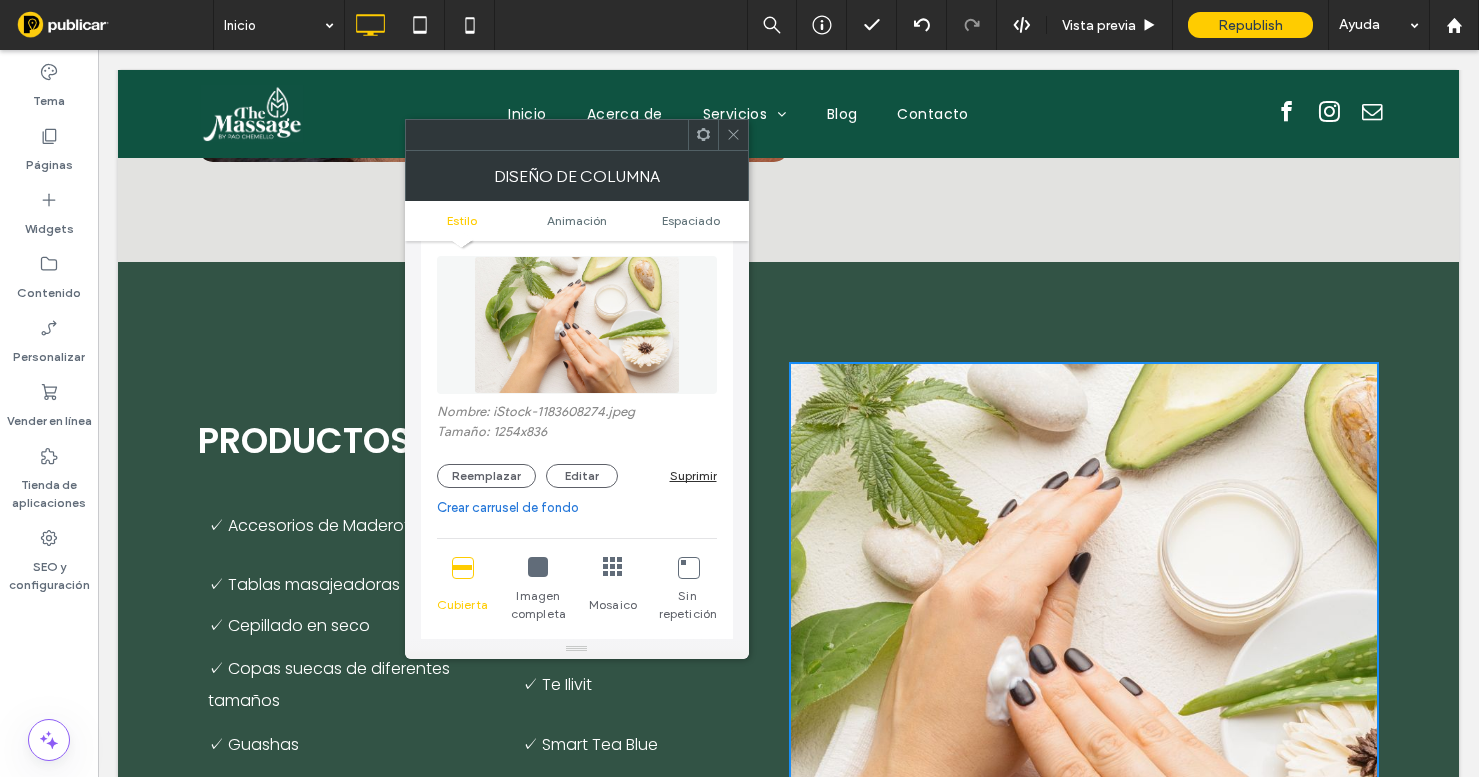 scroll, scrollTop: 229, scrollLeft: 0, axis: vertical 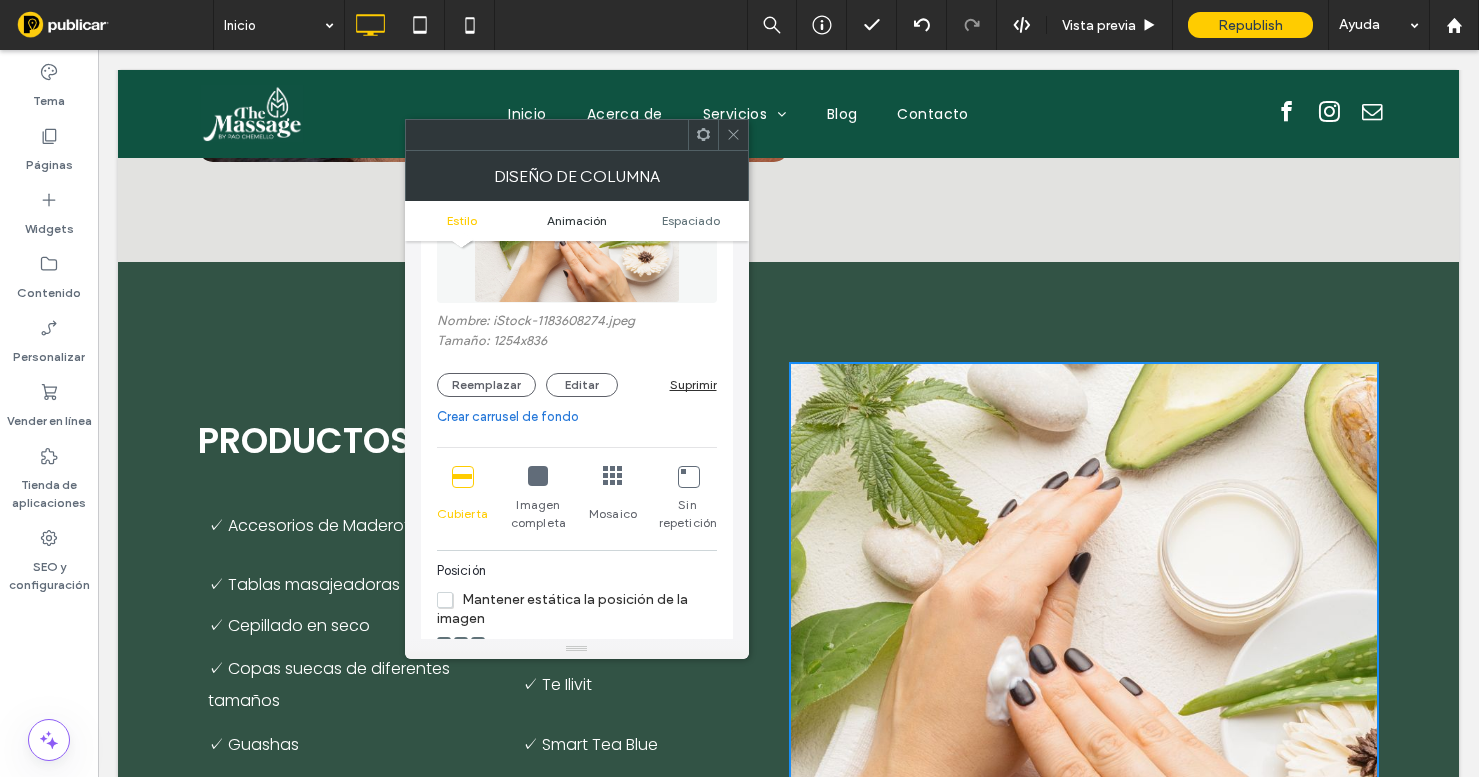 click on "Animación" at bounding box center [577, 220] 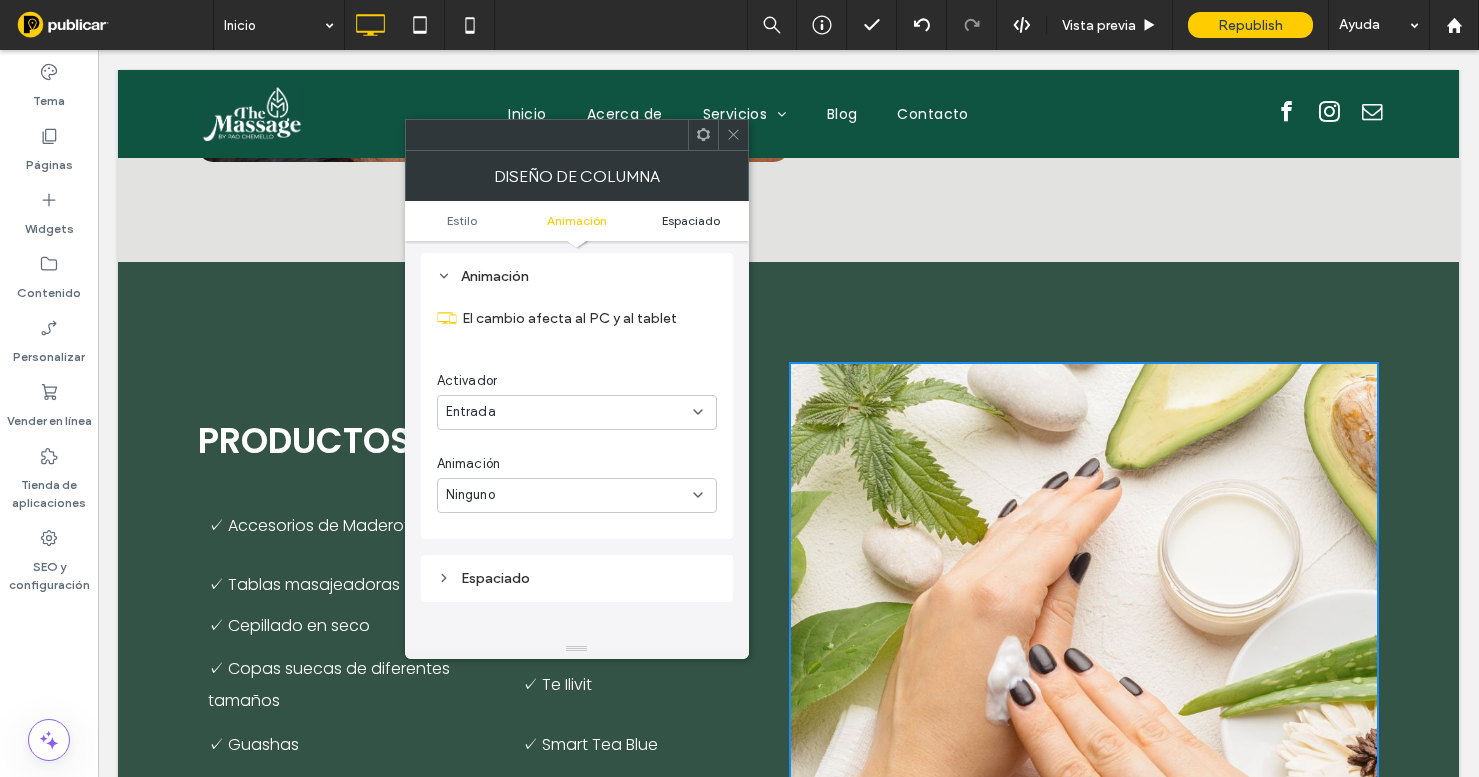 click on "Espaciado" at bounding box center [691, 220] 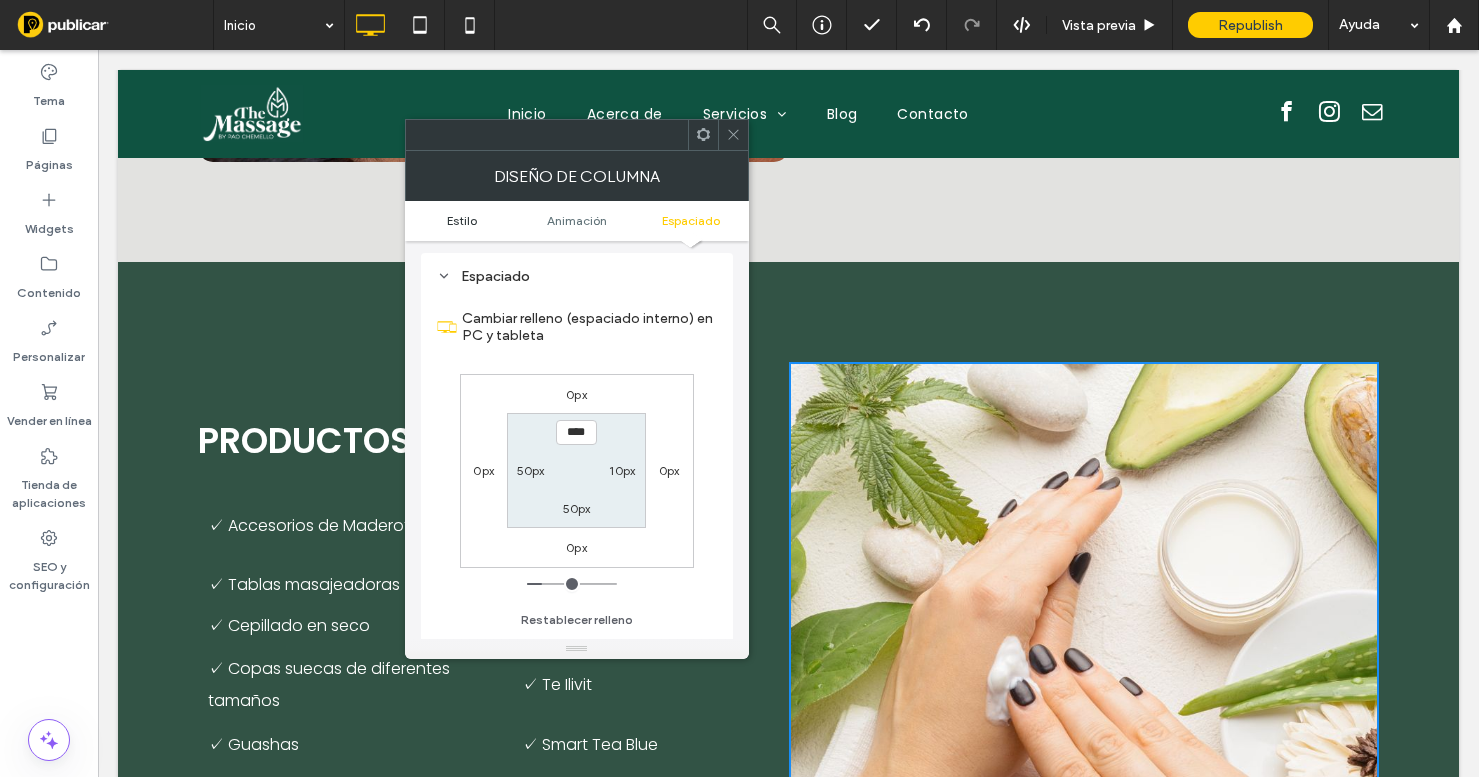 click on "Estilo" at bounding box center (462, 220) 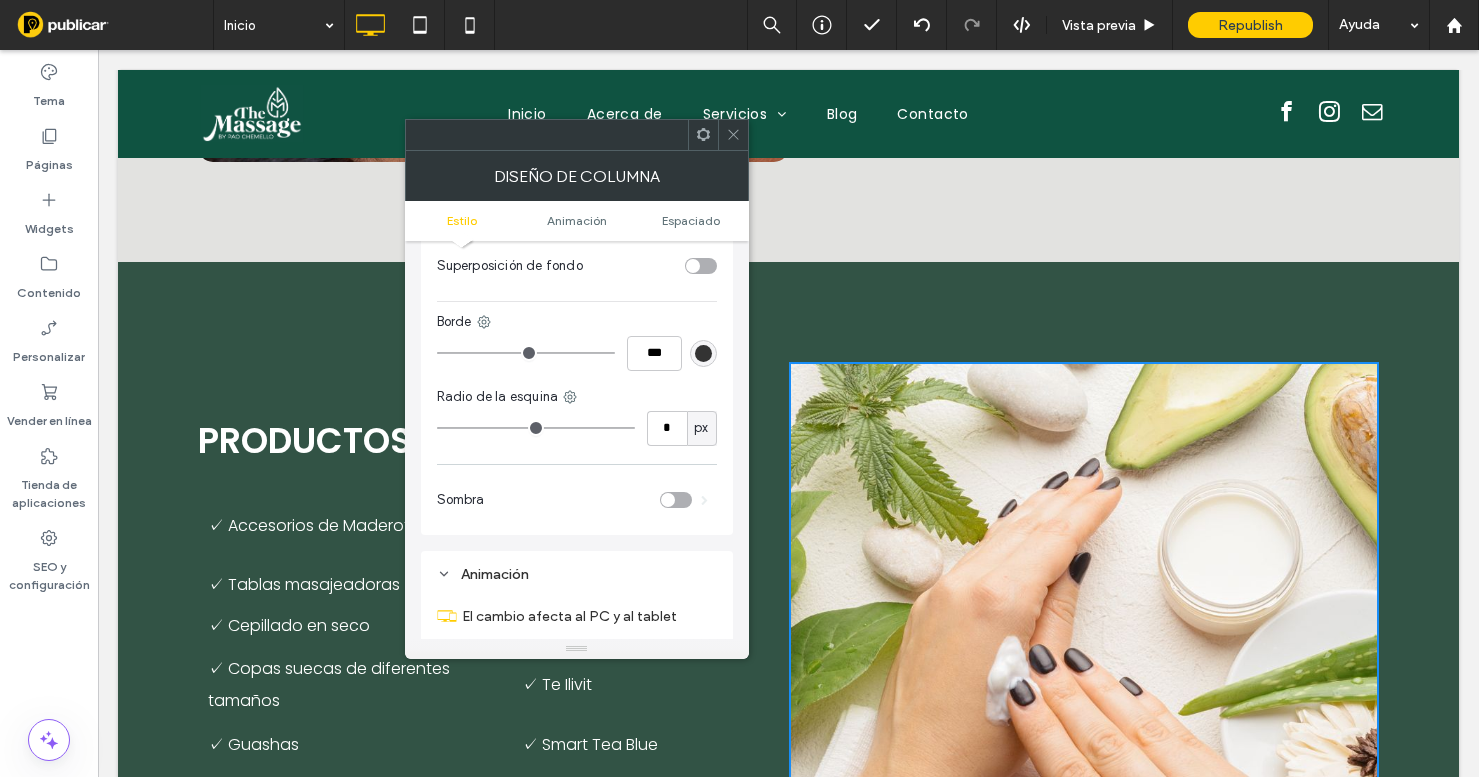 scroll, scrollTop: 761, scrollLeft: 0, axis: vertical 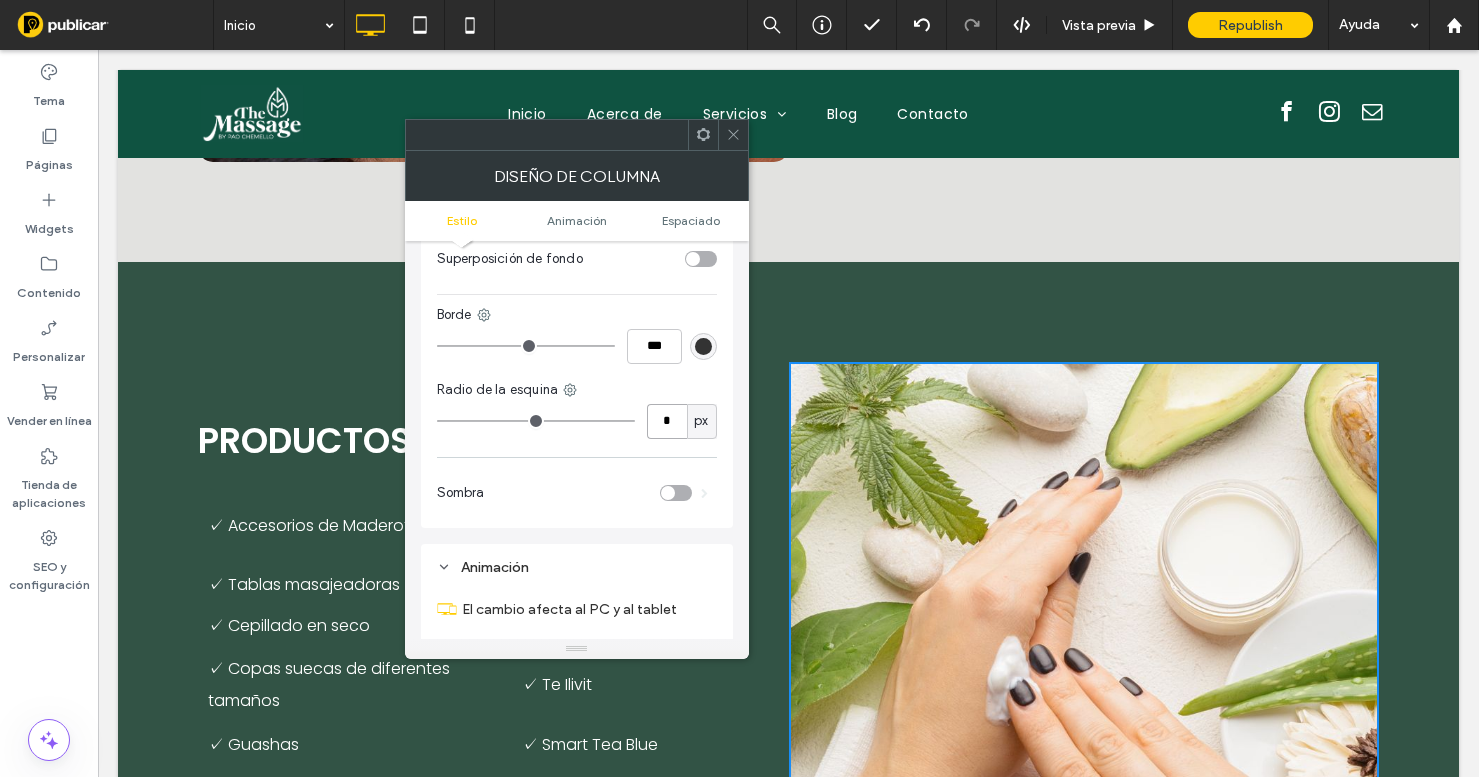 click on "*" at bounding box center [667, 421] 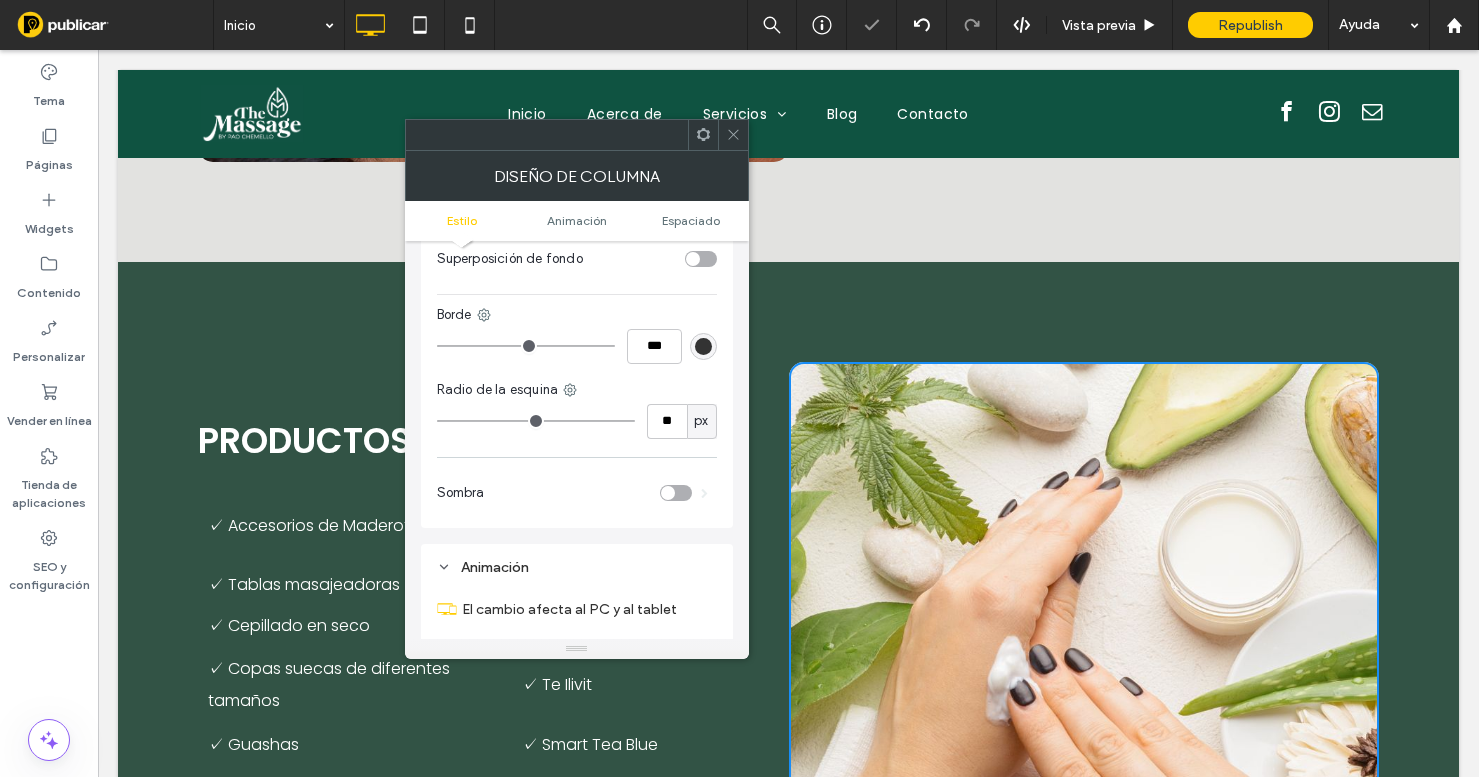 click at bounding box center (733, 135) 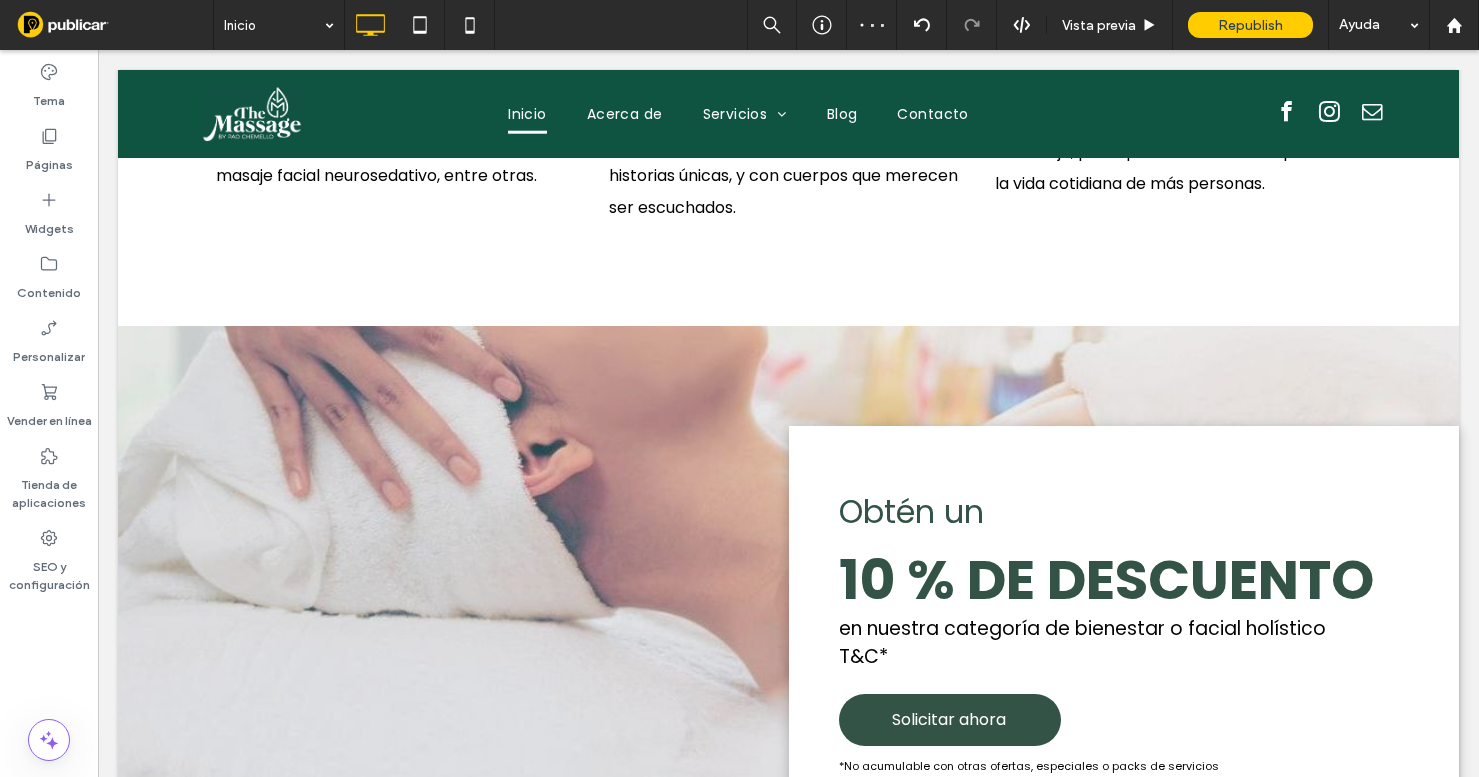scroll, scrollTop: 3424, scrollLeft: 0, axis: vertical 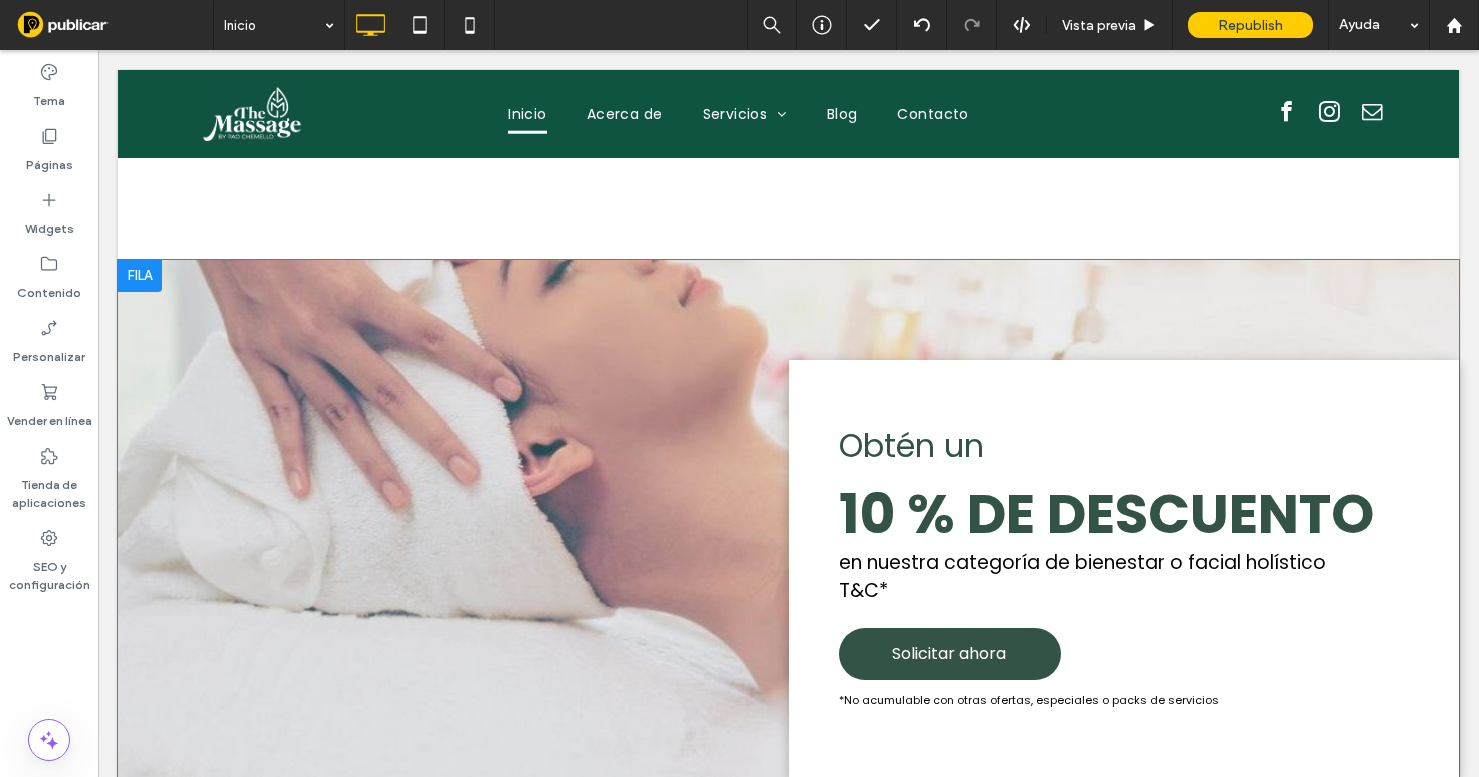 click on "Obtén un    10 % DE DESCUENTO   en nuestra categoría de bienestar o facial holístico T&C*
Solicitar ahora
Click To Paste     *No acumulable con otras ofertas, especiales o packs de servicios" at bounding box center [1124, 569] 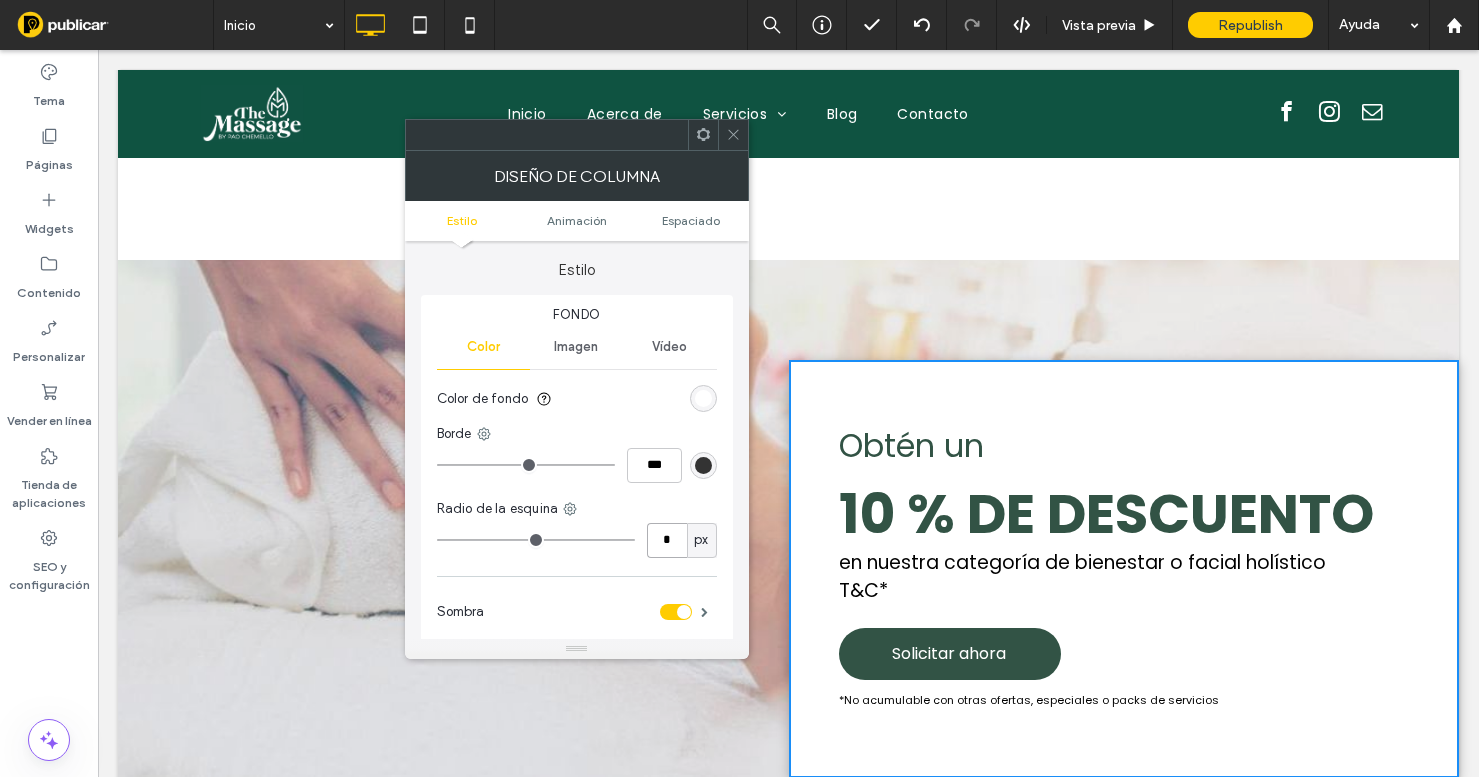 click on "*" at bounding box center (667, 540) 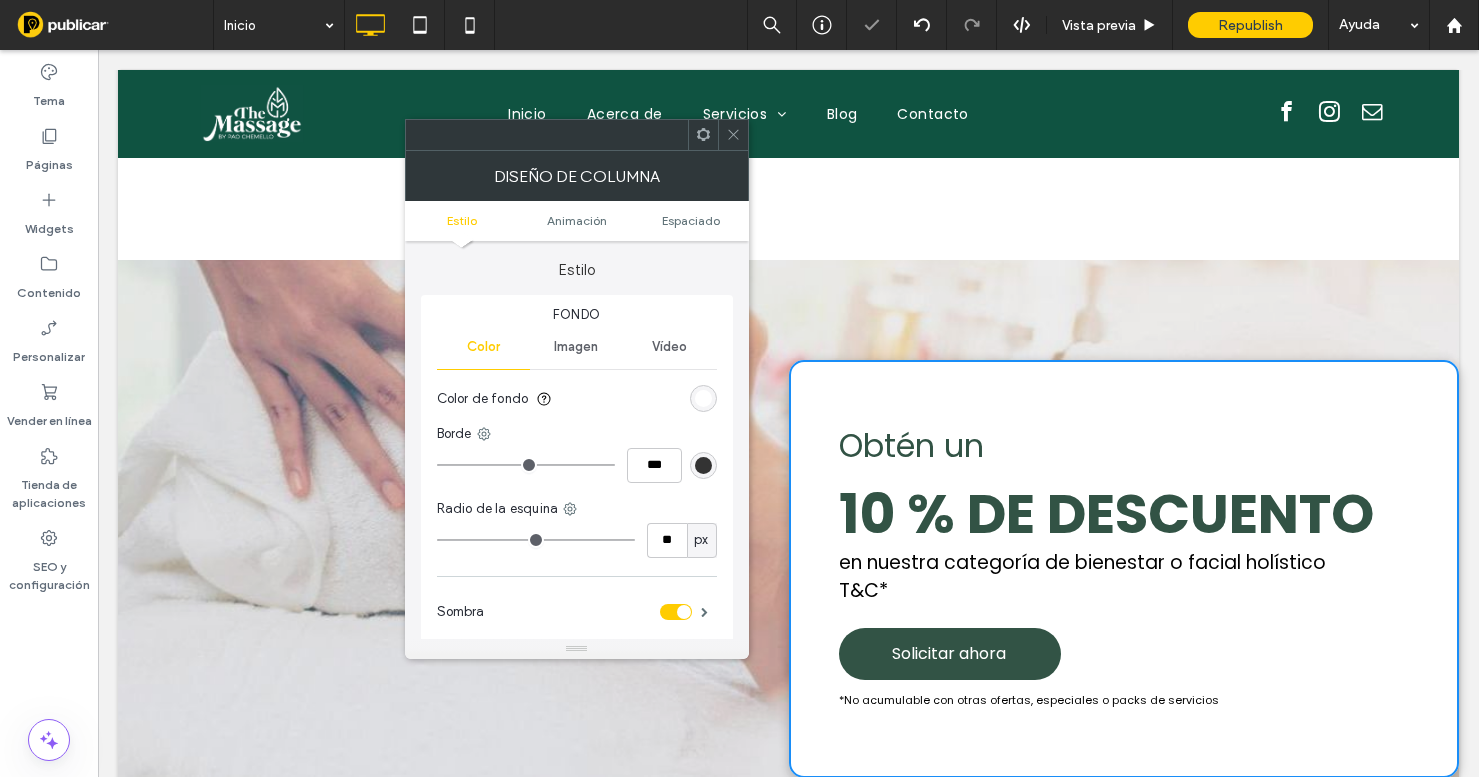 click 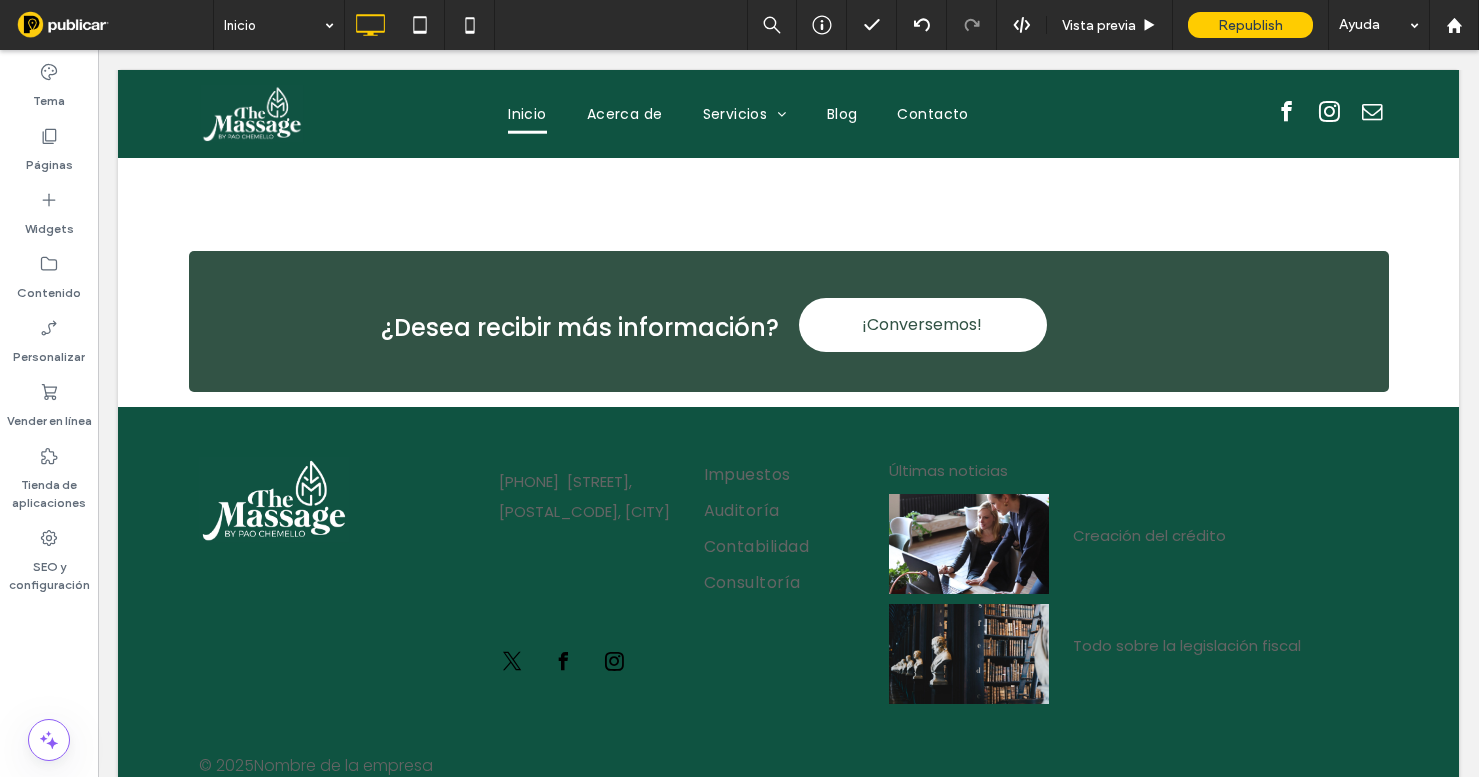 scroll, scrollTop: 6057, scrollLeft: 0, axis: vertical 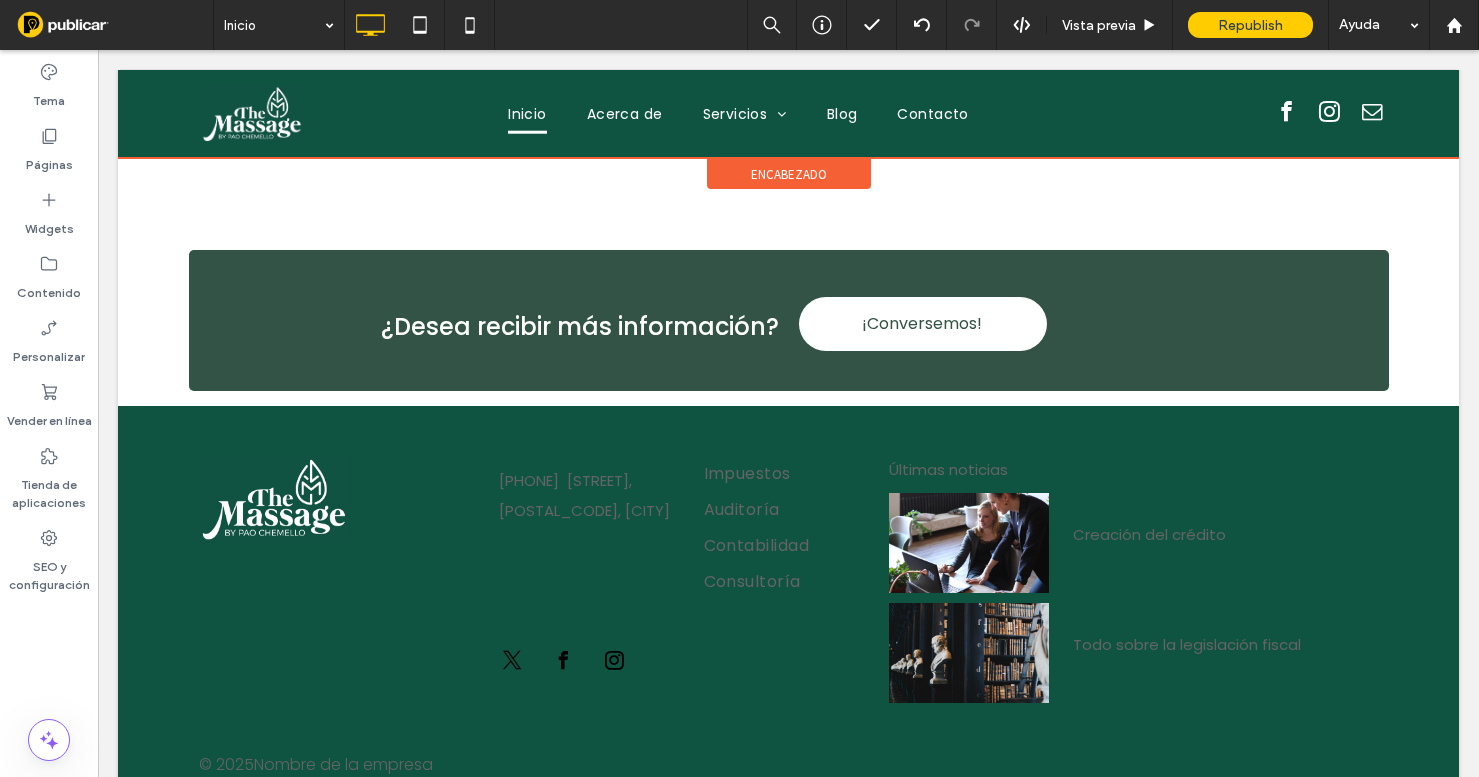 click at bounding box center (788, 114) 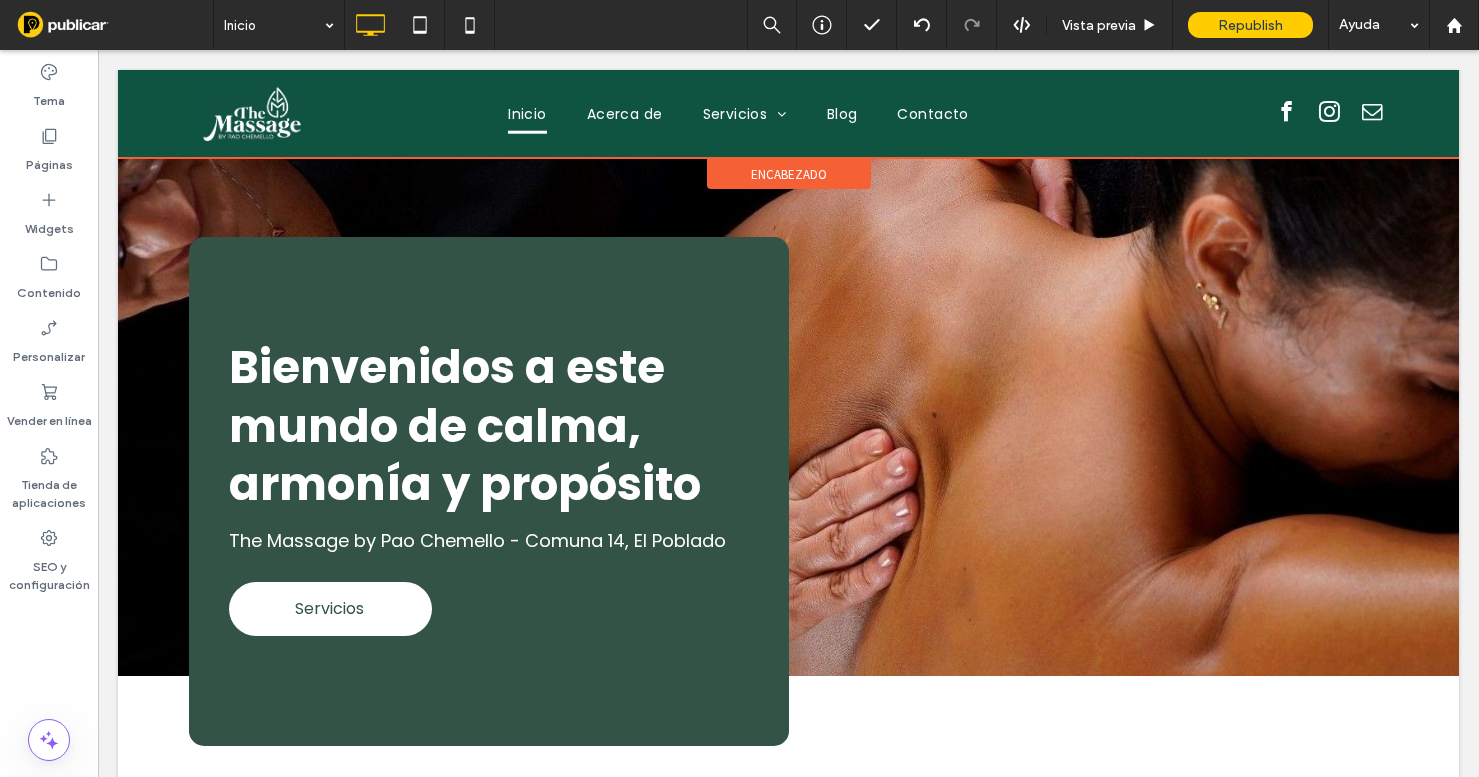 scroll, scrollTop: 0, scrollLeft: 0, axis: both 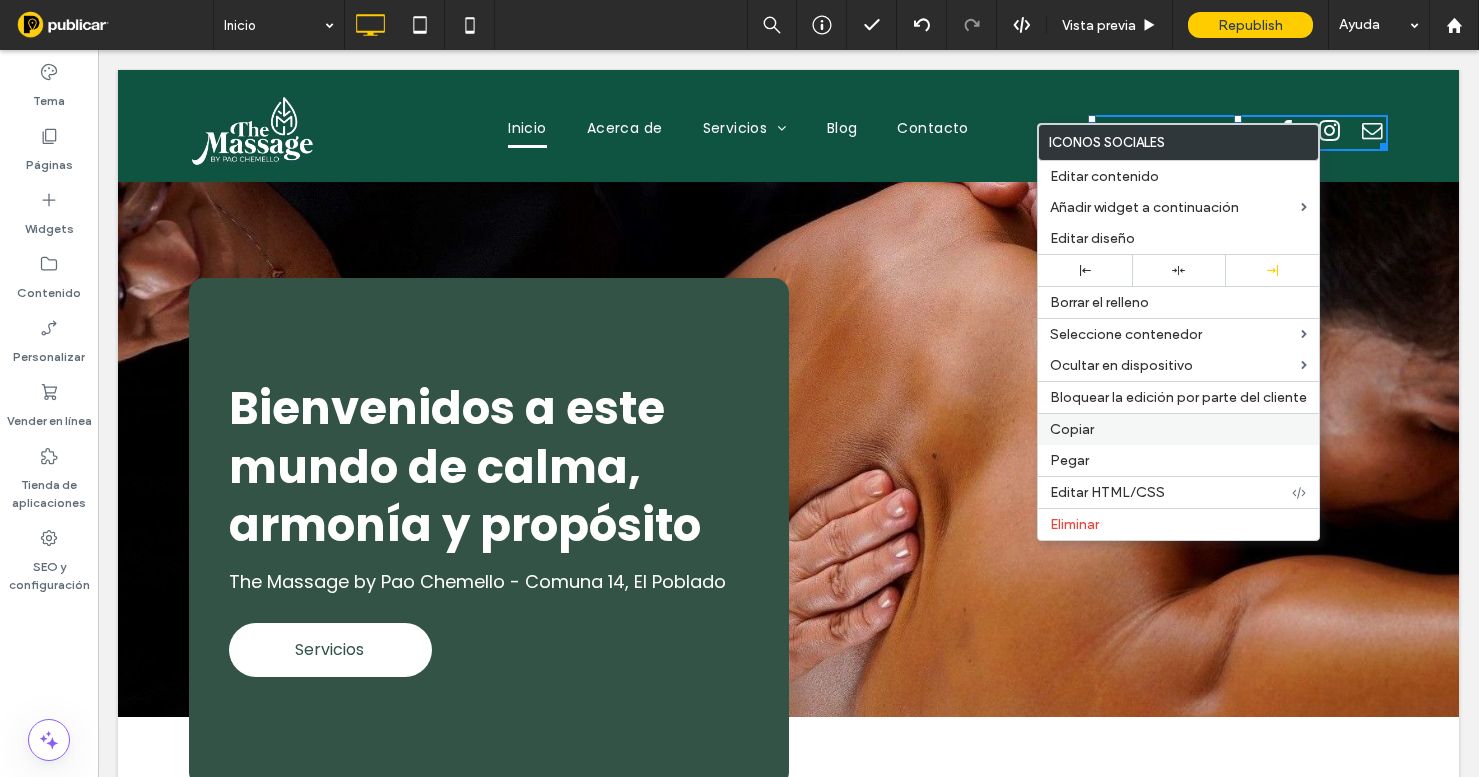 click on "Copiar" at bounding box center [1178, 429] 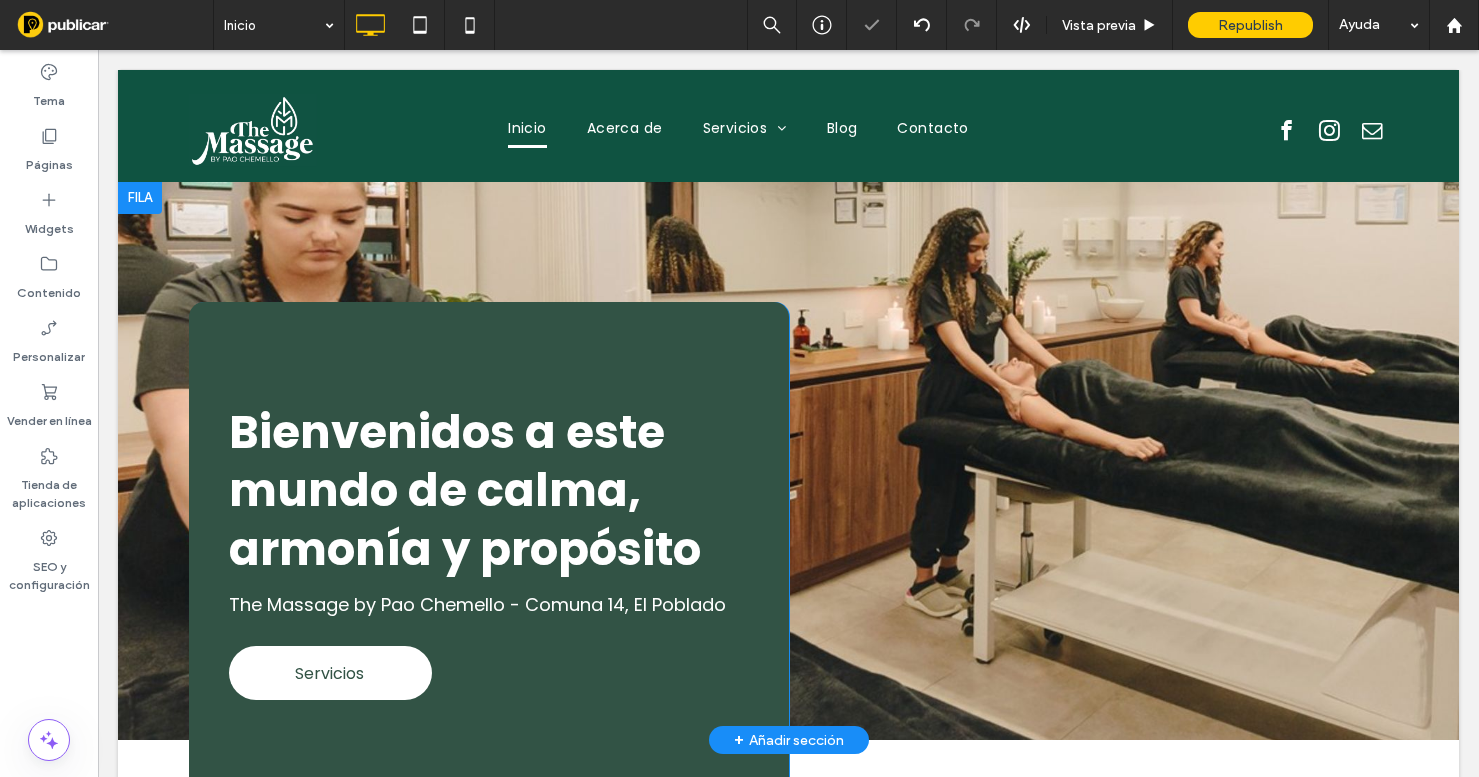 click at bounding box center [788, 461] 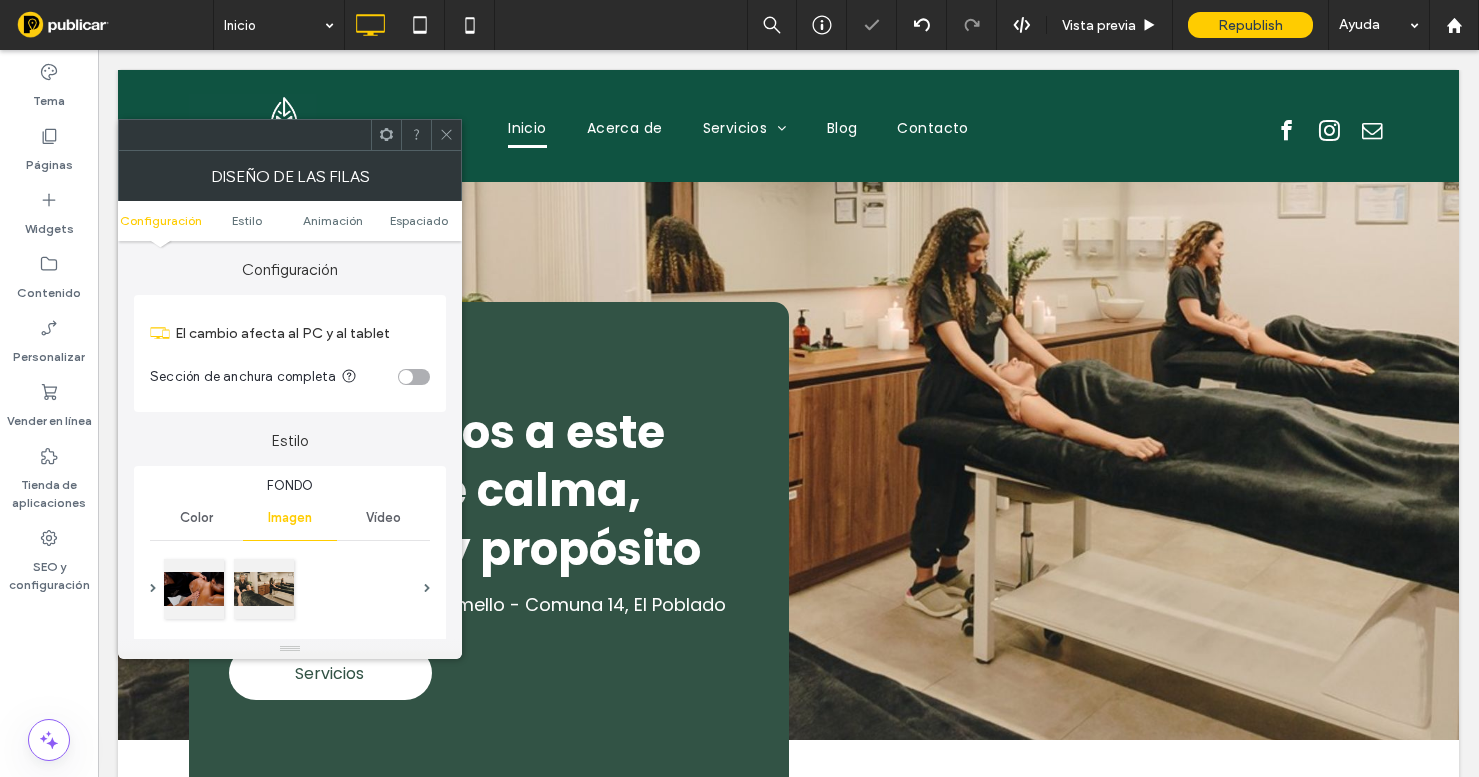 click at bounding box center (414, 377) 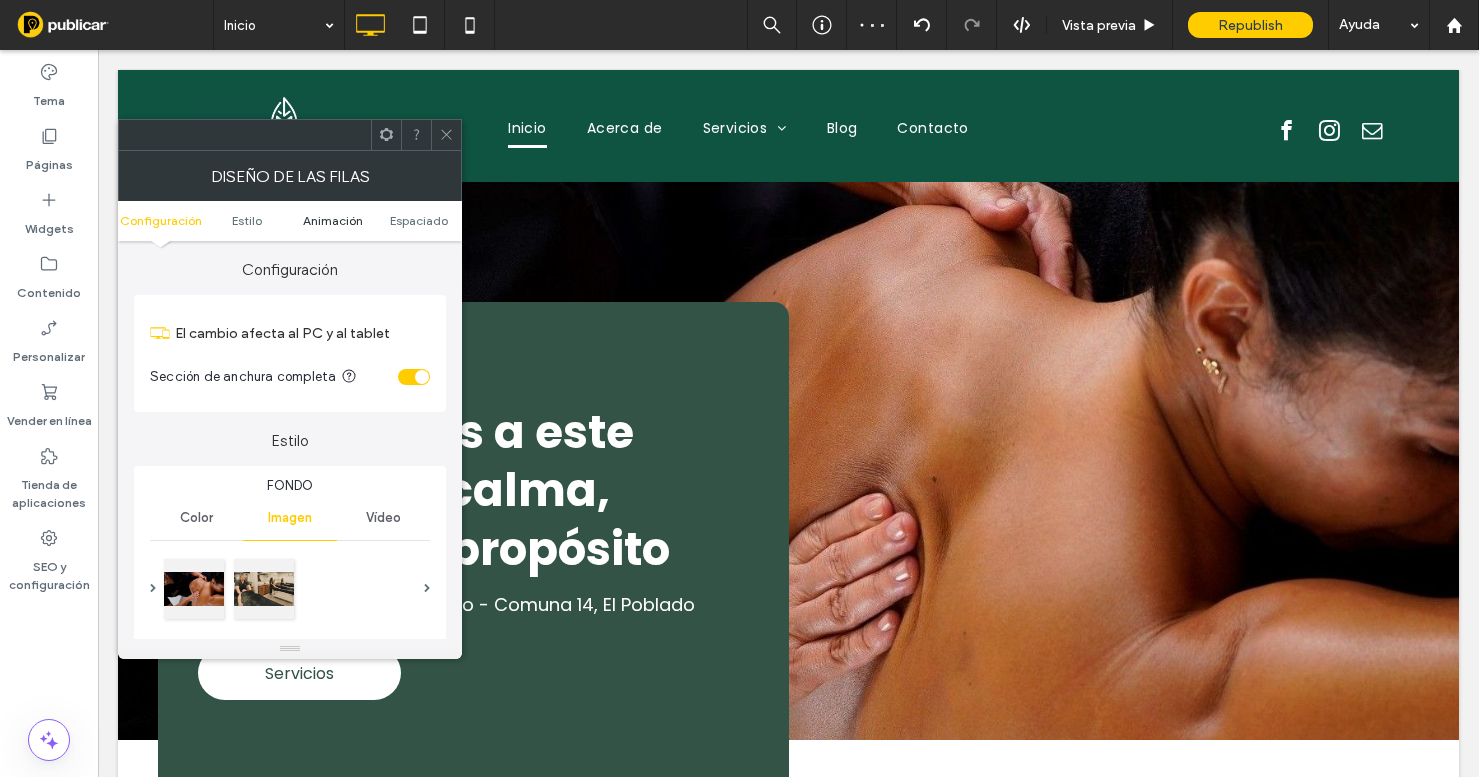 click on "Animación" at bounding box center (333, 220) 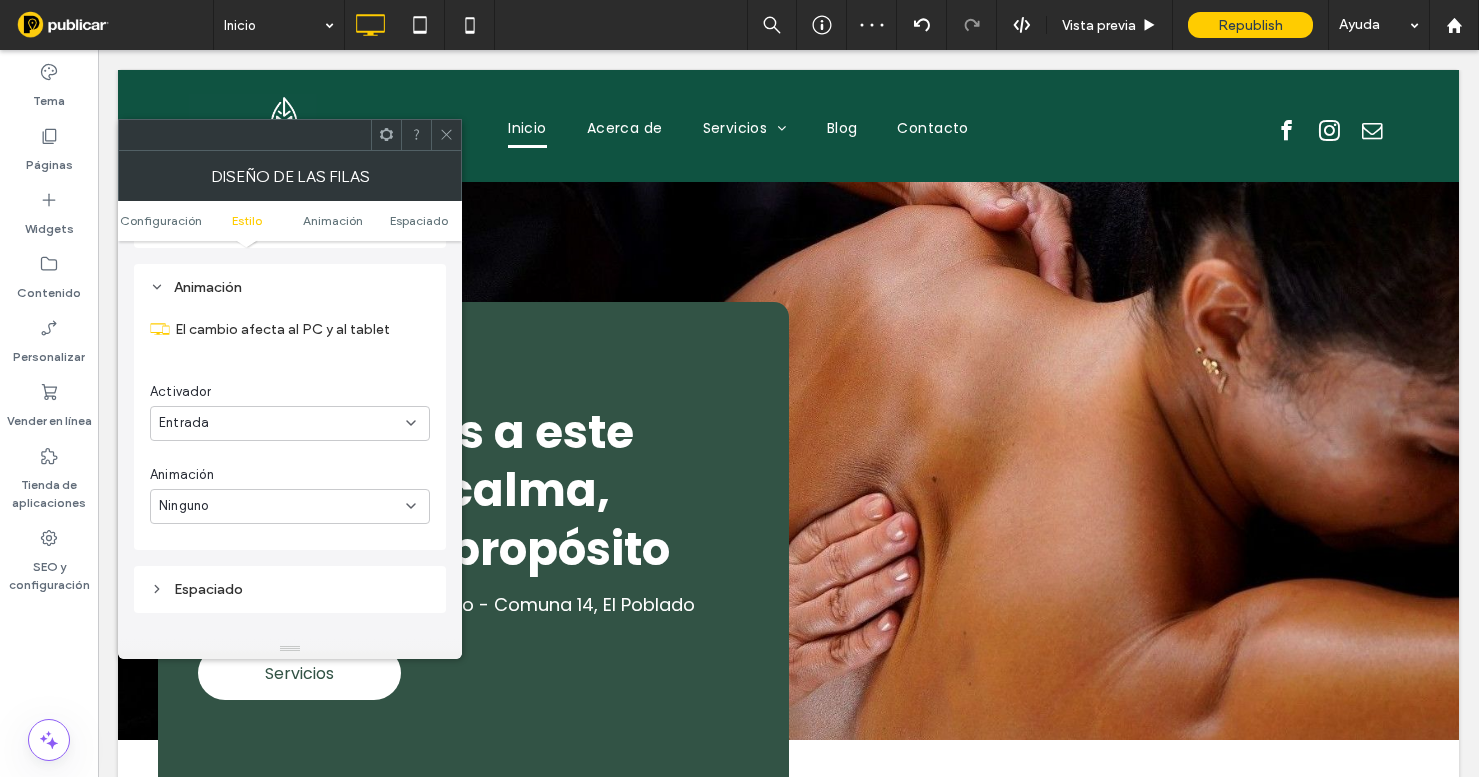 click on "Configuración Estilo Animación Espaciado" at bounding box center (290, 221) 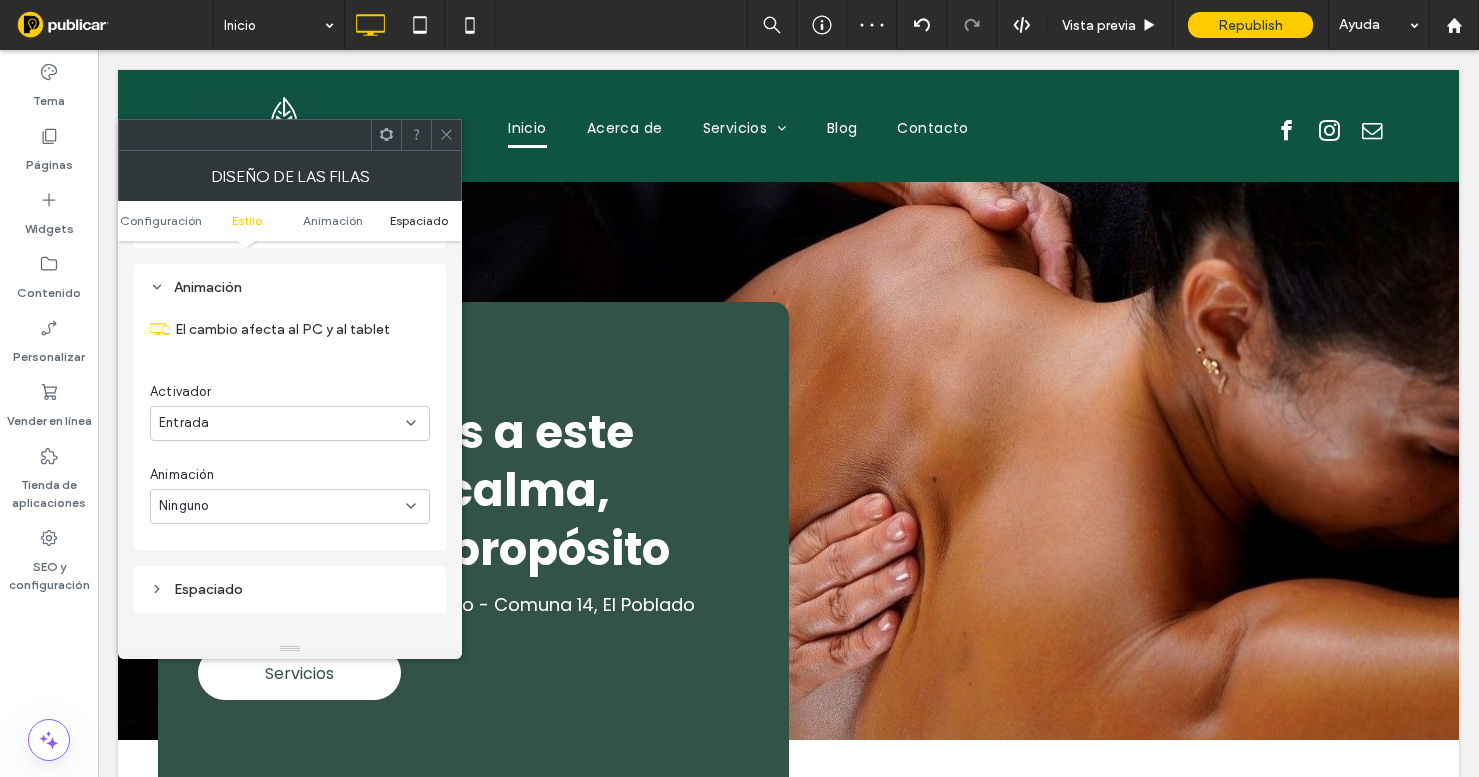 click on "Espaciado" at bounding box center (419, 220) 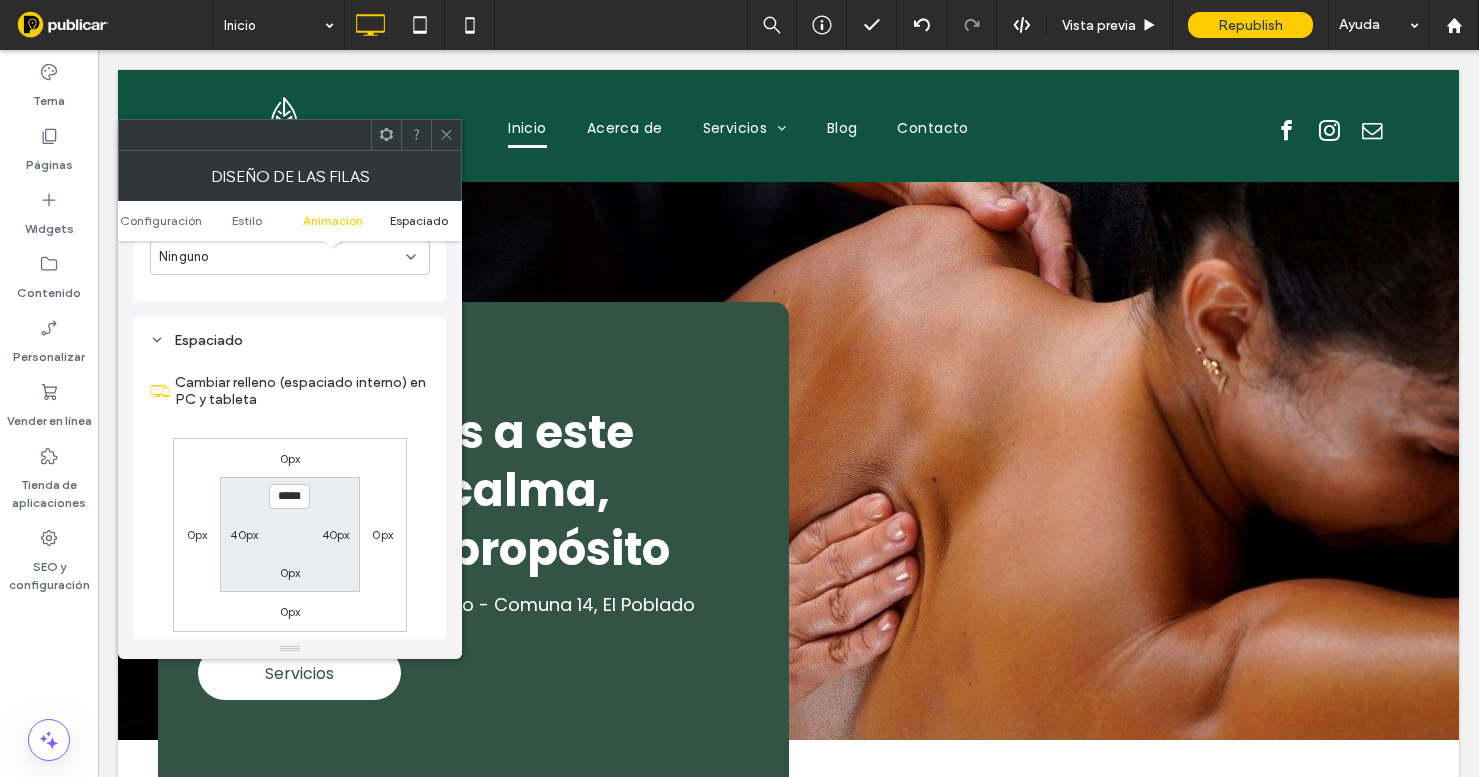 scroll, scrollTop: 1399, scrollLeft: 0, axis: vertical 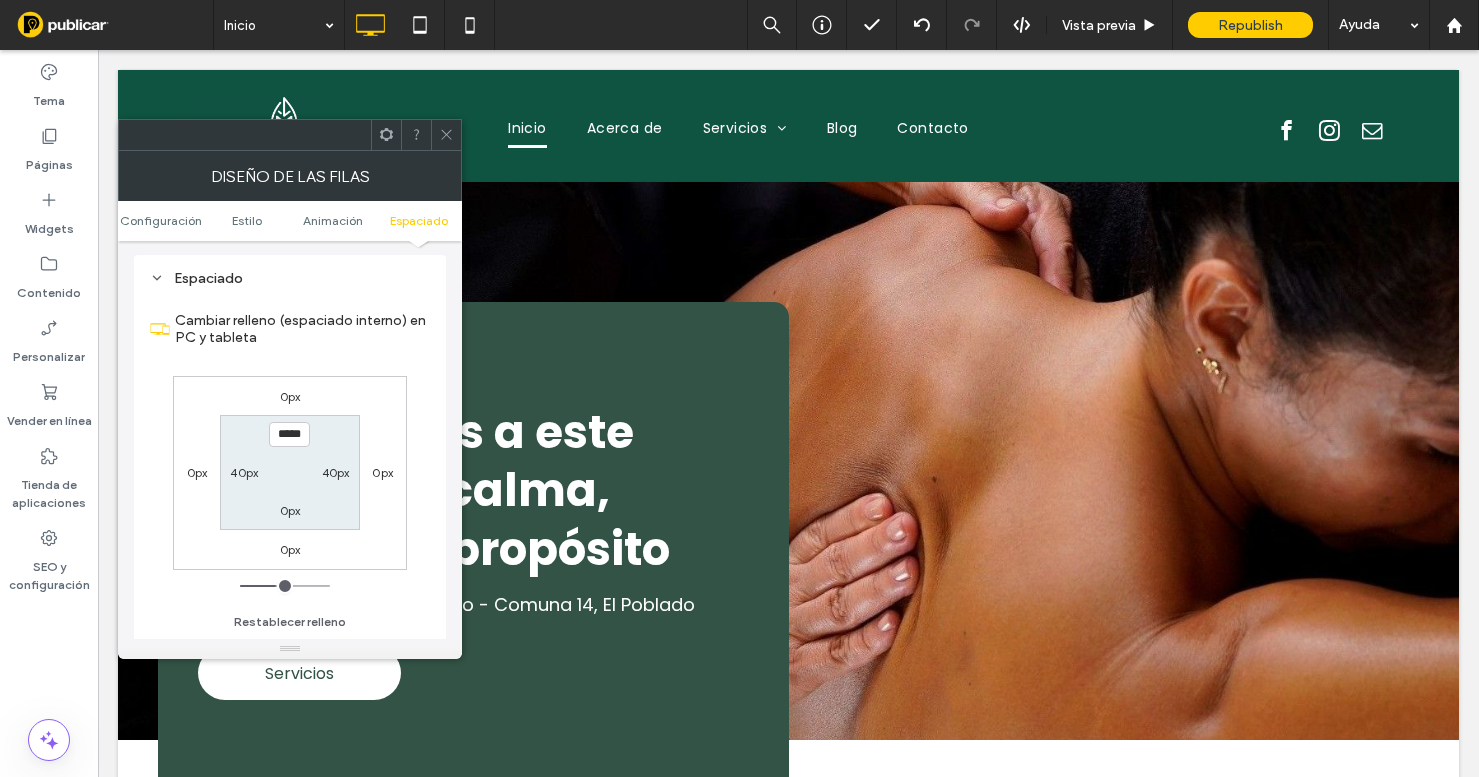 click 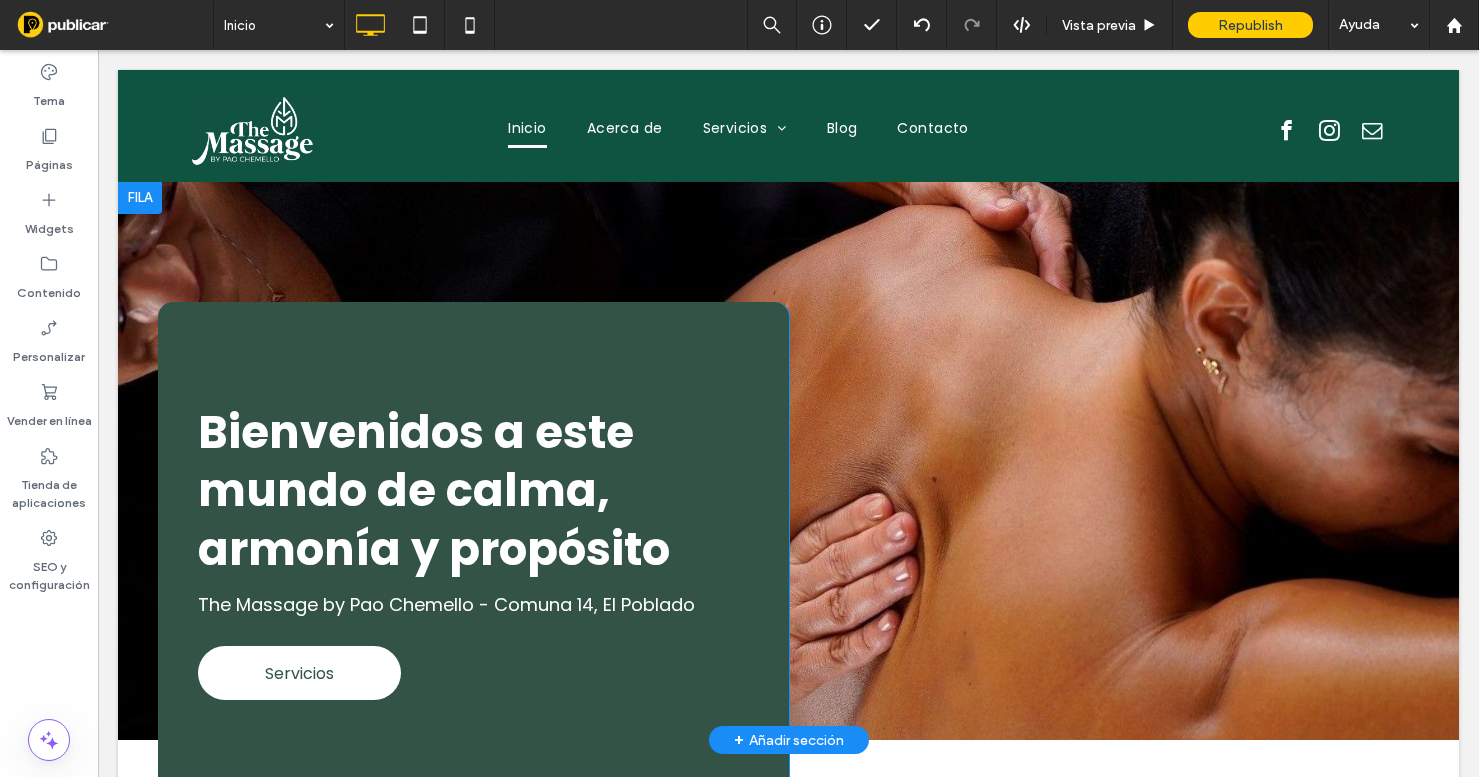 click at bounding box center [788, 461] 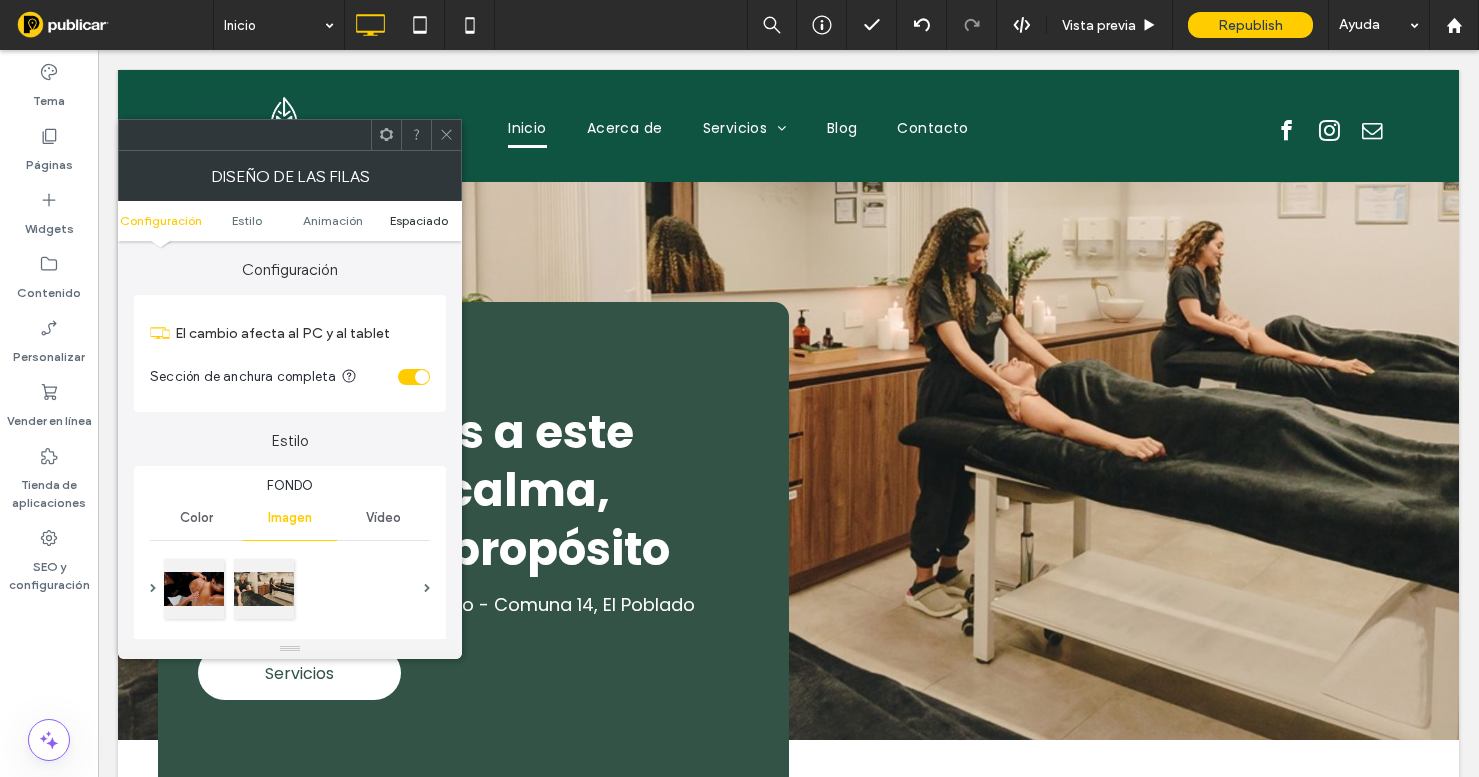 click on "Espaciado" at bounding box center (419, 220) 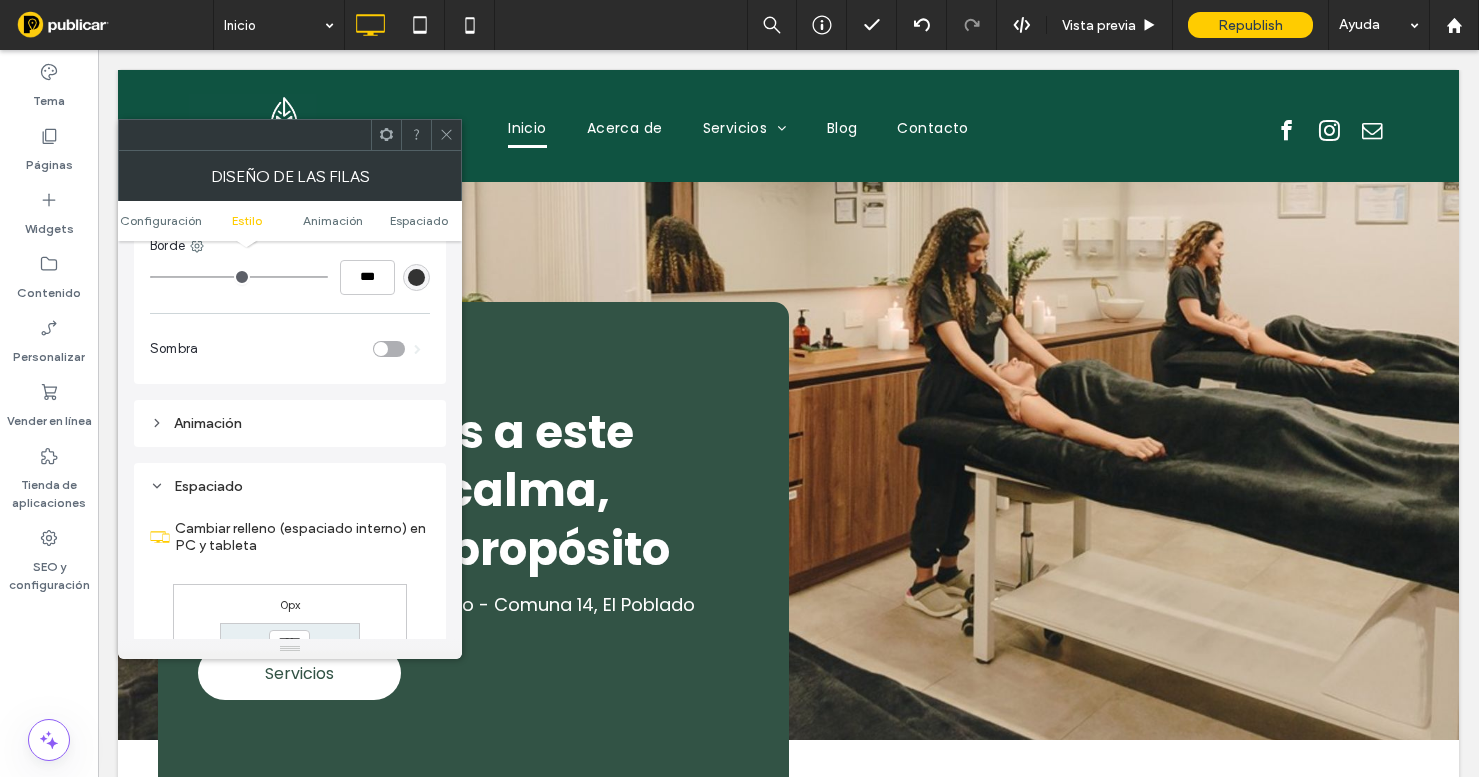 scroll, scrollTop: 1160, scrollLeft: 0, axis: vertical 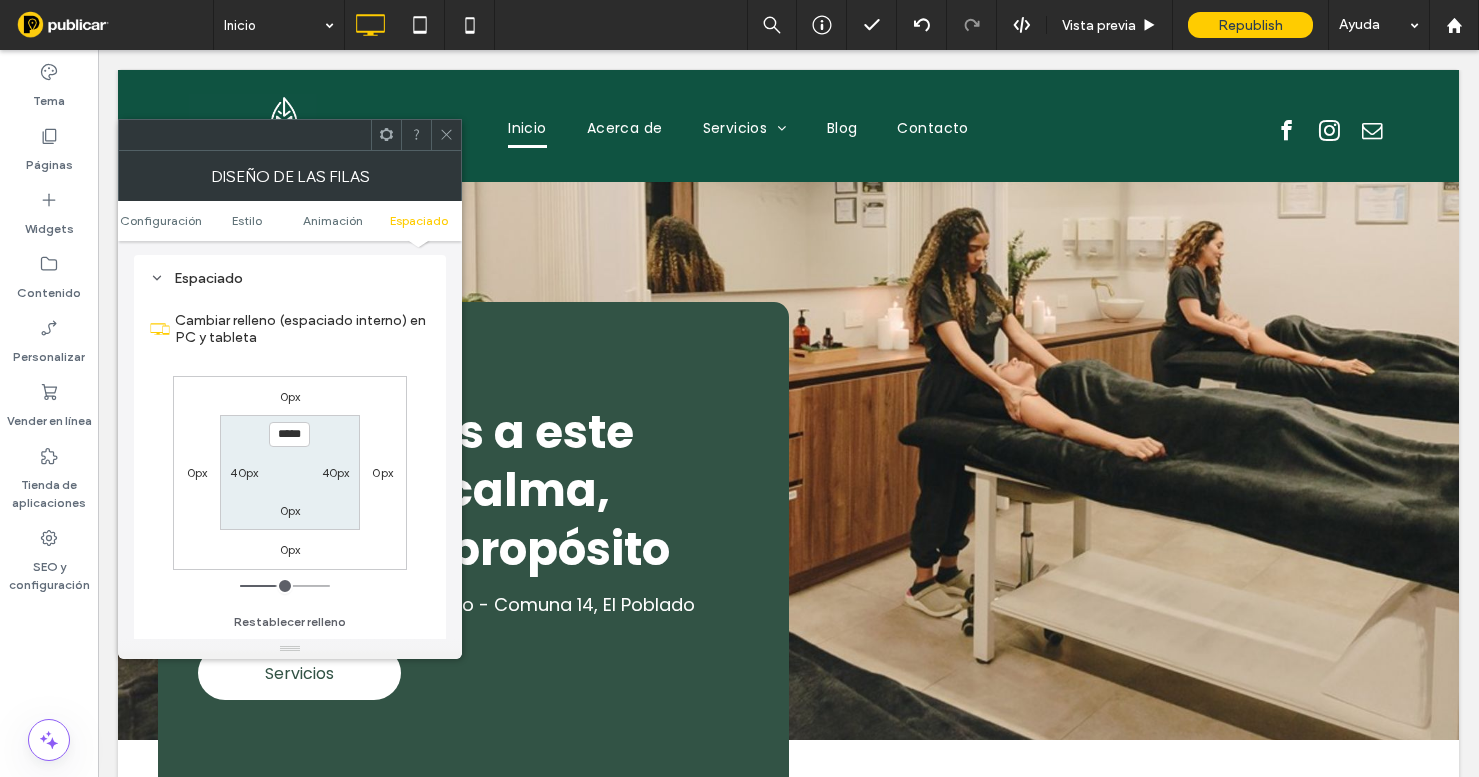 click on "40px" at bounding box center [244, 472] 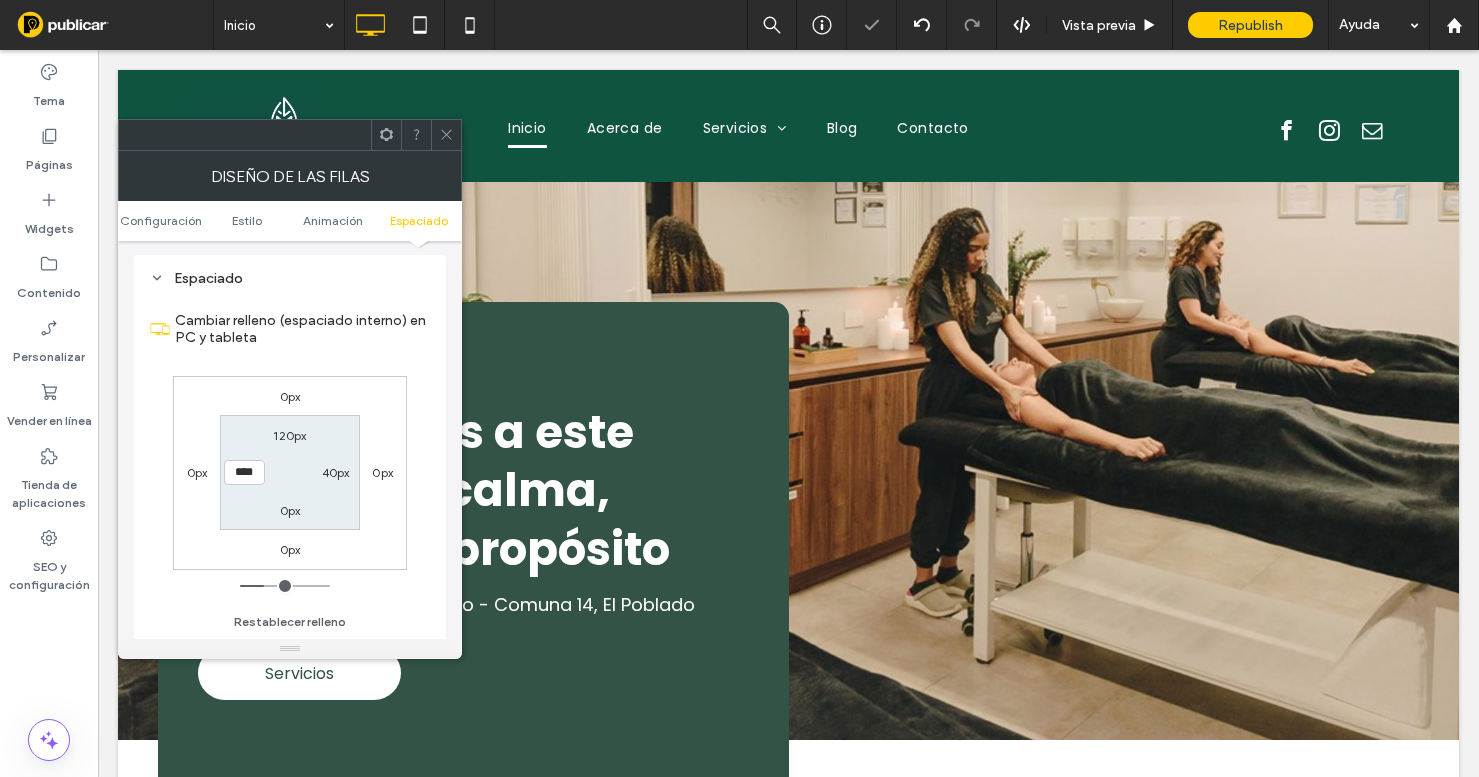 click on "40px" at bounding box center (336, 472) 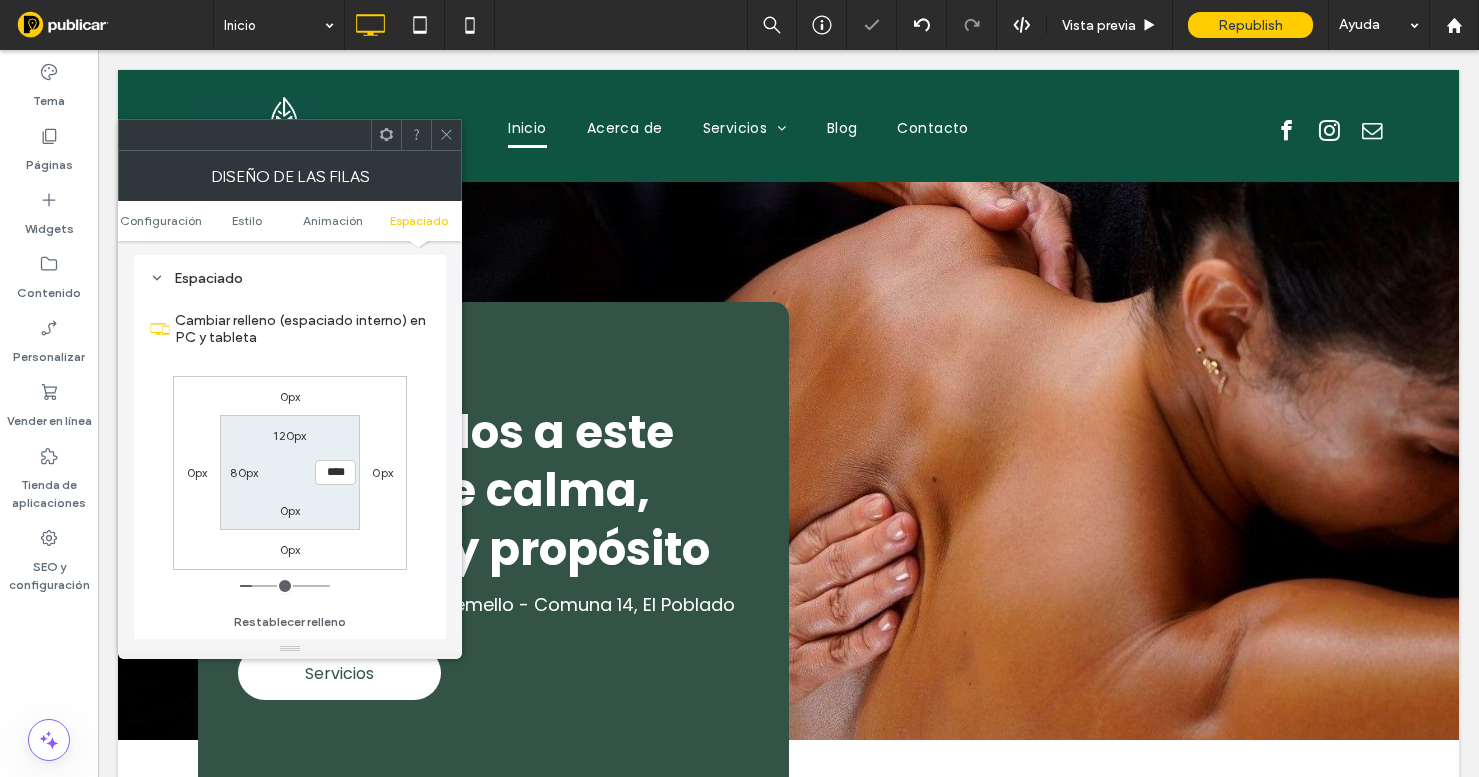 click on "80px" at bounding box center [244, 472] 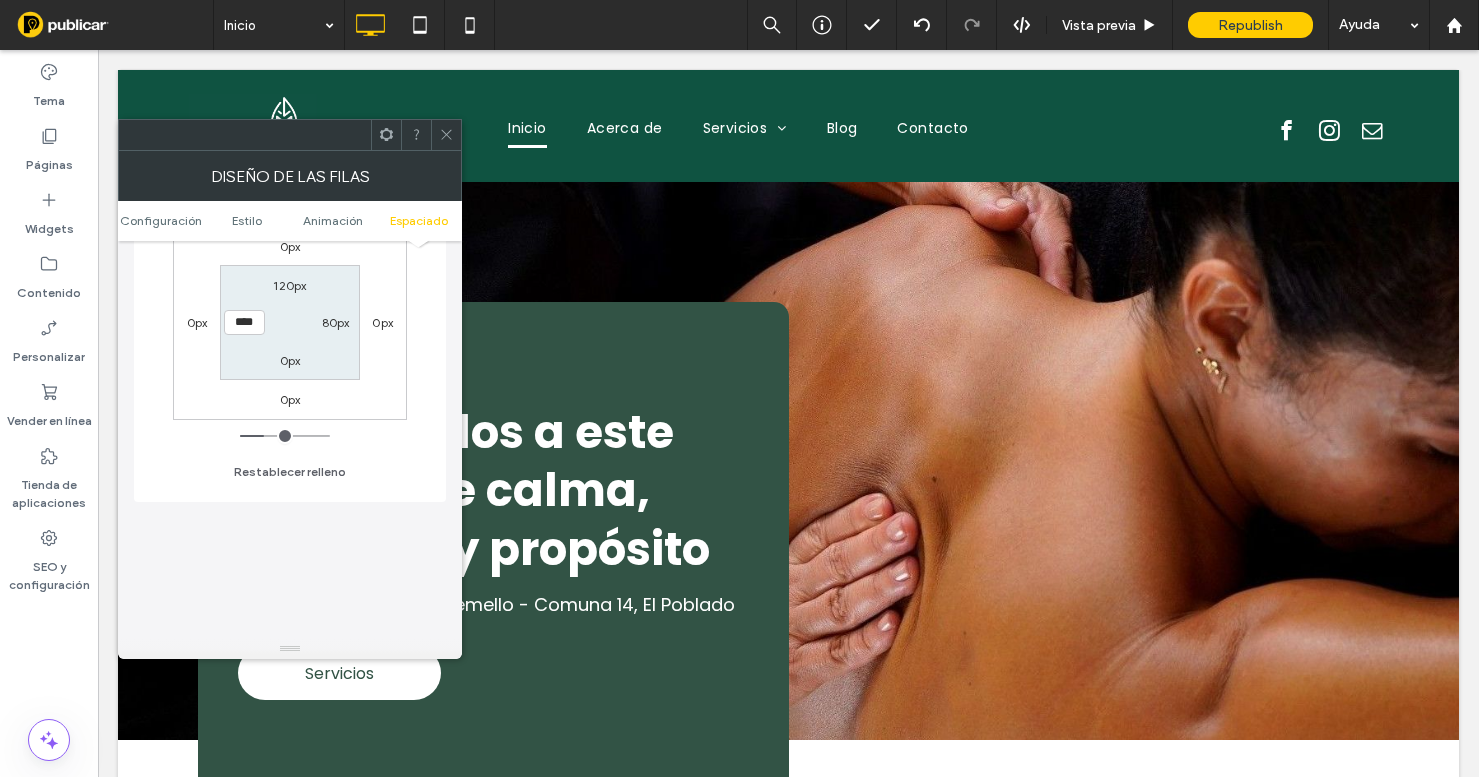 scroll, scrollTop: 1326, scrollLeft: 0, axis: vertical 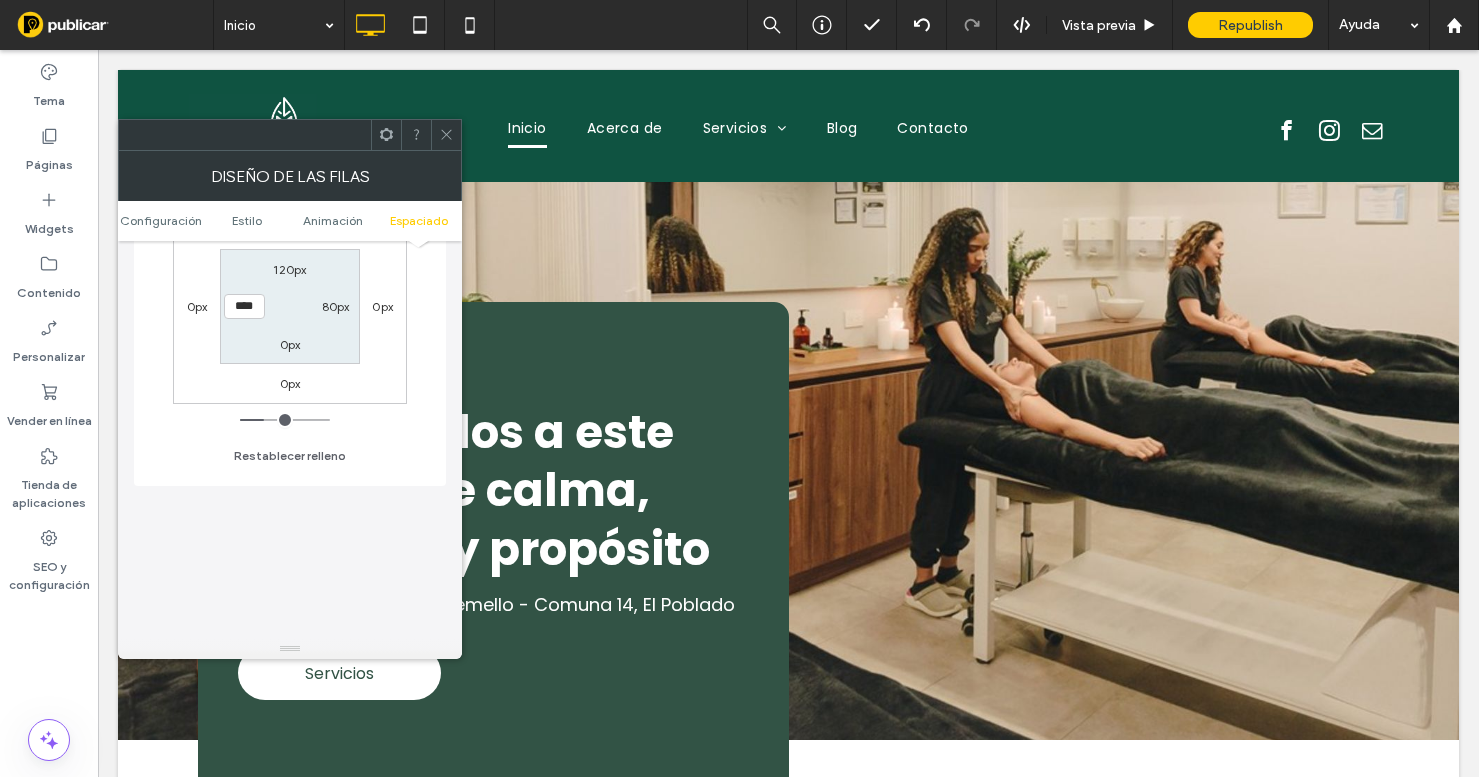 click 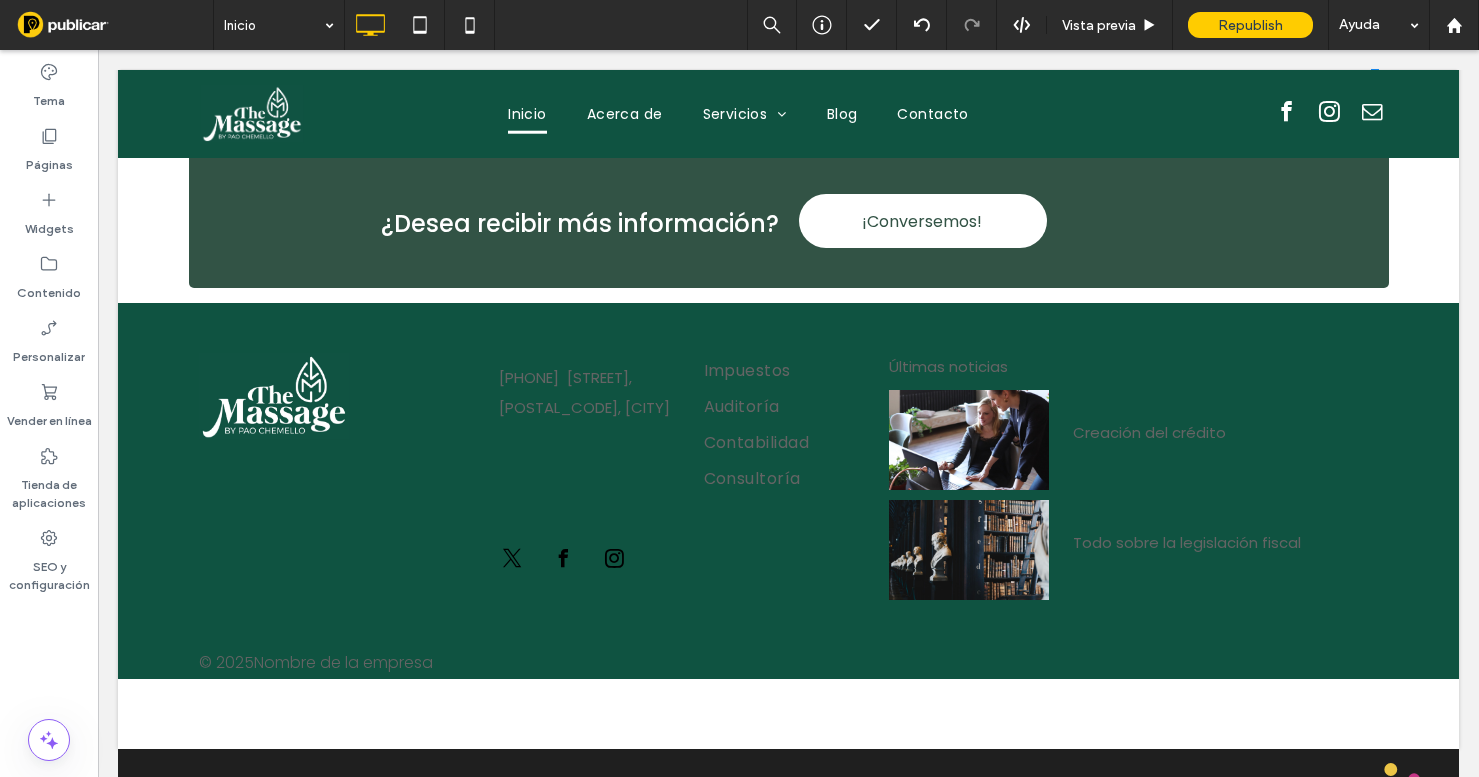 scroll, scrollTop: 6228, scrollLeft: 0, axis: vertical 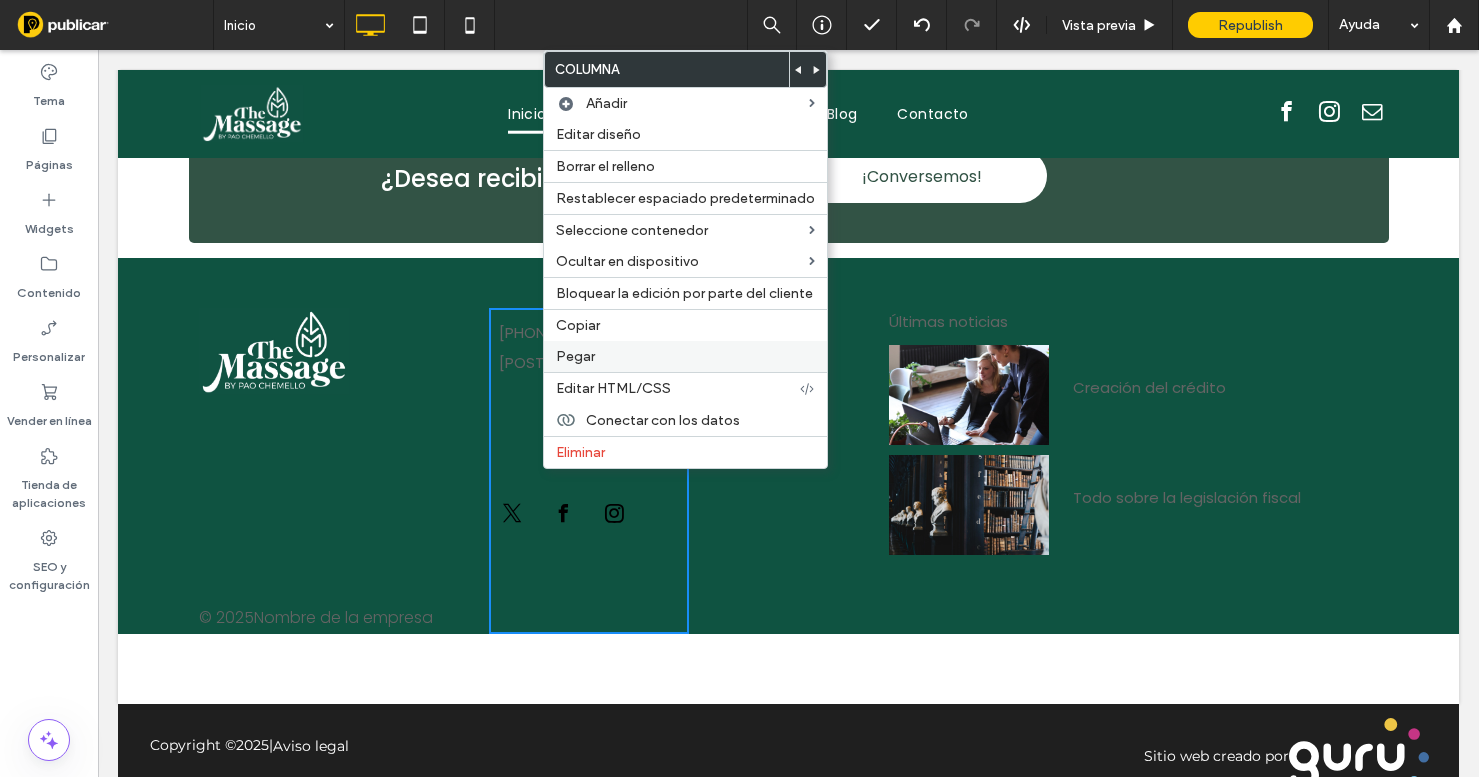 click on "Pegar" at bounding box center [685, 356] 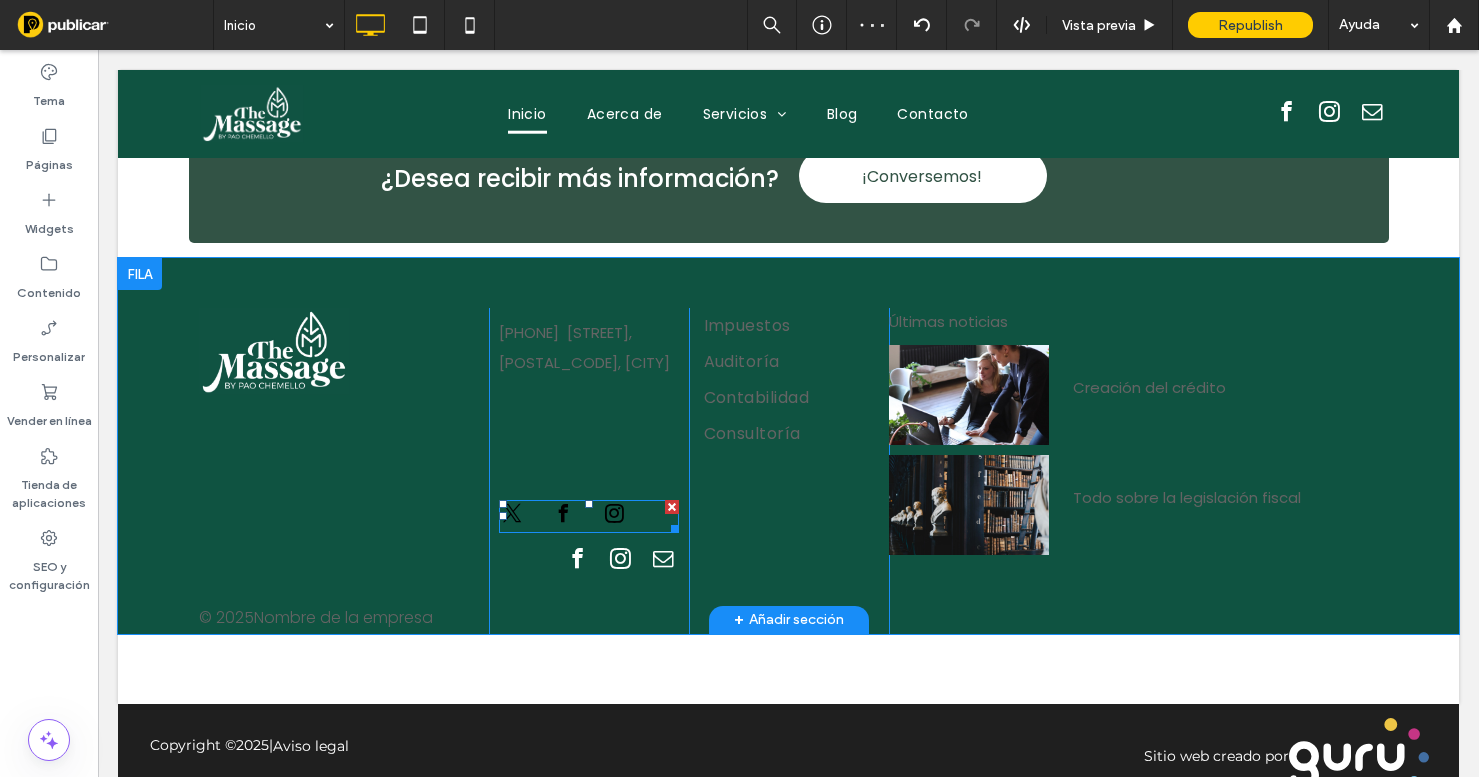 click at bounding box center (672, 507) 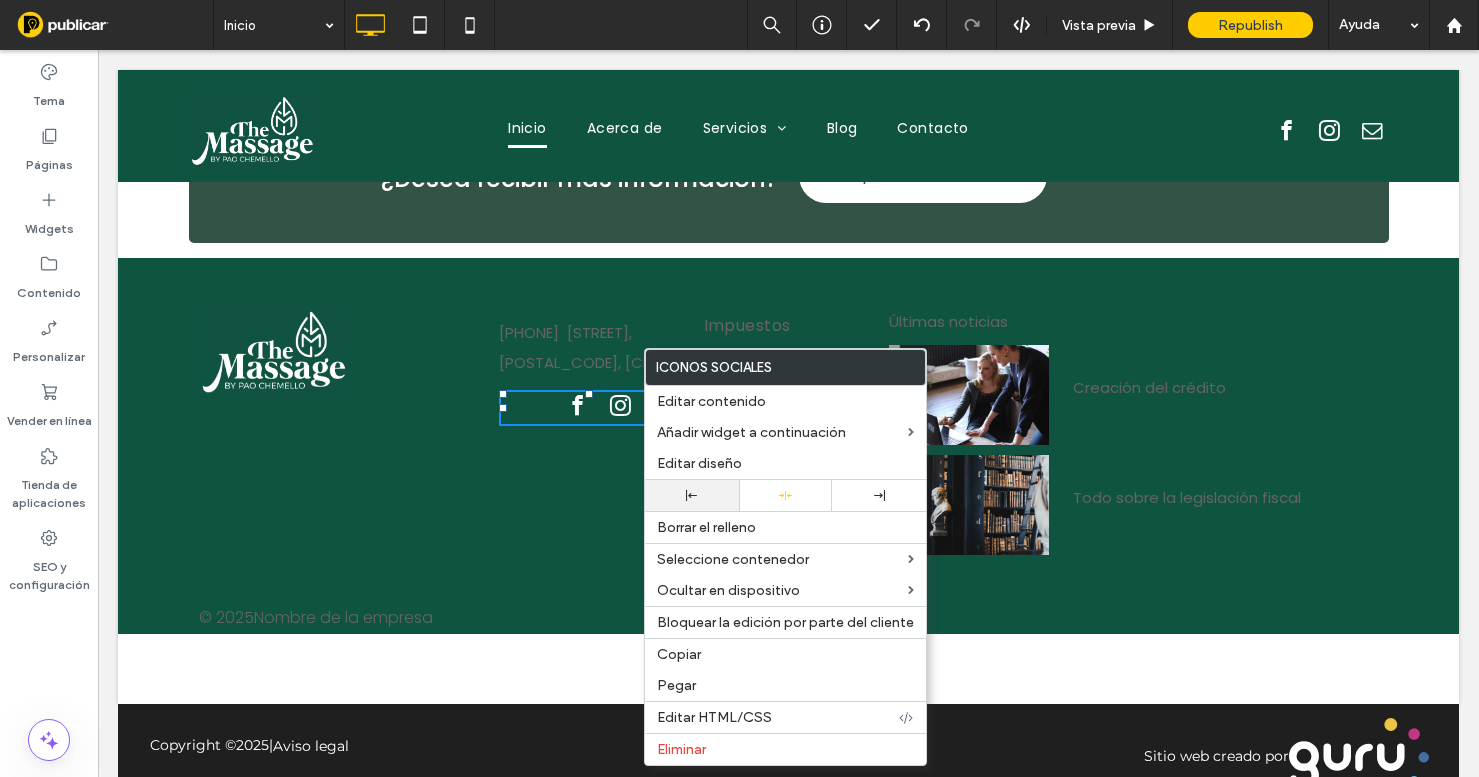 click at bounding box center [692, 495] 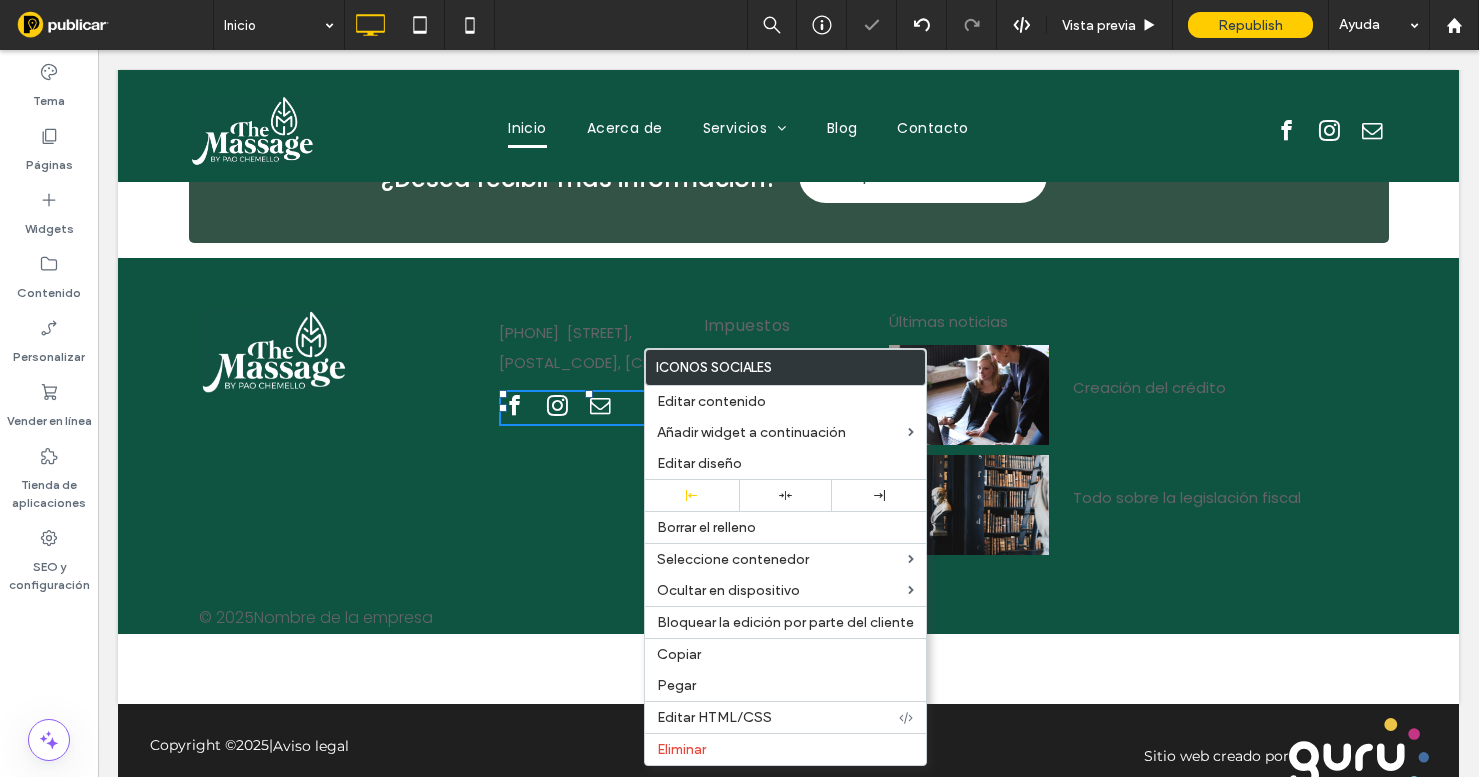 drag, startPoint x: 616, startPoint y: 536, endPoint x: 518, endPoint y: 486, distance: 110.01818 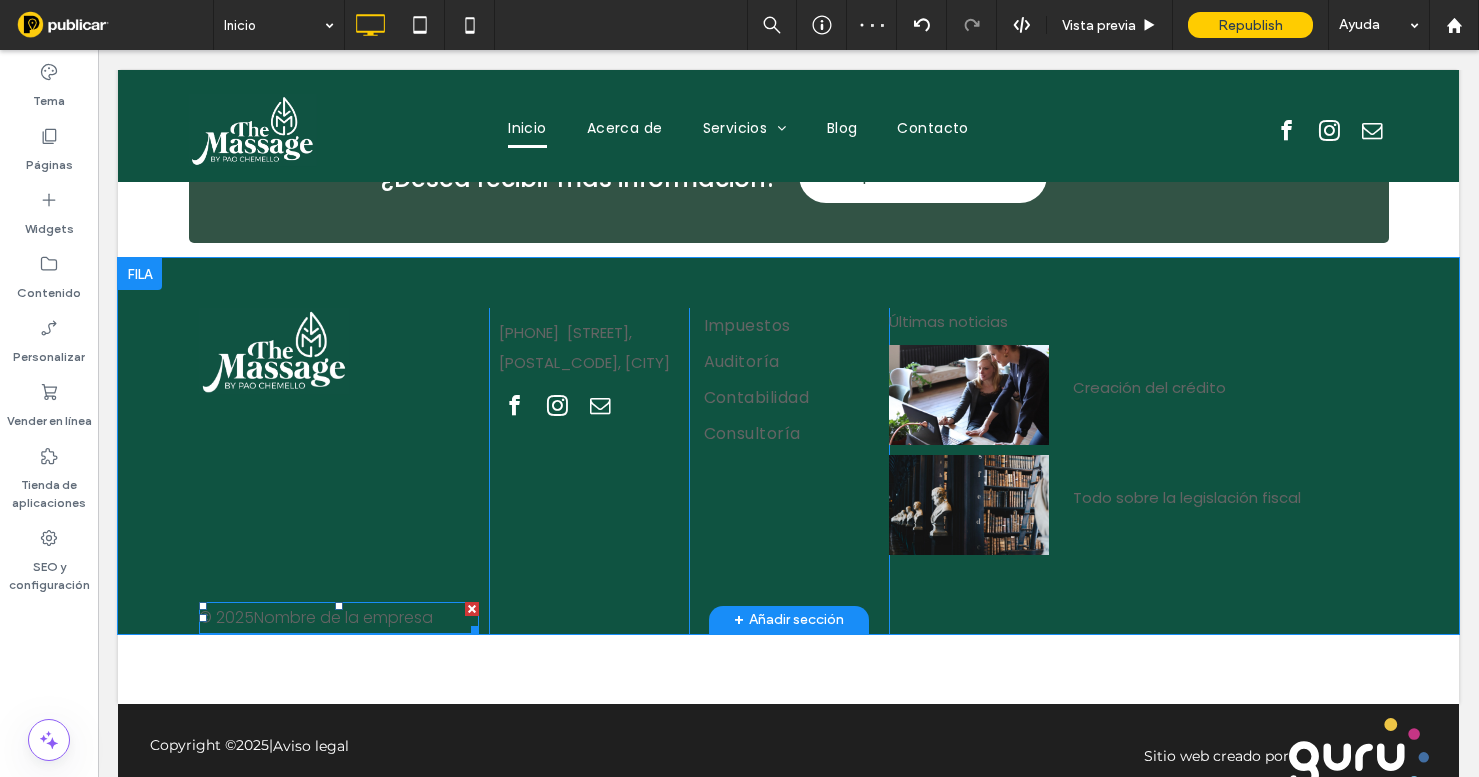 click at bounding box center [472, 609] 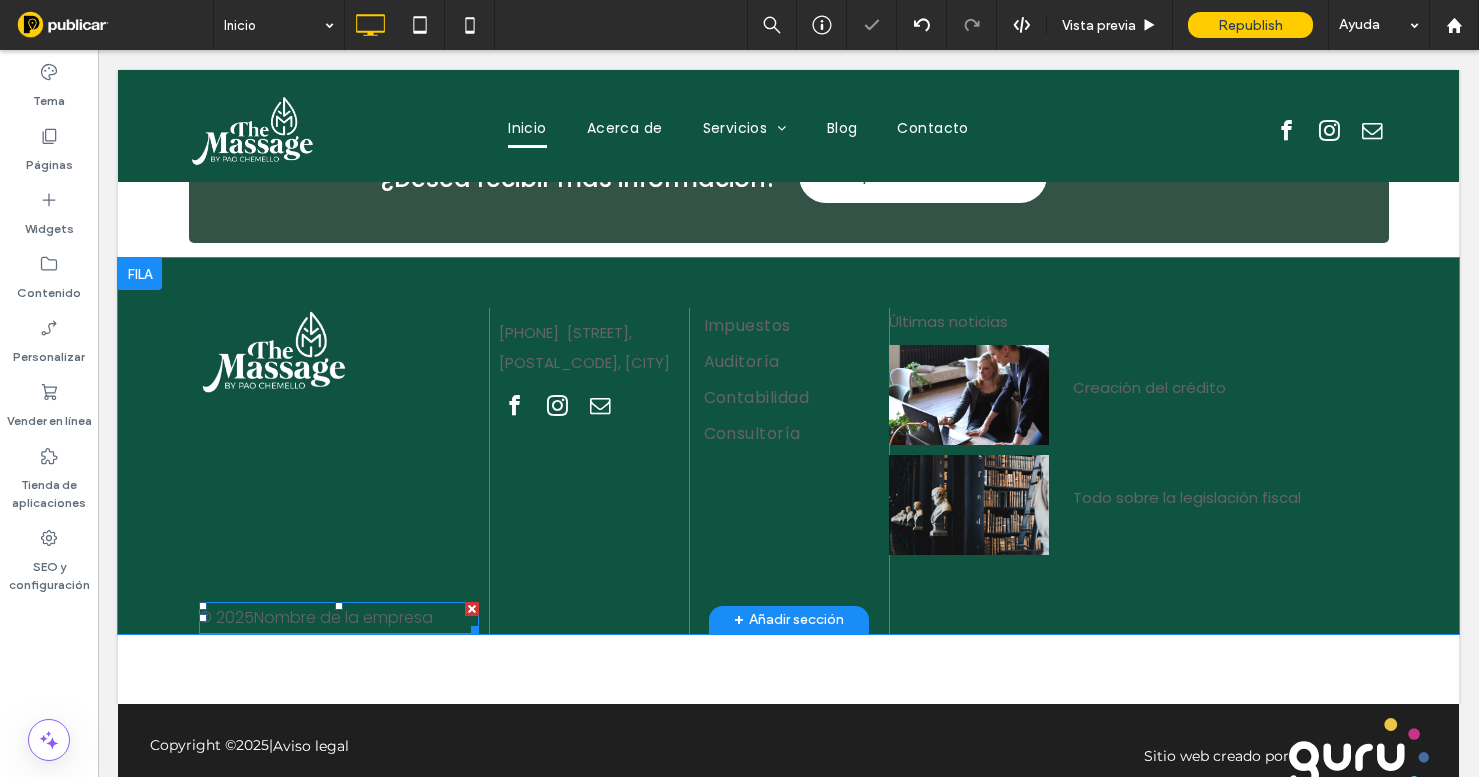 scroll, scrollTop: 6172, scrollLeft: 0, axis: vertical 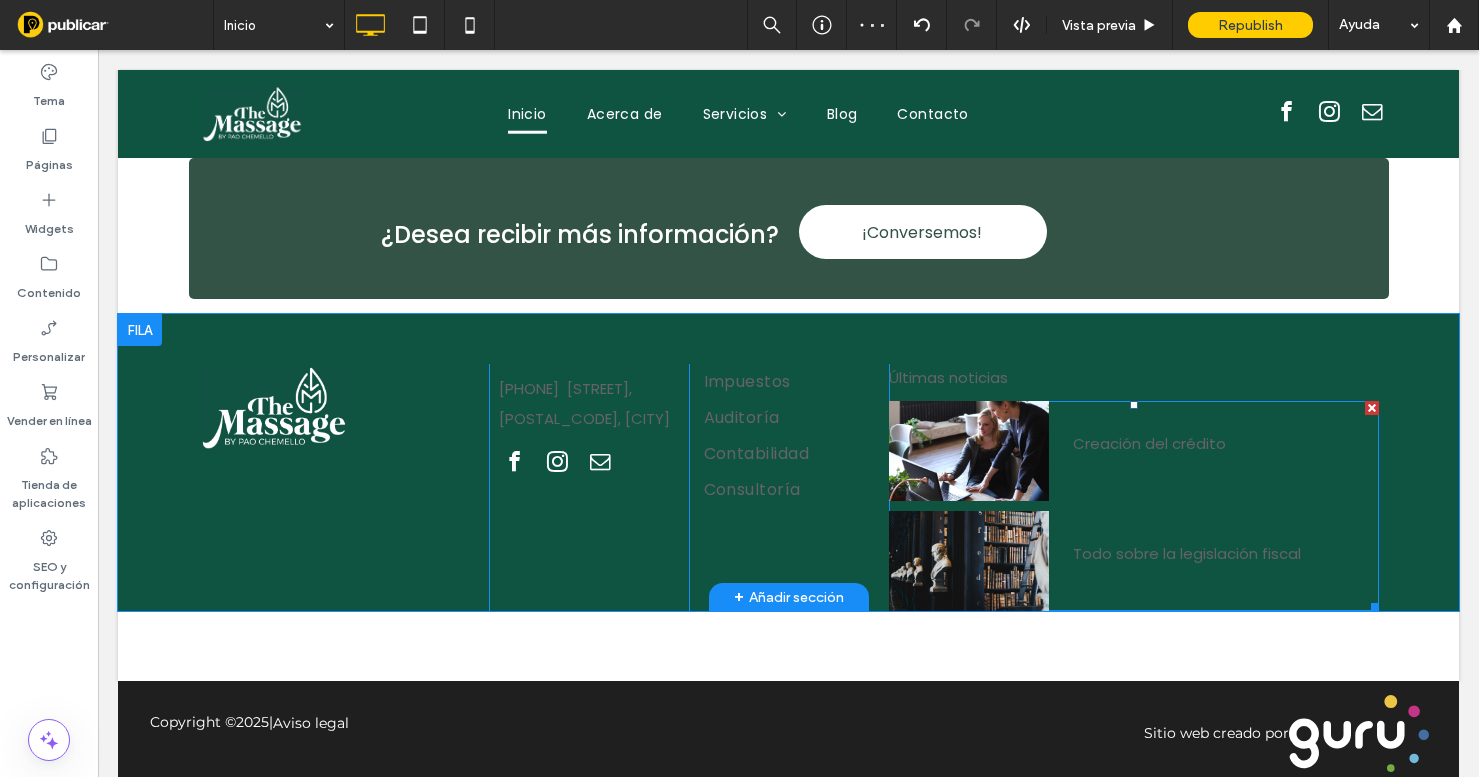 click at bounding box center (1372, 408) 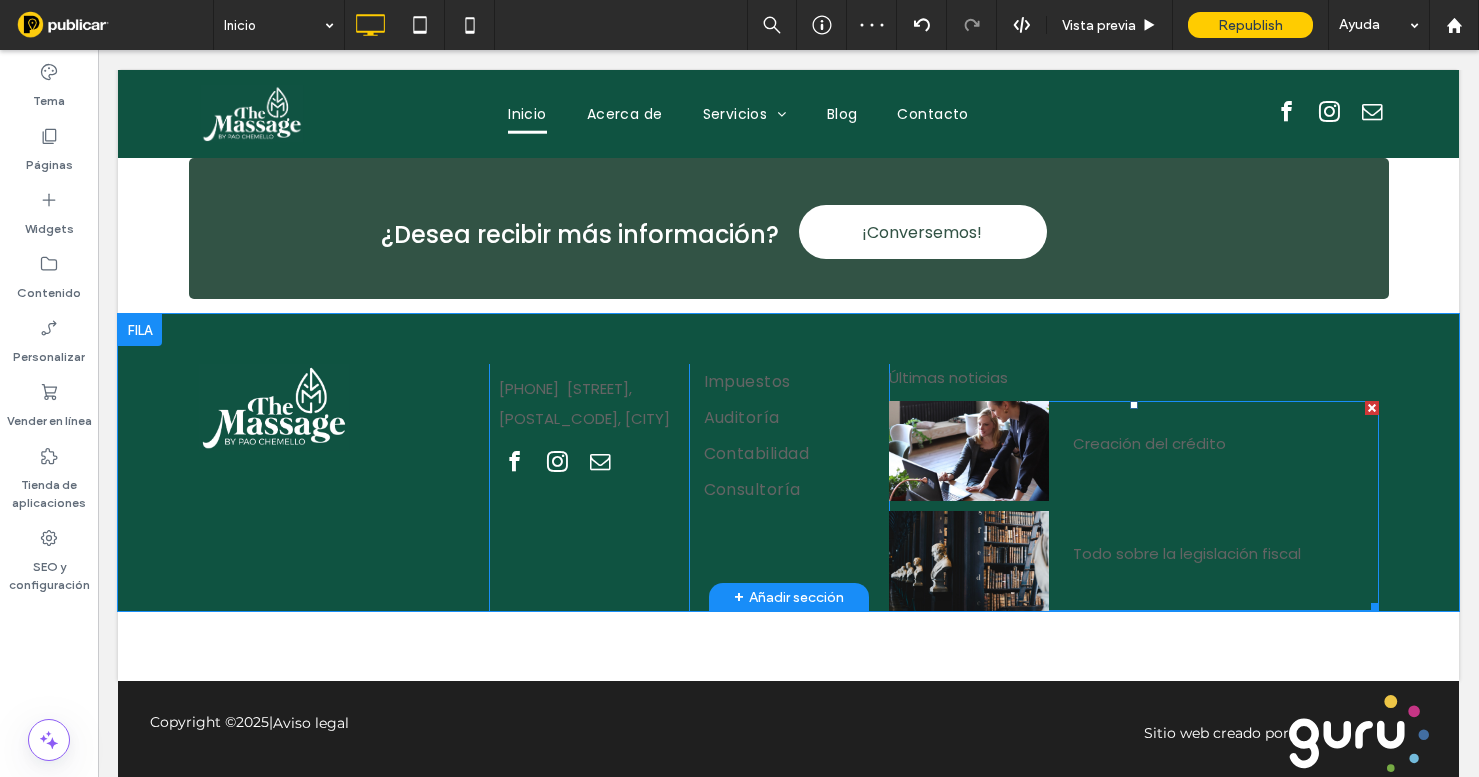 scroll, scrollTop: 6081, scrollLeft: 0, axis: vertical 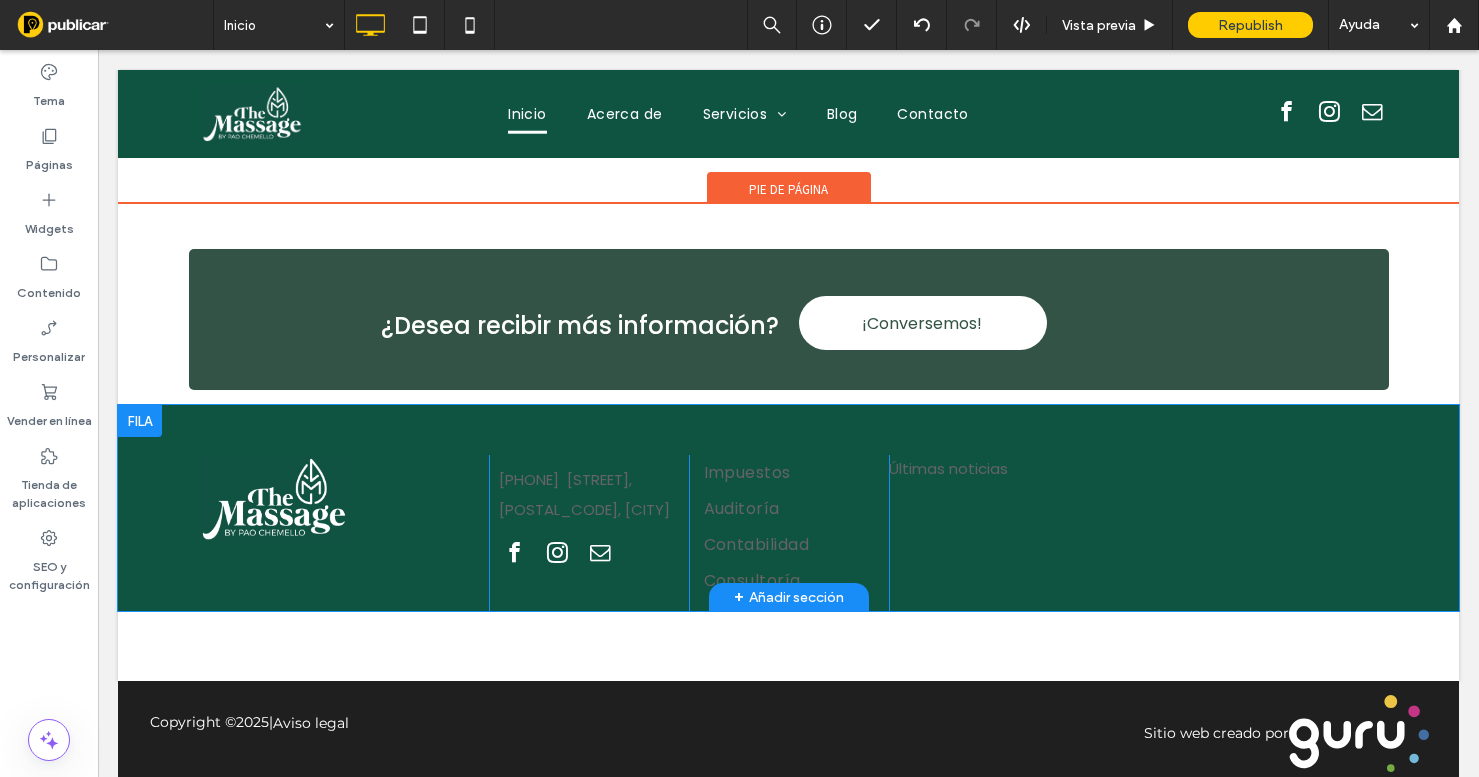 click at bounding box center [140, 421] 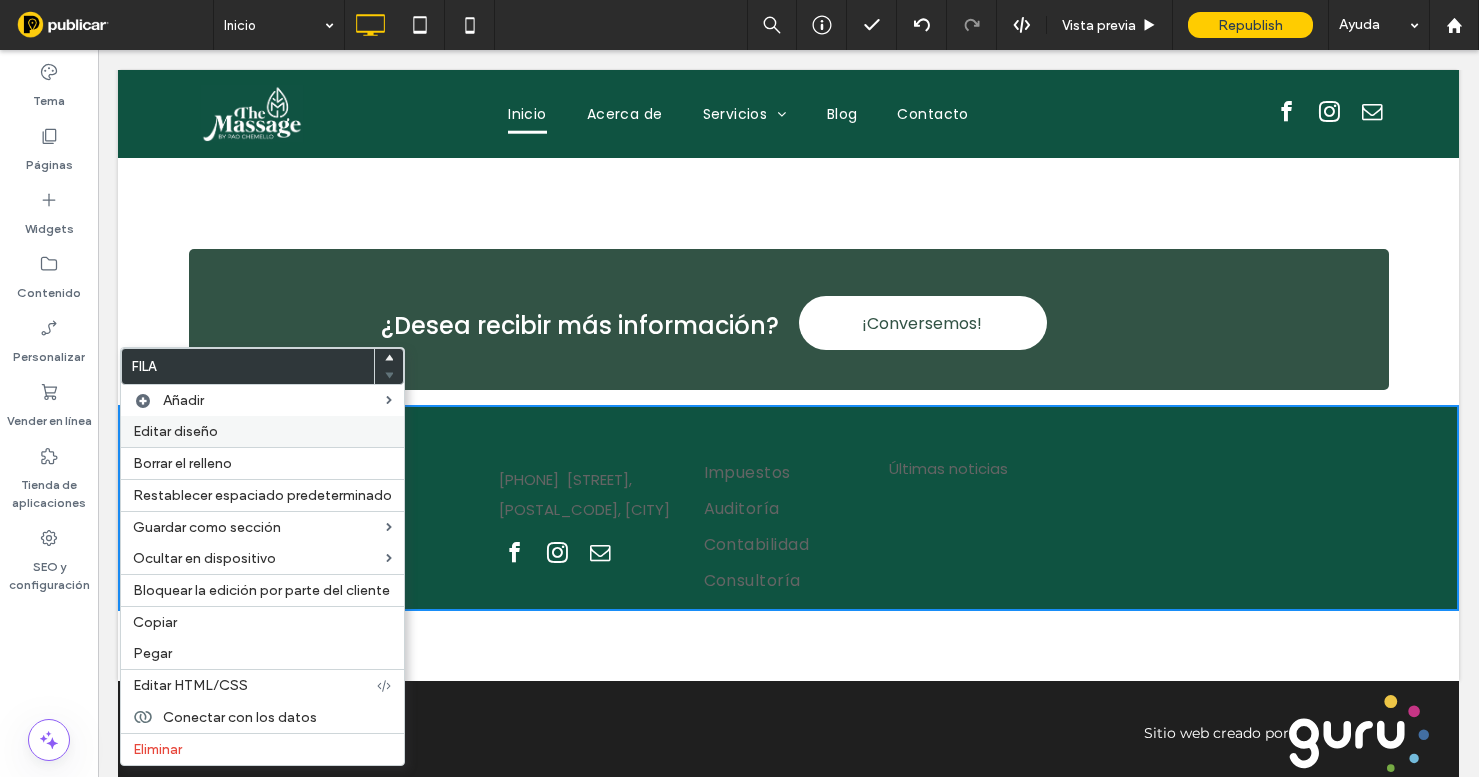 click on "Editar diseño" at bounding box center [175, 431] 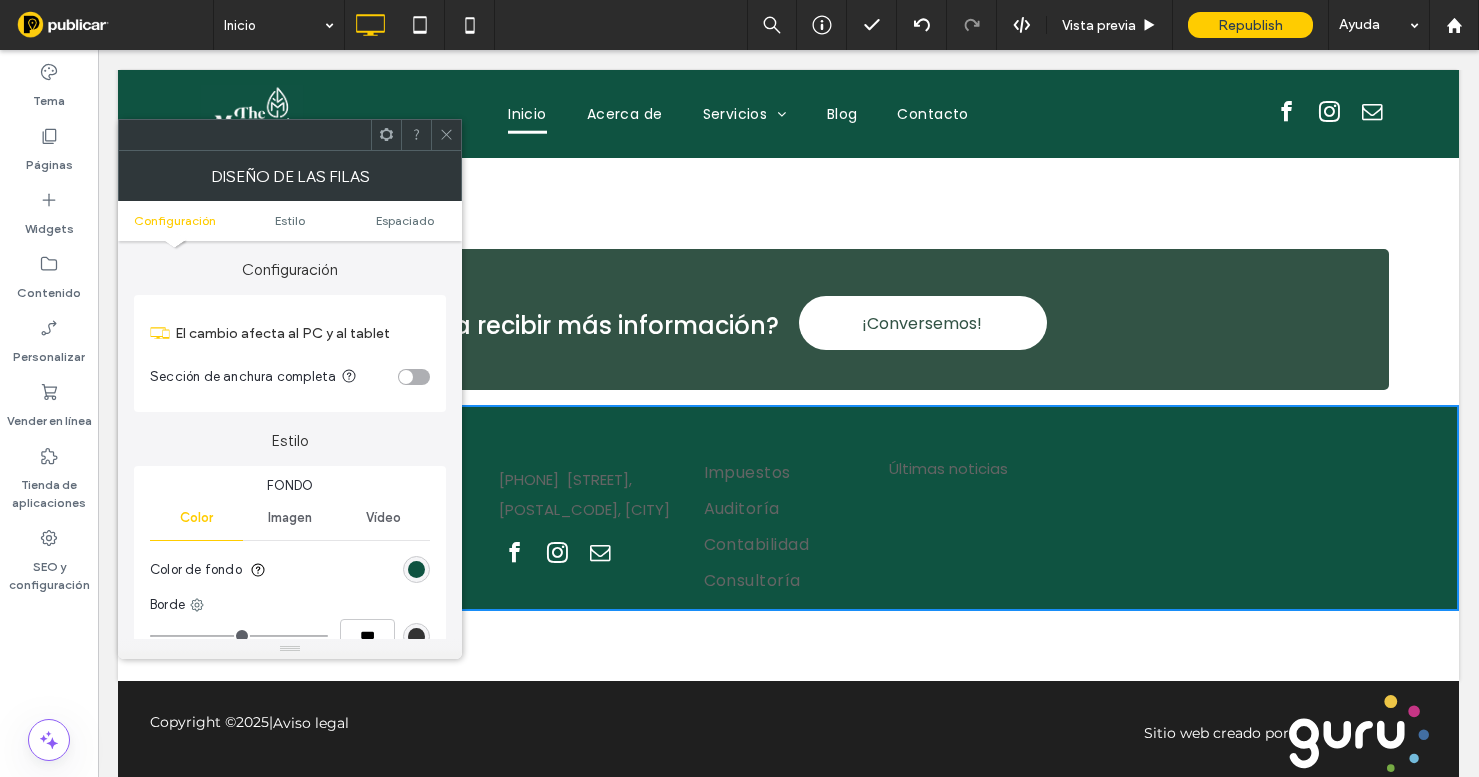 scroll, scrollTop: 5875, scrollLeft: 0, axis: vertical 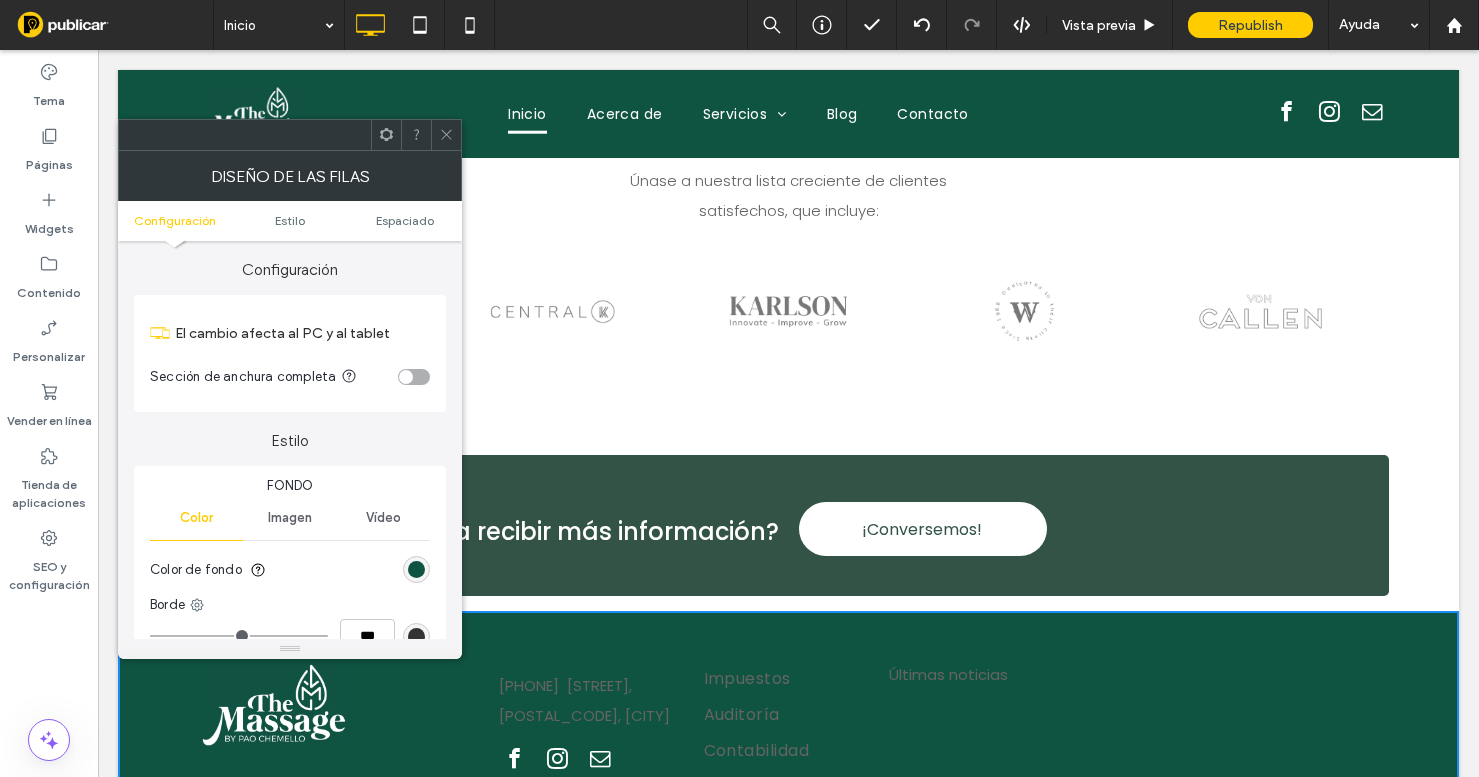 click at bounding box center (414, 377) 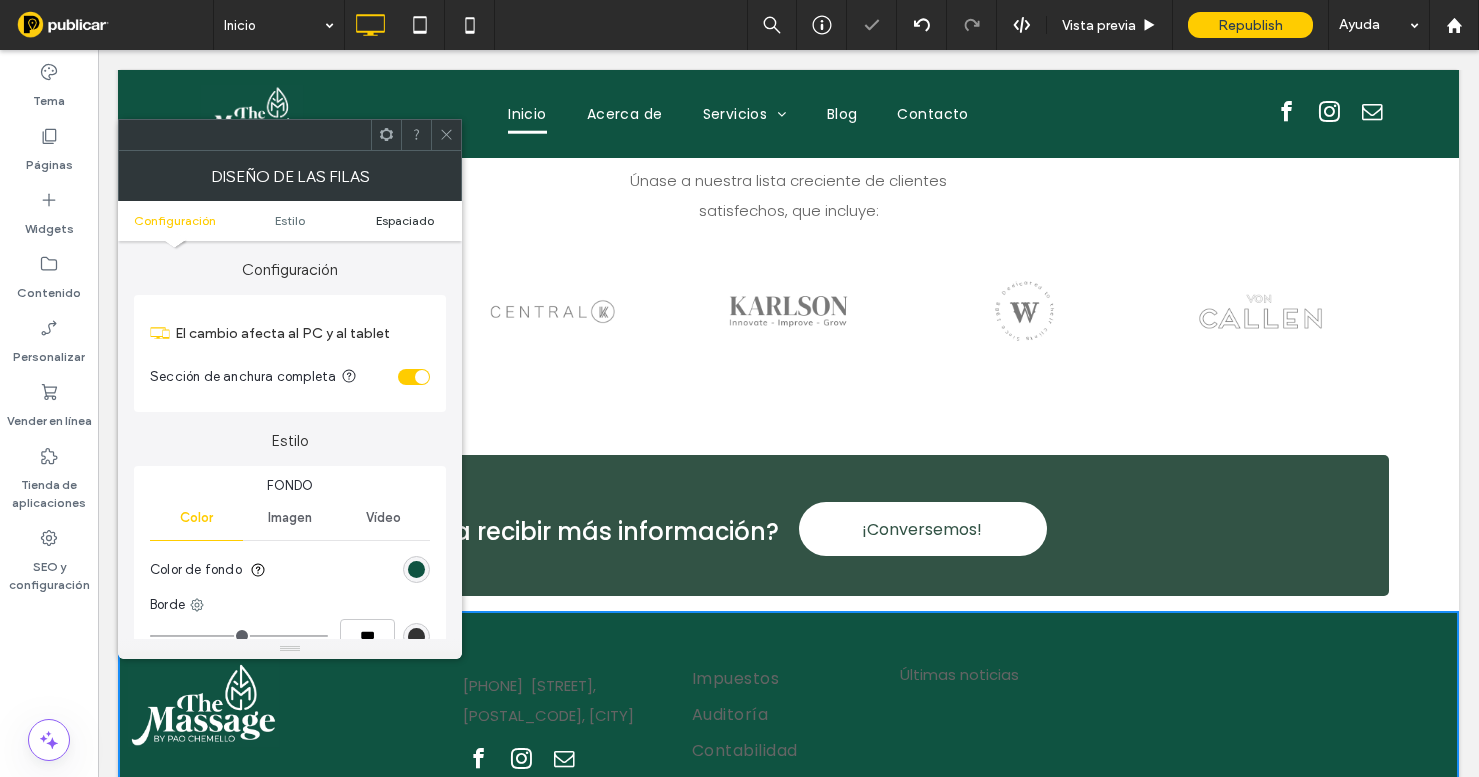 click on "Espaciado" at bounding box center [405, 220] 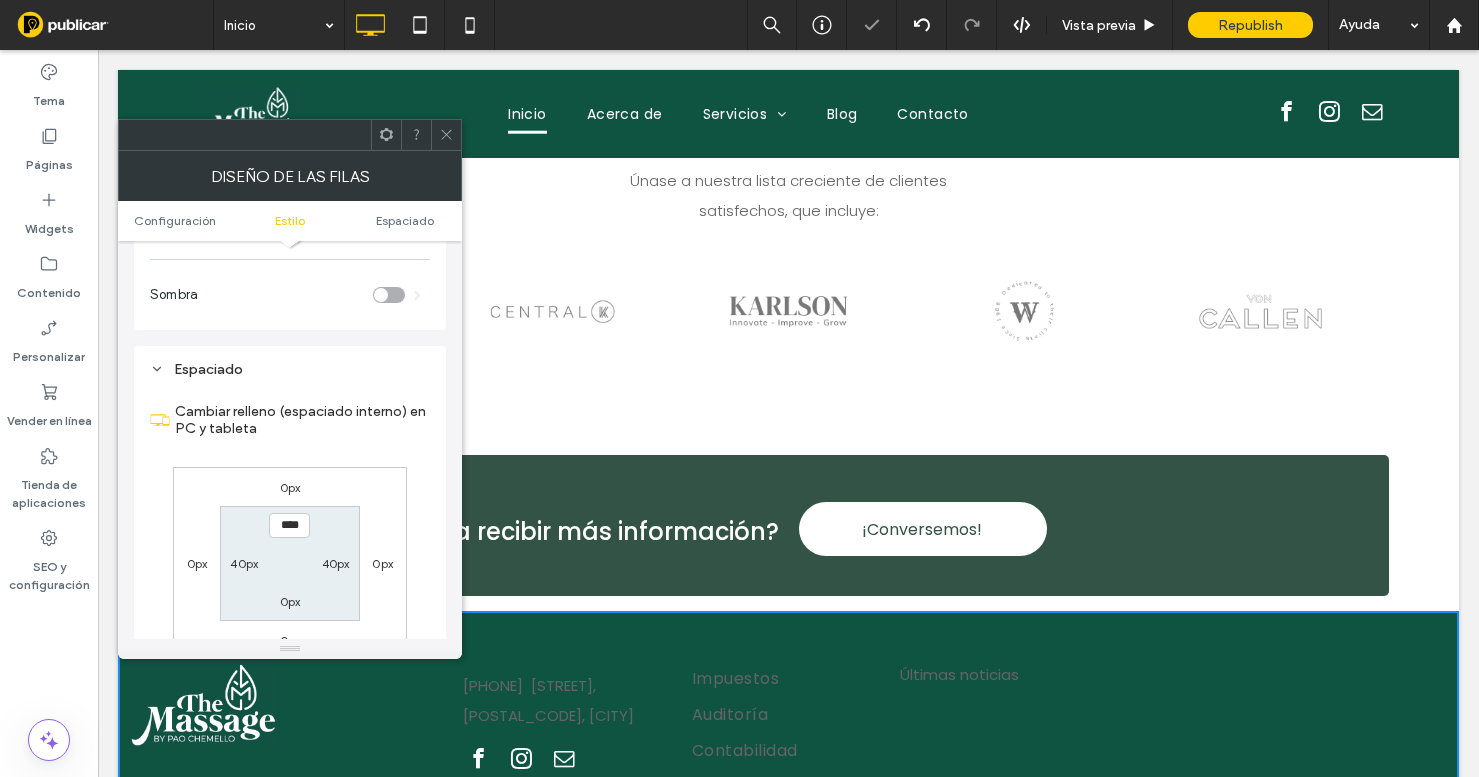 scroll, scrollTop: 503, scrollLeft: 0, axis: vertical 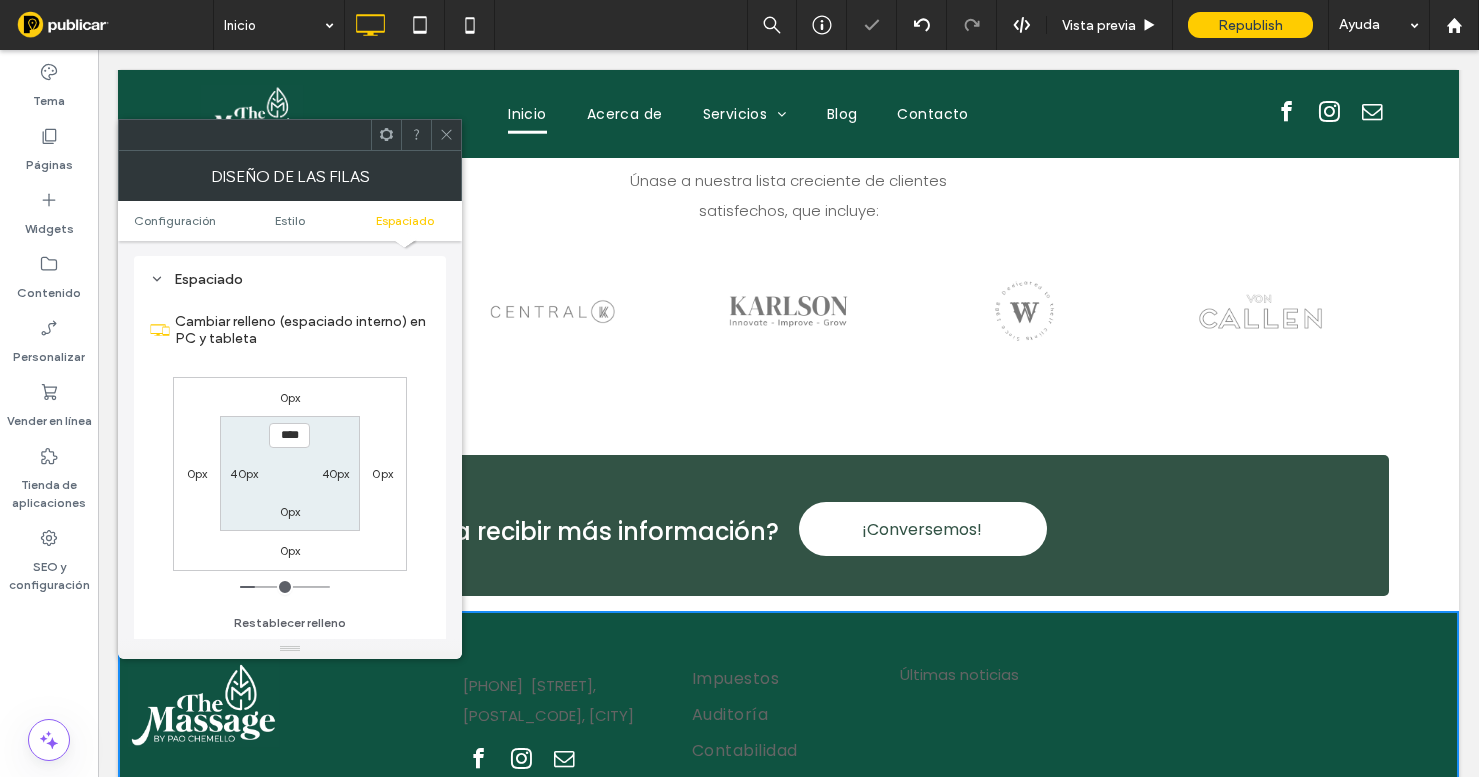 click on "40px" at bounding box center (244, 473) 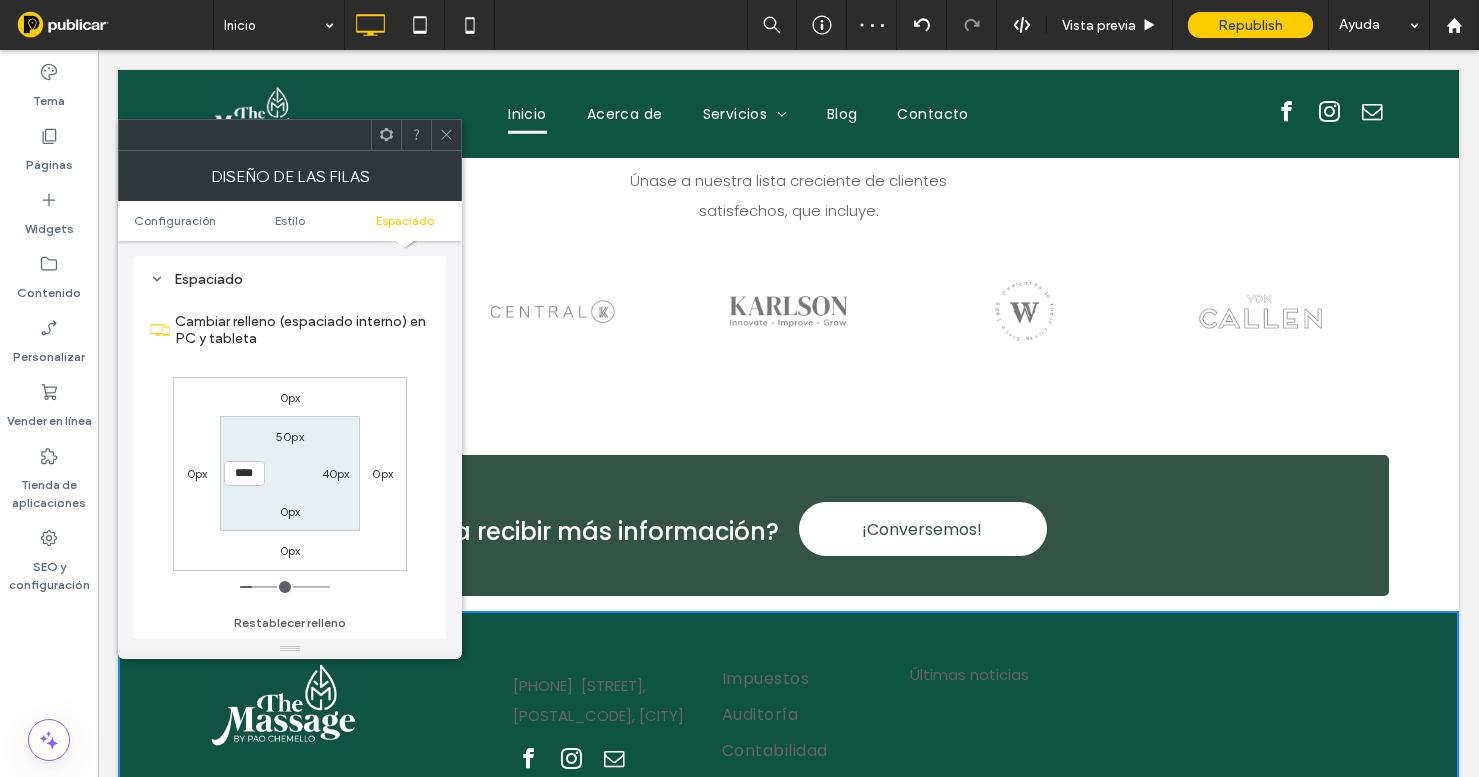 click on "40px" at bounding box center [336, 473] 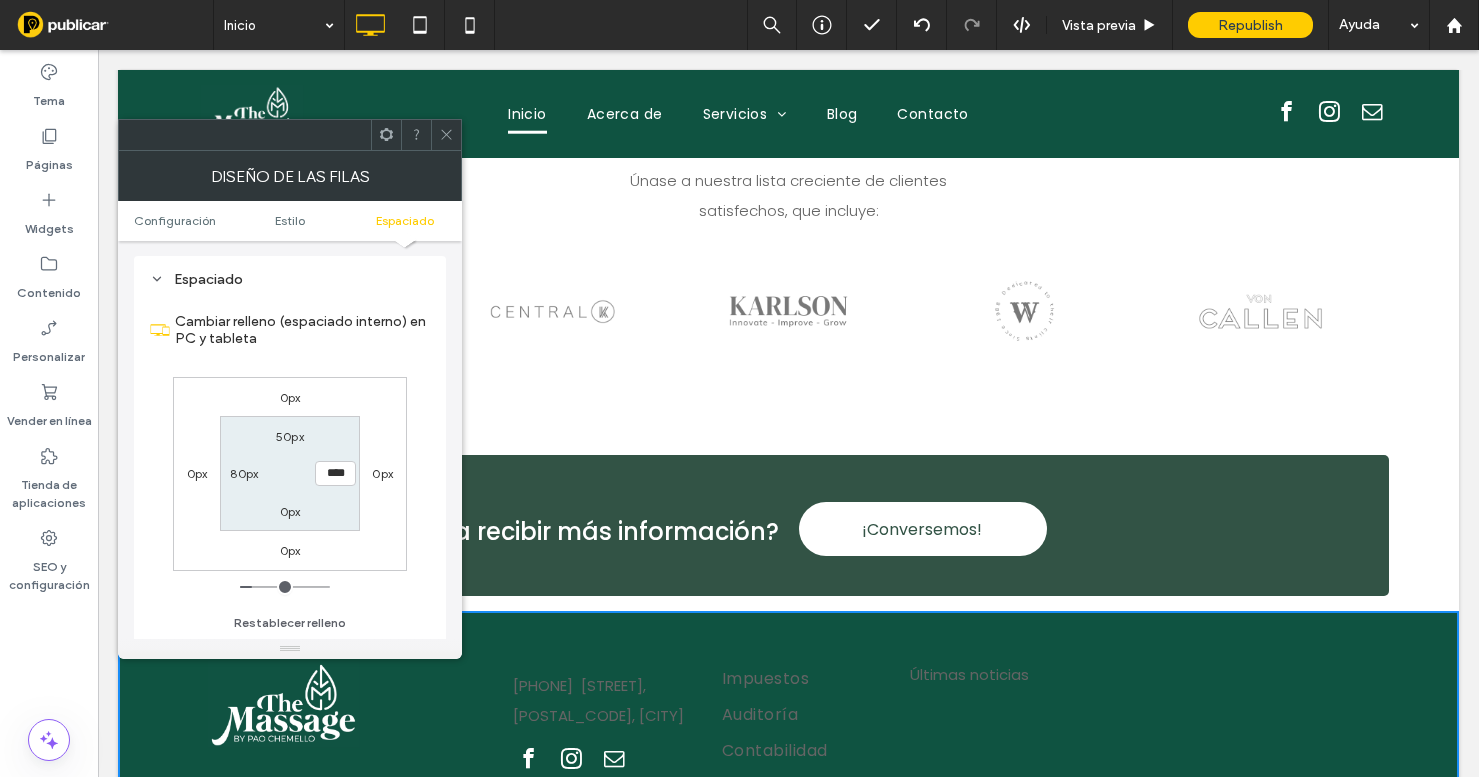 click on "0px" at bounding box center (290, 511) 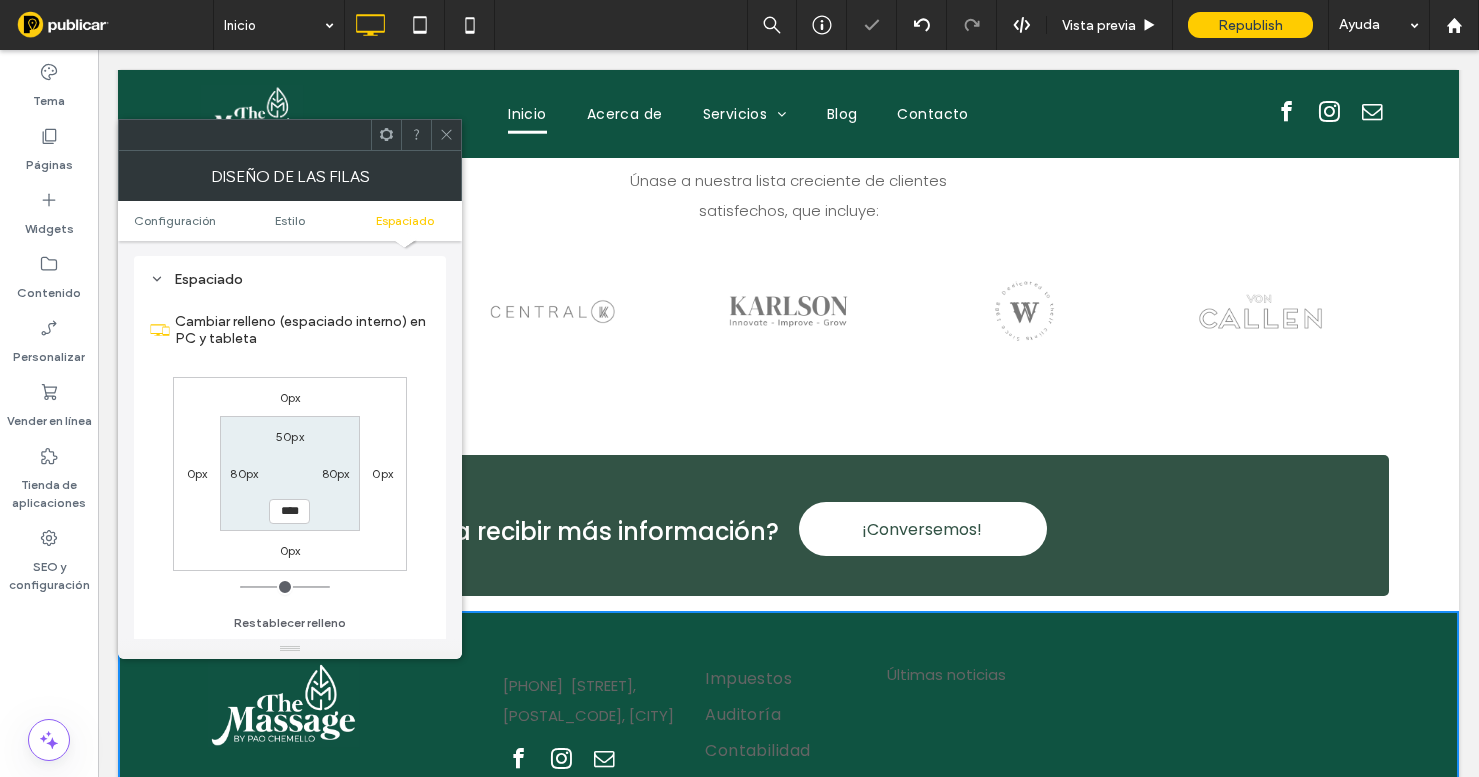 click on "50px" at bounding box center (290, 436) 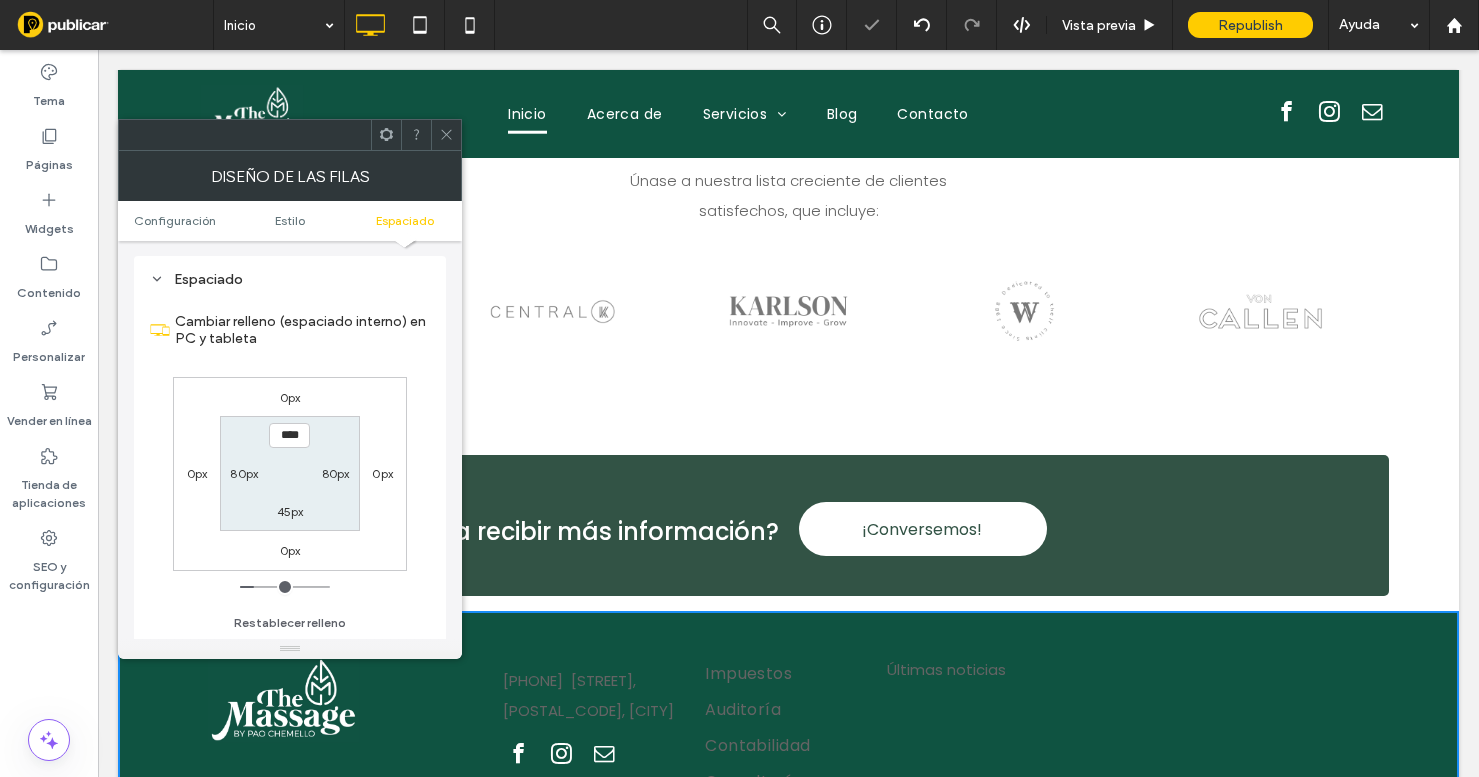 click at bounding box center (446, 135) 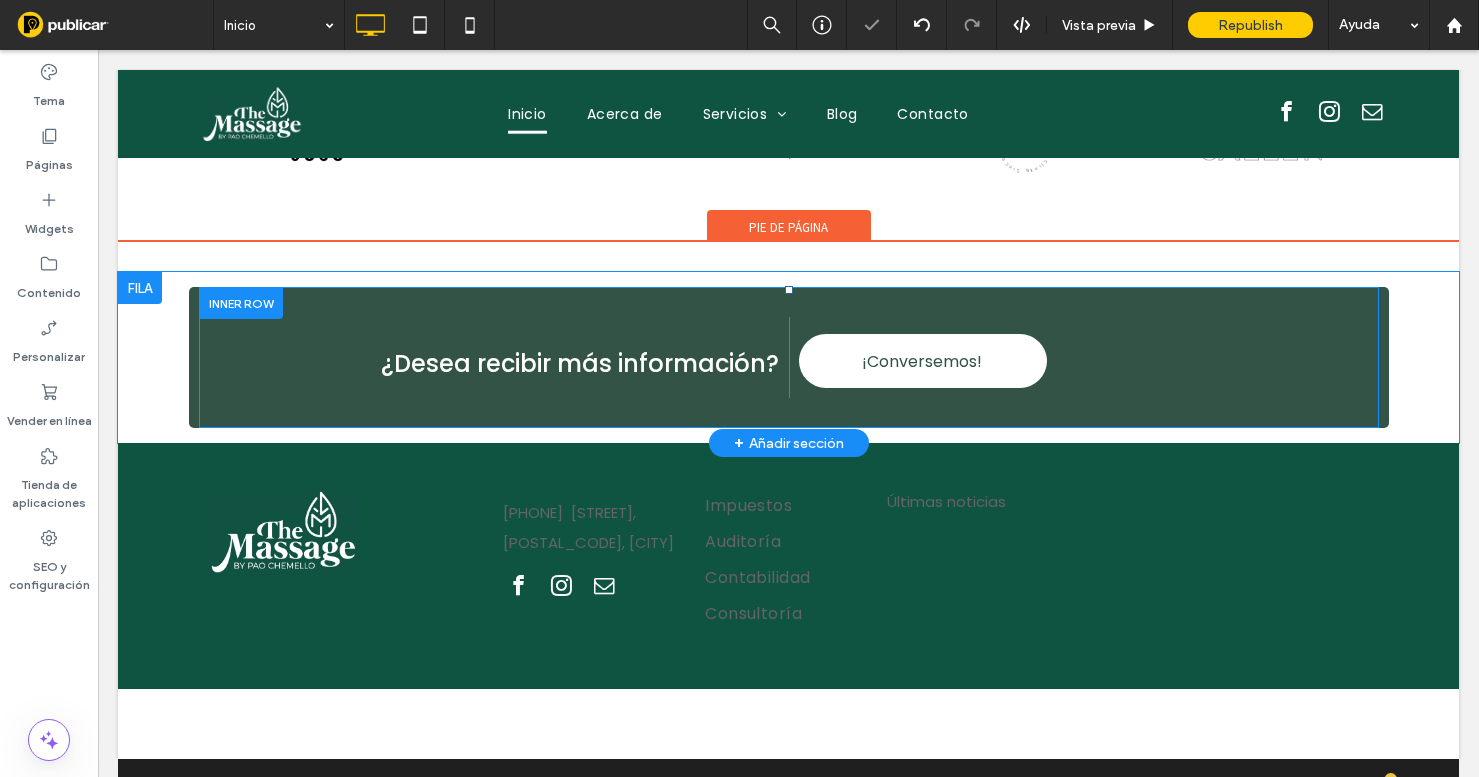 scroll, scrollTop: 6121, scrollLeft: 0, axis: vertical 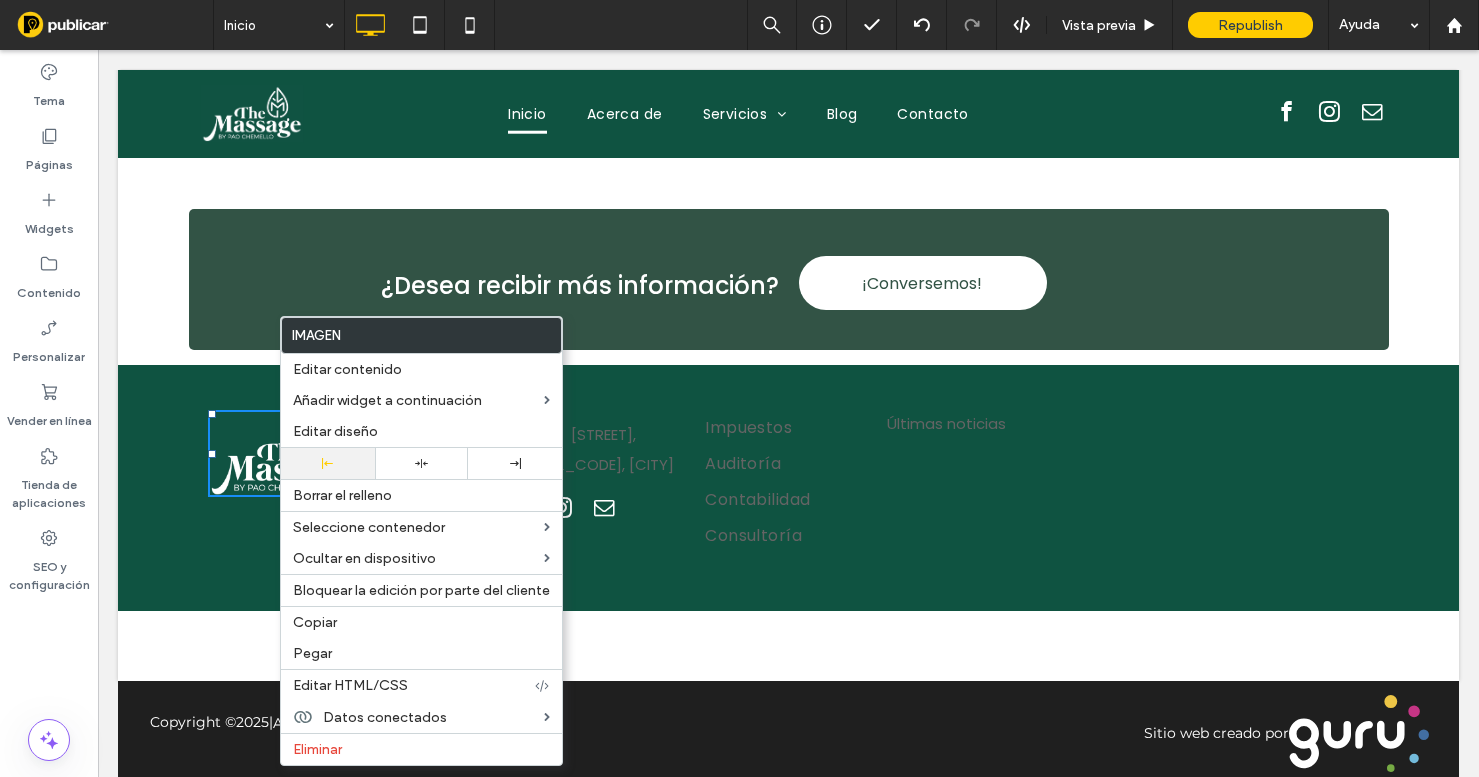 click at bounding box center [328, 463] 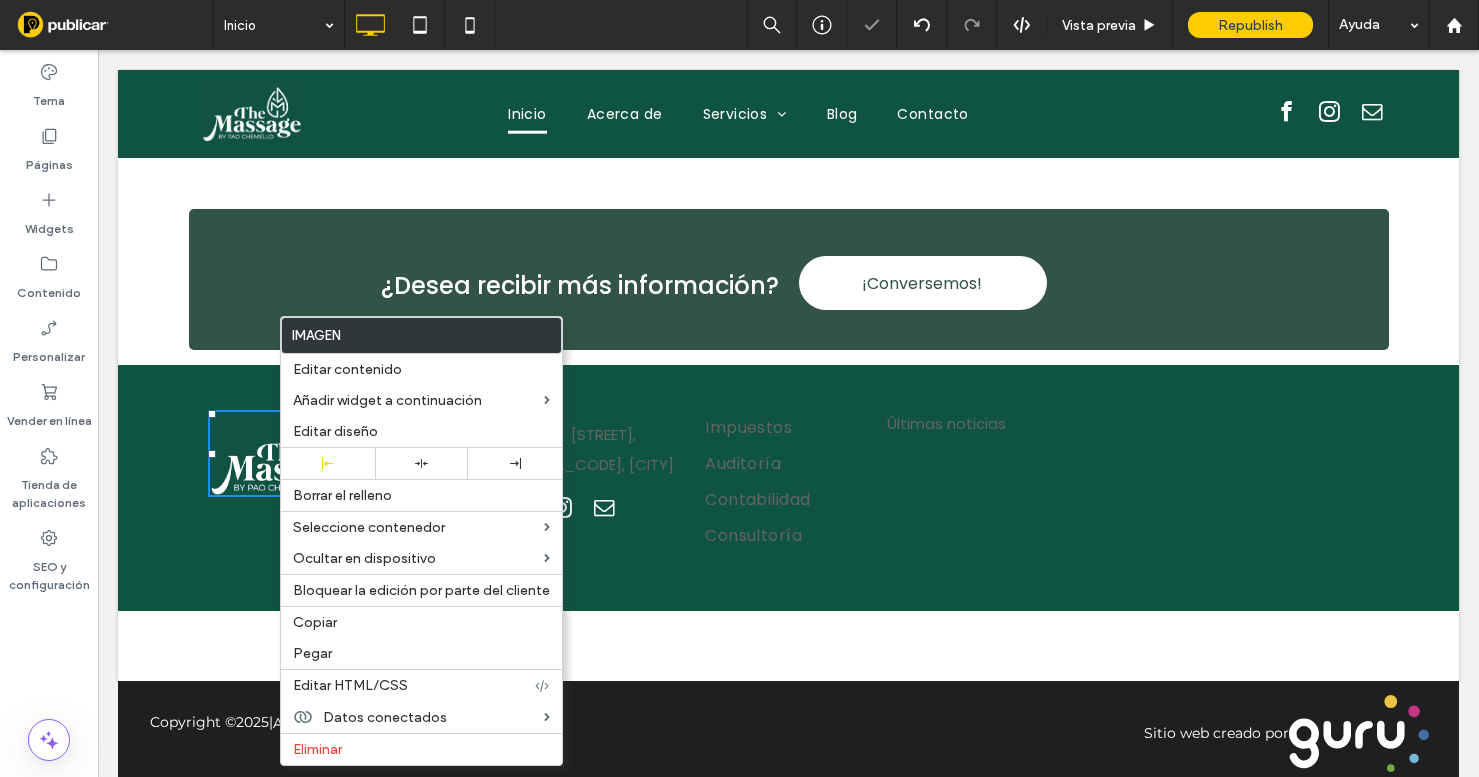 click on "¿Desea recibir más información? Click To Paste     Click To Paste
¡Conversemos!
Click To Paste     Click To Paste
Click To Paste     Click To Paste
+ Añadir sección
Click To Paste     Click To Paste
(555) 555-5555
Dirección,
Código postal, Ciudad
Click To Paste     Click To Paste
Impuestos
Auditoría
Contabilidad
Consultoría
Click To Paste     Click To Paste
Últimas noticias
Click To Paste     Click To Paste
+ Añadir sección
Pie de página" at bounding box center [788, 422] 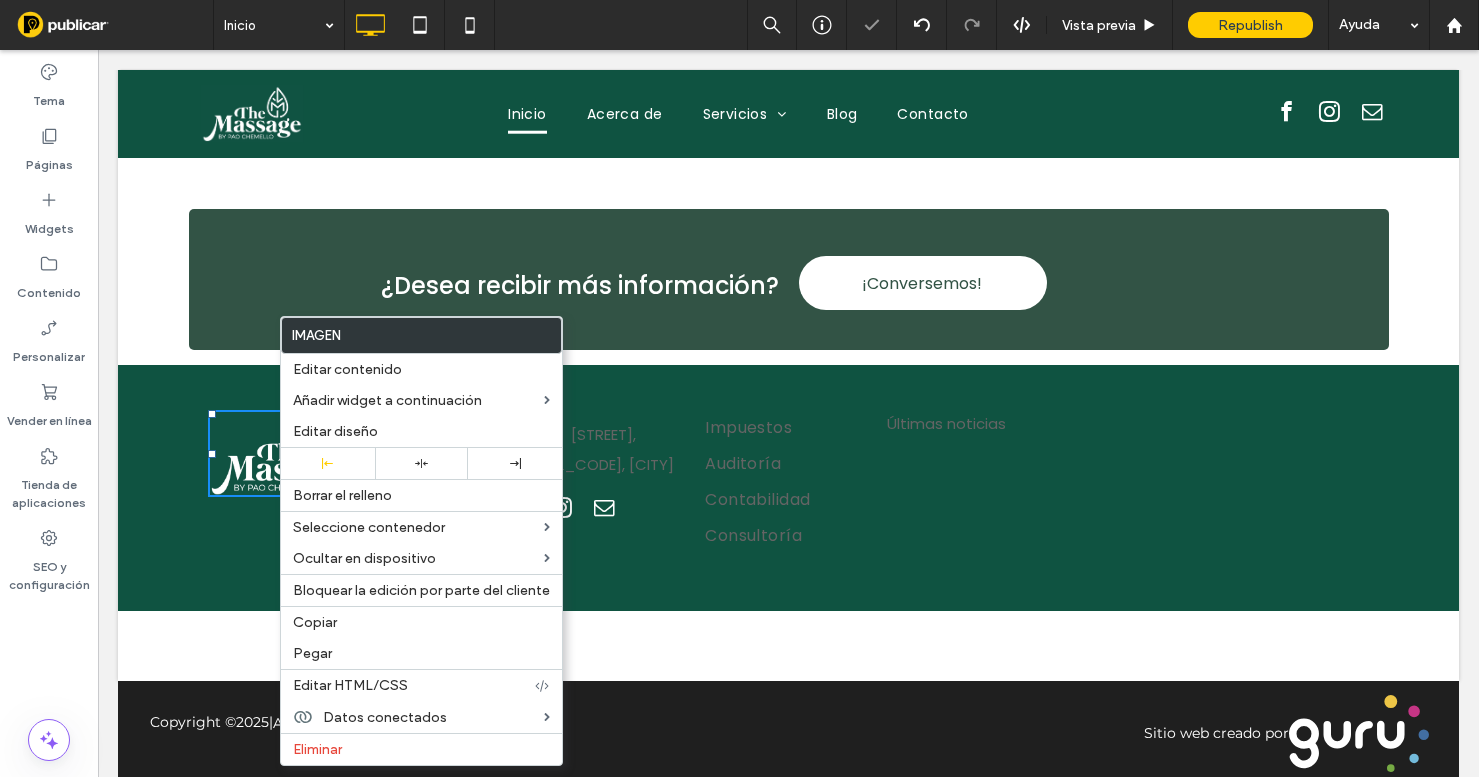 click on "¿Desea recibir más información? Click To Paste     Click To Paste
¡Conversemos!
Click To Paste     Click To Paste
Click To Paste     Click To Paste
+ Añadir sección
Click To Paste     Click To Paste
(555) 555-5555
Dirección,
Código postal, Ciudad
Click To Paste     Click To Paste
Impuestos
Auditoría
Contabilidad
Consultoría
Click To Paste     Click To Paste
Últimas noticias
Click To Paste     Click To Paste
+ Añadir sección
Pie de página" at bounding box center [788, 422] 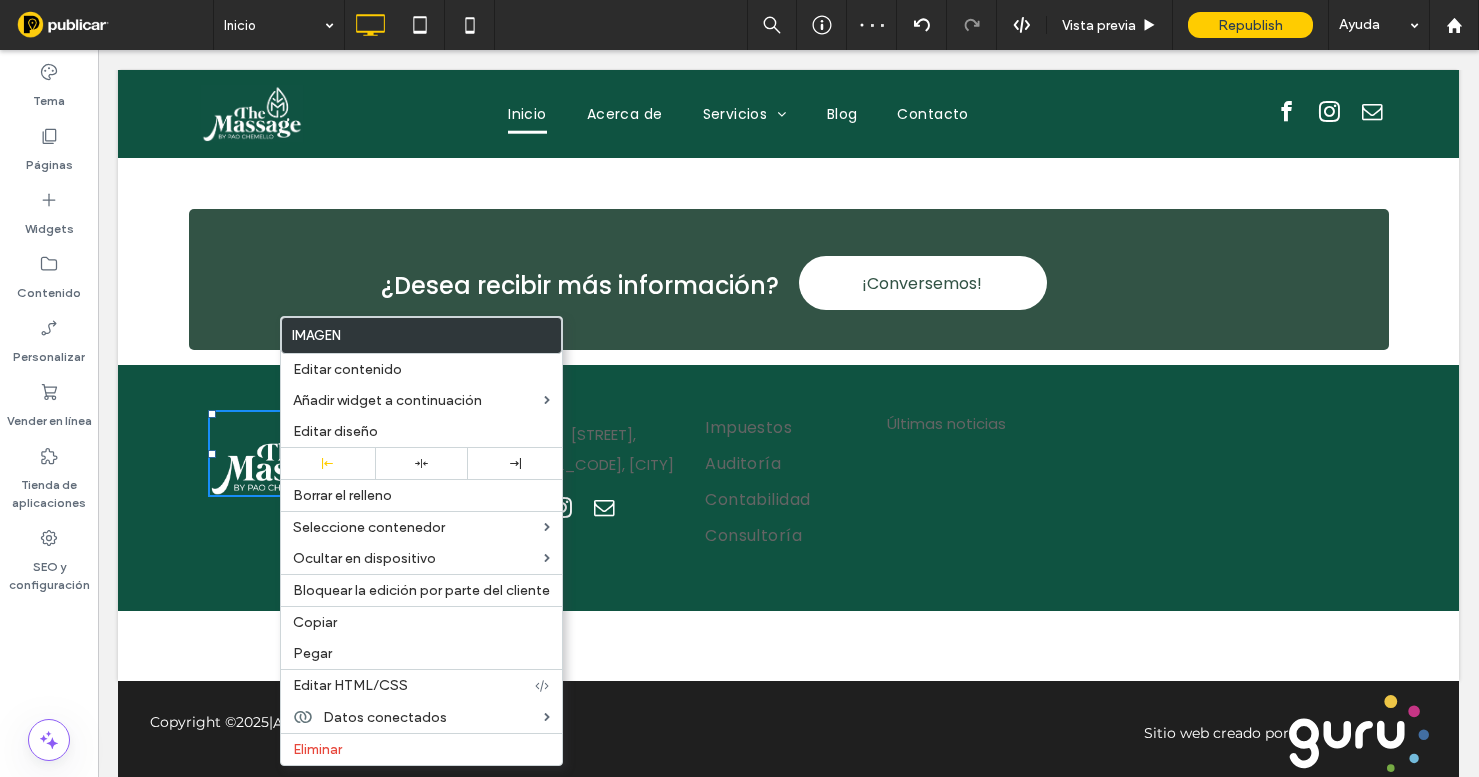 click on "Click To Paste     Click To Paste
(555) 555-5555
Dirección,
Código postal, Ciudad
Click To Paste     Click To Paste
Impuestos
Auditoría
Contabilidad
Consultoría
Click To Paste     Click To Paste
Últimas noticias
Click To Paste     Click To Paste
+ Añadir sección" at bounding box center [788, 488] 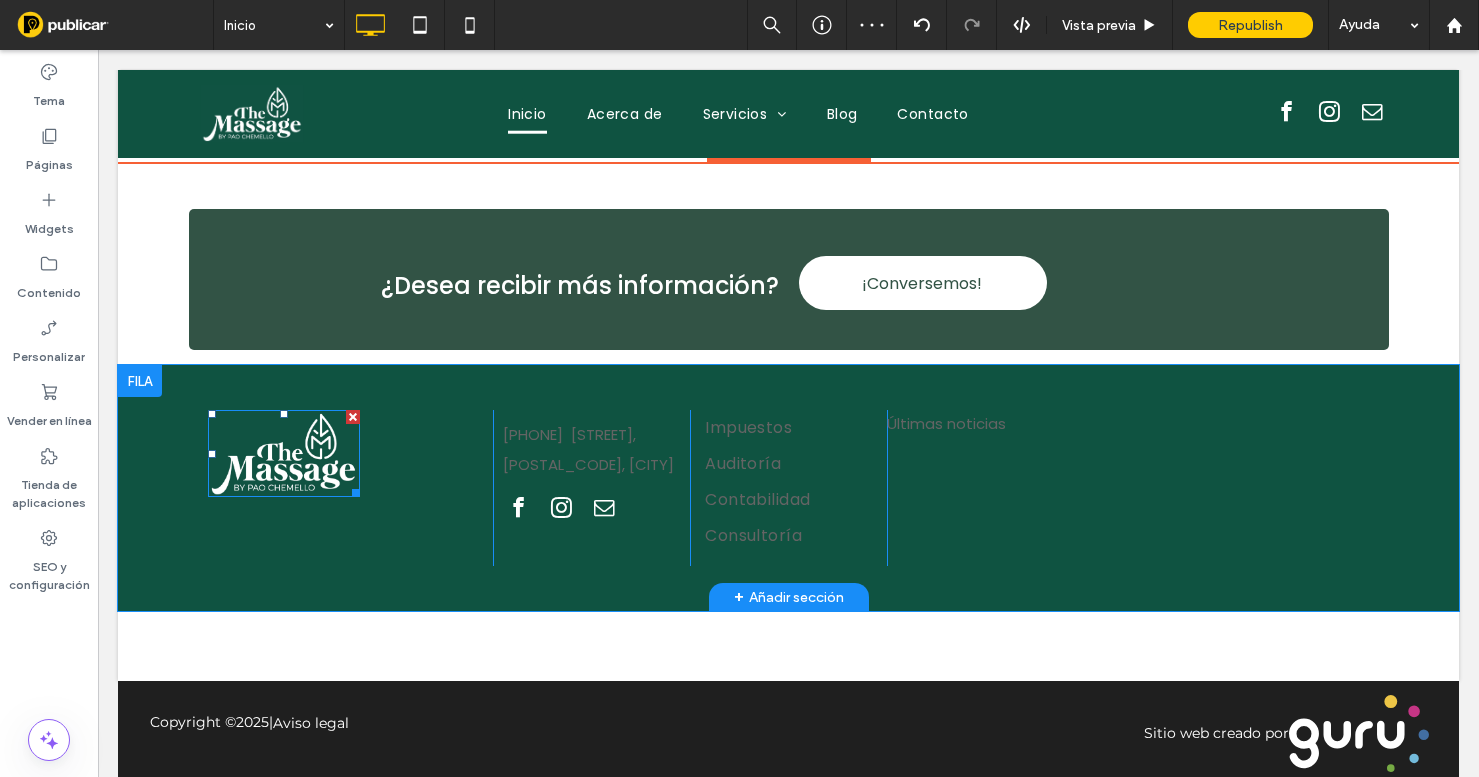 click on "Click To Paste     Click To Paste
(555) 555-5555
Dirección,
Código postal, Ciudad
Click To Paste     Click To Paste
Impuestos
Auditoría
Contabilidad
Consultoría
Click To Paste     Click To Paste
Últimas noticias
Click To Paste     Click To Paste
+ Añadir sección" at bounding box center (788, 488) 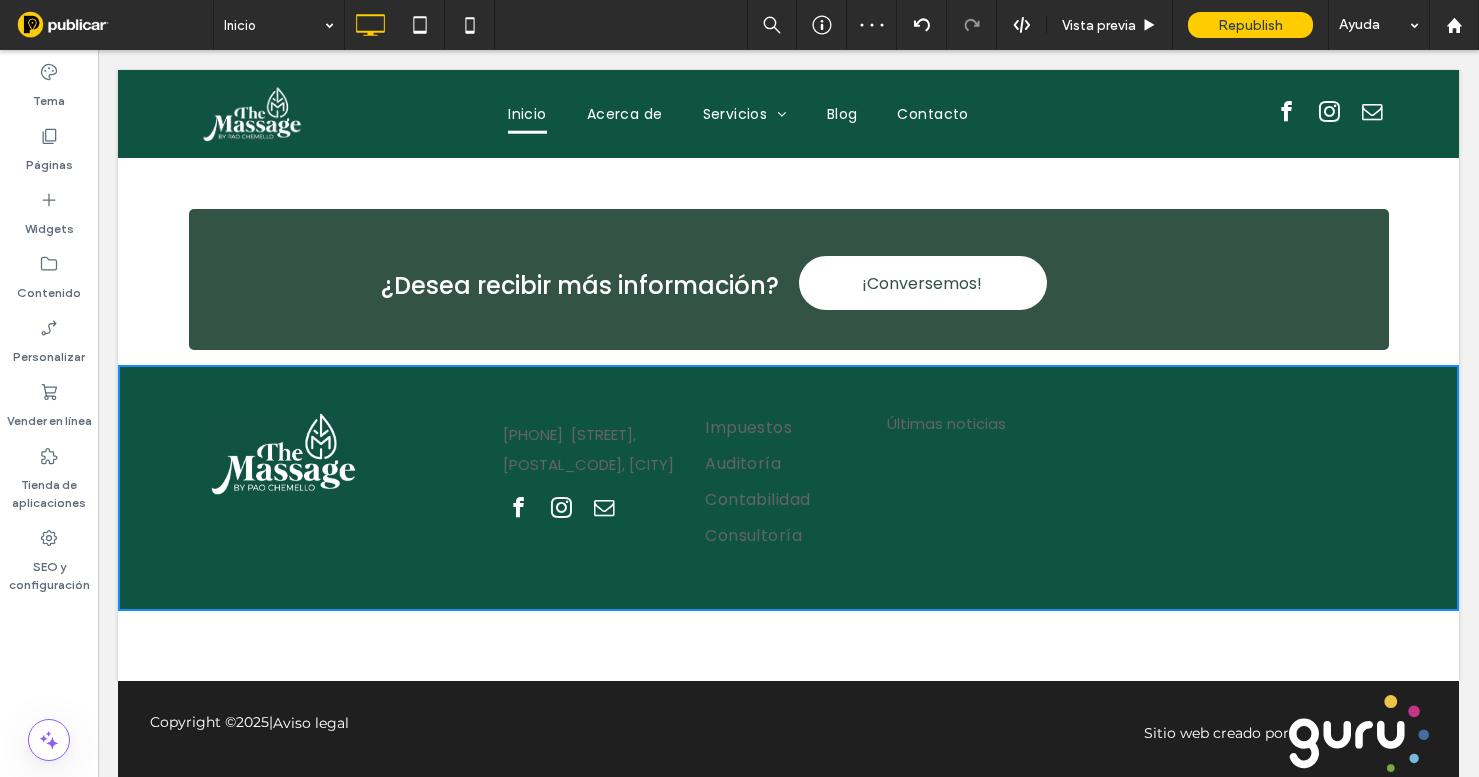 scroll, scrollTop: 5875, scrollLeft: 0, axis: vertical 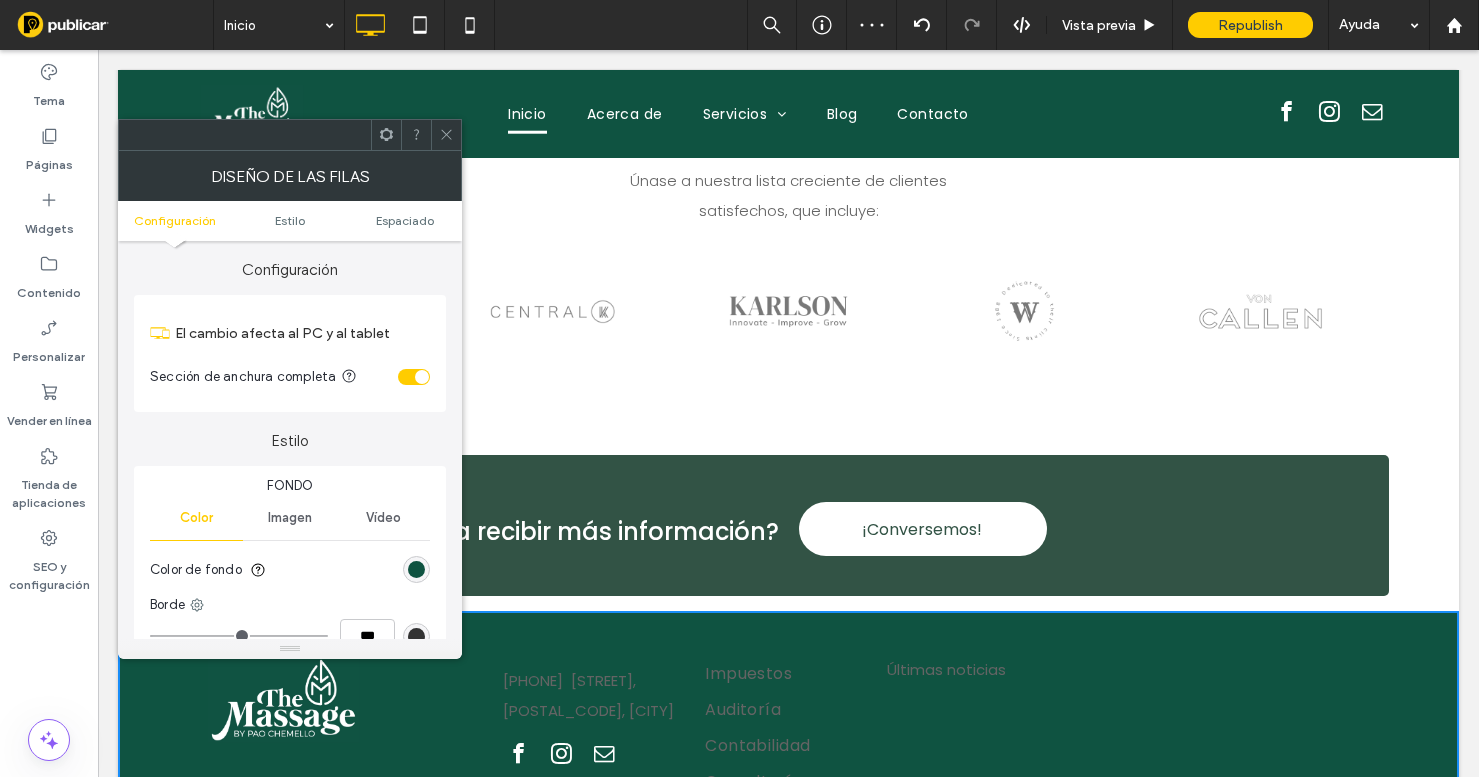 click on "Configuración Estilo Espaciado" at bounding box center [290, 221] 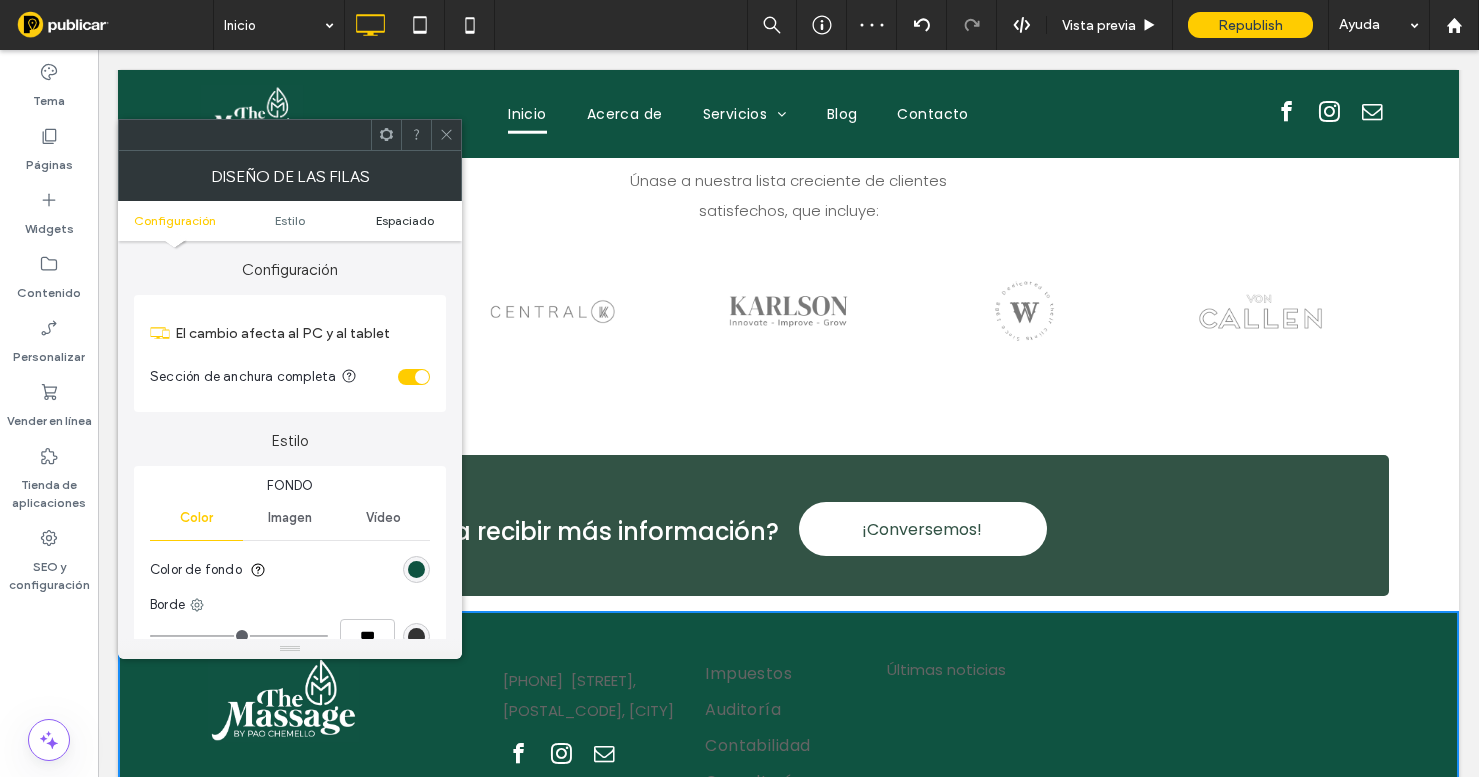click on "Espaciado" at bounding box center (405, 220) 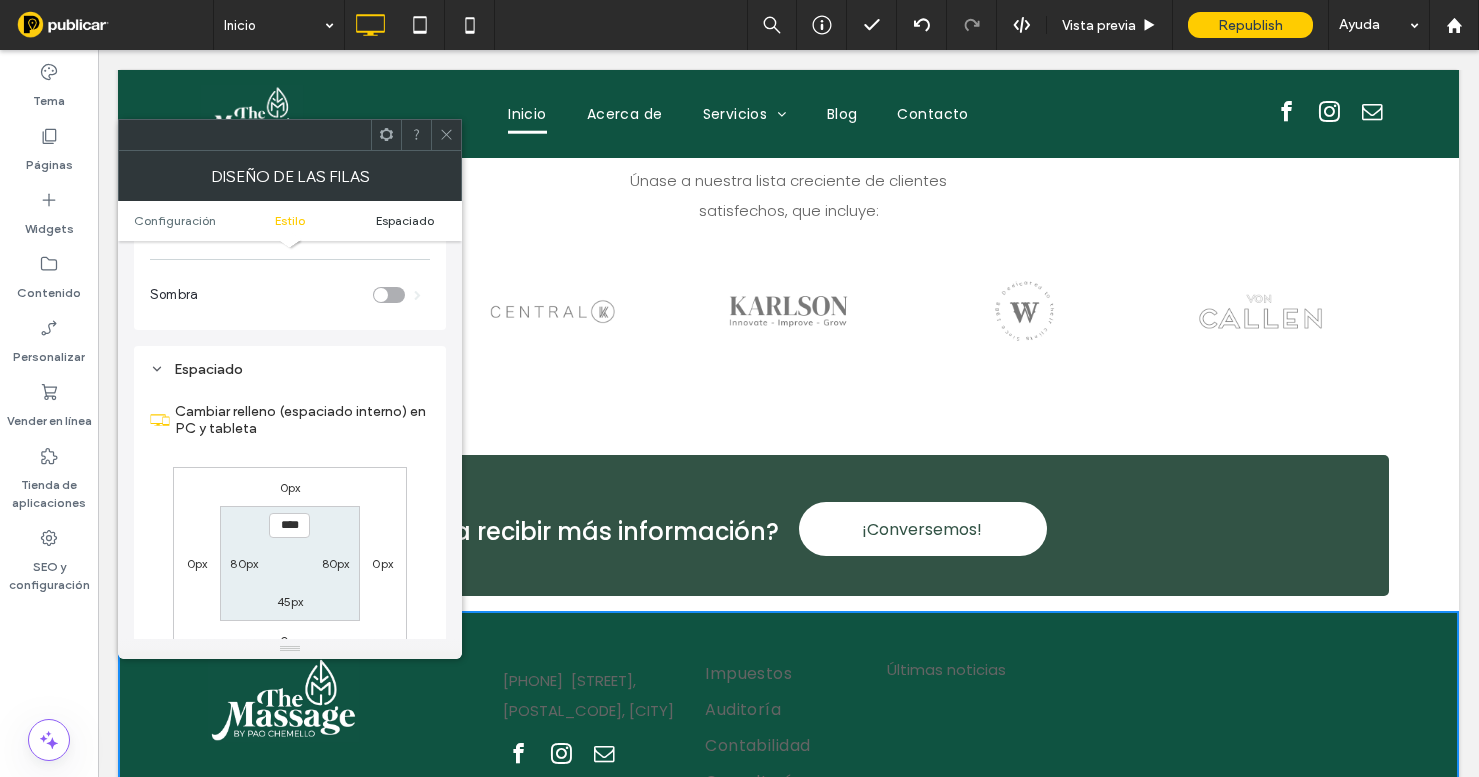 scroll, scrollTop: 503, scrollLeft: 0, axis: vertical 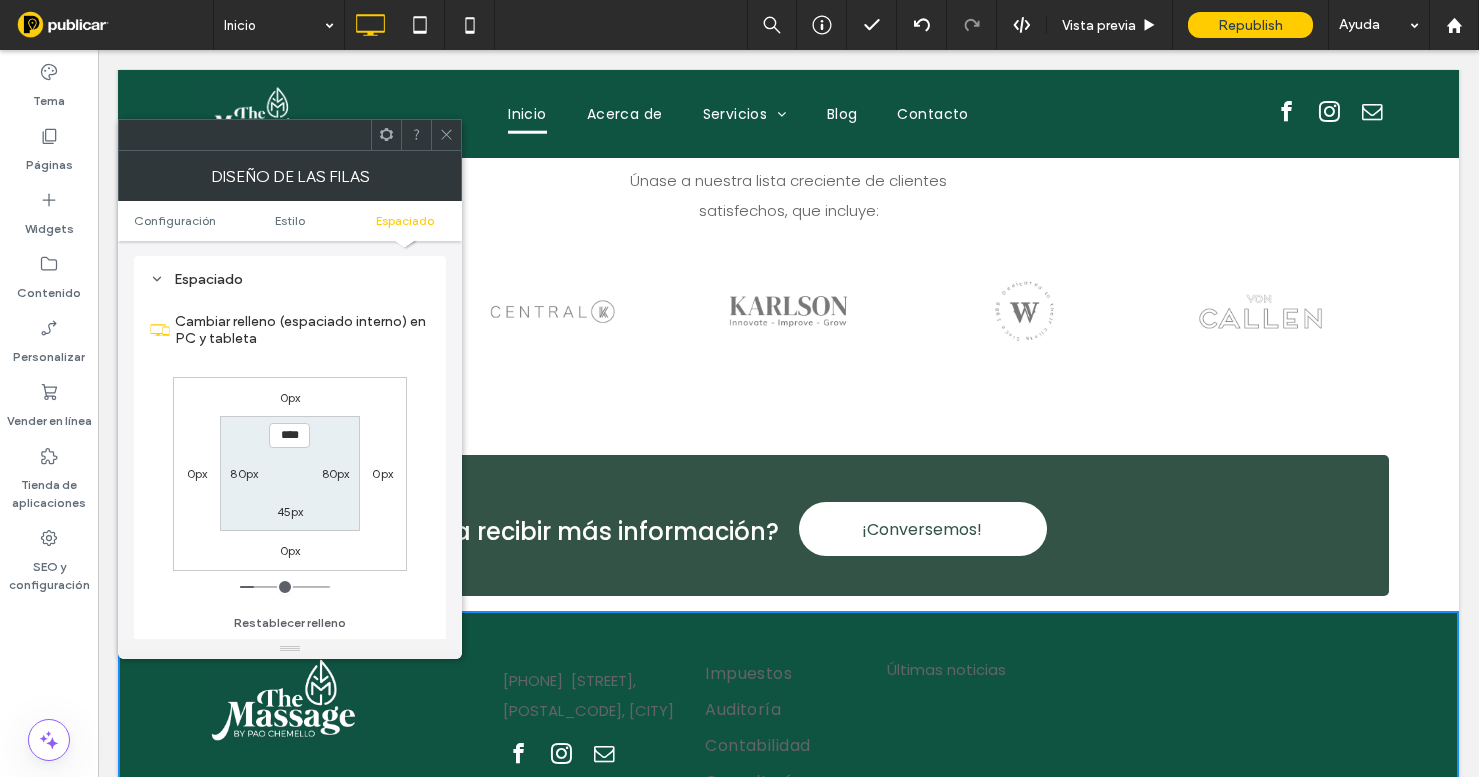 click 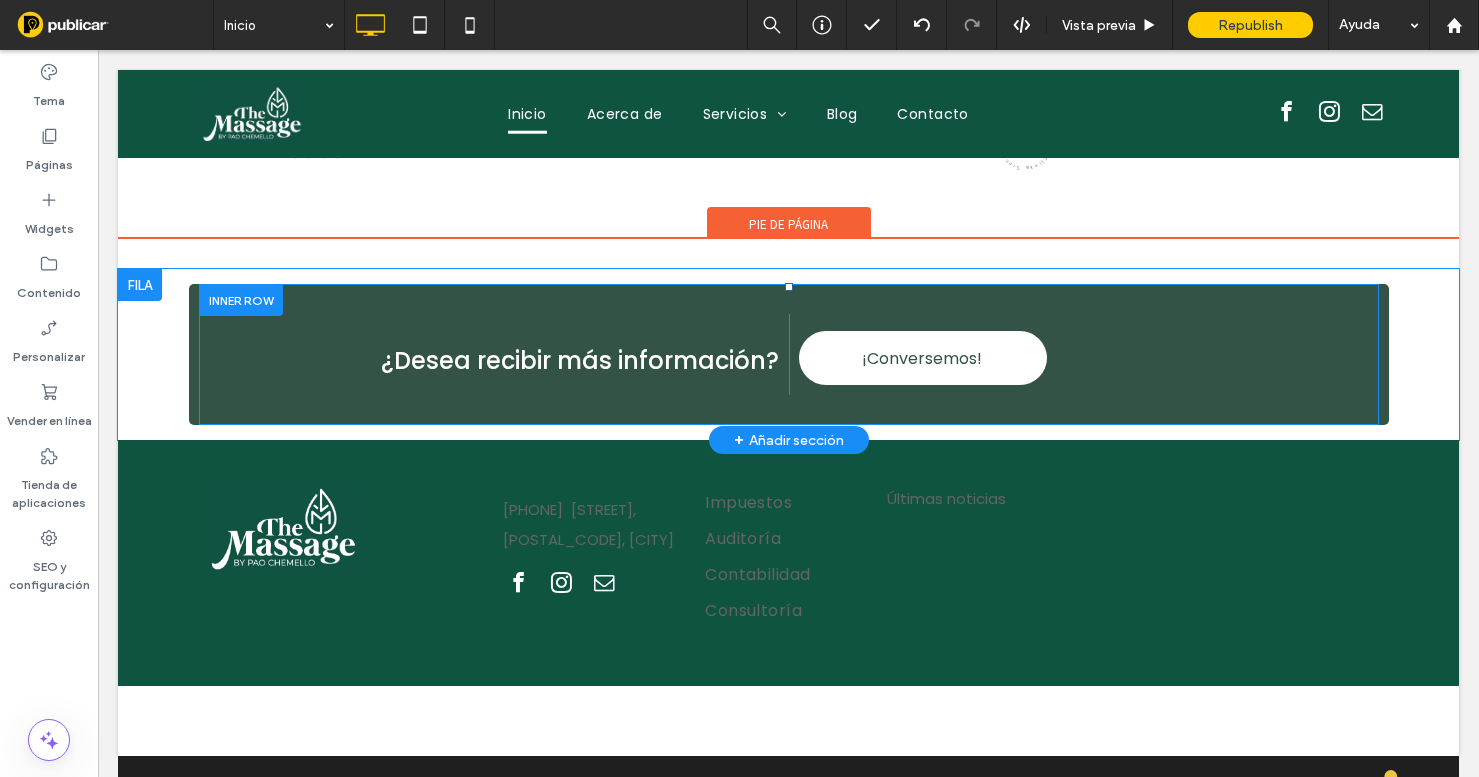 scroll, scrollTop: 6121, scrollLeft: 0, axis: vertical 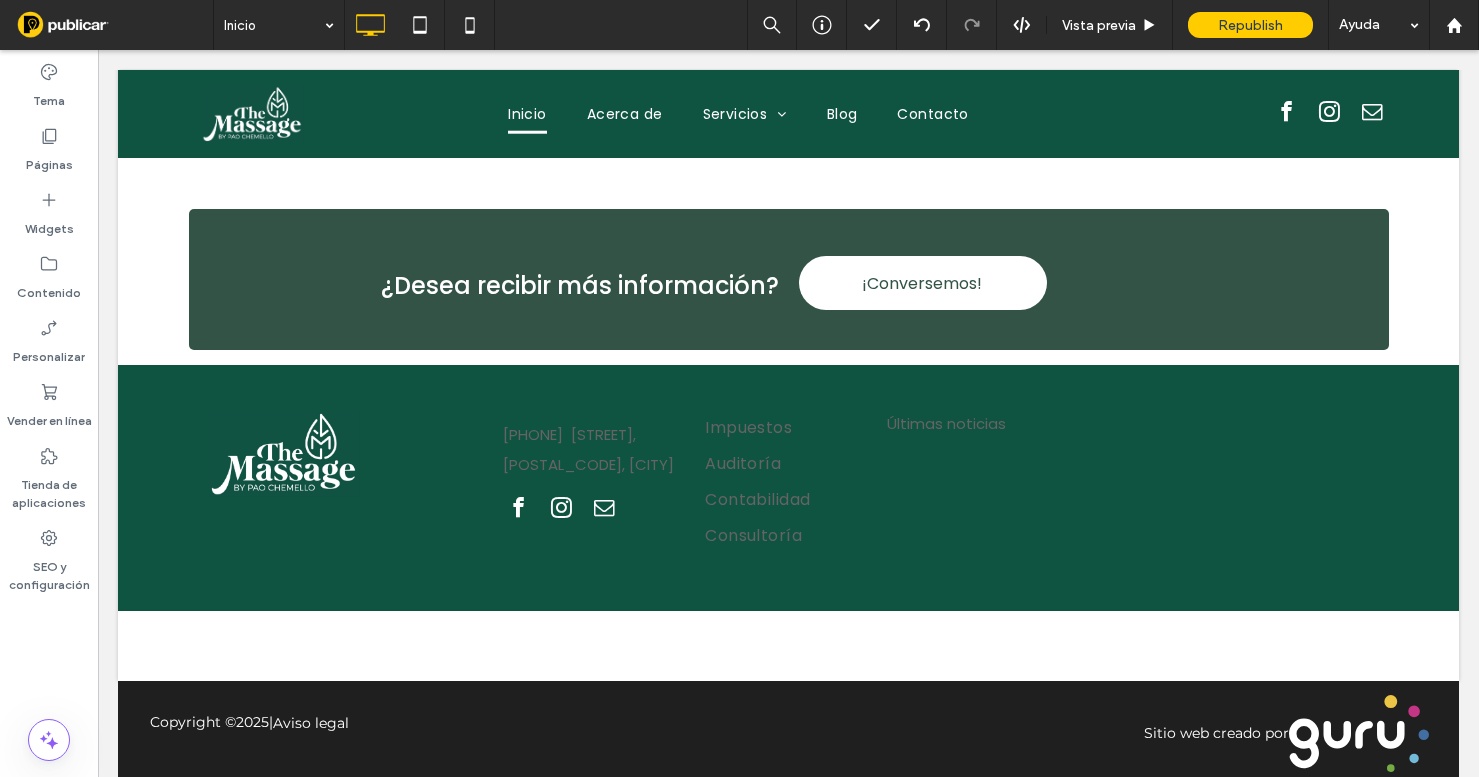 click on "Copyright ©  2025   |    Aviso legal" at bounding box center (386, 722) 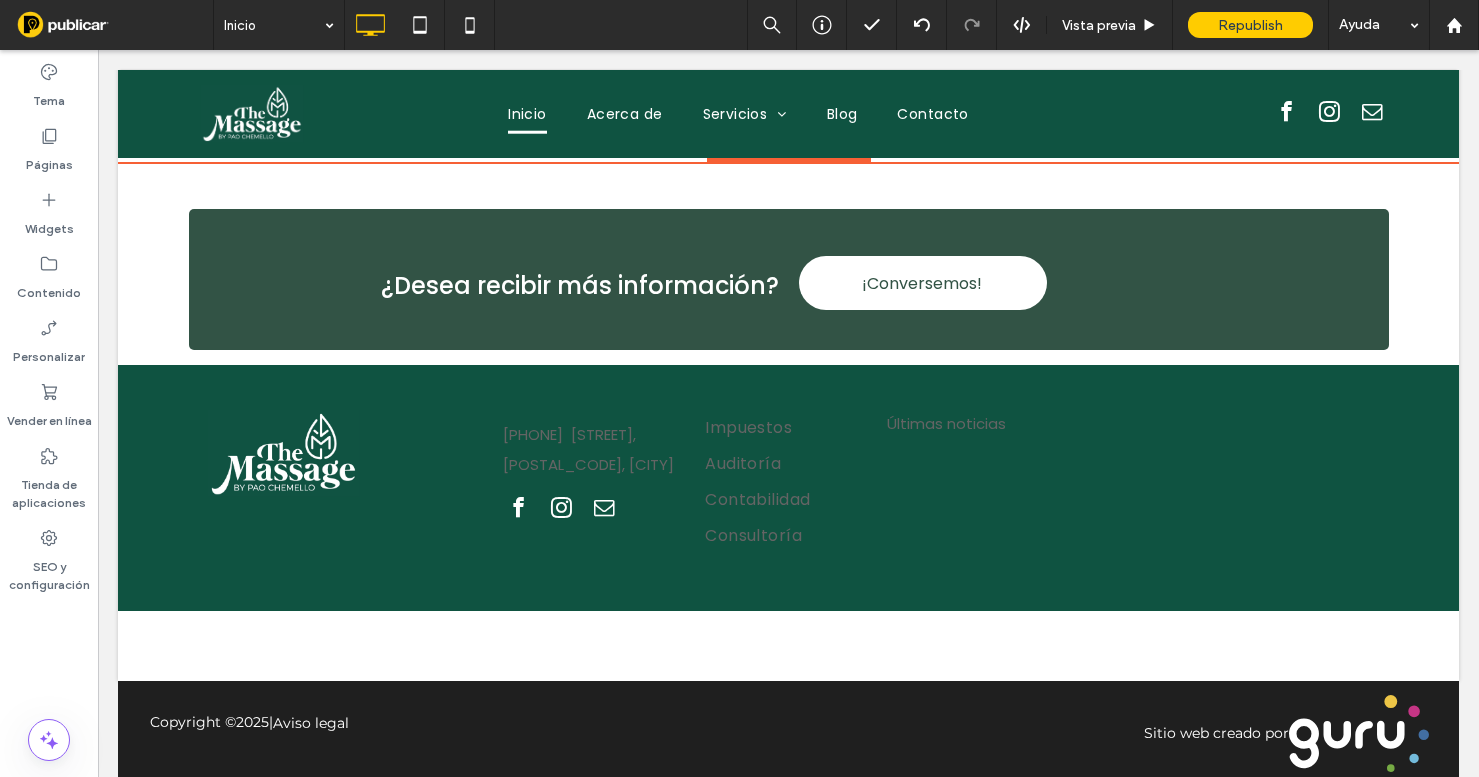 click on "¿Desea recibir más información? Click To Paste     Click To Paste
¡Conversemos!
Click To Paste     Click To Paste
Click To Paste     Click To Paste
+ Añadir sección
Click To Paste     Click To Paste
(555) 555-5555
Dirección,
Código postal, Ciudad
Click To Paste     Click To Paste
Impuestos
Auditoría
Contabilidad
Consultoría
Click To Paste     Click To Paste
Últimas noticias
Click To Paste     Click To Paste
+ Añadir sección
Pie de página" at bounding box center (788, 422) 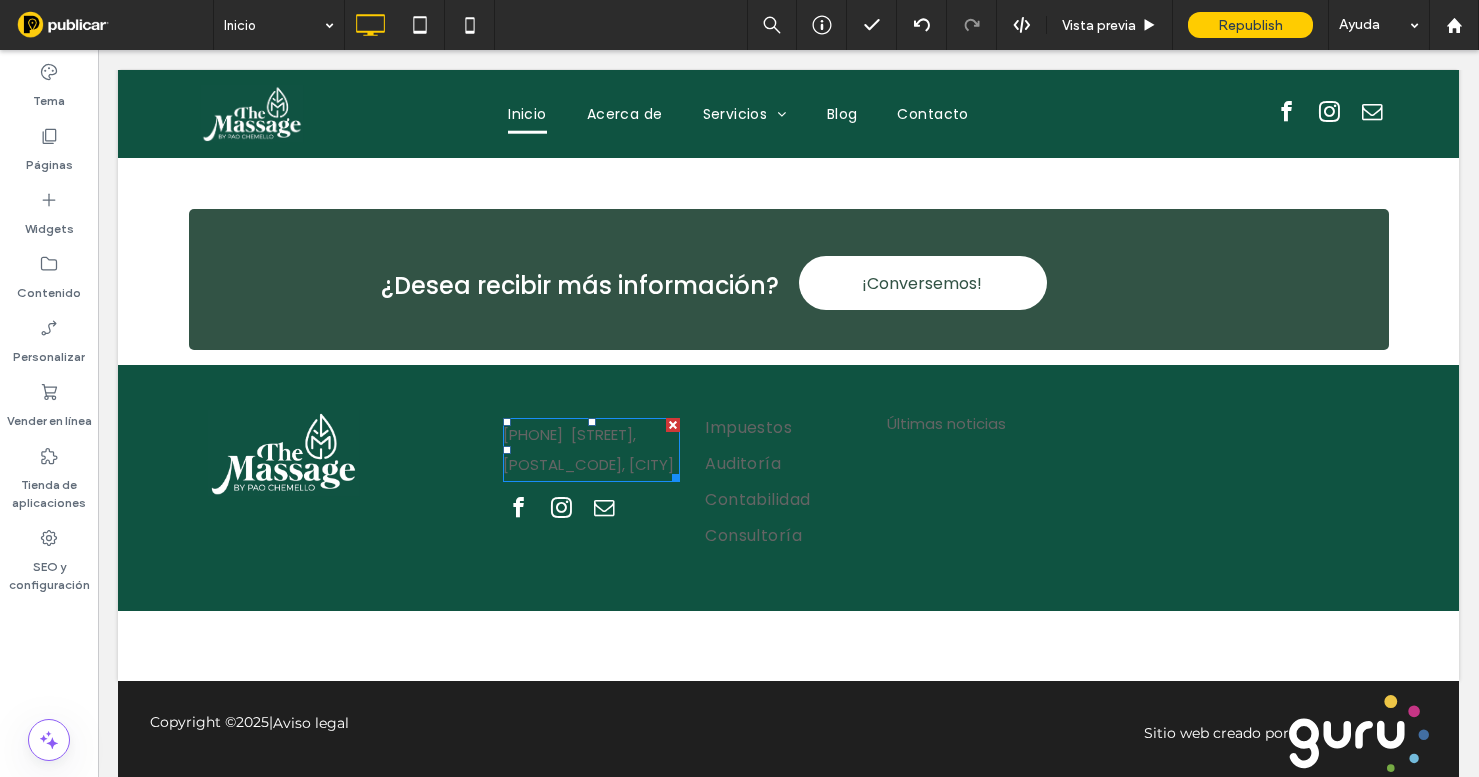 click on "(555) 555-5555
Dirección,
Código postal, Ciudad" at bounding box center (591, 450) 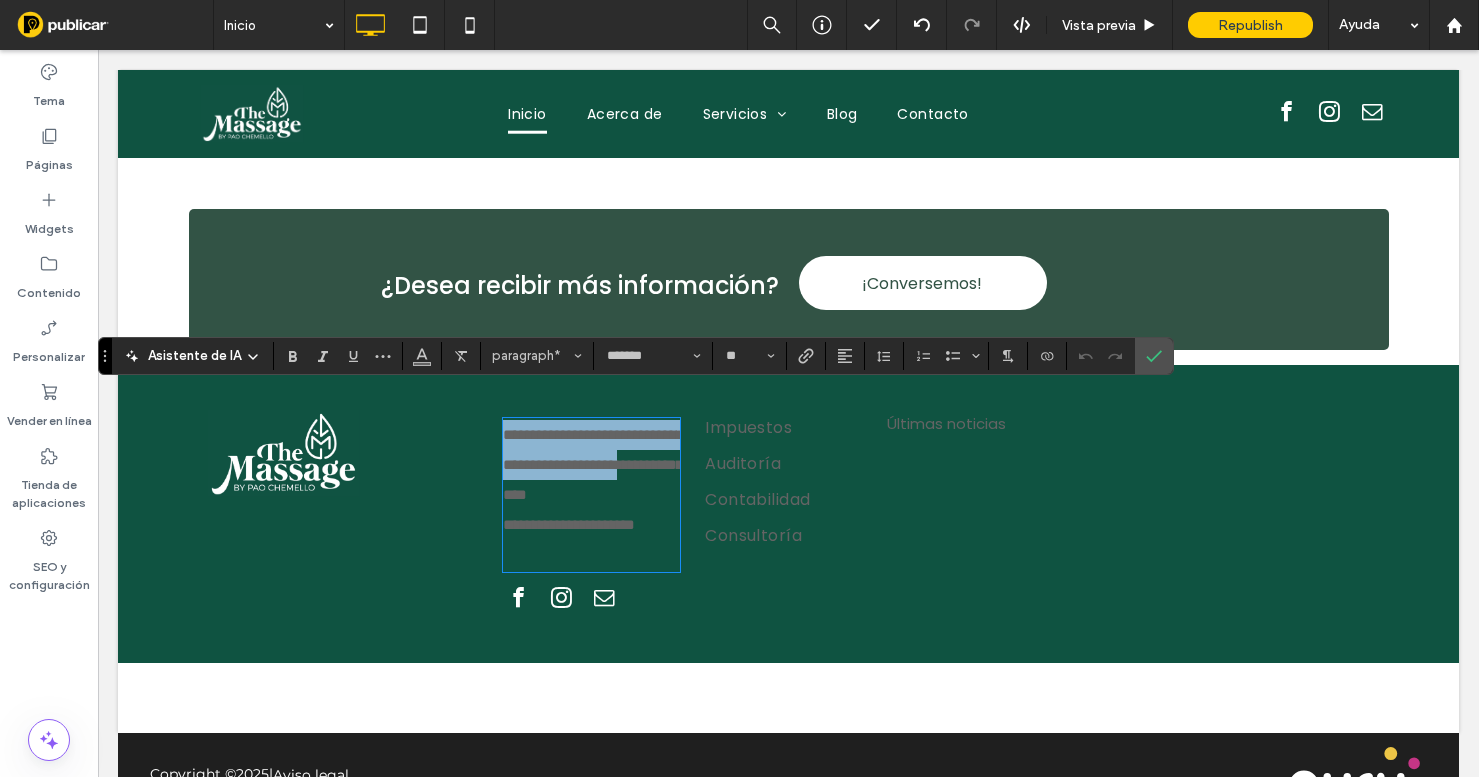 scroll, scrollTop: 0, scrollLeft: 0, axis: both 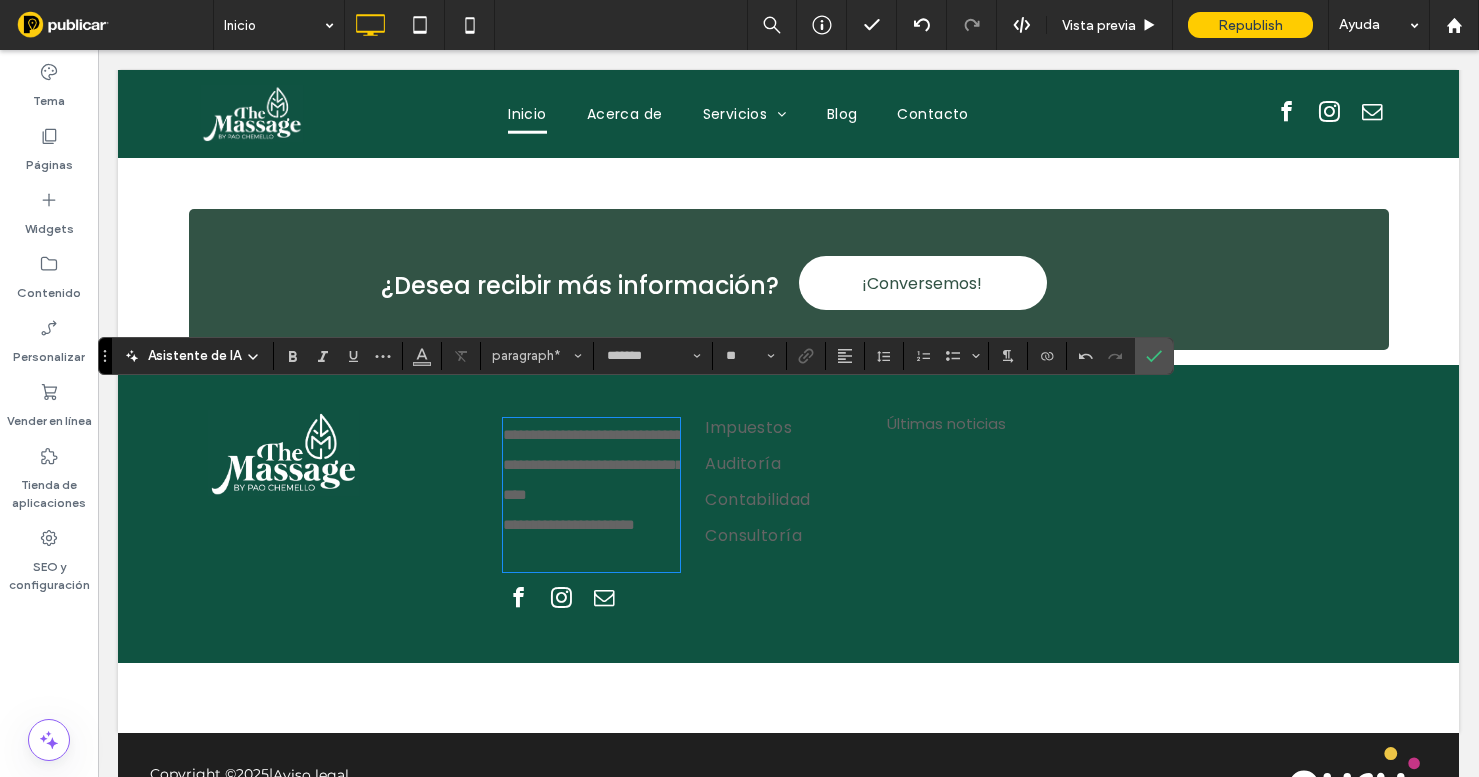 click on "**********" at bounding box center [593, 464] 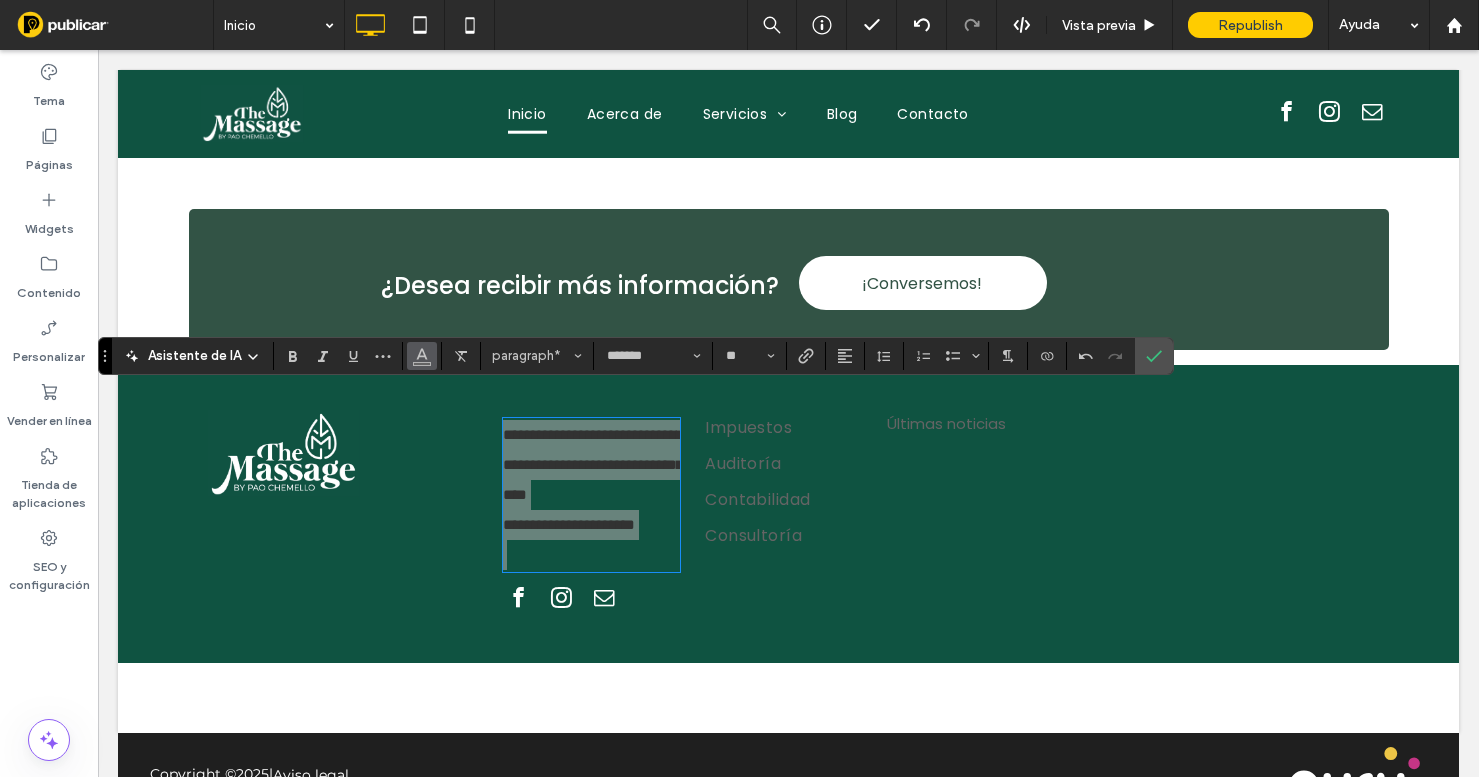 click 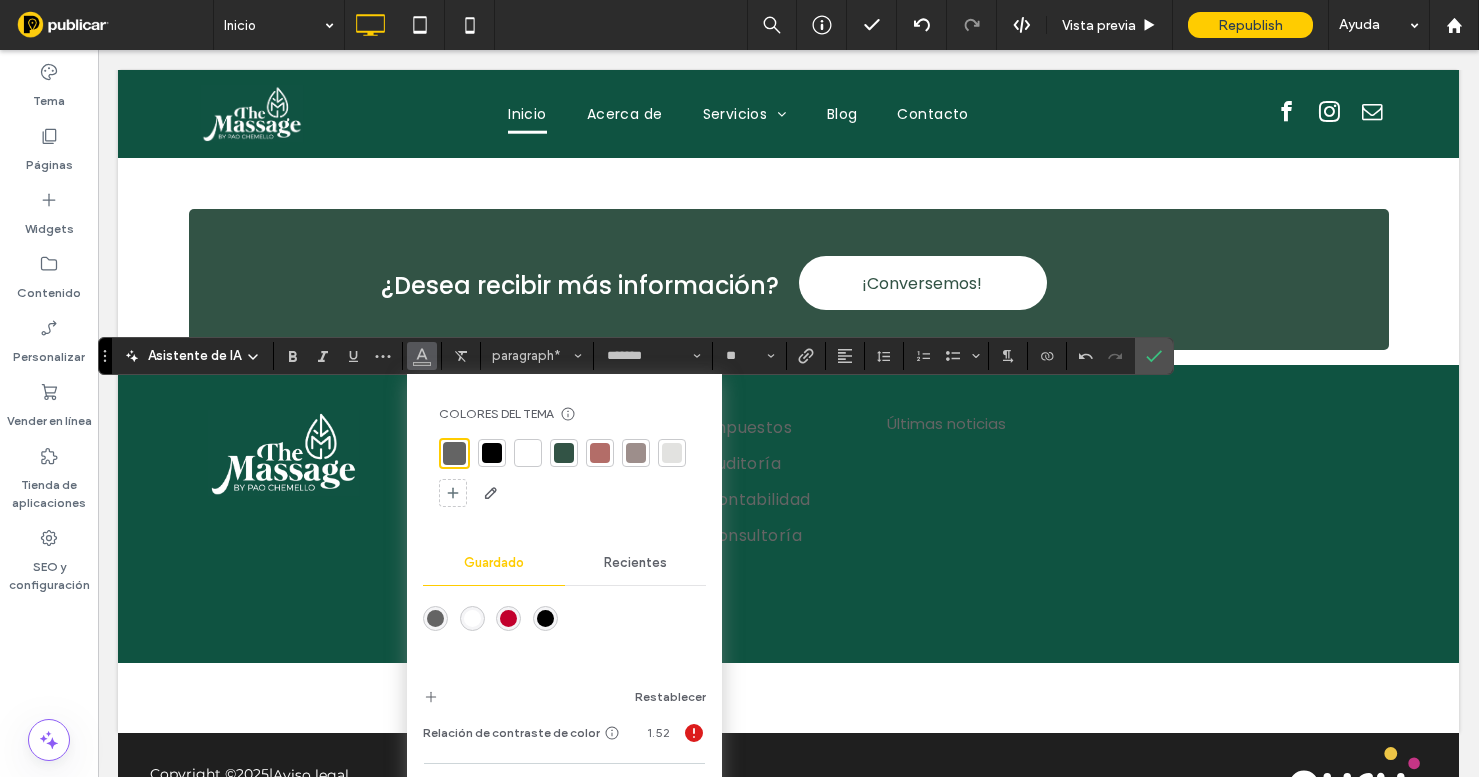 click at bounding box center [528, 453] 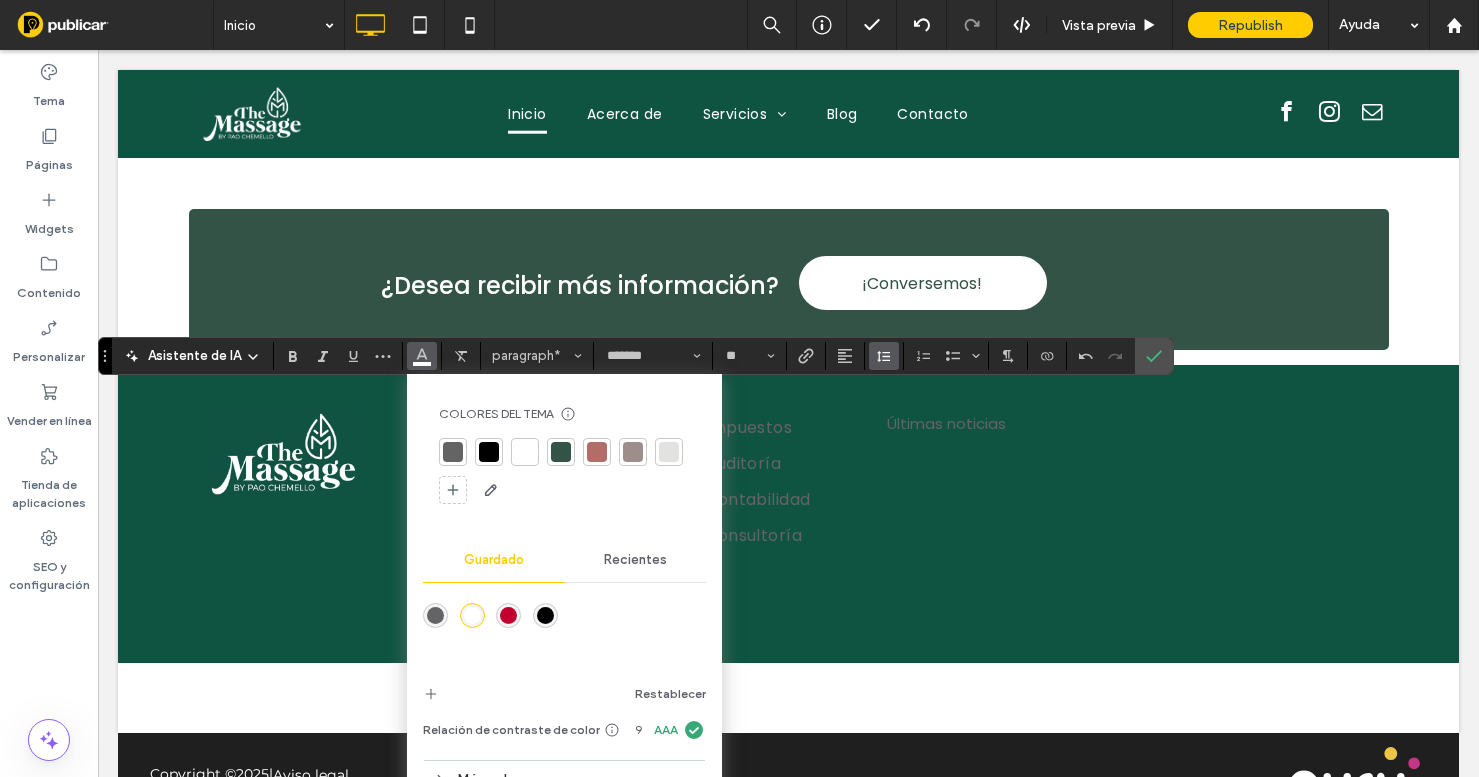 click at bounding box center (884, 356) 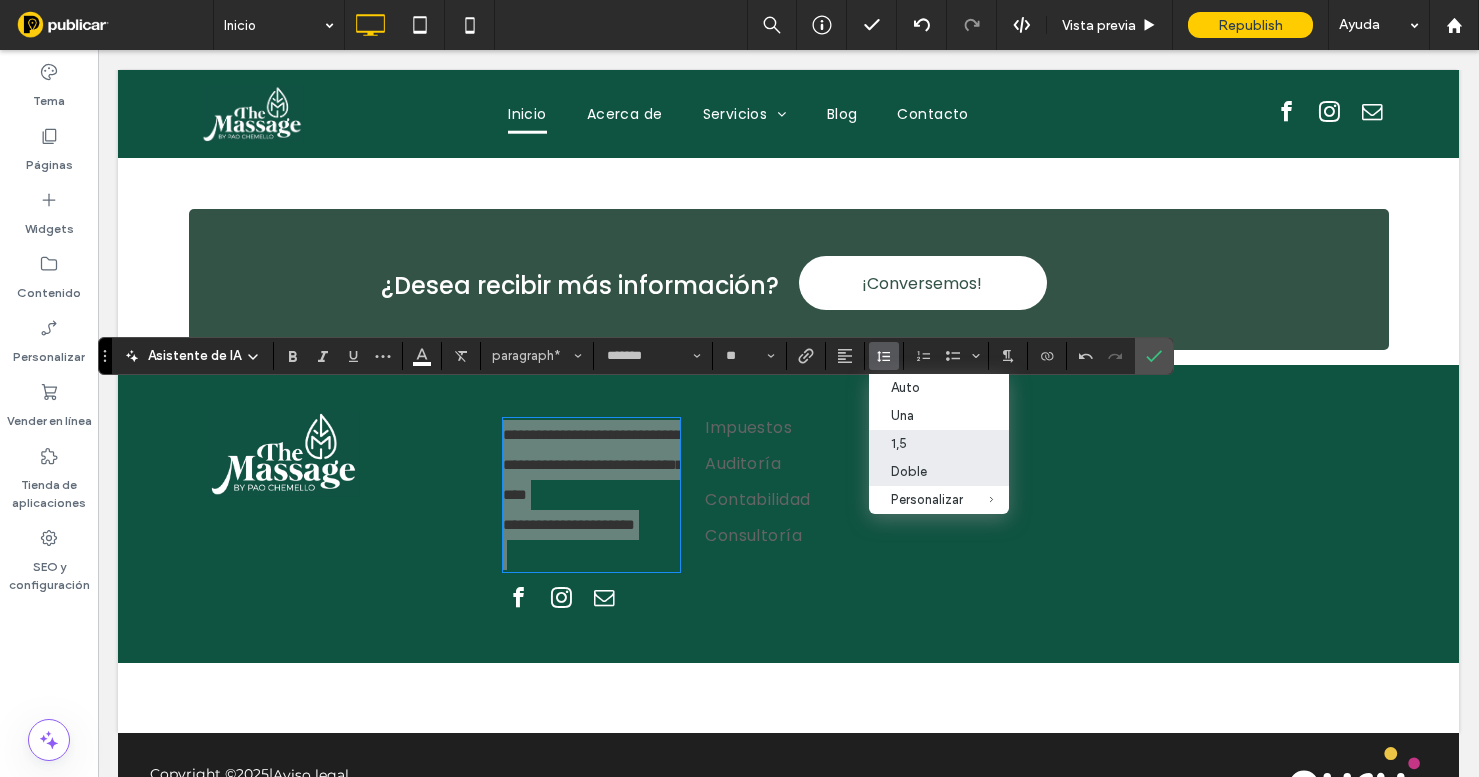 click on "1,5" at bounding box center [927, 443] 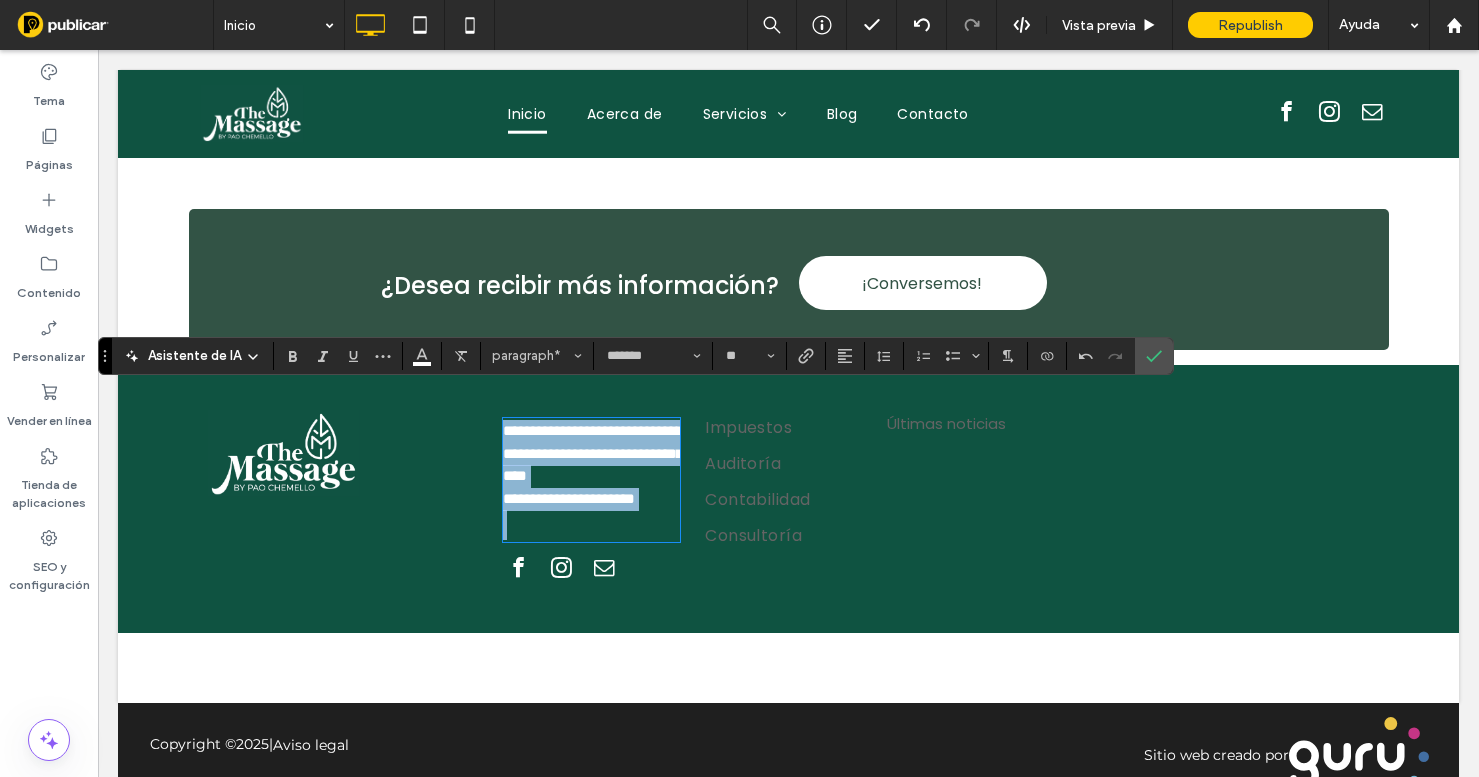 click on "**********" at bounding box center [593, 453] 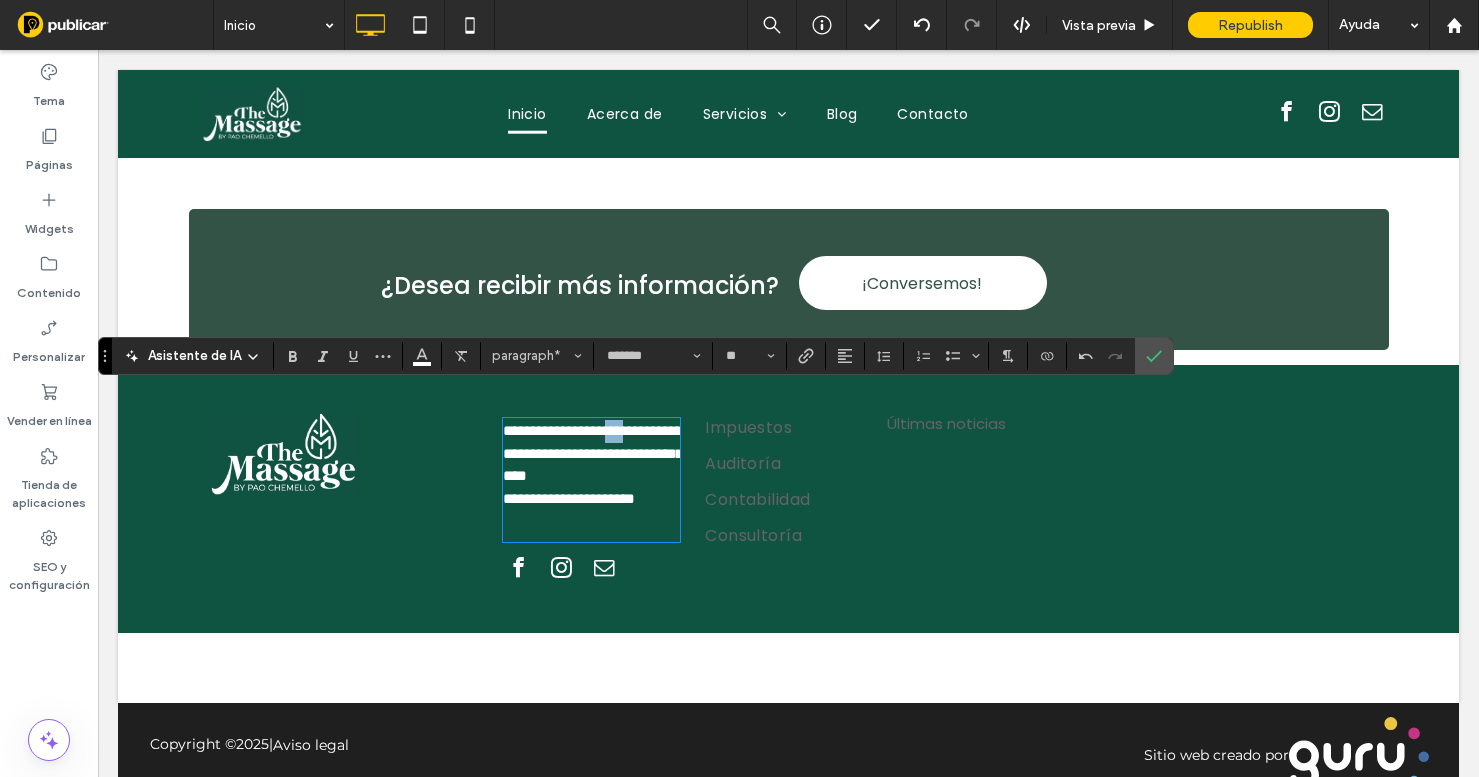 drag, startPoint x: 622, startPoint y: 405, endPoint x: 642, endPoint y: 405, distance: 20 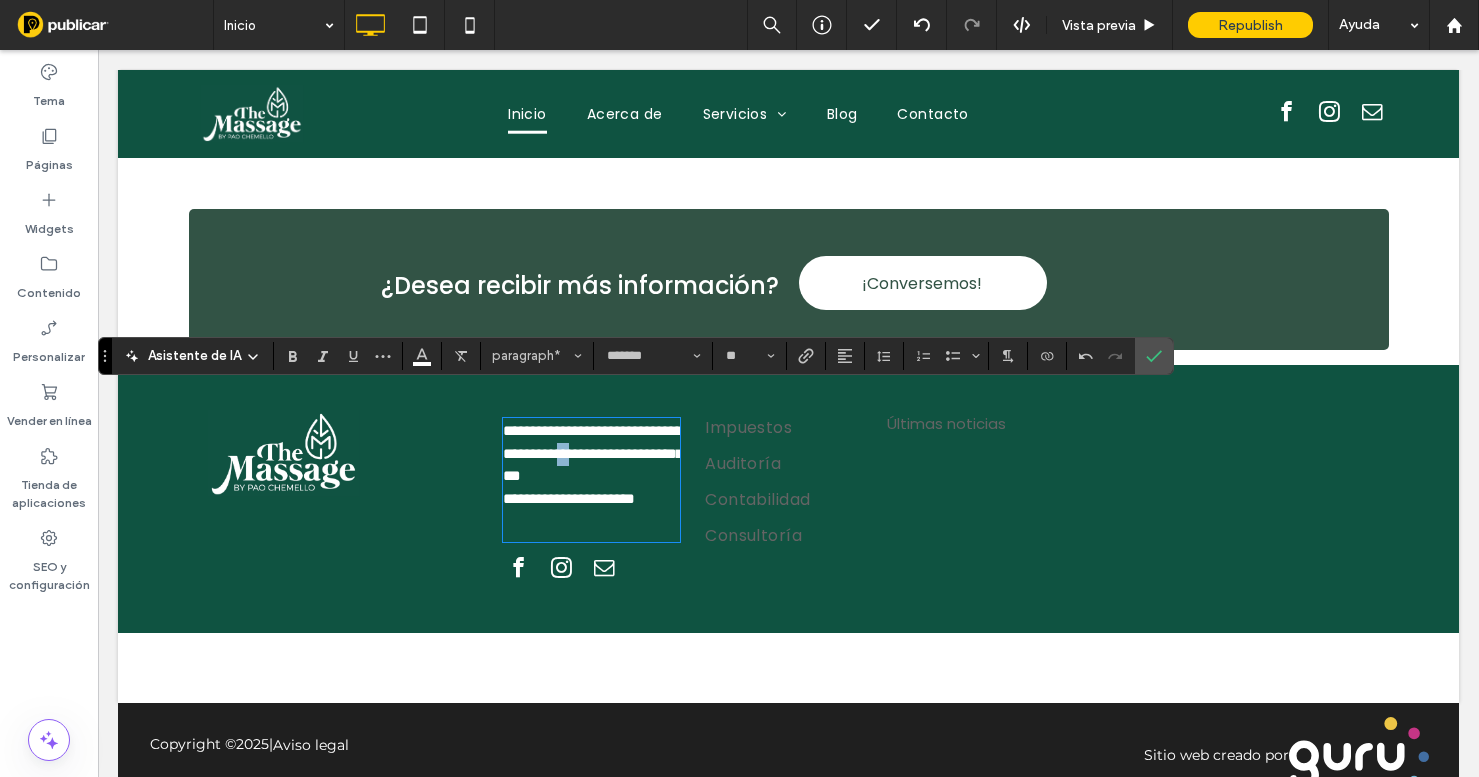 drag, startPoint x: 664, startPoint y: 424, endPoint x: 682, endPoint y: 430, distance: 18.973665 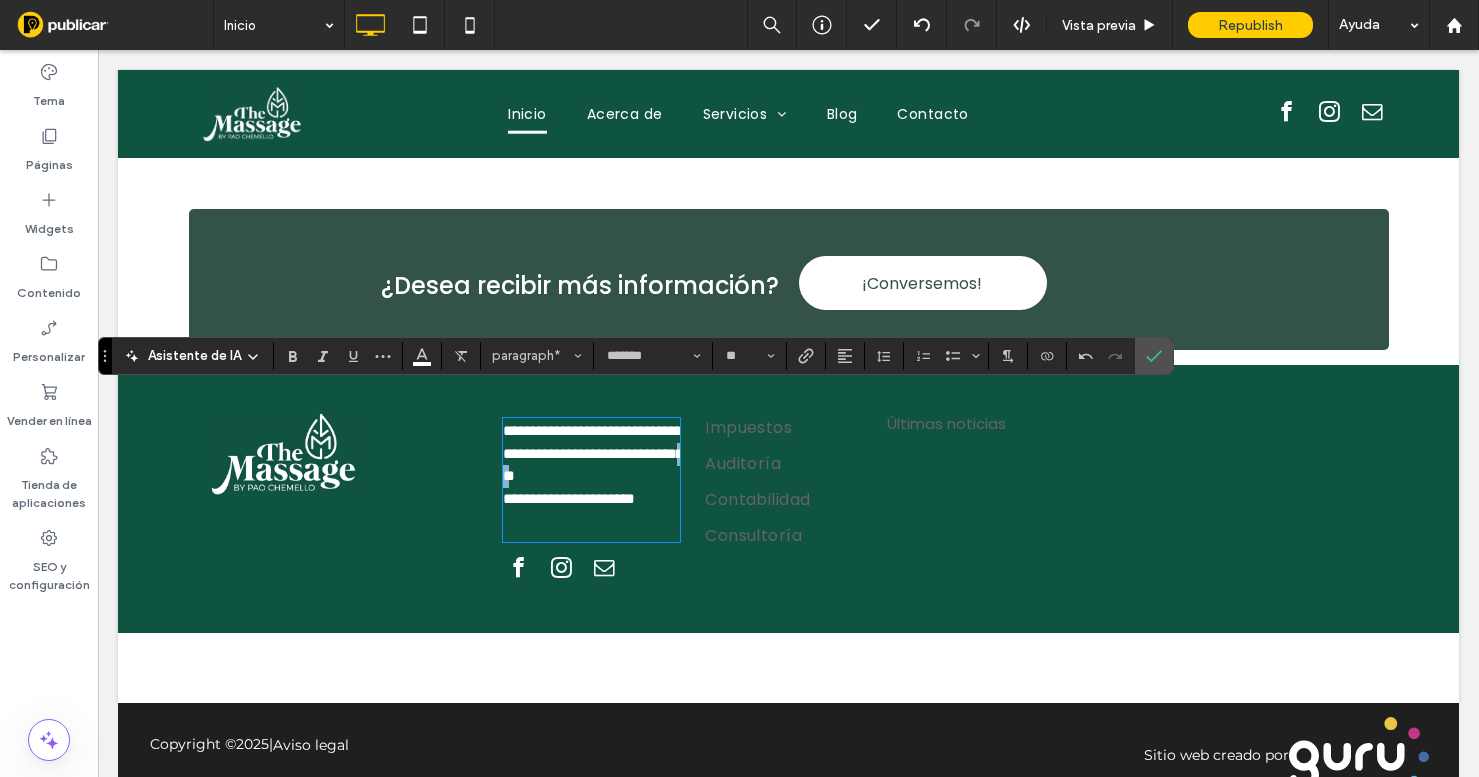 drag, startPoint x: 642, startPoint y: 450, endPoint x: 656, endPoint y: 450, distance: 14 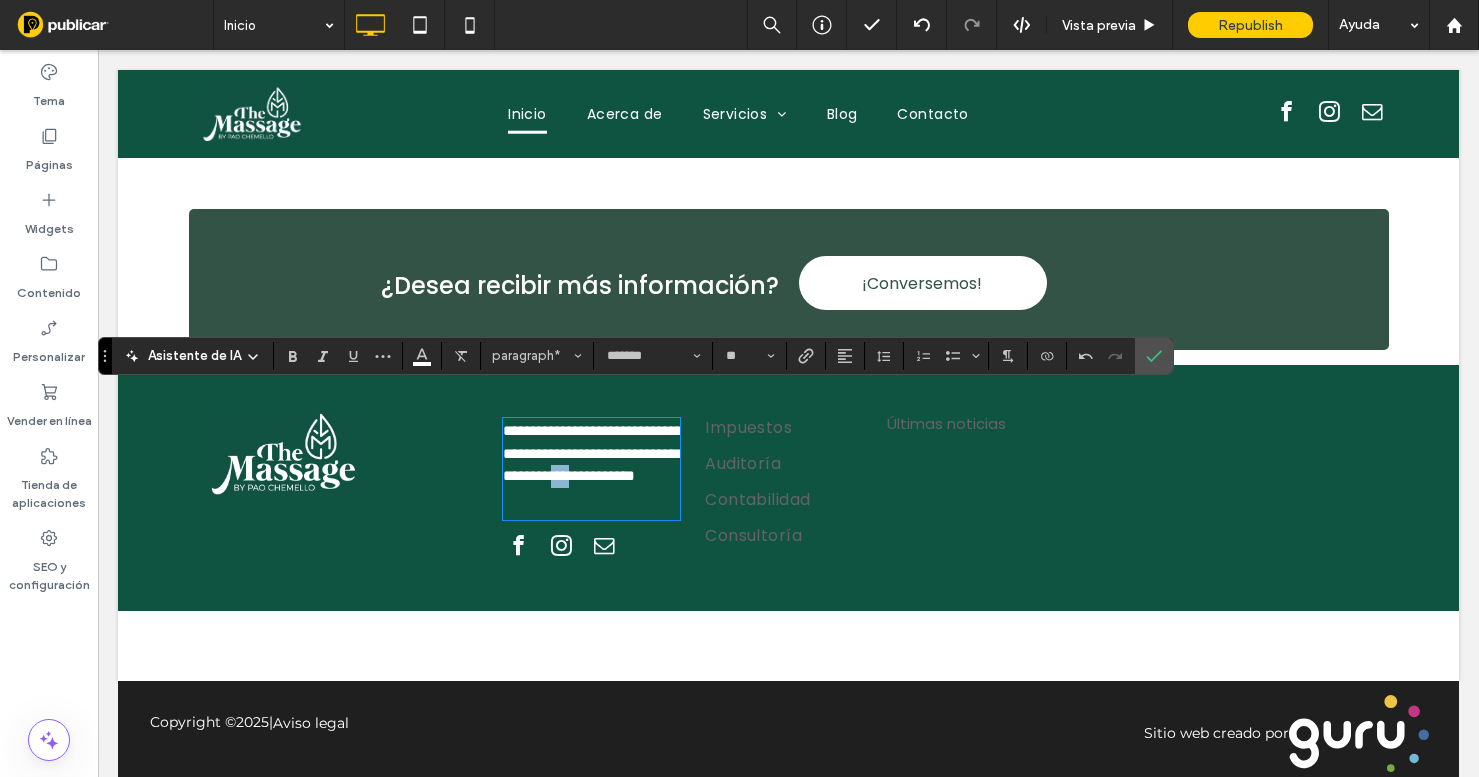 drag, startPoint x: 598, startPoint y: 472, endPoint x: 581, endPoint y: 472, distance: 17 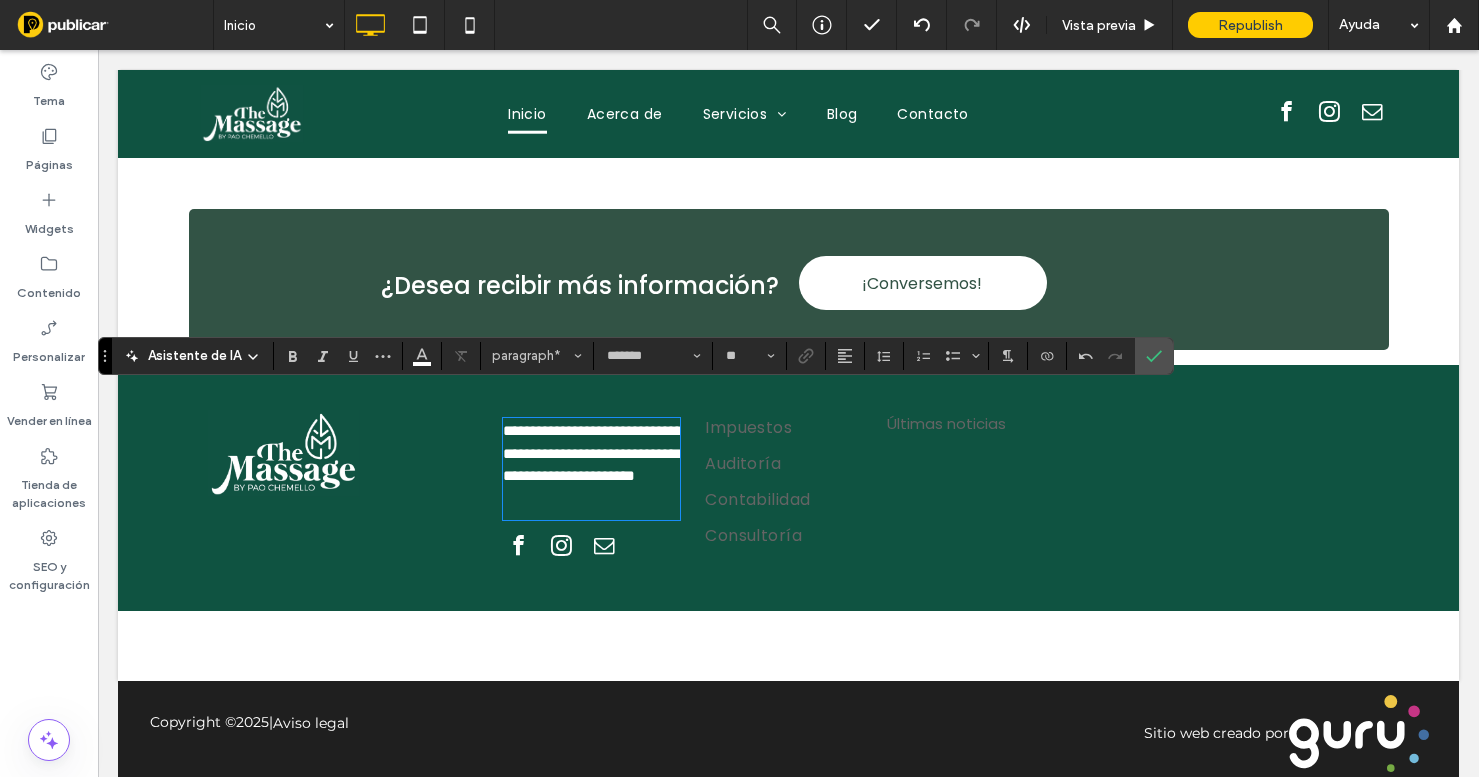 click on "**********" at bounding box center (569, 475) 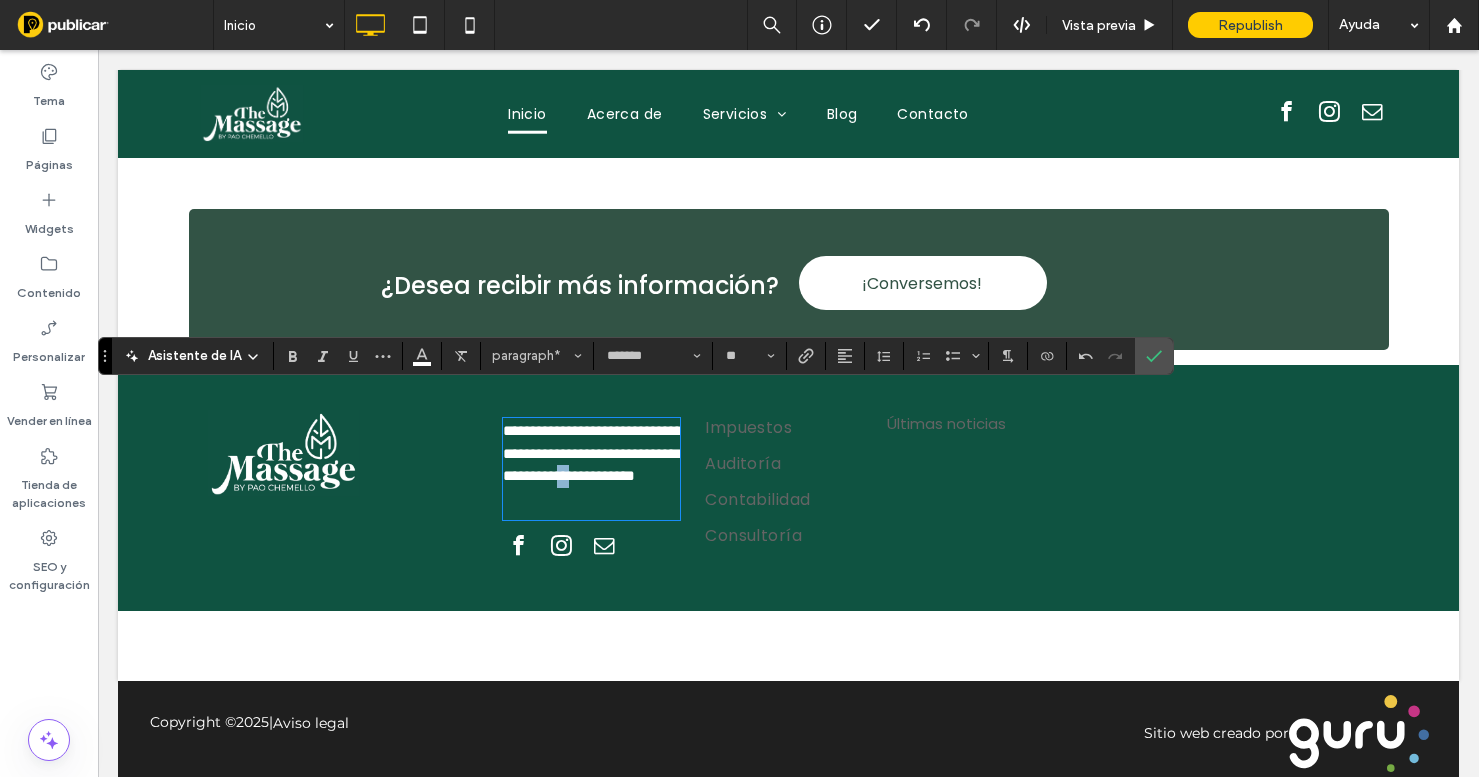 drag, startPoint x: 586, startPoint y: 470, endPoint x: 600, endPoint y: 470, distance: 14 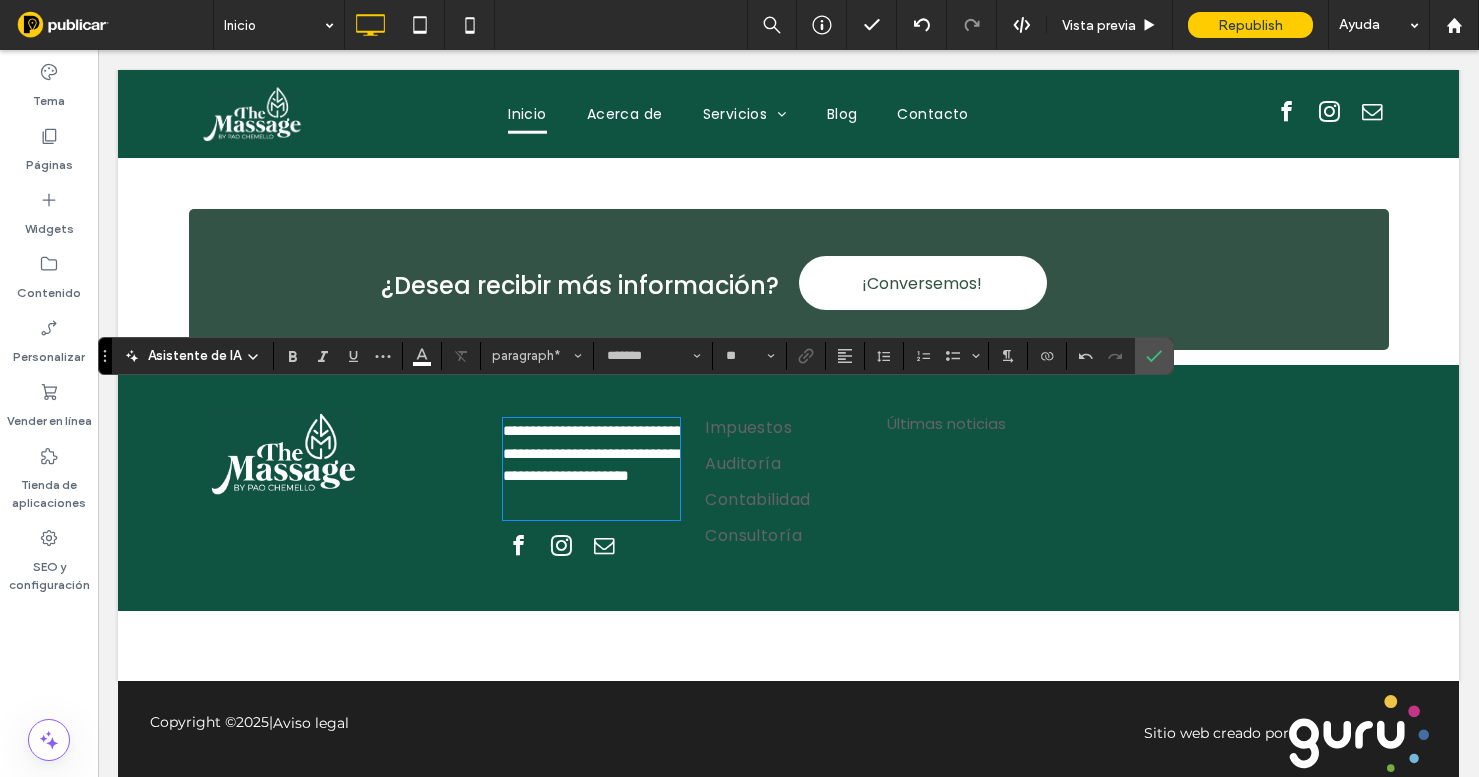 click at bounding box center (591, 503) 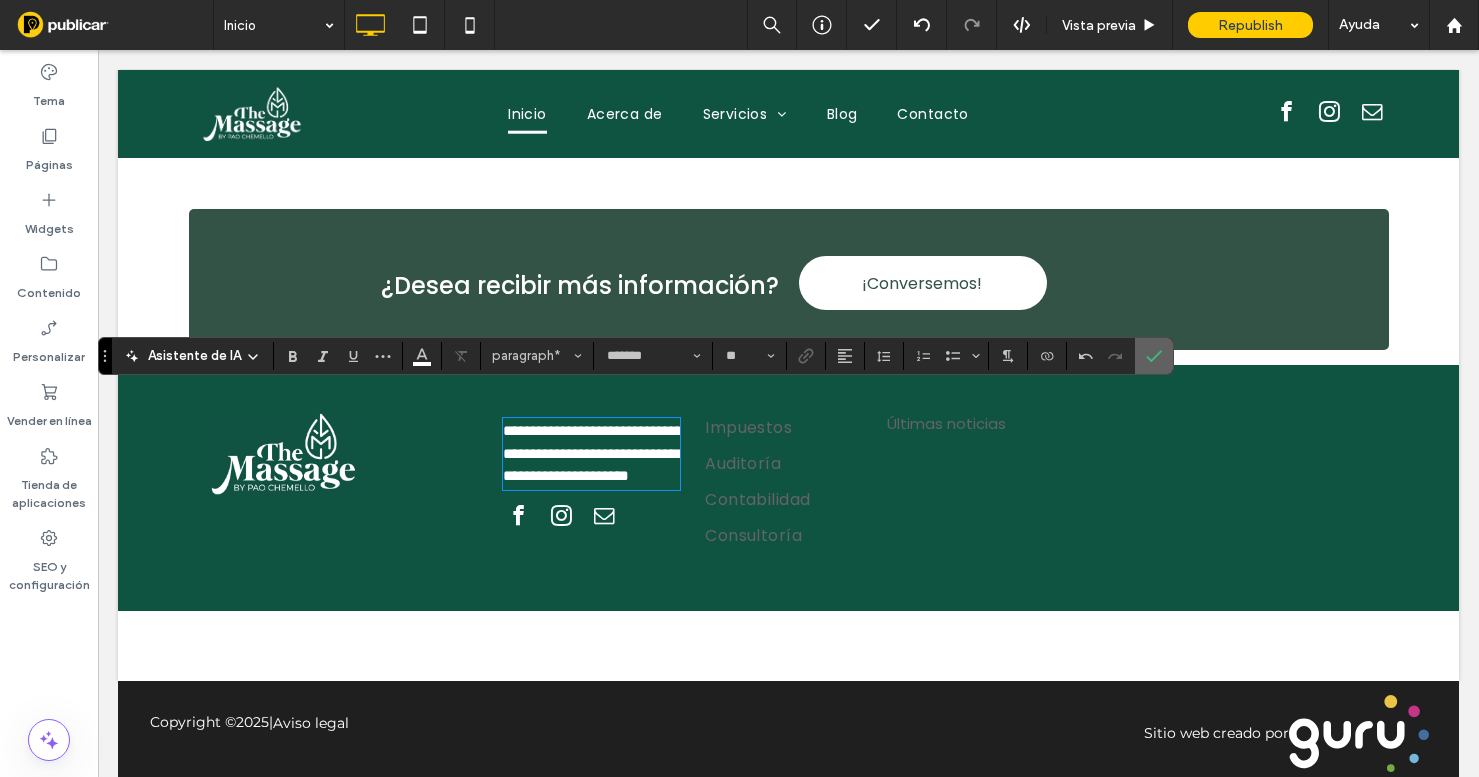 click at bounding box center [1150, 356] 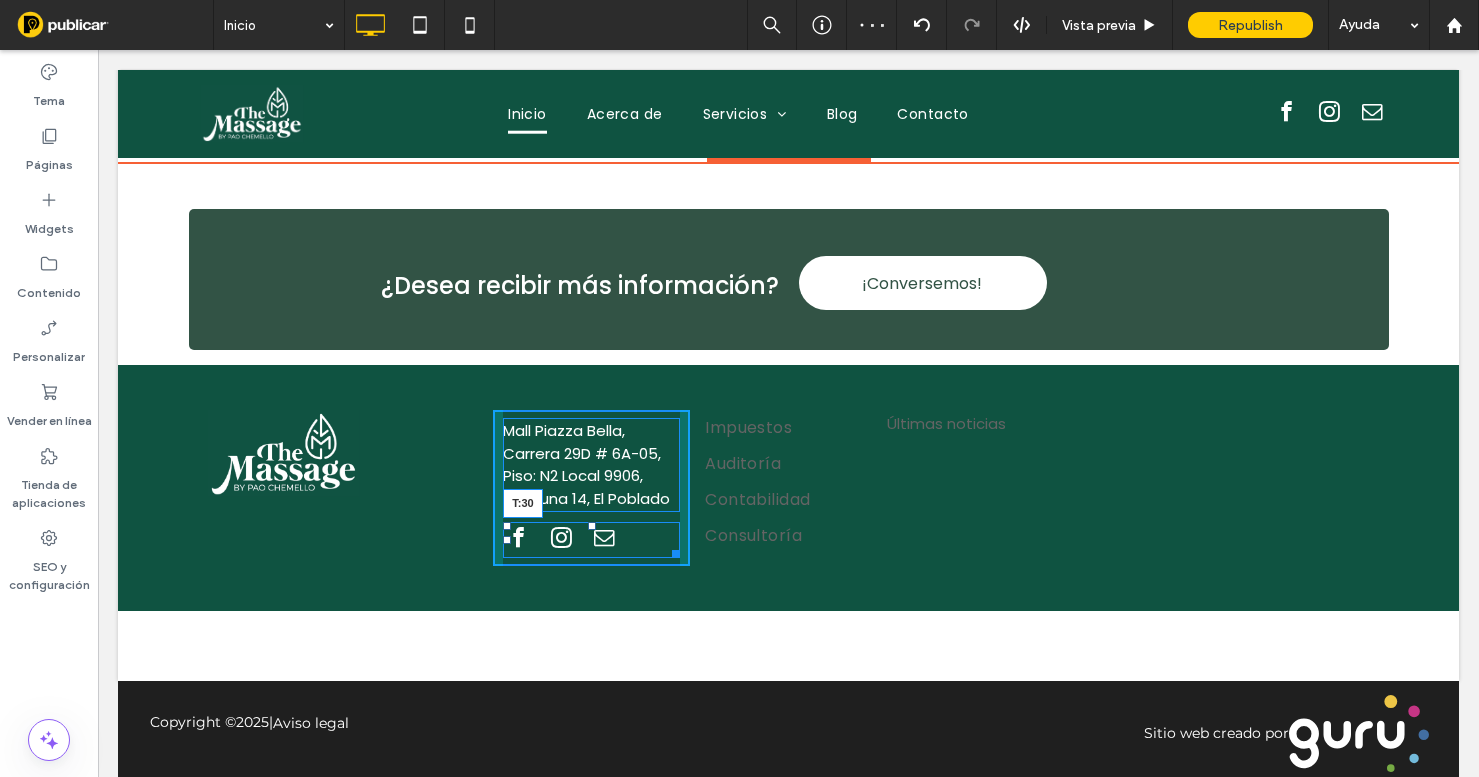drag, startPoint x: 590, startPoint y: 496, endPoint x: 590, endPoint y: 517, distance: 21 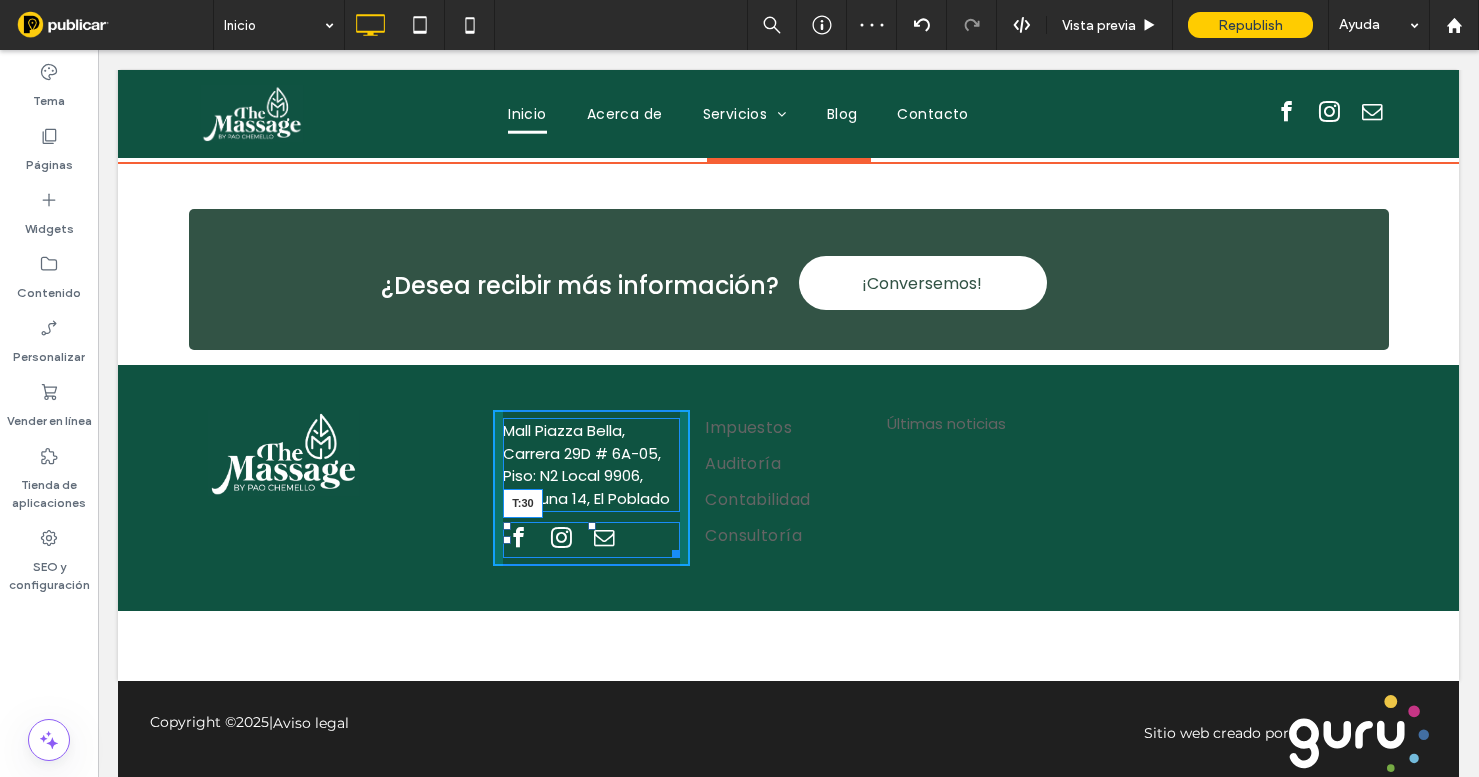 click at bounding box center (592, 526) 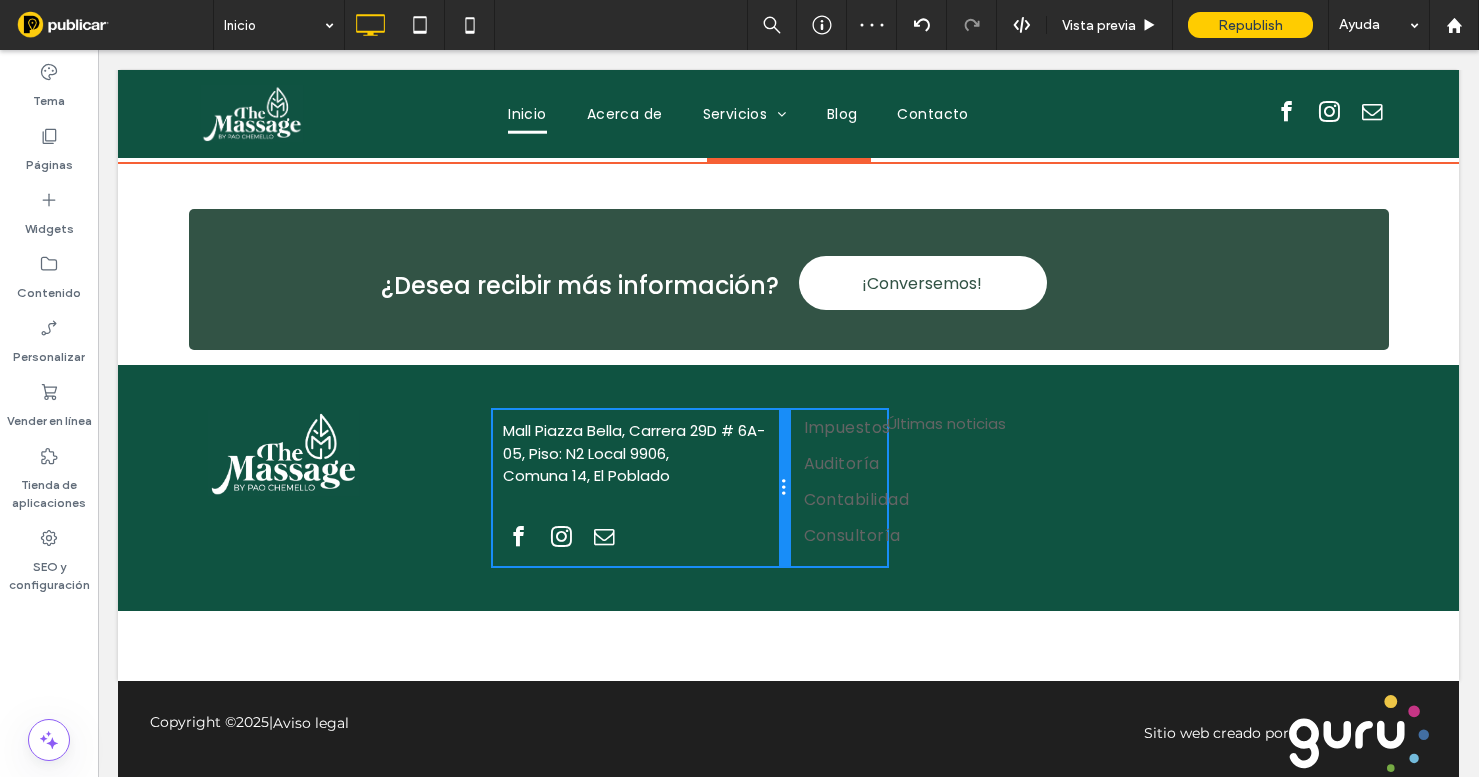 drag, startPoint x: 688, startPoint y: 498, endPoint x: 773, endPoint y: 498, distance: 85 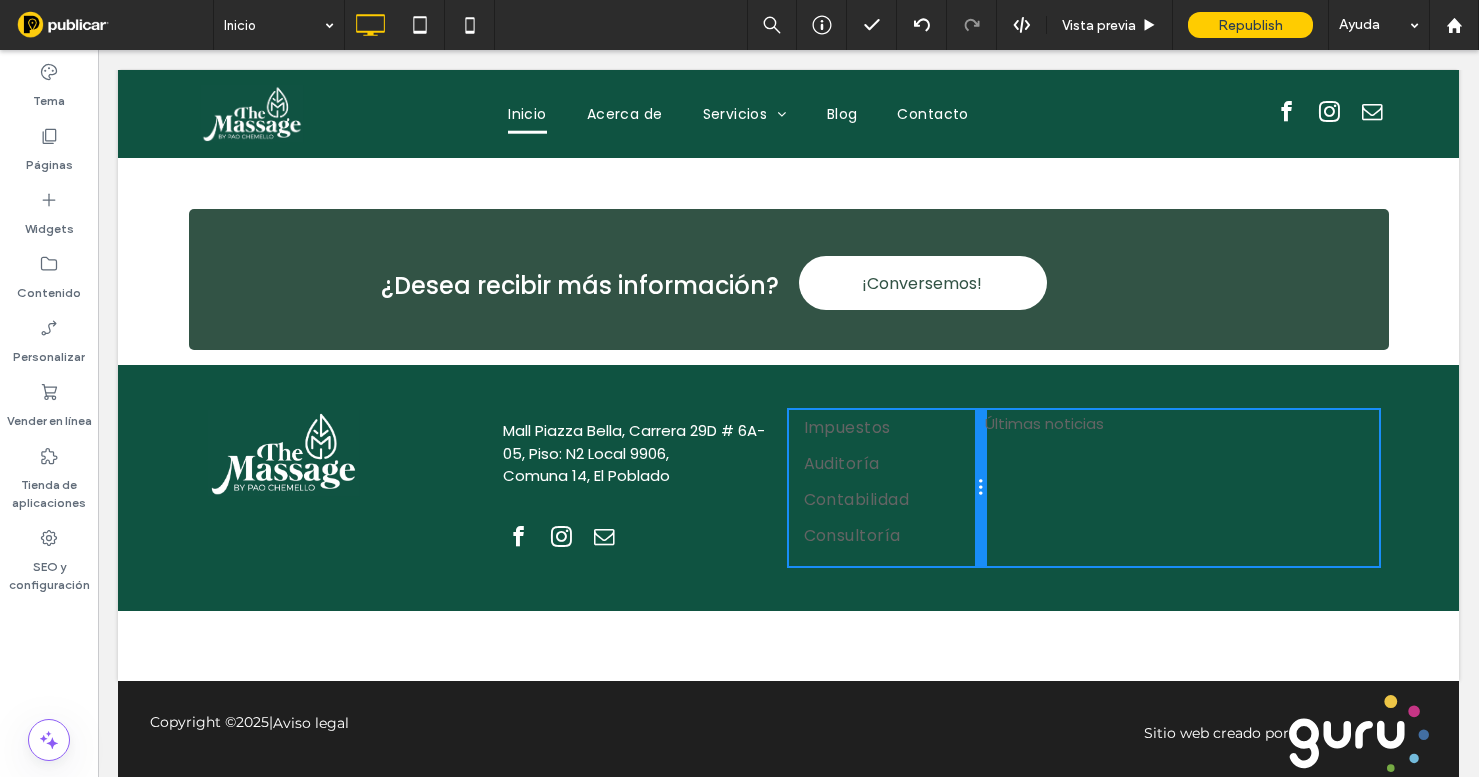 drag, startPoint x: 884, startPoint y: 436, endPoint x: 1020, endPoint y: 434, distance: 136.01471 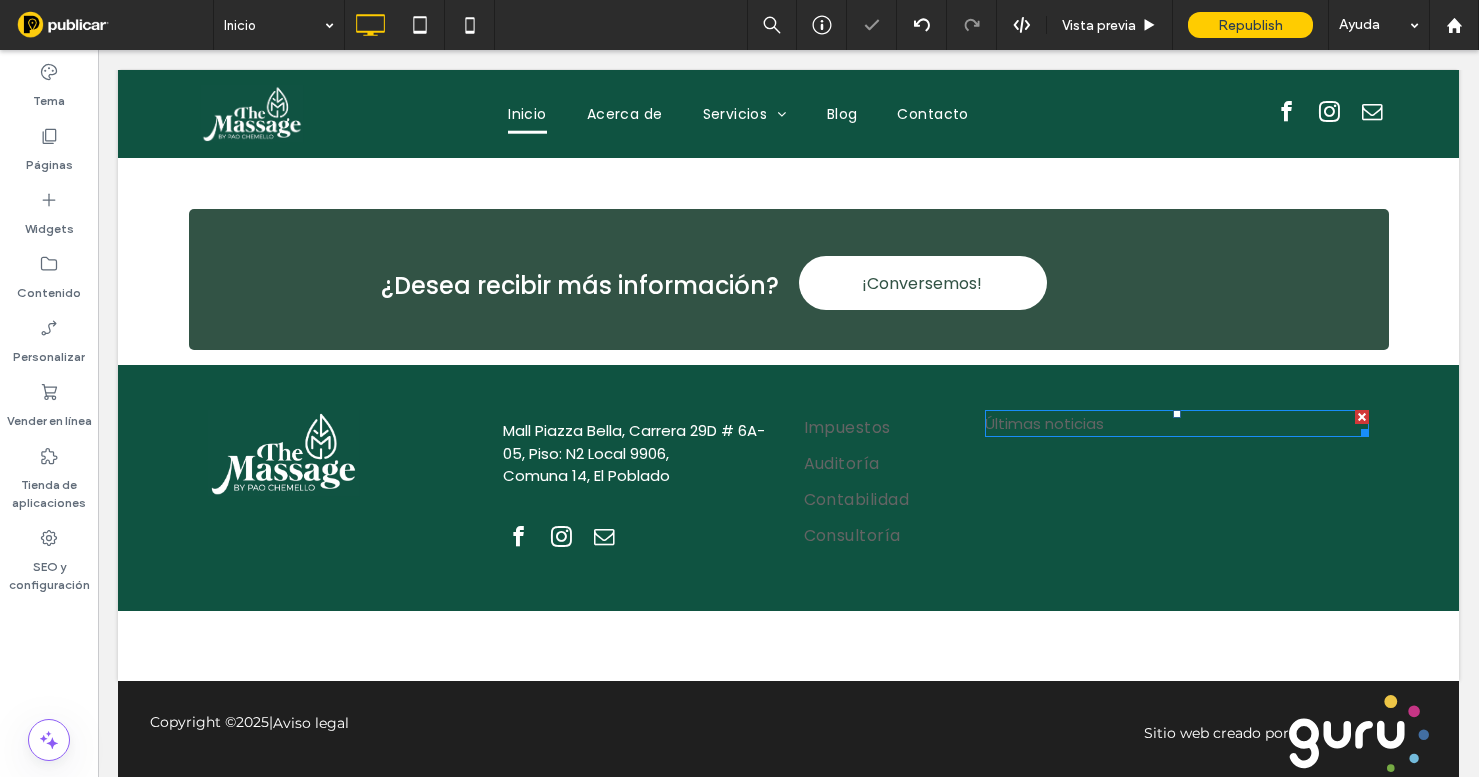 click at bounding box center (1362, 417) 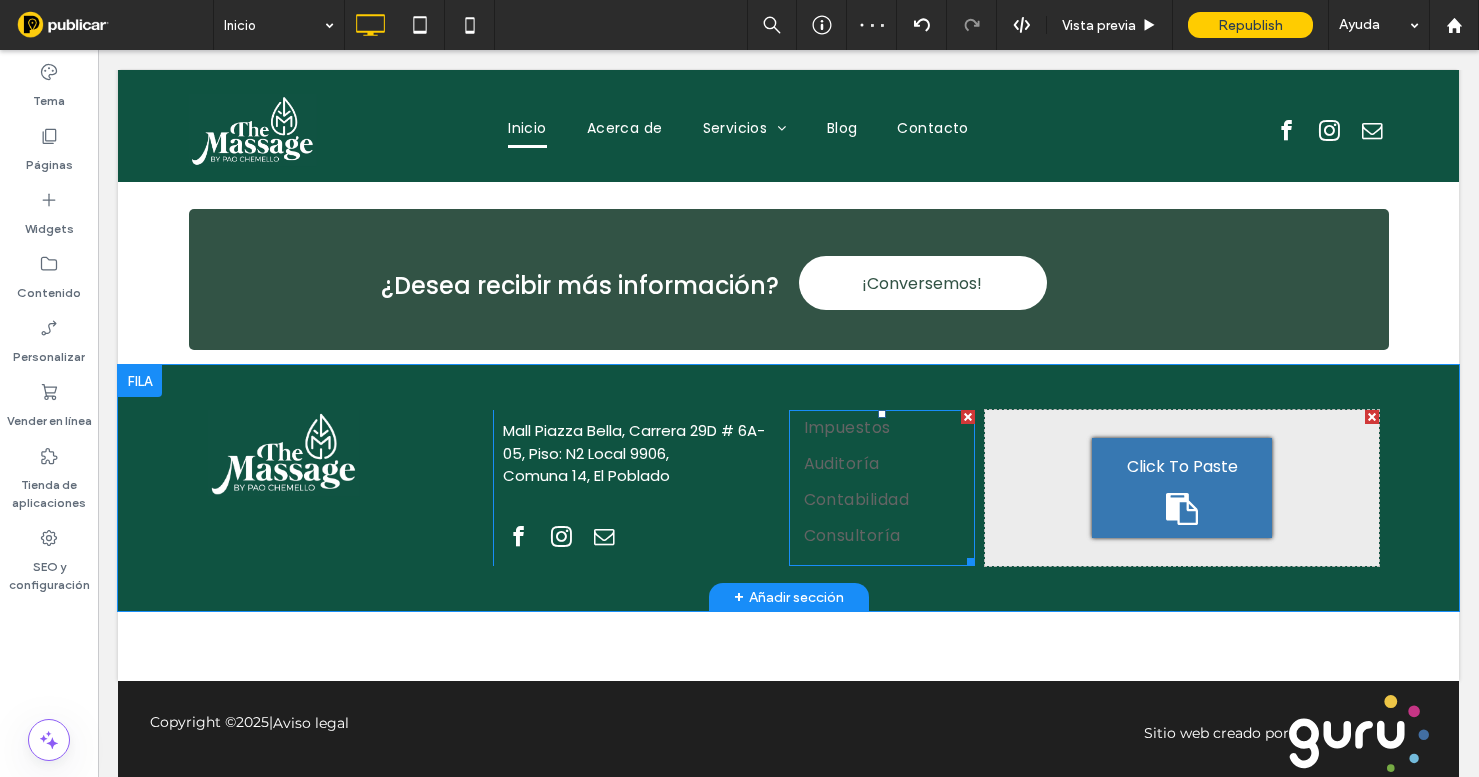 click at bounding box center [968, 417] 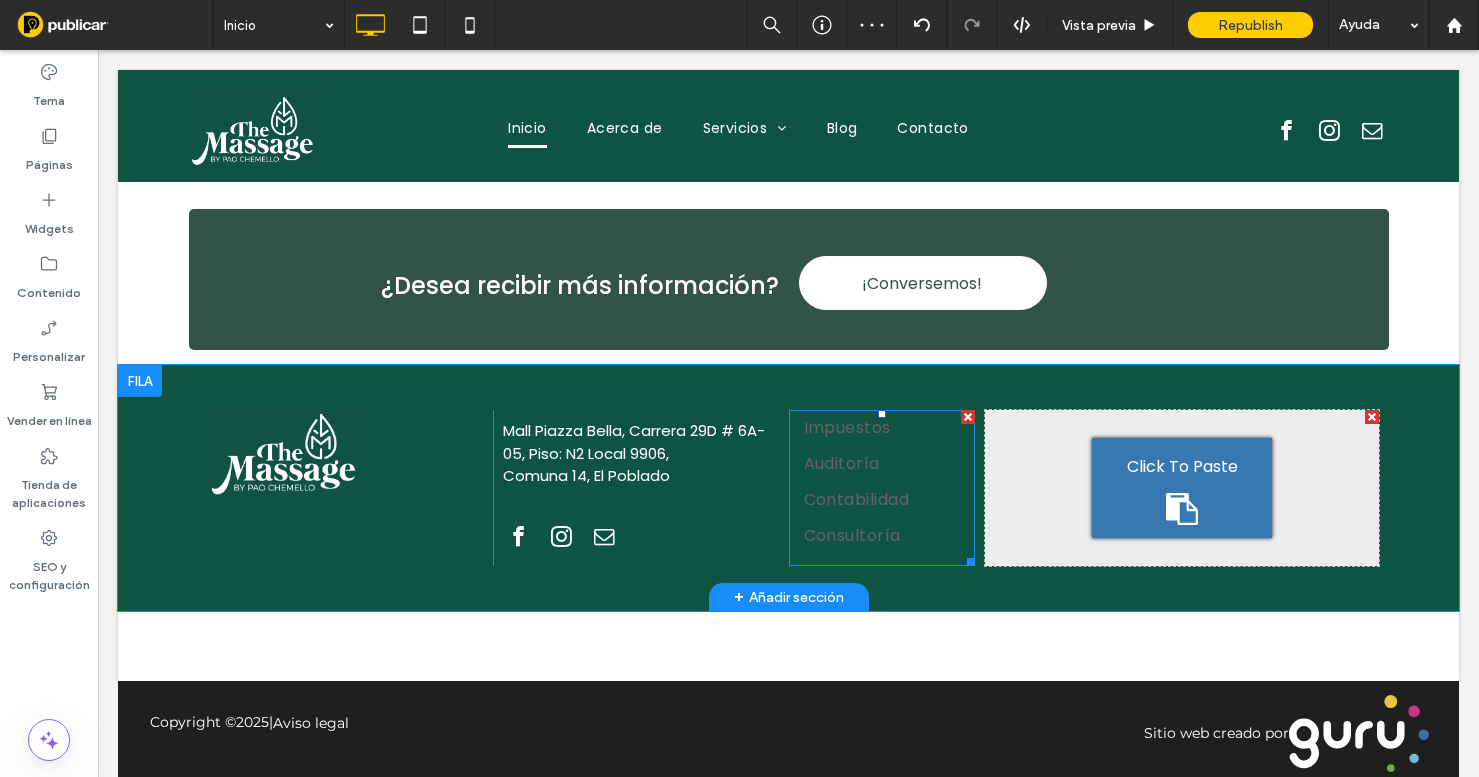 scroll, scrollTop: 6111, scrollLeft: 0, axis: vertical 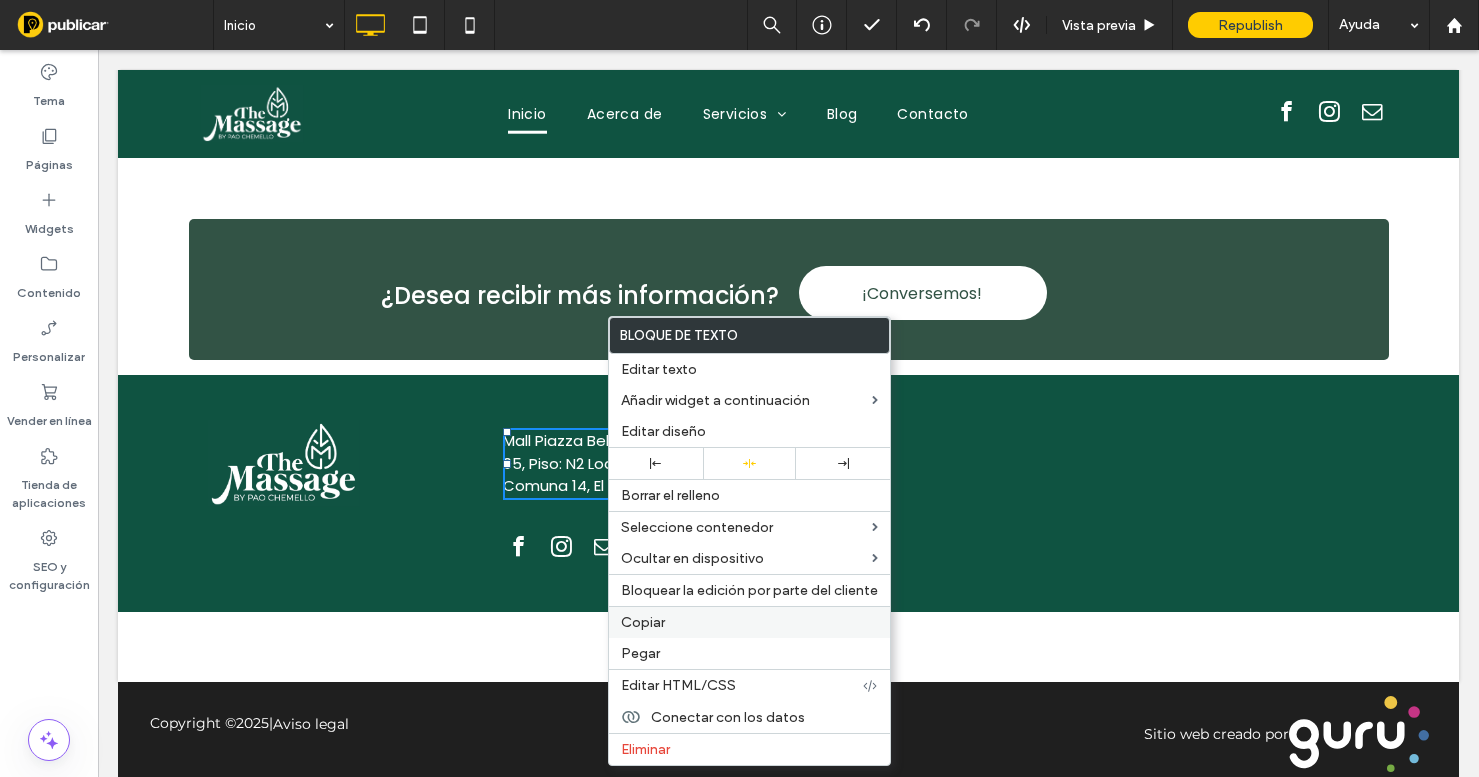 click on "Copiar" at bounding box center (749, 622) 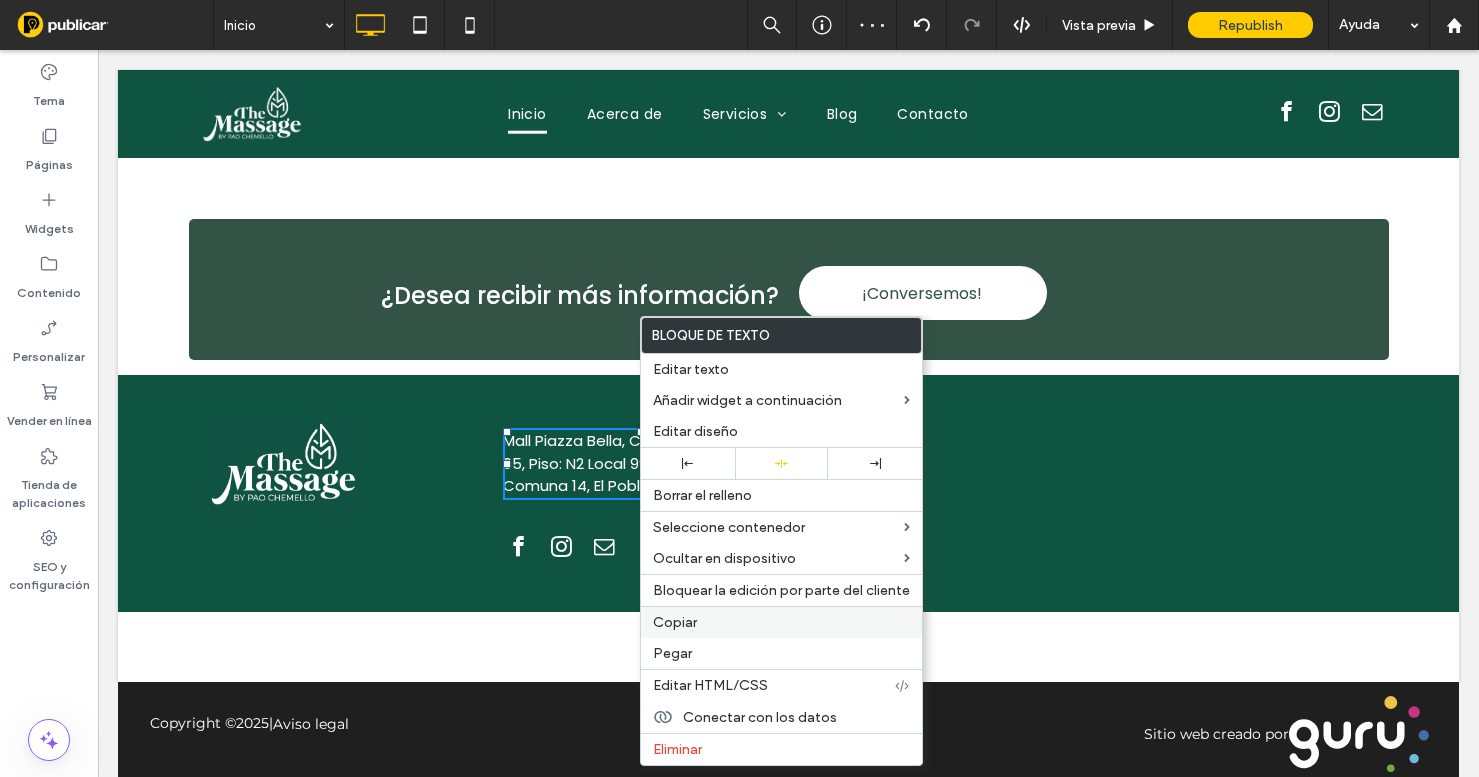 click on "Copiar" at bounding box center [781, 622] 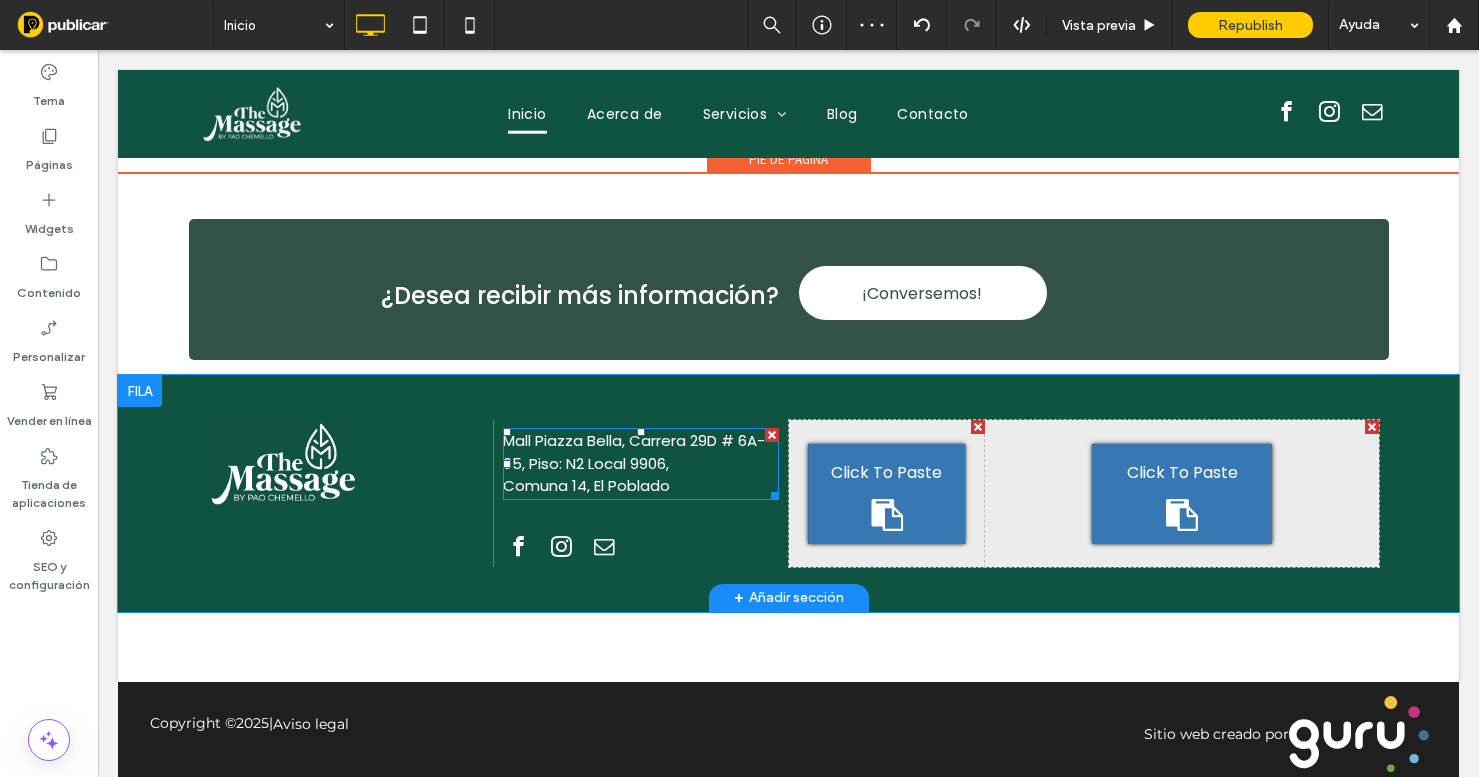 click on "Click To Paste" at bounding box center [886, 473] 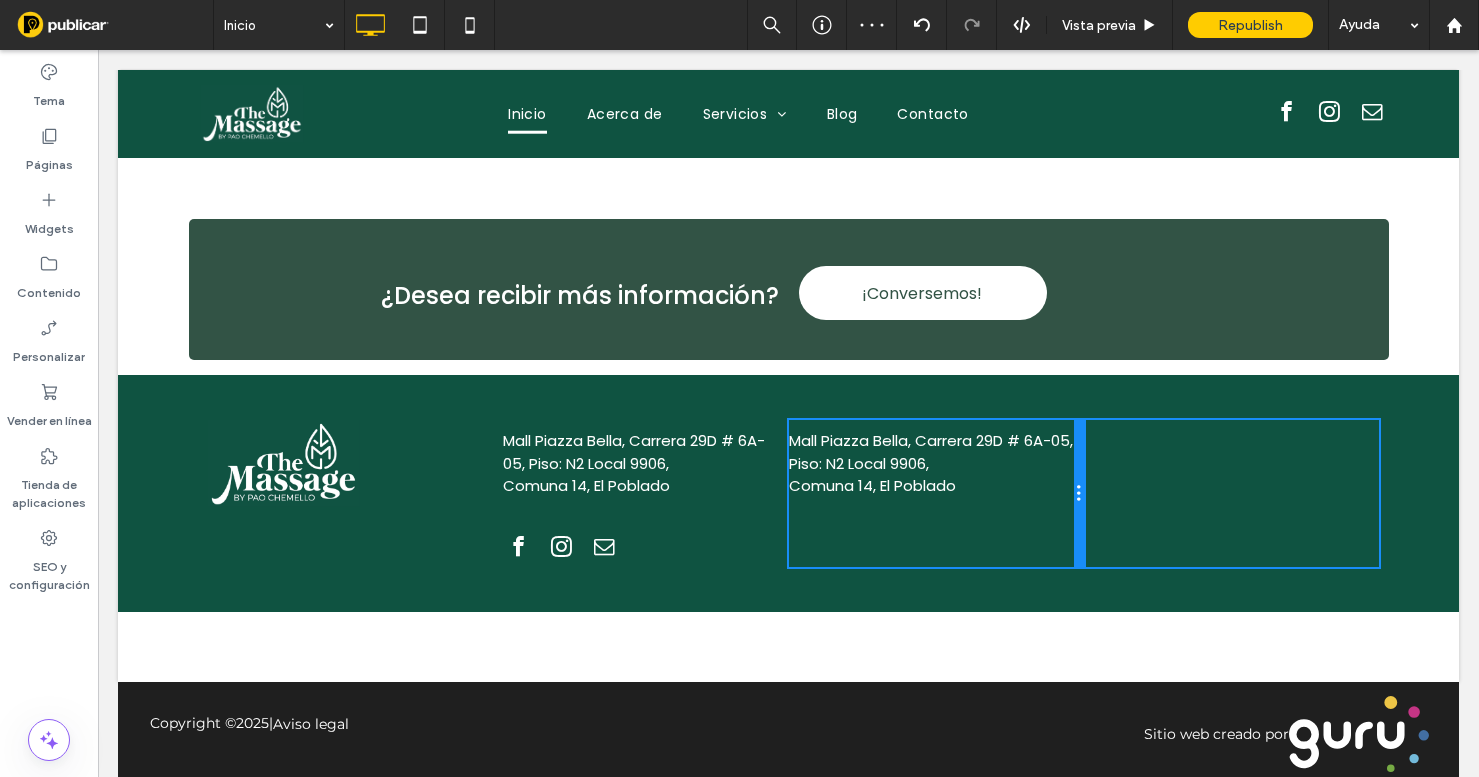 drag, startPoint x: 981, startPoint y: 449, endPoint x: 1088, endPoint y: 450, distance: 107.00467 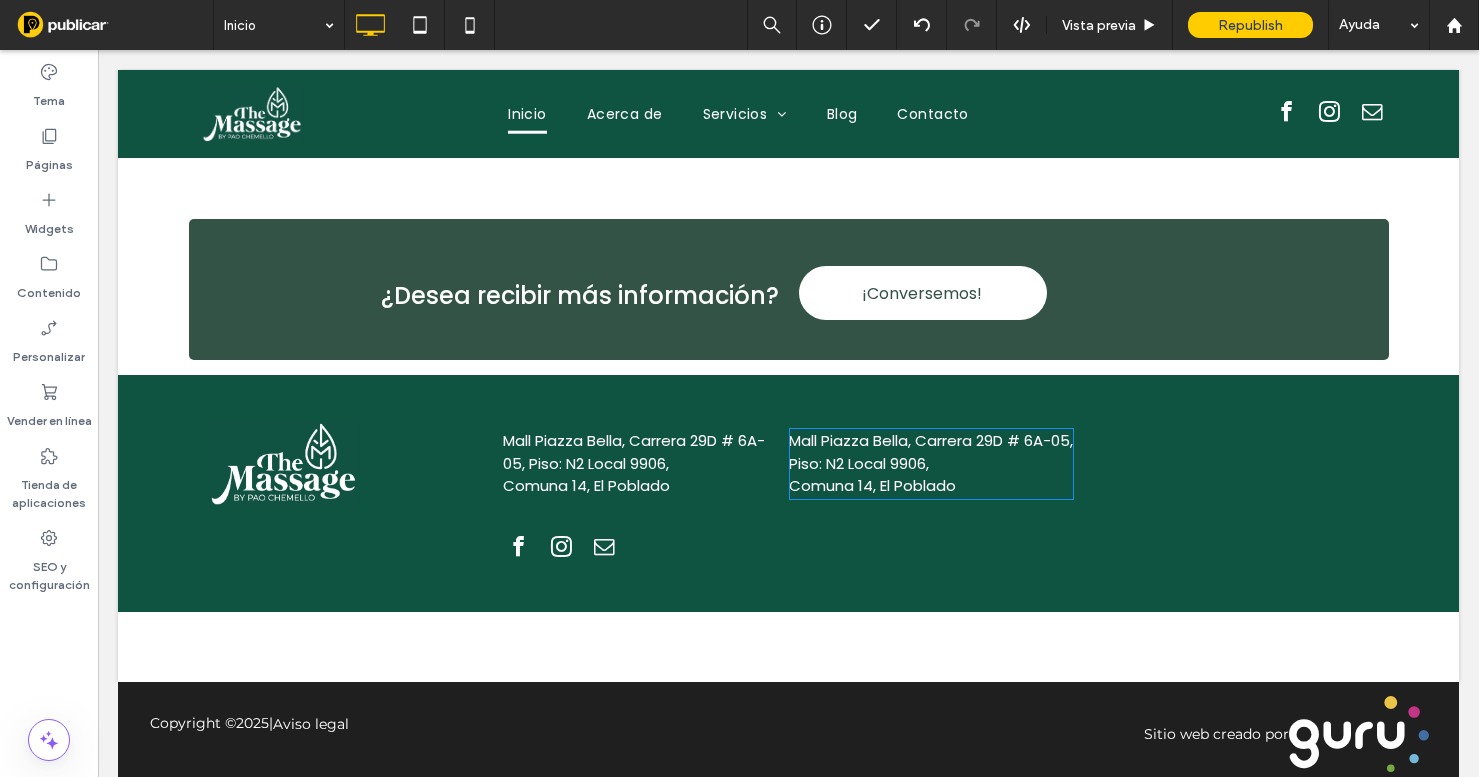 click on "Comuna 14, El Poblado" at bounding box center [872, 485] 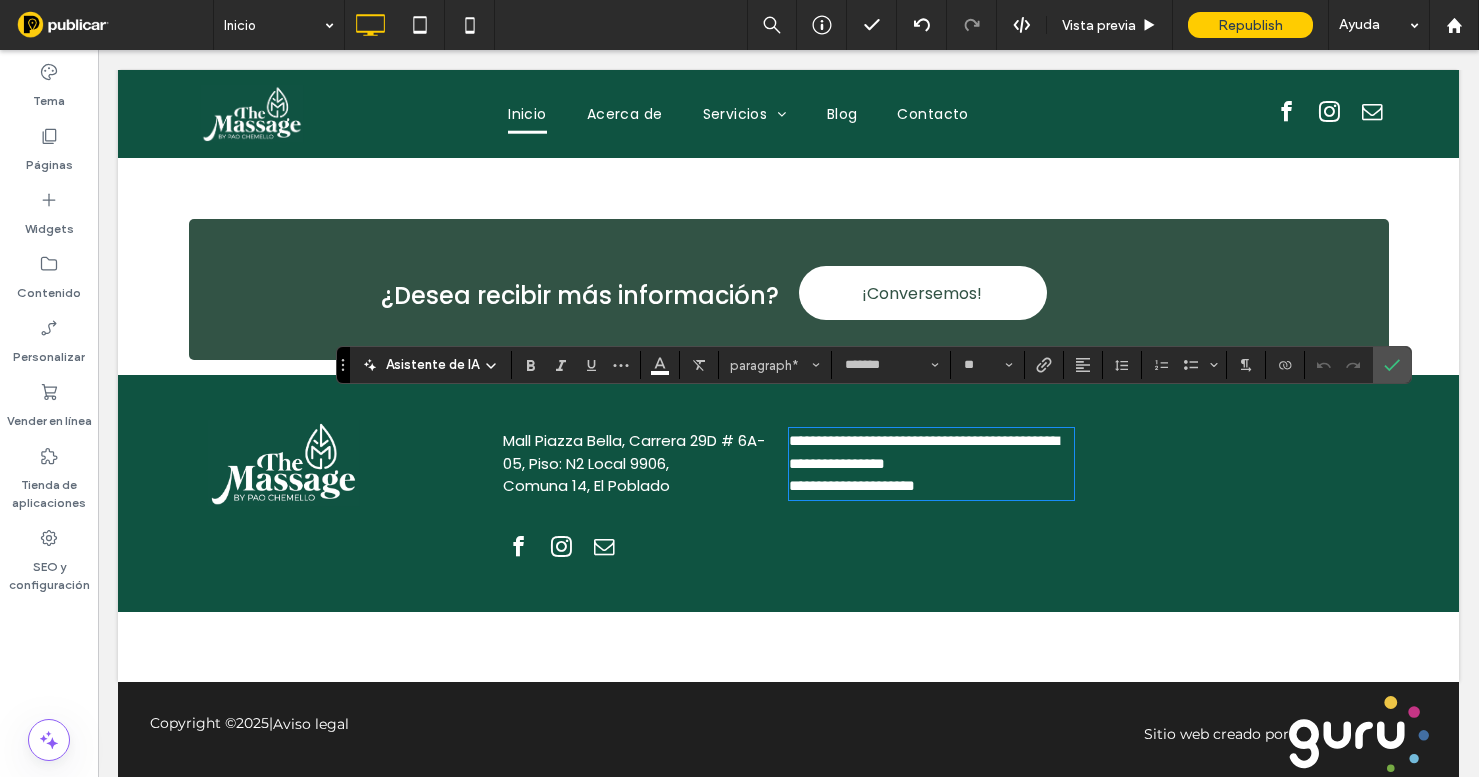 scroll, scrollTop: 0, scrollLeft: 0, axis: both 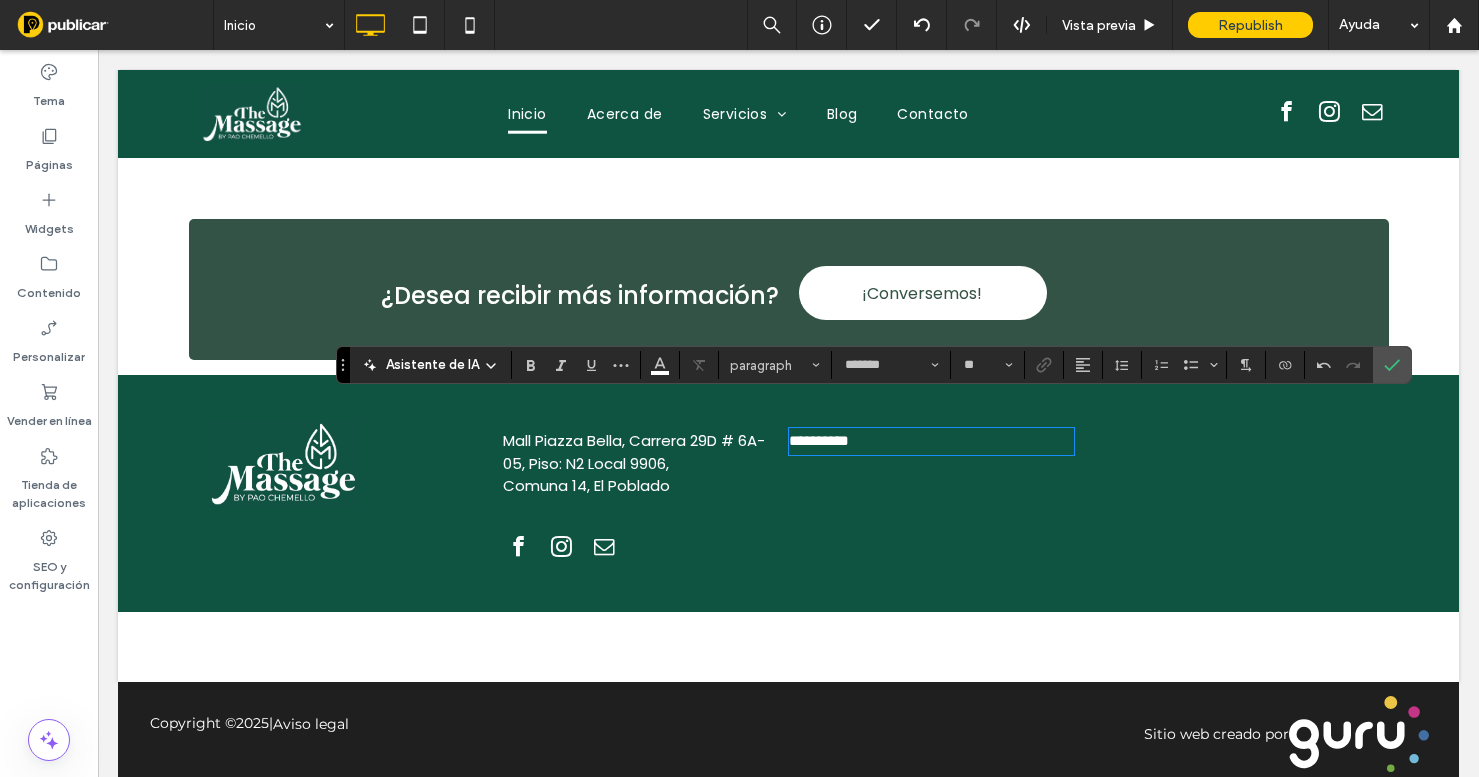 click on "Mall Piazza Bella, Carrera 29D # 6A-05, Piso: N2 Local 9906," at bounding box center (640, 452) 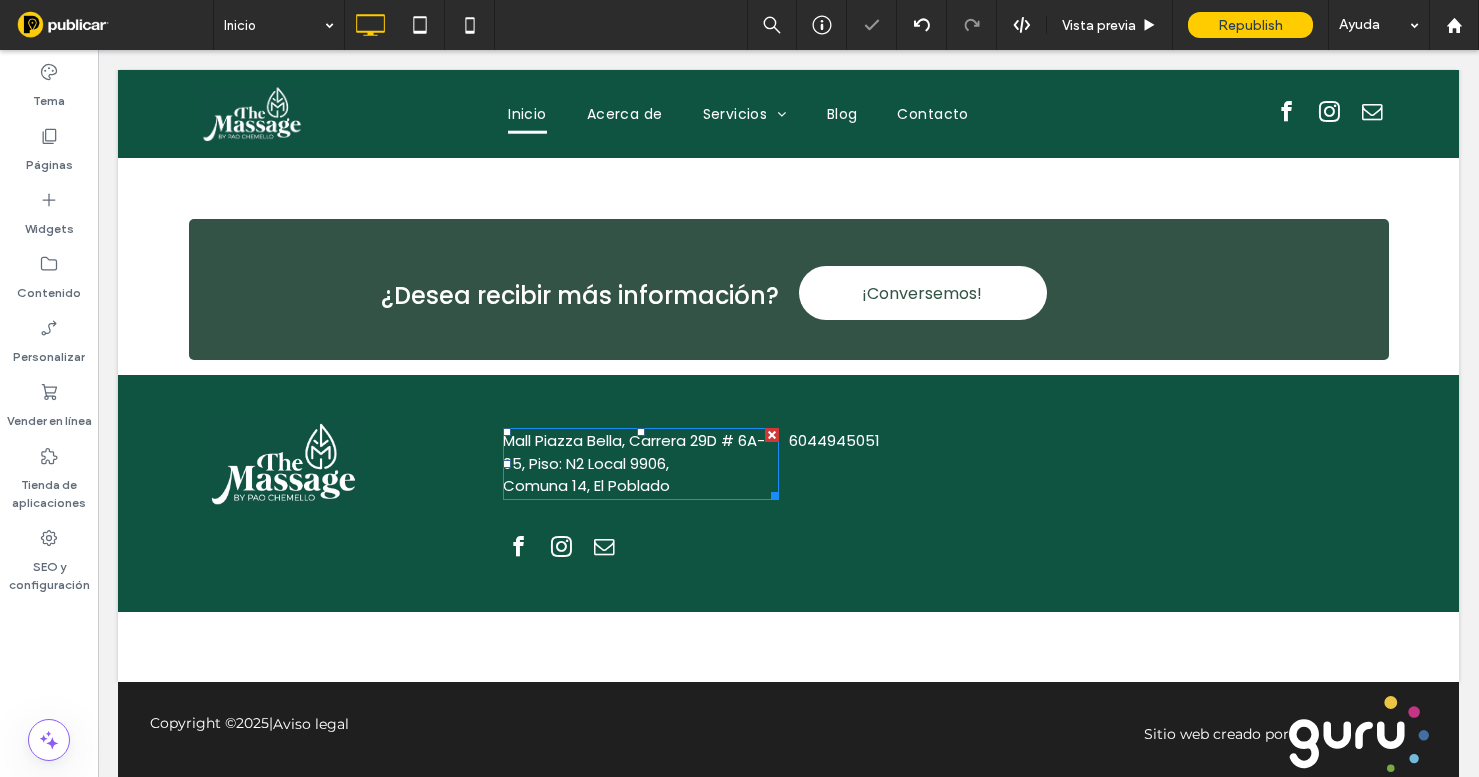 click on "Mall Piazza Bella, Carrera 29D # 6A-05, Piso: N2 Local 9906," at bounding box center [640, 452] 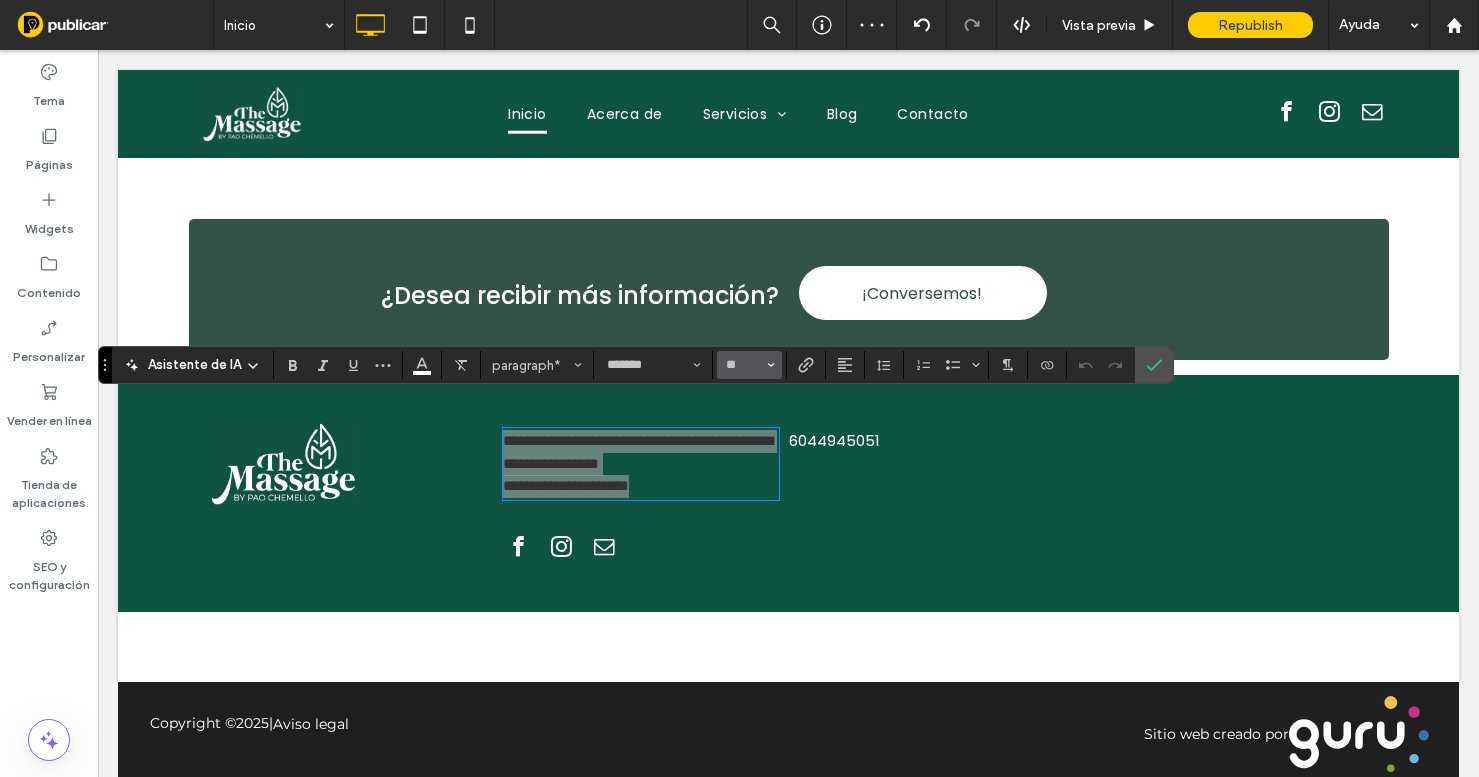 click on "**" at bounding box center (749, 365) 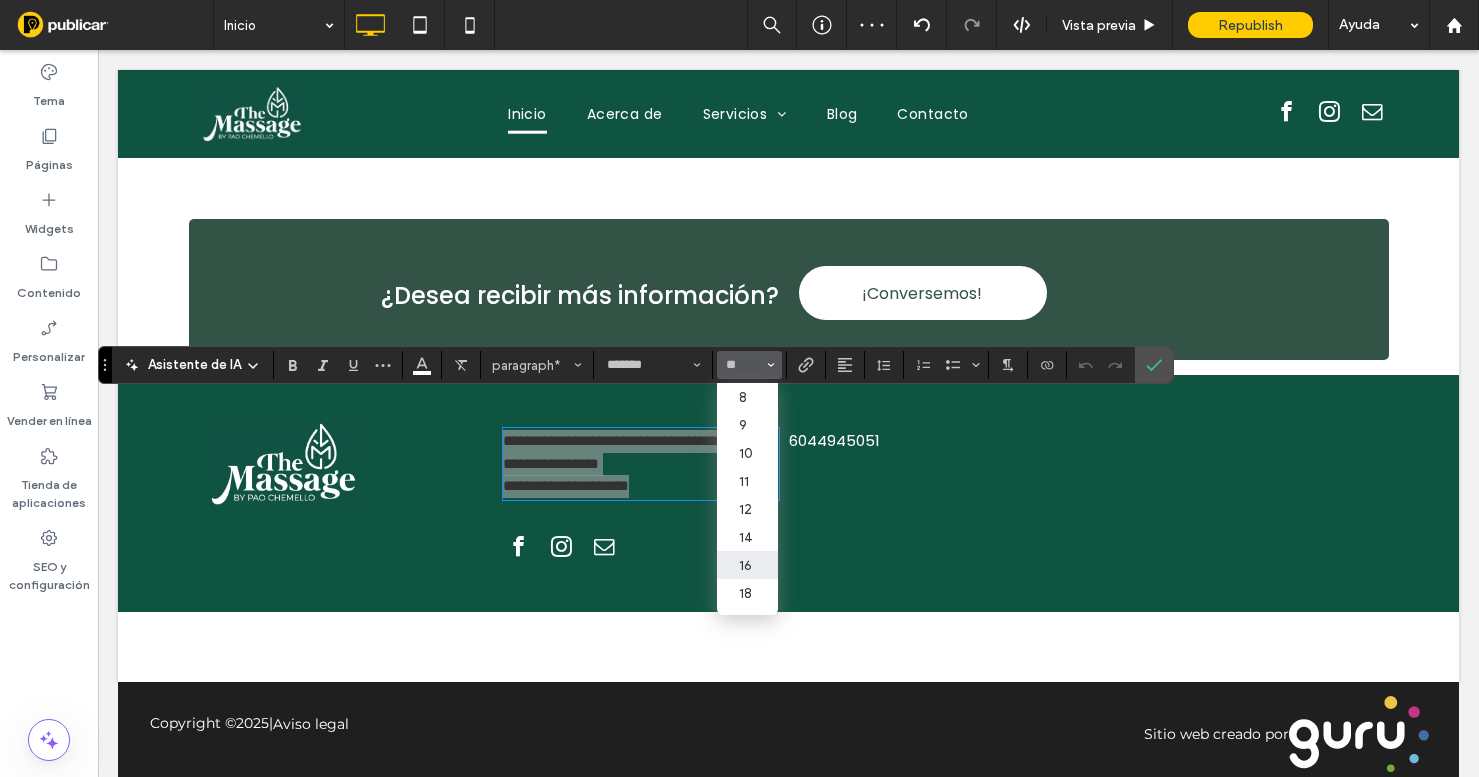 click on "16" at bounding box center (747, 565) 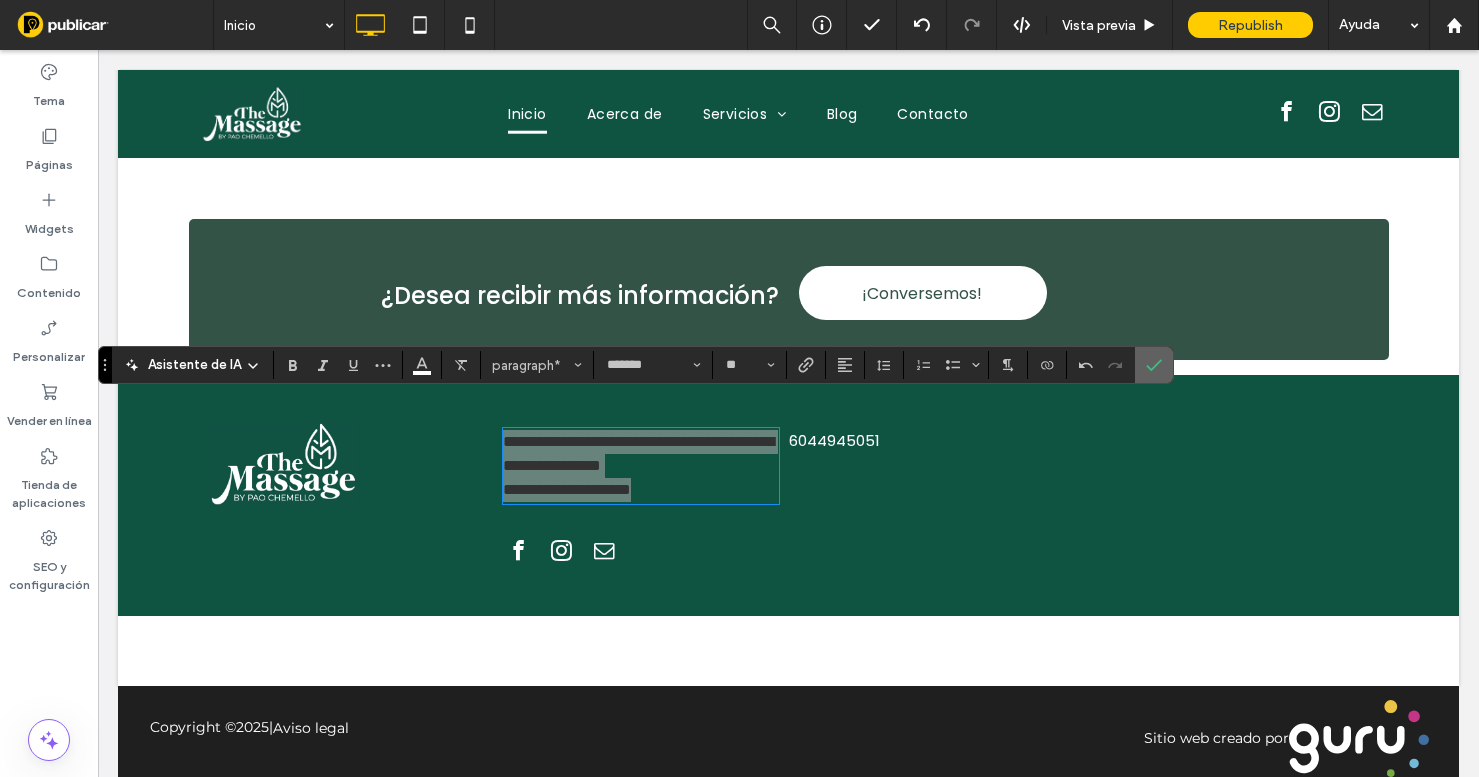 drag, startPoint x: 1155, startPoint y: 367, endPoint x: 844, endPoint y: 362, distance: 311.0402 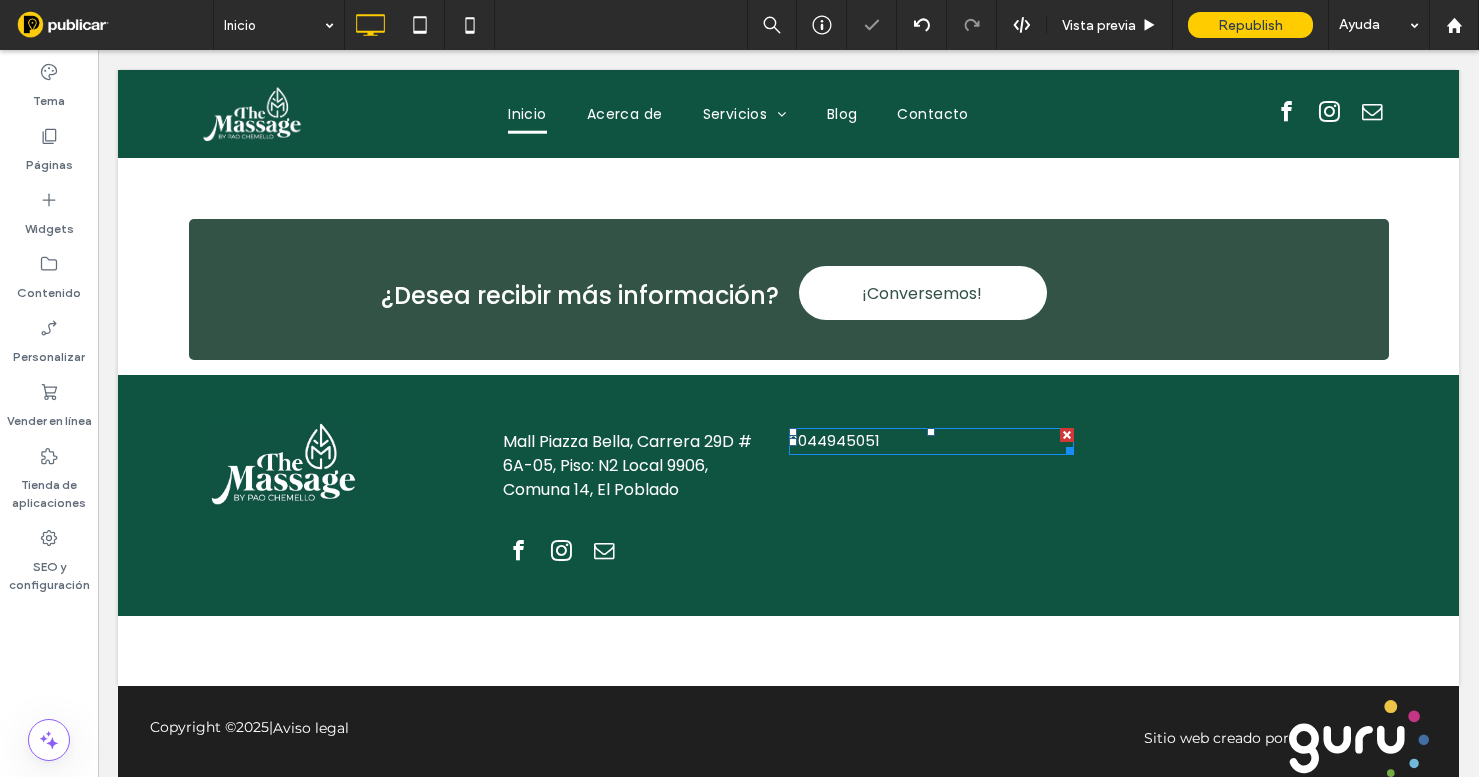 click on "6044945051" at bounding box center (931, 441) 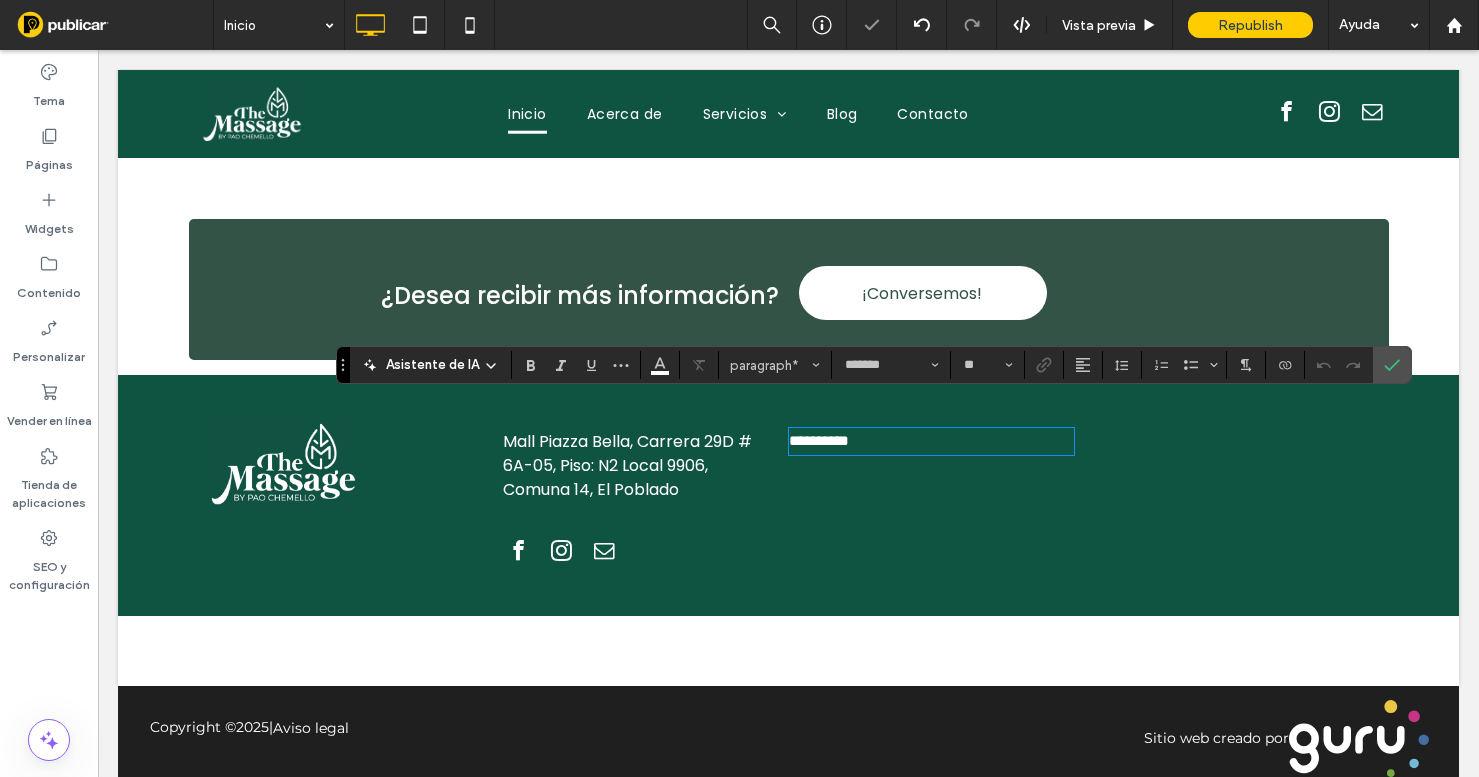 click on "**********" at bounding box center [931, 441] 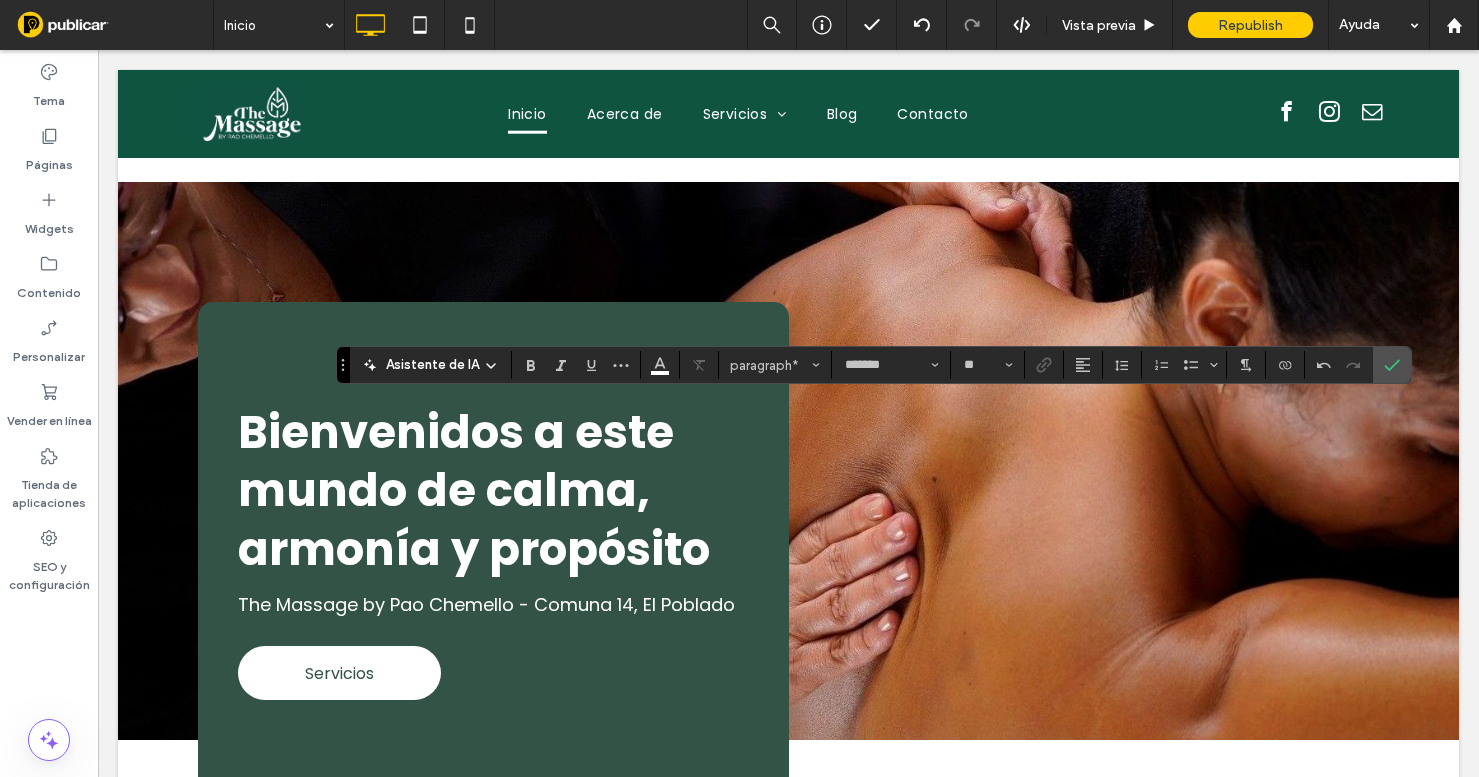 scroll, scrollTop: 6111, scrollLeft: 0, axis: vertical 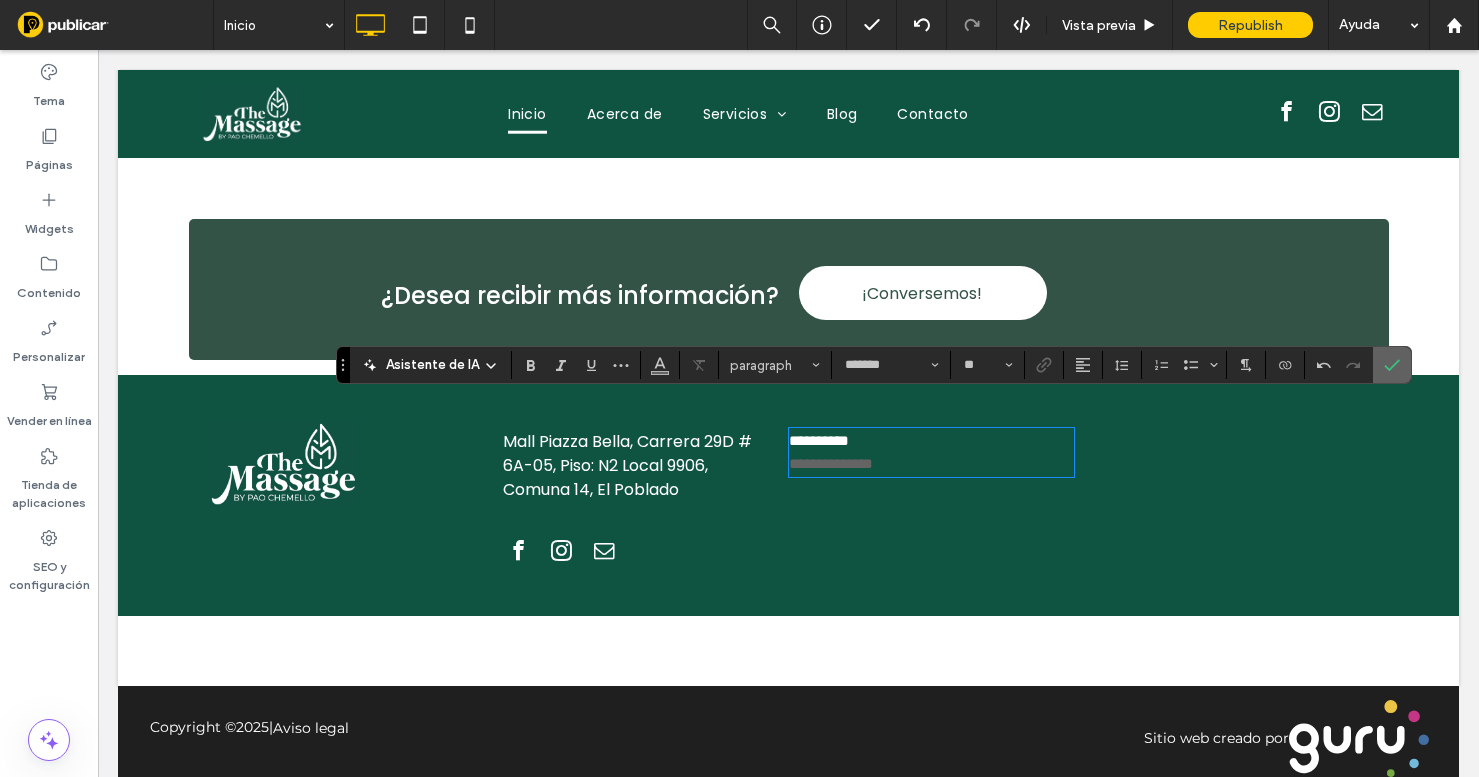 drag, startPoint x: 1378, startPoint y: 372, endPoint x: 924, endPoint y: 359, distance: 454.1861 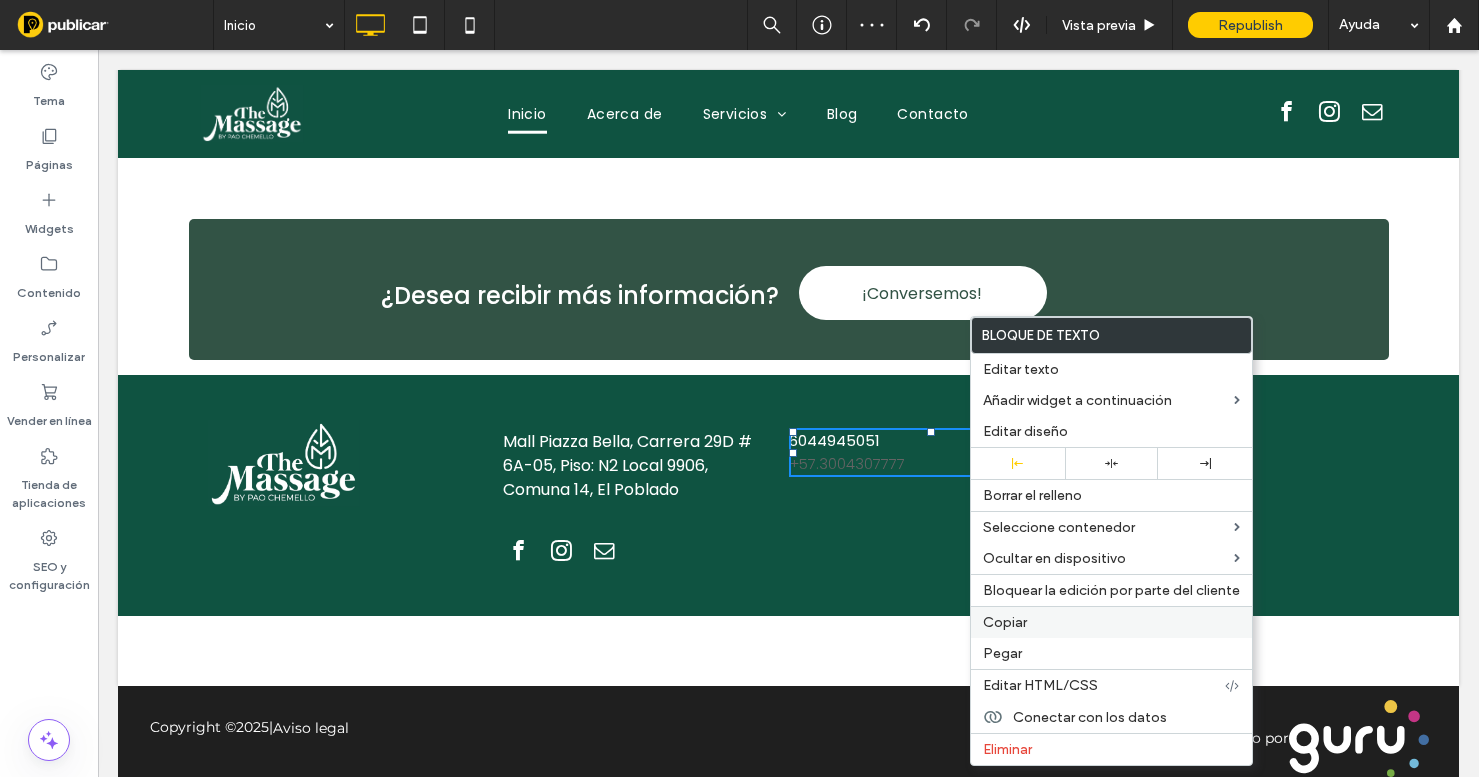 click on "Copiar" at bounding box center (1005, 622) 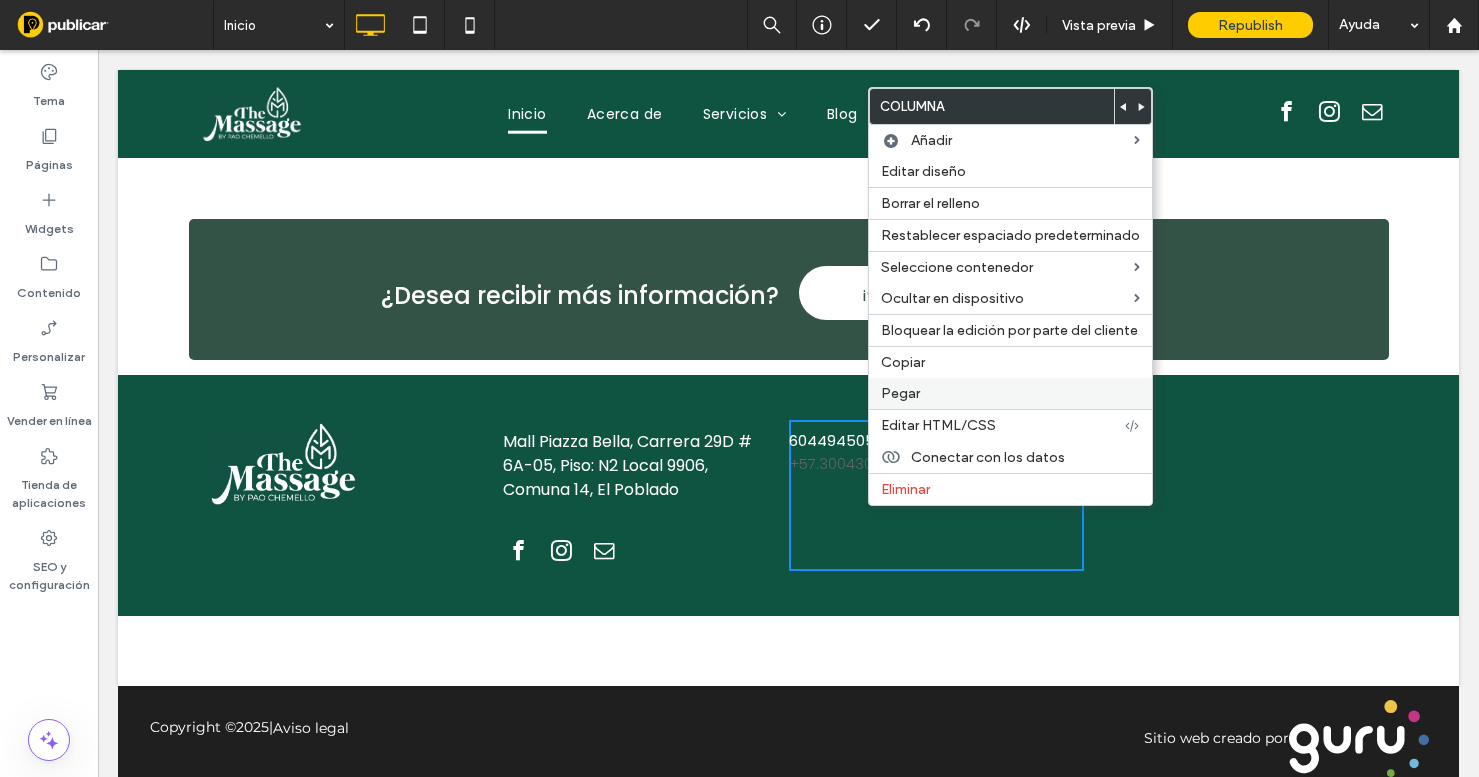 click on "Pegar" at bounding box center [1010, 393] 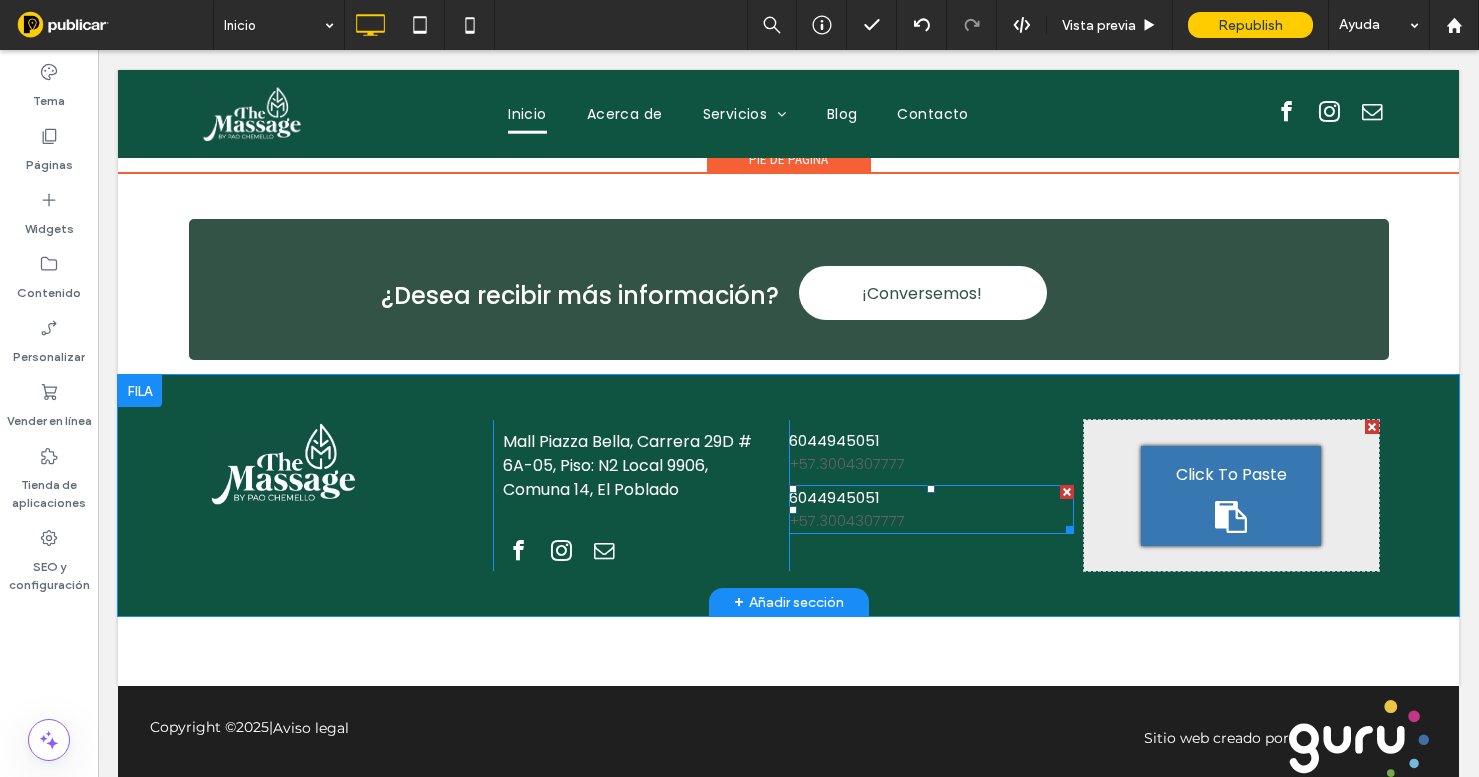 click on "+57.3004307777" at bounding box center [847, 520] 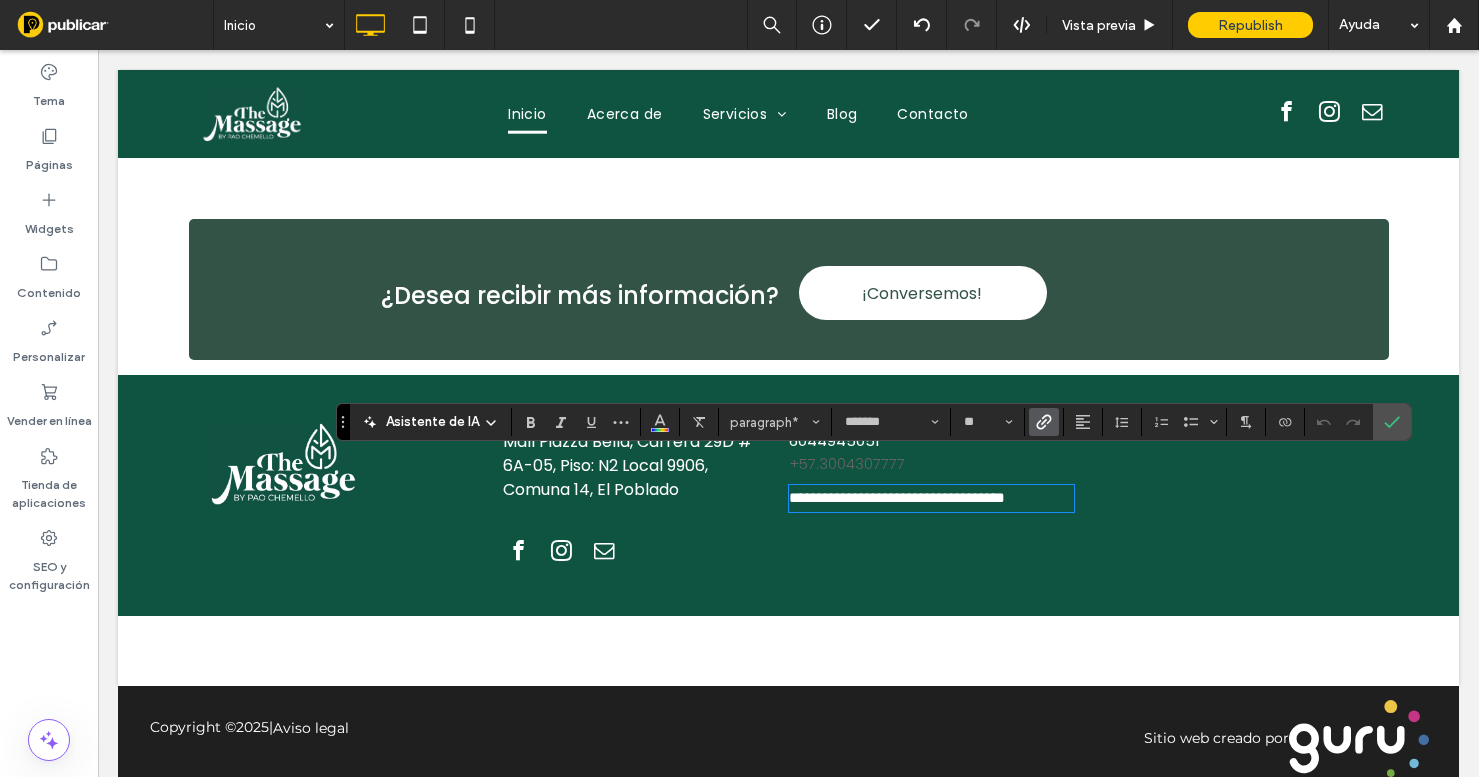 scroll, scrollTop: 0, scrollLeft: 0, axis: both 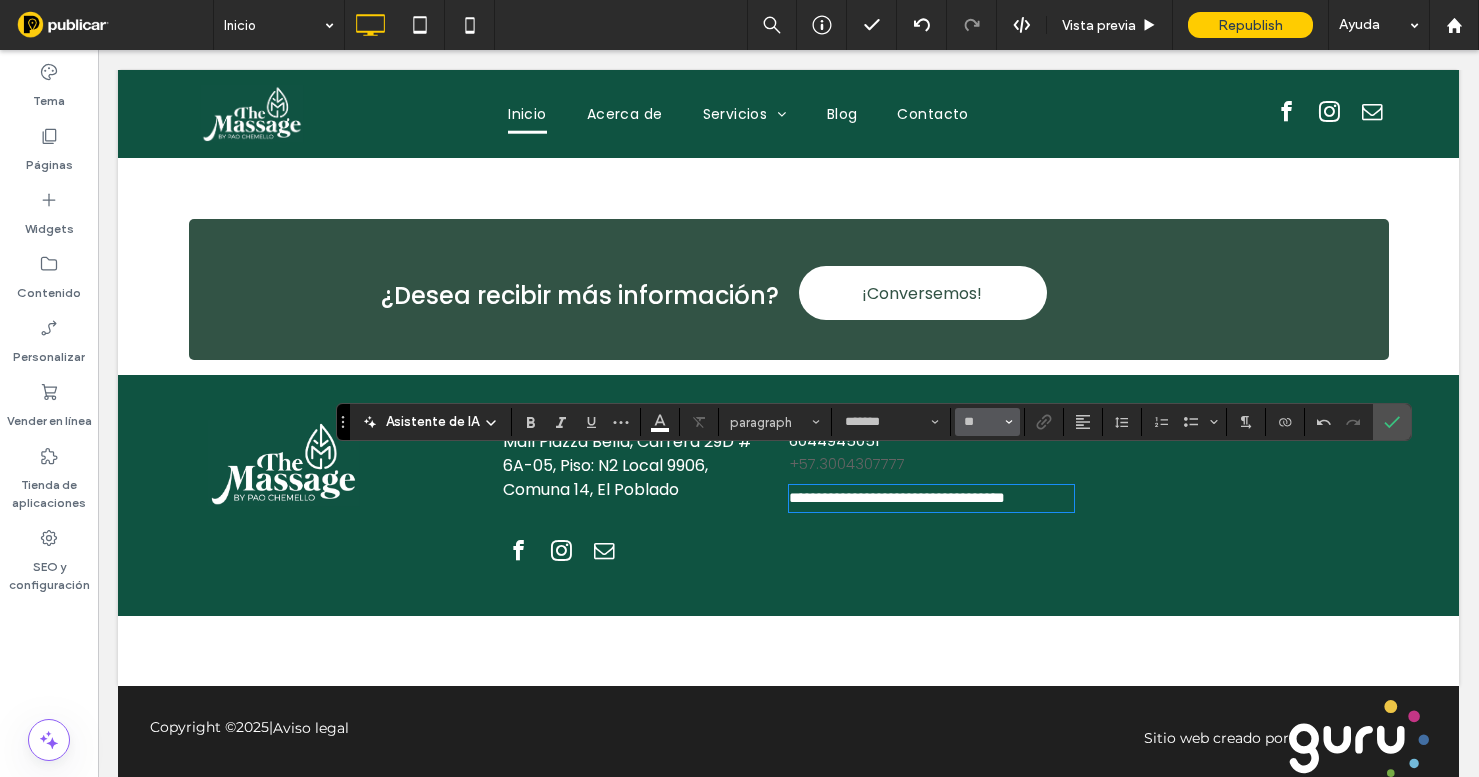 click 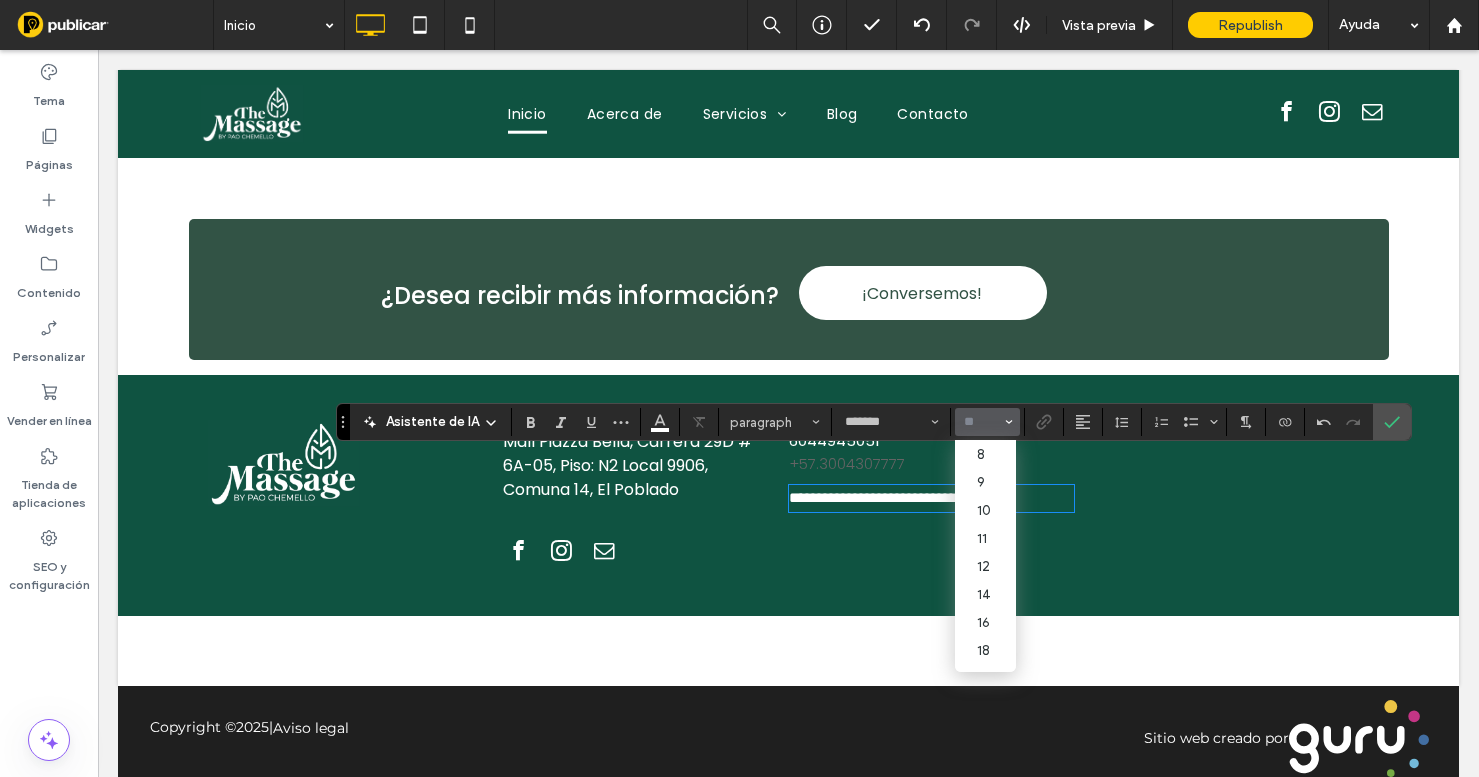 click on "**********" at bounding box center [931, 498] 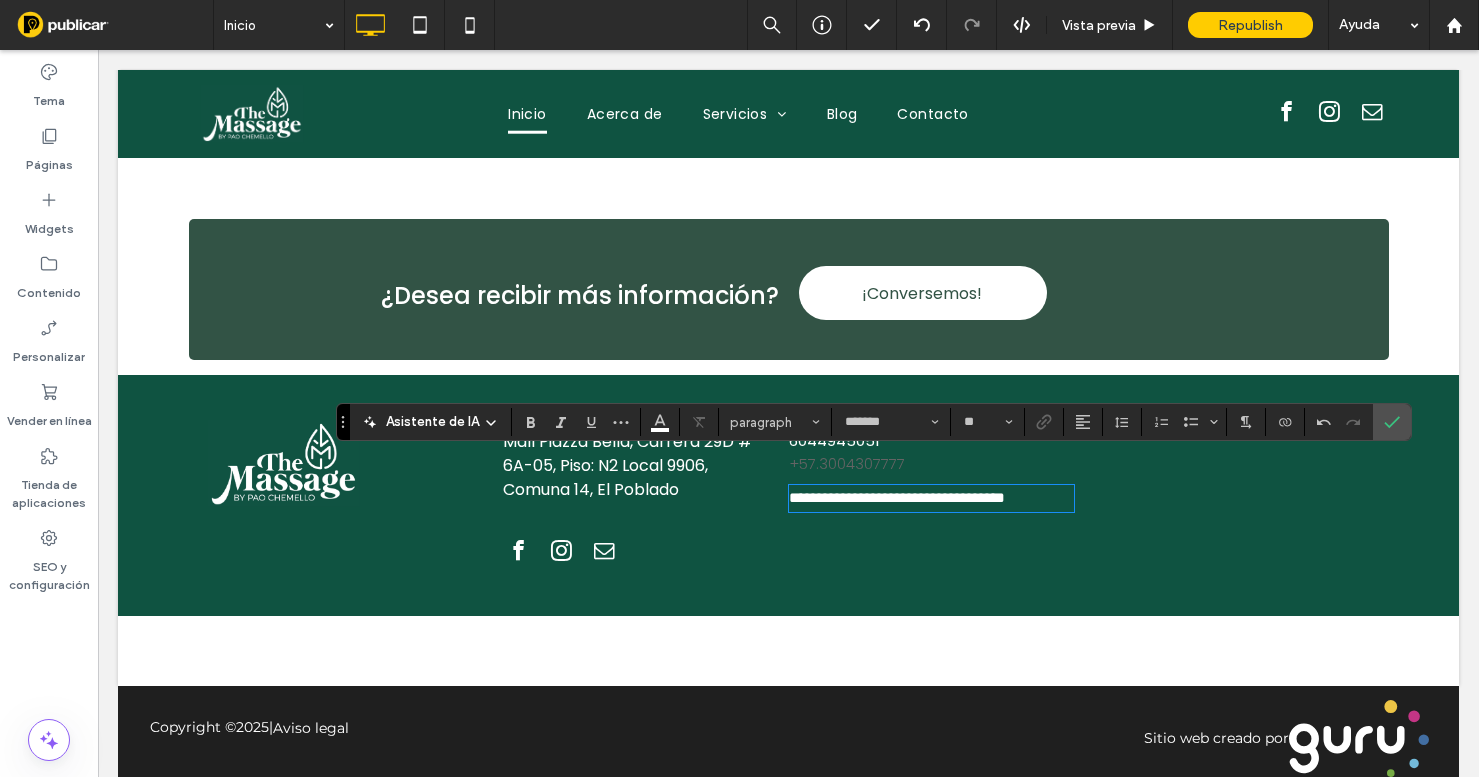 click on "**********" at bounding box center (931, 498) 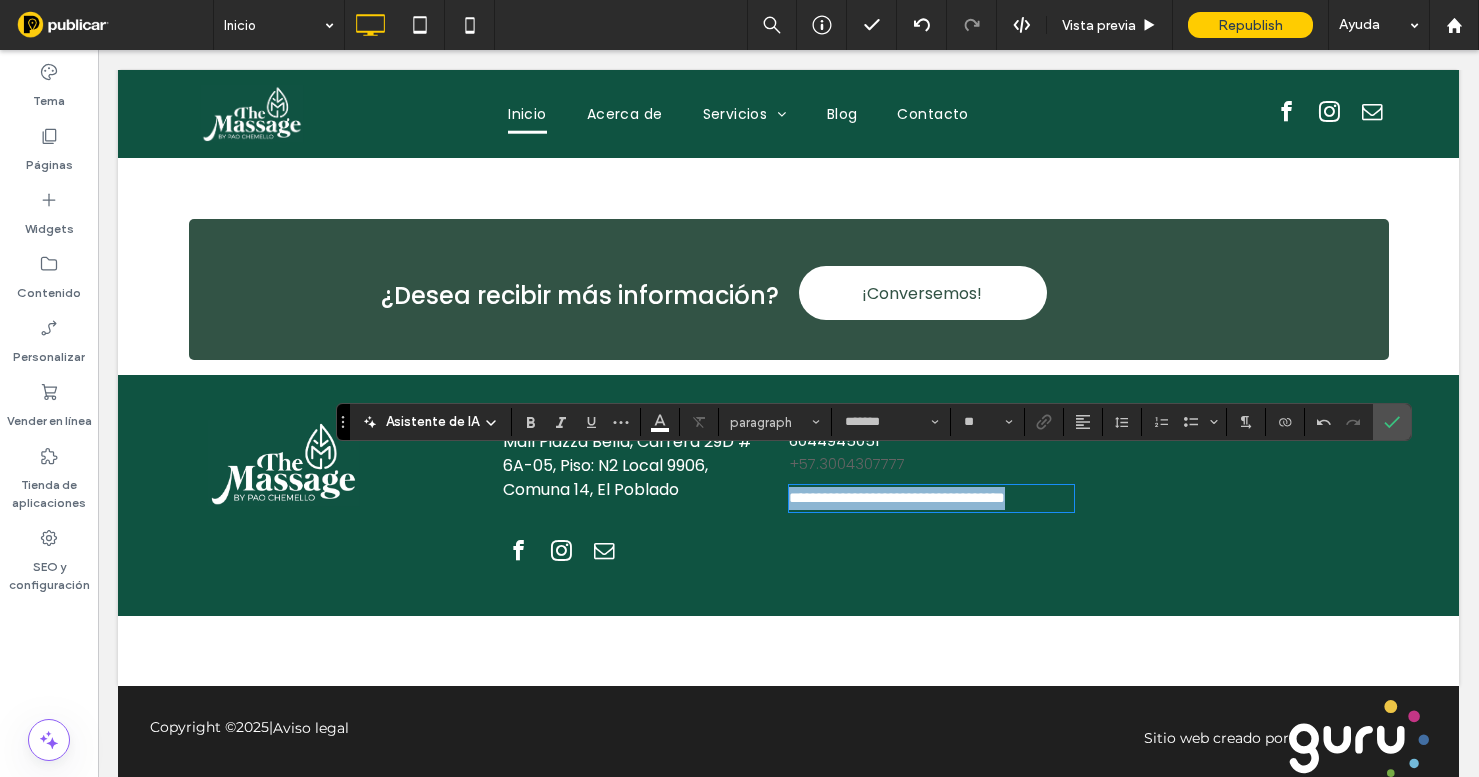 click on "**********" at bounding box center (931, 498) 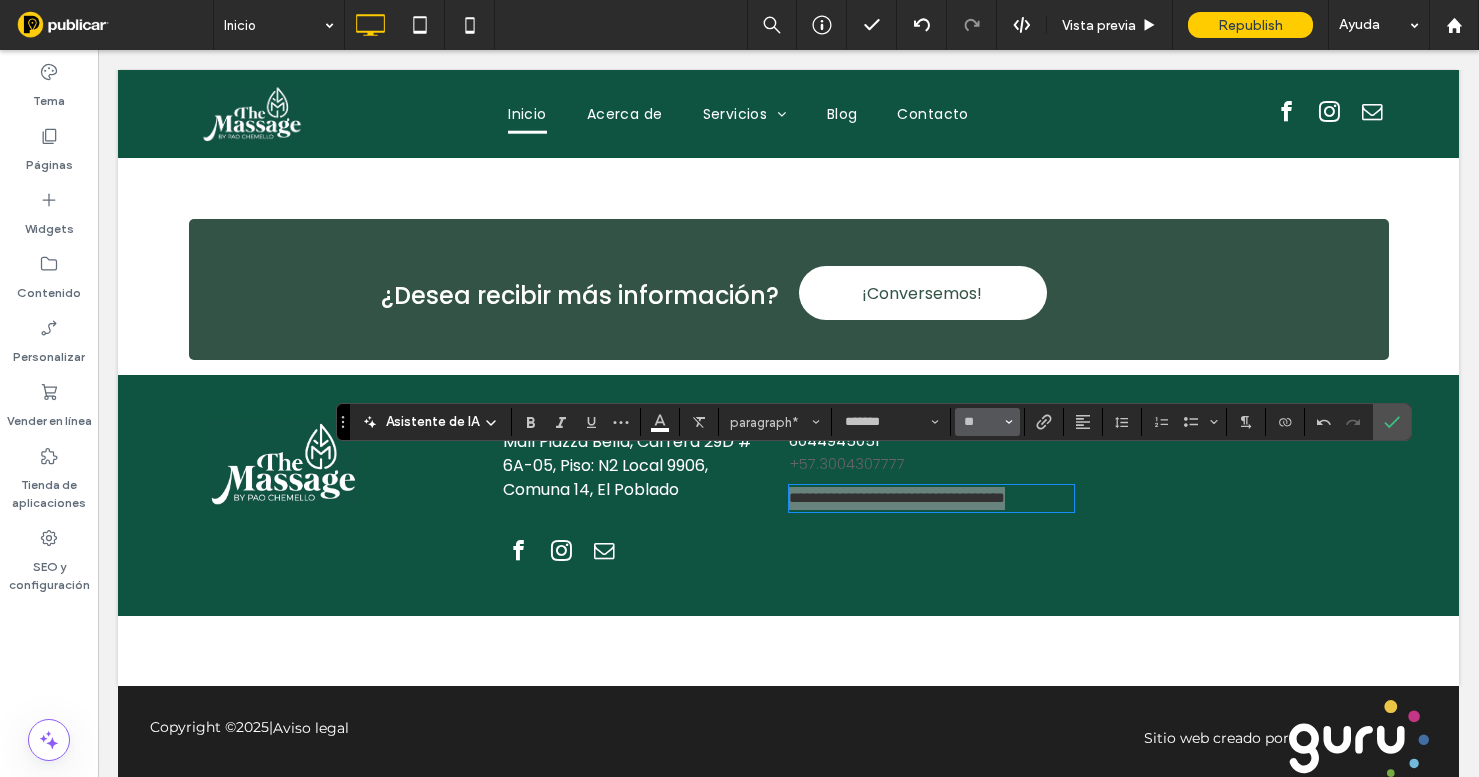click 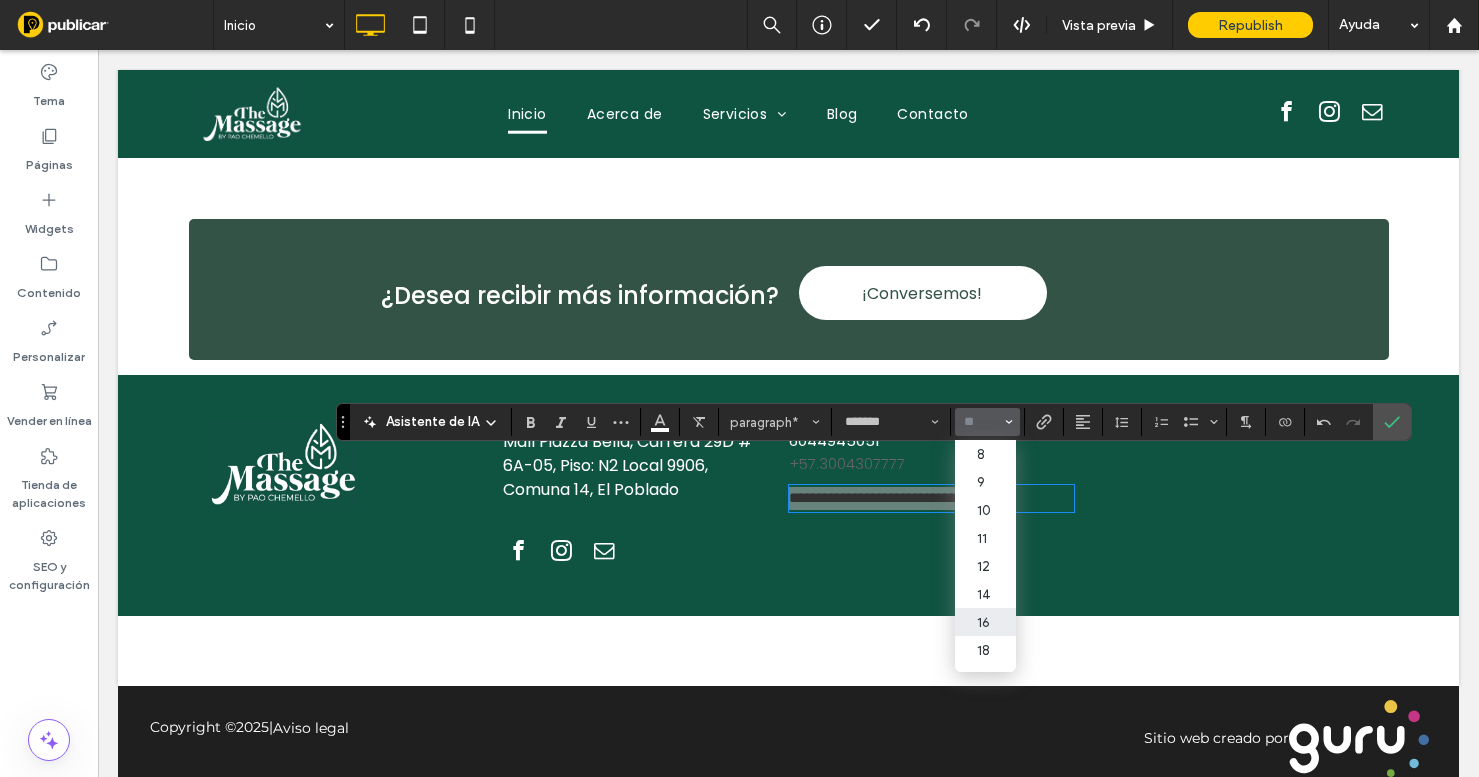 click on "16" at bounding box center (985, 622) 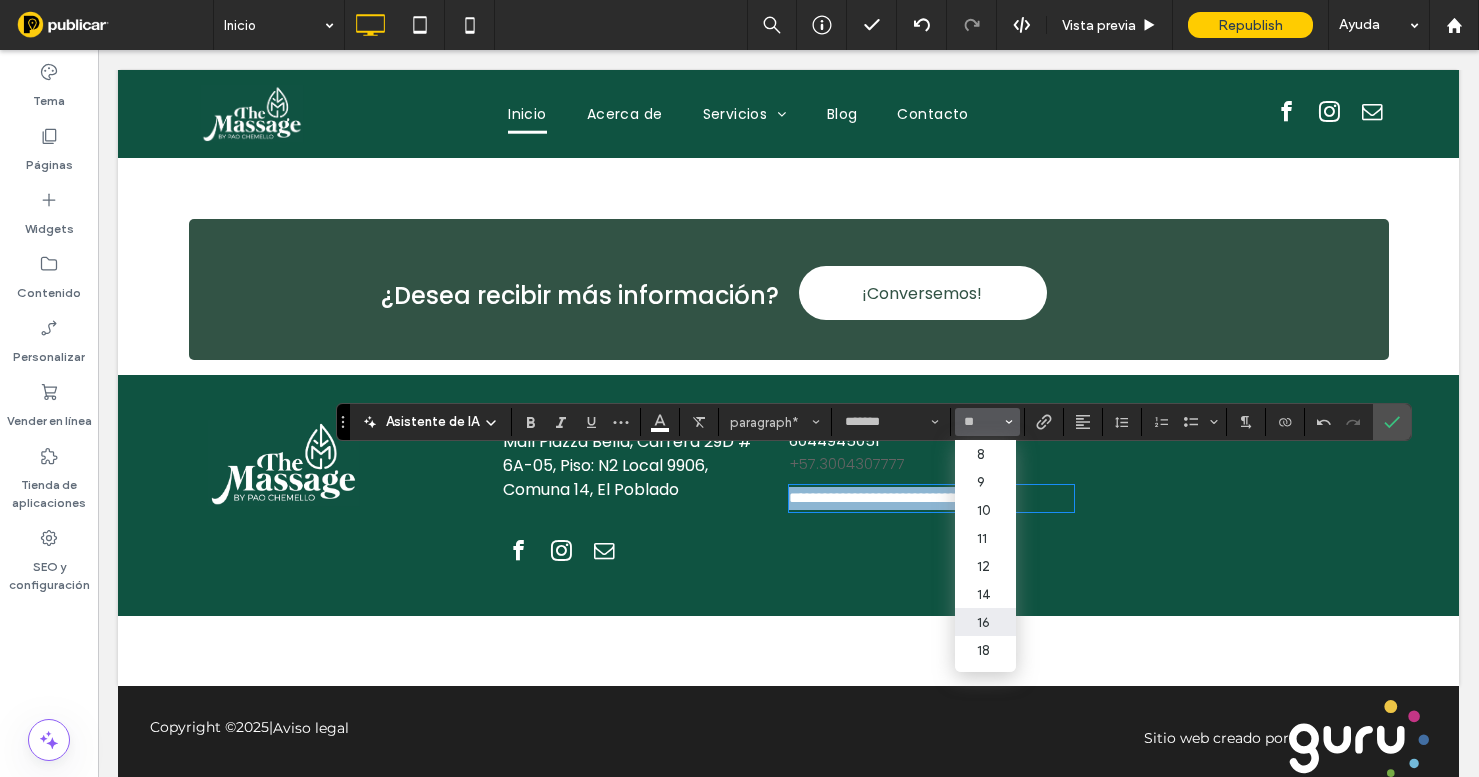 type on "**" 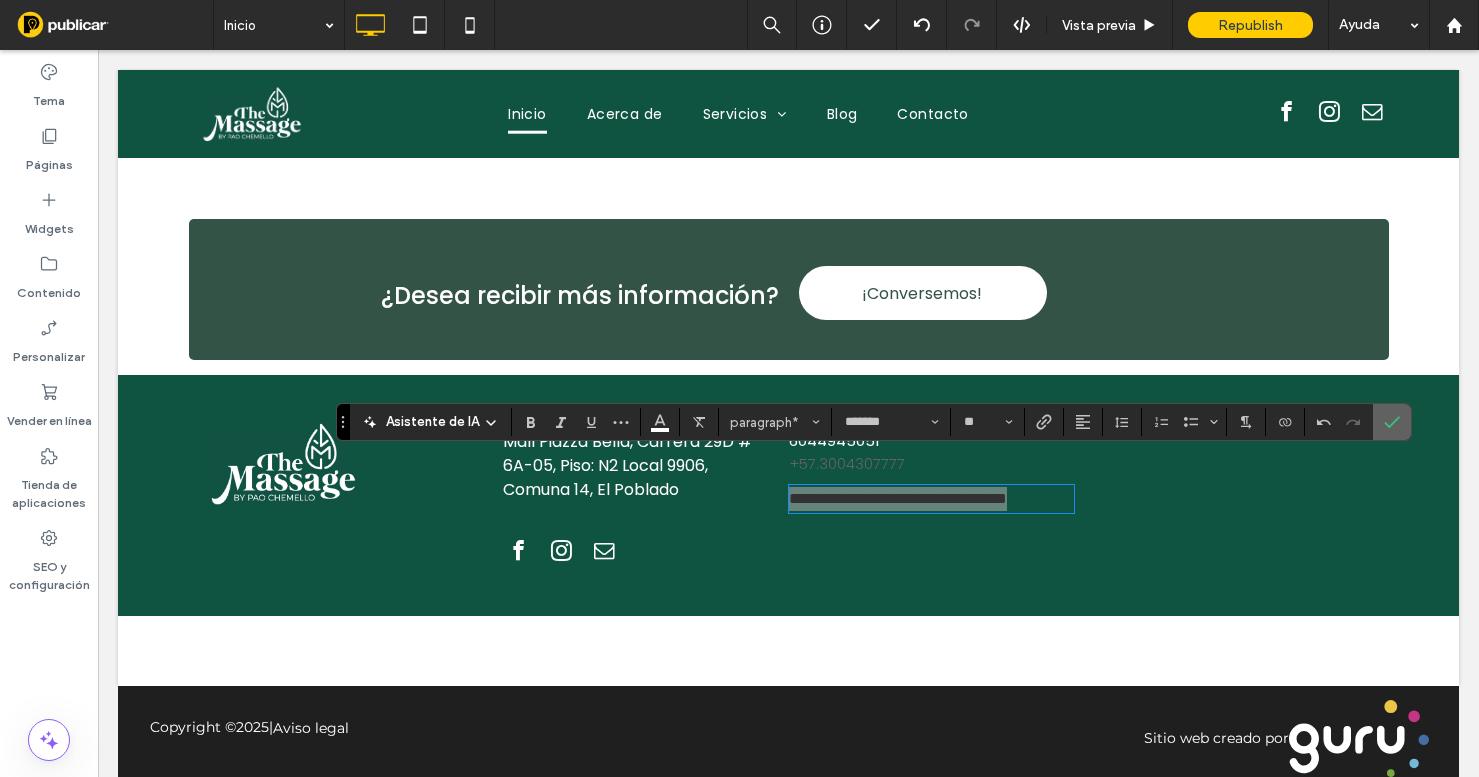 click at bounding box center [1392, 422] 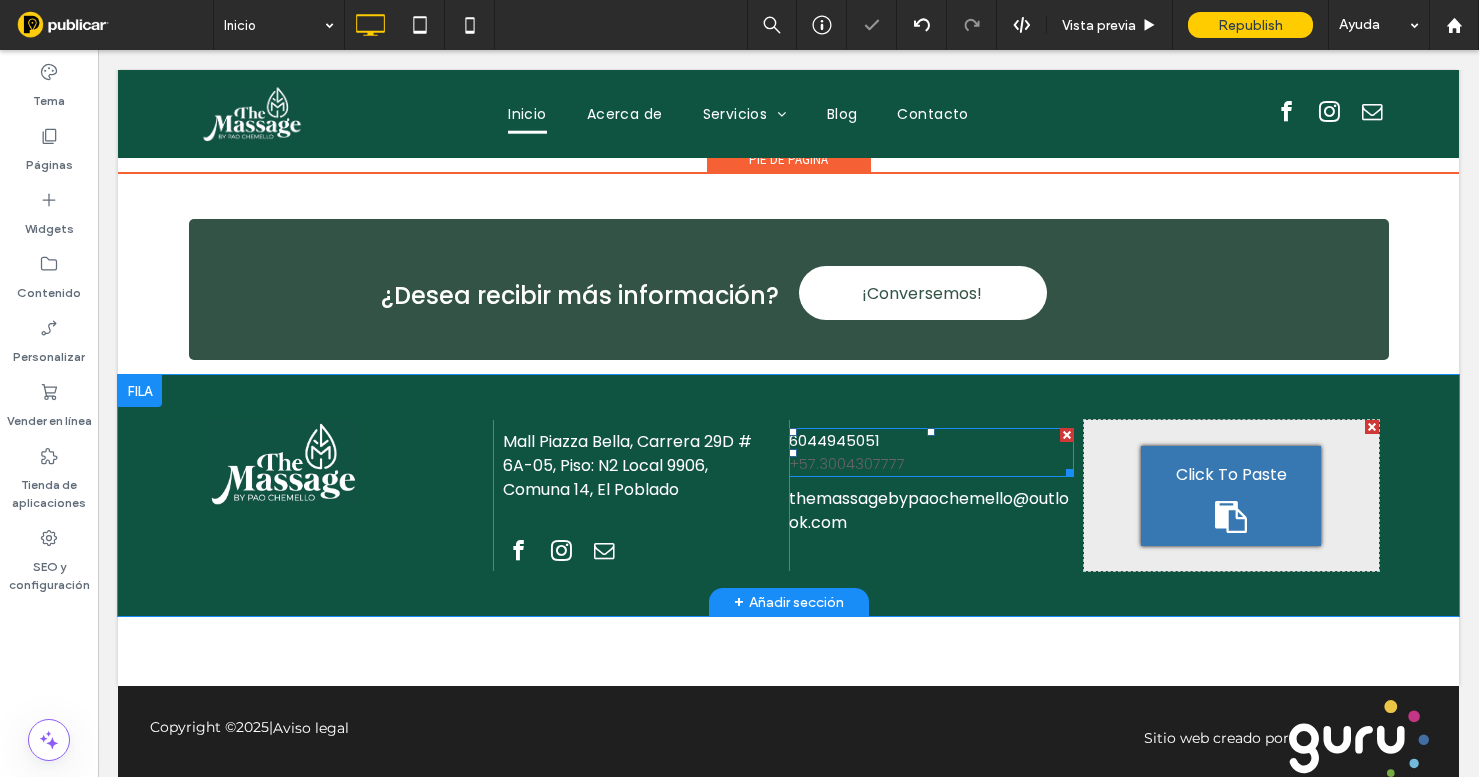 click on "6044945051 +57.3004307777" at bounding box center [931, 452] 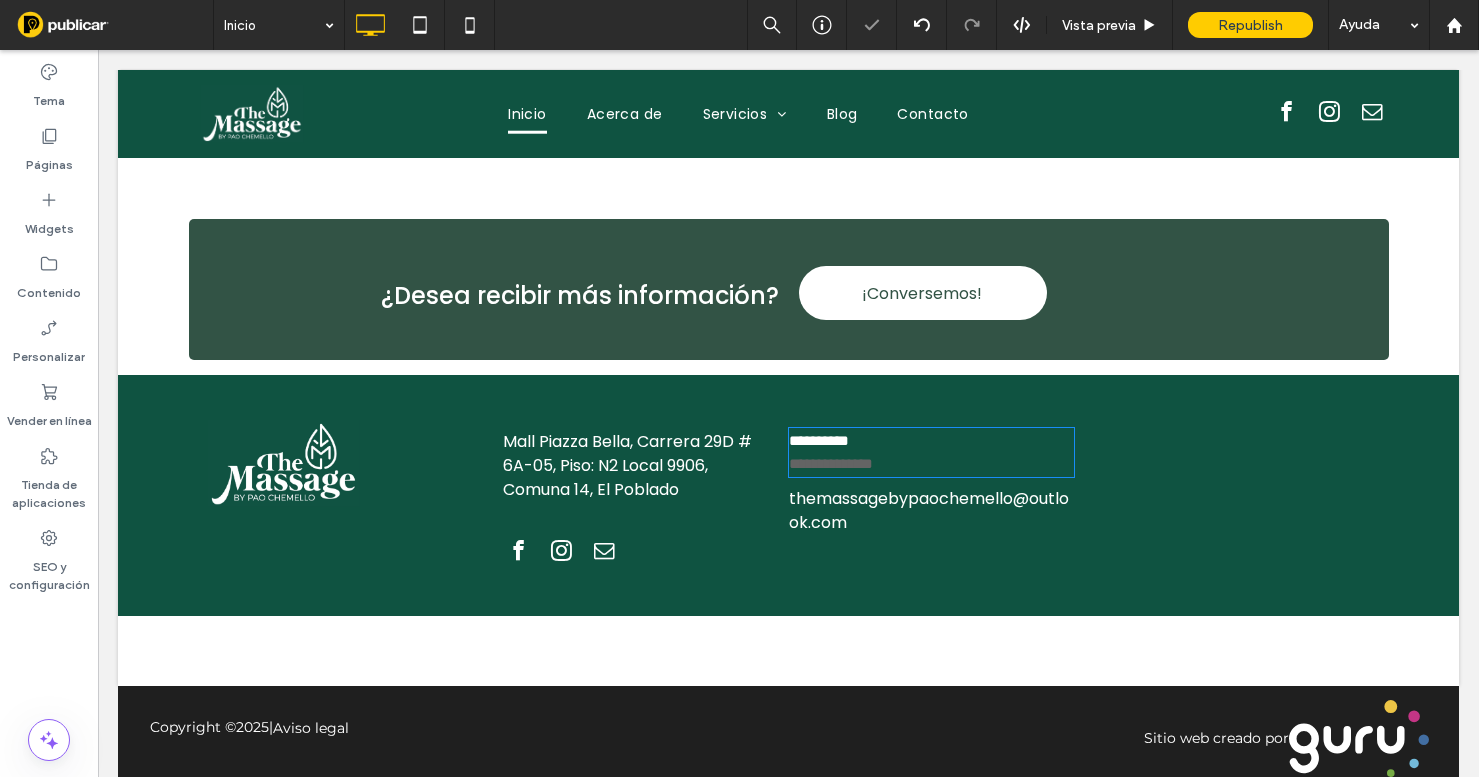 type on "*******" 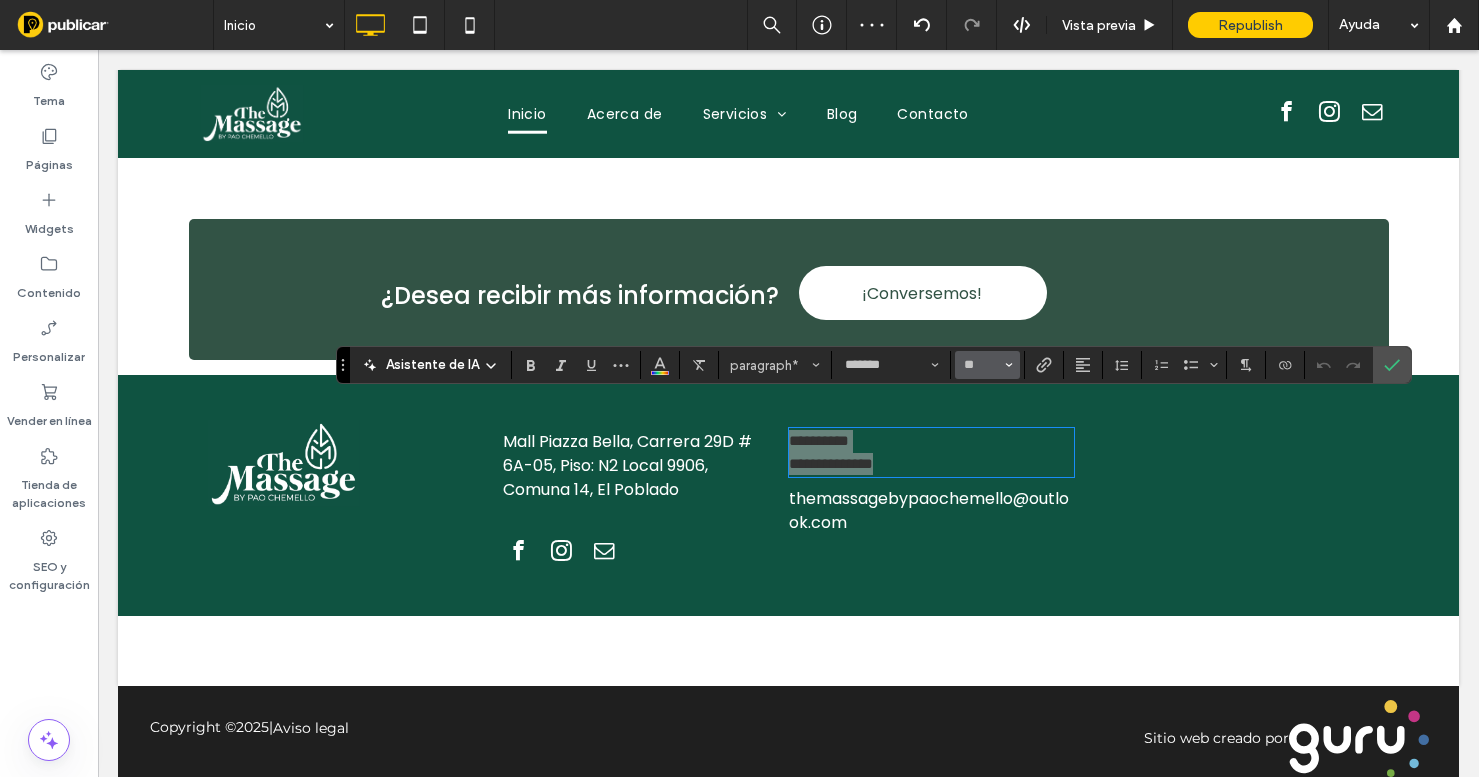 click at bounding box center [1009, 365] 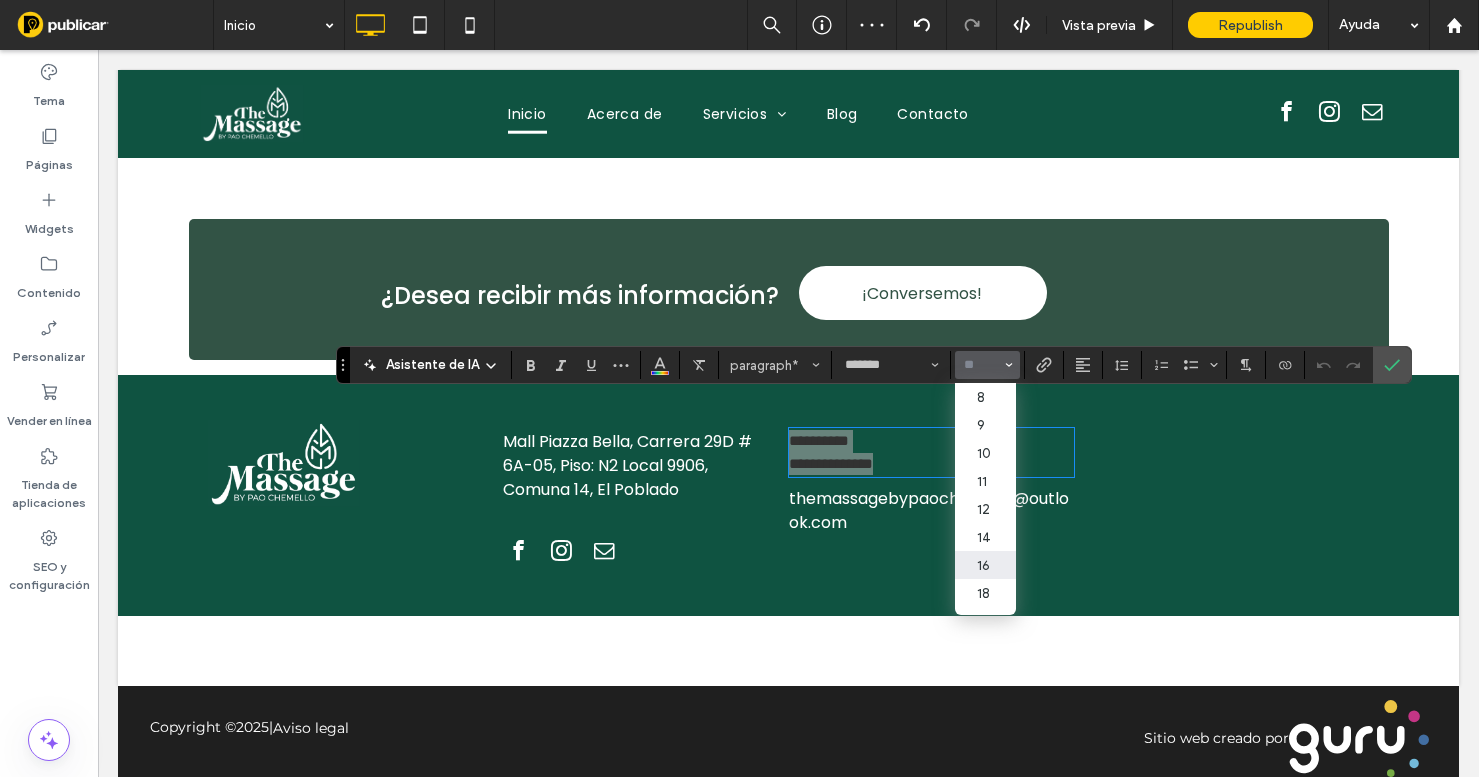 click on "16" at bounding box center [985, 565] 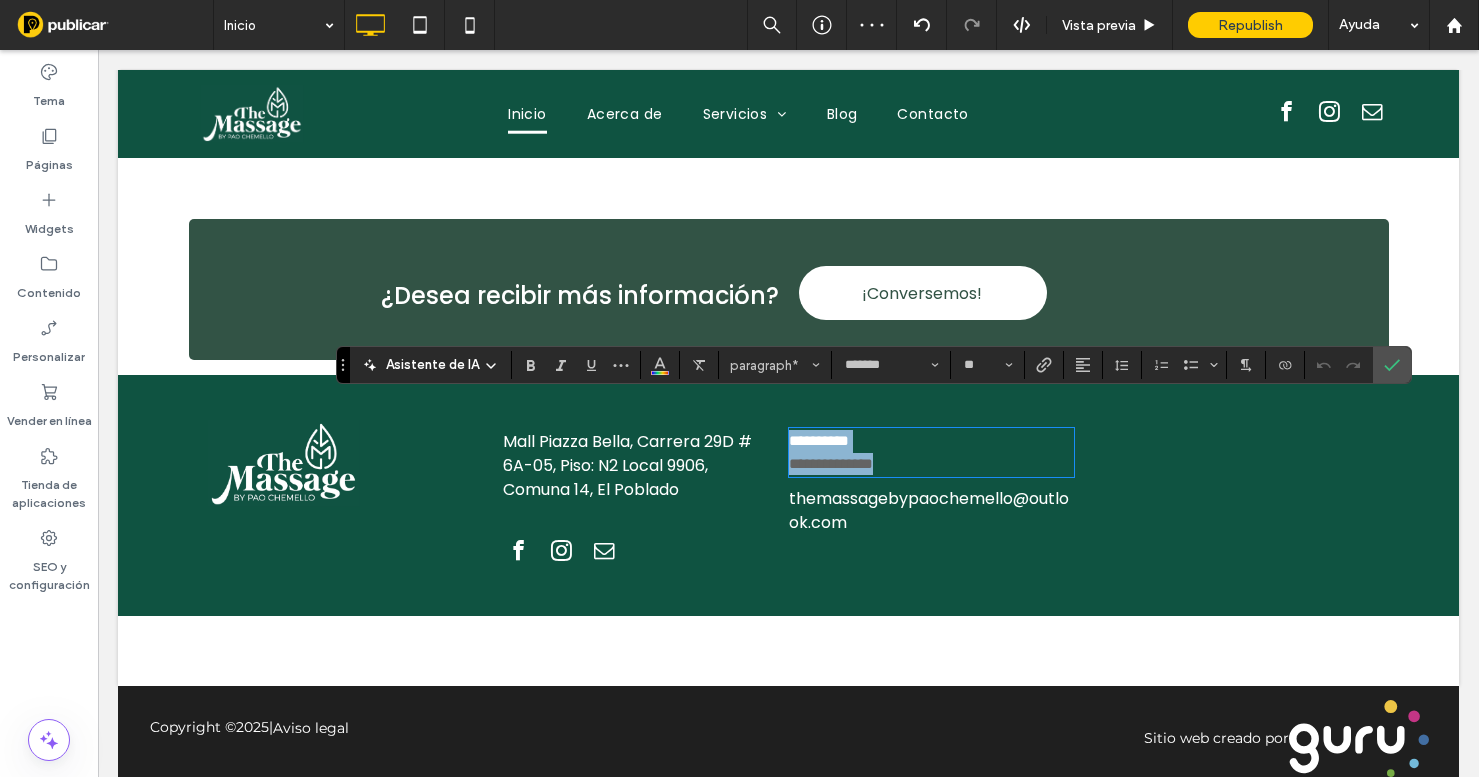 type on "**" 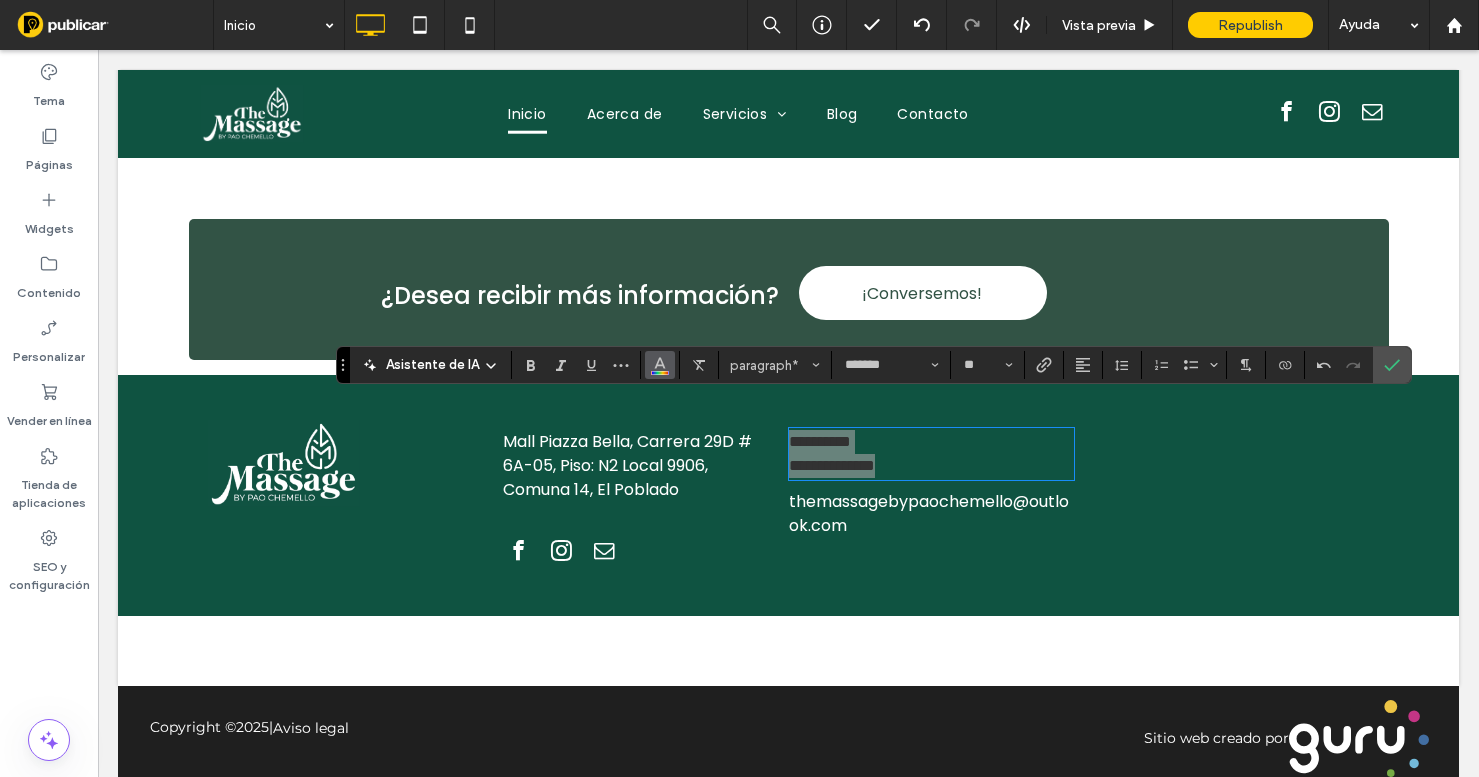 click 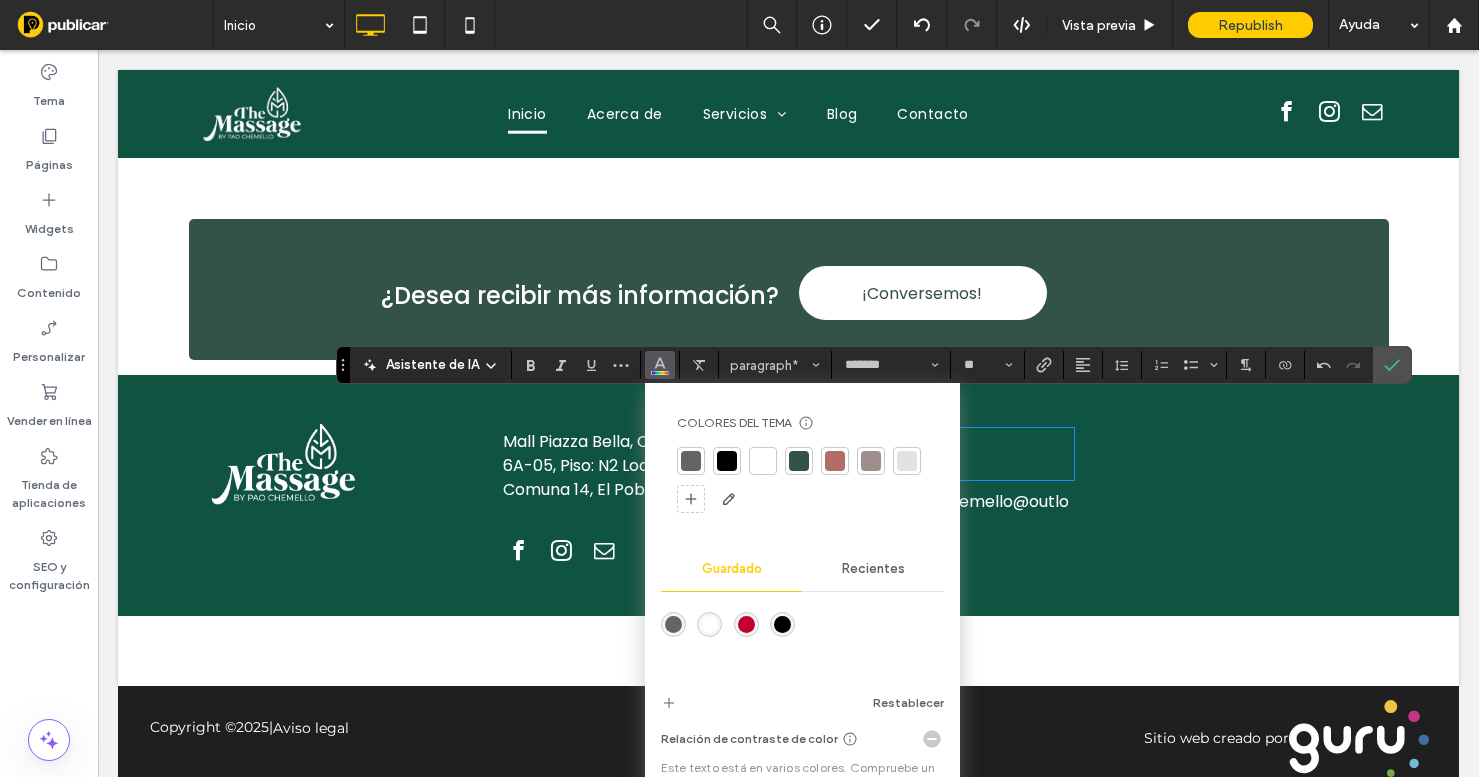 click at bounding box center [763, 461] 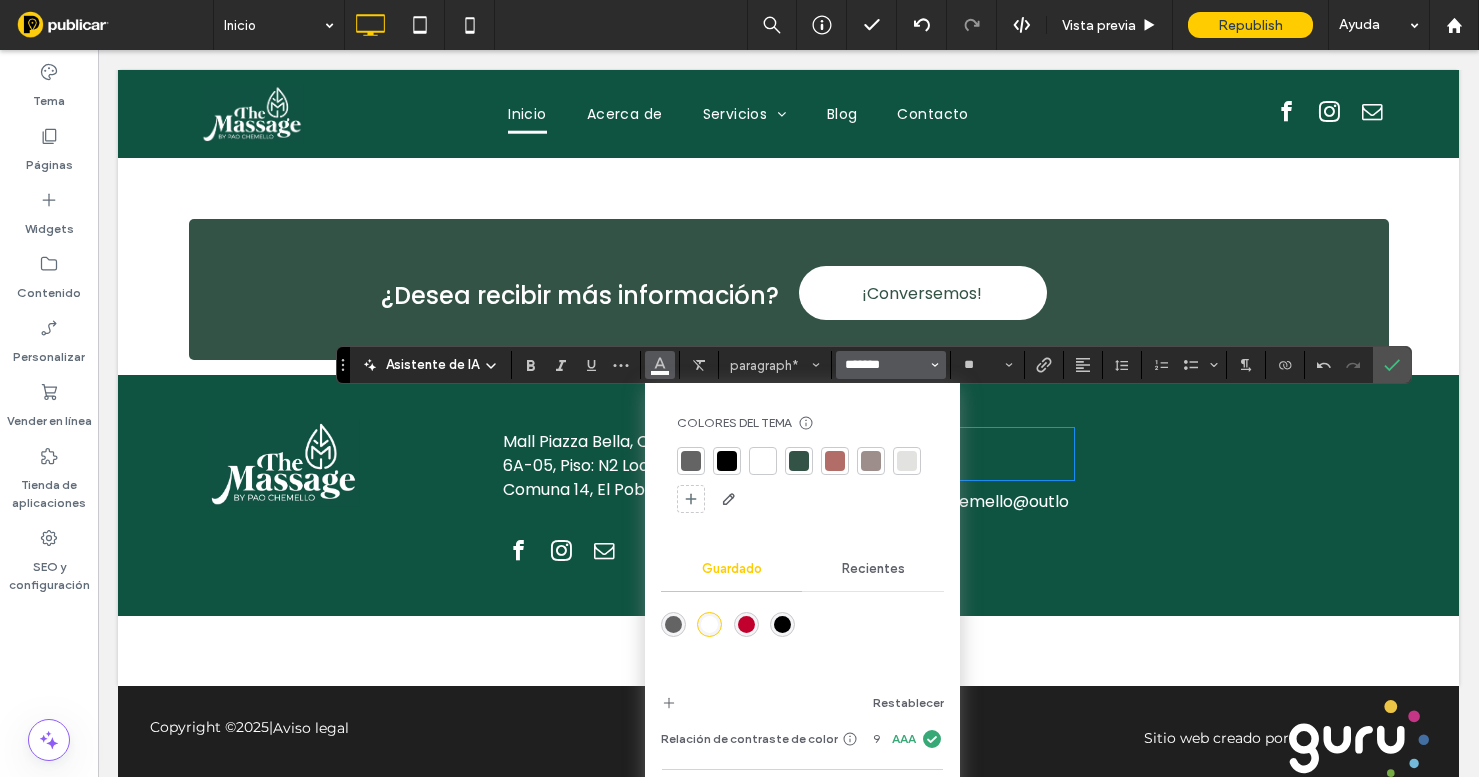 click on "*******" at bounding box center (885, 365) 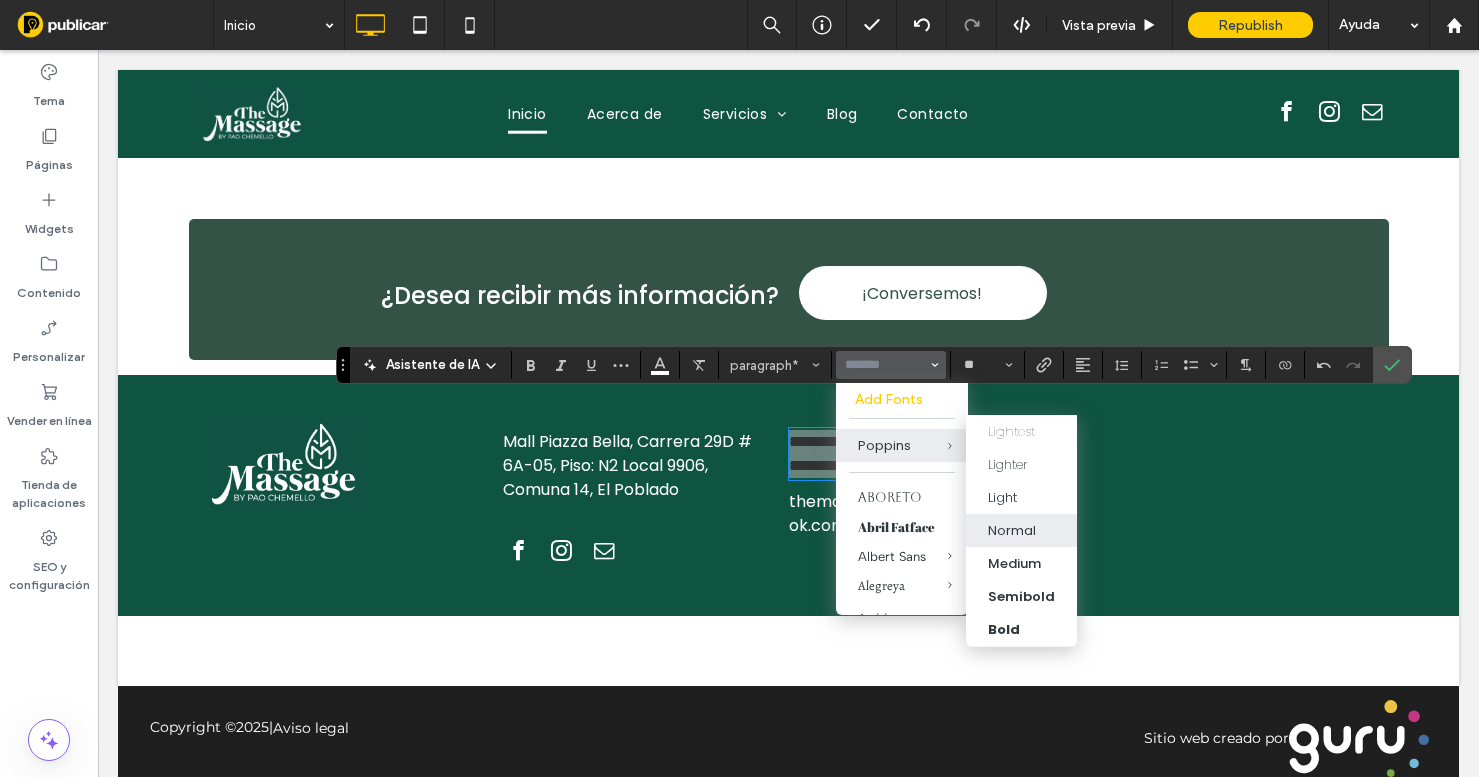 click on "Normal" at bounding box center (1012, 530) 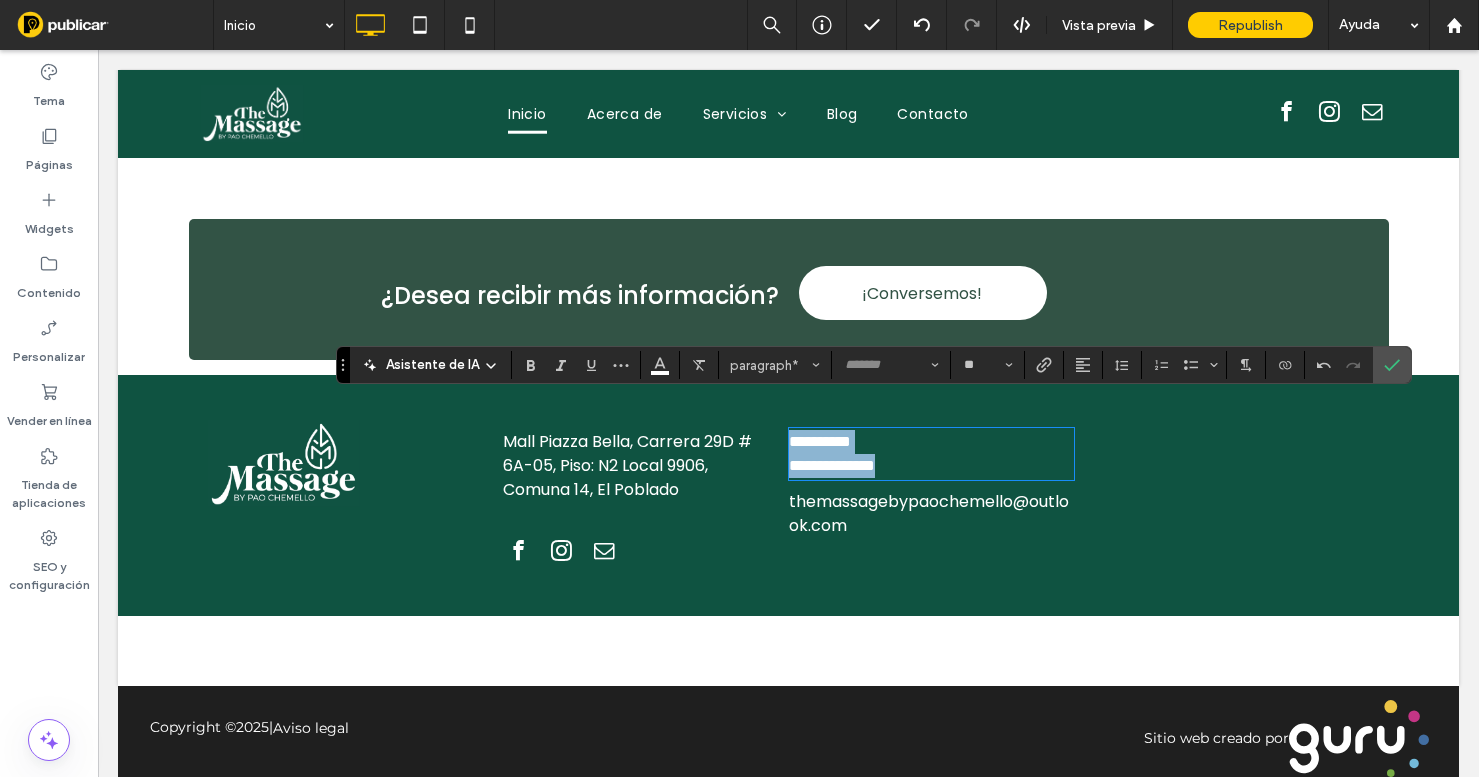 type on "*******" 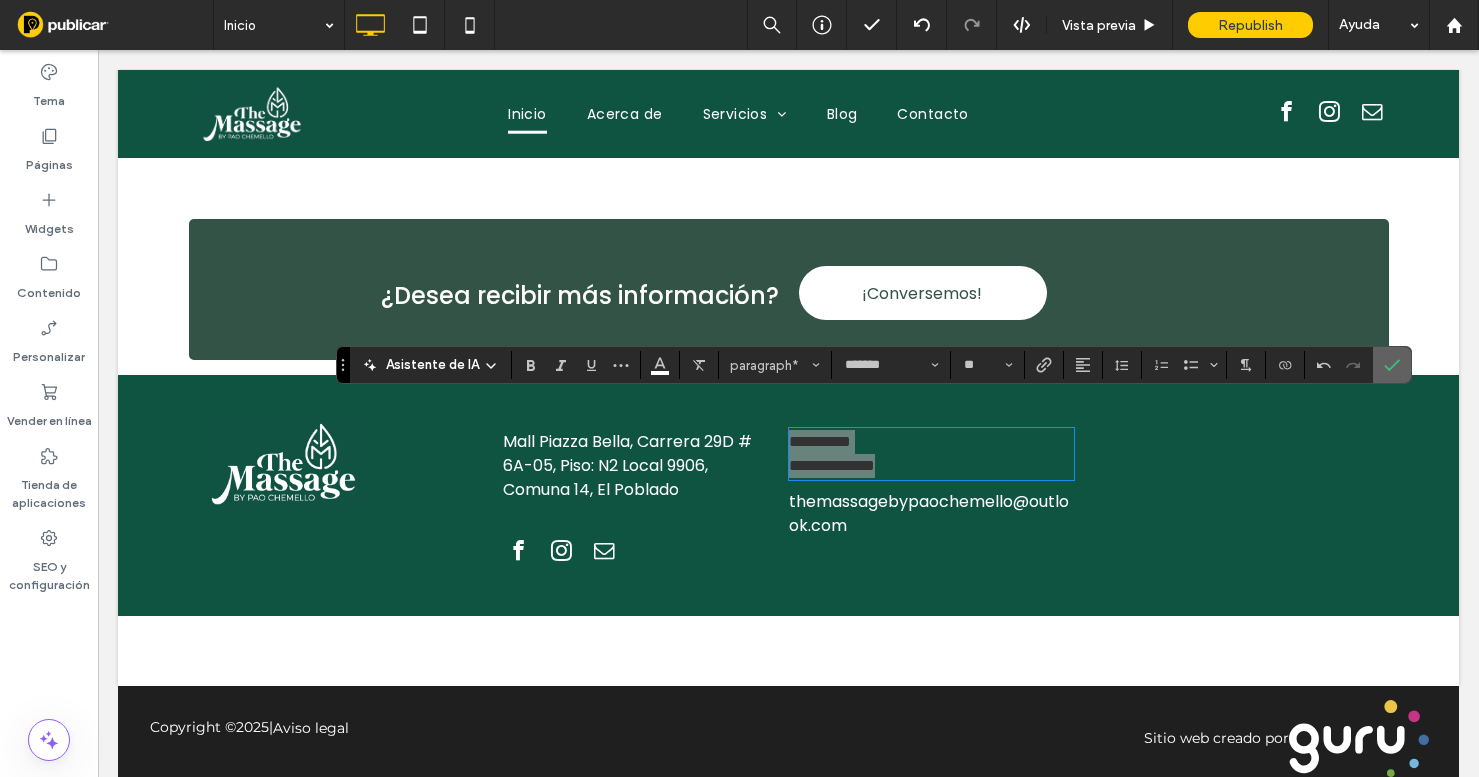 click 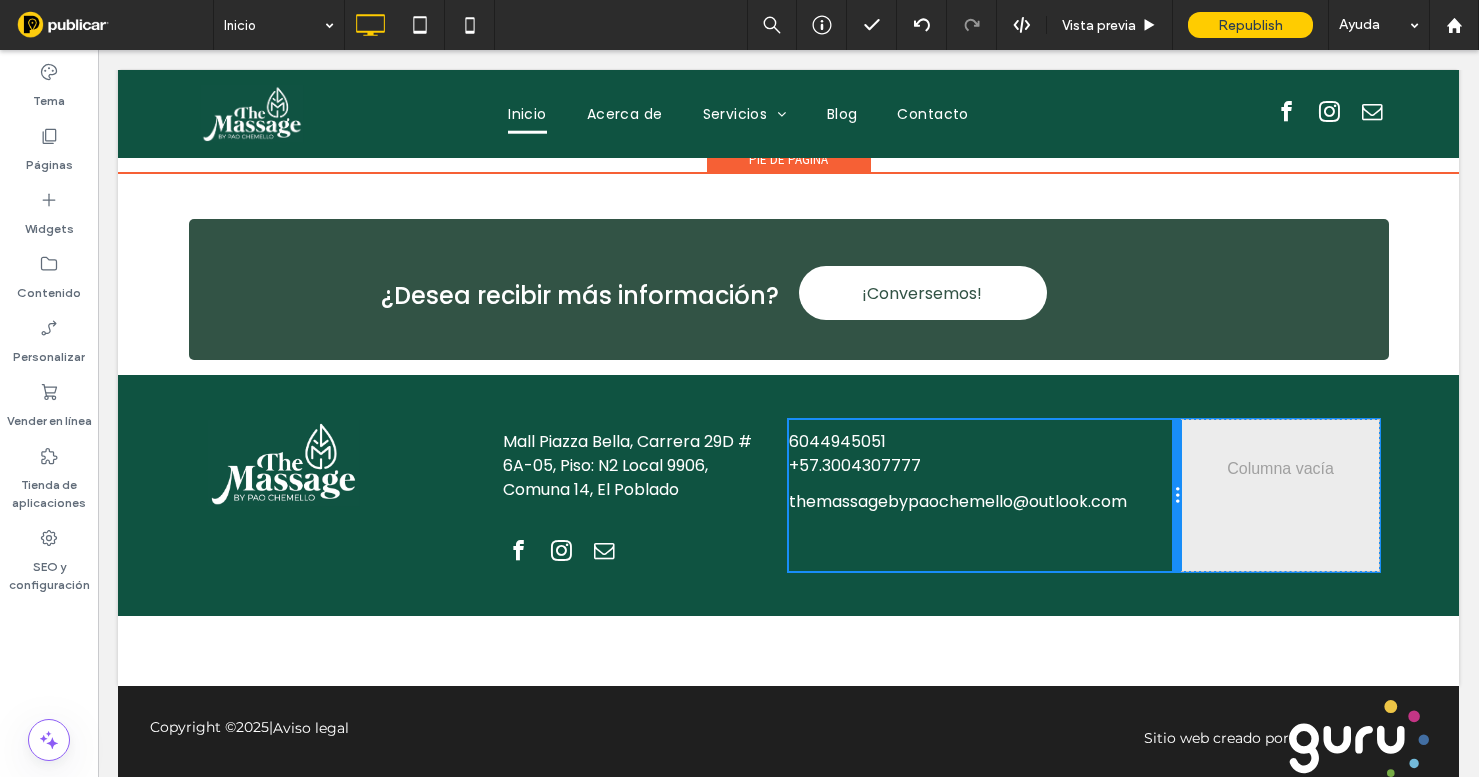drag, startPoint x: 1080, startPoint y: 513, endPoint x: 1137, endPoint y: 510, distance: 57.07889 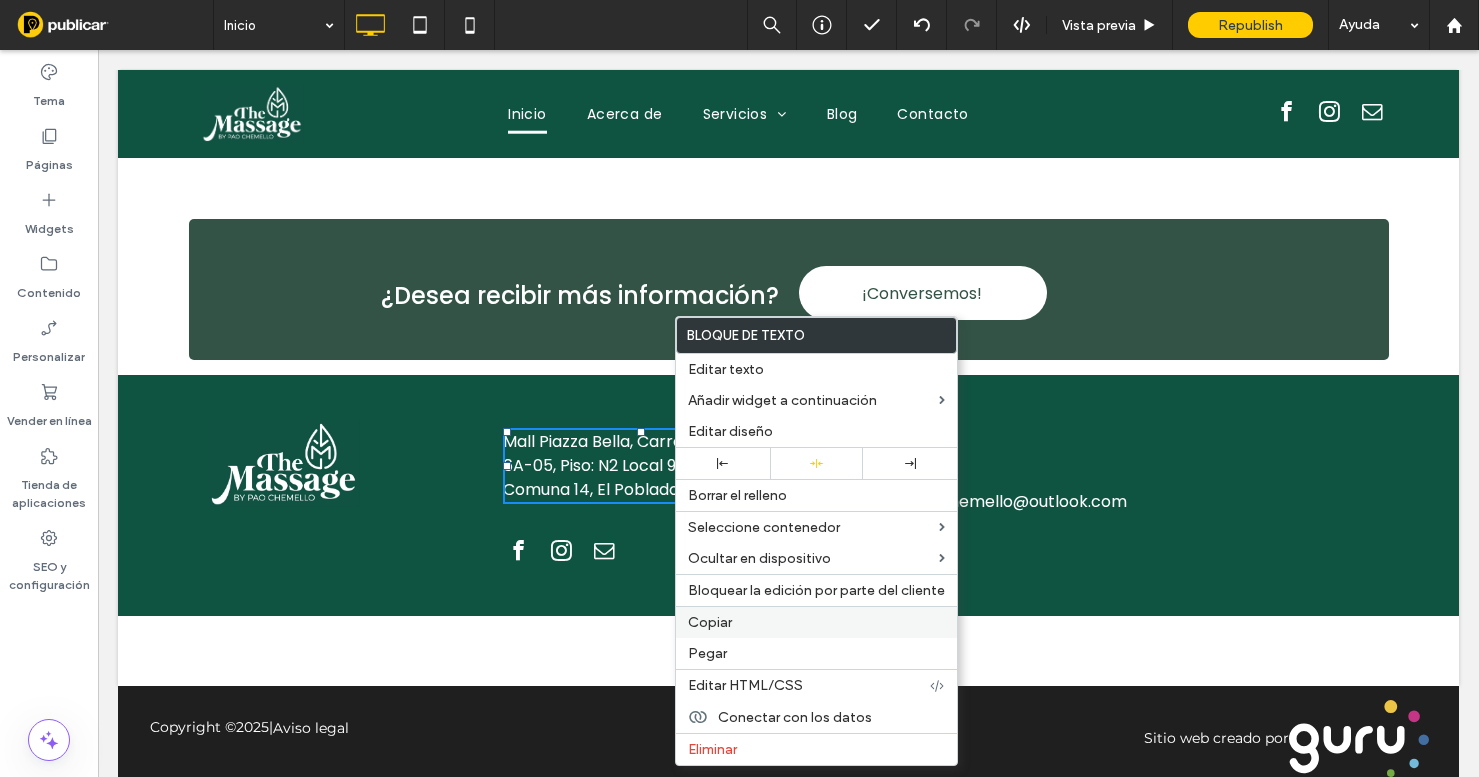 click on "Copiar" at bounding box center (816, 622) 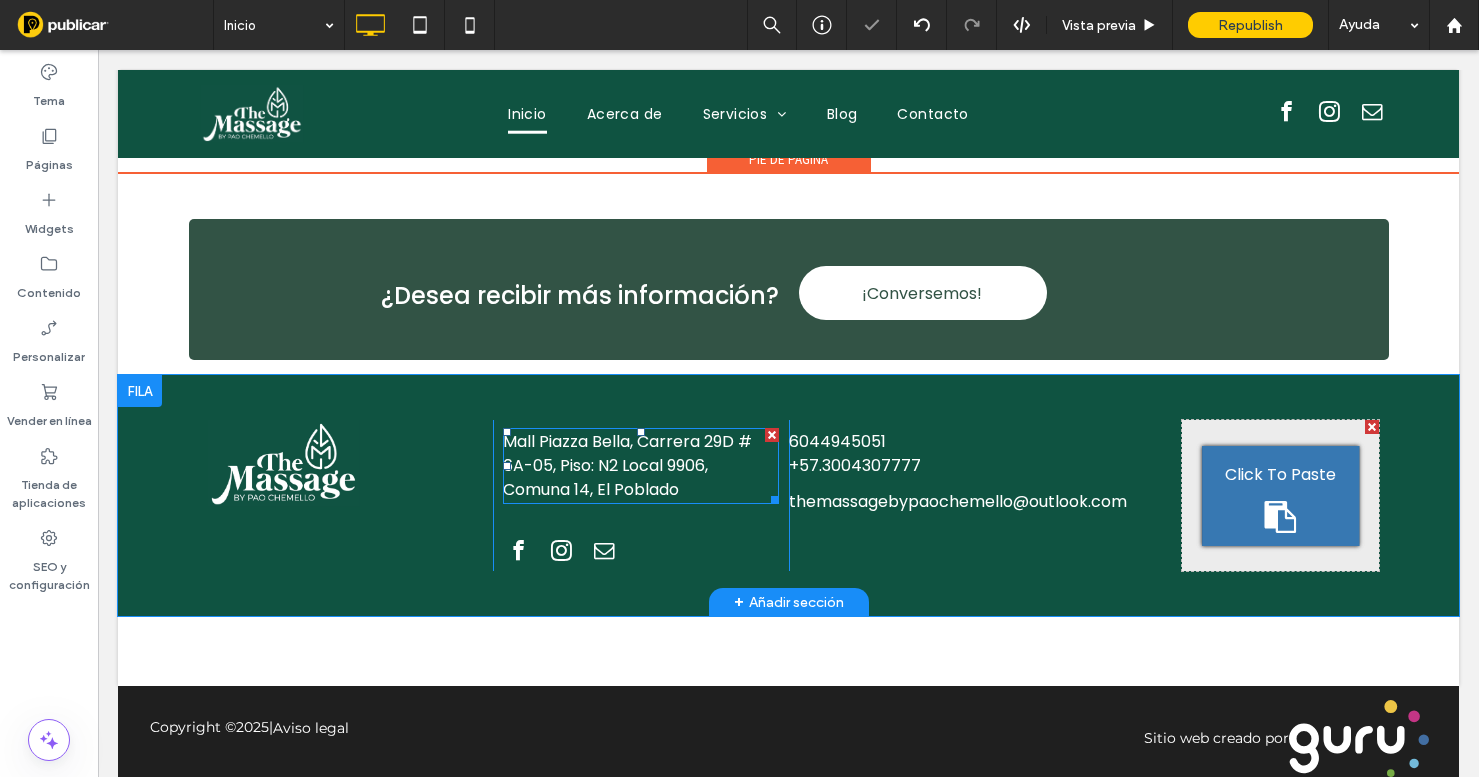 click on "Click To Paste" at bounding box center (1280, 475) 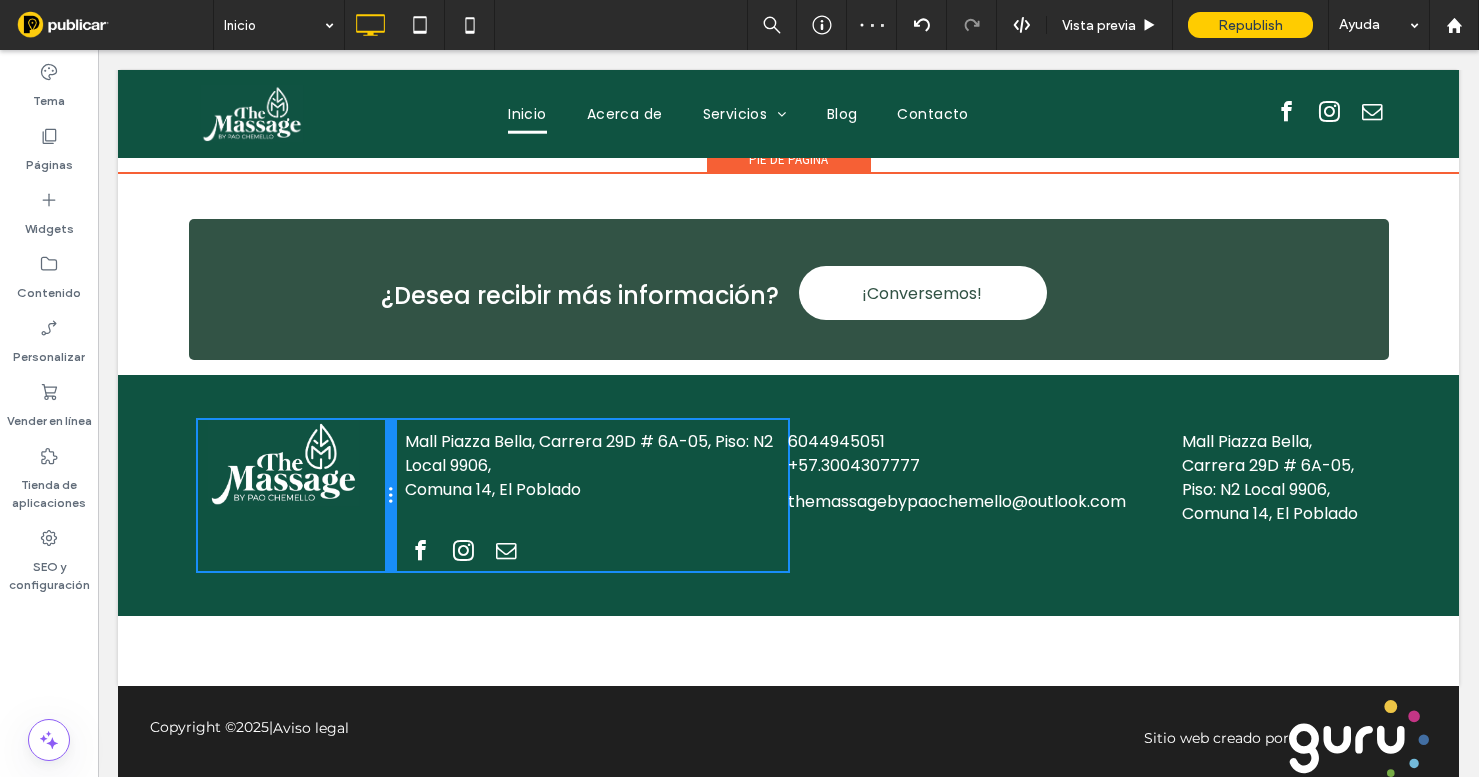 drag, startPoint x: 491, startPoint y: 489, endPoint x: 423, endPoint y: 487, distance: 68.0294 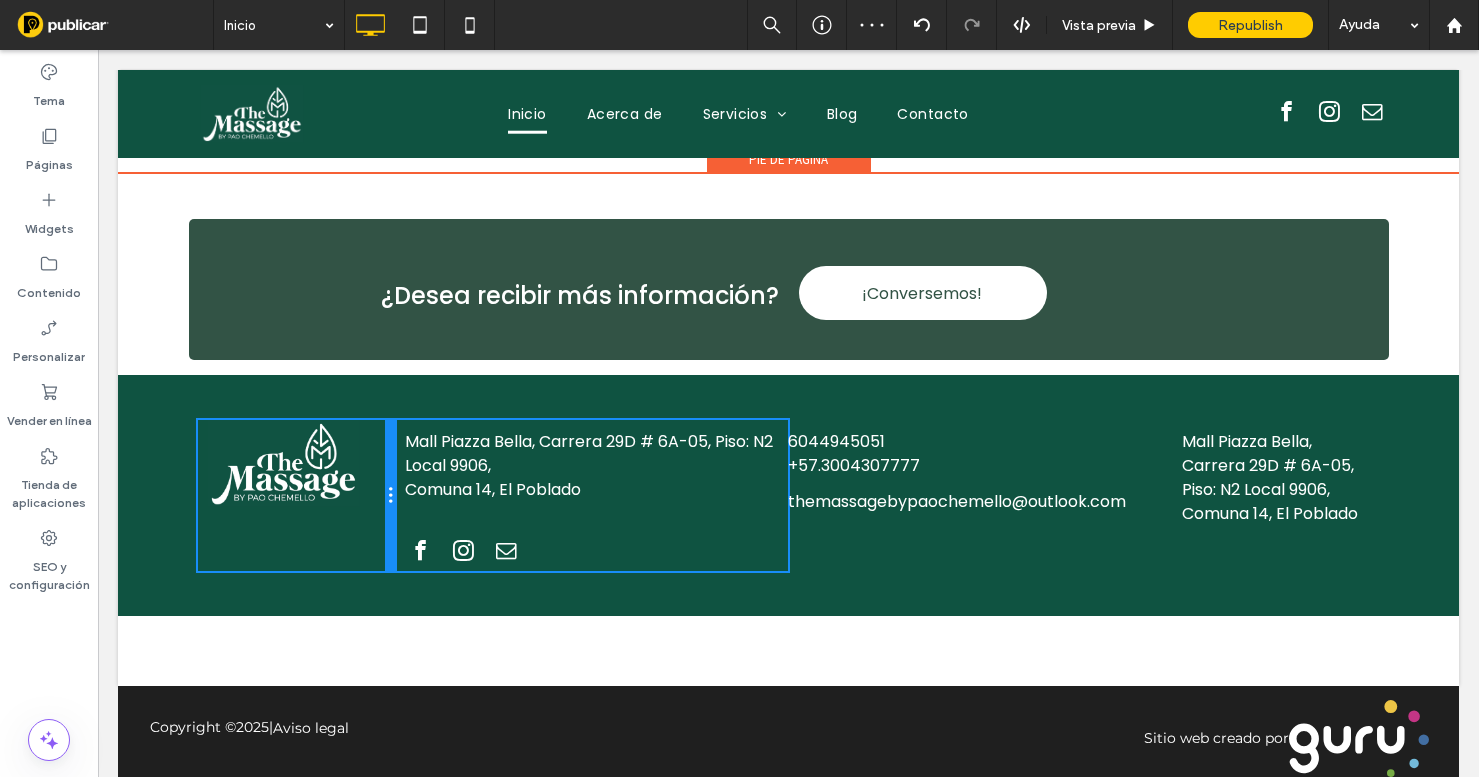 click on "Click To Paste     Click To Paste
Mall Piazza Bella, Carrera 29D # 6A-05, Piso: N2 Local 9906,  Comuna 14, El Poblado
Click To Paste     Click To Paste
Click To Paste     Click To Paste     6044945051 +57.3004307777 themassagebypaochemello@outlook.com
Click To Paste     Click To Paste     Mall Piazza Bella, Carrera 29D # 6A-05, Piso: N2 Local 9906,  Comuna 14, El Poblado" at bounding box center (788, 495) 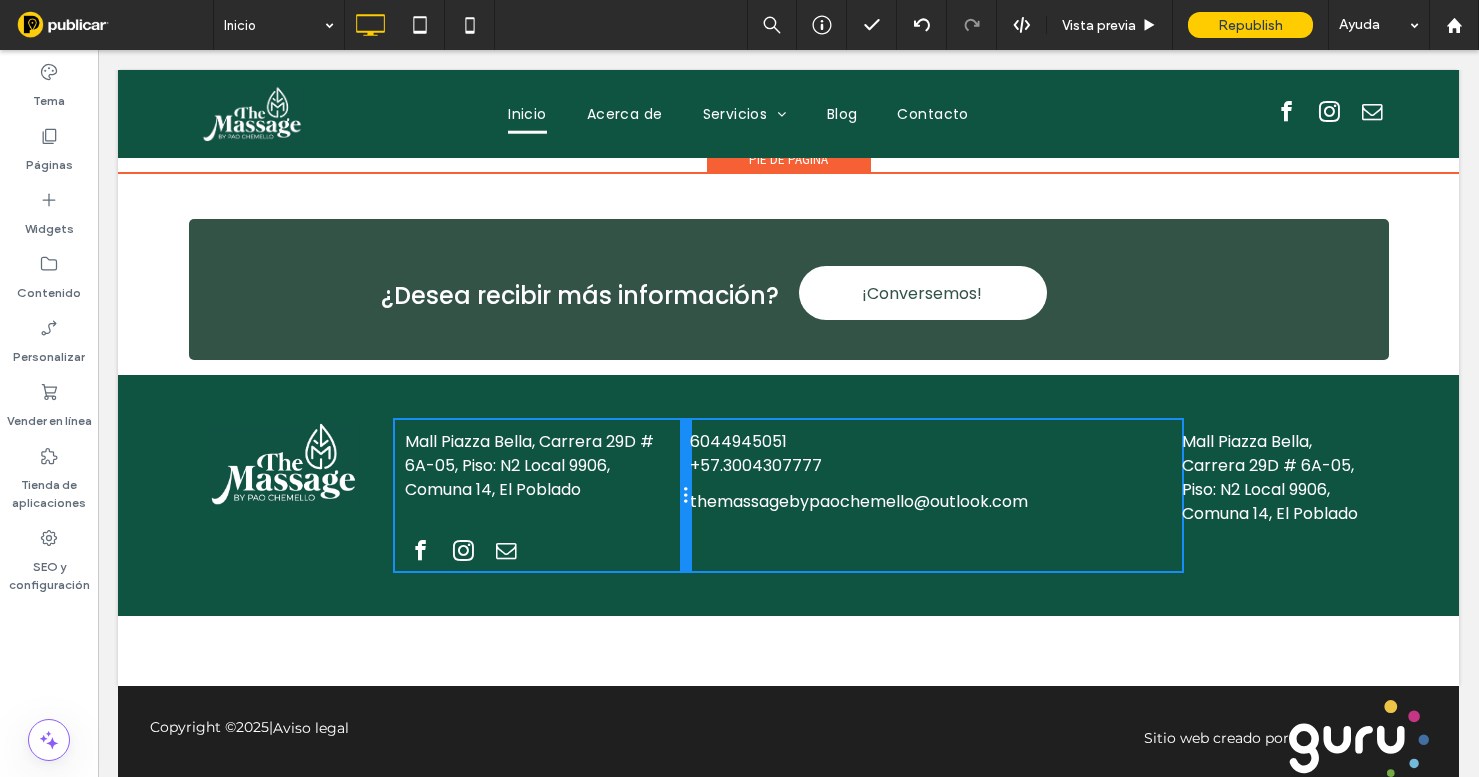 drag, startPoint x: 786, startPoint y: 519, endPoint x: 721, endPoint y: 519, distance: 65 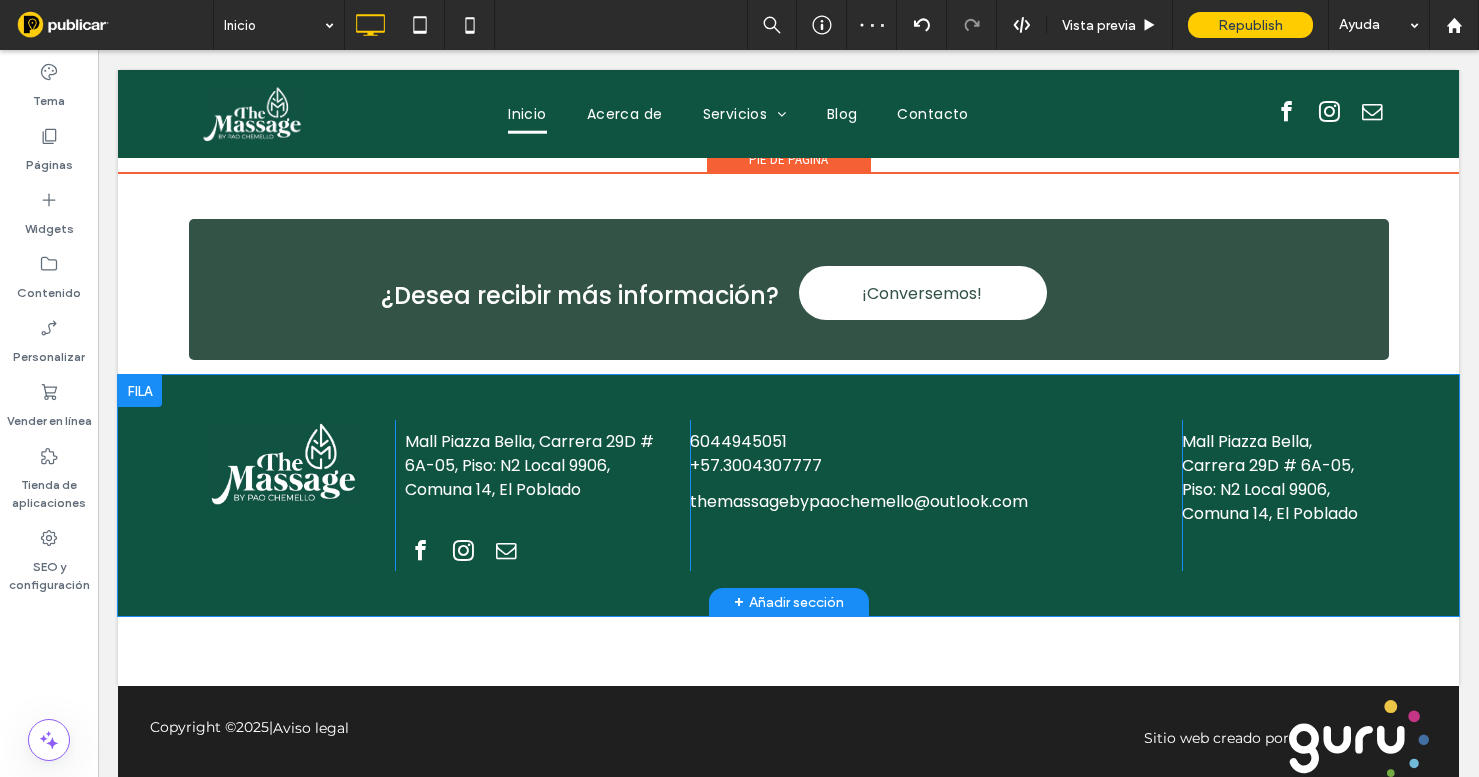 drag, startPoint x: 1182, startPoint y: 522, endPoint x: 1138, endPoint y: 522, distance: 44 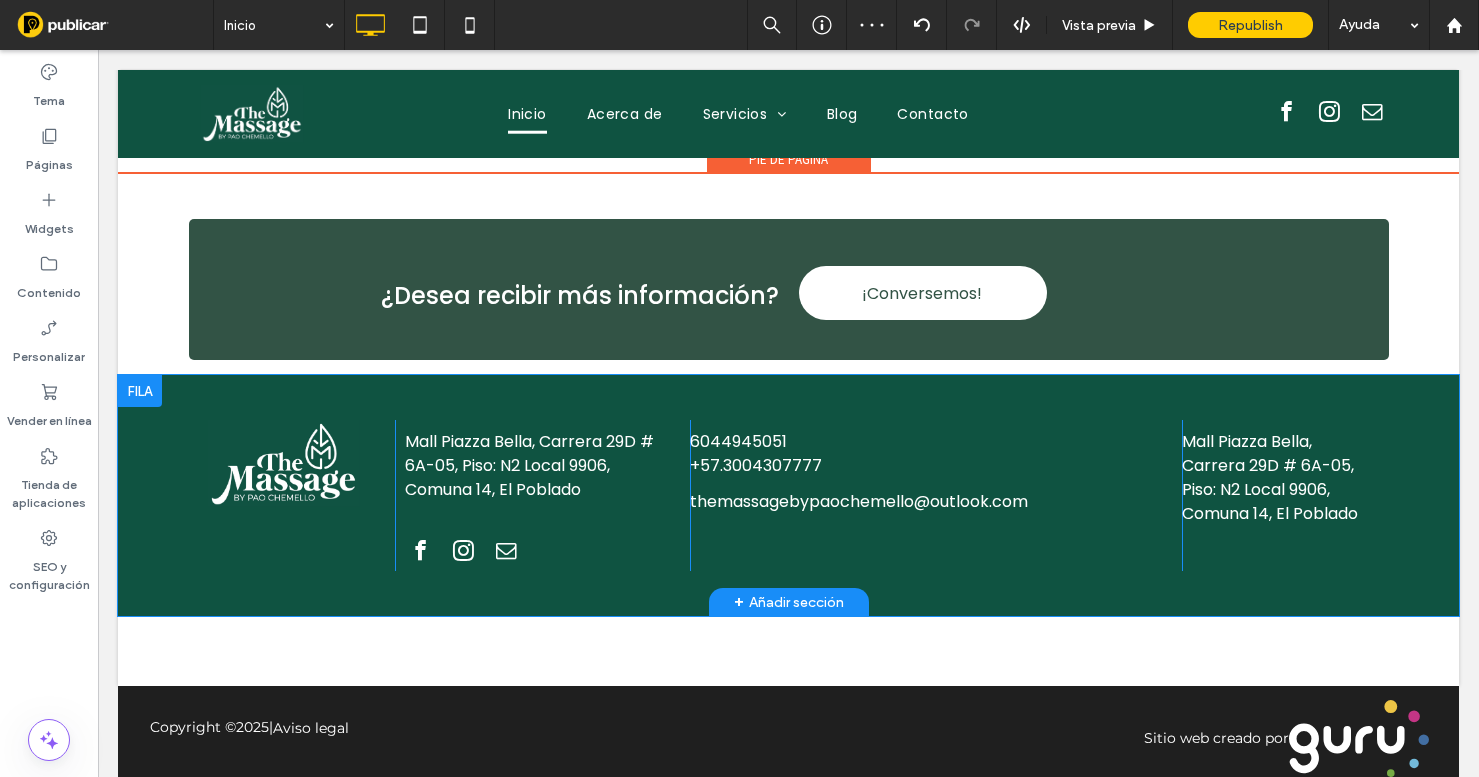 click on "Click To Paste     Click To Paste
Mall Piazza Bella, Carrera 29D # 6A-05, Piso: N2 Local 9906,  Comuna 14, El Poblado
Click To Paste     Click To Paste
Click To Paste     Click To Paste     6044945051 +57.3004307777 themassagebypaochemello@outlook.com
Click To Paste     Click To Paste     Mall Piazza Bella, Carrera 29D # 6A-05, Piso: N2 Local 9906,  Comuna 14, El Poblado" at bounding box center [788, 495] 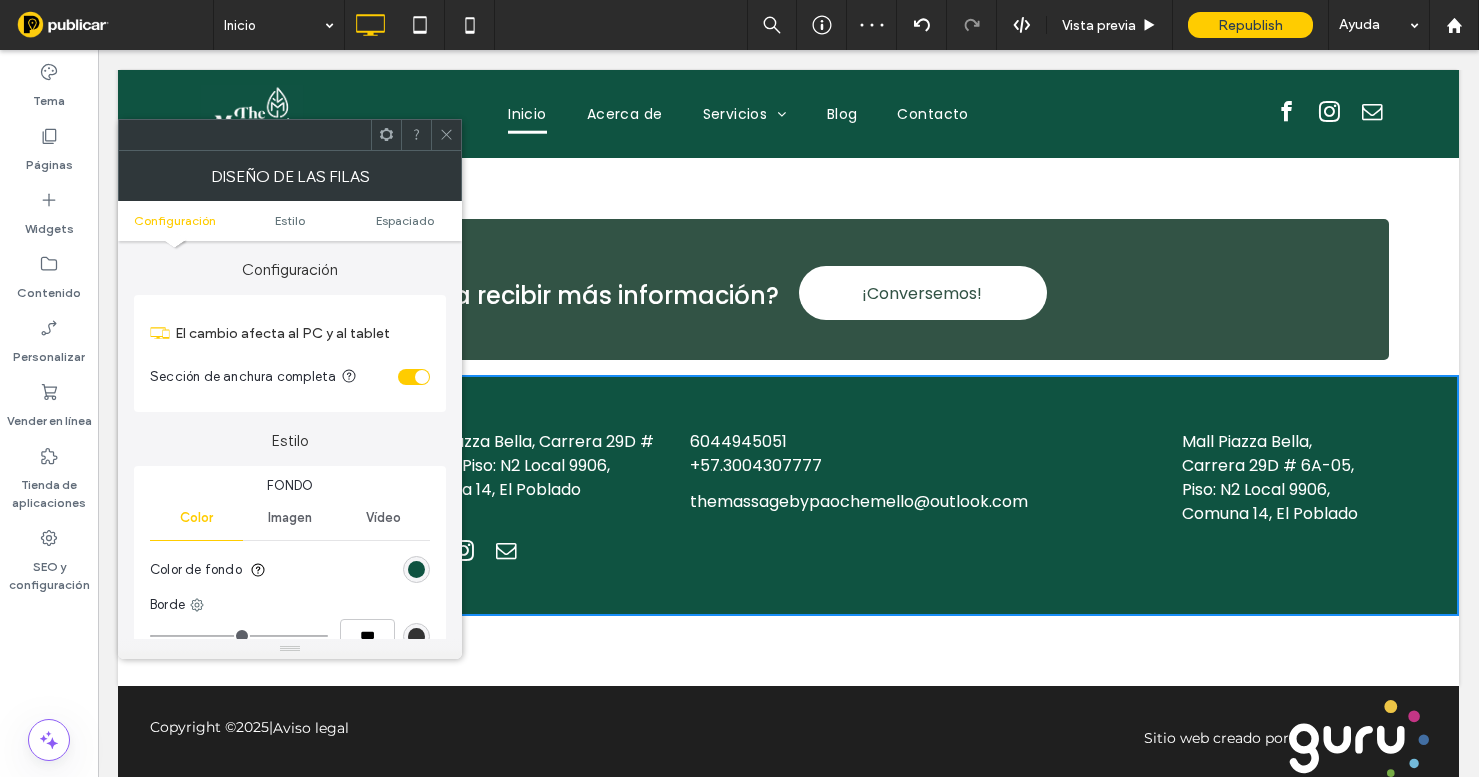 click at bounding box center (446, 135) 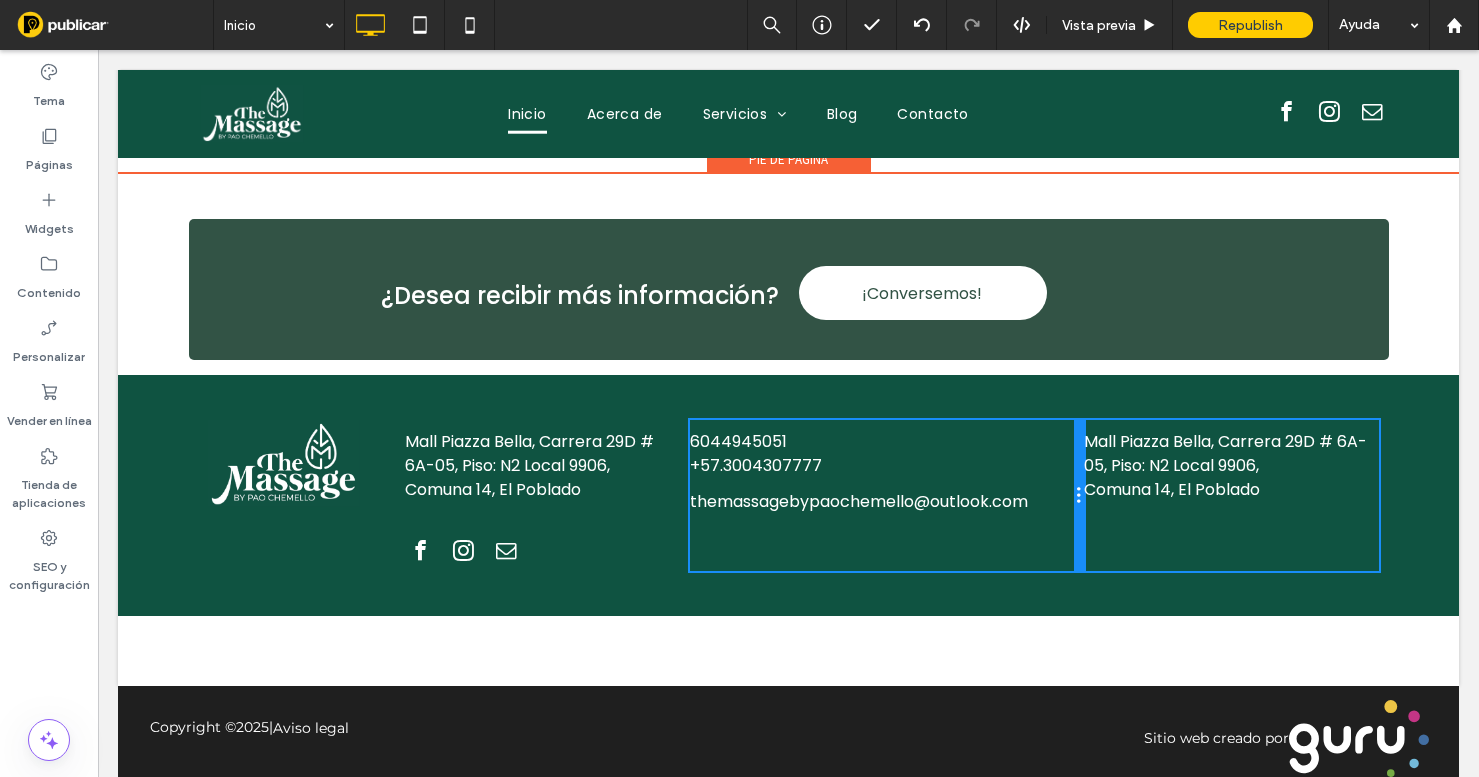 drag, startPoint x: 1176, startPoint y: 518, endPoint x: 1084, endPoint y: 514, distance: 92.086914 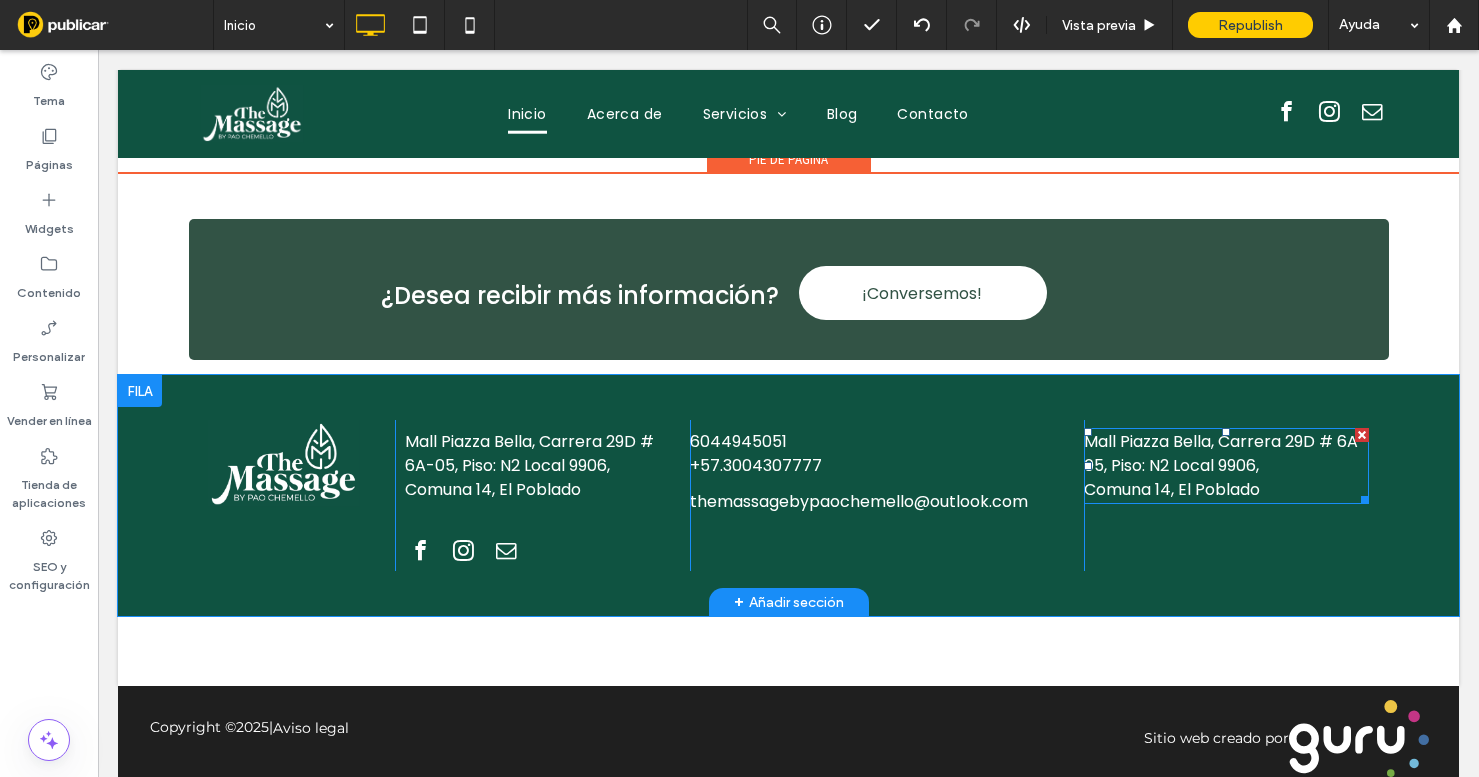 click on "Mall Piazza Bella, Carrera 29D # 6A-05, Piso: N2 Local 9906," at bounding box center (1226, 454) 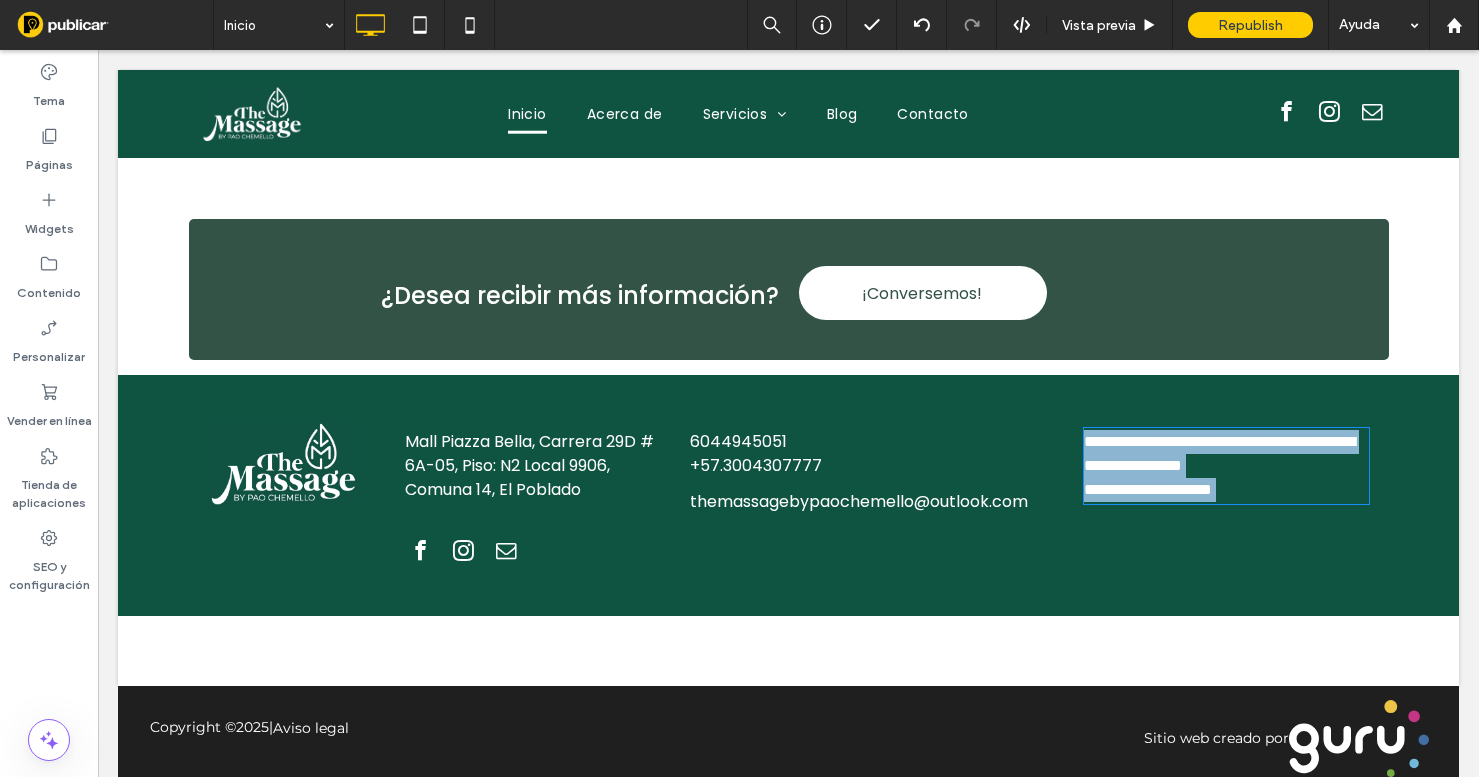 click on "**********" at bounding box center [1226, 454] 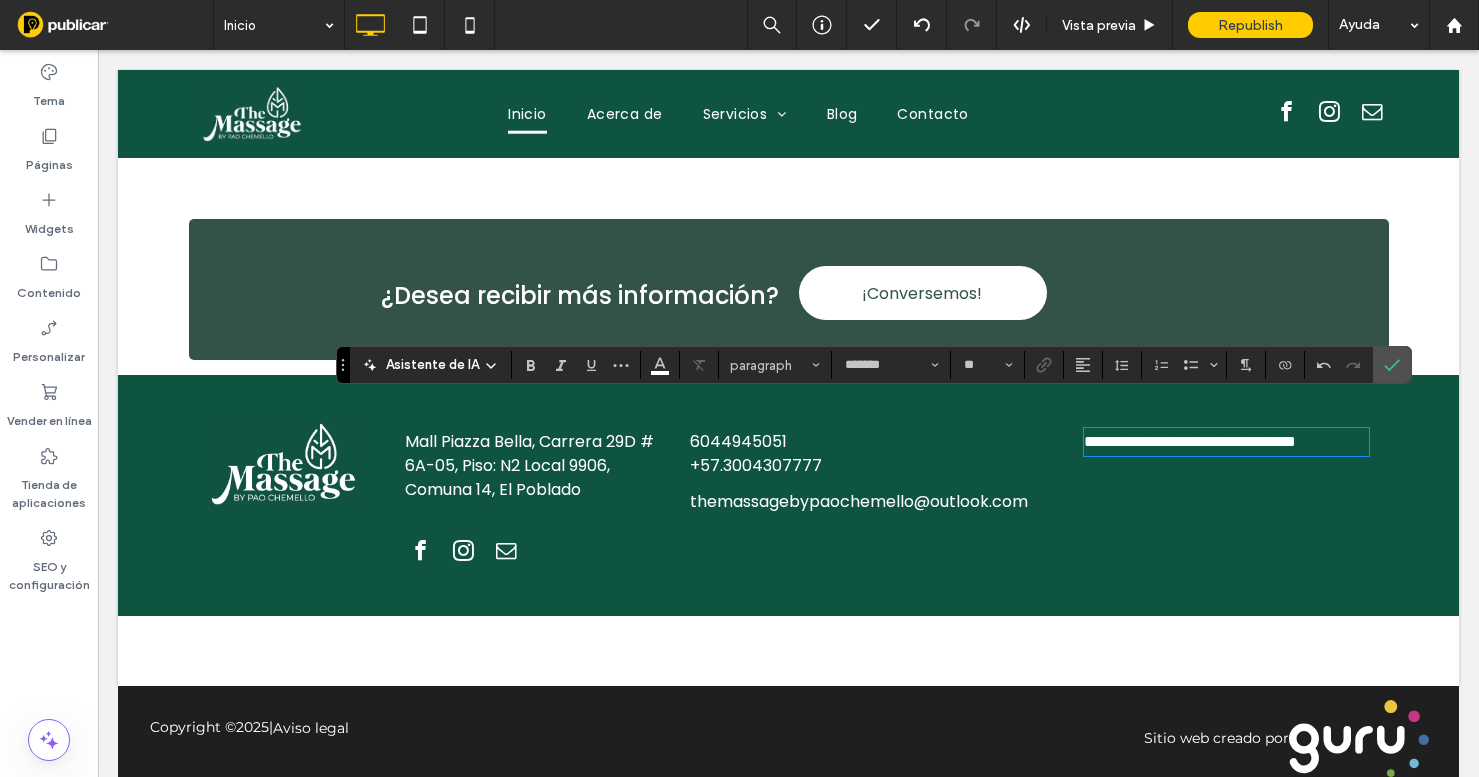 scroll, scrollTop: 0, scrollLeft: 0, axis: both 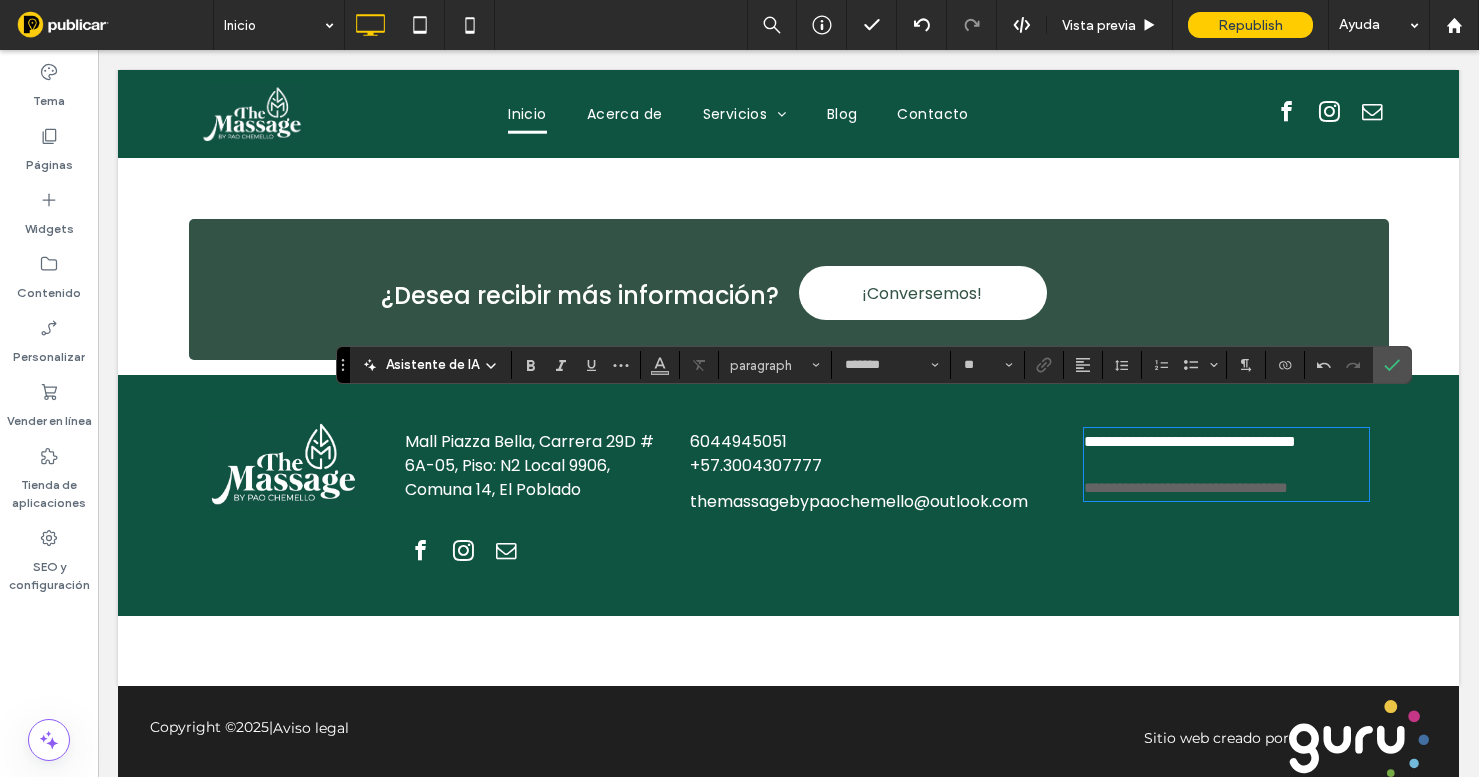 type on "**" 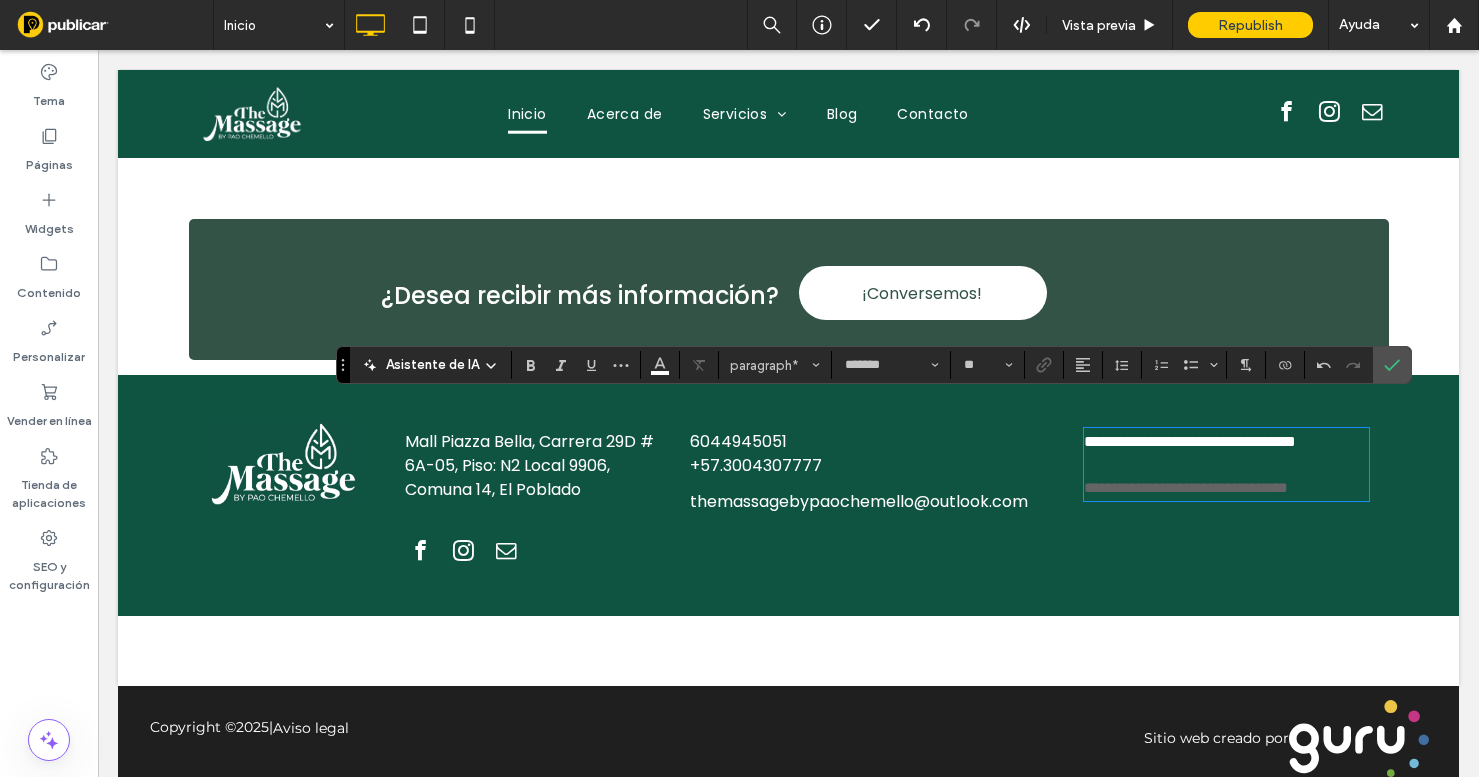 type 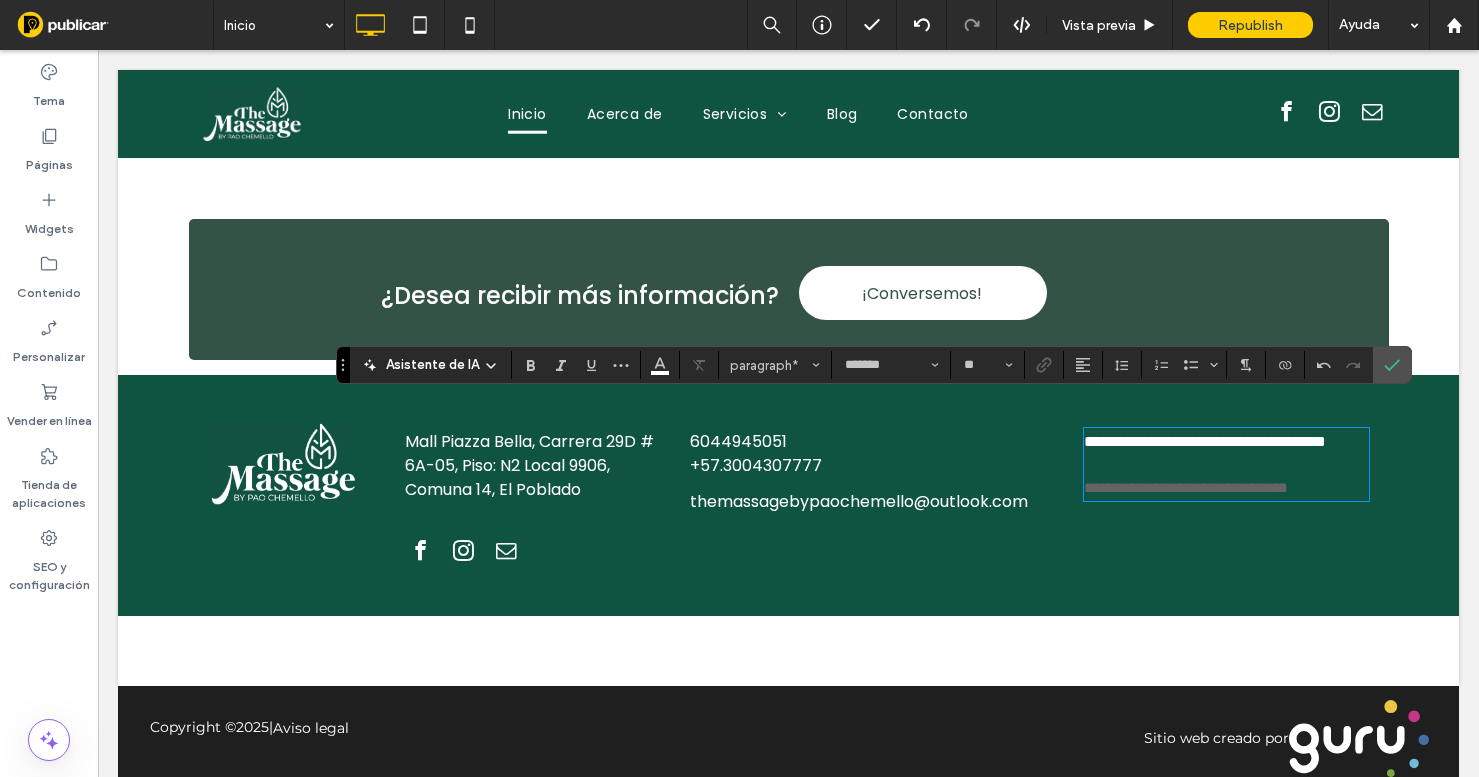 click on "**********" at bounding box center [1205, 441] 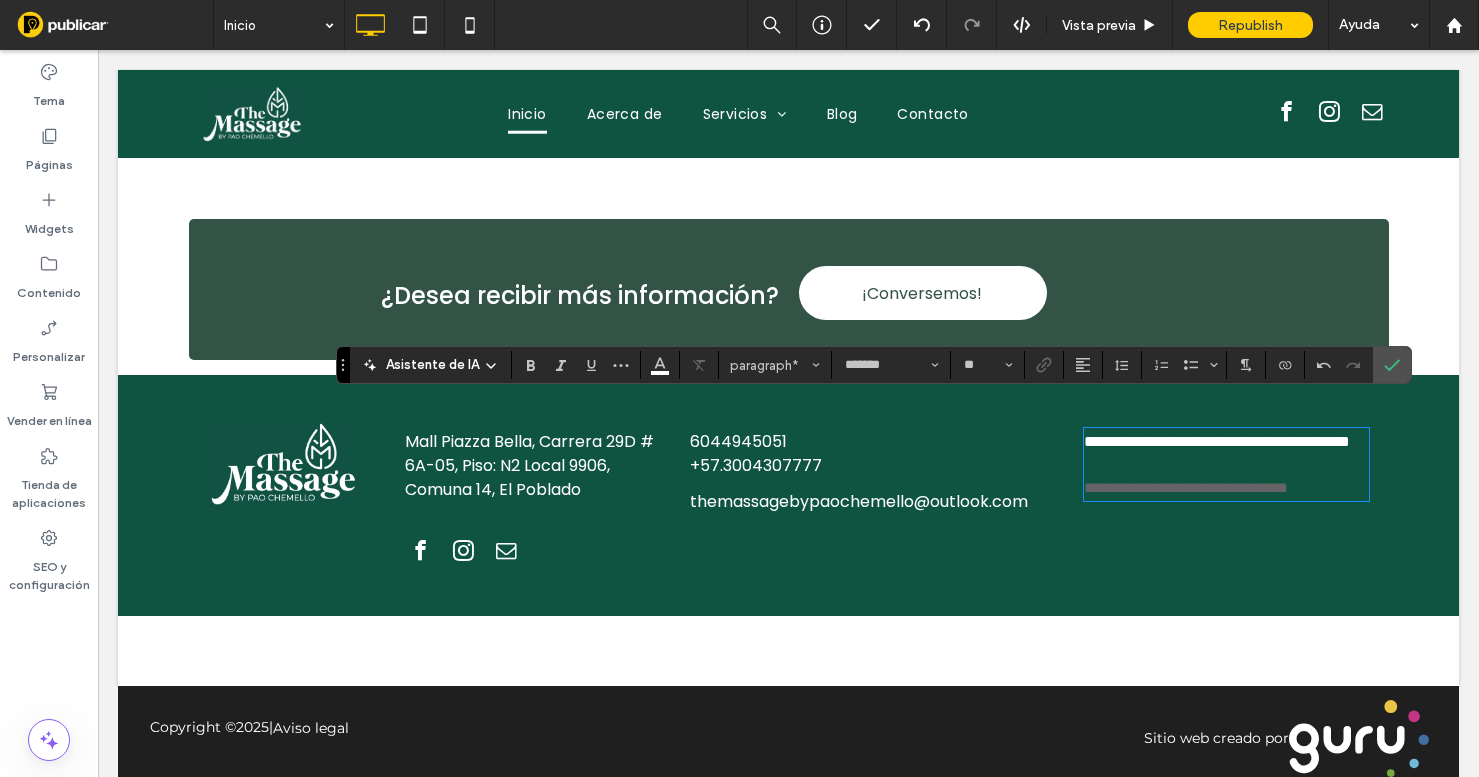 click on "**********" at bounding box center (1217, 441) 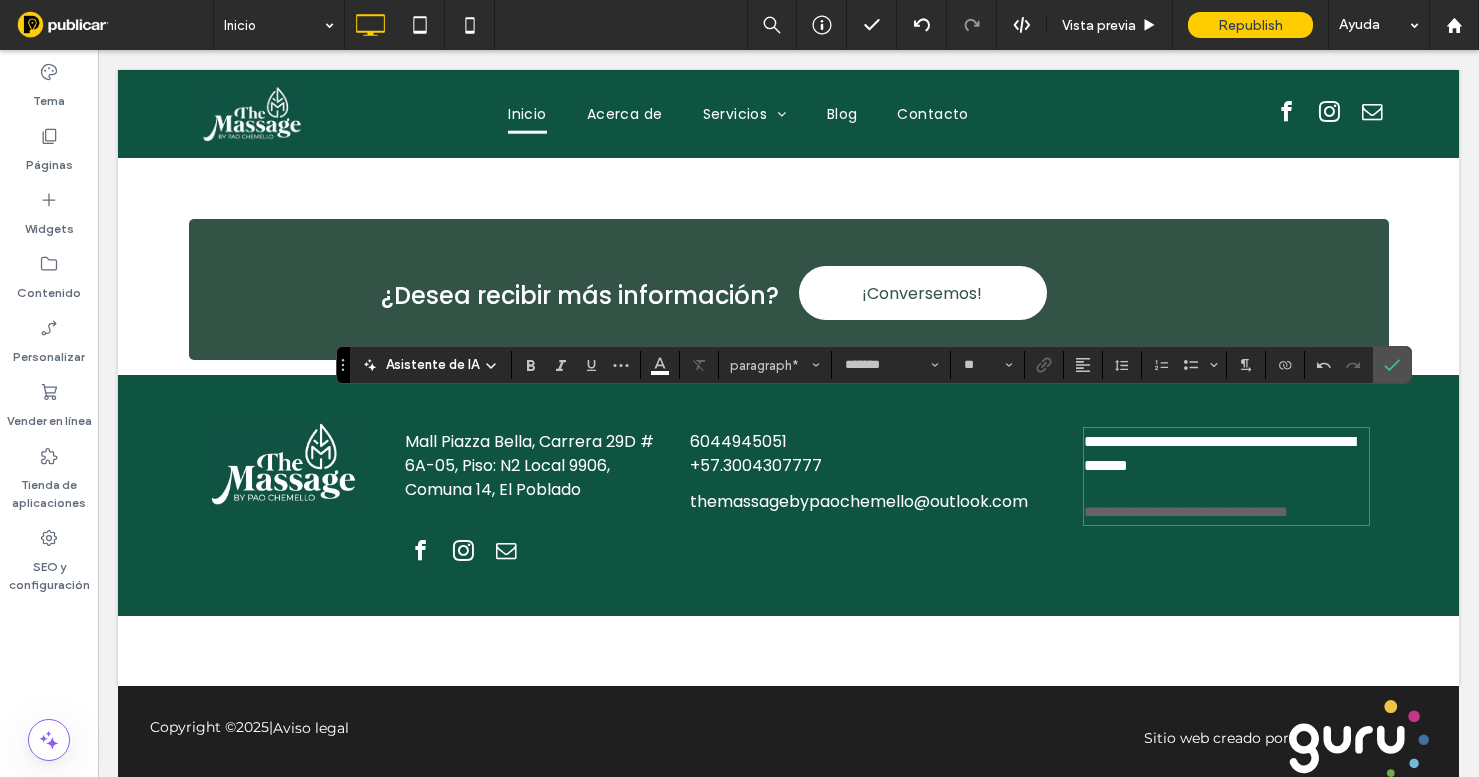 click on "**********" at bounding box center [1186, 511] 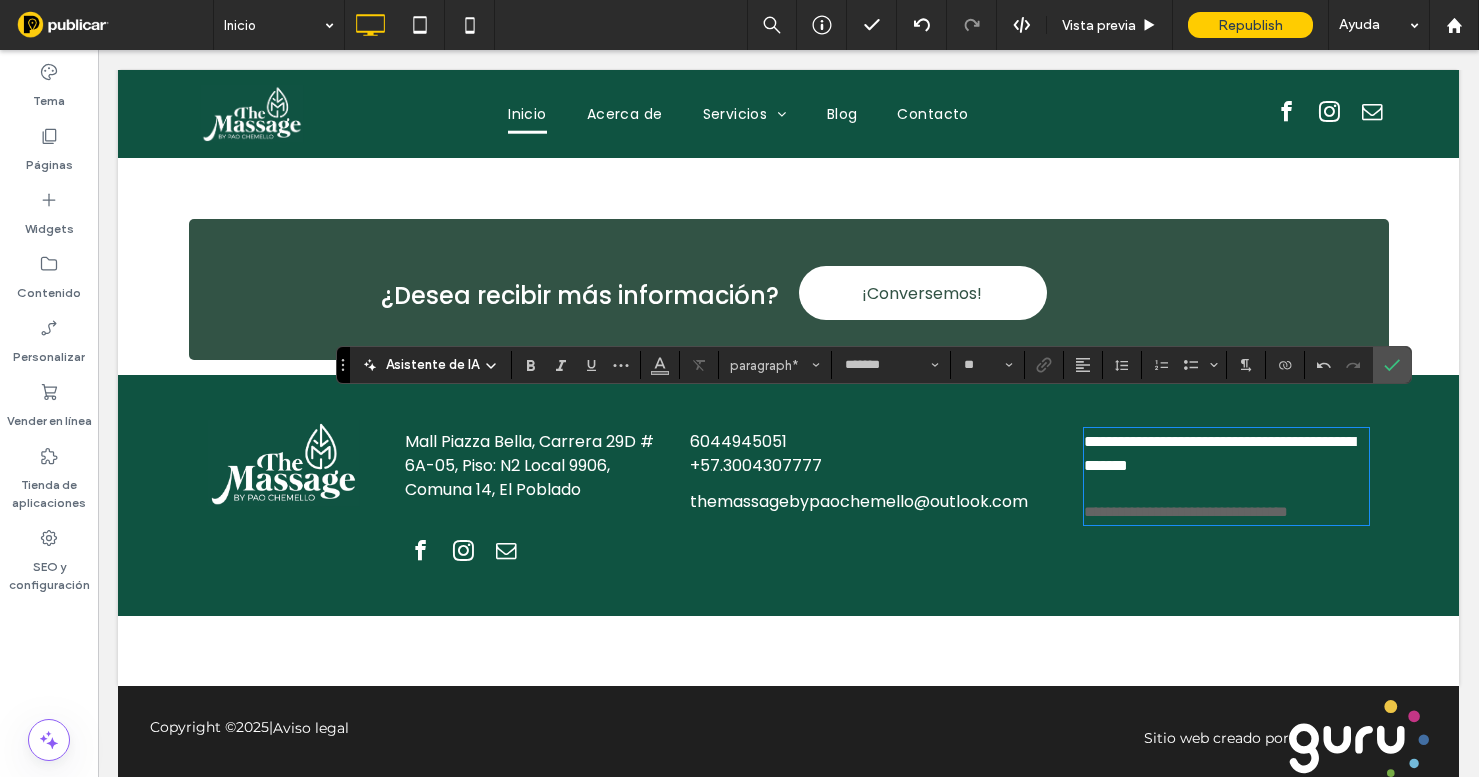 click on "**********" at bounding box center (1186, 511) 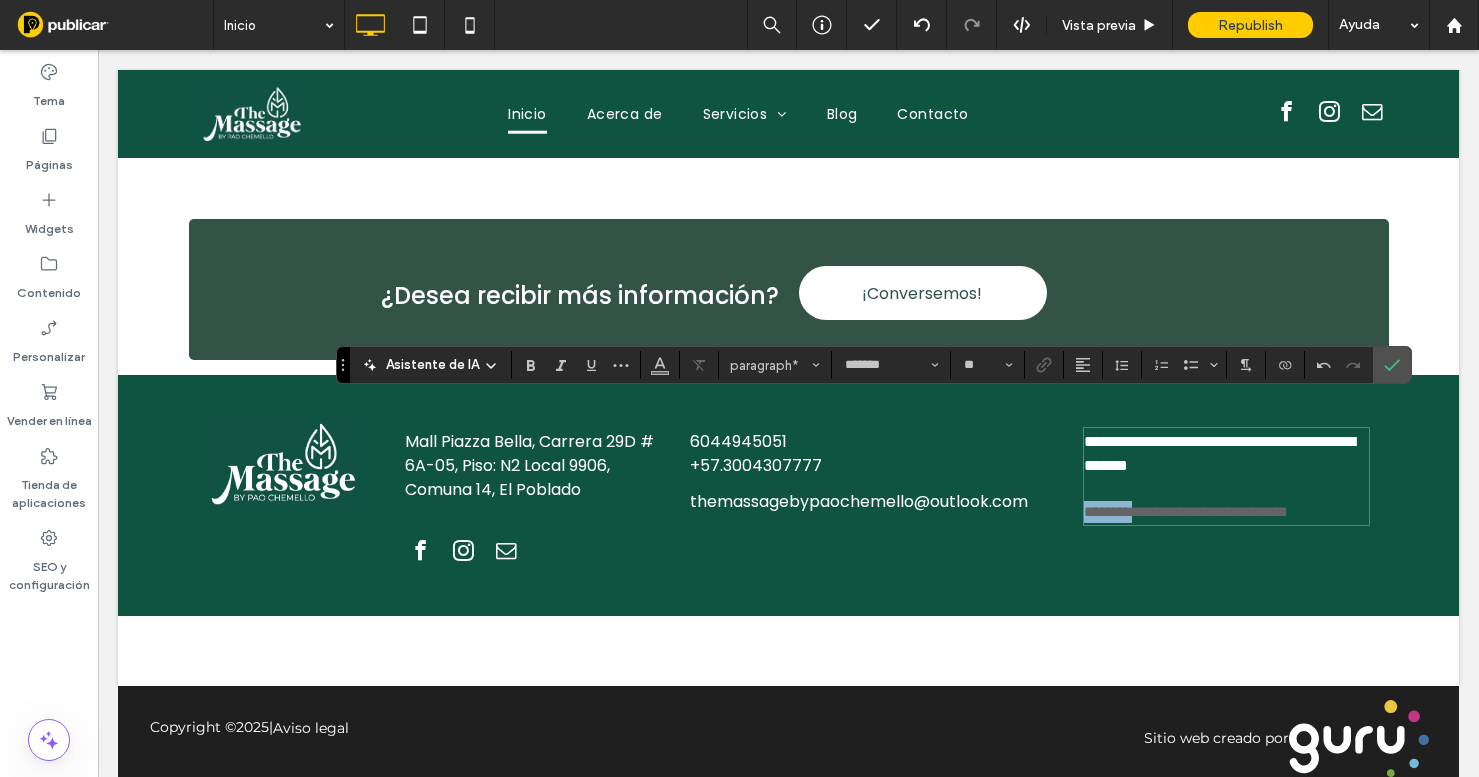 click on "**********" at bounding box center (1186, 511) 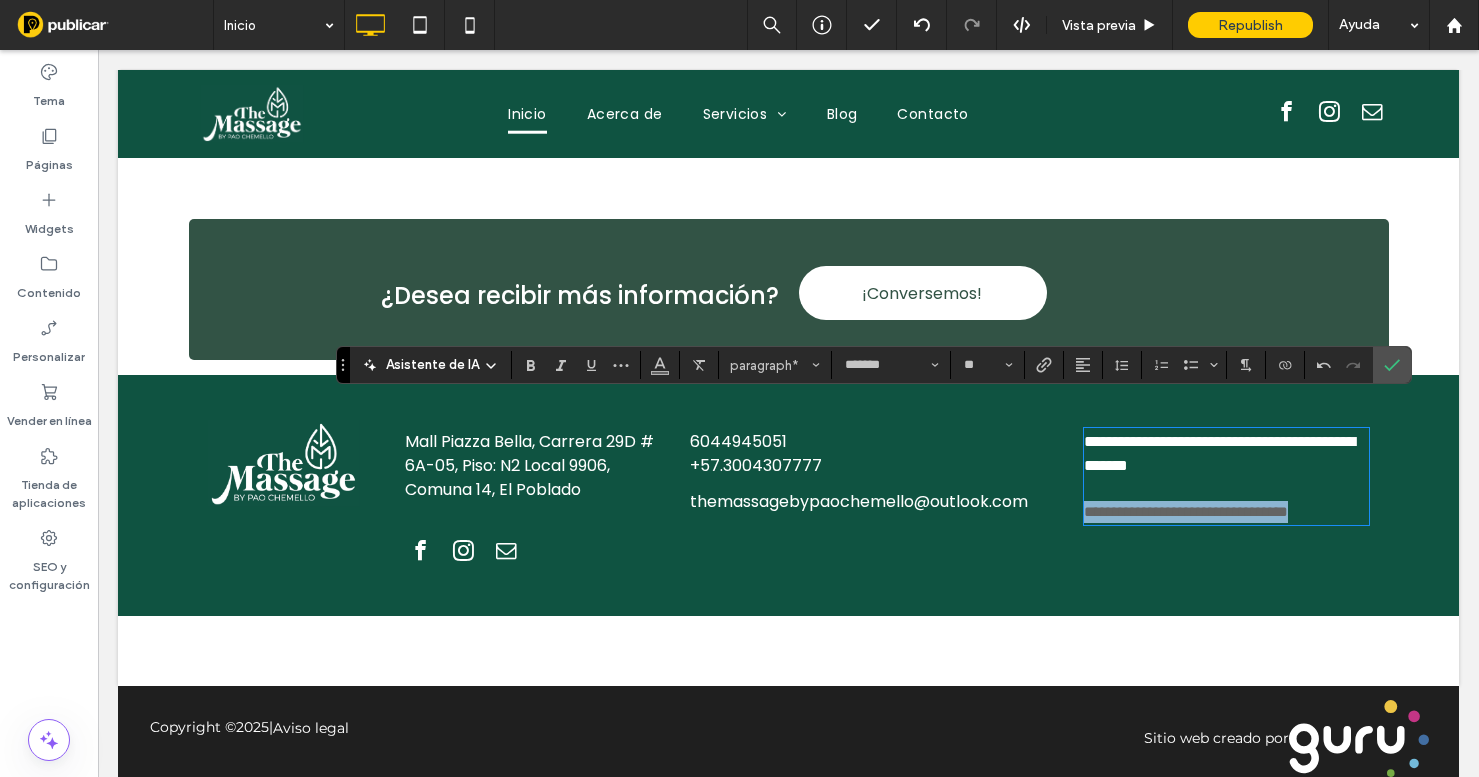 click on "**********" at bounding box center (1186, 511) 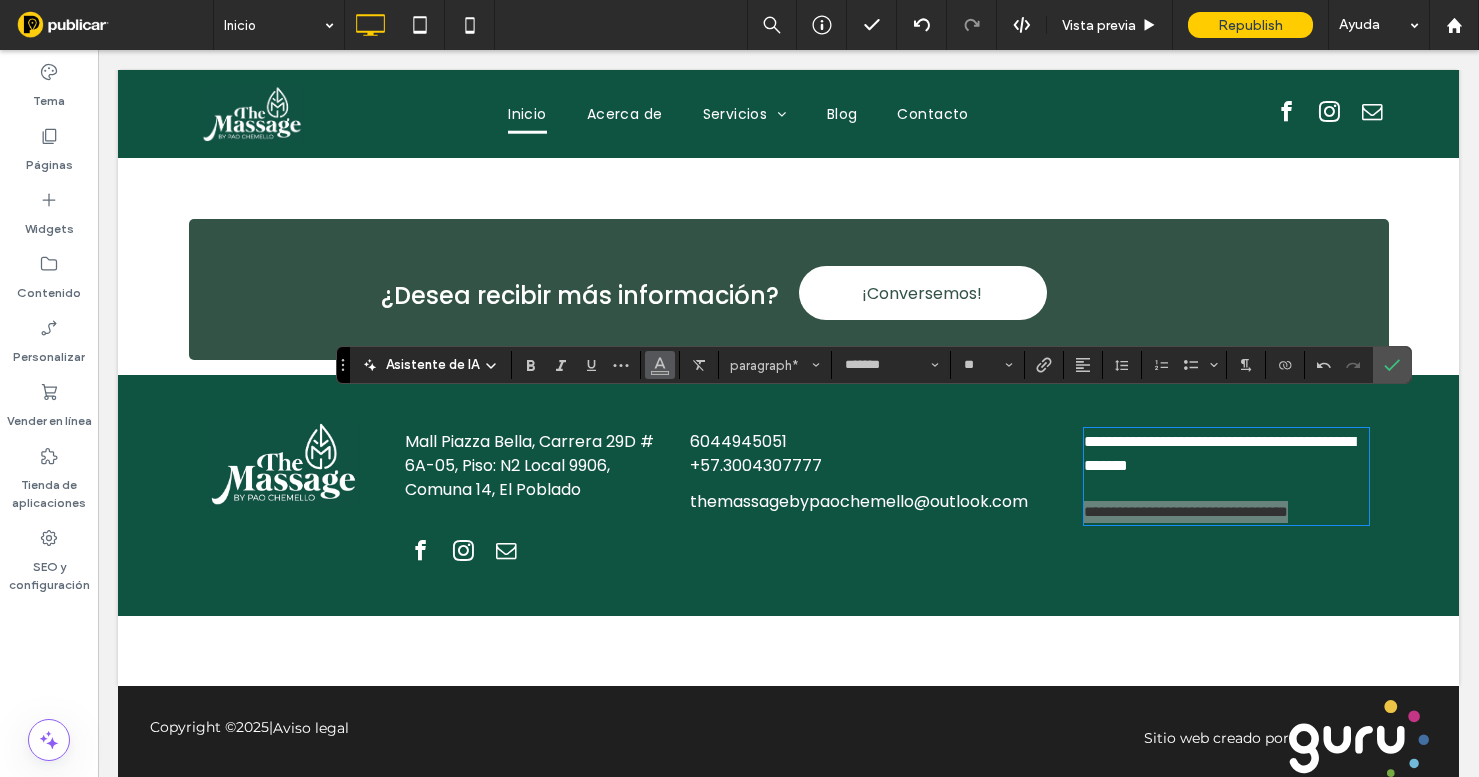 click 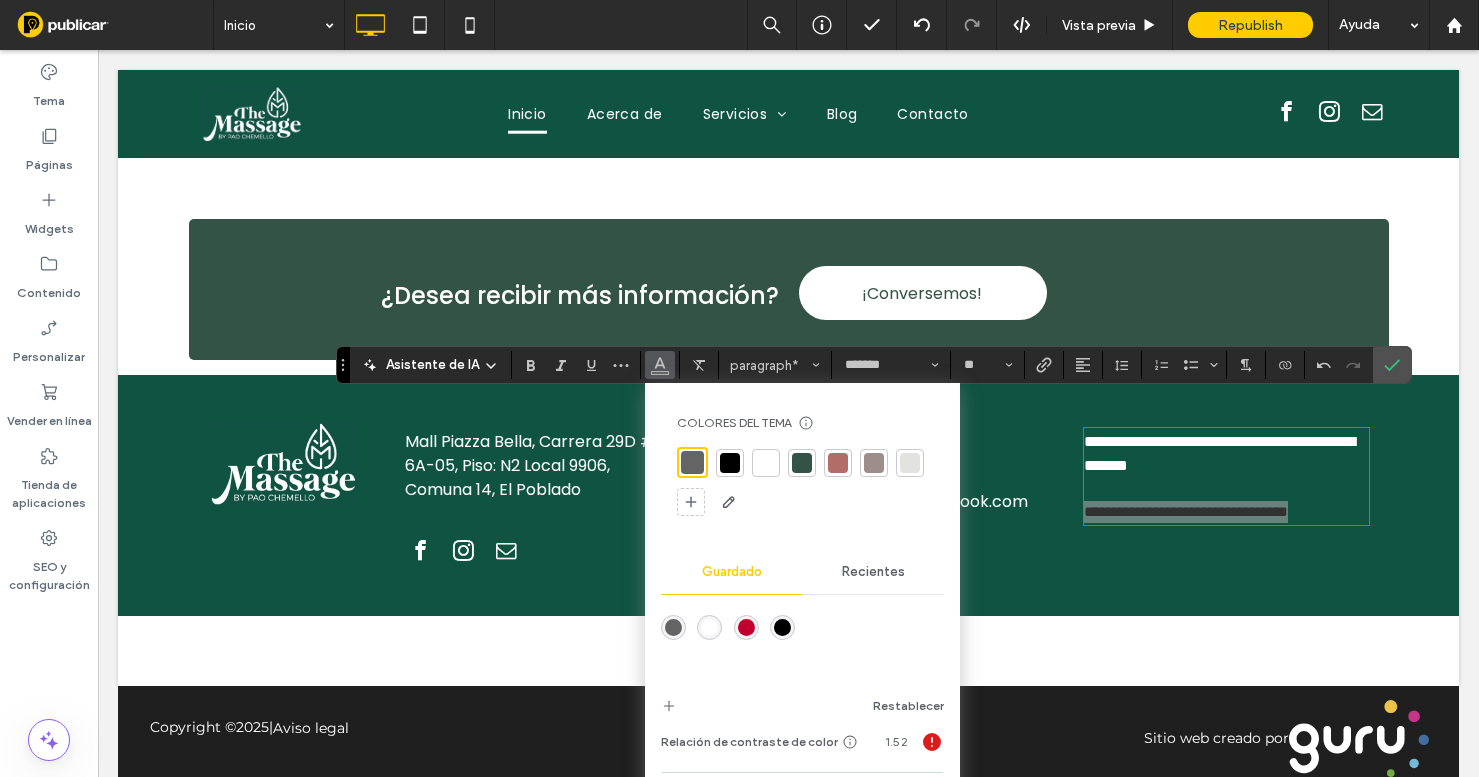 click at bounding box center [766, 463] 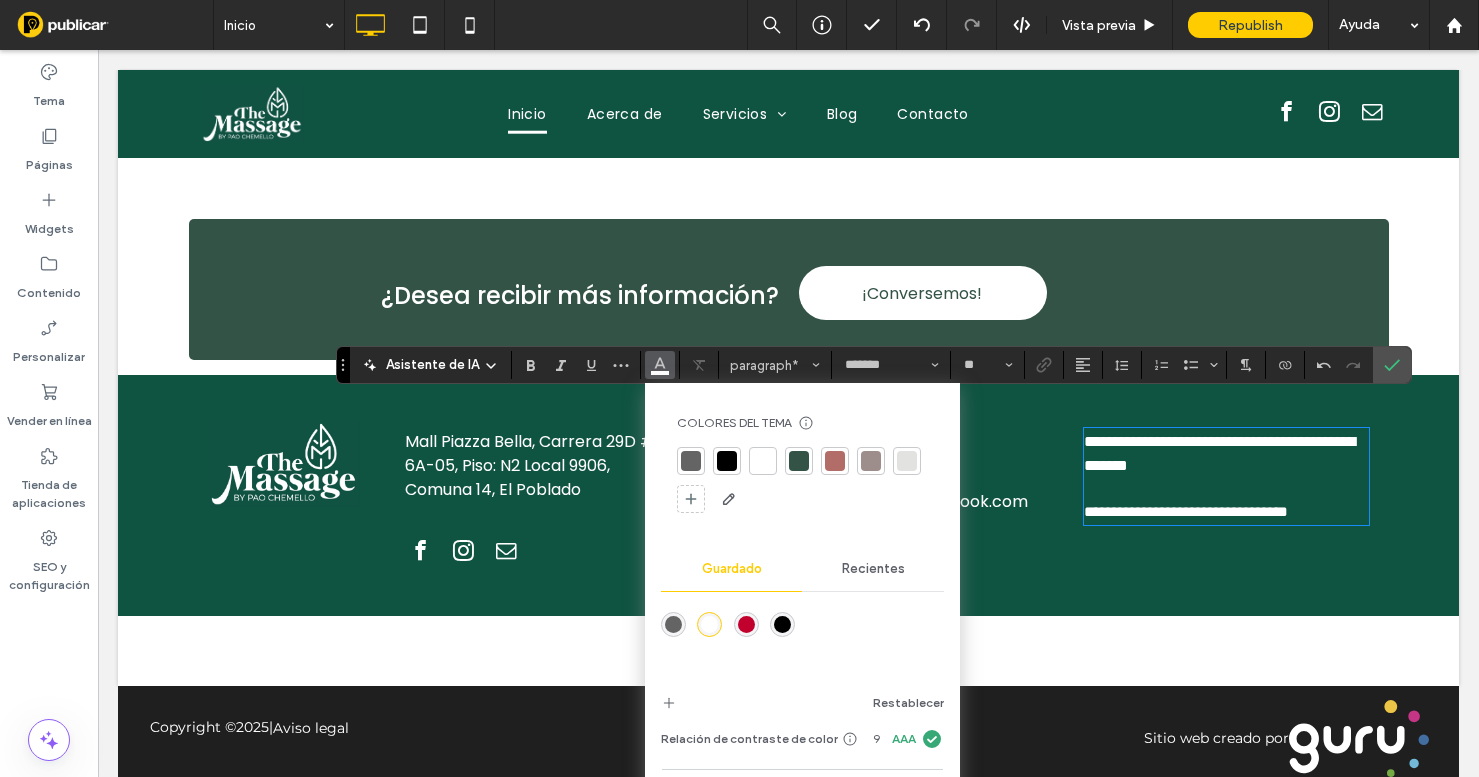 click on "**********" at bounding box center (1219, 453) 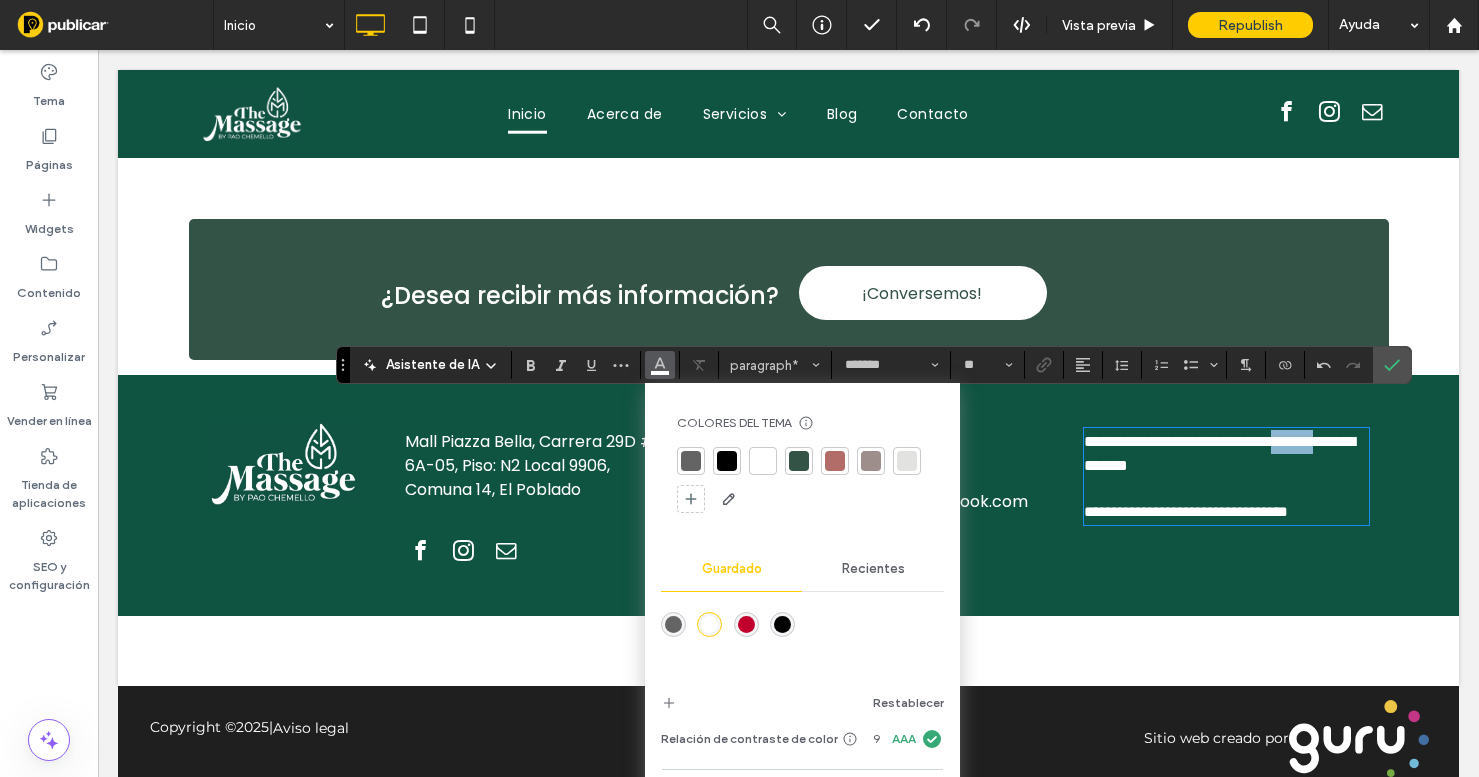 click on "**********" at bounding box center [1219, 453] 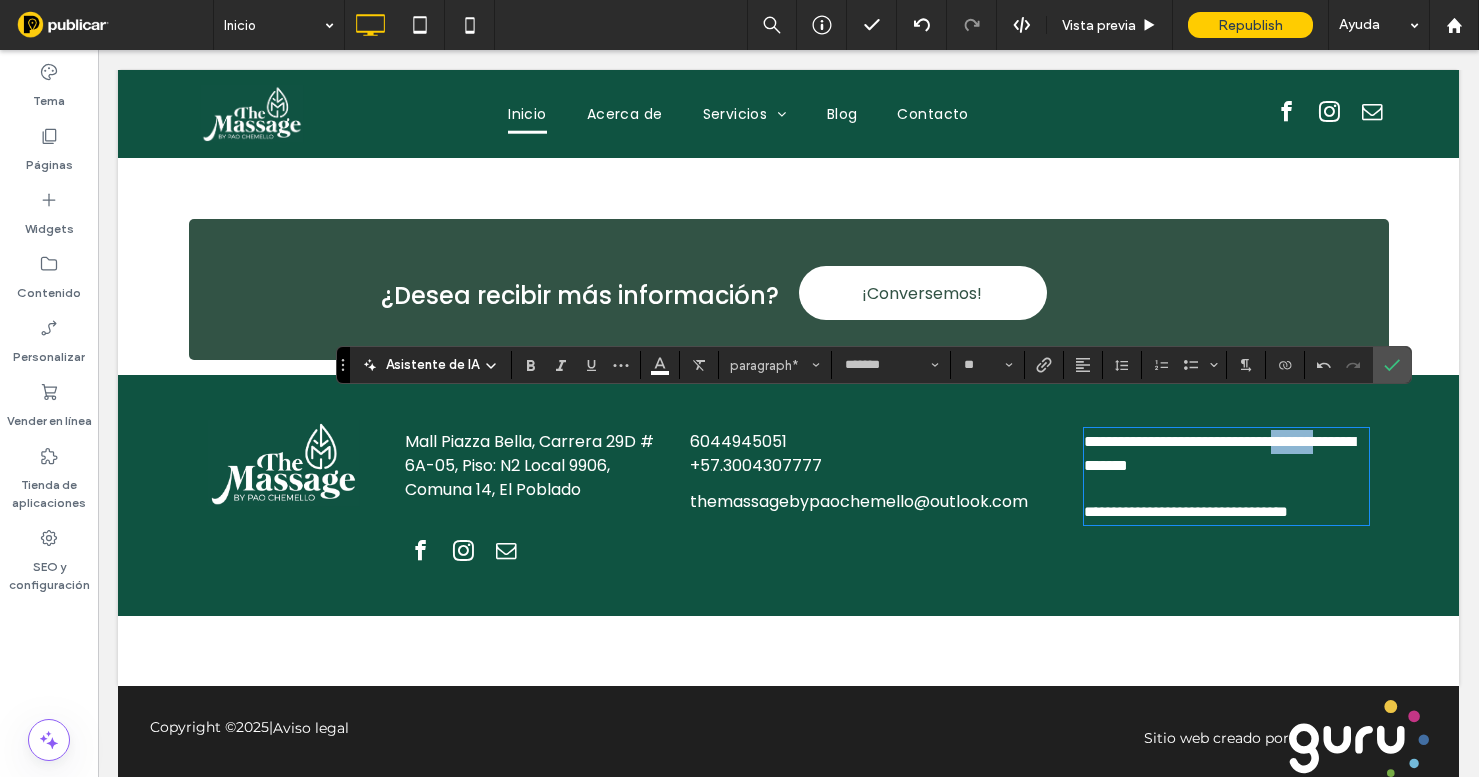 type on "*" 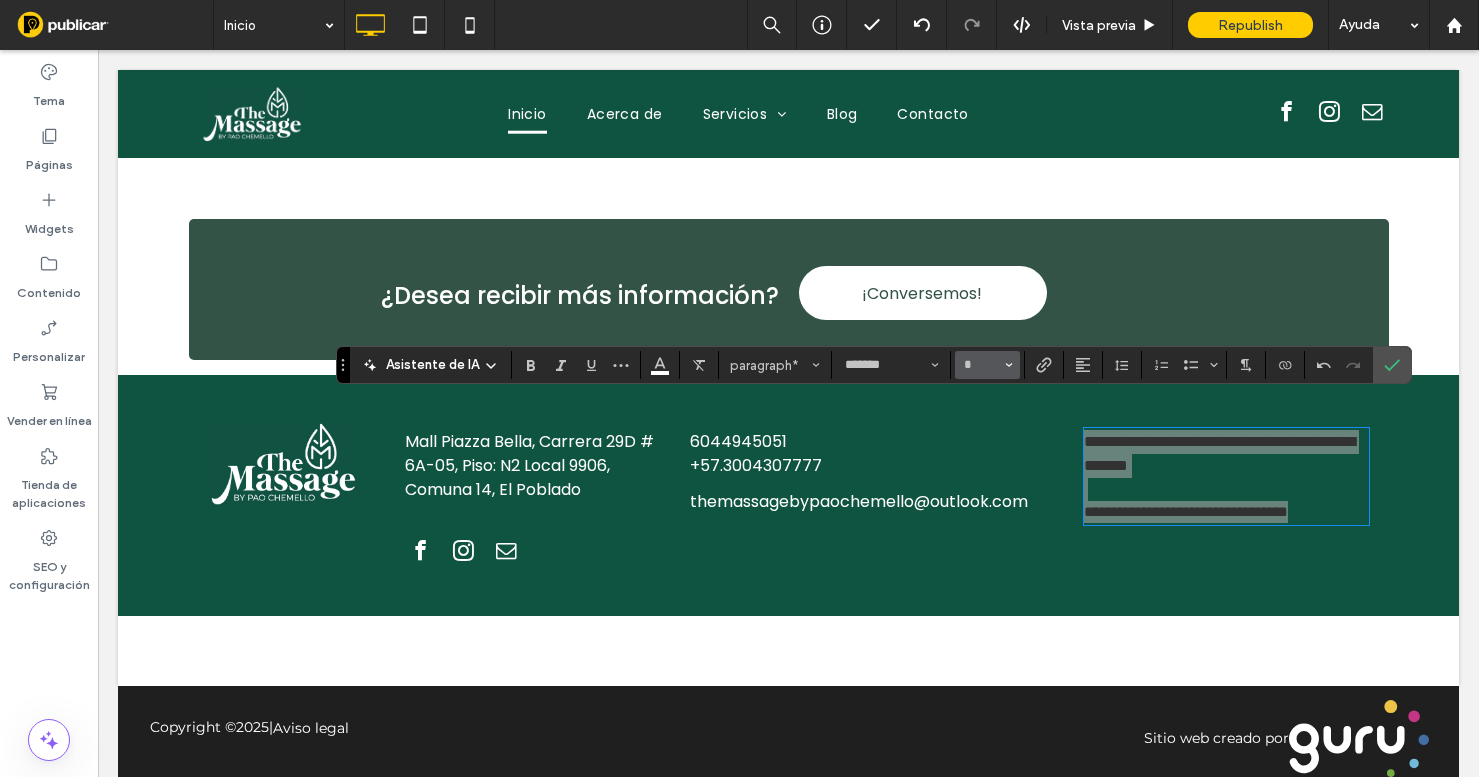 click 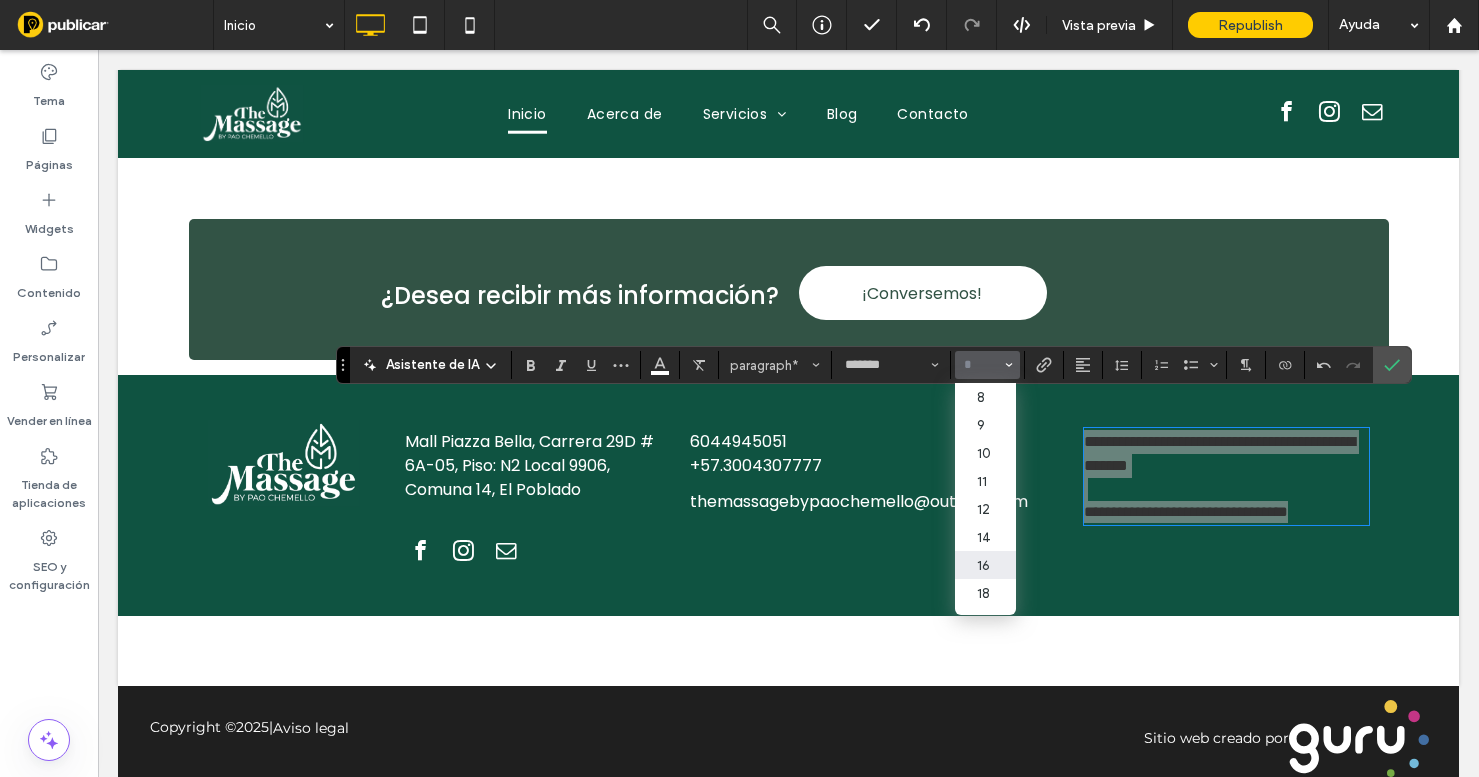 click on "16" at bounding box center (985, 565) 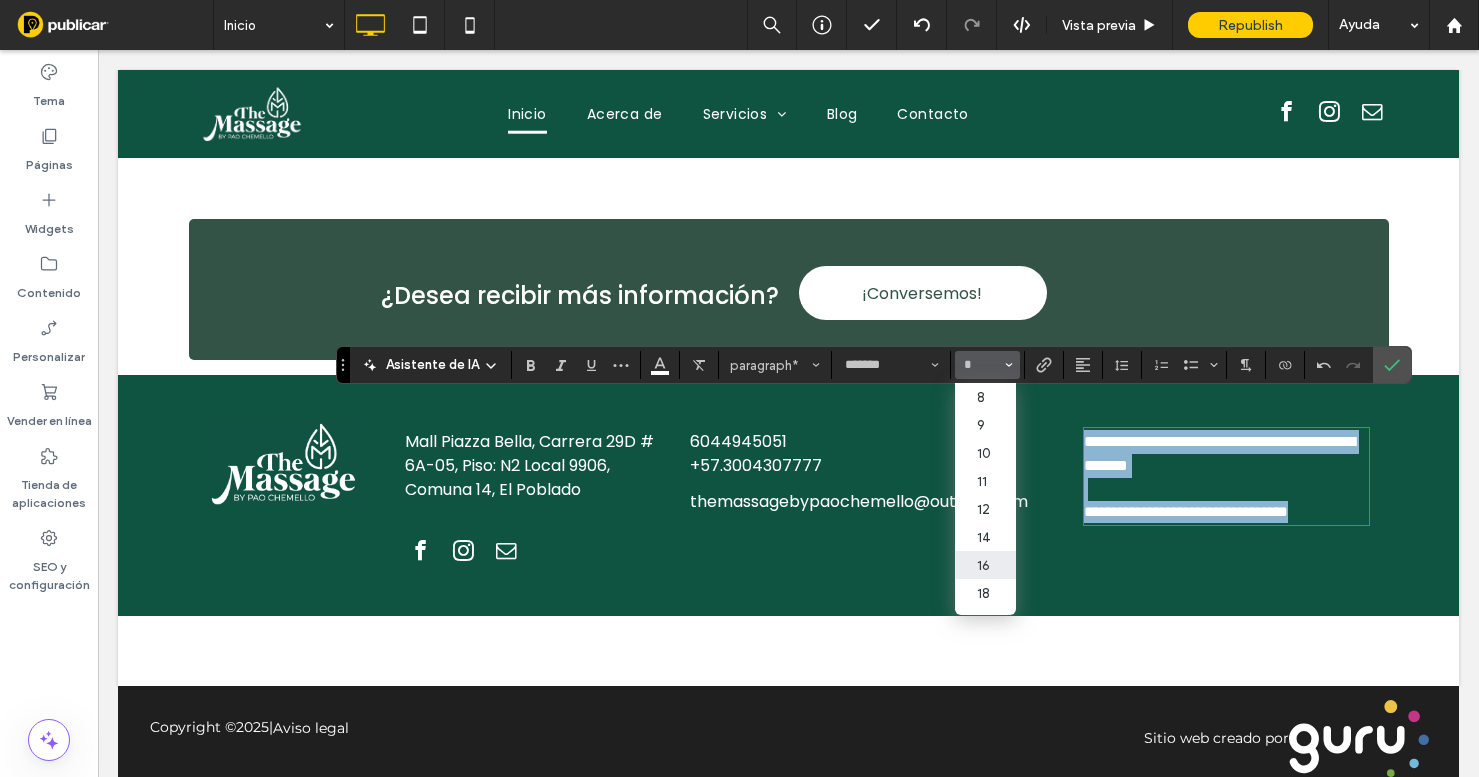 type on "**" 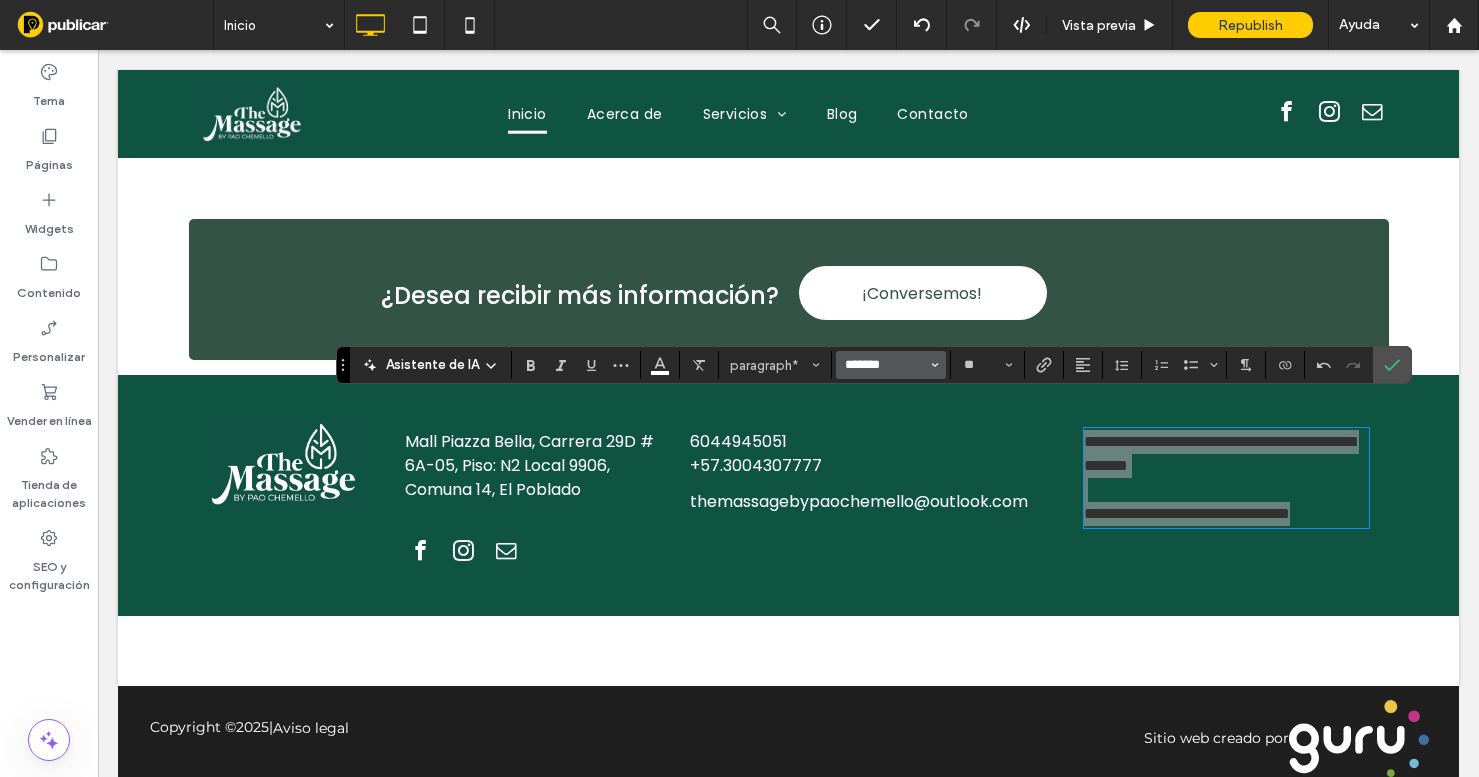 click on "*******" at bounding box center [885, 365] 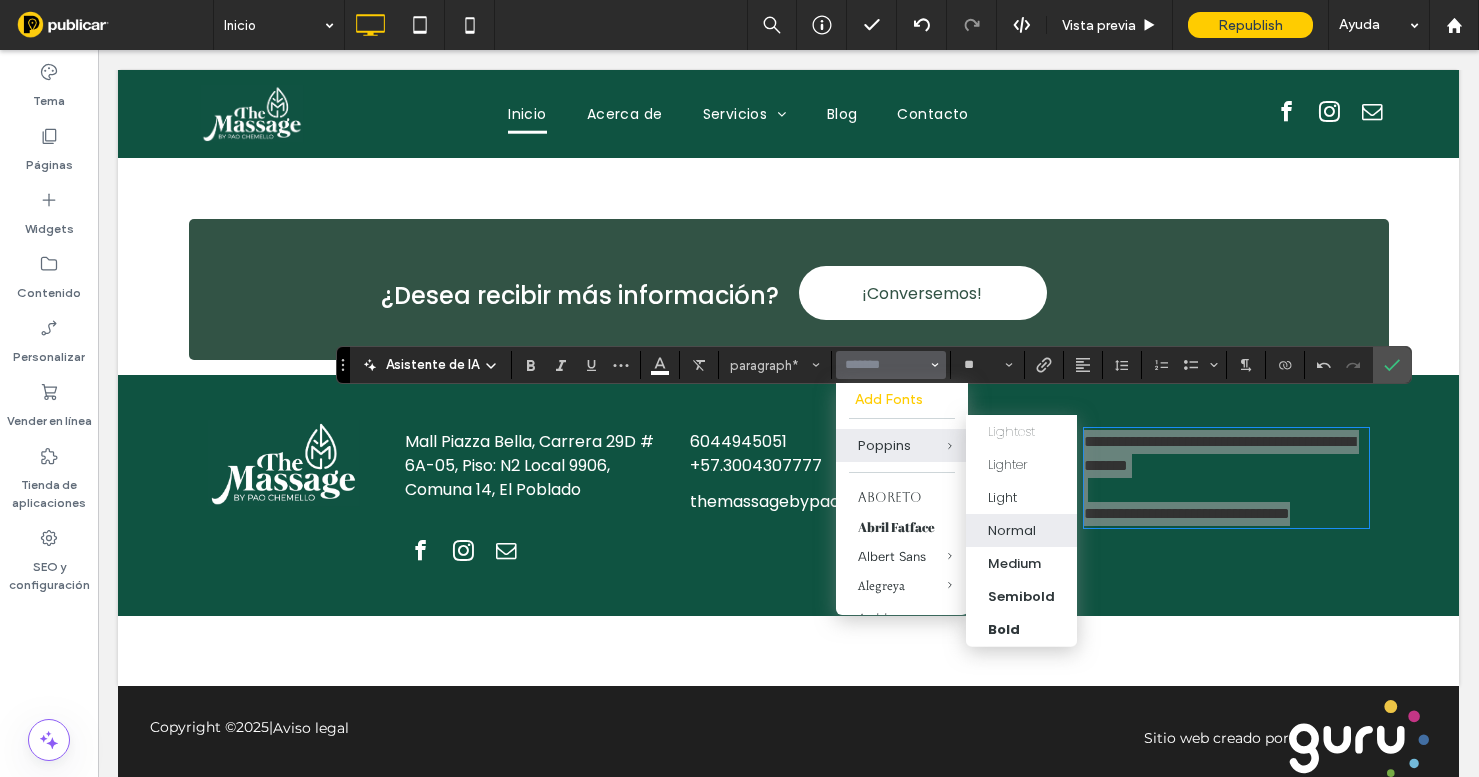 click on "Normal" at bounding box center (1012, 530) 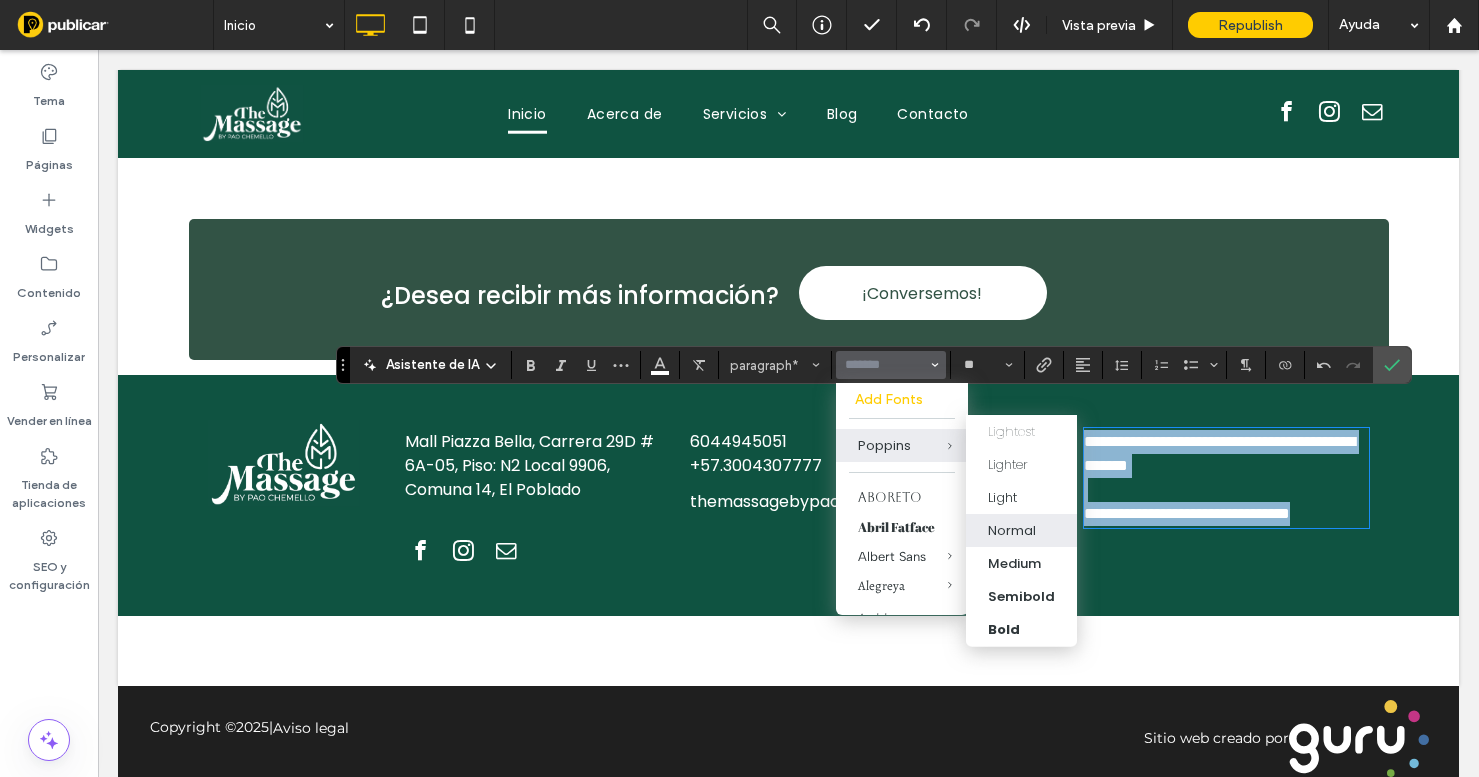 type on "*******" 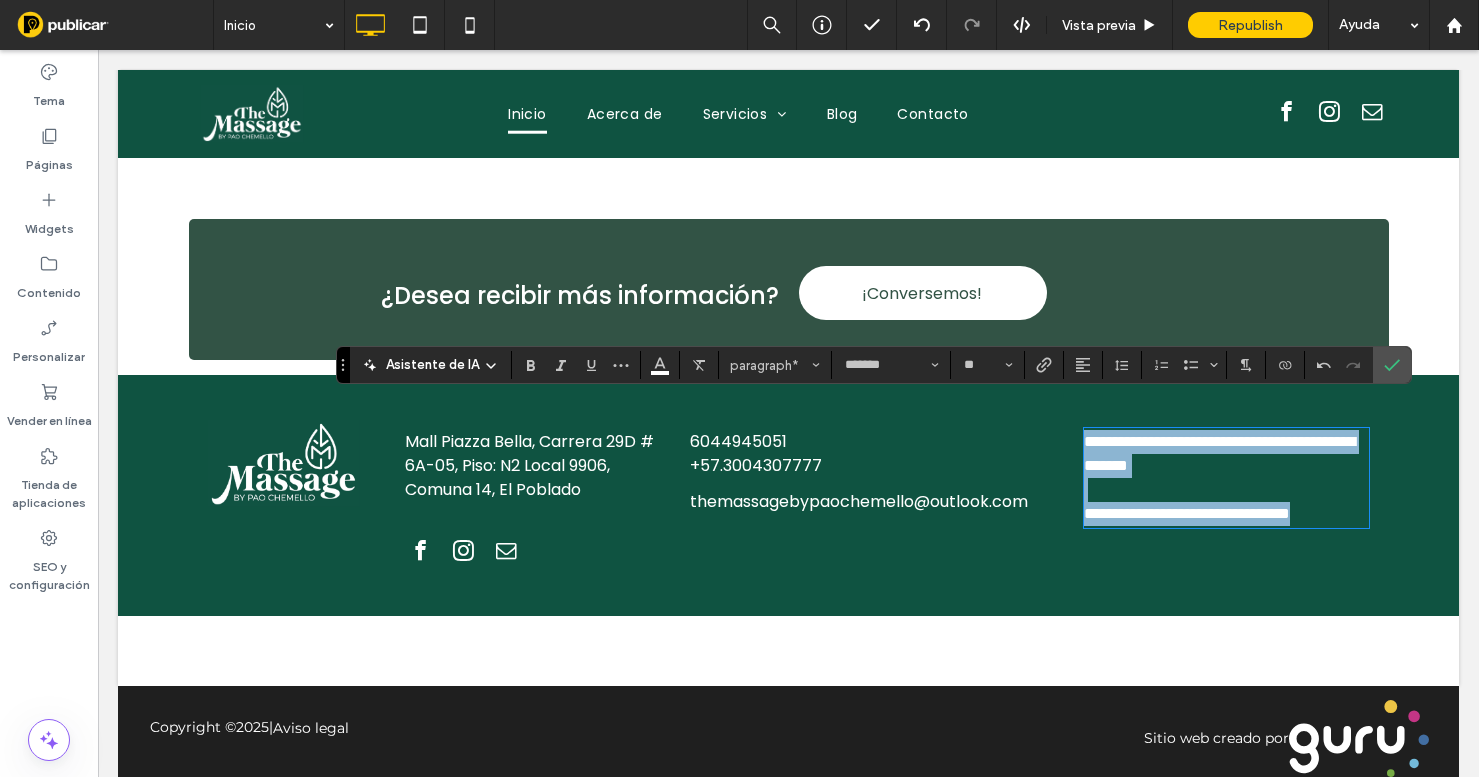 click on "**********" at bounding box center (1187, 513) 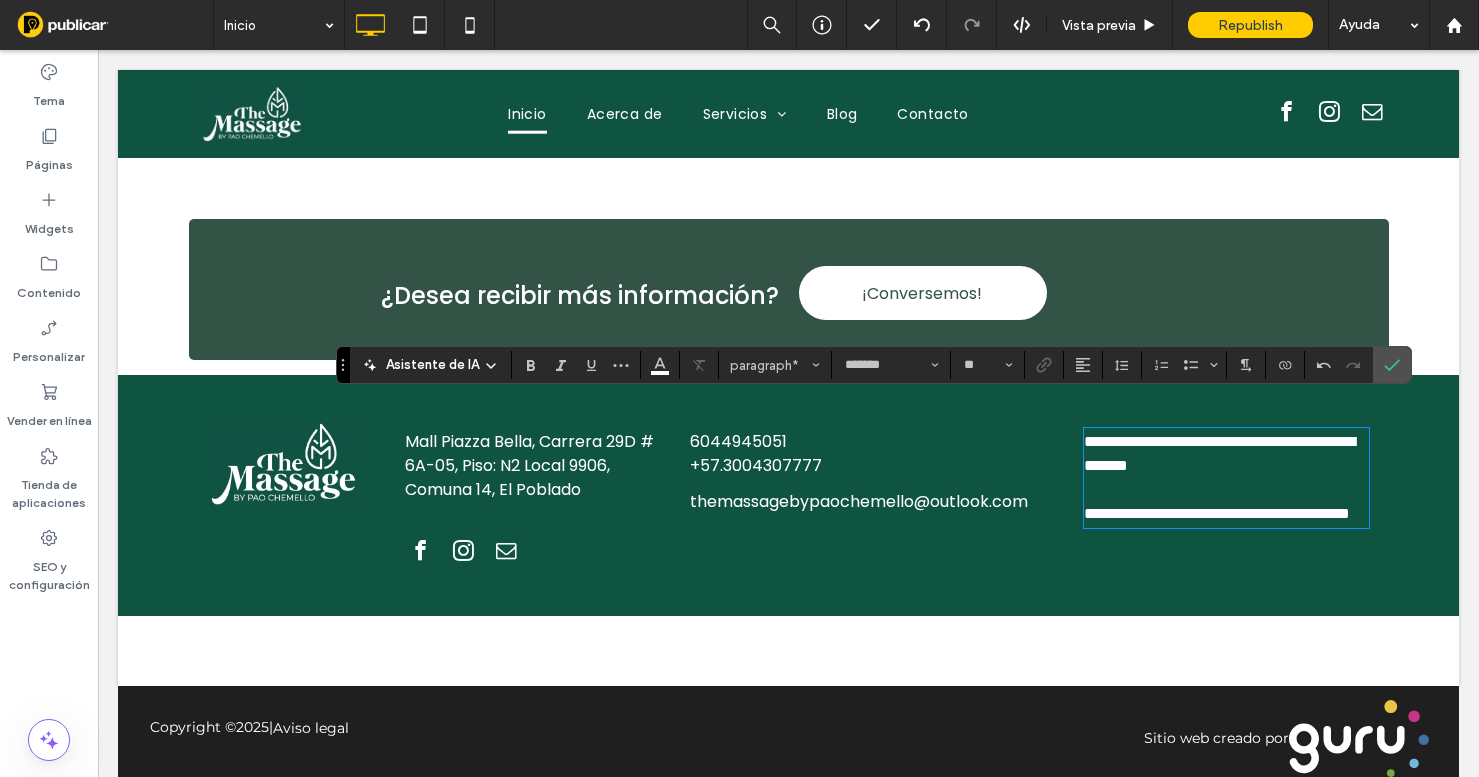 click on "**********" at bounding box center (1217, 513) 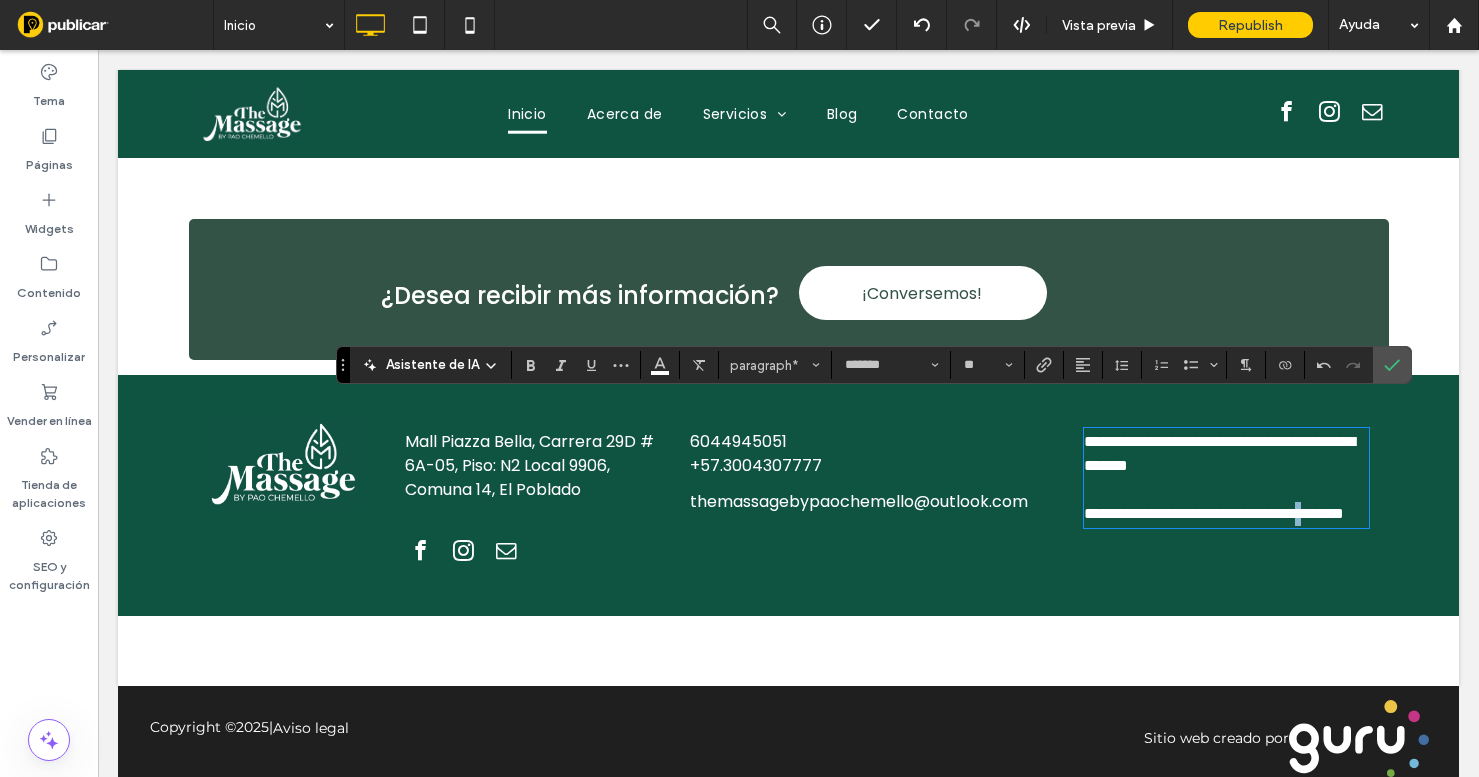 drag, startPoint x: 1093, startPoint y: 511, endPoint x: 1073, endPoint y: 511, distance: 20 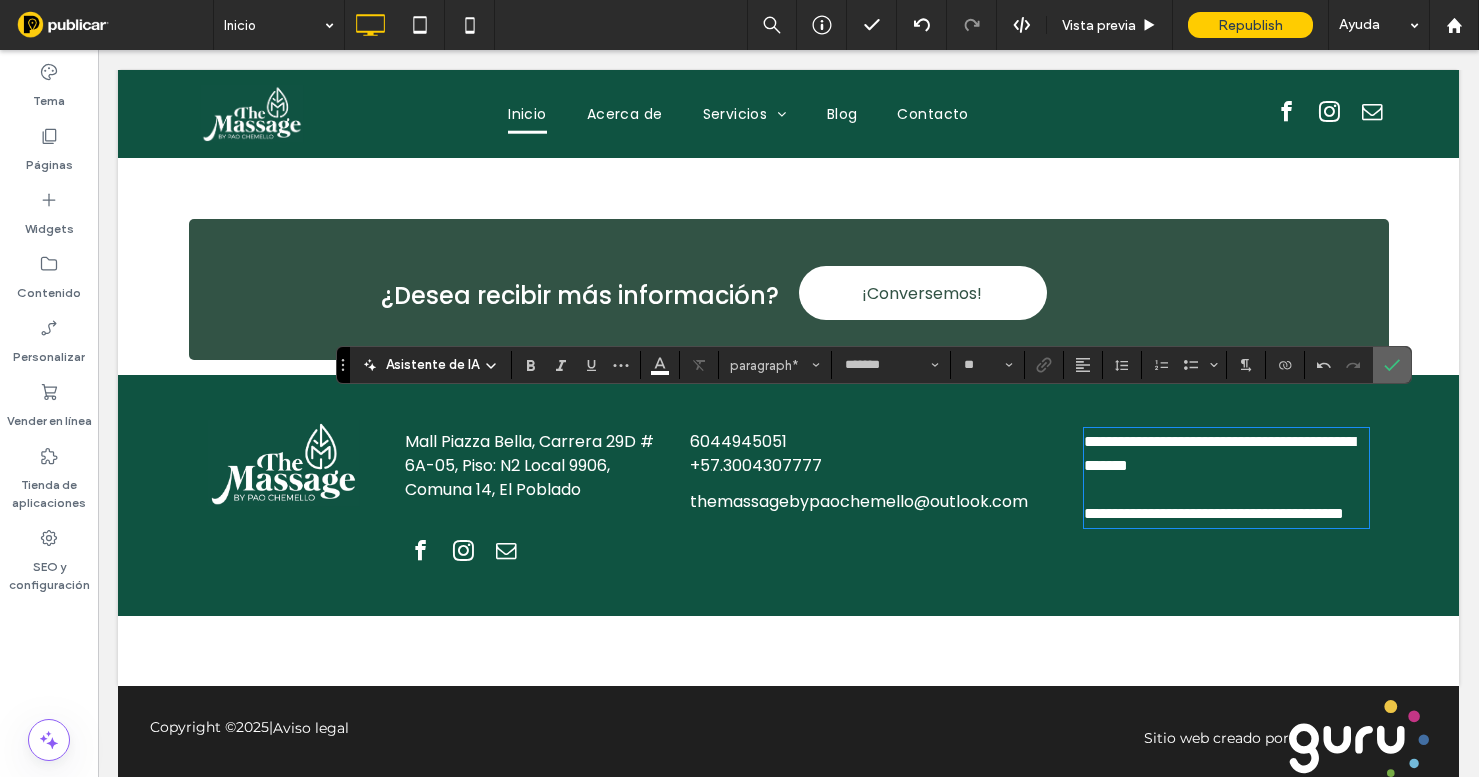 click 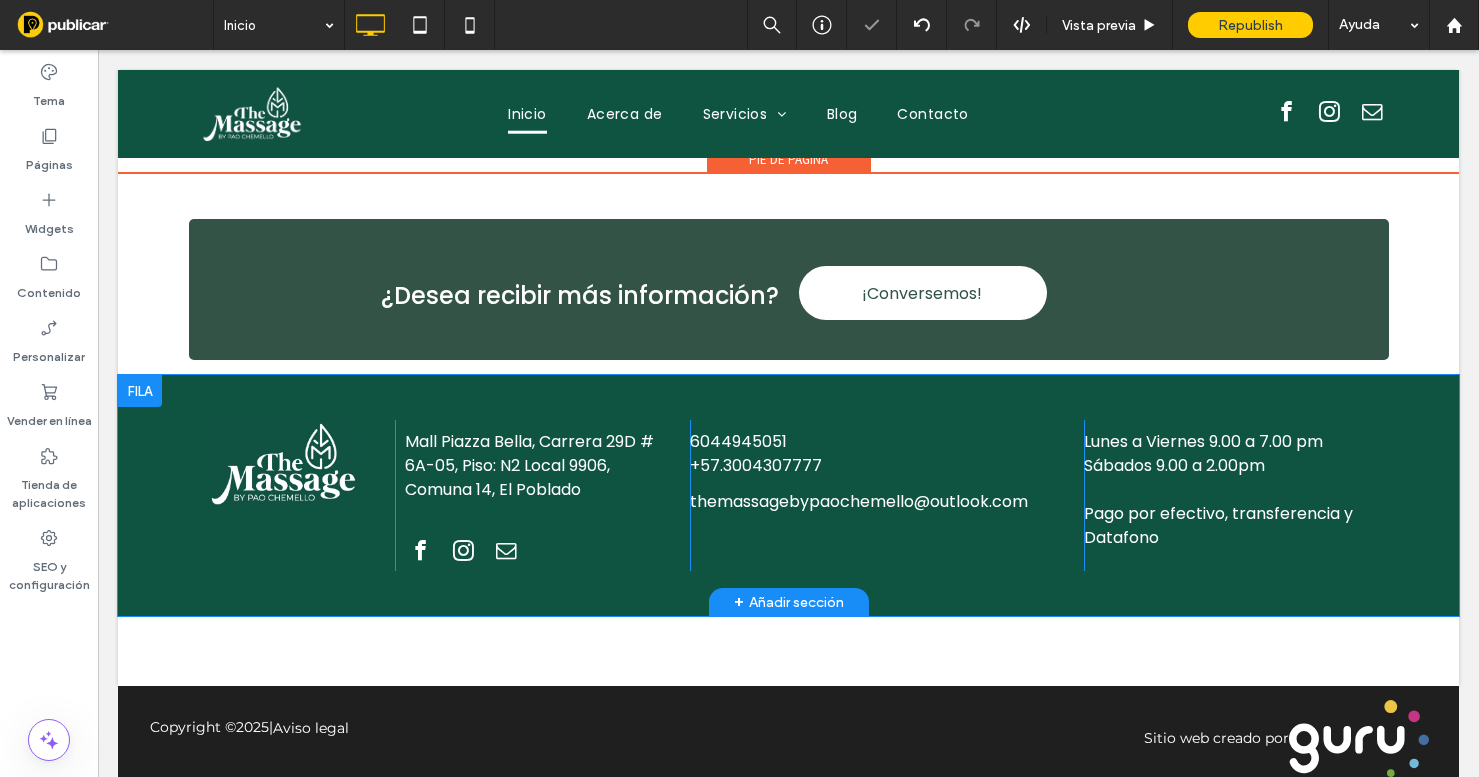 click on "Click To Paste     Click To Paste
Mall Piazza Bella, Carrera 29D # 6A-05, Piso: N2 Local 9906,  Comuna 14, El Poblado
Click To Paste     Click To Paste
Click To Paste     Click To Paste     6044945051 +57.3004307777 themassagebypaochemello@outlook.com
Click To Paste     Click To Paste     Lunes a Viernes 9.00 a 7.00 pm Sábados 9.00 a 2.00pm Pago por efectivo, transferencia y Datafono
+ Añadir sección" at bounding box center [788, 495] 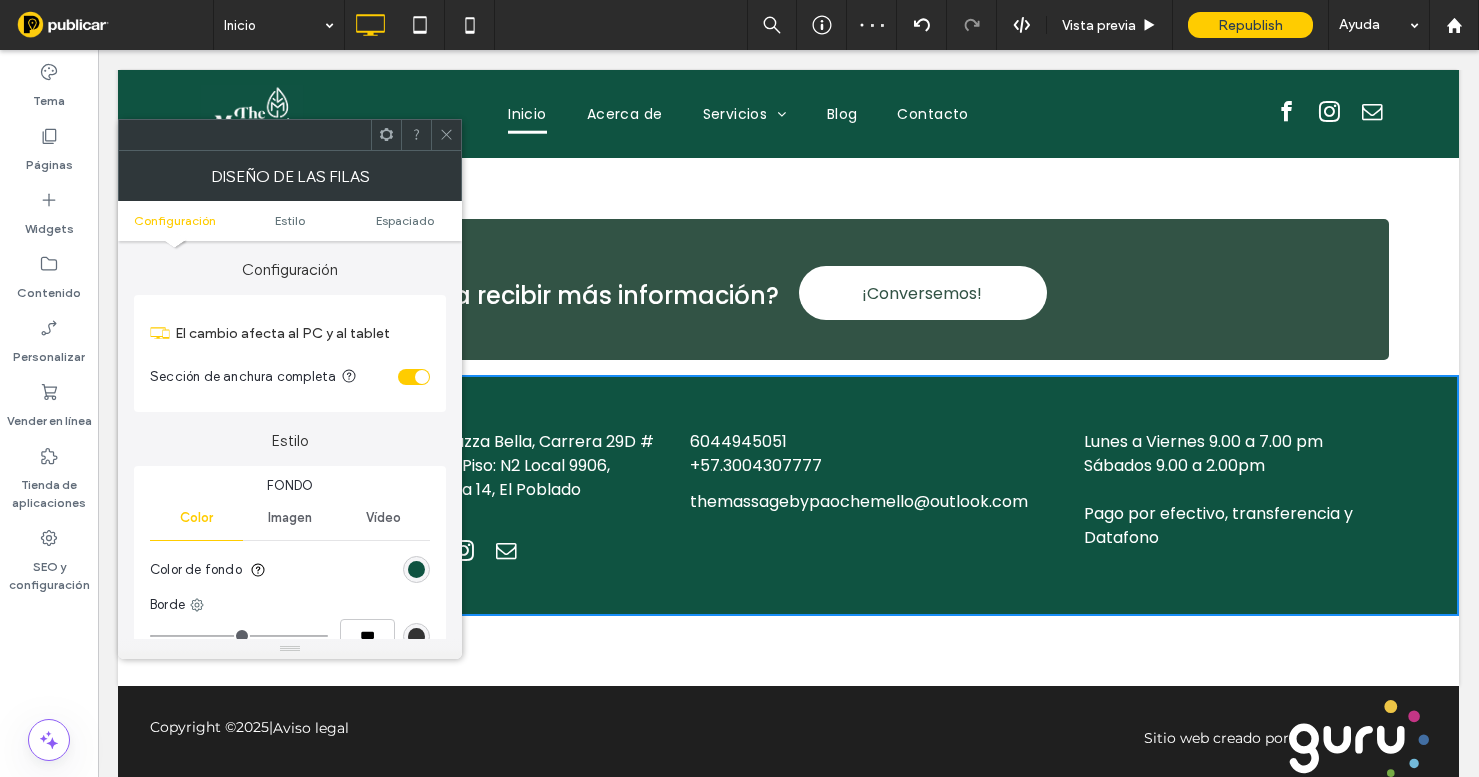 click on "Configuración Estilo Espaciado" at bounding box center [290, 221] 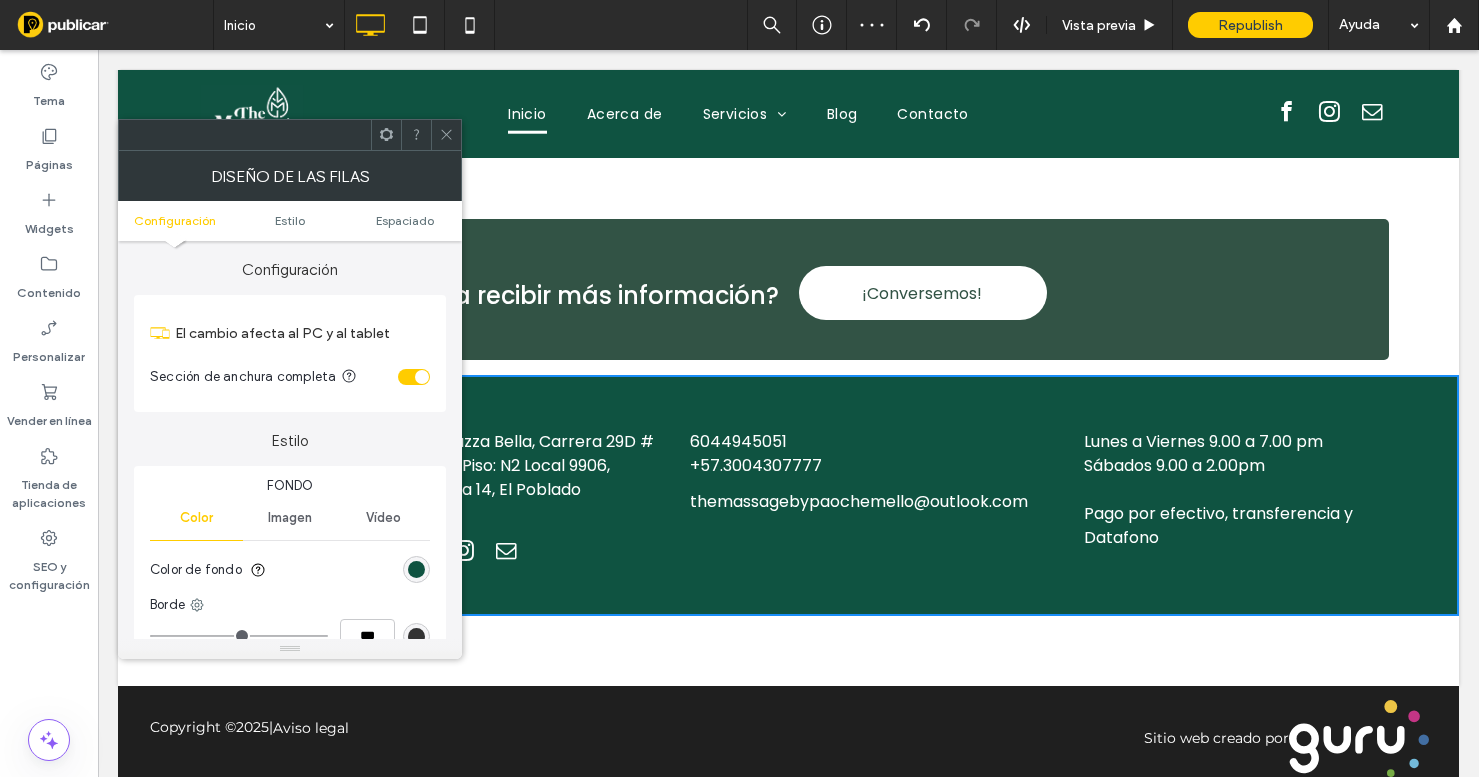 click on "Configuración Estilo Espaciado" at bounding box center (290, 221) 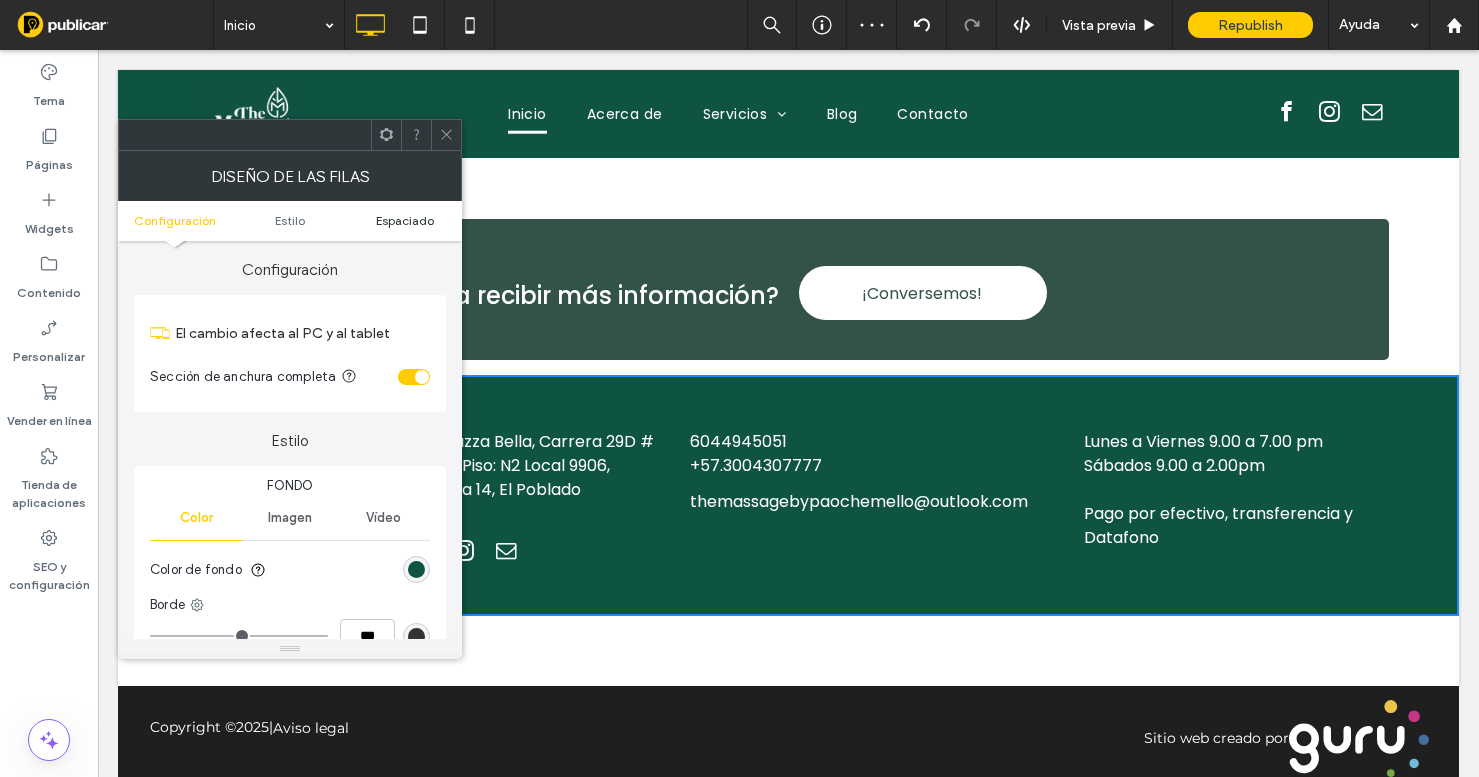 click on "Espaciado" at bounding box center (405, 220) 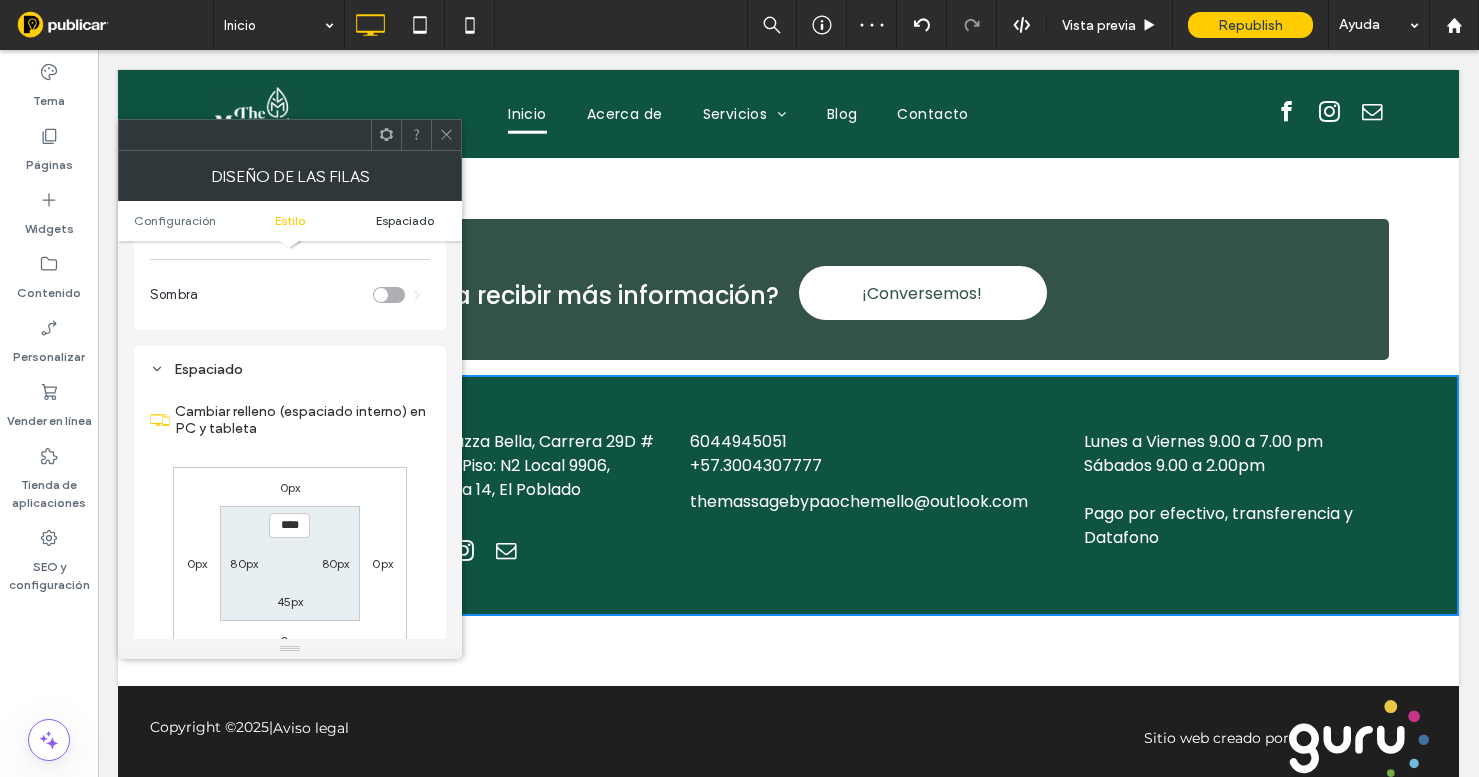 scroll, scrollTop: 503, scrollLeft: 0, axis: vertical 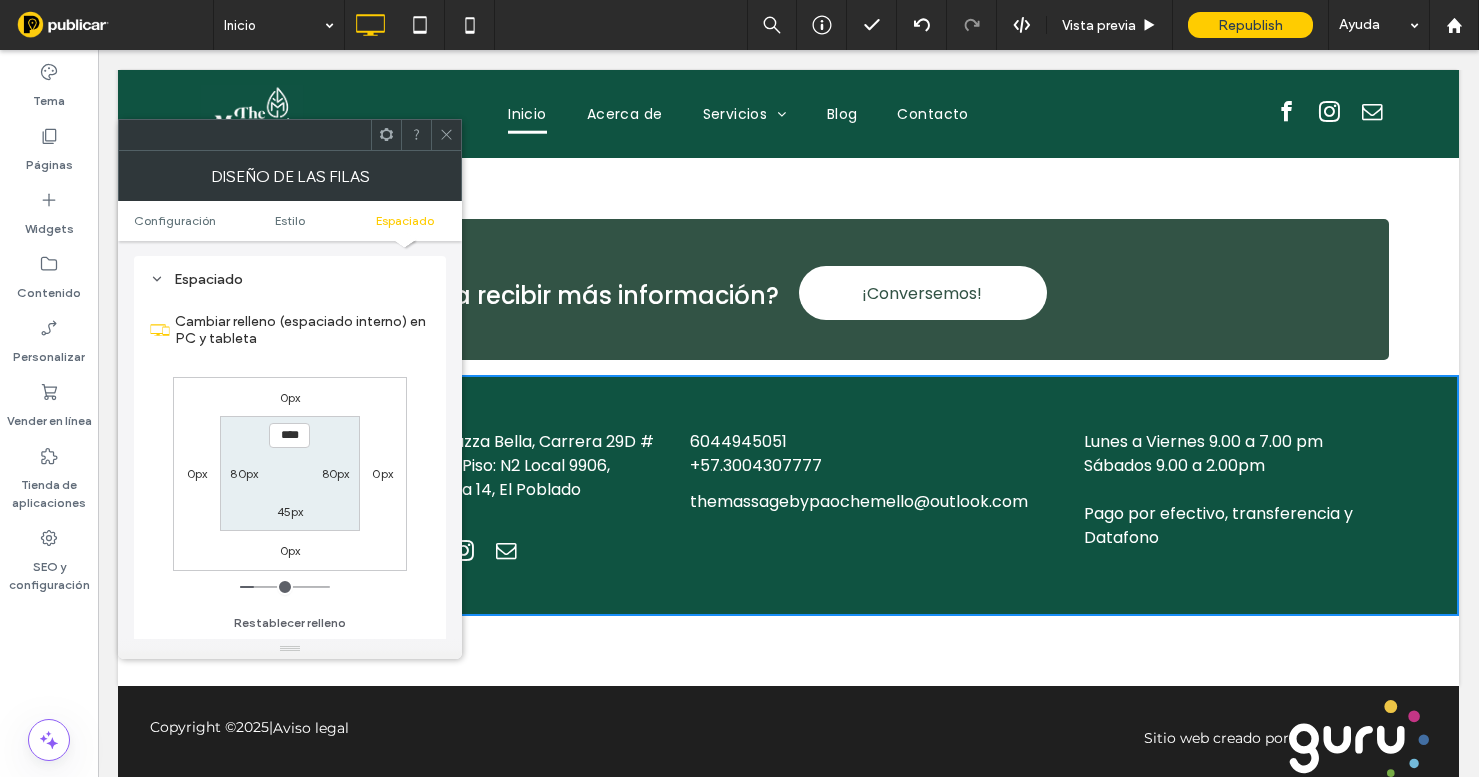 click 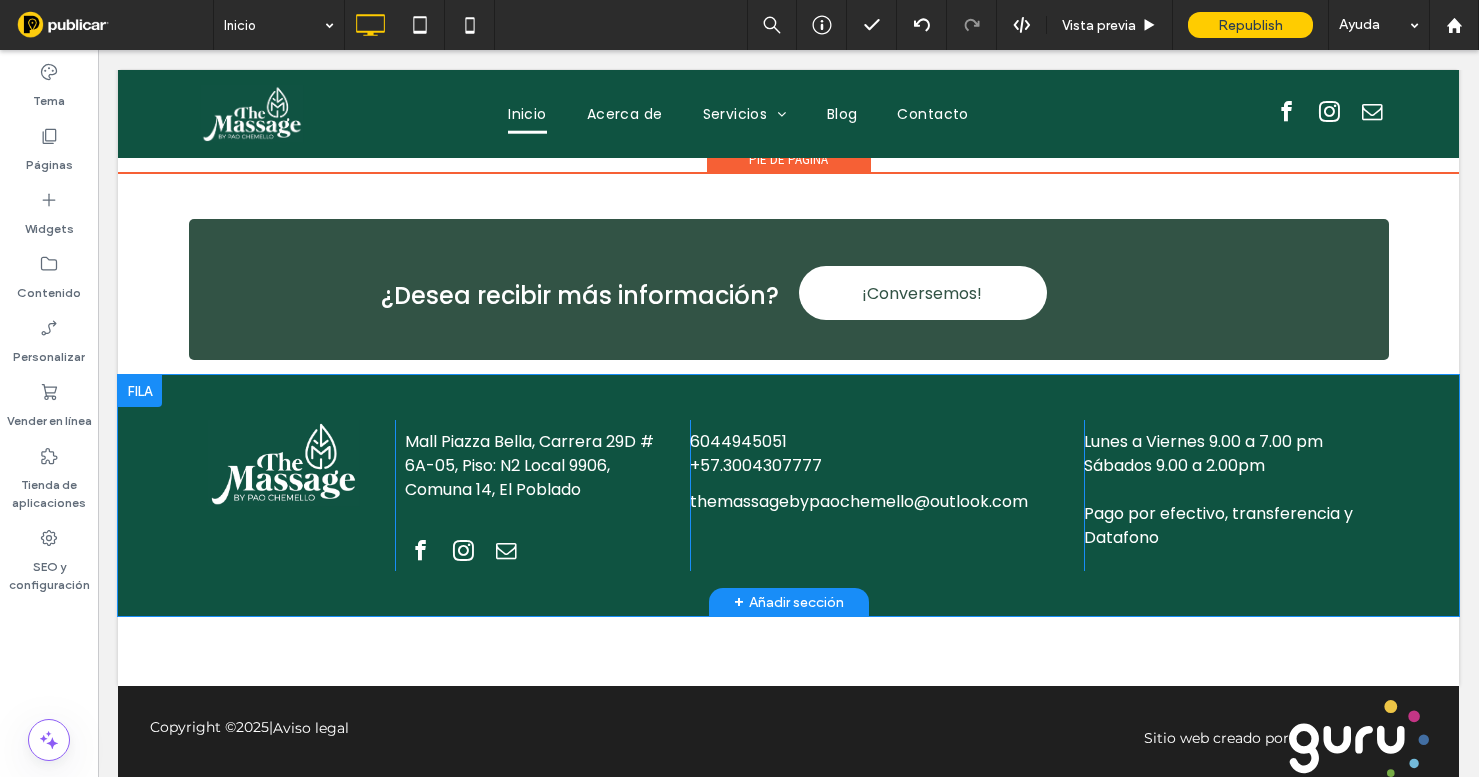 click on "Click To Paste     Click To Paste     Lunes a Viernes 9.00 a 7.00 pm Sábados 9.00 a 2.00pm Pago por efectivo, transferencia y Datafono" at bounding box center [1231, 495] 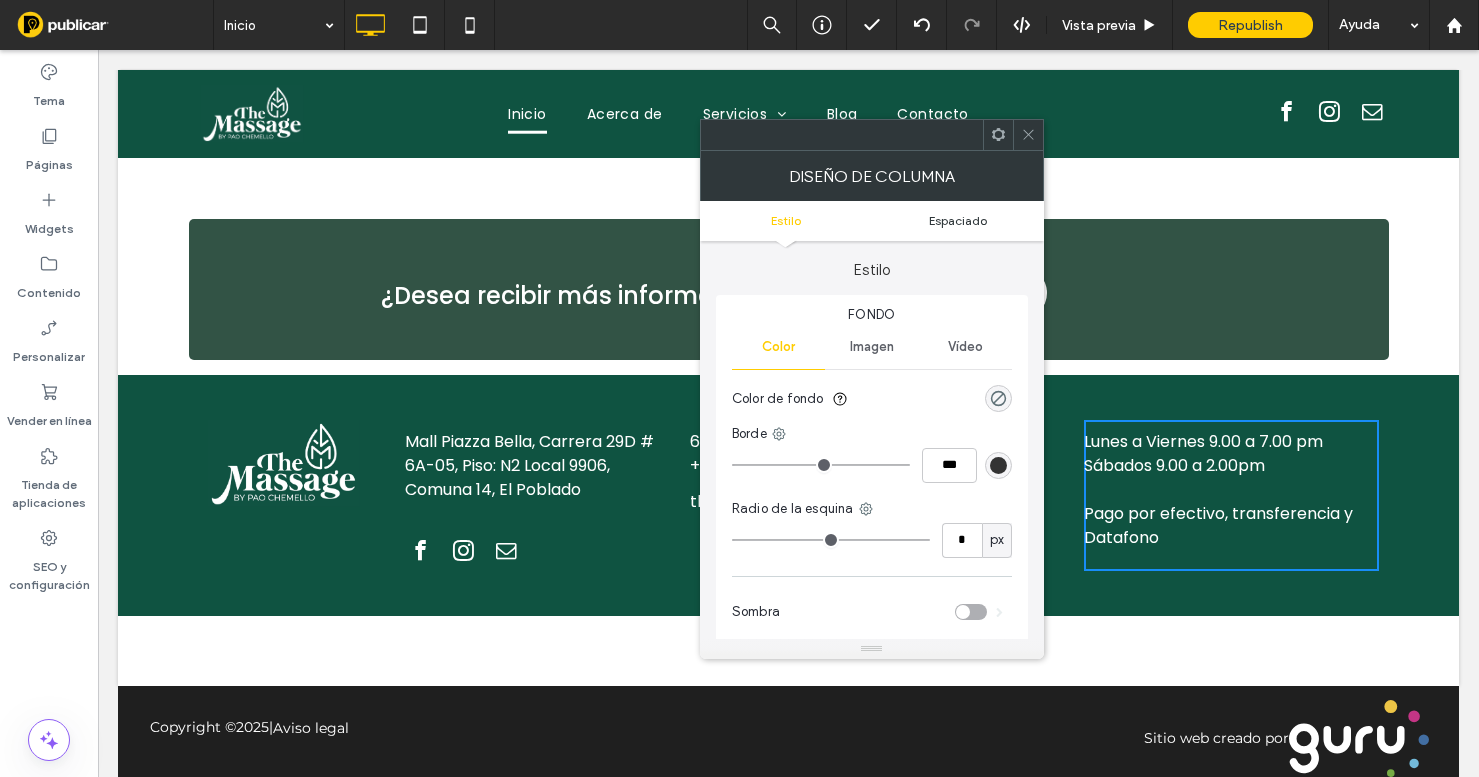 click on "Espaciado" at bounding box center (958, 220) 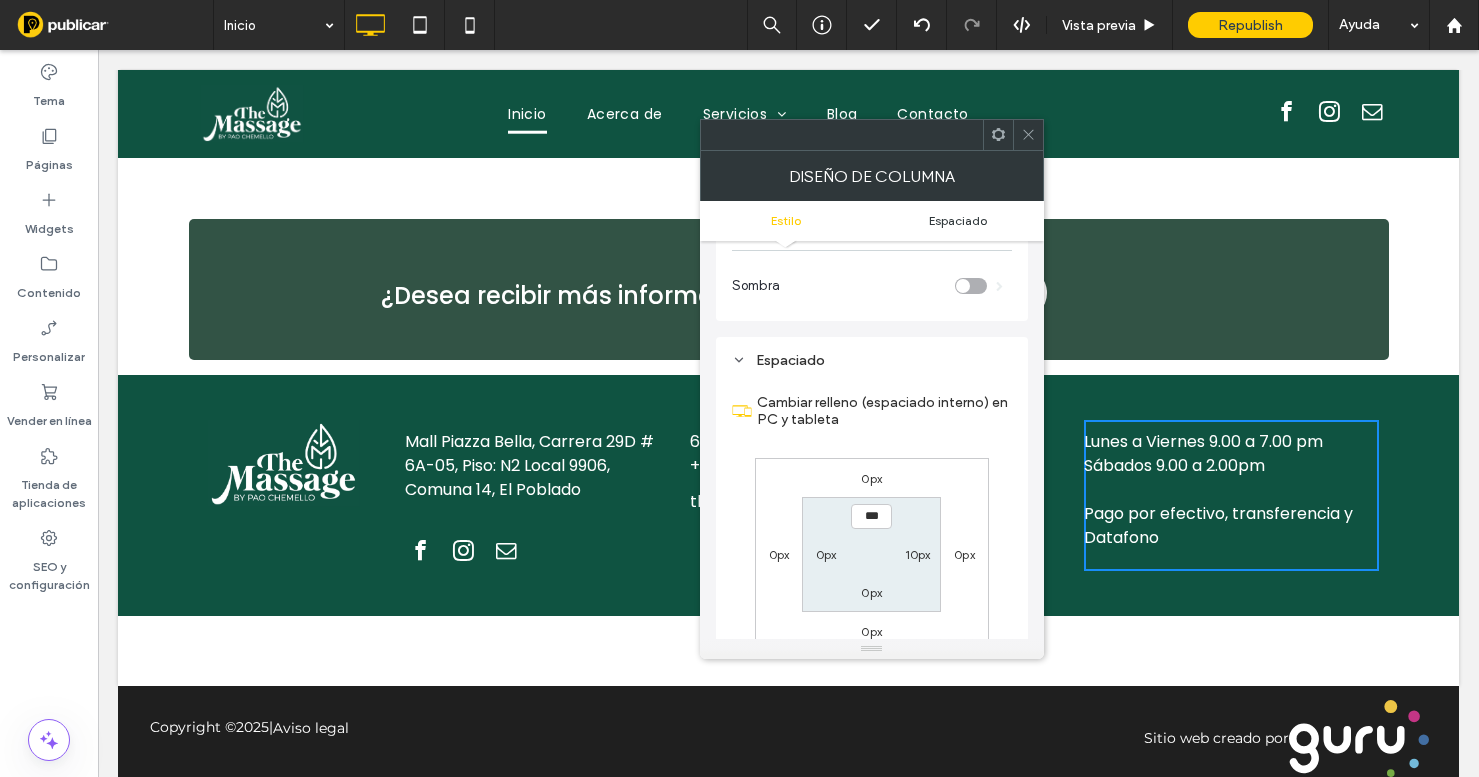 scroll, scrollTop: 407, scrollLeft: 0, axis: vertical 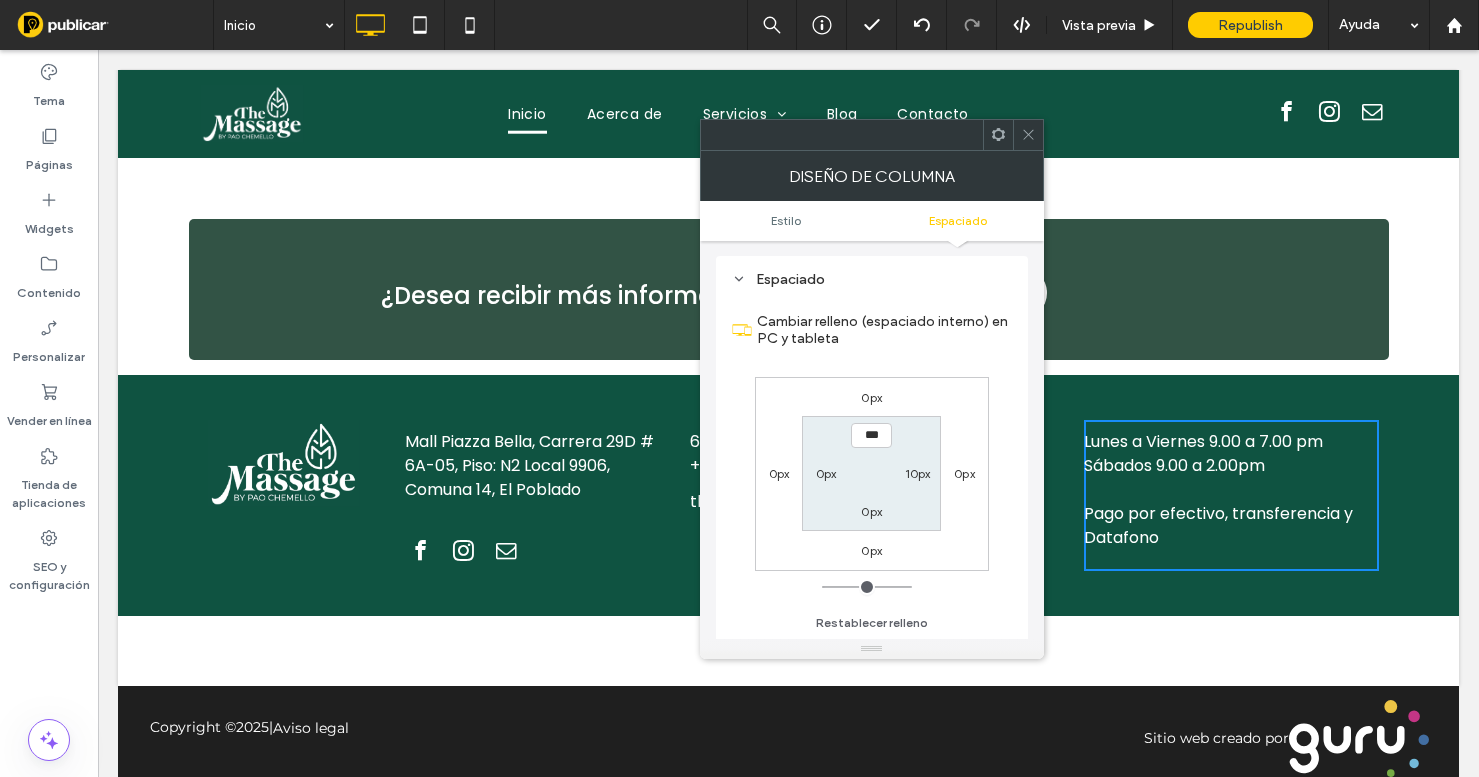 click on "10px" at bounding box center (918, 473) 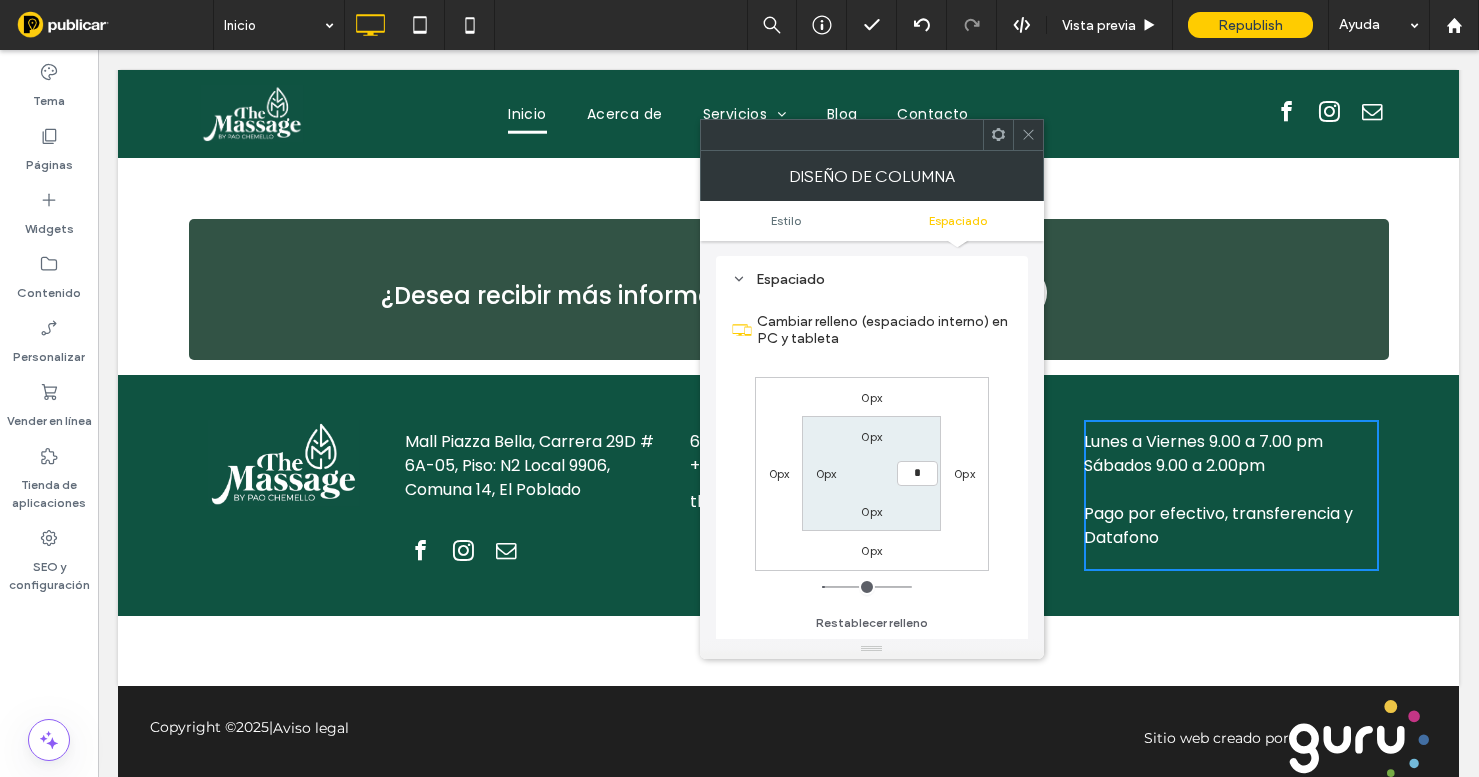 type on "*" 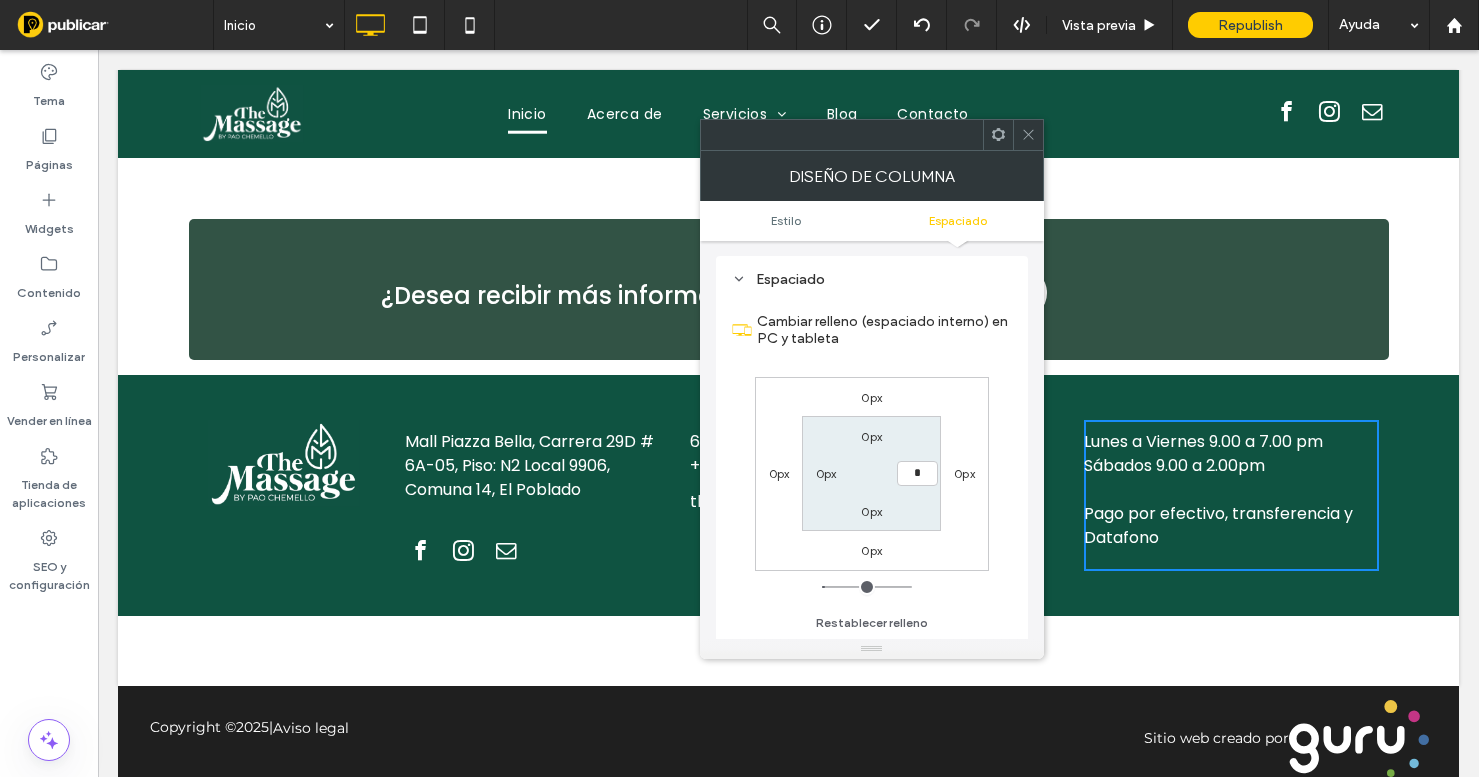 type on "*" 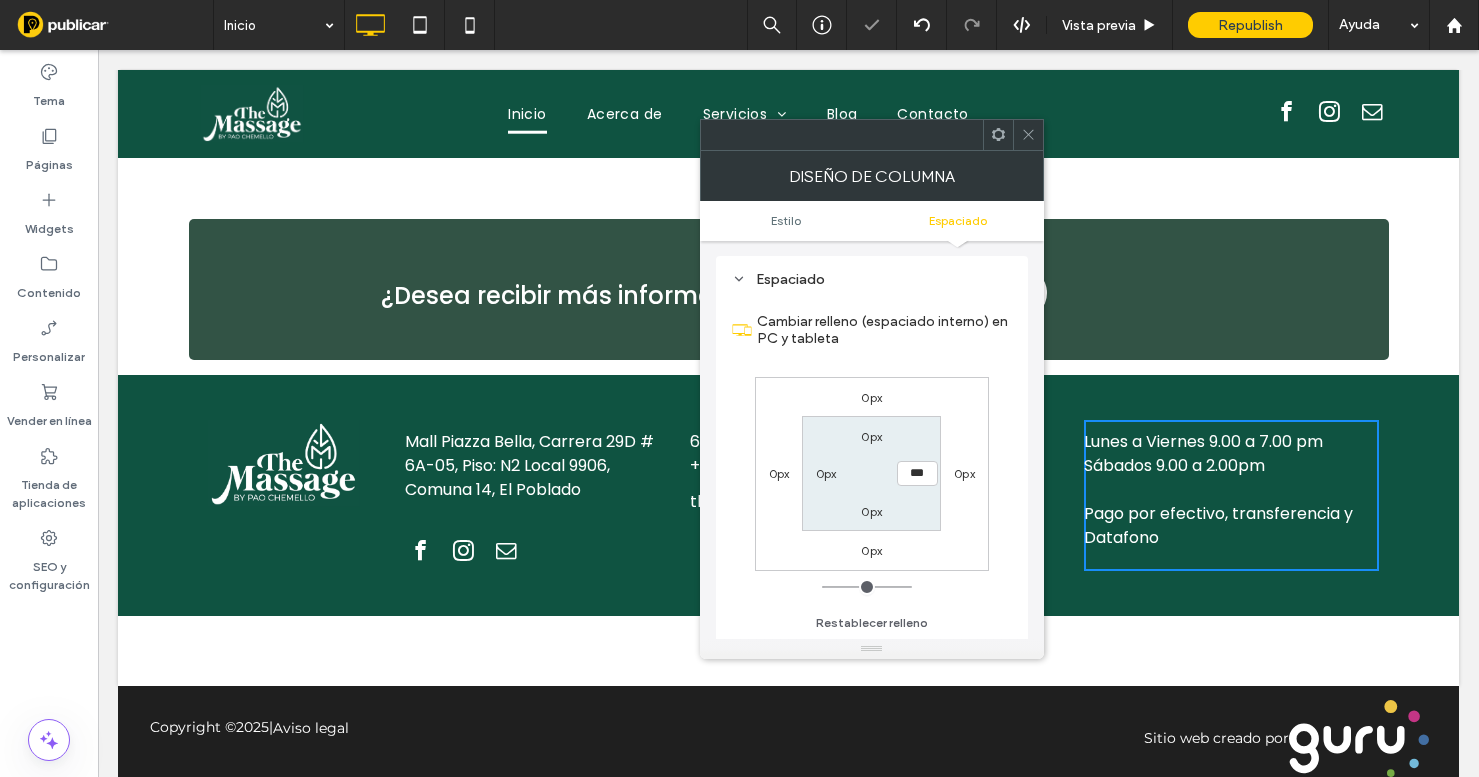 click 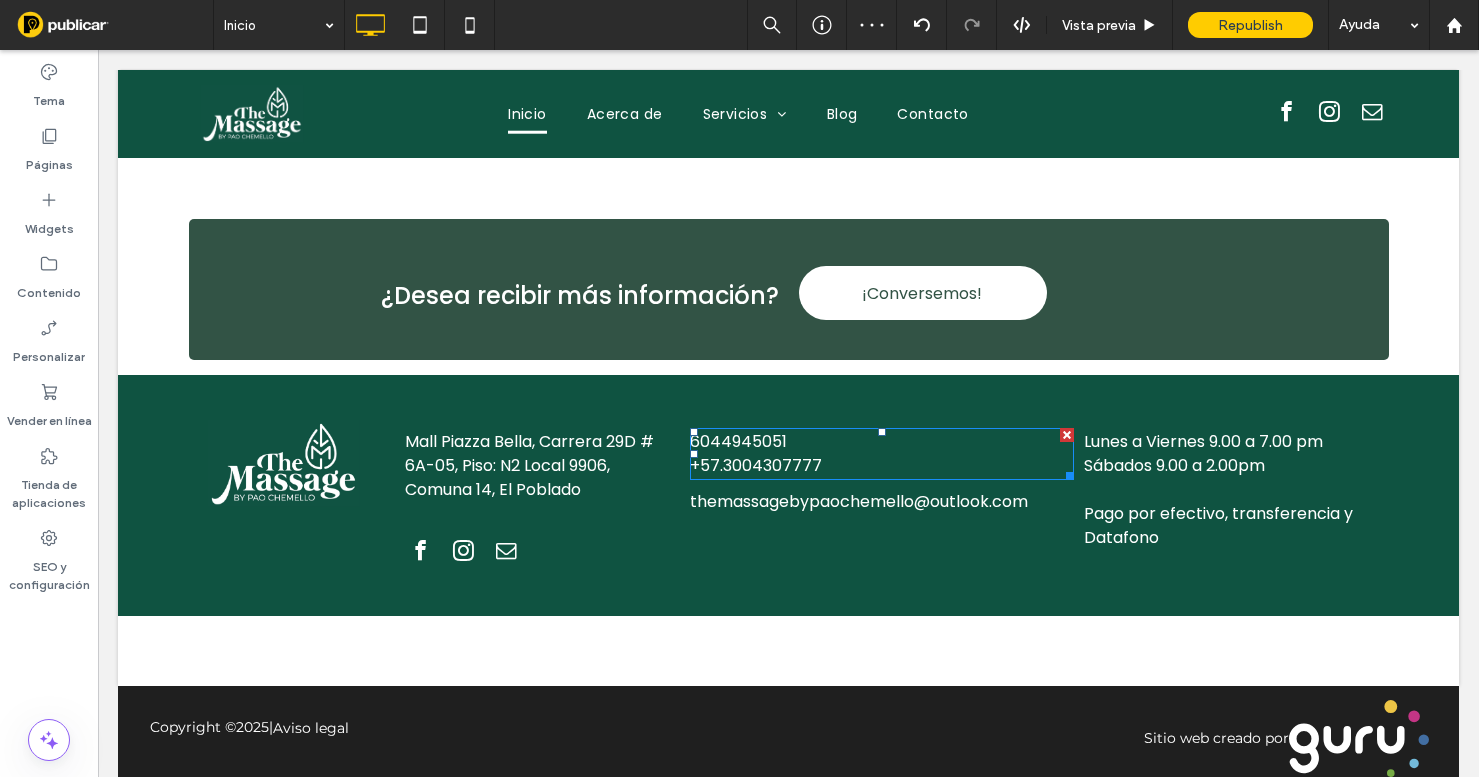 click on "6044945051 +57.3004307777" at bounding box center [756, 453] 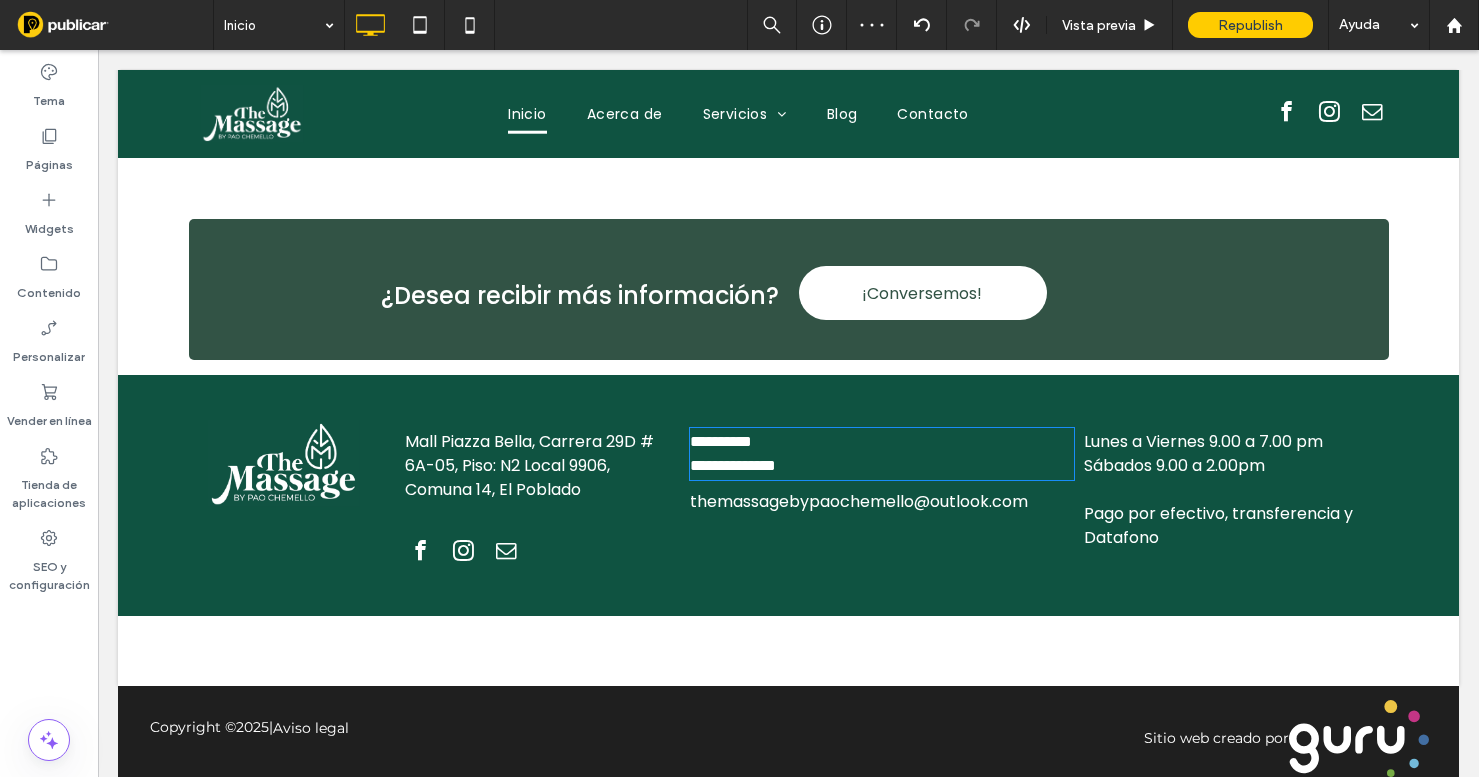 type on "*******" 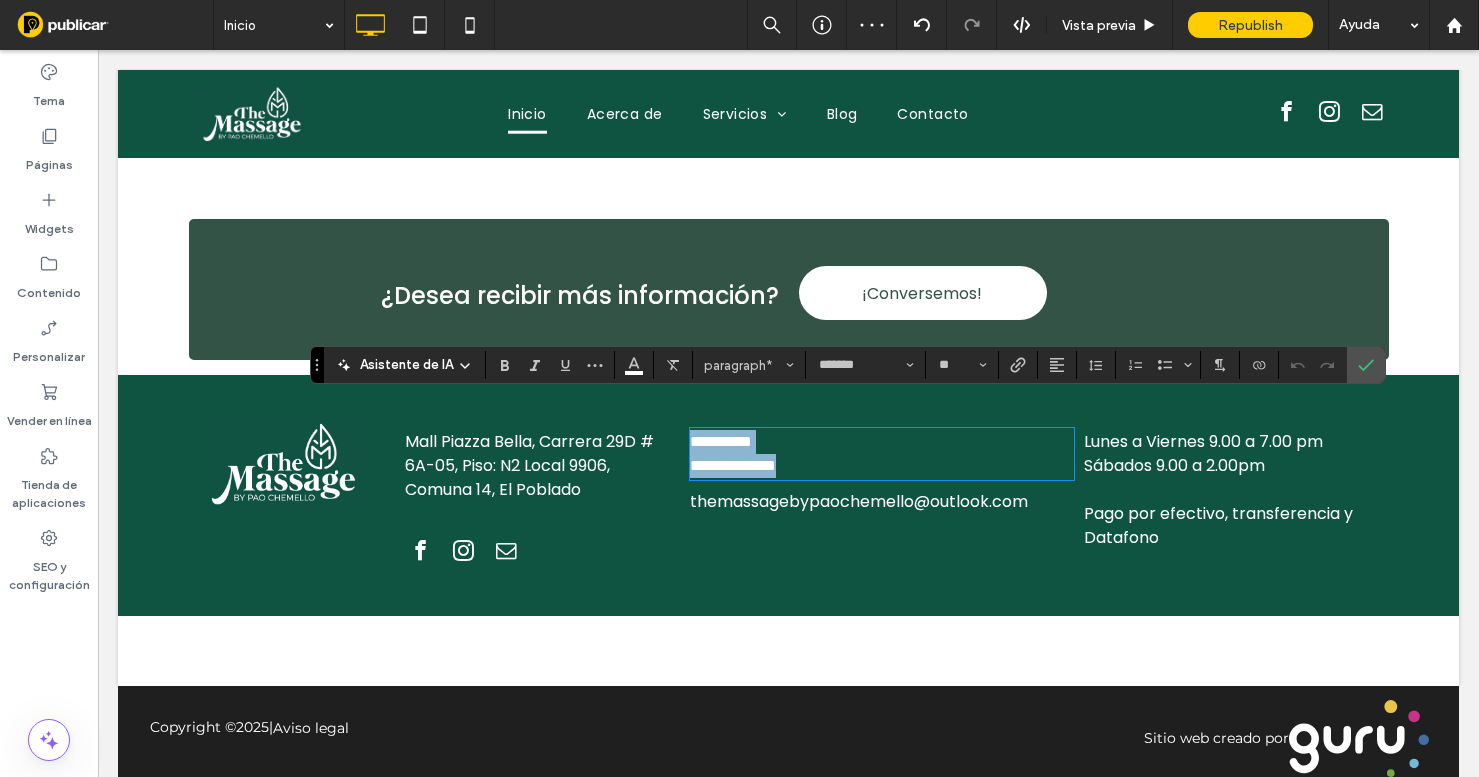 click on "**********" at bounding box center (733, 453) 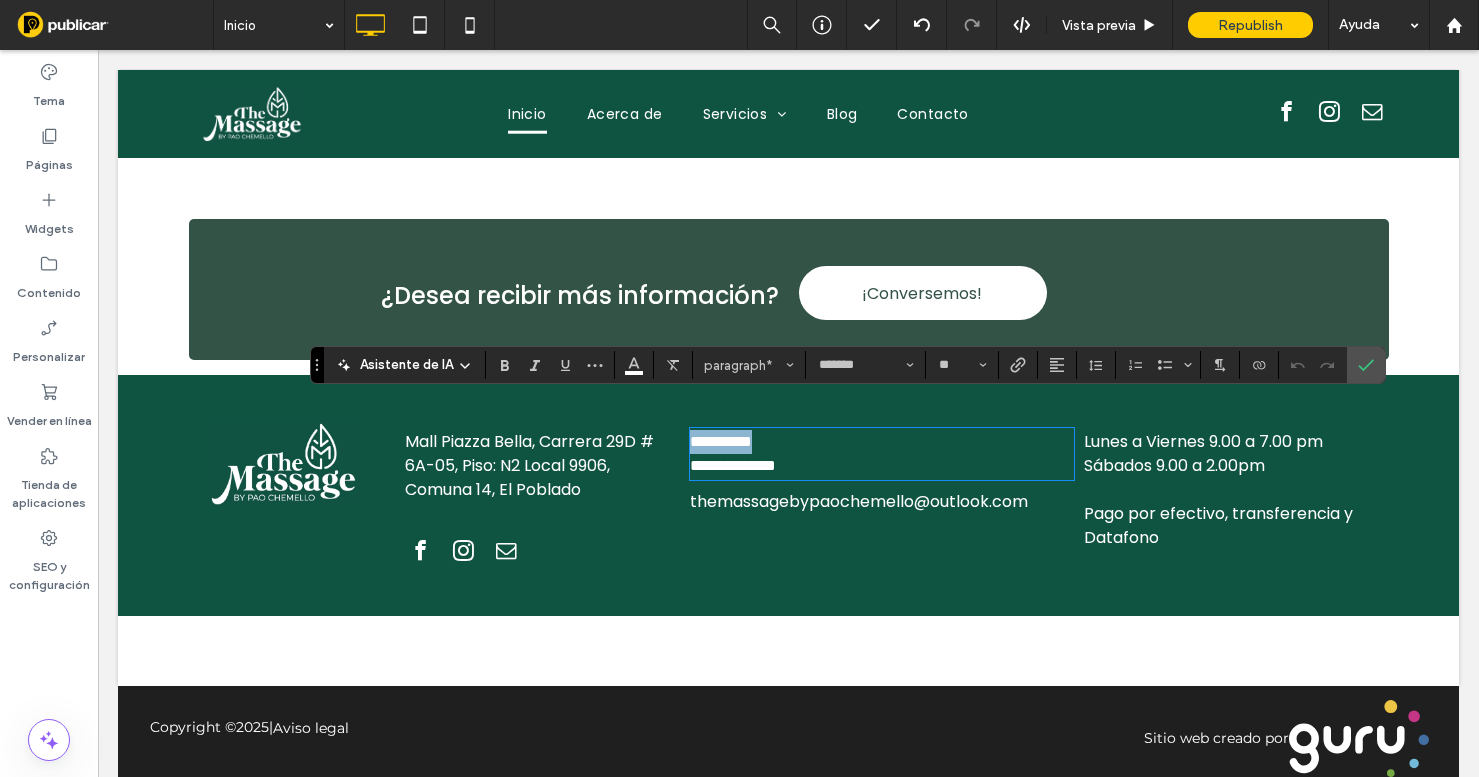 drag, startPoint x: 815, startPoint y: 405, endPoint x: 625, endPoint y: 405, distance: 190 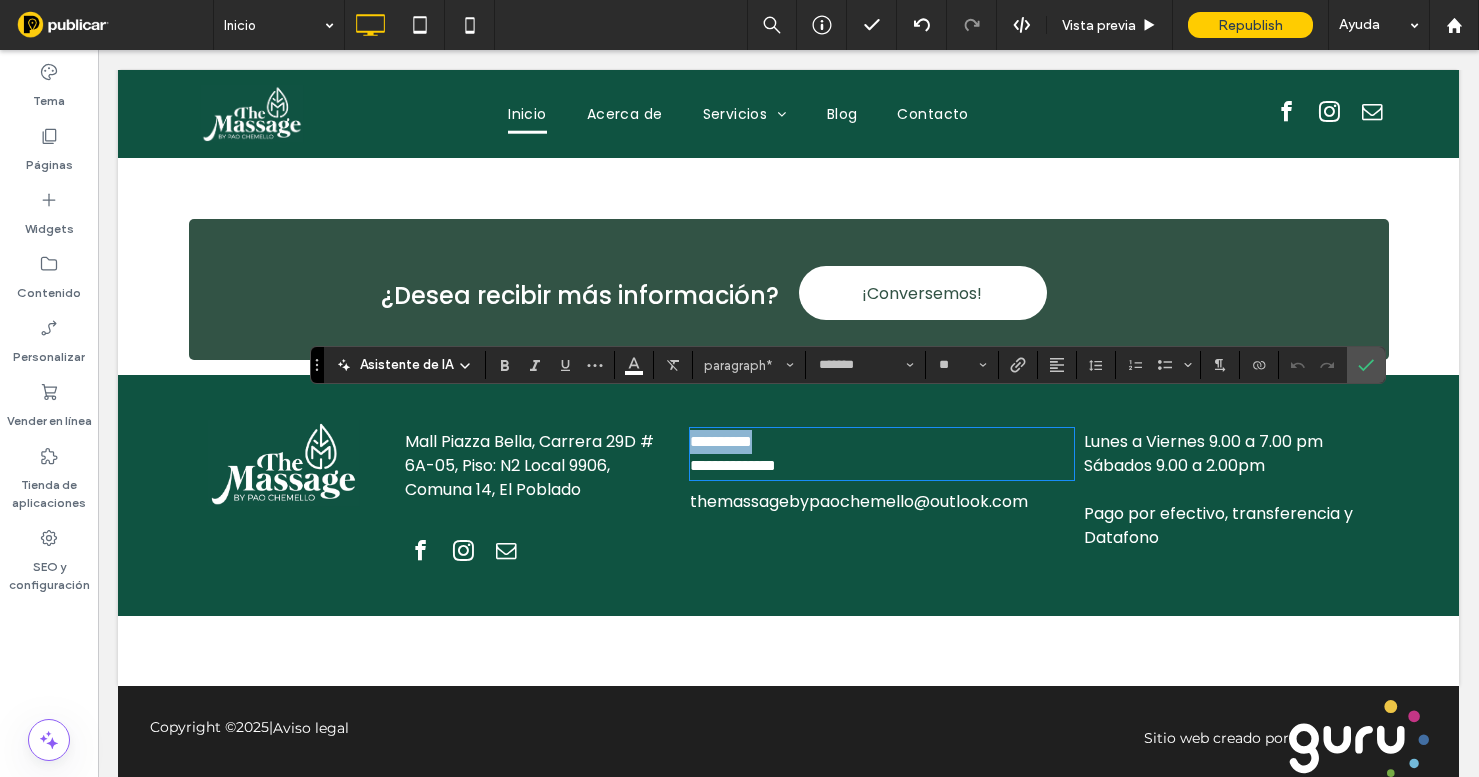 click on "**********" at bounding box center (788, 495) 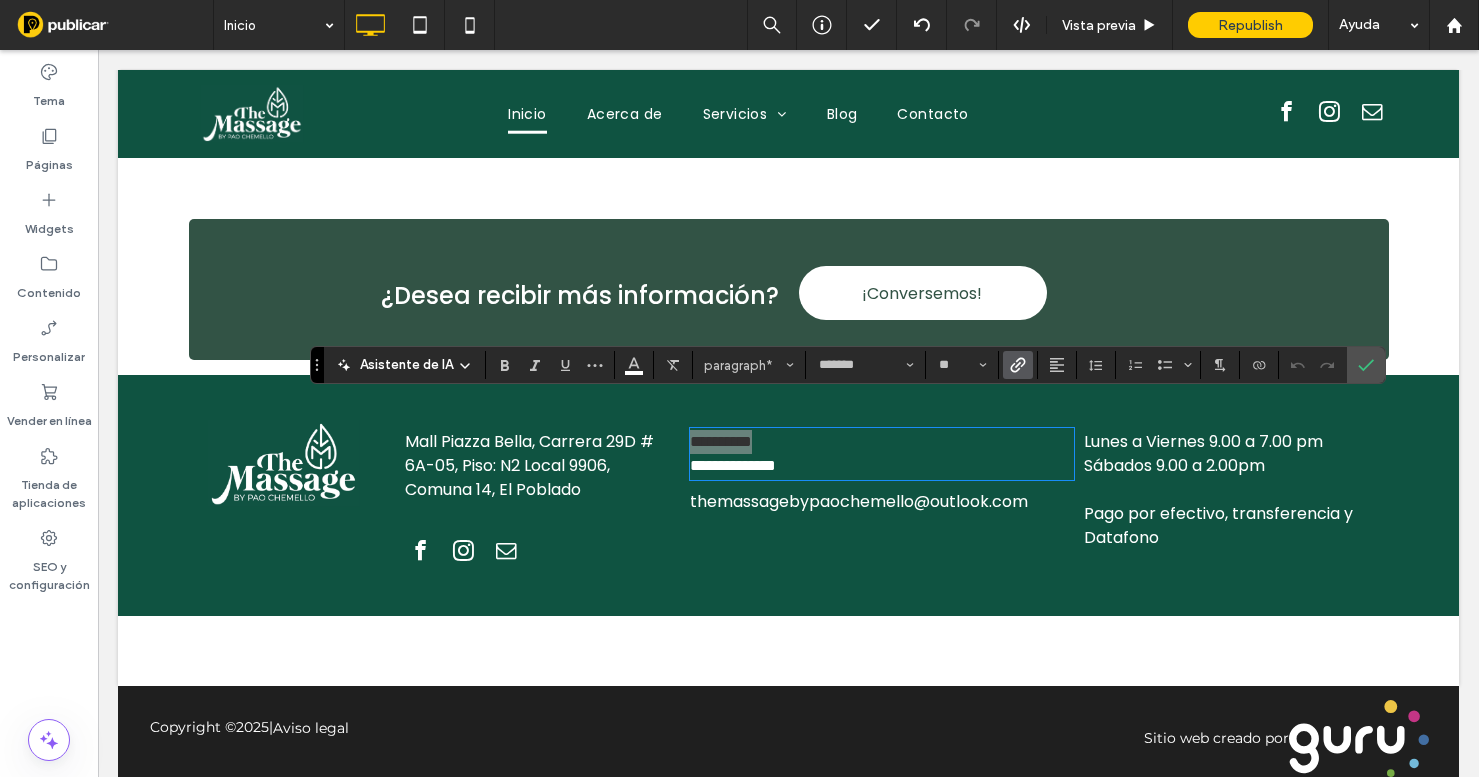 click 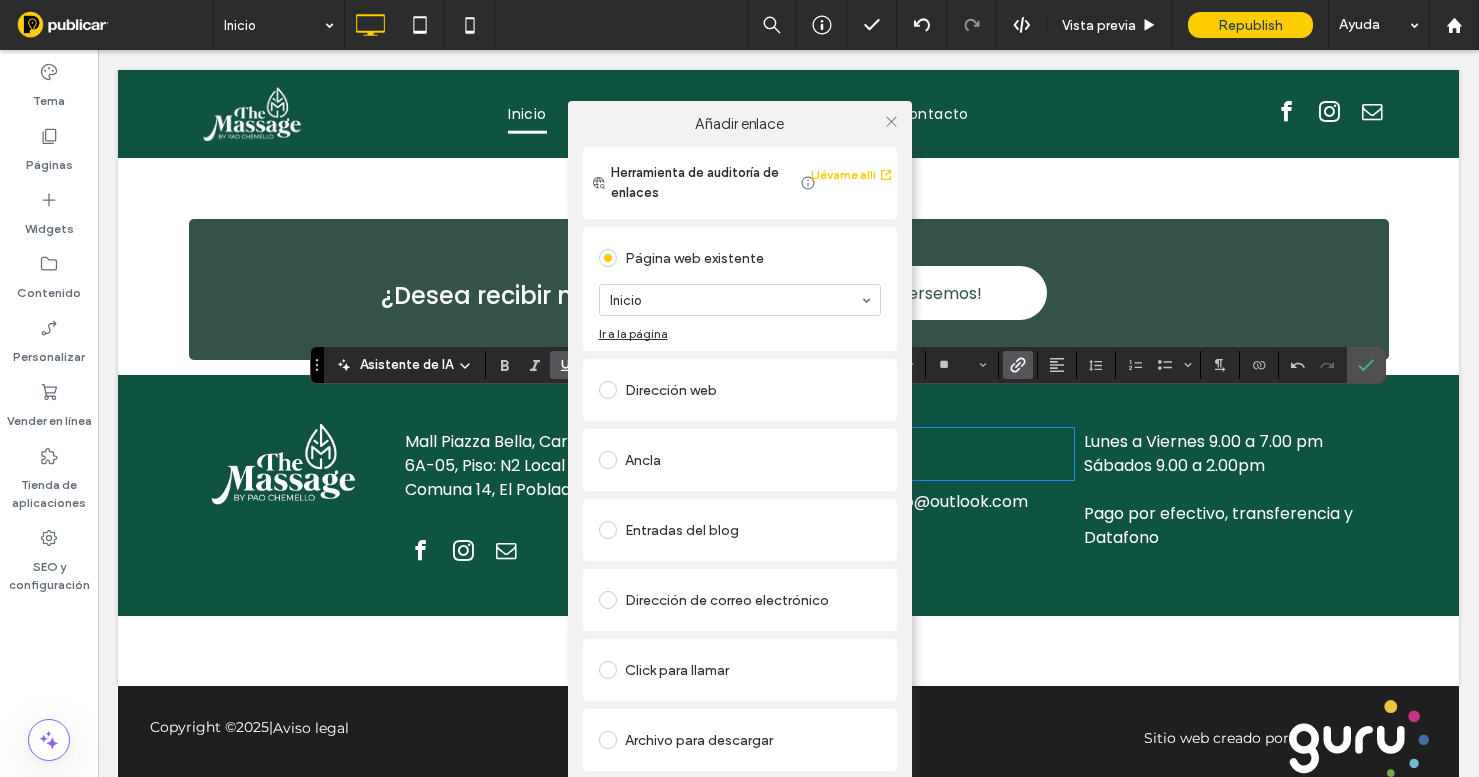 click on "Click para llamar" at bounding box center [740, 670] 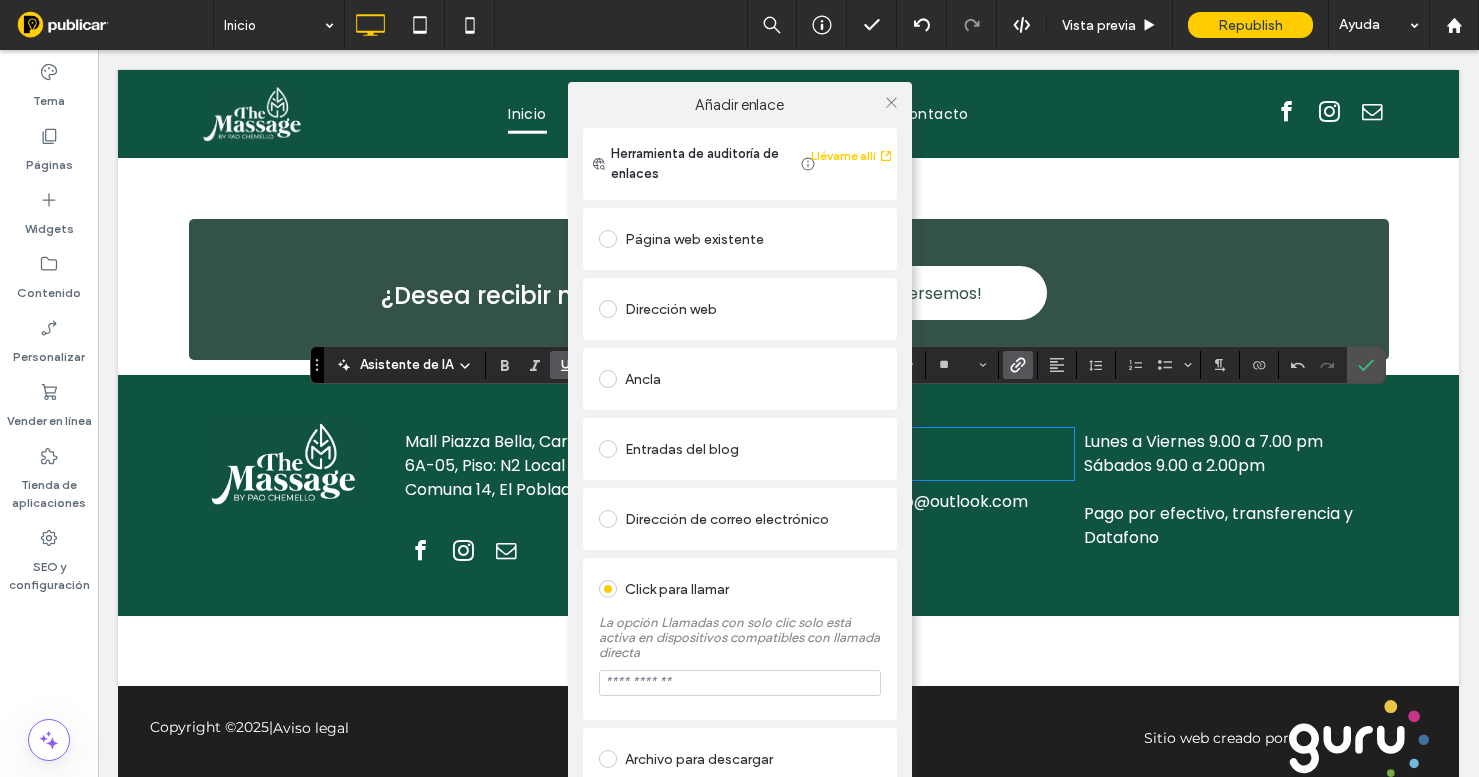 click at bounding box center [740, 683] 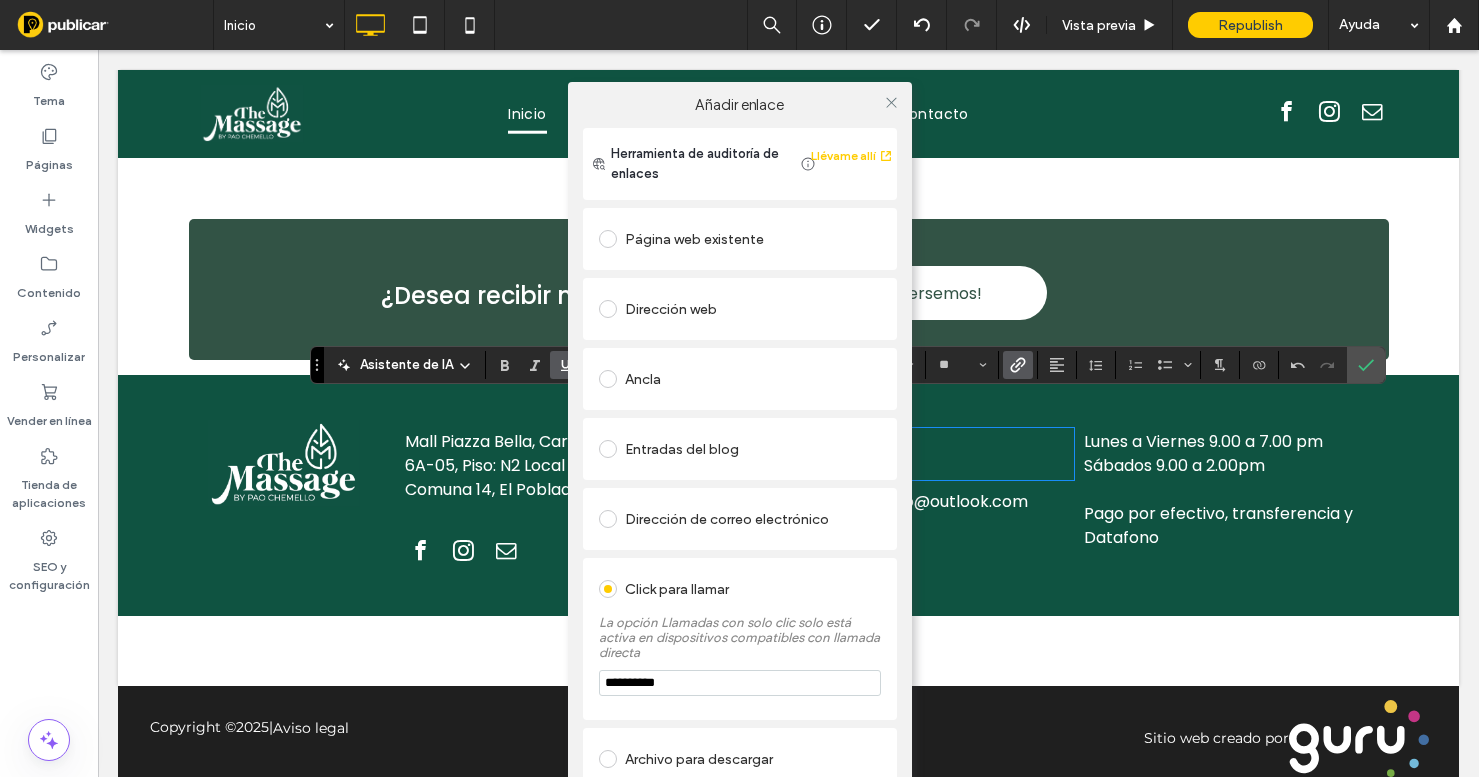 click on "**********" at bounding box center [740, 683] 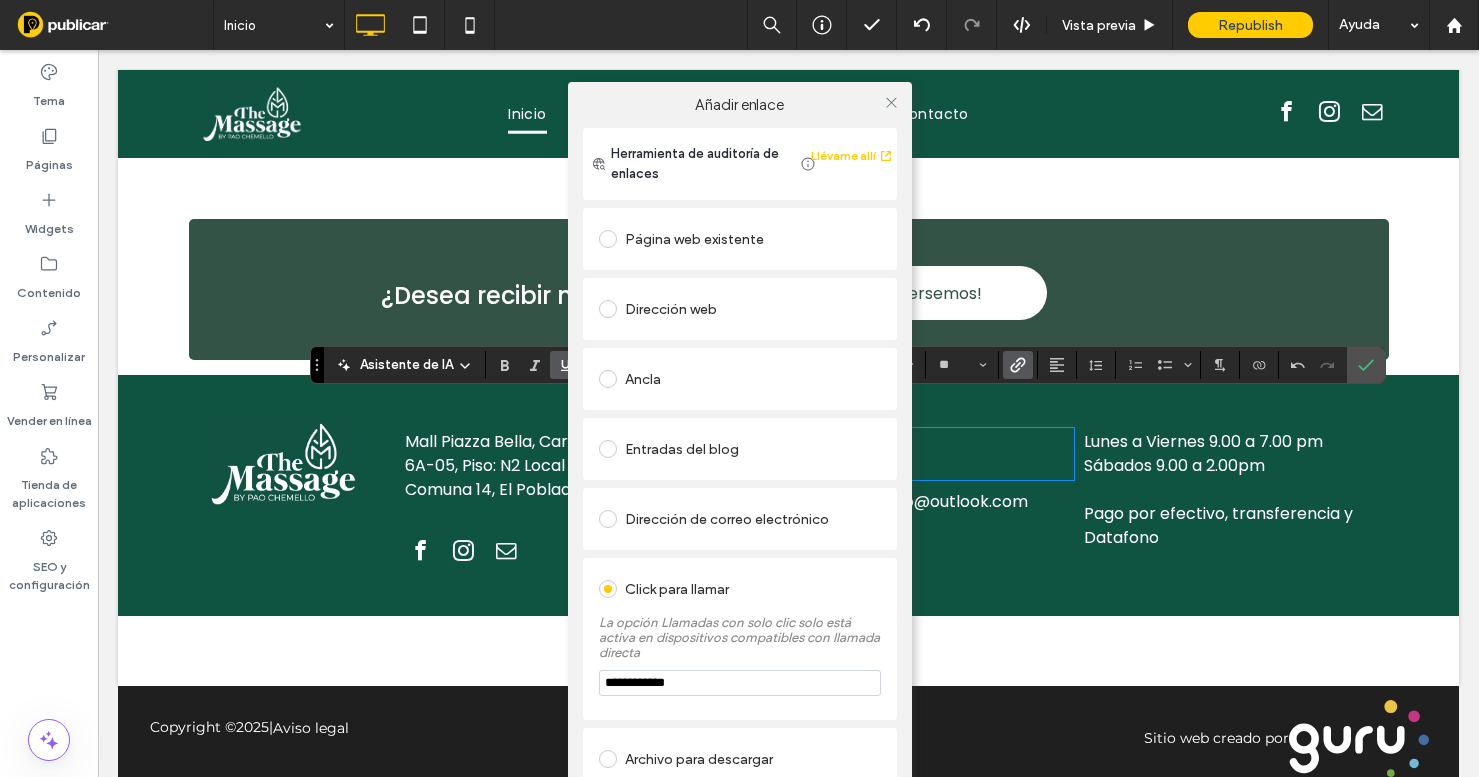 type on "**********" 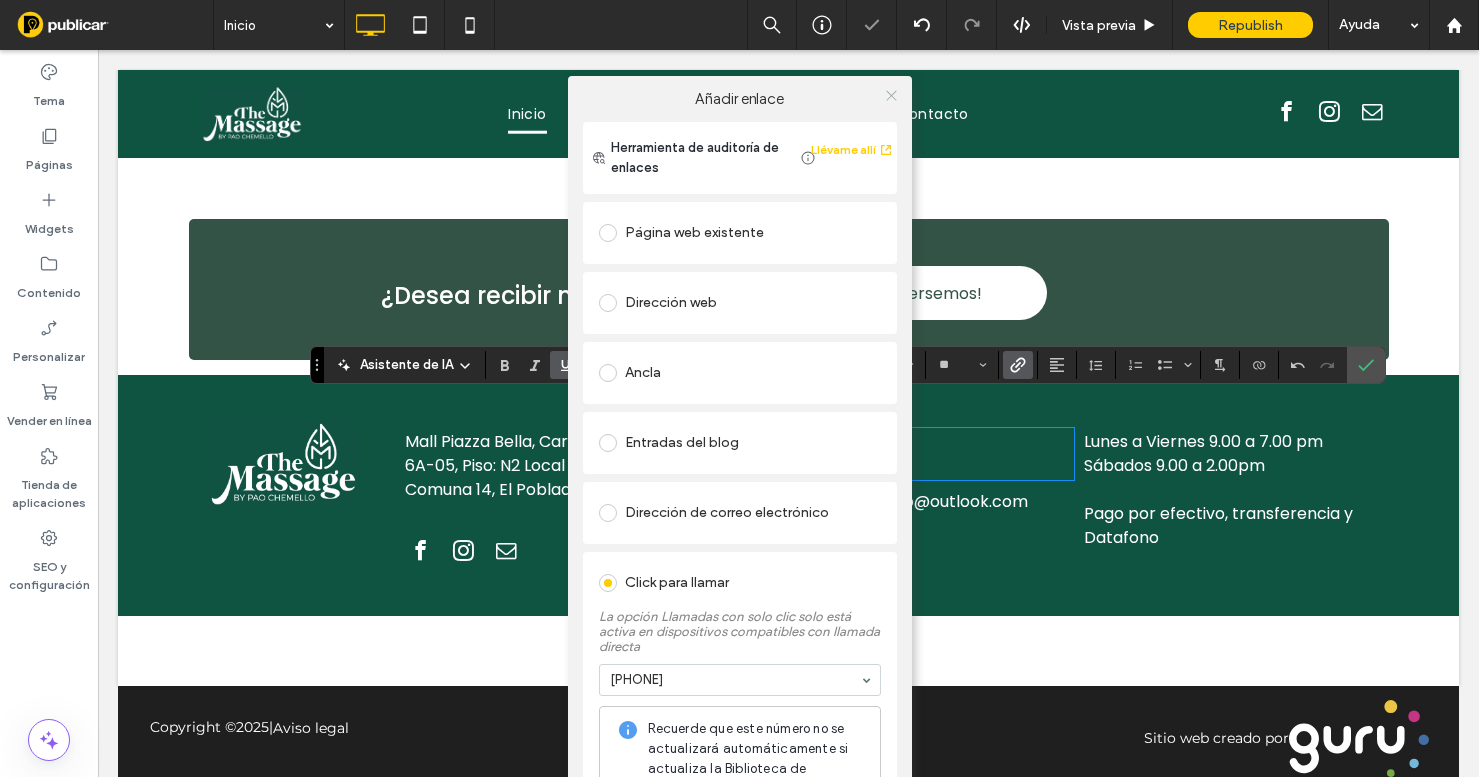 click 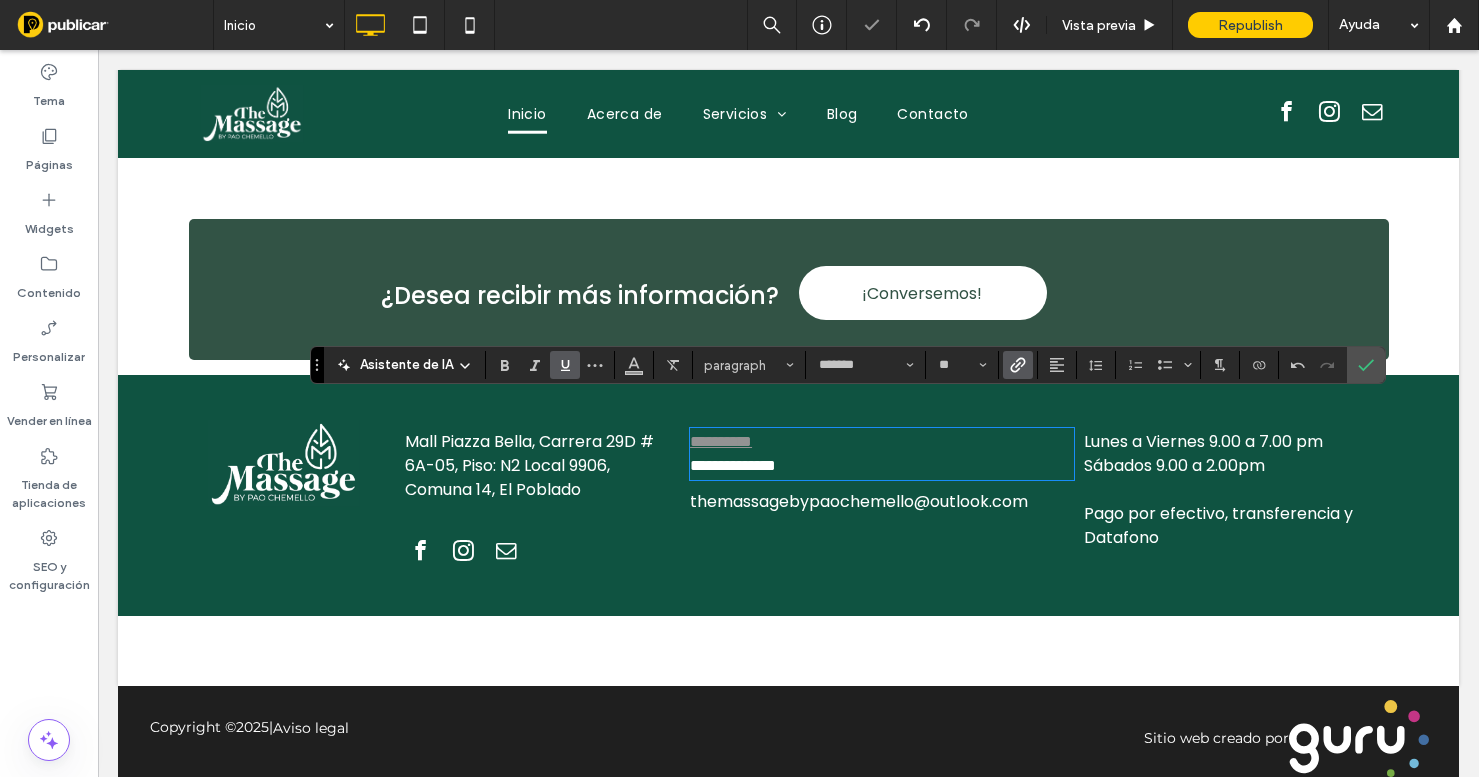 click on "**********" at bounding box center [733, 465] 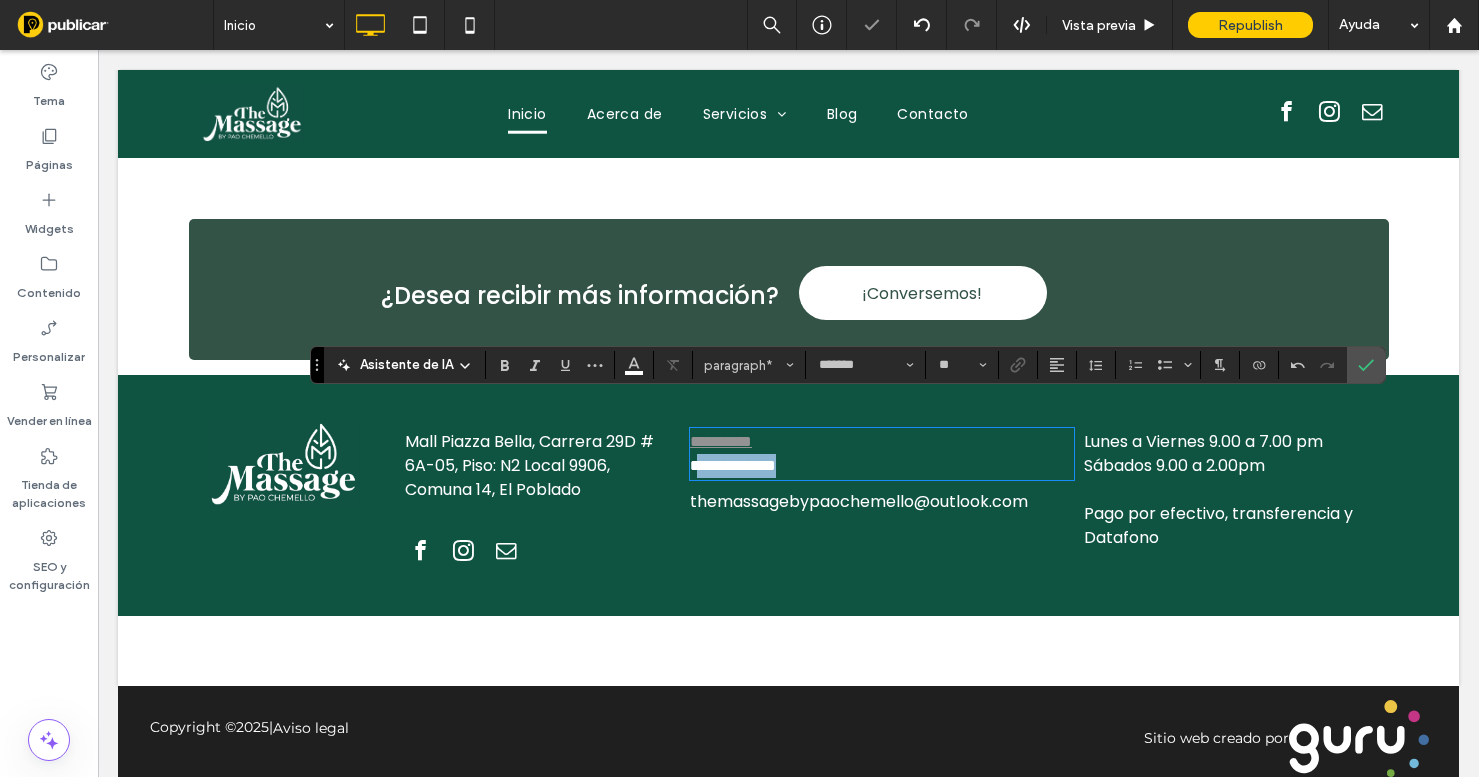 click on "**********" at bounding box center (733, 465) 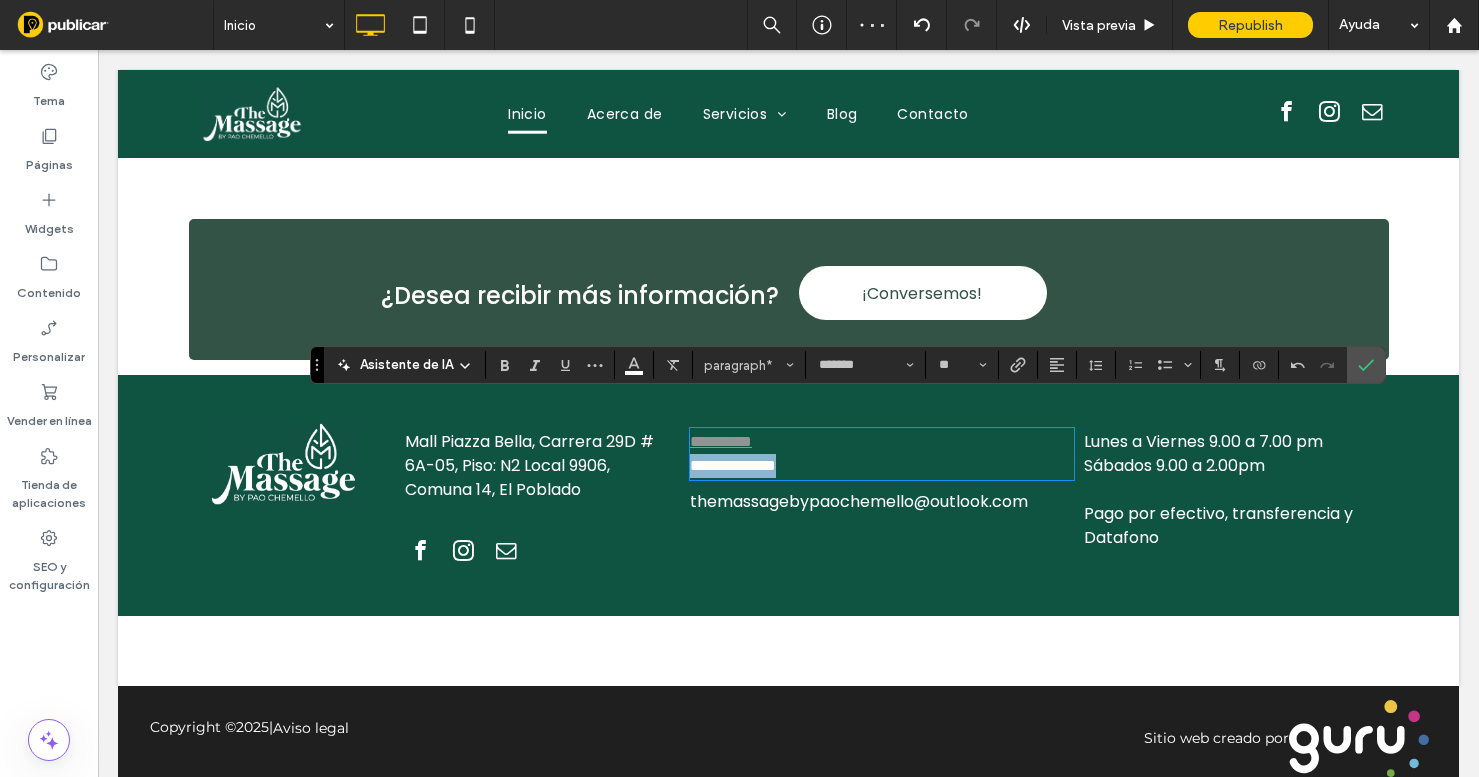 click on "**********" at bounding box center (733, 465) 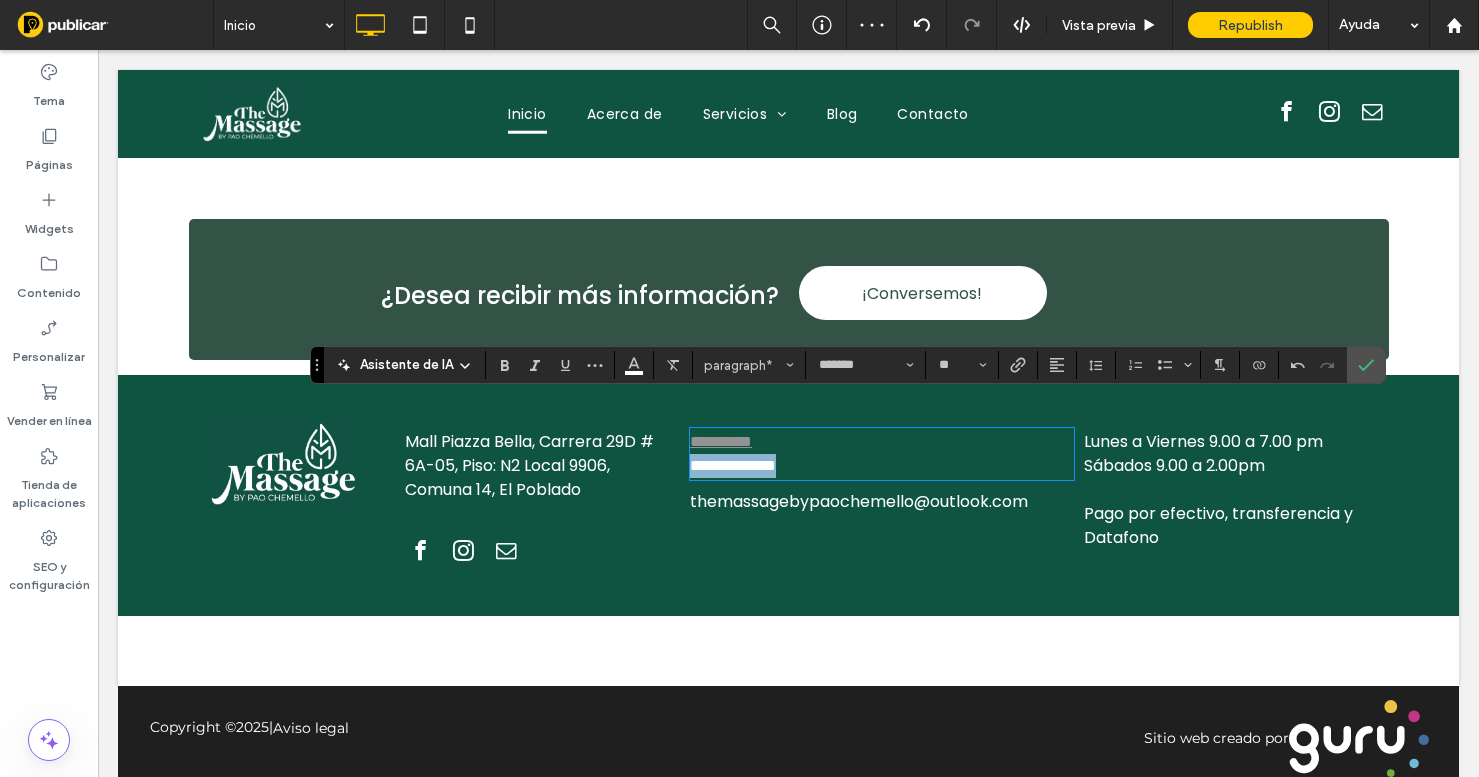 copy on "**********" 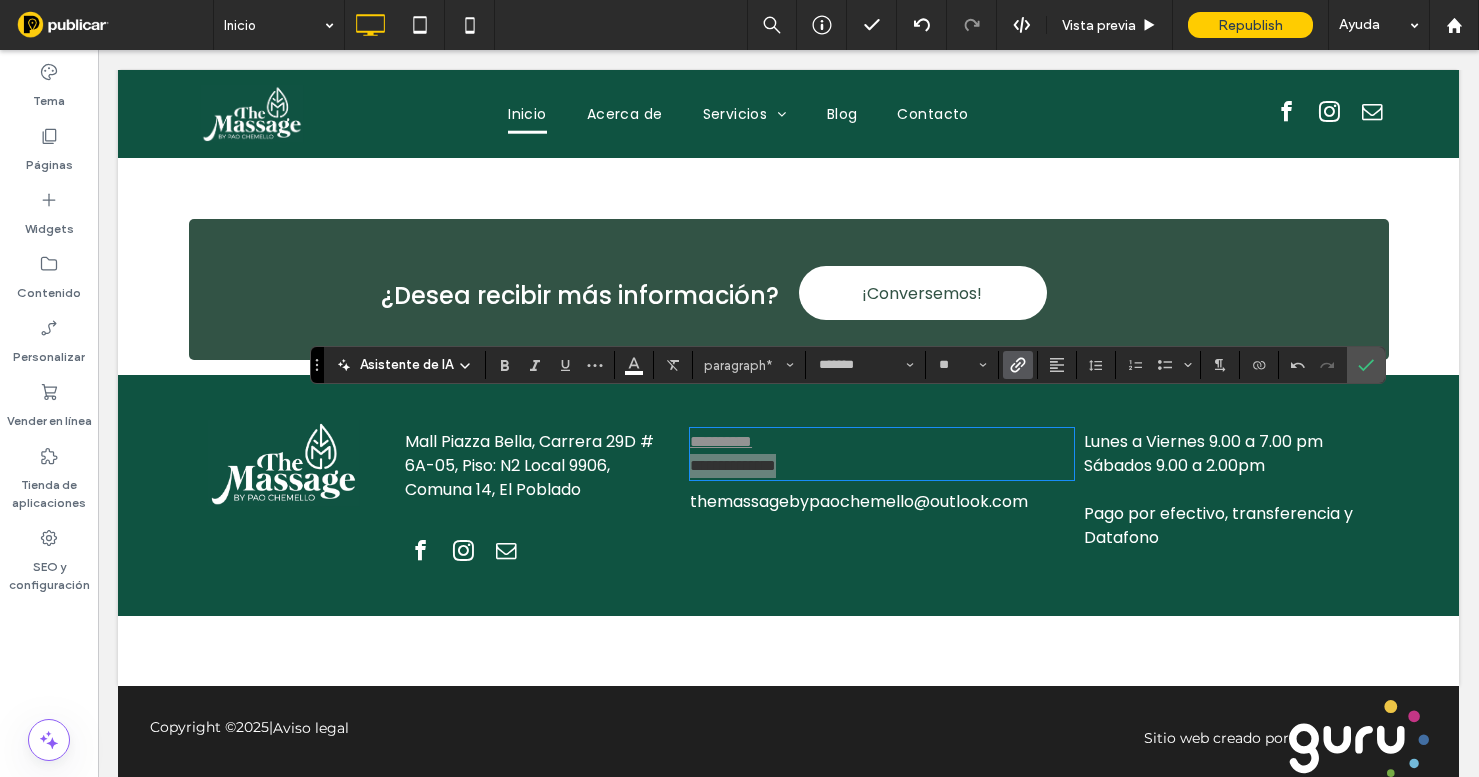 click 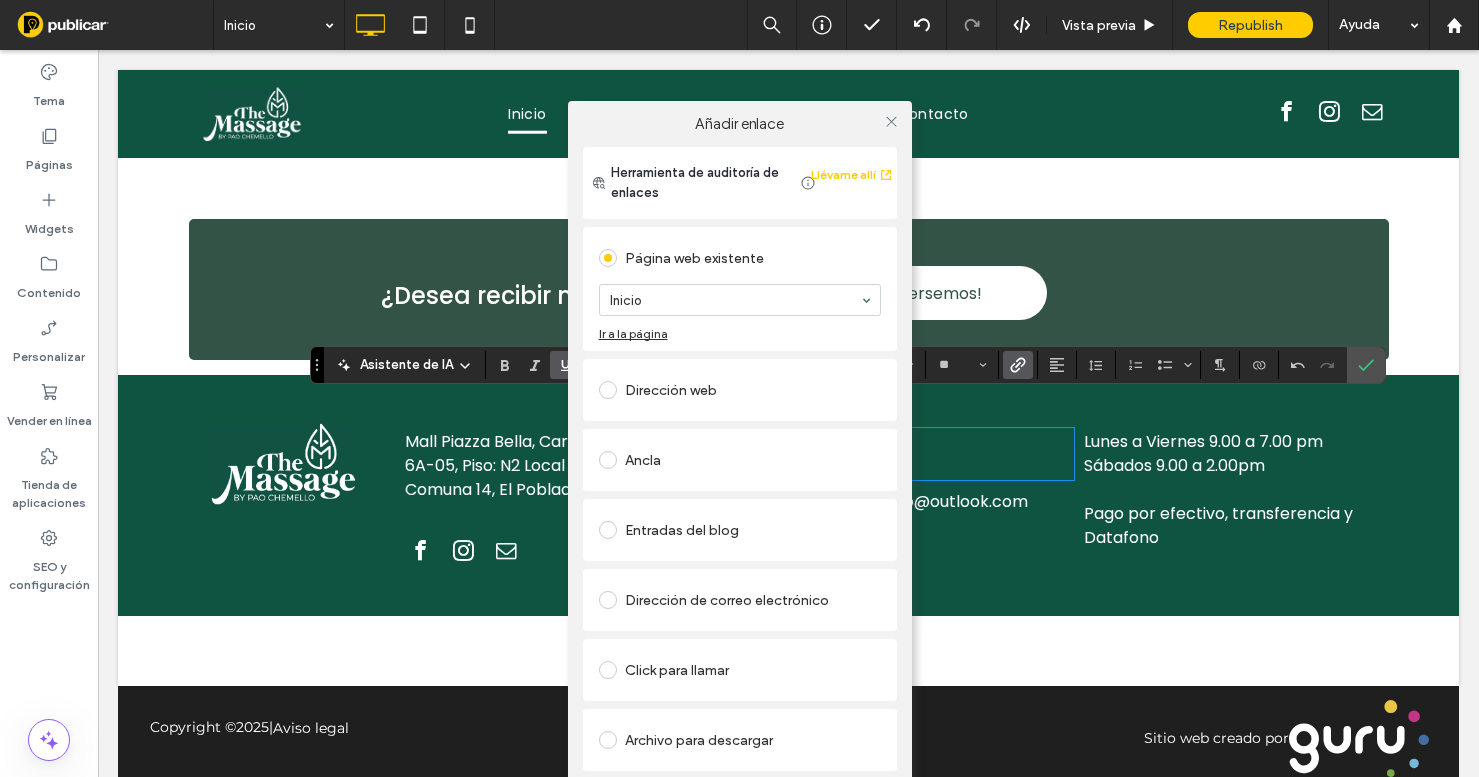 click on "Click para llamar" at bounding box center [740, 670] 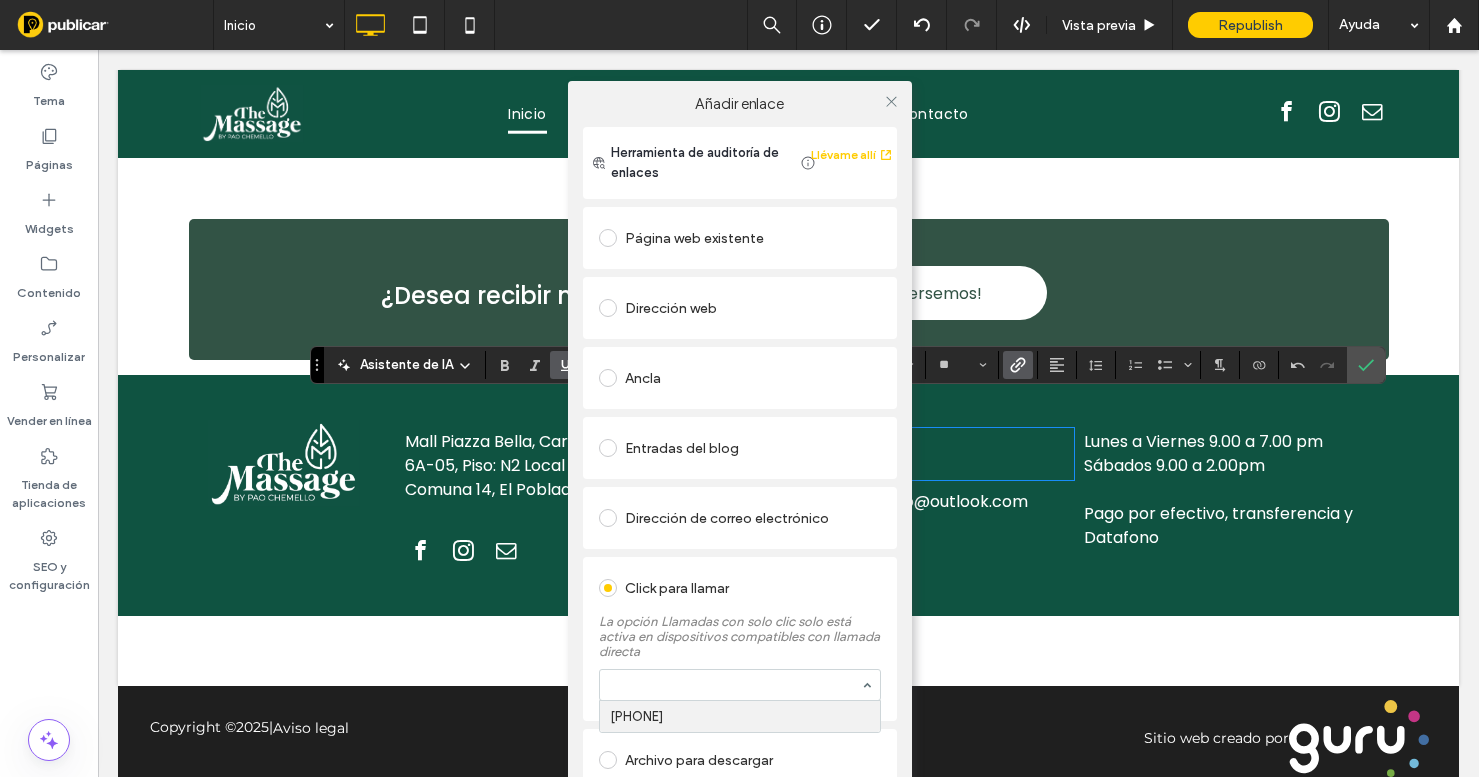 paste on "**********" 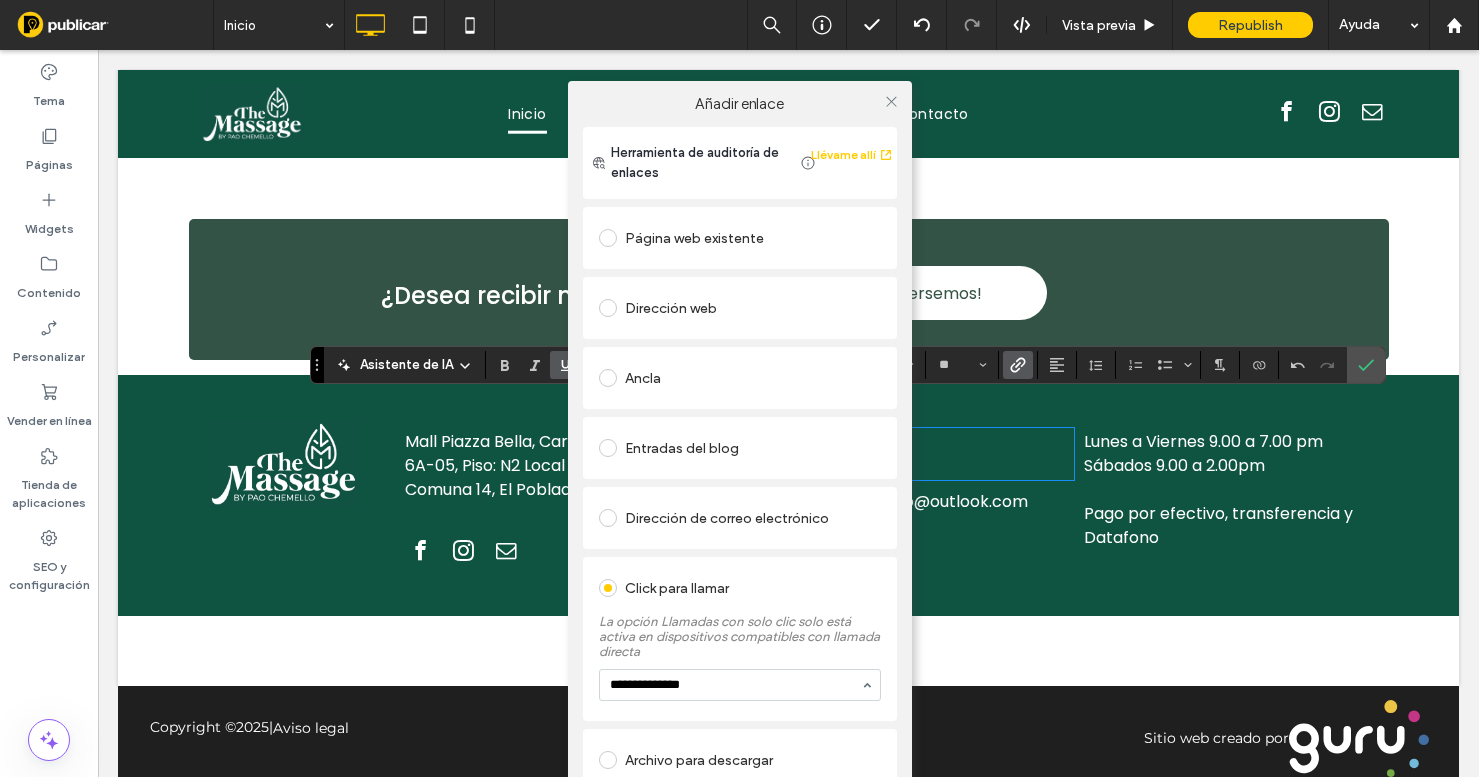 click on "**********" at bounding box center [735, 685] 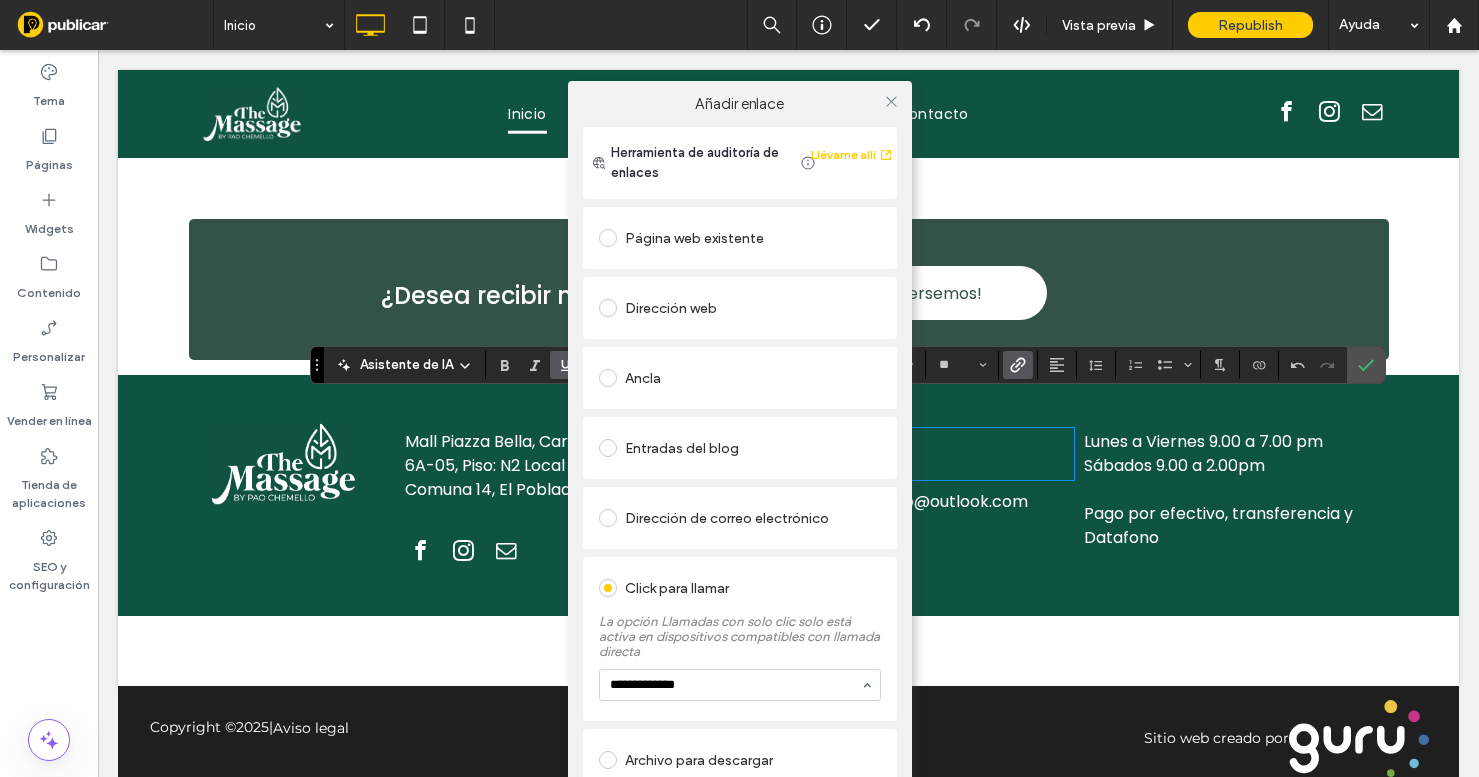 type on "**********" 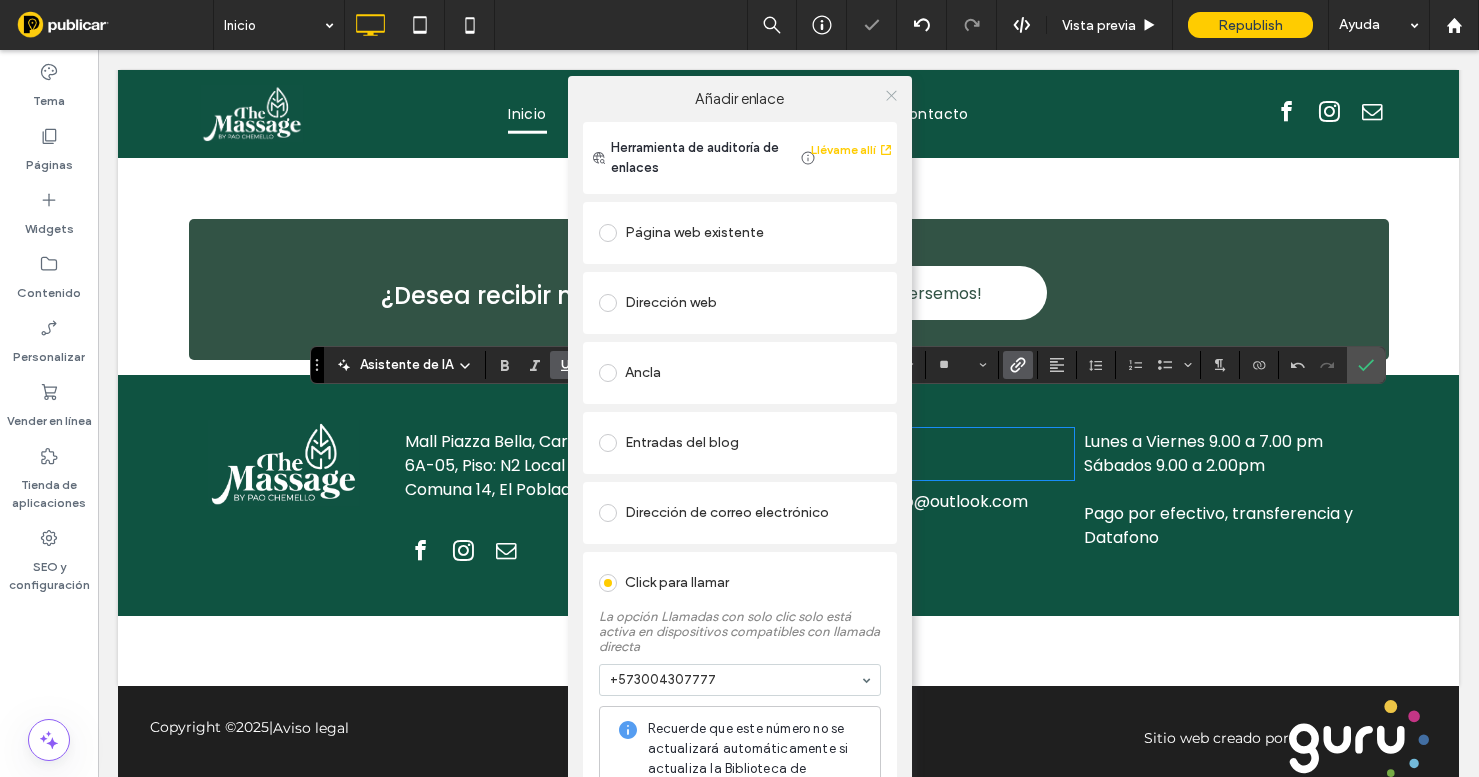 click at bounding box center [891, 96] 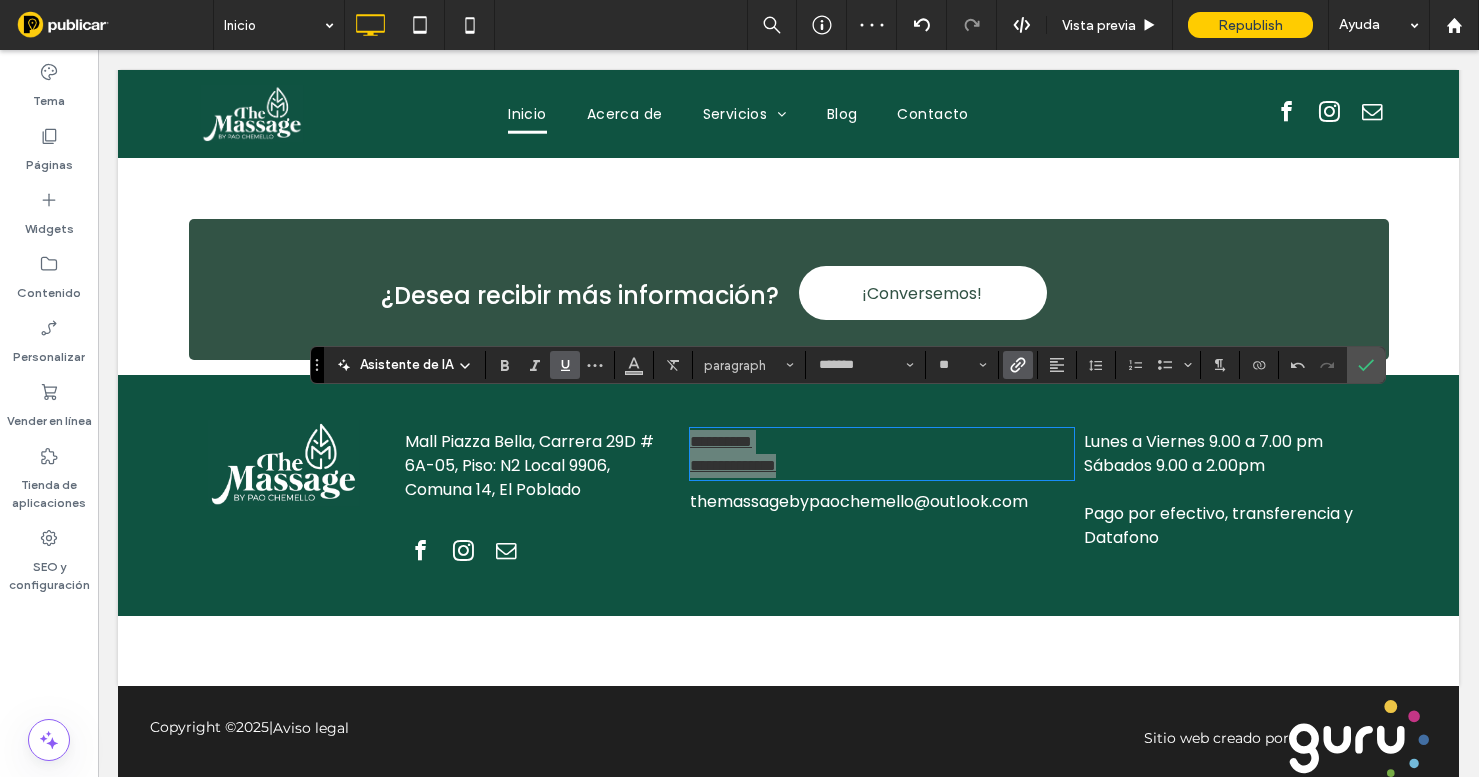 click at bounding box center [565, 365] 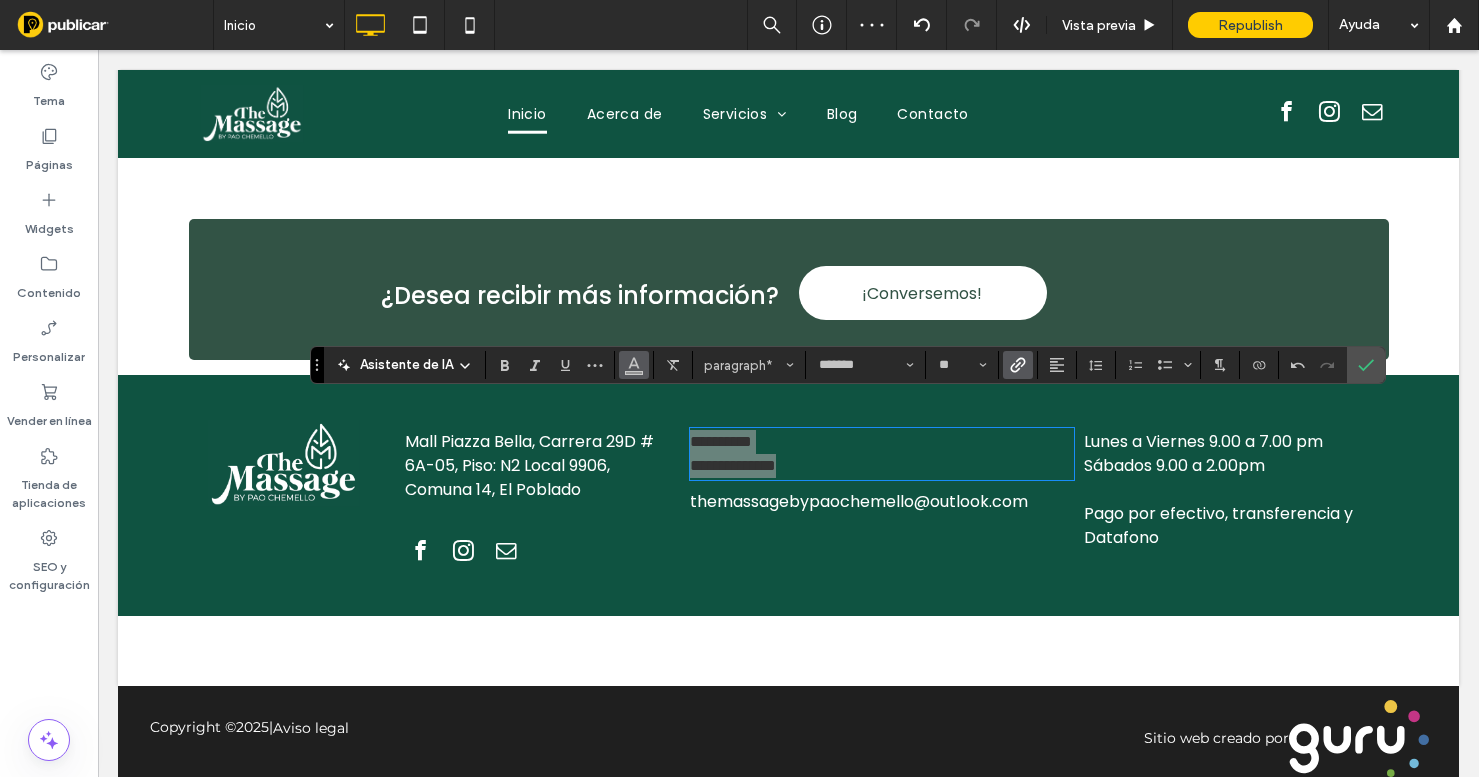 click 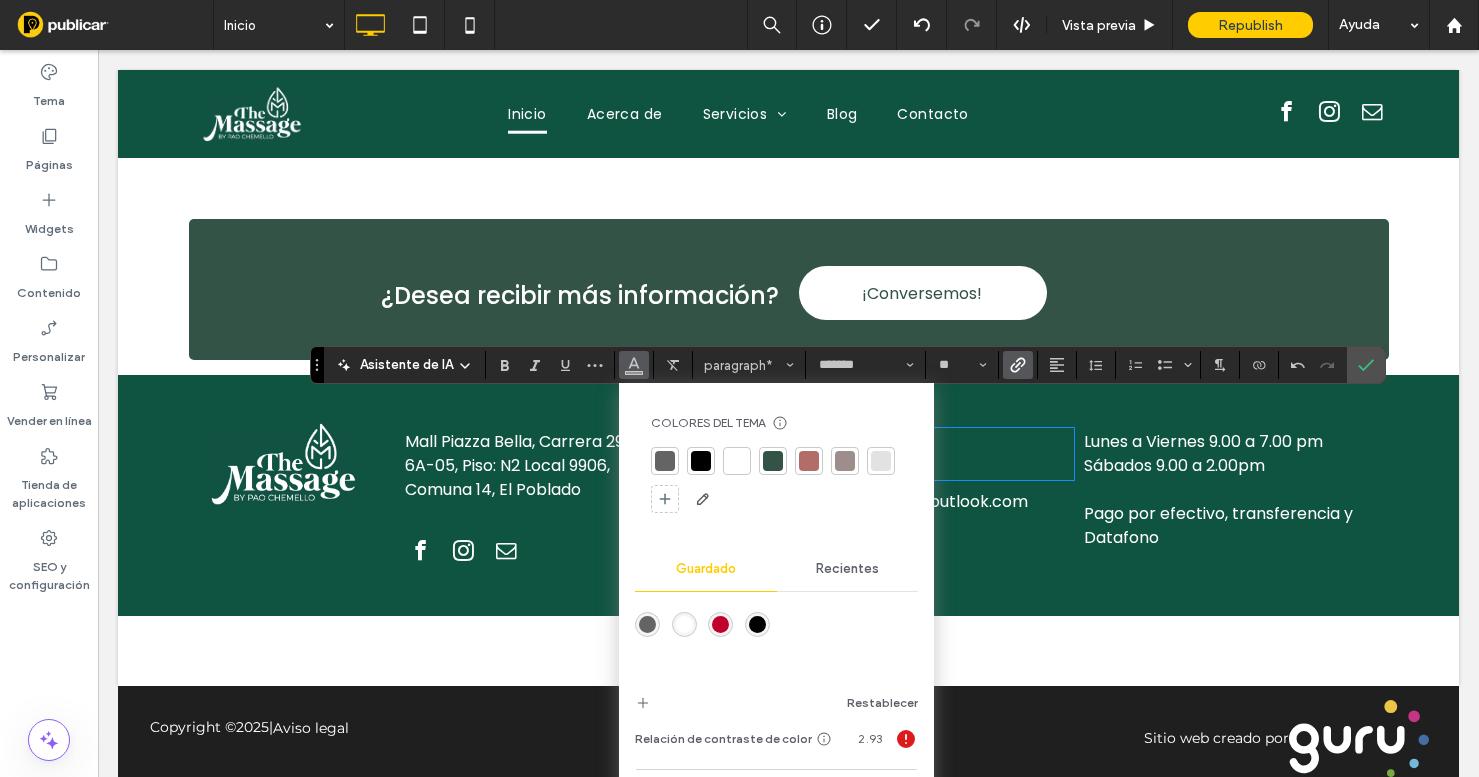 click at bounding box center [737, 461] 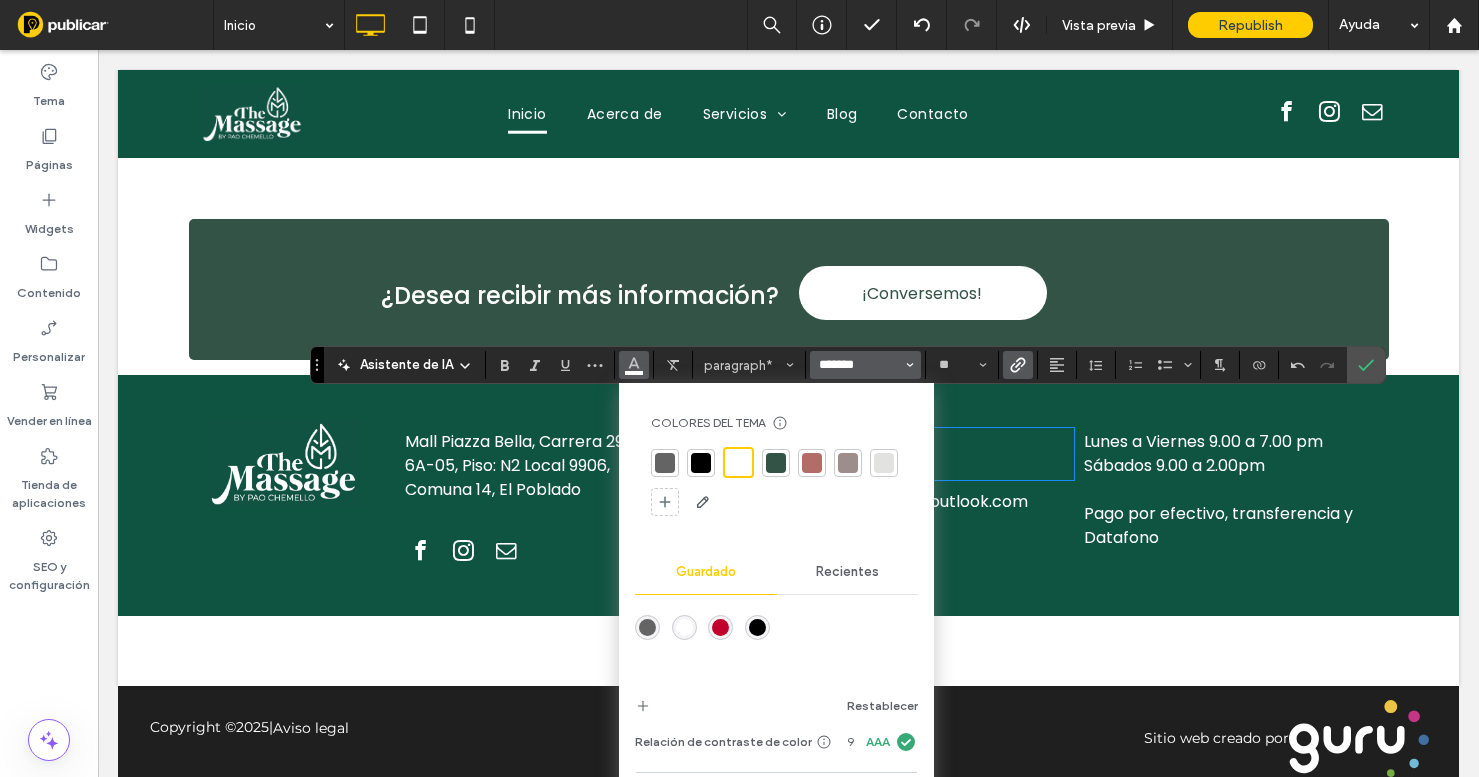 click on "*******" at bounding box center (859, 365) 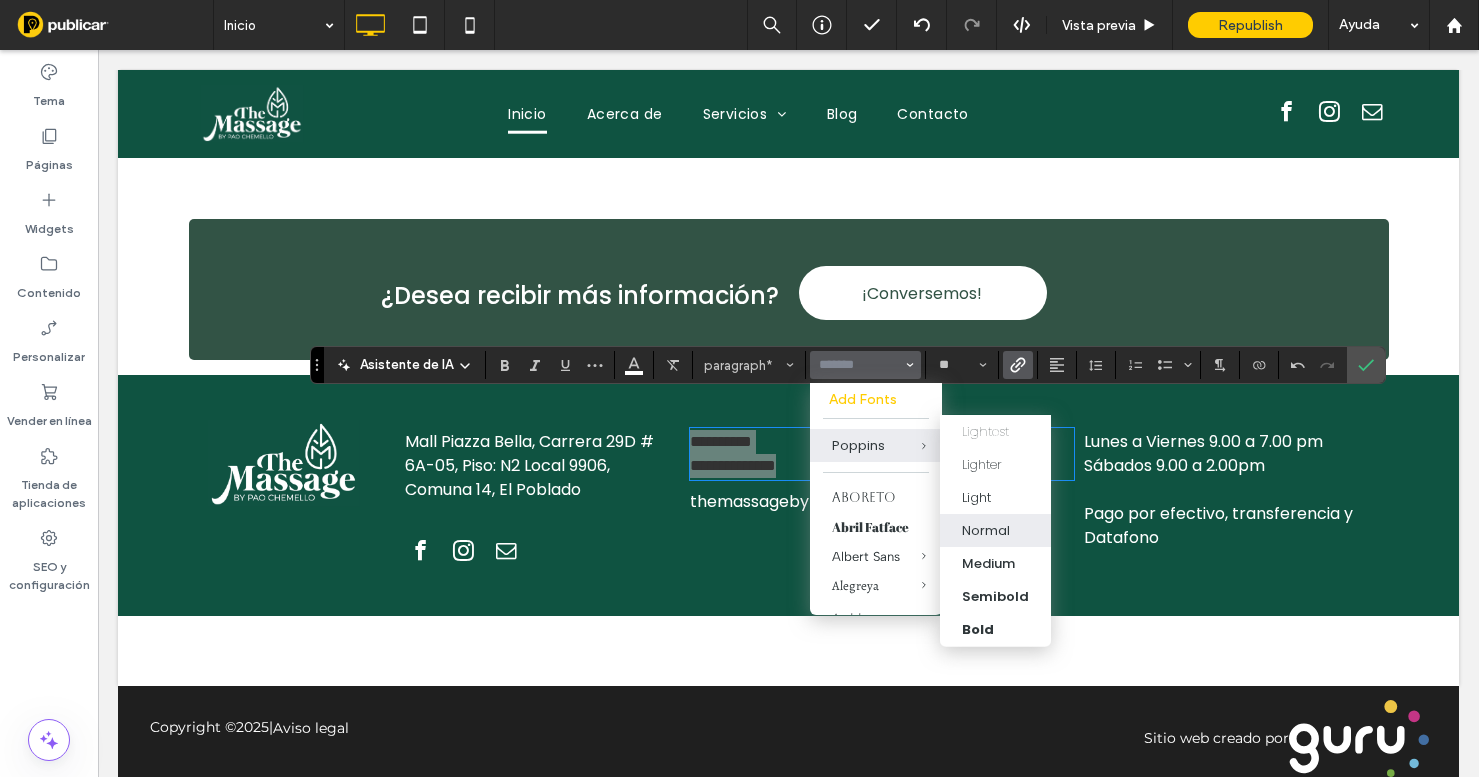 click on "Normal" at bounding box center (995, 530) 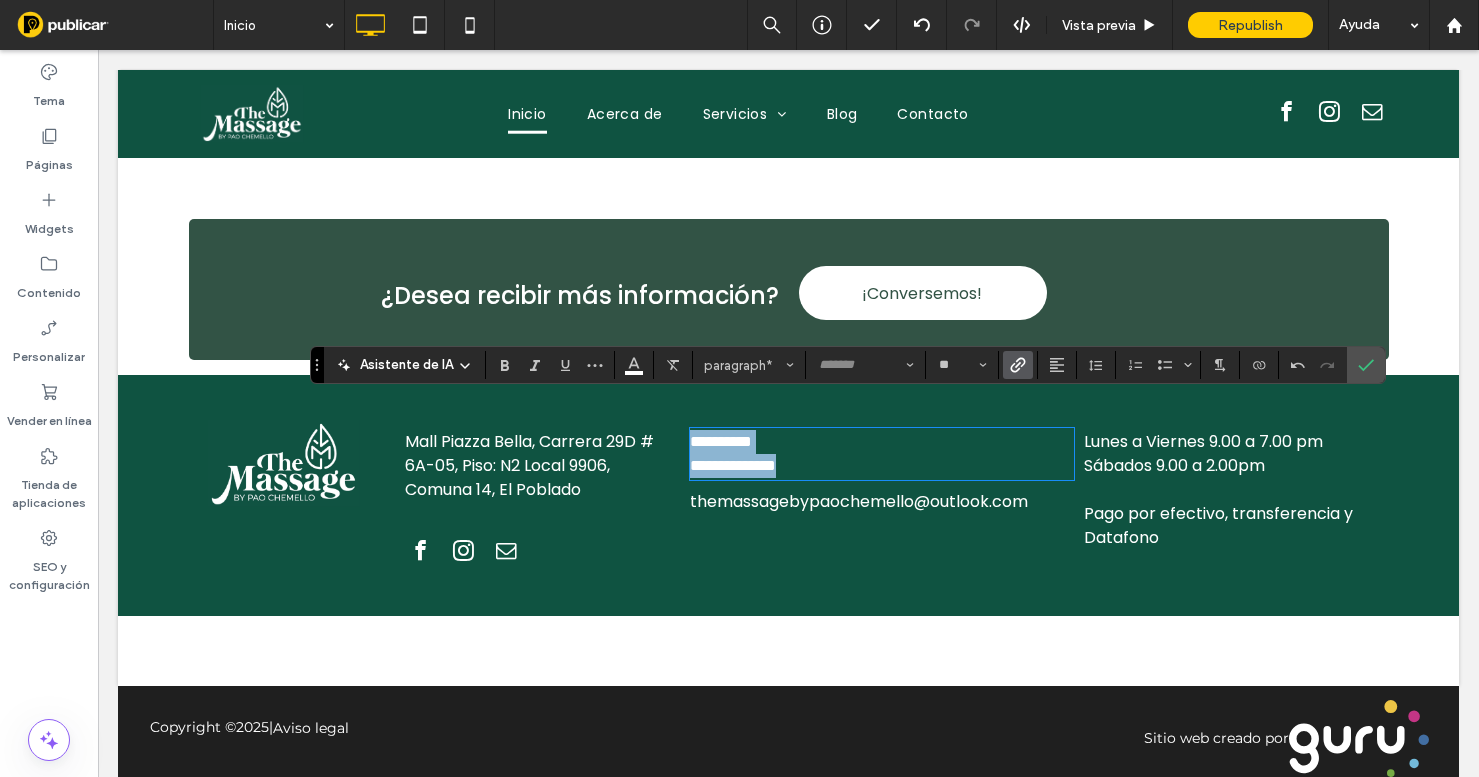 type on "*******" 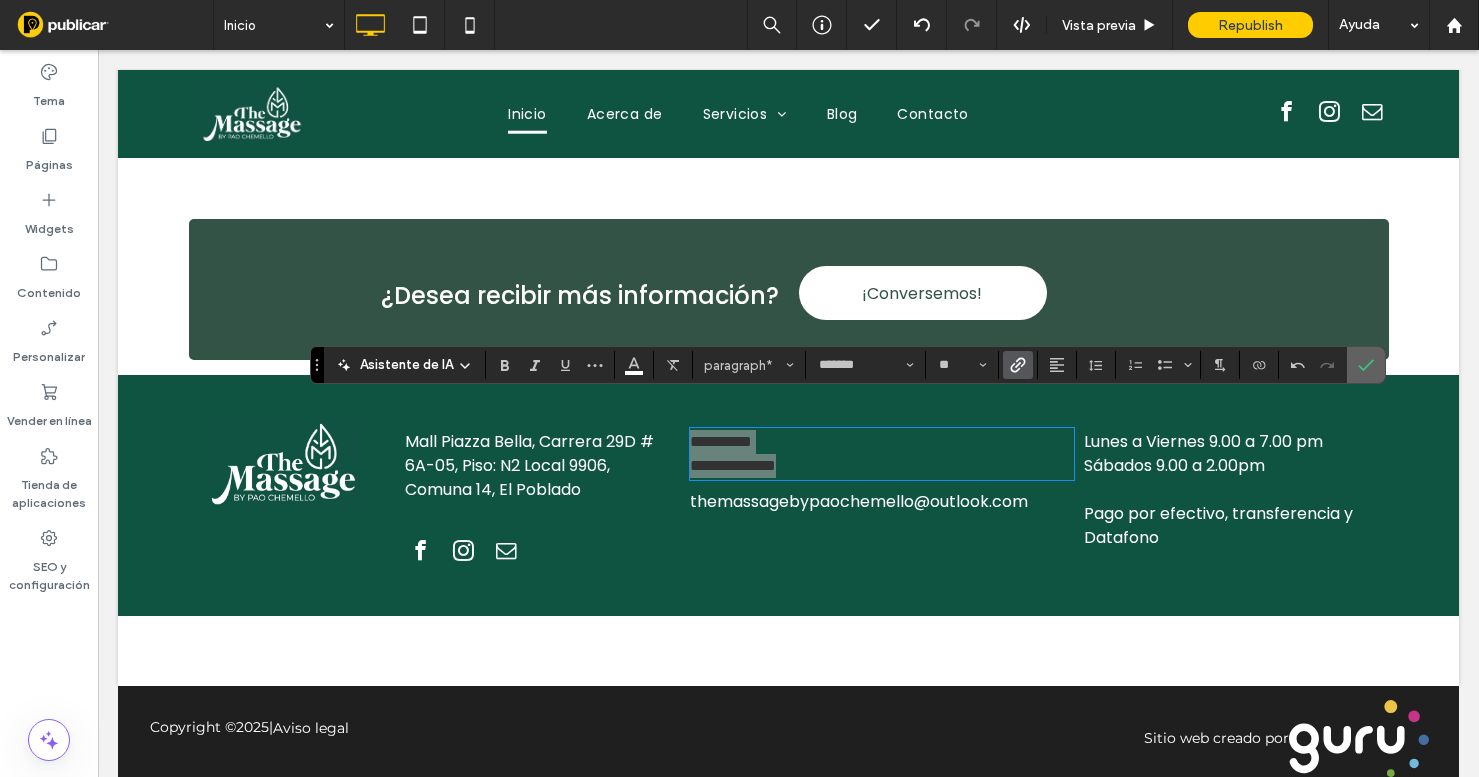 drag, startPoint x: 1359, startPoint y: 369, endPoint x: 1242, endPoint y: 319, distance: 127.236 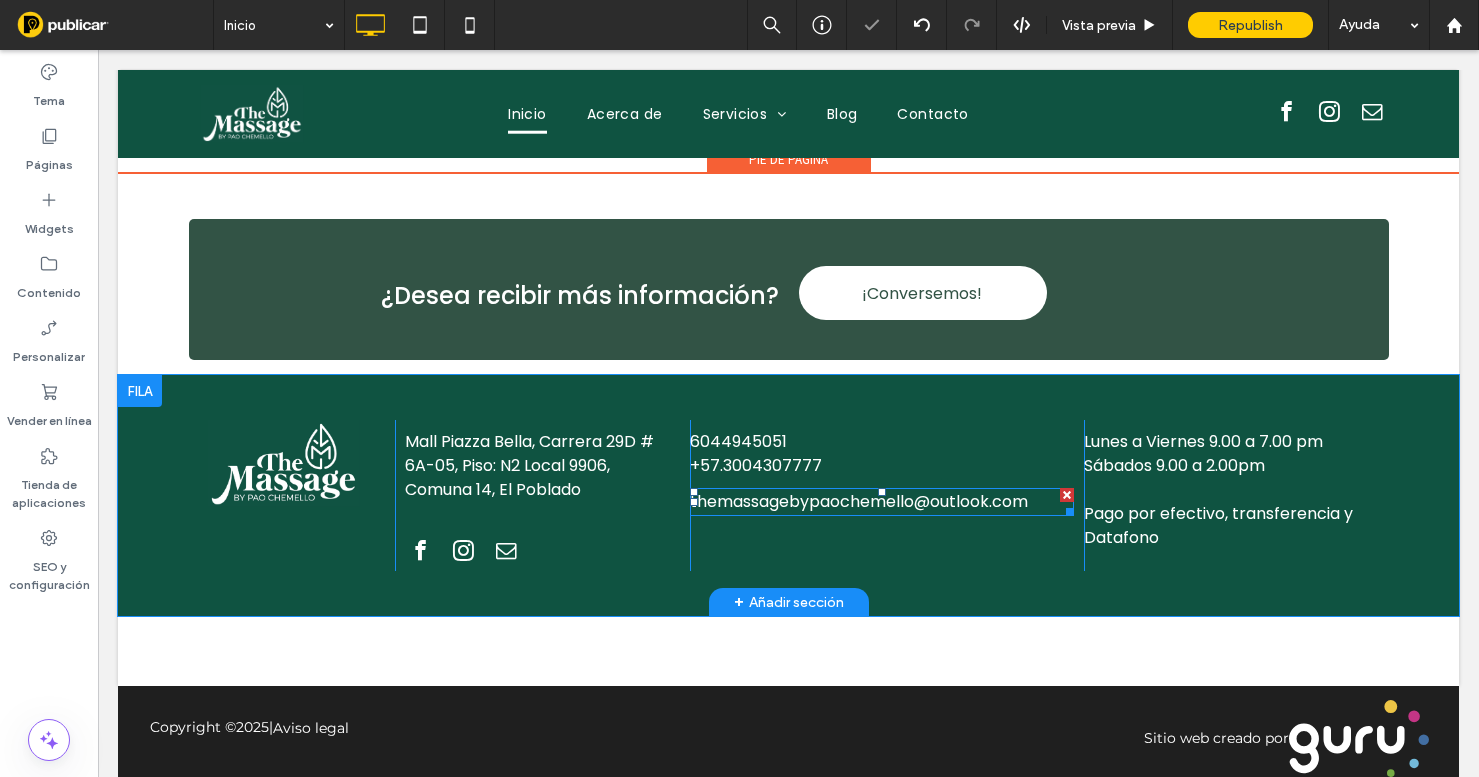 click on "themassagebypaochemello@outlook.com" at bounding box center (859, 501) 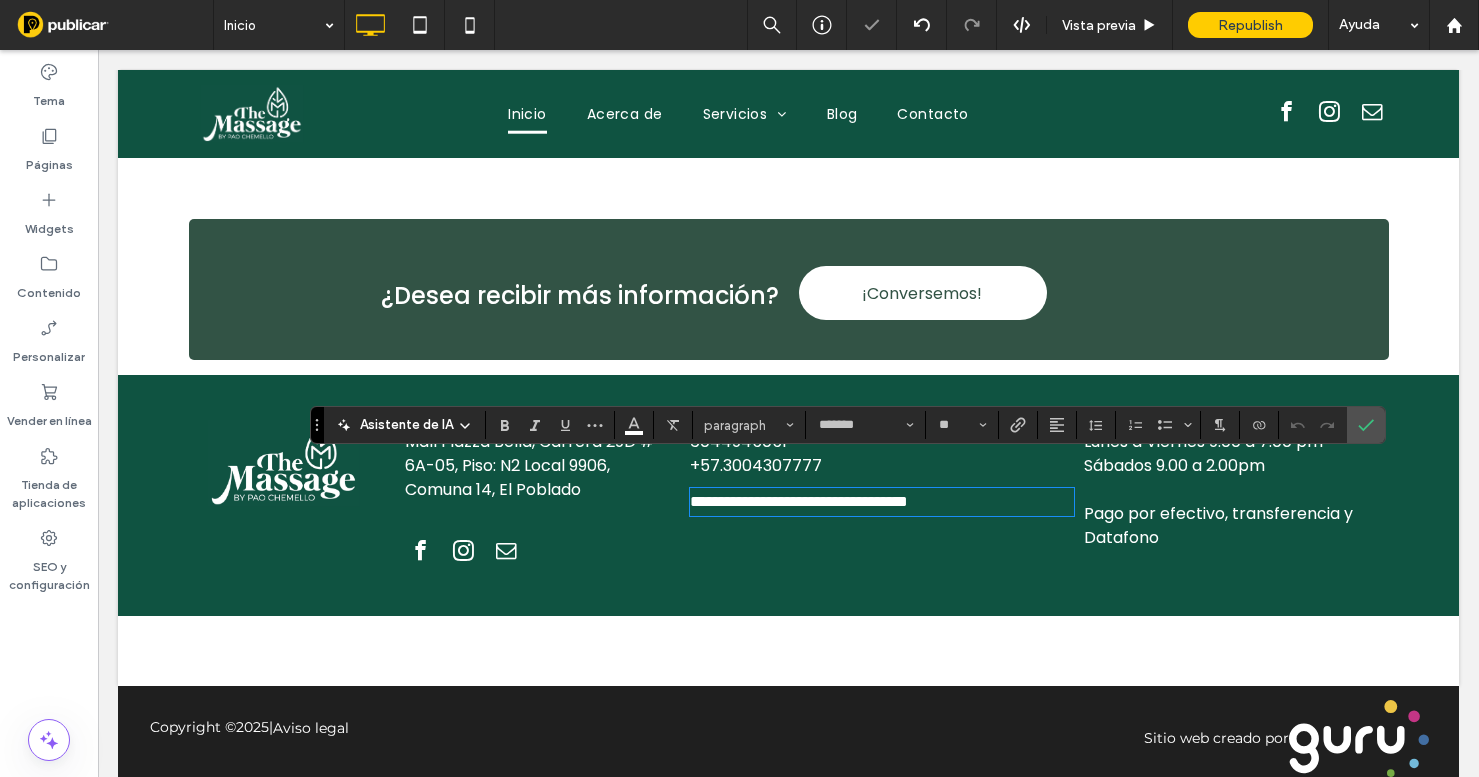 click on "**********" at bounding box center [799, 501] 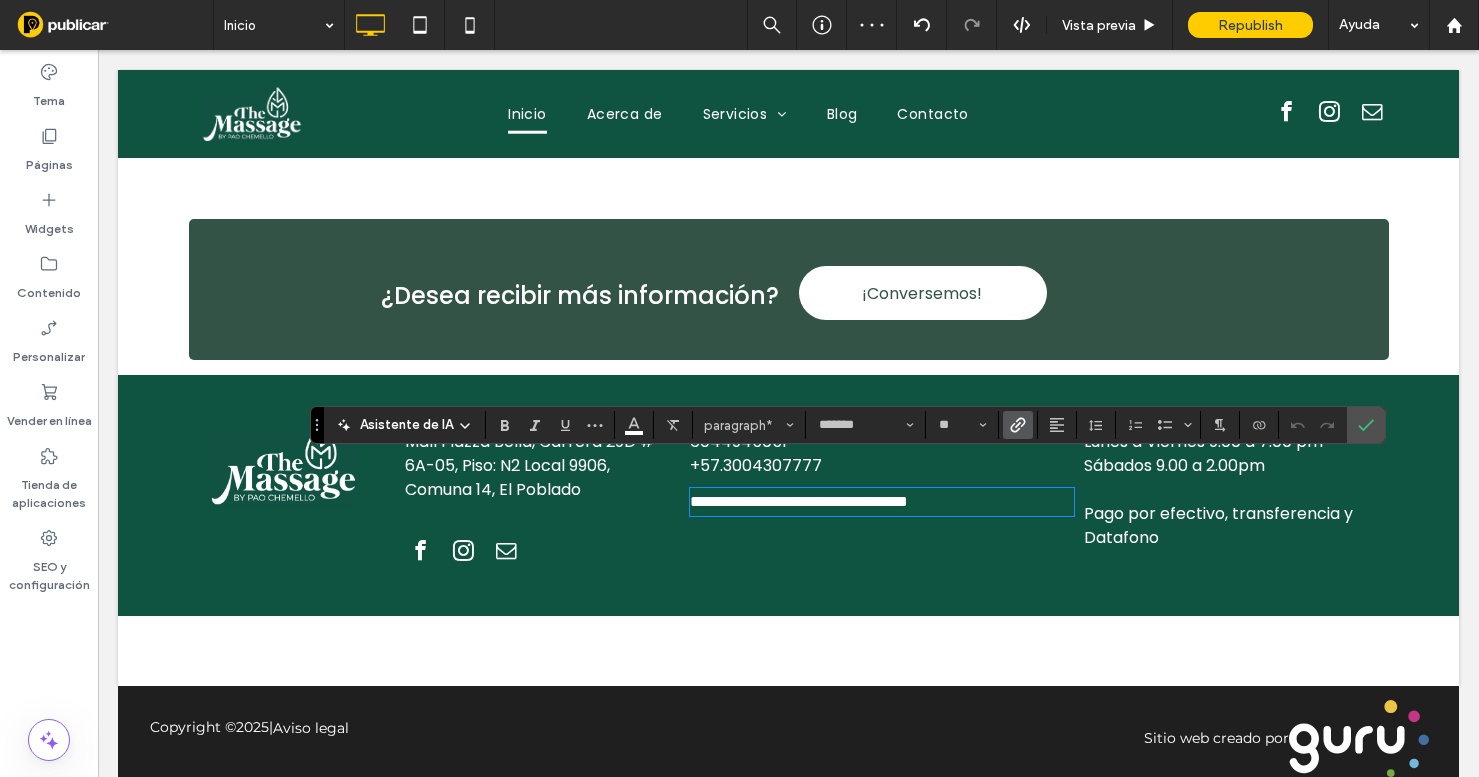 click at bounding box center [1018, 425] 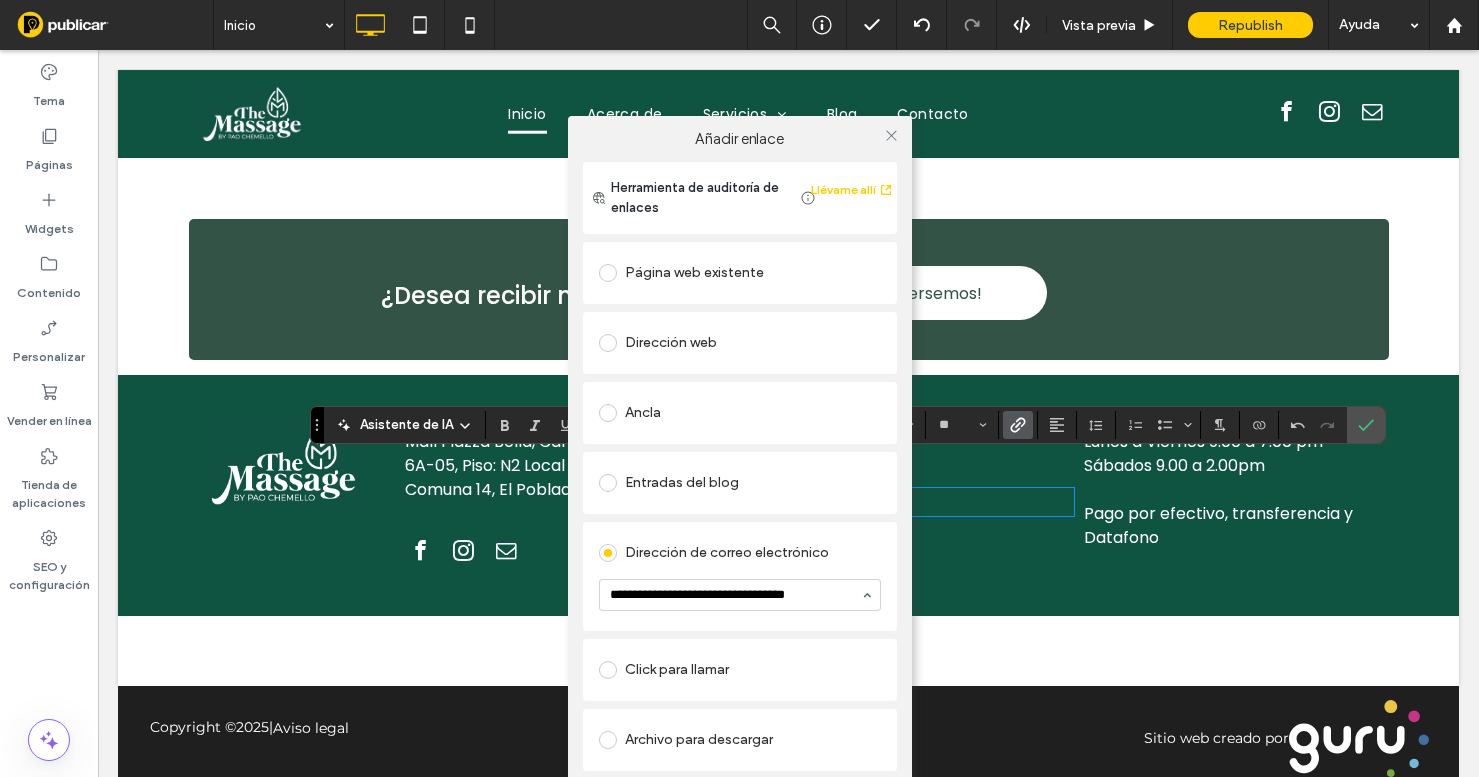 scroll, scrollTop: 0, scrollLeft: 4, axis: horizontal 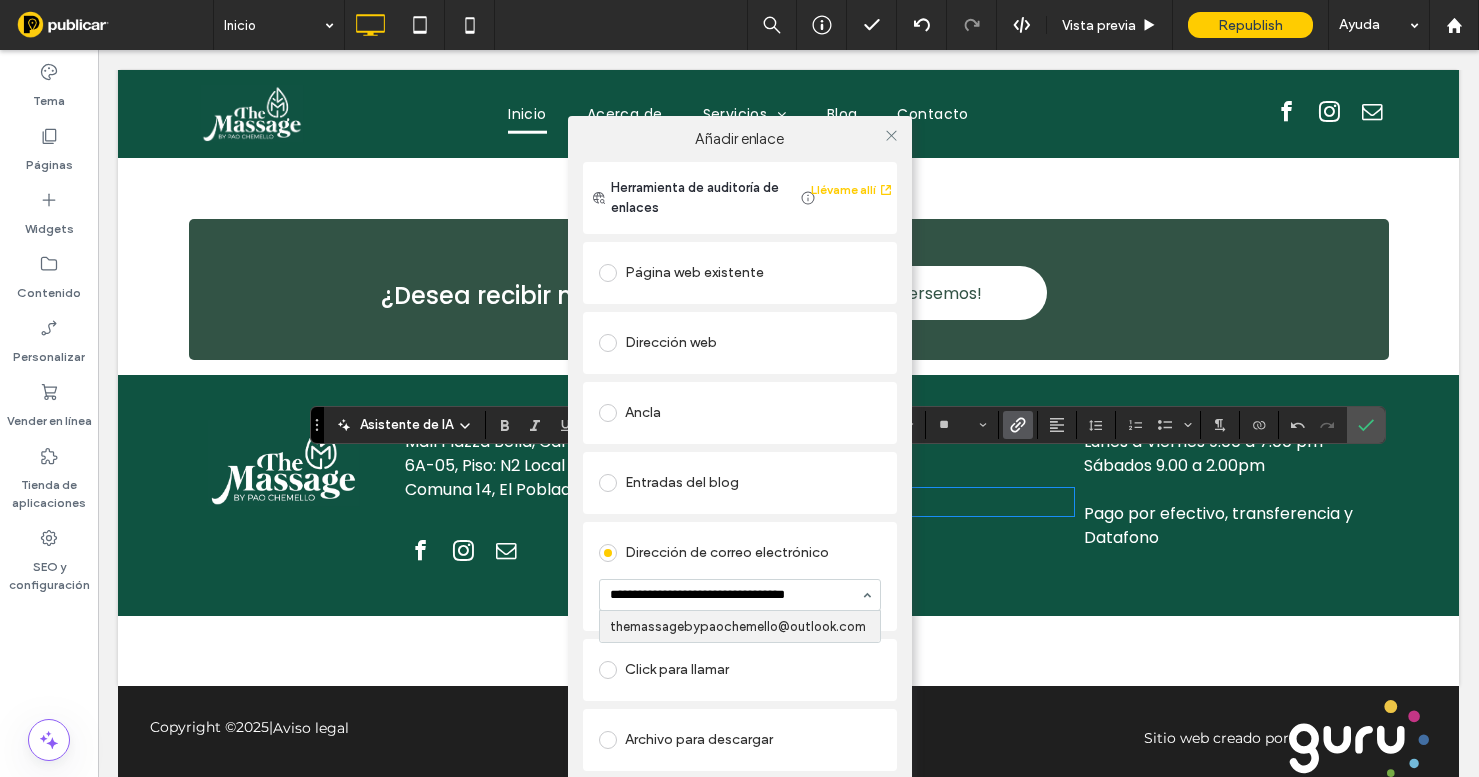 type on "**********" 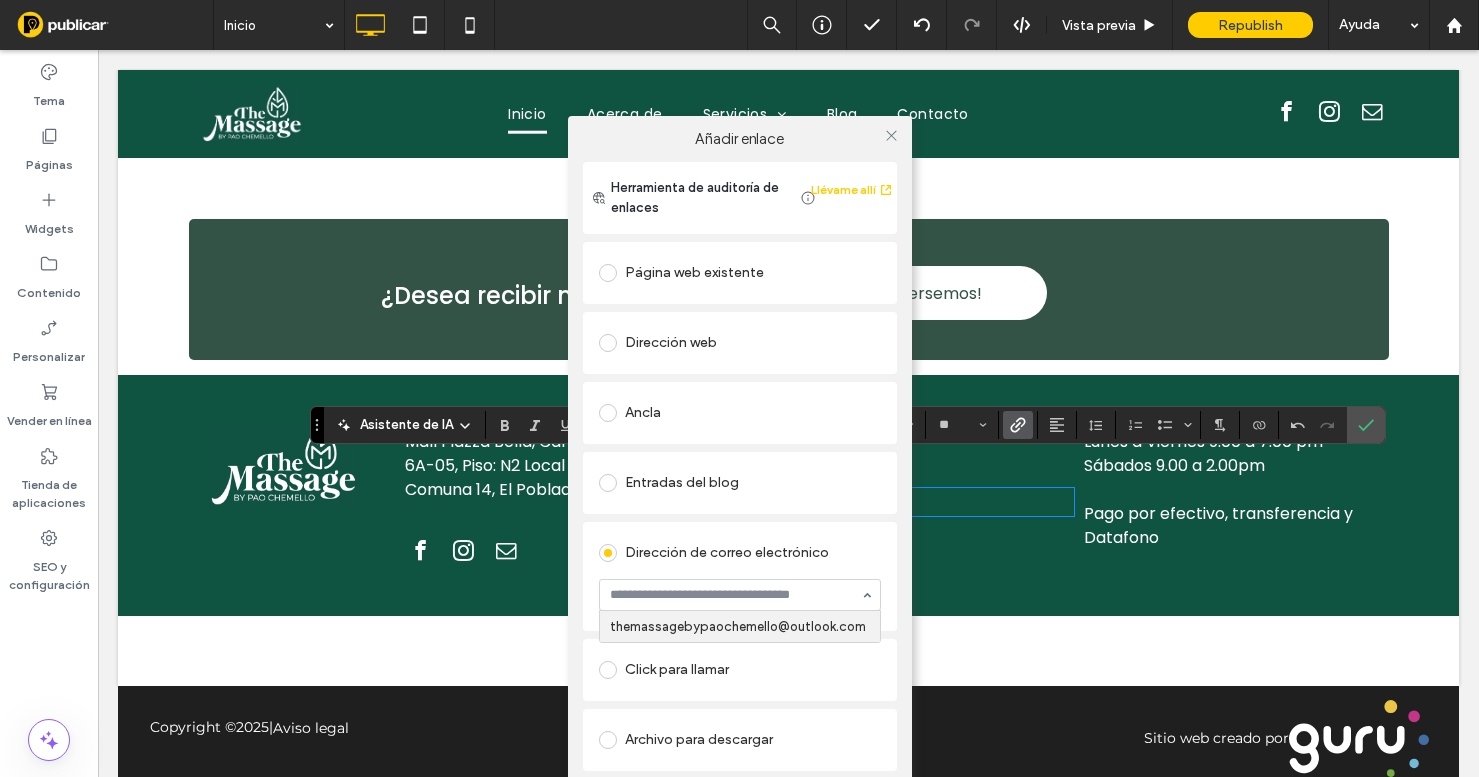 scroll, scrollTop: 0, scrollLeft: 0, axis: both 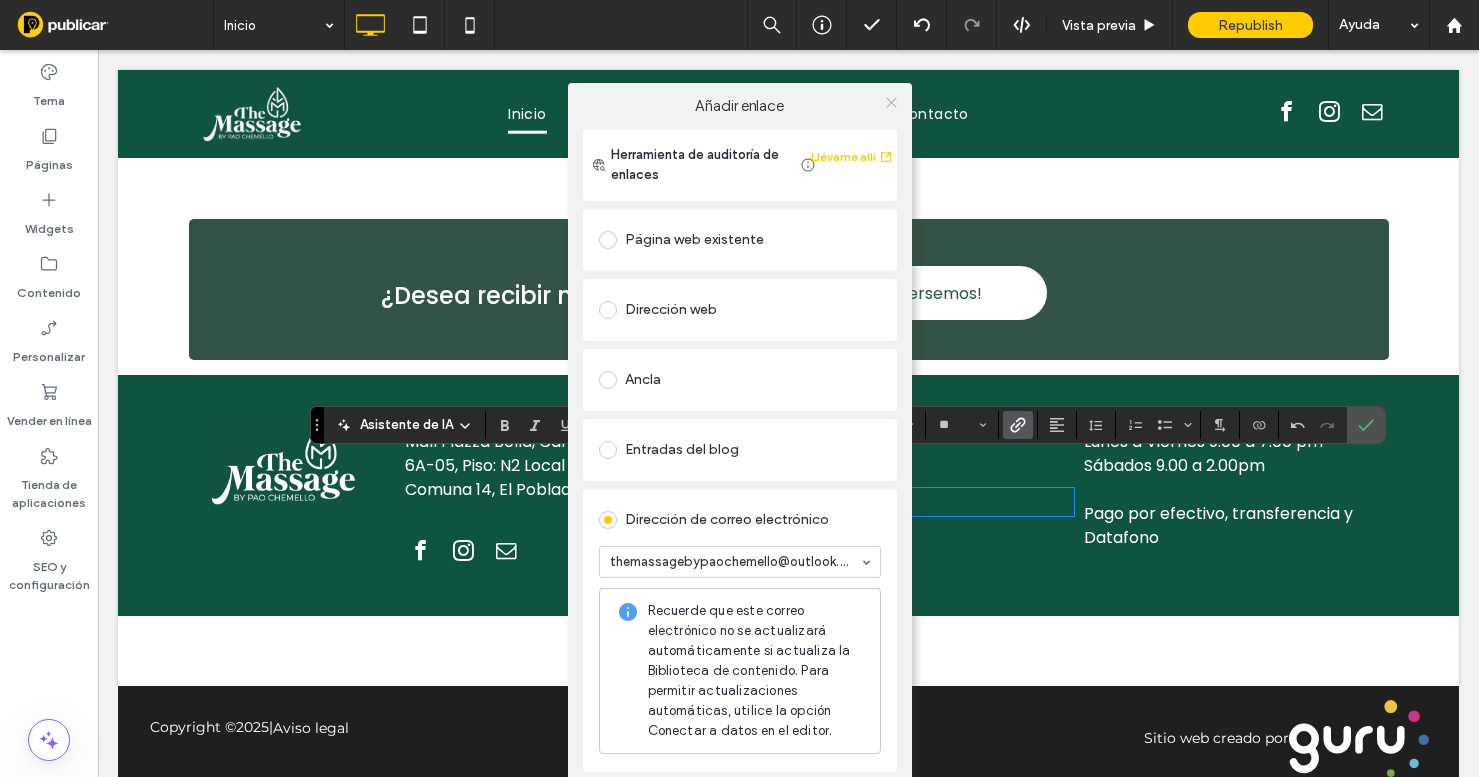 click 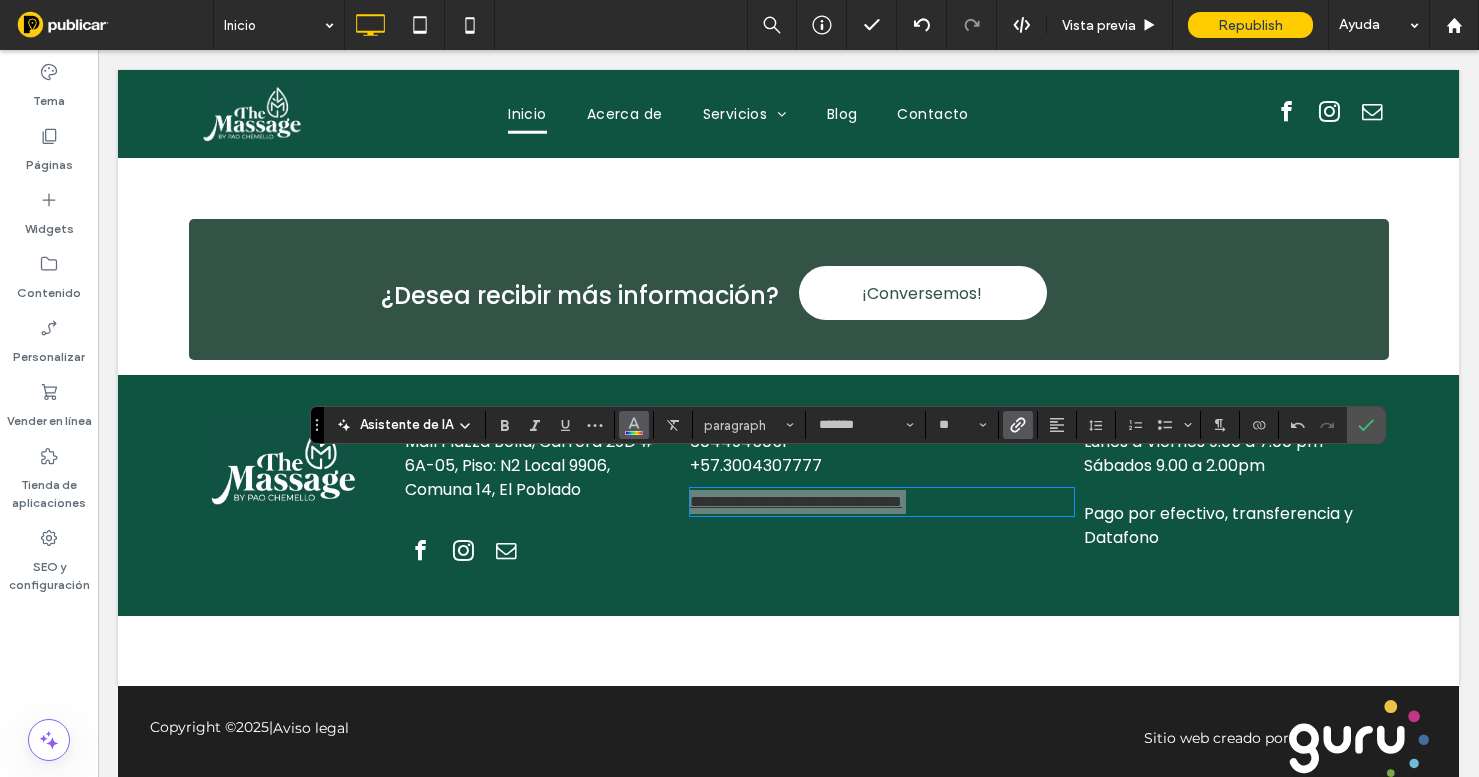 click 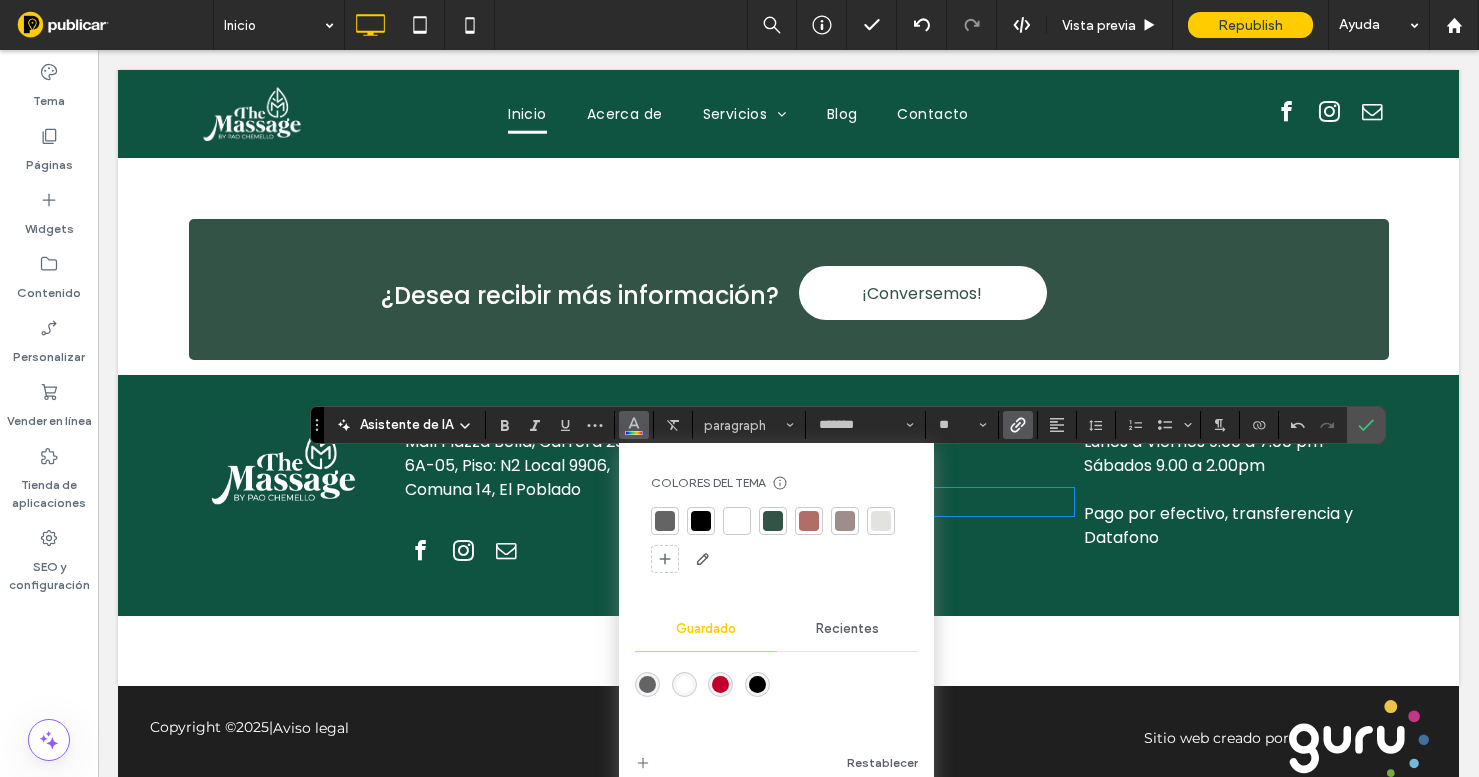 click at bounding box center (737, 521) 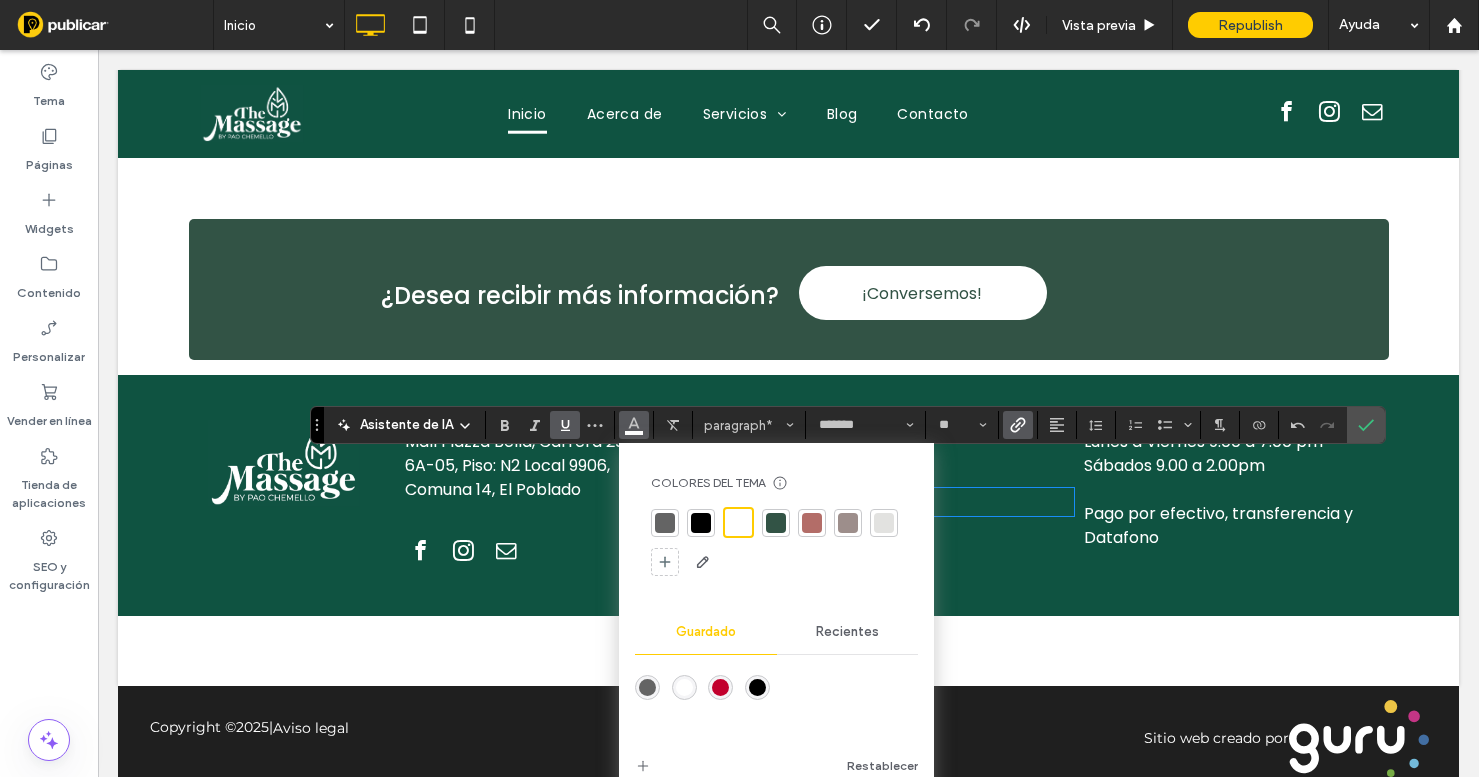 click 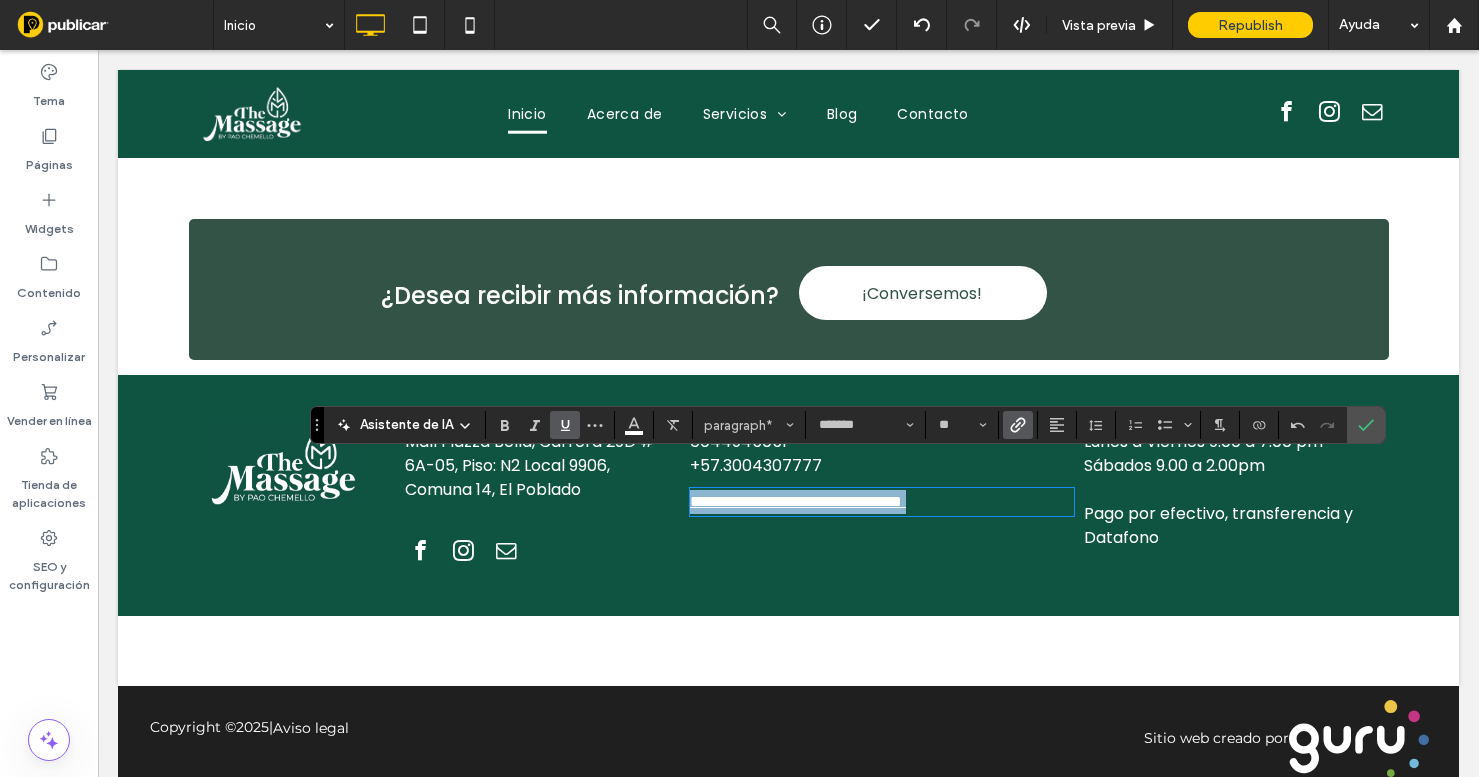 click 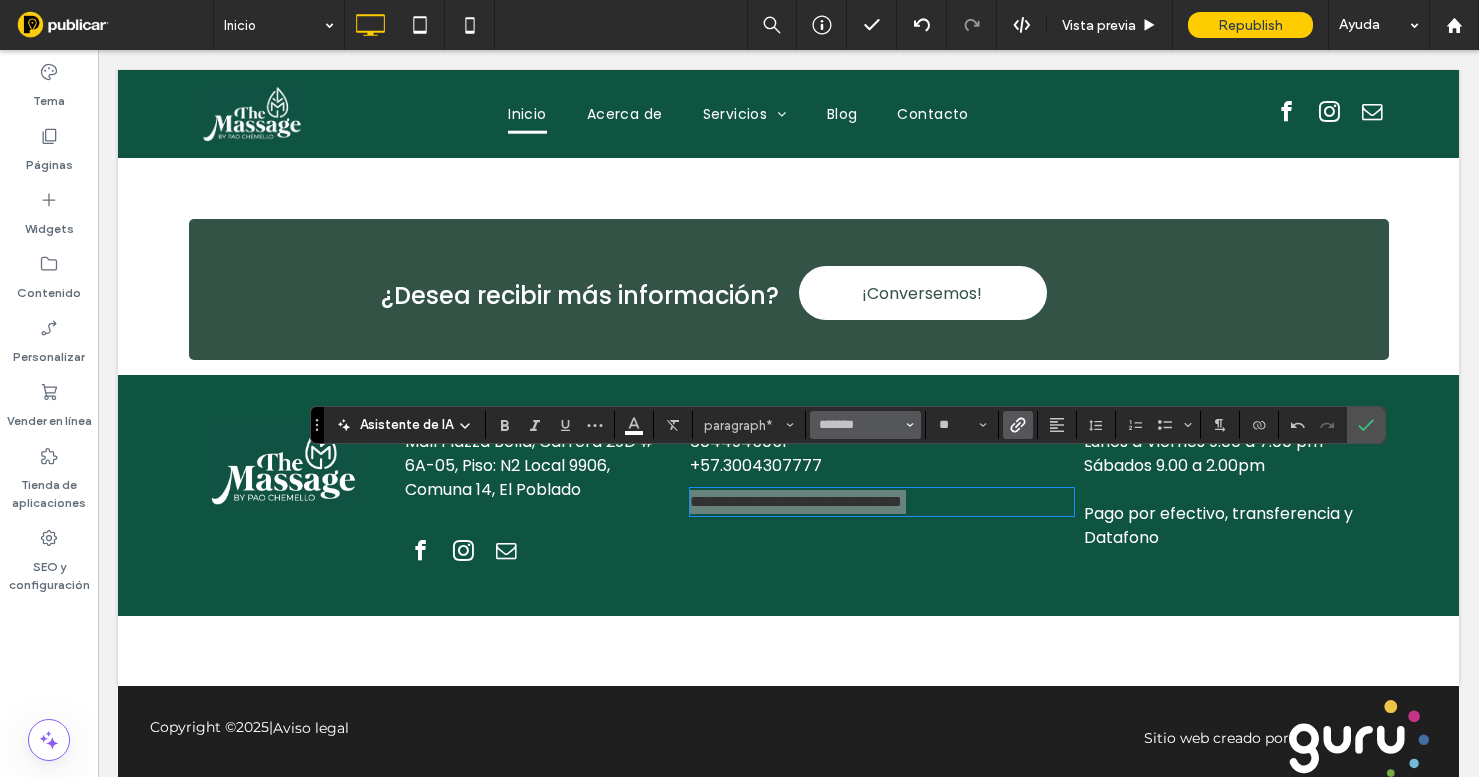 click 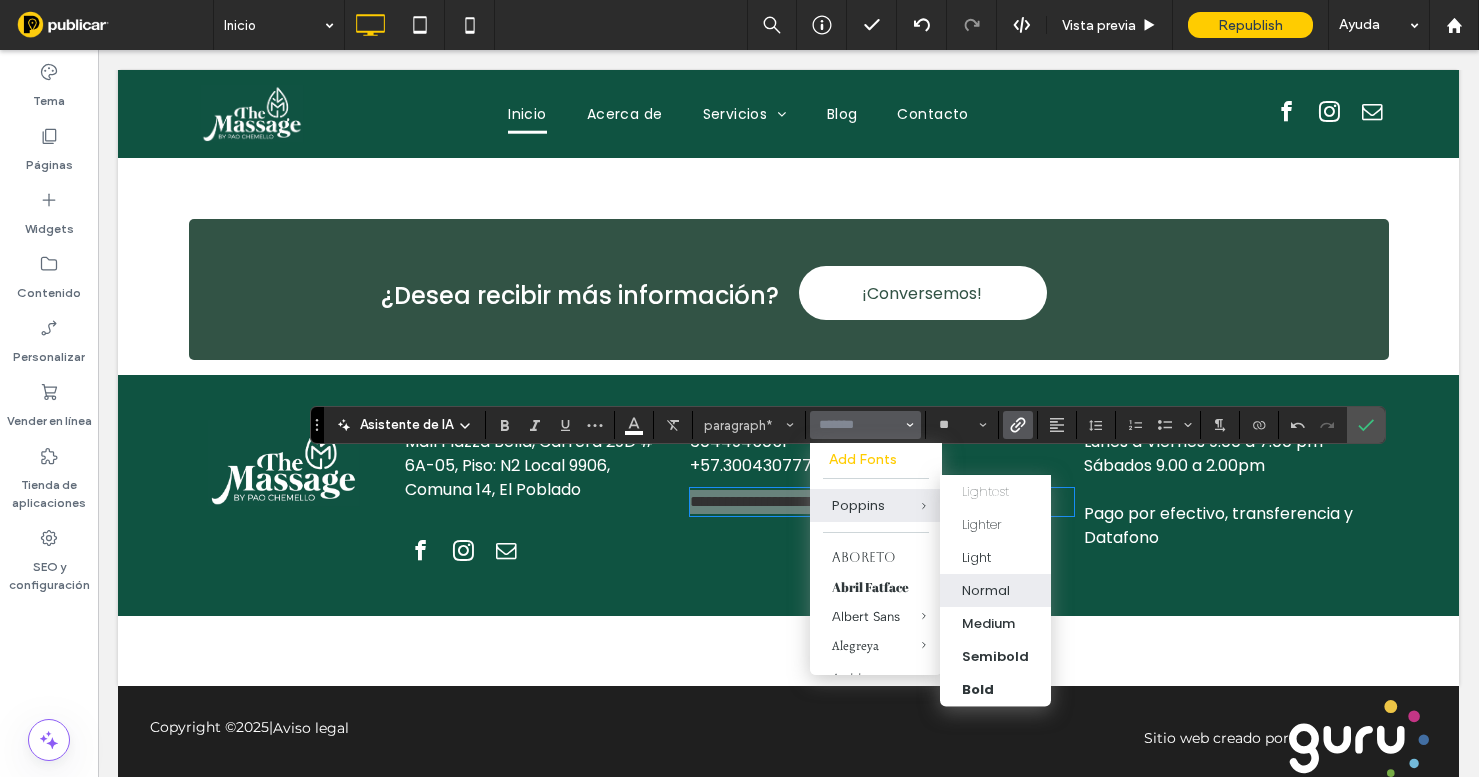 click on "Normal" at bounding box center (986, 590) 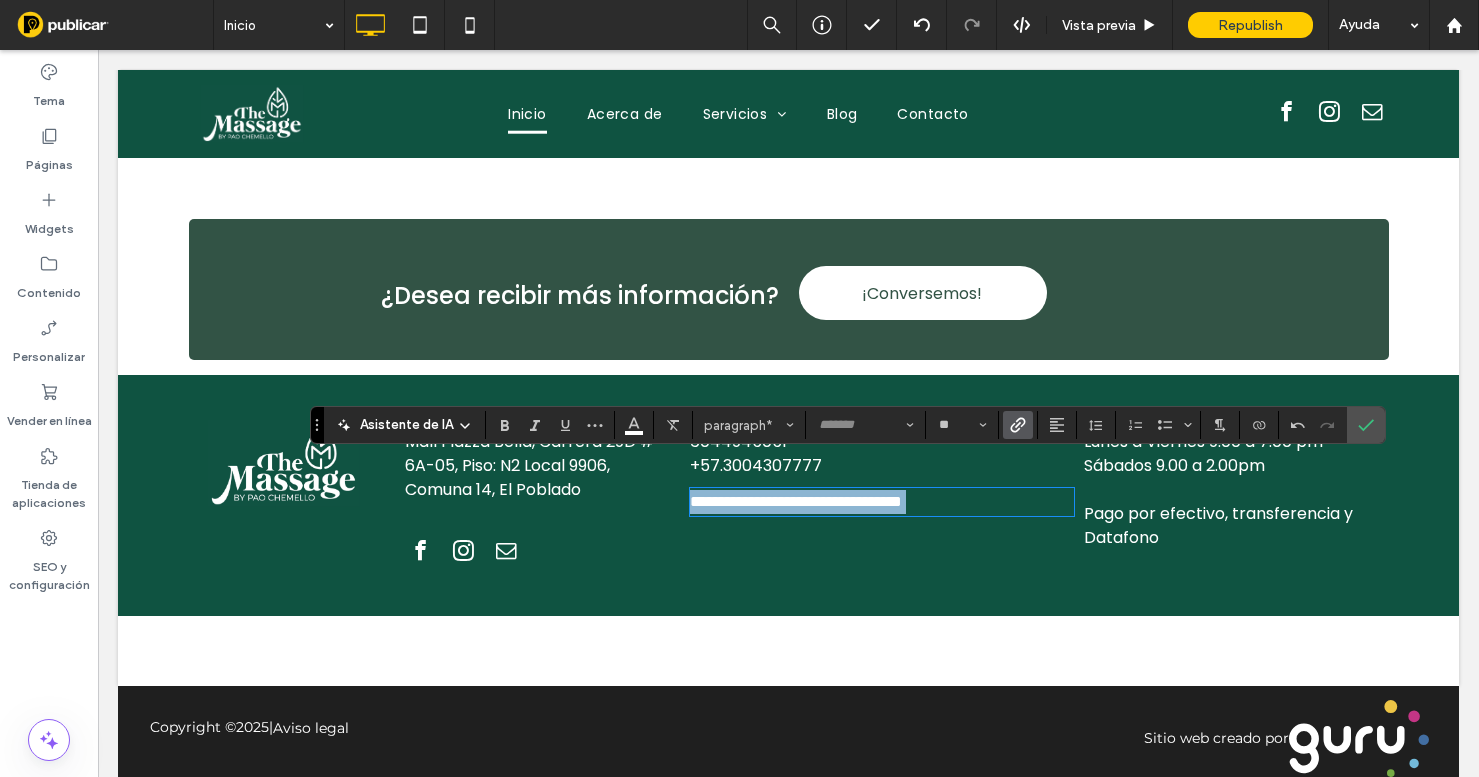 type on "*******" 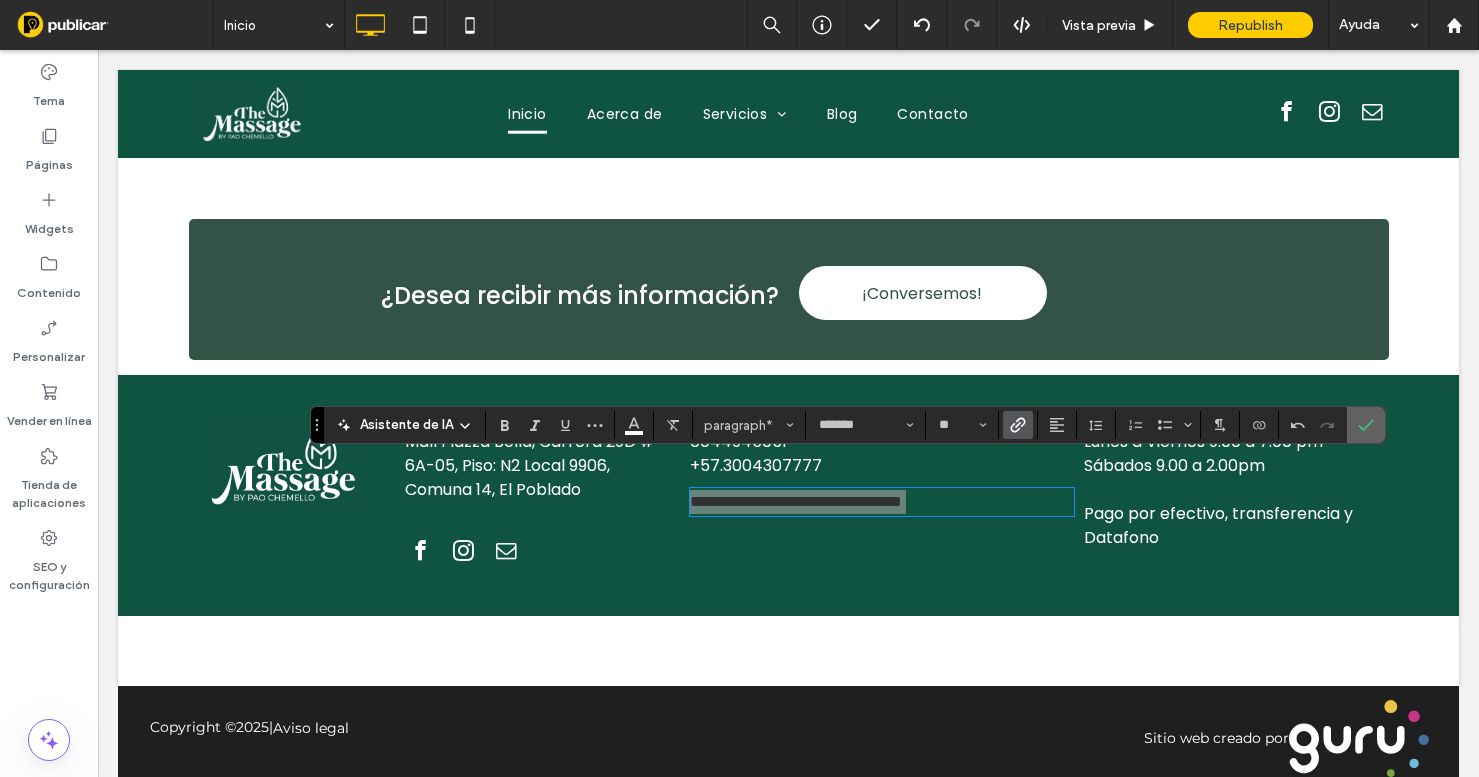 click 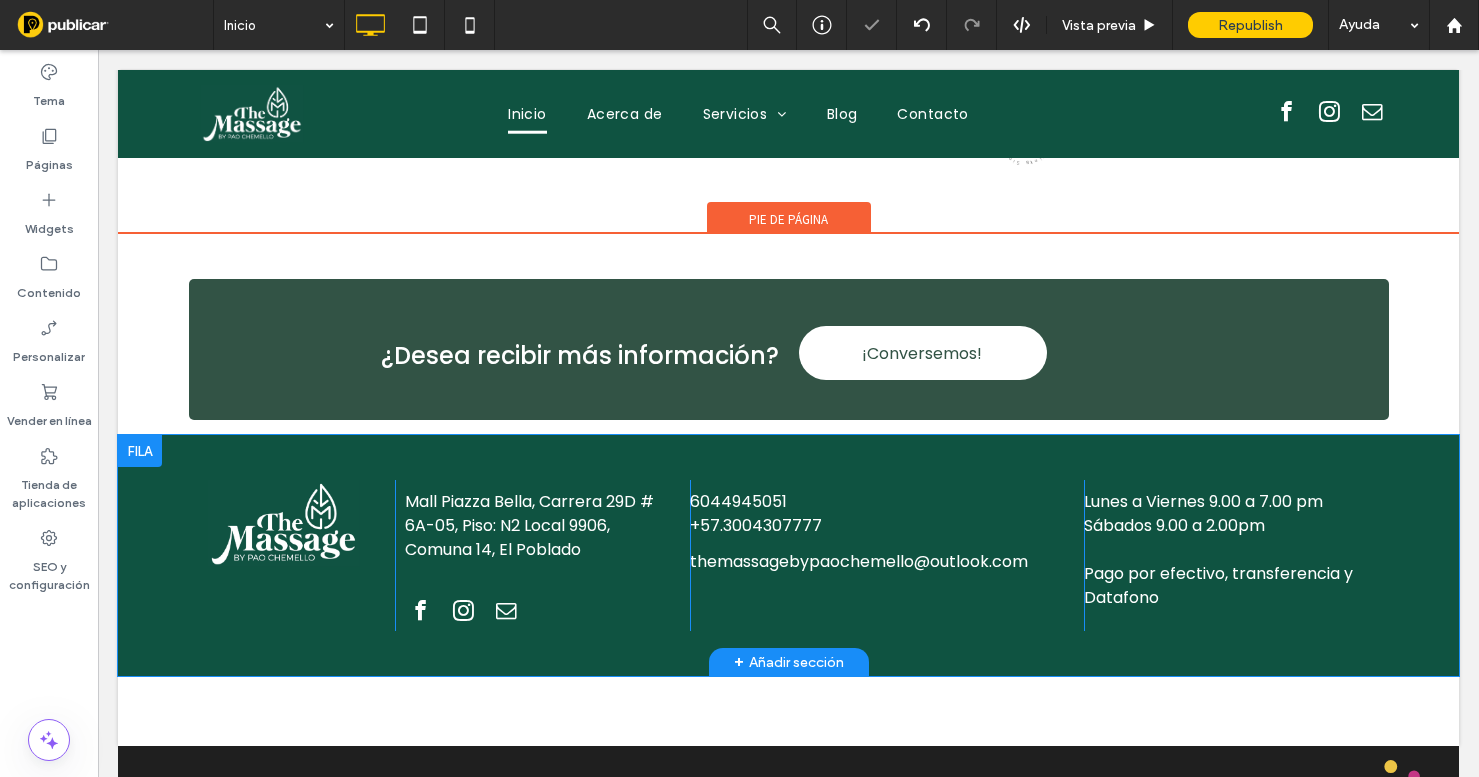 scroll, scrollTop: 6030, scrollLeft: 0, axis: vertical 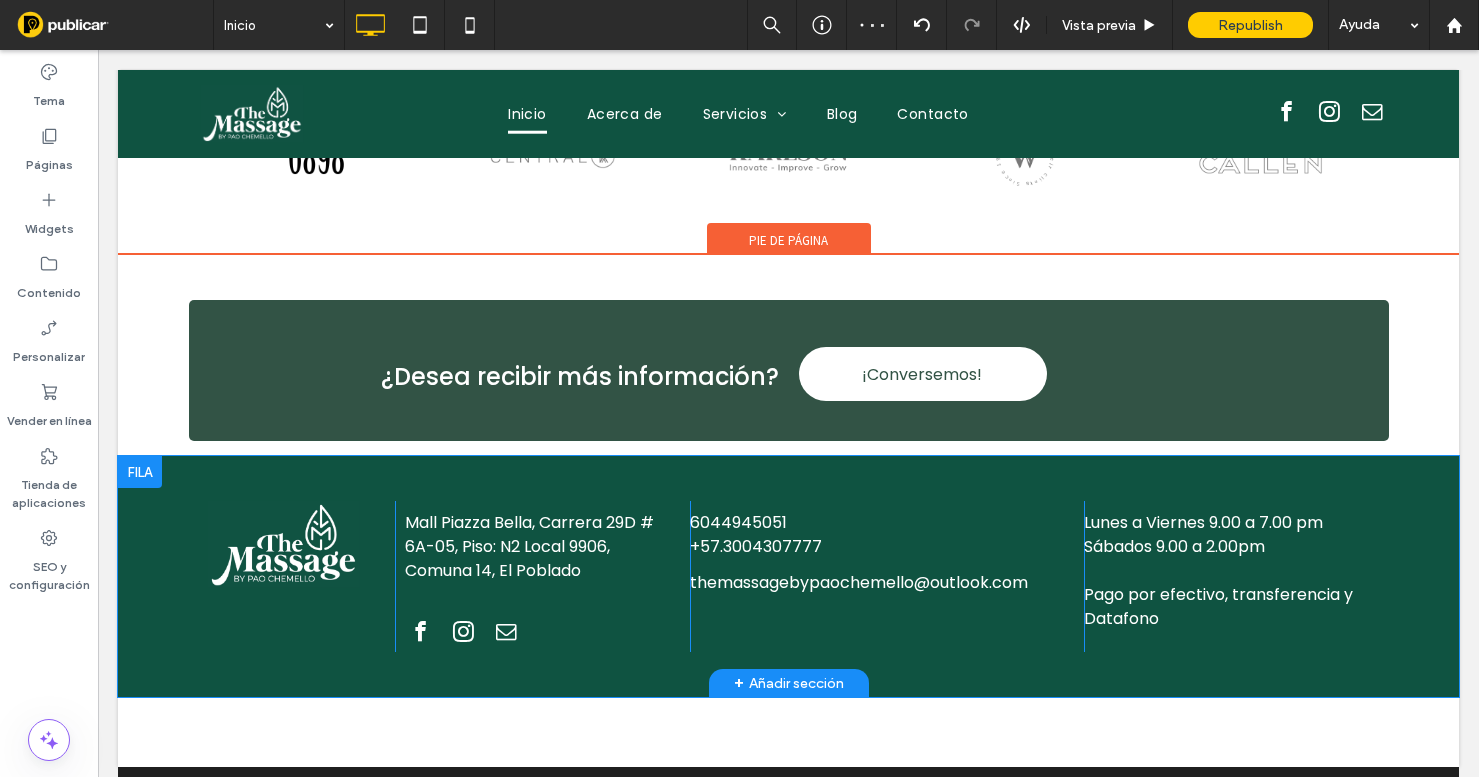 click at bounding box center [140, 472] 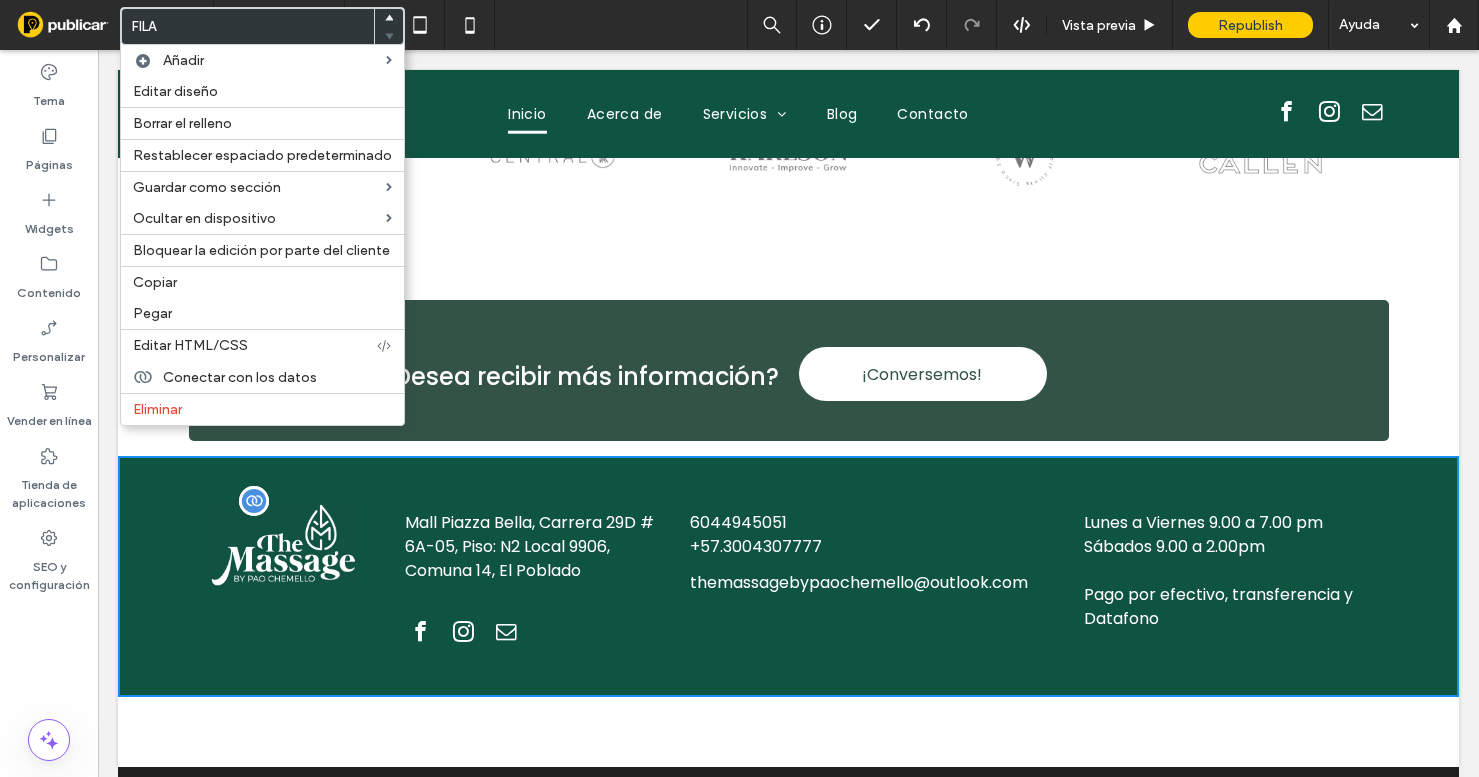 click at bounding box center [284, 544] 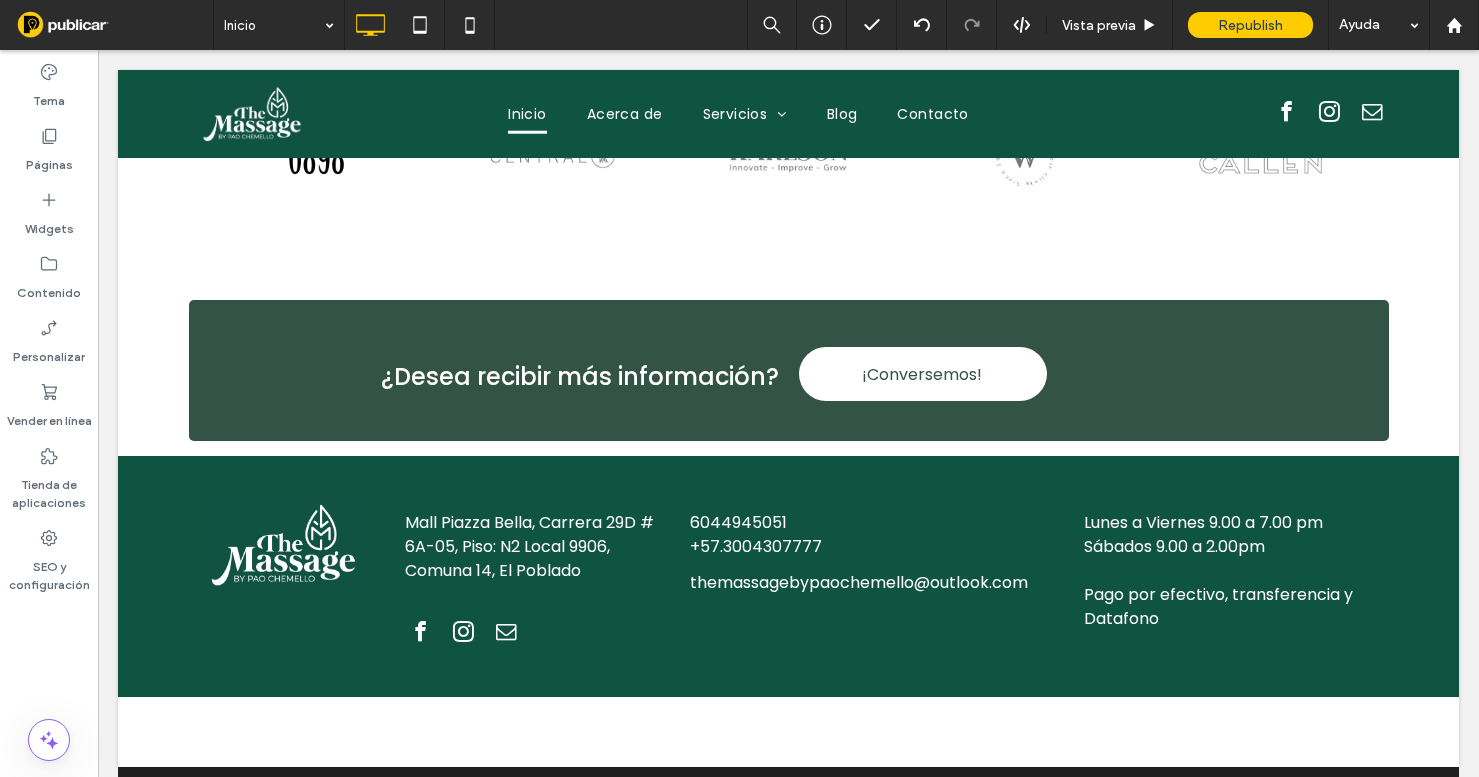 click at bounding box center [140, 472] 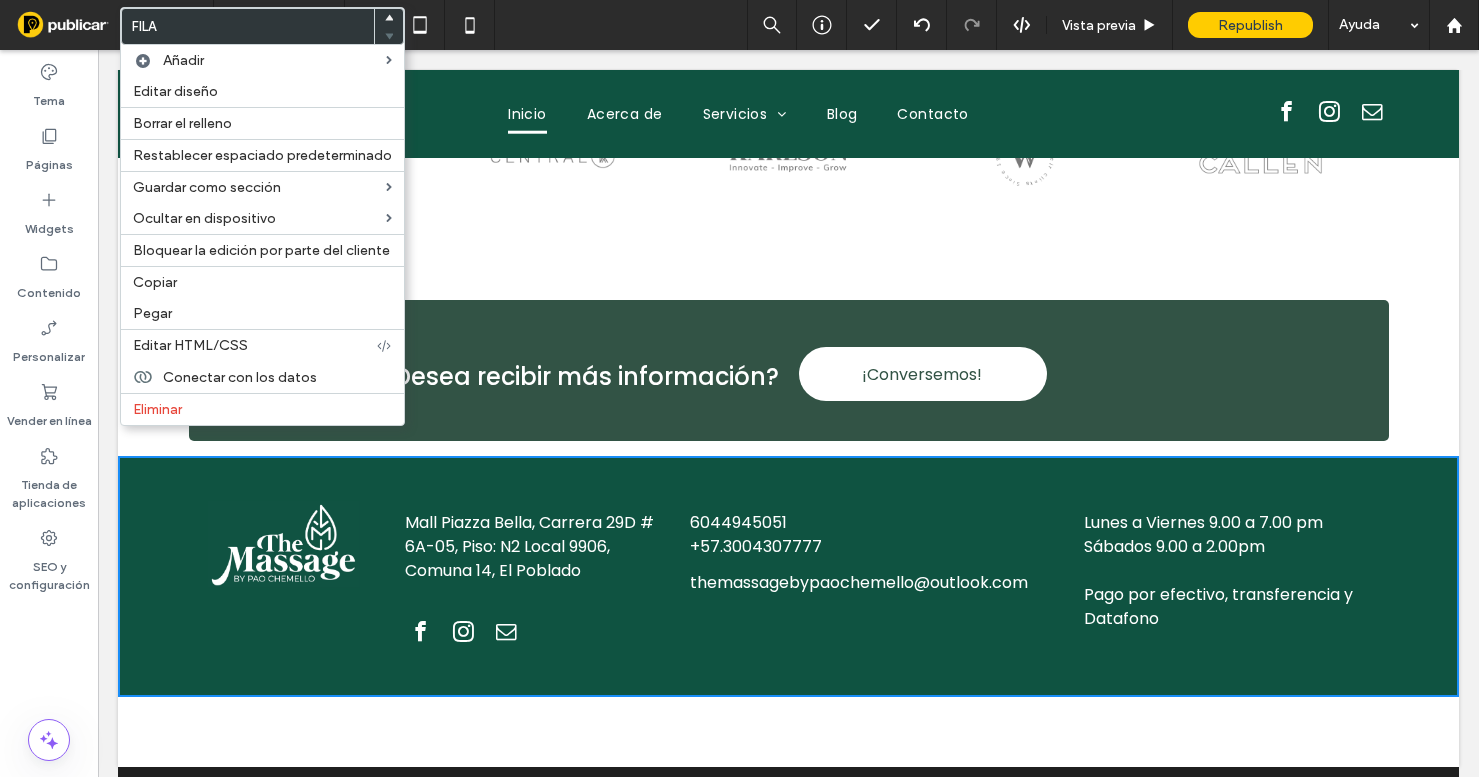click on "Click To Paste     Click To Paste
Mall Piazza Bella, Carrera 29D # 6A-05, Piso: N2 Local 9906,  Comuna 14, El Poblado
Click To Paste     Click To Paste
Click To Paste     Click To Paste     6044945051 +57.3004307777 themassagebypaochemello@outlook.com
Click To Paste     Click To Paste     Lunes a Viernes 9.00 a 7.00 pm Sábados 9.00 a 2.00pm Pago por efectivo, transferencia y Datafono
+ Añadir sección" at bounding box center [788, 576] 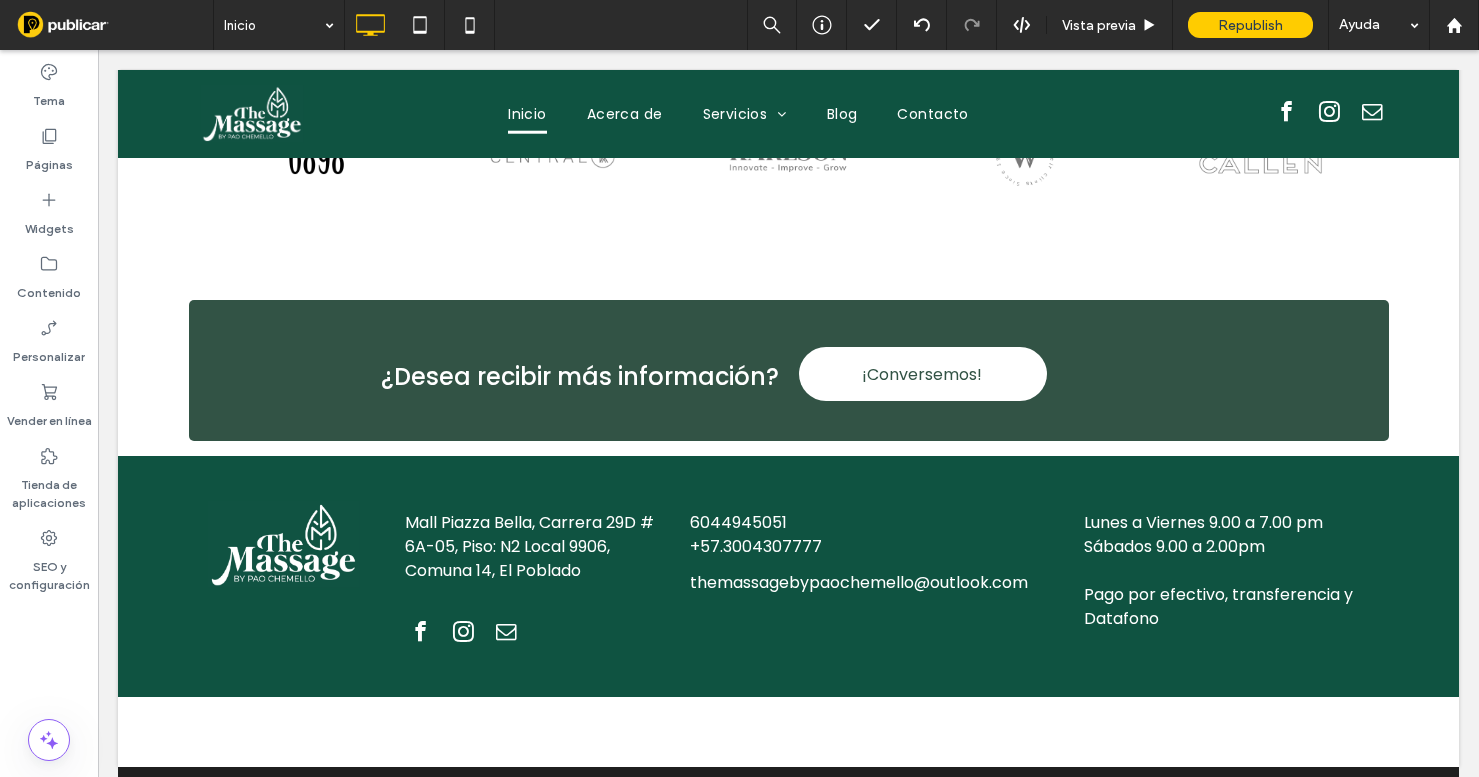 click on "Pie de página" at bounding box center (789, 238) 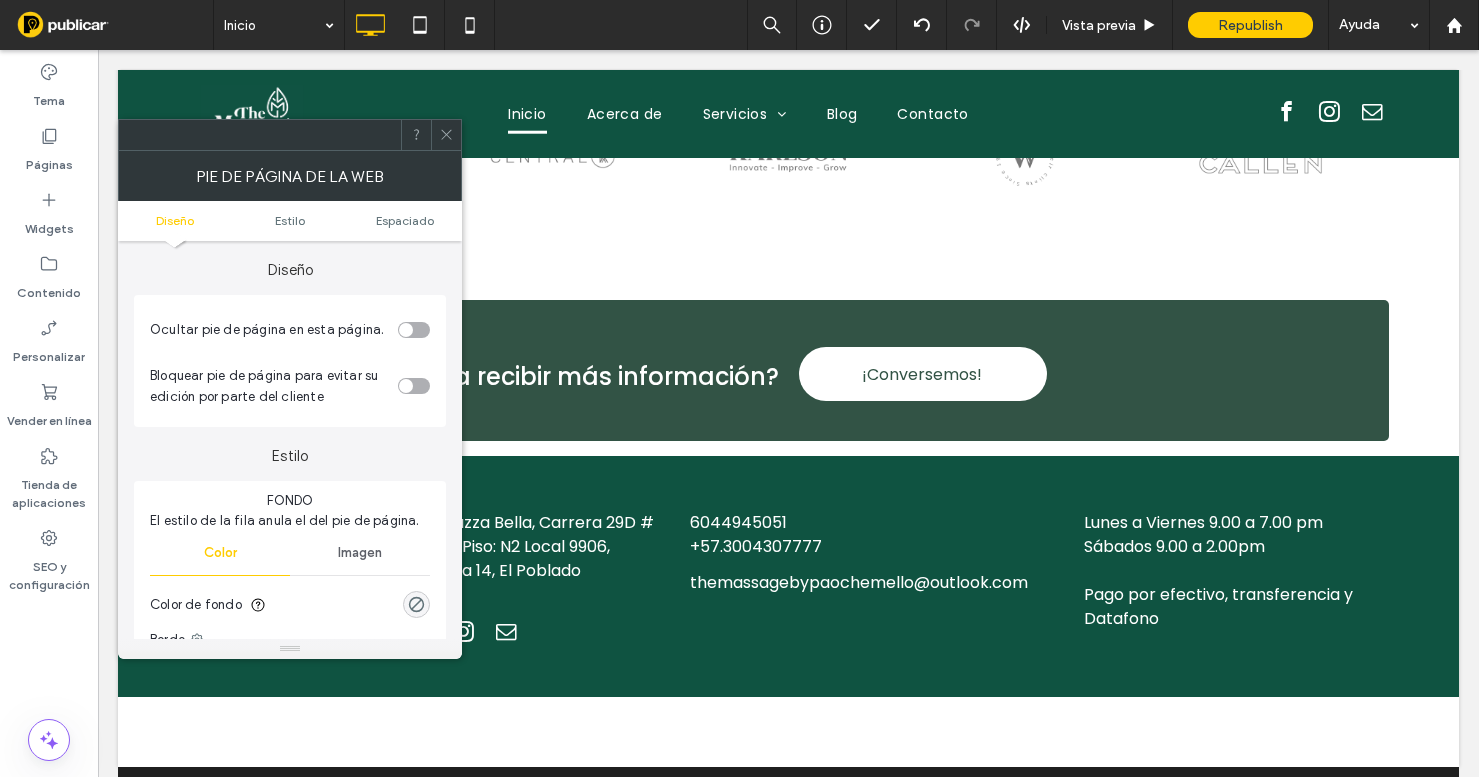 click on "Diseño Estilo Espaciado" at bounding box center (290, 221) 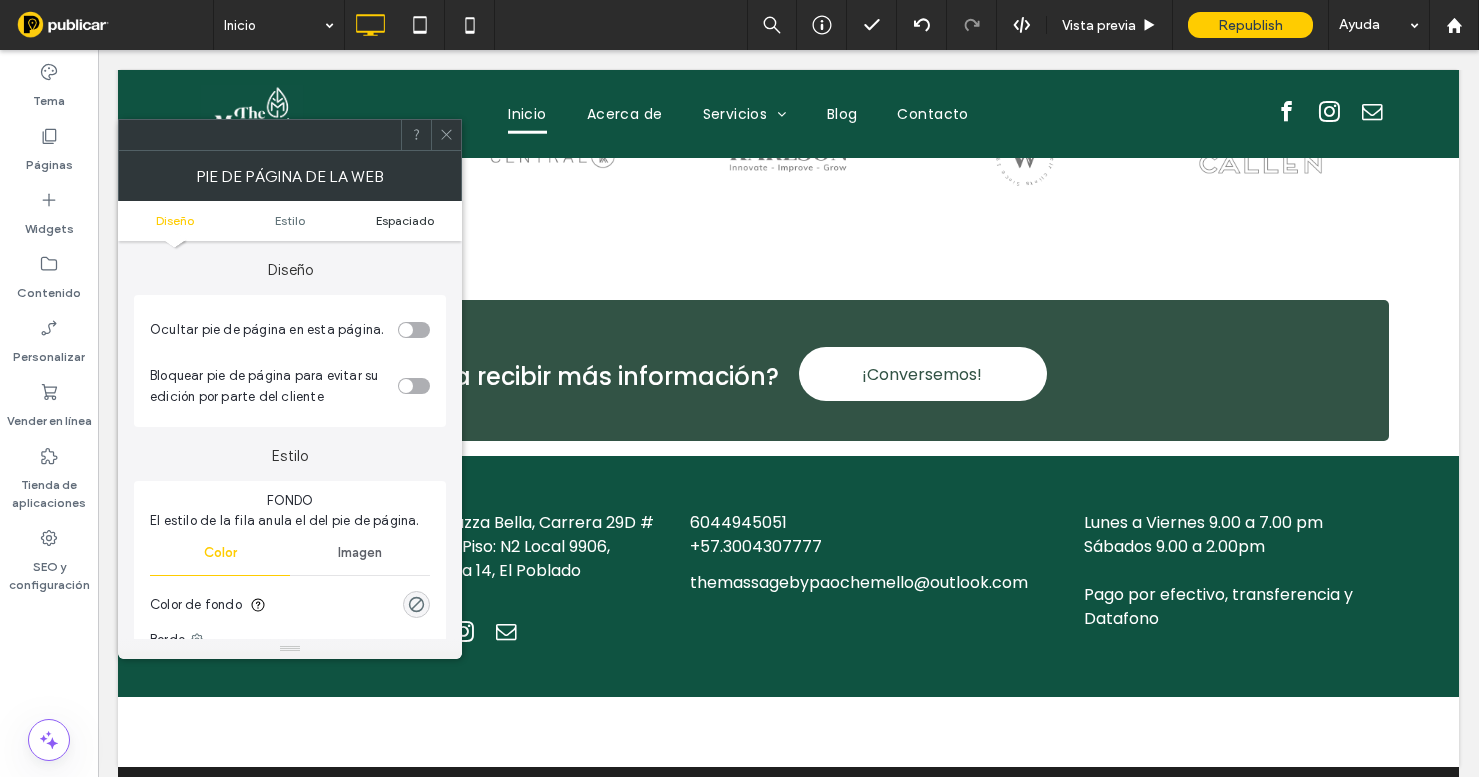 click on "Espaciado" at bounding box center [405, 220] 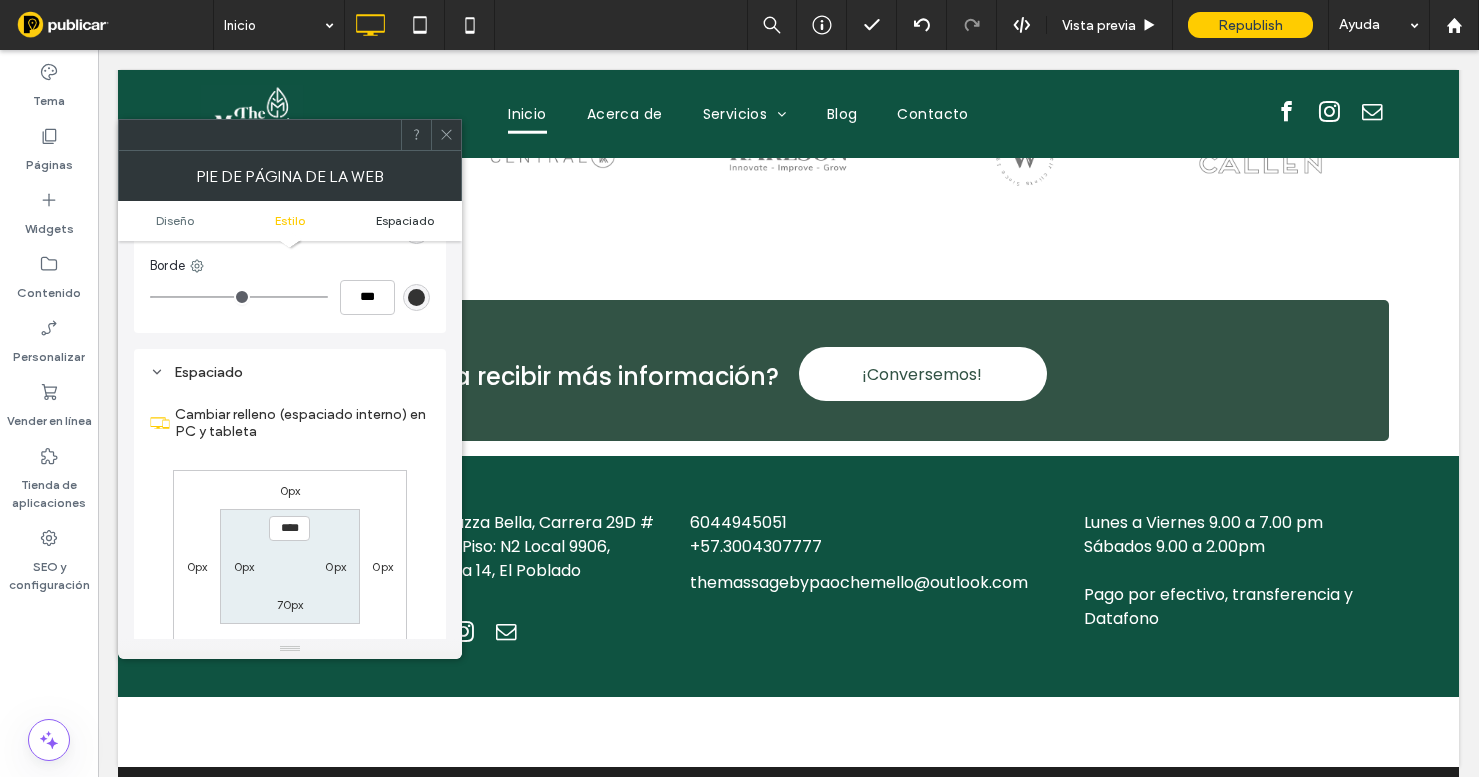 scroll, scrollTop: 467, scrollLeft: 0, axis: vertical 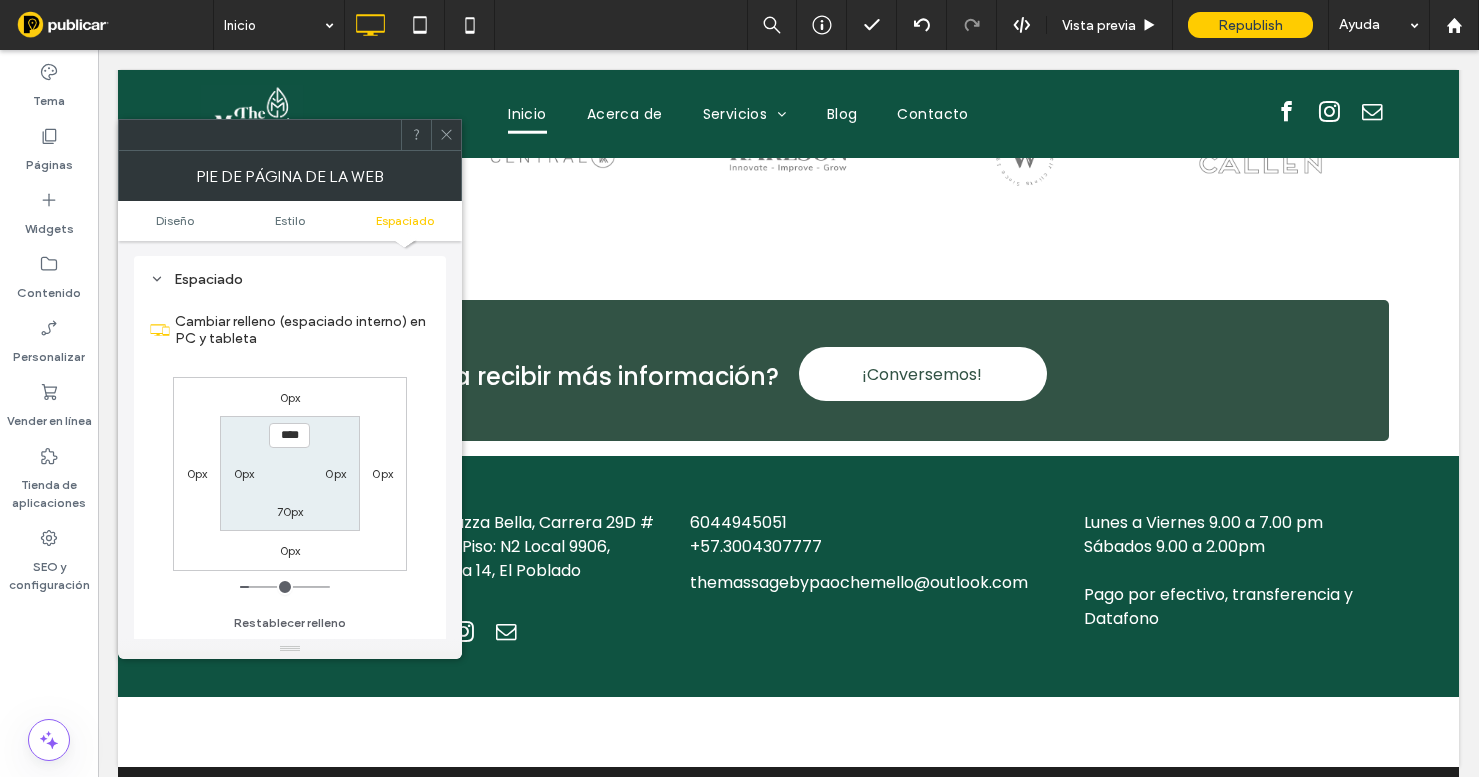 click on "70px" at bounding box center [290, 511] 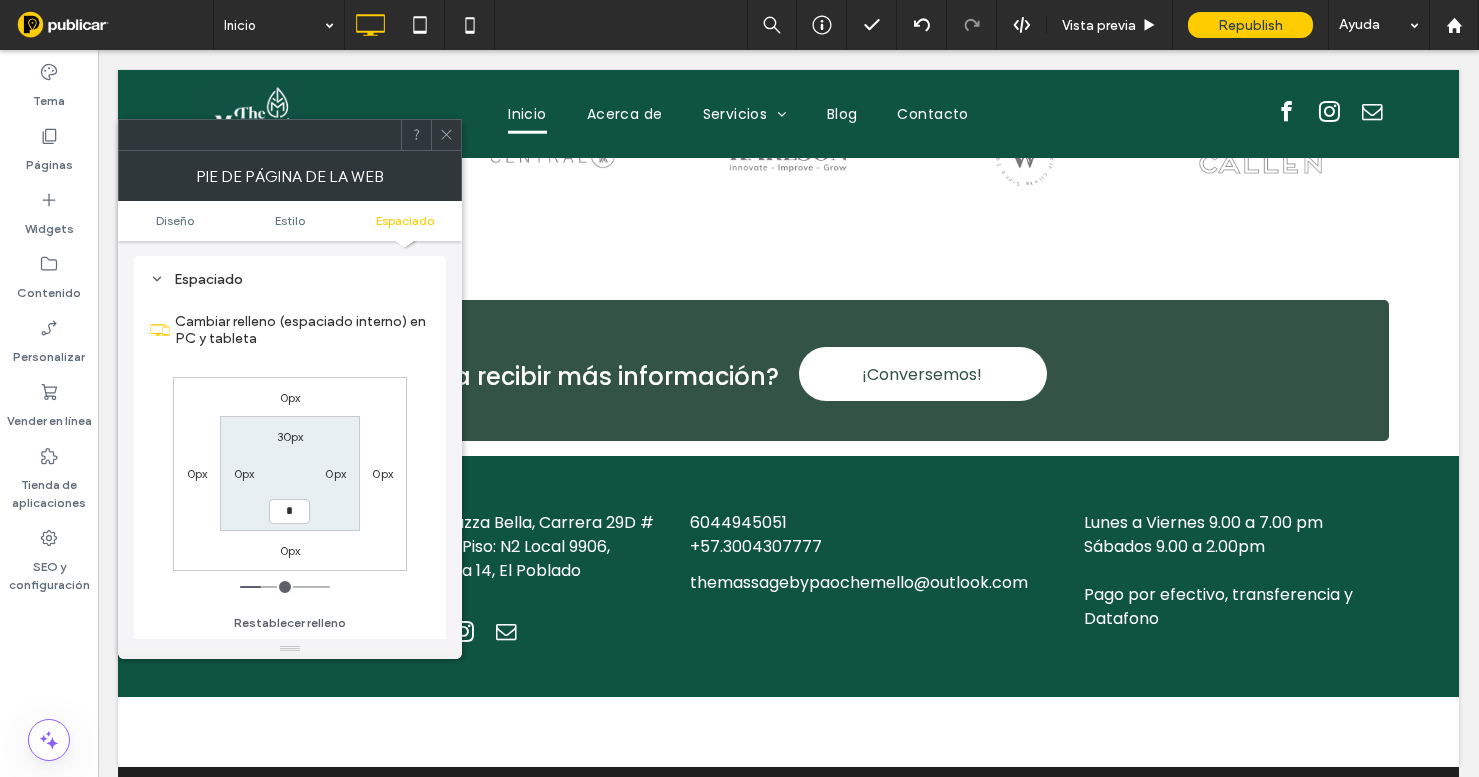 type on "*" 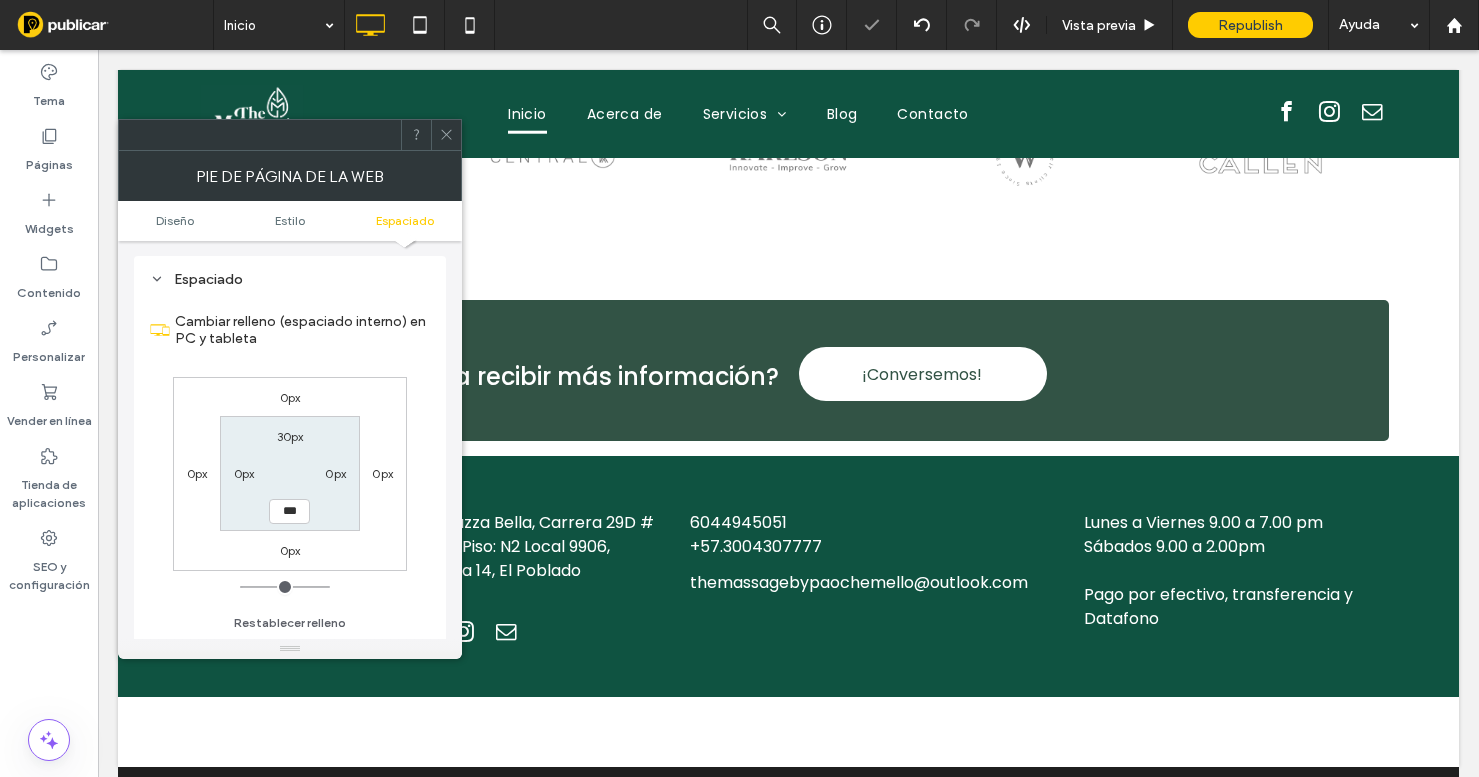 click on "30px" at bounding box center (290, 436) 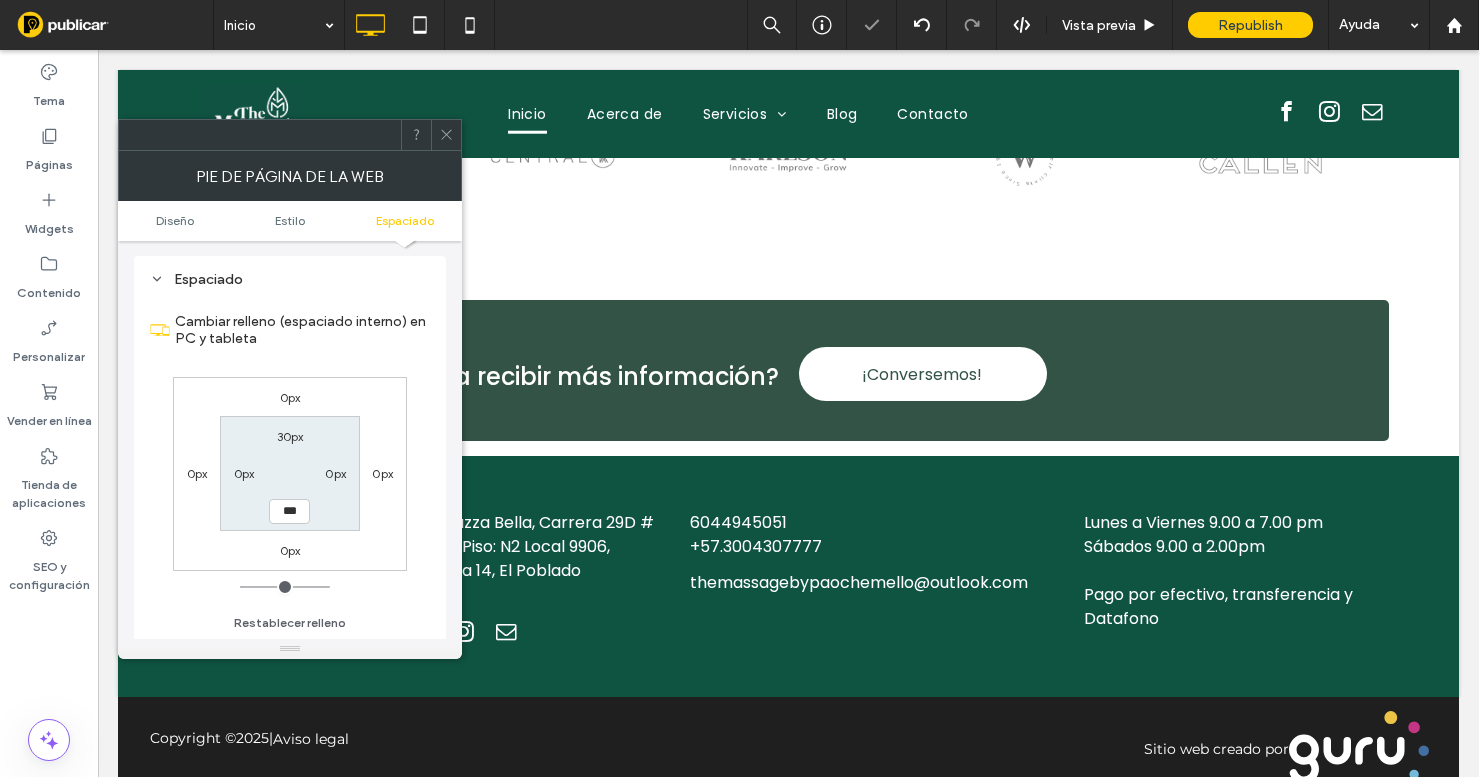 type on "**" 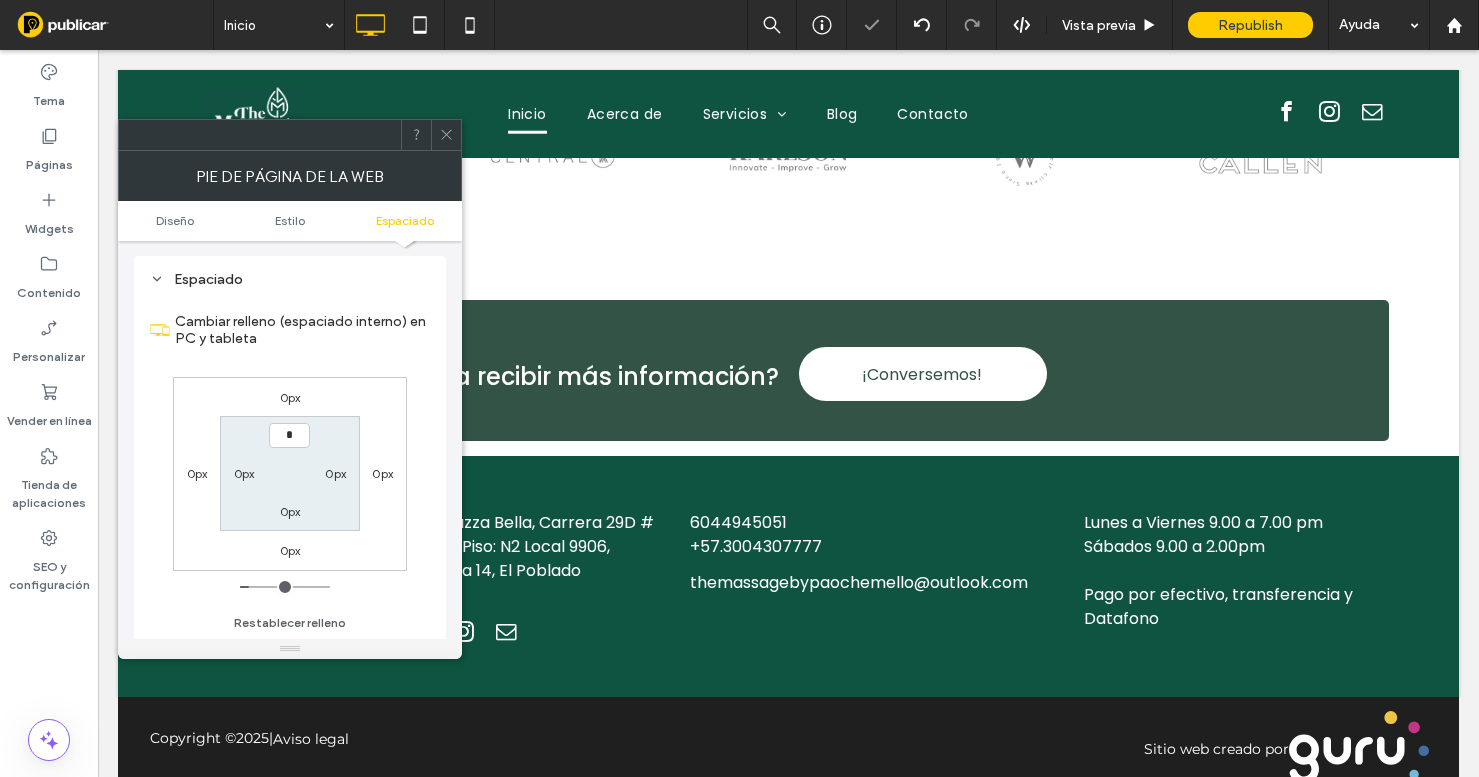 type on "*" 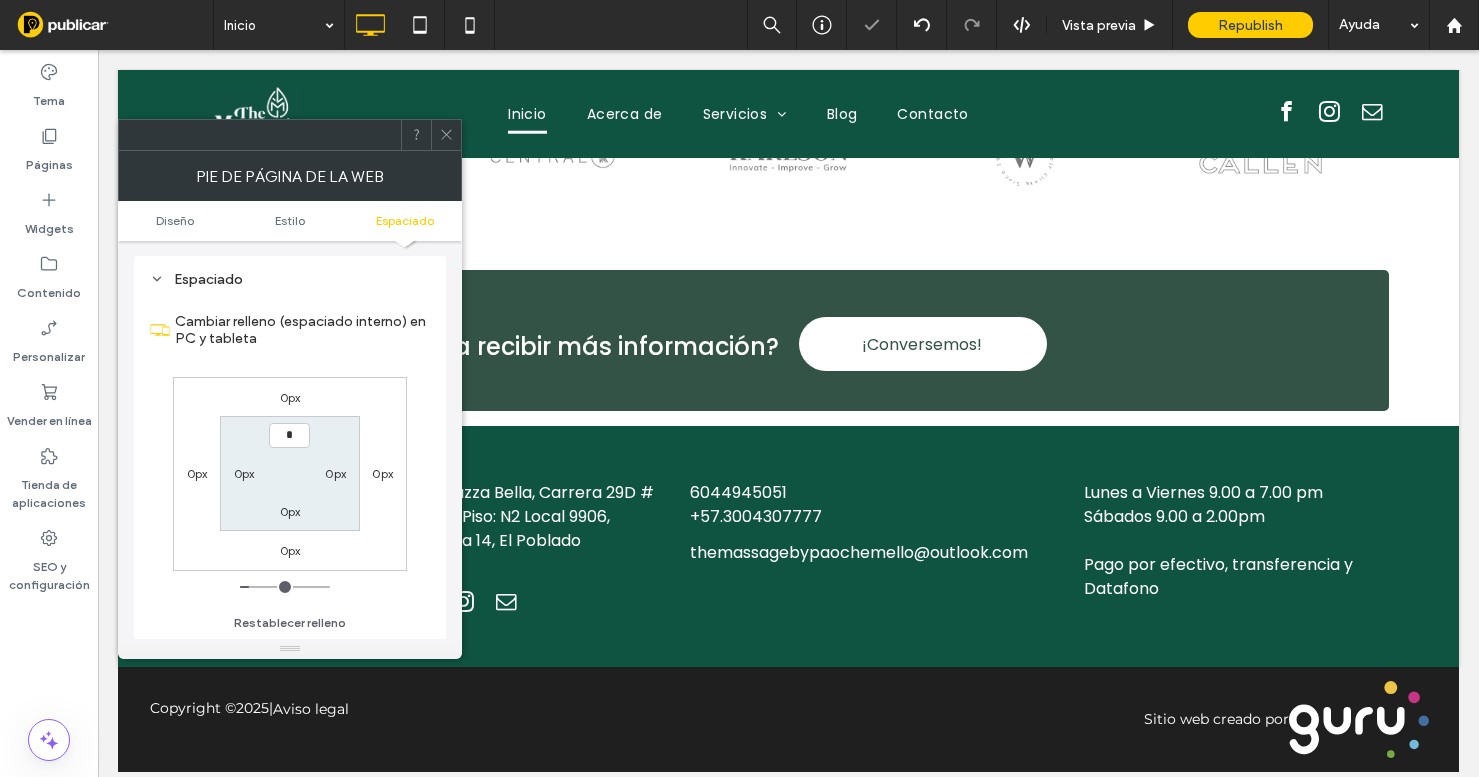 type on "*" 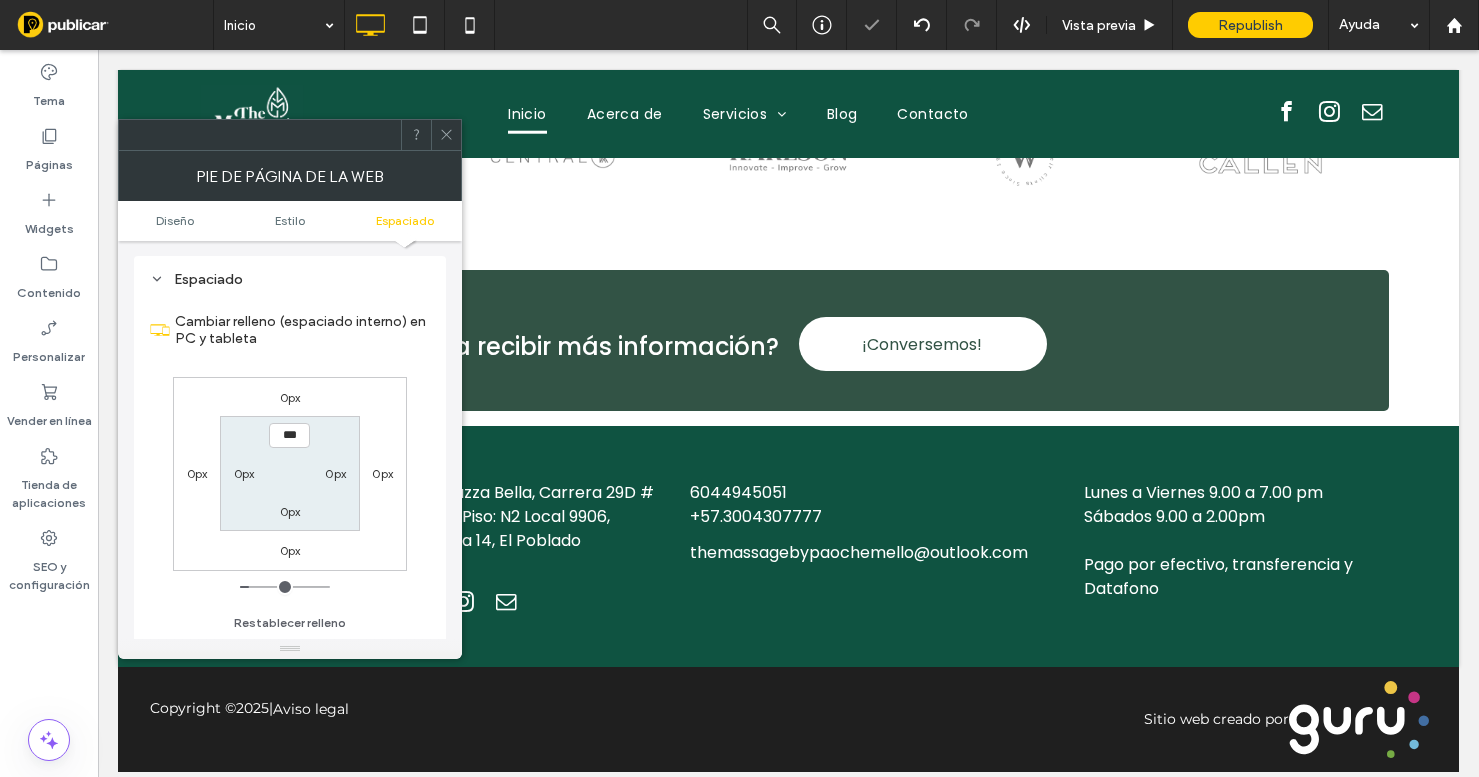 scroll, scrollTop: 6016, scrollLeft: 0, axis: vertical 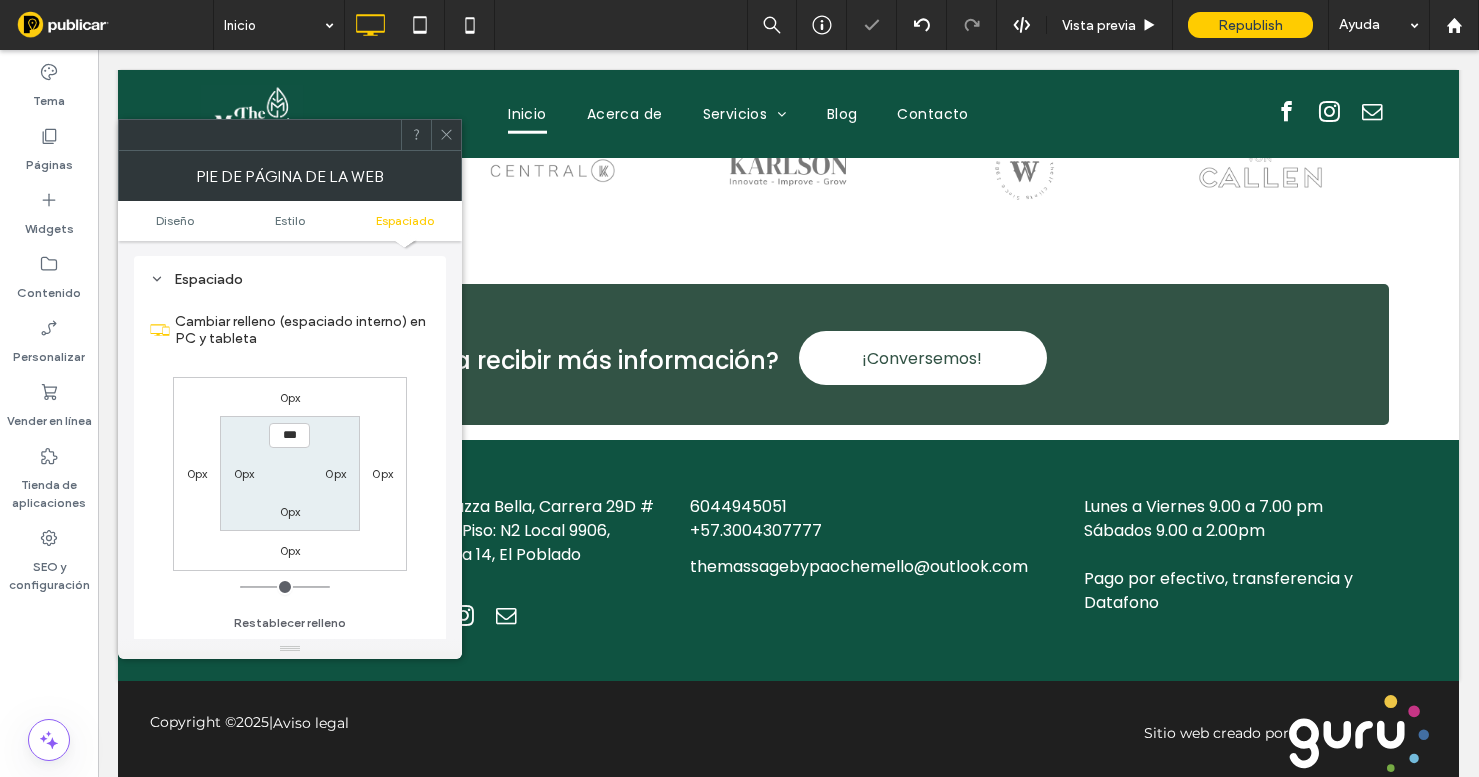 click at bounding box center (446, 135) 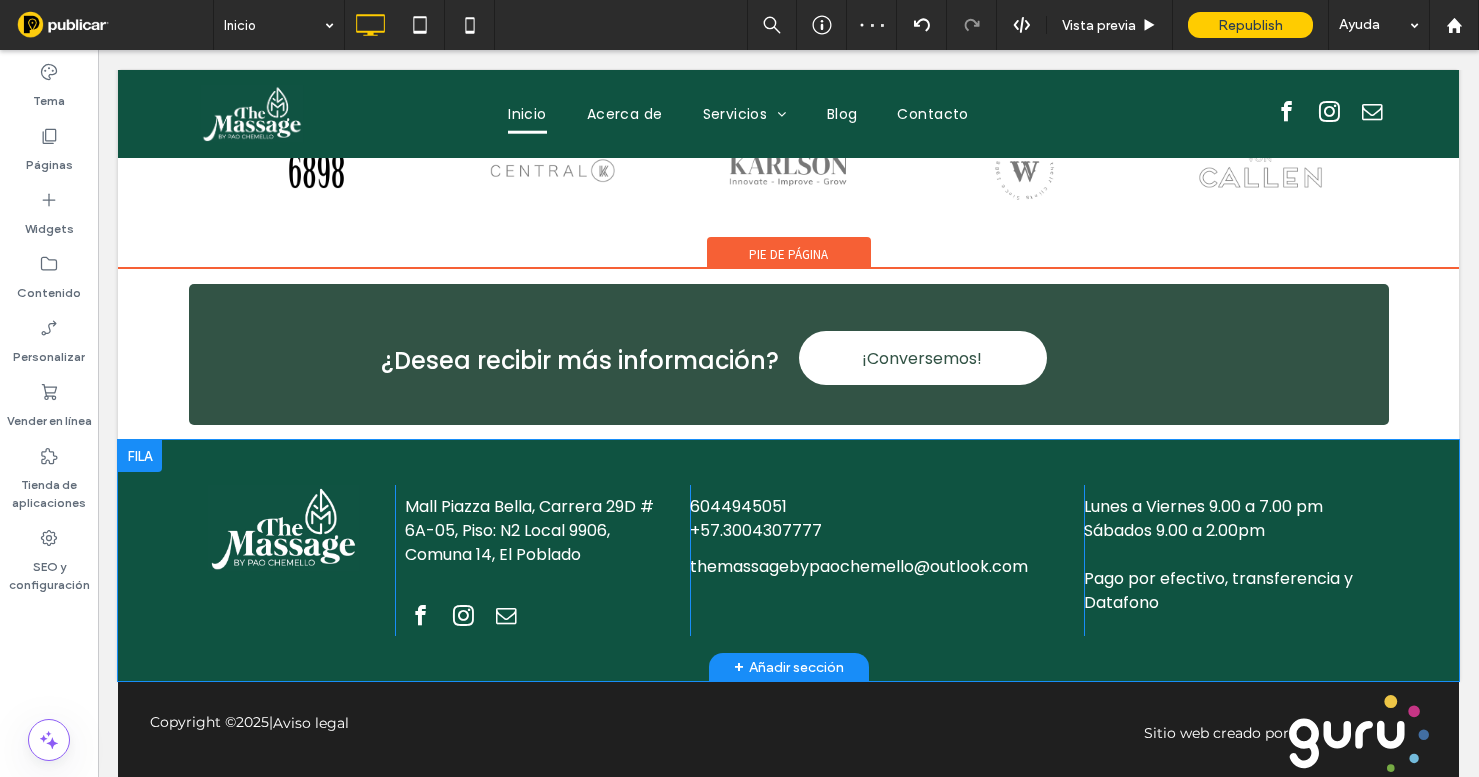 click at bounding box center [140, 456] 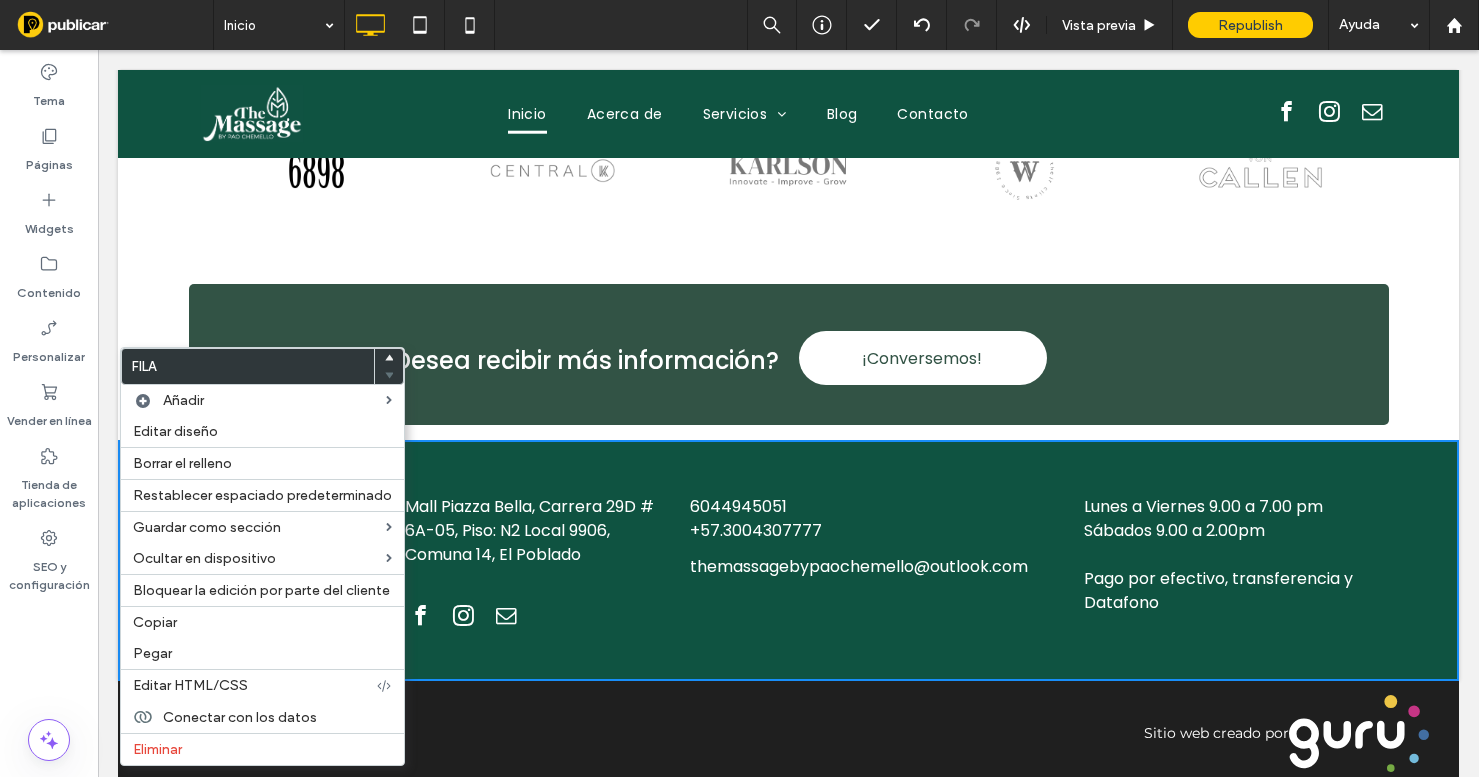 click on "¿Desea recibir más información? Click To Paste     Click To Paste
¡Conversemos!
Click To Paste     Click To Paste
Click To Paste     Click To Paste
+ Añadir sección" at bounding box center [788, 354] 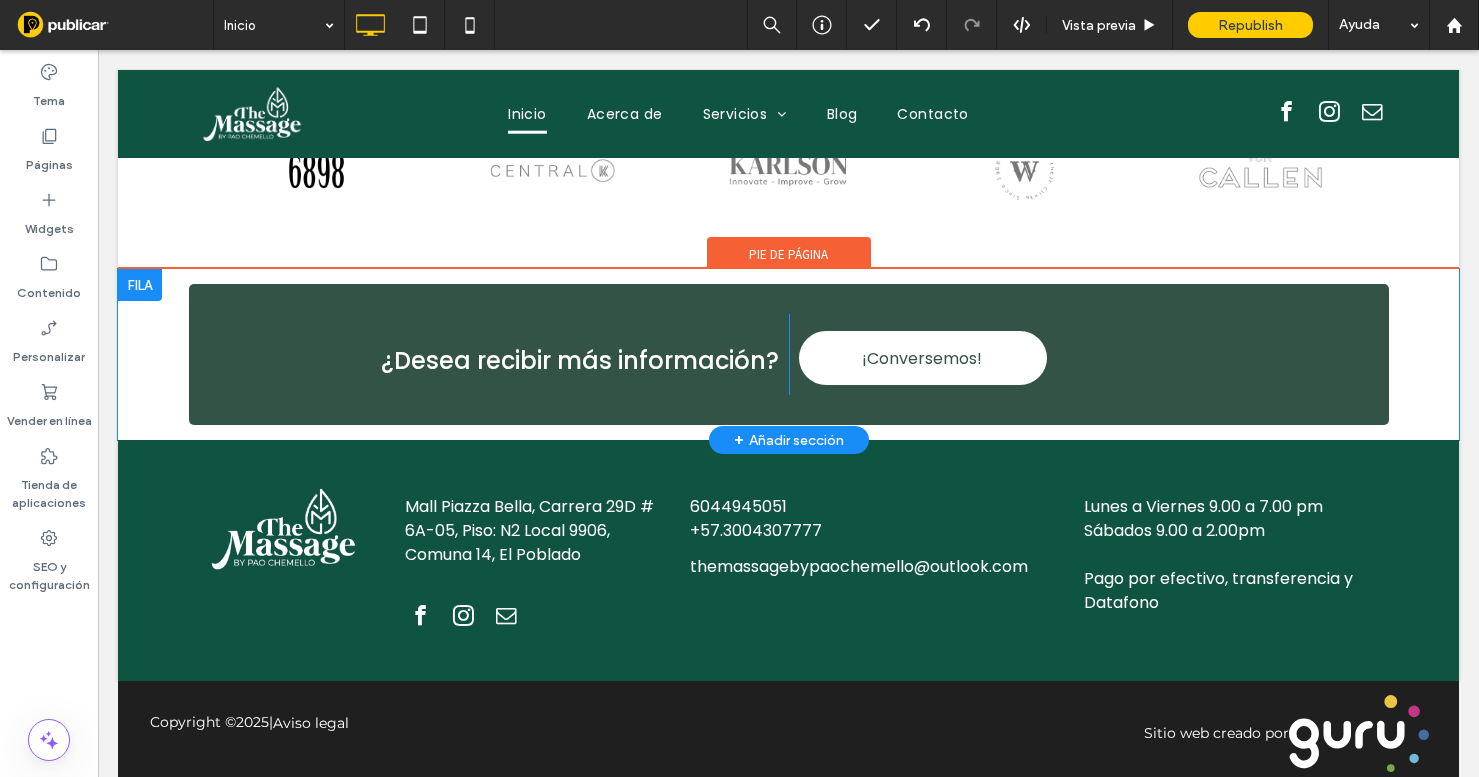 click on "+ Añadir sección" at bounding box center [789, 440] 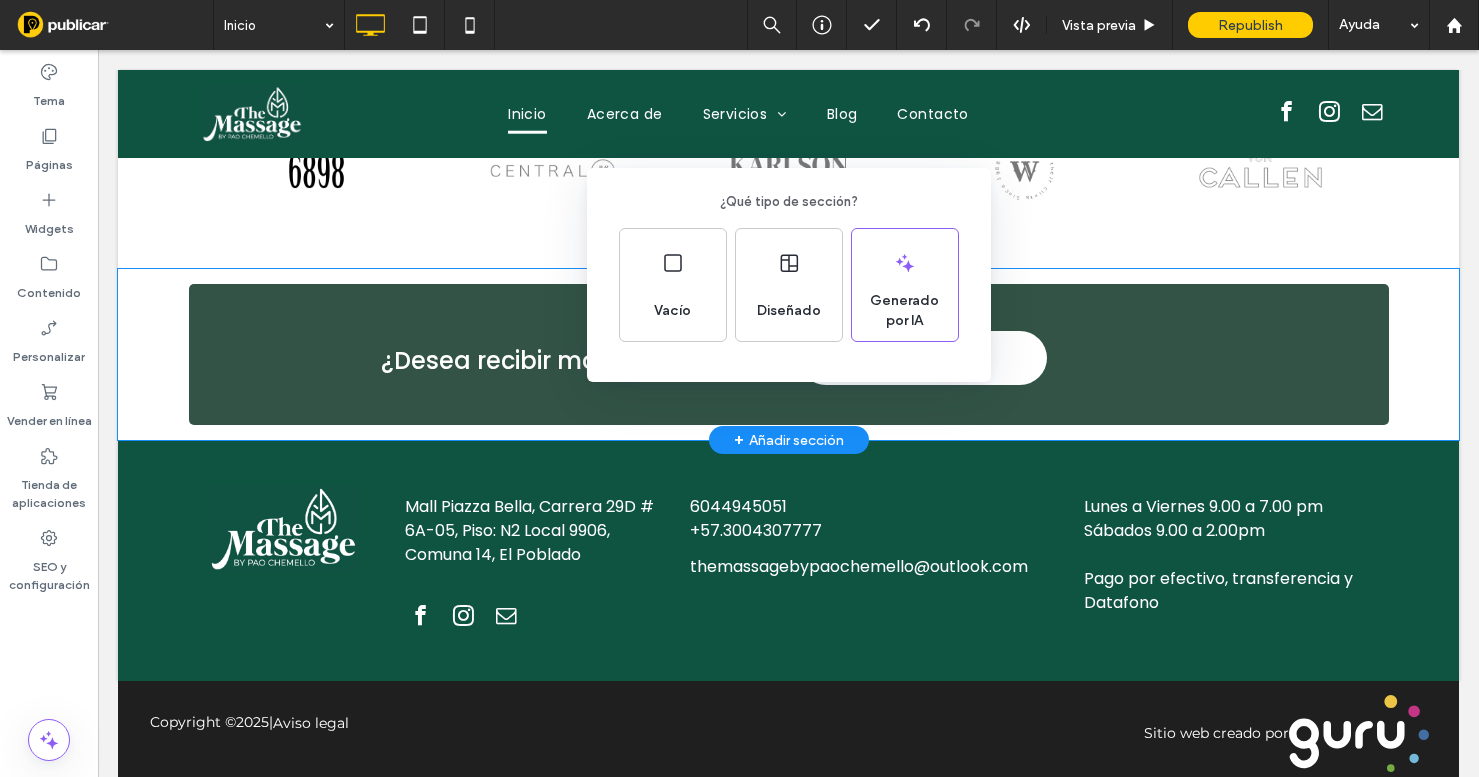 click on "¿Qué tipo de sección? Vacío Diseñado Generado por IA" at bounding box center [739, 437] 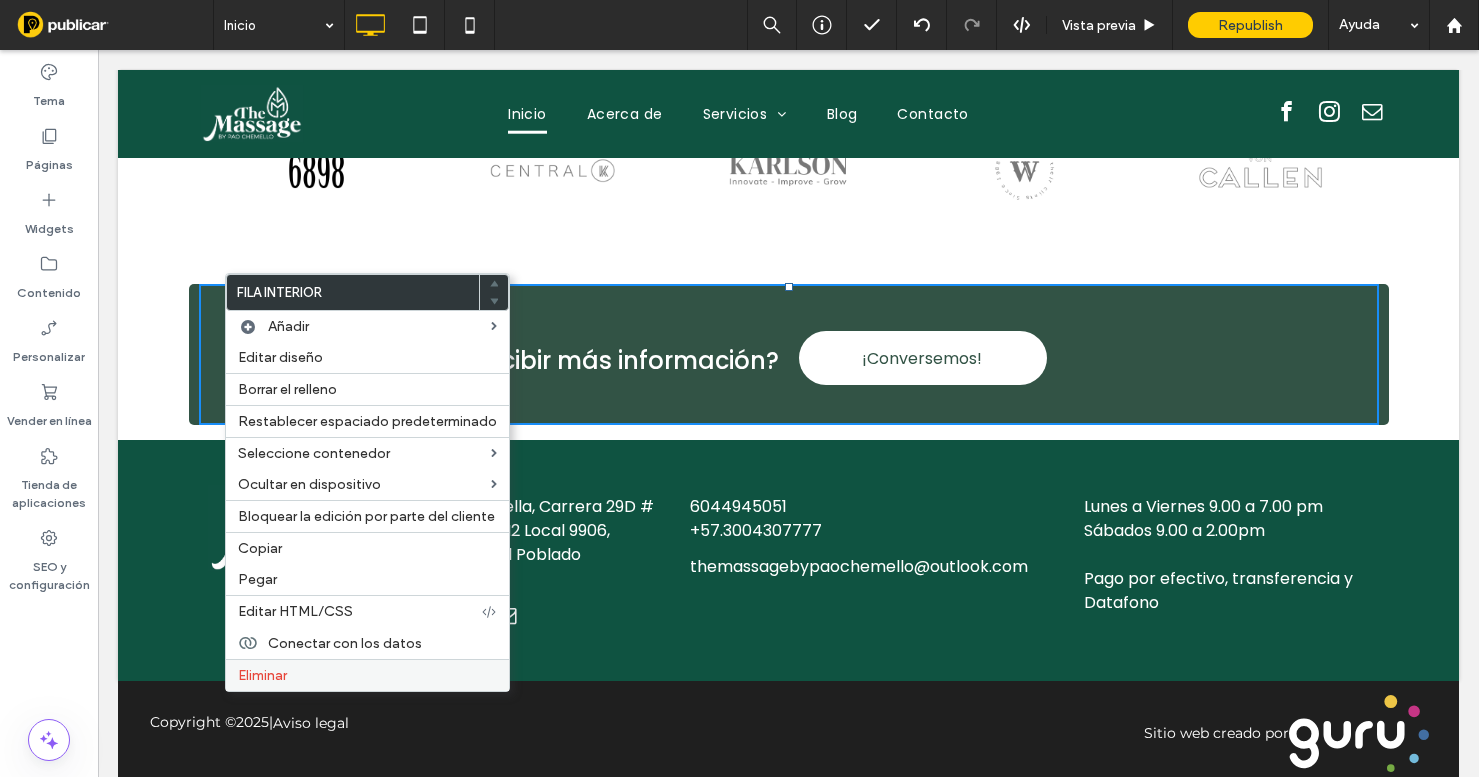 click on "Eliminar" at bounding box center (262, 675) 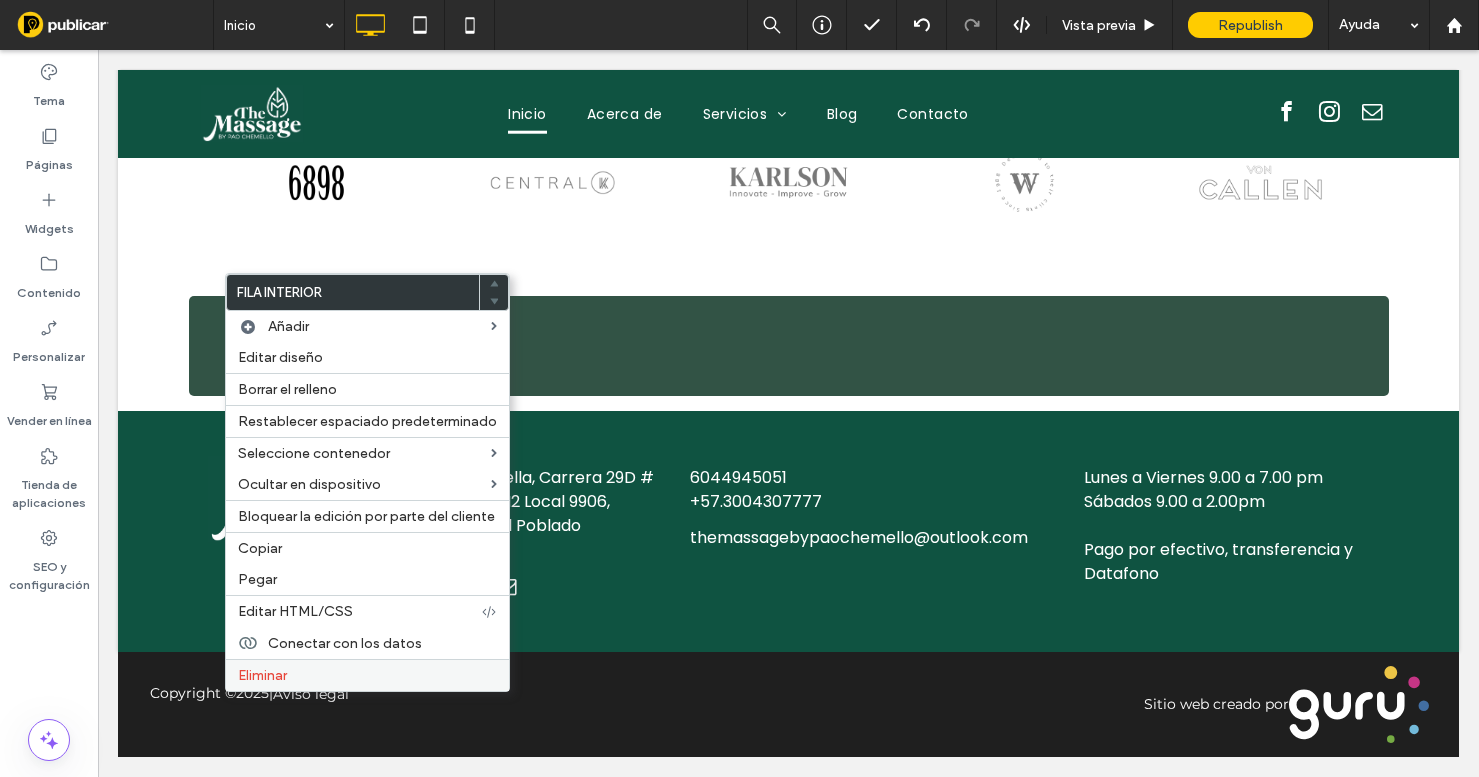 scroll, scrollTop: 5875, scrollLeft: 0, axis: vertical 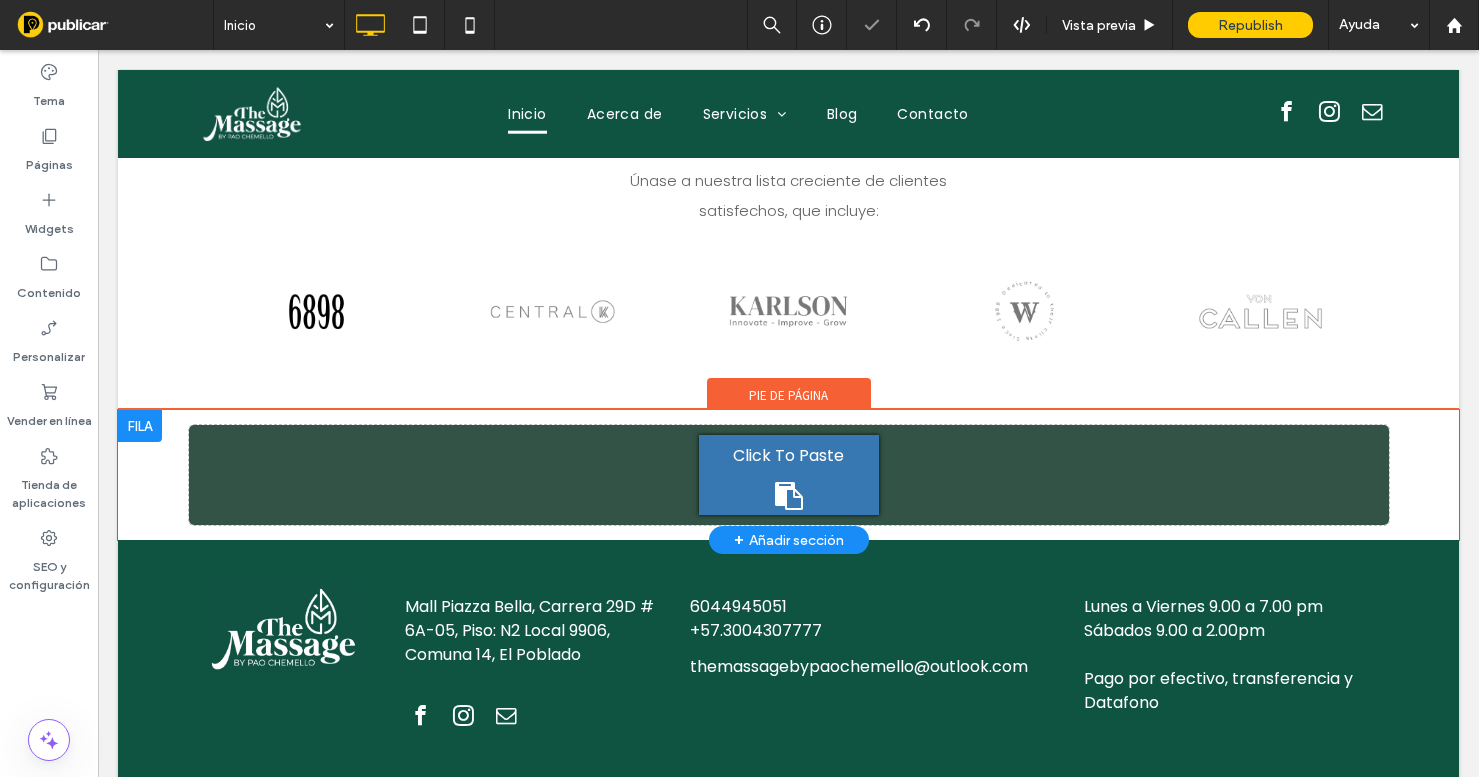 click on "Click To Paste     Click To Paste" at bounding box center [789, 475] 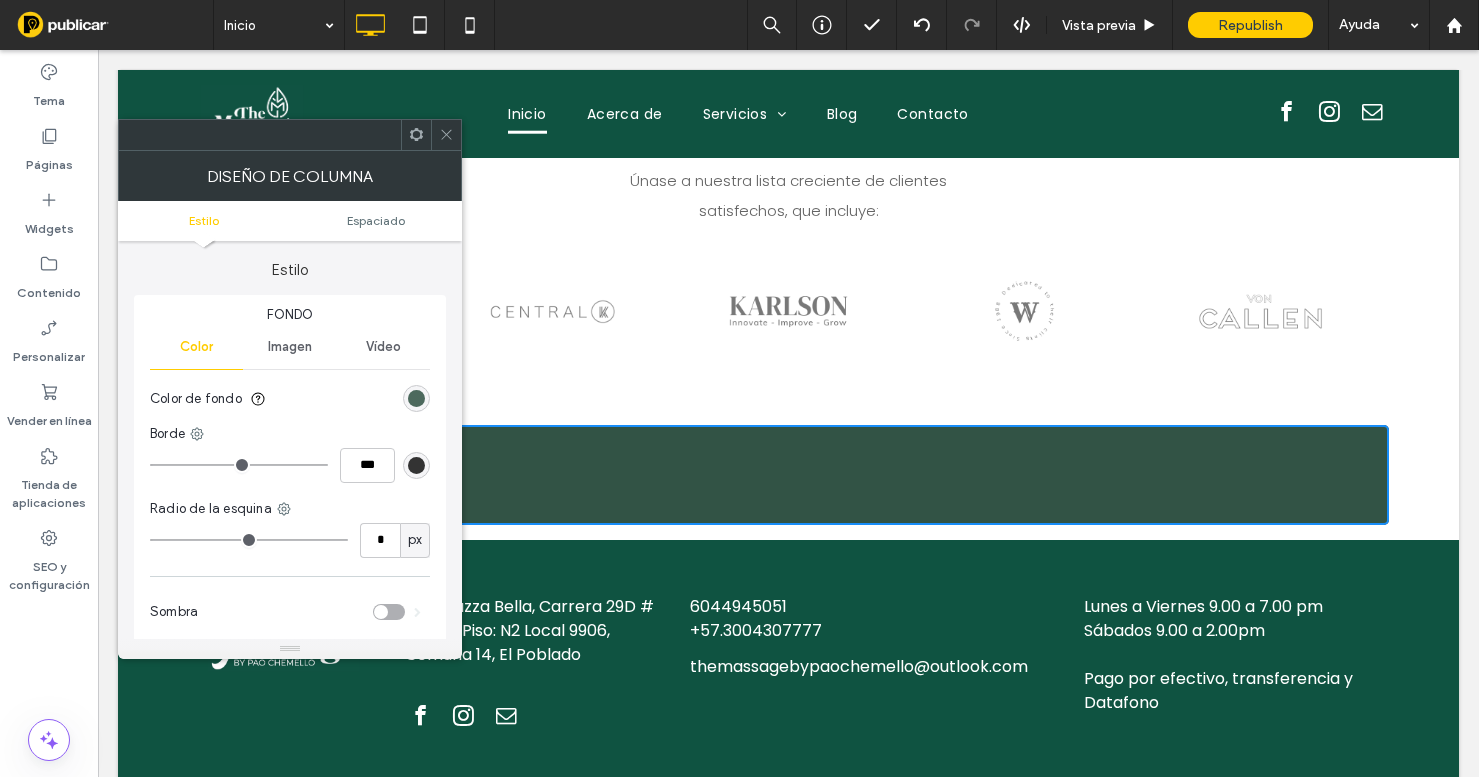 click at bounding box center [416, 398] 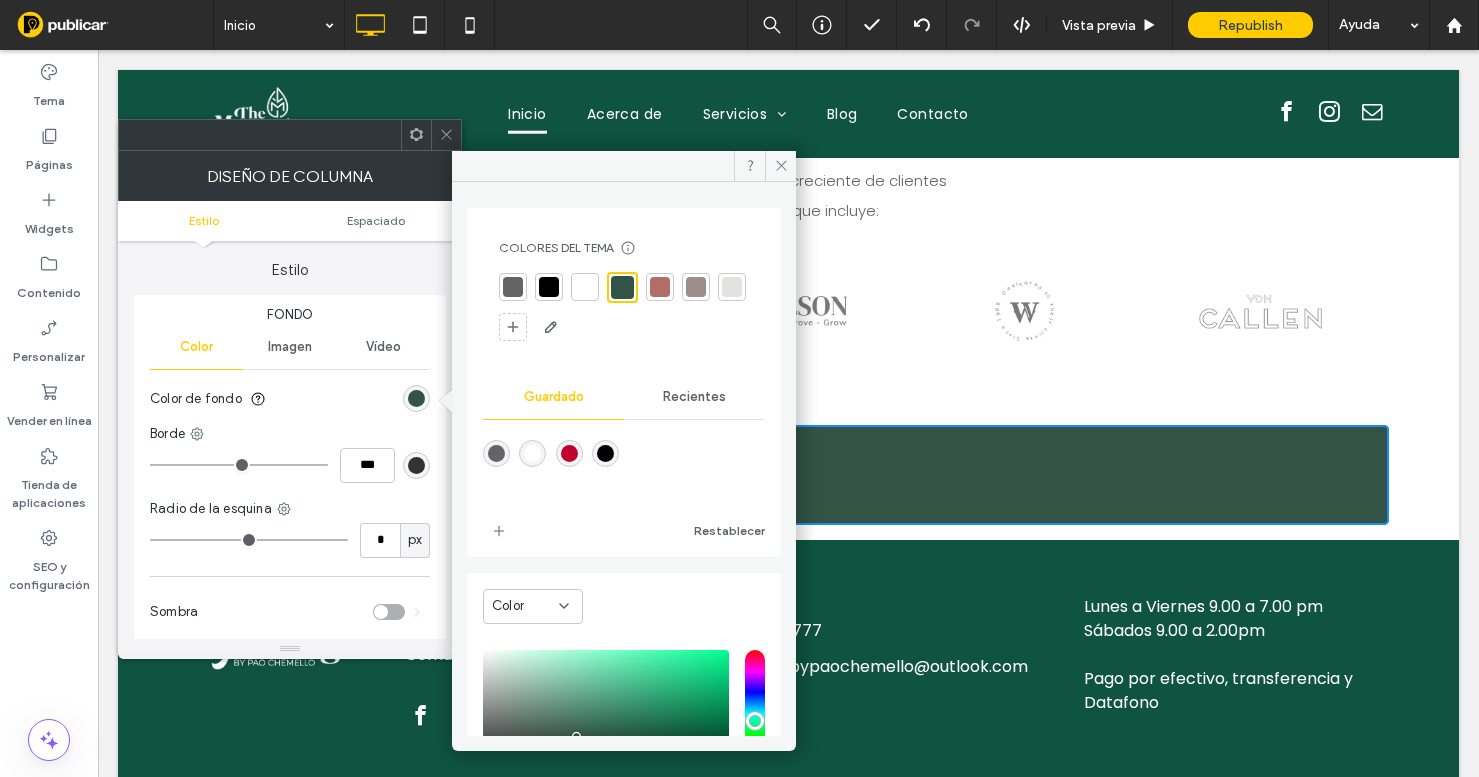 click on "Recientes" at bounding box center [694, 397] 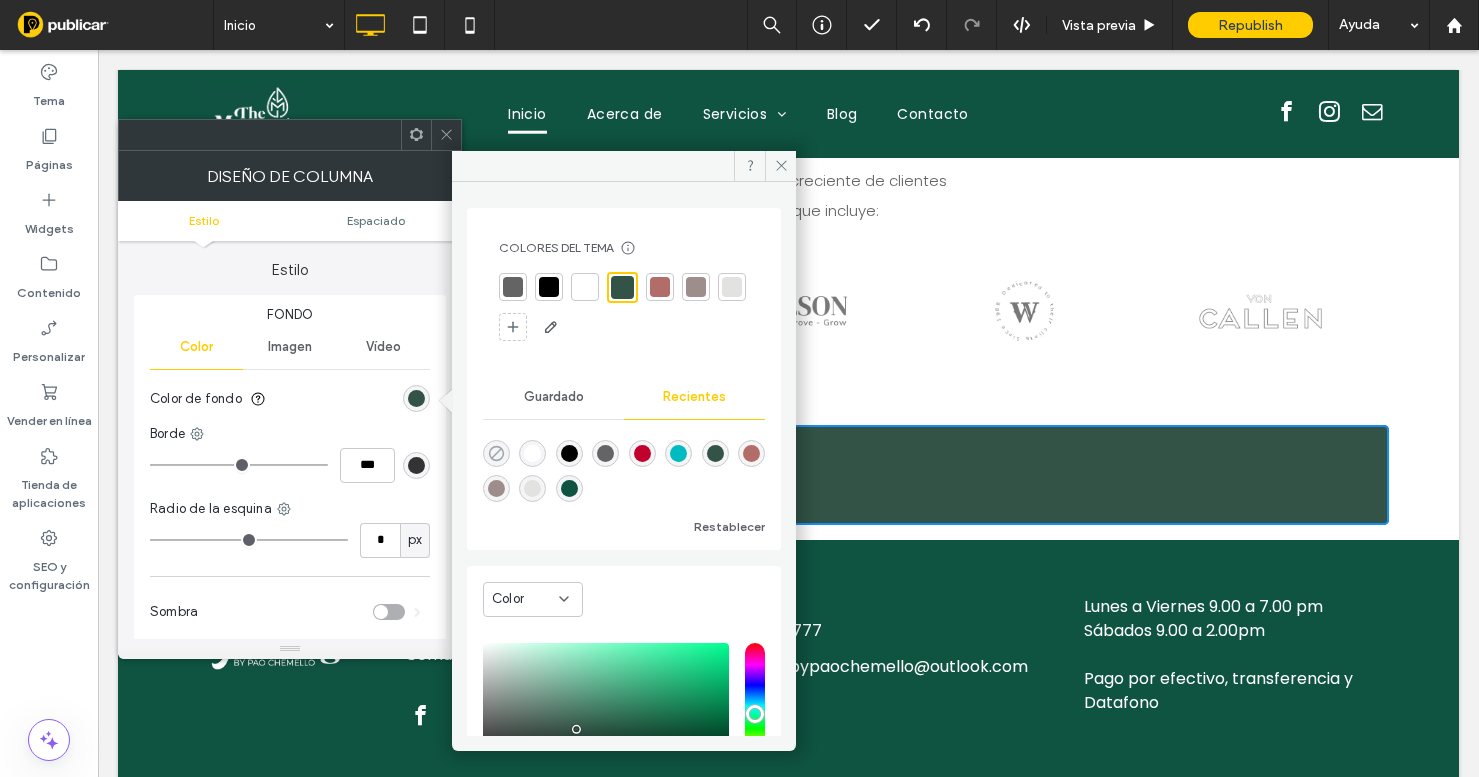 click 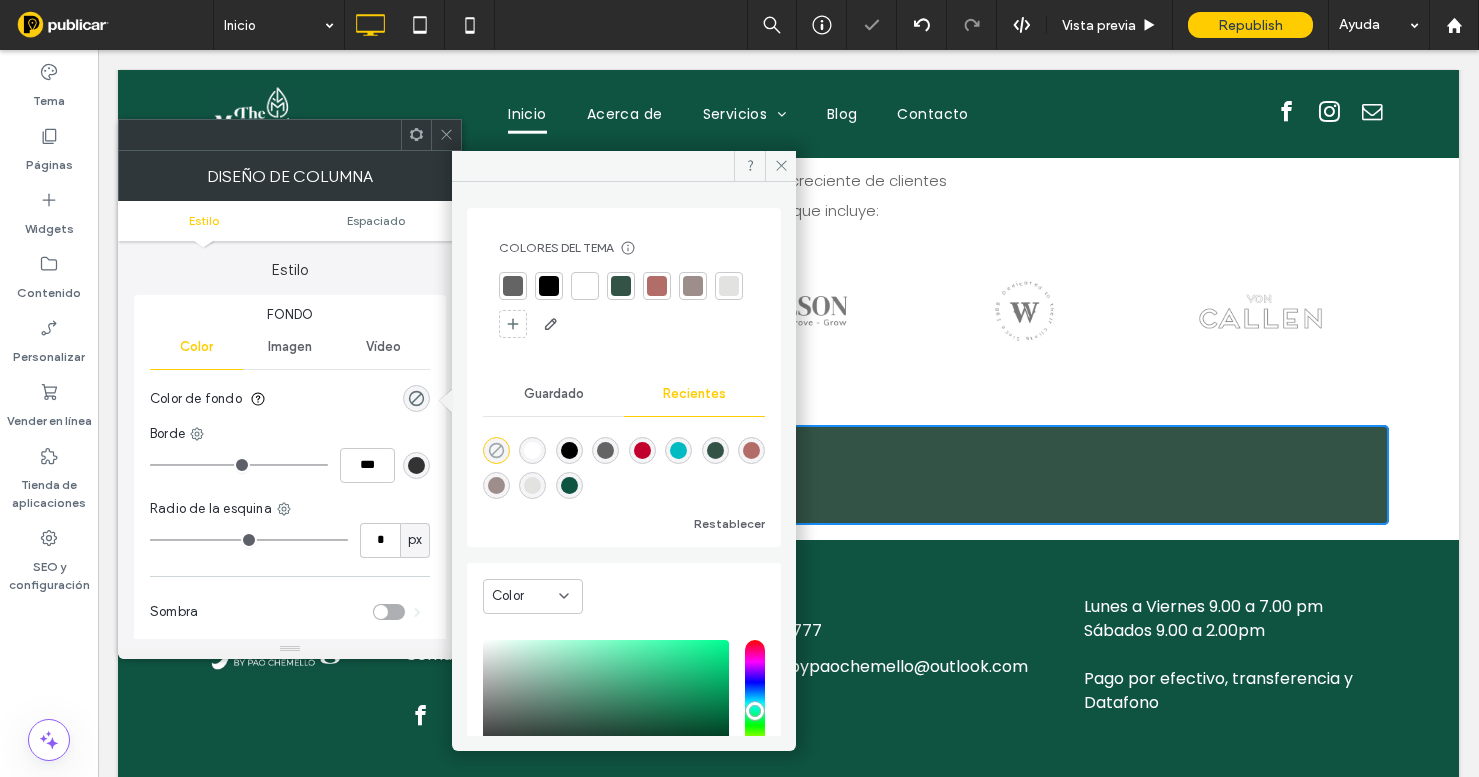 type on "*******" 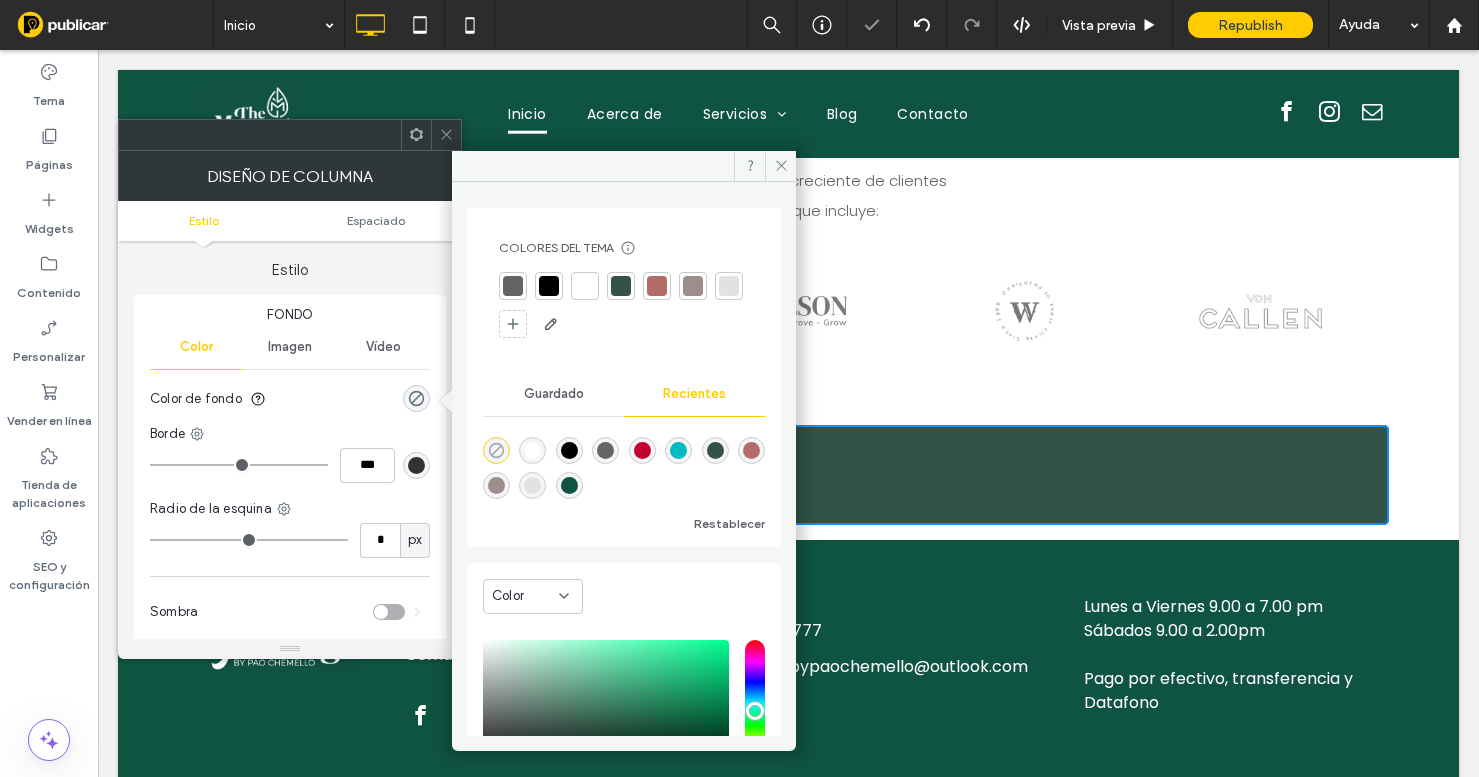 type on "*" 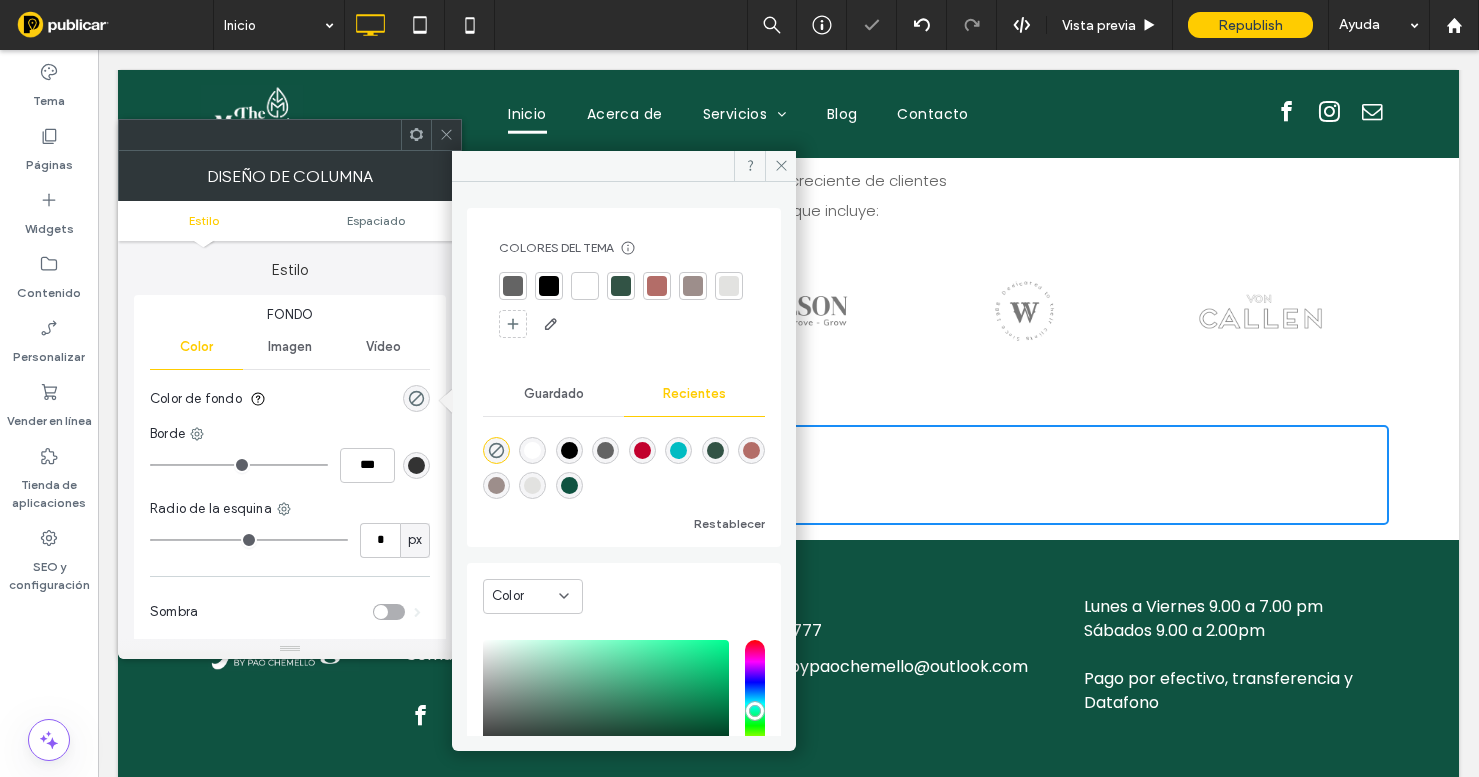 click on "Fondo Color Imagen Vídeo Color de fondo Borde *** Radio de la esquina * px Sombra" at bounding box center (290, 471) 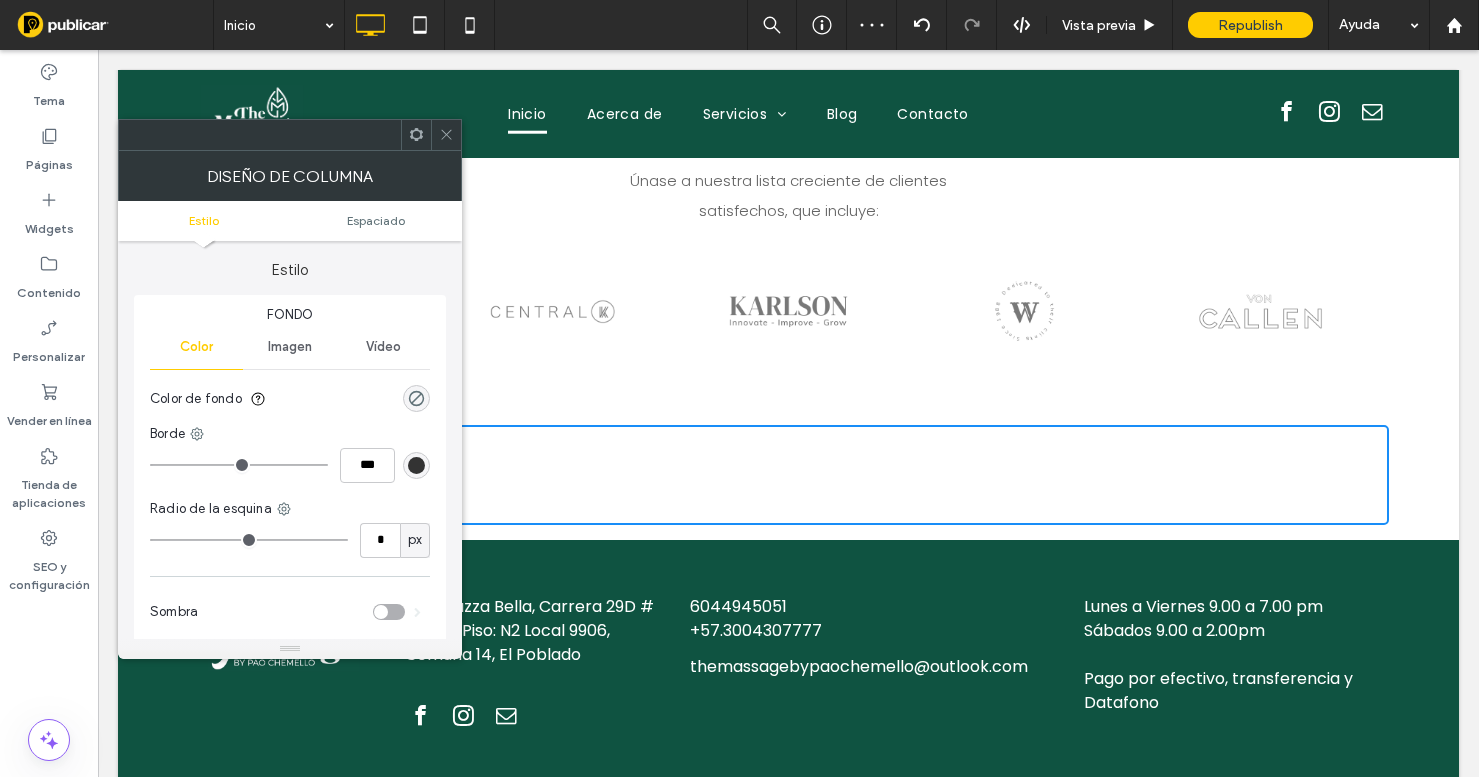 click 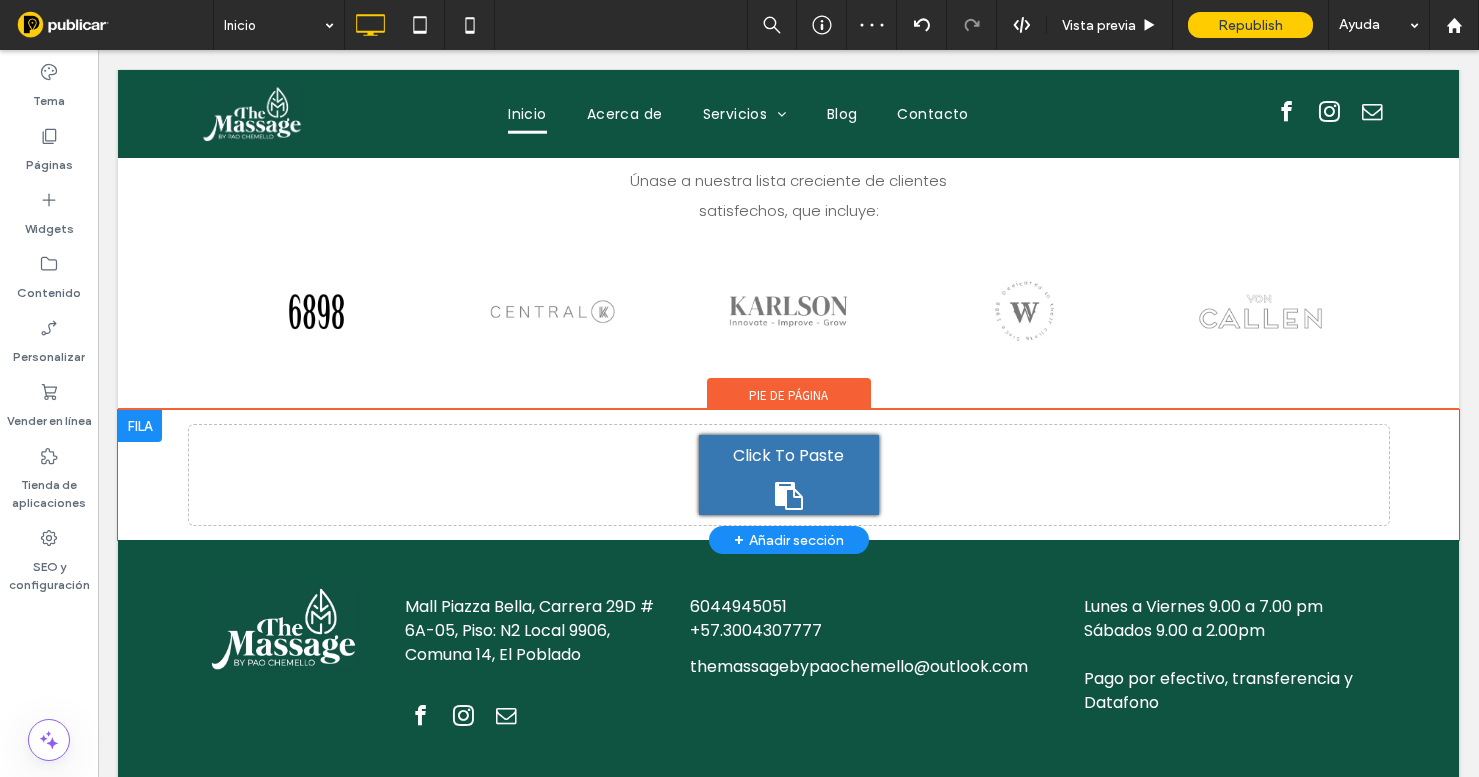 click at bounding box center [140, 426] 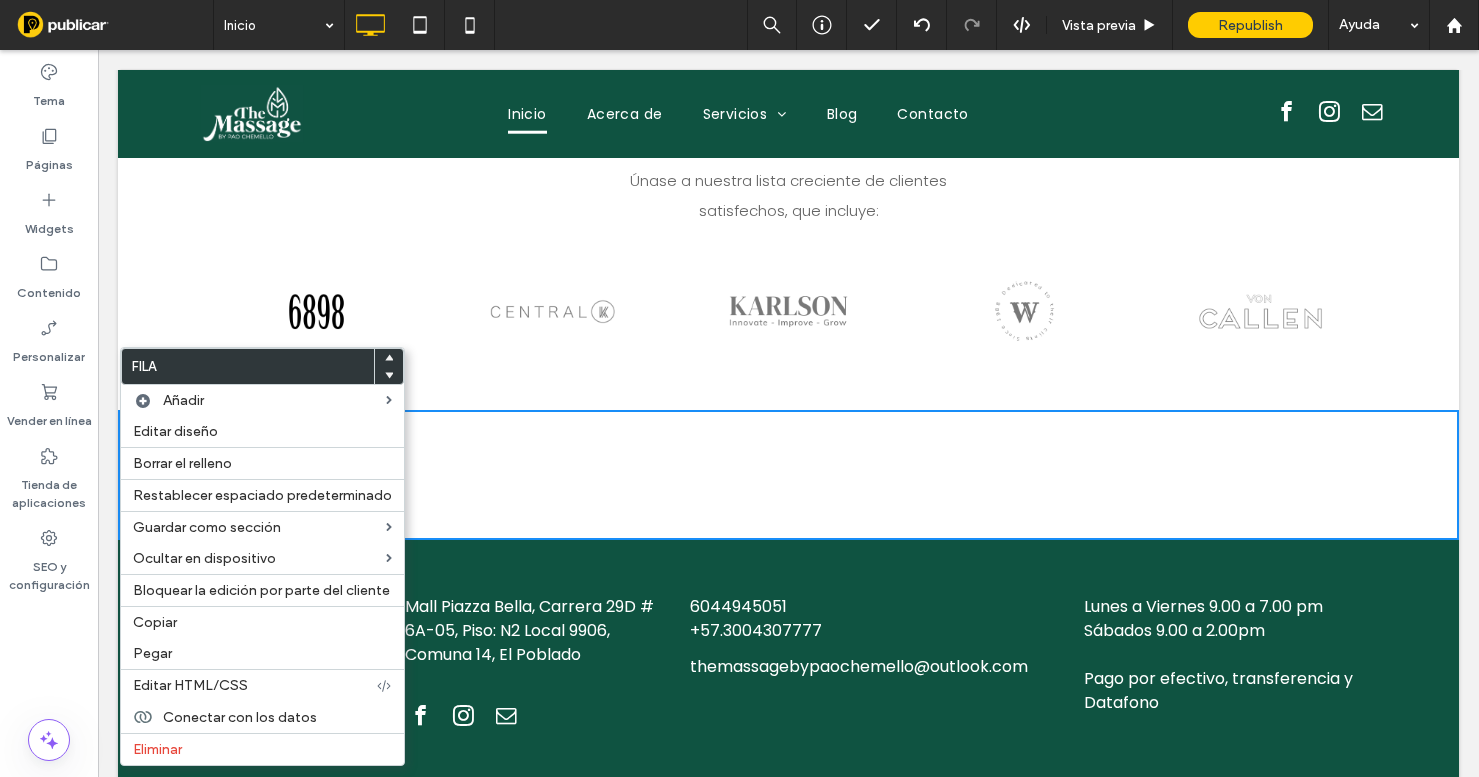 click at bounding box center [389, 376] 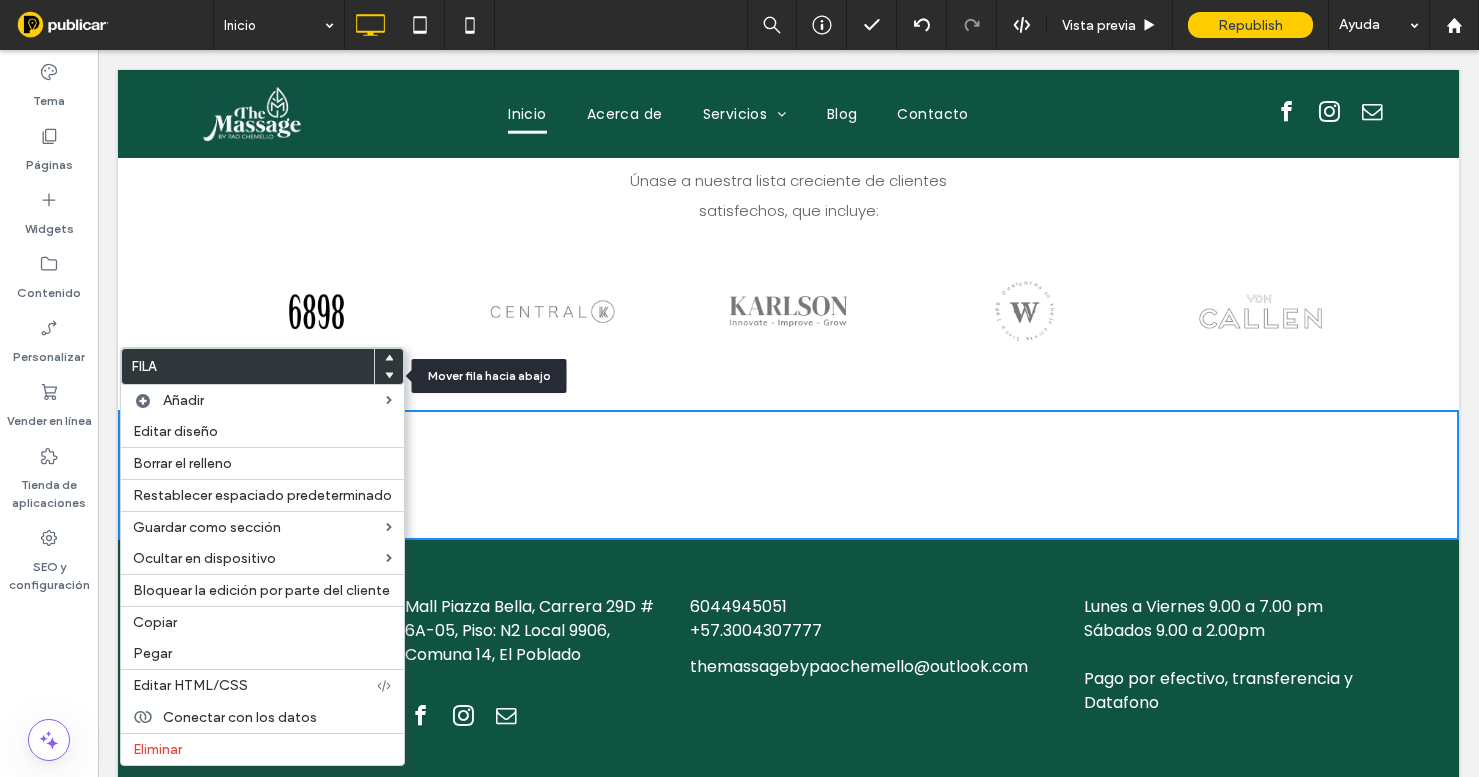 click 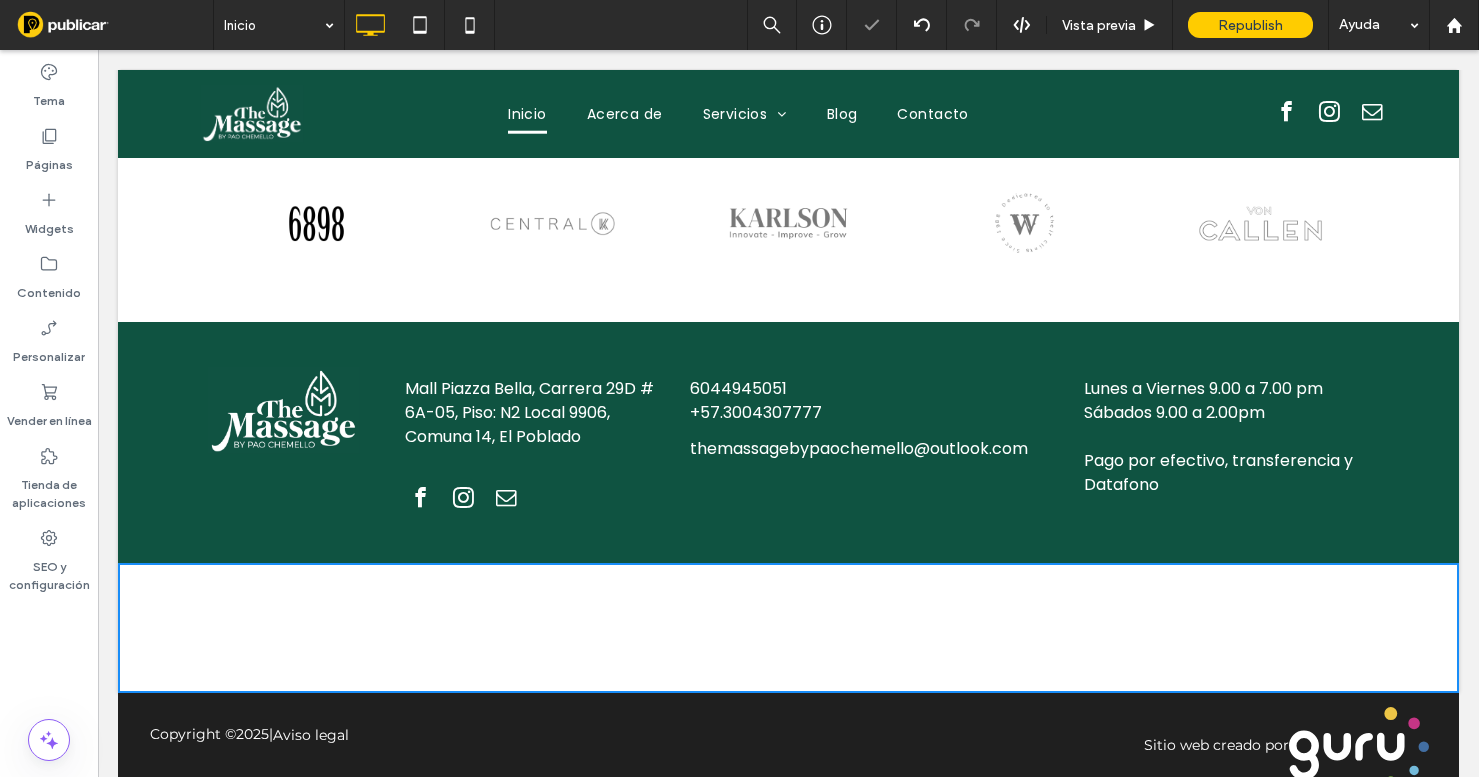 scroll, scrollTop: 5975, scrollLeft: 0, axis: vertical 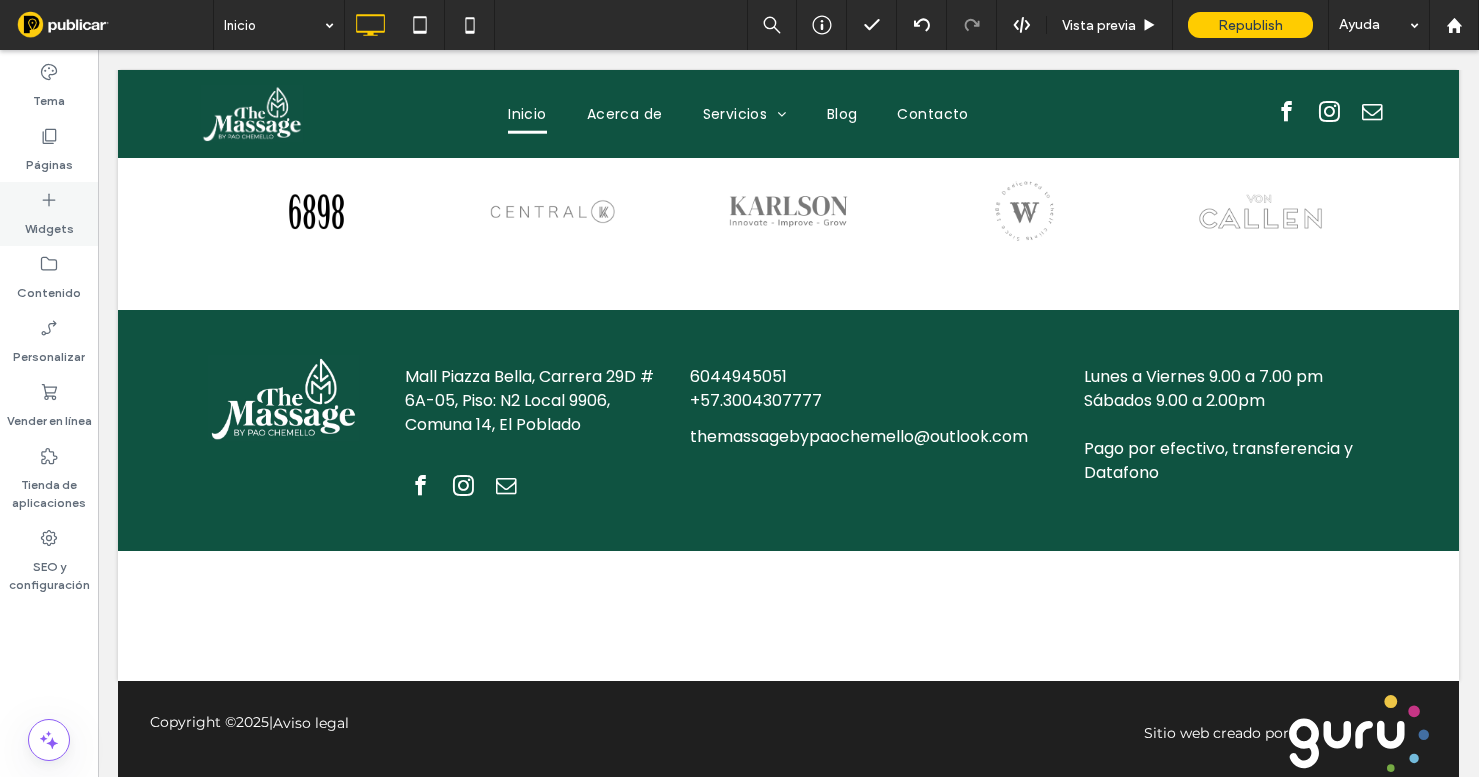 click on "Widgets" at bounding box center (49, 224) 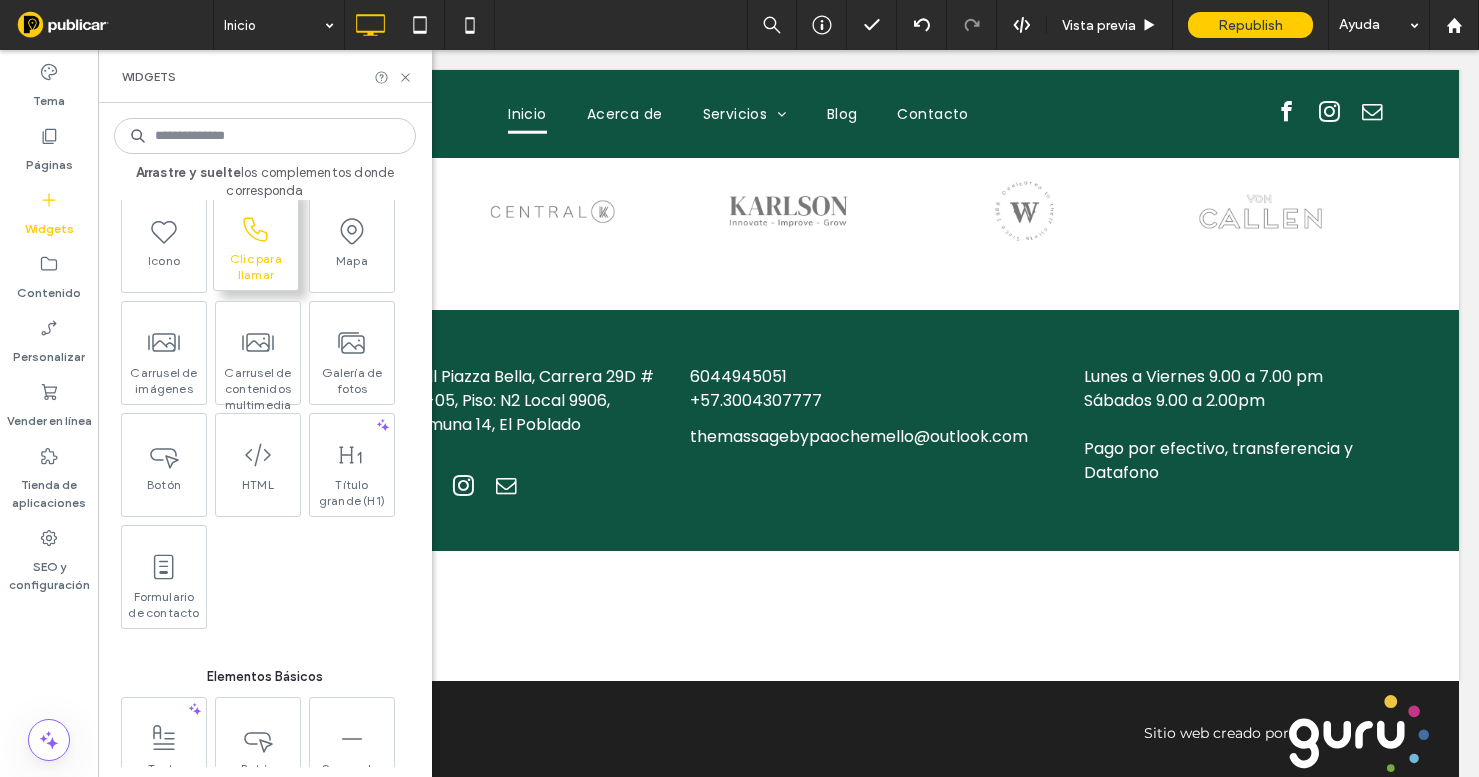 scroll, scrollTop: 169, scrollLeft: 0, axis: vertical 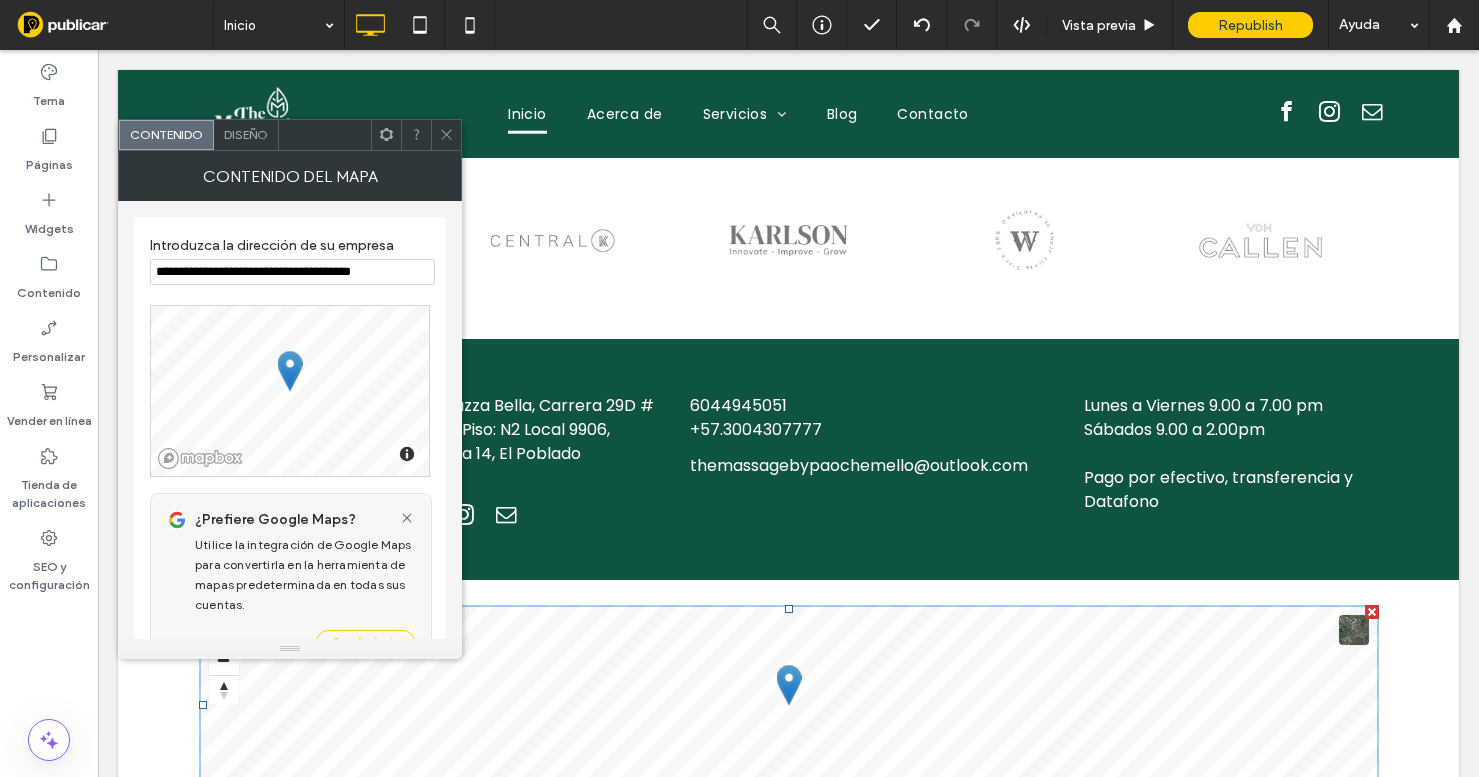click on "**********" at bounding box center (292, 272) 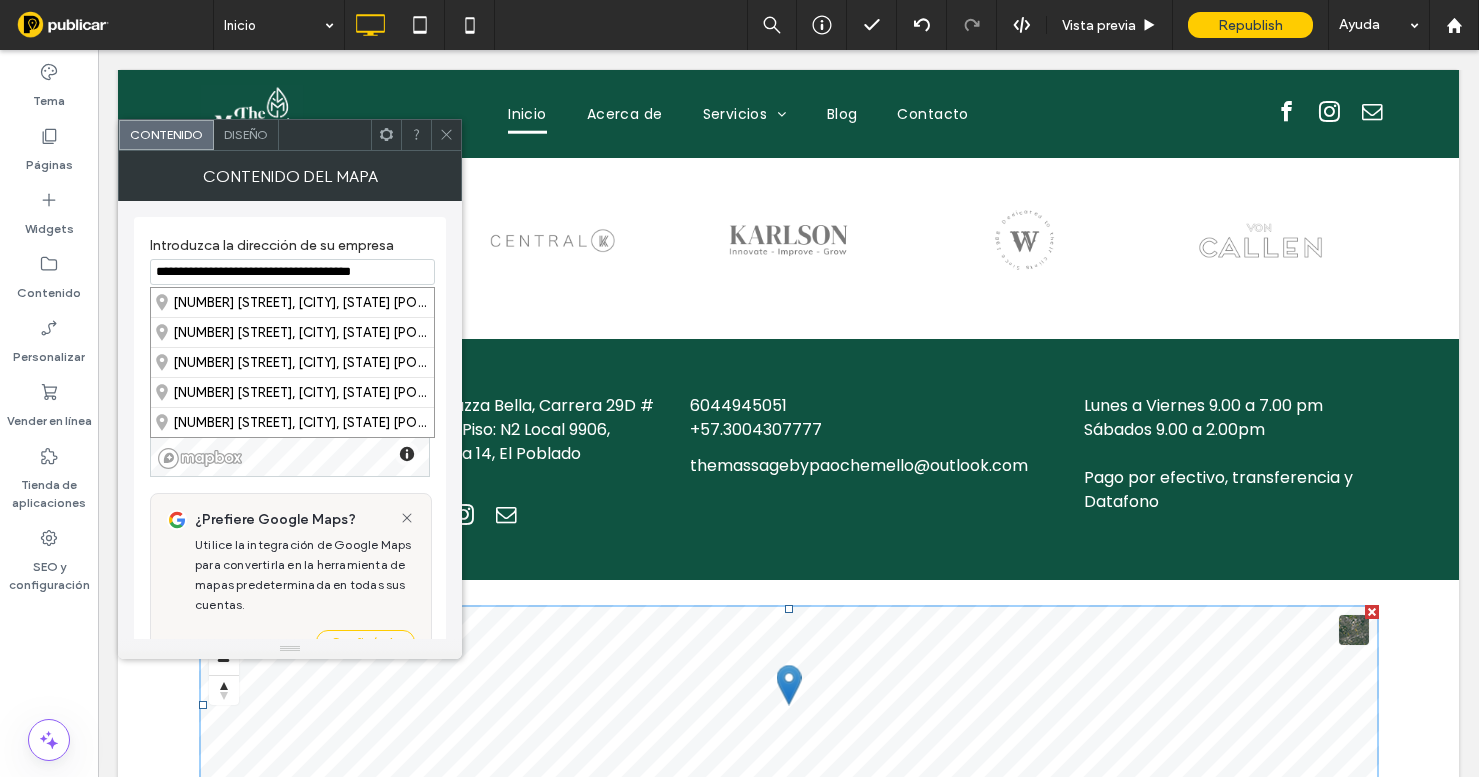paste 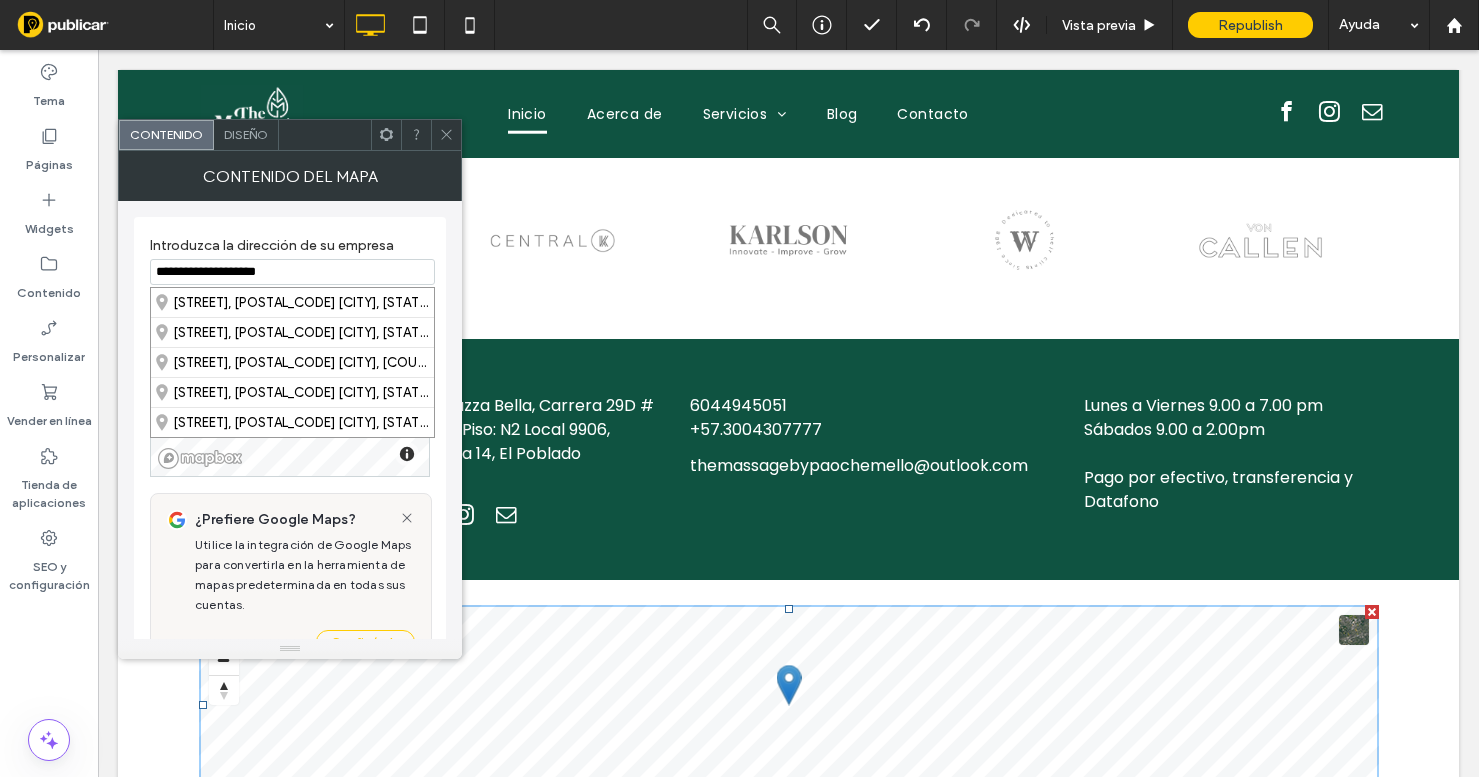 click on "**********" at bounding box center [292, 272] 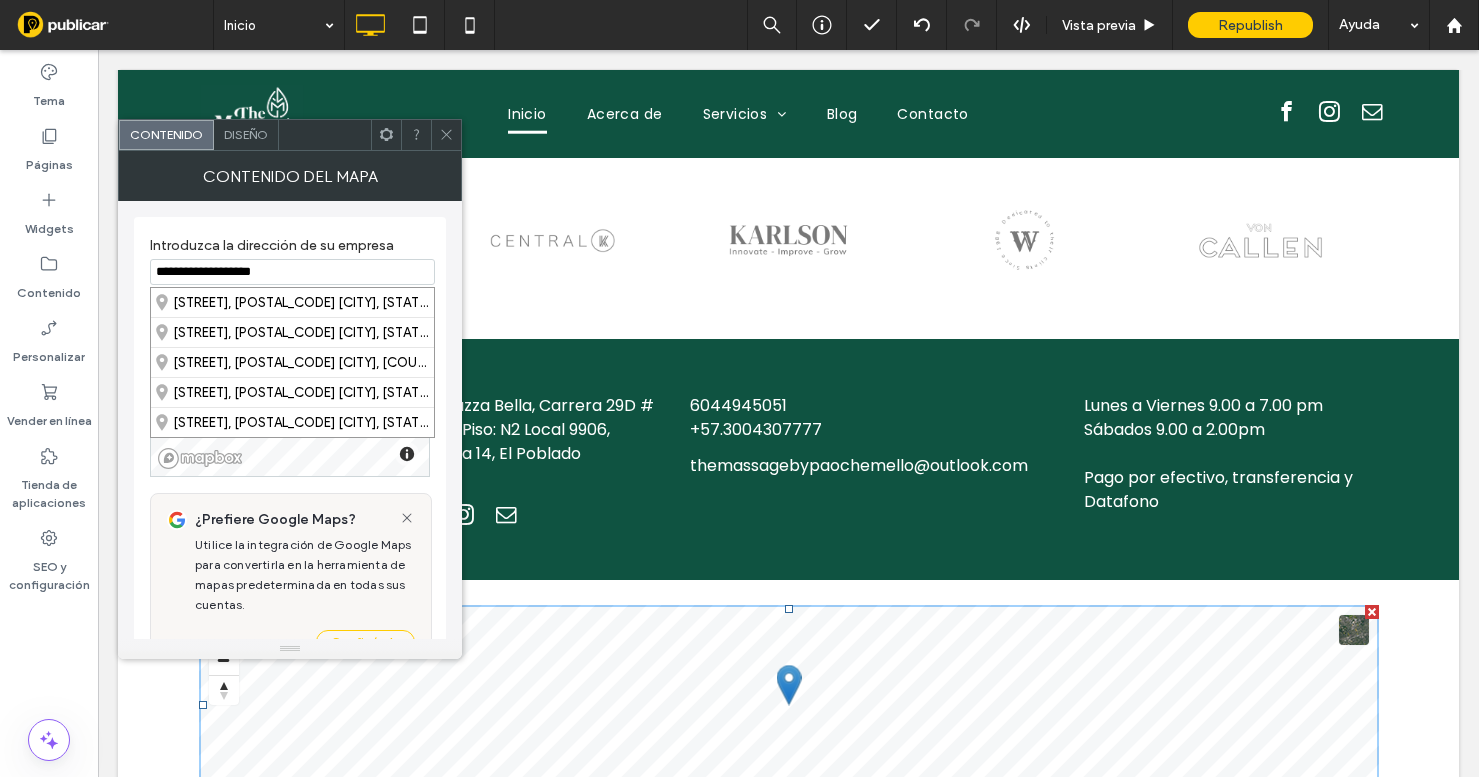 drag, startPoint x: 293, startPoint y: 272, endPoint x: 228, endPoint y: 272, distance: 65 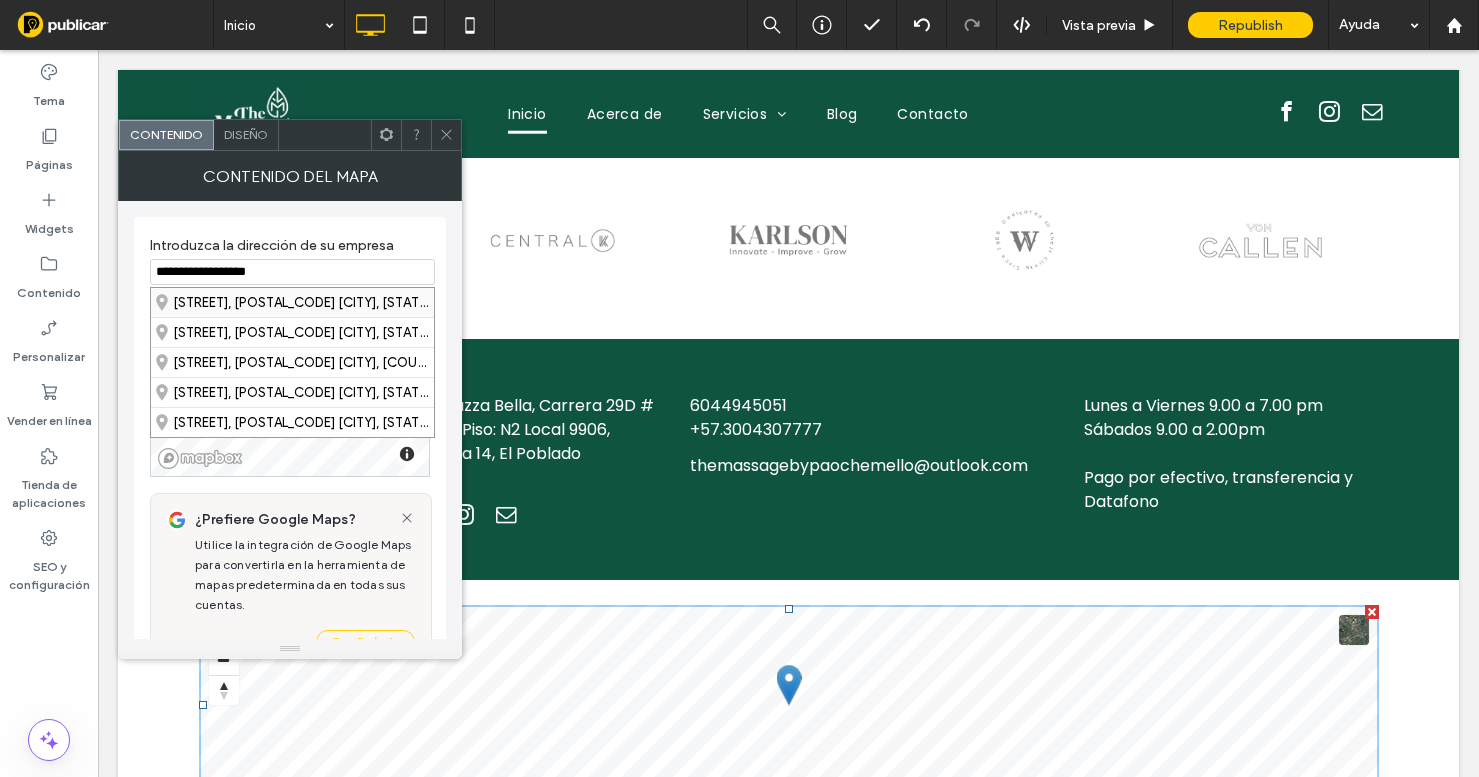 click on "Carrera 29d 6a, 050021 Medellín, Antioquia, Colombia" at bounding box center (292, 302) 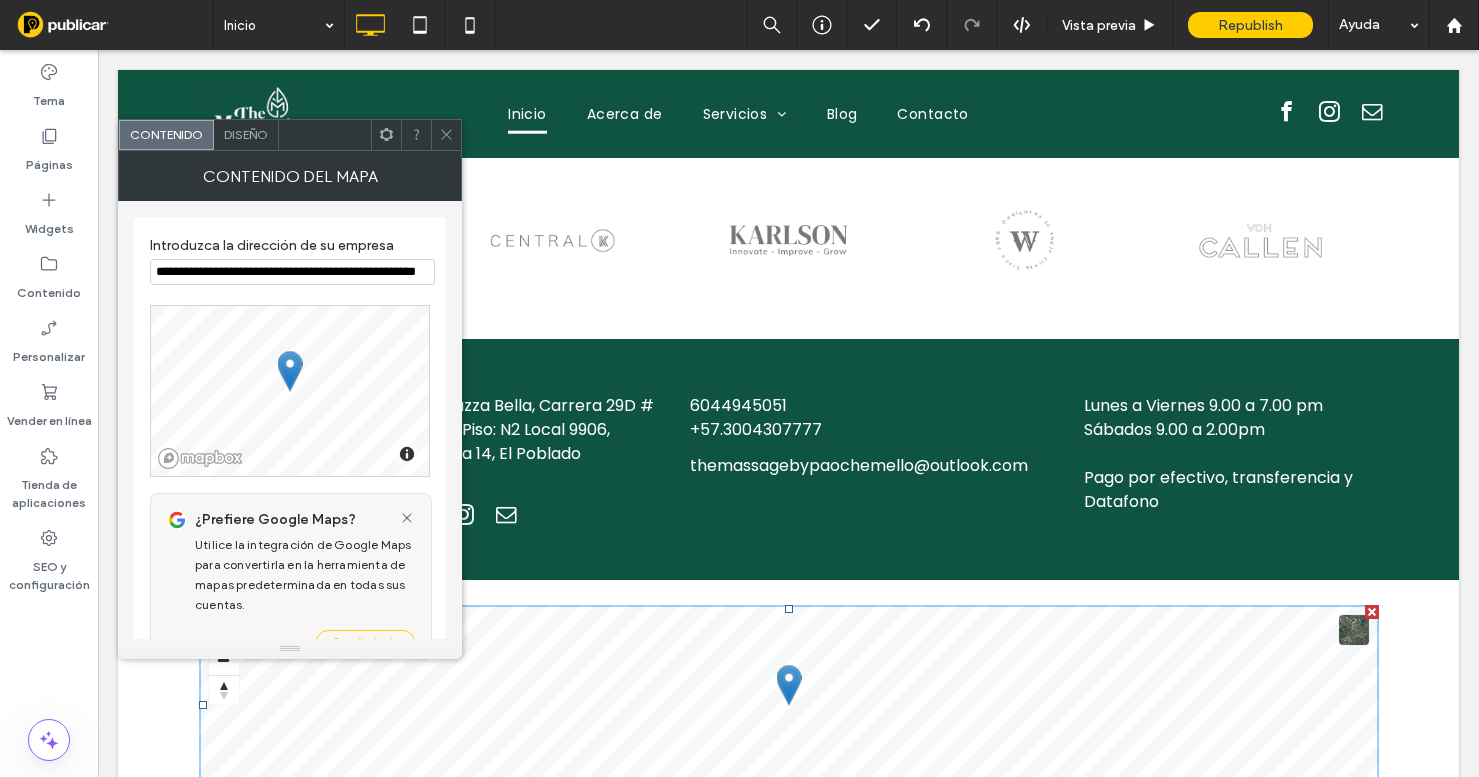 click 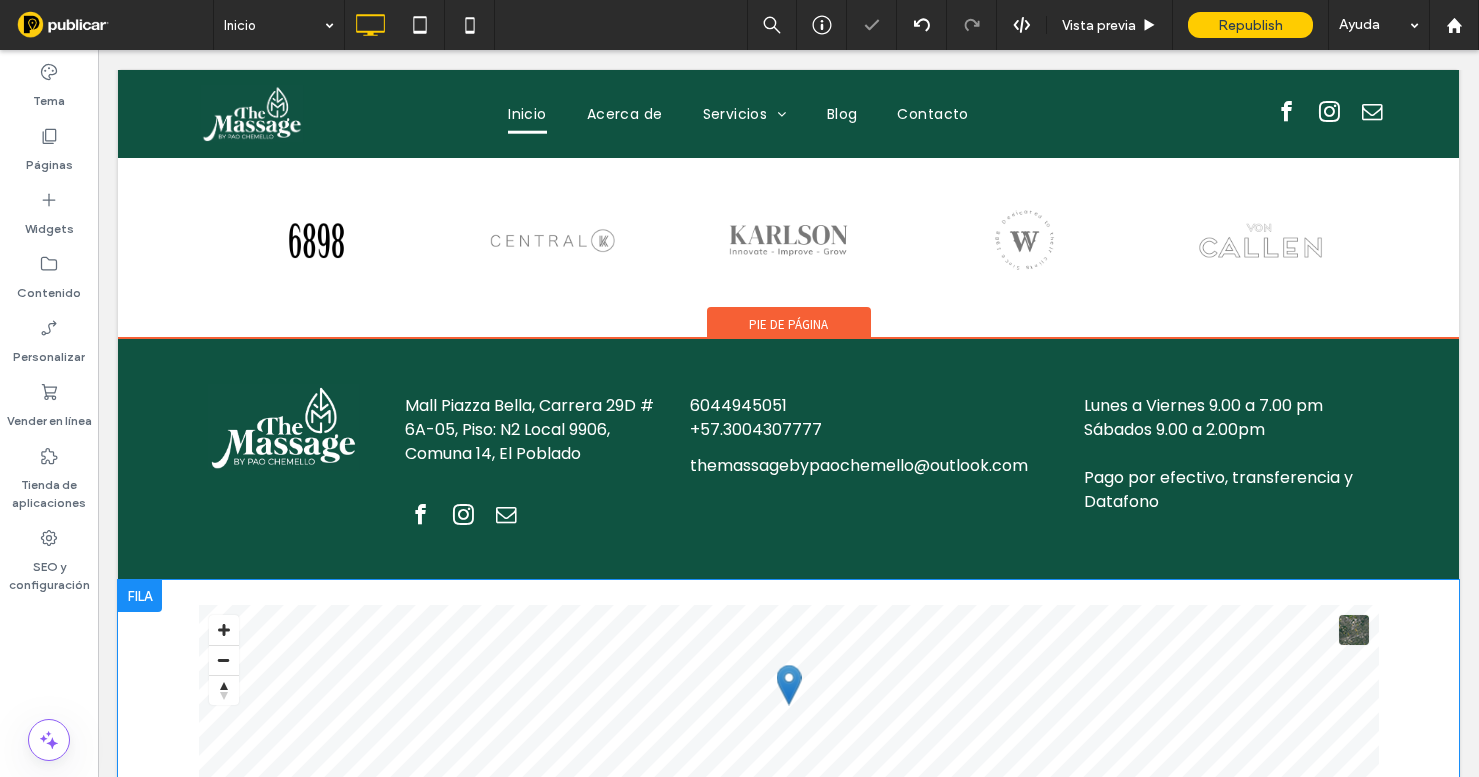 click on "Click To Paste     Click To Paste       © Mapbox   © OpenStreetMap   Improve this map
+ Añadir sección" at bounding box center (788, 700) 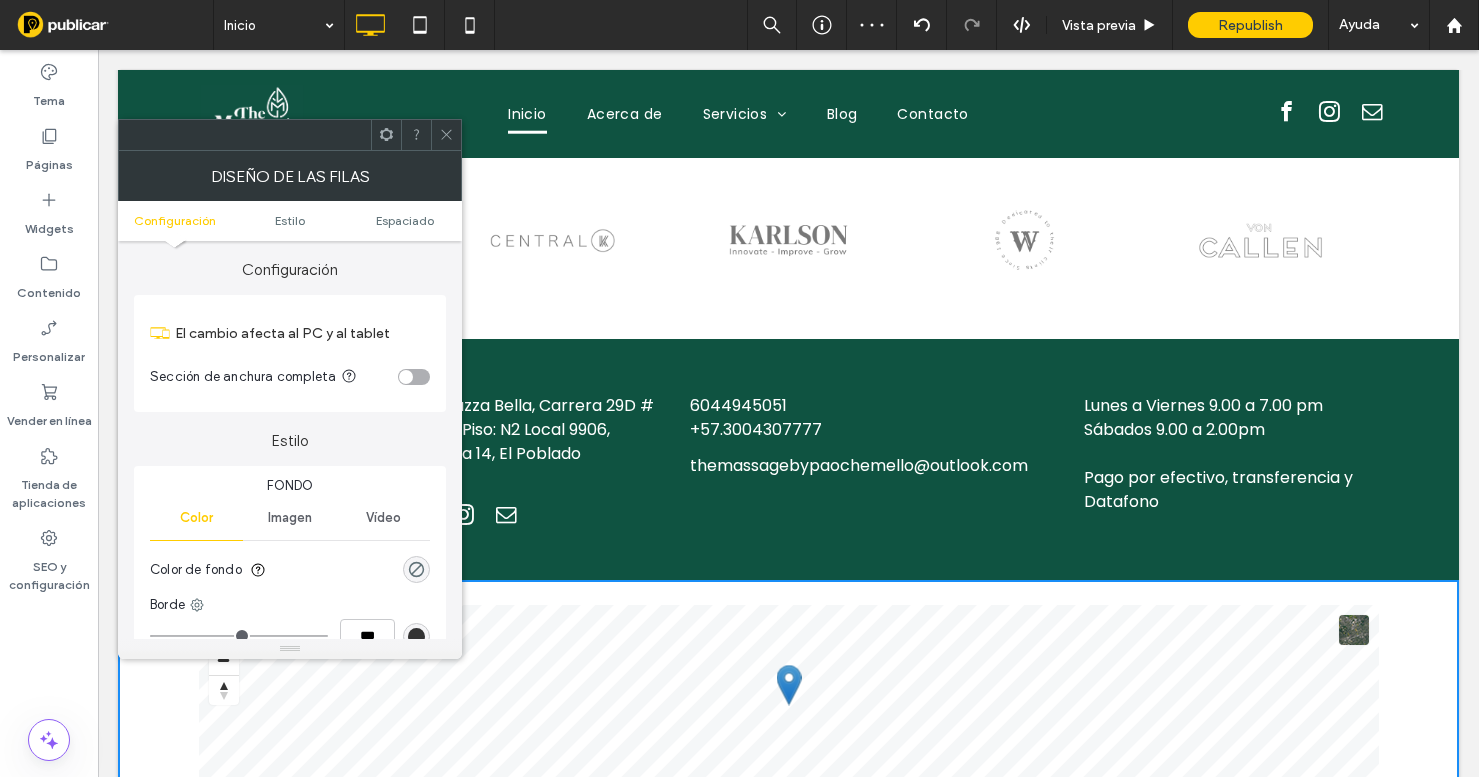 click at bounding box center [414, 377] 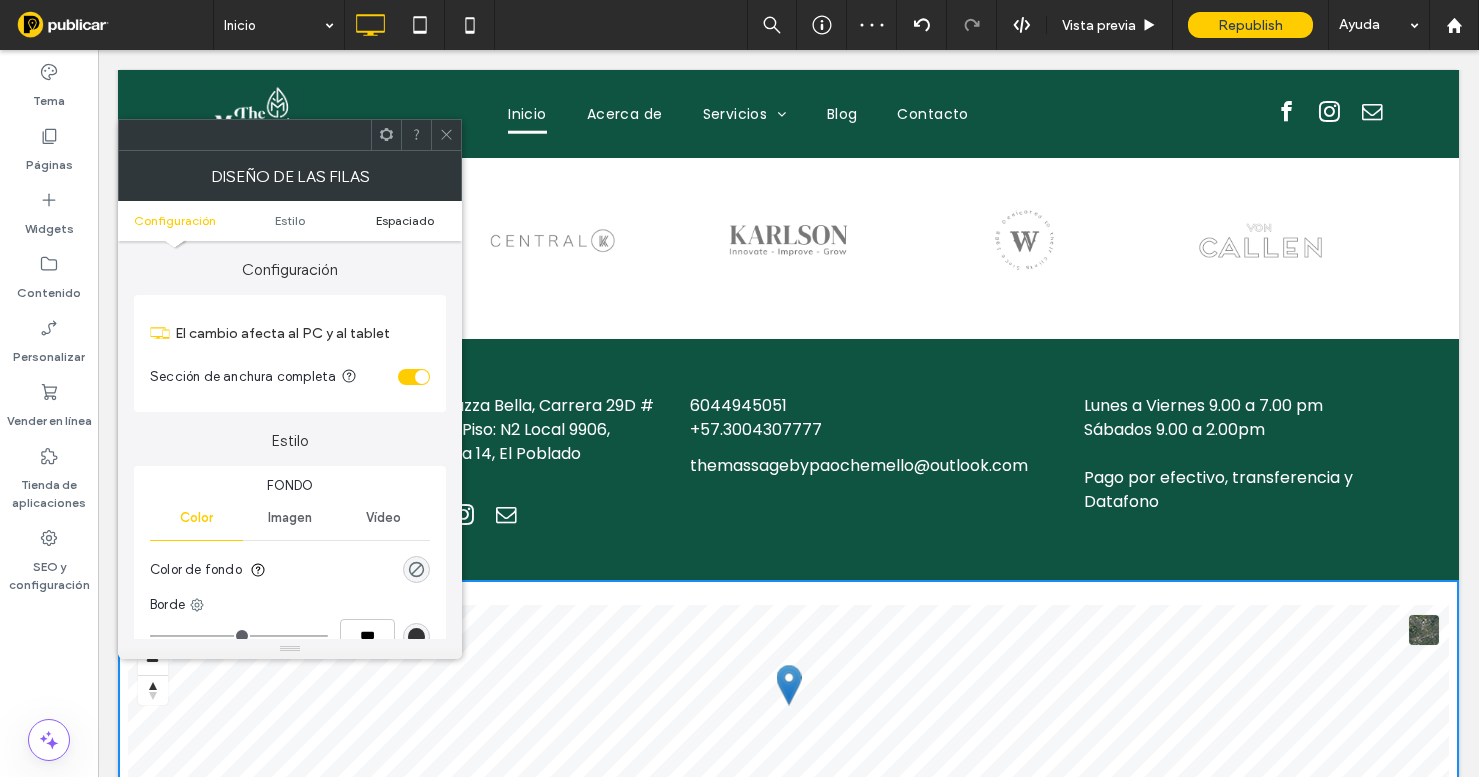 click on "Espaciado" at bounding box center [405, 220] 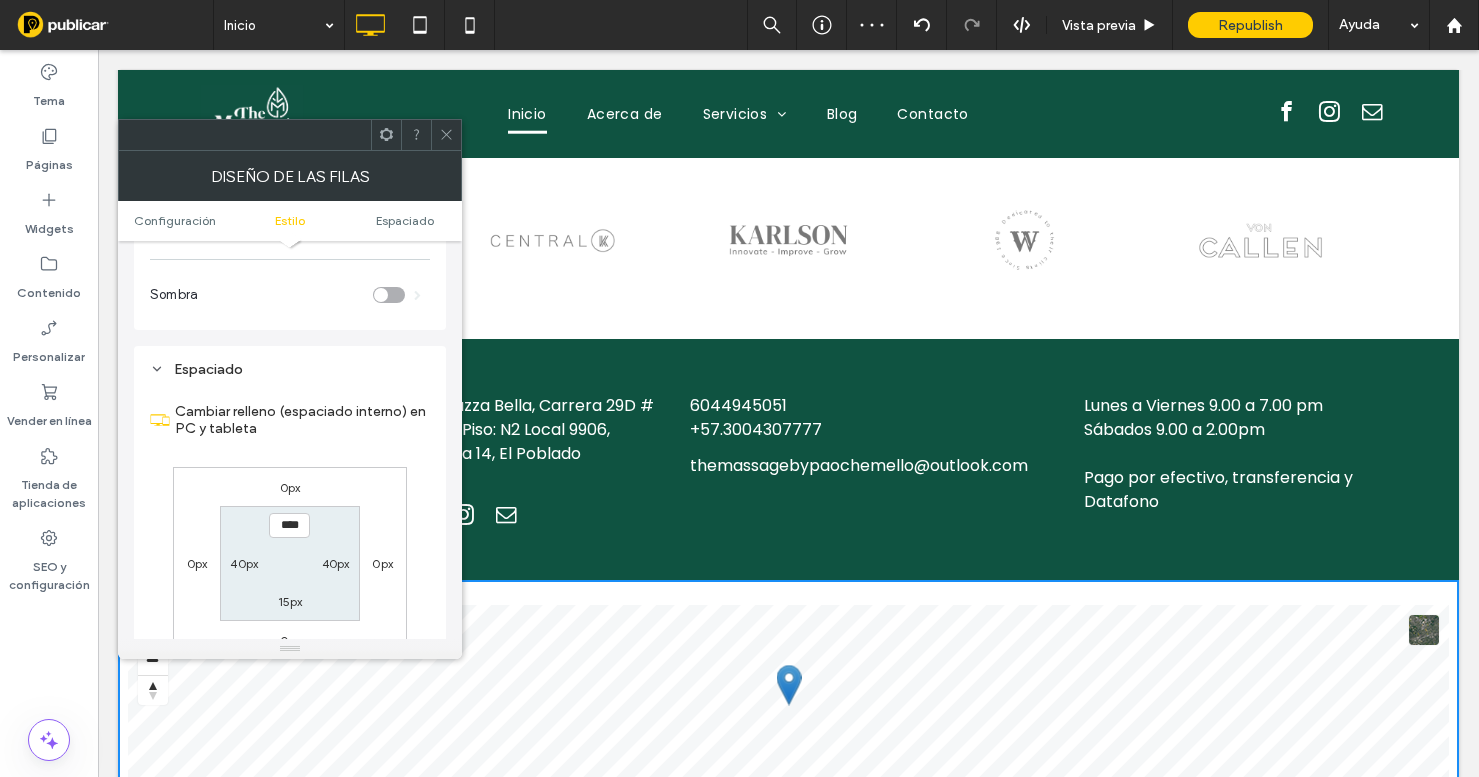 scroll, scrollTop: 503, scrollLeft: 0, axis: vertical 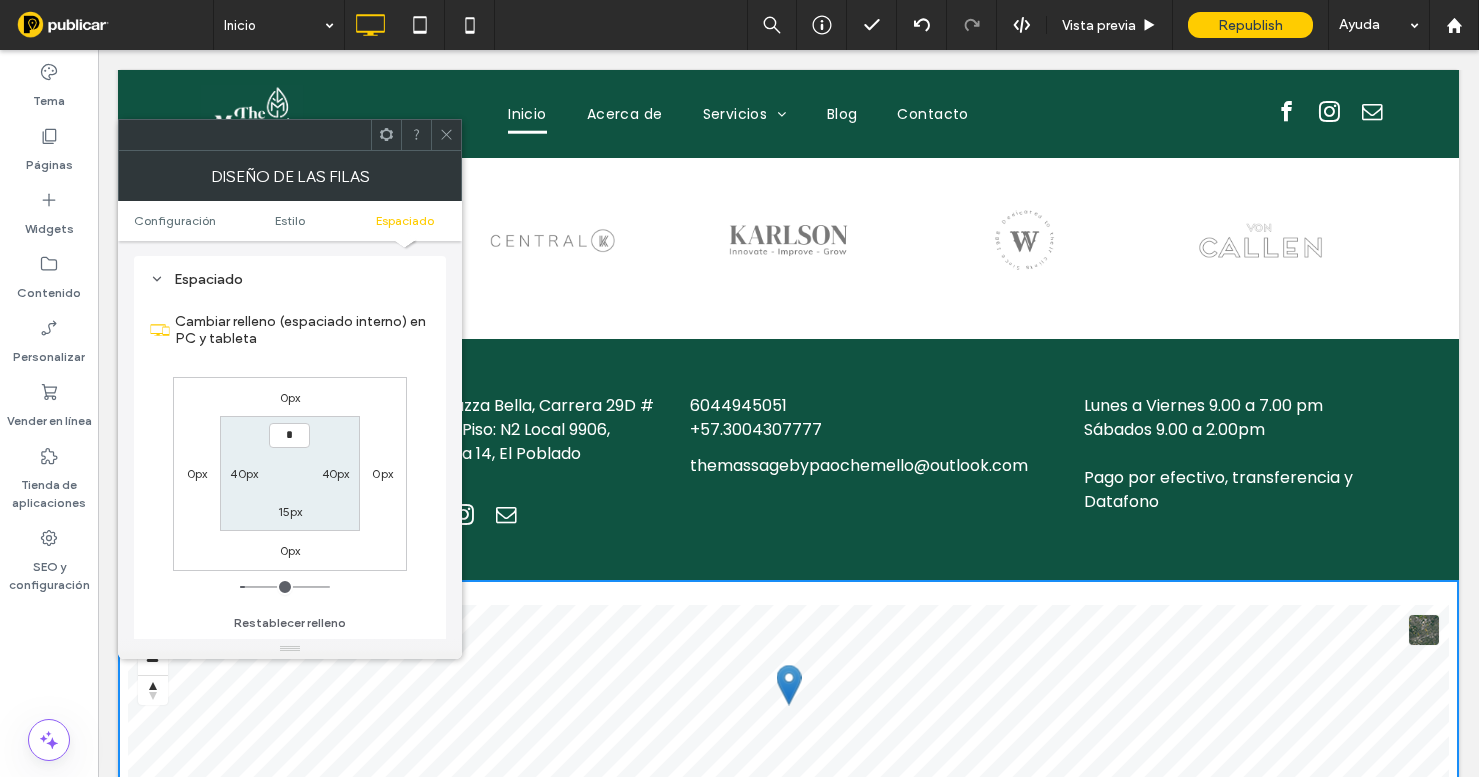 type on "***" 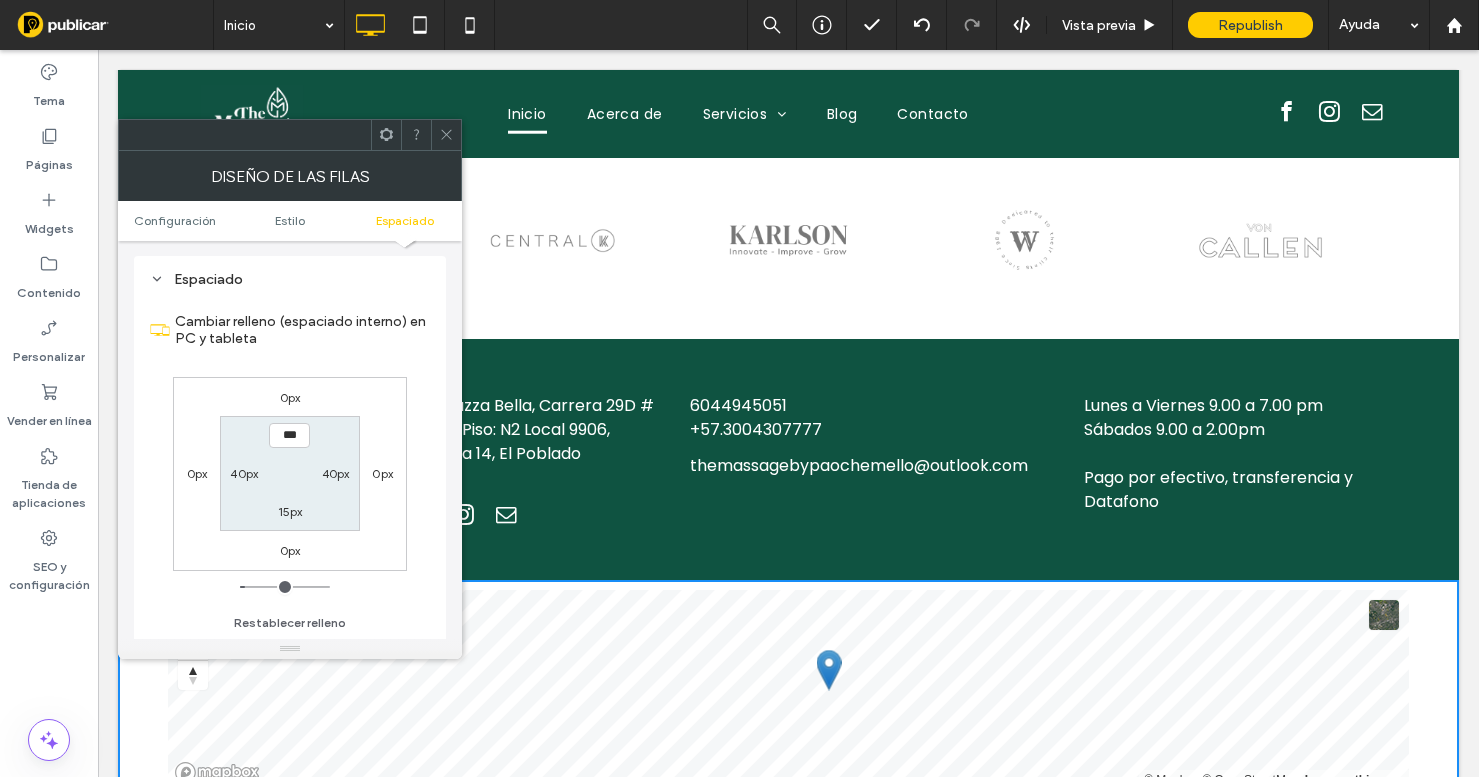 click on "40px" at bounding box center [336, 473] 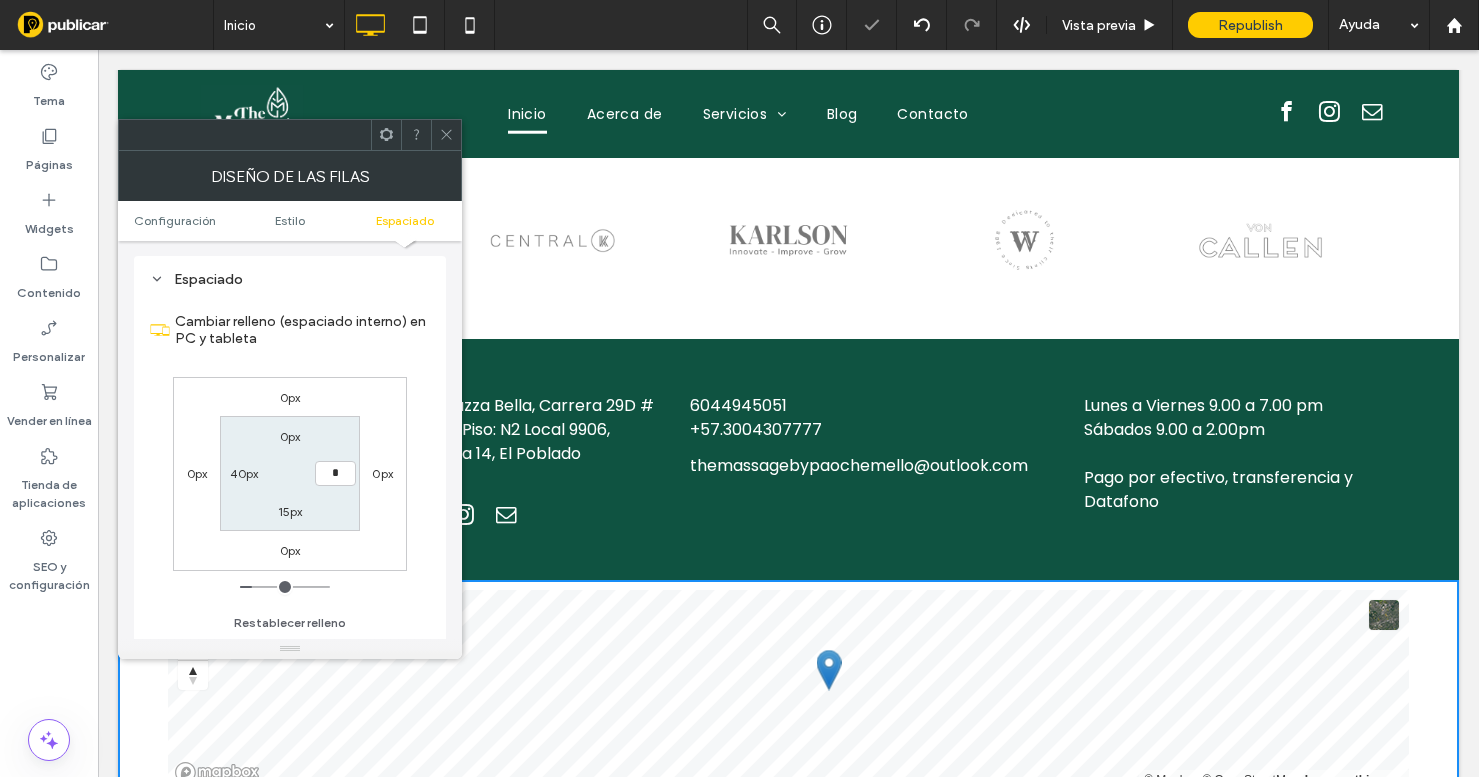 type on "*" 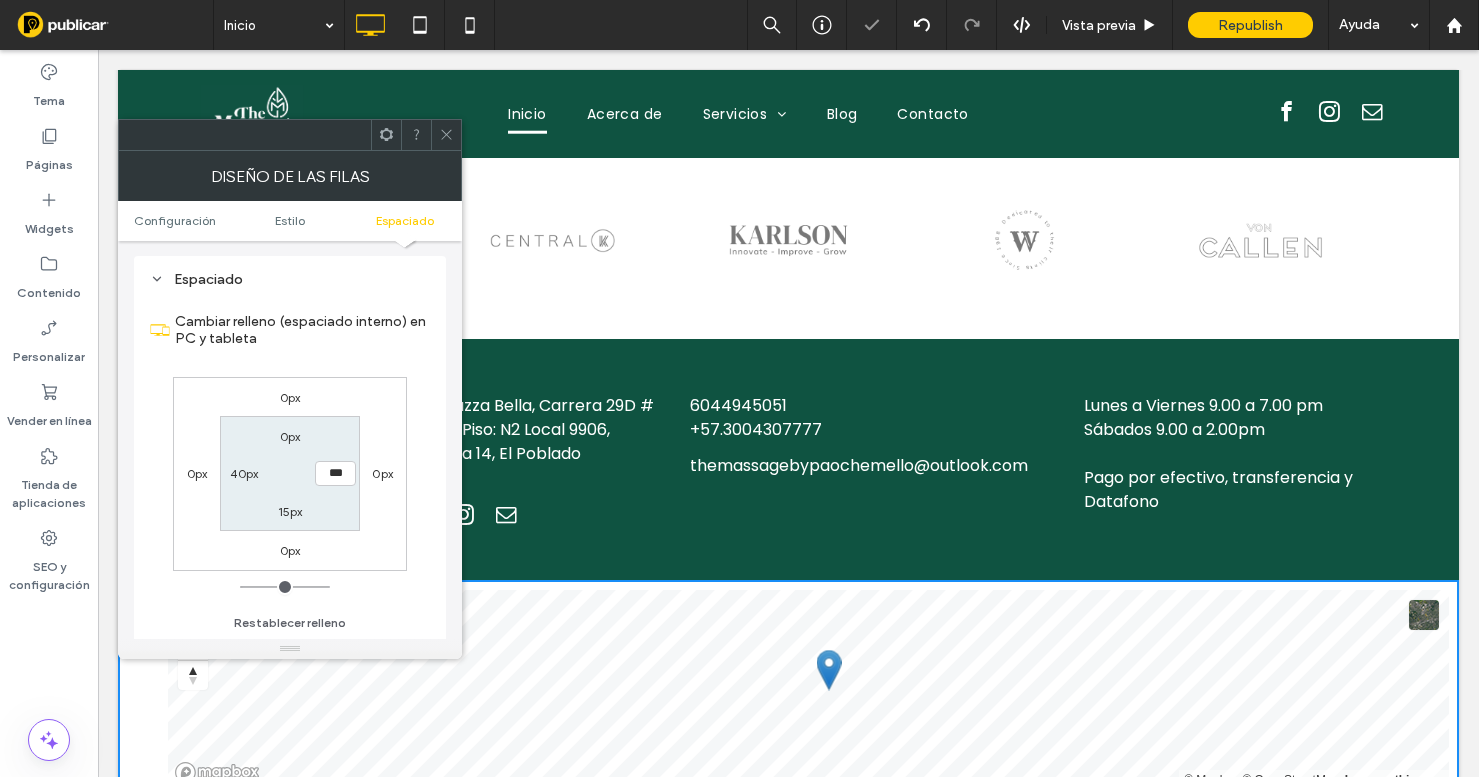 click on "15px" at bounding box center [290, 511] 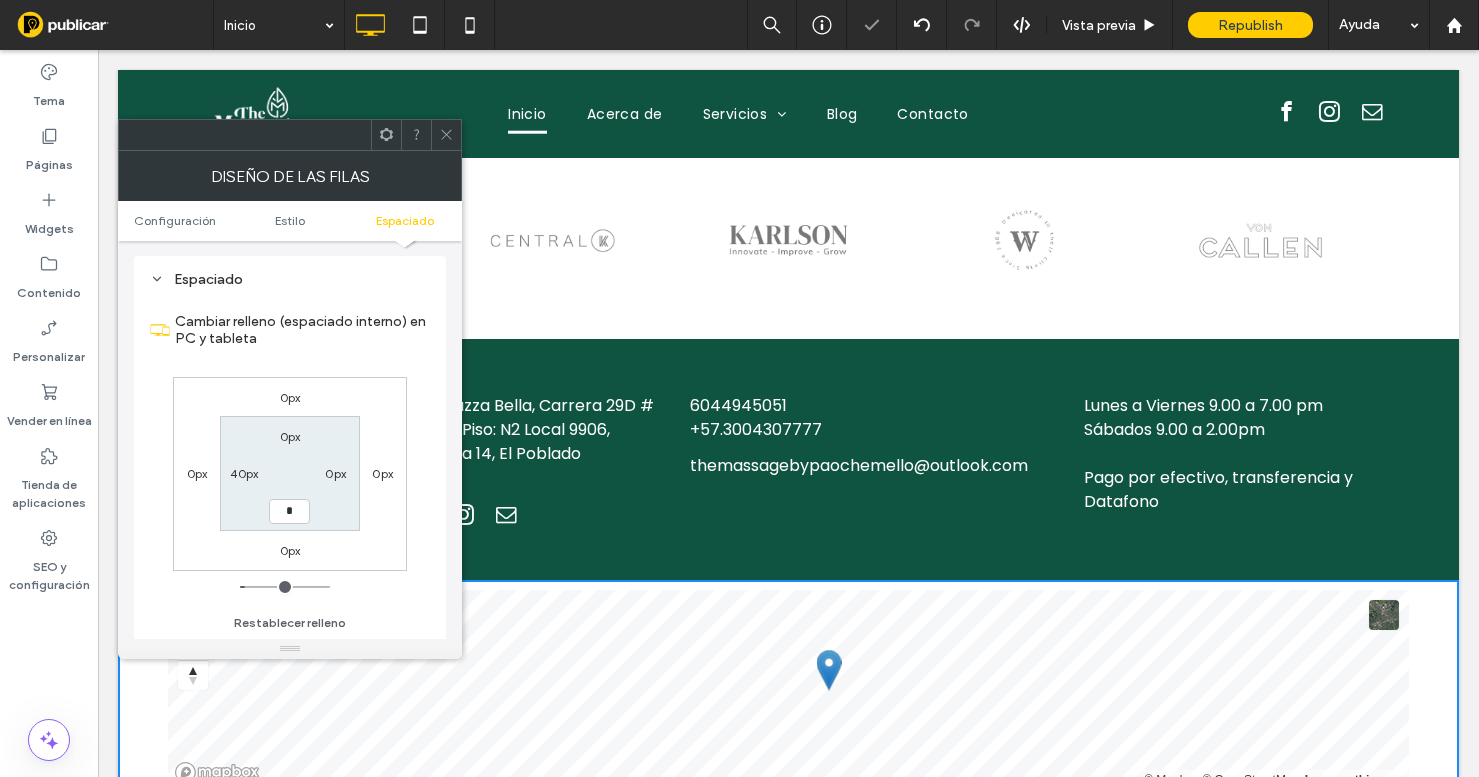 type on "*" 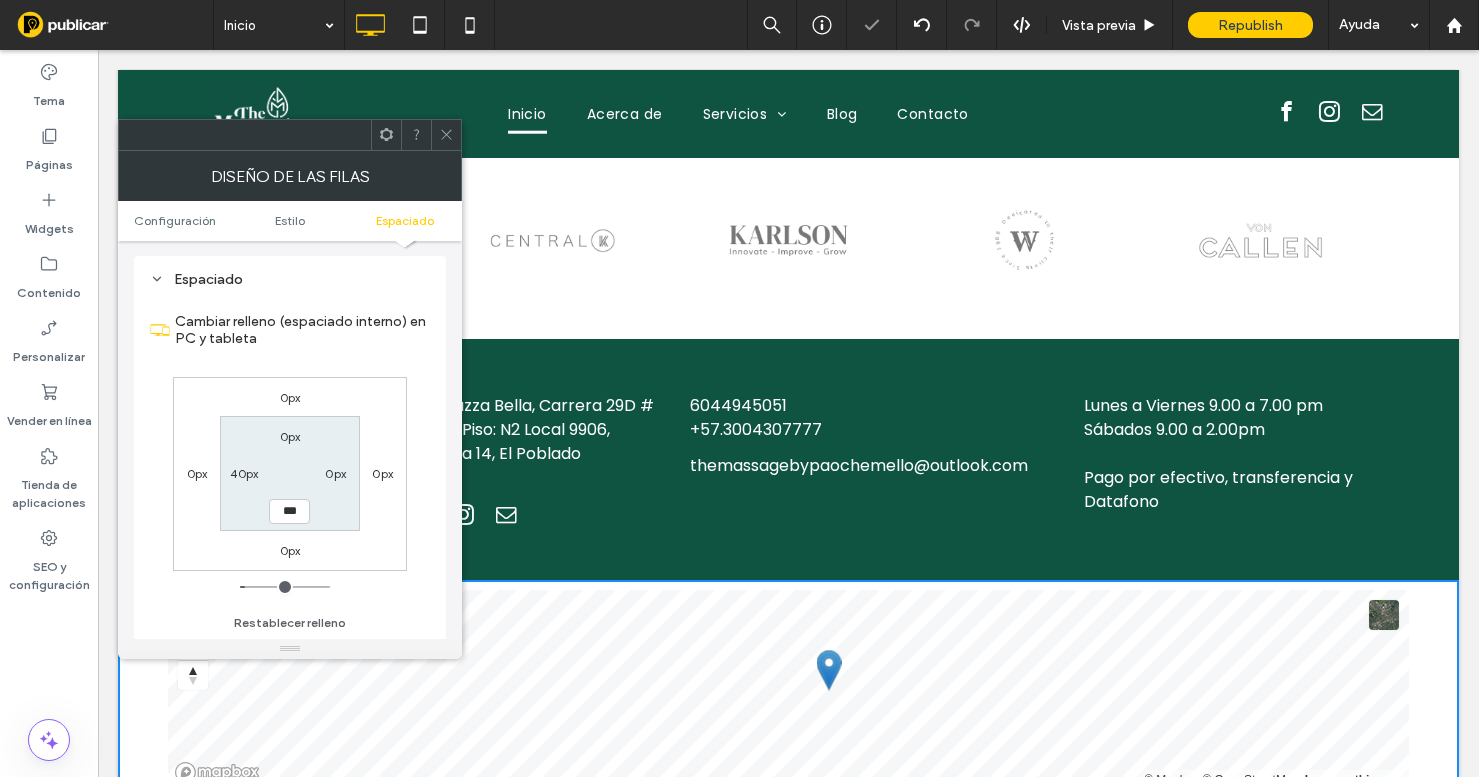 click on "40px" at bounding box center (244, 473) 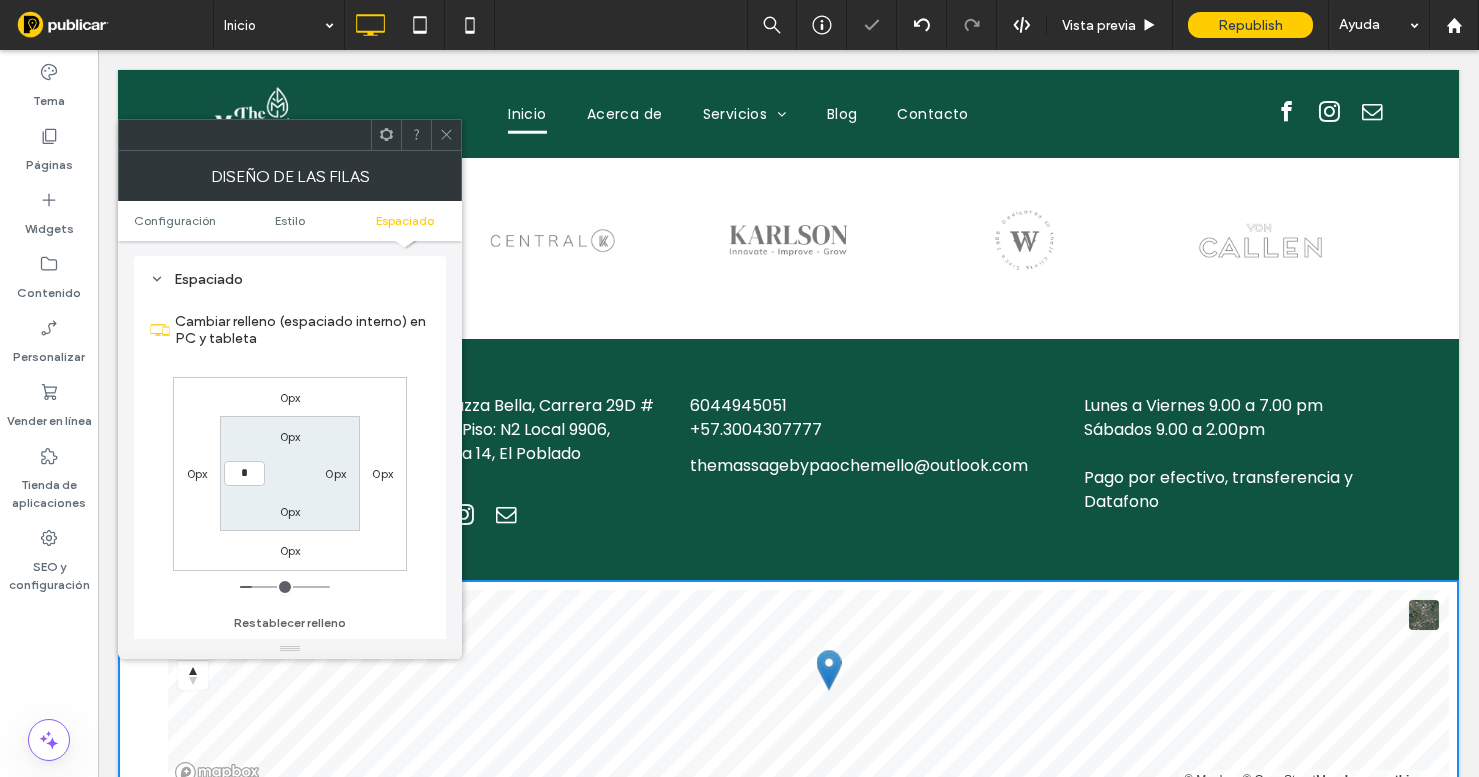 type on "*" 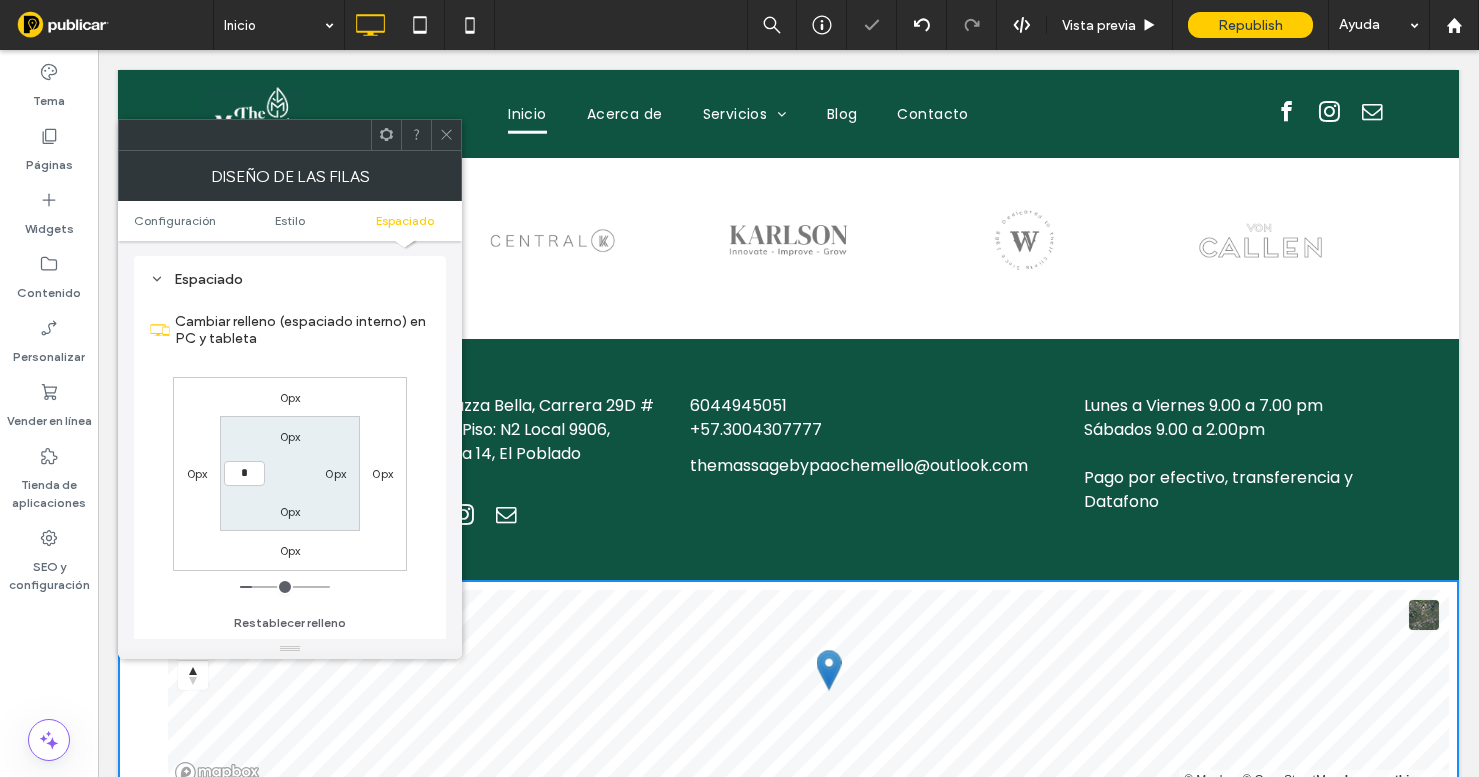 type on "*" 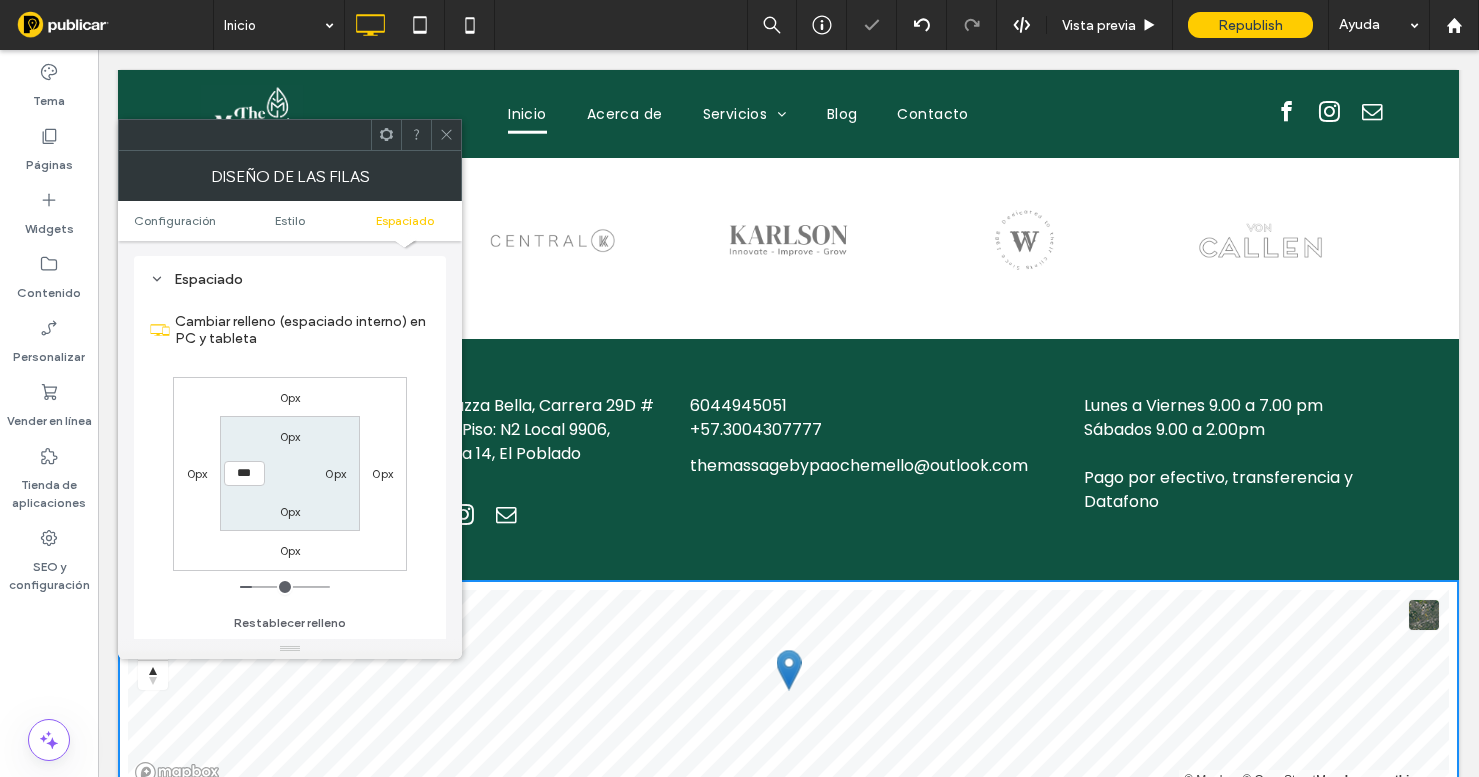 click on "0px" at bounding box center (290, 436) 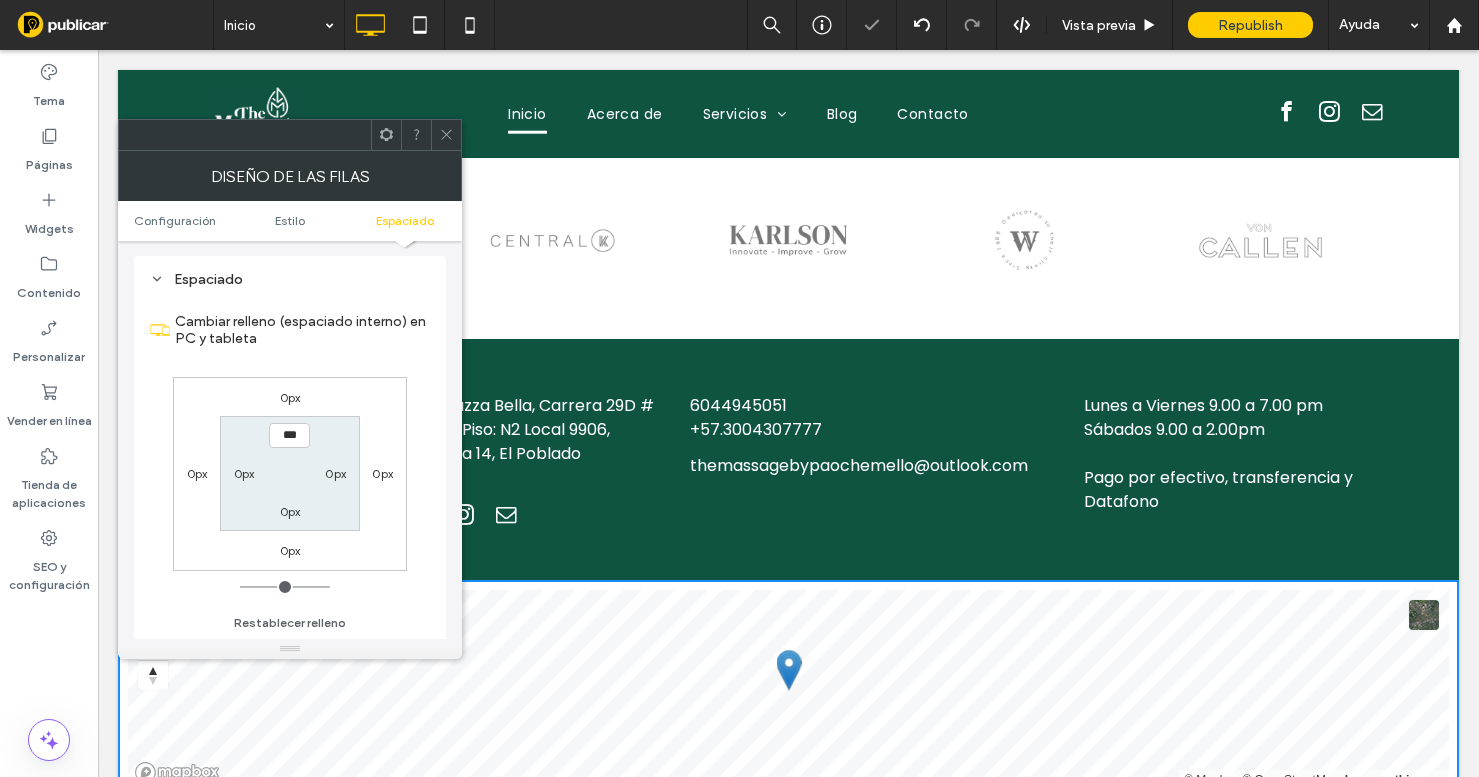 click on "0px 0px 0px 0px *** 0px 0px 0px" at bounding box center (290, 474) 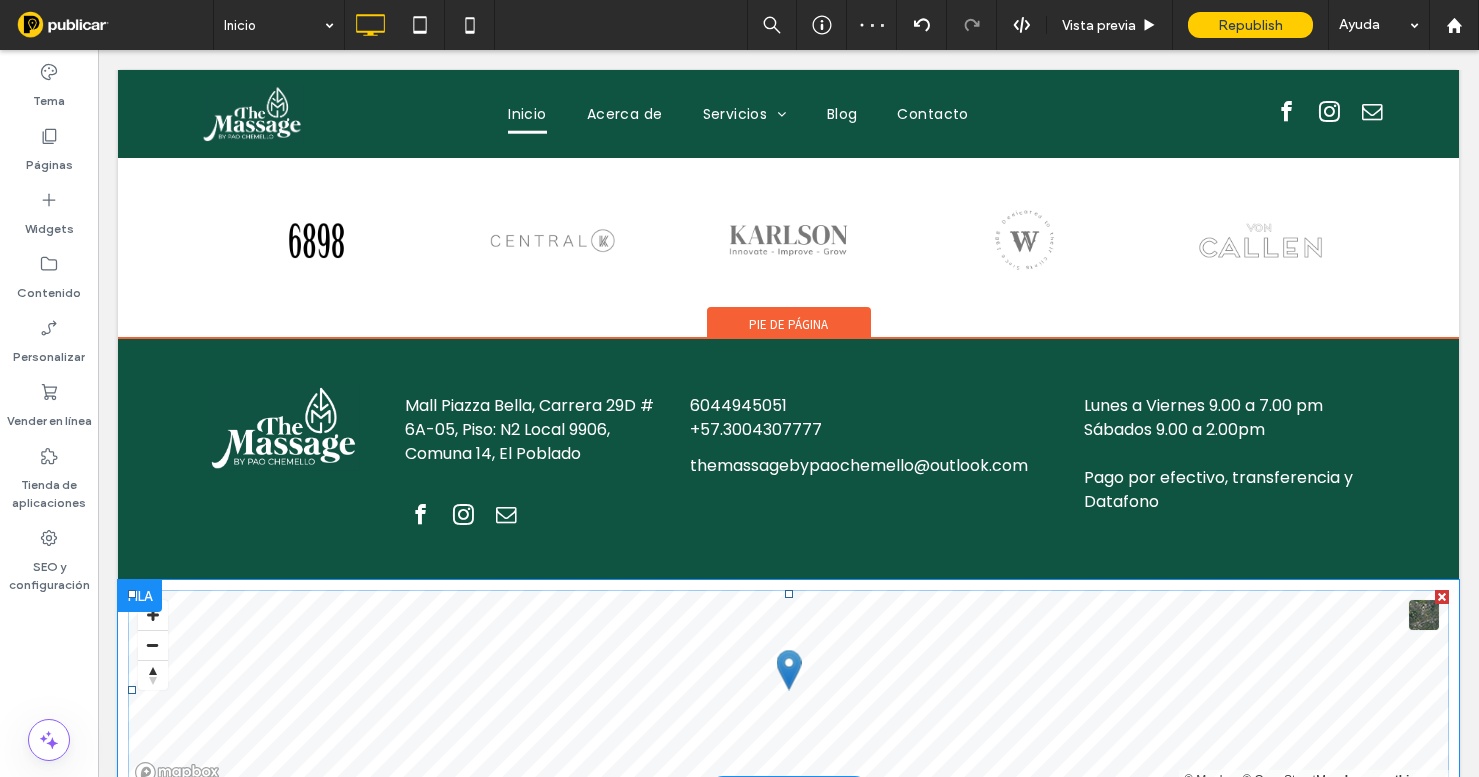 click at bounding box center [788, 690] 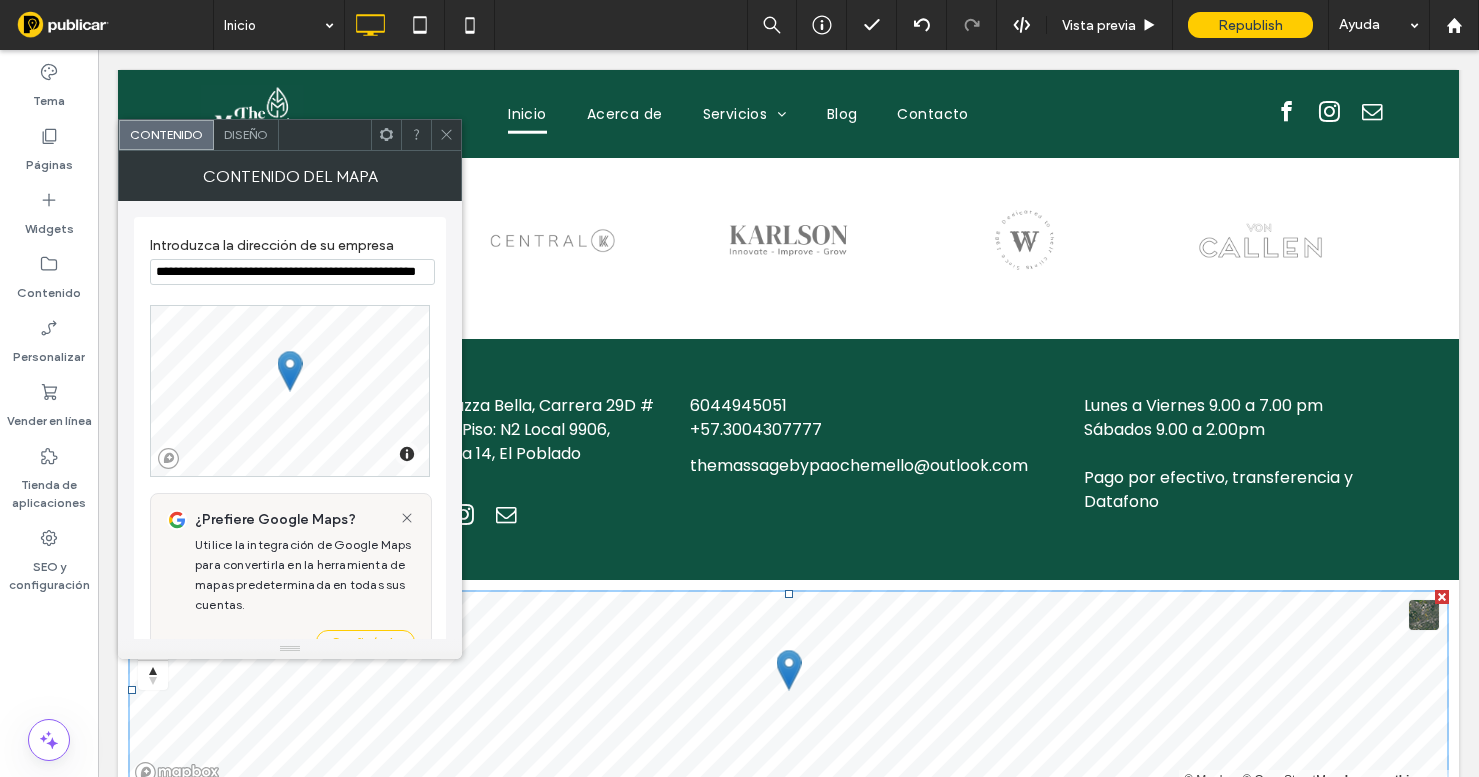 click on "Diseño" at bounding box center (246, 134) 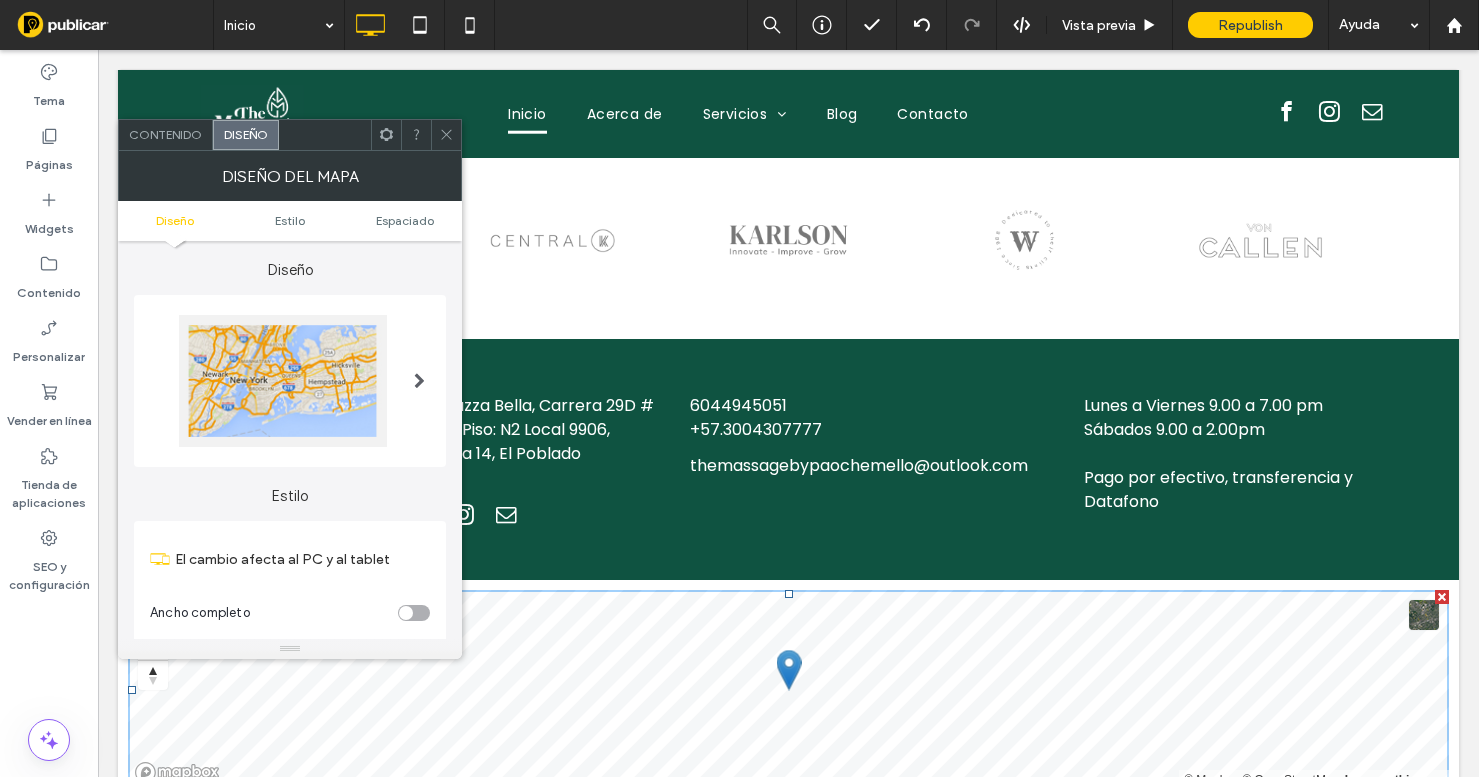 click at bounding box center [406, 613] 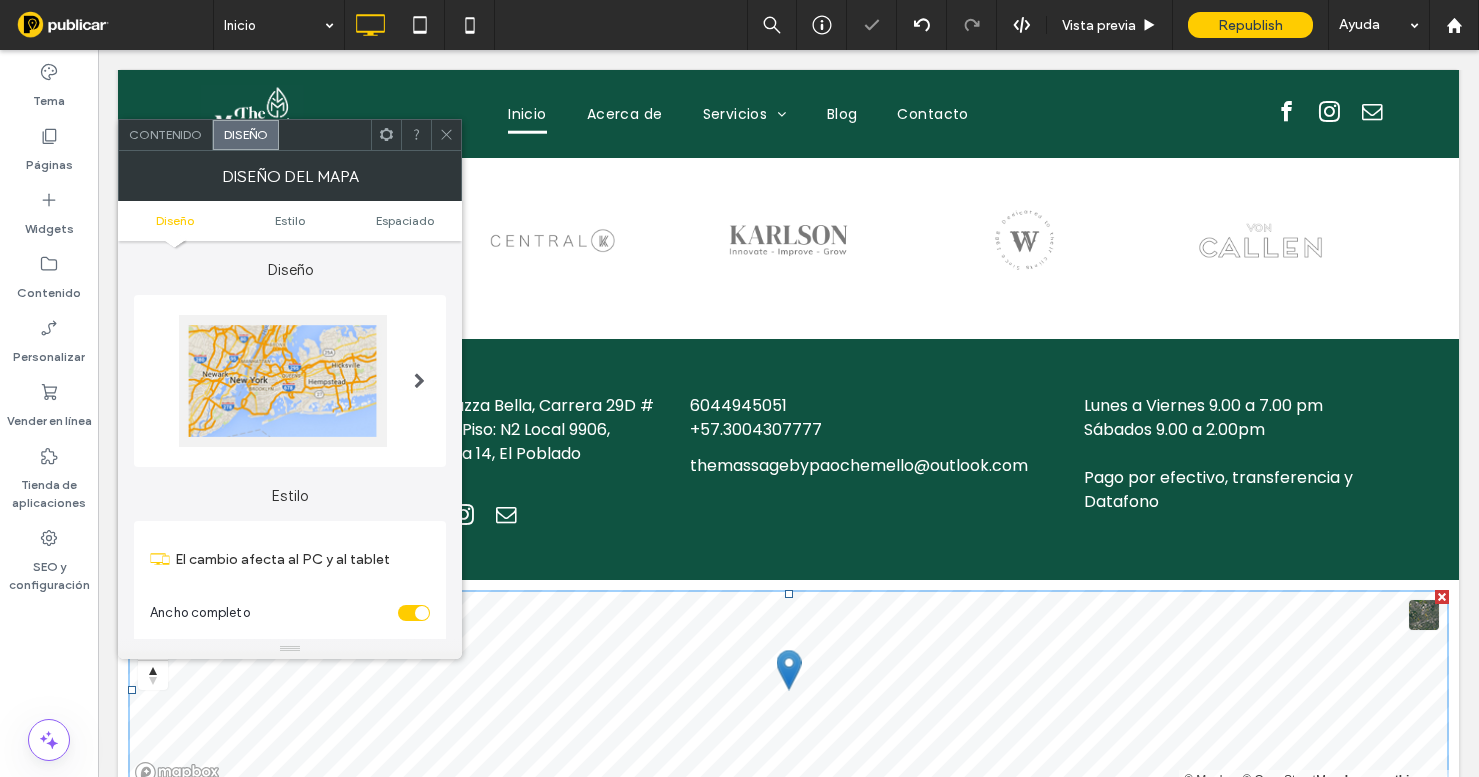 click on "Diseño Estilo Espaciado" at bounding box center [290, 221] 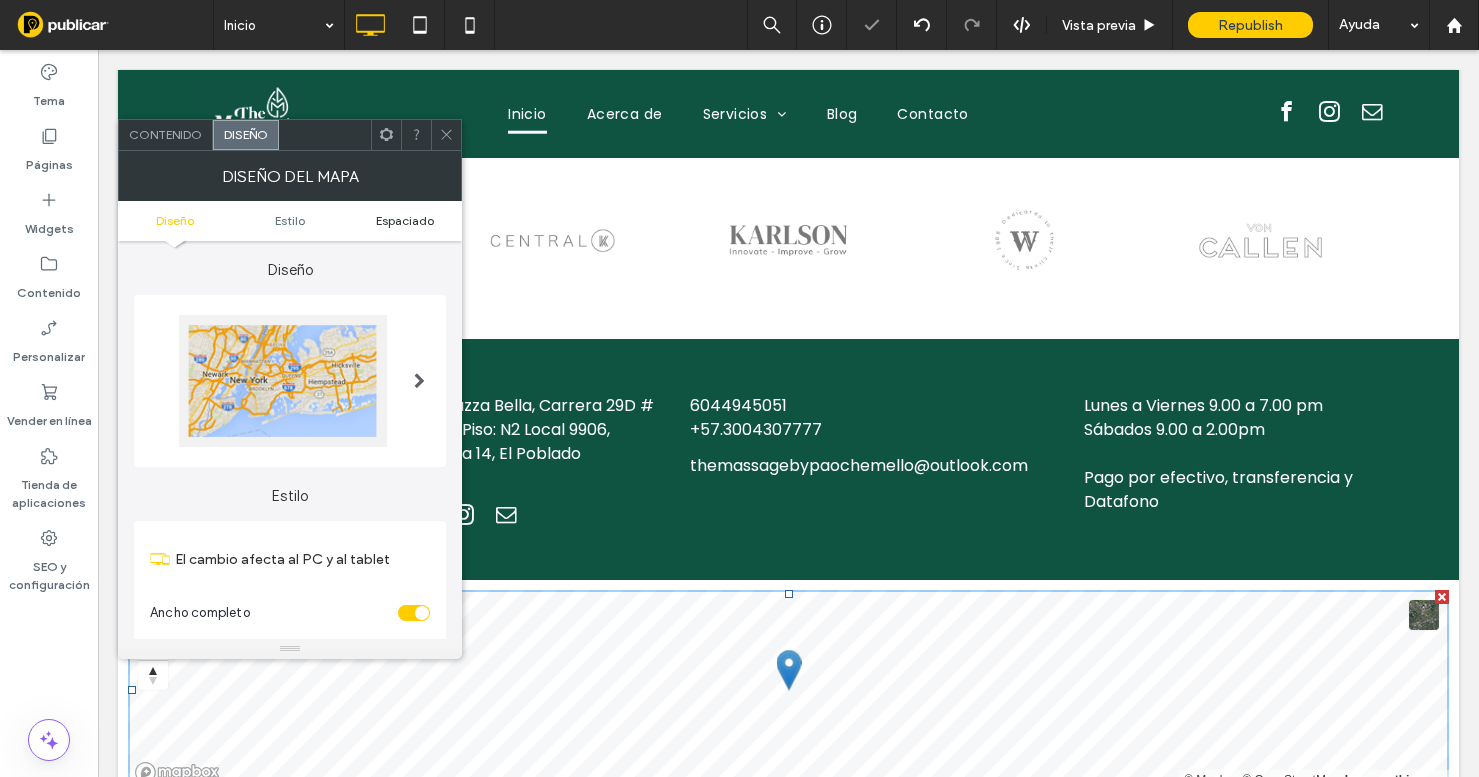 click on "Espaciado" at bounding box center (405, 220) 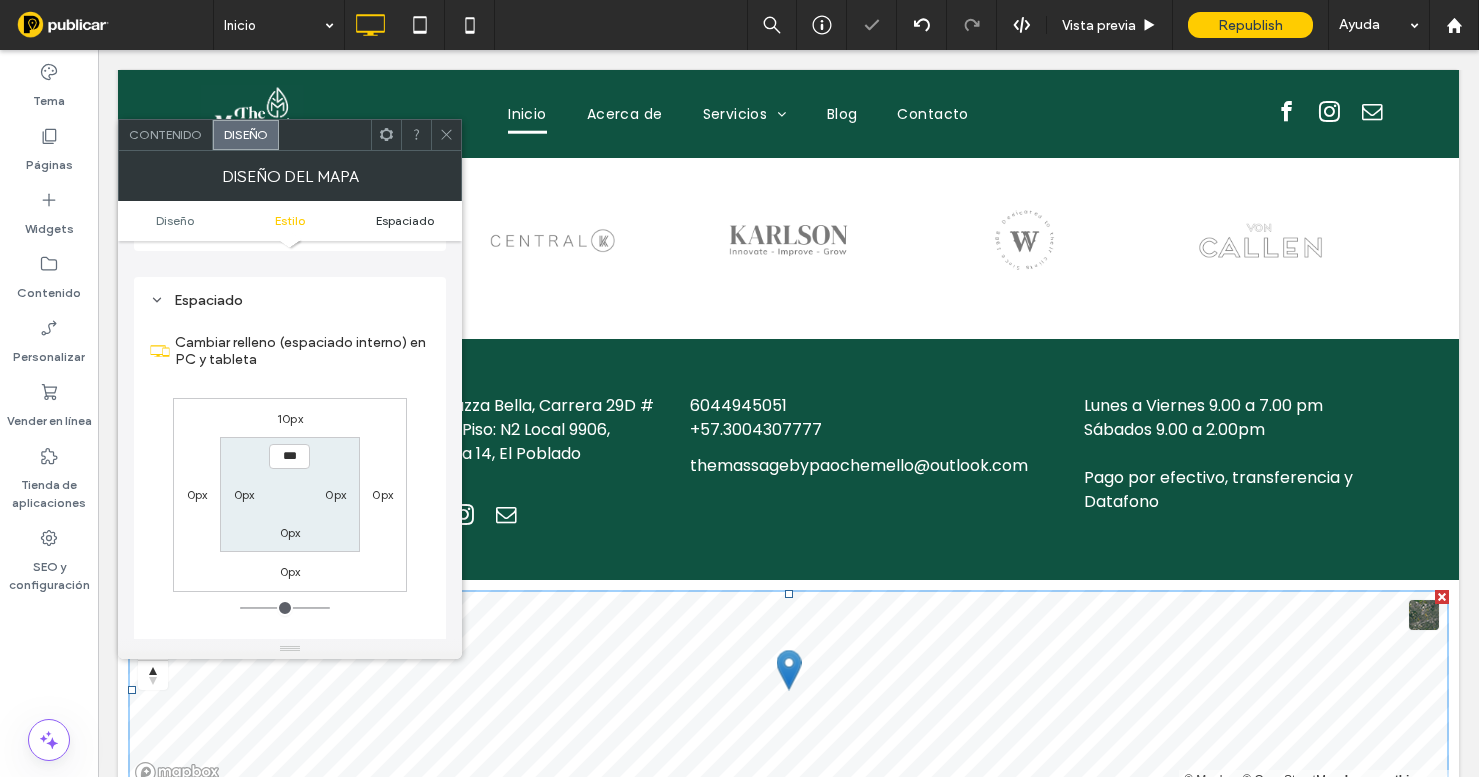 scroll, scrollTop: 593, scrollLeft: 0, axis: vertical 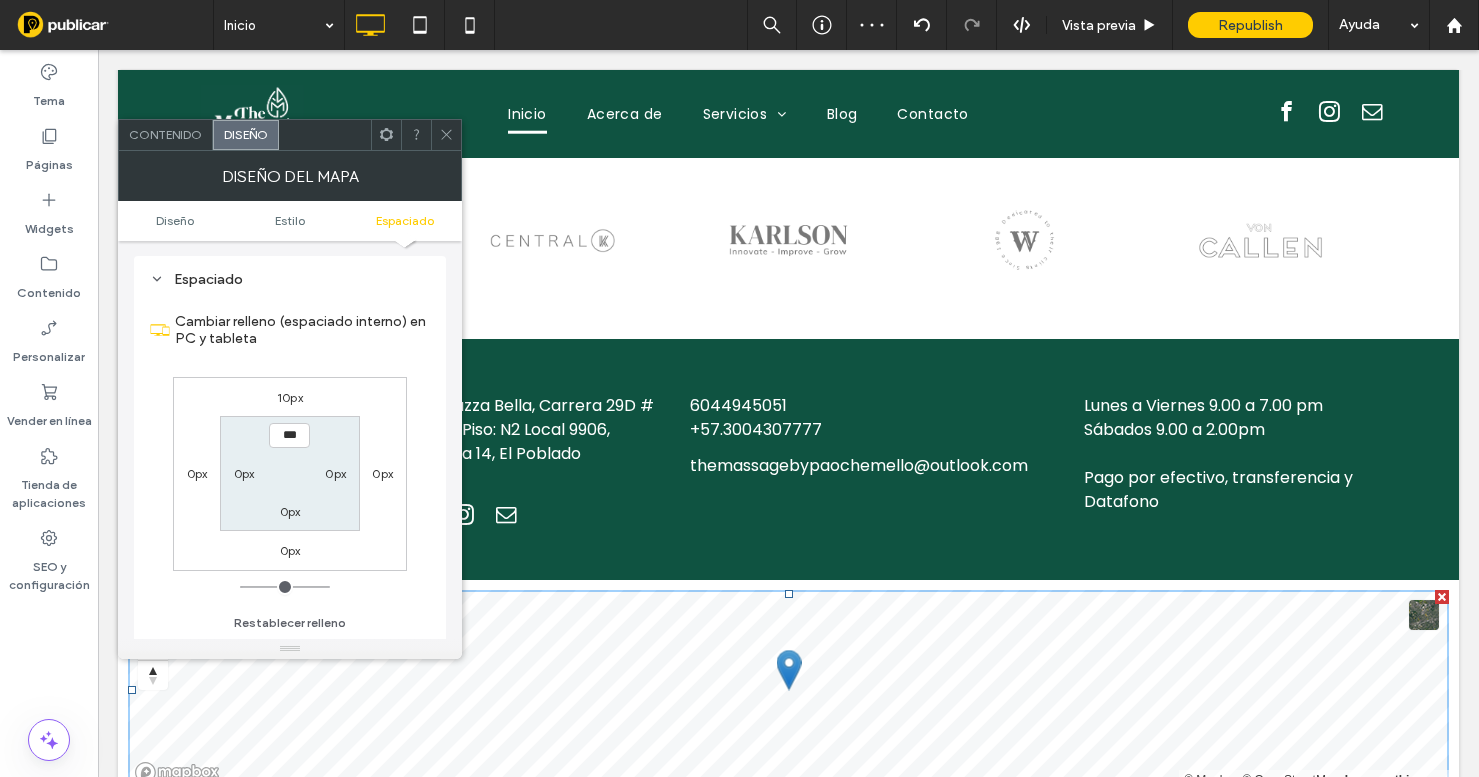 click on "10px" at bounding box center (290, 397) 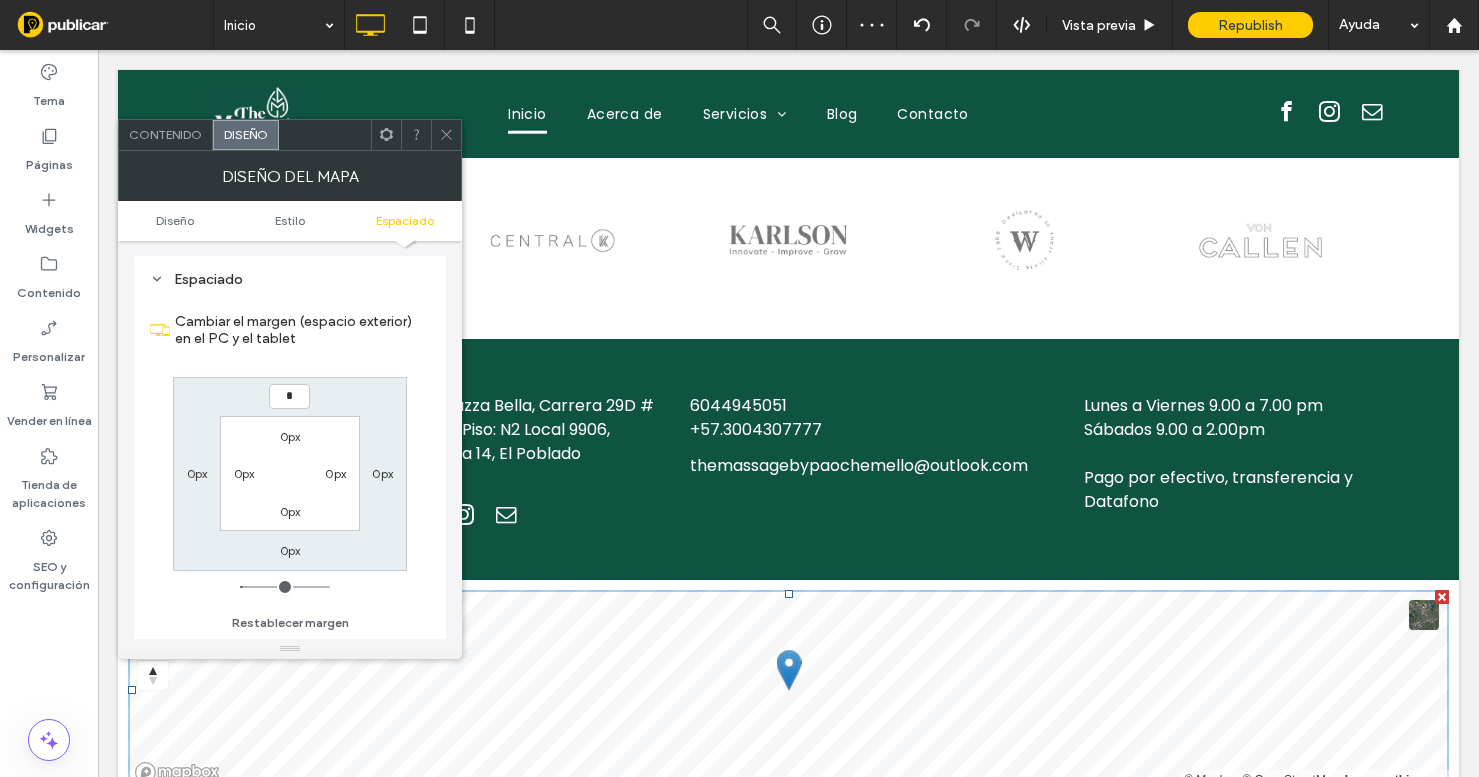type on "*" 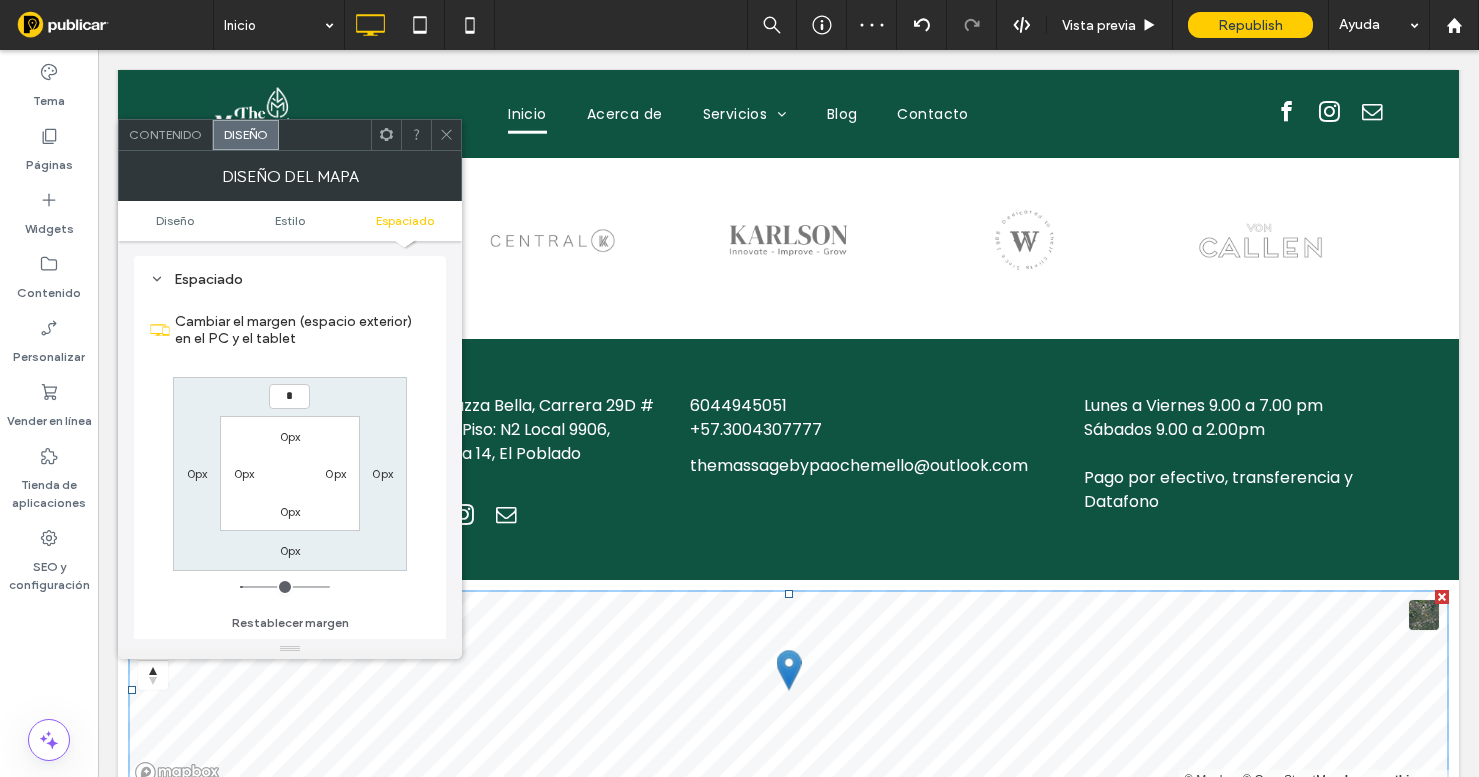 type on "*" 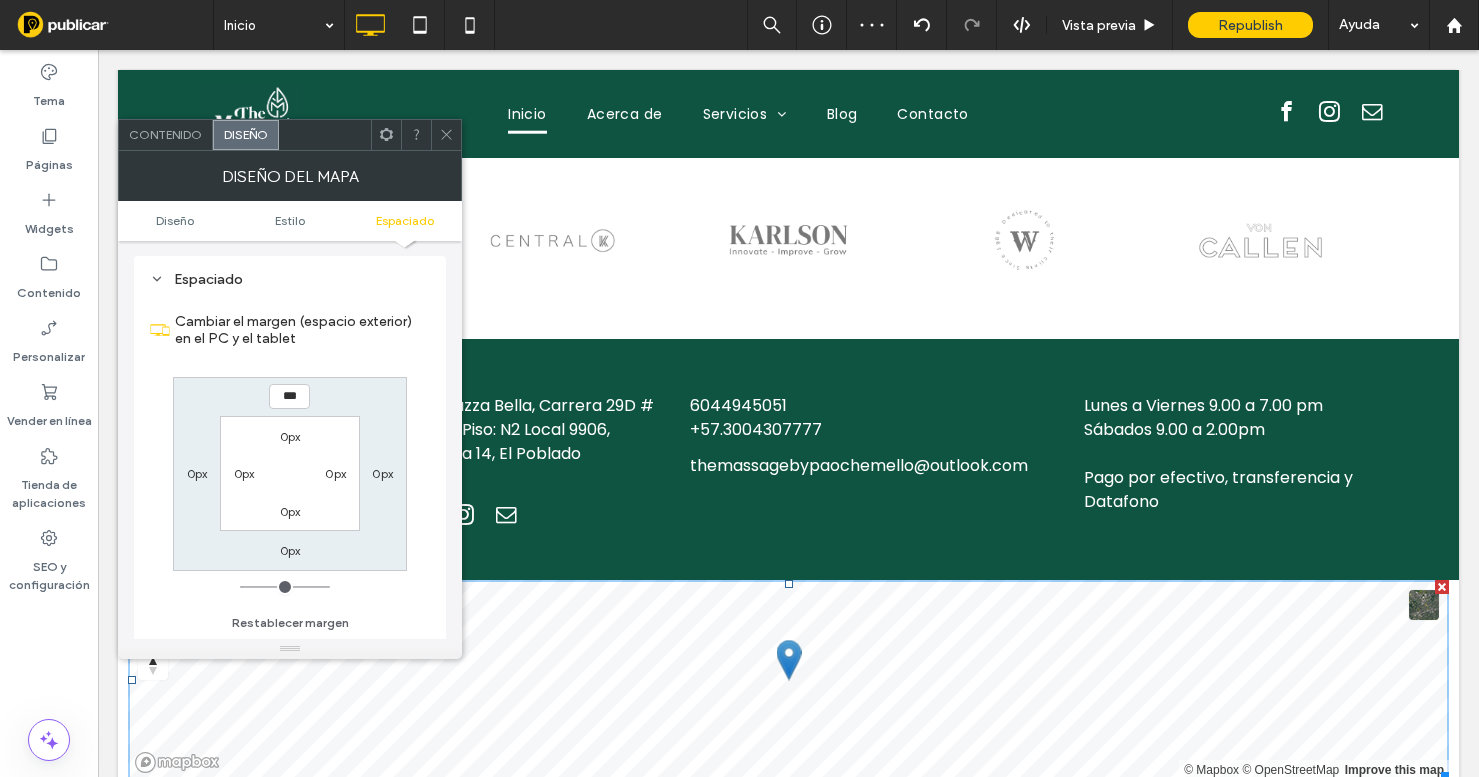 click at bounding box center [446, 135] 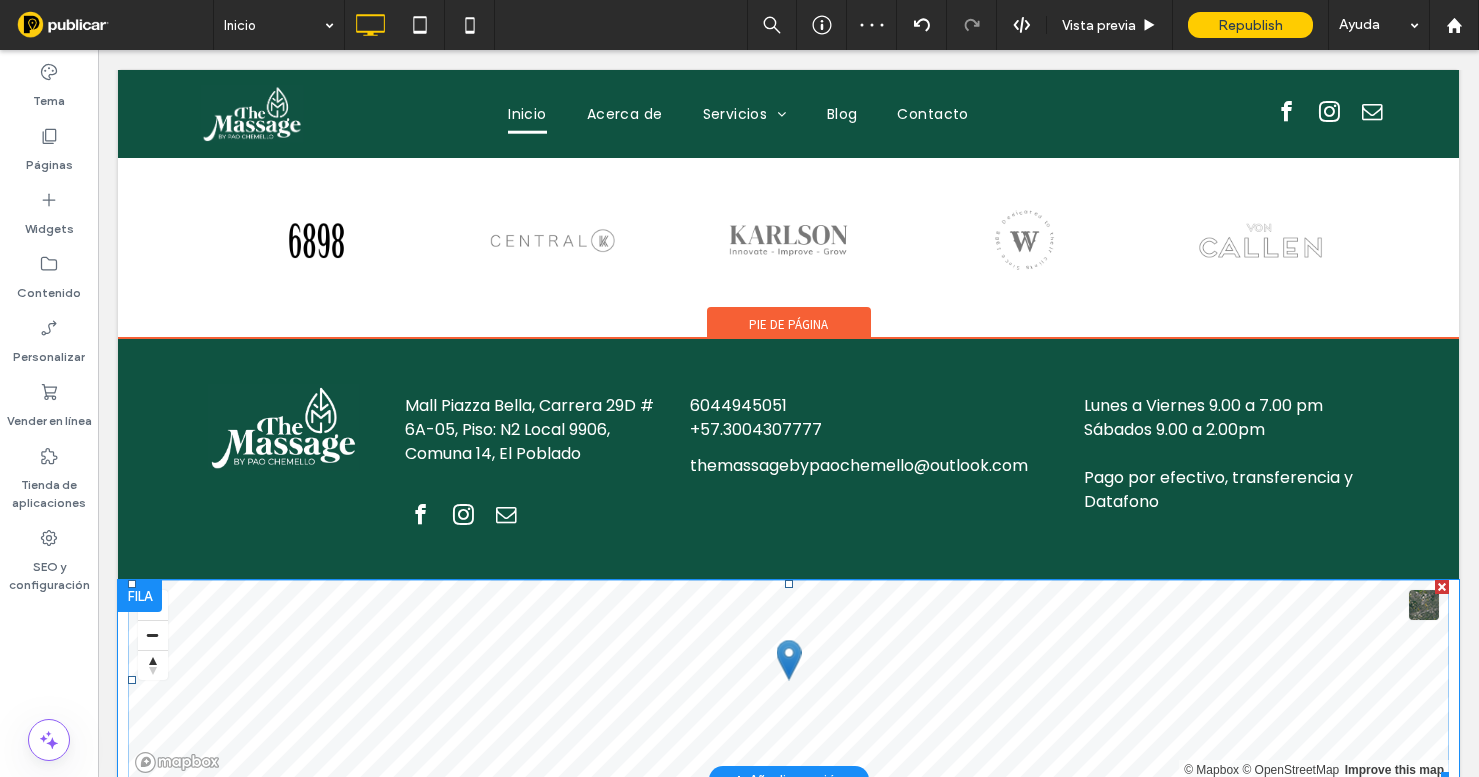 click at bounding box center [788, 680] 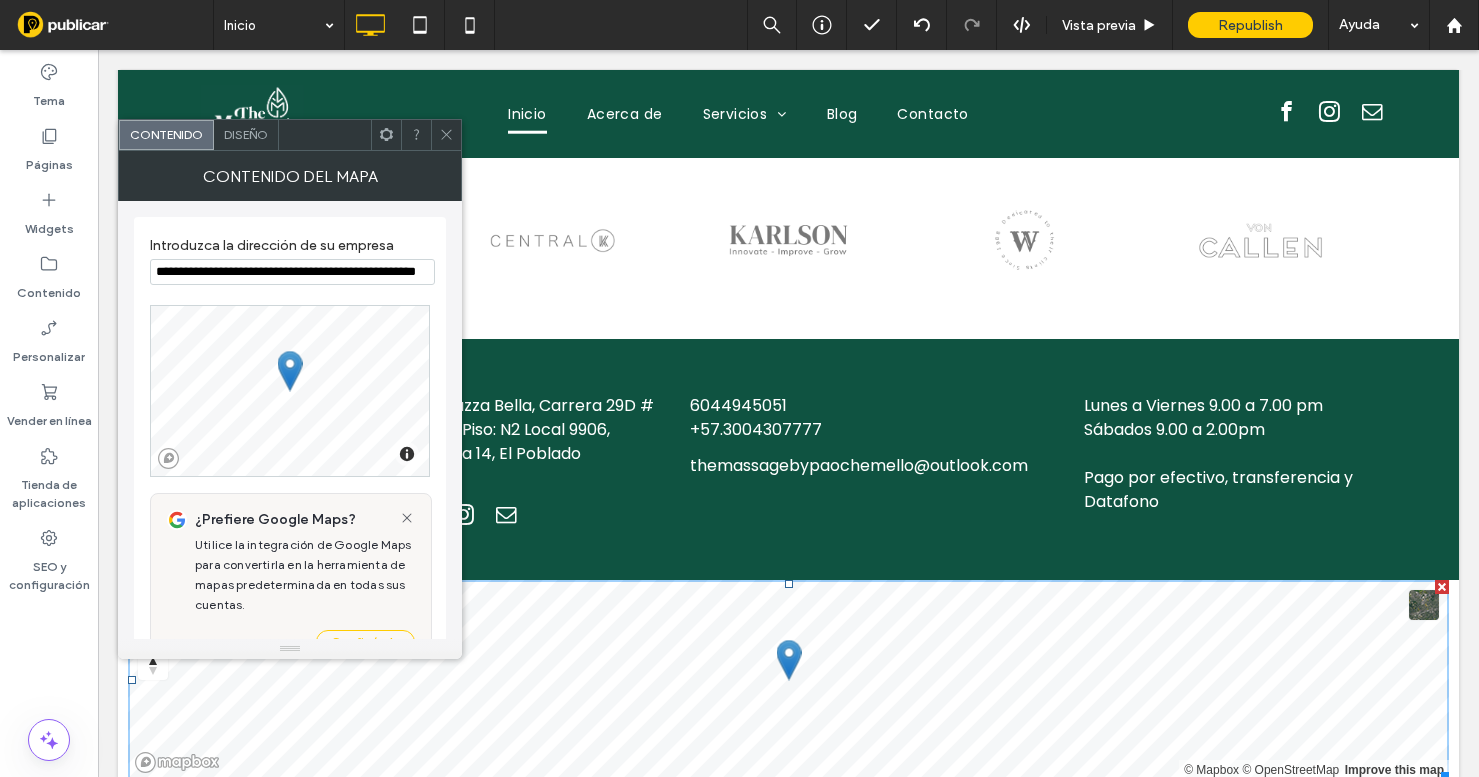 click on "Diseño" at bounding box center [246, 134] 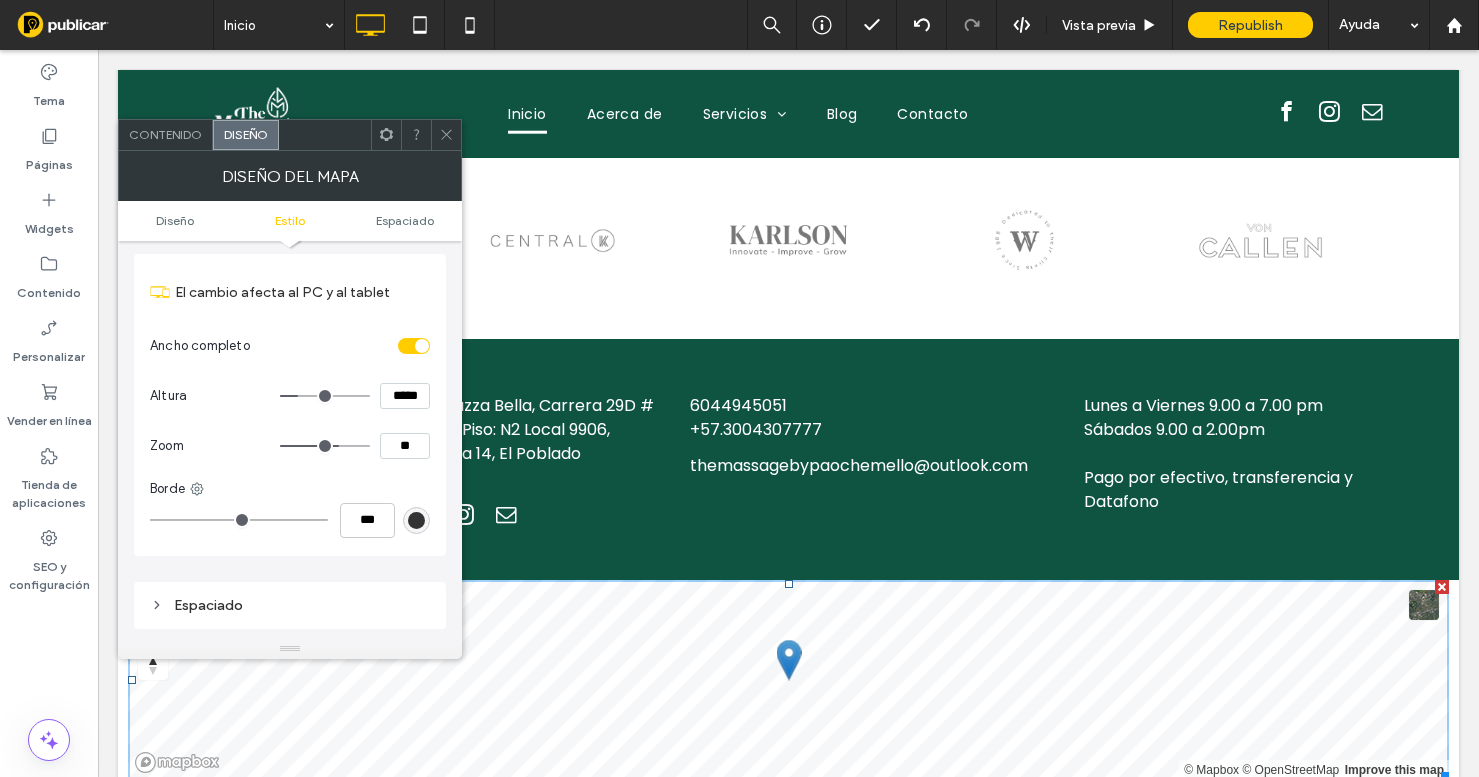 scroll, scrollTop: 275, scrollLeft: 0, axis: vertical 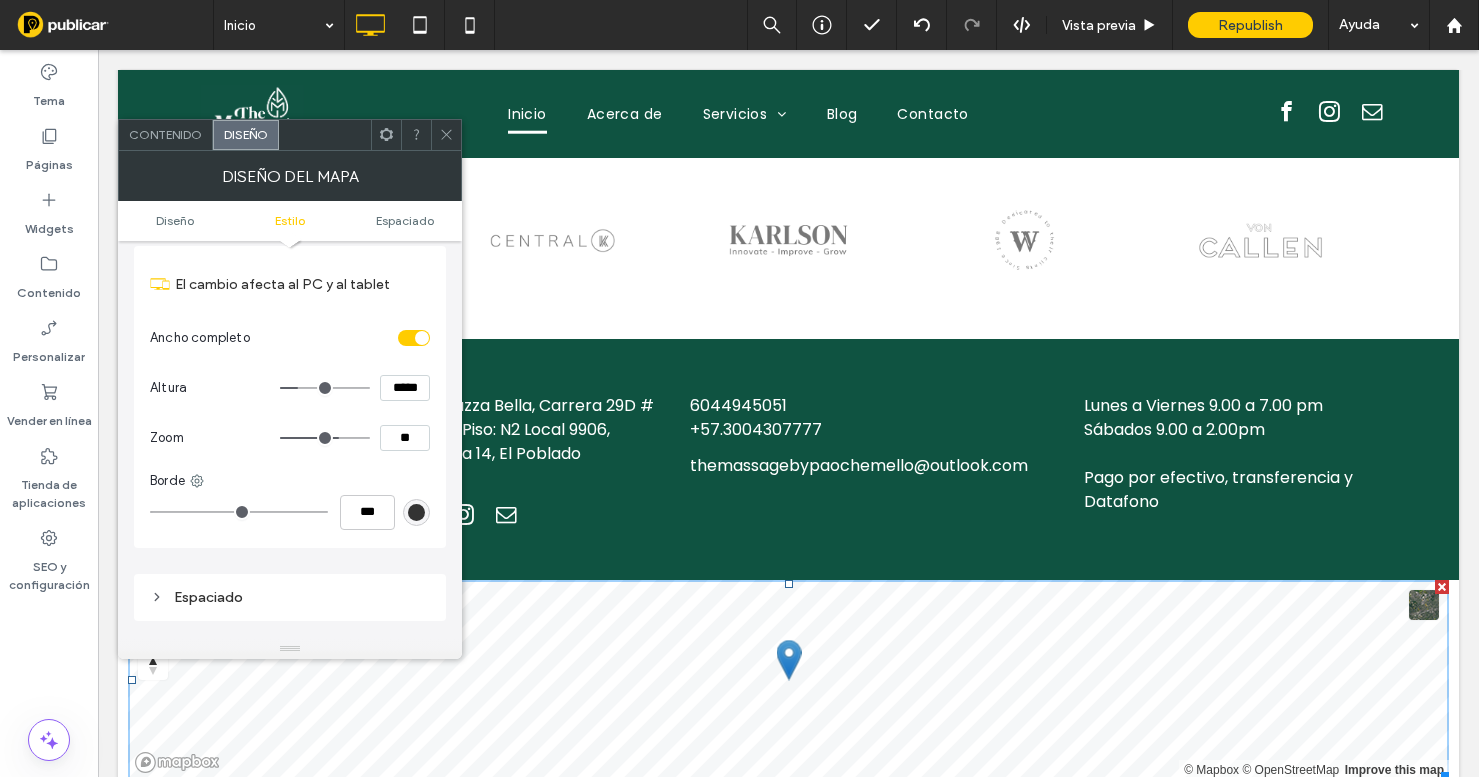 click on "*****" at bounding box center [405, 388] 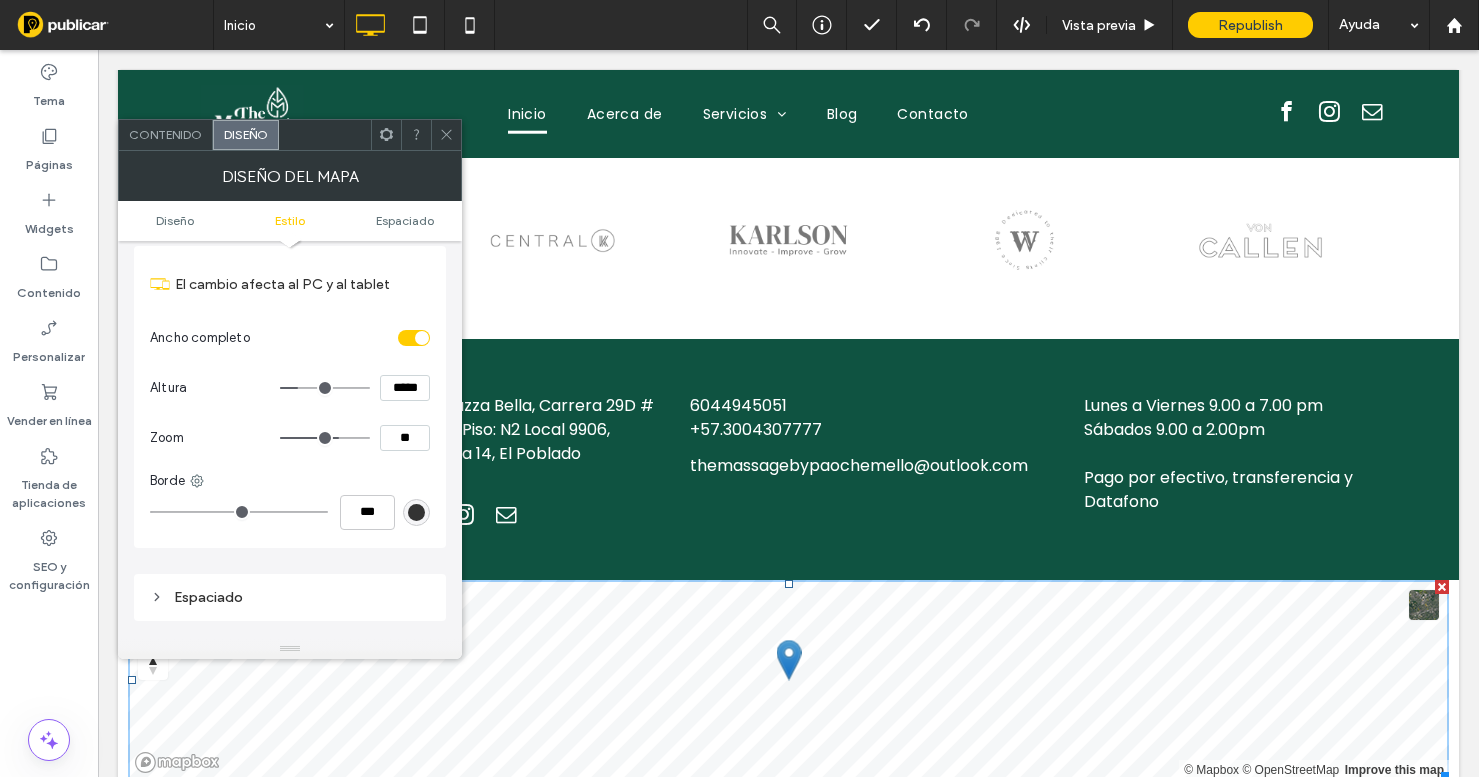type on "*****" 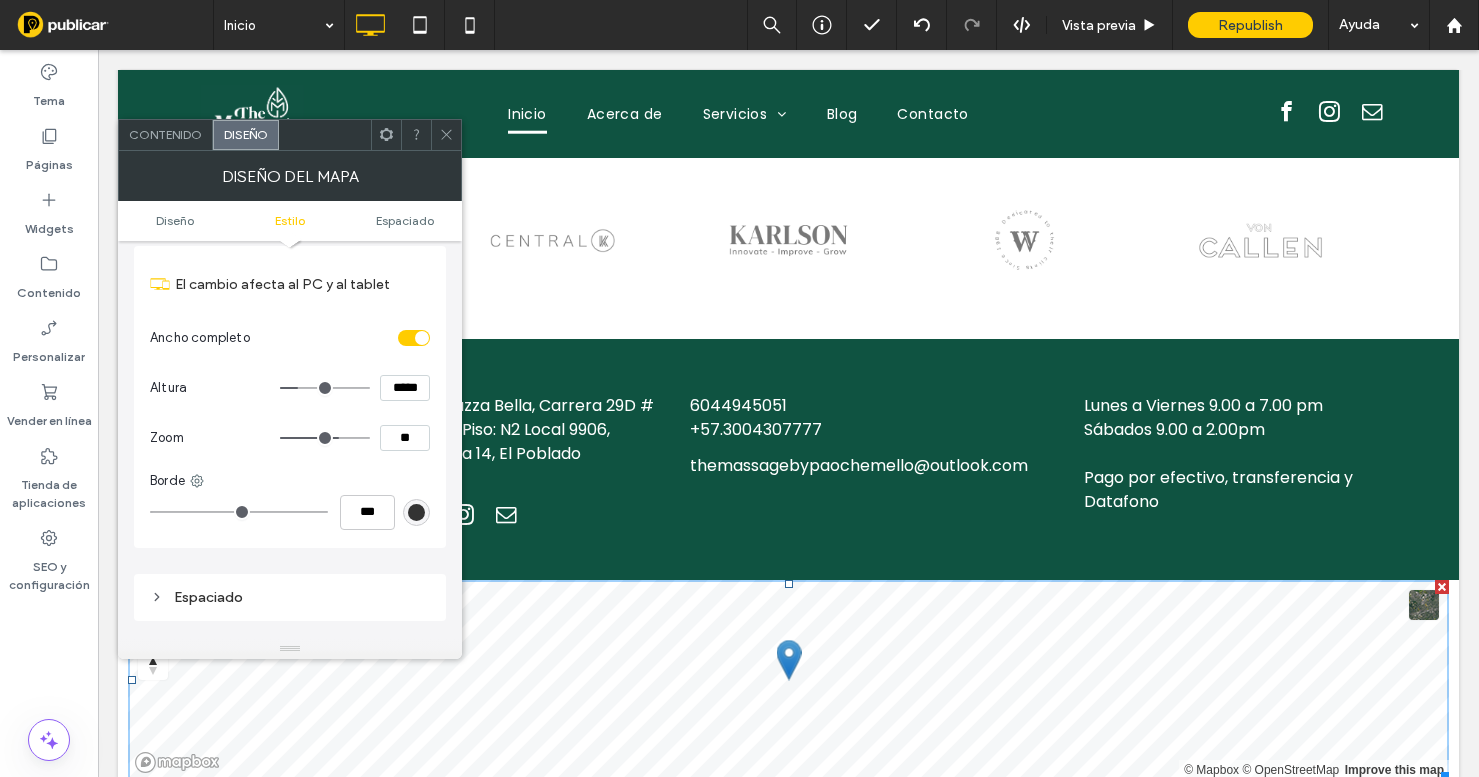 type on "***" 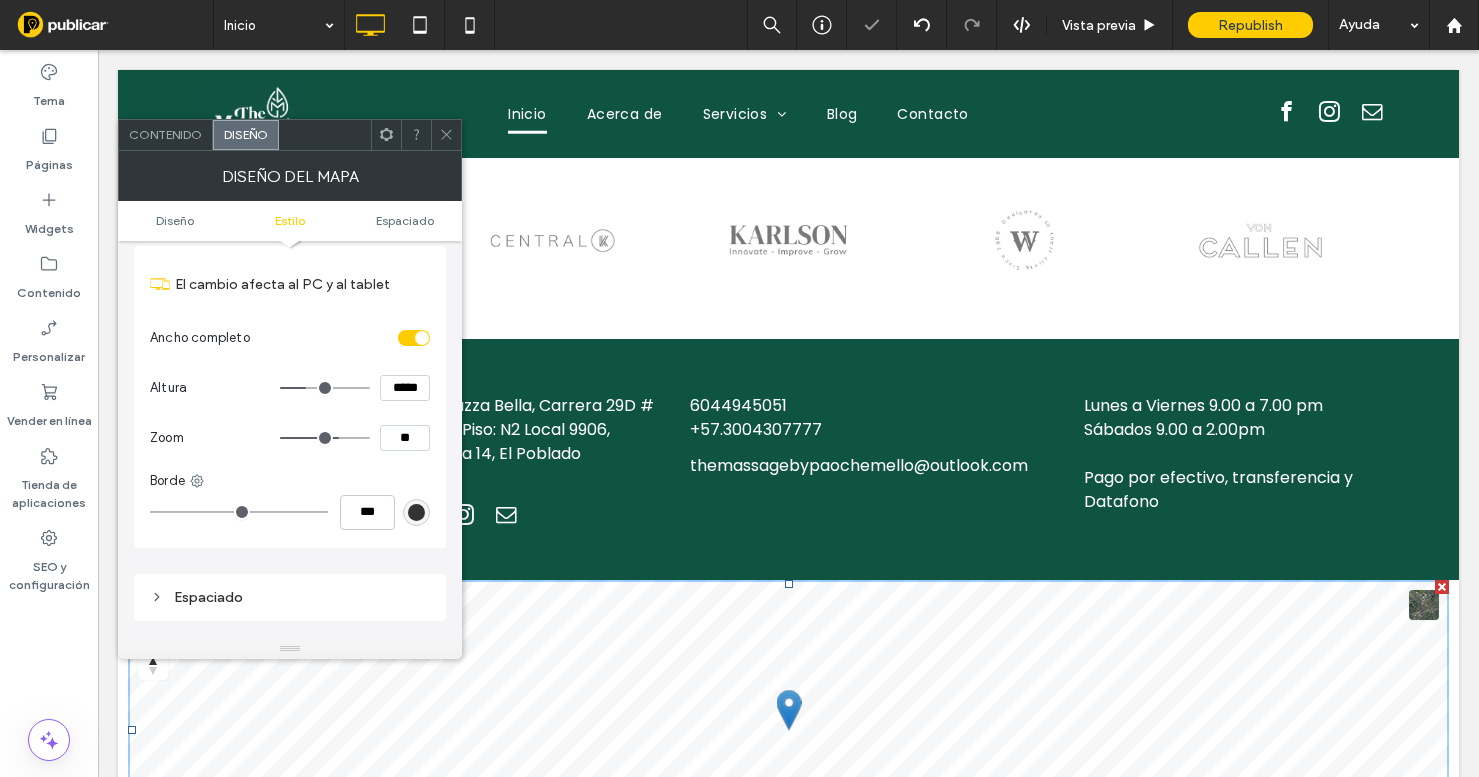 click 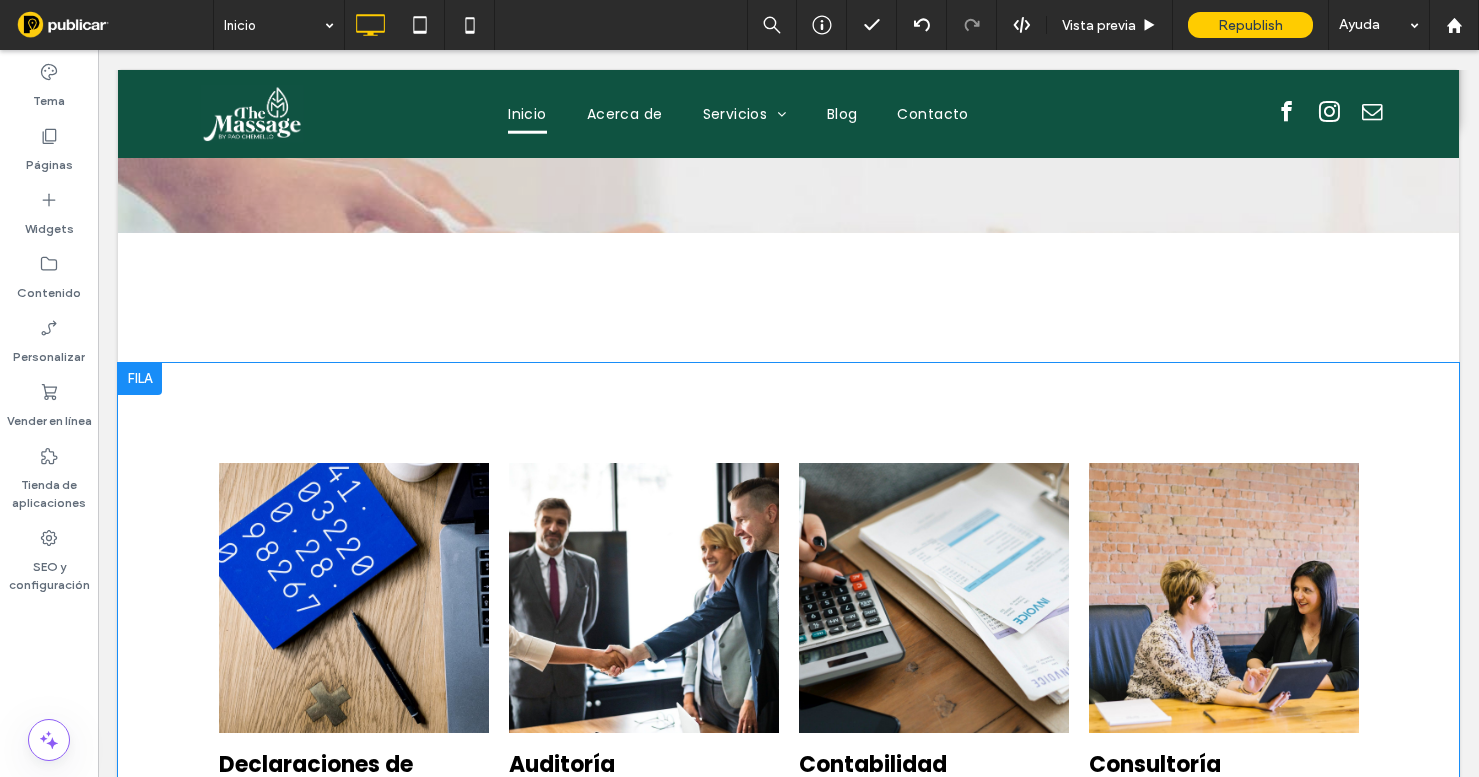 scroll, scrollTop: 4002, scrollLeft: 0, axis: vertical 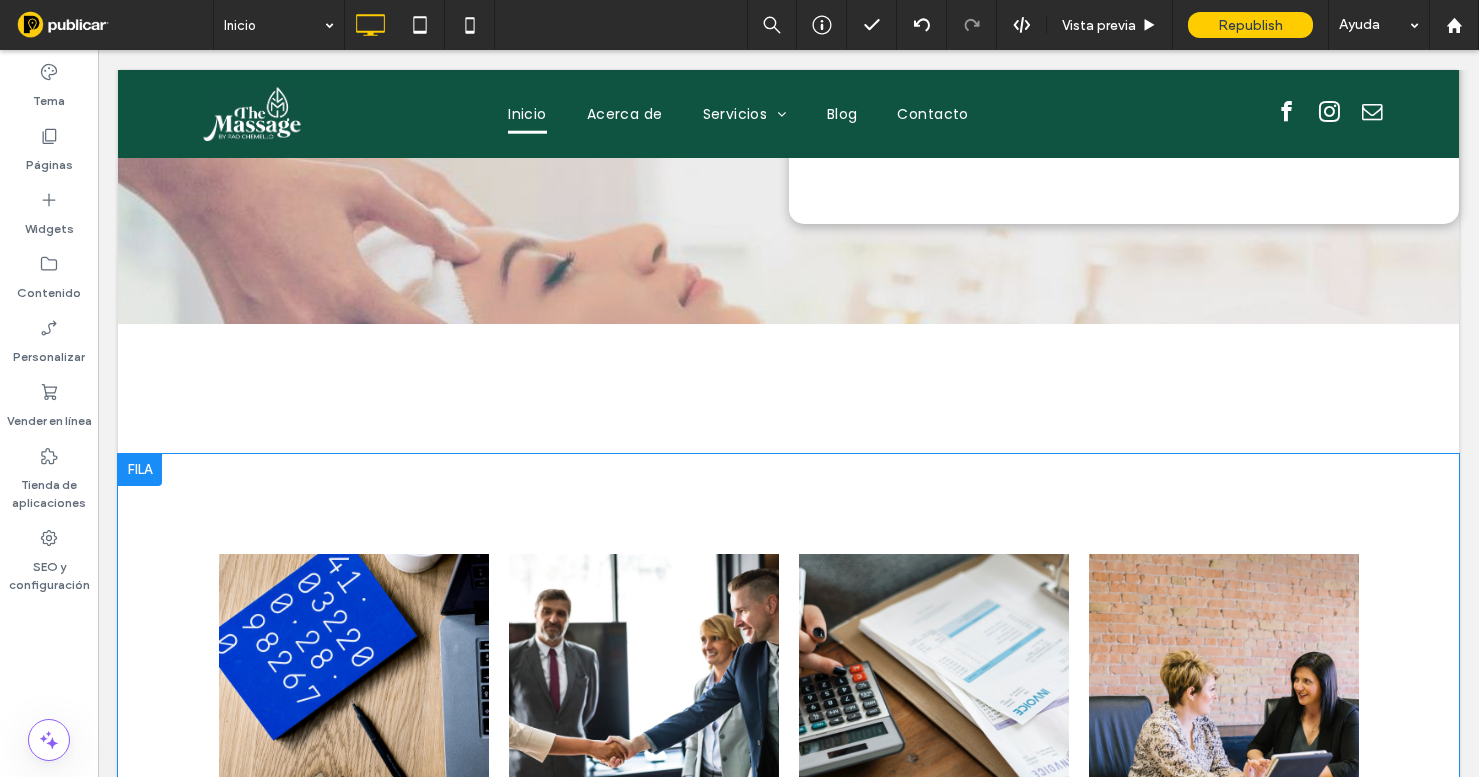 click at bounding box center (140, 470) 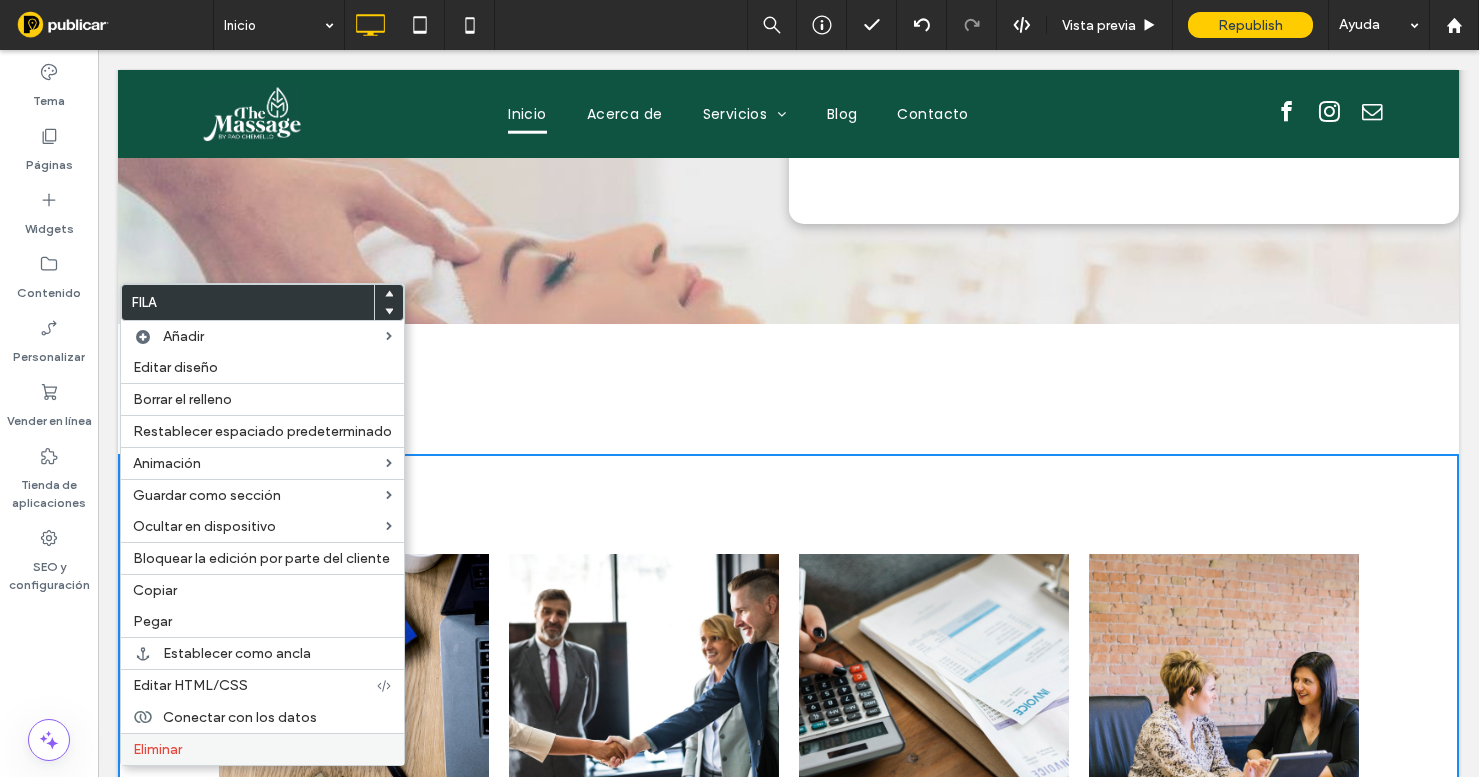 click on "Eliminar" at bounding box center [262, 749] 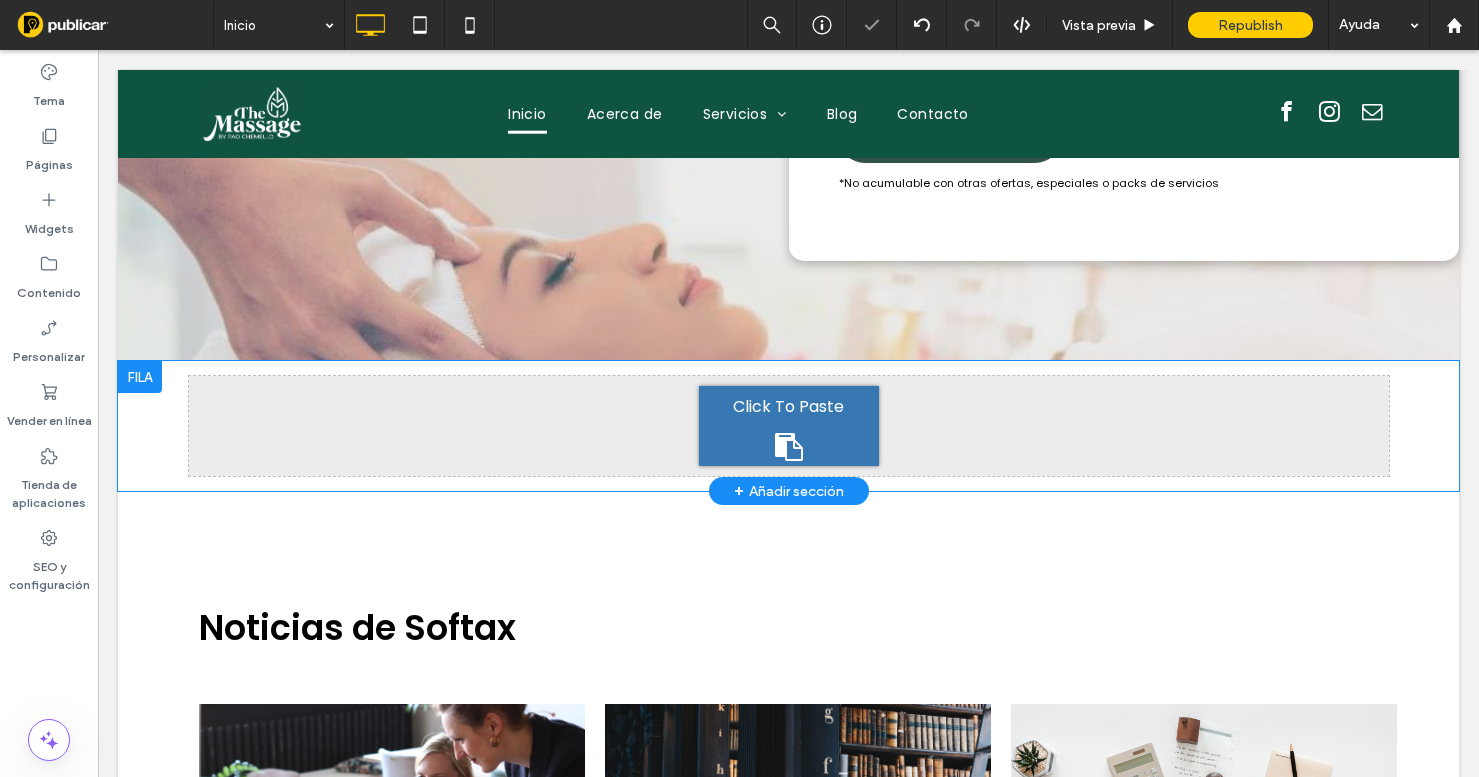 scroll, scrollTop: 3942, scrollLeft: 0, axis: vertical 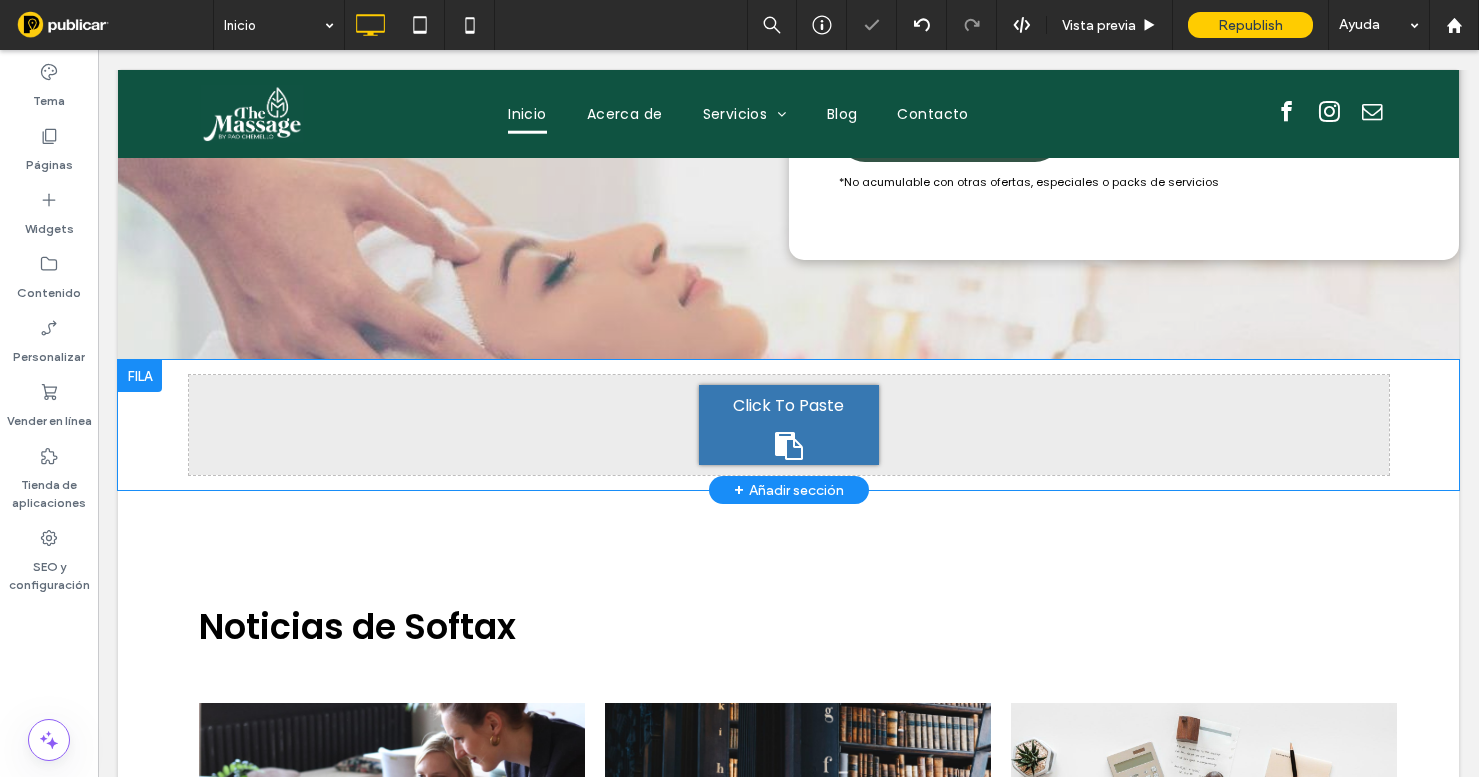 click at bounding box center (140, 376) 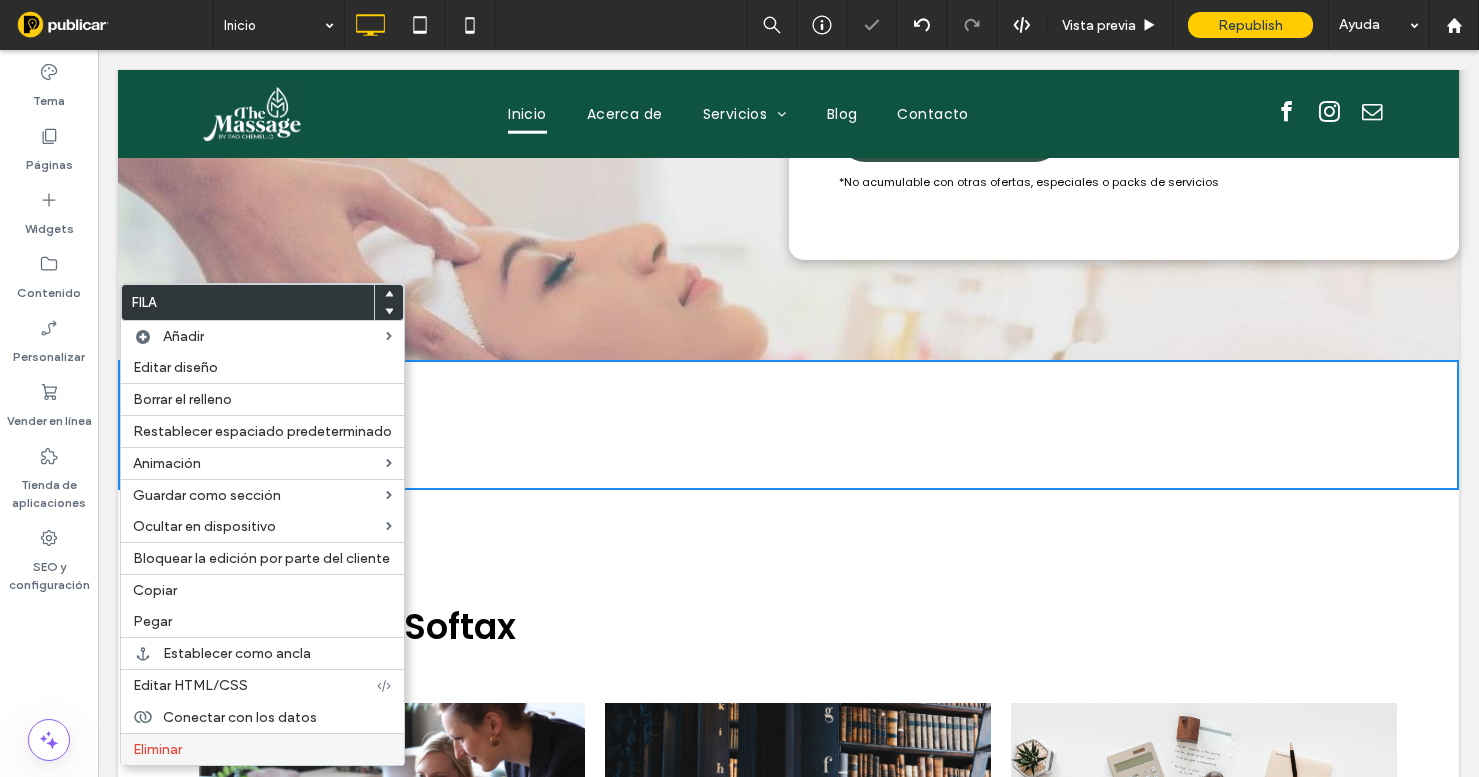 click on "Eliminar" at bounding box center (262, 749) 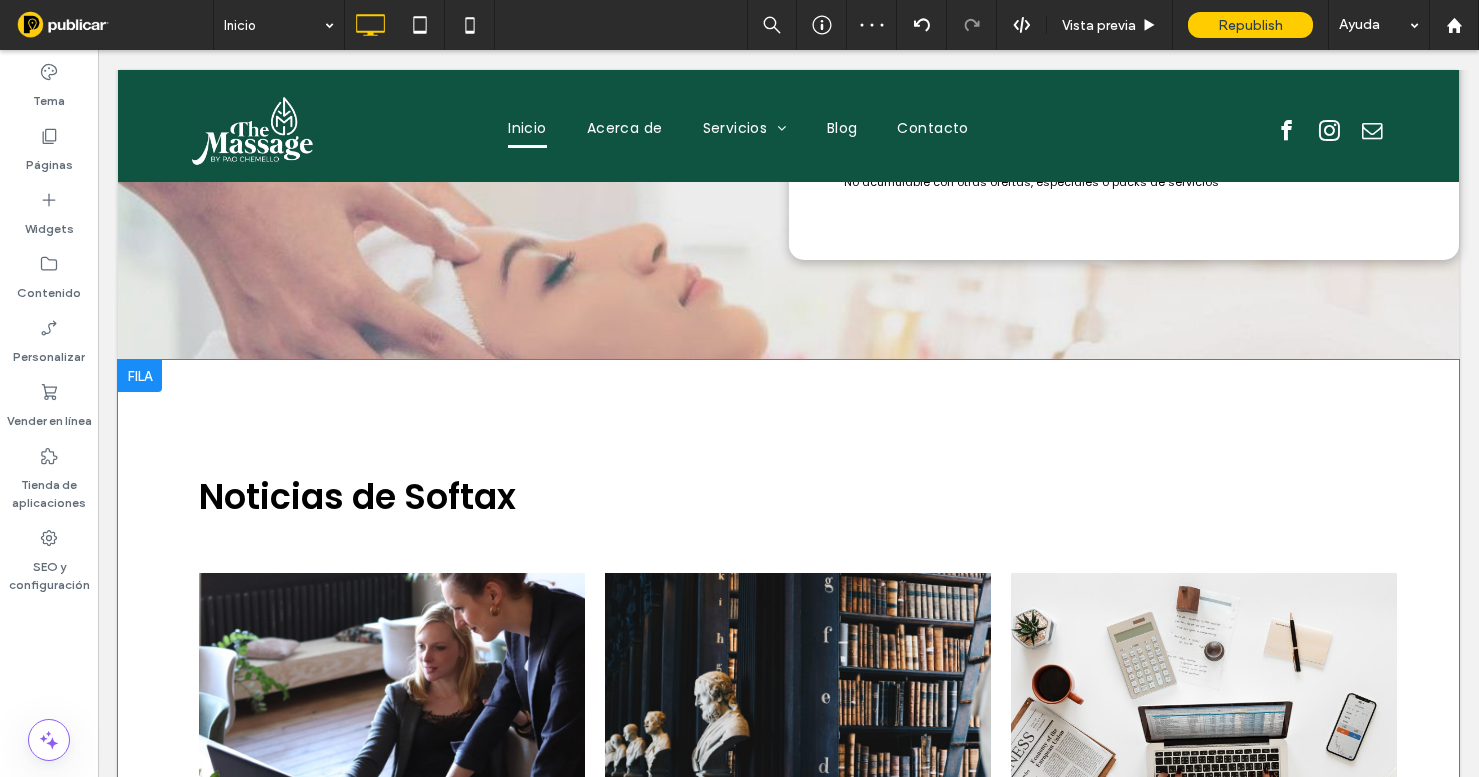 click at bounding box center (140, 376) 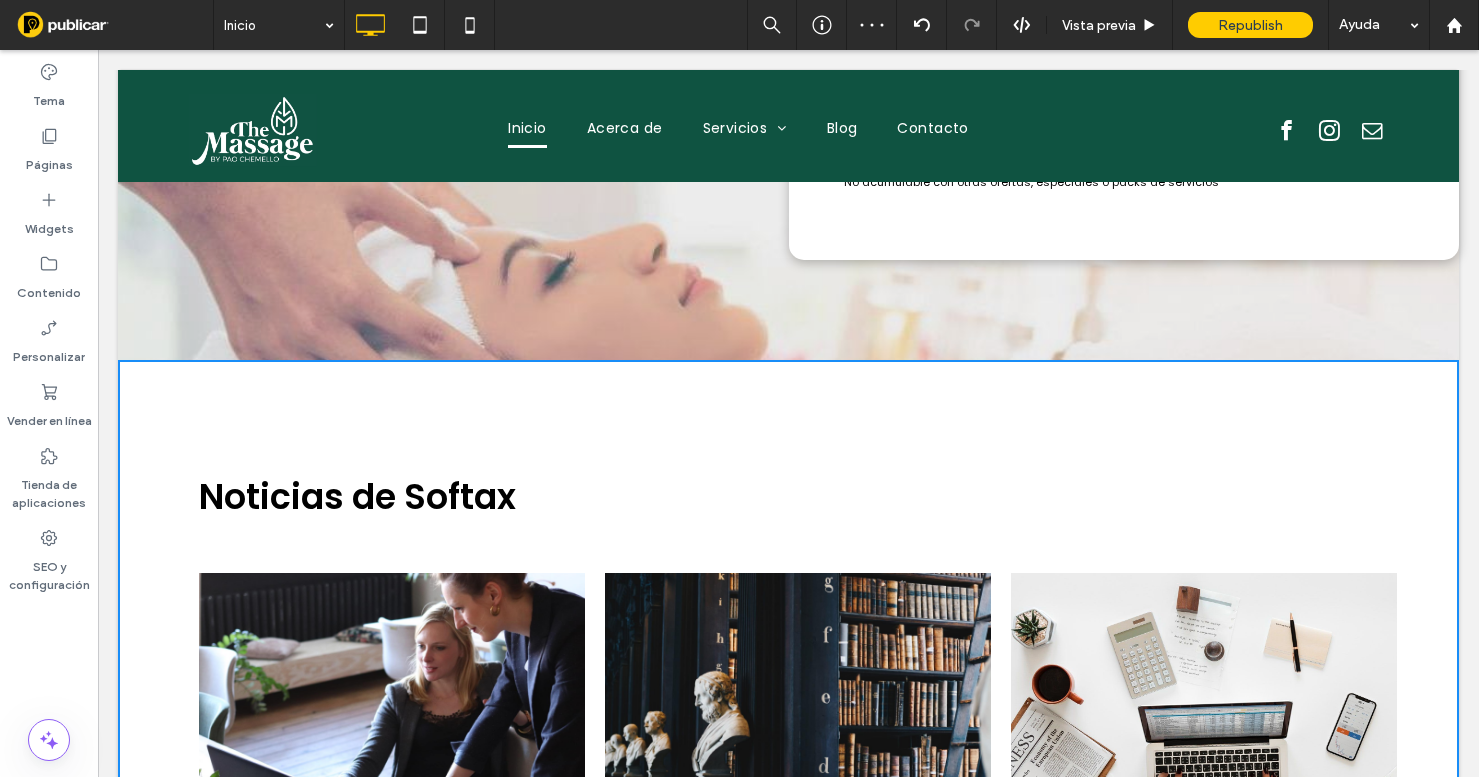 scroll, scrollTop: 3966, scrollLeft: 0, axis: vertical 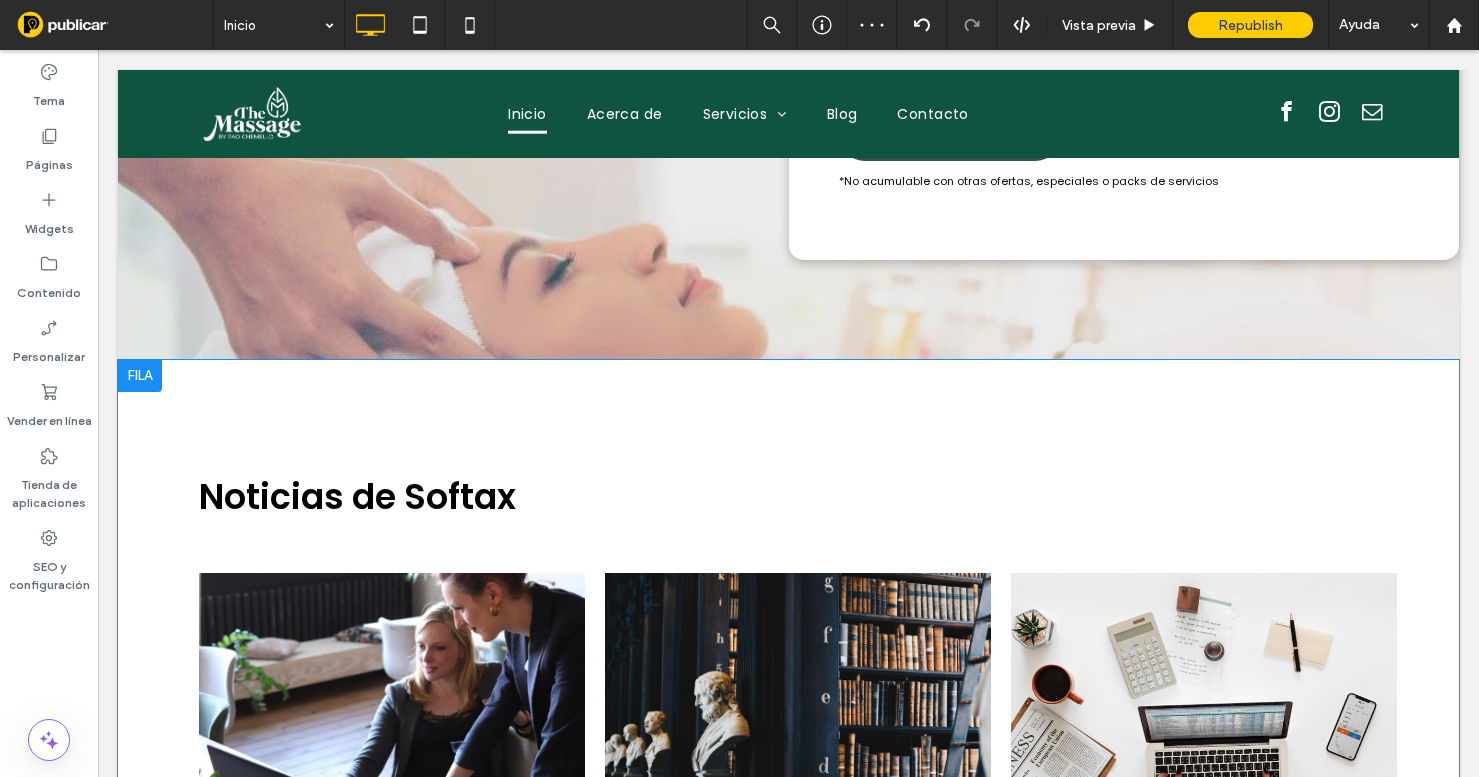 click on "Noticias de Softax
Creación del crédito
Por colombia
•
16 de septiembre de 2019
Cómo se genera su crédito personal
Read More →
Todo sobre la legislación fiscal
Por colombia
•
16 de septiembre de 2019
Esto es un subtítulo para su nueva entrada
Read More →
Configuración de su negocio
Por colombia
•
16 de septiembre de 2019
Esto es un subtítulo para su nueva entrada
Read More →
Show More
Click To Paste     Click To Paste
Fila + Añadir sección" at bounding box center [788, 778] 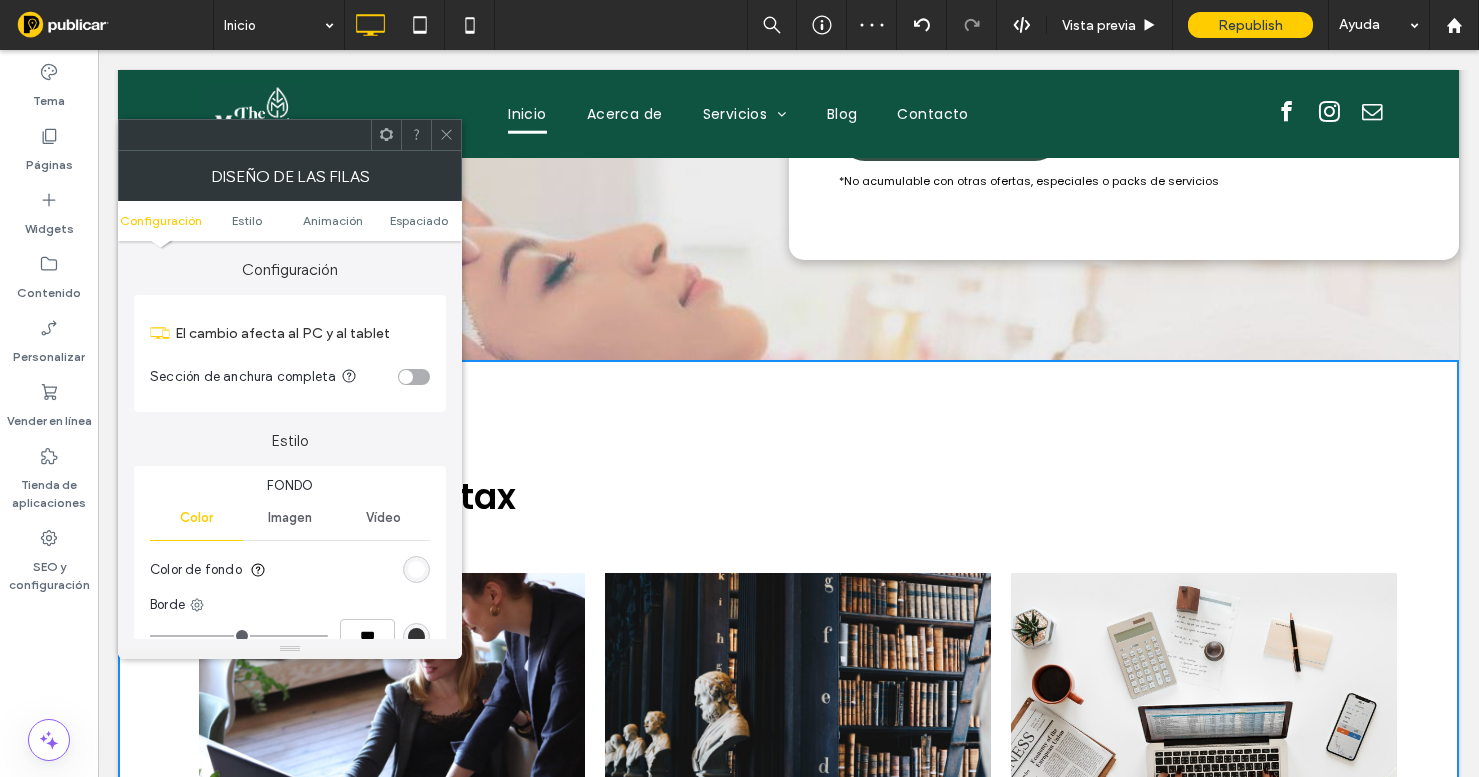 click 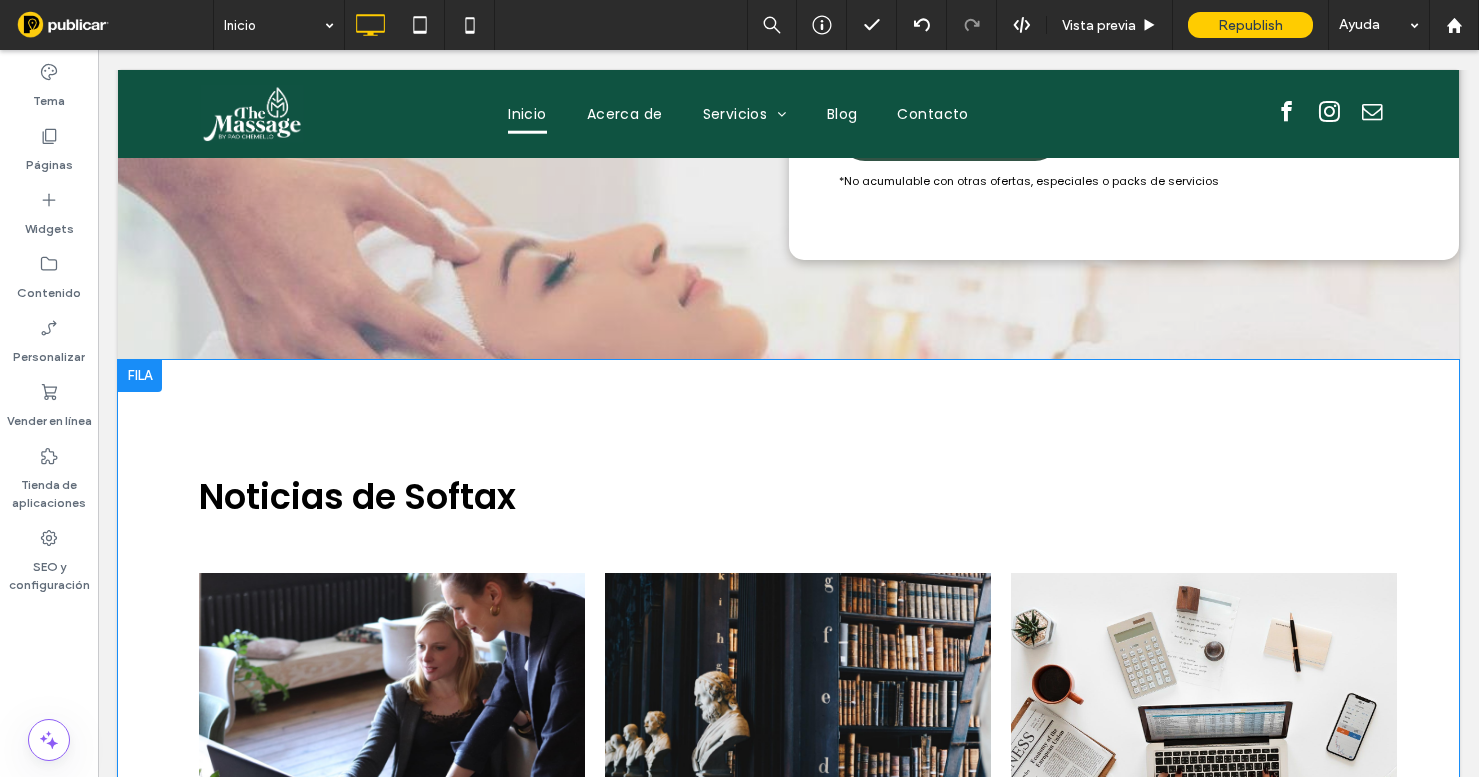 click at bounding box center (140, 376) 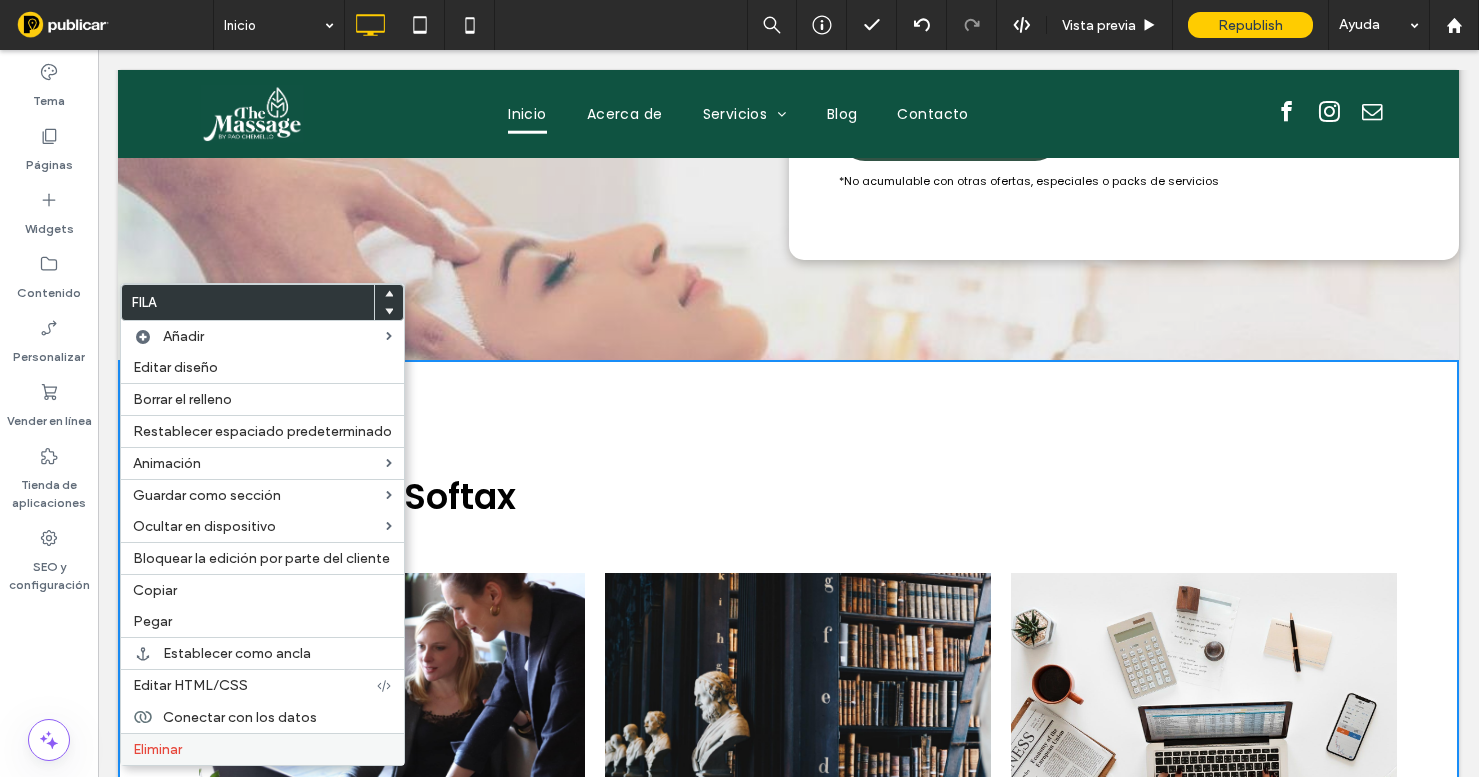 click on "Eliminar" at bounding box center [157, 749] 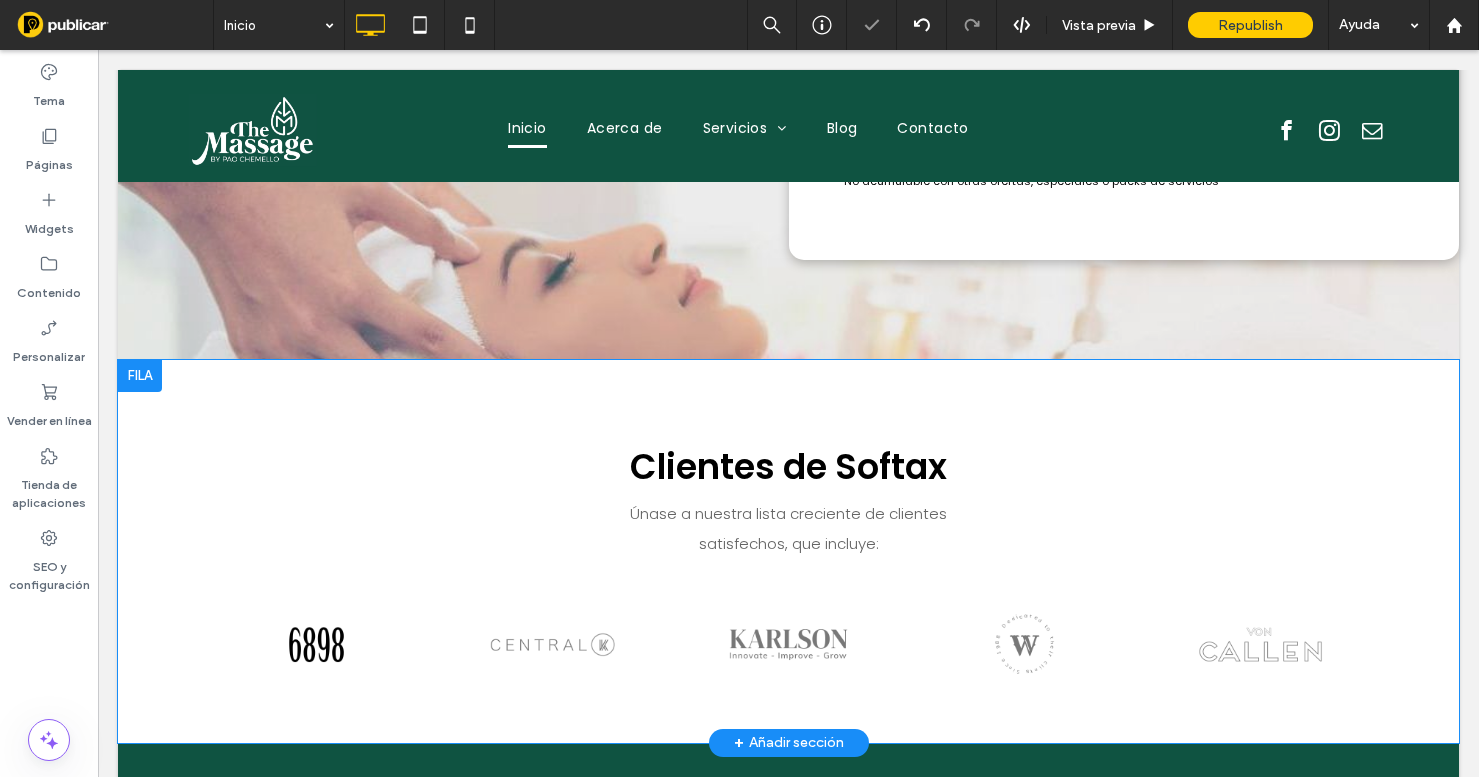 click at bounding box center [140, 376] 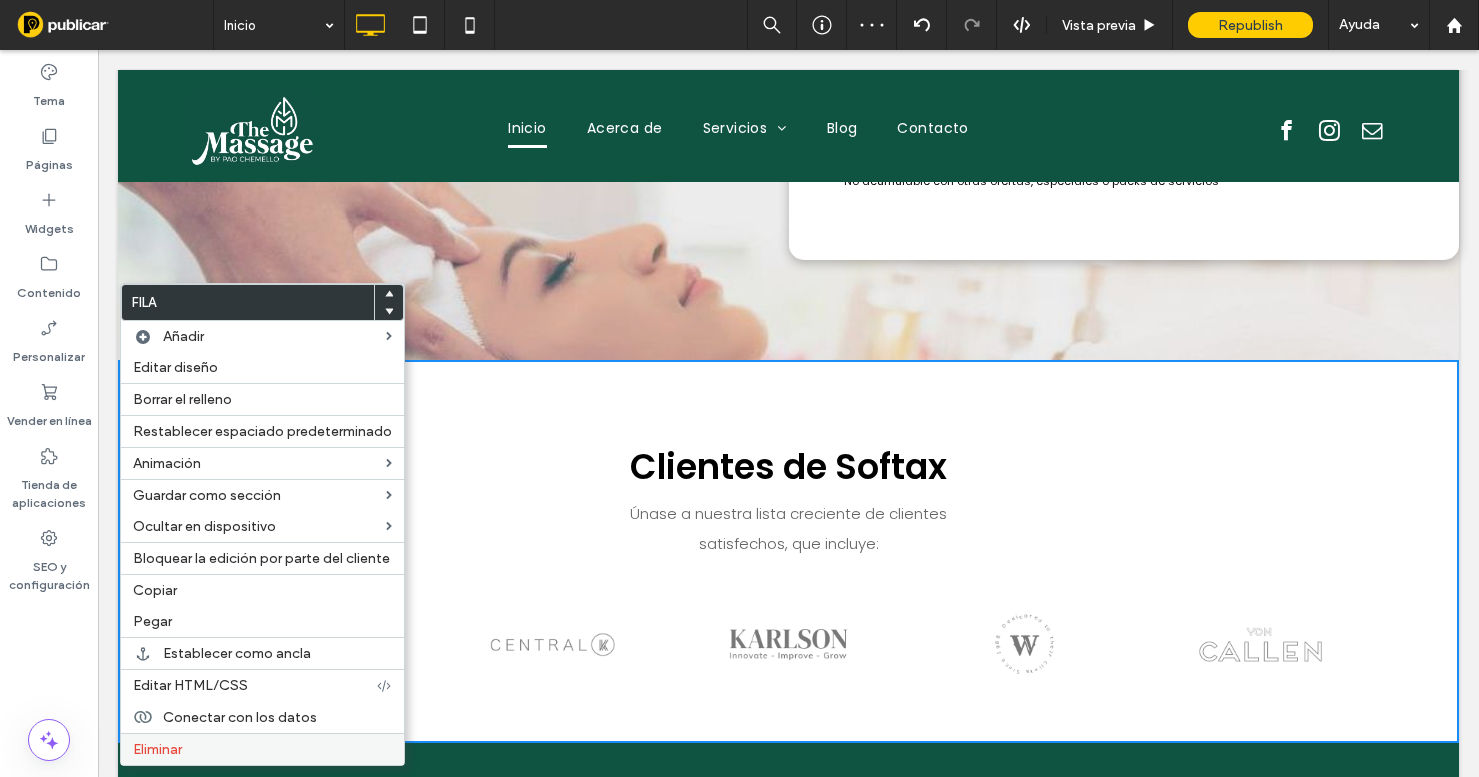 click on "Eliminar" at bounding box center (157, 749) 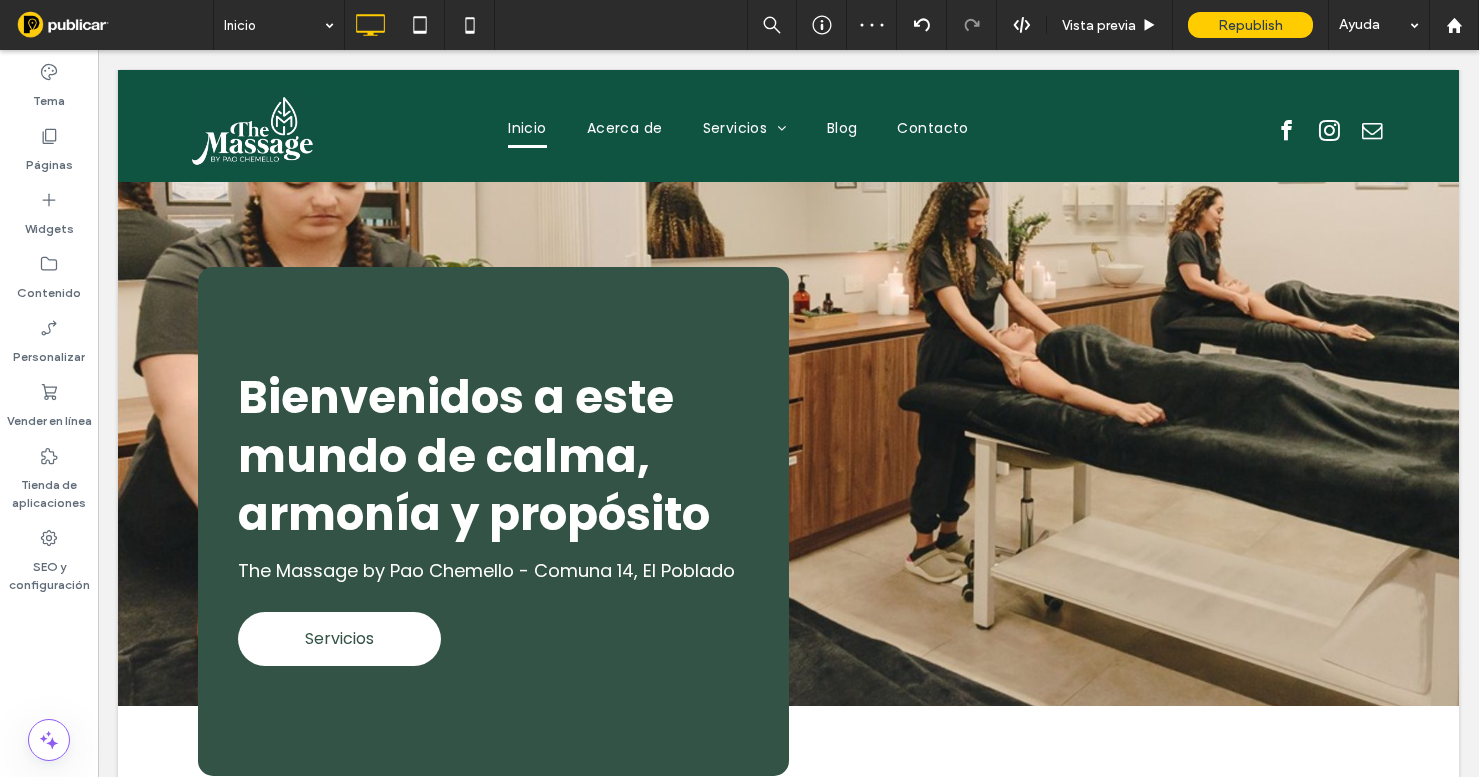 scroll, scrollTop: 0, scrollLeft: 0, axis: both 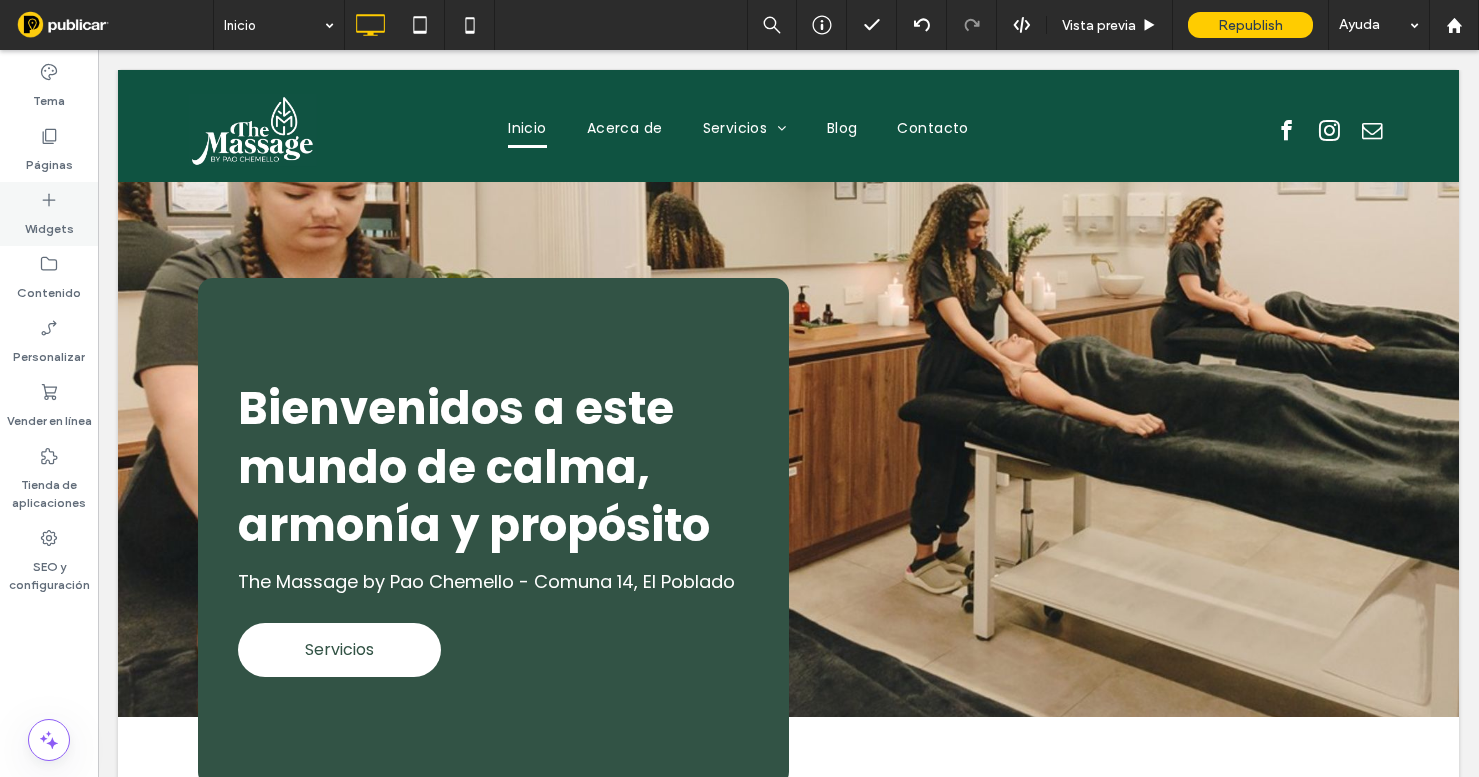 click on "Widgets" at bounding box center [49, 224] 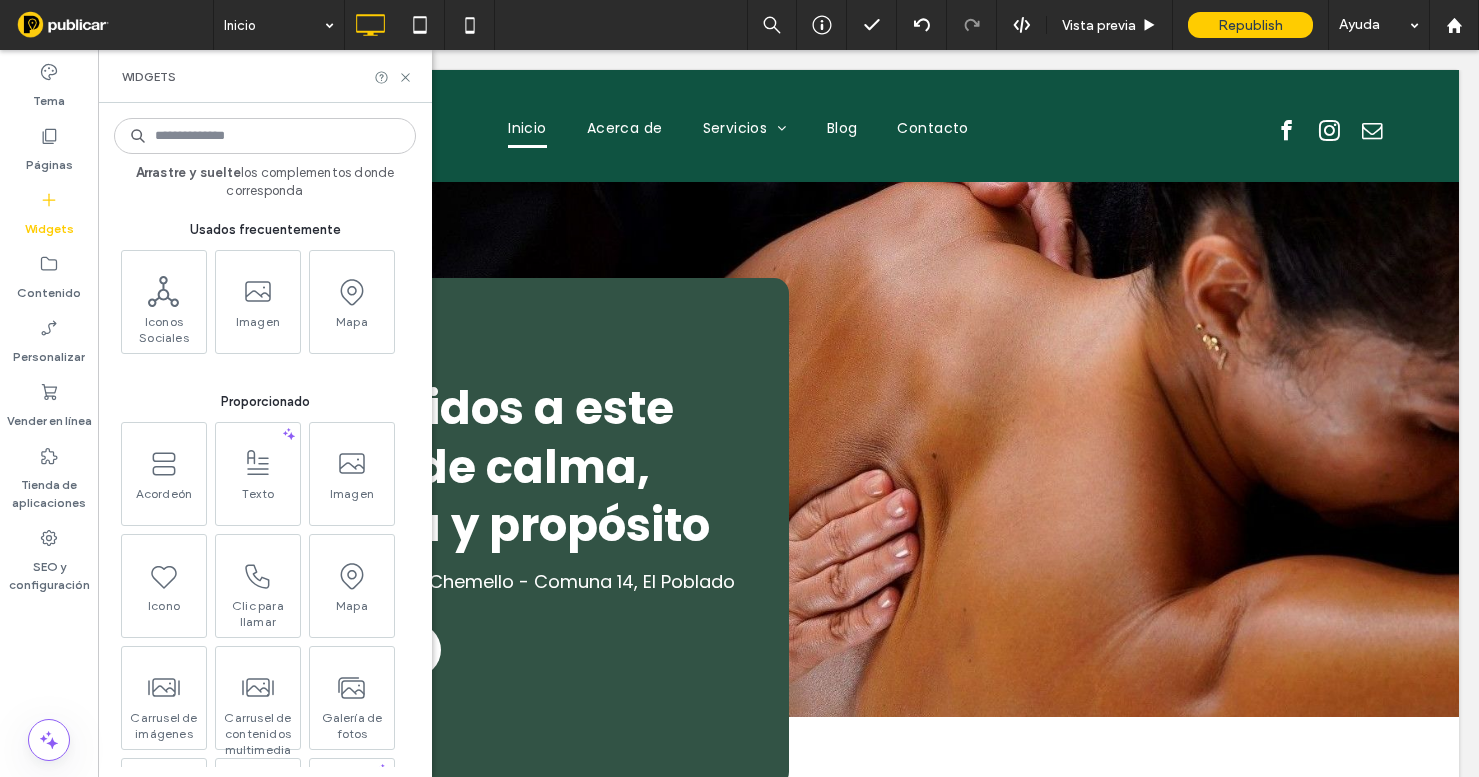 click at bounding box center [265, 136] 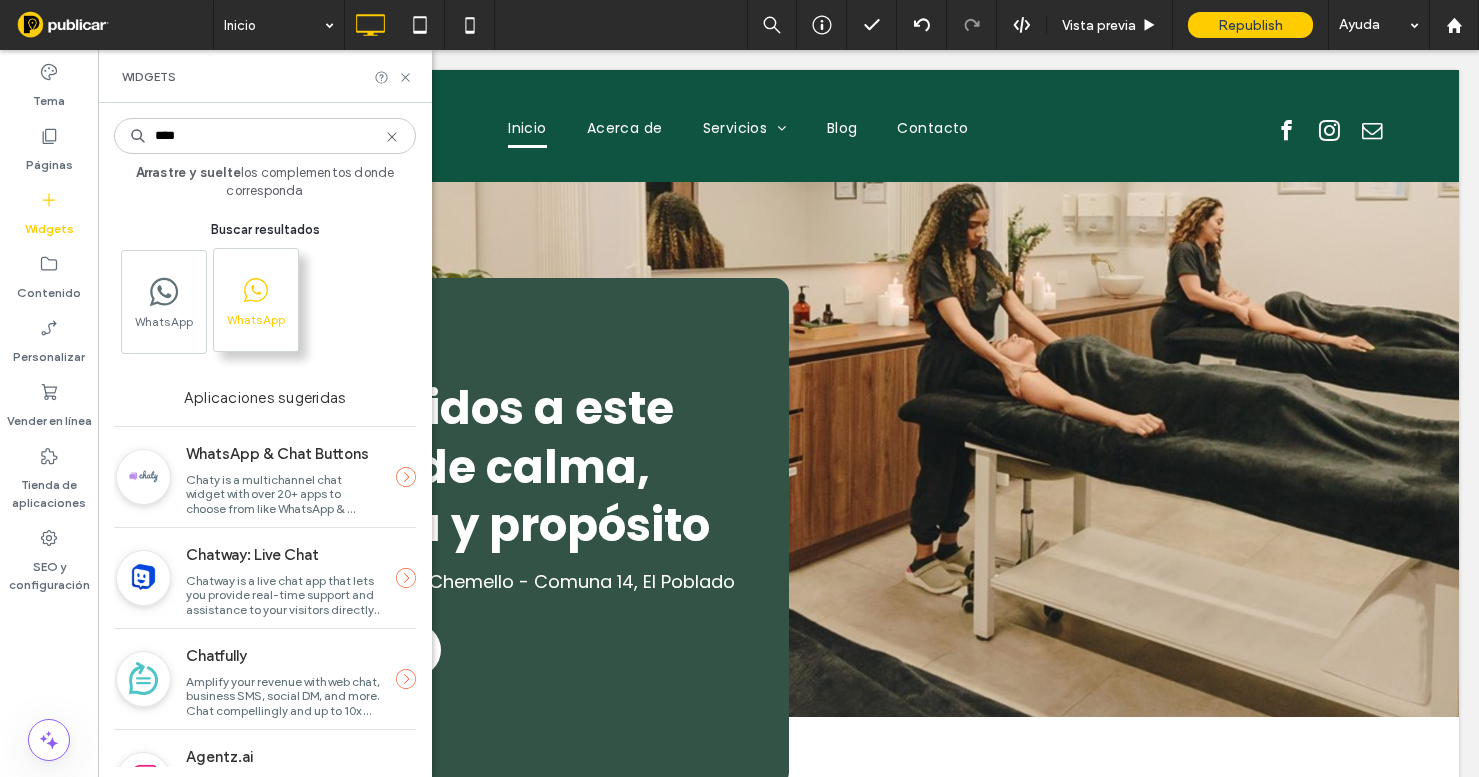 type on "****" 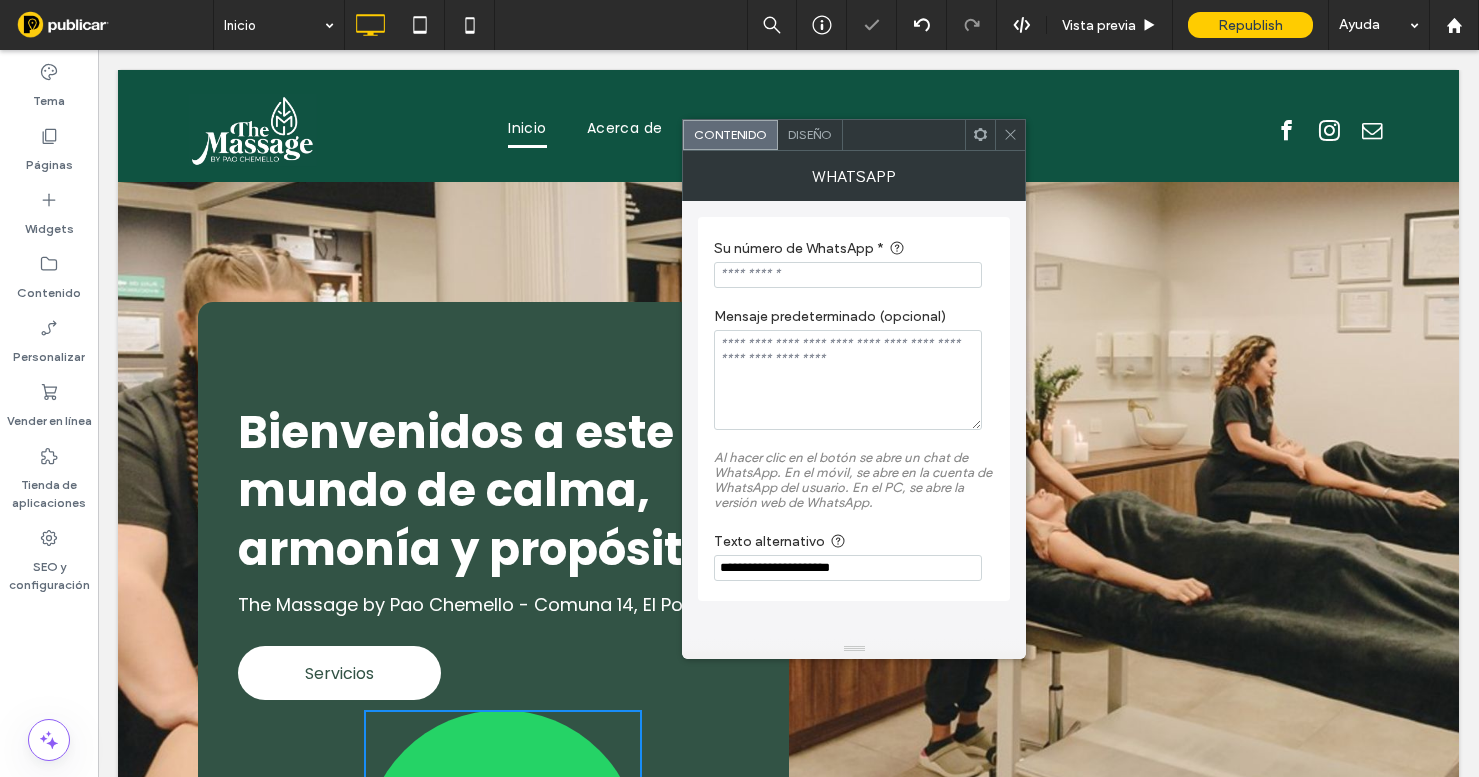 click at bounding box center [848, 275] 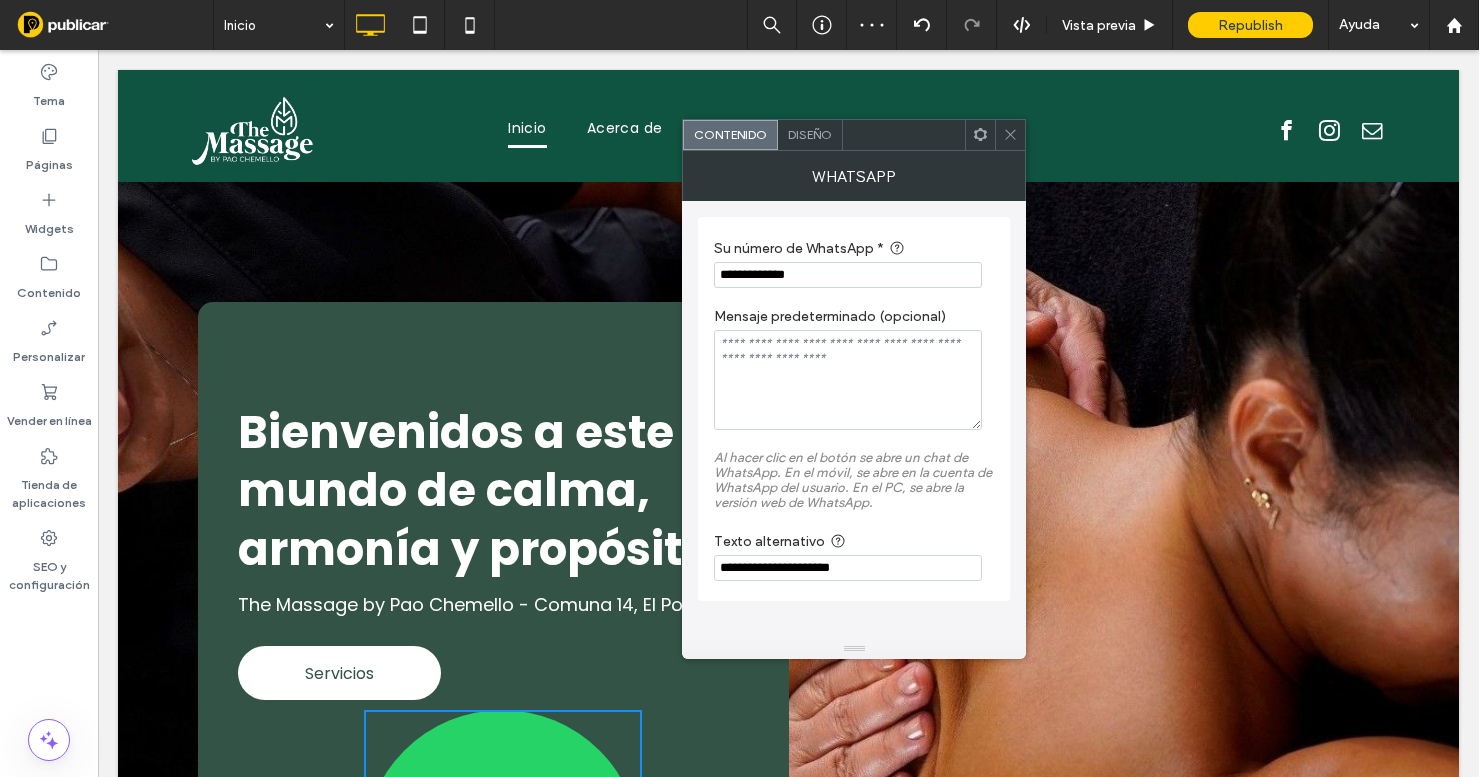 type on "**********" 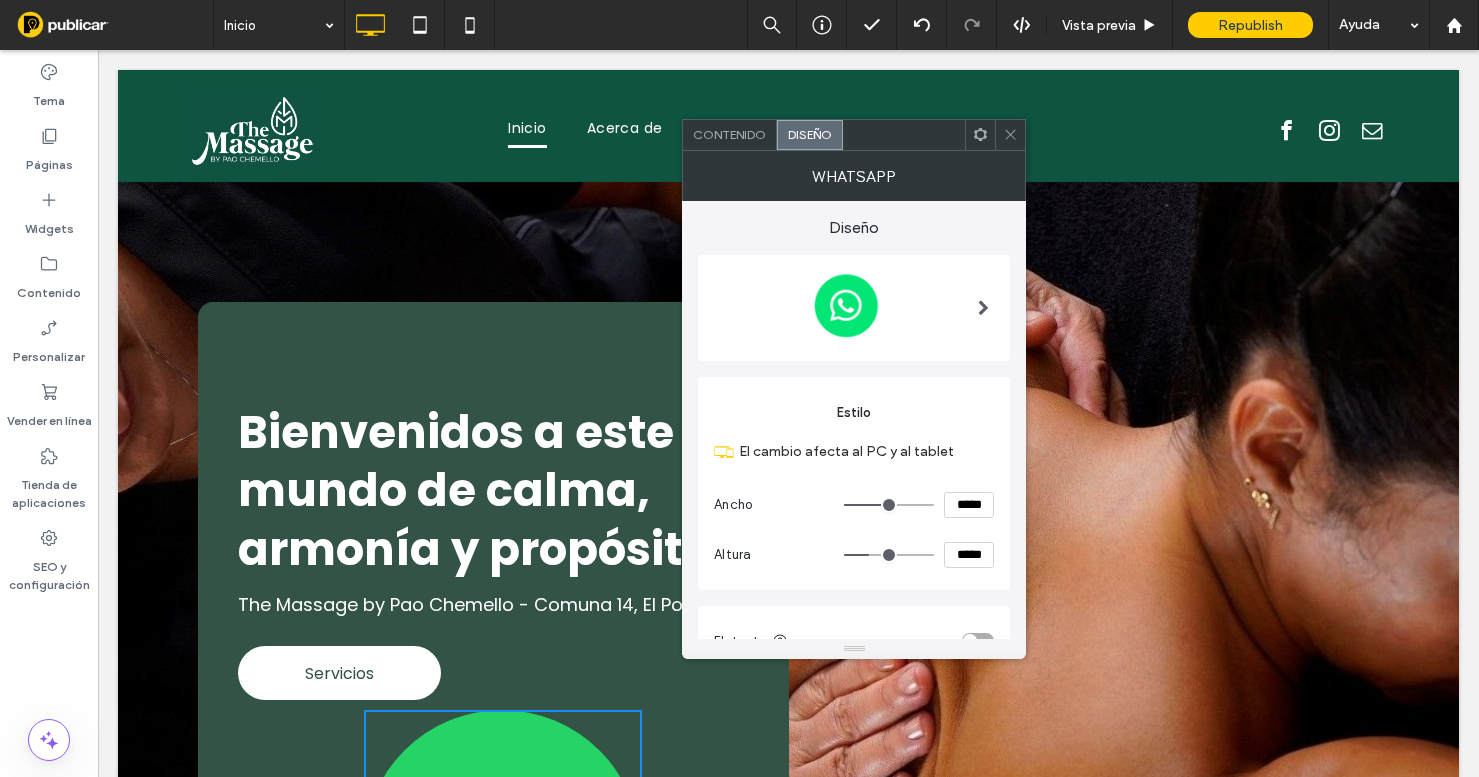 type on "***" 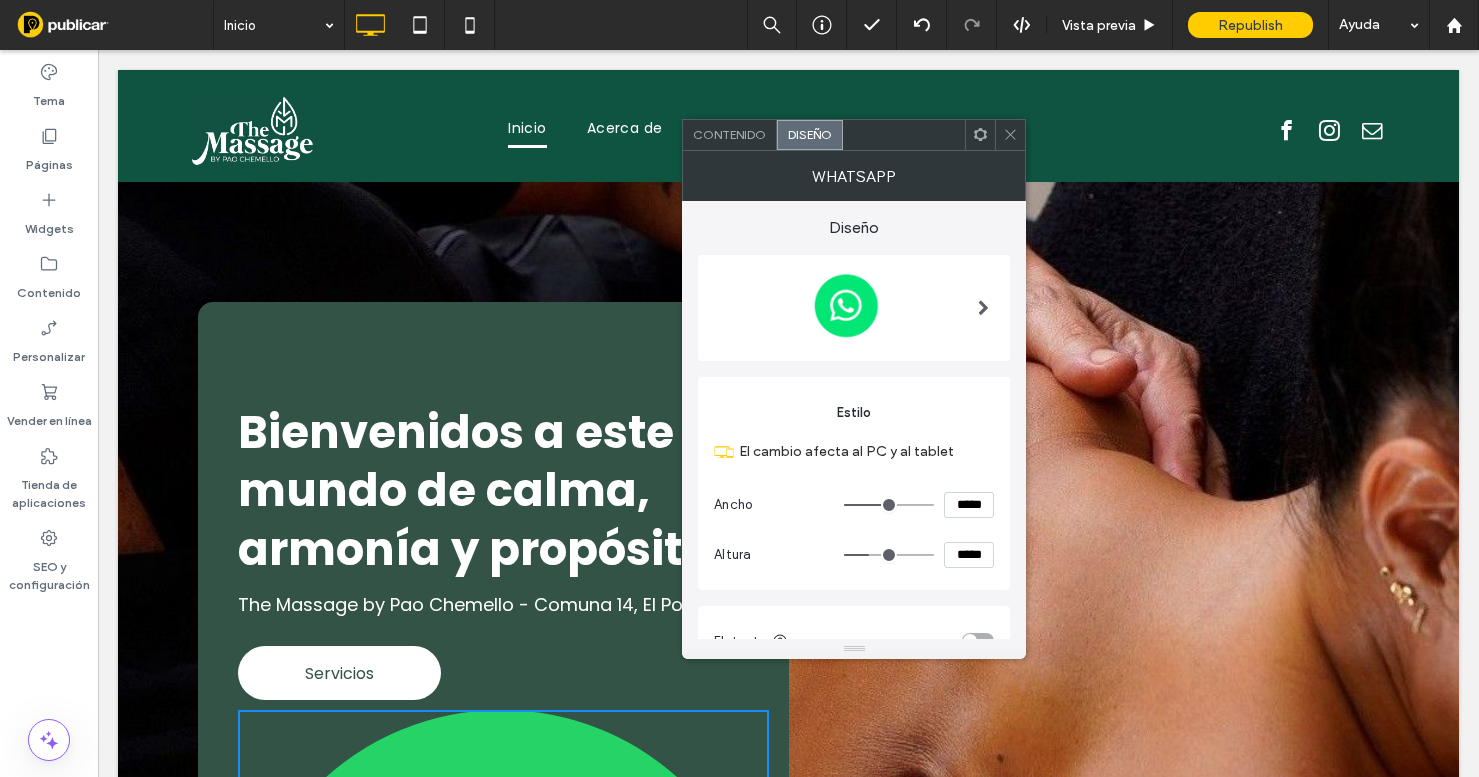 type on "***" 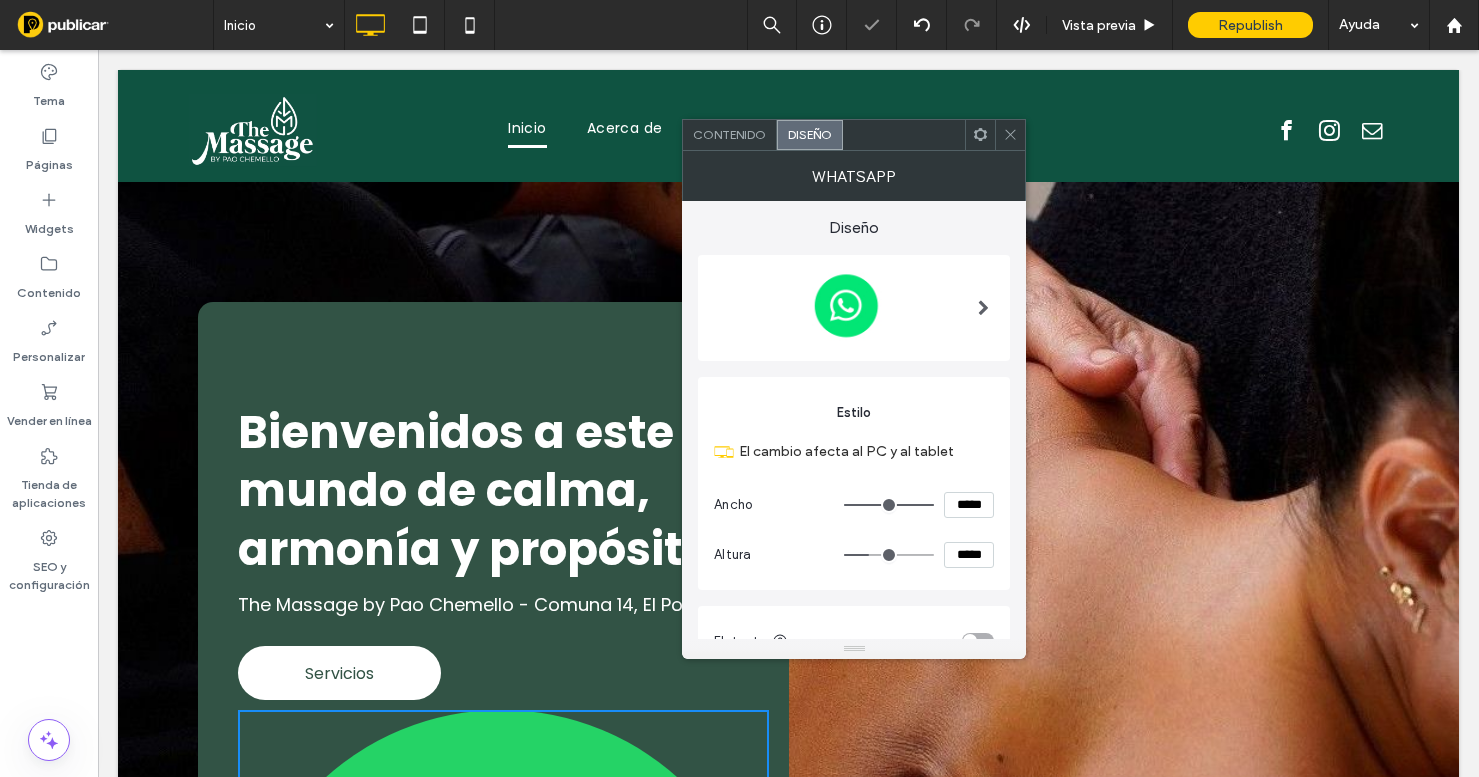 click on "*****" at bounding box center [969, 505] 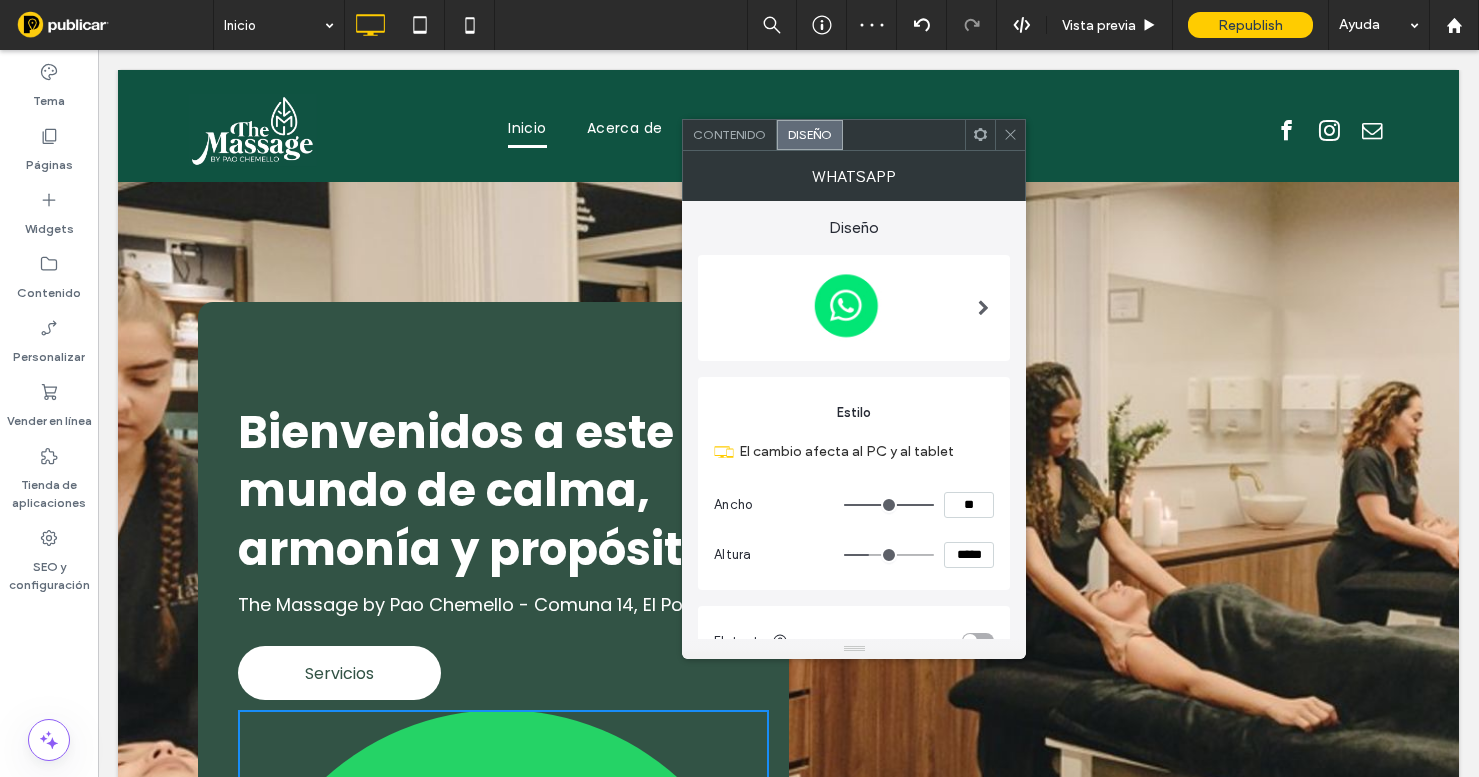 type on "**" 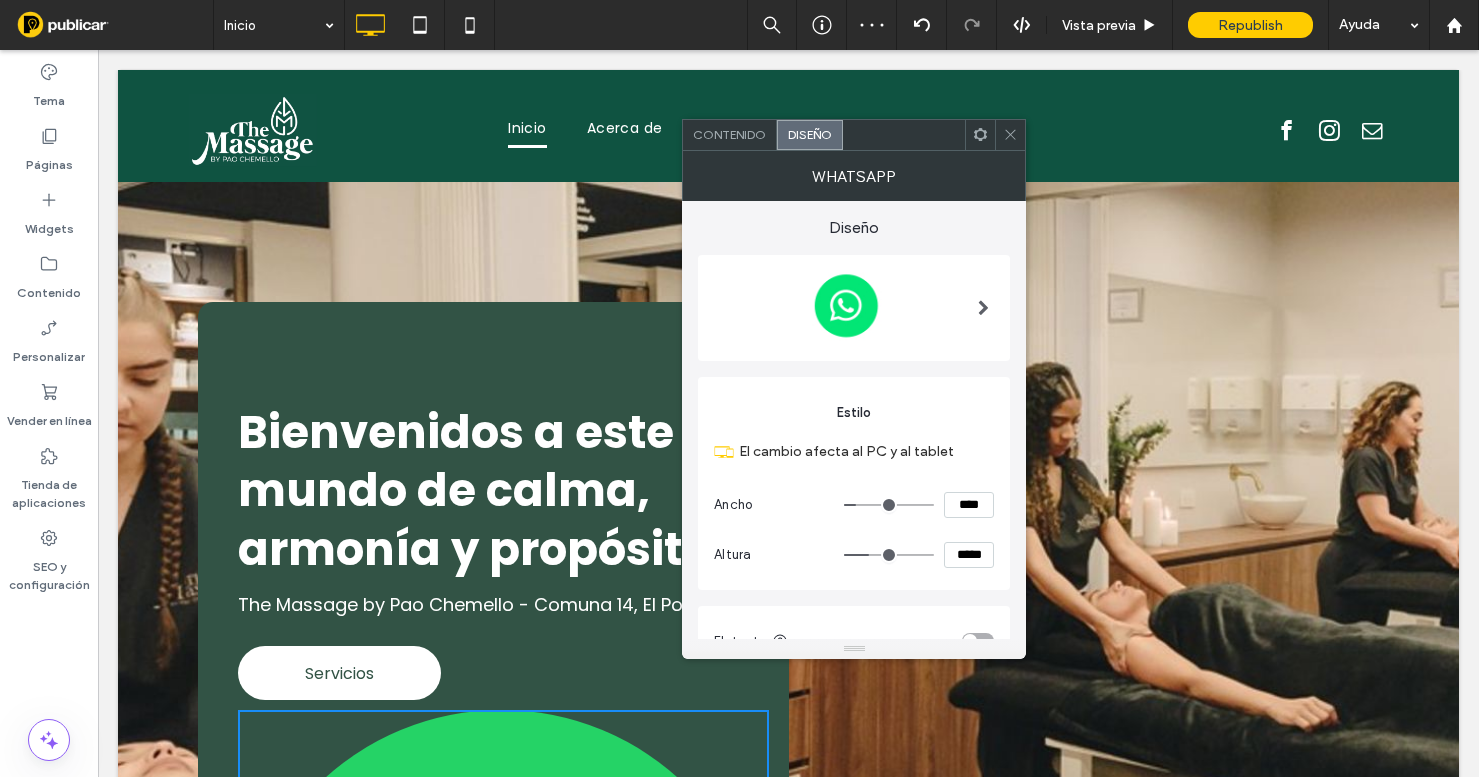 click on "*****" at bounding box center (969, 555) 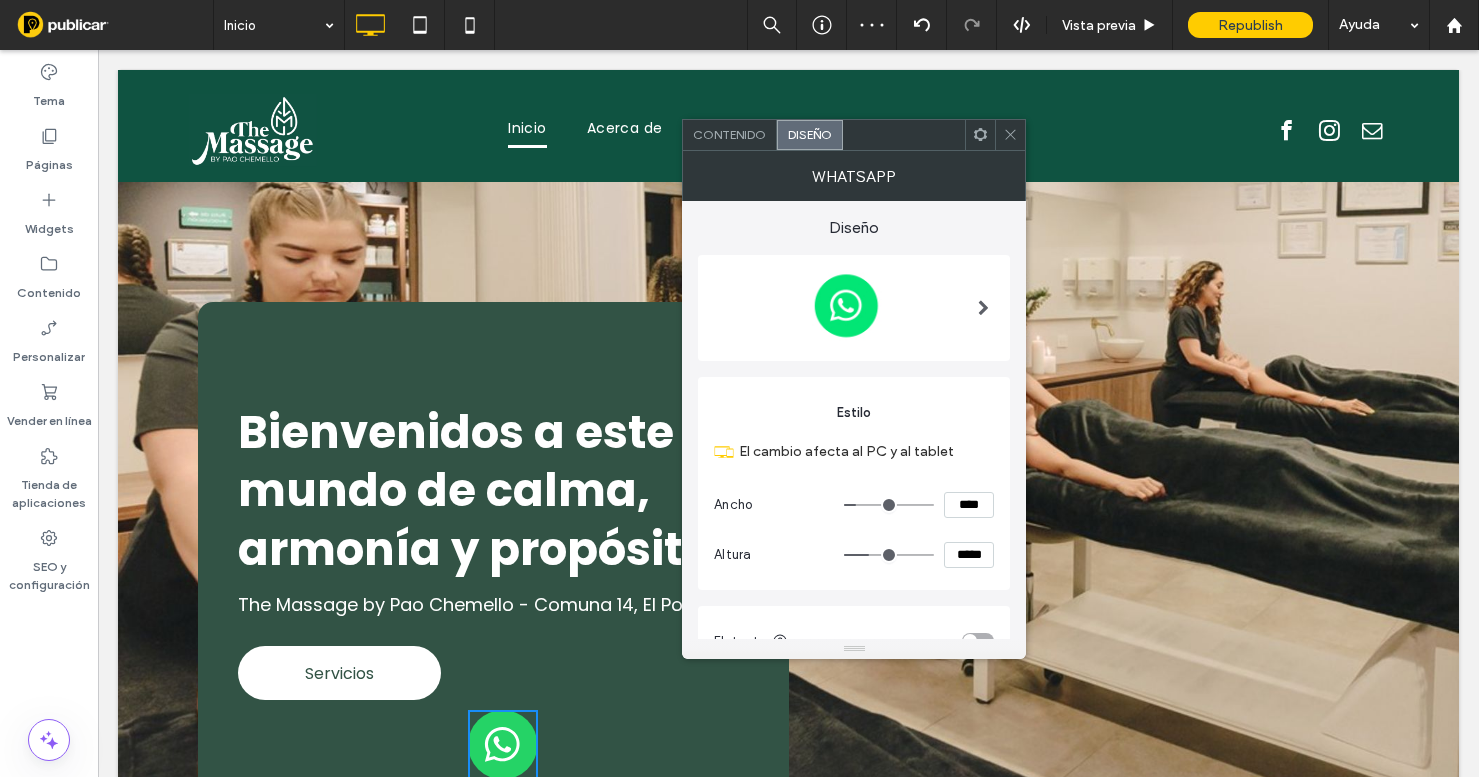 click on "*****" at bounding box center (969, 555) 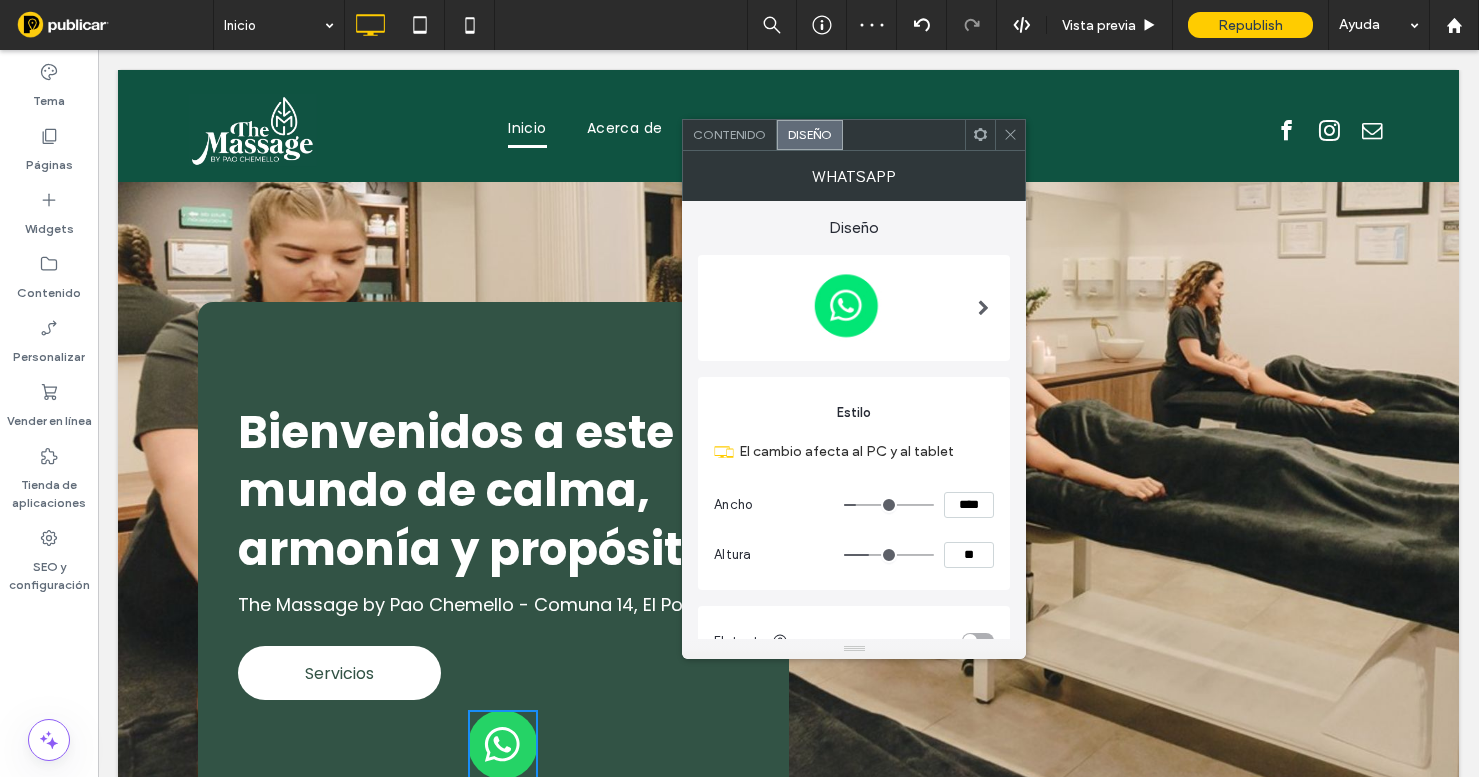 type on "**" 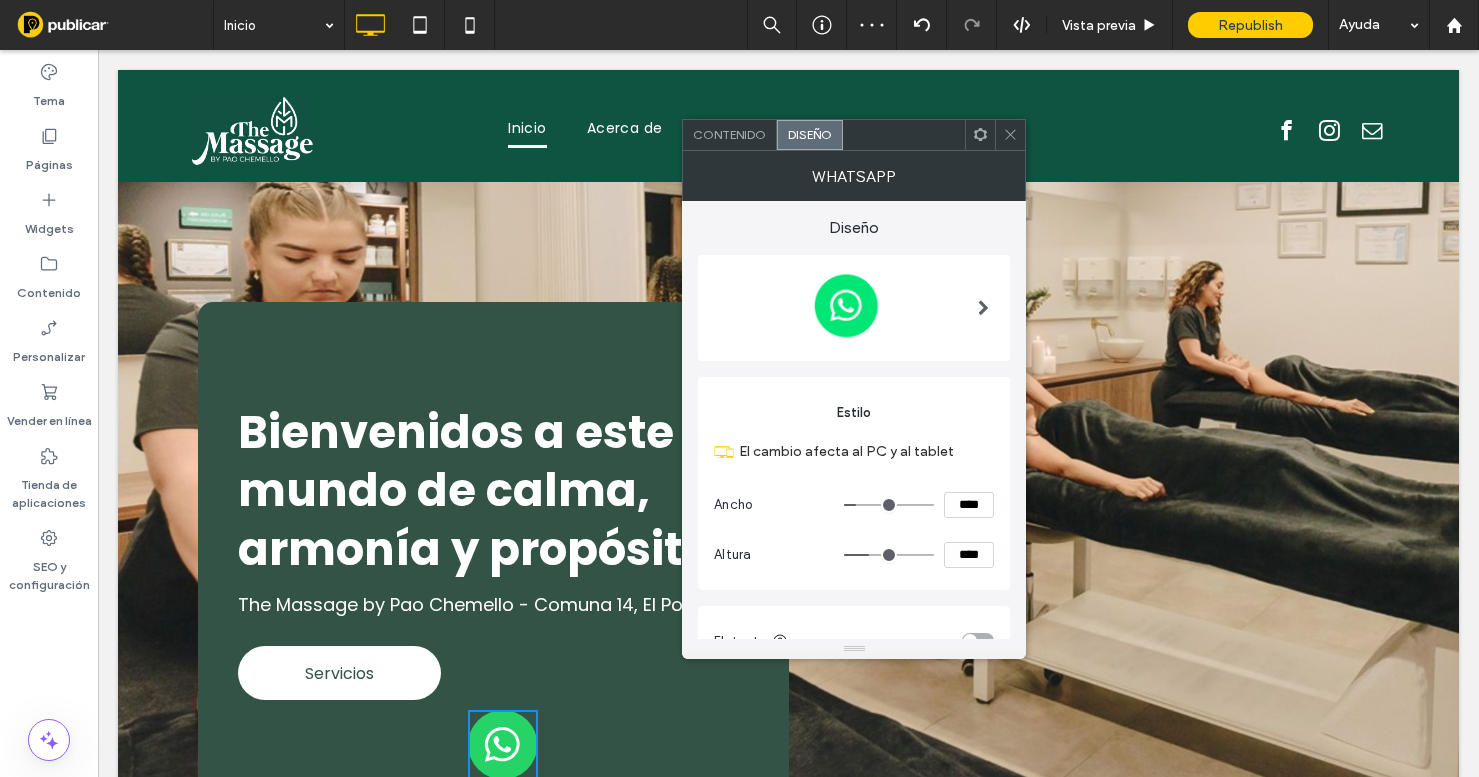 click on "****" at bounding box center (969, 505) 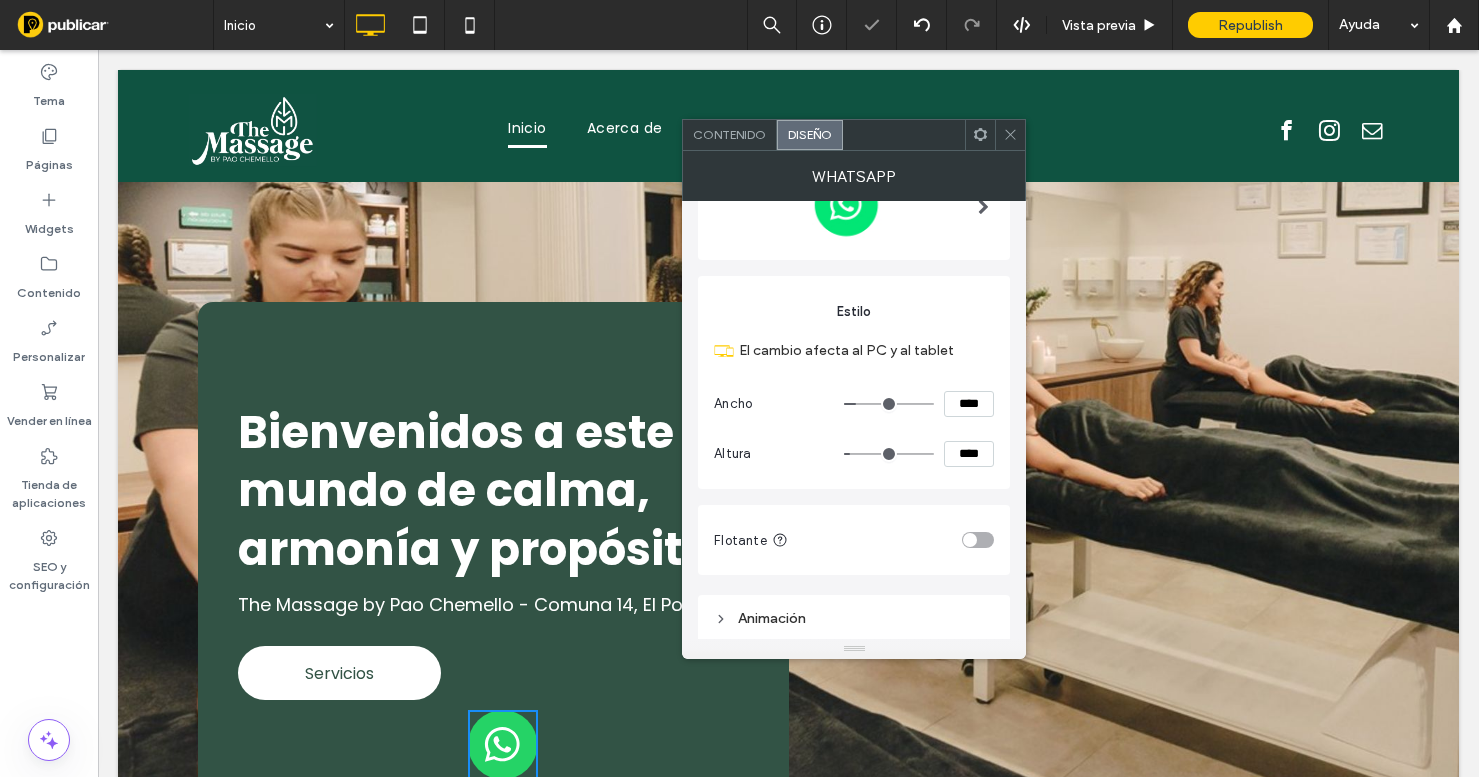 scroll, scrollTop: 167, scrollLeft: 0, axis: vertical 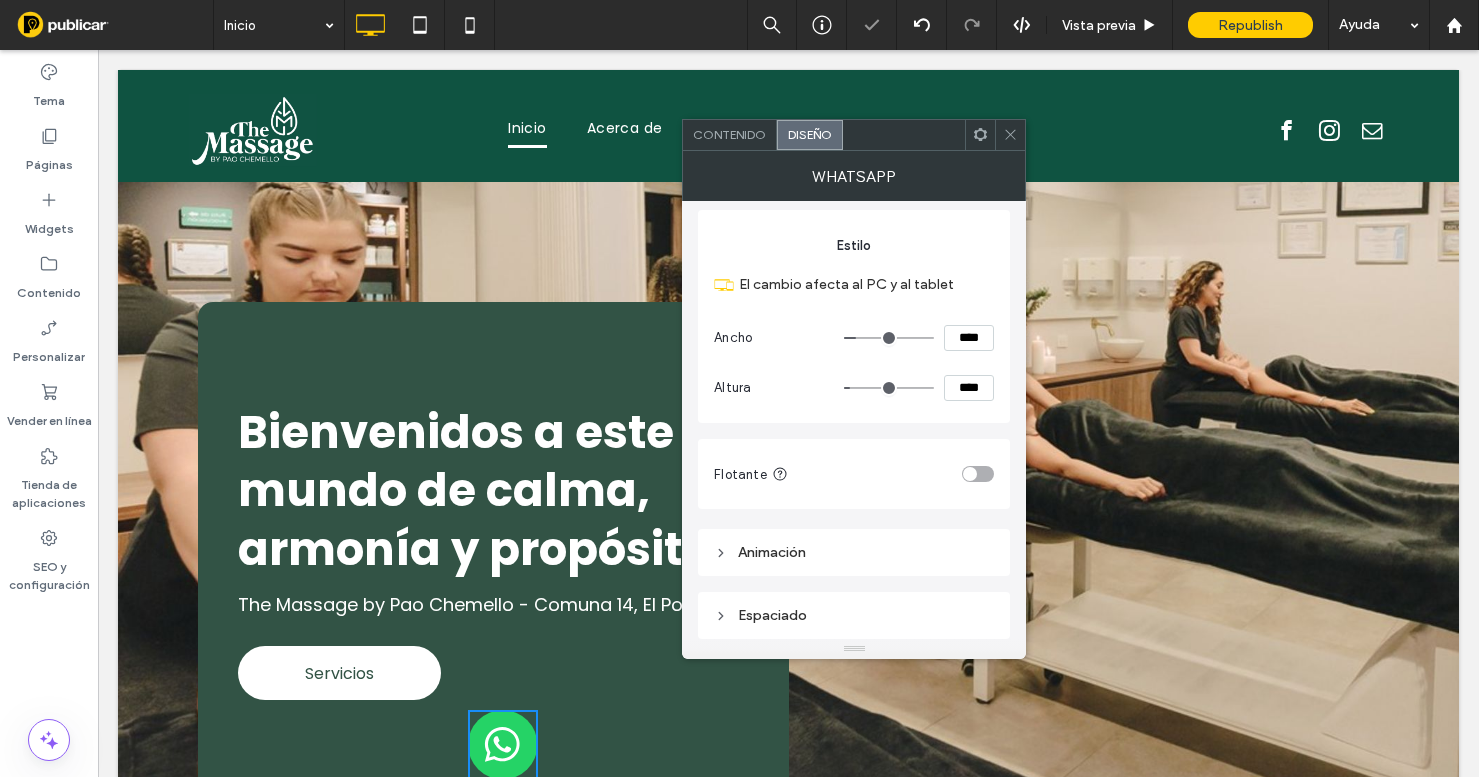 click at bounding box center [978, 474] 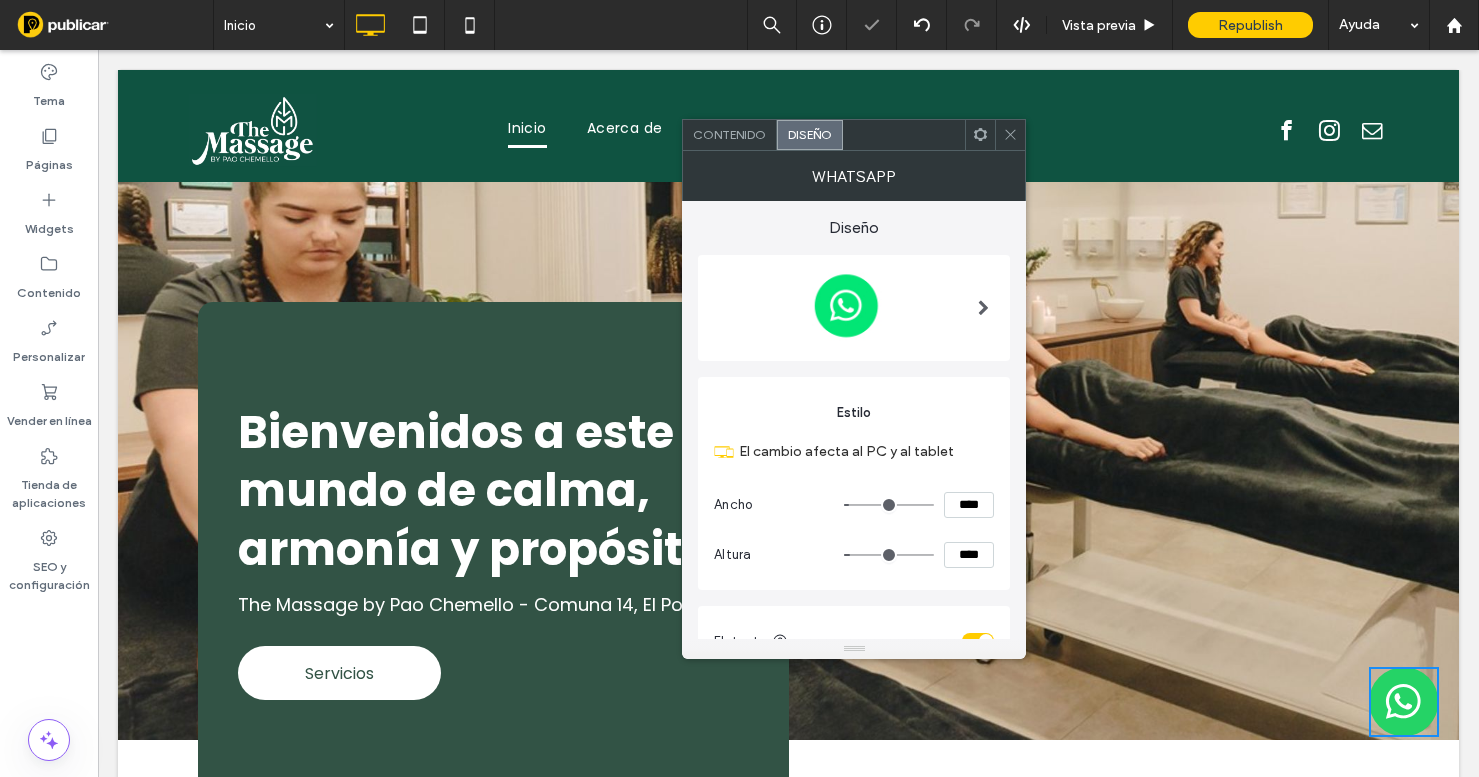 scroll, scrollTop: 285, scrollLeft: 0, axis: vertical 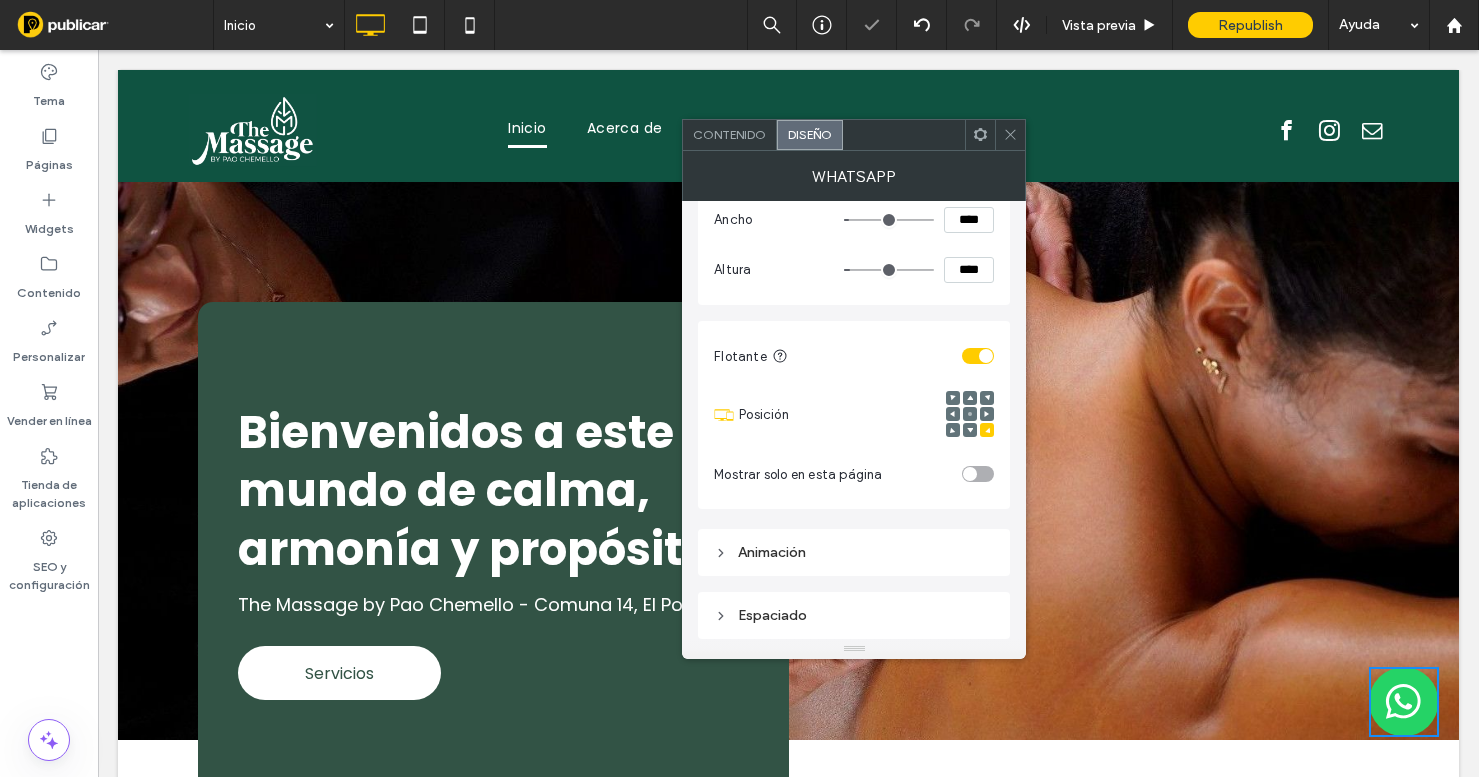 click on "Espaciado" at bounding box center (854, 615) 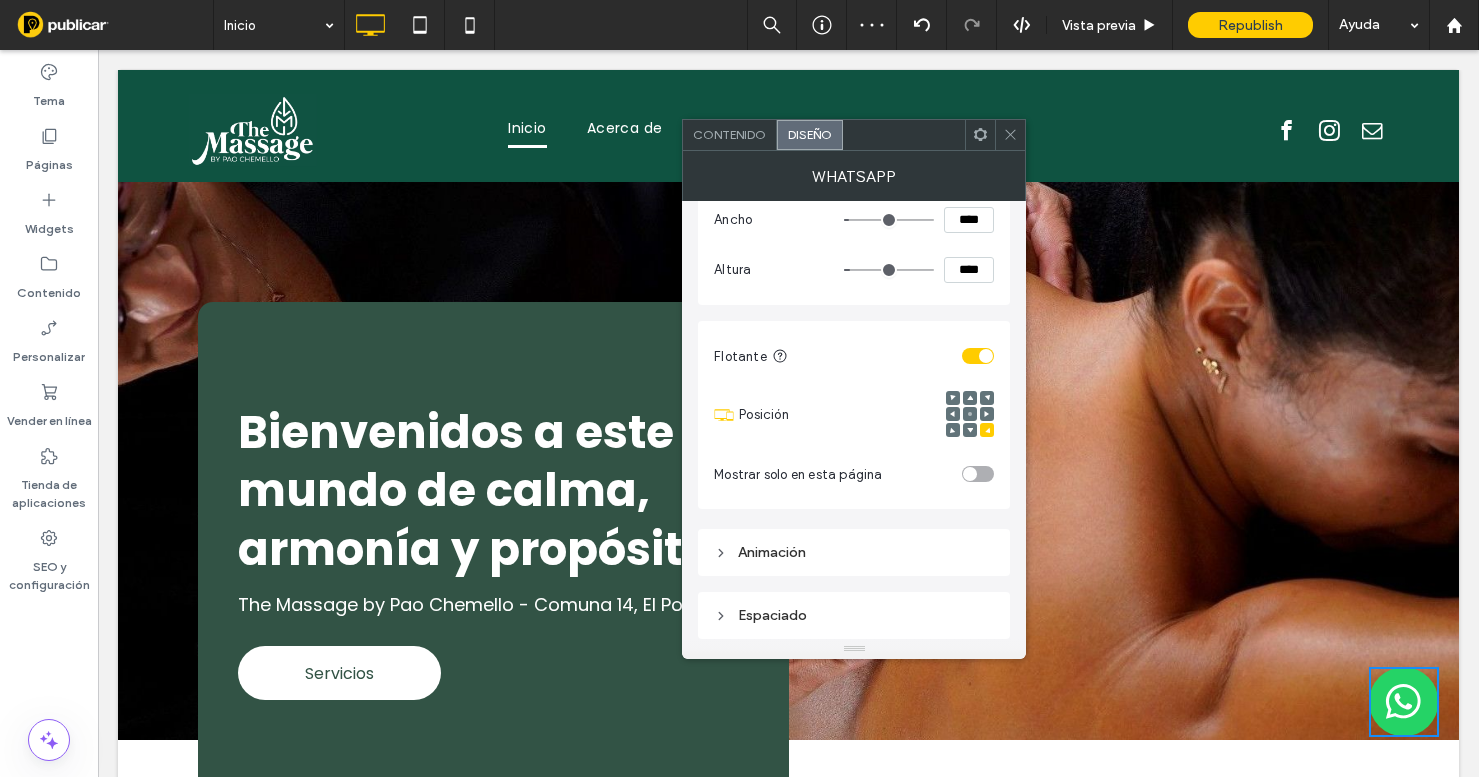 click on "Espaciado" at bounding box center (854, 615) 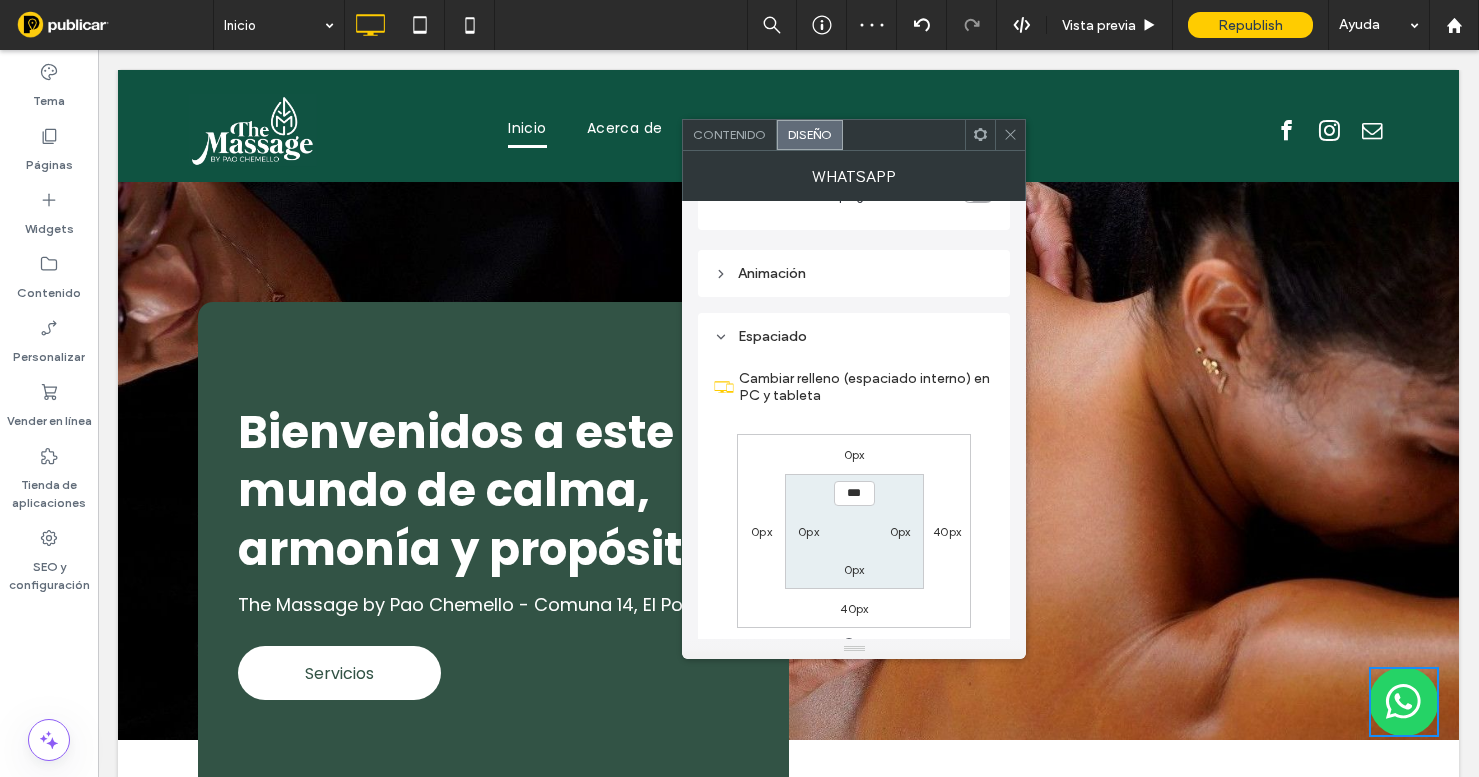 scroll, scrollTop: 635, scrollLeft: 0, axis: vertical 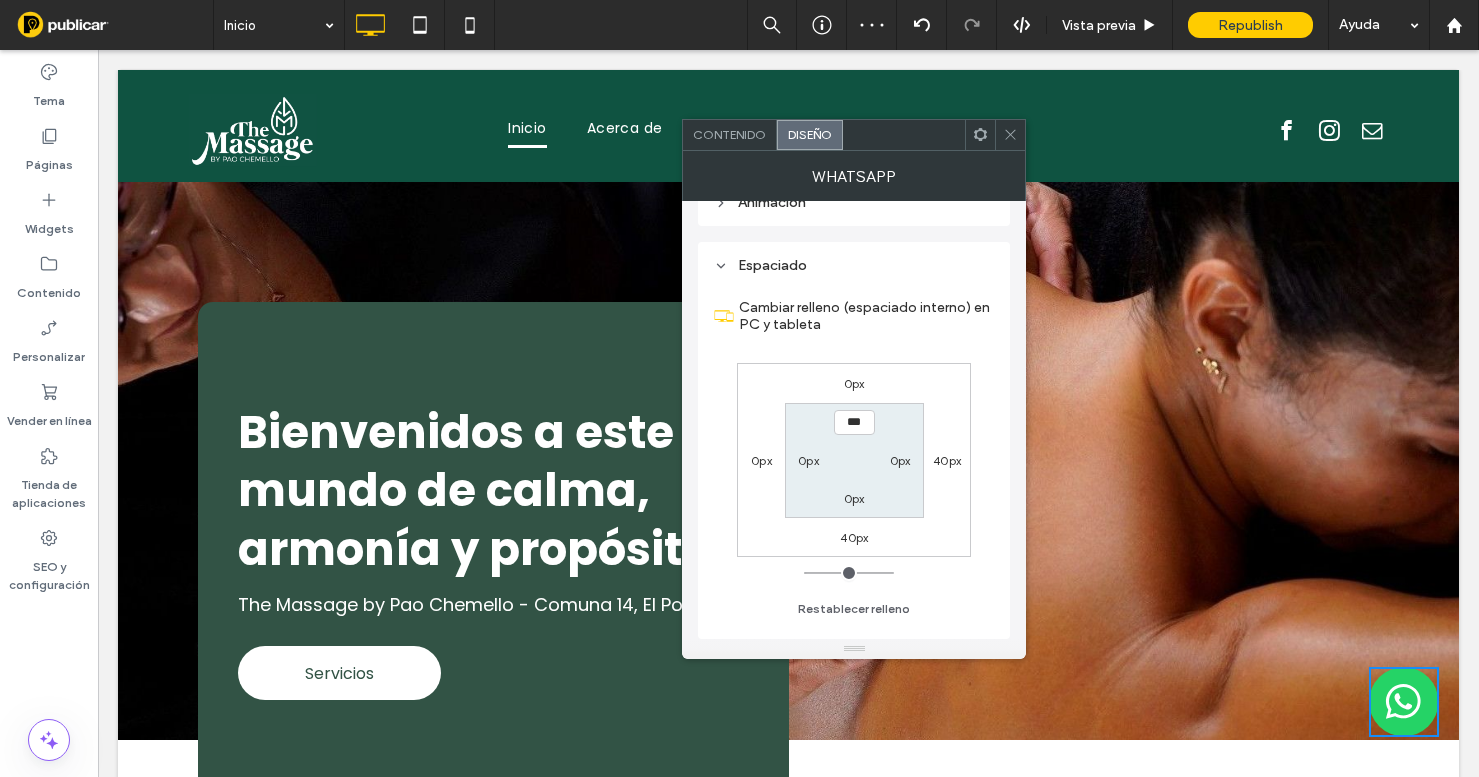 click on "40px" at bounding box center (854, 537) 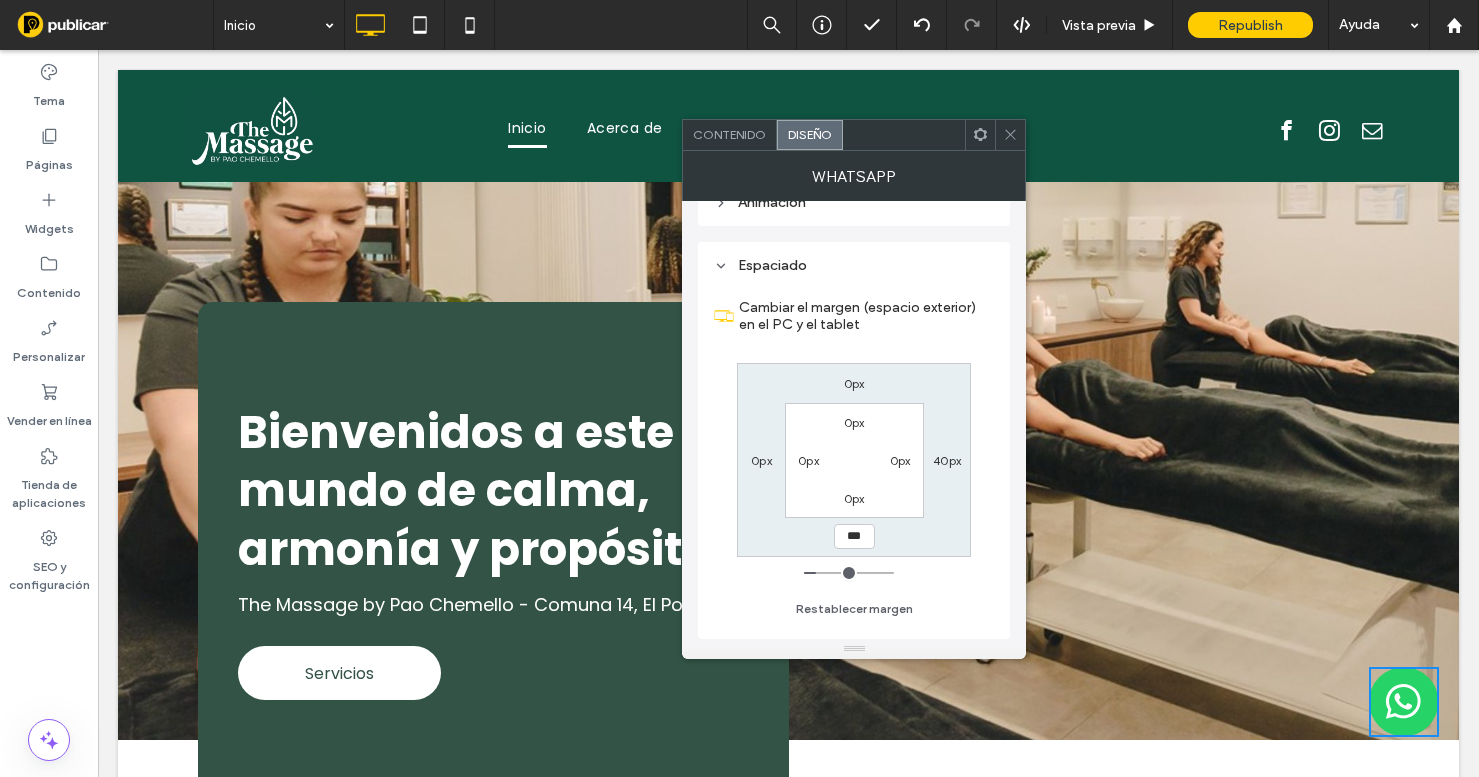type on "***" 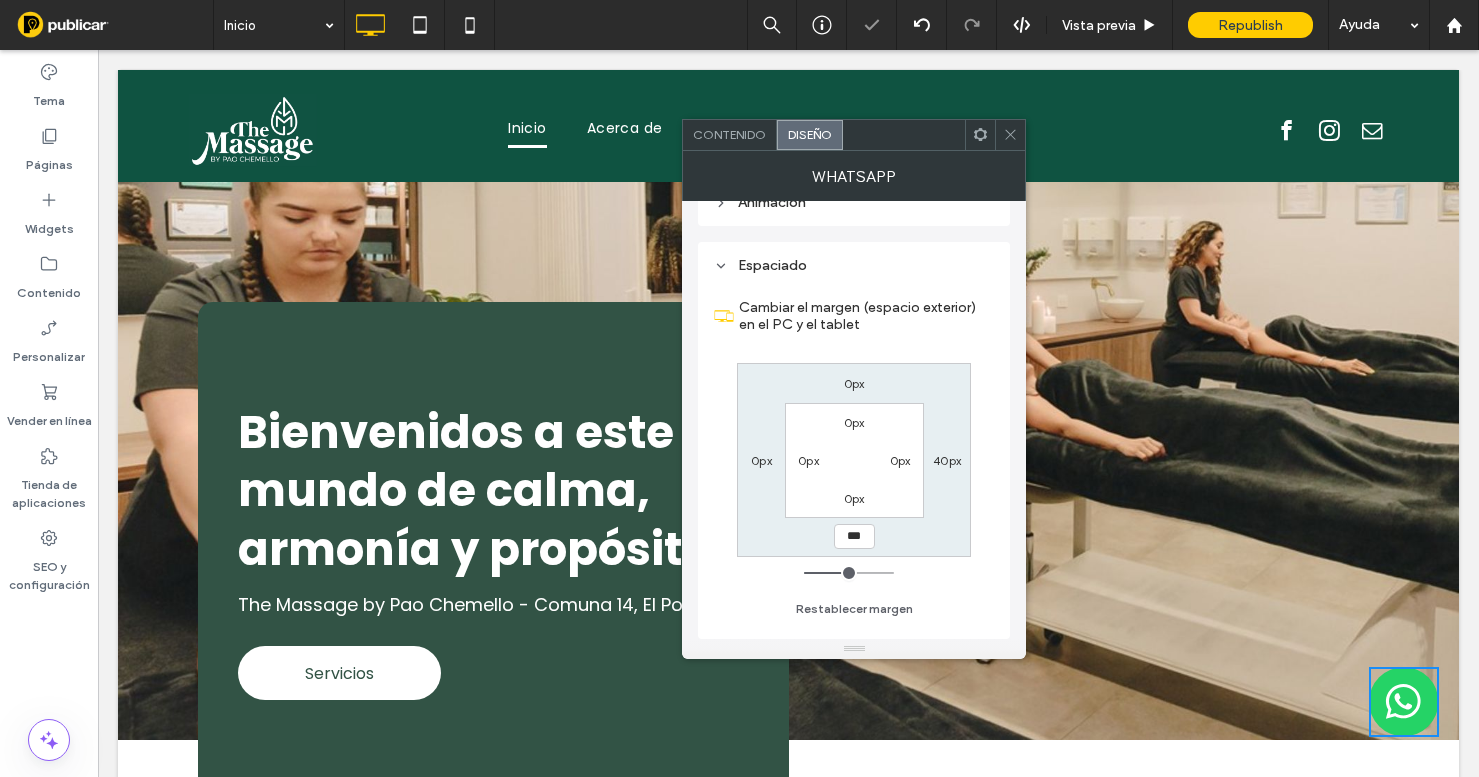 type on "***" 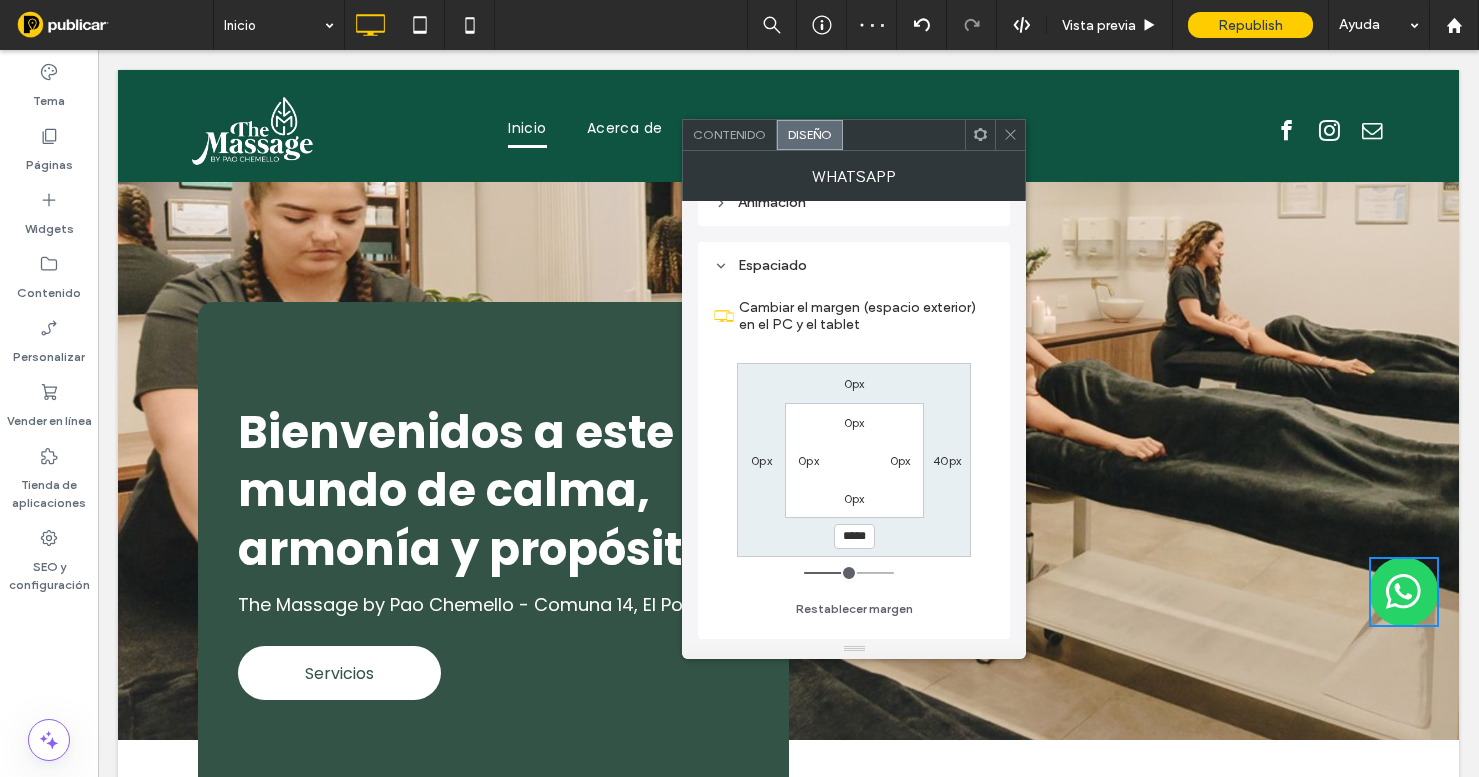 click 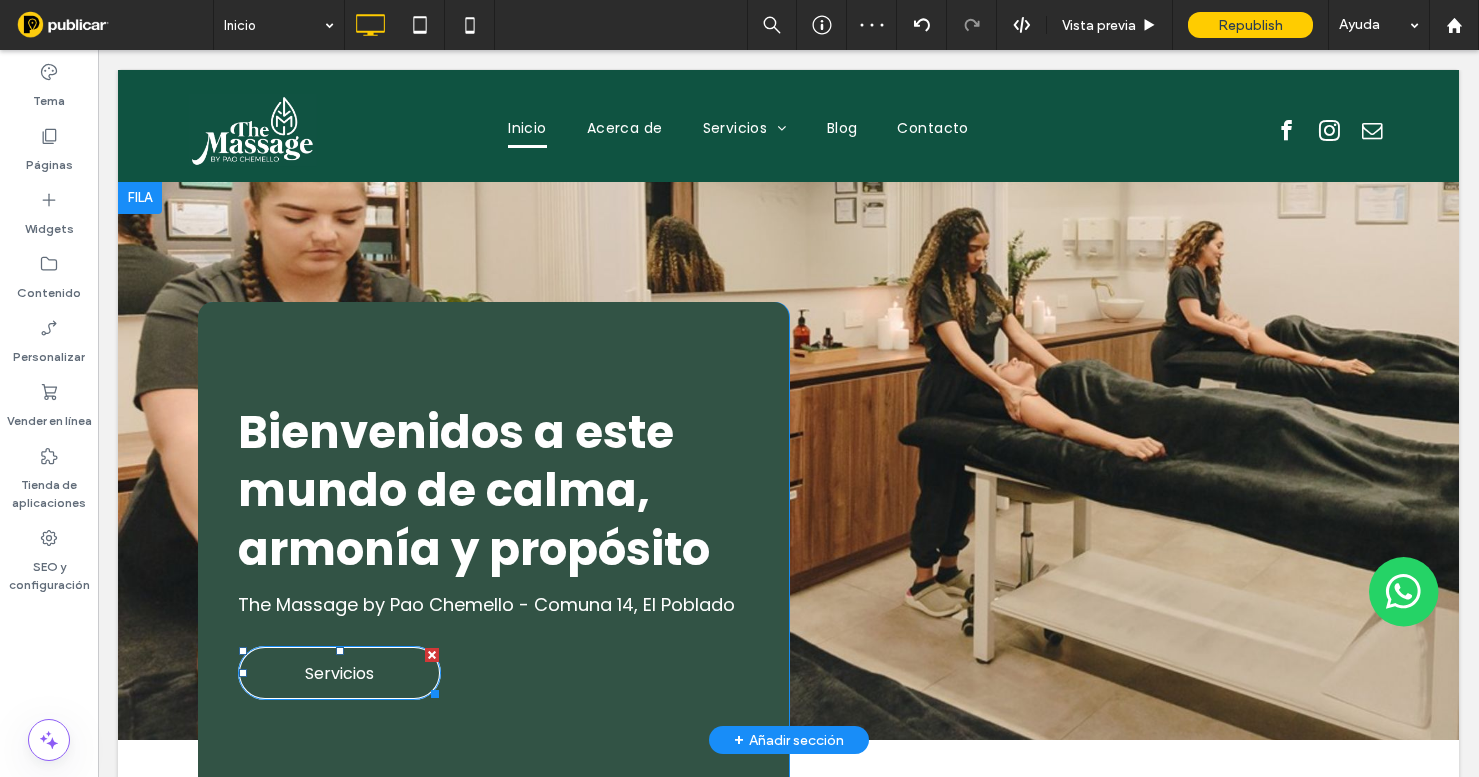 click on "Servicios" at bounding box center [339, 673] 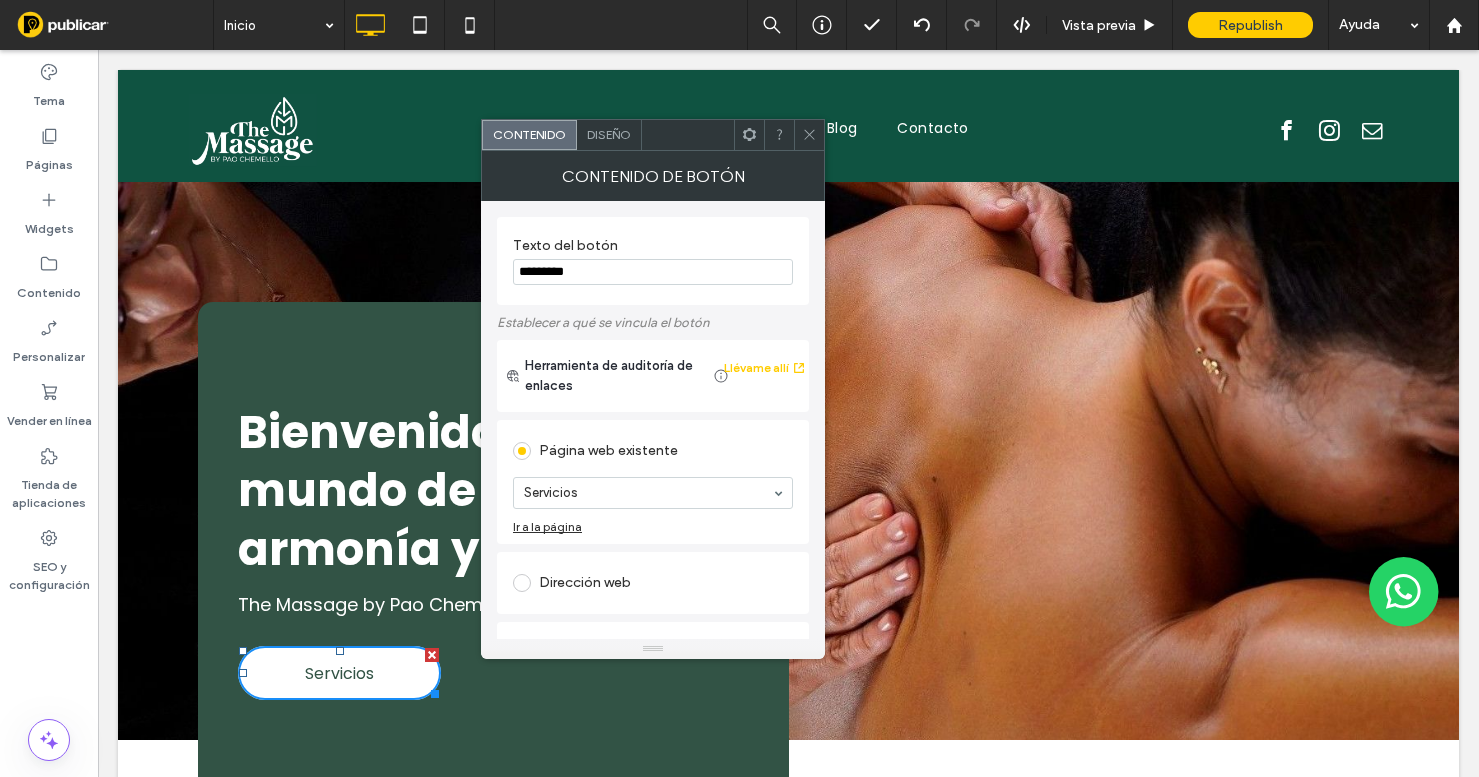 click on "*********" at bounding box center (653, 272) 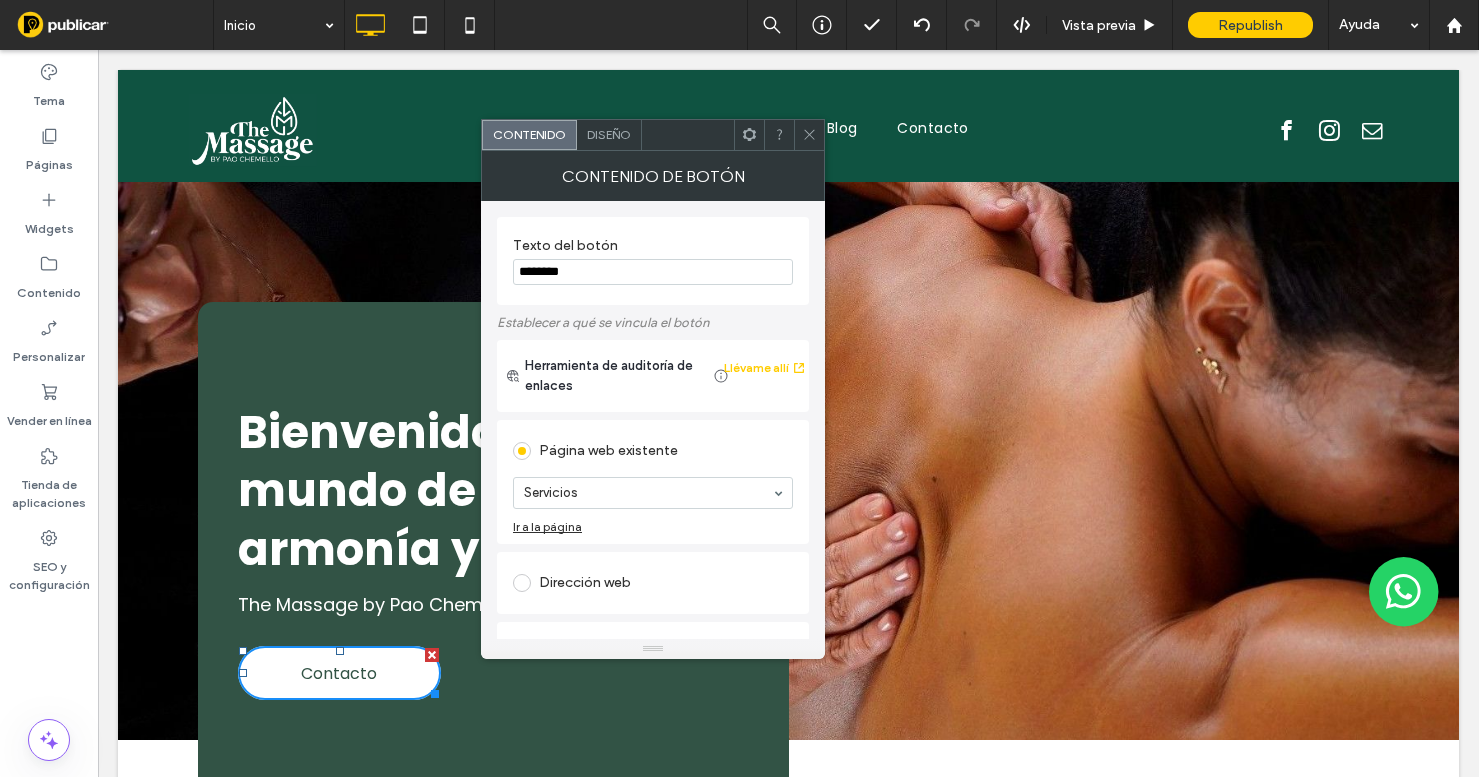 type on "********" 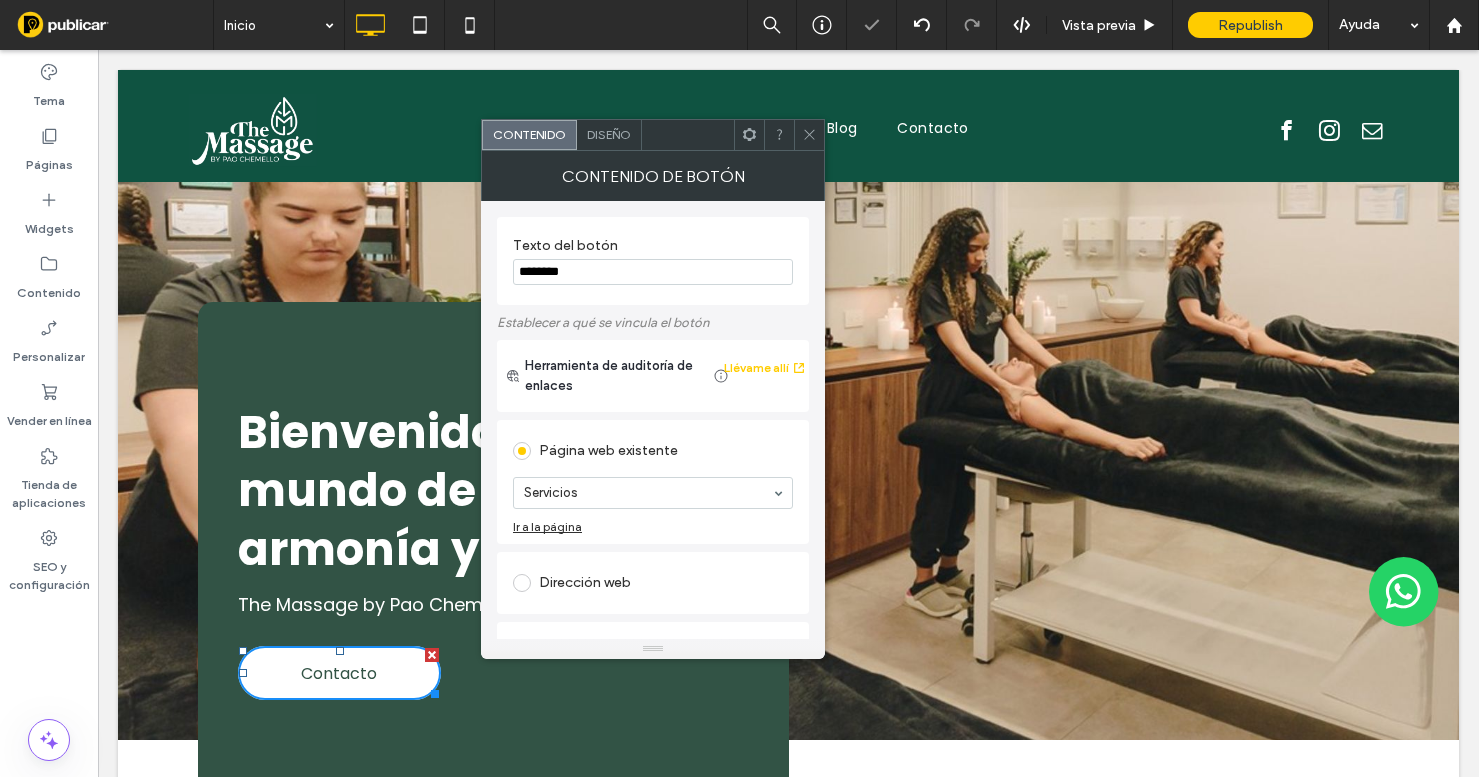 click on "Diseño" at bounding box center [609, 135] 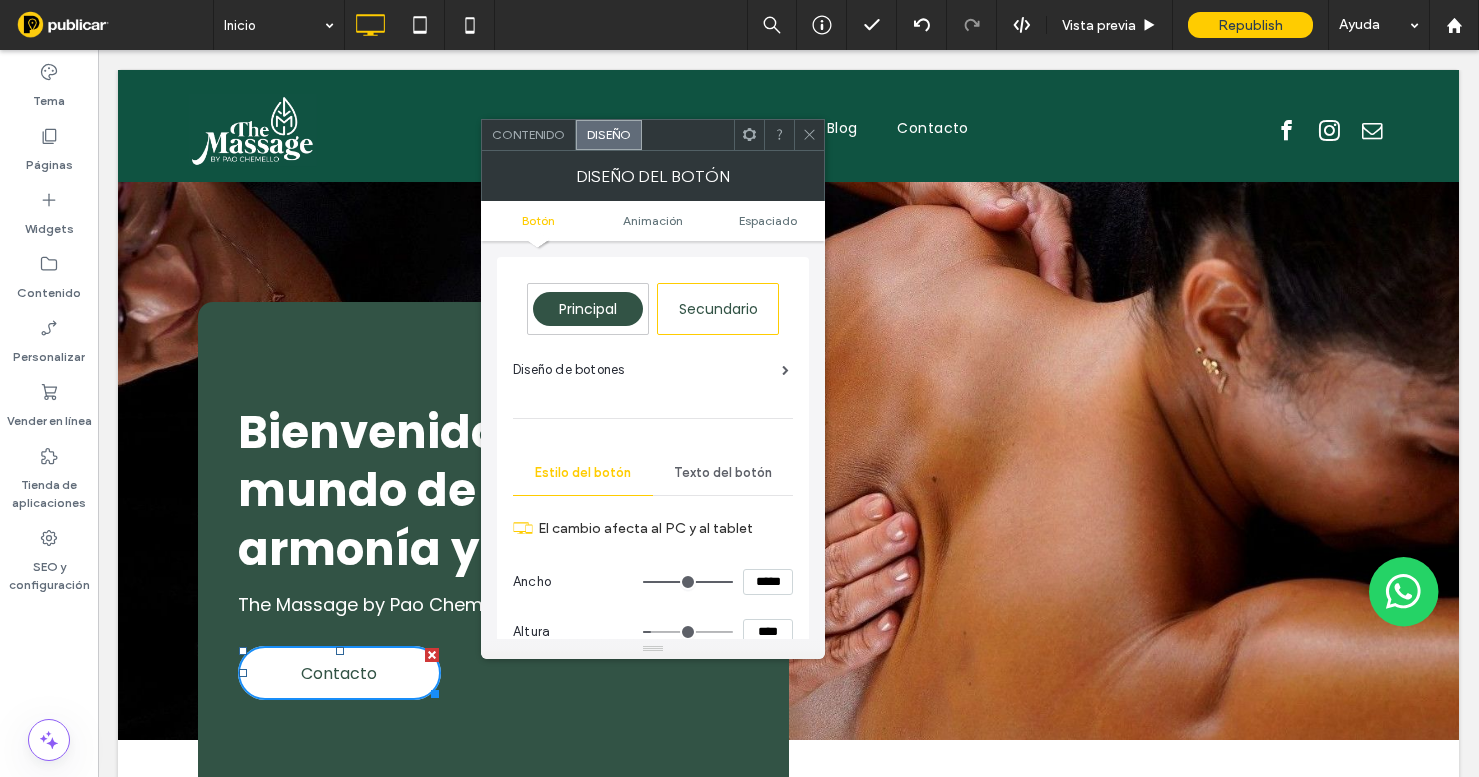 click on "Contenido" at bounding box center [528, 134] 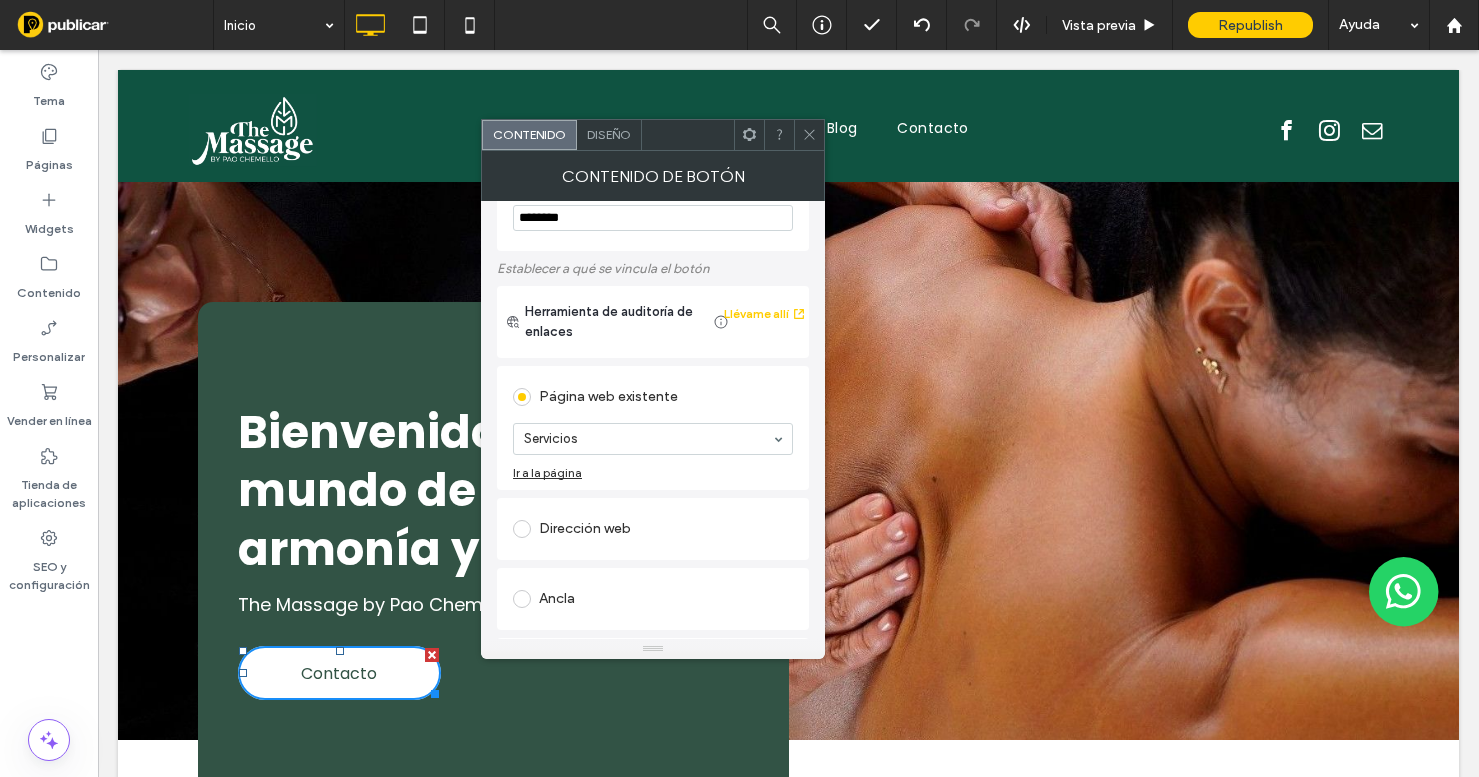 scroll, scrollTop: 60, scrollLeft: 0, axis: vertical 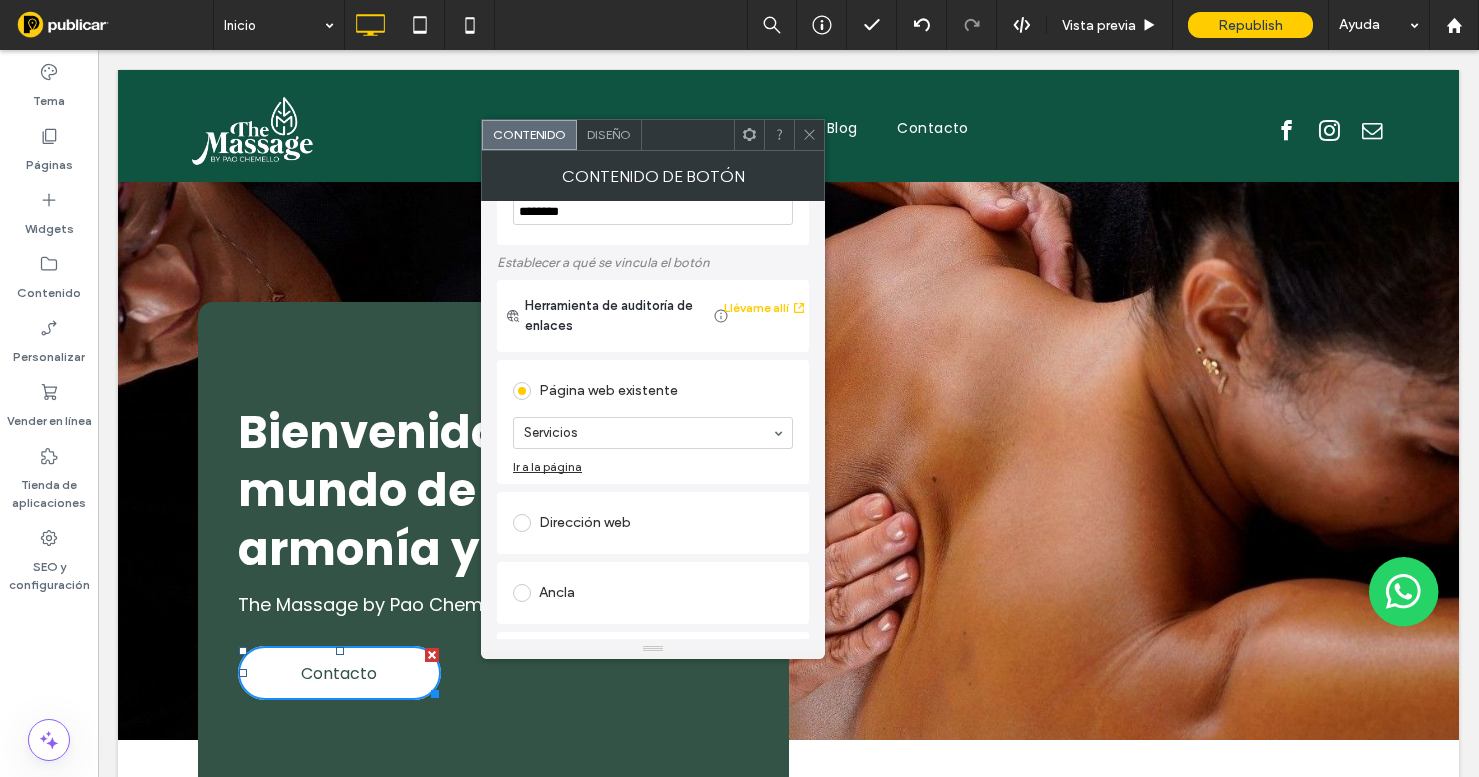 click on "Dirección web" at bounding box center (653, 523) 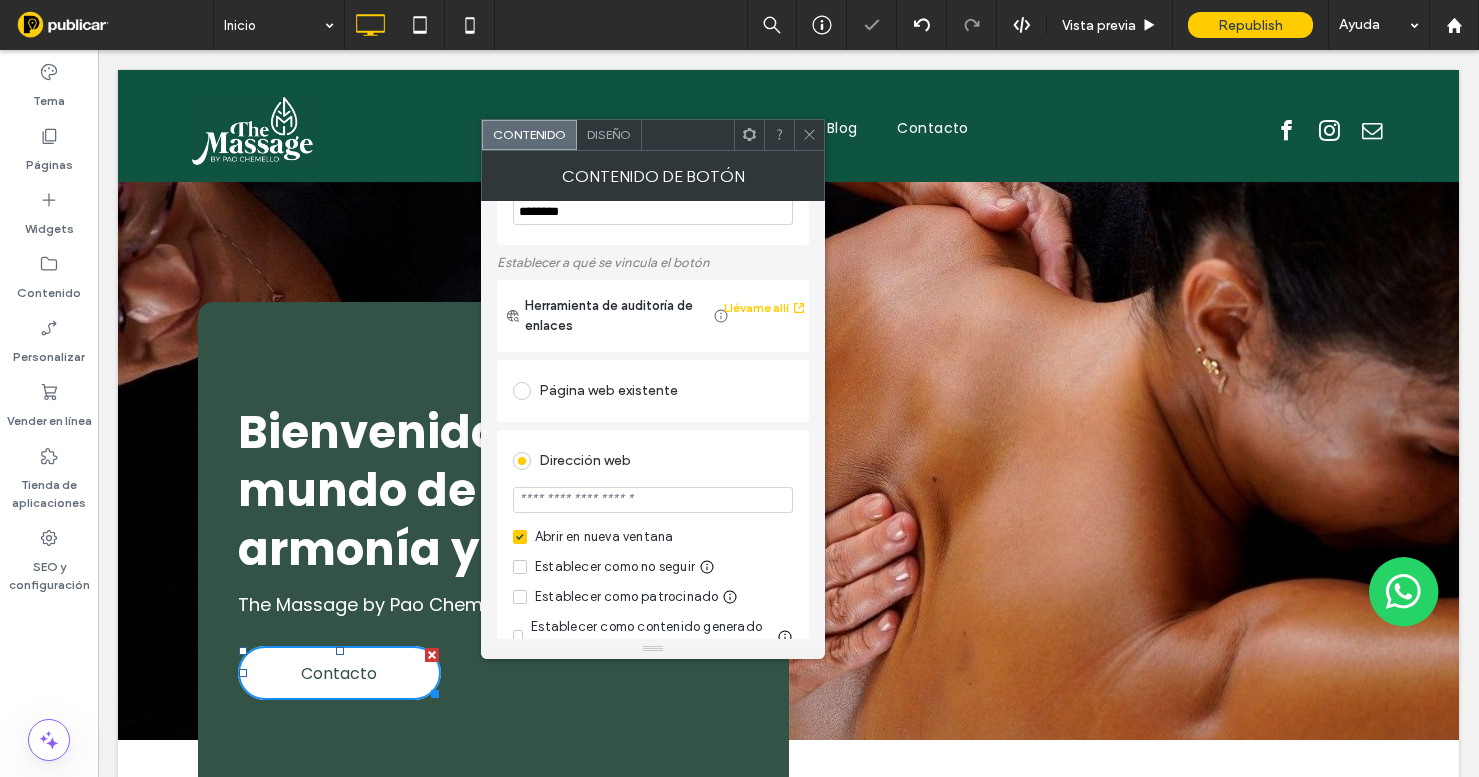 click at bounding box center (653, 500) 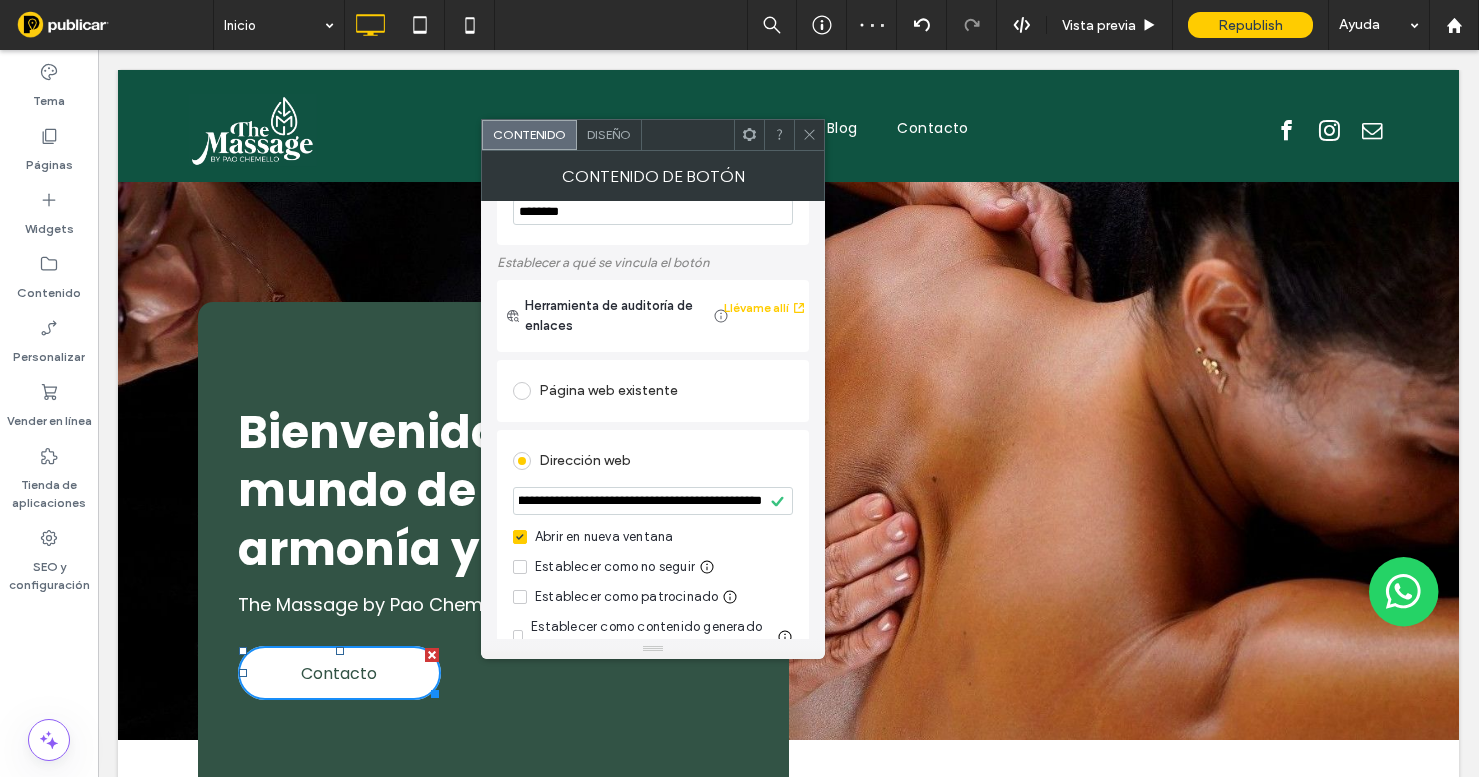 scroll, scrollTop: 0, scrollLeft: 0, axis: both 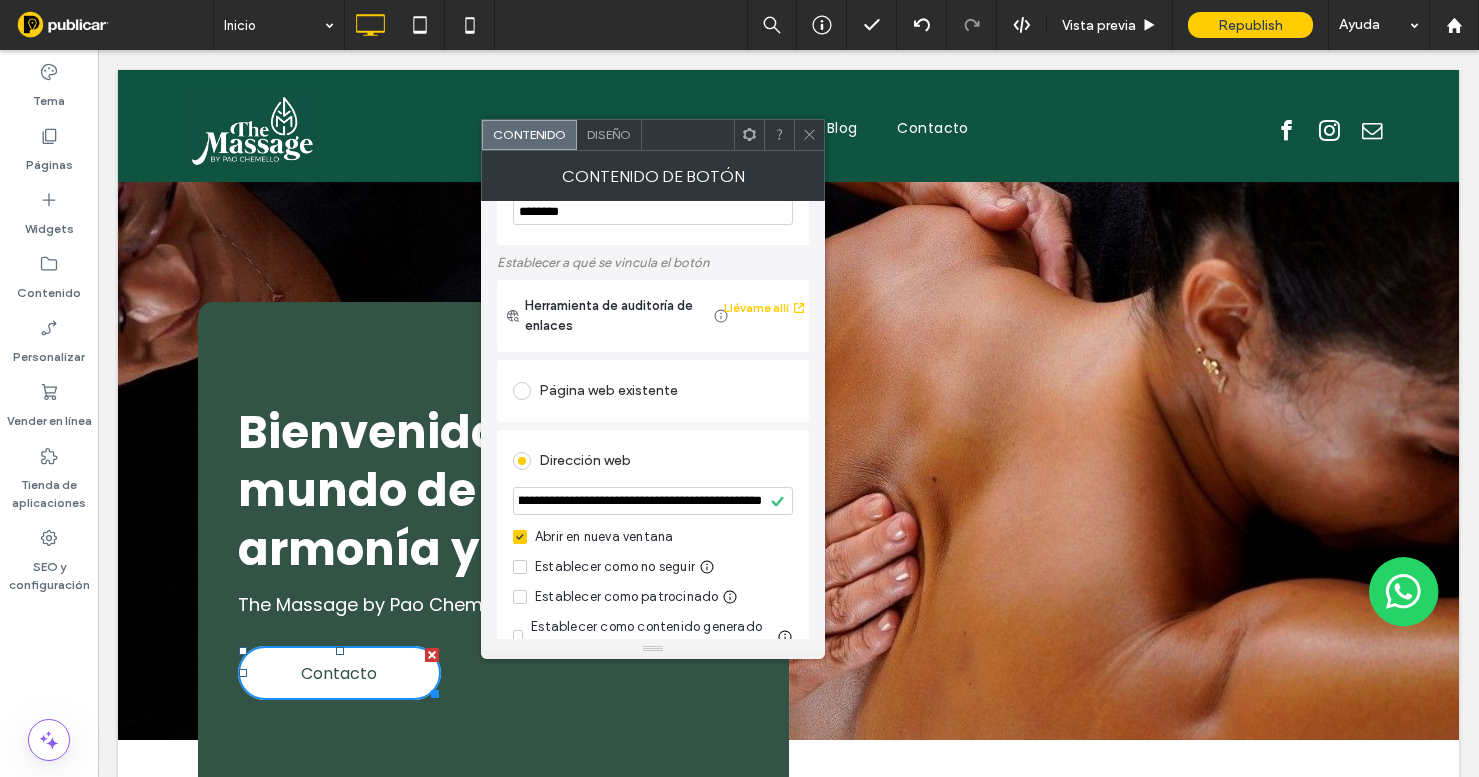 drag, startPoint x: 760, startPoint y: 555, endPoint x: 895, endPoint y: 502, distance: 145.03104 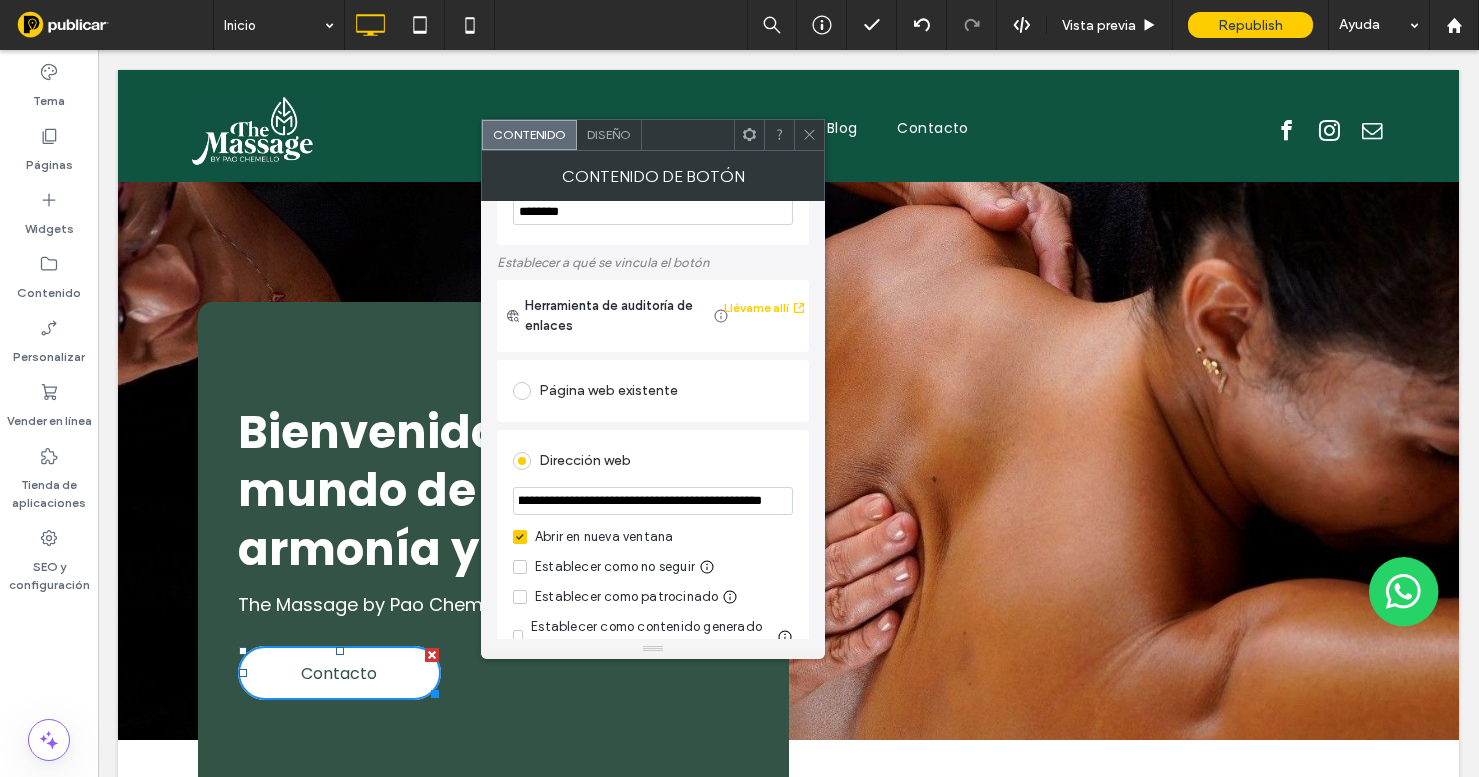 paste 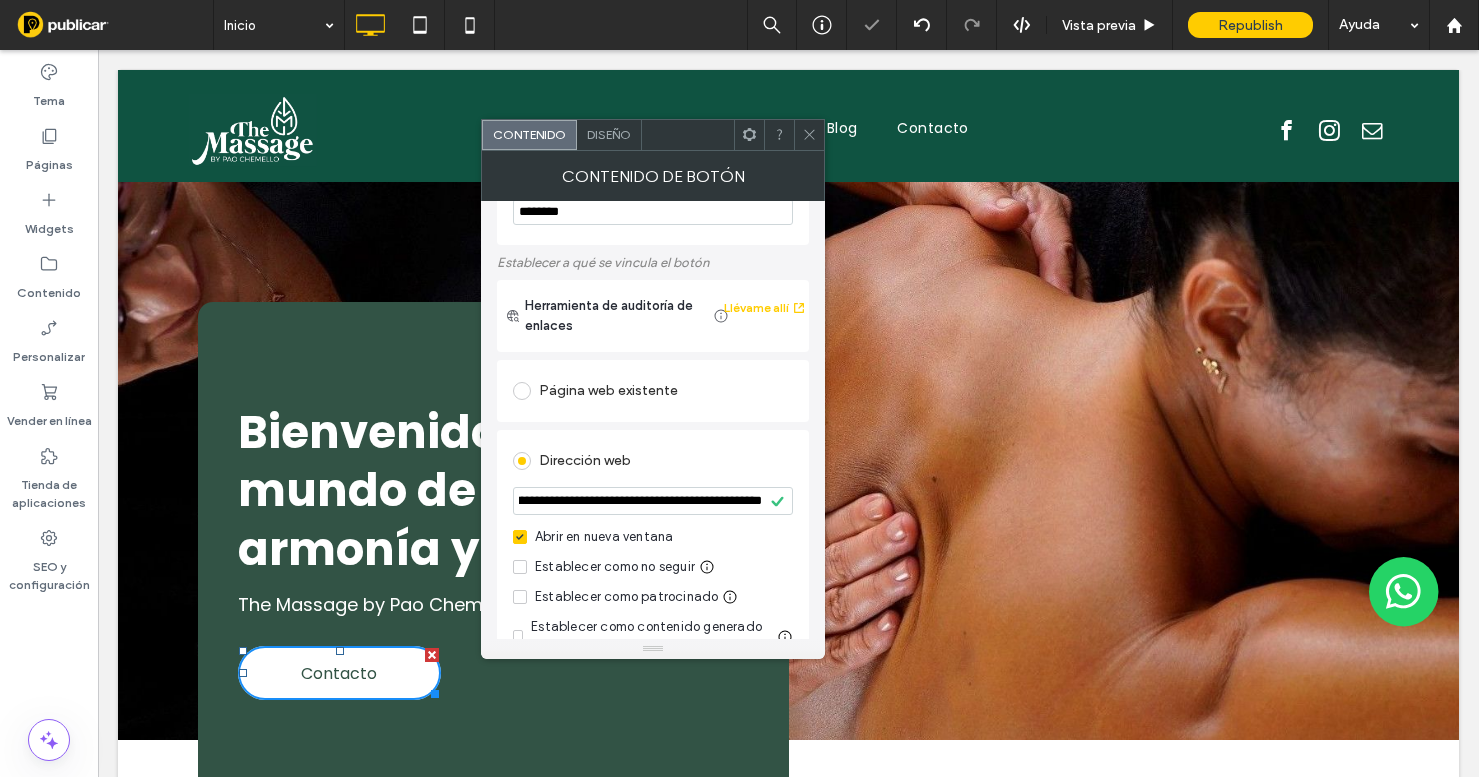 scroll, scrollTop: 0, scrollLeft: 0, axis: both 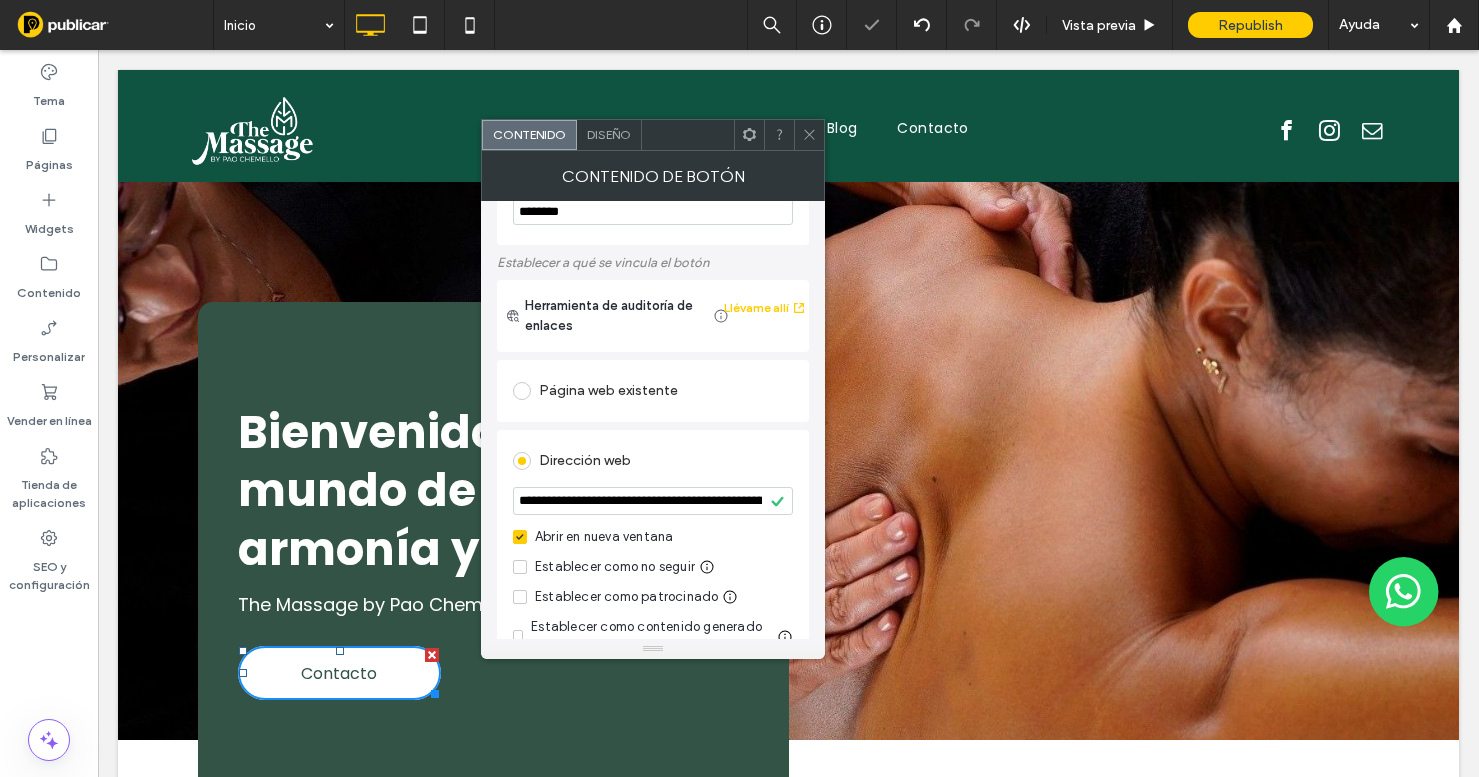click 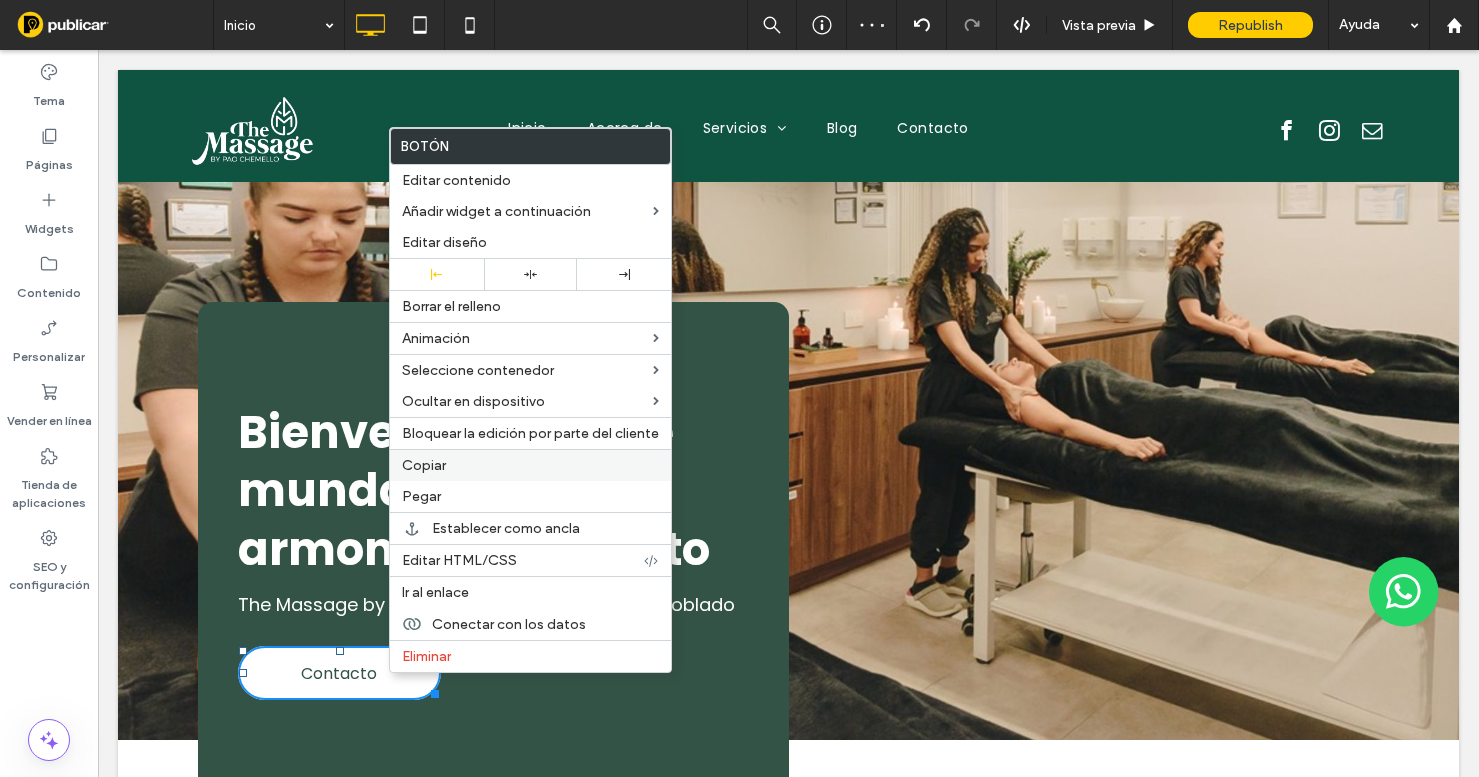 click on "Copiar" at bounding box center [424, 465] 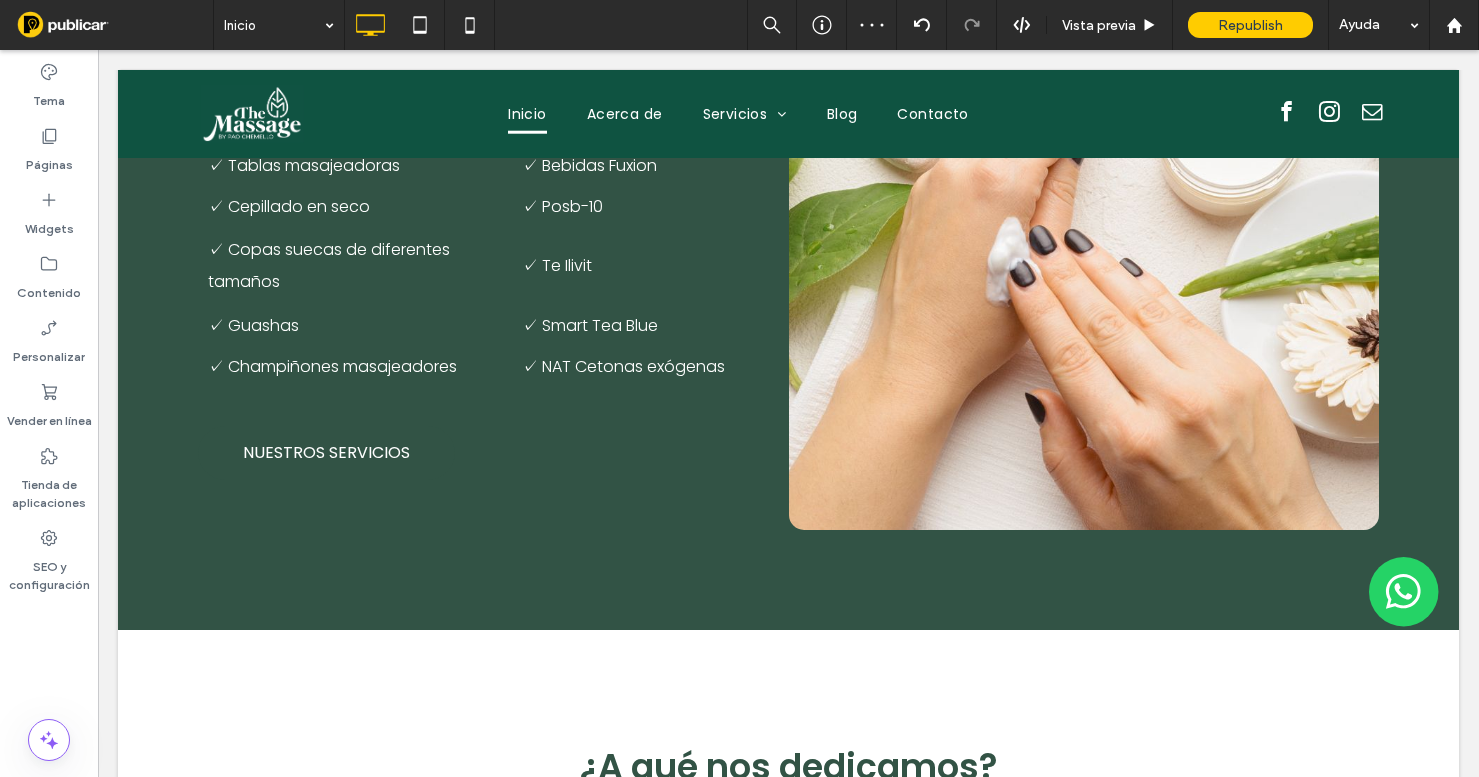 scroll, scrollTop: 2239, scrollLeft: 0, axis: vertical 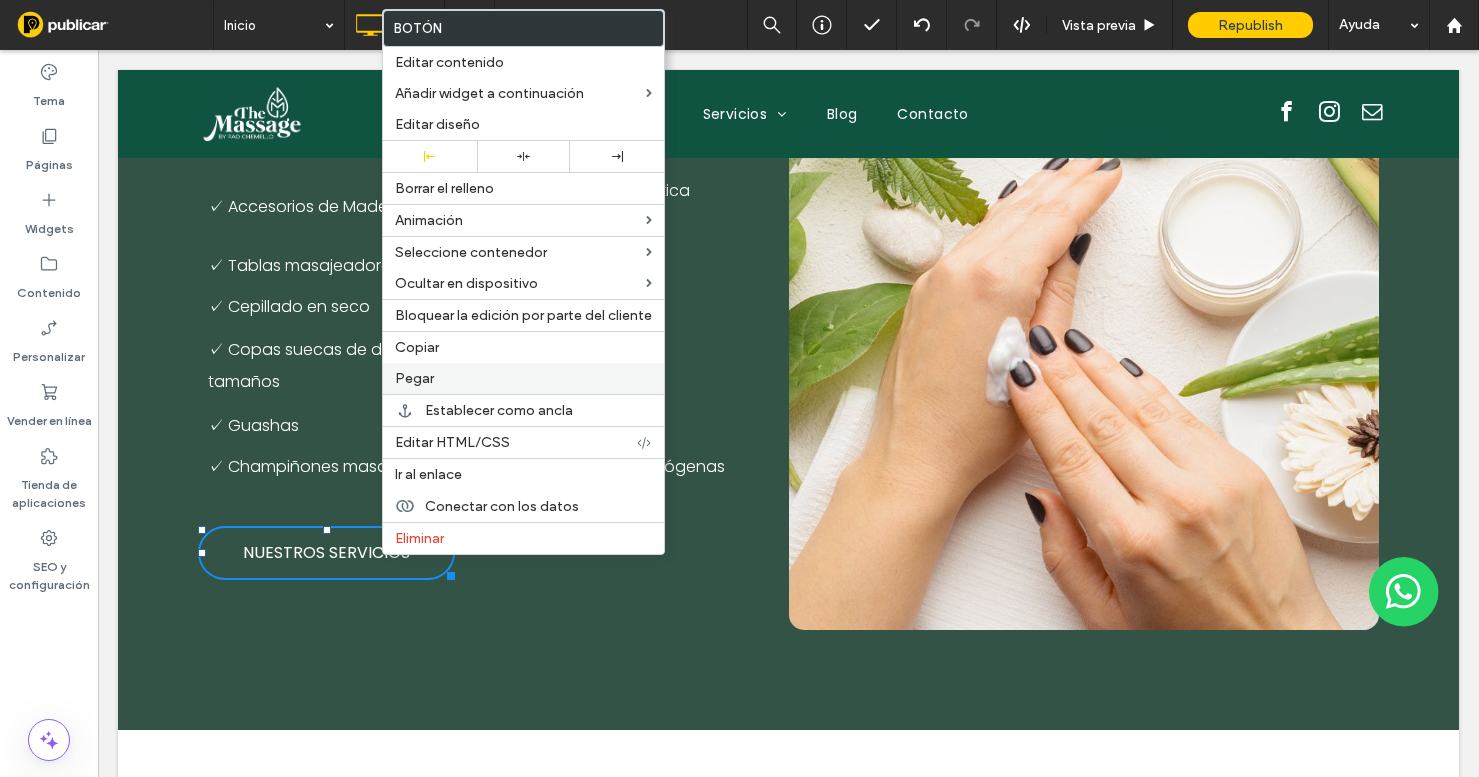 click on "Pegar" at bounding box center (523, 378) 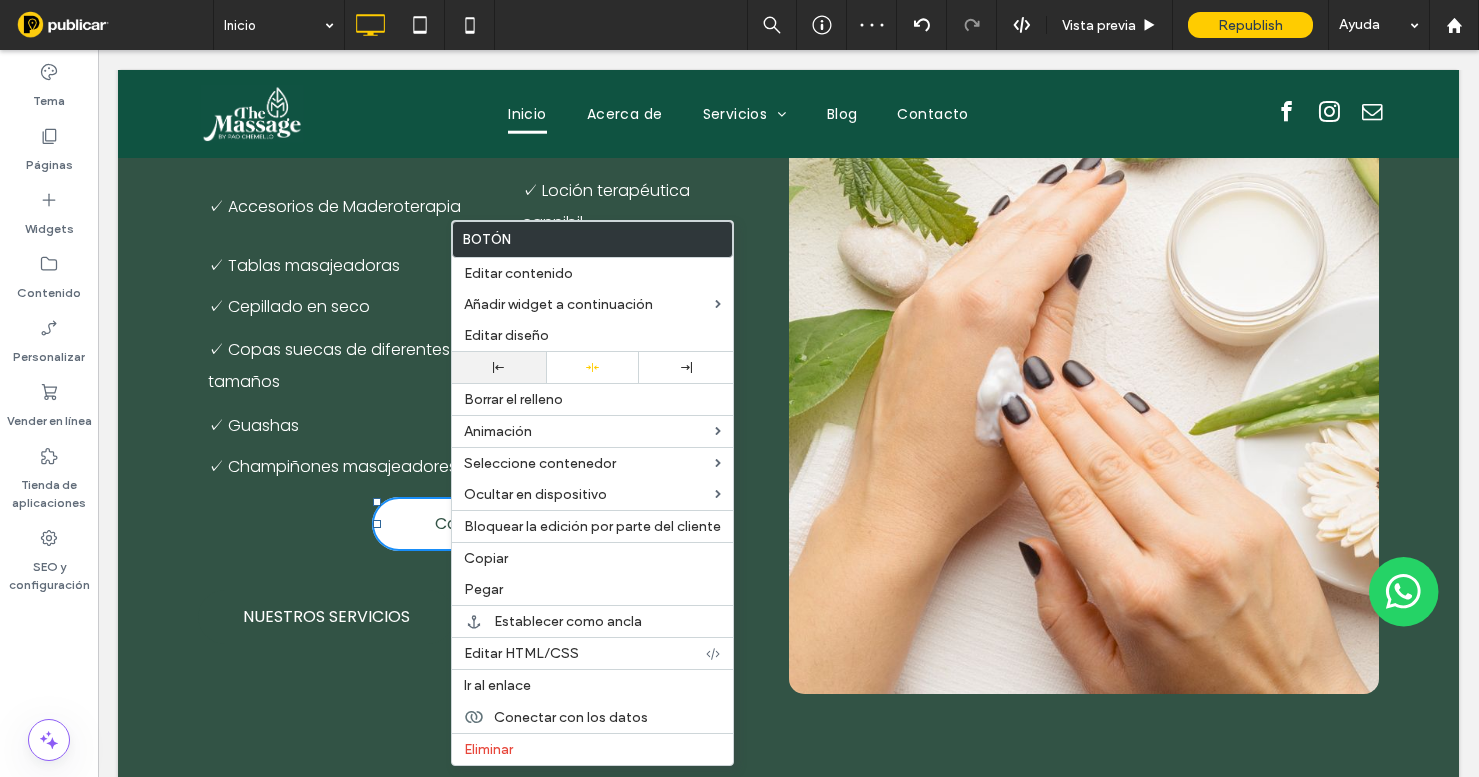 click at bounding box center (499, 367) 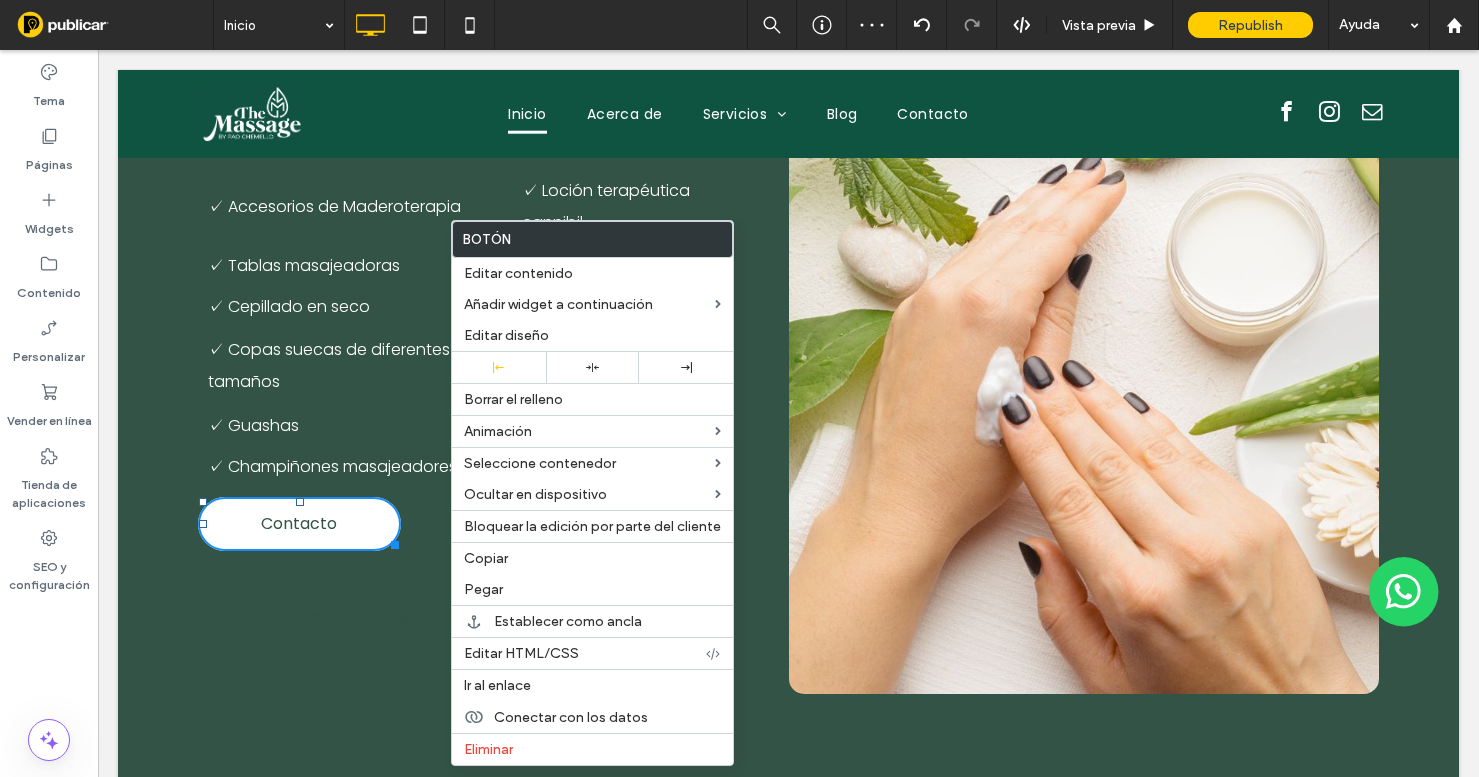 click on "NUESTROS SERVICIOS" at bounding box center [326, 616] 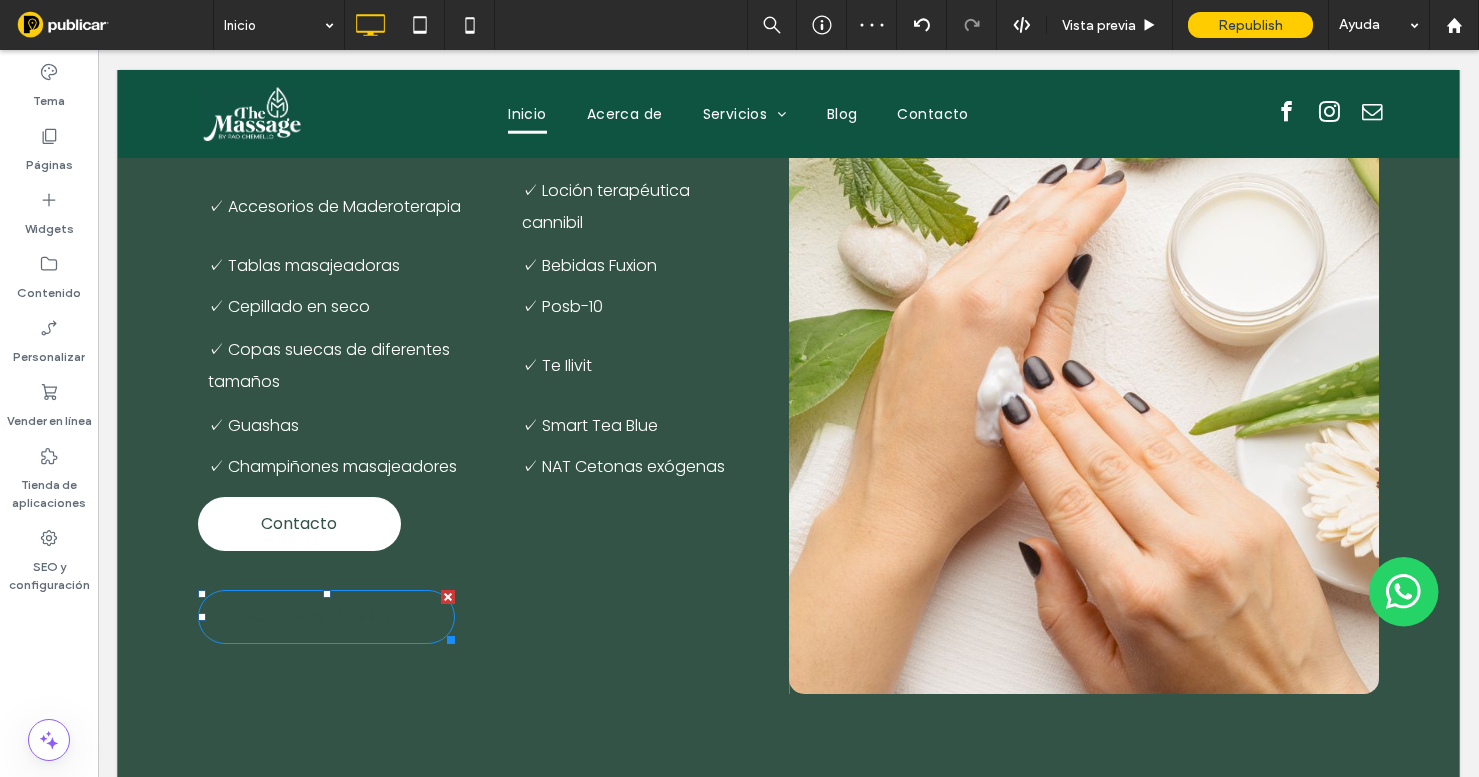 click at bounding box center (448, 597) 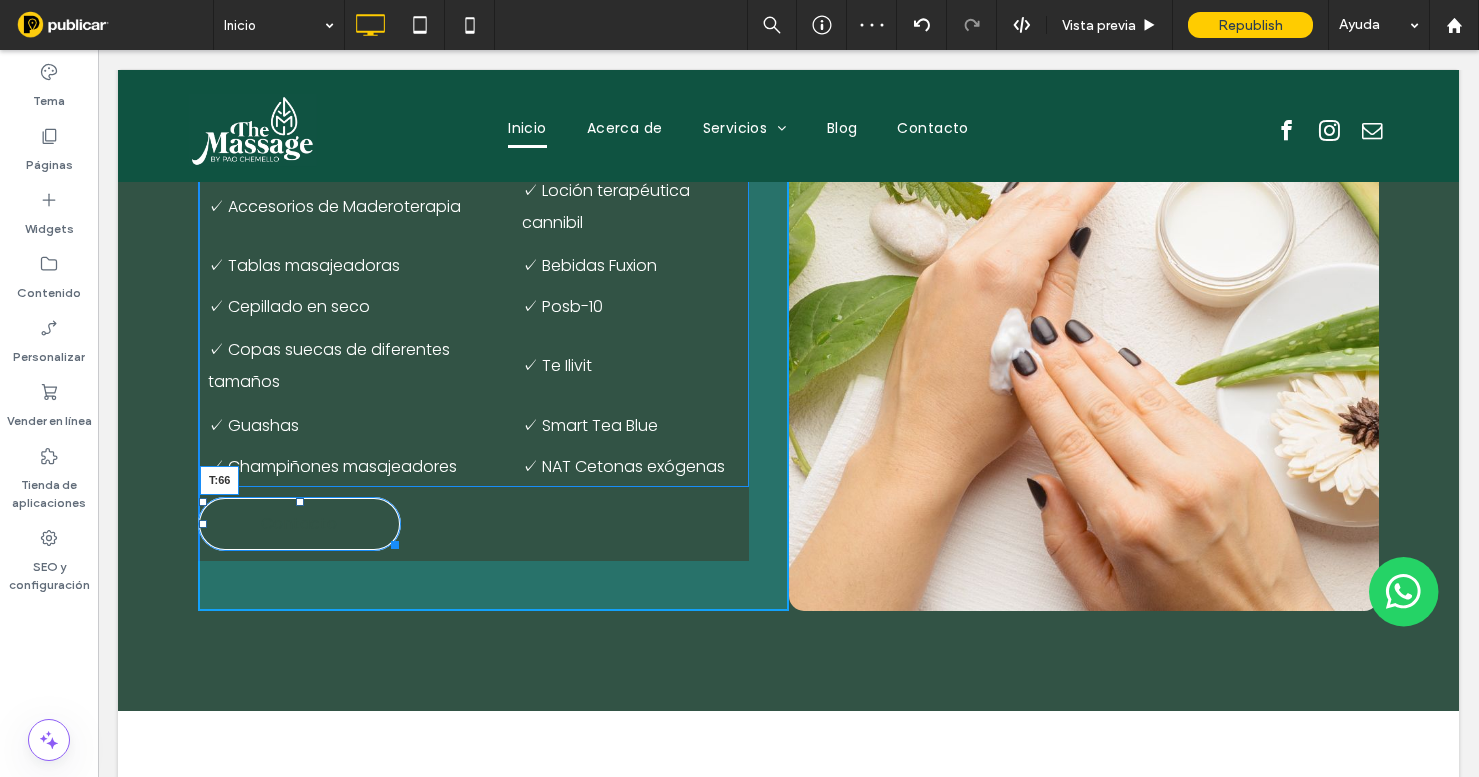 scroll, scrollTop: 2263, scrollLeft: 0, axis: vertical 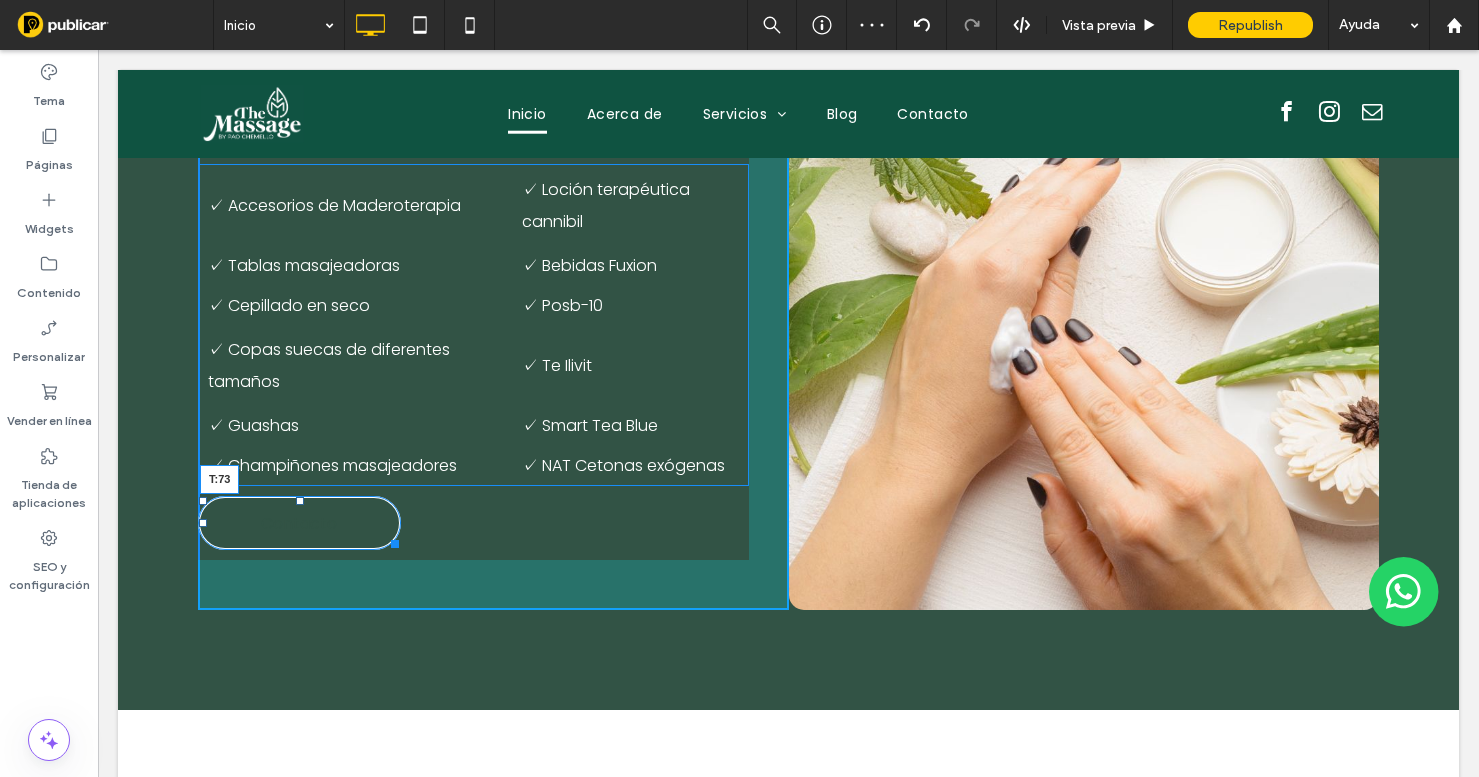 drag, startPoint x: 299, startPoint y: 498, endPoint x: 298, endPoint y: 538, distance: 40.012497 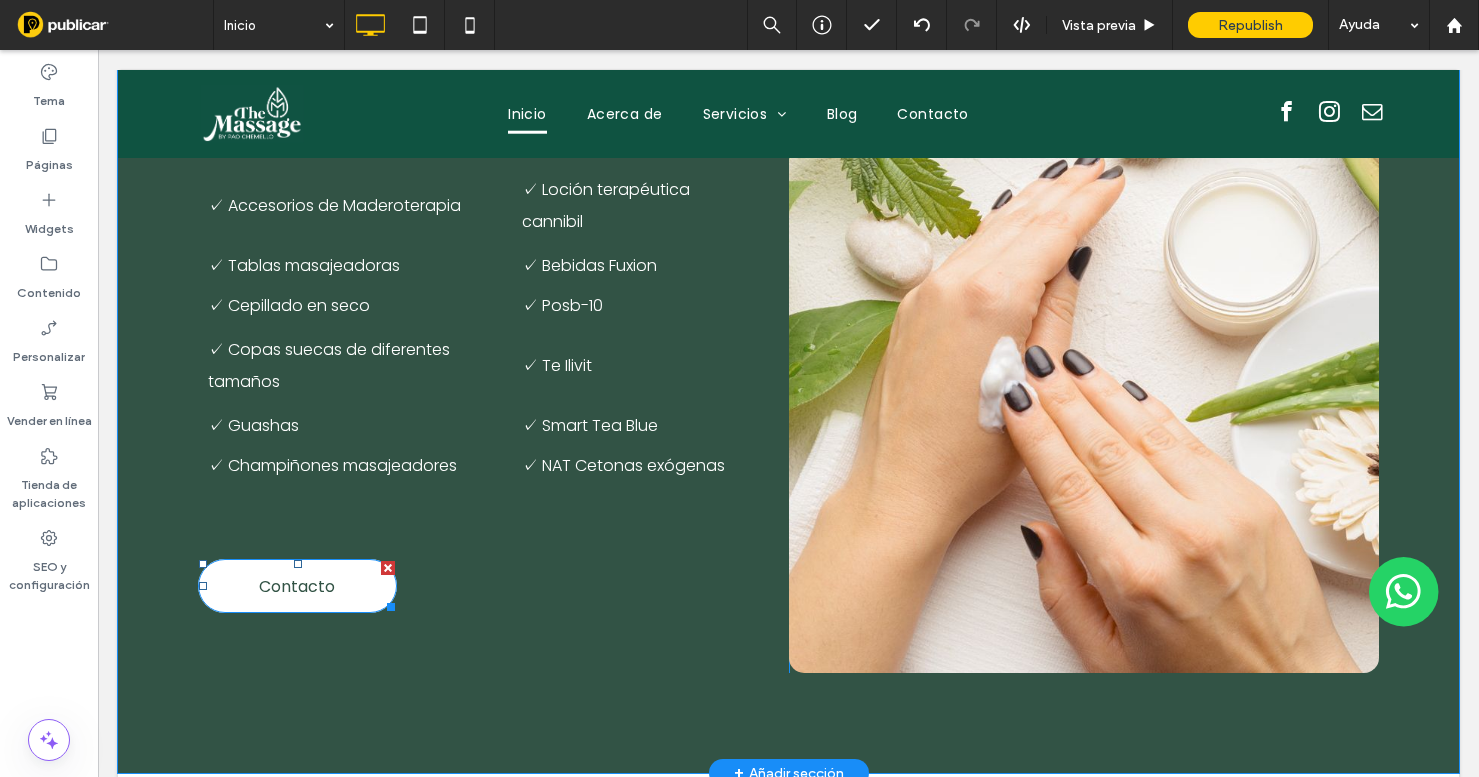click on "Click To Paste     Click To Paste     PRODUCTOS
✓ Accesorios de Maderoterapia
✓ Loción terapéutica cannibil
✓ Tablas masajeadoras
✓ Bebidas Fuxion
✓ Cepillado en seco
✓ Posb-10
✓ Copas suecas de diferentes tamaños
✓ Te Ilivit
✓ Guashas
✓ Smart Tea Blue
✓ Champiñones masajeadores
✓ NAT Cetonas exógenas
Contacto
Click To Paste" at bounding box center [493, 357] 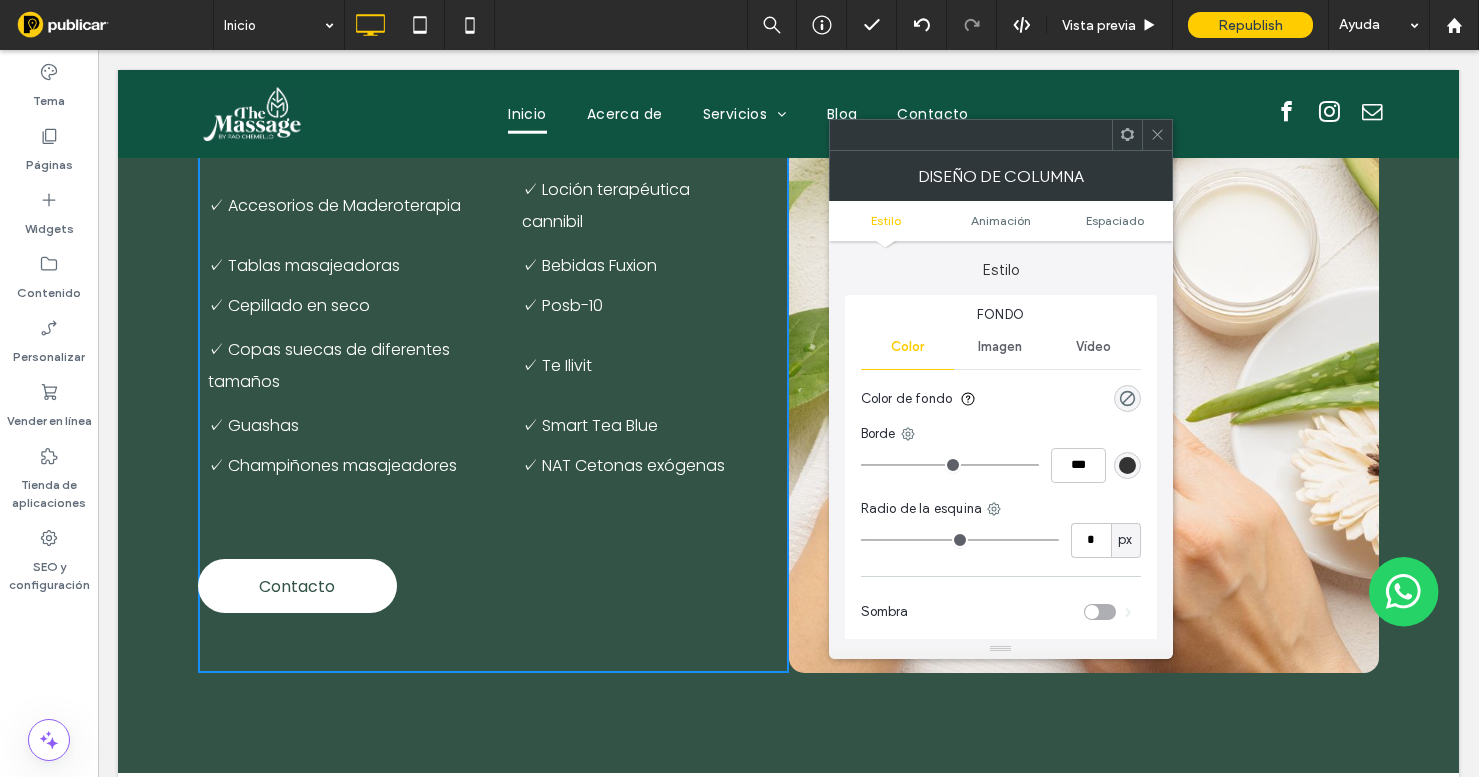click 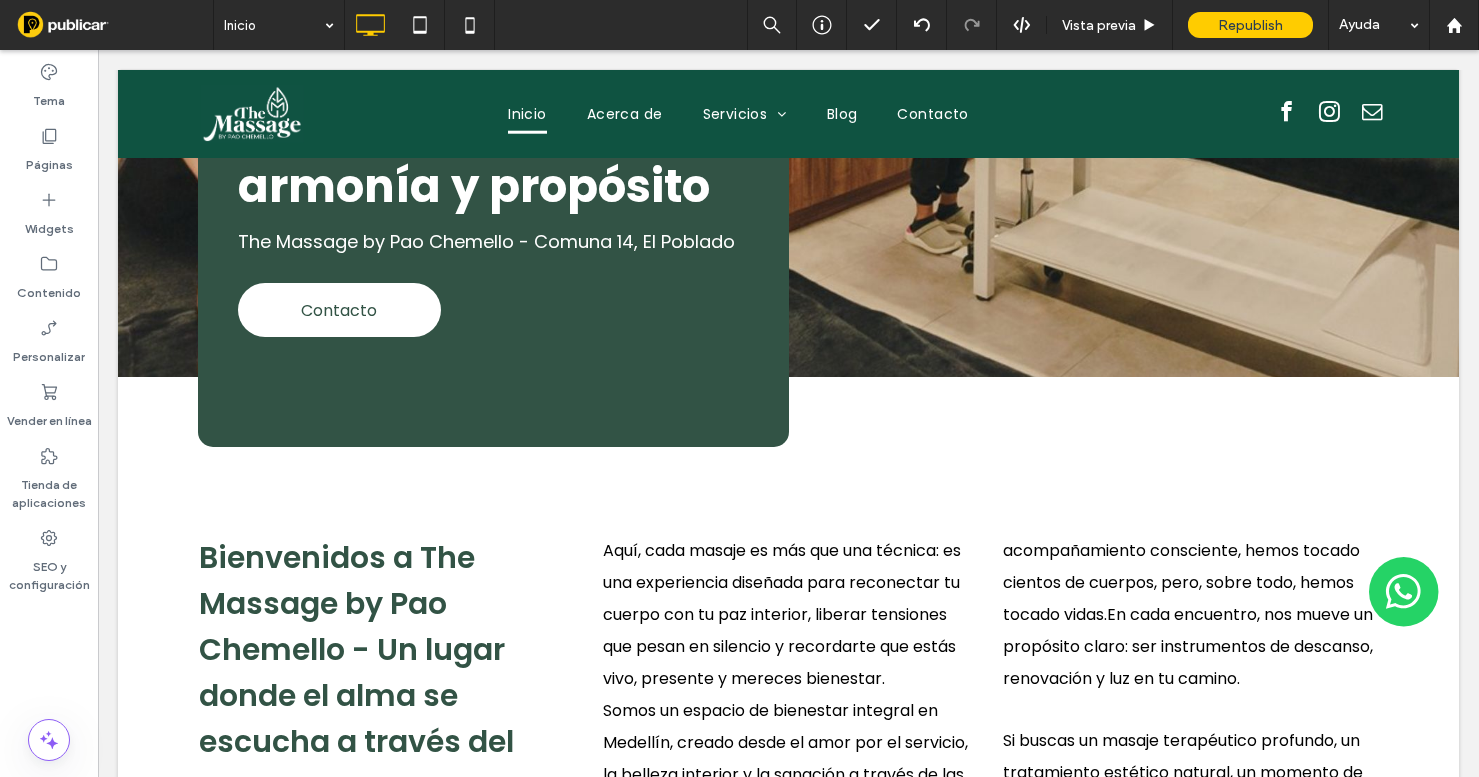 scroll, scrollTop: 0, scrollLeft: 0, axis: both 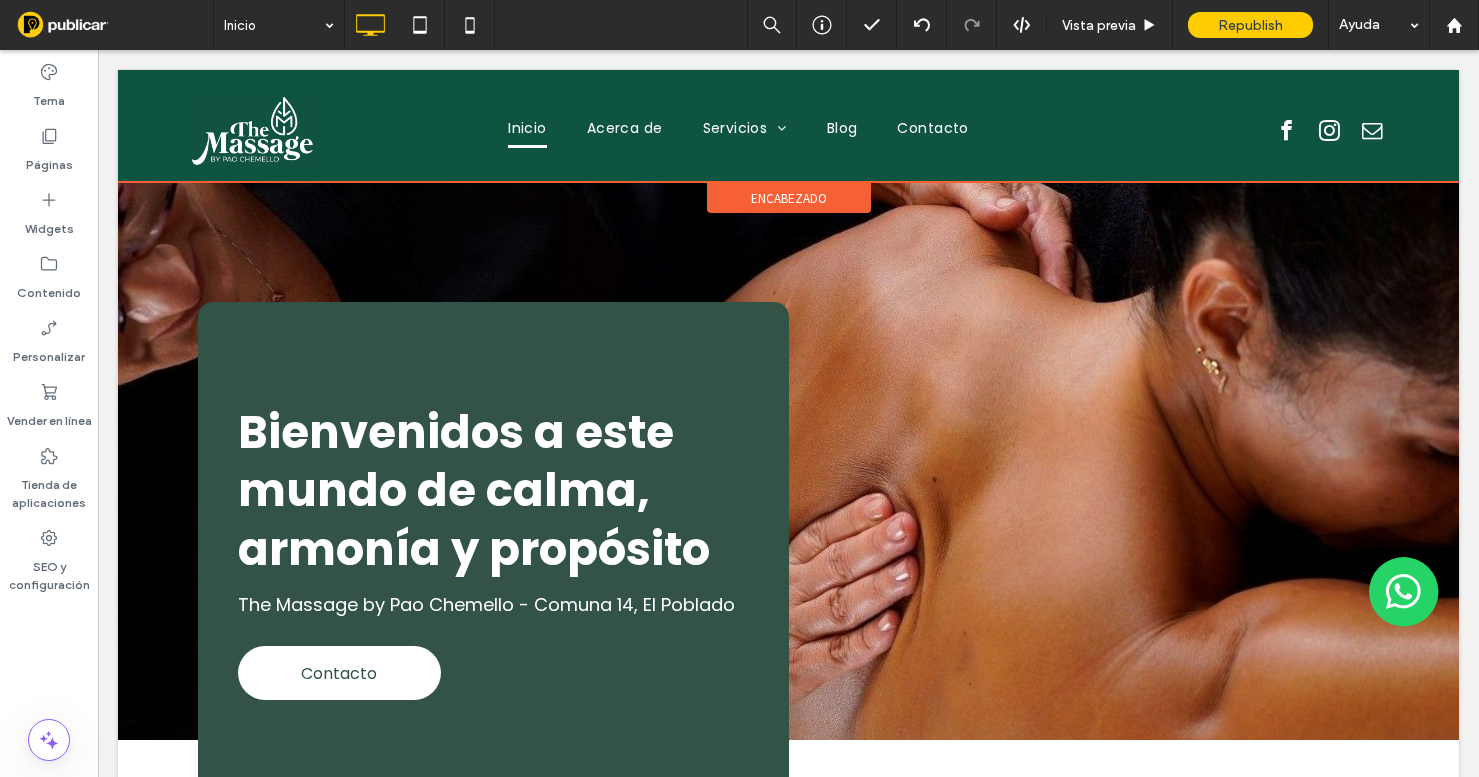 click on "Click To Paste     Click To Paste
Inicio
Acerca de
Servicios
Impuestos
Auditoría
Contabilidad
Consultoría
Blog
Contacto
Click To Paste     Click To Paste
Click To Paste
Click To Paste
encabezado" at bounding box center [788, 126] 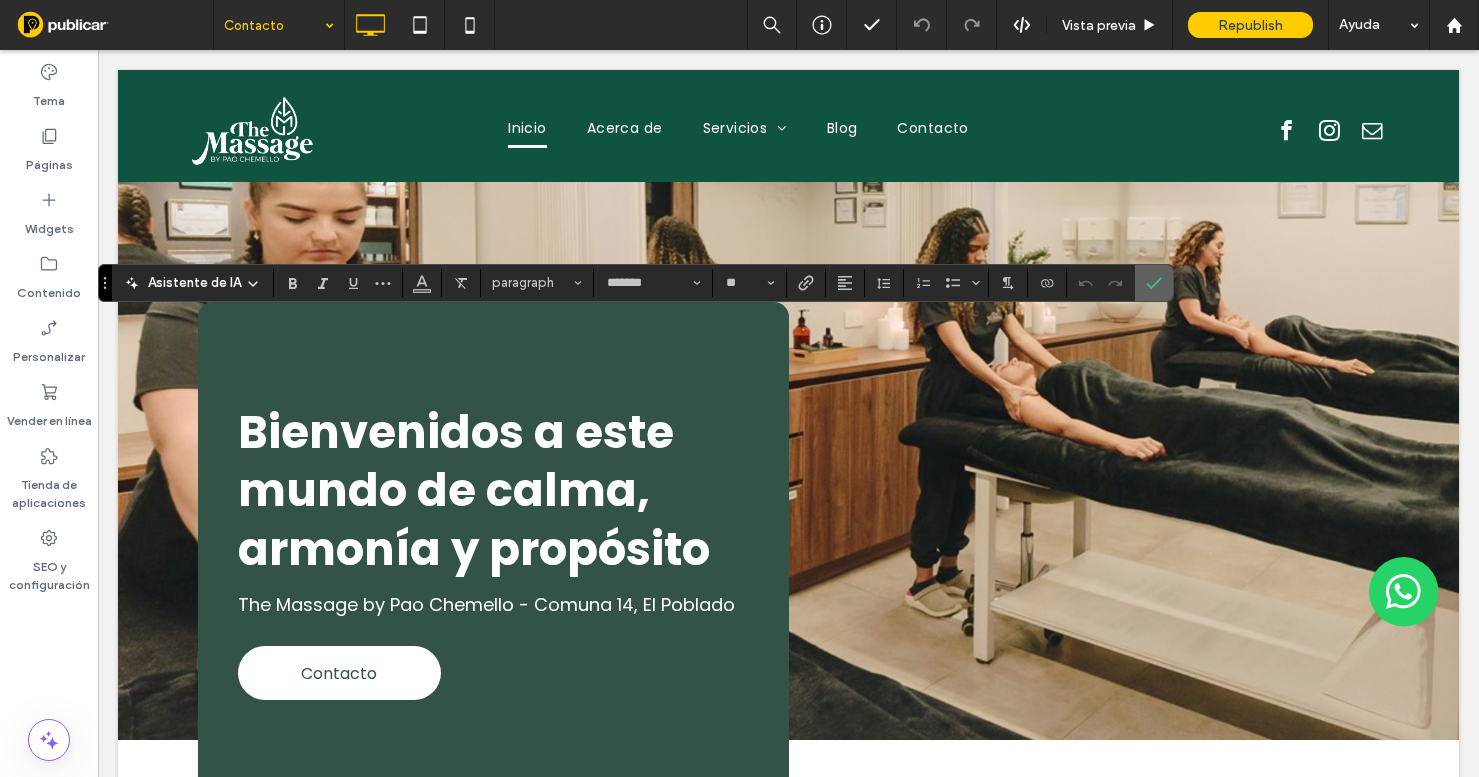 click at bounding box center [1154, 283] 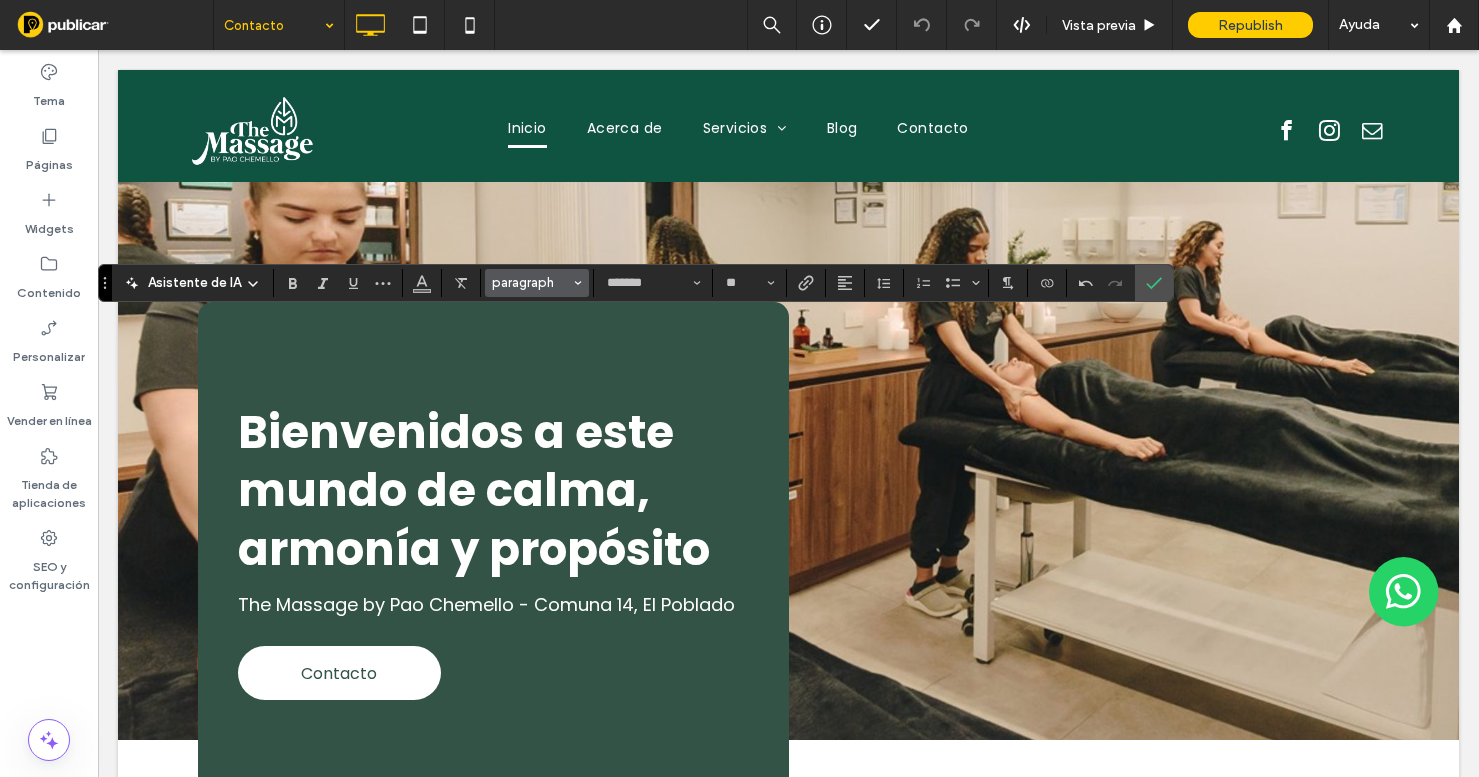 click on "paragraph" at bounding box center [537, 283] 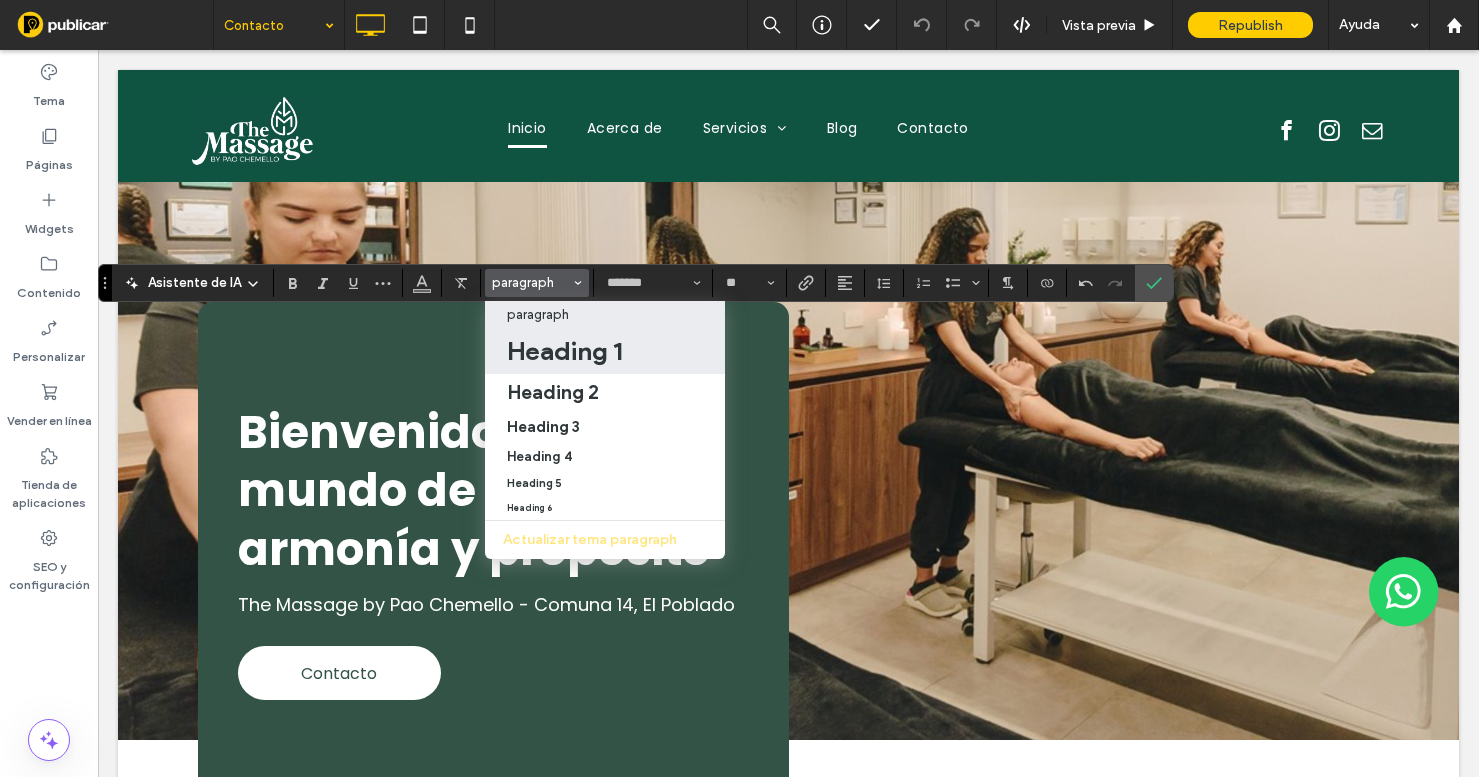 click on "Heading 1" at bounding box center (564, 351) 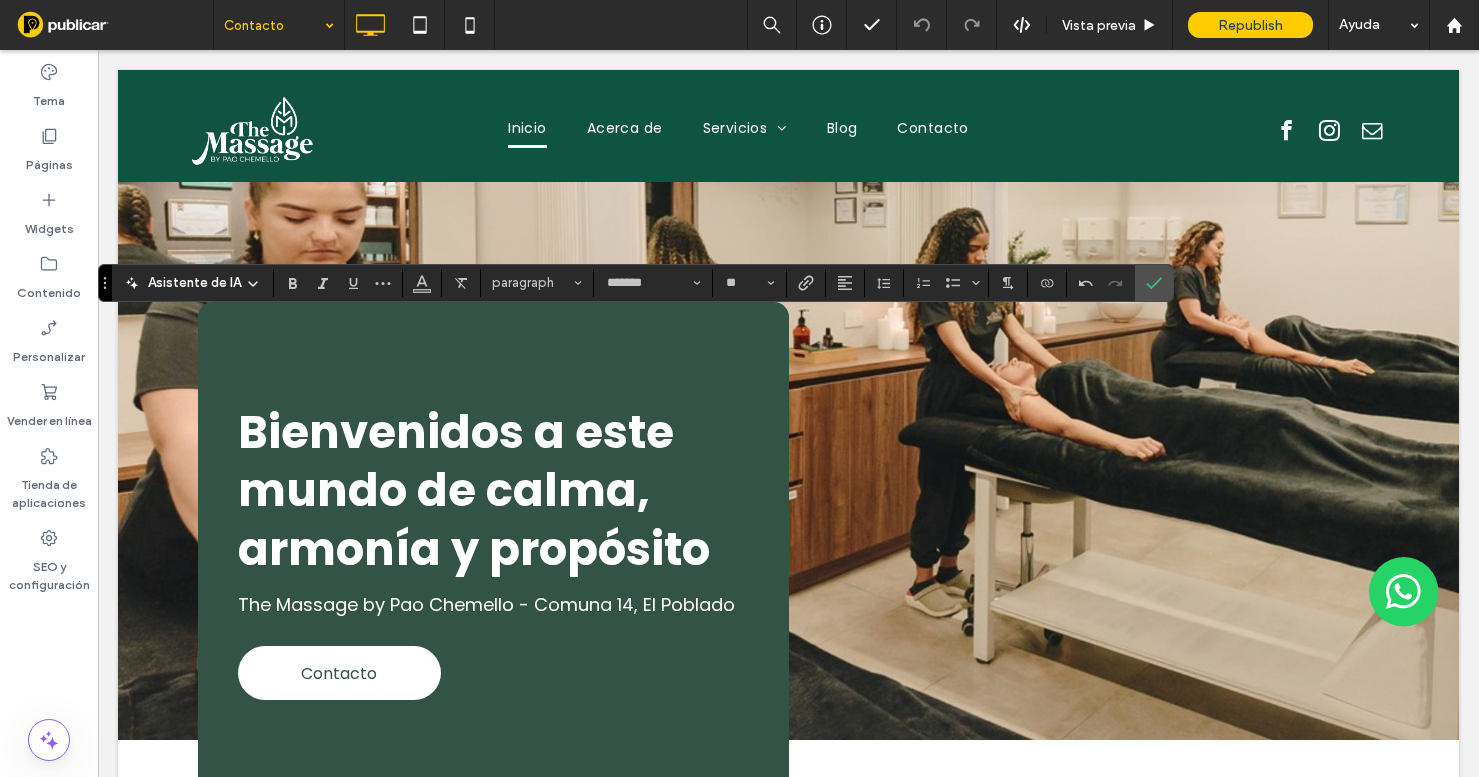 type on "**" 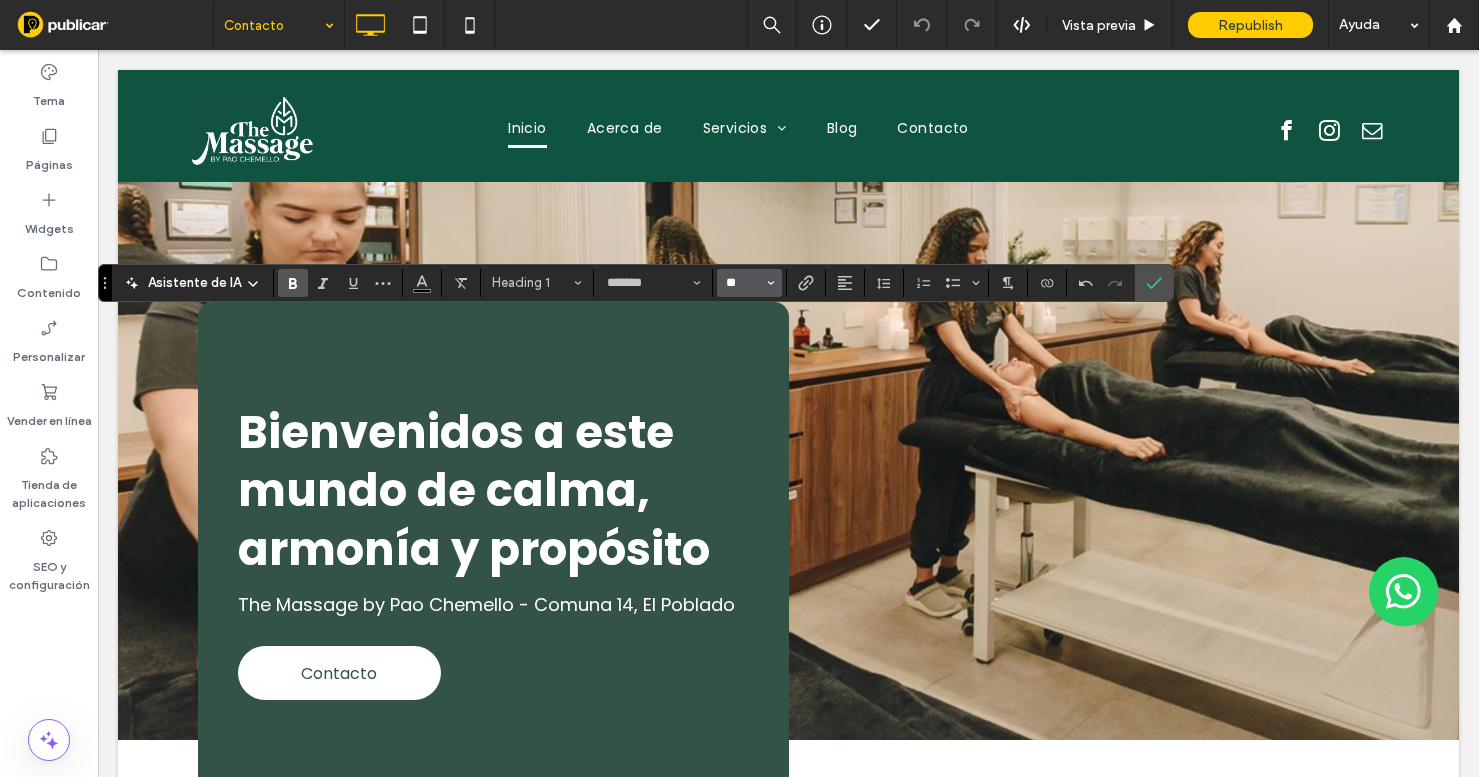 click on "**" at bounding box center (743, 283) 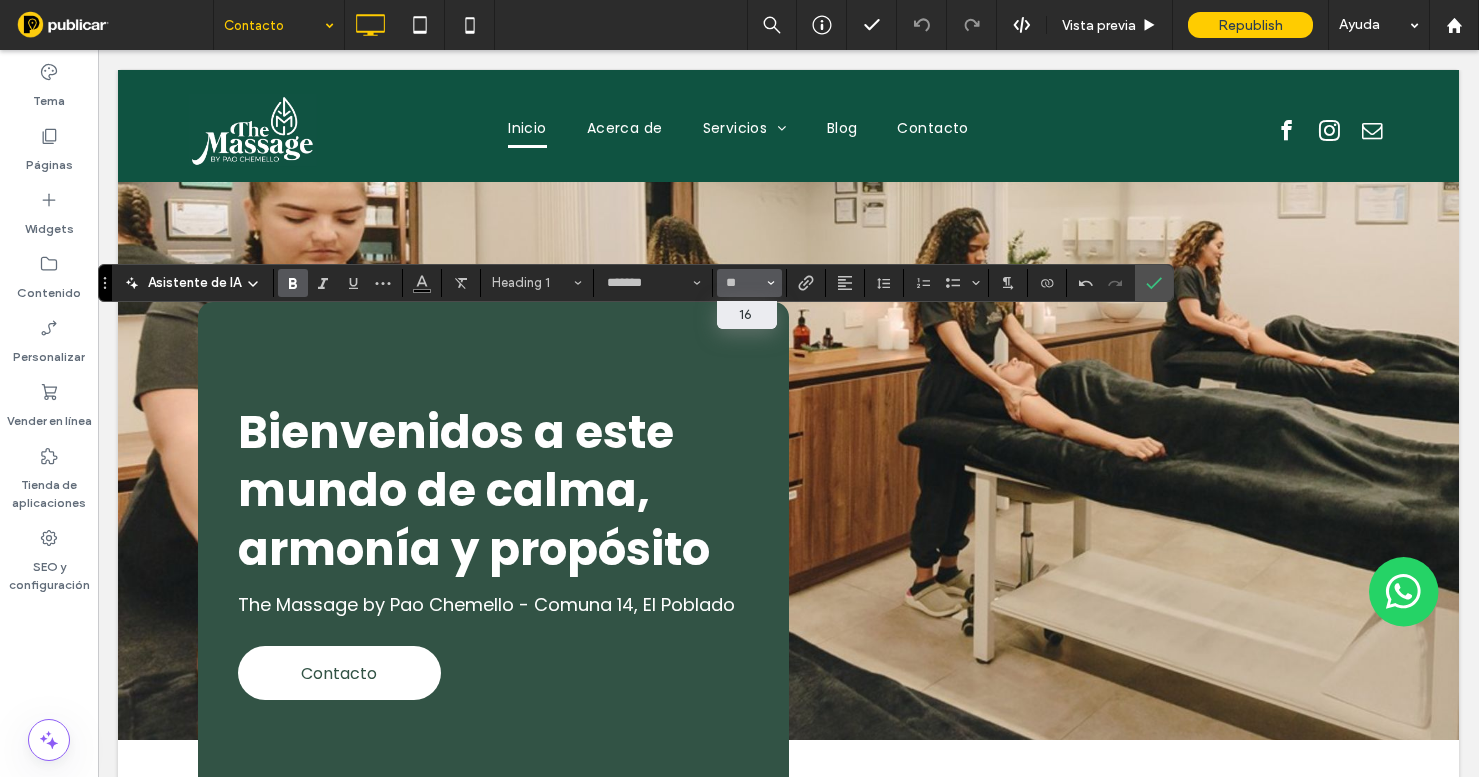 type on "**" 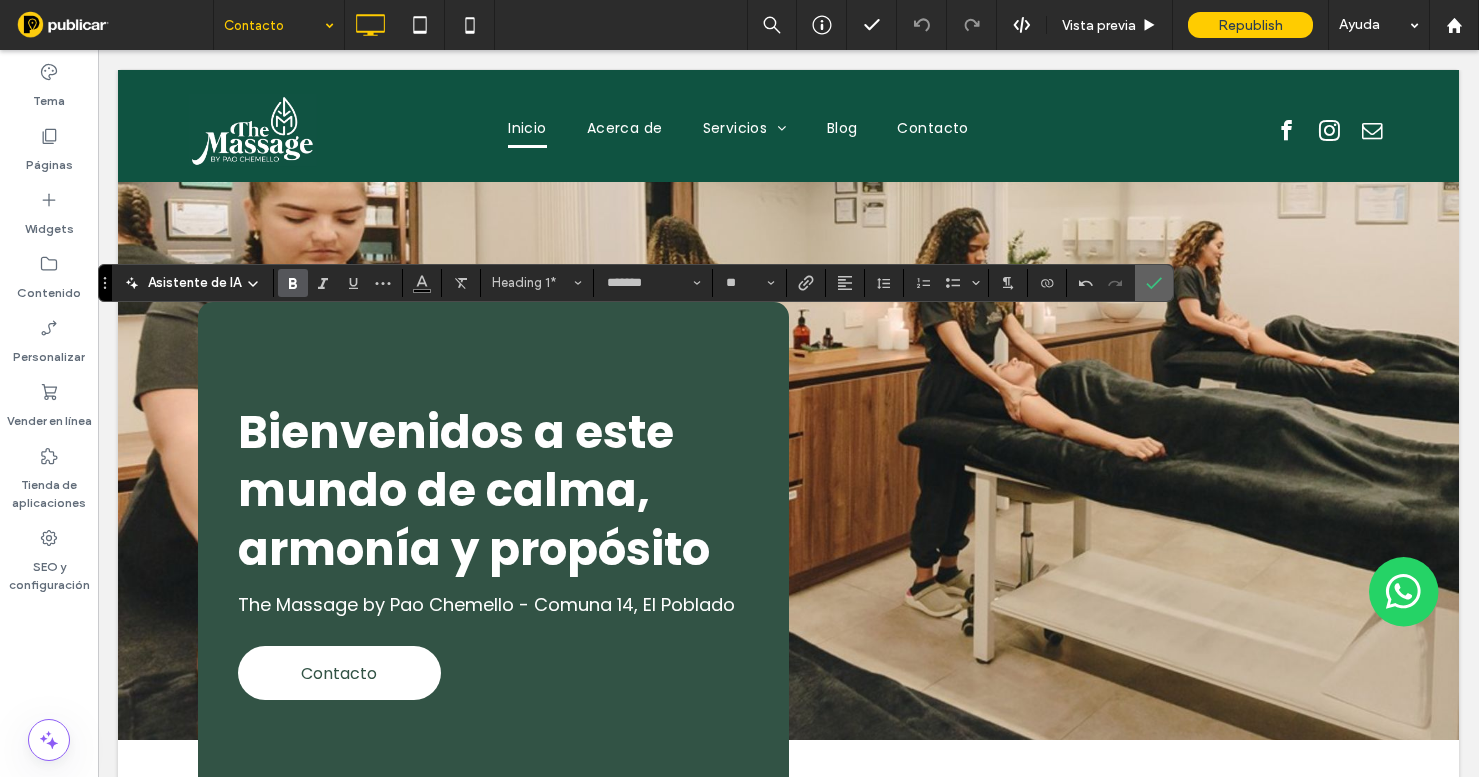 click 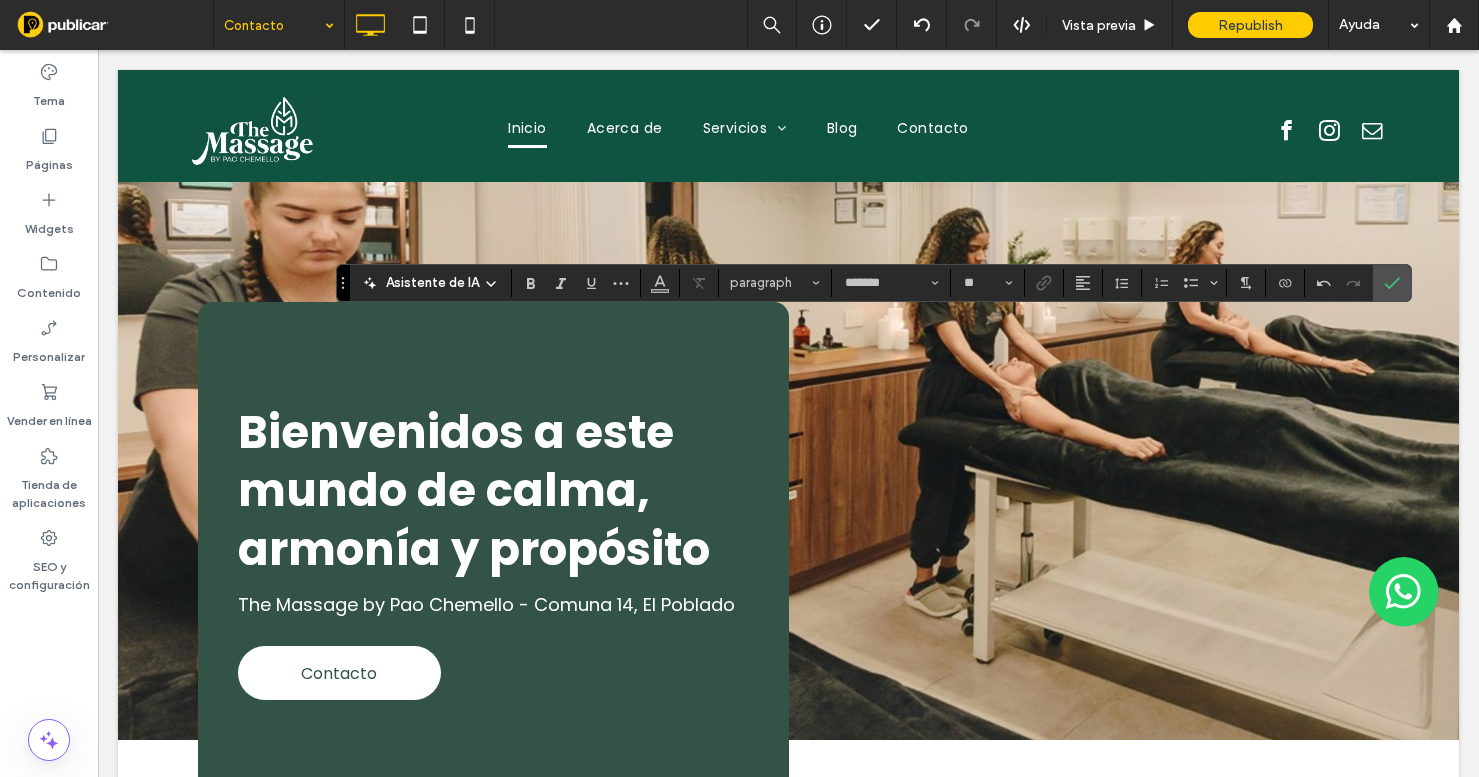 type on "**" 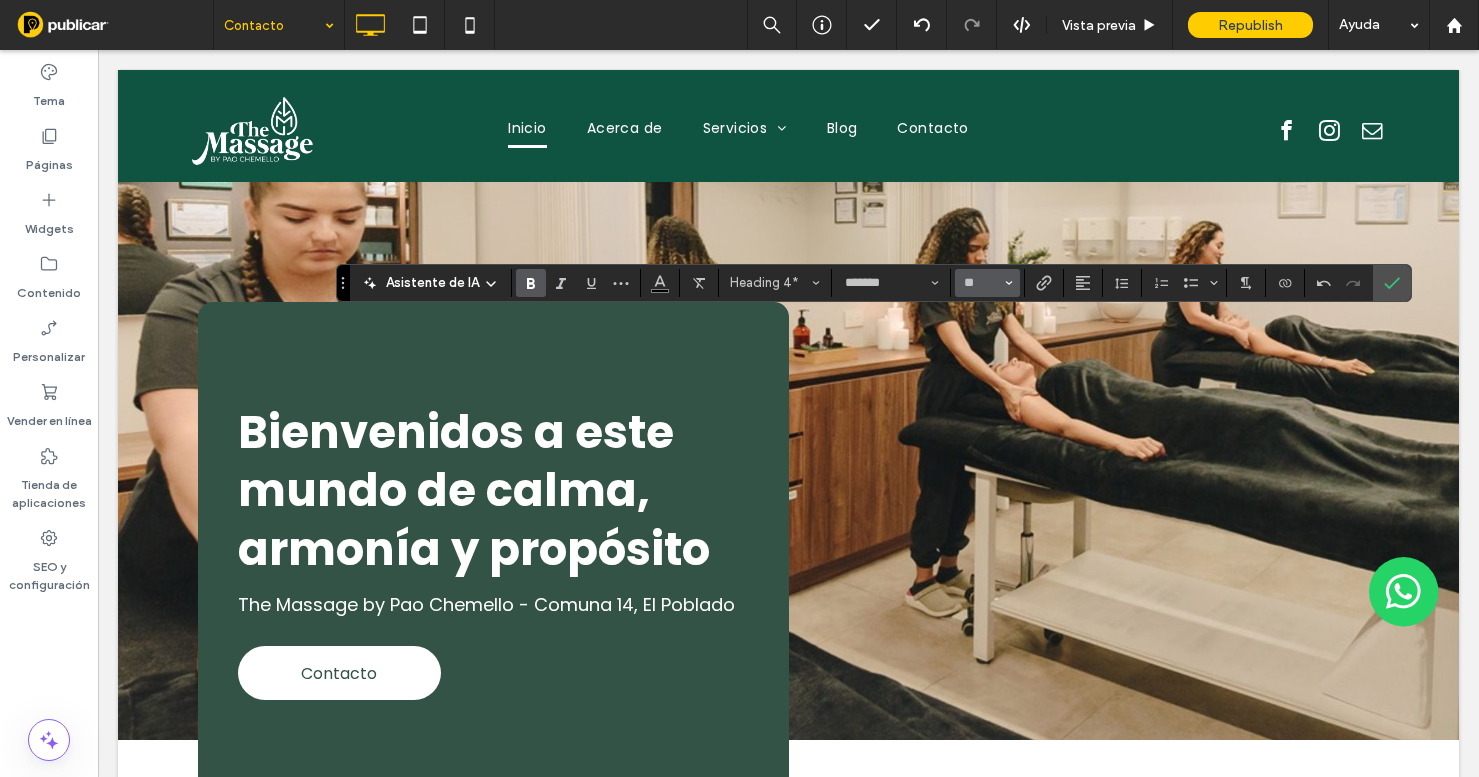 click 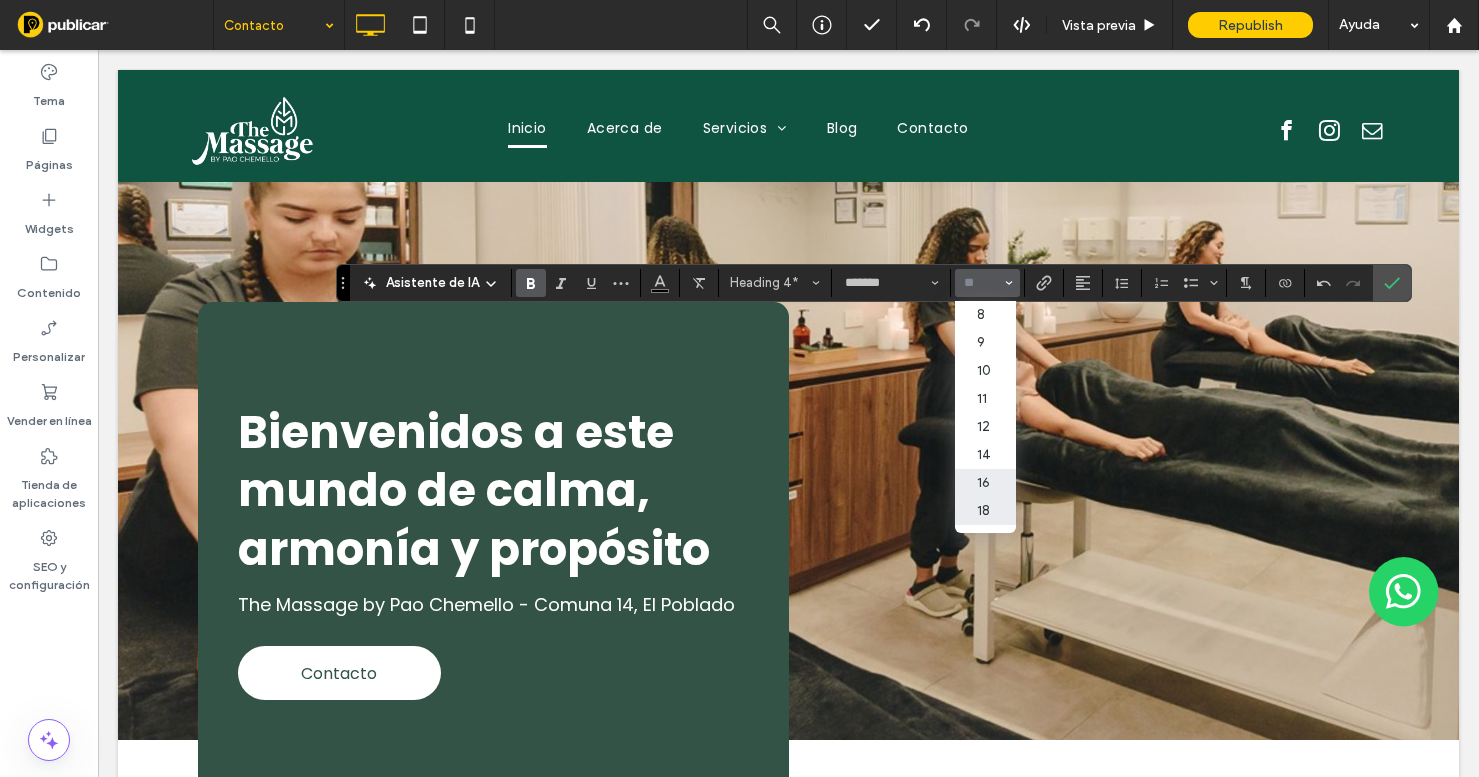 click on "16" at bounding box center (985, 483) 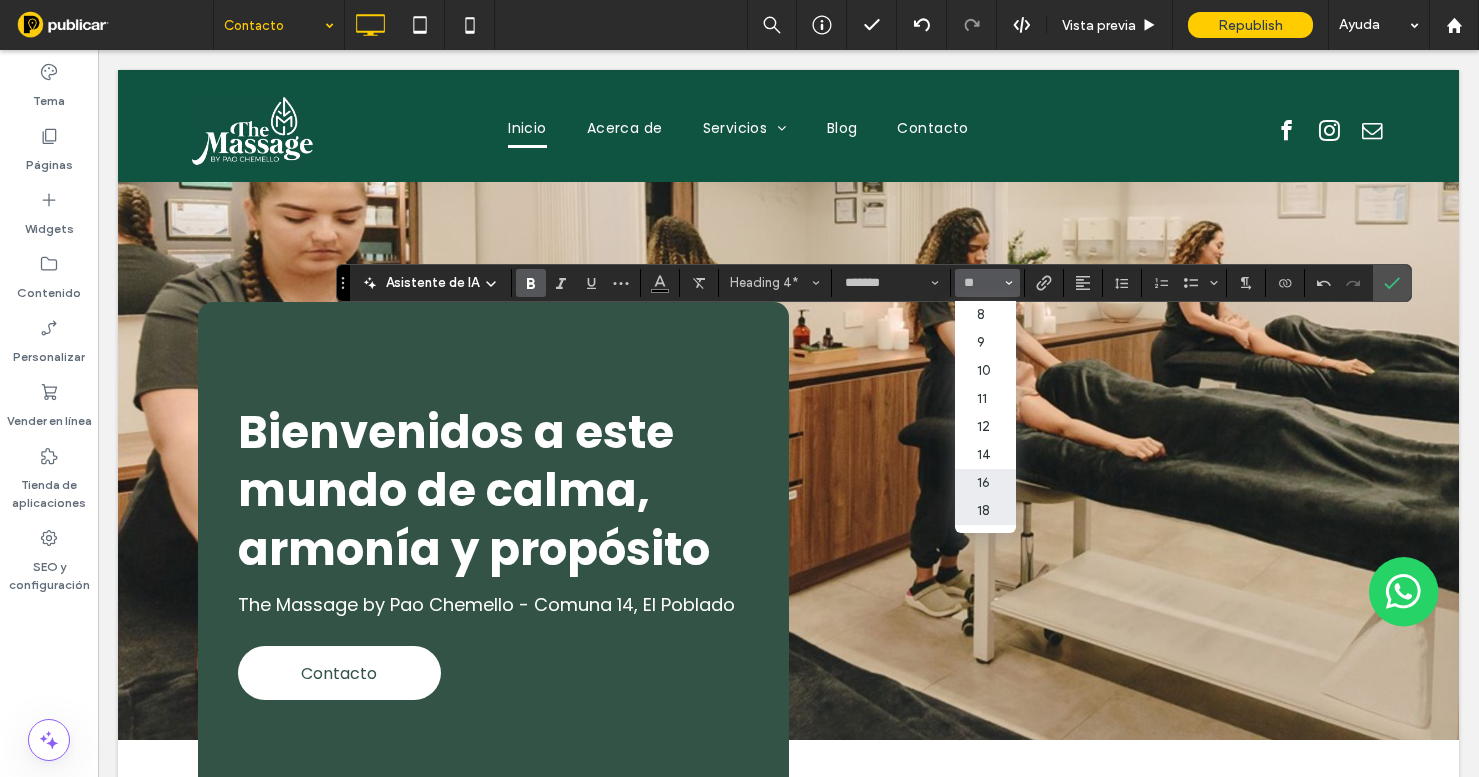 type on "**" 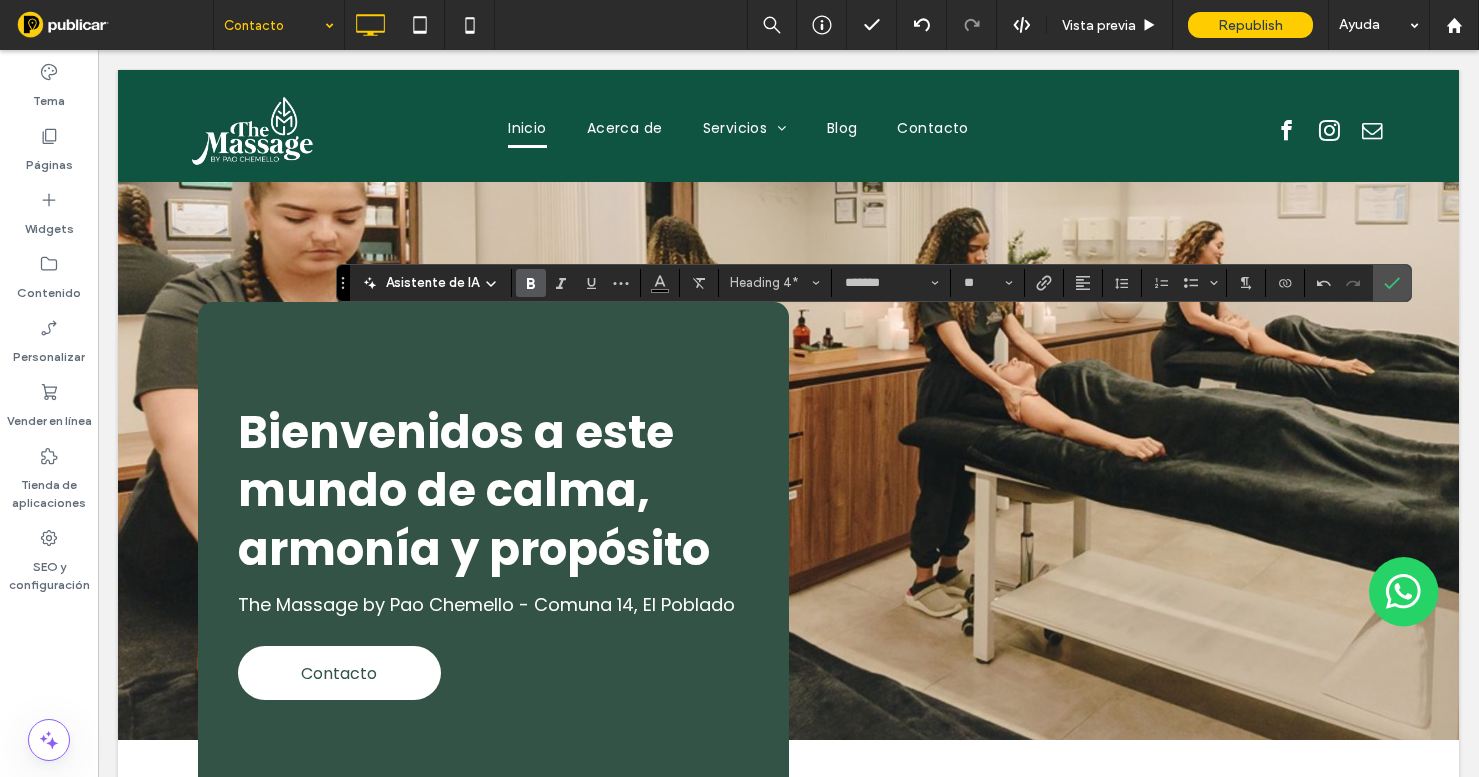 click 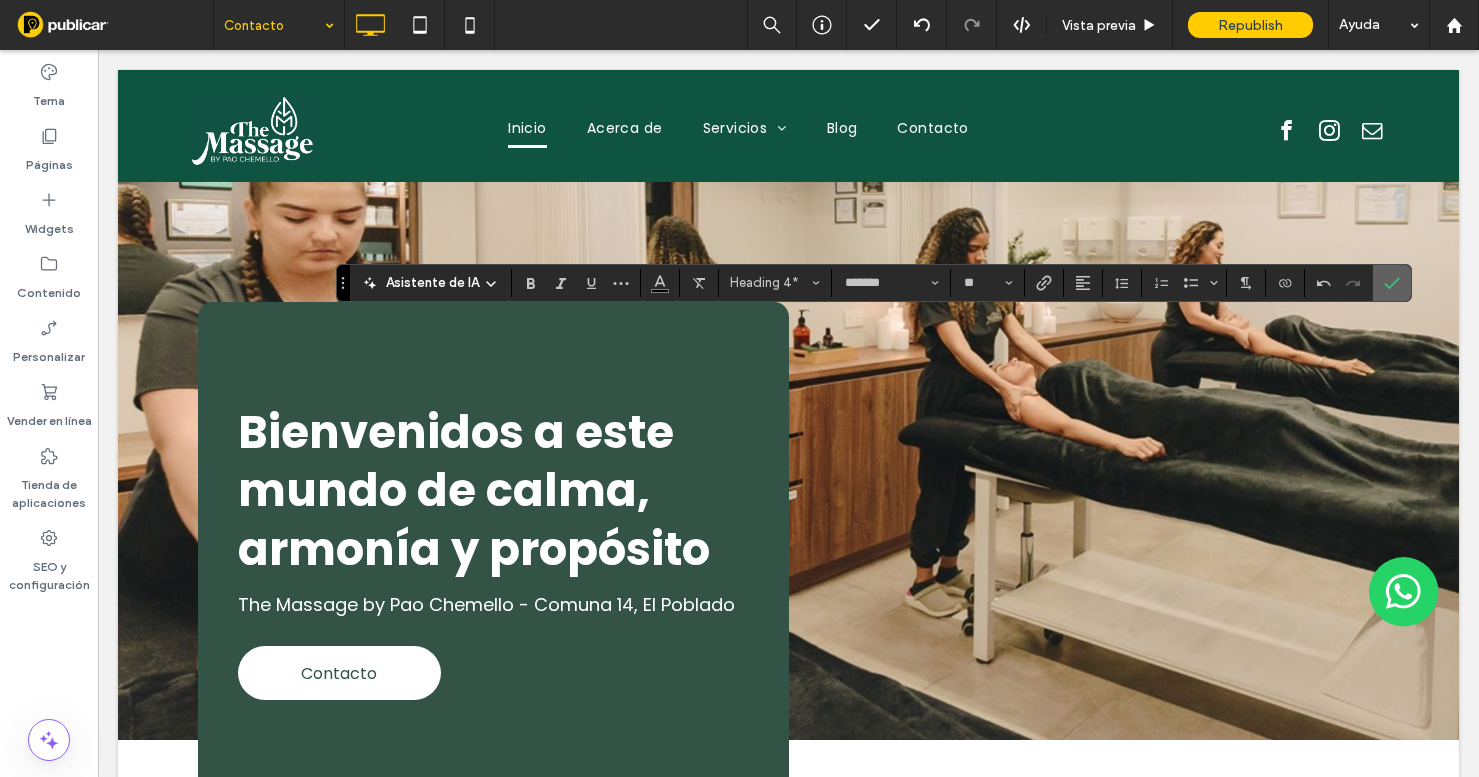 click 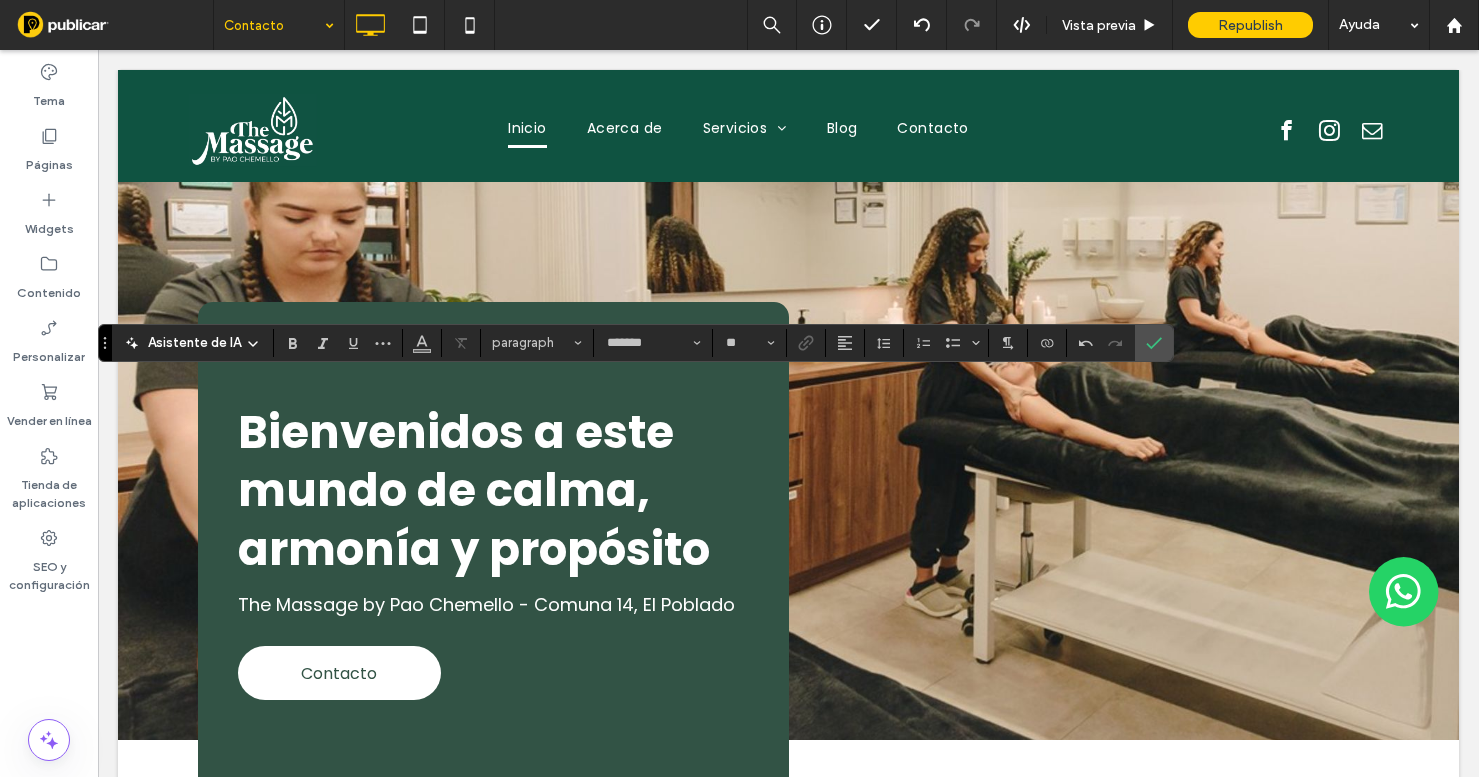 type on "**" 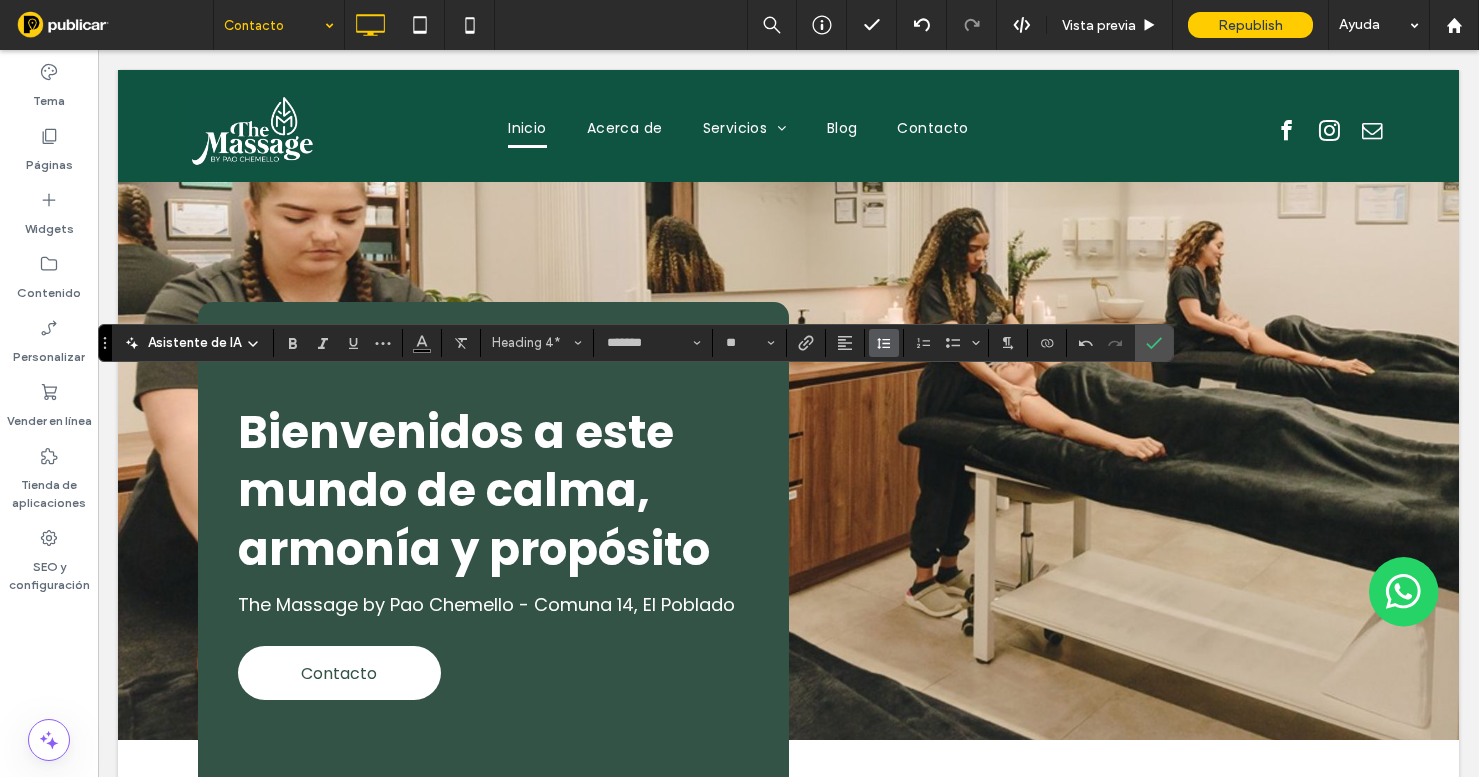 click at bounding box center (884, 343) 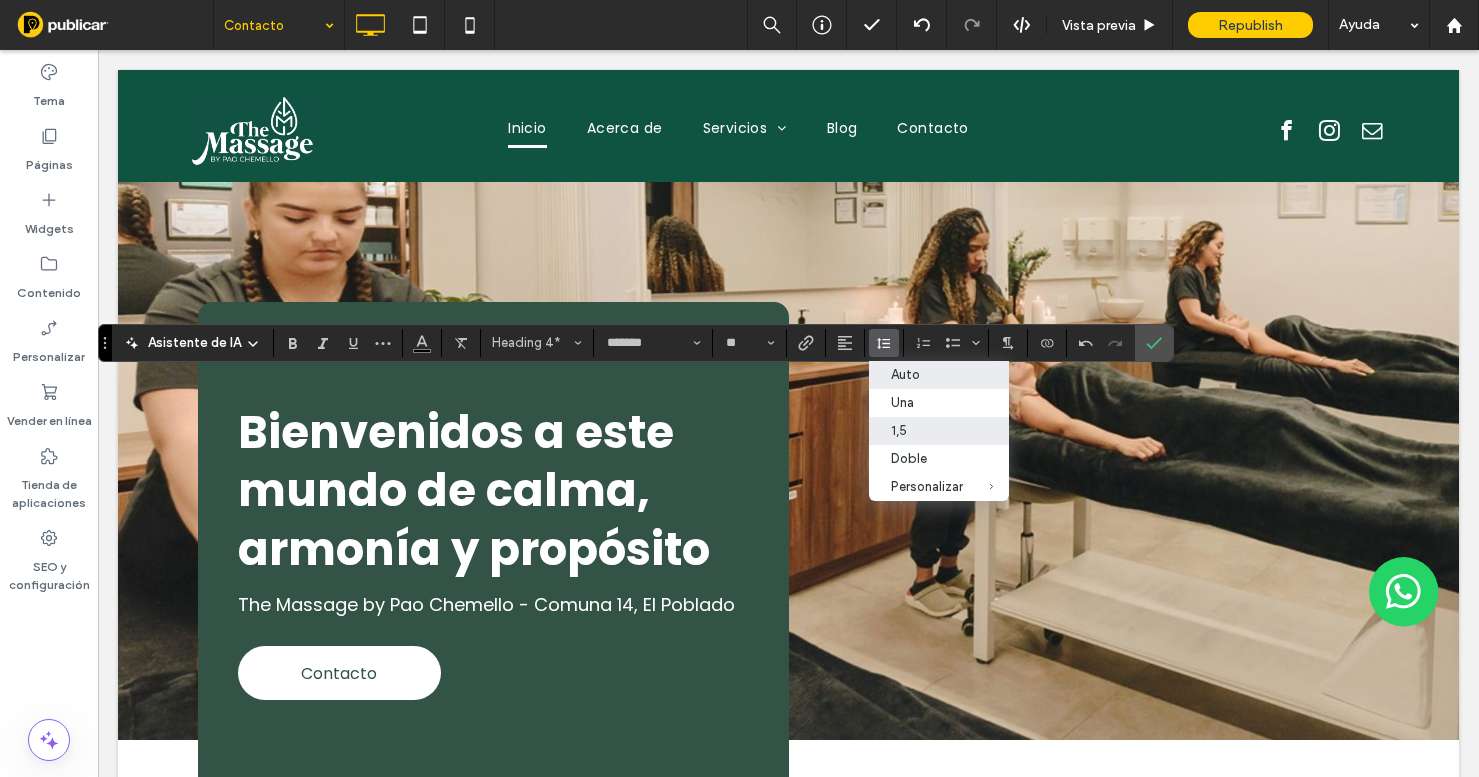click on "1,5" at bounding box center [939, 431] 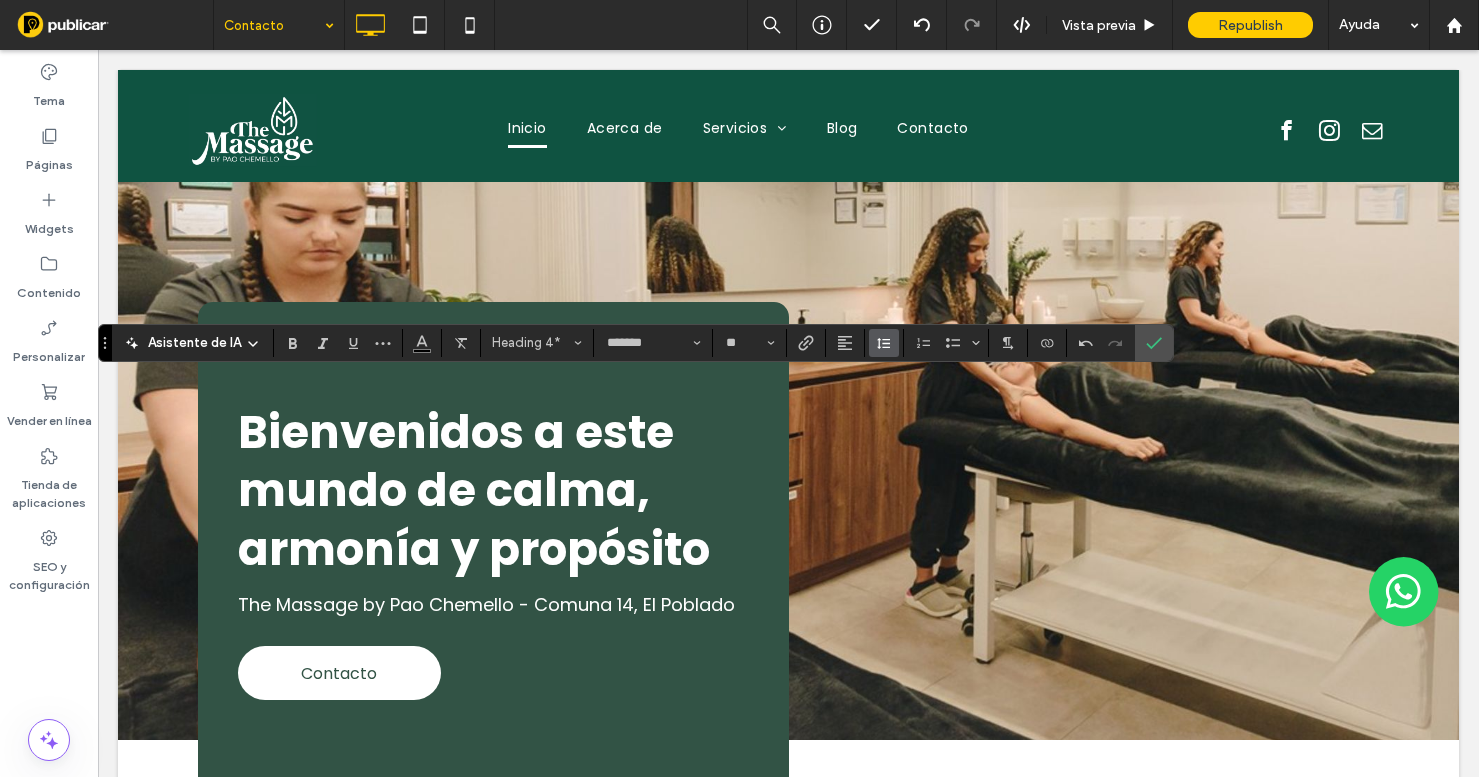 click 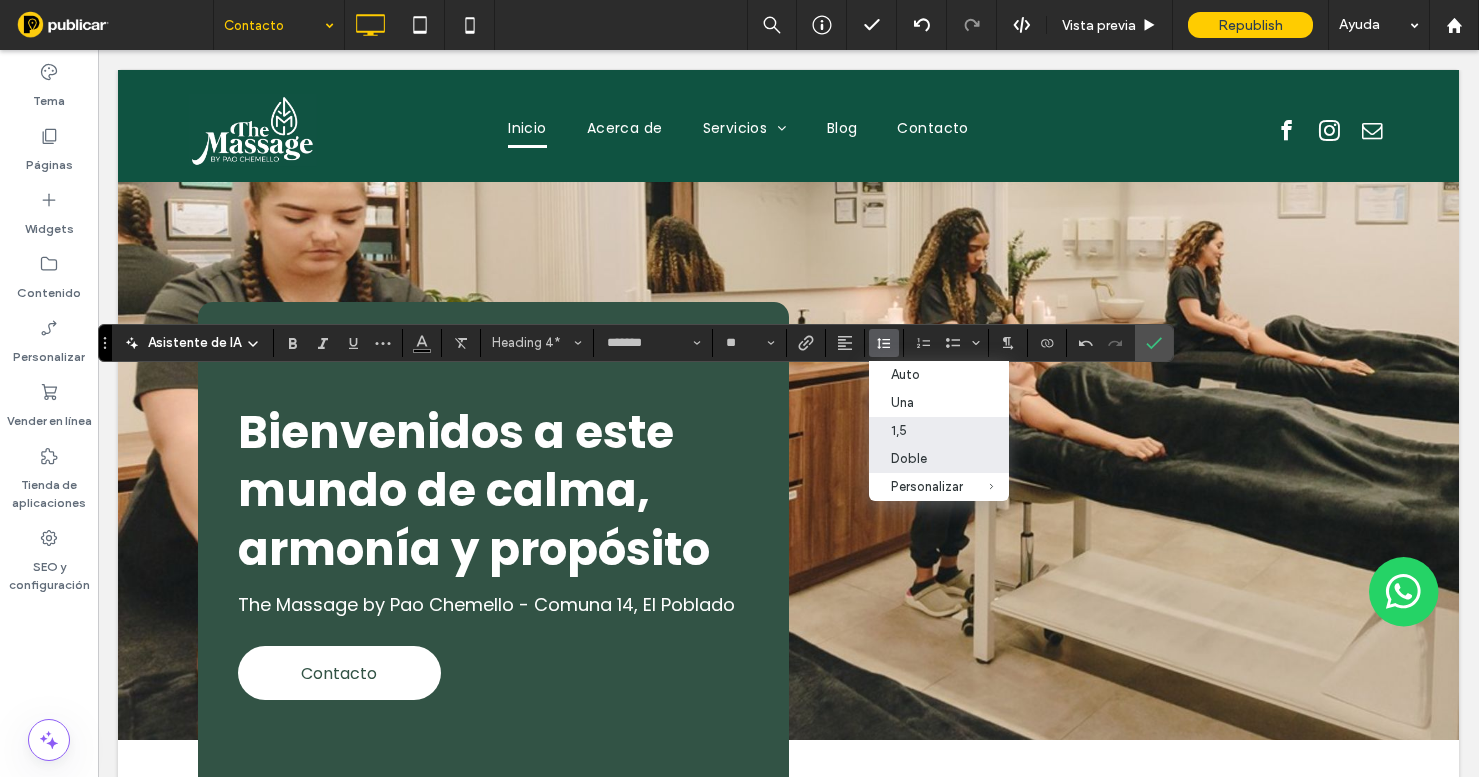 click on "Doble" at bounding box center [927, 458] 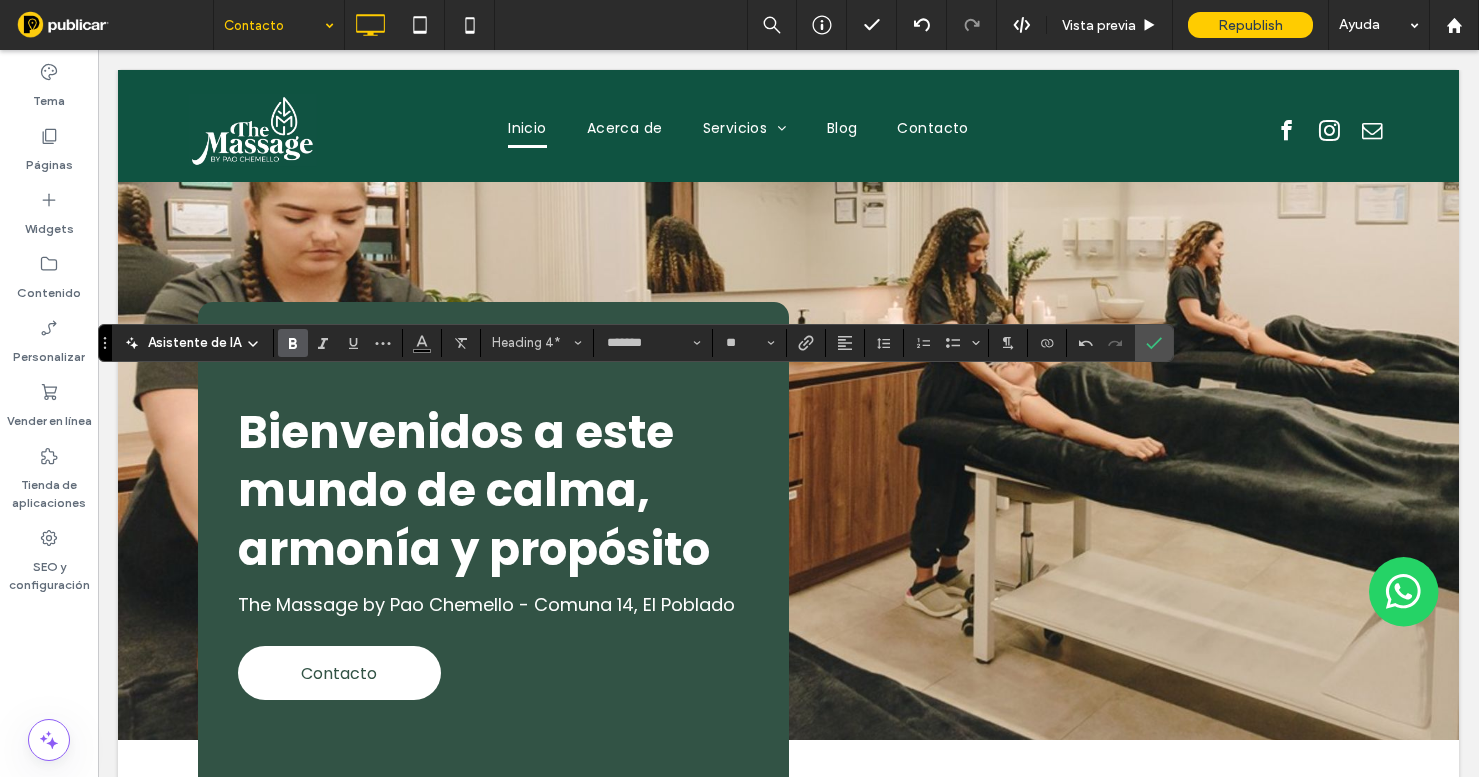 click at bounding box center [293, 343] 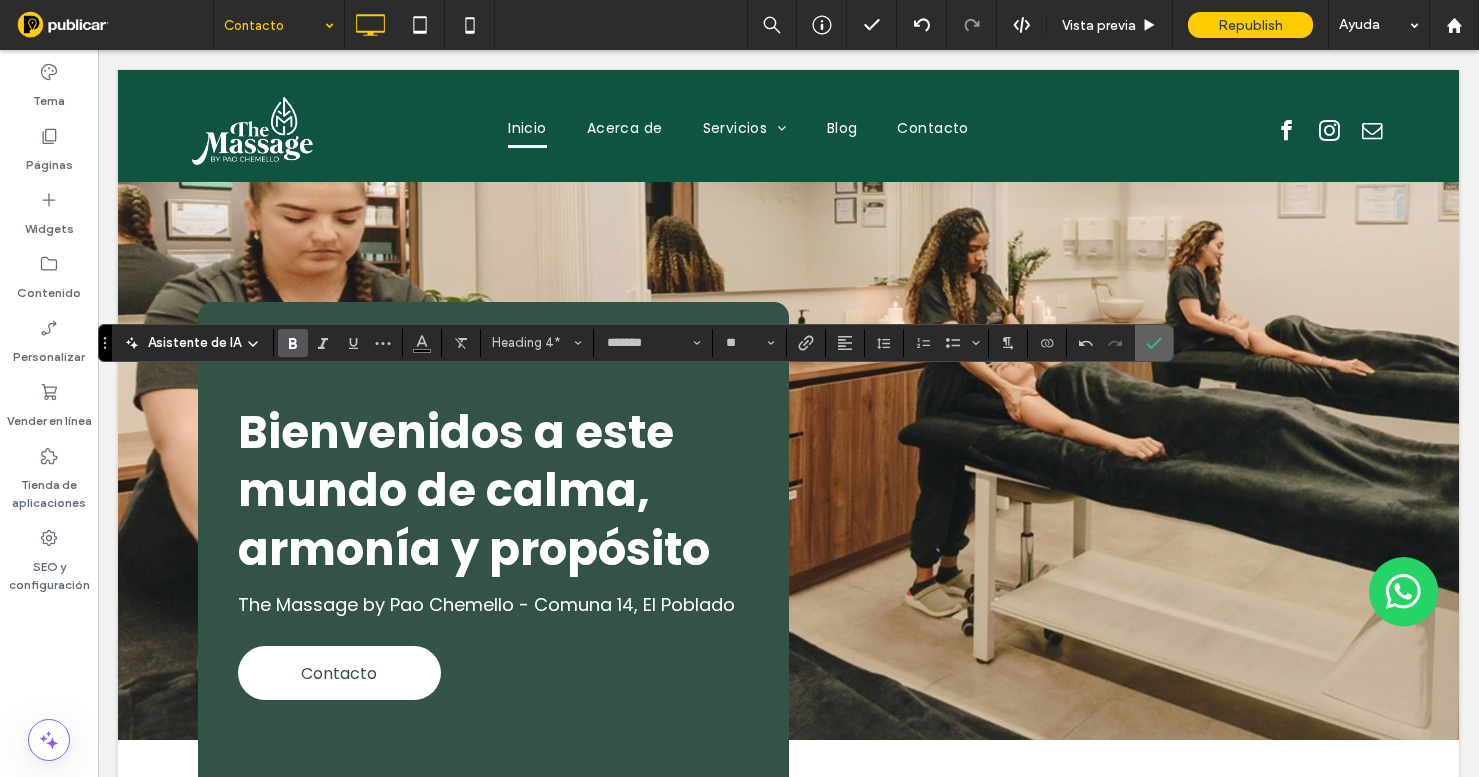 click at bounding box center [1154, 343] 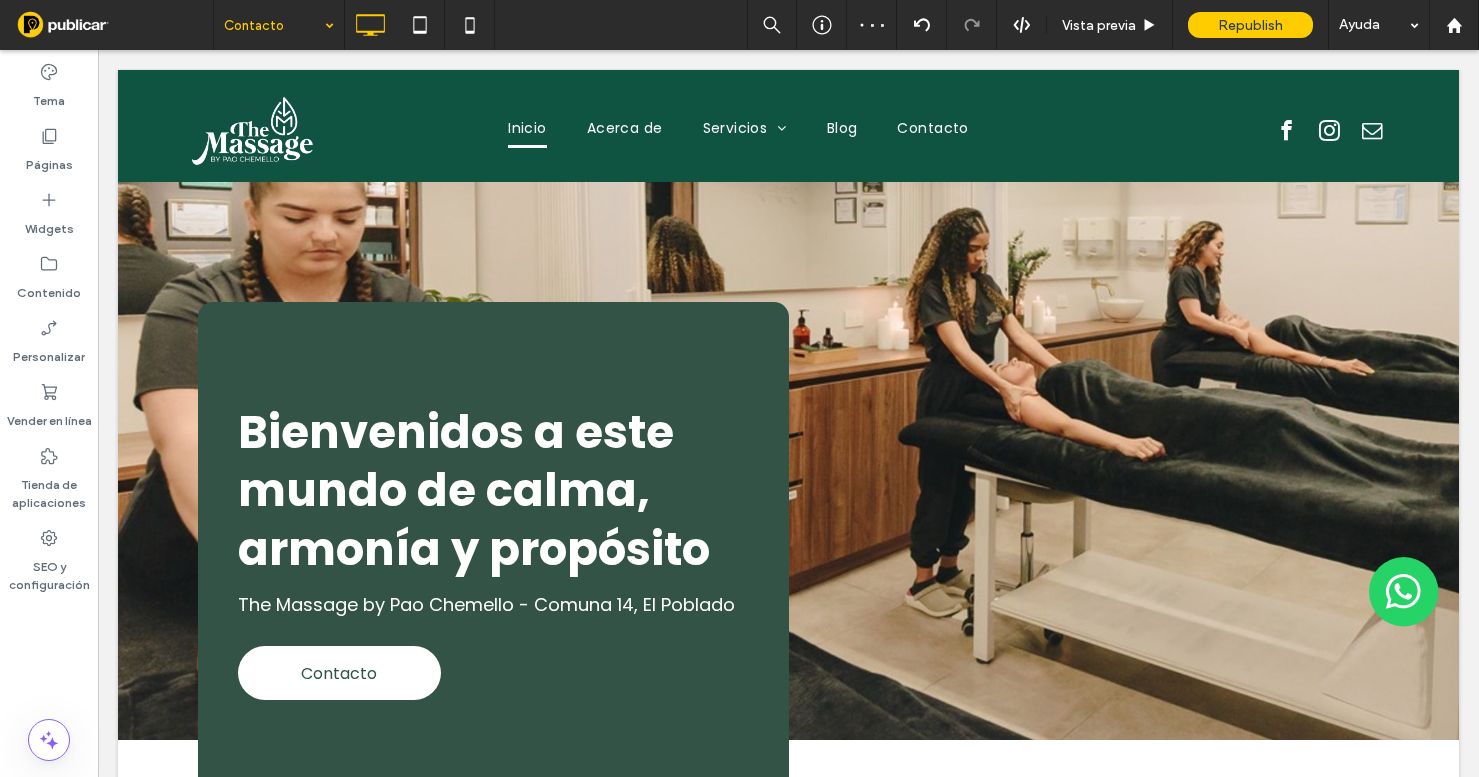 type on "*******" 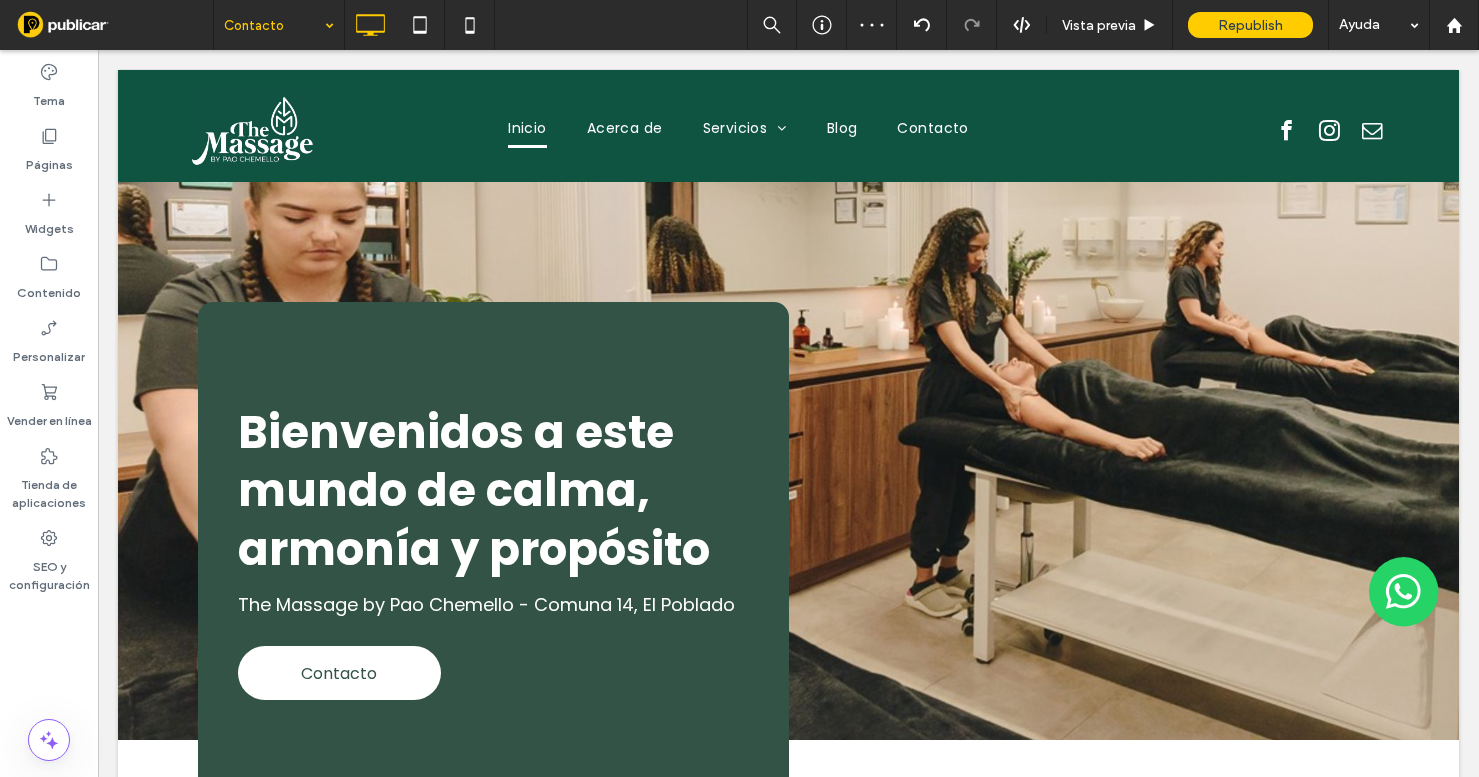 type on "**" 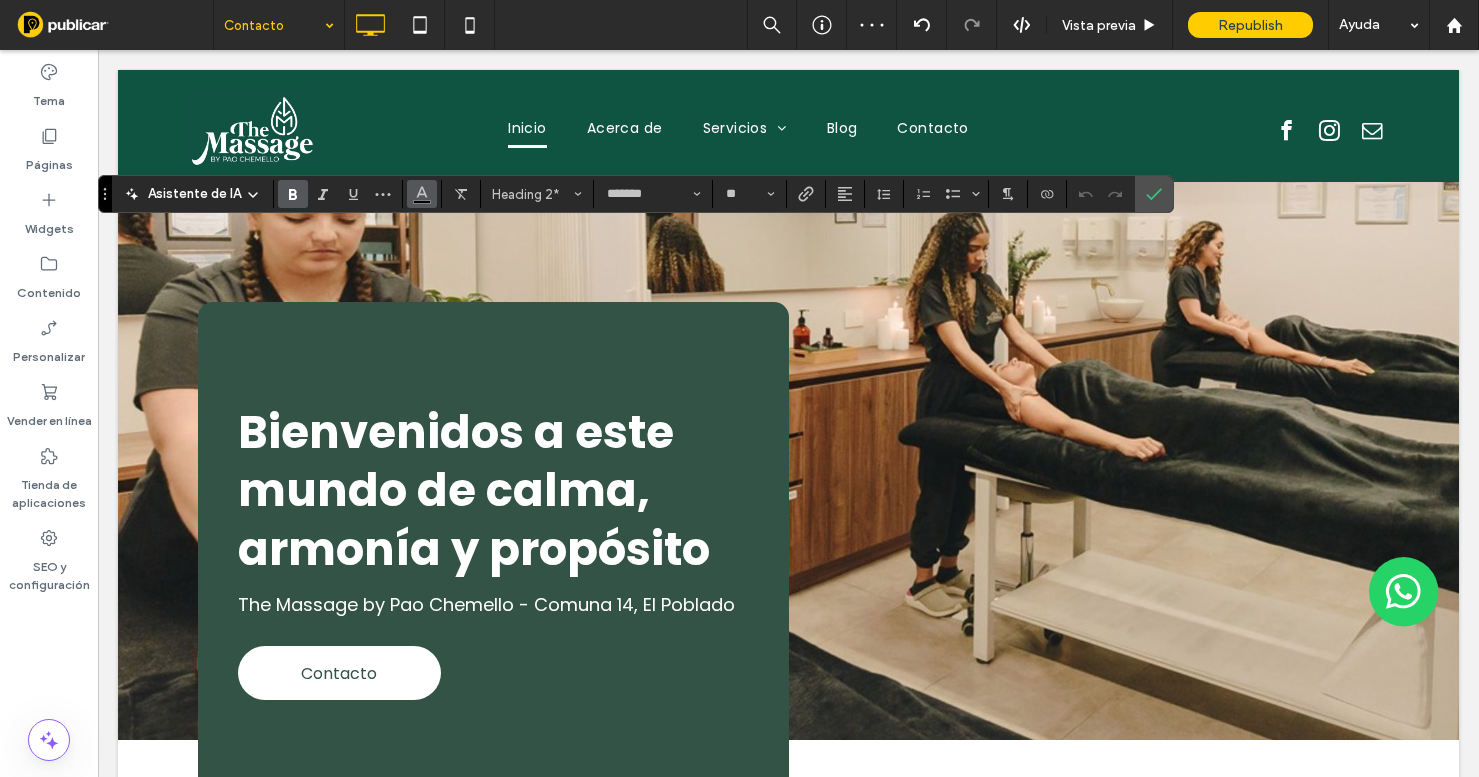 click at bounding box center (422, 194) 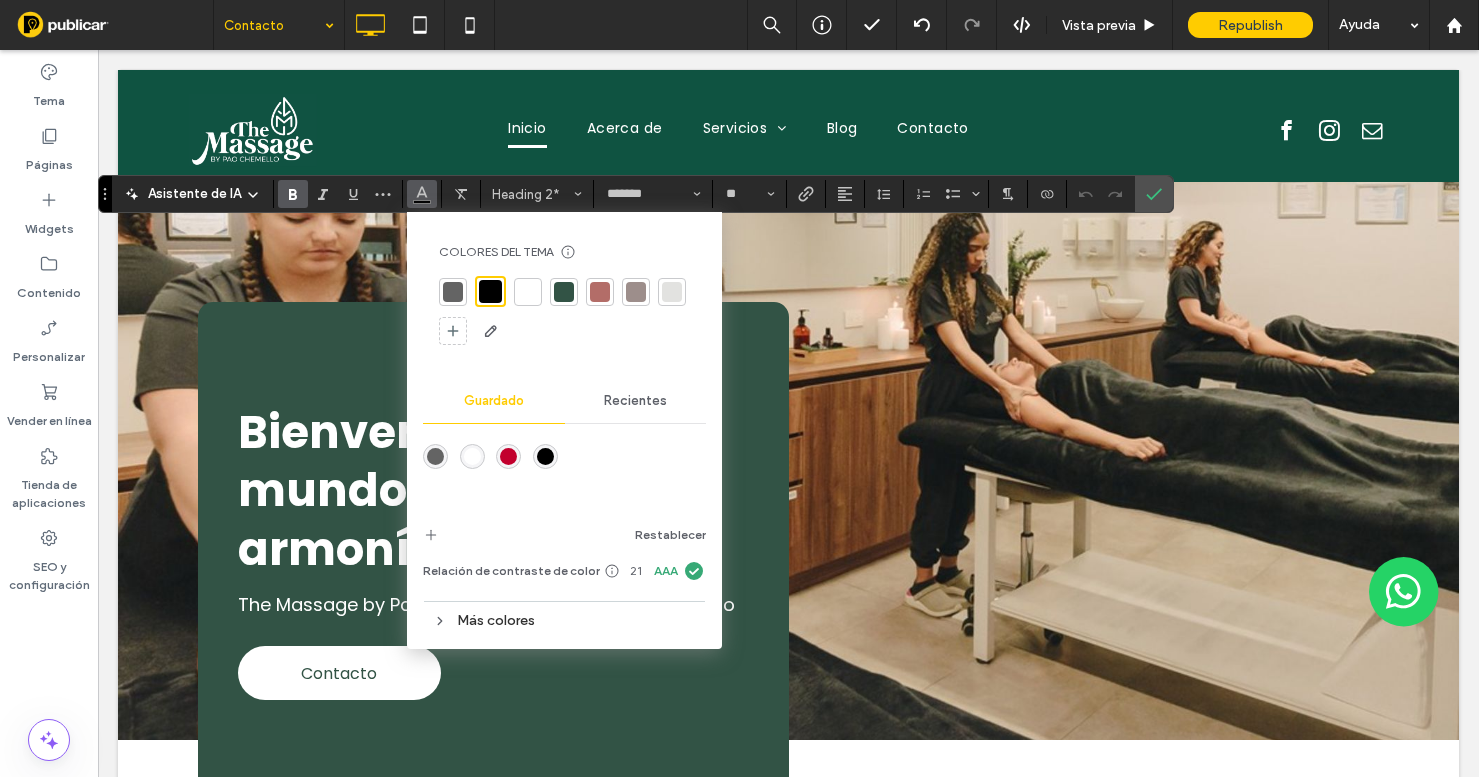 click at bounding box center (564, 292) 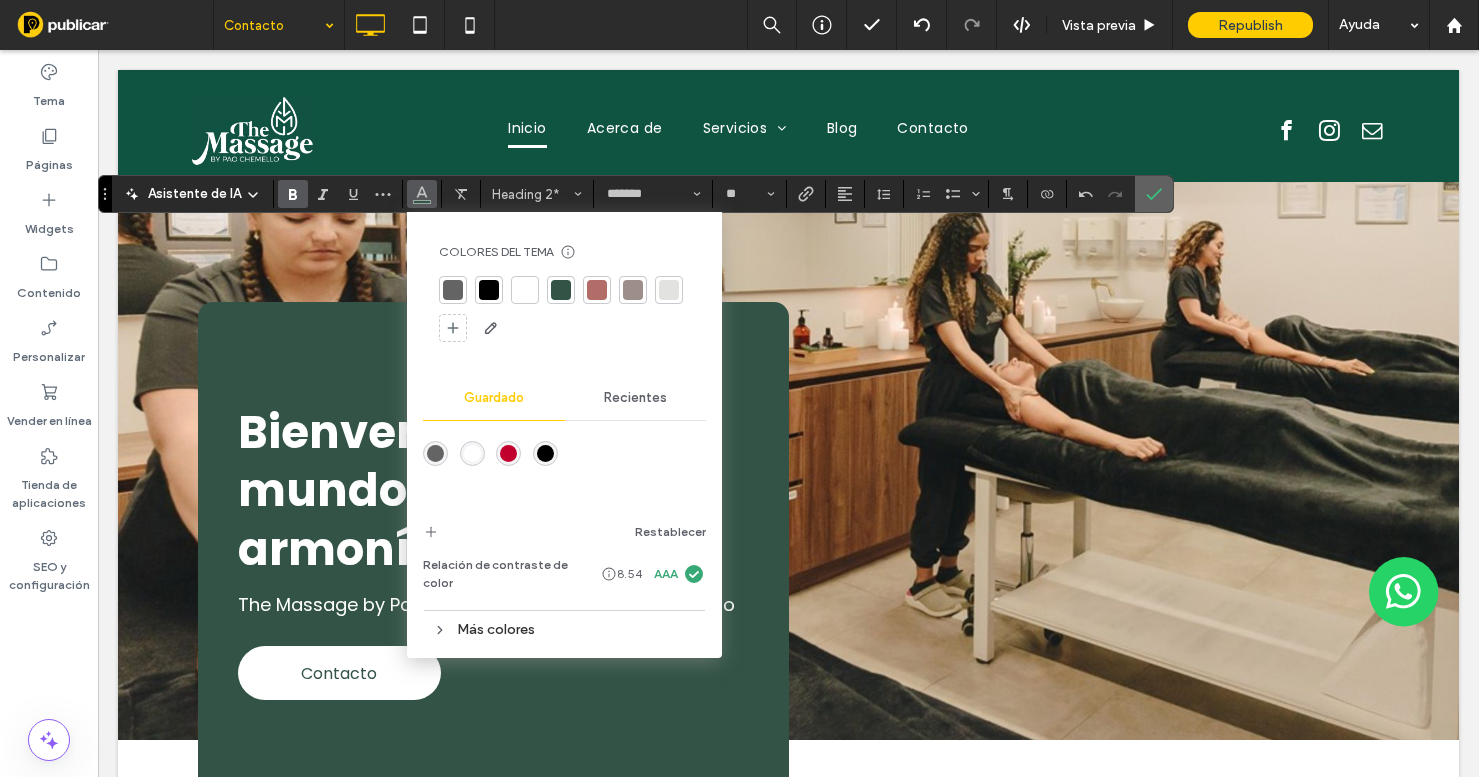 click 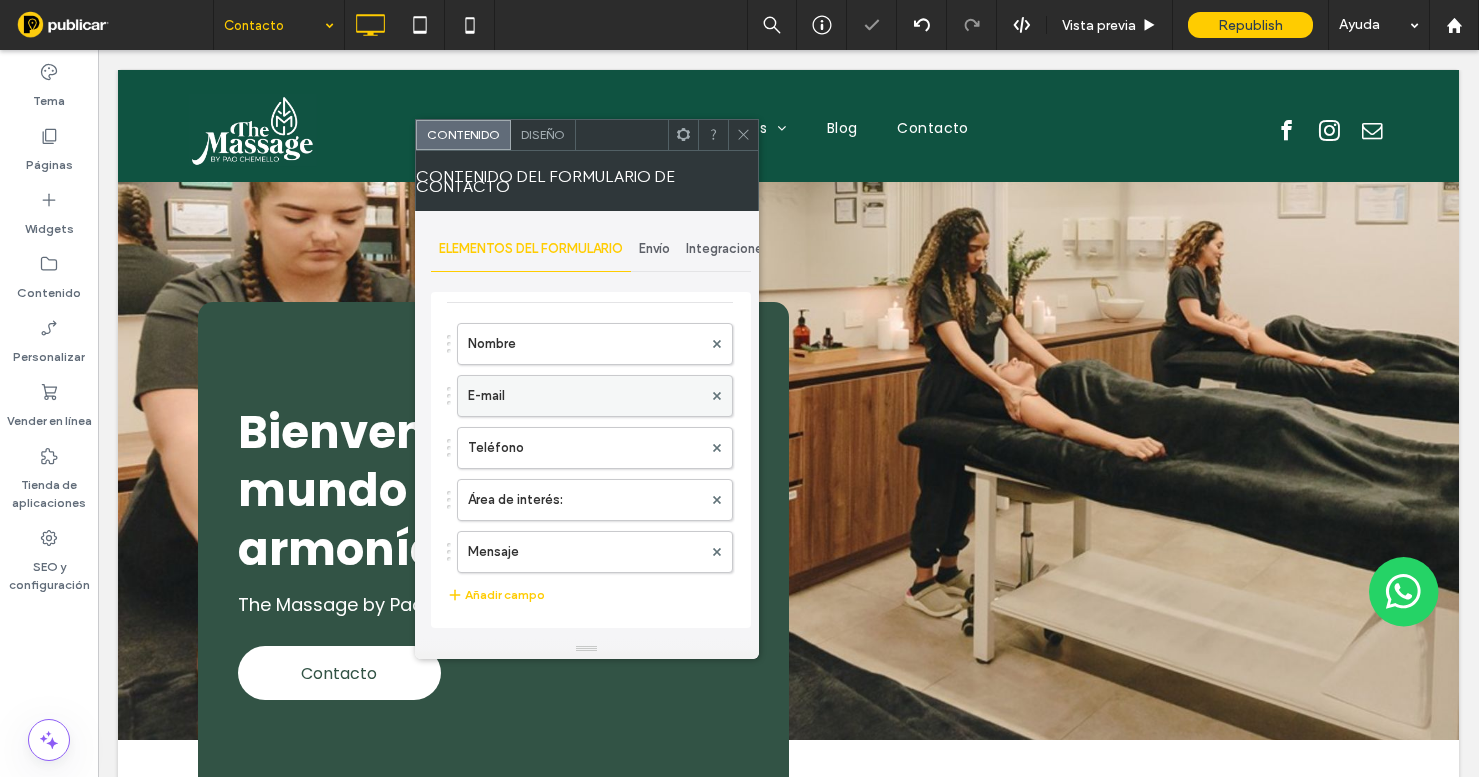 scroll, scrollTop: 124, scrollLeft: 0, axis: vertical 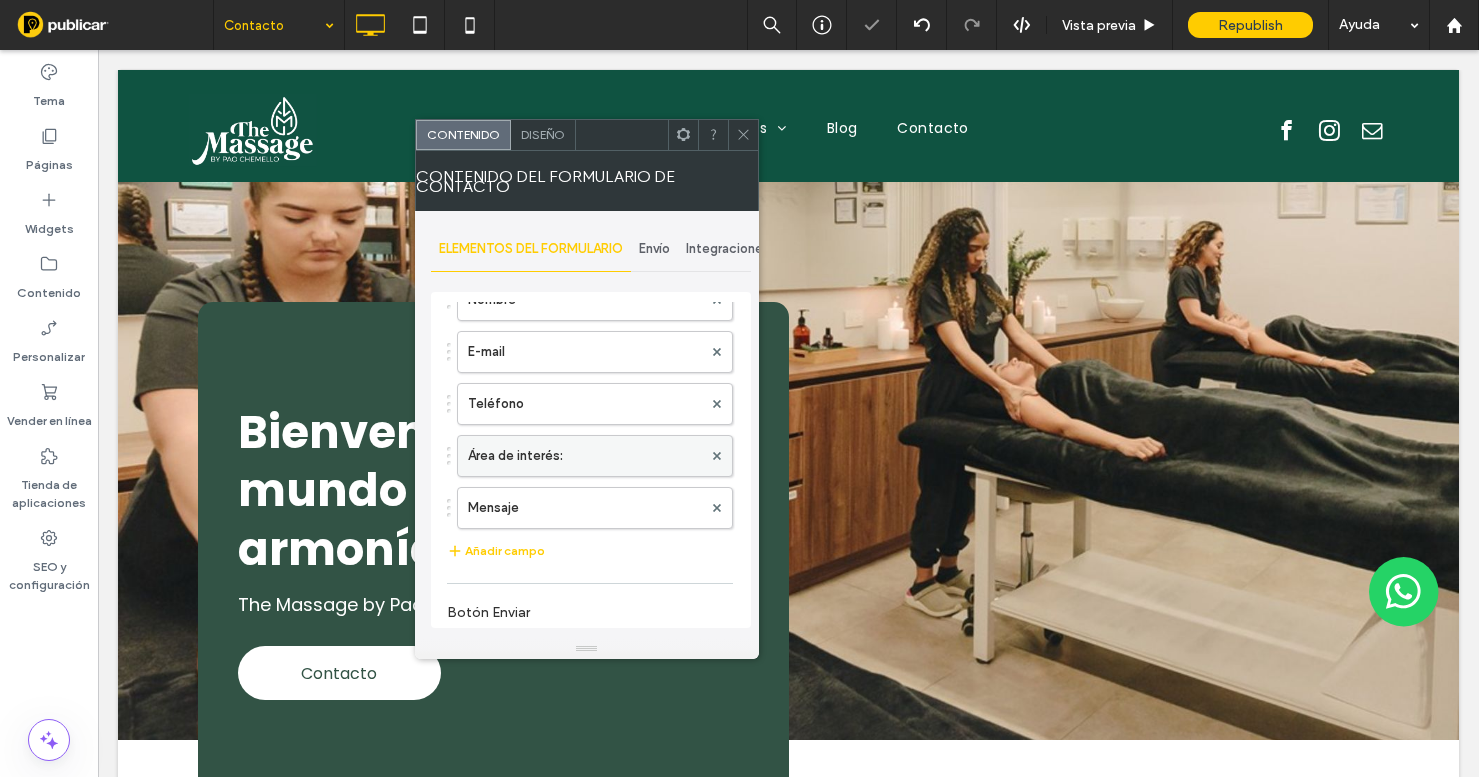 click at bounding box center (717, 456) 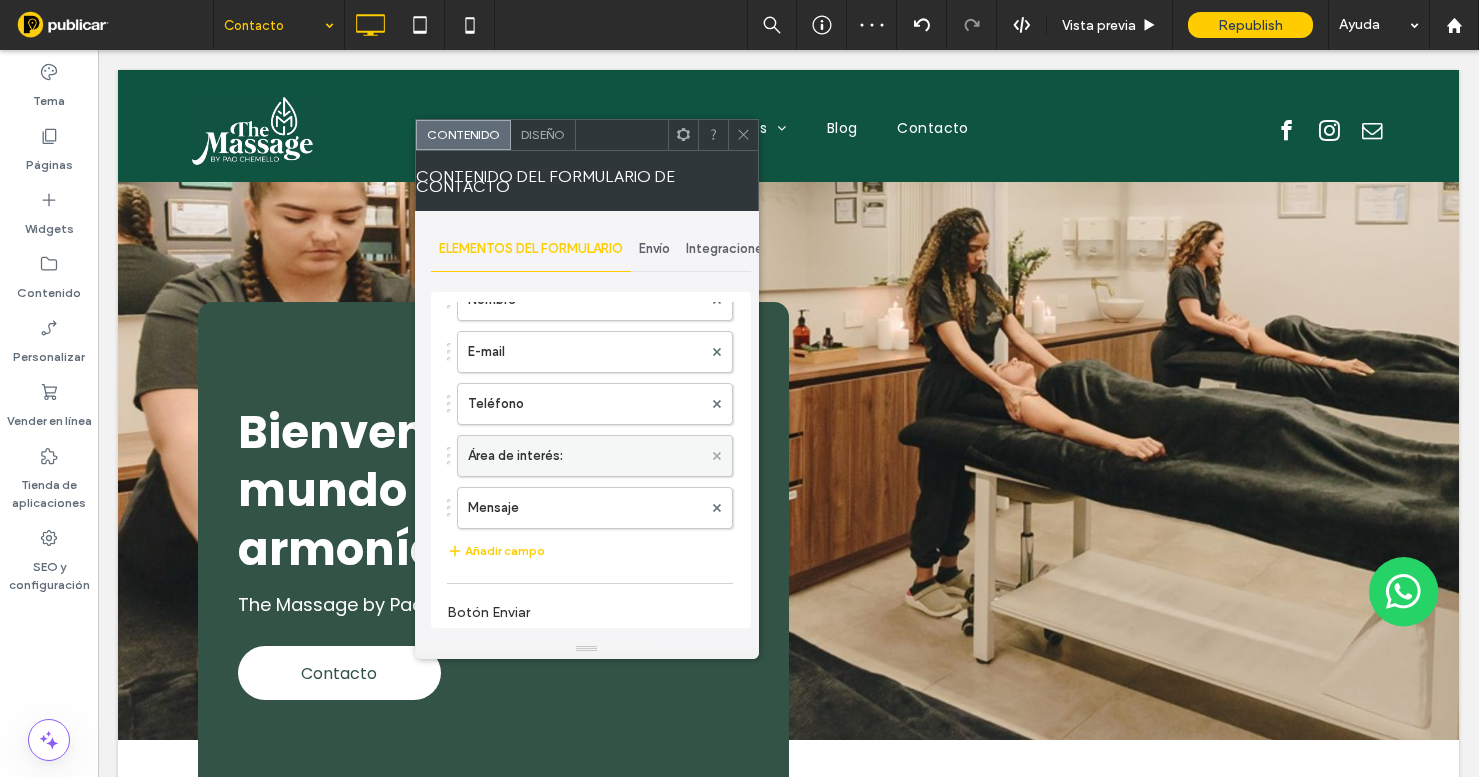 click at bounding box center (717, 456) 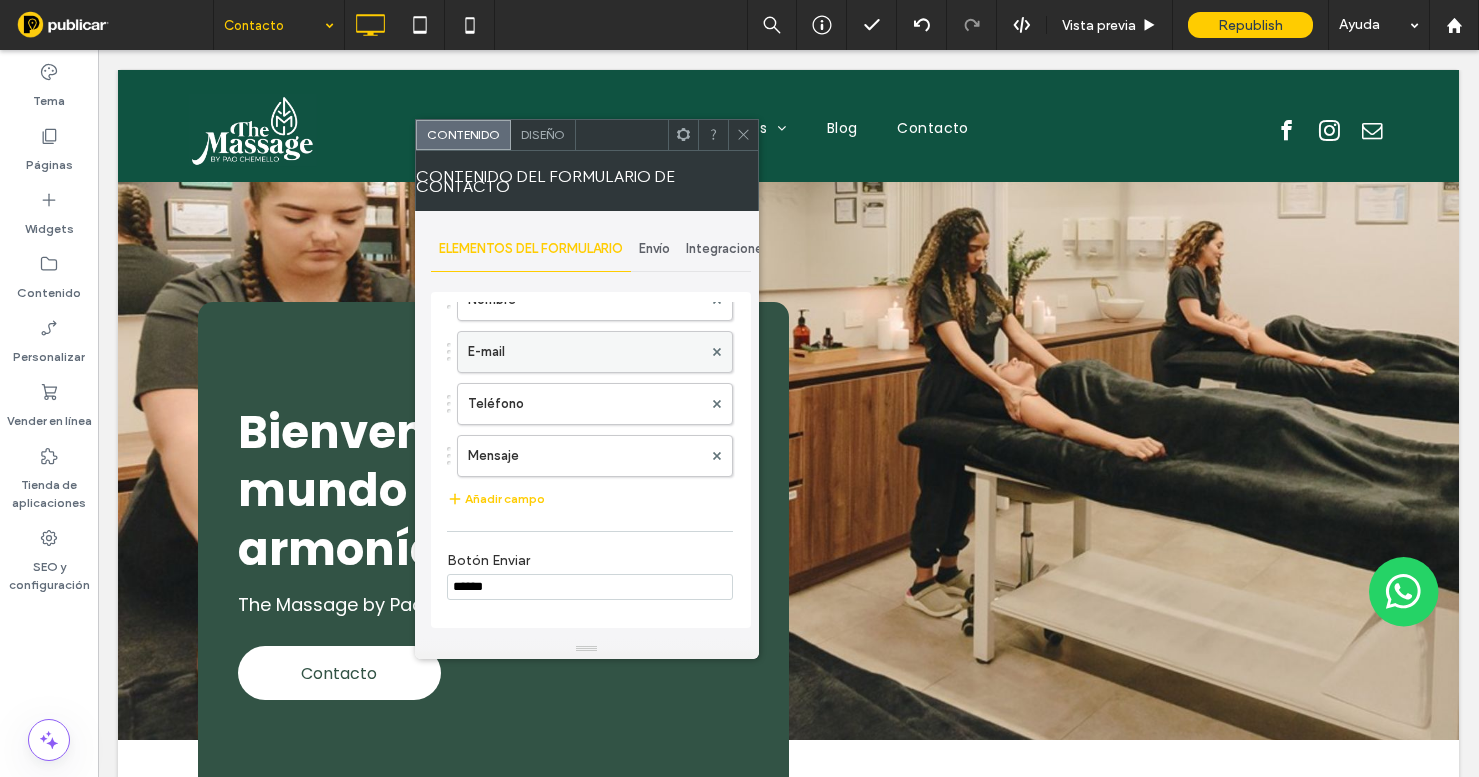 click on "E-mail" at bounding box center (585, 352) 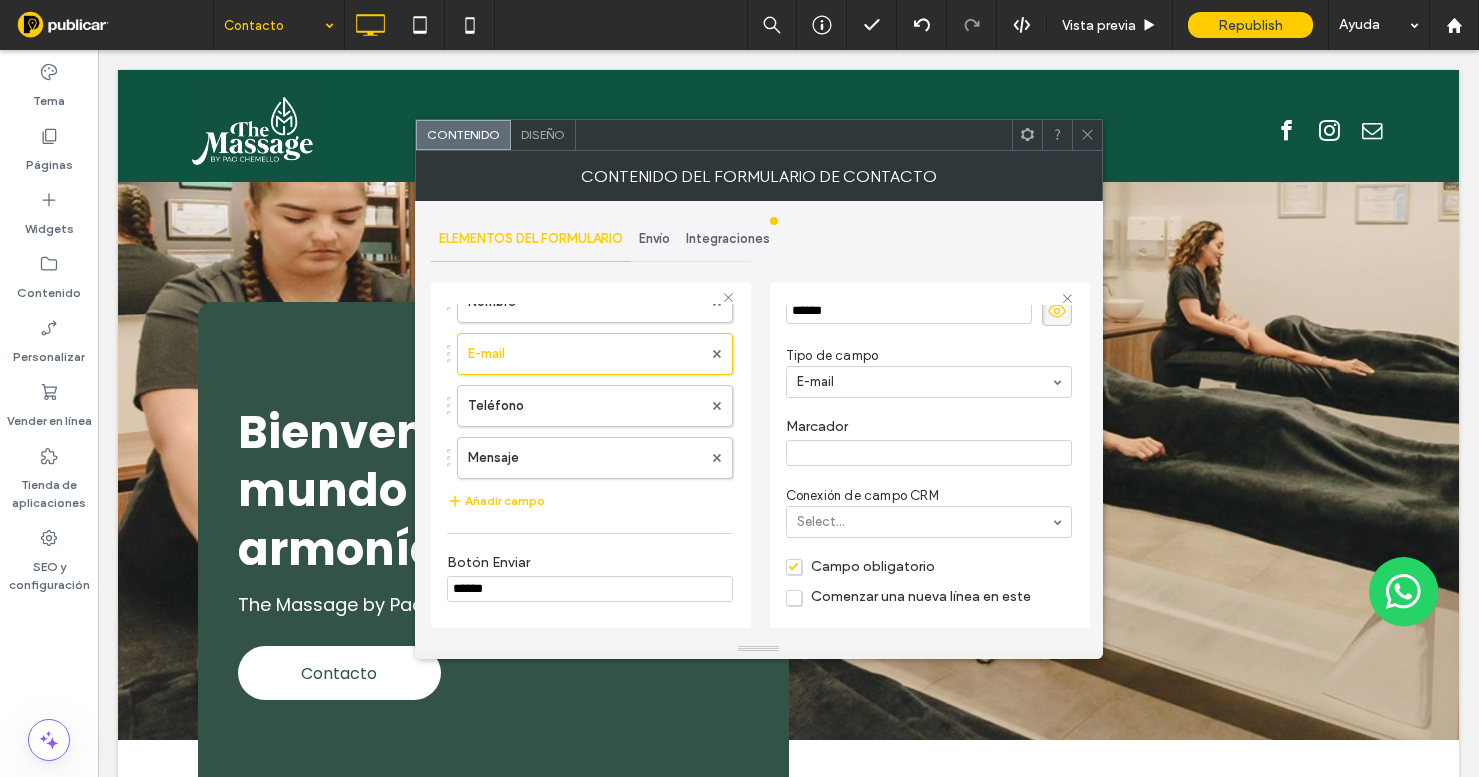 scroll, scrollTop: 206, scrollLeft: 0, axis: vertical 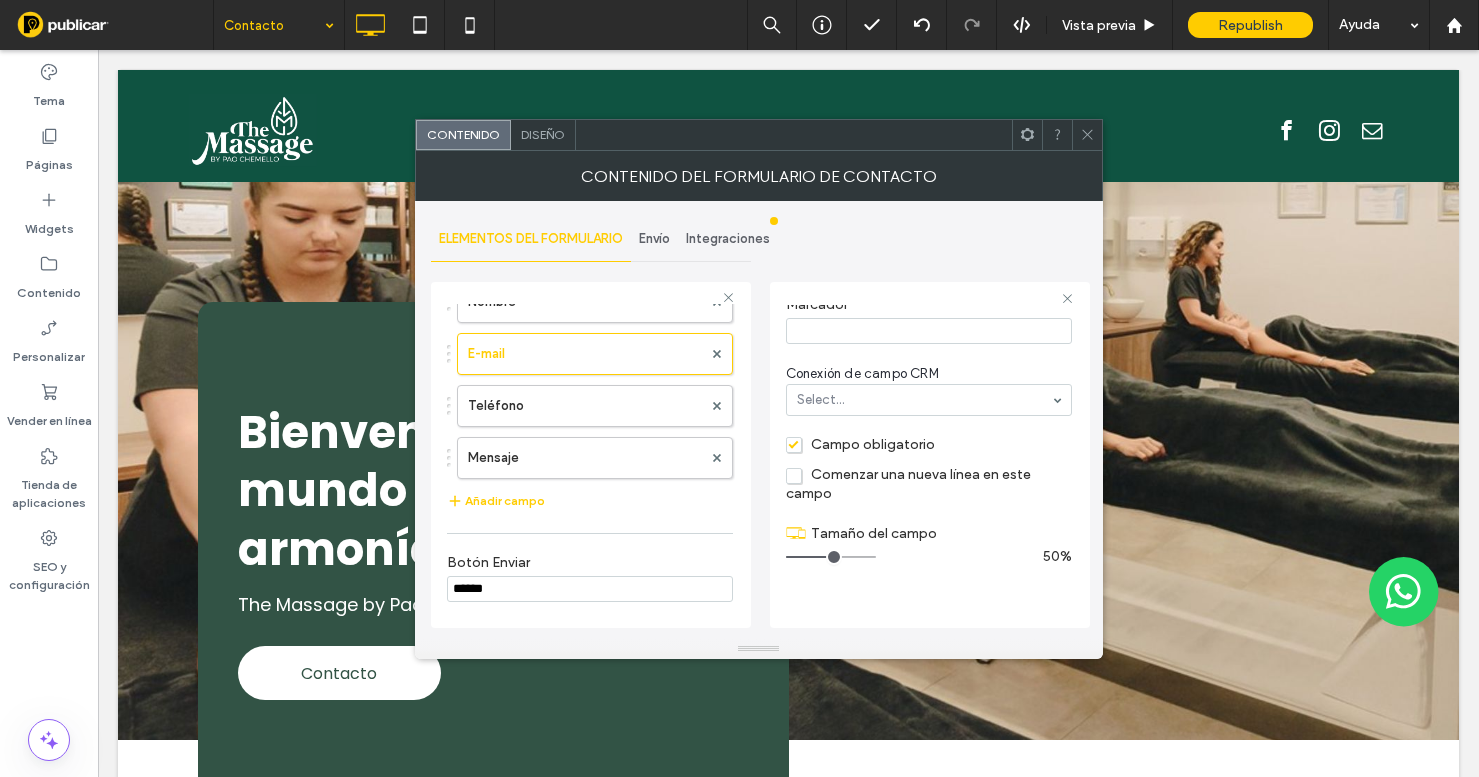 click at bounding box center [831, 557] 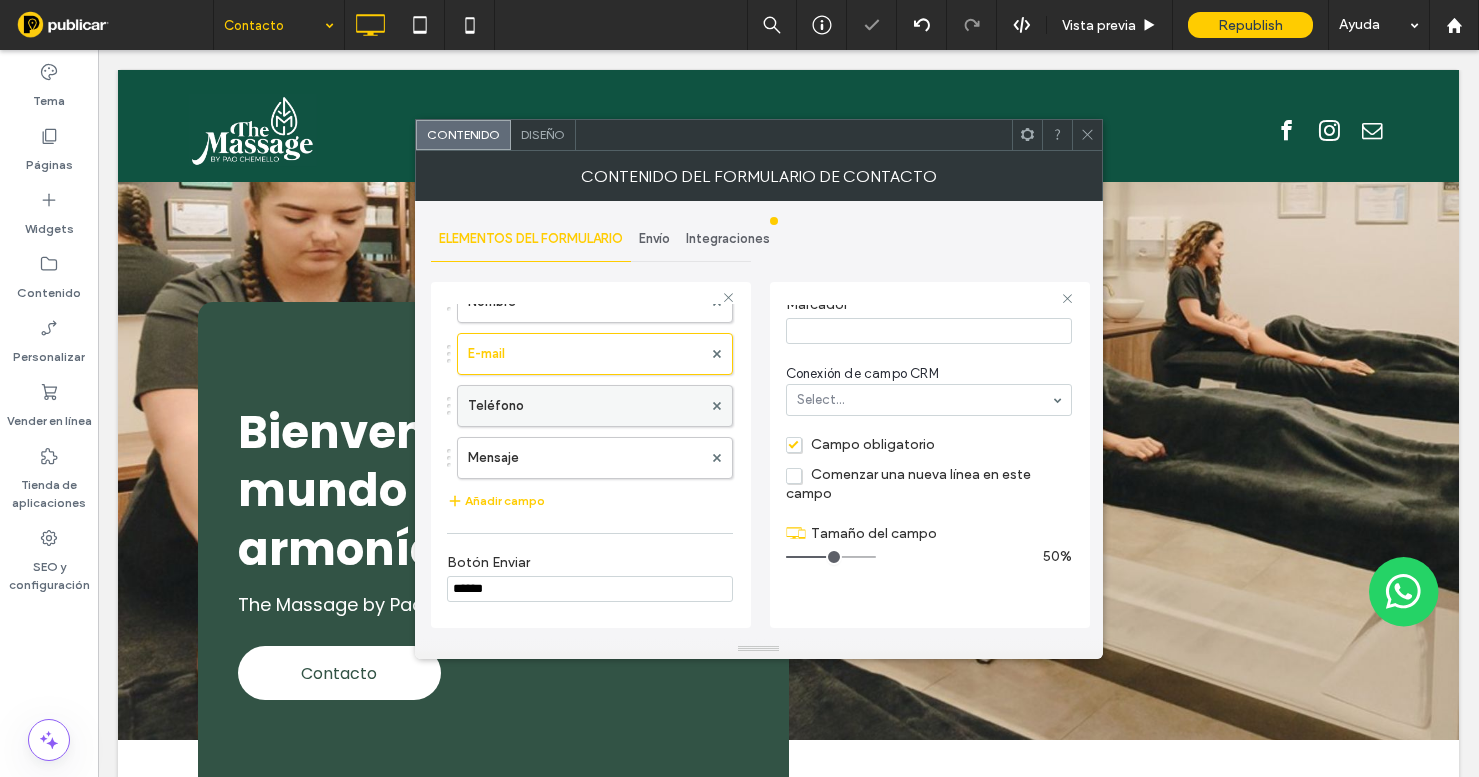 click on "Teléfono" at bounding box center [585, 406] 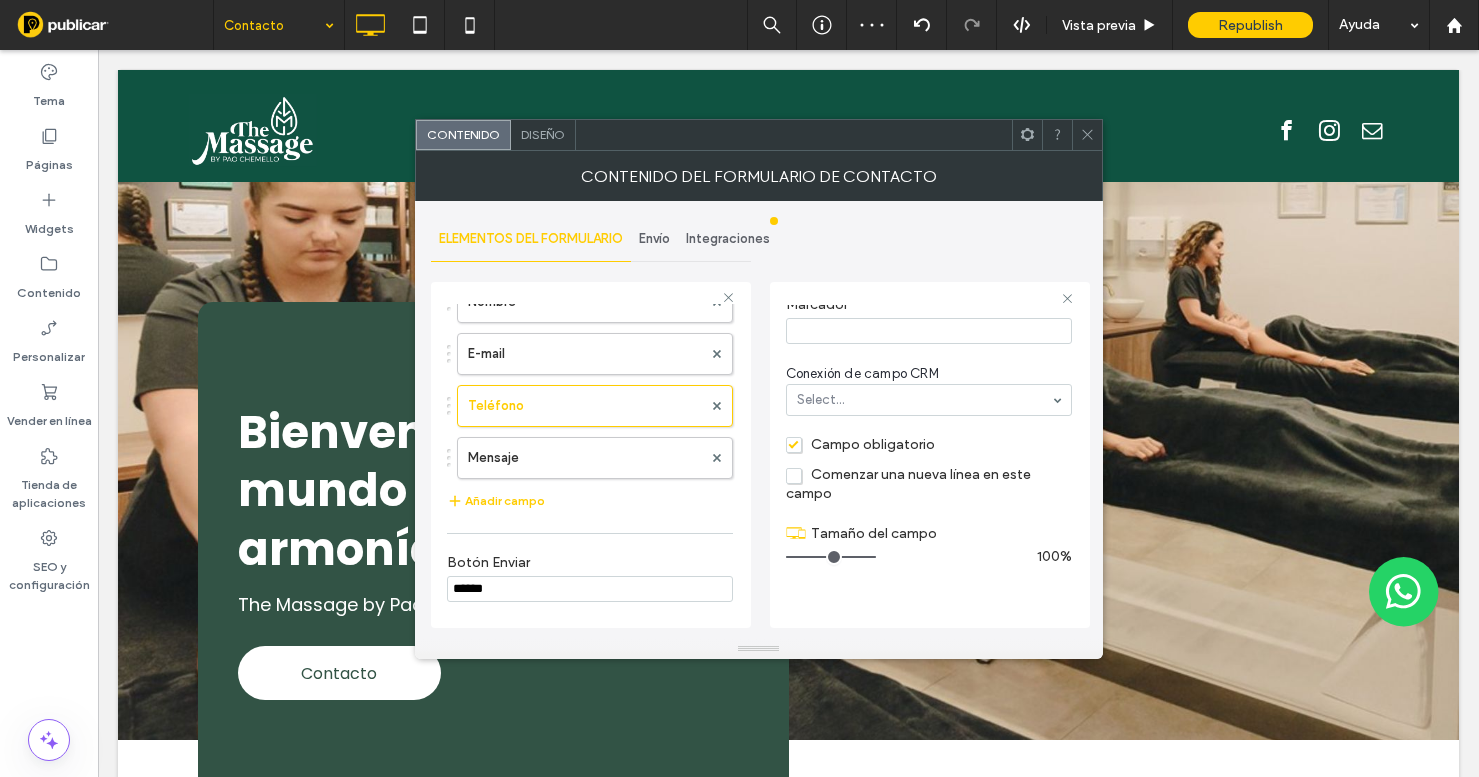 type on "*" 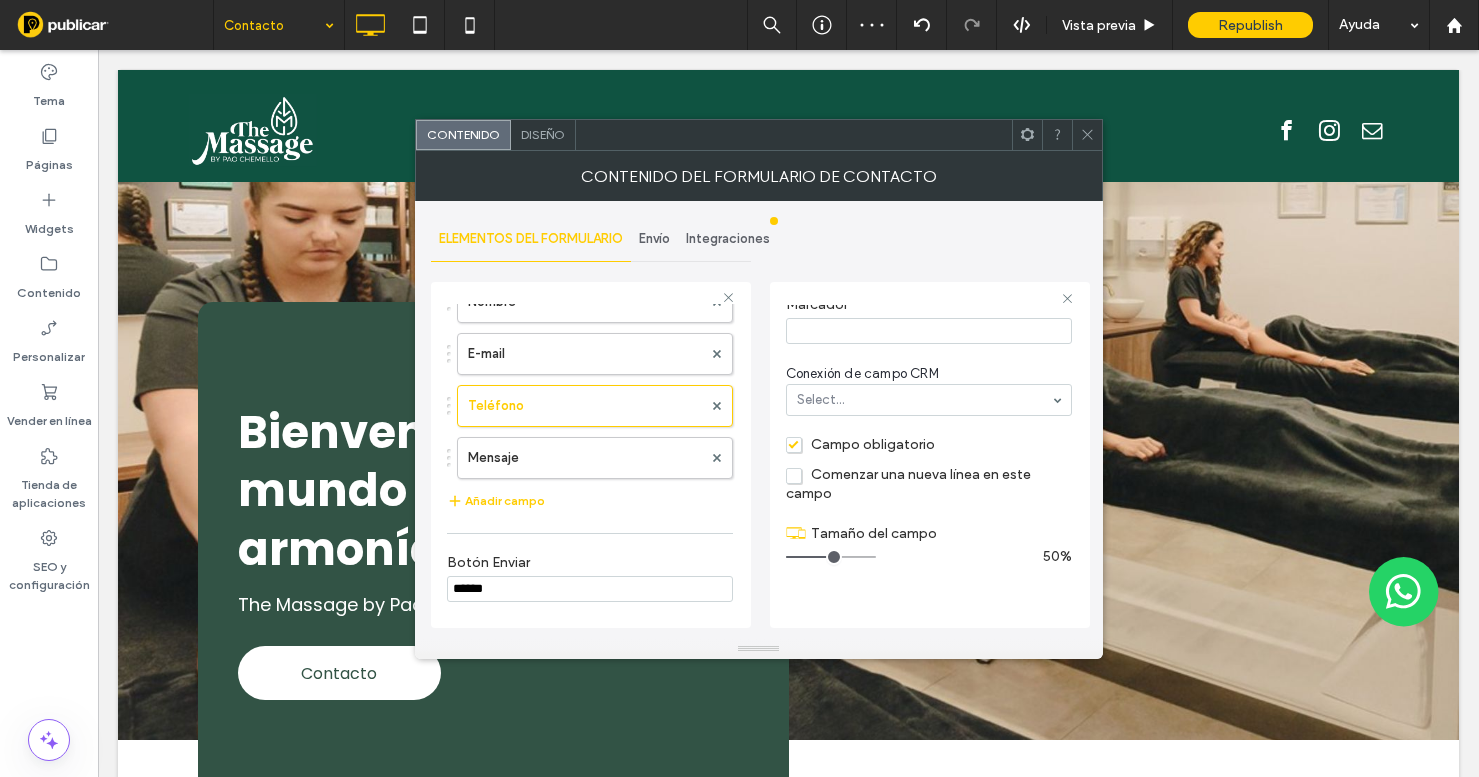 scroll, scrollTop: 0, scrollLeft: 0, axis: both 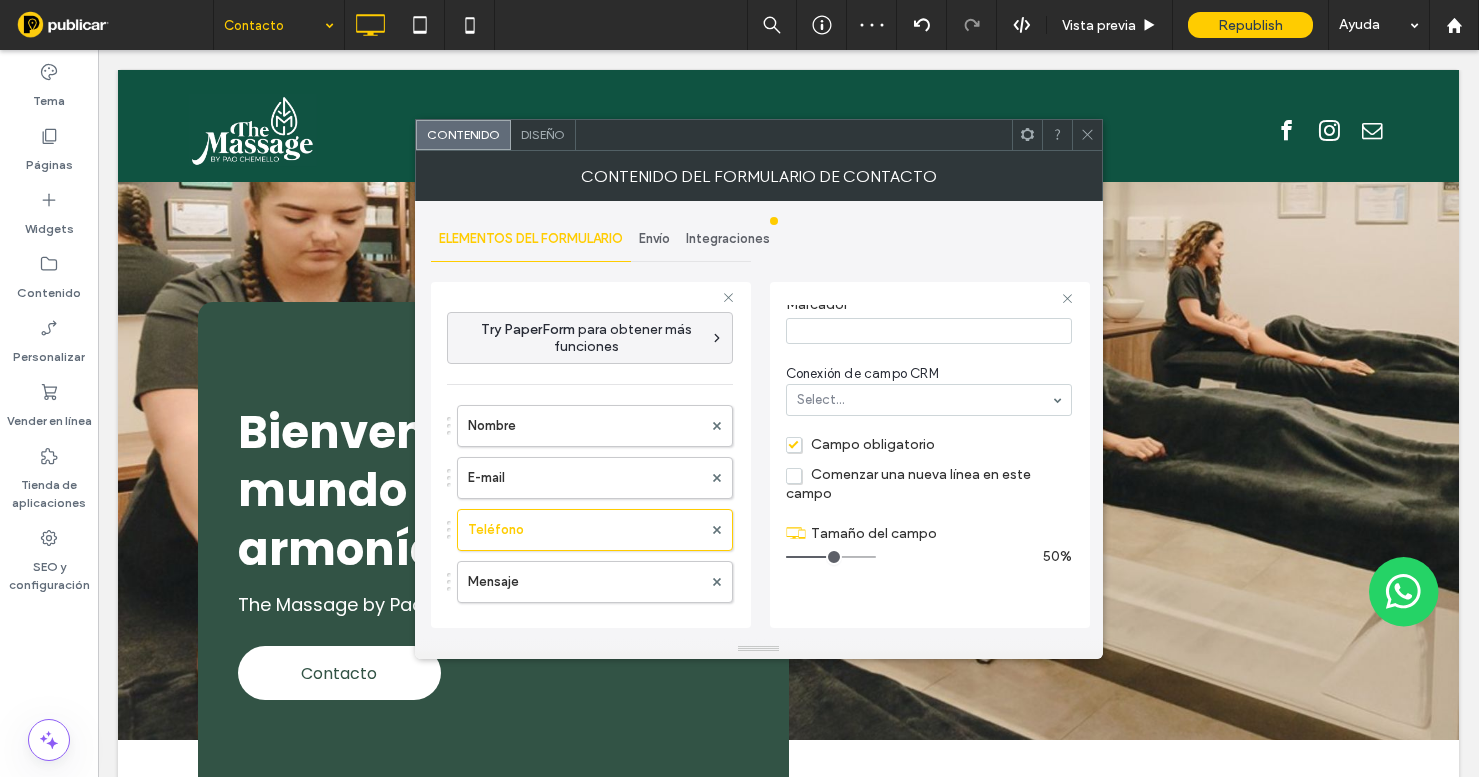 click on "Envío" at bounding box center [654, 239] 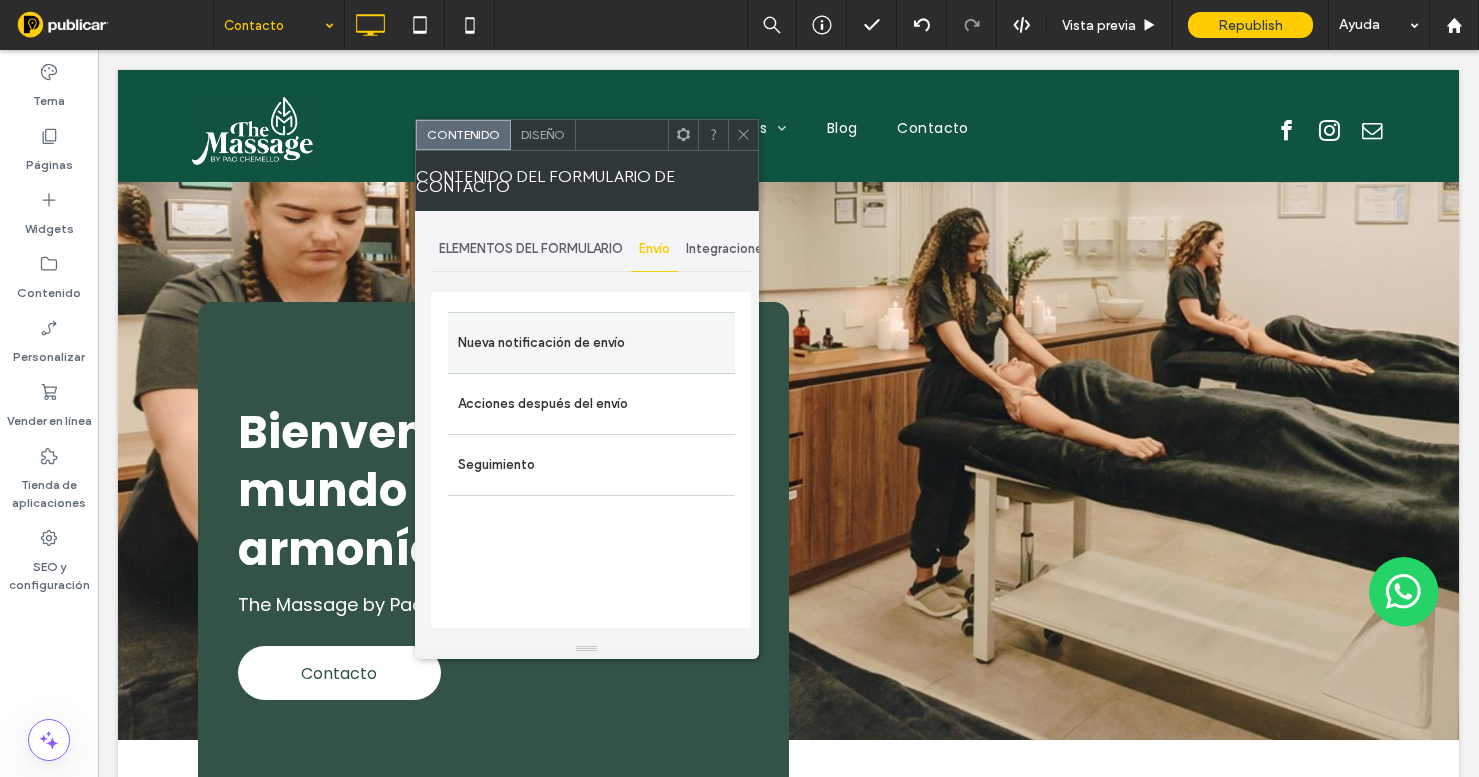 click on "Nueva notificación de envío" at bounding box center [591, 343] 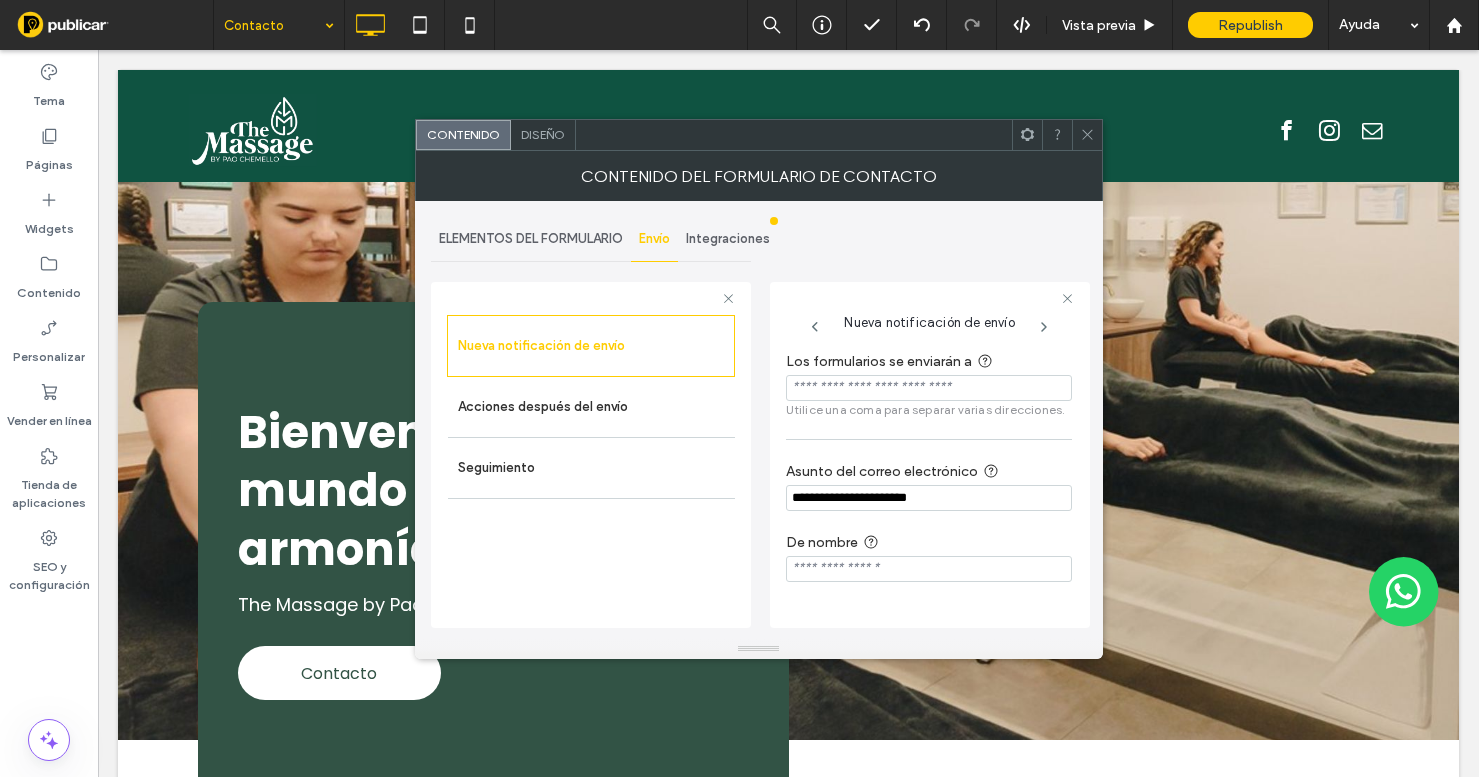 click at bounding box center (929, 388) 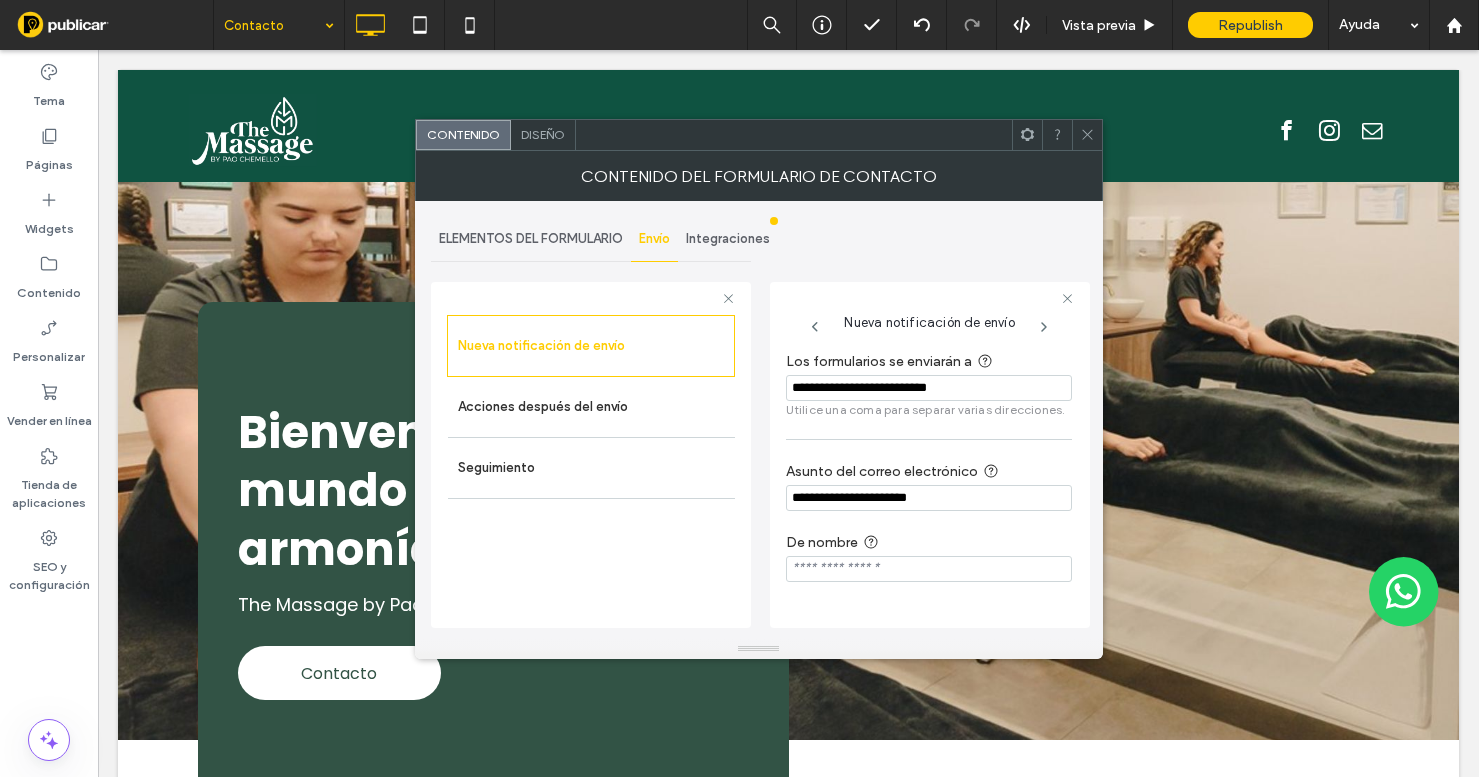 type on "**********" 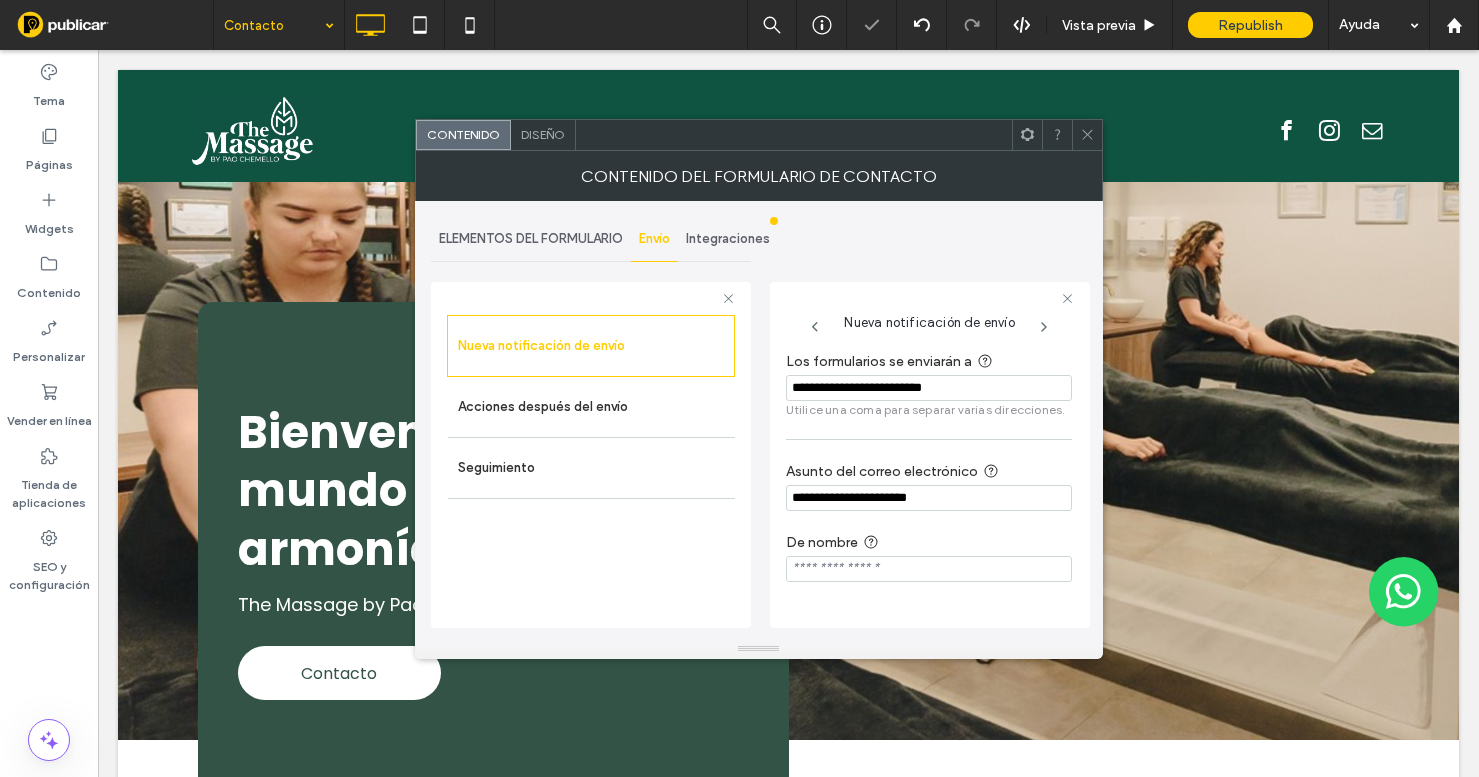 click 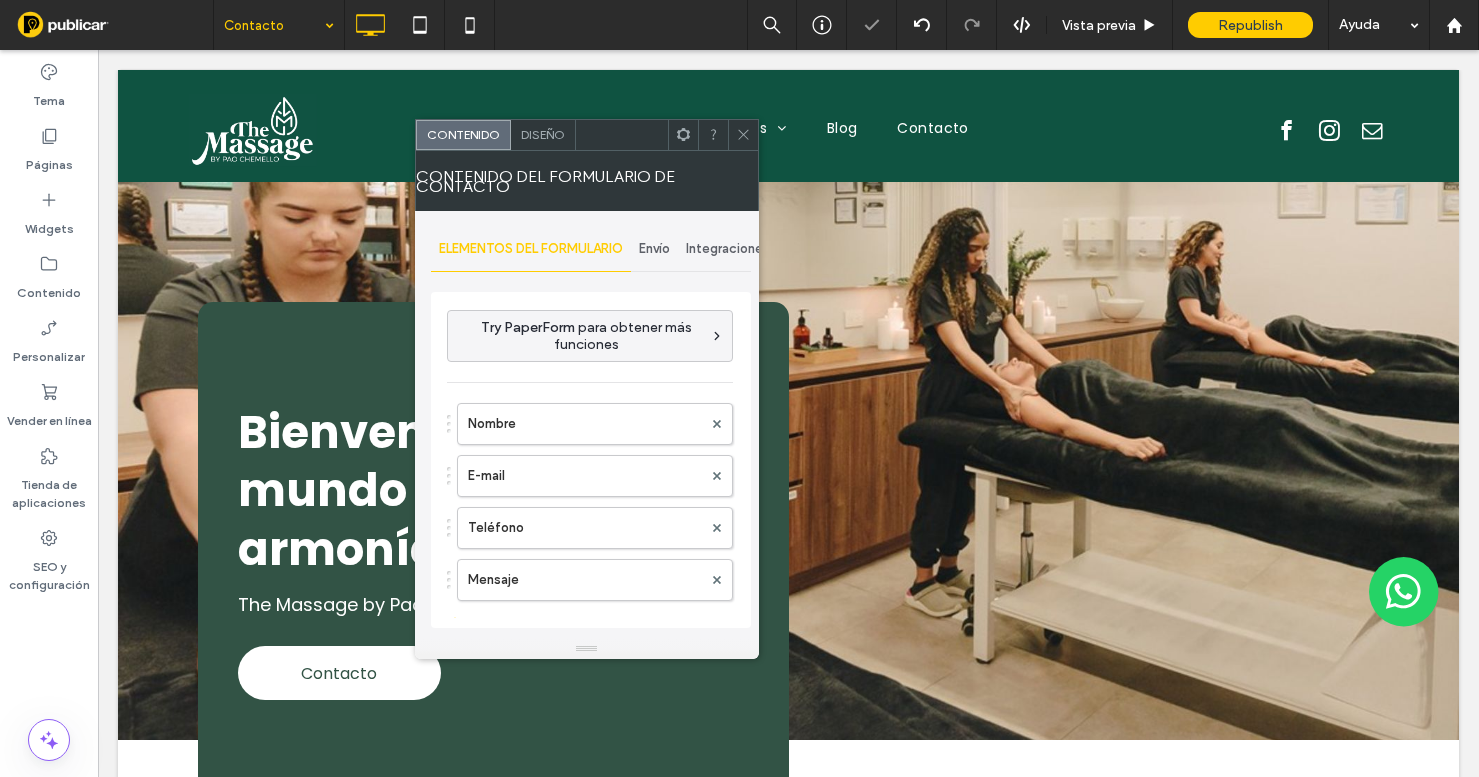 click on "Diseño" at bounding box center [543, 134] 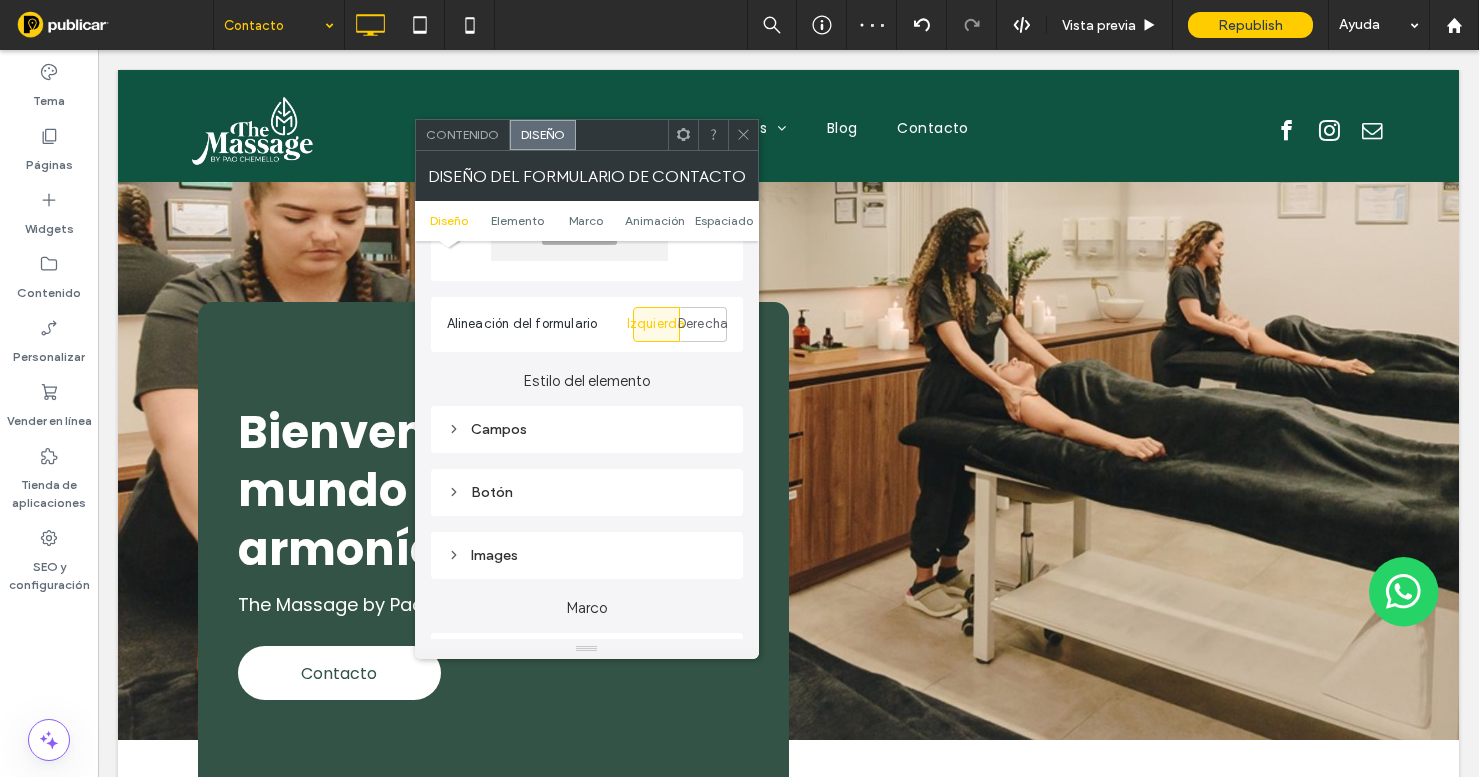scroll, scrollTop: 253, scrollLeft: 0, axis: vertical 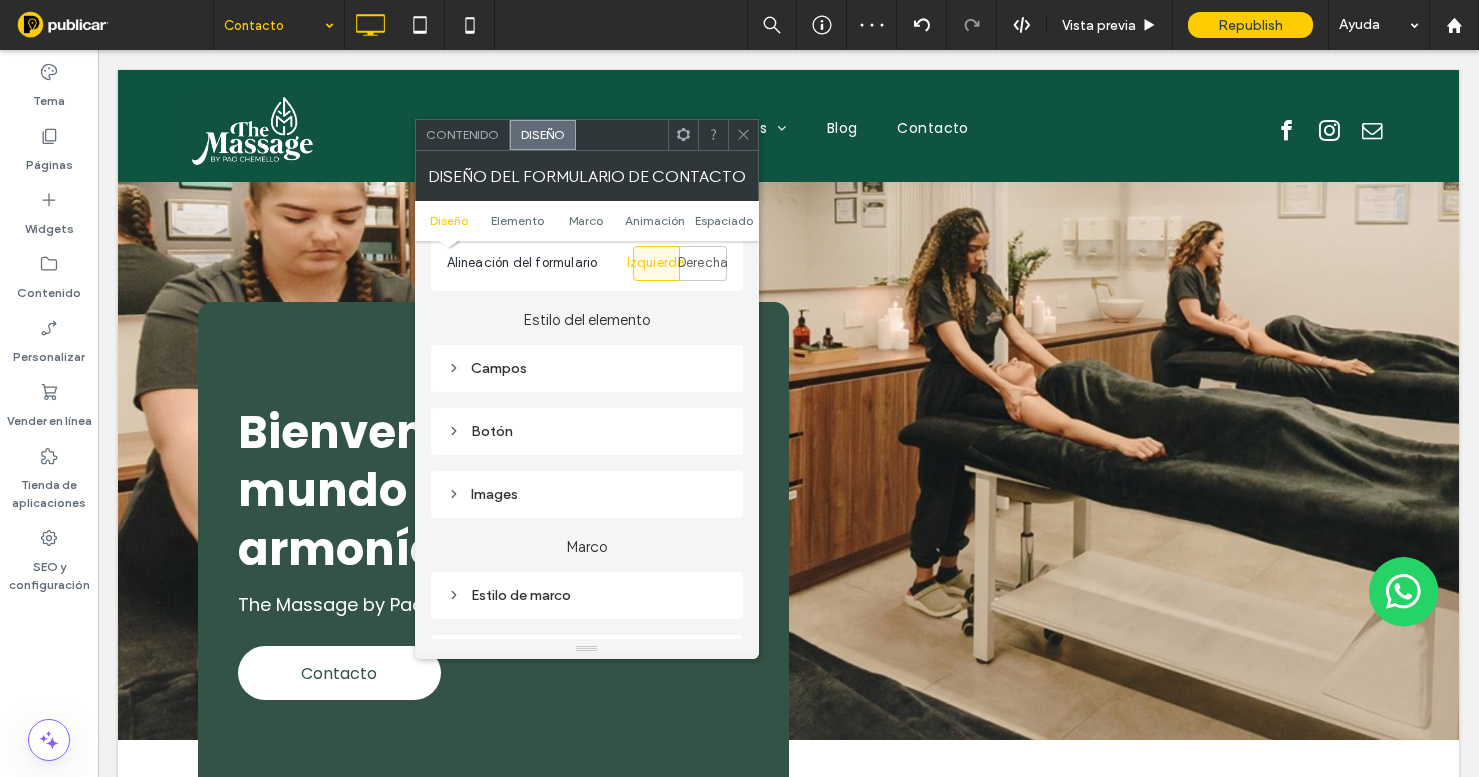 click on "Botón" at bounding box center [587, 431] 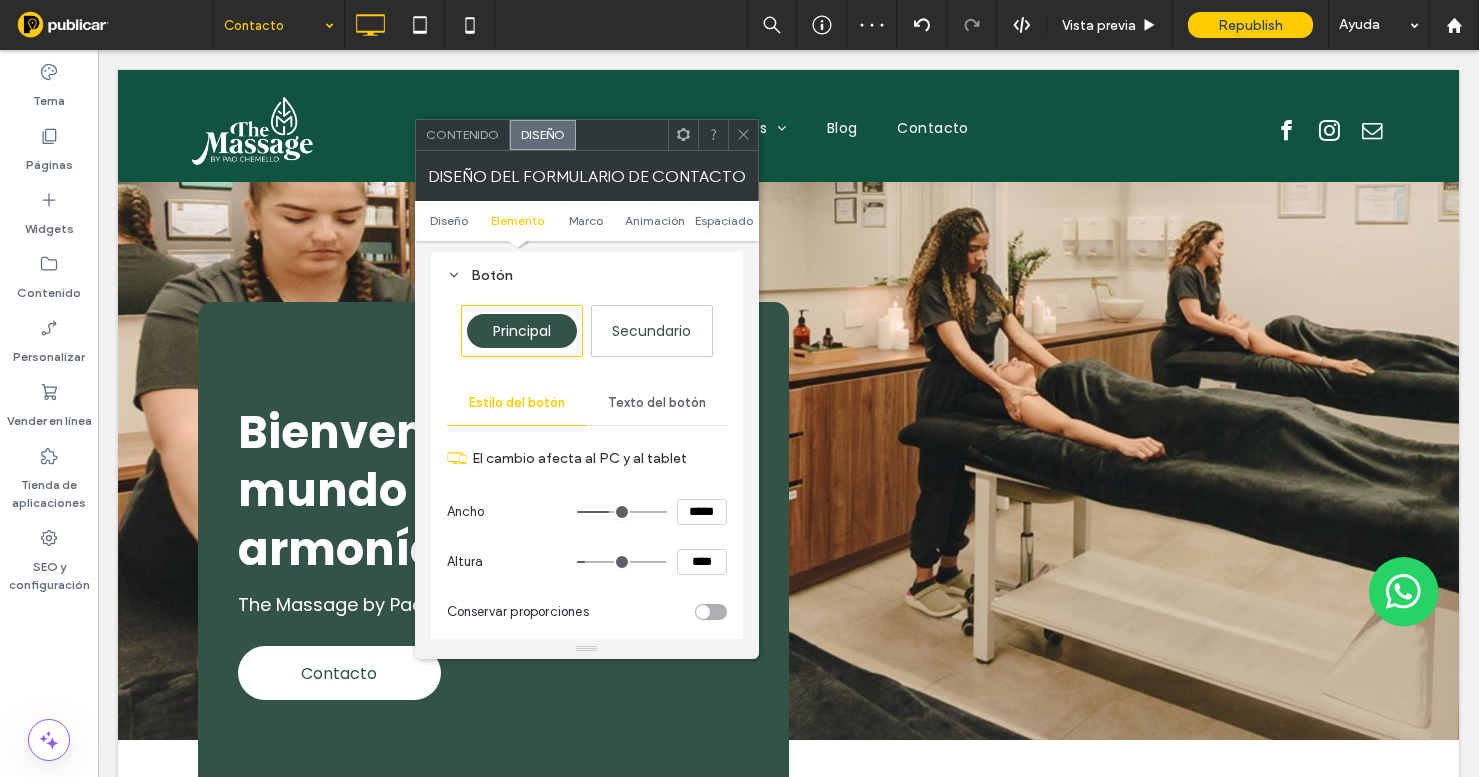 scroll, scrollTop: 444, scrollLeft: 0, axis: vertical 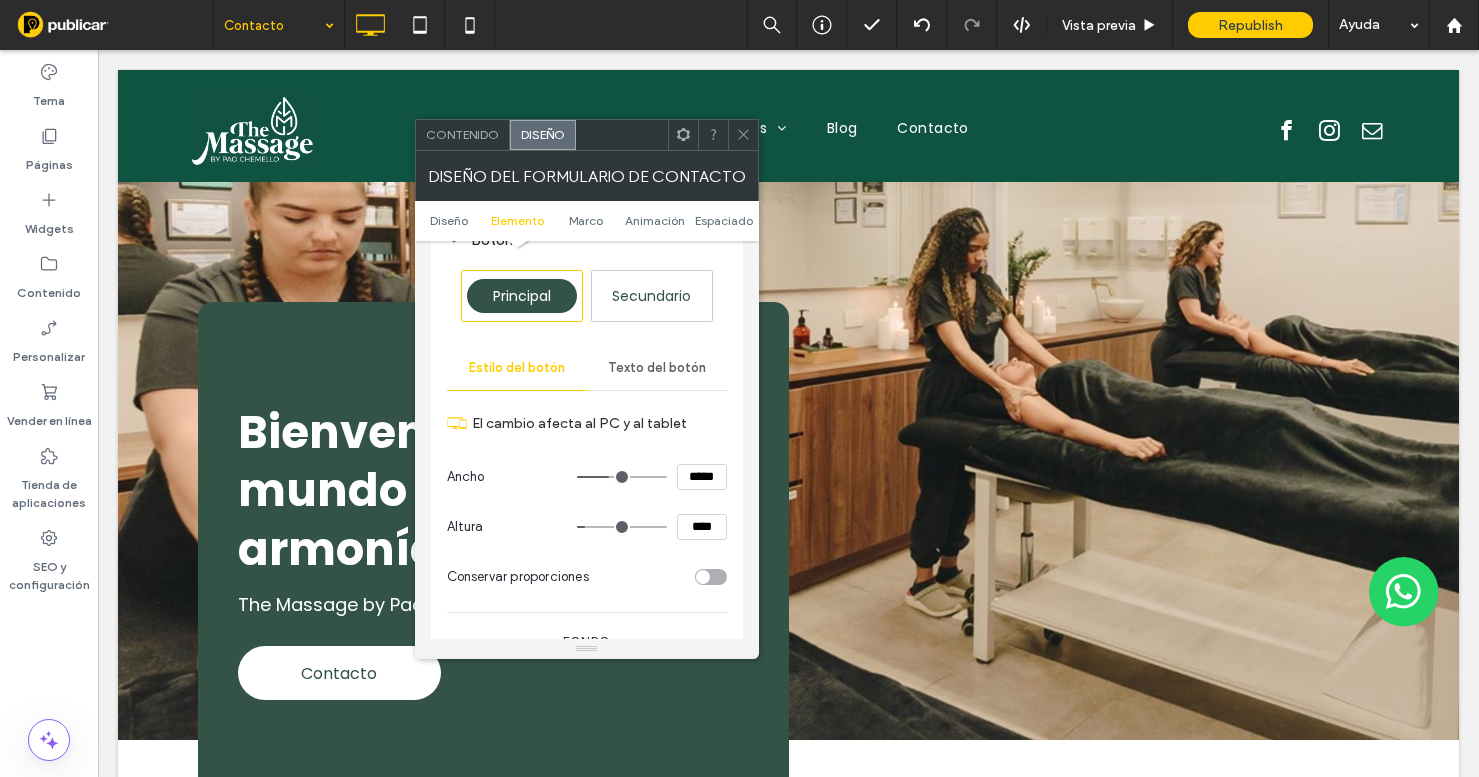 click on "Principal" at bounding box center (522, 296) 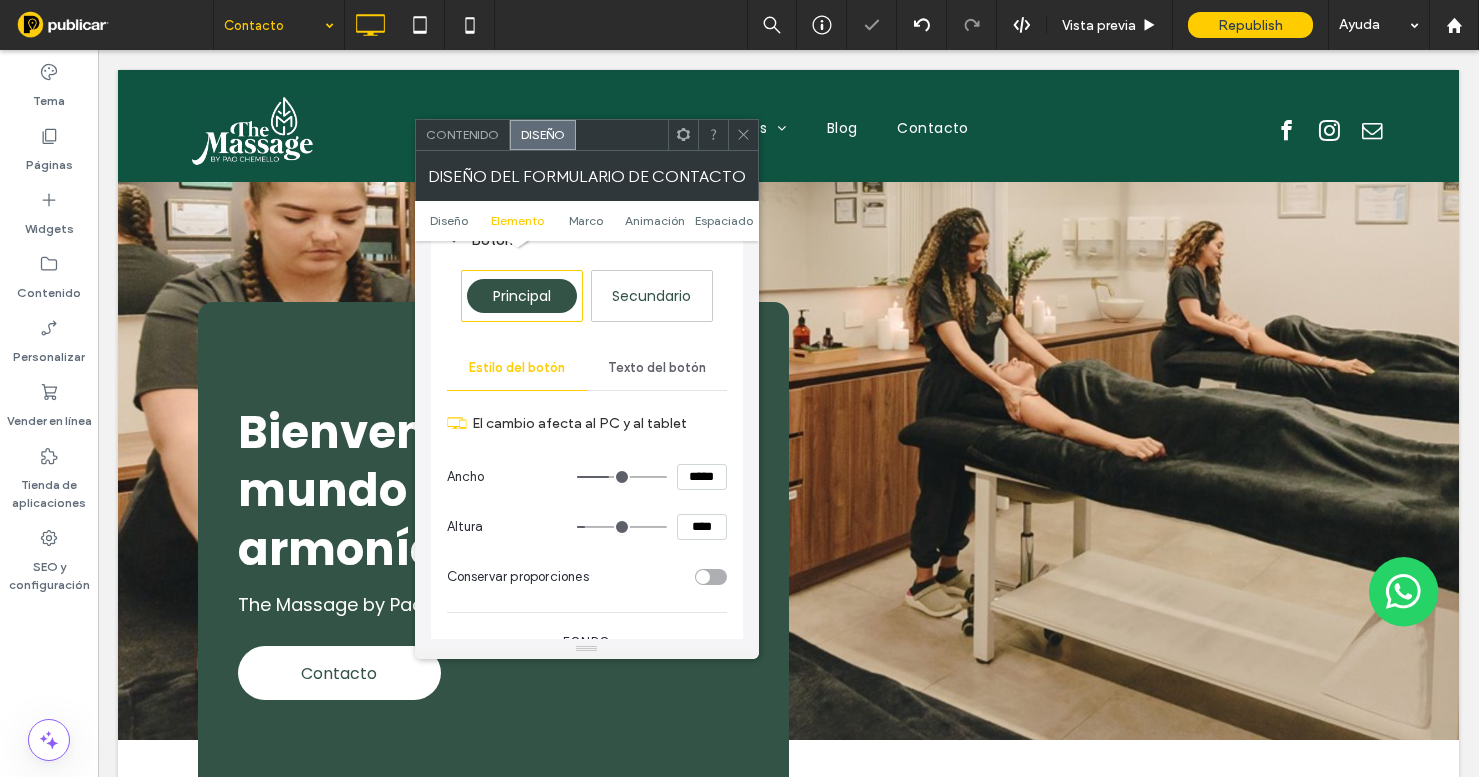 click 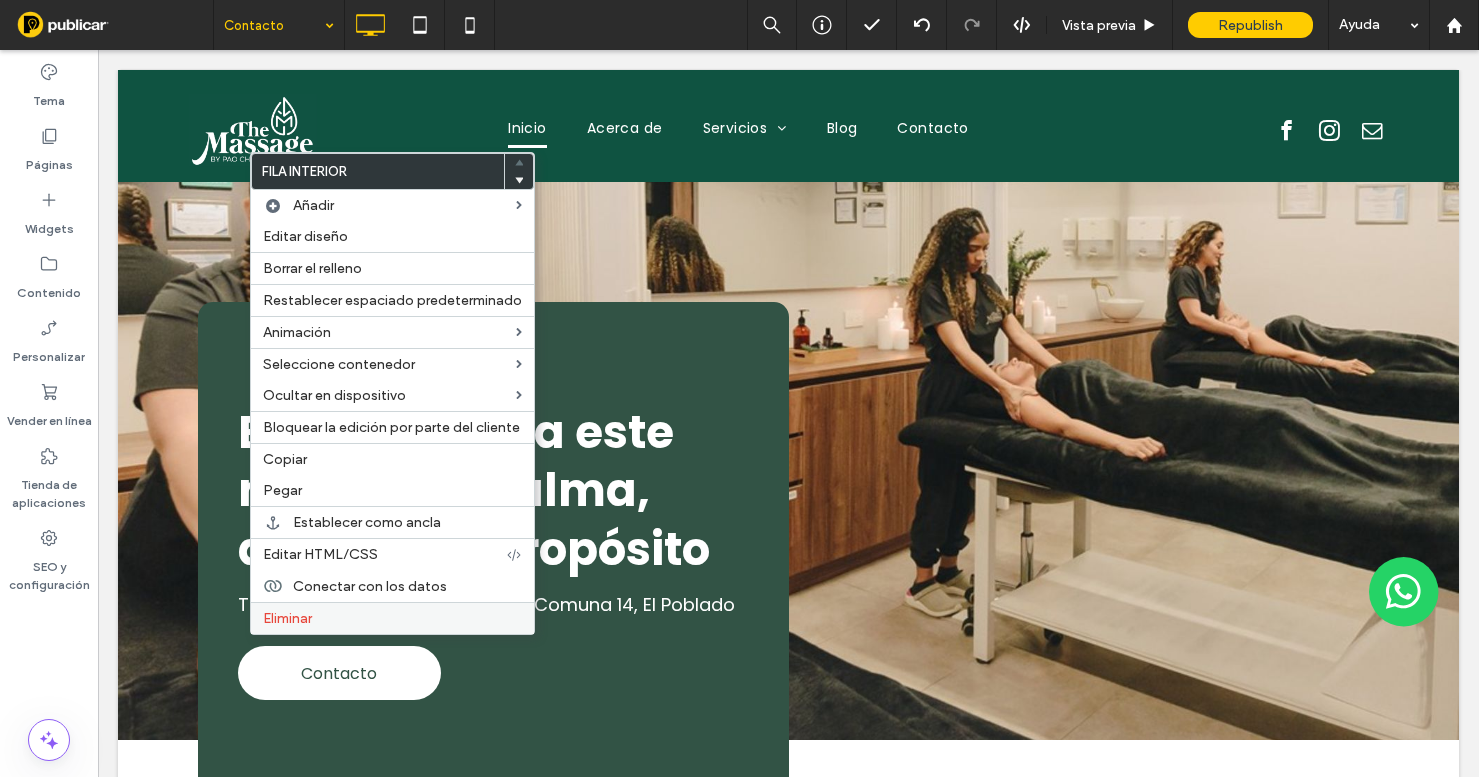 click on "Eliminar" at bounding box center (287, 618) 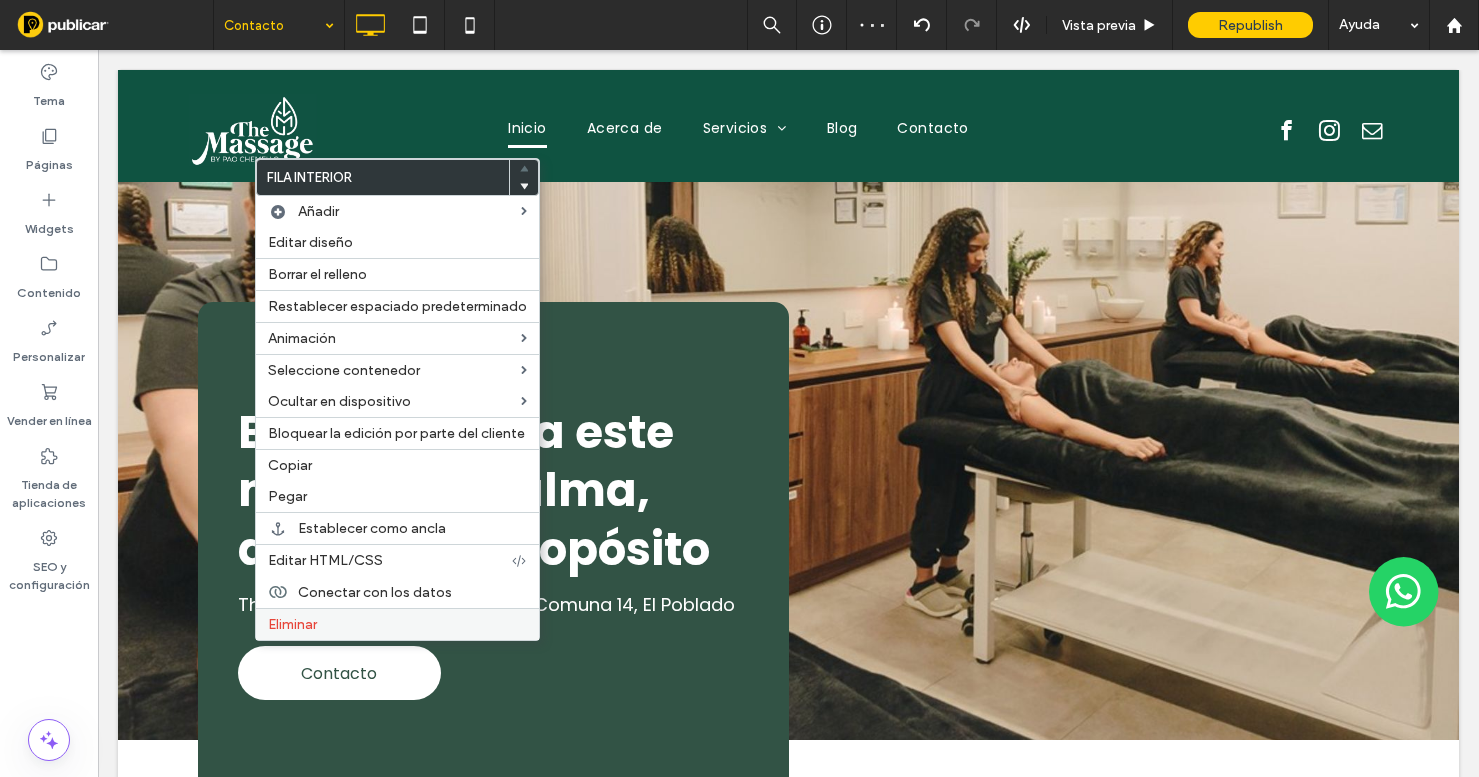 click on "Eliminar" at bounding box center (292, 624) 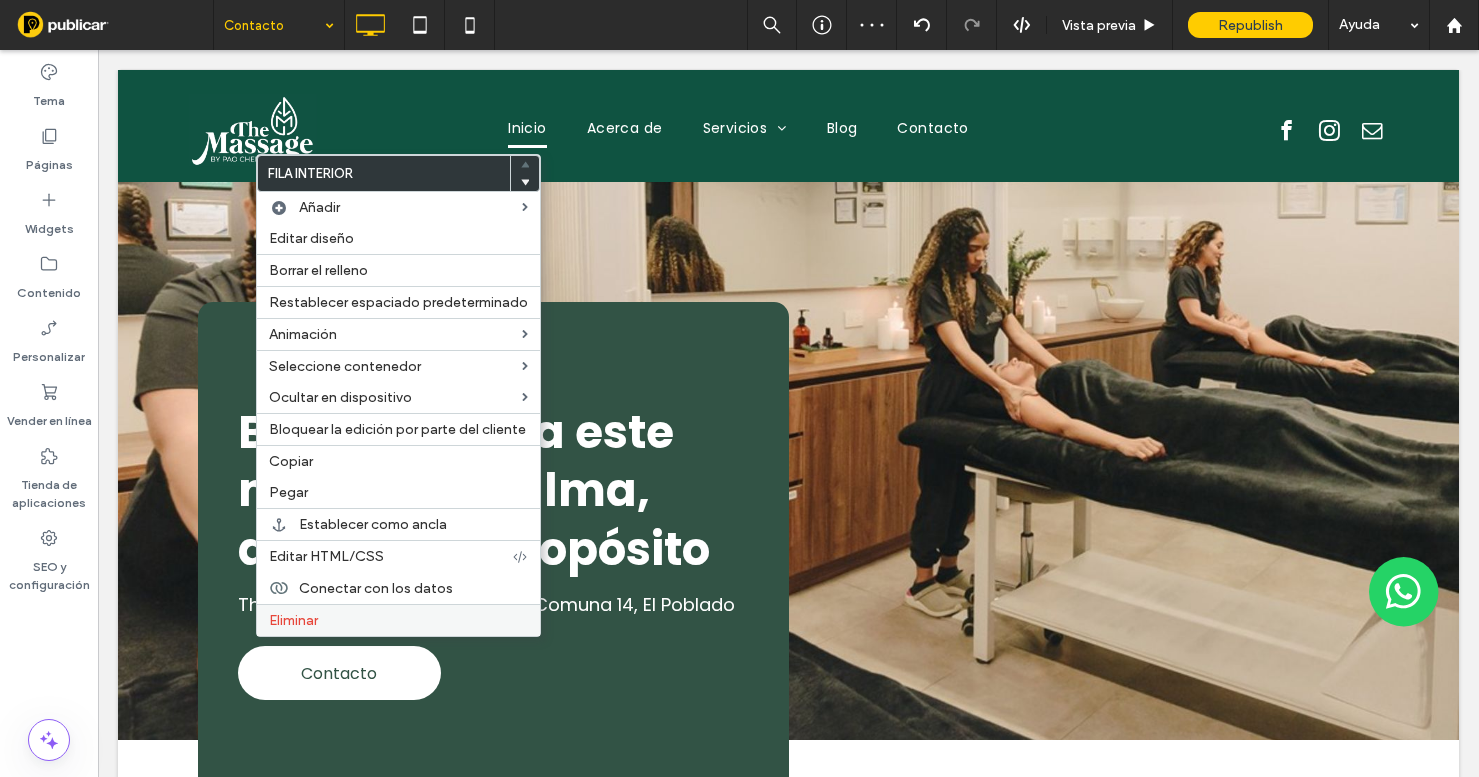 click on "Eliminar" at bounding box center (293, 620) 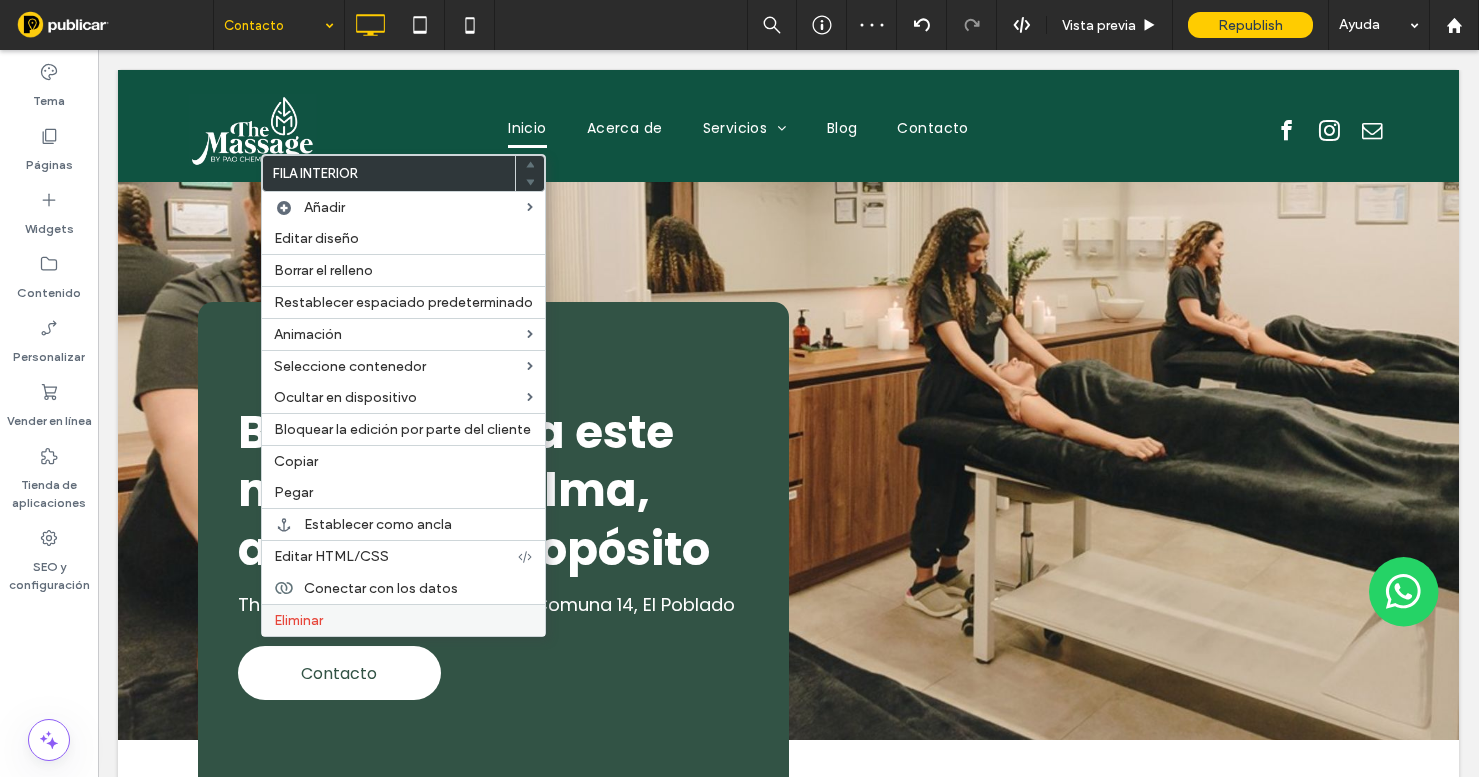 click on "Eliminar" at bounding box center [298, 620] 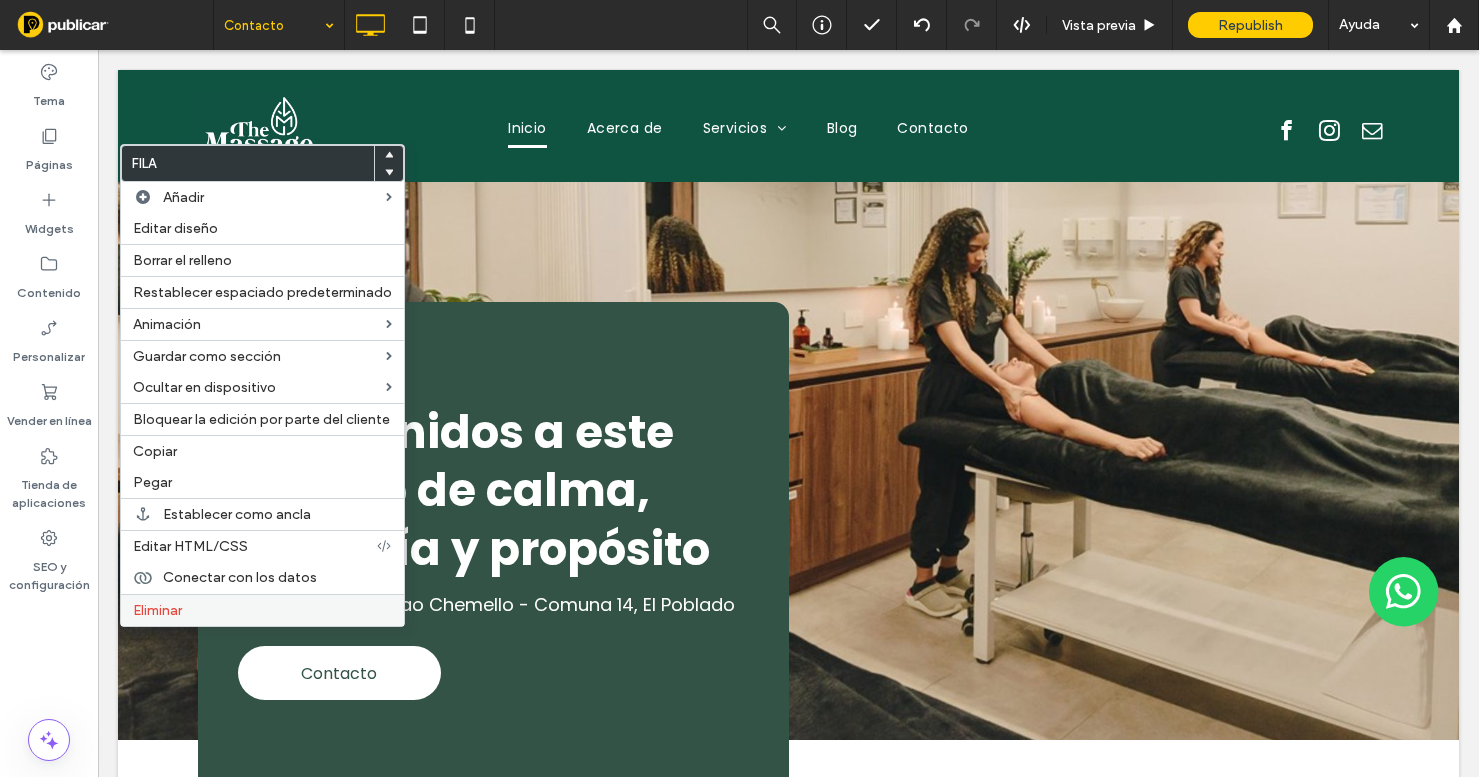 click on "Eliminar" at bounding box center [262, 610] 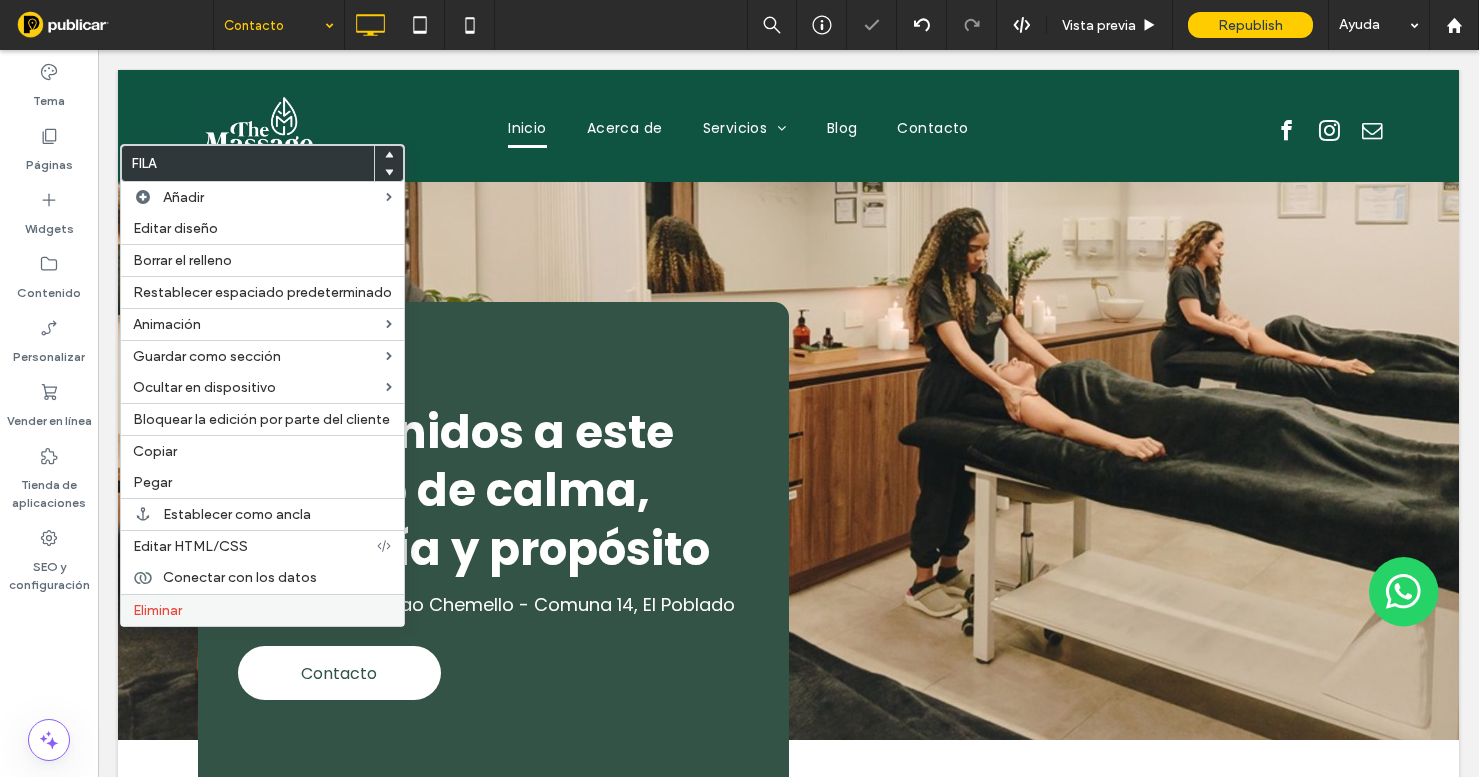 click on "Eliminar" at bounding box center (262, 610) 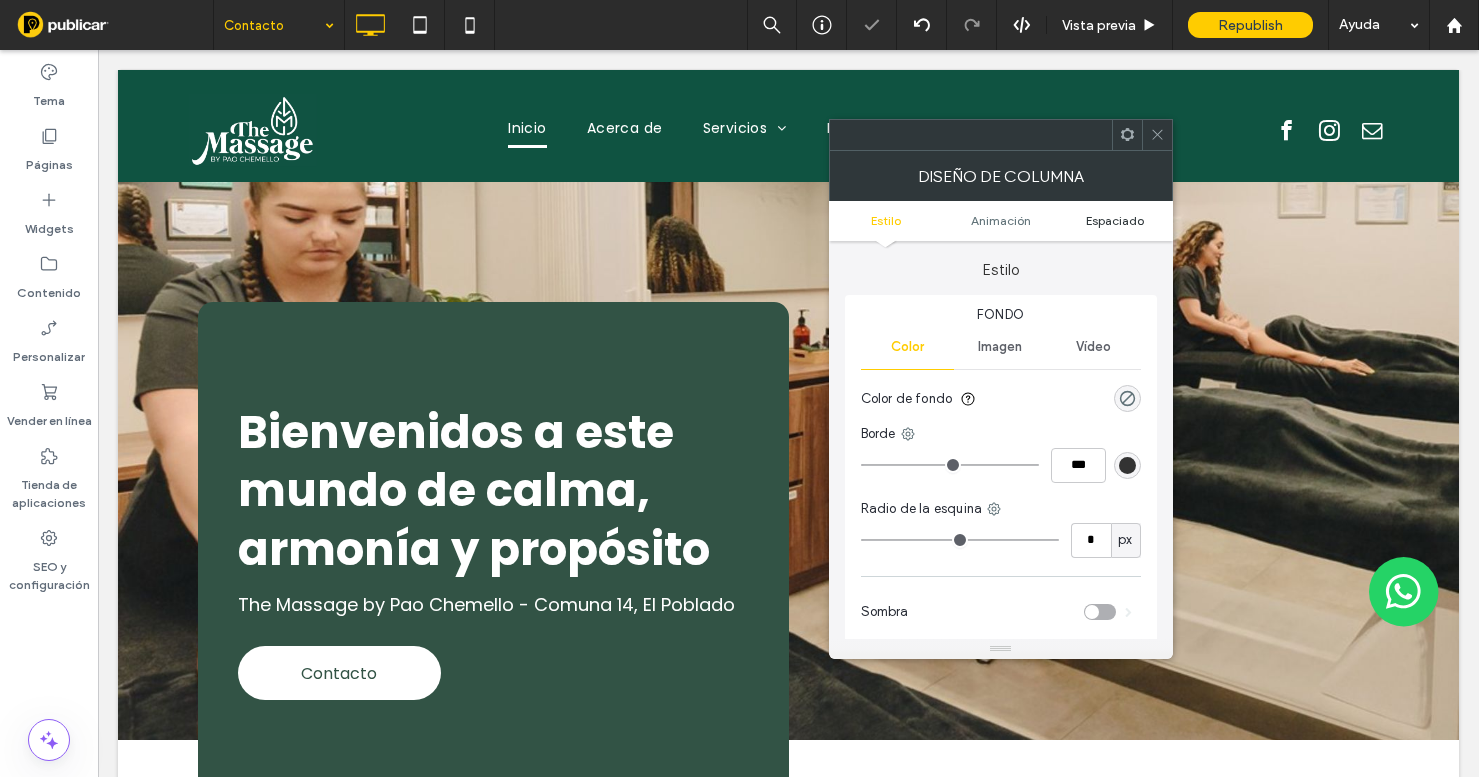 click on "Espaciado" at bounding box center [1115, 220] 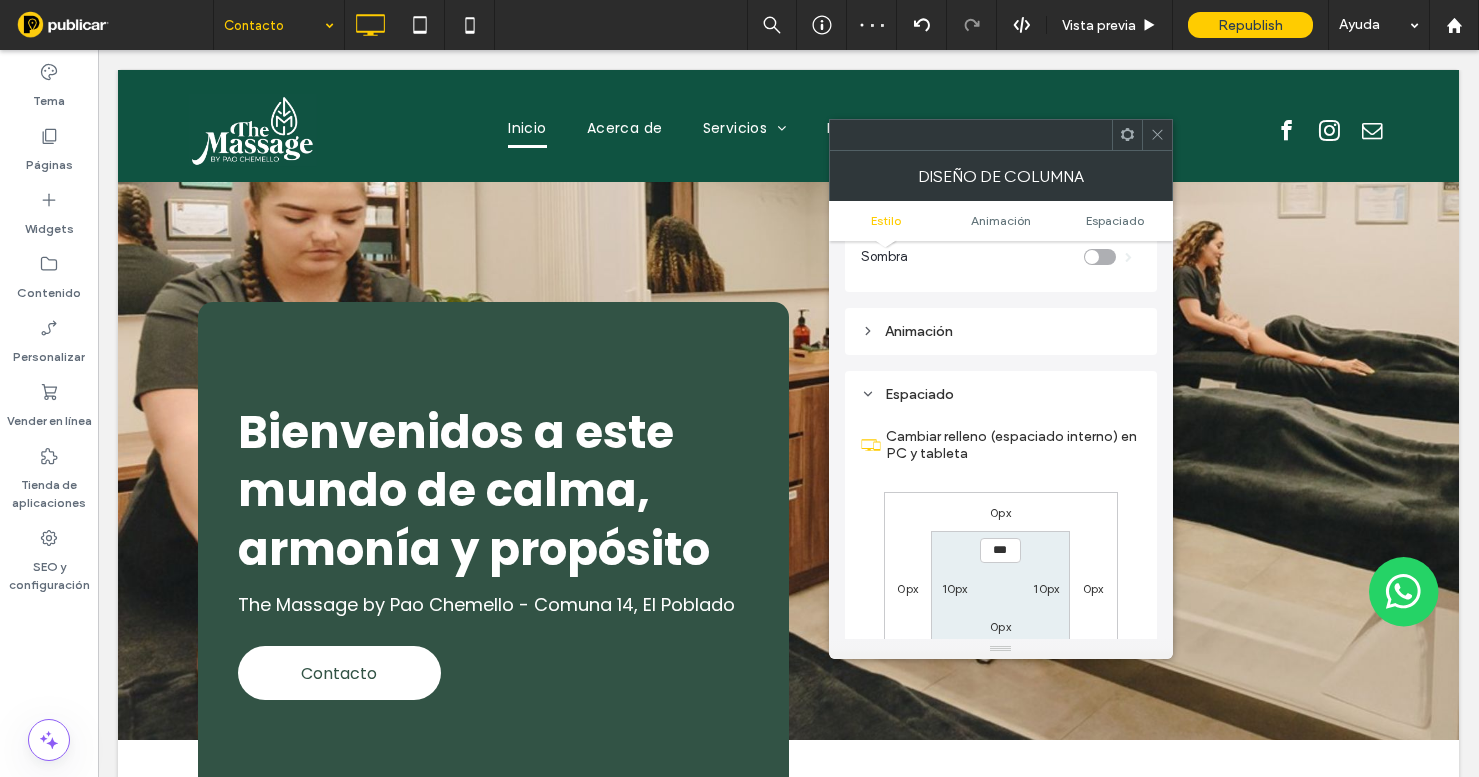 scroll, scrollTop: 470, scrollLeft: 0, axis: vertical 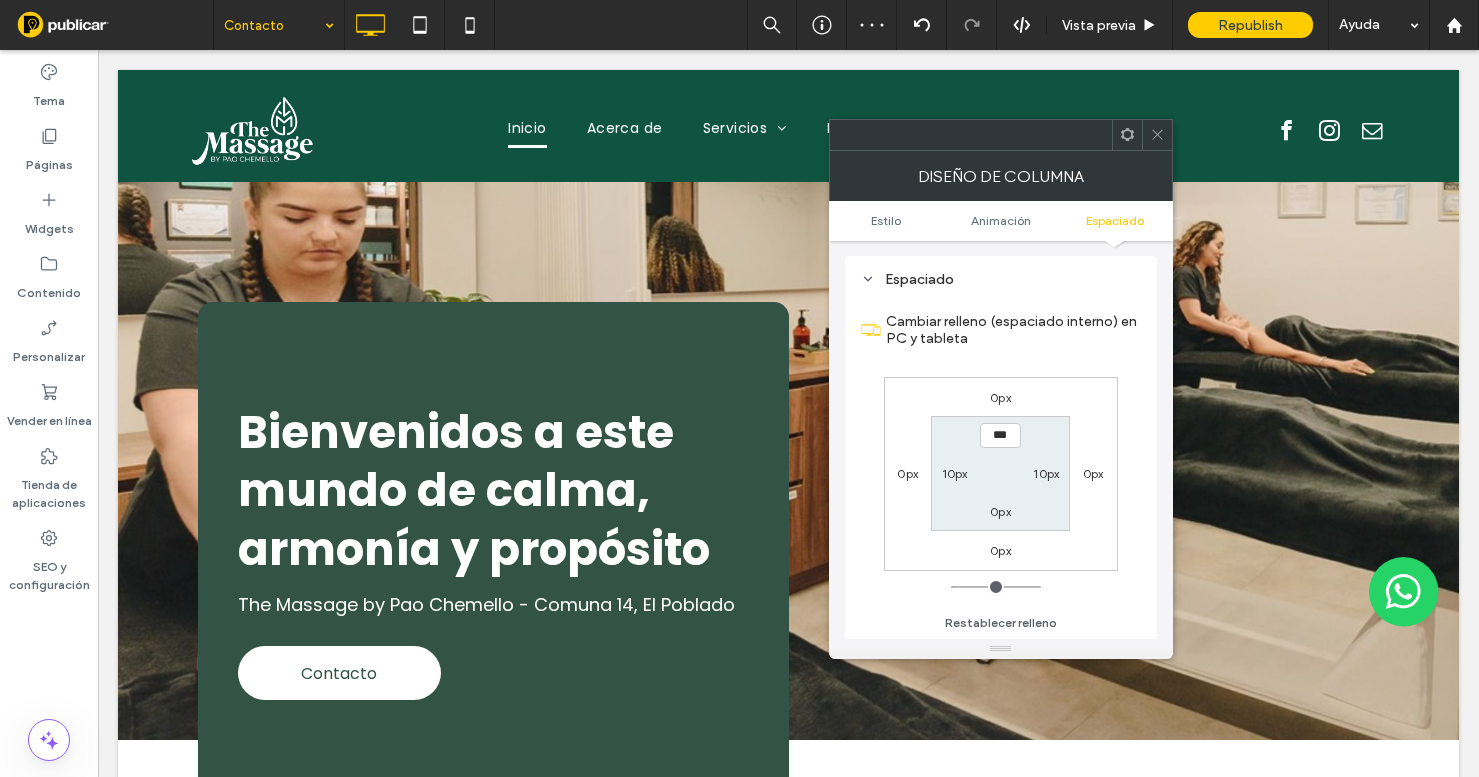 click on "10px" at bounding box center (1046, 473) 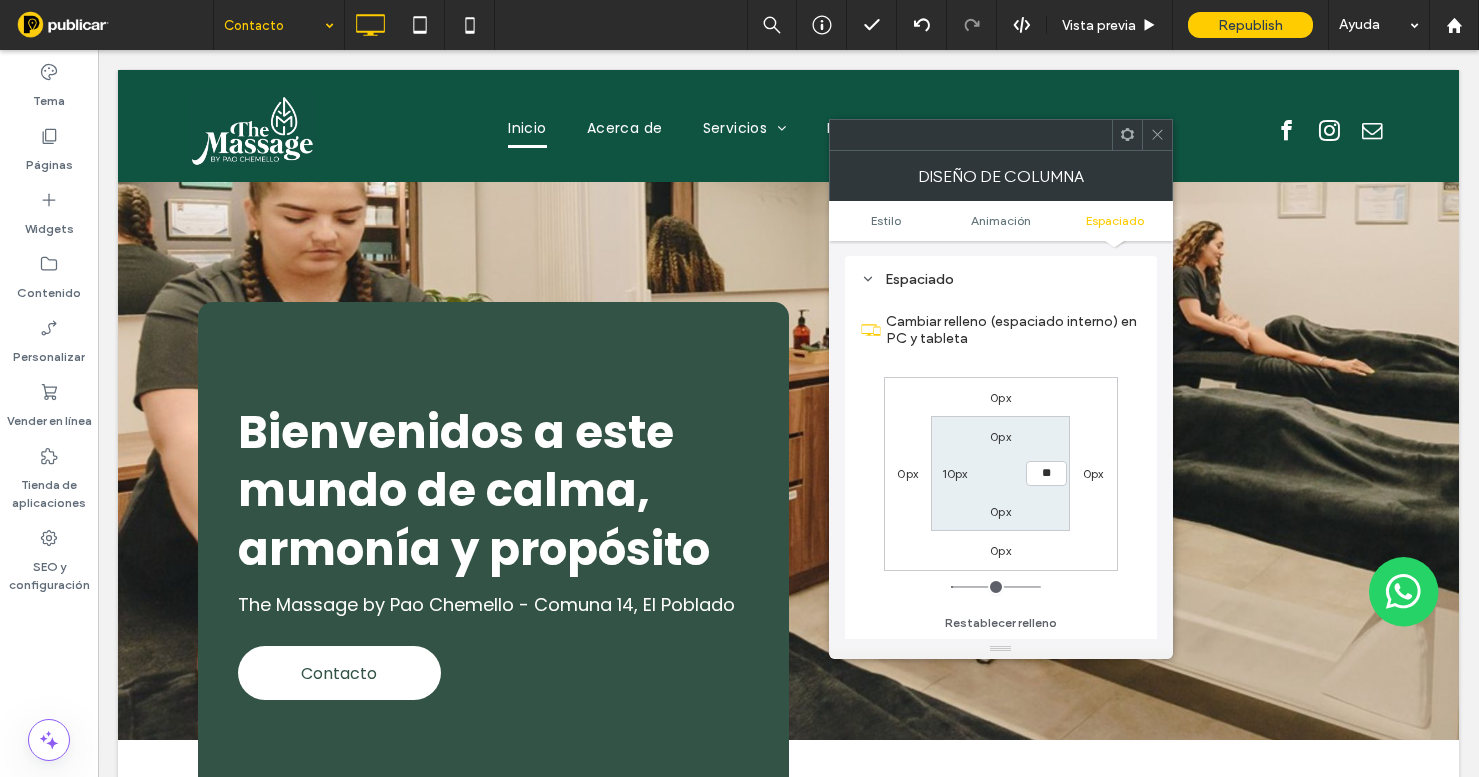 type on "**" 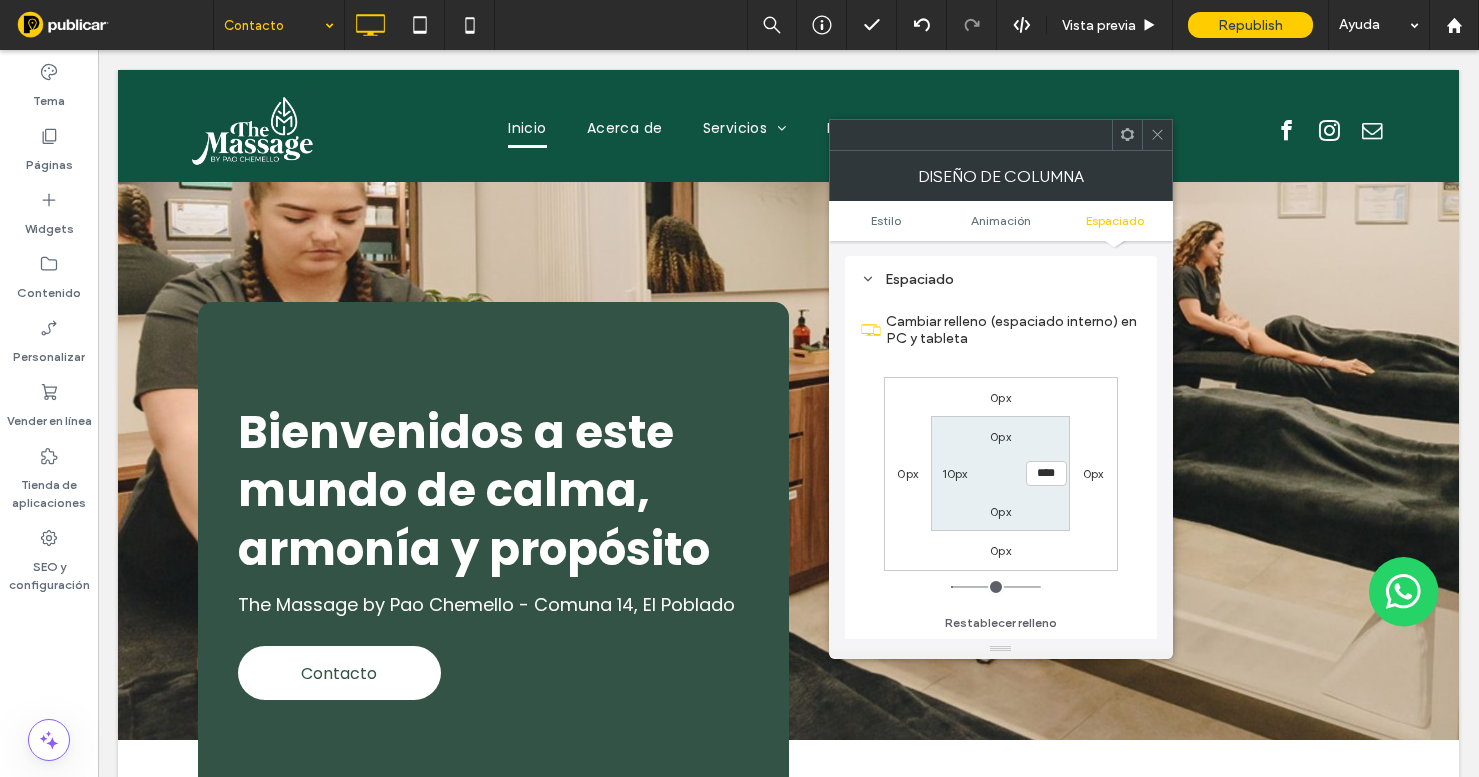 click on "10px" at bounding box center [955, 473] 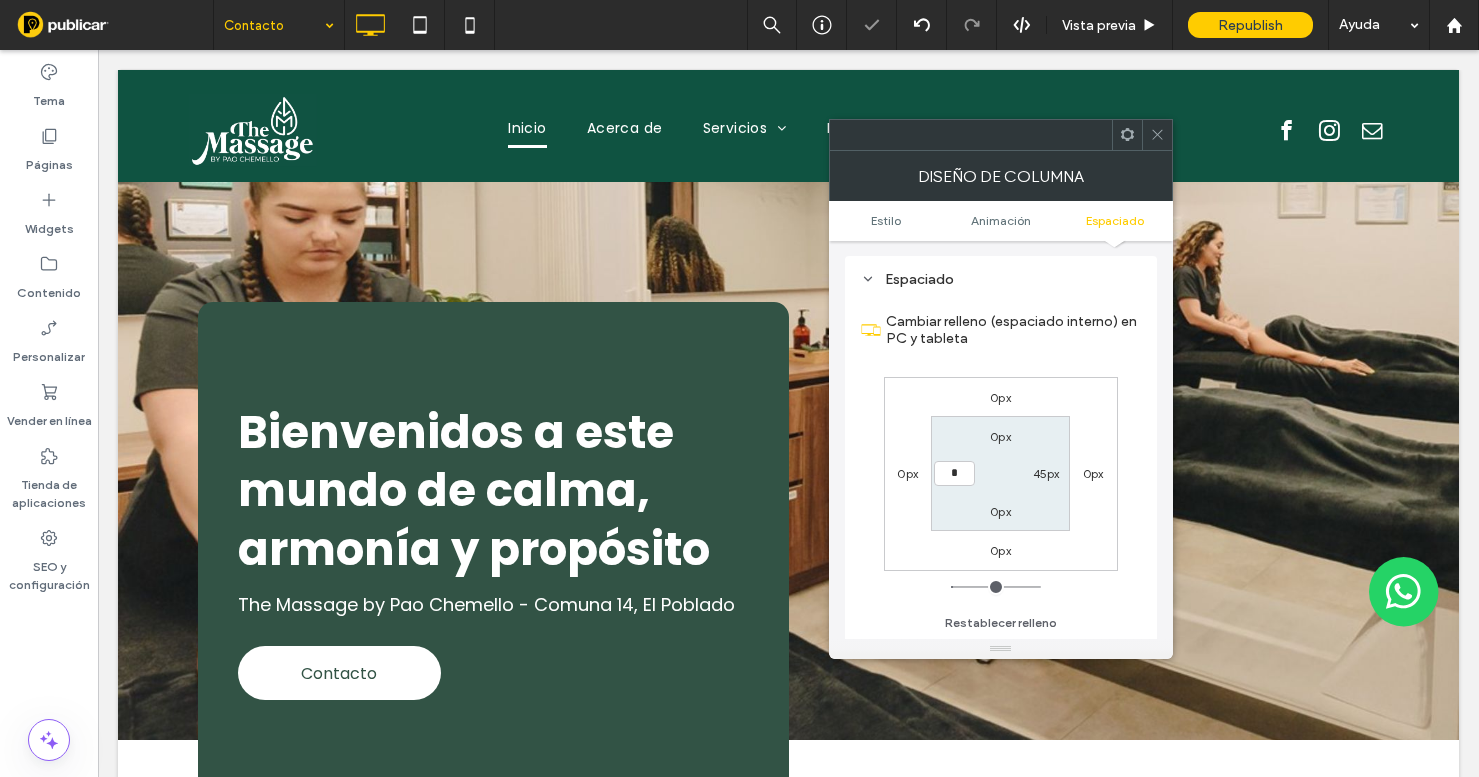 type on "*" 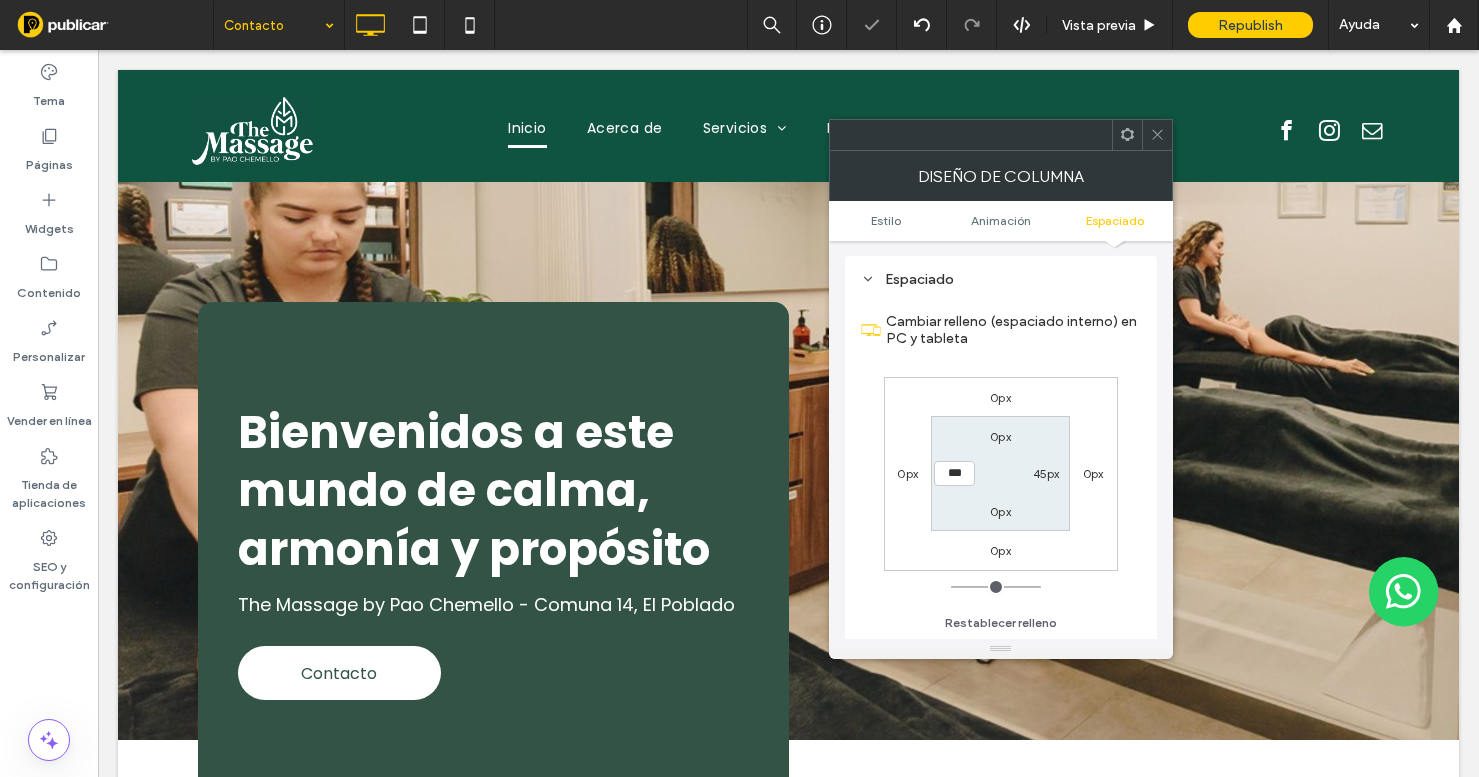 click 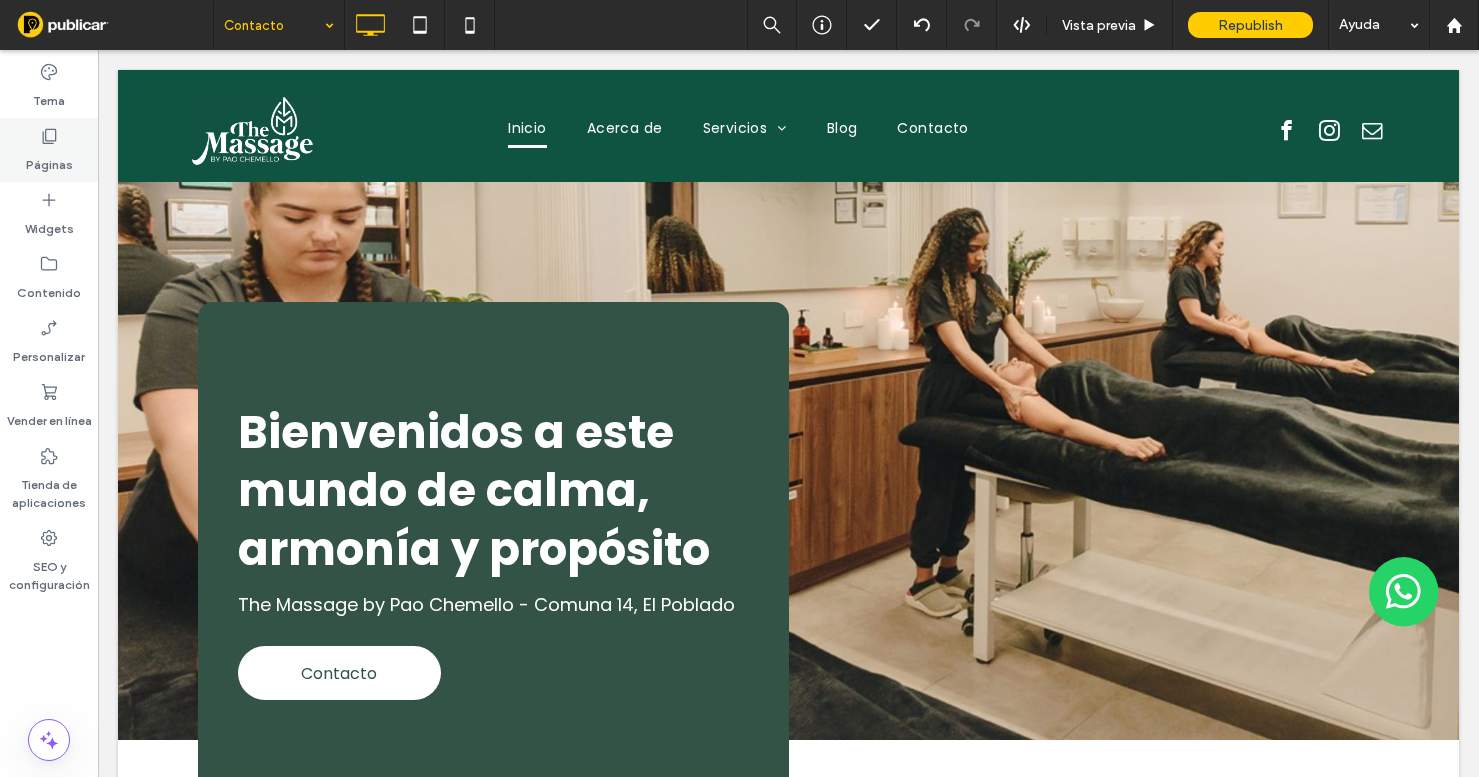 click on "Páginas" at bounding box center (49, 150) 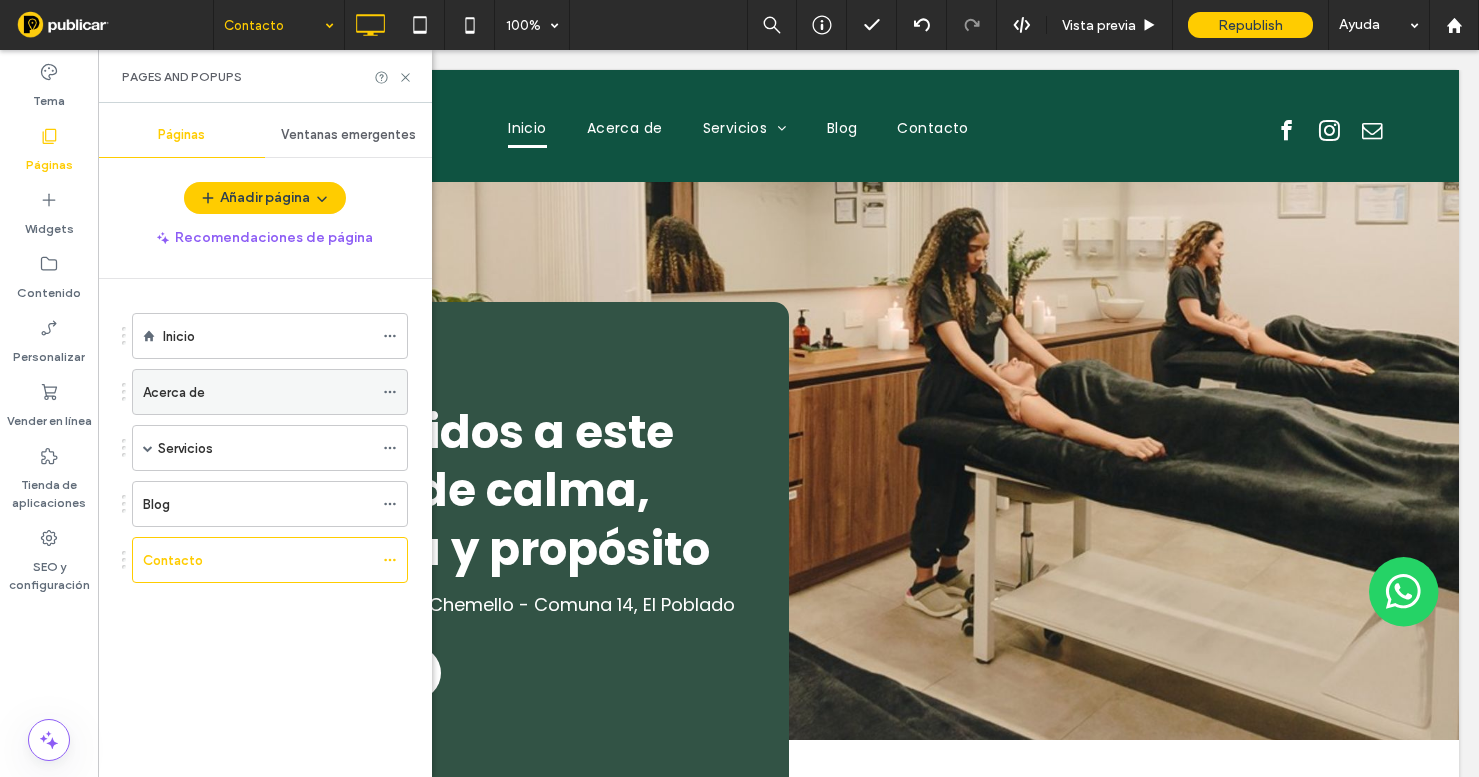 click 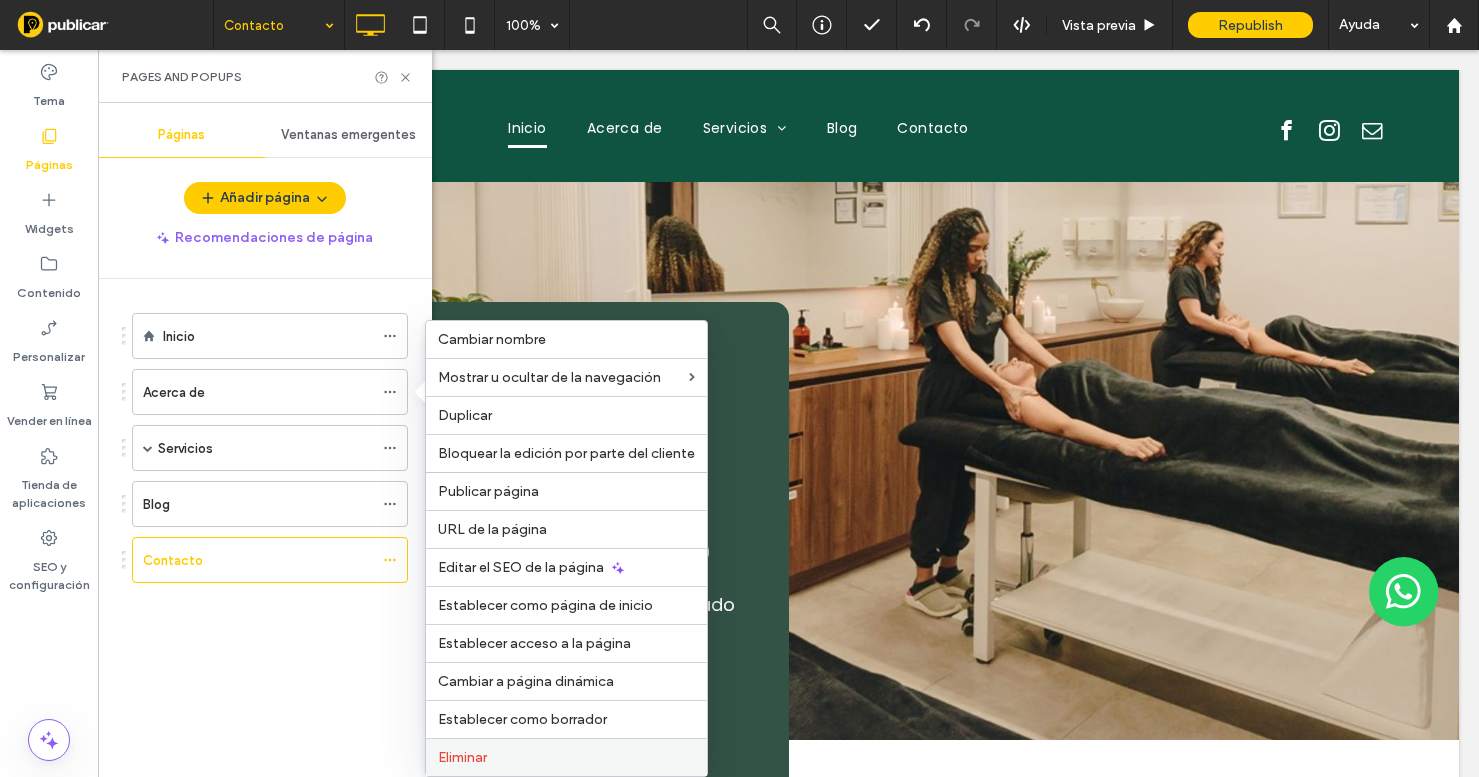 click on "Eliminar" at bounding box center (566, 757) 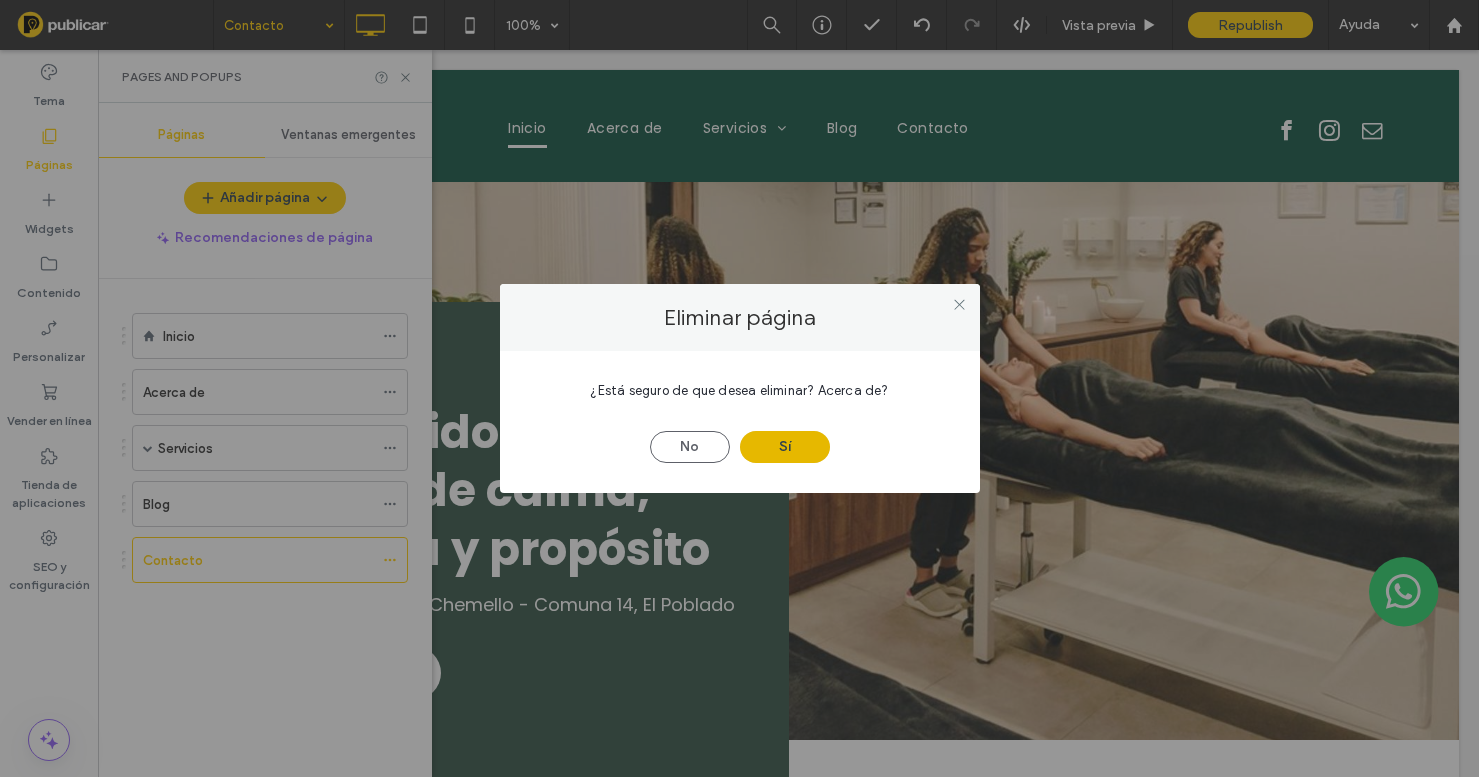 click on "Sí" at bounding box center (785, 447) 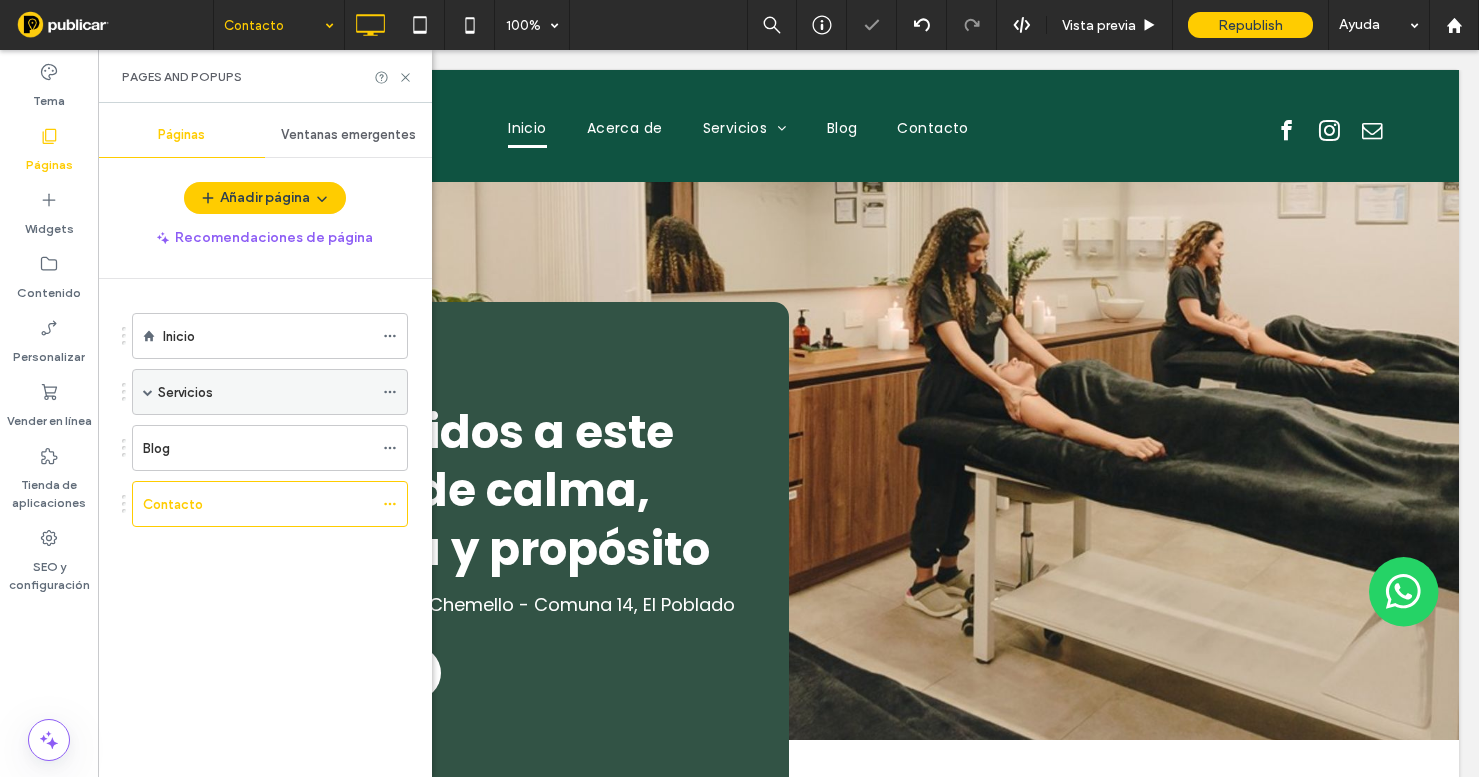 click 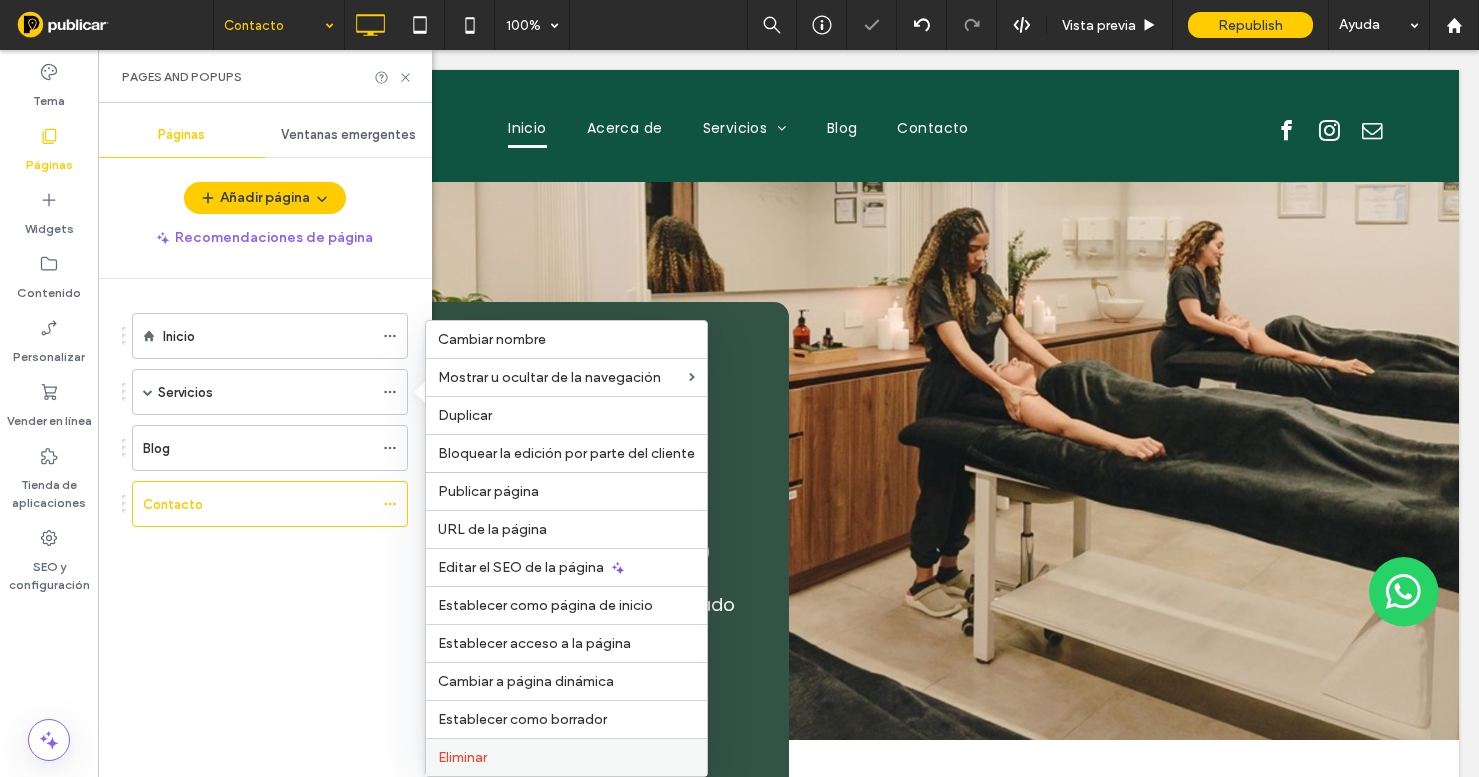 click on "Eliminar" at bounding box center (462, 757) 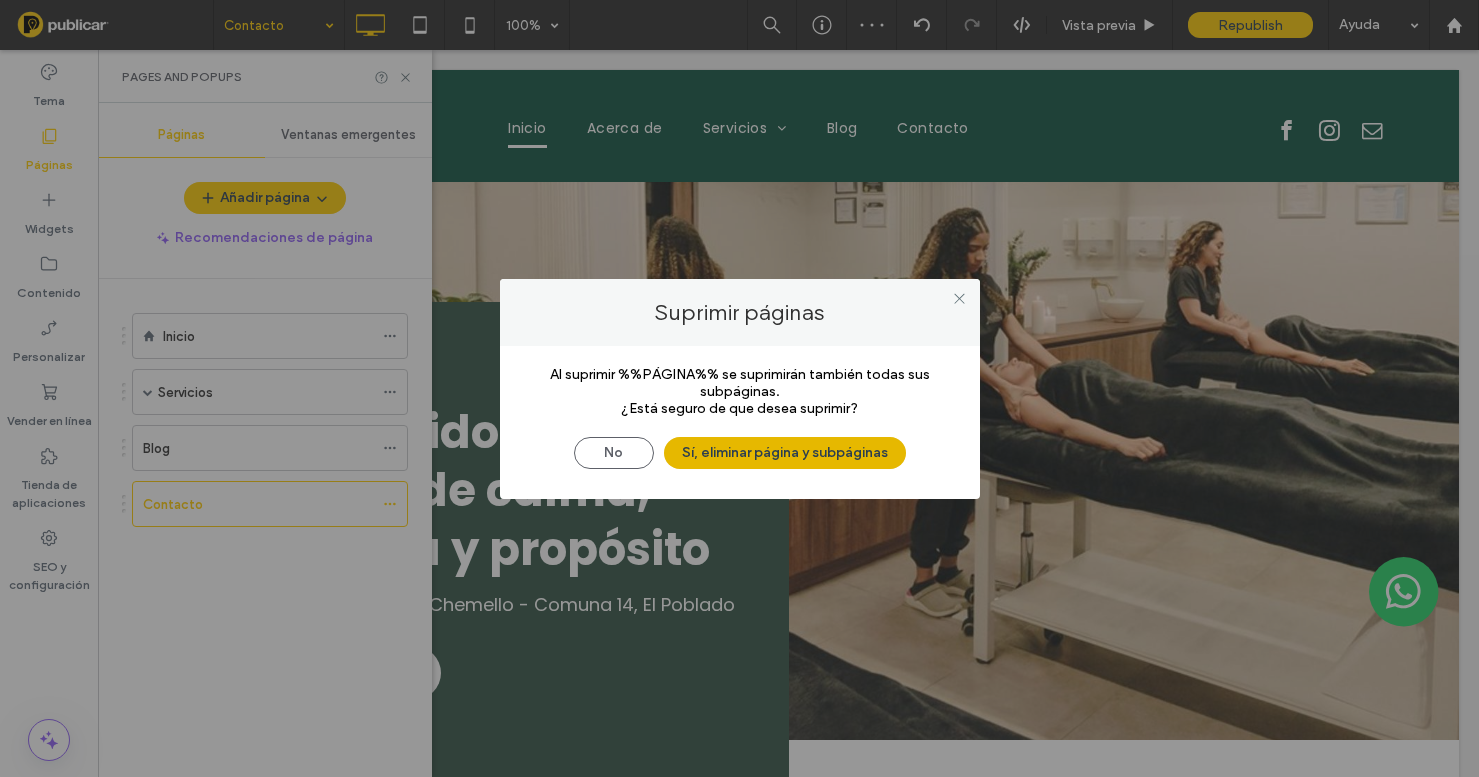 click on "Sí, eliminar página y subpáginas" at bounding box center [785, 453] 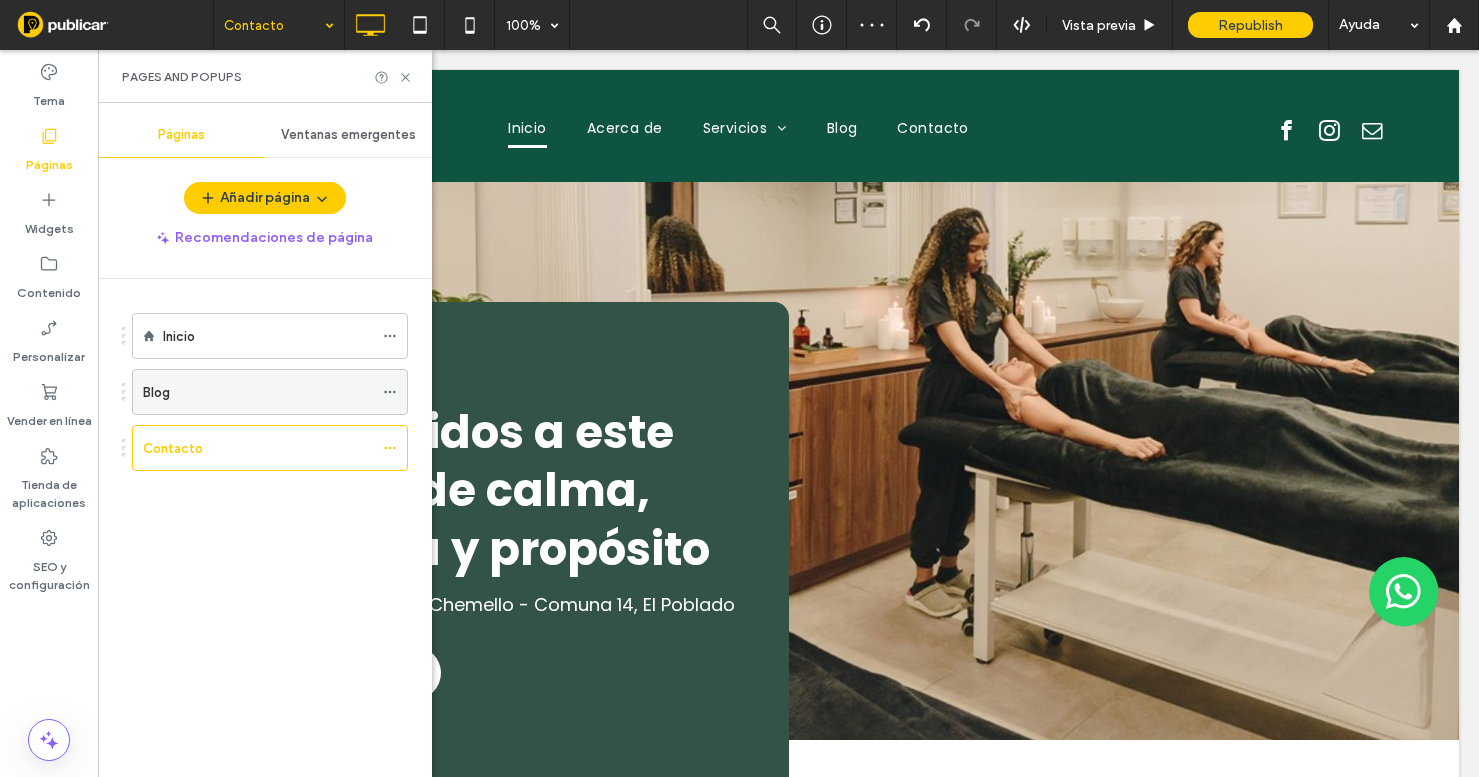 click 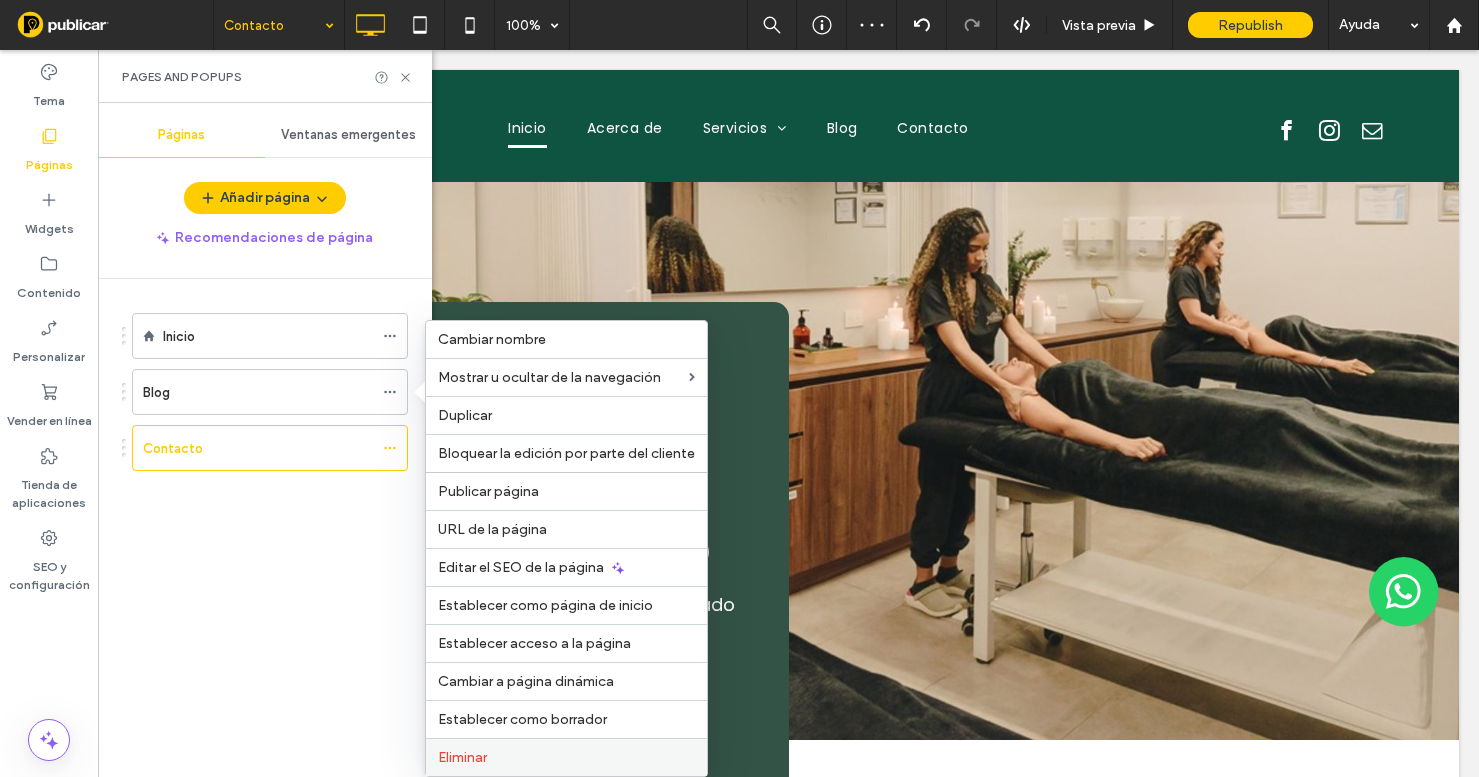 click on "Eliminar" at bounding box center (462, 757) 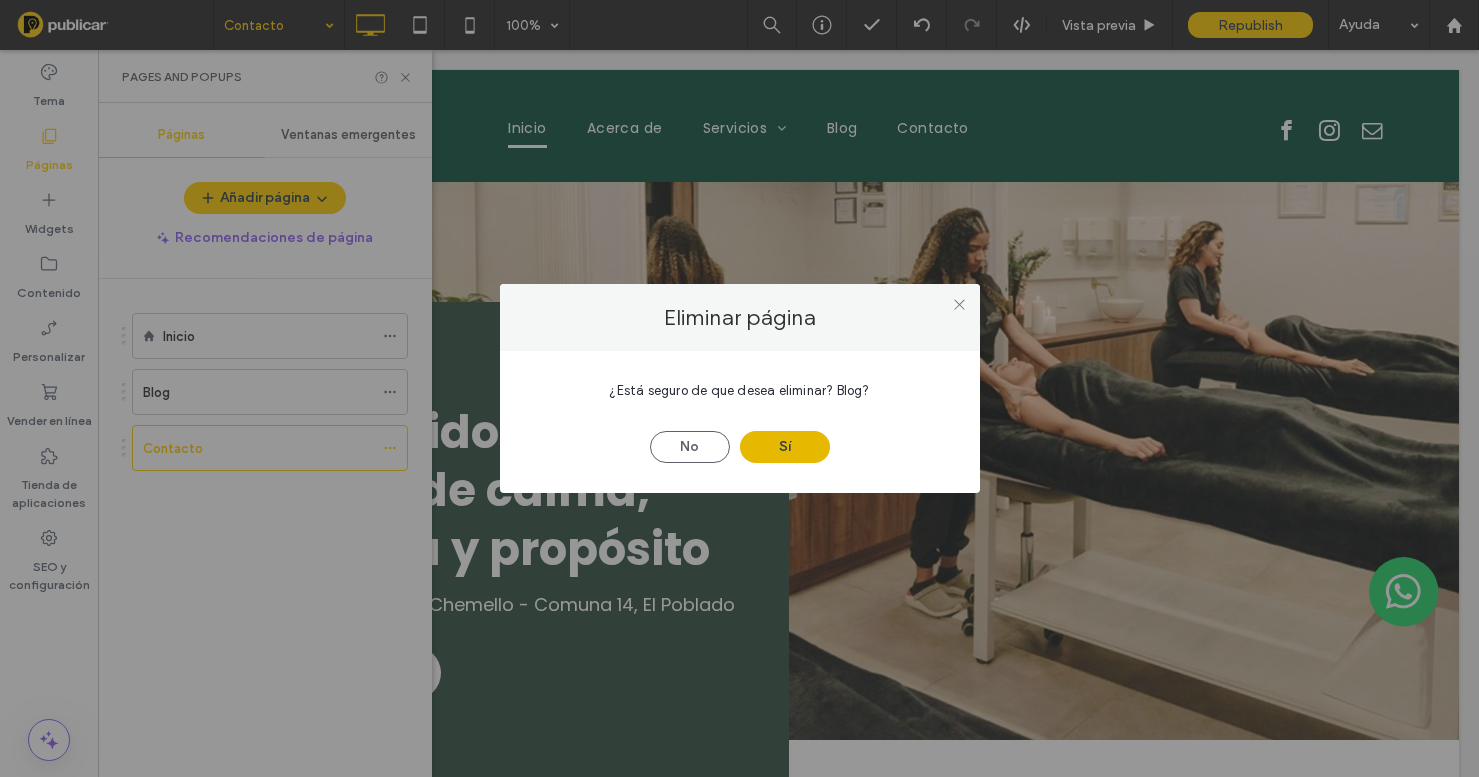 click on "Sí" at bounding box center (785, 447) 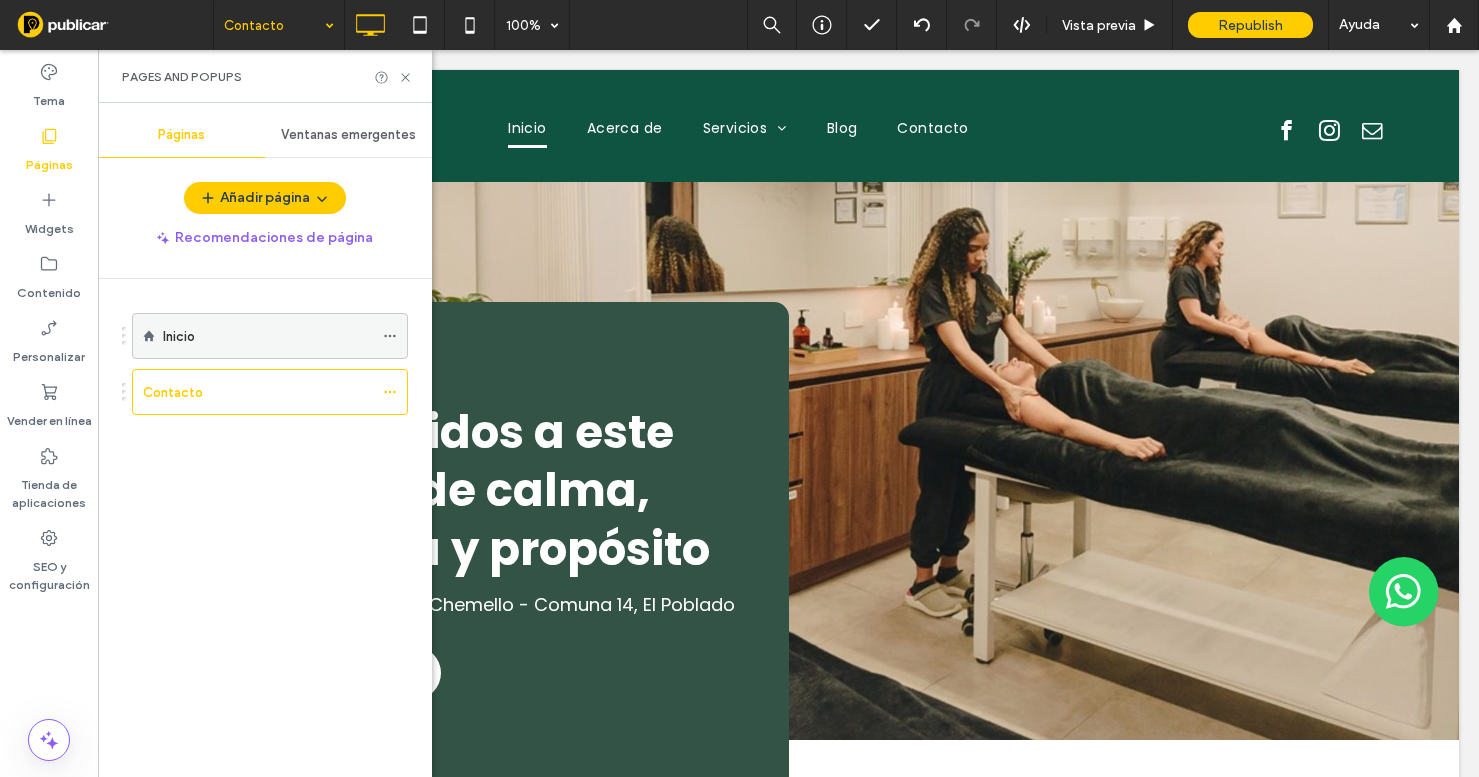 click on "Inicio" at bounding box center [268, 336] 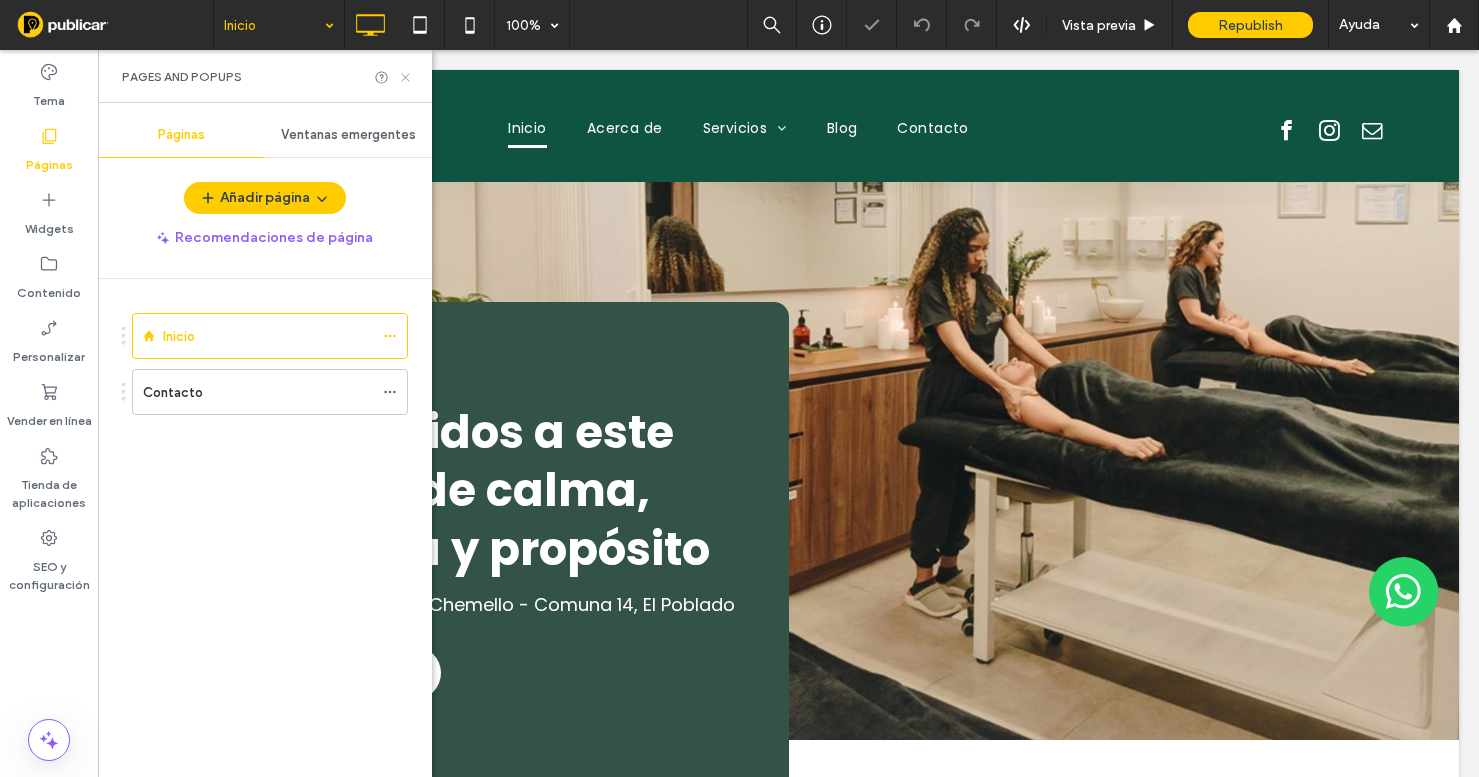 click 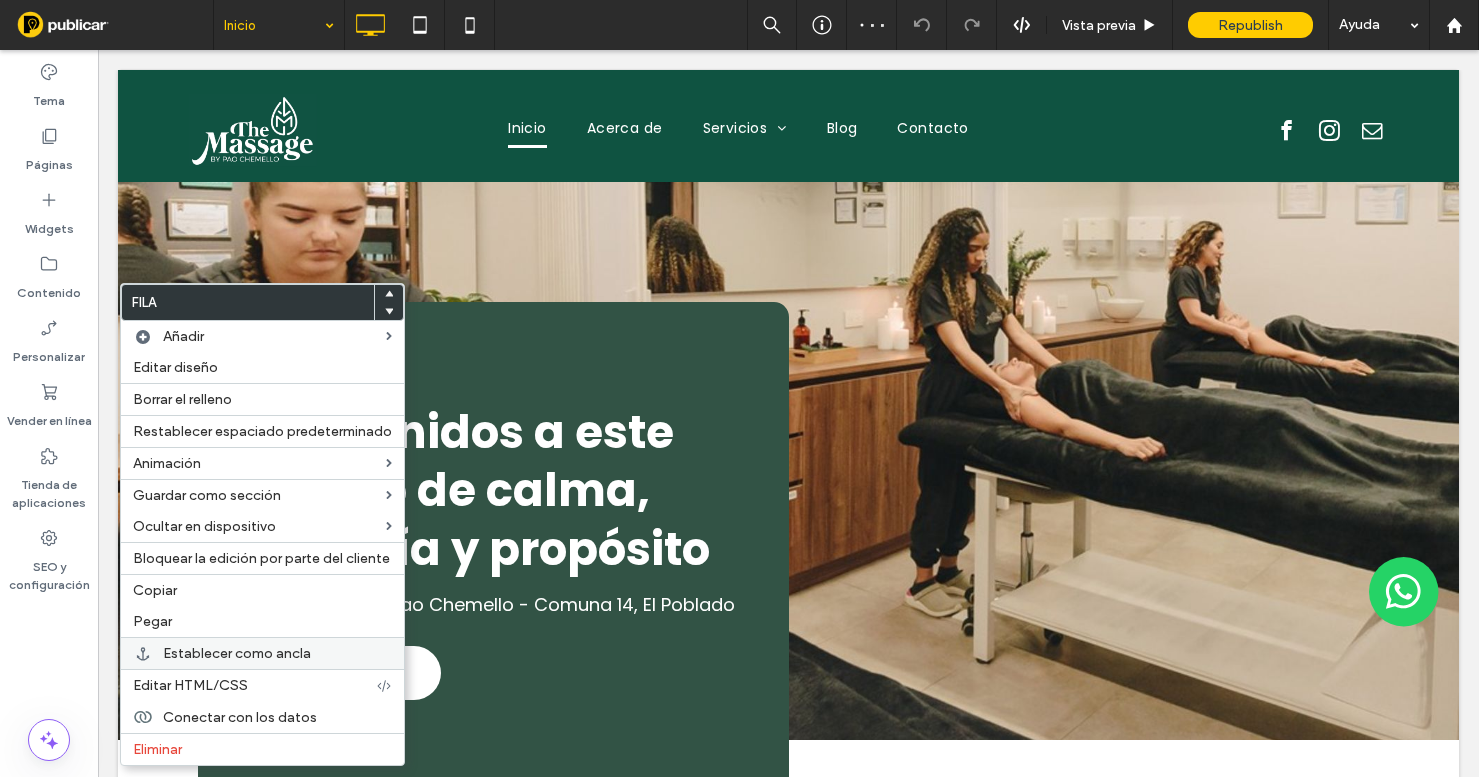click on "Establecer como ancla" at bounding box center [237, 653] 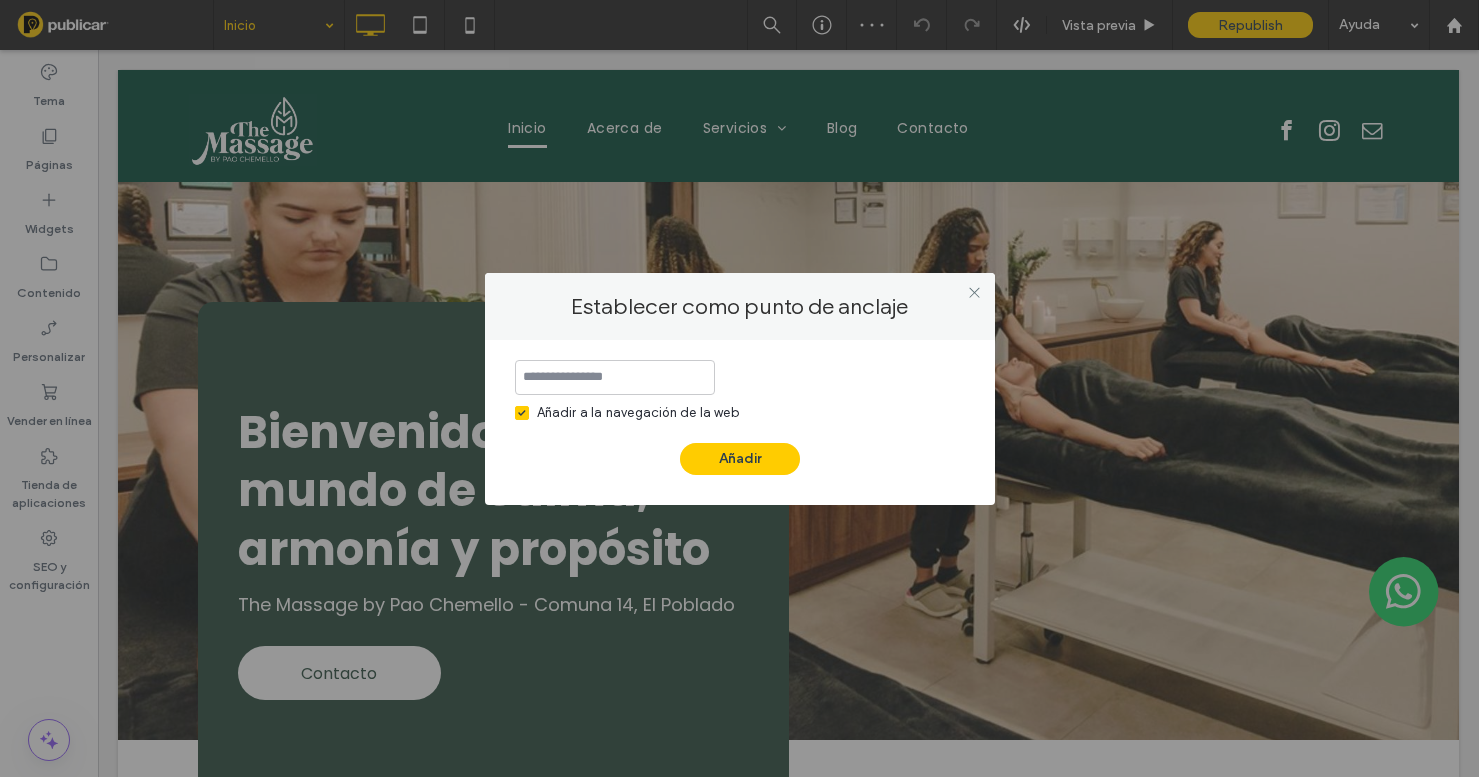 click at bounding box center (615, 377) 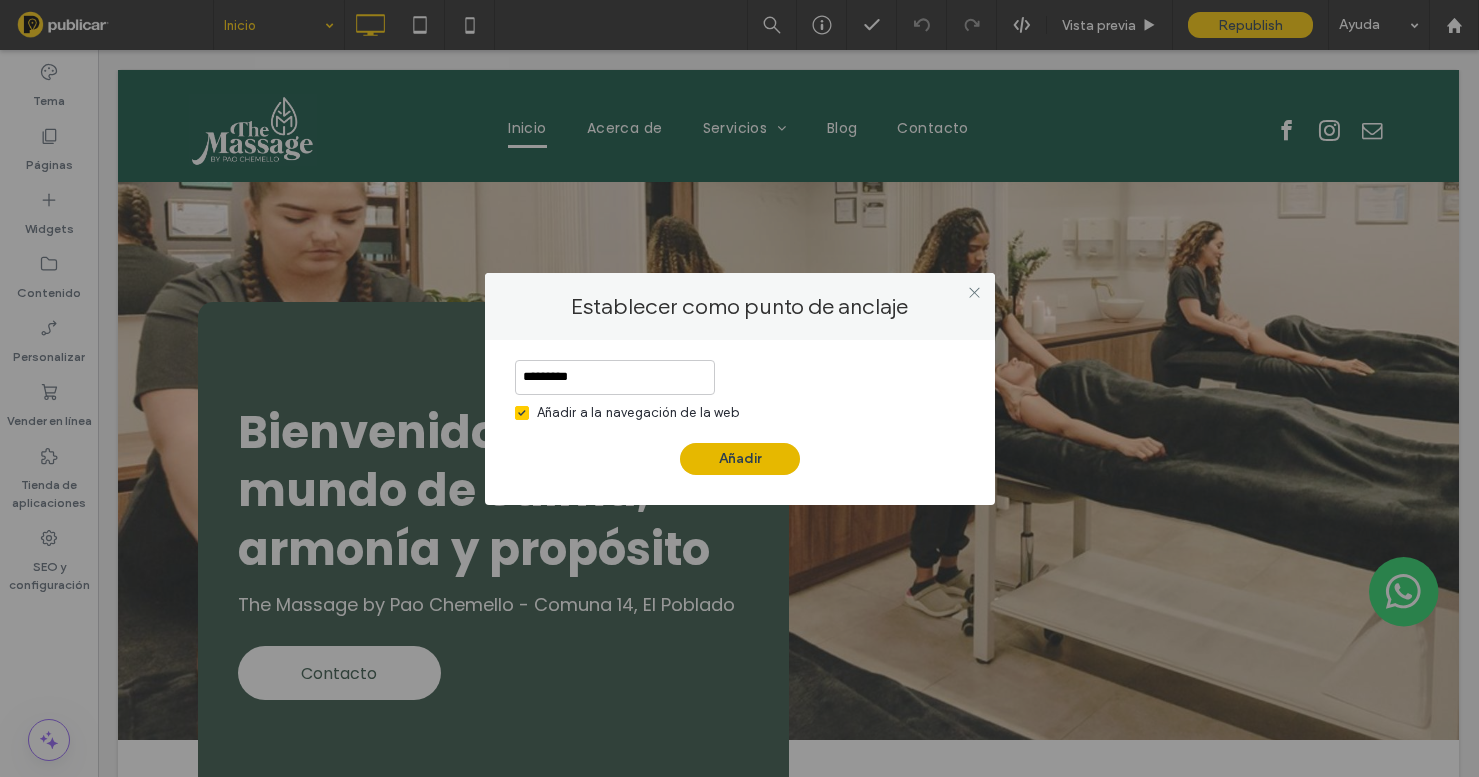 type on "*********" 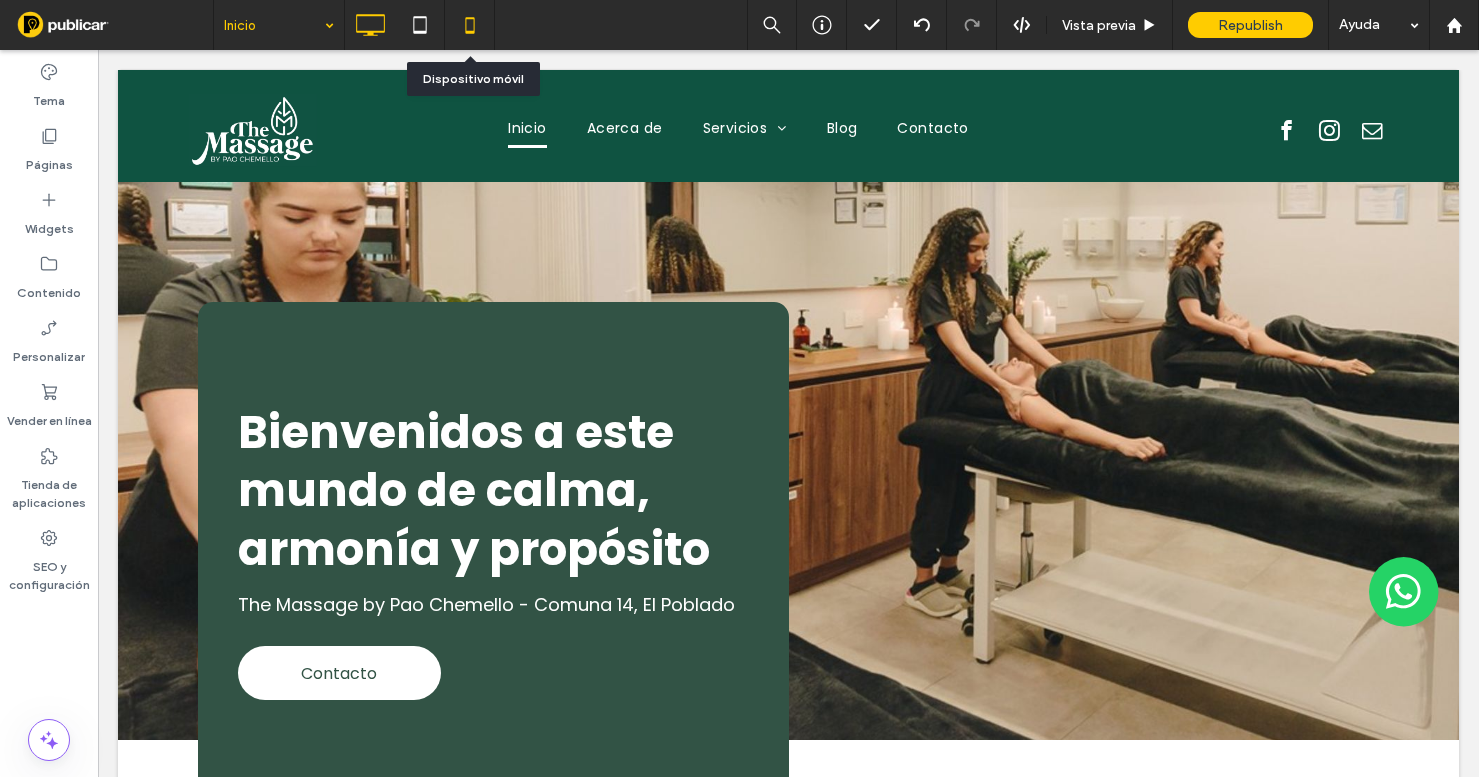 click 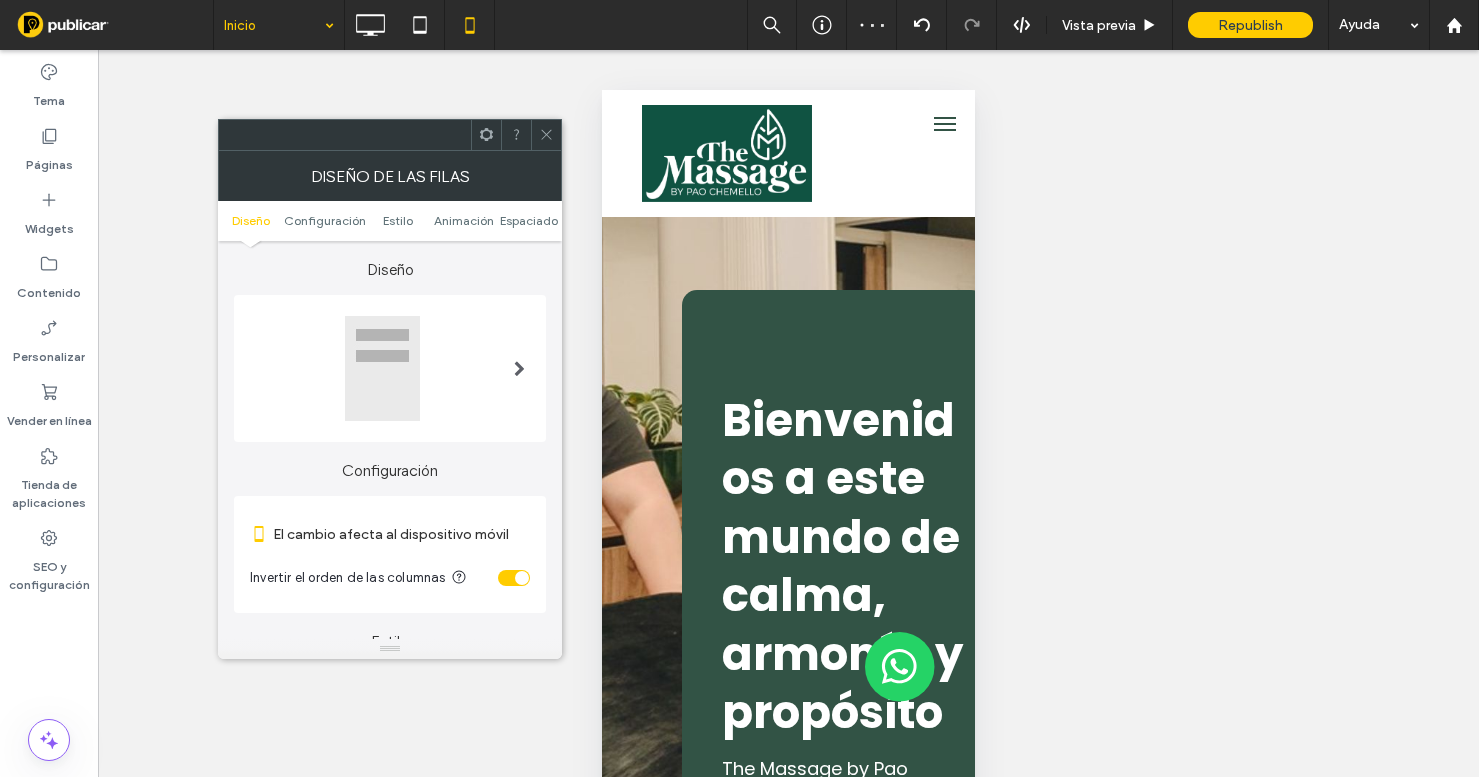 click 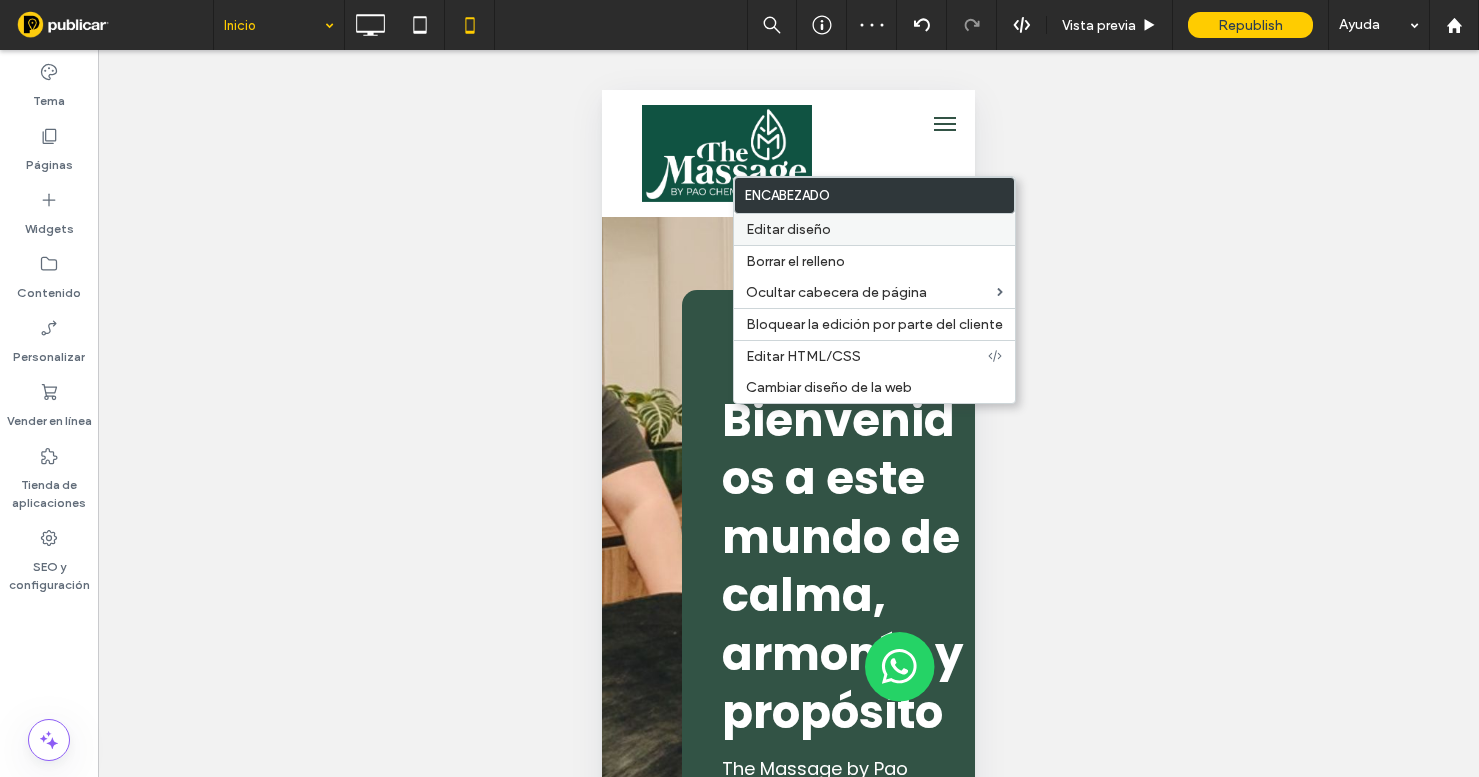 click on "Editar diseño" at bounding box center (788, 229) 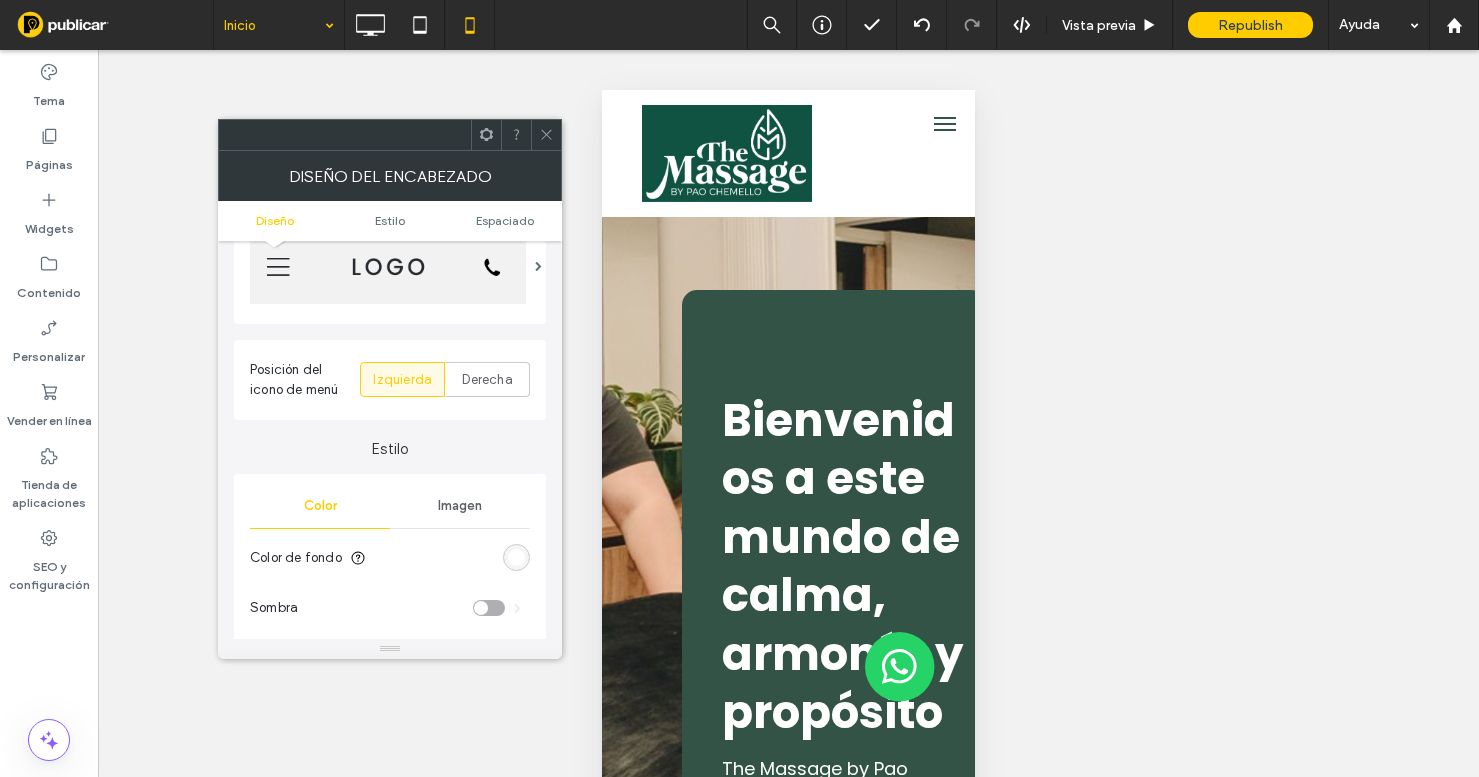 scroll, scrollTop: 286, scrollLeft: 0, axis: vertical 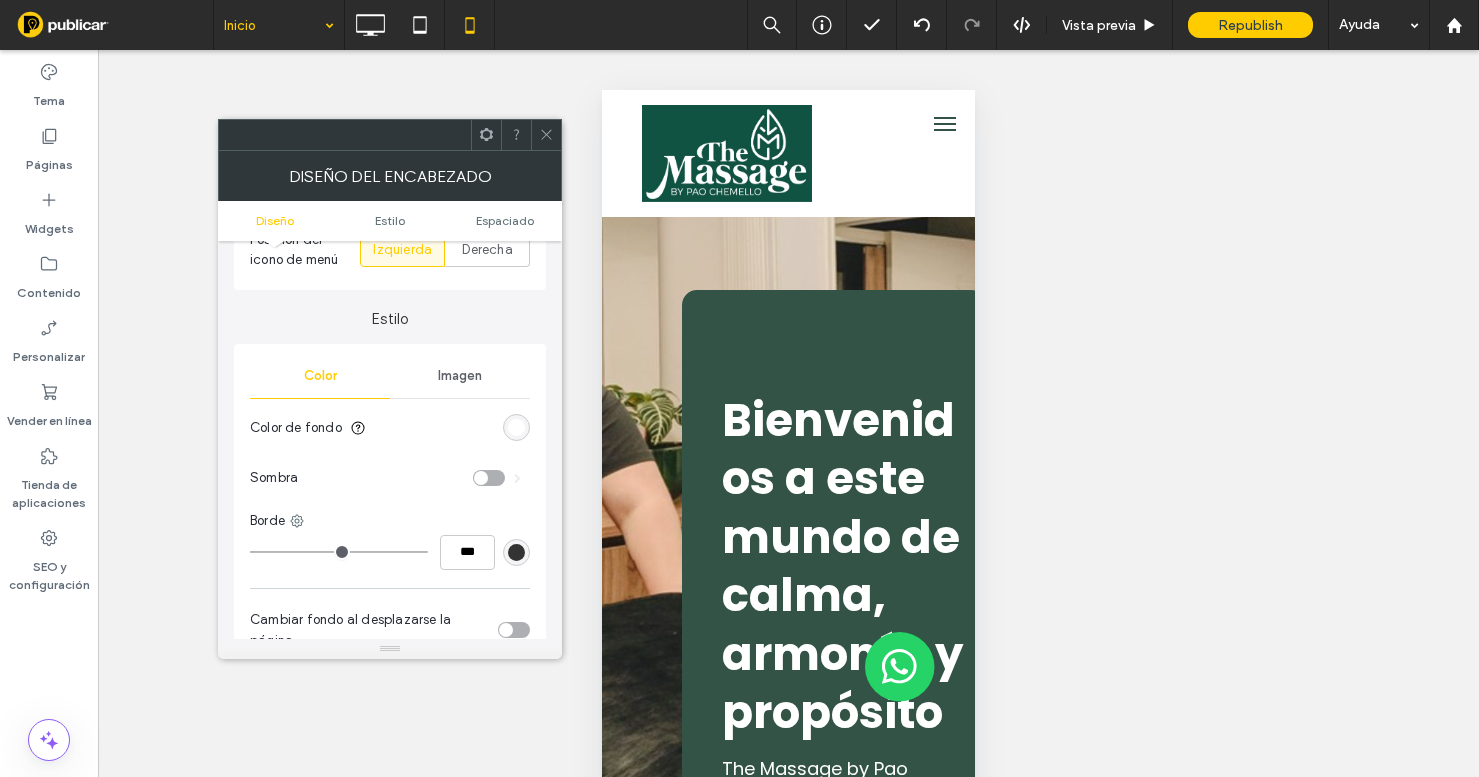 click at bounding box center [516, 427] 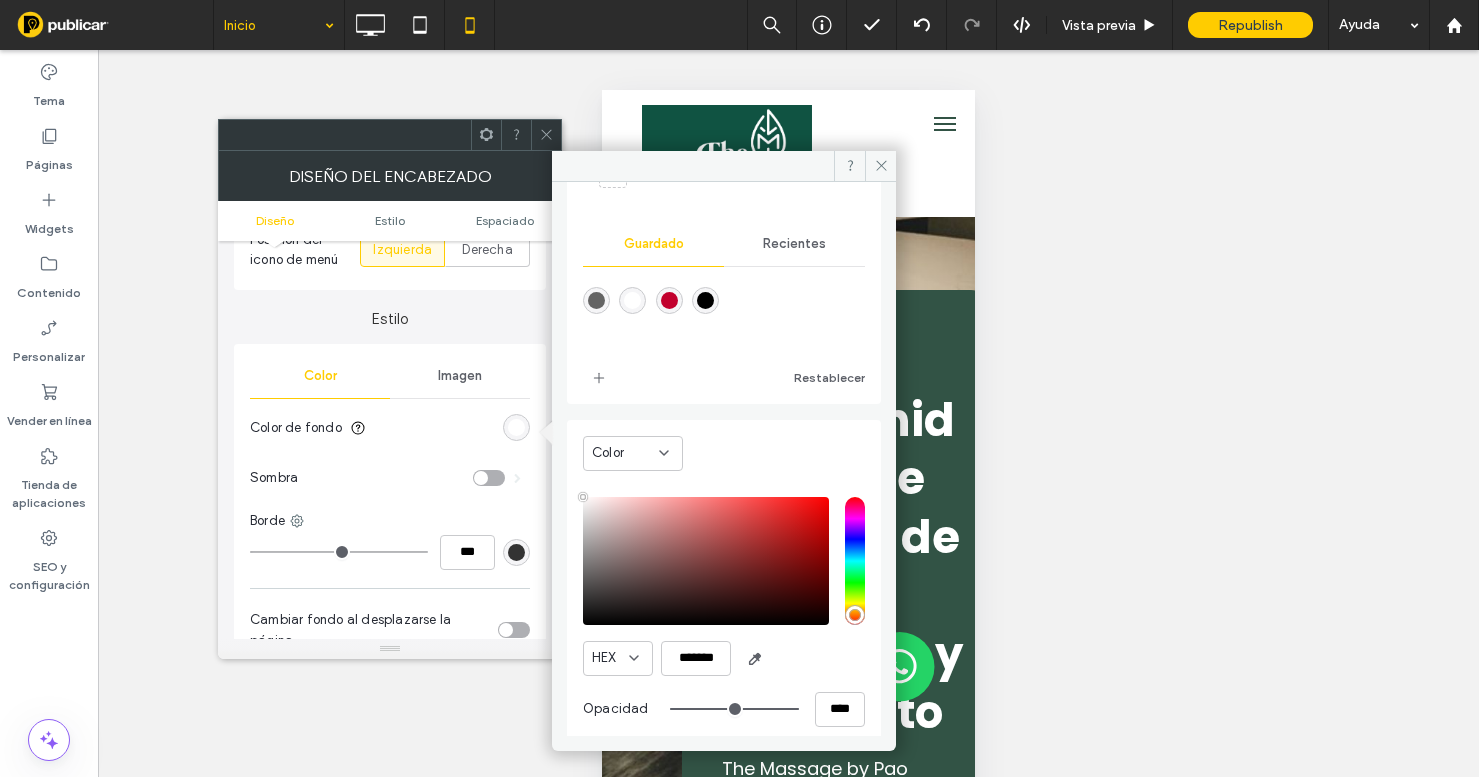 scroll, scrollTop: 169, scrollLeft: 0, axis: vertical 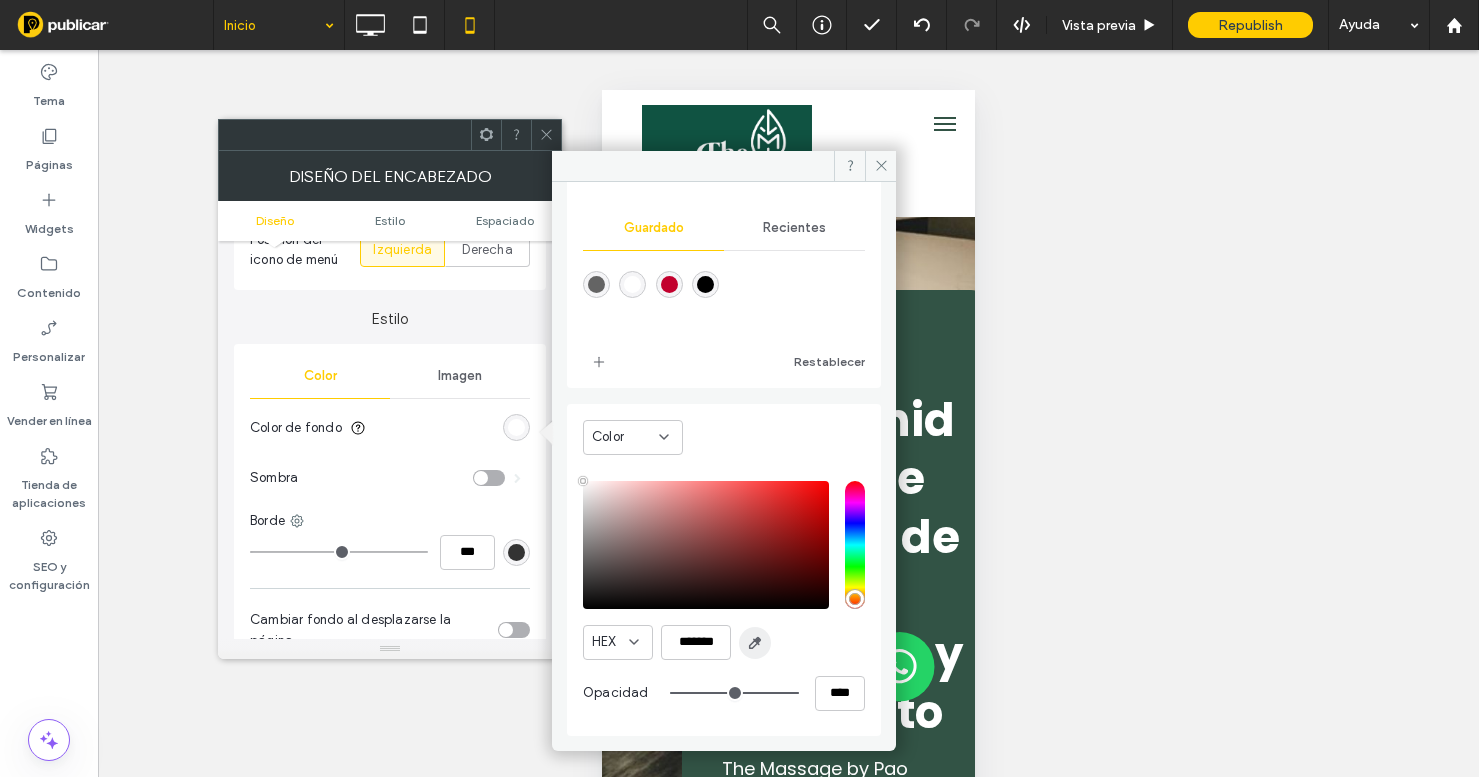 click 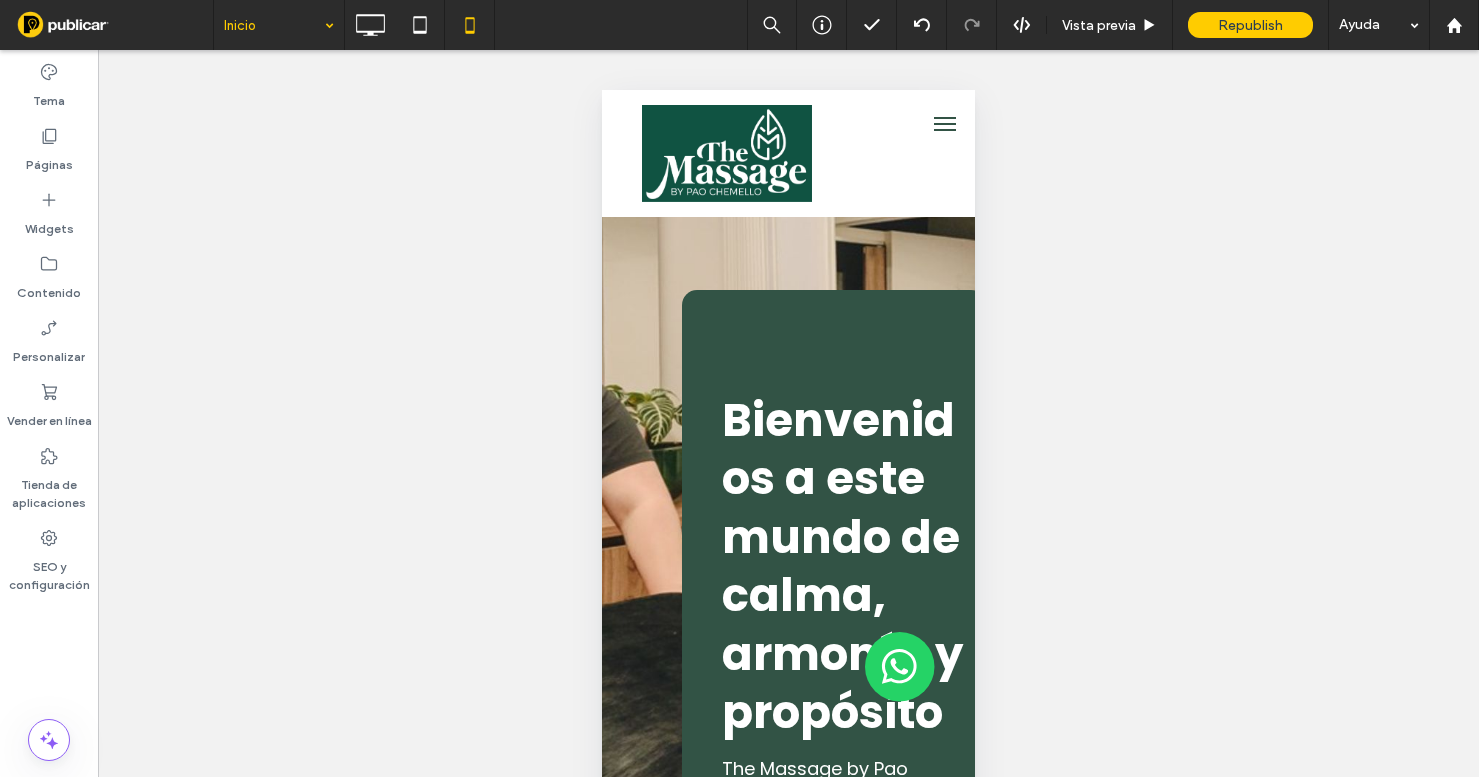 type on "*******" 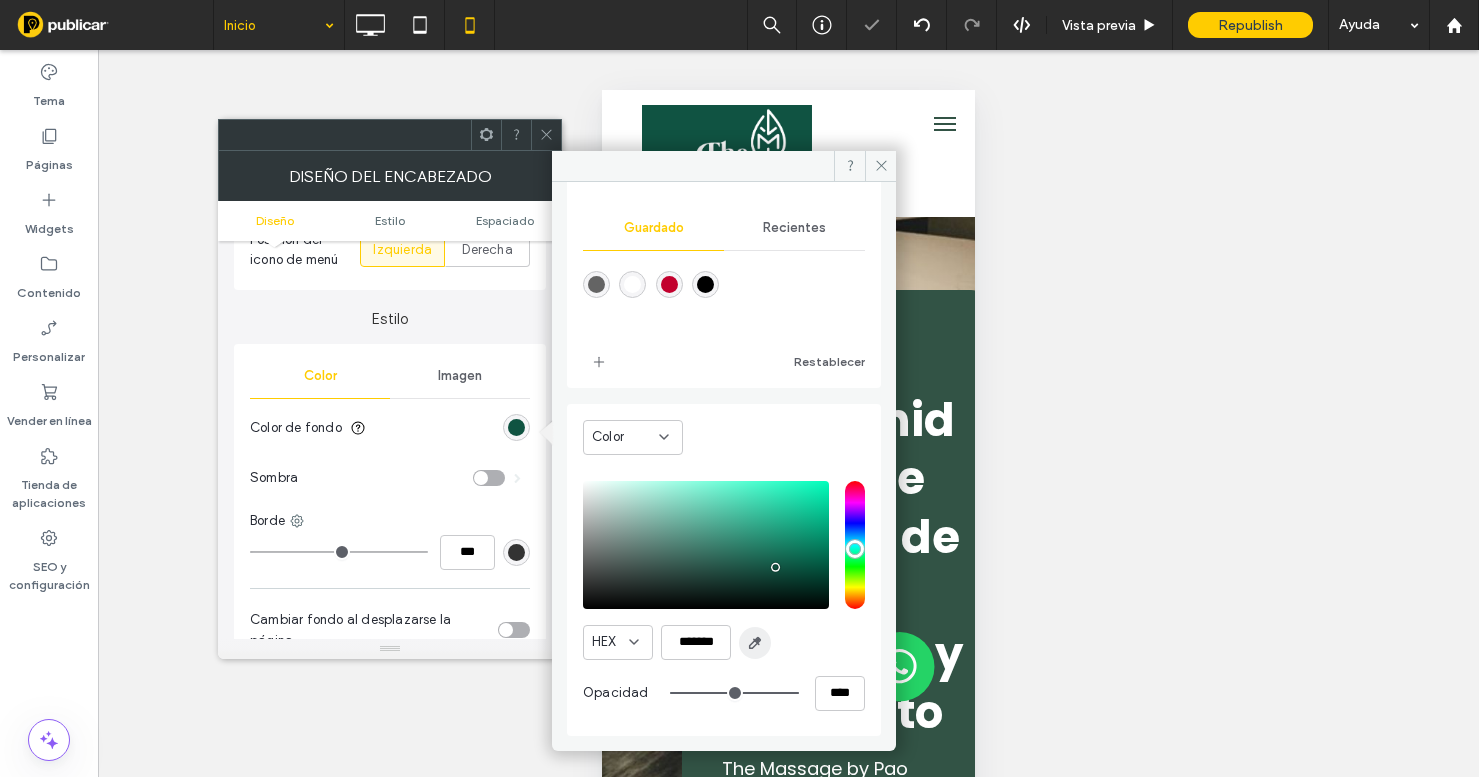 scroll, scrollTop: 166, scrollLeft: 0, axis: vertical 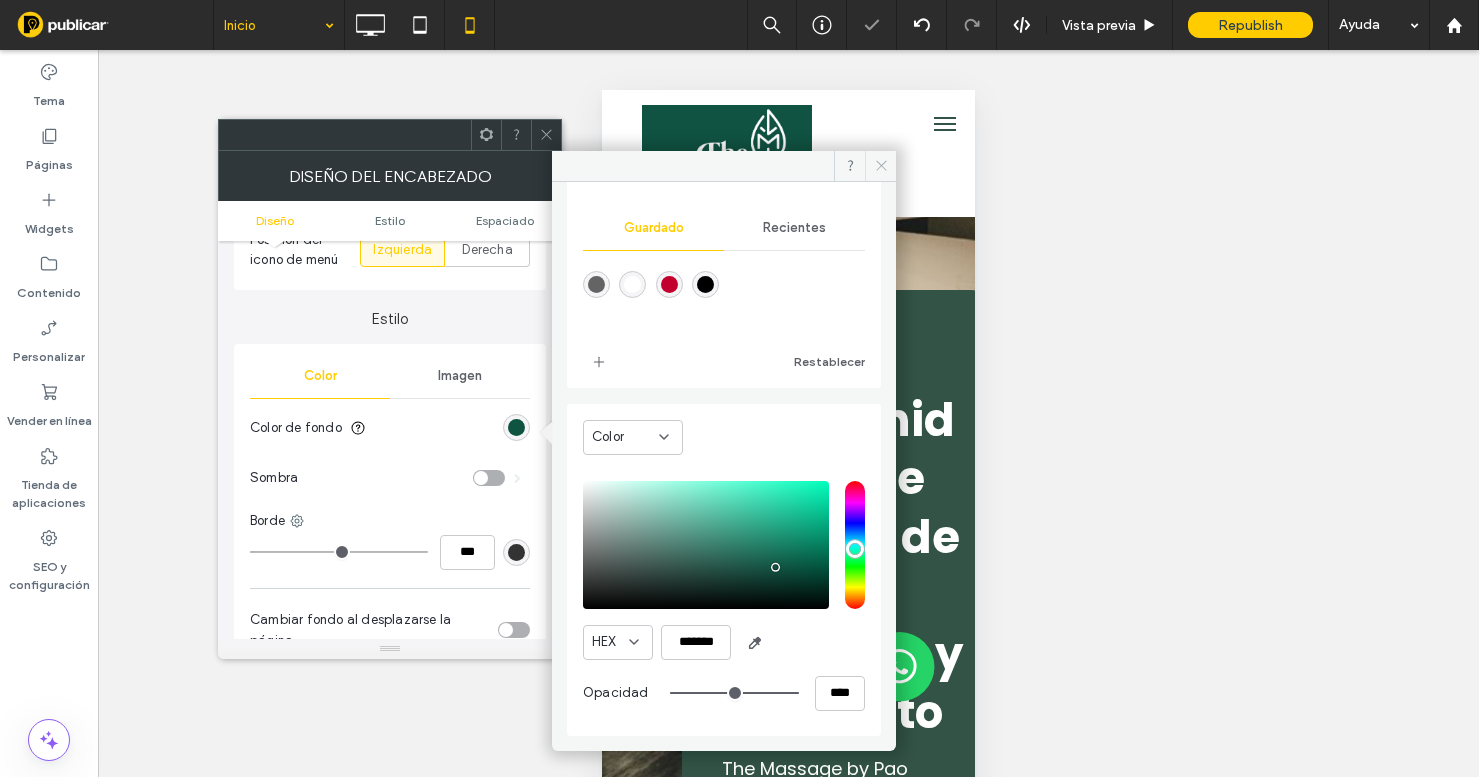 click at bounding box center (880, 166) 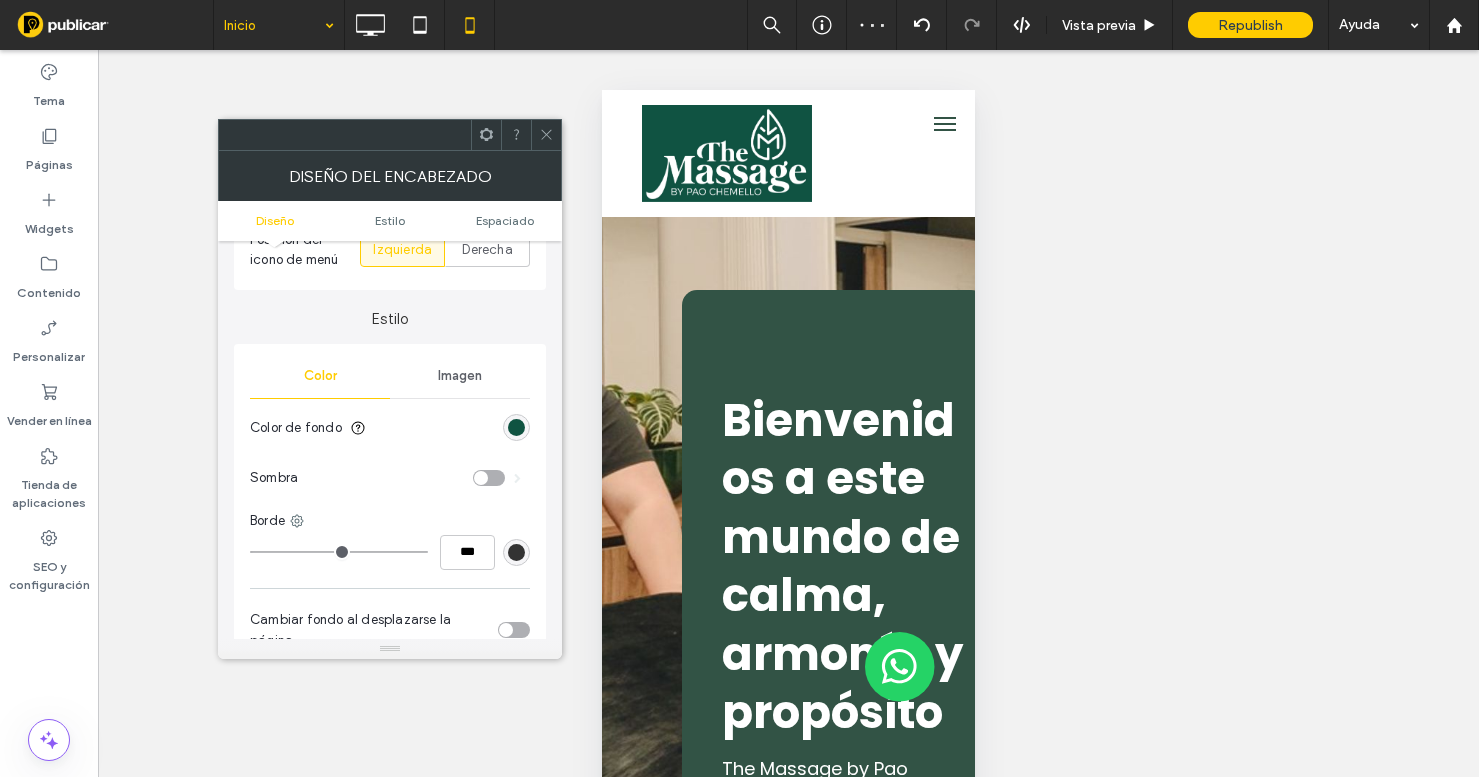 click 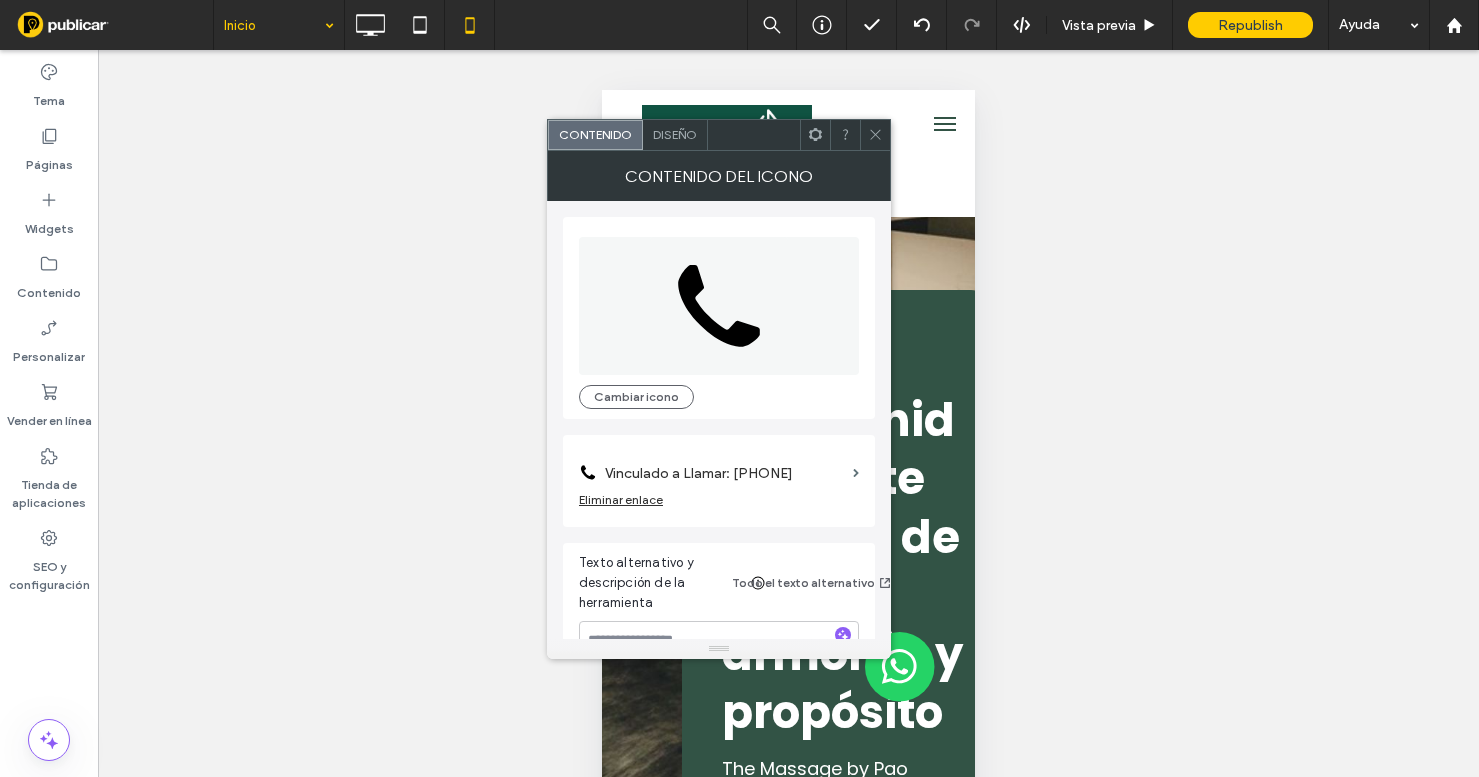 click on "Vinculado a Llamar: 555-555-5555" at bounding box center (725, 473) 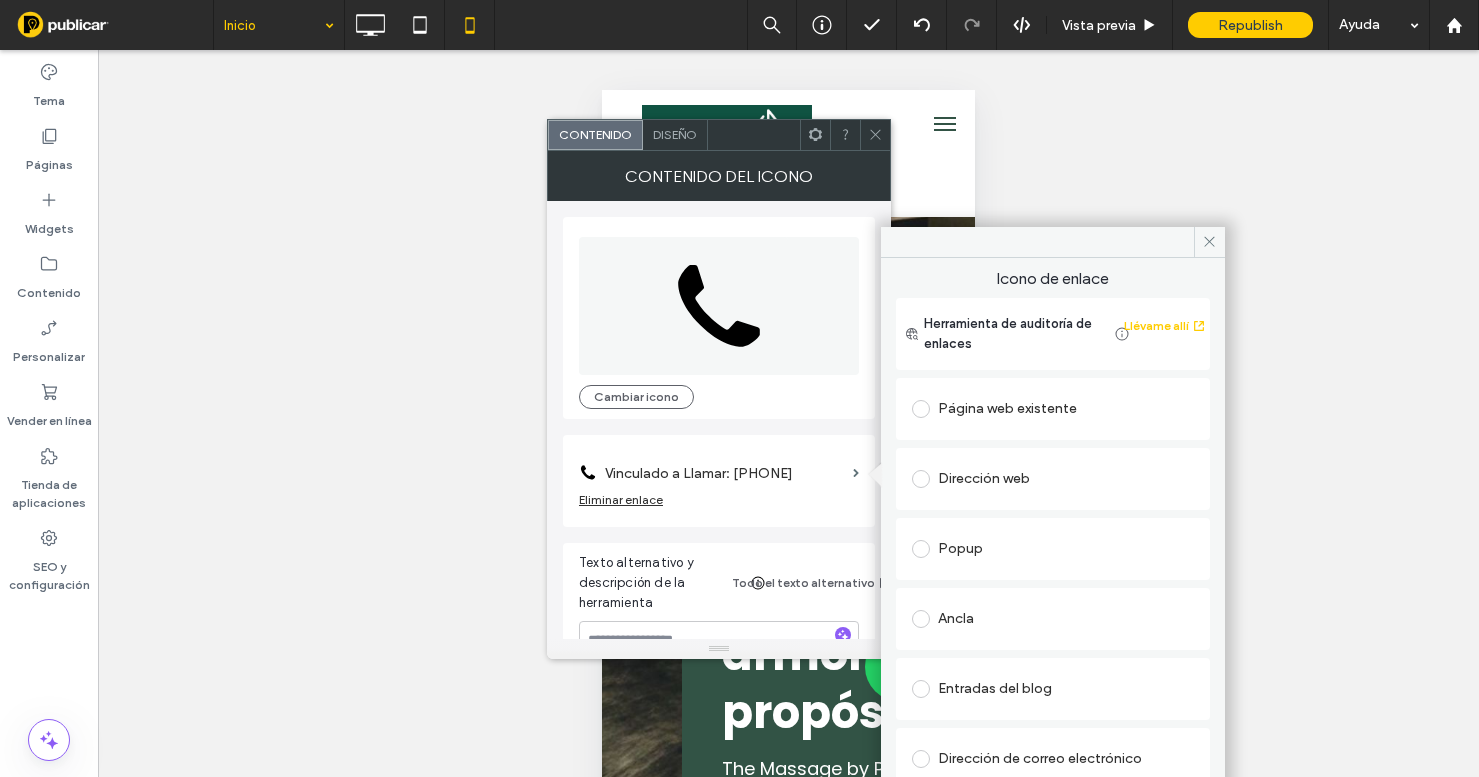 scroll, scrollTop: 259, scrollLeft: 0, axis: vertical 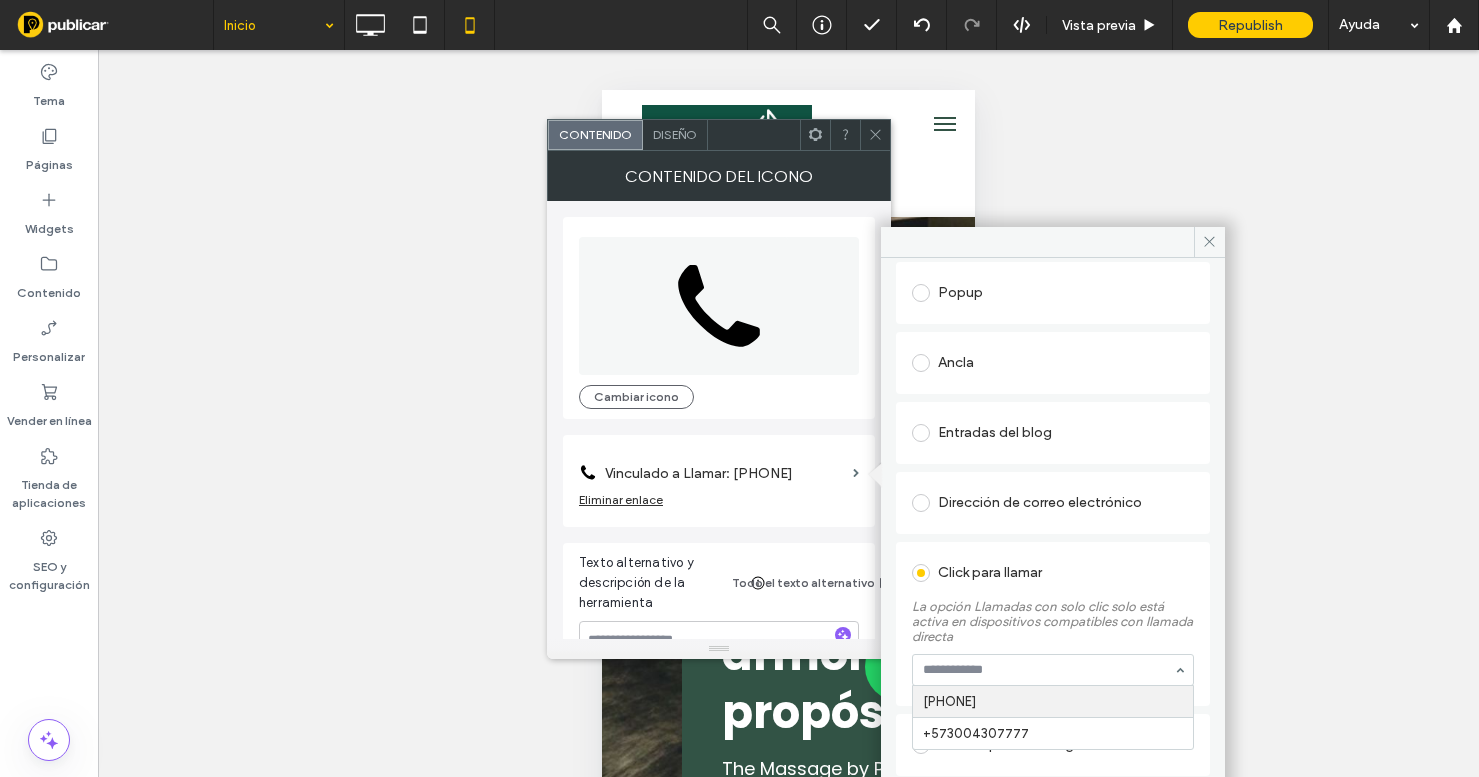 paste on "**********" 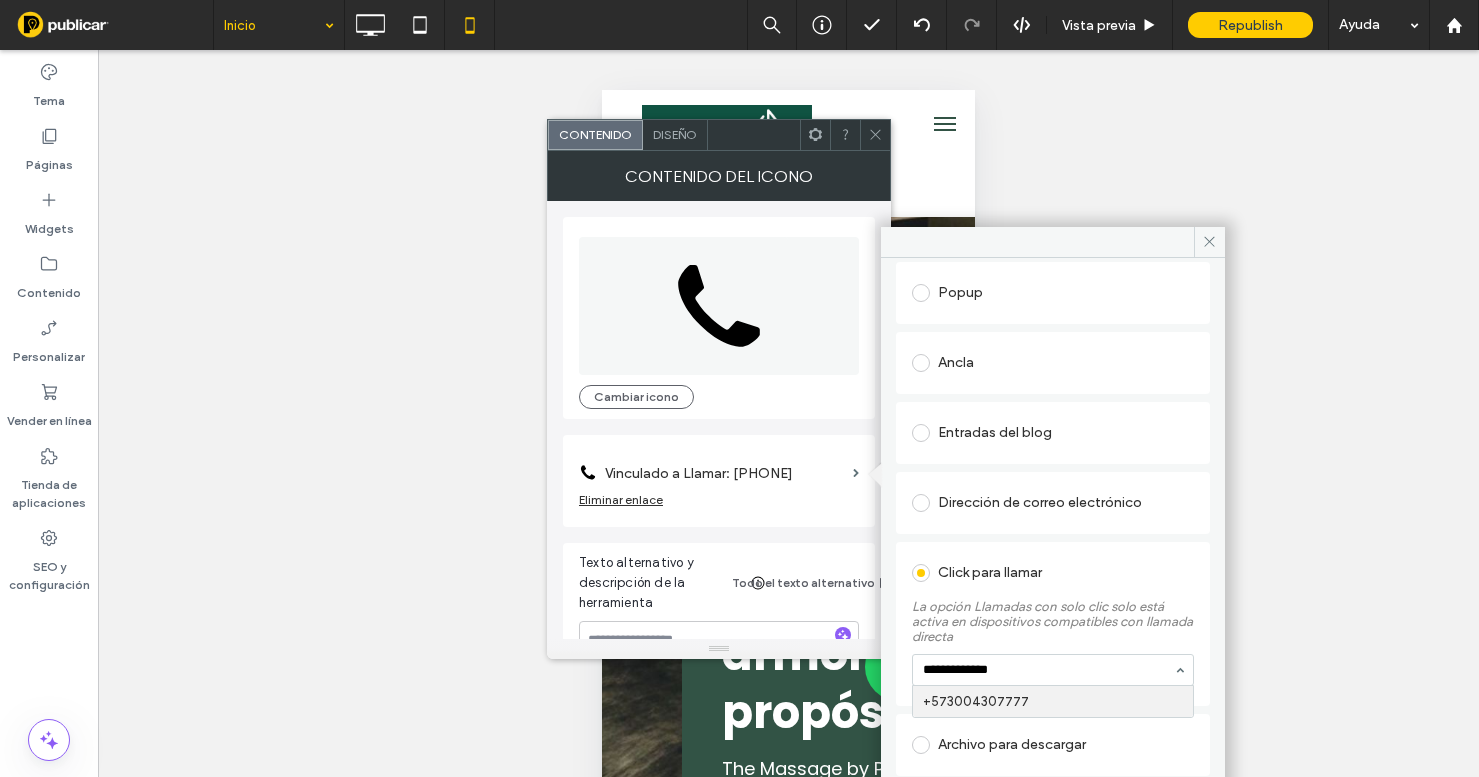 type 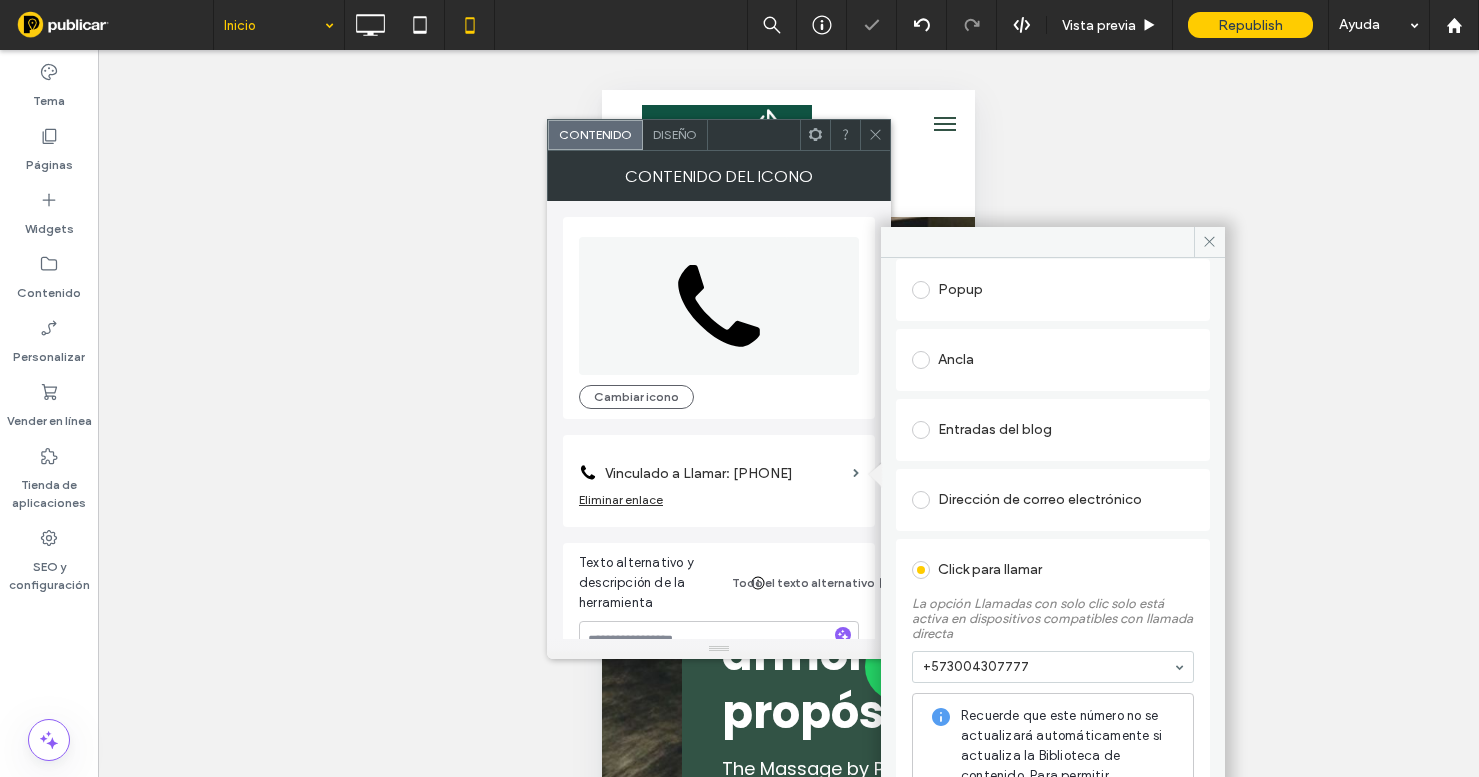 click 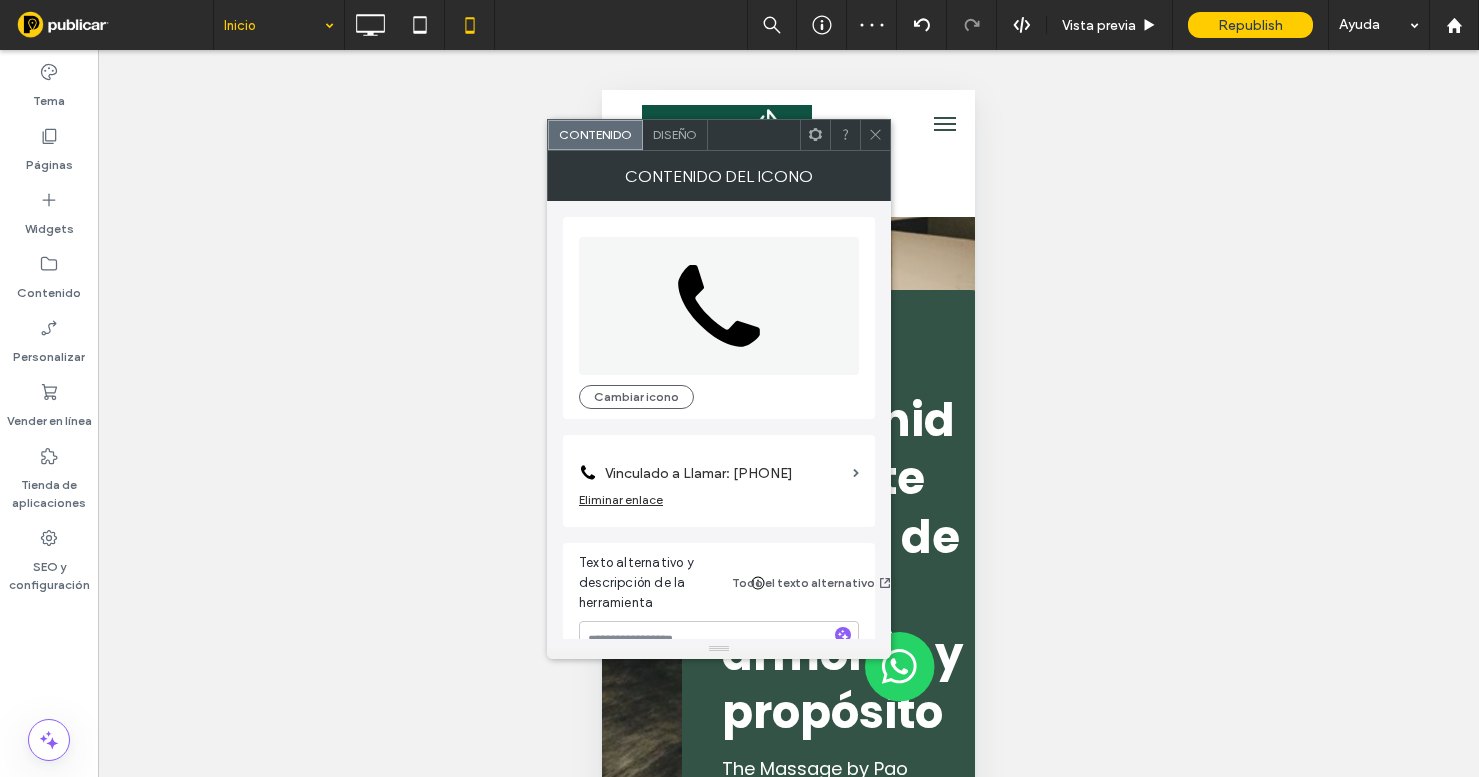 click on "Diseño" at bounding box center (675, 134) 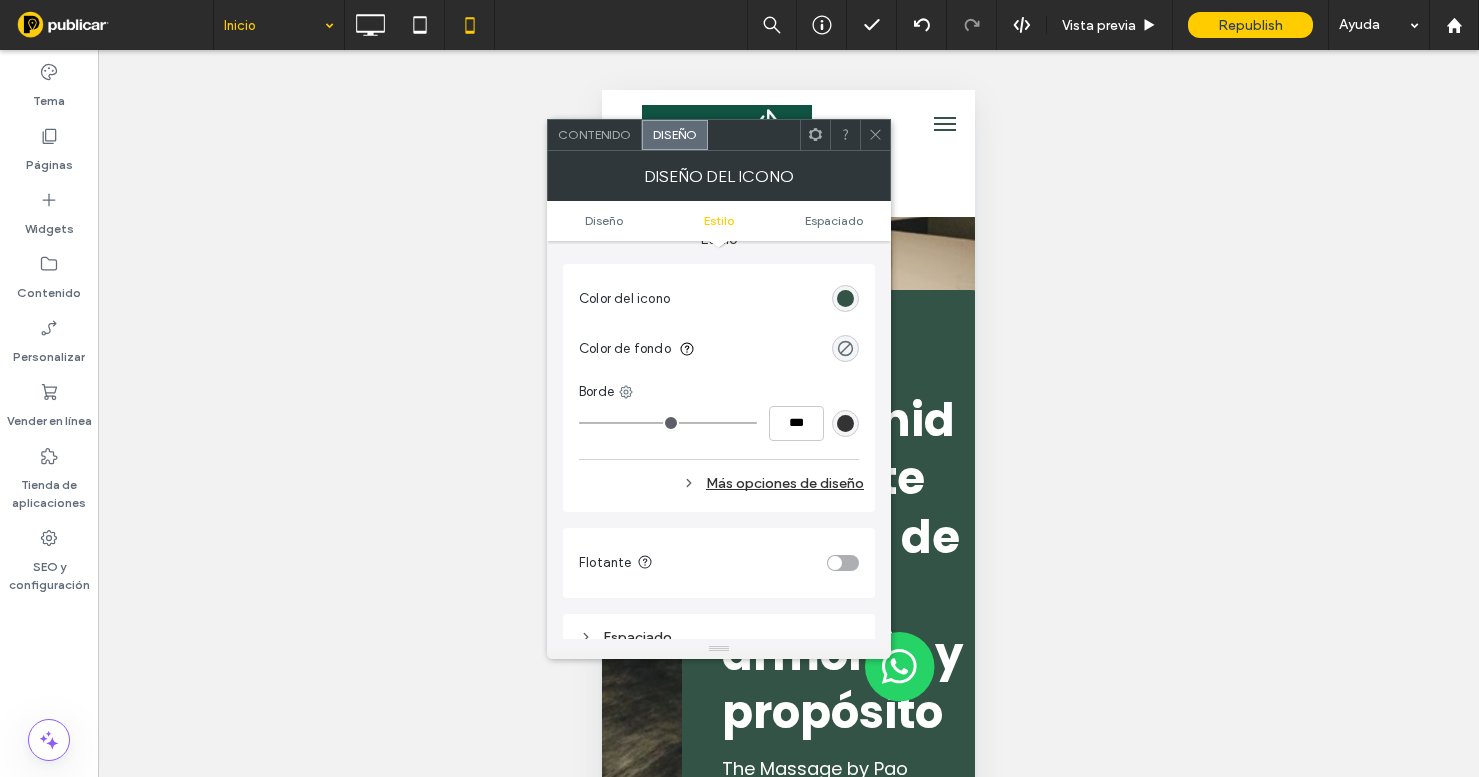 scroll, scrollTop: 472, scrollLeft: 0, axis: vertical 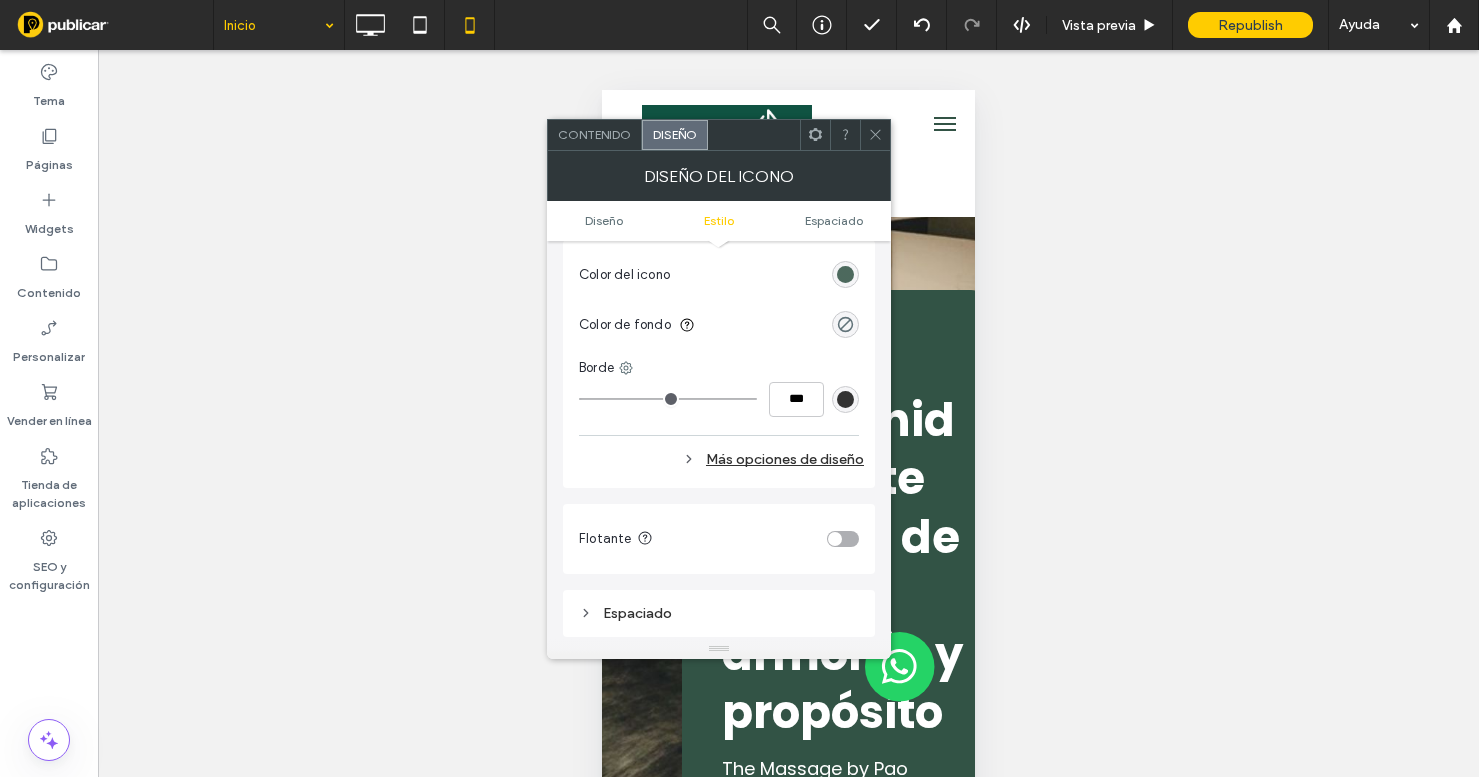 click at bounding box center [845, 274] 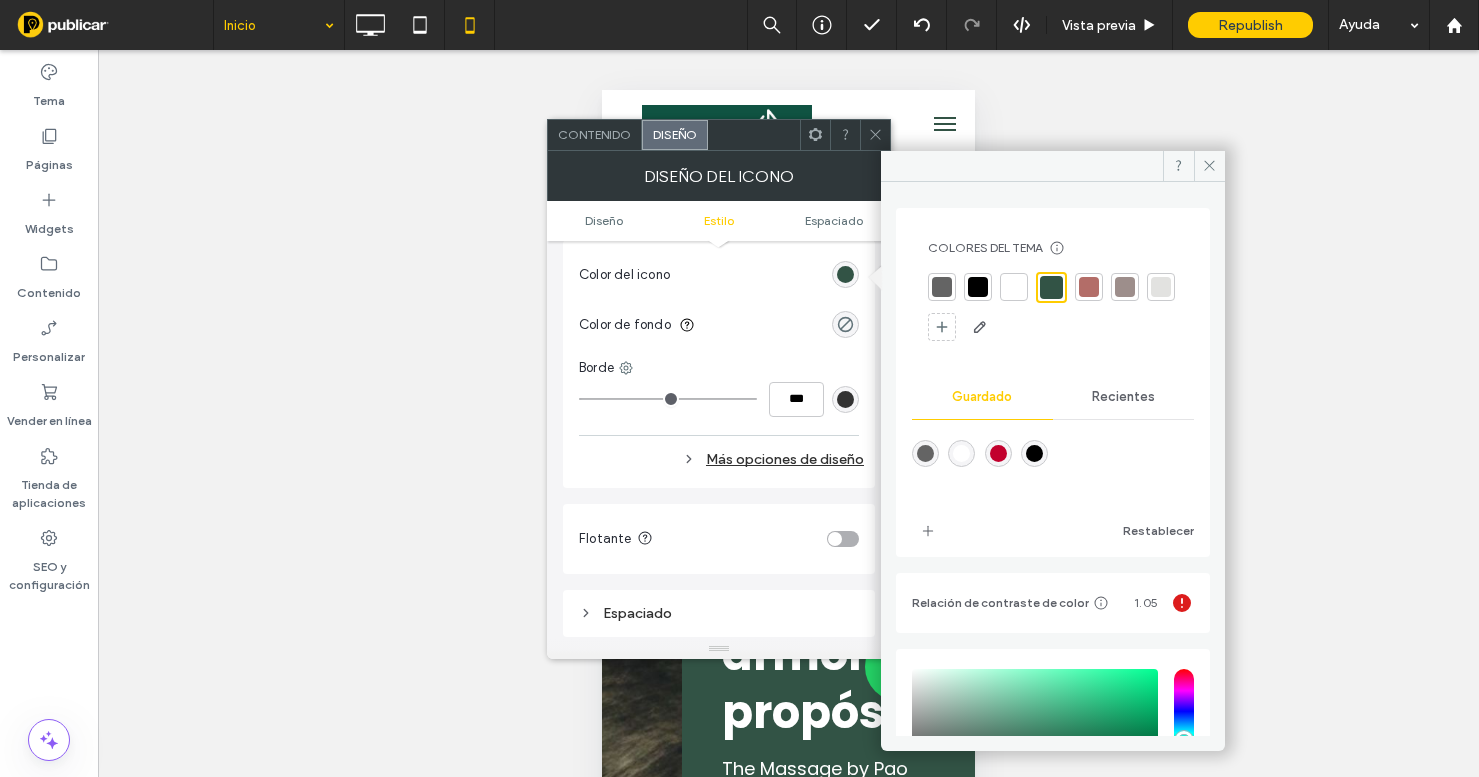click at bounding box center (1014, 287) 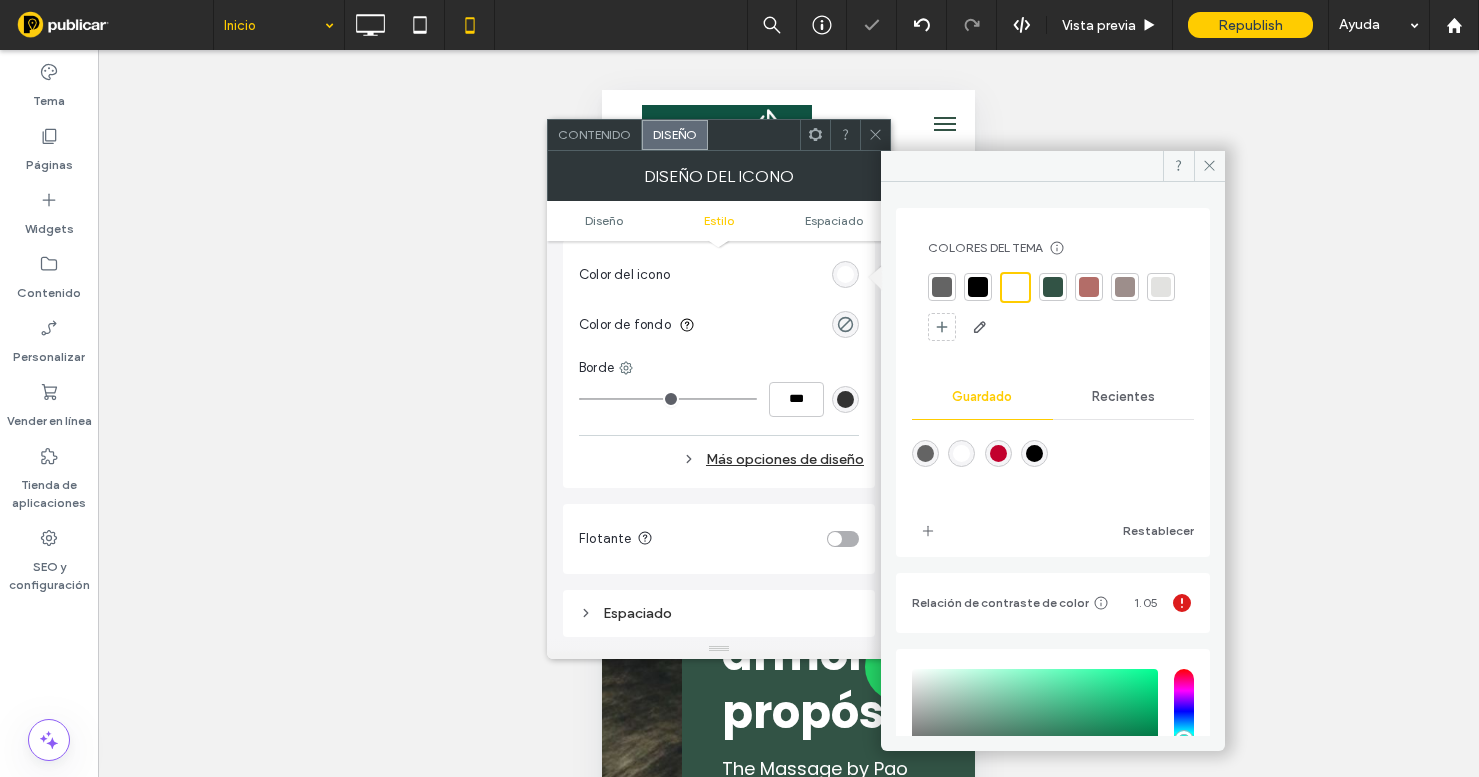 click 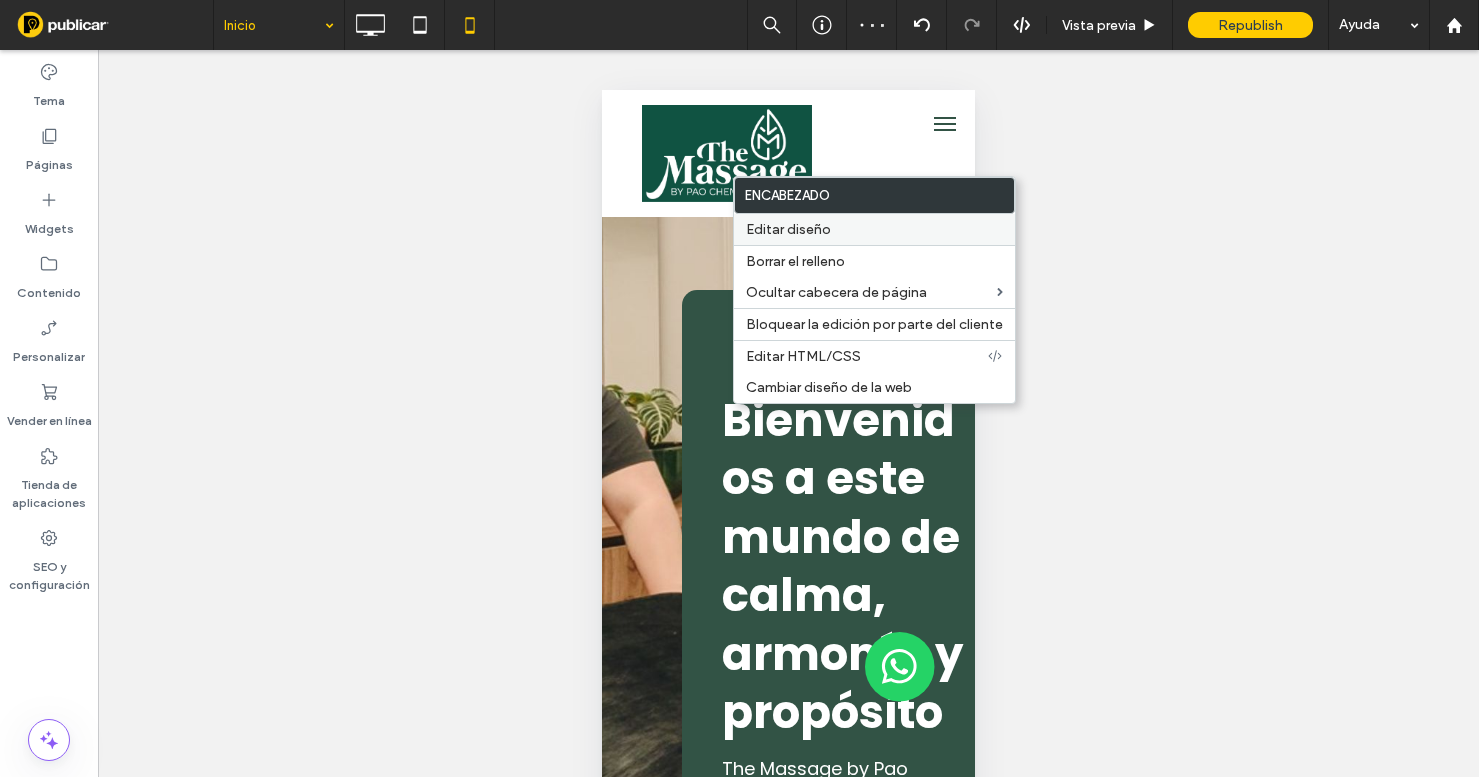 click on "Editar diseño" at bounding box center [874, 229] 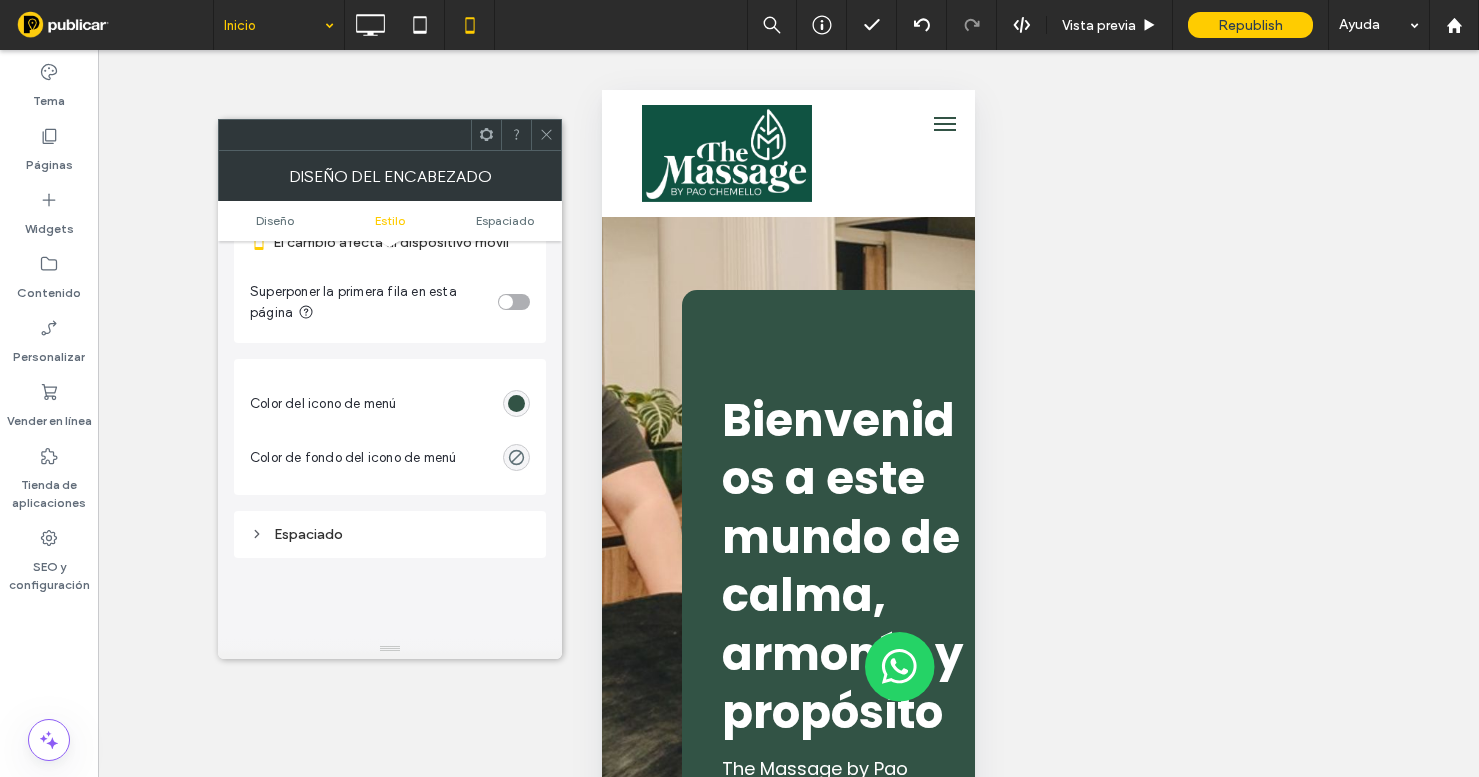 scroll, scrollTop: 748, scrollLeft: 0, axis: vertical 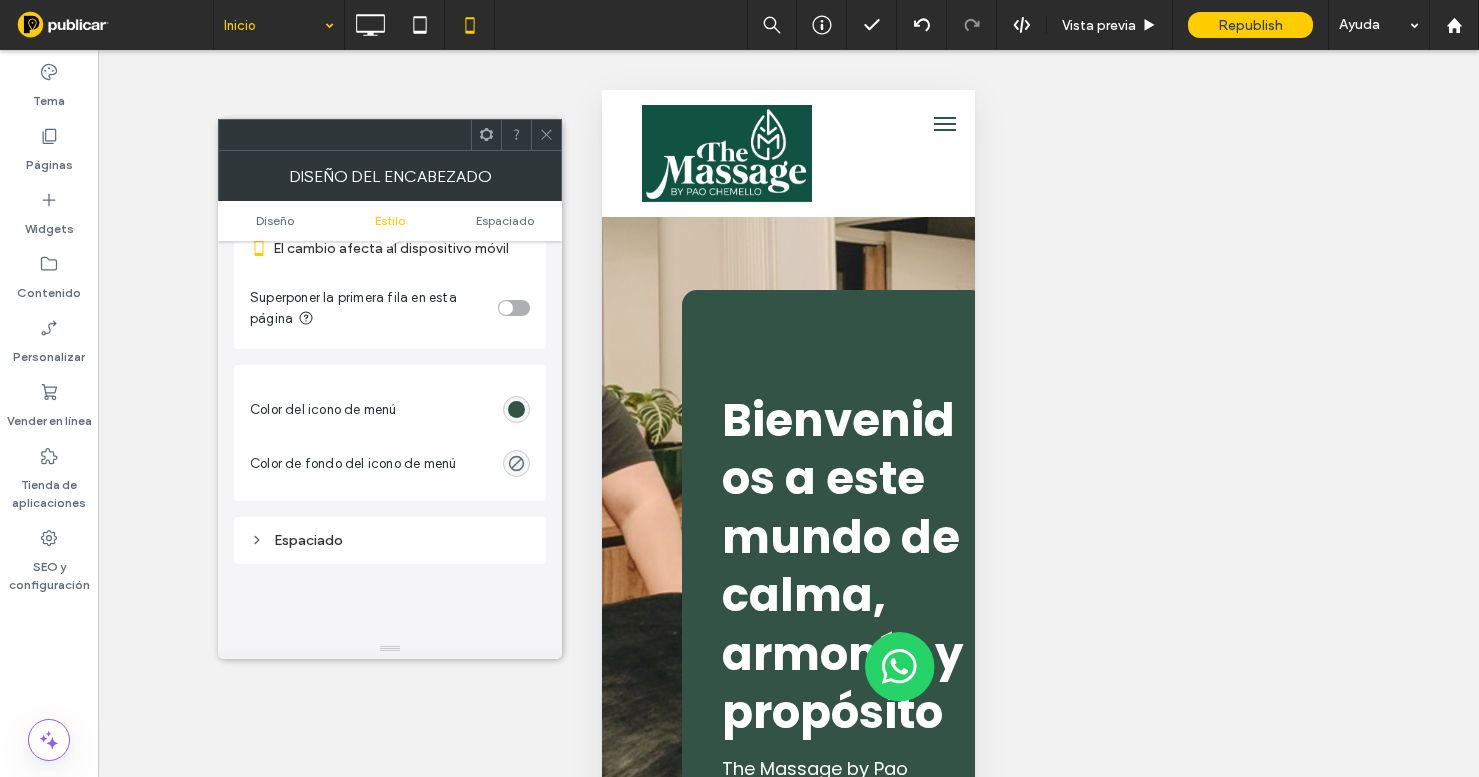 click at bounding box center [516, 409] 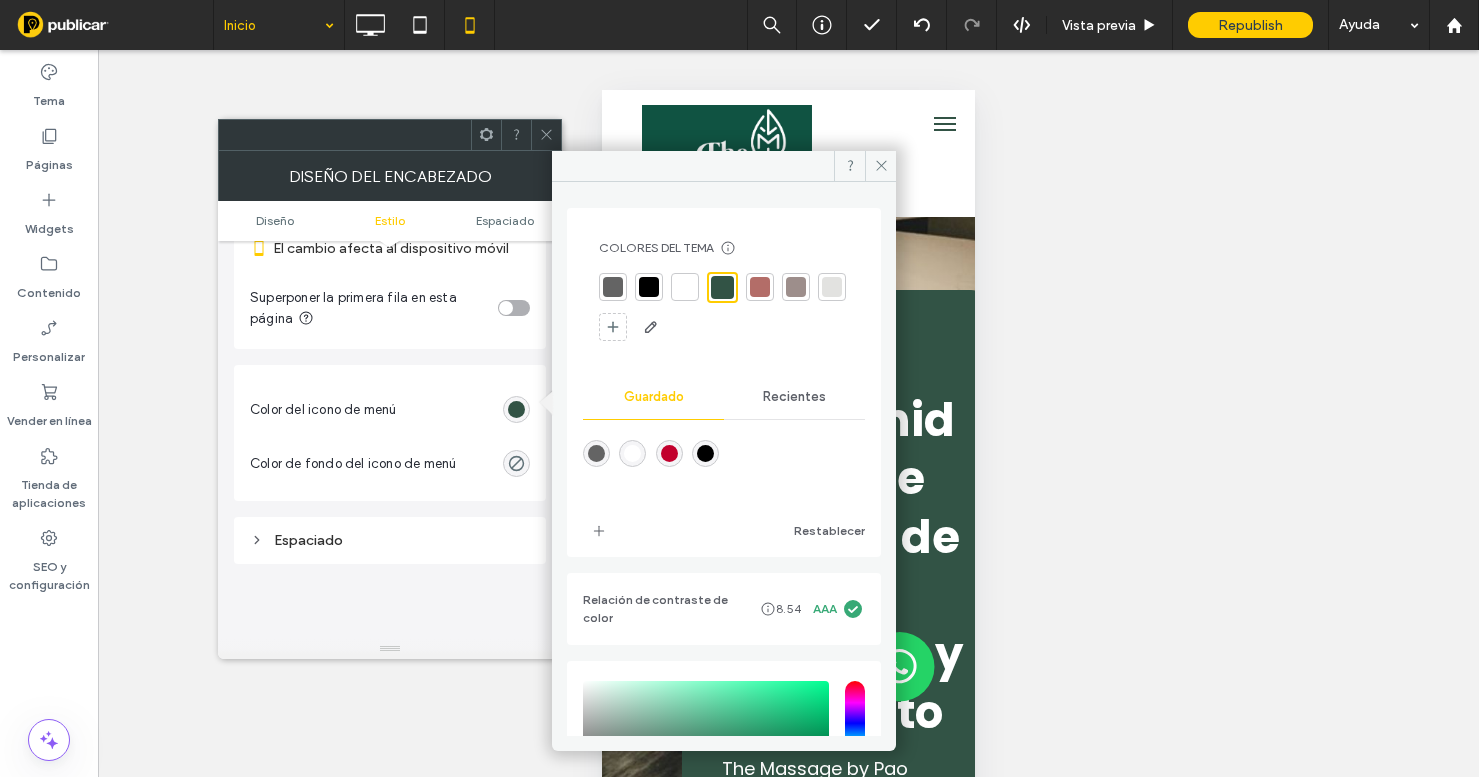 click at bounding box center [685, 287] 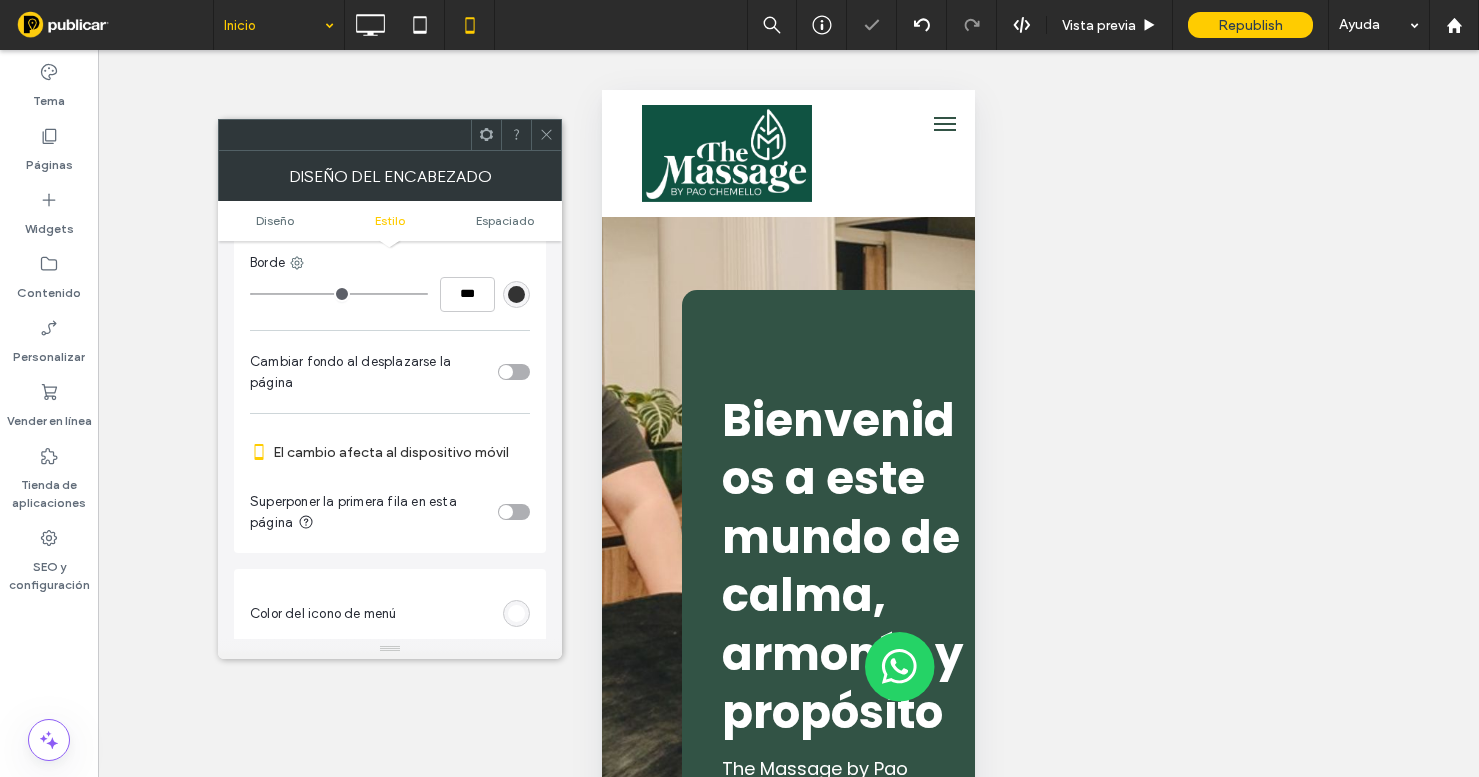scroll, scrollTop: 427, scrollLeft: 0, axis: vertical 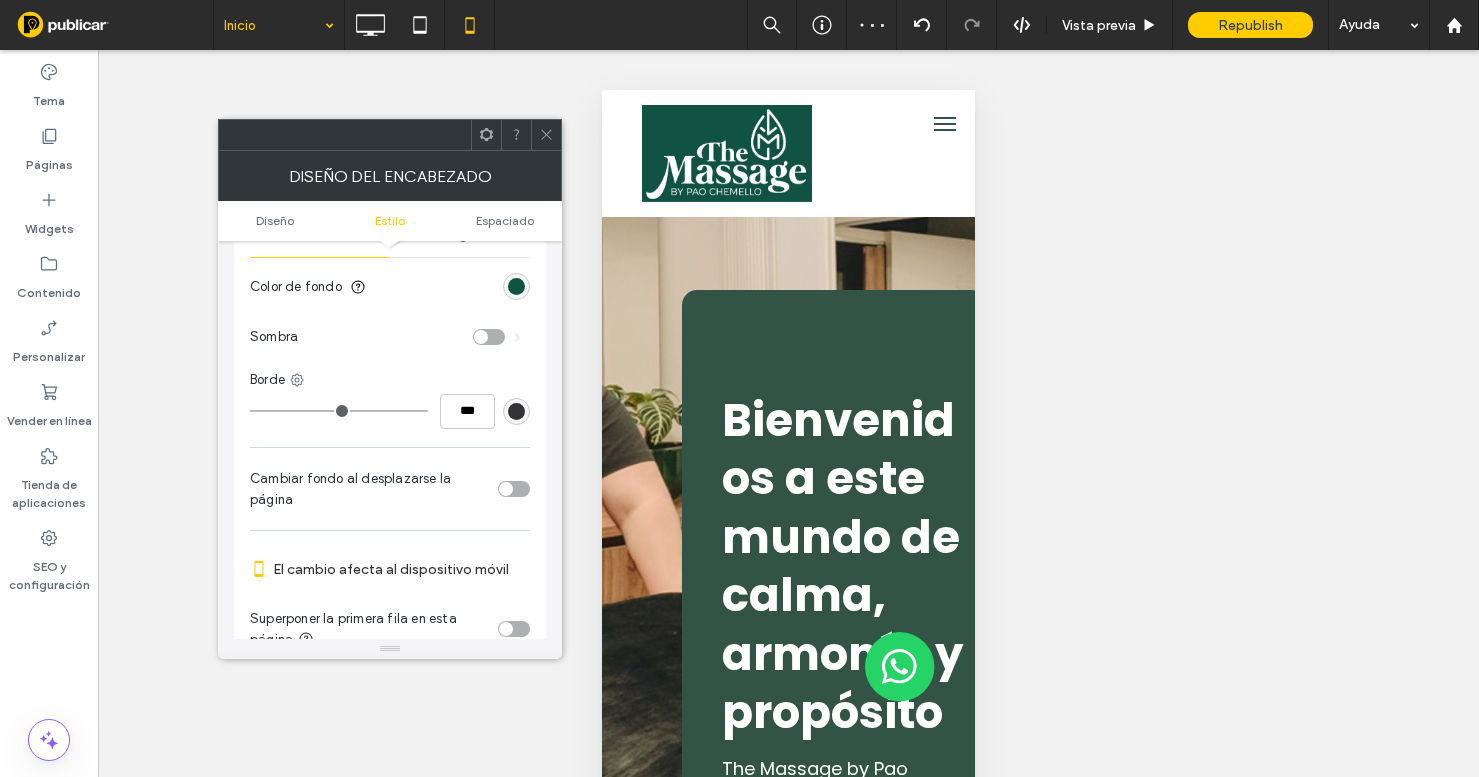 click on "¿Hacer visible?
Sí" at bounding box center [788, 438] 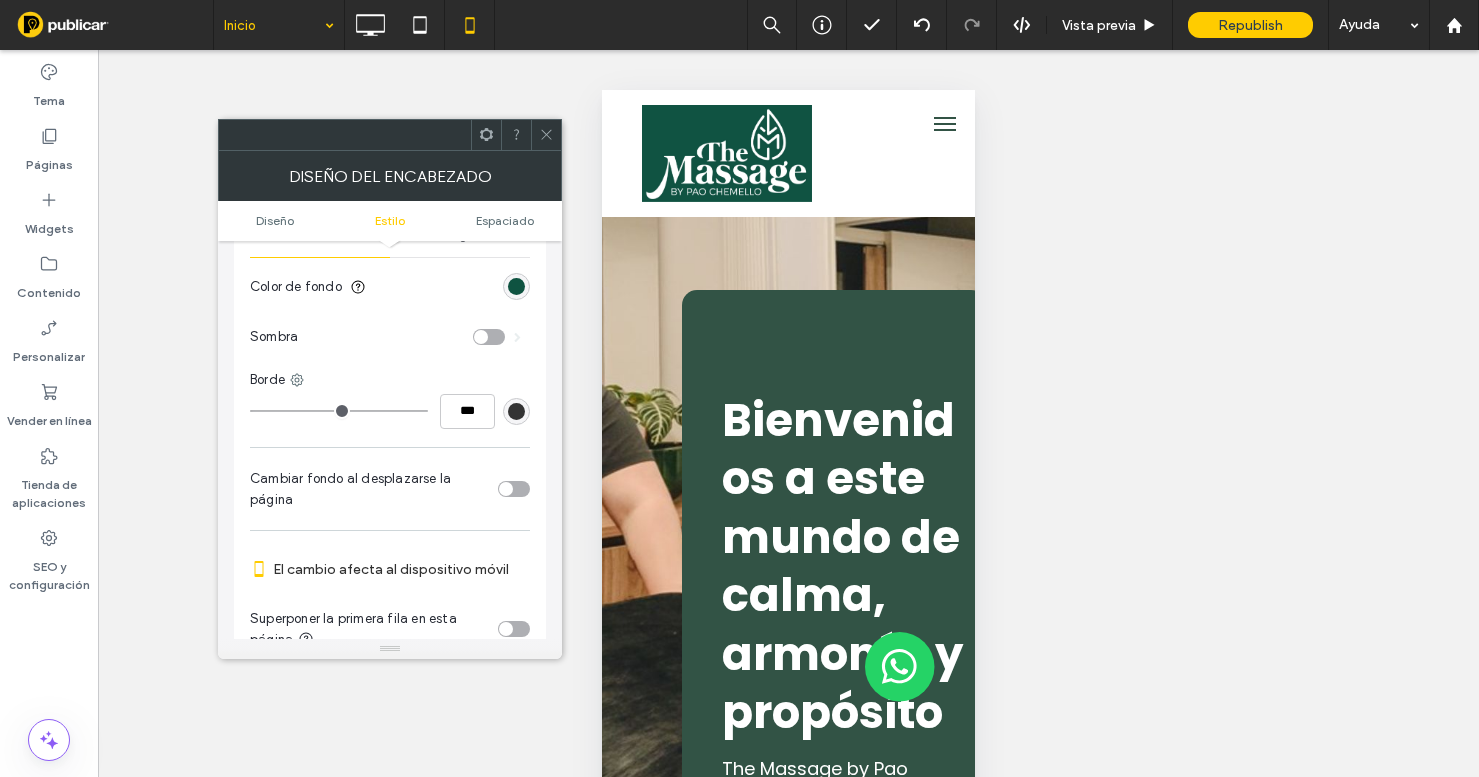 click 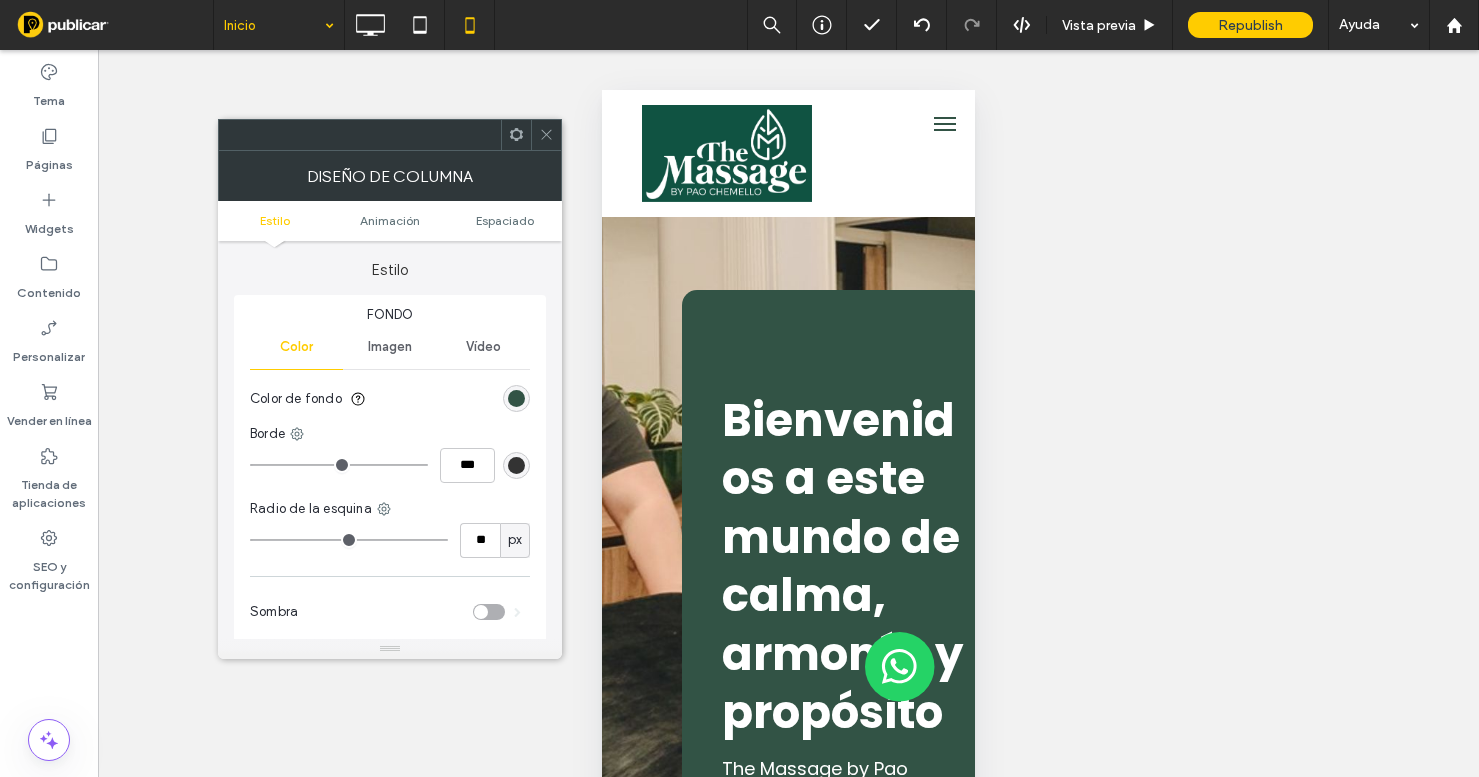 click on "Estilo Animación Espaciado" at bounding box center [390, 221] 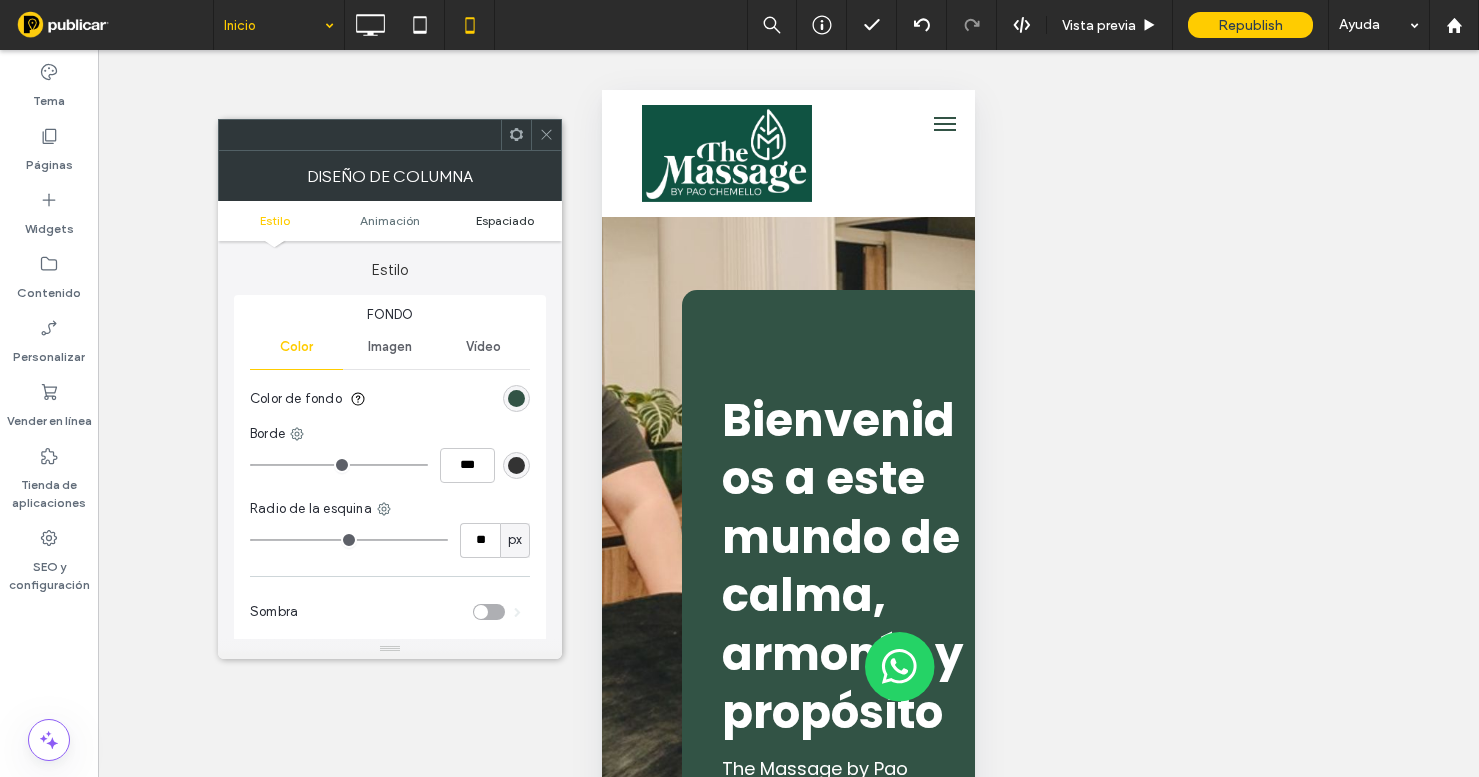 click on "Espaciado" at bounding box center (505, 220) 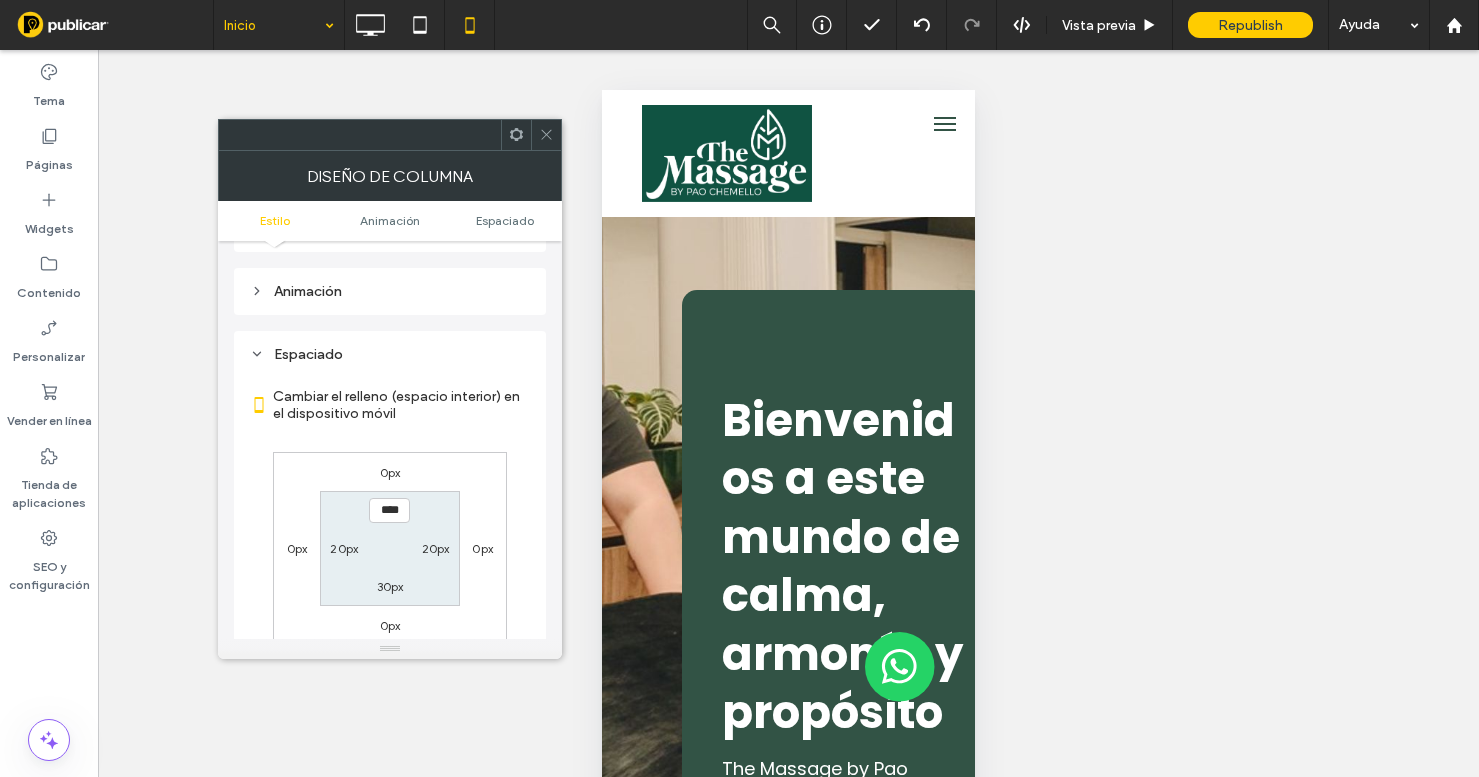 scroll, scrollTop: 470, scrollLeft: 0, axis: vertical 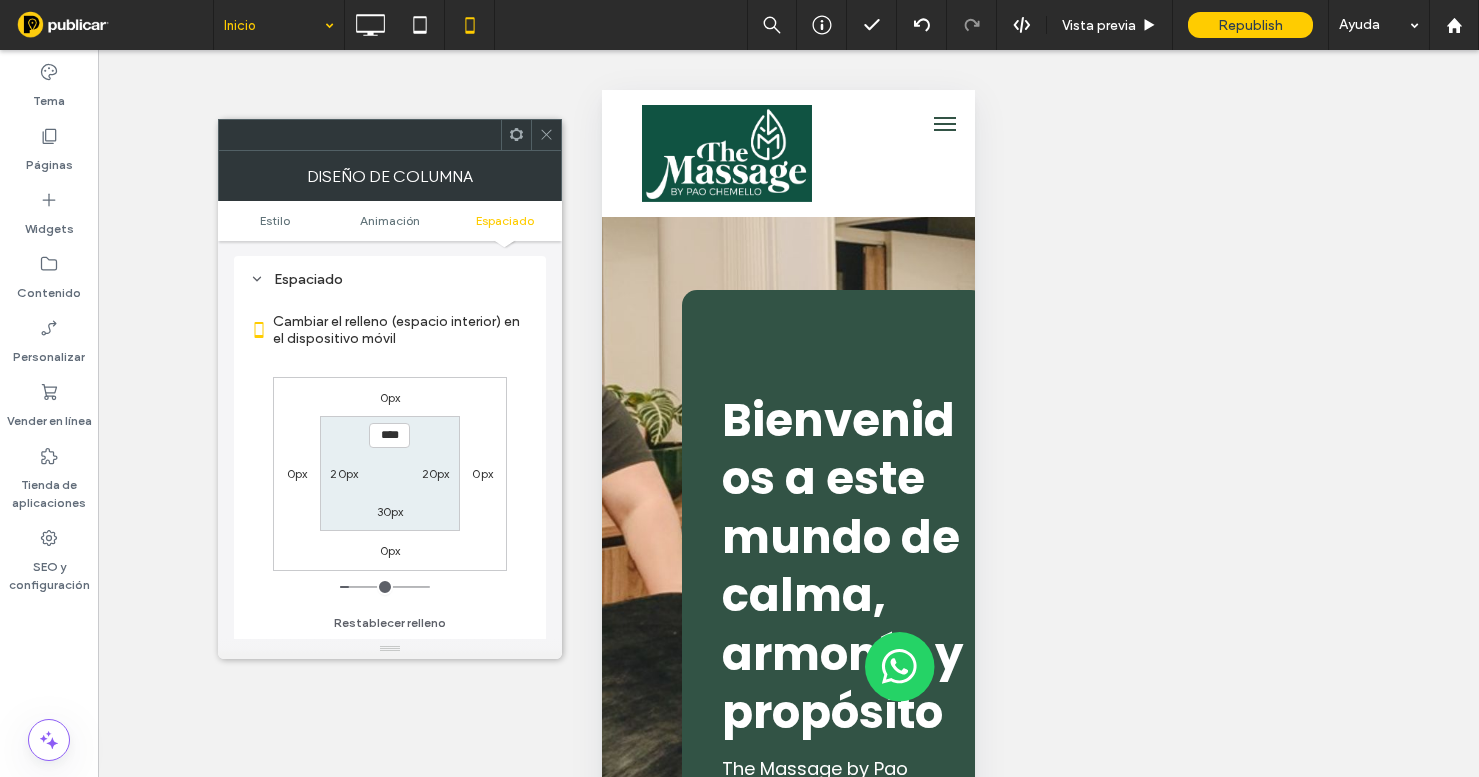 click on "0px" at bounding box center (297, 473) 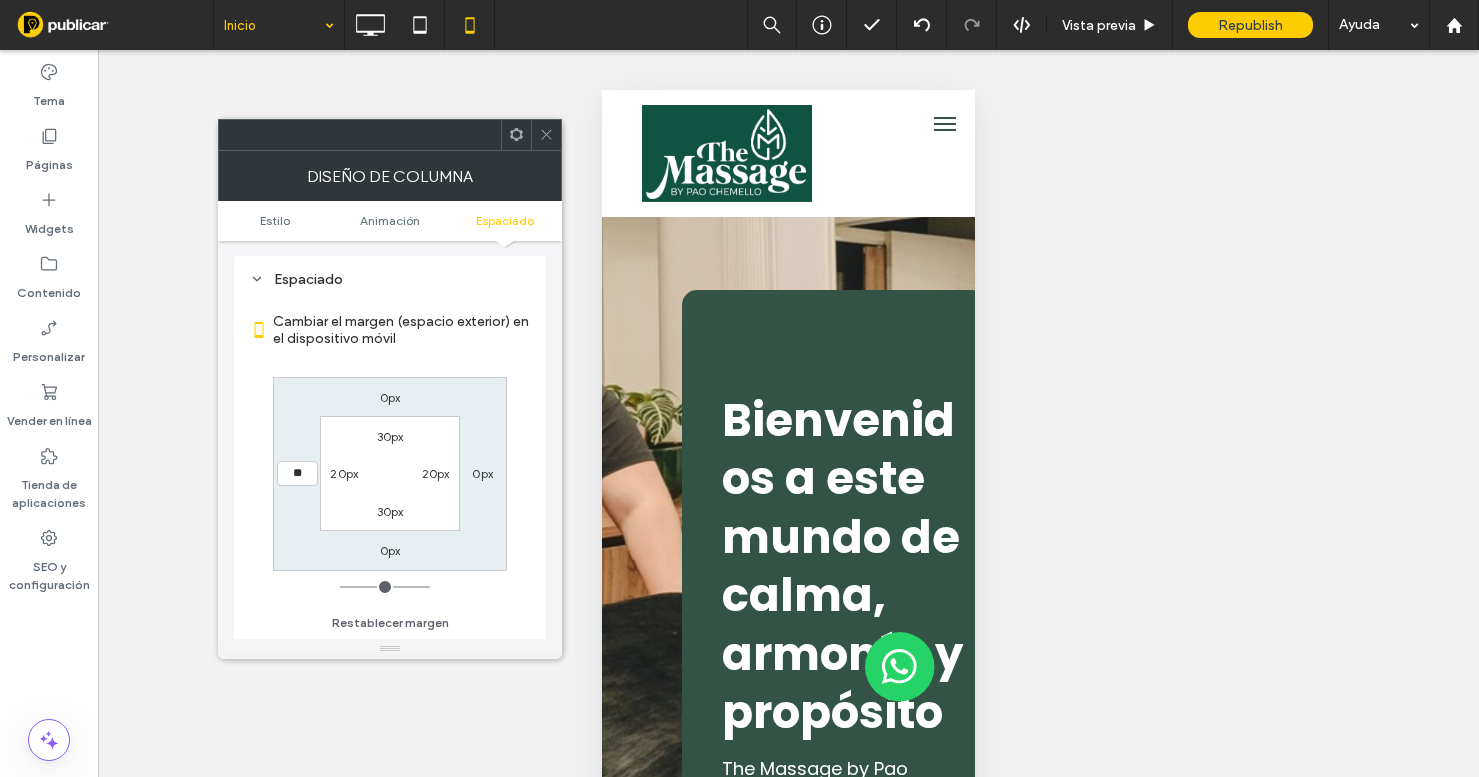 type on "**" 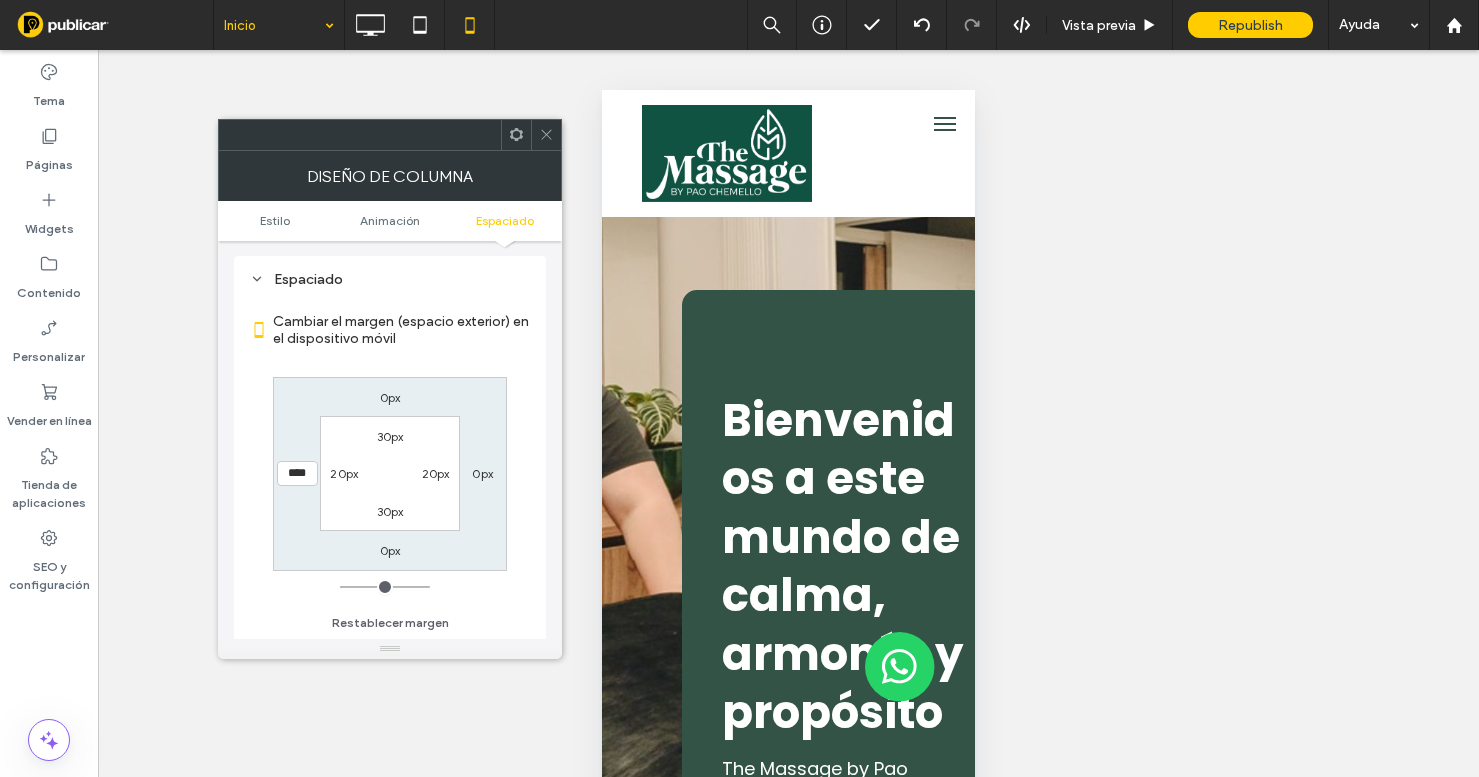 click on "0px" at bounding box center (483, 473) 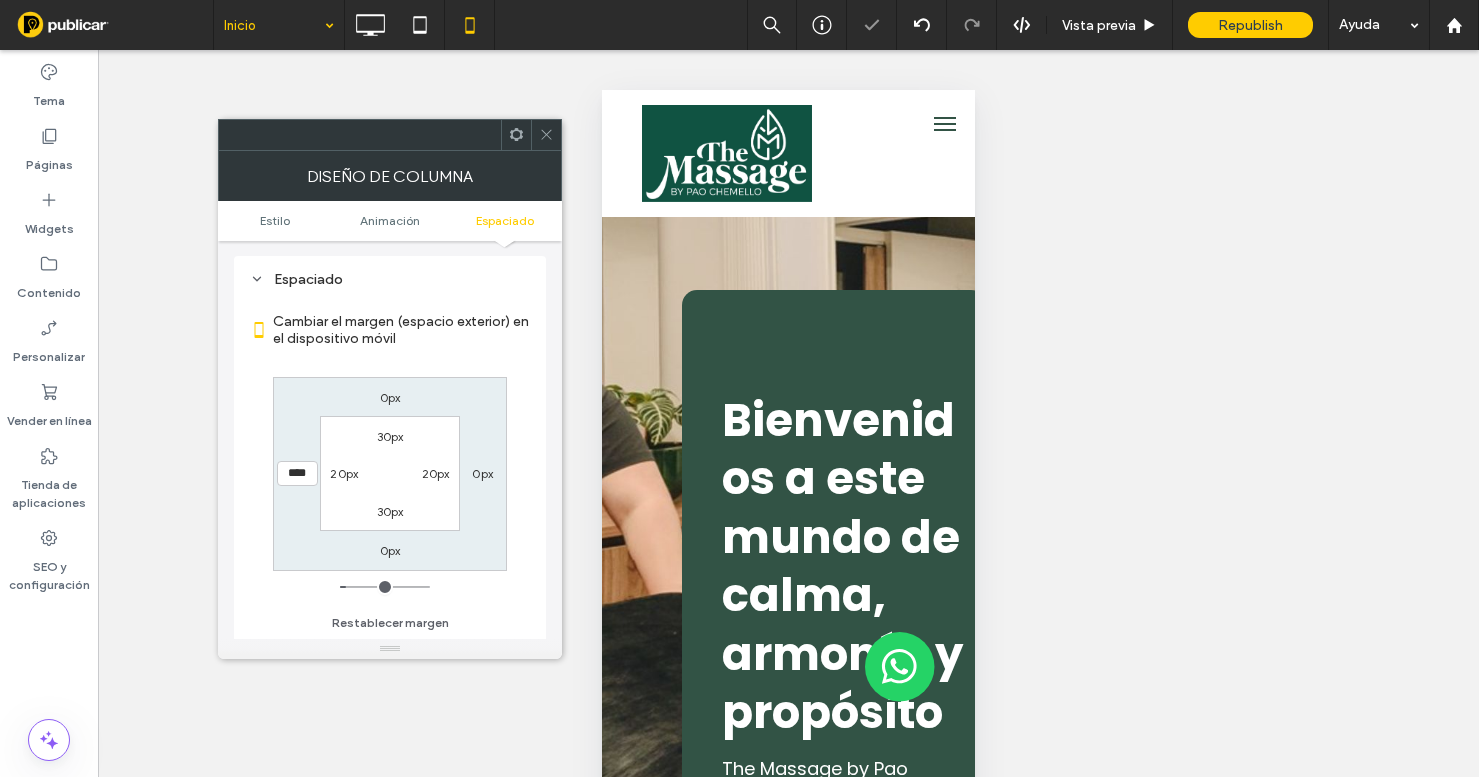 click on "0px" at bounding box center (482, 473) 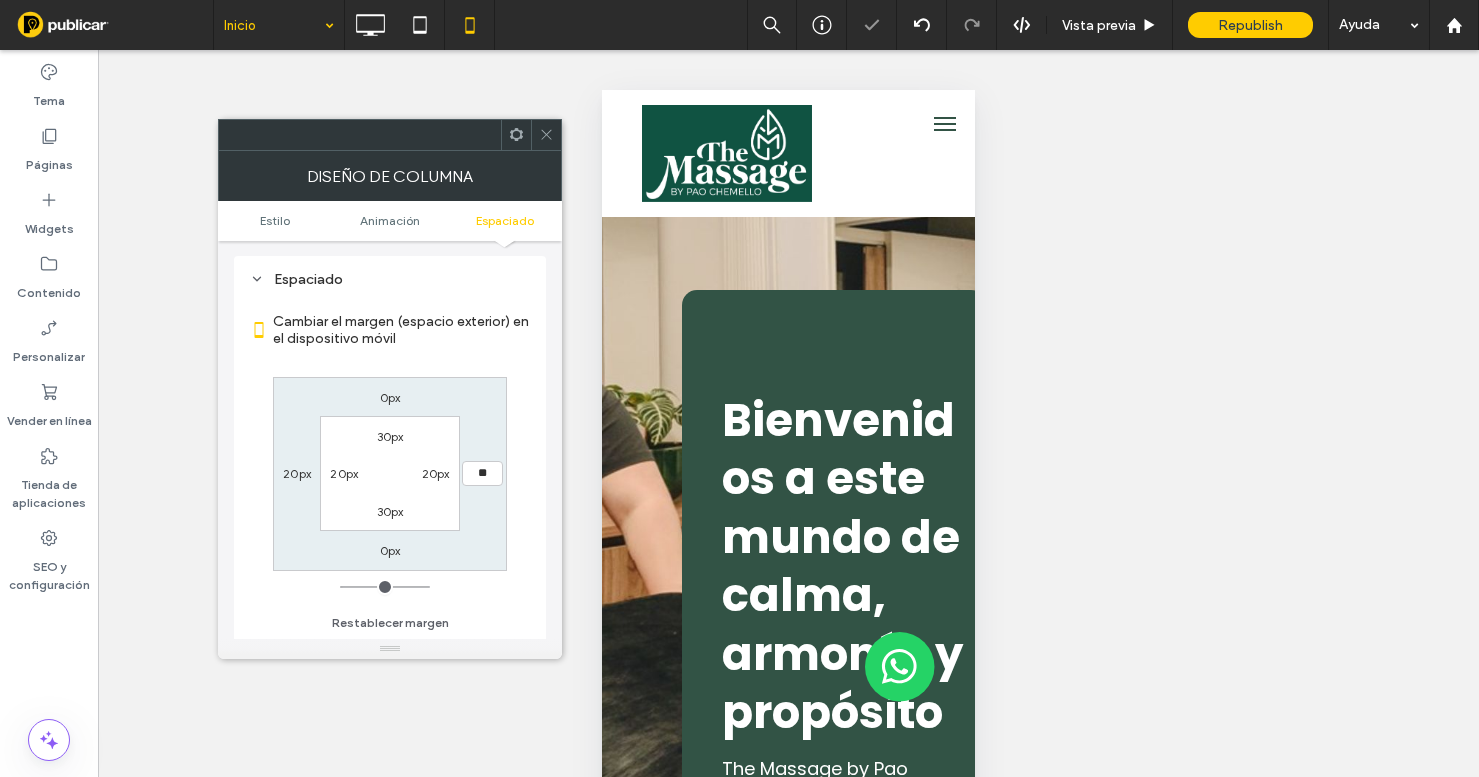 type on "**" 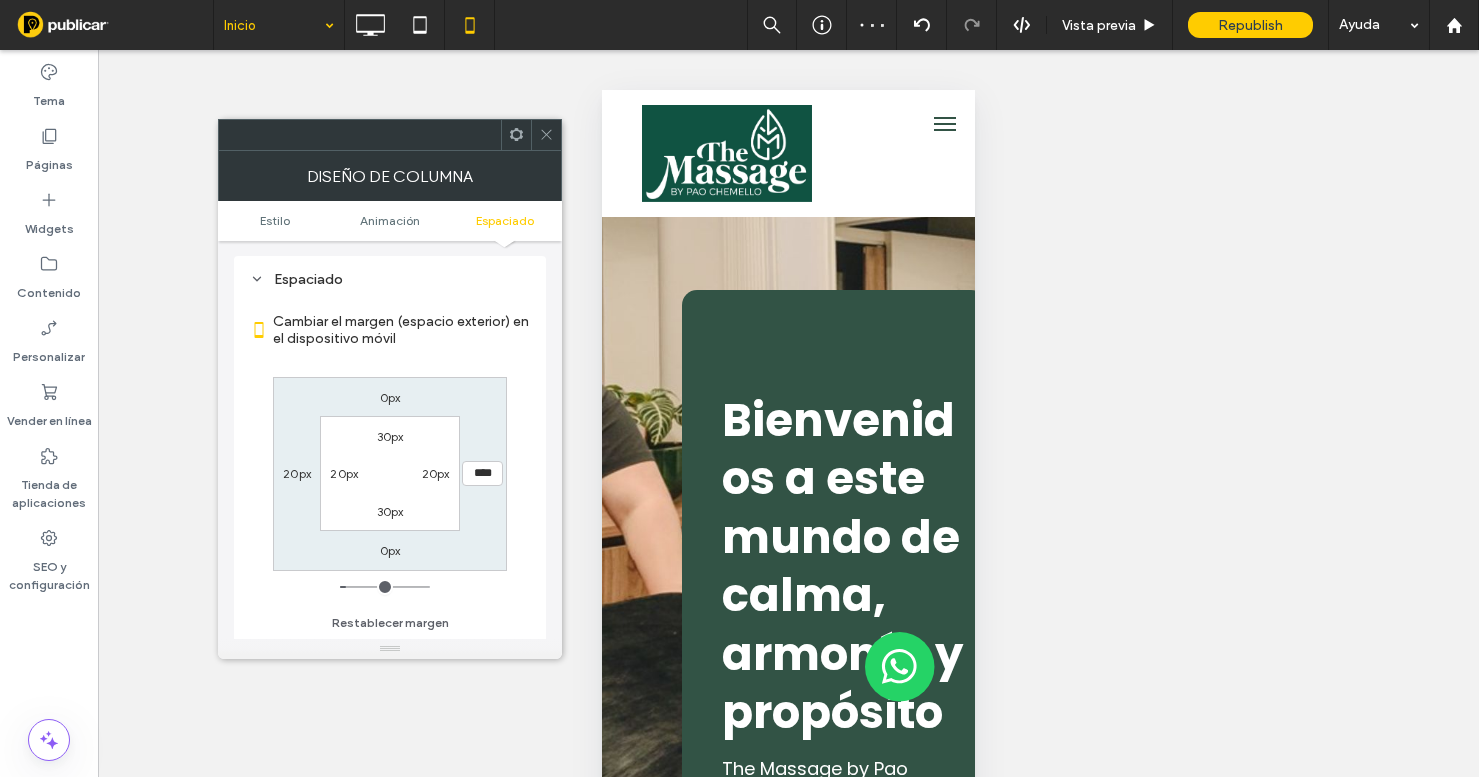 click on "20px" at bounding box center [436, 473] 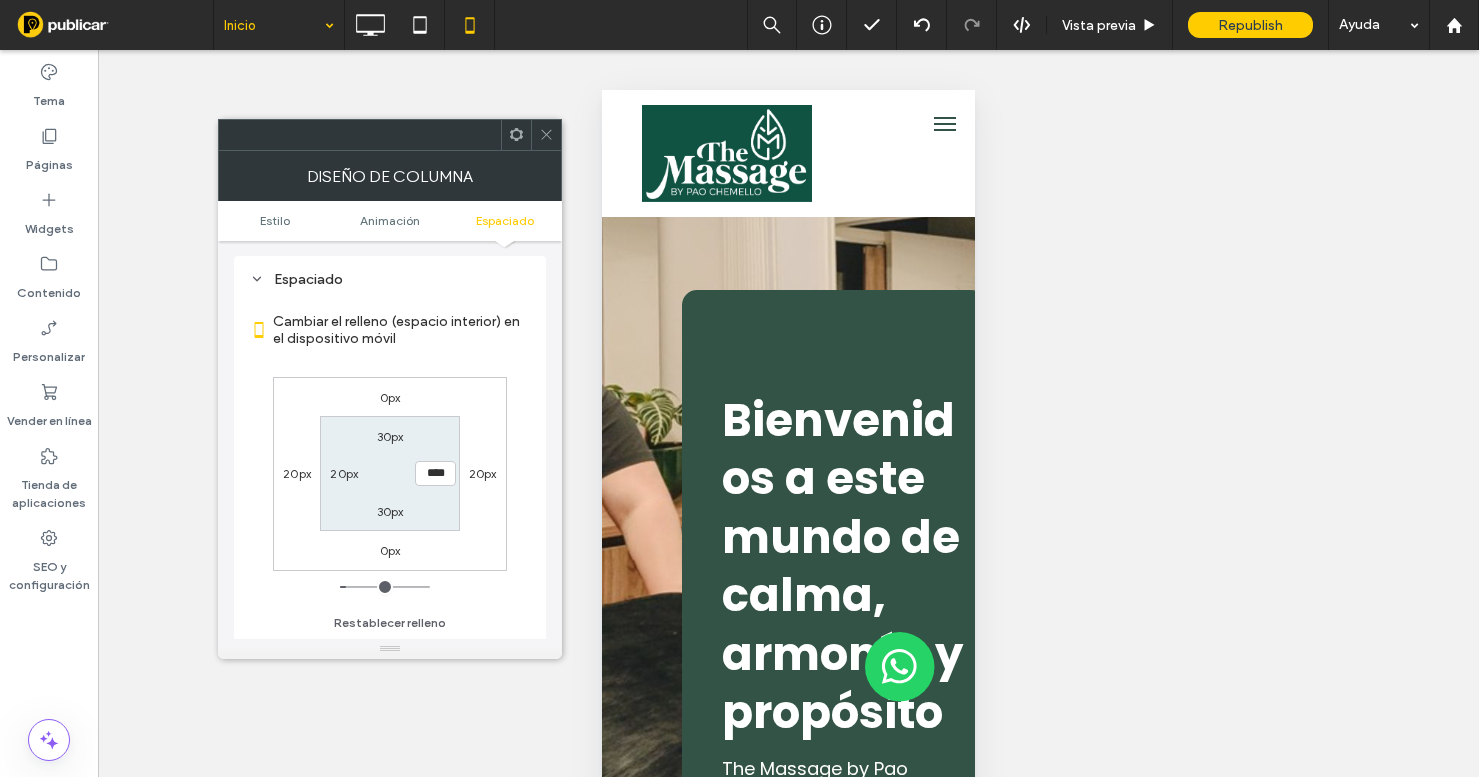 click 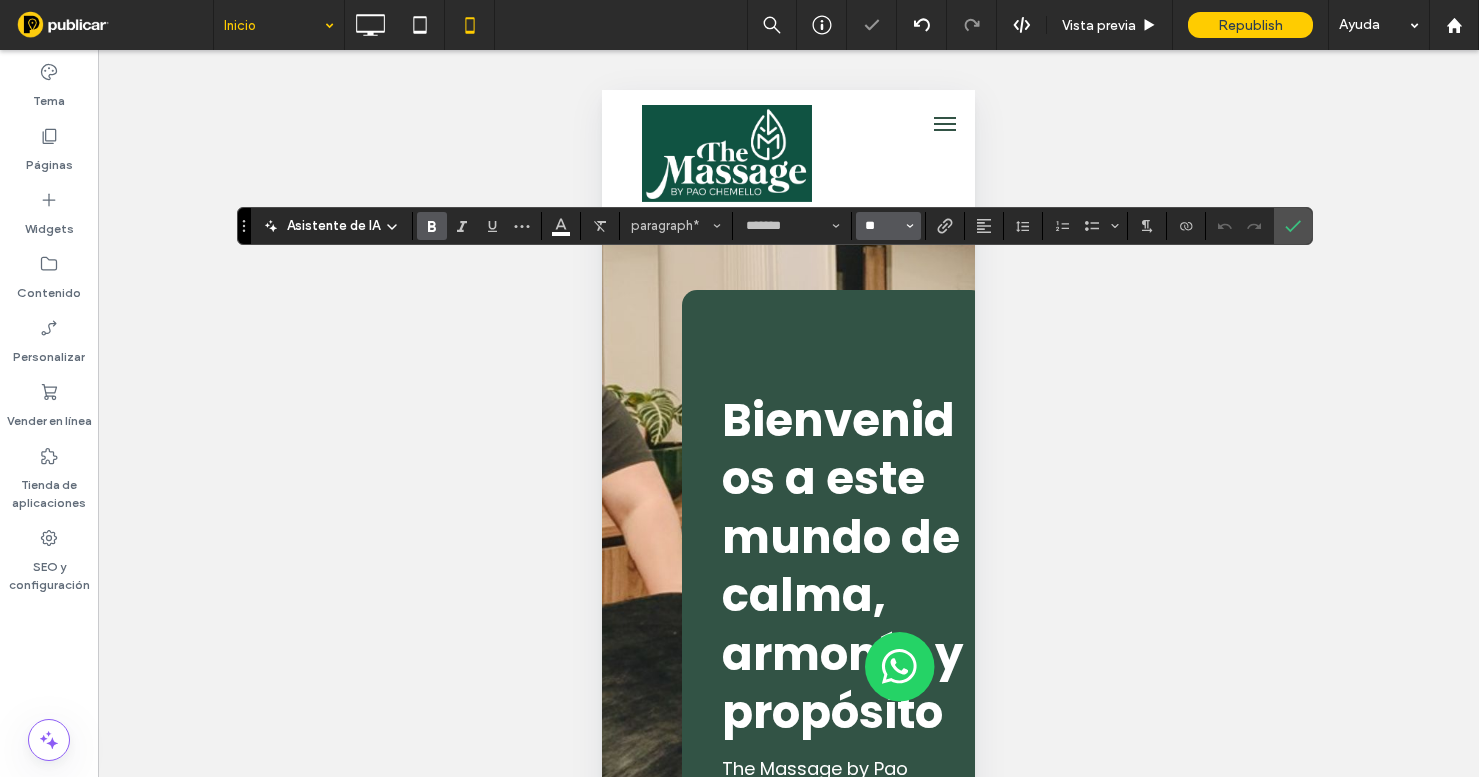 click on "**" at bounding box center [882, 226] 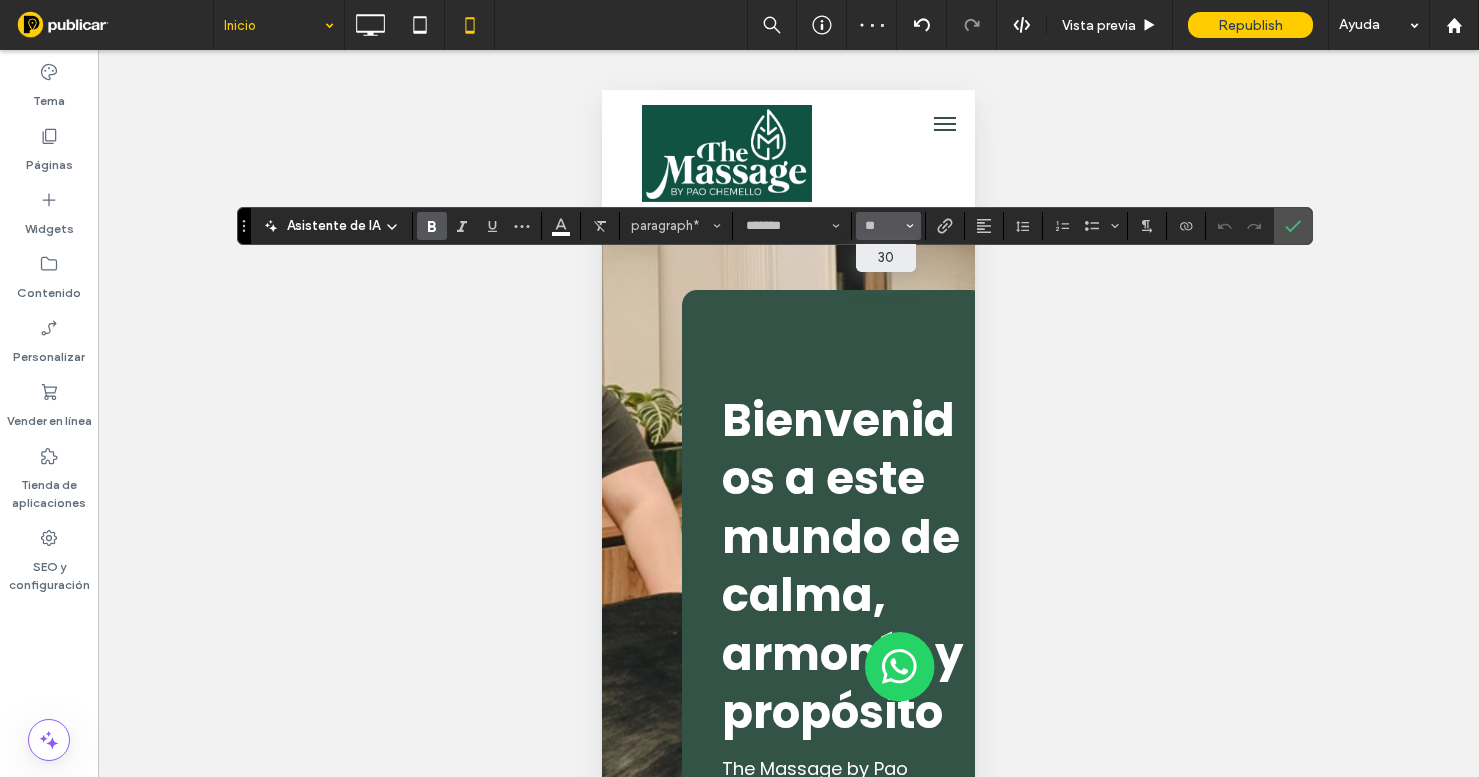 type on "**" 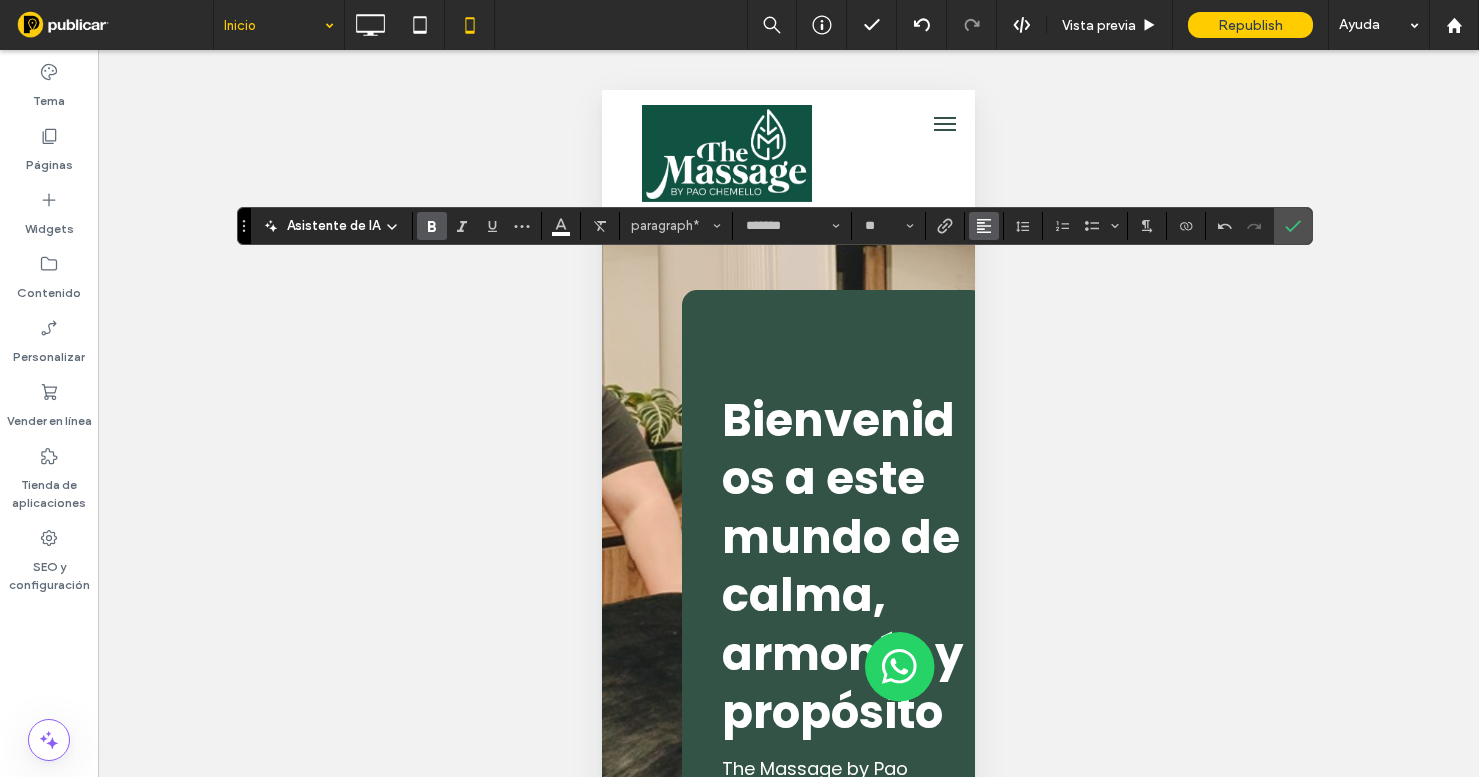 click at bounding box center (984, 226) 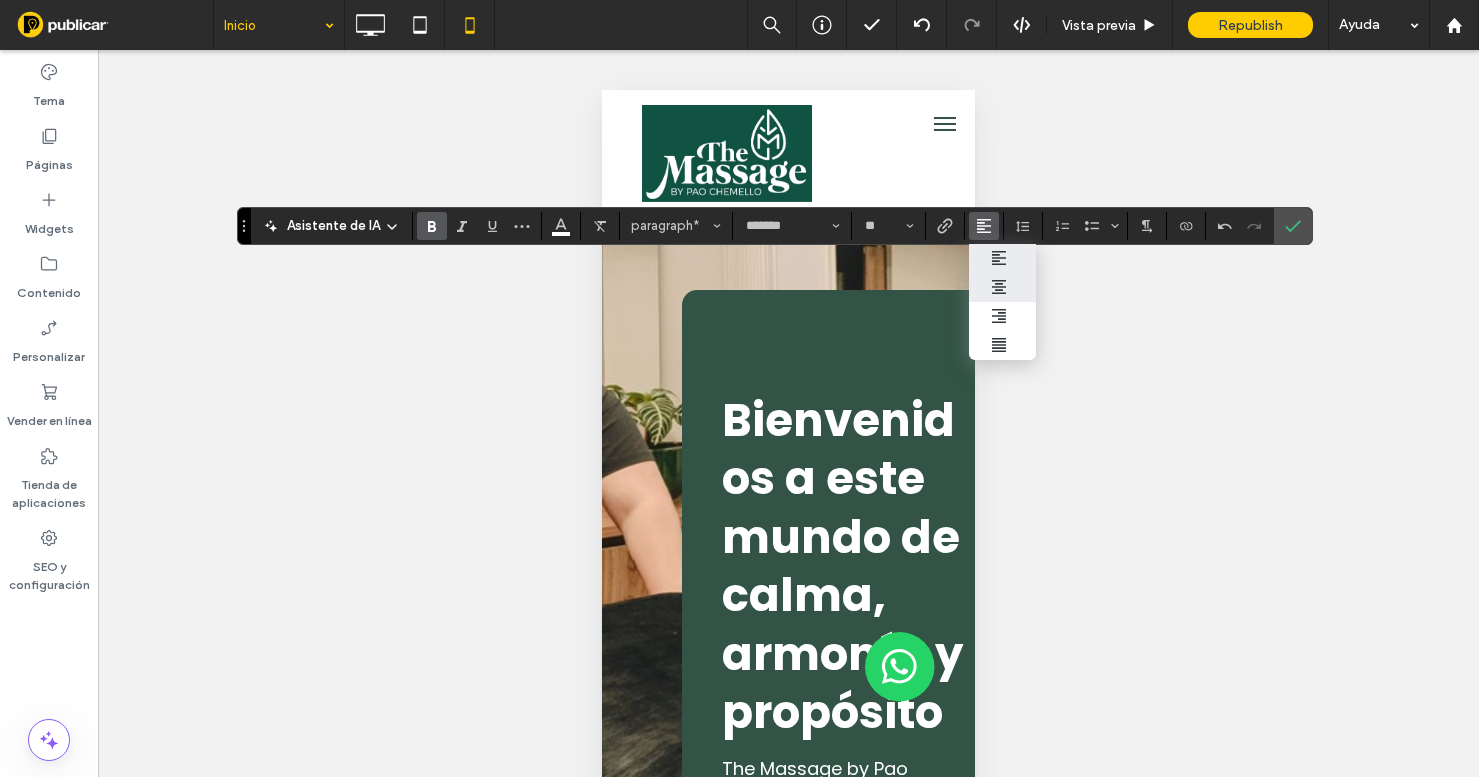 click 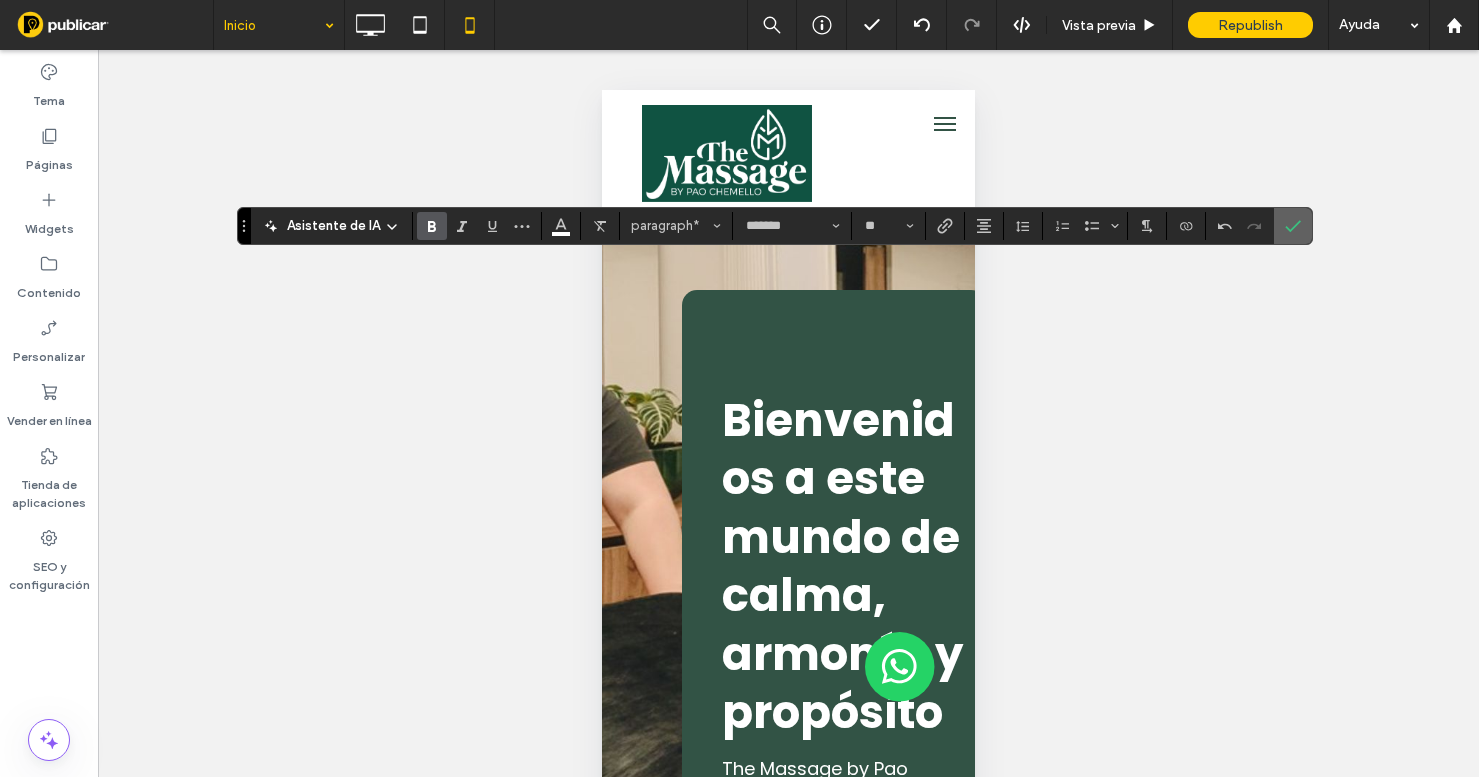 click 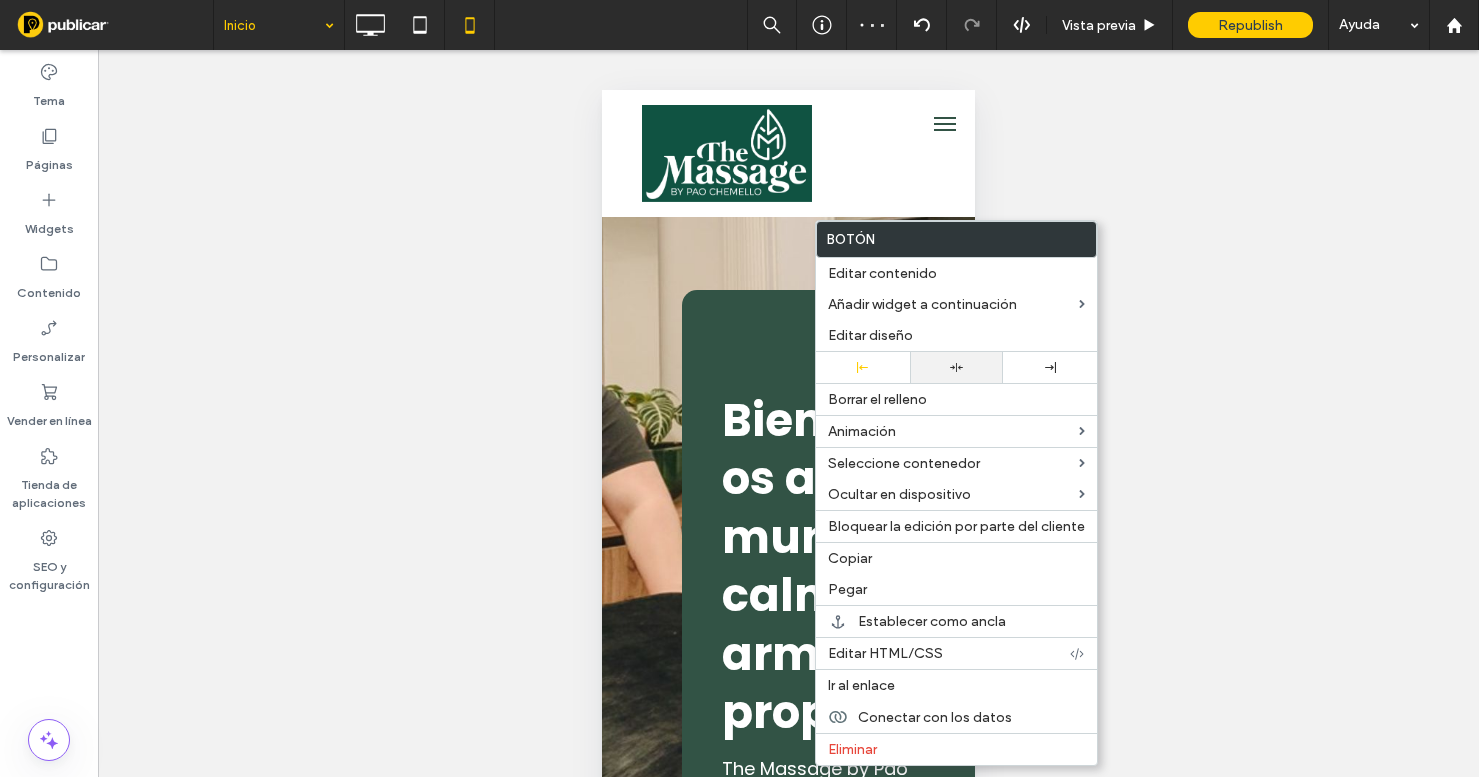 click 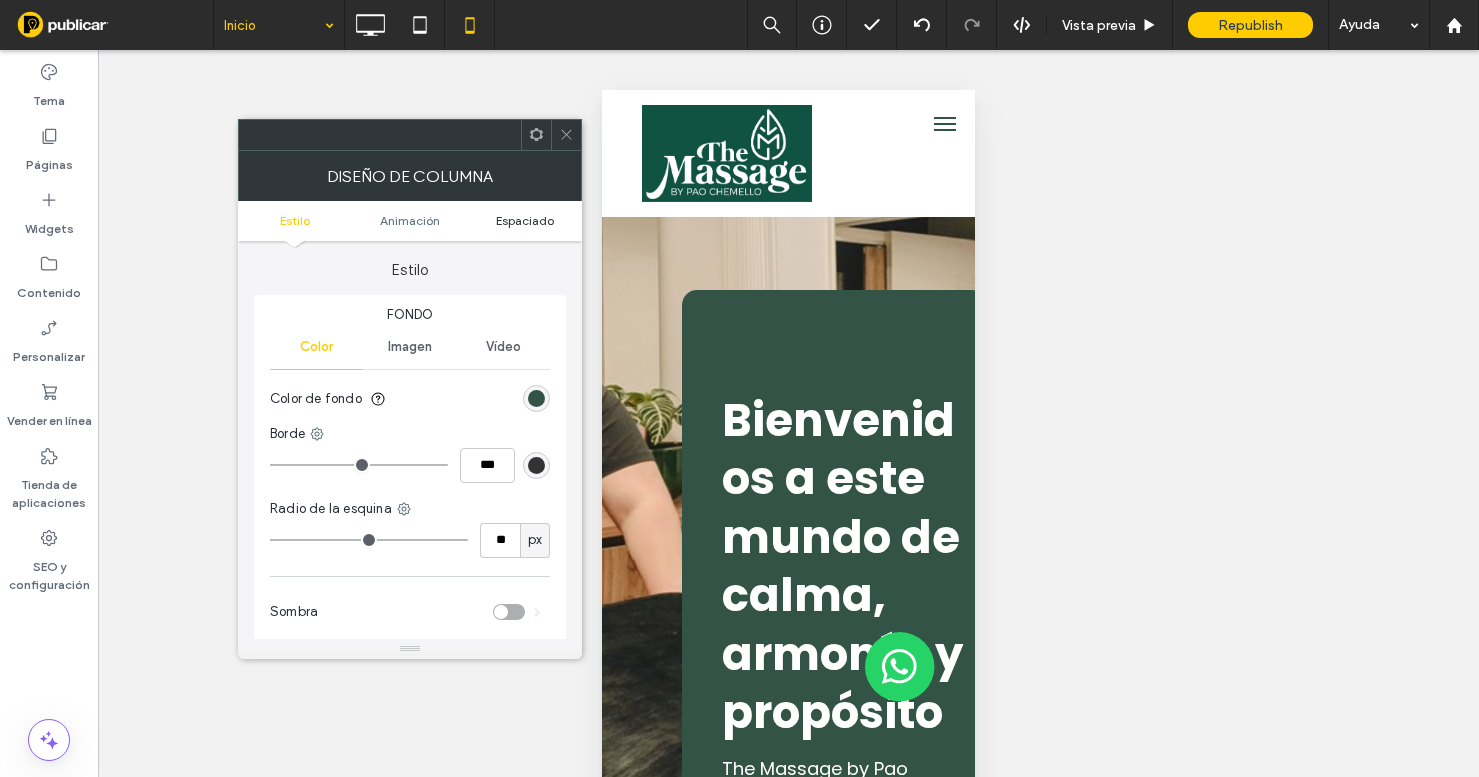 click on "Espaciado" at bounding box center [525, 220] 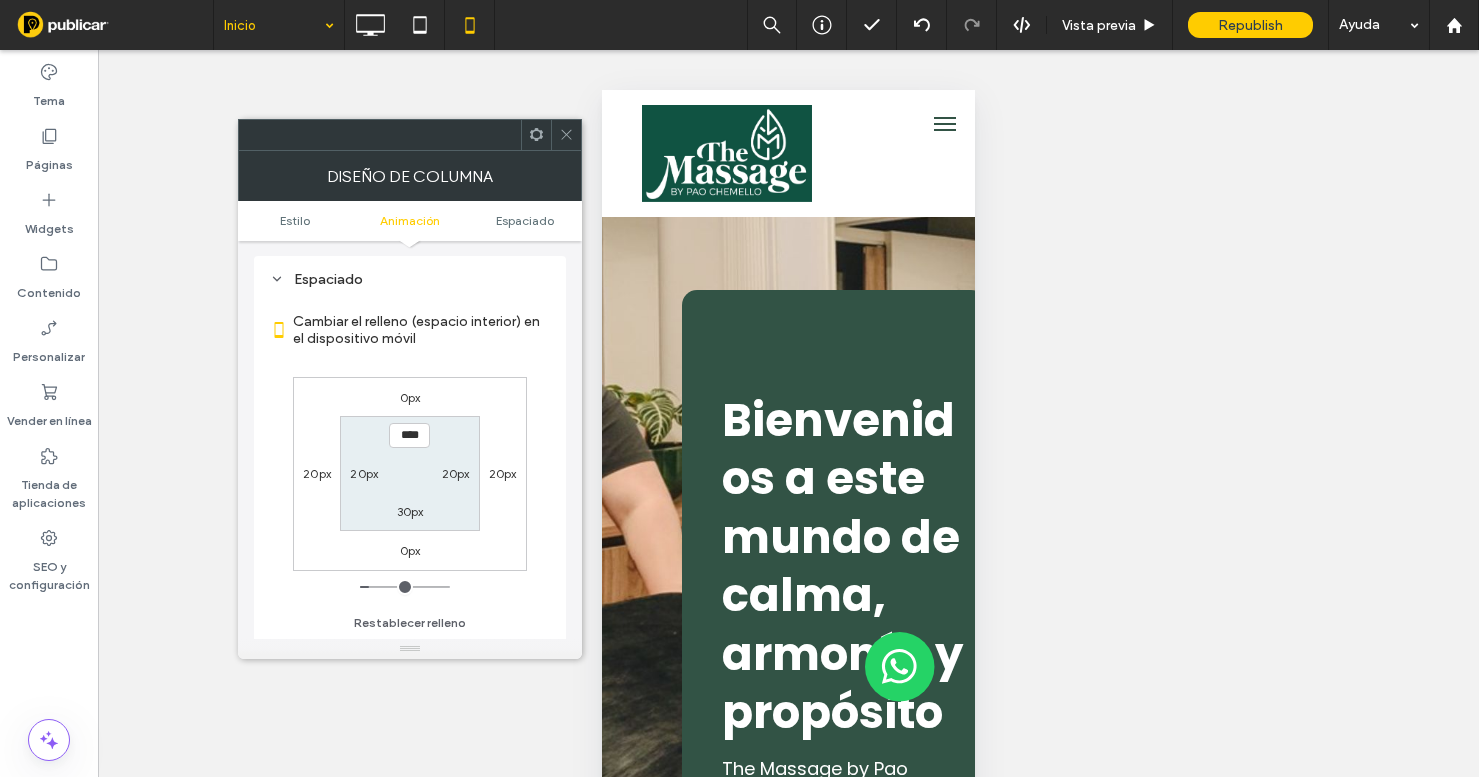 scroll, scrollTop: 470, scrollLeft: 0, axis: vertical 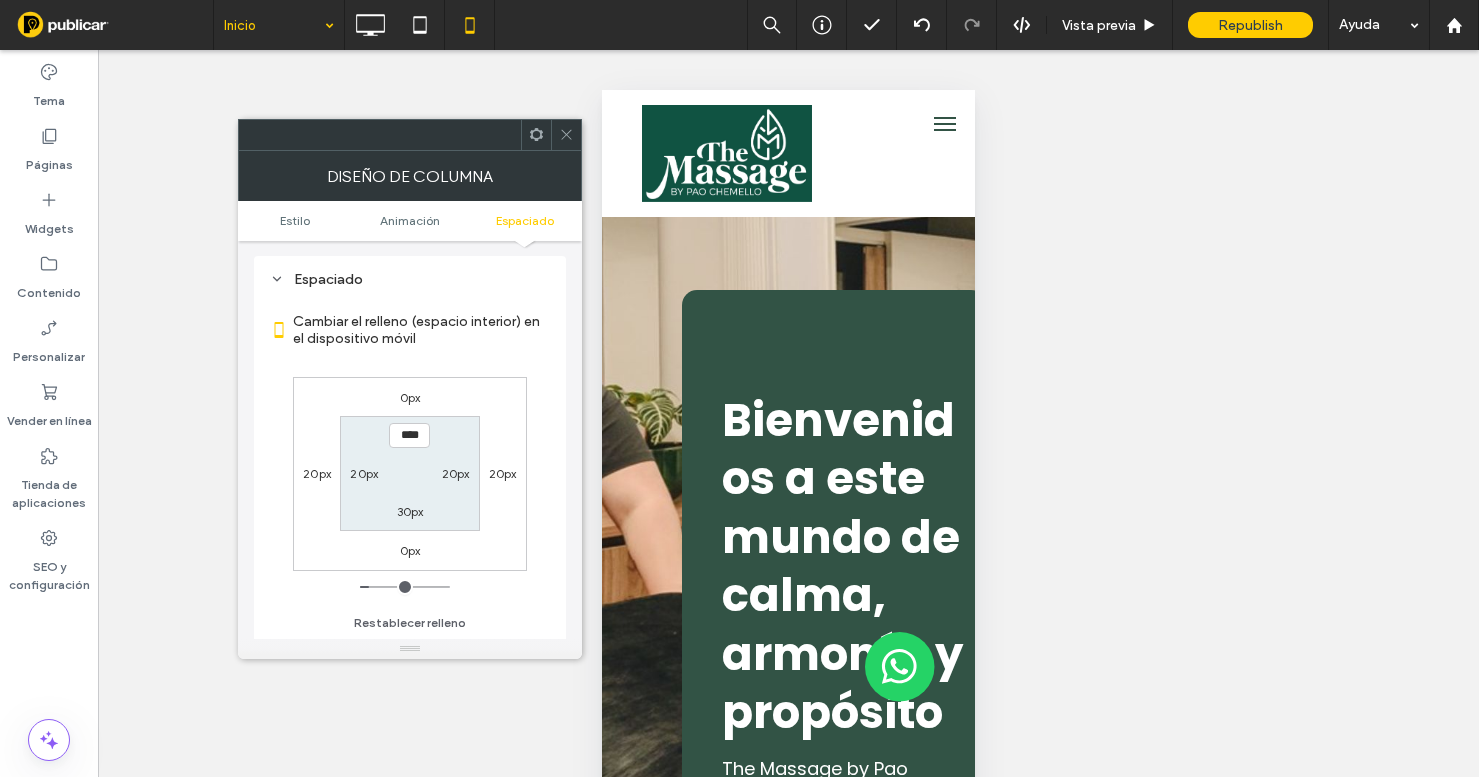 click on "20px" at bounding box center (317, 473) 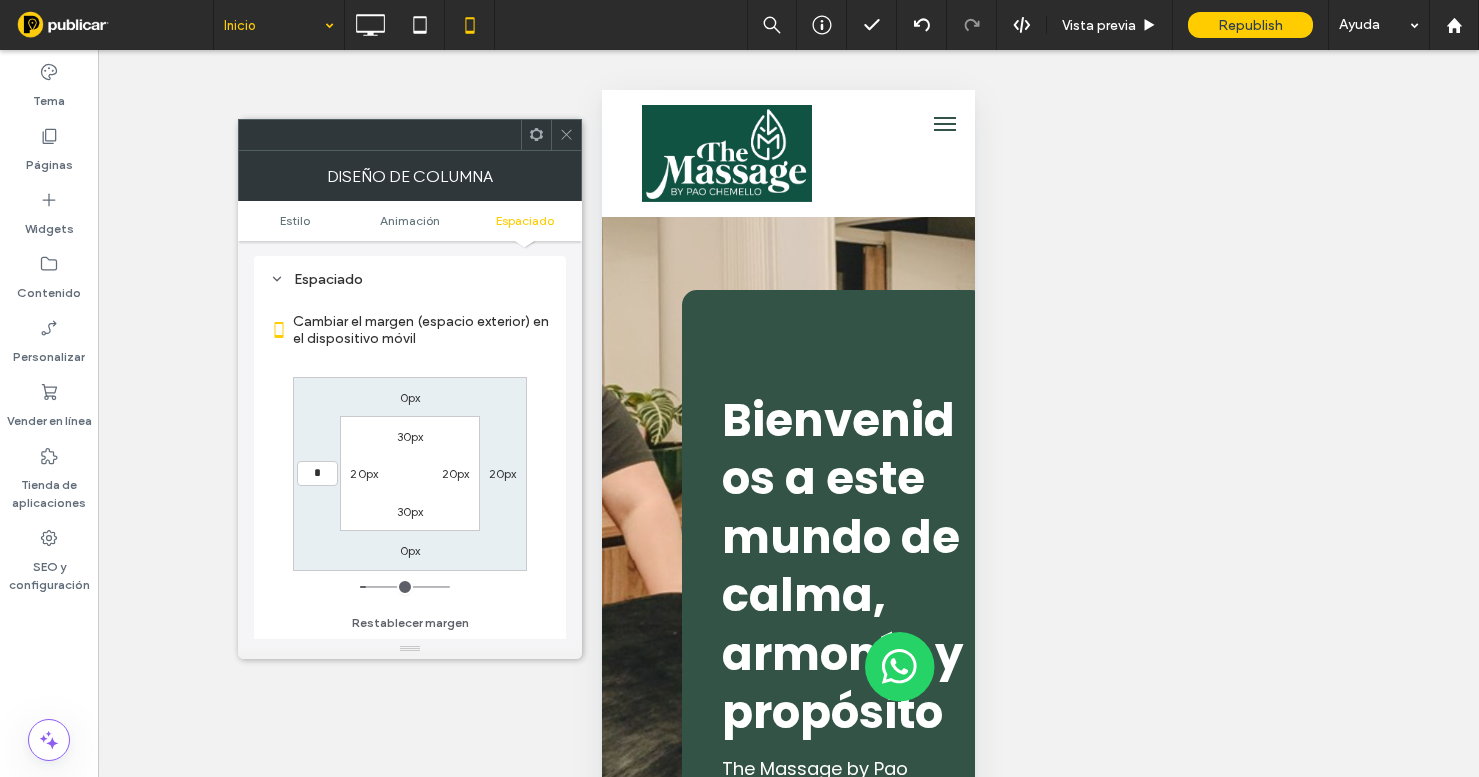 type on "*" 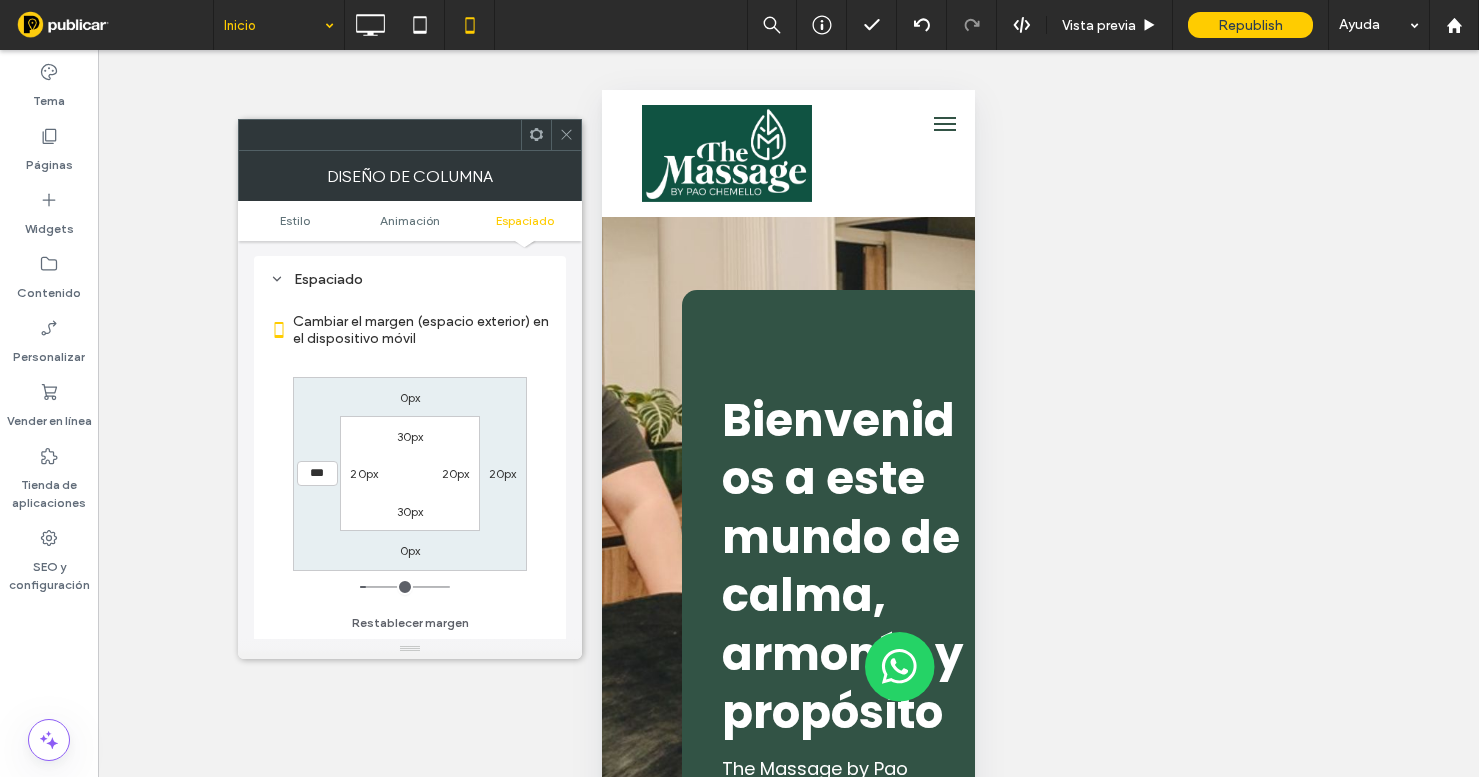 click on "20px" at bounding box center [503, 473] 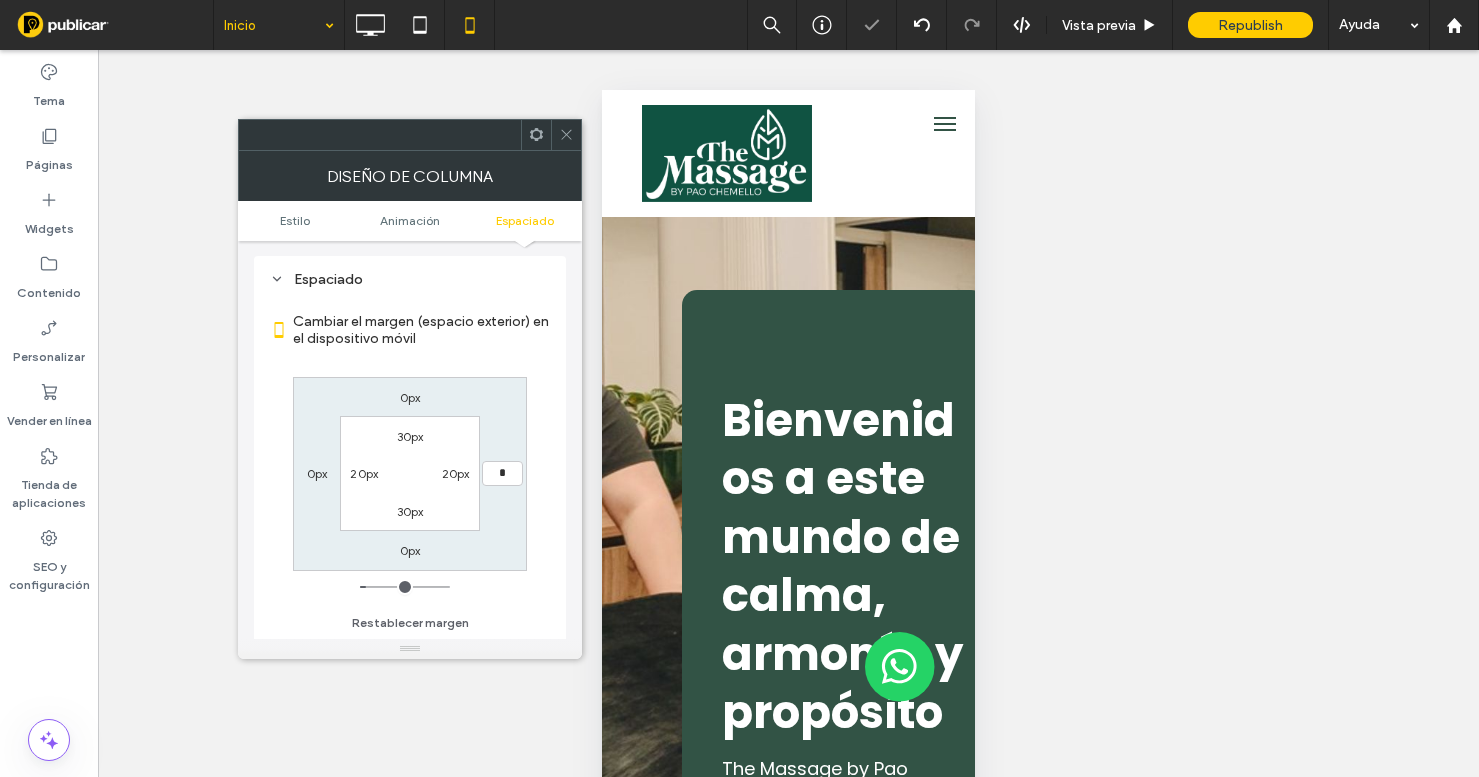 type on "*" 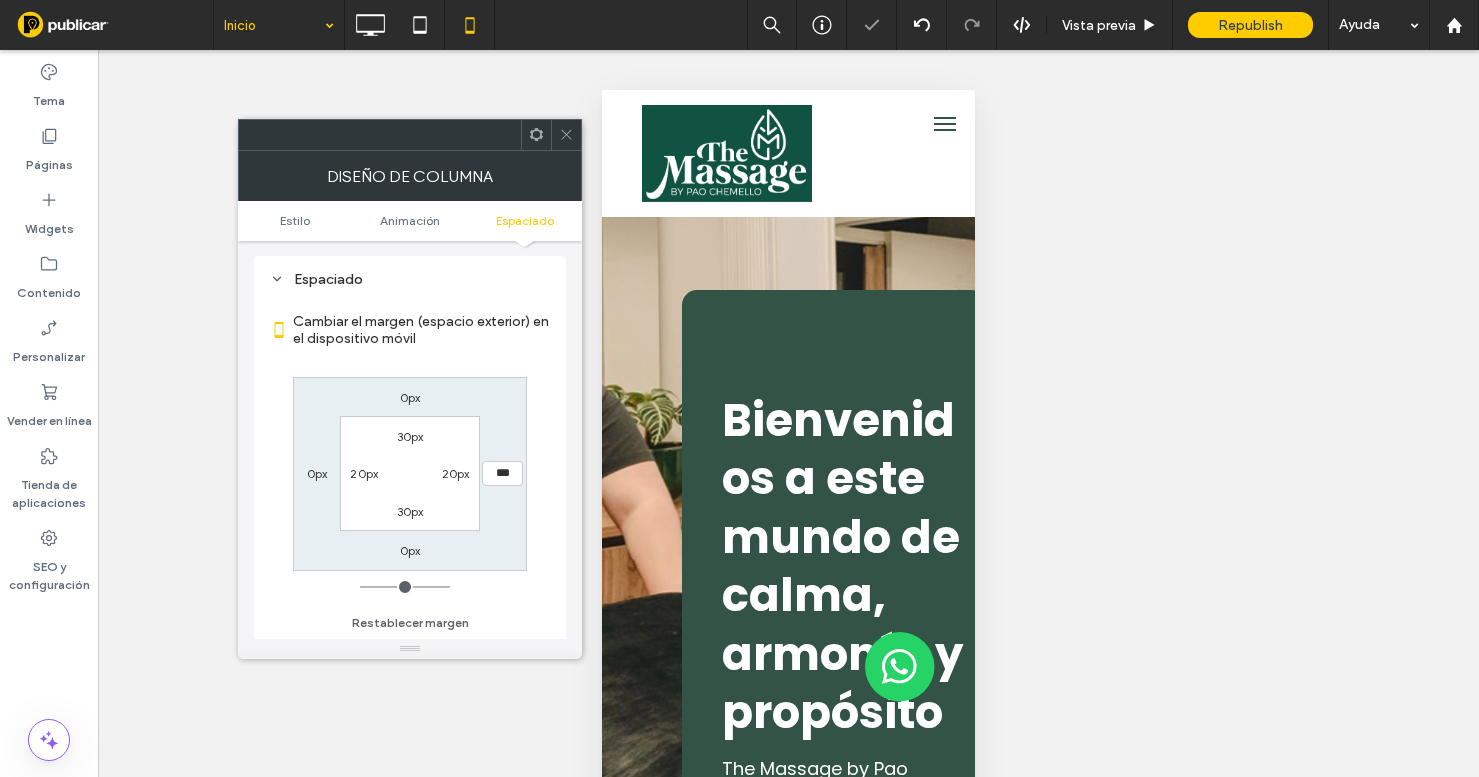 click at bounding box center [566, 135] 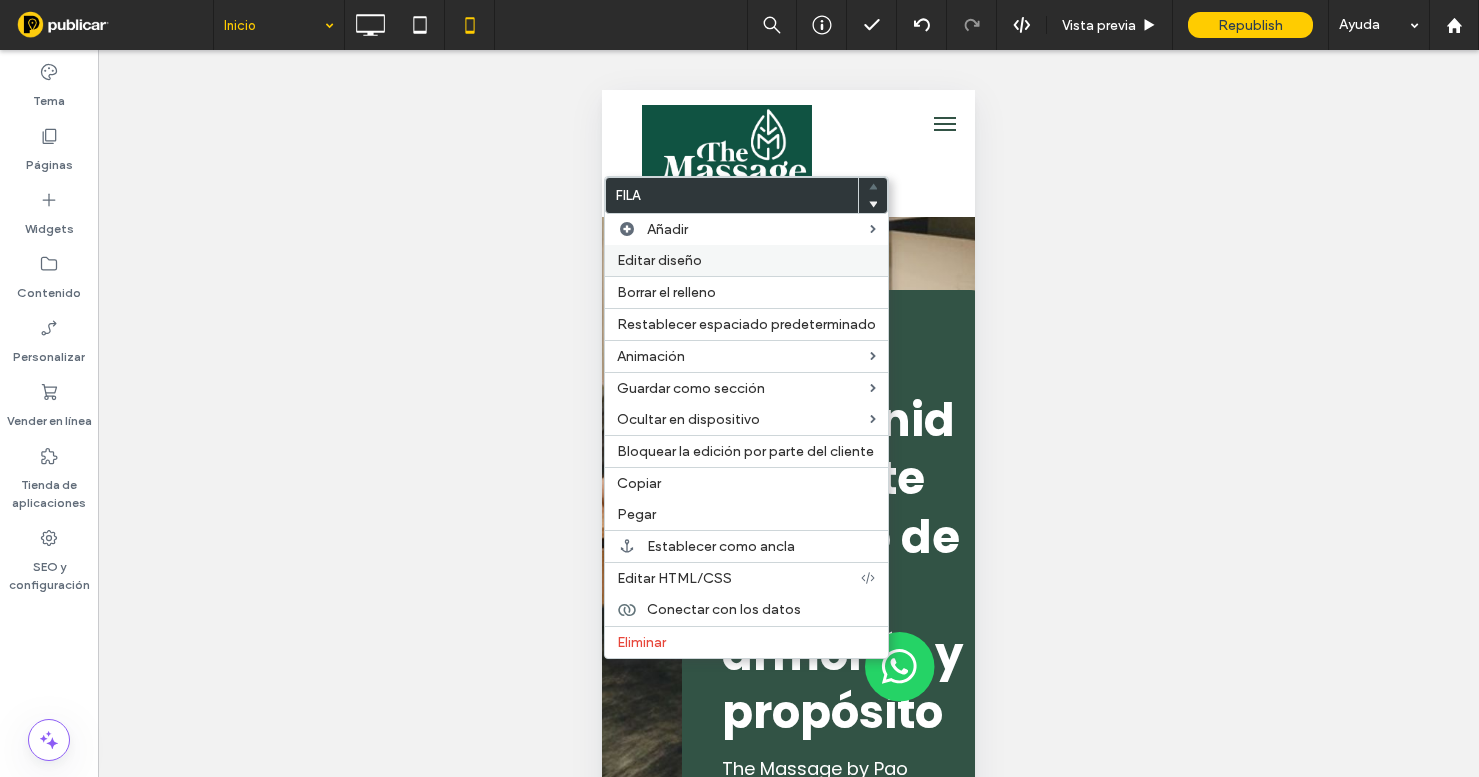 click on "Editar diseño" at bounding box center [746, 260] 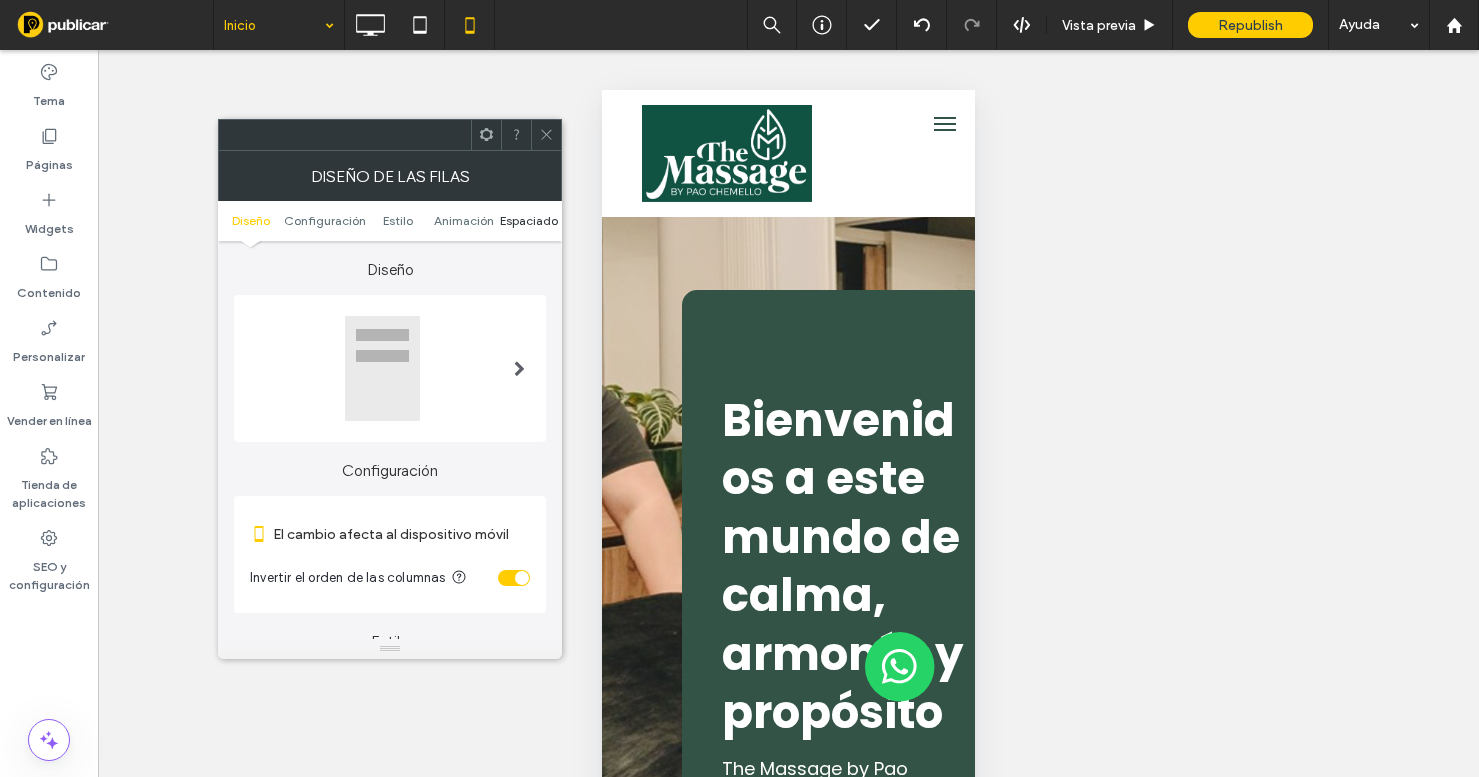 click on "Espaciado" at bounding box center [529, 220] 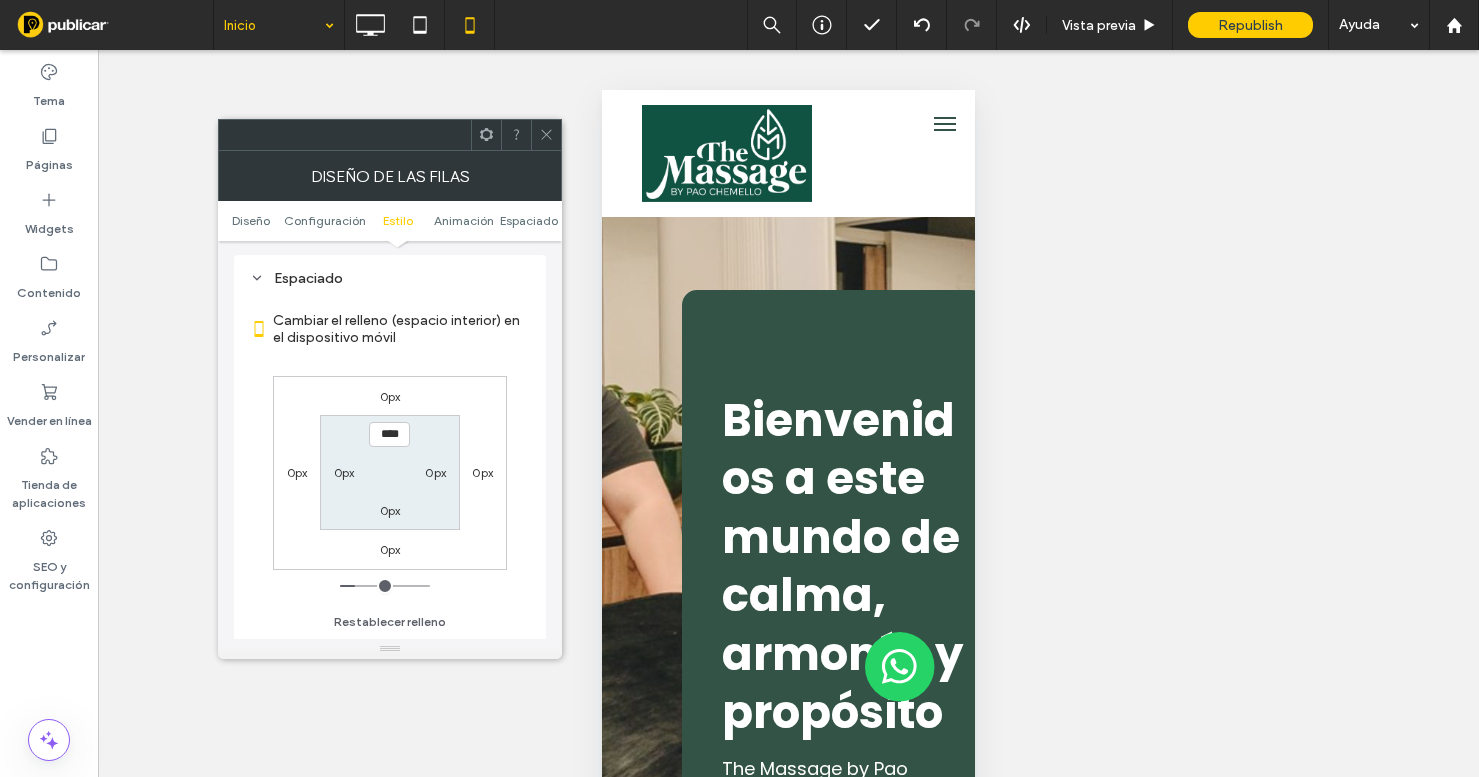 scroll, scrollTop: 1295, scrollLeft: 0, axis: vertical 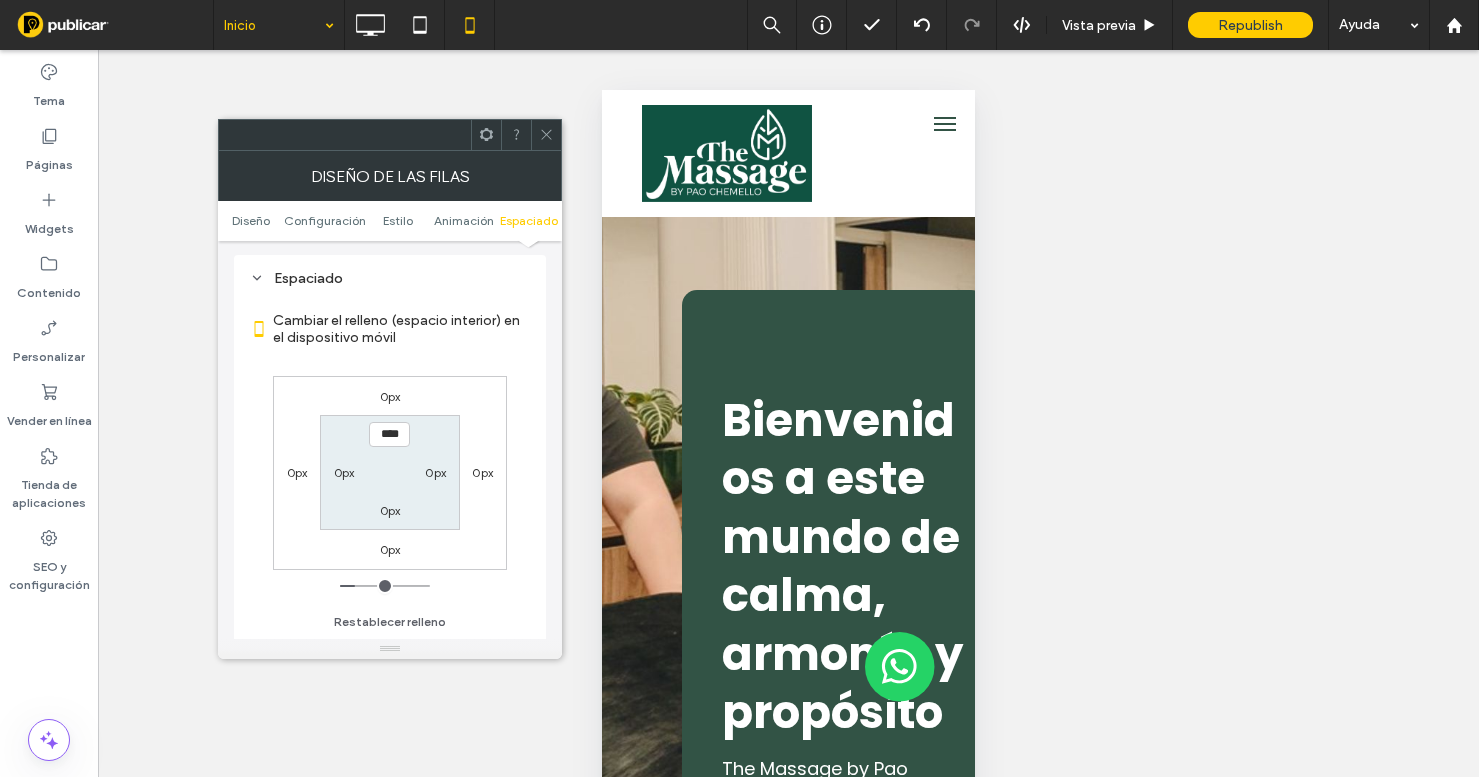 click on "0px" at bounding box center (297, 472) 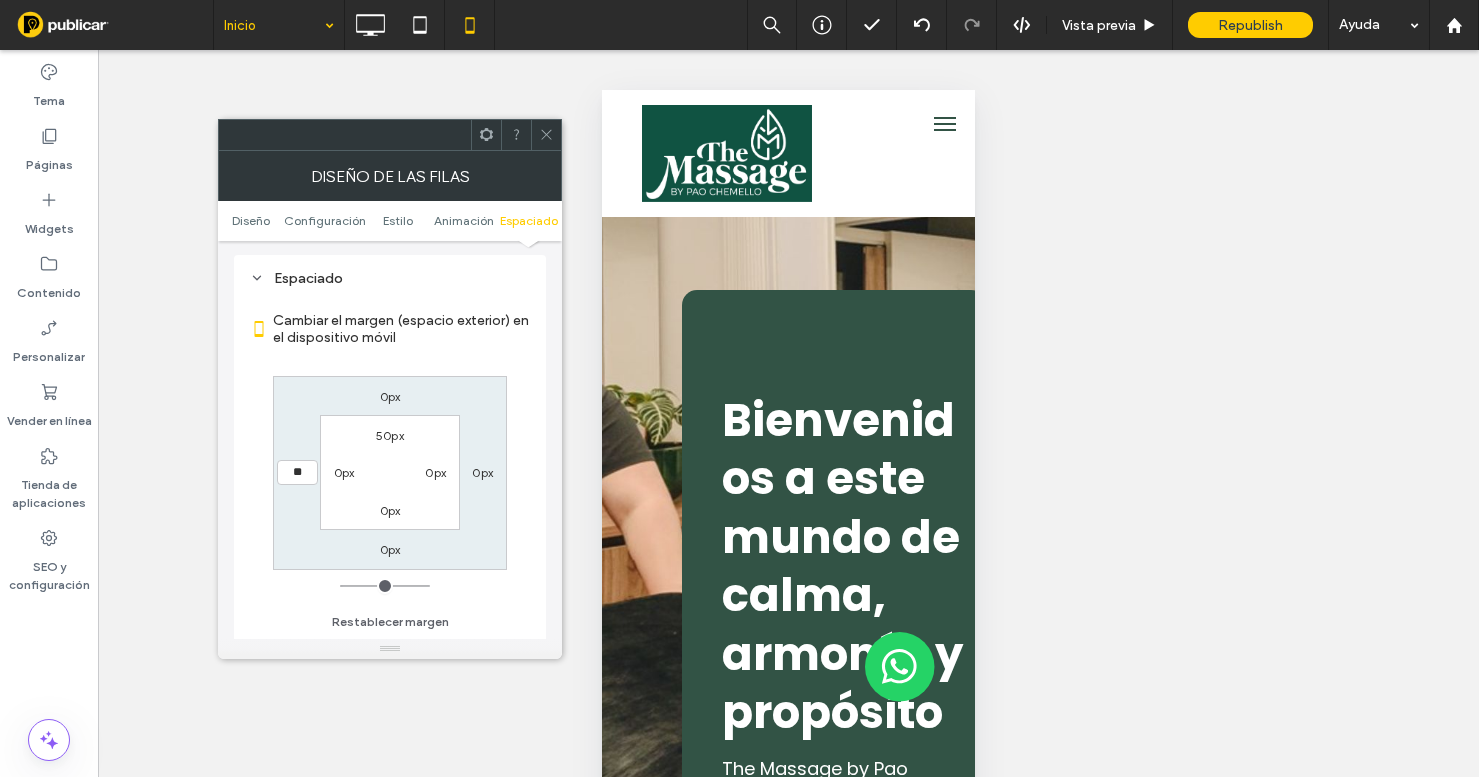 type on "**" 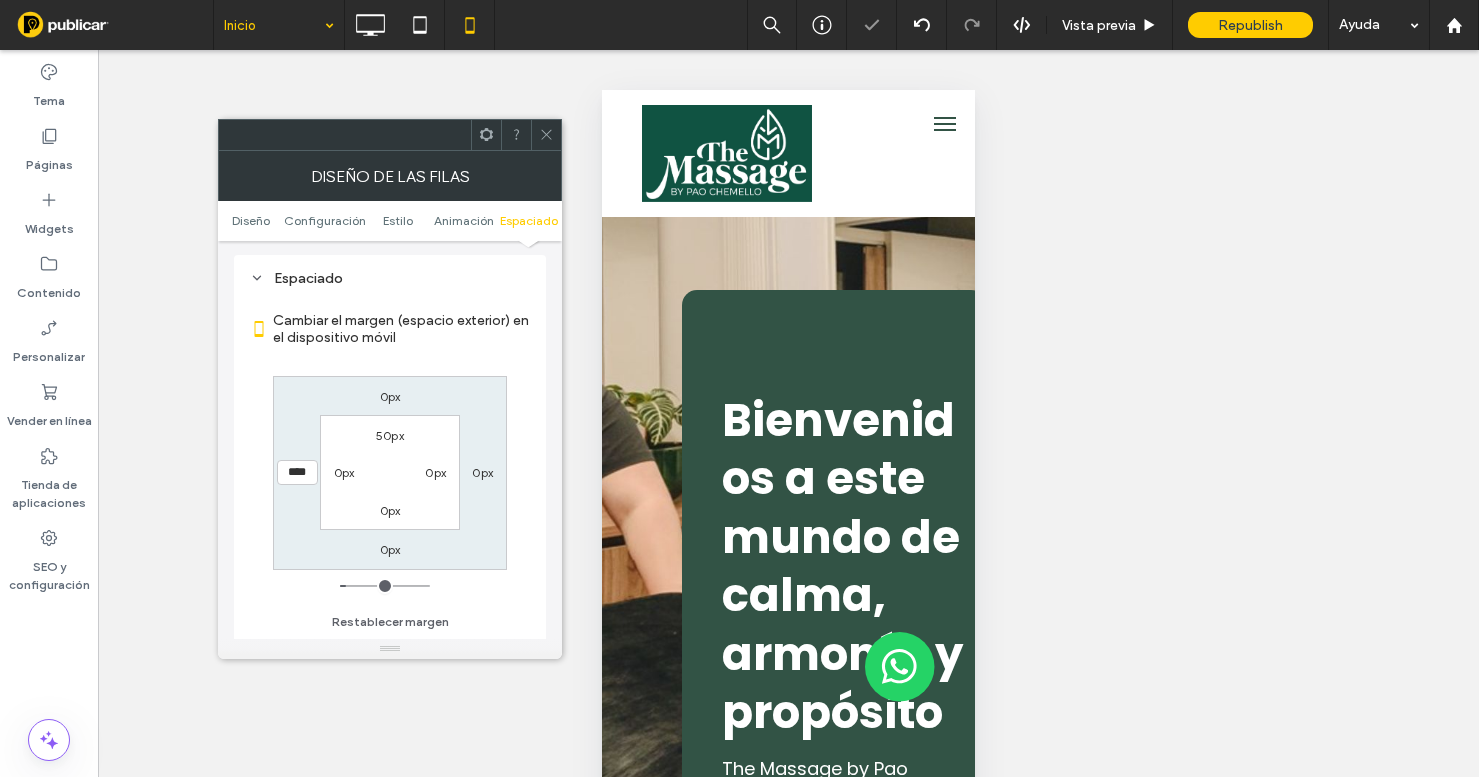 click on "0px" at bounding box center [436, 472] 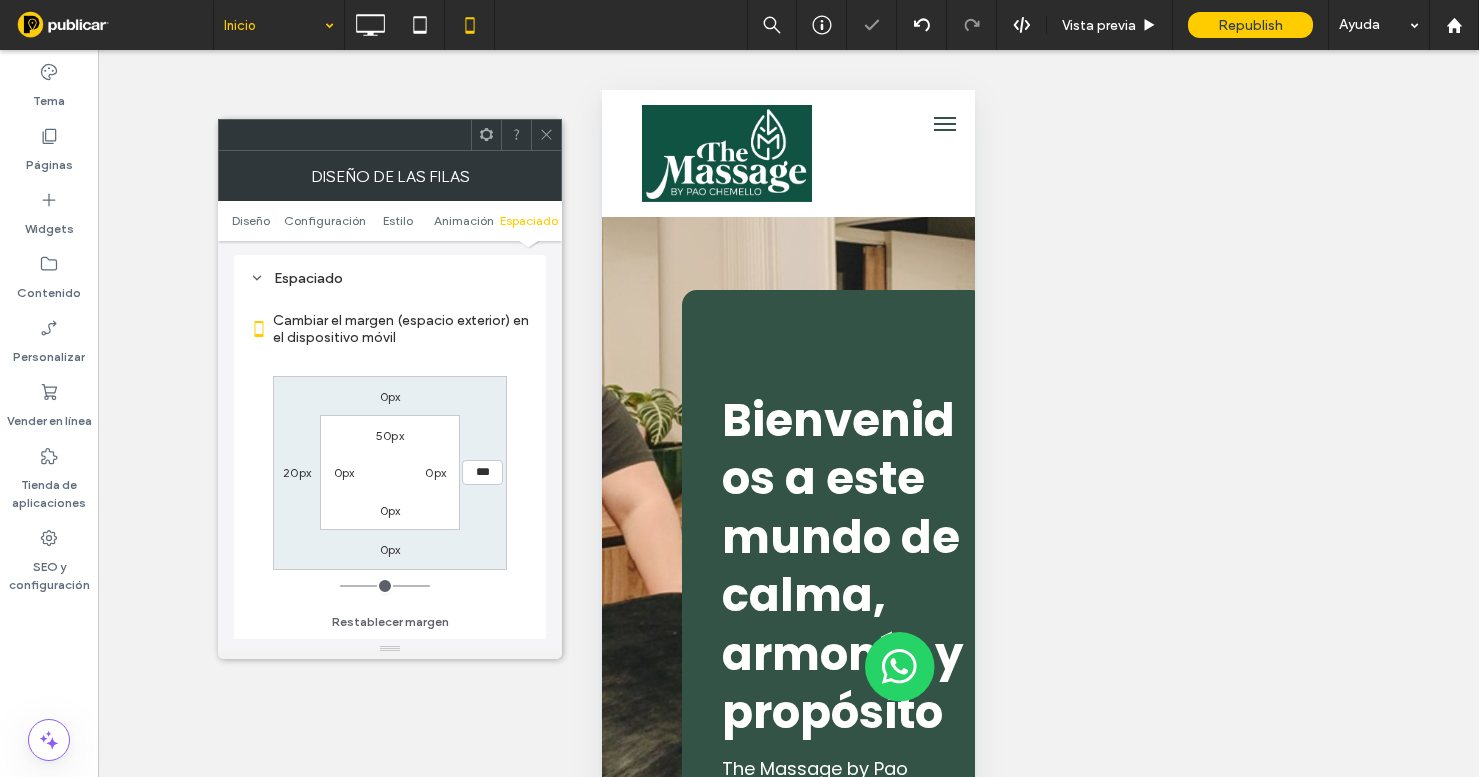 click on "20px" at bounding box center (297, 472) 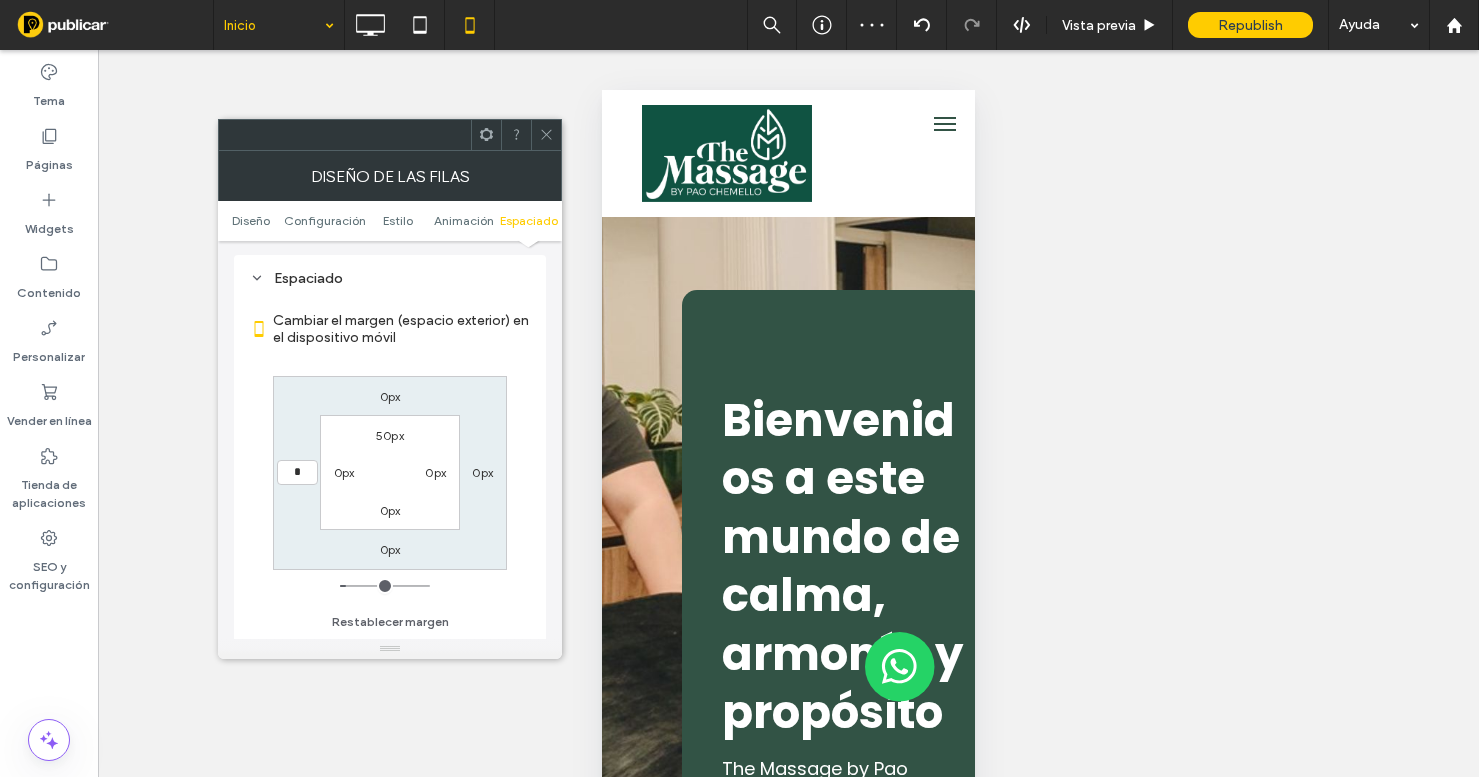type on "*" 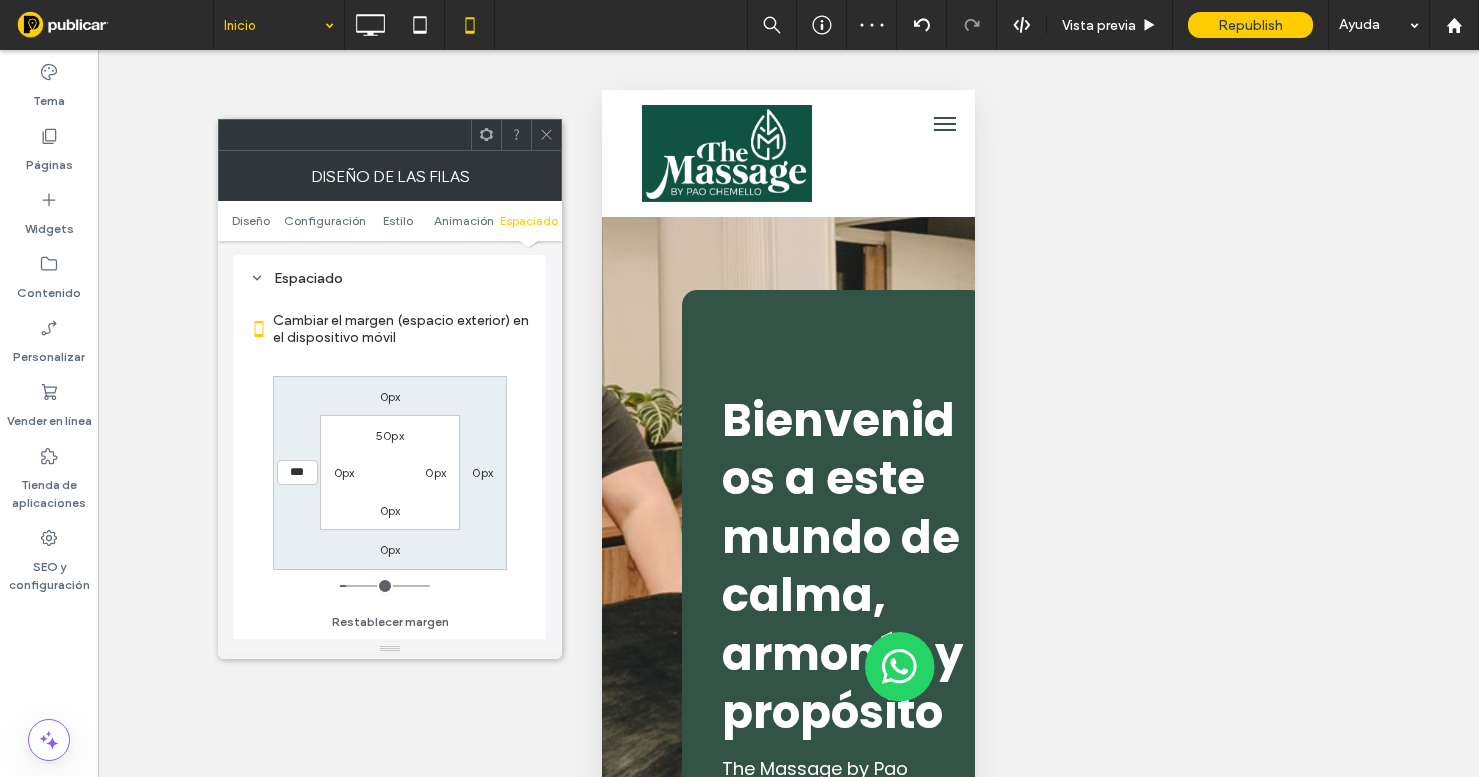 click on "0px" at bounding box center (344, 472) 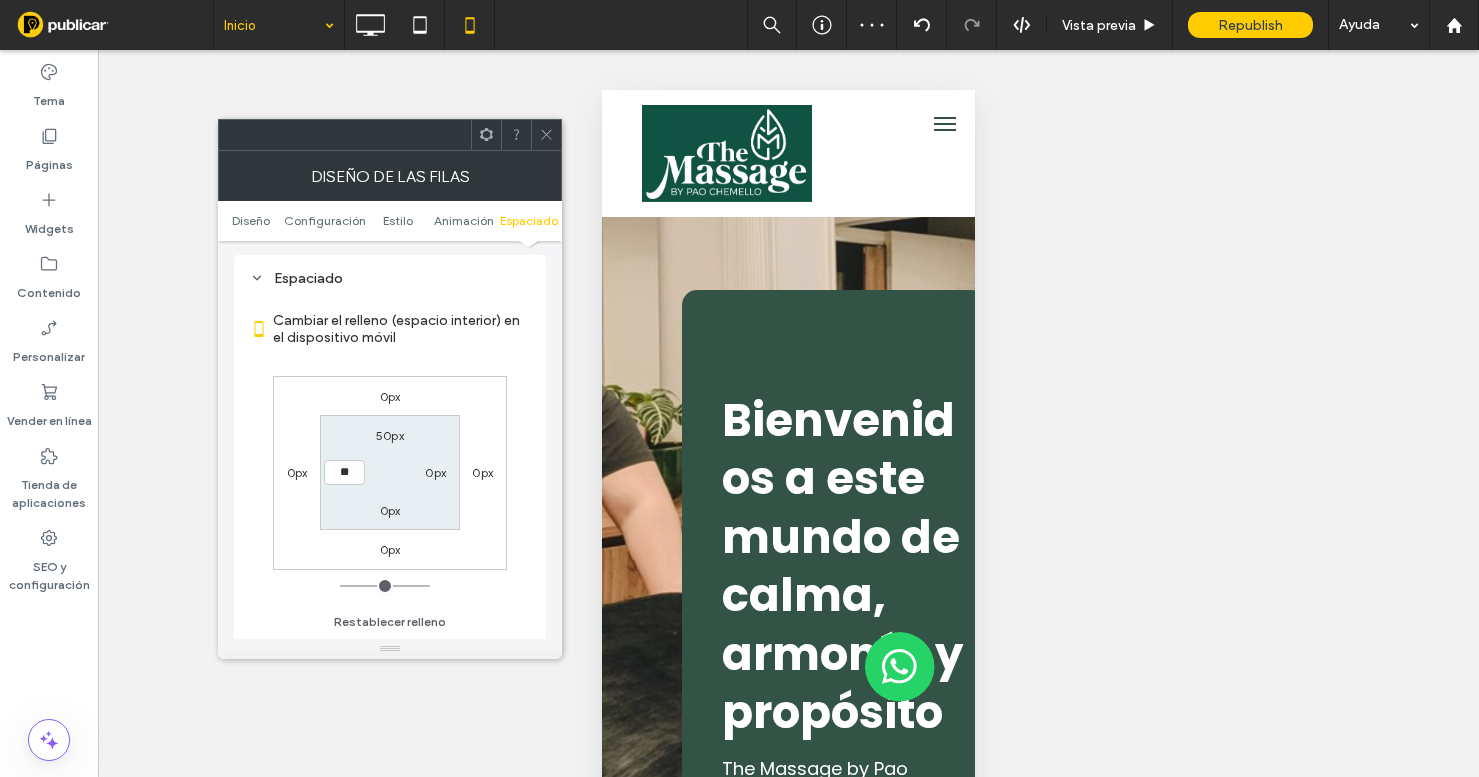type on "**" 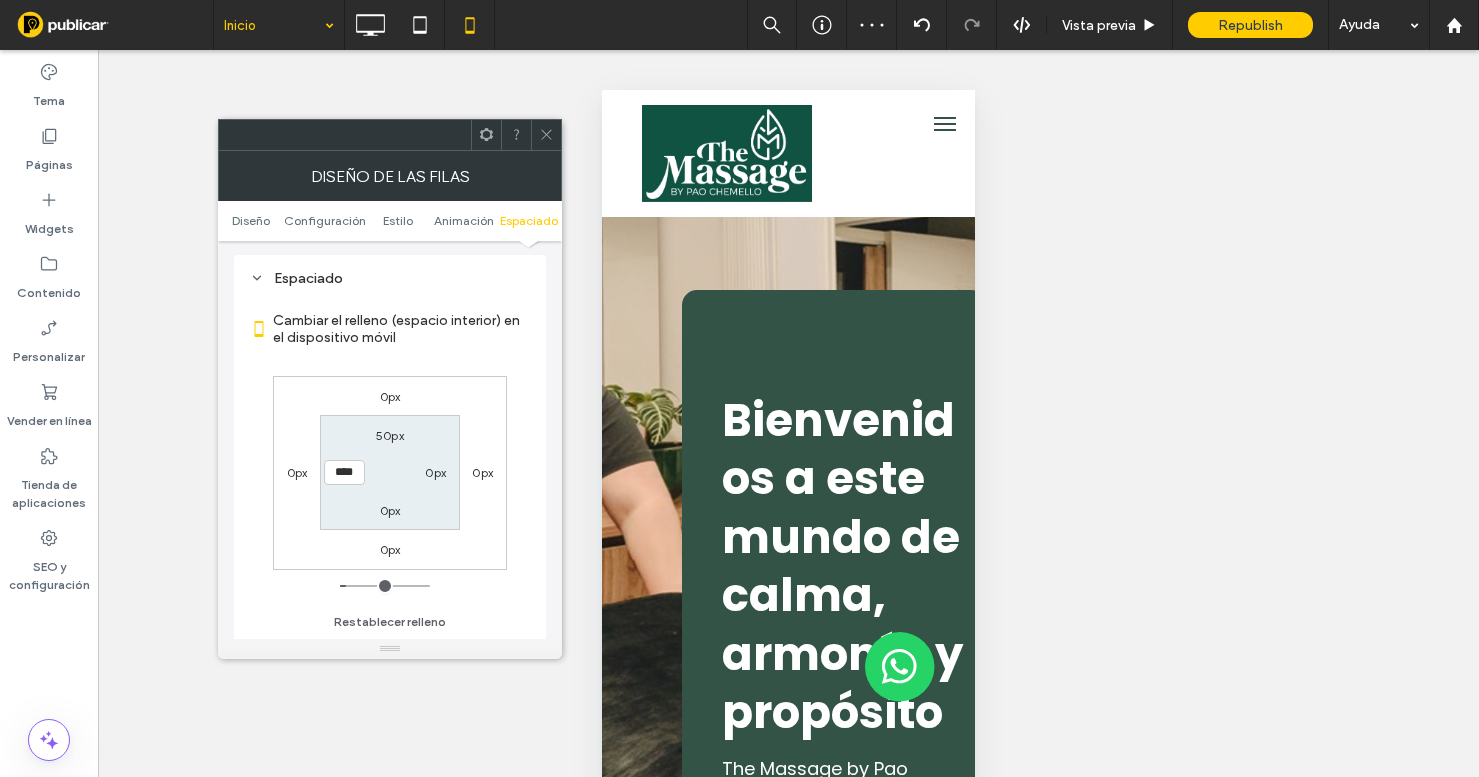 click on "0px" at bounding box center [435, 472] 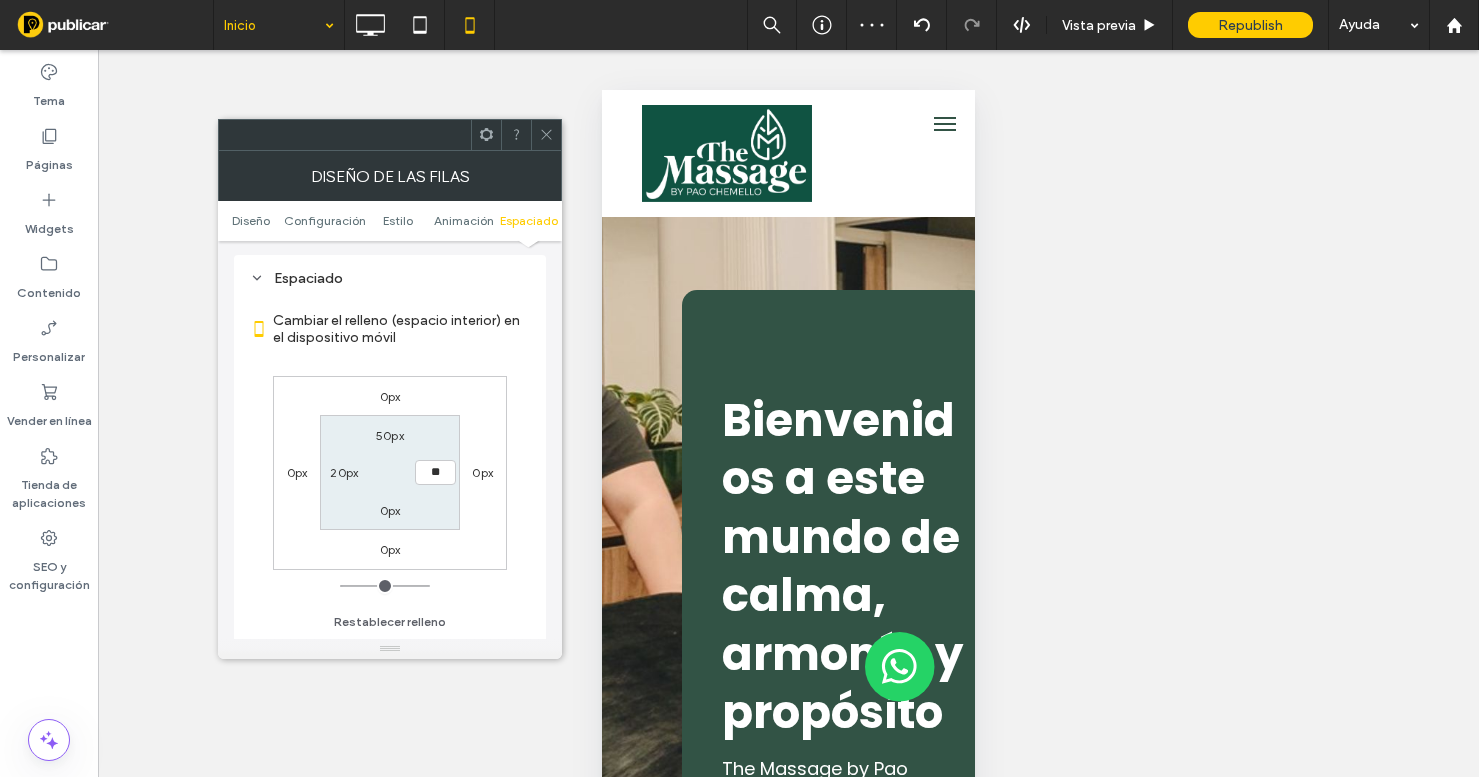 type on "**" 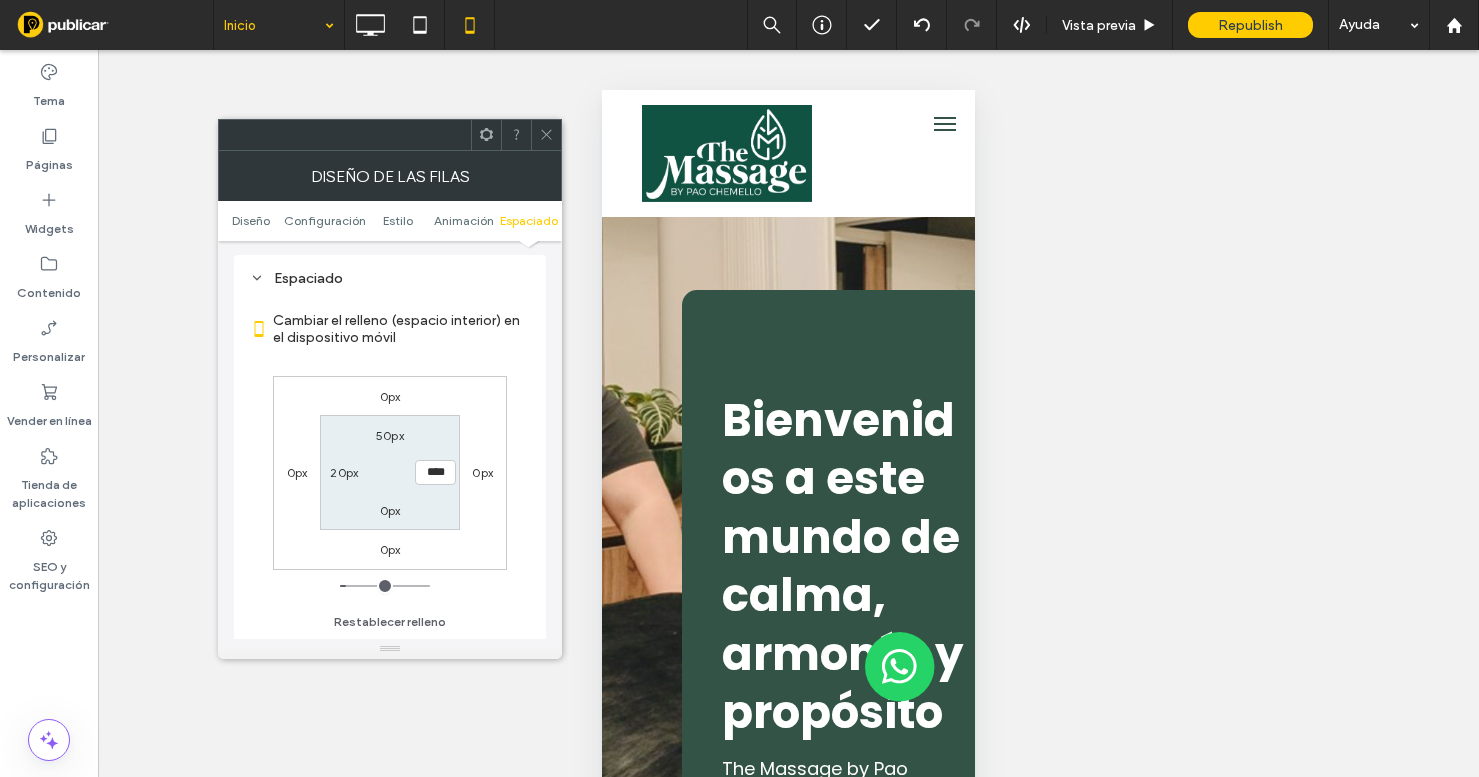 click 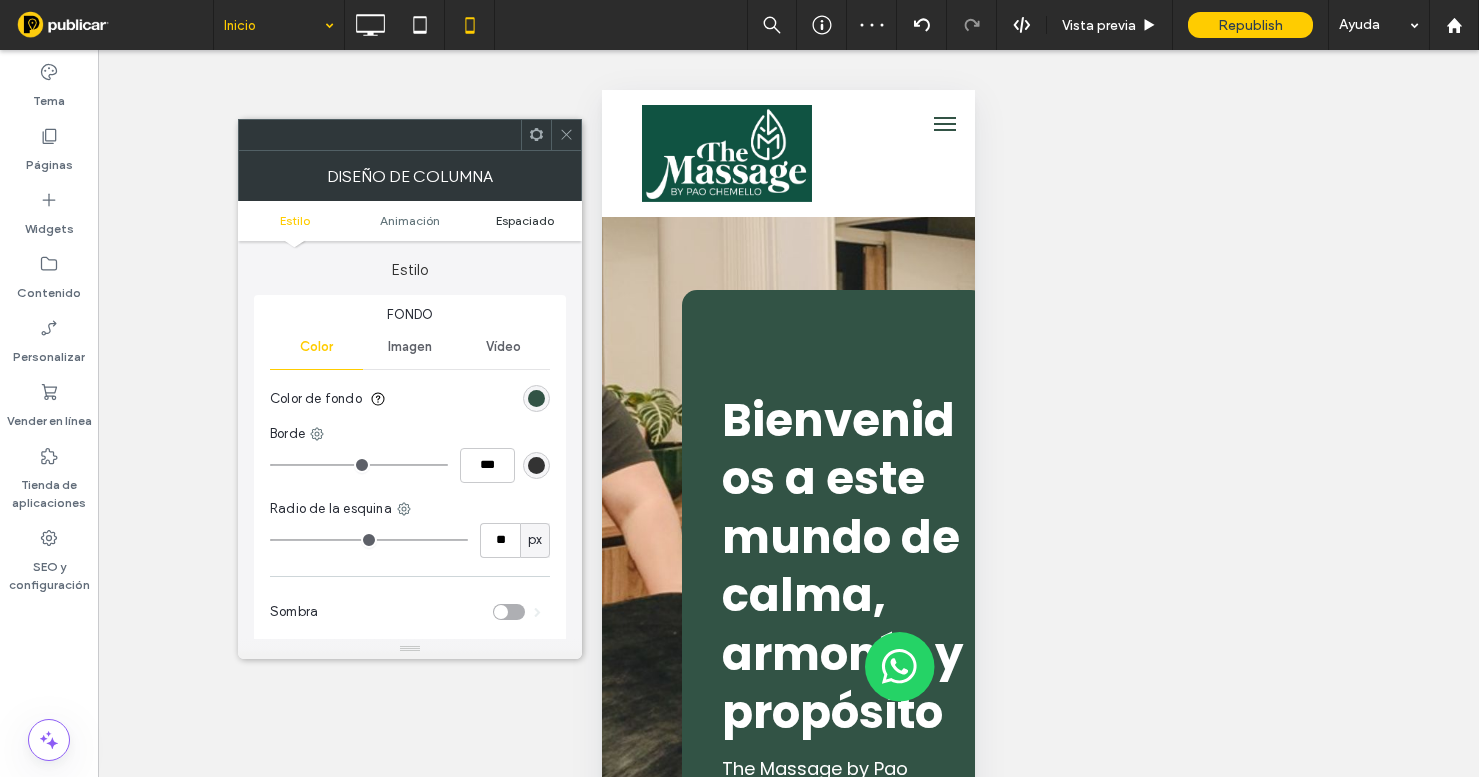 click on "Espaciado" at bounding box center (525, 220) 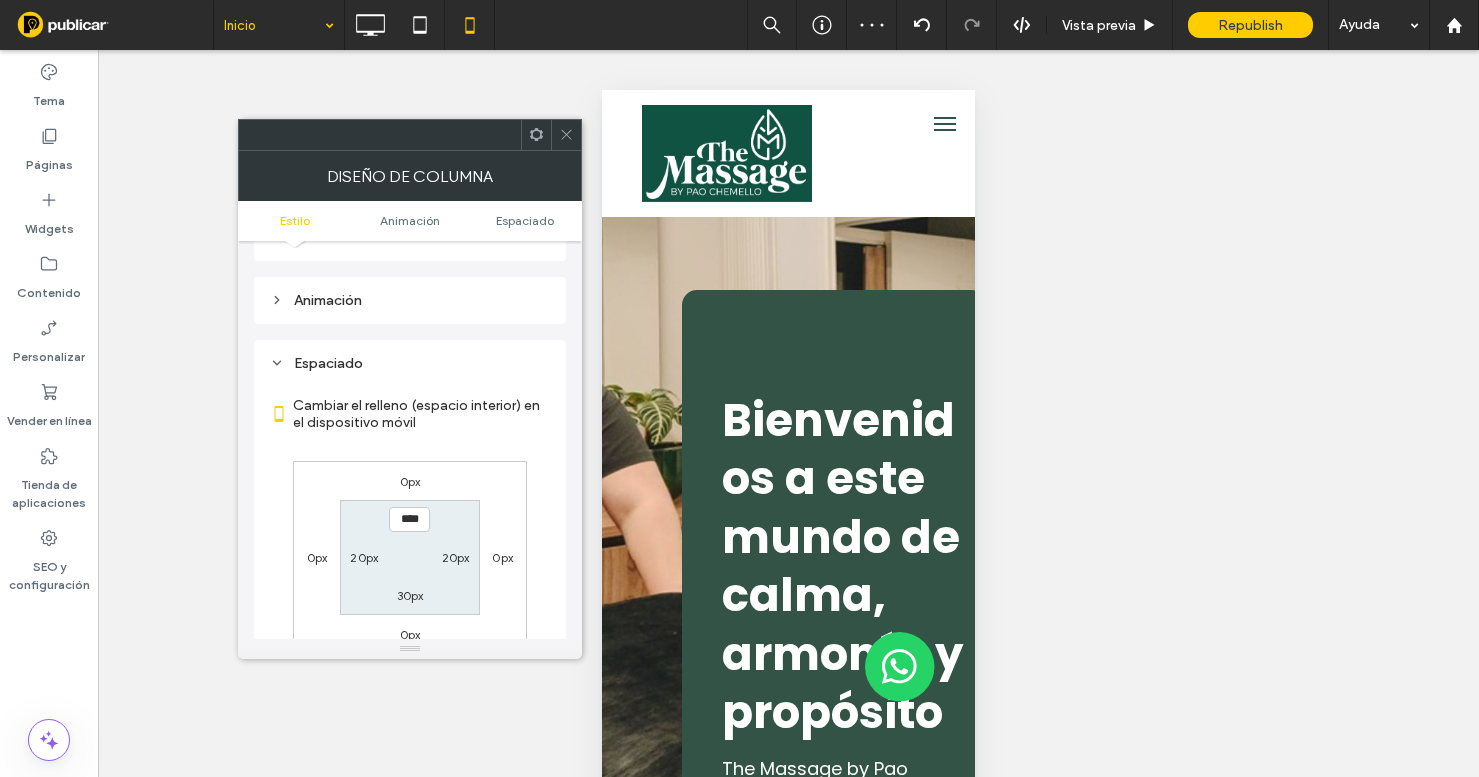 scroll, scrollTop: 470, scrollLeft: 0, axis: vertical 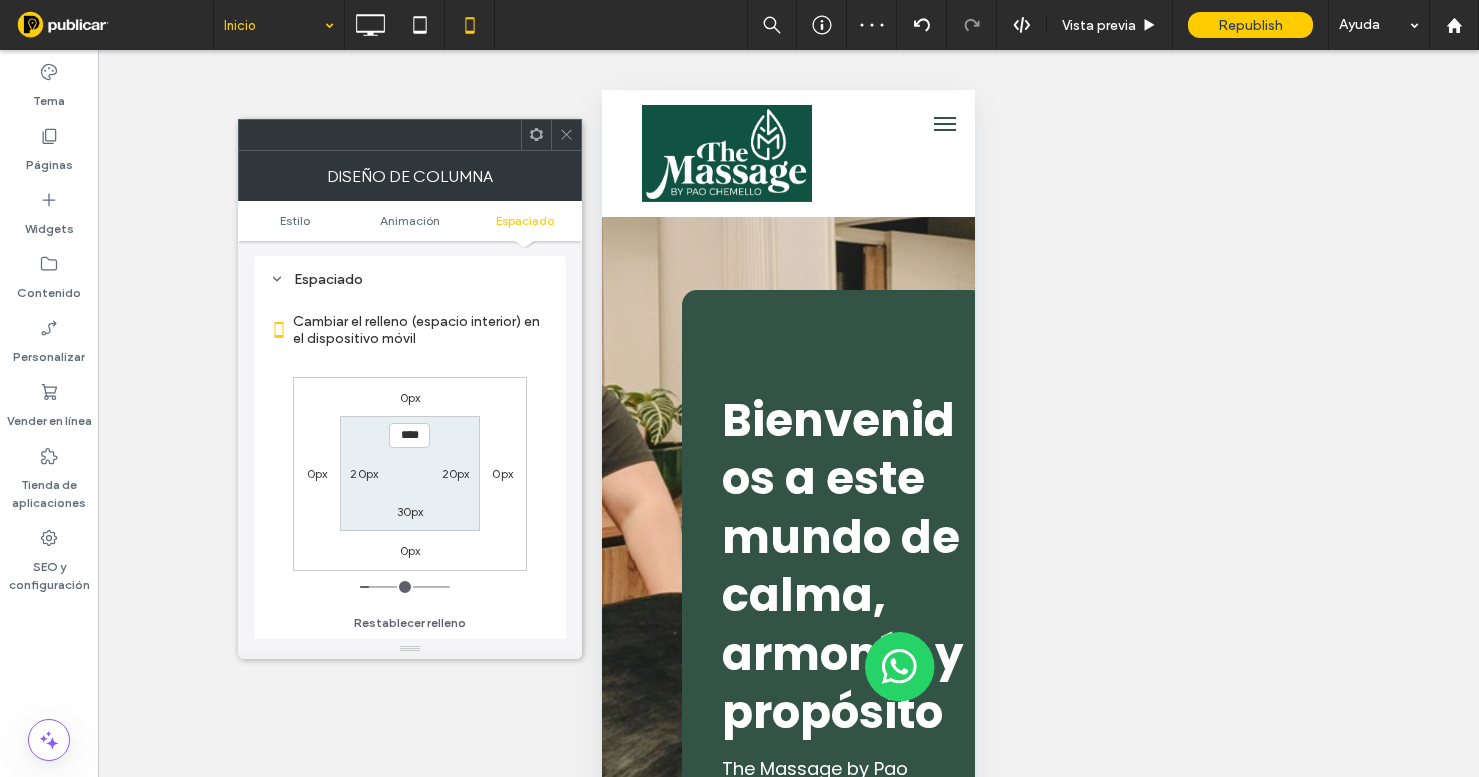 click on "0px 0px 0px 0px **** 20px 30px 20px" at bounding box center (410, 474) 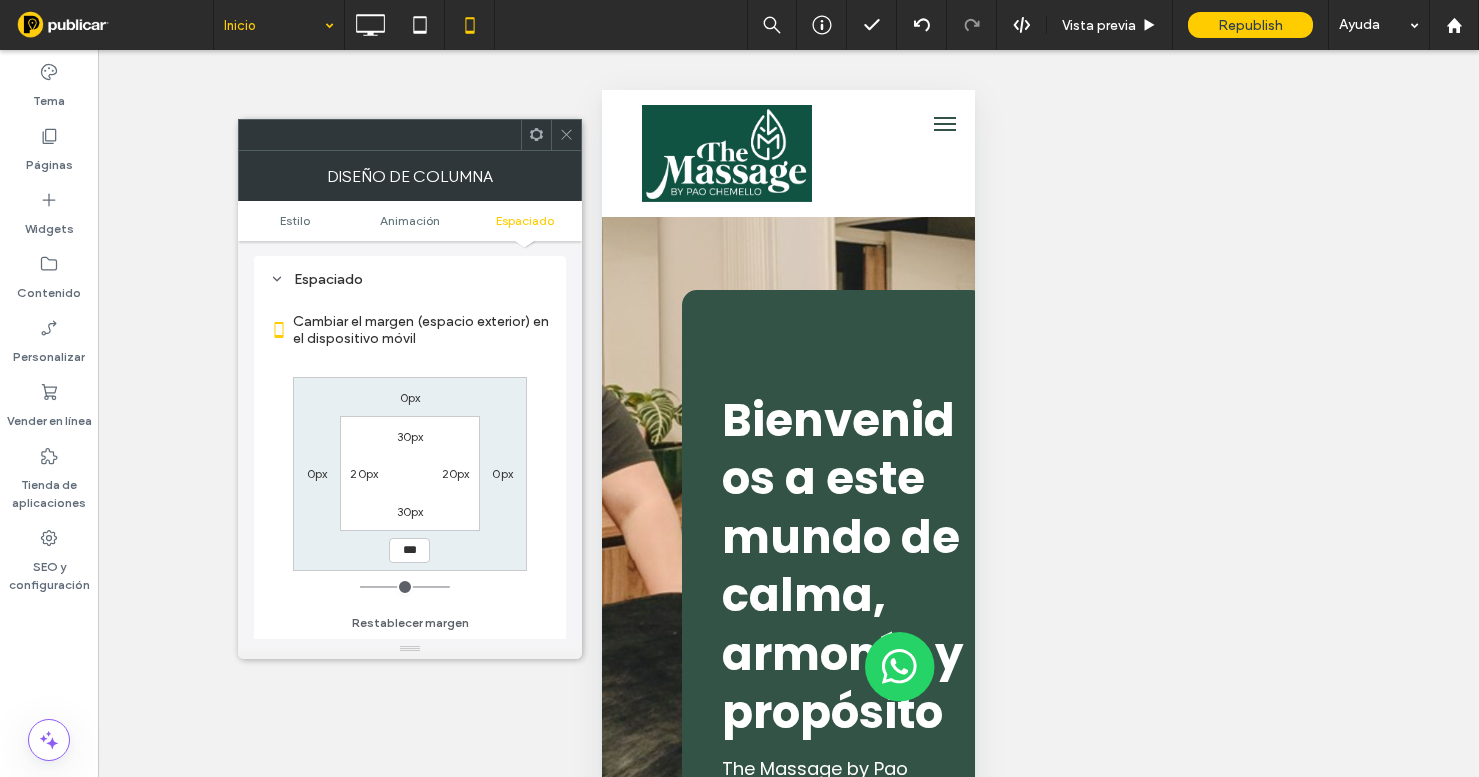 type on "***" 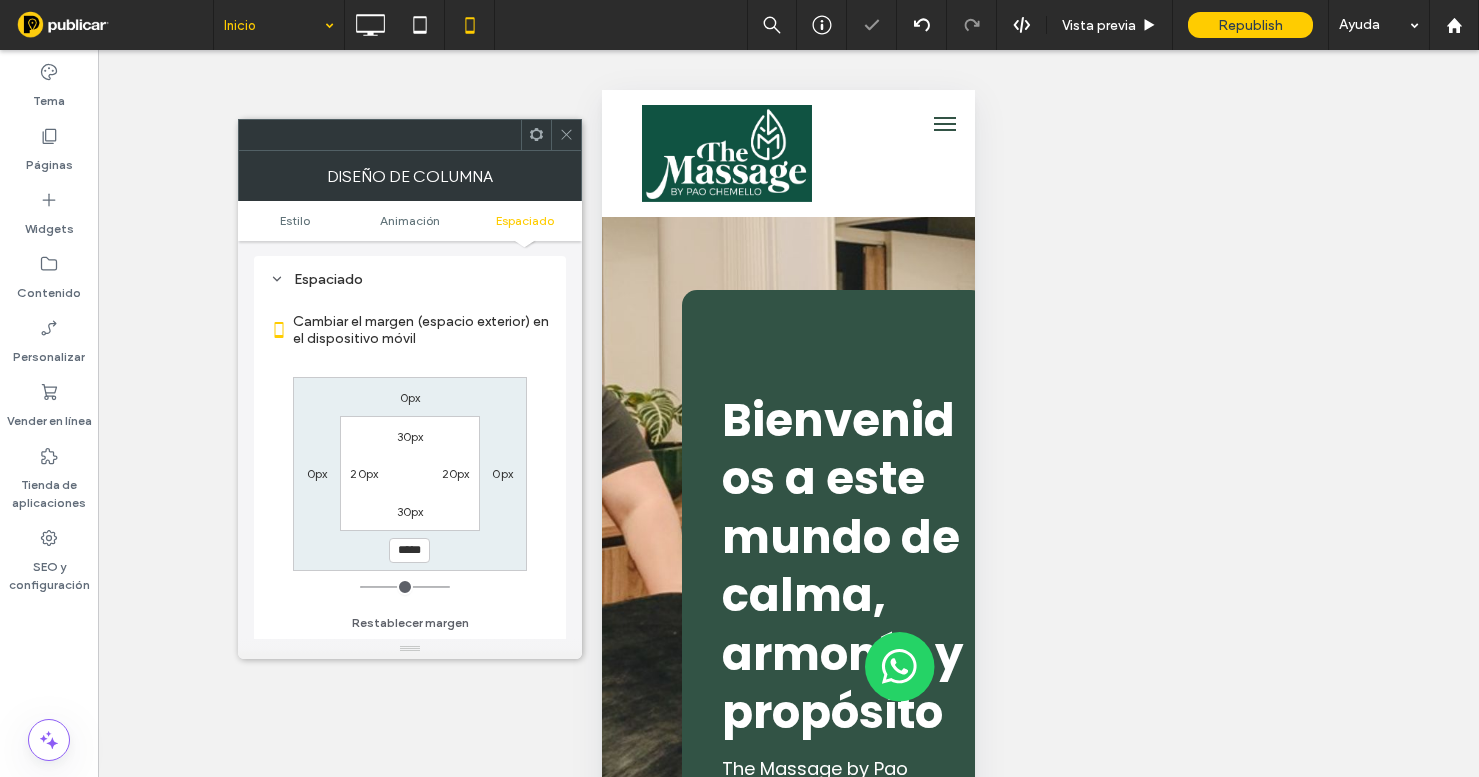 click on "30px 20px 30px 20px" at bounding box center (409, 473) 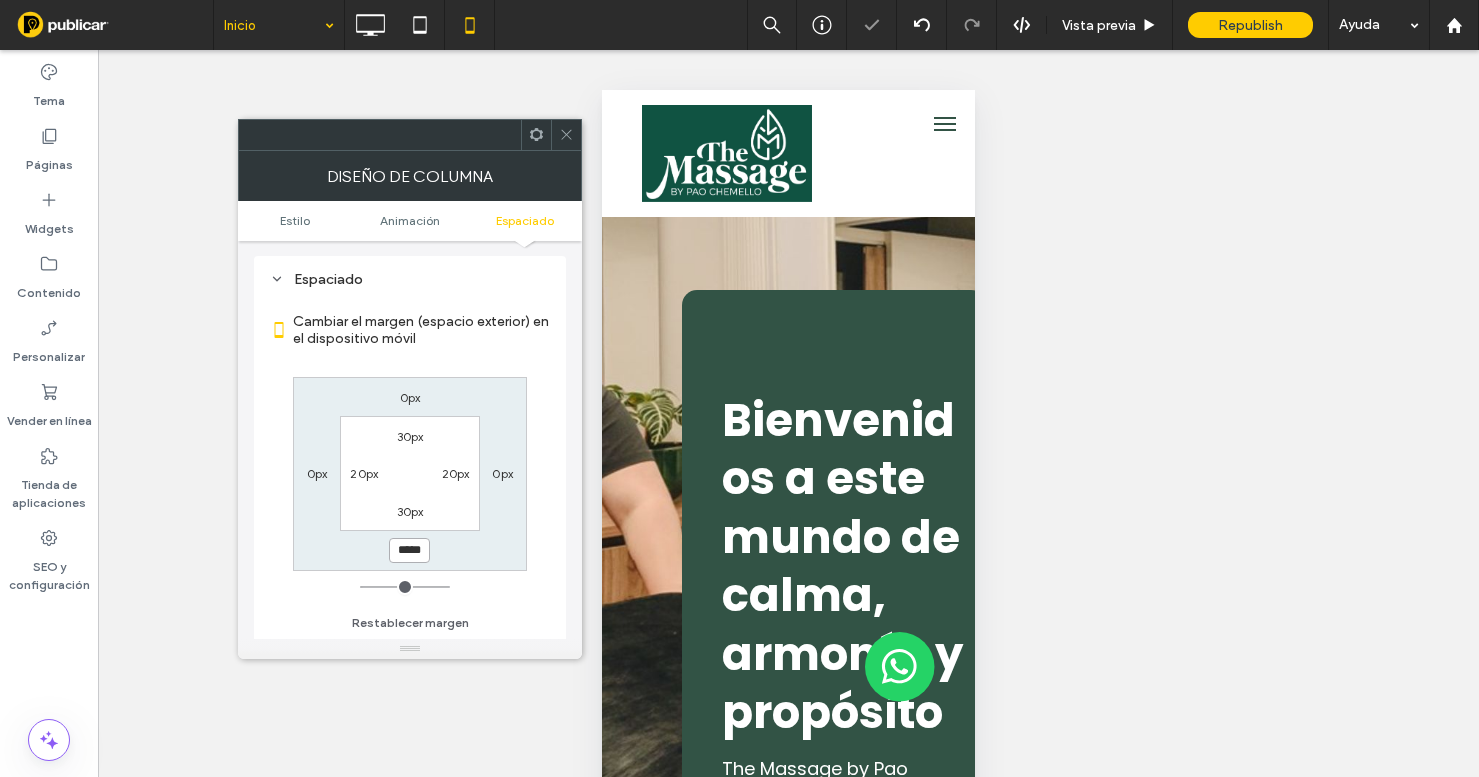 click on "*****" at bounding box center (409, 550) 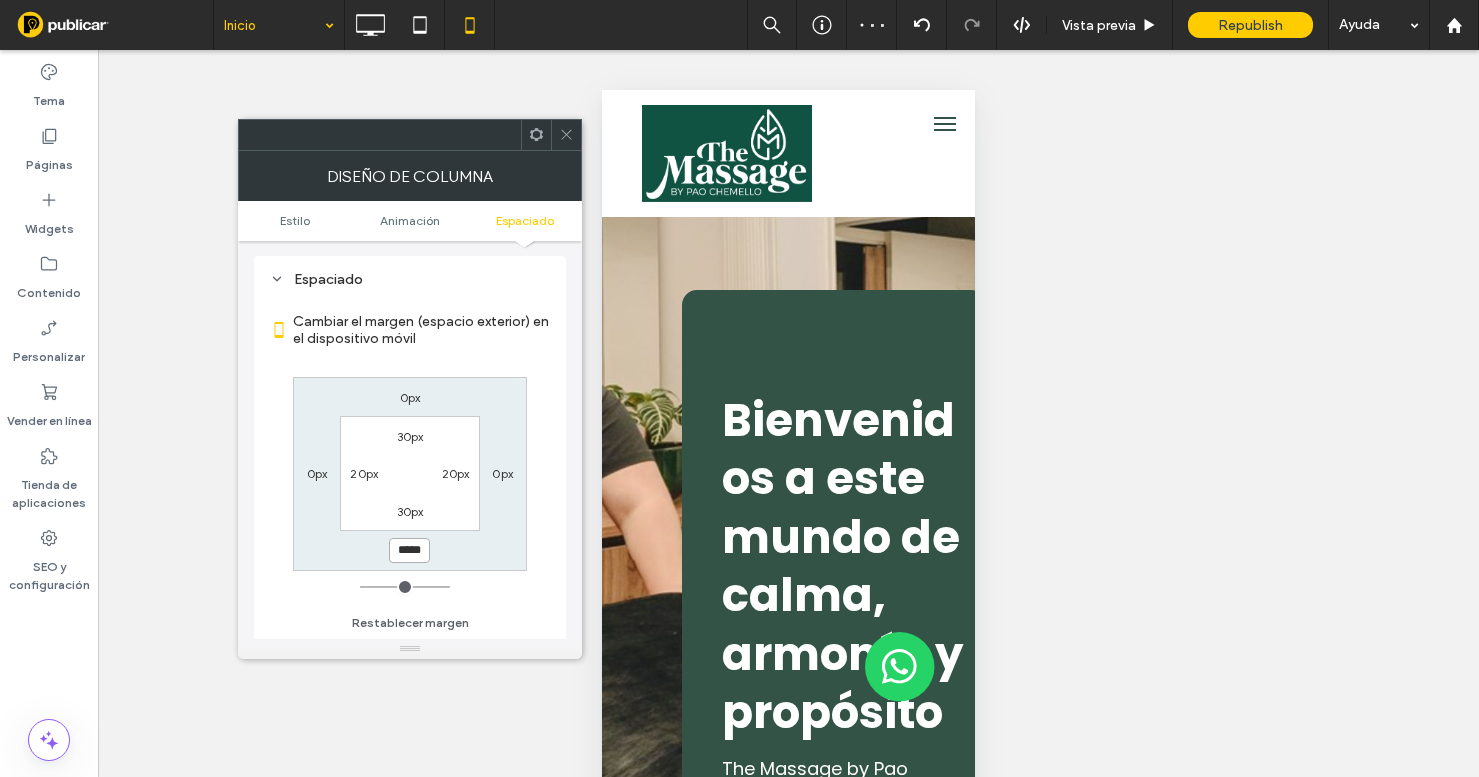 click on "*****" at bounding box center (409, 550) 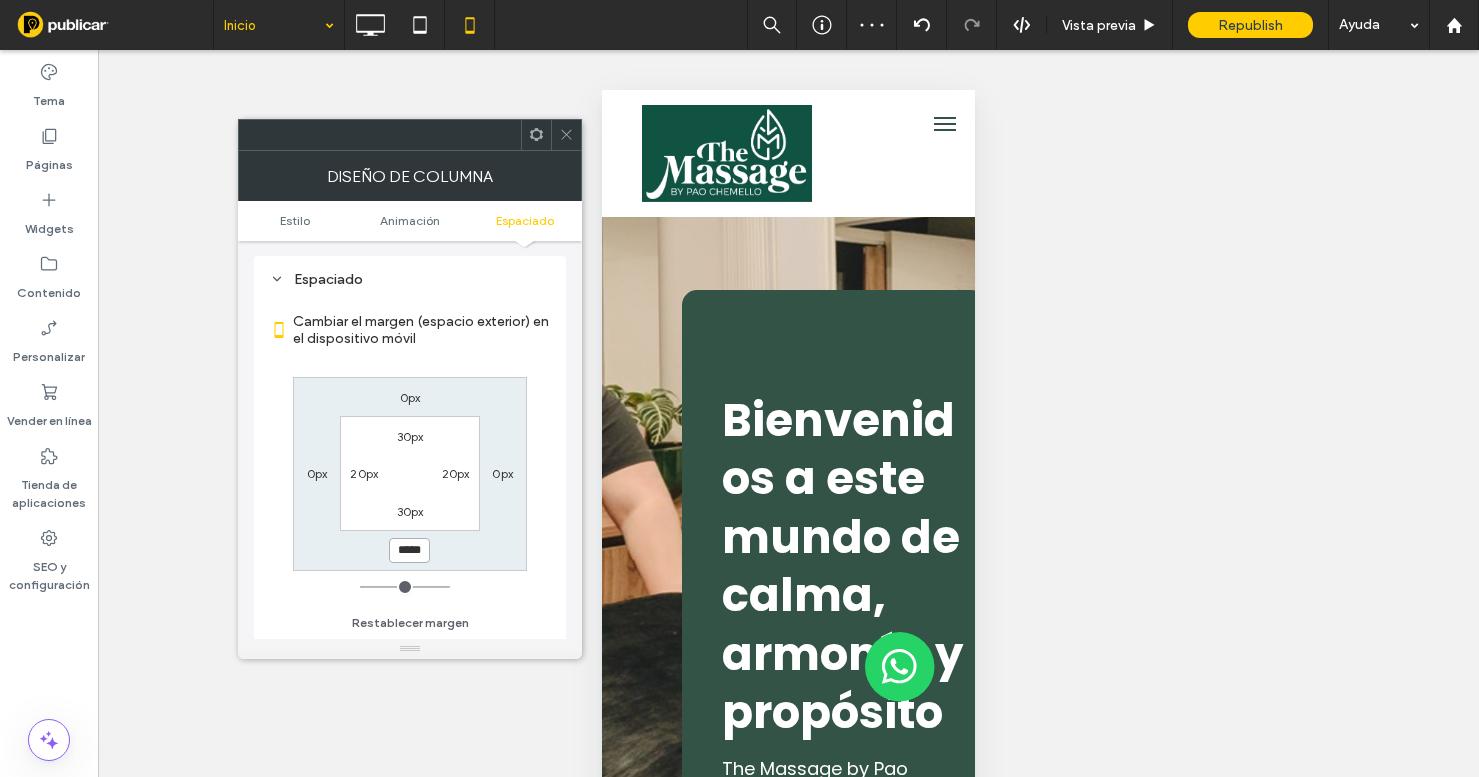 click on "*****" at bounding box center (409, 550) 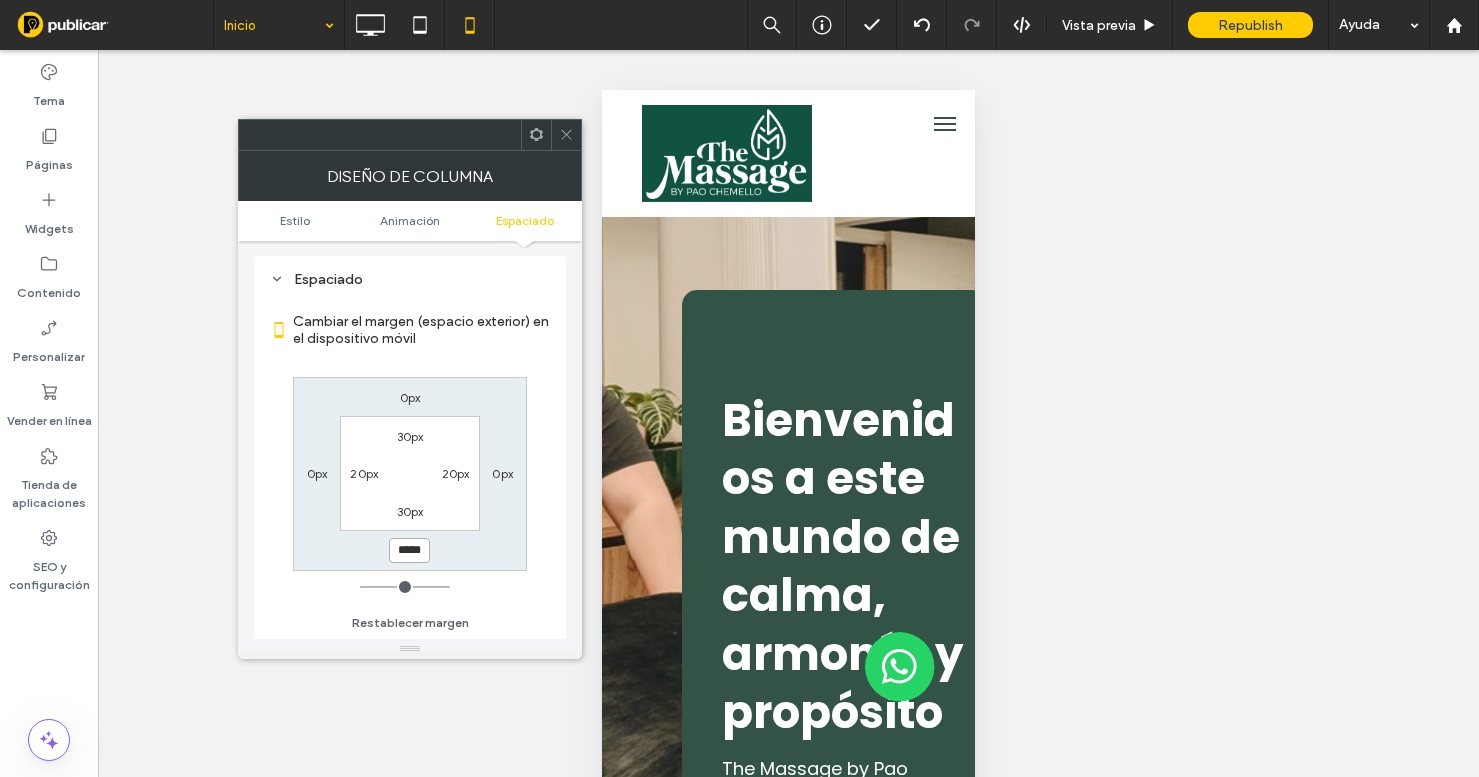 type on "*****" 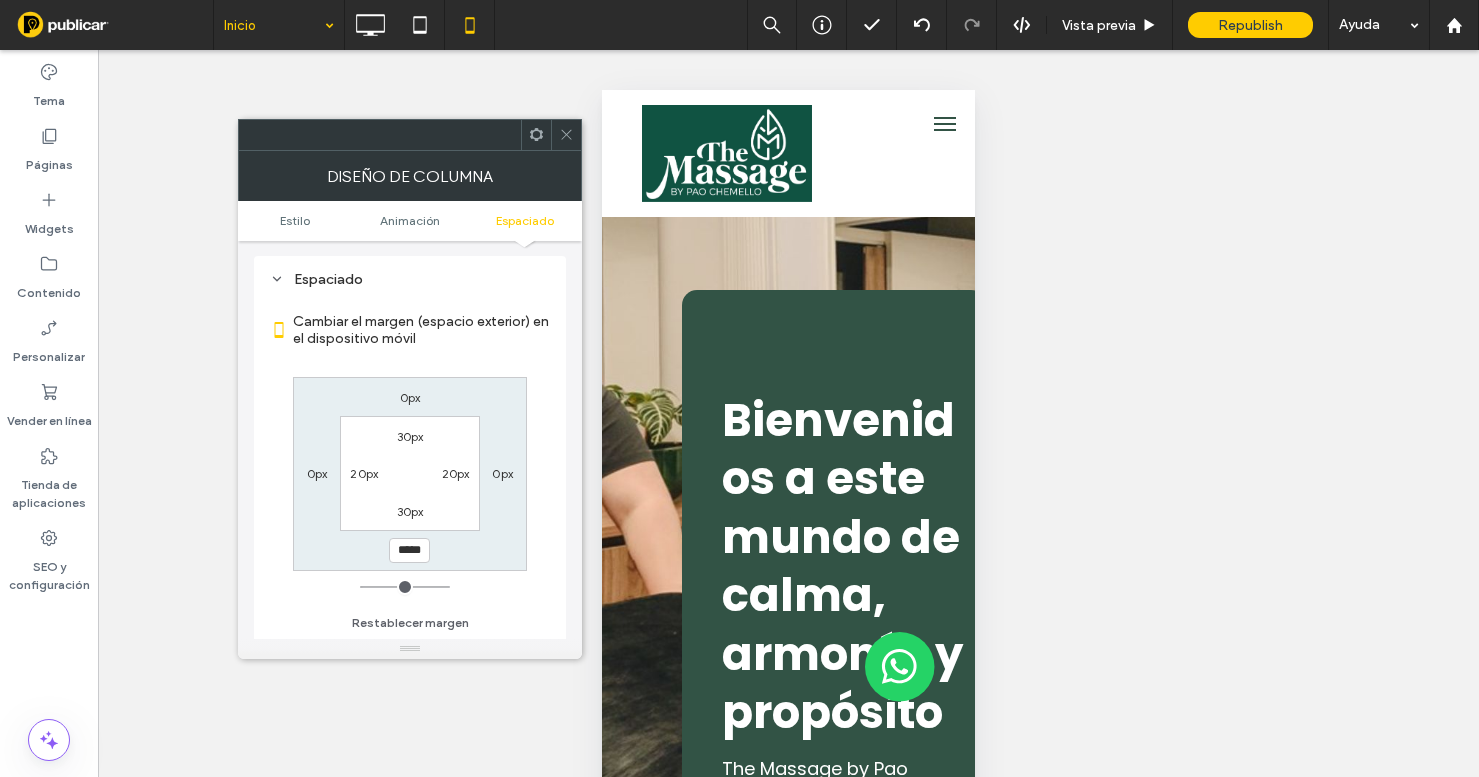 click 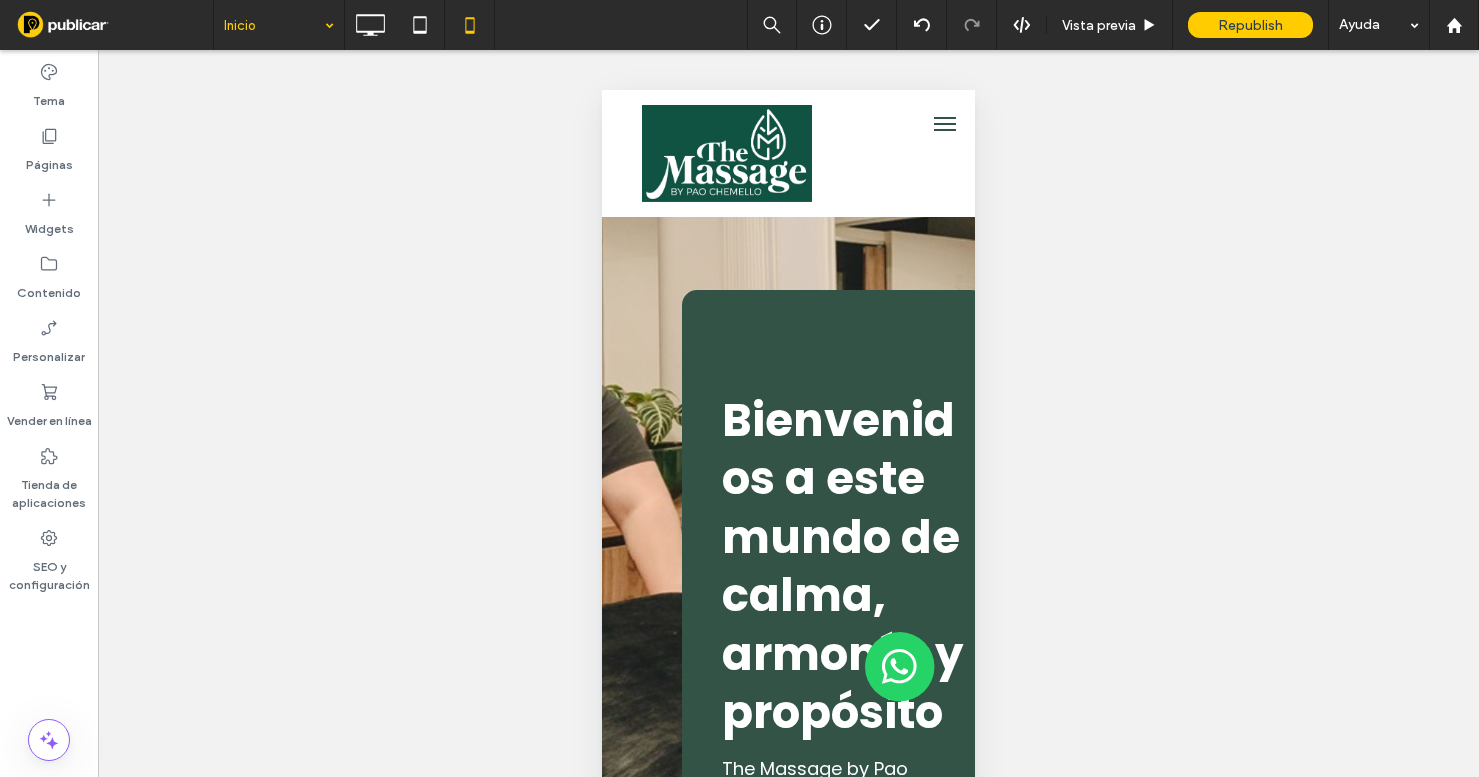 type on "*******" 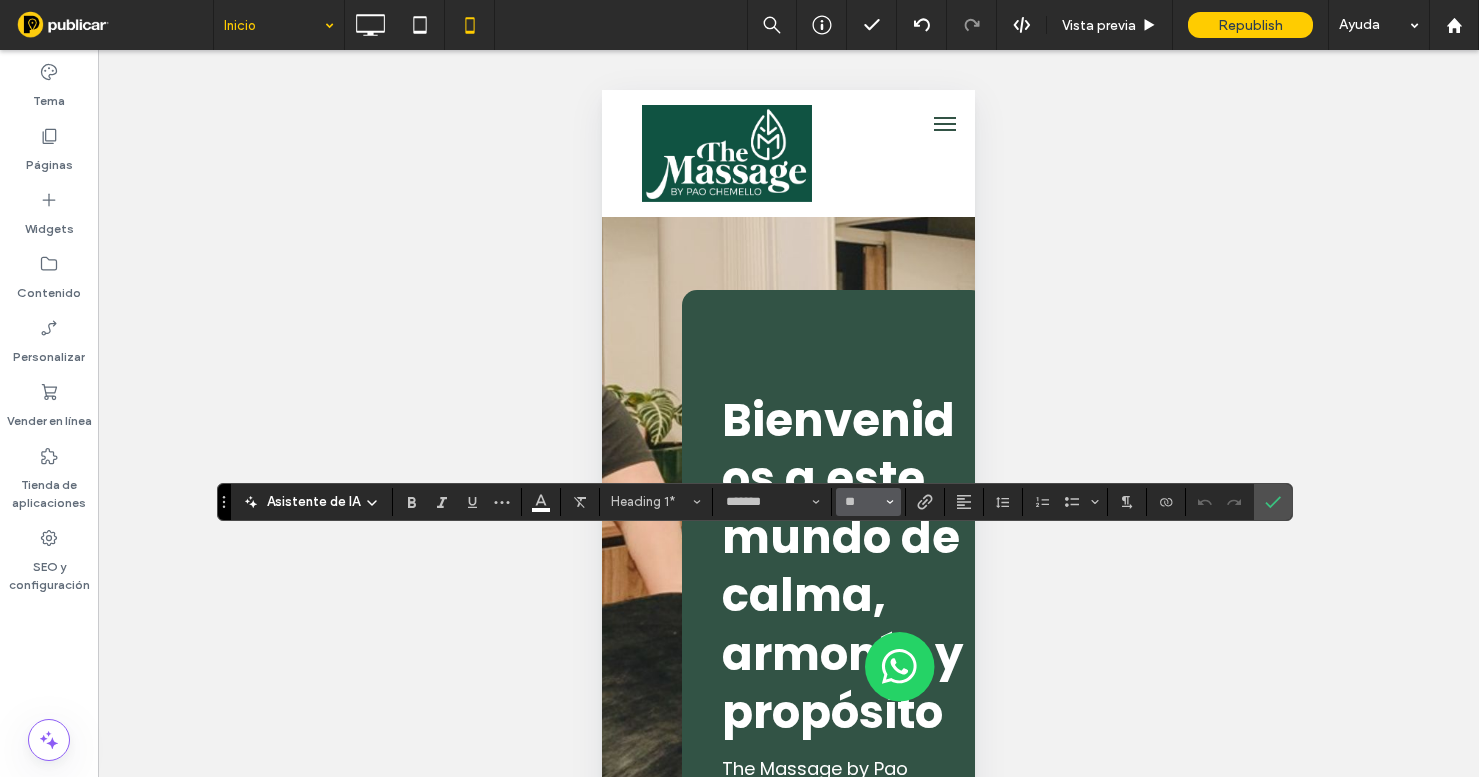 click 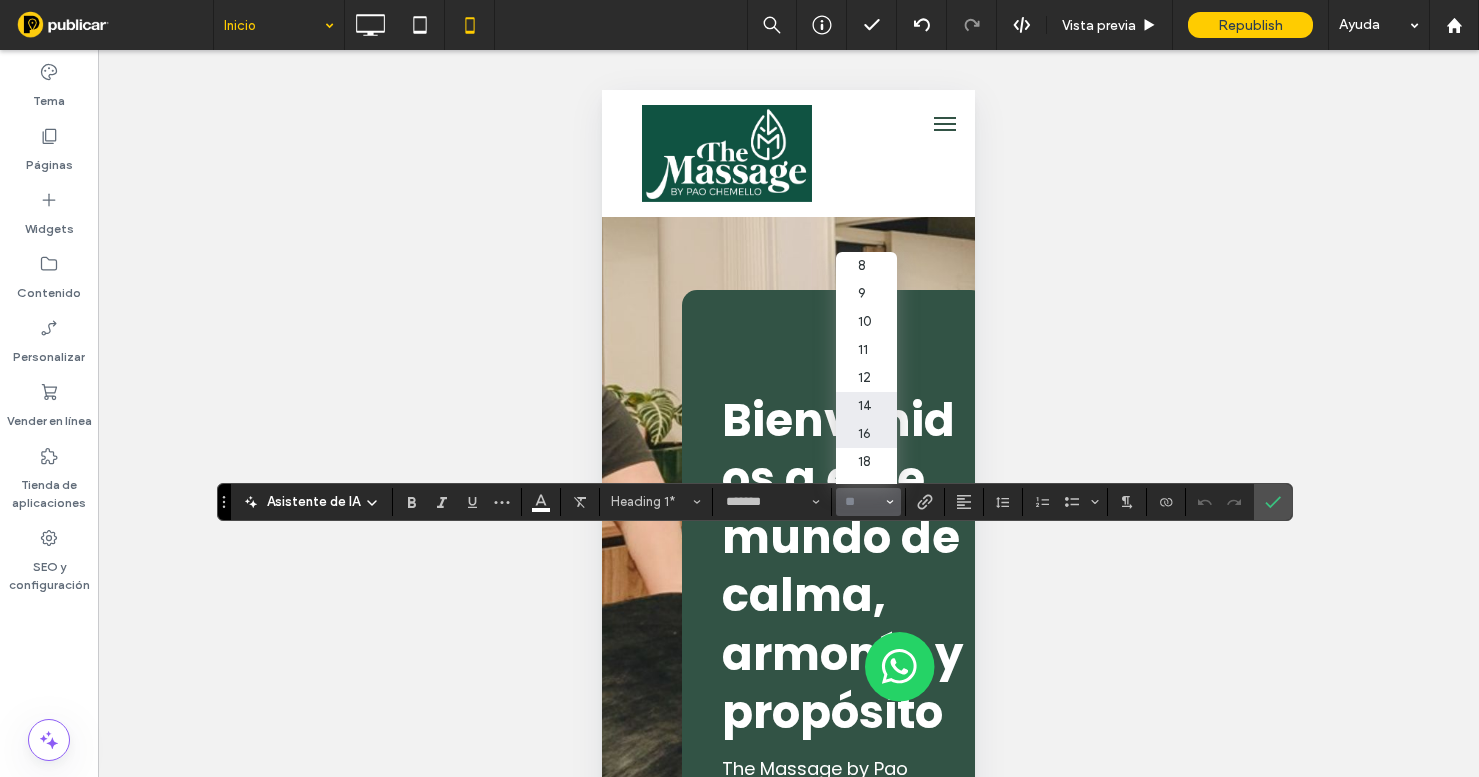 click on "16" at bounding box center (866, 434) 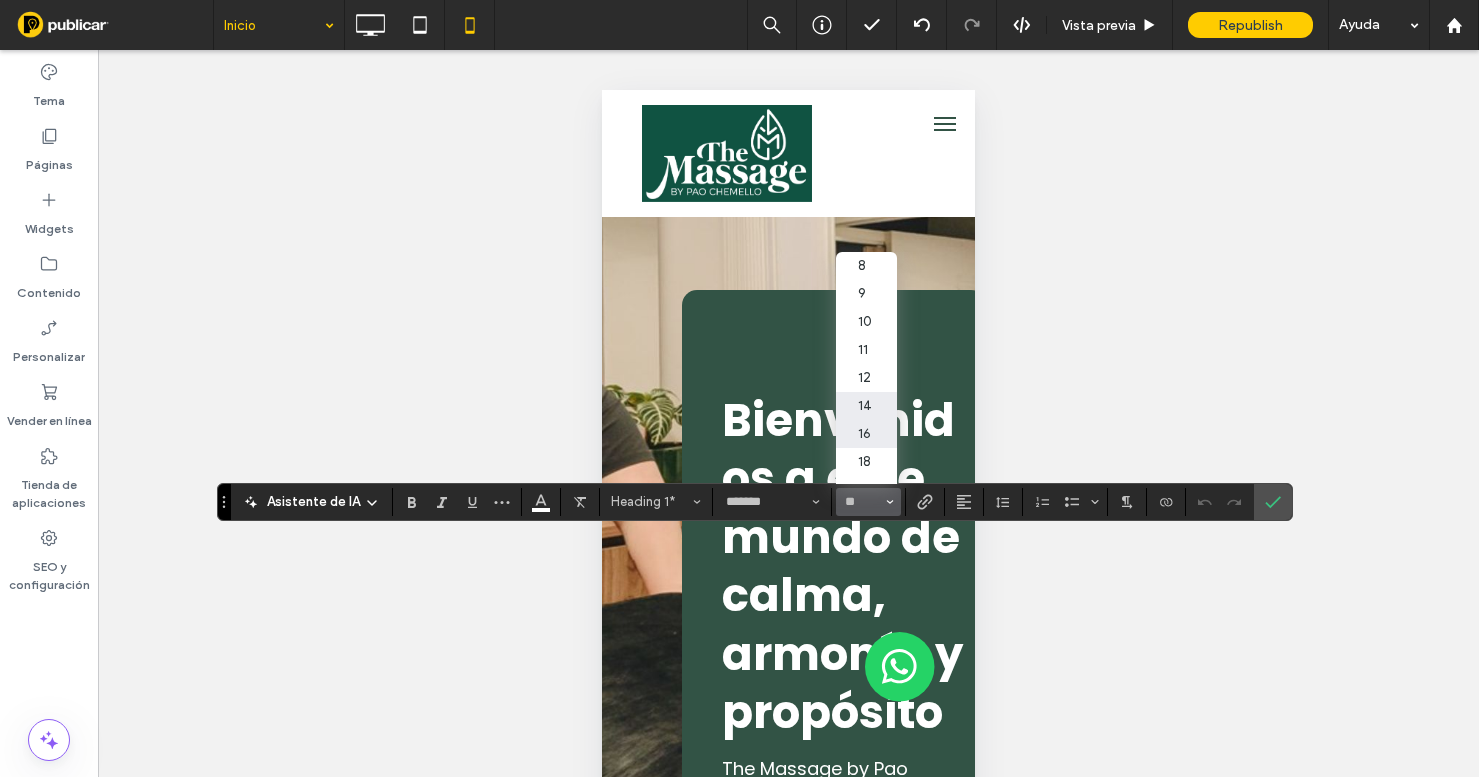 type on "**" 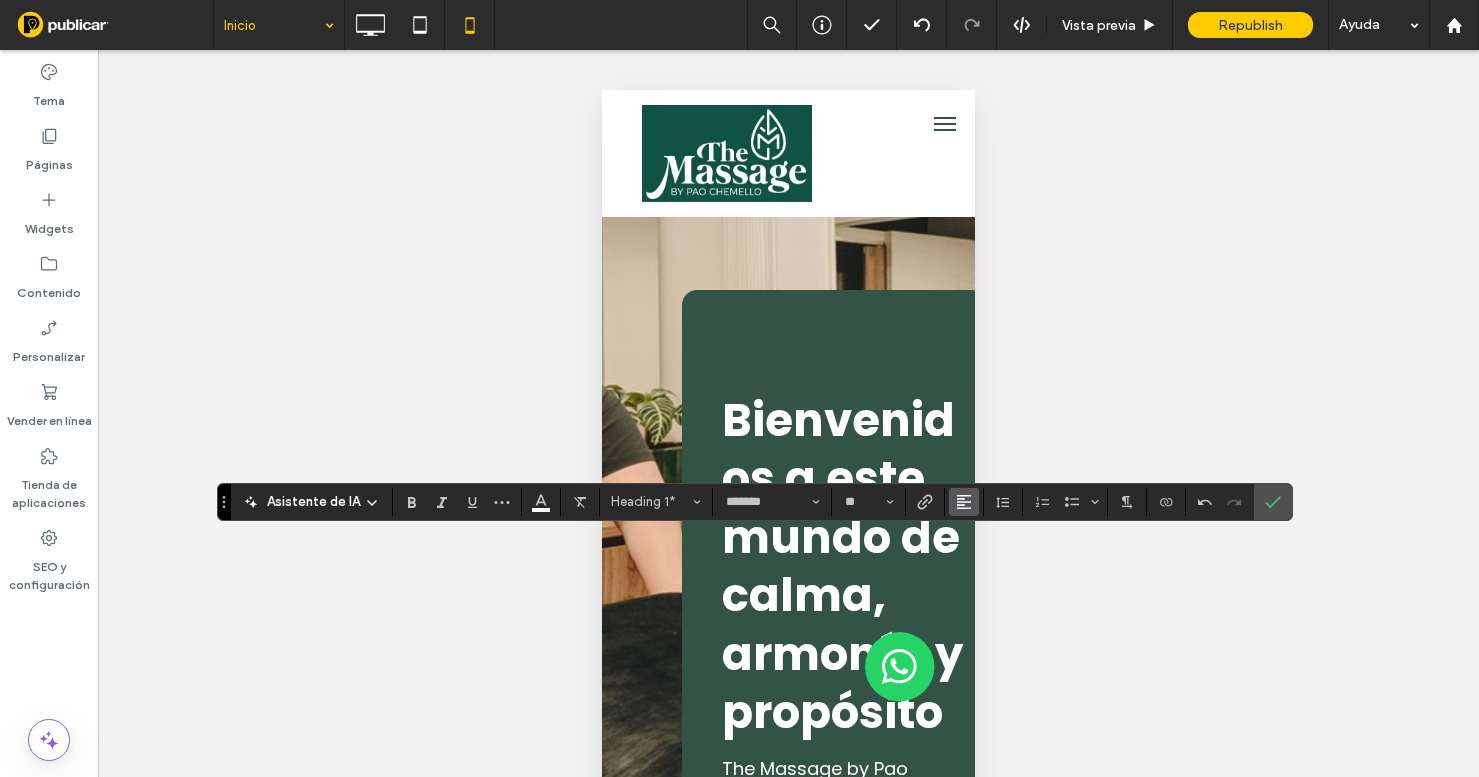click at bounding box center (964, 502) 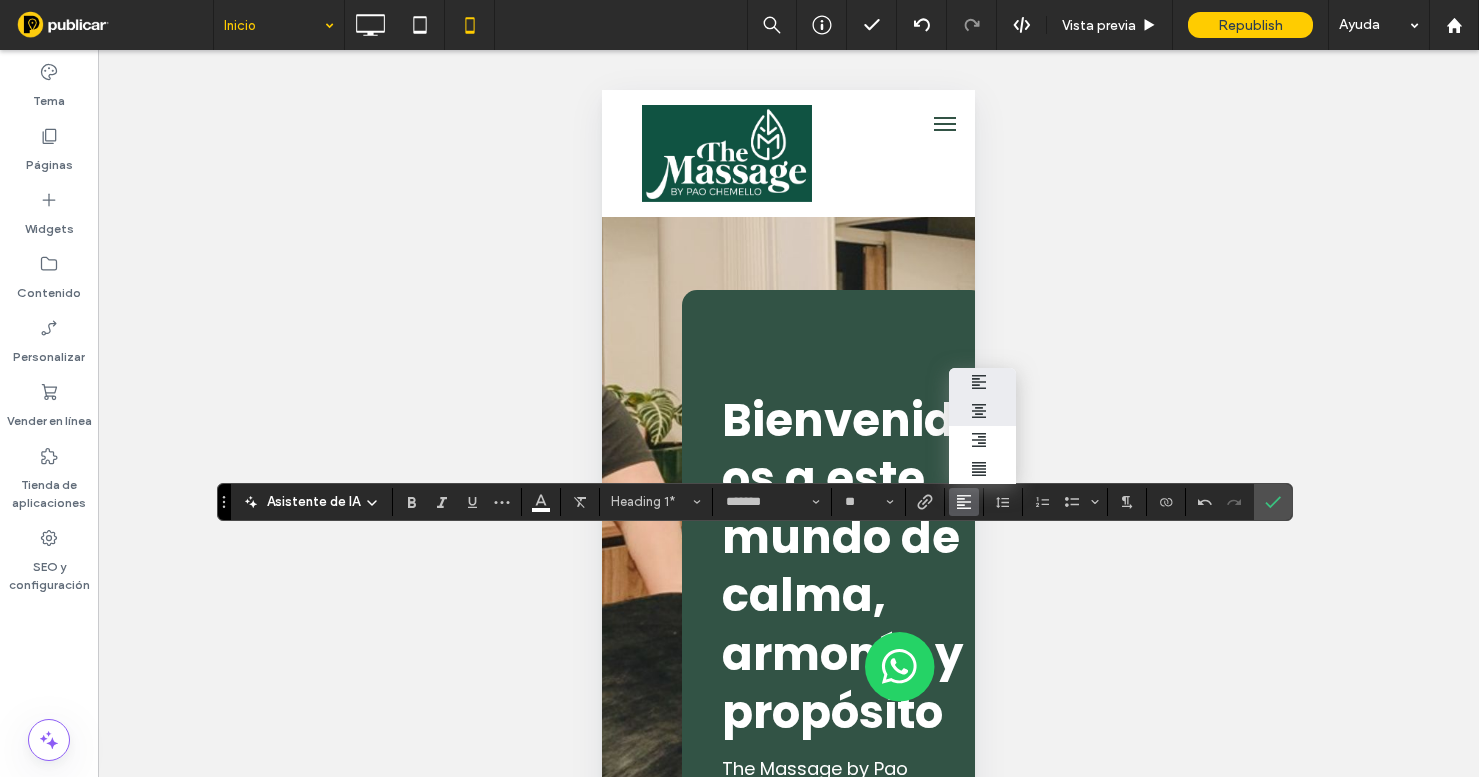 click at bounding box center (982, 411) 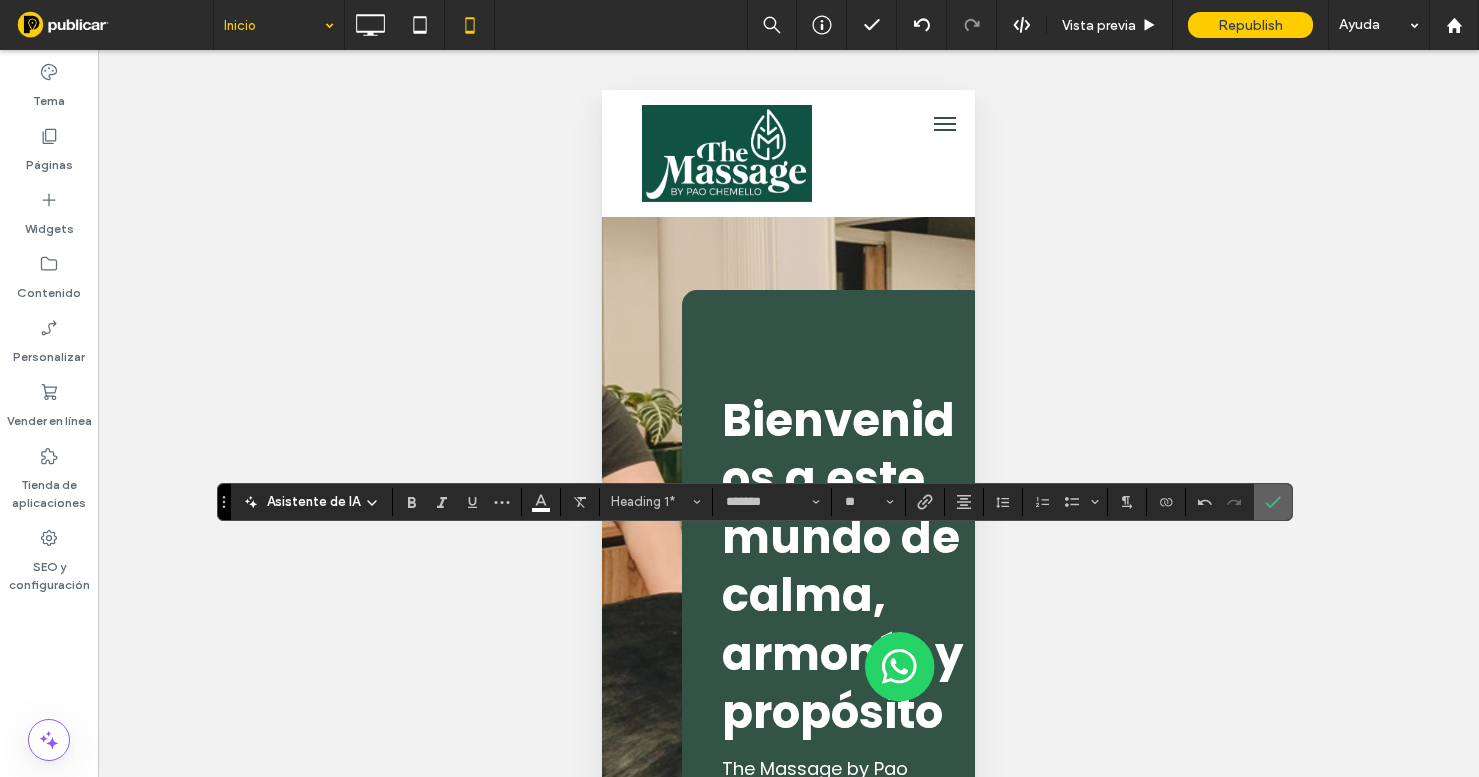 click at bounding box center [1273, 502] 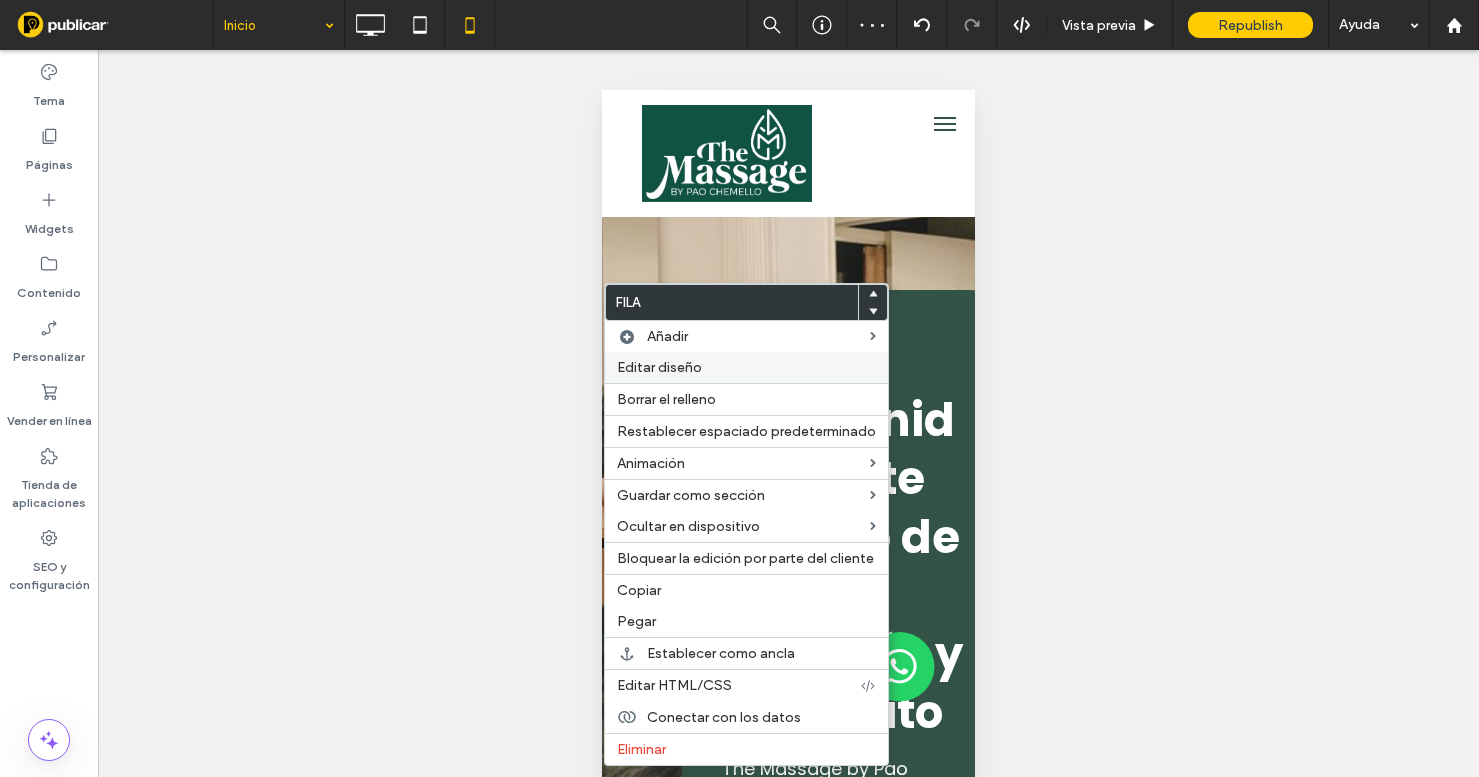 click on "Editar diseño" at bounding box center [659, 367] 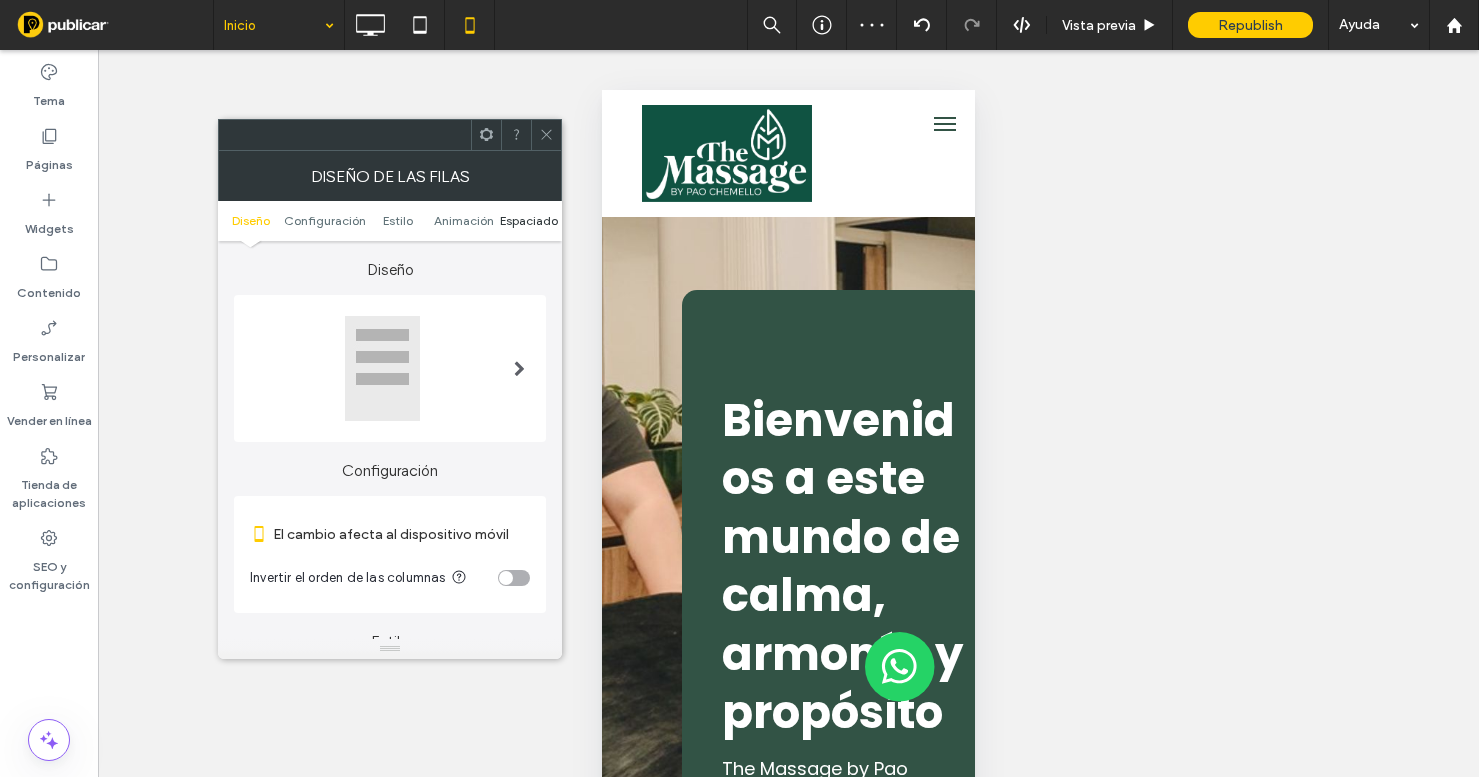 click on "Espaciado" at bounding box center [529, 220] 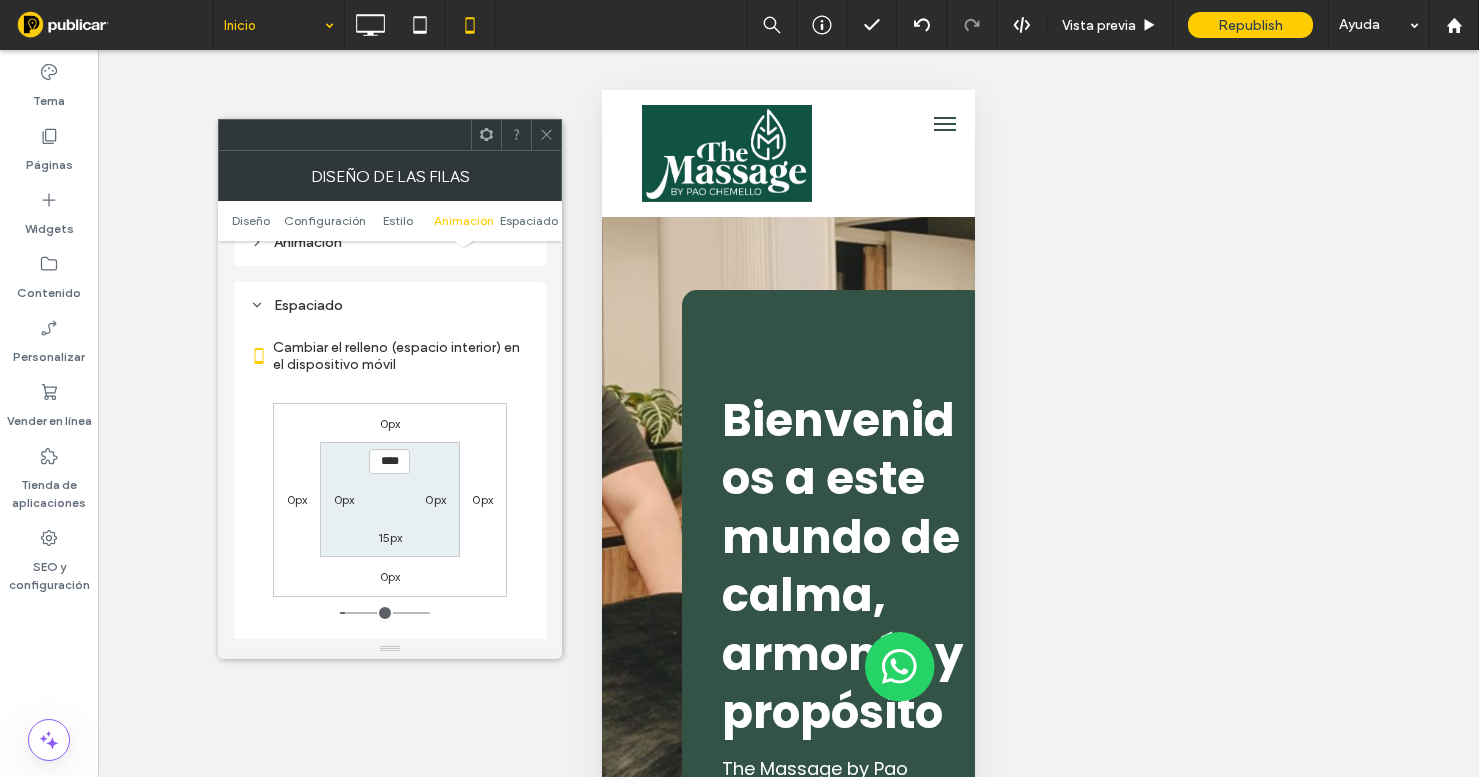 scroll, scrollTop: 768, scrollLeft: 0, axis: vertical 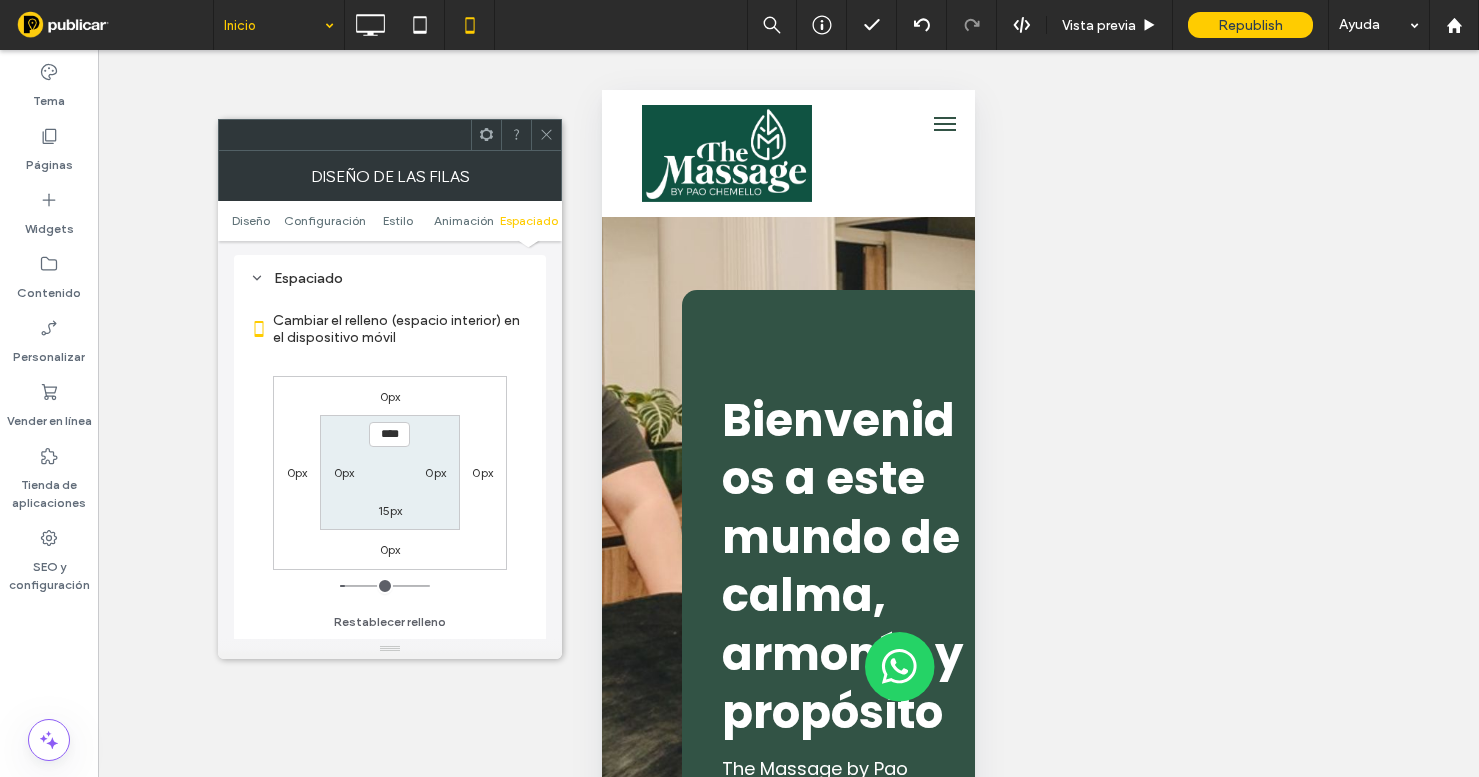 click on "****" at bounding box center [389, 434] 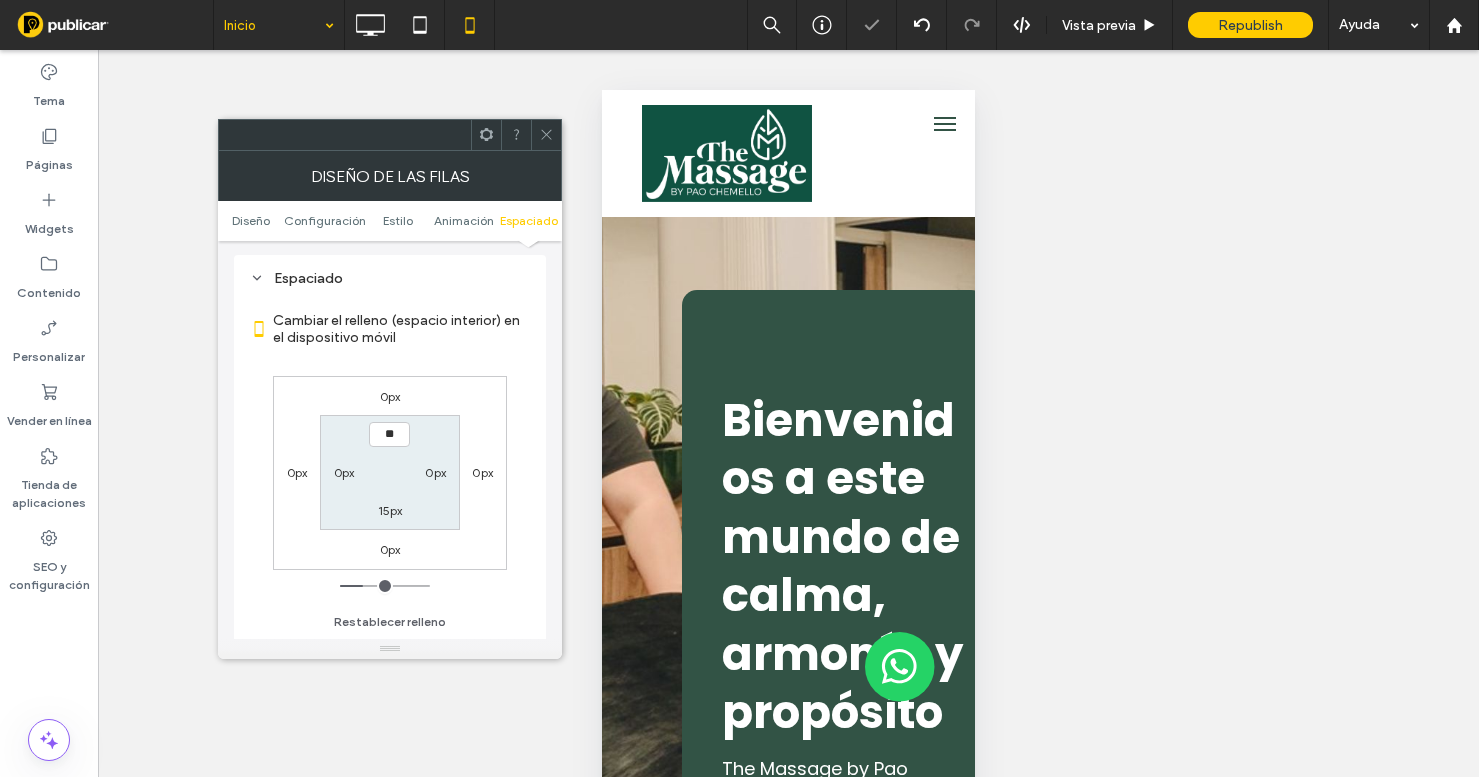 type on "****" 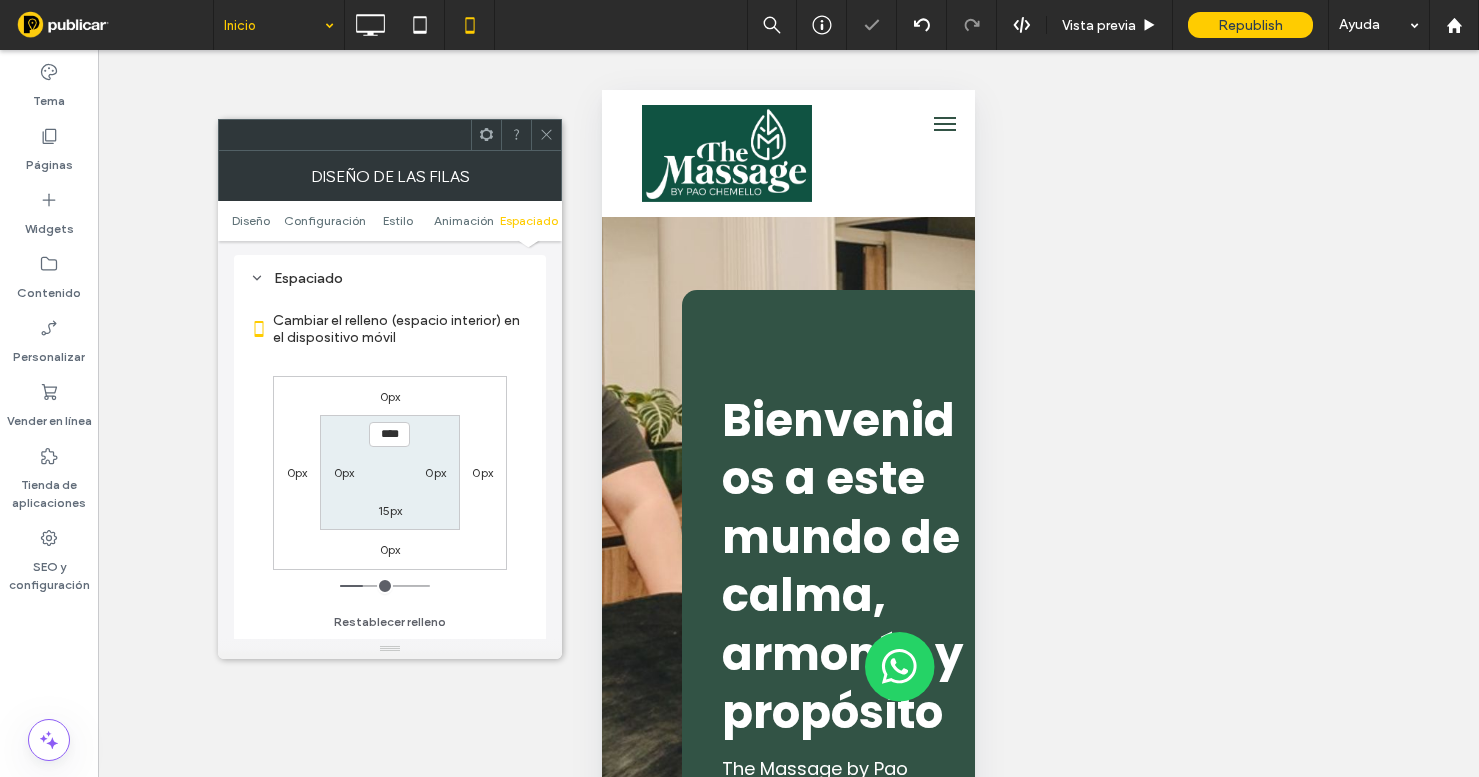 click 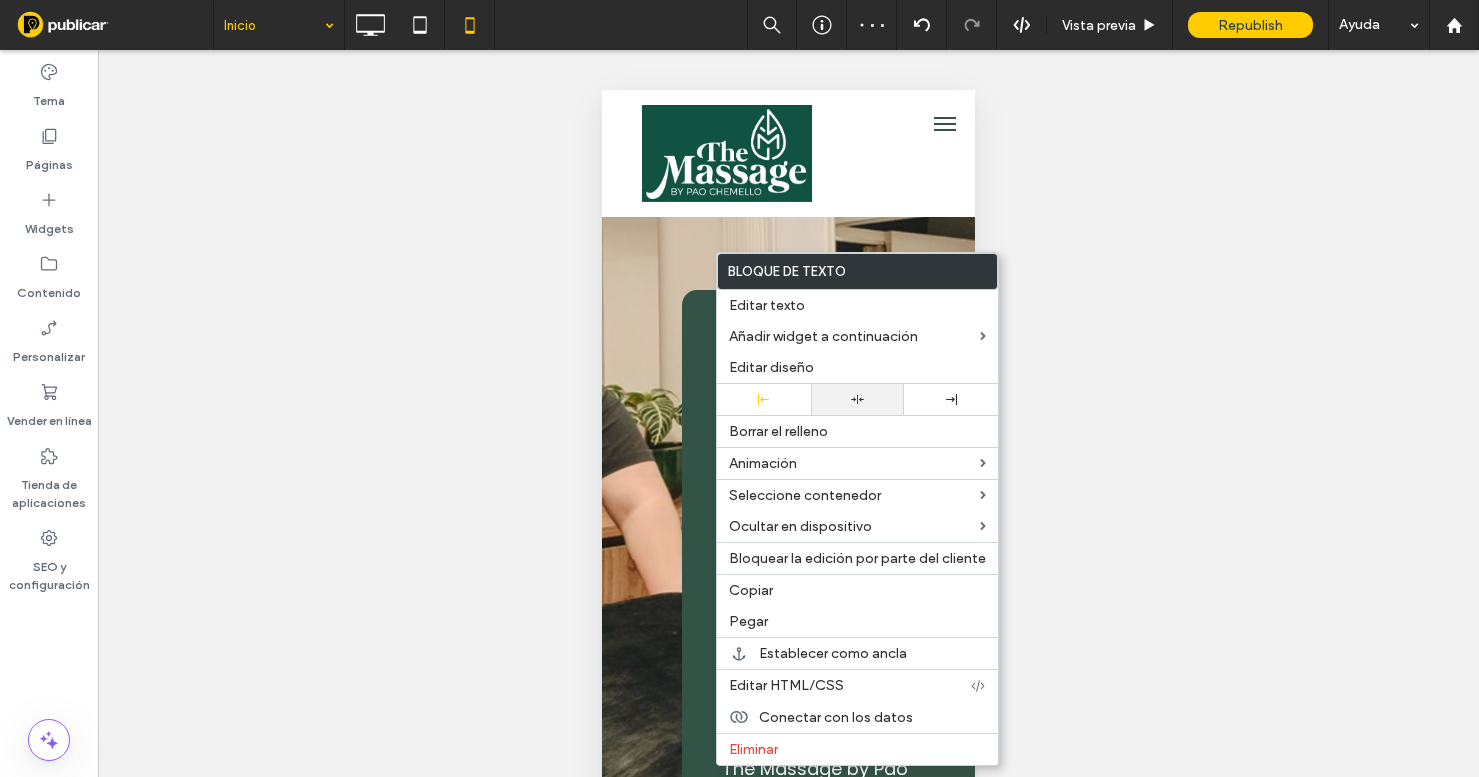 click at bounding box center (858, 399) 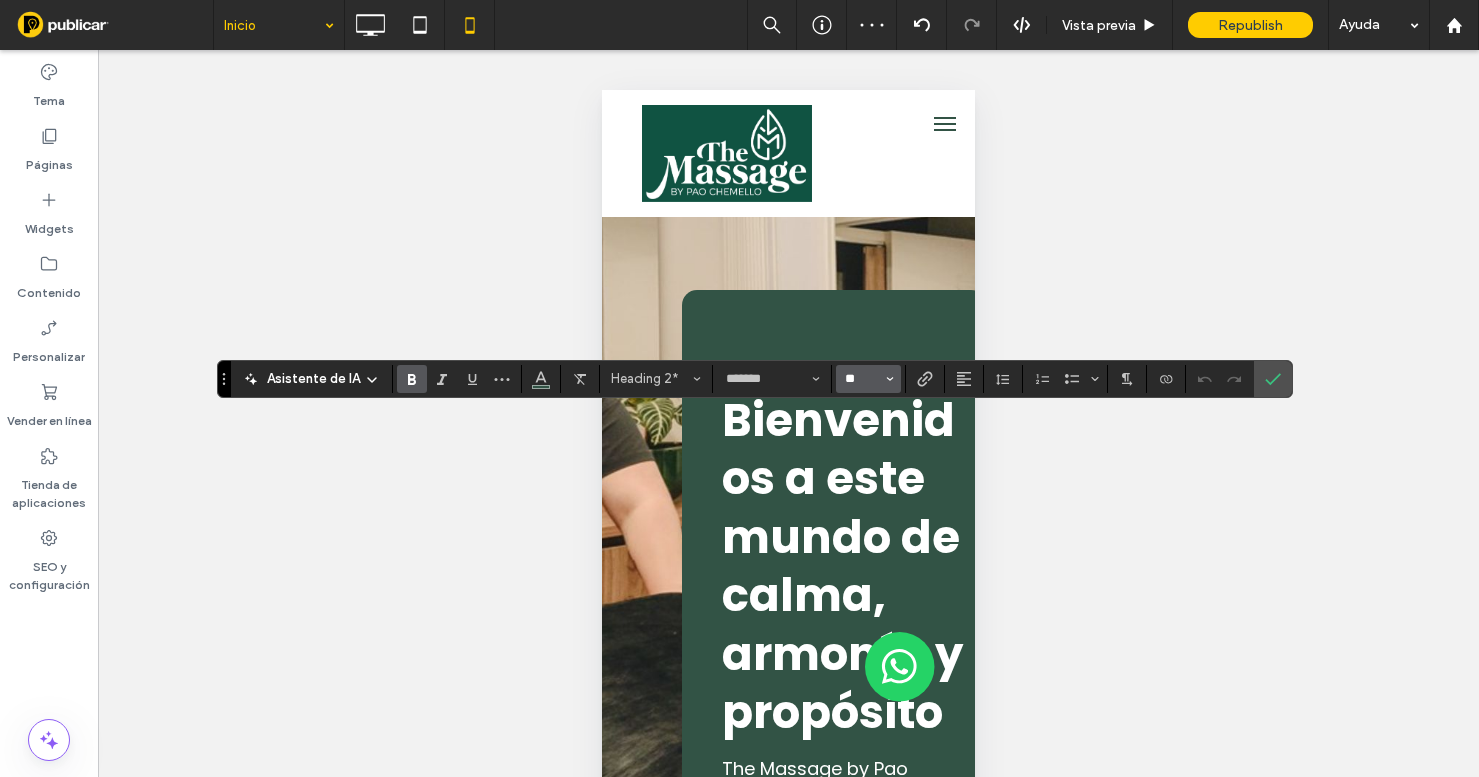 click on "**" at bounding box center (862, 379) 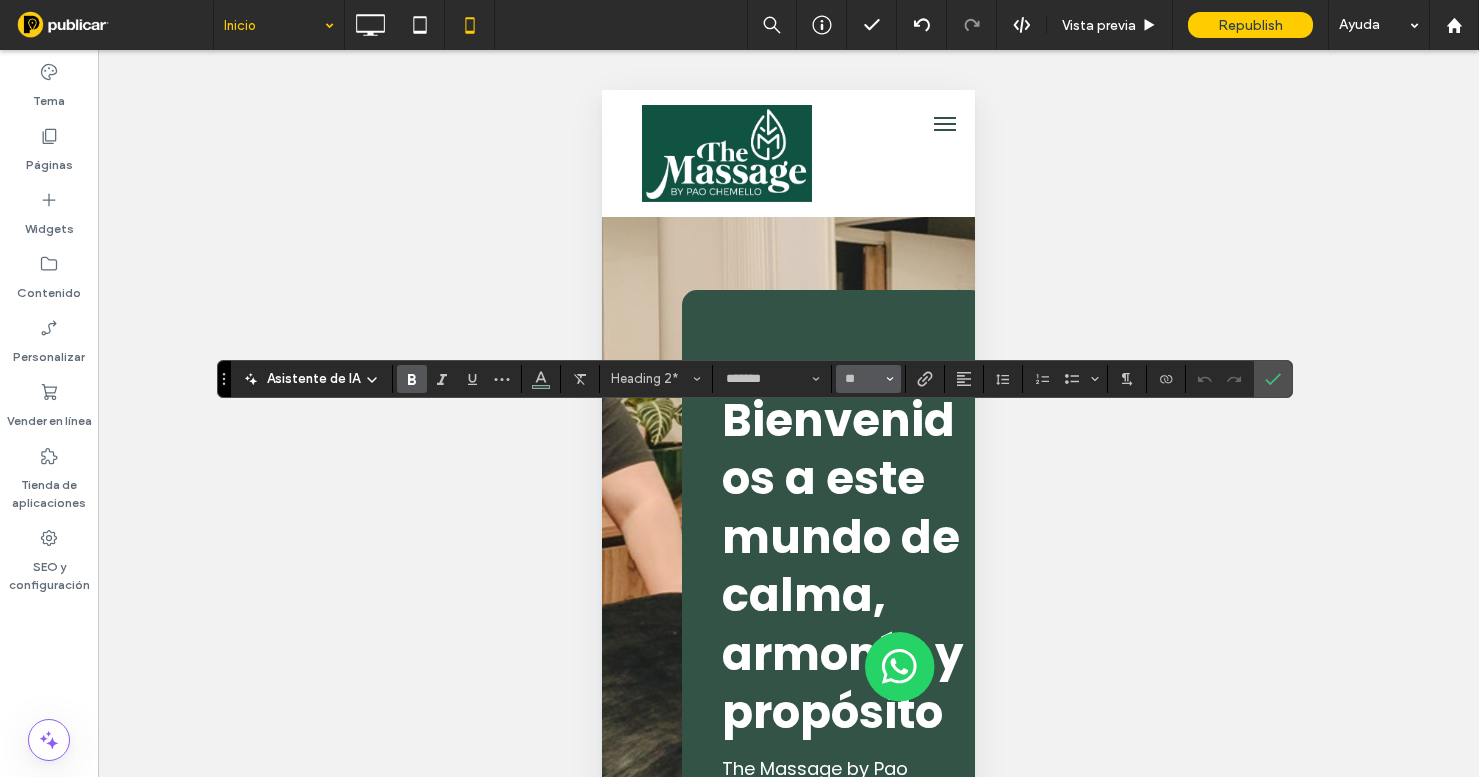 type on "**" 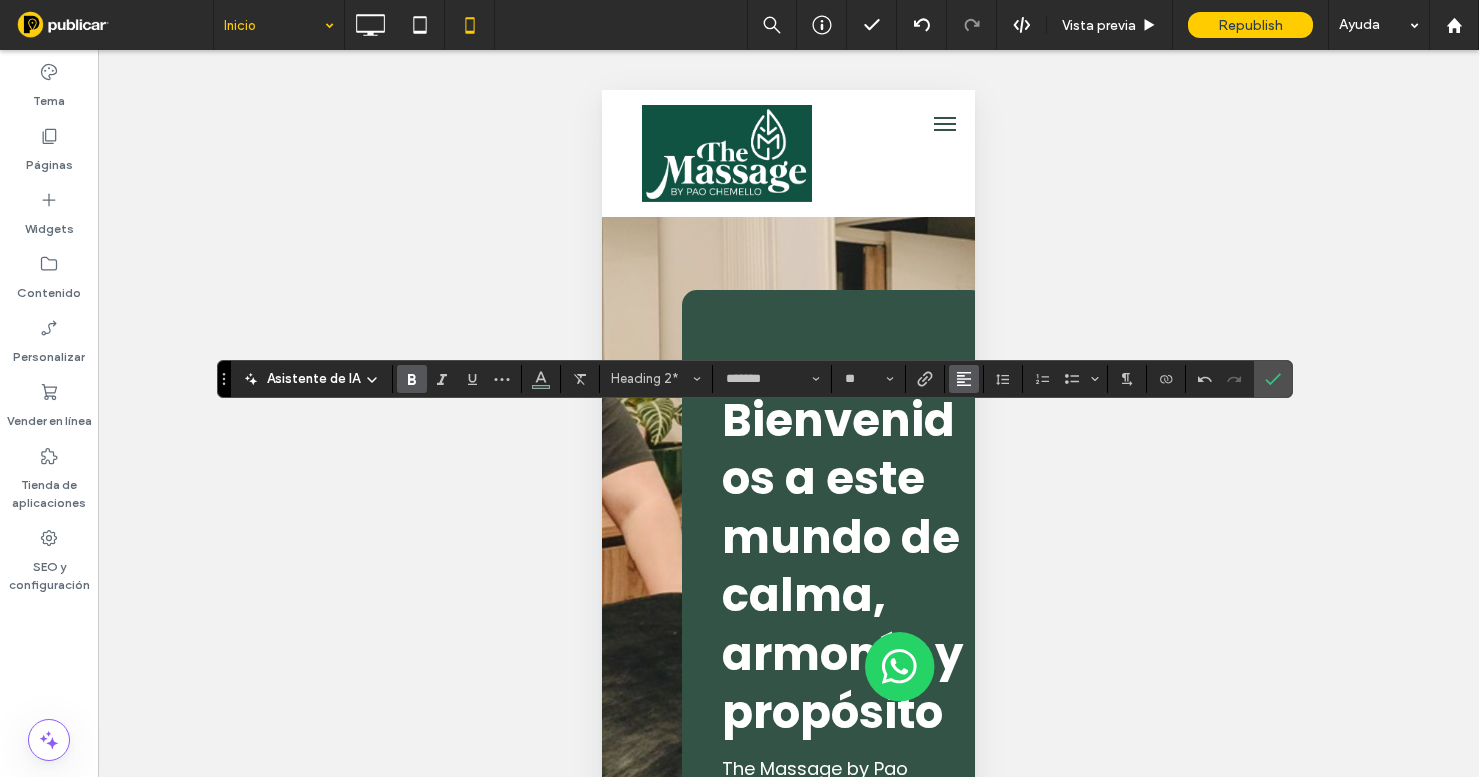 click 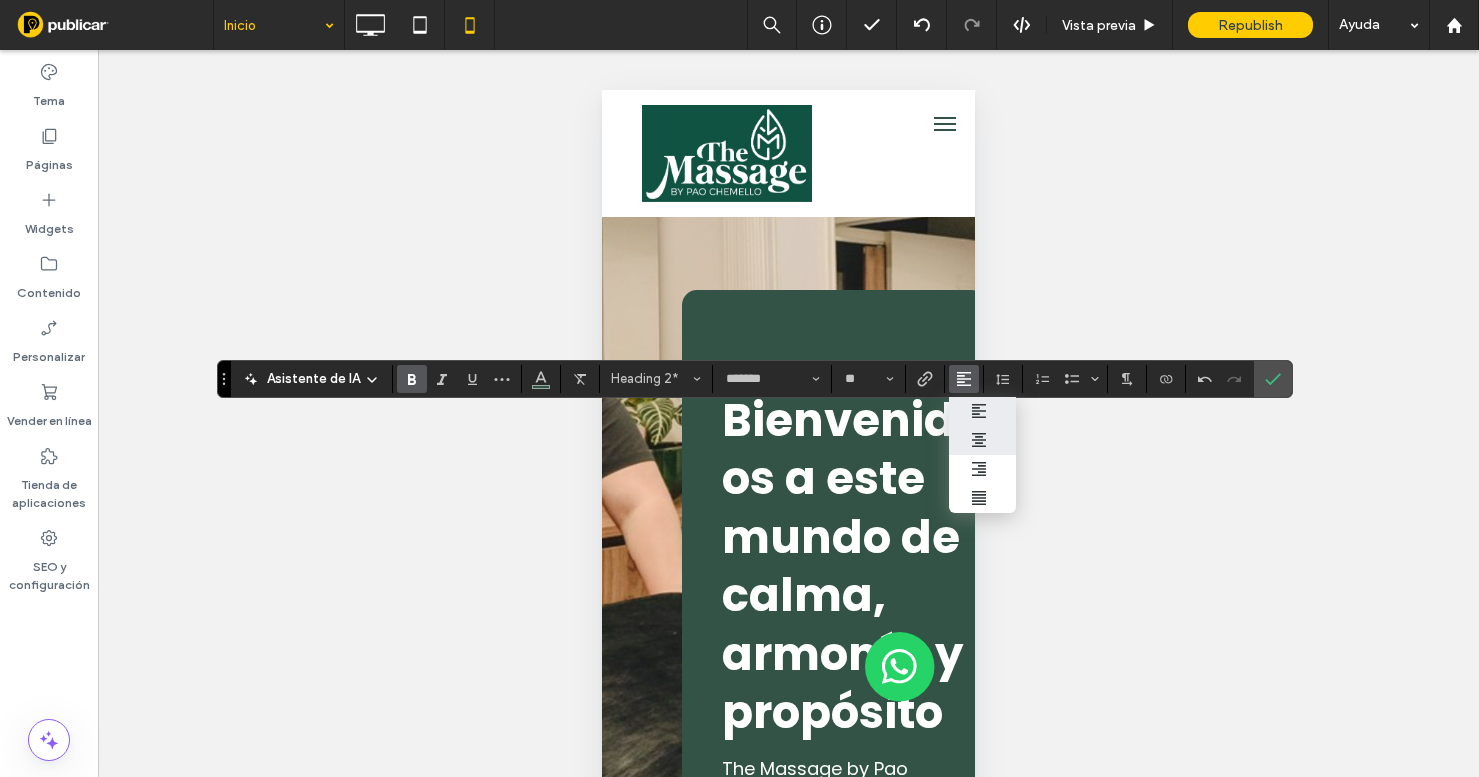 click at bounding box center (982, 440) 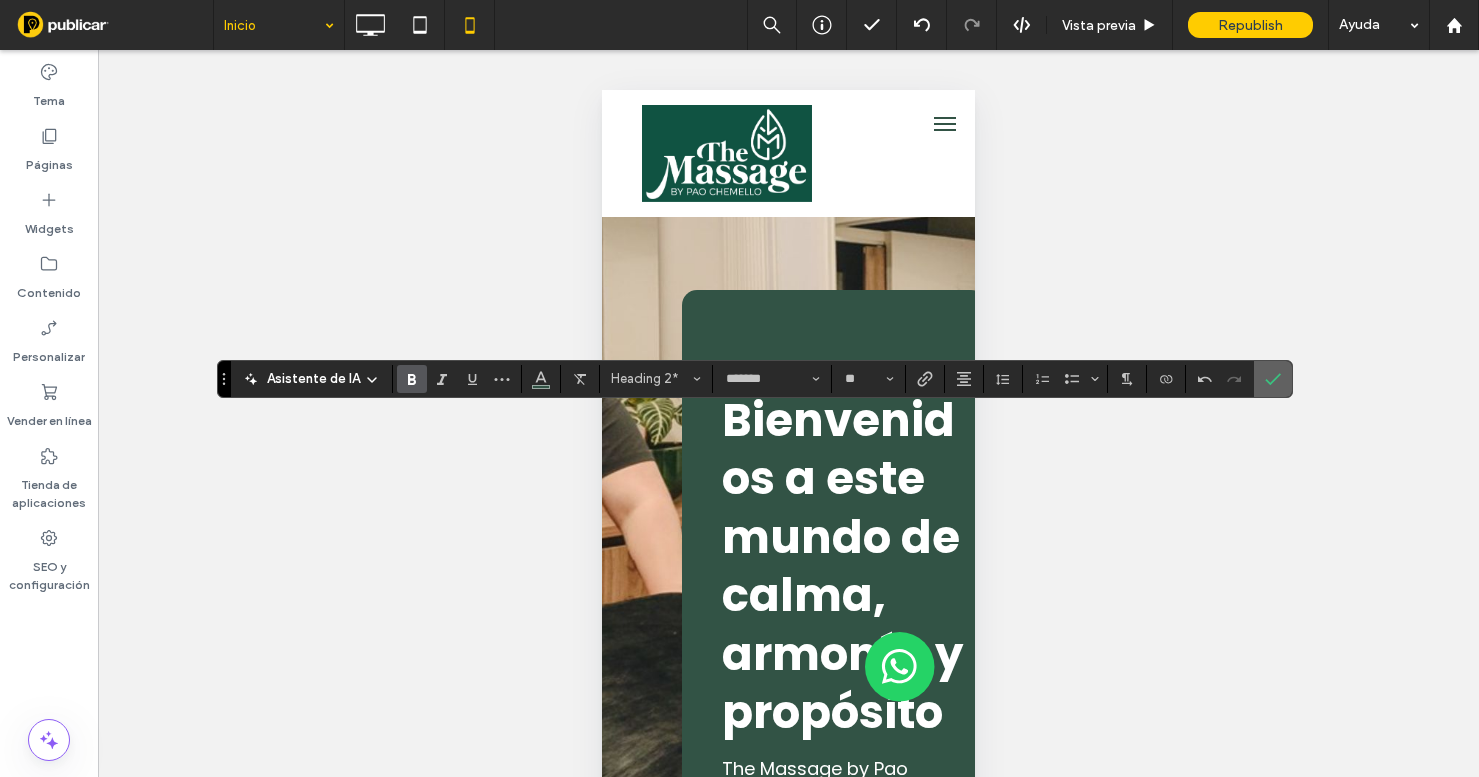 click at bounding box center (1273, 379) 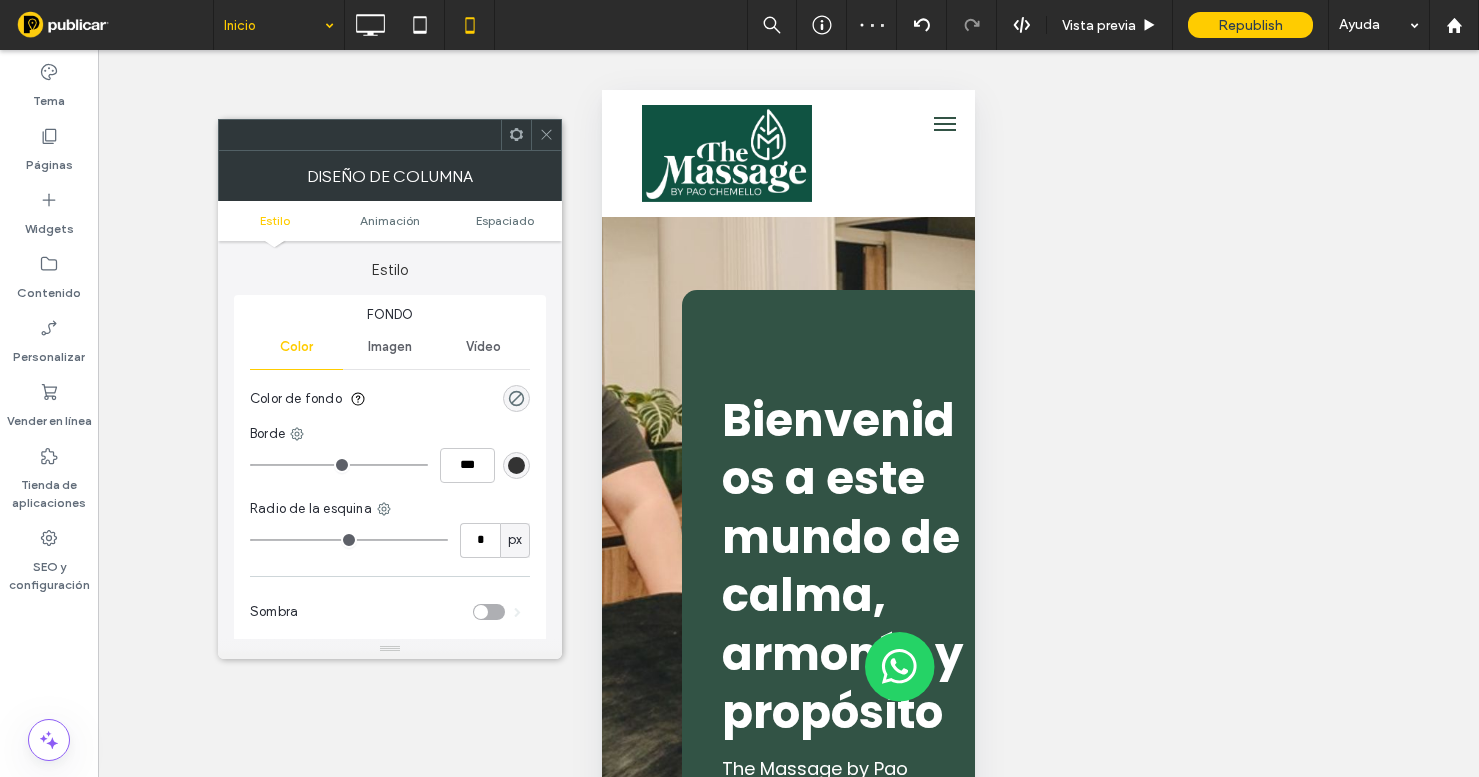 click at bounding box center [546, 135] 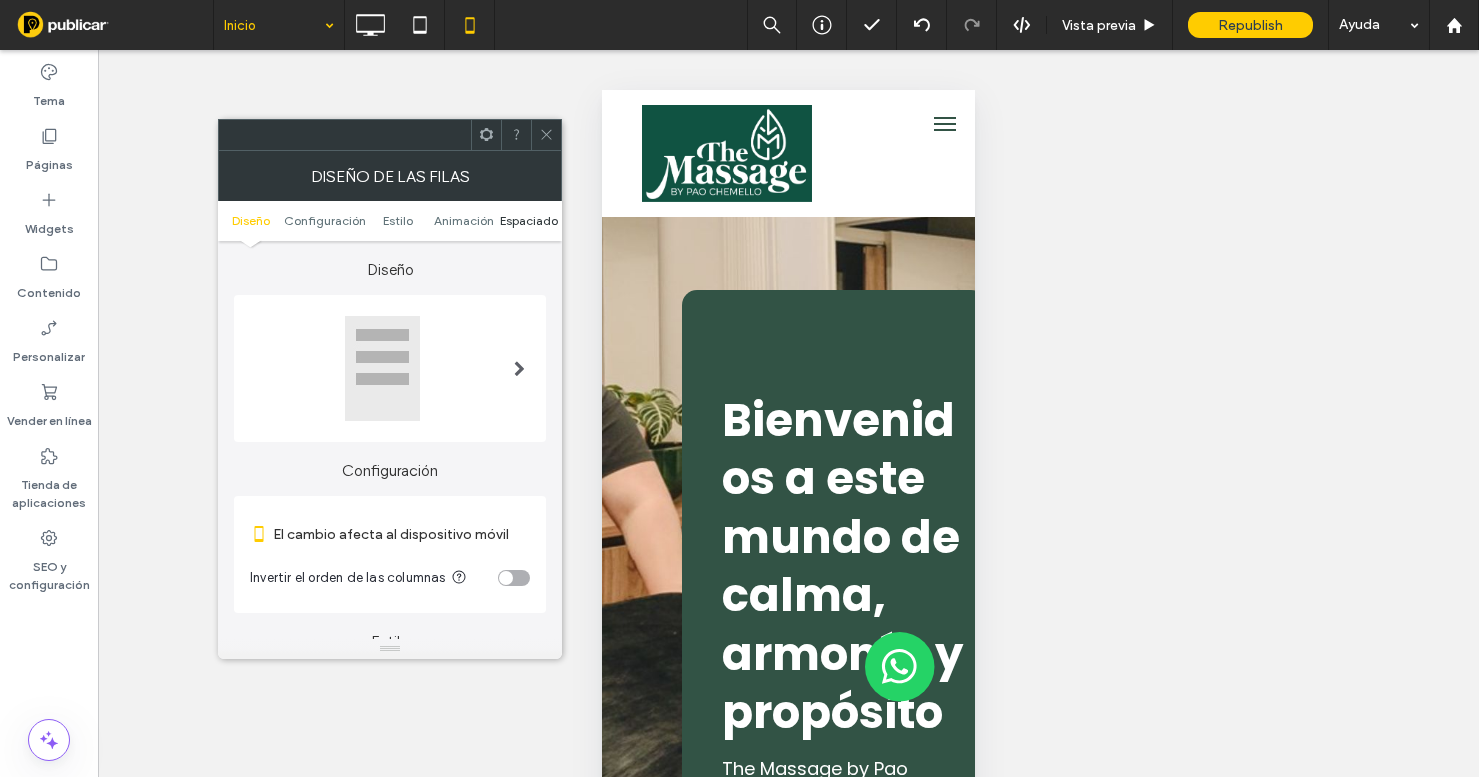 click on "Espaciado" at bounding box center (529, 220) 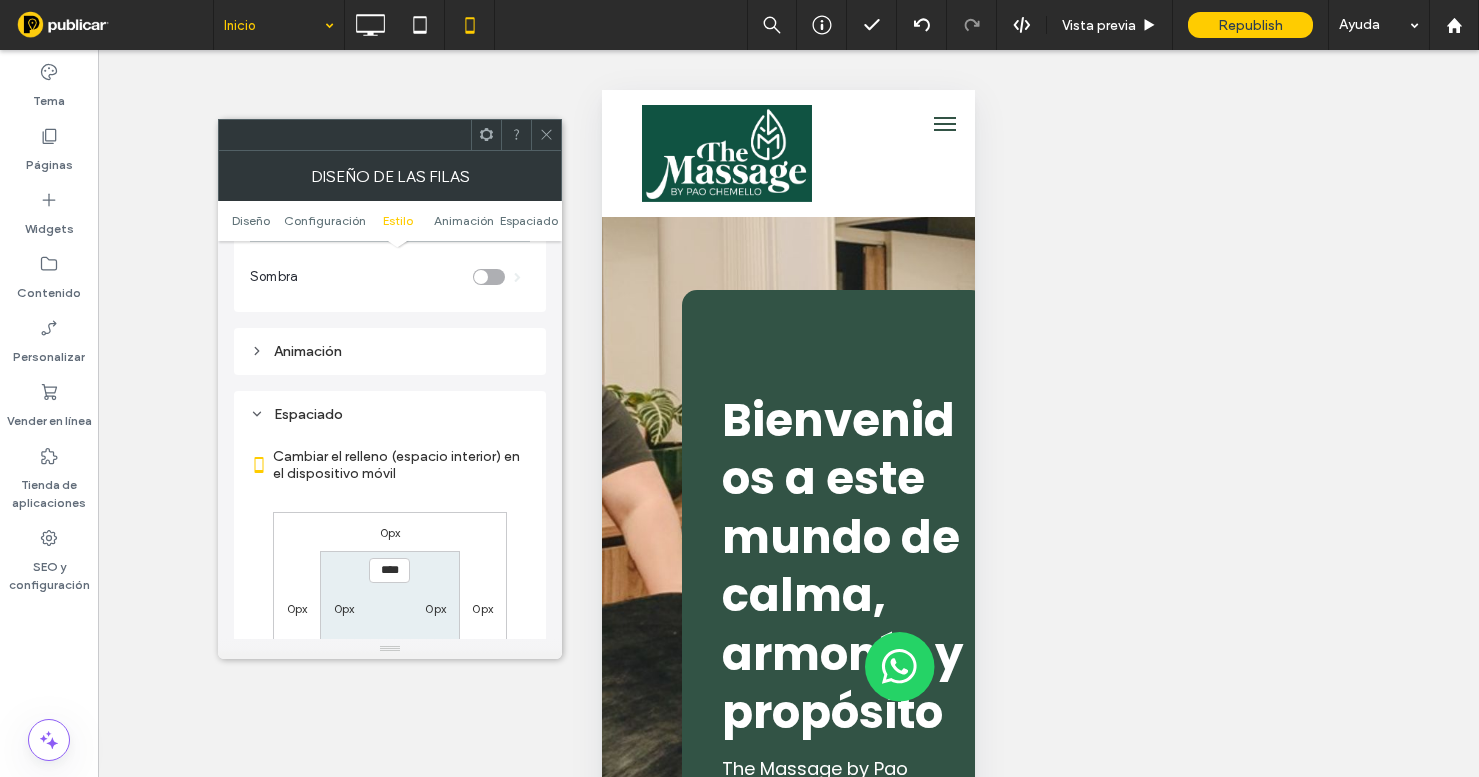 scroll, scrollTop: 768, scrollLeft: 0, axis: vertical 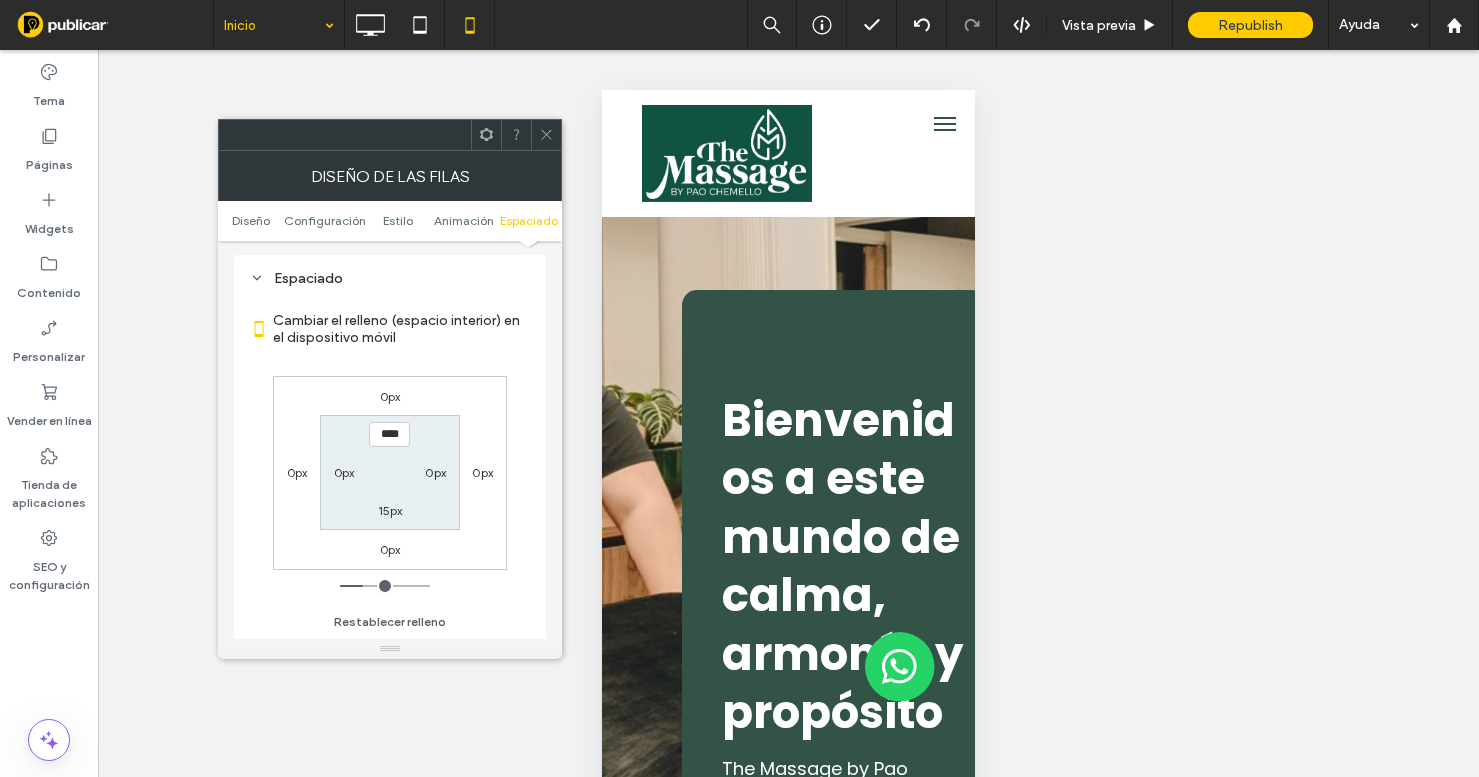 click on "0px" at bounding box center [344, 472] 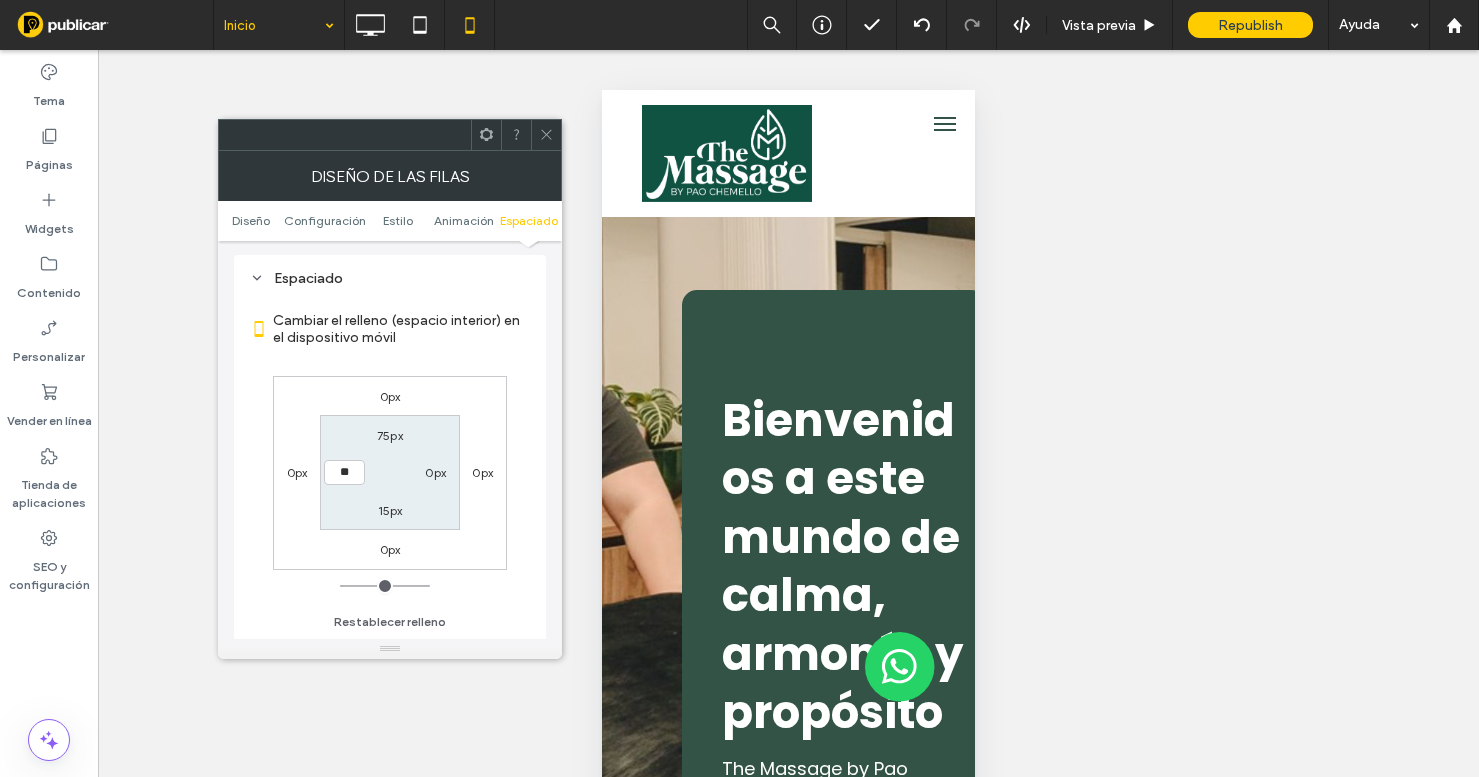 type on "**" 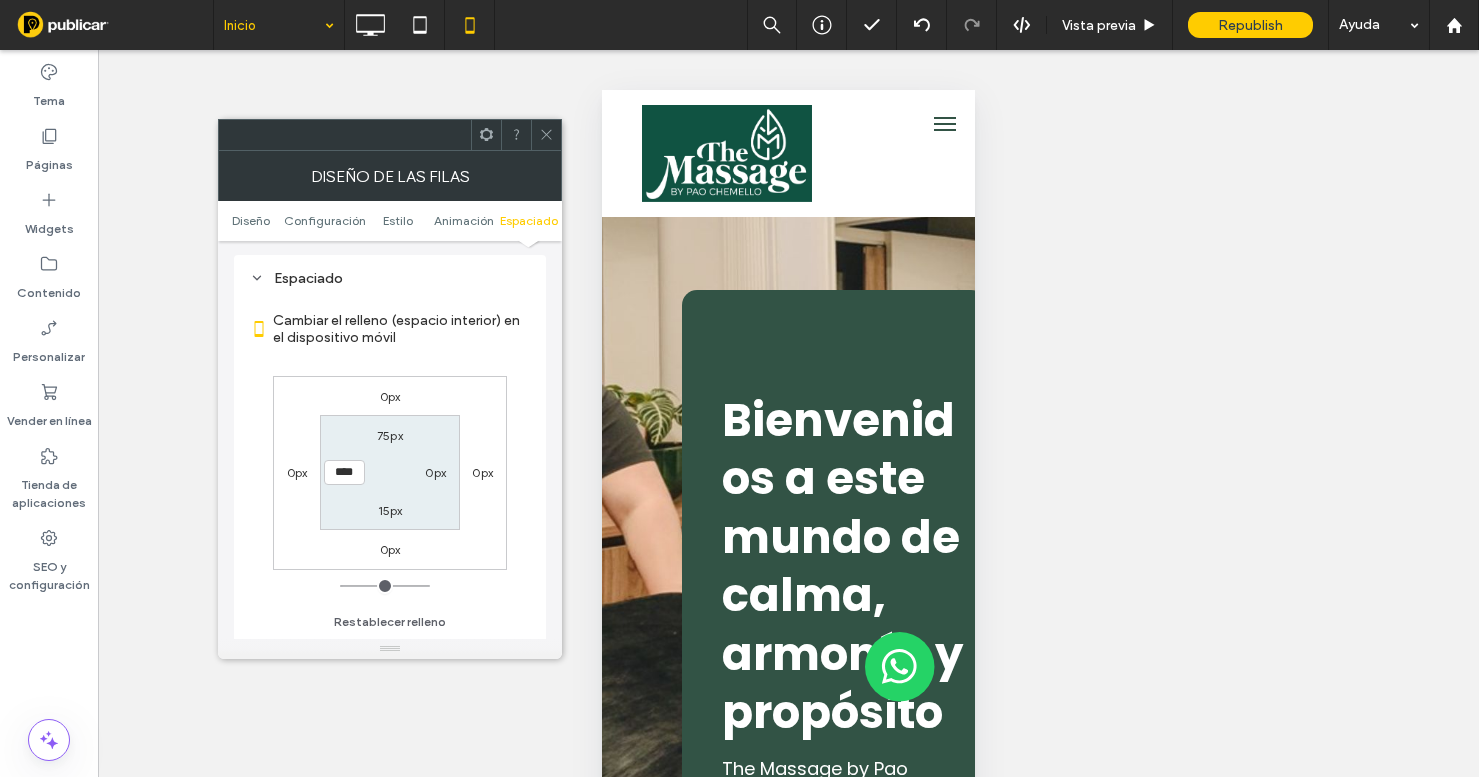 click on "0px" at bounding box center (436, 472) 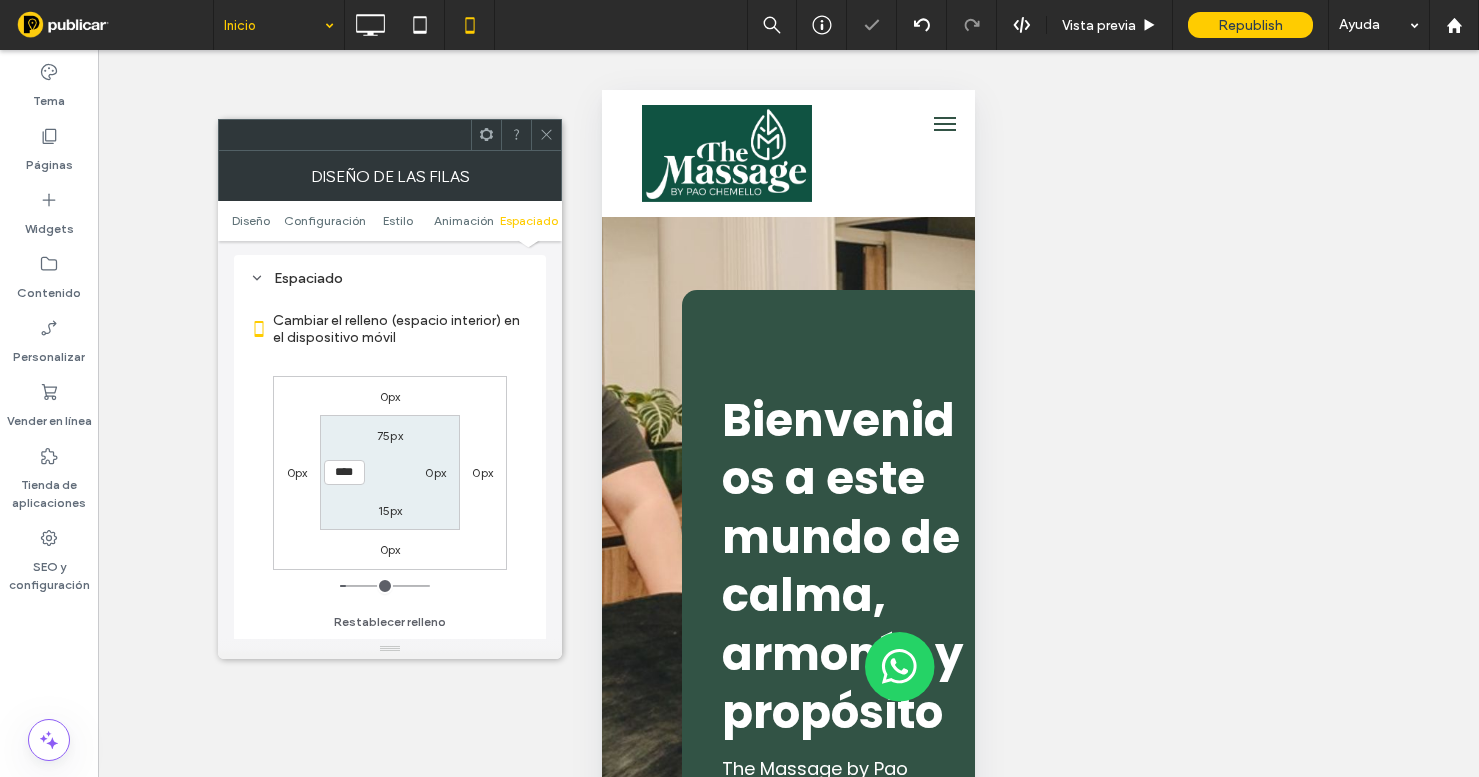 click on "0px" at bounding box center [435, 472] 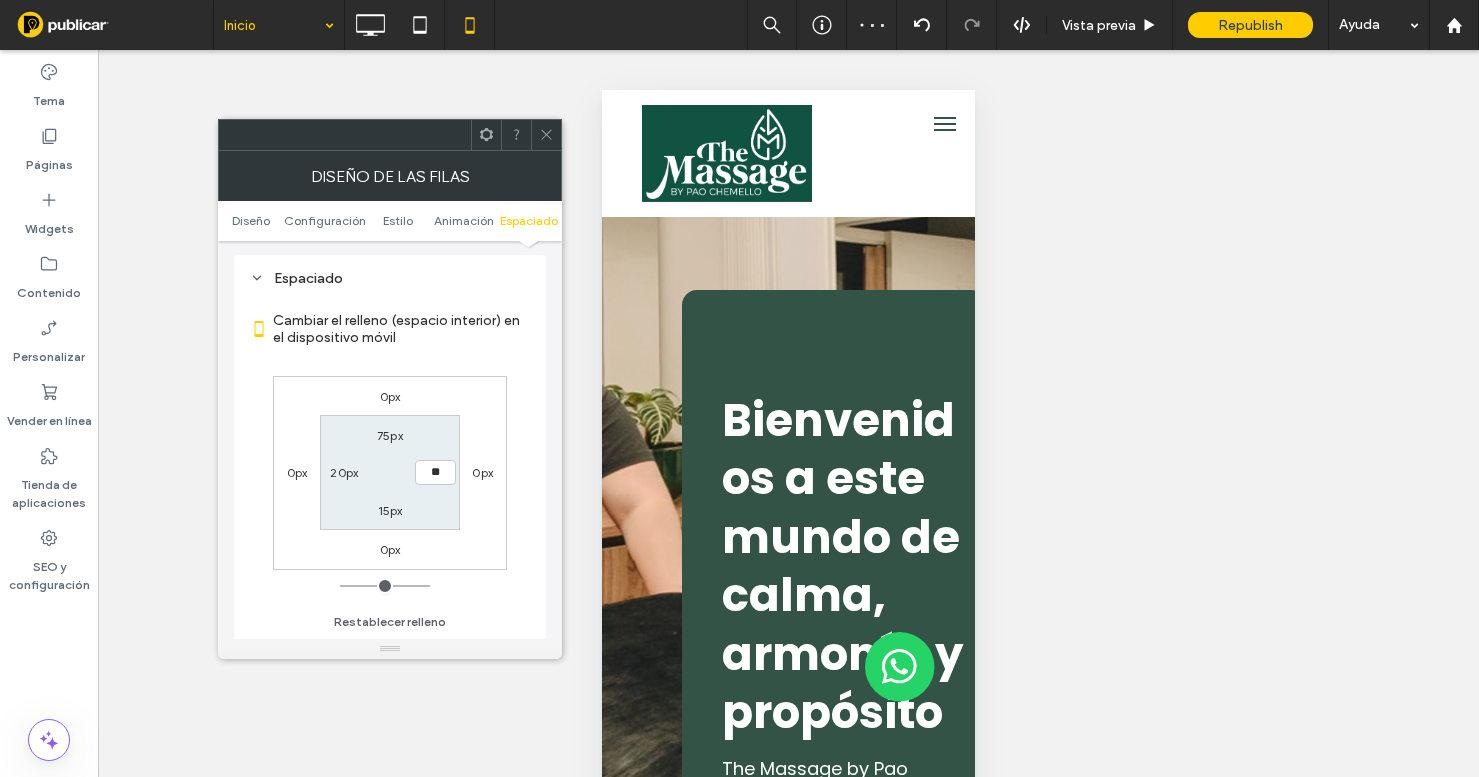 type on "**" 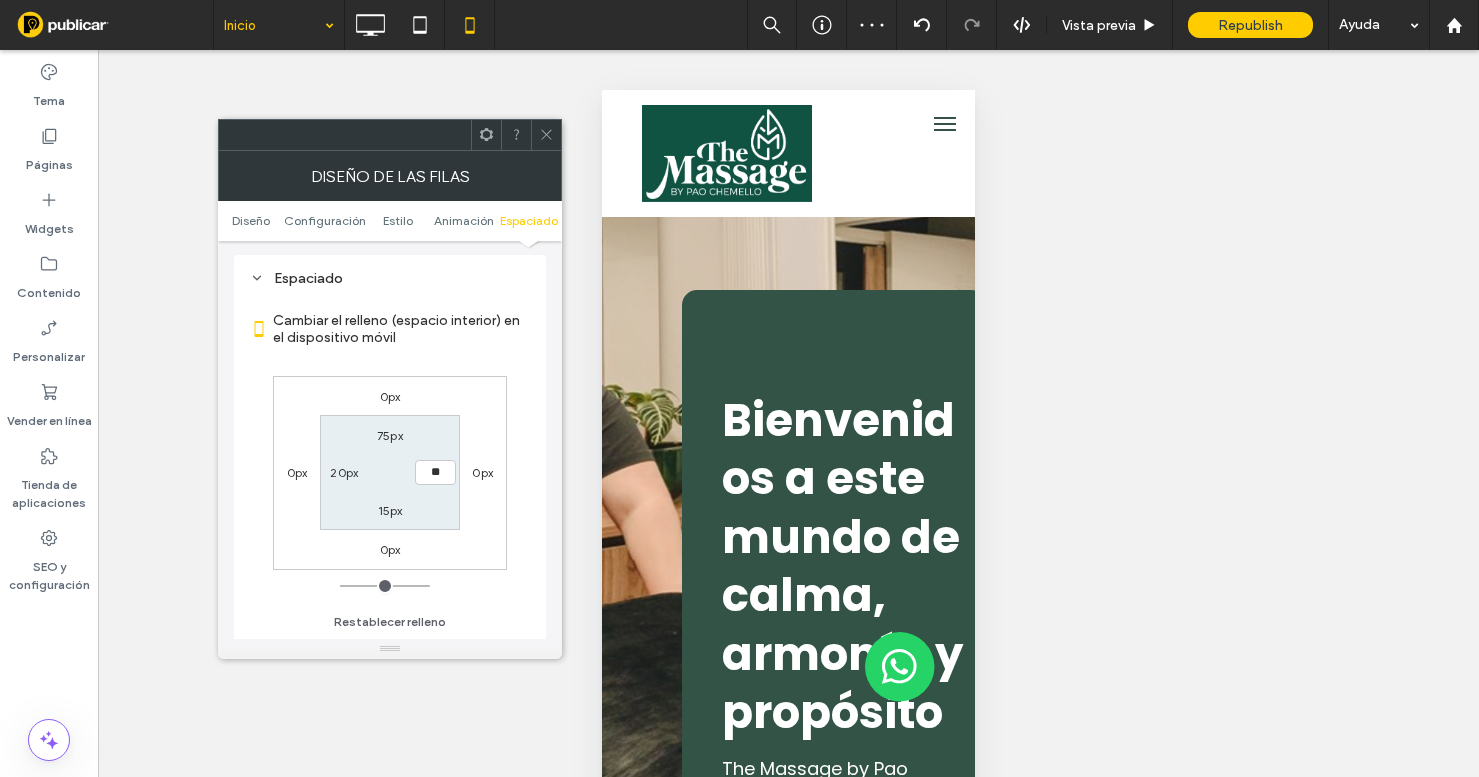 type on "**" 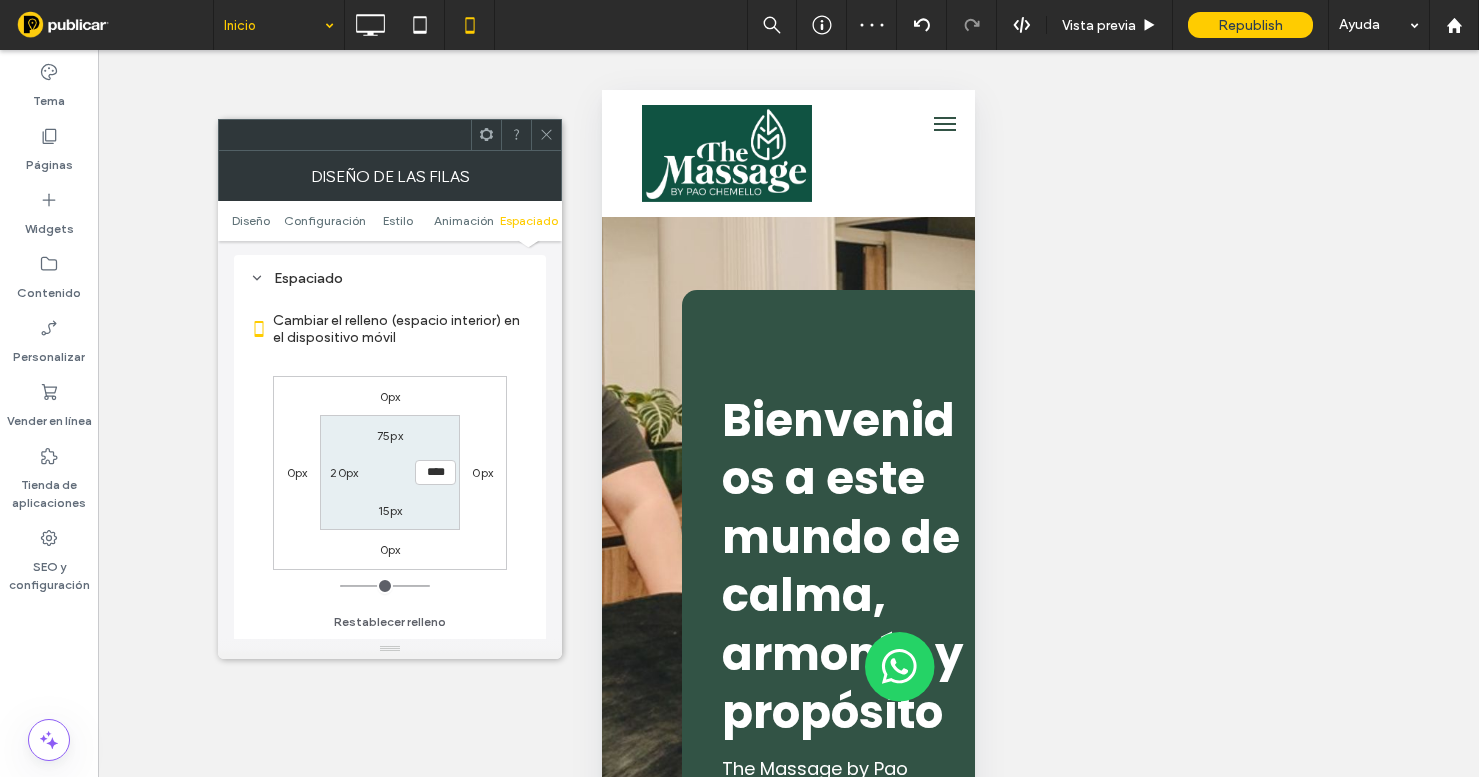 click on "15px" at bounding box center [390, 510] 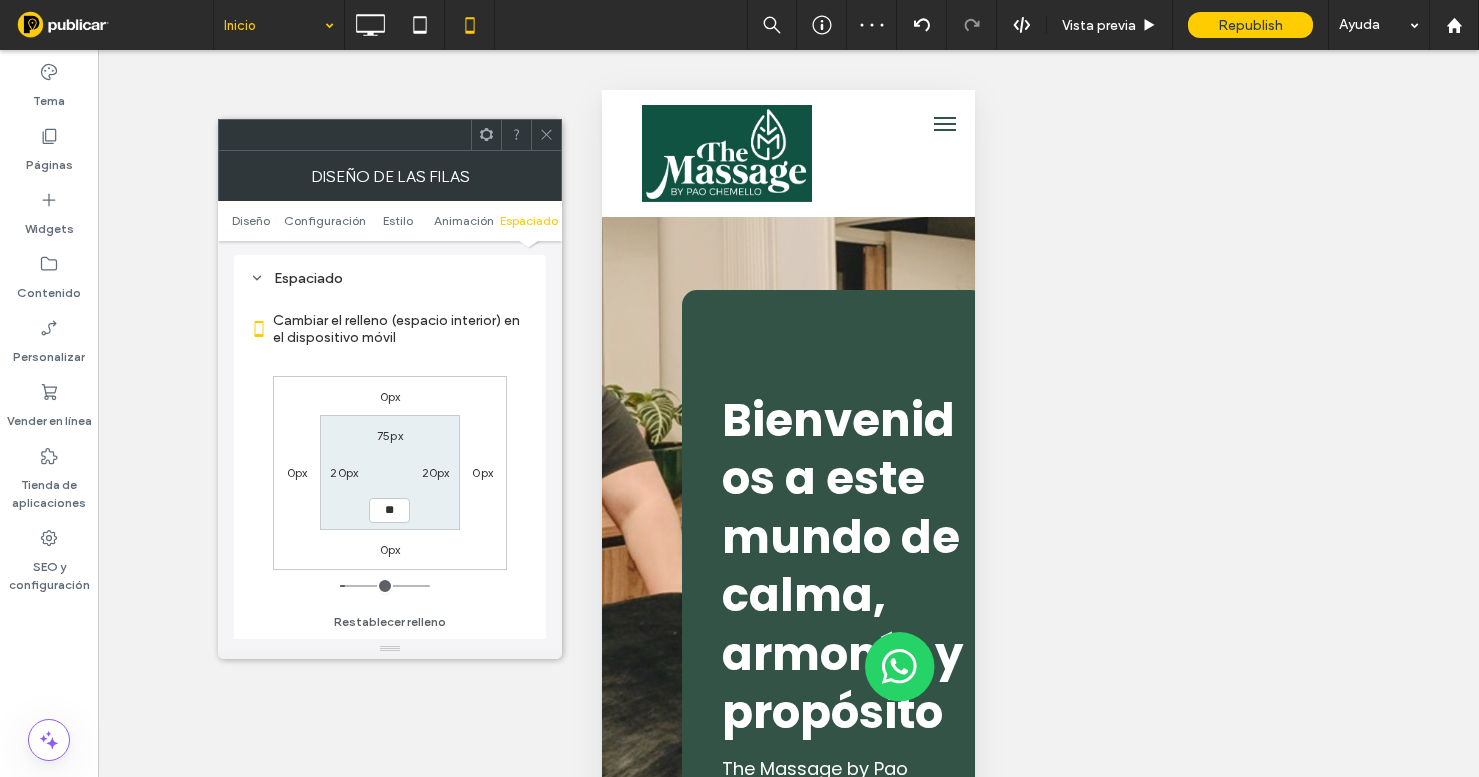 type on "**" 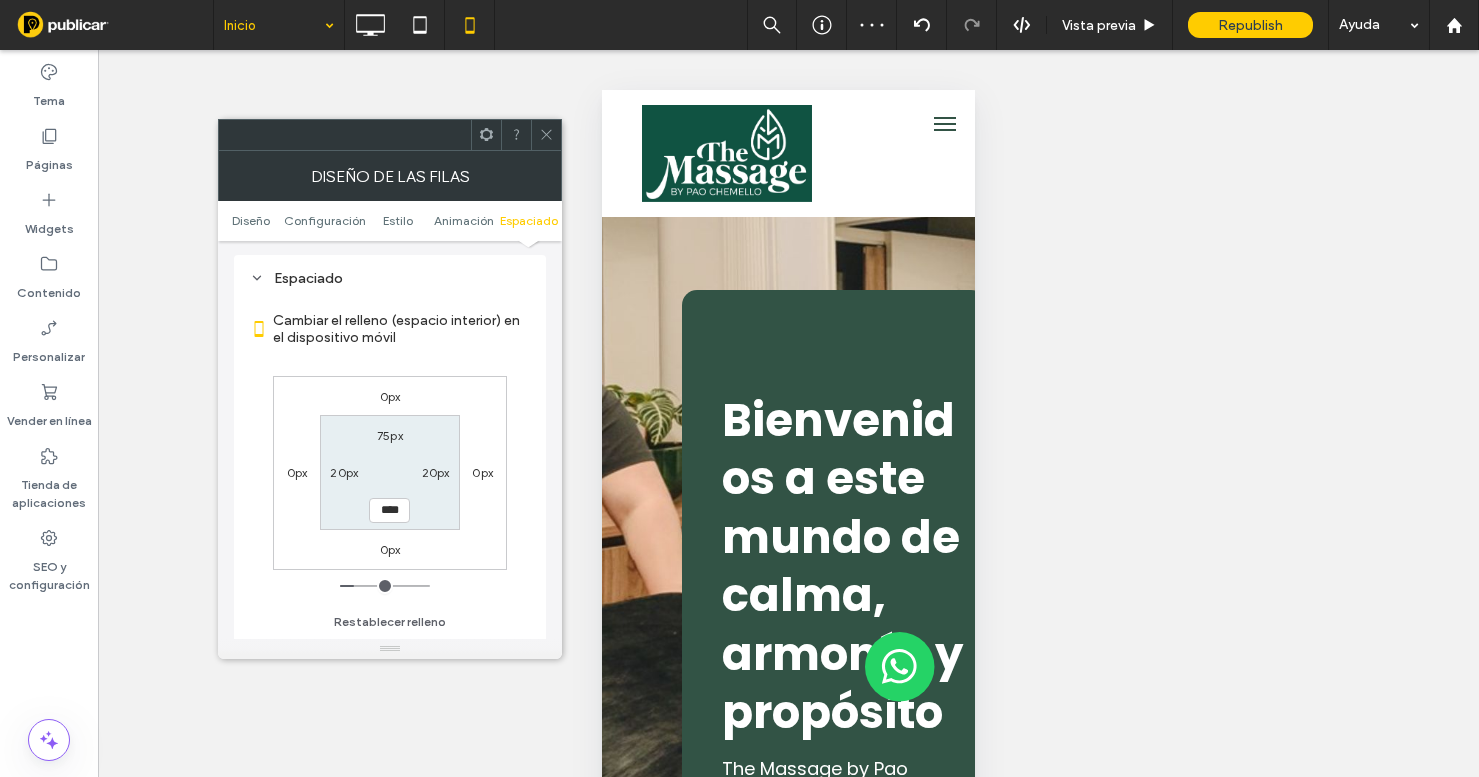 click 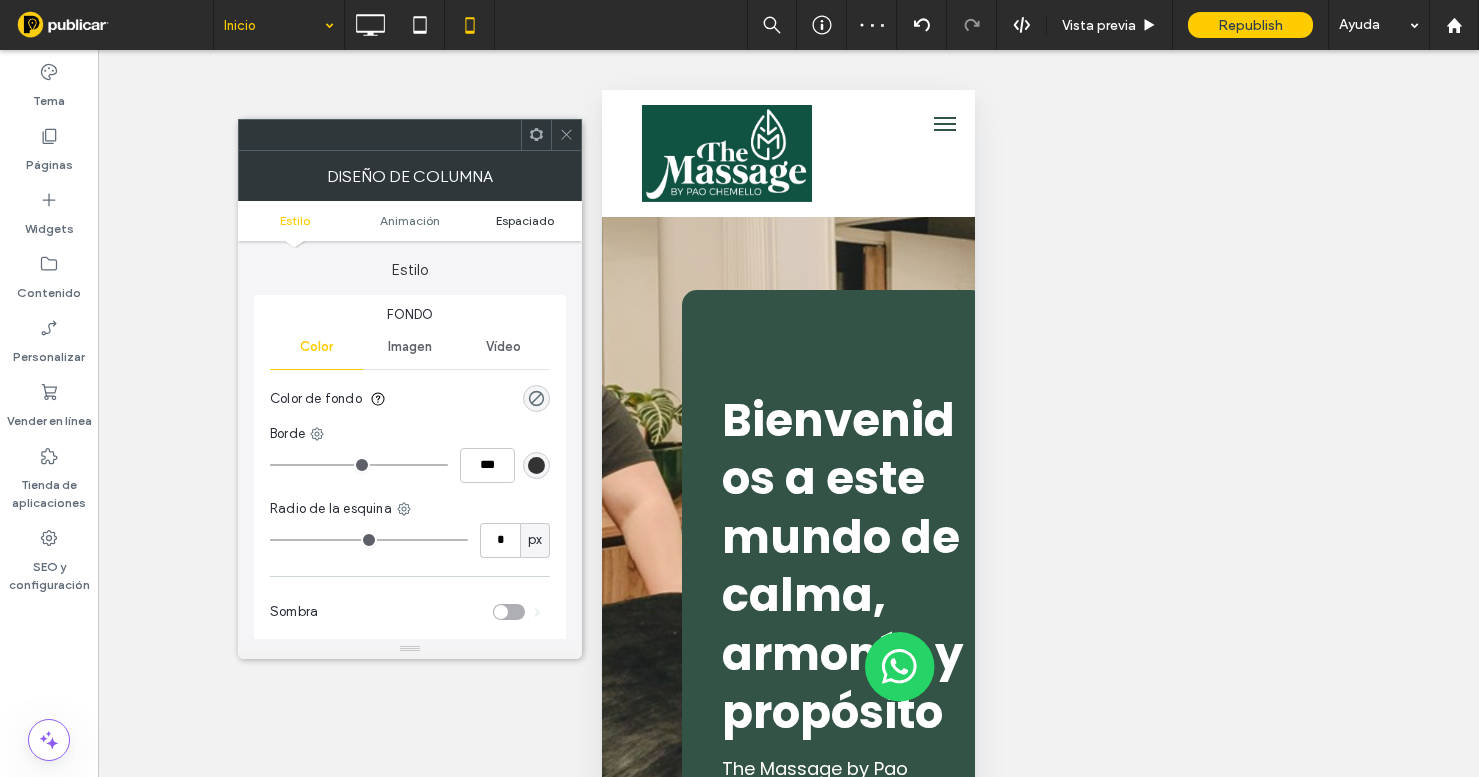 click on "Espaciado" at bounding box center (525, 220) 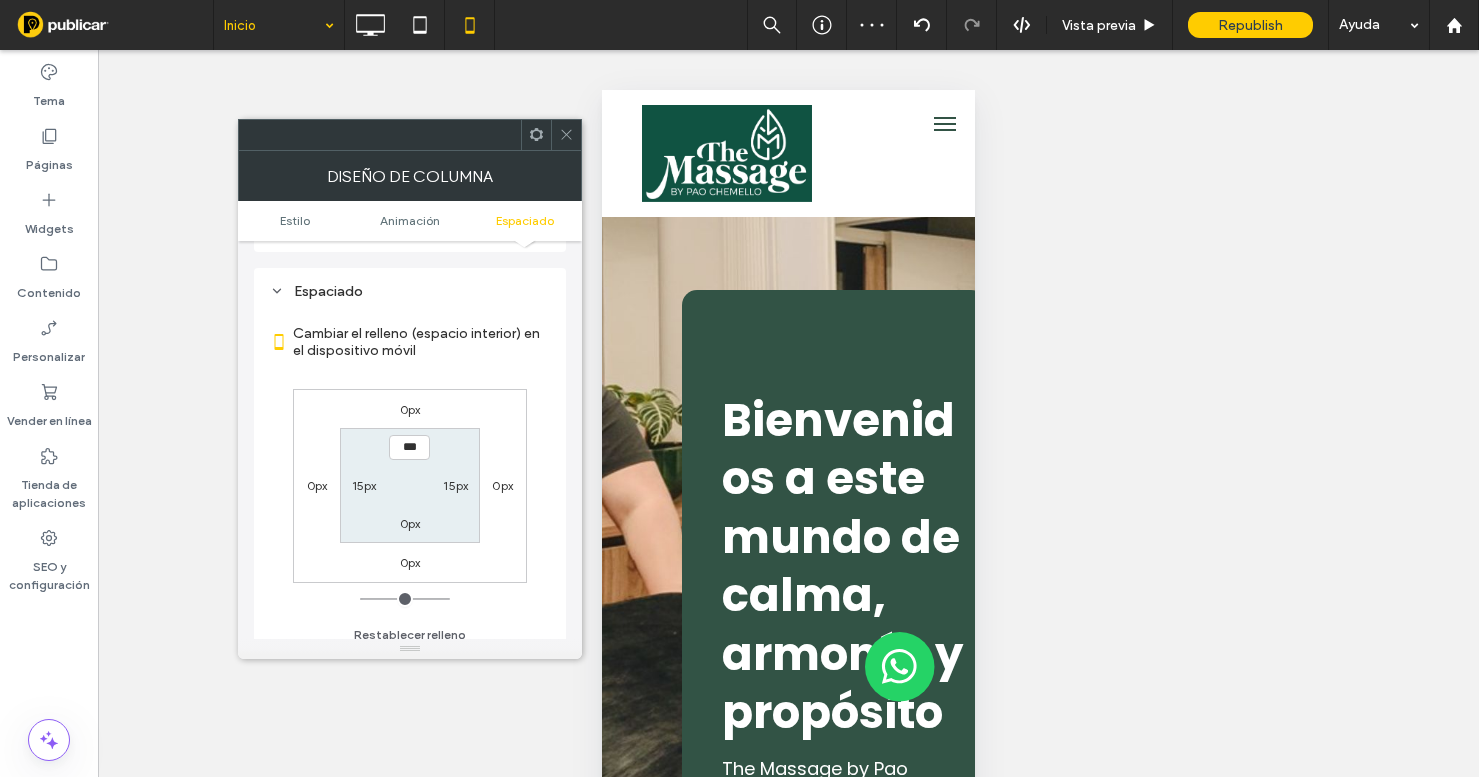 scroll, scrollTop: 470, scrollLeft: 0, axis: vertical 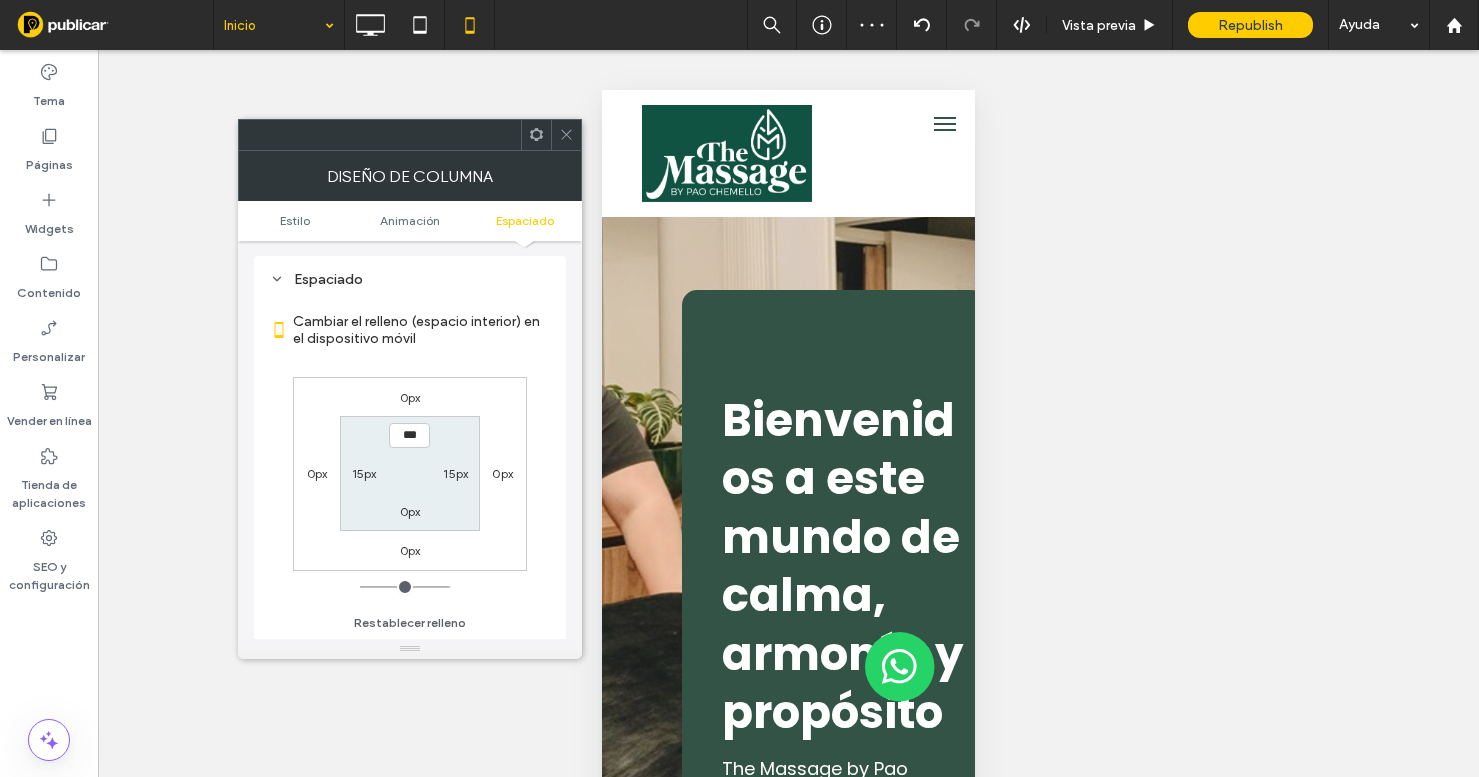 click on "15px" at bounding box center [364, 473] 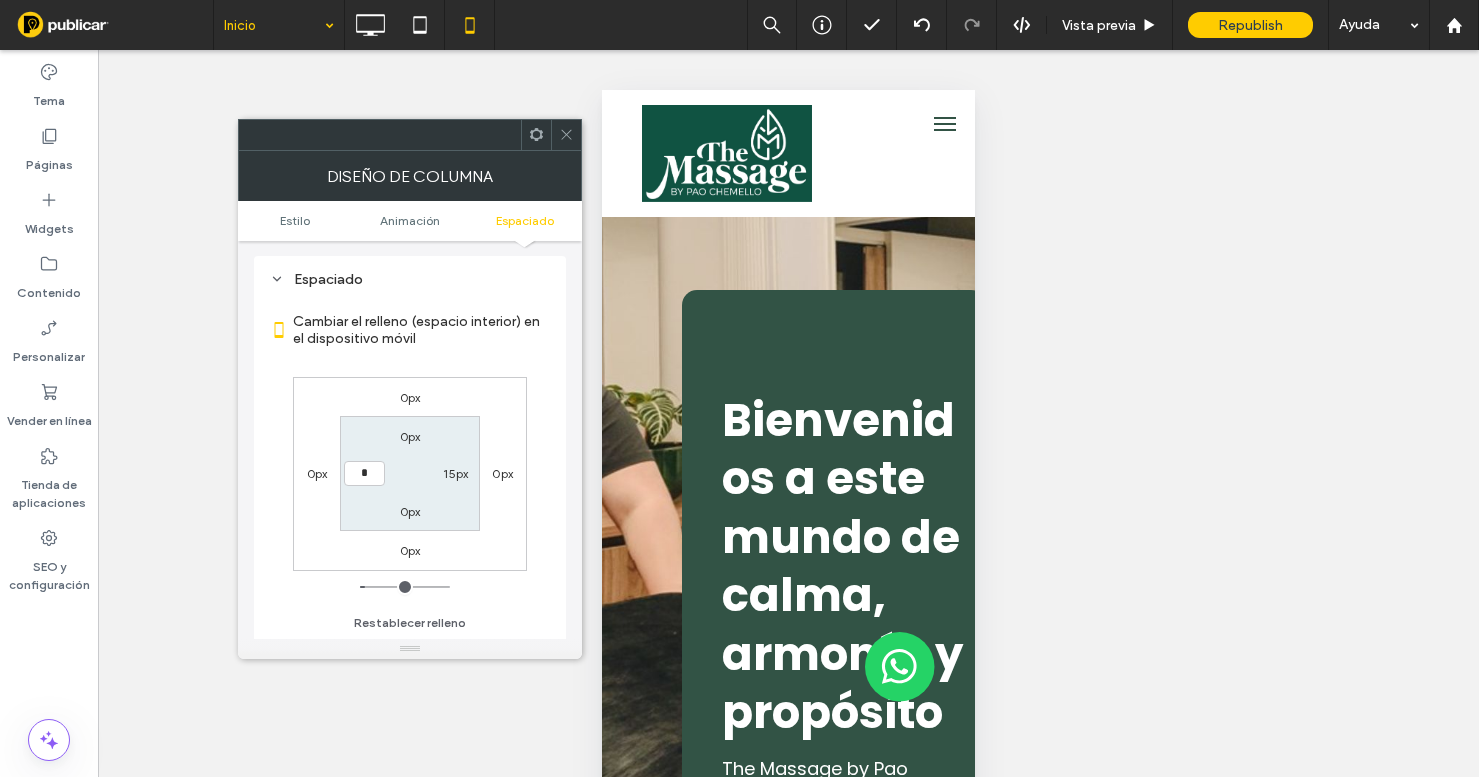 type on "*" 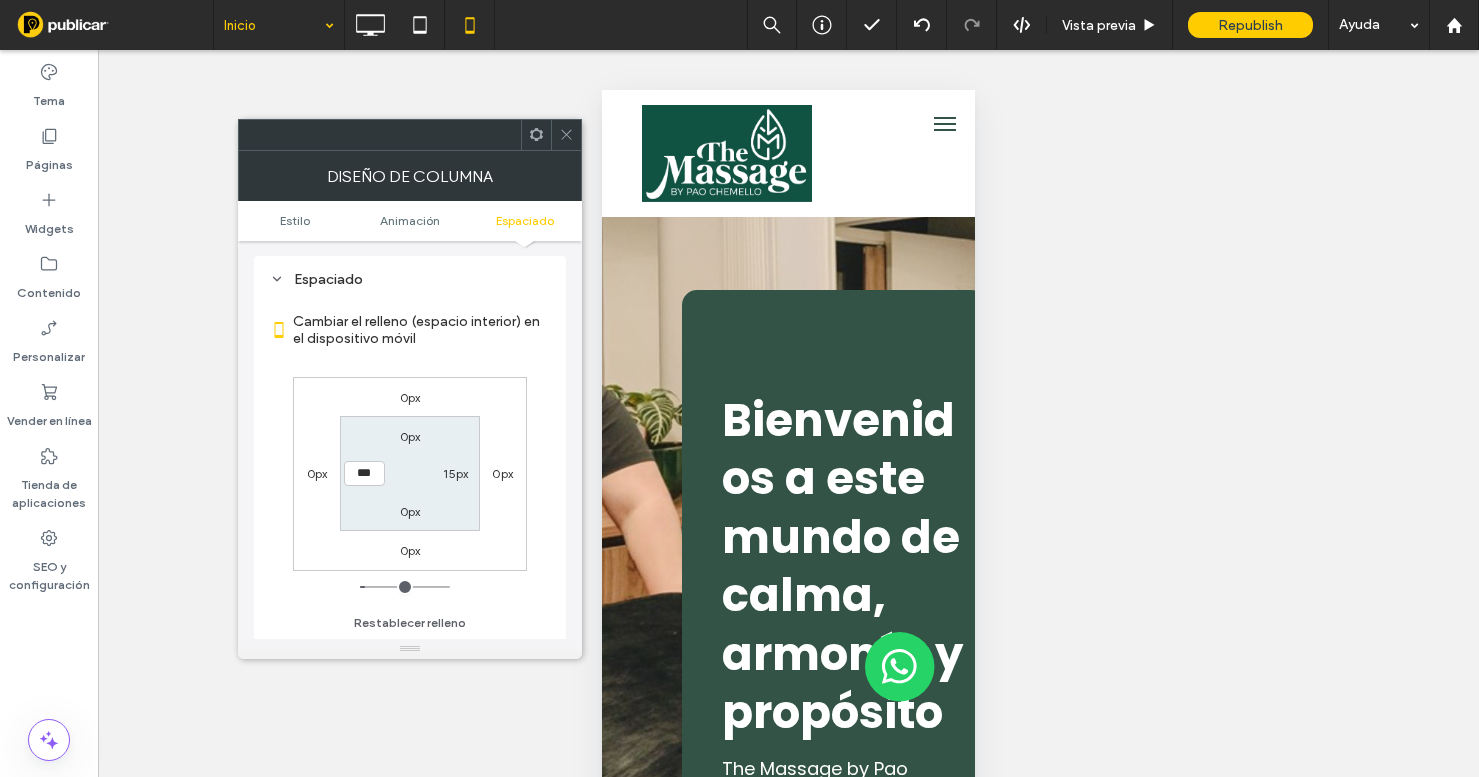 click on "15px" at bounding box center [455, 473] 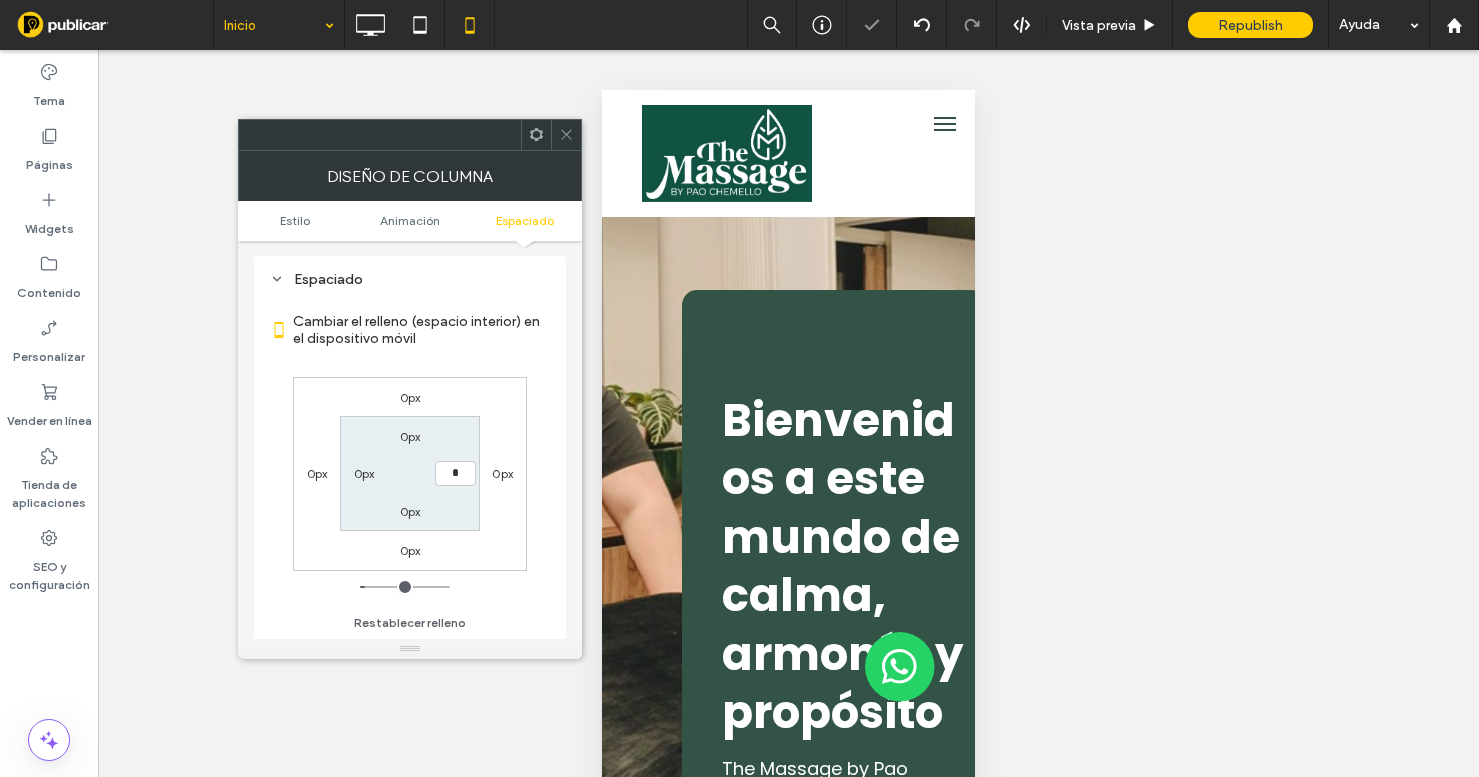 type on "*" 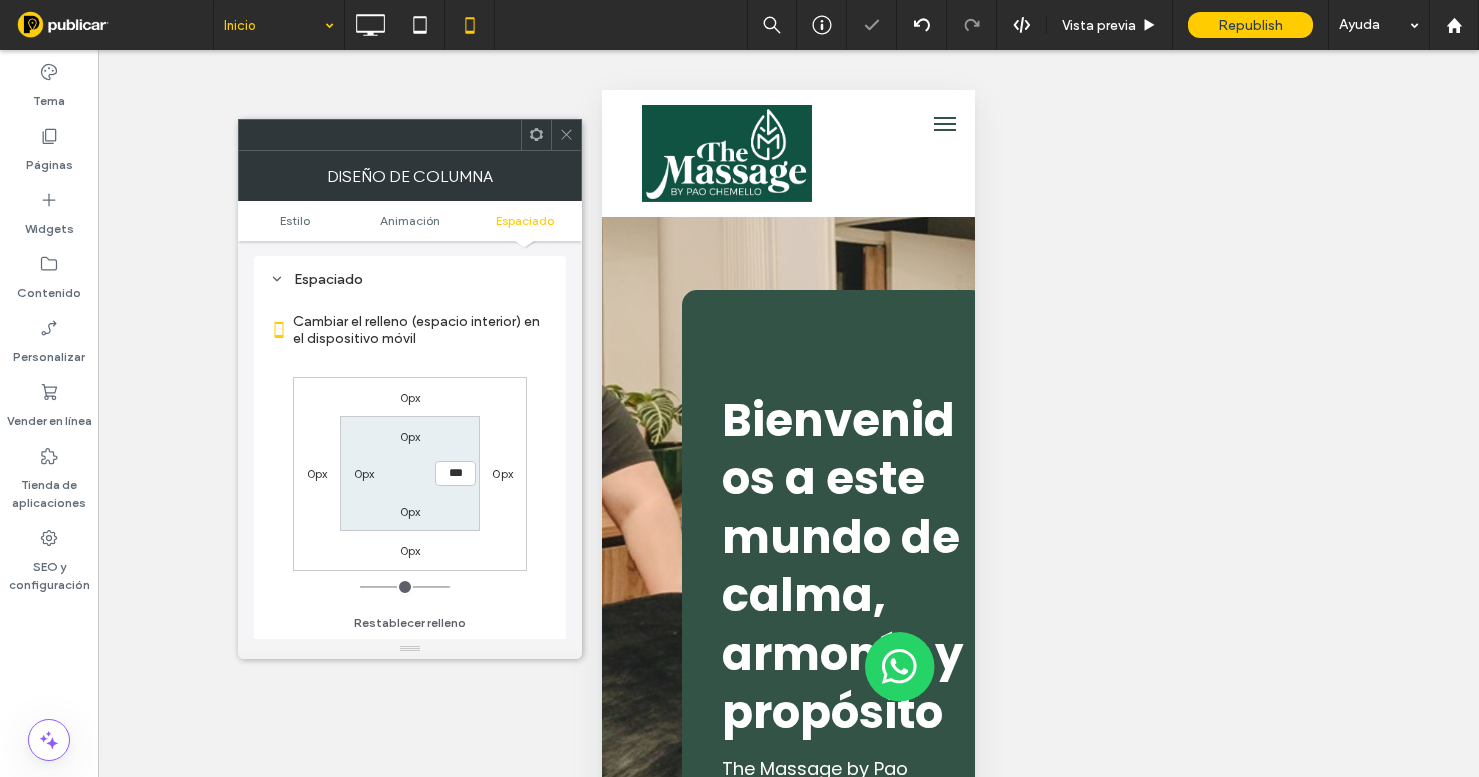 click on "0px" at bounding box center (410, 397) 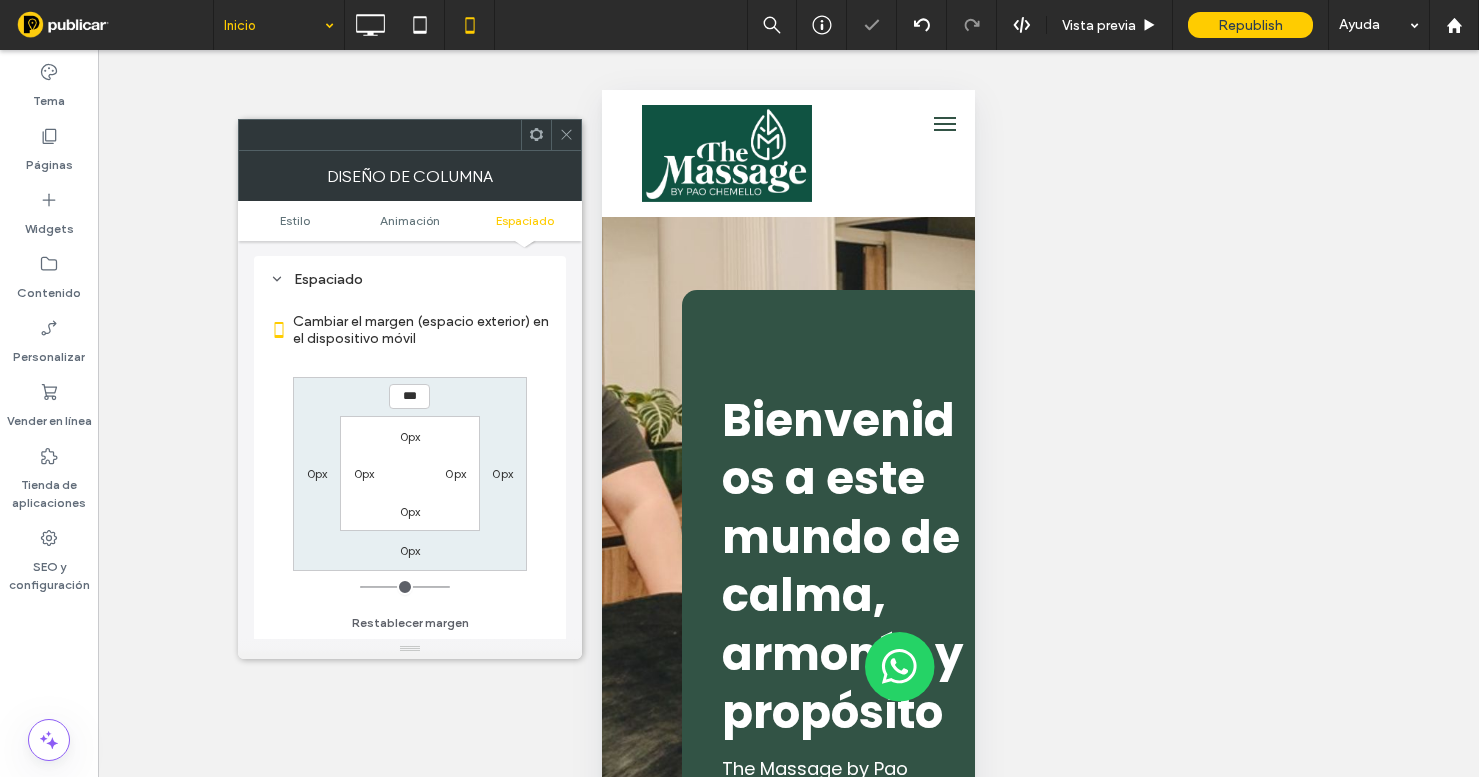 click 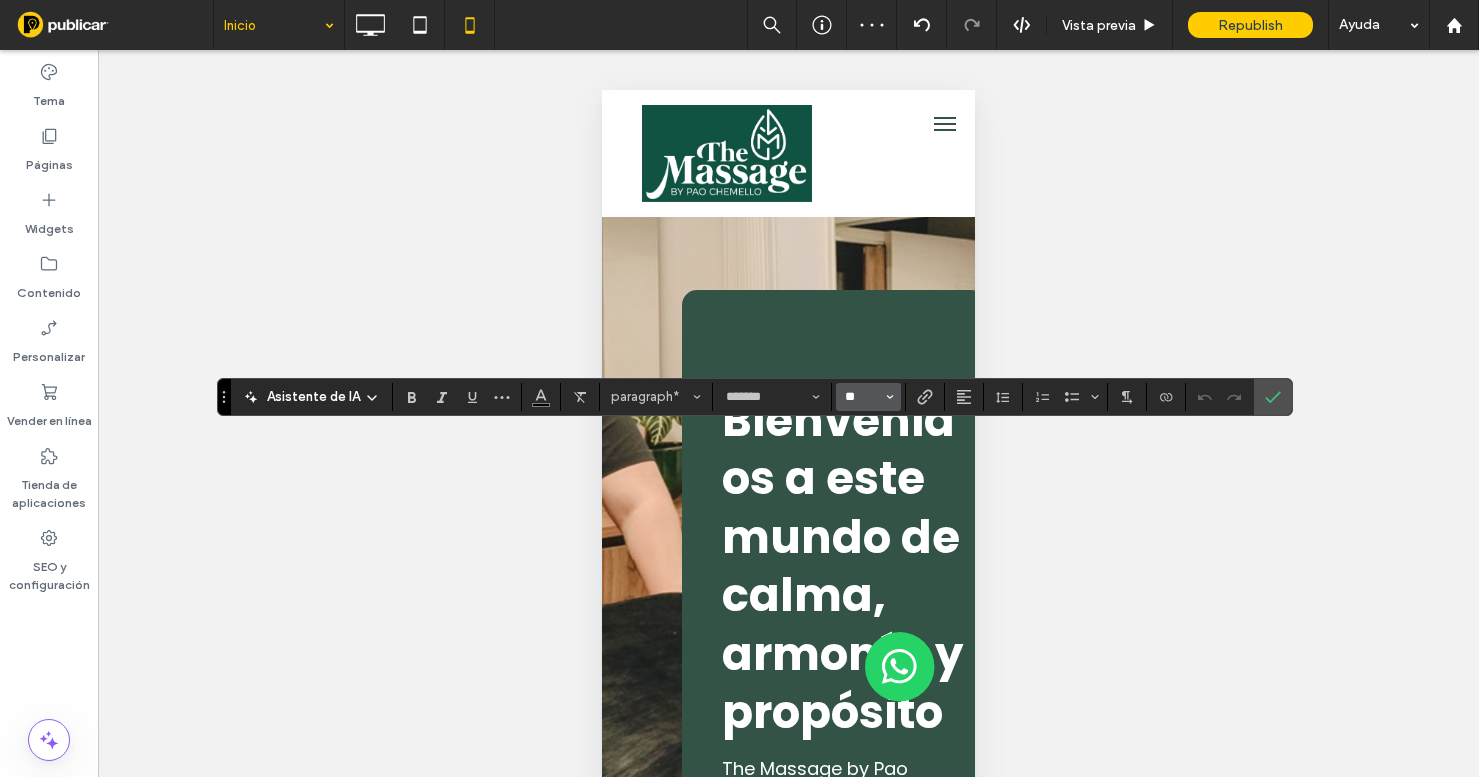 click on "**" at bounding box center [862, 397] 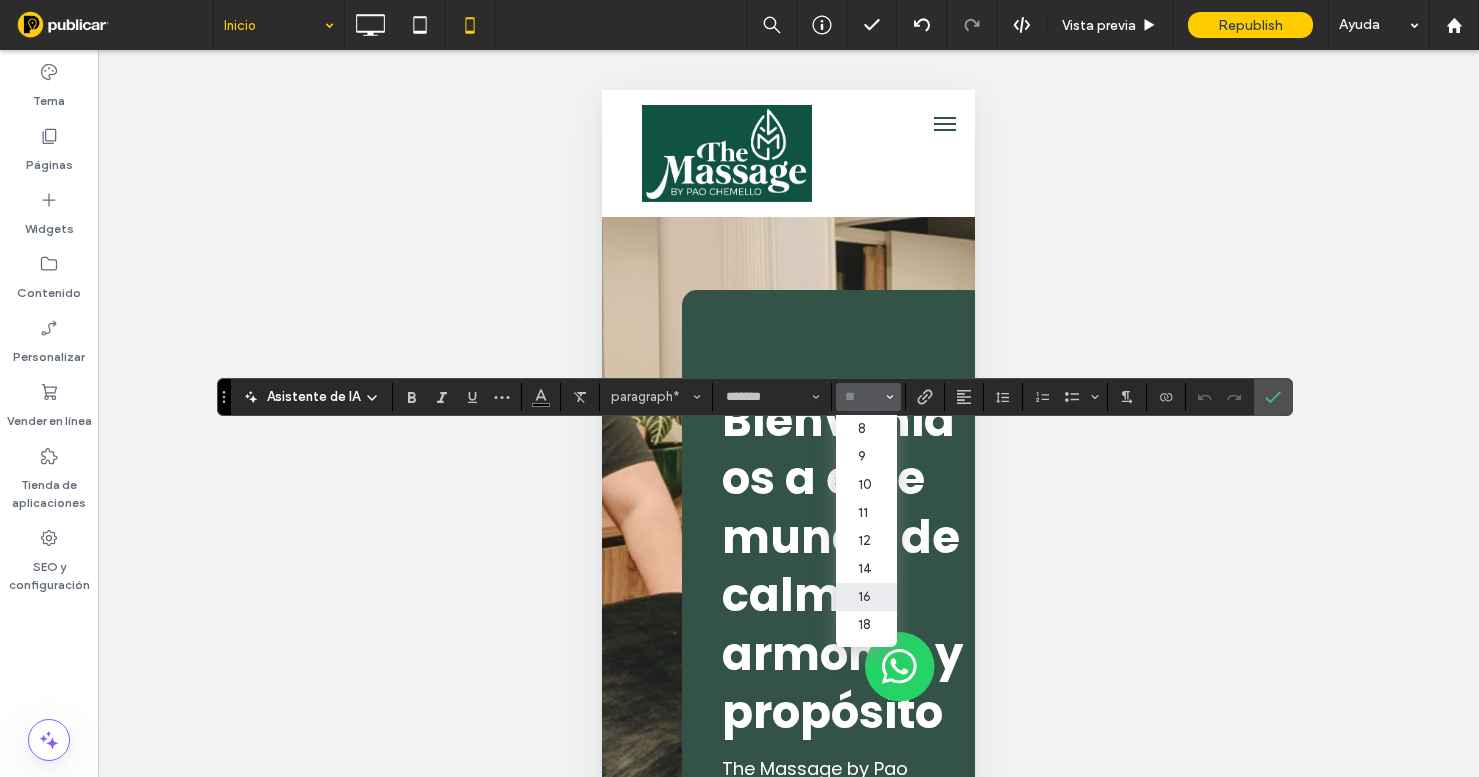 click on "16" at bounding box center [866, 597] 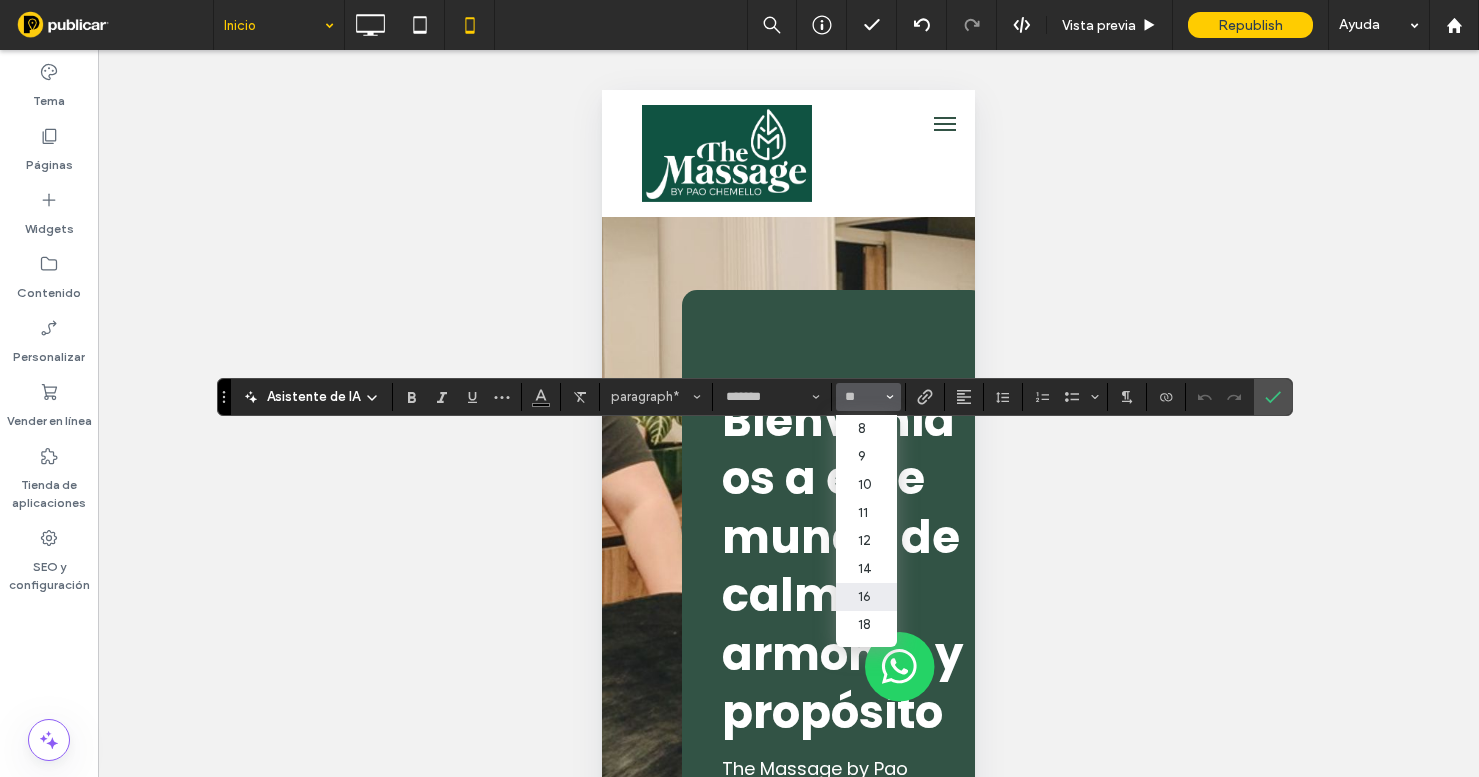 type on "**" 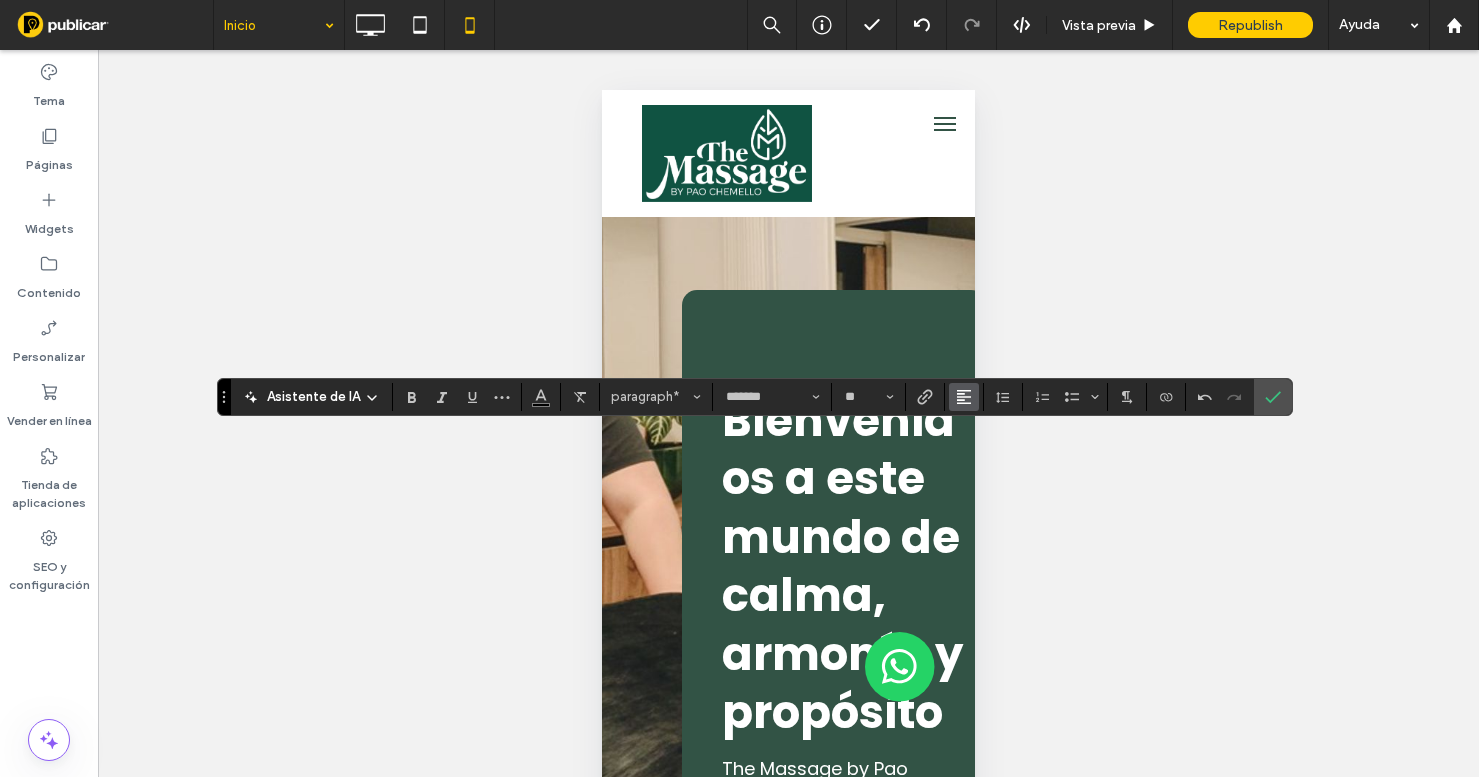 click 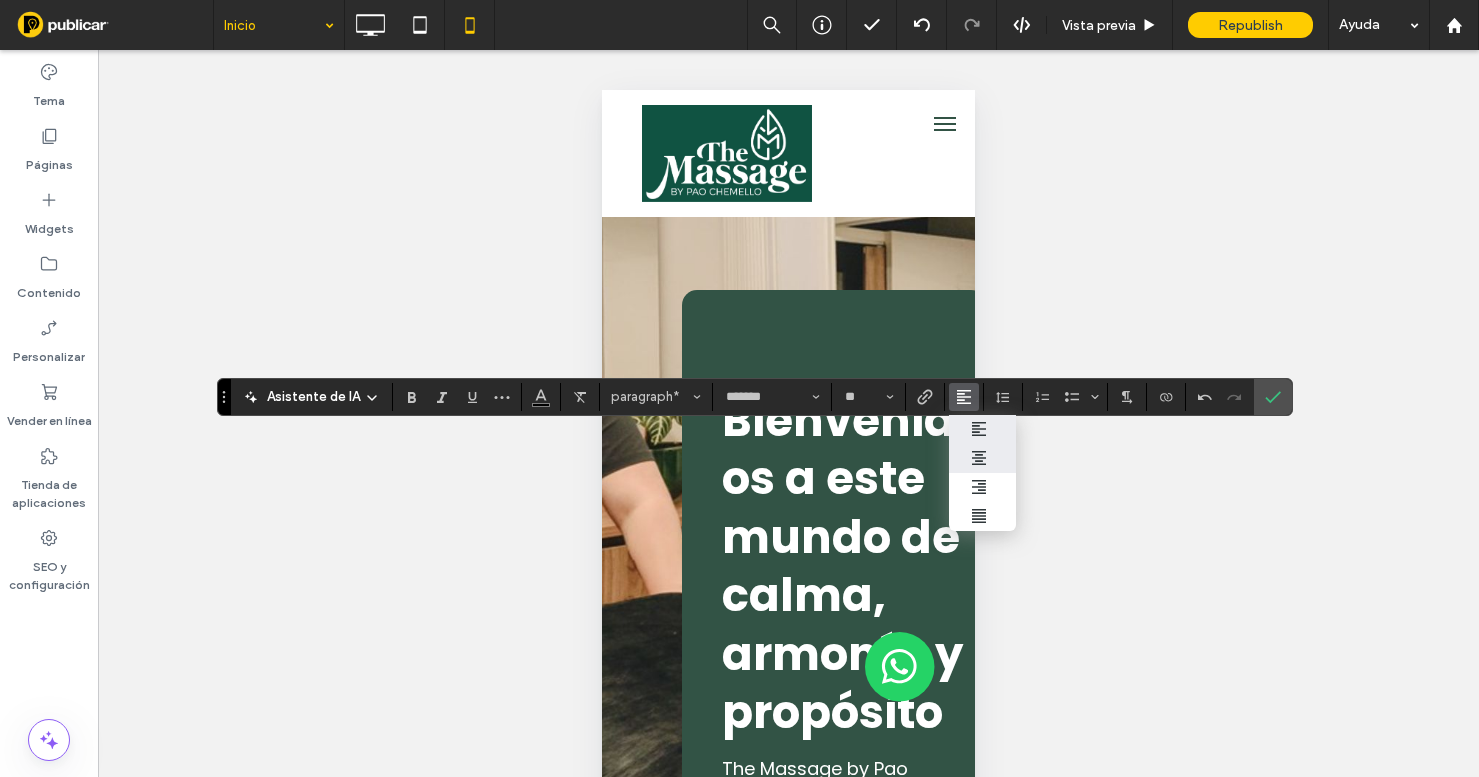 click at bounding box center [982, 458] 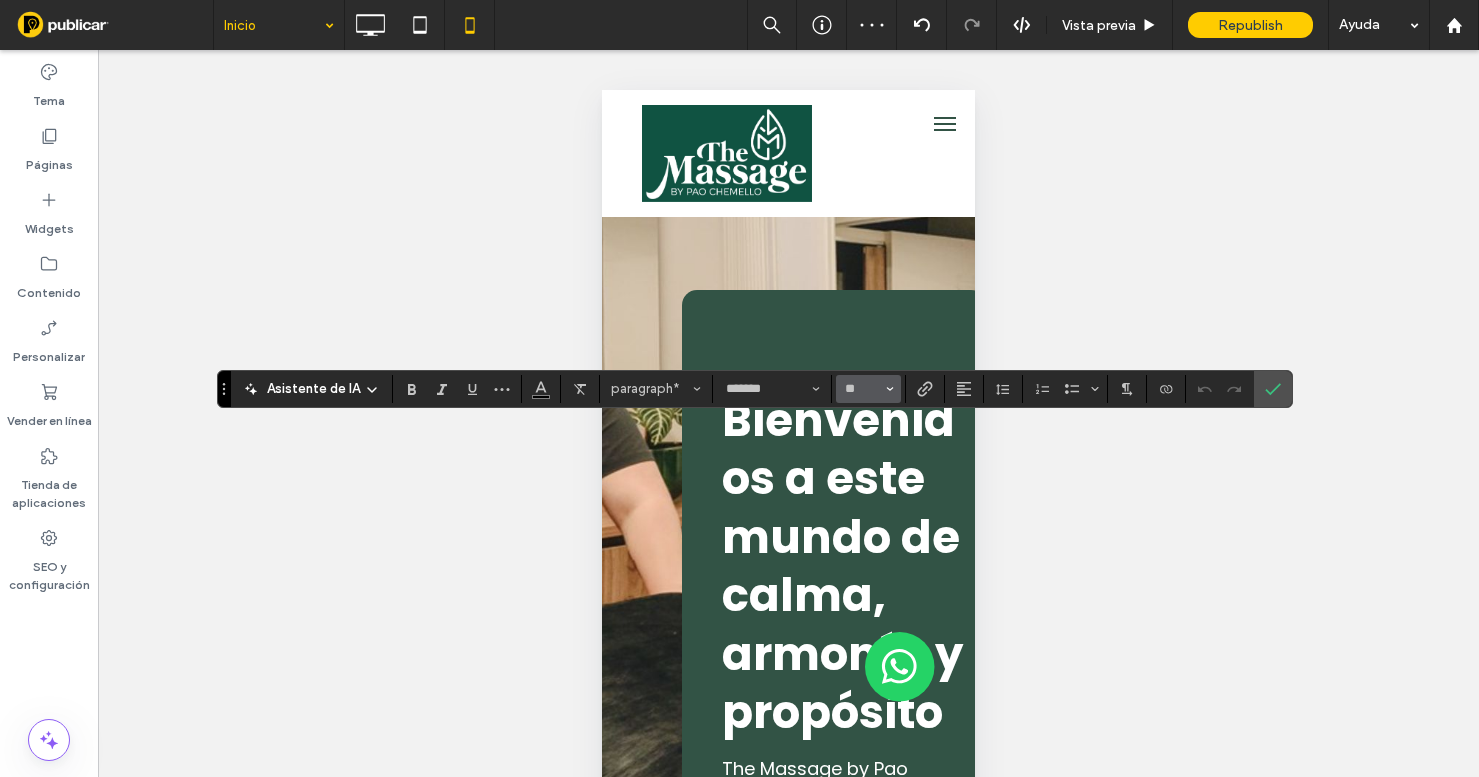 click on "**" at bounding box center [868, 389] 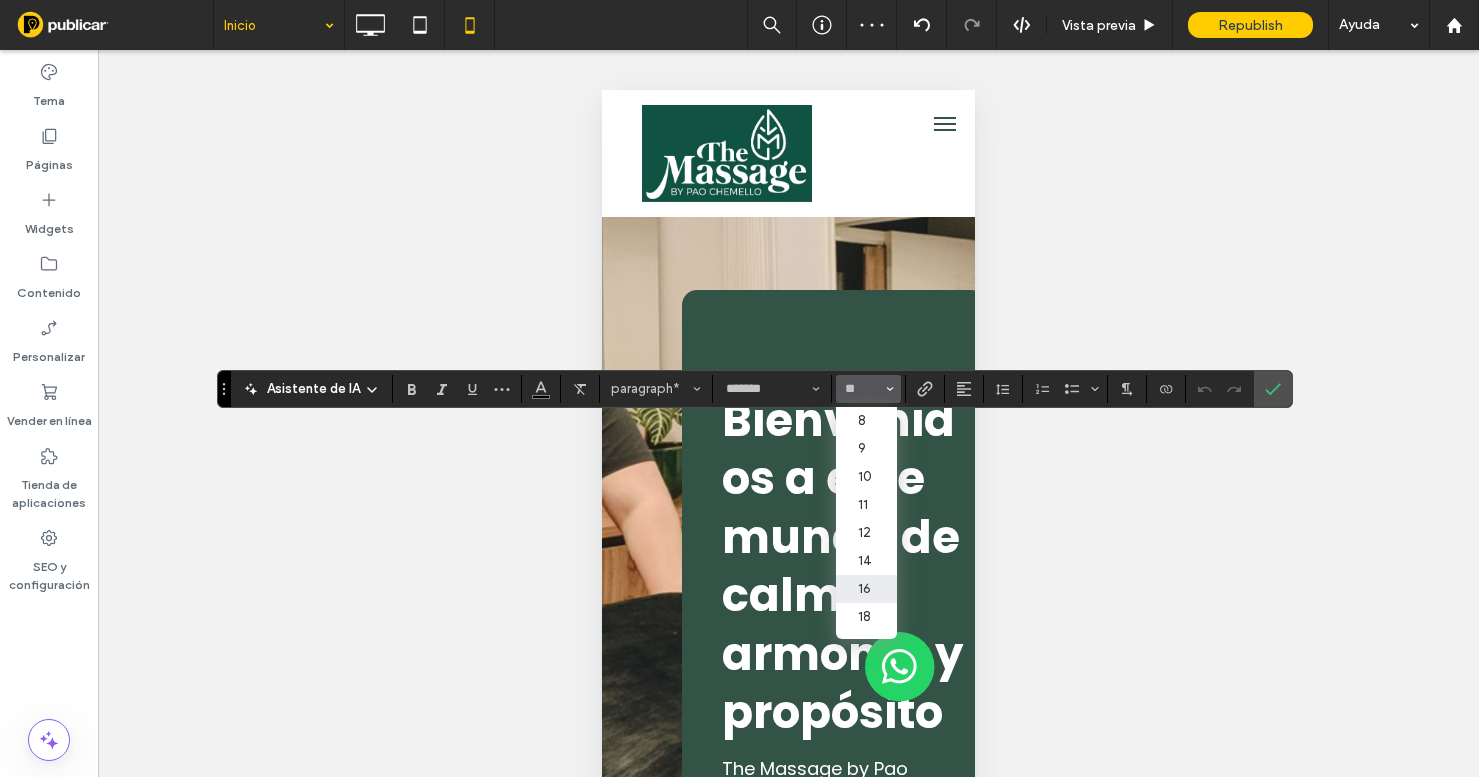click on "16" at bounding box center (866, 589) 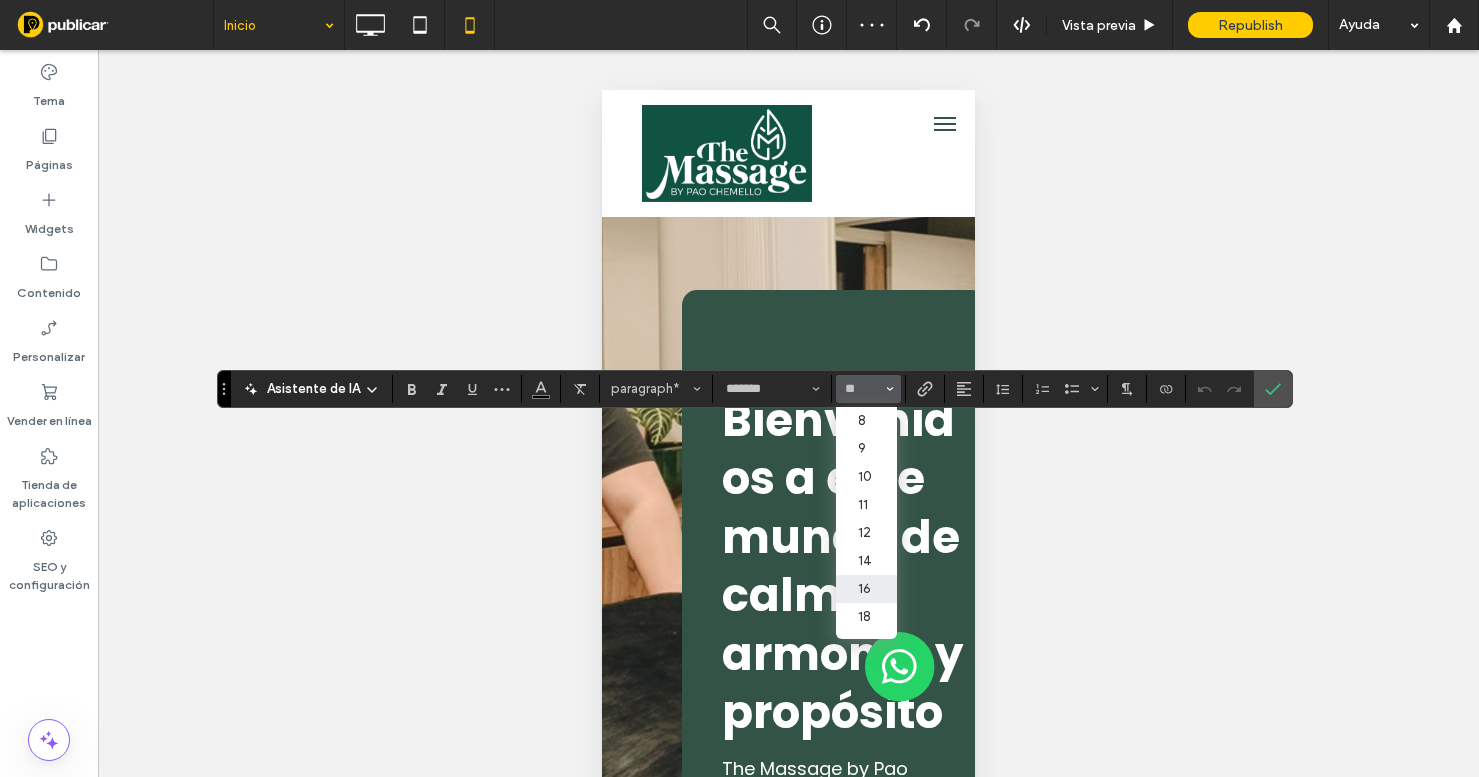 type on "**" 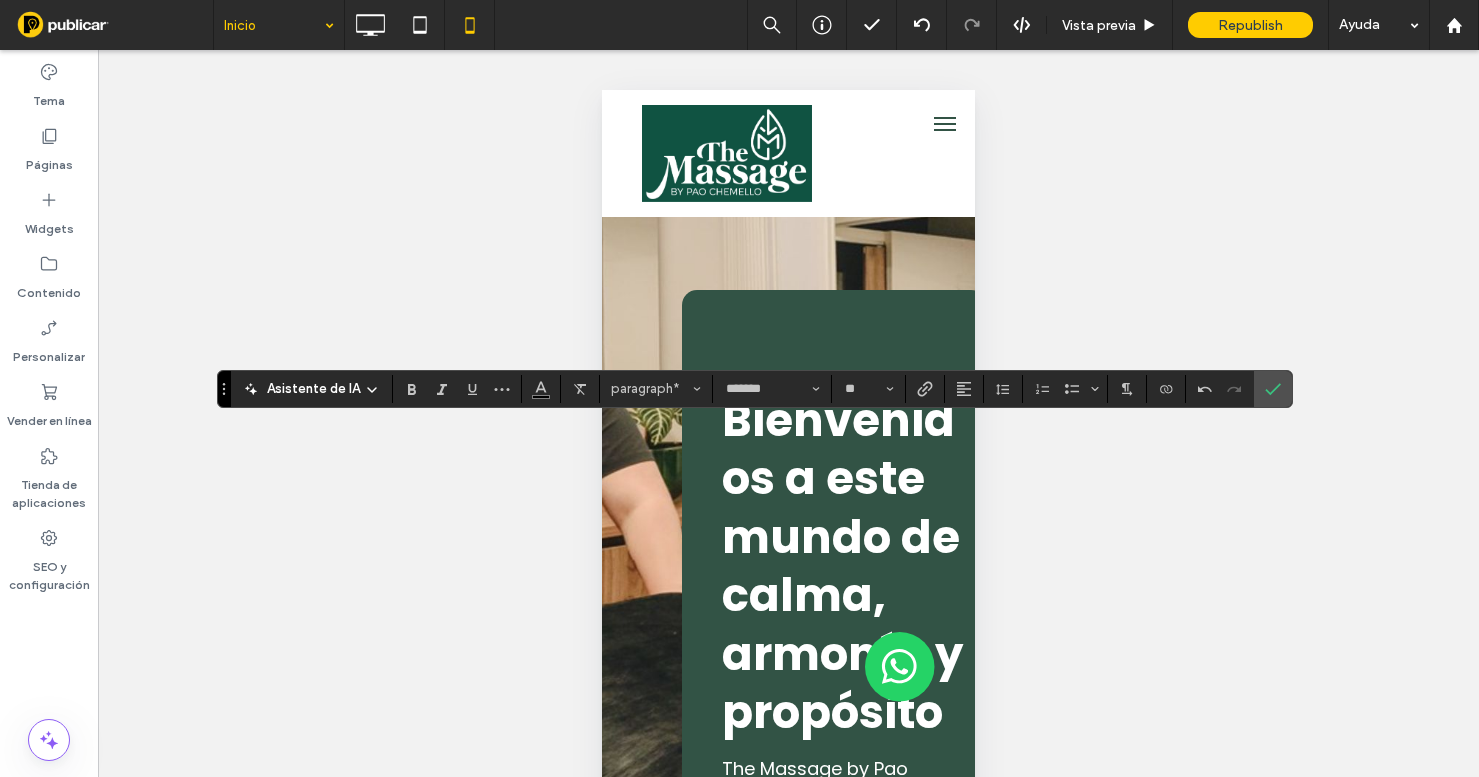 click on "Asistente de IA paragraph* ******* **" at bounding box center [755, 389] 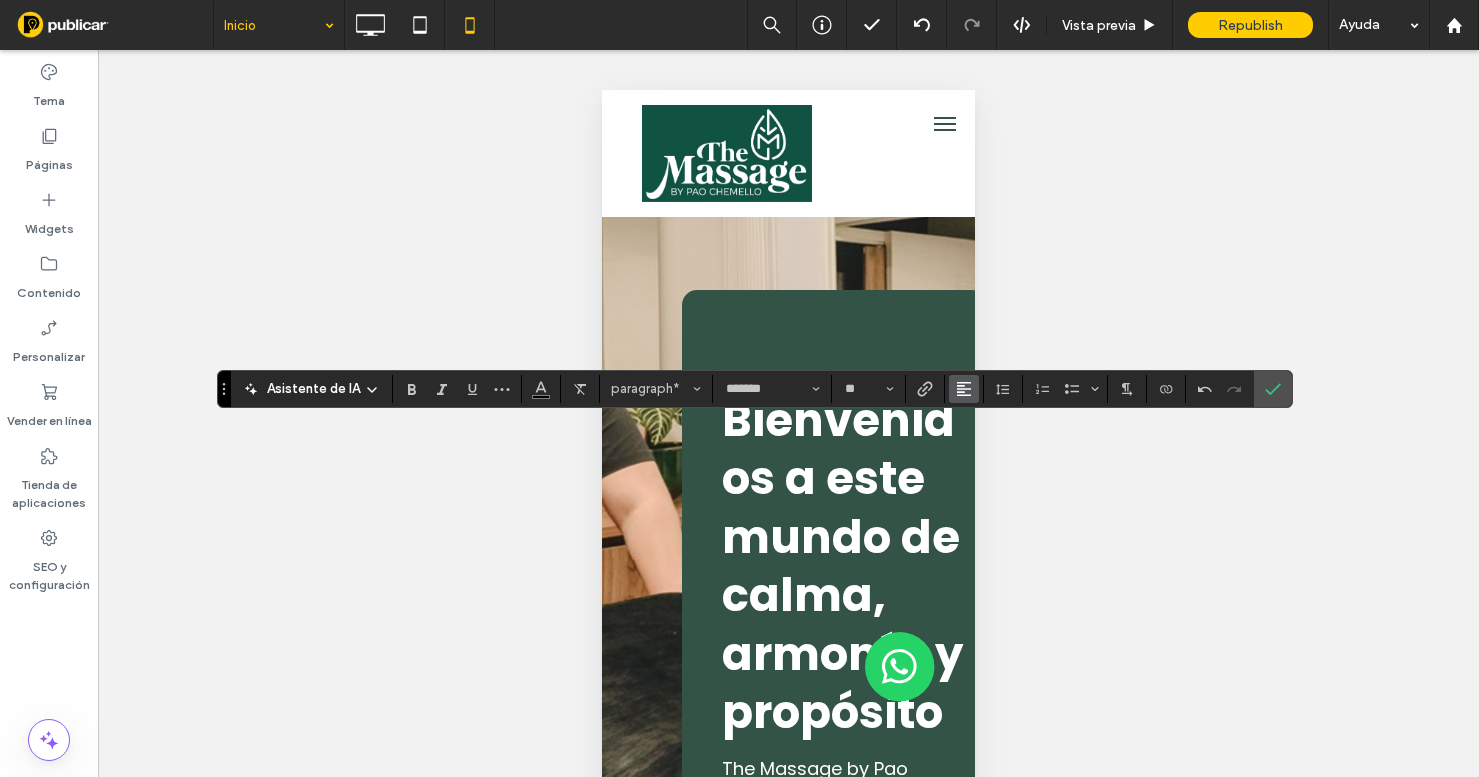 click 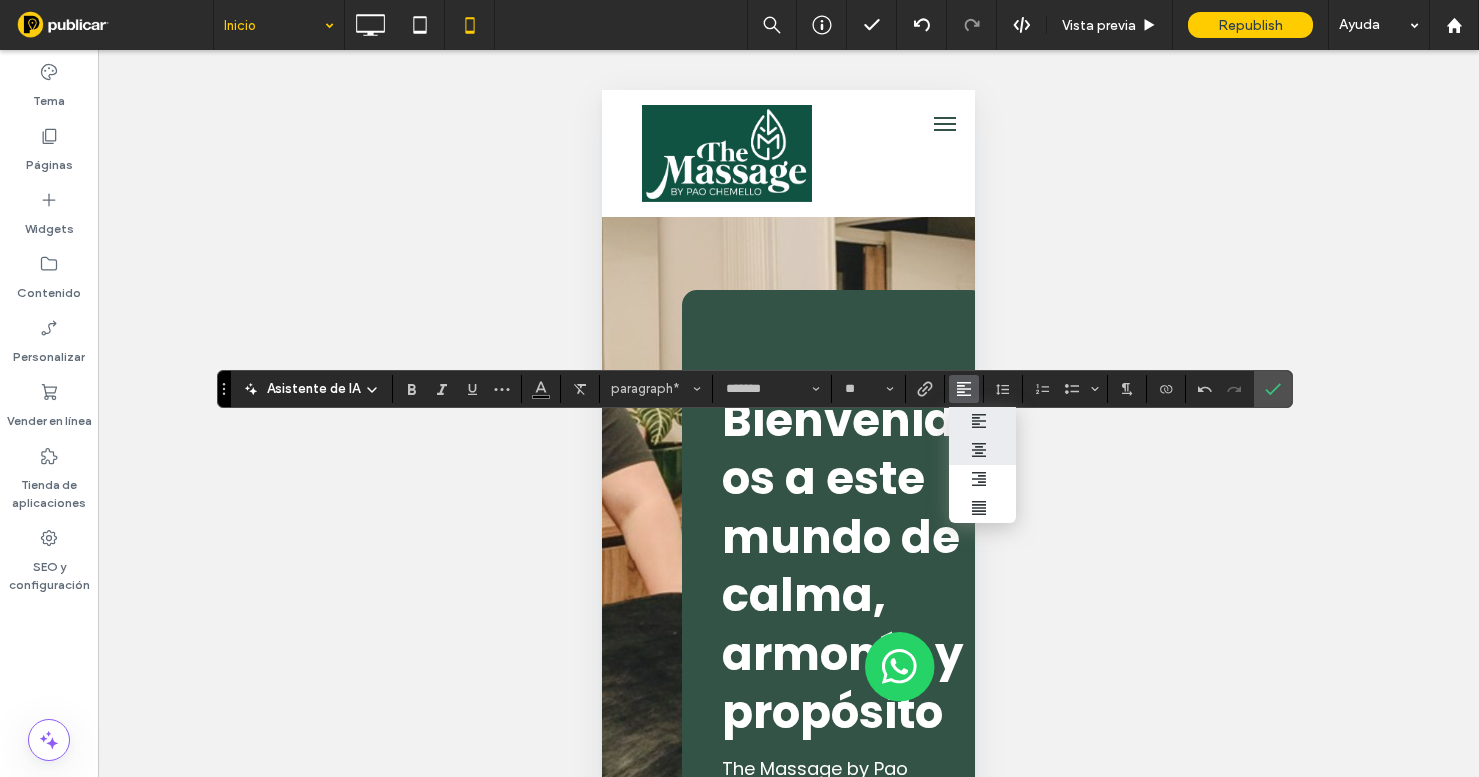 click 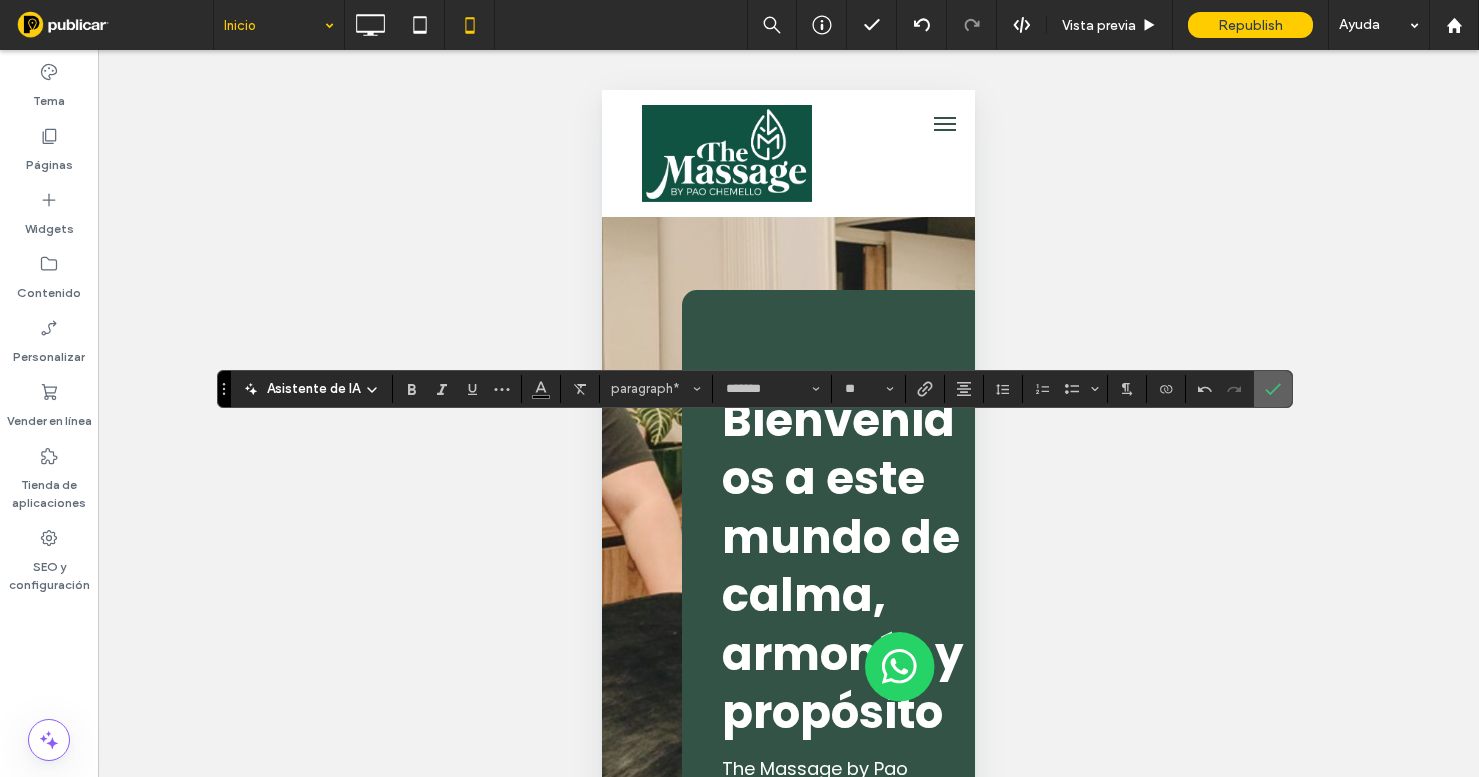 click 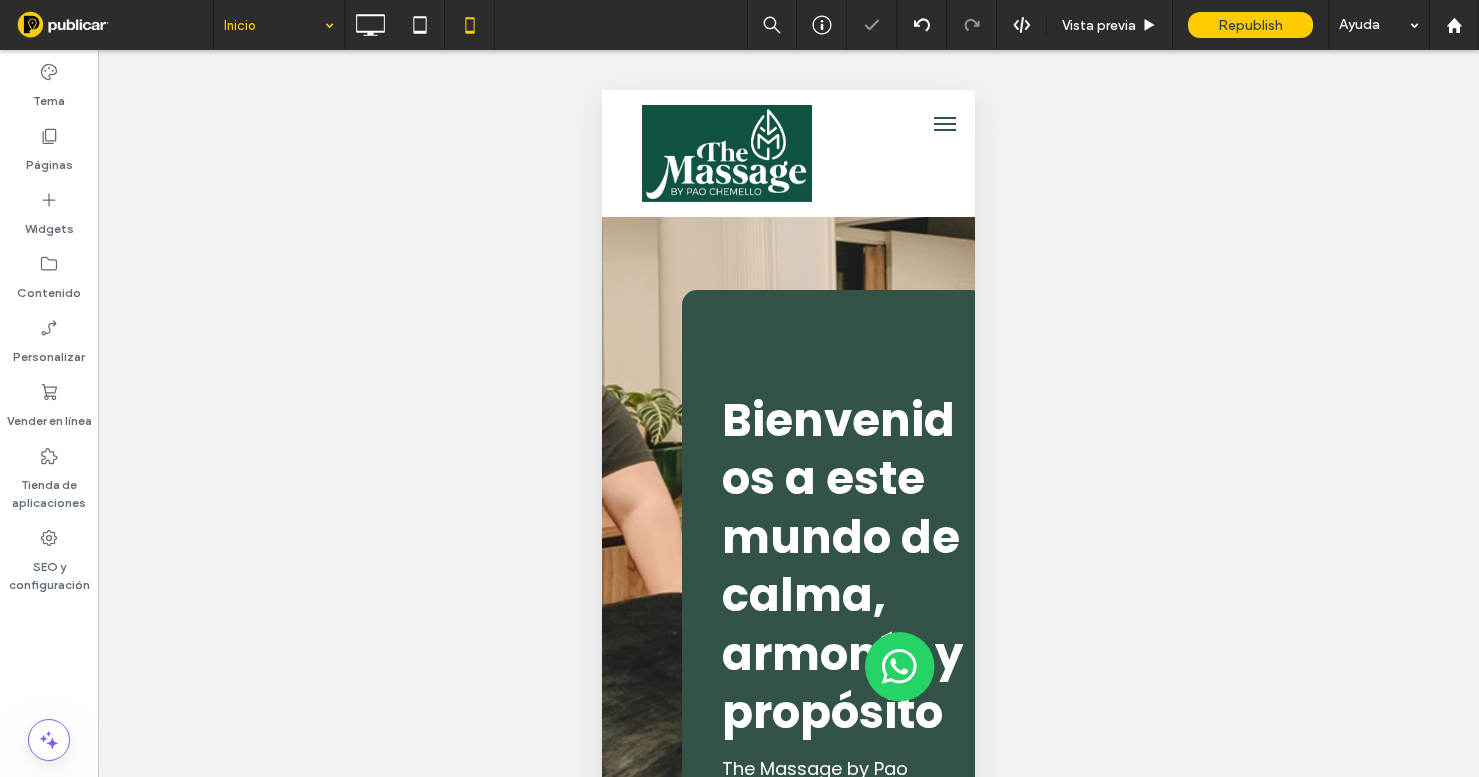 type on "*******" 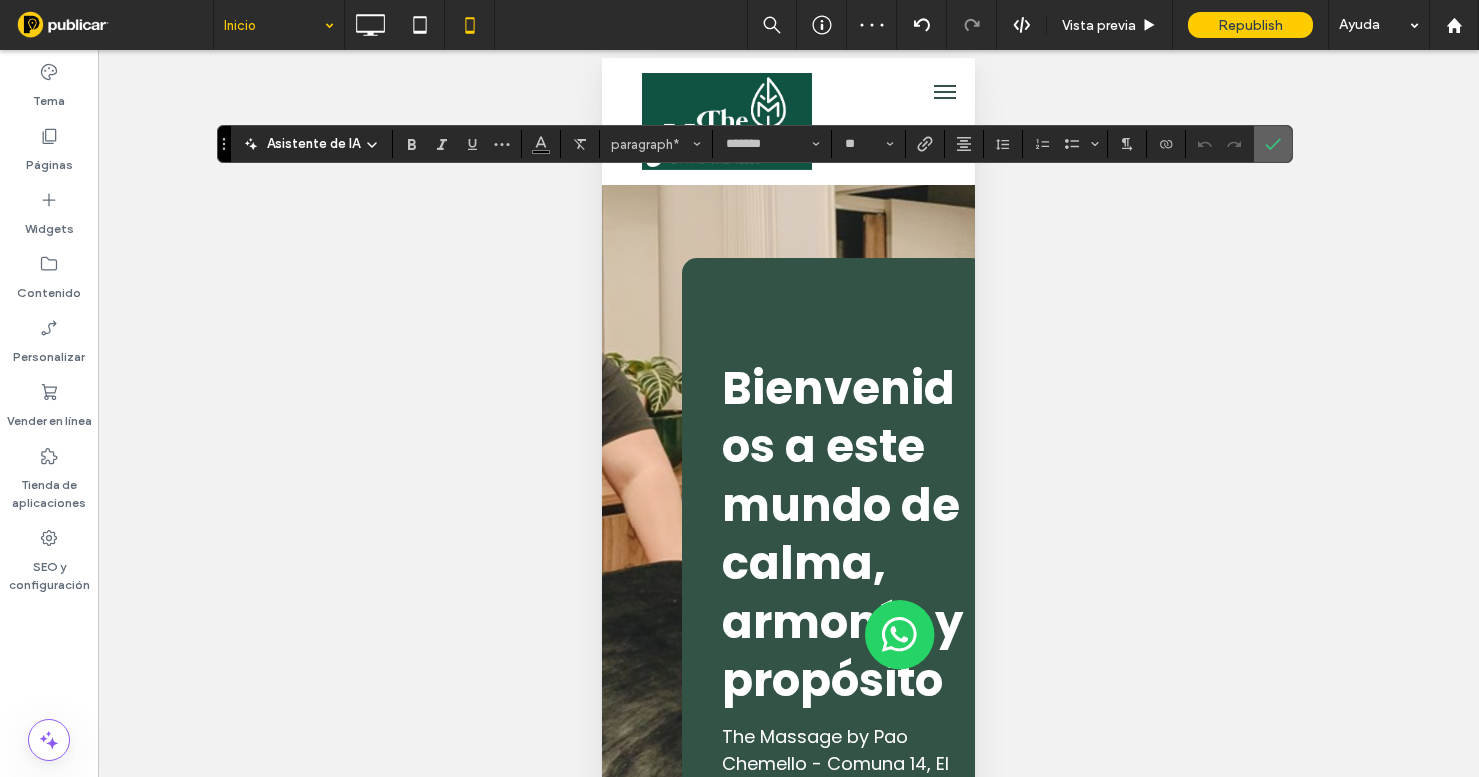 click 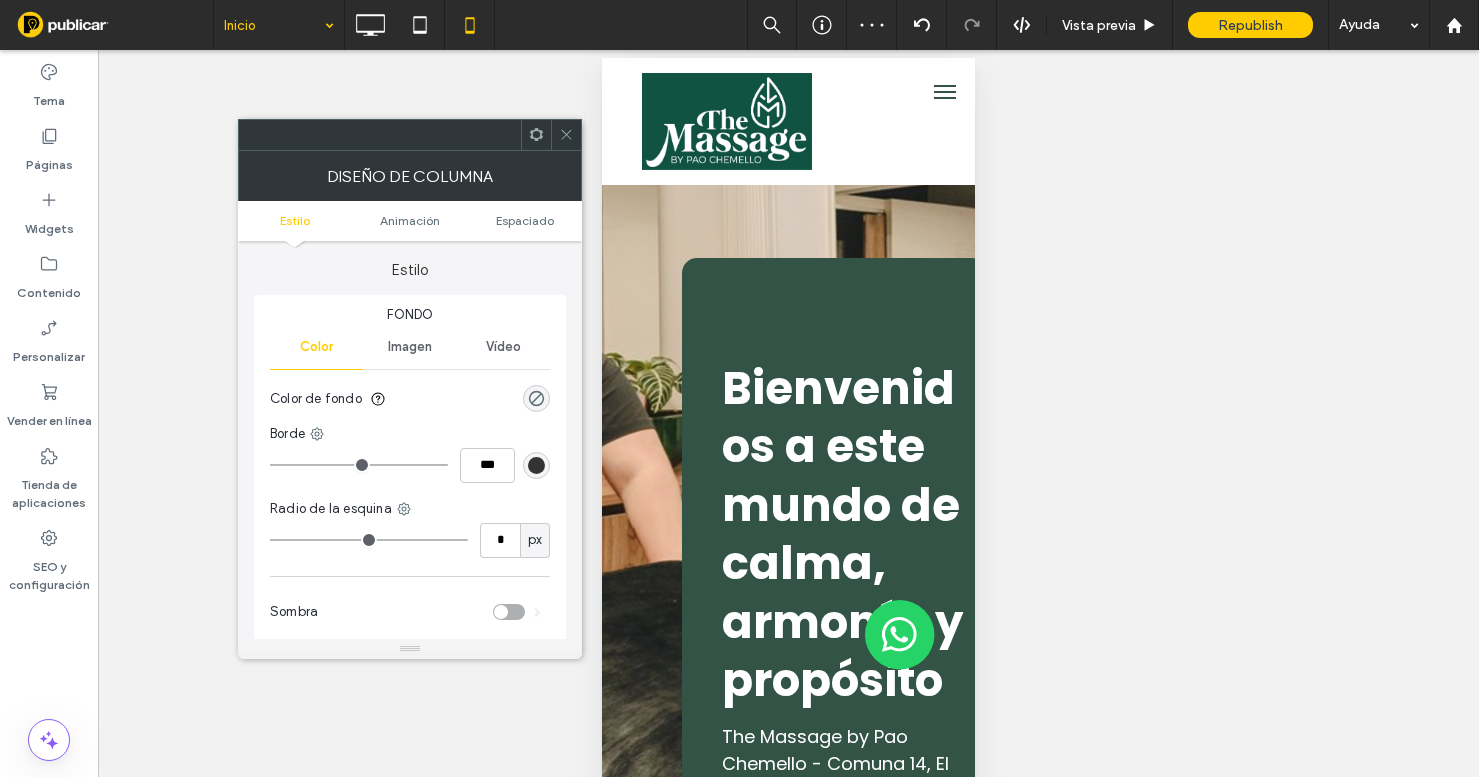 click on "Estilo Animación Espaciado" at bounding box center [410, 221] 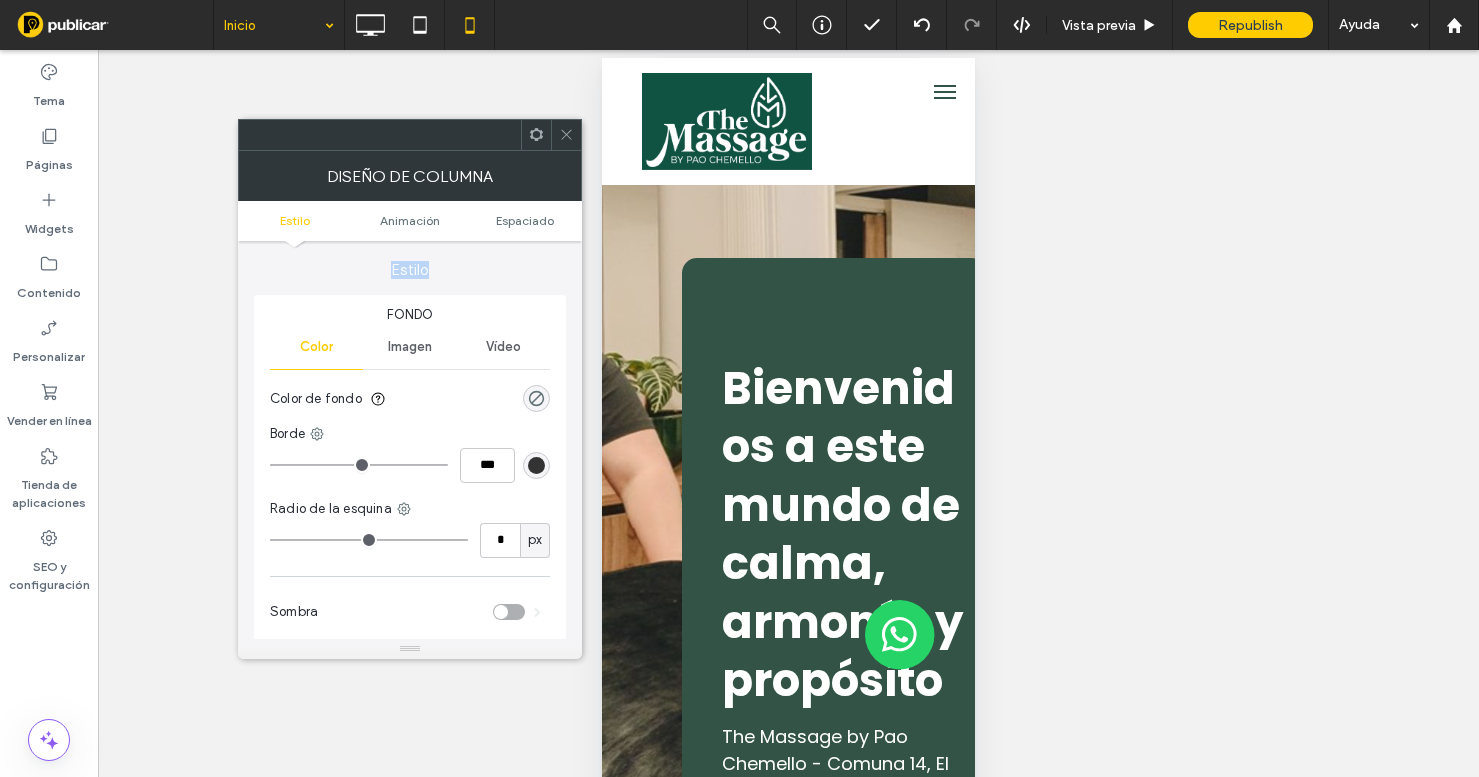click on "Estilo Animación Espaciado" at bounding box center [410, 221] 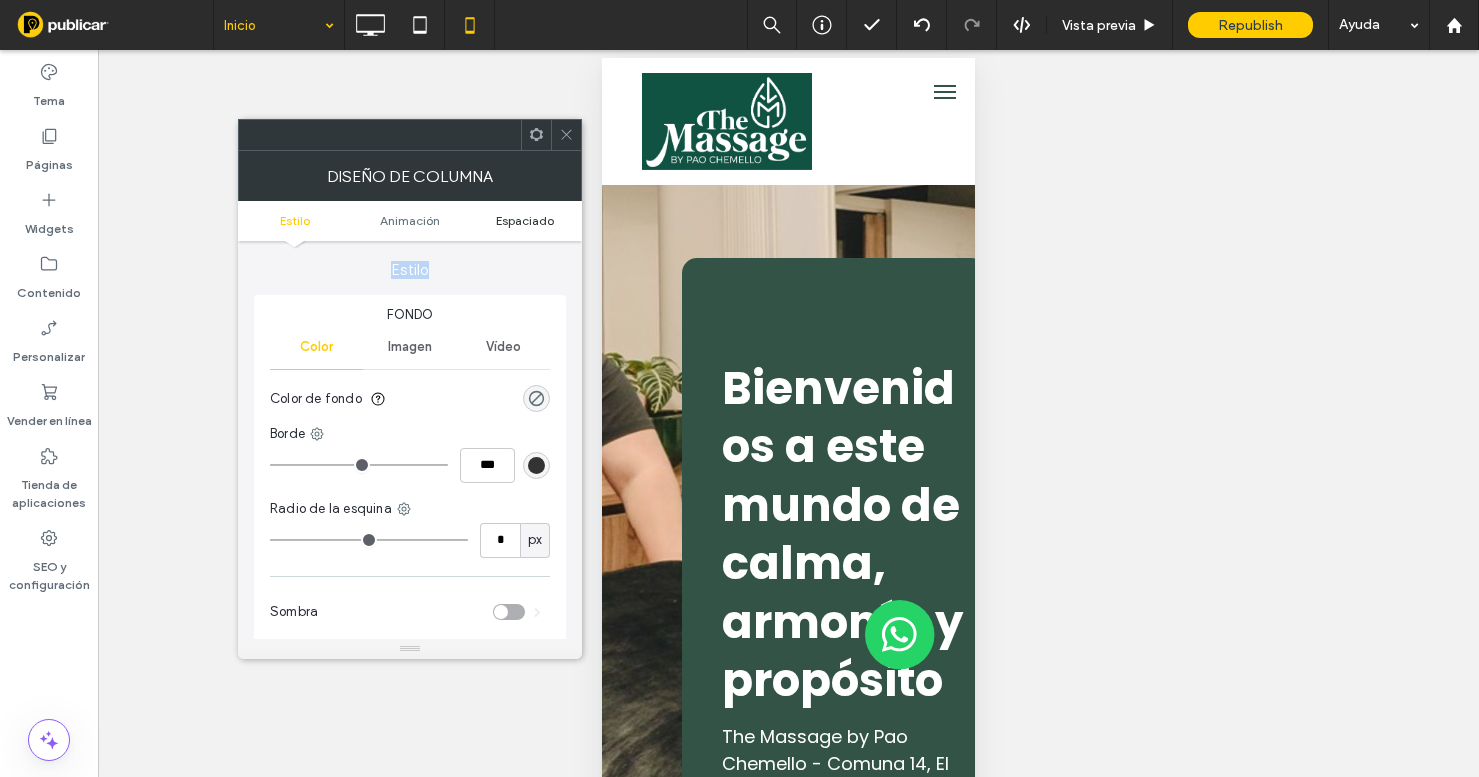 click on "Espaciado" at bounding box center [525, 220] 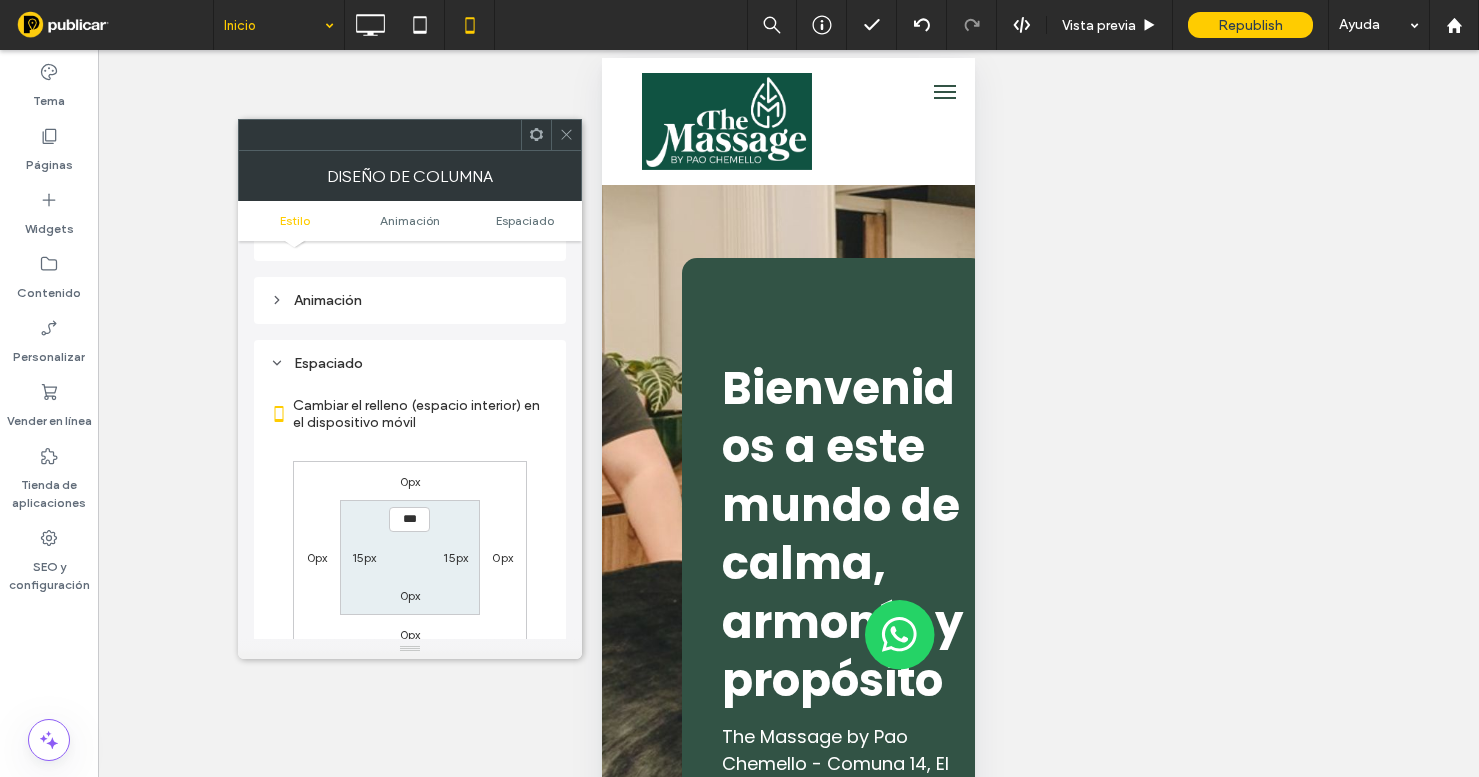 scroll, scrollTop: 470, scrollLeft: 0, axis: vertical 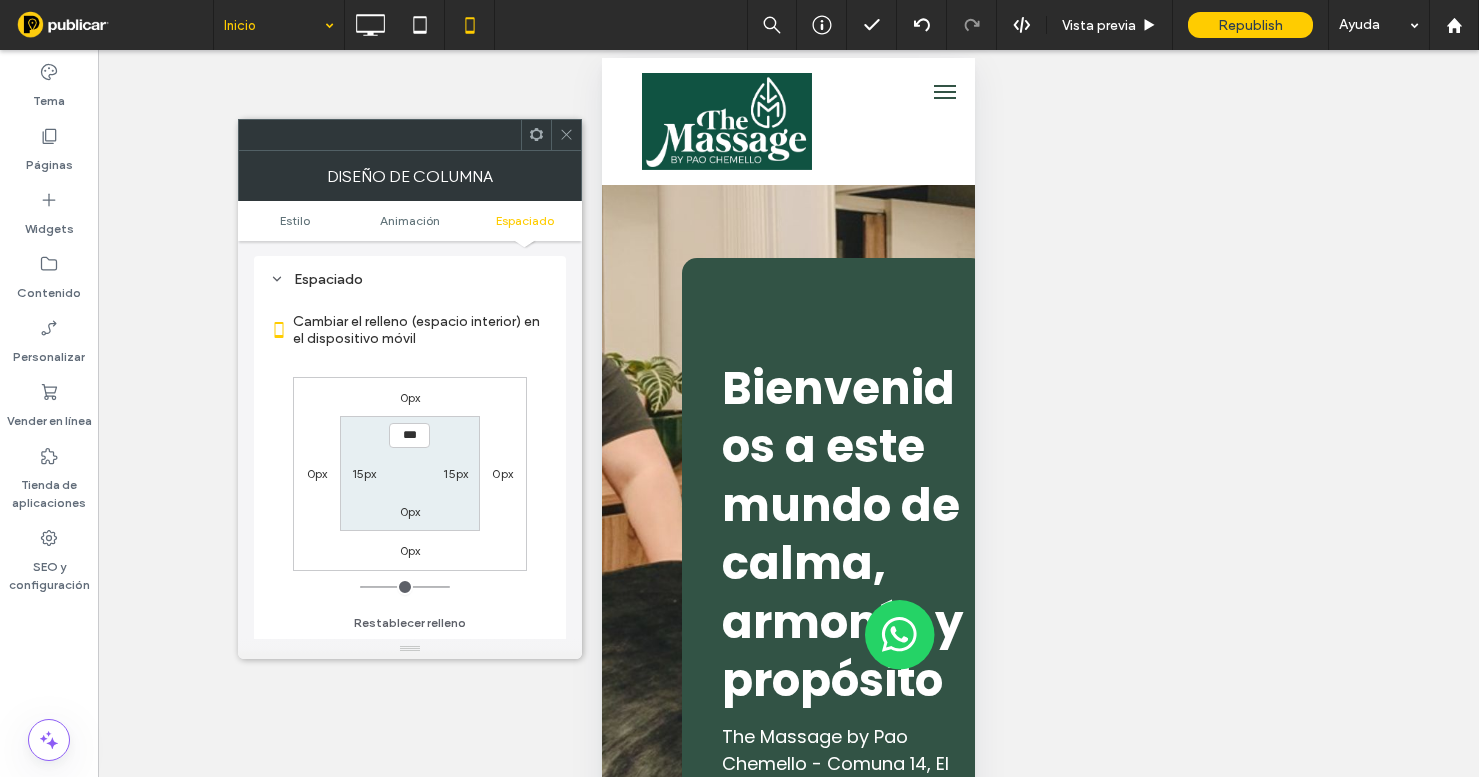 click on "15px" at bounding box center [456, 473] 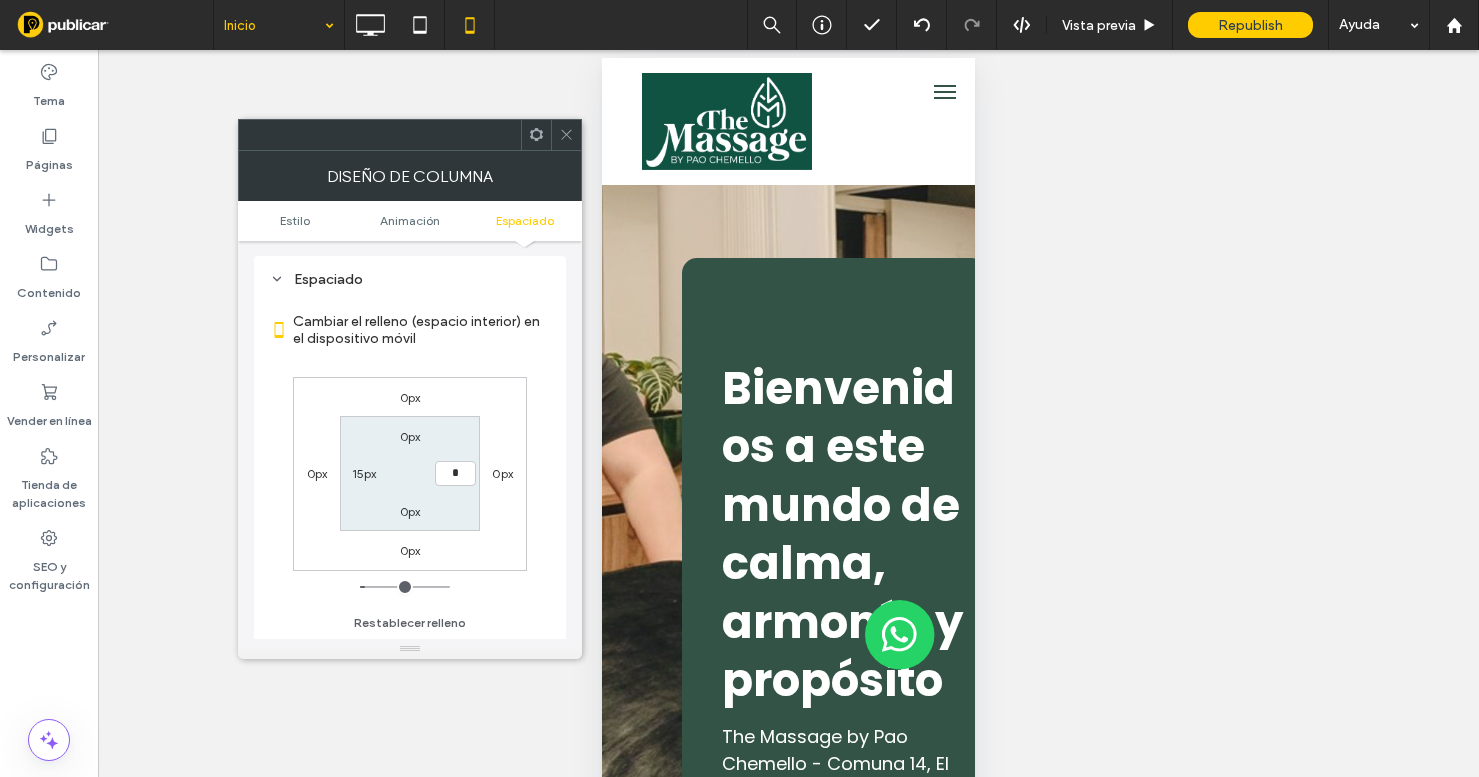 type on "*" 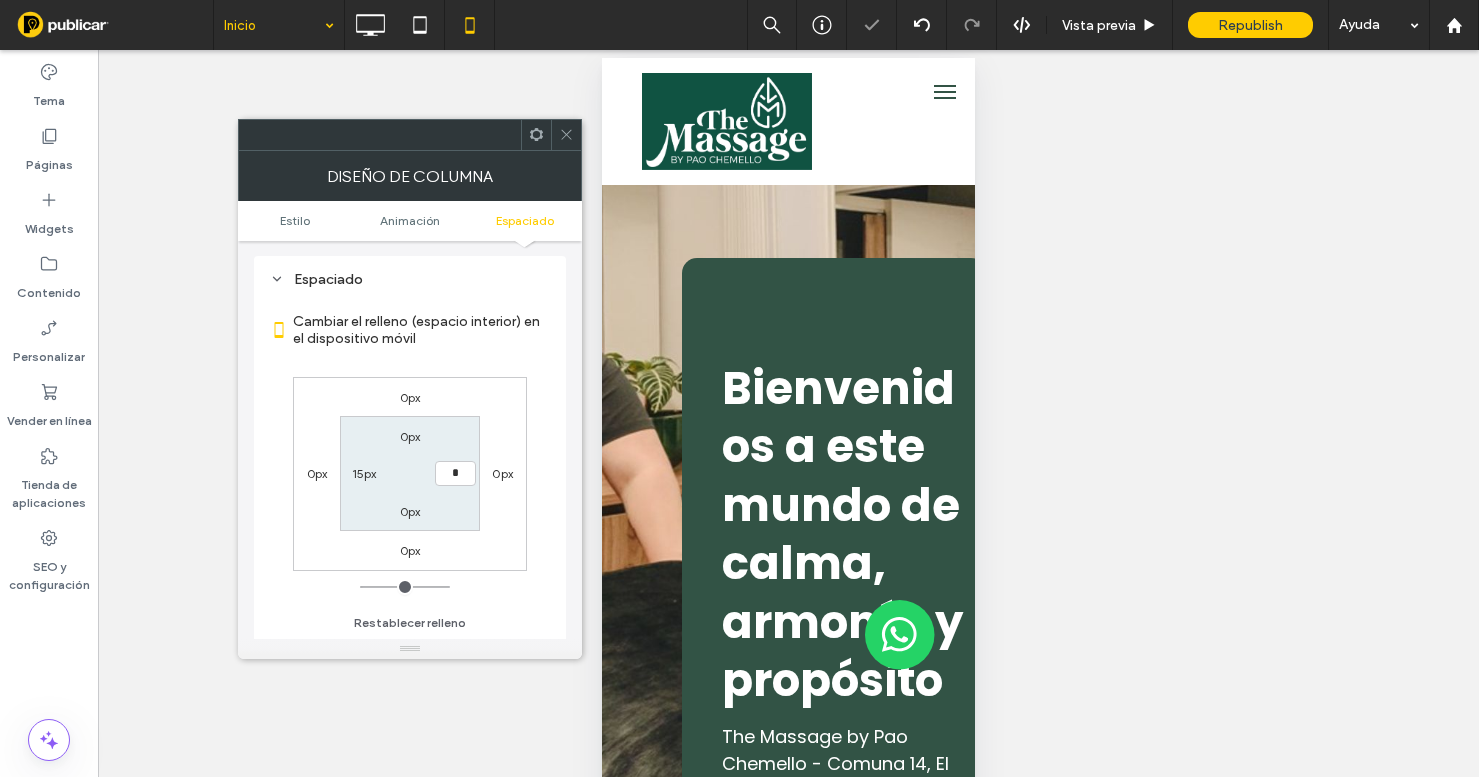 type on "*" 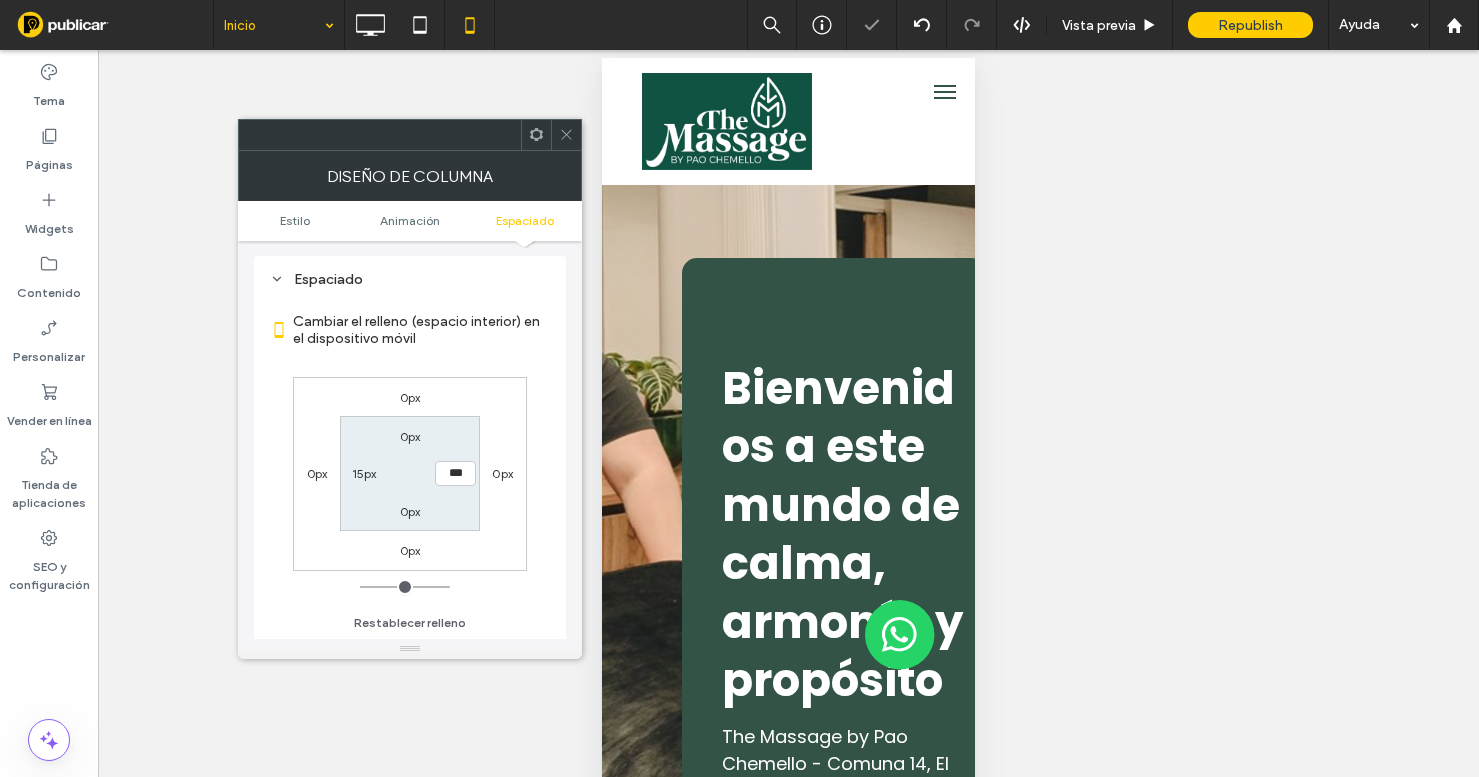 click on "15px" at bounding box center [364, 473] 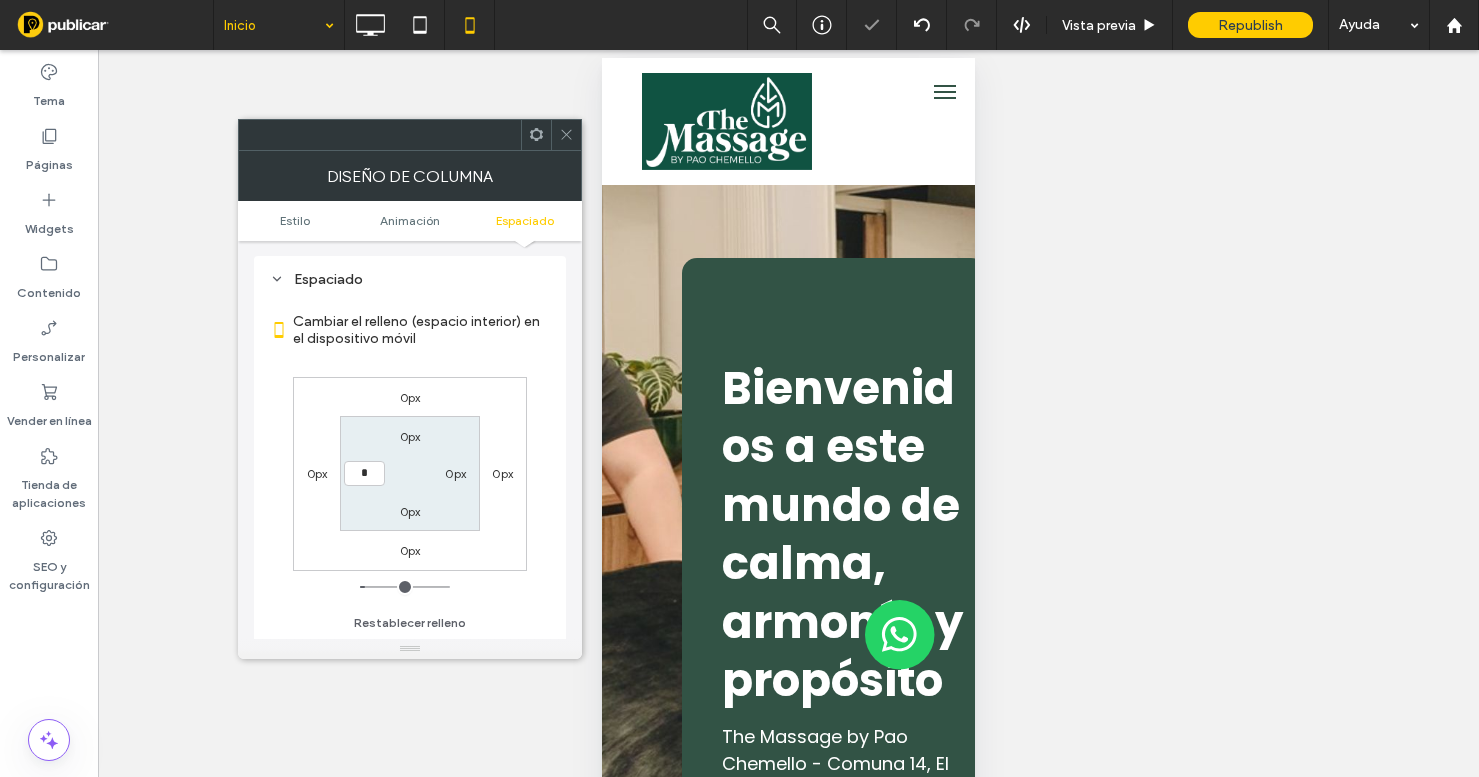 type on "*" 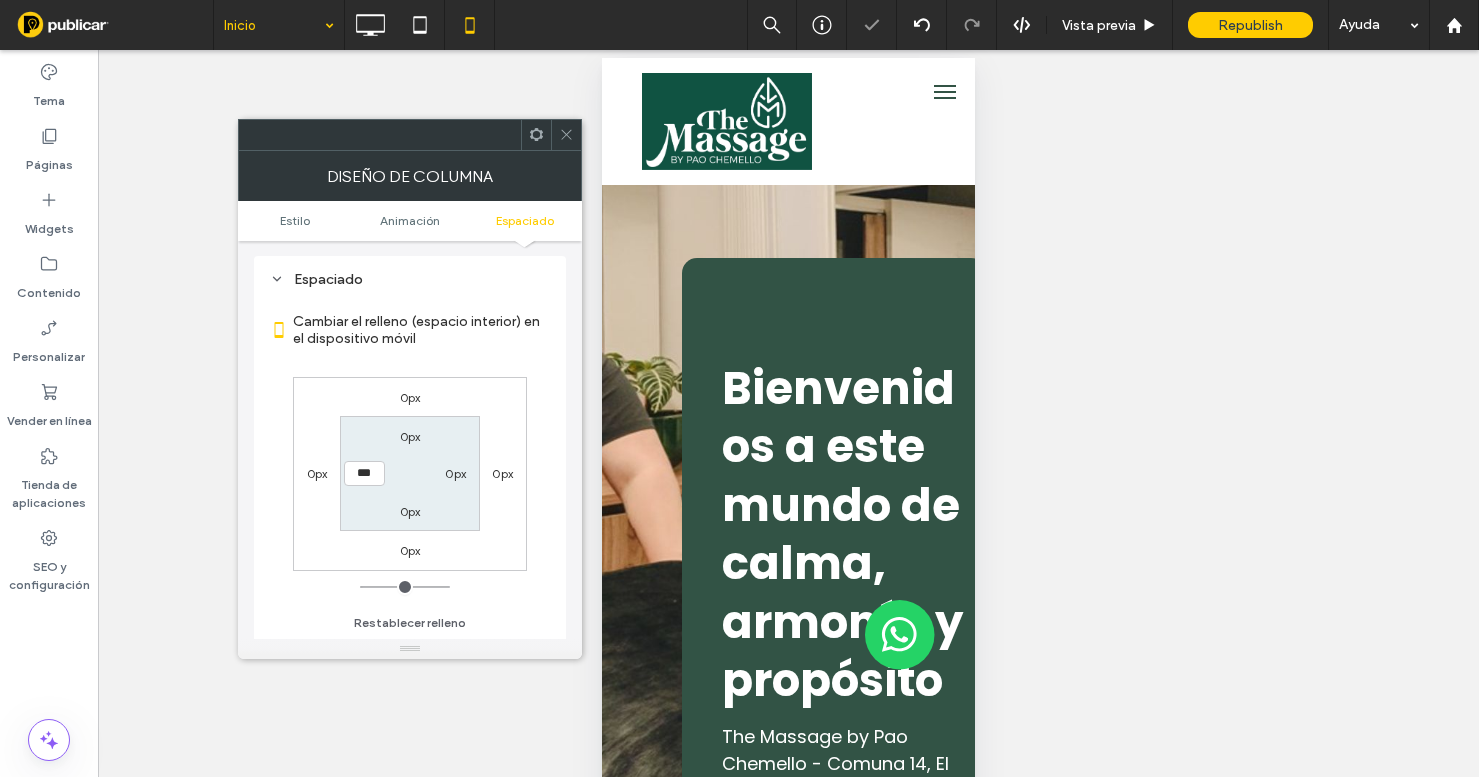 click at bounding box center (566, 135) 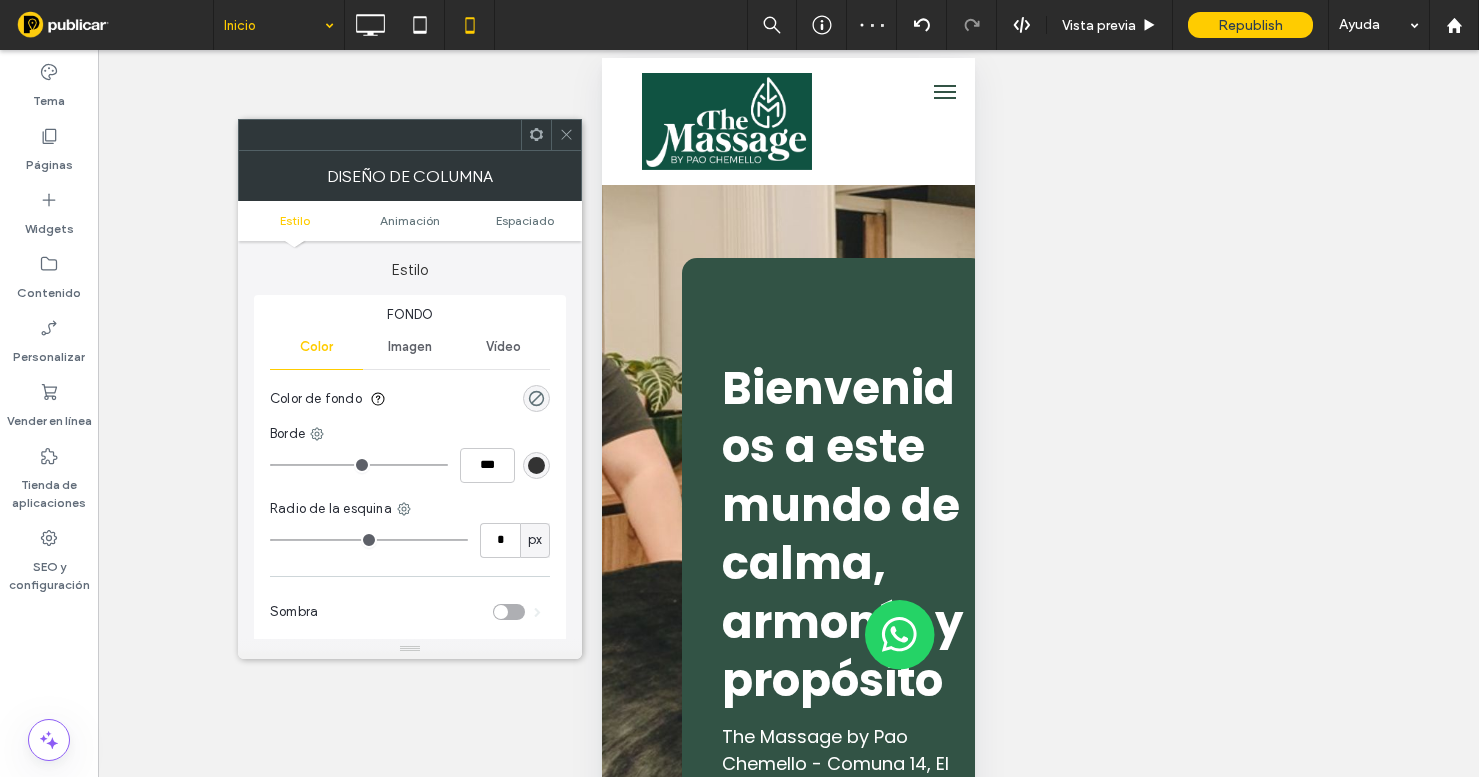 click on "Estilo Animación Espaciado" at bounding box center [410, 221] 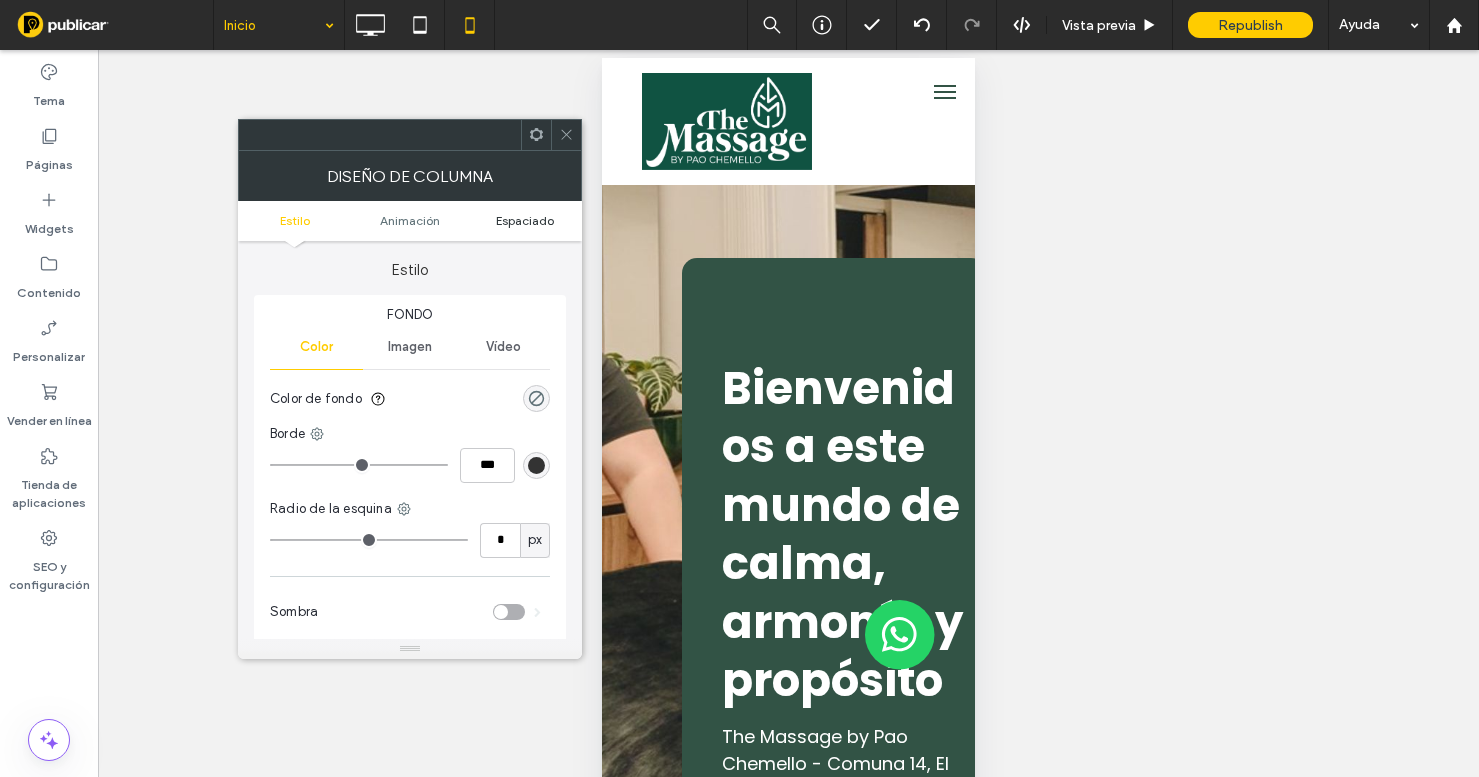 click on "Espaciado" at bounding box center (525, 220) 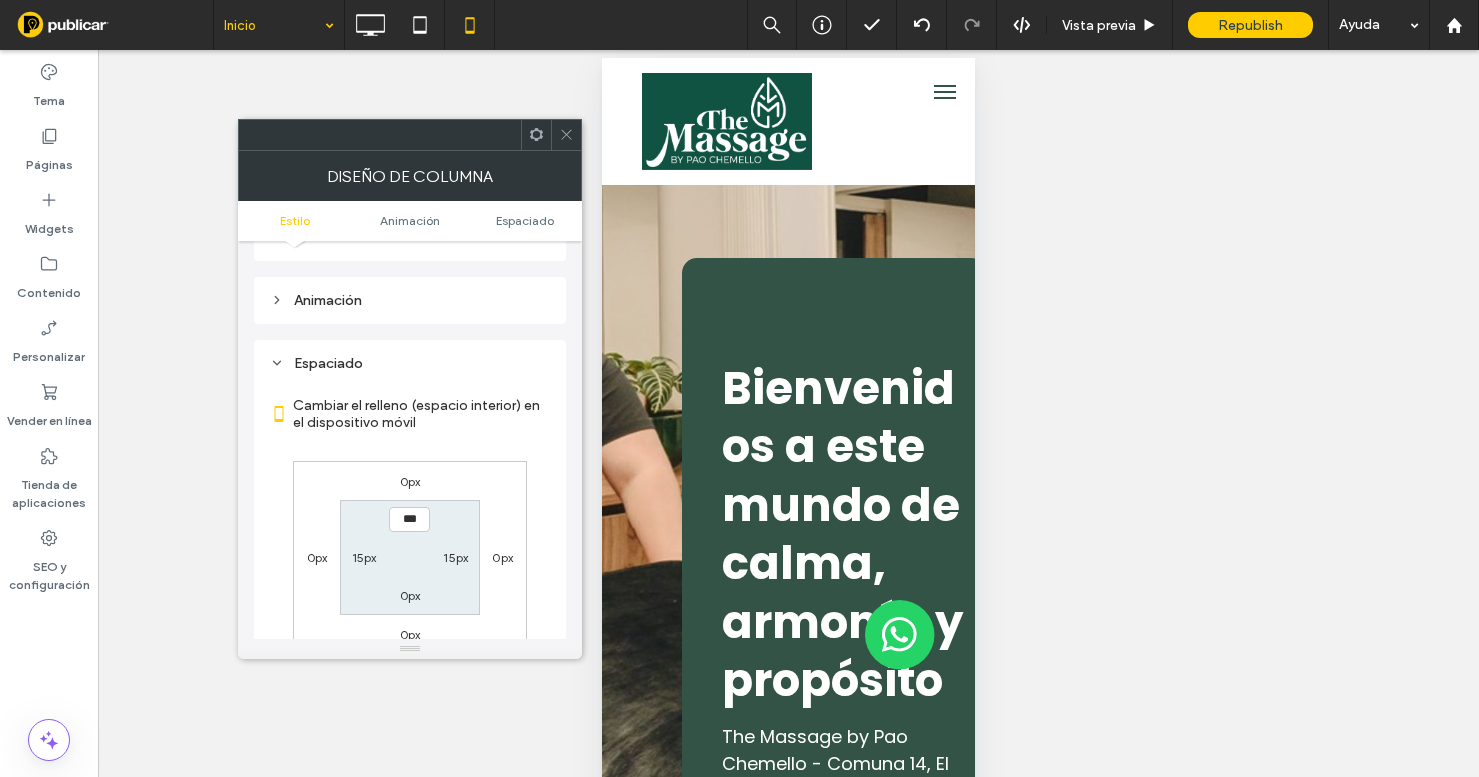 scroll, scrollTop: 470, scrollLeft: 0, axis: vertical 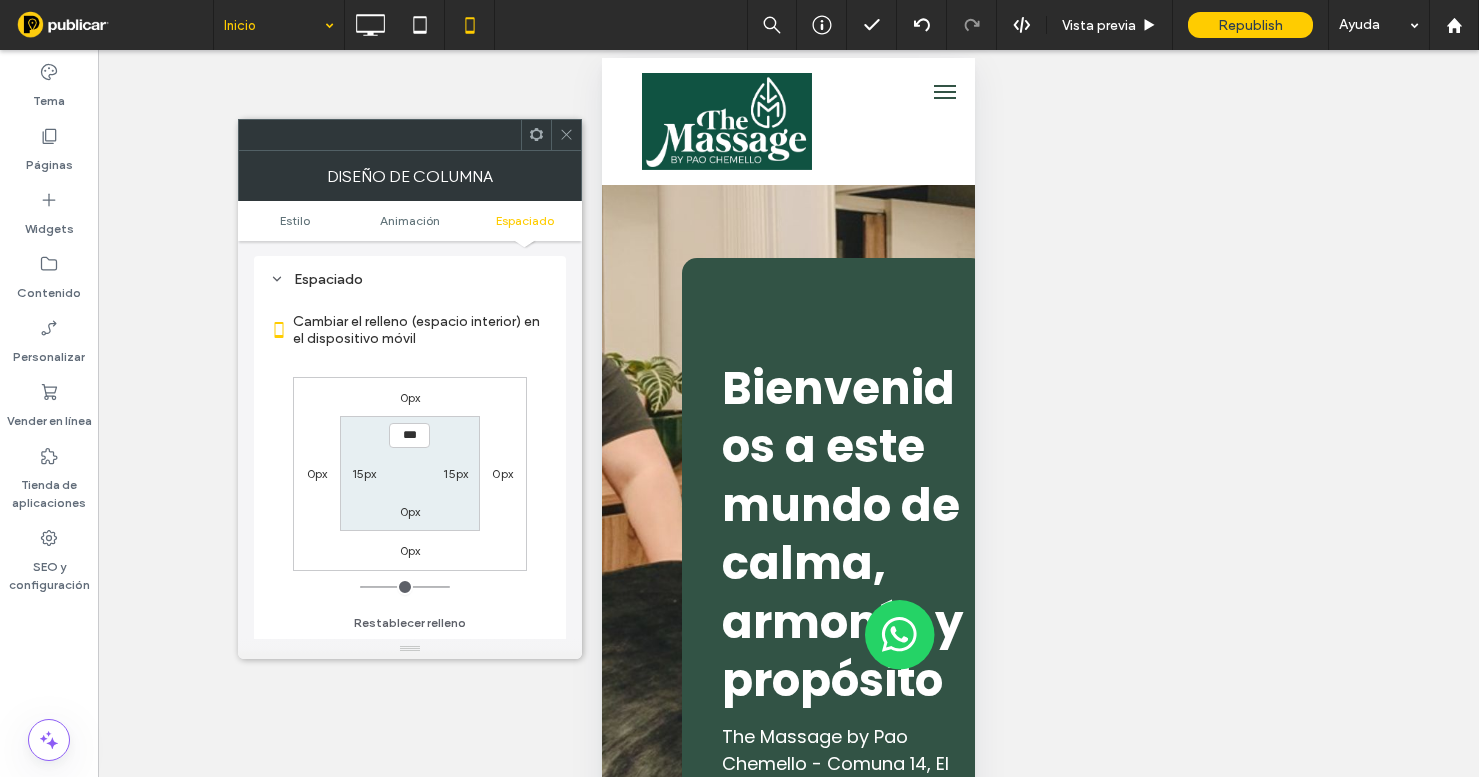 click on "15px" at bounding box center (364, 473) 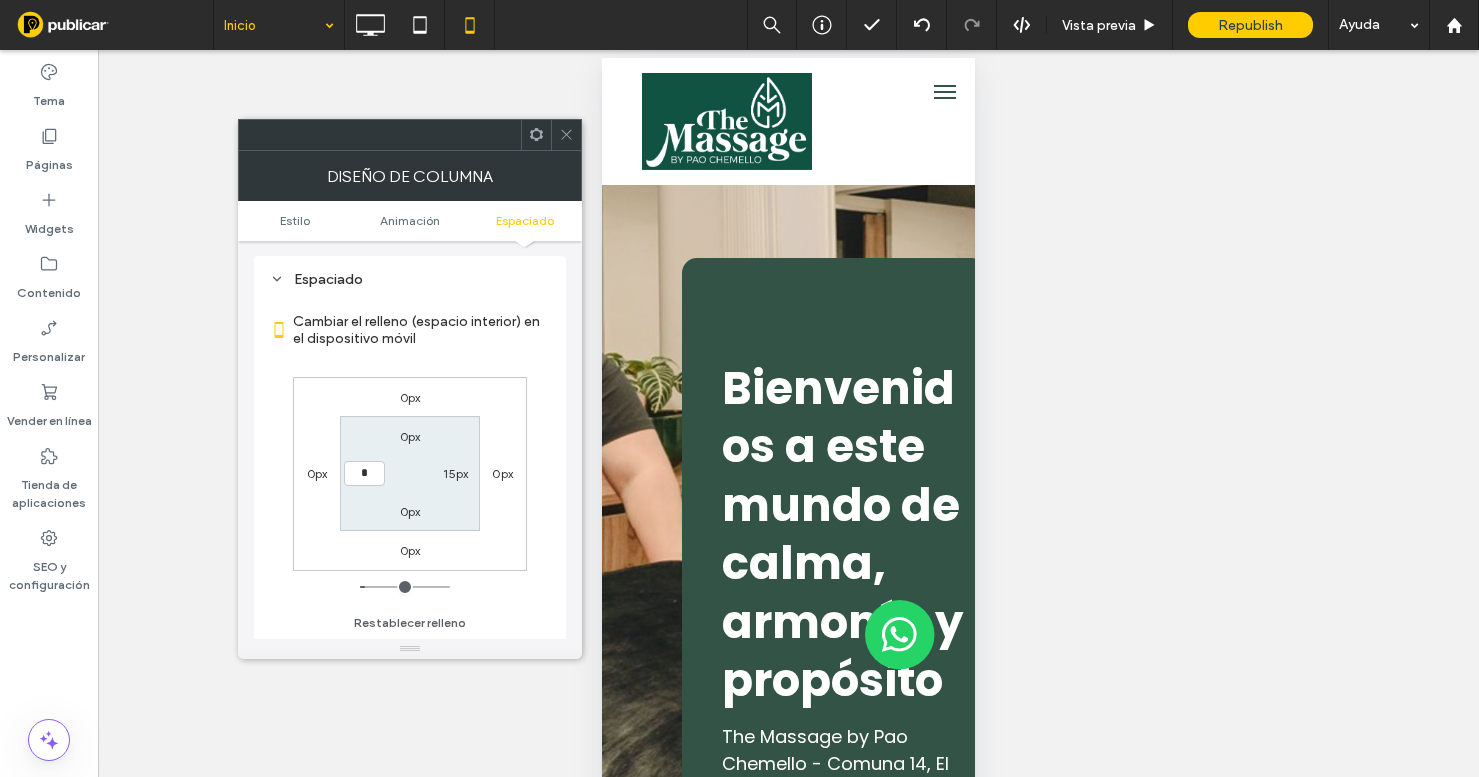 type on "*" 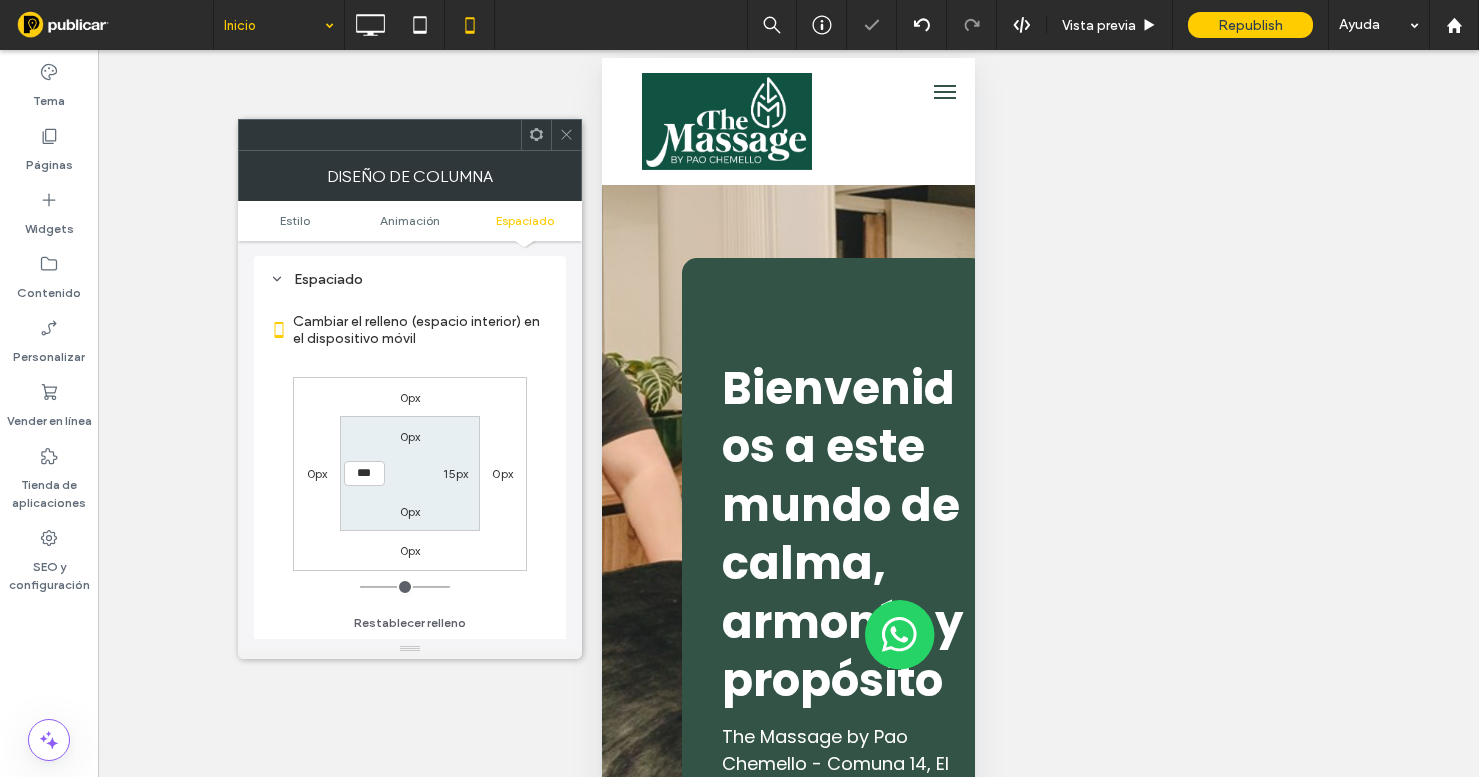 click on "15px" at bounding box center (455, 473) 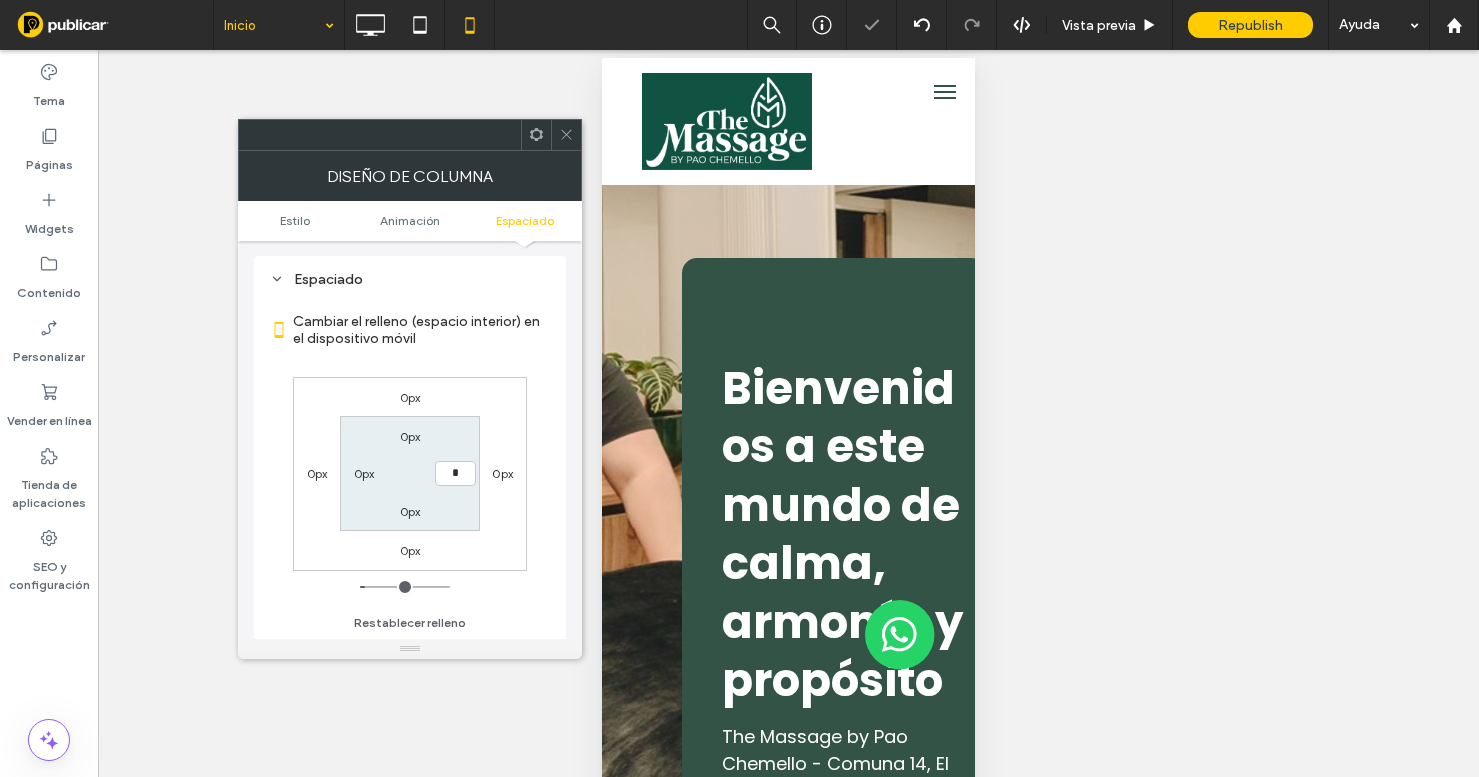 type on "*" 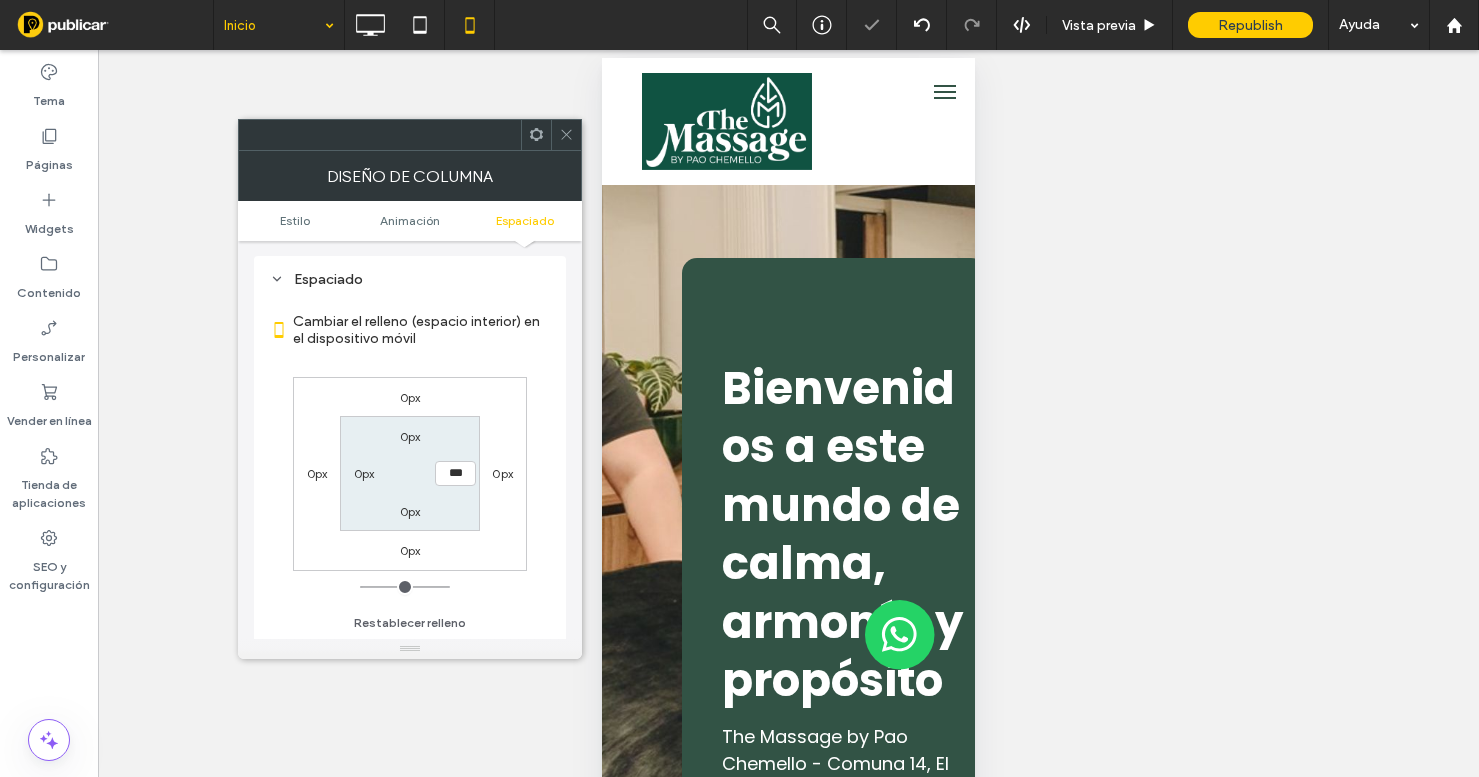 click at bounding box center (566, 135) 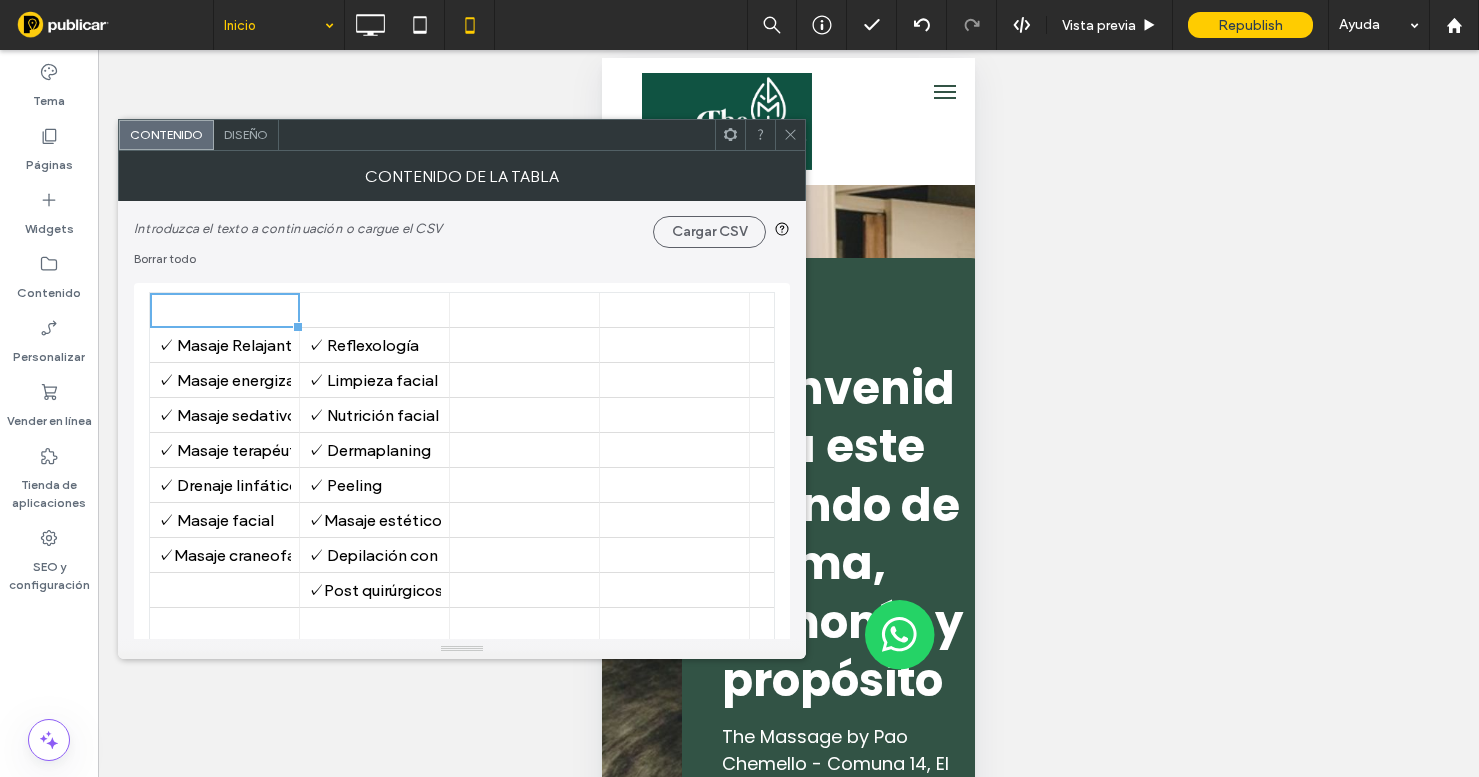 click on "Diseño" at bounding box center [246, 135] 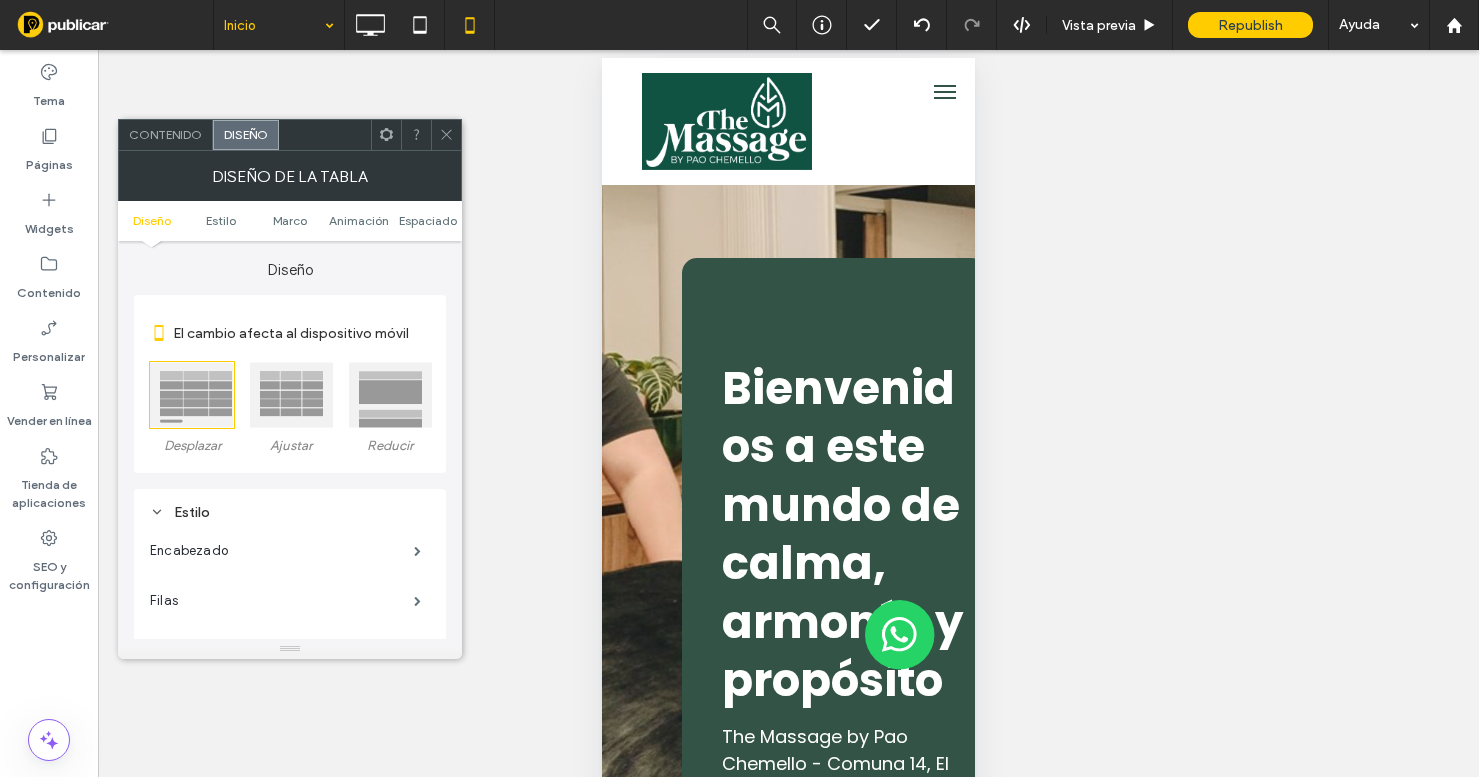 click at bounding box center (291, 395) 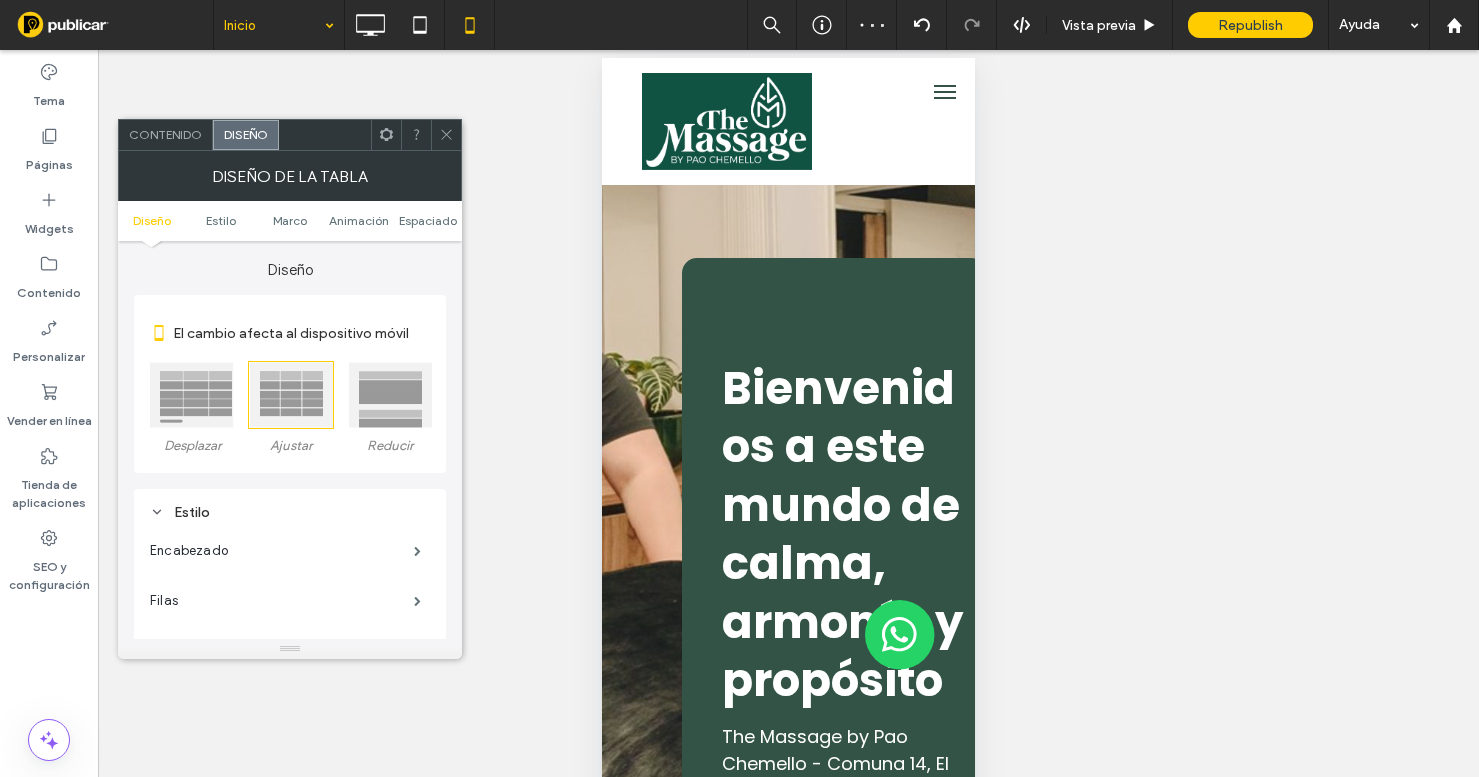 click at bounding box center (390, 395) 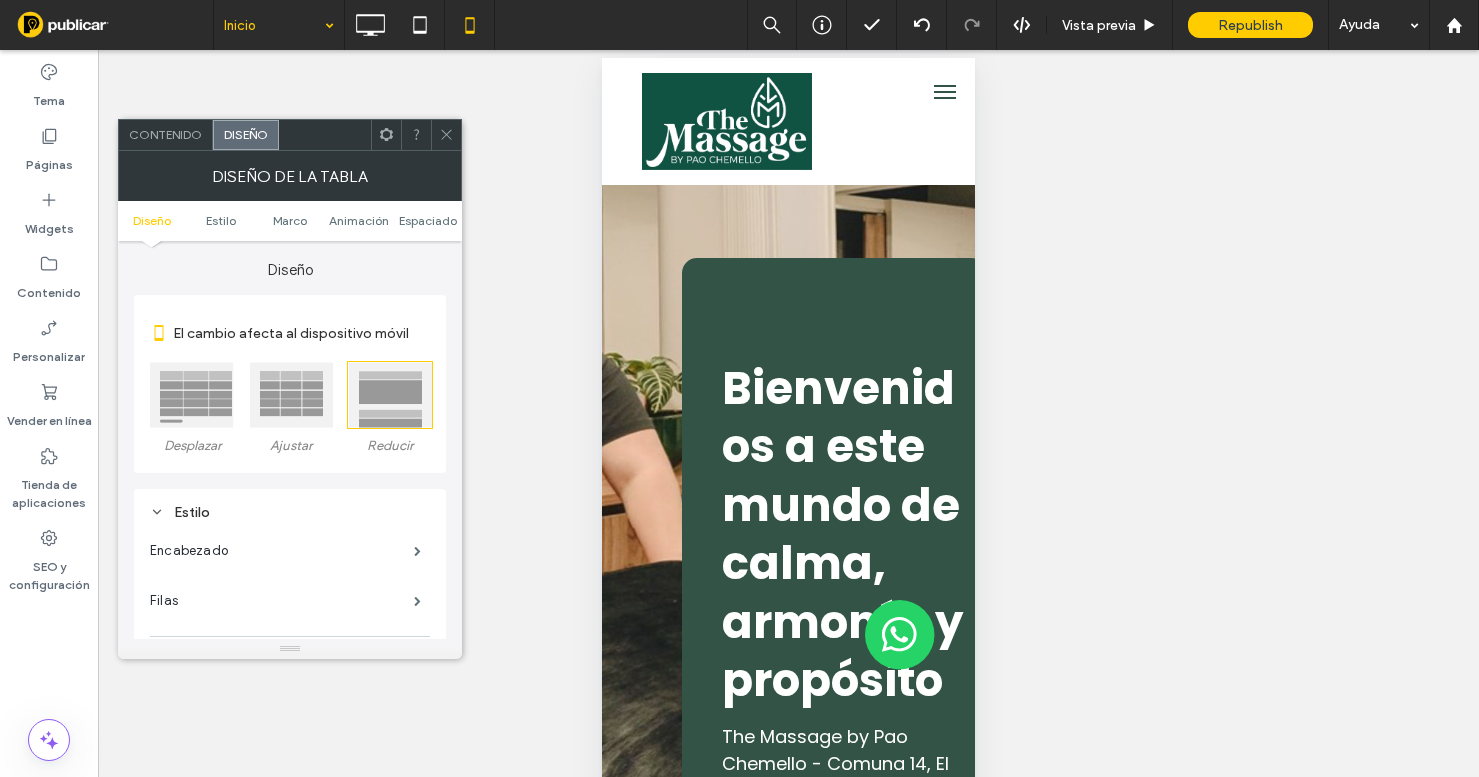 click at bounding box center [291, 395] 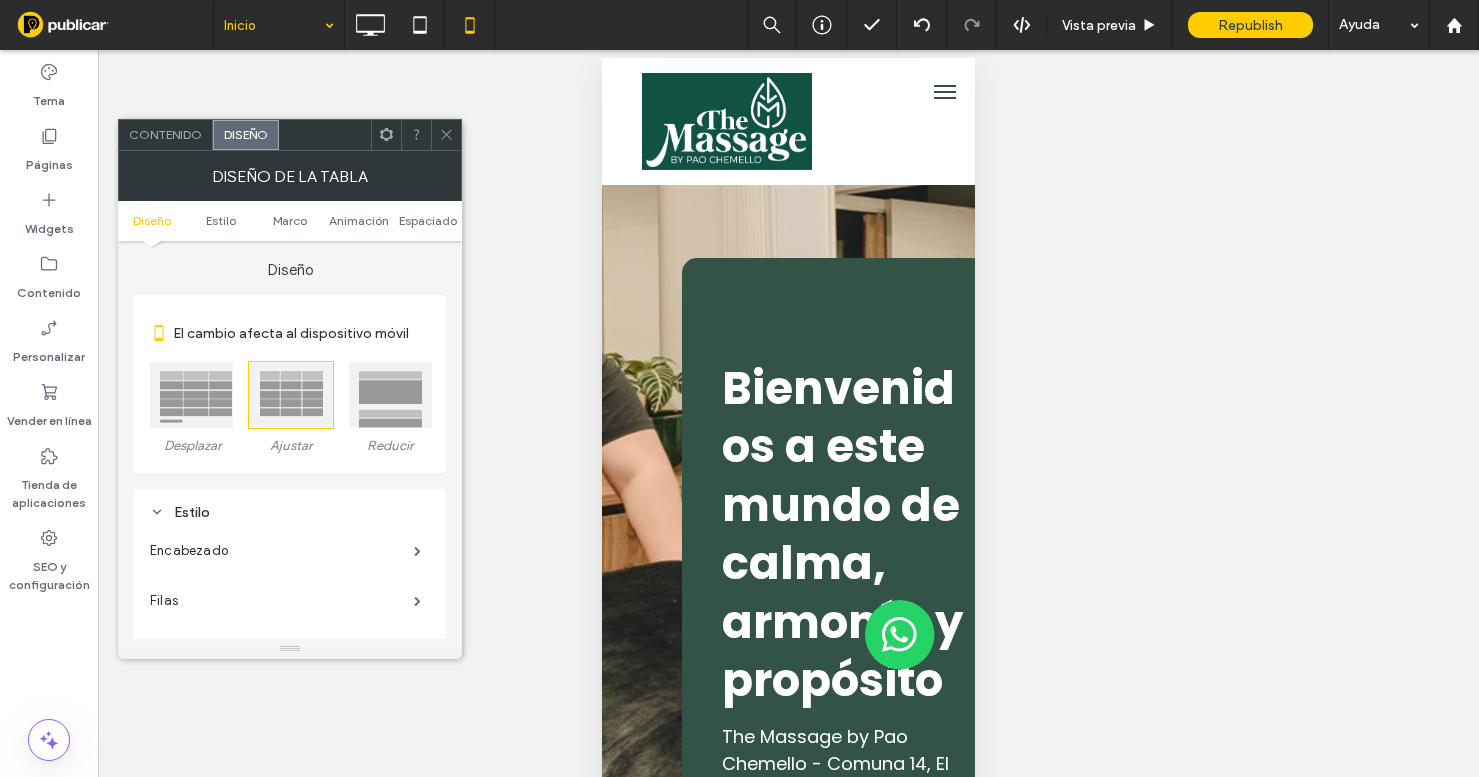 click at bounding box center (390, 395) 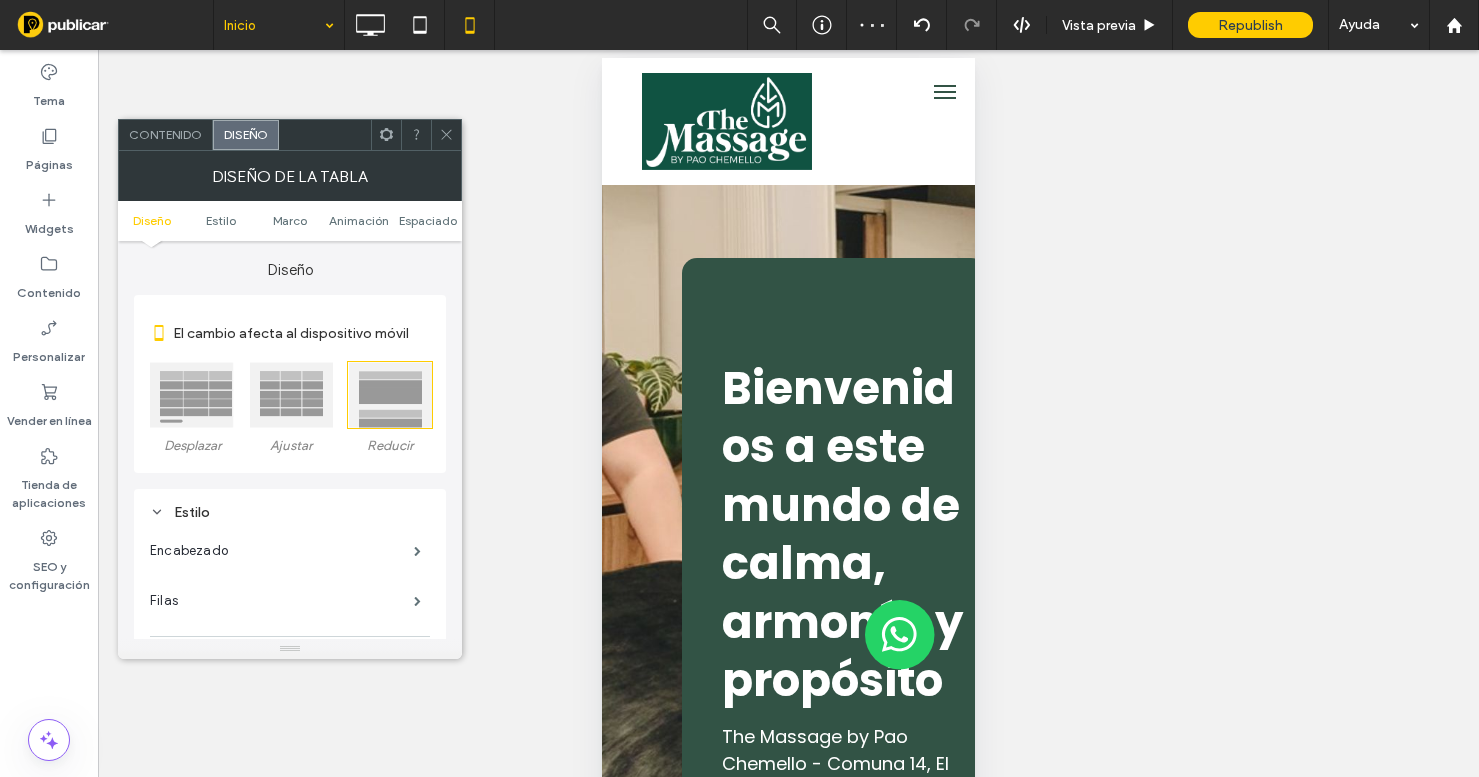 click 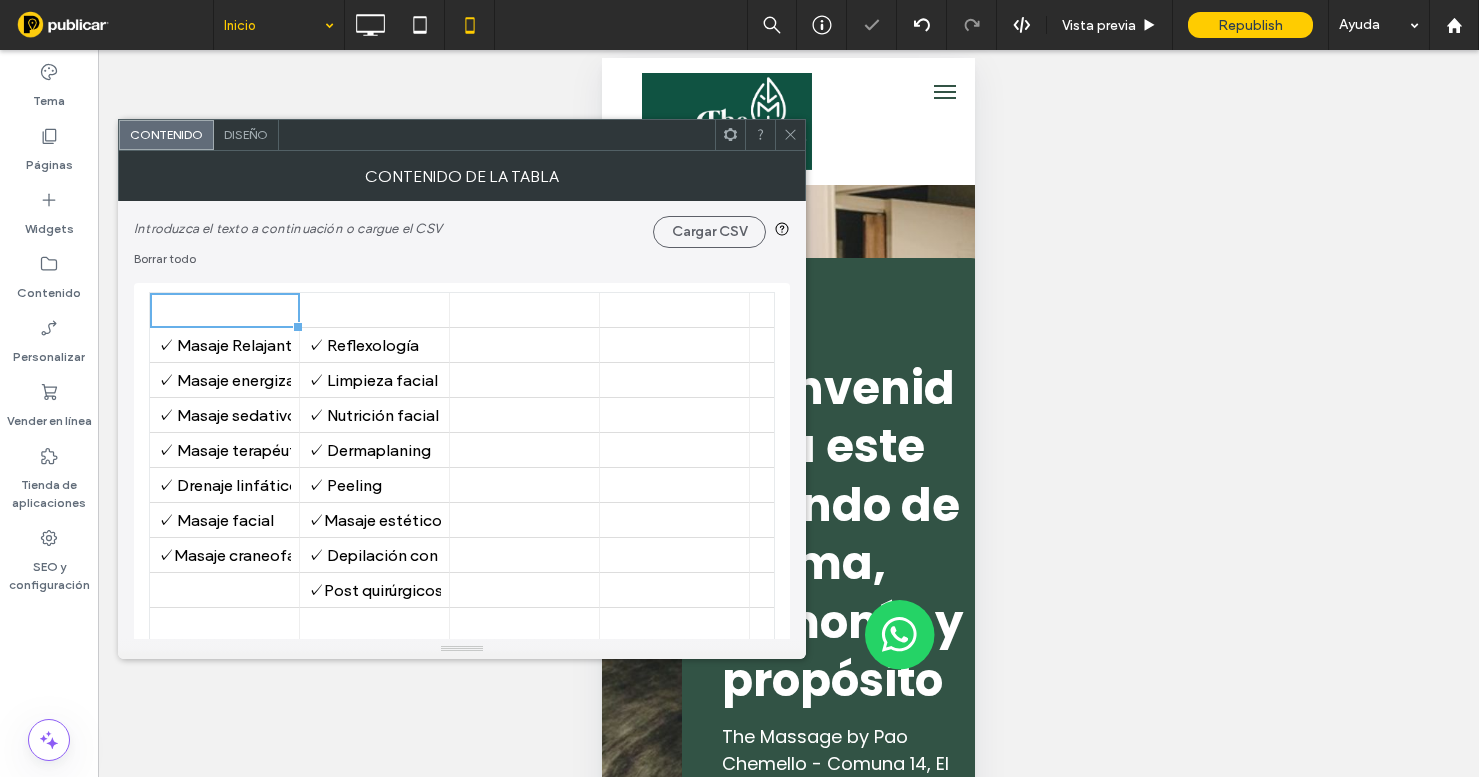 click on "Introduzca el texto a continuación o cargue el CSV Cargar CSV Borrar todo 00 00 00 00 00 00 00 00 00 00 00 00 00 00 00 00 00 00 00 00 00 00 00 00 00 00 00 00 00 00 00 00 00 00 00 00 00 00 00 00 00 00 00 00 00 00 00 00 00 00 00 00 00 00 00 00 00 00 00 00 00 00 00 00 00 00 00 00 00 00 00 00 00 00 00 00 00 00 00 00 00 00 00 00 00 00 00 00 00 00 00 00 00 00 00 00 00 00 00 00 00 00 00 00 00 00 00 00 00 00 00 00 00 00 00 00 00 00 00 00 00 00 00 00 00 00 00 00 00 00 00 00 00 00 00 00 00 00 00 00 00 00 00 00 00 00 00 00 00 00 00 ✓ Masaje Relajante ✓ Reflexología ✓ Masaje energizante ✓ Limpieza facial profunda ✓ Masaje sedativo ✓ Nutrición facial ✓ Masaje terapéutico ✓ Dermaplaning ✓ Drenaje linfático ✓ Peeling ✓ Masaje facial ✓Masaje estético moldeador /  lipodrenaje ✓Masaje craneofacial ✓ Depilación con cera ✓Post quirúrgicos corporal y facial" at bounding box center (462, 427) 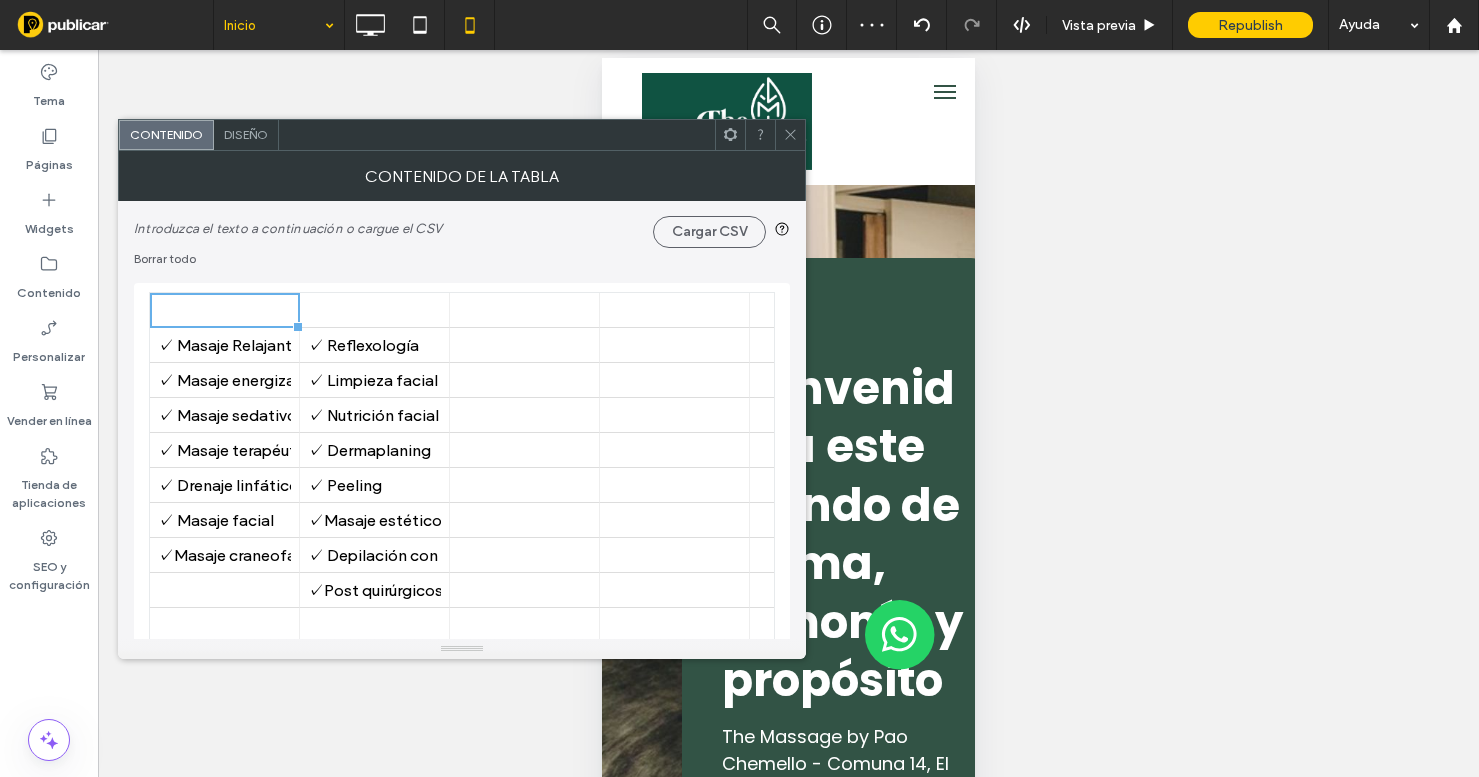 click on "¿Hacer visible?
Sí" at bounding box center [788, 438] 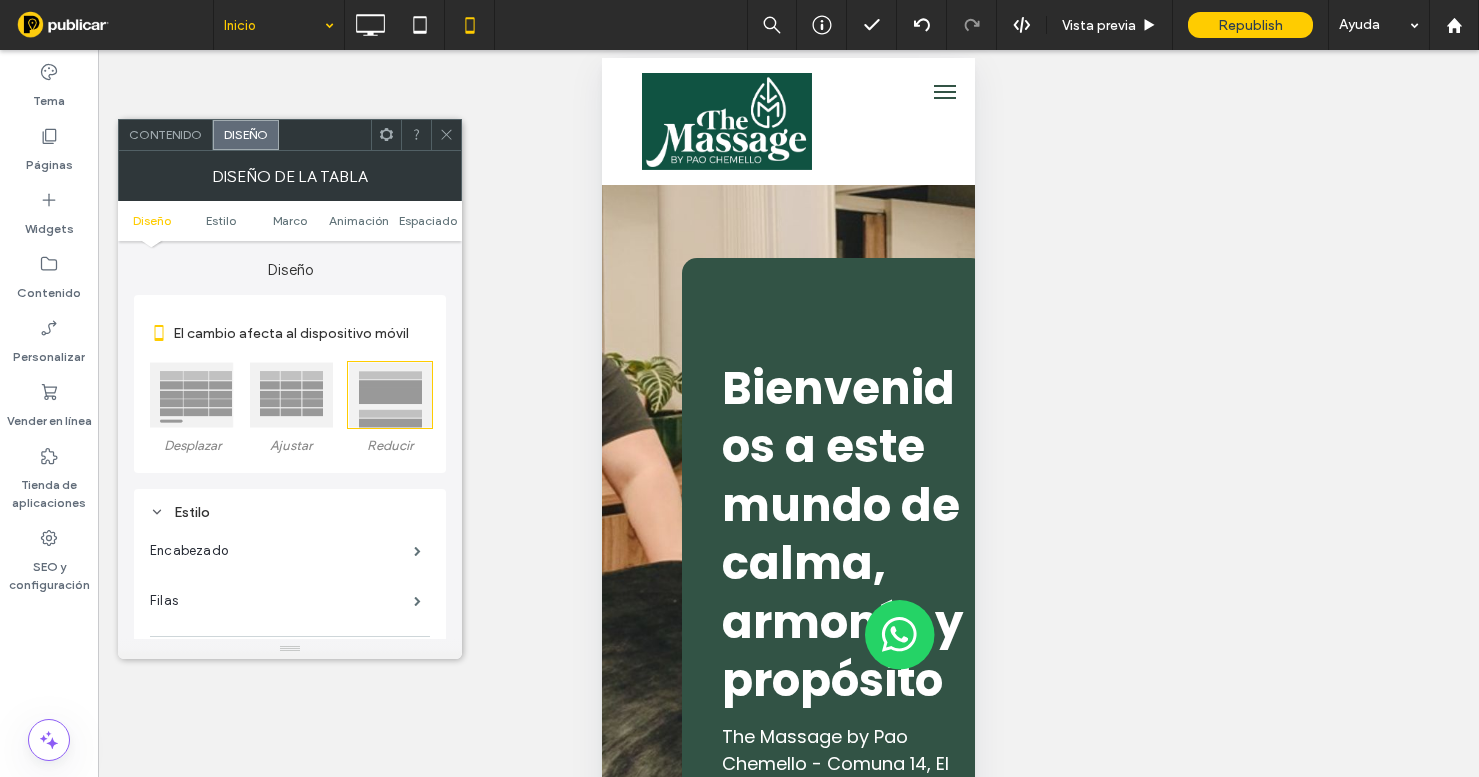 click at bounding box center [192, 395] 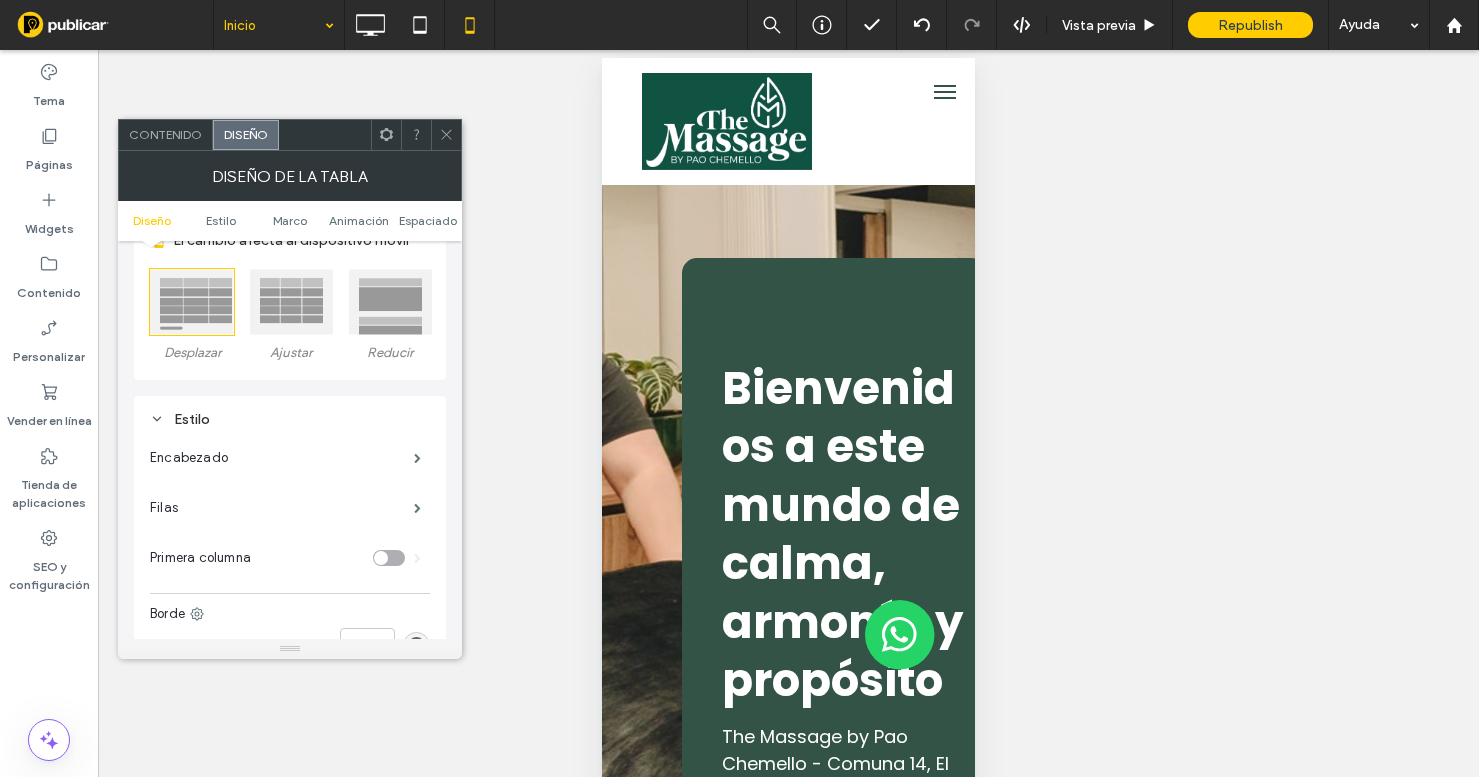 scroll, scrollTop: 103, scrollLeft: 0, axis: vertical 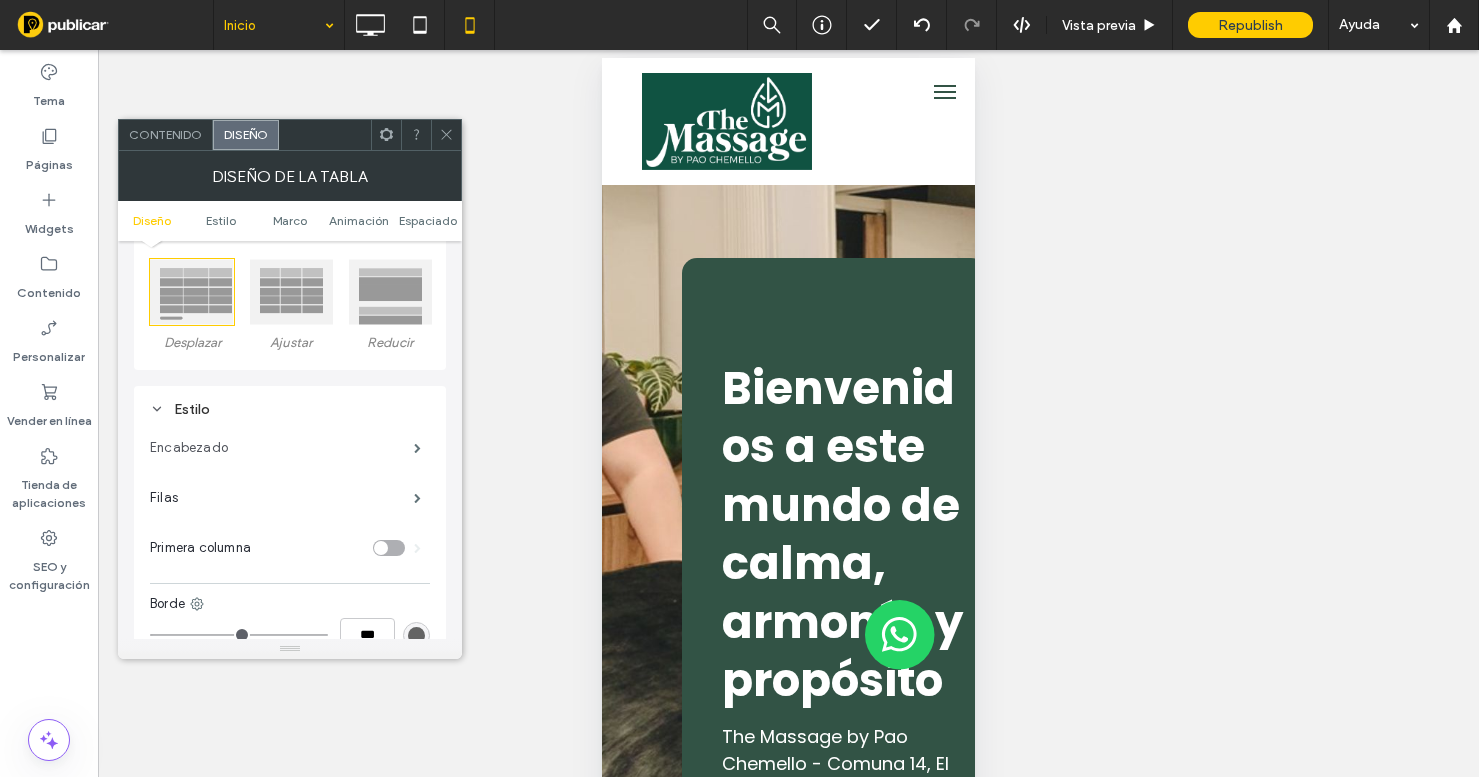 click on "Encabezado" at bounding box center (282, 448) 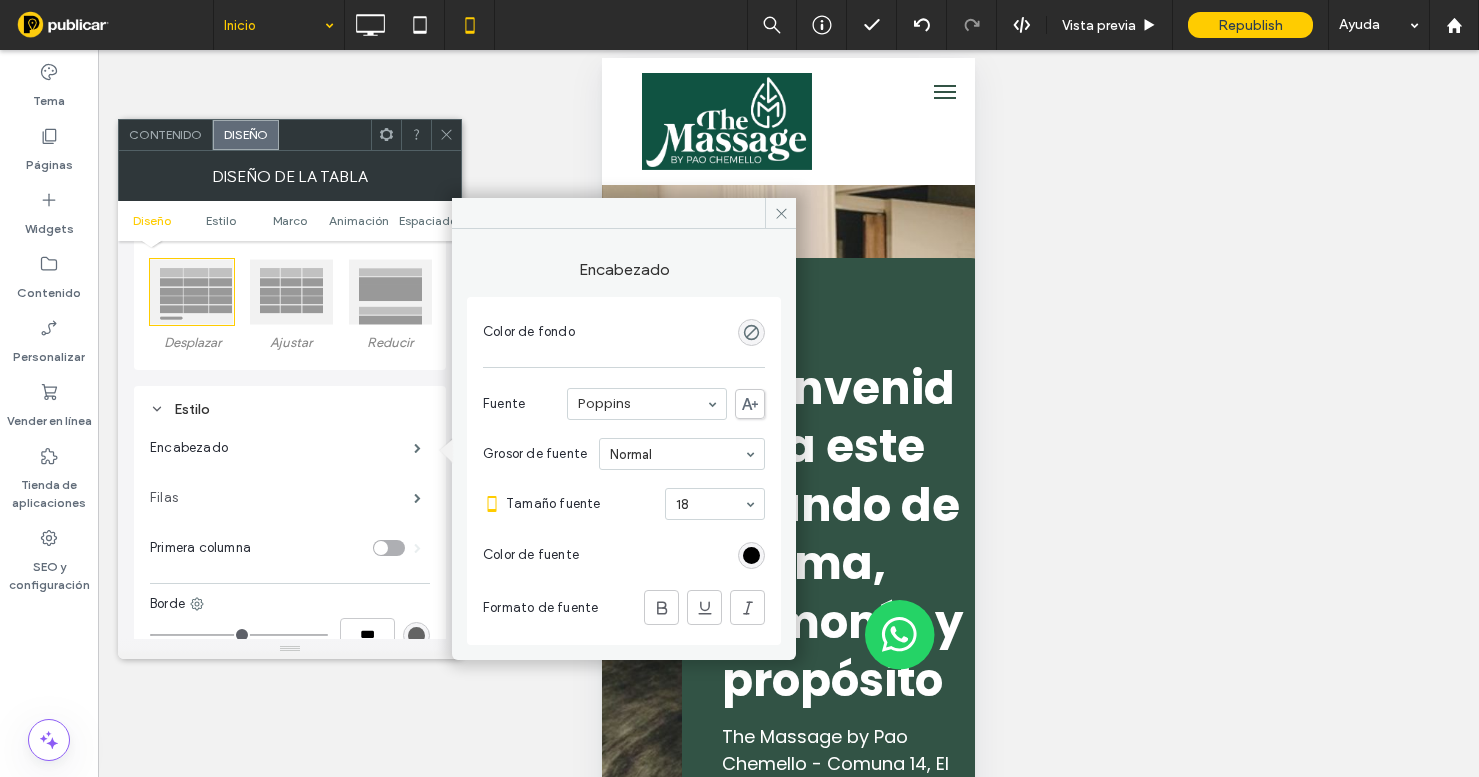 click on "Filas" at bounding box center [282, 498] 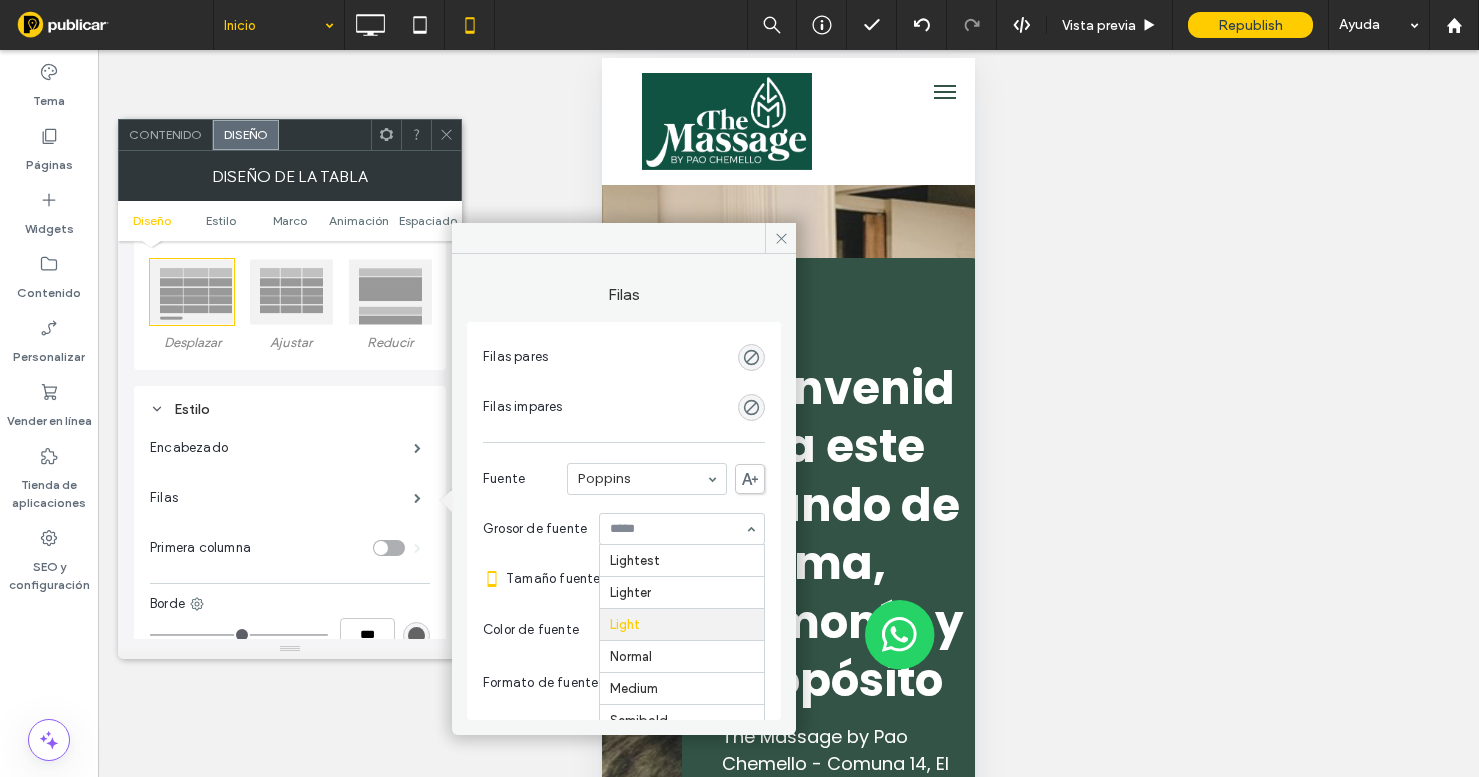 scroll, scrollTop: 66, scrollLeft: 0, axis: vertical 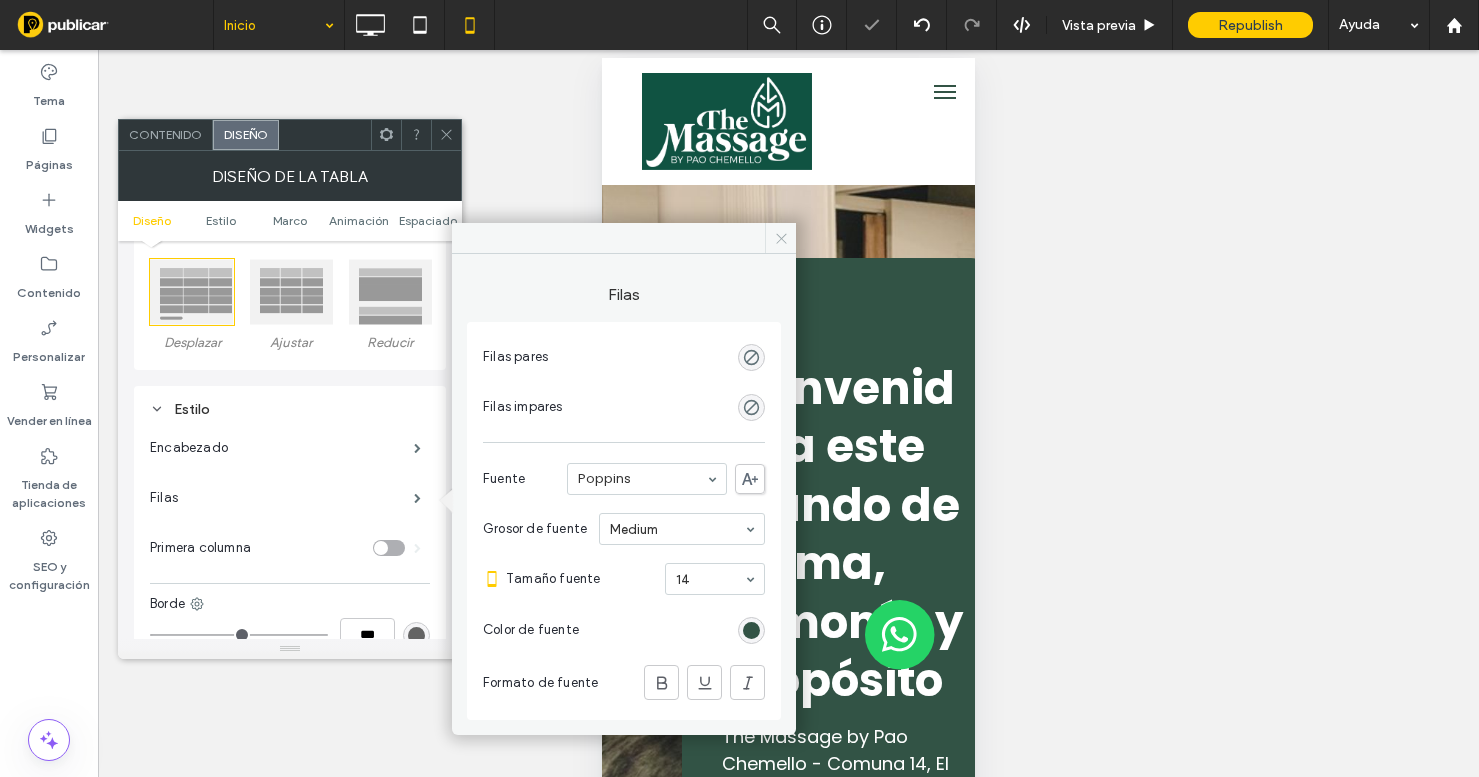 click 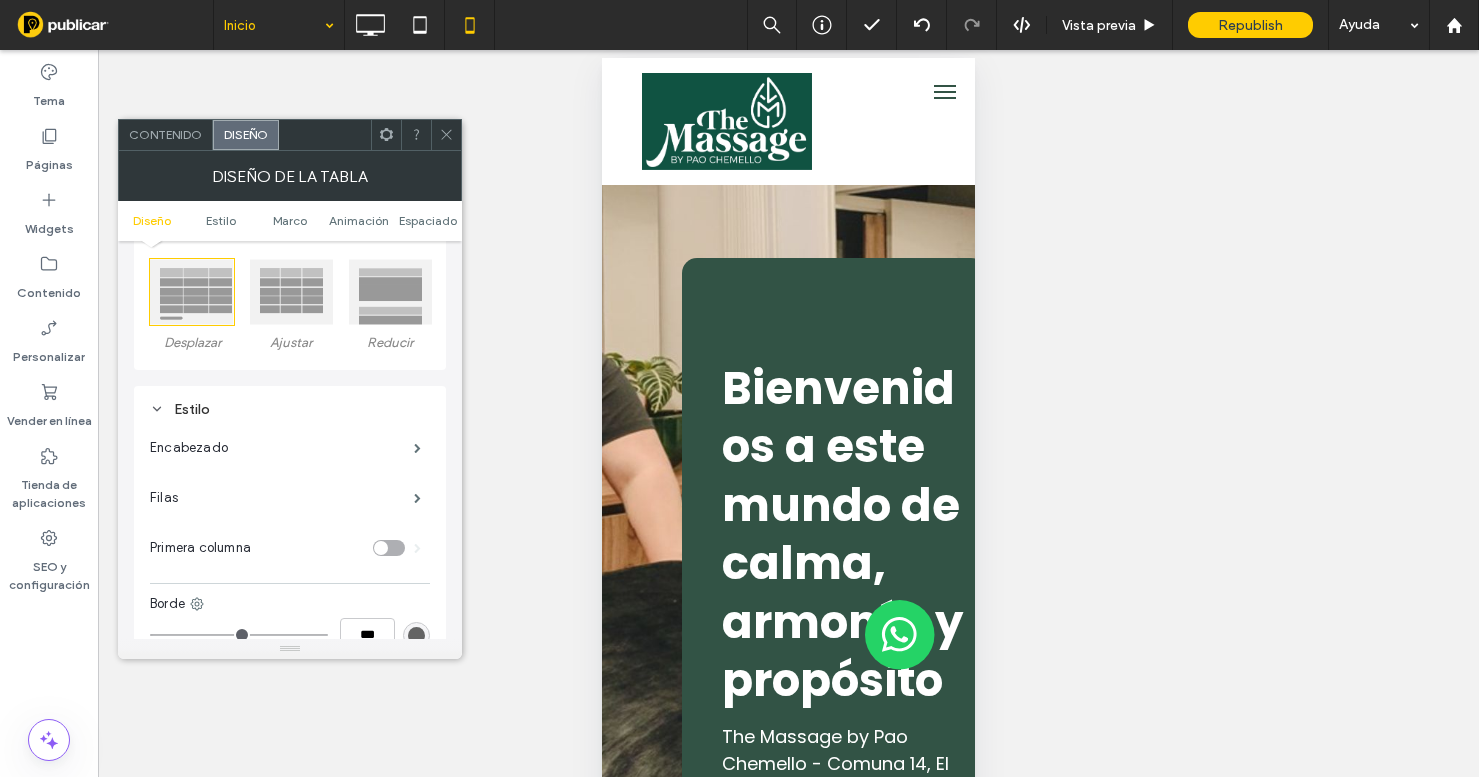 click at bounding box center [446, 135] 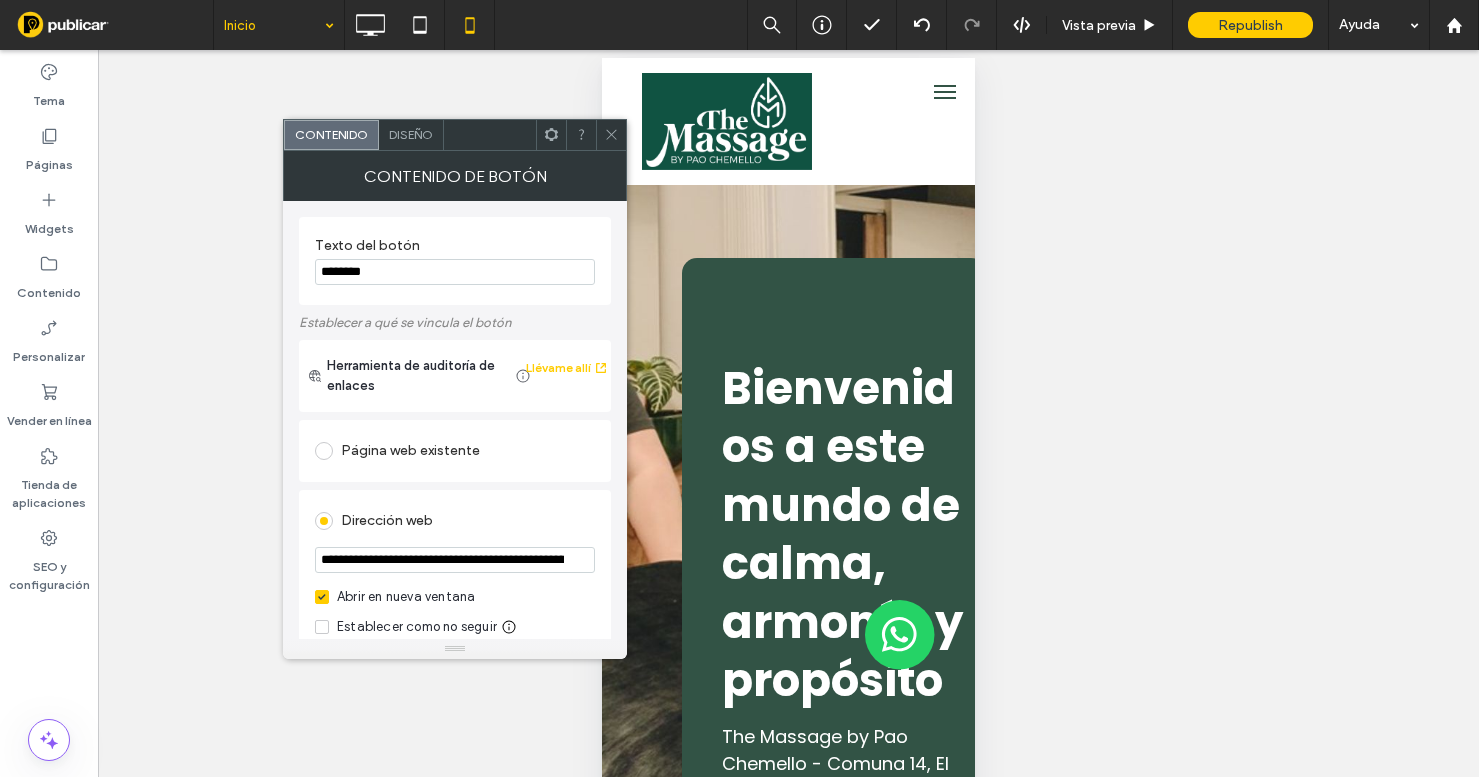 click at bounding box center (611, 135) 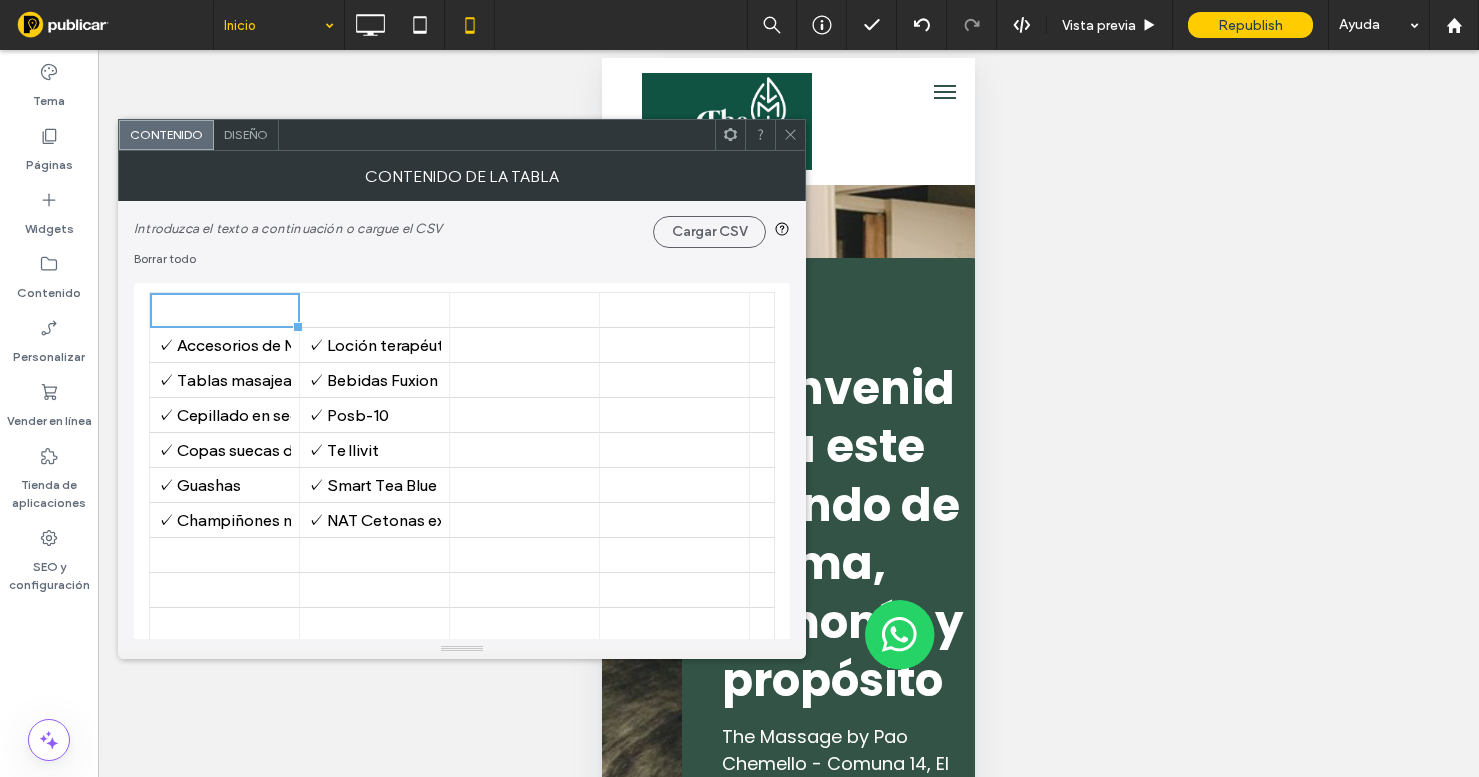 click on "✓ Accesorios de Maderoterapia ✓ Loción terapéutica cannibil ✓ Tablas masajeadoras ✓ Bebidas Fuxion ✓ Cepillado en seco ✓ Posb-10 ✓ Copas suecas de diferentes tamaños ✓ Te Ilivit ✓ Guashas ✓ Smart Tea Blue ✓ Champiñones masajeadores ✓ NAT Cetonas exógenas" at bounding box center [11475, 818] 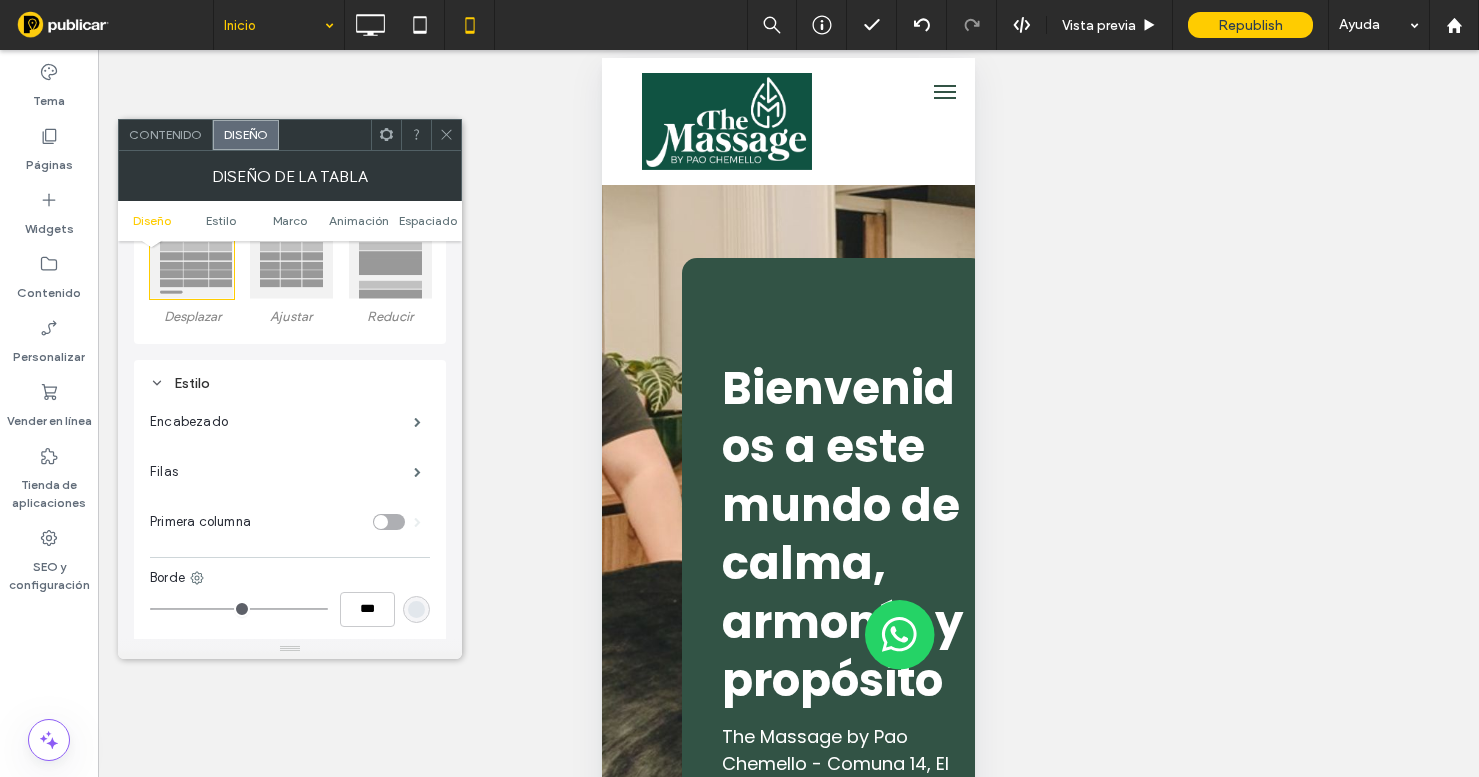 scroll, scrollTop: 199, scrollLeft: 0, axis: vertical 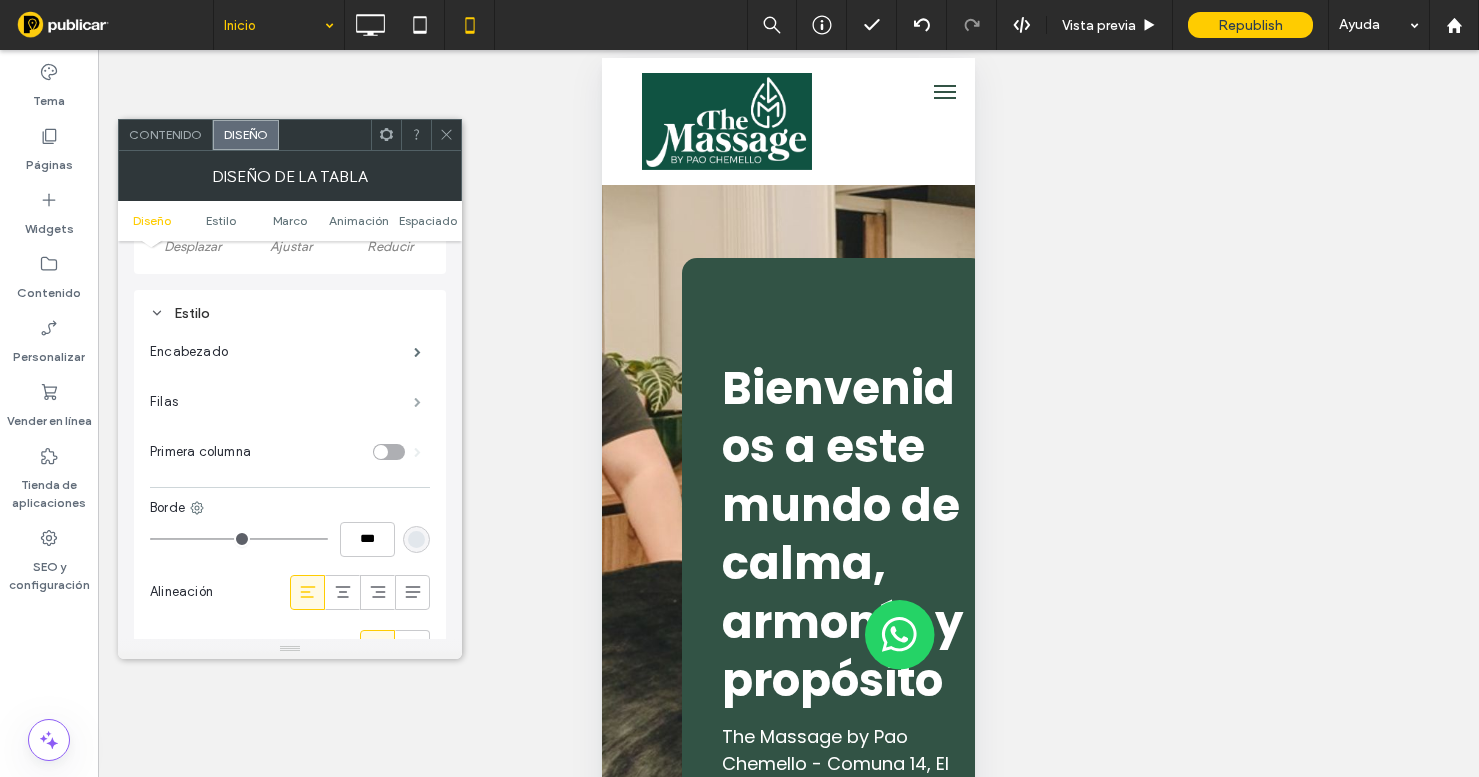 click at bounding box center [417, 402] 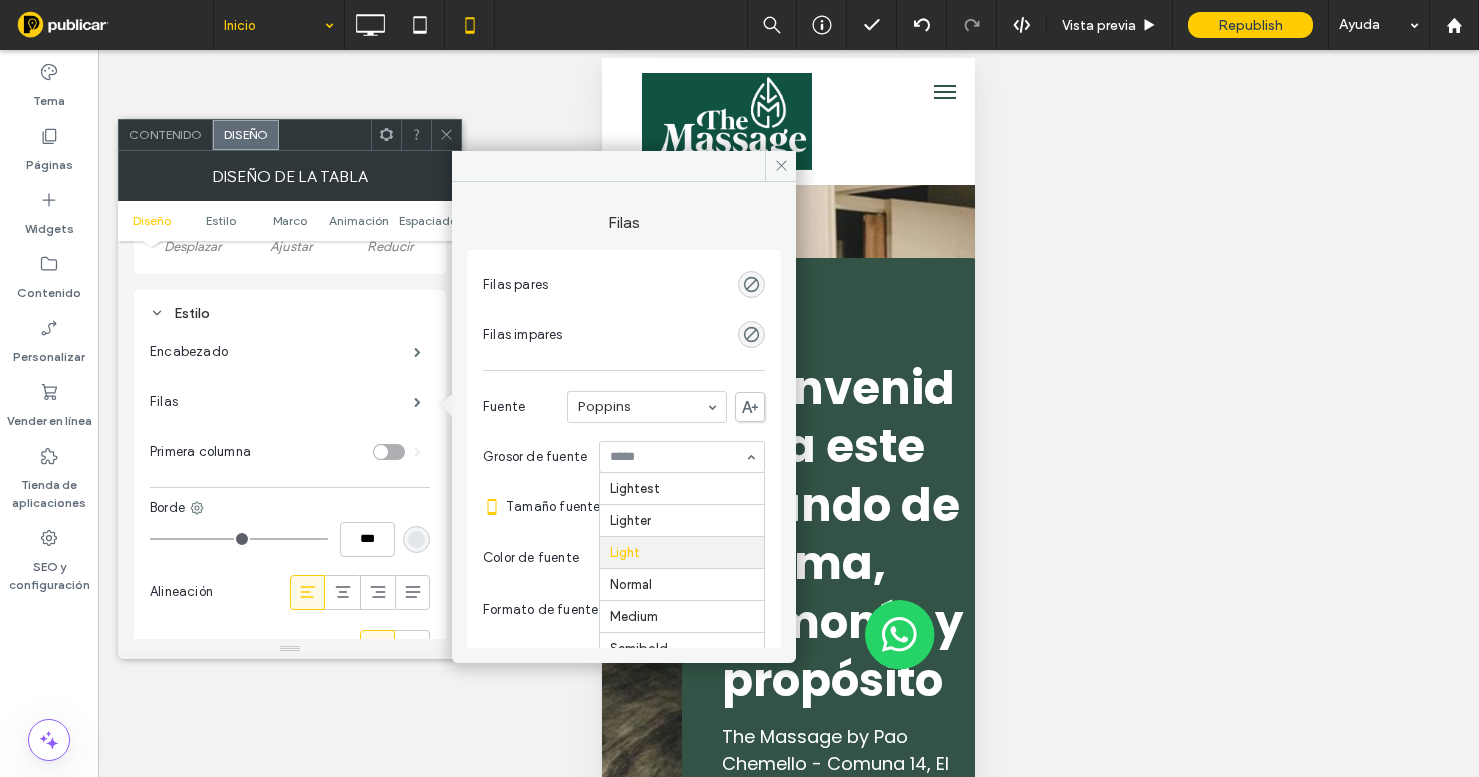 scroll, scrollTop: 66, scrollLeft: 0, axis: vertical 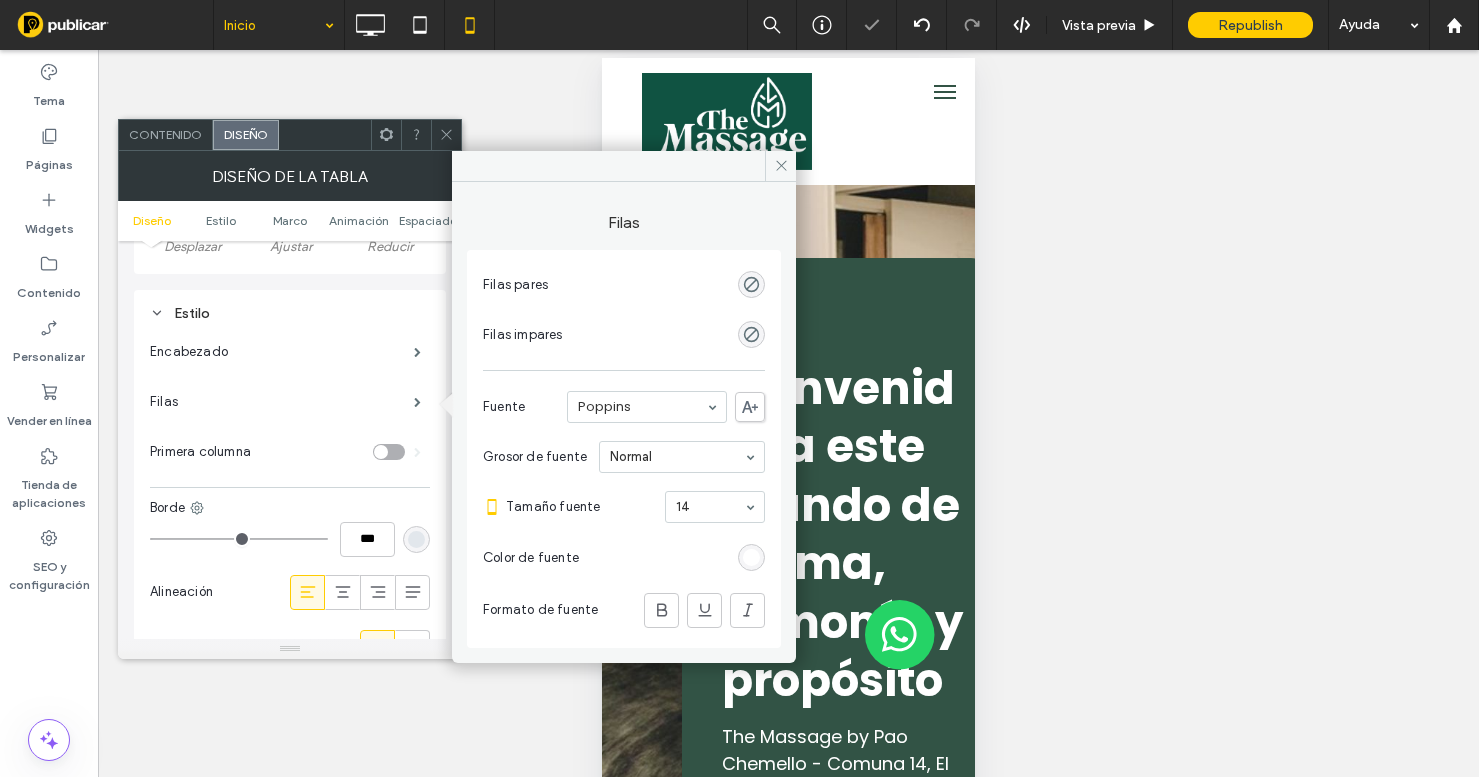 click at bounding box center (446, 135) 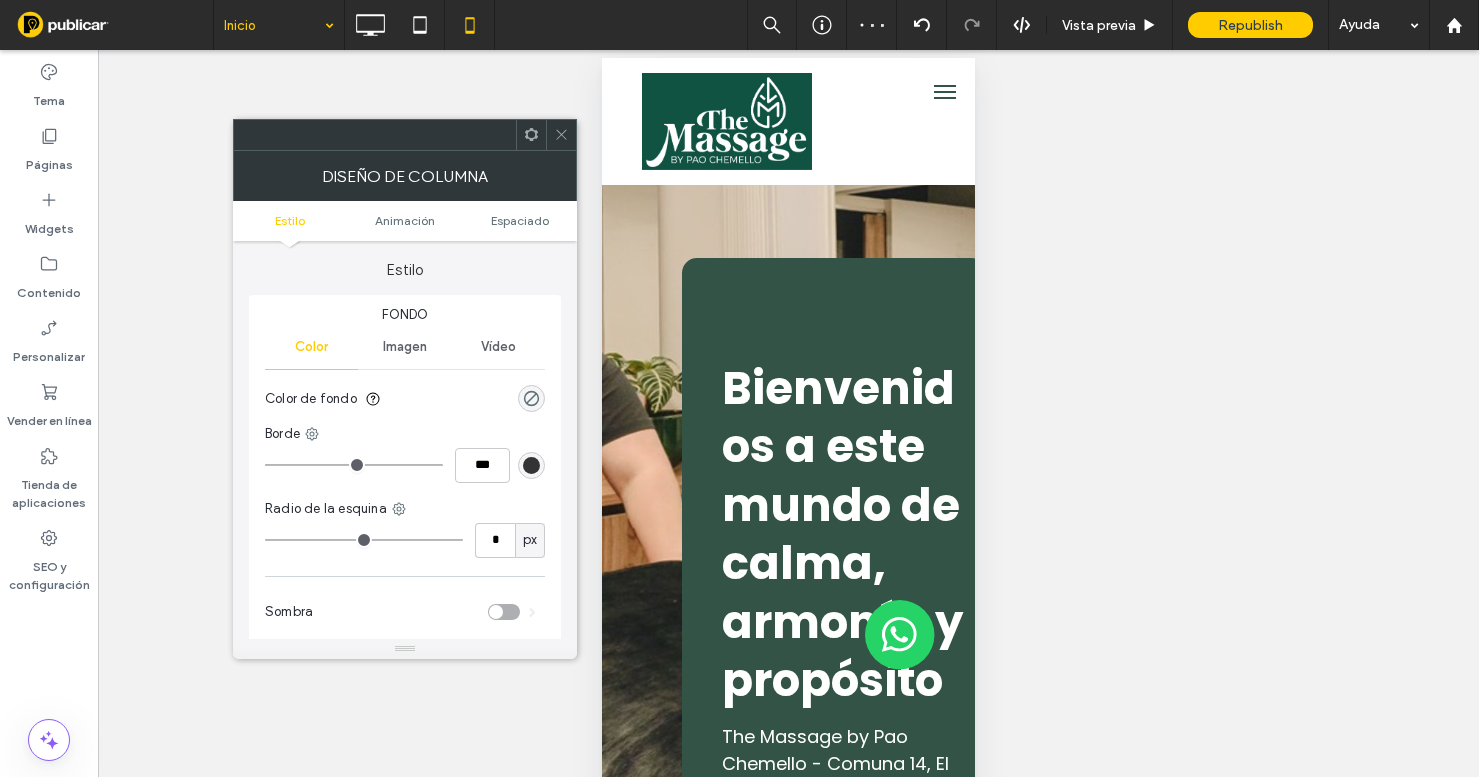 click on "Estilo Animación Espaciado" at bounding box center (405, 221) 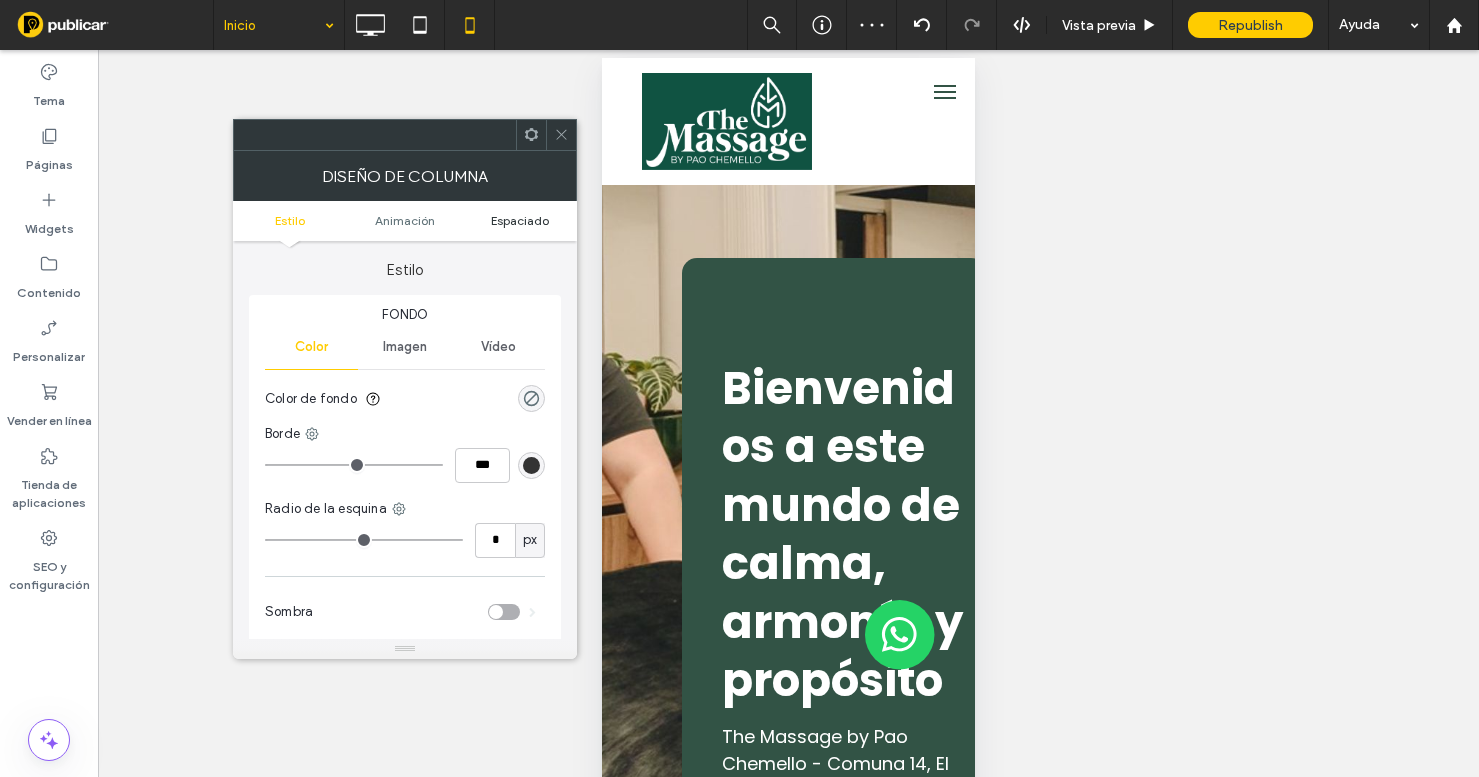click on "Espaciado" at bounding box center (520, 220) 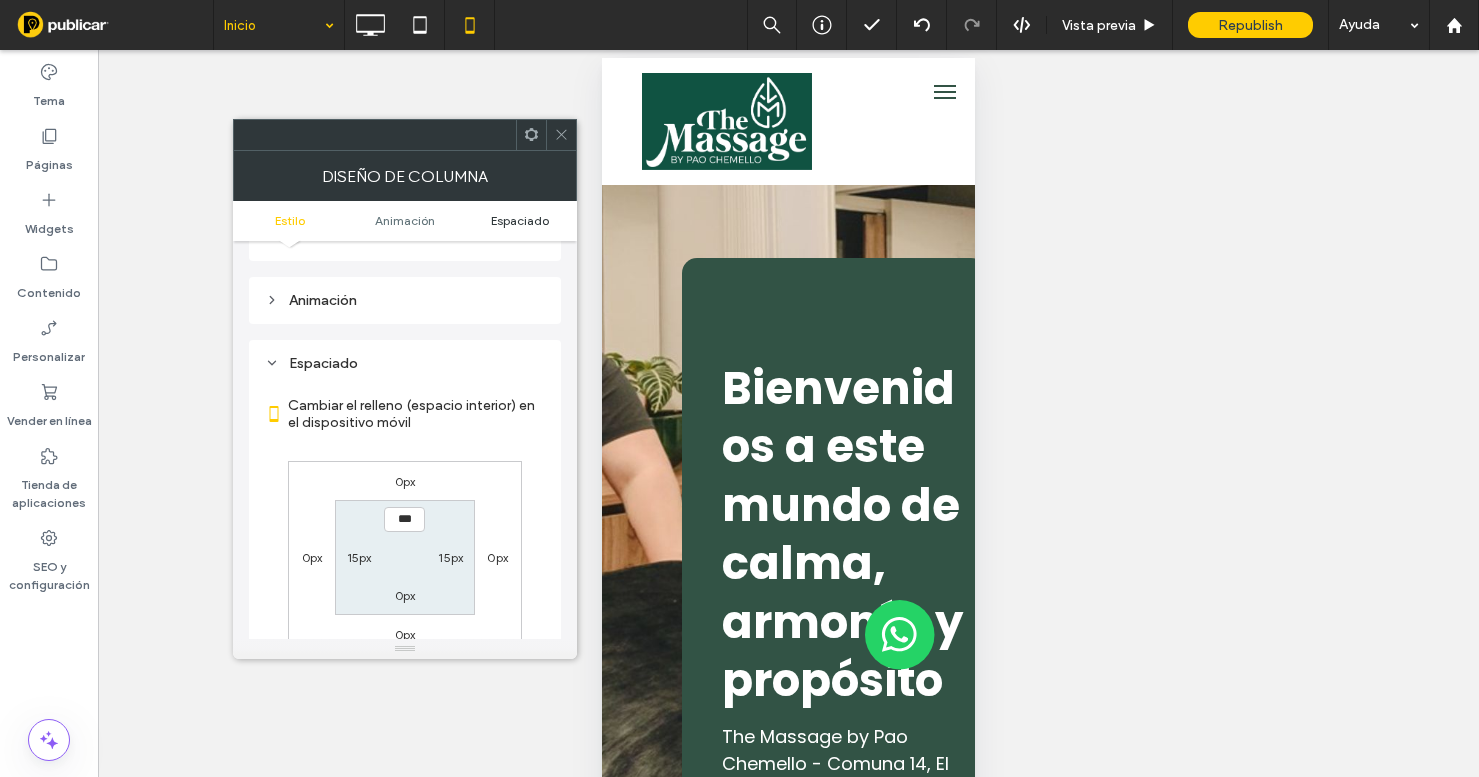 scroll, scrollTop: 470, scrollLeft: 0, axis: vertical 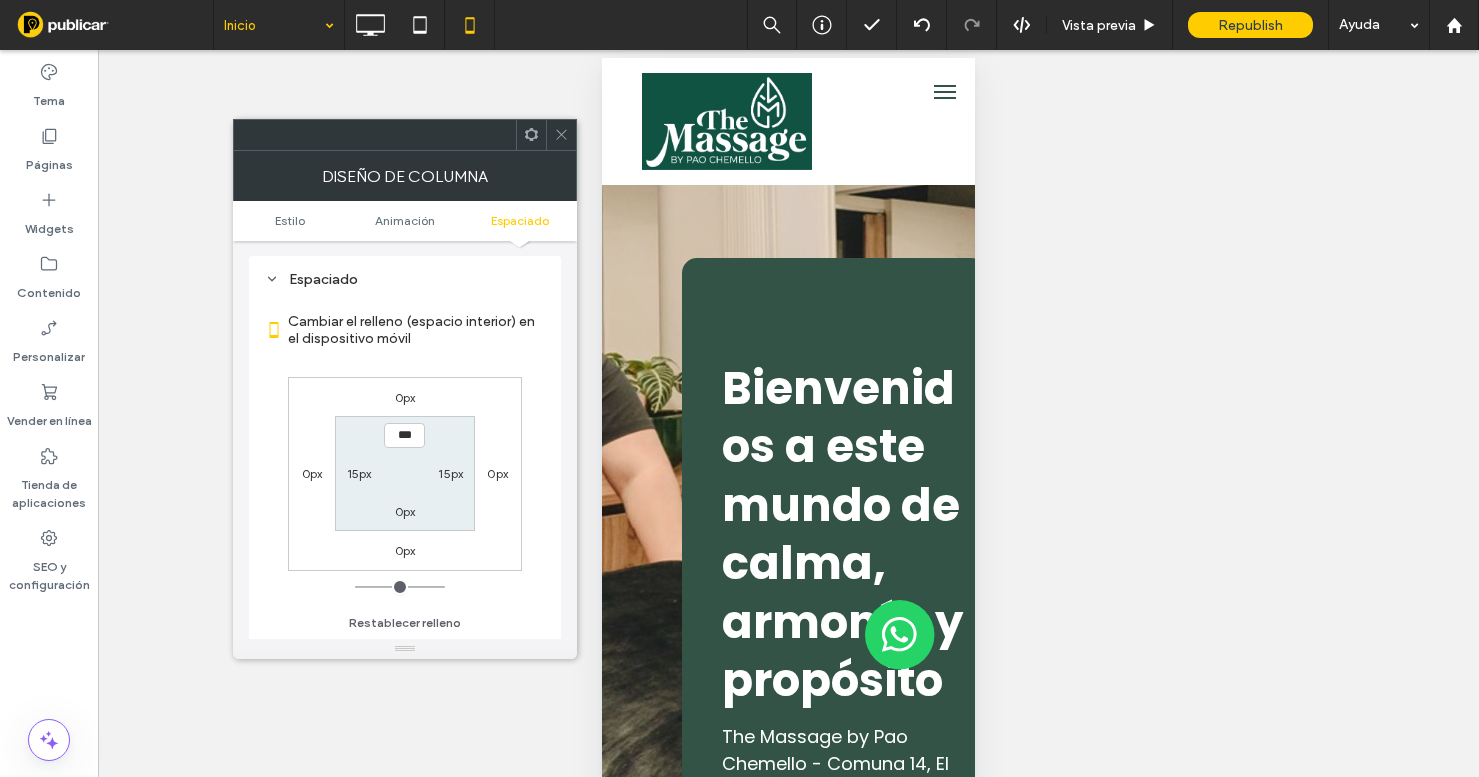 click on "0px" at bounding box center (405, 511) 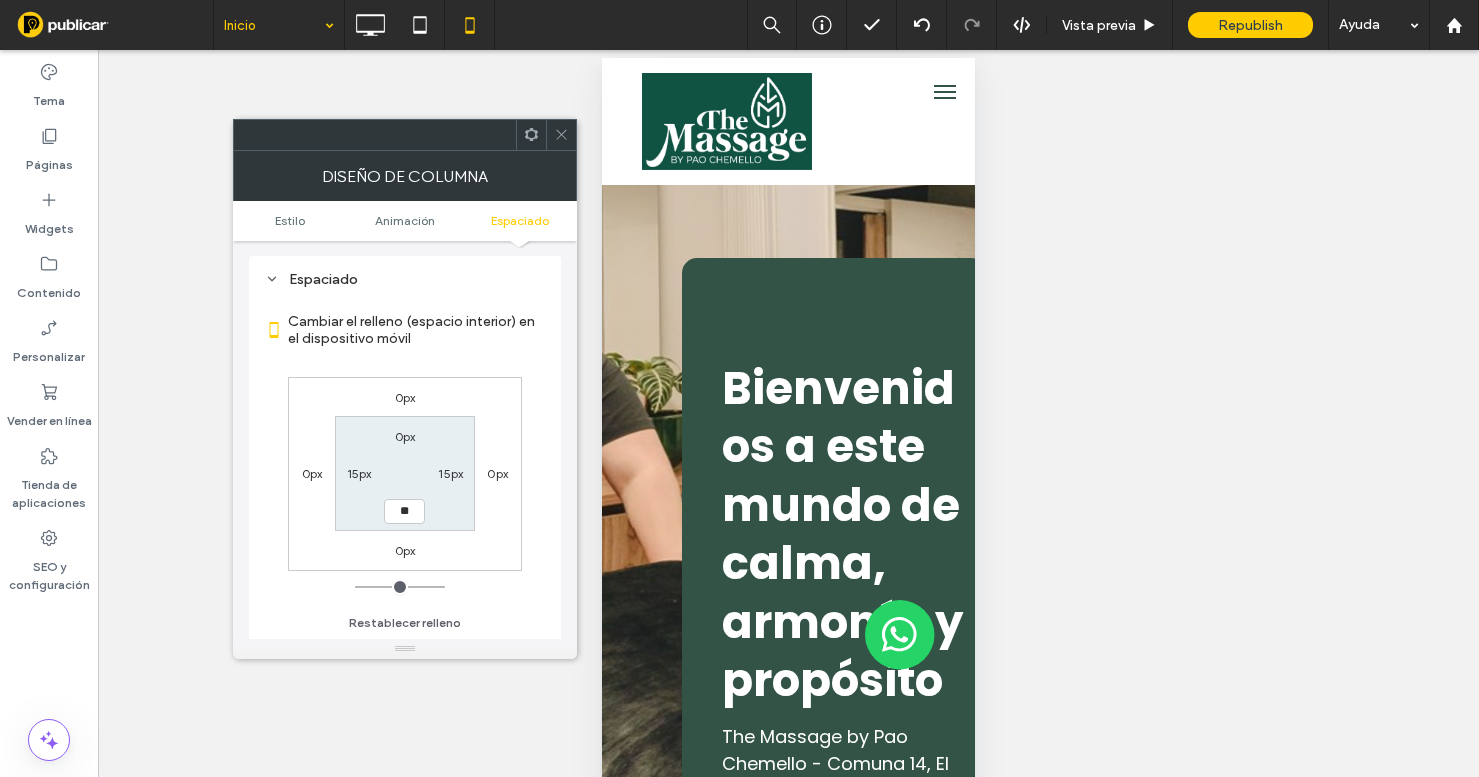 type on "**" 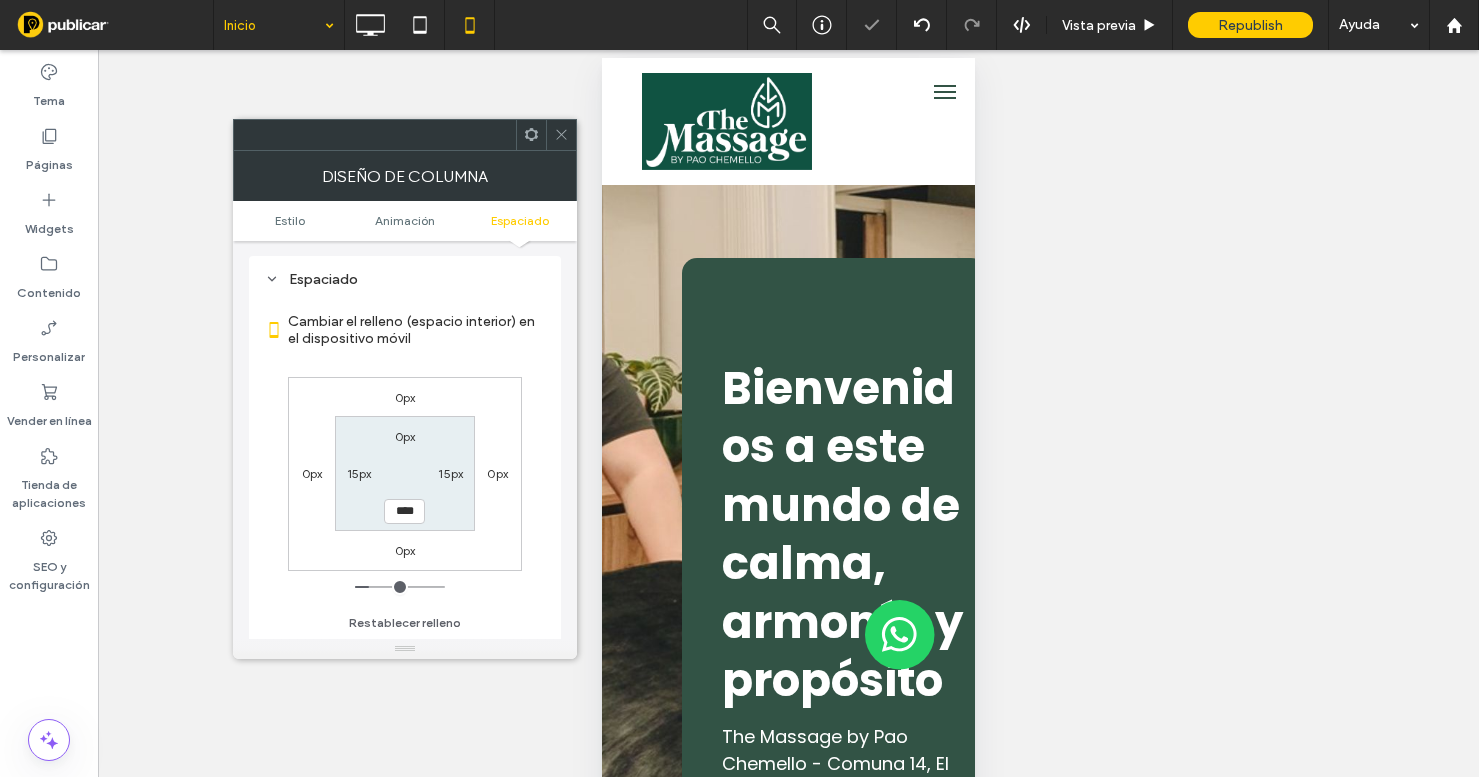 click on "0px" at bounding box center [405, 550] 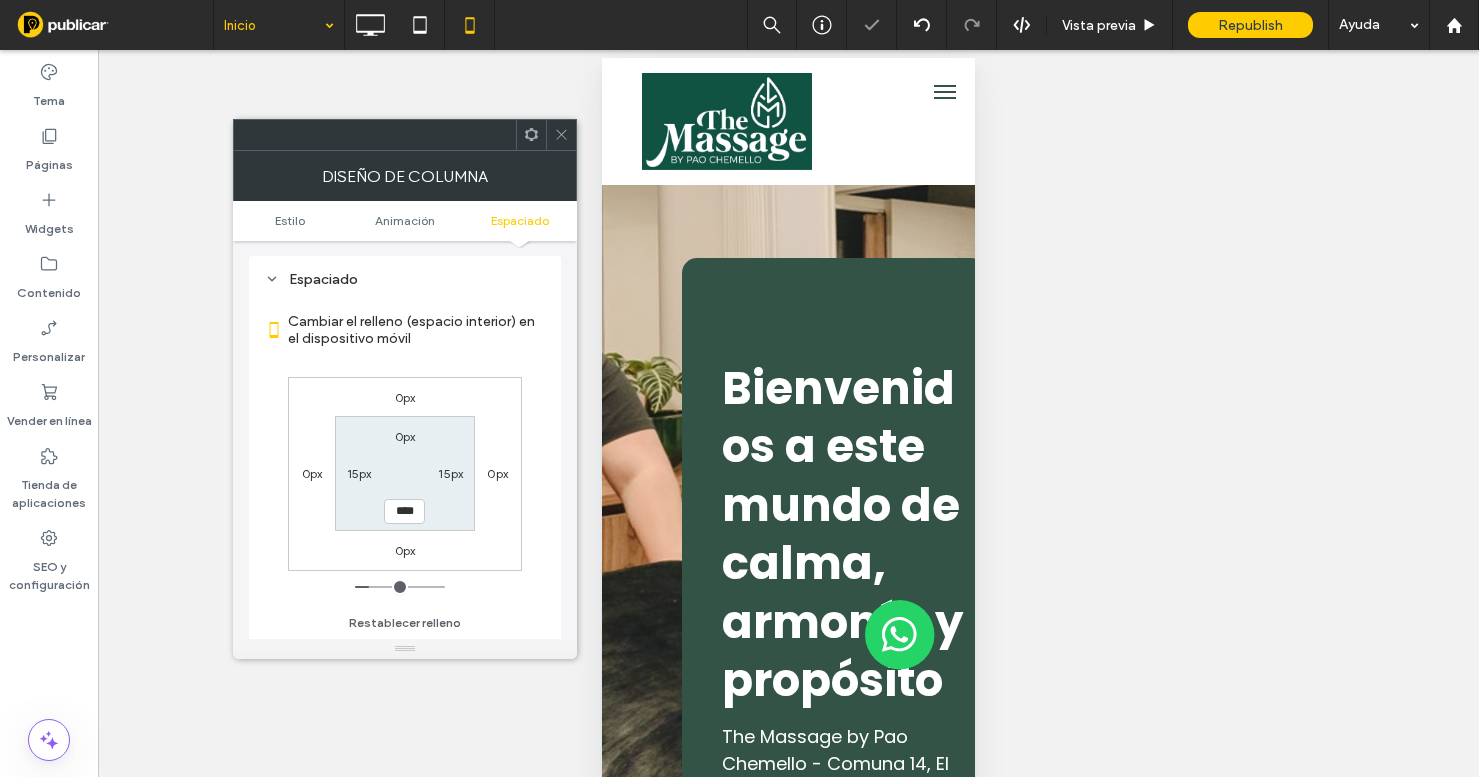 click 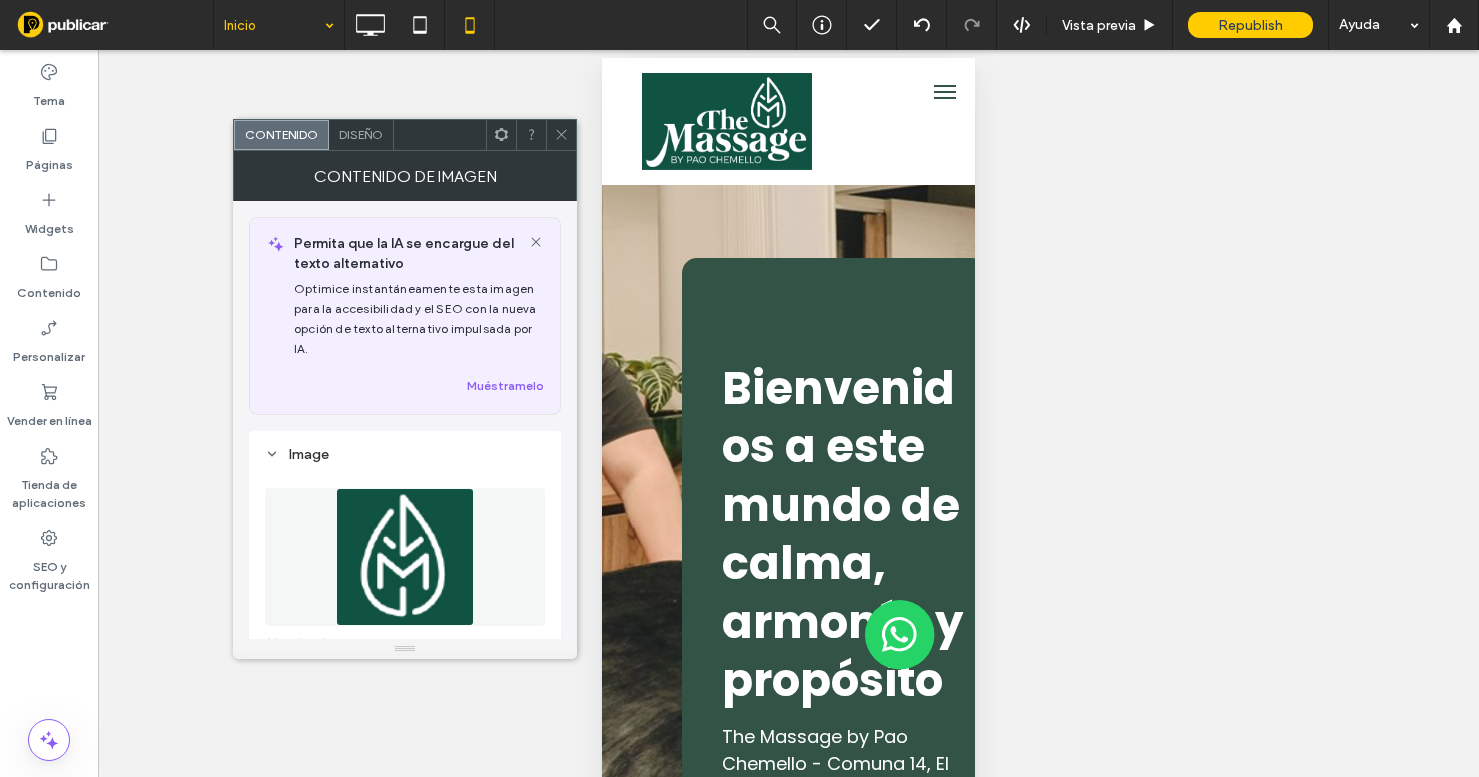 click on "Diseño" at bounding box center [361, 135] 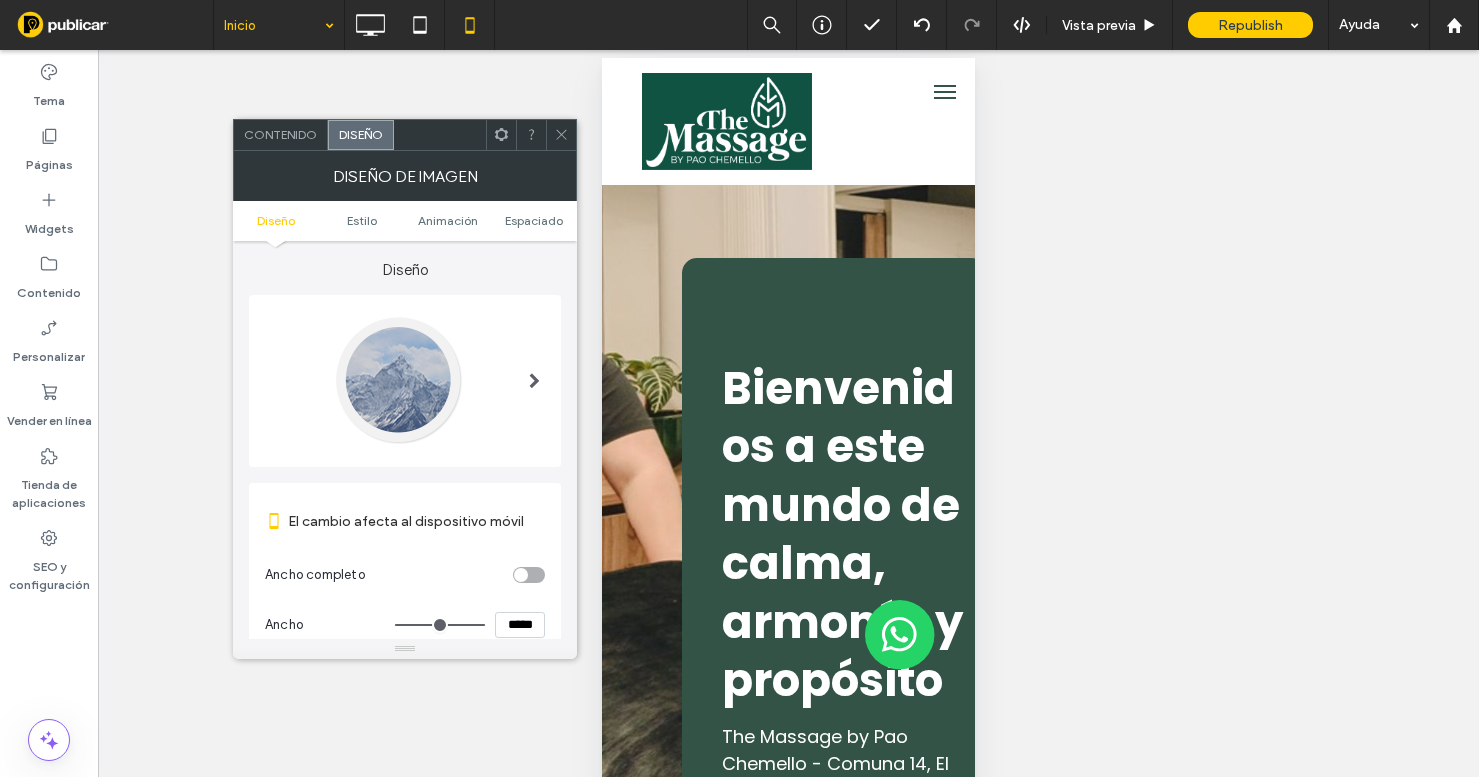 scroll, scrollTop: 43, scrollLeft: 0, axis: vertical 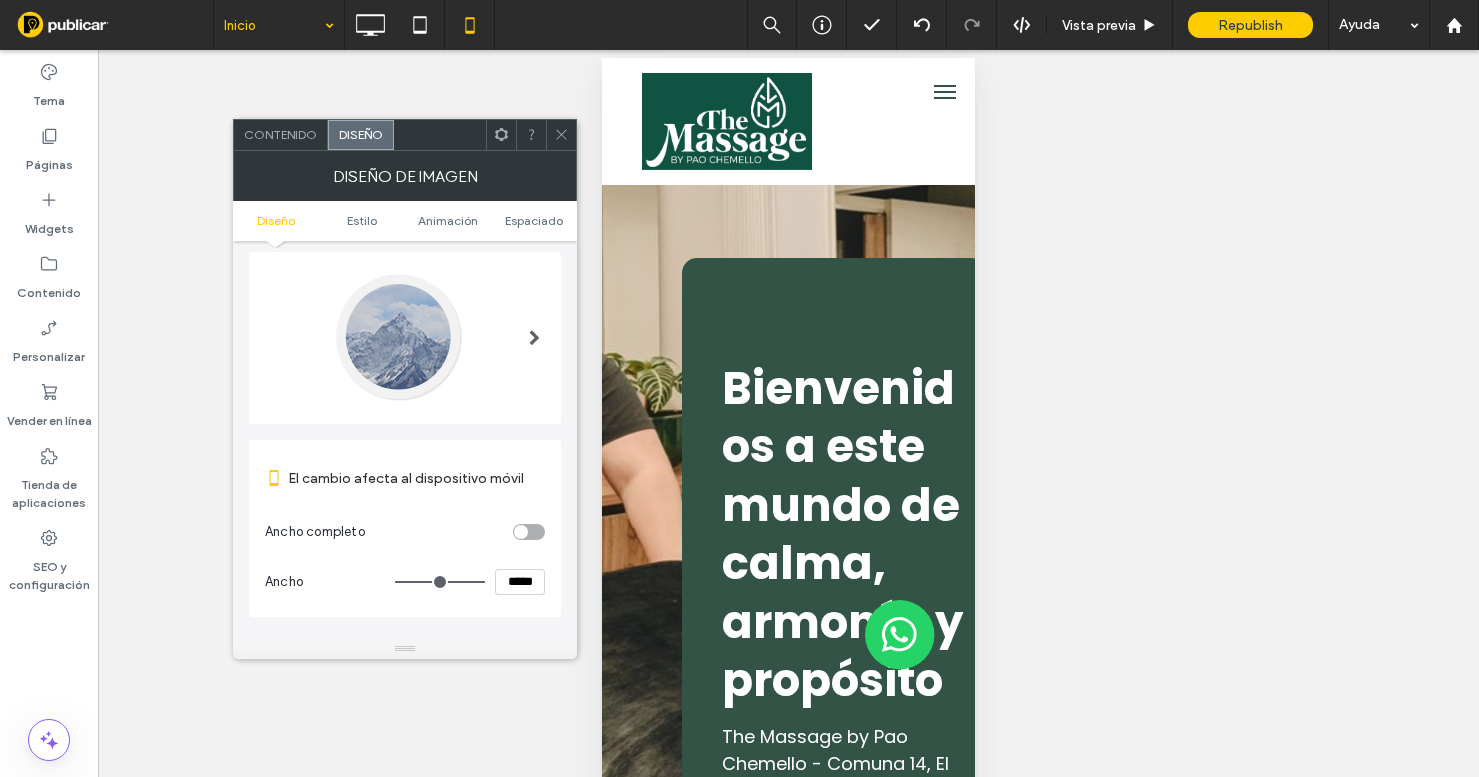 type on "***" 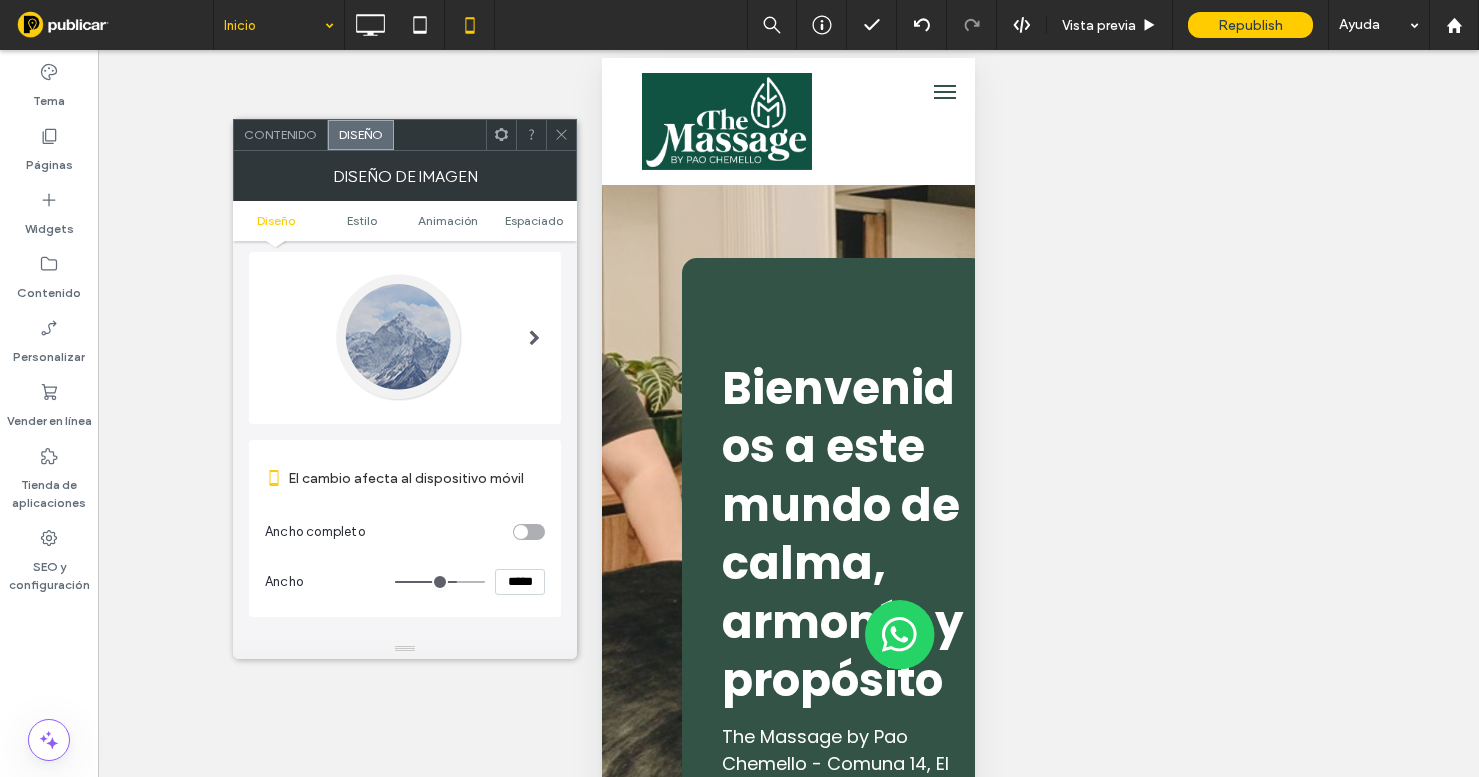 type on "***" 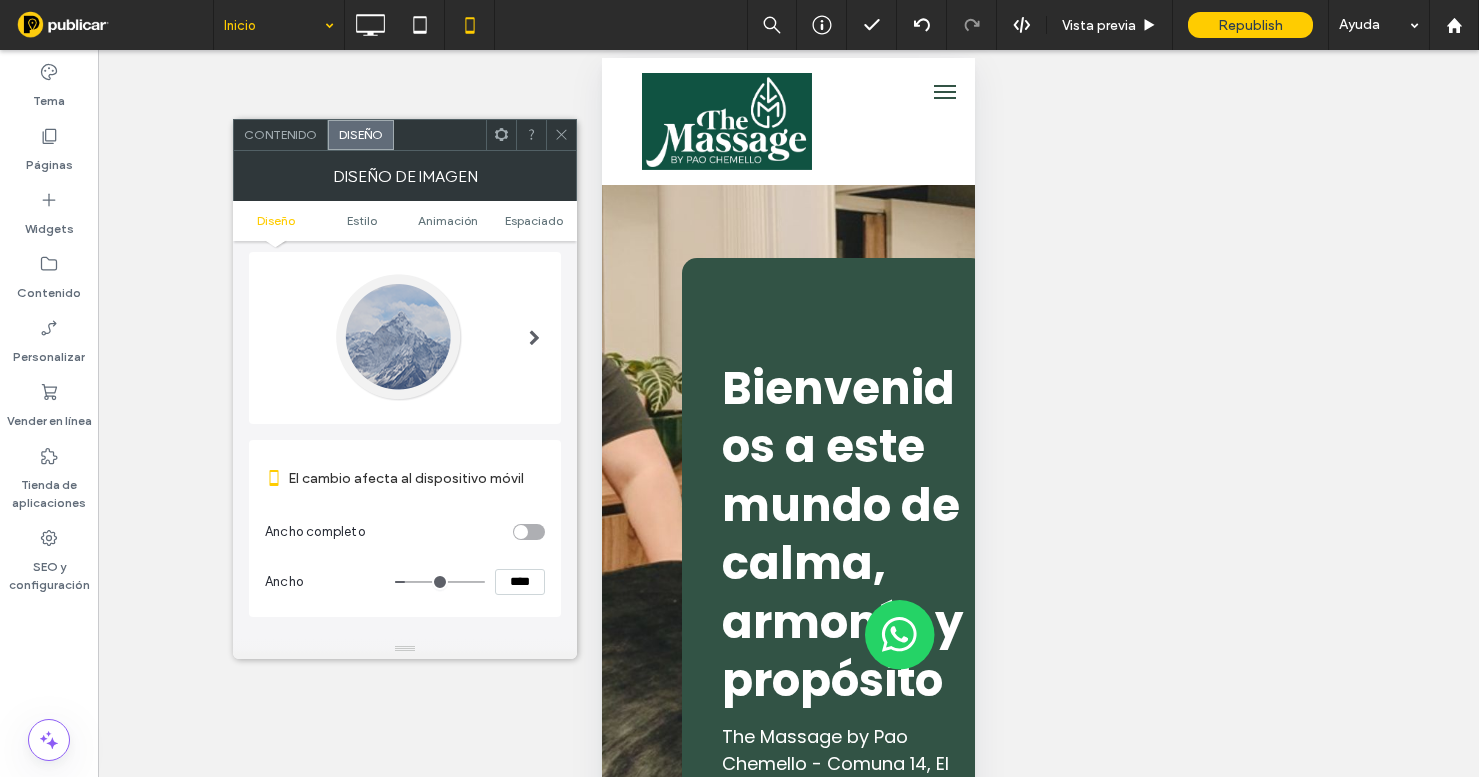 drag, startPoint x: 476, startPoint y: 582, endPoint x: 411, endPoint y: 584, distance: 65.03076 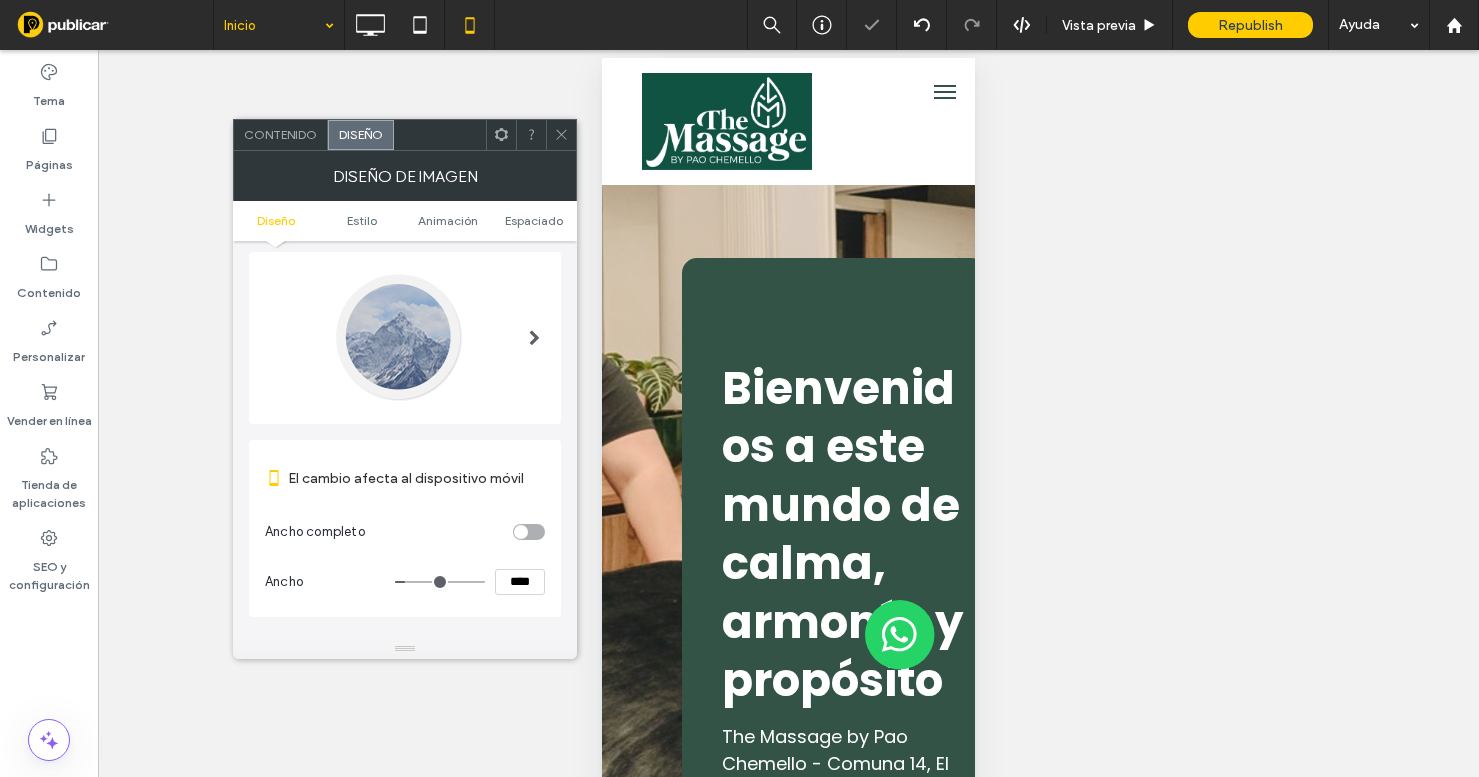 click on "****" at bounding box center (520, 582) 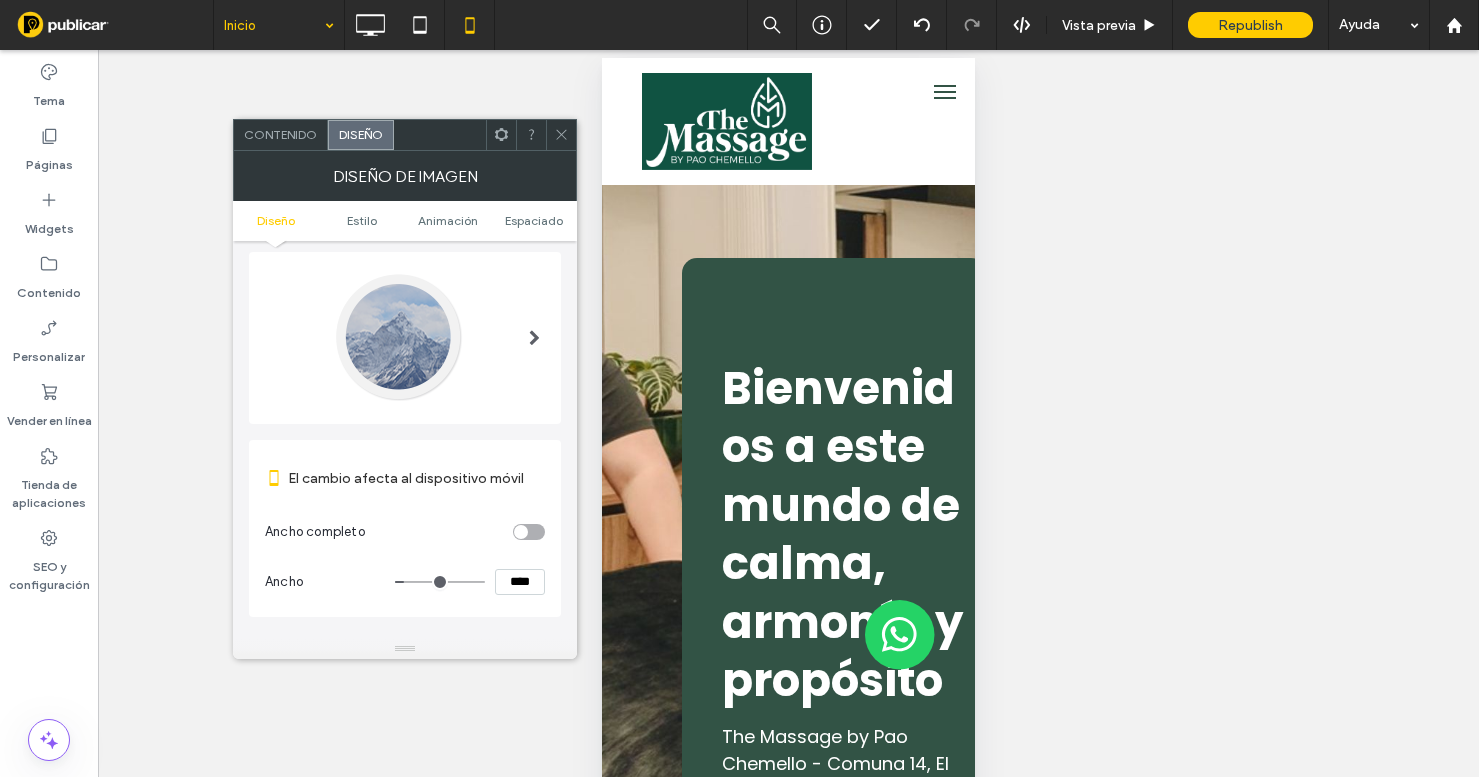 click 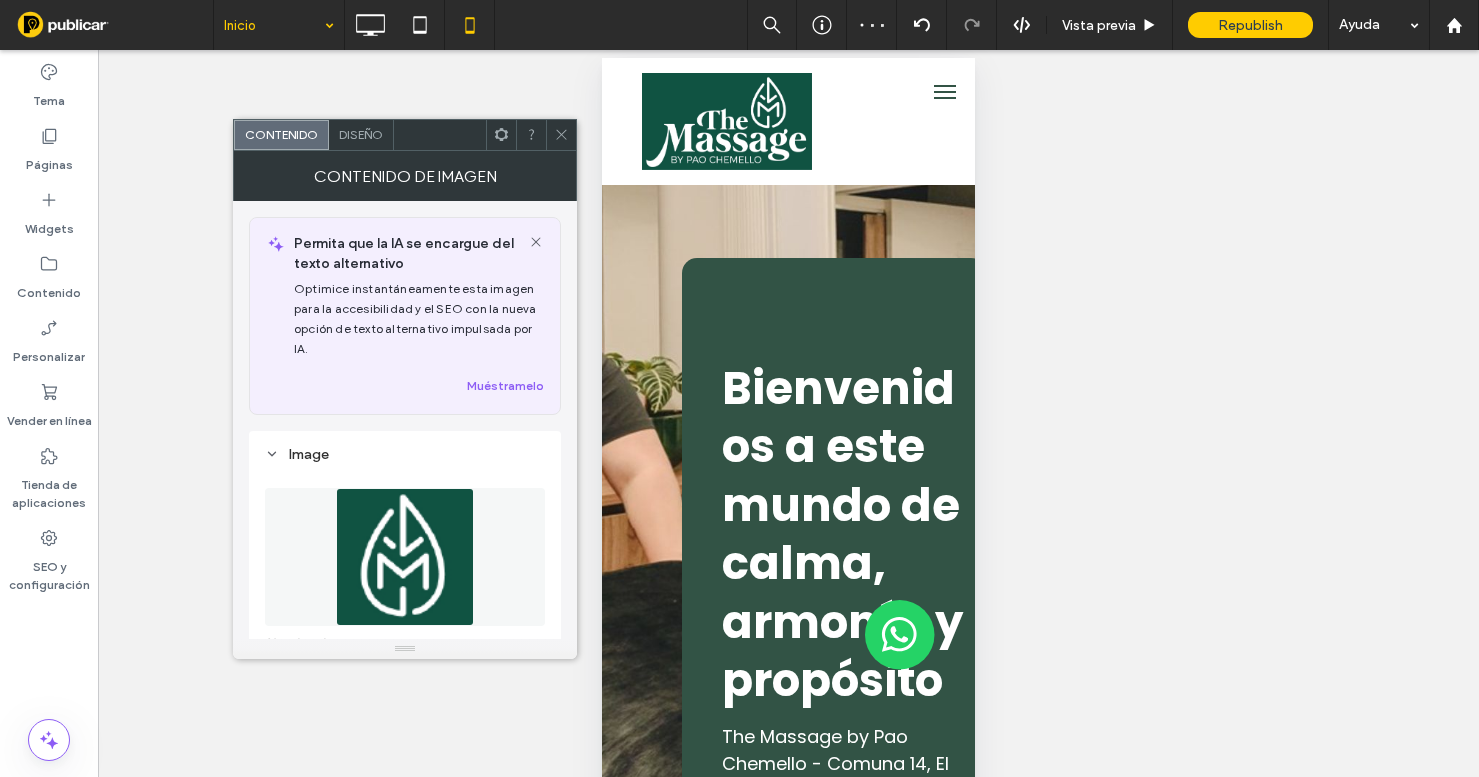 click on "Diseño" at bounding box center (361, 134) 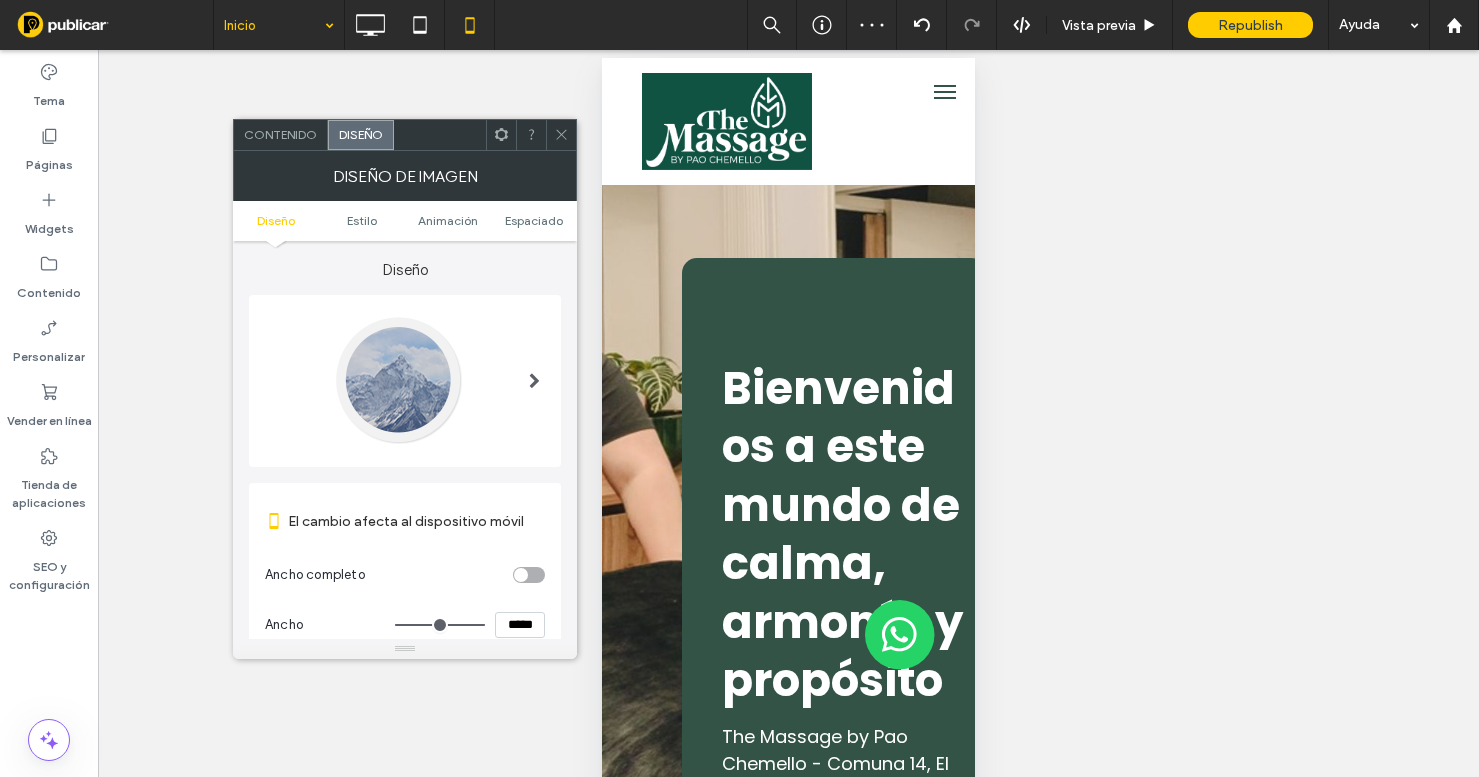 click on "Ancho *****" at bounding box center (405, 625) 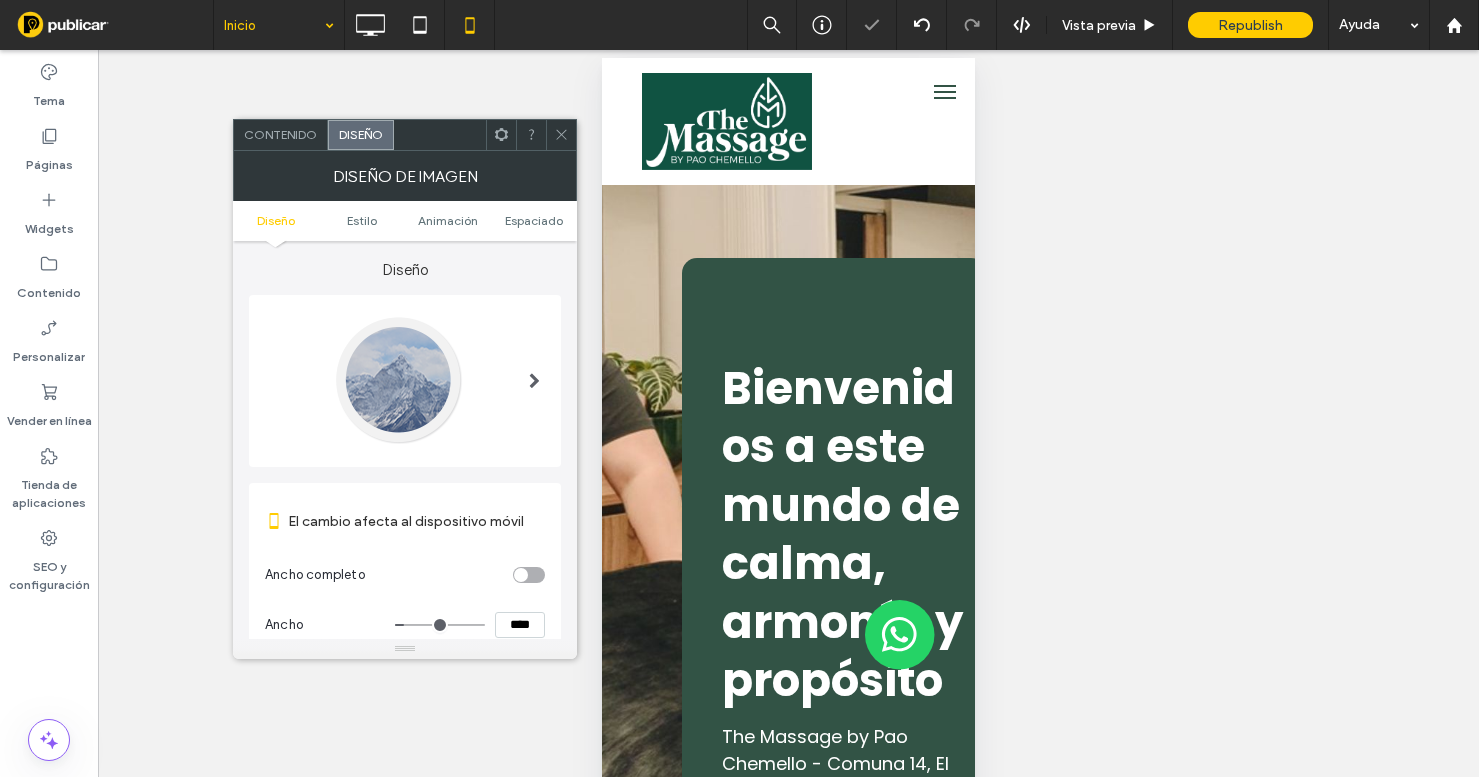 click 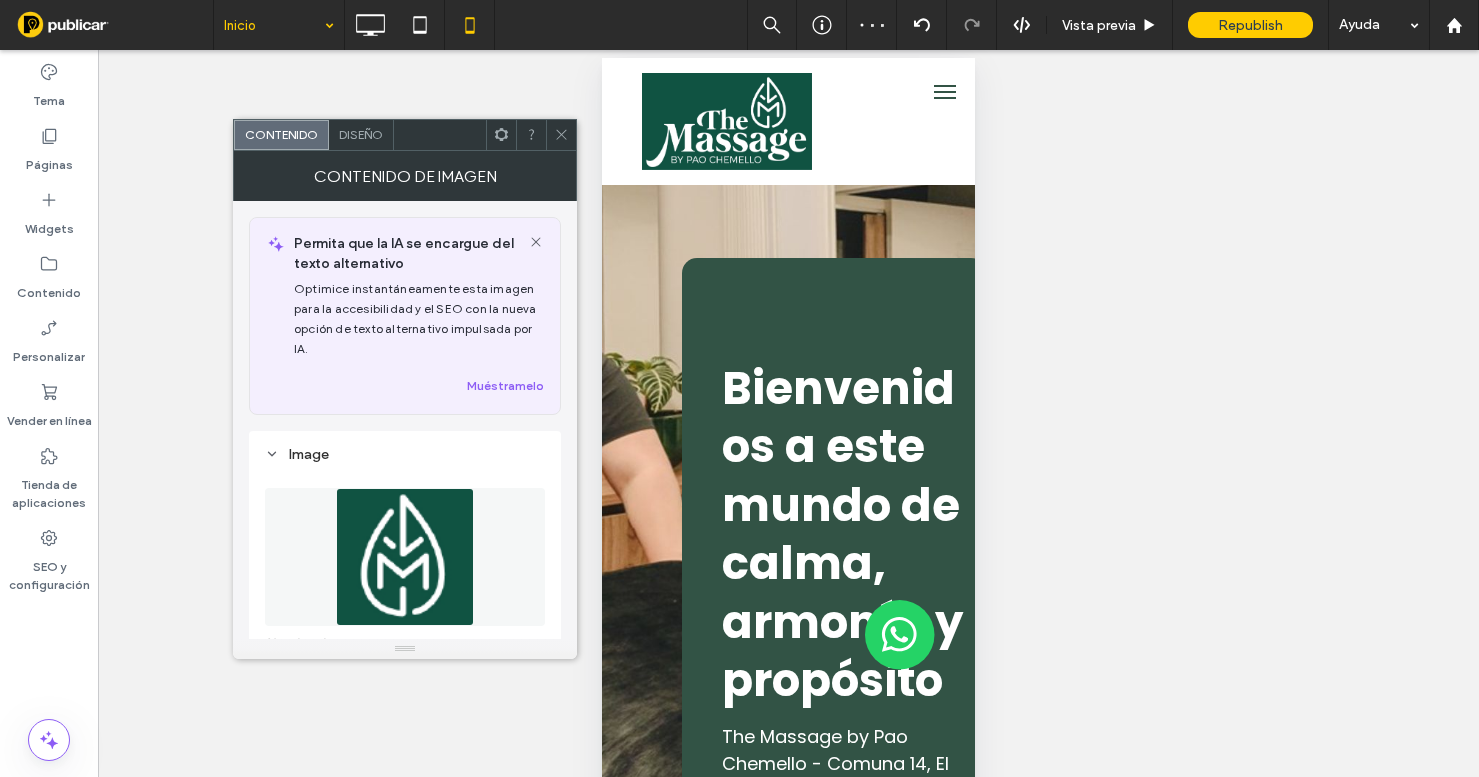 click on "Diseño" at bounding box center (361, 134) 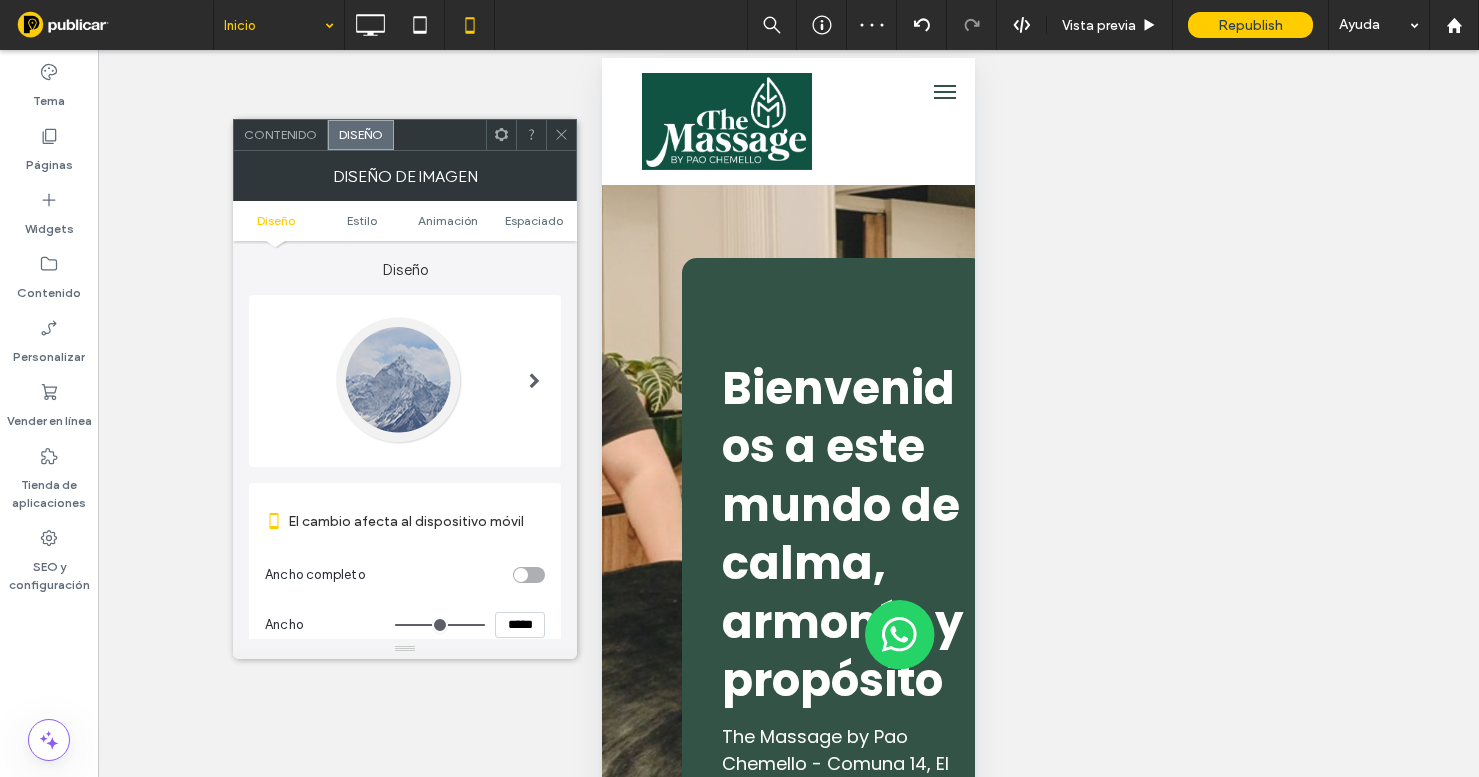 click on "*****" at bounding box center [520, 625] 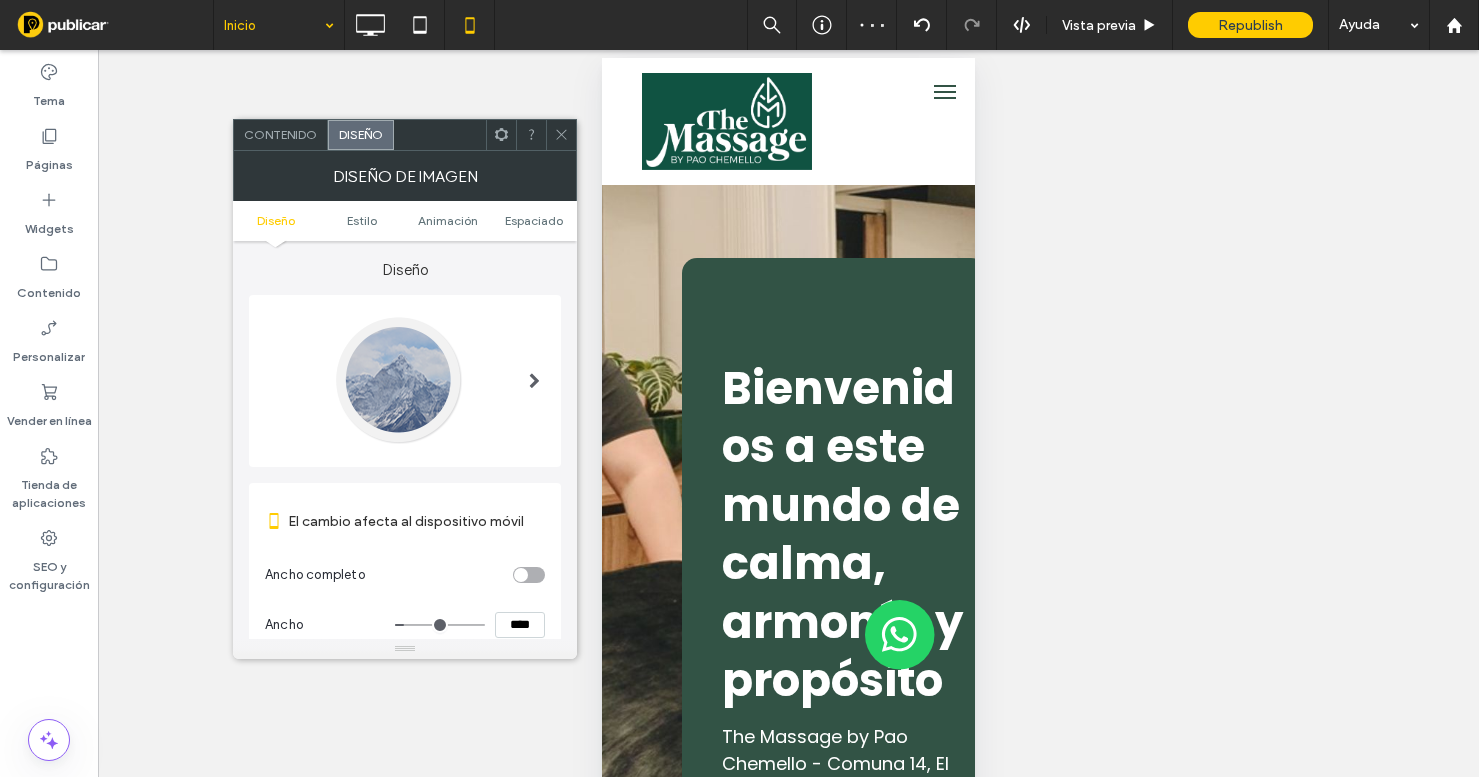 click 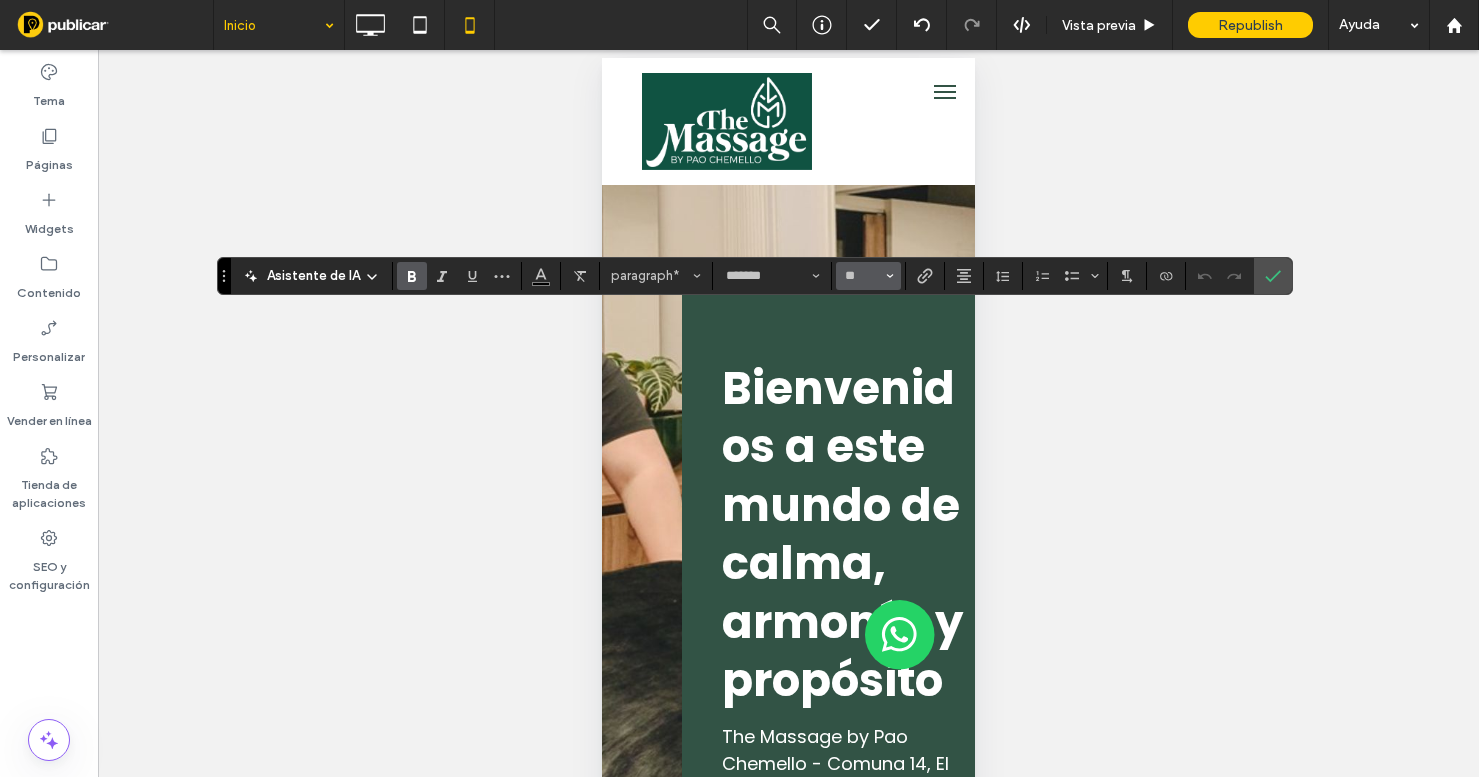 click 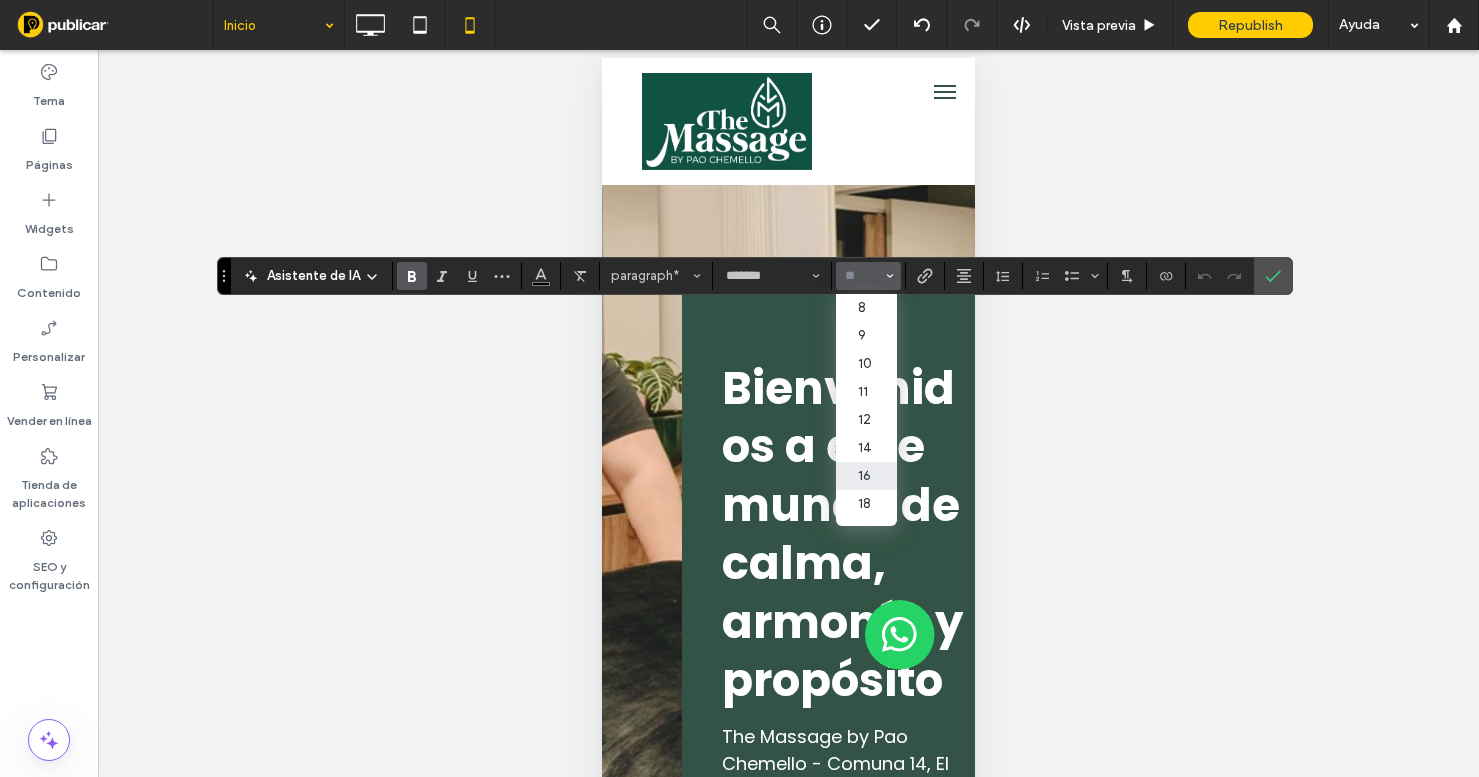 click on "16" at bounding box center [866, 476] 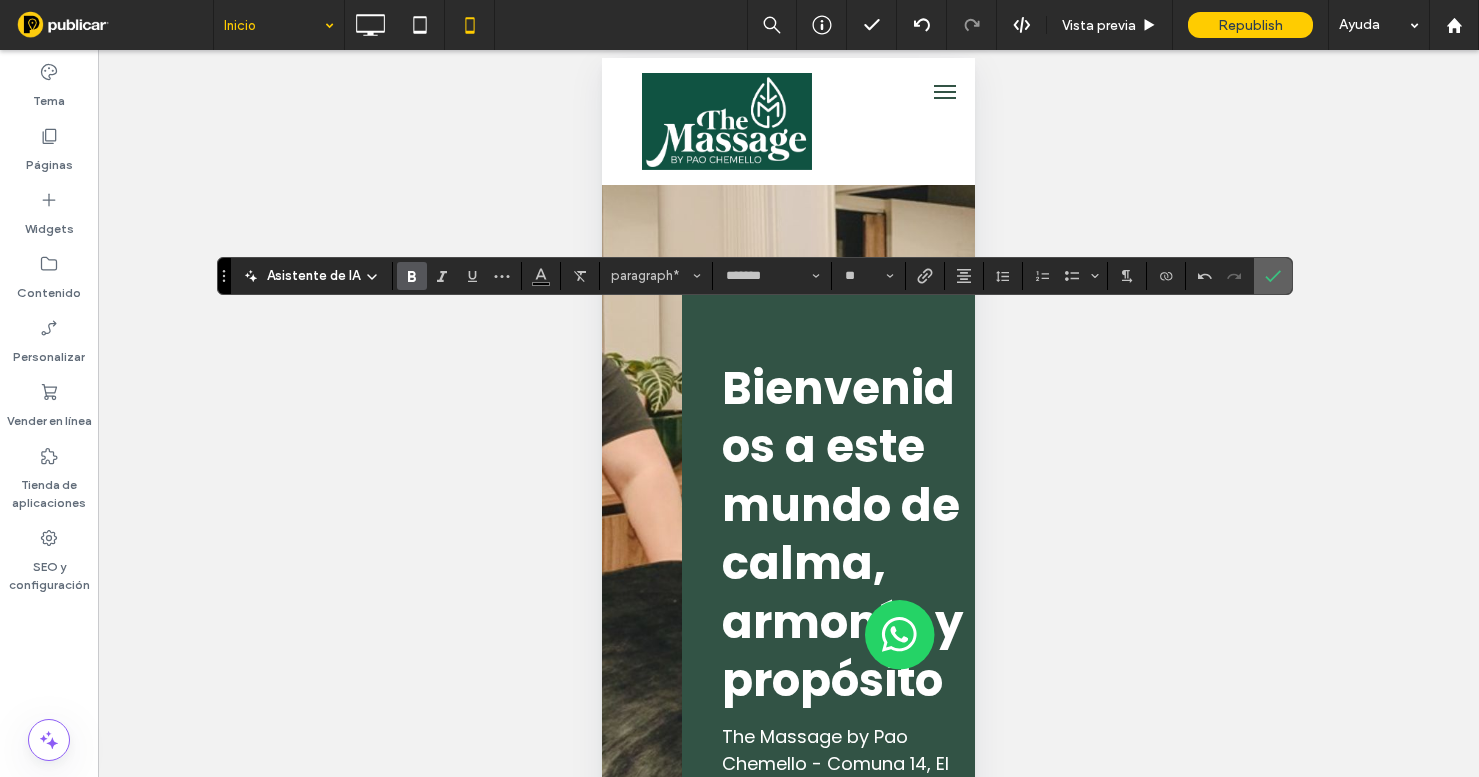 click 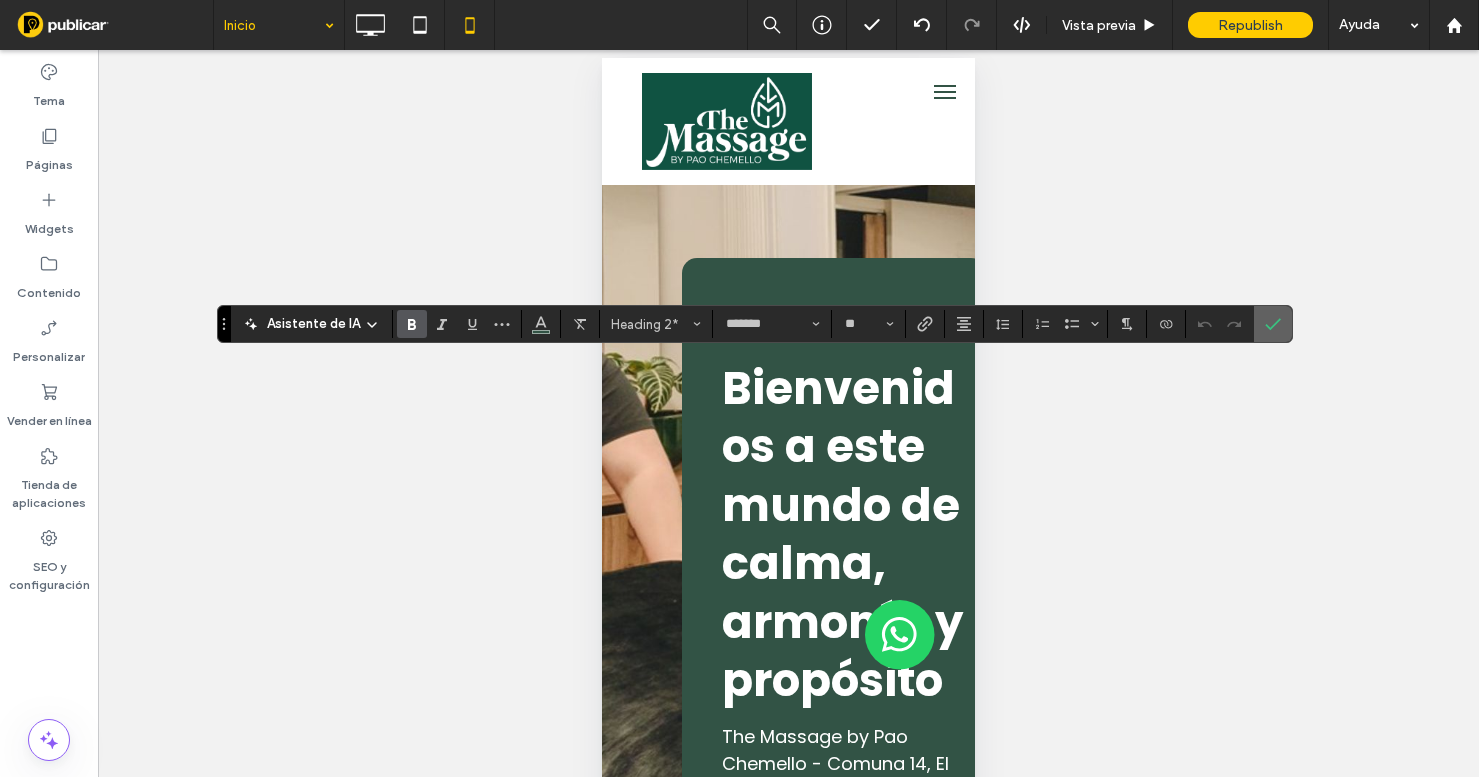click 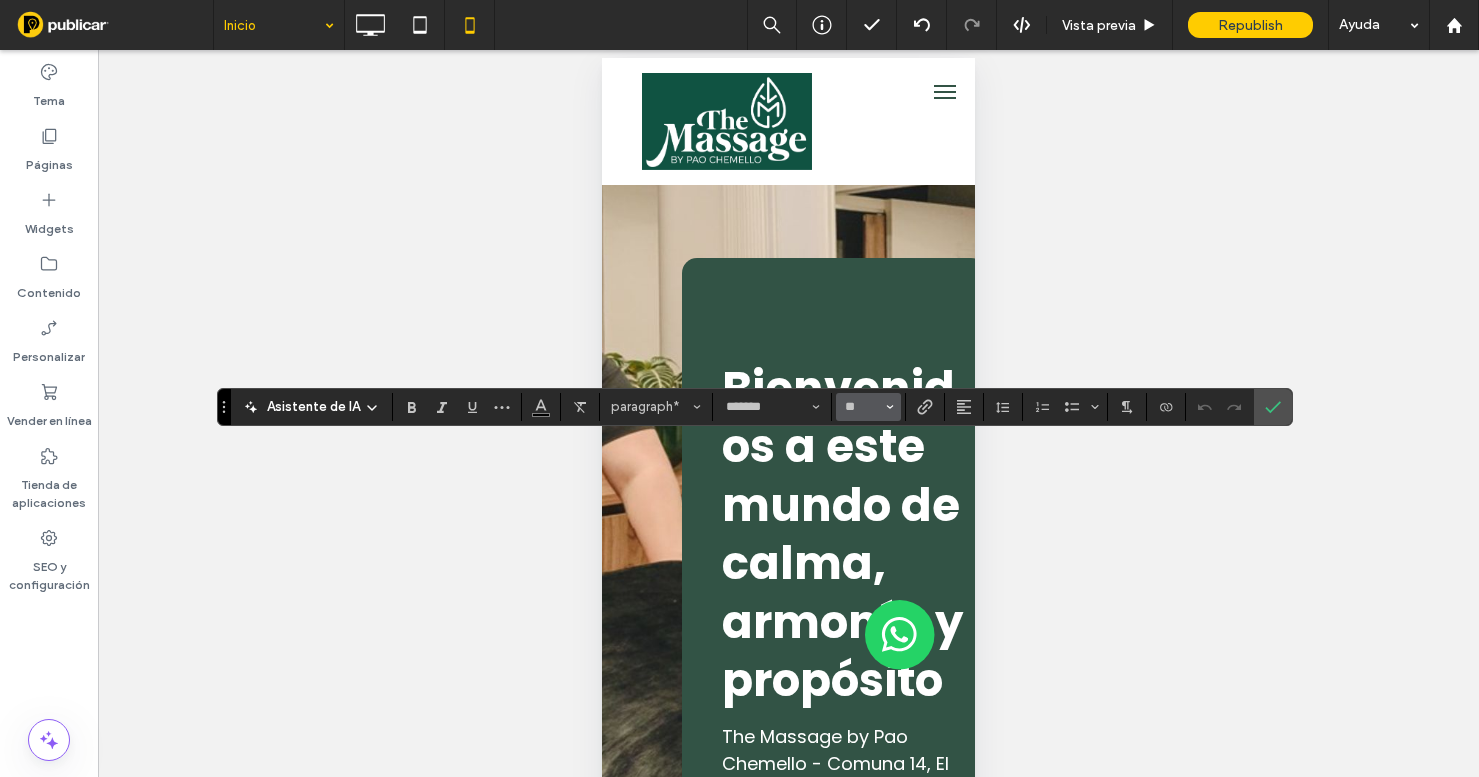 click 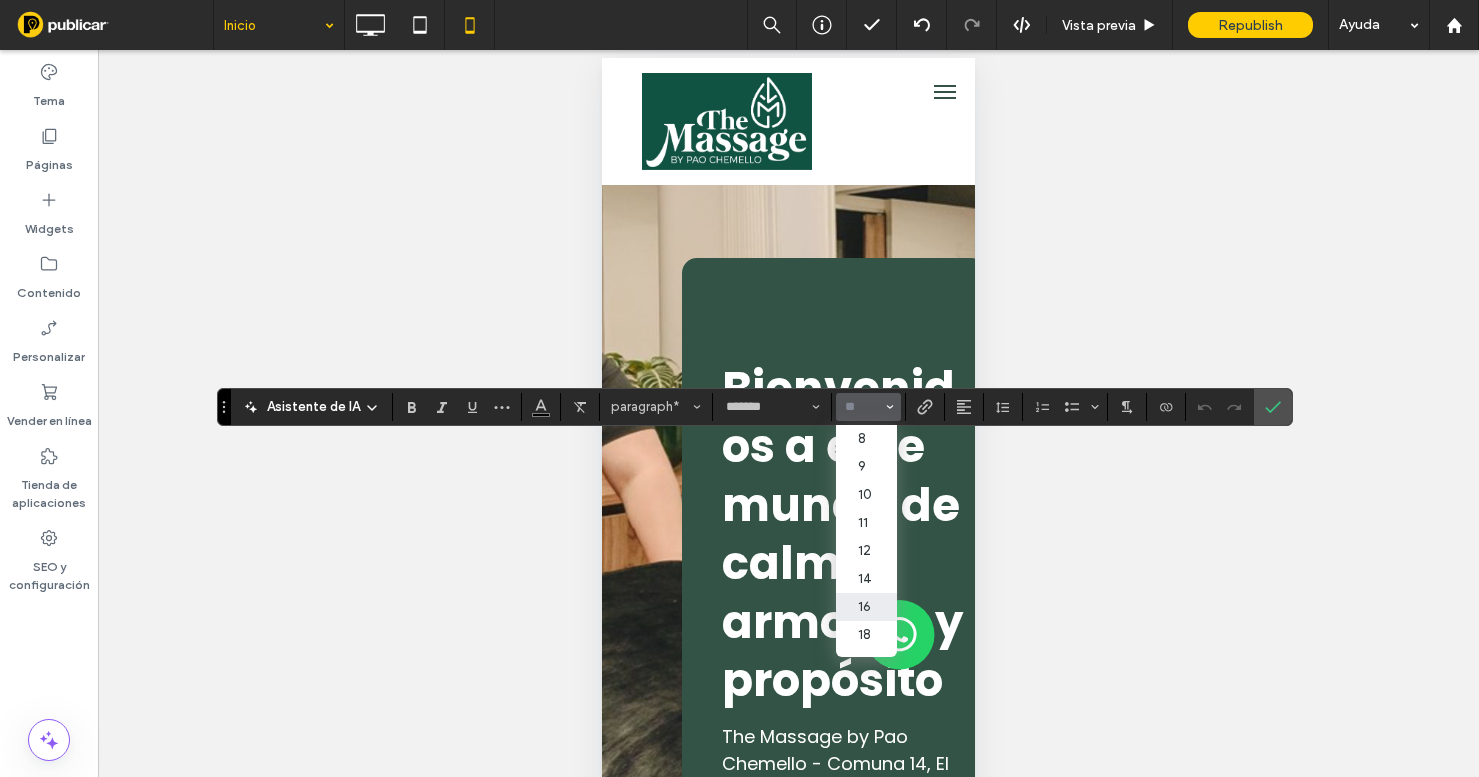 click on "16" at bounding box center [866, 607] 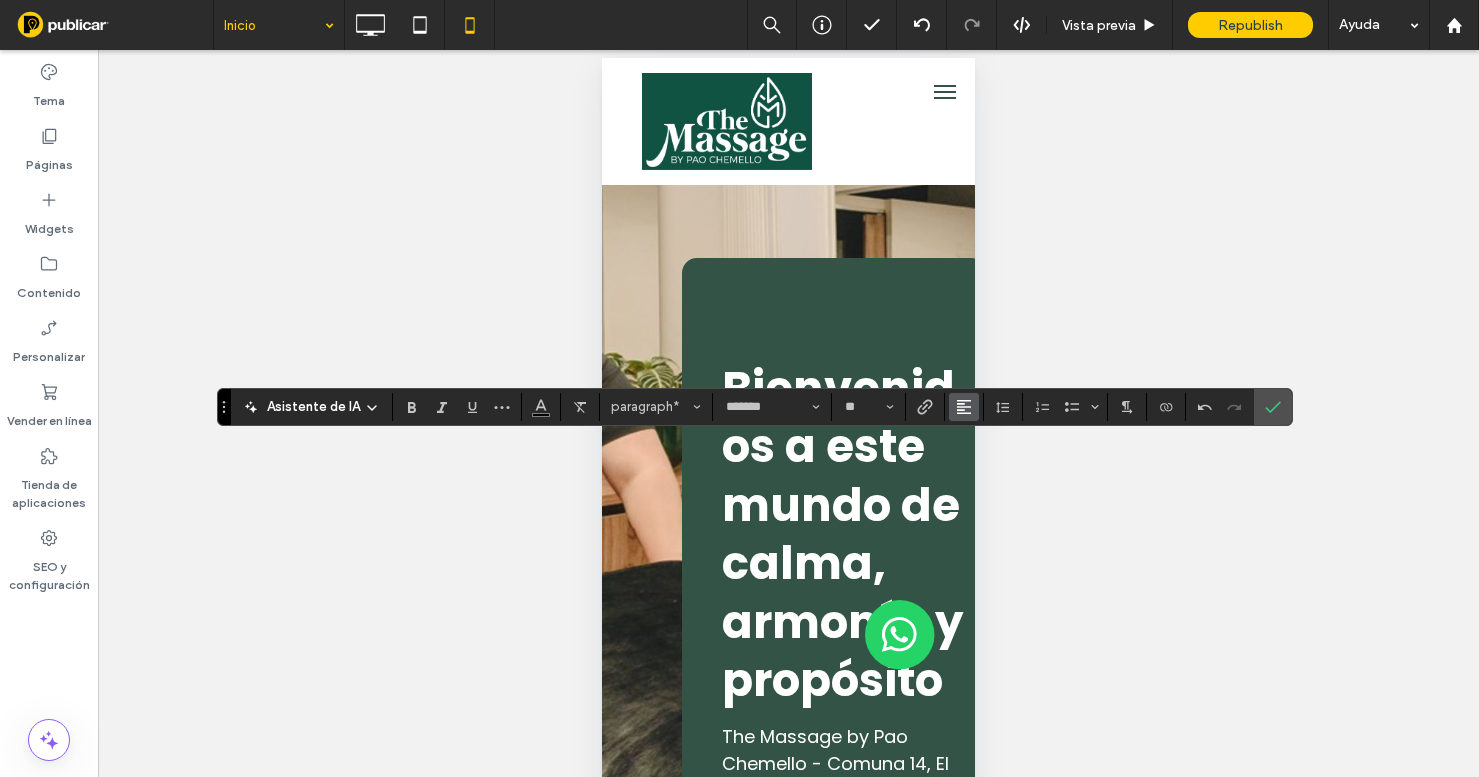 click 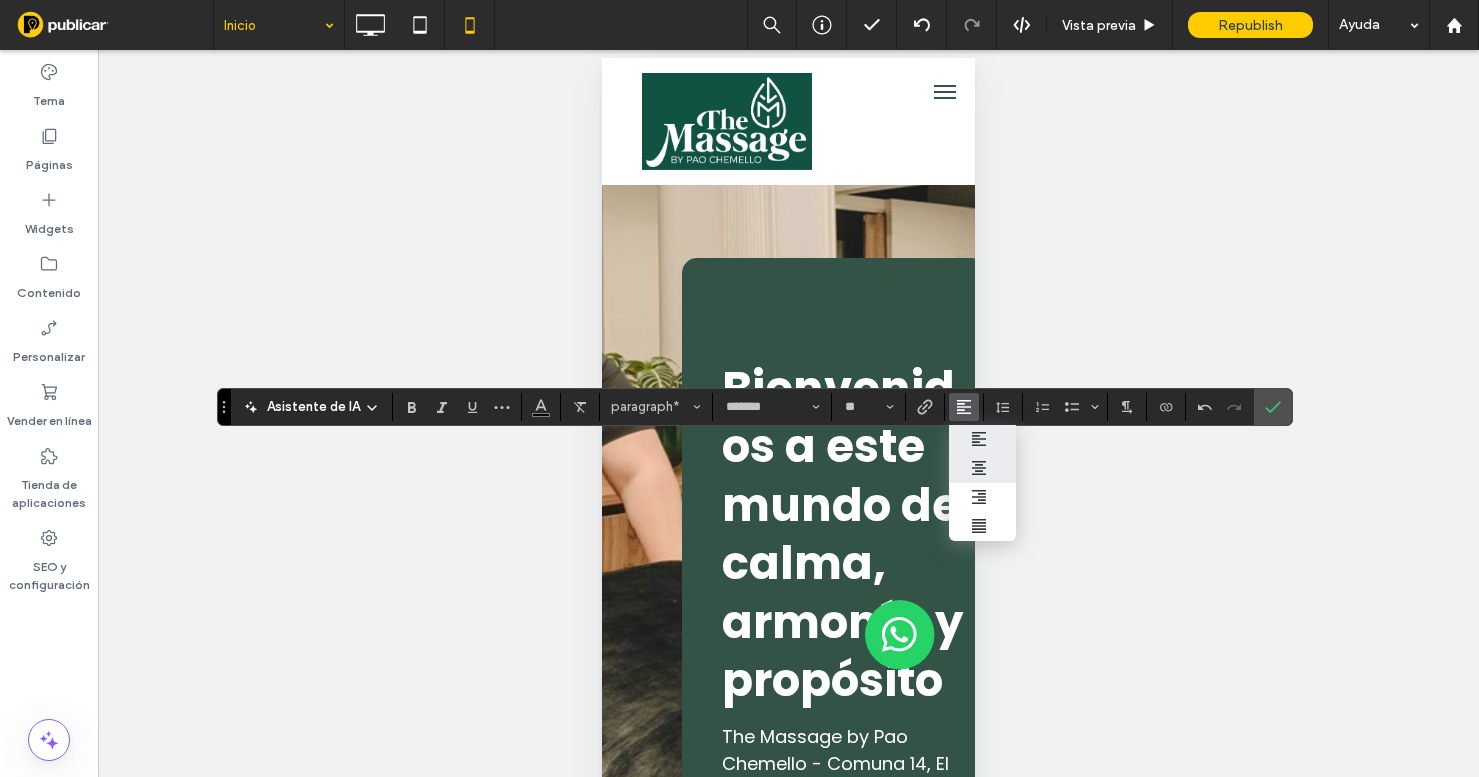 click 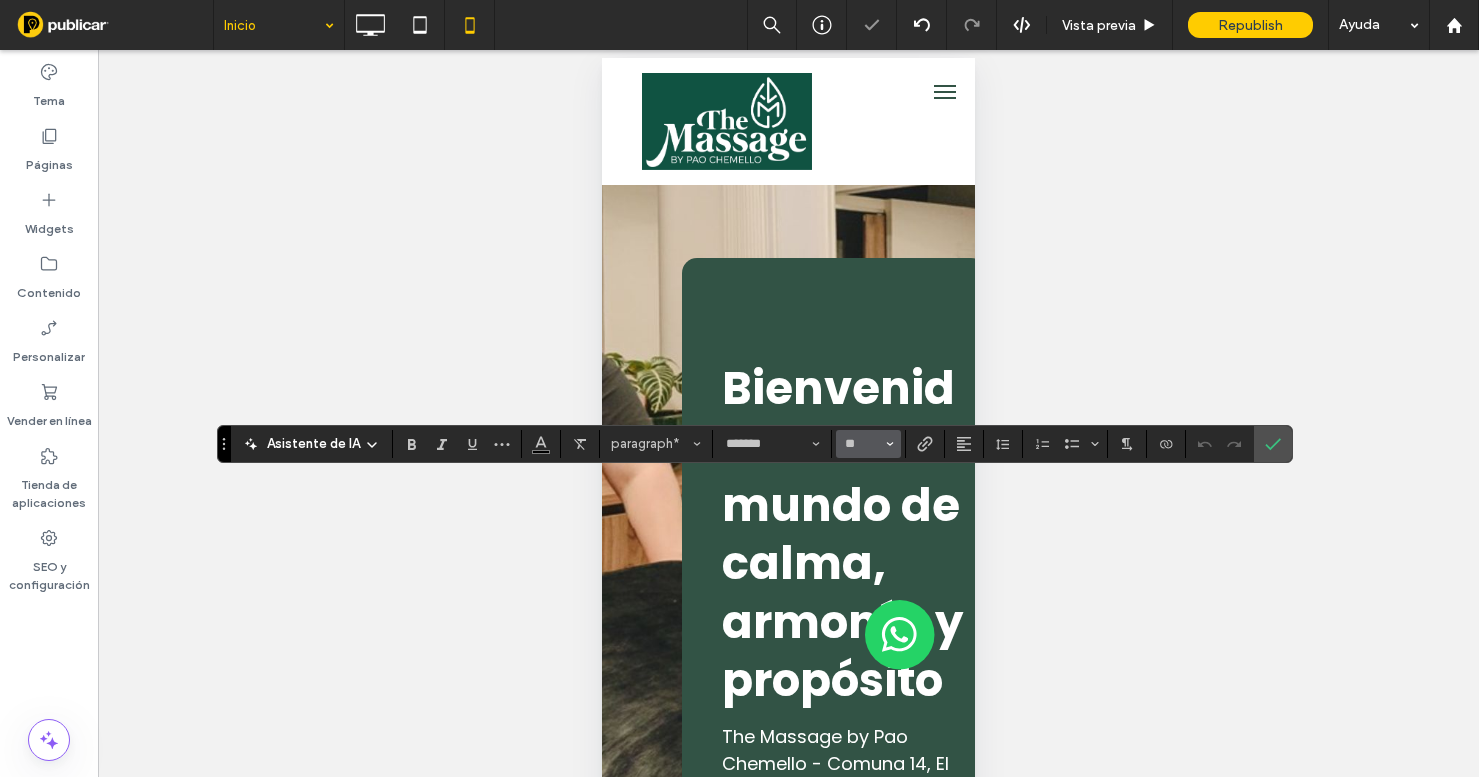 click at bounding box center (890, 444) 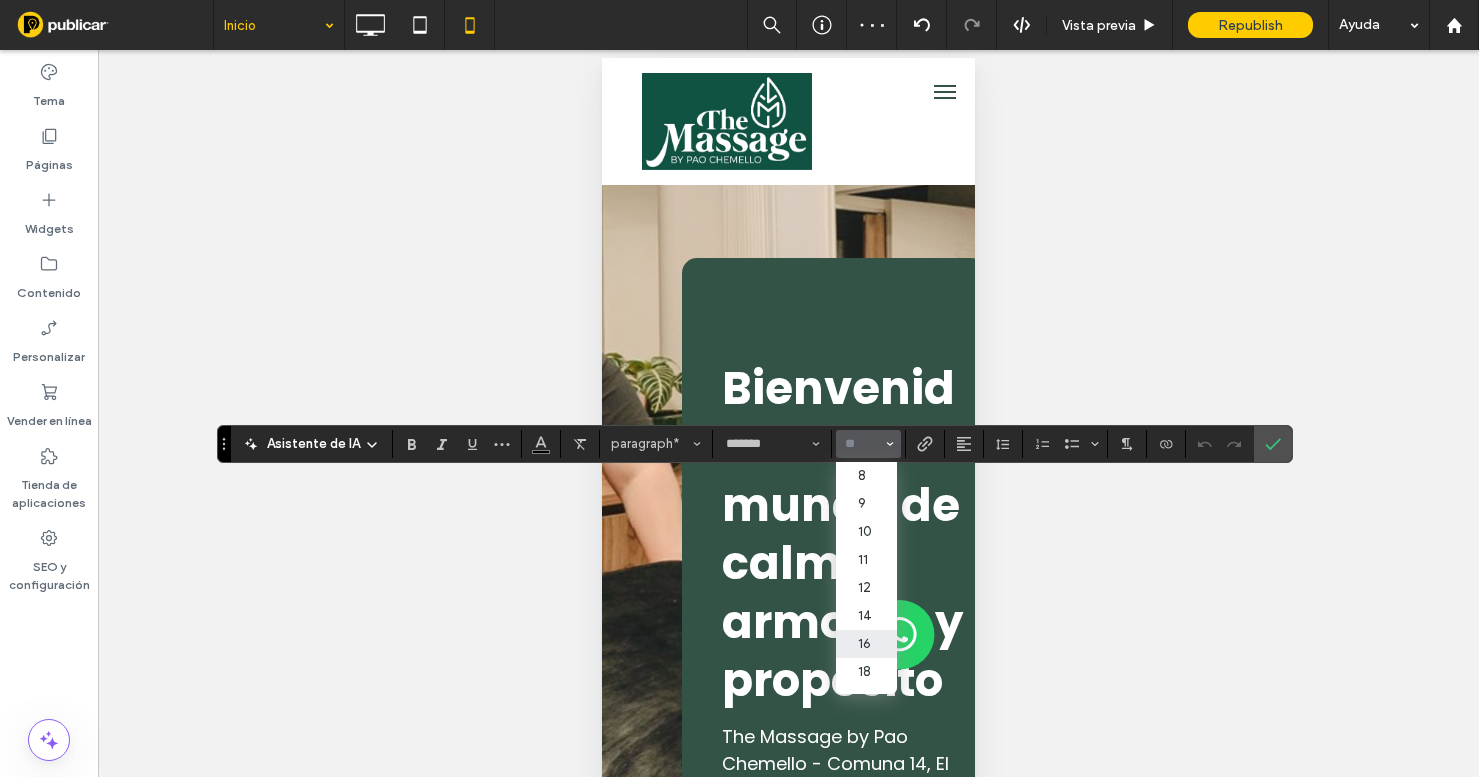 click on "16" at bounding box center (866, 644) 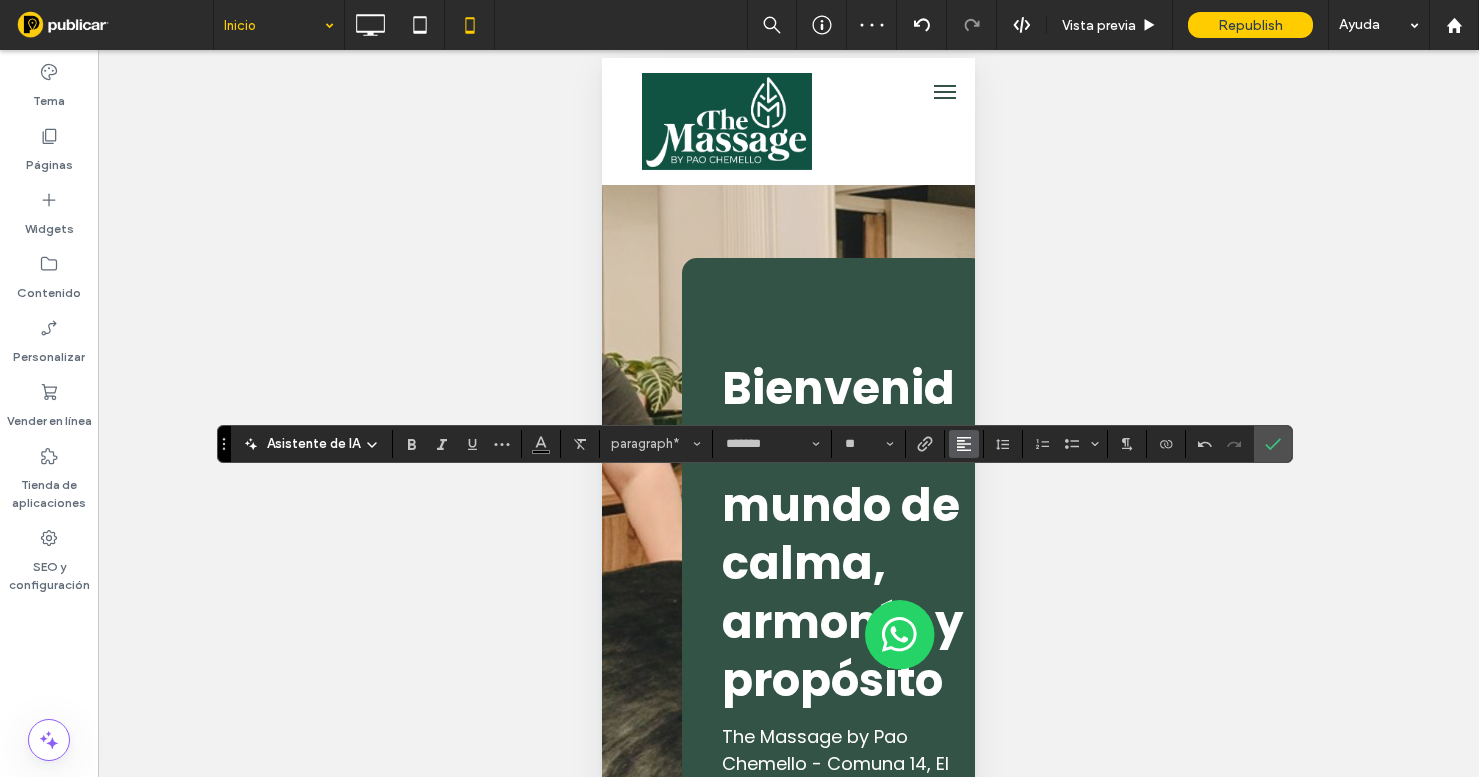 click at bounding box center (964, 444) 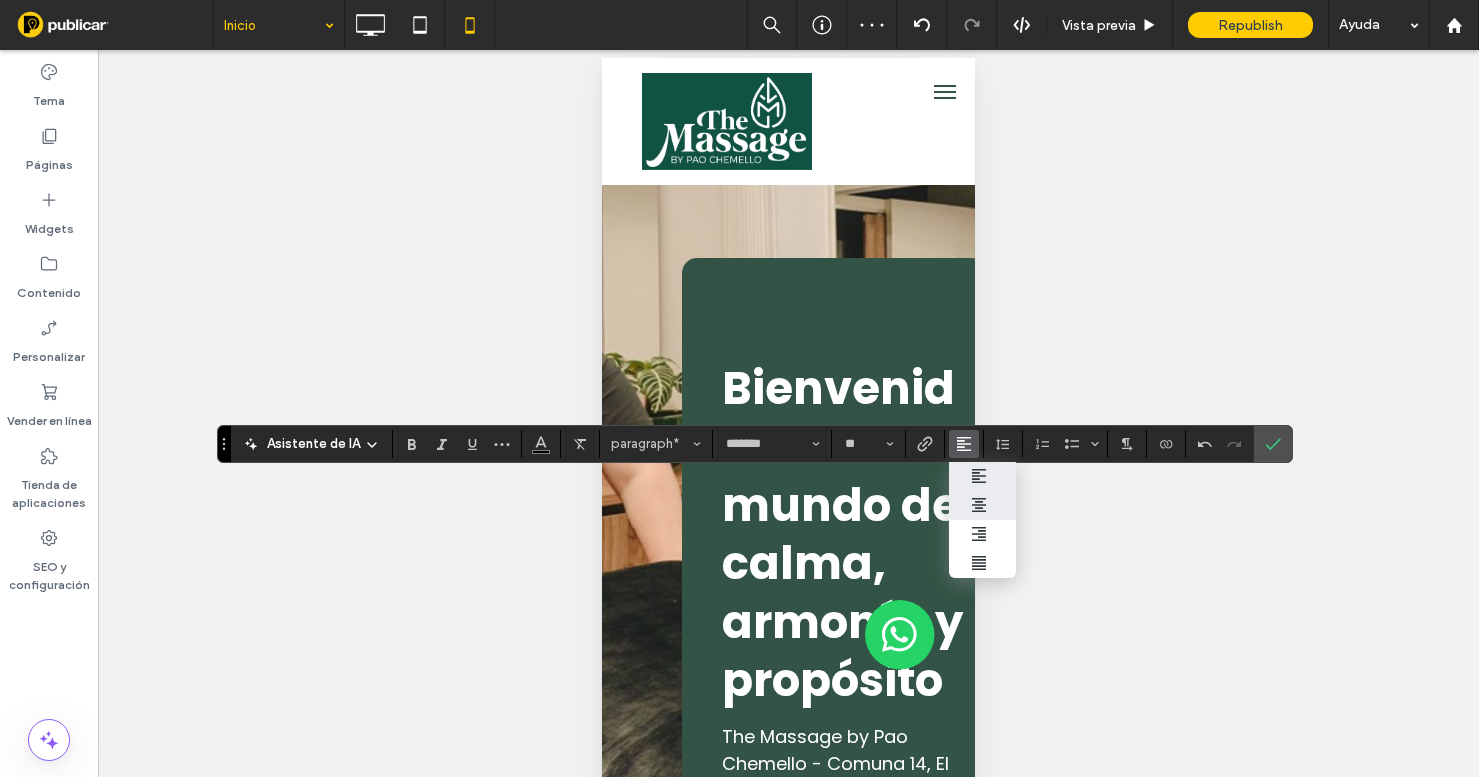 click 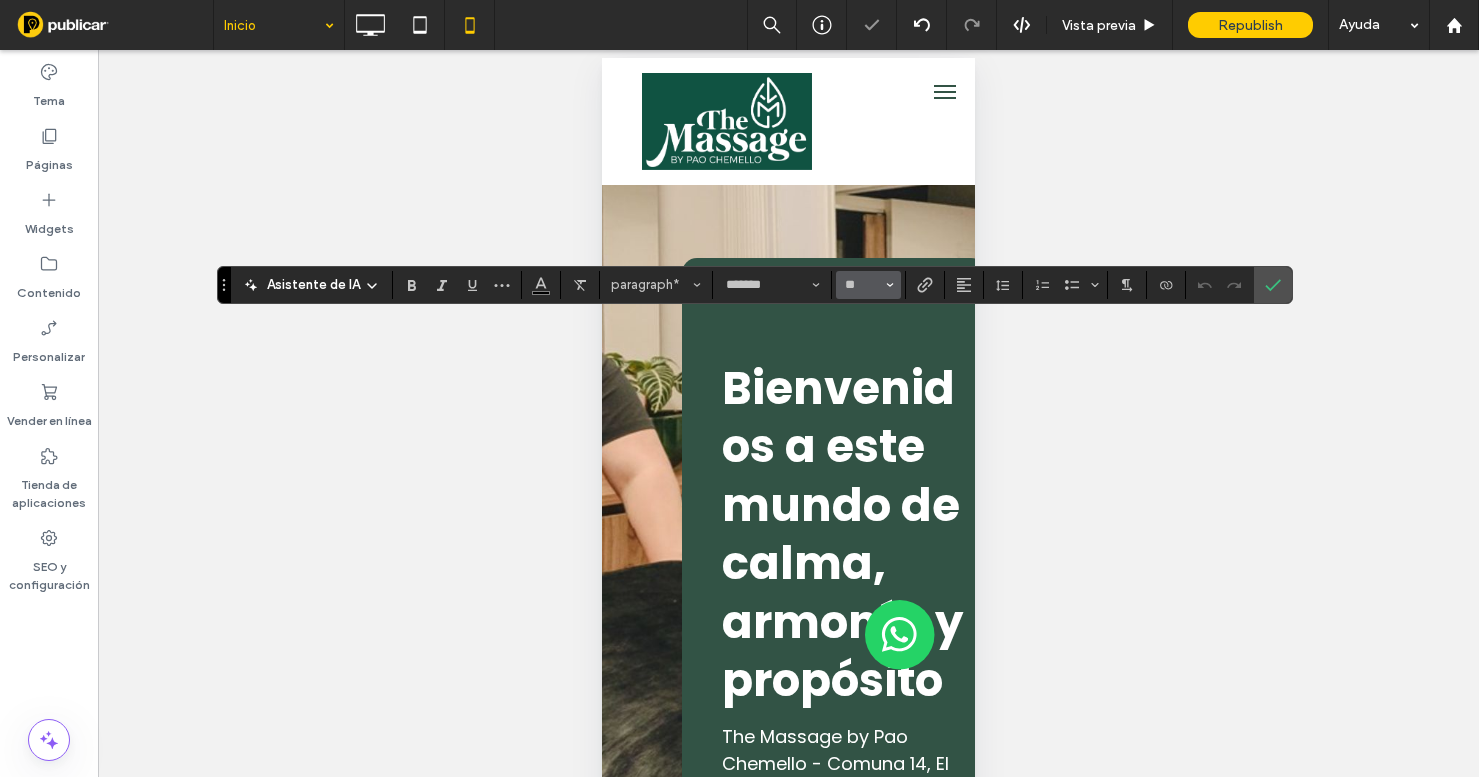 click on "**" at bounding box center (868, 285) 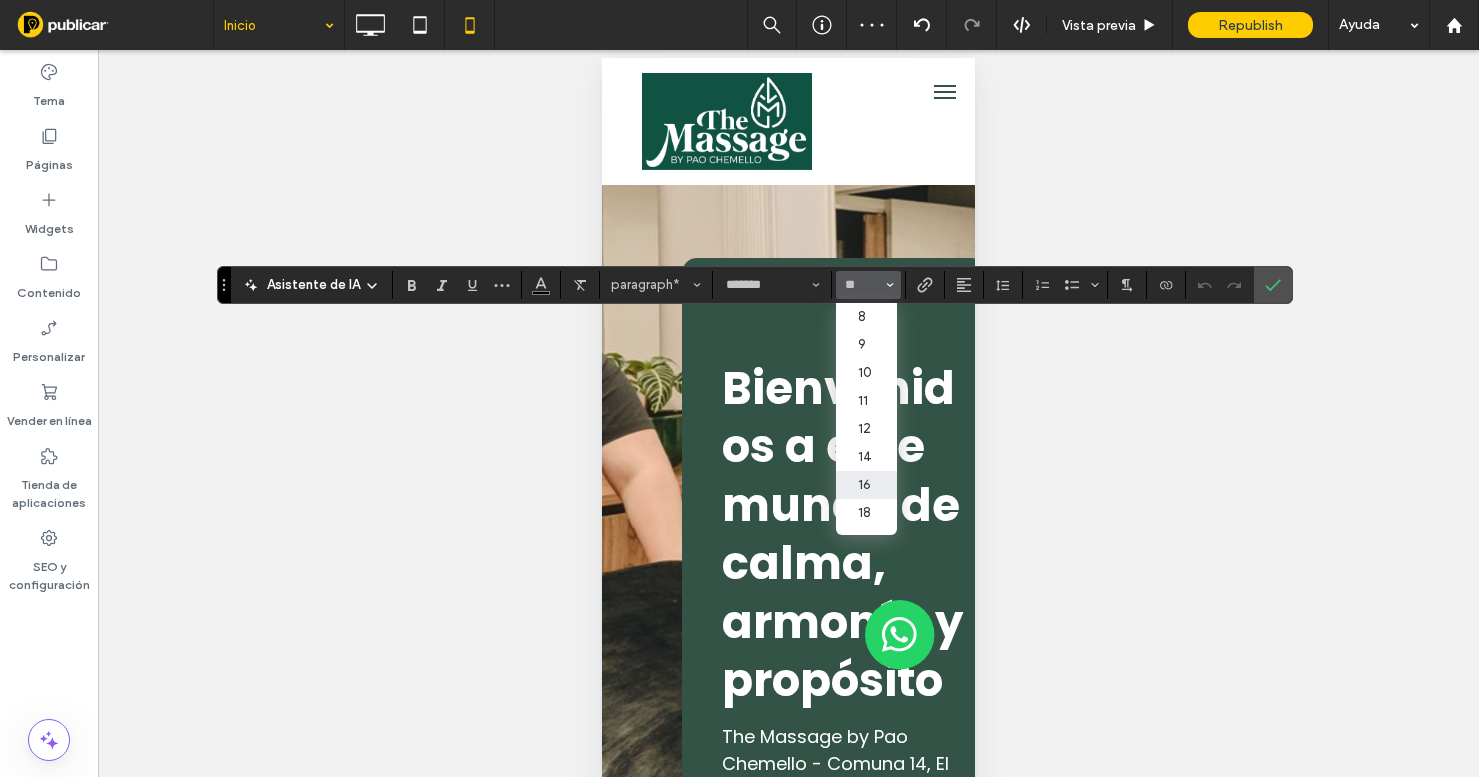 click on "16" at bounding box center (866, 485) 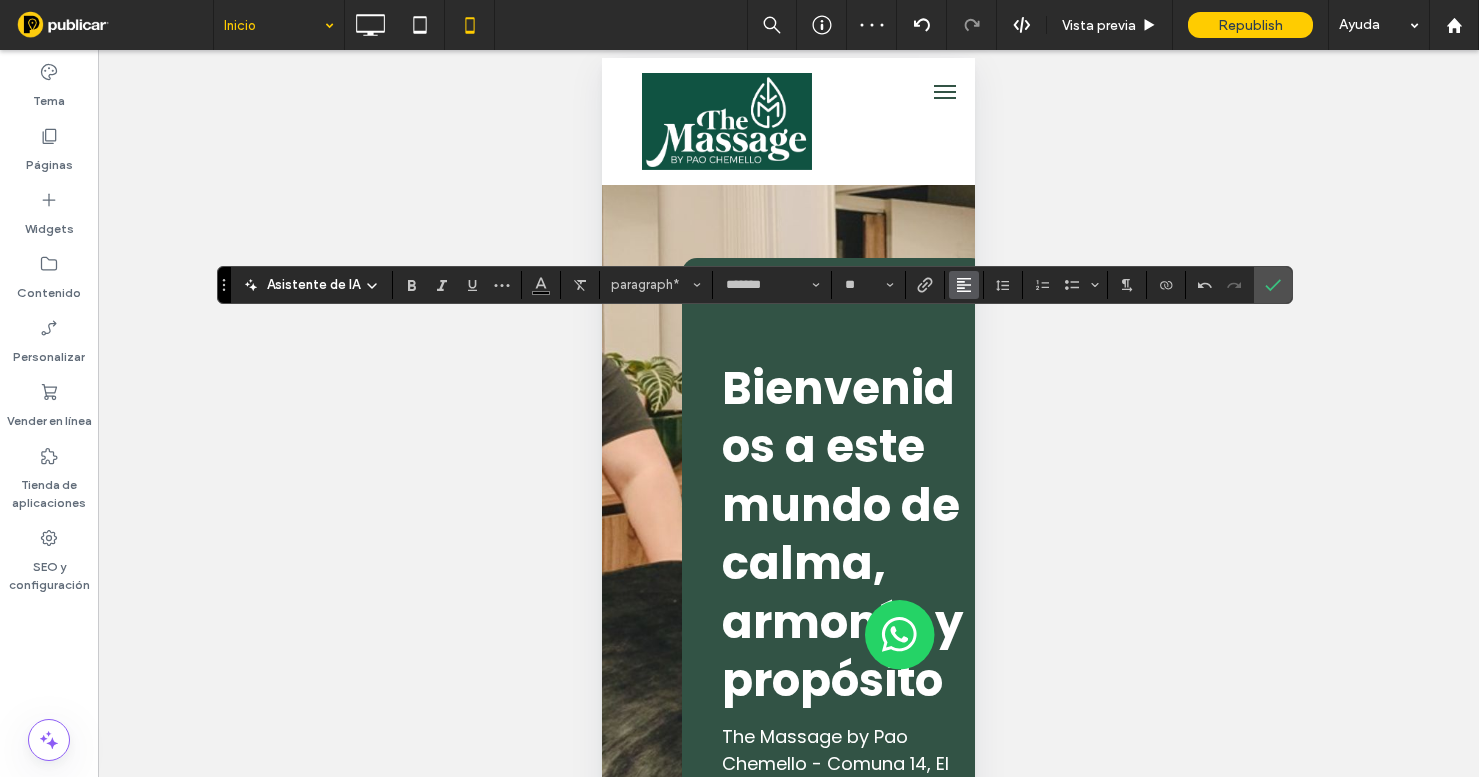click 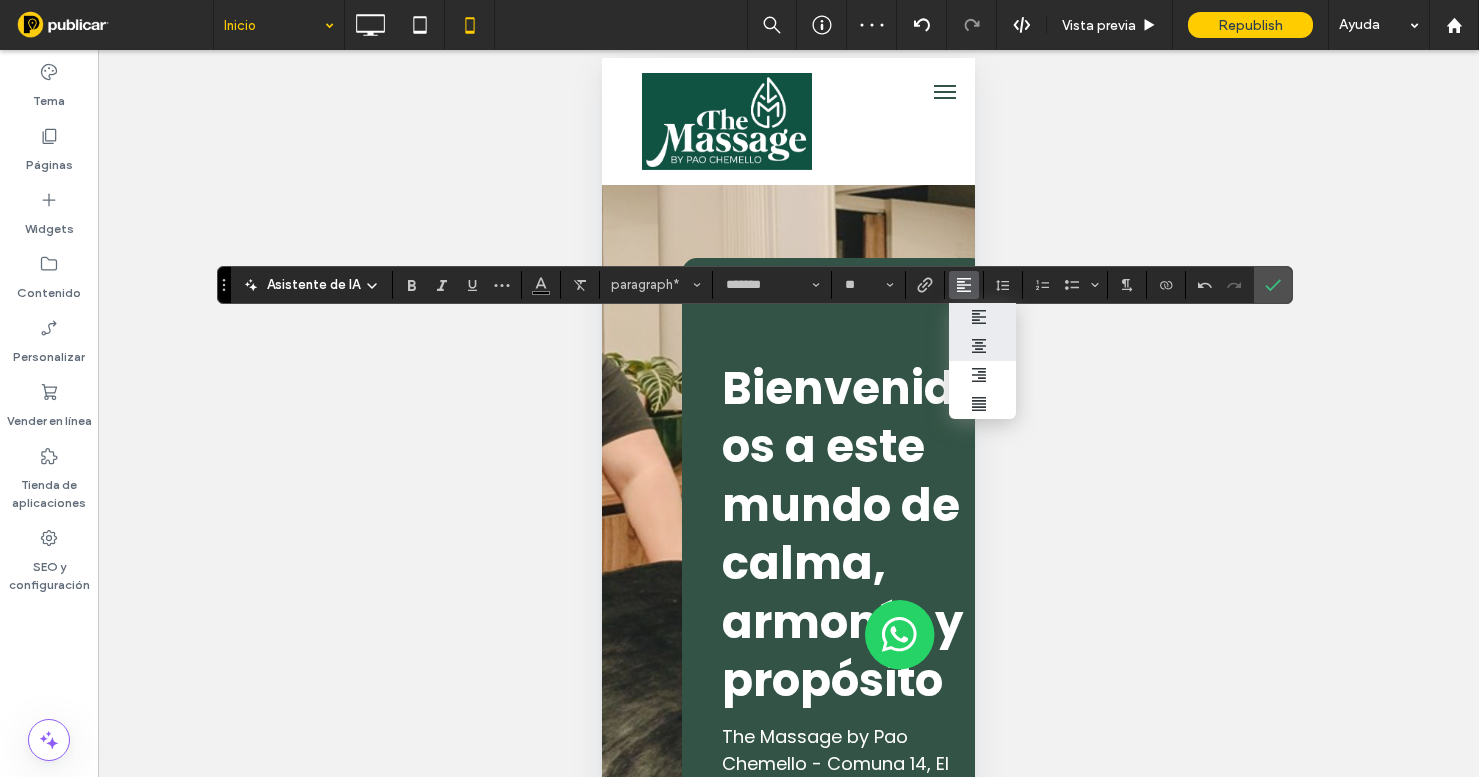 click 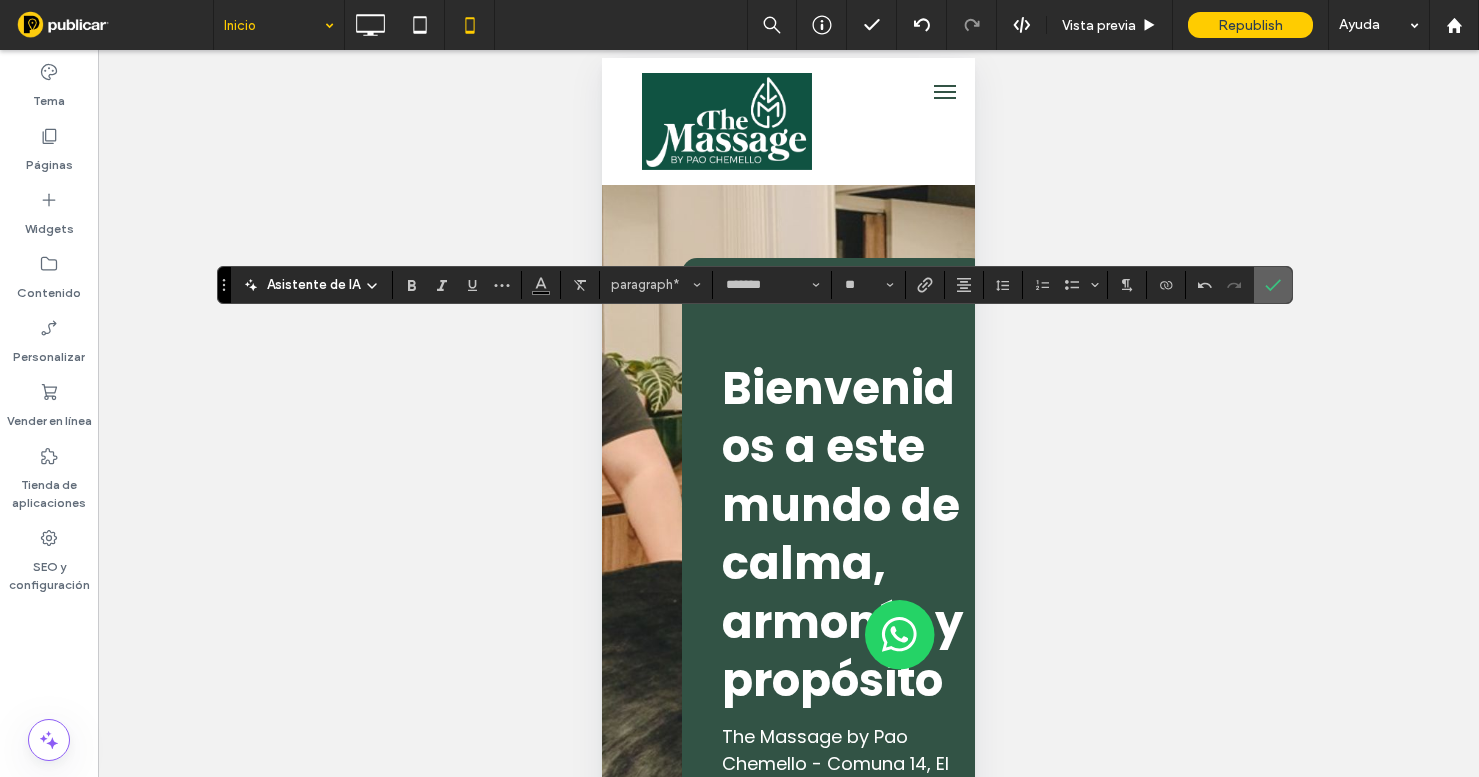 click 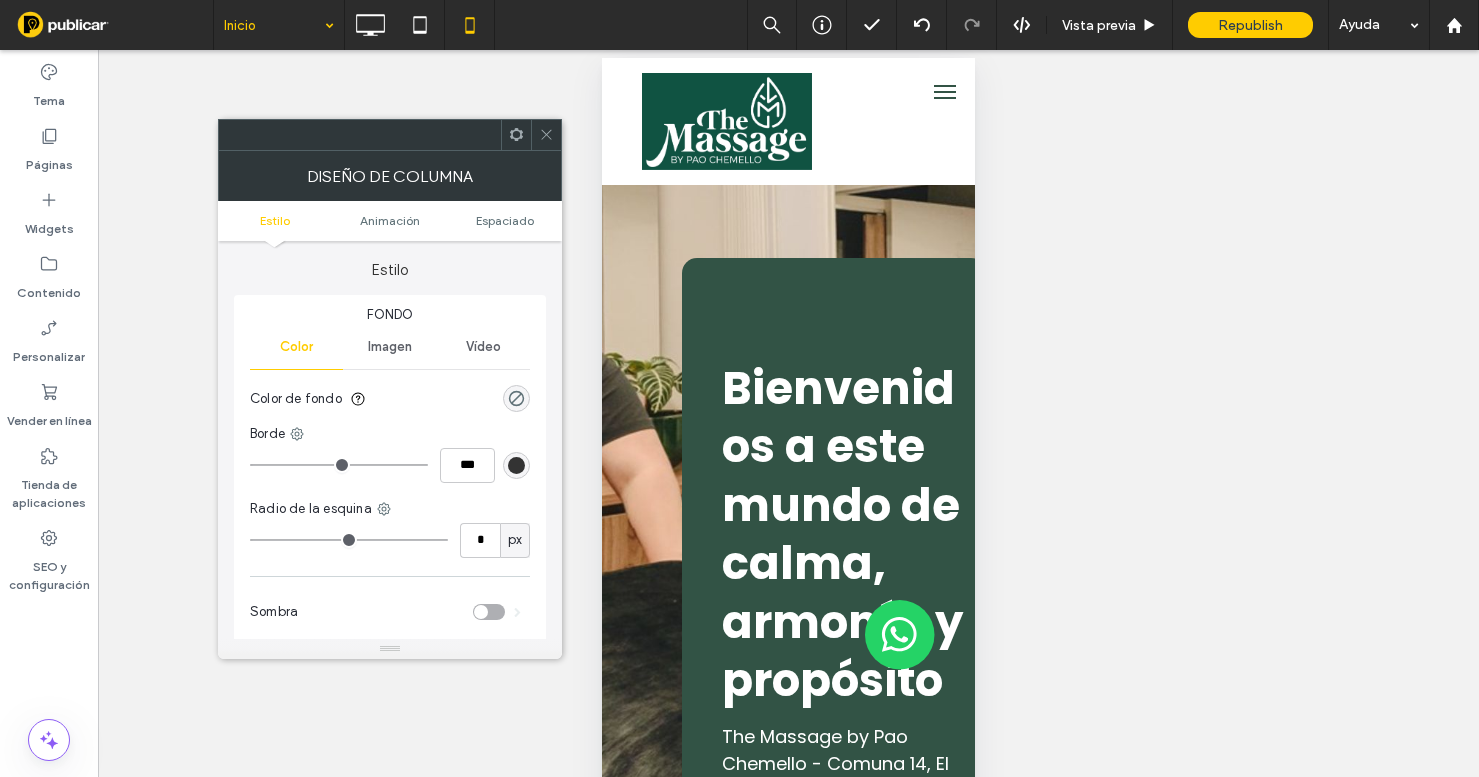 click on "Estilo Animación Espaciado" at bounding box center [390, 221] 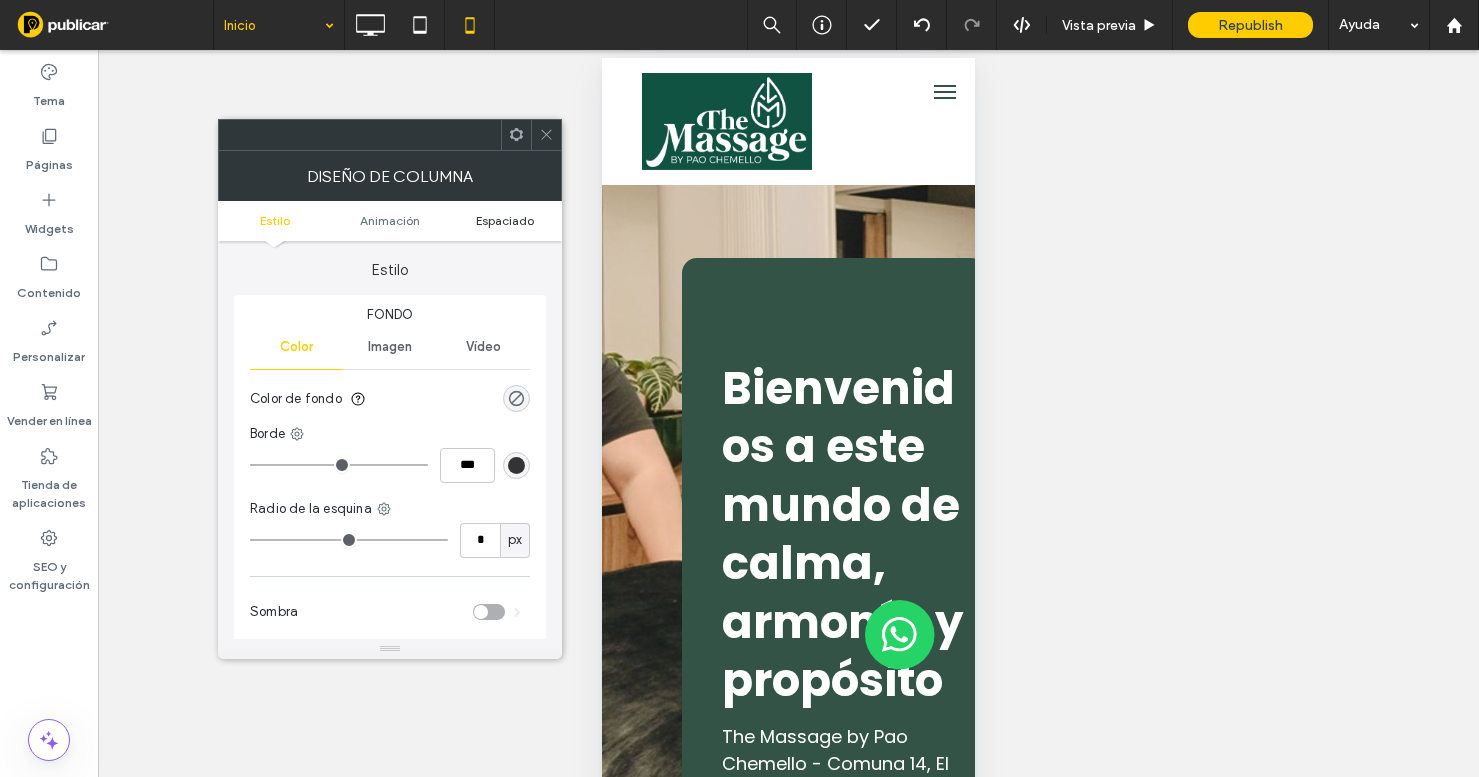 click on "Espaciado" at bounding box center [505, 220] 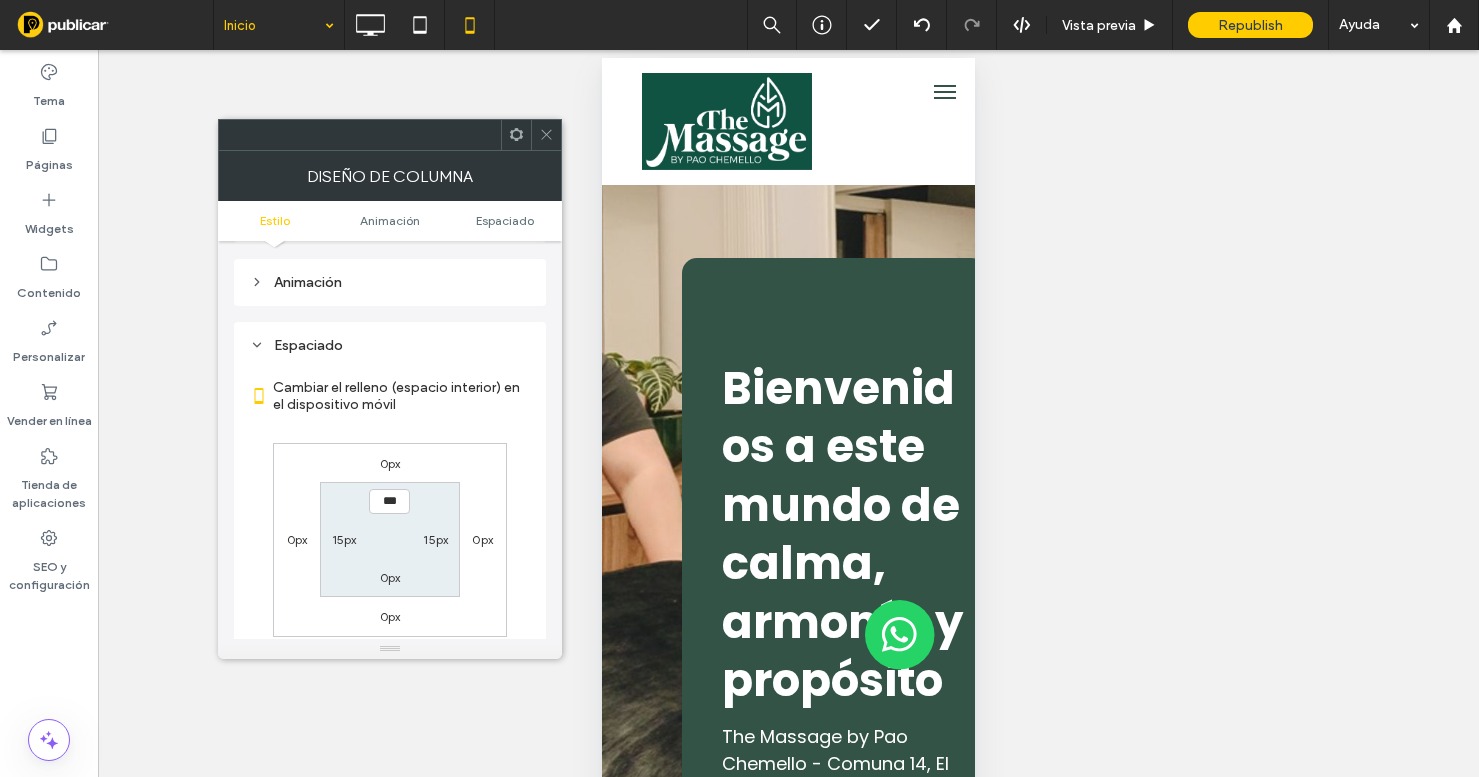 scroll, scrollTop: 470, scrollLeft: 0, axis: vertical 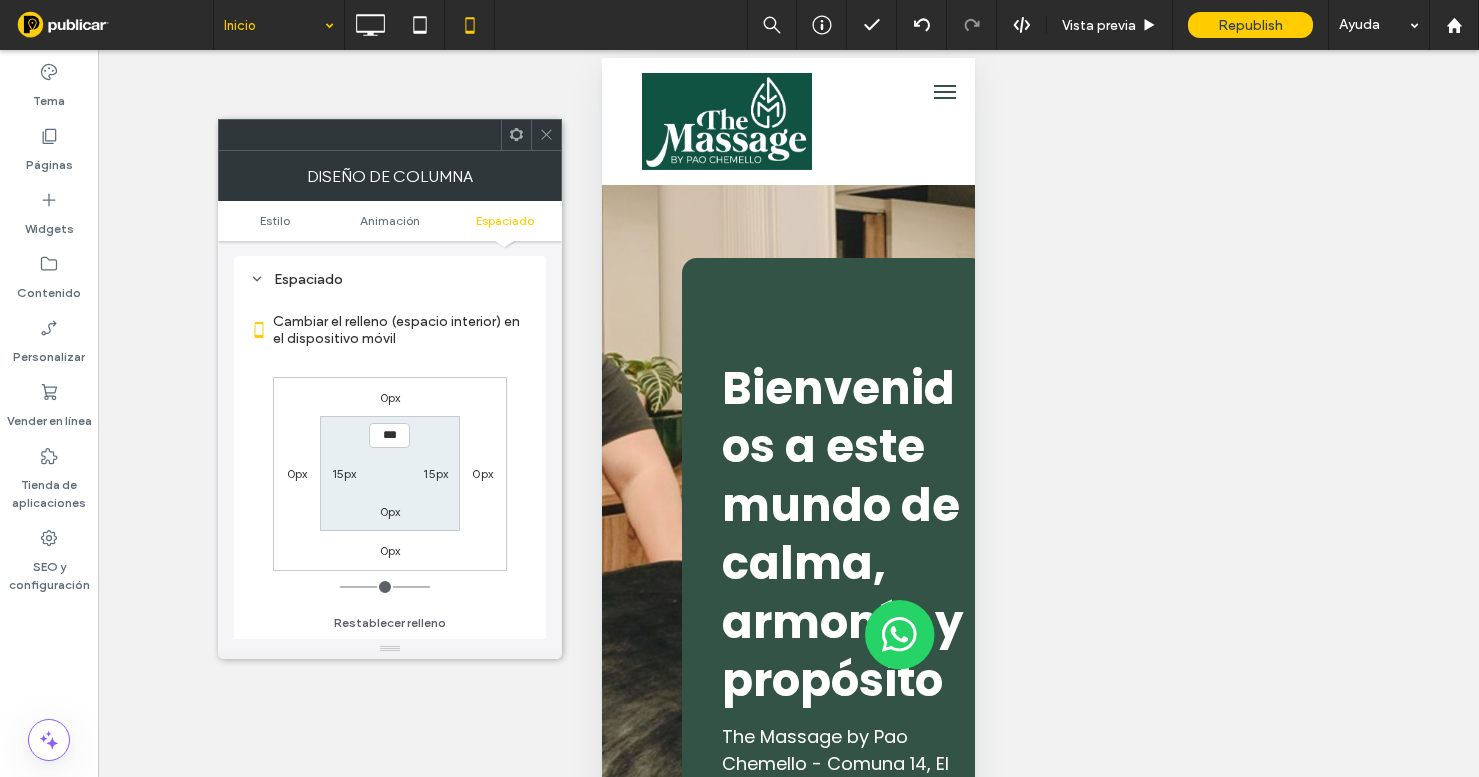 click on "0px" at bounding box center [390, 511] 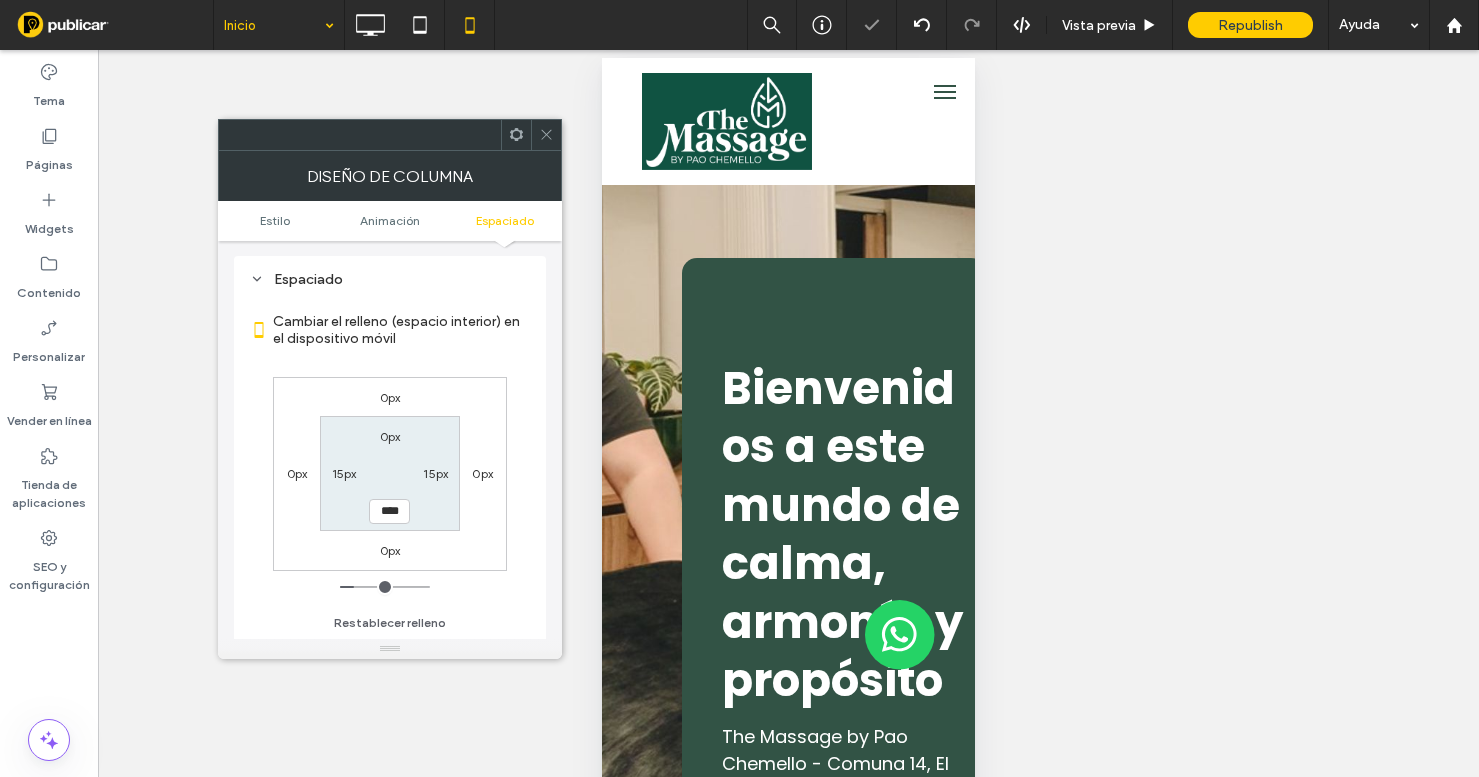 click 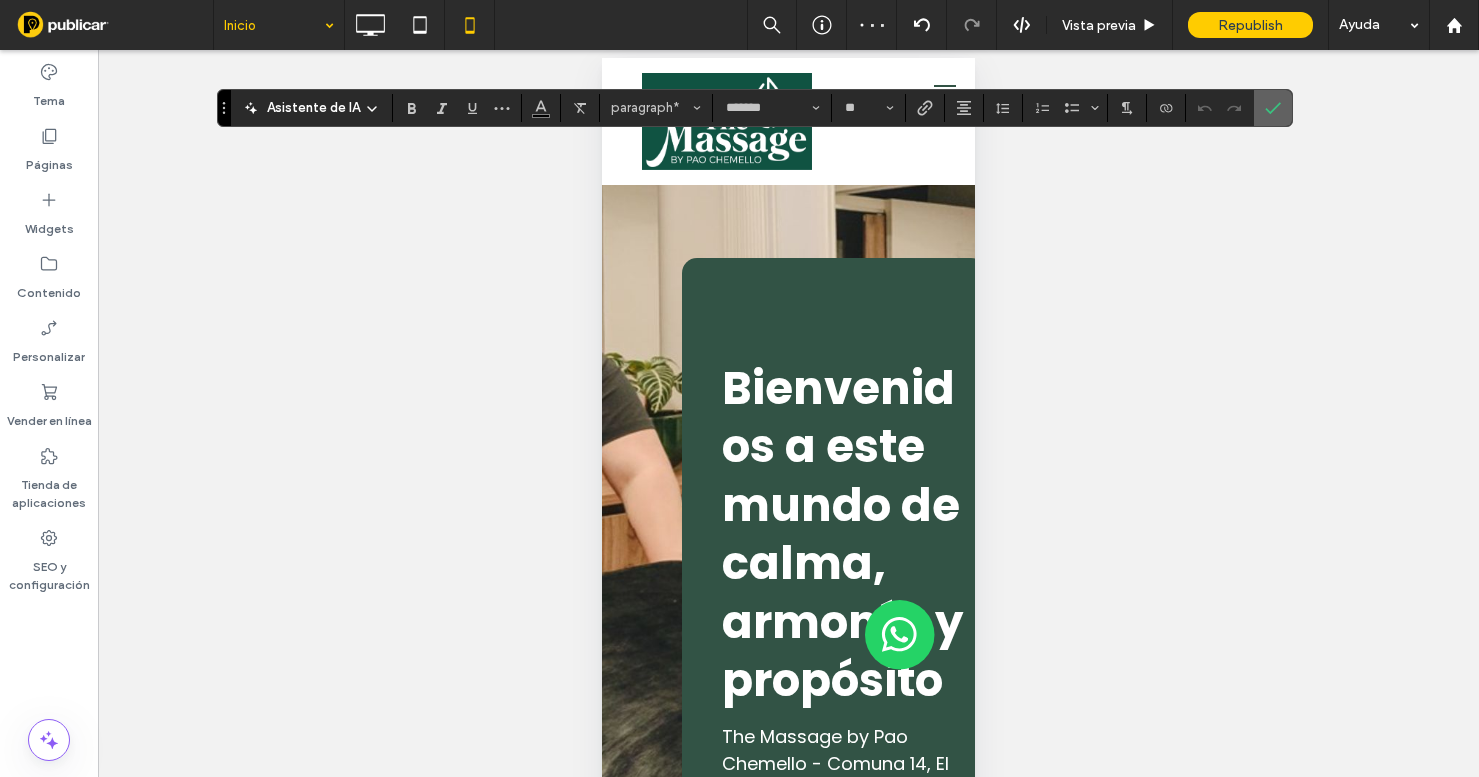 click 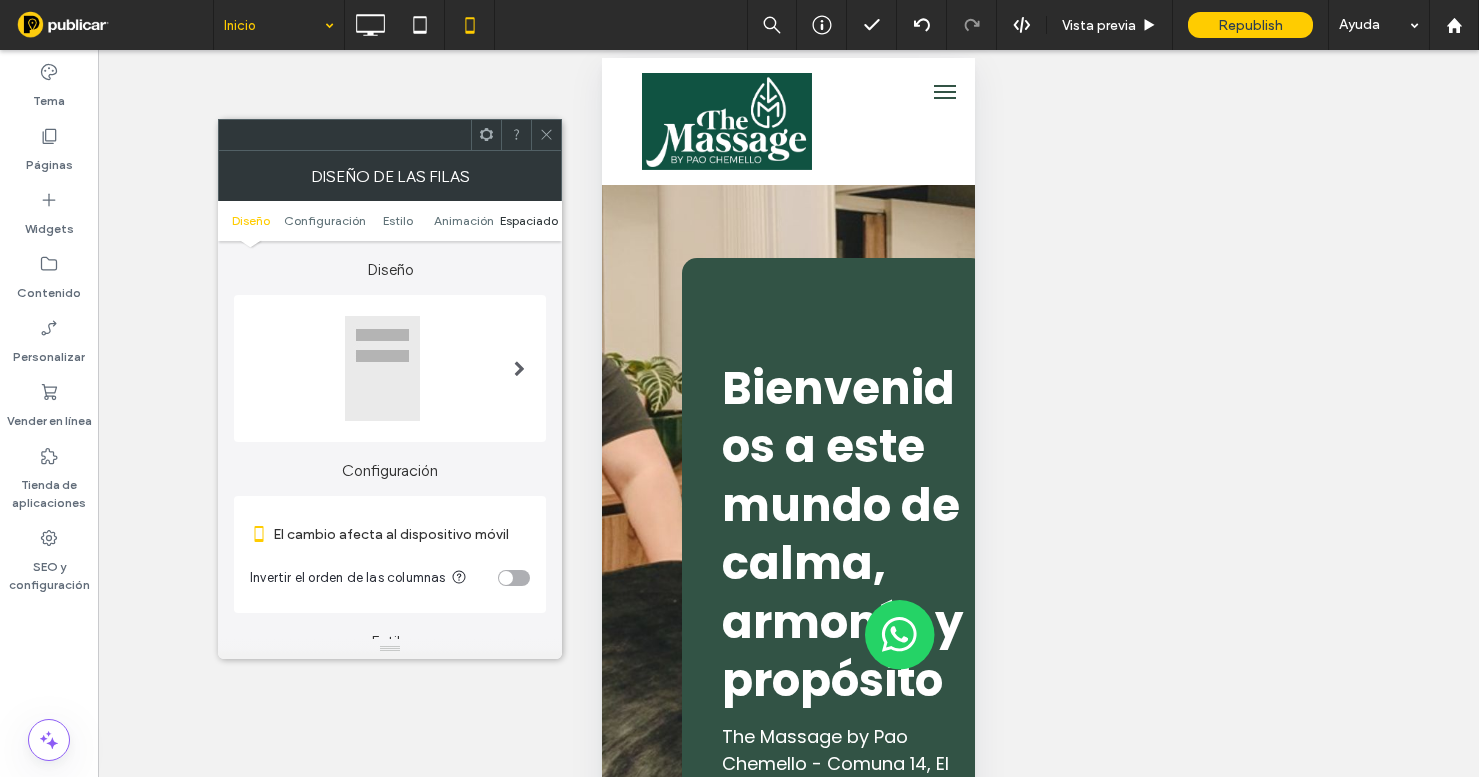 click on "Espaciado" at bounding box center [529, 220] 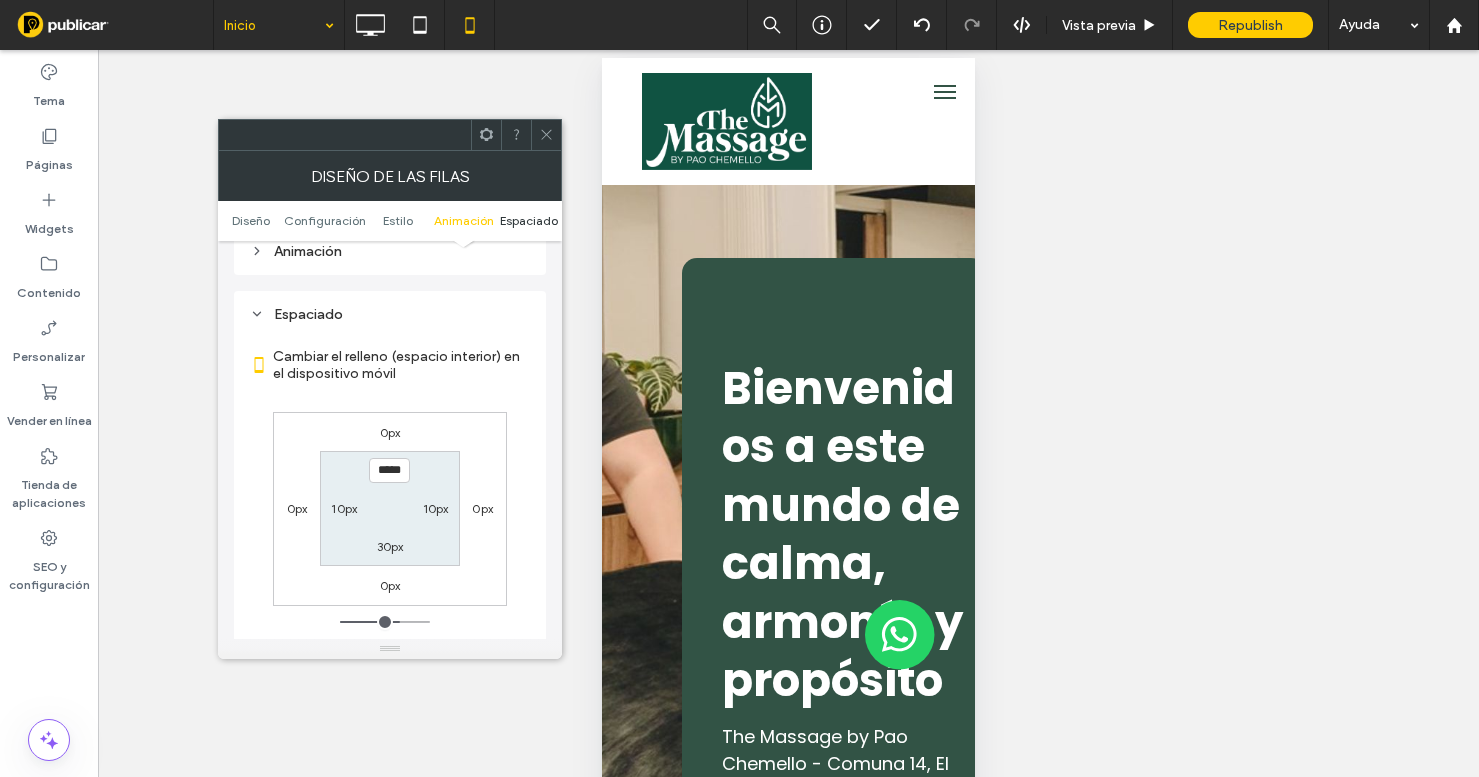 scroll, scrollTop: 1472, scrollLeft: 0, axis: vertical 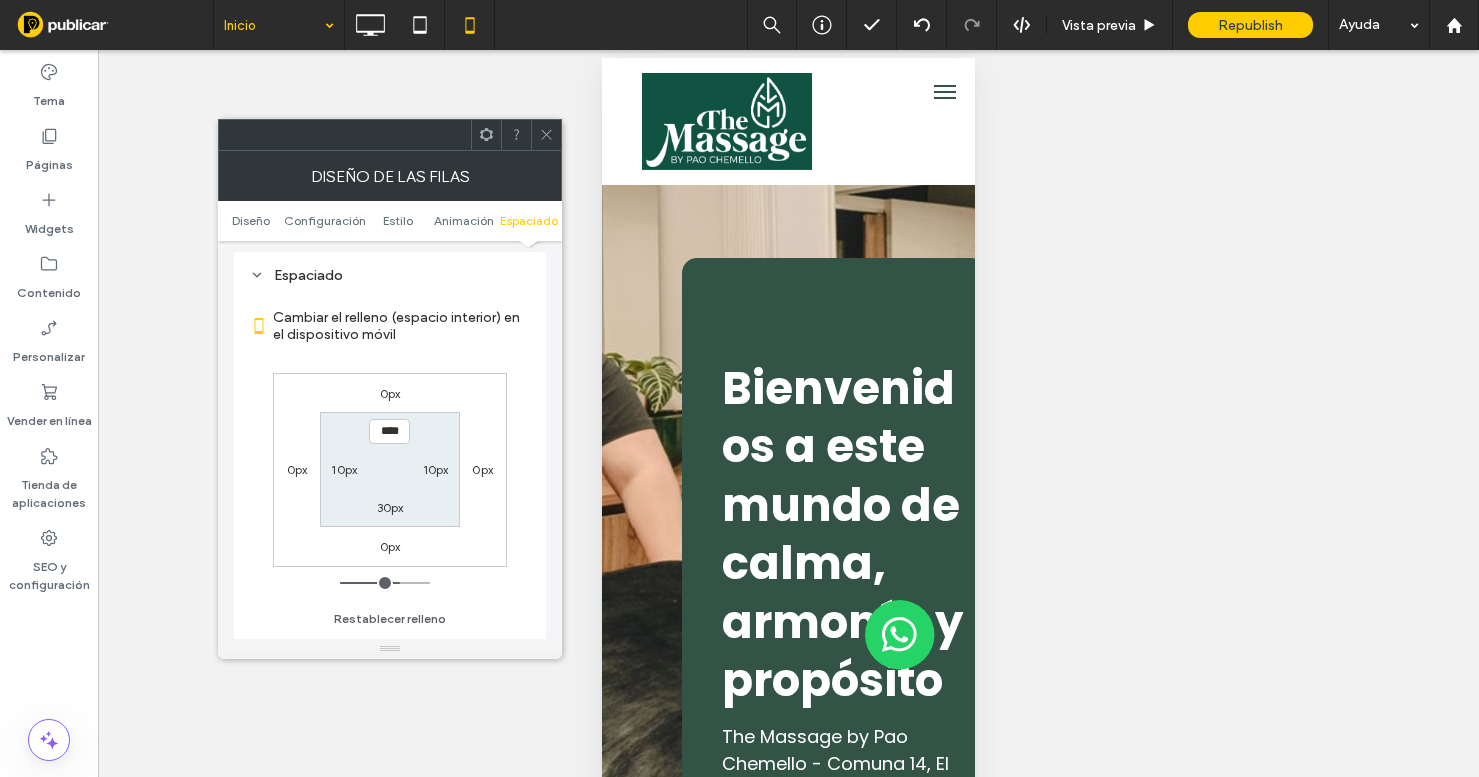click on "30px" at bounding box center (390, 507) 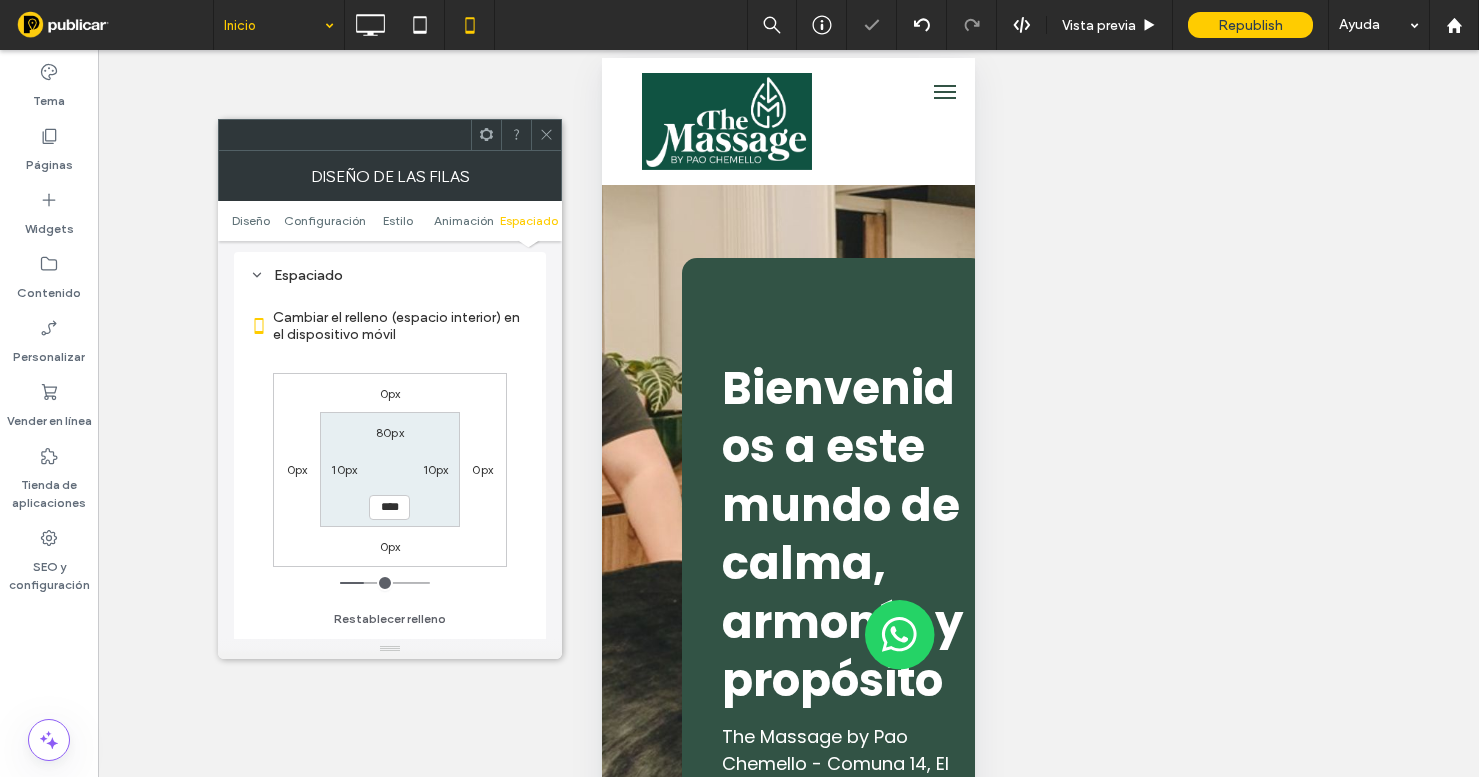 click on "80px" at bounding box center (390, 432) 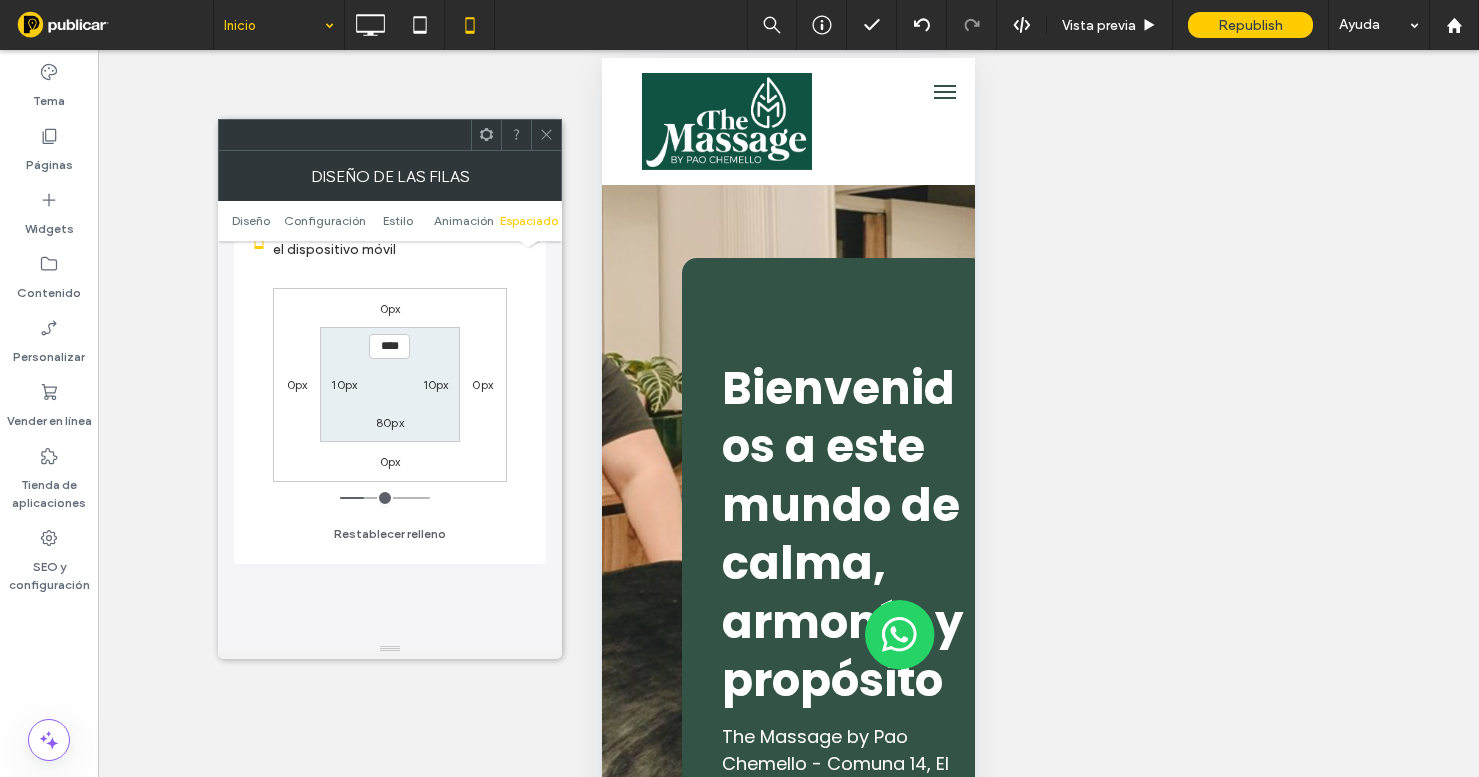 scroll, scrollTop: 1623, scrollLeft: 0, axis: vertical 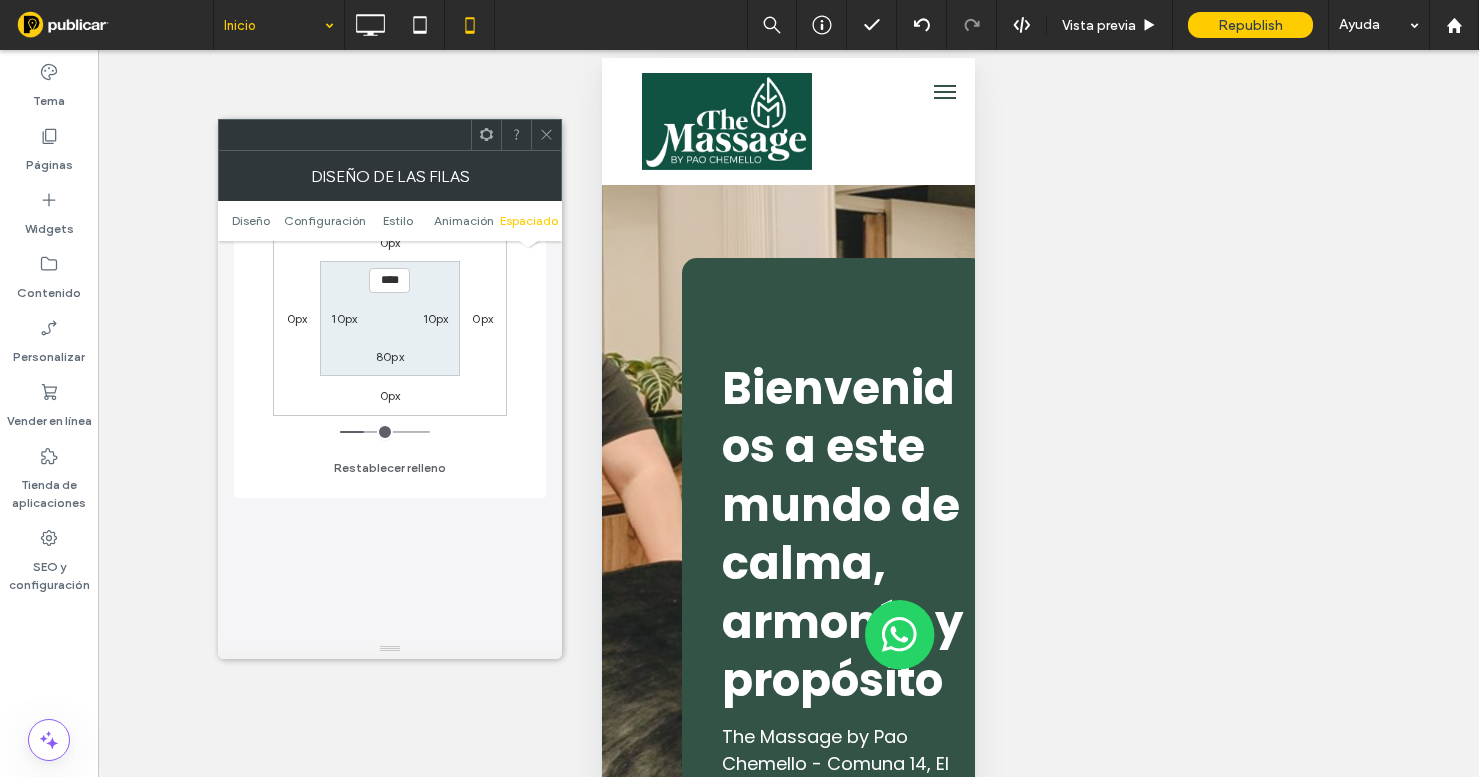 click on "80px" at bounding box center (390, 356) 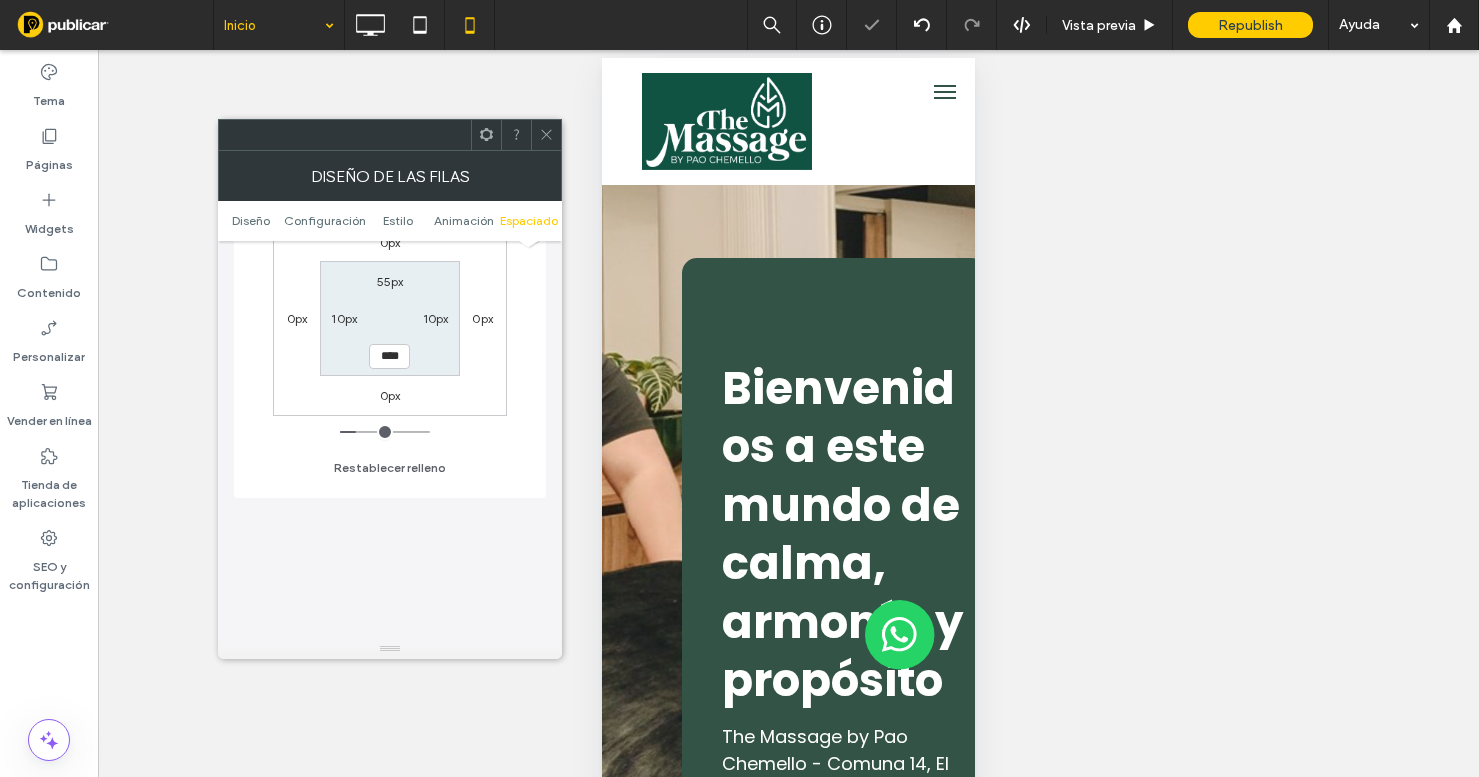 click 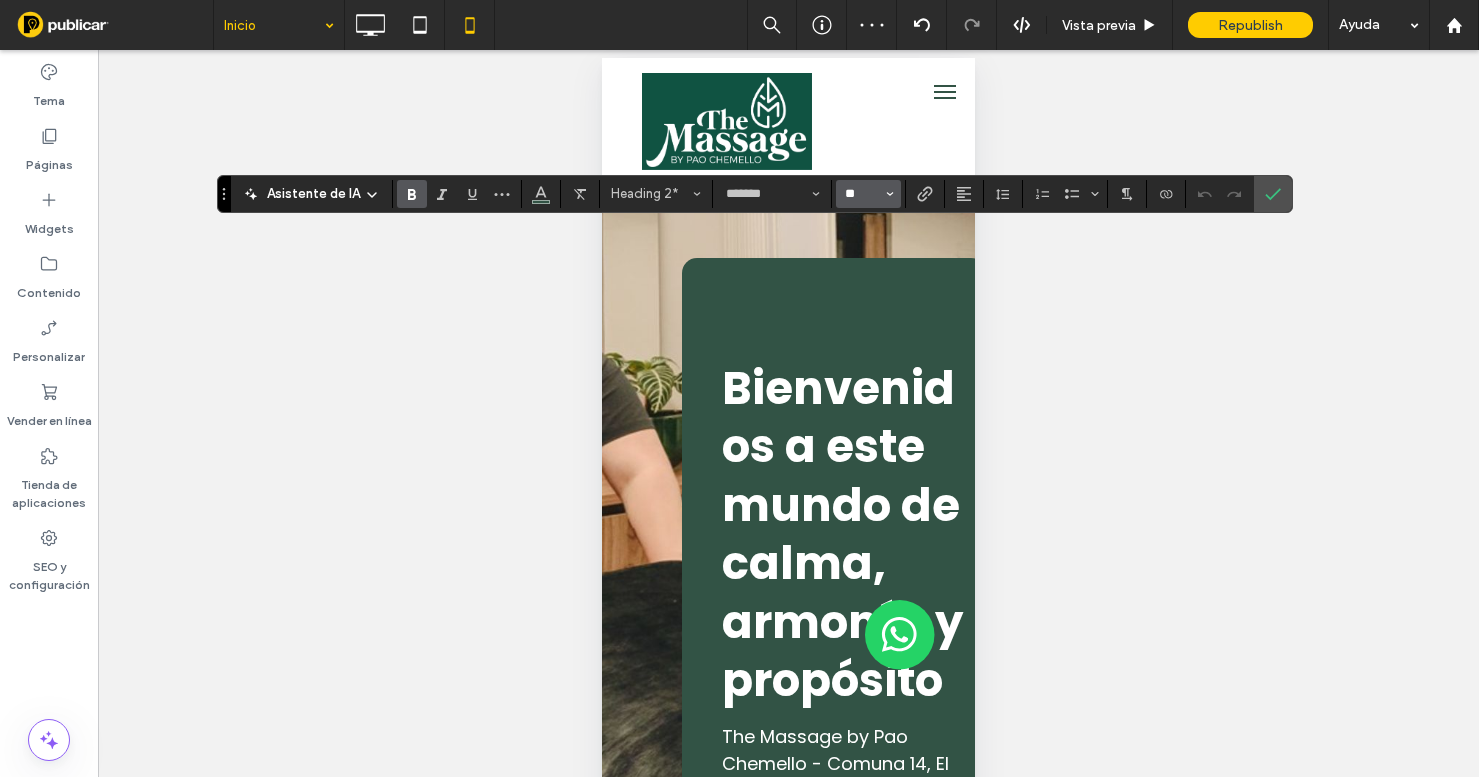click on "**" at bounding box center [862, 194] 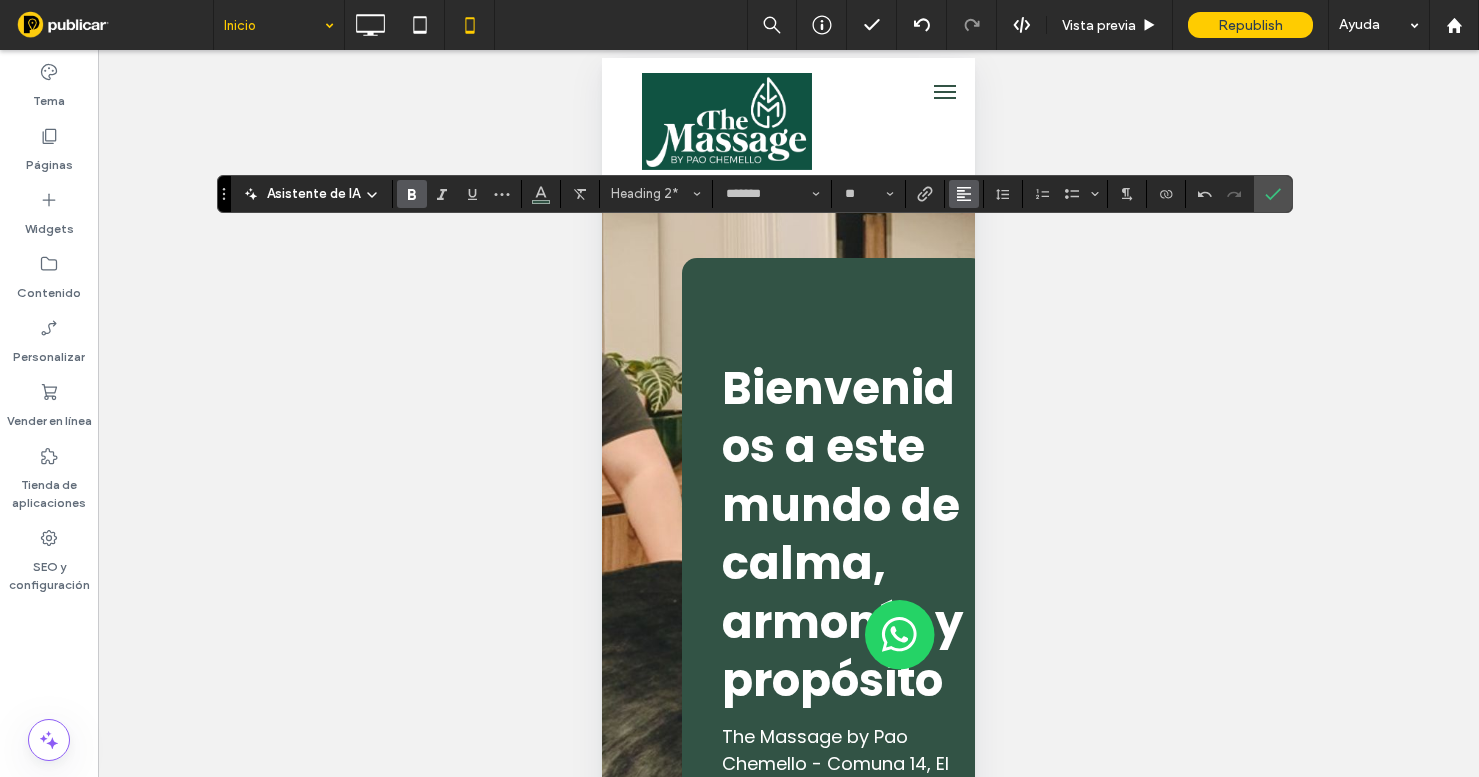 click 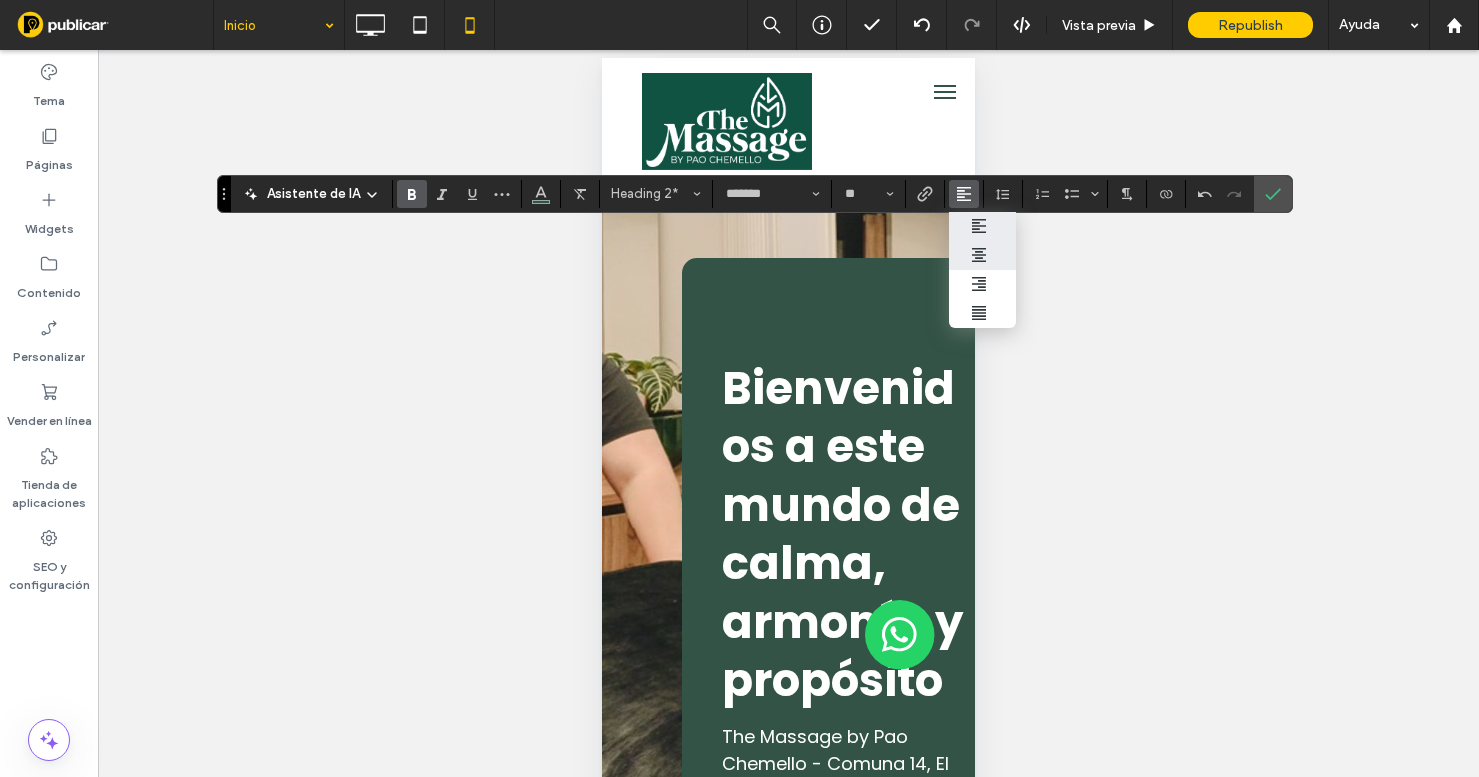click 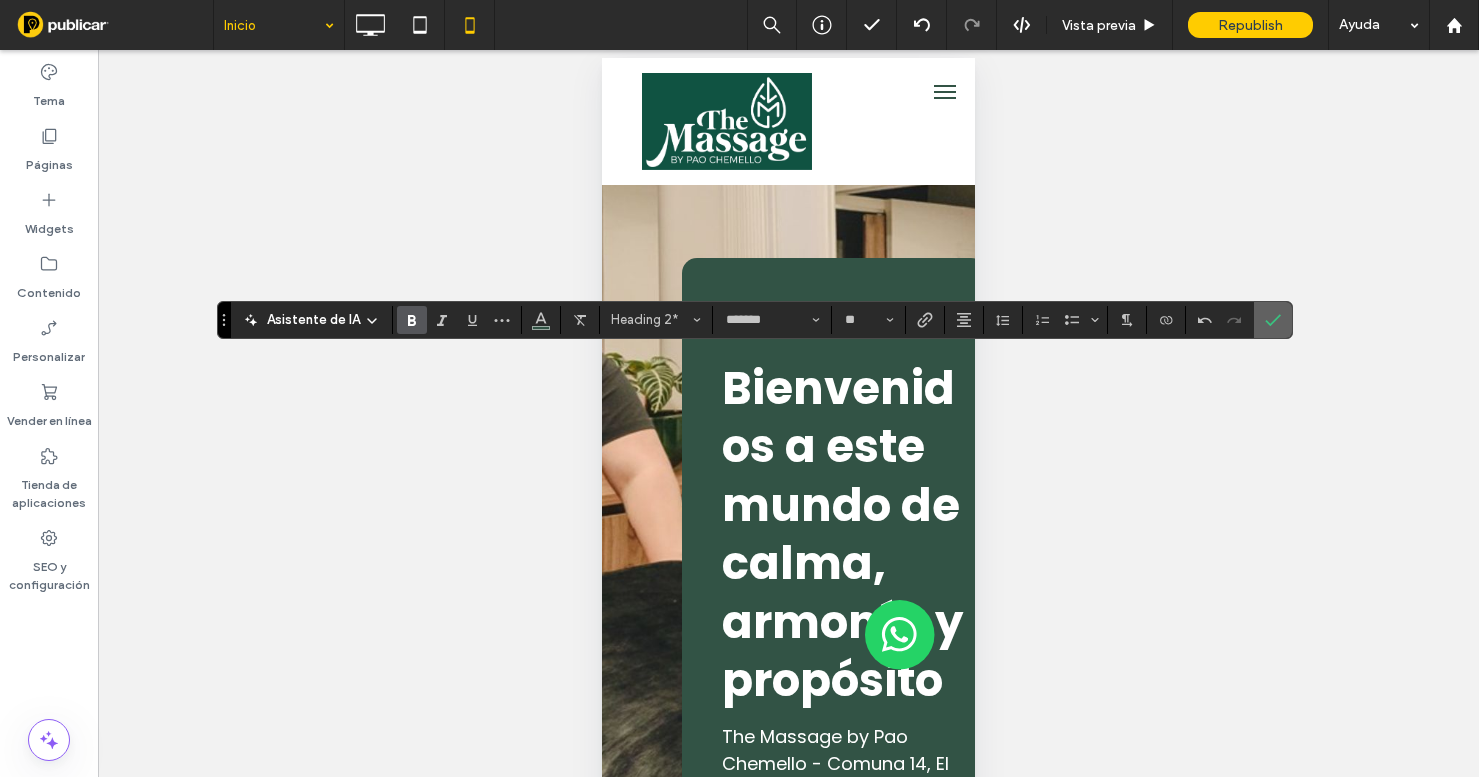 click at bounding box center [1273, 320] 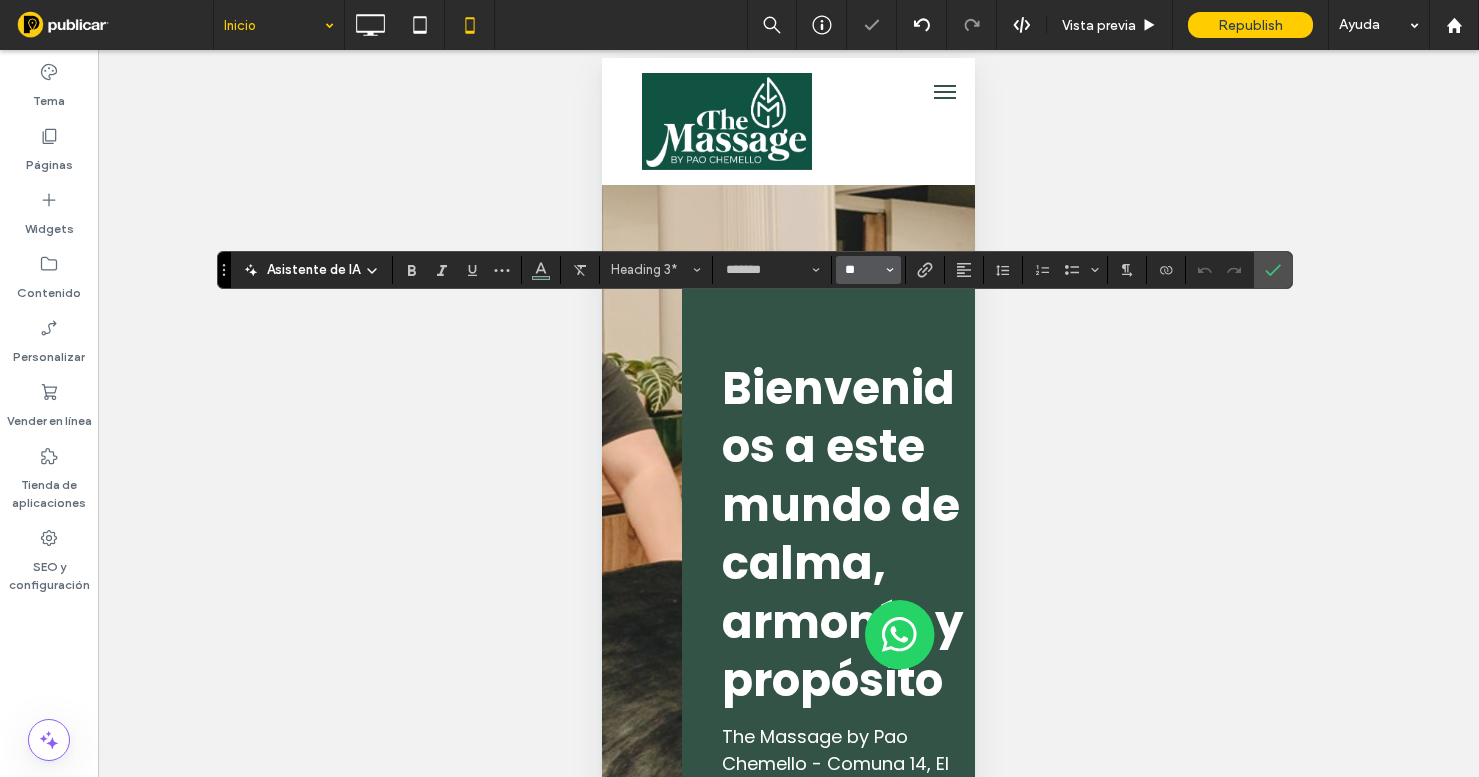 click on "**" at bounding box center (862, 270) 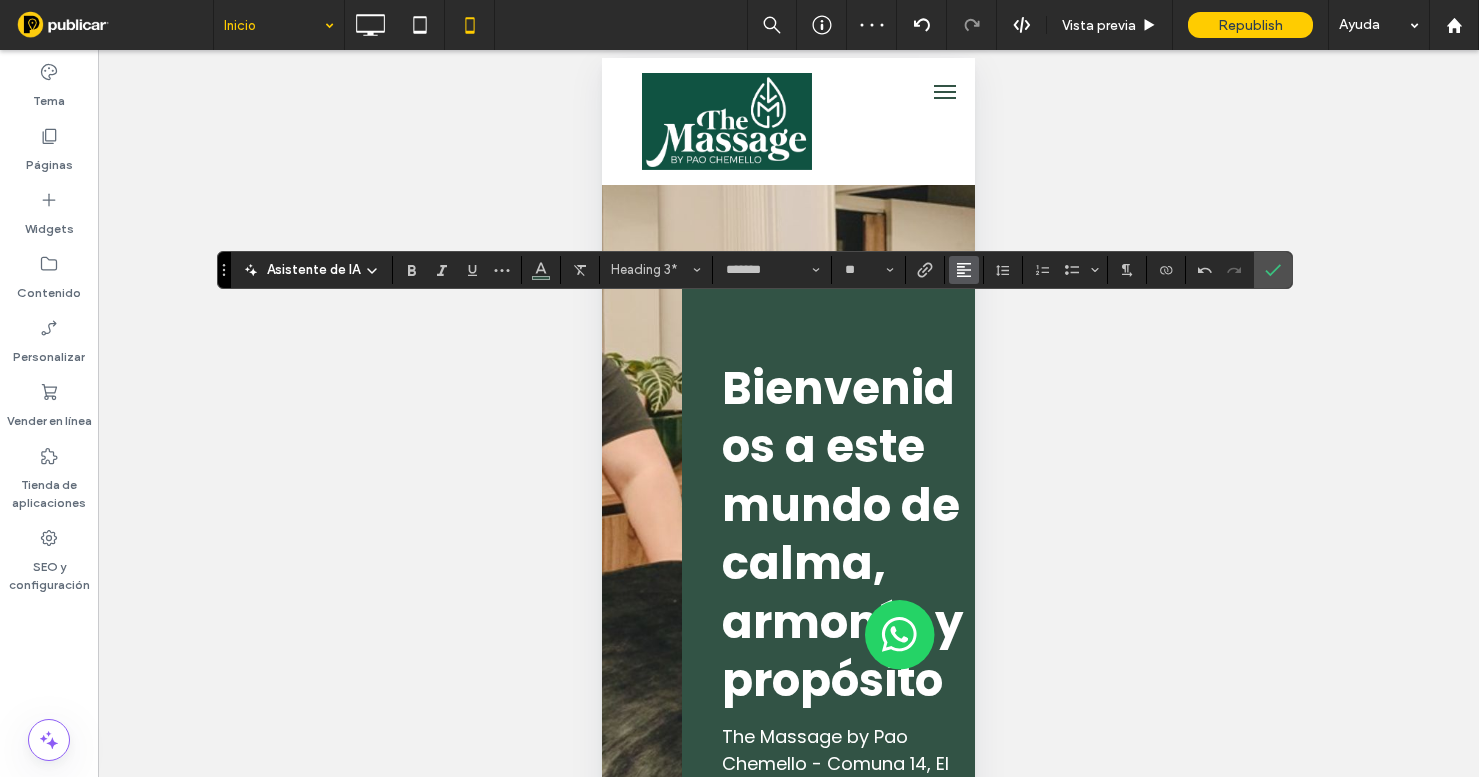 click 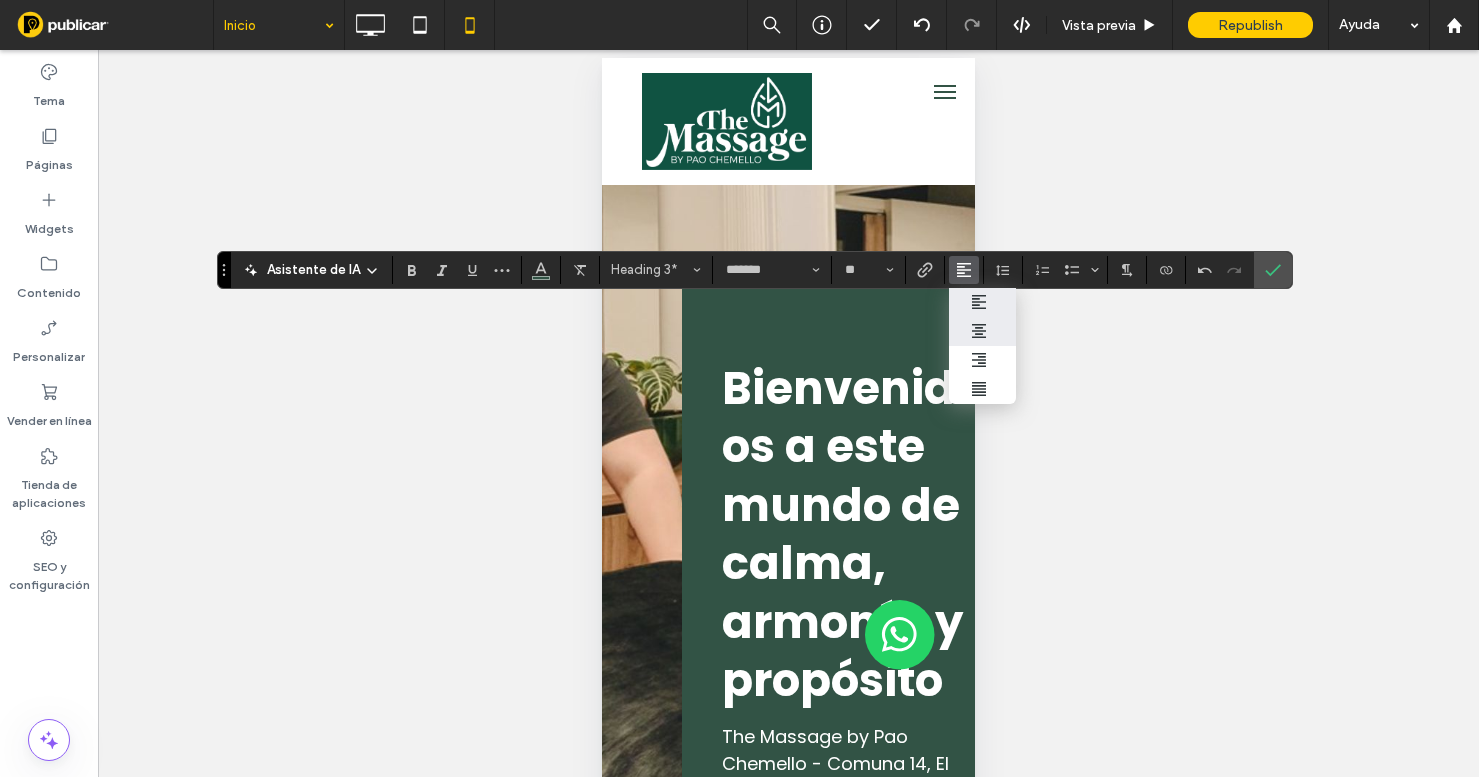 click 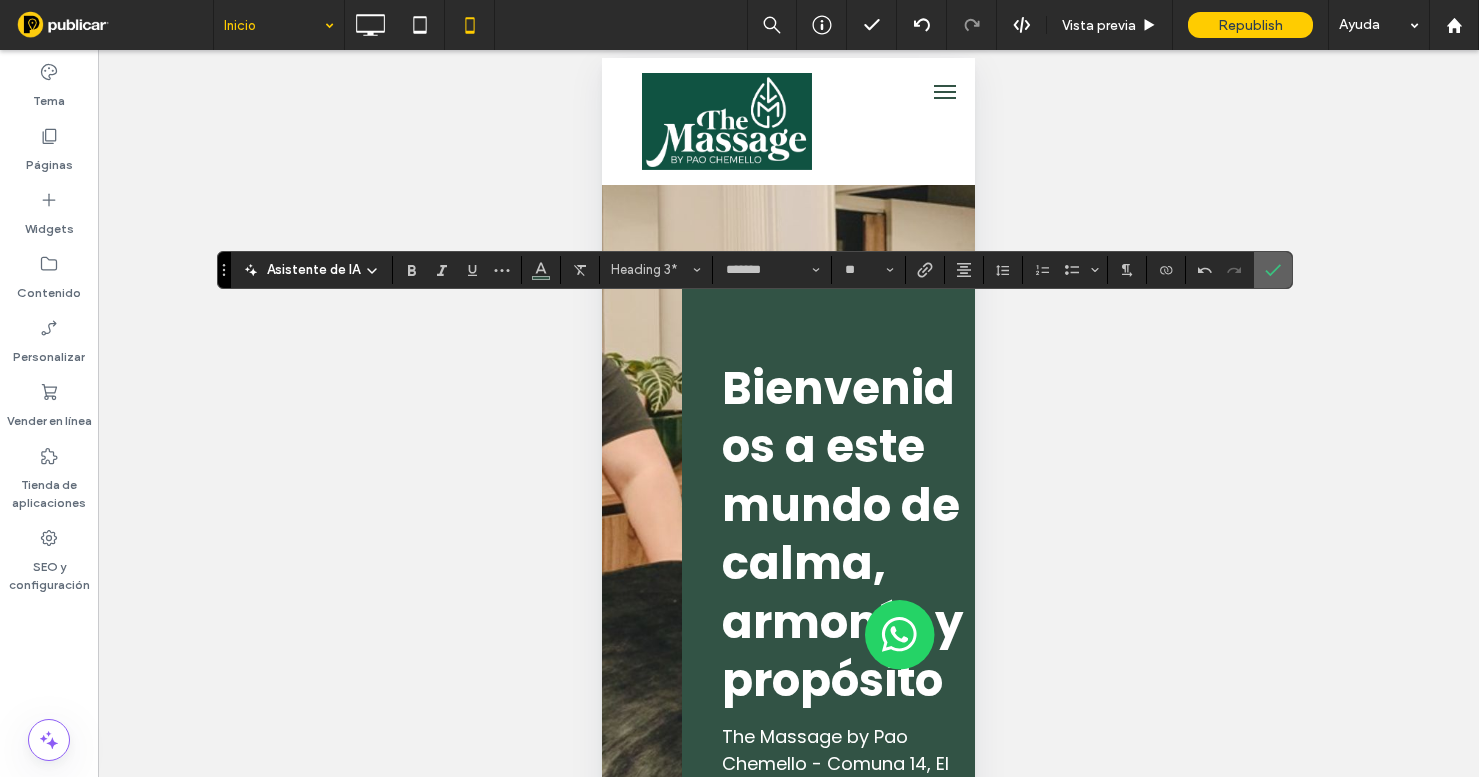 click 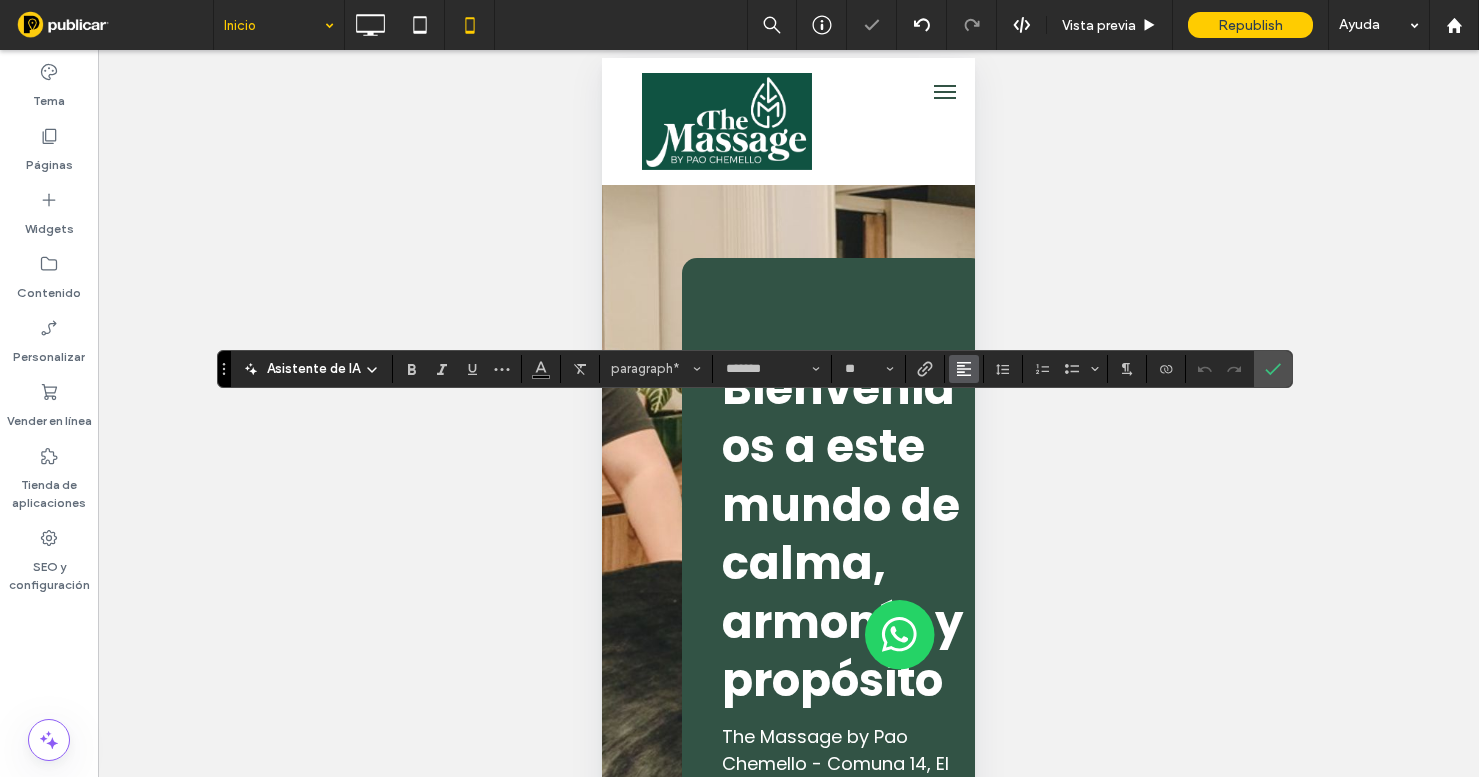 click 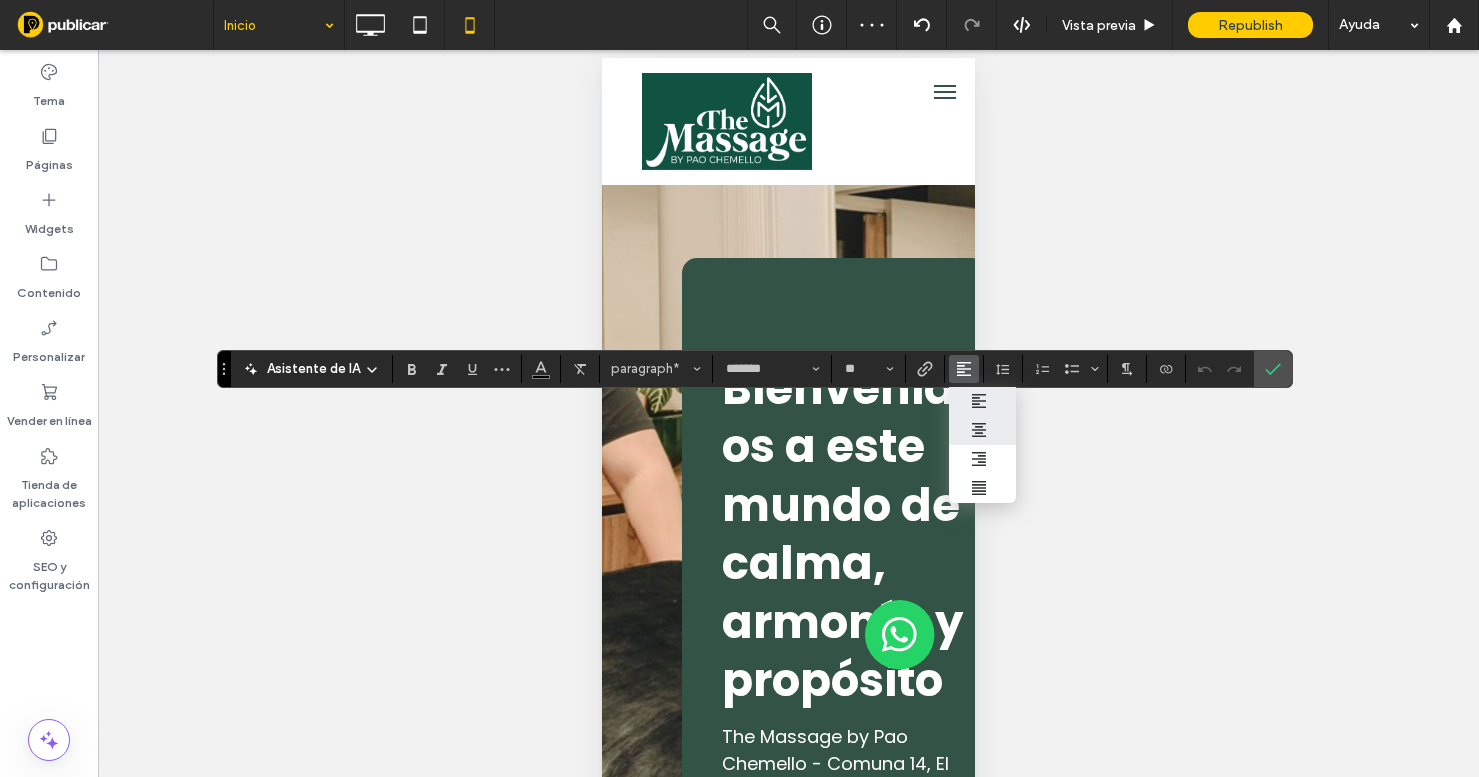 click 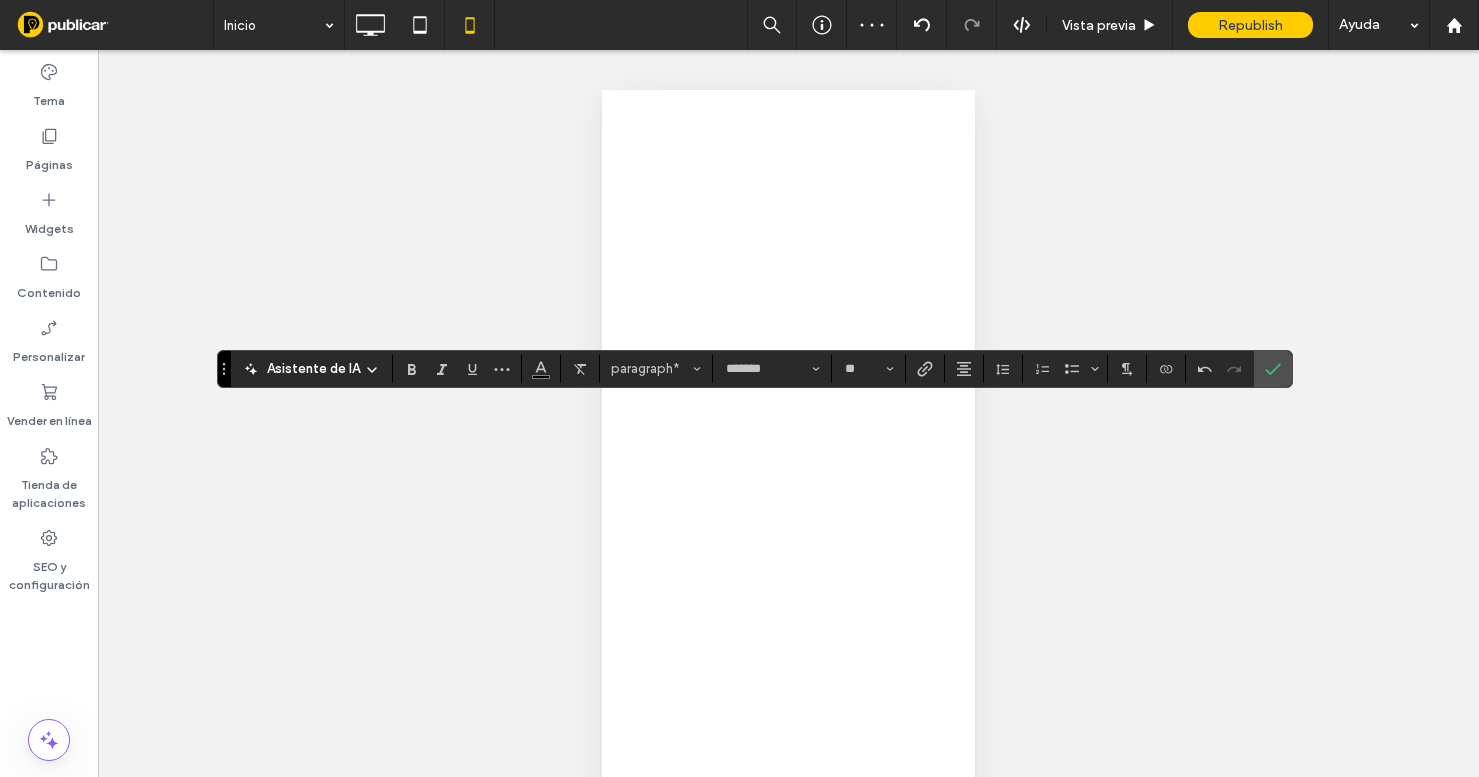 click 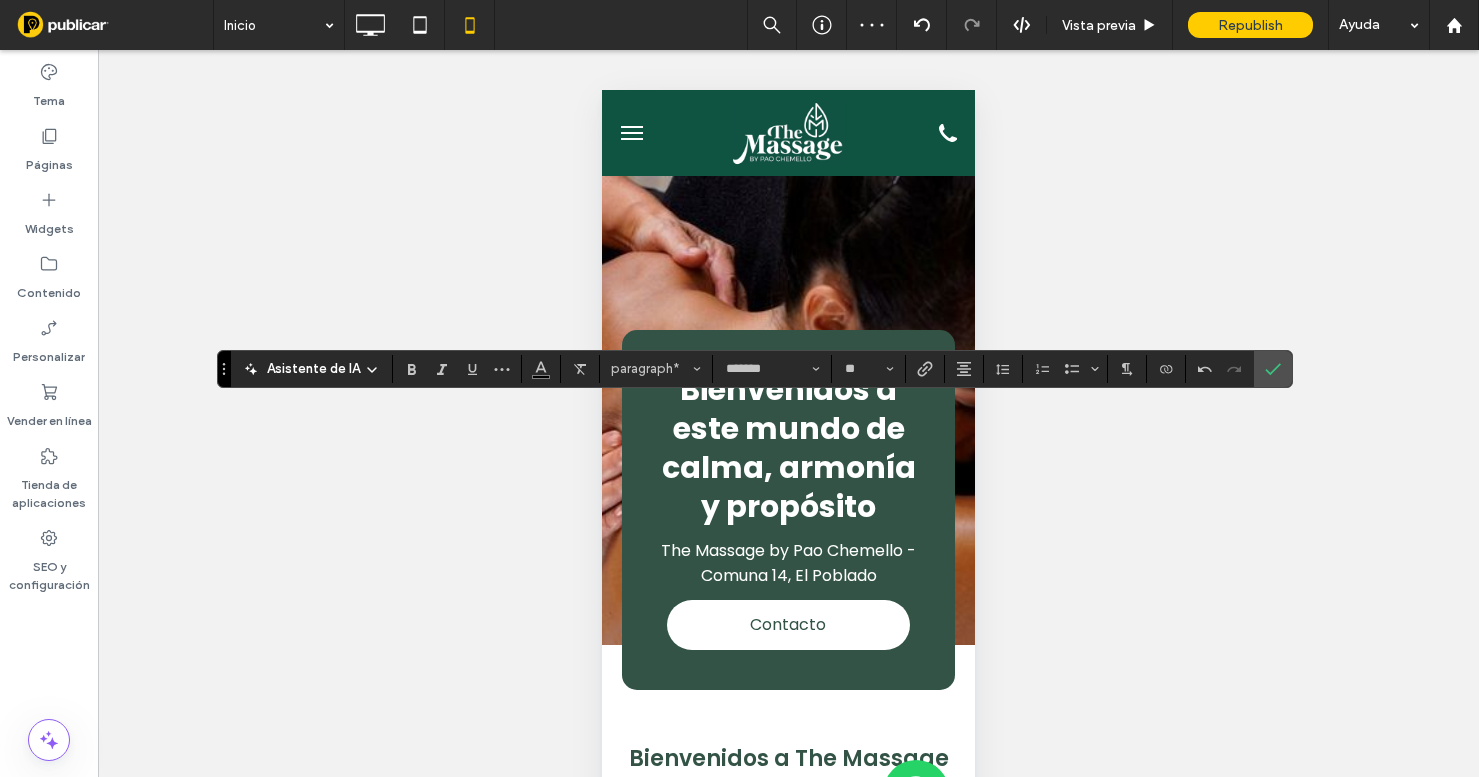 scroll, scrollTop: 4602, scrollLeft: 0, axis: vertical 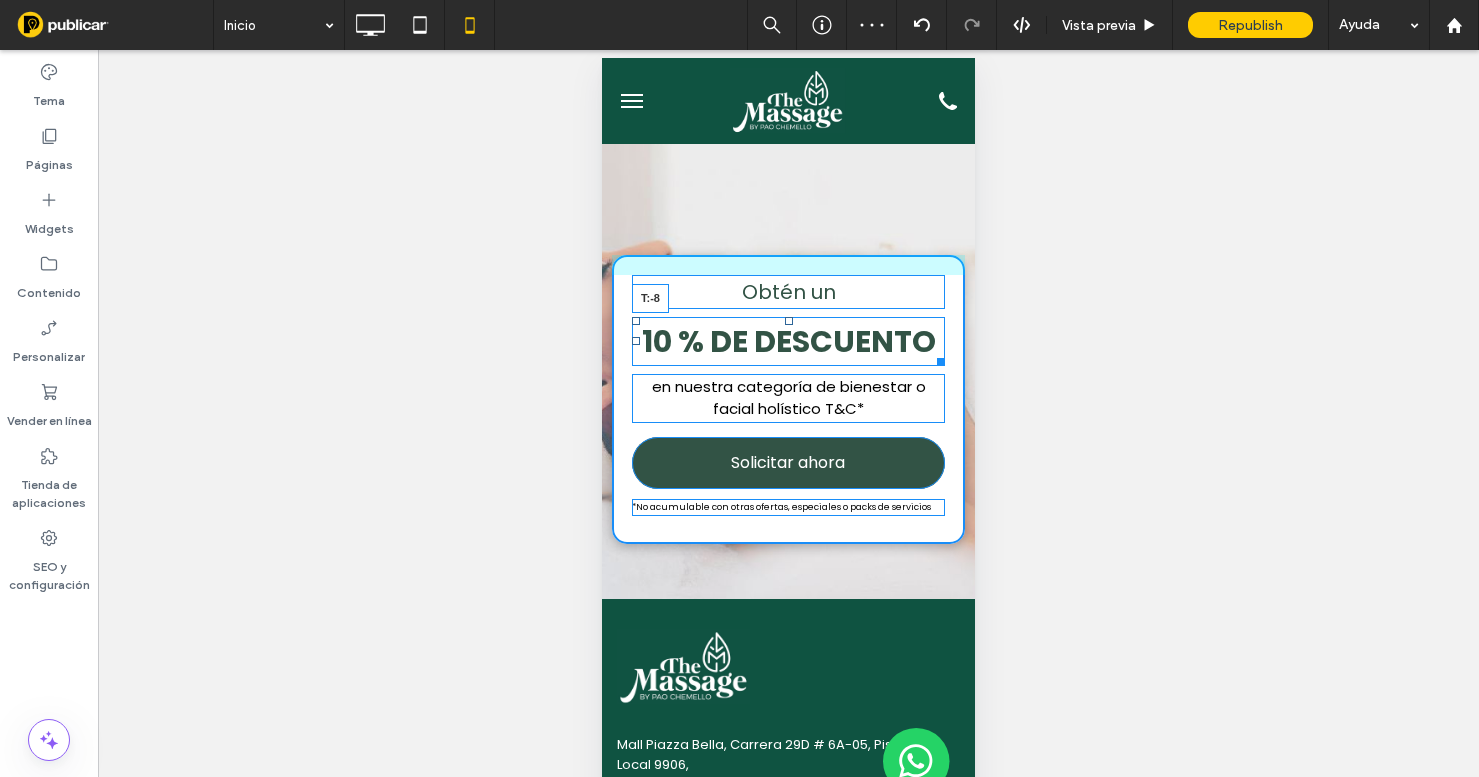 drag, startPoint x: 790, startPoint y: 351, endPoint x: 790, endPoint y: 320, distance: 31 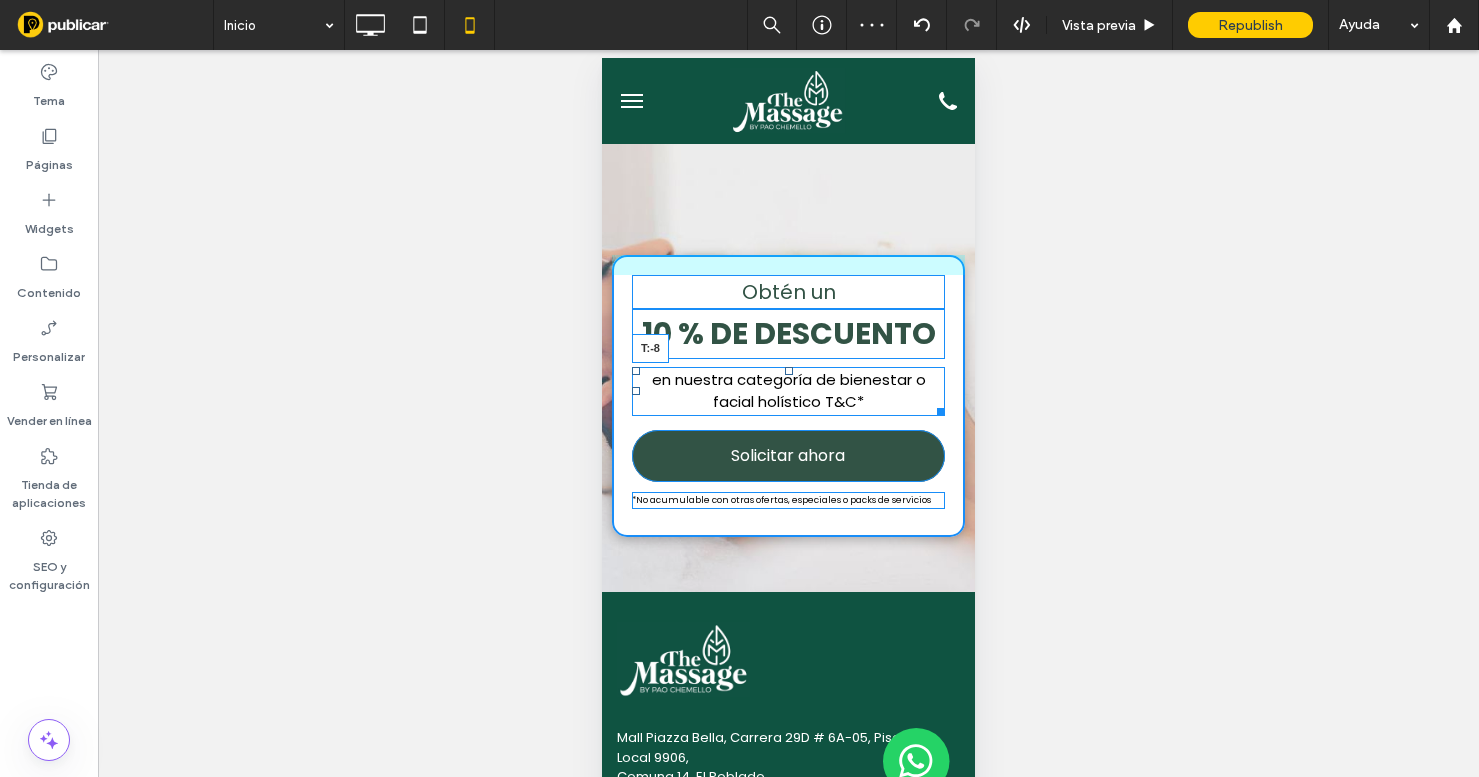drag, startPoint x: 786, startPoint y: 402, endPoint x: 786, endPoint y: 336, distance: 66 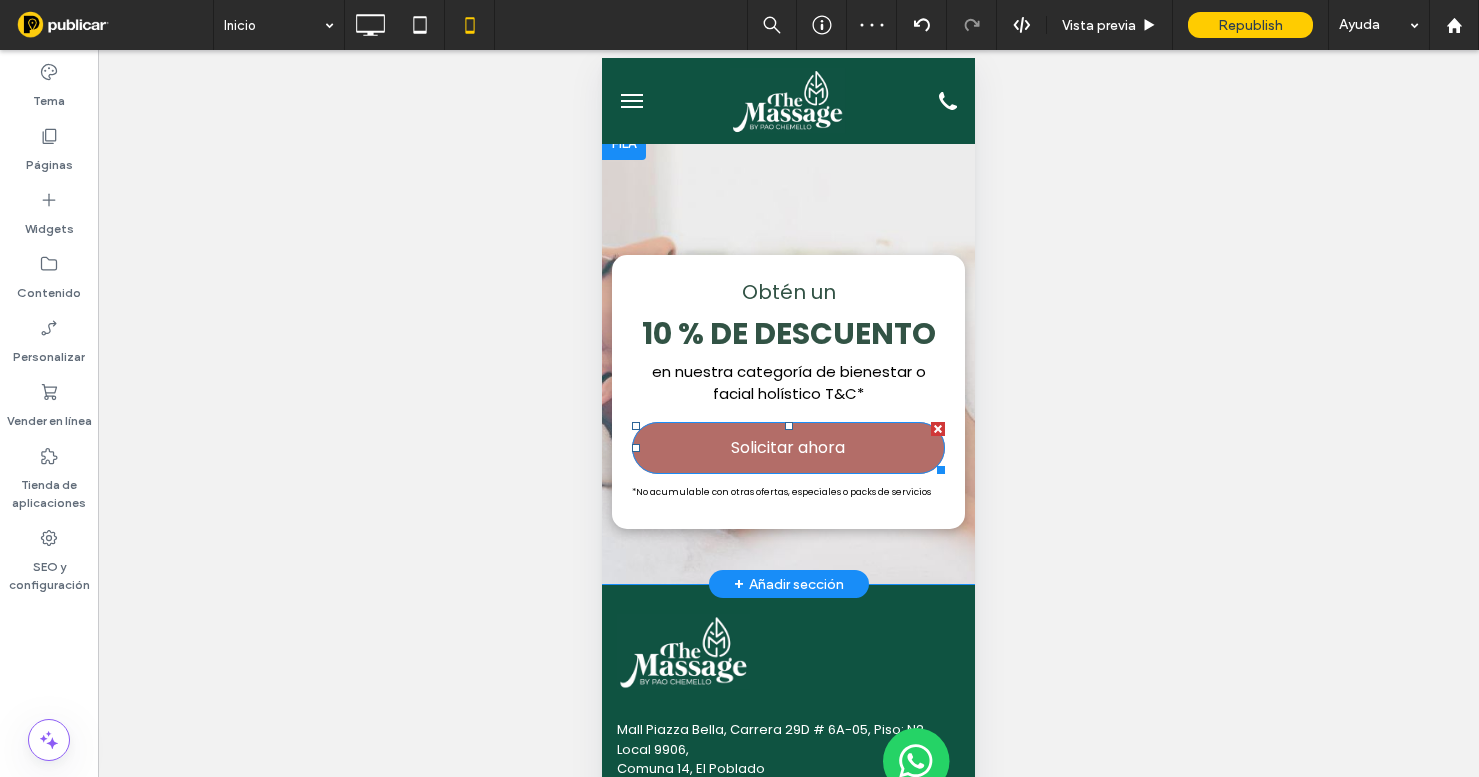 click on "Solicitar ahora" at bounding box center (788, 447) 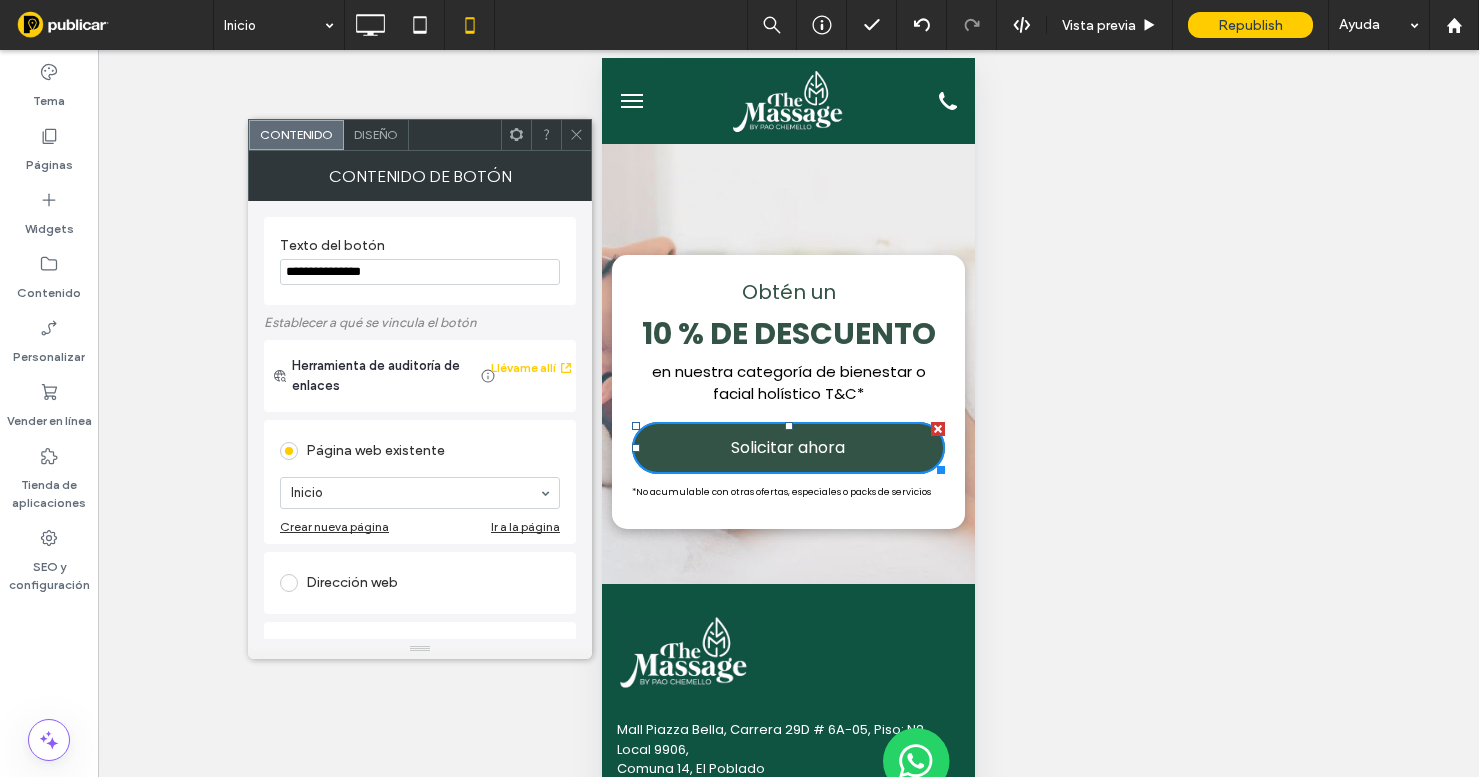 click 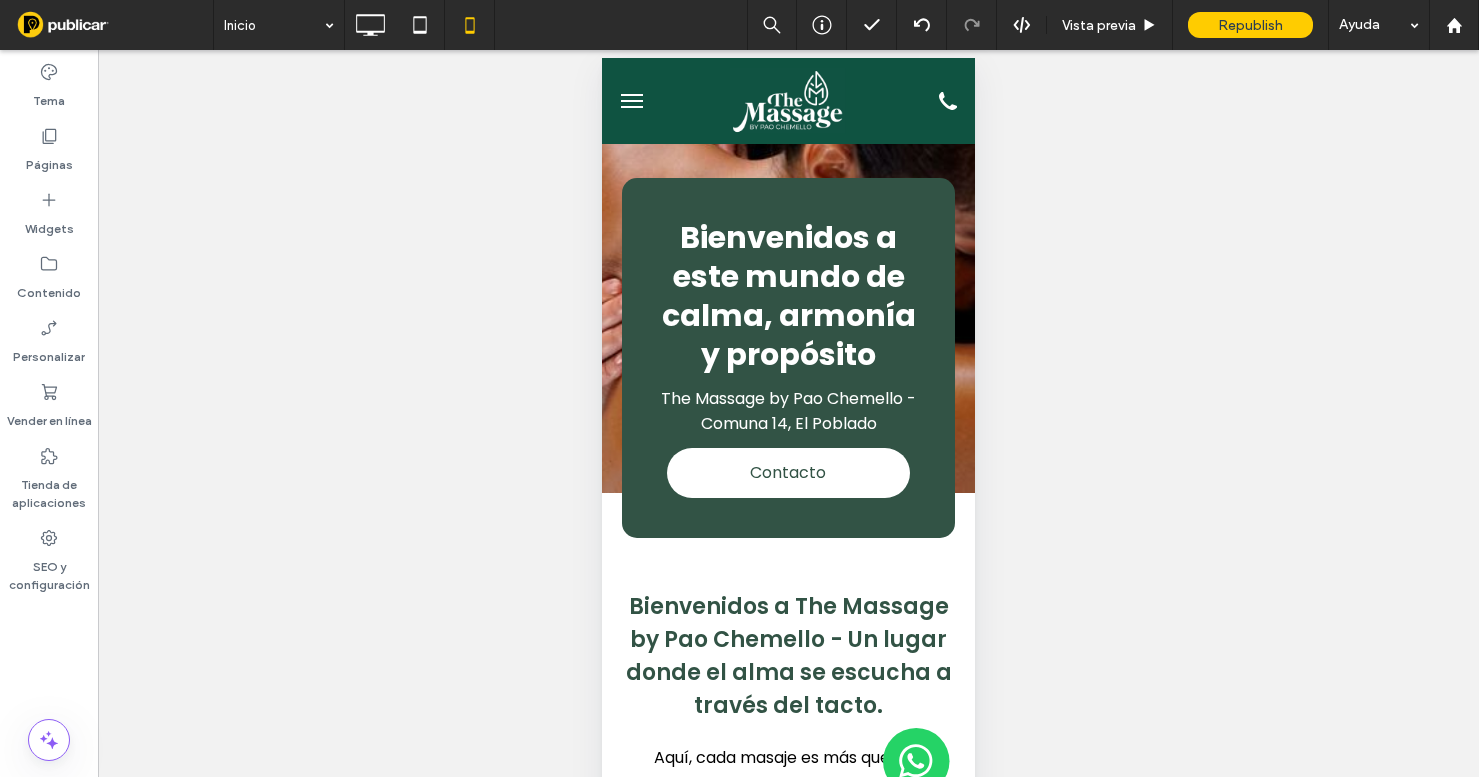 scroll, scrollTop: 0, scrollLeft: 0, axis: both 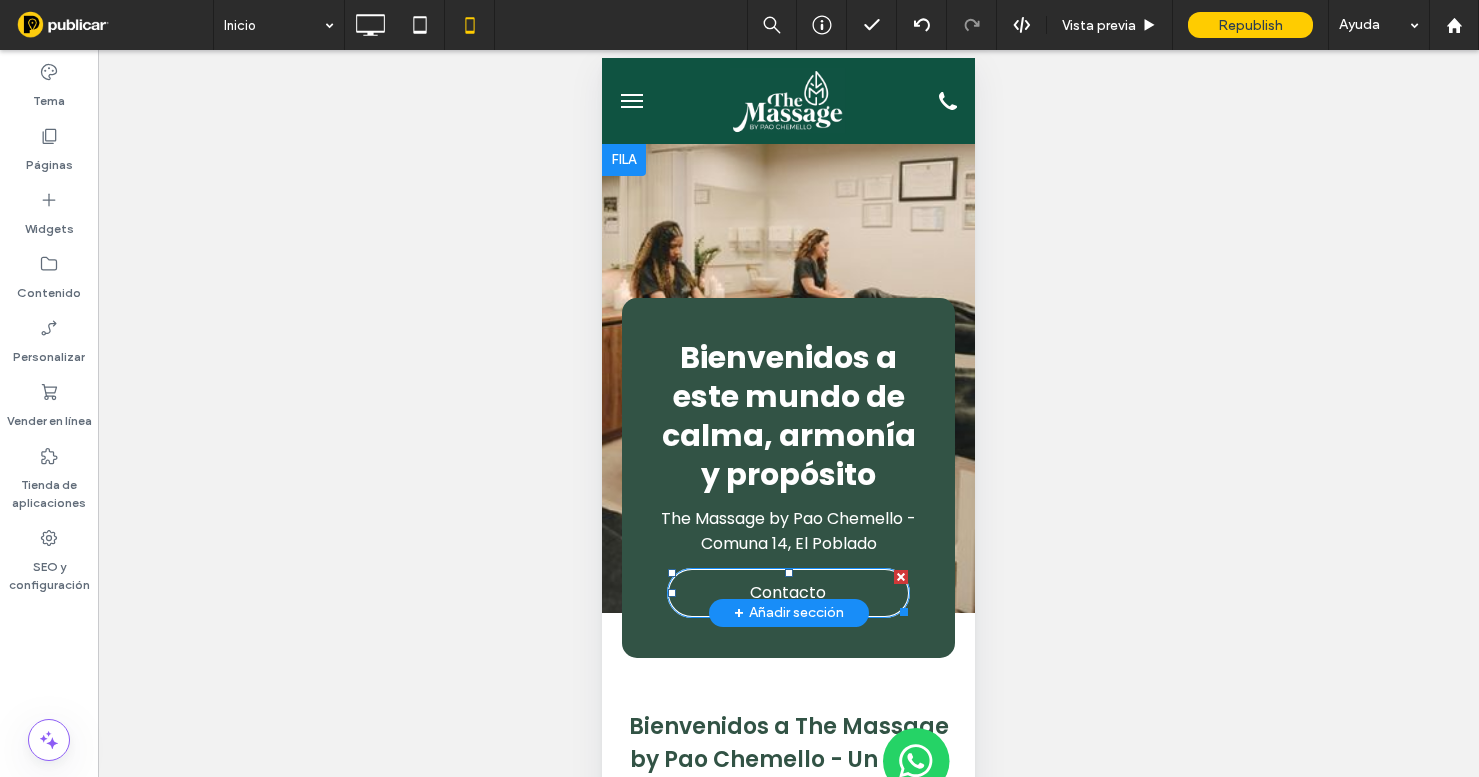 click on "Contacto" at bounding box center (788, 593) 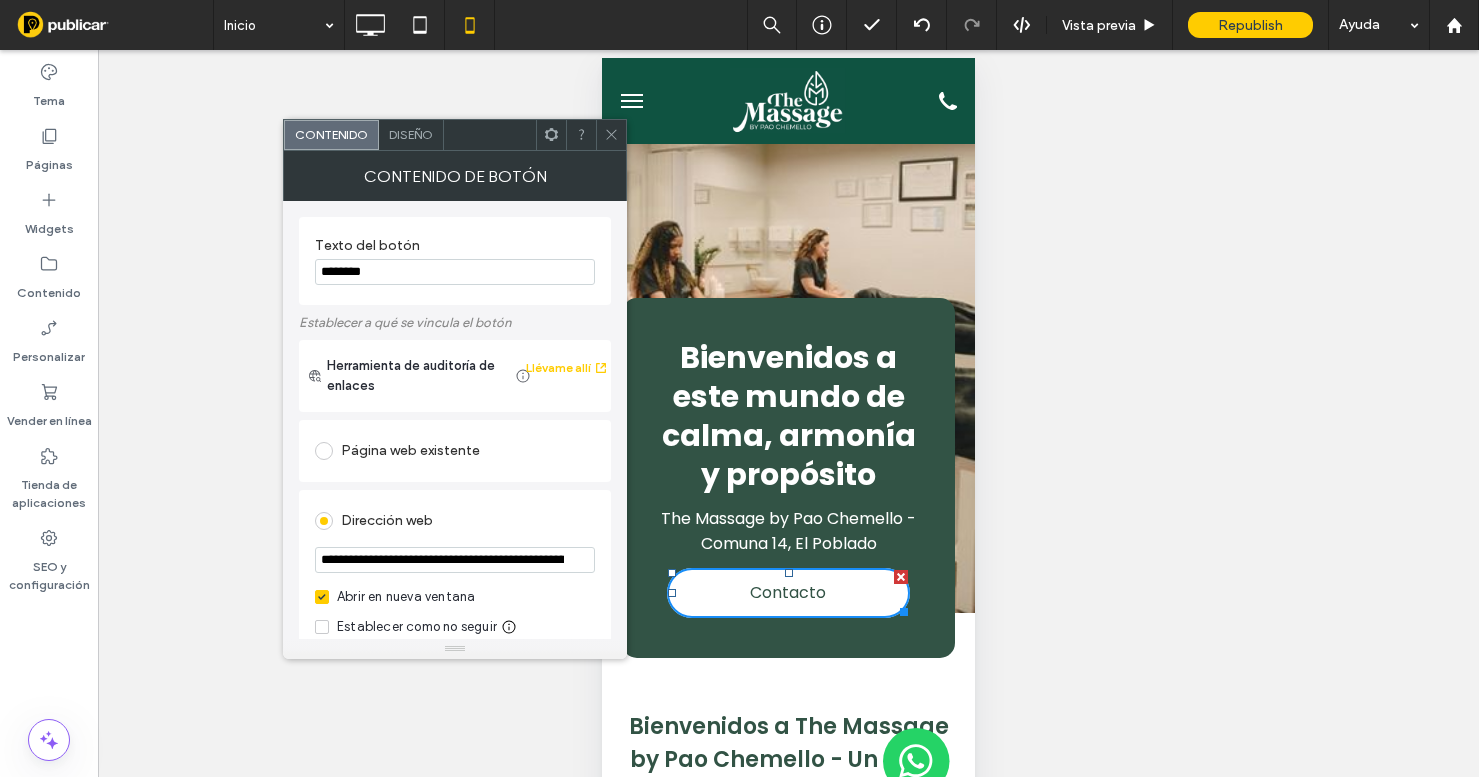 click on "**********" at bounding box center (455, 560) 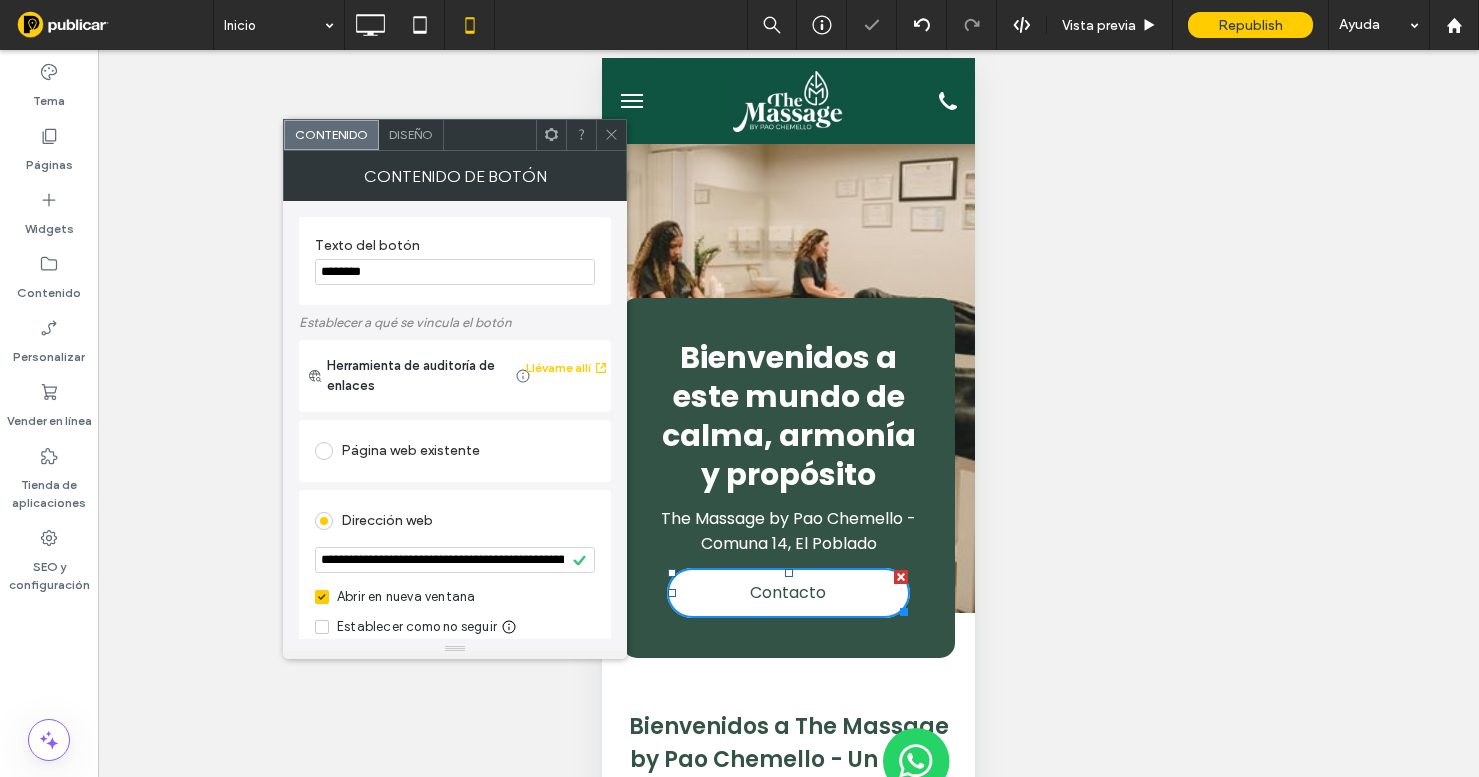 click 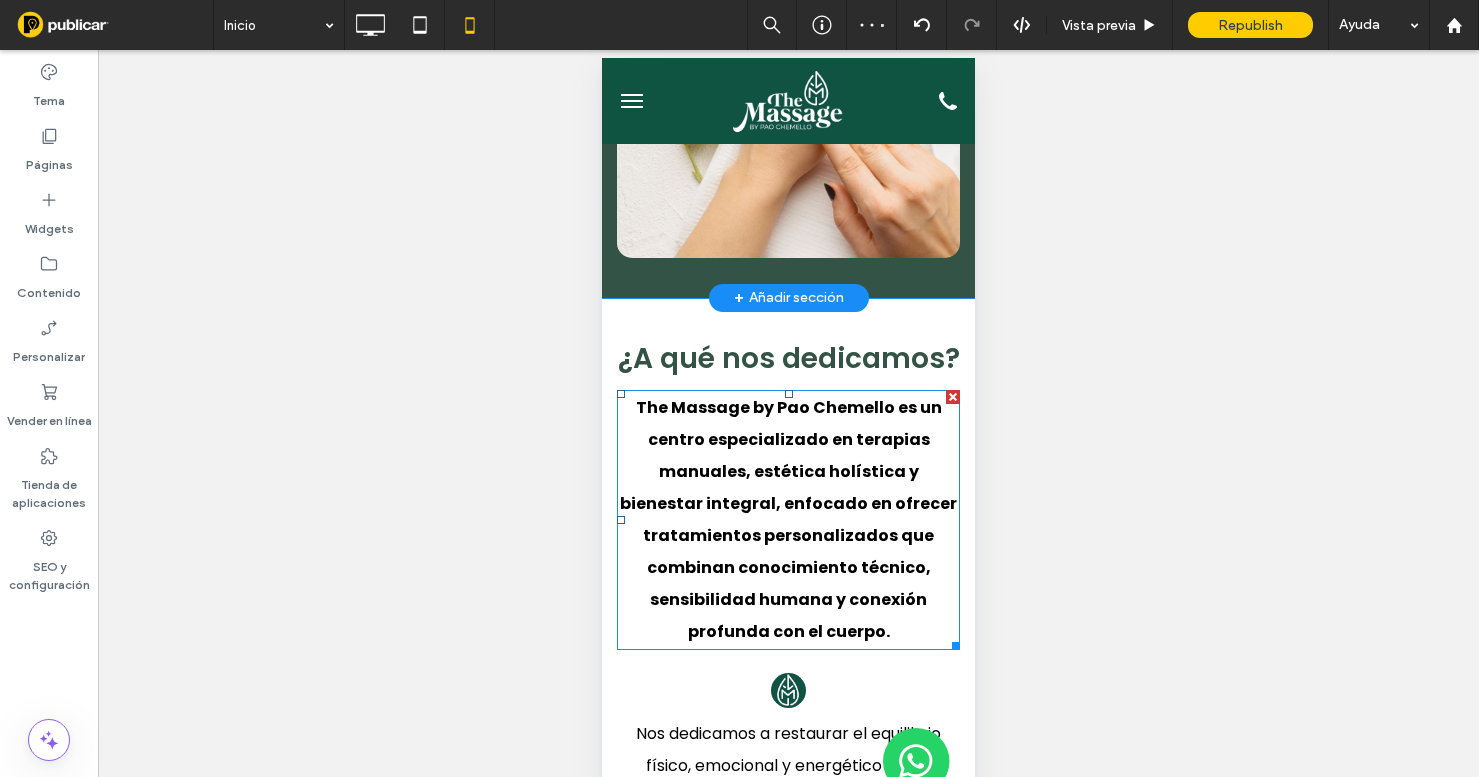 scroll, scrollTop: 3015, scrollLeft: 0, axis: vertical 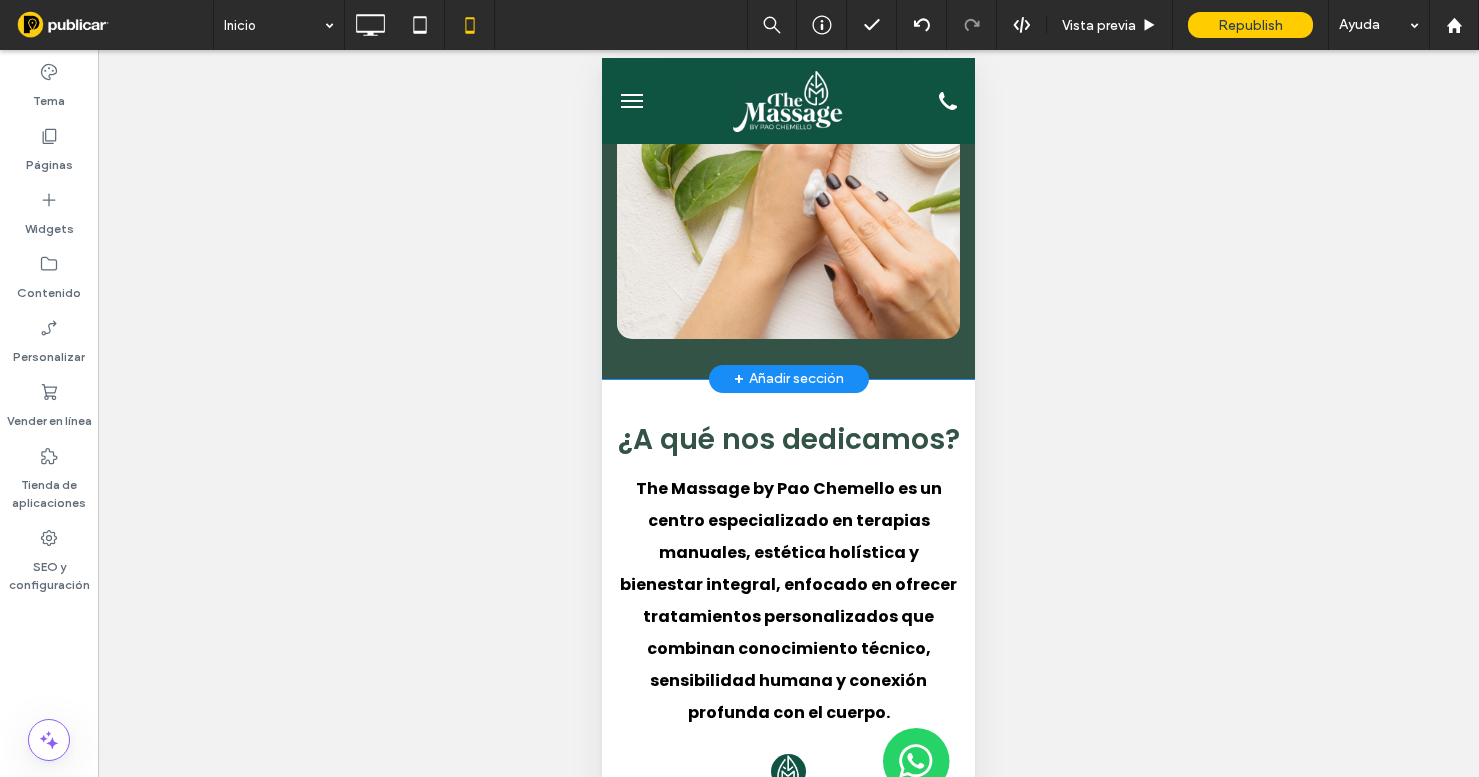 click on "PRODUCTOS
✓ Accesorios de Maderoterapia
✓ Loción terapéutica cannibil
✓ Tablas masajeadoras
✓ Bebidas Fuxion
✓ Cepillado en seco
✓ Posb-10
✓ Copas suecas de diferentes tamaños
✓ Te Ilivit
✓ Guashas
✓ Smart Tea Blue
✓ Champiñones masajeadores
✓ NAT Cetonas exógenas
Contacto
Click To Paste
Click To Paste
Fila + Añadir sección" at bounding box center [788, -45] 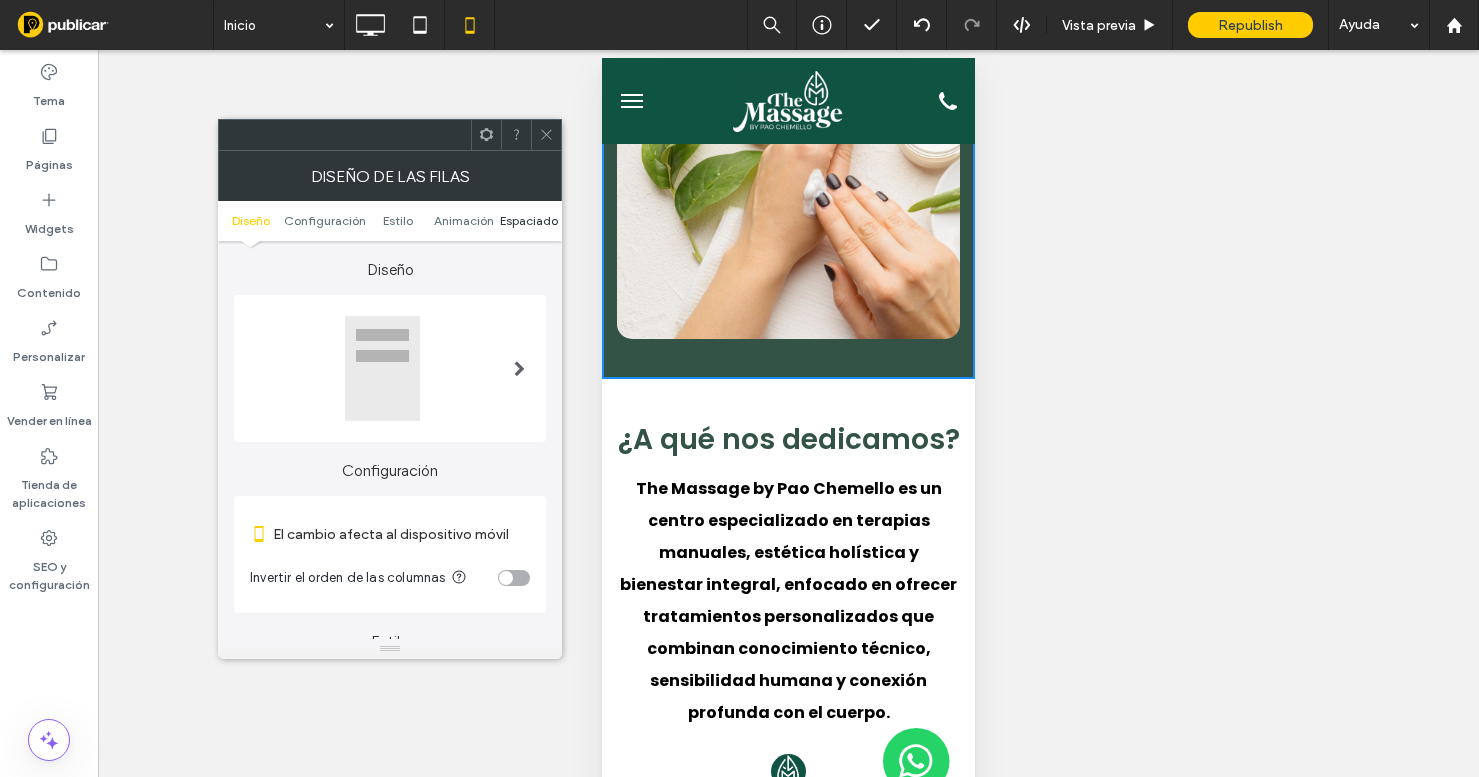 click on "Espaciado" at bounding box center (529, 220) 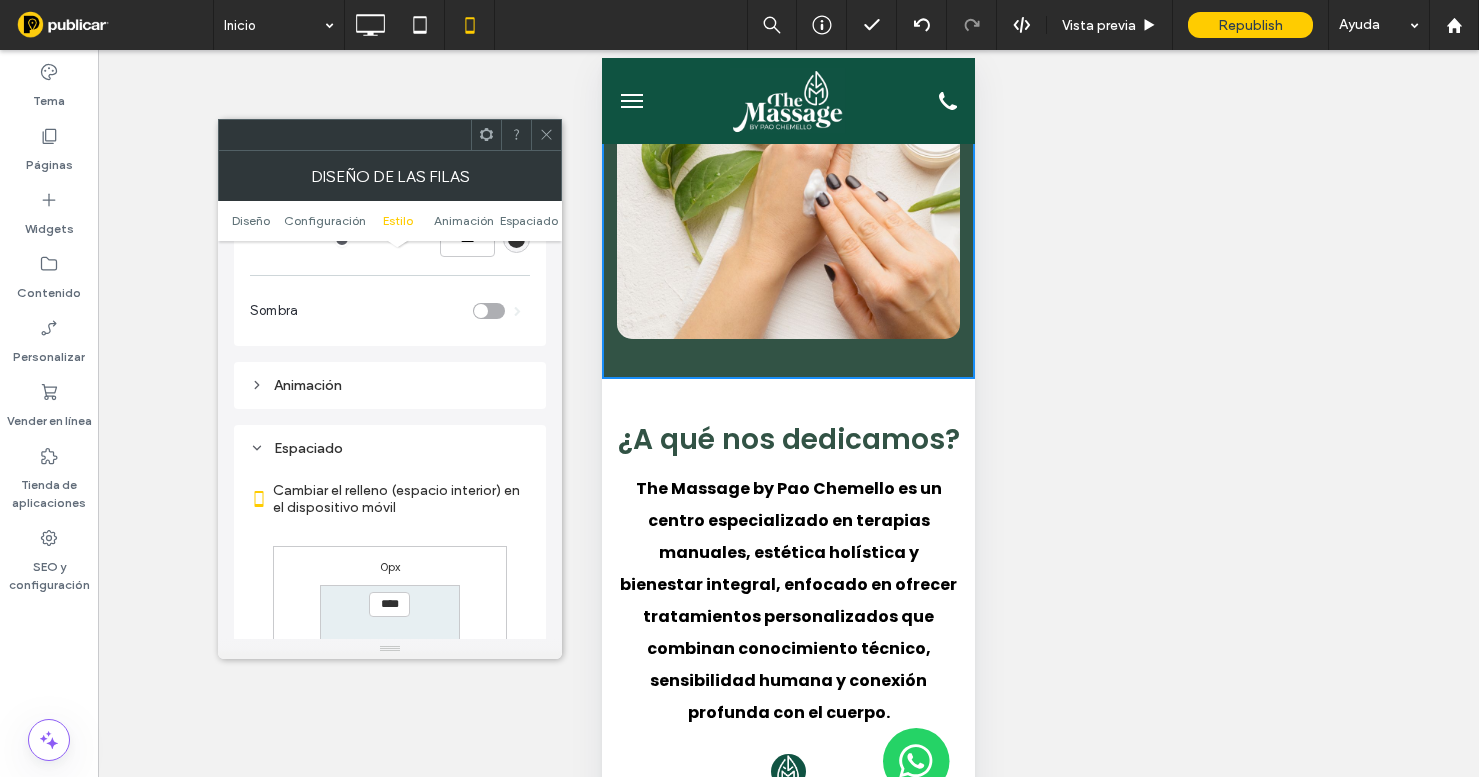 scroll, scrollTop: 768, scrollLeft: 0, axis: vertical 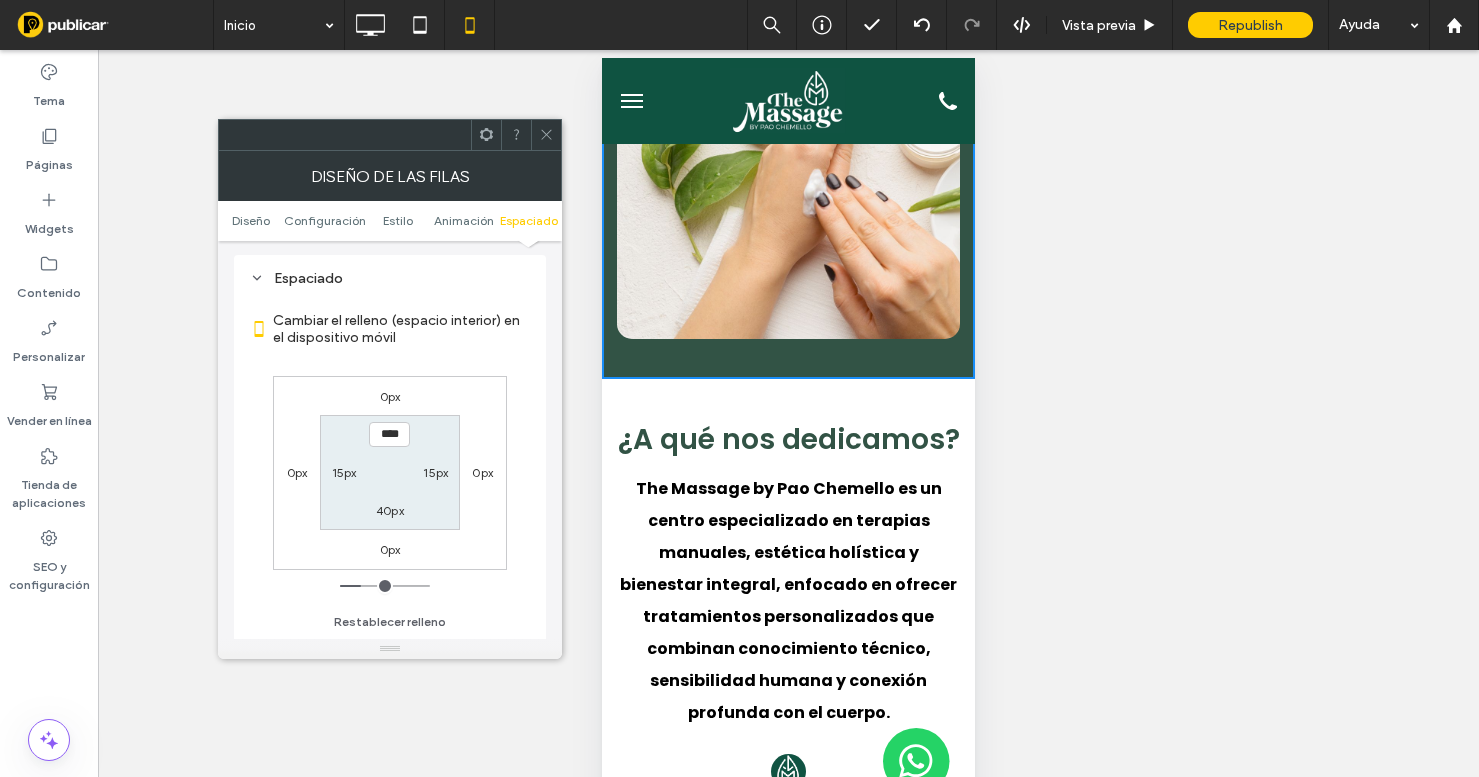 click on "40px" at bounding box center (390, 510) 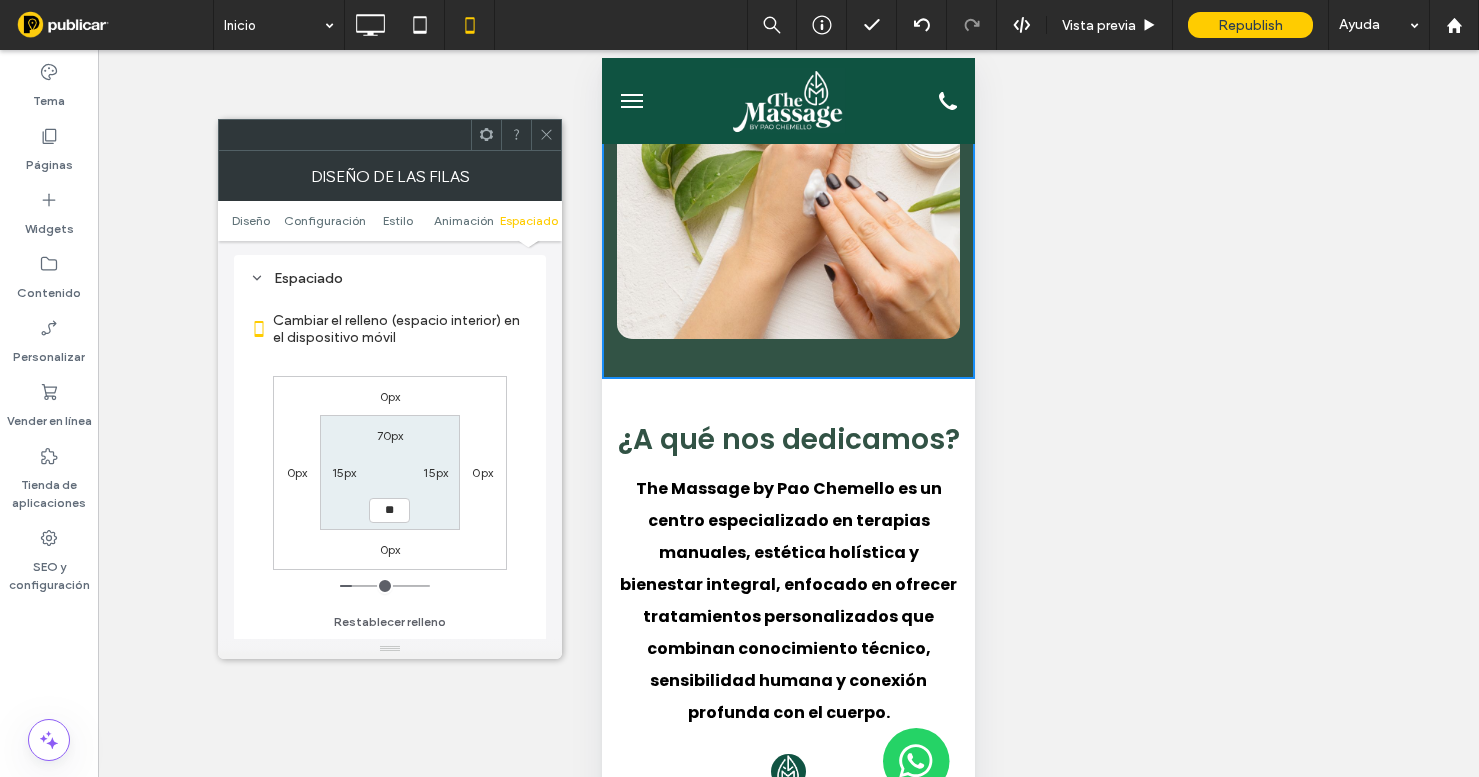 type on "**" 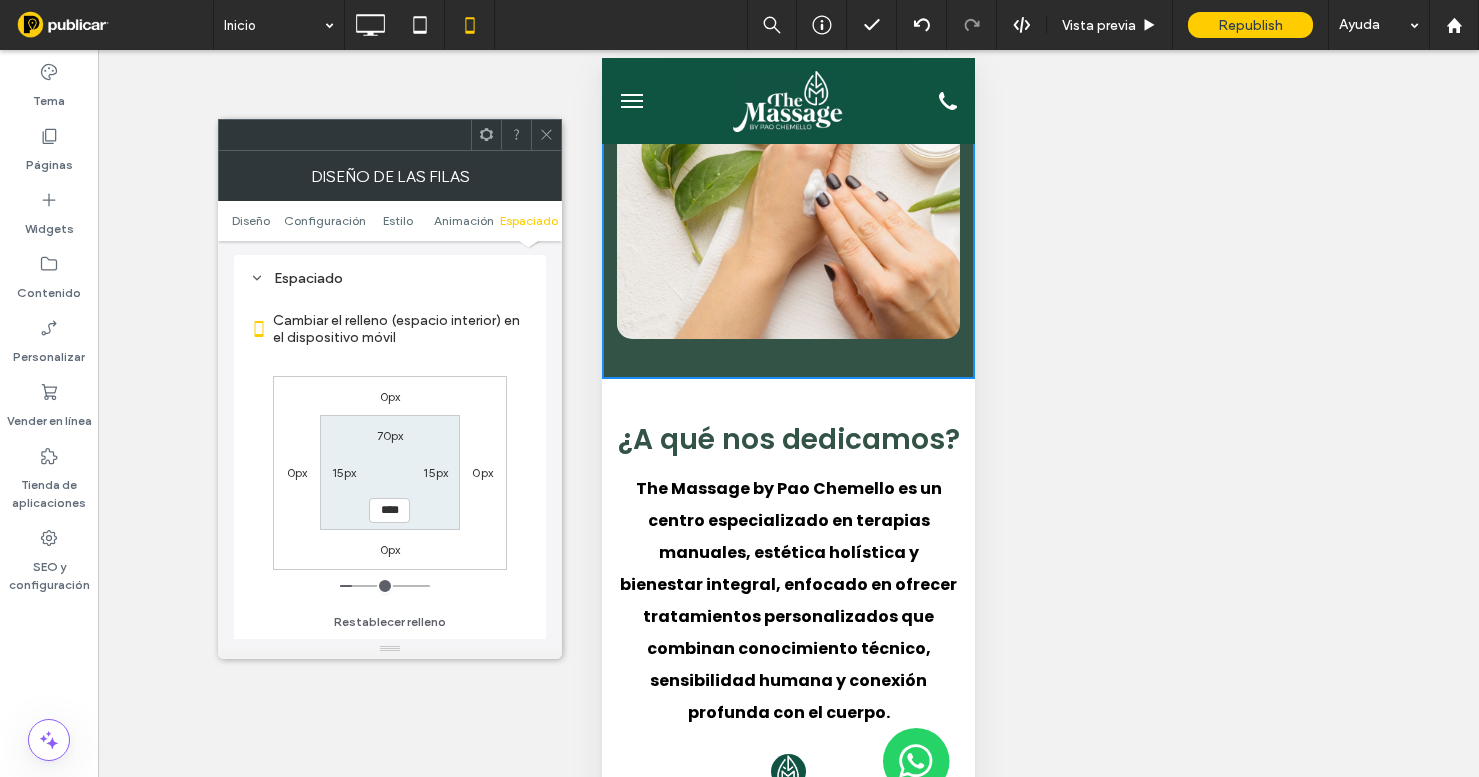 click on "70px" at bounding box center [390, 435] 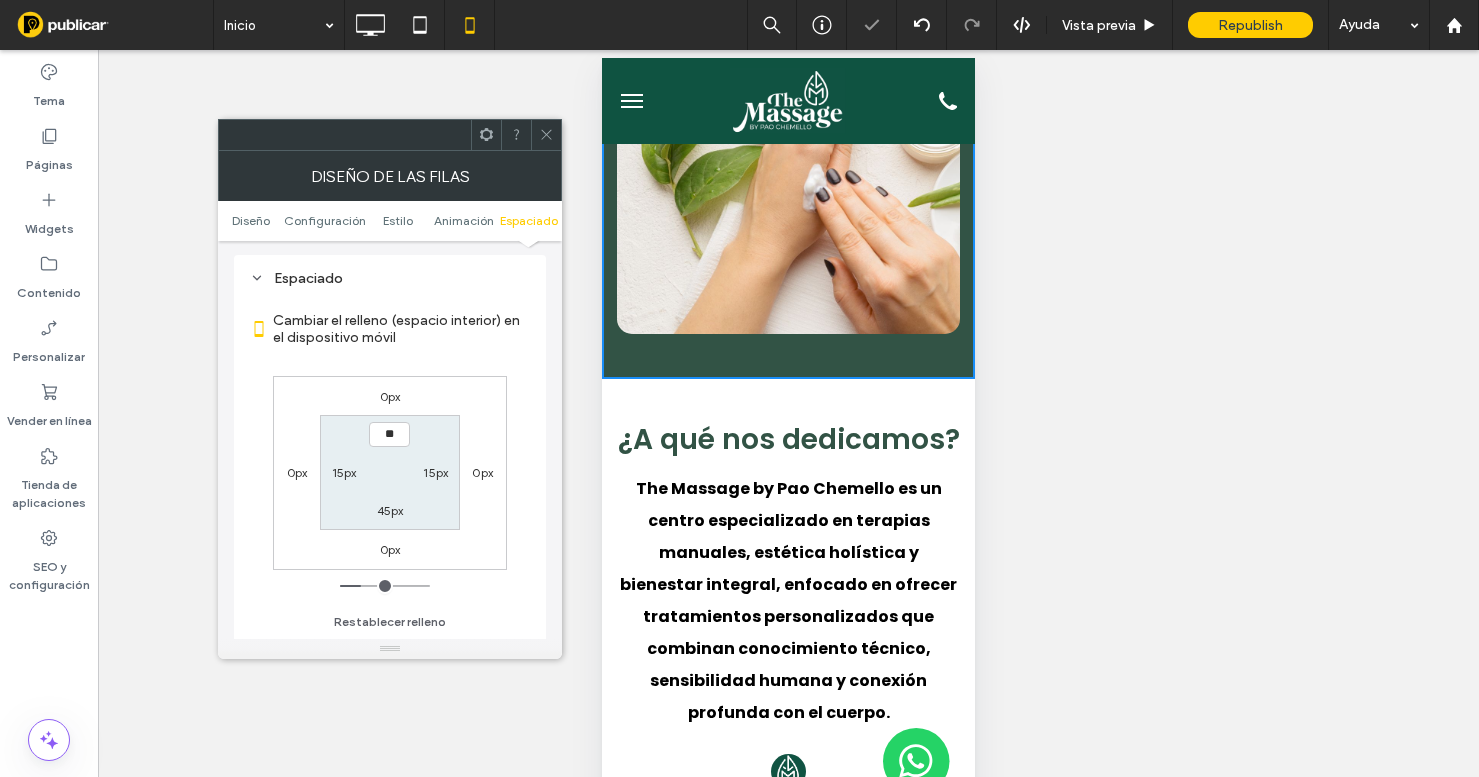 type on "**" 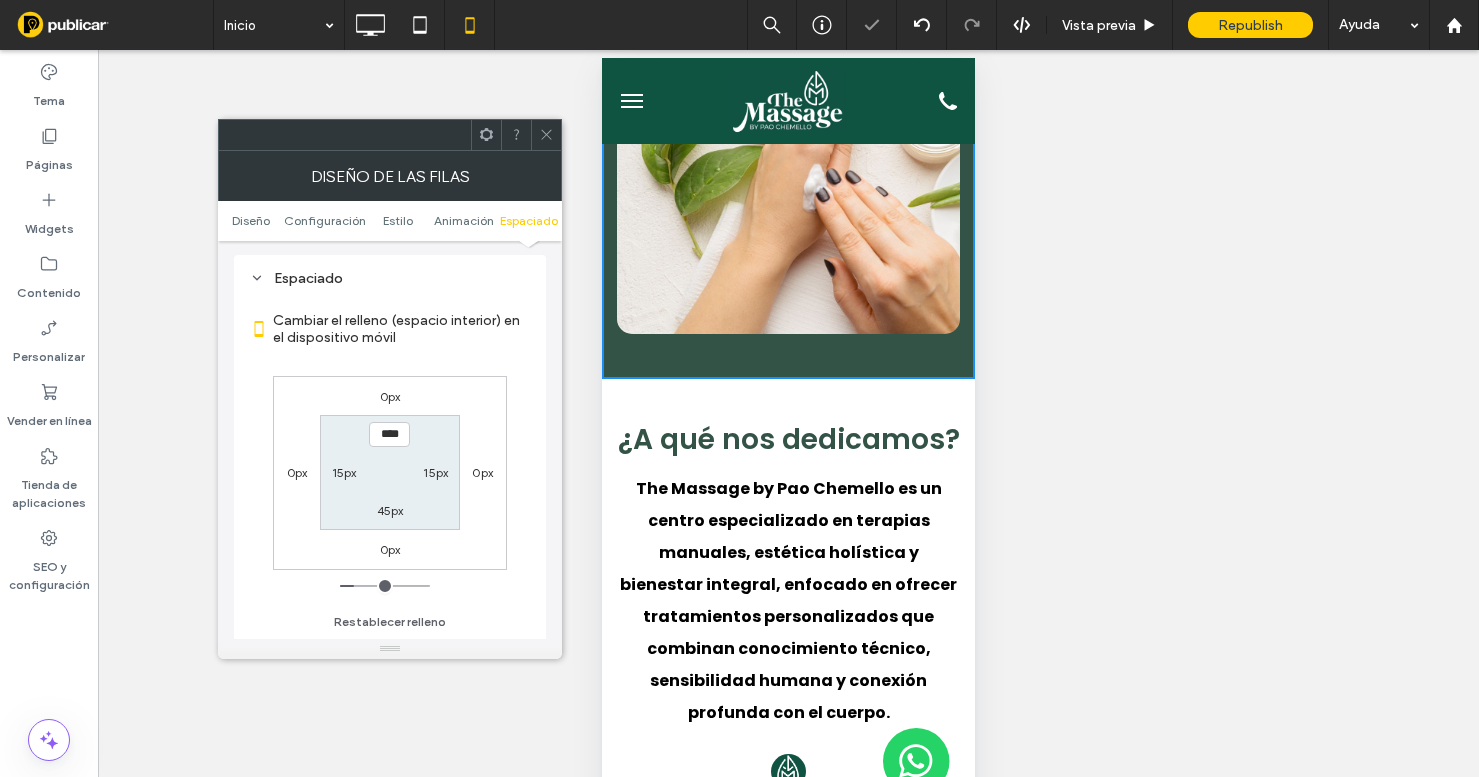 scroll, scrollTop: 2995, scrollLeft: 0, axis: vertical 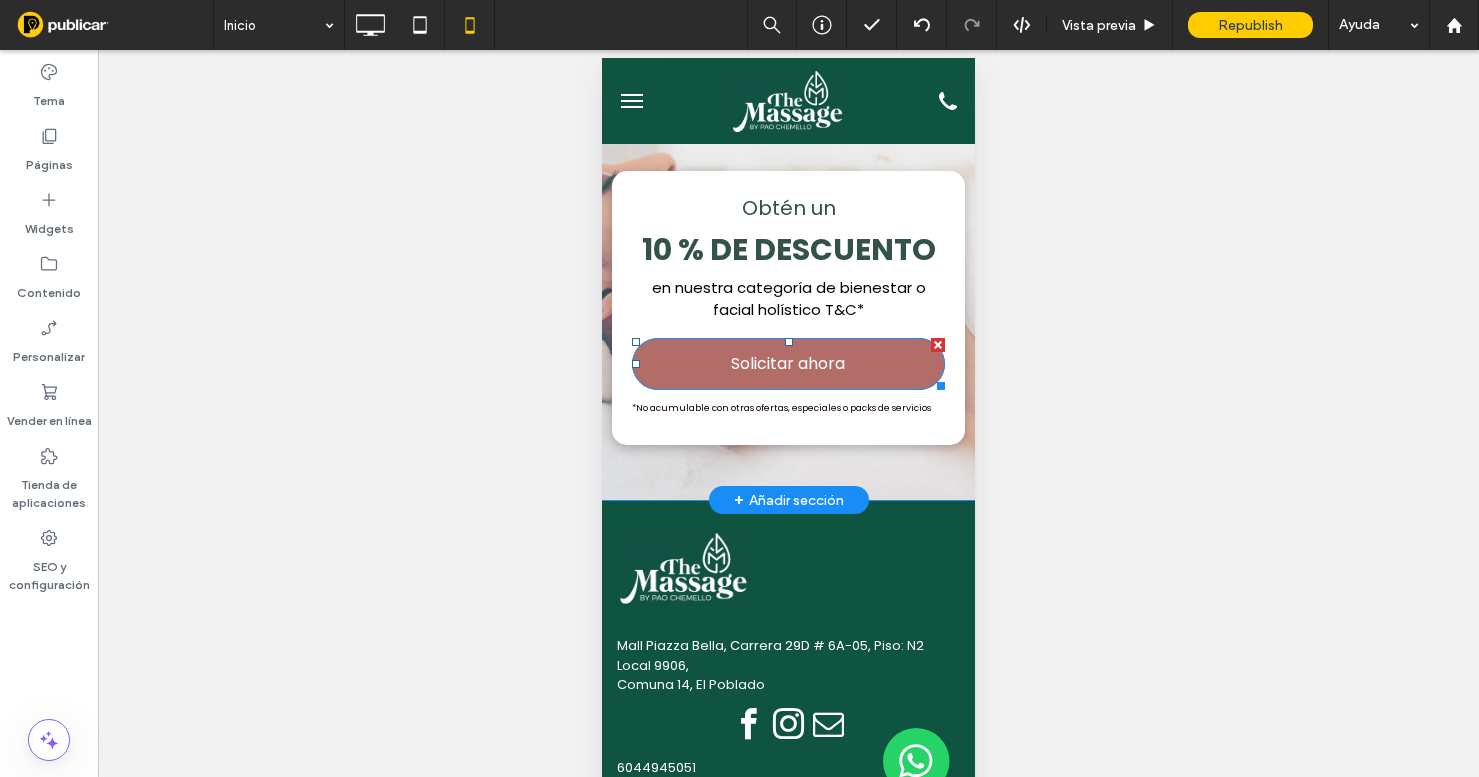click on "Solicitar ahora" at bounding box center [788, 363] 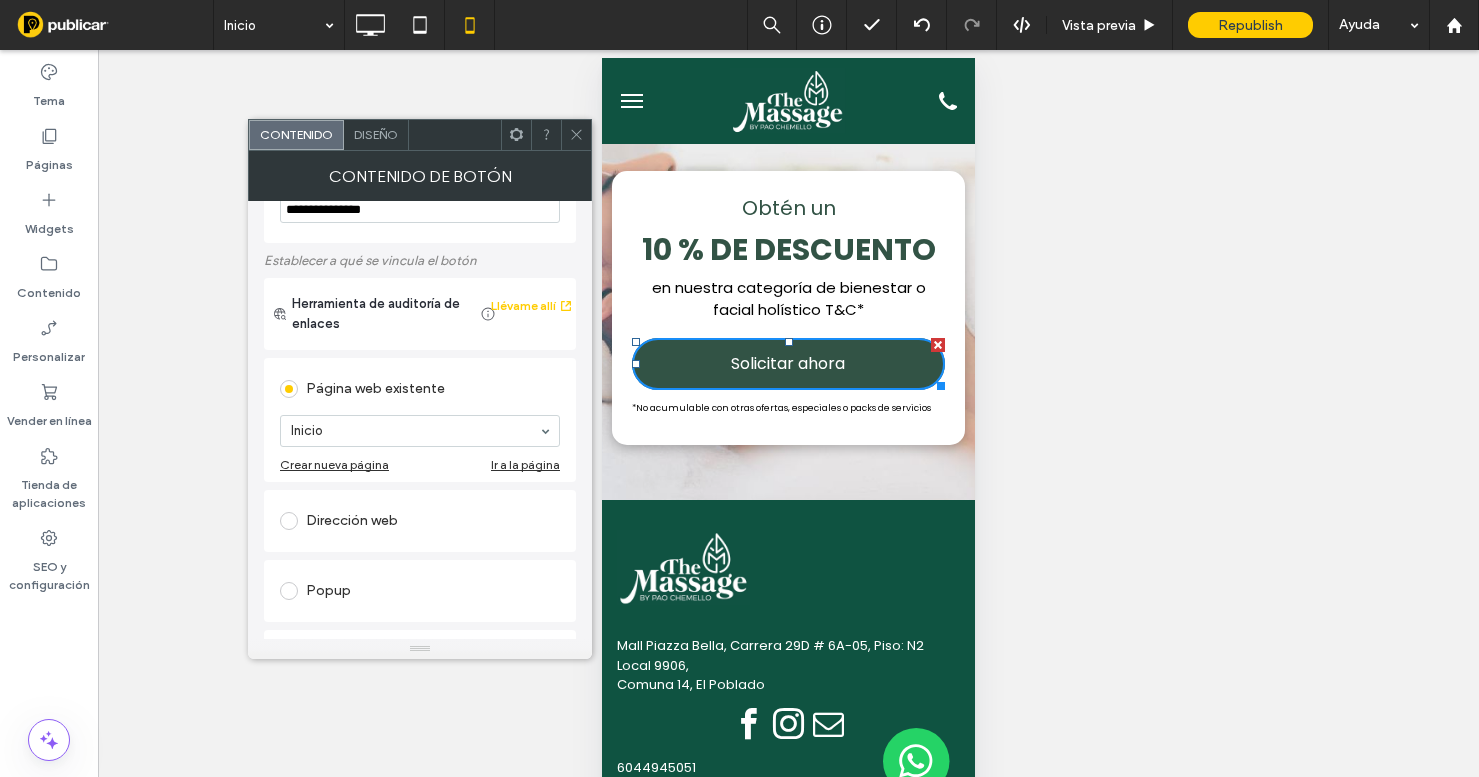 scroll, scrollTop: 69, scrollLeft: 0, axis: vertical 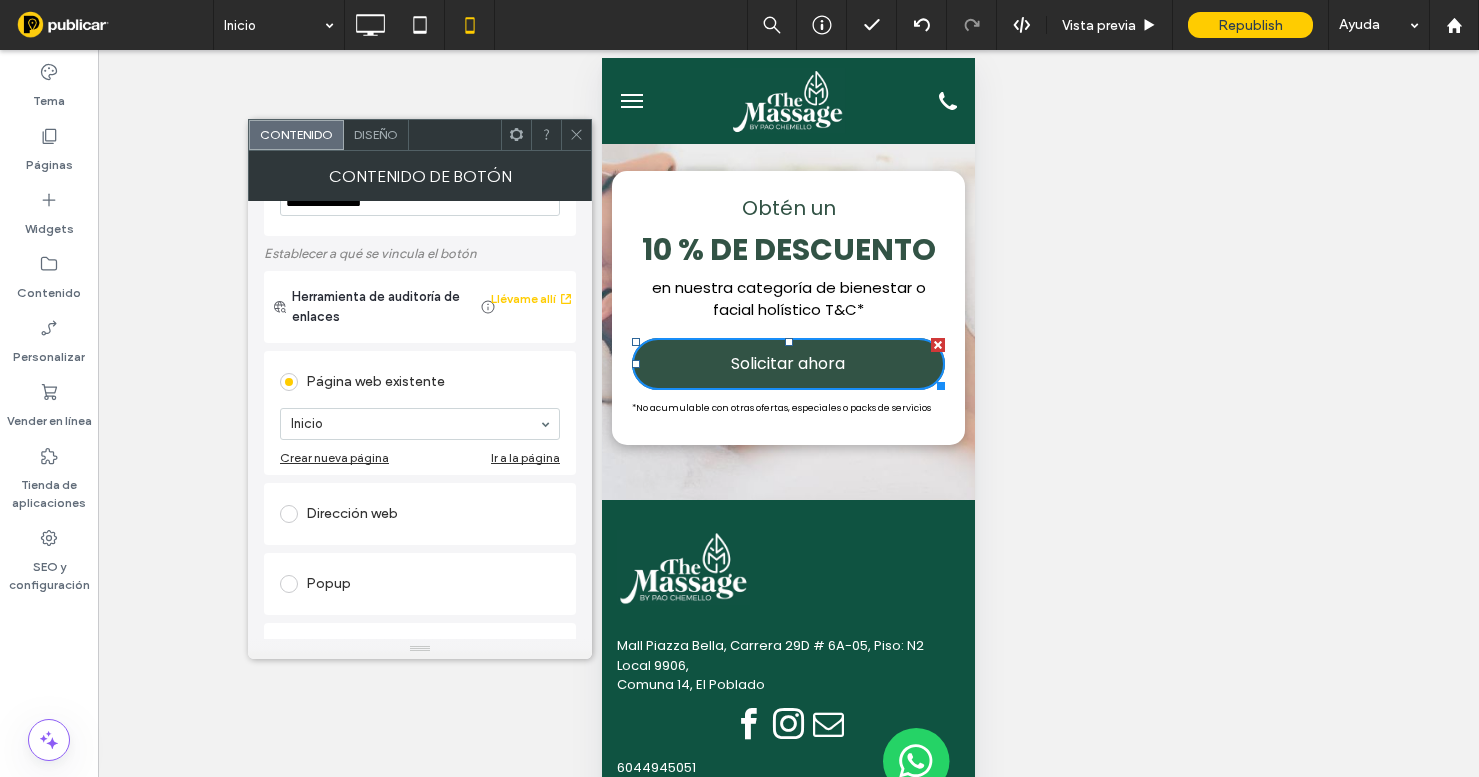 click on "Dirección web" at bounding box center [420, 514] 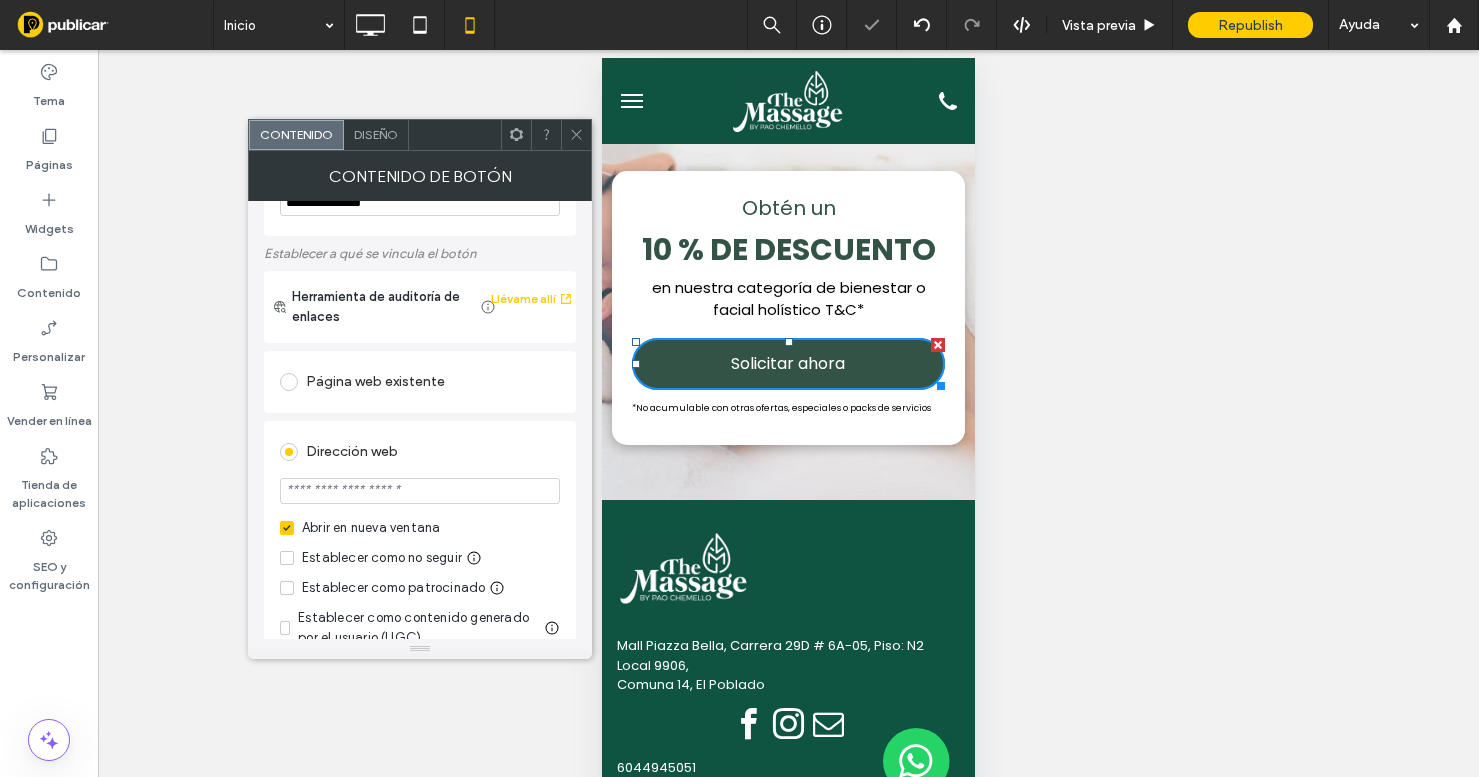 click at bounding box center (420, 491) 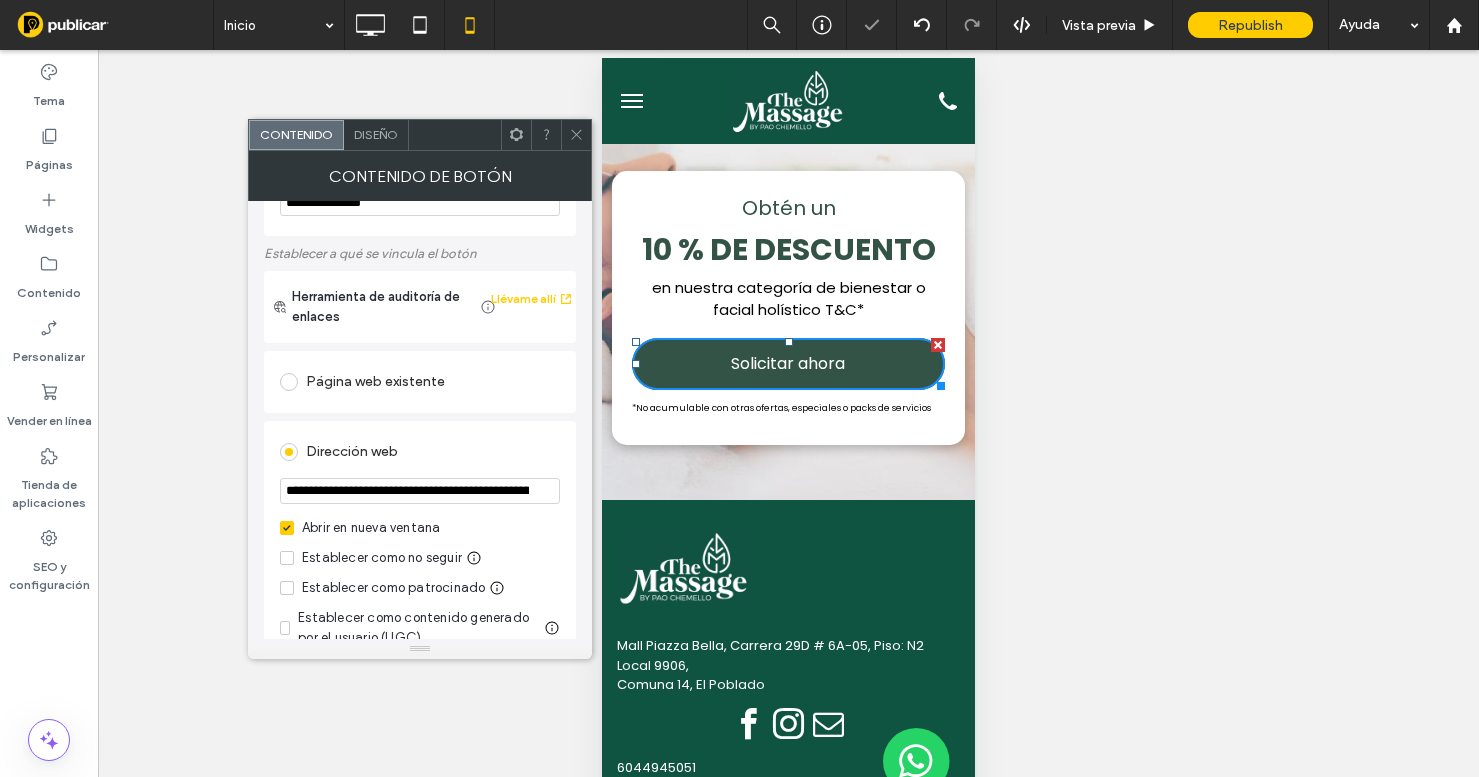 scroll, scrollTop: 0, scrollLeft: 413, axis: horizontal 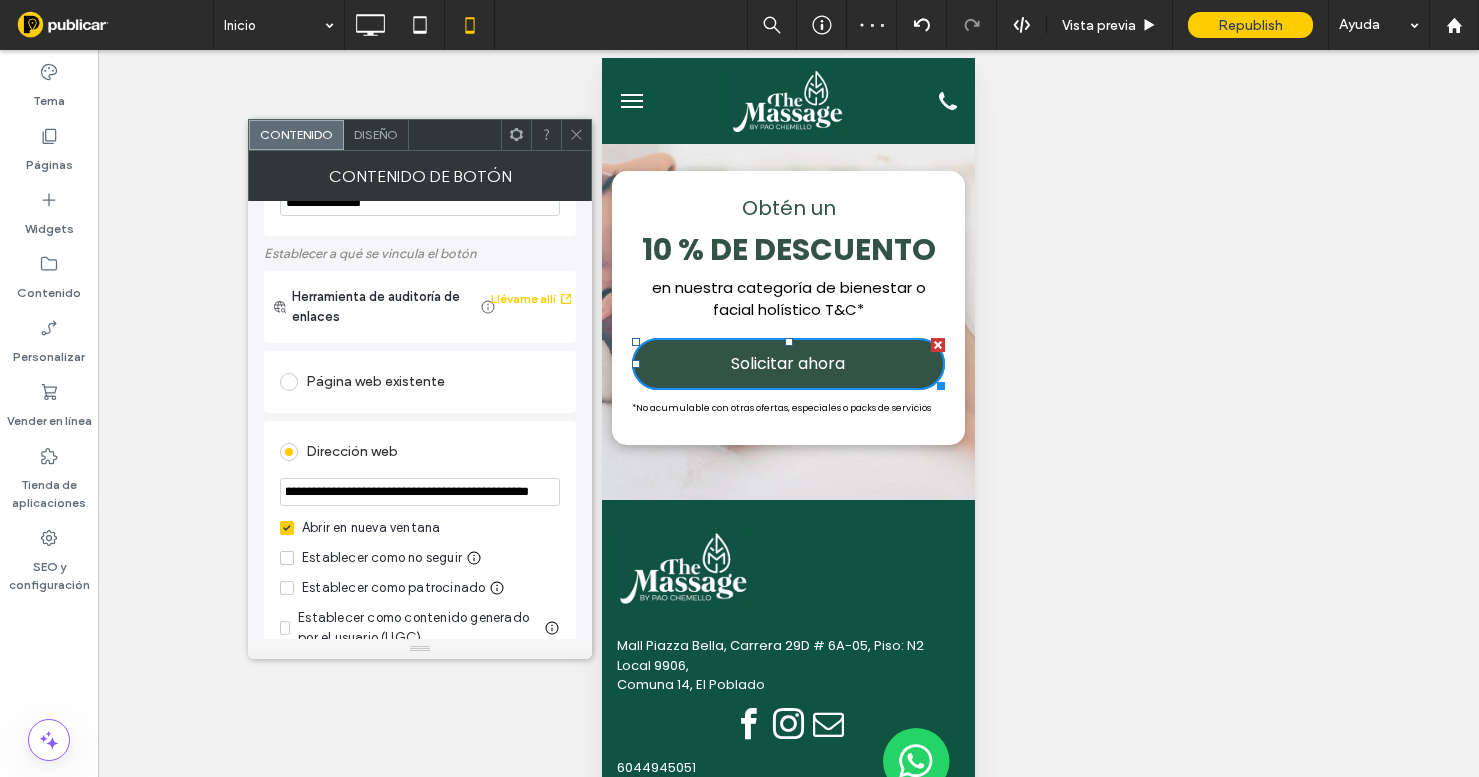 type on "**********" 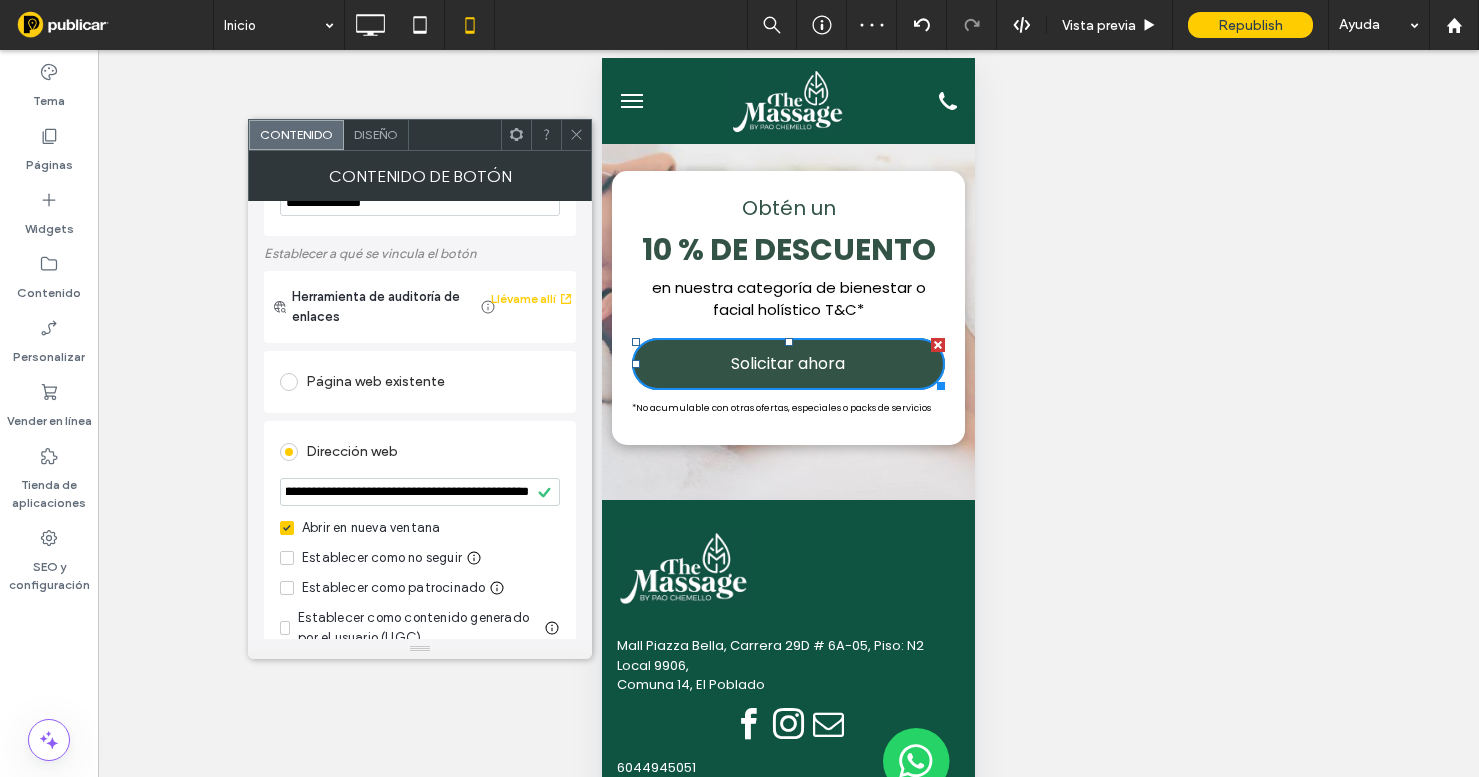 scroll, scrollTop: 0, scrollLeft: 0, axis: both 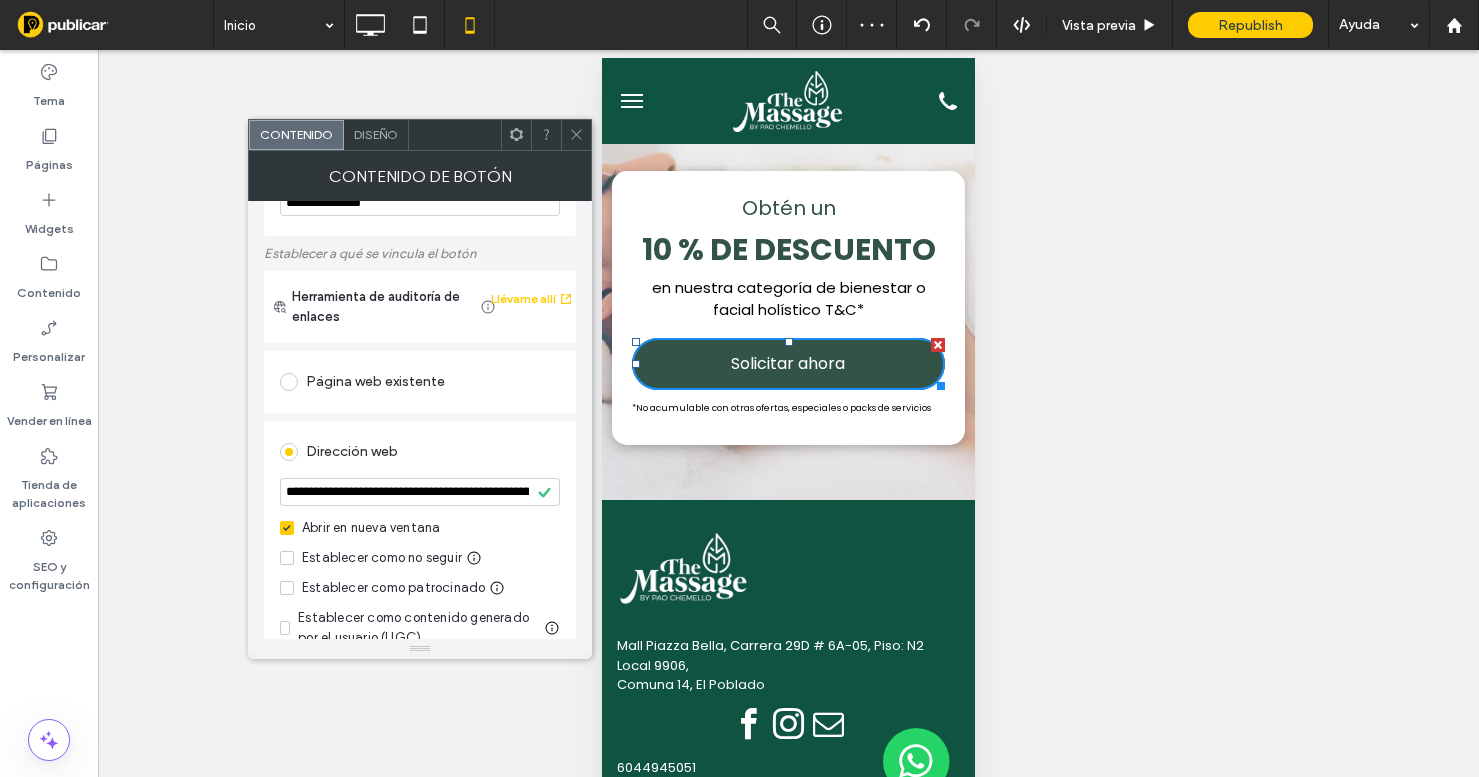 click 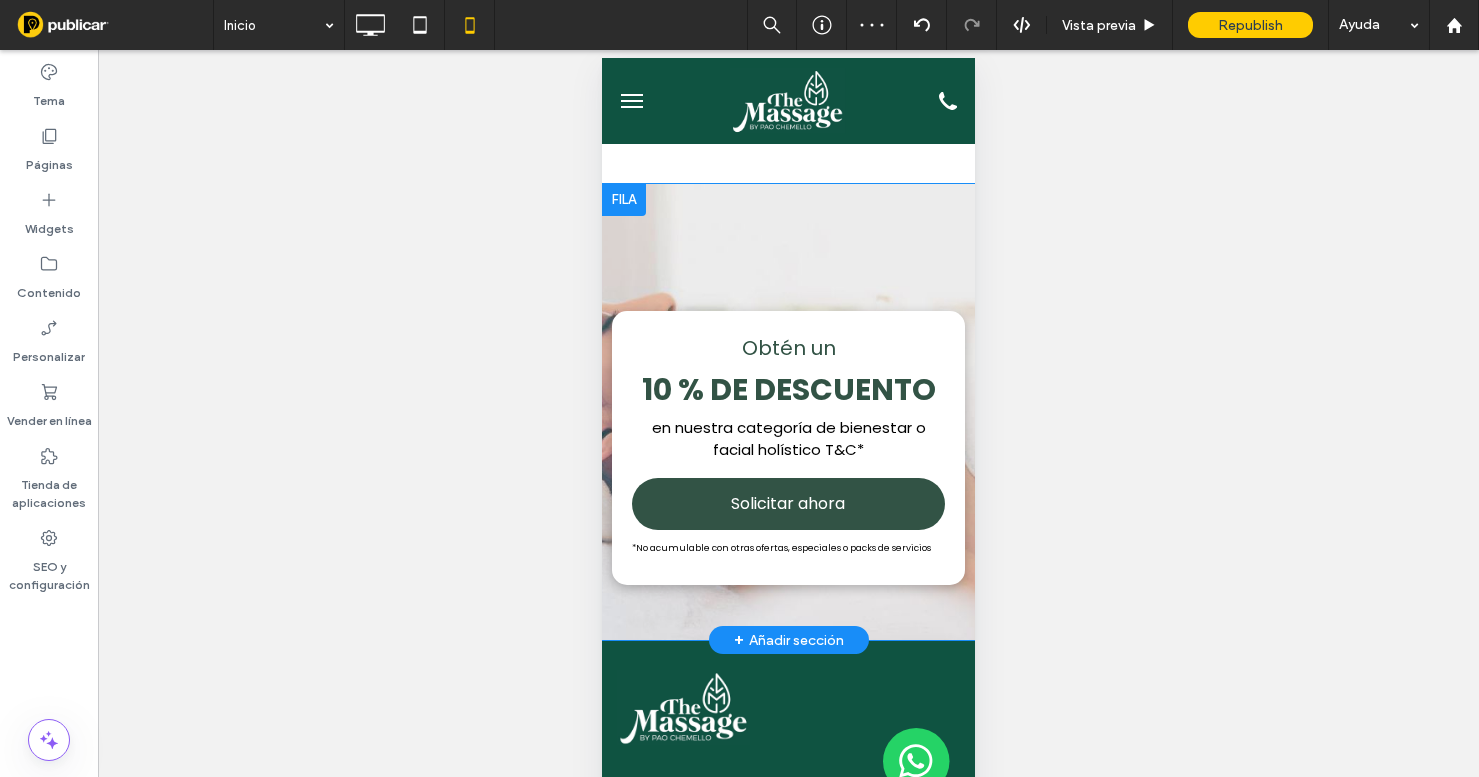 scroll, scrollTop: 4467, scrollLeft: 0, axis: vertical 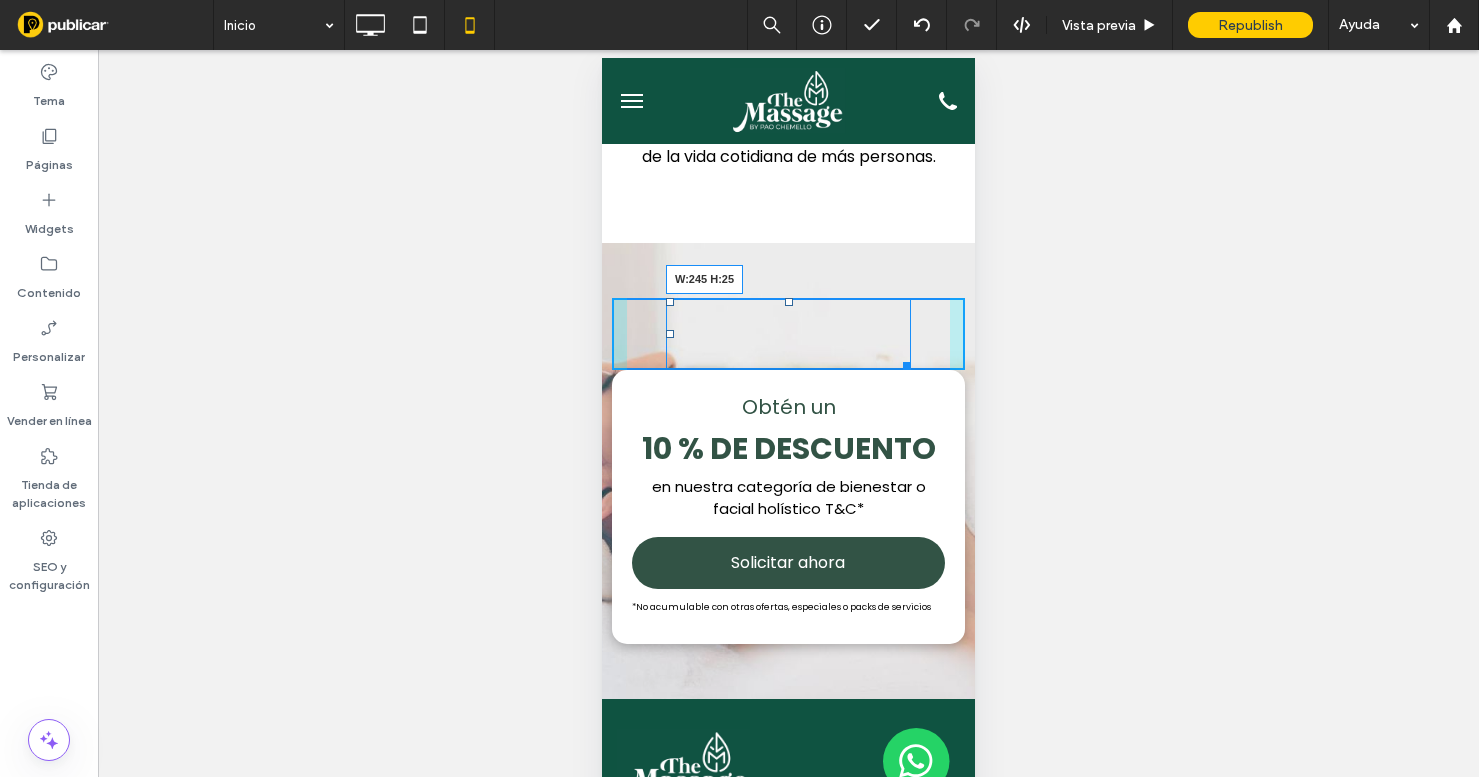 drag, startPoint x: 901, startPoint y: 394, endPoint x: 901, endPoint y: 335, distance: 59 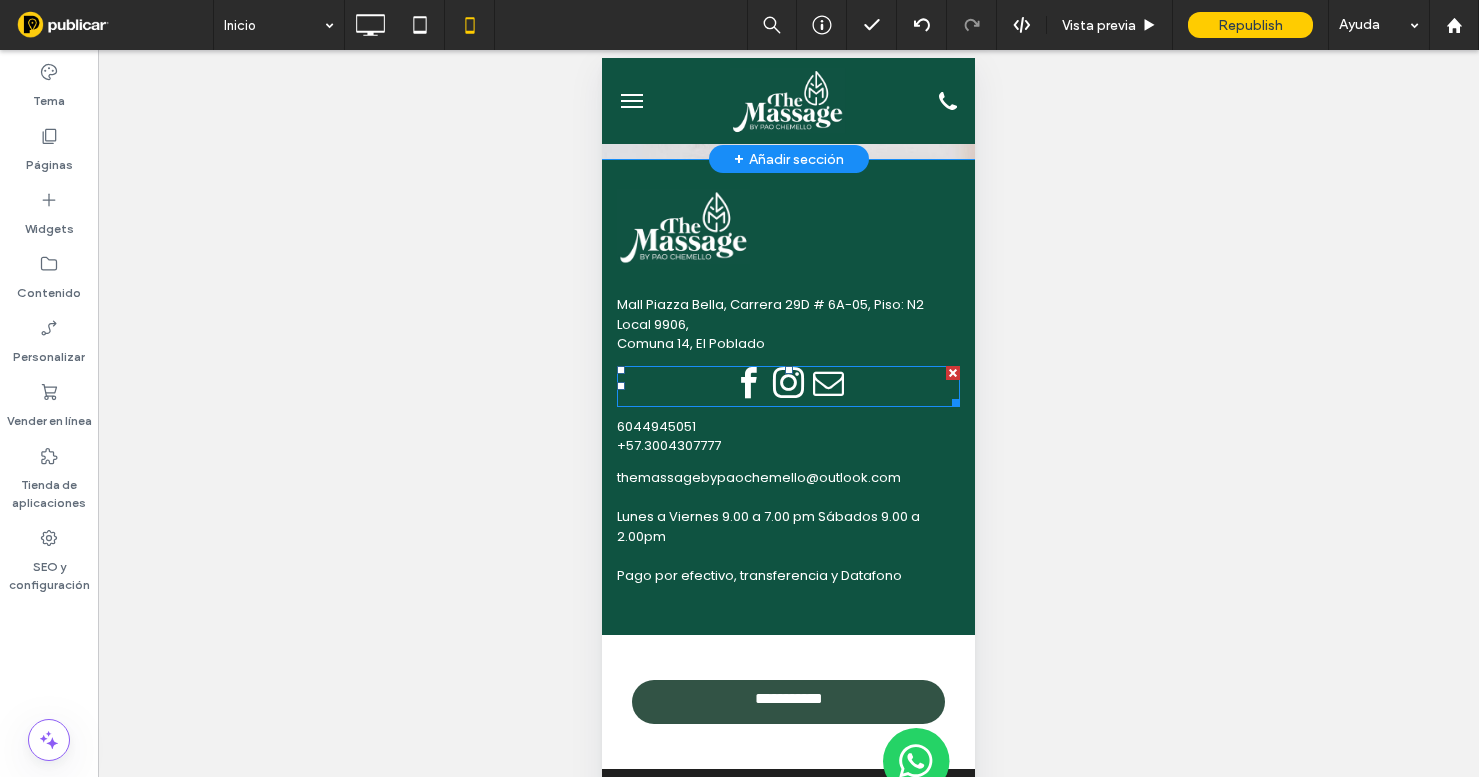 scroll, scrollTop: 4933, scrollLeft: 0, axis: vertical 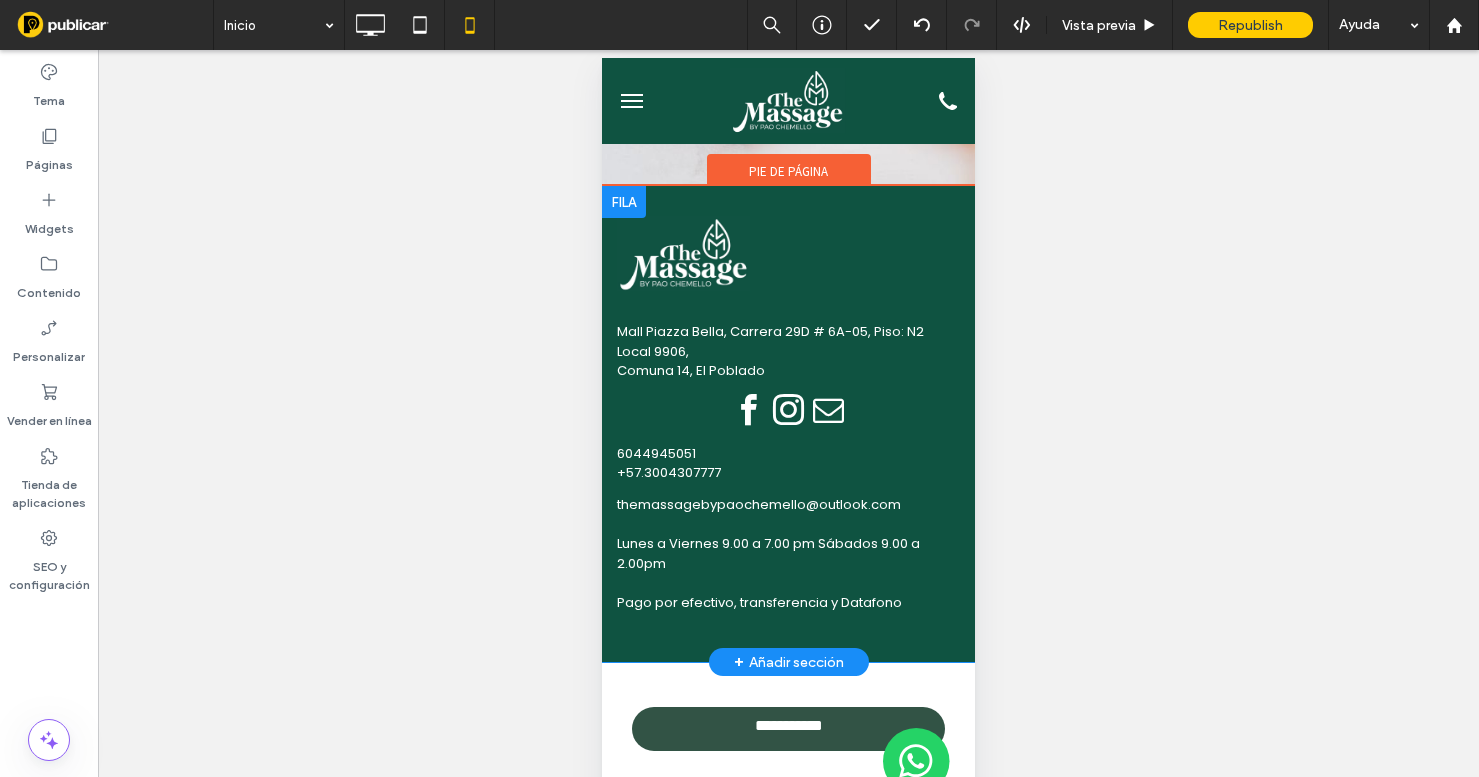 click at bounding box center [624, 202] 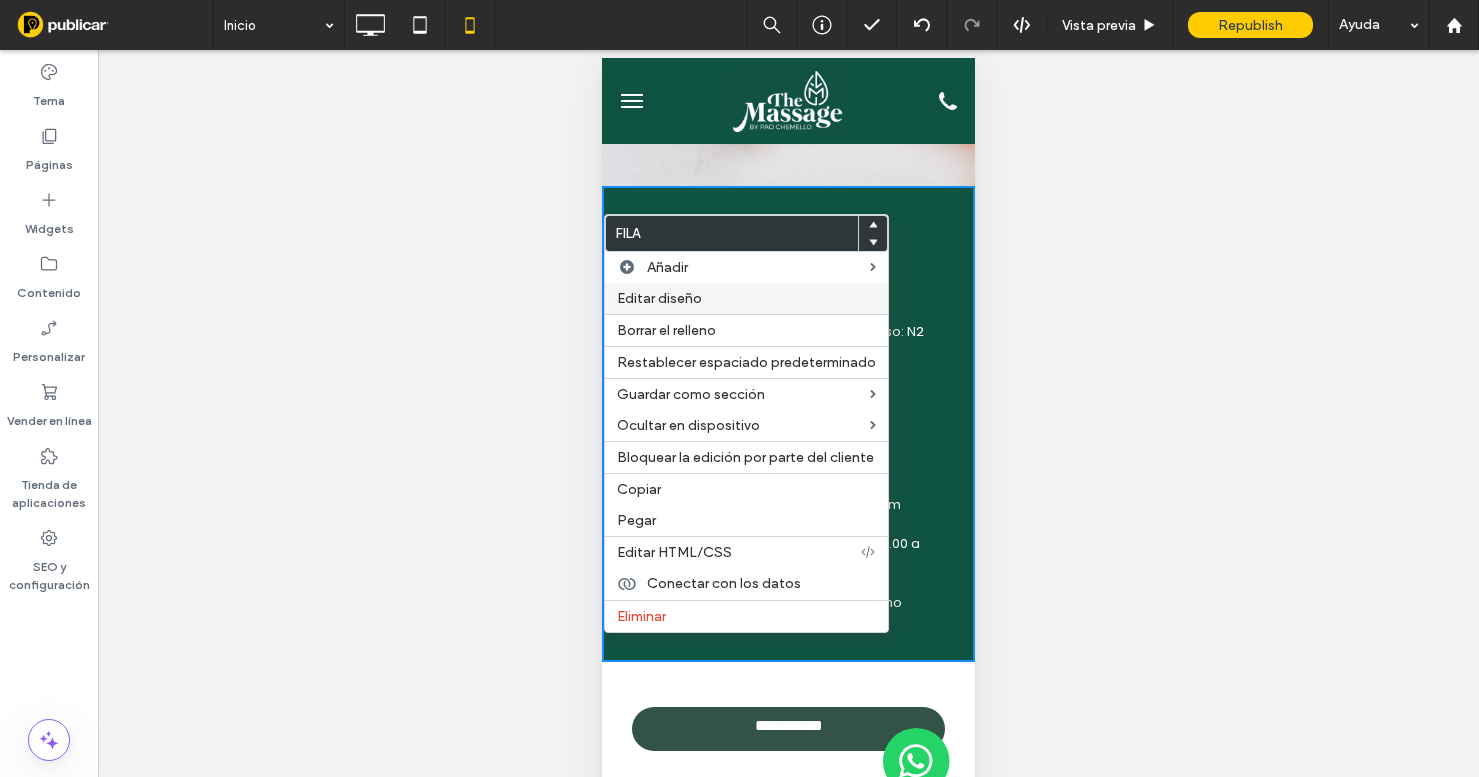click on "Editar diseño" at bounding box center (659, 298) 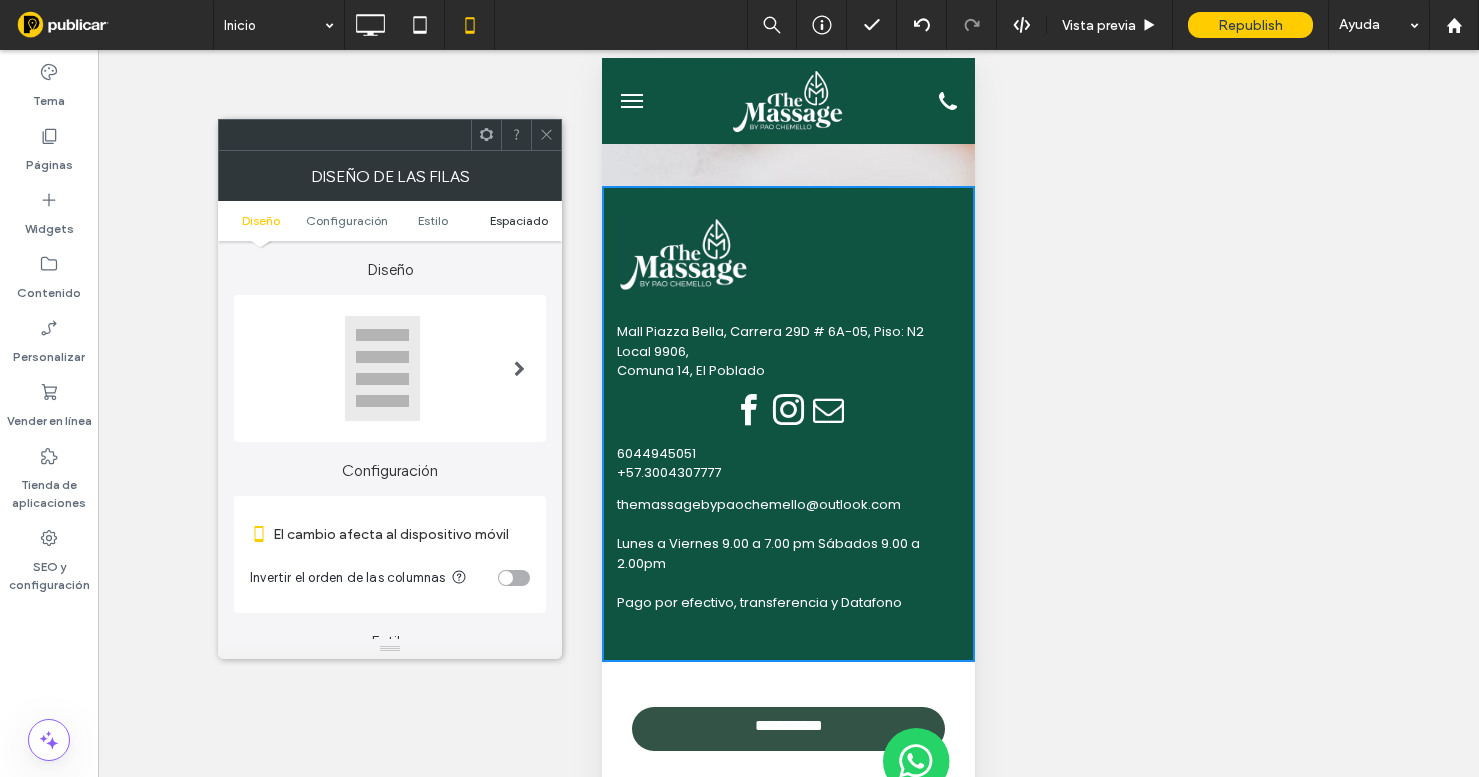 click on "Espaciado" at bounding box center [519, 220] 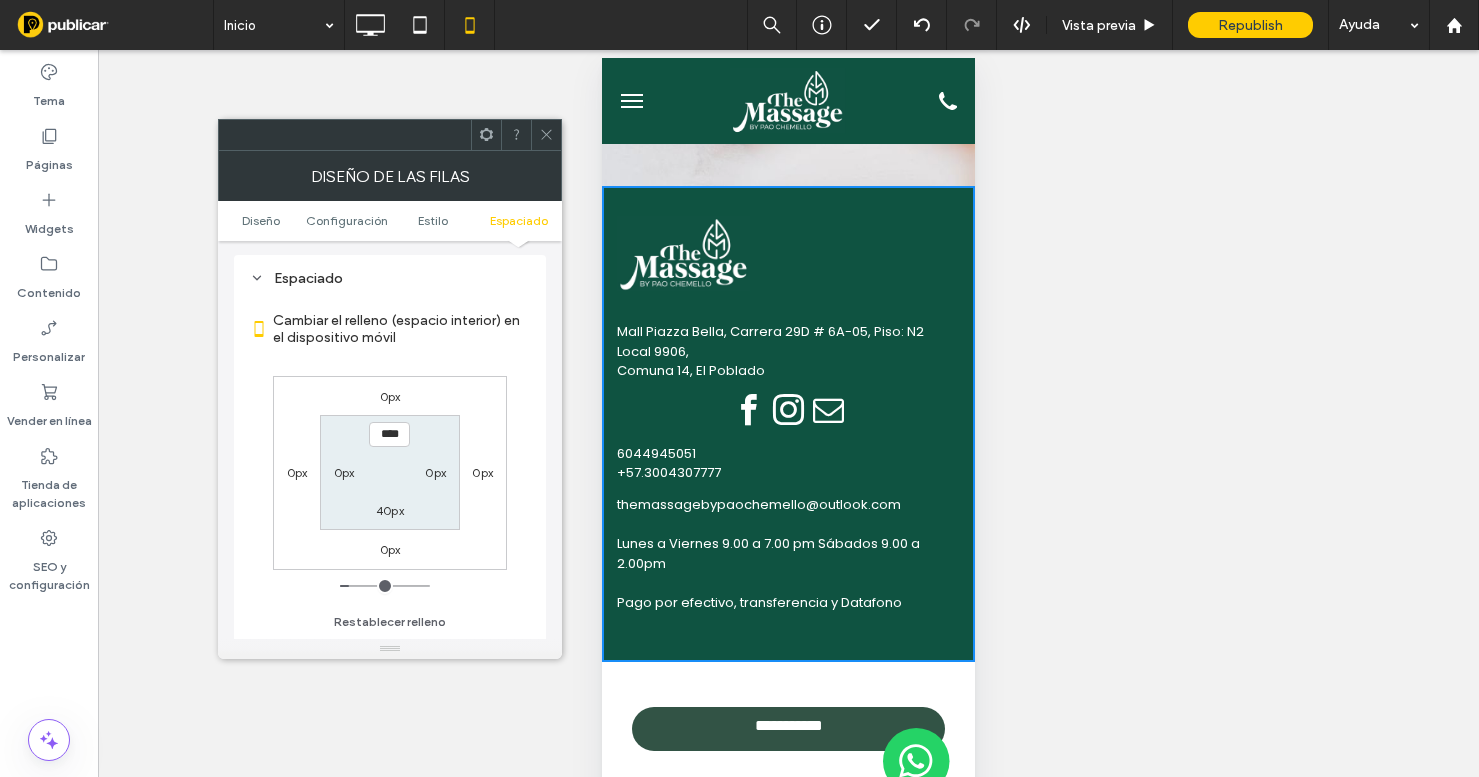 scroll, scrollTop: 705, scrollLeft: 0, axis: vertical 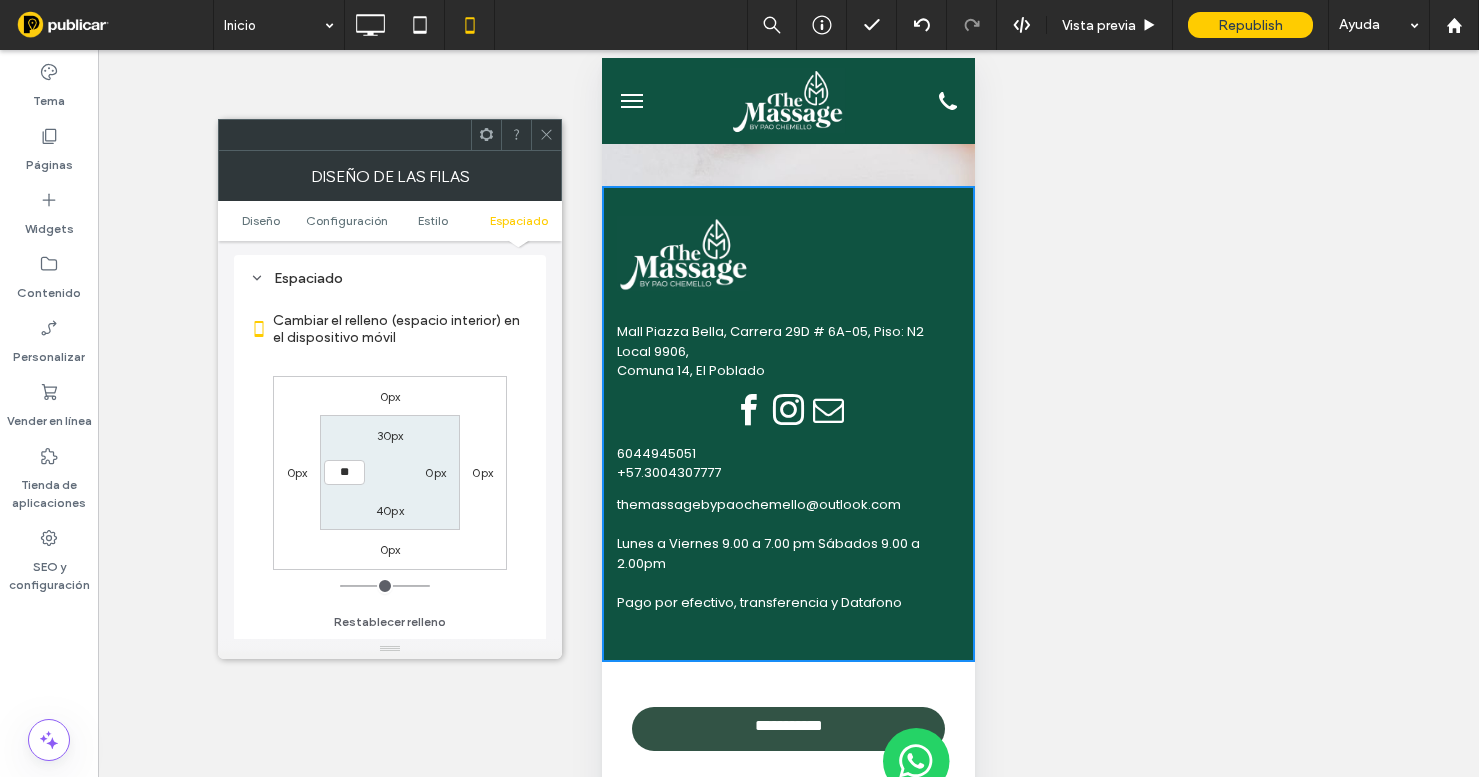 type on "**" 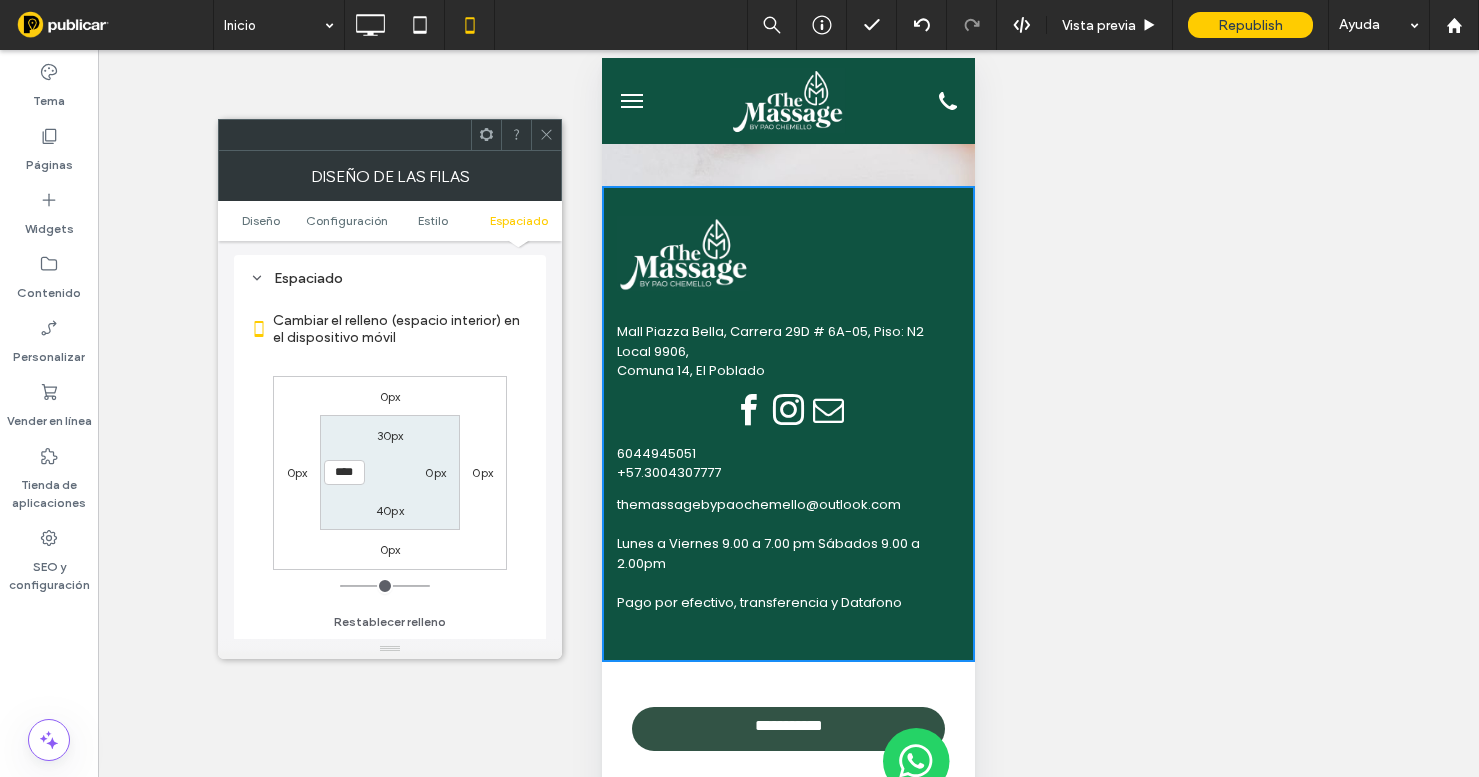 click on "0px" at bounding box center [435, 472] 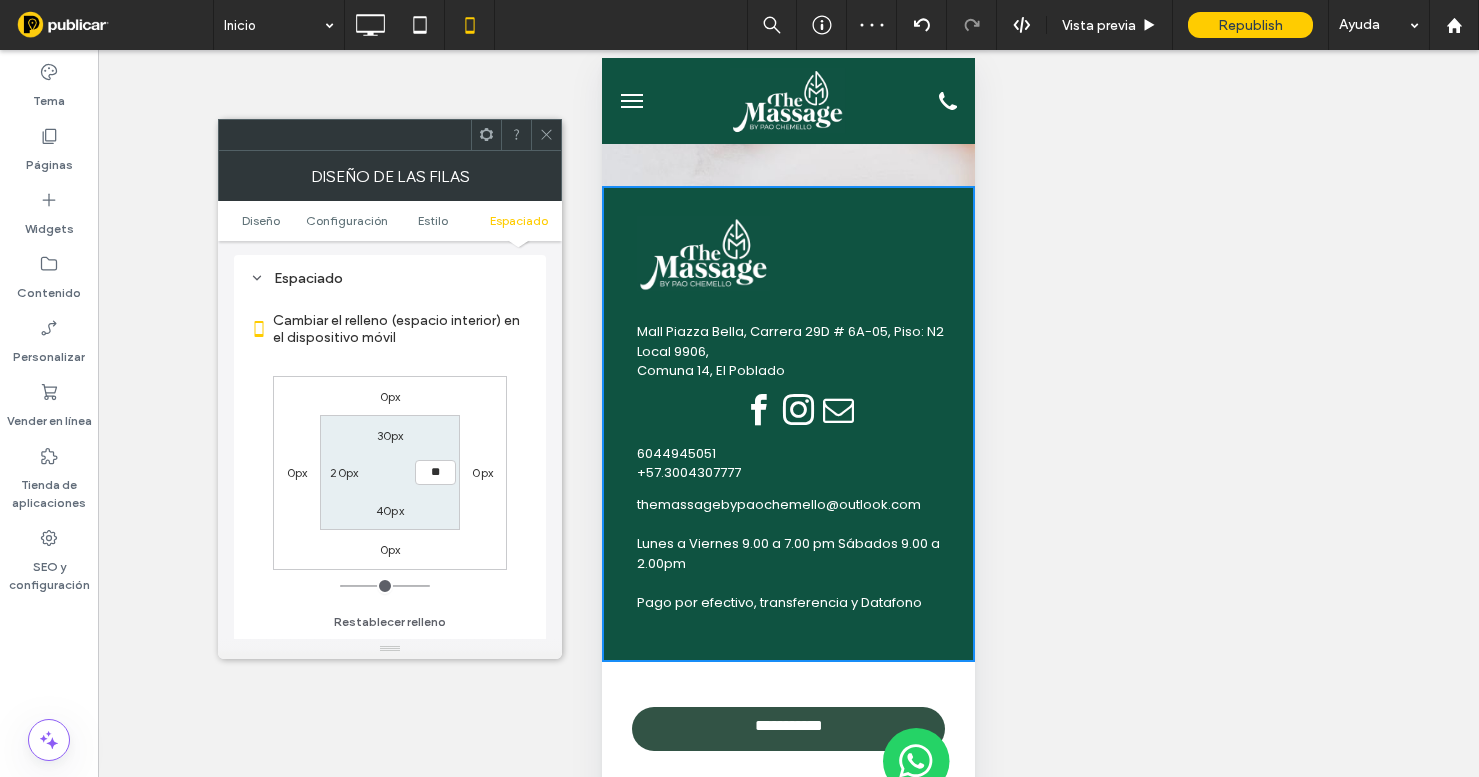 type on "**" 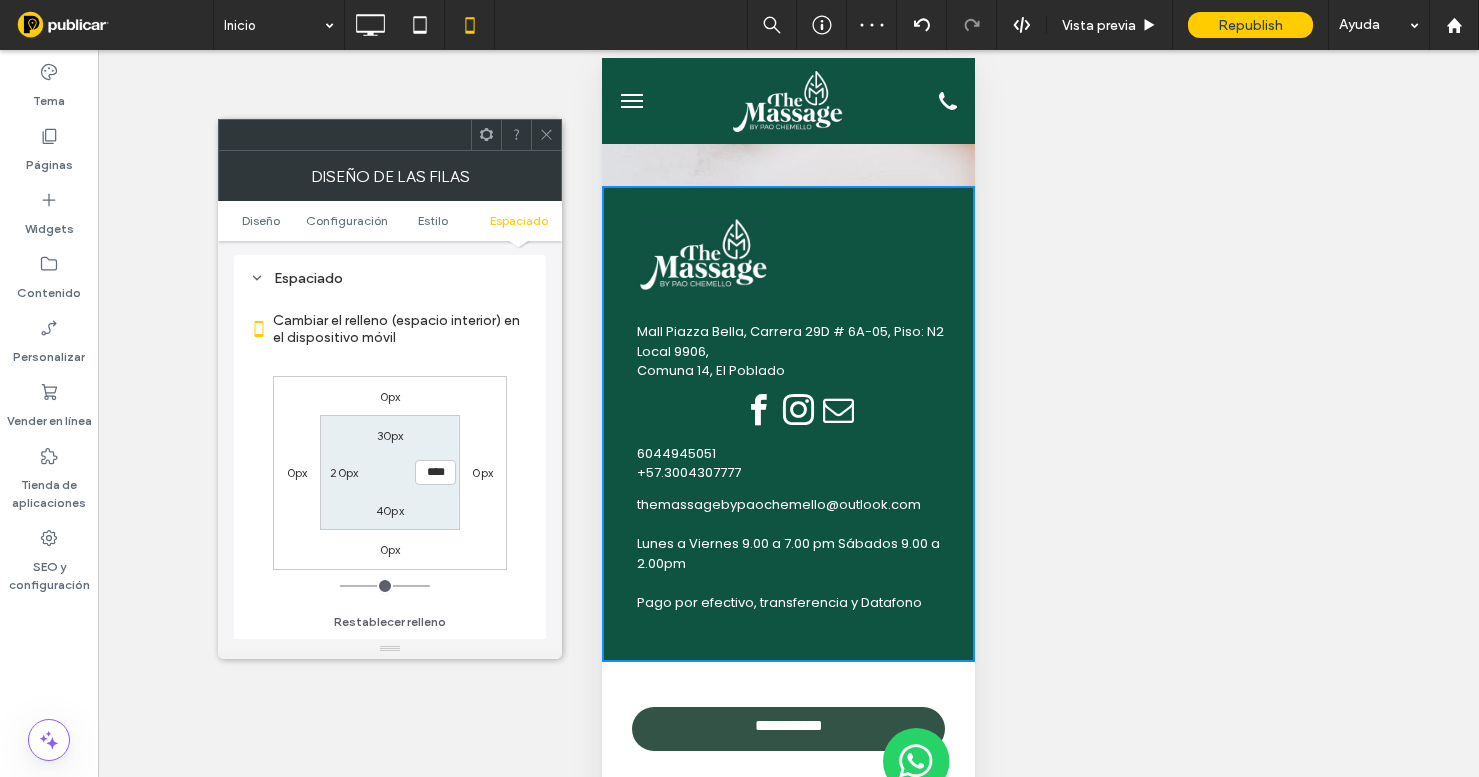 click on "30px" at bounding box center (390, 435) 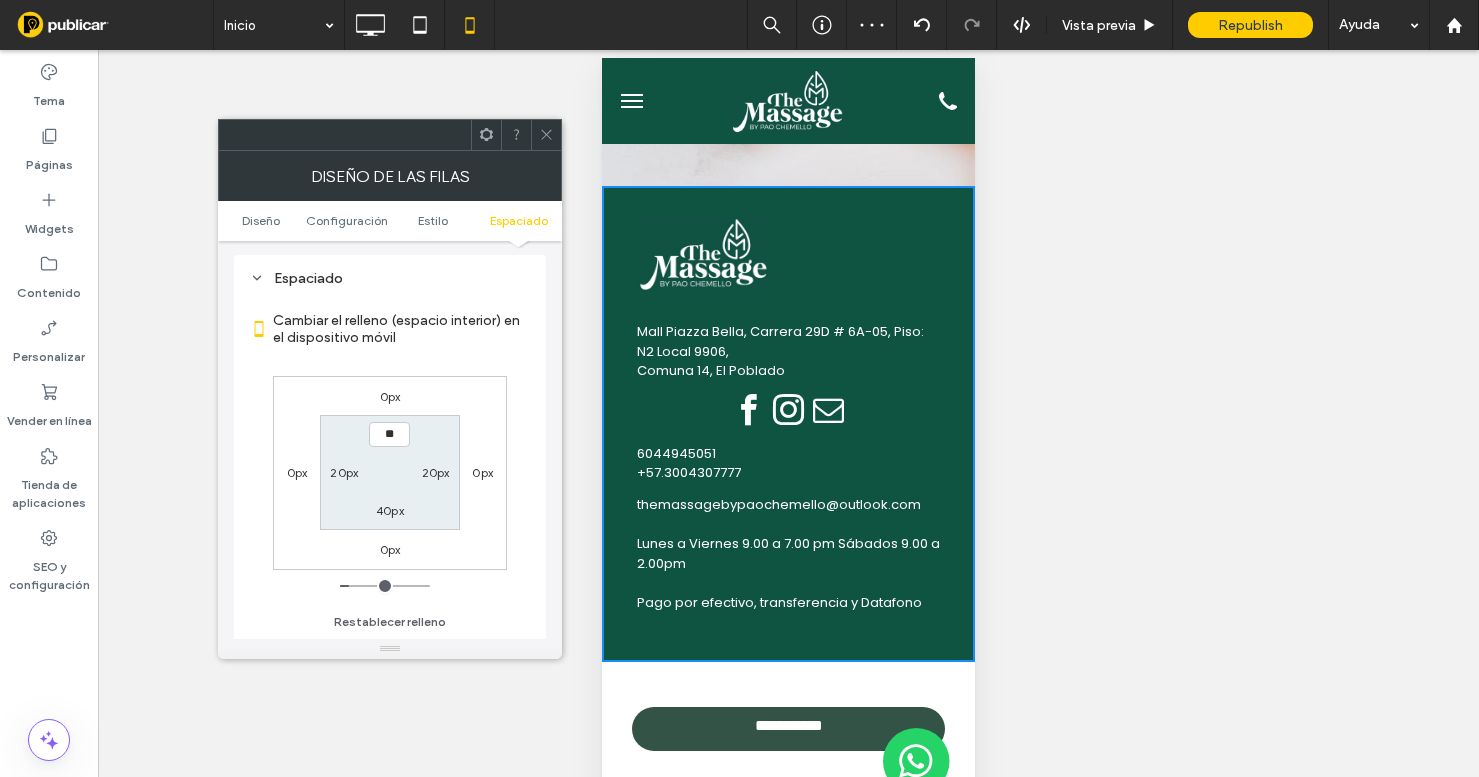 type on "**" 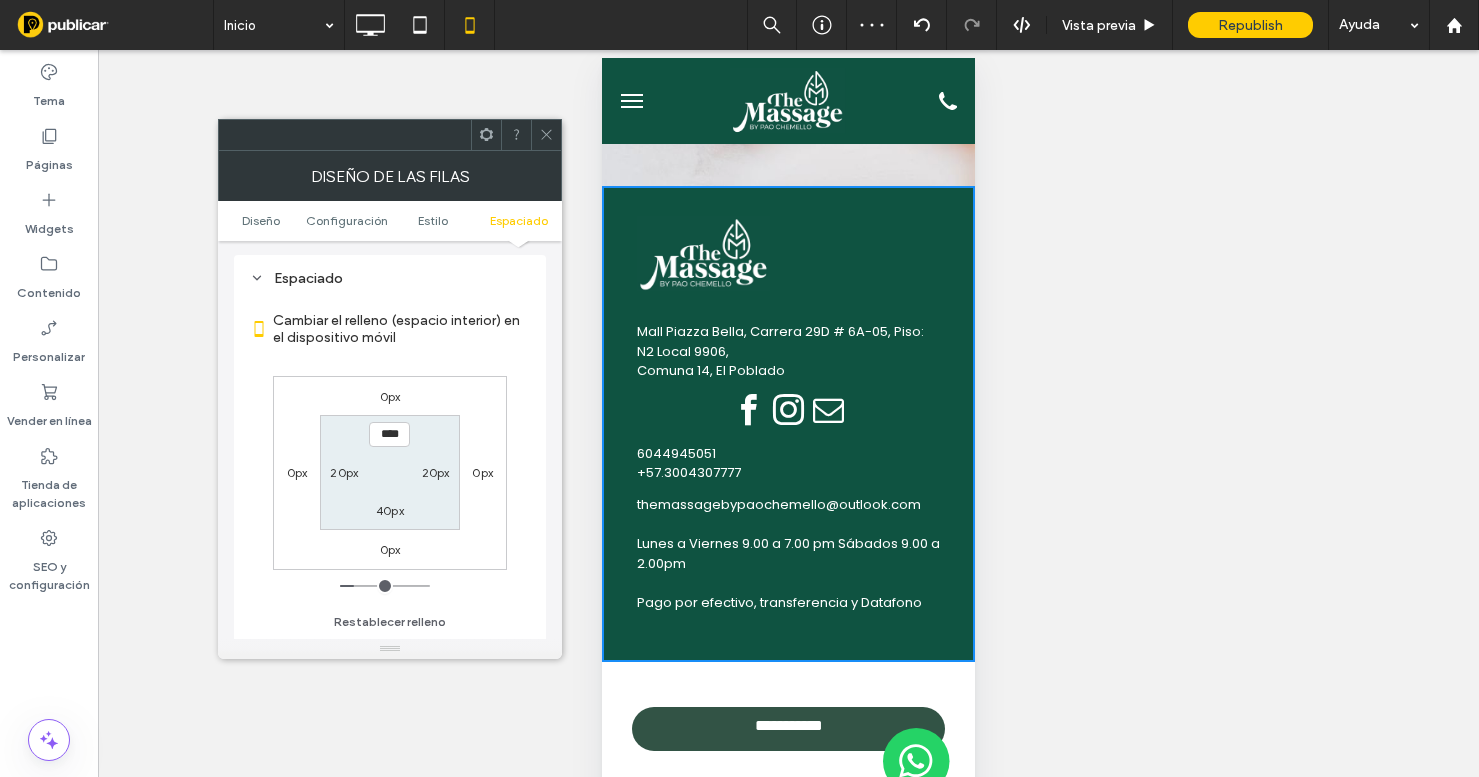 click on "40px" at bounding box center [390, 510] 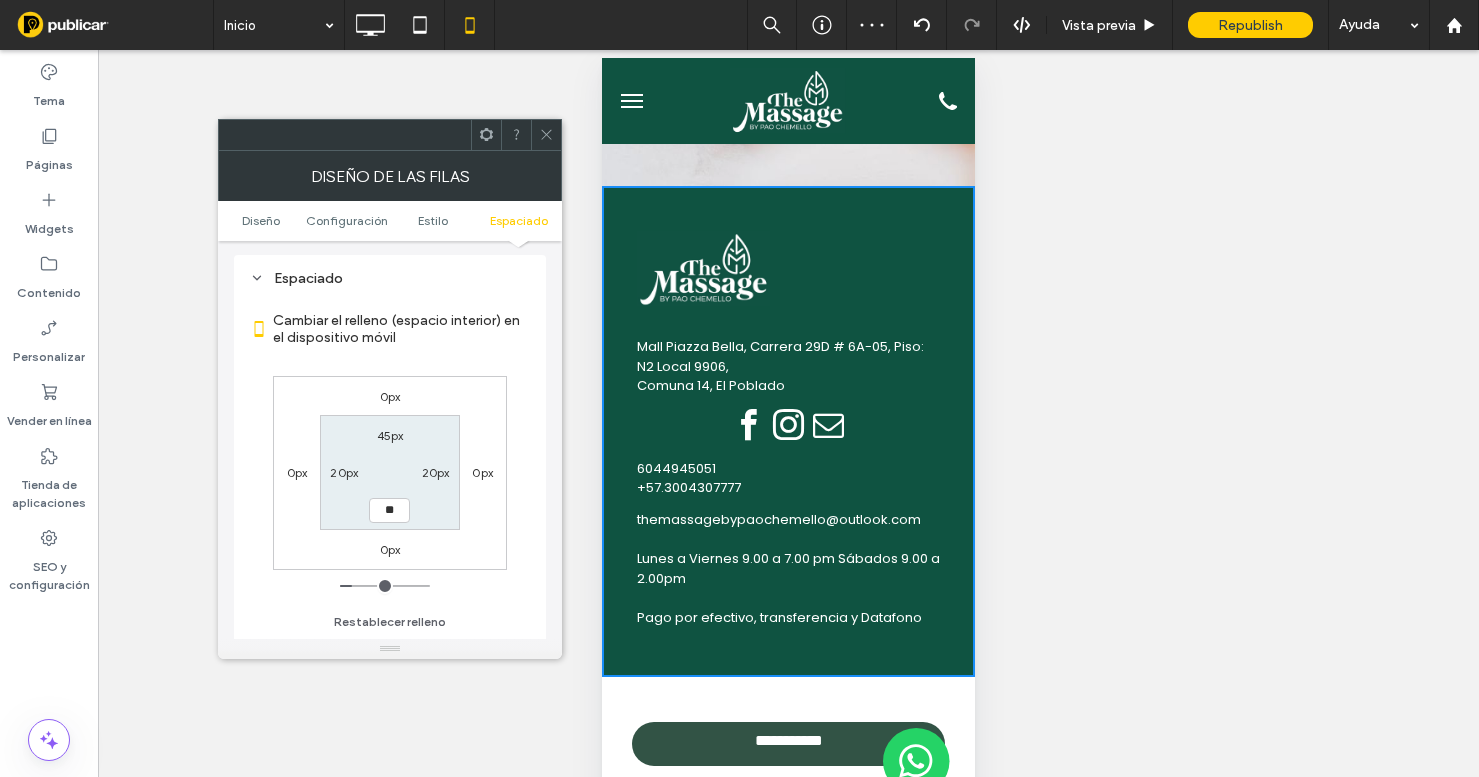 type on "**" 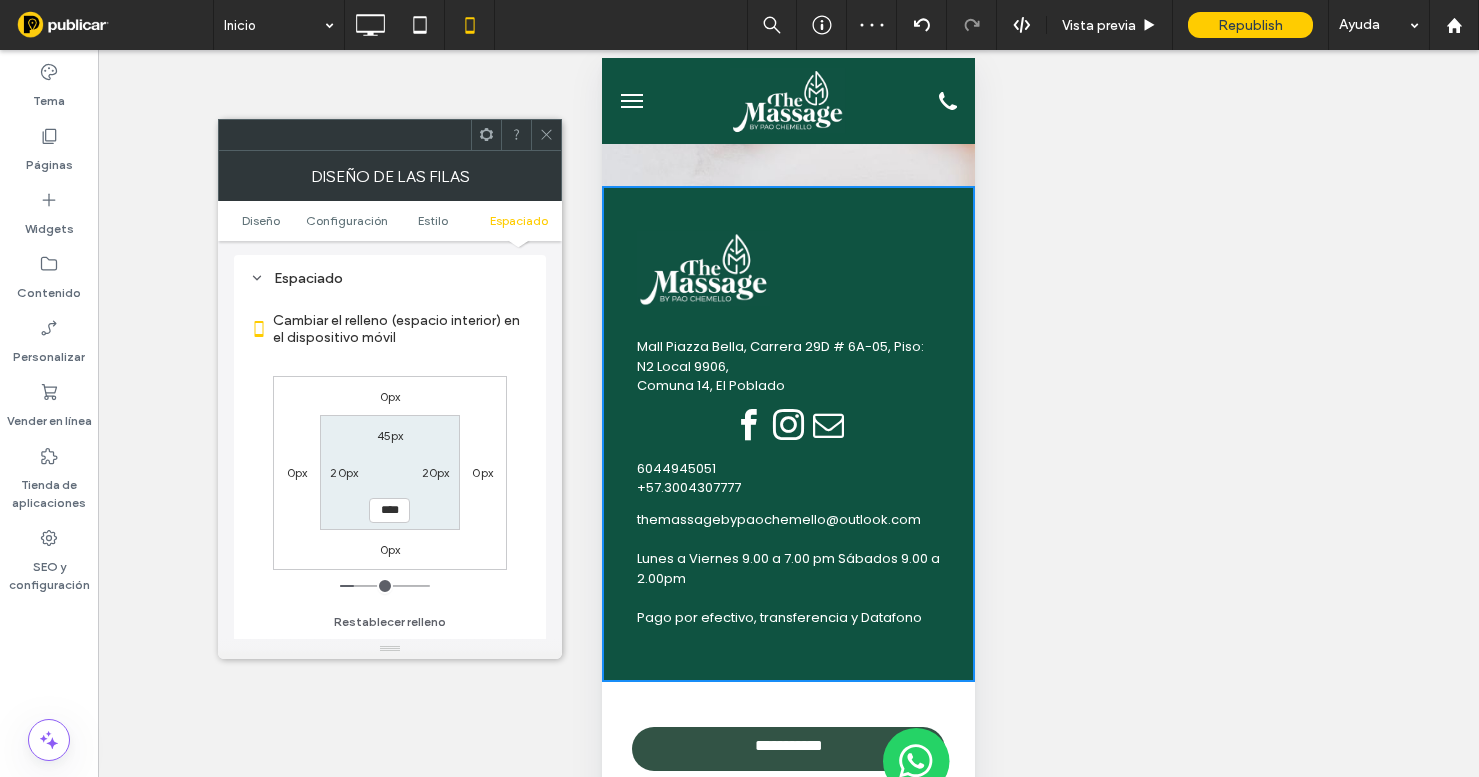 click at bounding box center (546, 135) 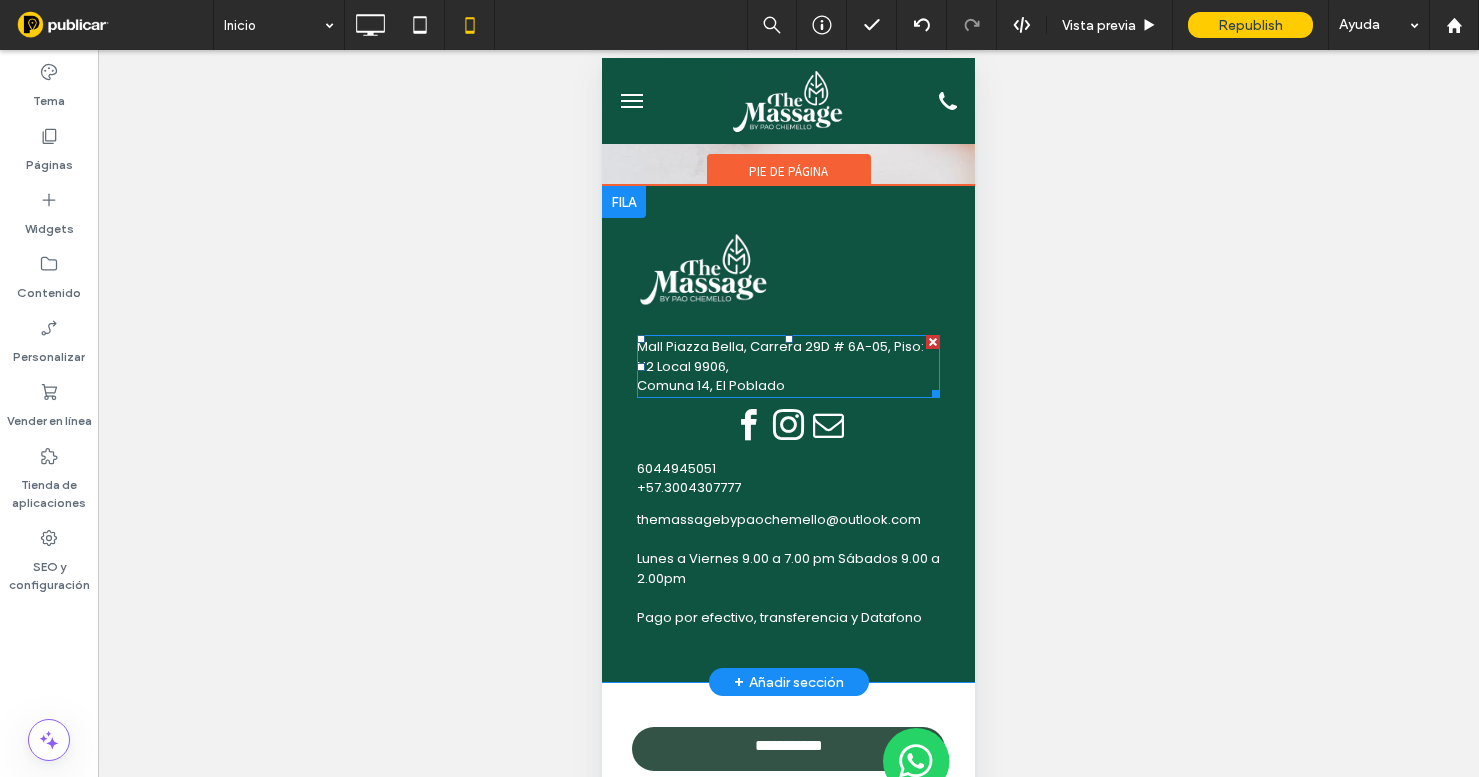 click on "Mall Piazza Bella, Carrera 29D # 6A-05, Piso: N2 Local 9906," at bounding box center (780, 356) 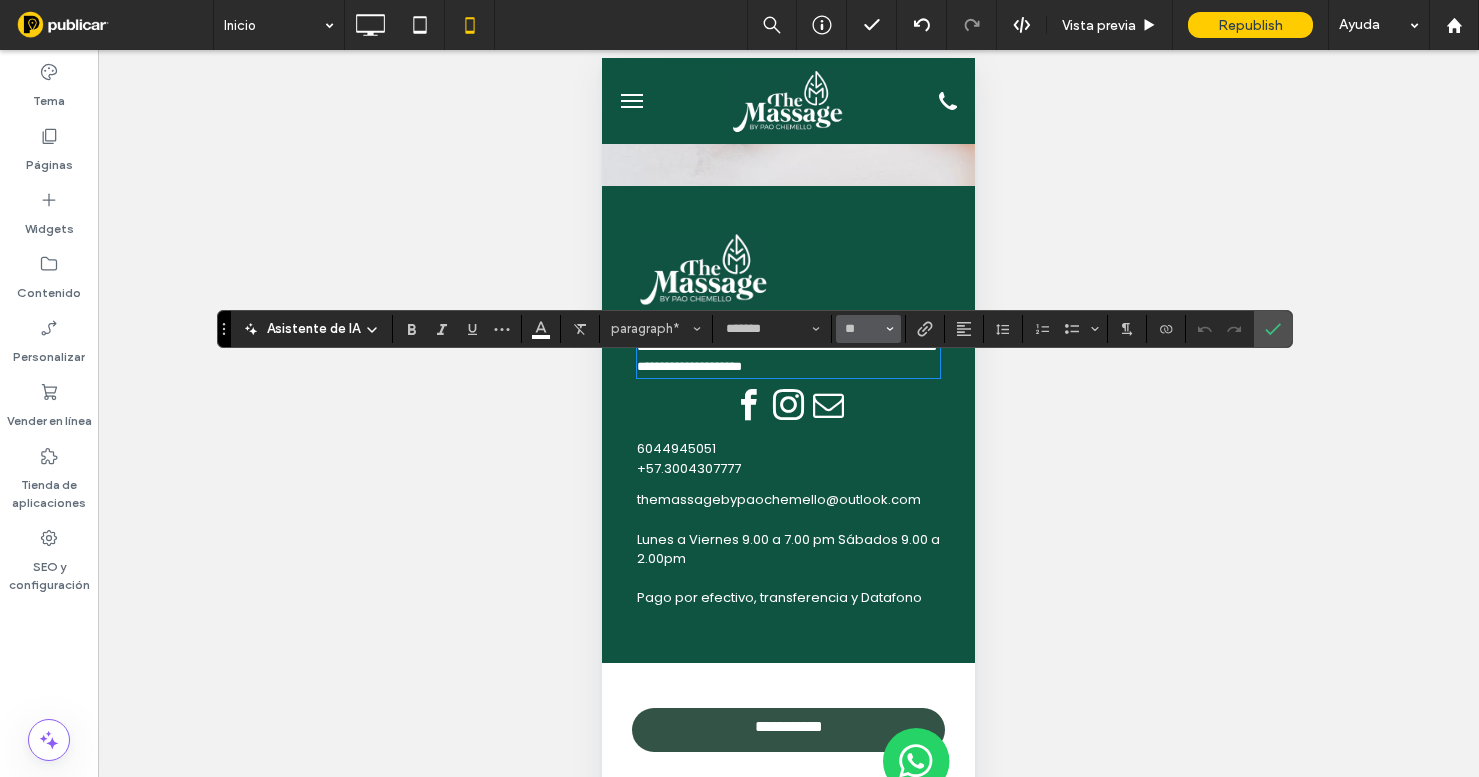 click at bounding box center [890, 329] 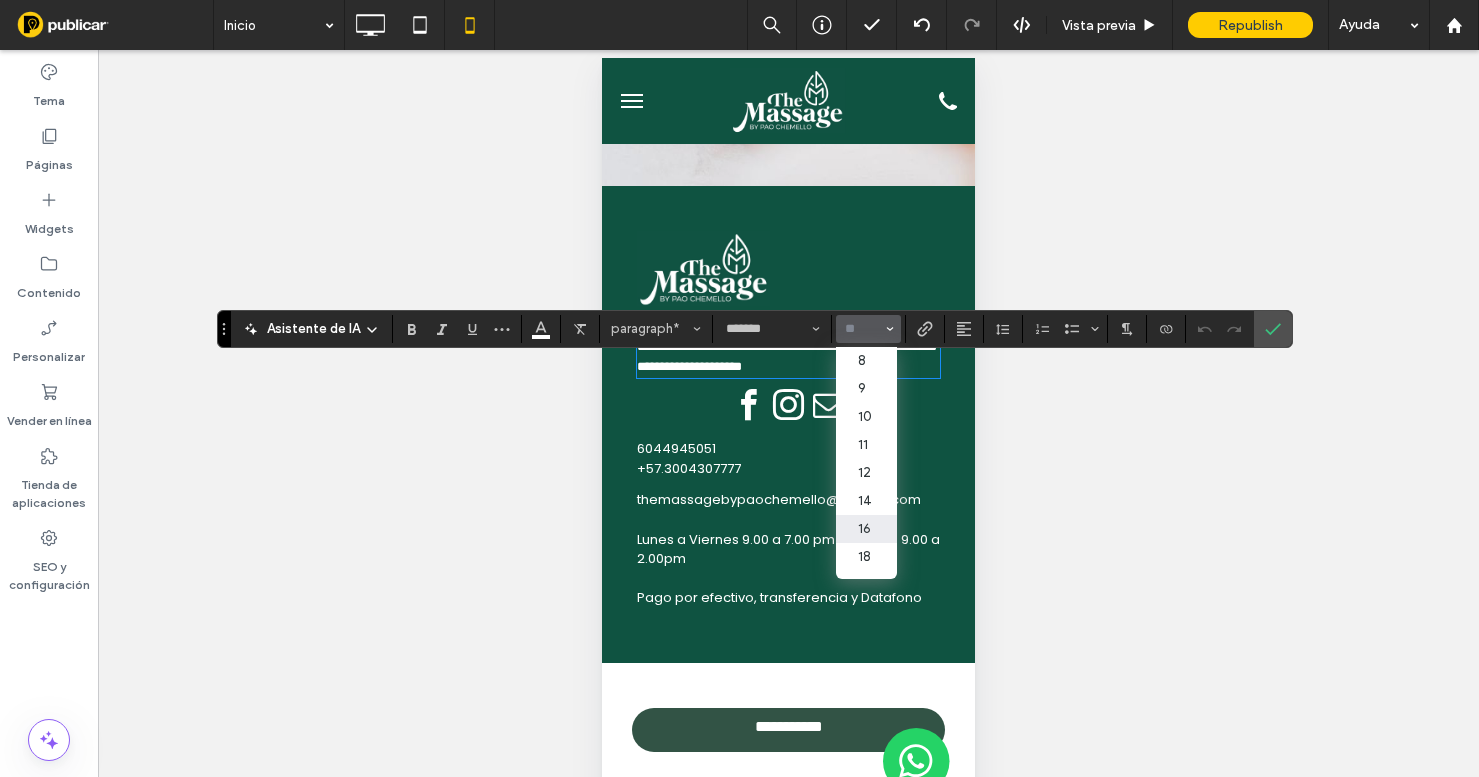 click on "16" at bounding box center [866, 529] 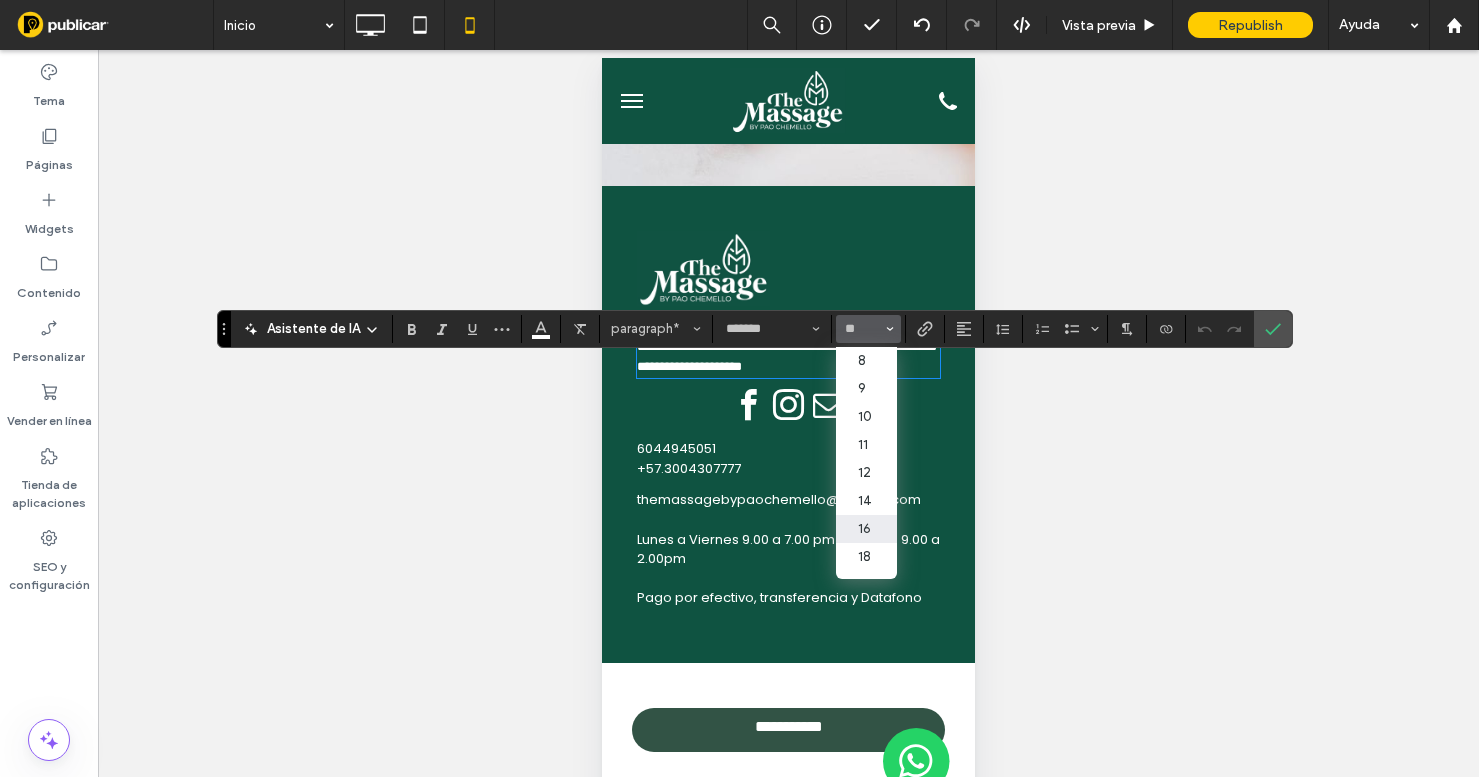 type on "**" 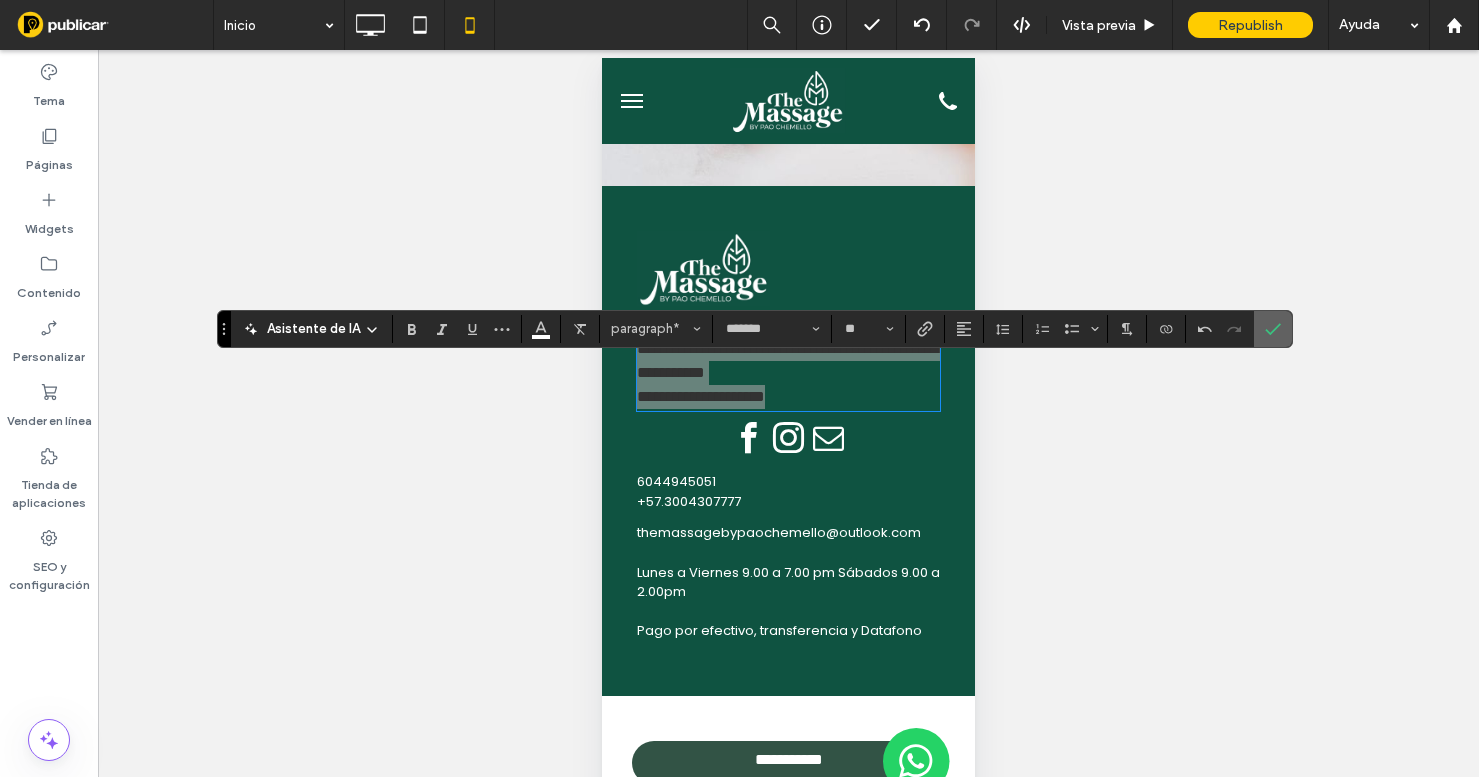 click at bounding box center [1273, 329] 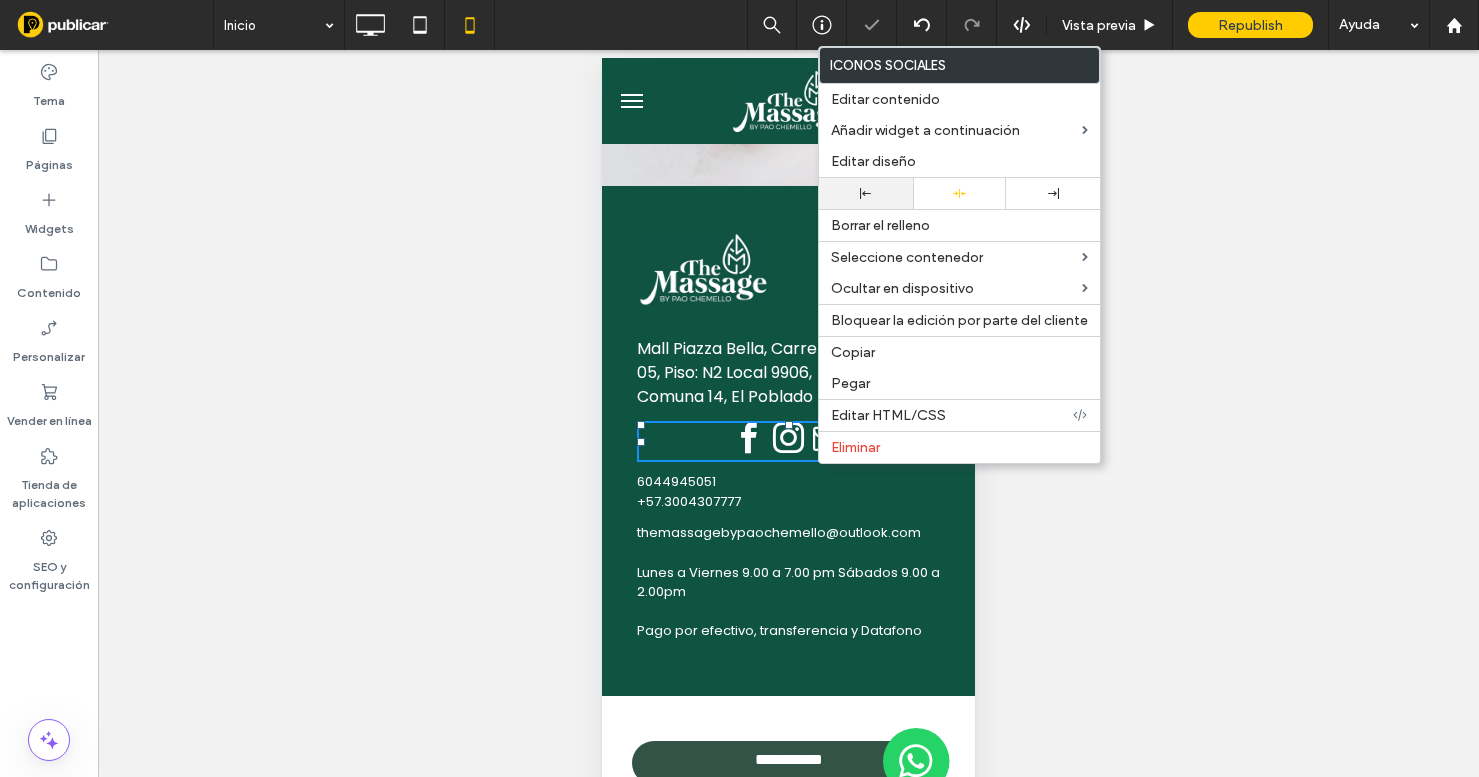 click 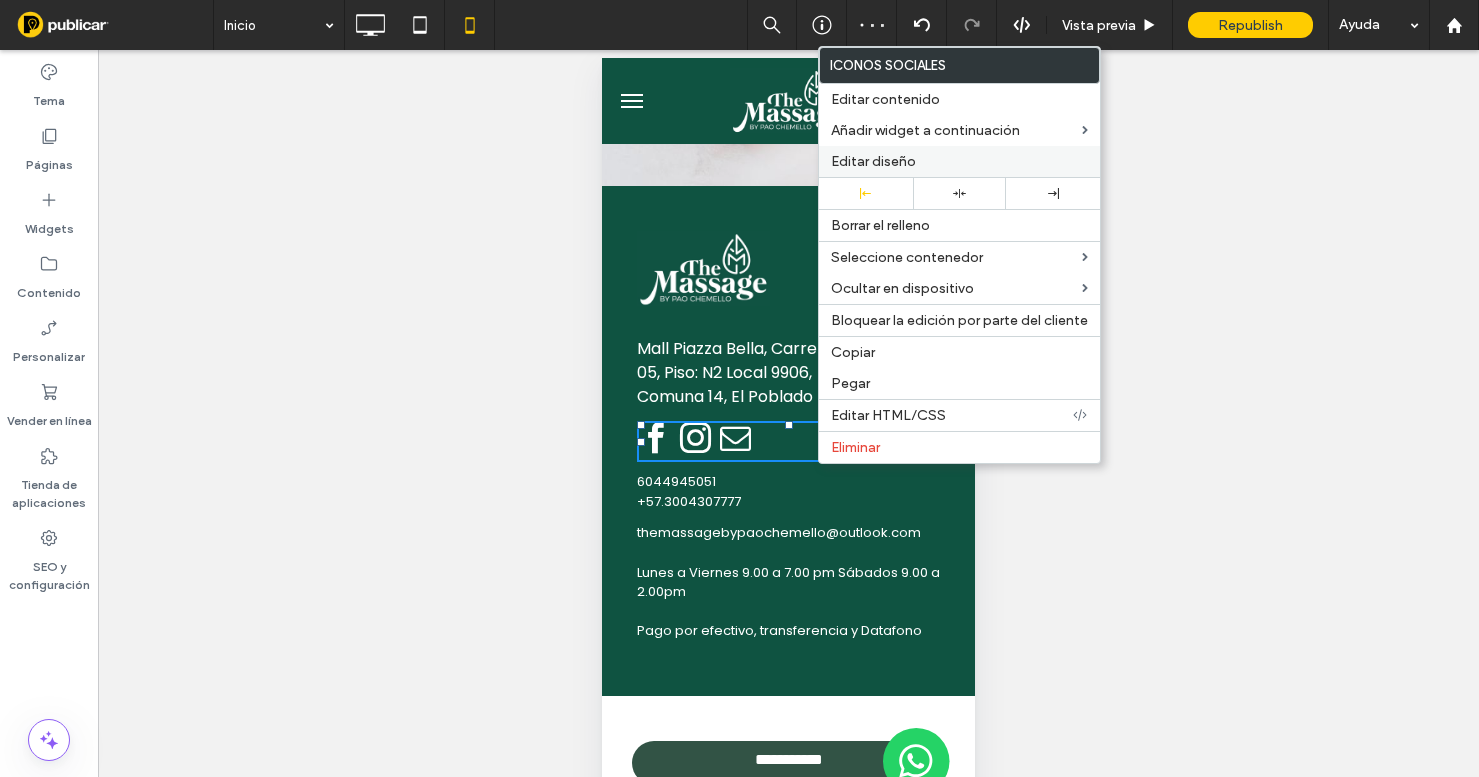 click on "Editar diseño" at bounding box center (873, 161) 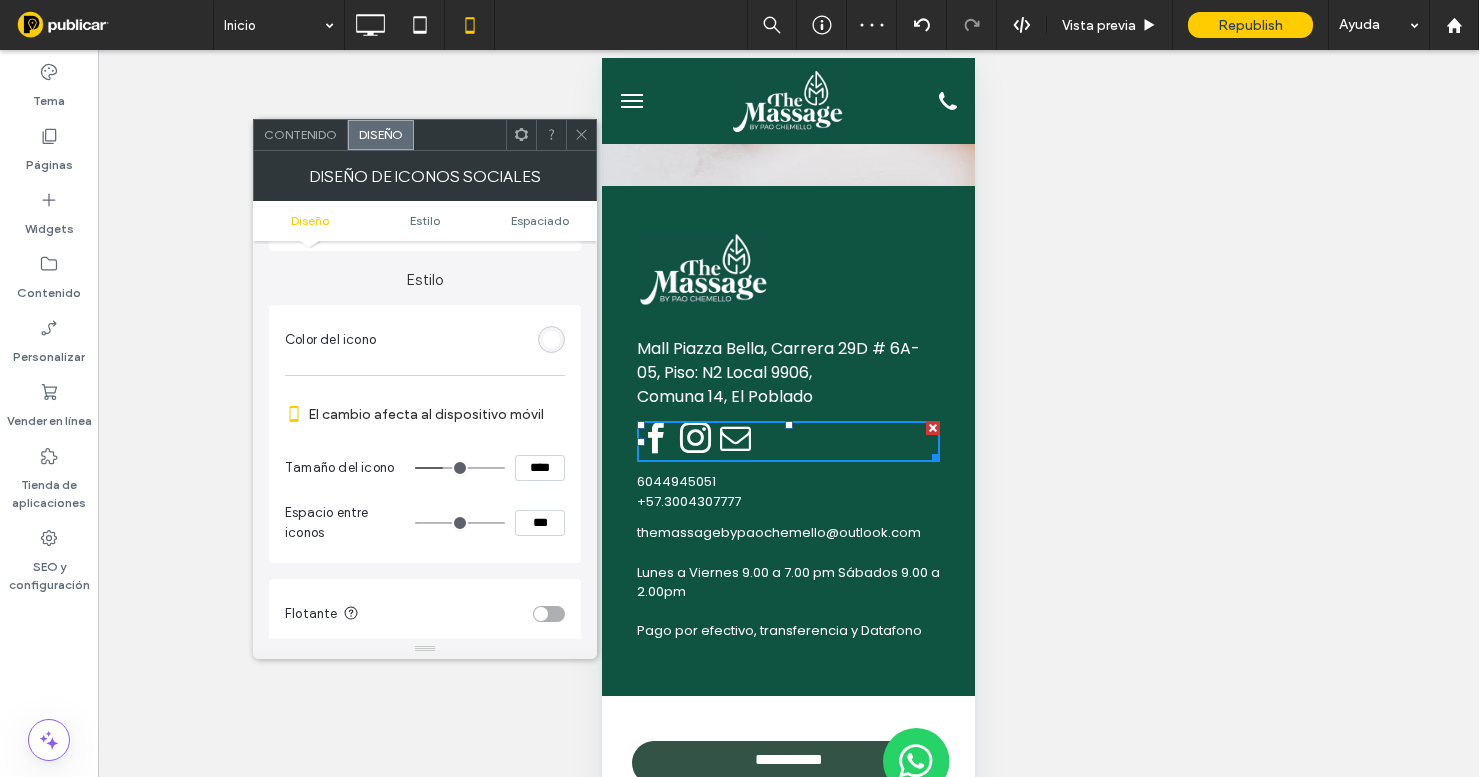 scroll, scrollTop: 195, scrollLeft: 0, axis: vertical 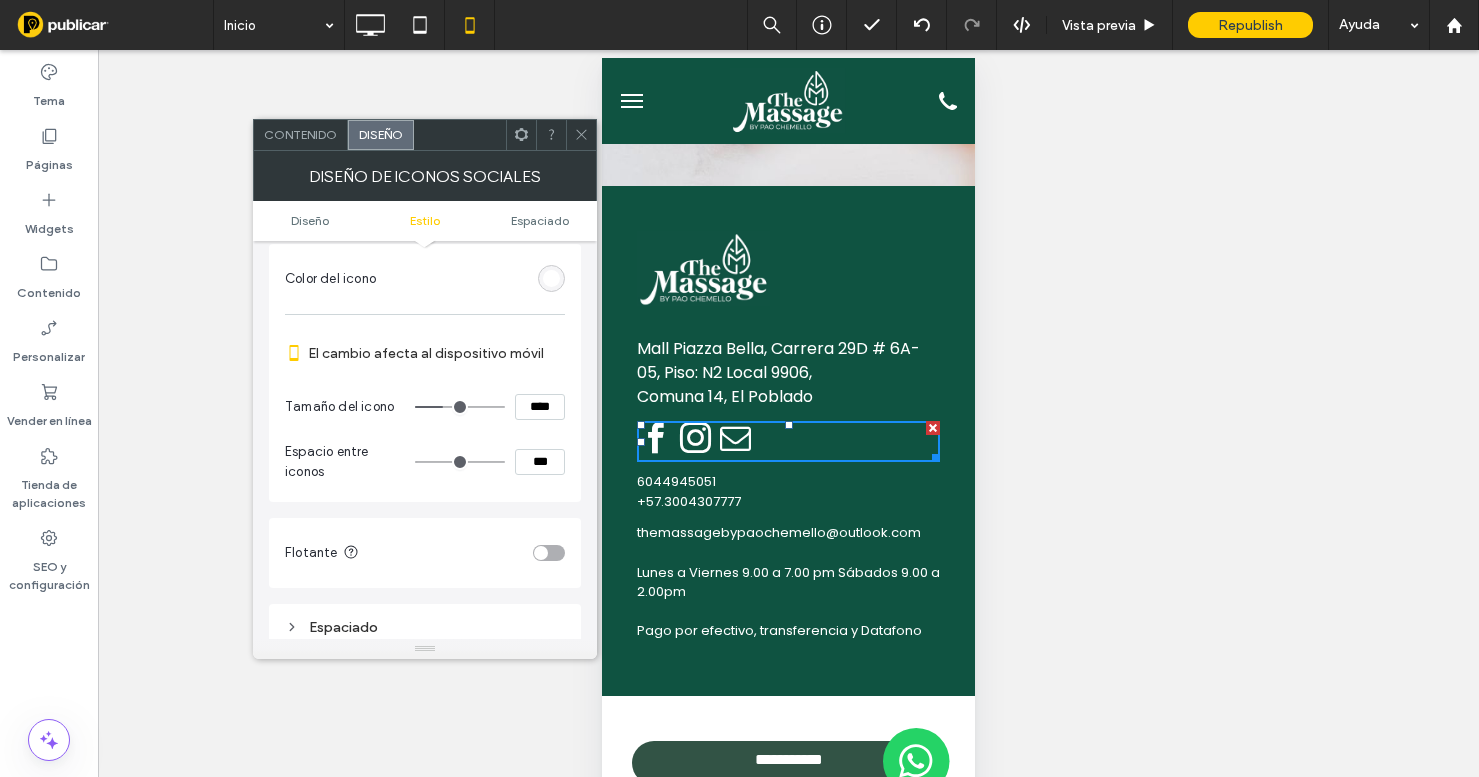 type on "****" 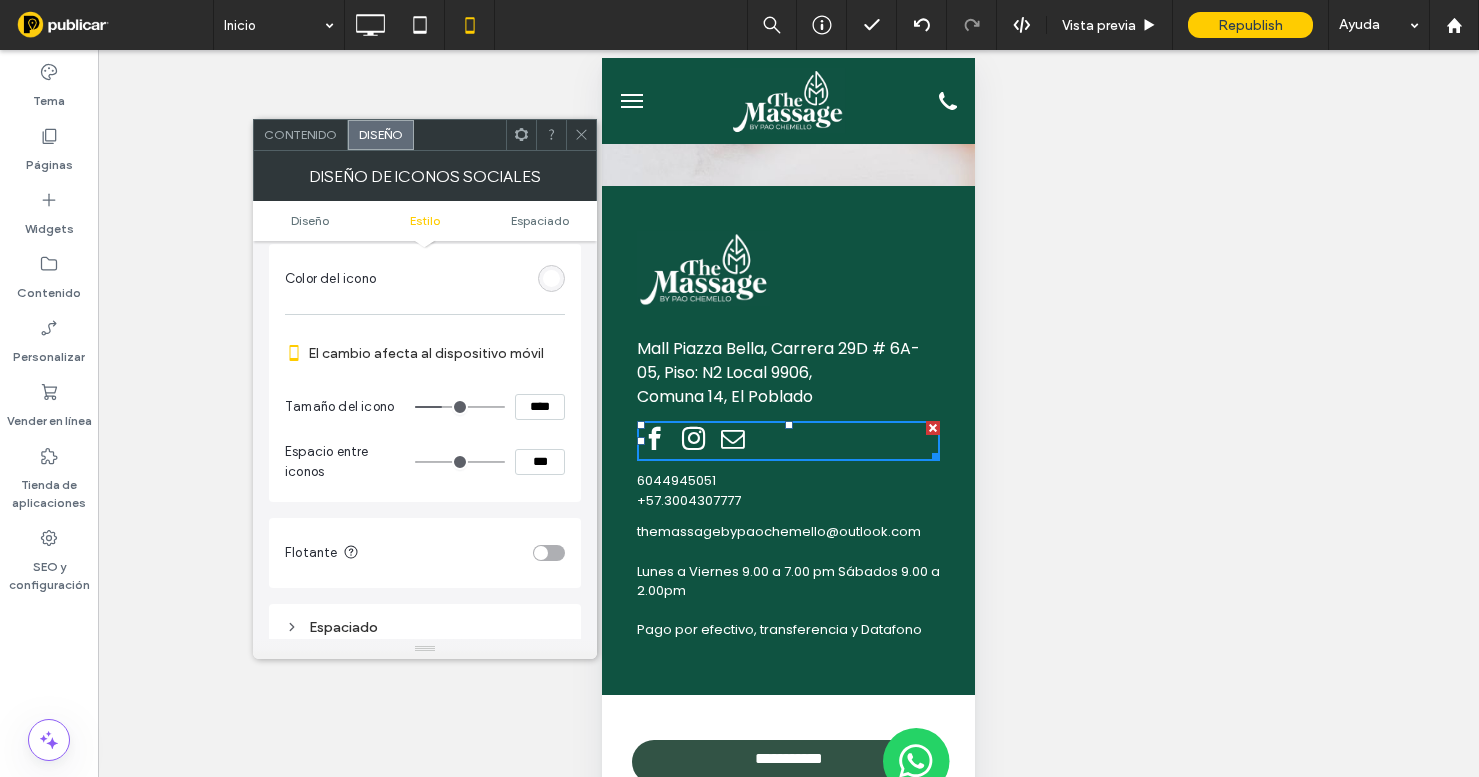 type on "**" 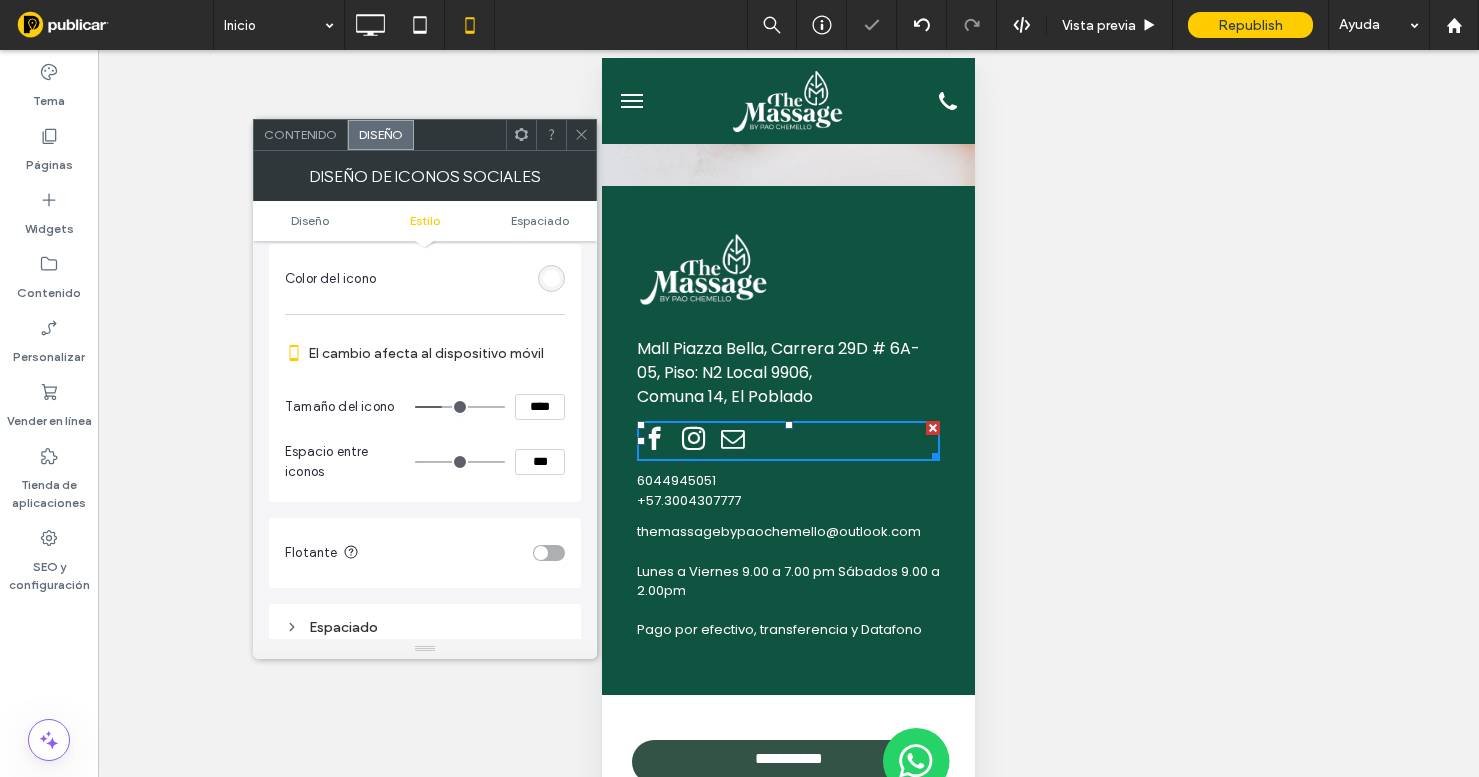 click at bounding box center (581, 135) 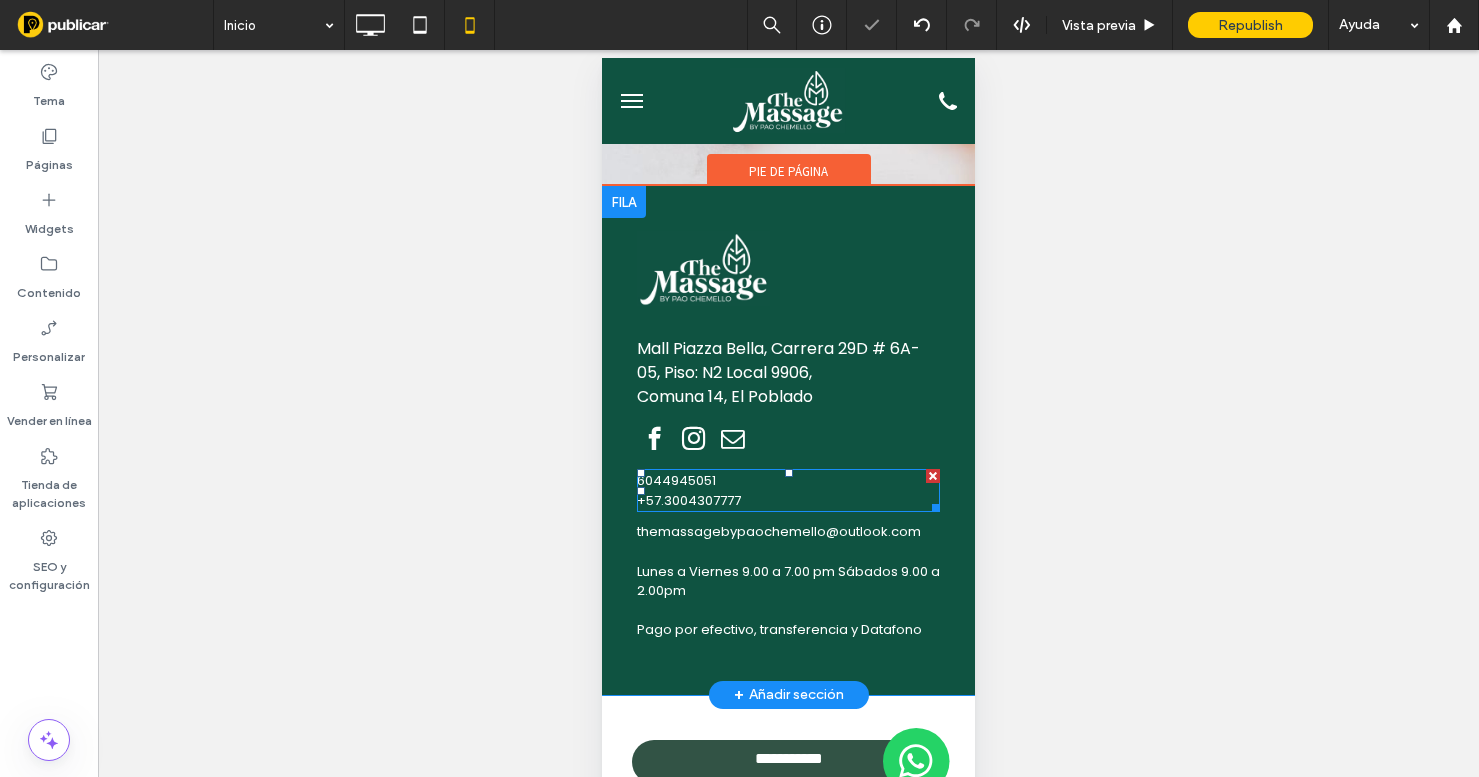 click on "+57.3004307777" at bounding box center [689, 500] 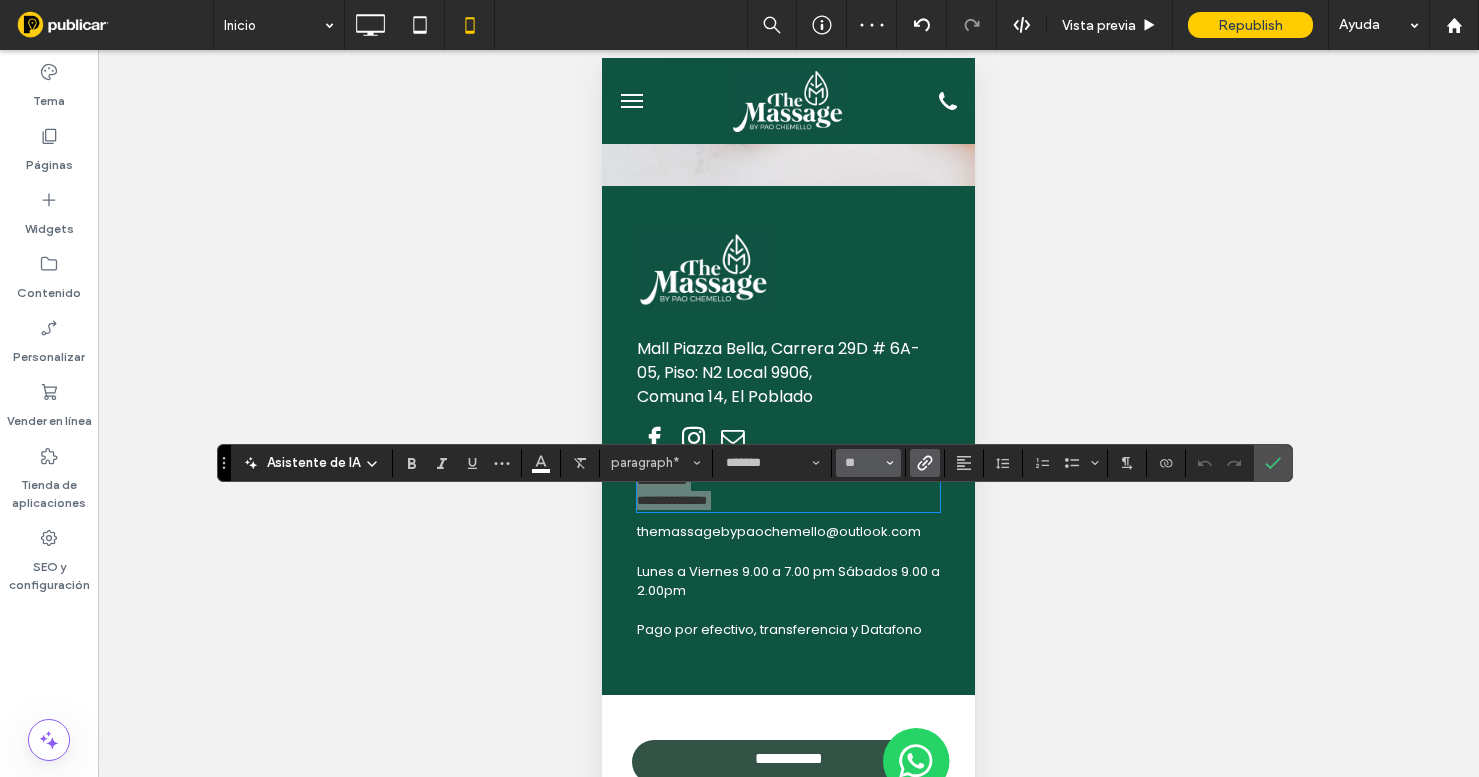 click on "**" at bounding box center [868, 463] 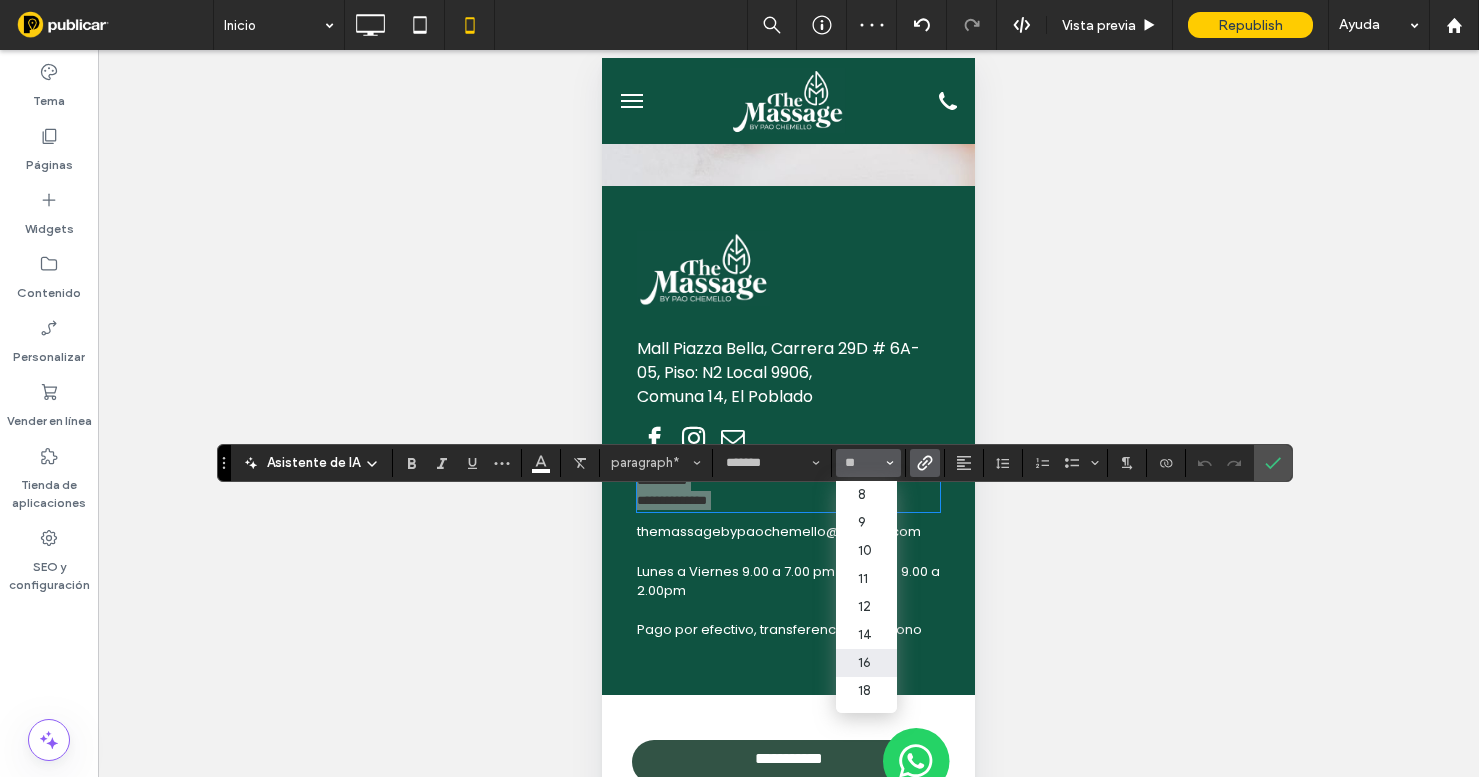 click on "16" at bounding box center [866, 663] 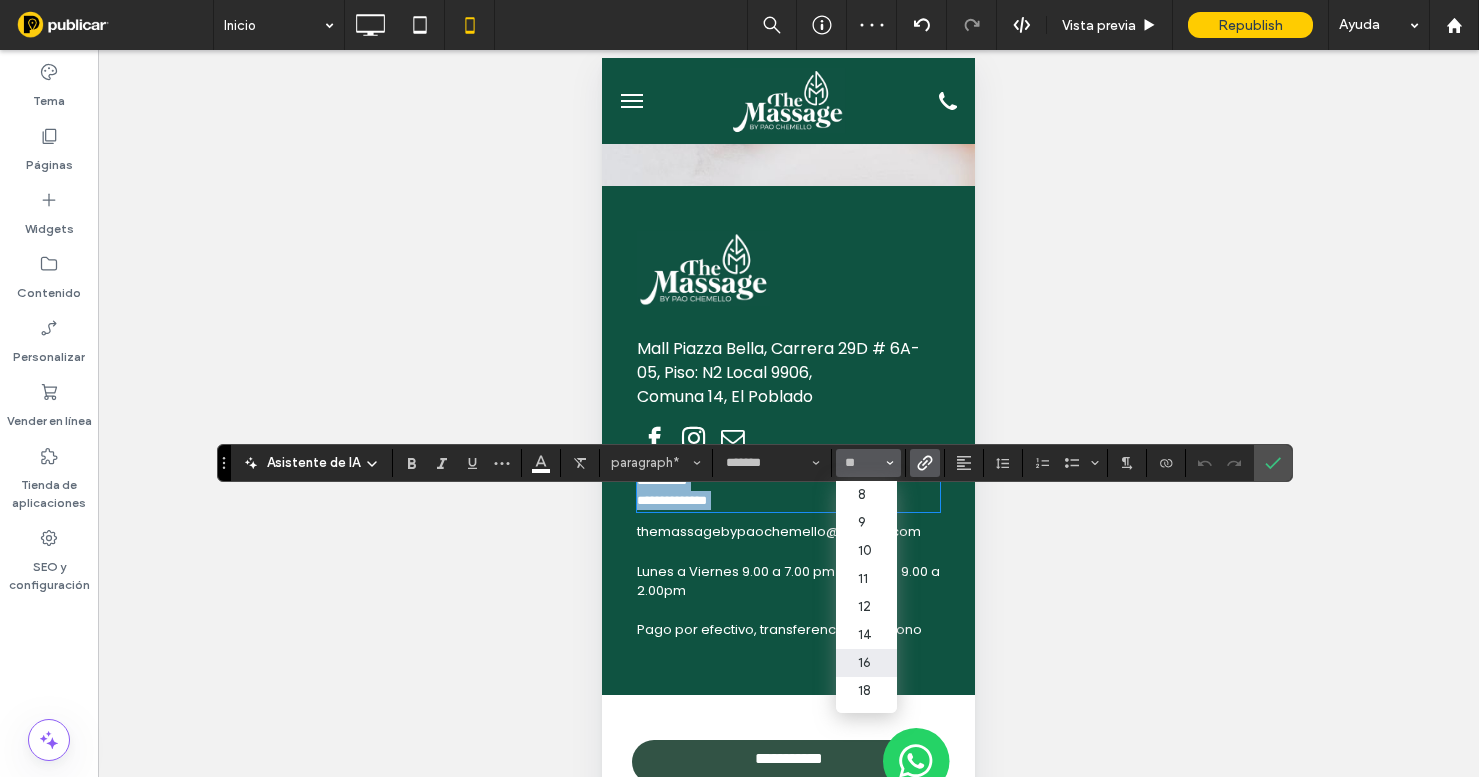 type on "**" 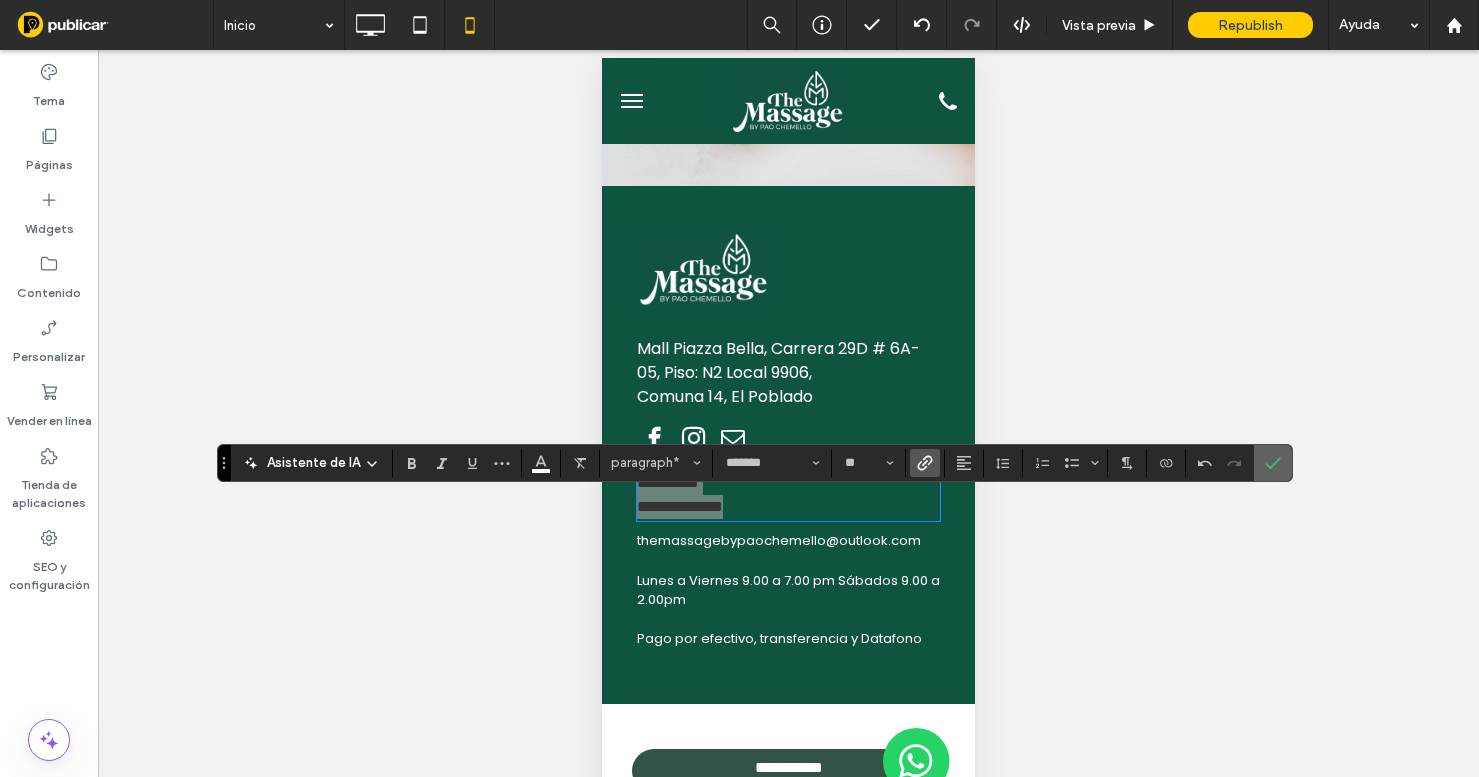 click 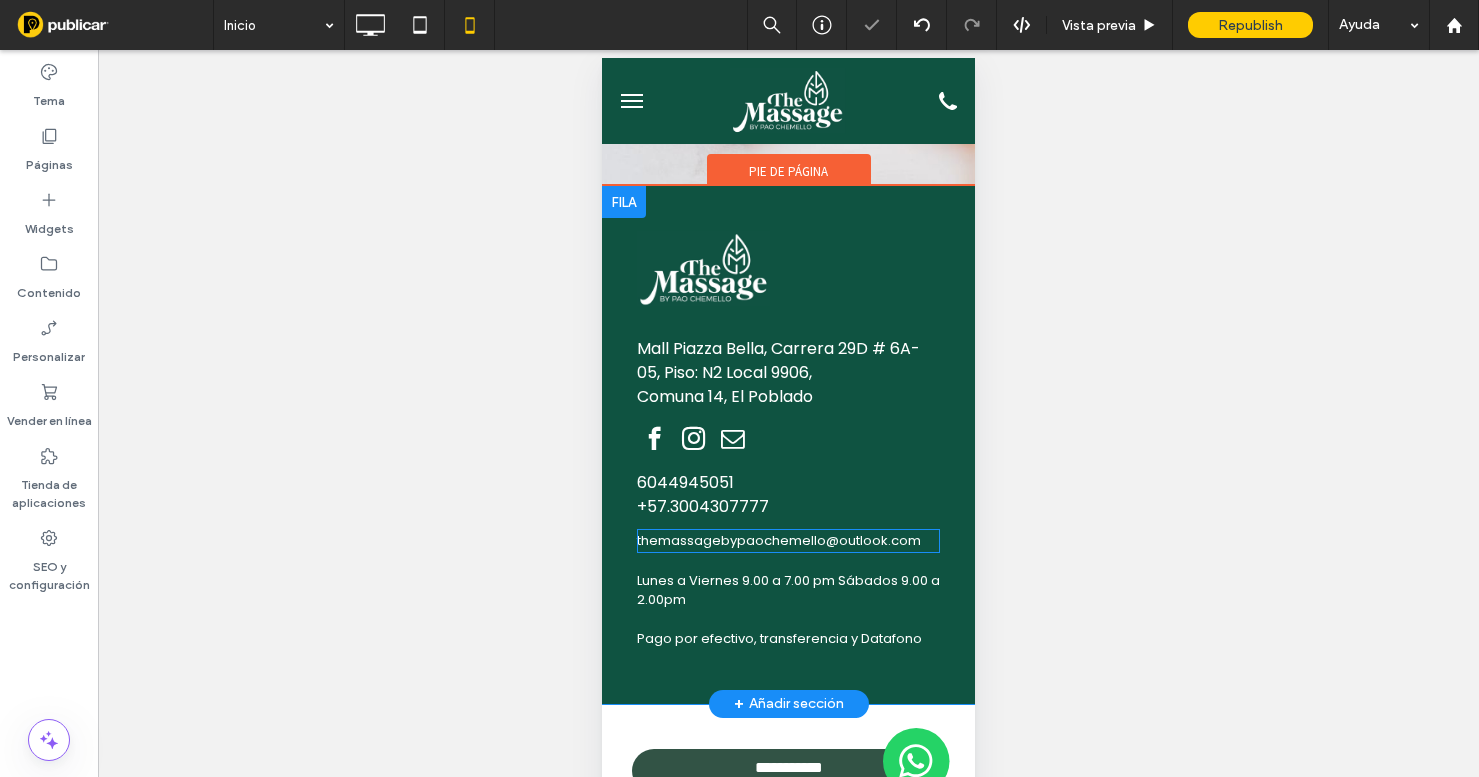 click on "themassagebypaochemello@outlook.com" at bounding box center (779, 540) 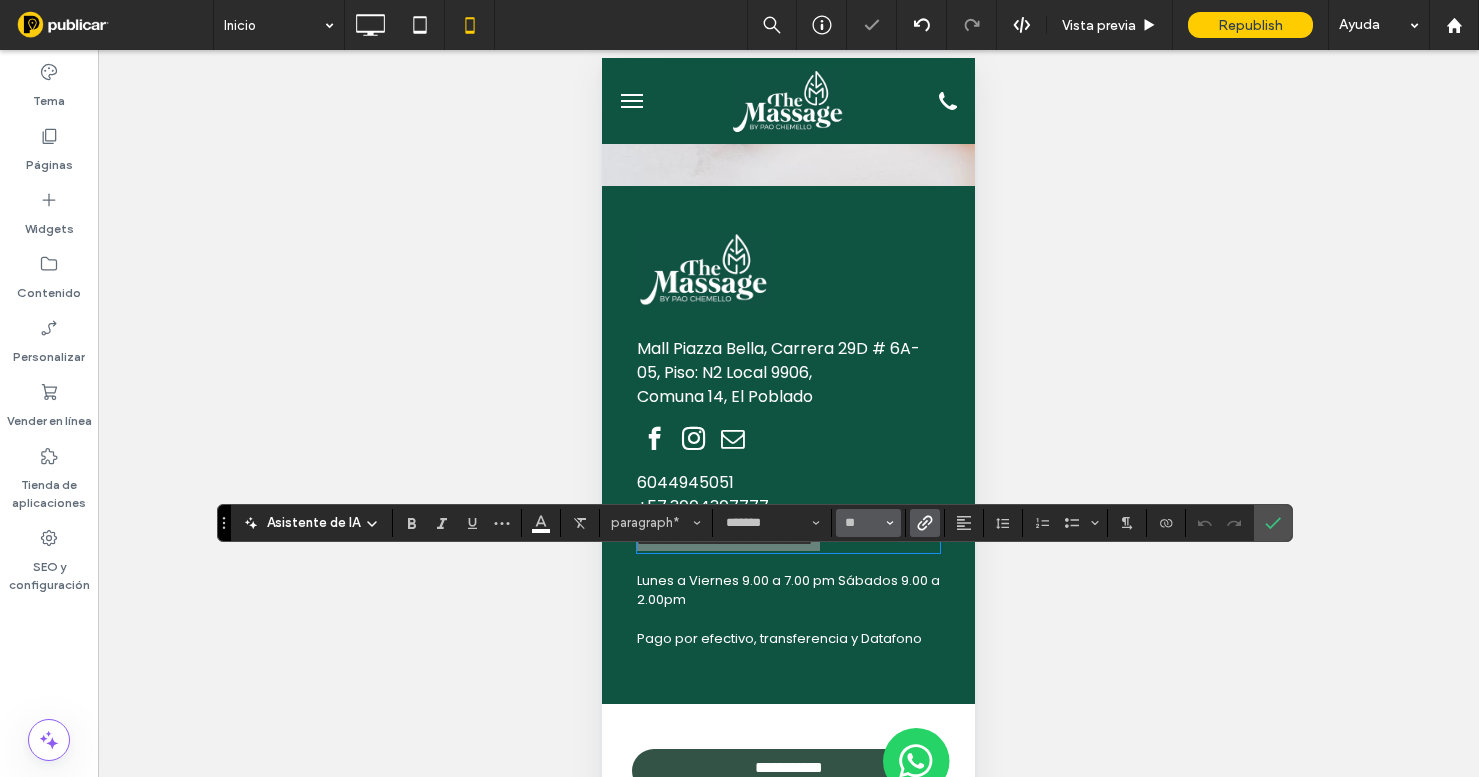 click on "**" at bounding box center (868, 523) 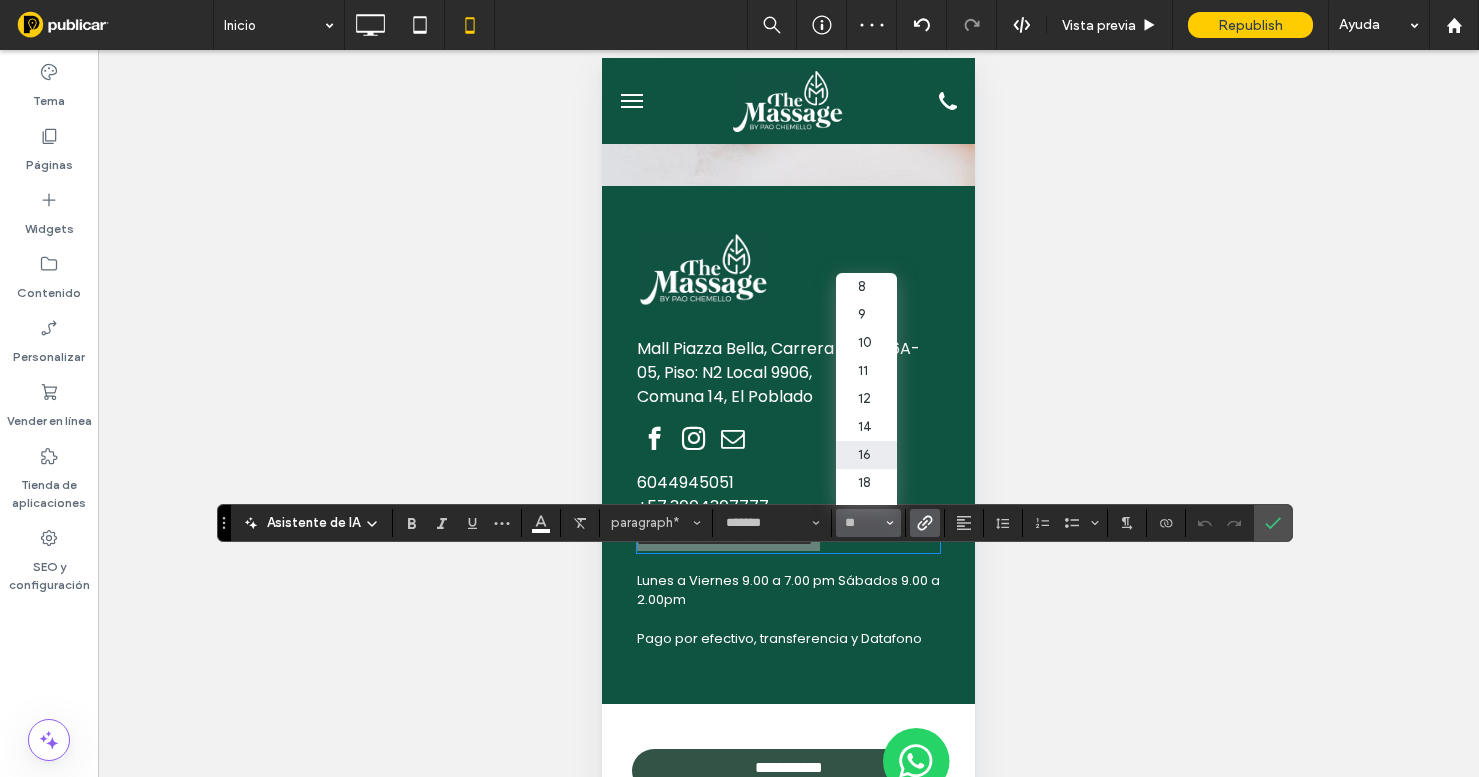 click on "16" at bounding box center (866, 455) 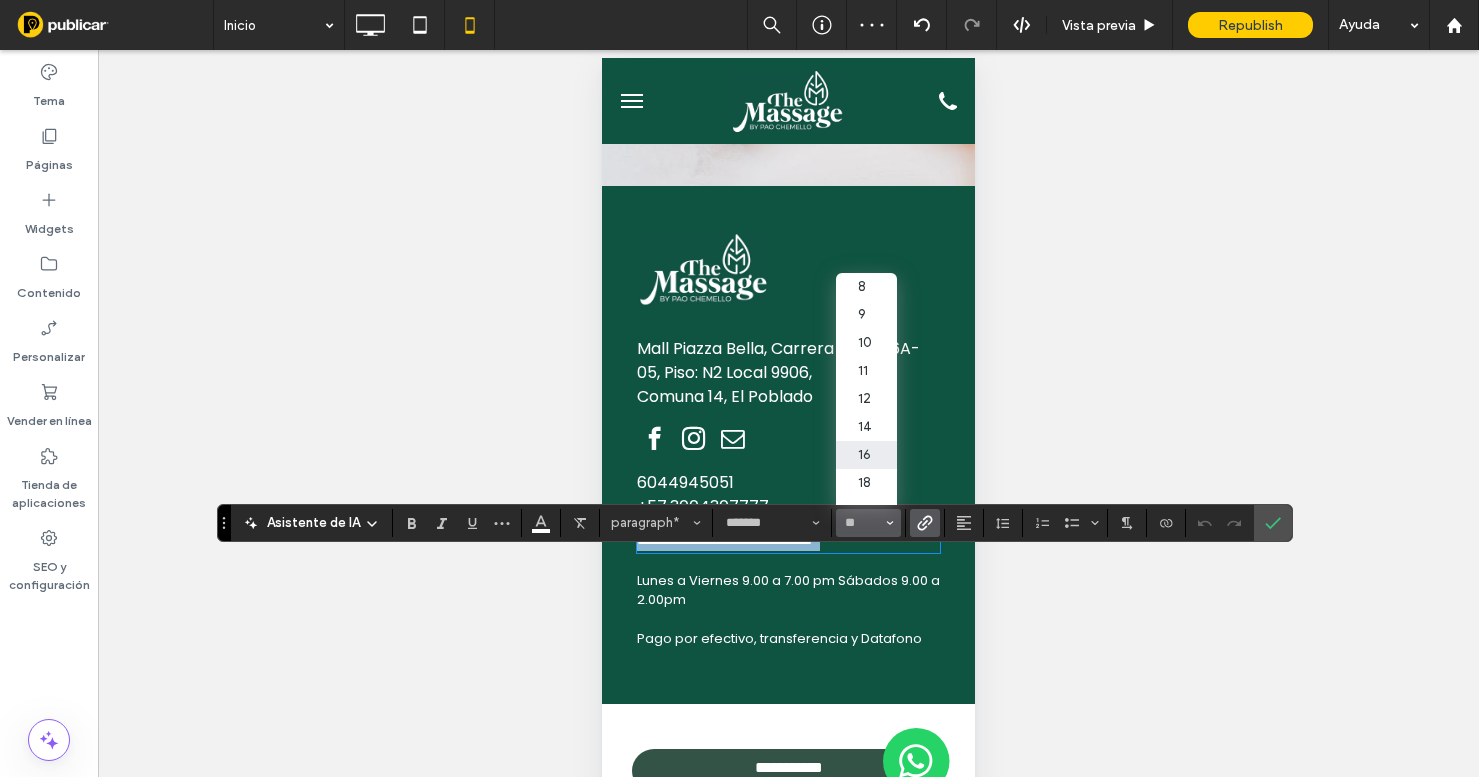 type on "**" 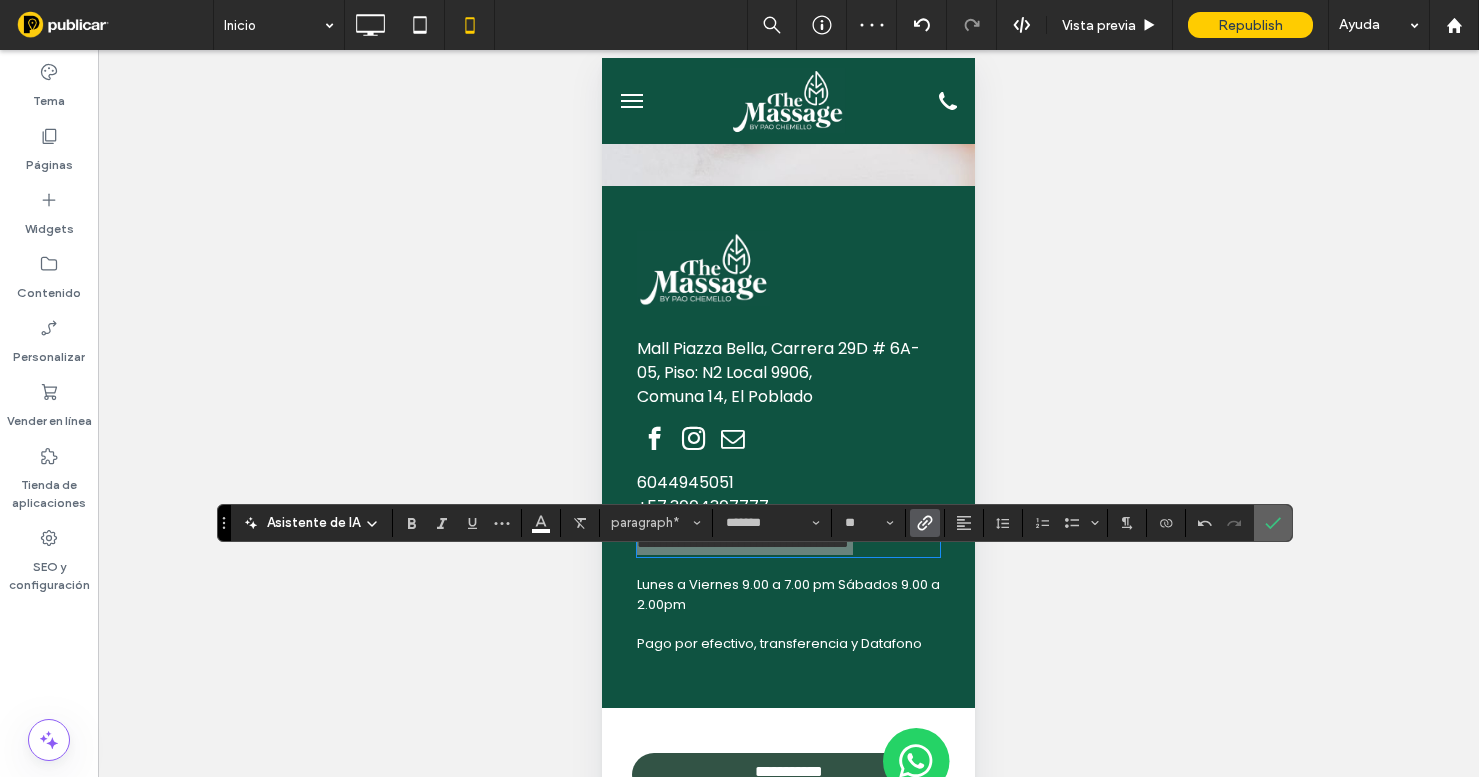 click at bounding box center (1273, 523) 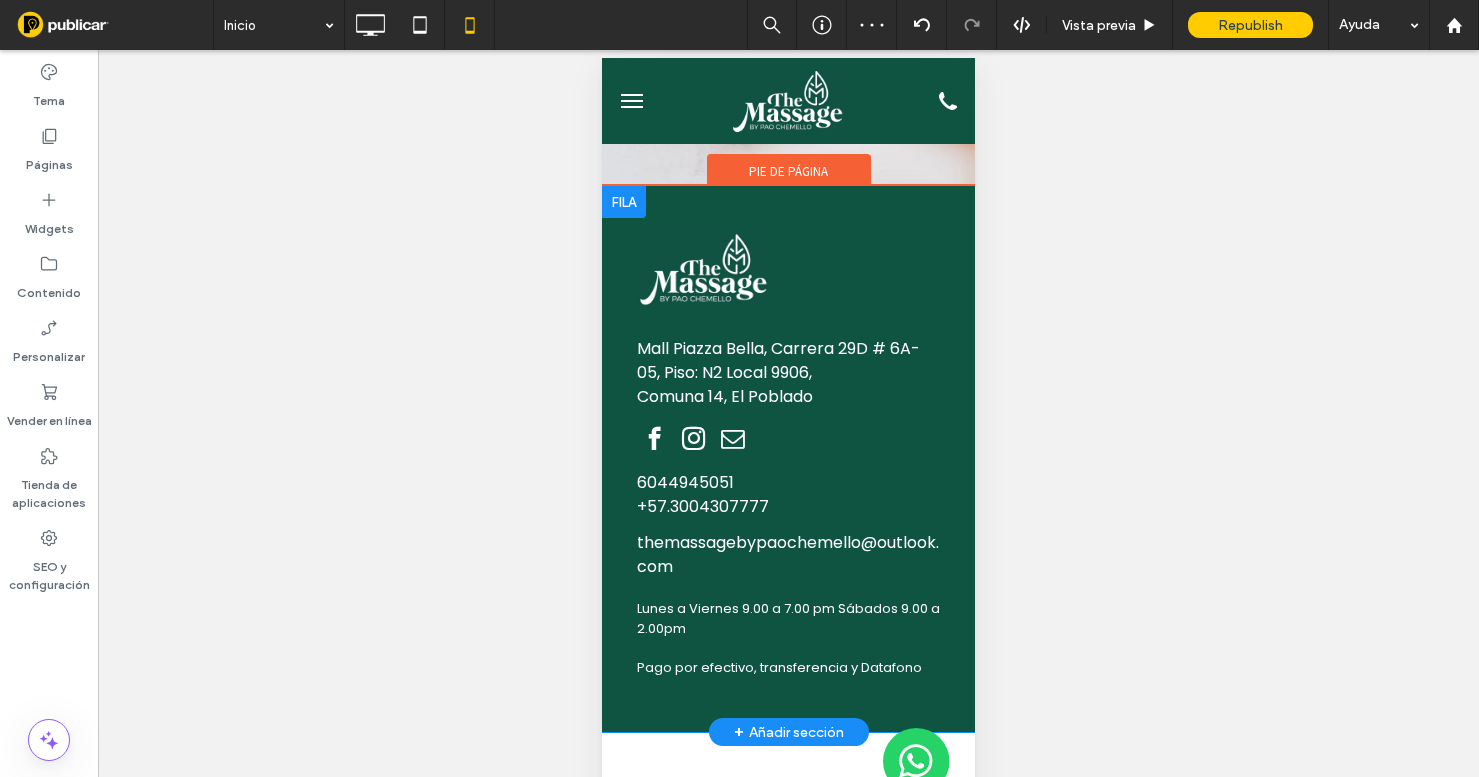 click on "[PHONE] +[PHONE]   [EMAIL]   Click To Paste" at bounding box center (788, 525) 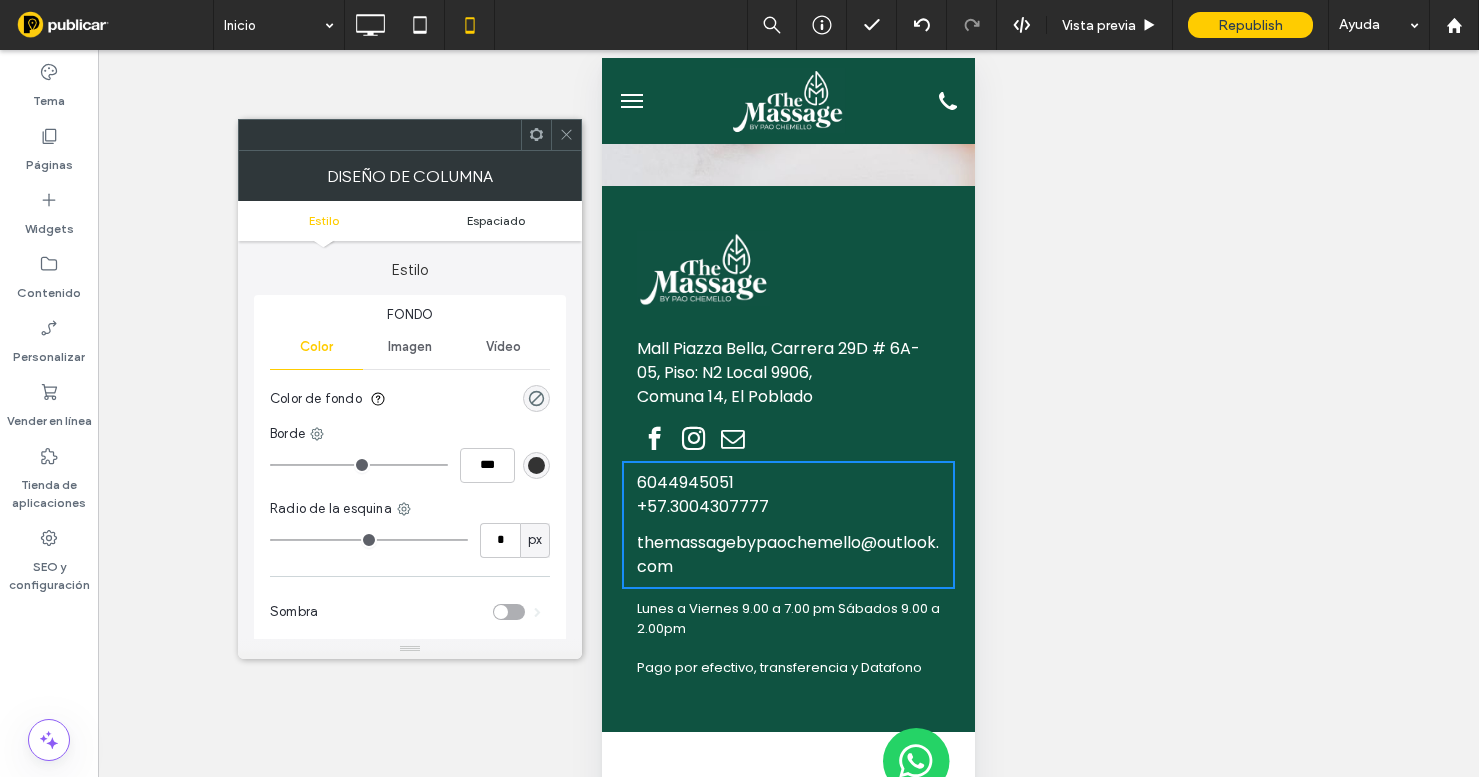 click on "Espaciado" at bounding box center [496, 220] 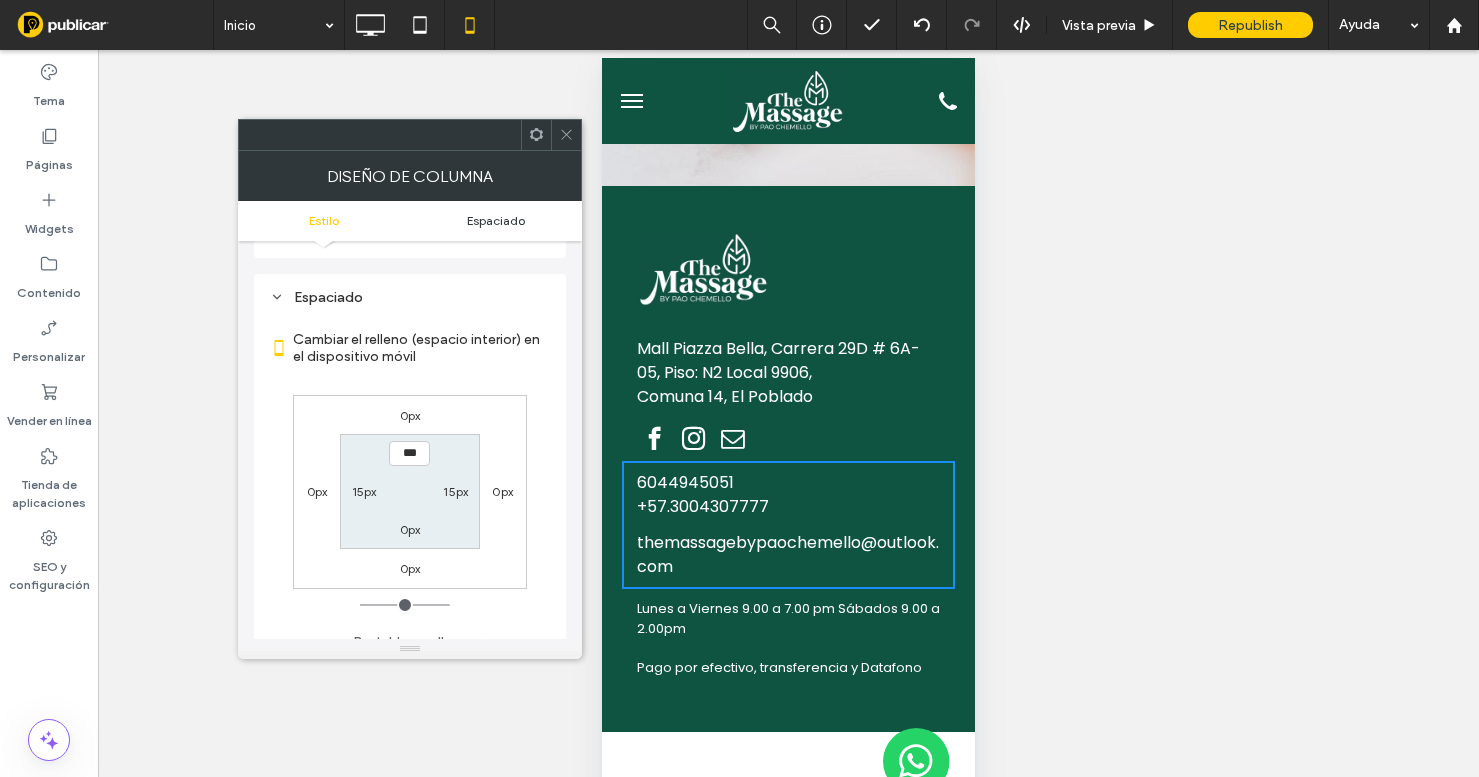 scroll, scrollTop: 407, scrollLeft: 0, axis: vertical 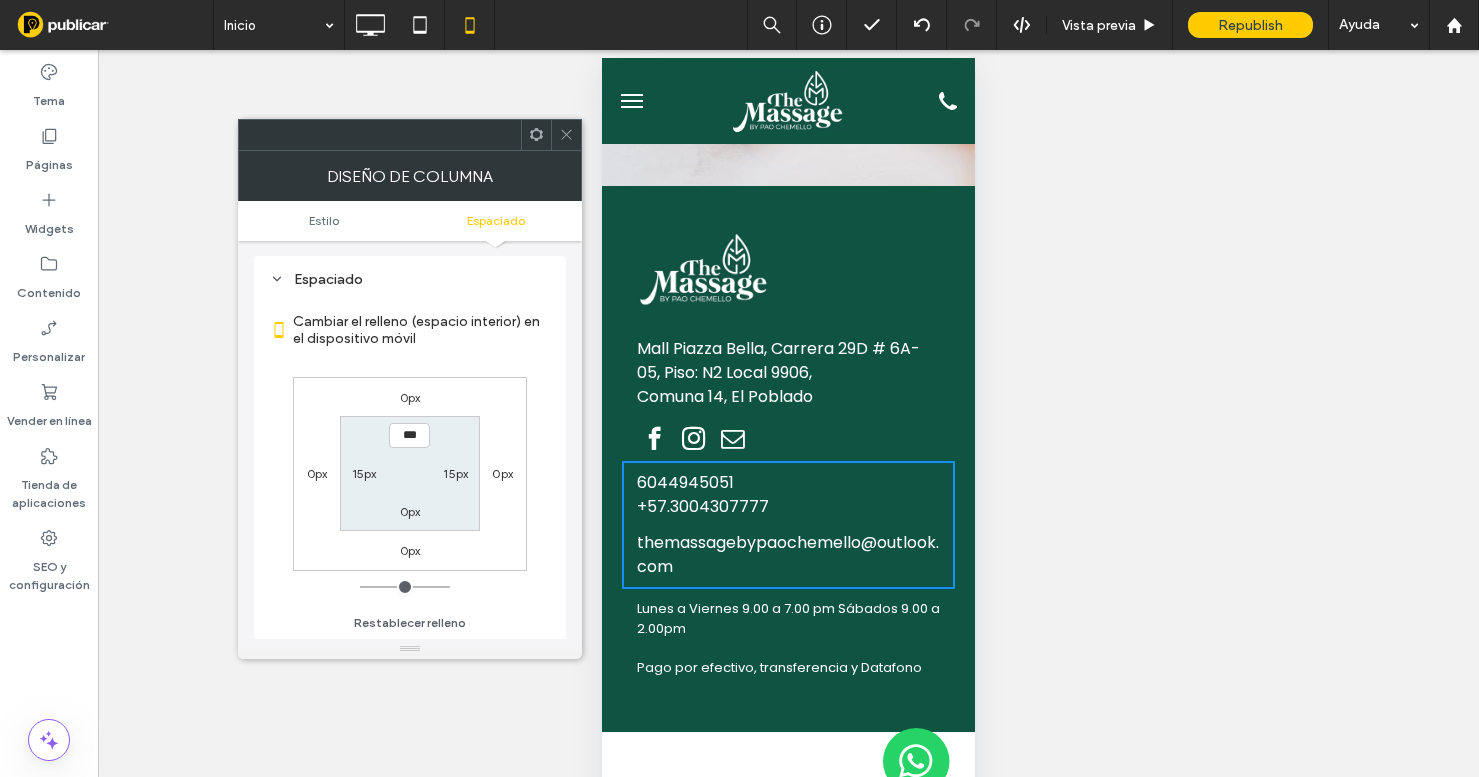 click on "15px" at bounding box center [455, 473] 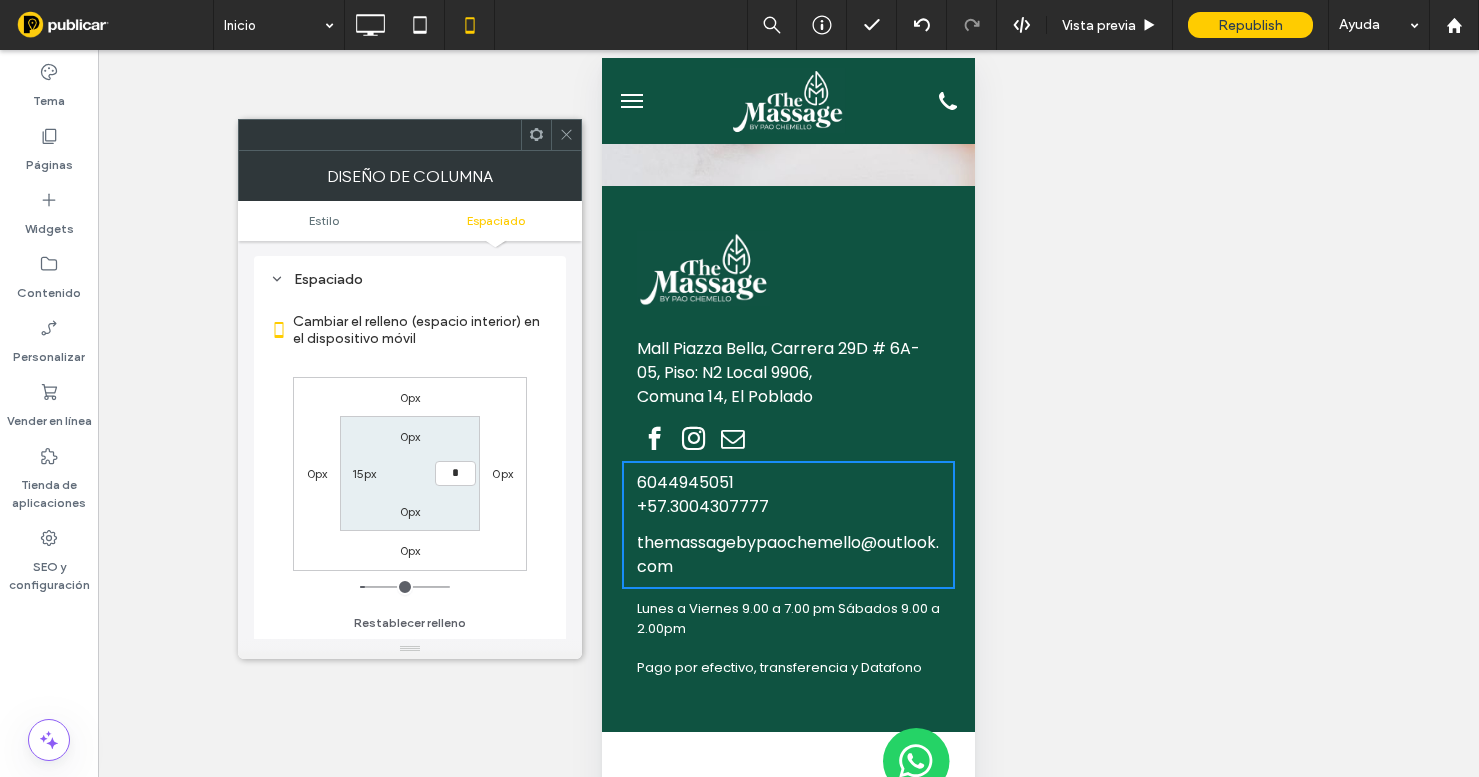 type on "*" 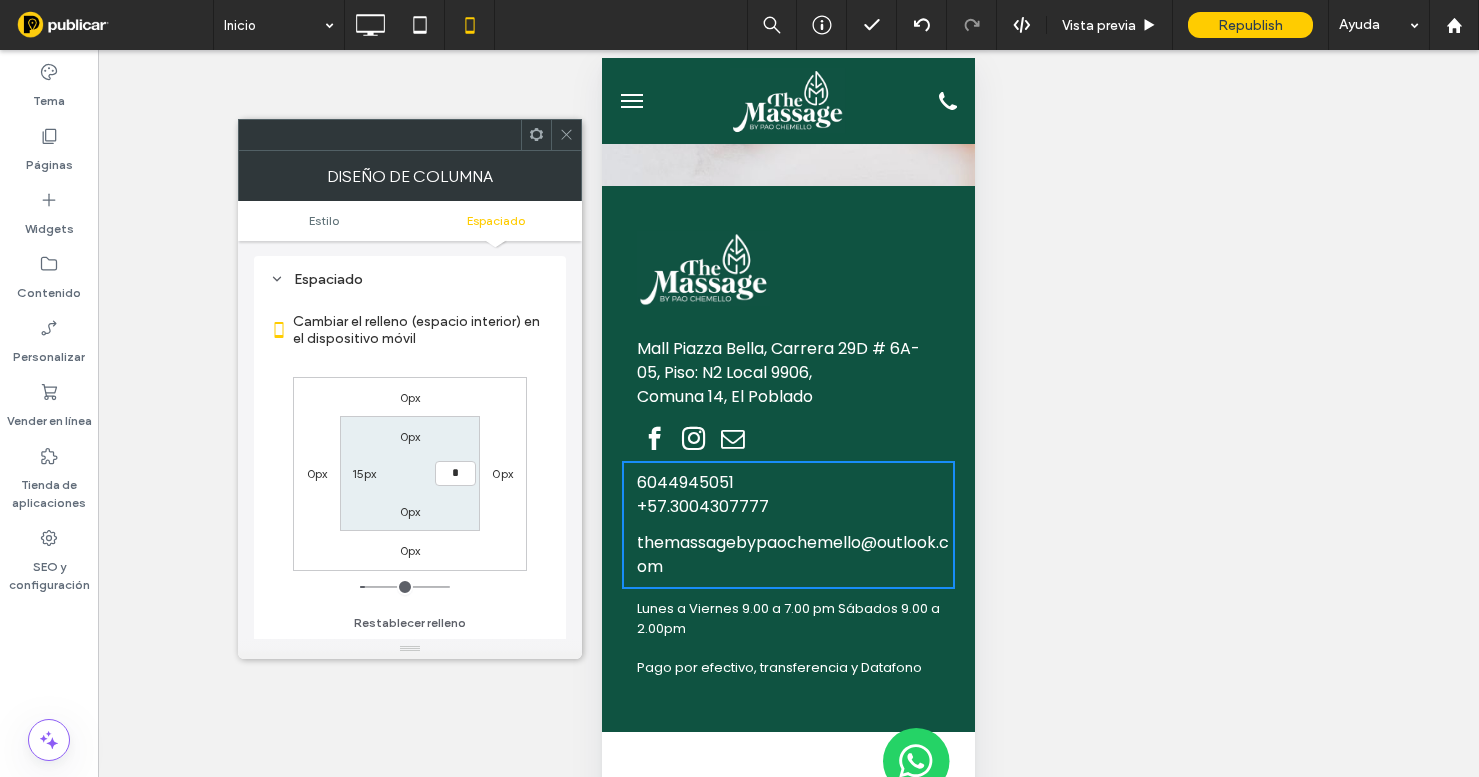 type on "*" 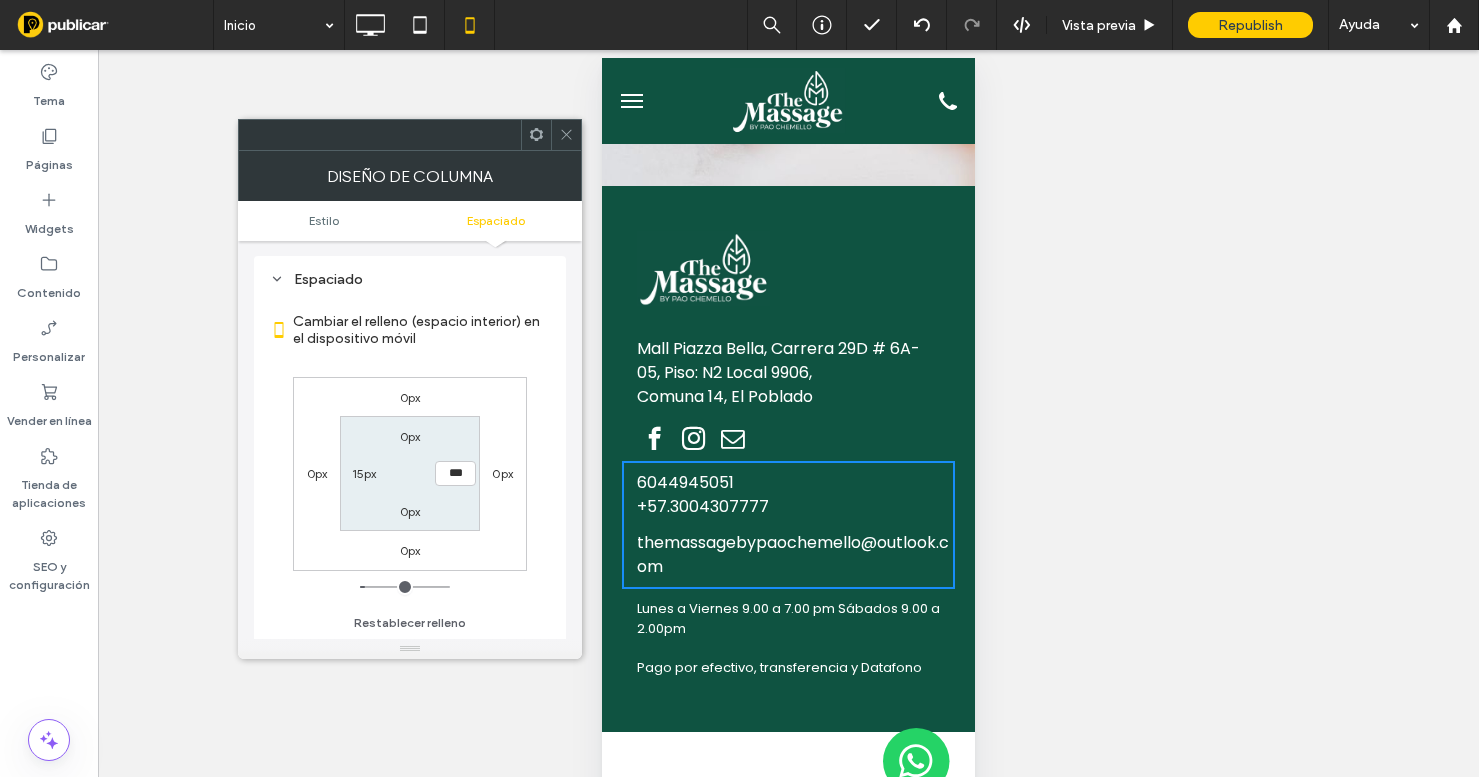 click on "15px" at bounding box center (364, 473) 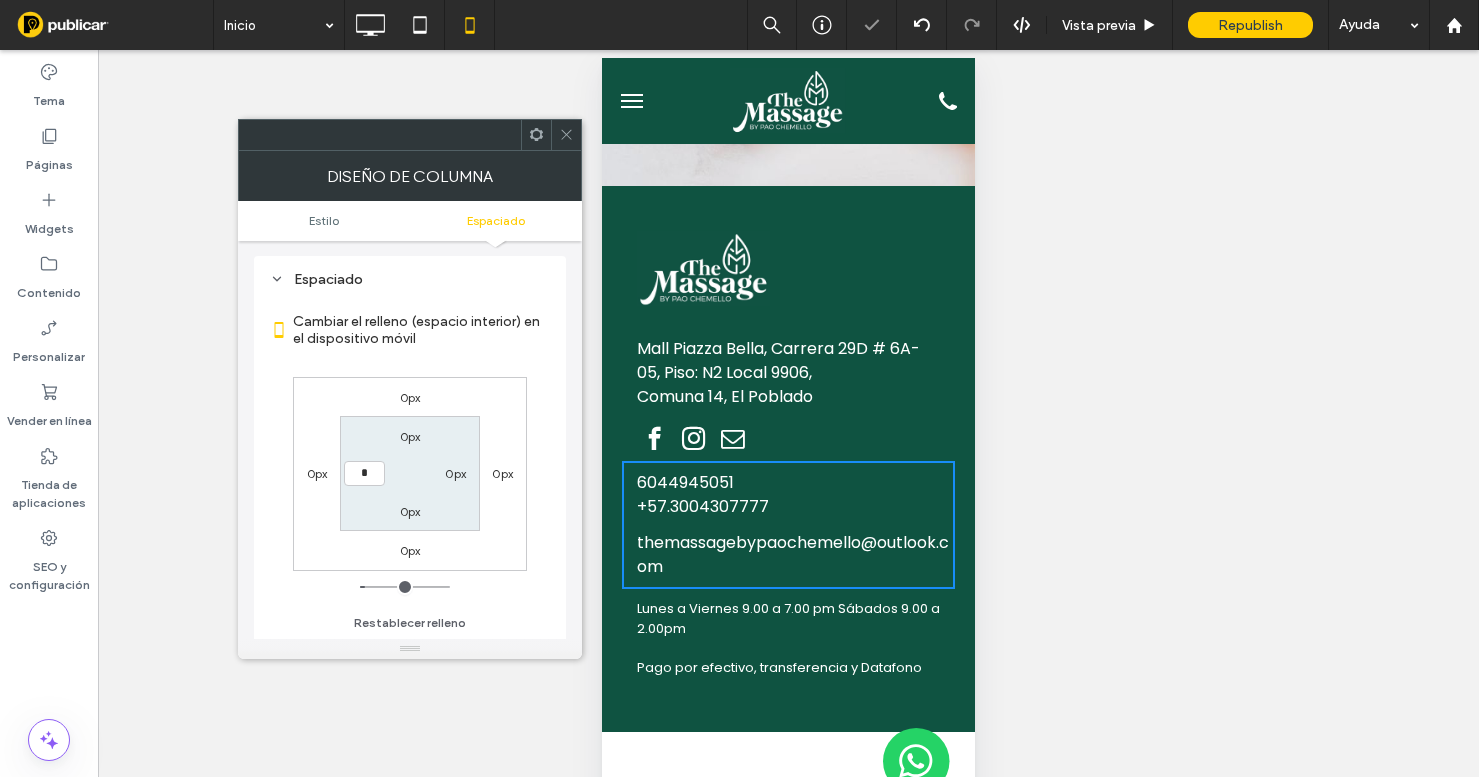 type on "*" 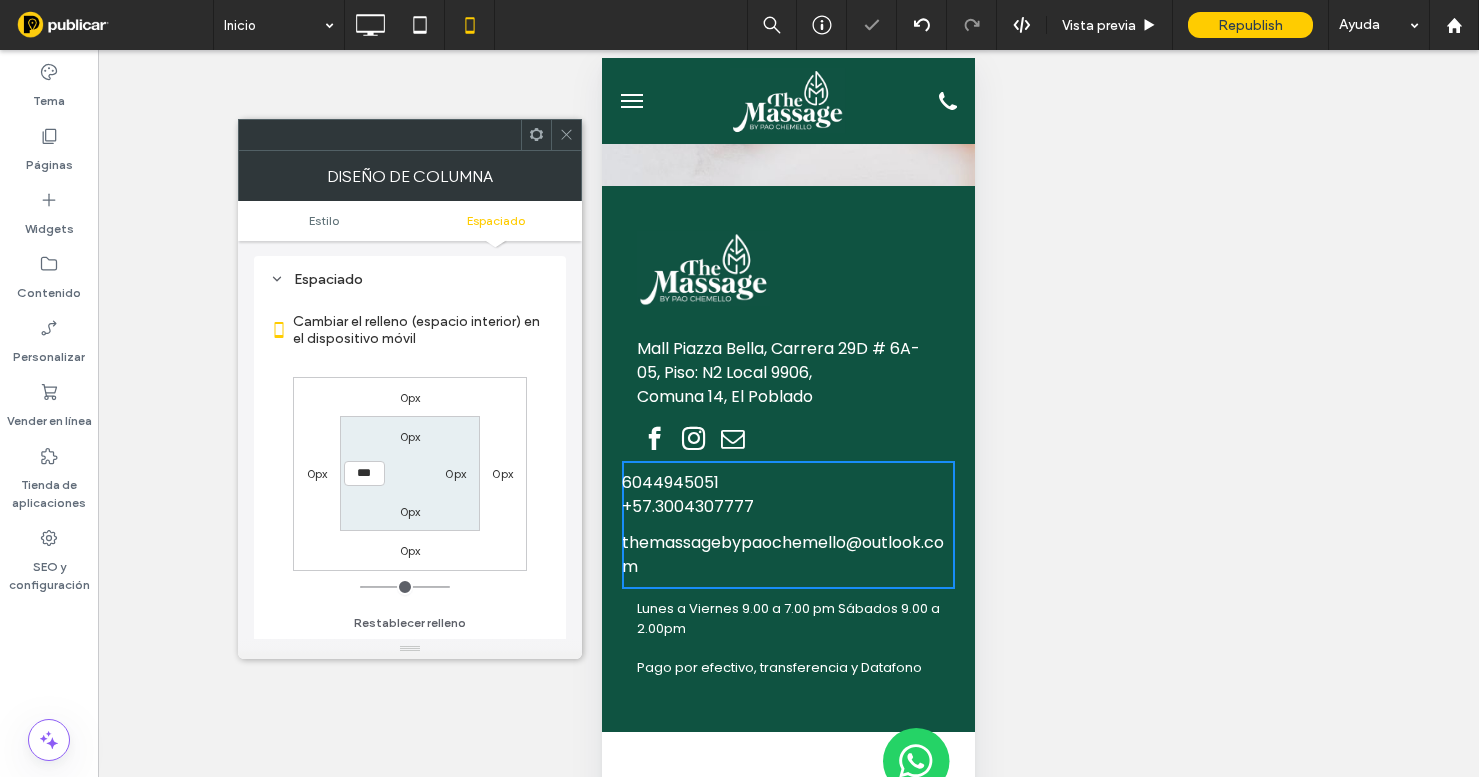 click at bounding box center (566, 135) 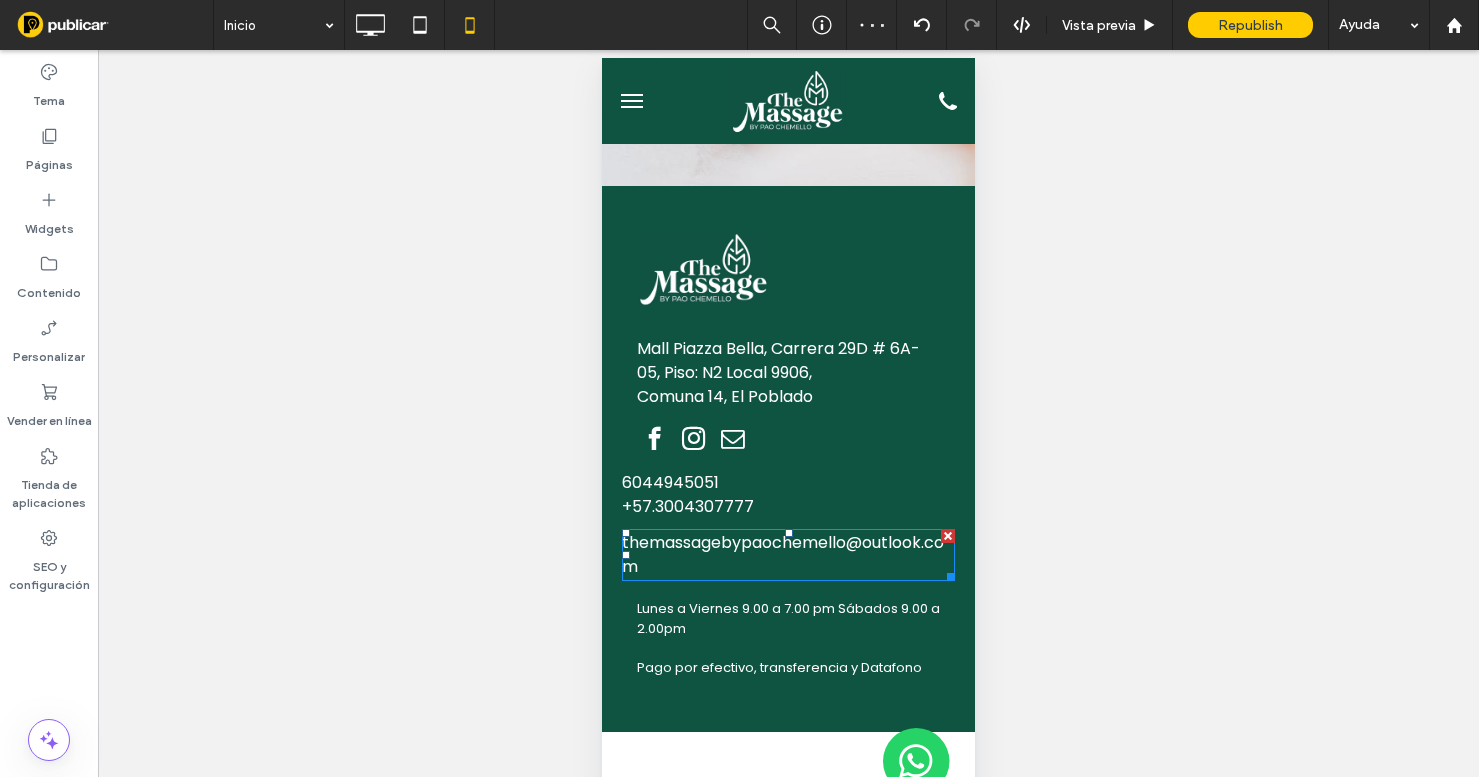 click on "themassagebypaochemello@outlook.com" at bounding box center [788, 555] 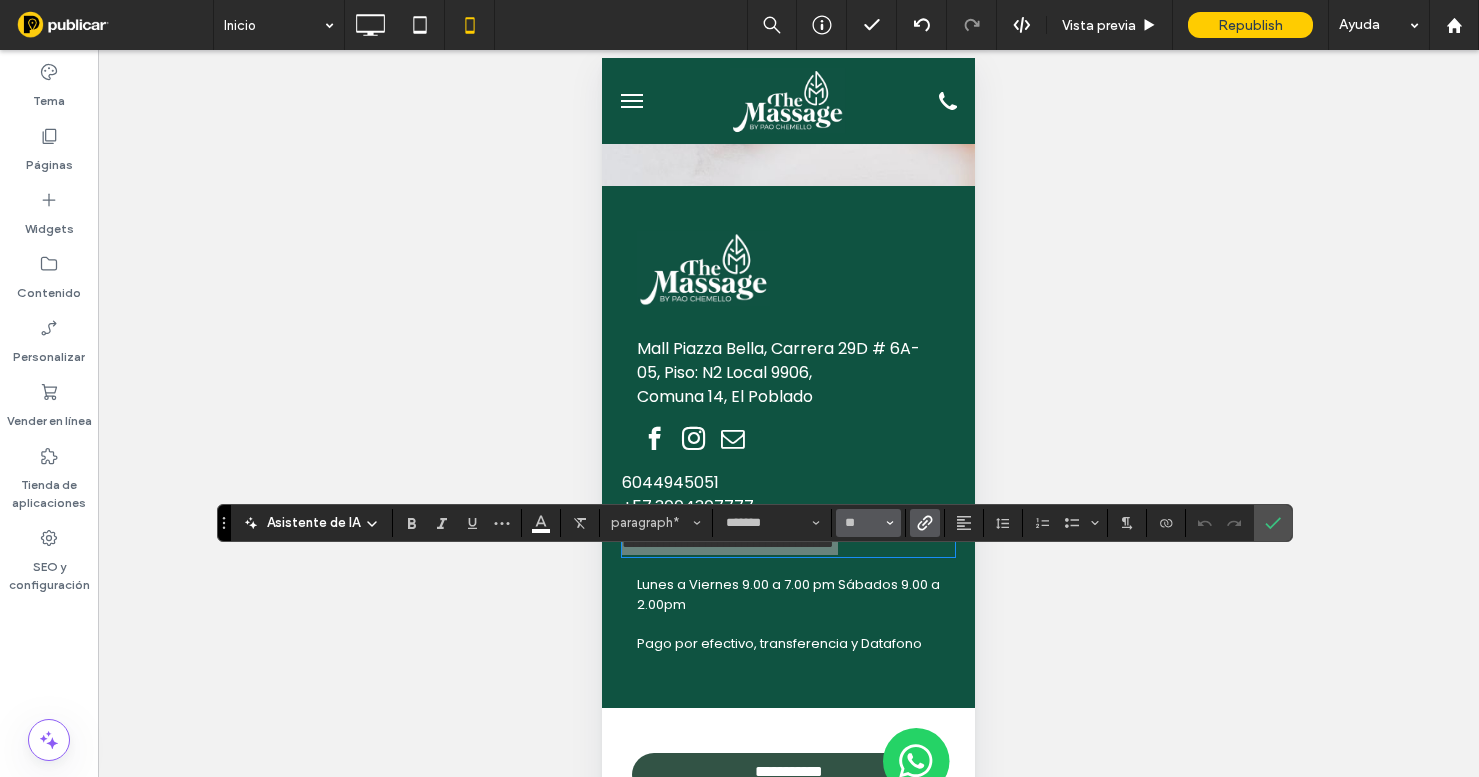click on "**" at bounding box center (868, 523) 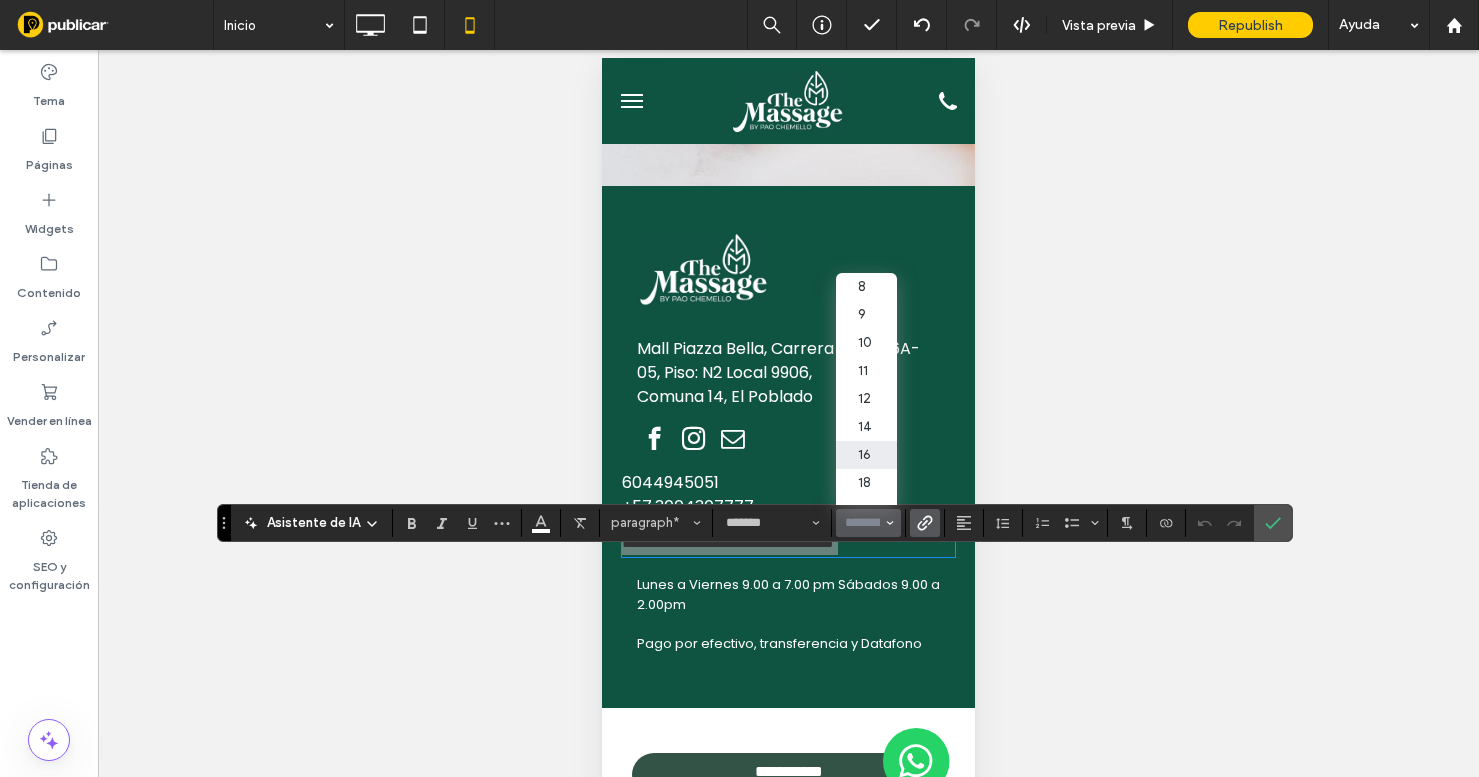 click at bounding box center (862, 523) 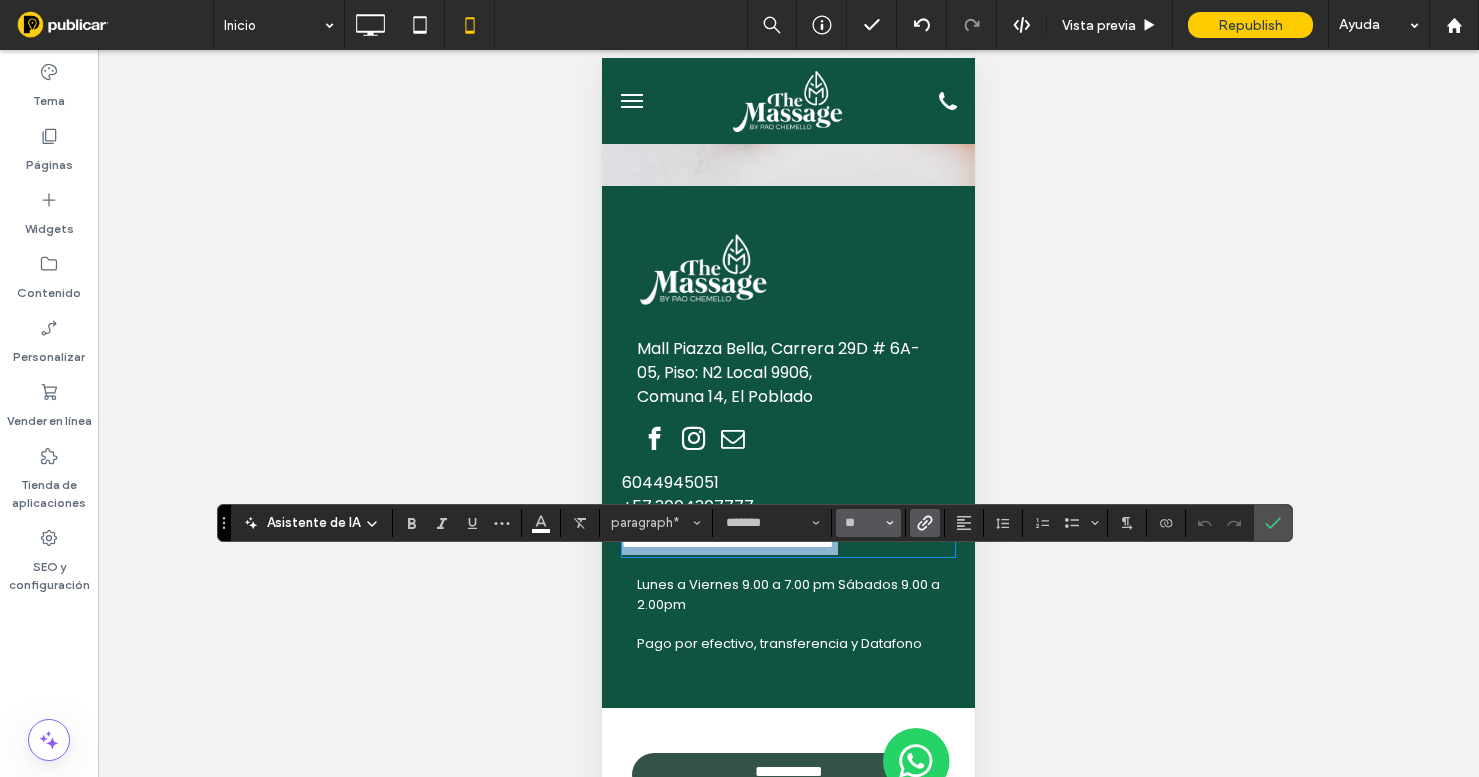 type on "**" 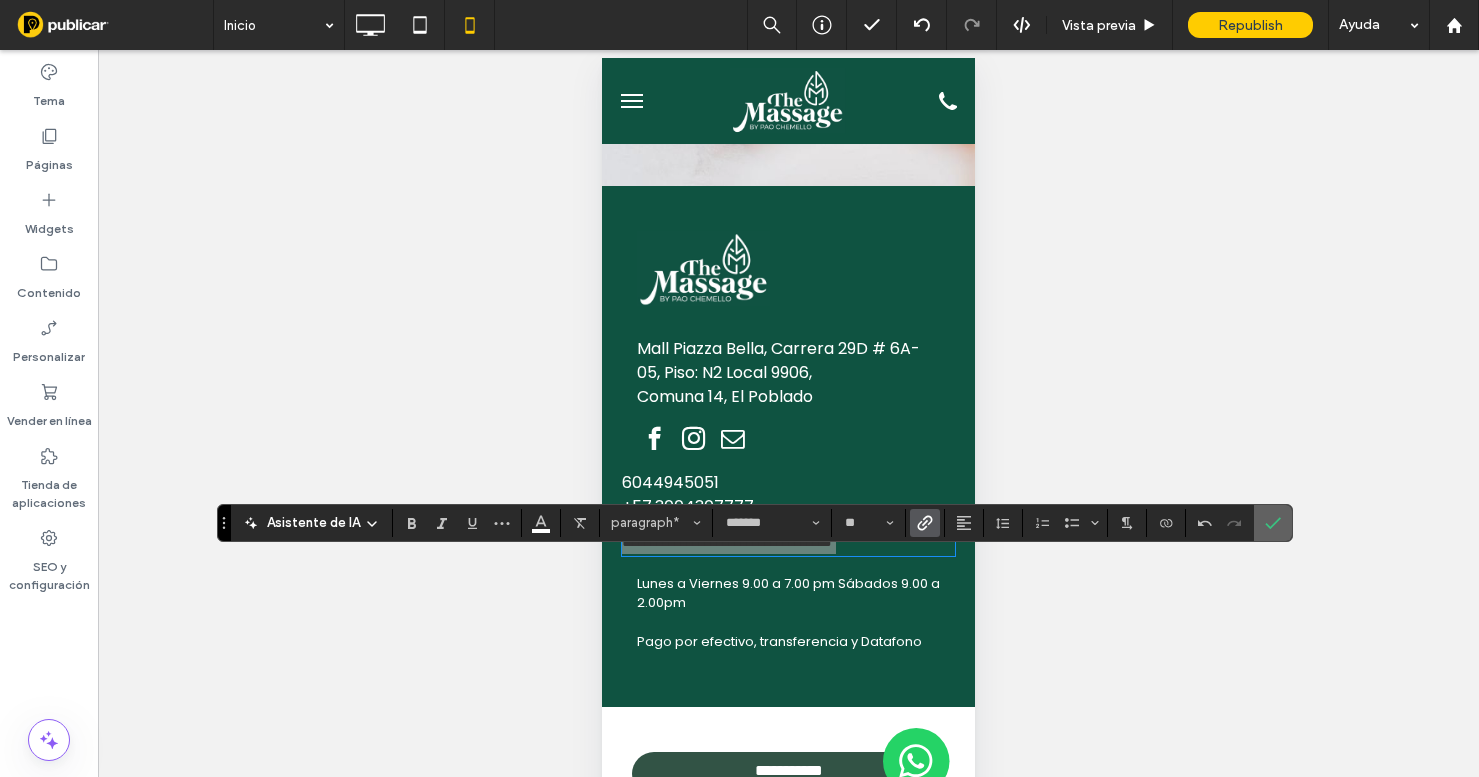 click 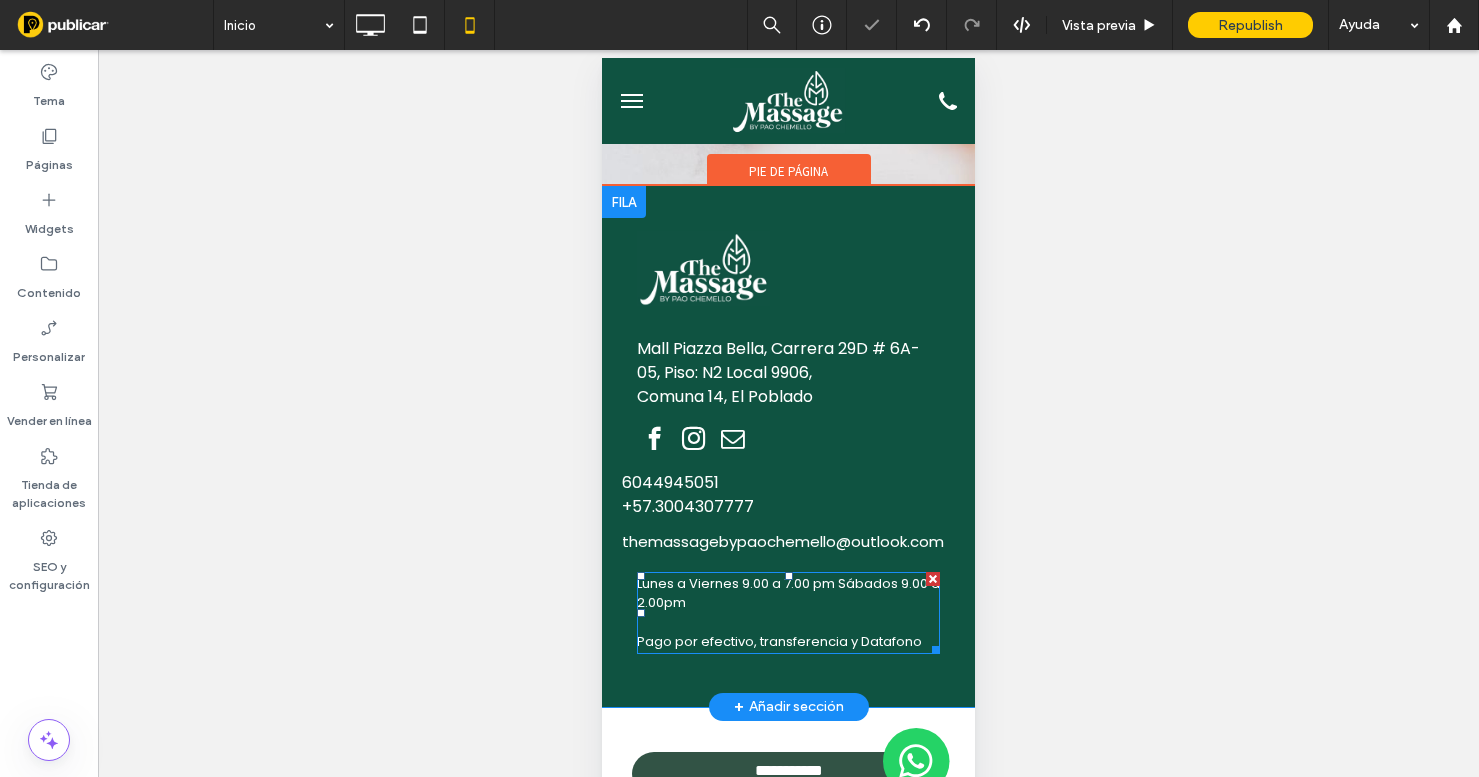 click on "Lunes a Viernes 9.00 a 7.00 pm Sábados 9.00 a 2.00pm Pago por efectivo, transferencia y Datafono" at bounding box center (788, 613) 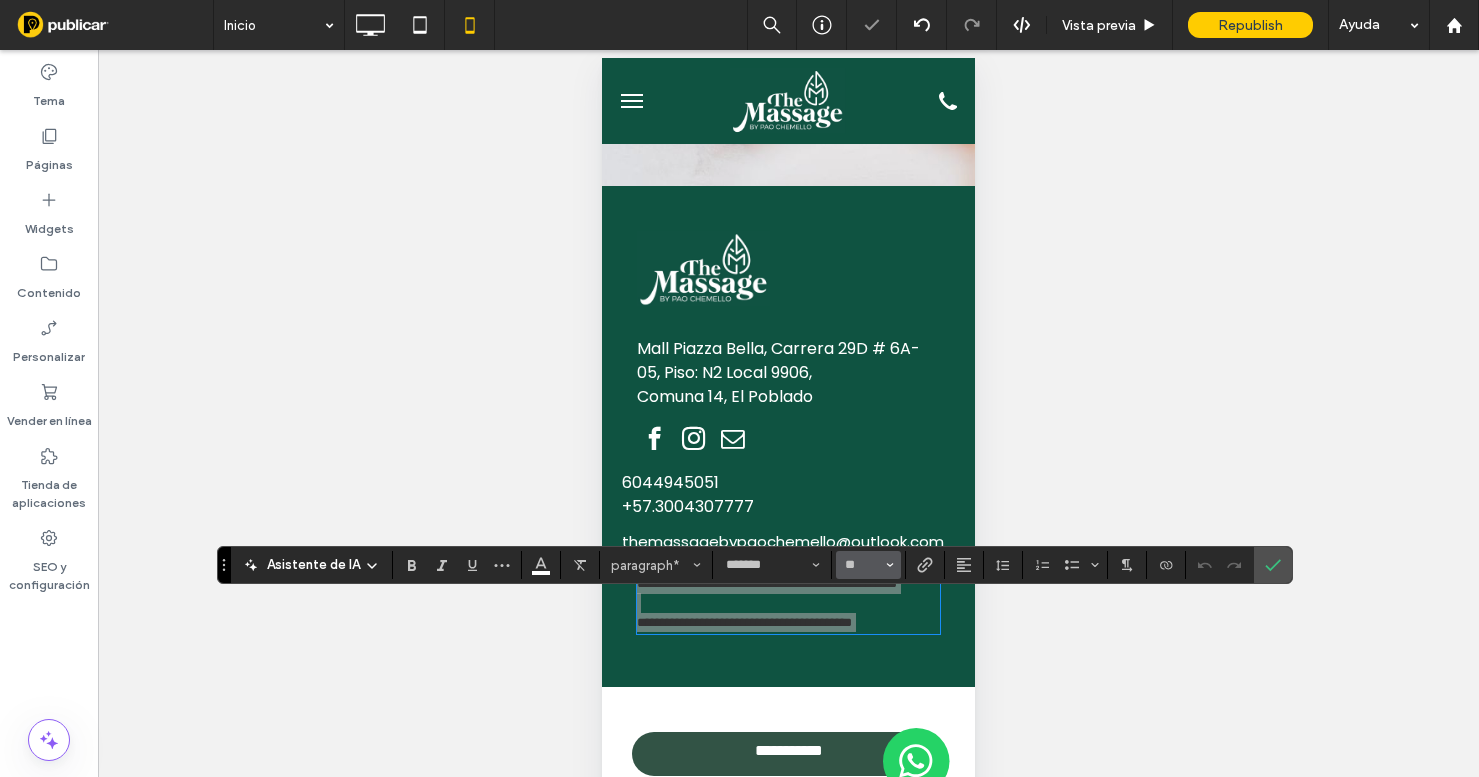 click on "**" at bounding box center (868, 565) 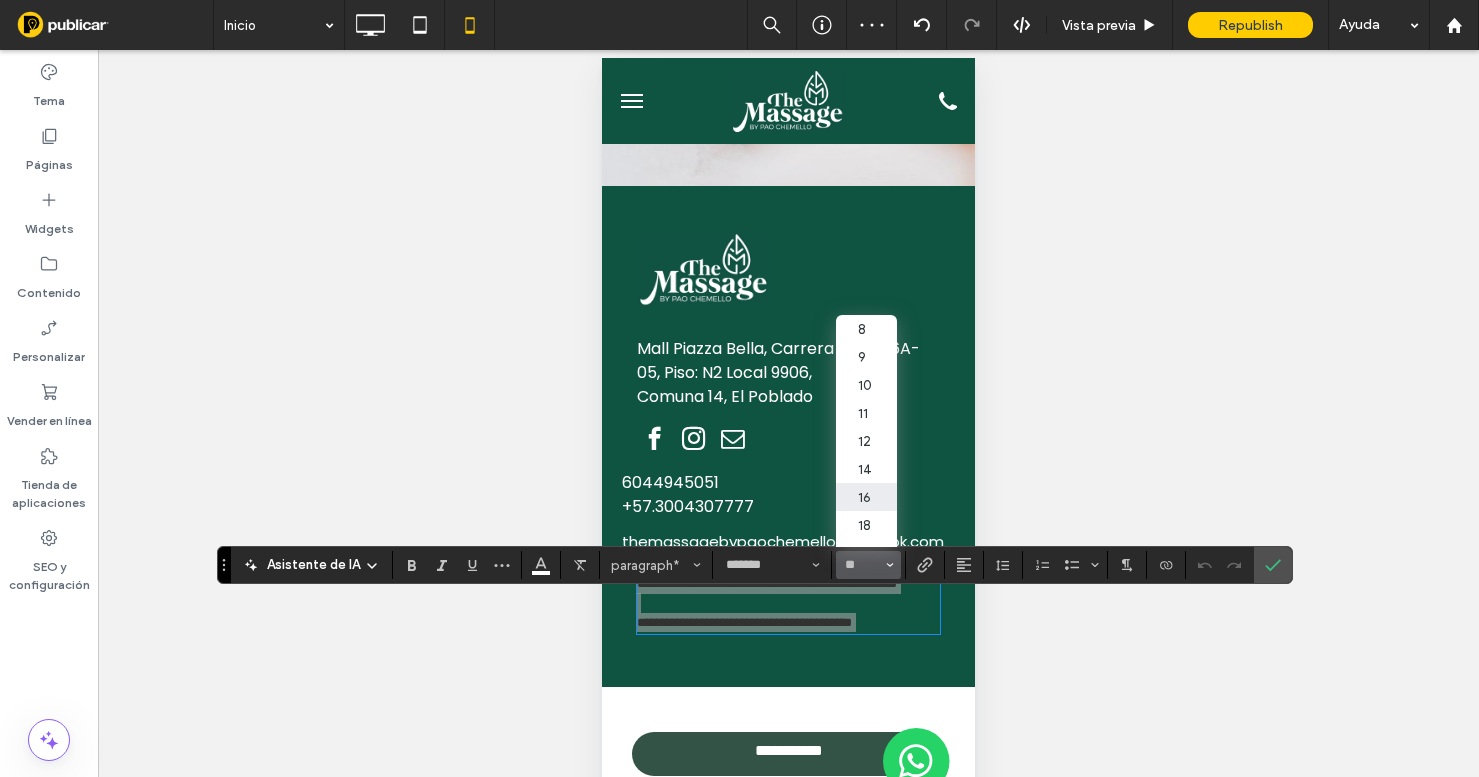 click on "16" at bounding box center [866, 497] 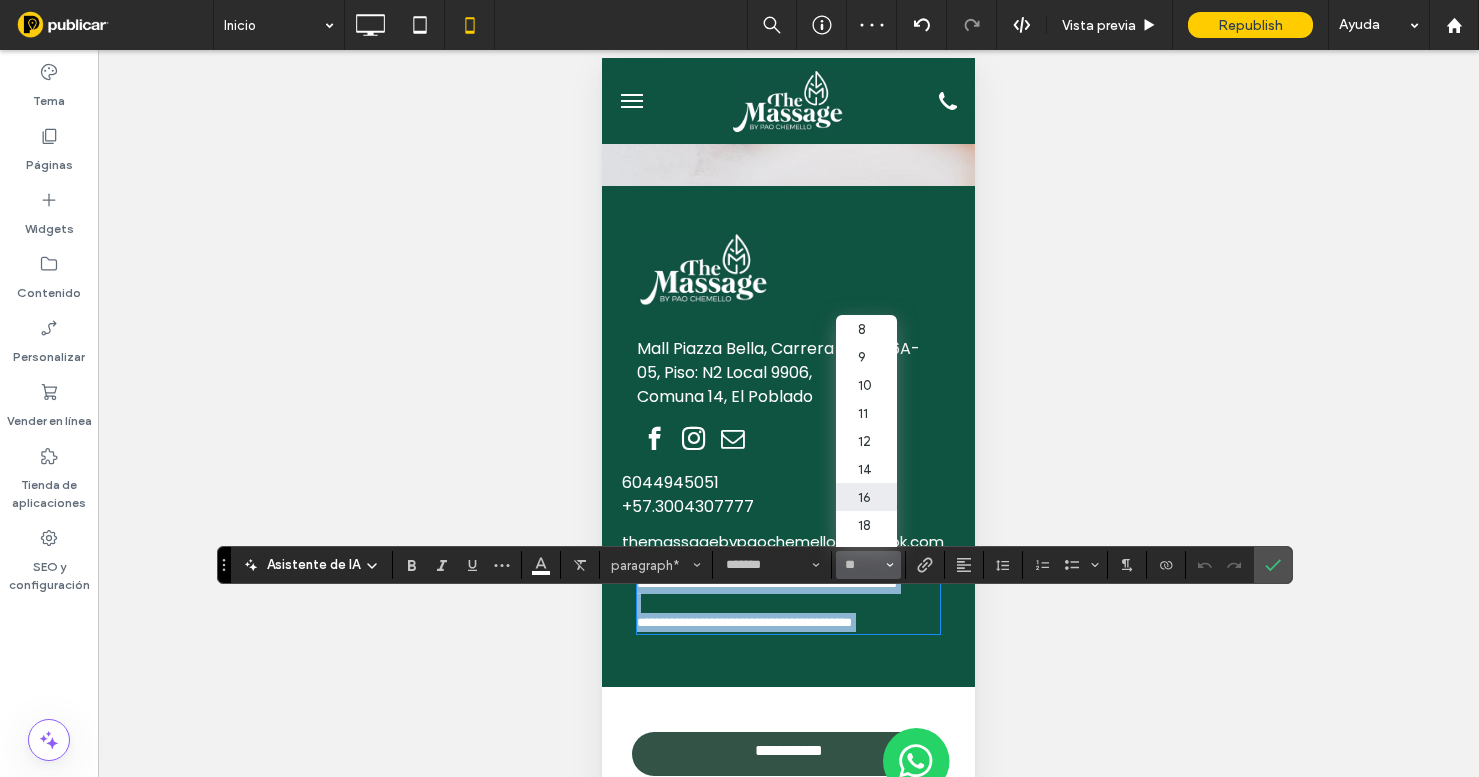 type on "**" 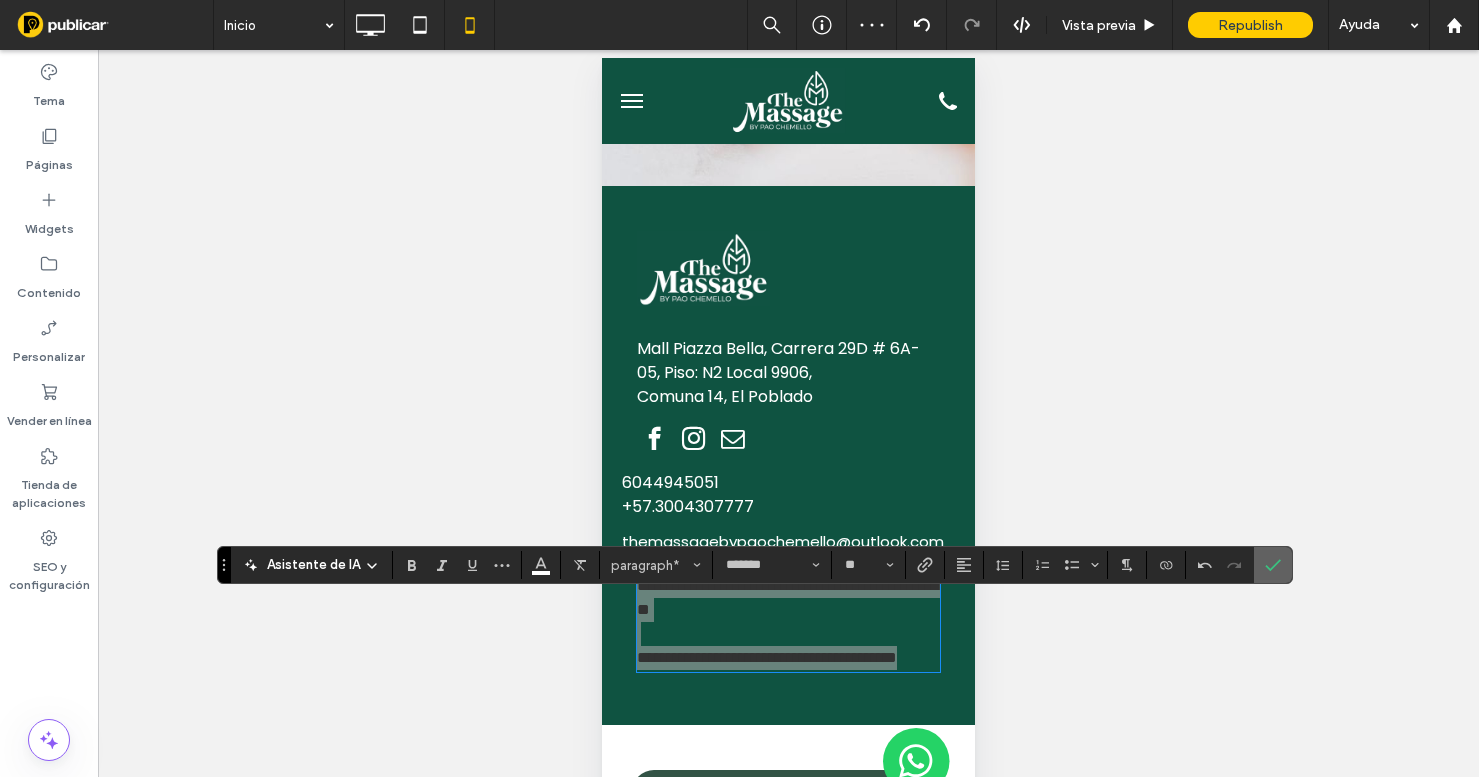 click 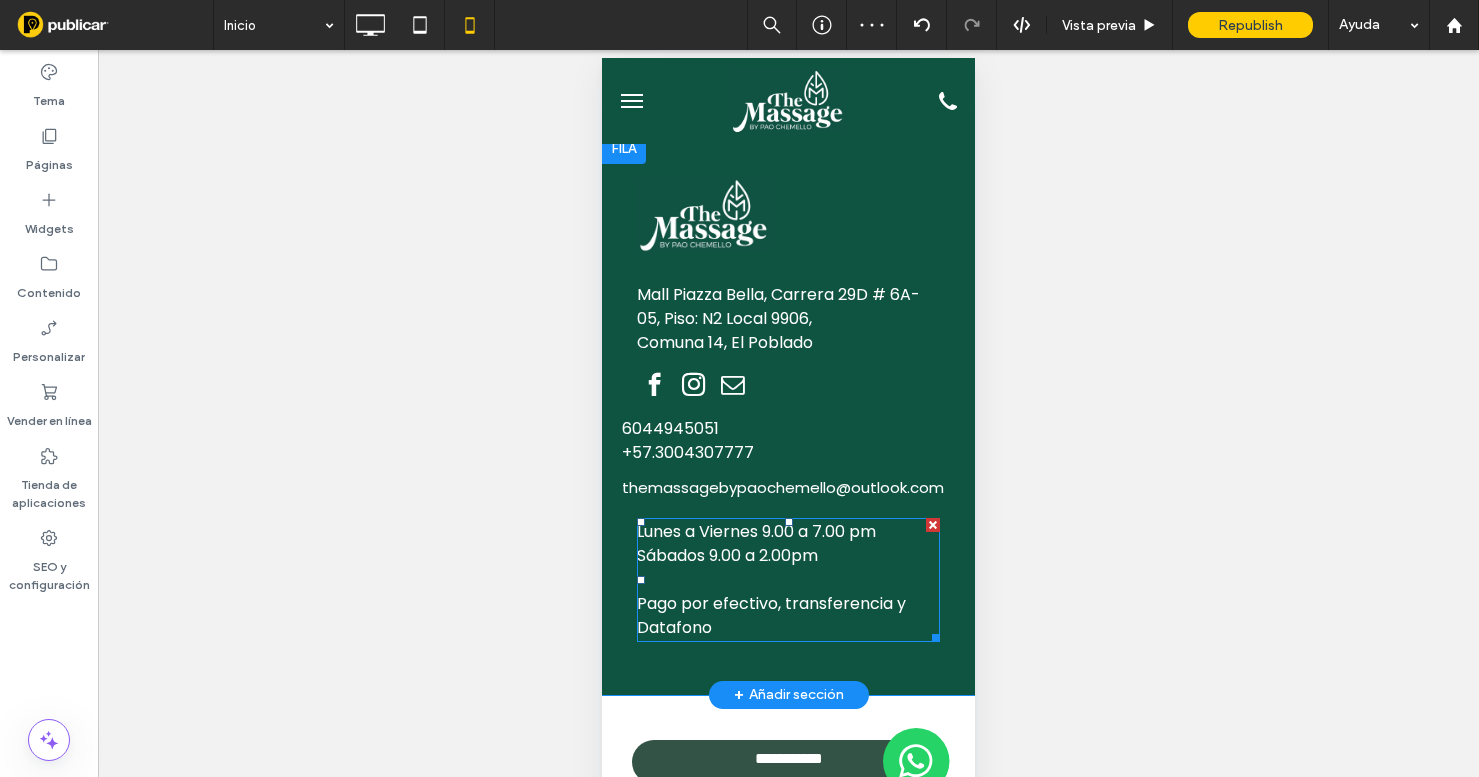 scroll, scrollTop: 5005, scrollLeft: 0, axis: vertical 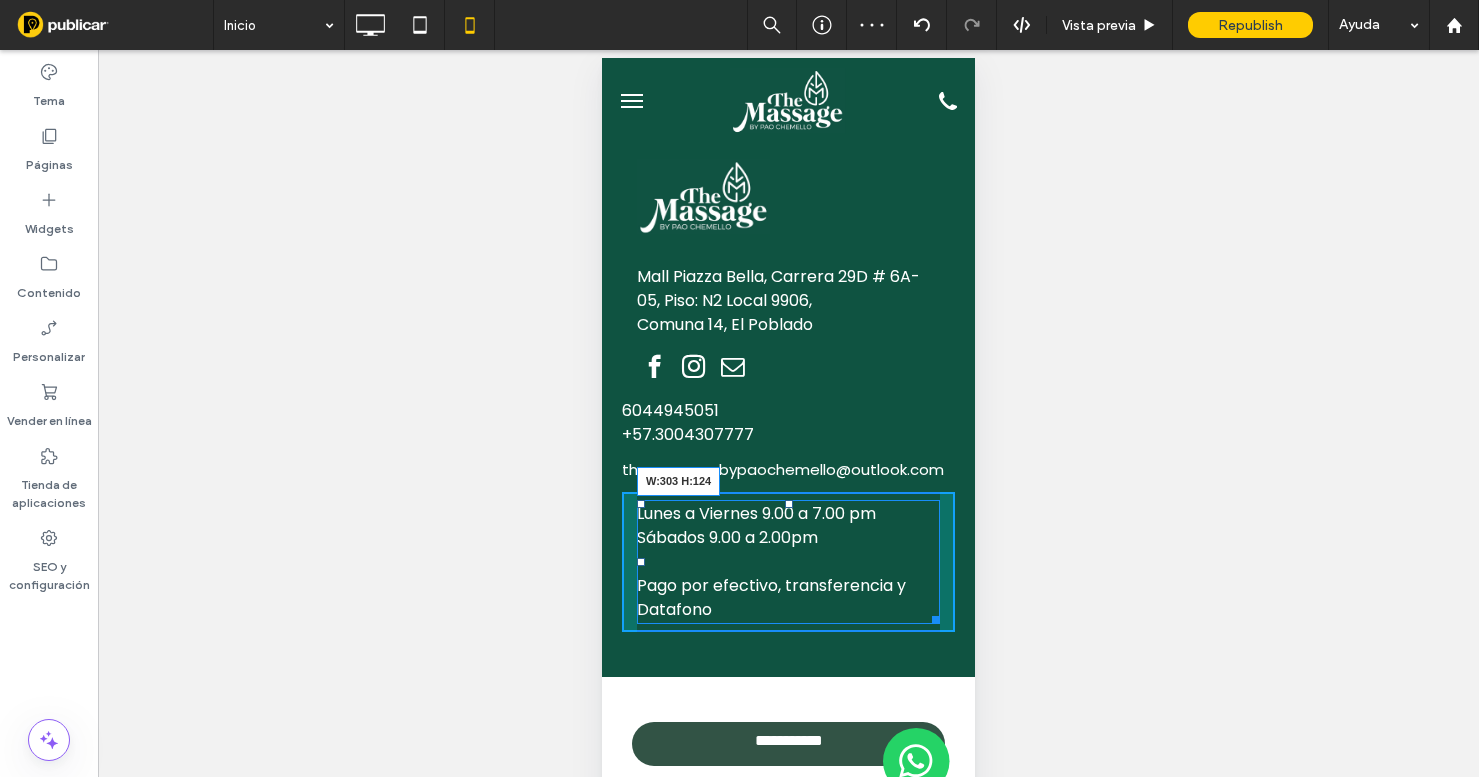 drag, startPoint x: 937, startPoint y: 644, endPoint x: 1040, endPoint y: 644, distance: 103 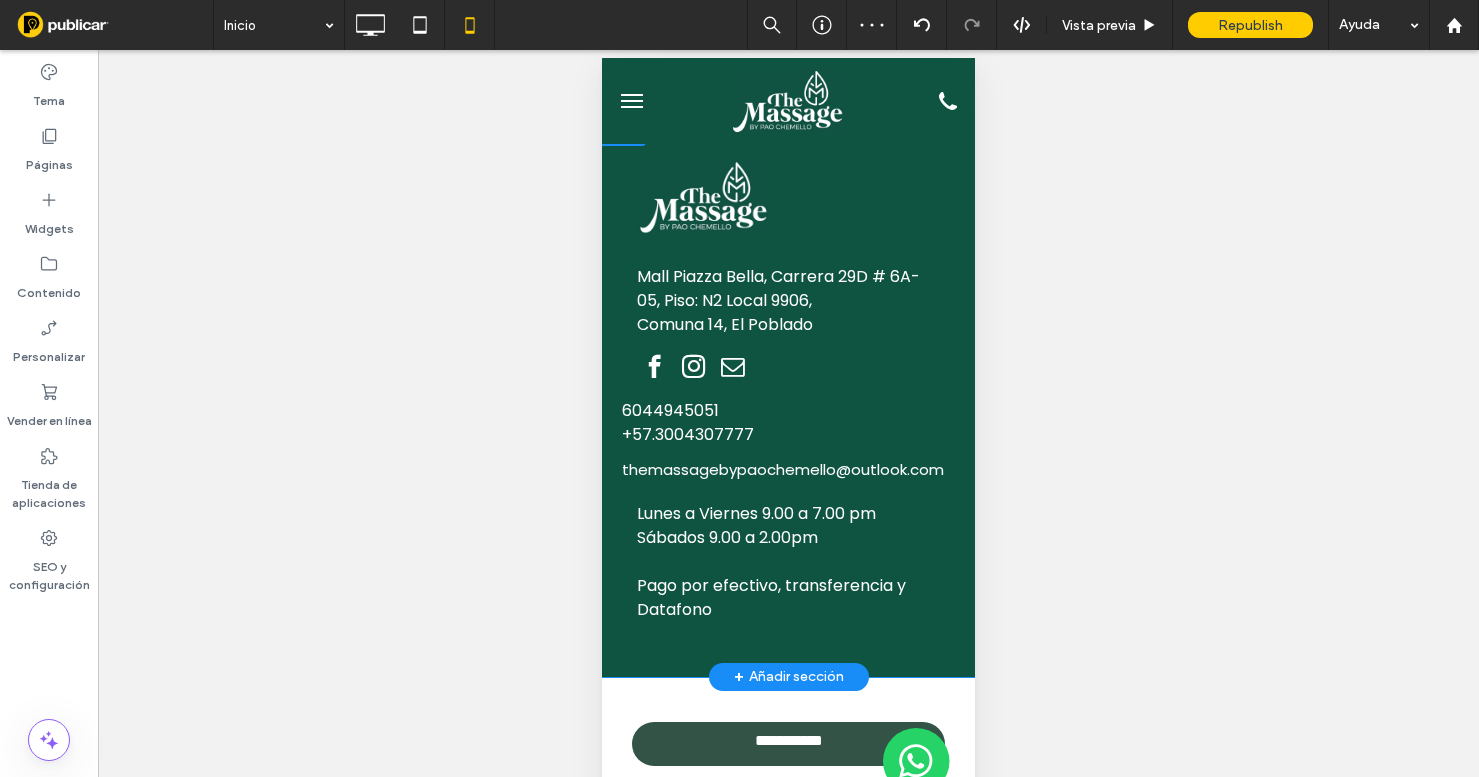 click on "Lunes a Viernes 9.00 a 7.00 pm Sábados 9.00 a 2.00pm Pago por efectivo, transferencia y Datafono Click To Paste" at bounding box center (788, 562) 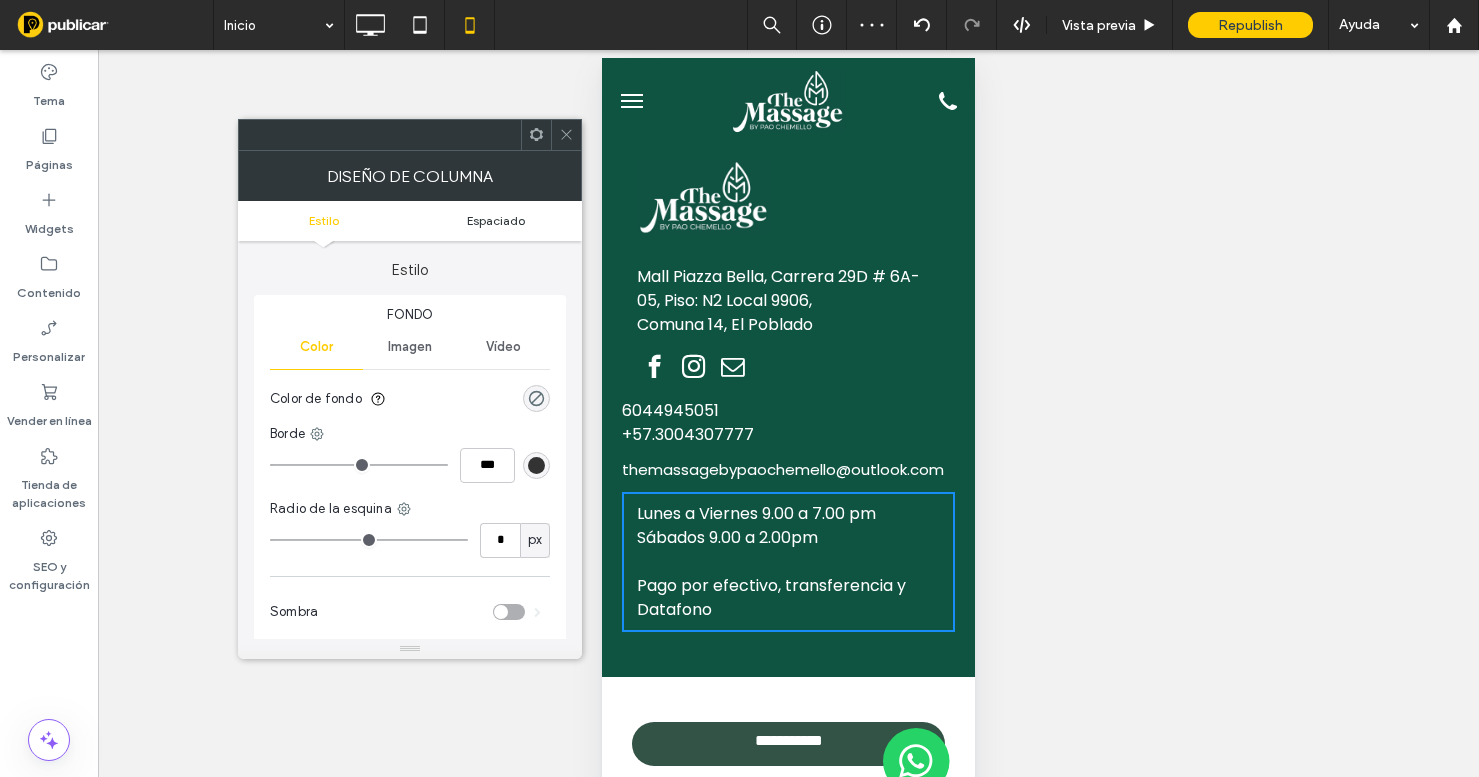 click on "Espaciado" at bounding box center [496, 220] 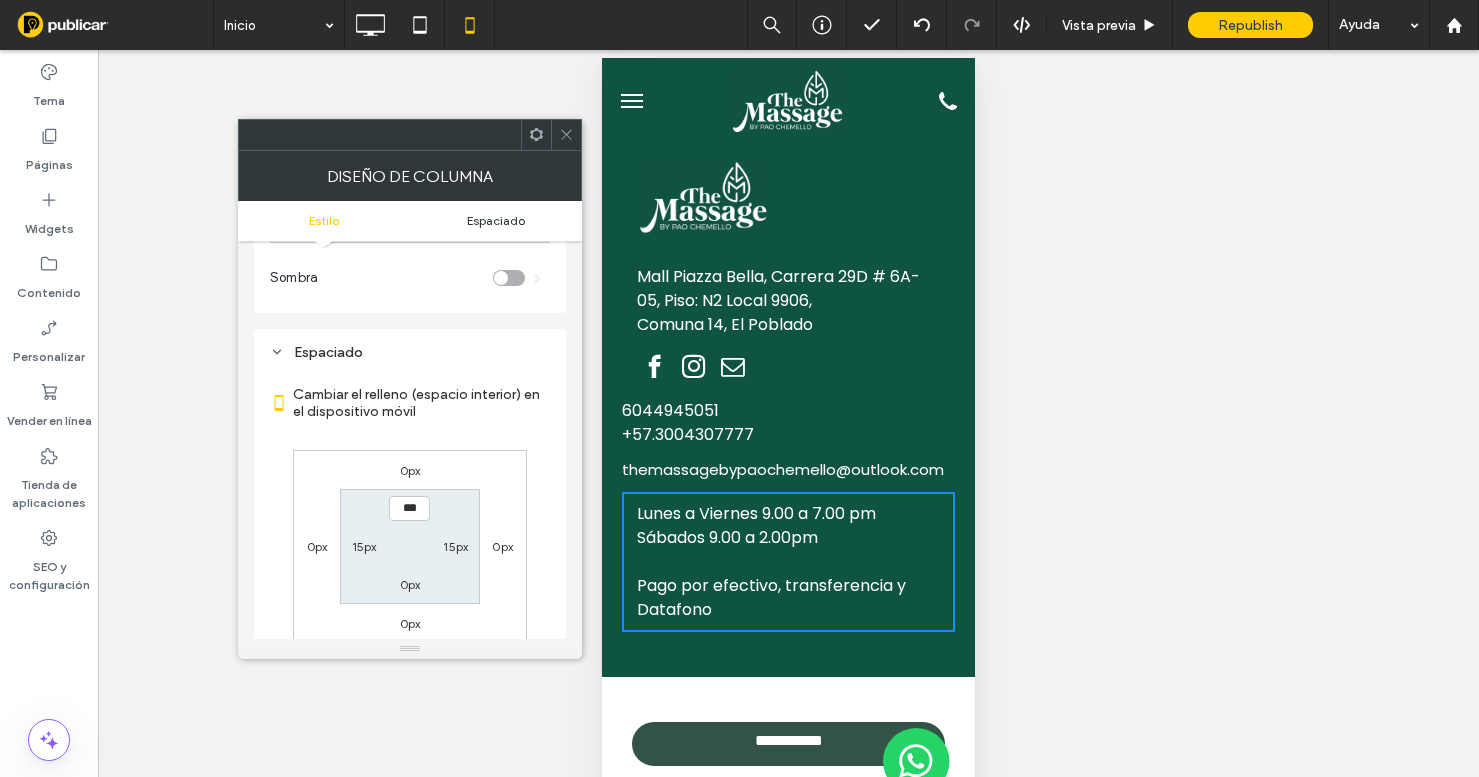 scroll, scrollTop: 407, scrollLeft: 0, axis: vertical 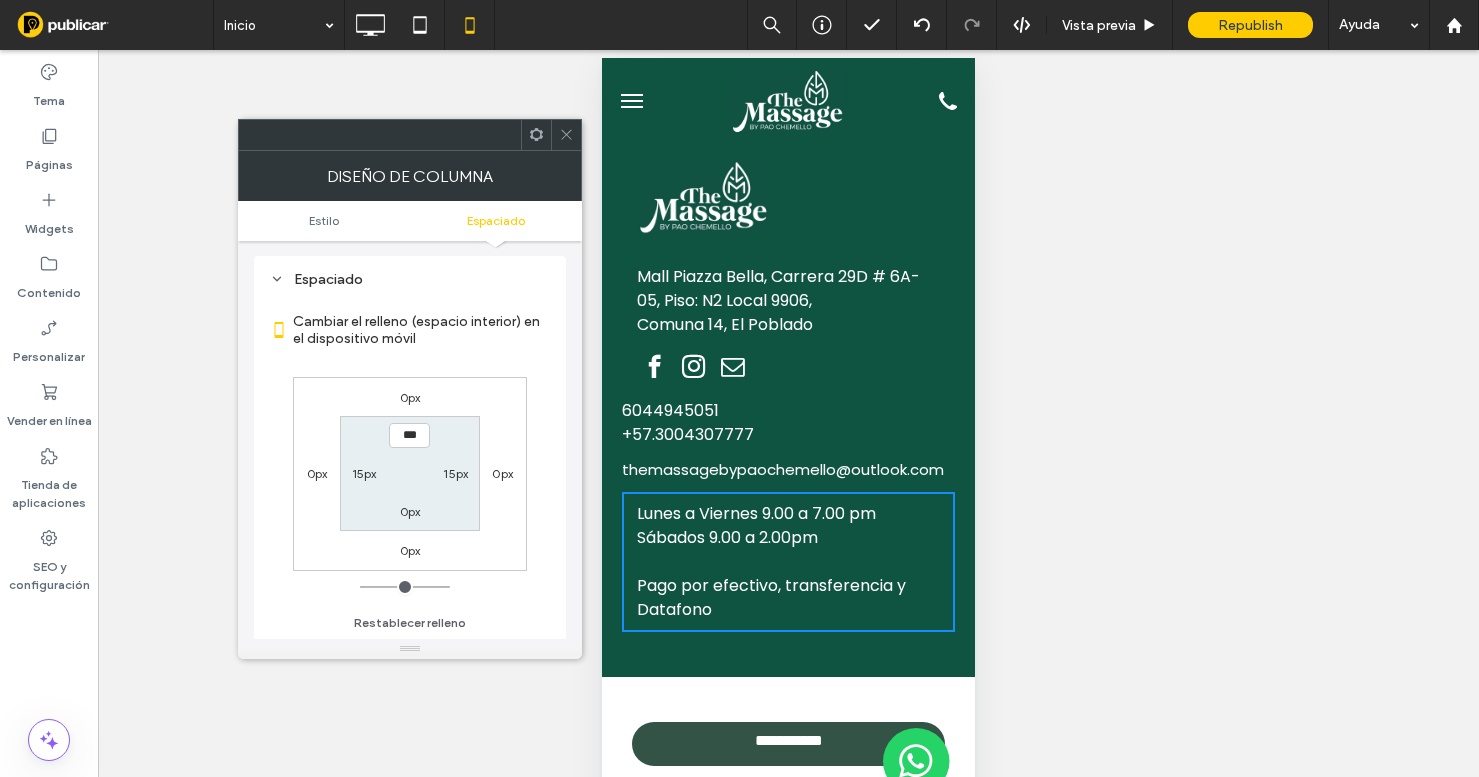 click on "15px" at bounding box center [364, 473] 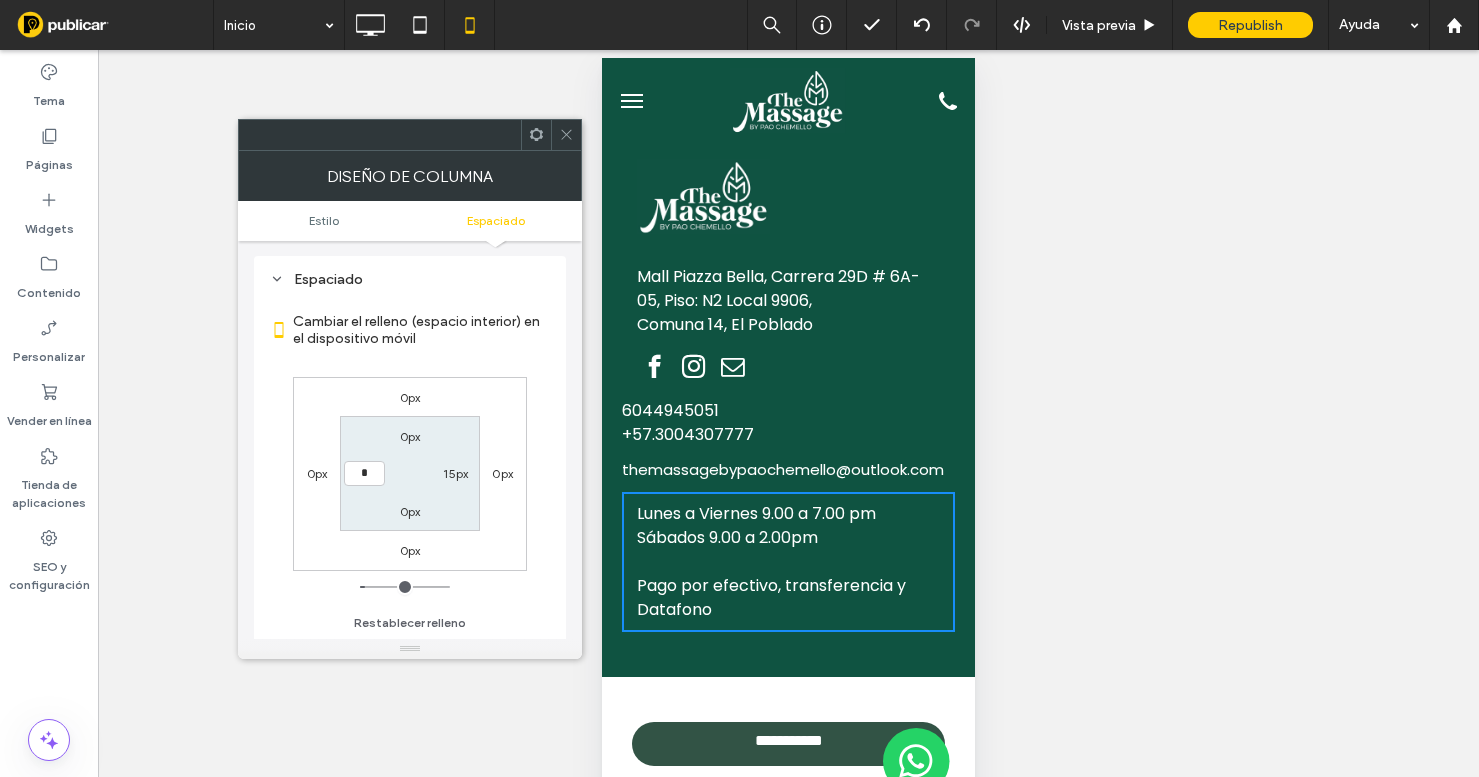 type on "*" 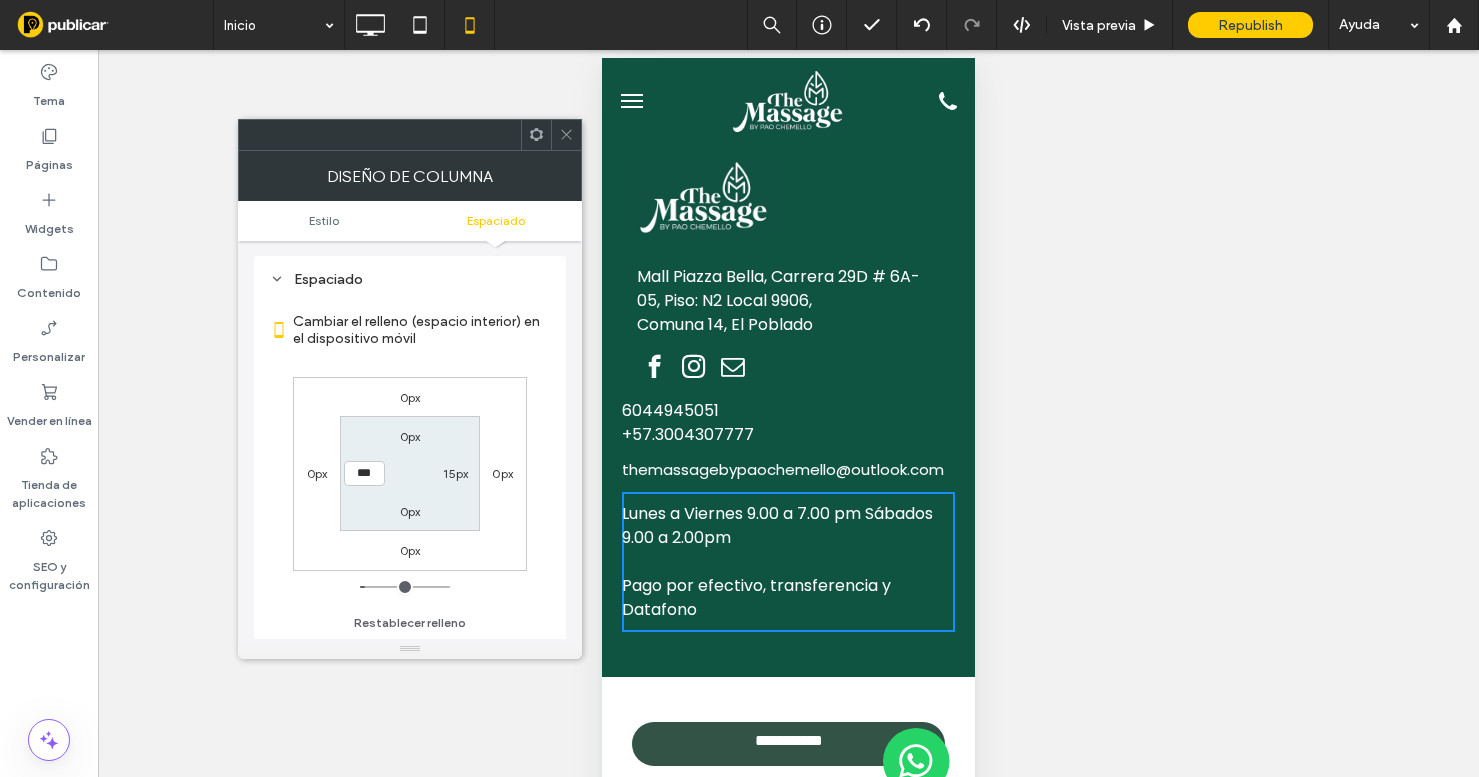 click on "15px" at bounding box center (455, 473) 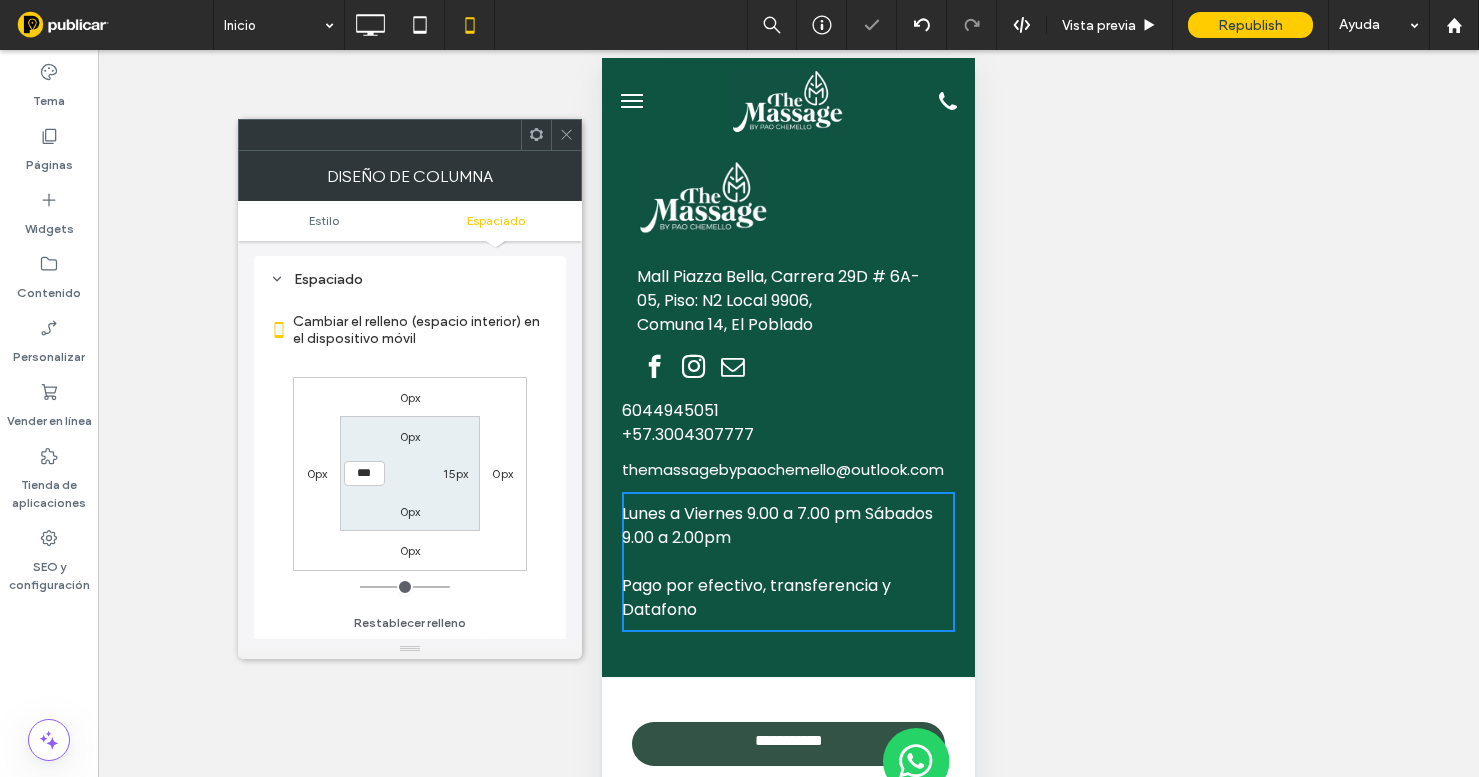 click on "15px" at bounding box center (455, 473) 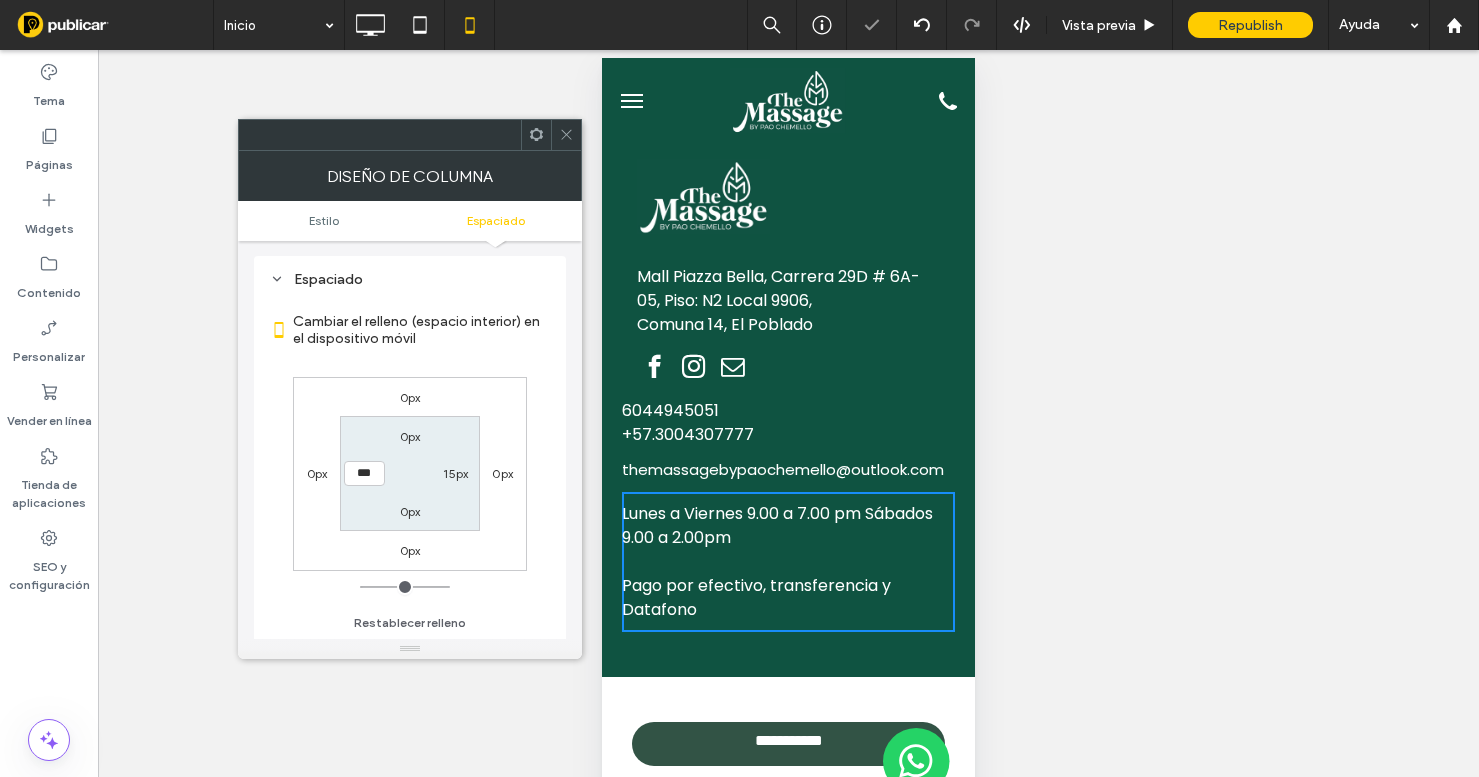 type on "**" 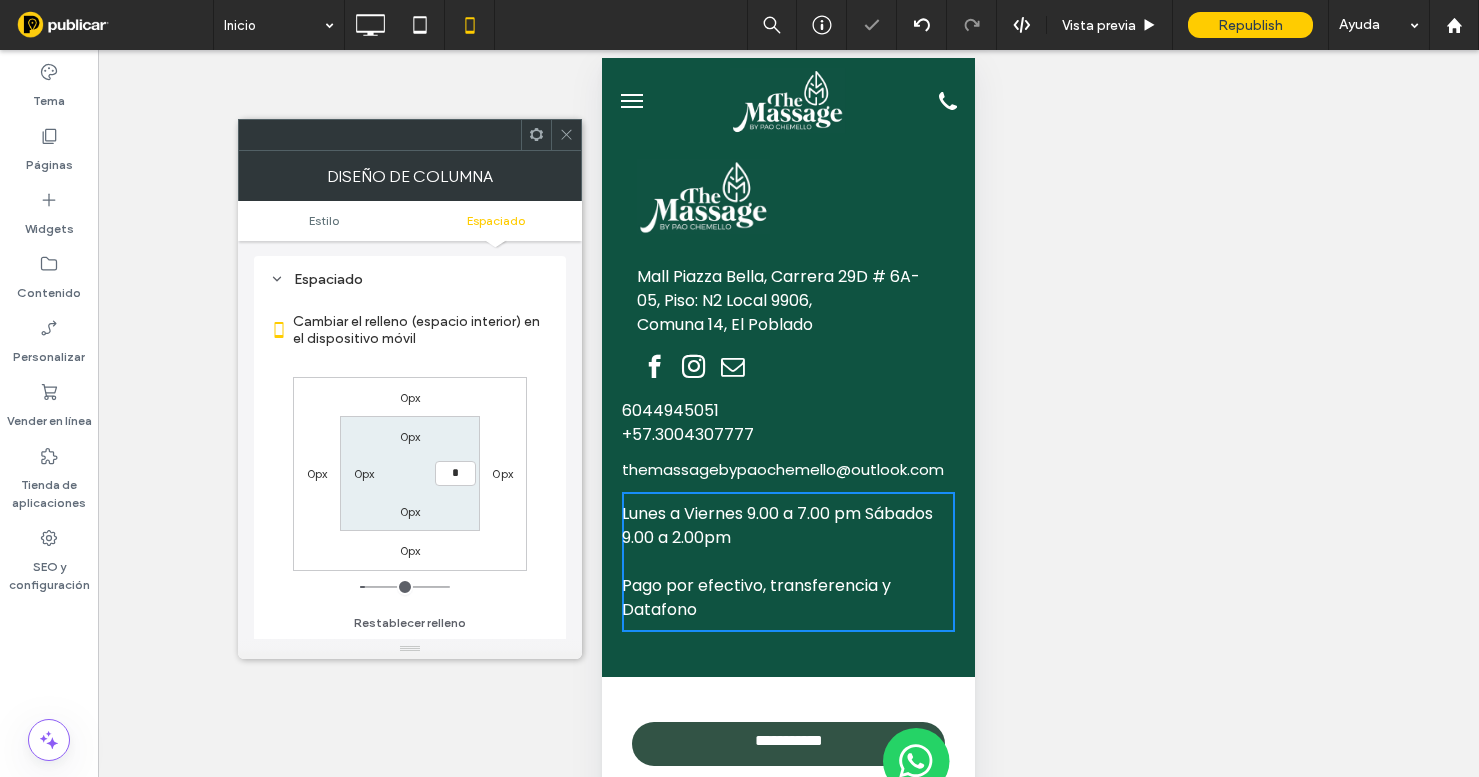 type on "*" 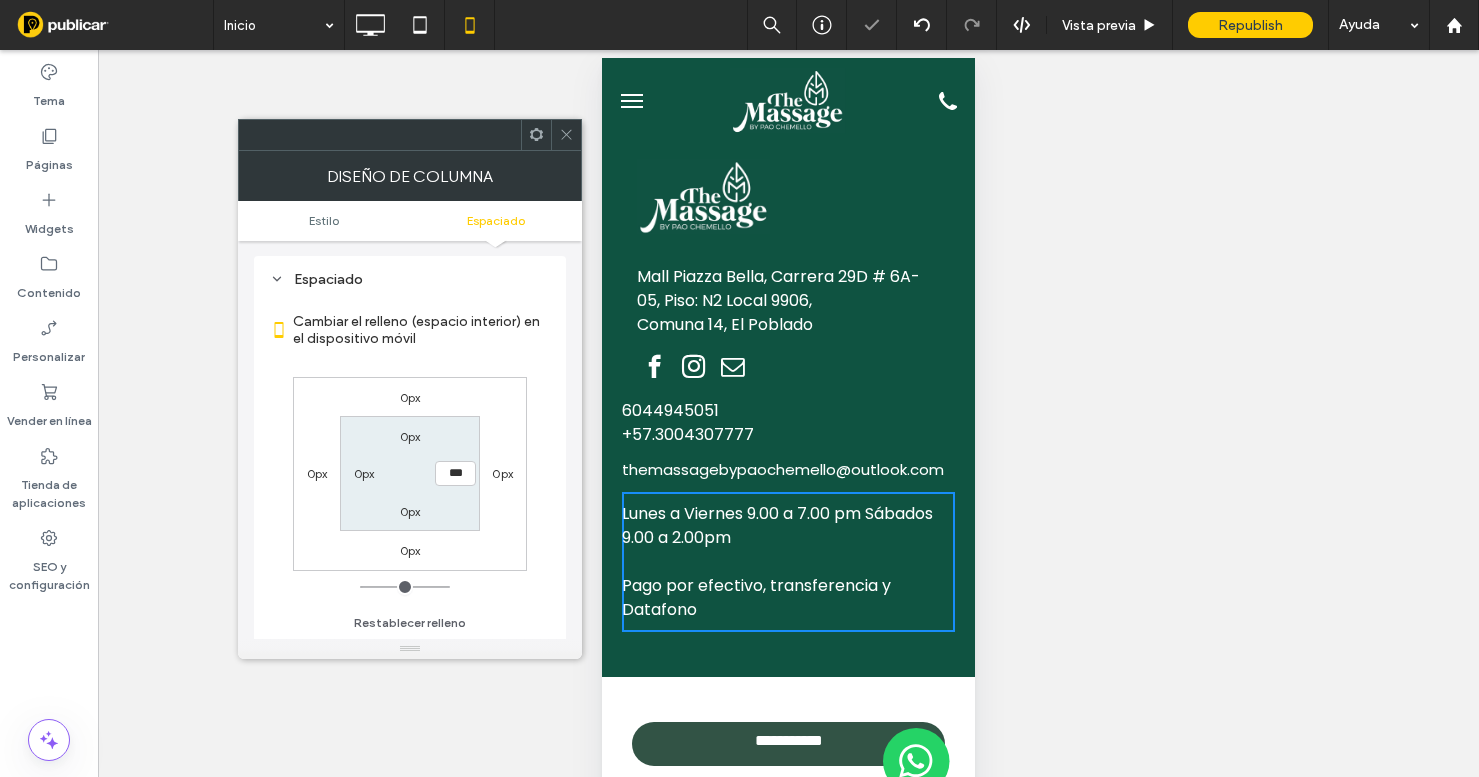 click at bounding box center [566, 135] 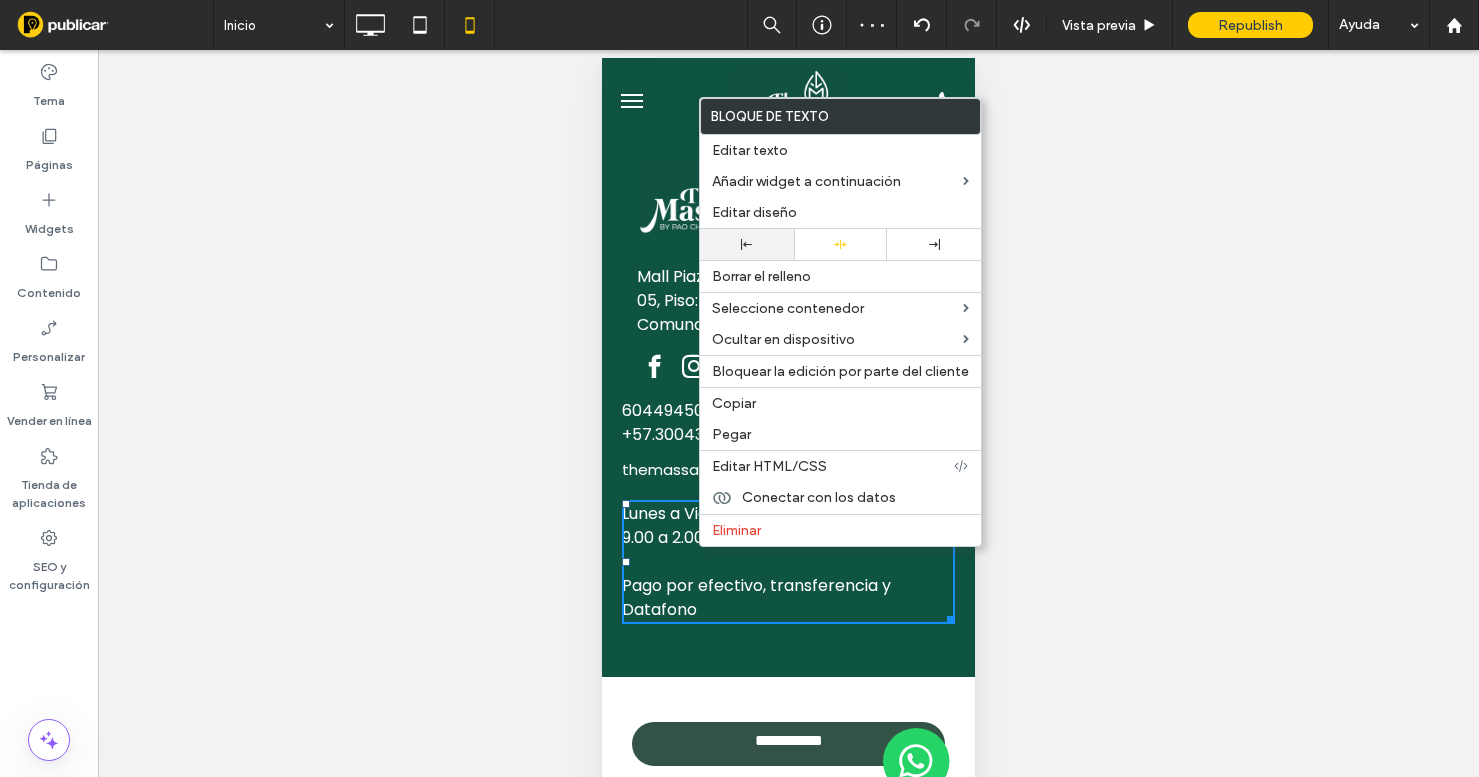 click 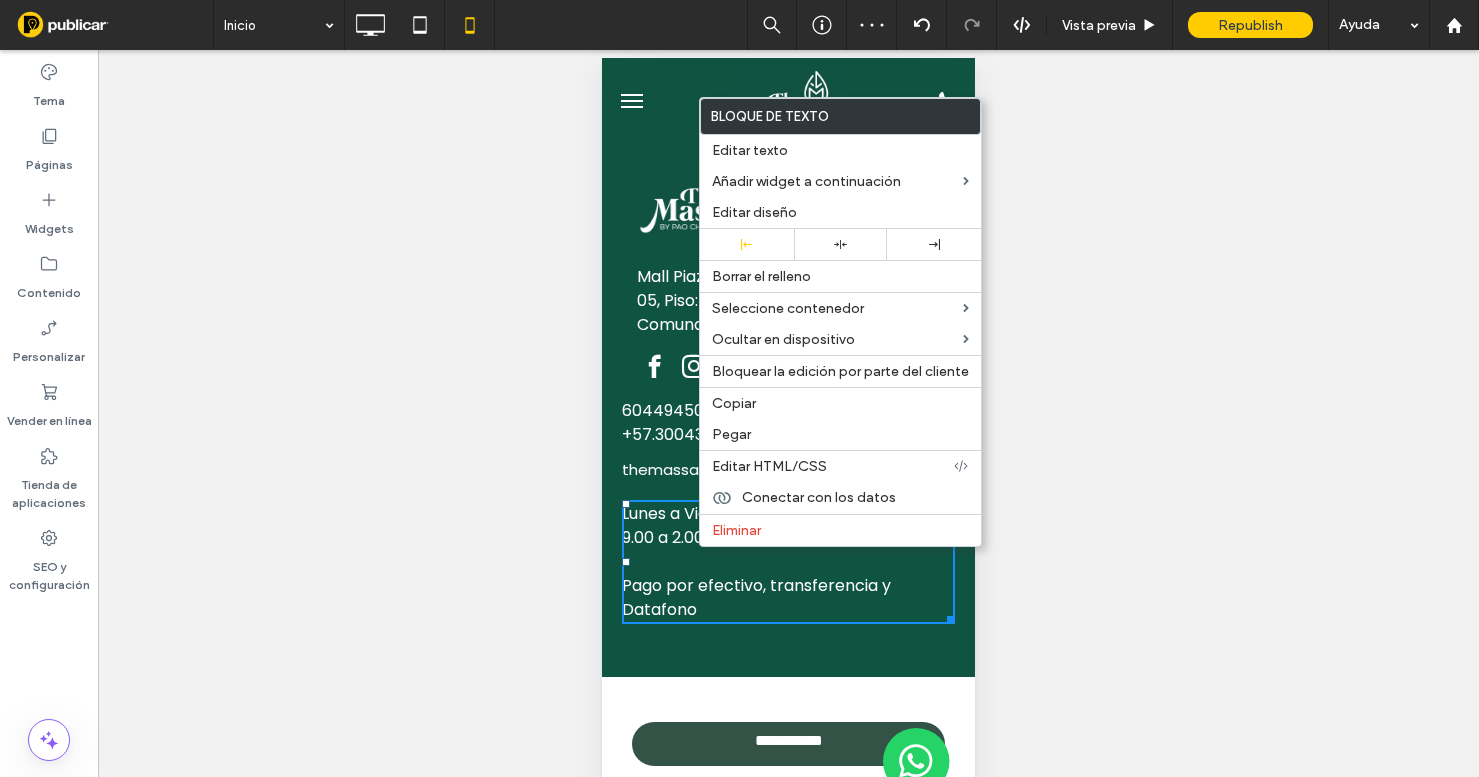 click on "Mall Piazza Bella, Carrera 29D # 6A-05, Piso: N2 Local 9906, Comuna 14, El Poblado" at bounding box center (788, 395) 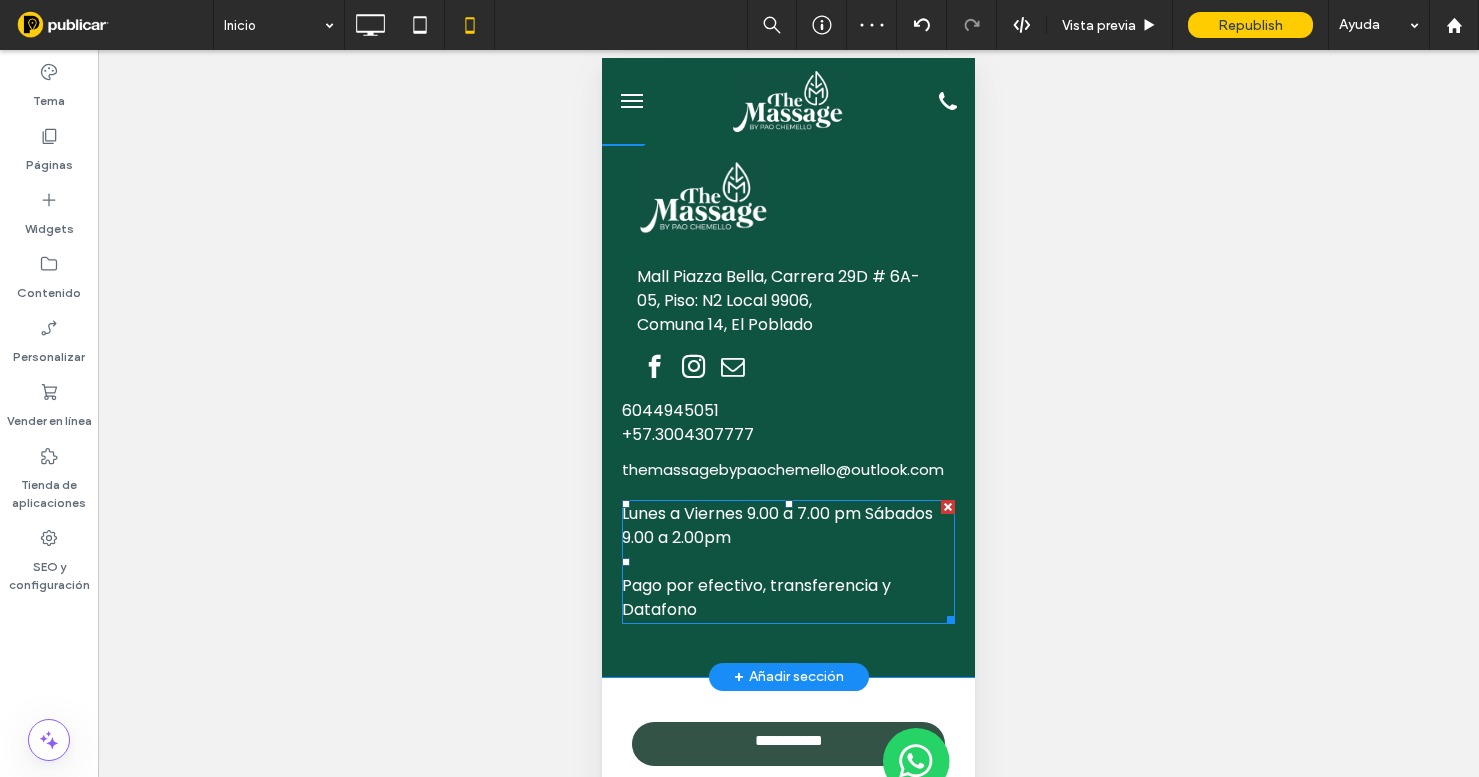 click on "Mall Piazza Bella, Carrera 29D # 6A-05, Piso: N2 Local 9906, Comuna 14, El Poblado" at bounding box center (788, 395) 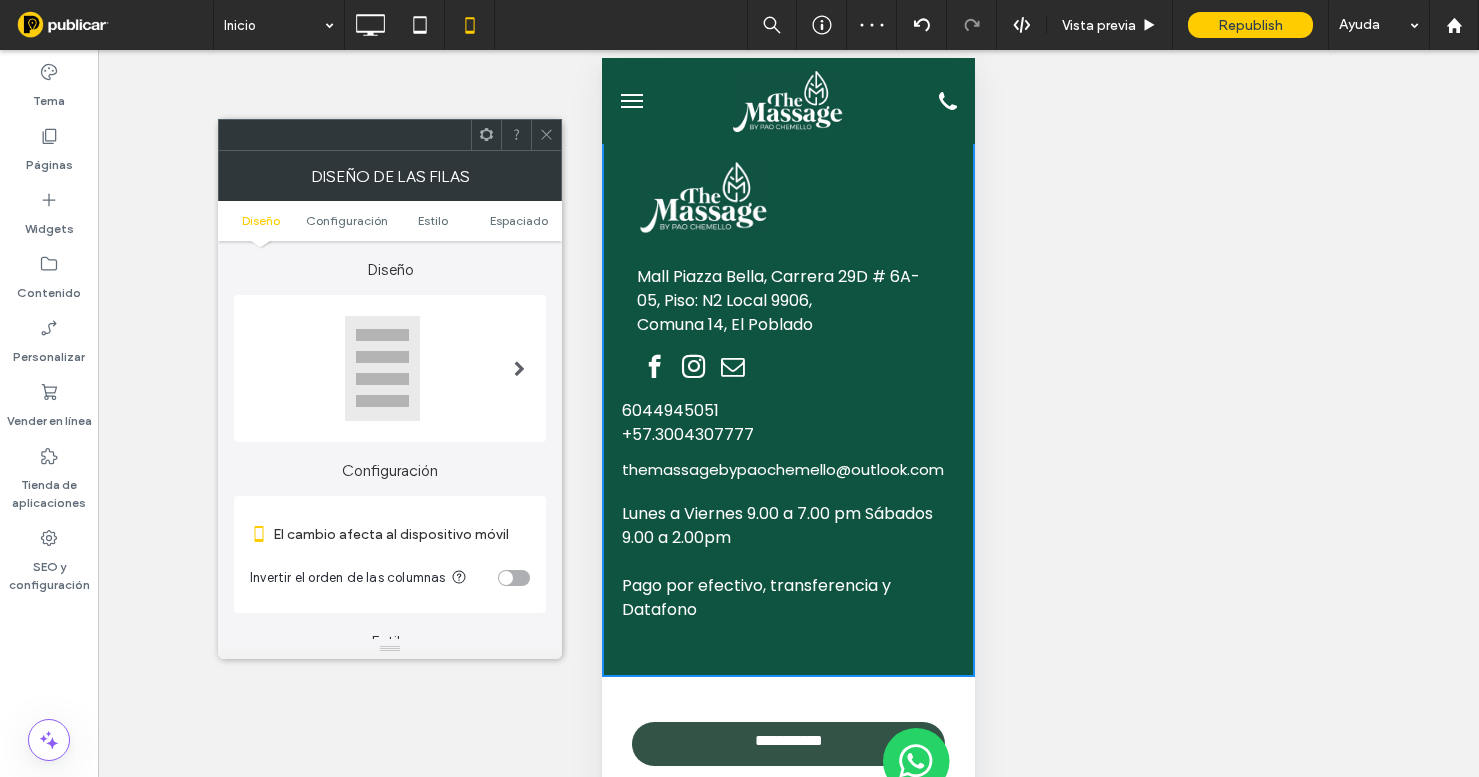 click on "Mall Piazza Bella, Carrera 29D # 6A-05, Piso: N2 Local 9906, Comuna 14, El Poblado" at bounding box center (788, 312) 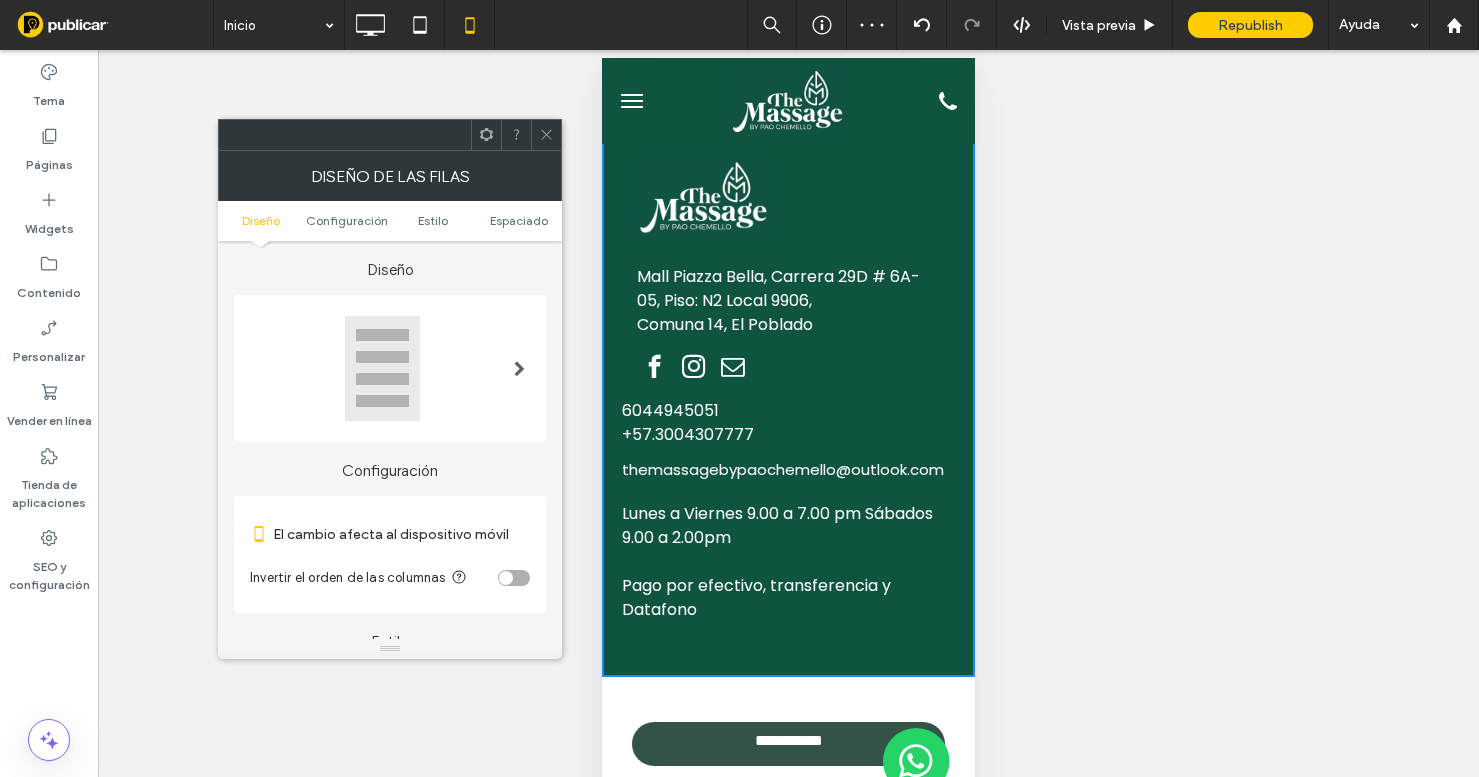 click on "Mall Piazza Bella, Carrera 29D # 6A-05, Piso: N2 Local 9906, Comuna 14, El Poblado" at bounding box center (788, 312) 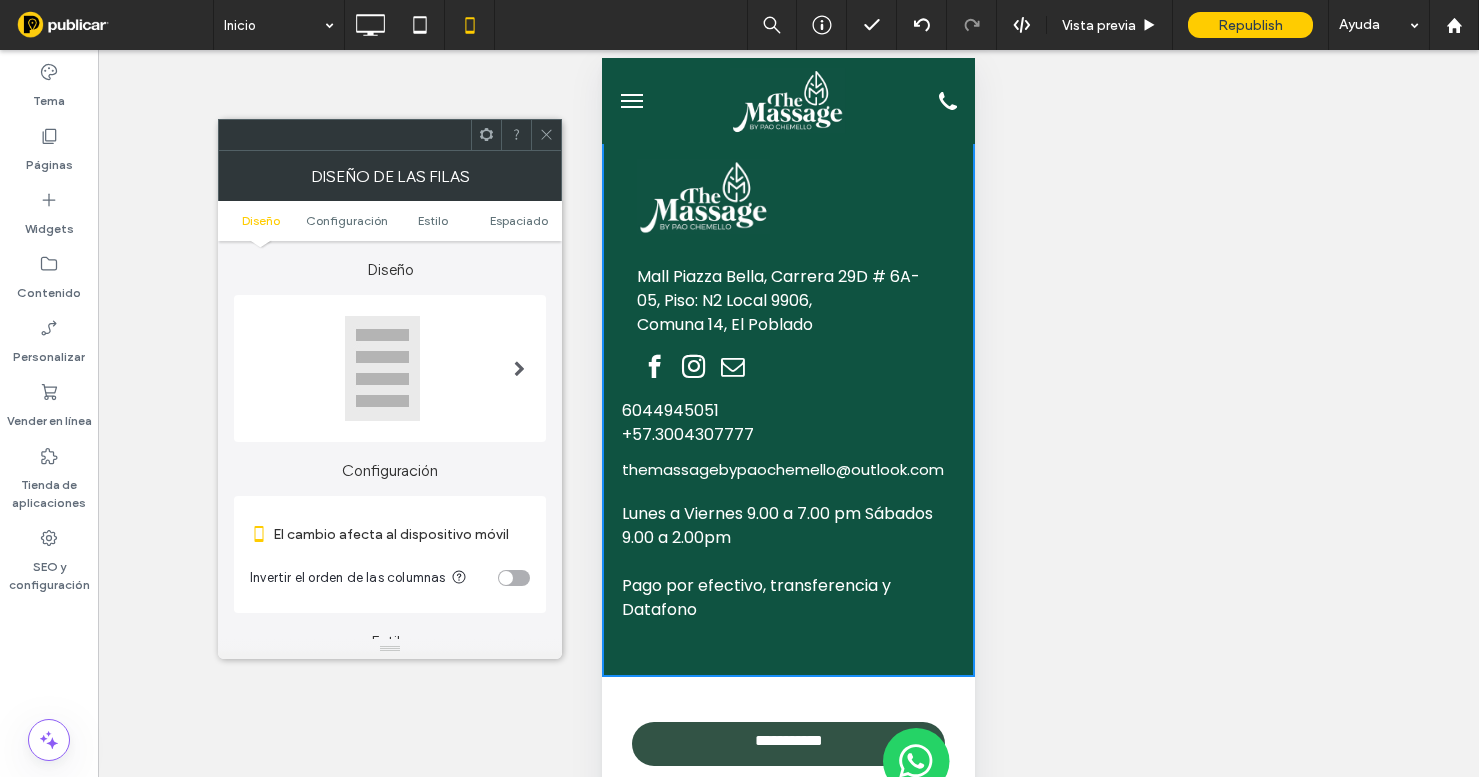 click 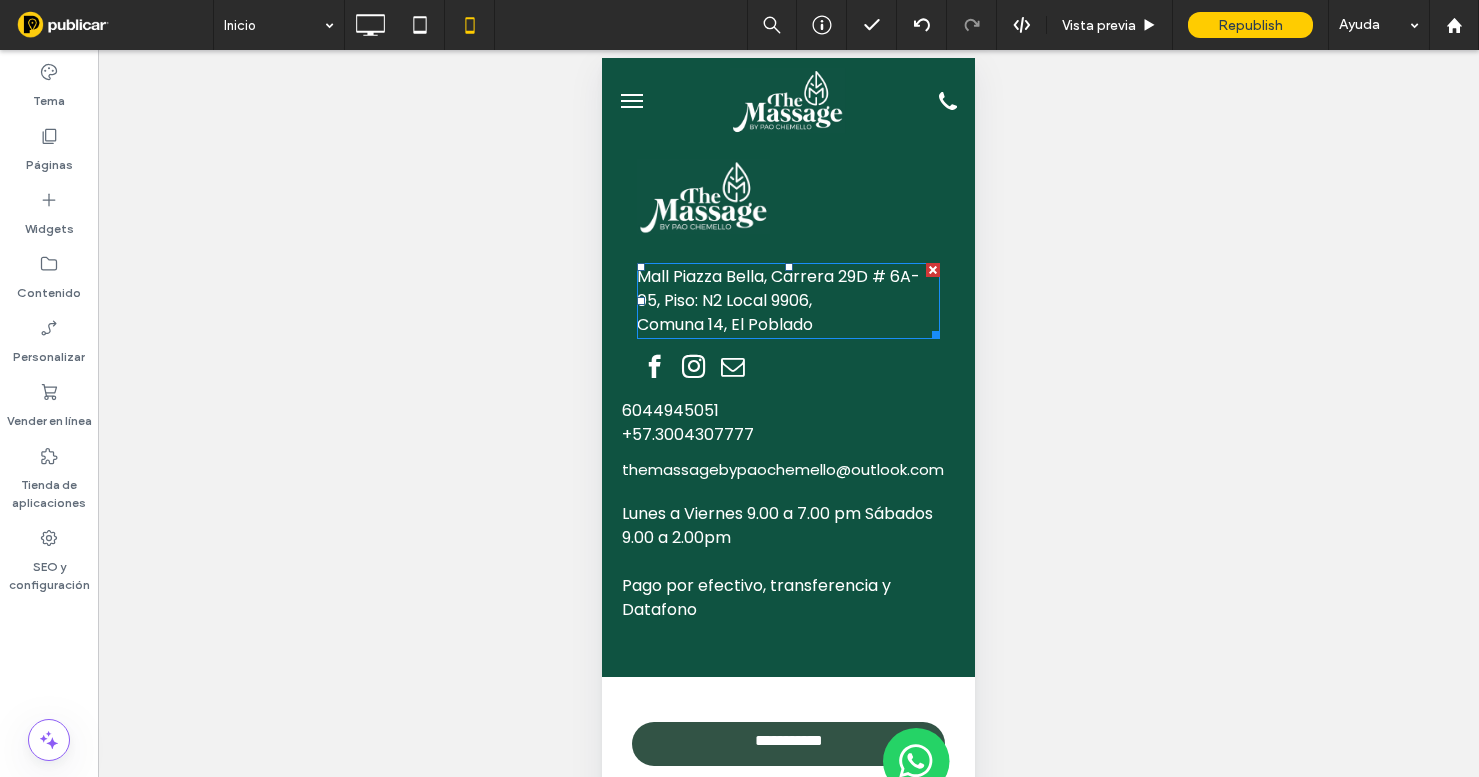 click on "Comuna 14, El Poblado" at bounding box center (788, 325) 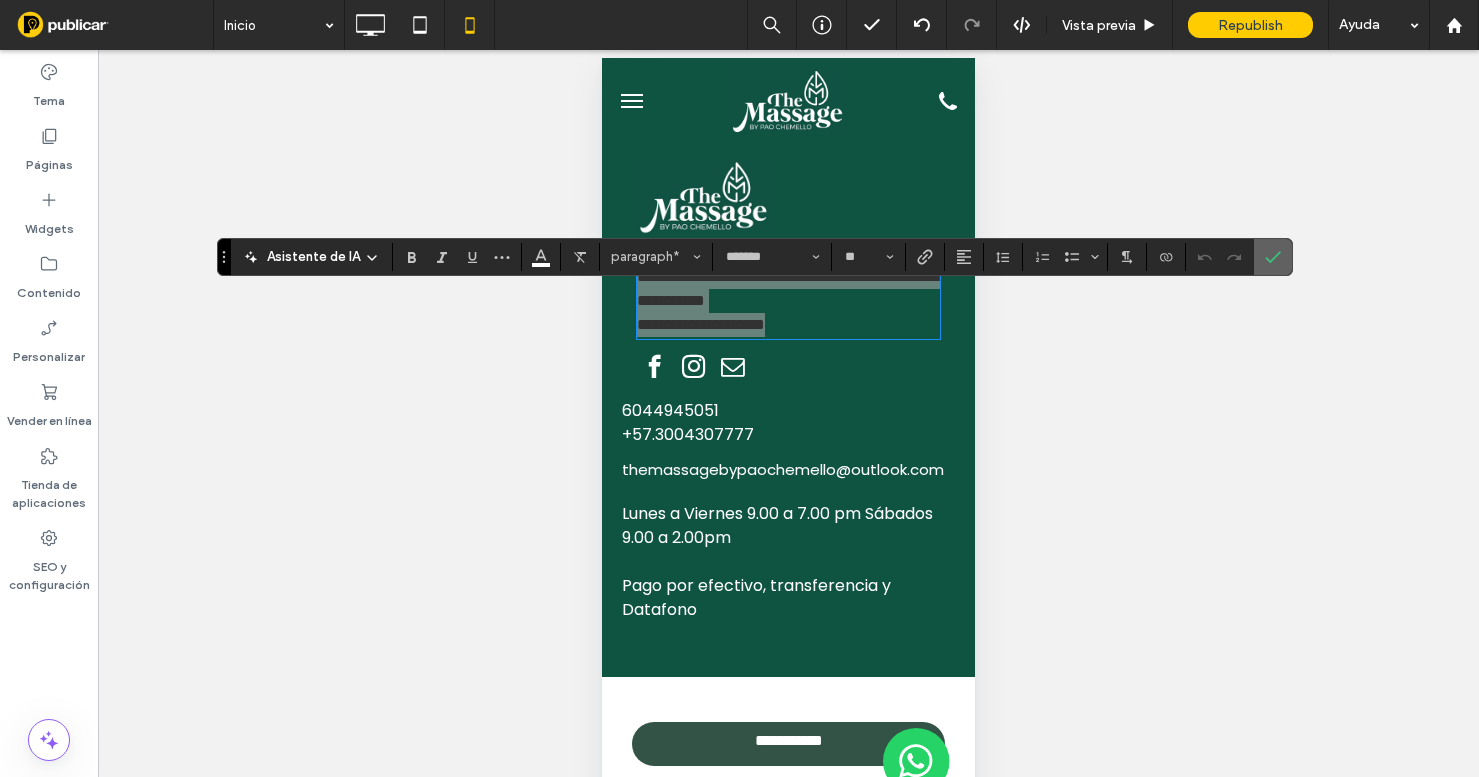 click at bounding box center (1273, 257) 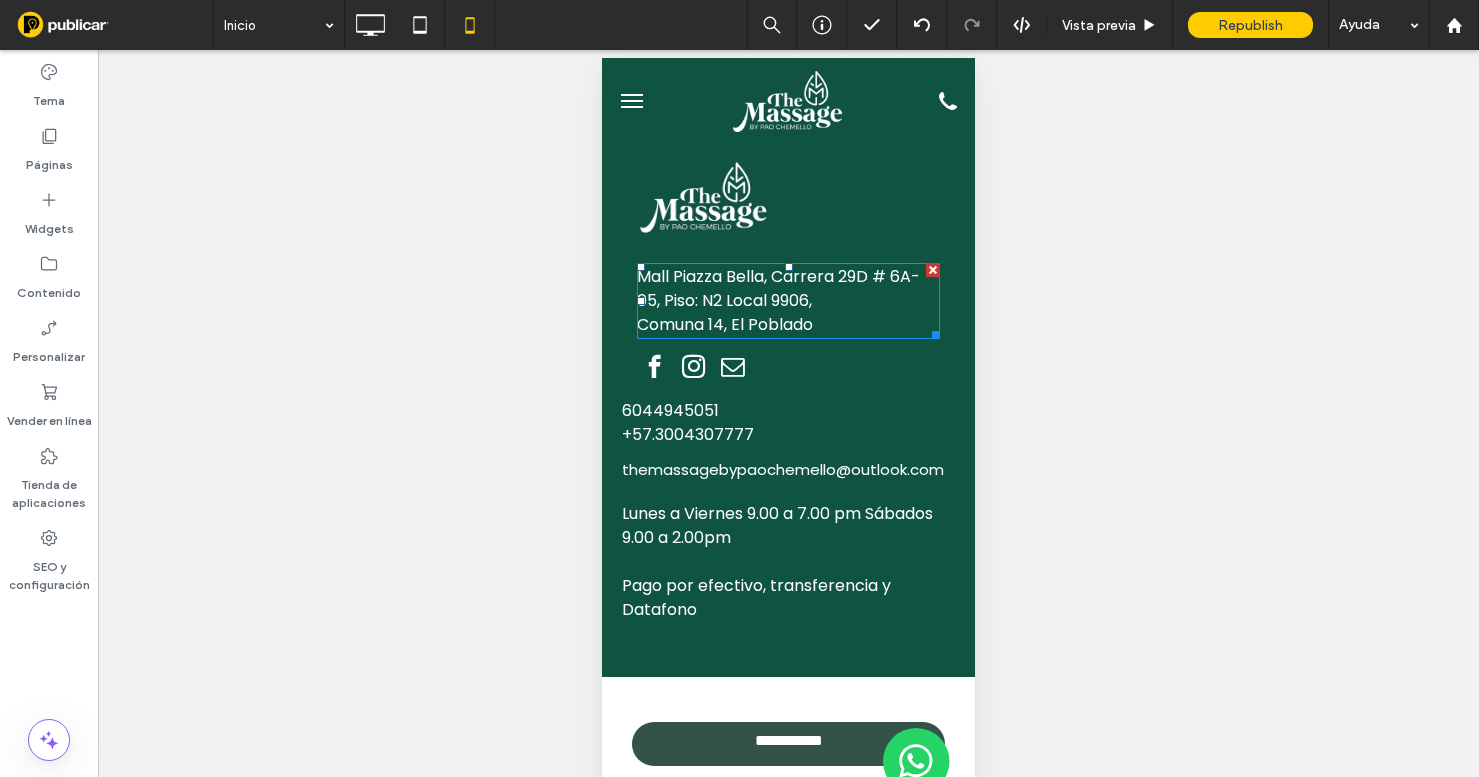 click on "Mall Piazza Bella, Carrera 29D # 6A-05, Piso: N2 Local 9906, Comuna 14, El Poblado" at bounding box center [788, 301] 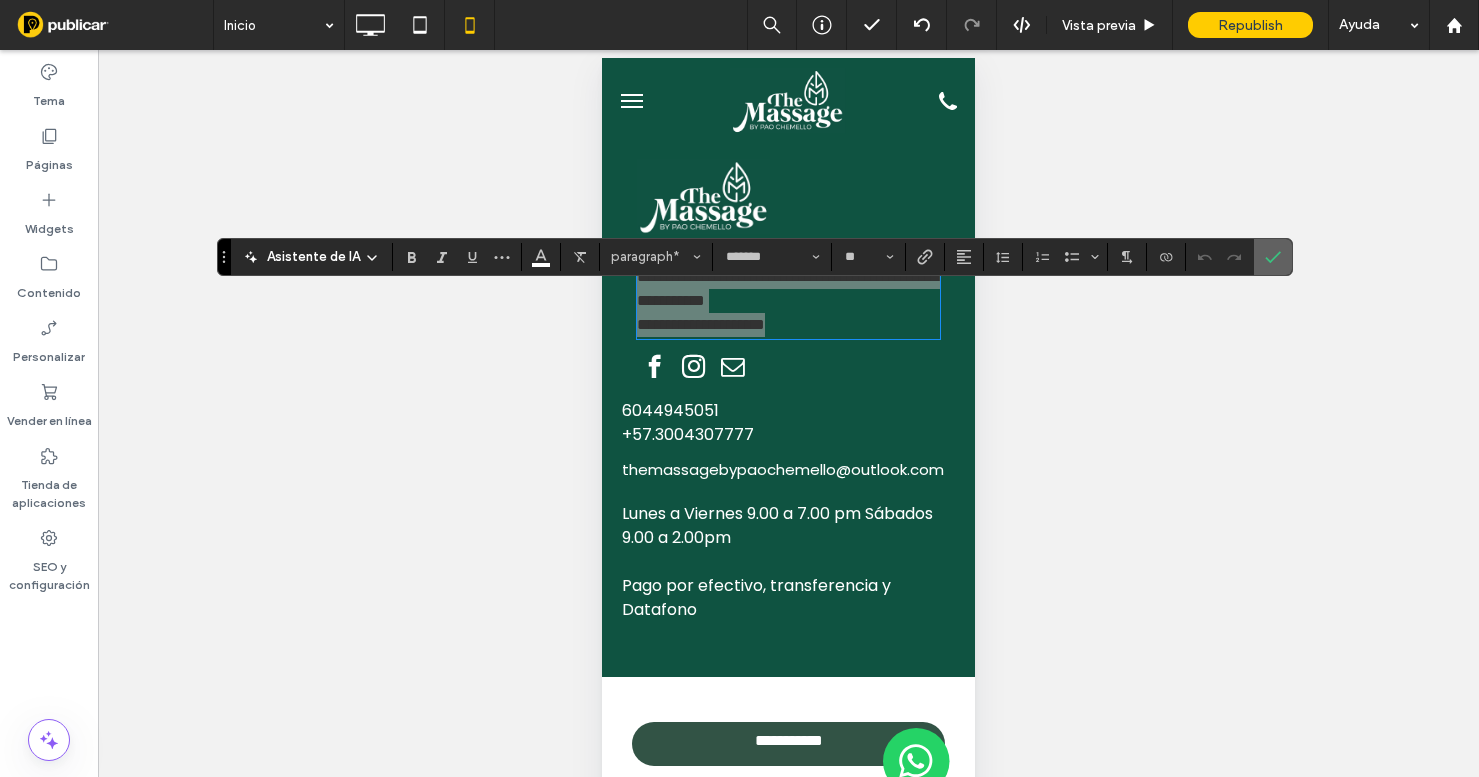 click 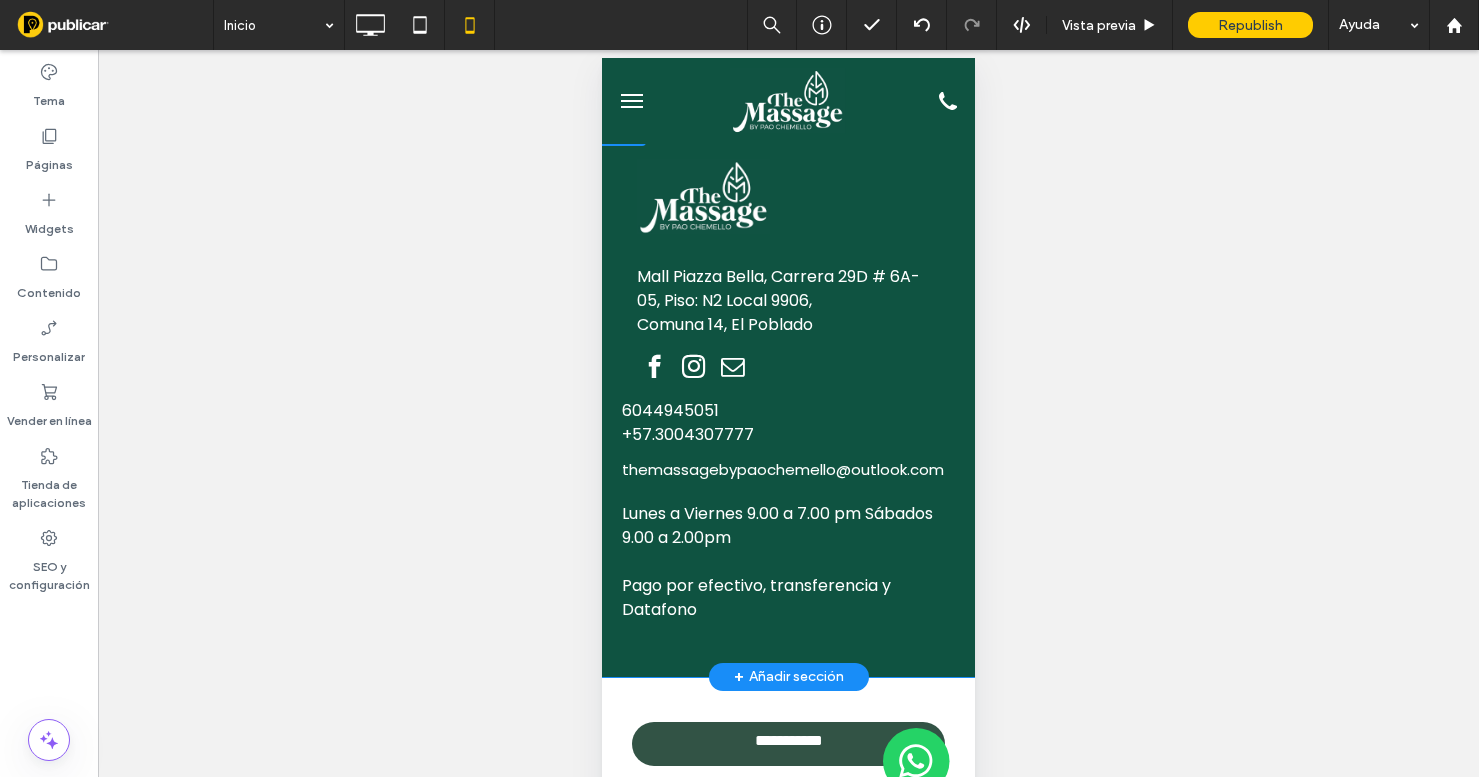 click on "Mall Piazza Bella, Carrera 29D # 6A-05, Piso: N2 Local 9906, Comuna 14, El Poblado" at bounding box center [788, 312] 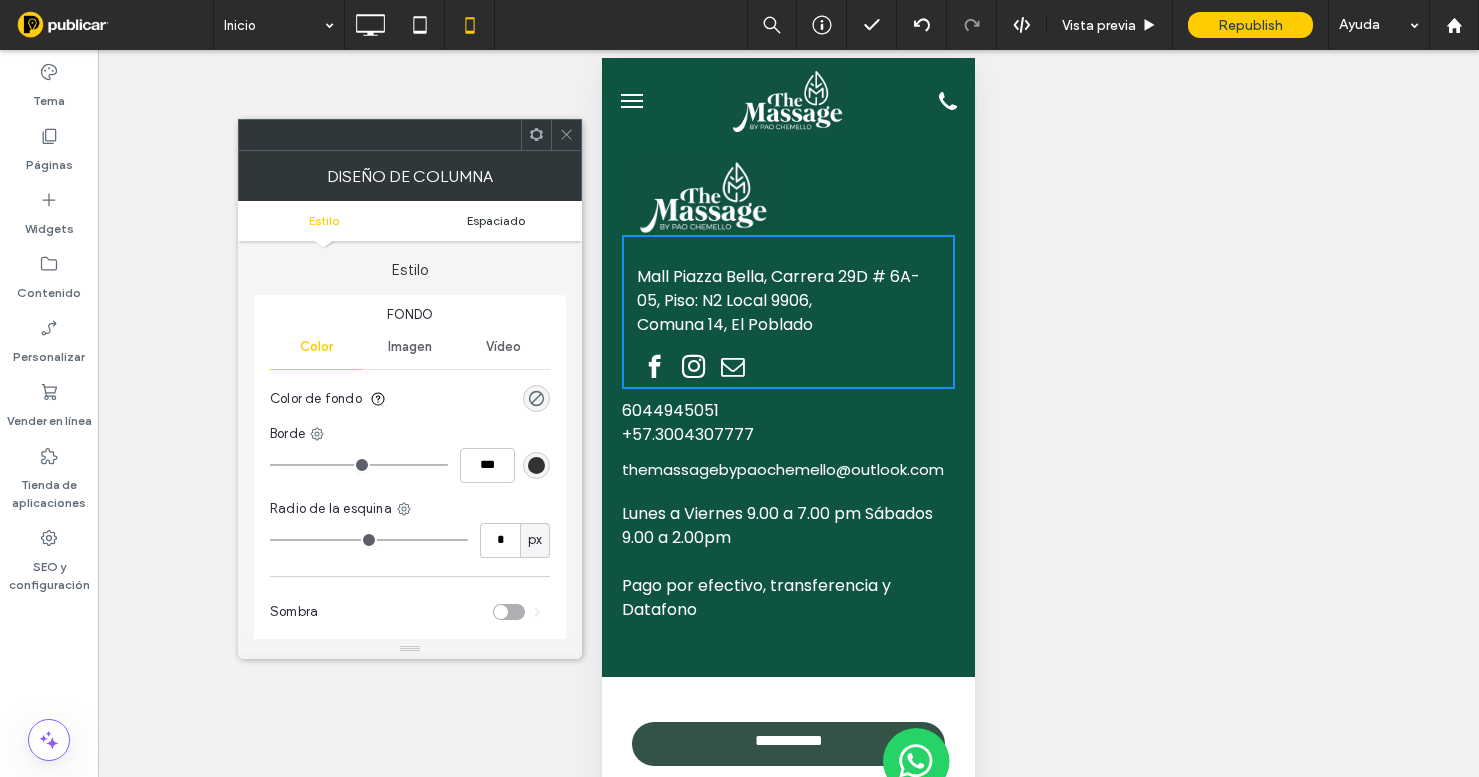 click on "Espaciado" at bounding box center (496, 220) 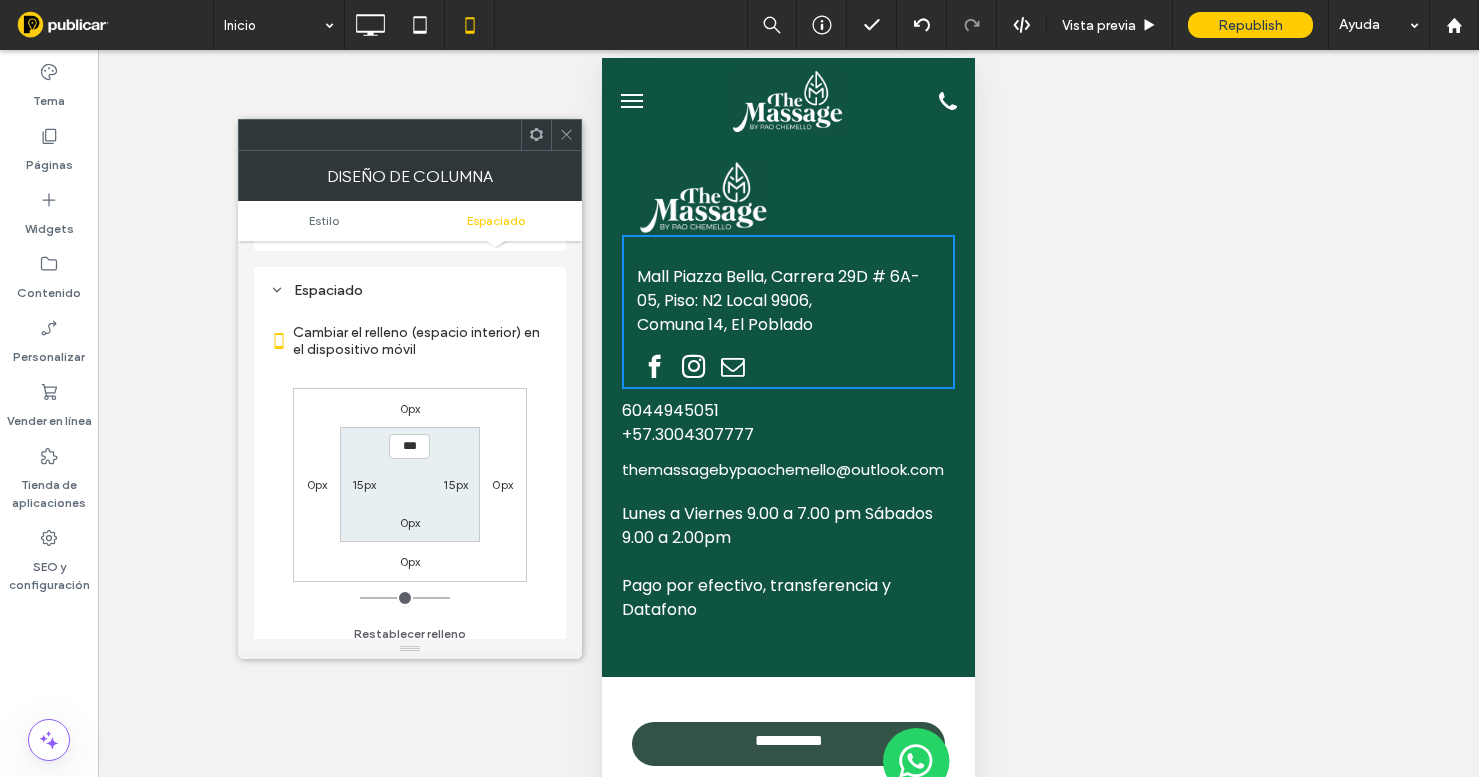 scroll, scrollTop: 407, scrollLeft: 0, axis: vertical 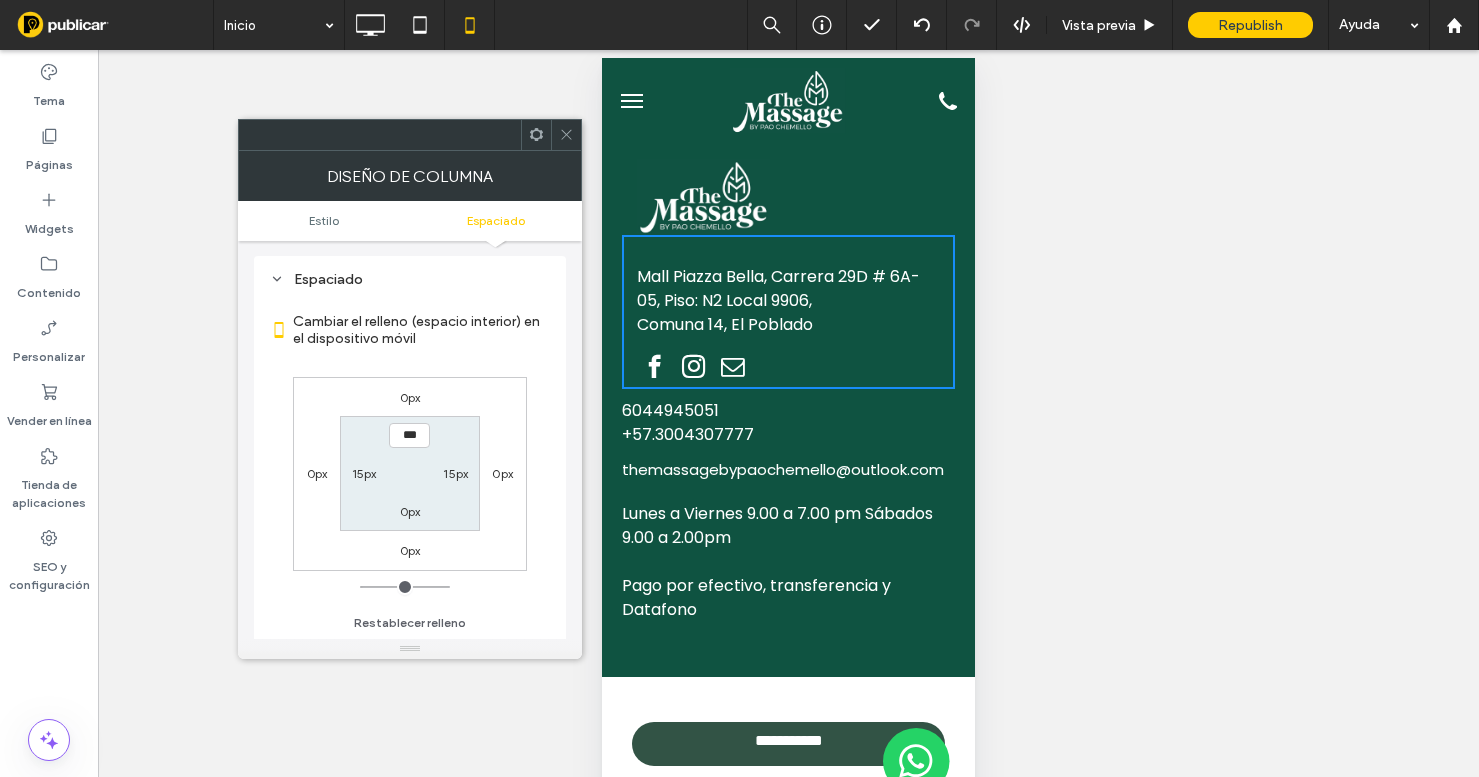 click on "15px" at bounding box center [364, 473] 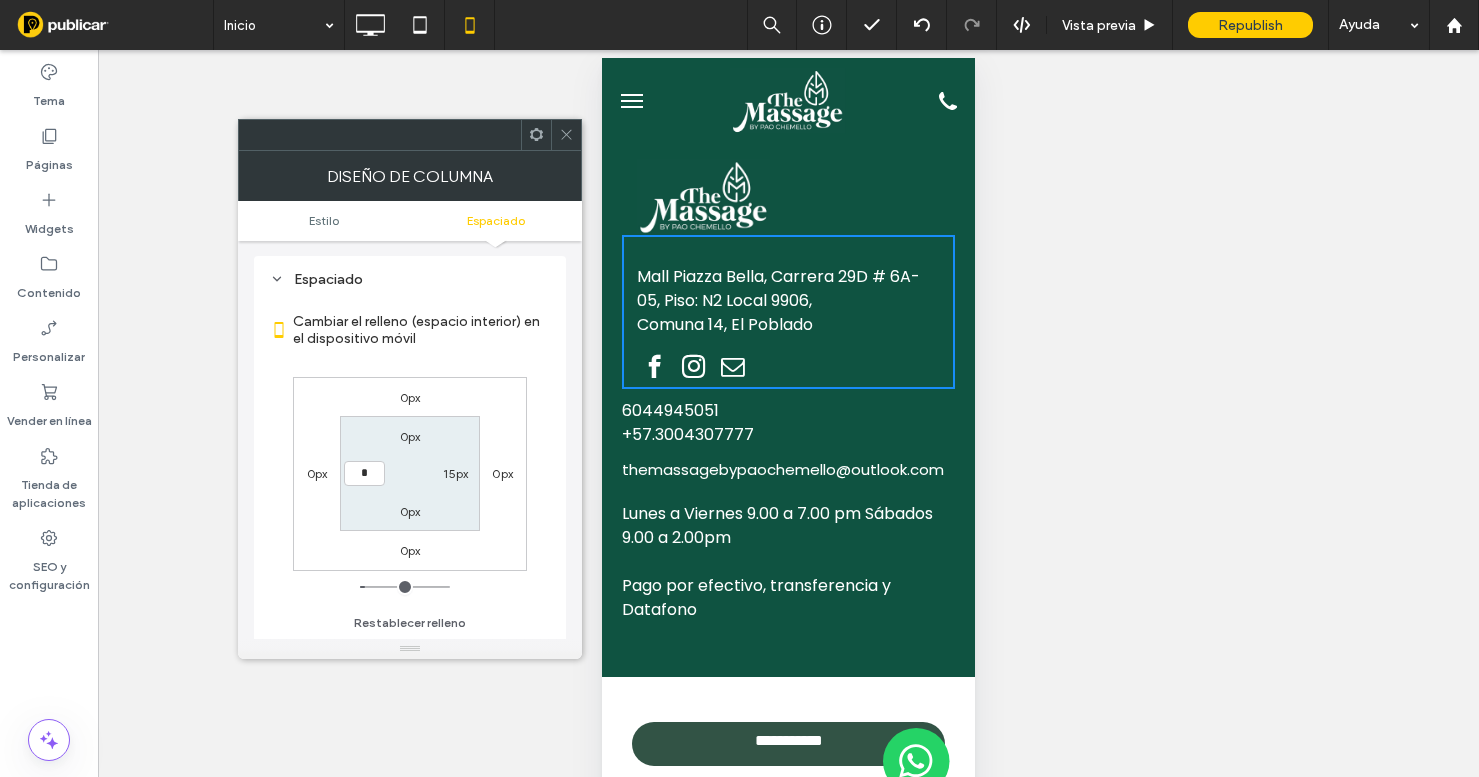 type on "*" 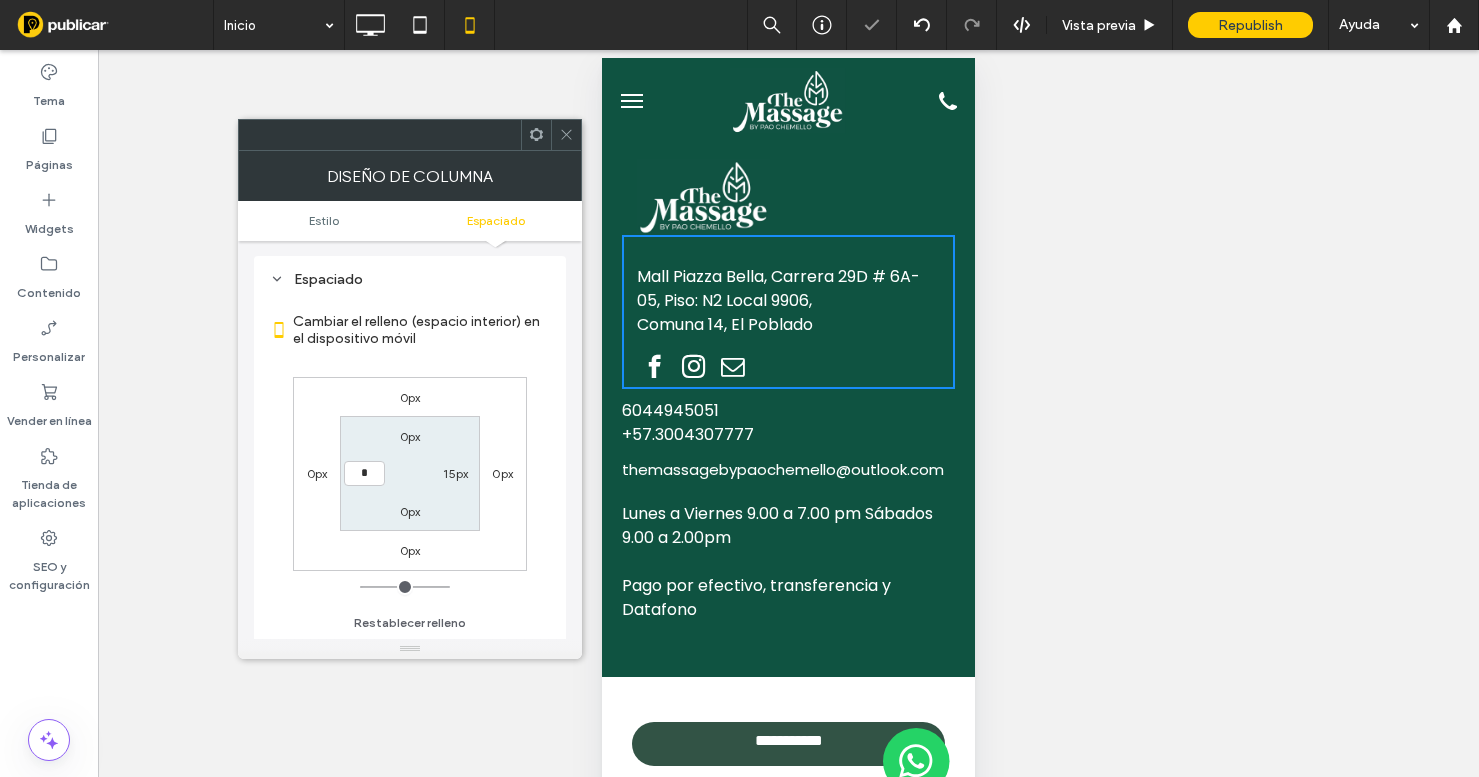 type on "*" 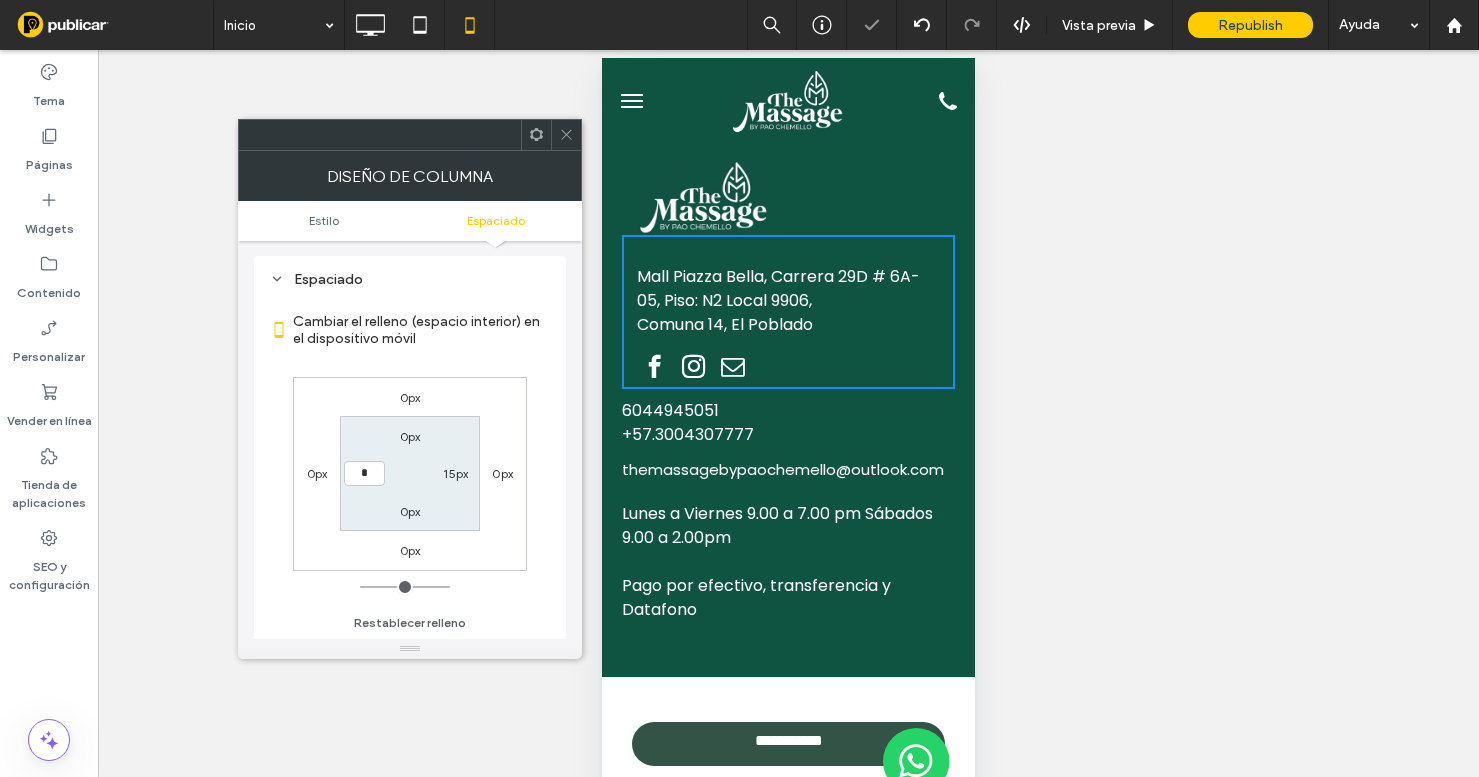 type on "***" 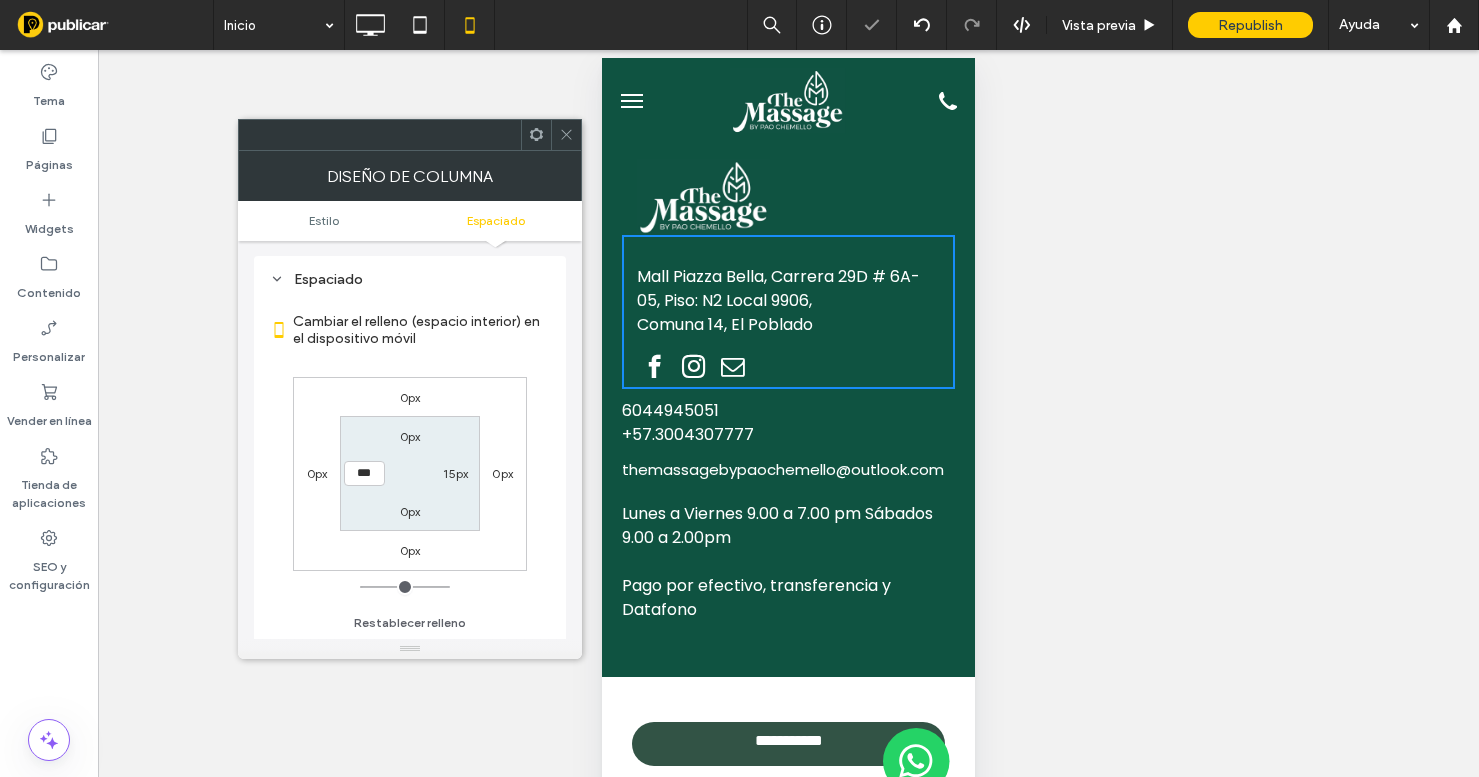 click on "15px" at bounding box center (455, 473) 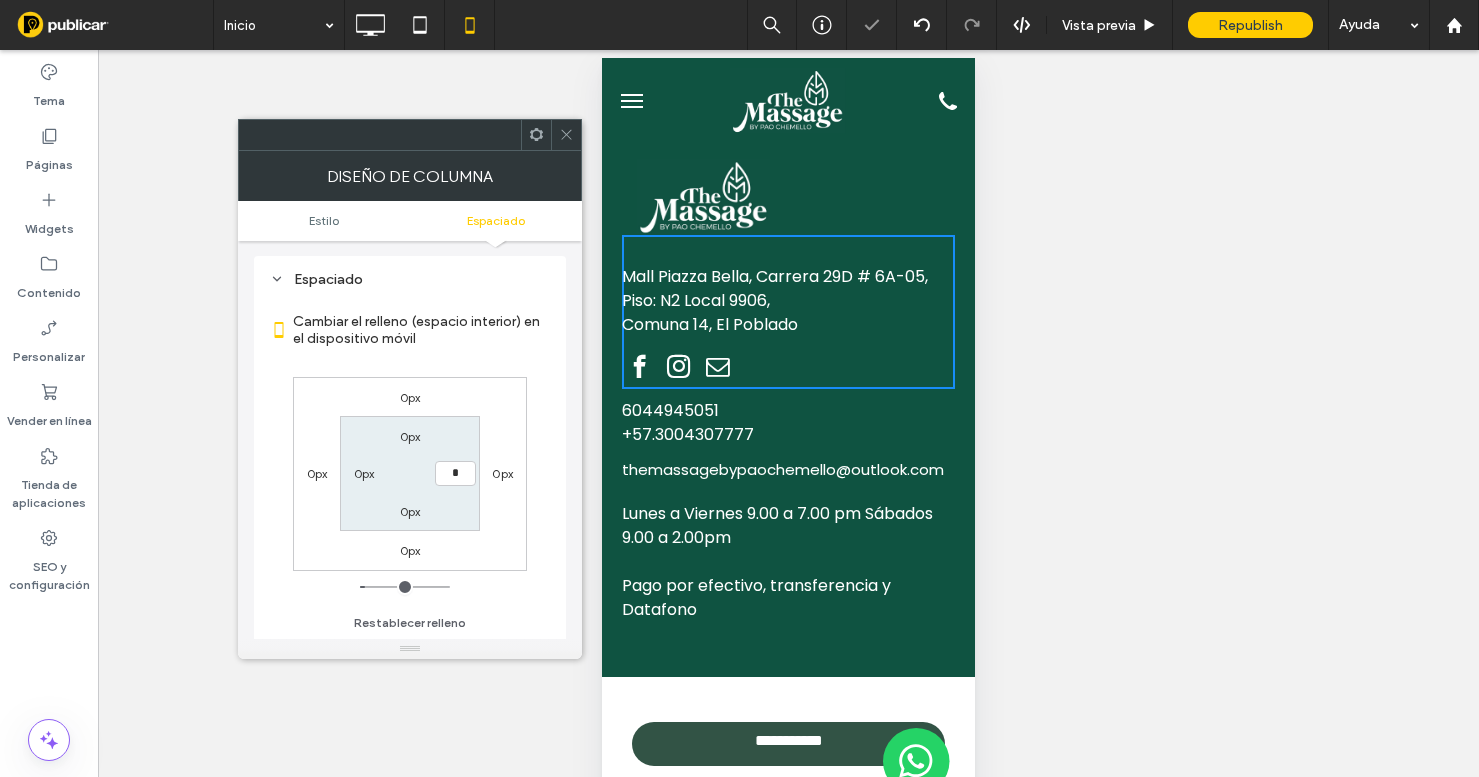 type on "*" 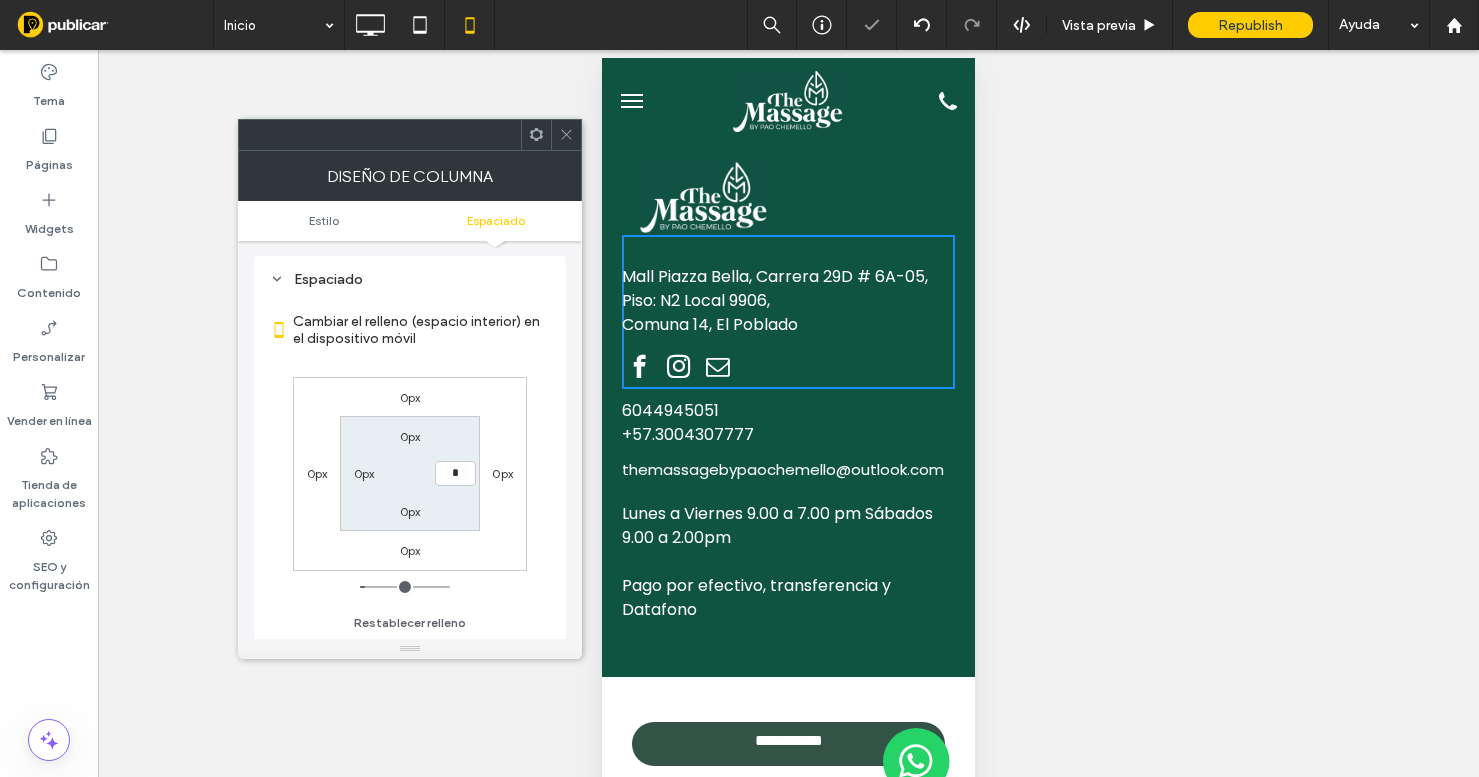 type on "***" 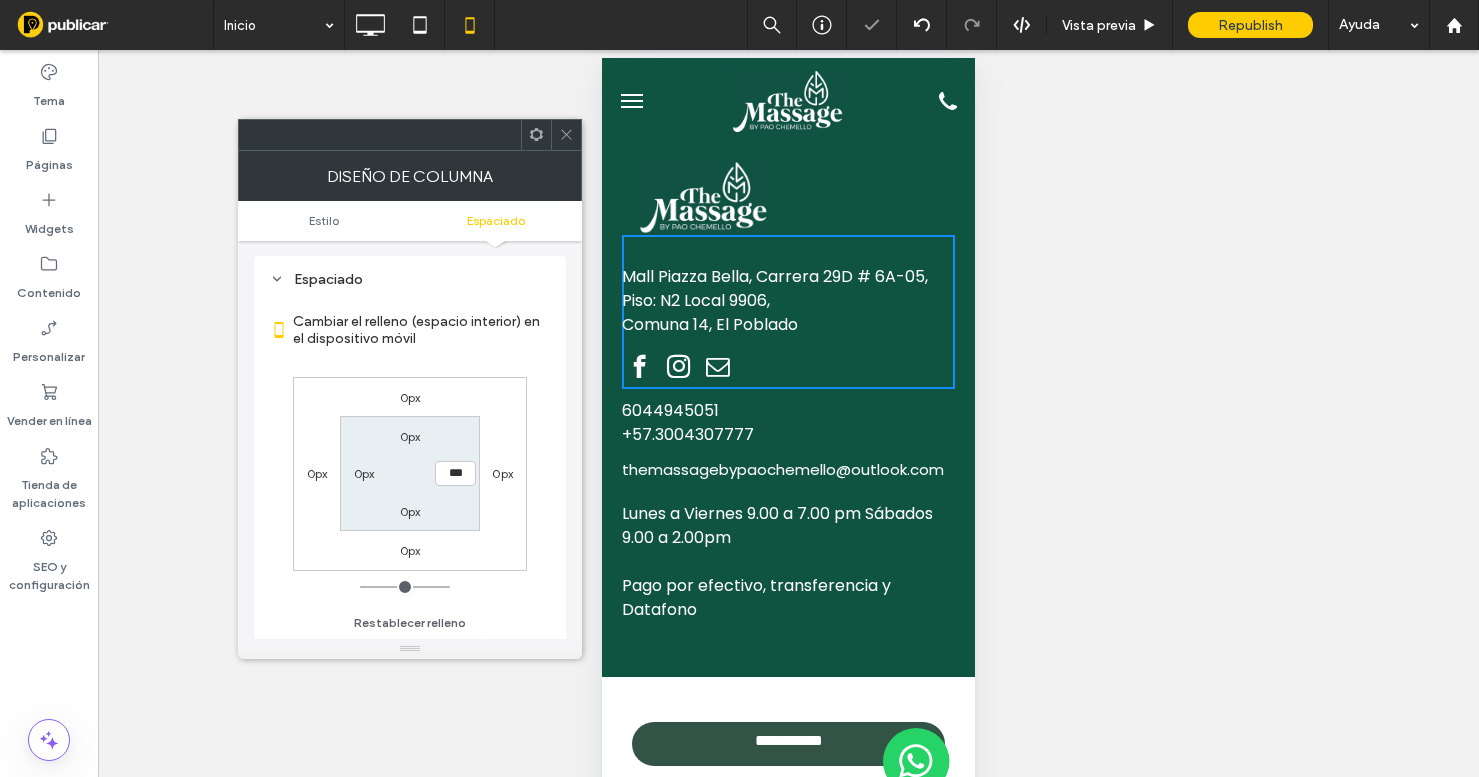 click 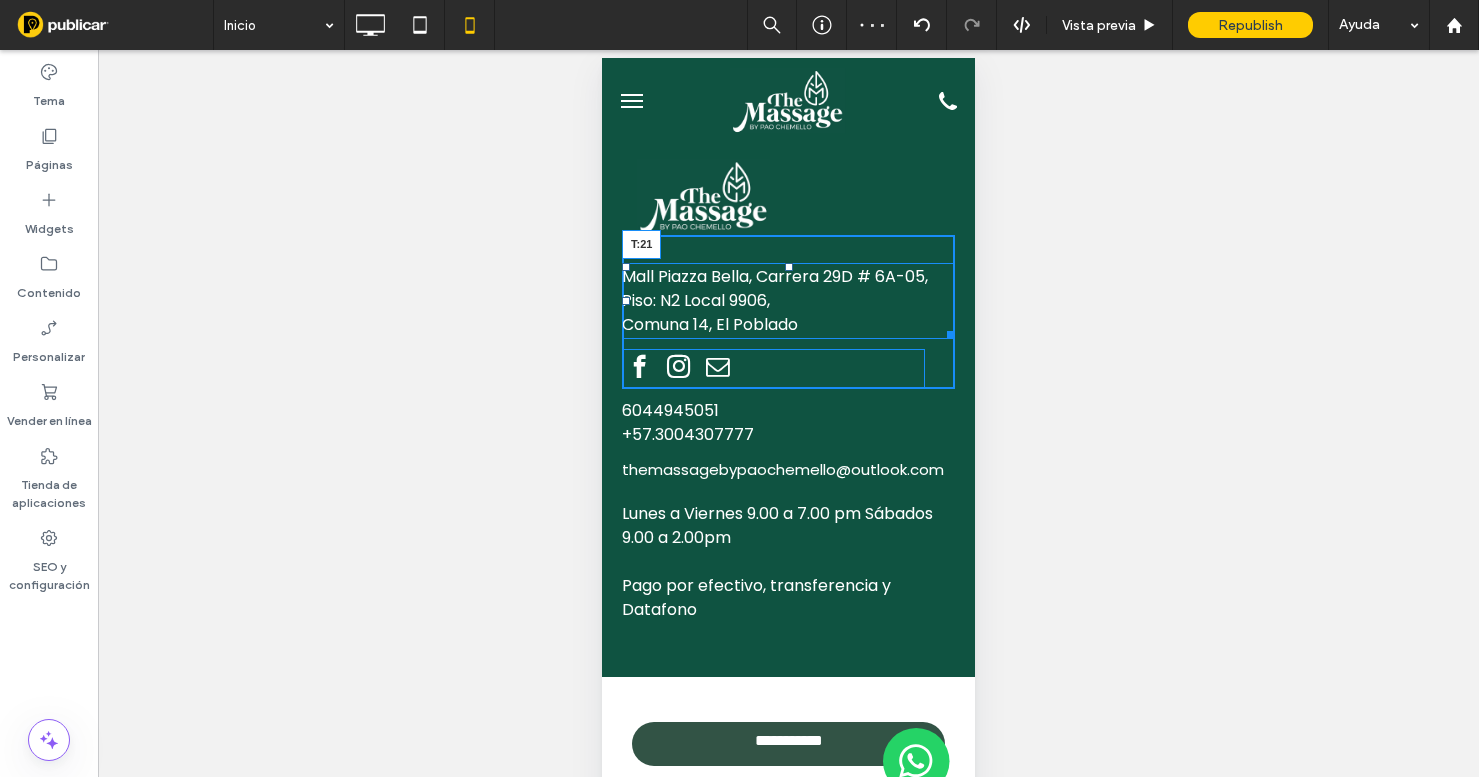 click at bounding box center [789, 267] 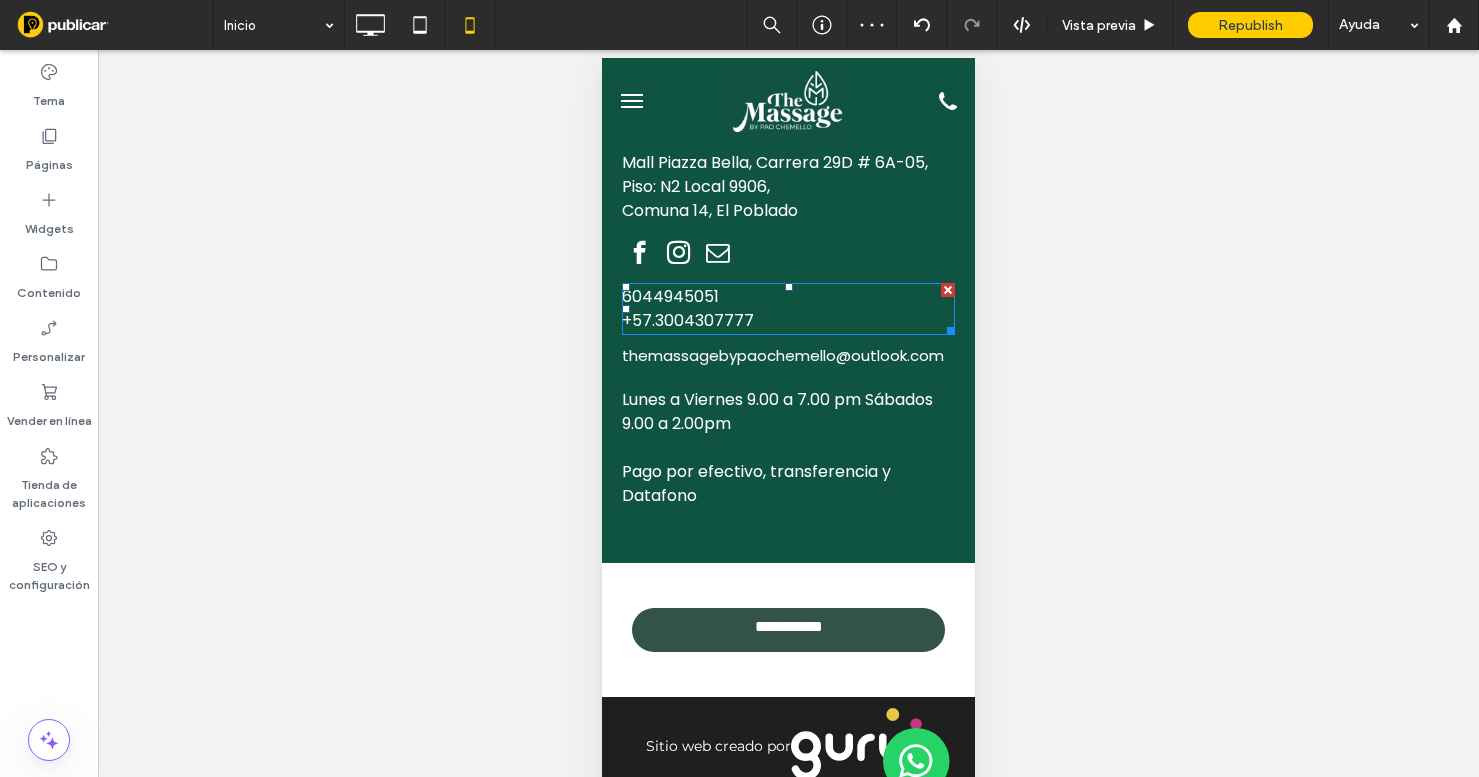 scroll, scrollTop: 5157, scrollLeft: 0, axis: vertical 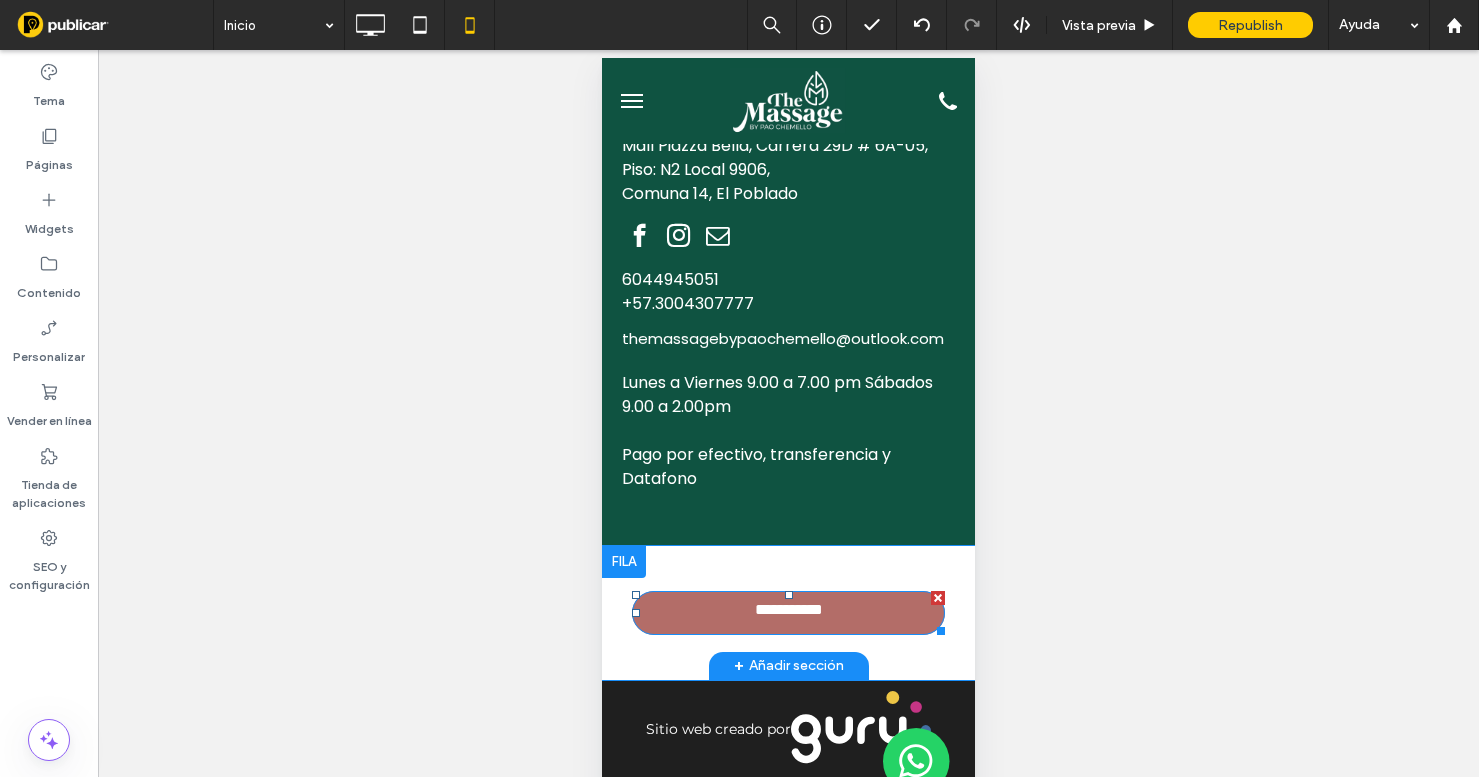 click on "**********" at bounding box center (788, 613) 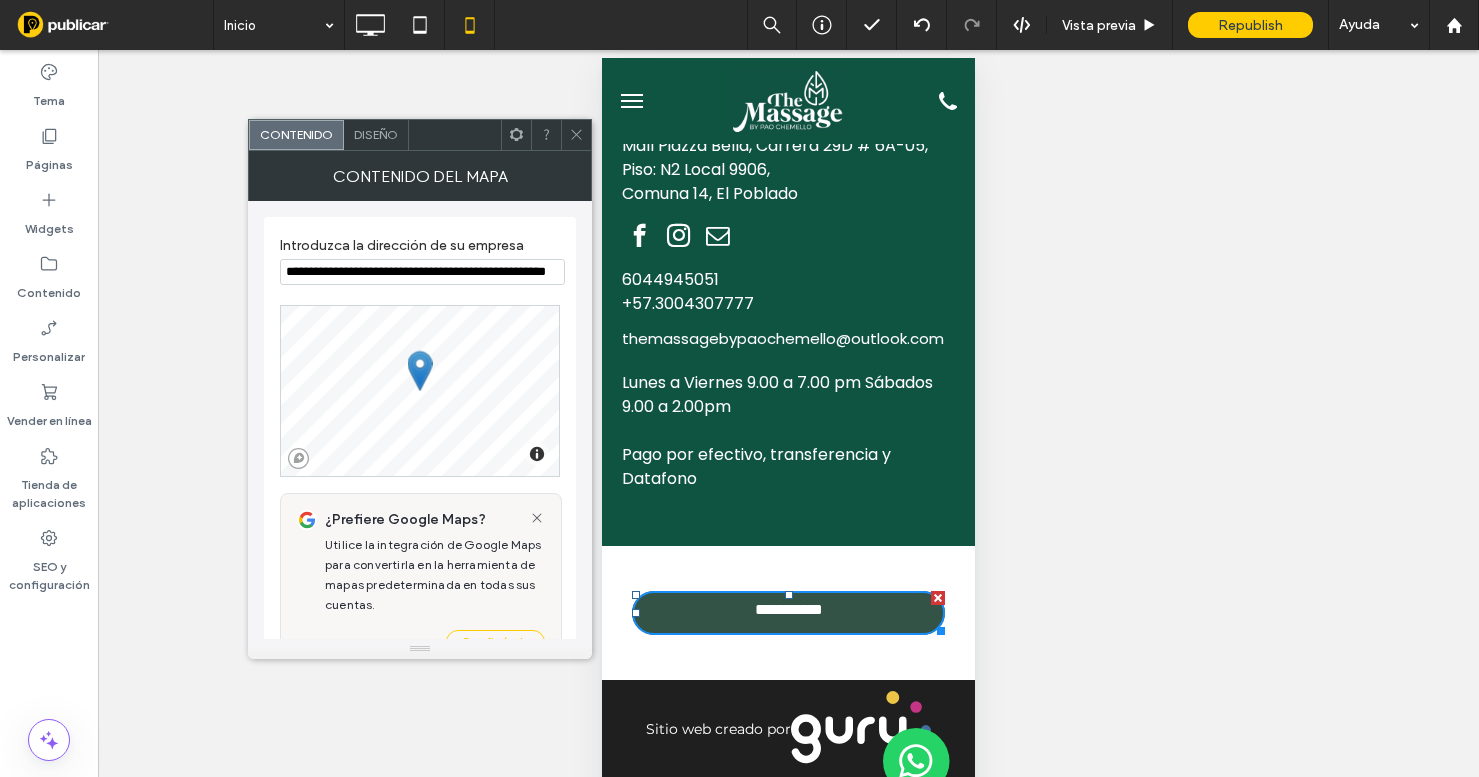 scroll, scrollTop: 208, scrollLeft: 0, axis: vertical 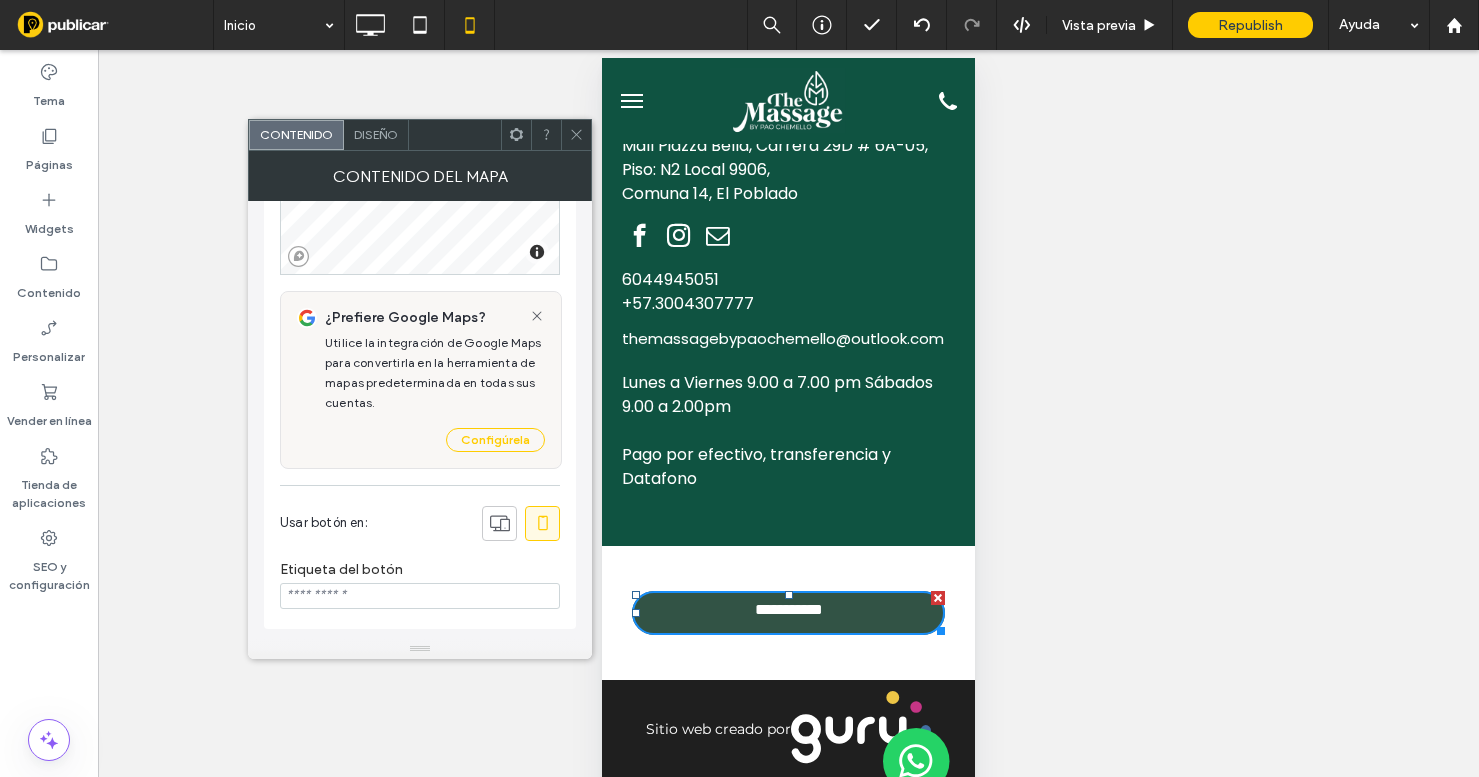 click 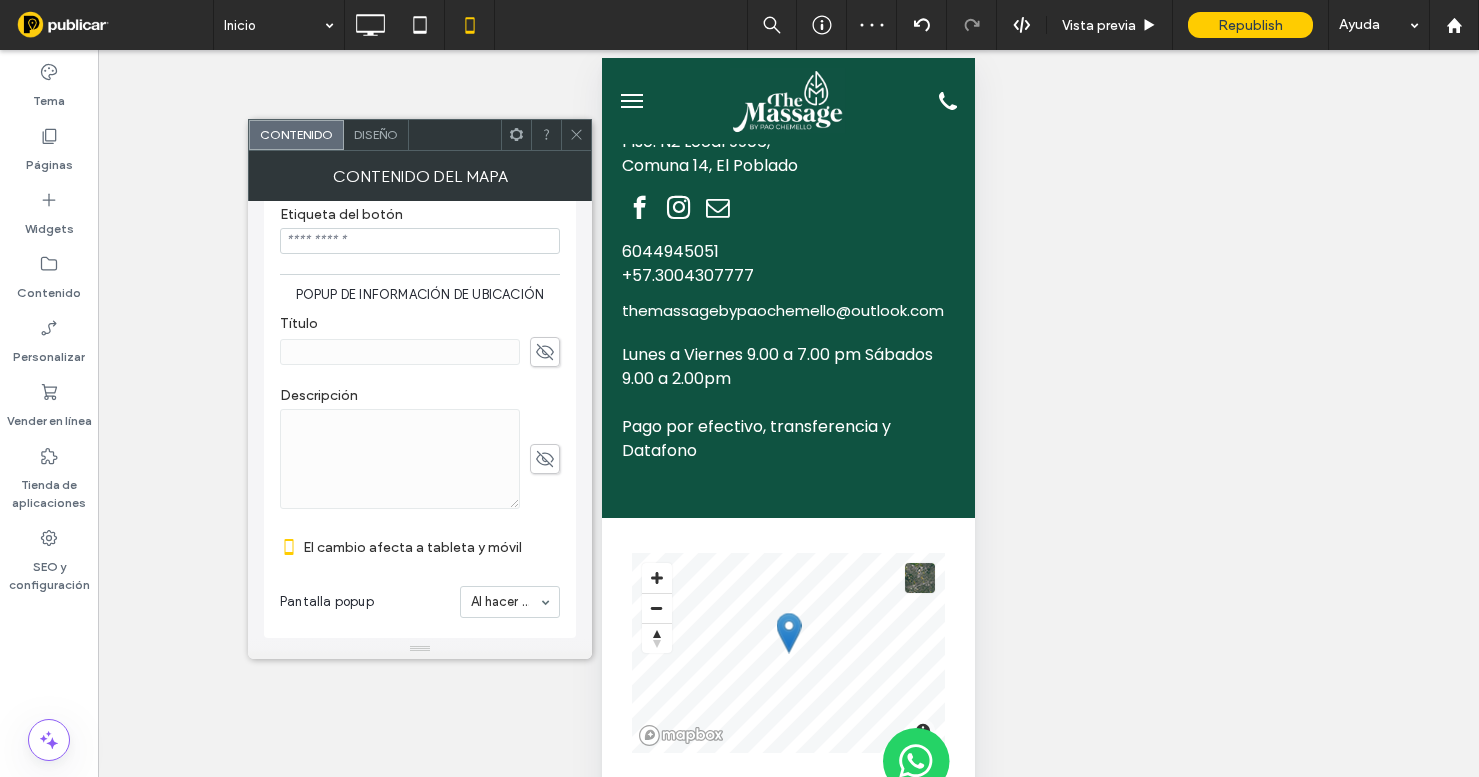 scroll, scrollTop: 572, scrollLeft: 0, axis: vertical 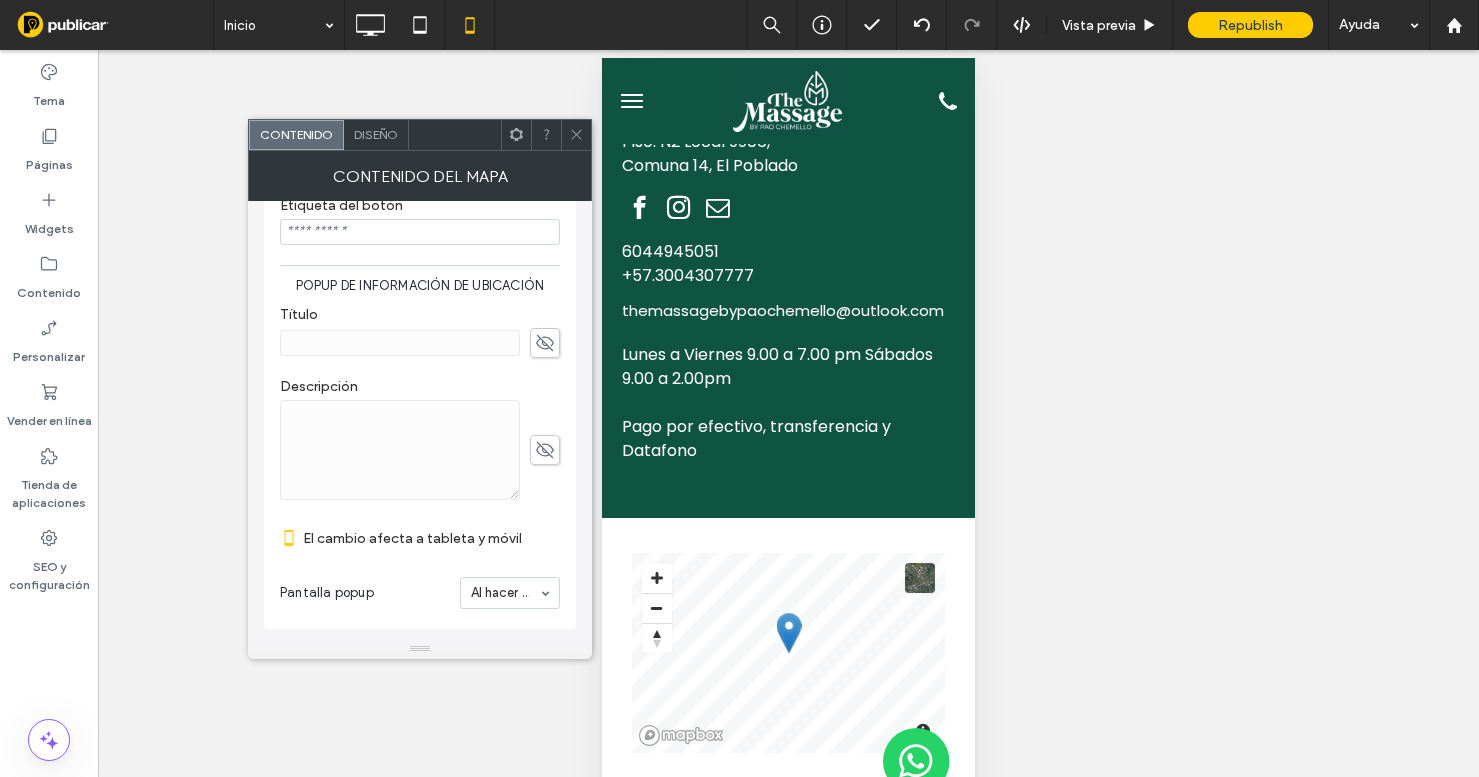 click on "Diseño" at bounding box center (376, 134) 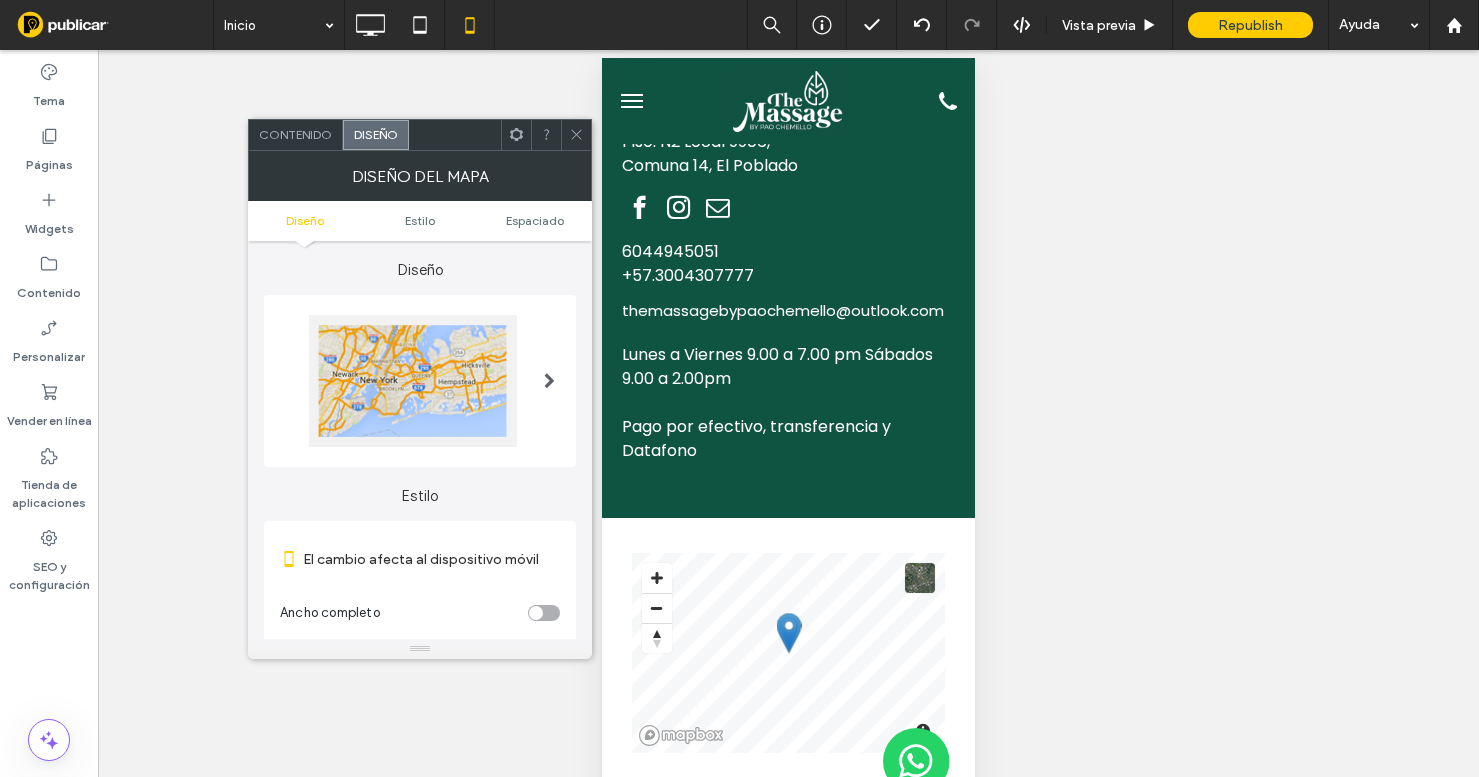 click at bounding box center (544, 613) 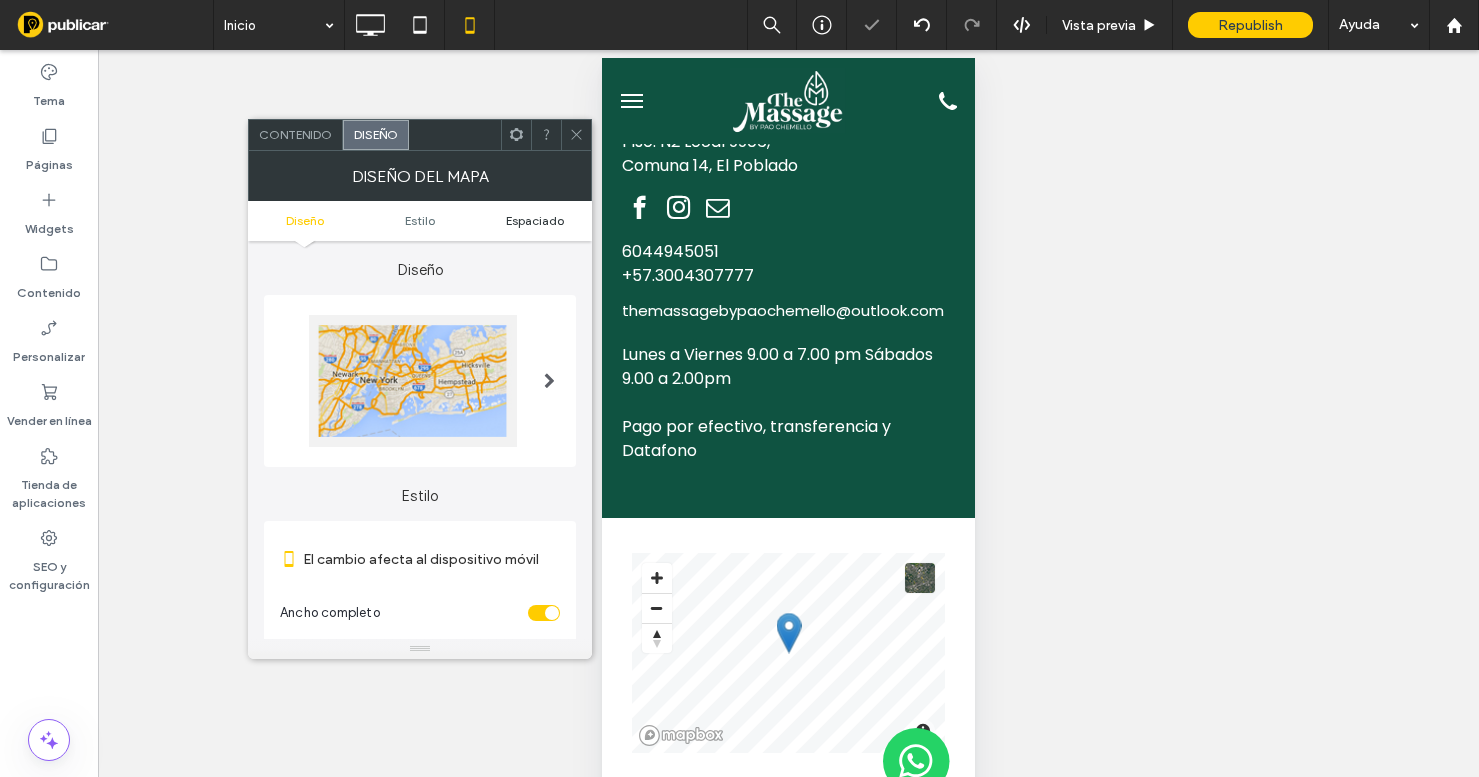 click on "Espaciado" at bounding box center [535, 220] 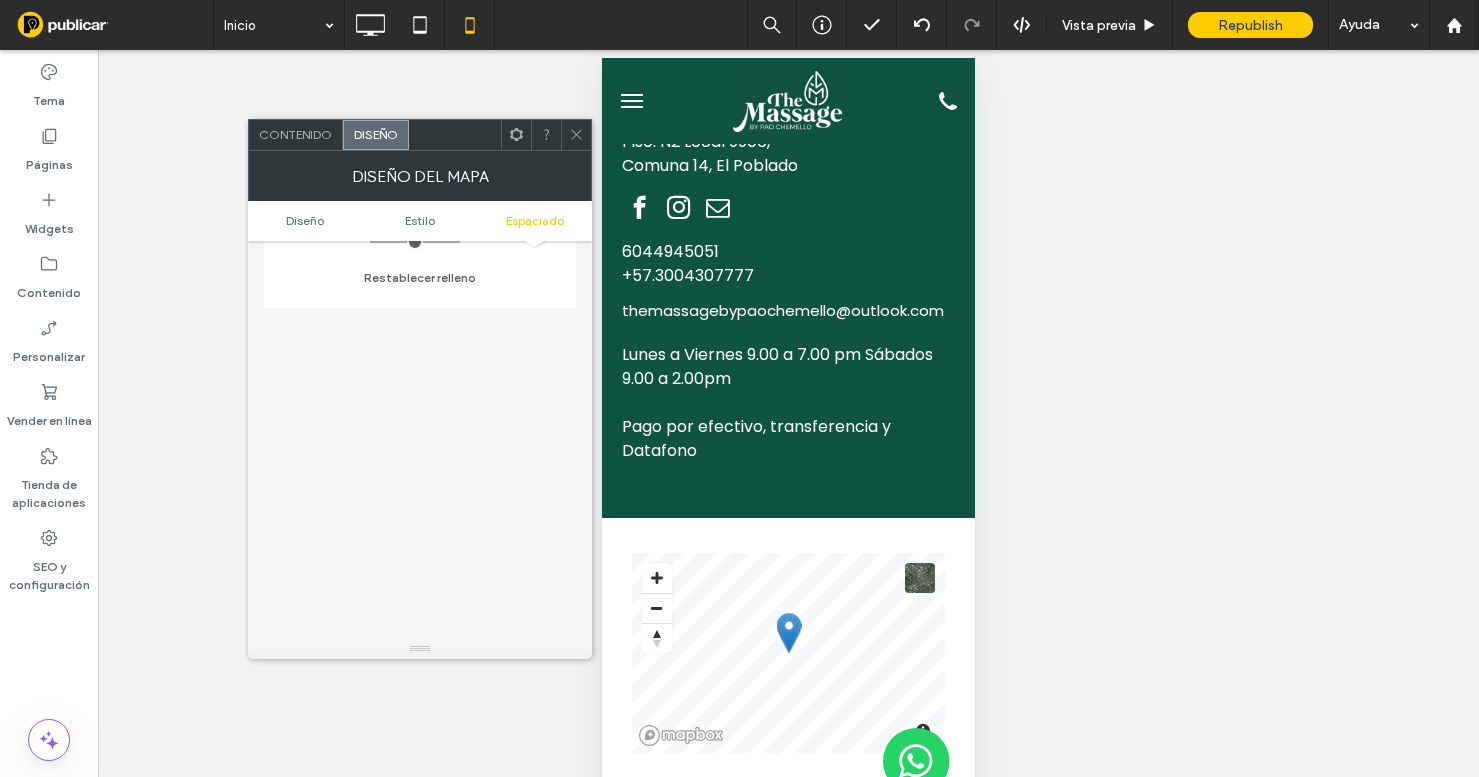 scroll, scrollTop: 943, scrollLeft: 0, axis: vertical 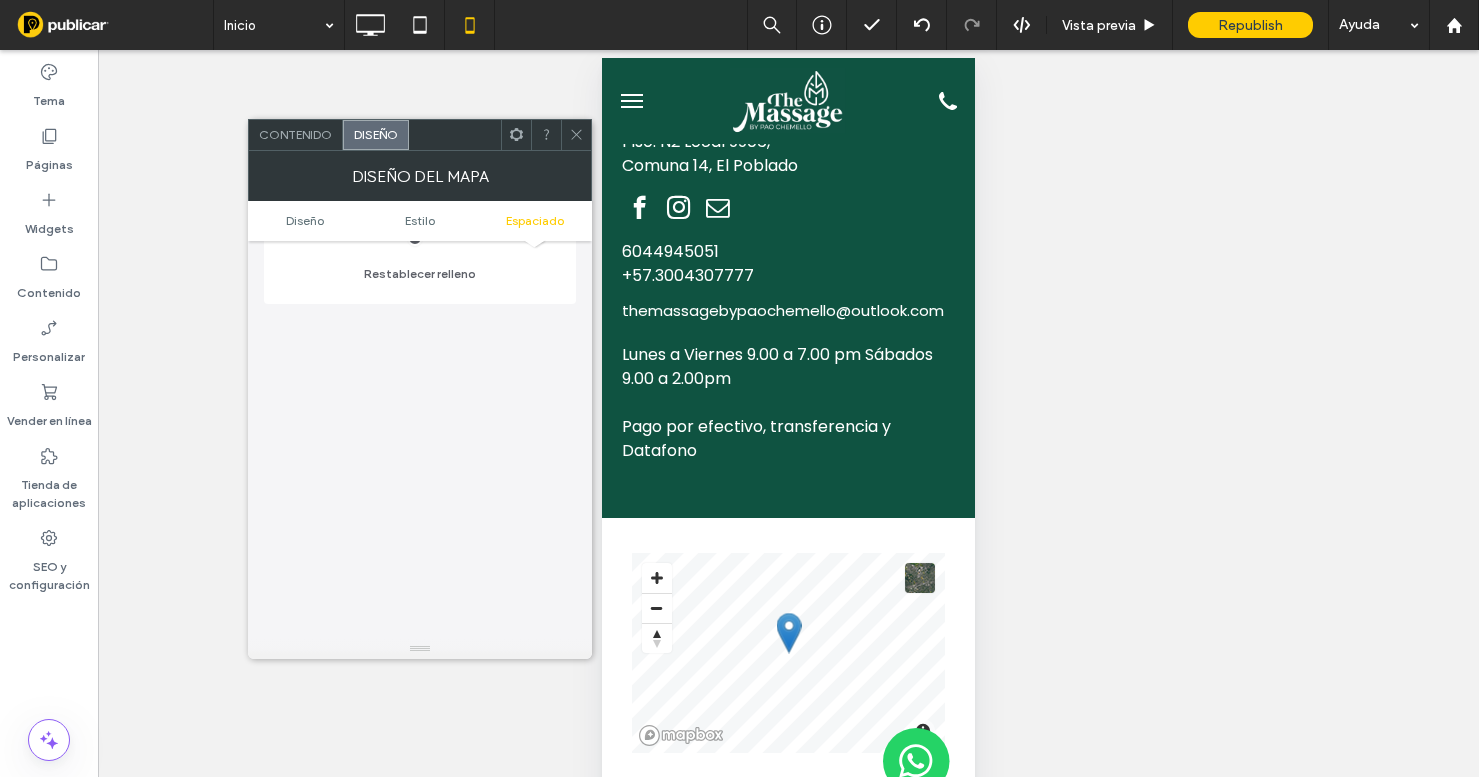 click at bounding box center [576, 135] 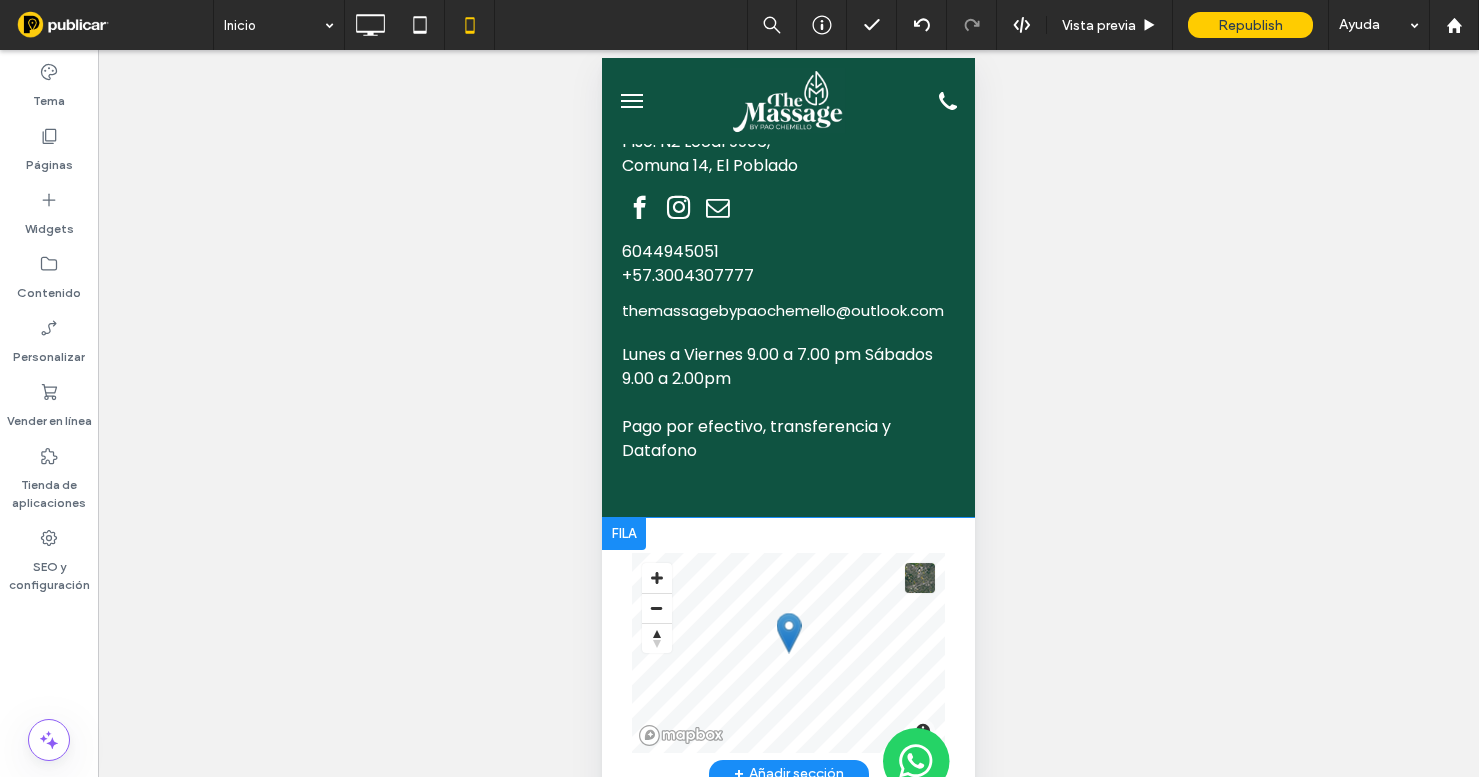 click on "© Mapbox   © OpenStreetMap   Improve this map
Click To Paste" at bounding box center (788, 653) 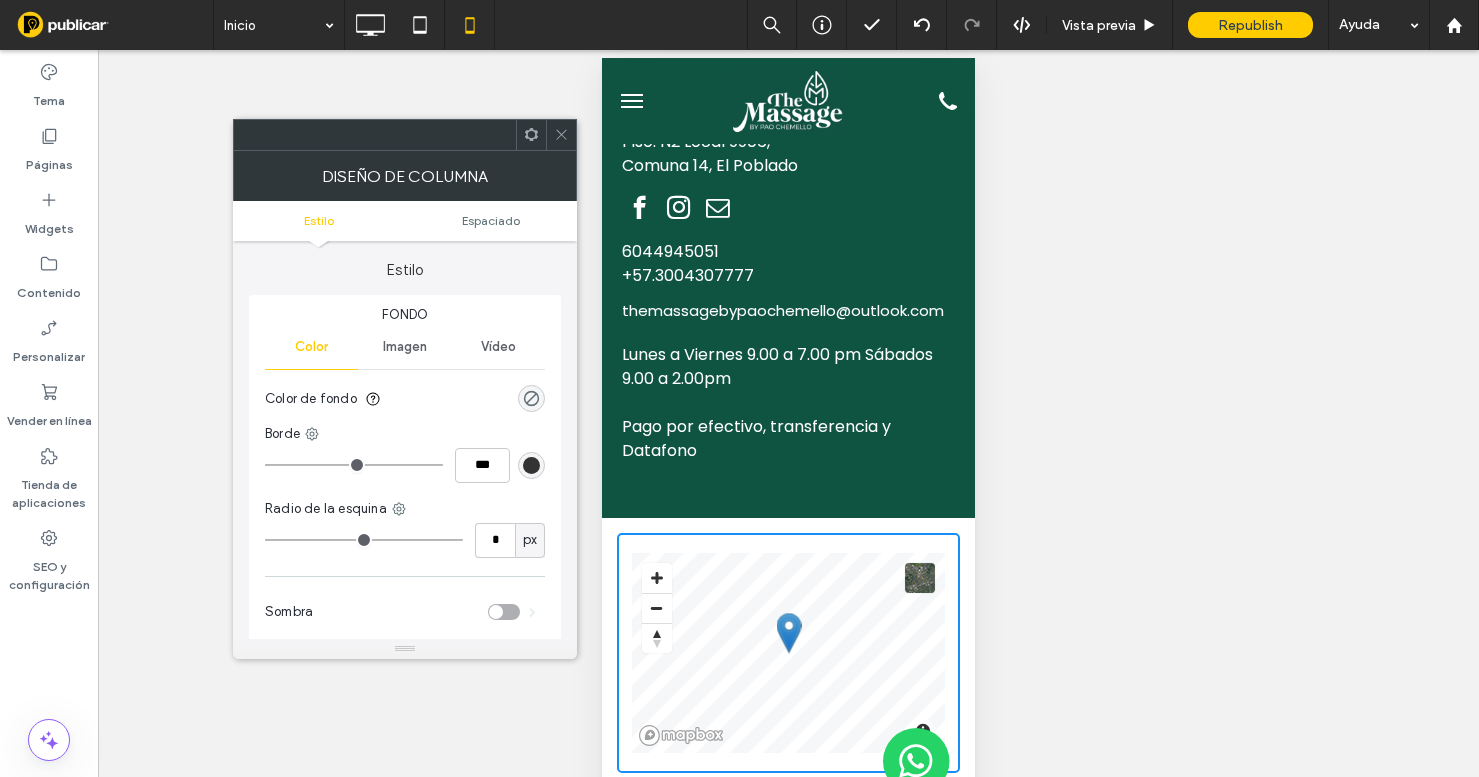 click on "Estilo Espaciado" at bounding box center [405, 221] 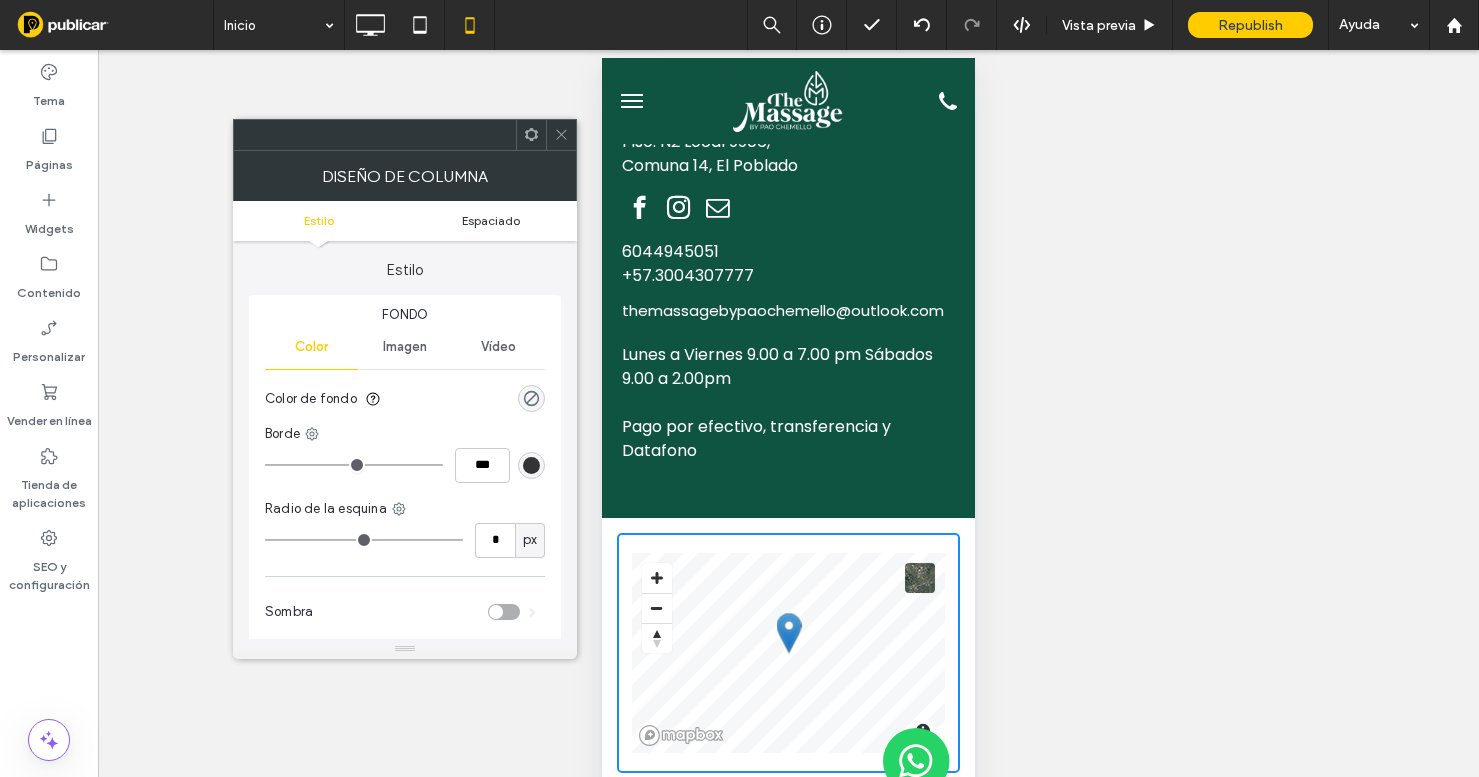 click on "Espaciado" at bounding box center (491, 220) 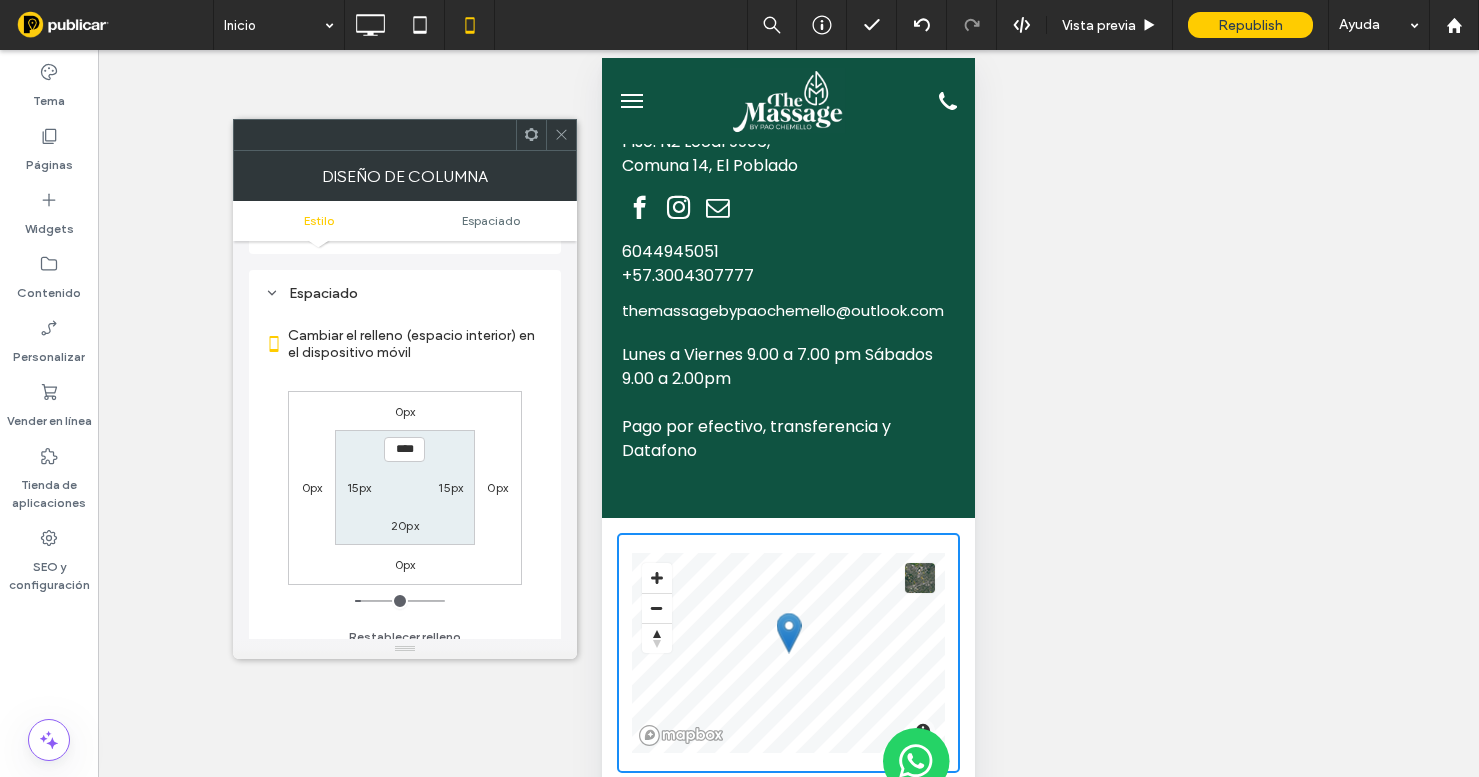 scroll, scrollTop: 407, scrollLeft: 0, axis: vertical 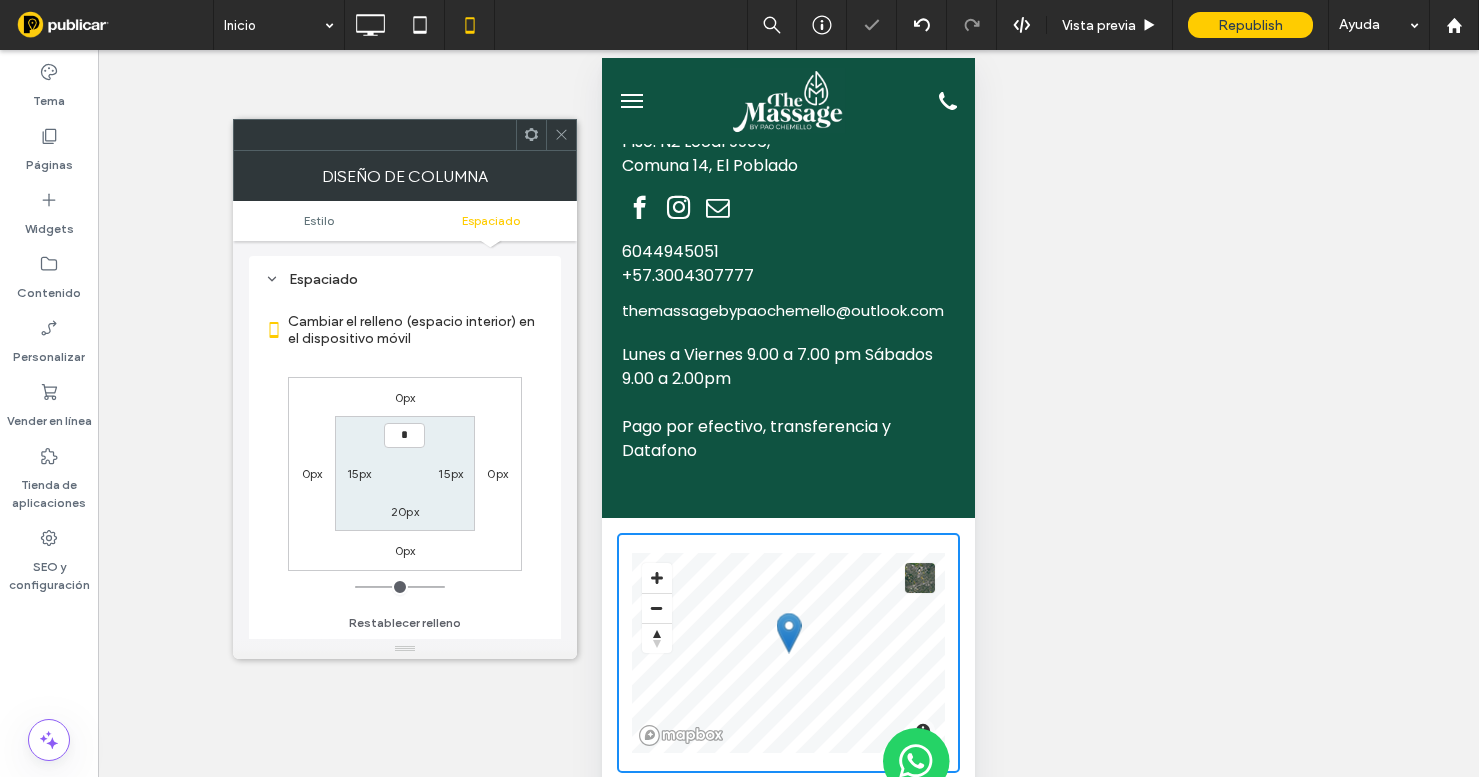 type on "***" 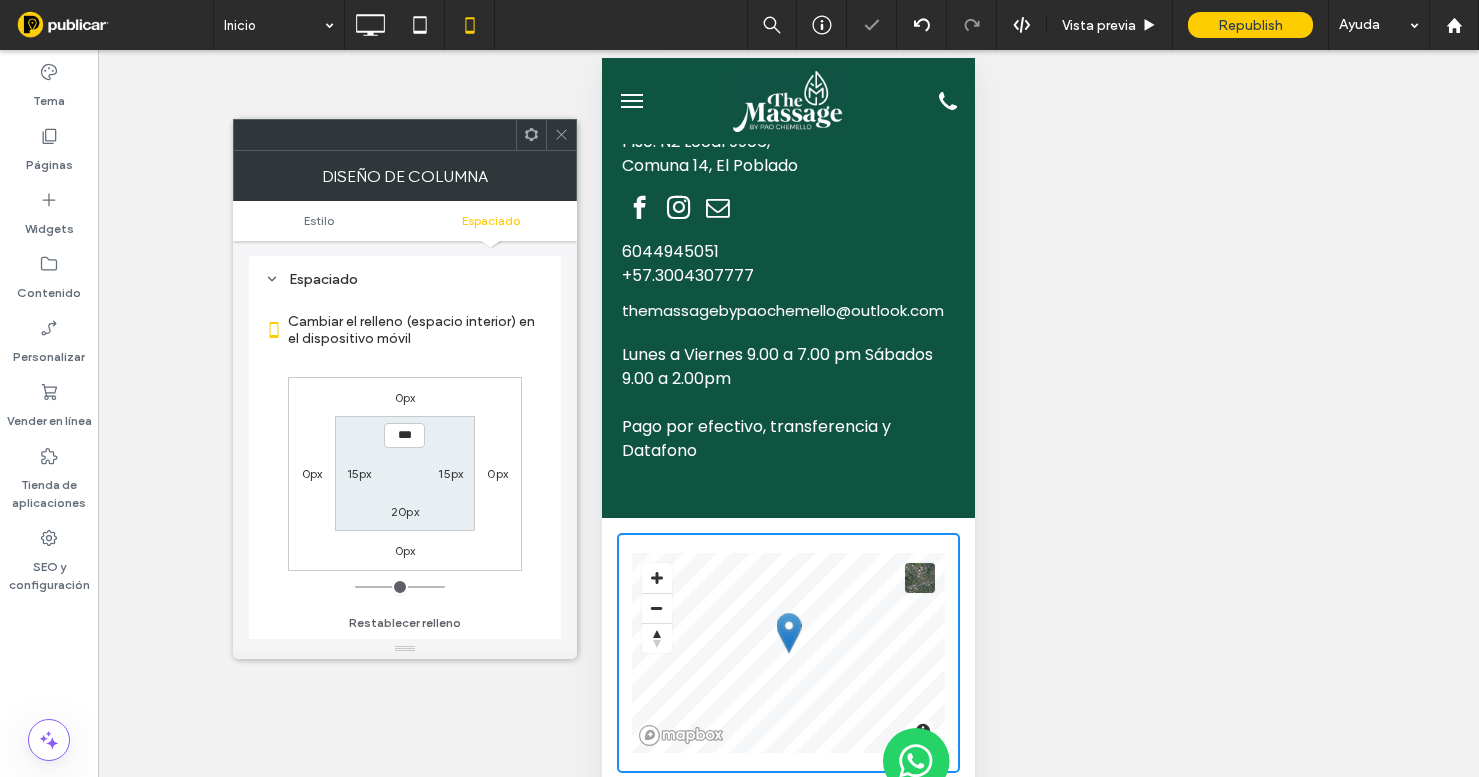 click on "20px" at bounding box center [405, 511] 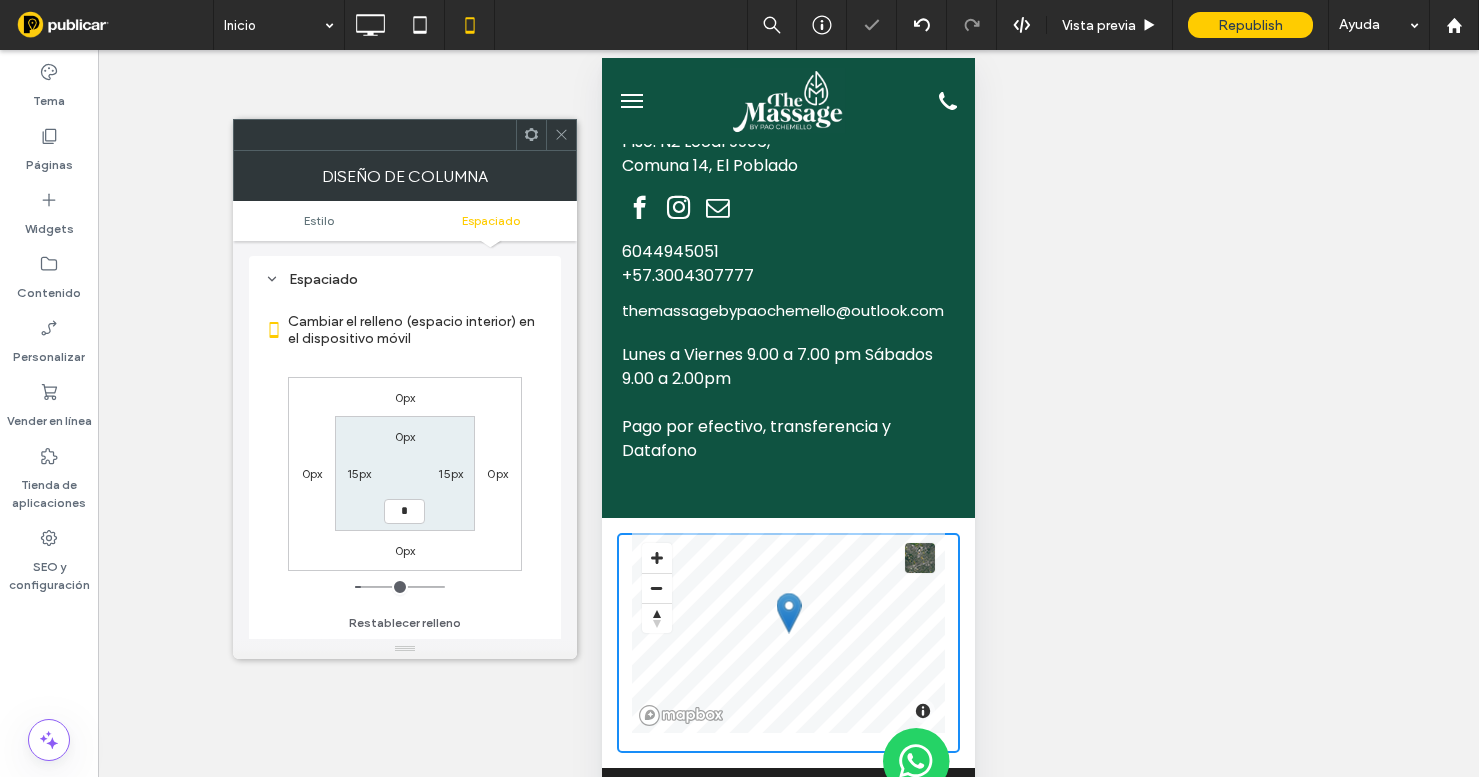 type on "*" 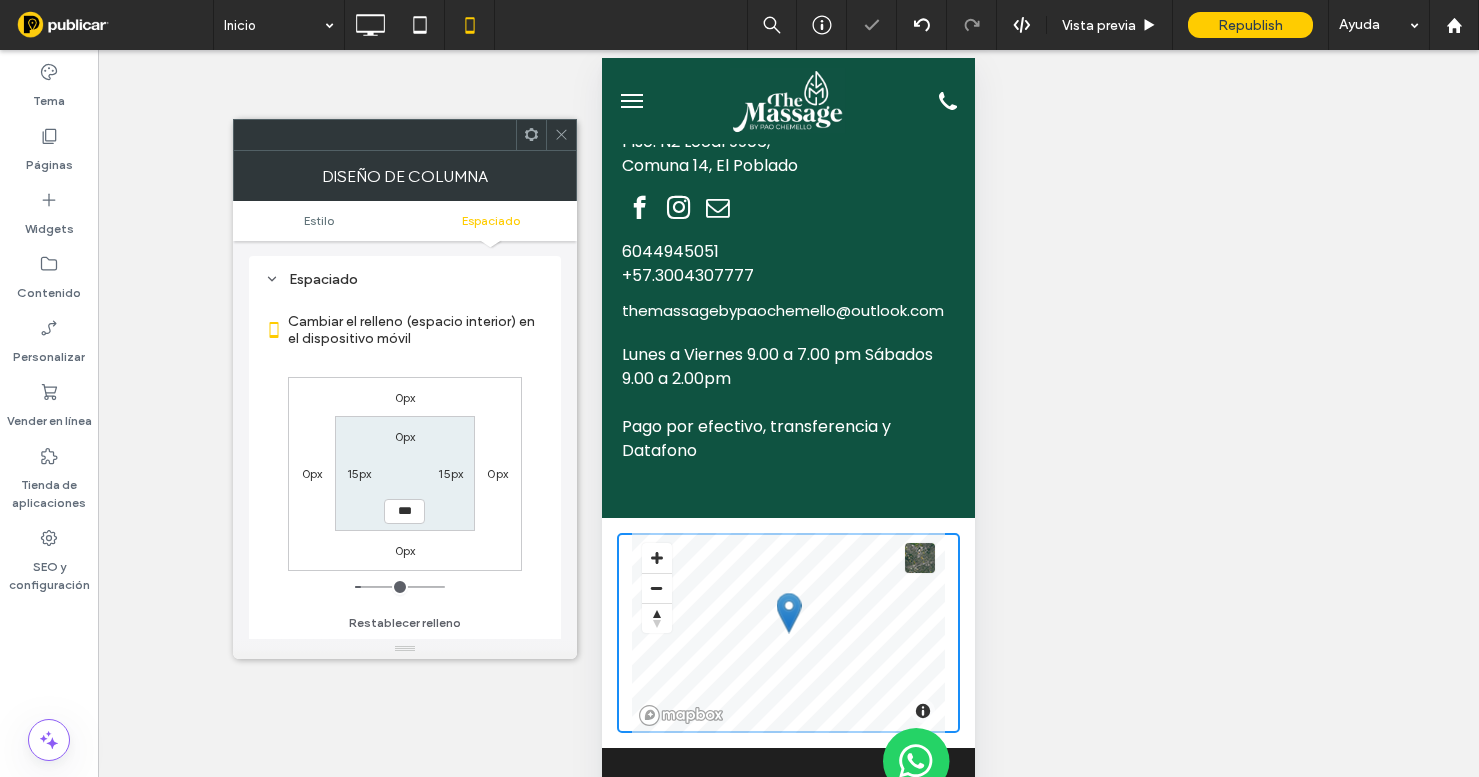 click on "15px" at bounding box center (359, 473) 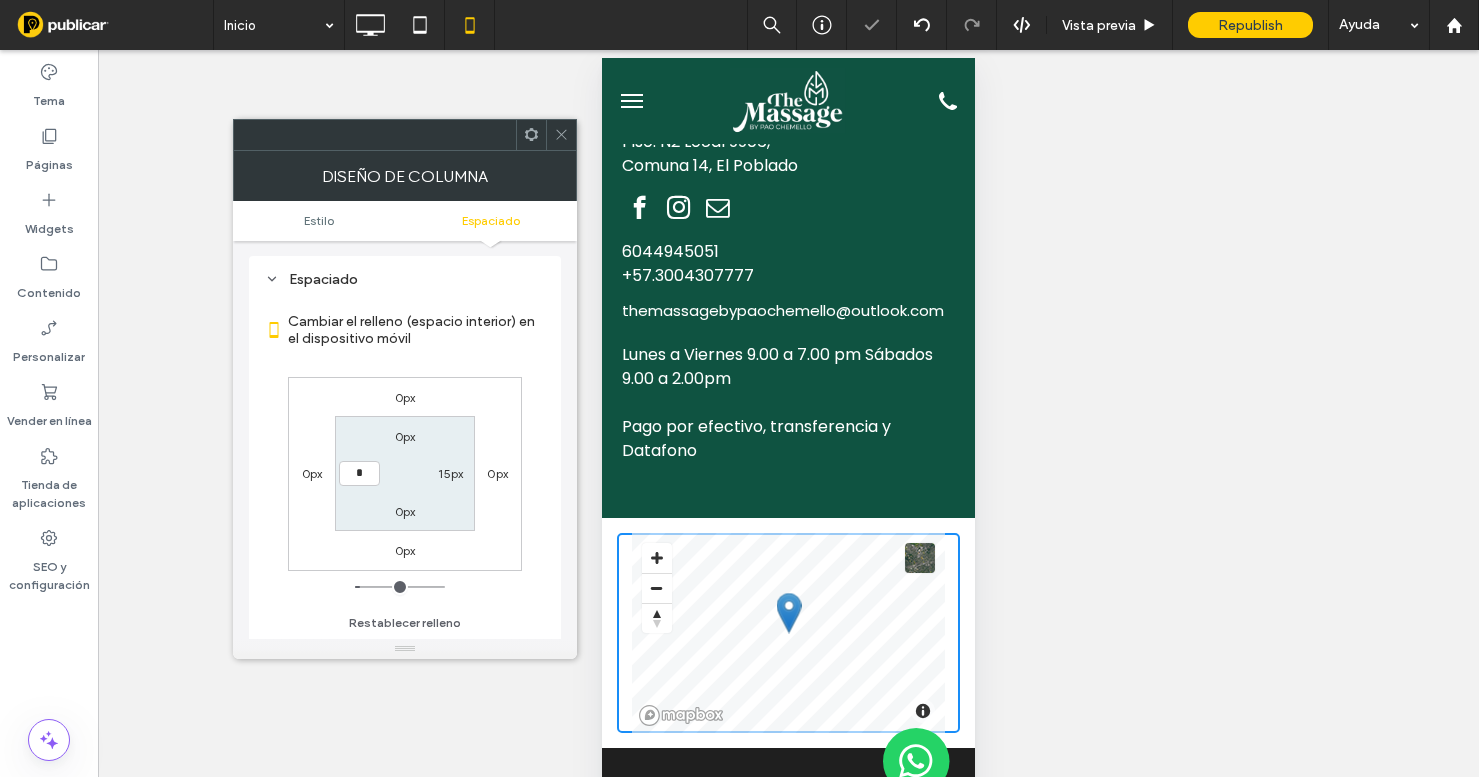 type on "*" 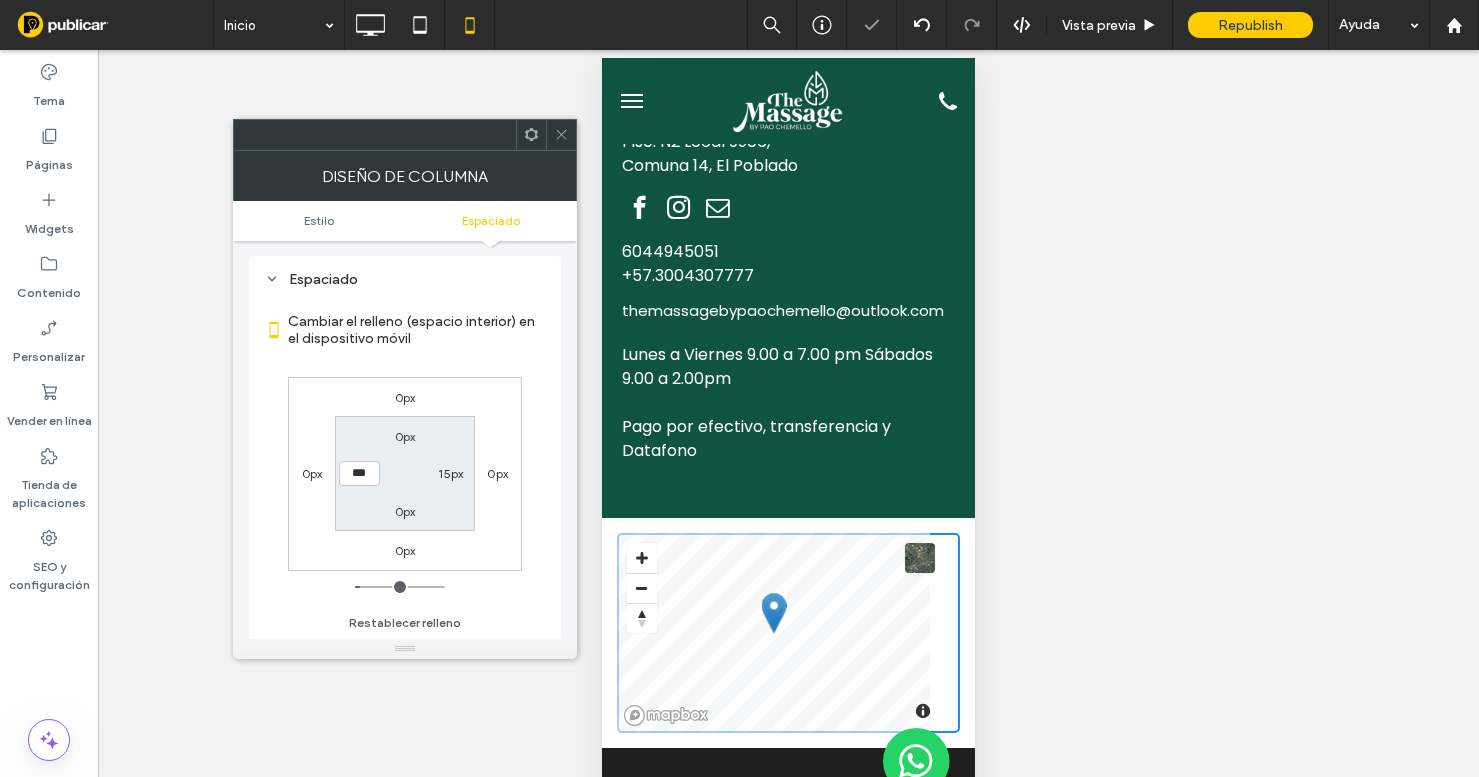 click on "15px" at bounding box center [450, 473] 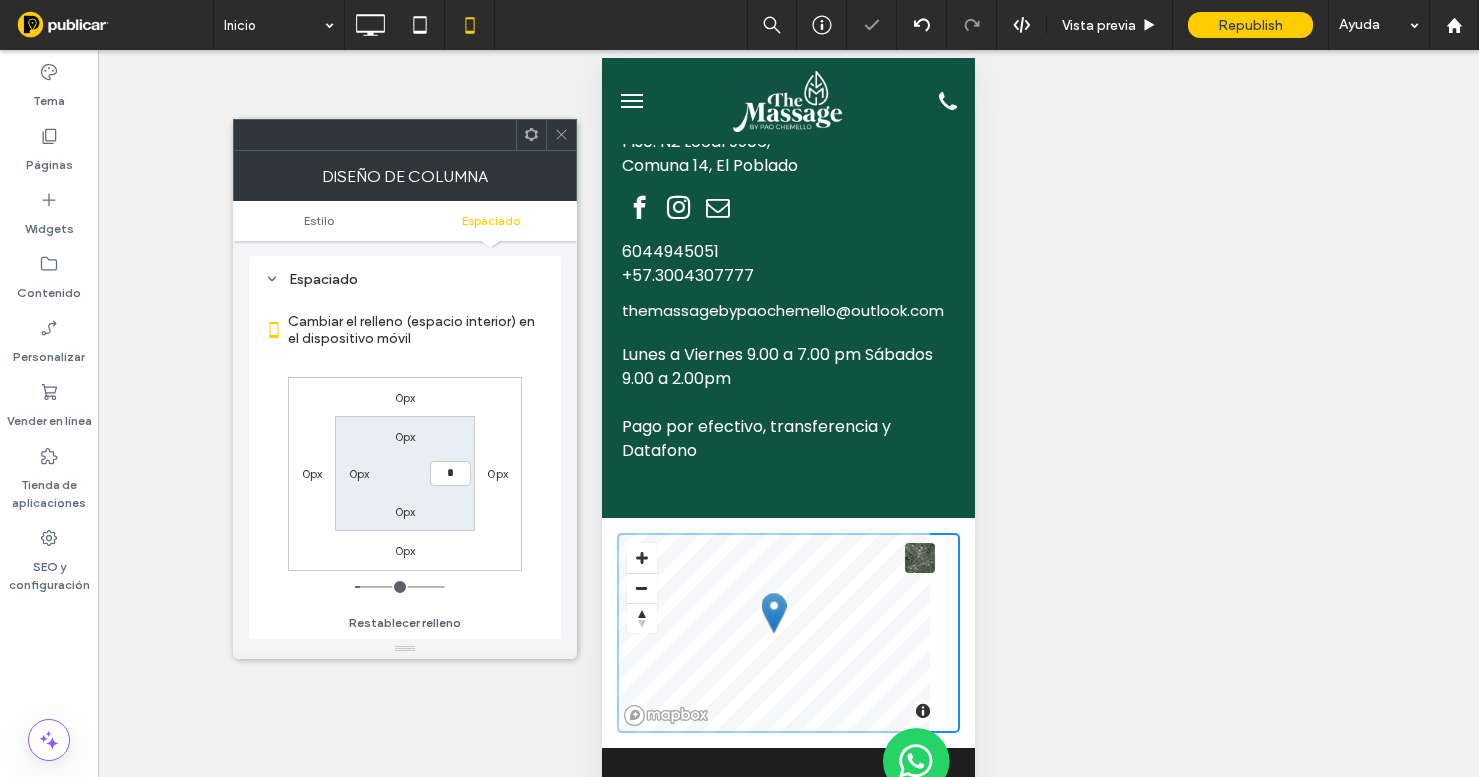 type on "*" 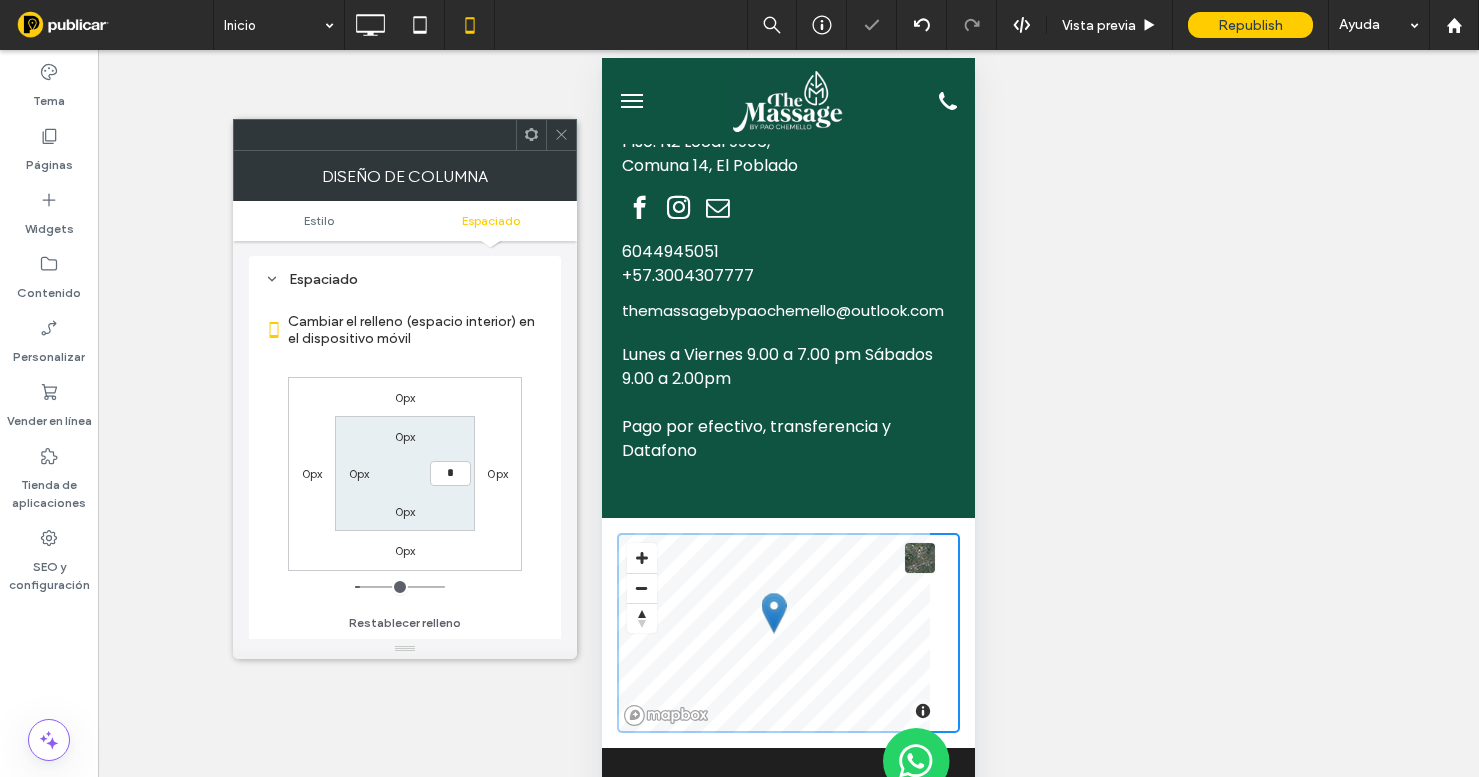 type on "*" 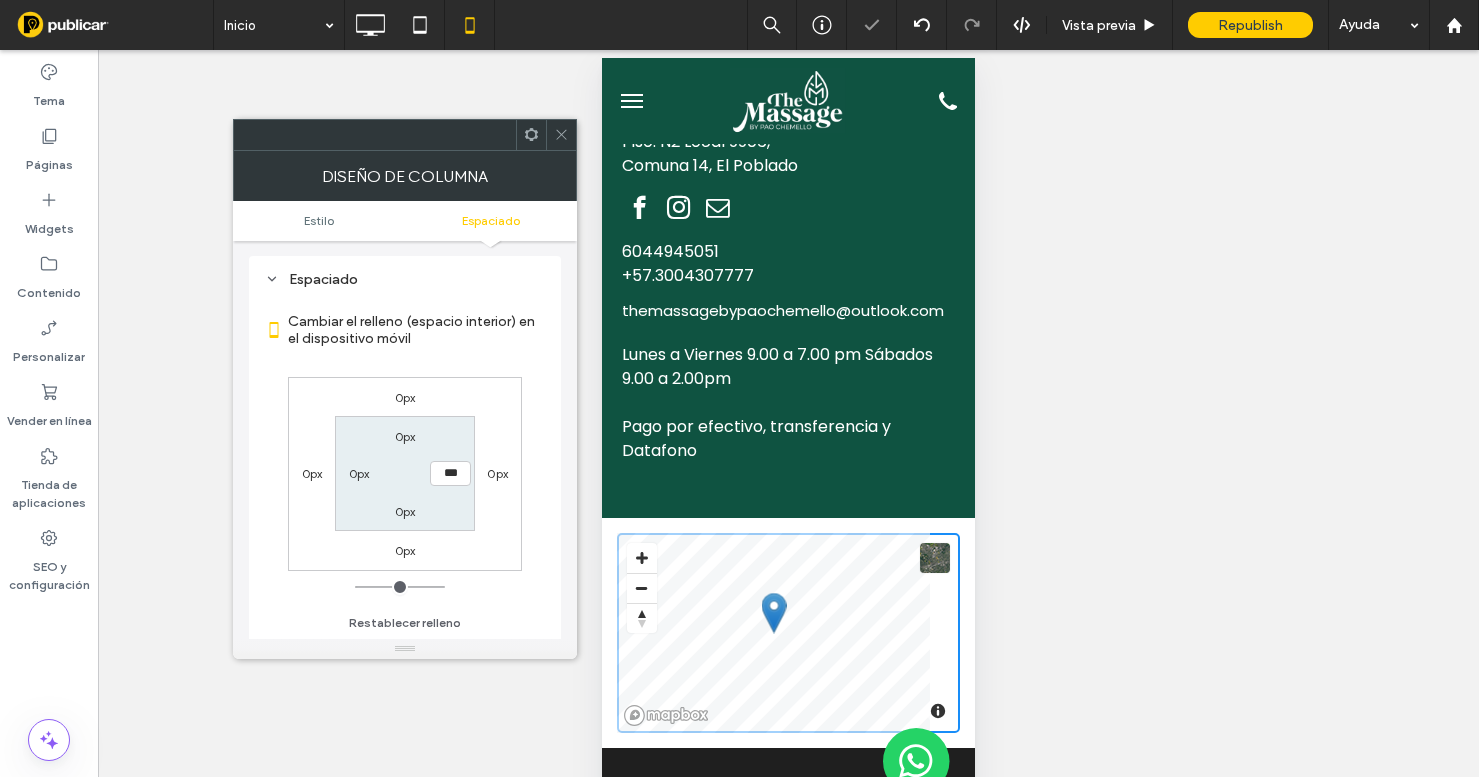 click on "0px" at bounding box center [405, 397] 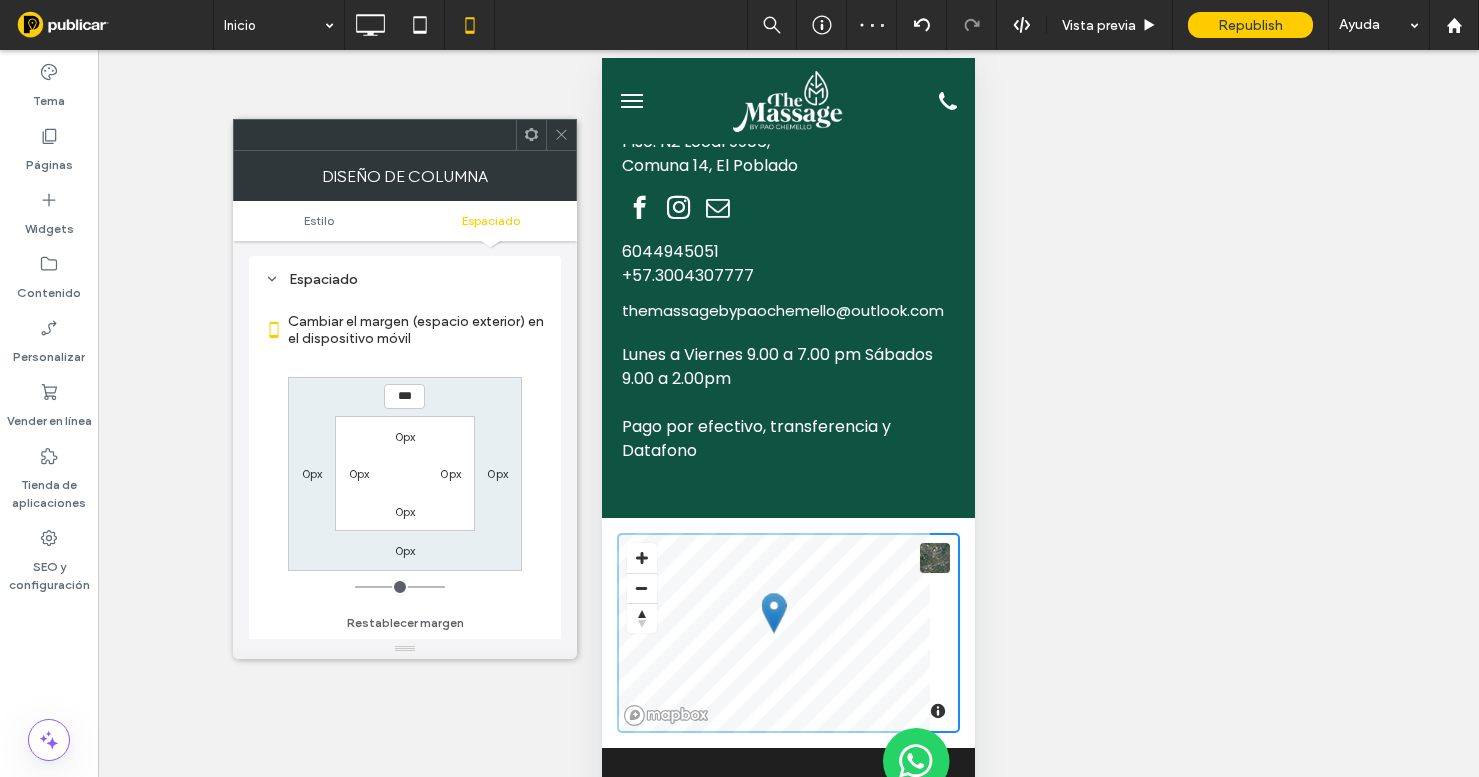 click 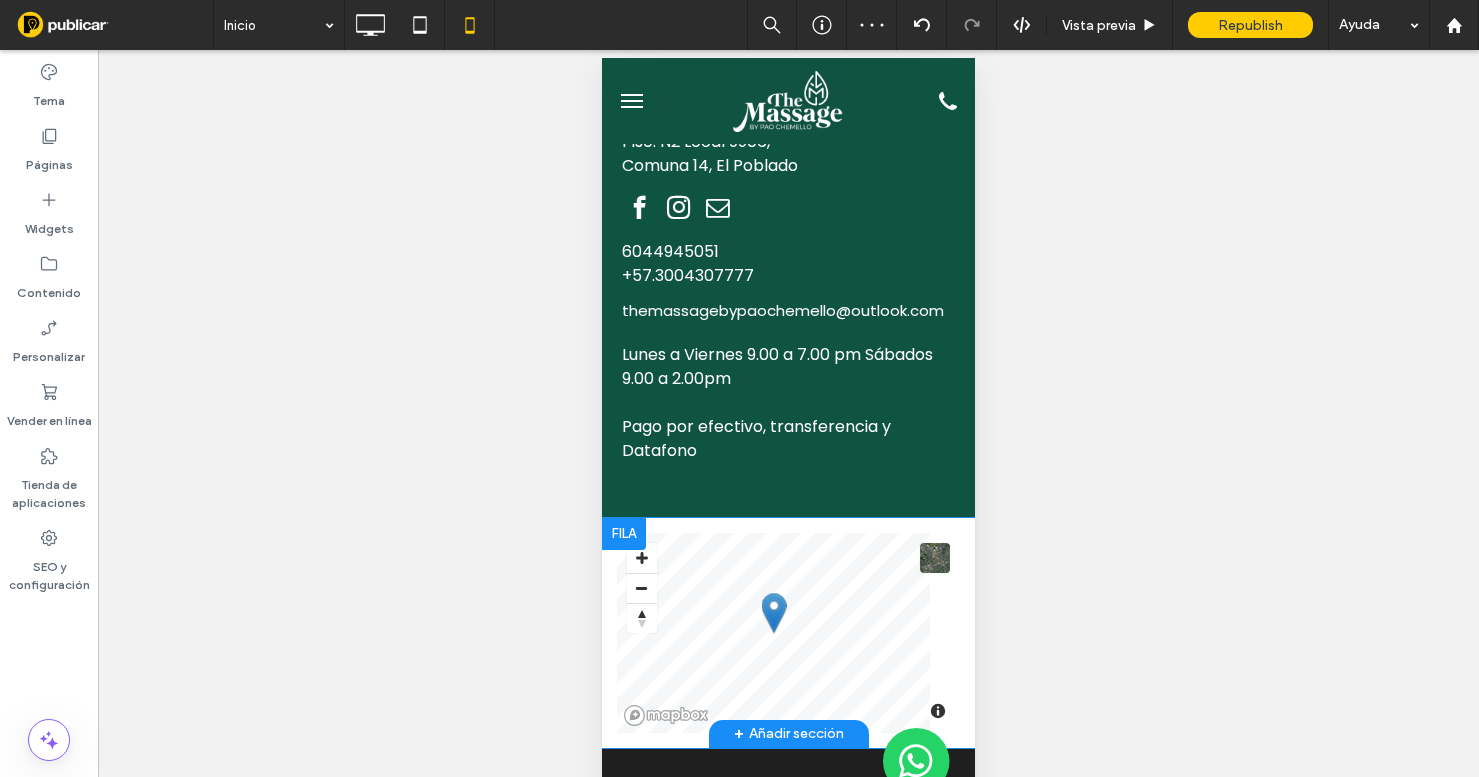 click on "© Mapbox   © OpenStreetMap   Improve this map
Click To Paste
+ Añadir sección" at bounding box center [788, 633] 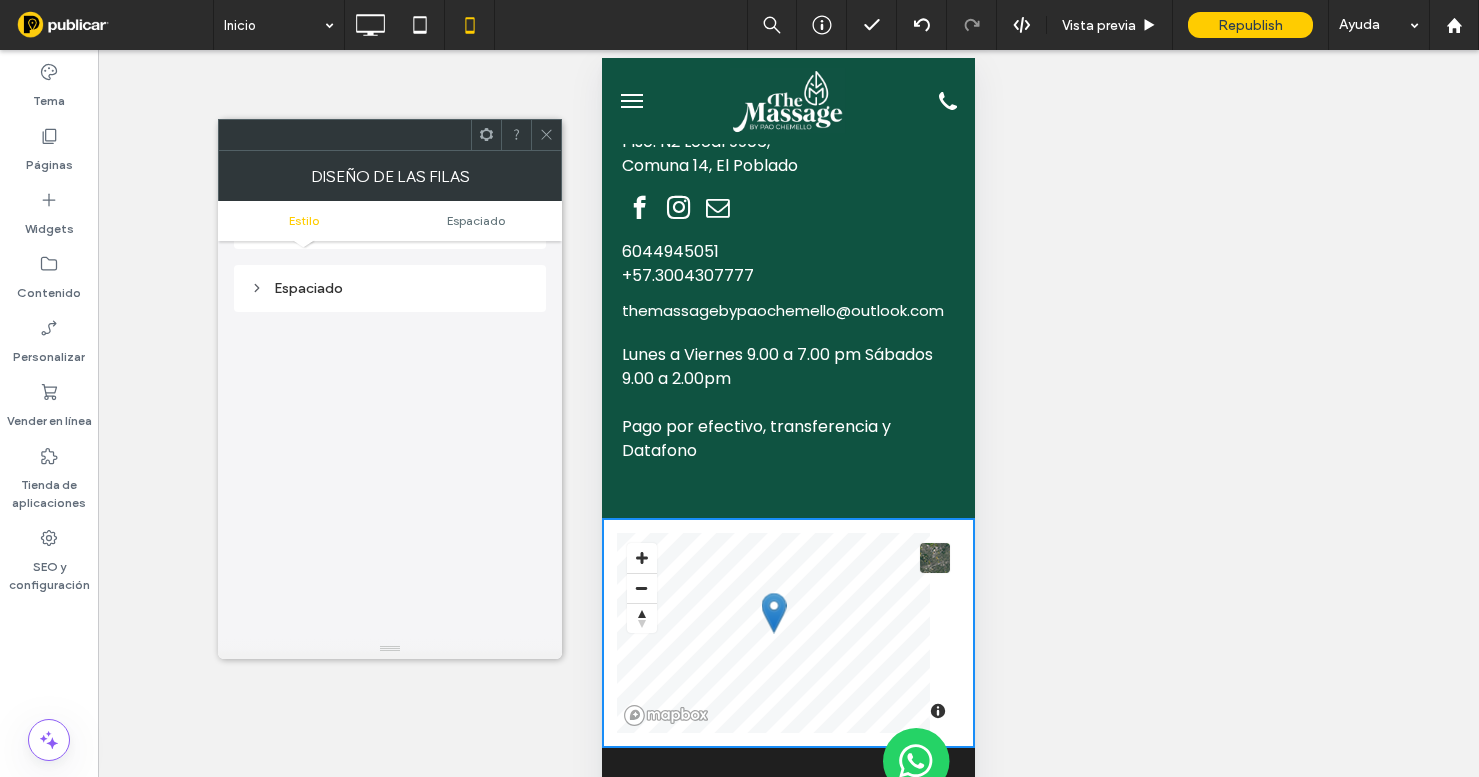 scroll, scrollTop: 331, scrollLeft: 0, axis: vertical 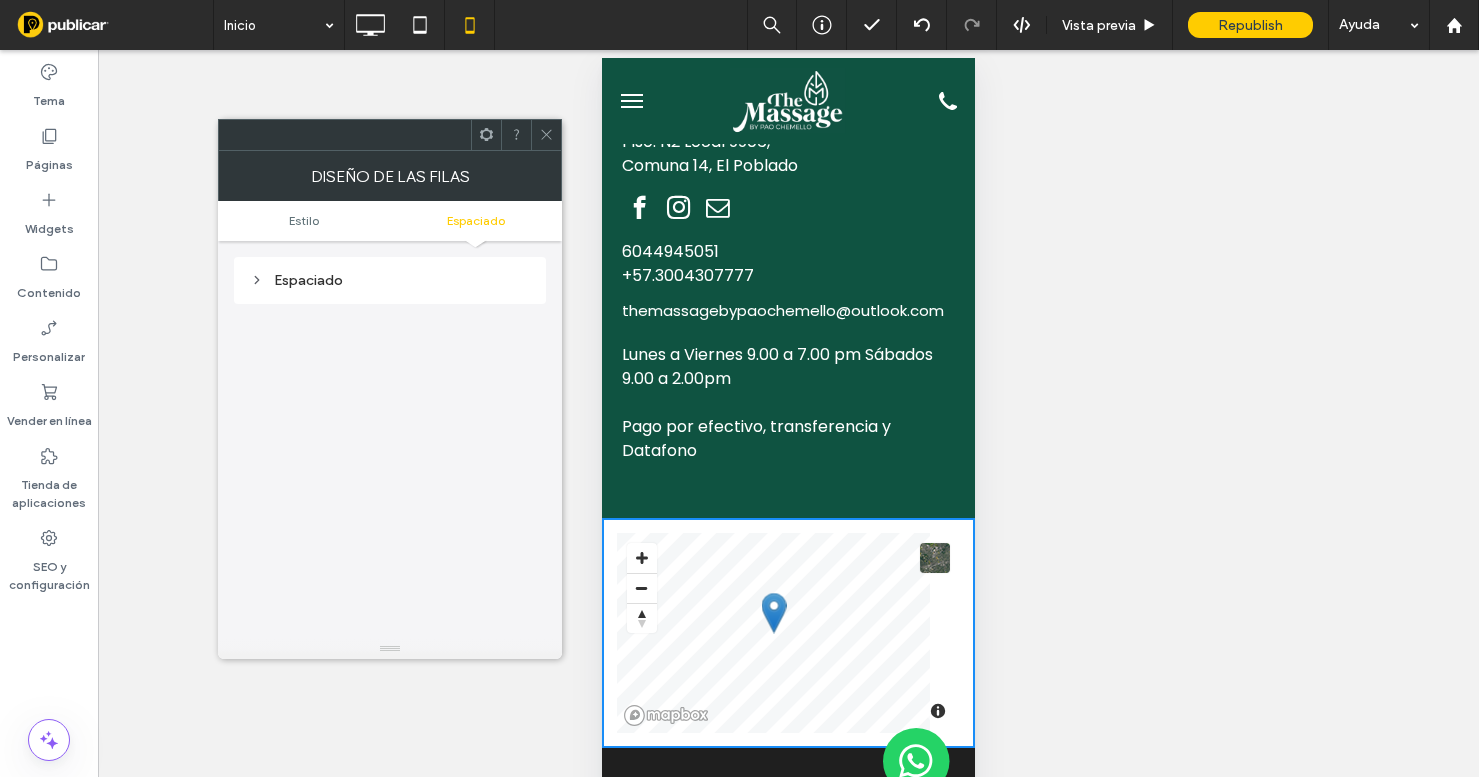 click on "Espaciado" at bounding box center (390, 280) 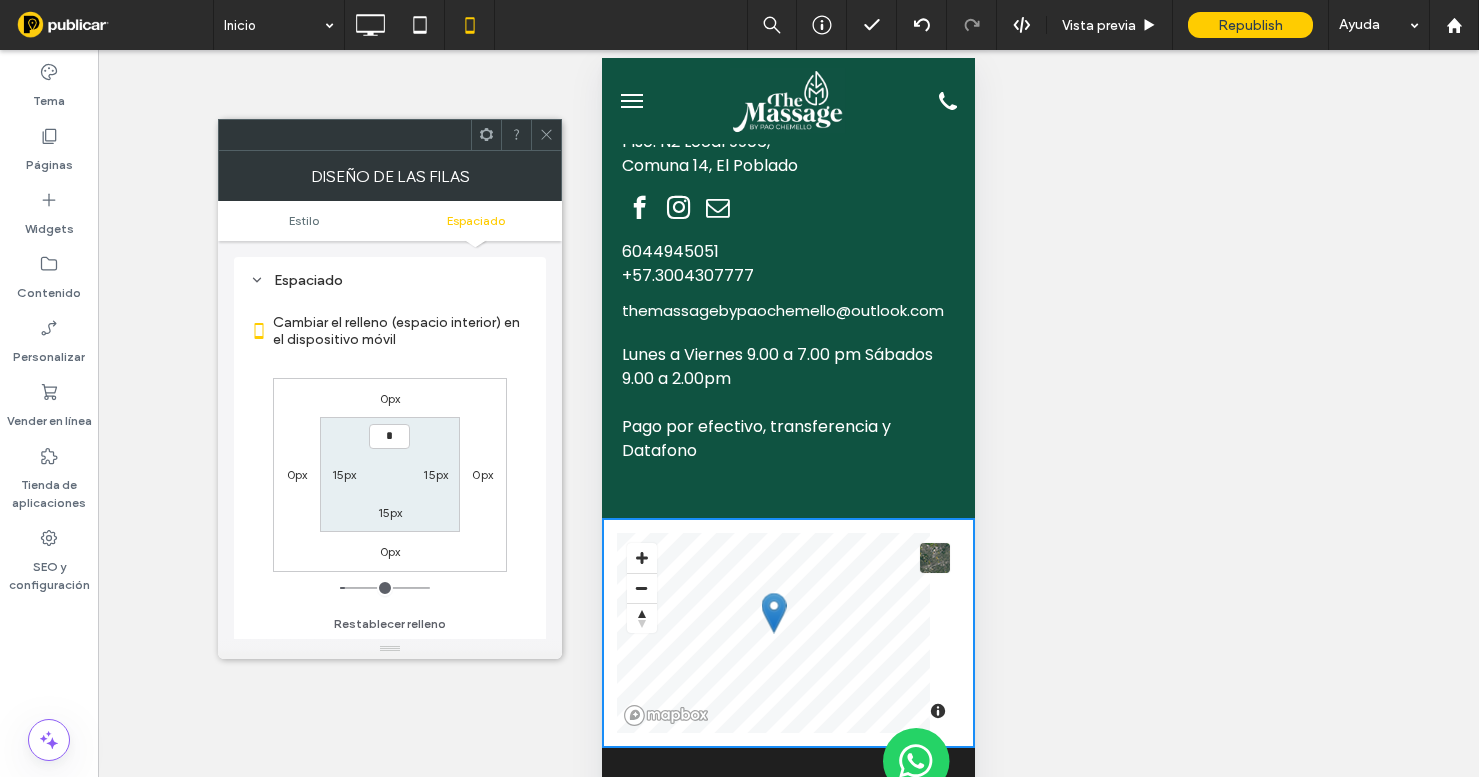 type on "***" 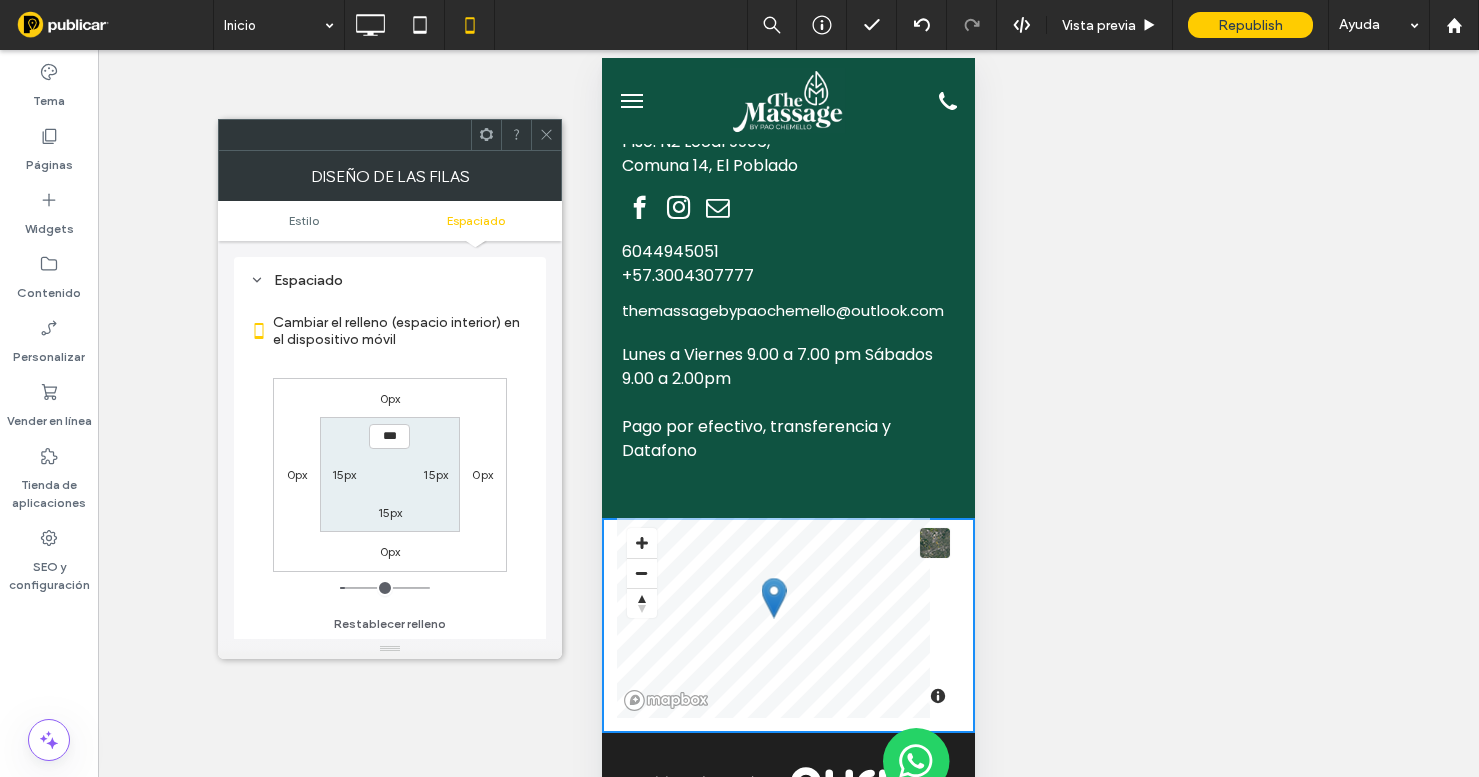 click on "15px" at bounding box center [344, 474] 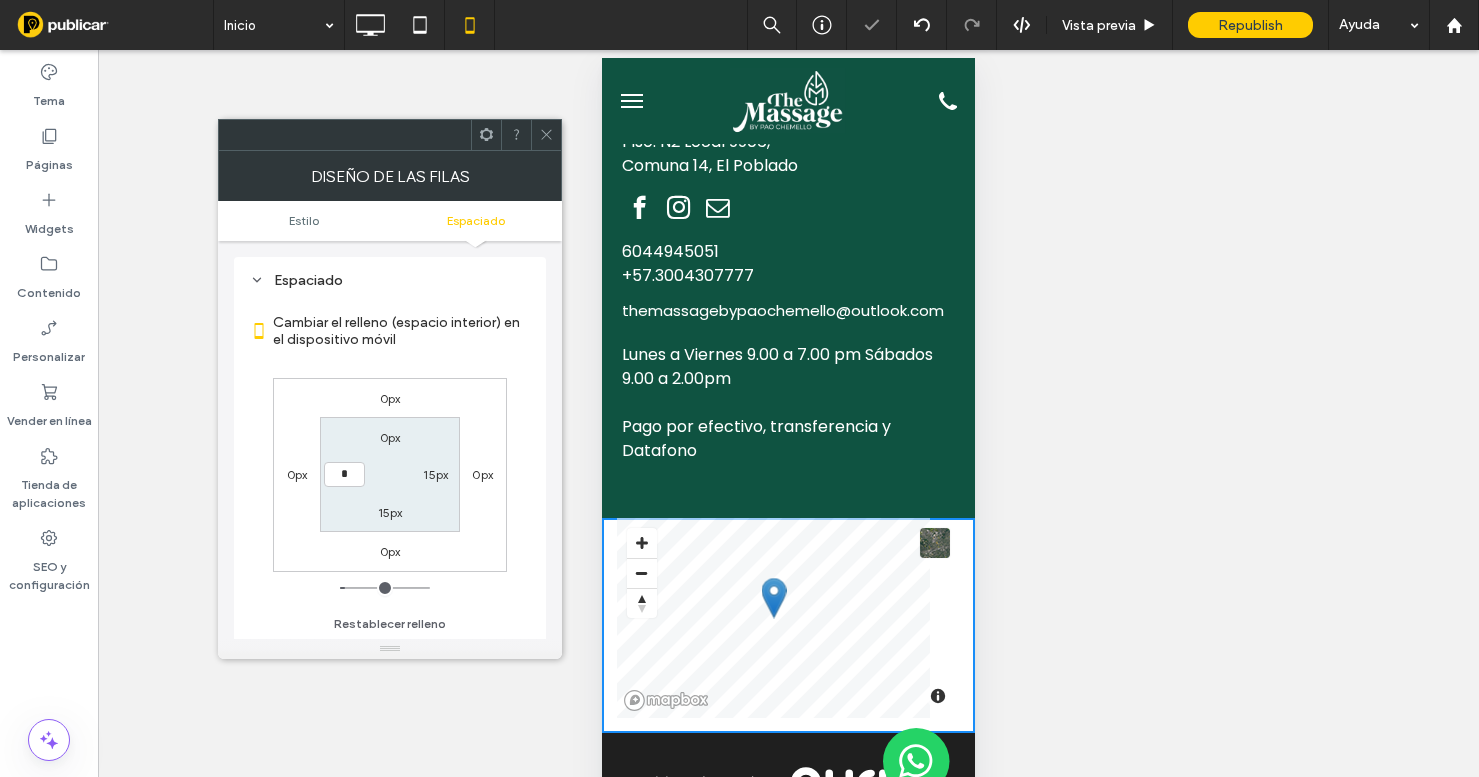 type on "*" 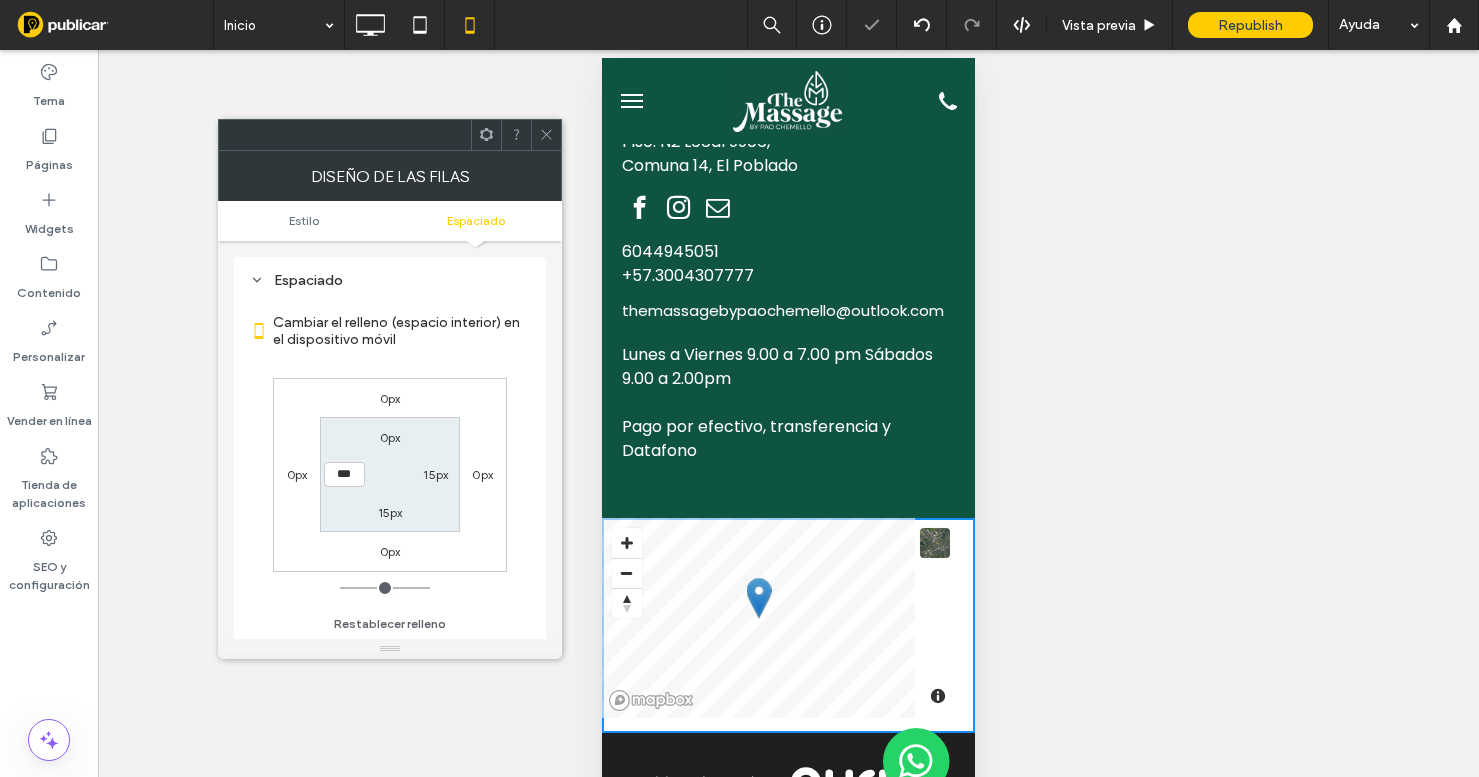 click on "15px" at bounding box center [390, 512] 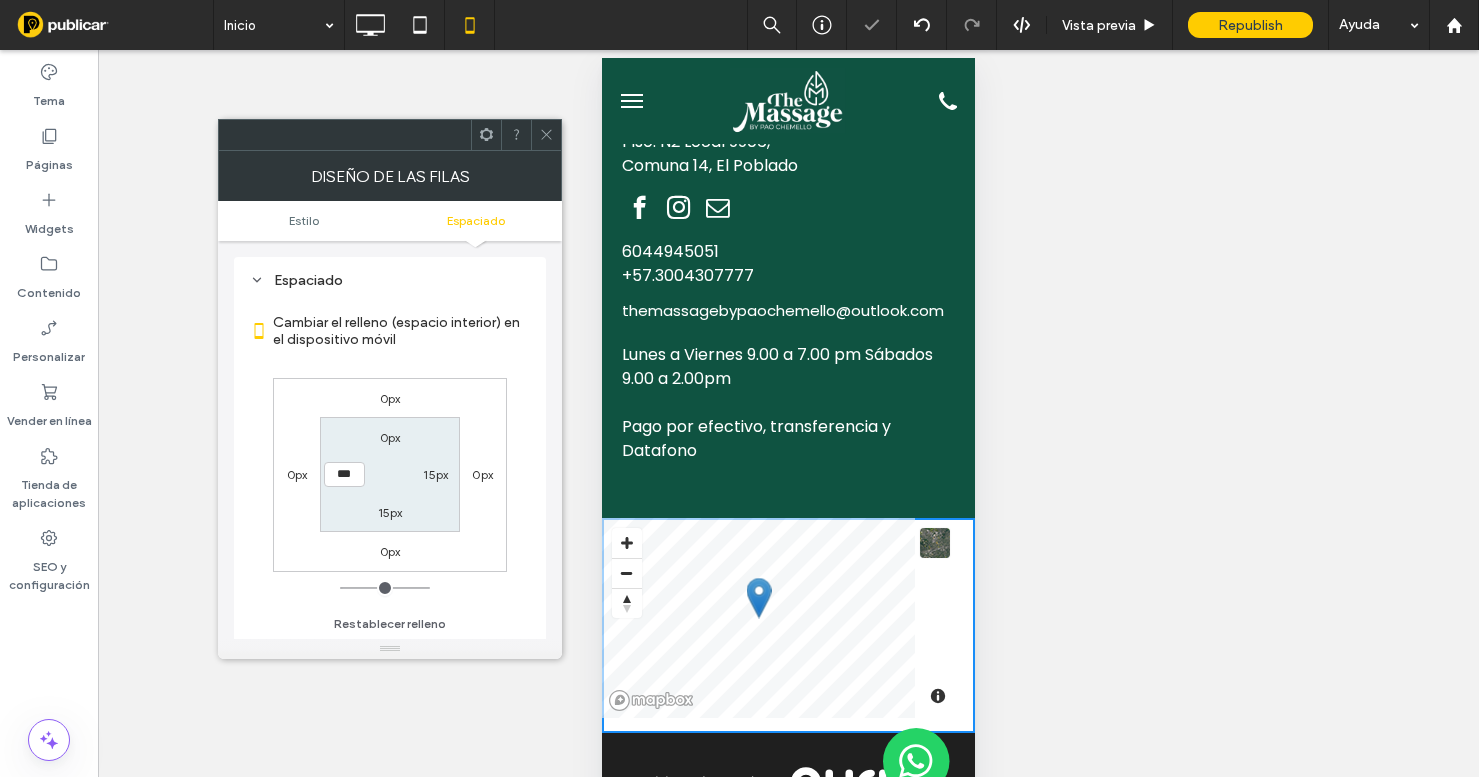 type on "**" 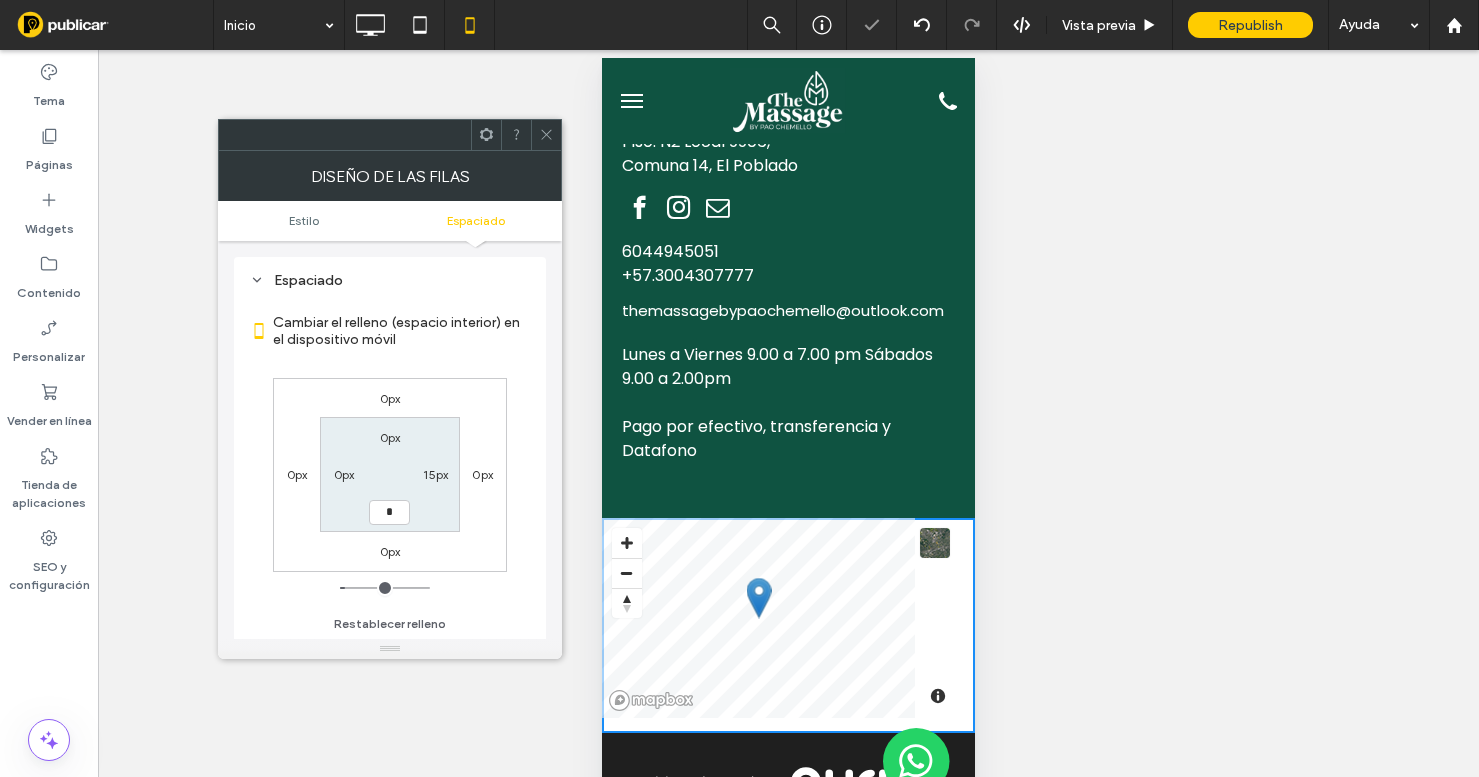 type on "*" 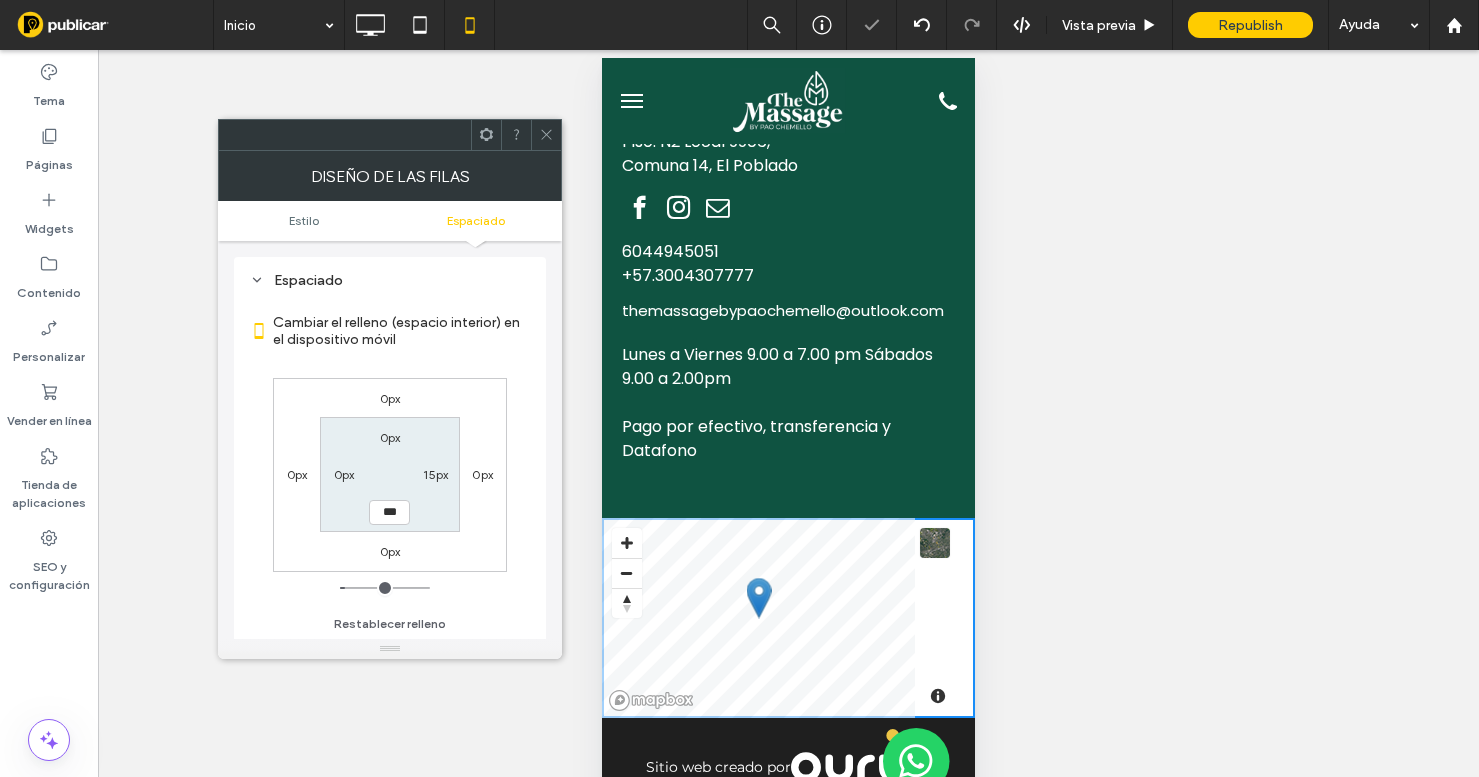 click on "15px" at bounding box center (435, 474) 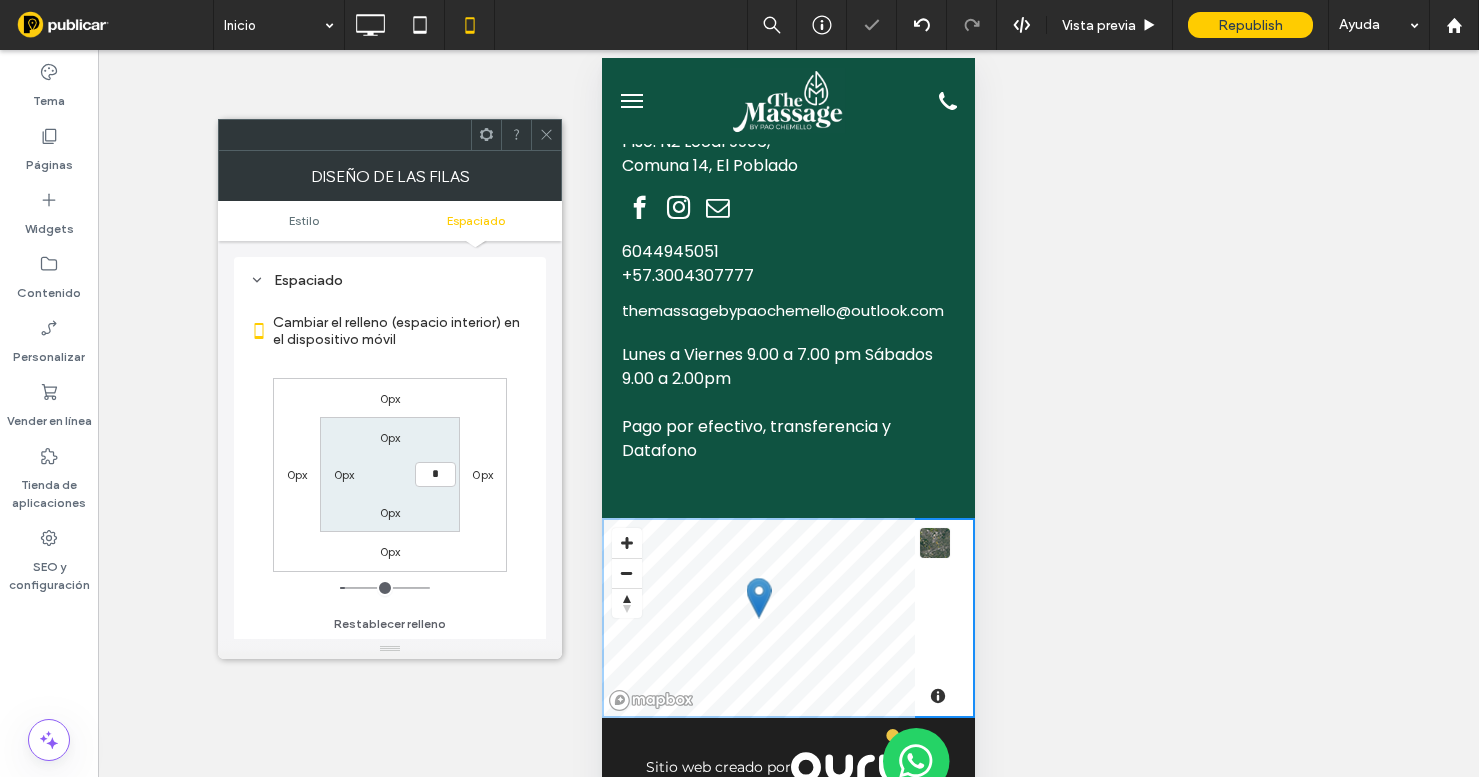 type on "*" 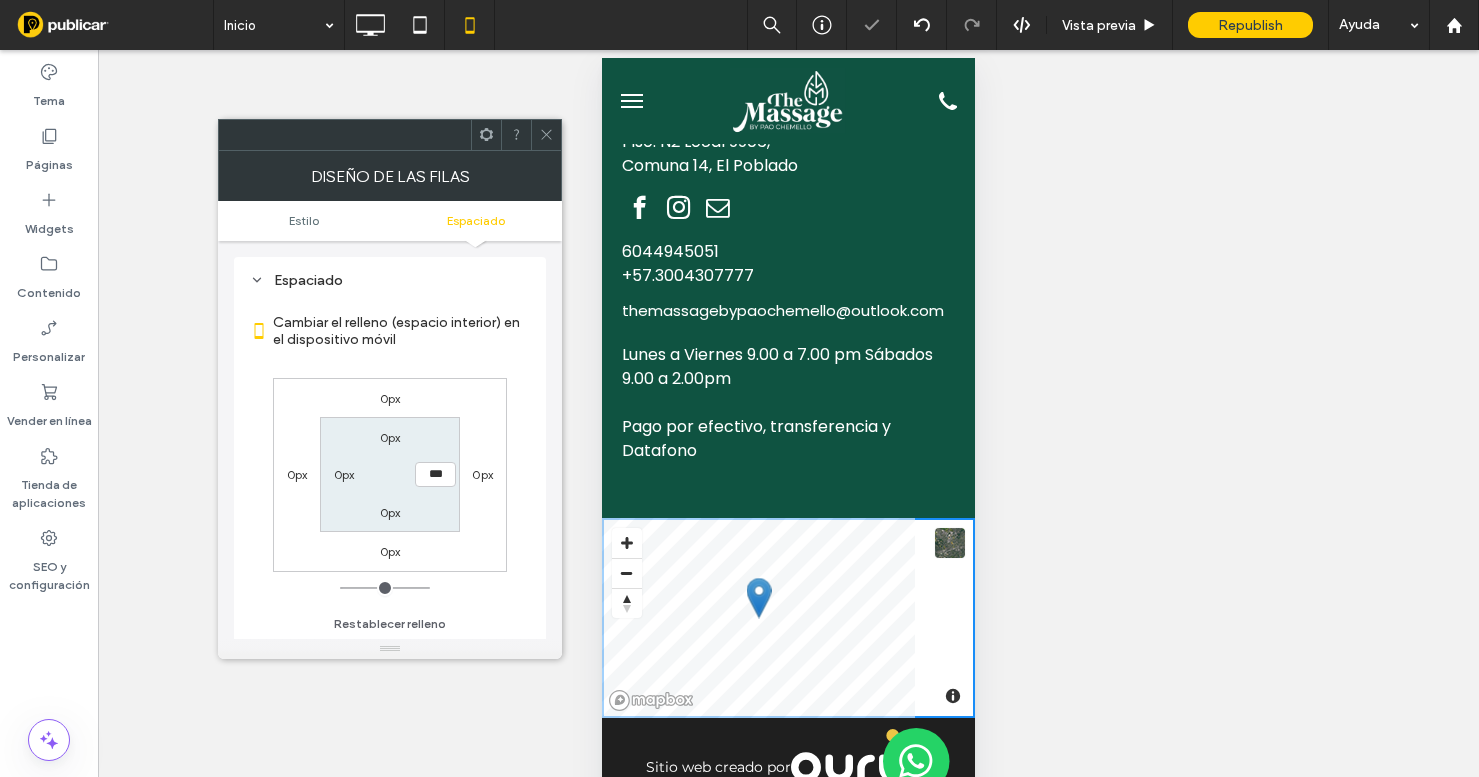click on "0px" at bounding box center (344, 474) 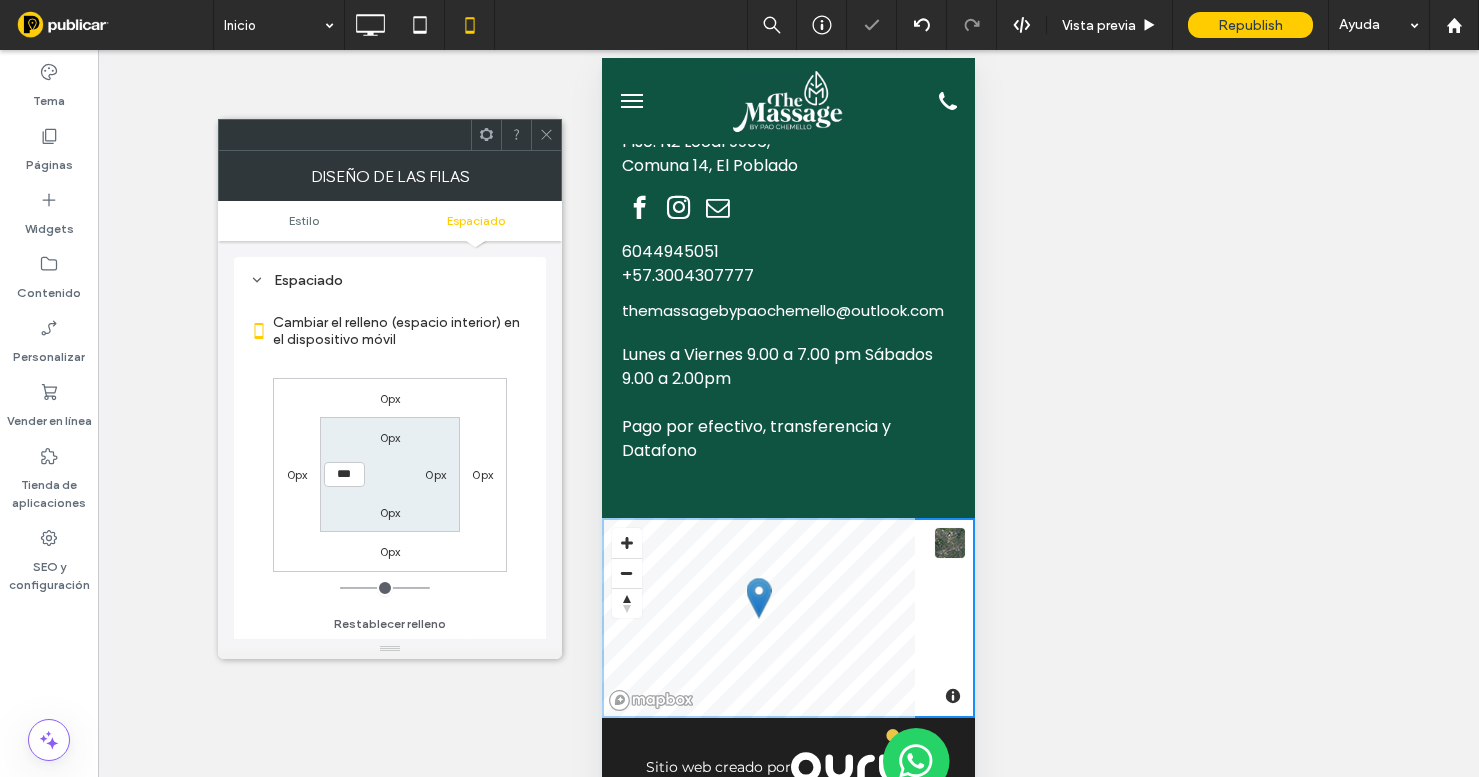 click 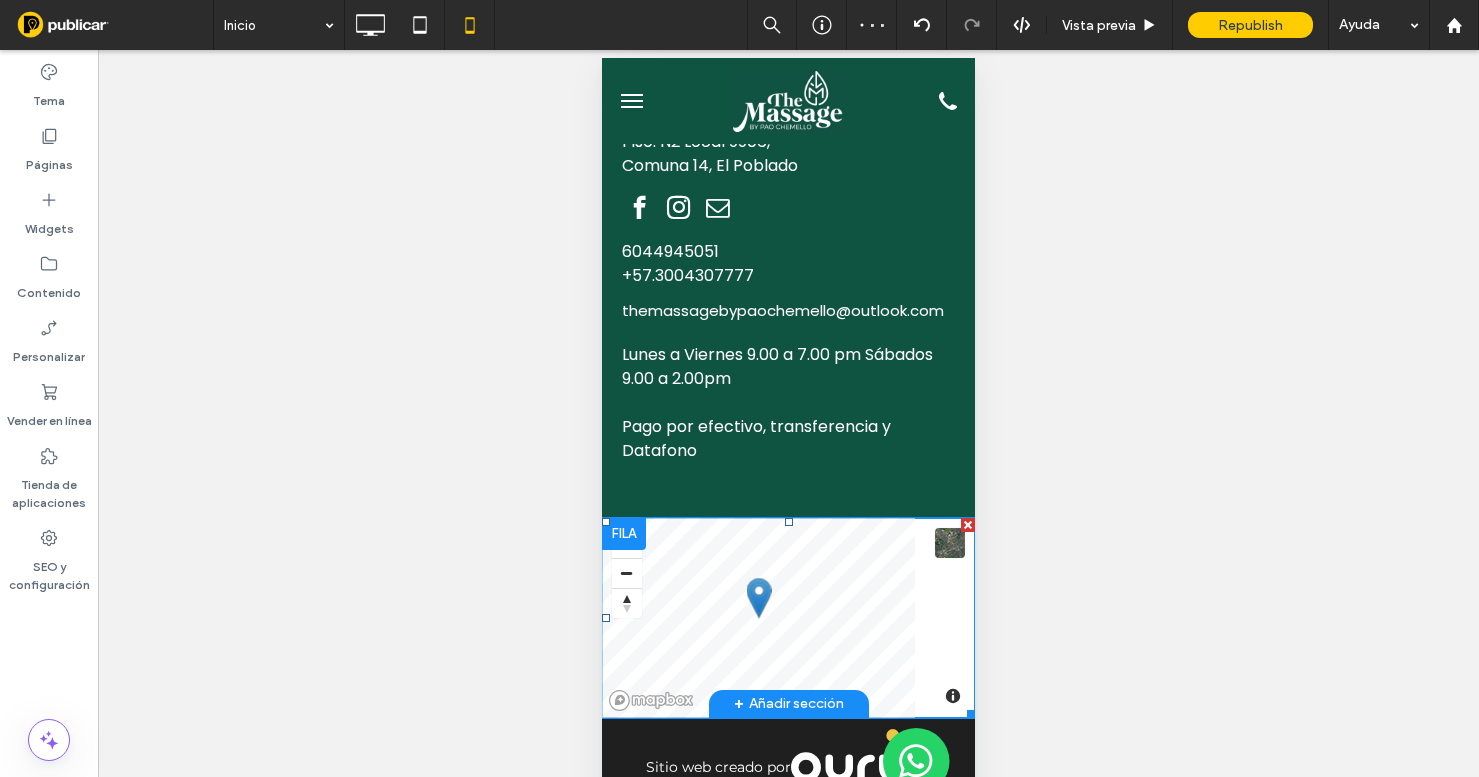 click at bounding box center [788, 618] 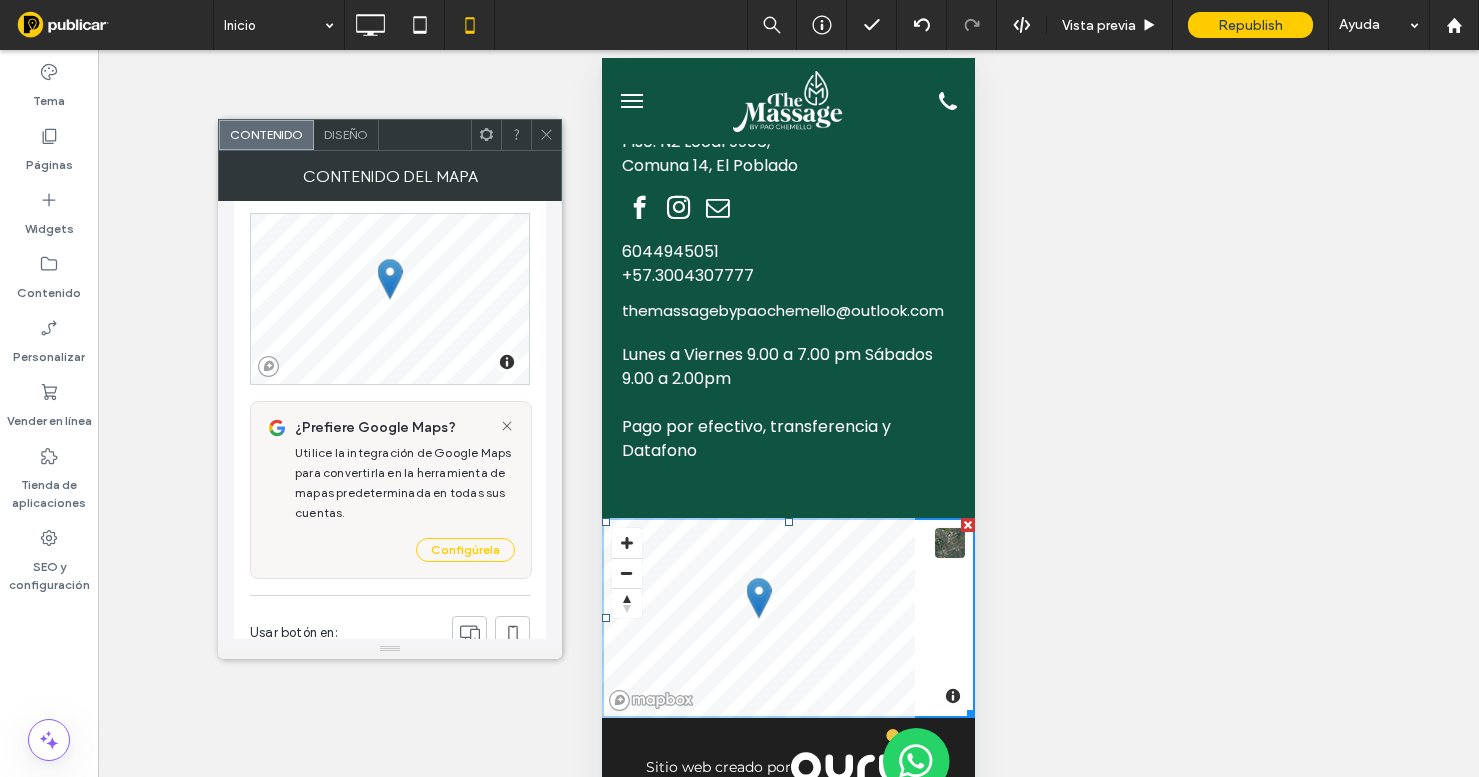scroll, scrollTop: 0, scrollLeft: 0, axis: both 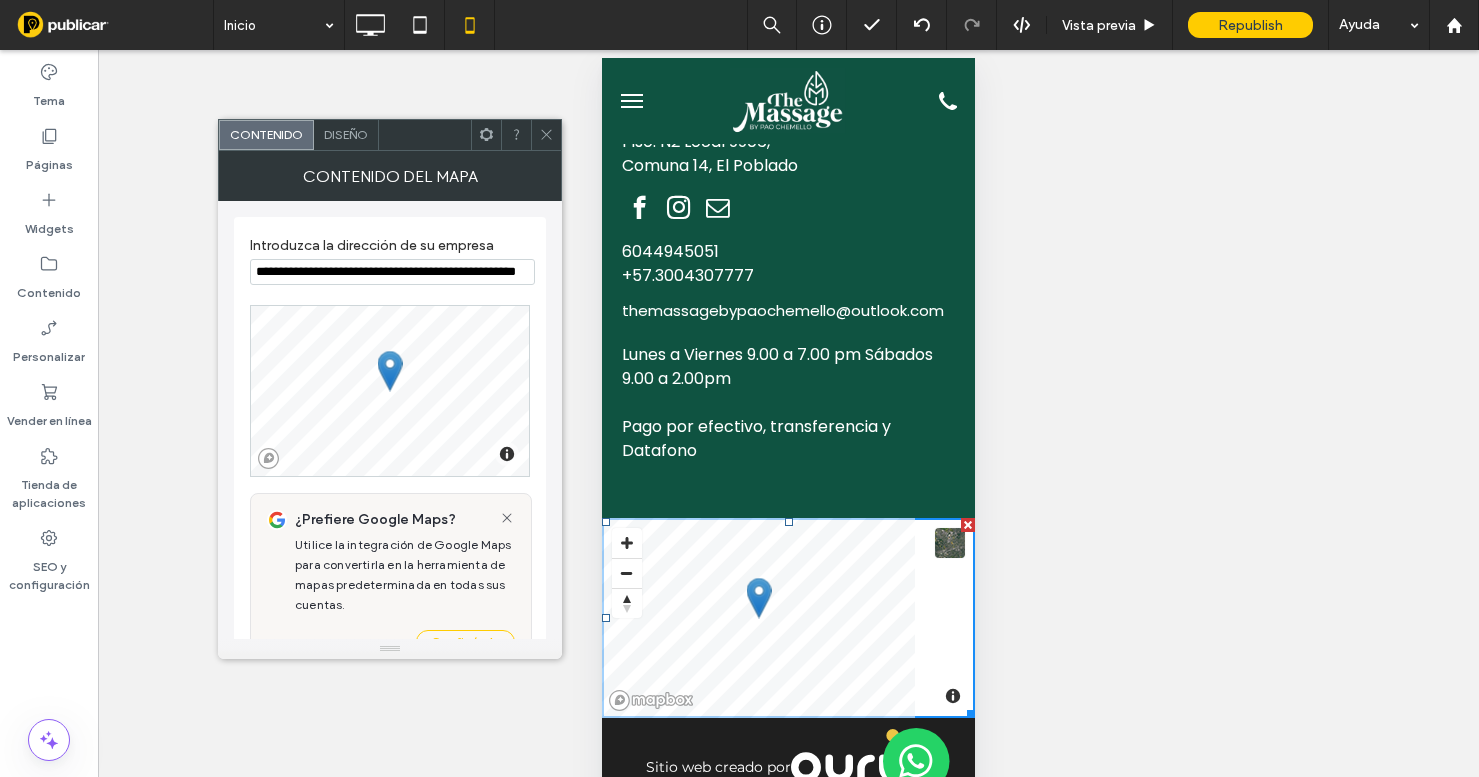 click on "¿Hacer visible?
Sí" at bounding box center [788, 438] 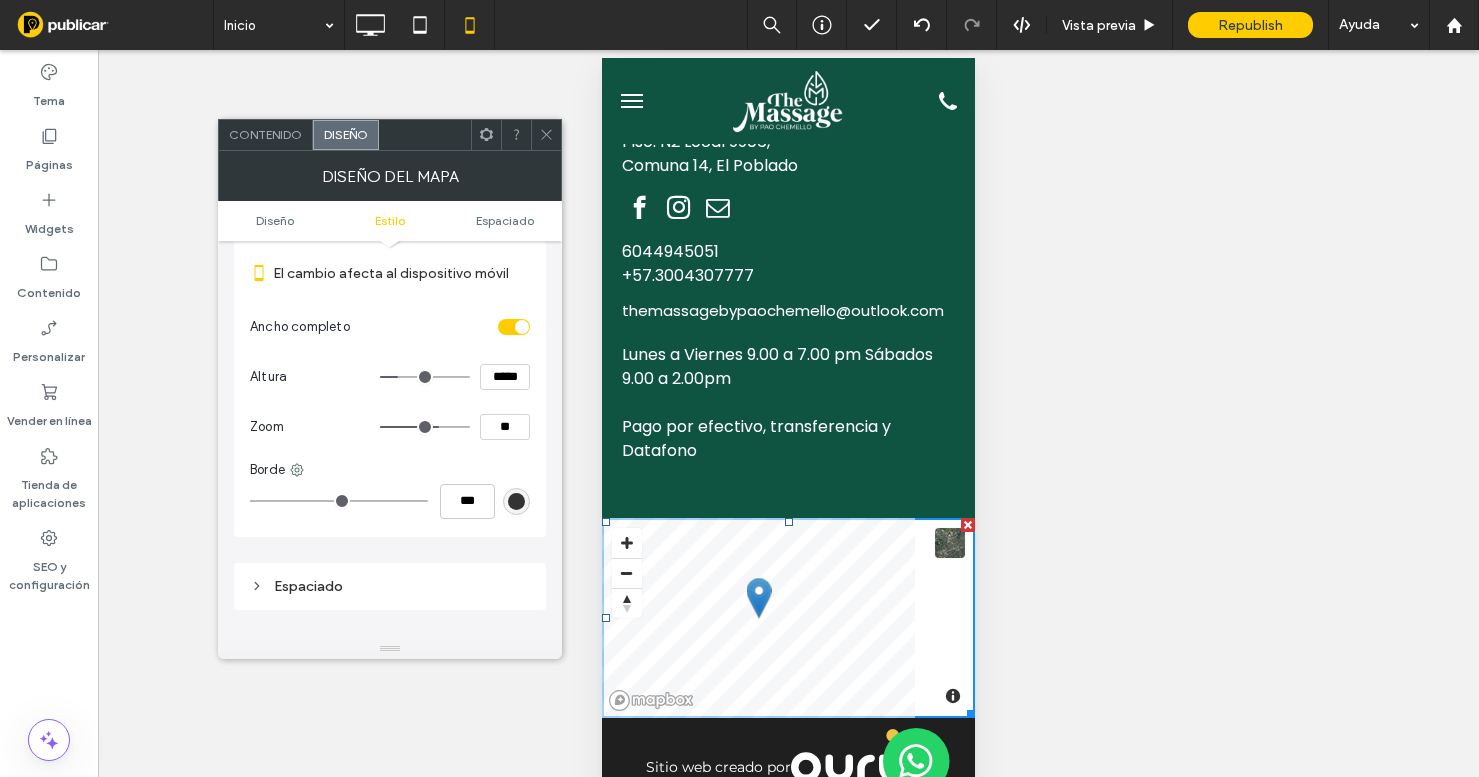scroll, scrollTop: 184, scrollLeft: 0, axis: vertical 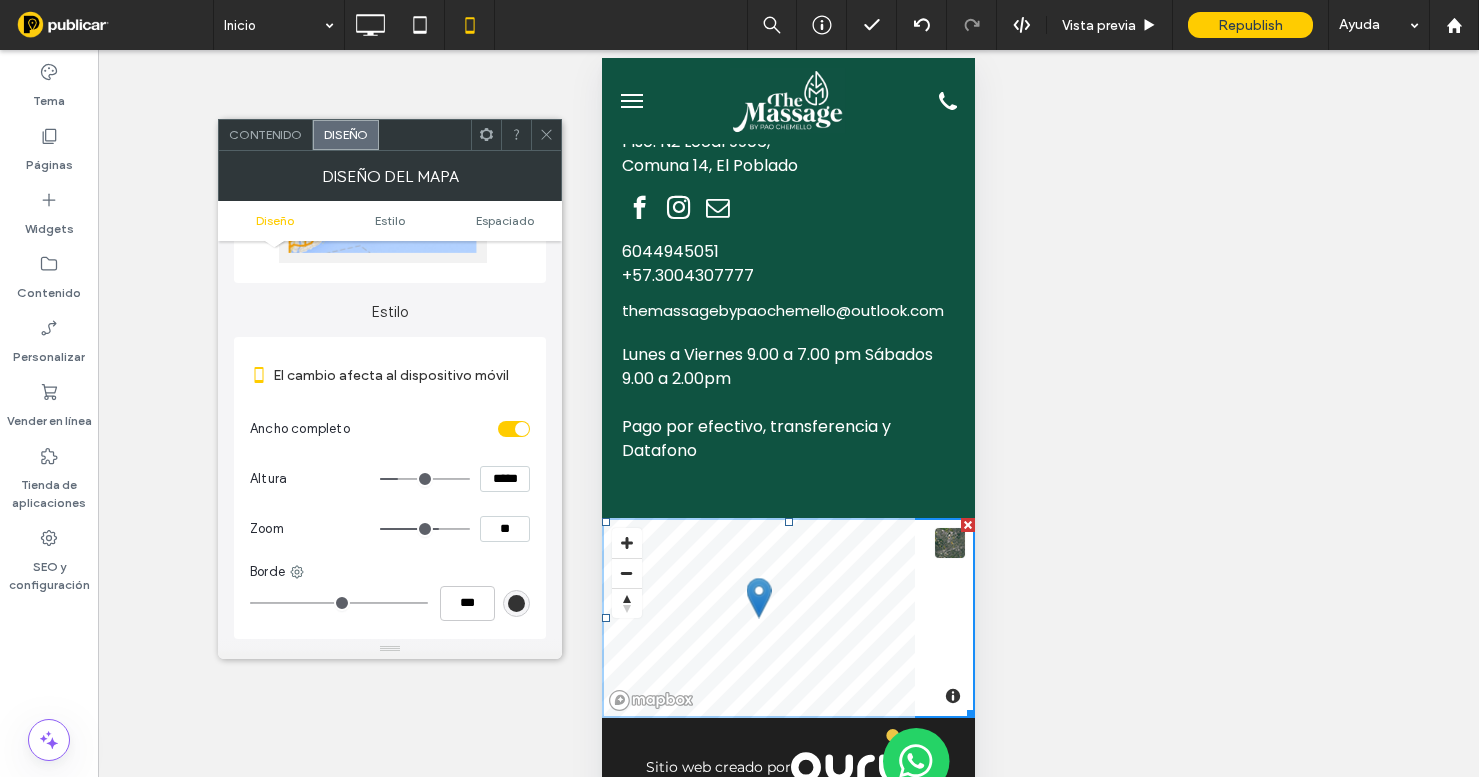 click at bounding box center [522, 429] 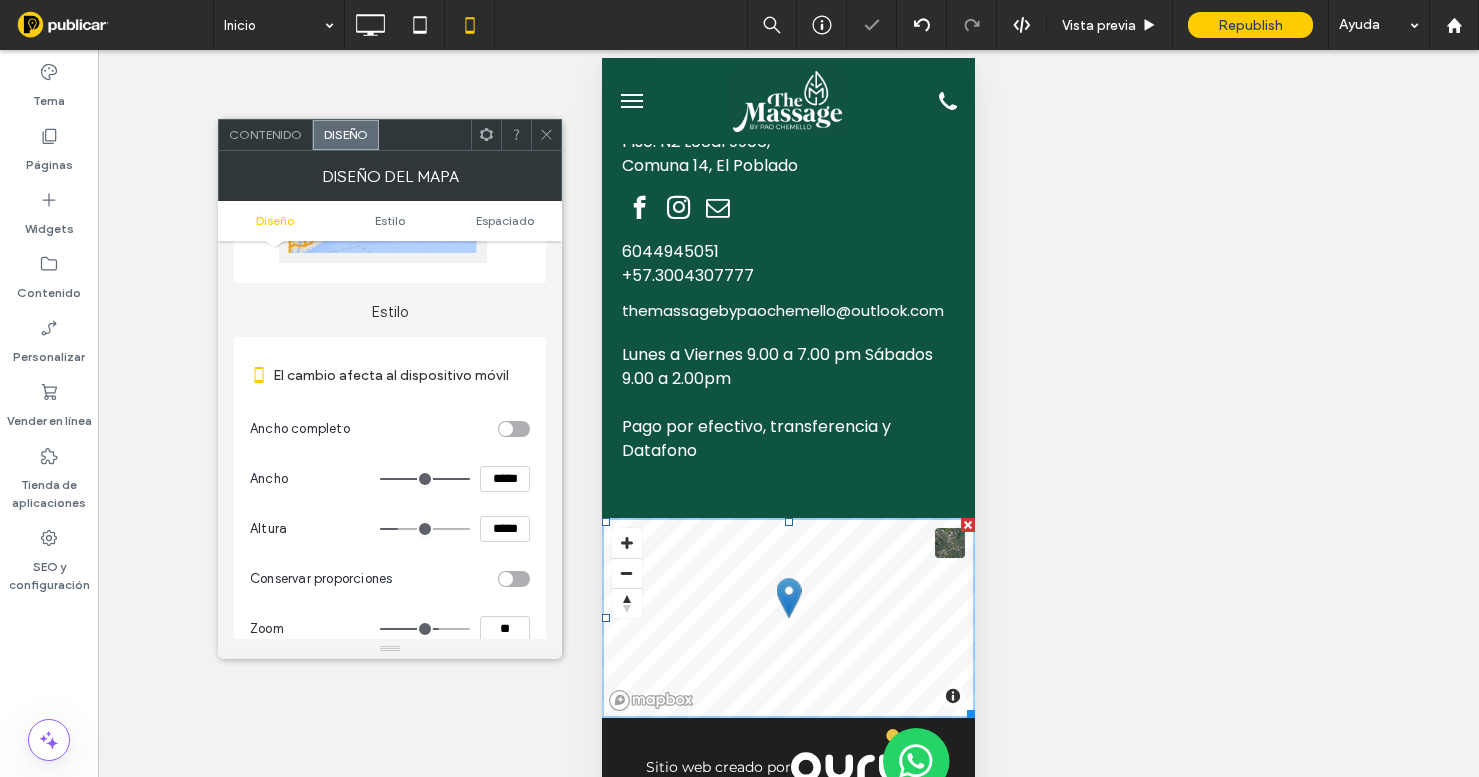 click at bounding box center (506, 429) 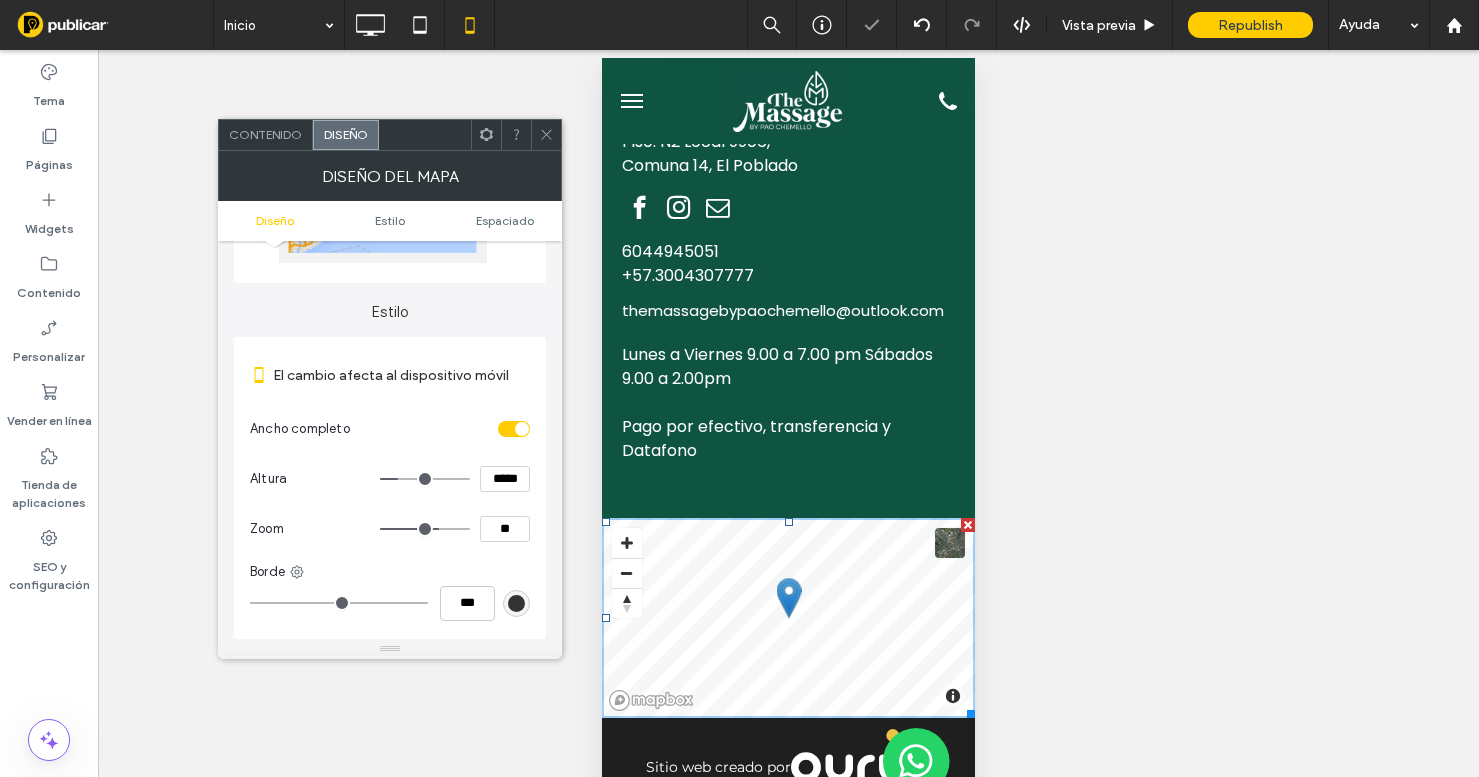 click on "*****" at bounding box center (505, 479) 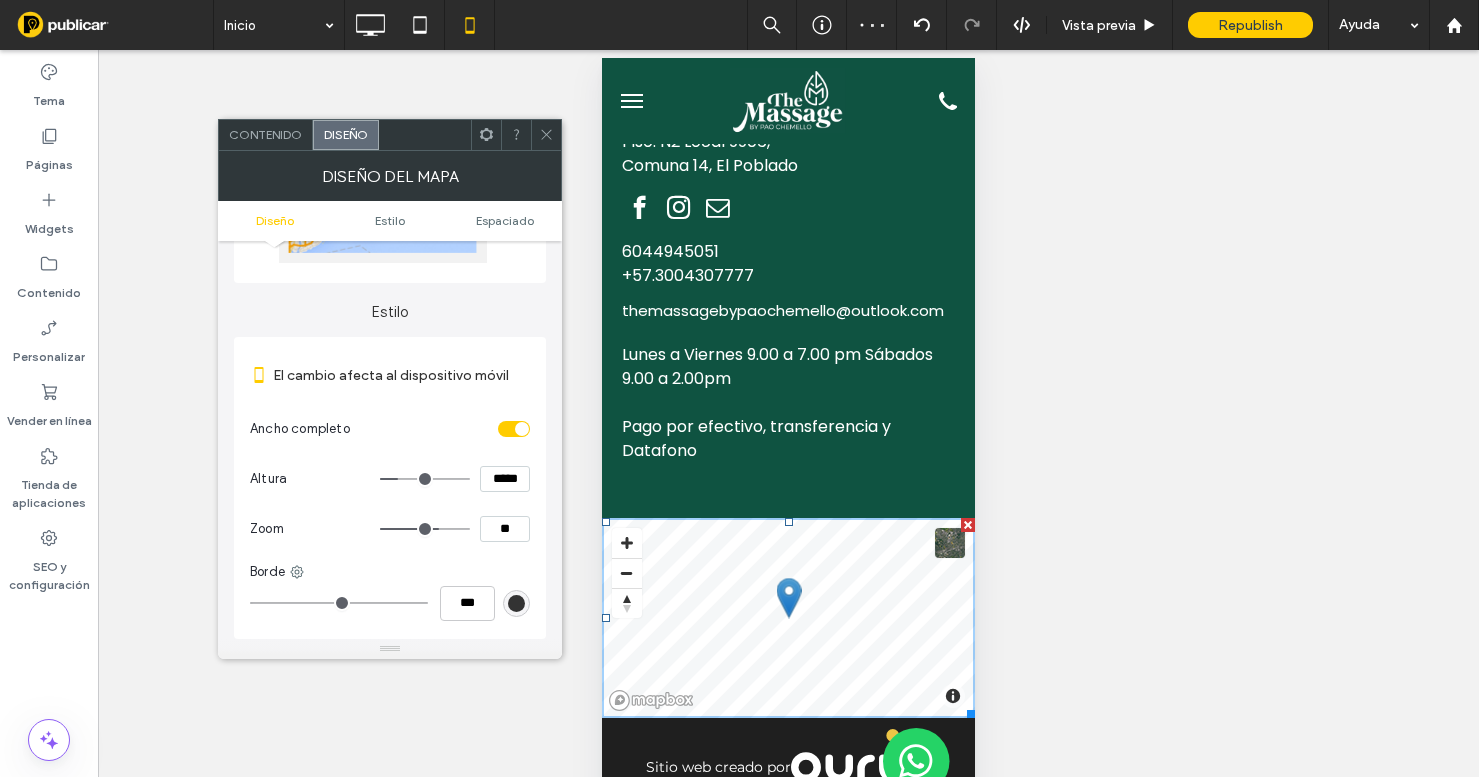 type on "*****" 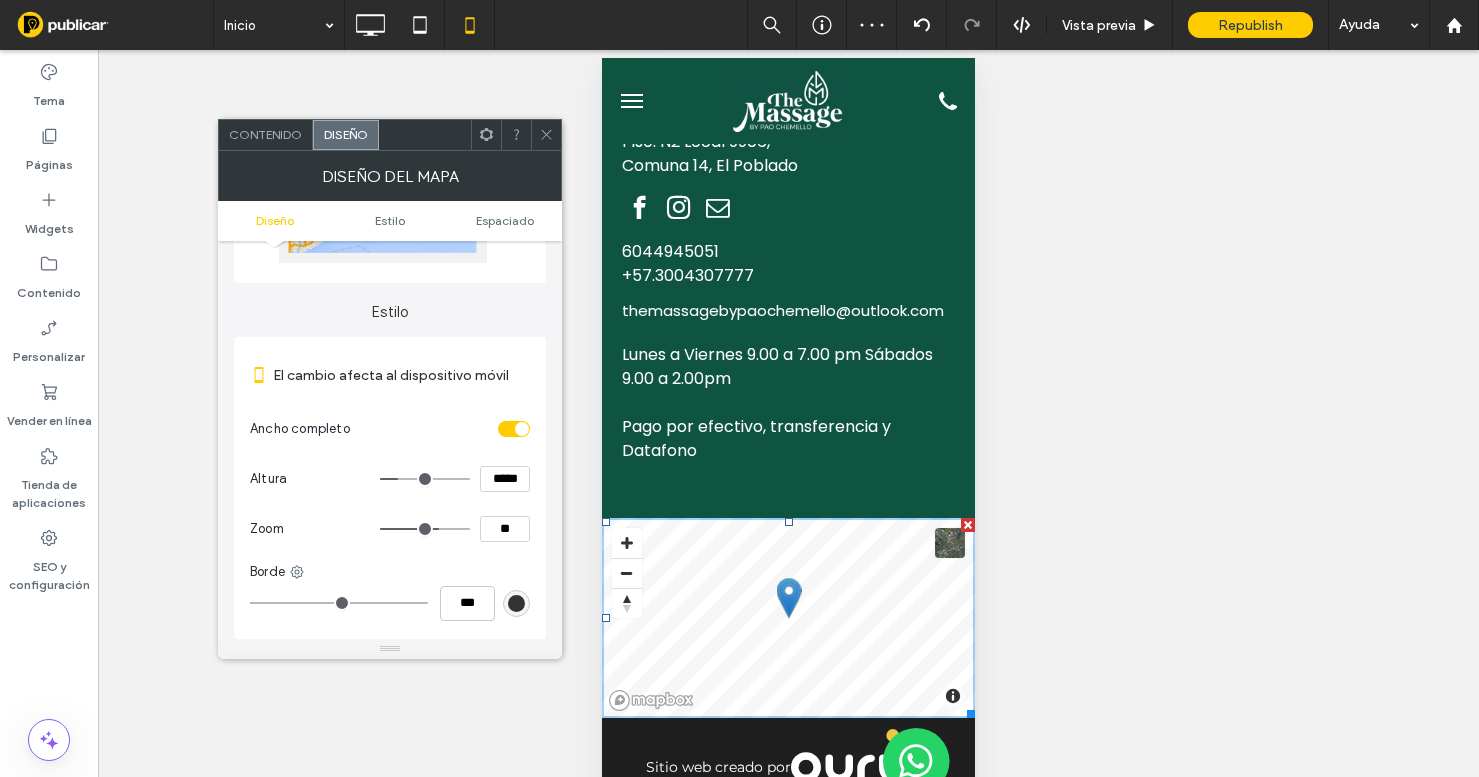 type on "***" 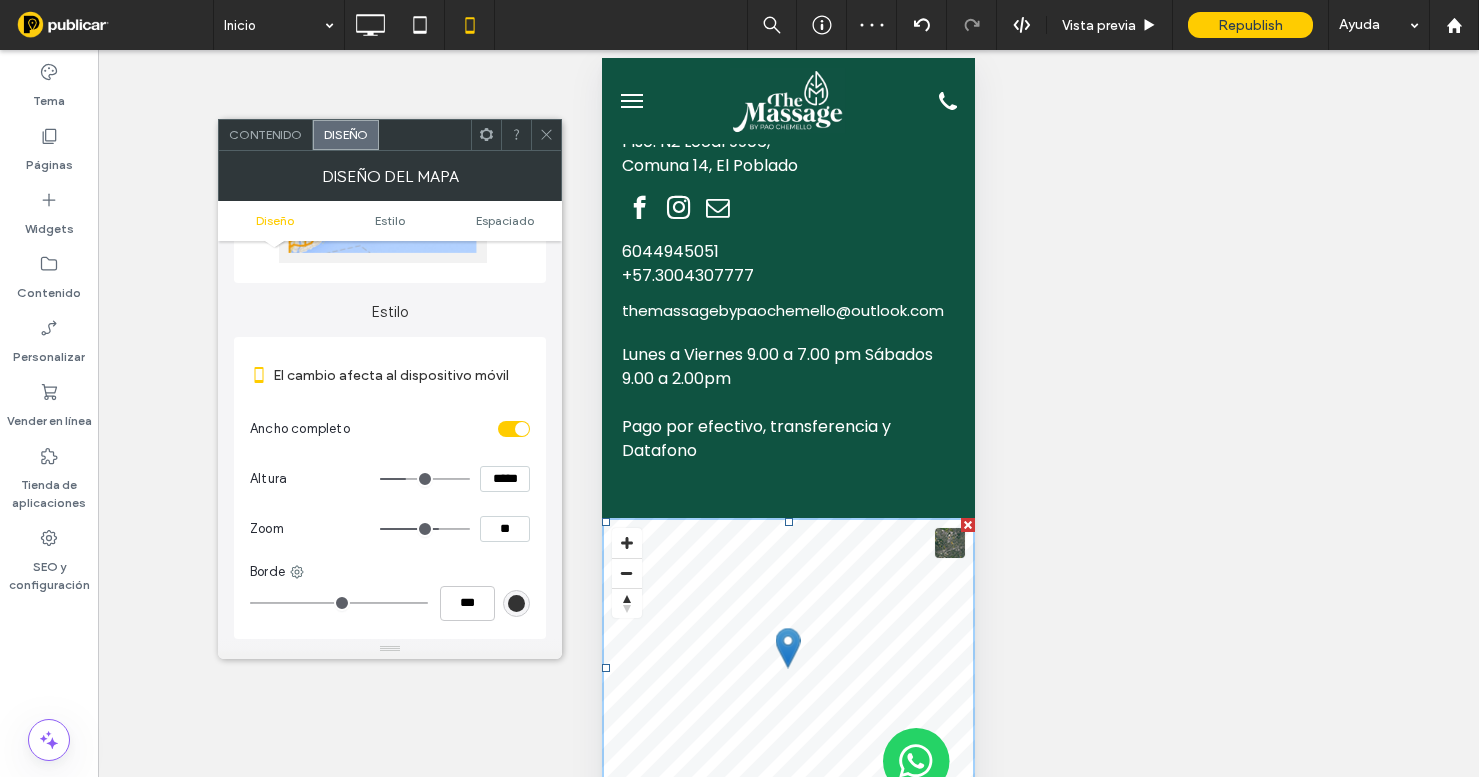 click 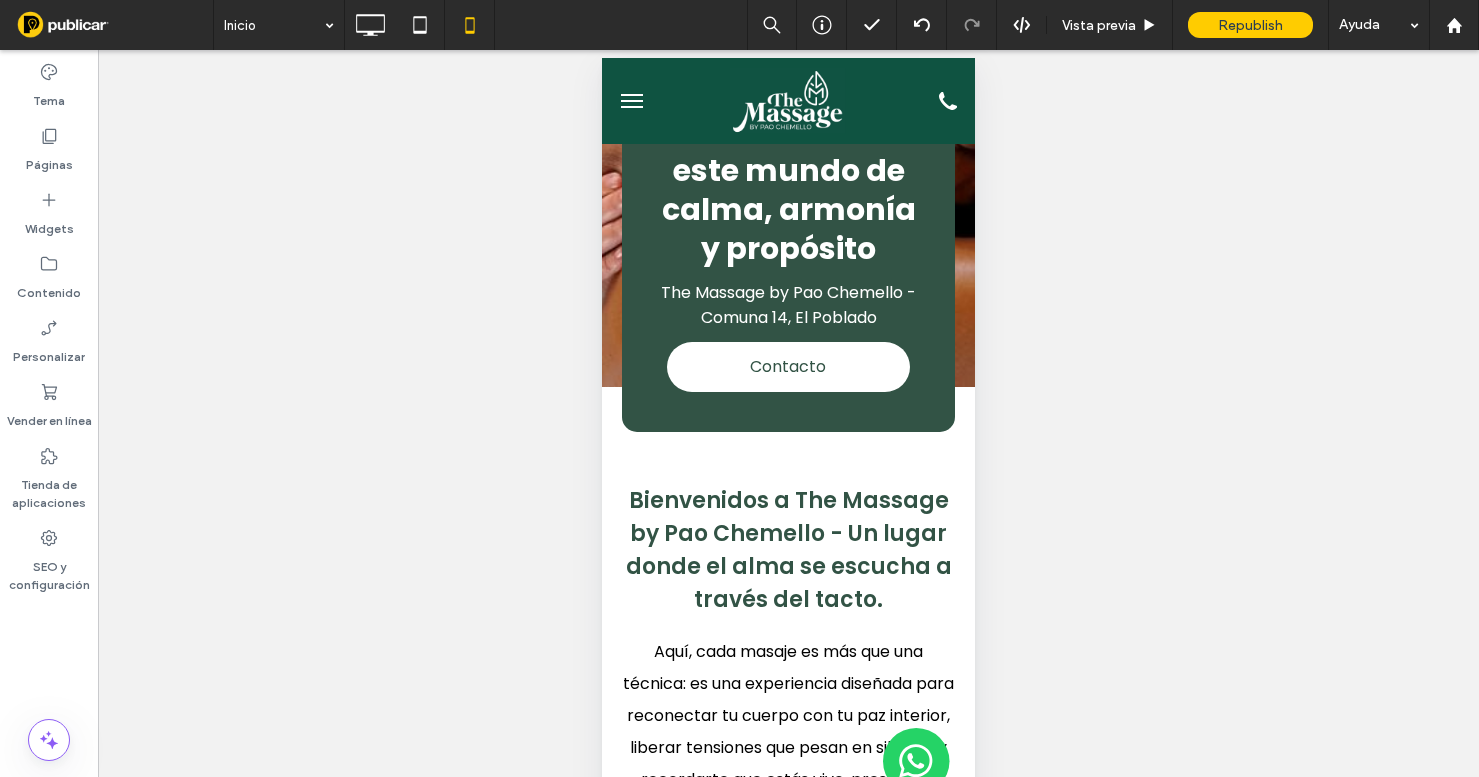 scroll, scrollTop: 0, scrollLeft: 0, axis: both 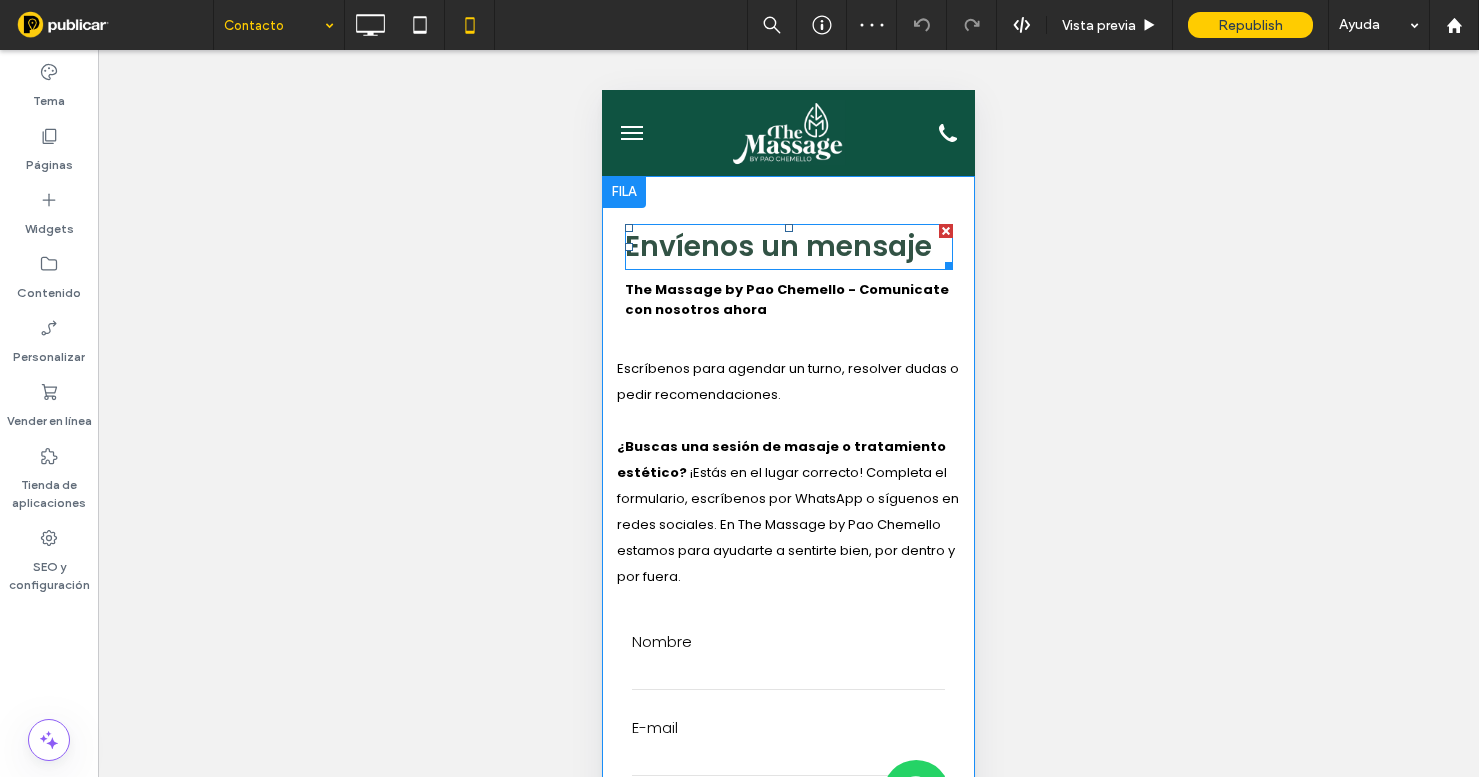 click on "Envíenos un mensaje" at bounding box center [778, 246] 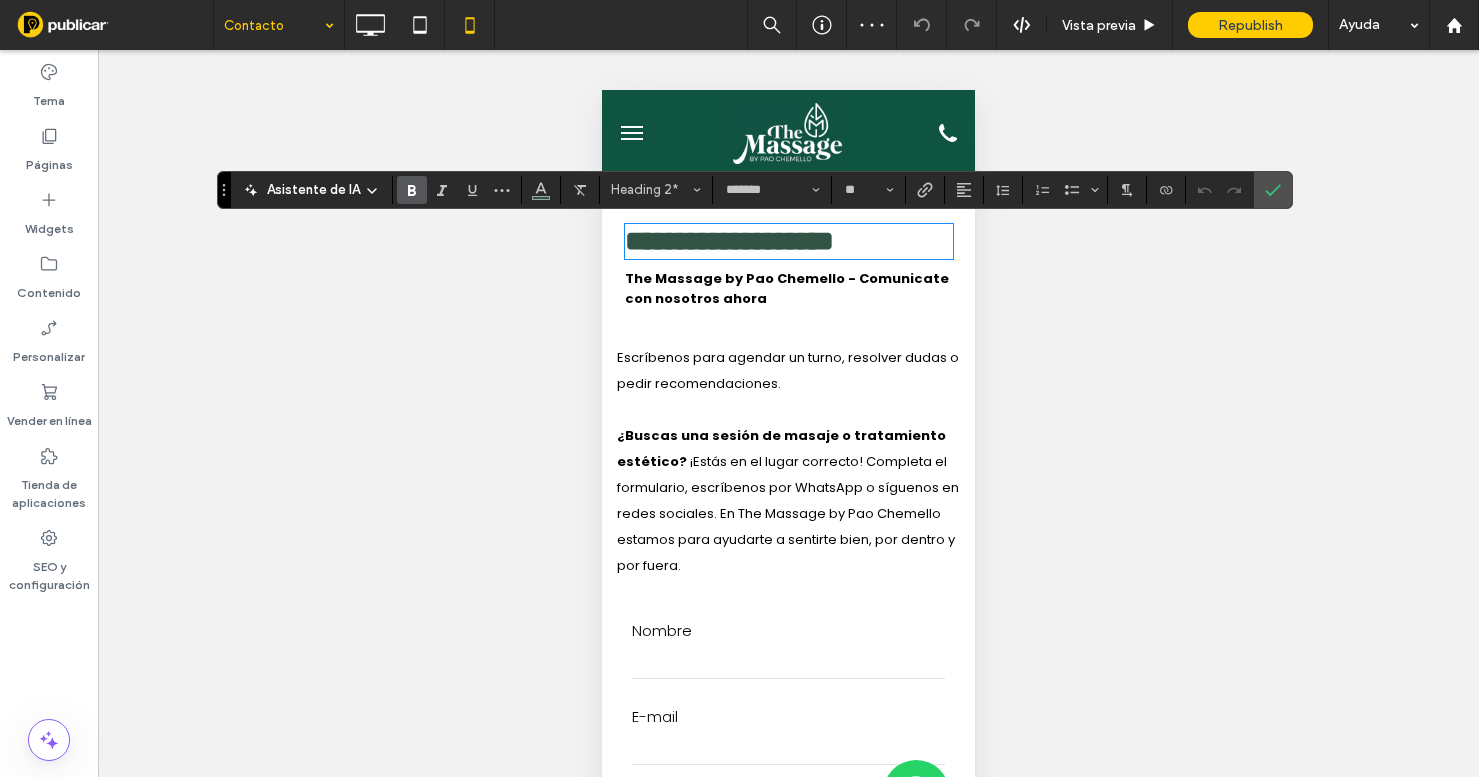 click on "The Massage by Pao Chemello - Comunicate con nosotros ahora" at bounding box center (787, 288) 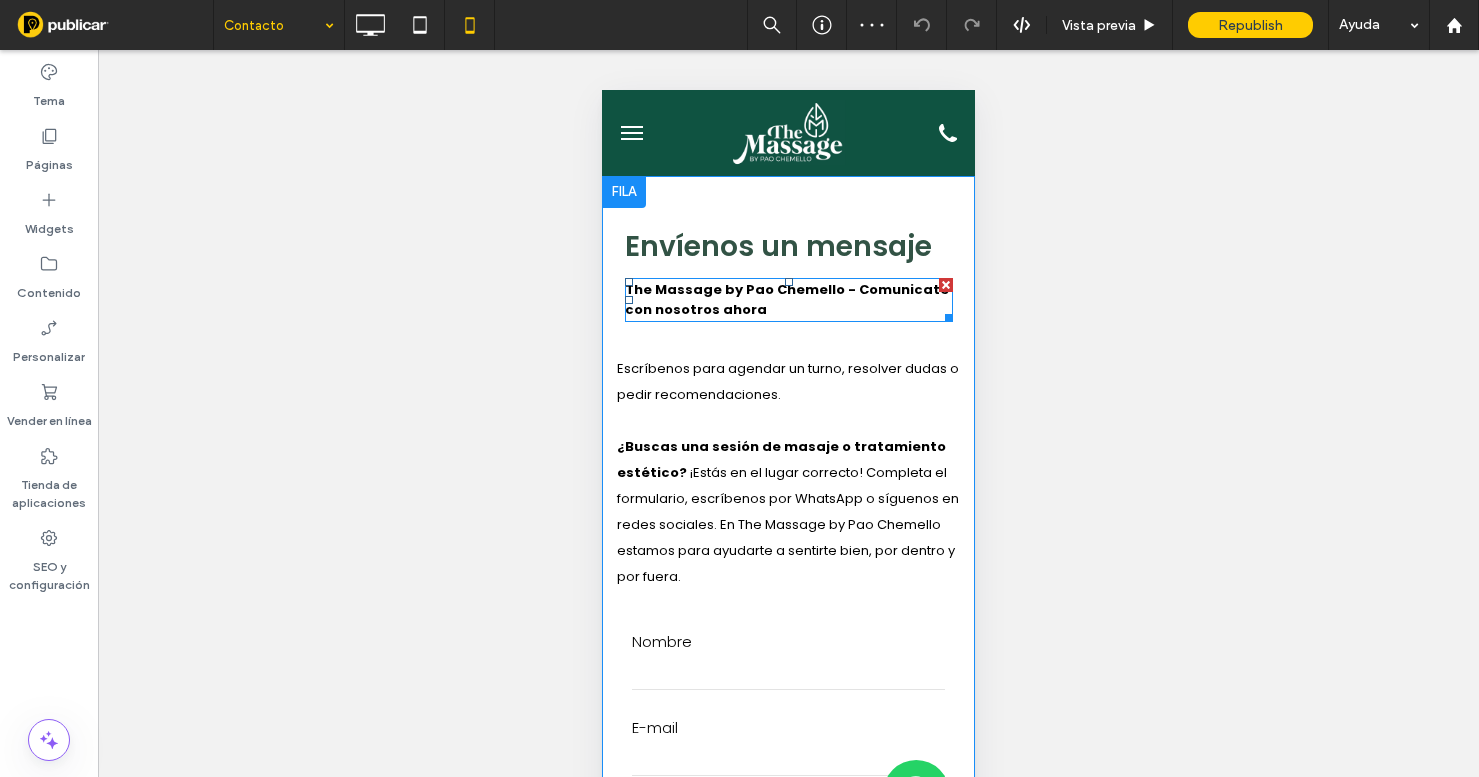 click on "The Massage by Pao Chemello - Comunicate con nosotros ahora" at bounding box center (787, 299) 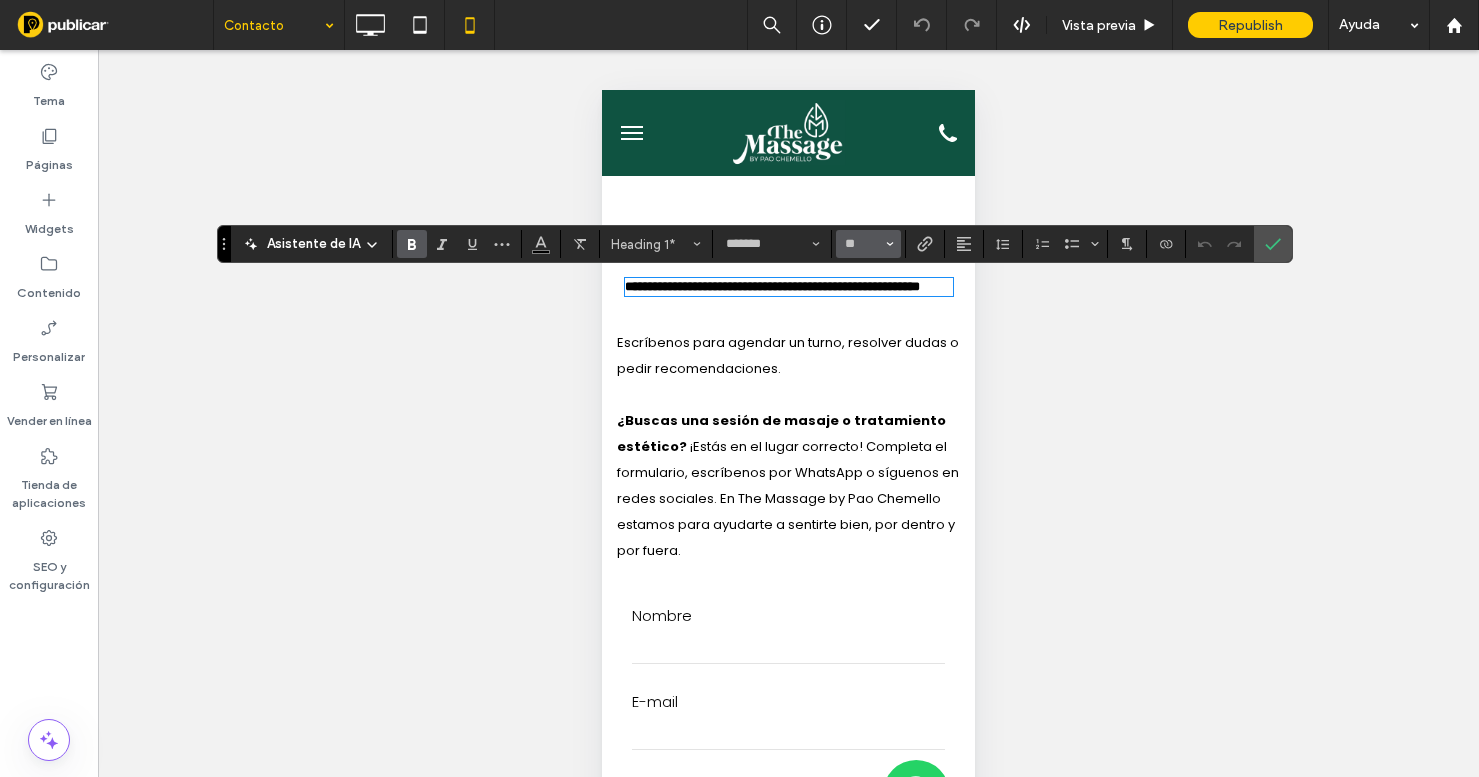 click at bounding box center [890, 244] 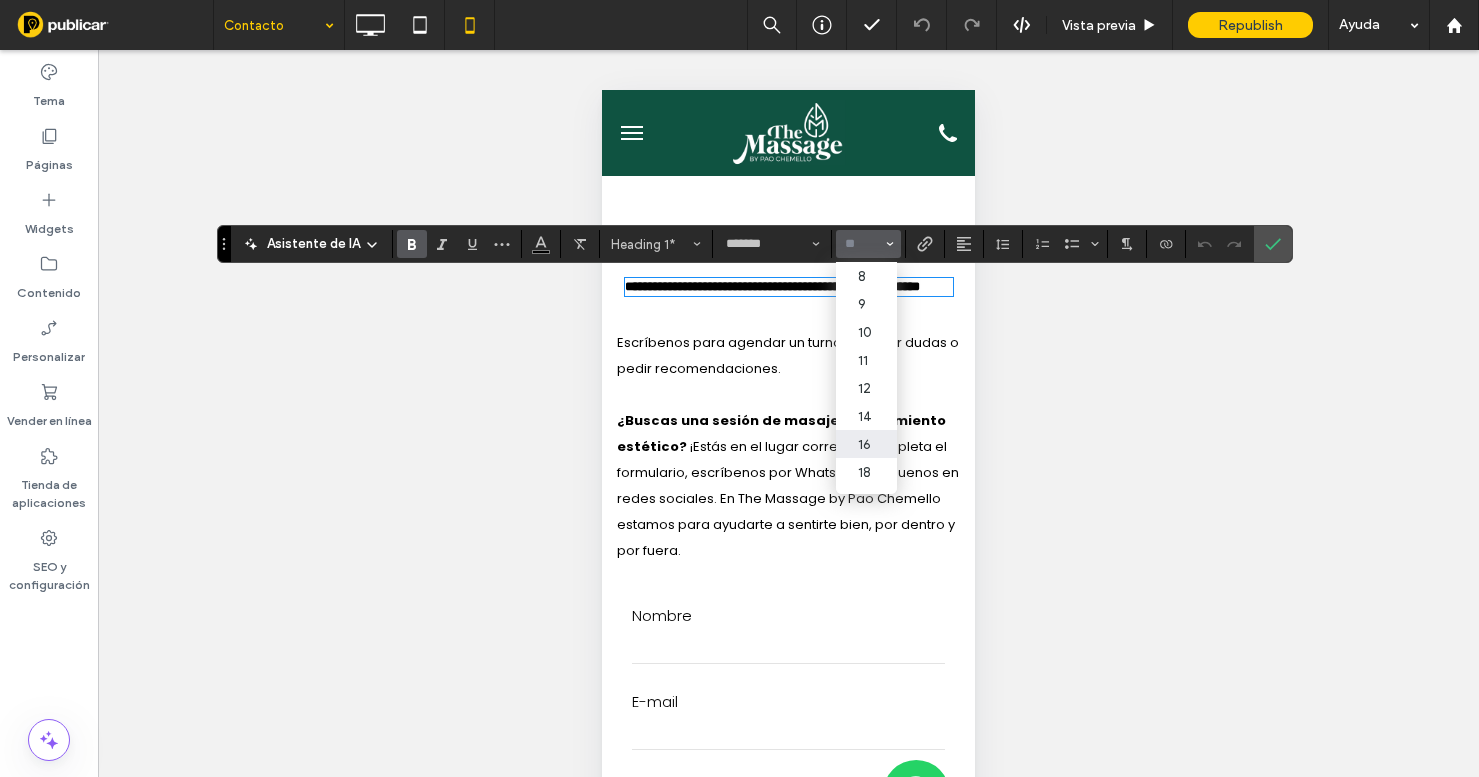click on "16" at bounding box center (866, 444) 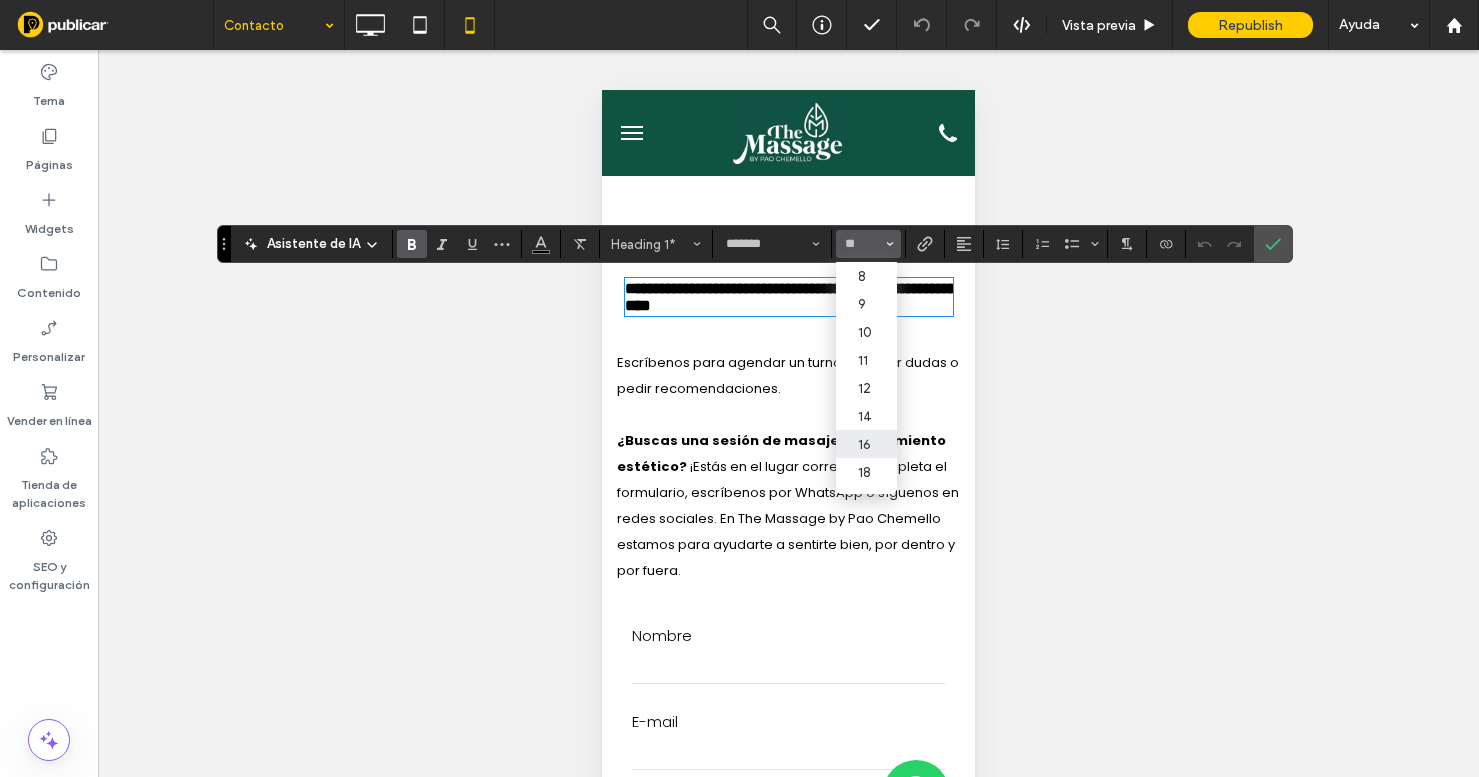 type on "**" 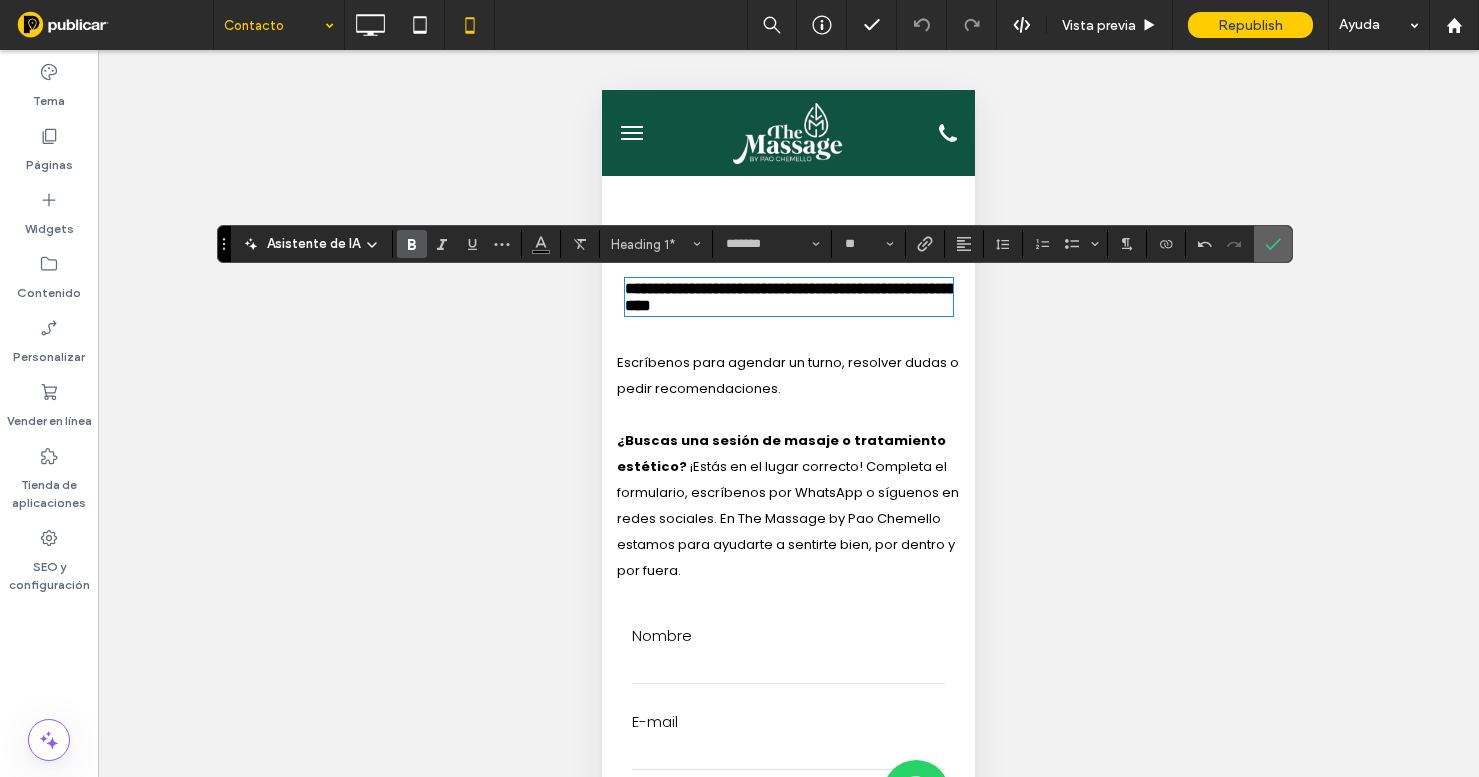 click 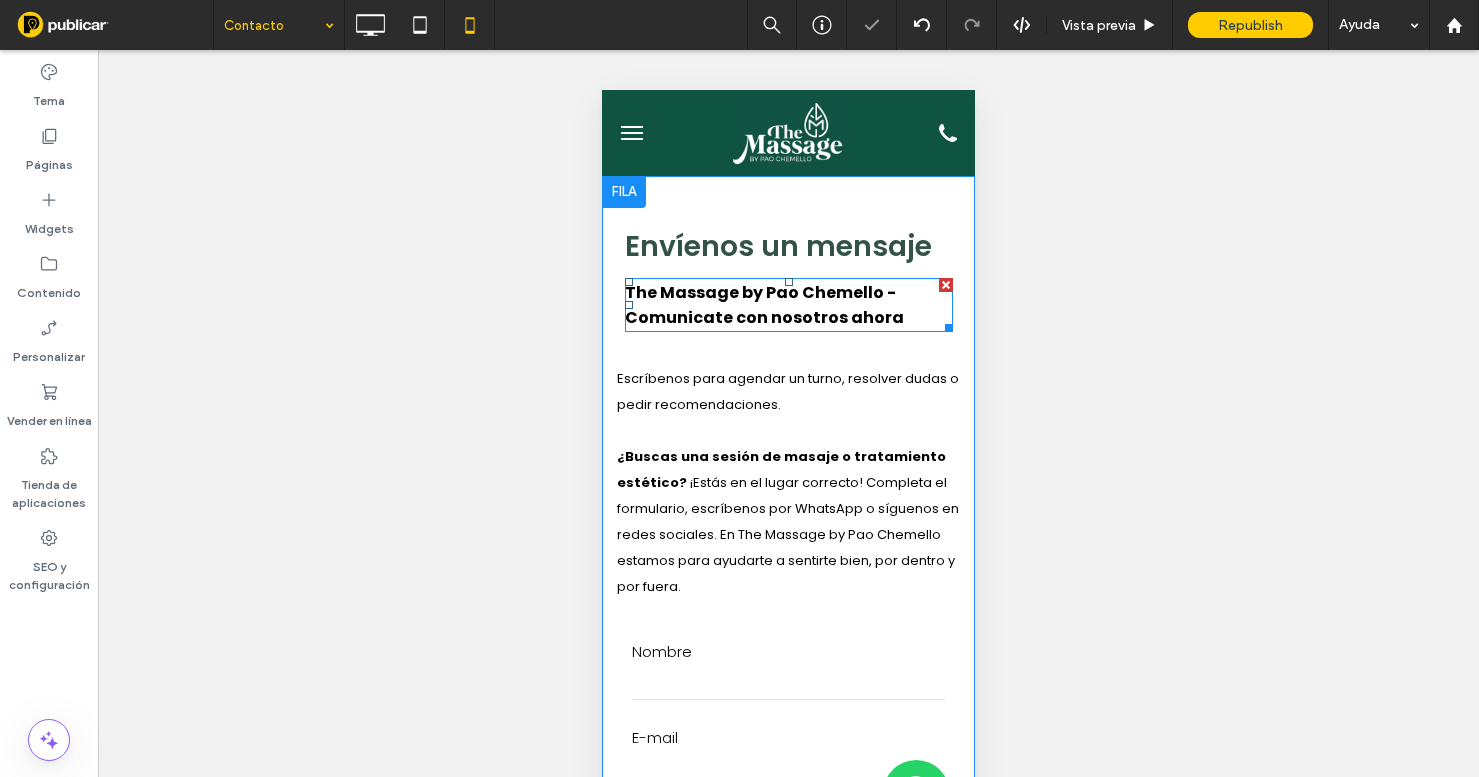 click on "The Massage by Pao Chemello - Comunicate con nosotros ahora" at bounding box center (764, 305) 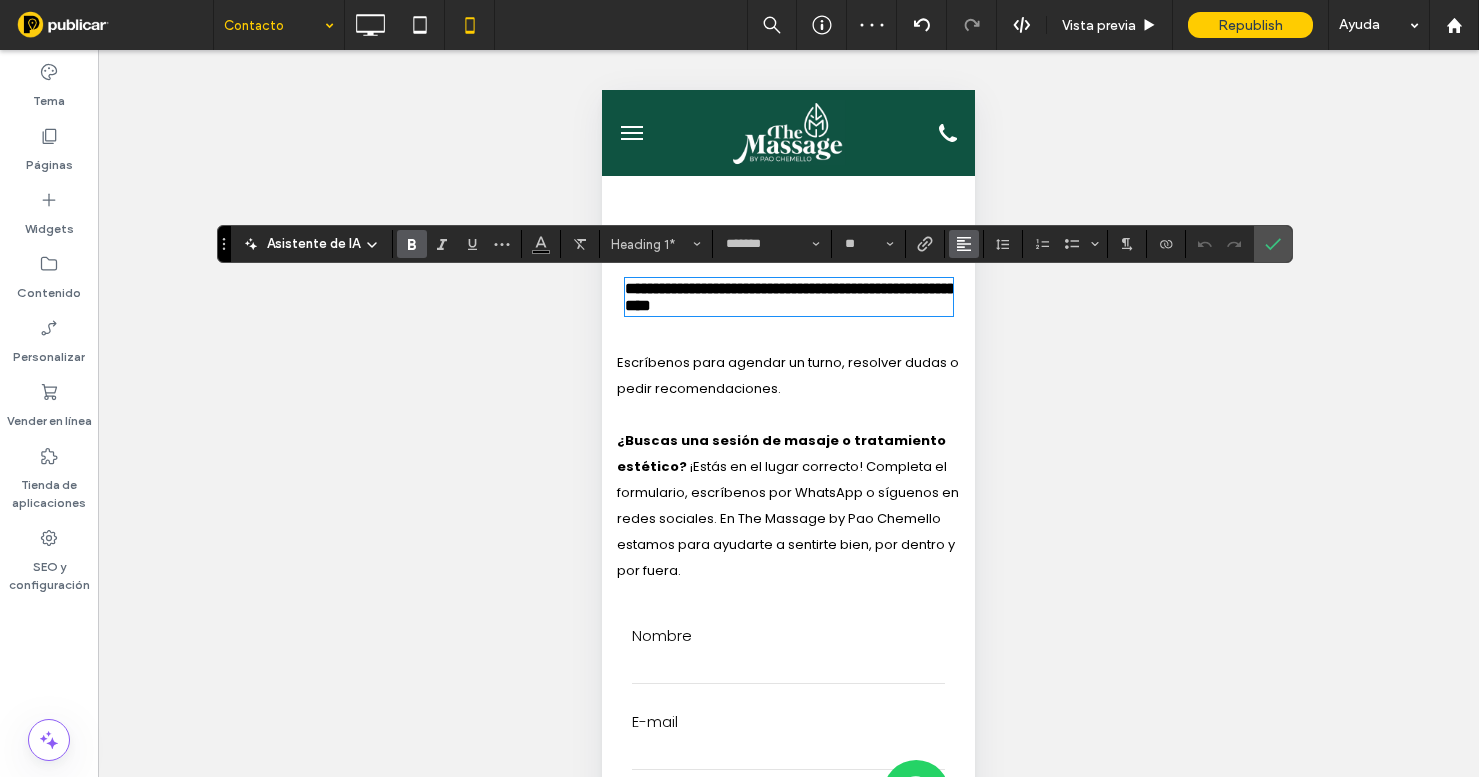 click 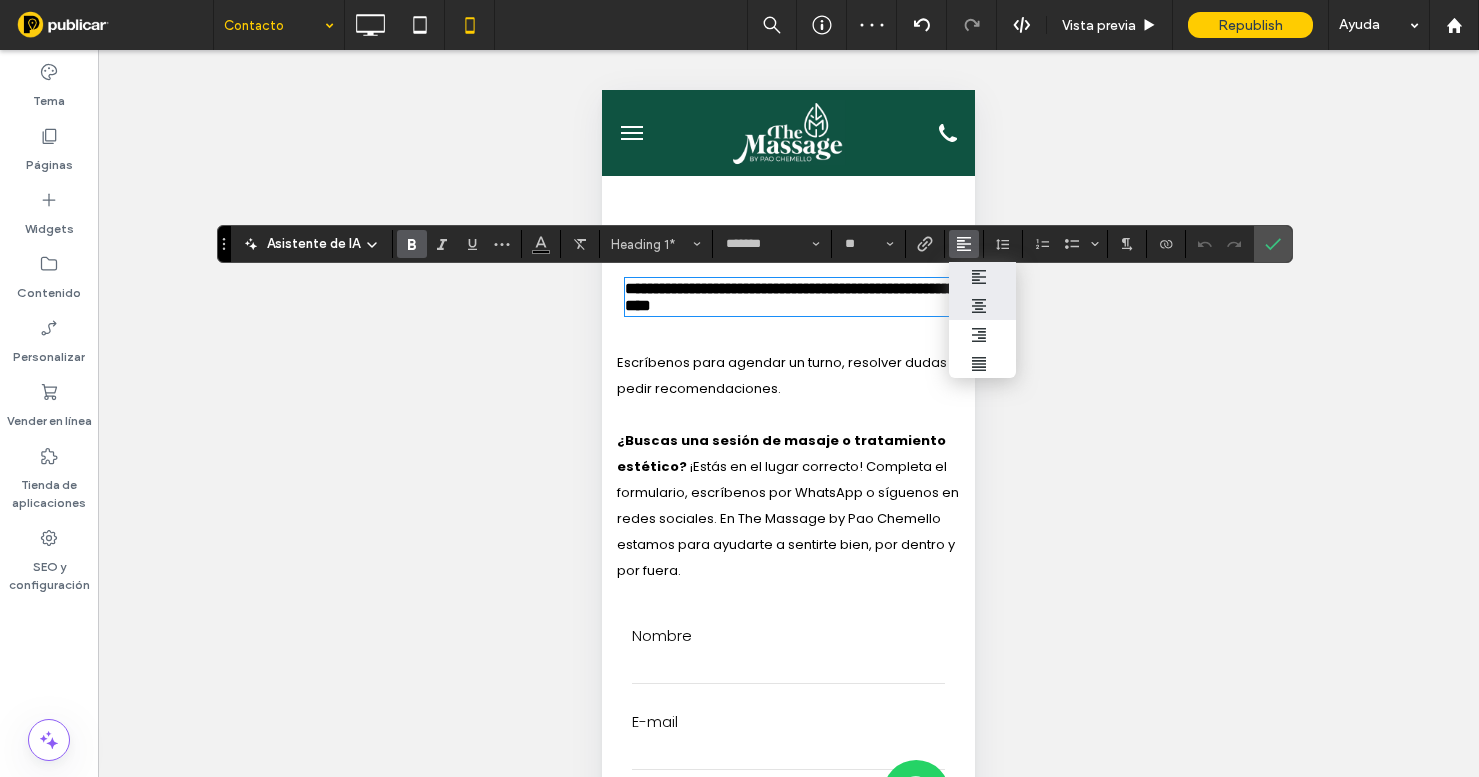 click 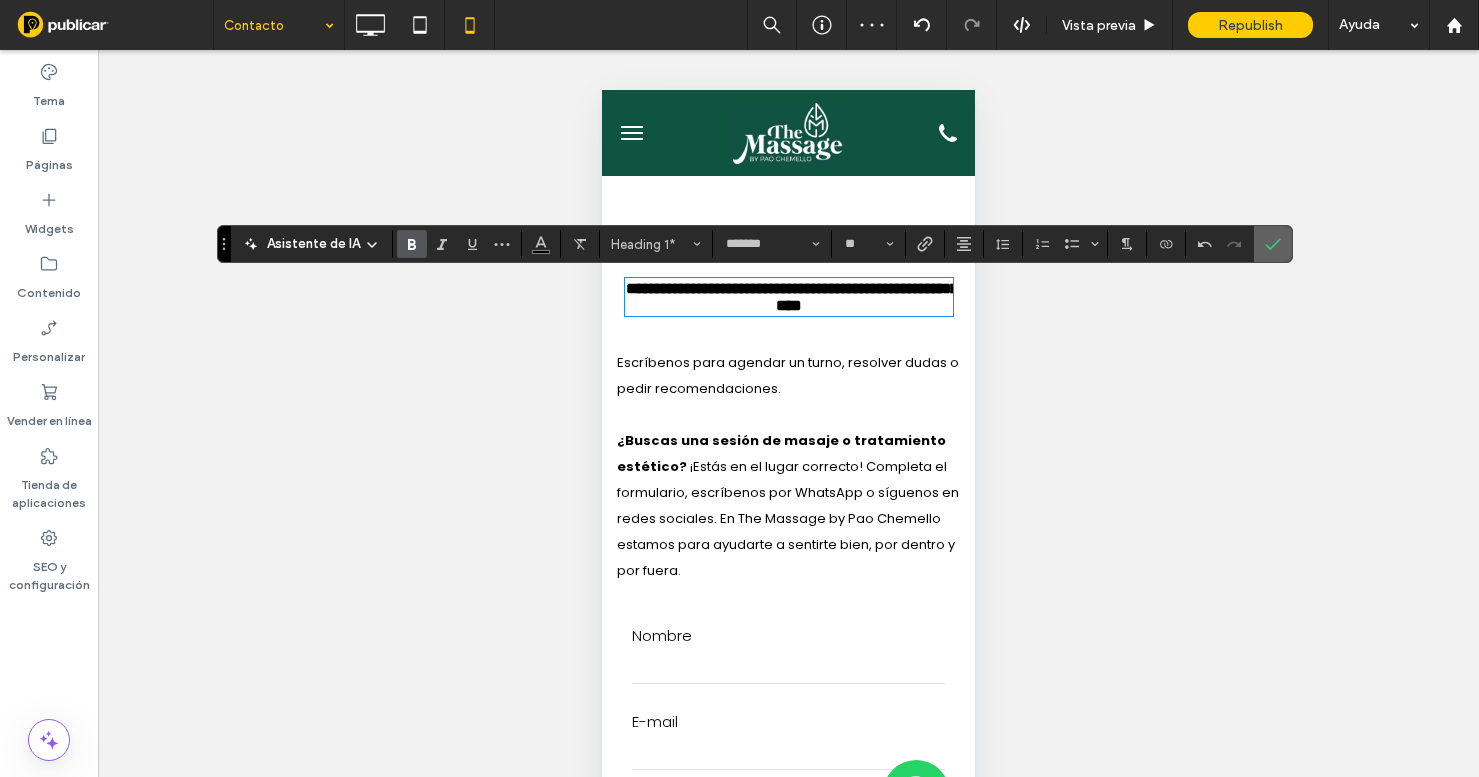 click at bounding box center [1273, 244] 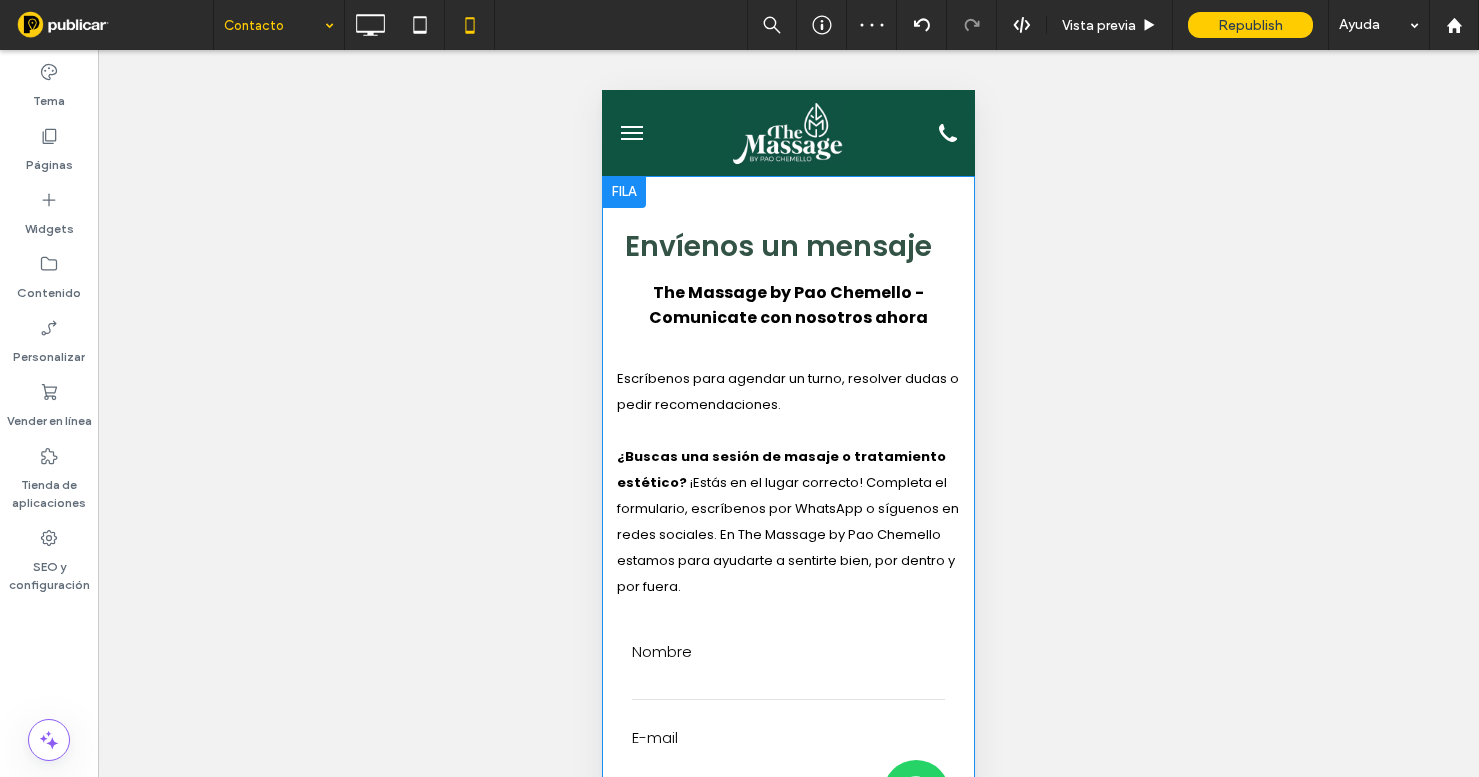 click on "Escríbenos para agendar un turno, resolver dudas o pedir recomendaciones." at bounding box center (788, 392) 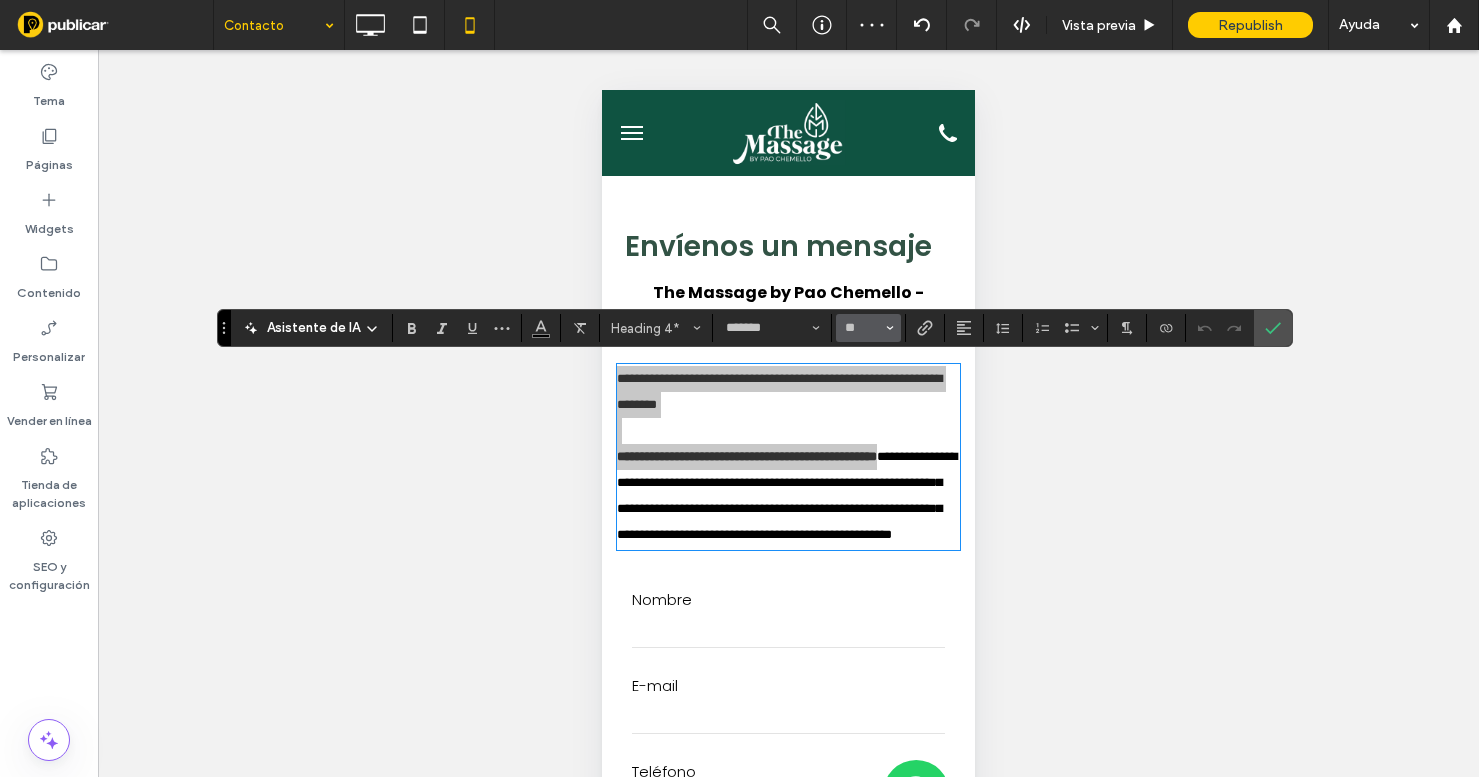 click 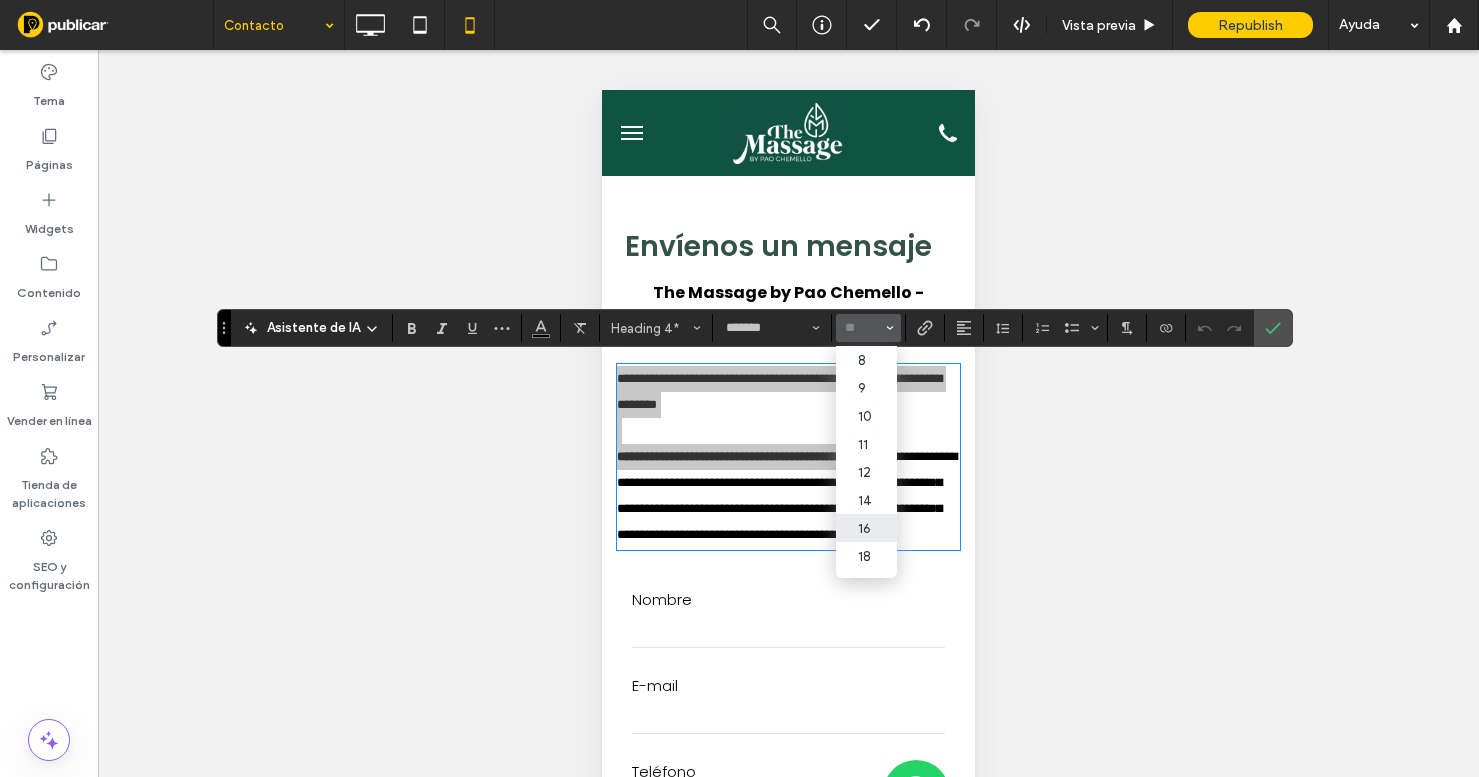 click on "16" at bounding box center [866, 528] 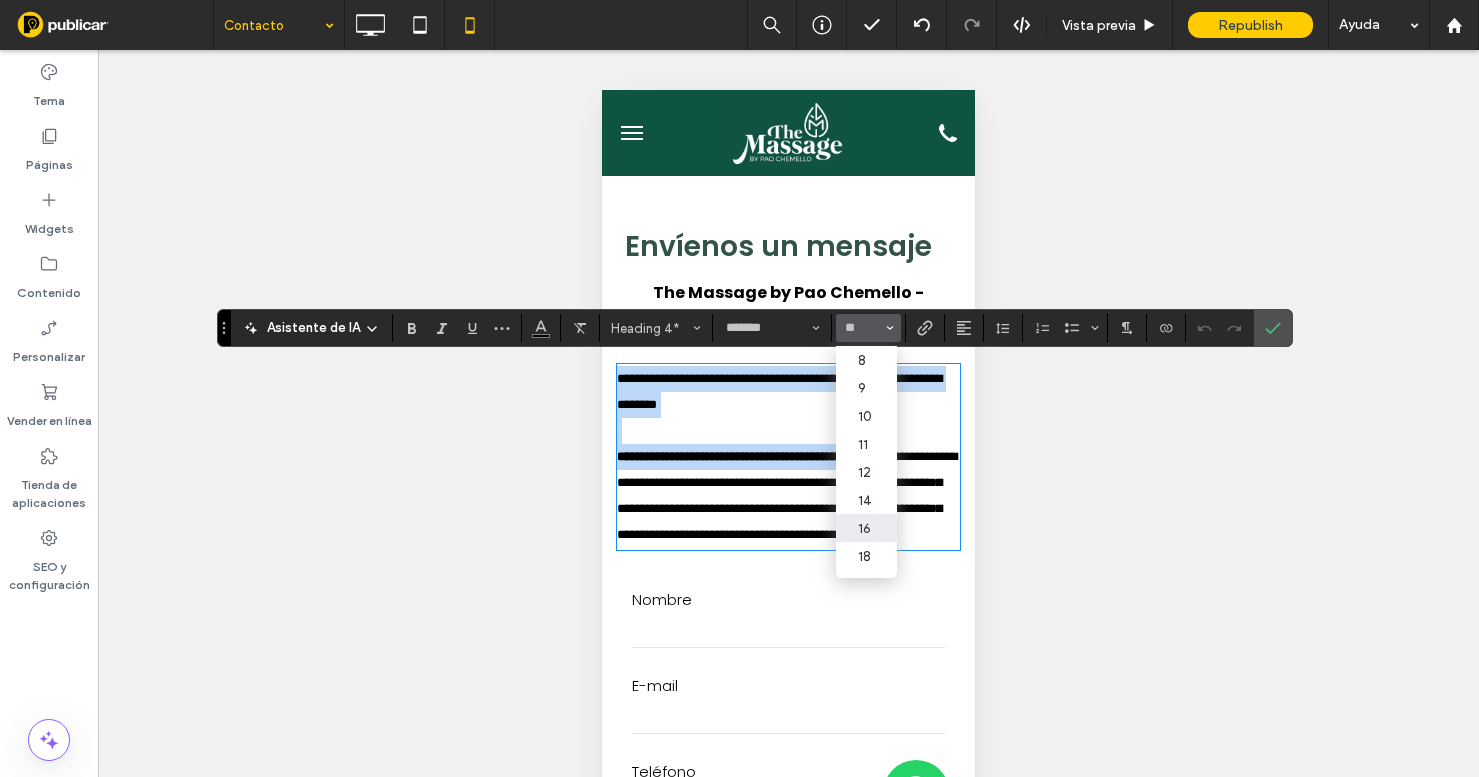 type on "**" 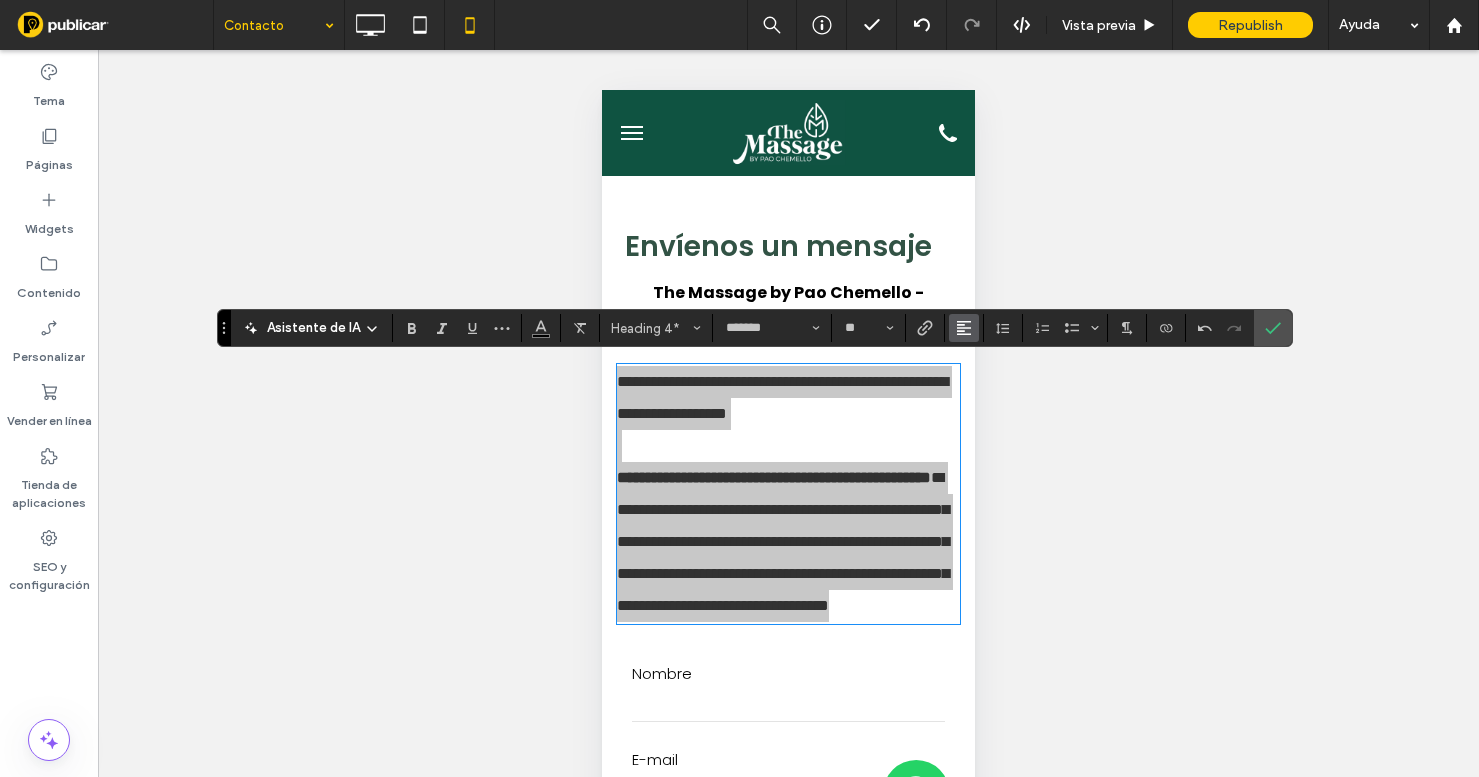 click 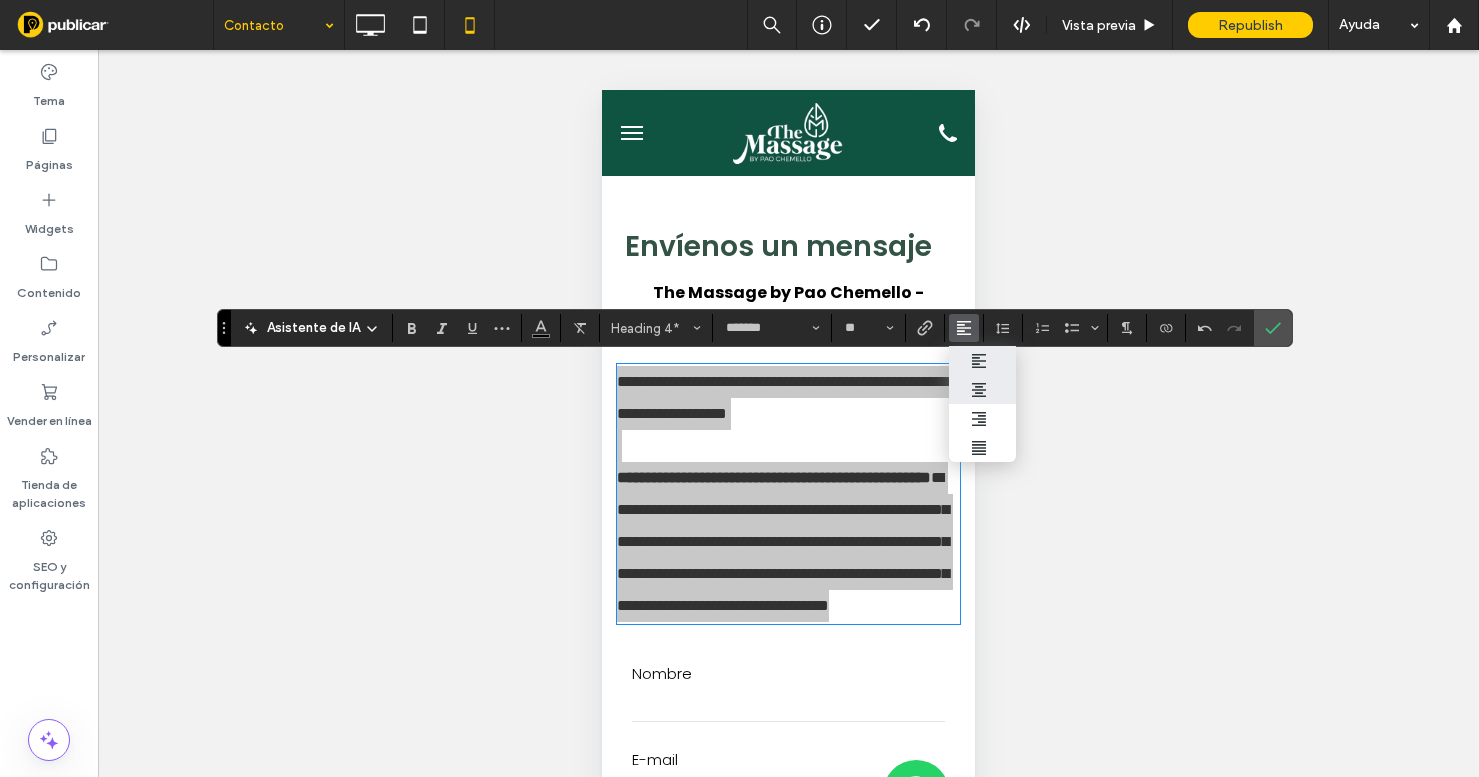 click 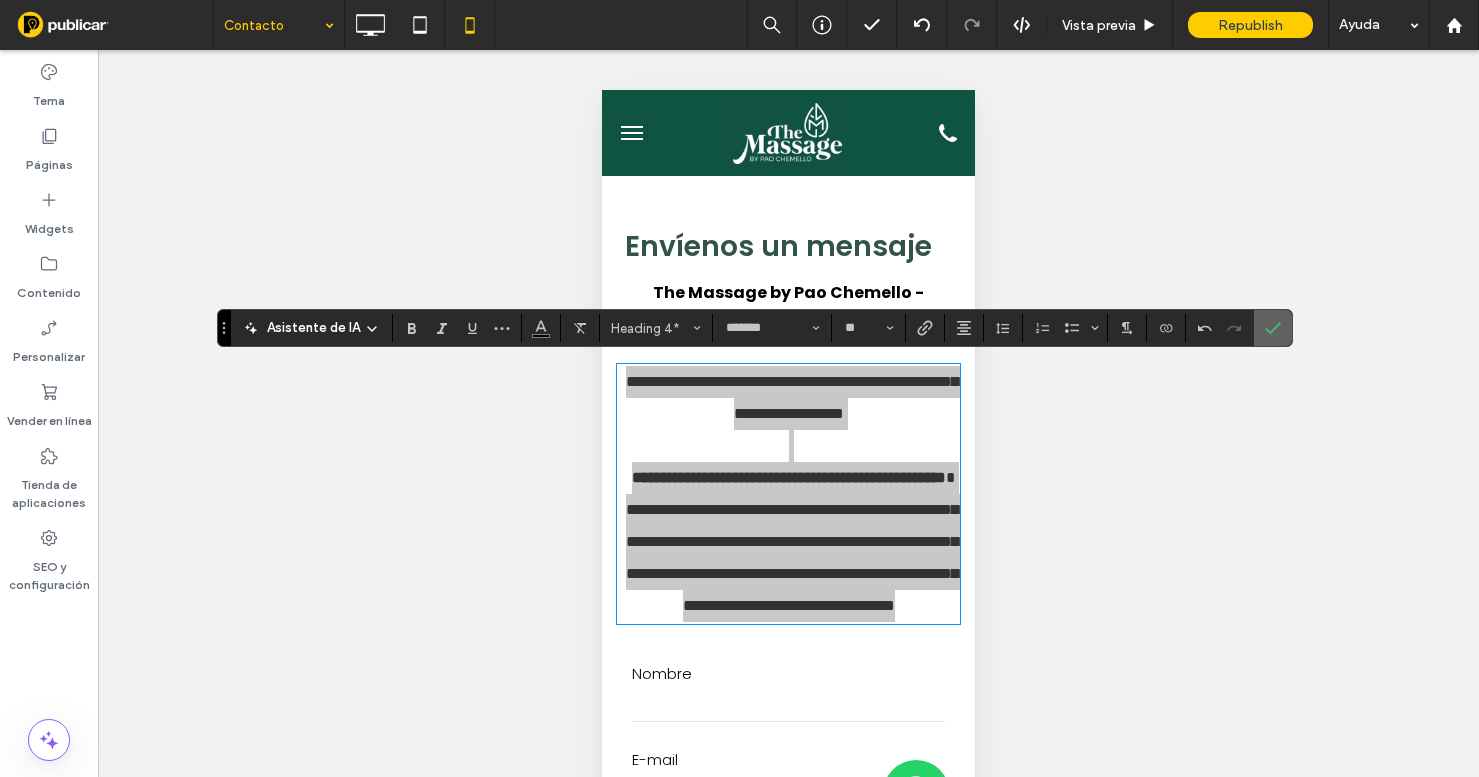 click at bounding box center (1273, 328) 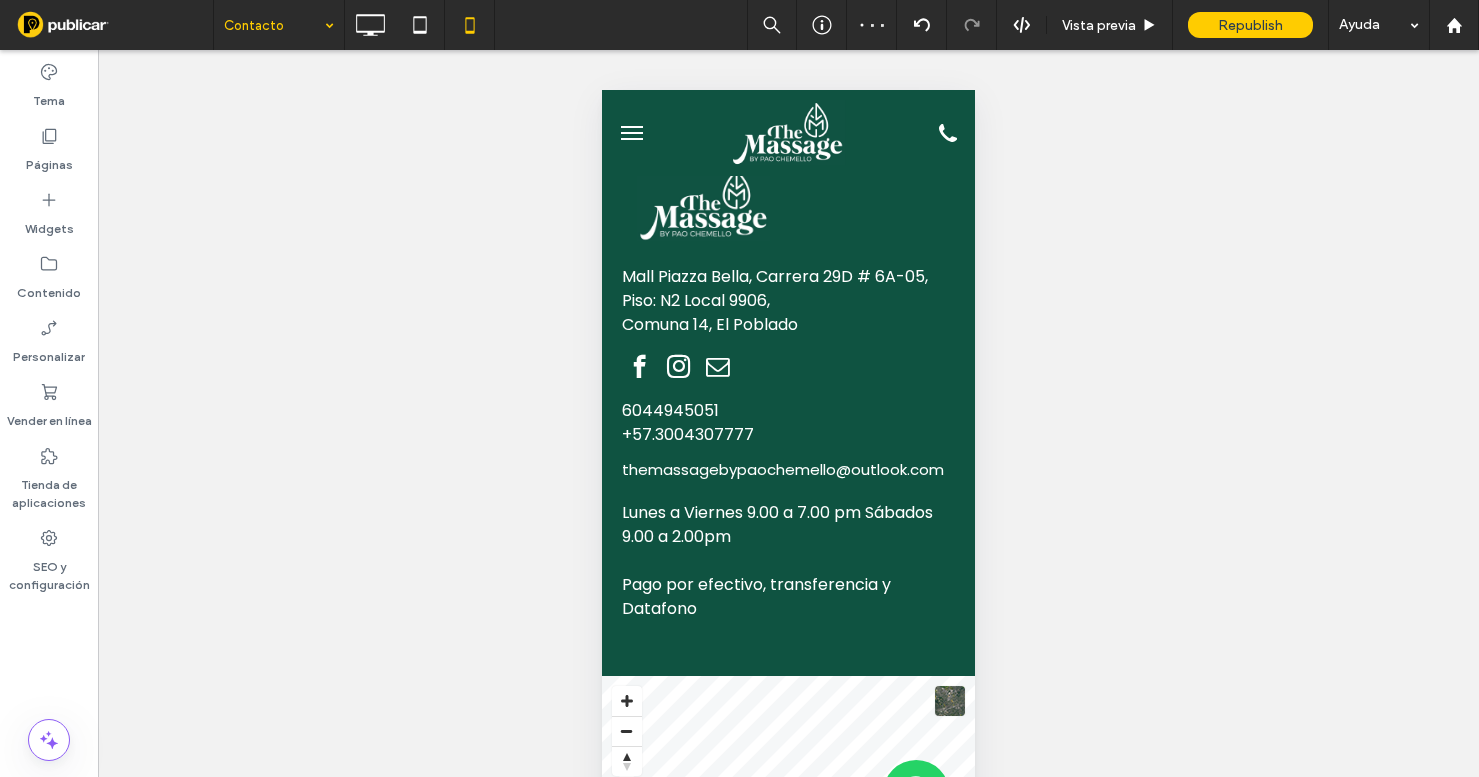 scroll, scrollTop: 1110, scrollLeft: 0, axis: vertical 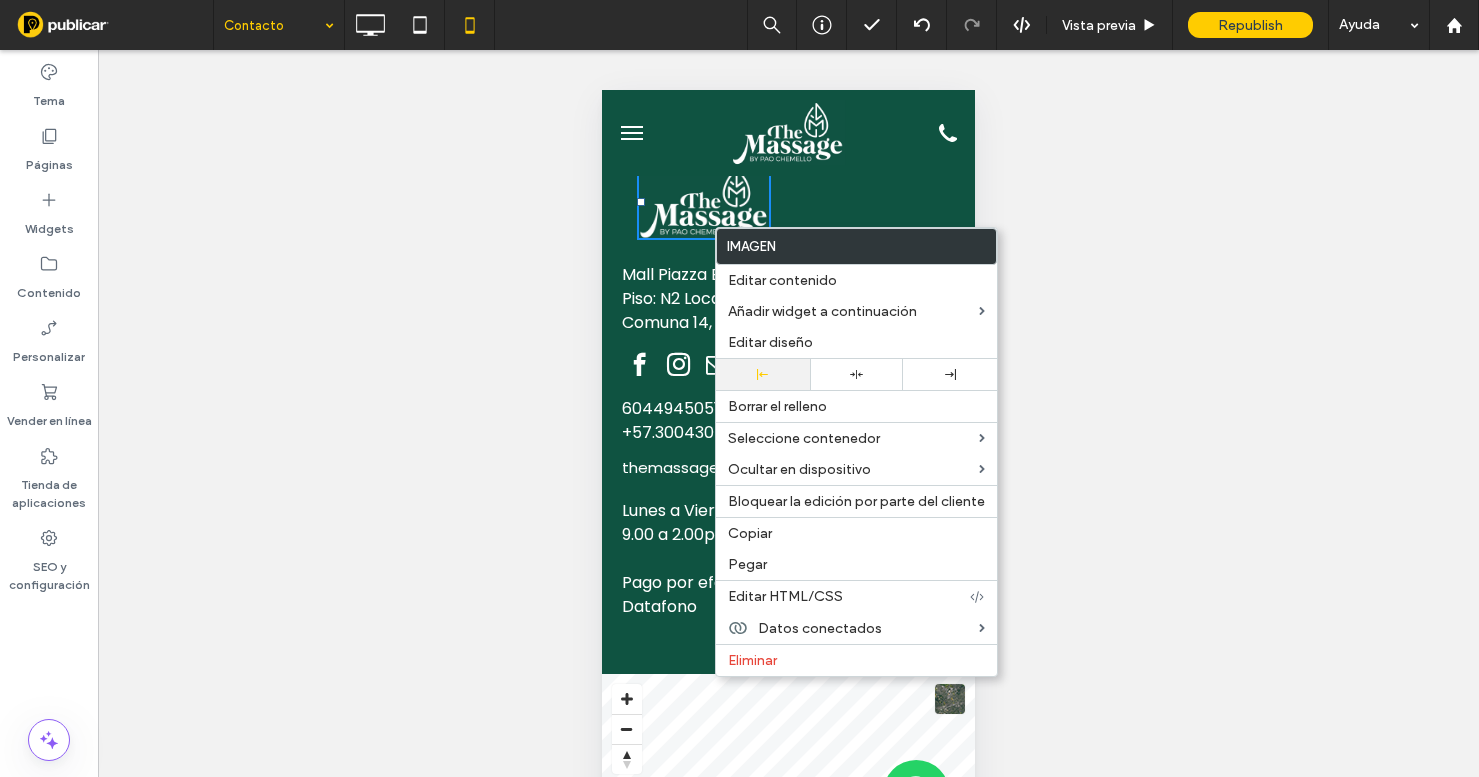 click at bounding box center [763, 374] 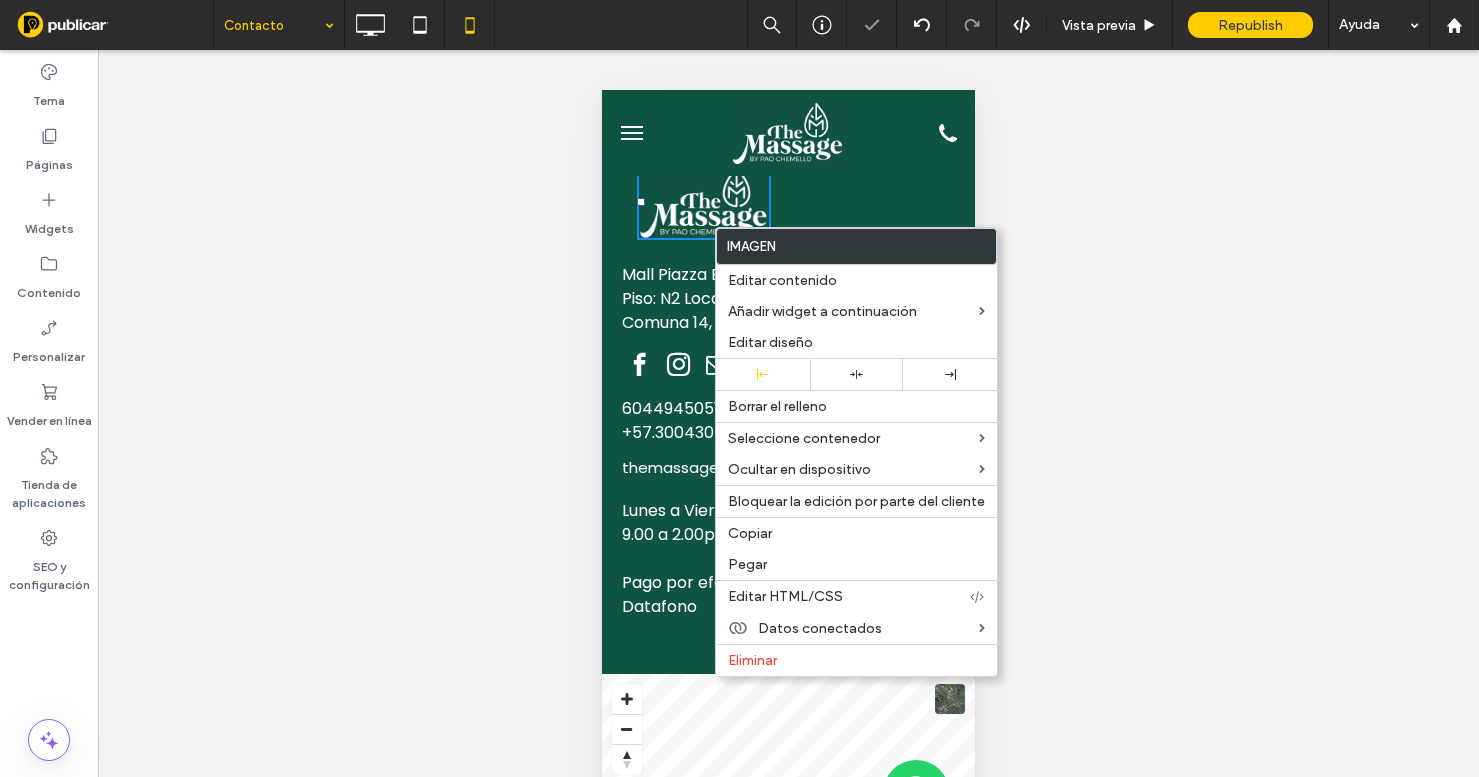 click on "Click To Paste" at bounding box center (788, 202) 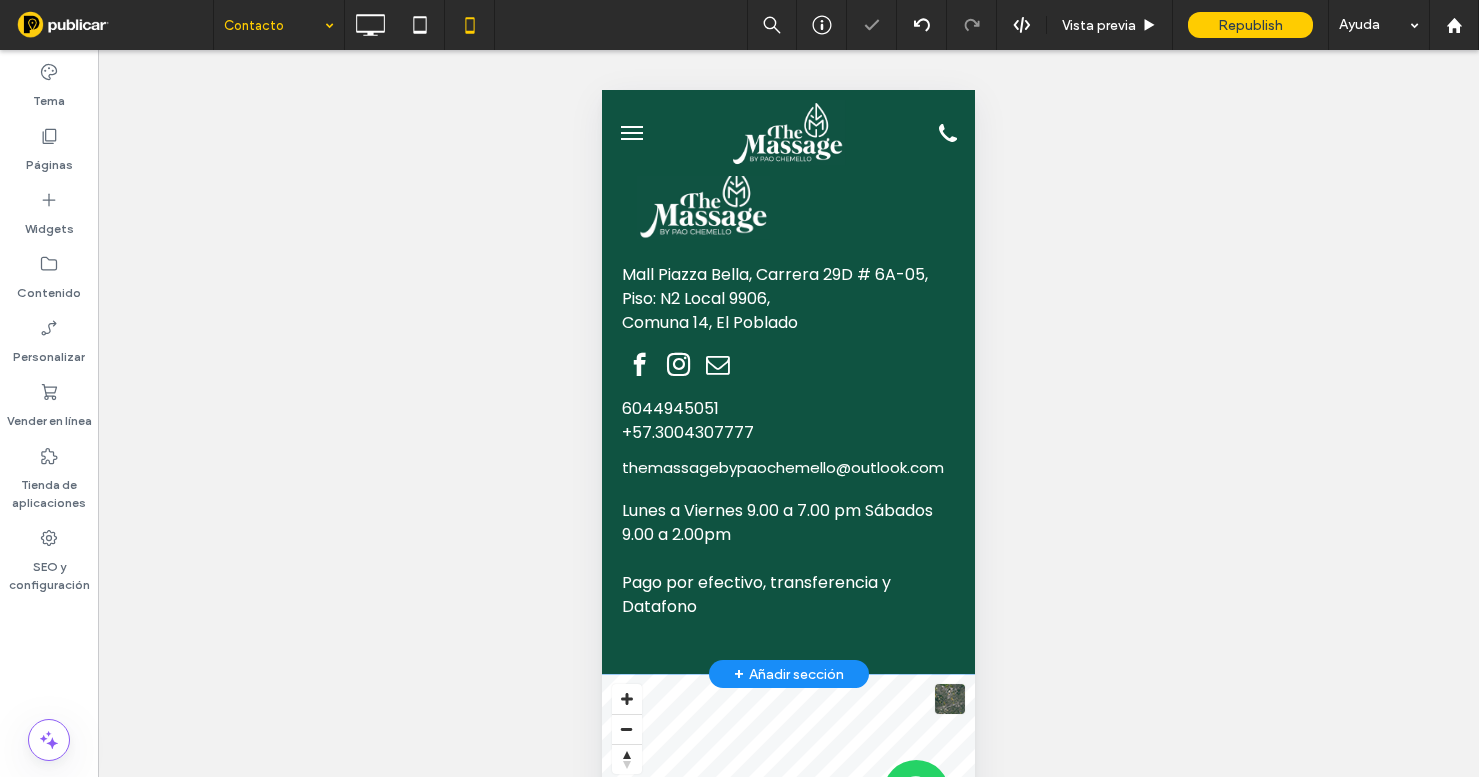 click on "Click To Paste" at bounding box center [788, 202] 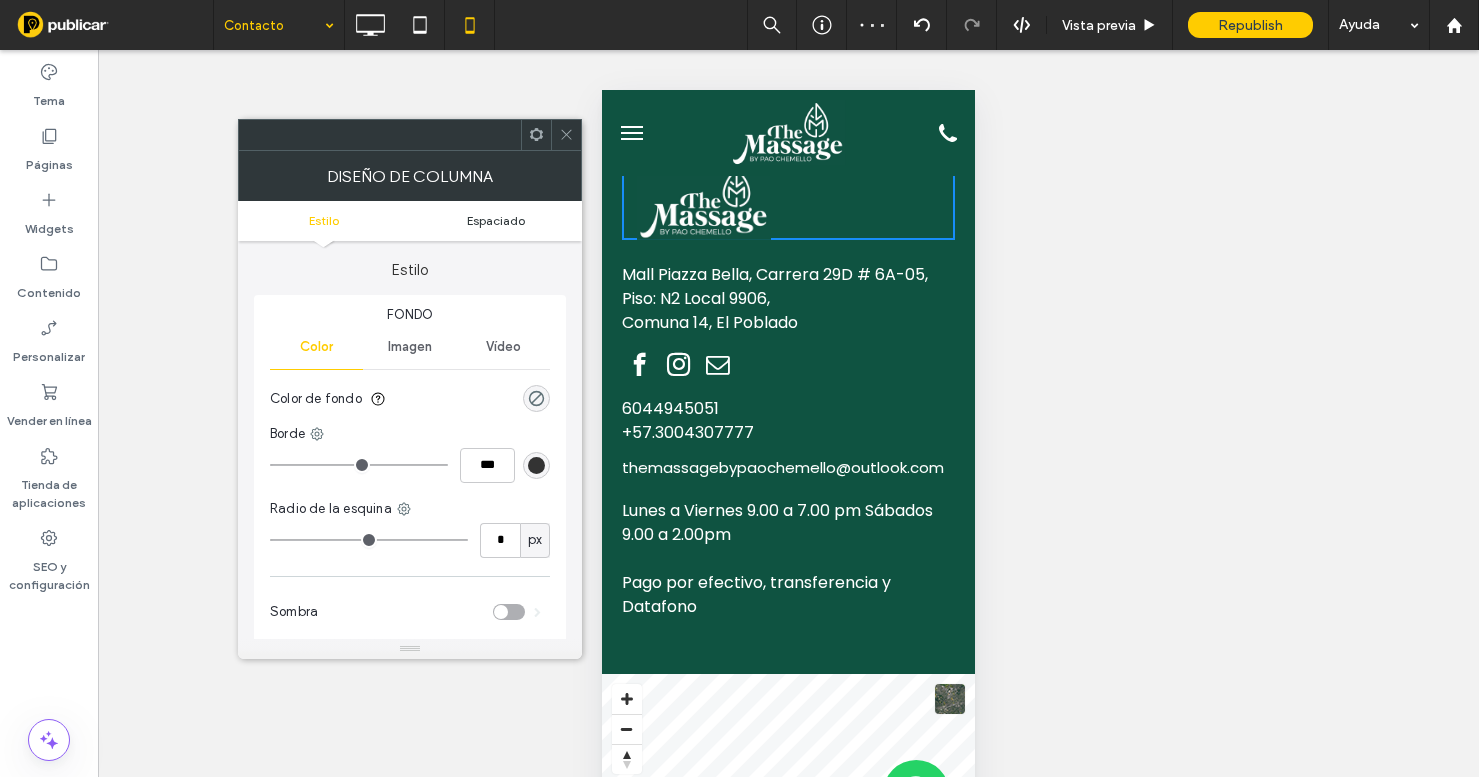 click on "Espaciado" at bounding box center (496, 220) 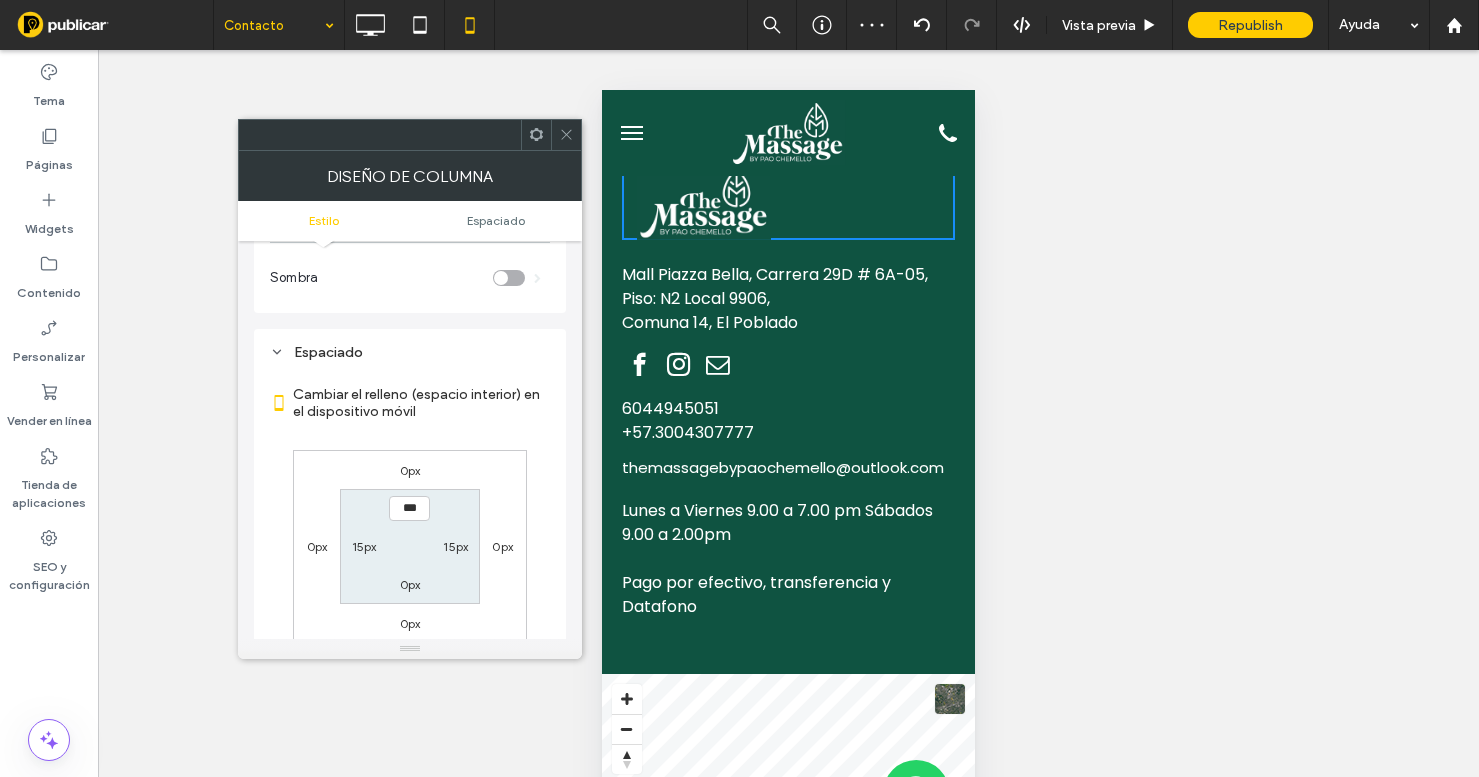 scroll, scrollTop: 407, scrollLeft: 0, axis: vertical 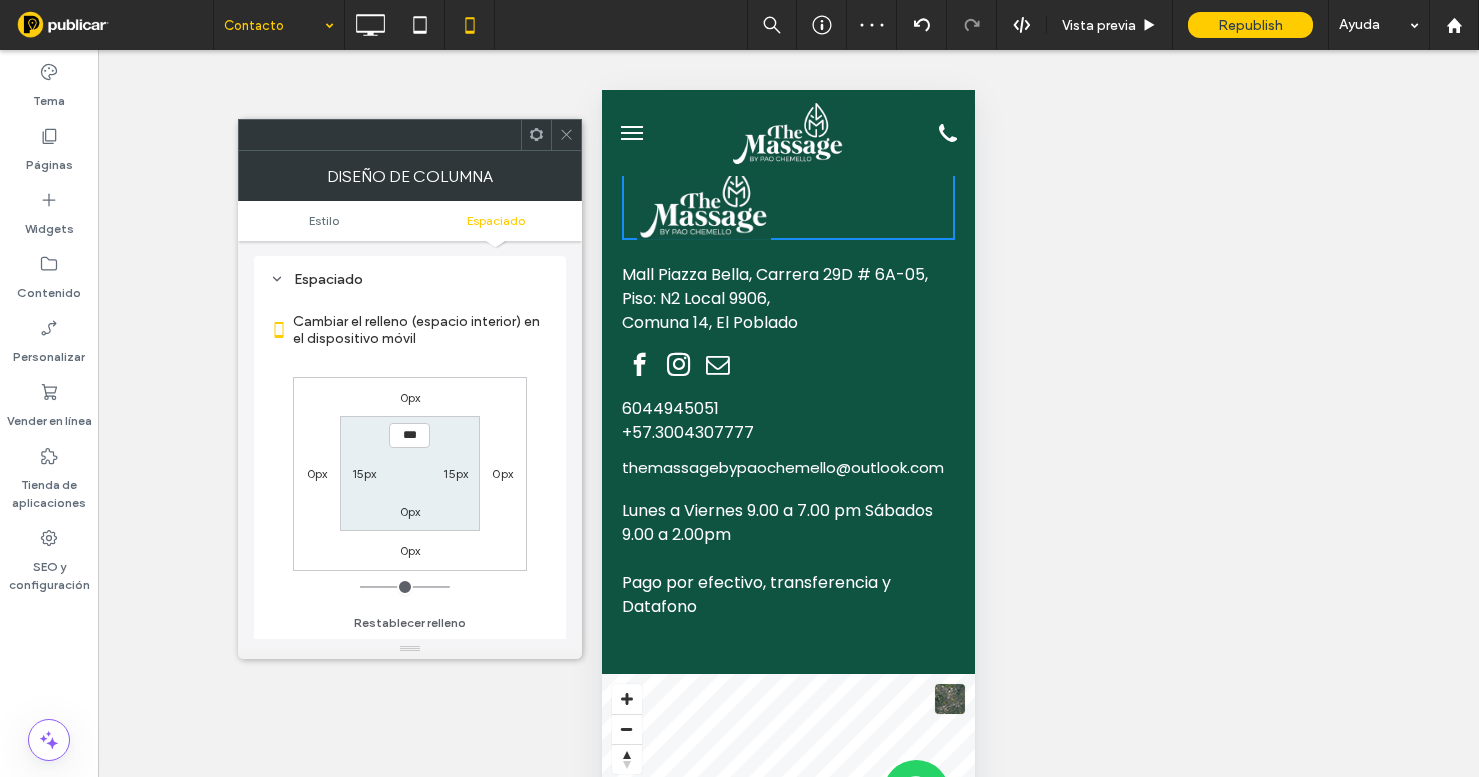 click on "15px" at bounding box center (364, 473) 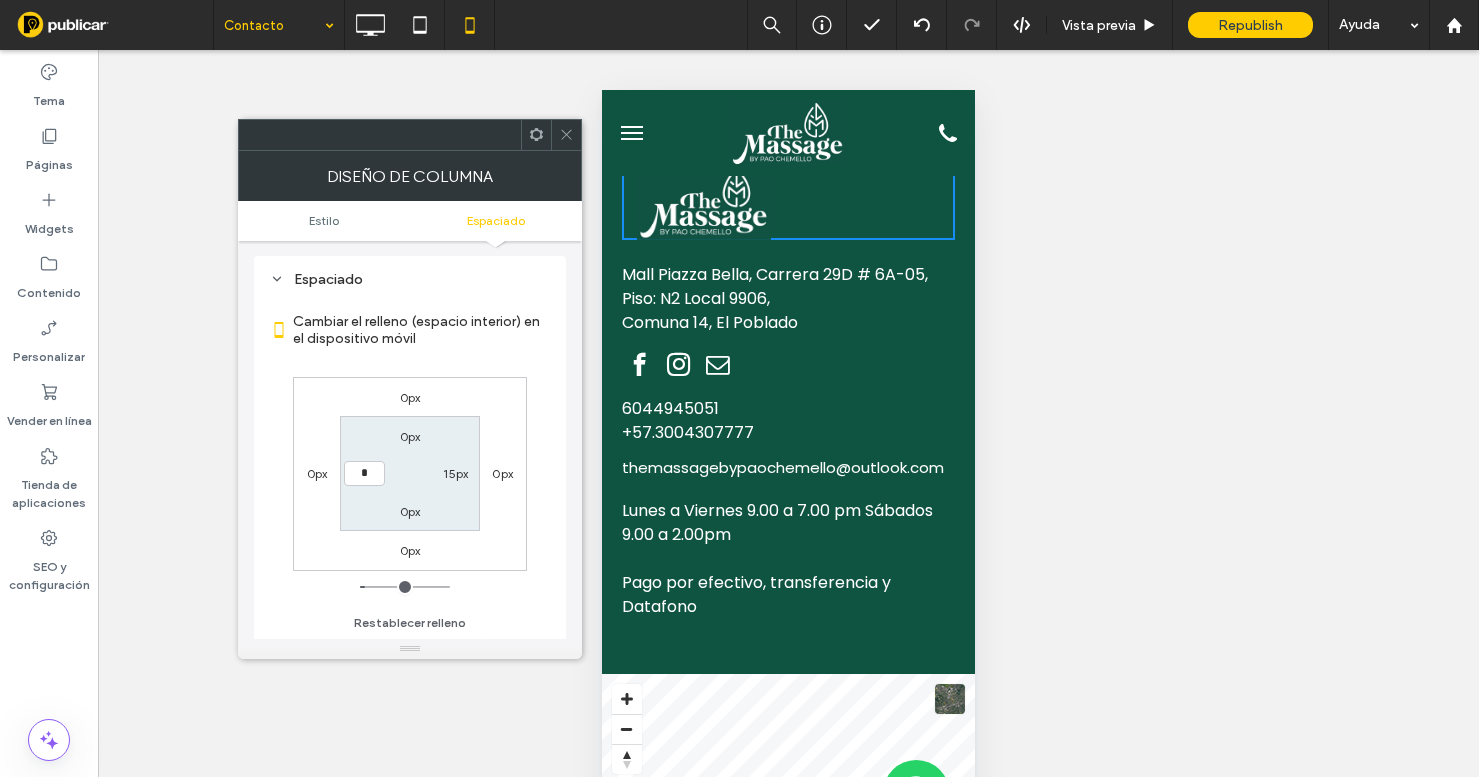 type on "*" 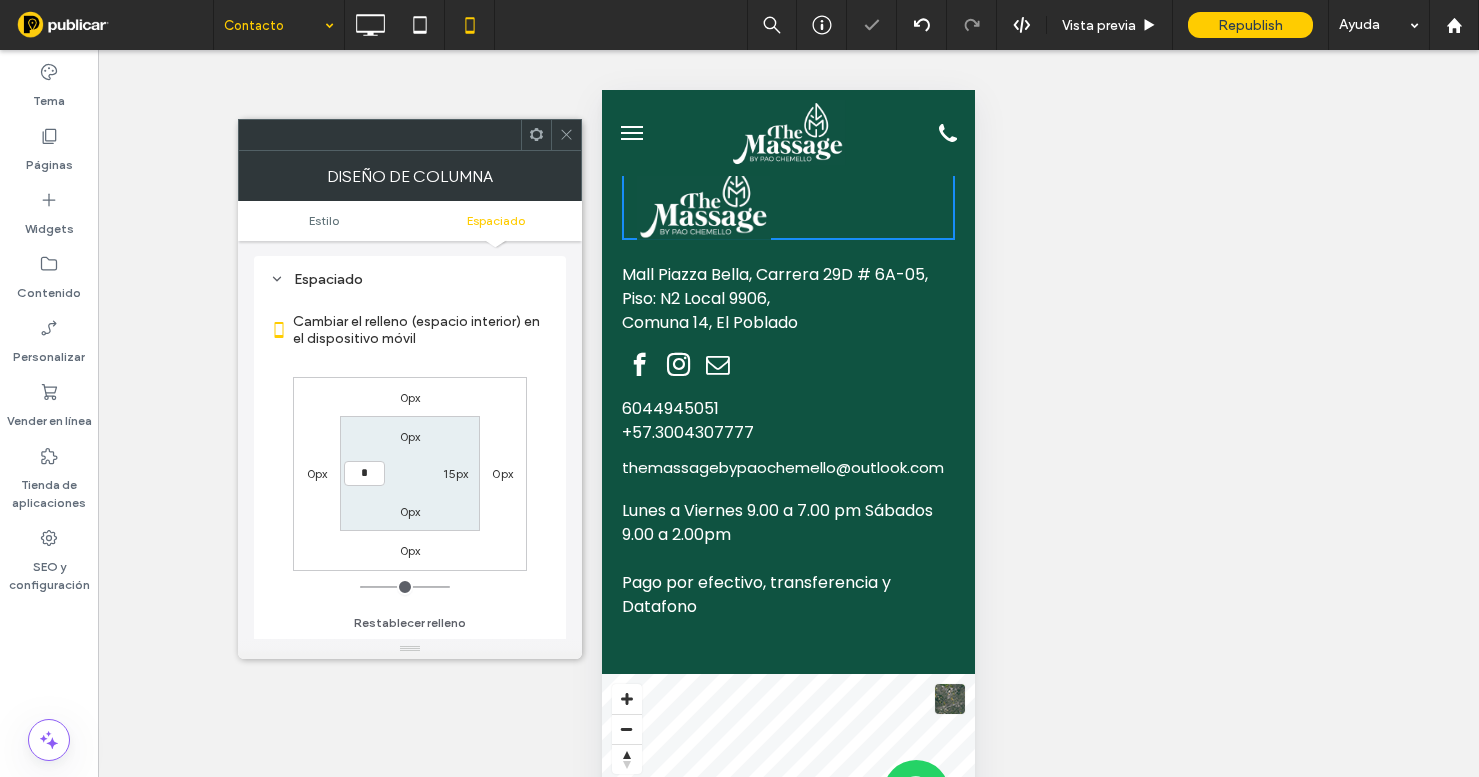 type on "*" 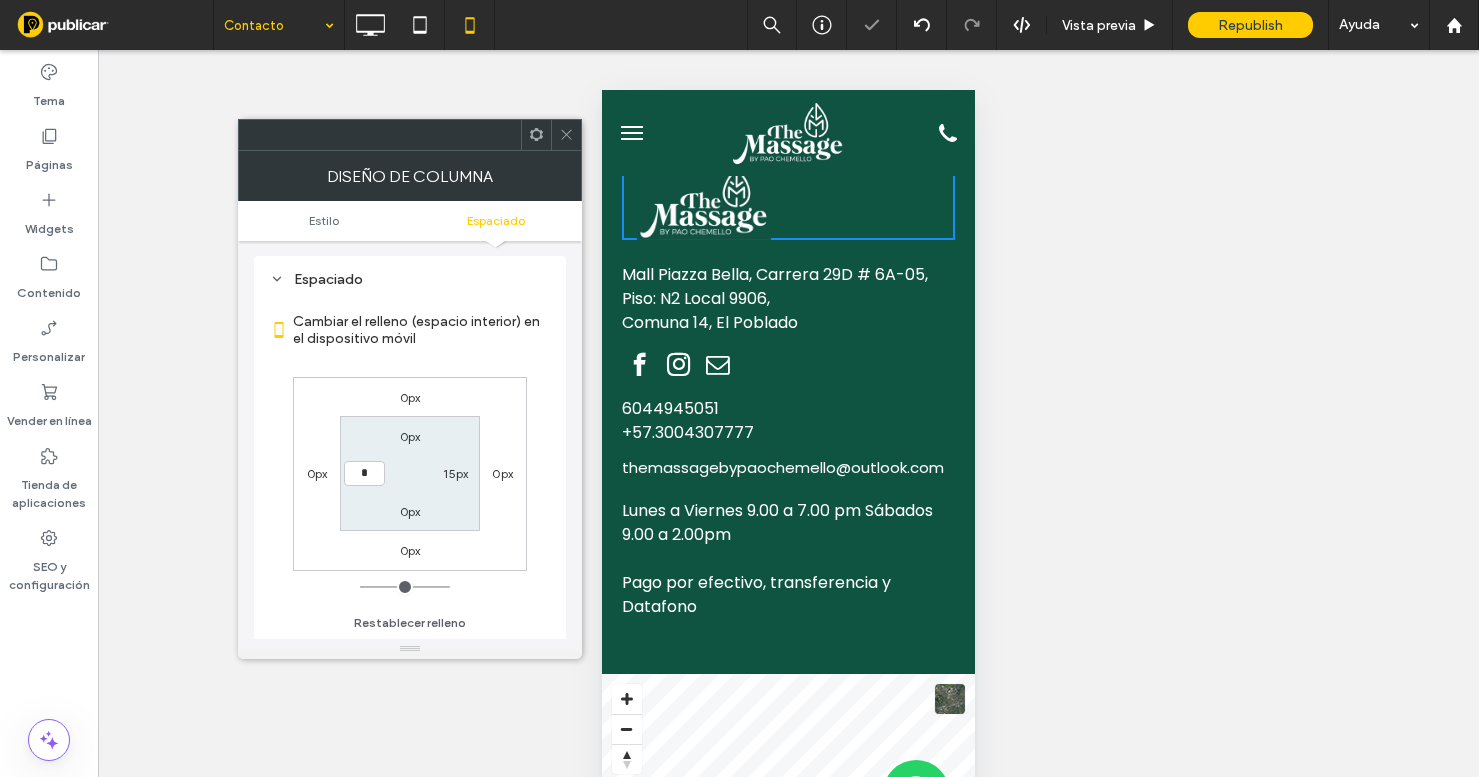 type on "***" 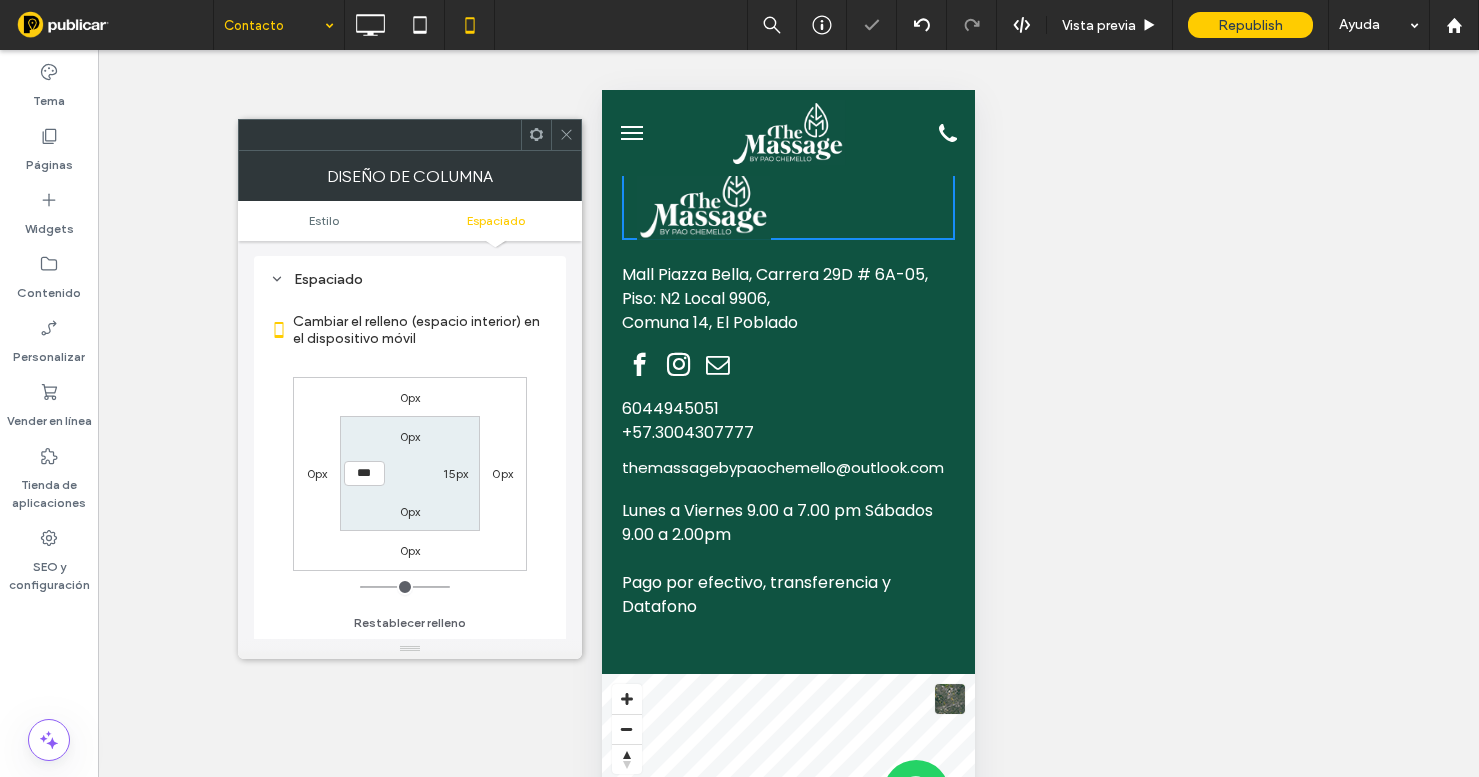 click on "15px" at bounding box center [455, 473] 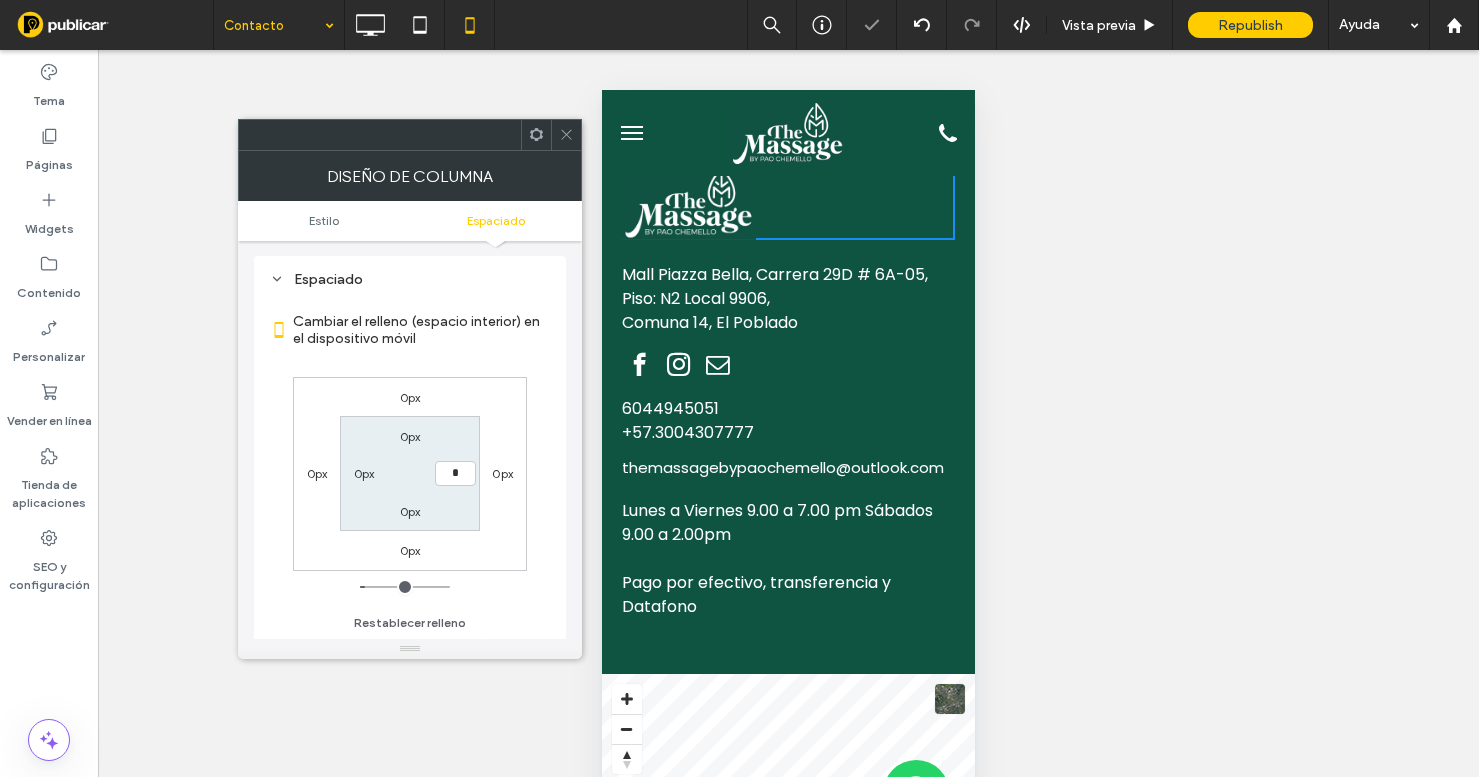 type on "*" 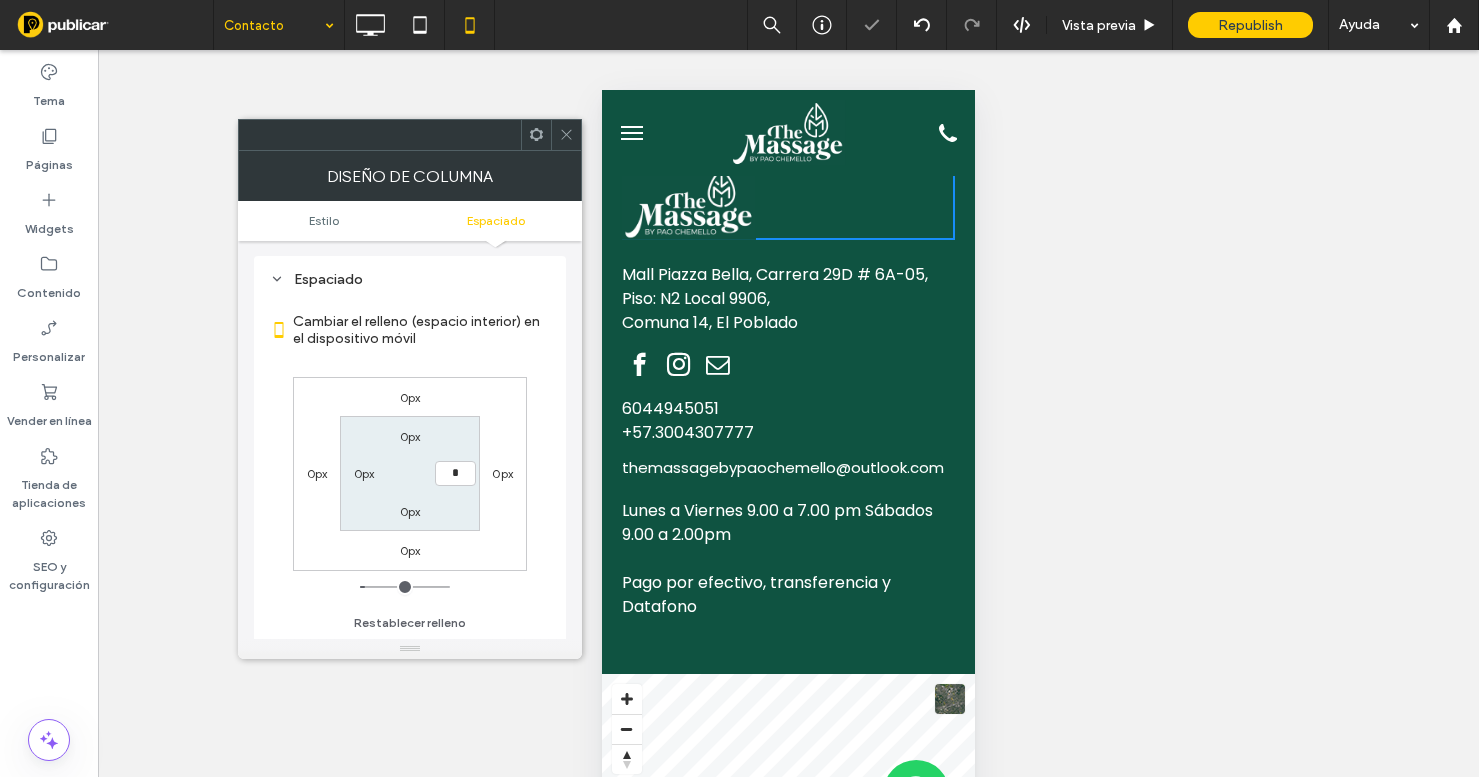 type on "*" 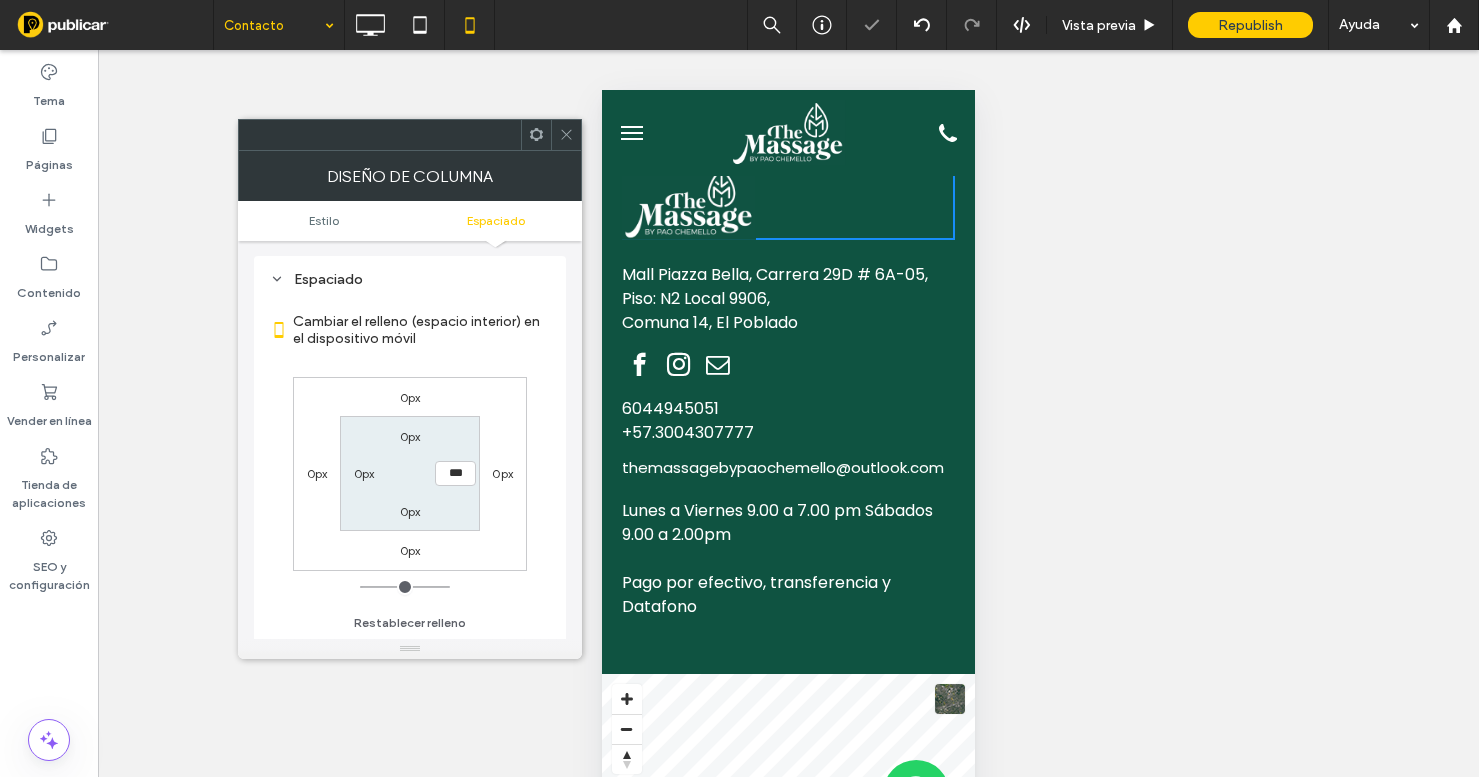 click on "0px" at bounding box center [410, 436] 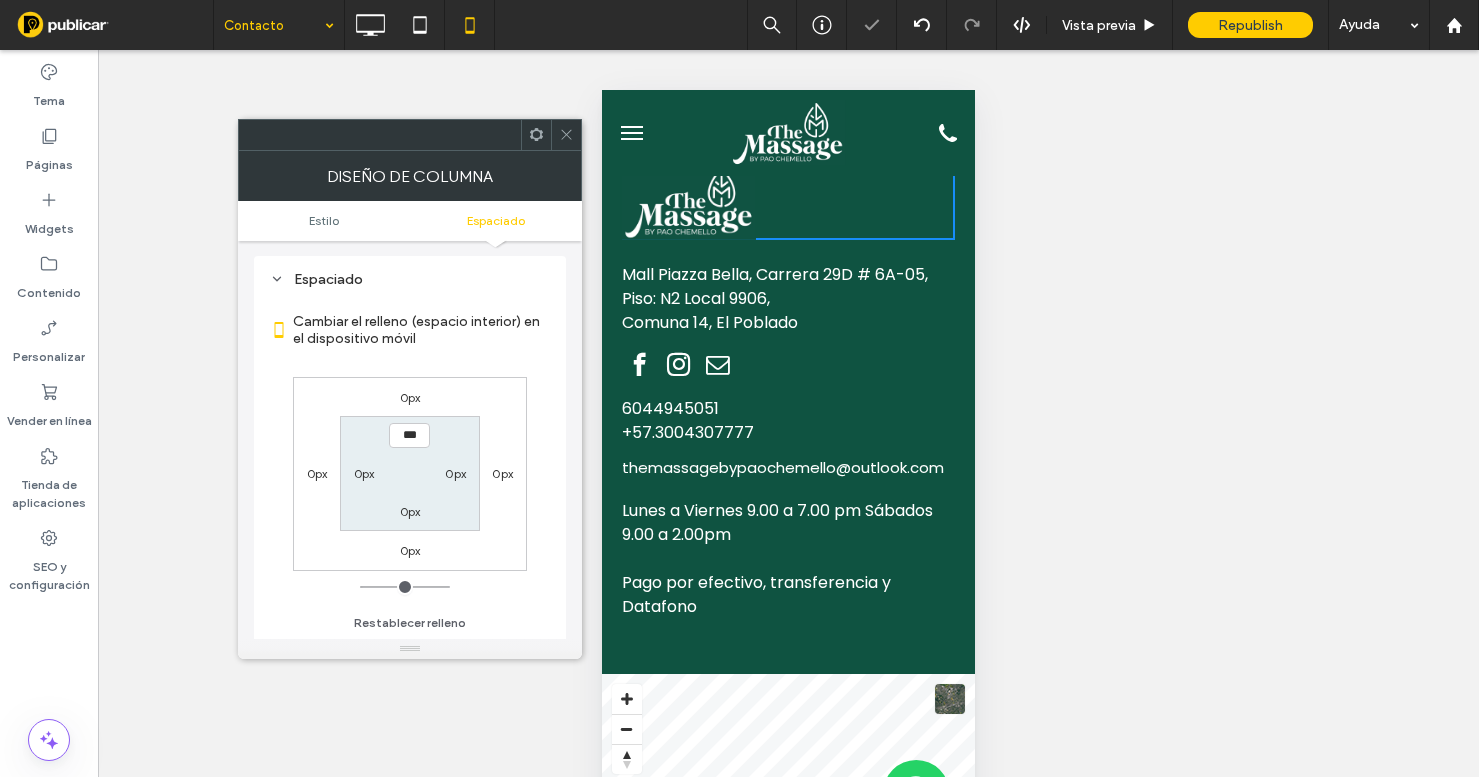 click at bounding box center [566, 135] 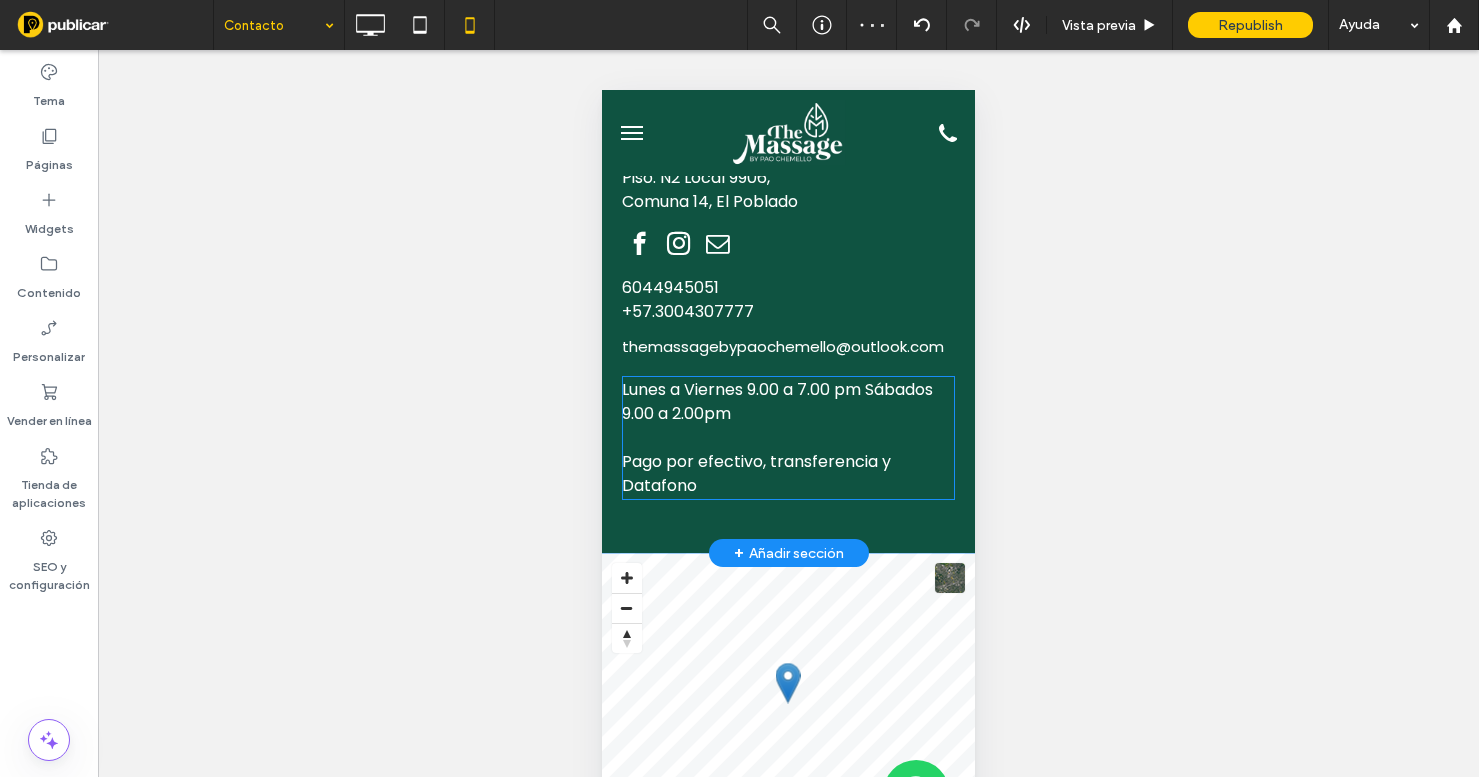 scroll, scrollTop: 1233, scrollLeft: 0, axis: vertical 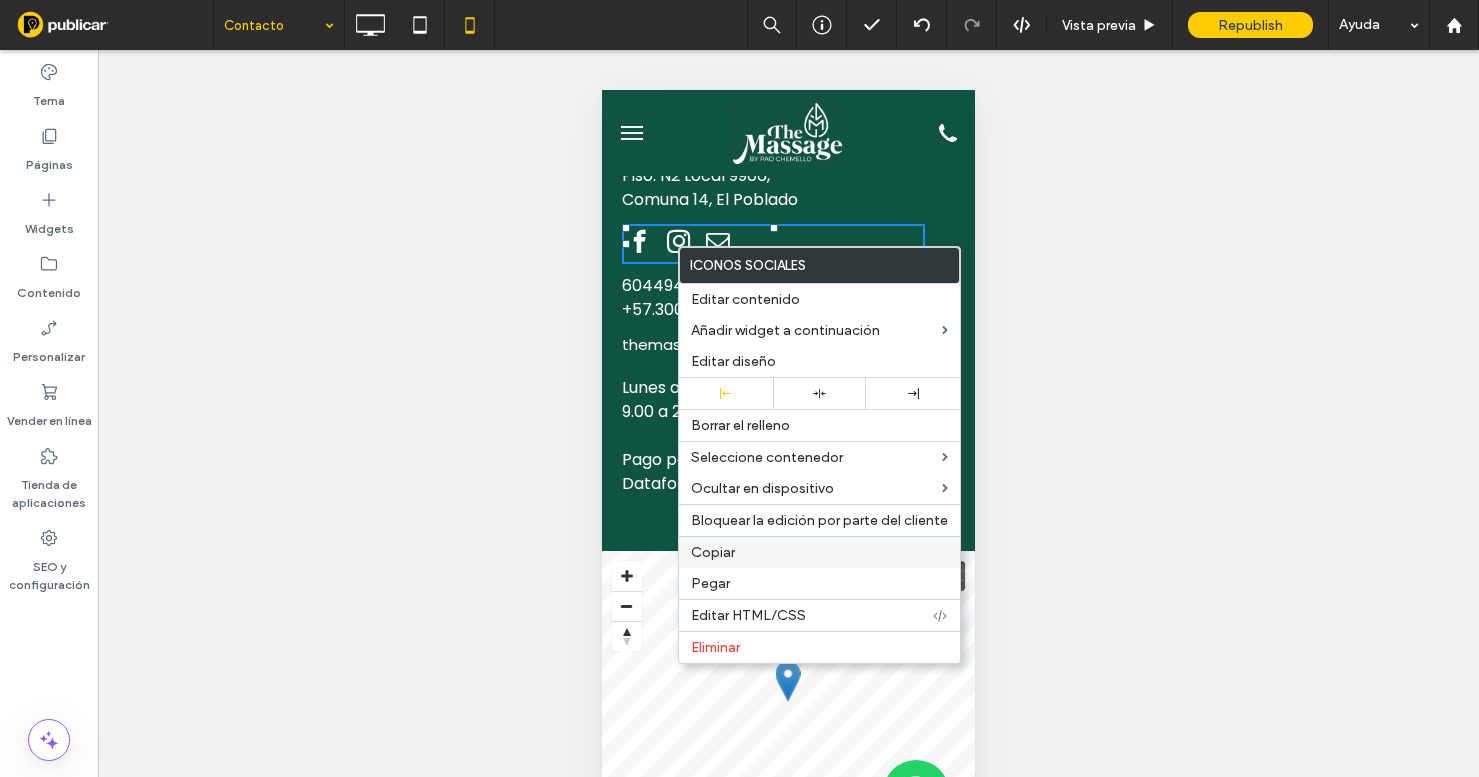 click on "Copiar" at bounding box center [713, 552] 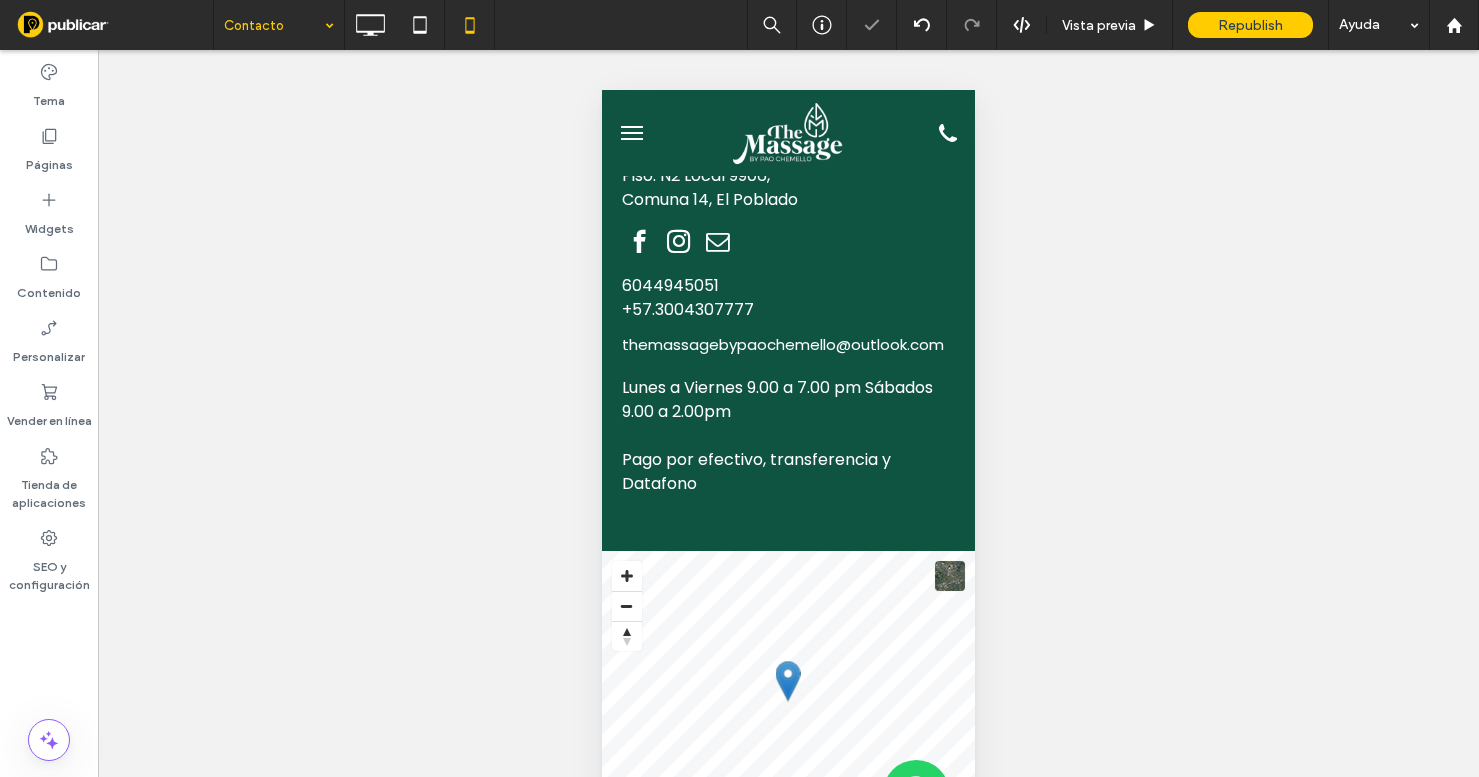 click at bounding box center [632, 133] 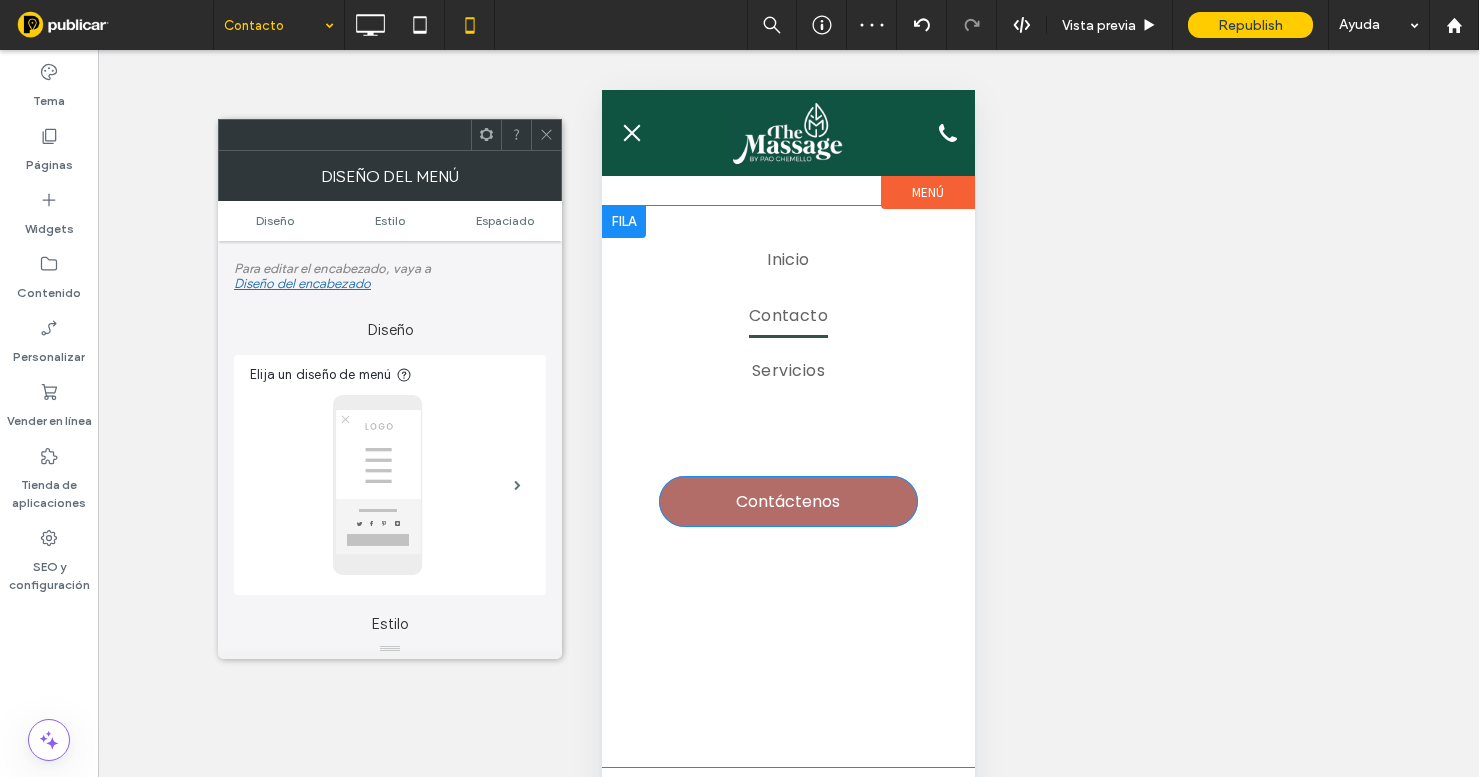 scroll, scrollTop: 50, scrollLeft: 0, axis: vertical 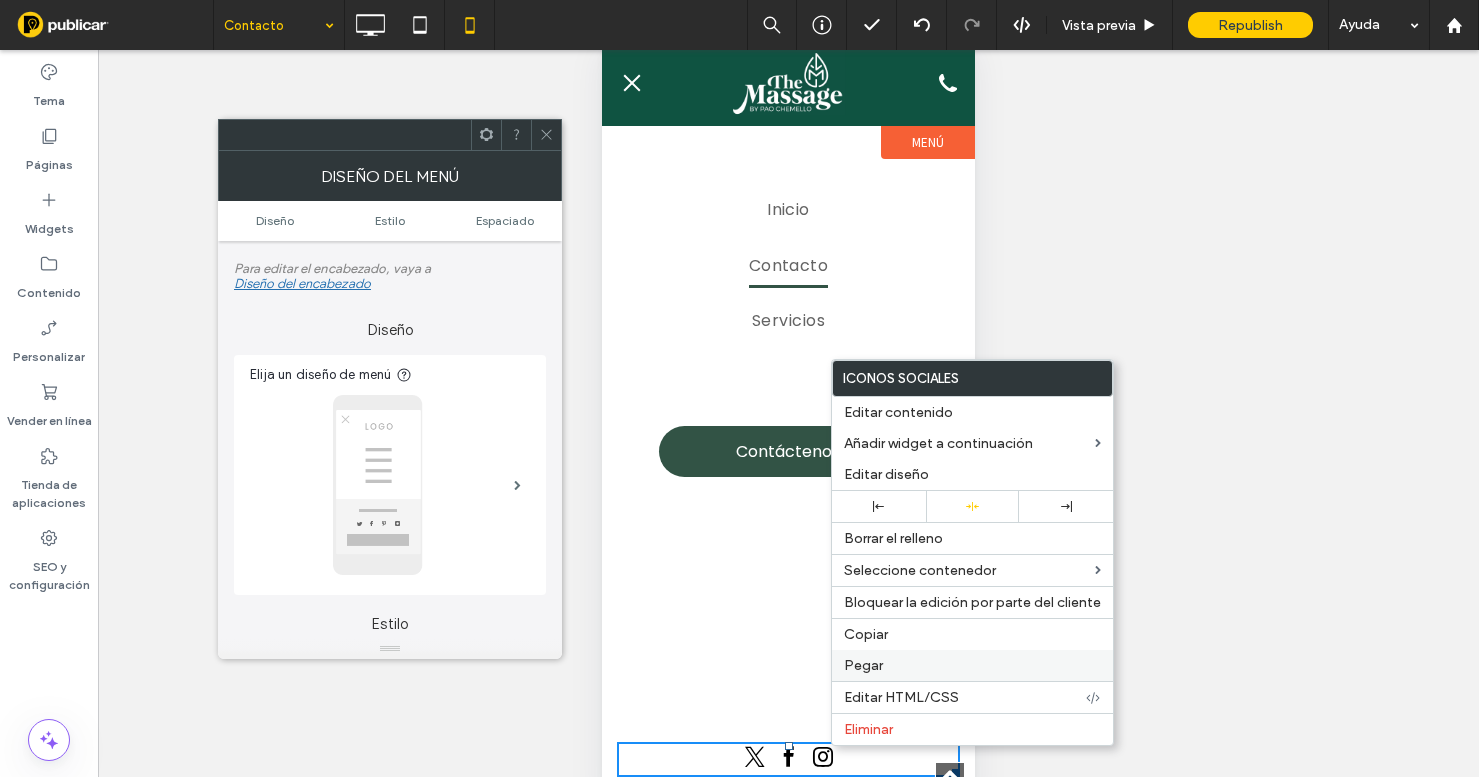 click on "Pegar" at bounding box center (972, 665) 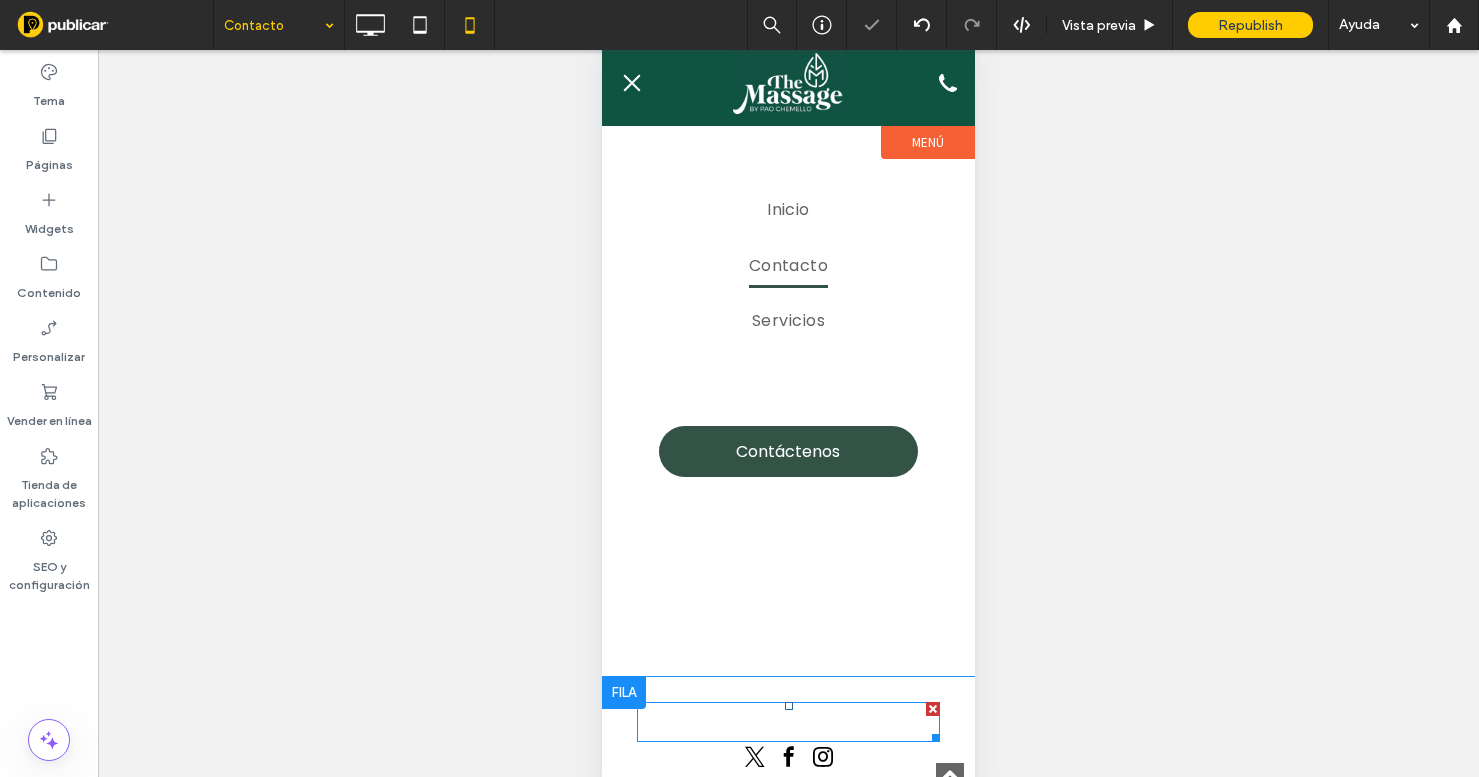 click at bounding box center [788, 722] 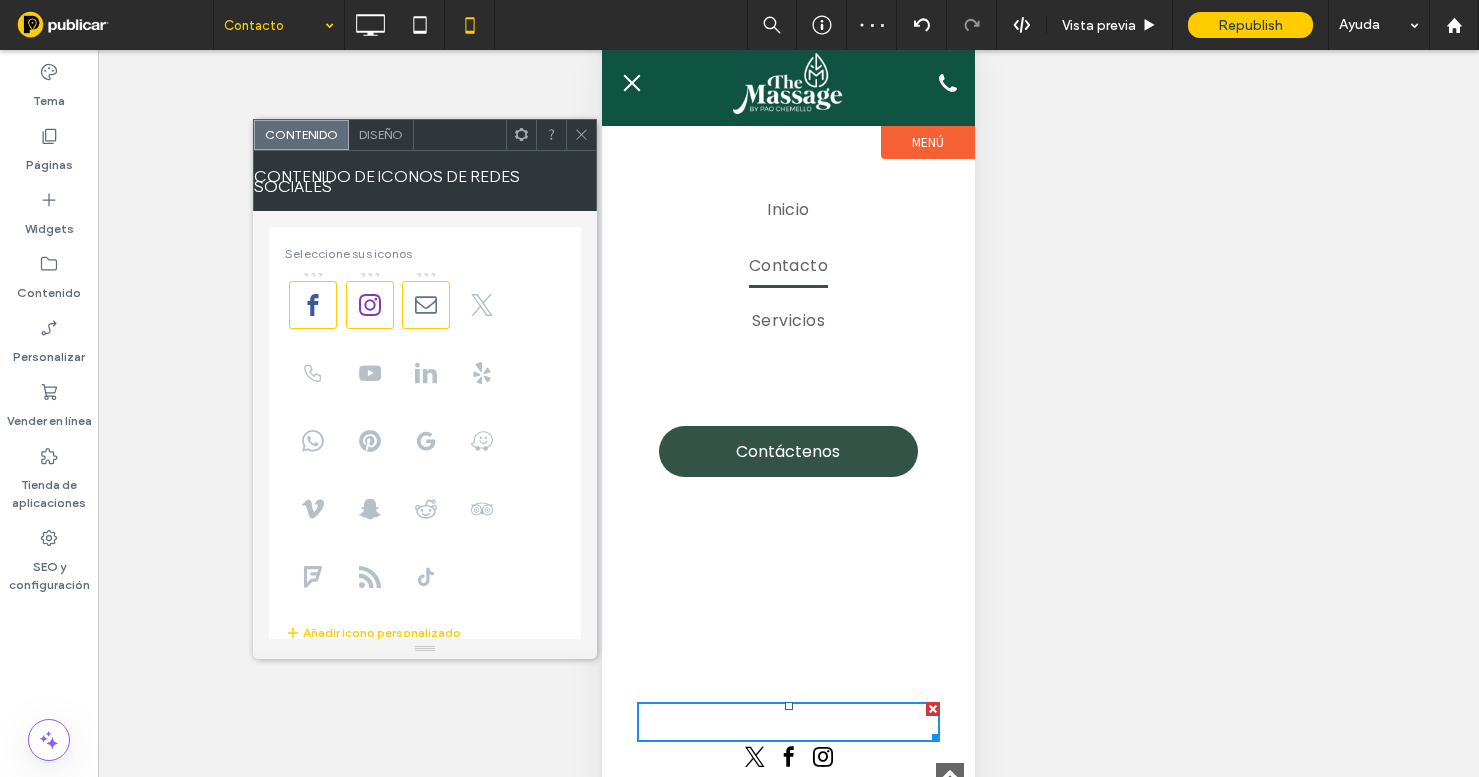 click on "Diseño" at bounding box center [381, 134] 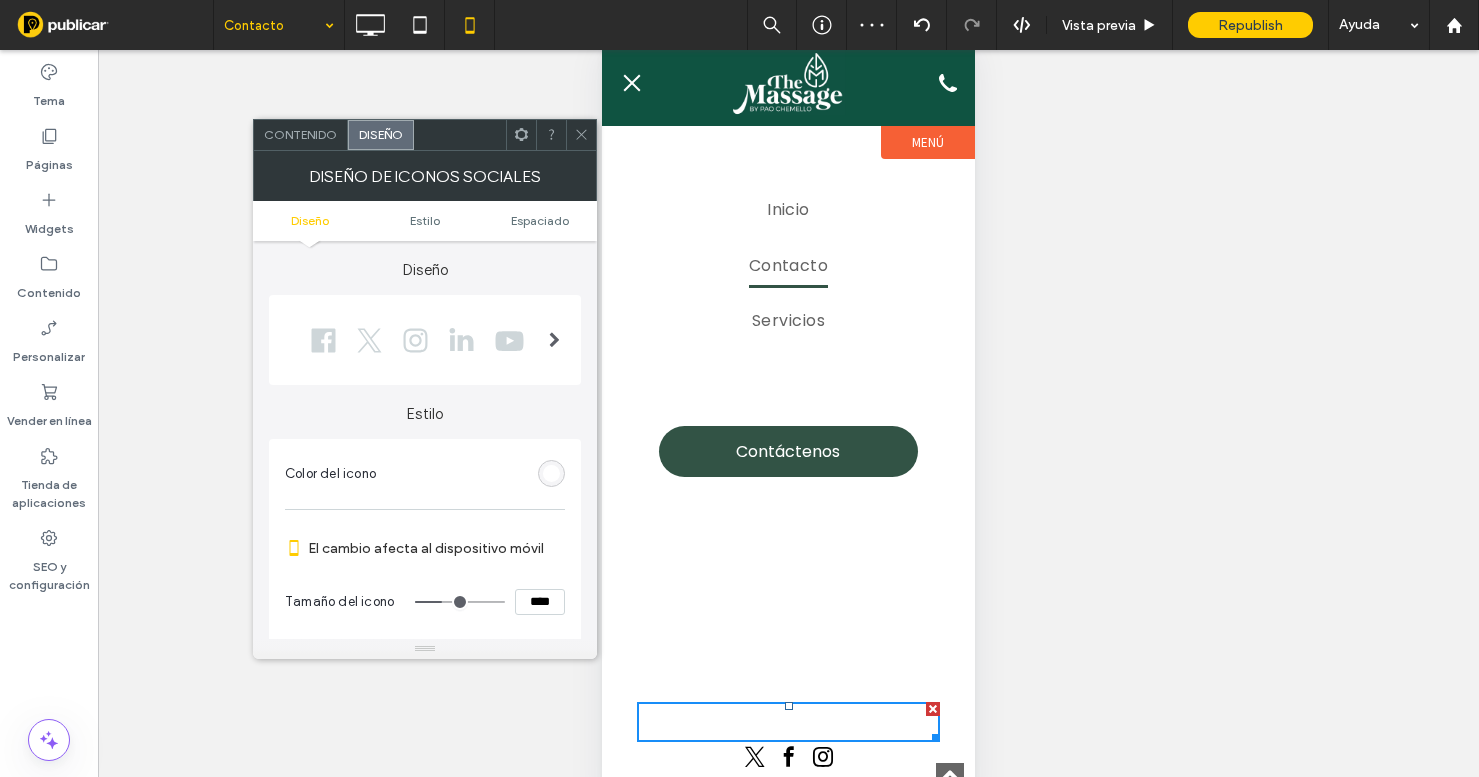 click at bounding box center (551, 473) 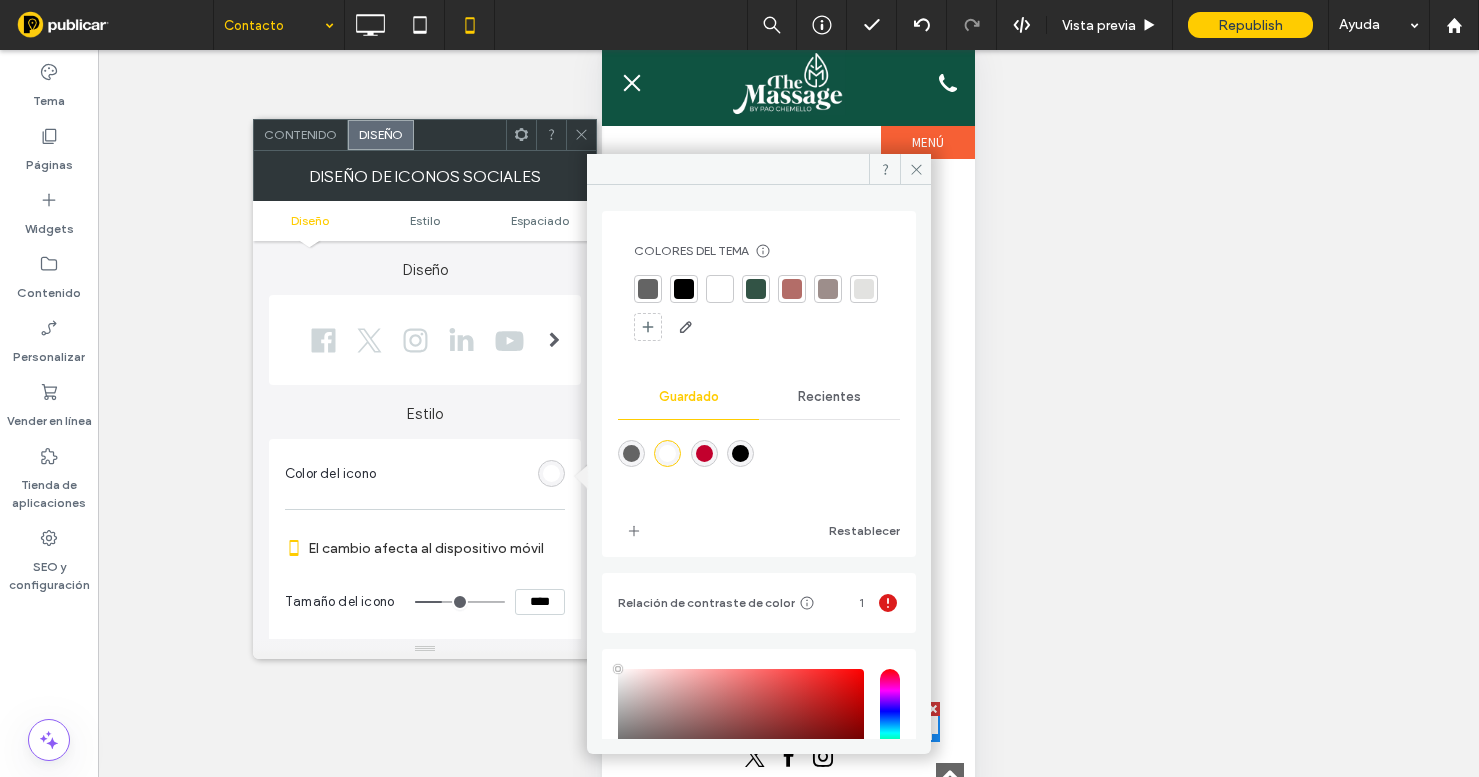 click at bounding box center (756, 289) 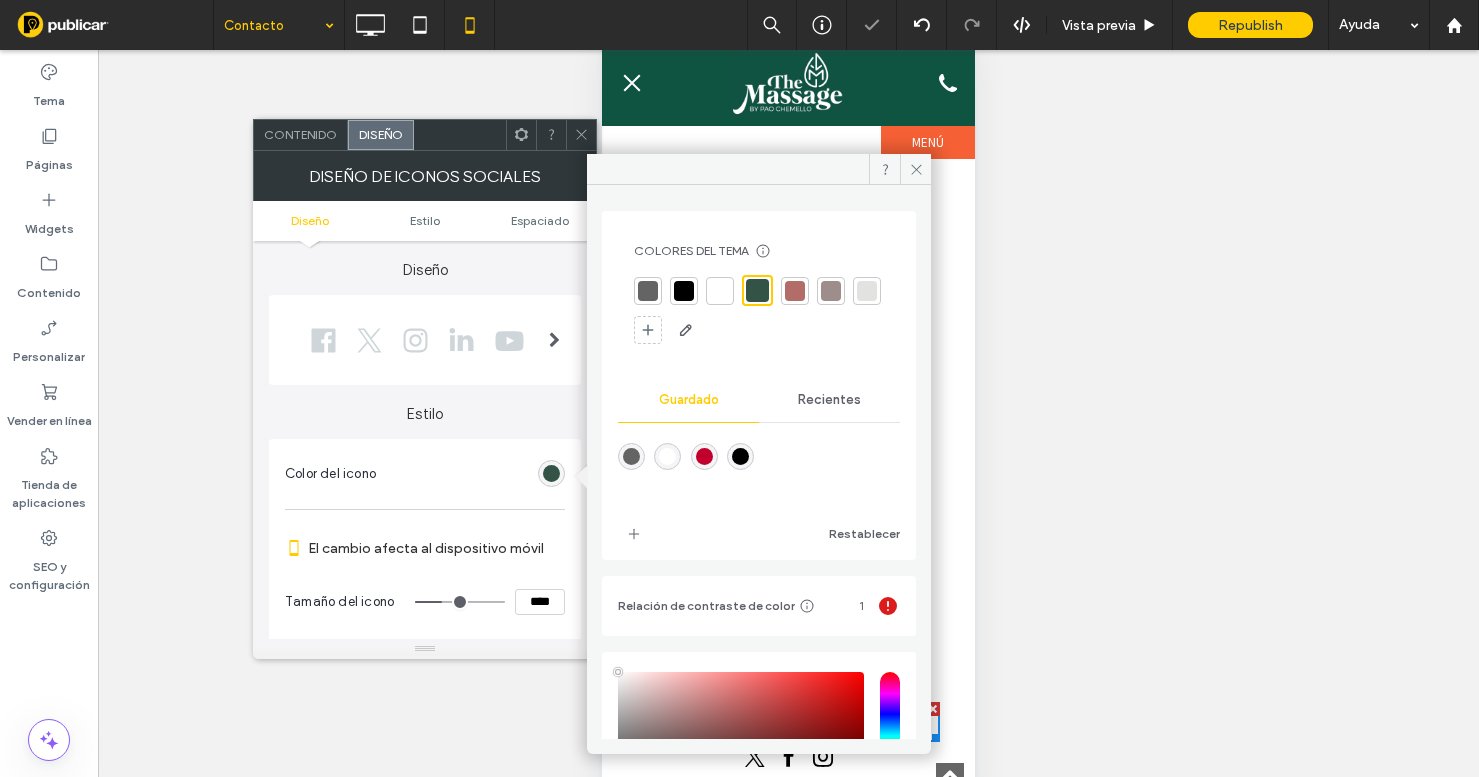 click 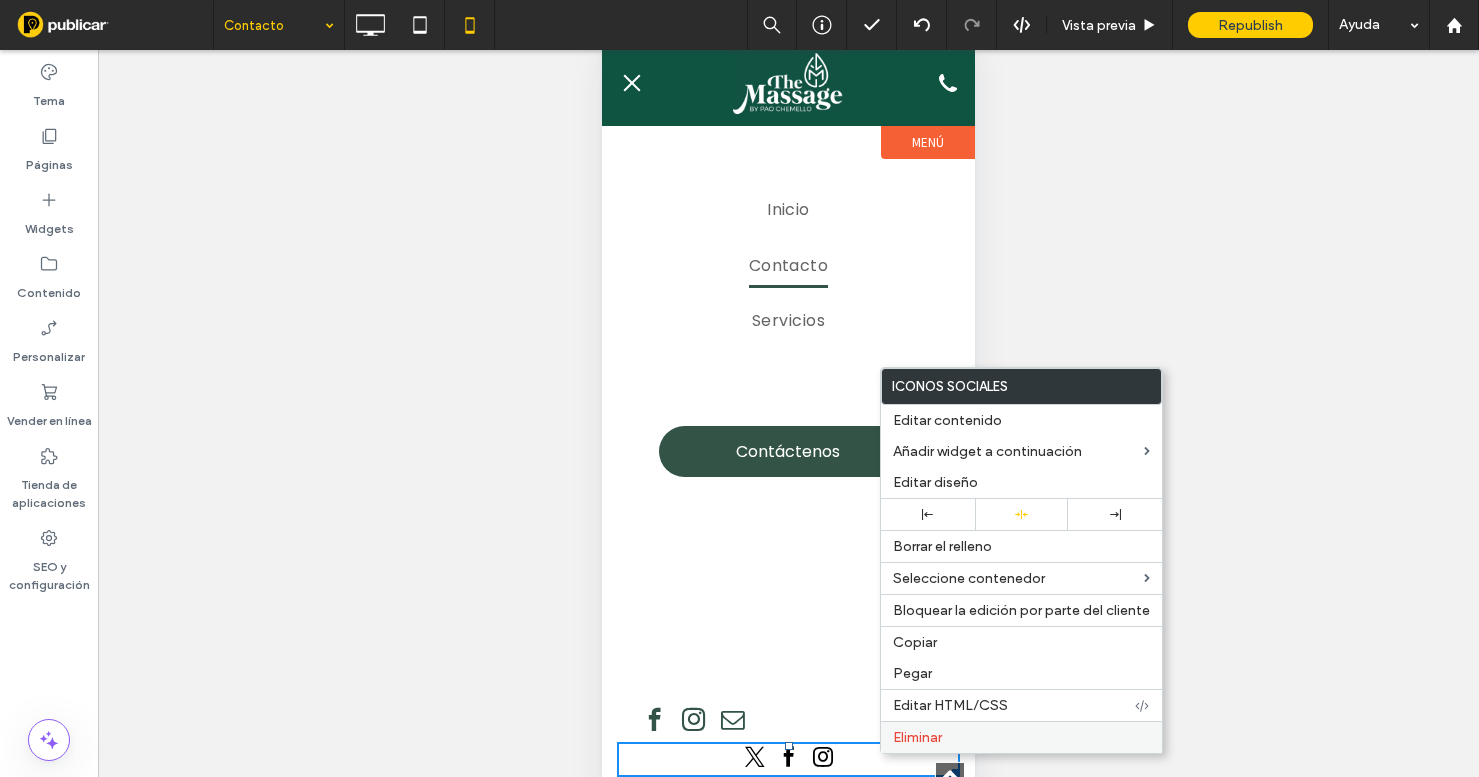 click on "Eliminar" at bounding box center [917, 737] 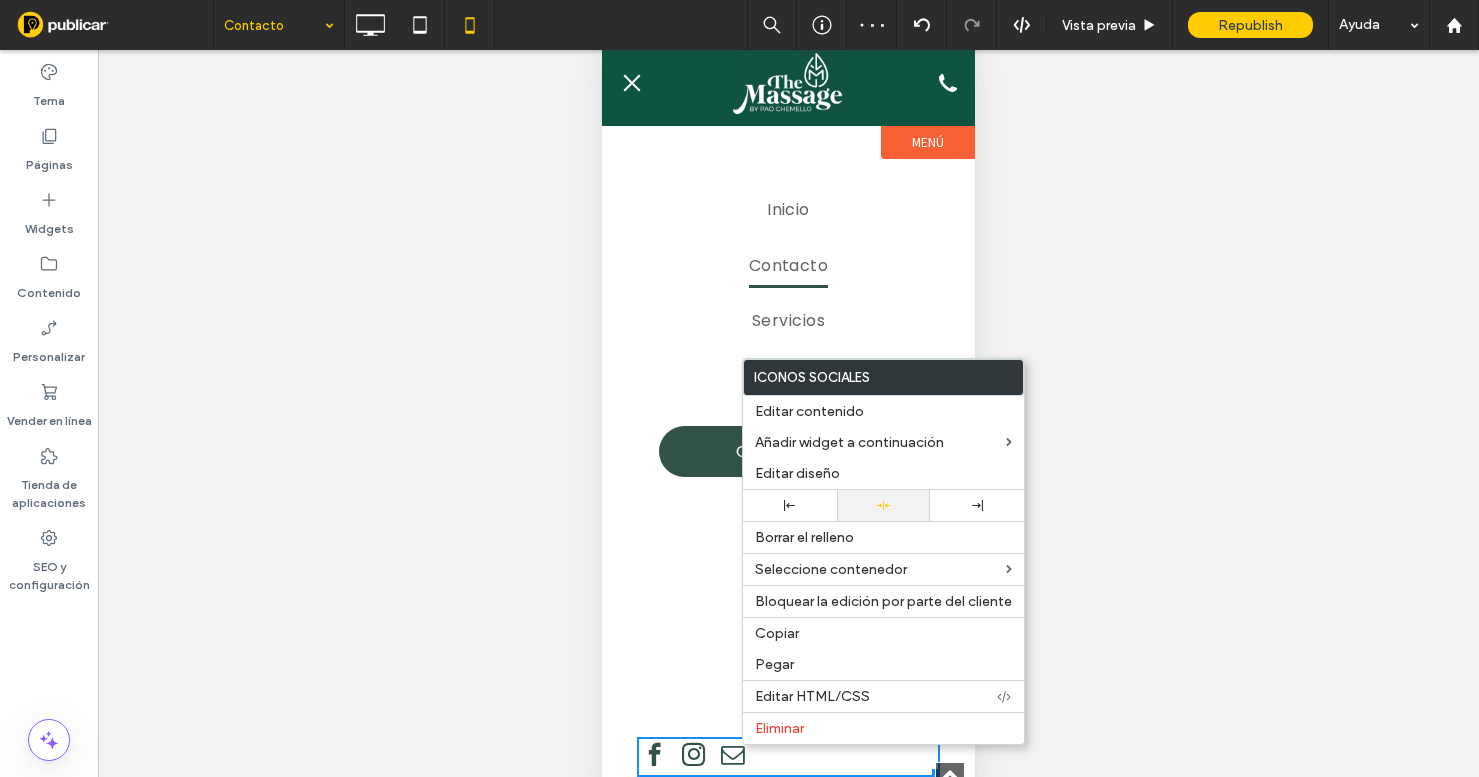 click at bounding box center [884, 505] 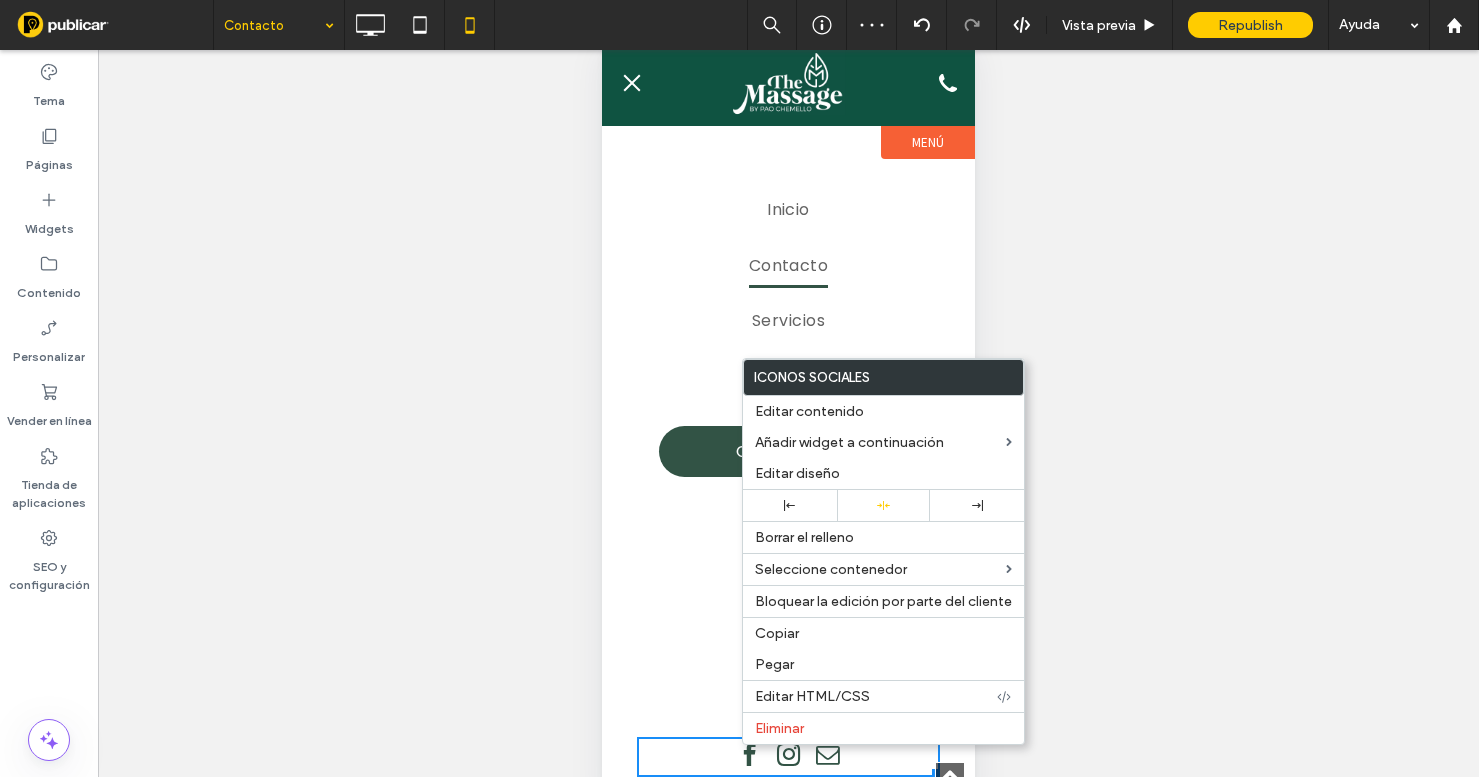 click on "Inicio
Contacto
Servicios
Contáctenos
Click To Paste" at bounding box center [788, 434] 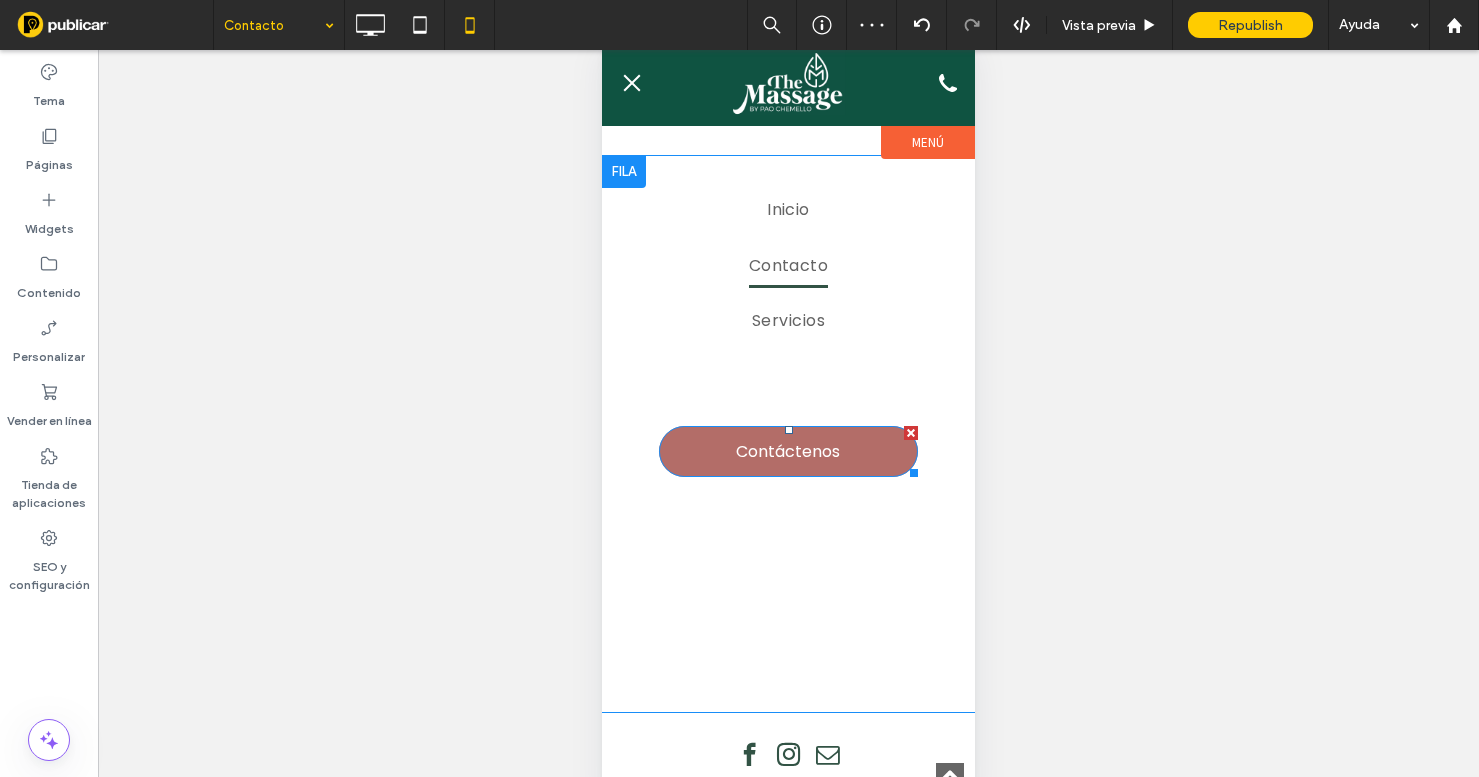 click at bounding box center [911, 433] 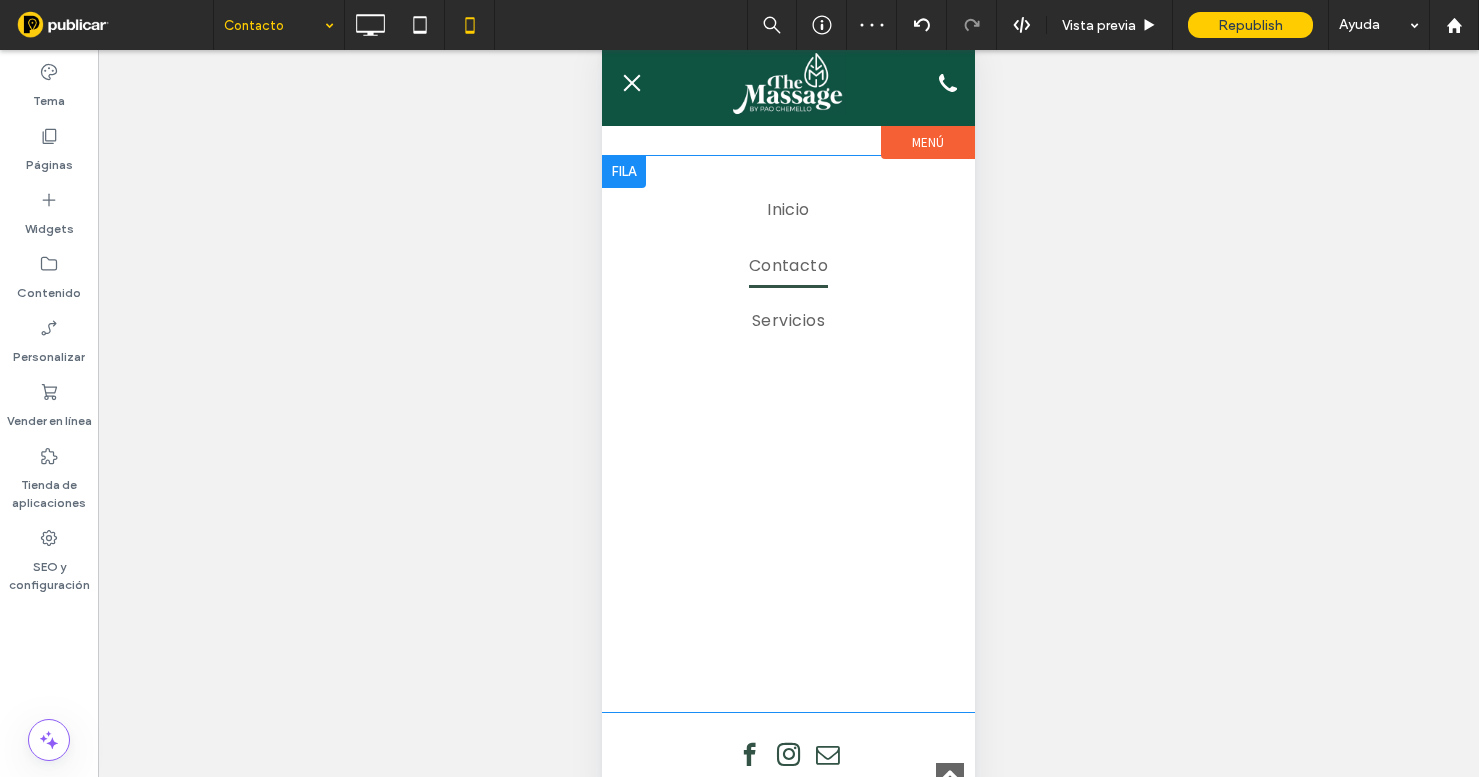 scroll, scrollTop: 0, scrollLeft: 0, axis: both 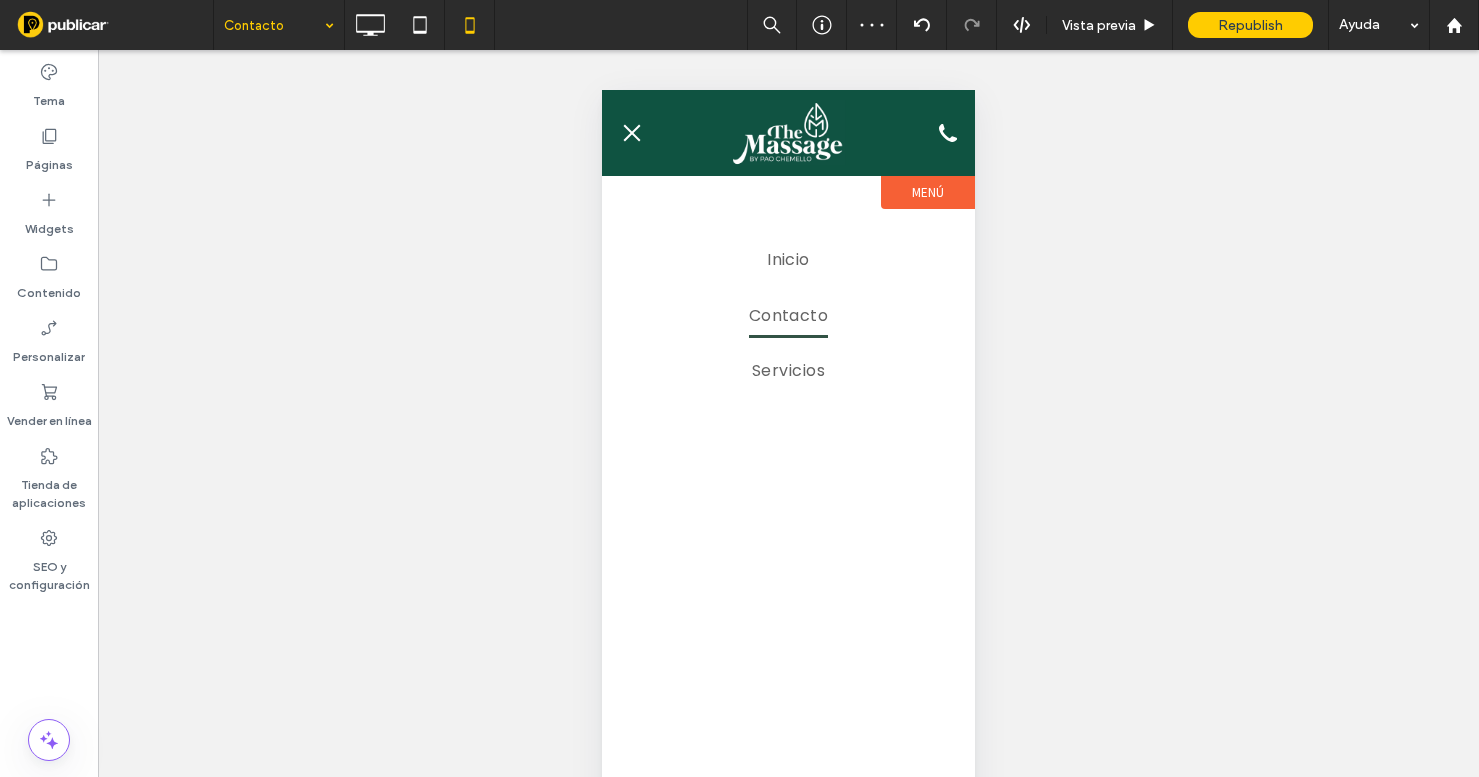click at bounding box center (632, 133) 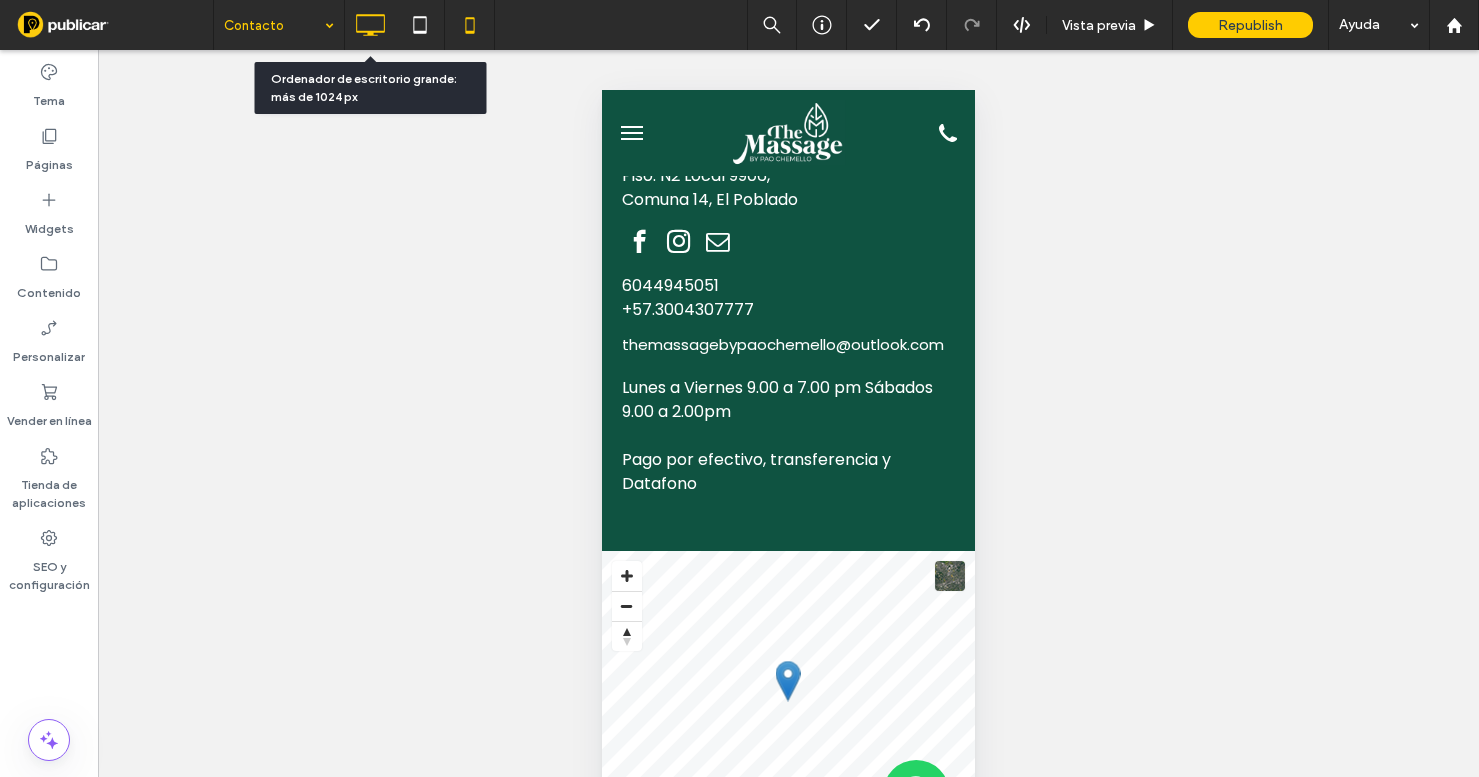 click 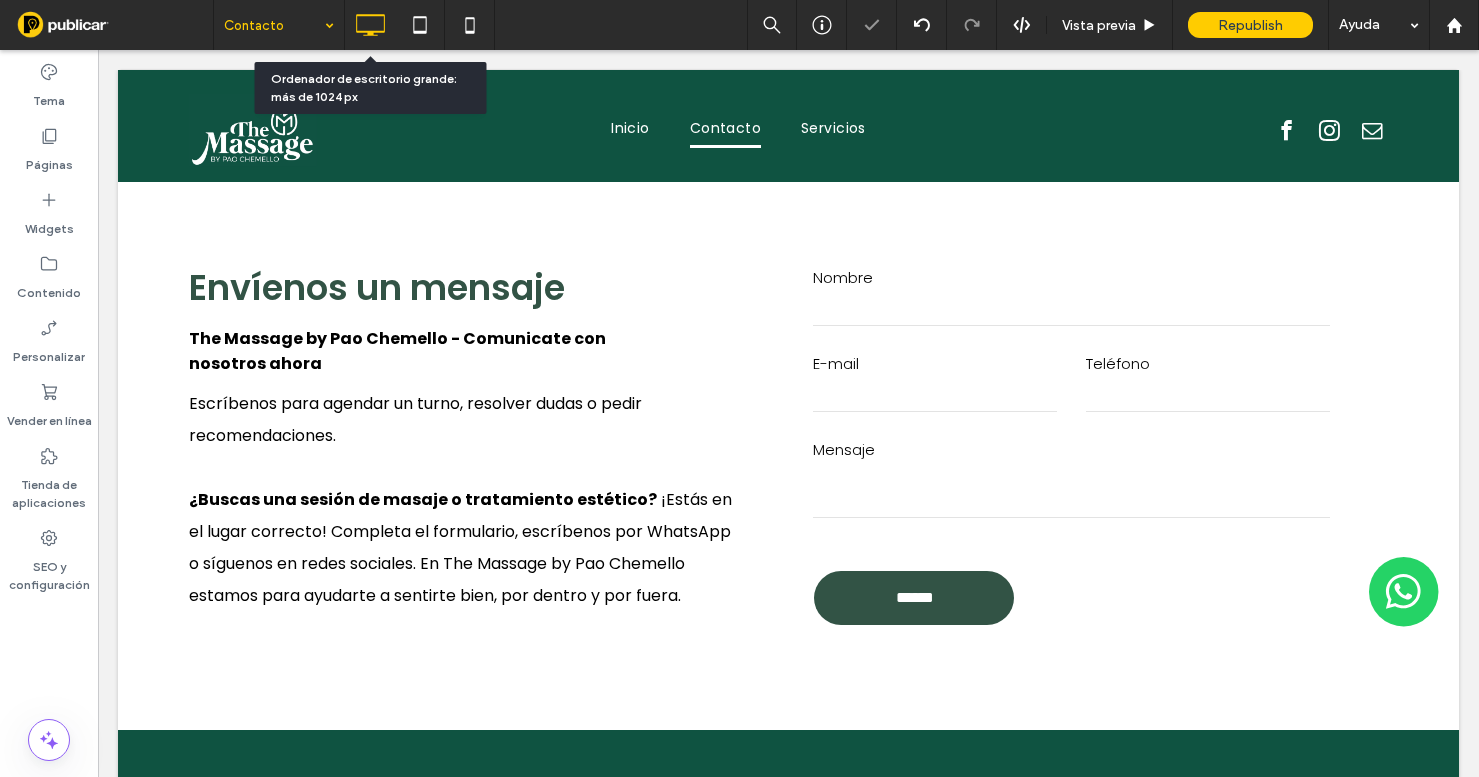 scroll, scrollTop: 0, scrollLeft: 0, axis: both 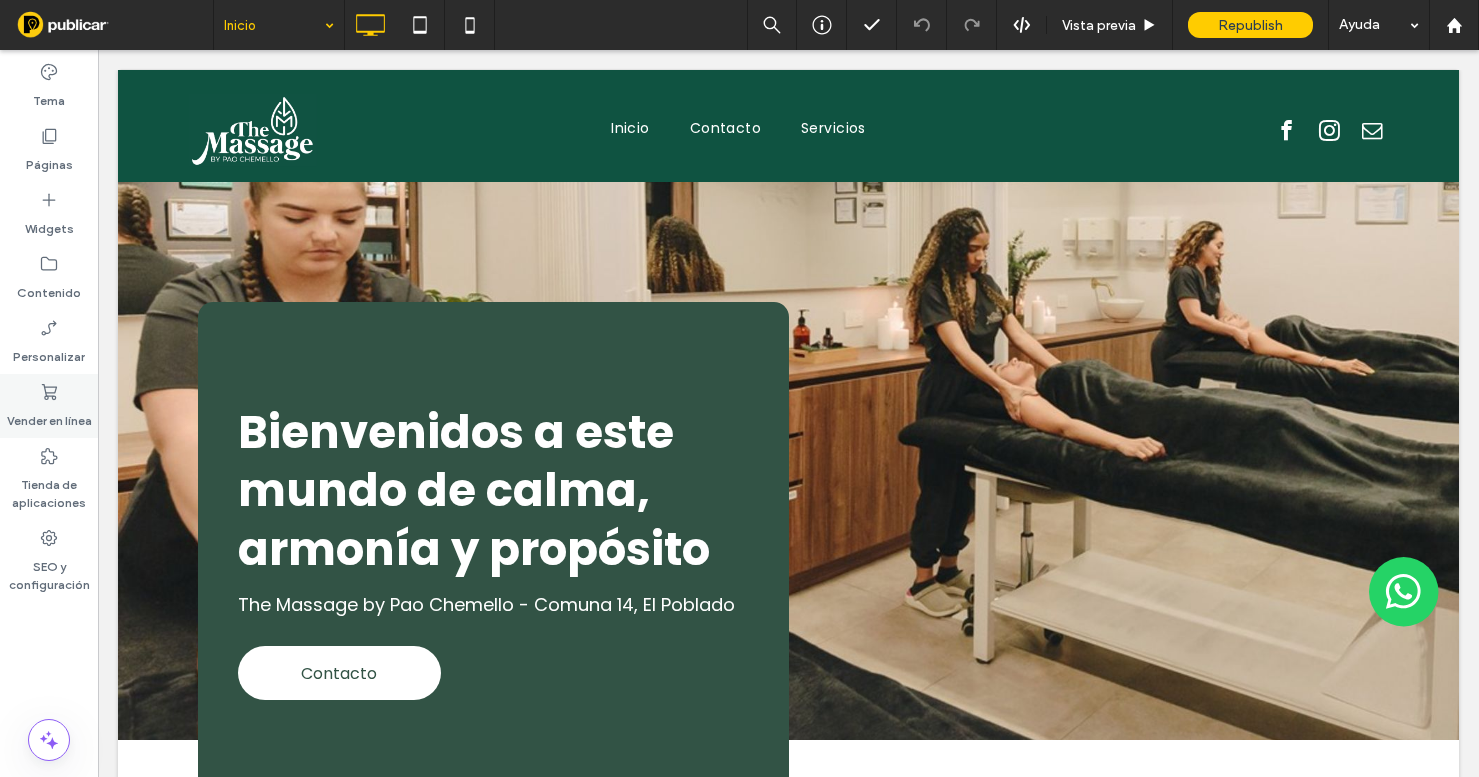 click on "Vender en línea" 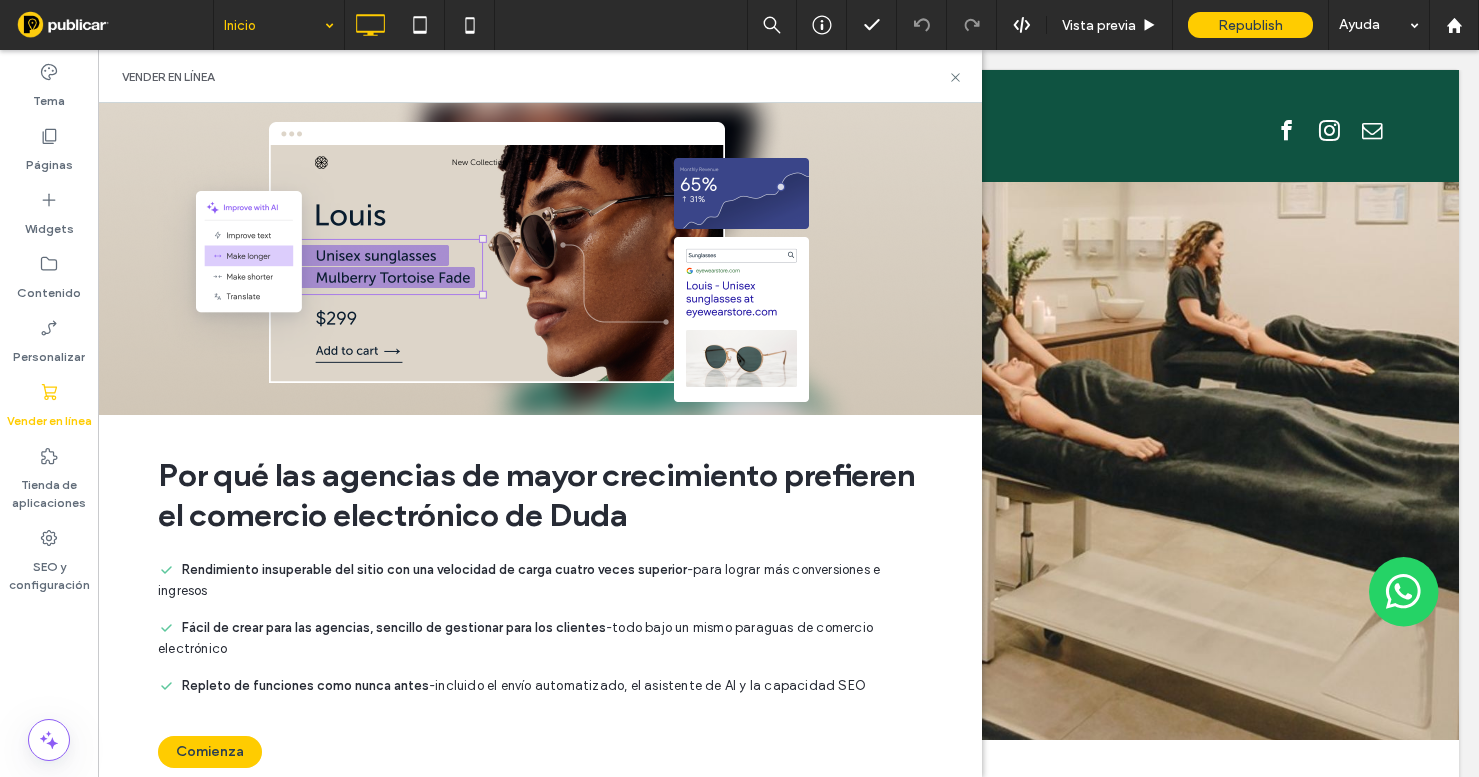 scroll, scrollTop: 52, scrollLeft: 0, axis: vertical 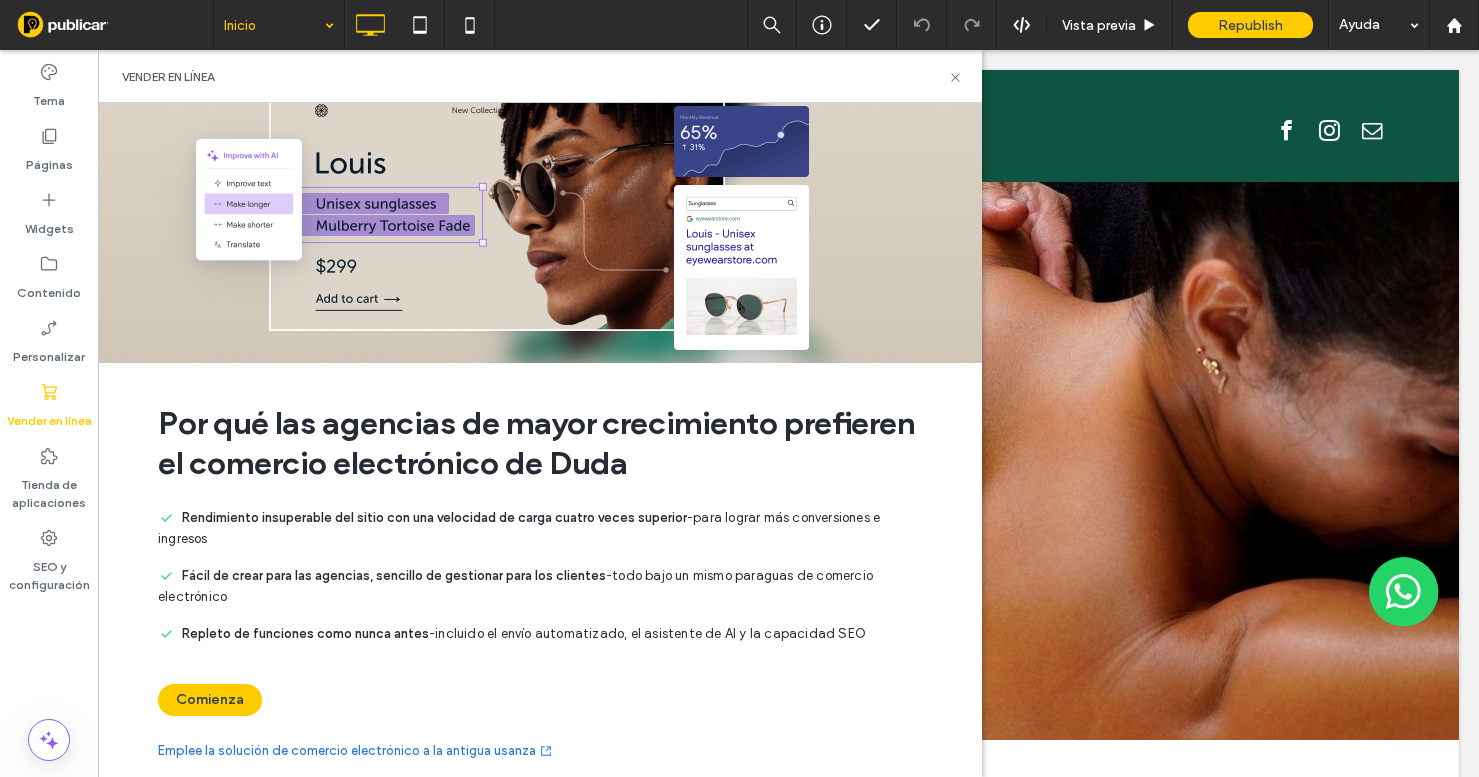 click on "Emplee la solución de comercio electrónico a la antigua usanza" 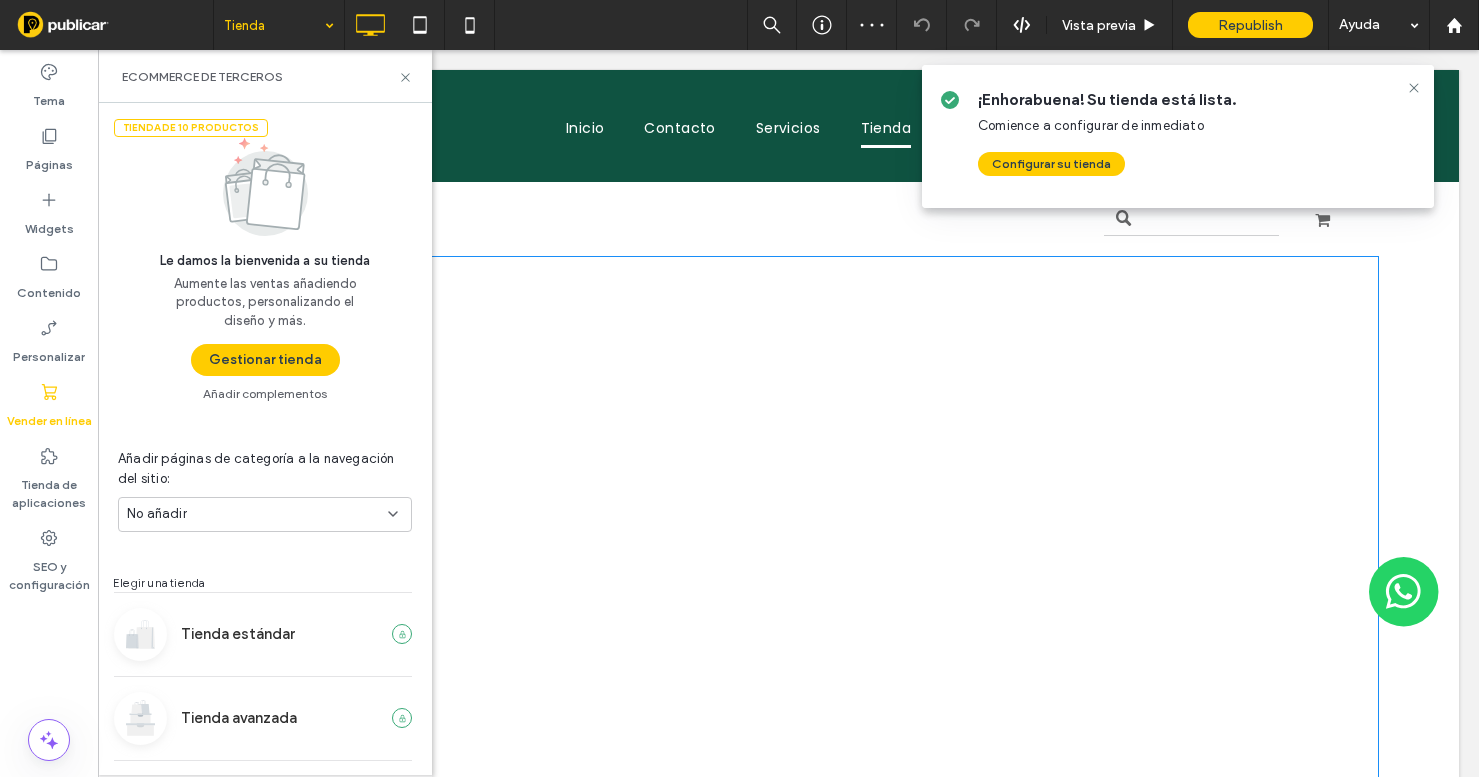scroll, scrollTop: 0, scrollLeft: 0, axis: both 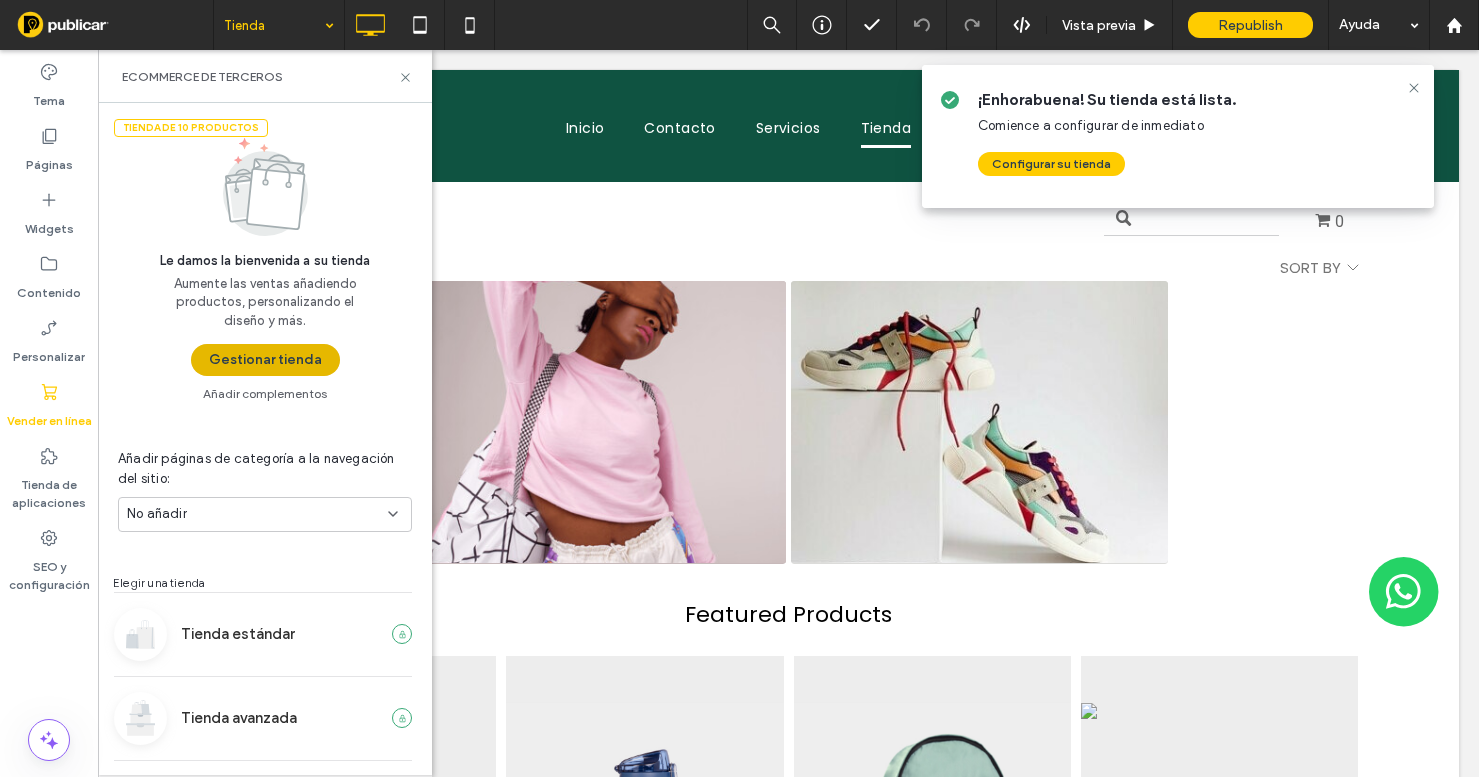 click on "Gestionar tienda" 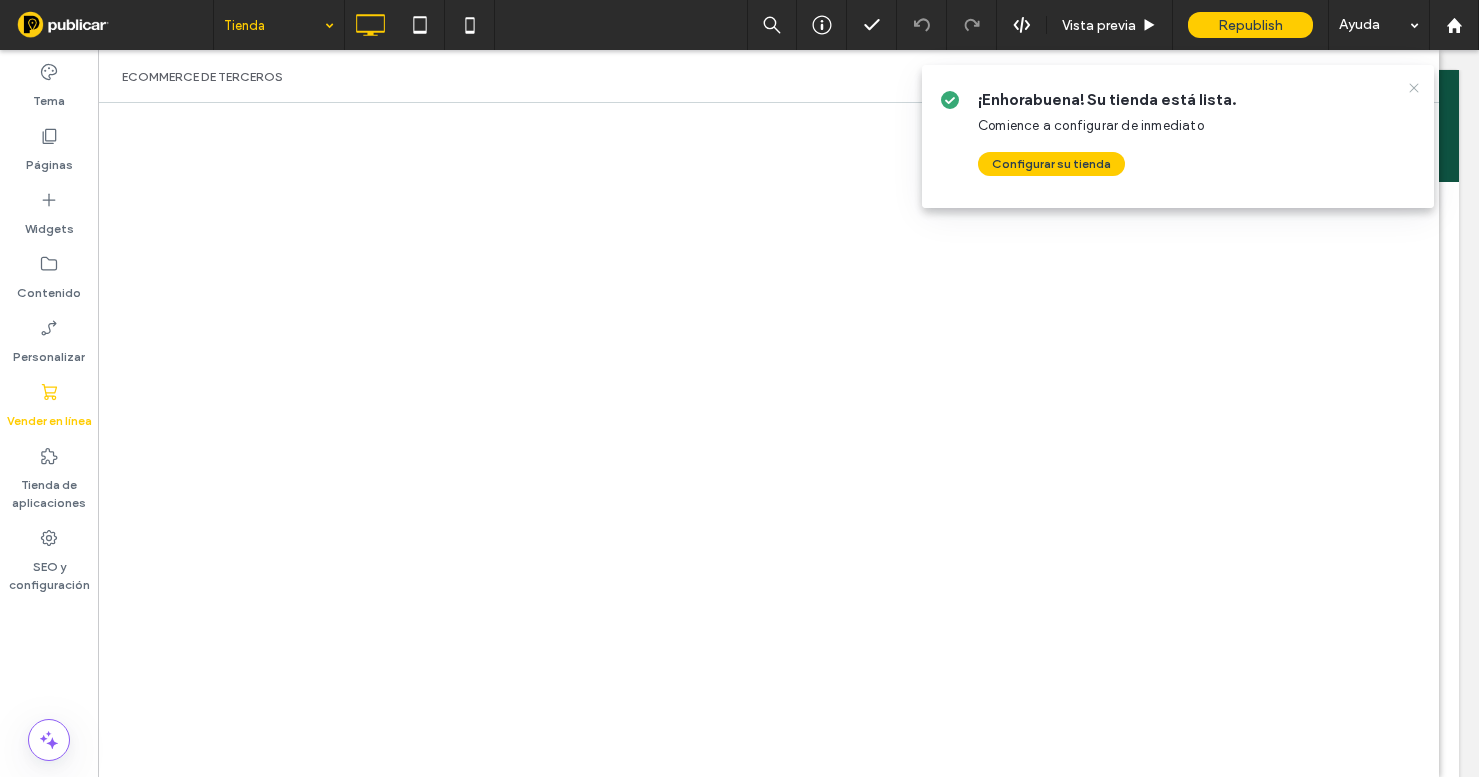 click 